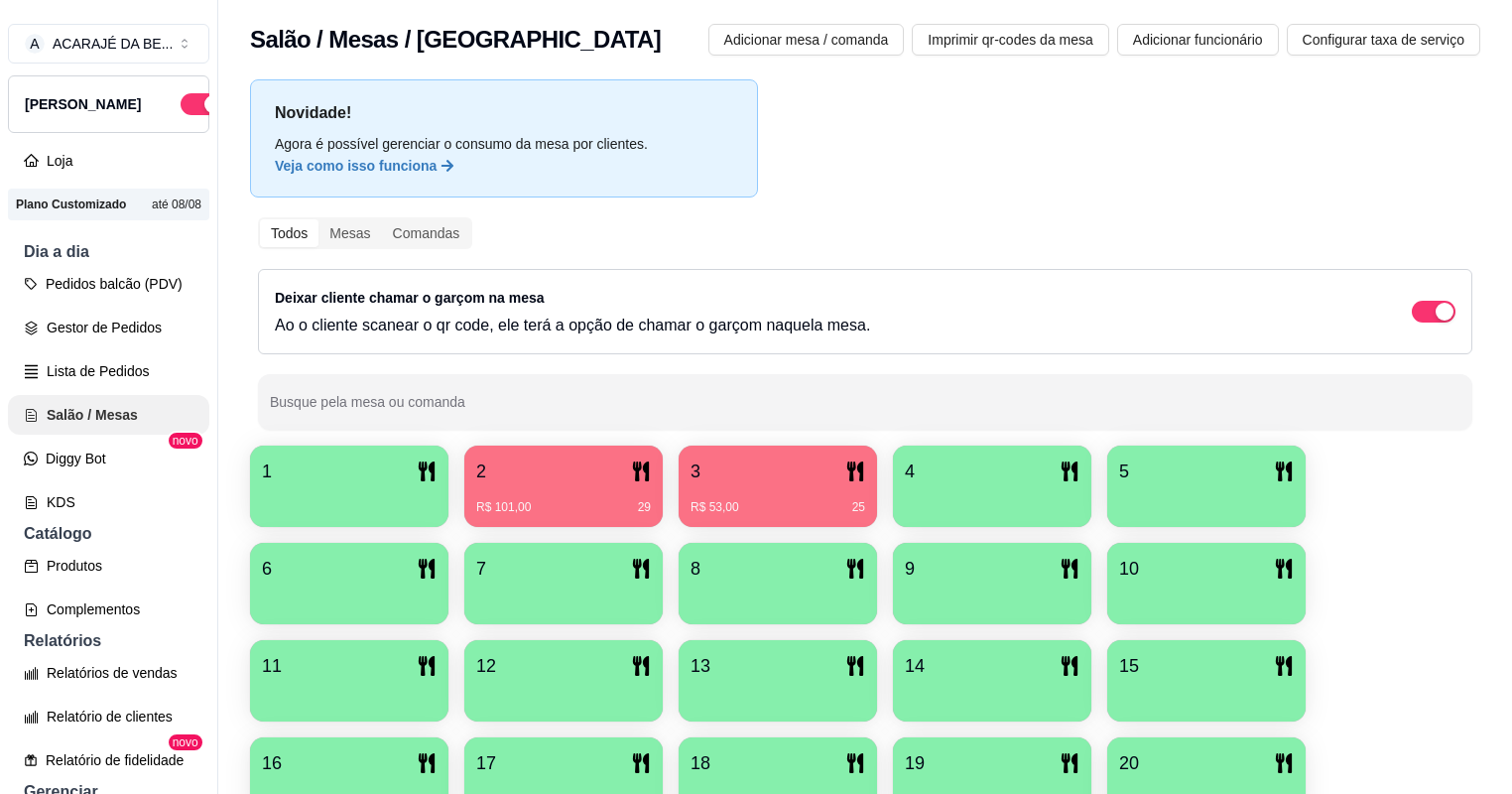 scroll, scrollTop: 0, scrollLeft: 0, axis: both 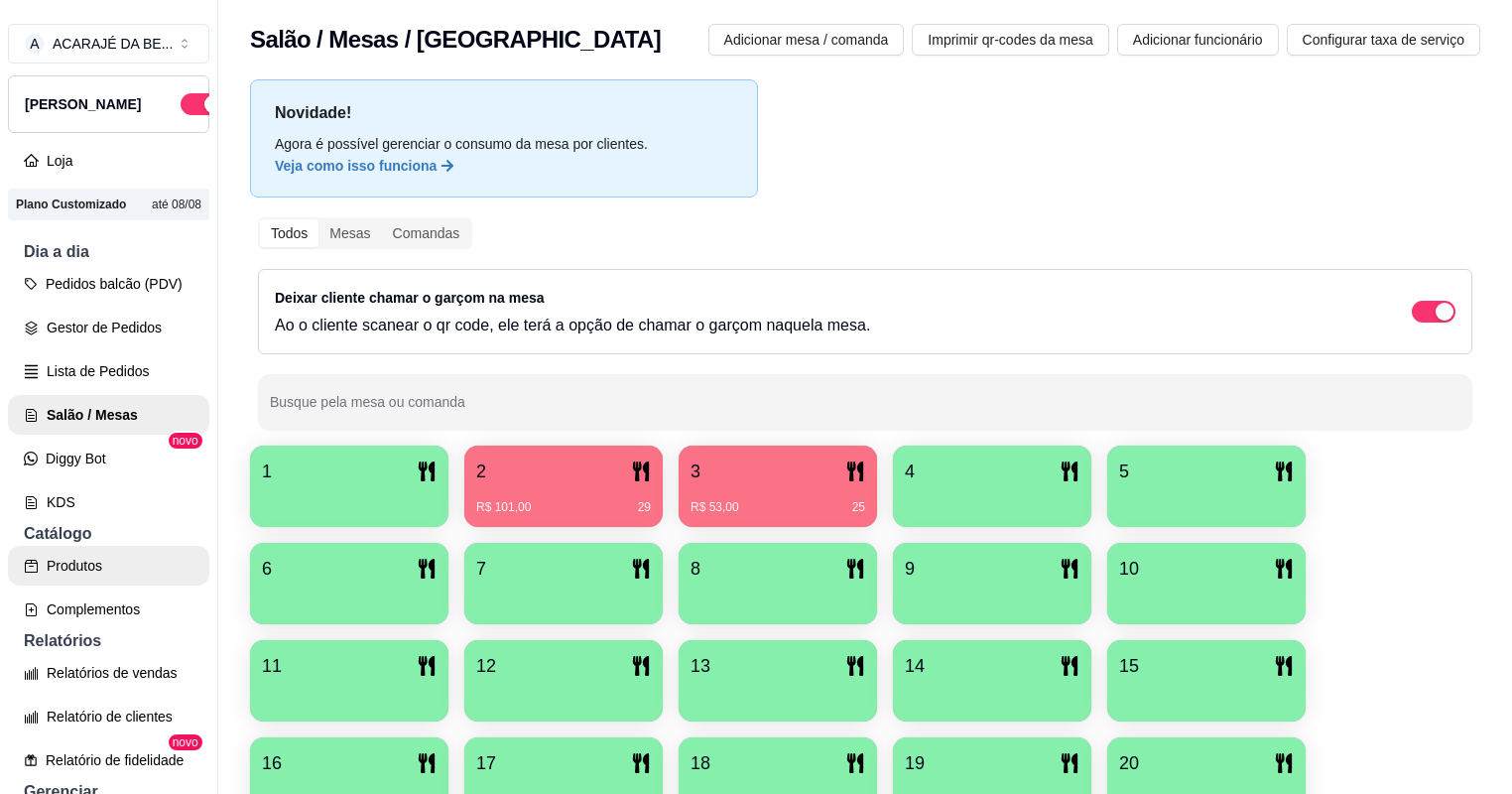 click on "Produtos" at bounding box center (108, 566) 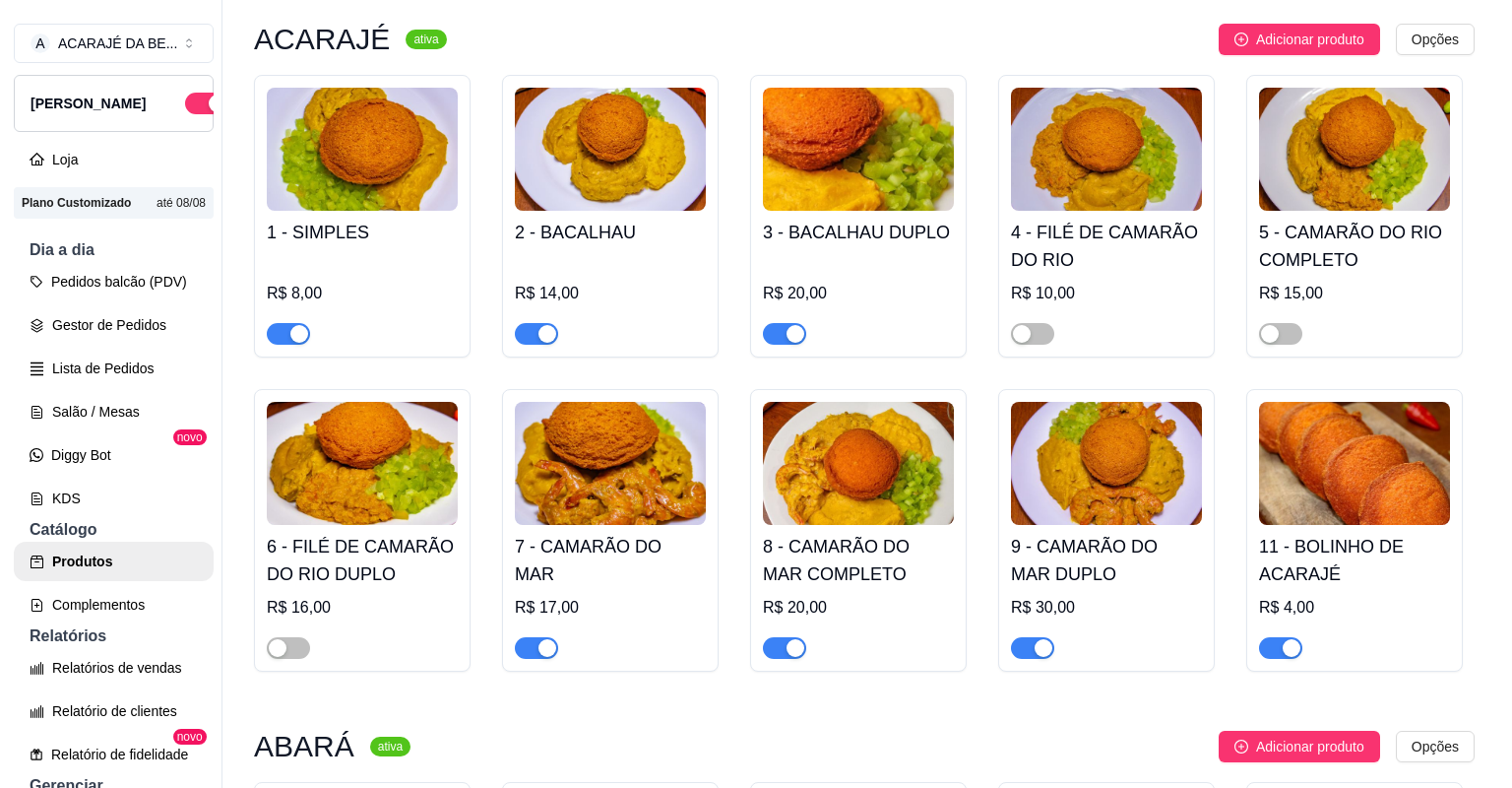 scroll, scrollTop: 0, scrollLeft: 0, axis: both 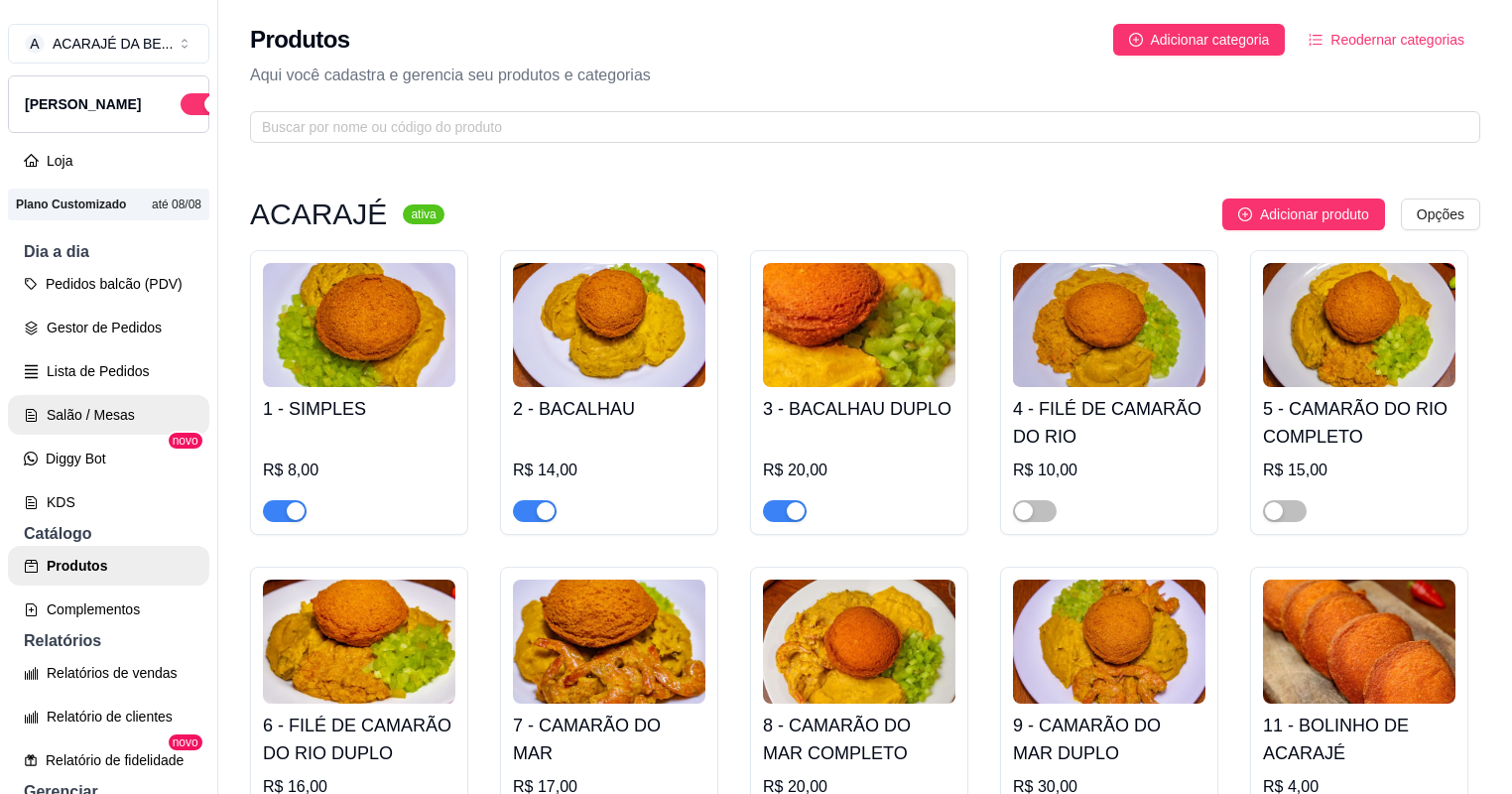 click on "Salão / Mesas" at bounding box center [108, 415] 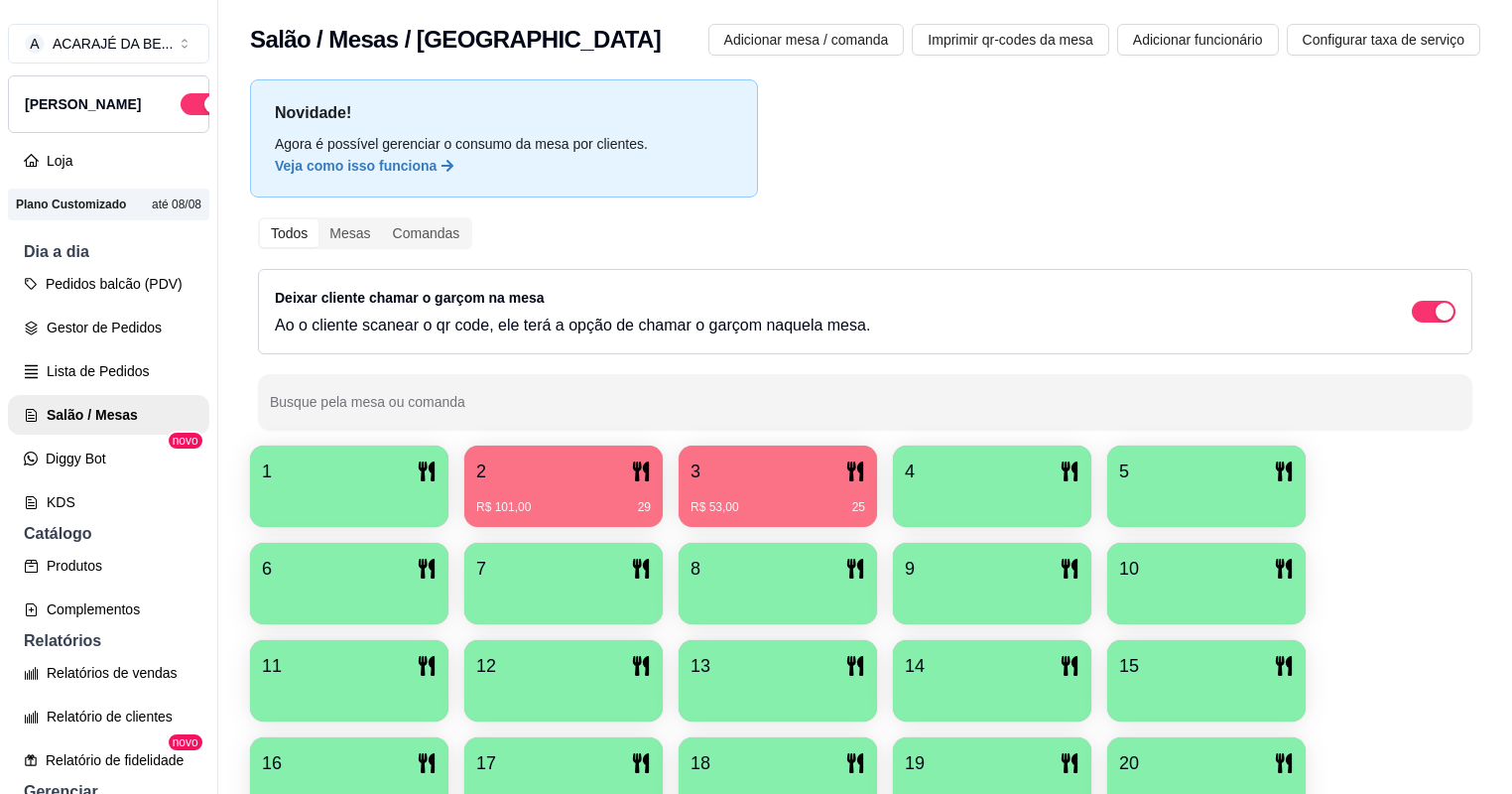 click on "3" at bounding box center [778, 471] 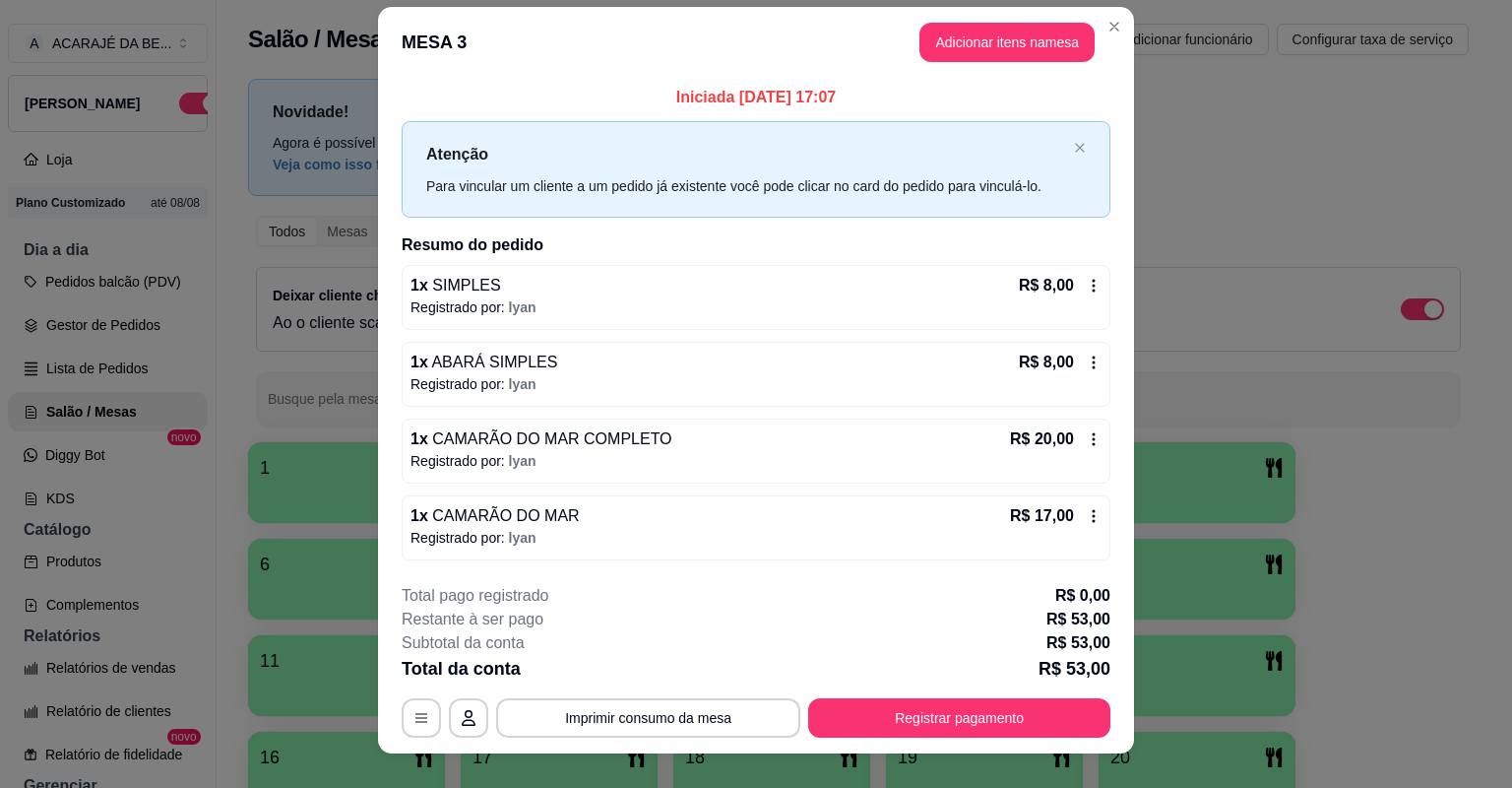 scroll, scrollTop: 0, scrollLeft: 0, axis: both 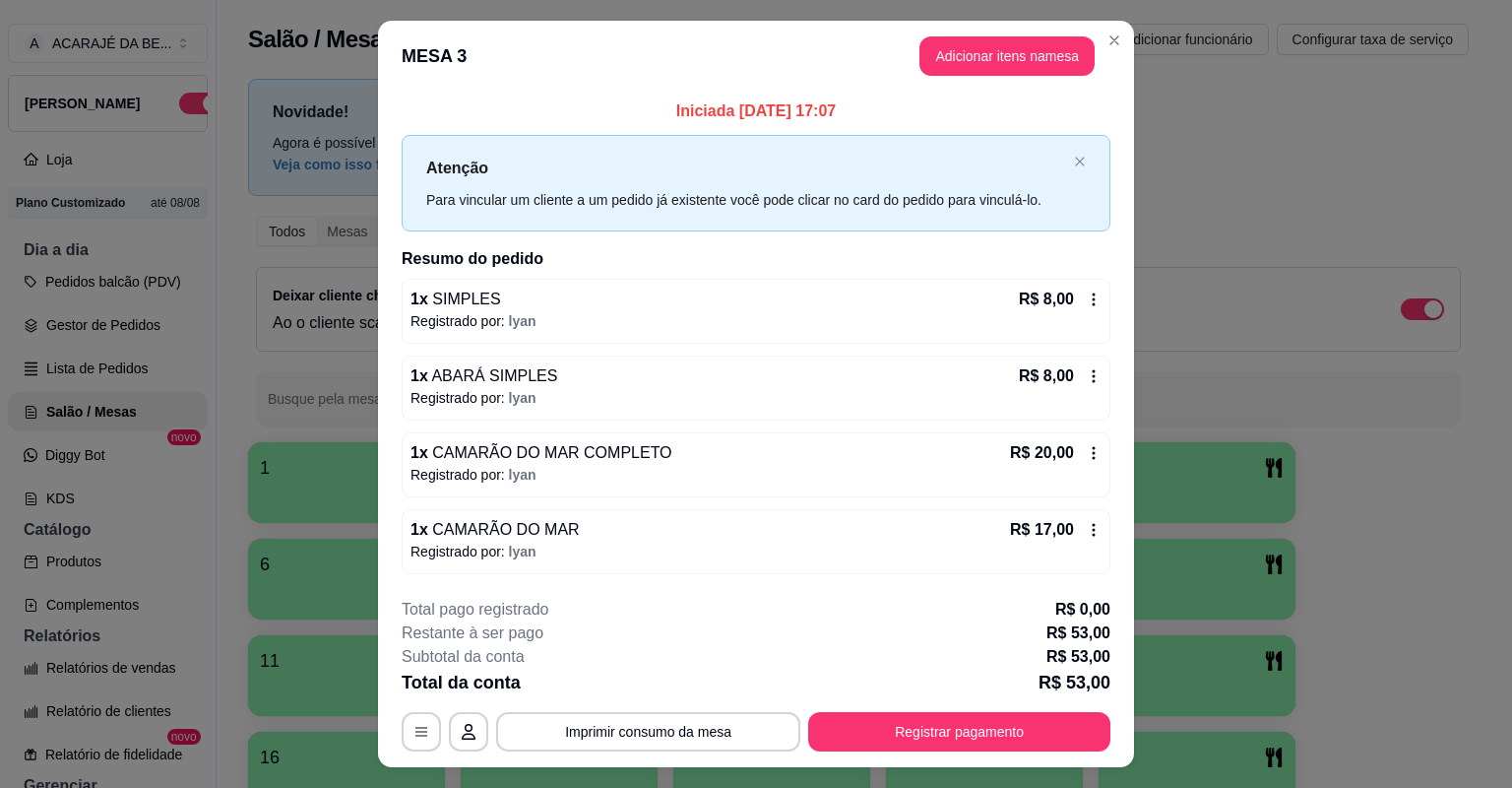 click on "1 x   ABARÁ SIMPLES  R$ 8,00" at bounding box center [756, 376] 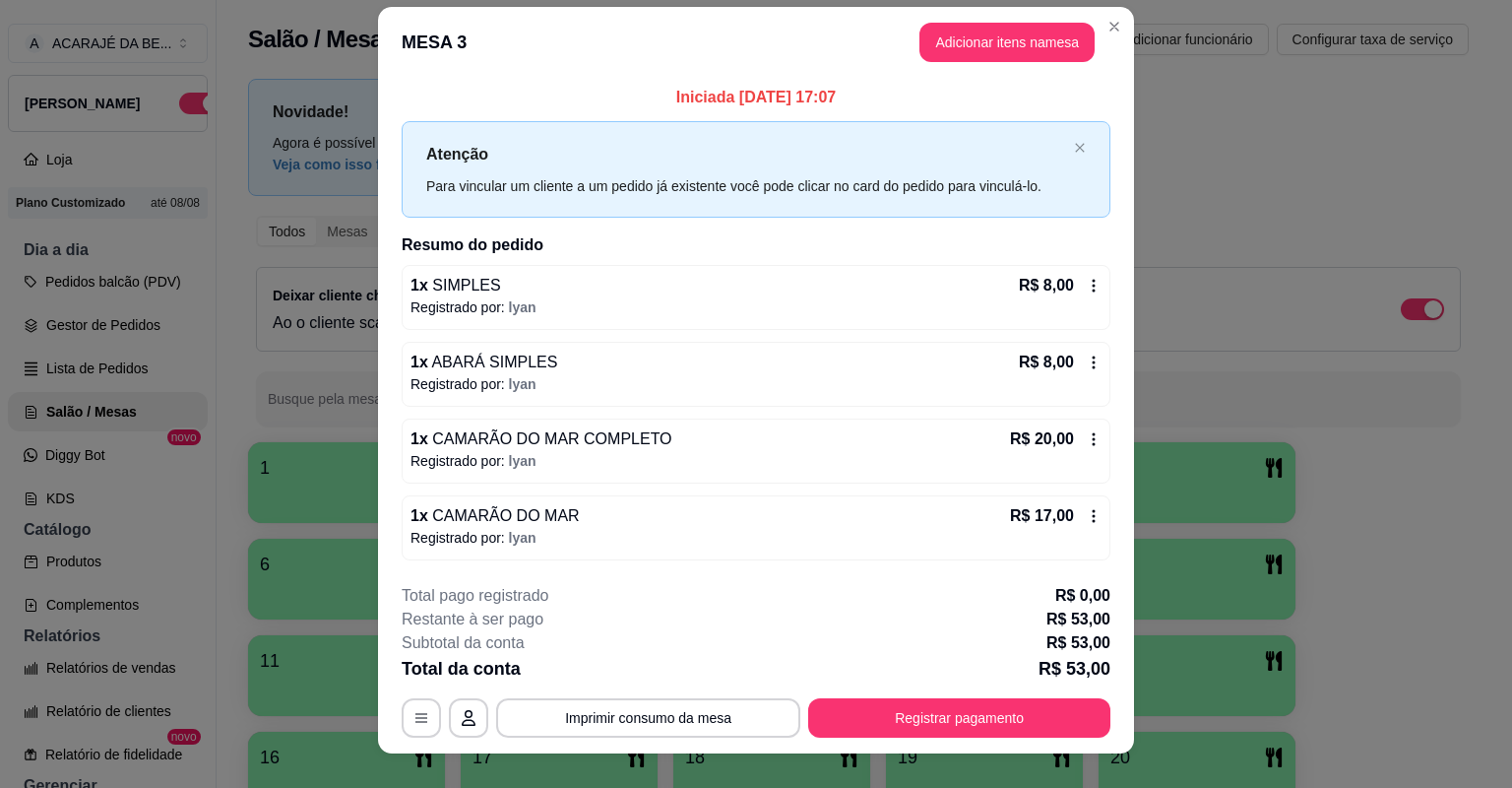 scroll, scrollTop: 0, scrollLeft: 0, axis: both 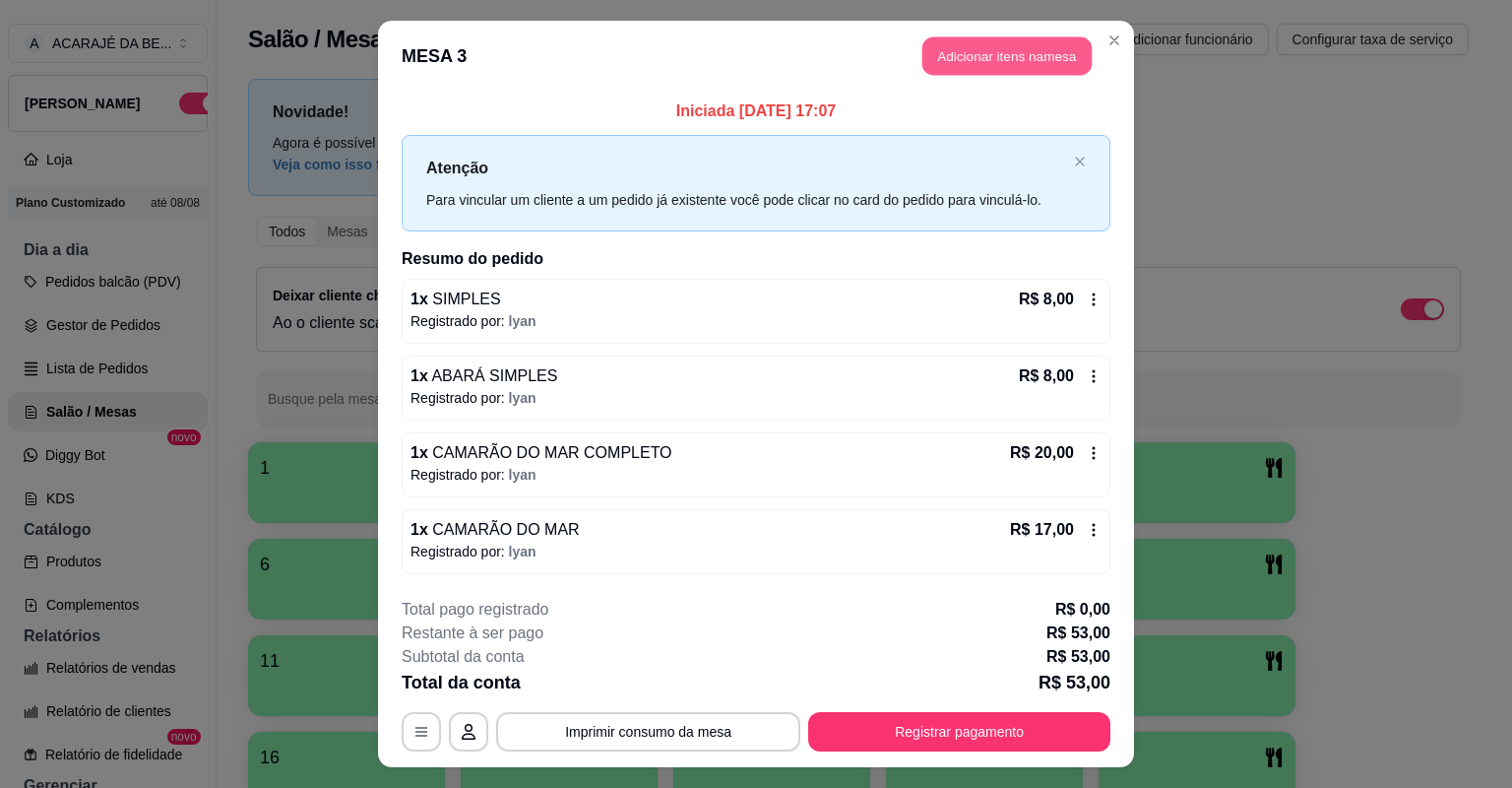 click on "Adicionar itens na  mesa" at bounding box center (1007, 56) 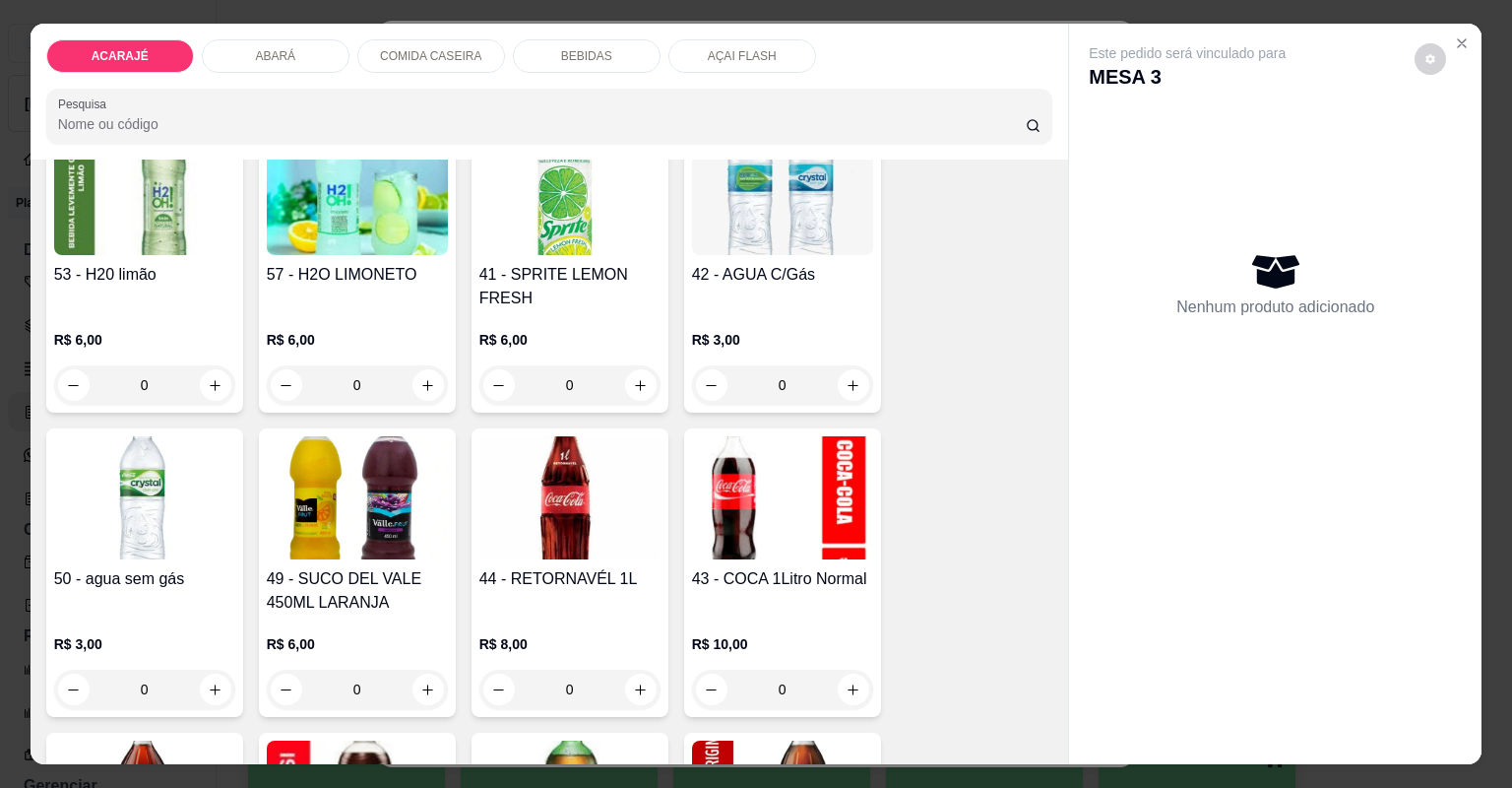 scroll, scrollTop: 2443, scrollLeft: 0, axis: vertical 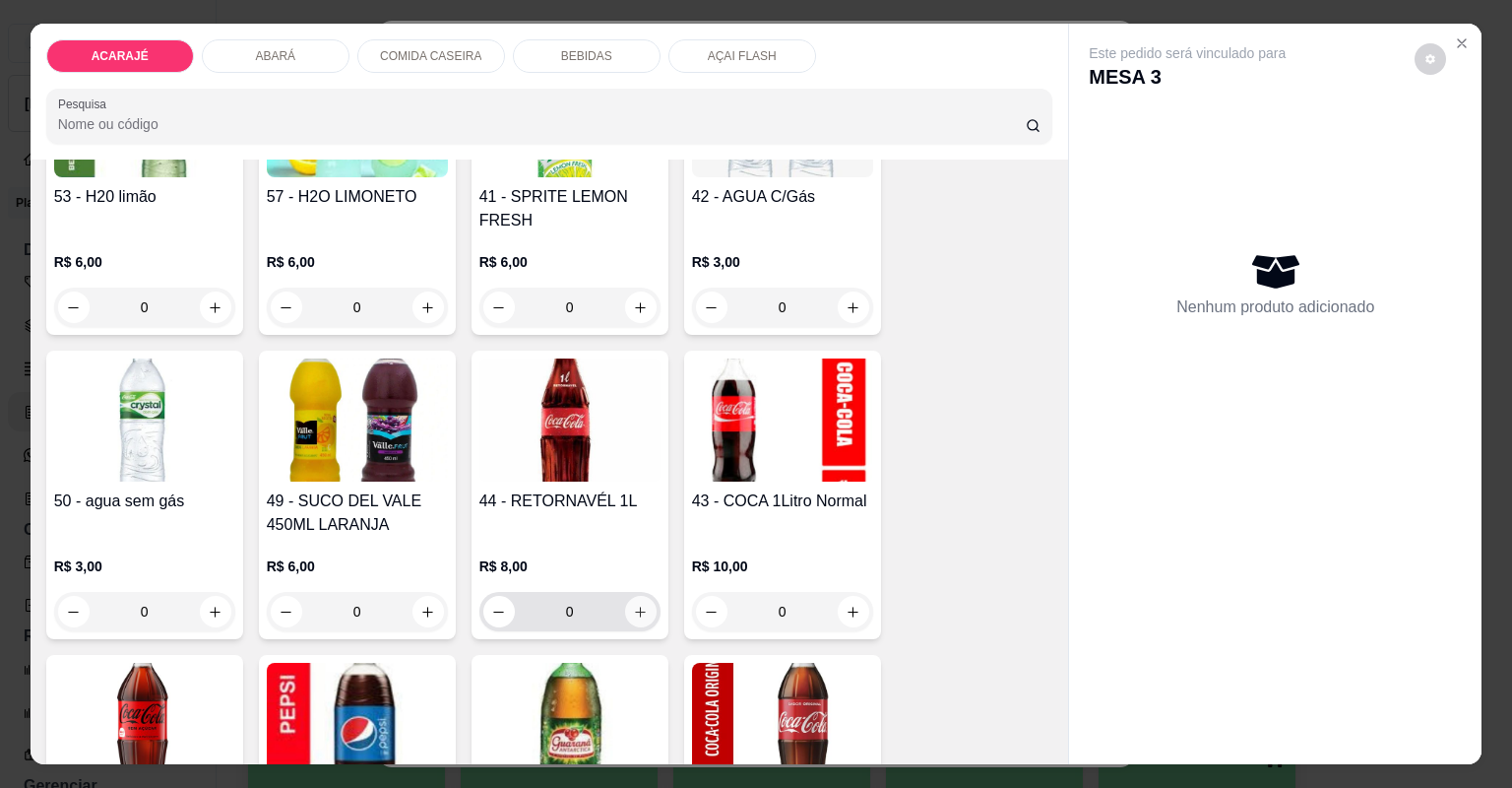 click 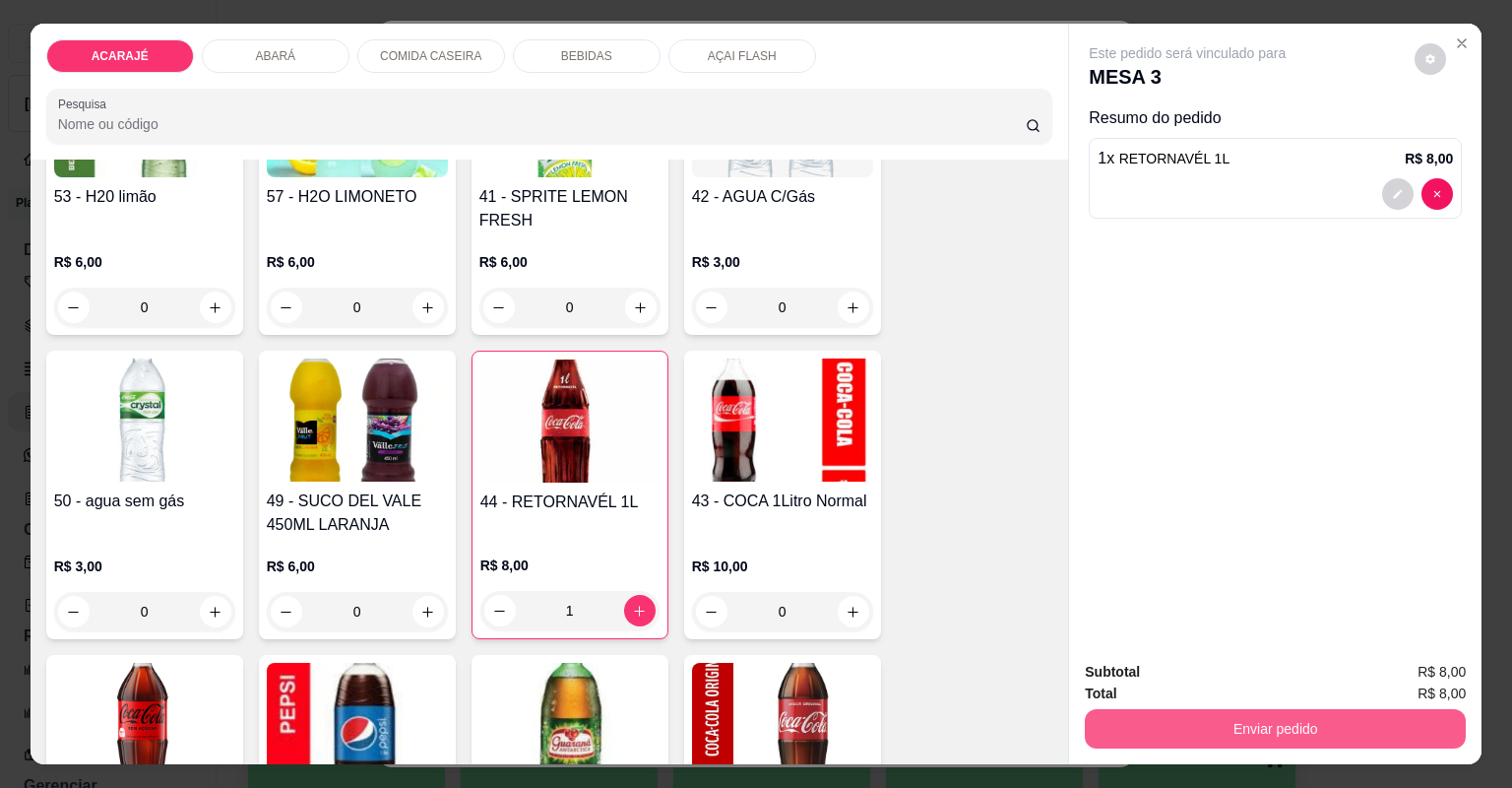 click on "Enviar pedido" at bounding box center [1275, 729] 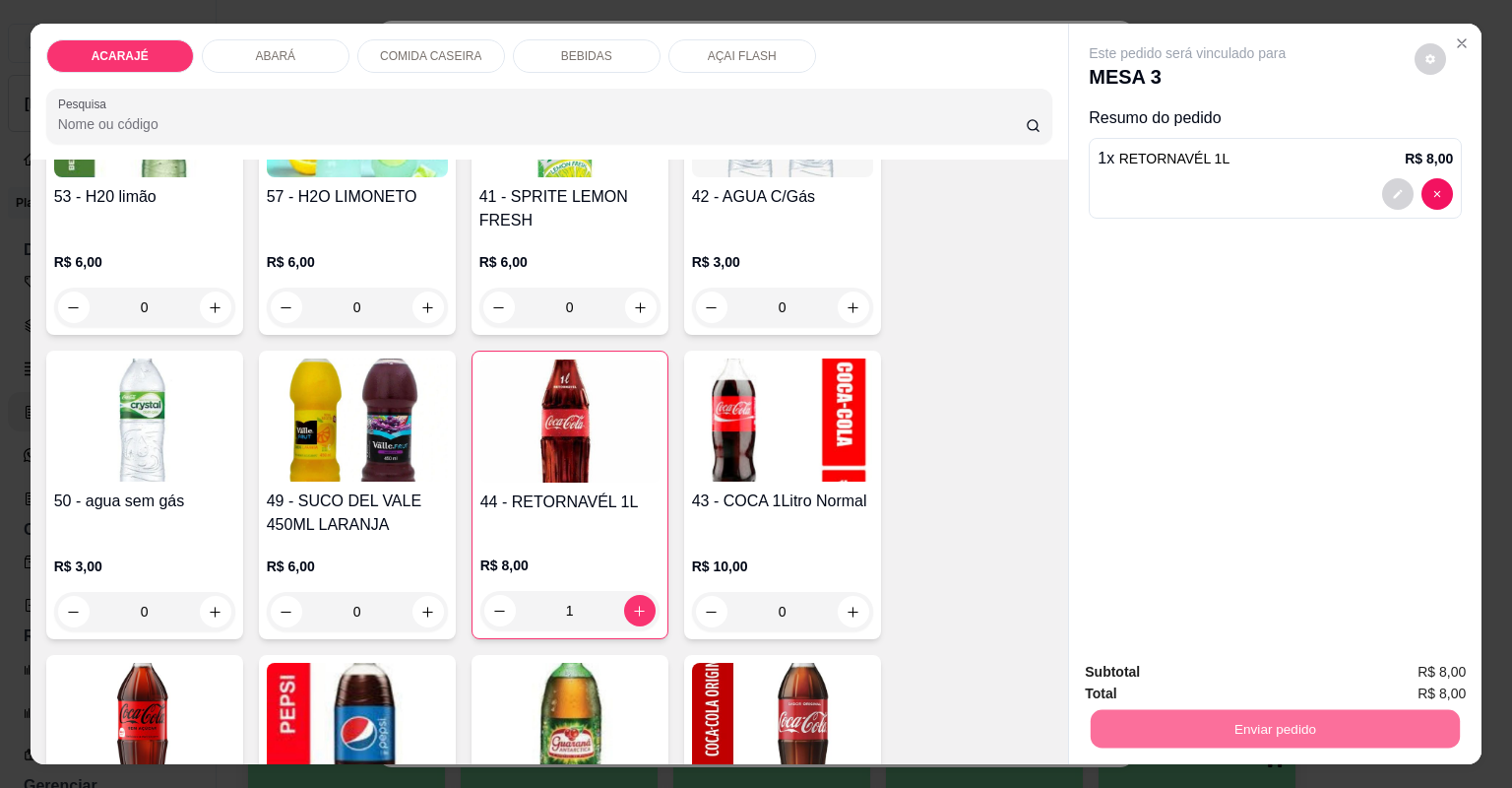 click on "Não registrar e enviar pedido" at bounding box center [1212, 681] 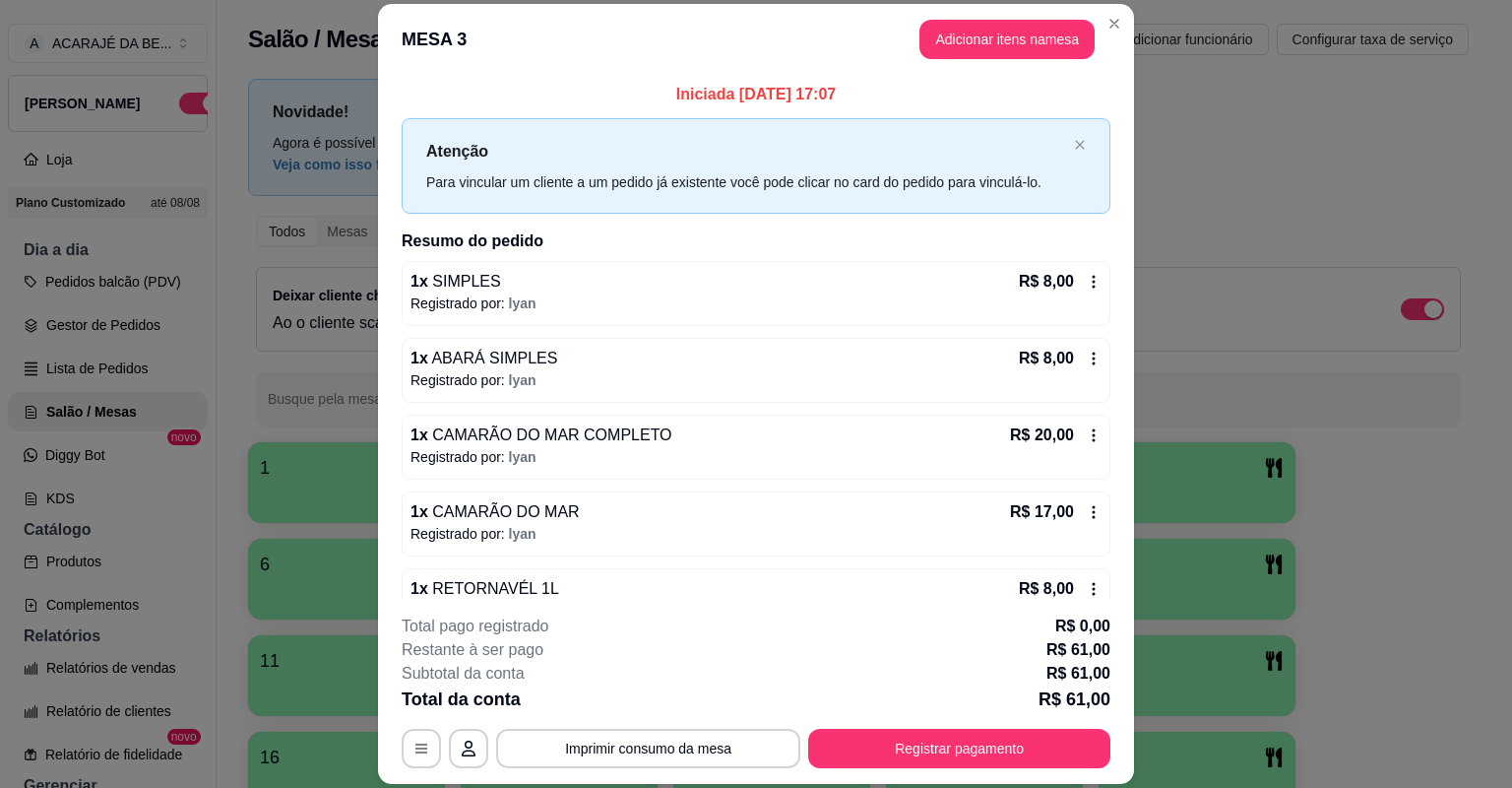 scroll, scrollTop: 39, scrollLeft: 0, axis: vertical 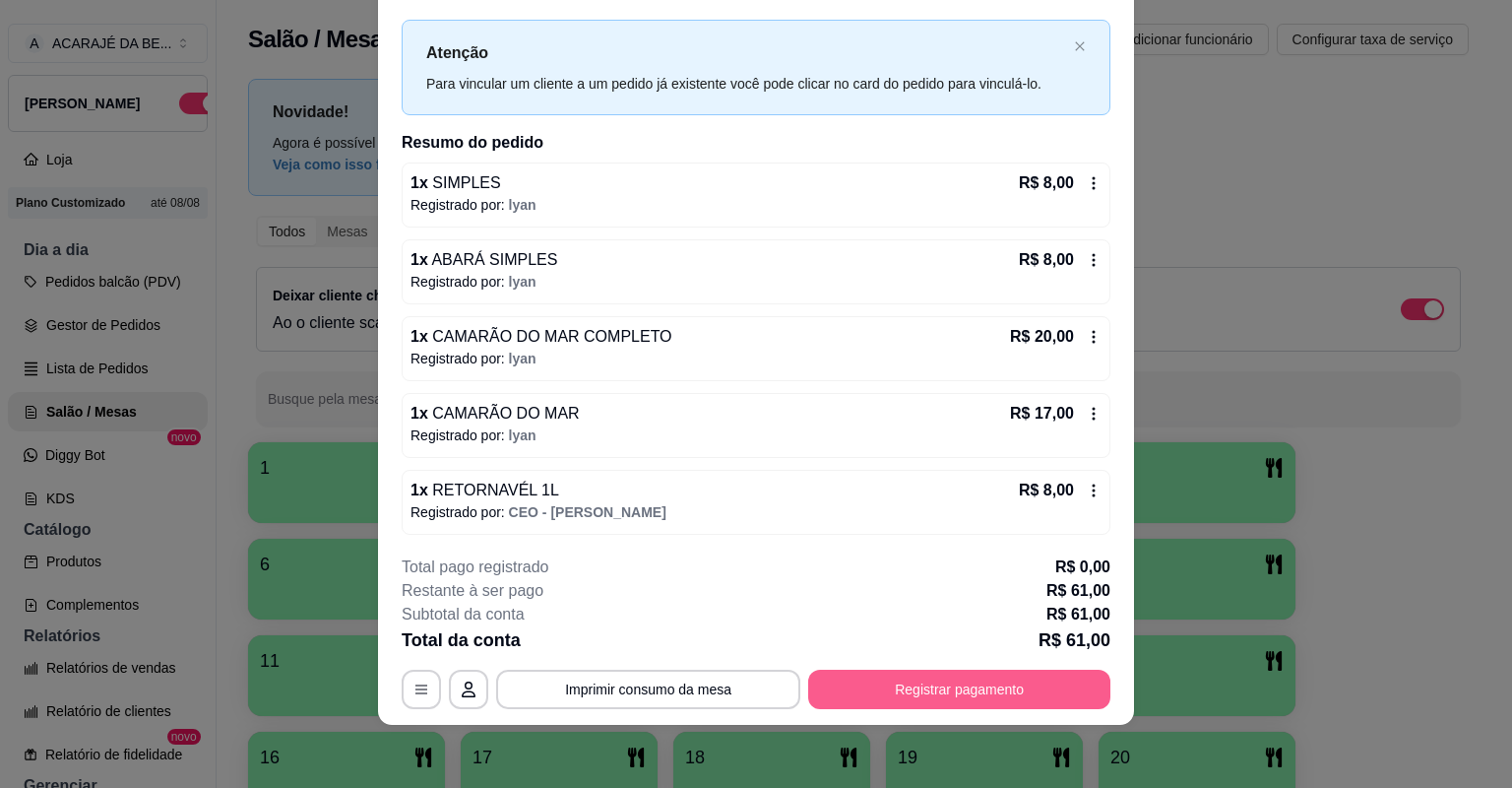 click on "Registrar pagamento" at bounding box center (959, 690) 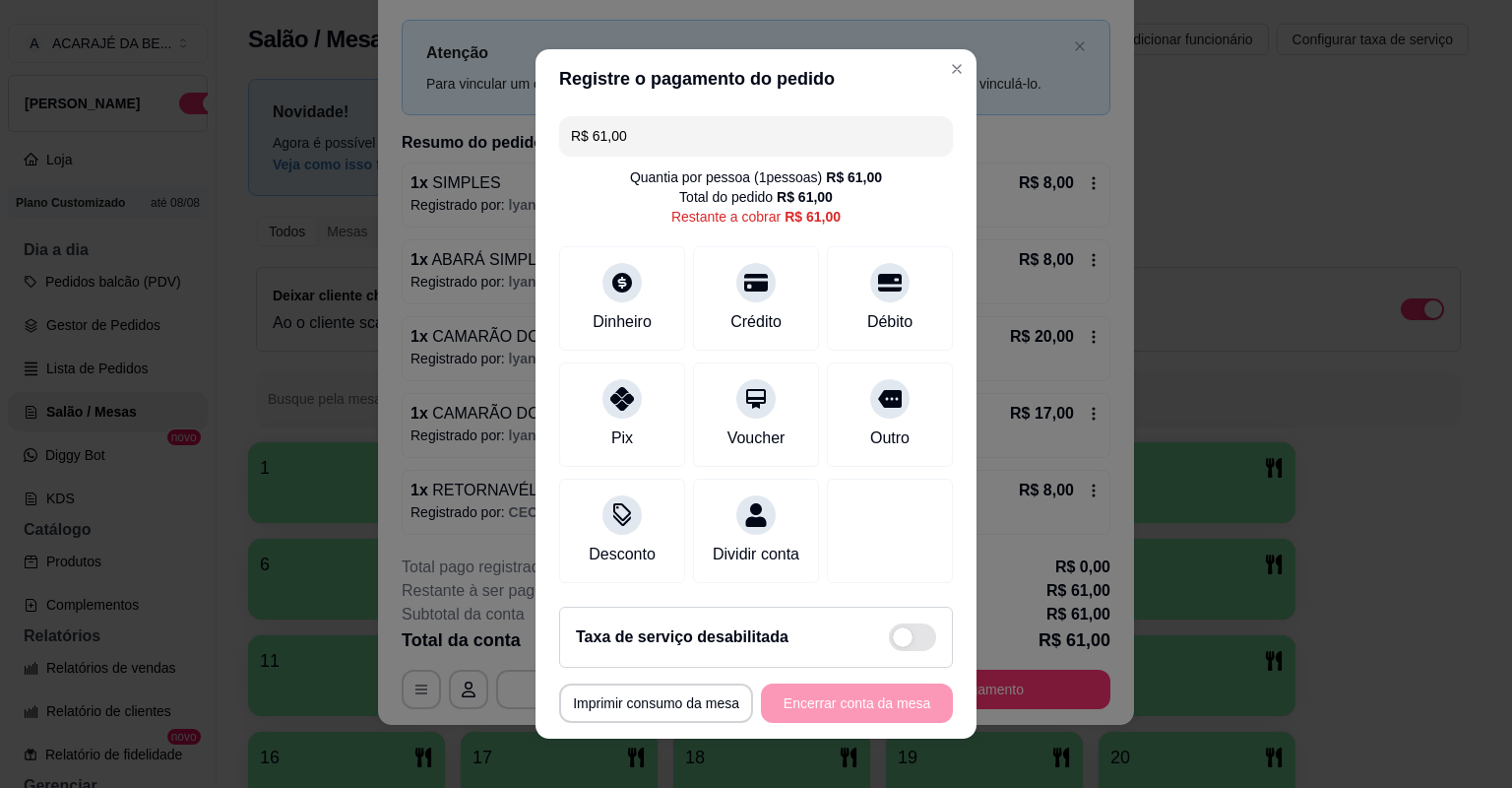 drag, startPoint x: 617, startPoint y: 138, endPoint x: 587, endPoint y: 130, distance: 31.04835 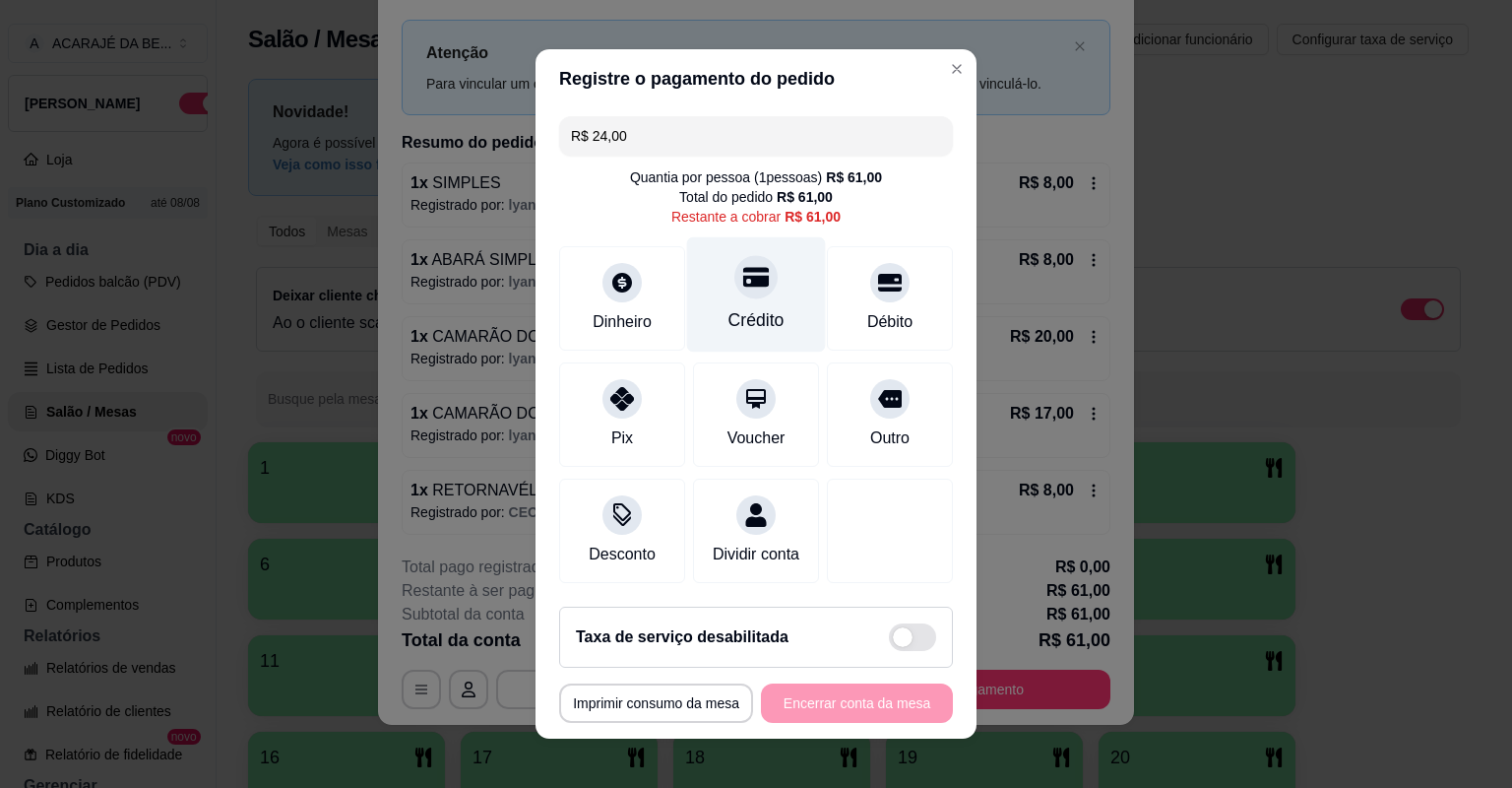 click on "Crédito" at bounding box center [756, 295] 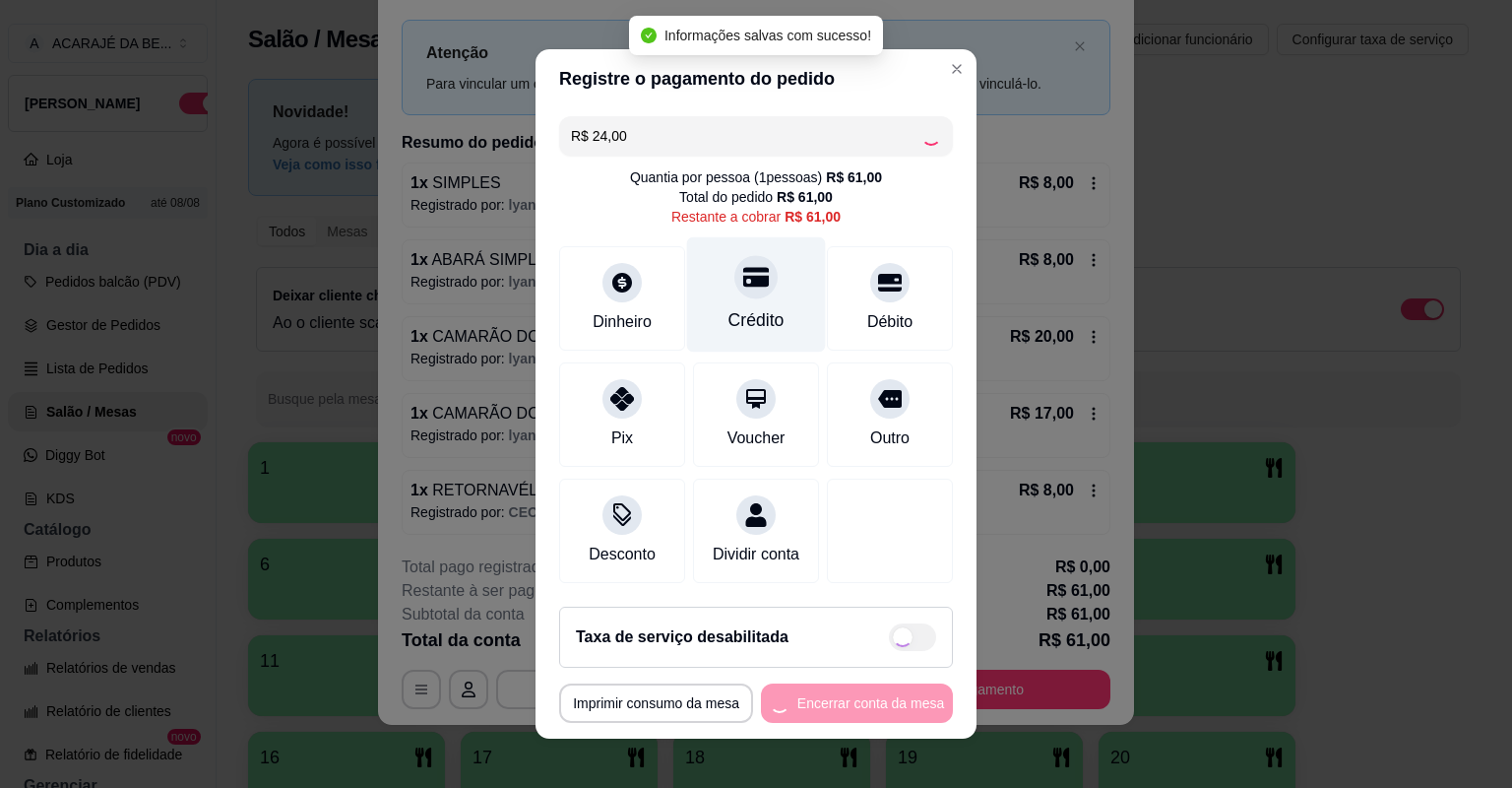 type on "R$ 37,00" 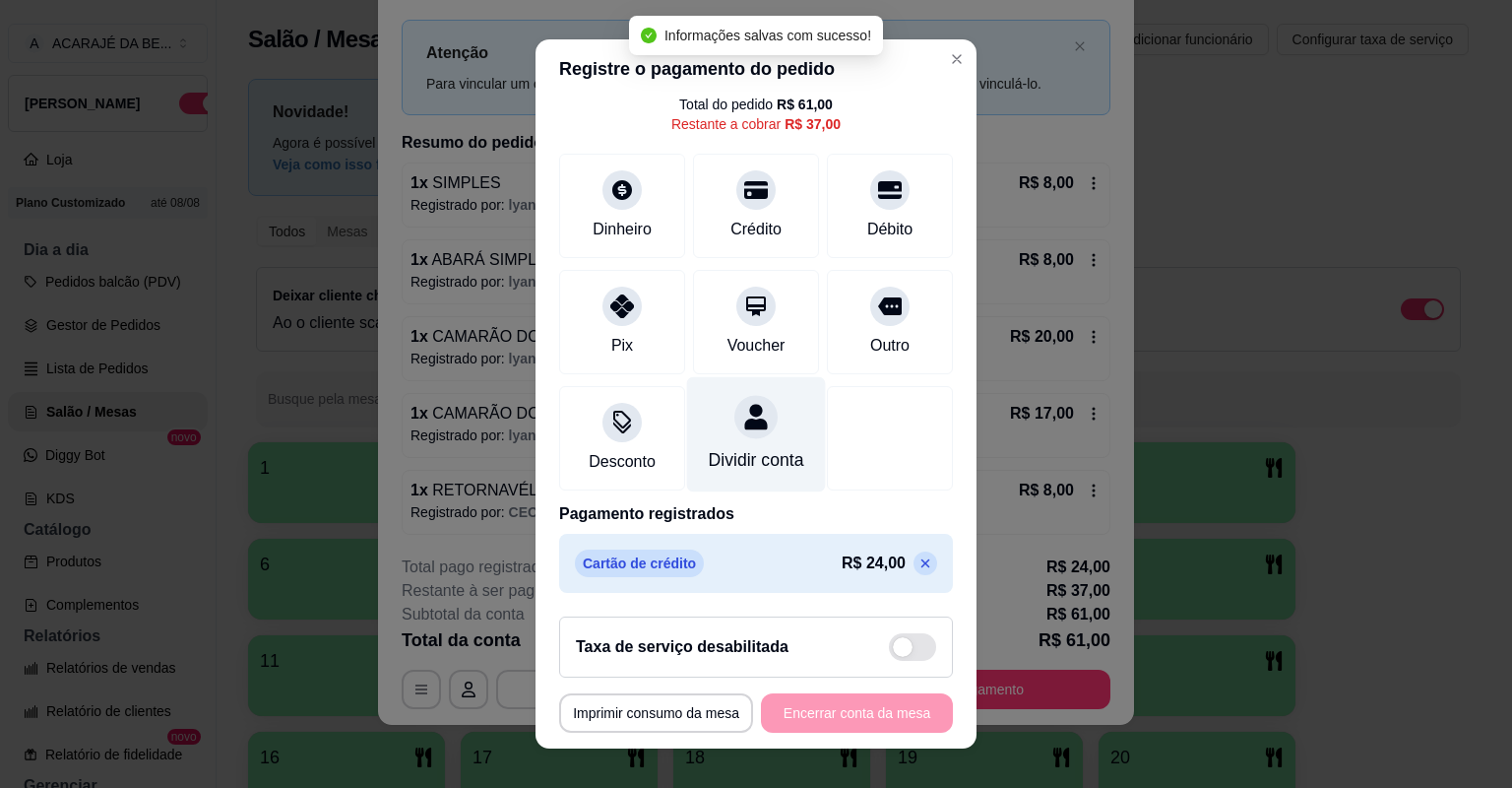 scroll, scrollTop: 0, scrollLeft: 0, axis: both 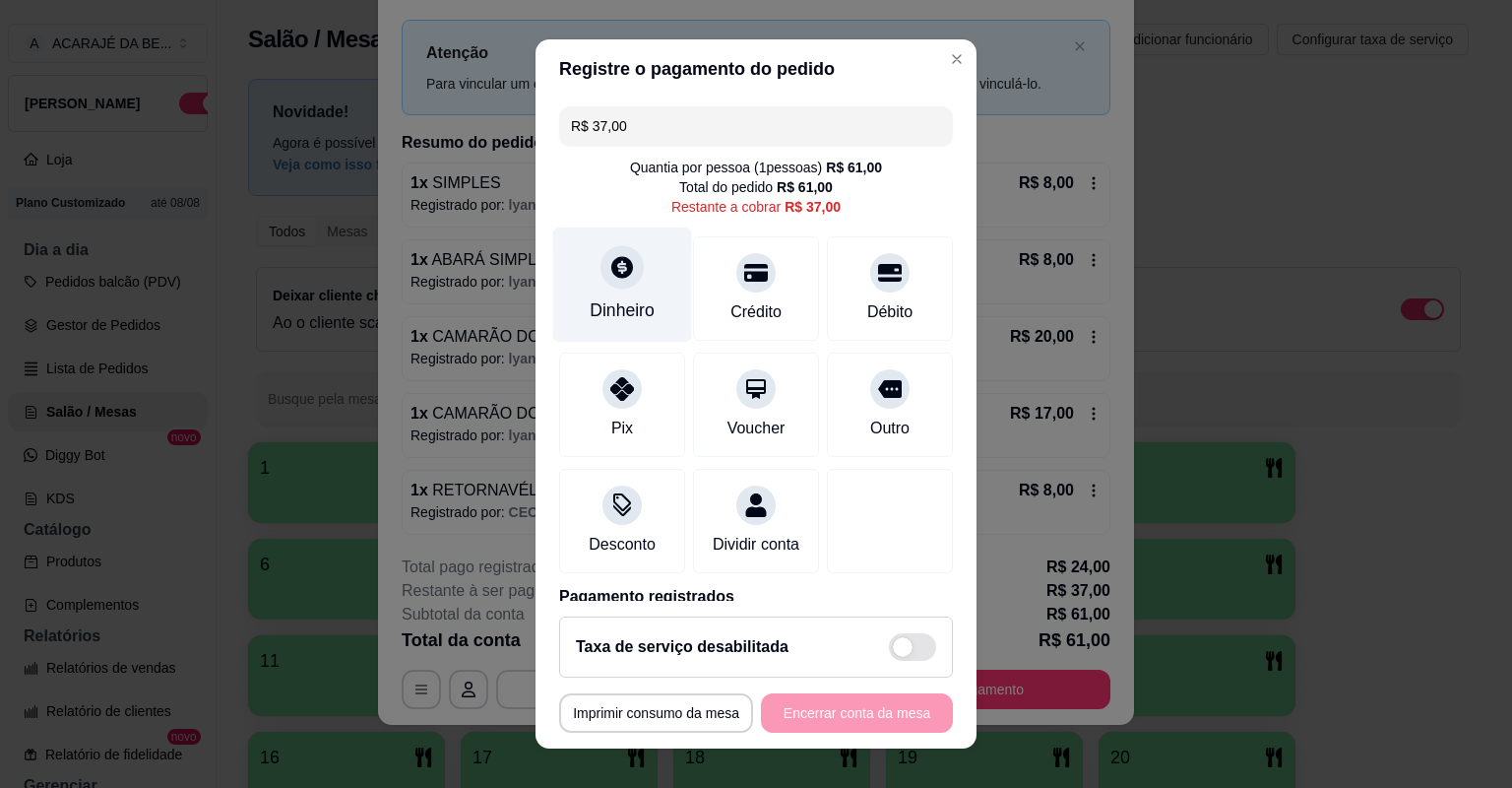 click 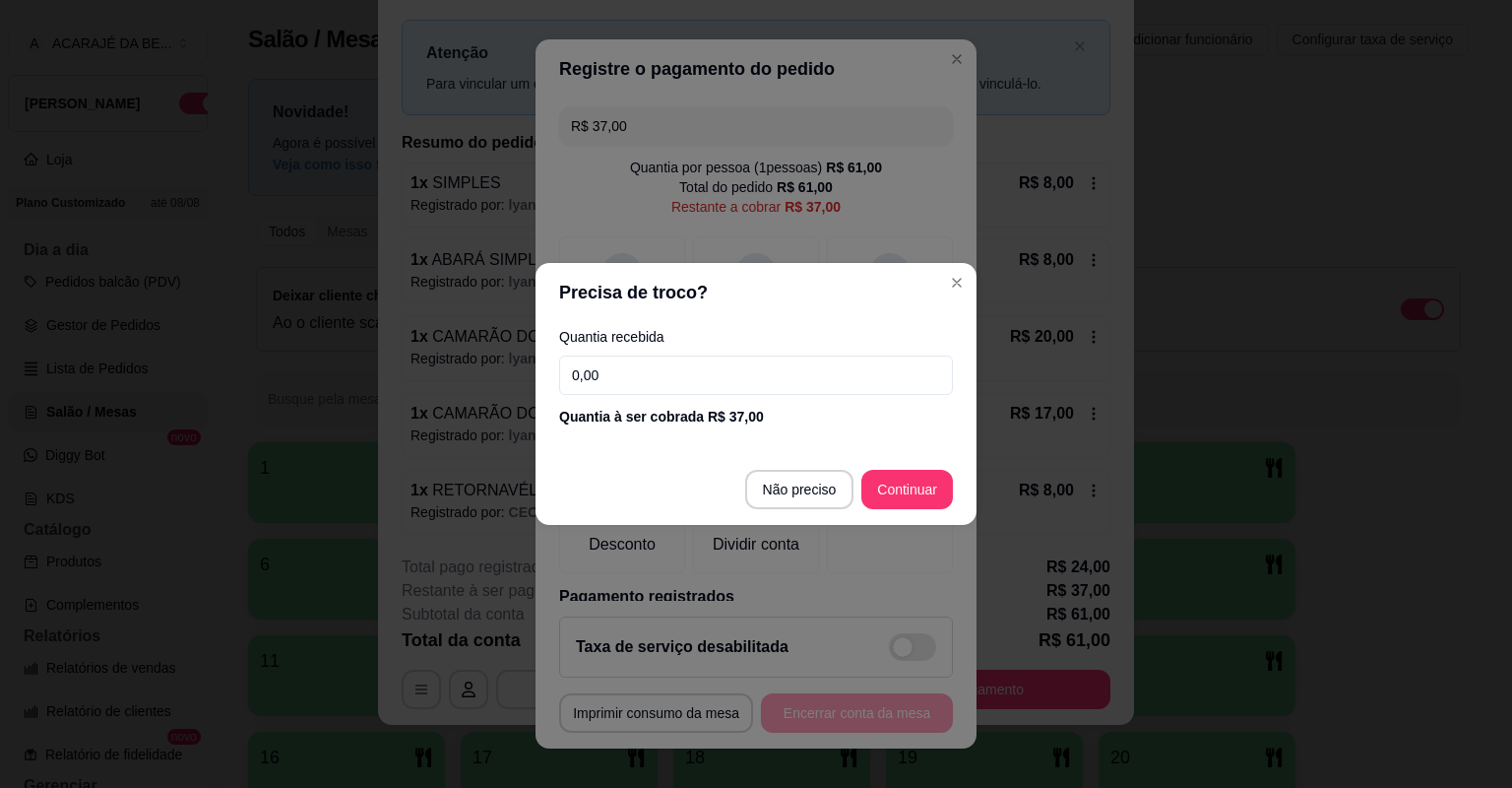click on "0,00" at bounding box center [756, 375] 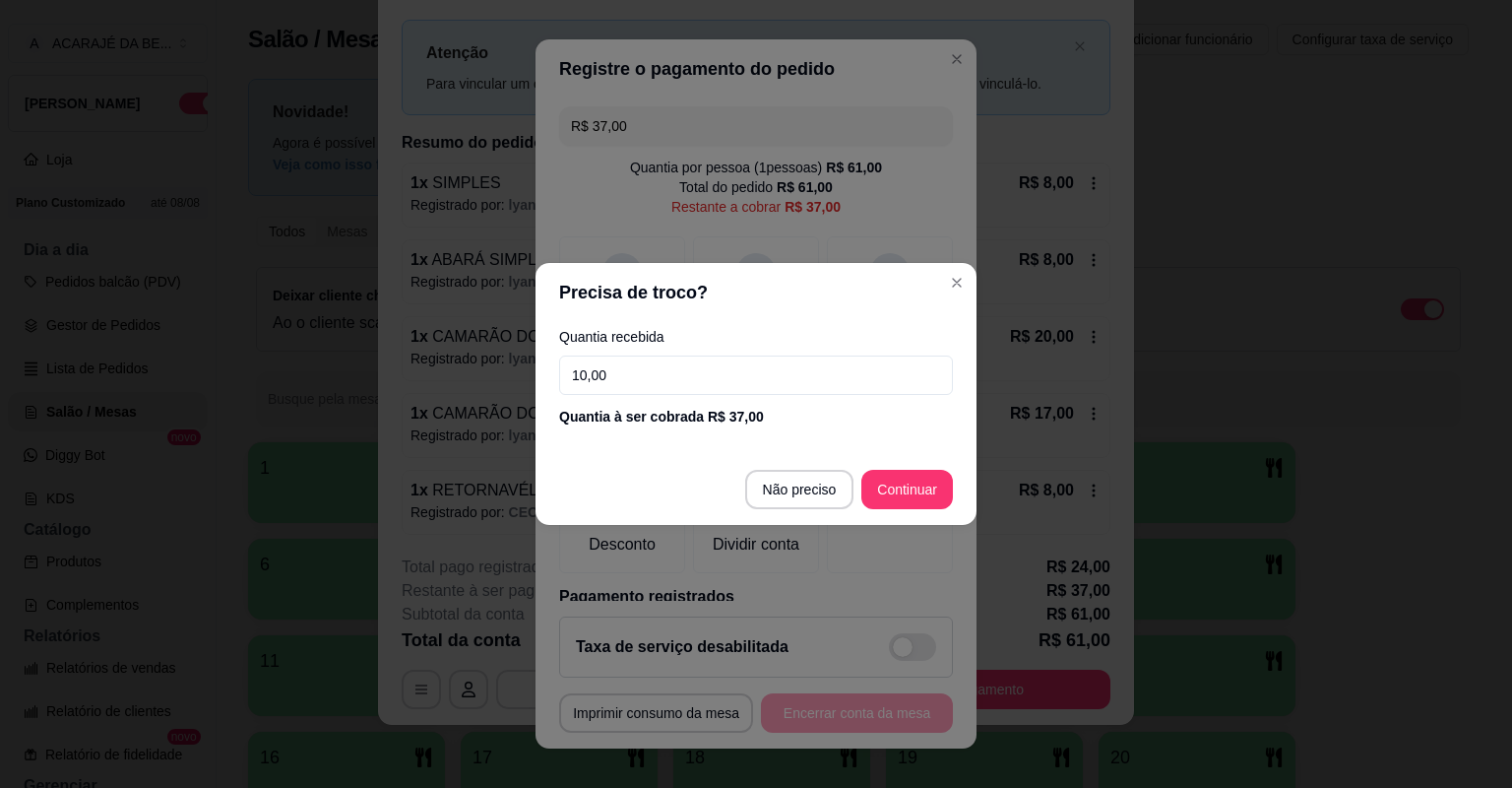 type on "100,00" 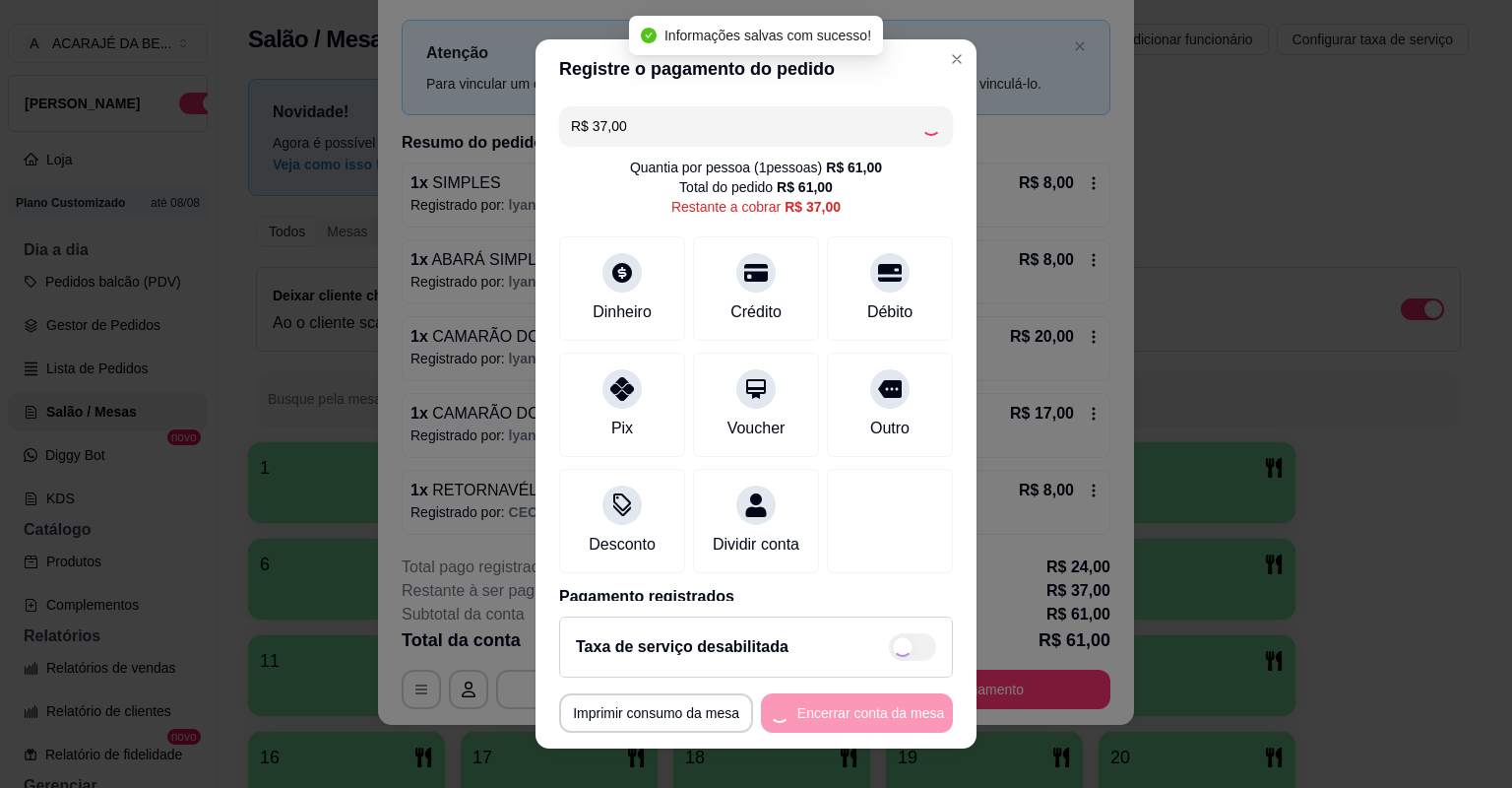 type on "R$ 0,00" 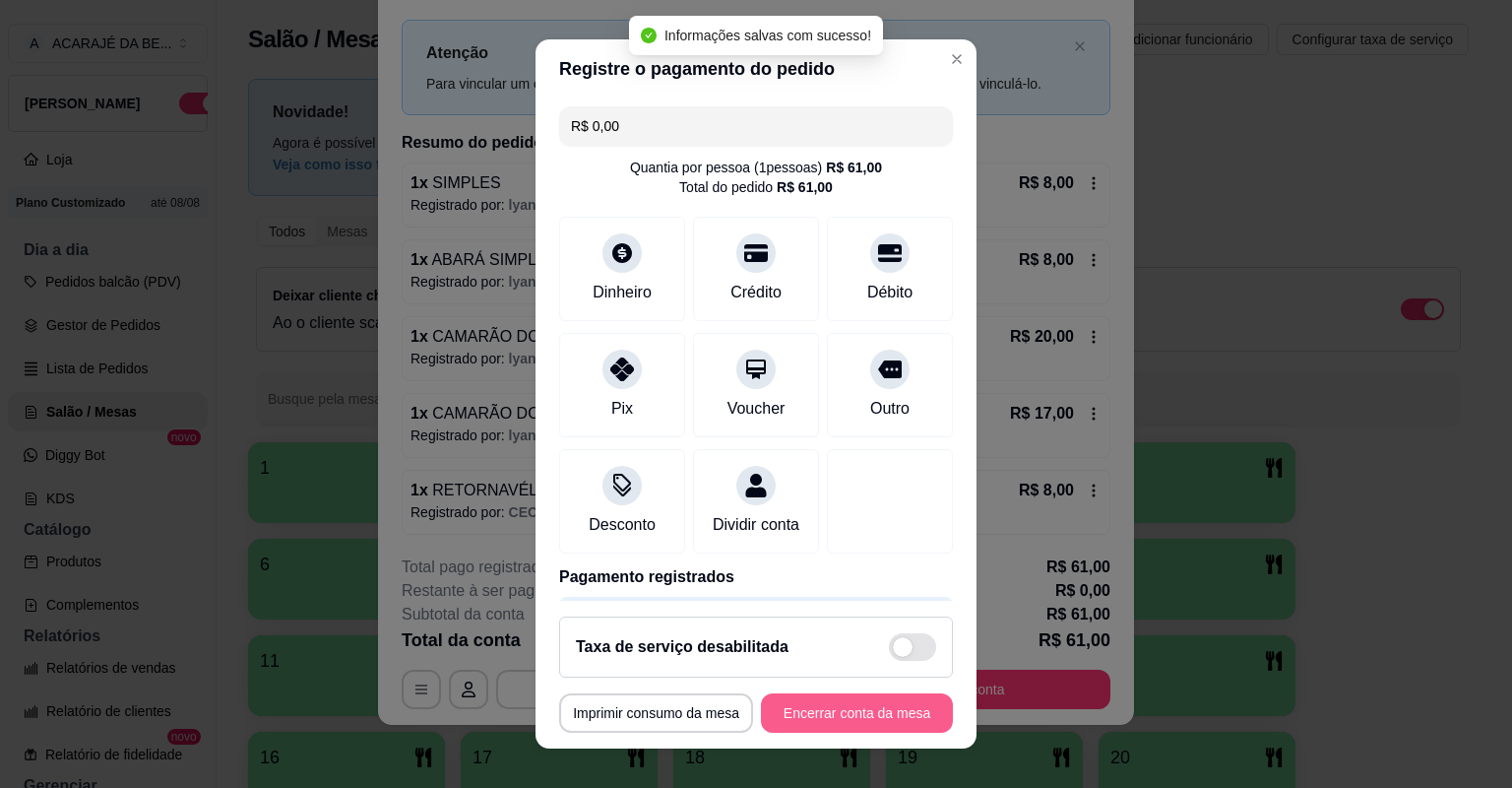 click on "Encerrar conta da mesa" at bounding box center (856, 713) 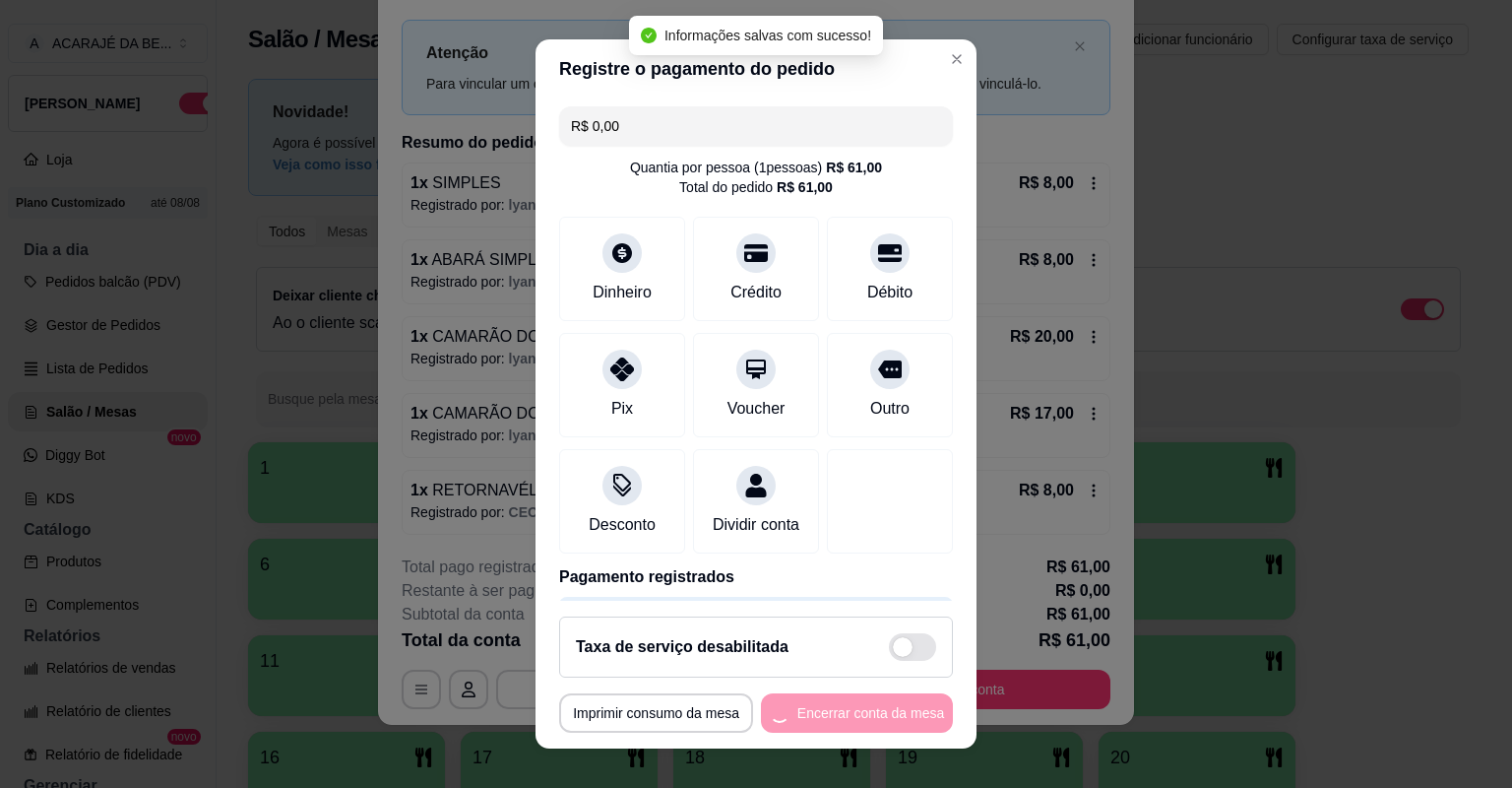 scroll, scrollTop: 0, scrollLeft: 0, axis: both 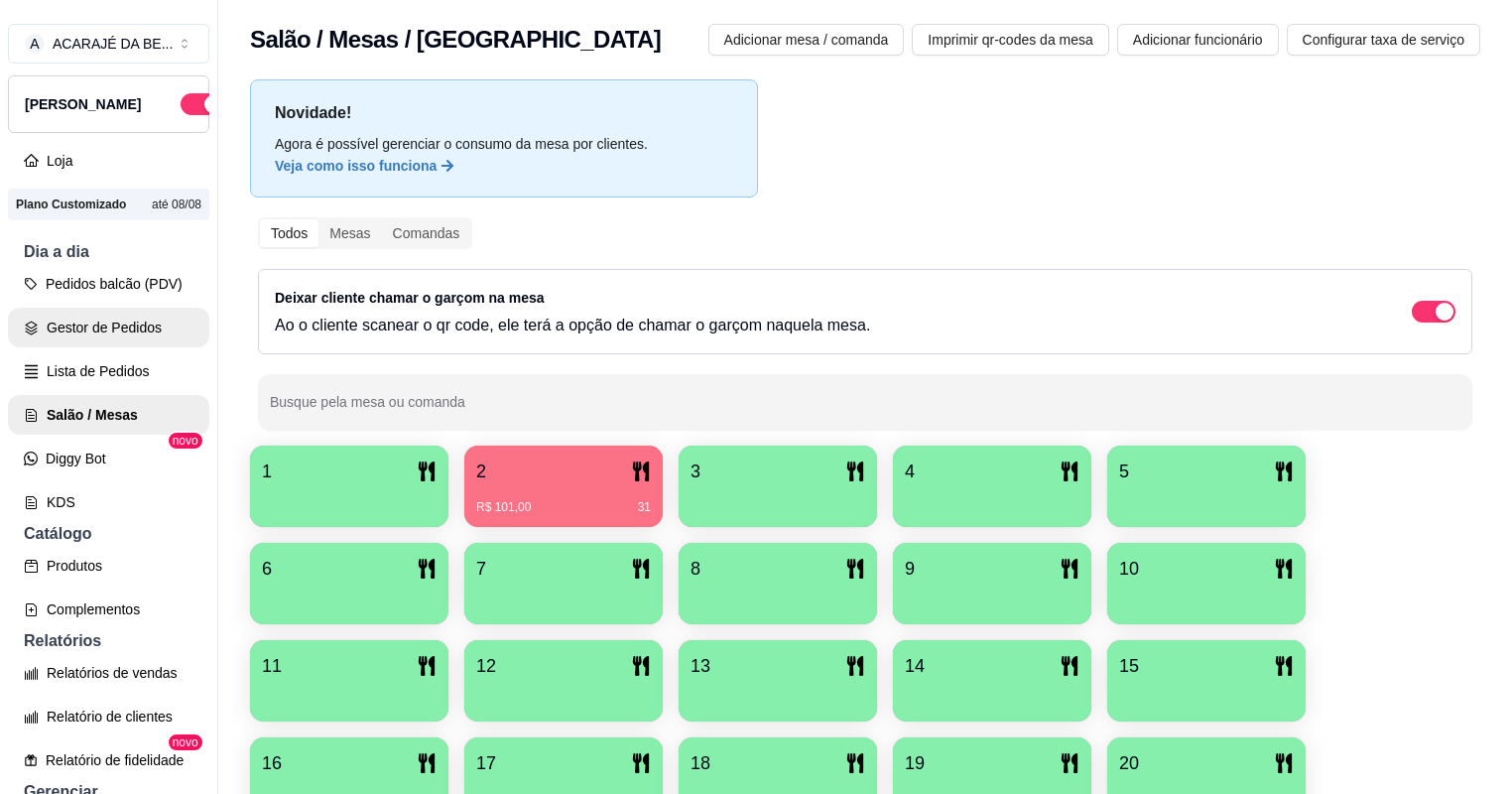 click on "Gestor de Pedidos" at bounding box center [108, 328] 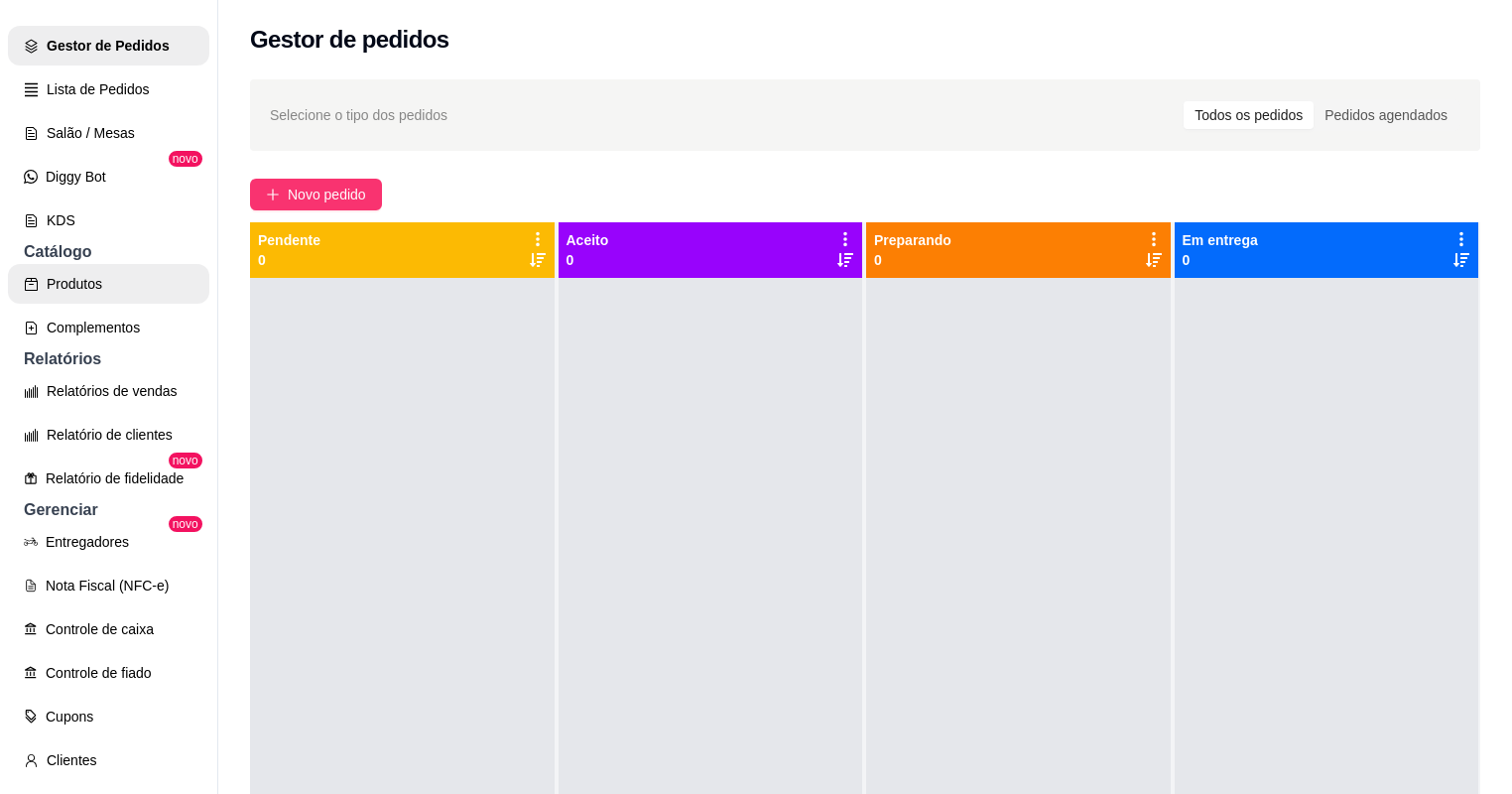 scroll, scrollTop: 541, scrollLeft: 0, axis: vertical 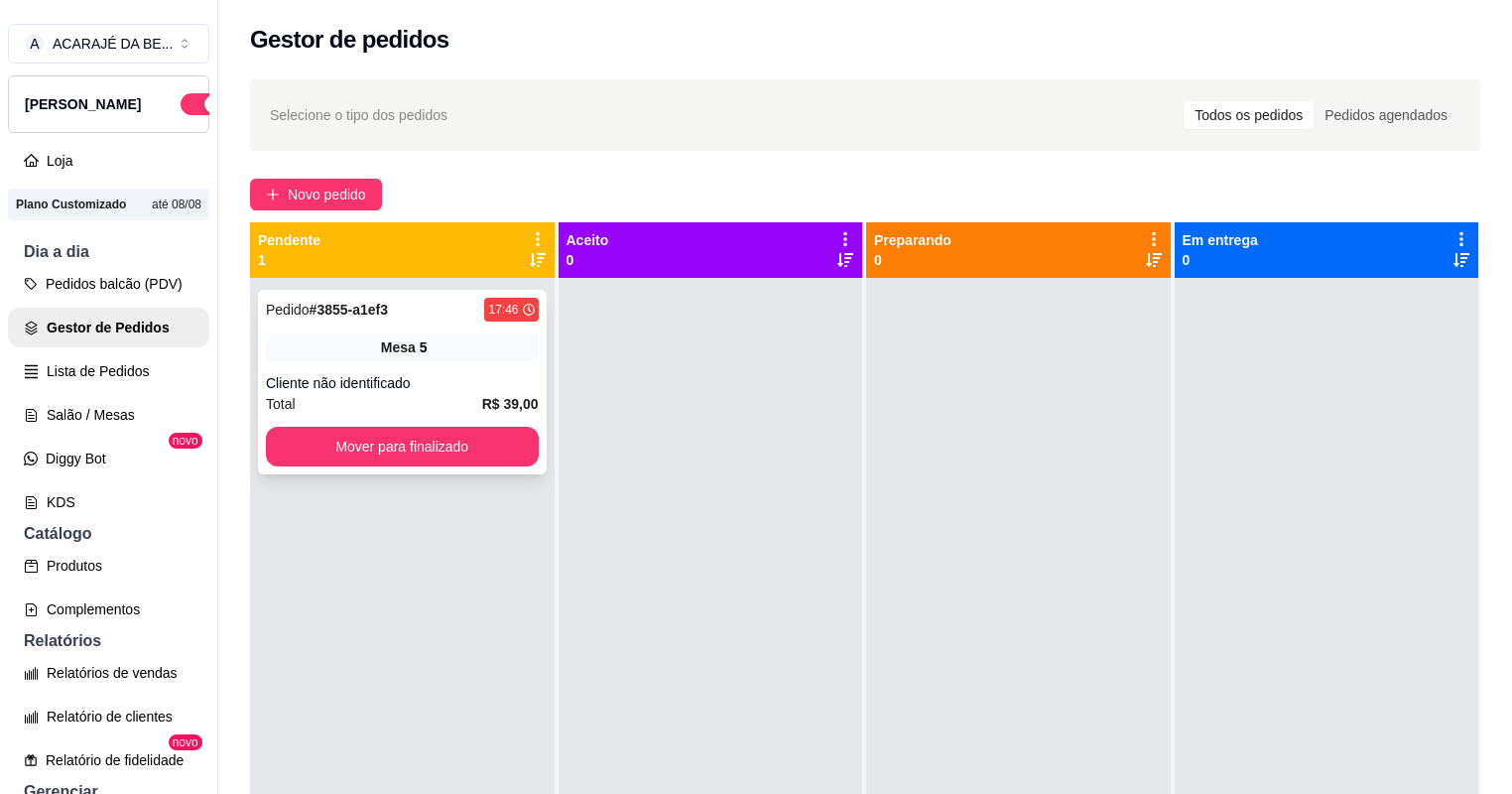 click on "Total R$ 39,00" at bounding box center [402, 404] 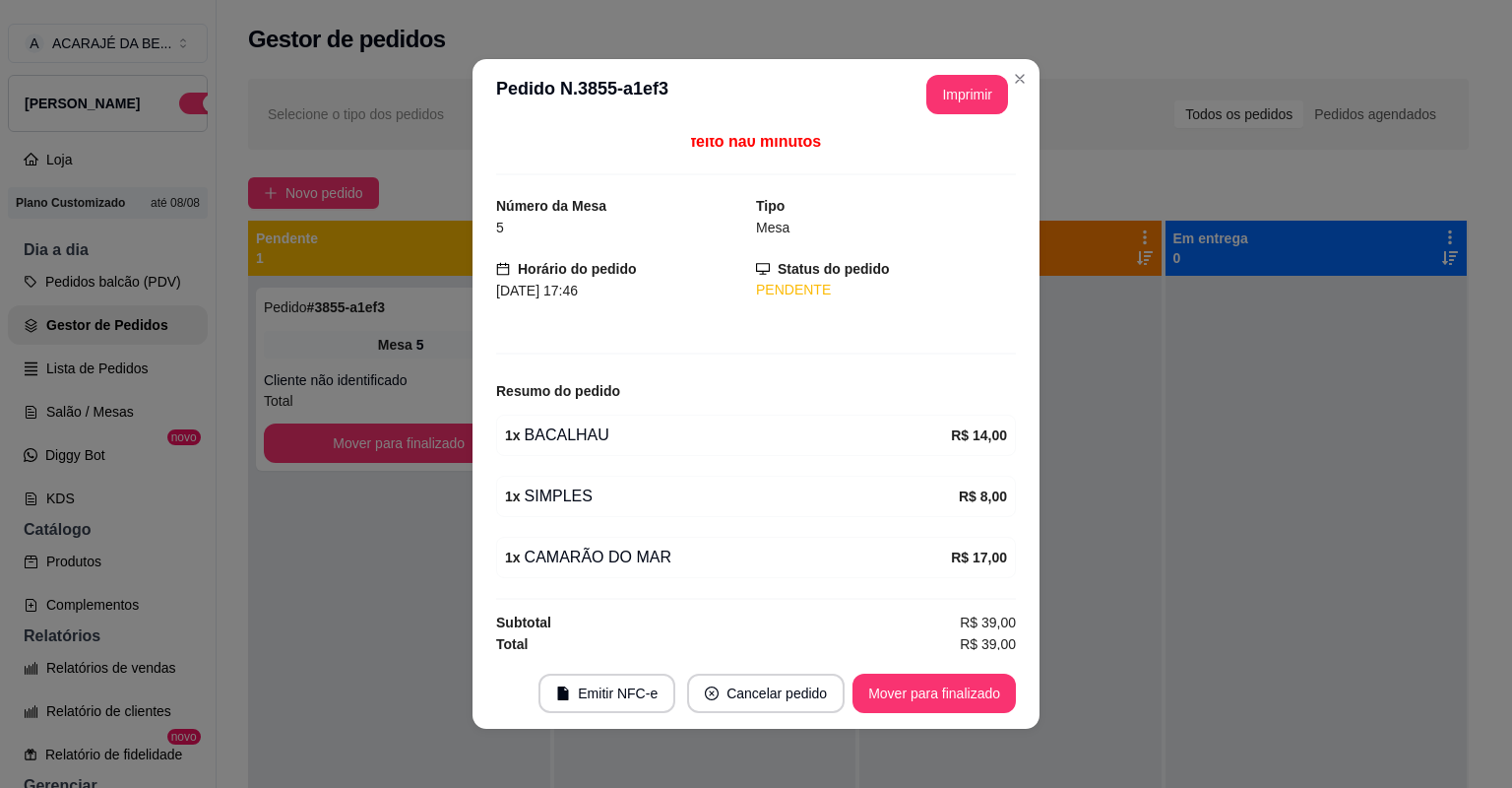 scroll, scrollTop: 10, scrollLeft: 0, axis: vertical 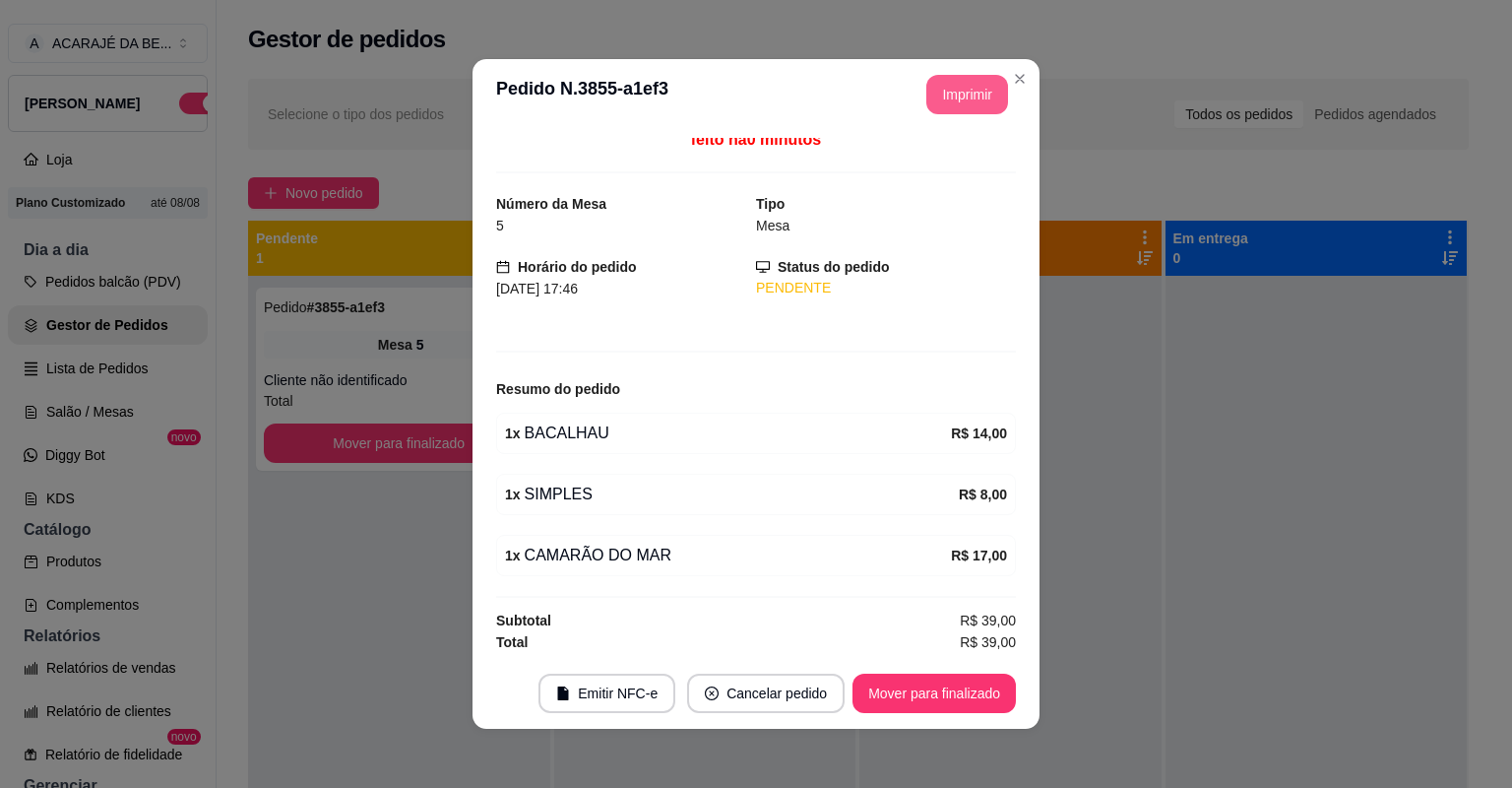 click on "Imprimir" at bounding box center [967, 95] 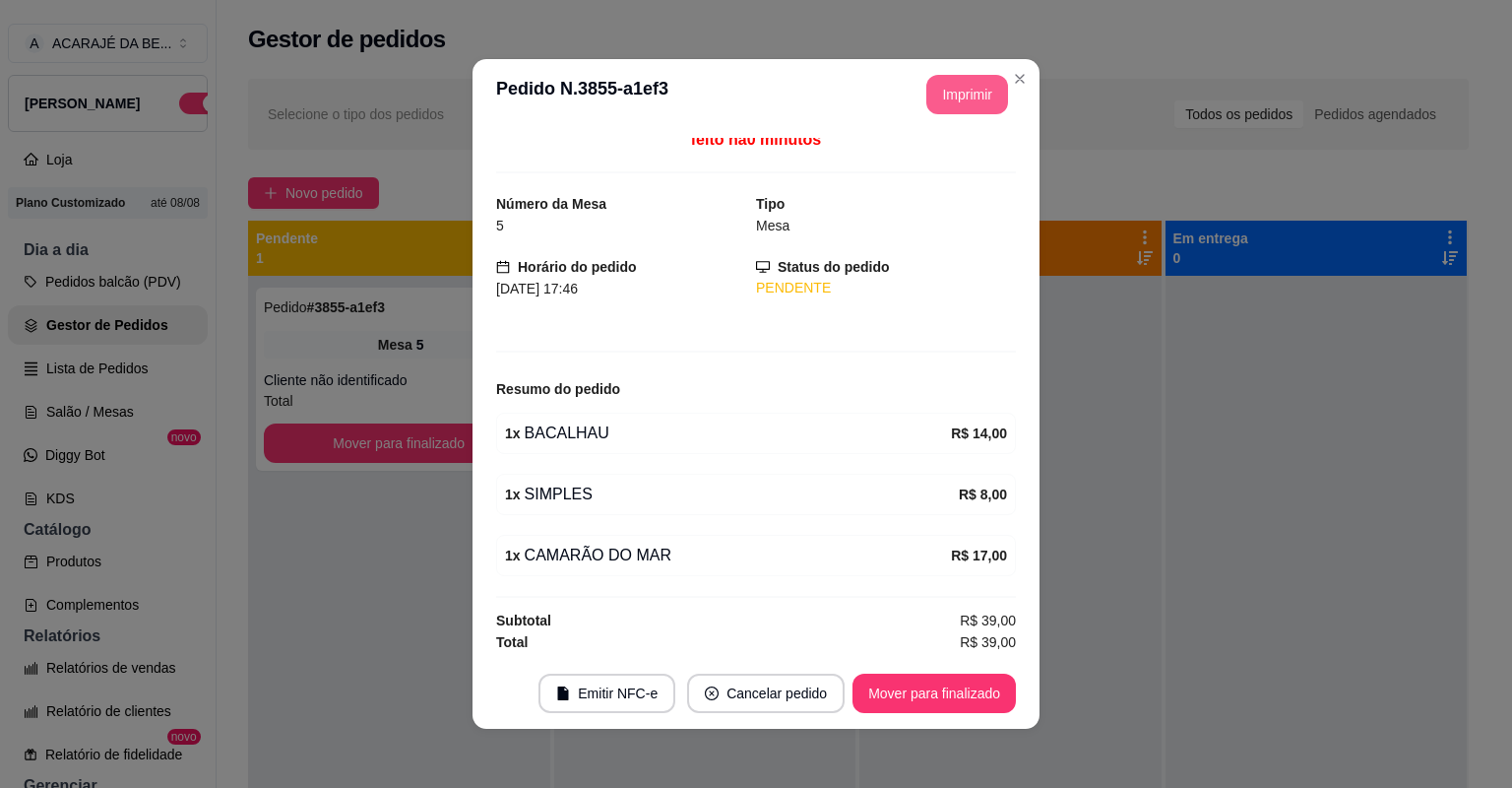 scroll, scrollTop: 0, scrollLeft: 0, axis: both 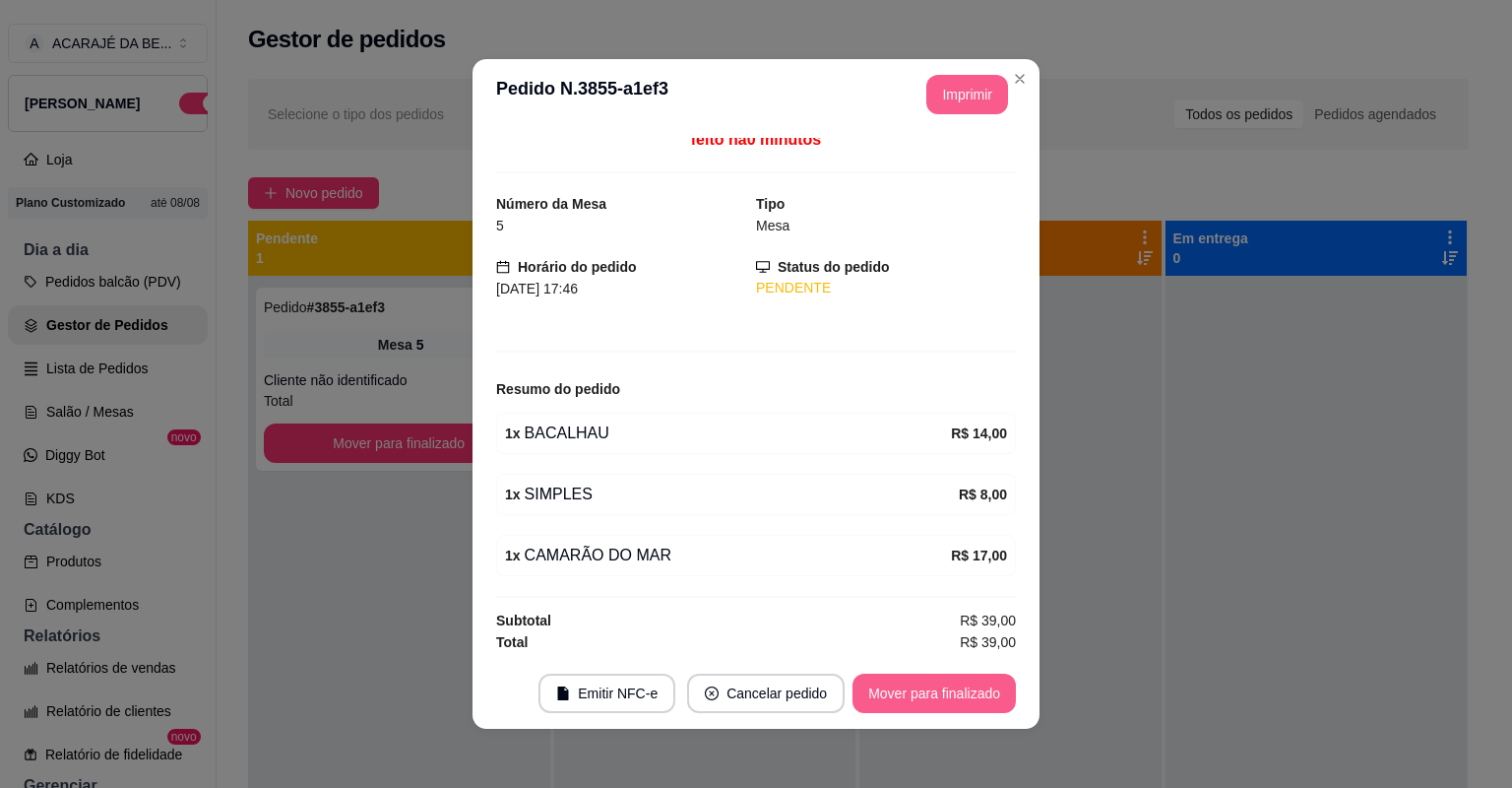 click on "Mover para finalizado" at bounding box center (934, 693) 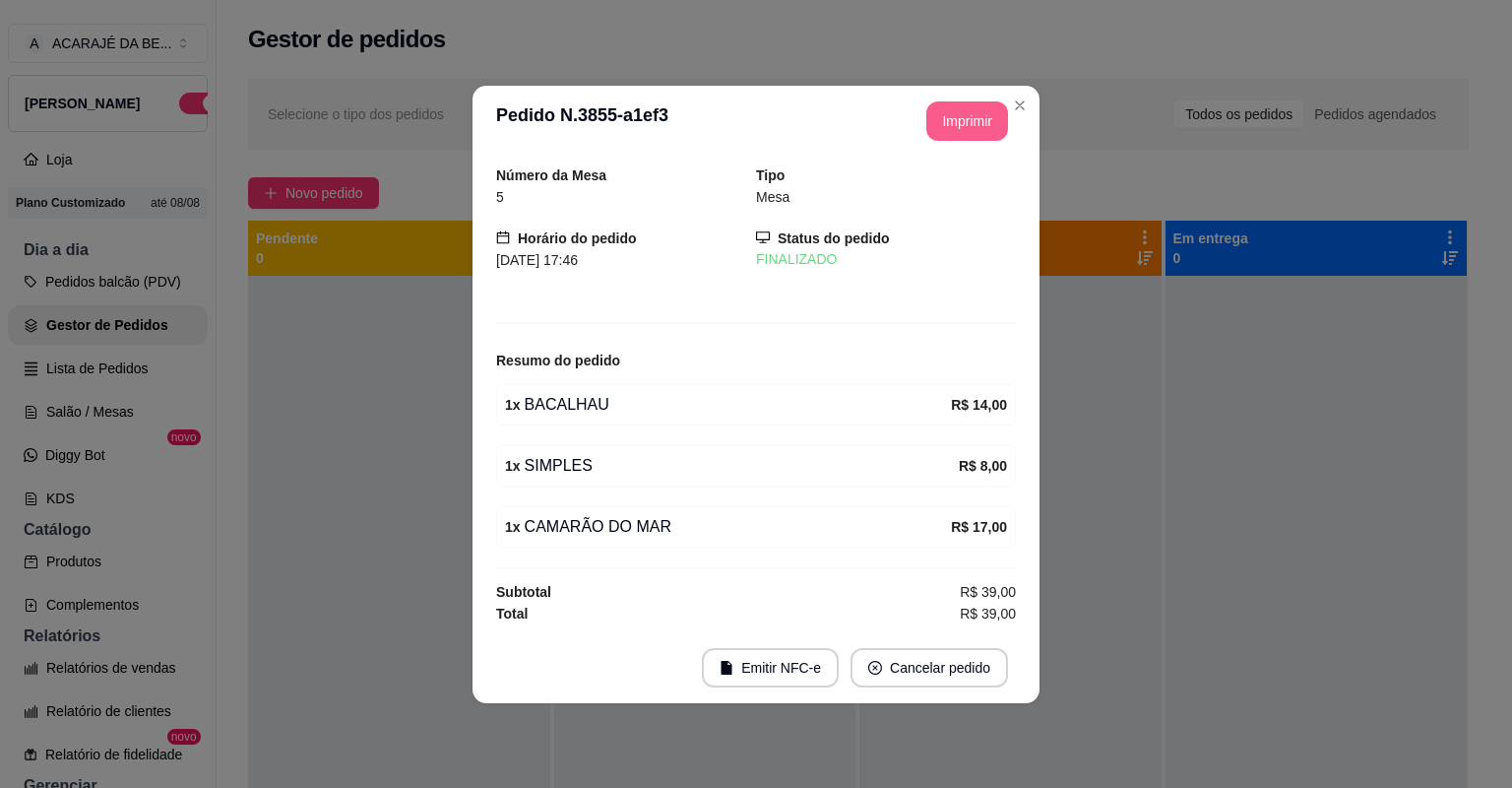 scroll, scrollTop: 0, scrollLeft: 0, axis: both 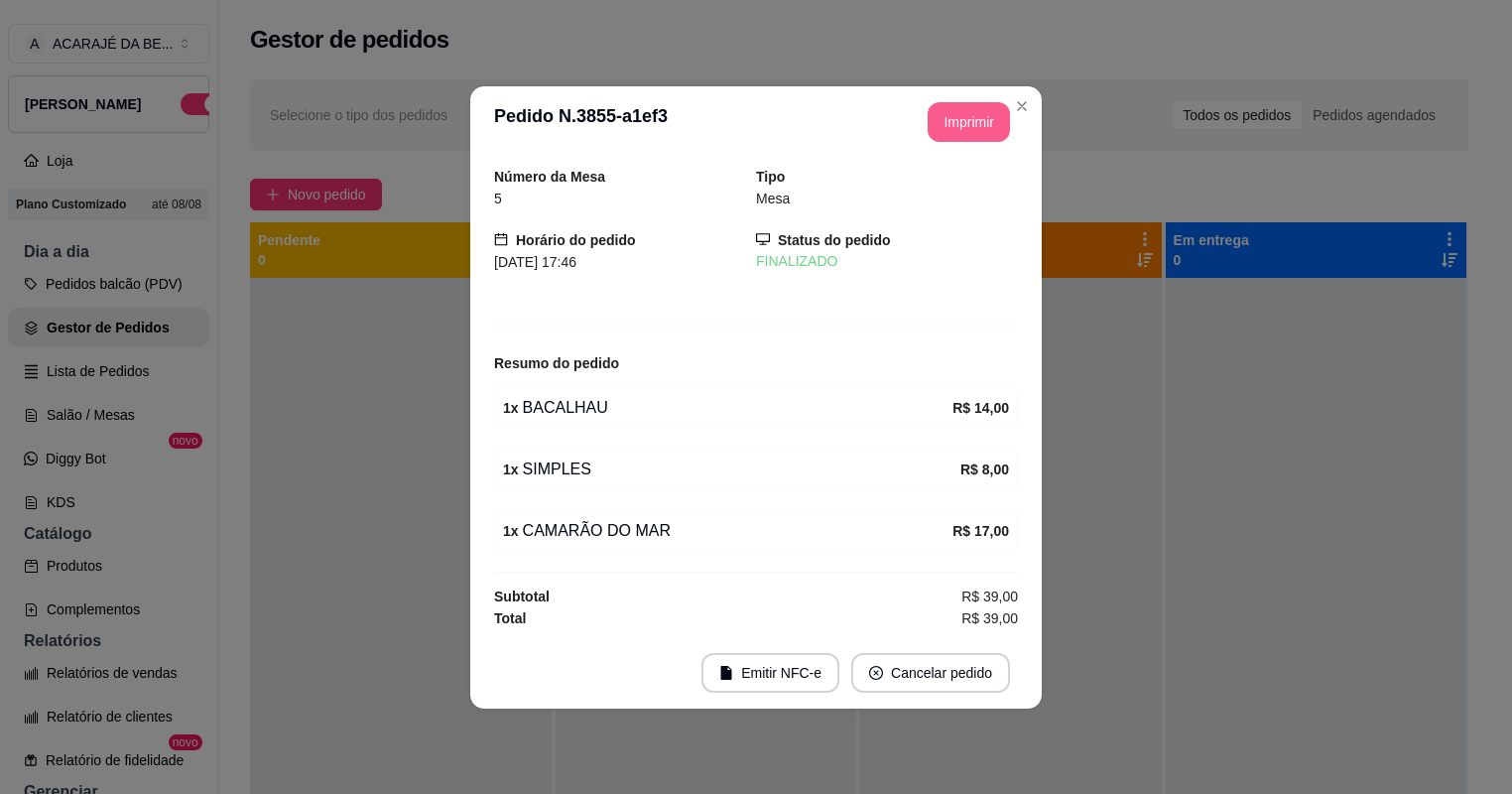 click at bounding box center (1011, 675) 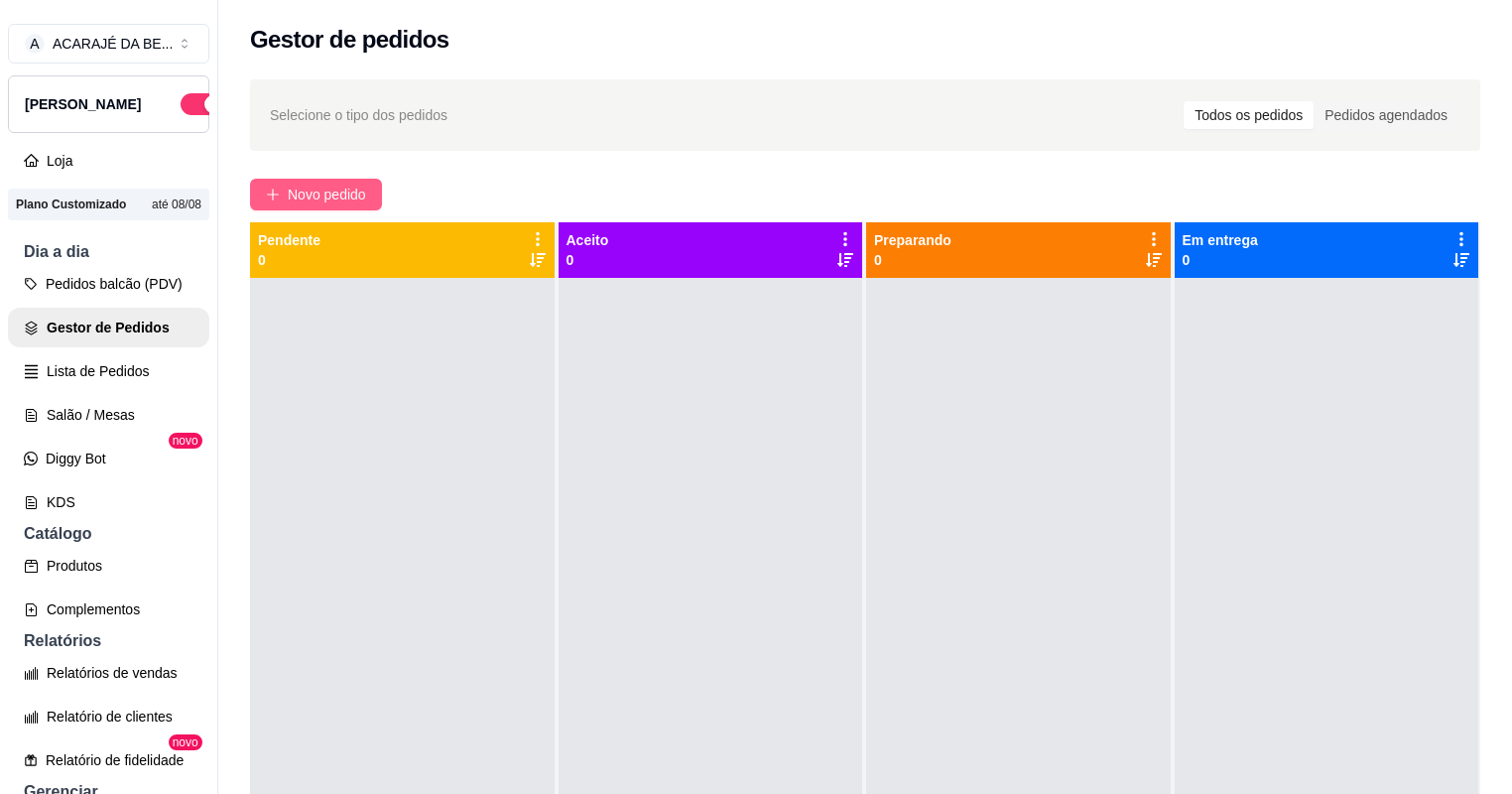 click on "Novo pedido" at bounding box center (326, 195) 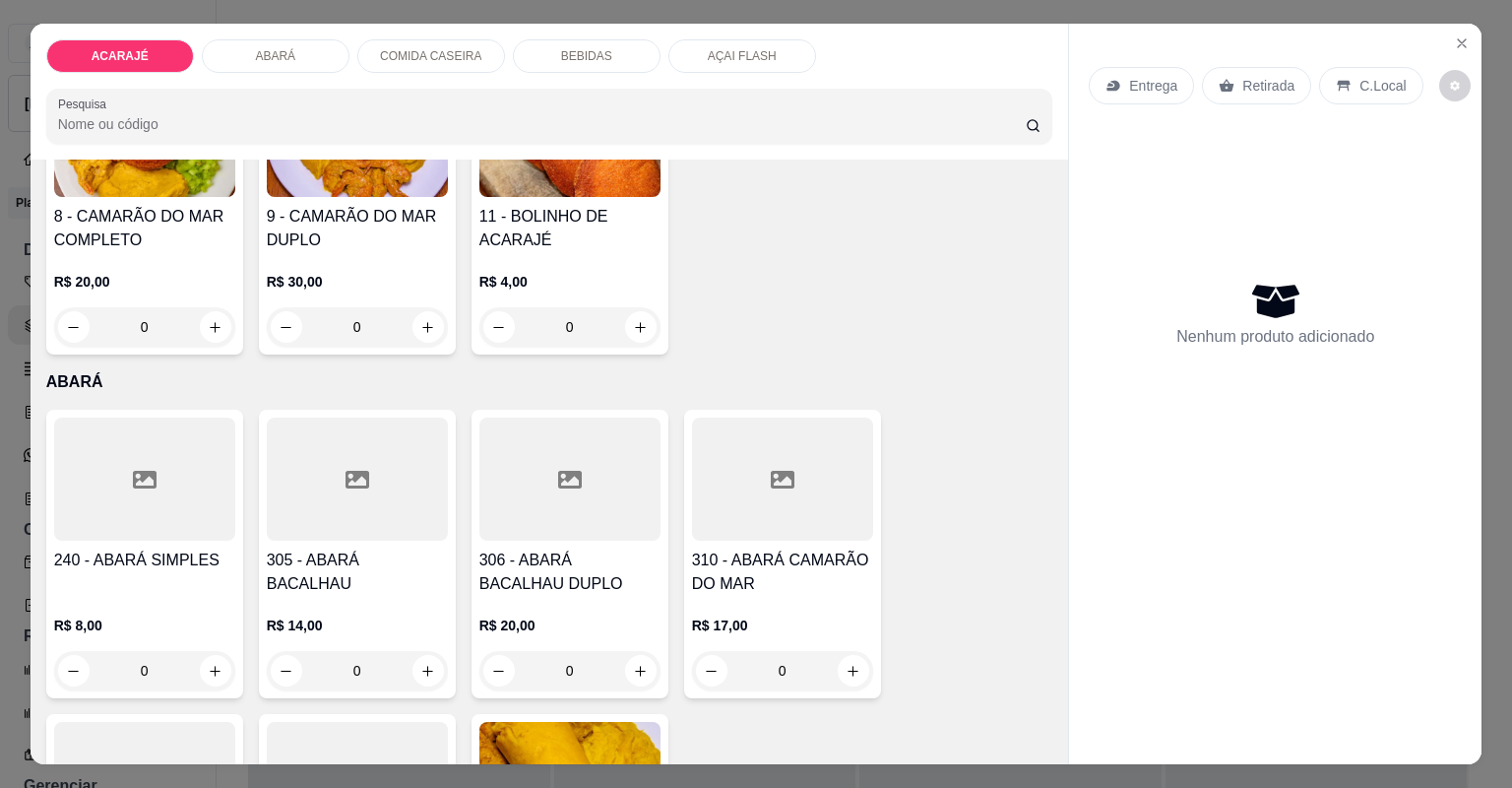 scroll, scrollTop: 552, scrollLeft: 0, axis: vertical 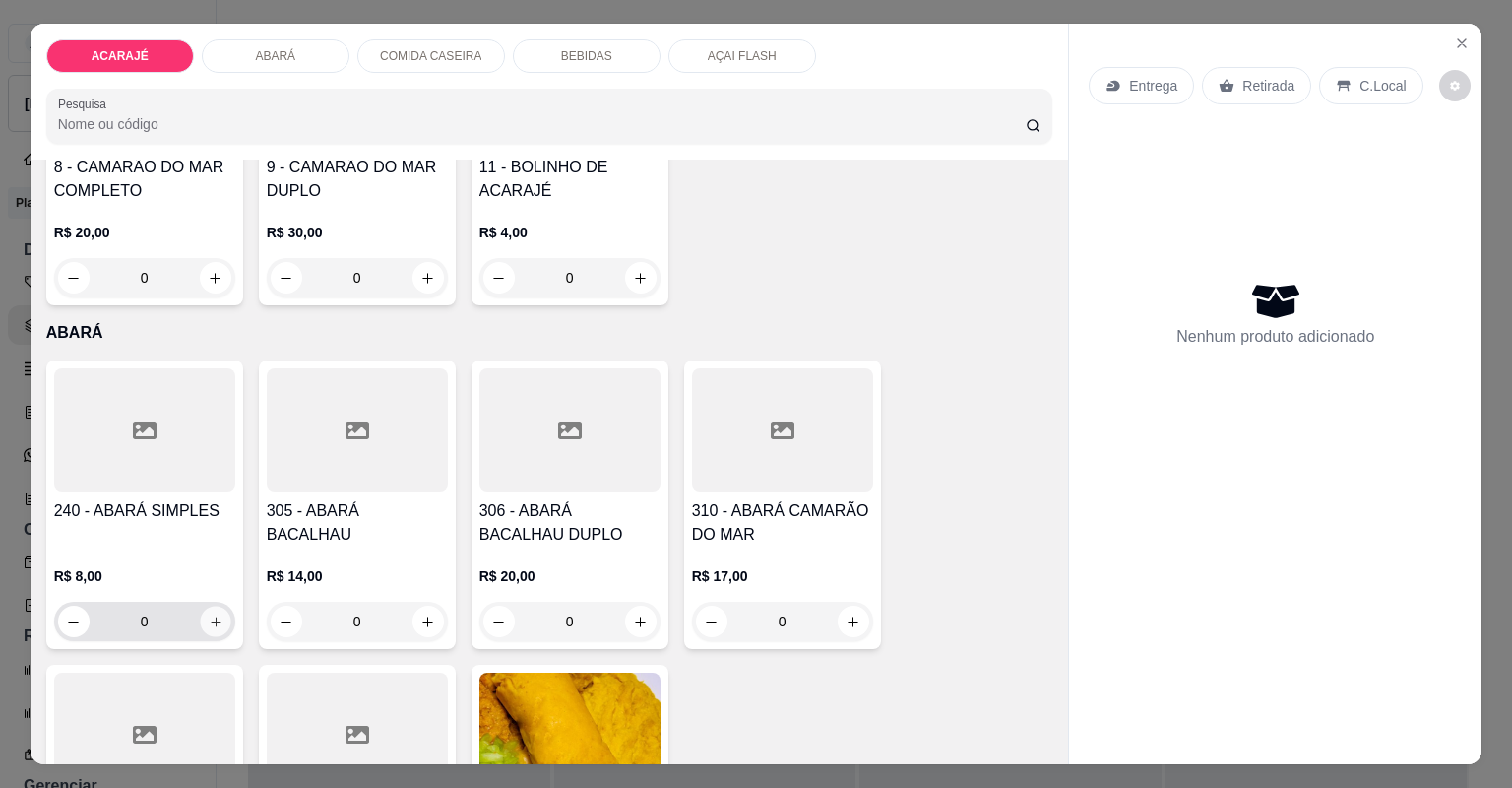 click 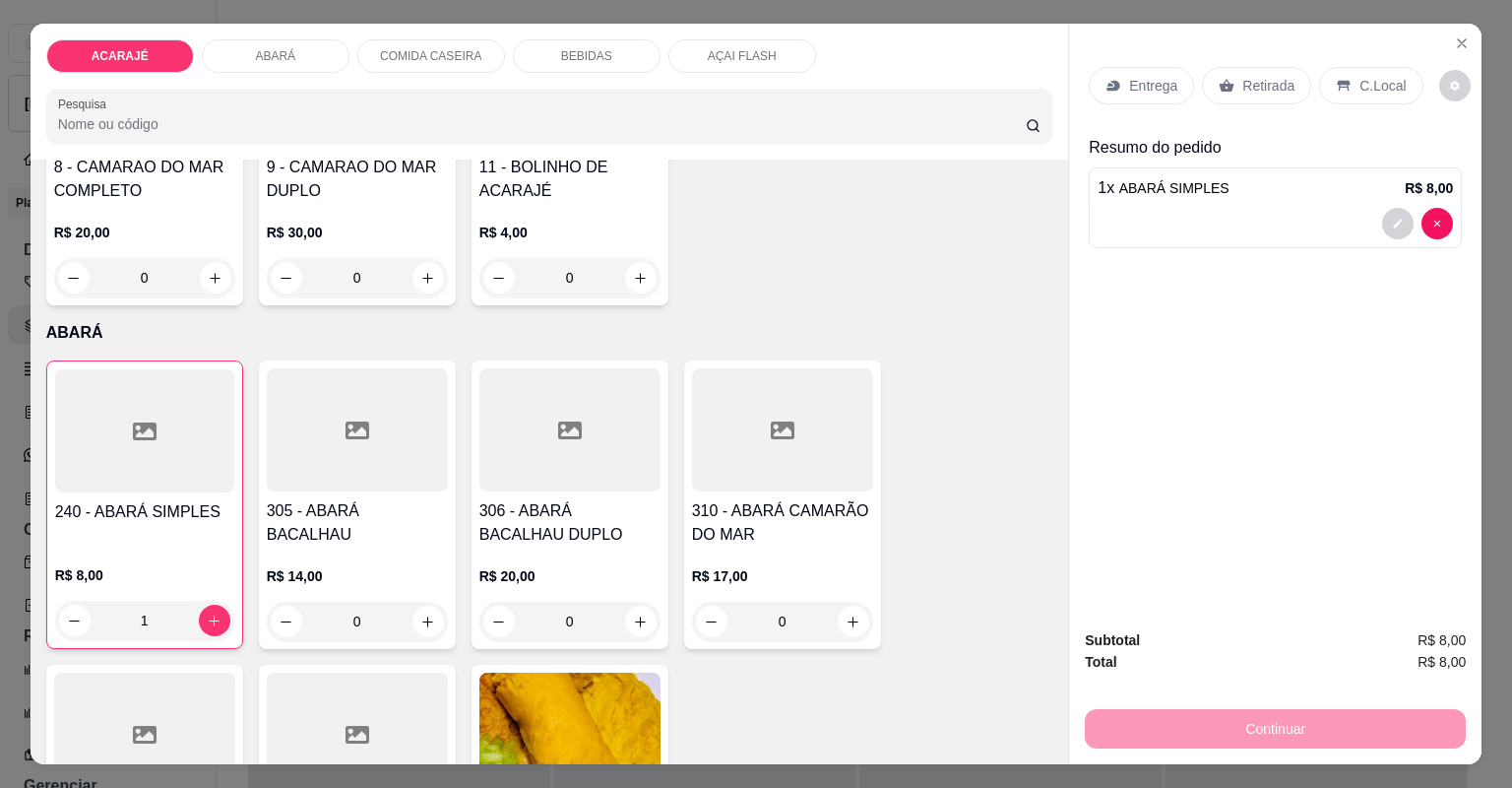 click on "Retirada" at bounding box center [1256, 86] 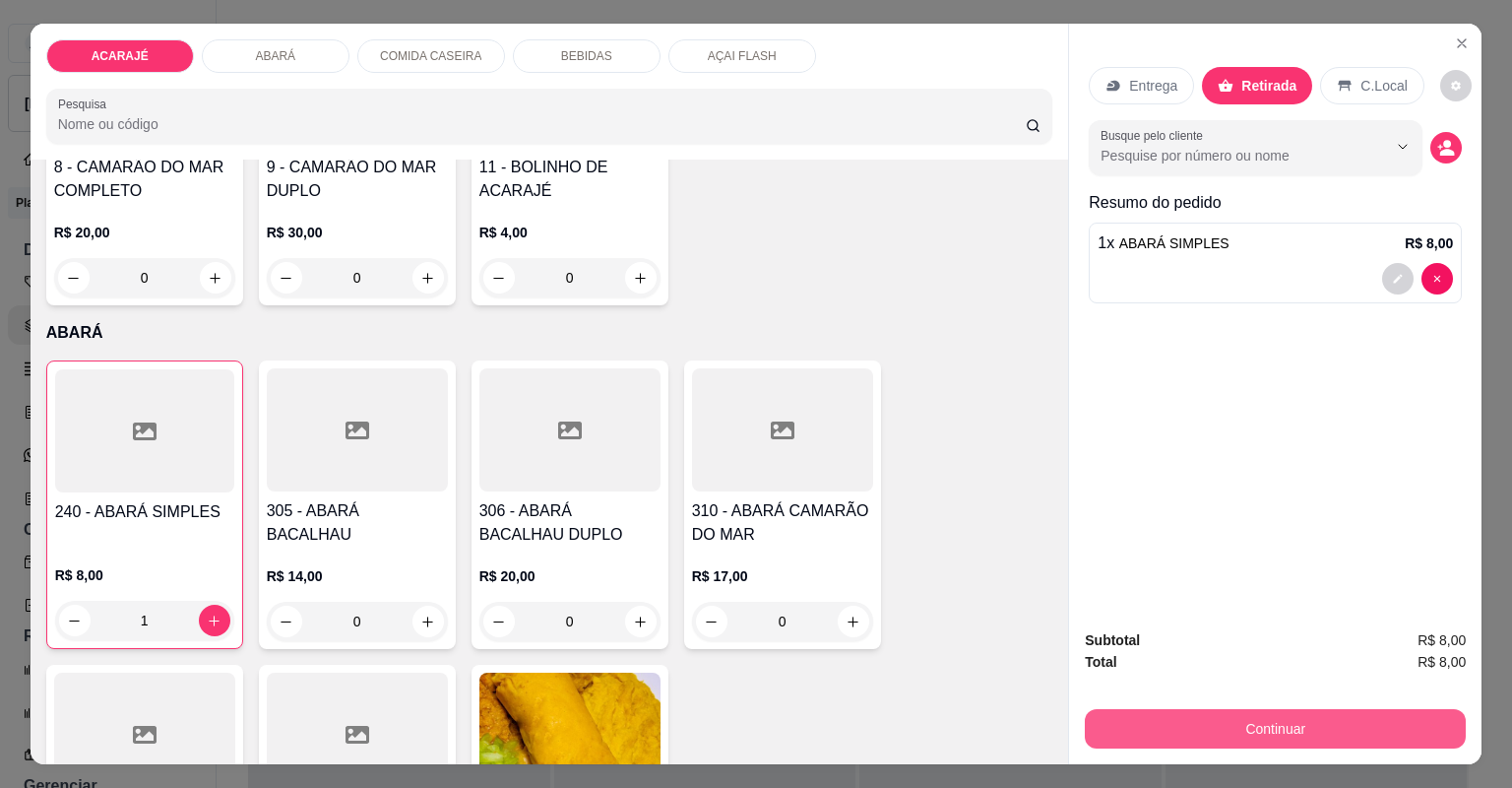 click on "Continuar" at bounding box center [1275, 729] 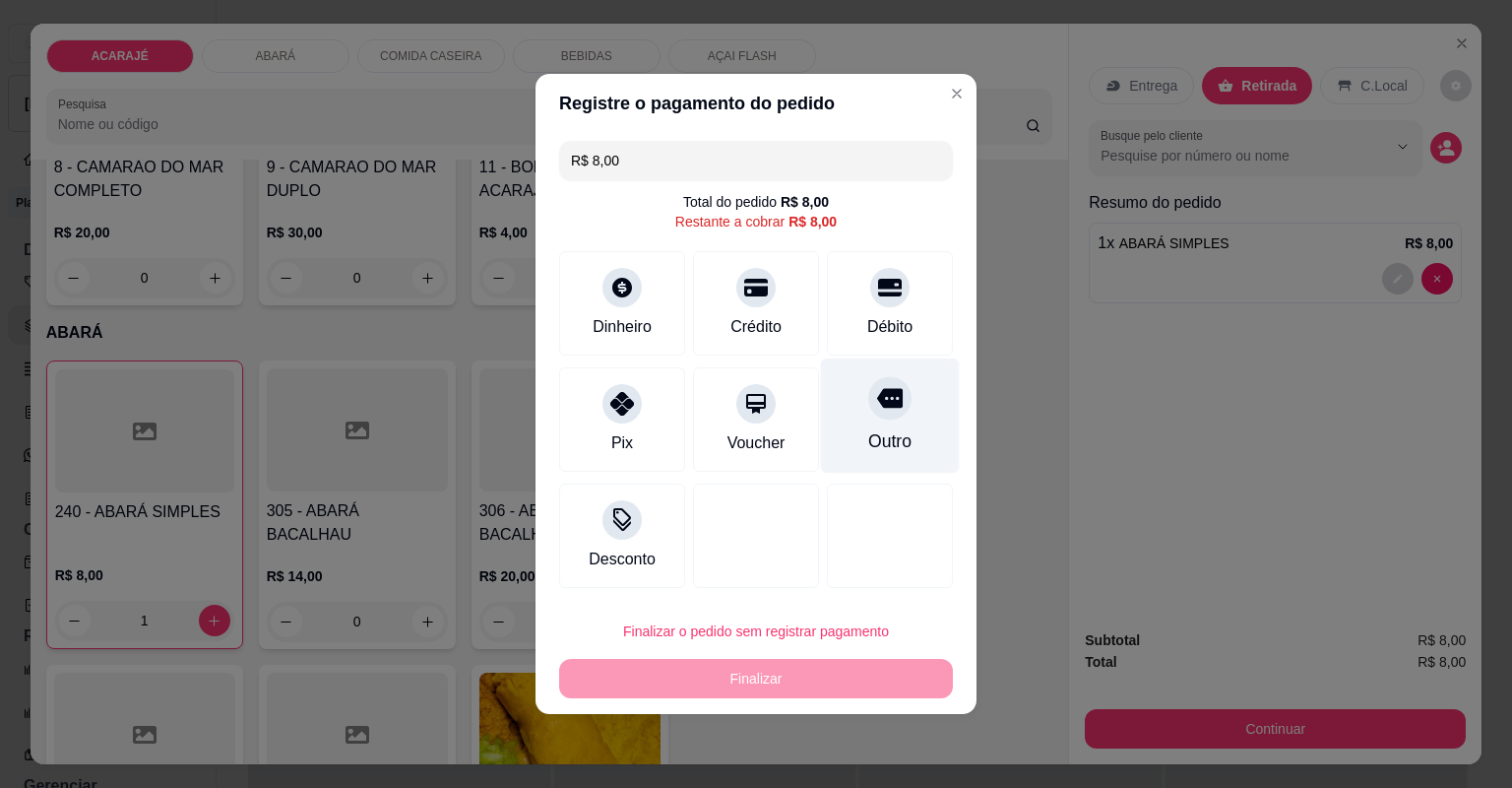 click on "Outro" at bounding box center [890, 416] 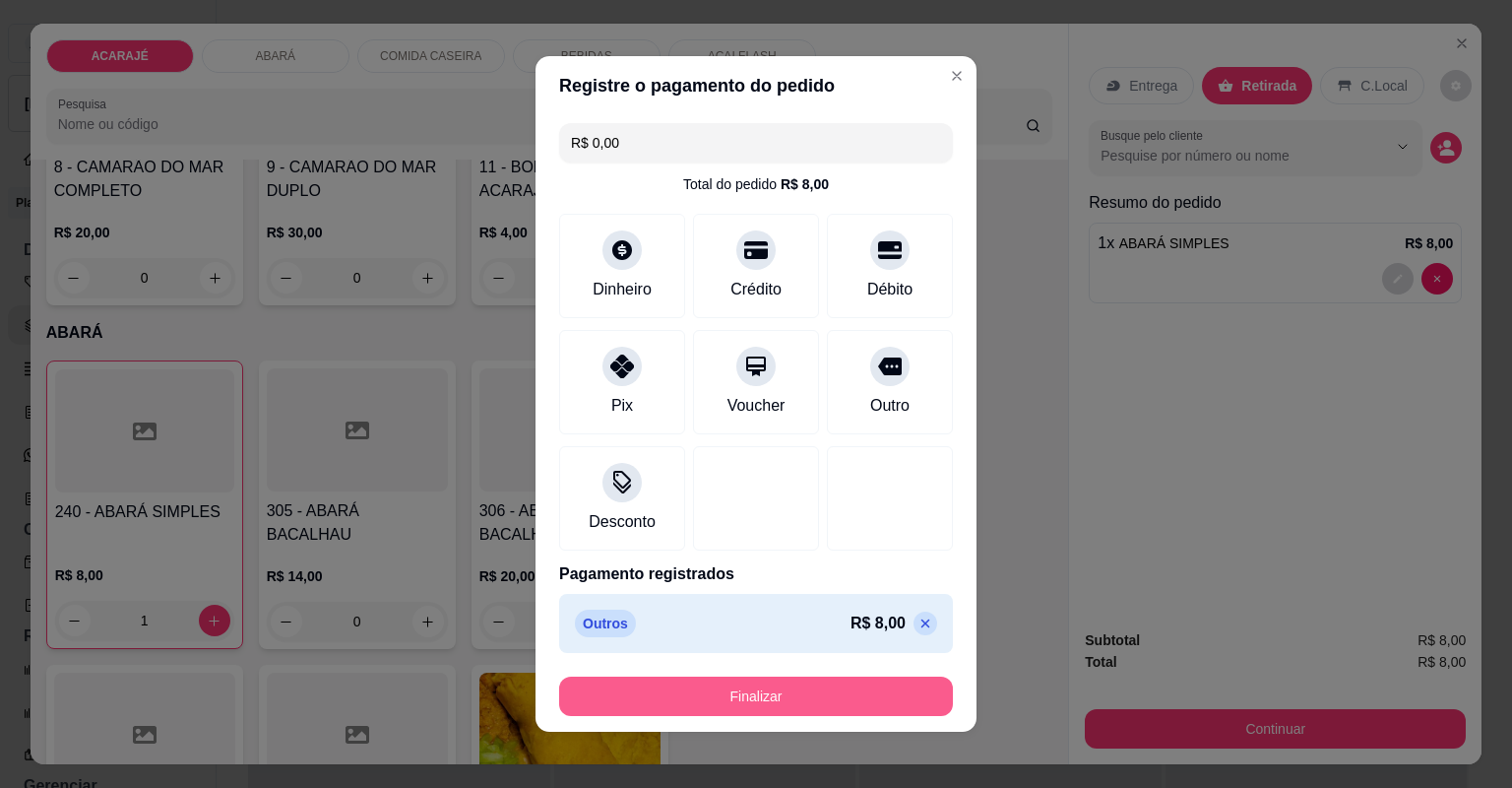 click on "Finalizar" at bounding box center (756, 696) 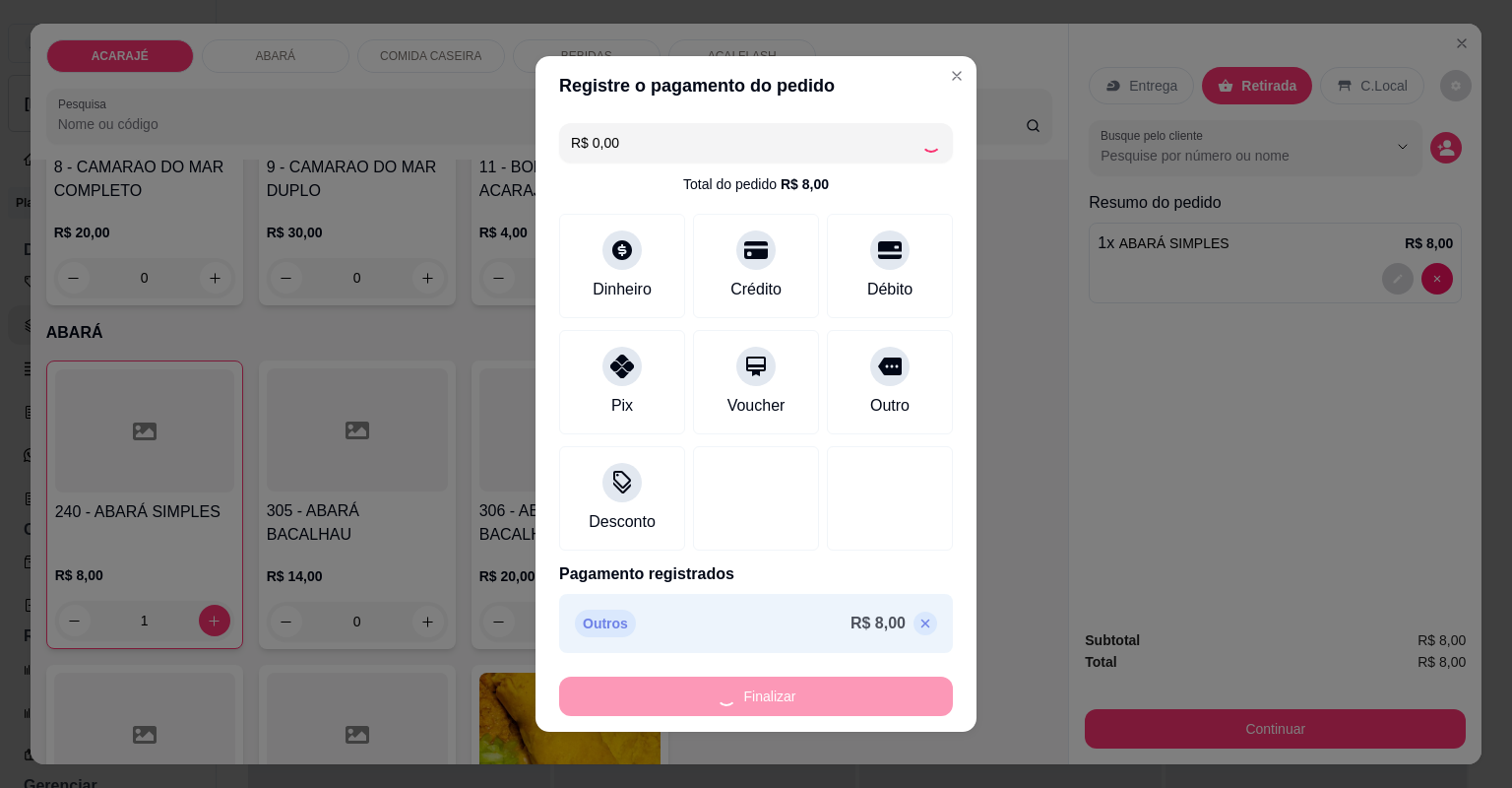 type on "0" 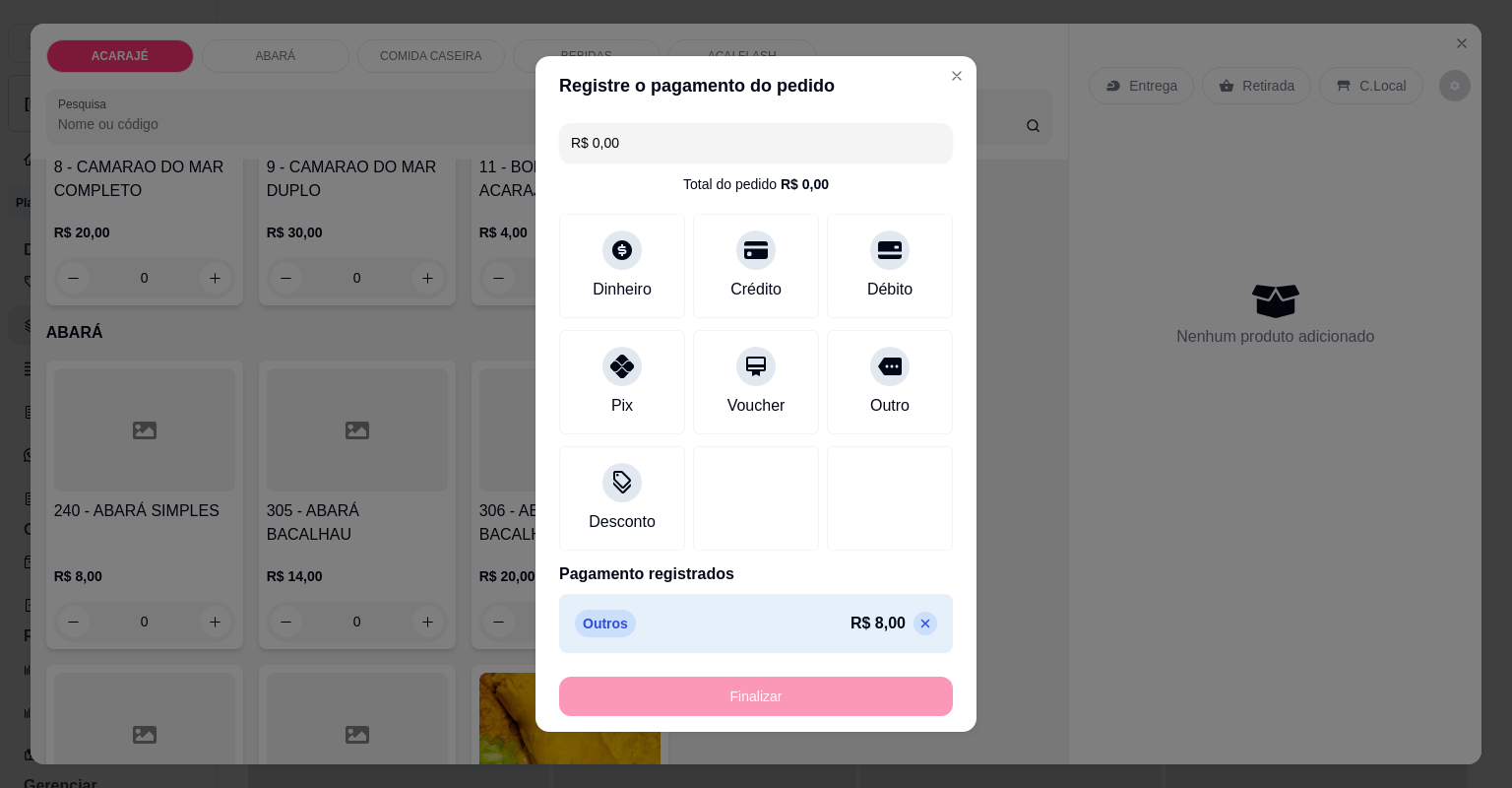 type on "-R$ 8,00" 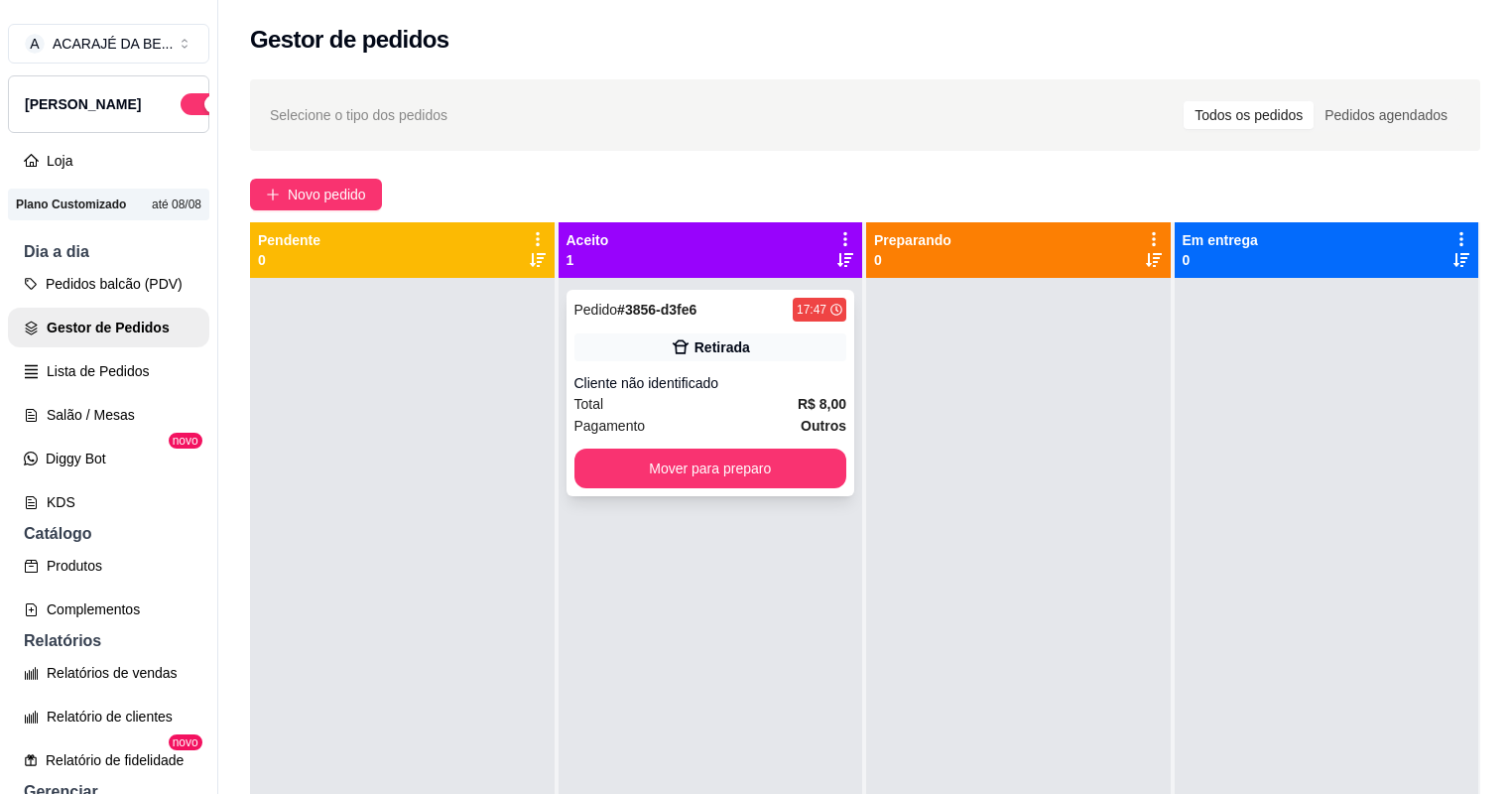 click on "Cliente não identificado" at bounding box center [710, 383] 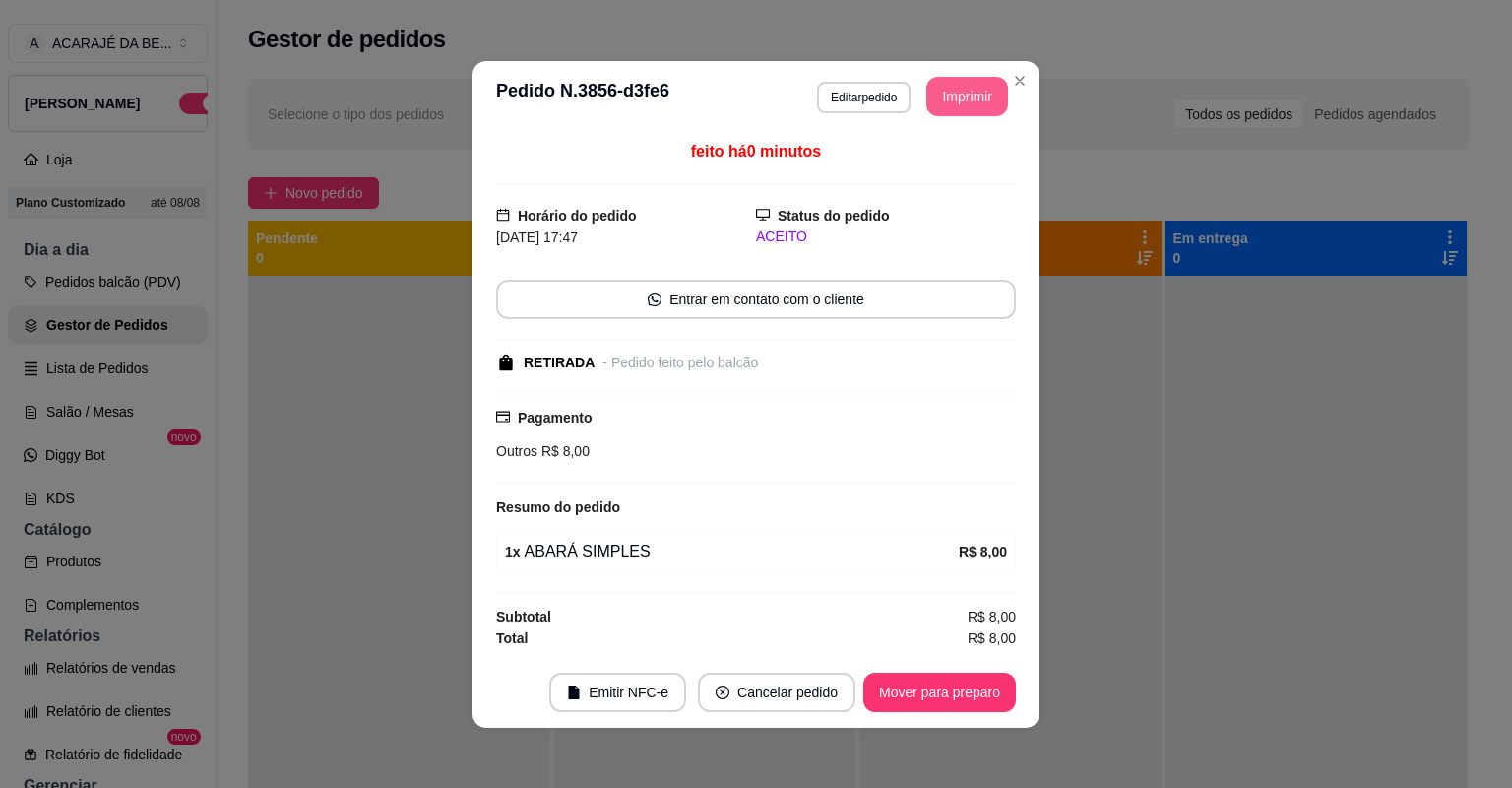 click on "Imprimir" at bounding box center (967, 97) 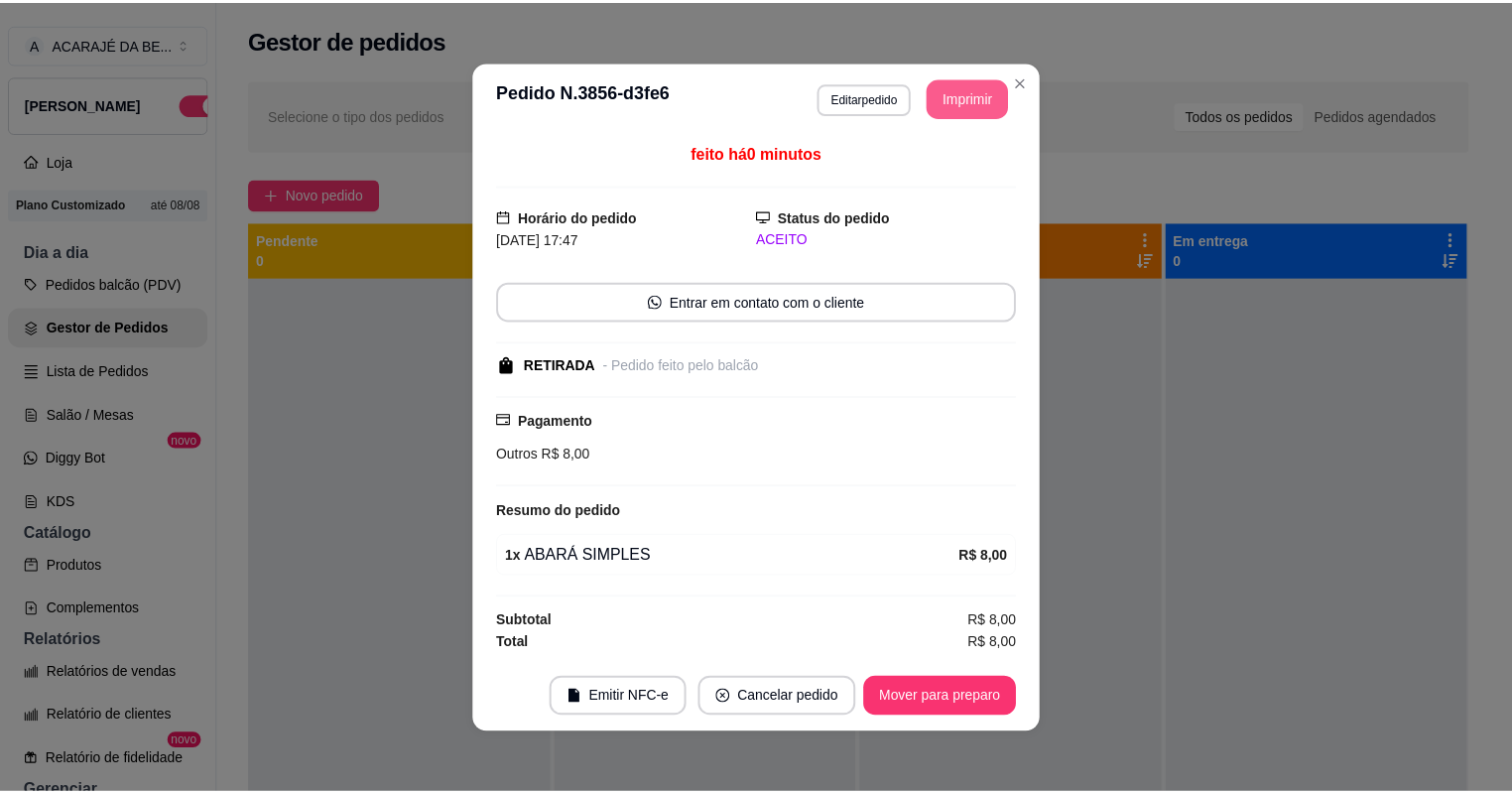 scroll, scrollTop: 0, scrollLeft: 0, axis: both 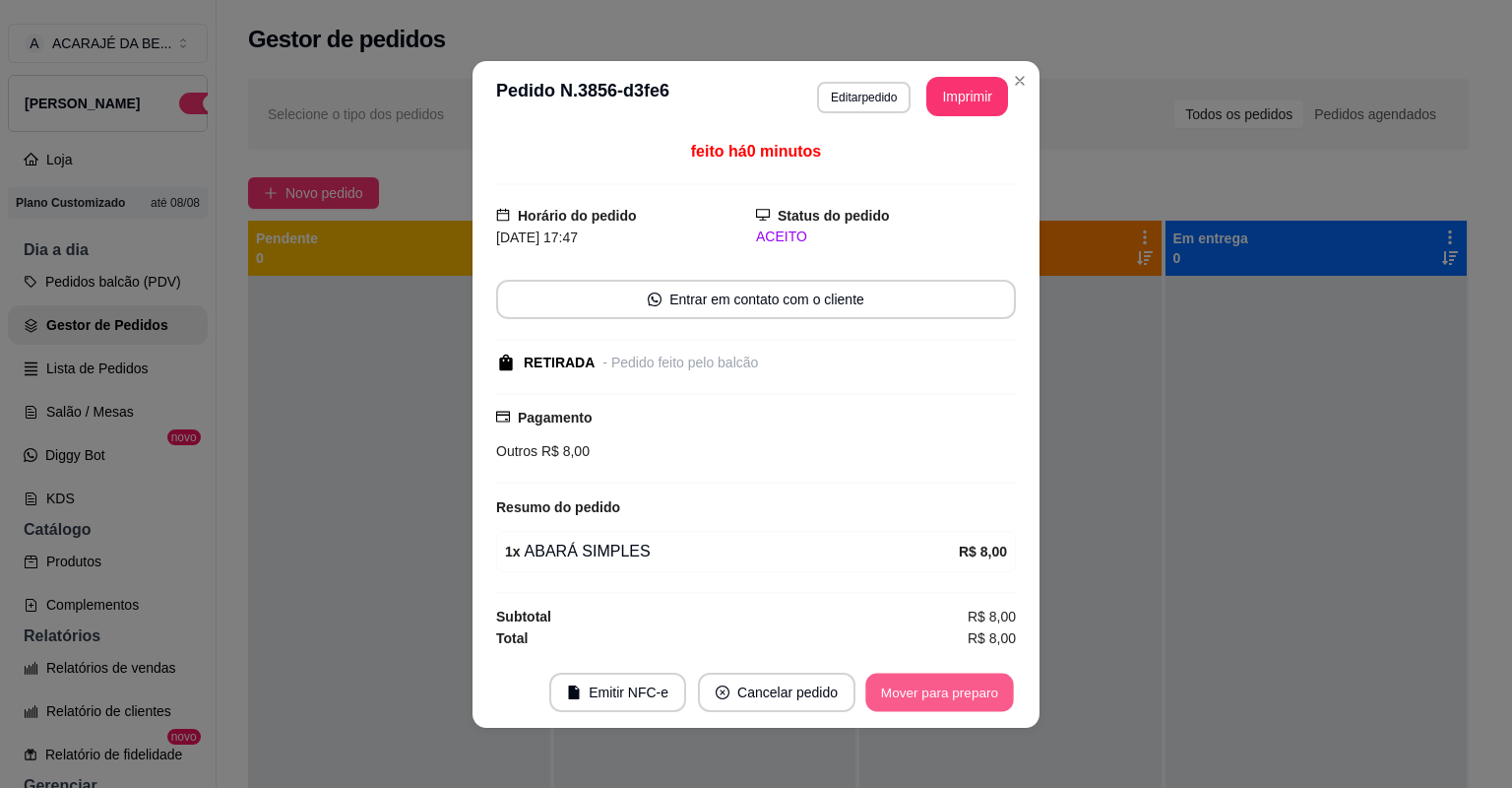 click on "Mover para preparo" at bounding box center (939, 691) 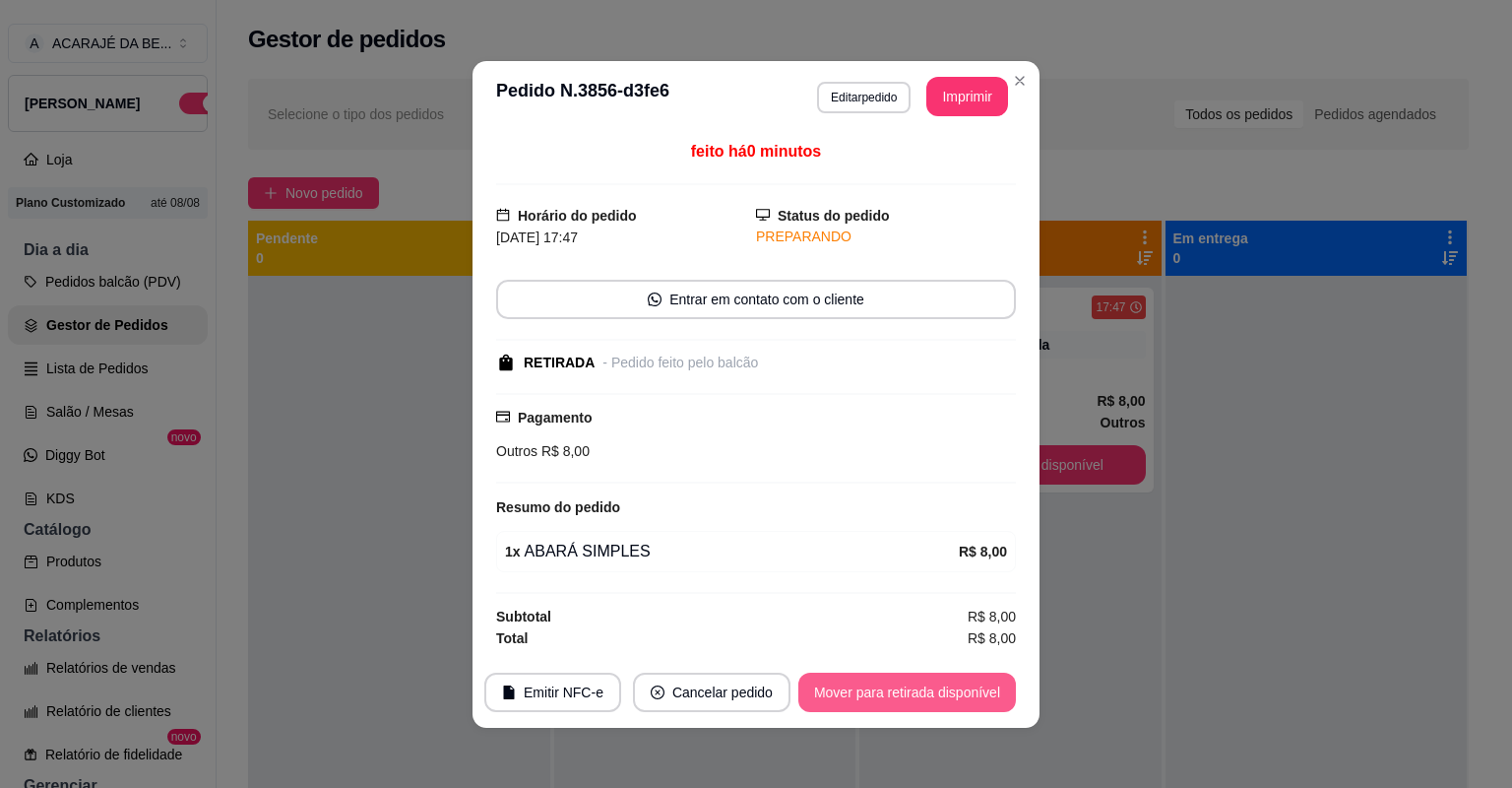 click on "Mover para retirada disponível" at bounding box center (907, 692) 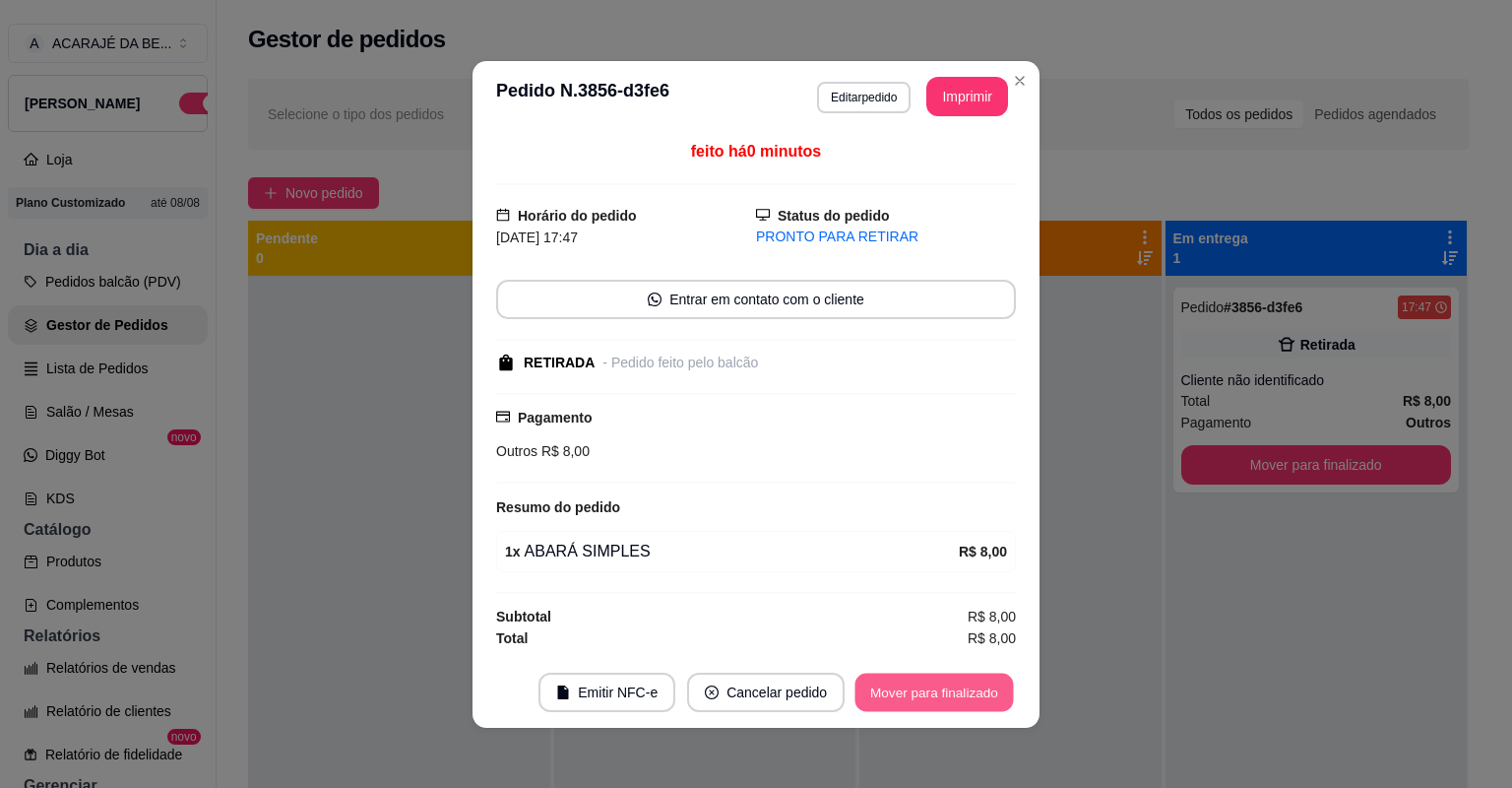 click on "Mover para finalizado" at bounding box center [934, 691] 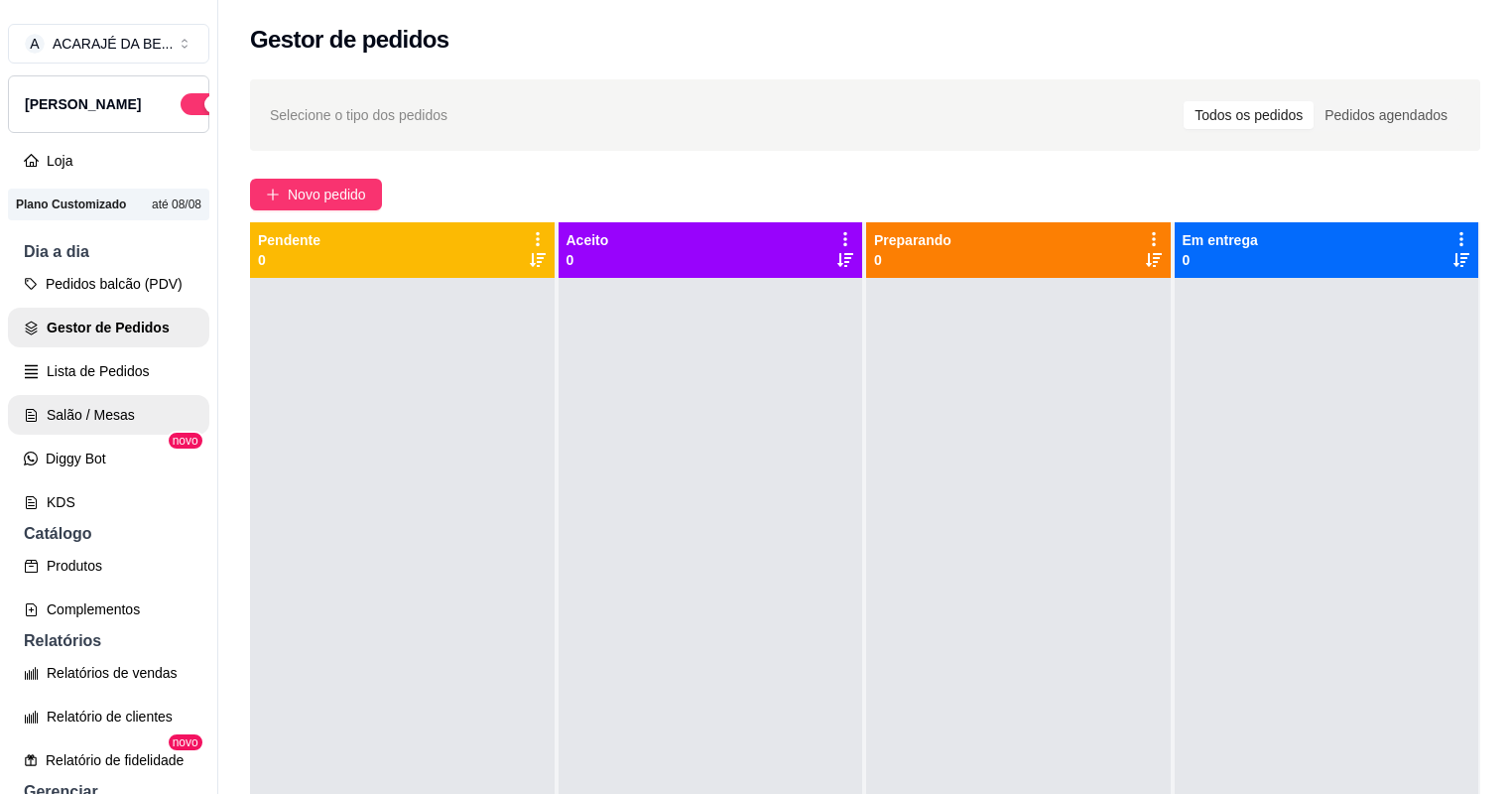 click on "Salão / Mesas" at bounding box center (108, 415) 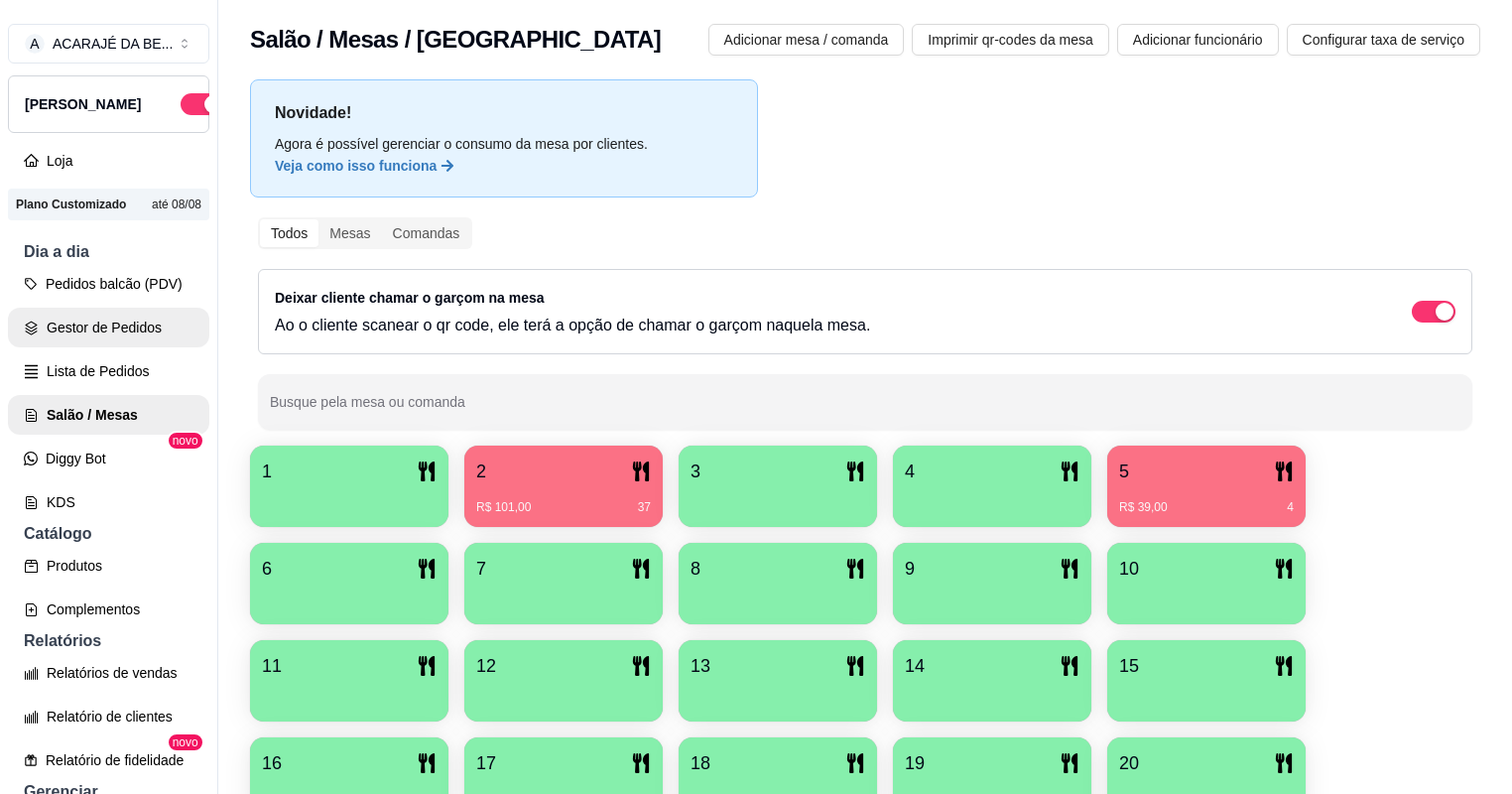 click on "Gestor de Pedidos" at bounding box center [108, 328] 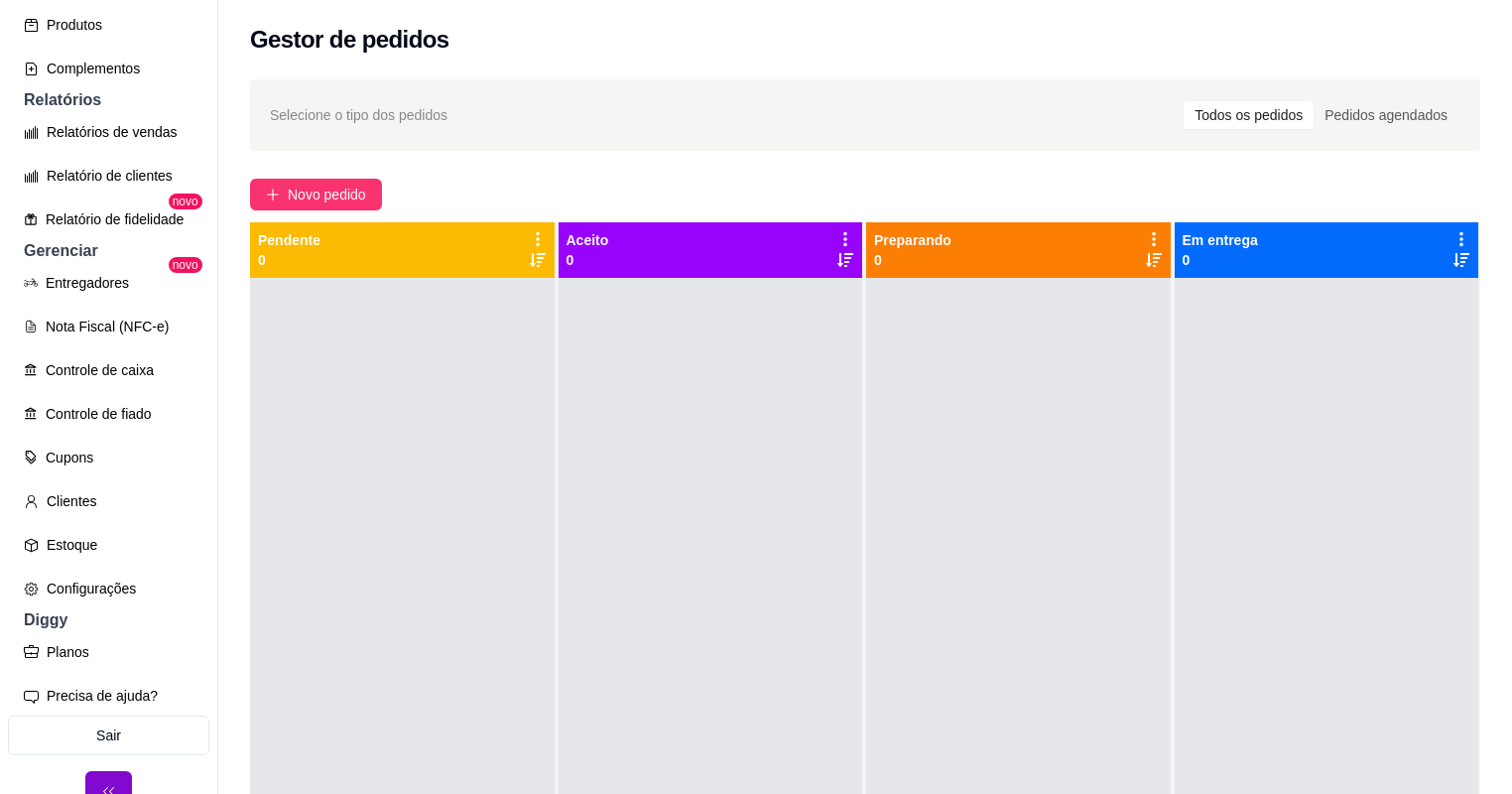 scroll, scrollTop: 0, scrollLeft: 0, axis: both 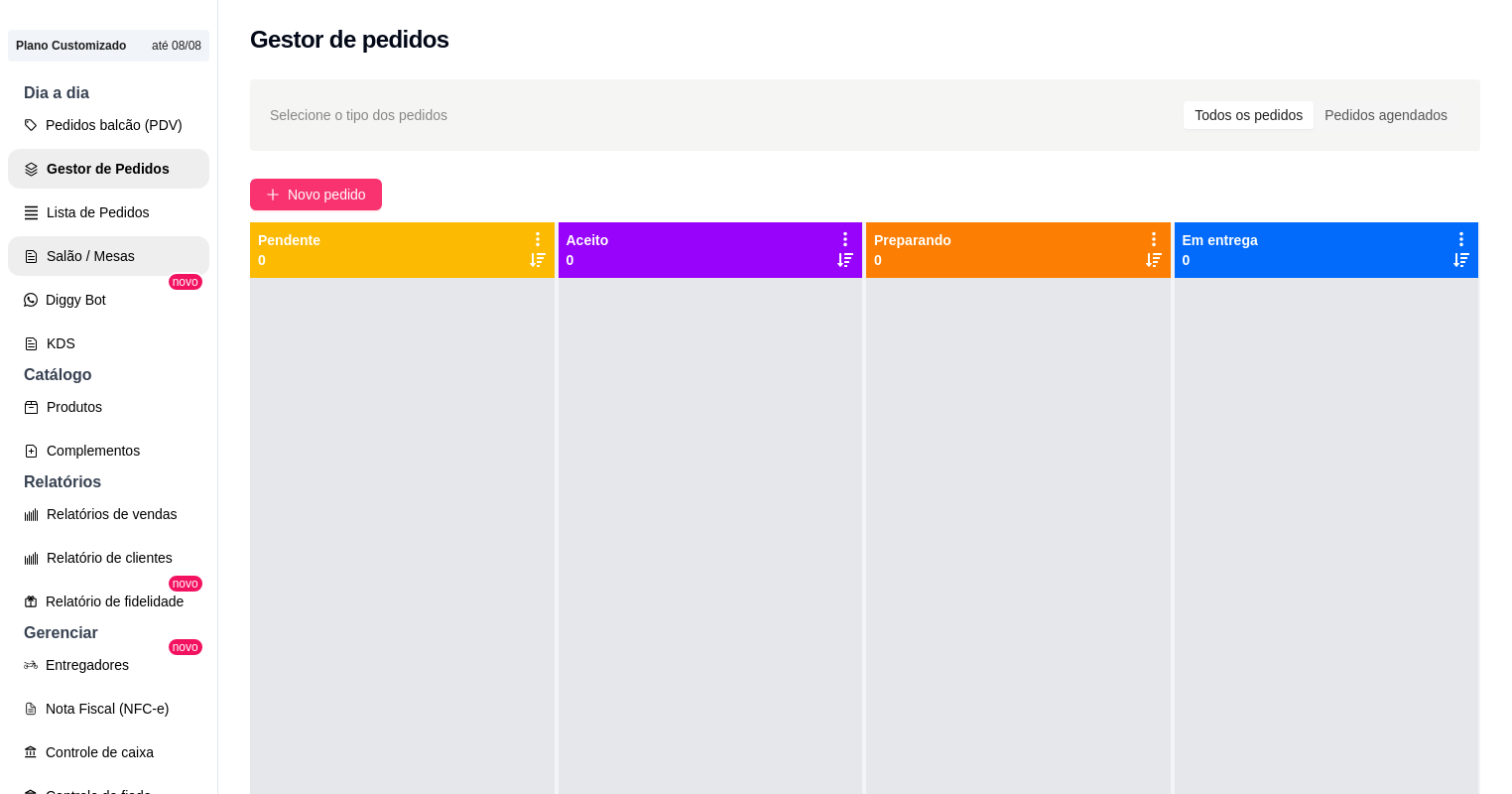 click on "Salão / Mesas" at bounding box center [108, 256] 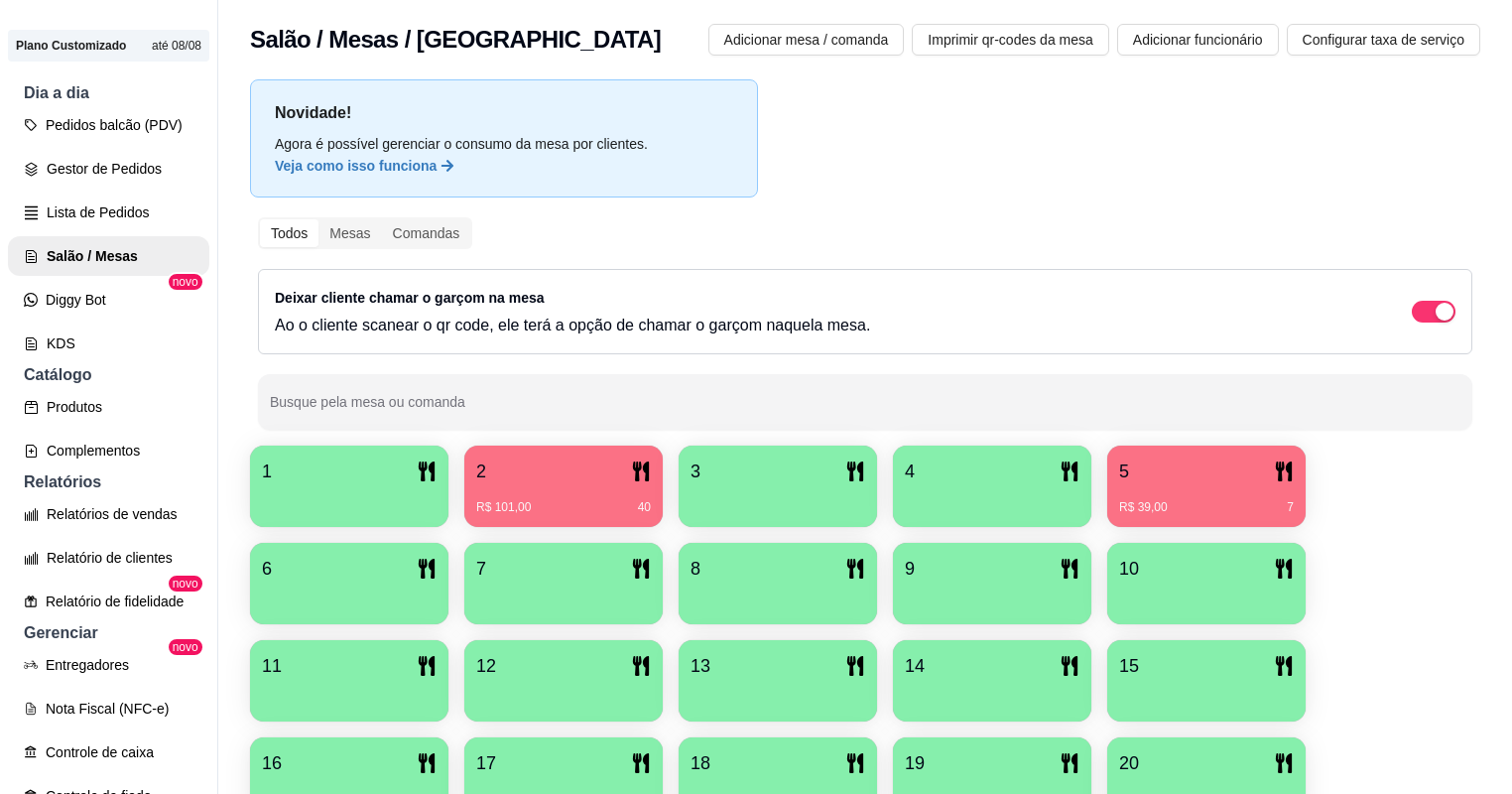 click on "R$ 101,00 40" at bounding box center (564, 507) 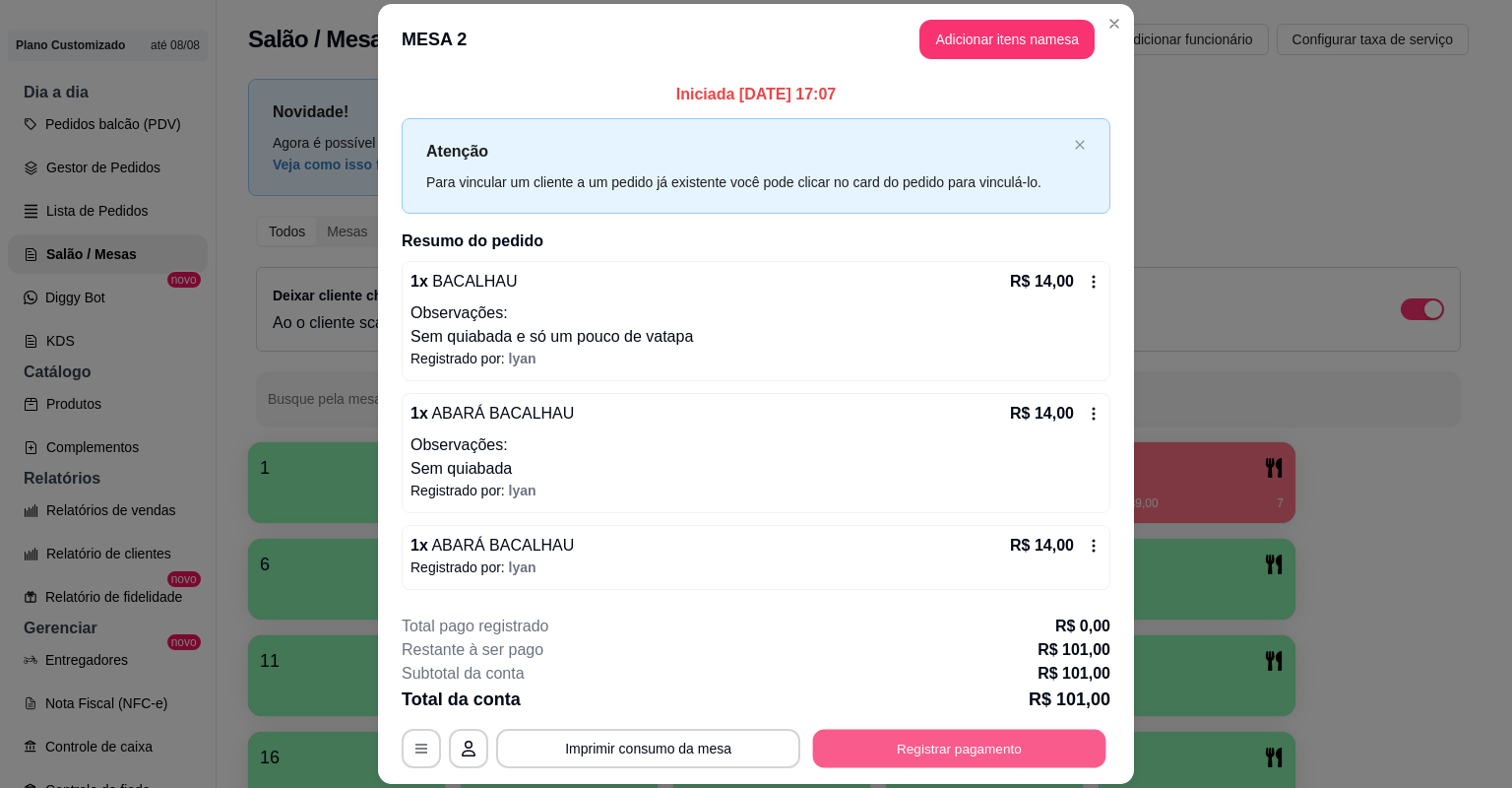 click on "Registrar pagamento" at bounding box center [960, 749] 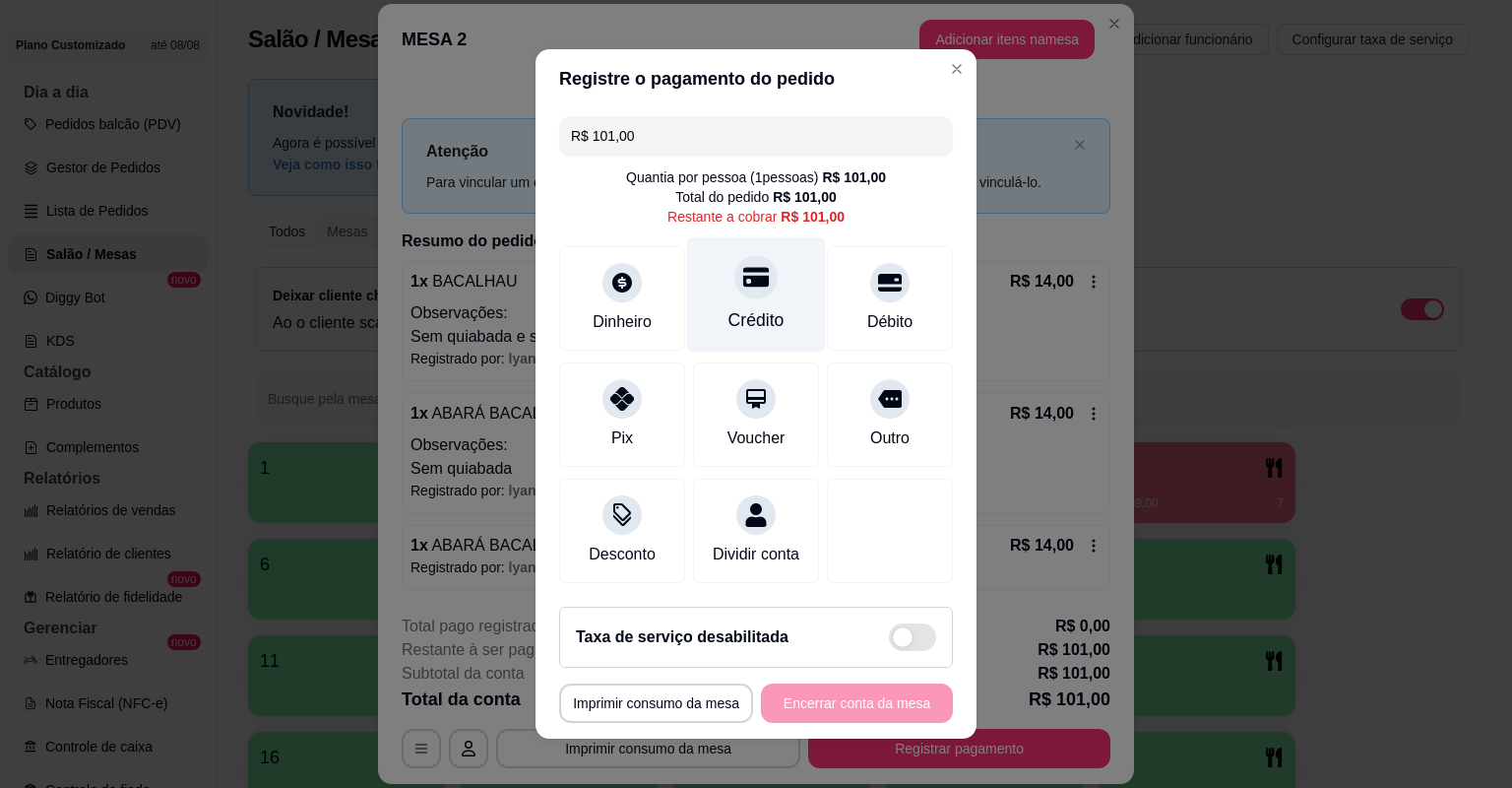 click on "Crédito" at bounding box center [756, 295] 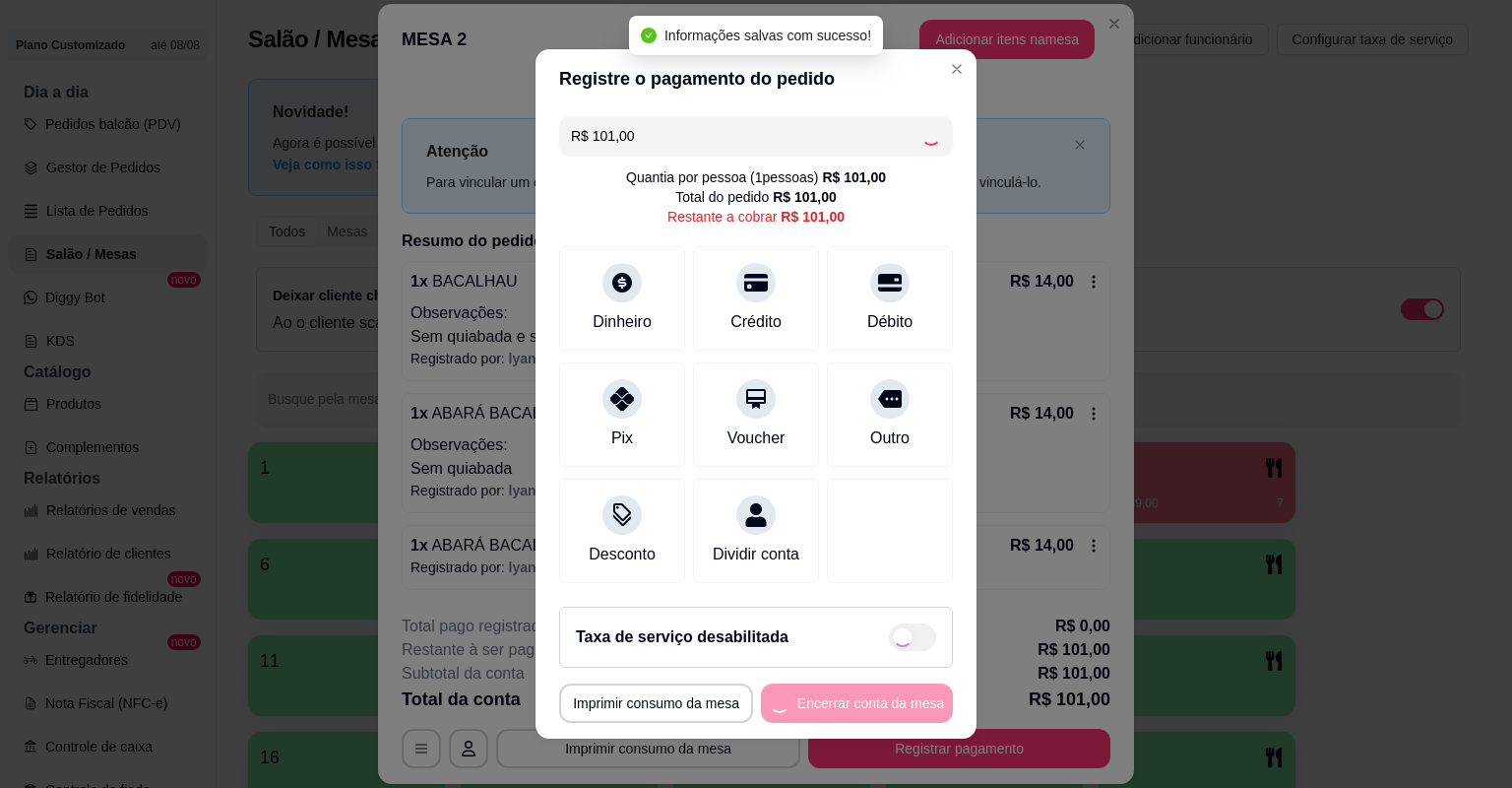 type on "R$ 0,00" 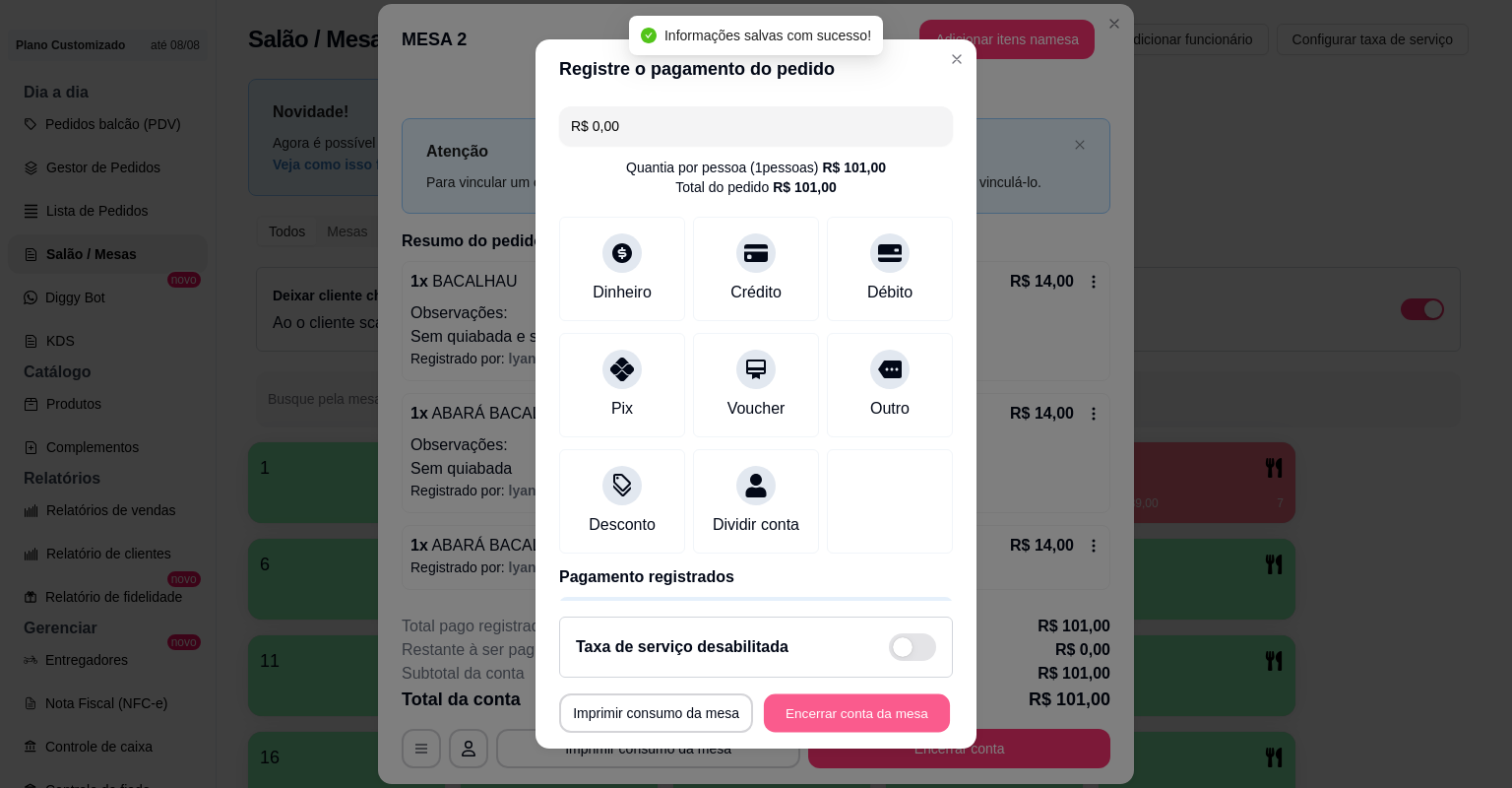 click on "Encerrar conta da mesa" at bounding box center [856, 713] 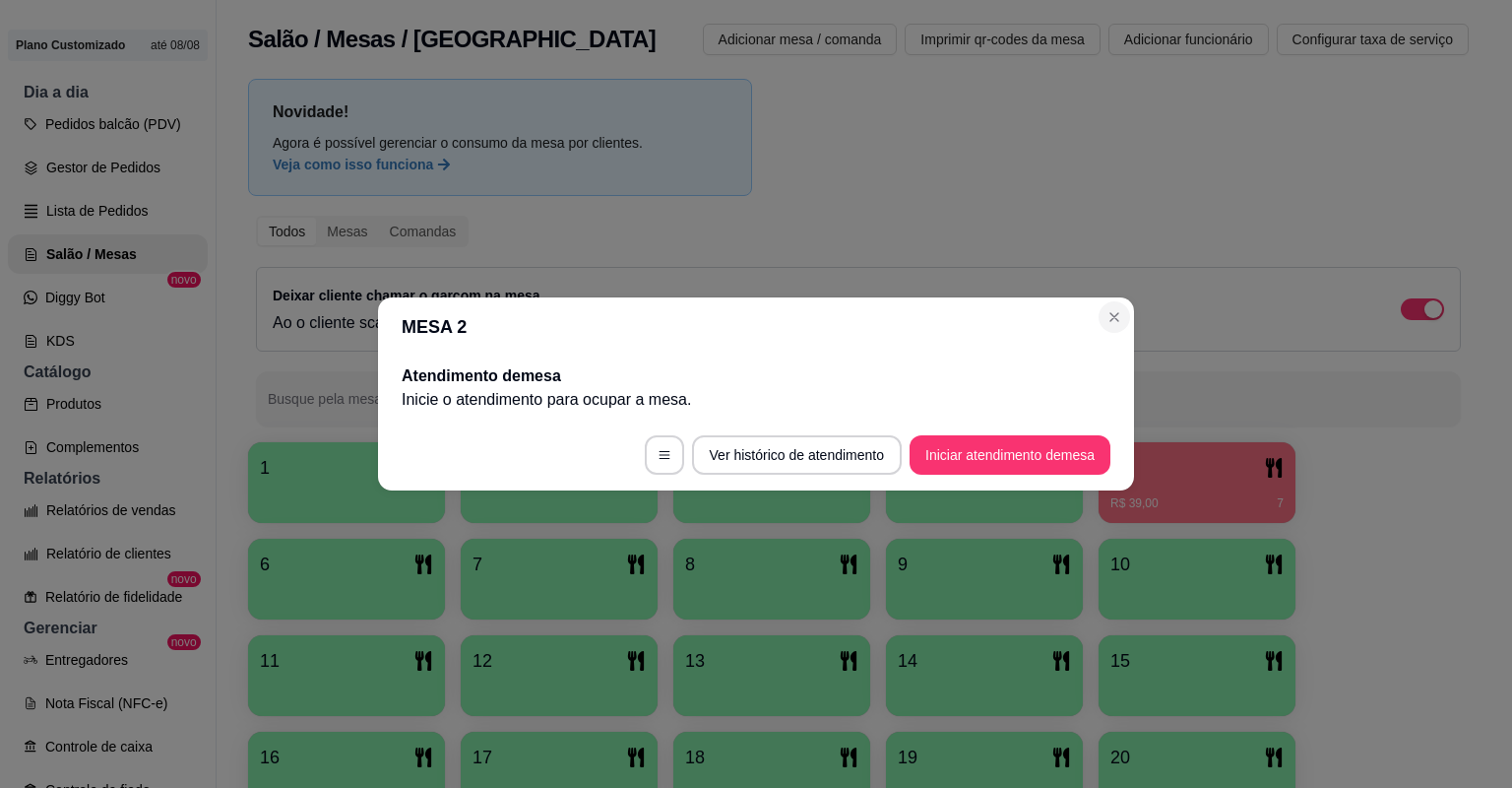 click on "Deixar cliente chamar o garçom na mesa Ao o cliente scanear o qr code, ele terá a opção de chamar o garçom naquela mesa." at bounding box center [858, 309] 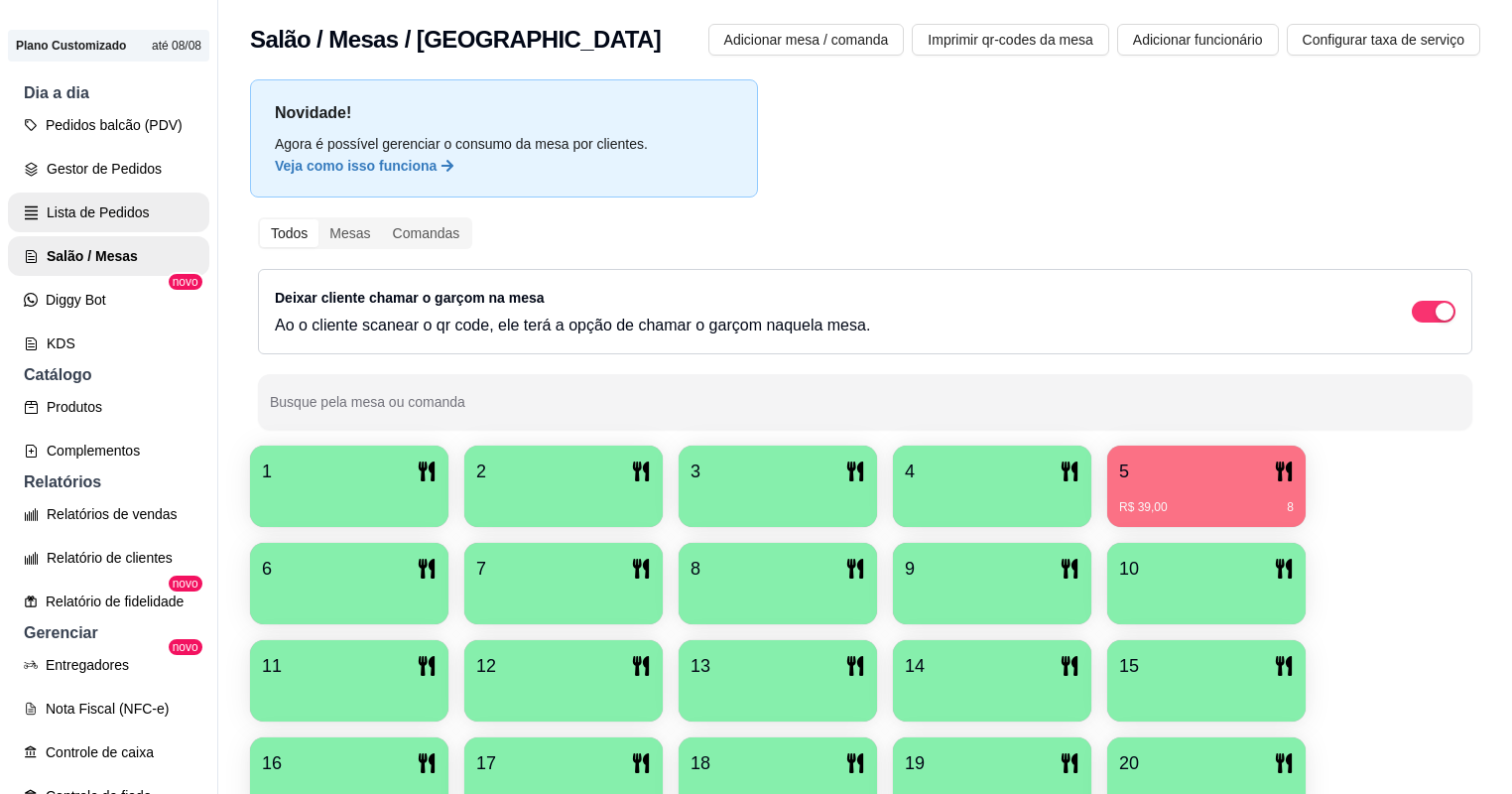 click on "Lista de Pedidos" at bounding box center [108, 212] 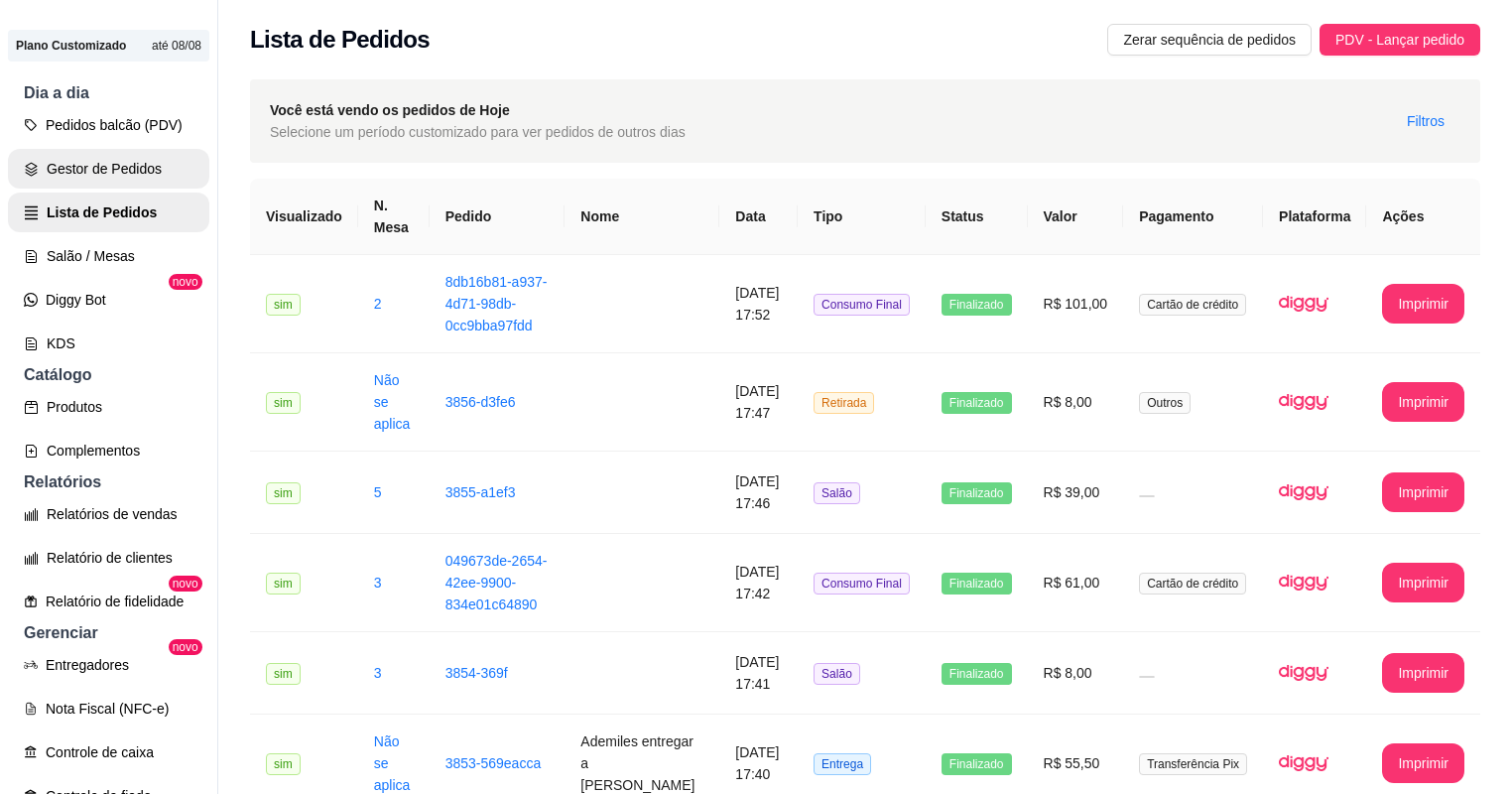 click on "Gestor de Pedidos" at bounding box center (108, 169) 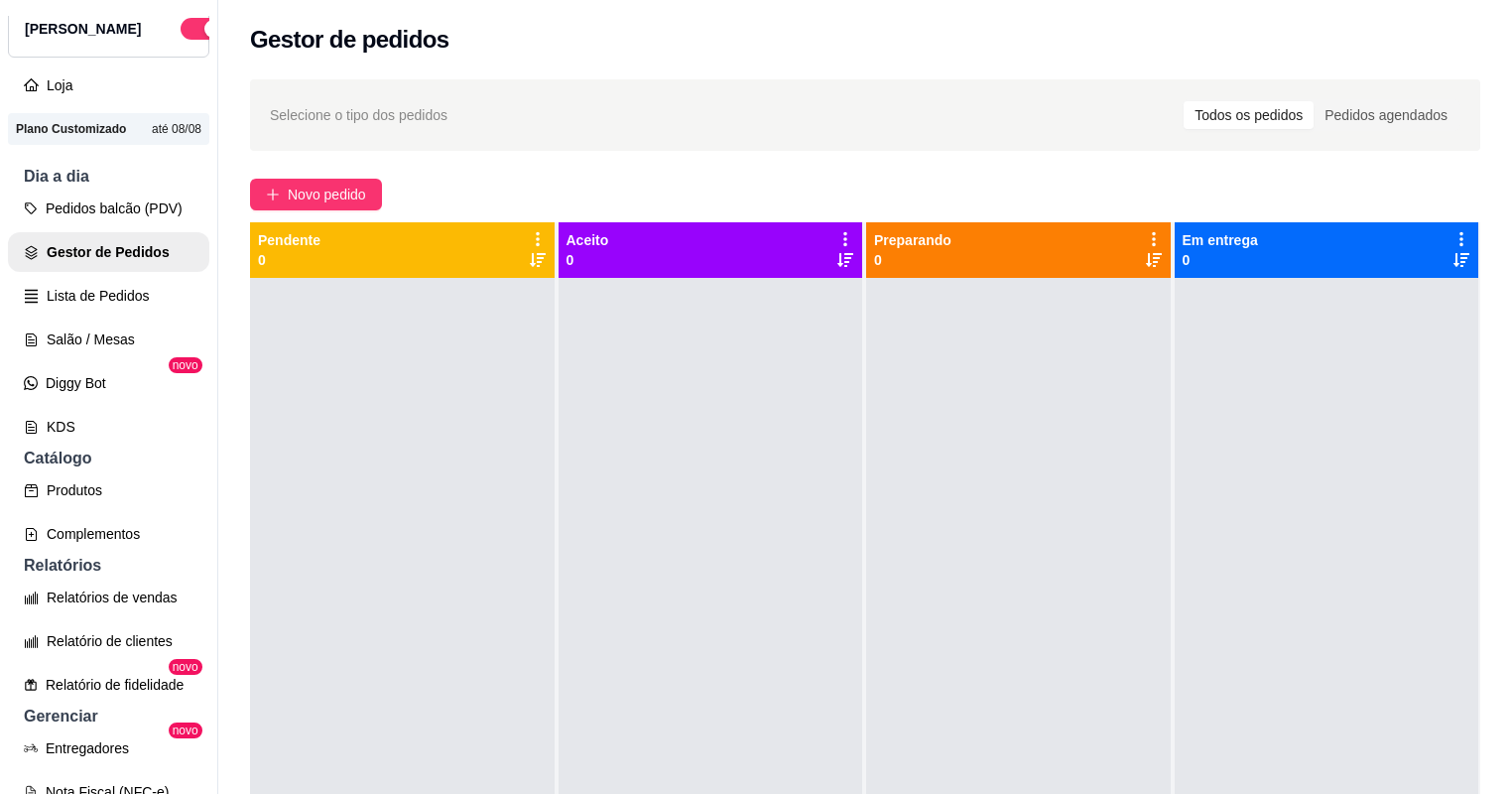 scroll, scrollTop: 0, scrollLeft: 0, axis: both 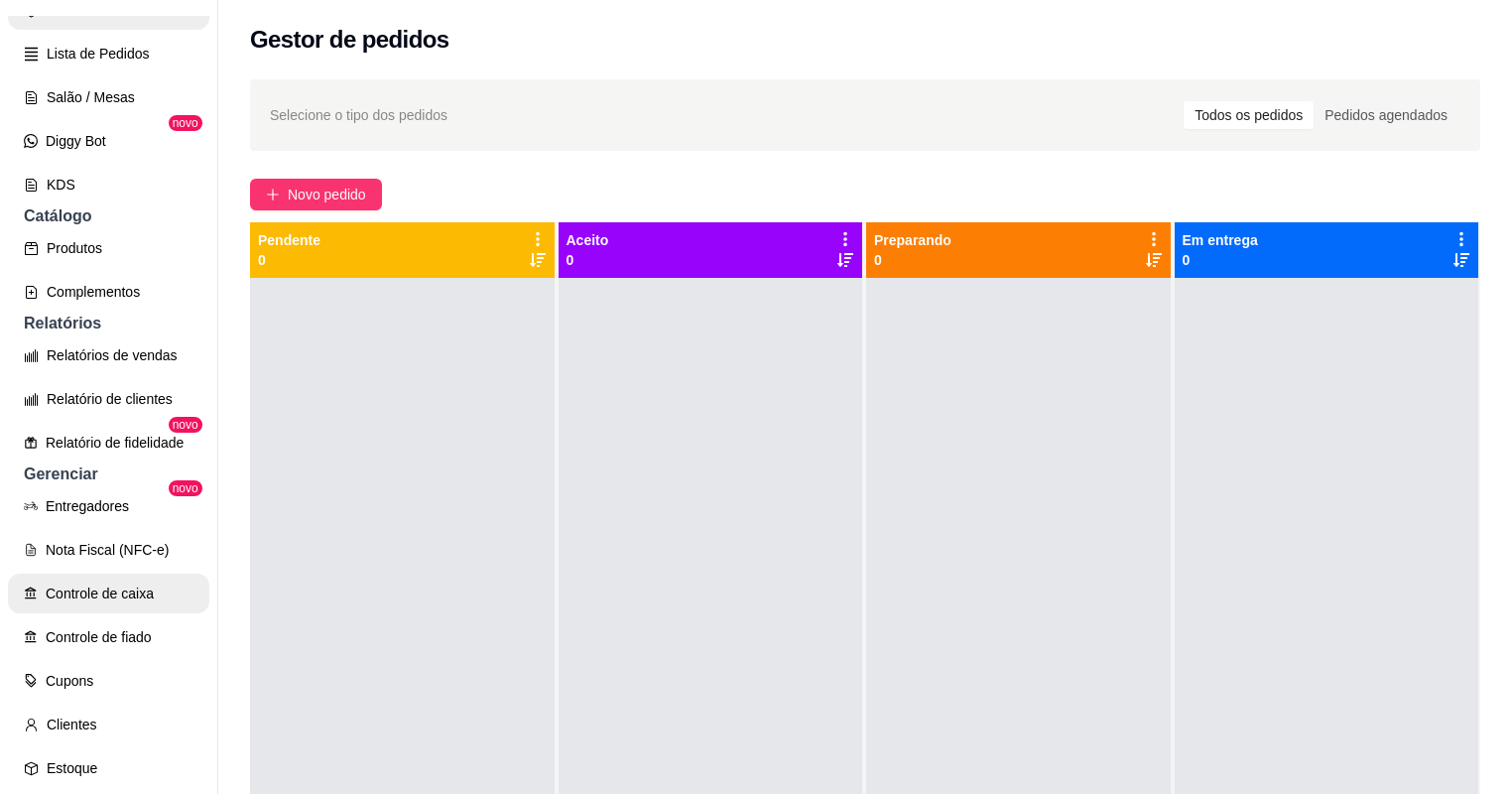 click on "Controle de caixa" at bounding box center [108, 594] 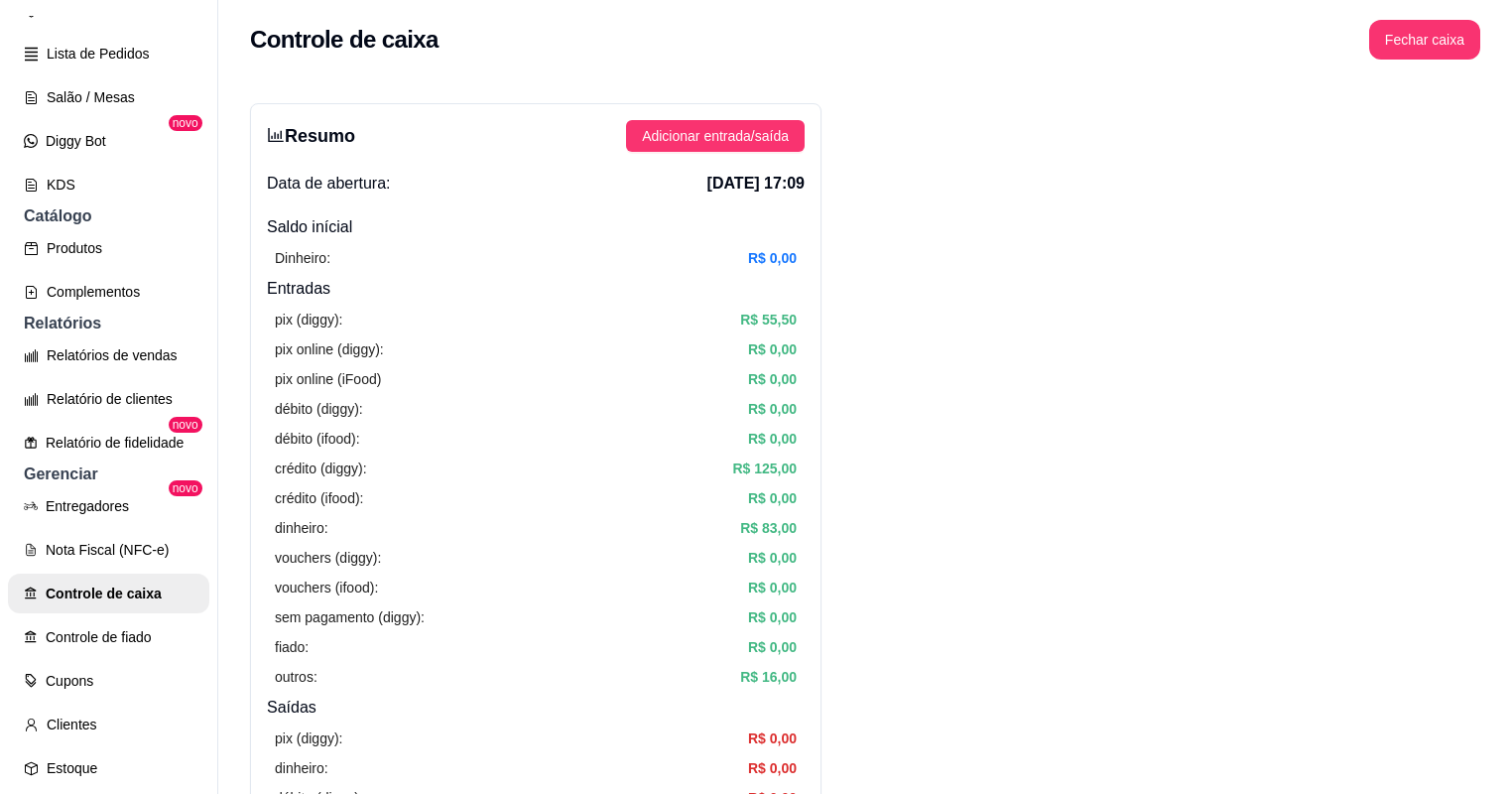 scroll, scrollTop: 0, scrollLeft: 0, axis: both 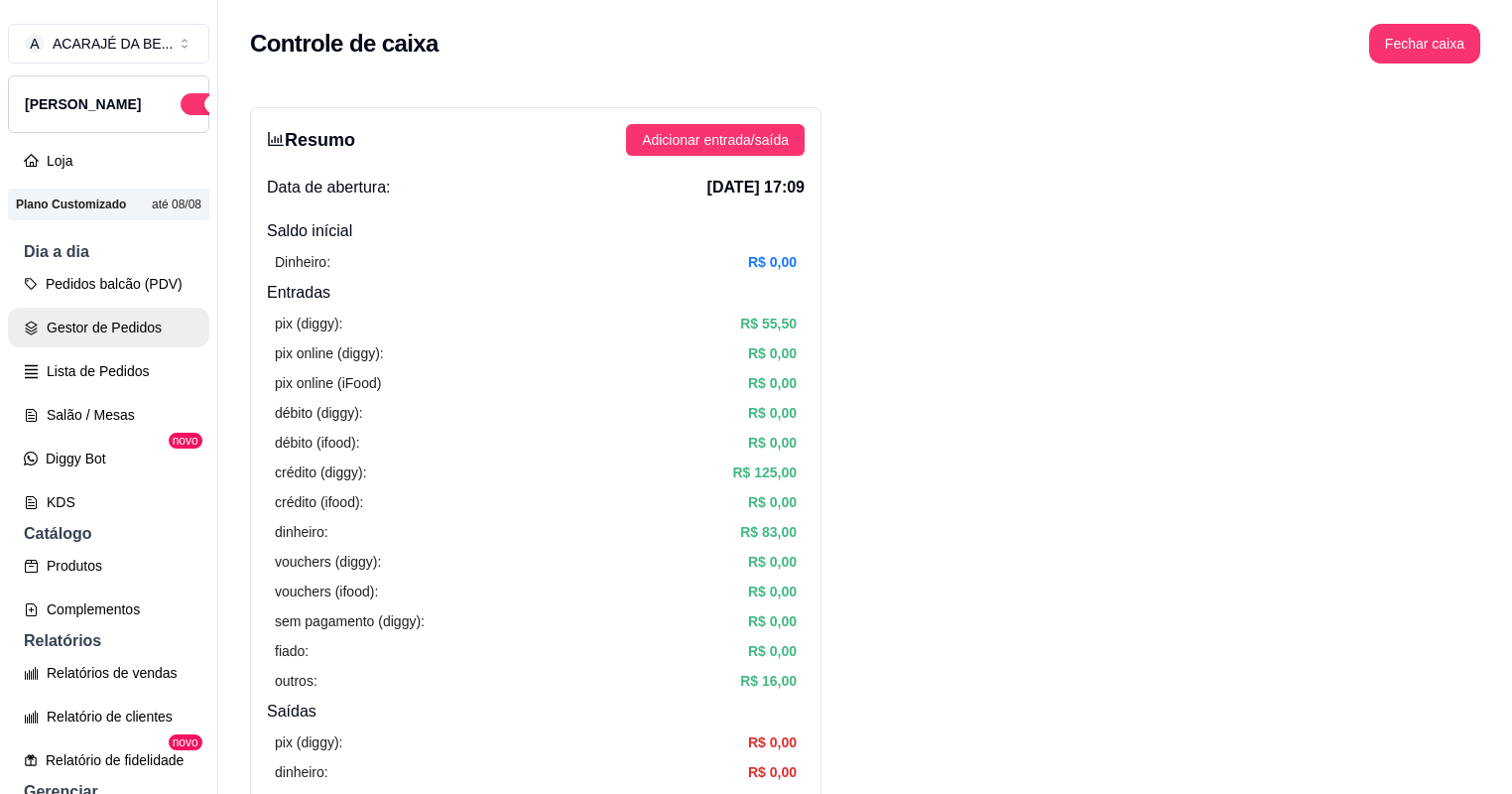 click on "Gestor de Pedidos" at bounding box center (108, 328) 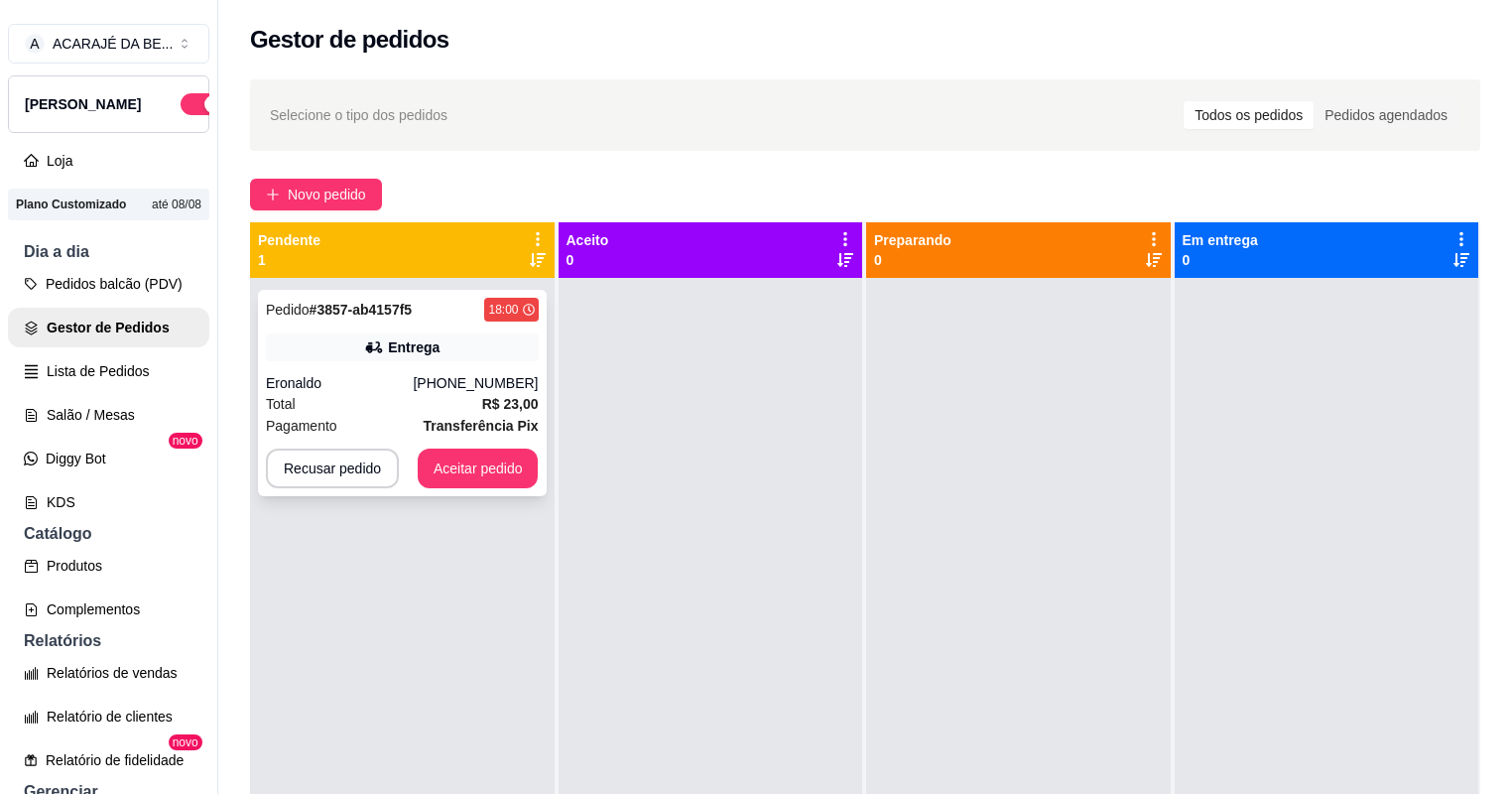 click on "Total R$ 23,00" at bounding box center (402, 404) 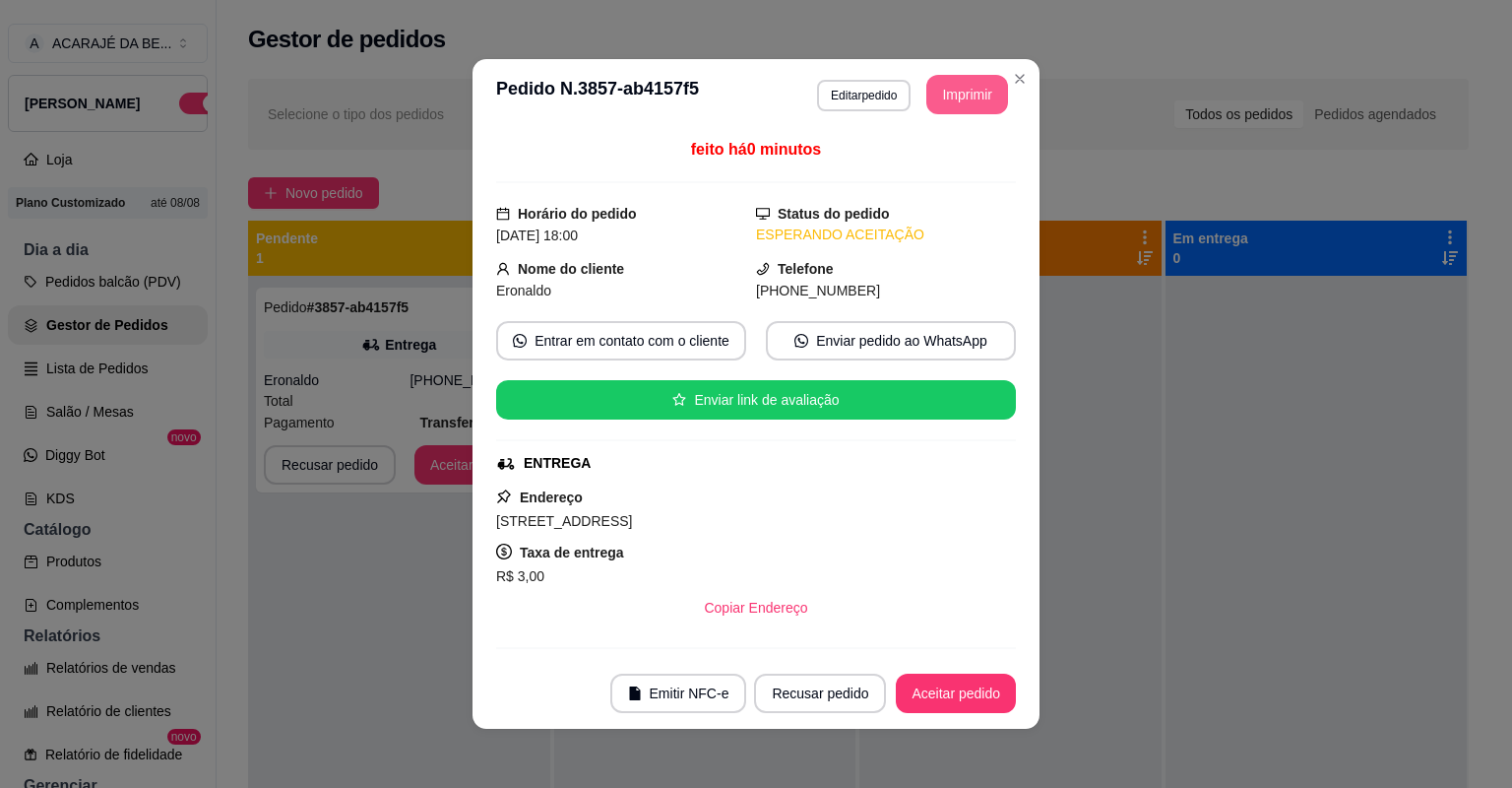 click on "Imprimir" at bounding box center (967, 95) 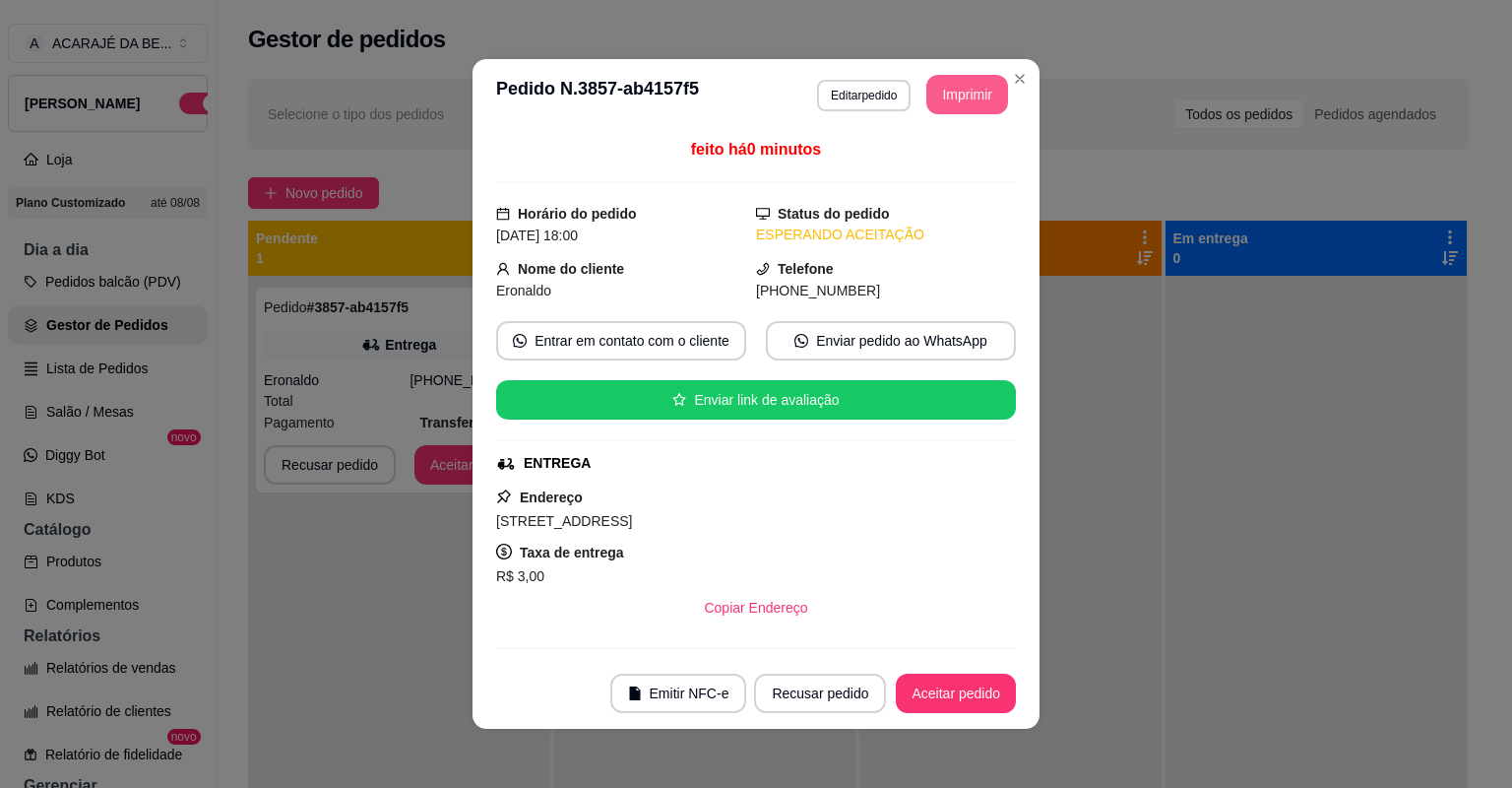 scroll, scrollTop: 0, scrollLeft: 0, axis: both 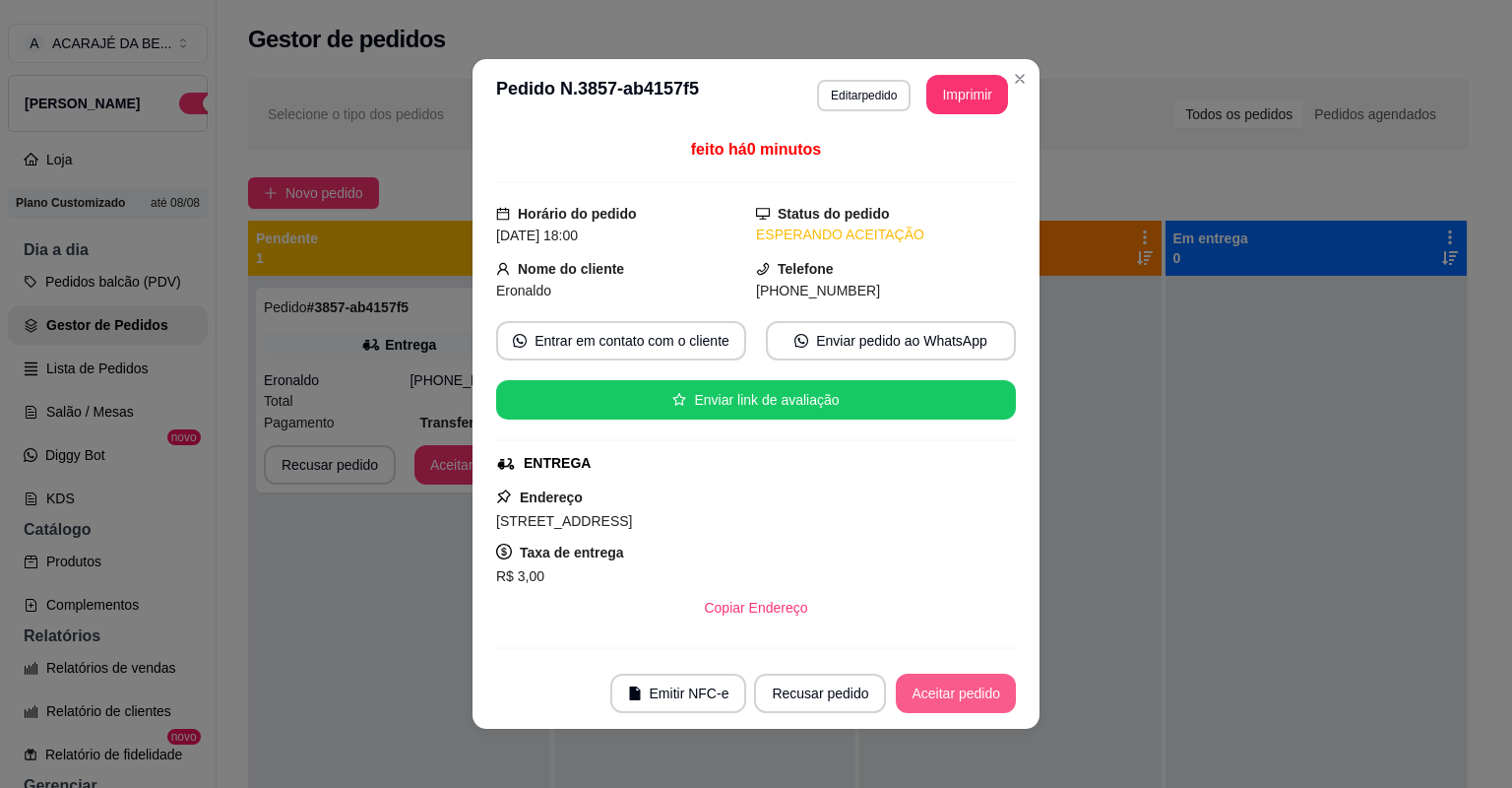 click on "Aceitar pedido" at bounding box center [956, 693] 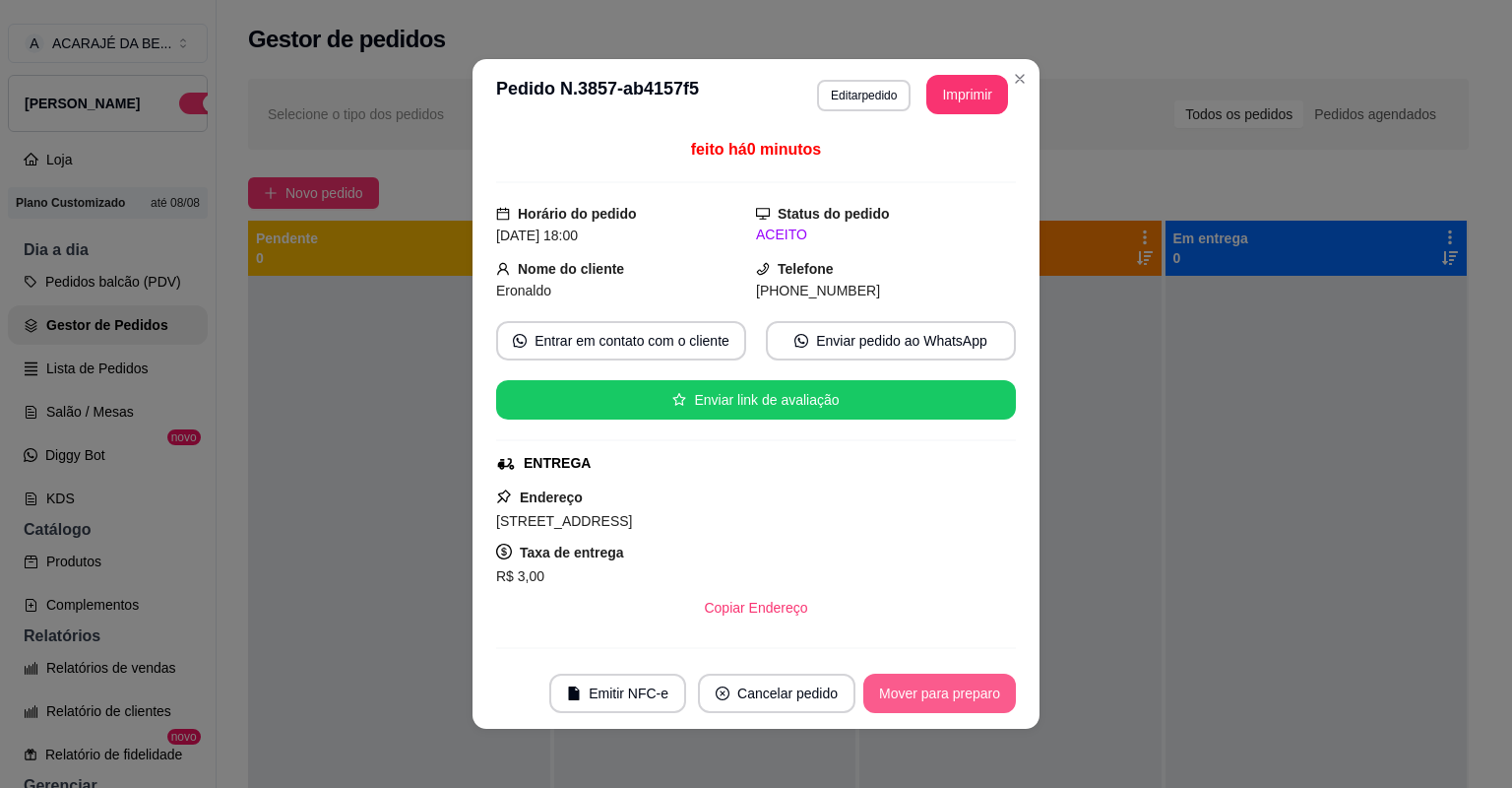 click on "Mover para preparo" at bounding box center [939, 693] 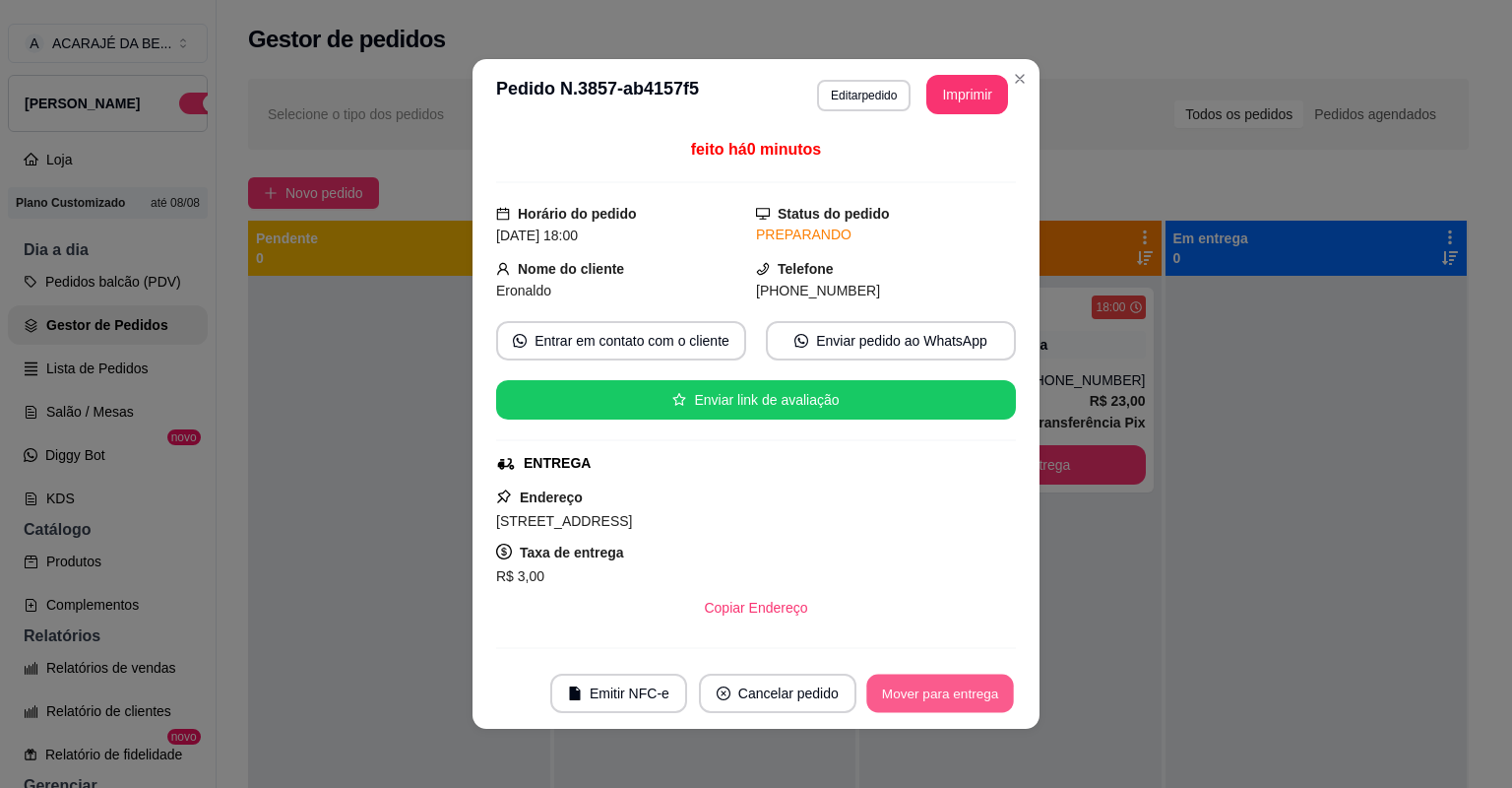 click on "Mover para entrega" at bounding box center [940, 693] 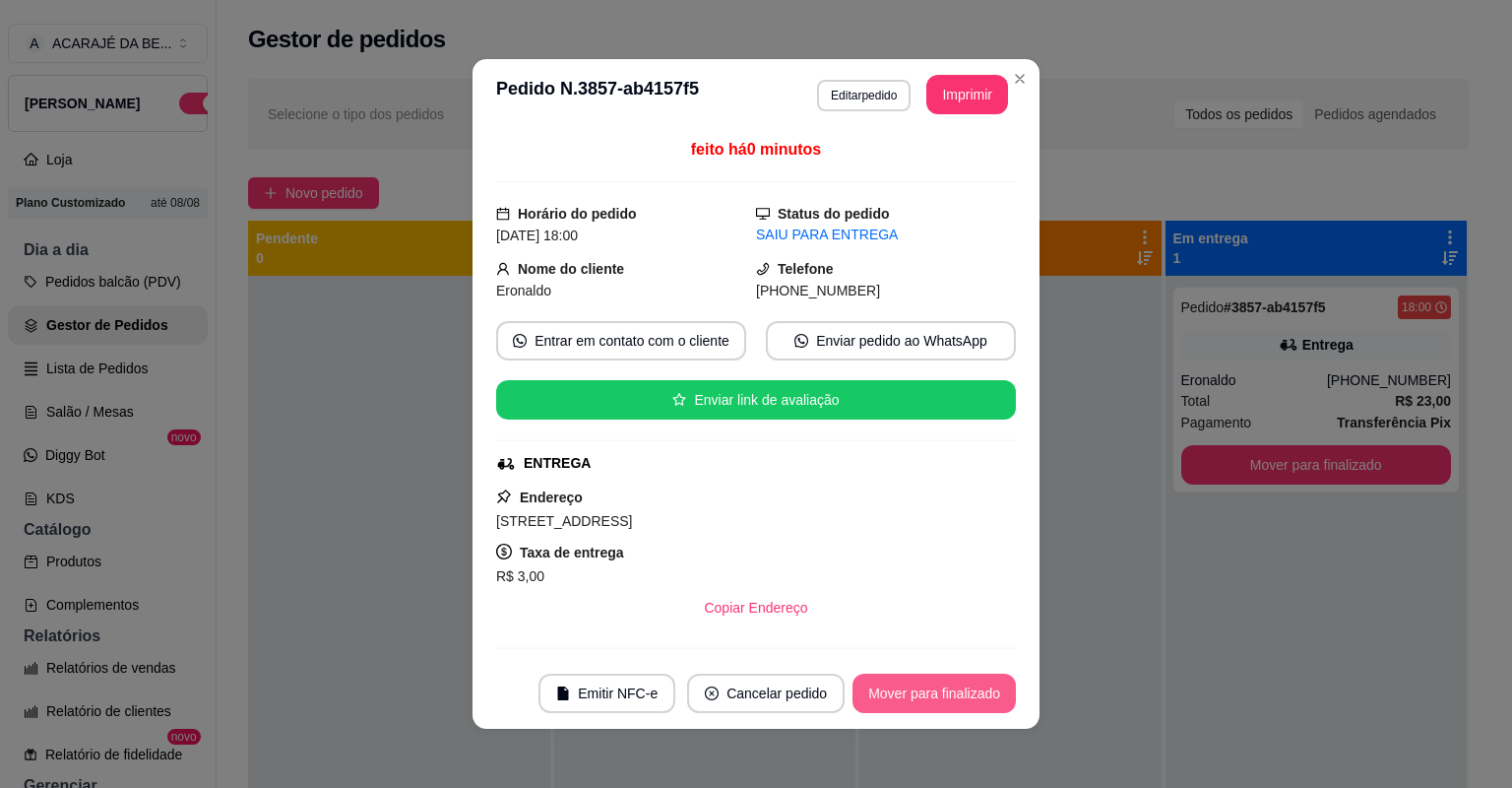 click on "Mover para finalizado" at bounding box center (934, 693) 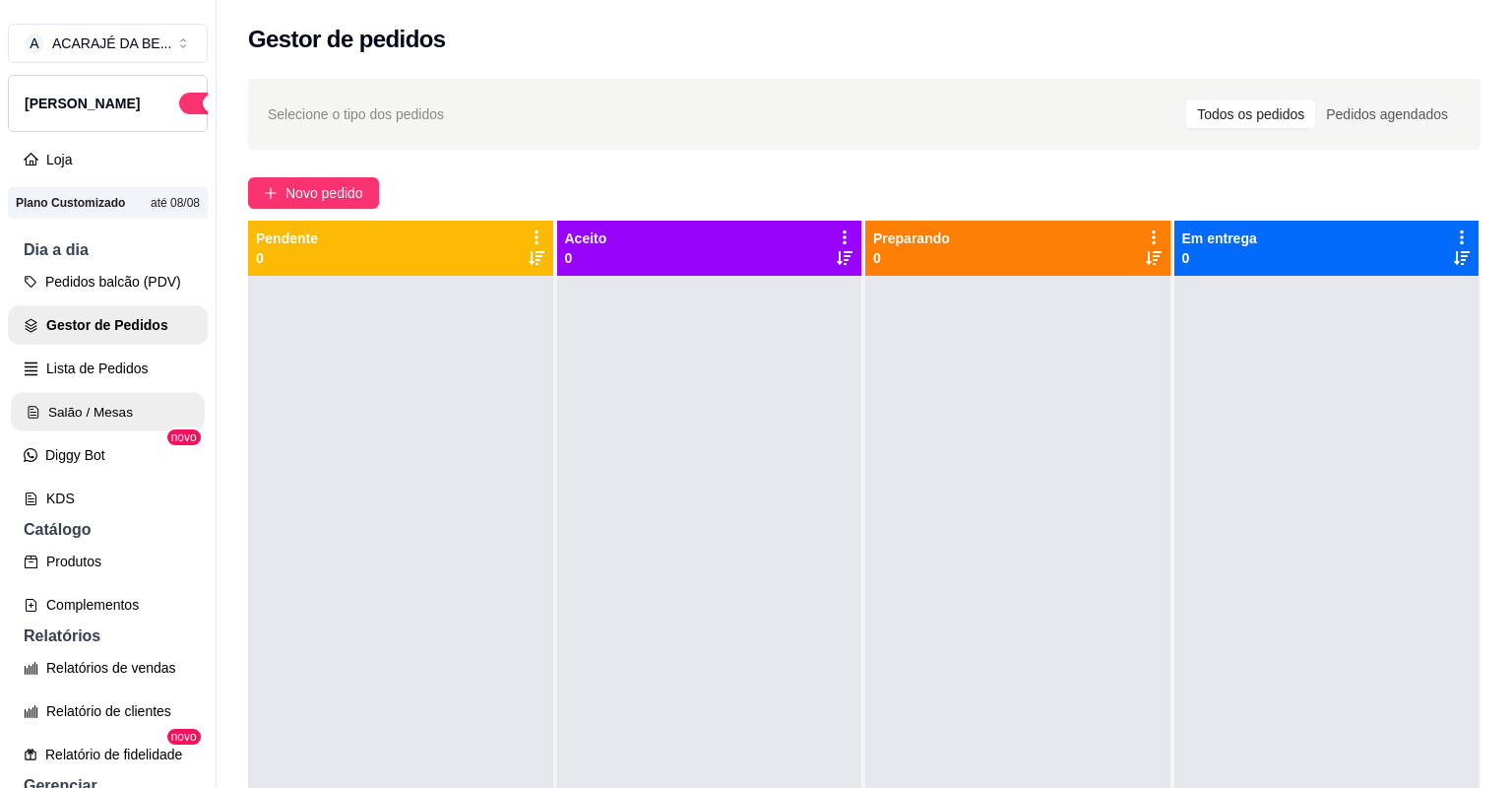click on "Salão / Mesas" at bounding box center (107, 412) 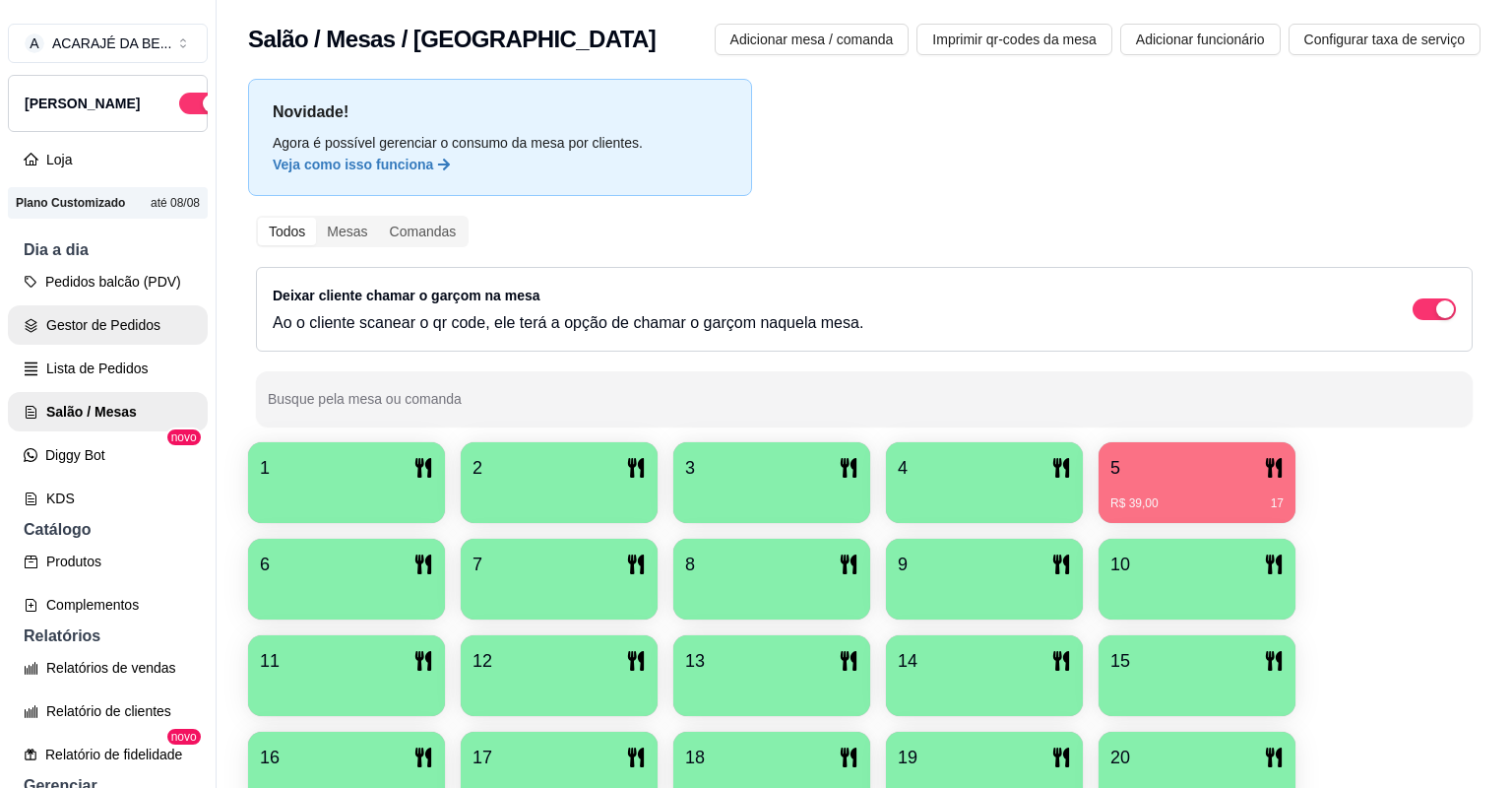 click on "Gestor de Pedidos" at bounding box center (107, 325) 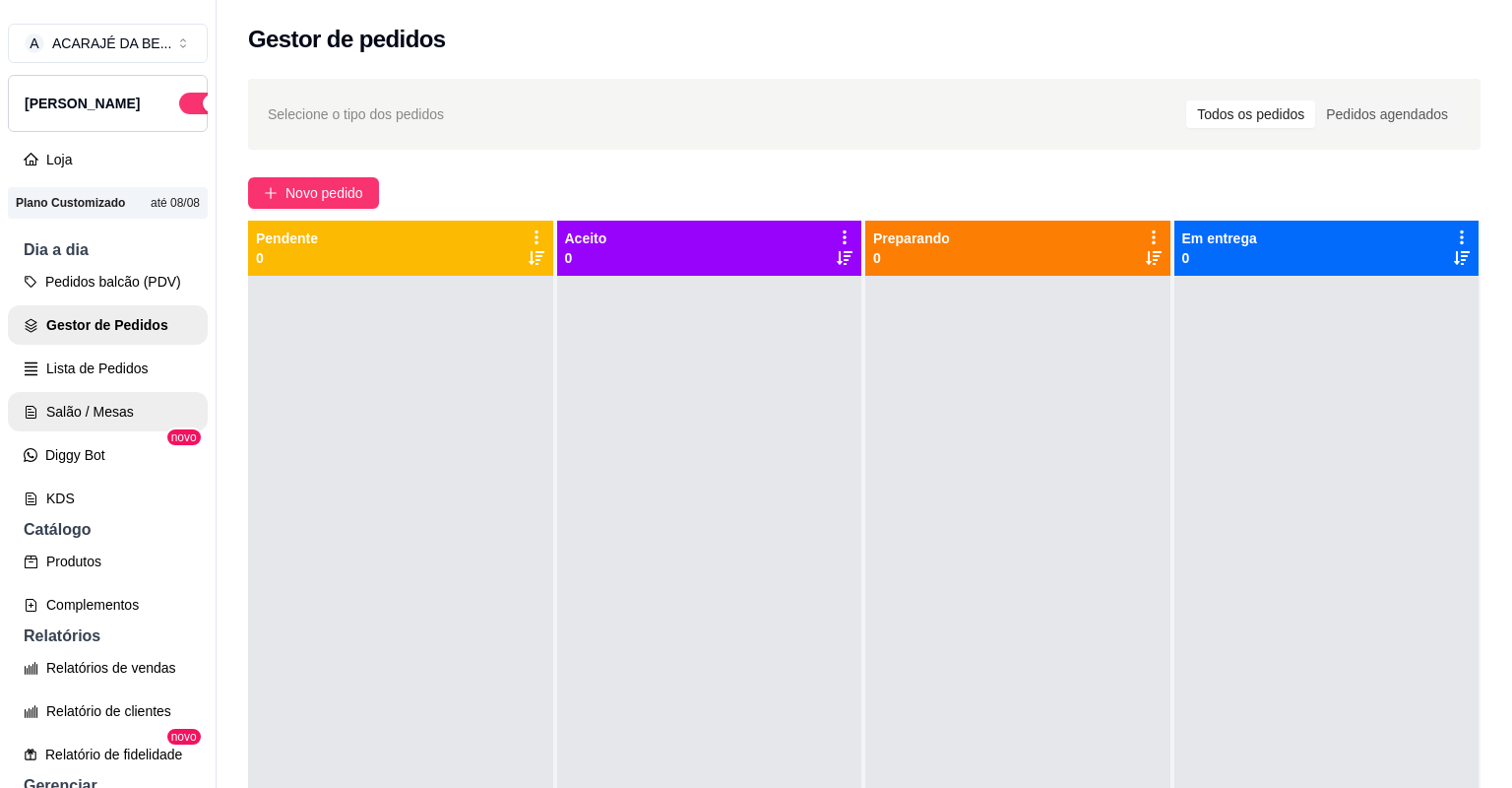 click on "Salão / Mesas" at bounding box center [107, 412] 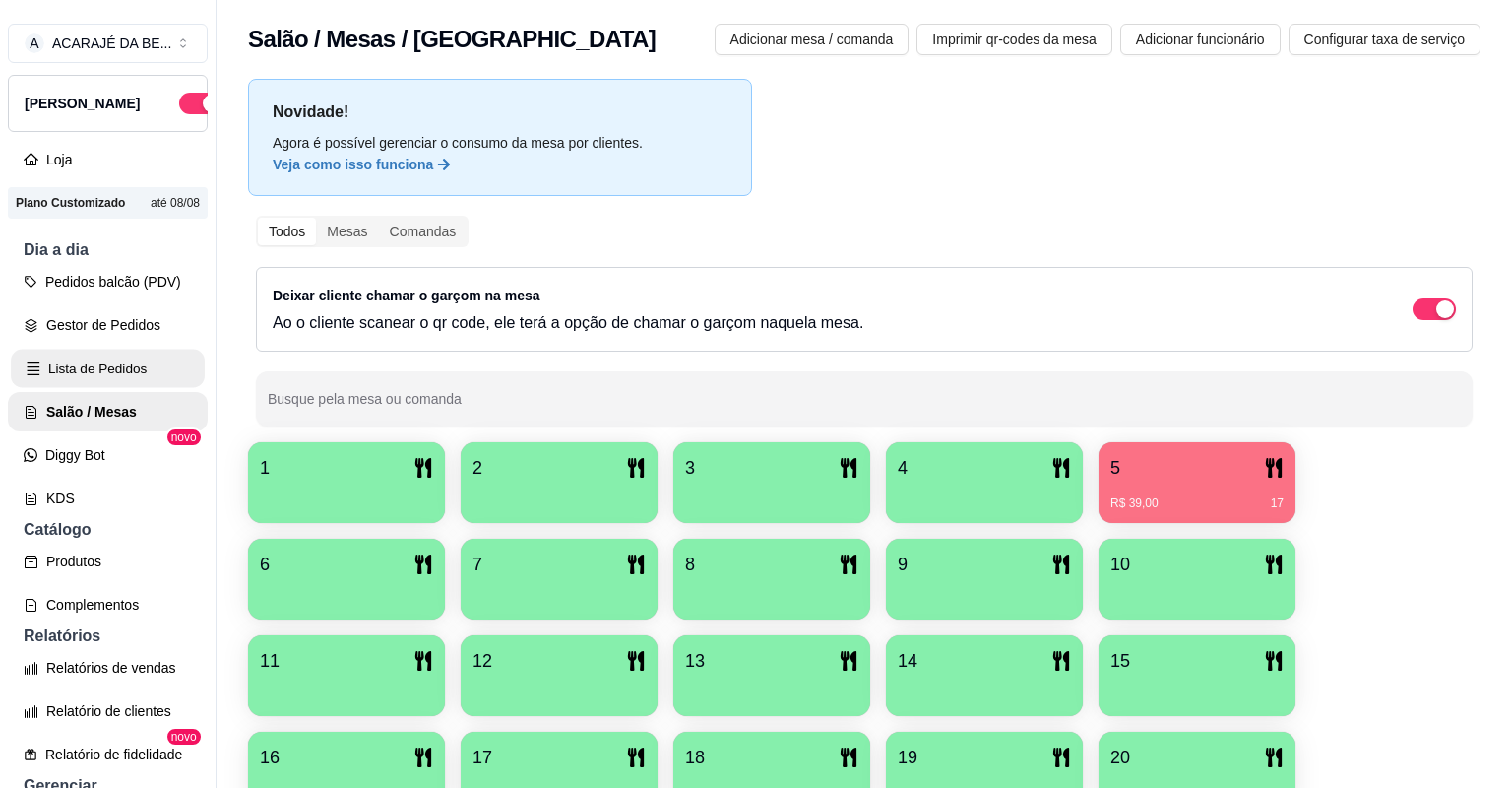 click on "Lista de Pedidos" at bounding box center (107, 368) 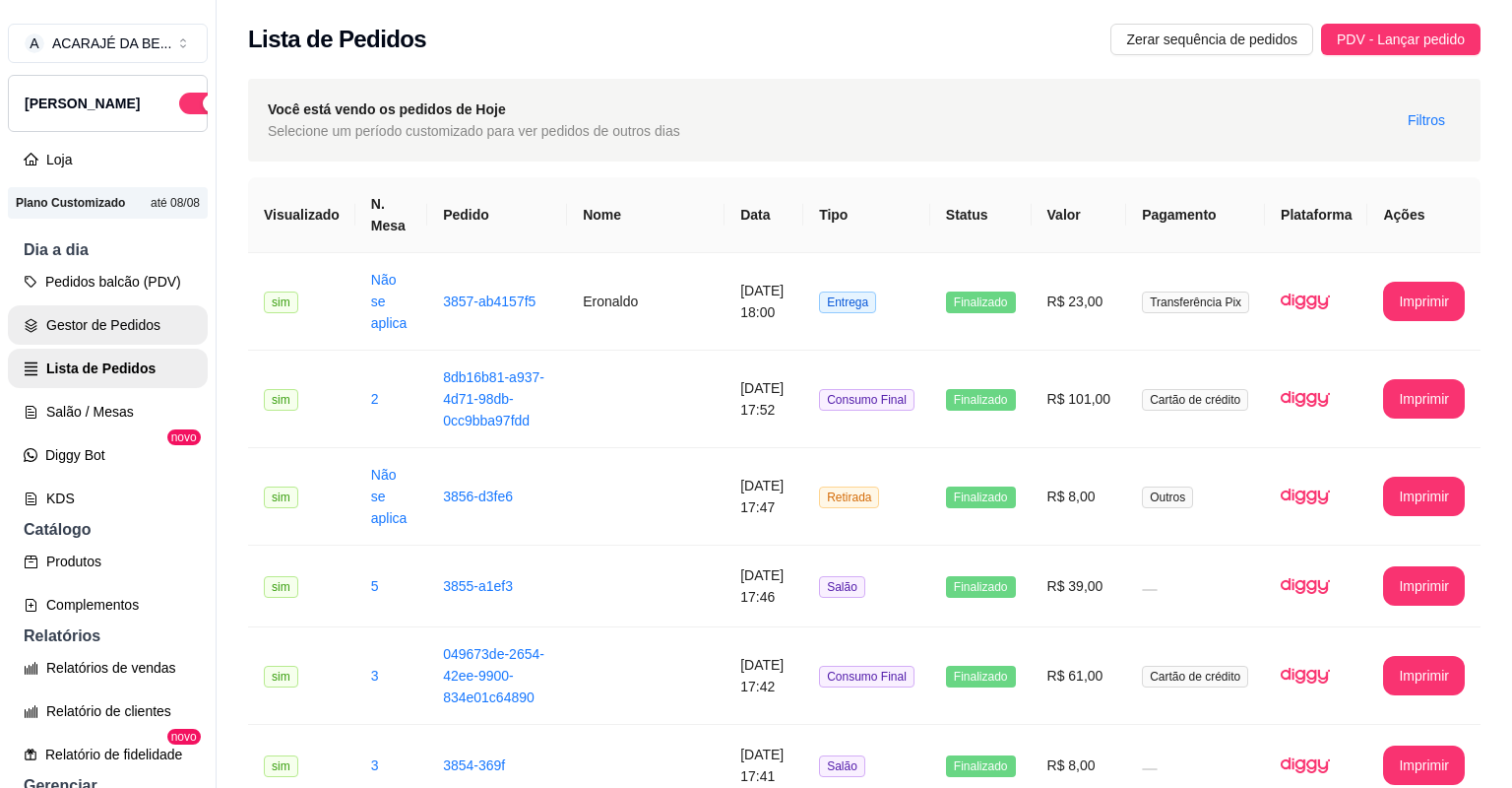 click on "Gestor de Pedidos" at bounding box center (107, 325) 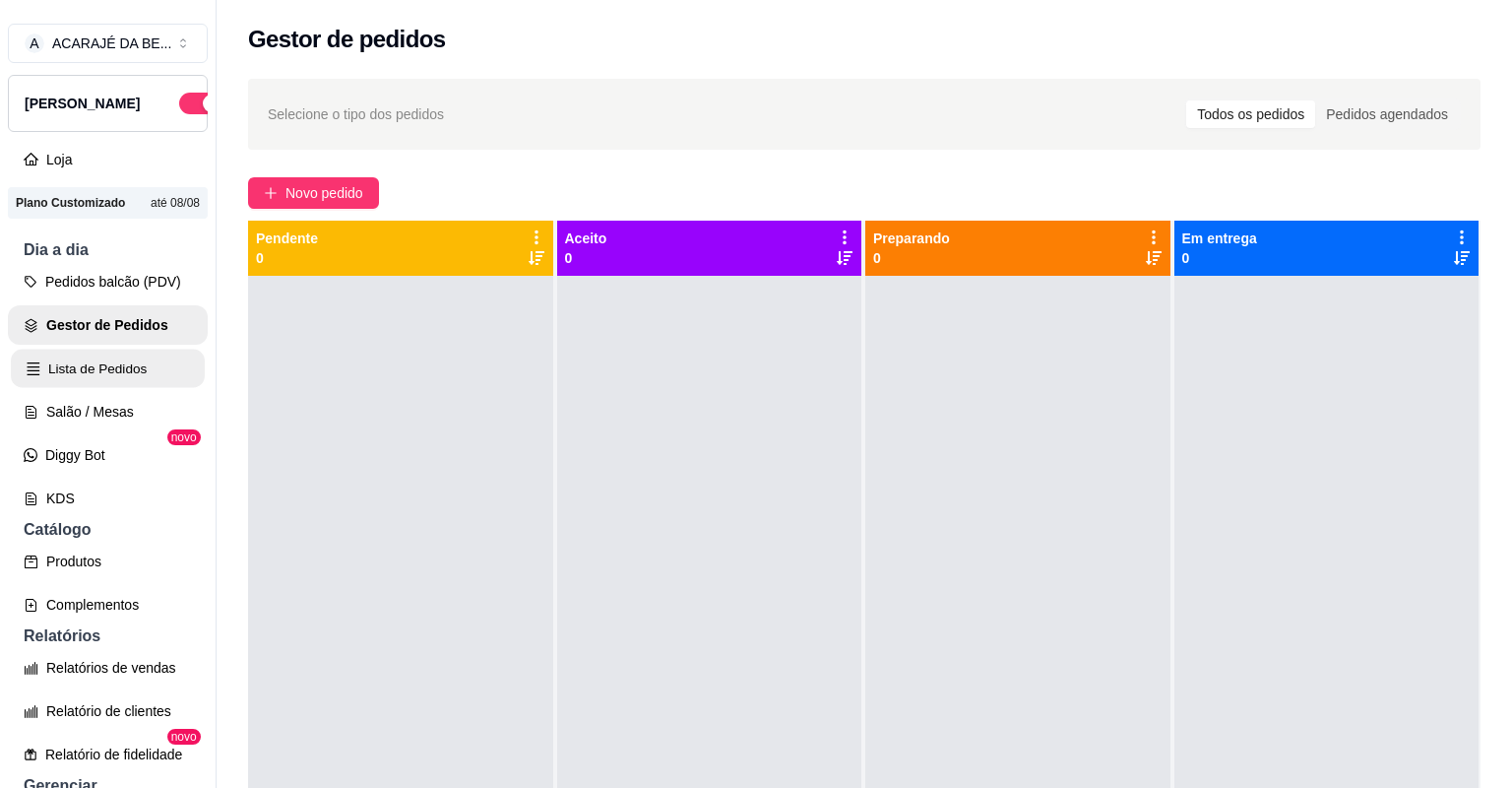 click on "Lista de Pedidos" at bounding box center [107, 368] 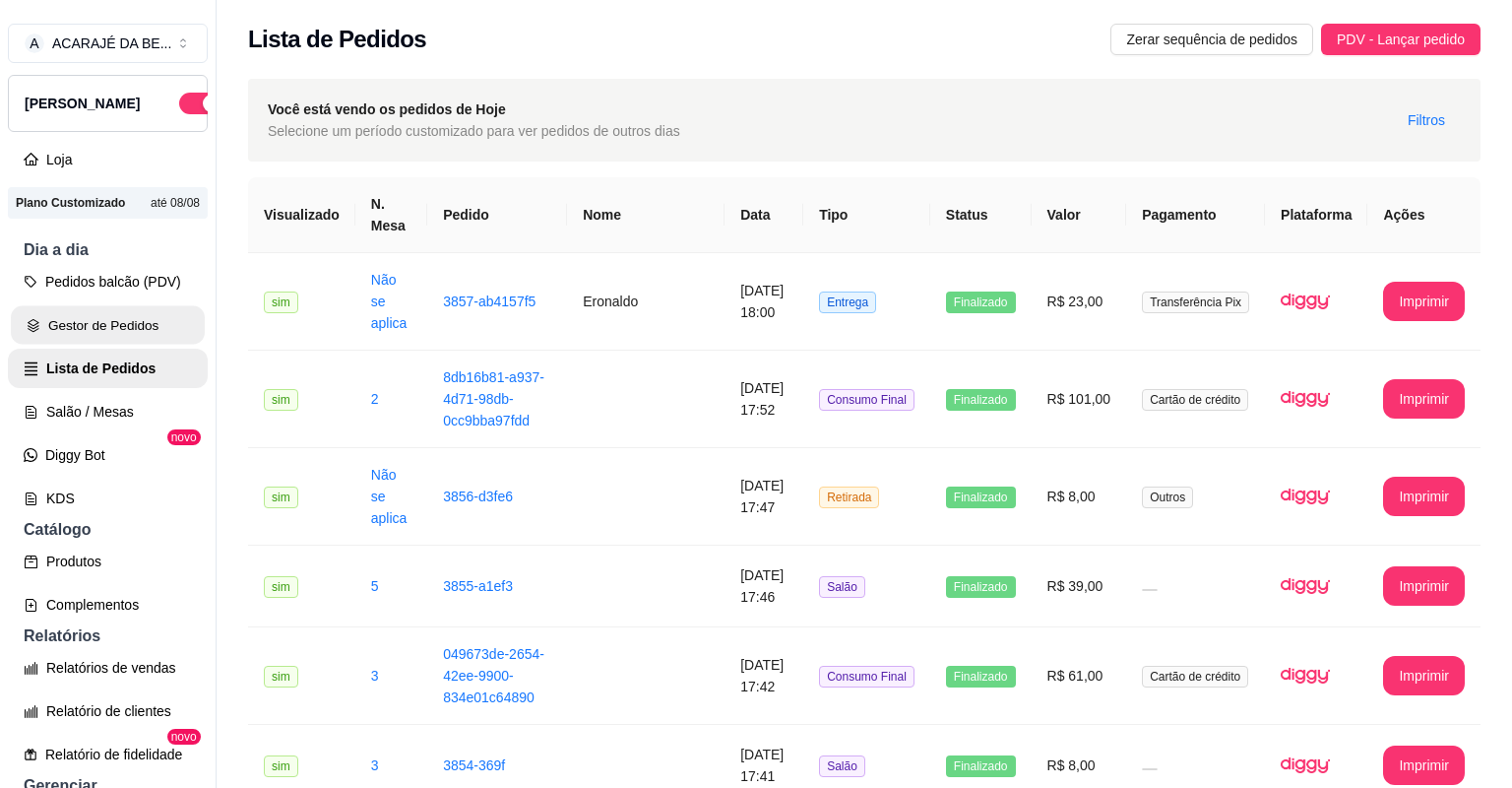 click on "Gestor de Pedidos" at bounding box center [107, 325] 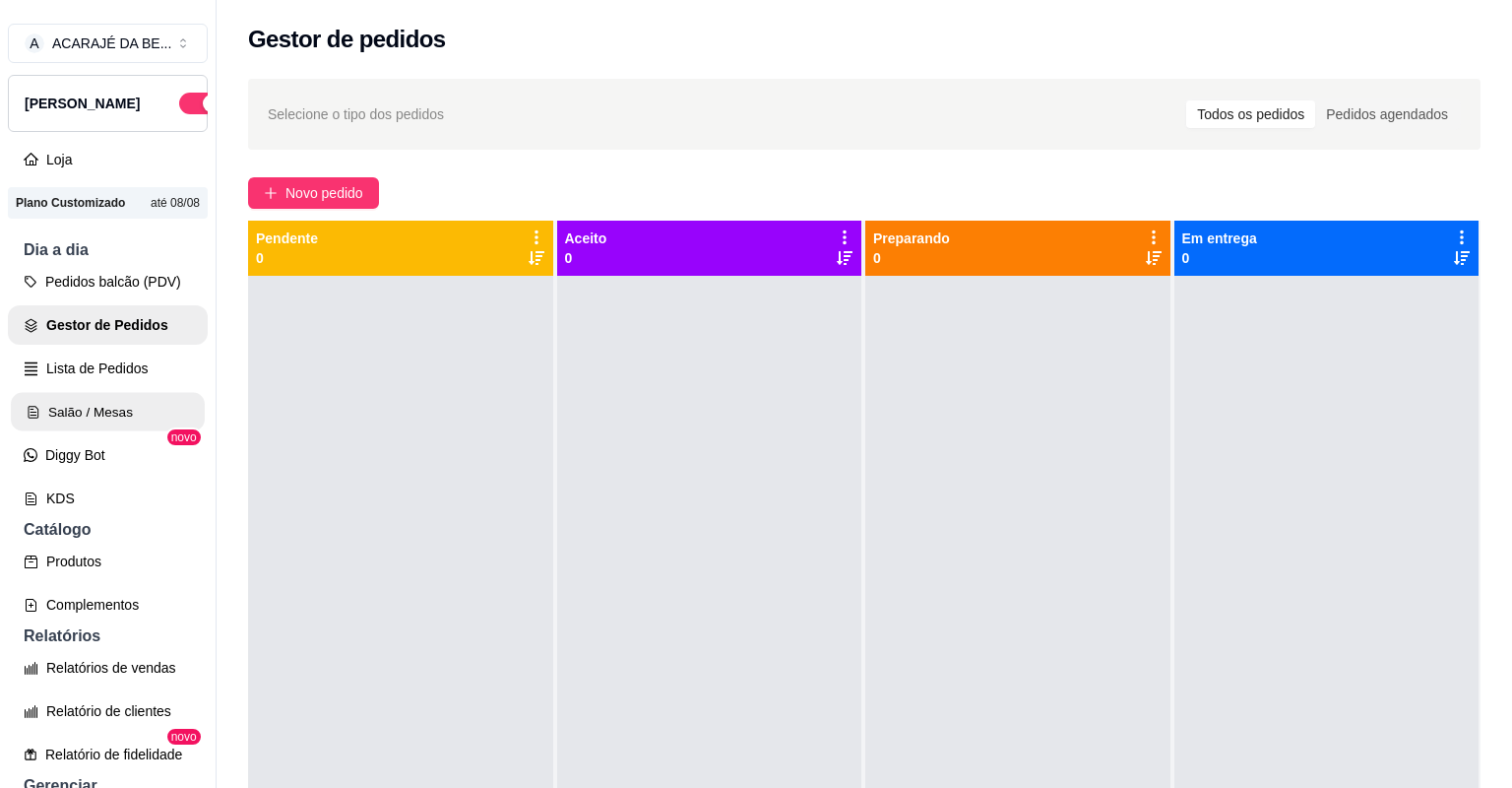 click on "Salão / Mesas" at bounding box center (107, 412) 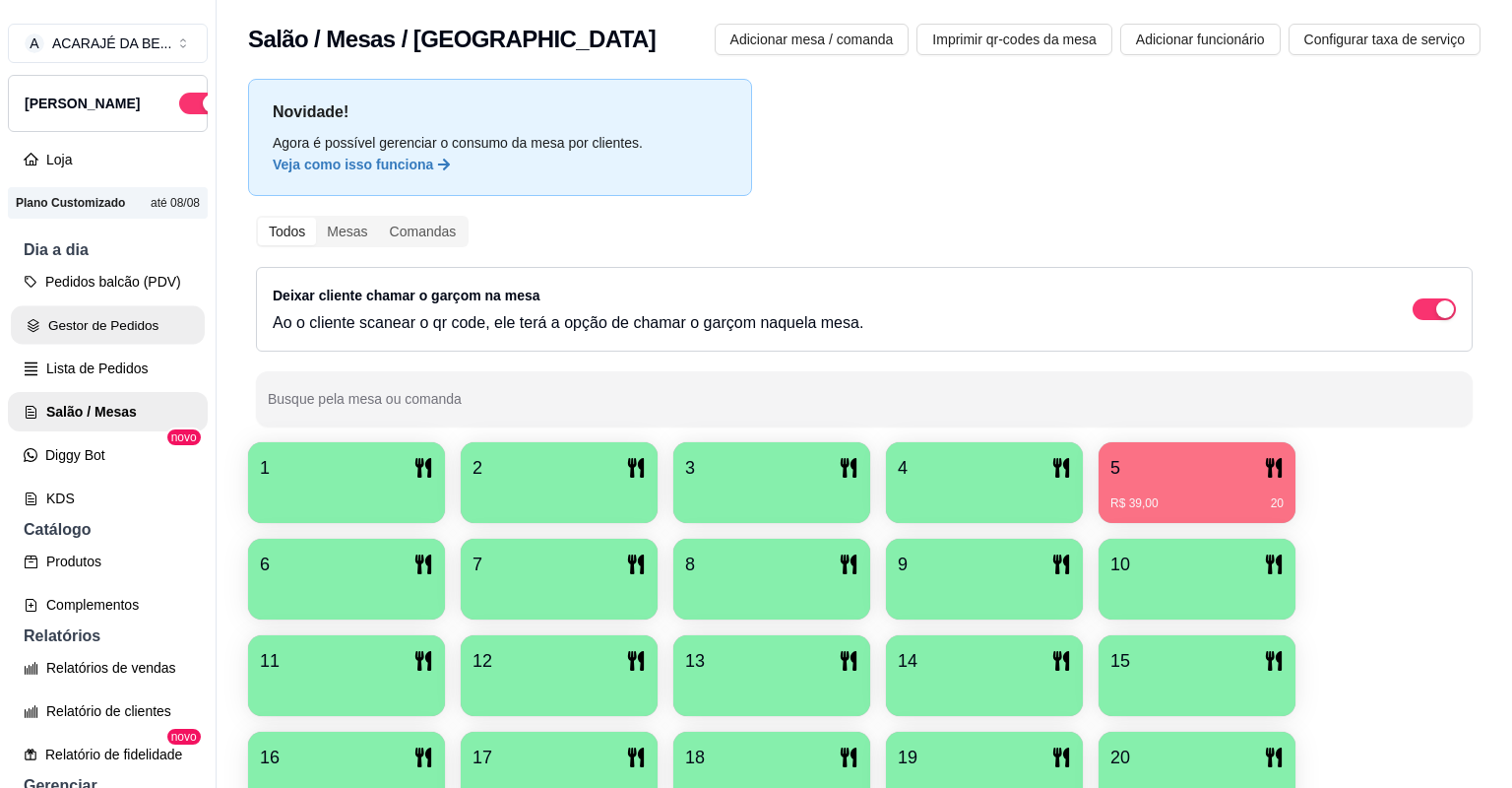 click on "Gestor de Pedidos" at bounding box center (107, 325) 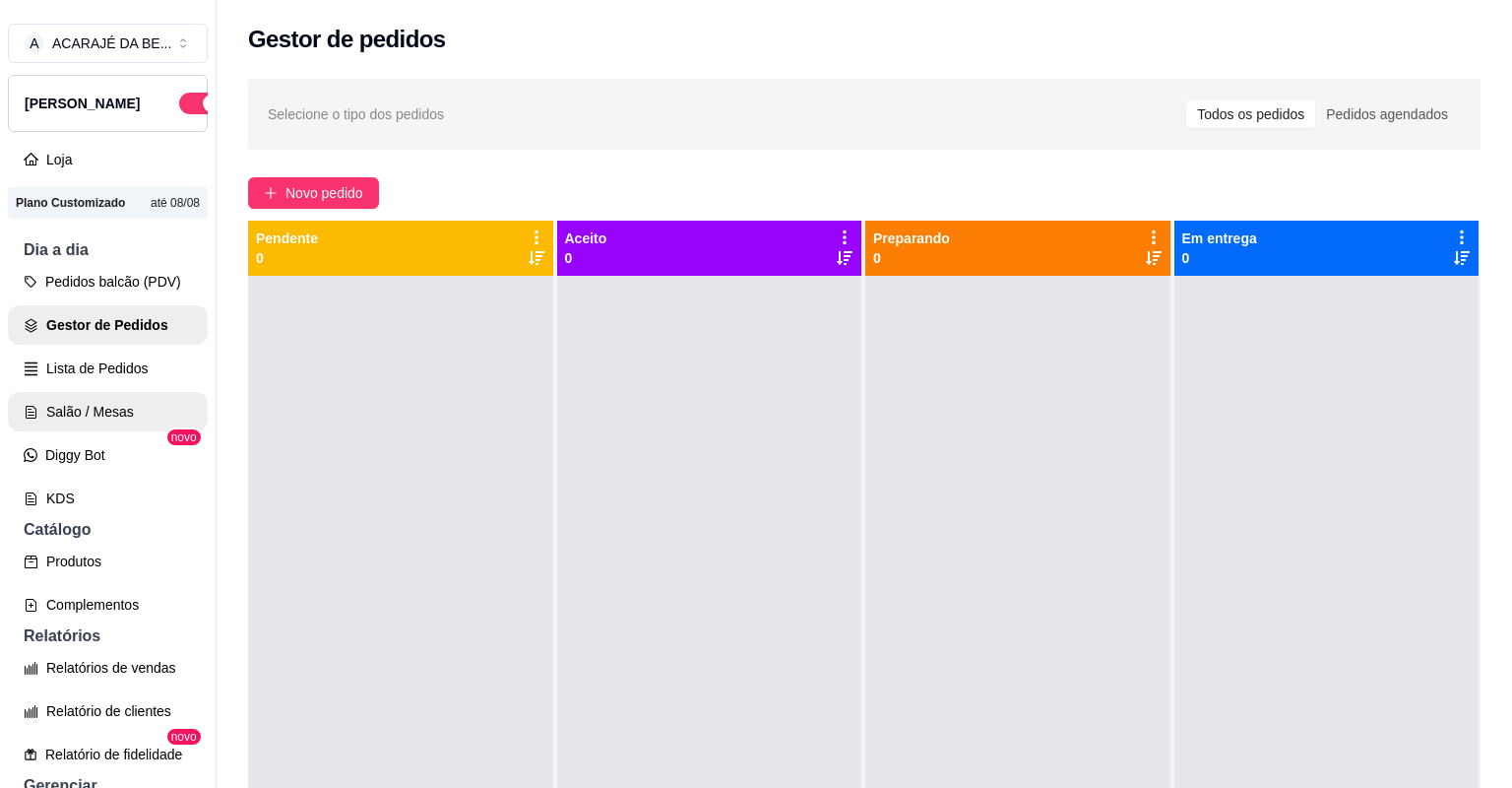click on "Salão / Mesas" at bounding box center (107, 412) 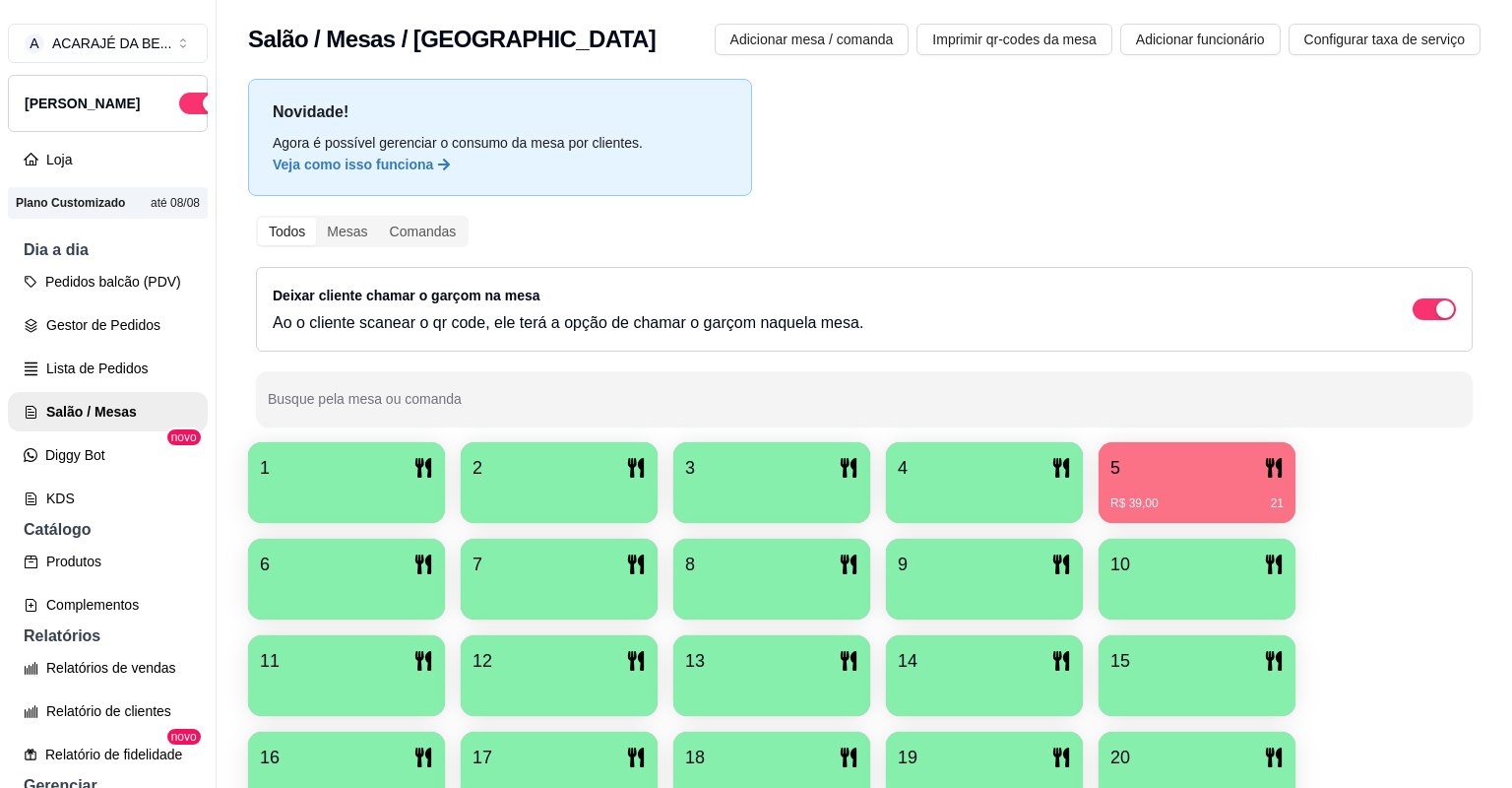 click on "R$ 39,00 21" at bounding box center (1197, 496) 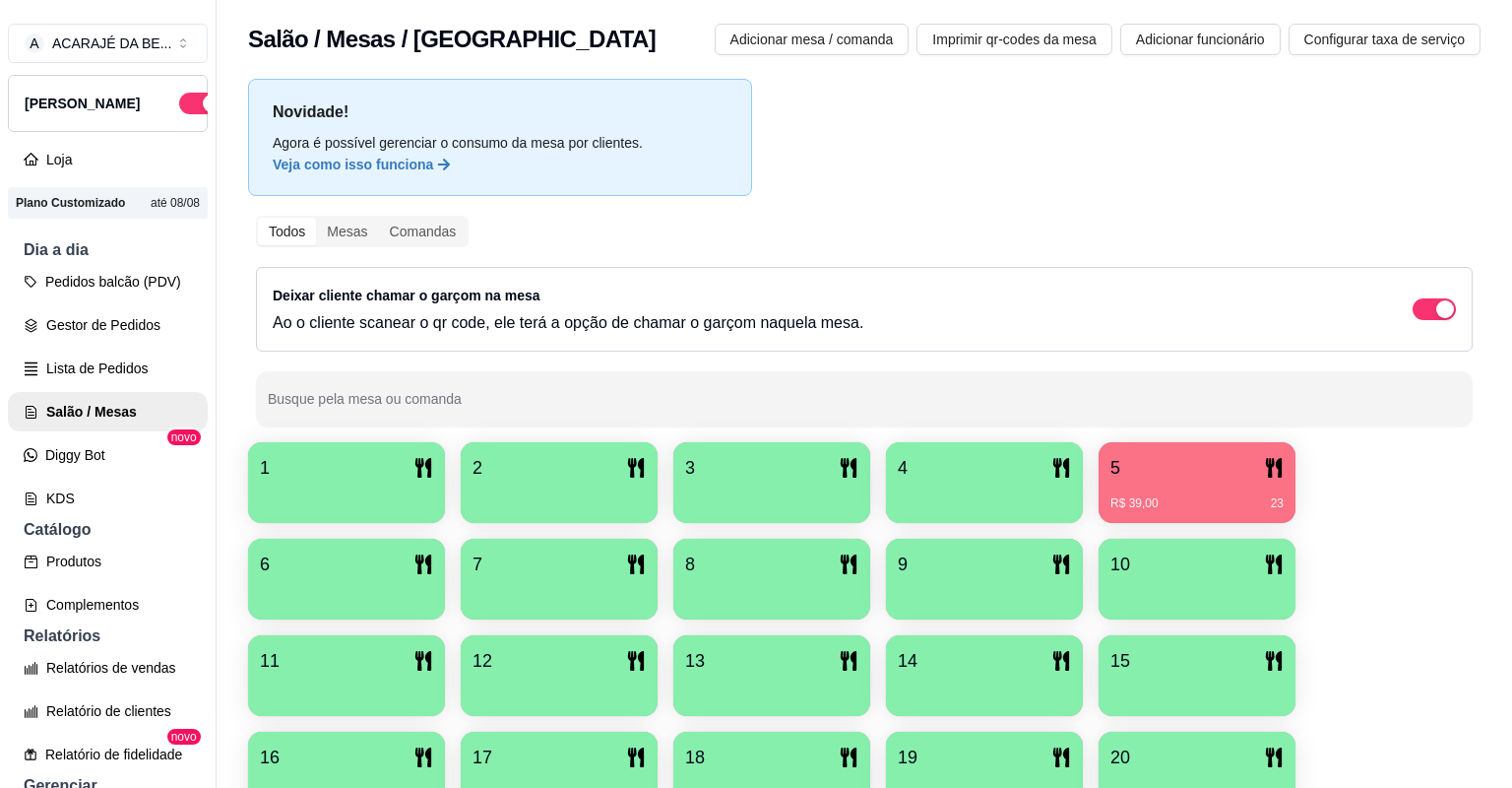 click on "R$ 39,00 23" at bounding box center (1197, 503) 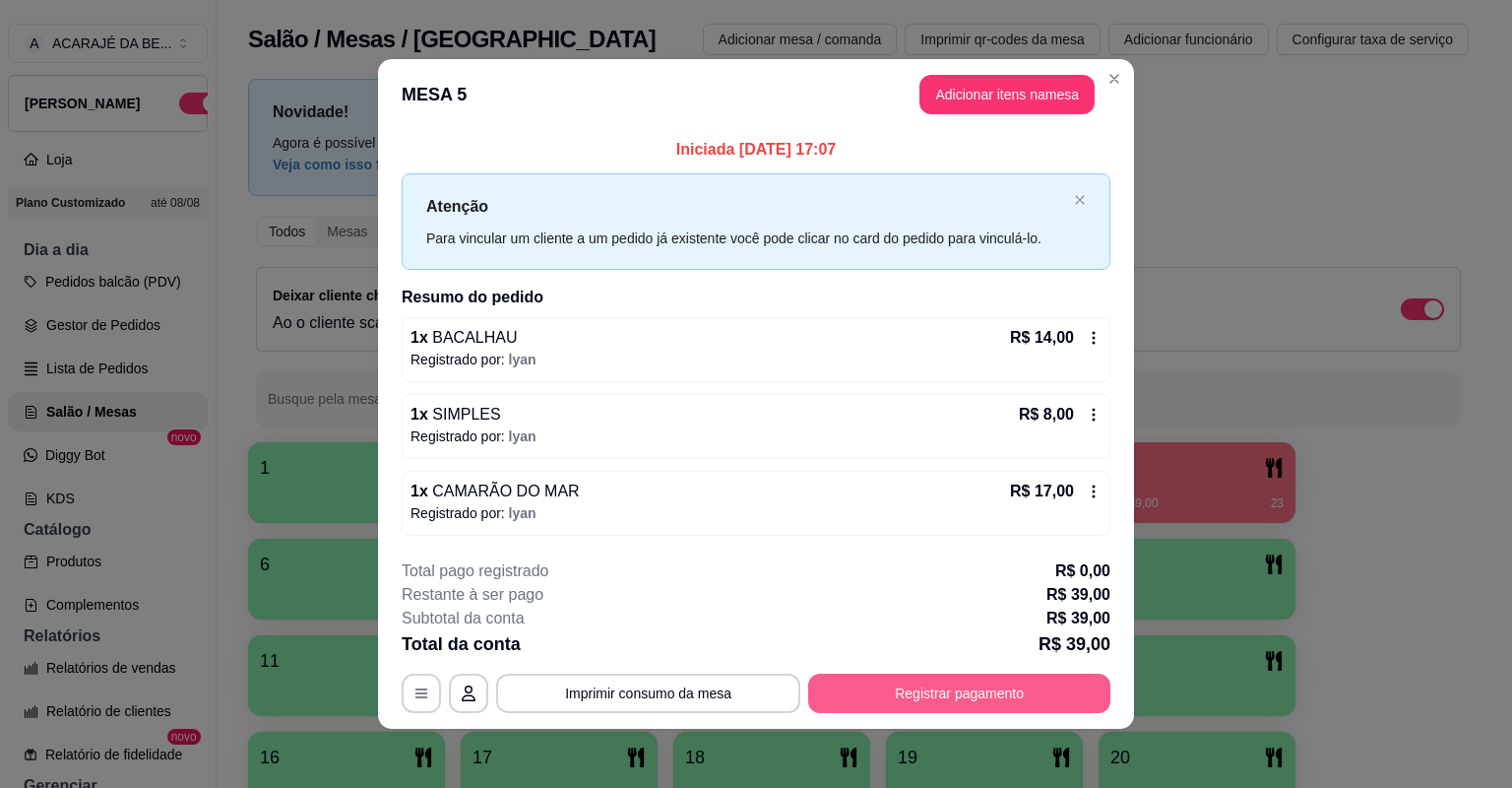 click on "Registrar pagamento" at bounding box center (959, 693) 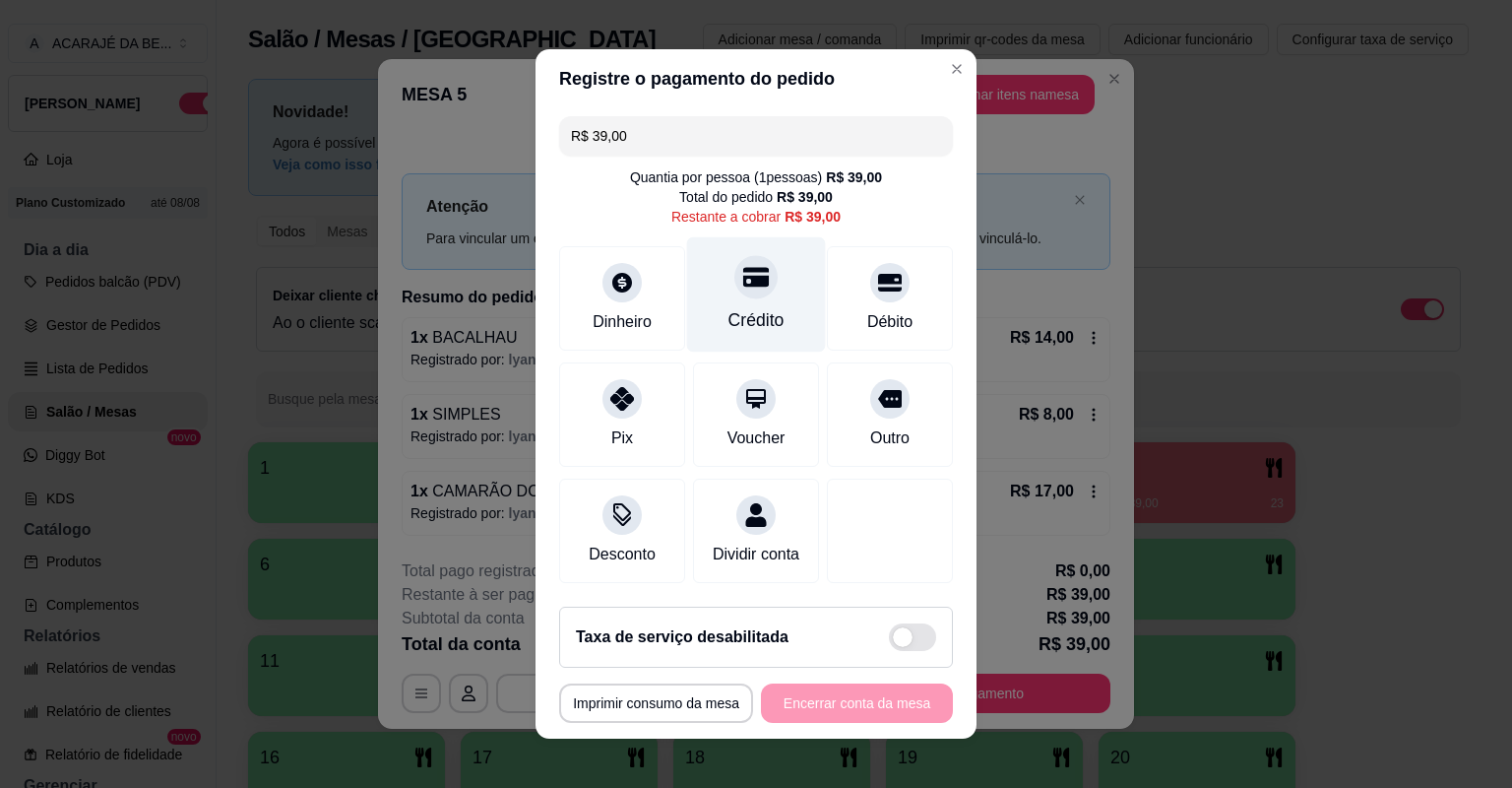 click on "Crédito" at bounding box center [756, 320] 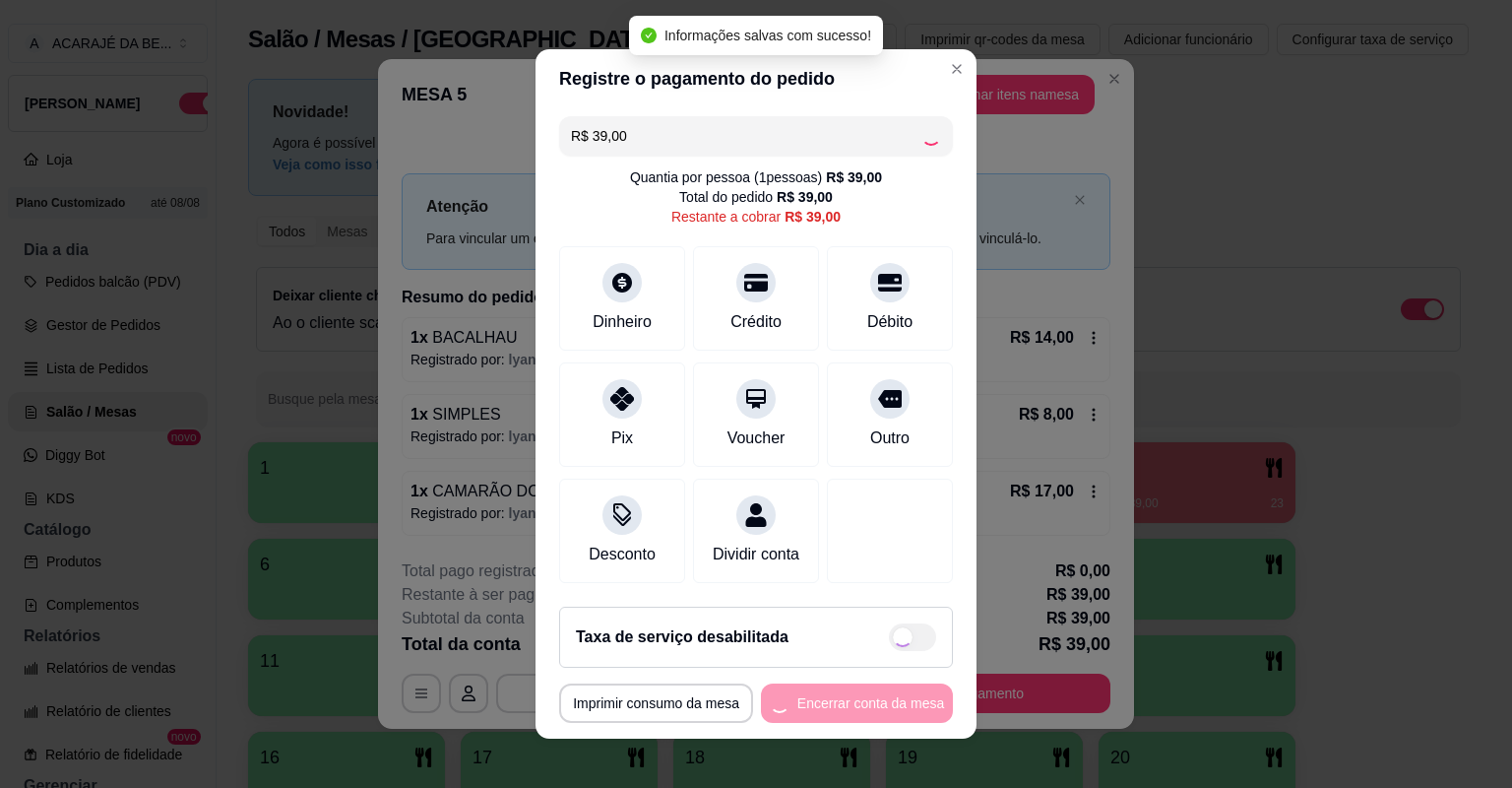 type on "R$ 0,00" 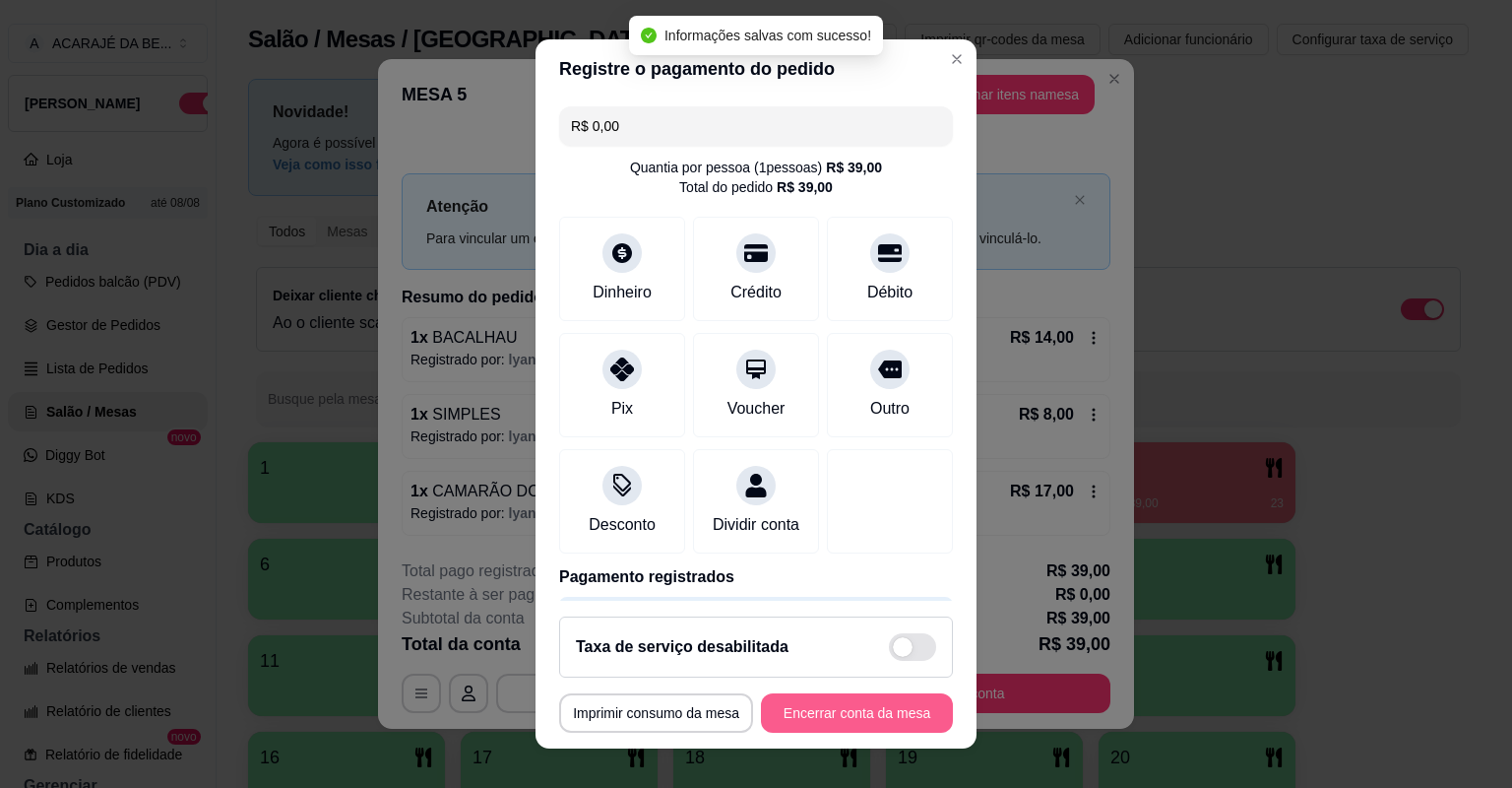 click on "Encerrar conta da mesa" at bounding box center [856, 713] 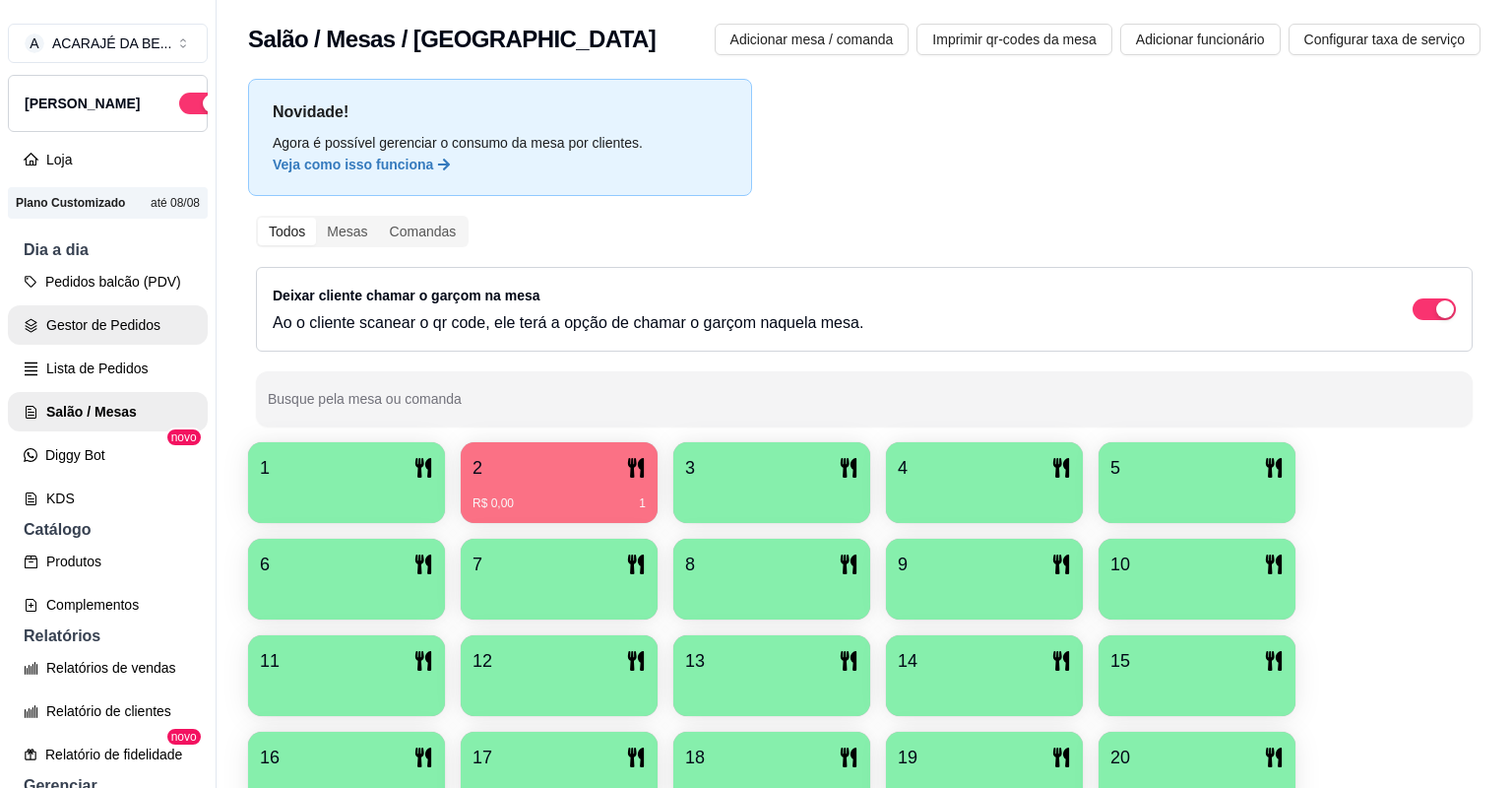 click on "Gestor de Pedidos" at bounding box center [107, 325] 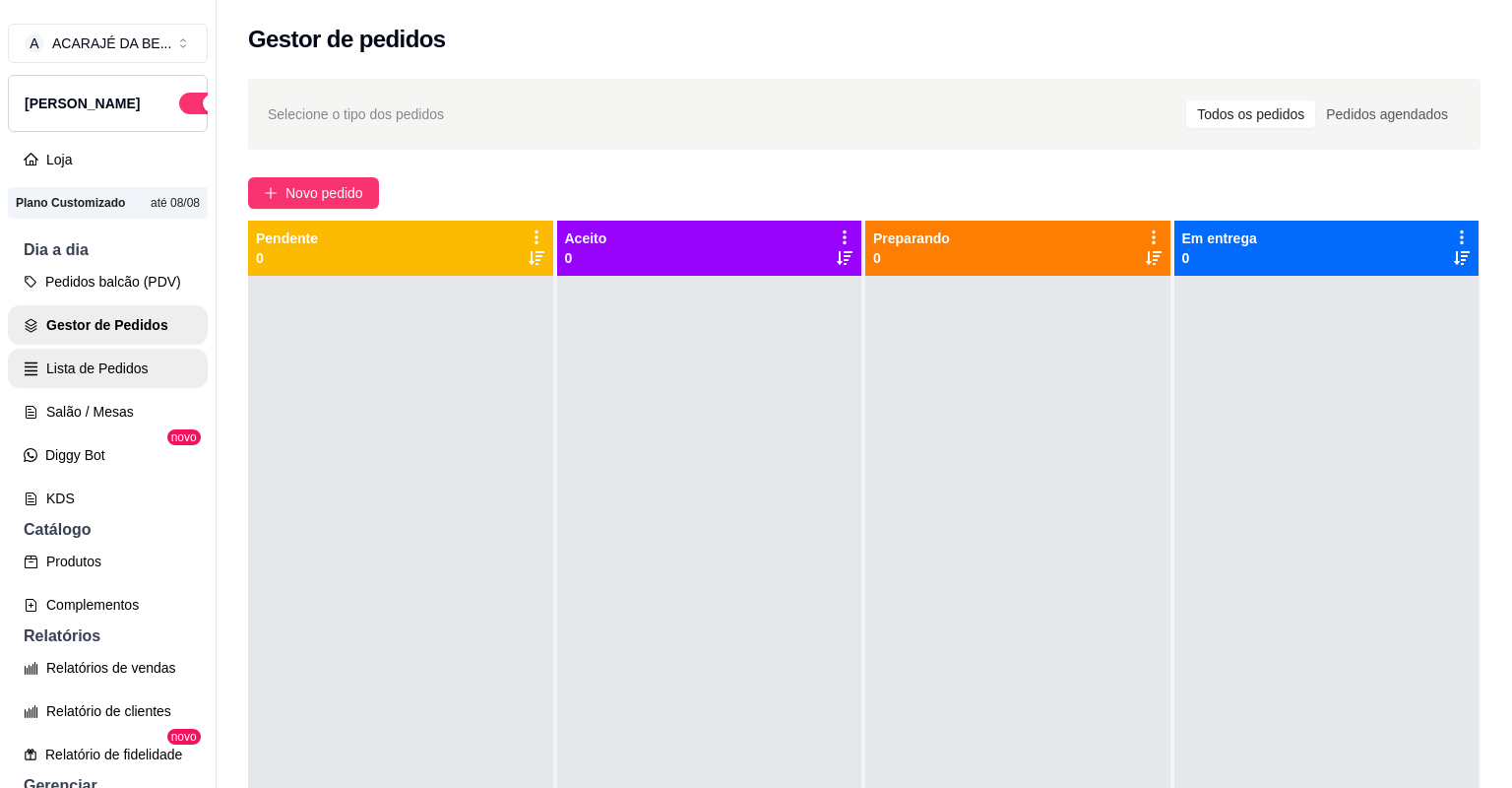 click on "Lista de Pedidos" at bounding box center (107, 368) 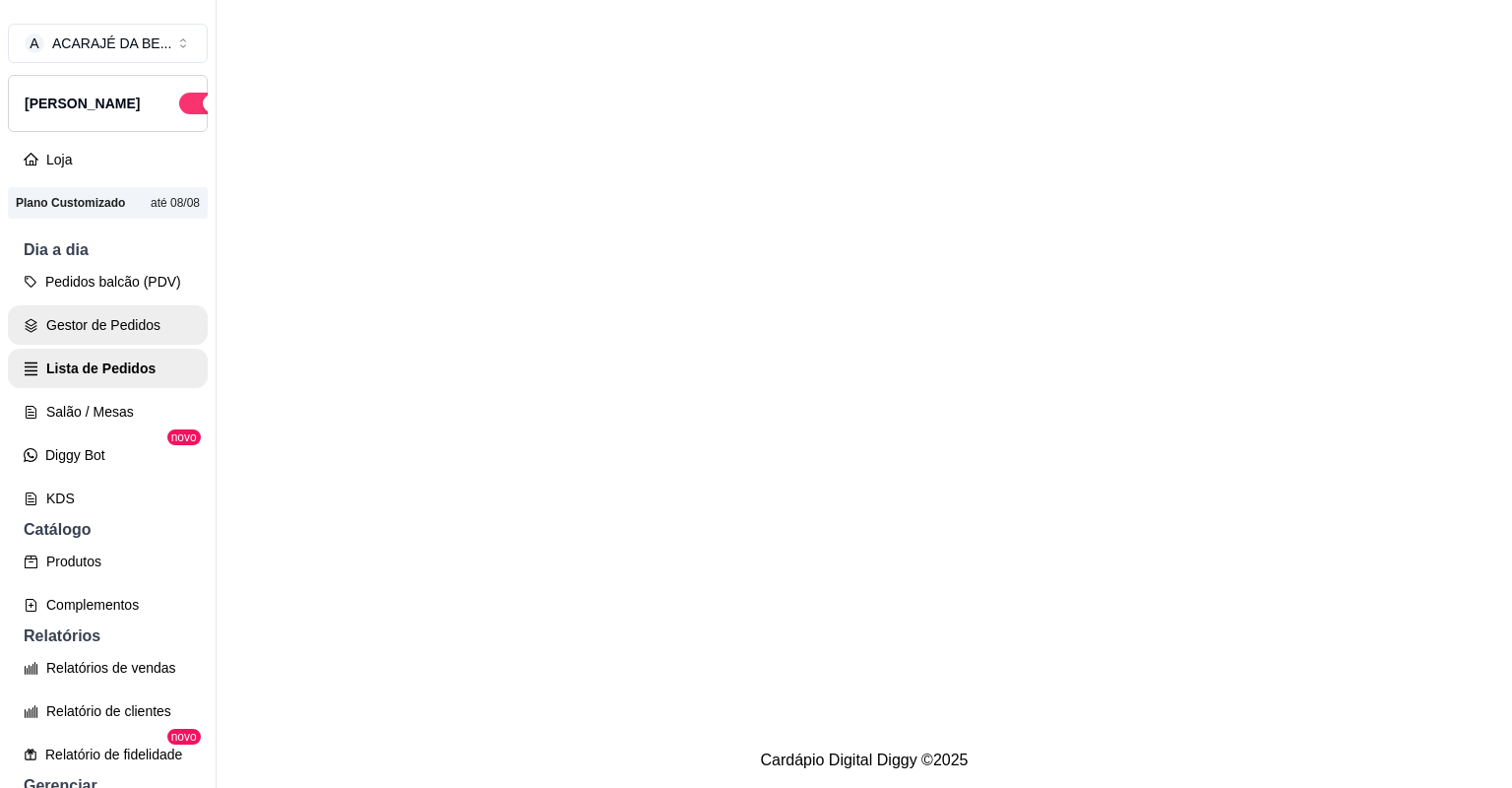 click on "Gestor de Pedidos" at bounding box center [107, 325] 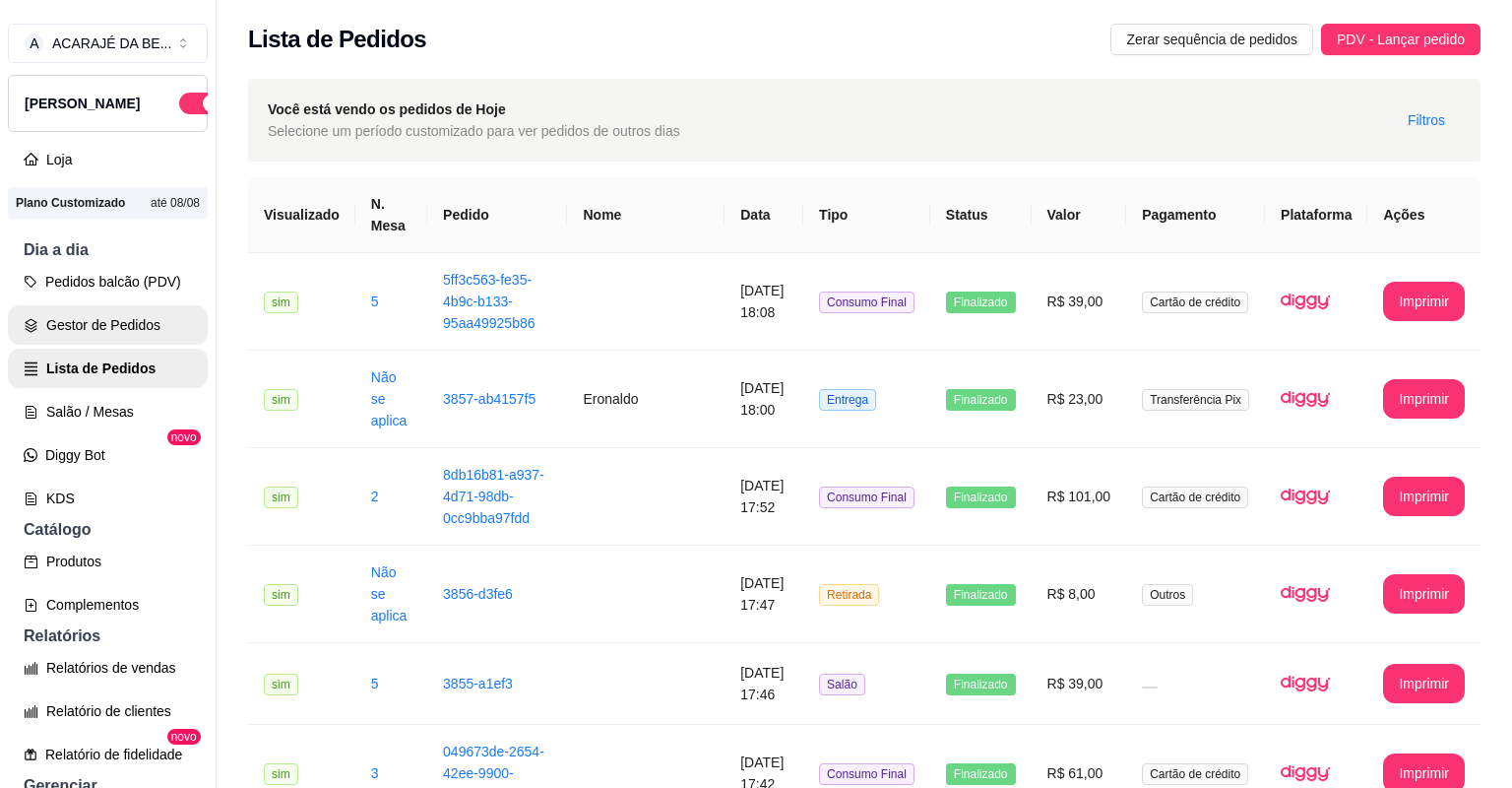 click on "Gestor de Pedidos" at bounding box center [107, 325] 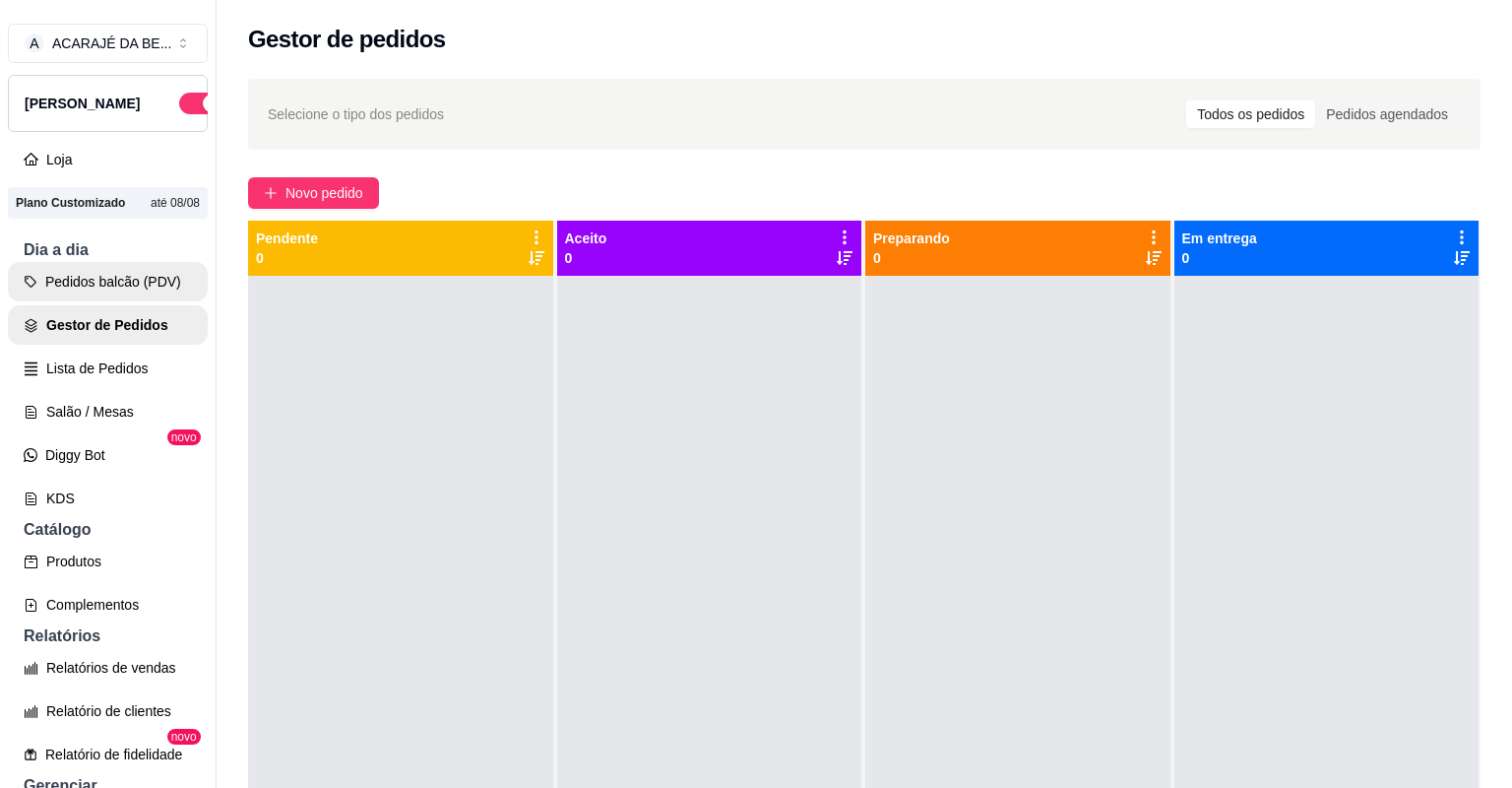 click on "Pedidos balcão (PDV)" at bounding box center [107, 282] 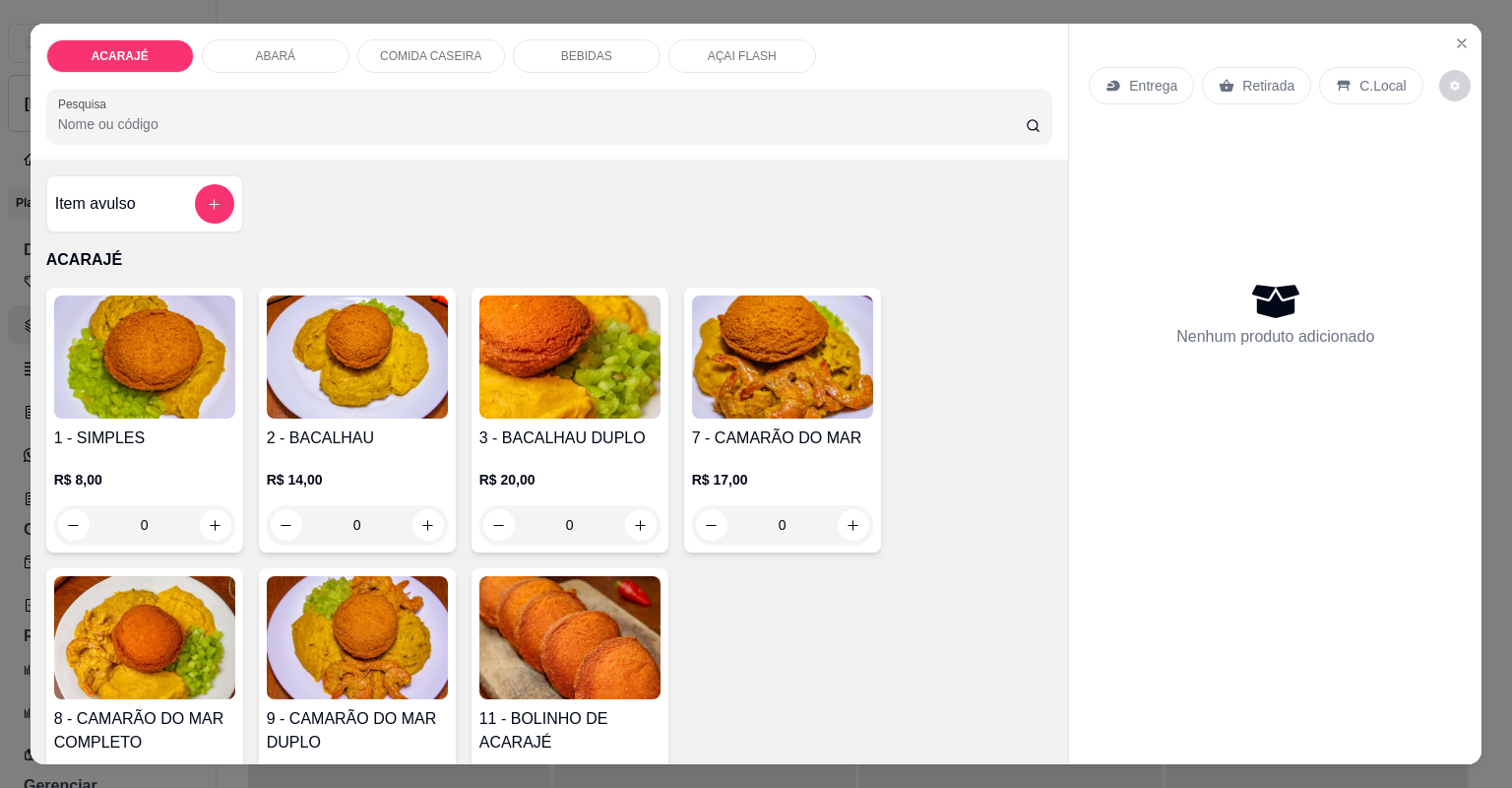 click 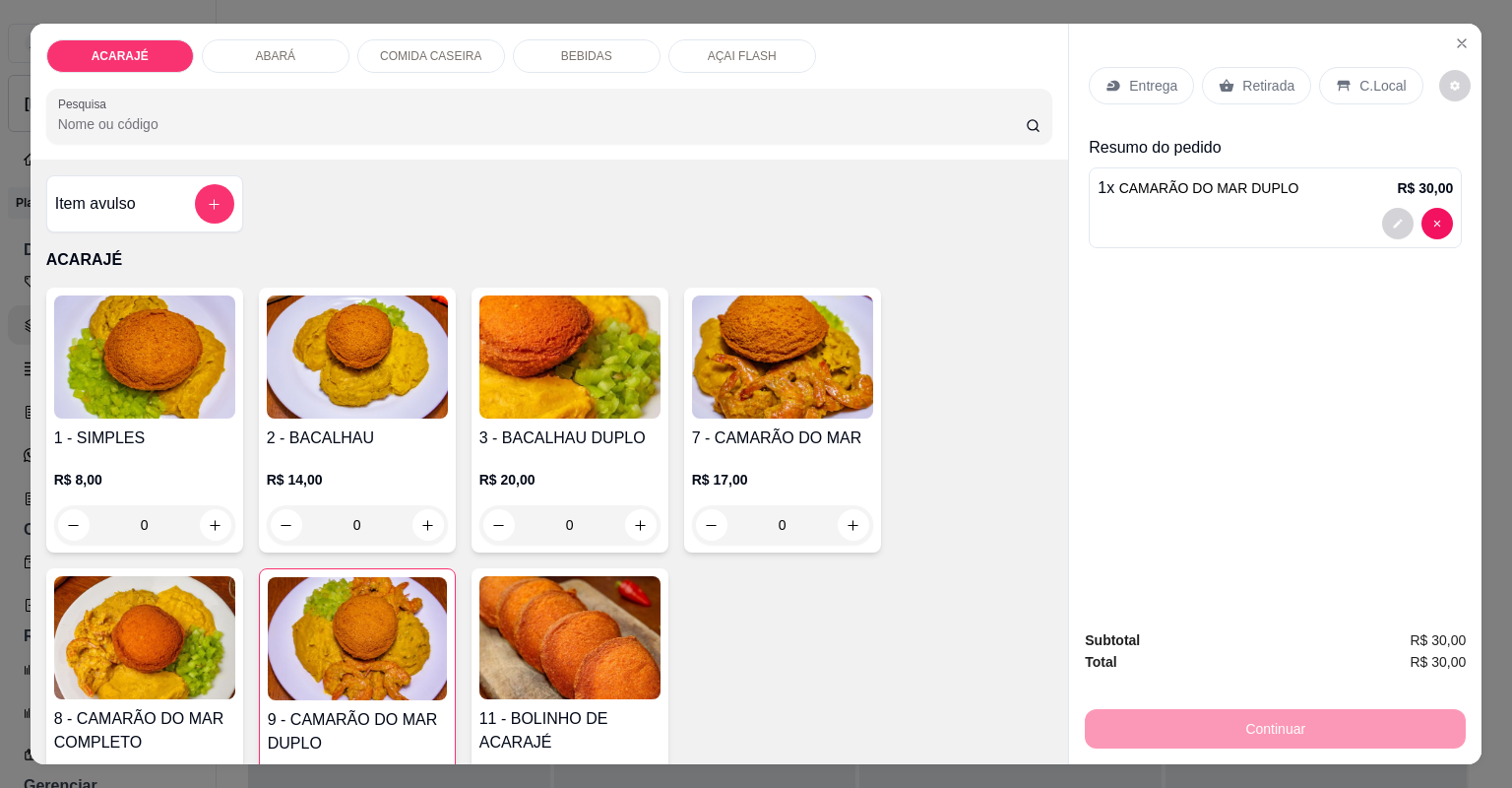 click 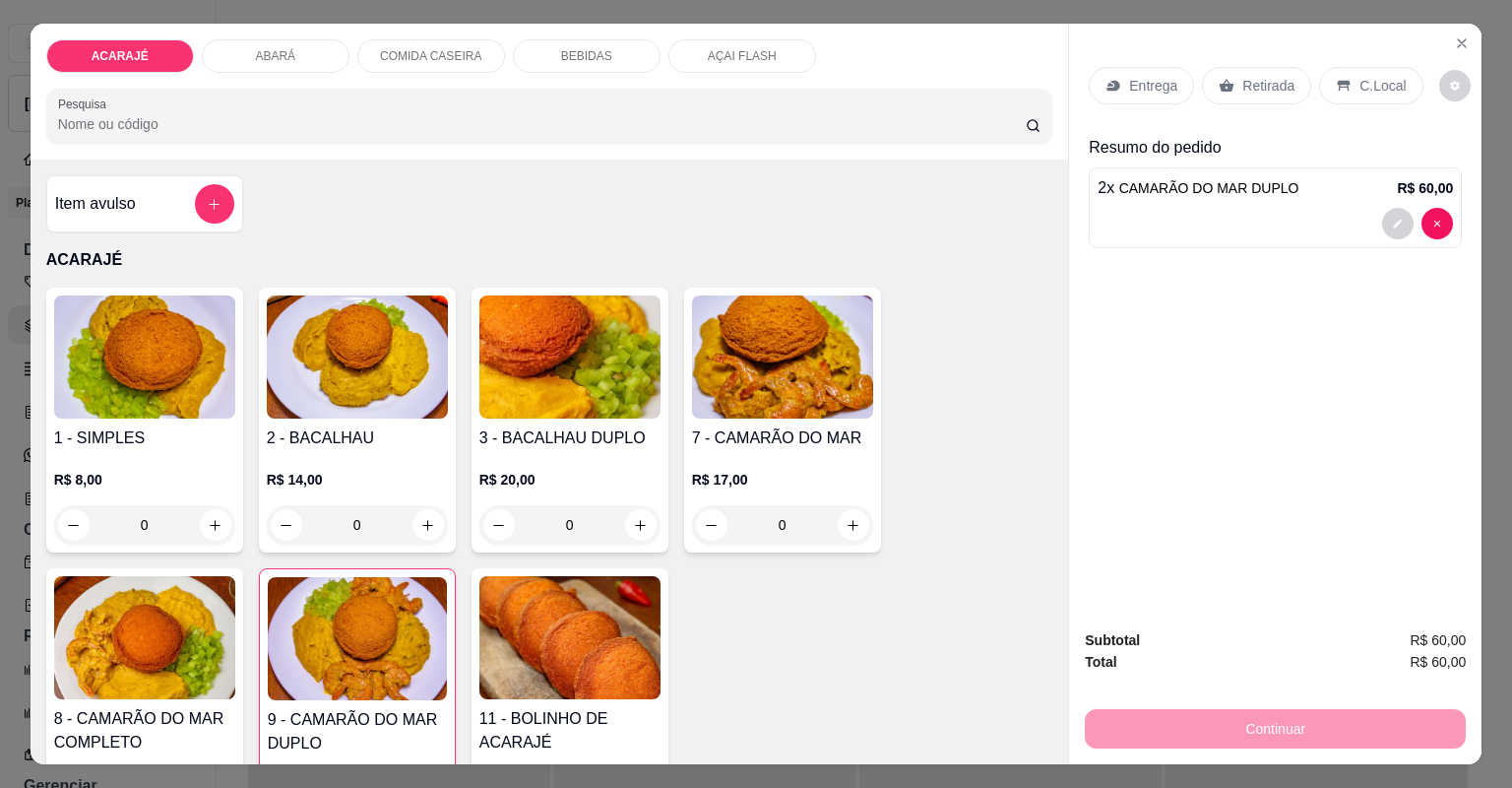 click 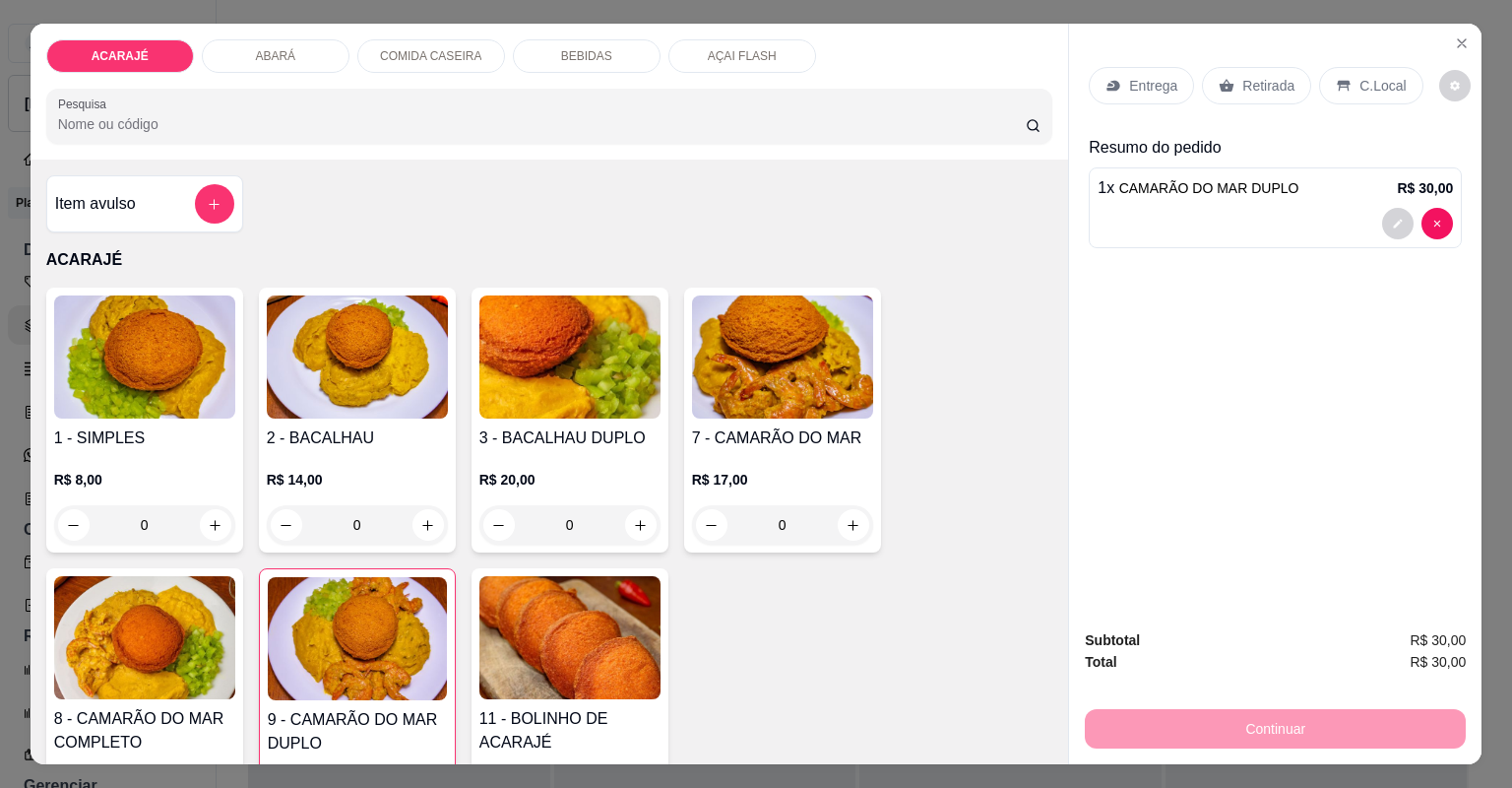 click at bounding box center [215, 830] 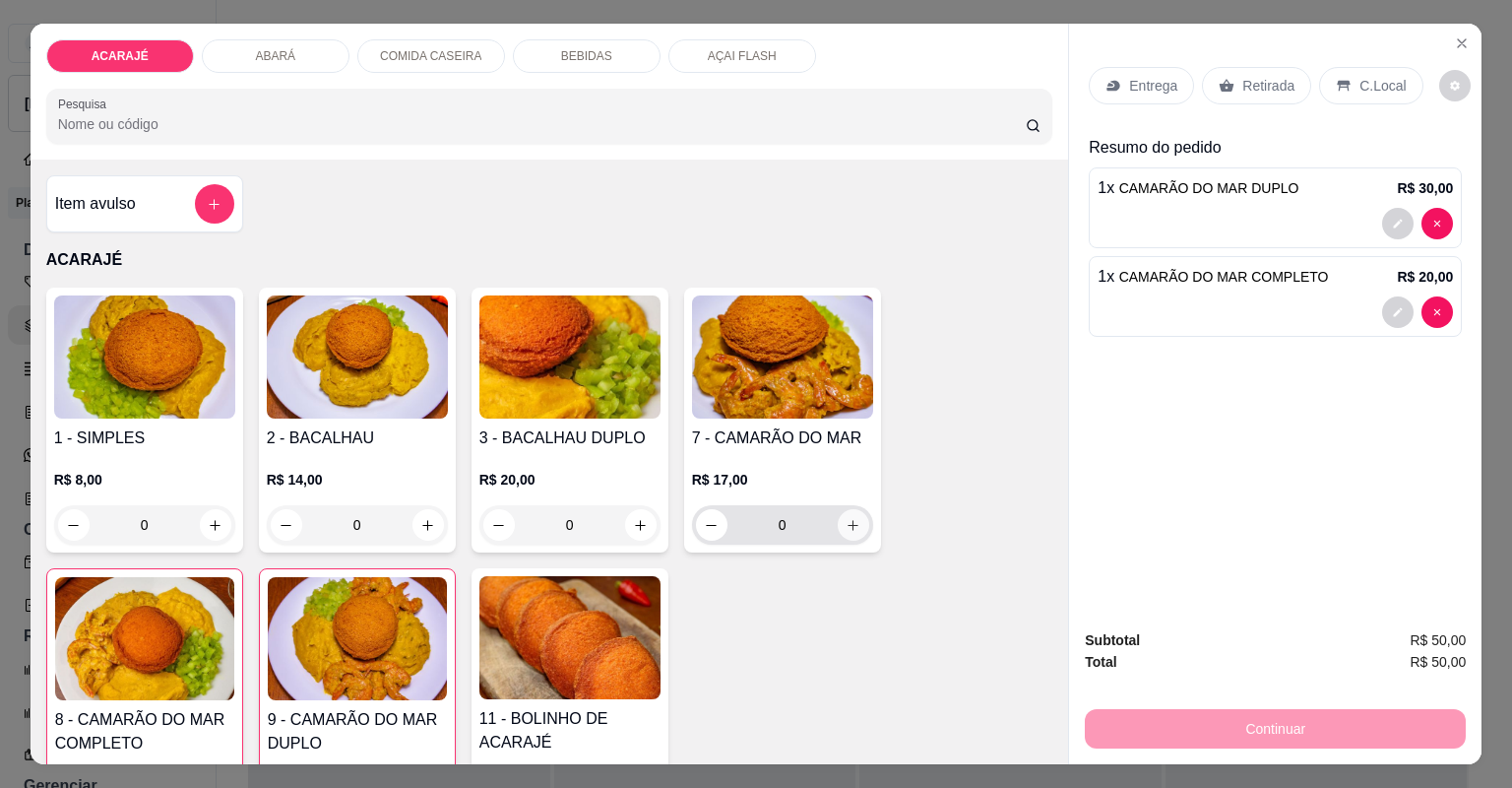 click at bounding box center [853, 525] 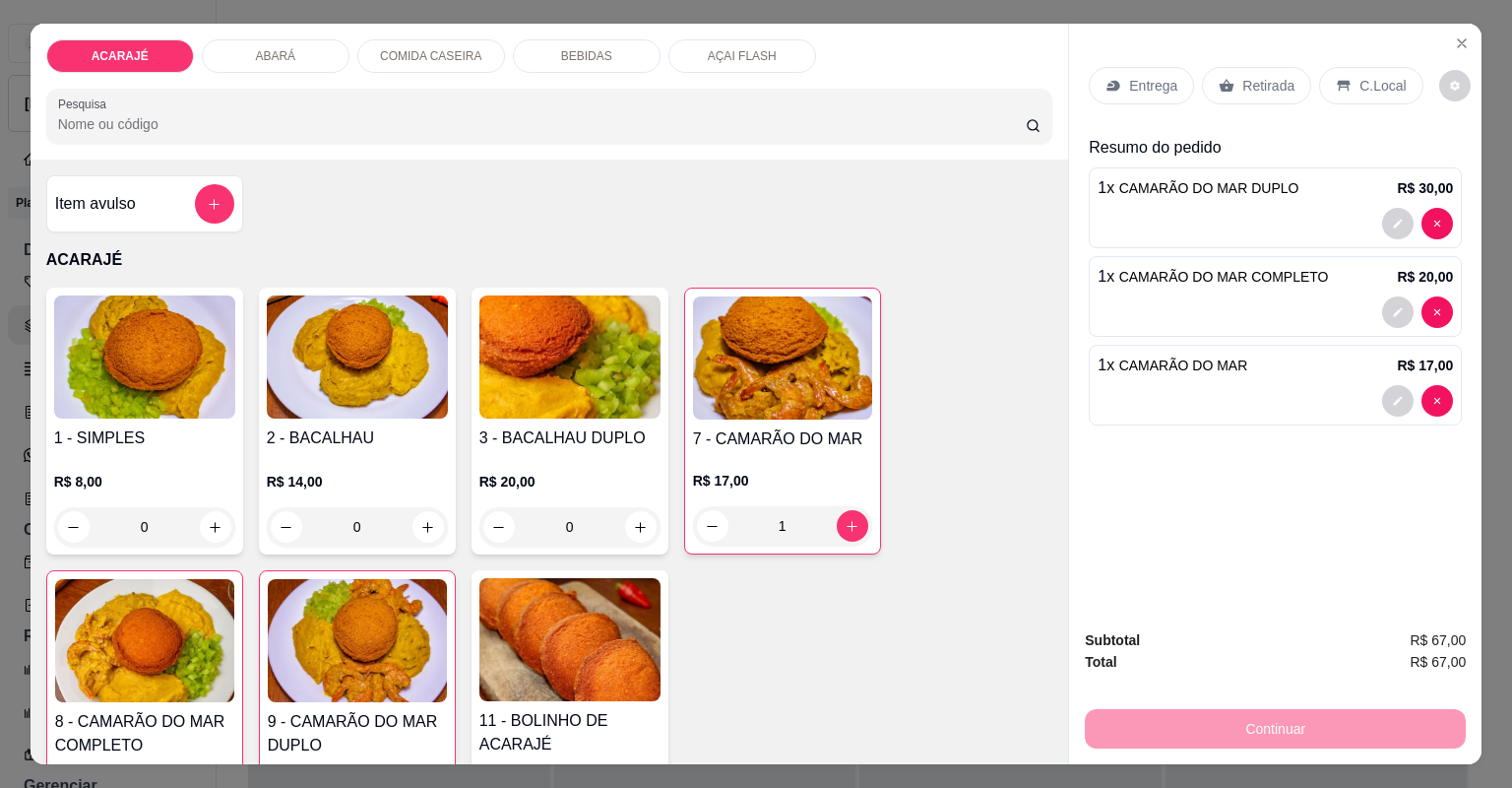 click at bounding box center (74, 831) 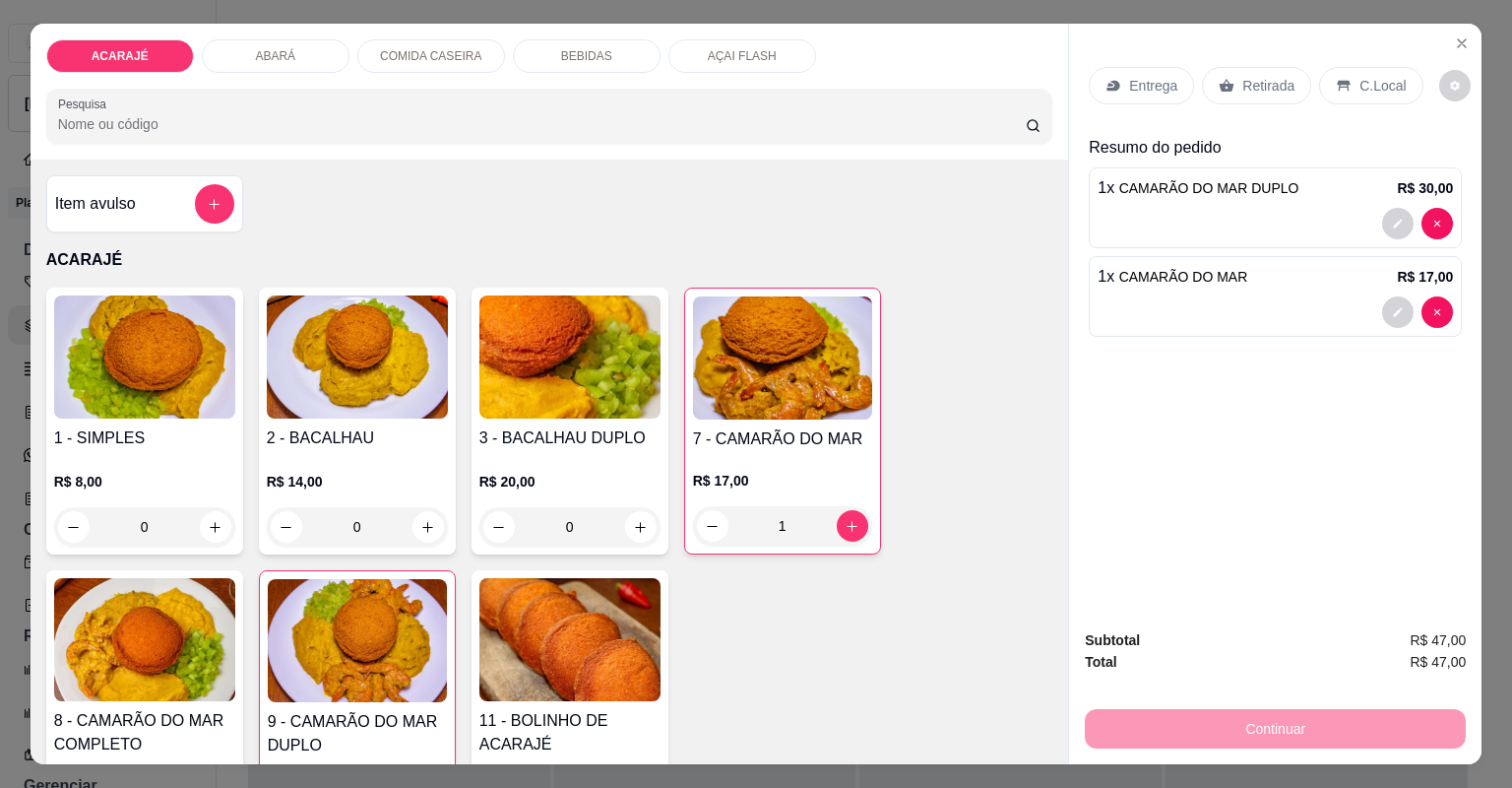 click on "Retirada" at bounding box center (1256, 86) 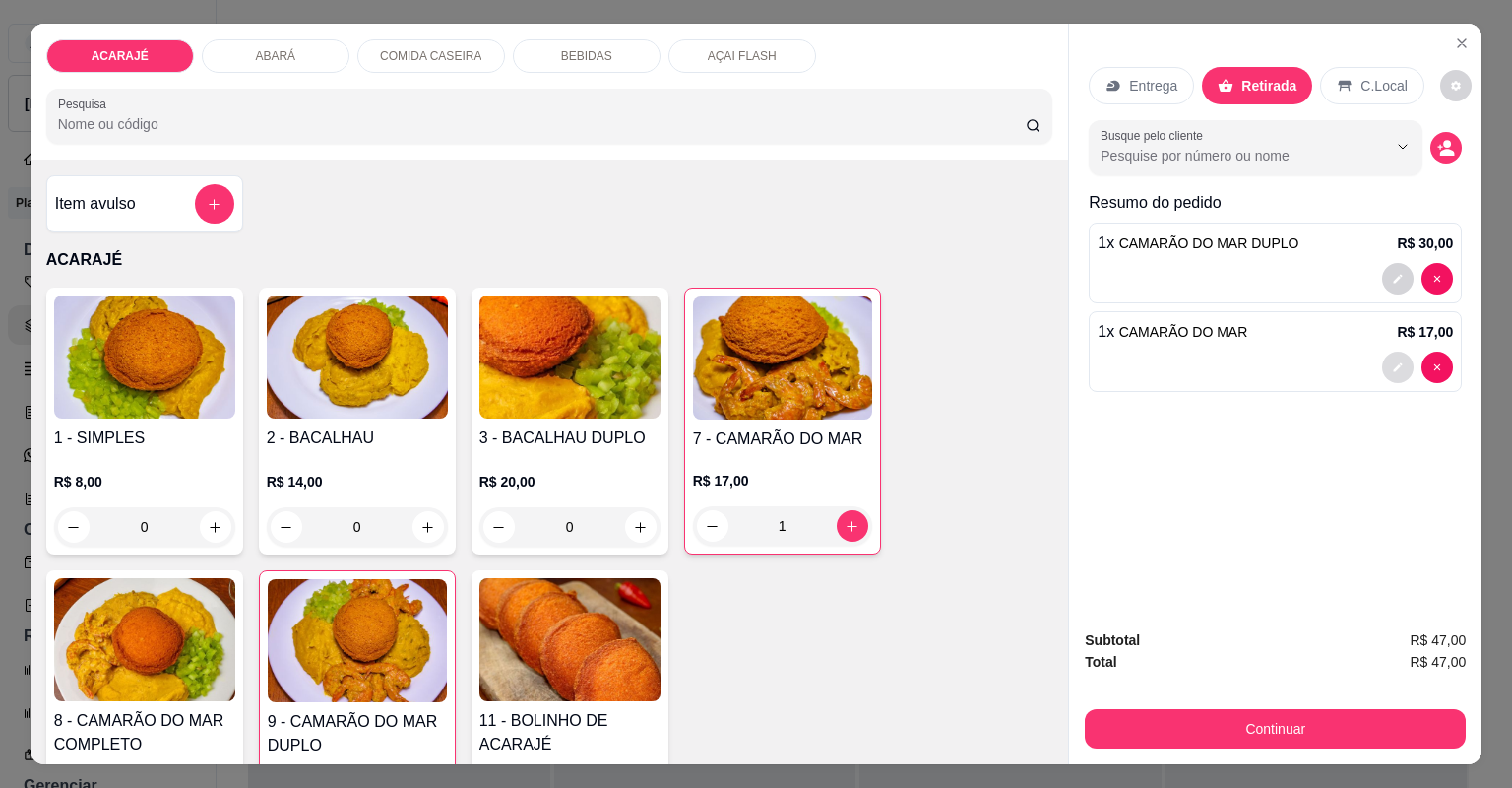 click at bounding box center [1398, 367] 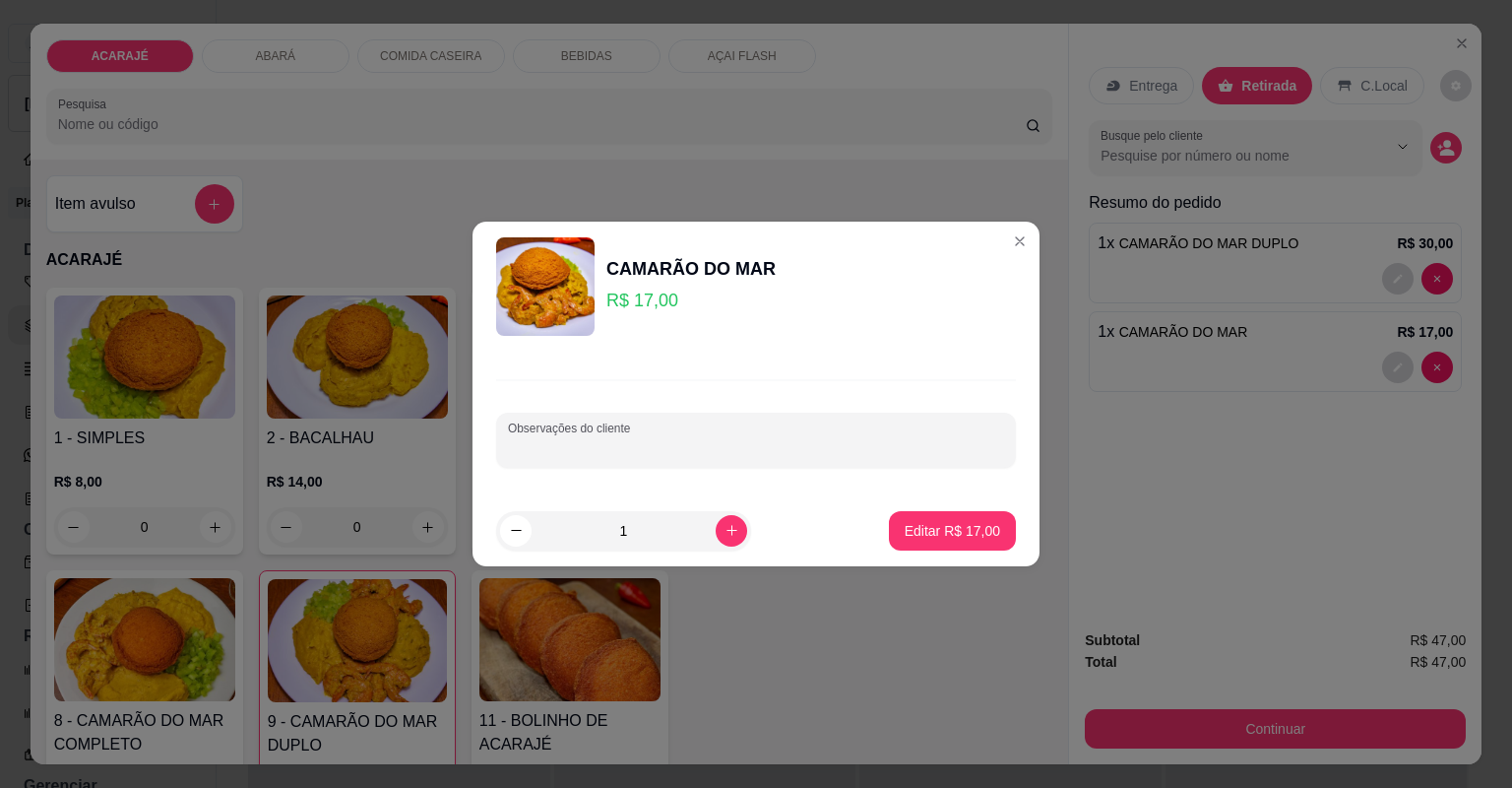 click on "Observações do cliente" at bounding box center [756, 448] 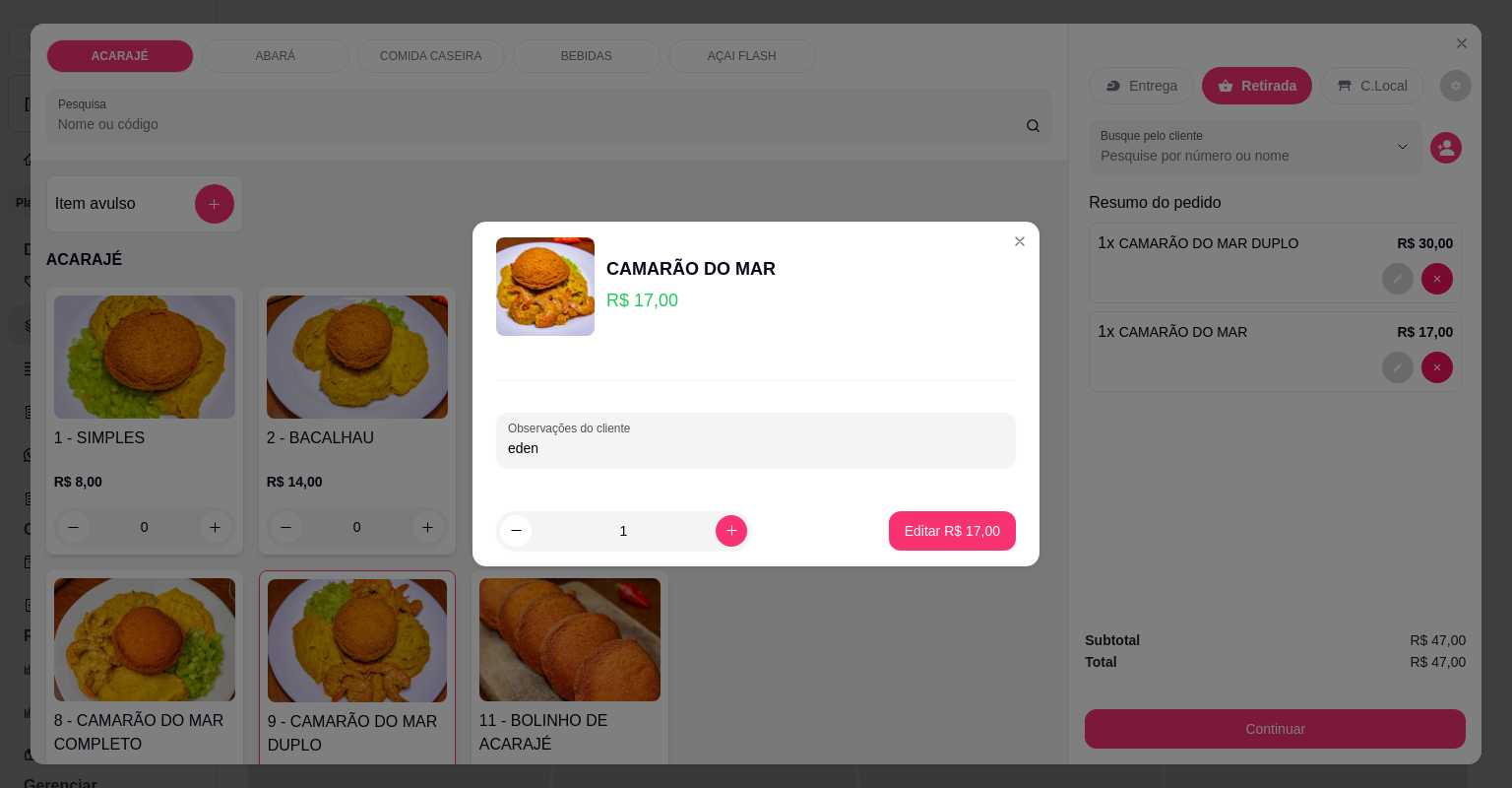 type on "edene" 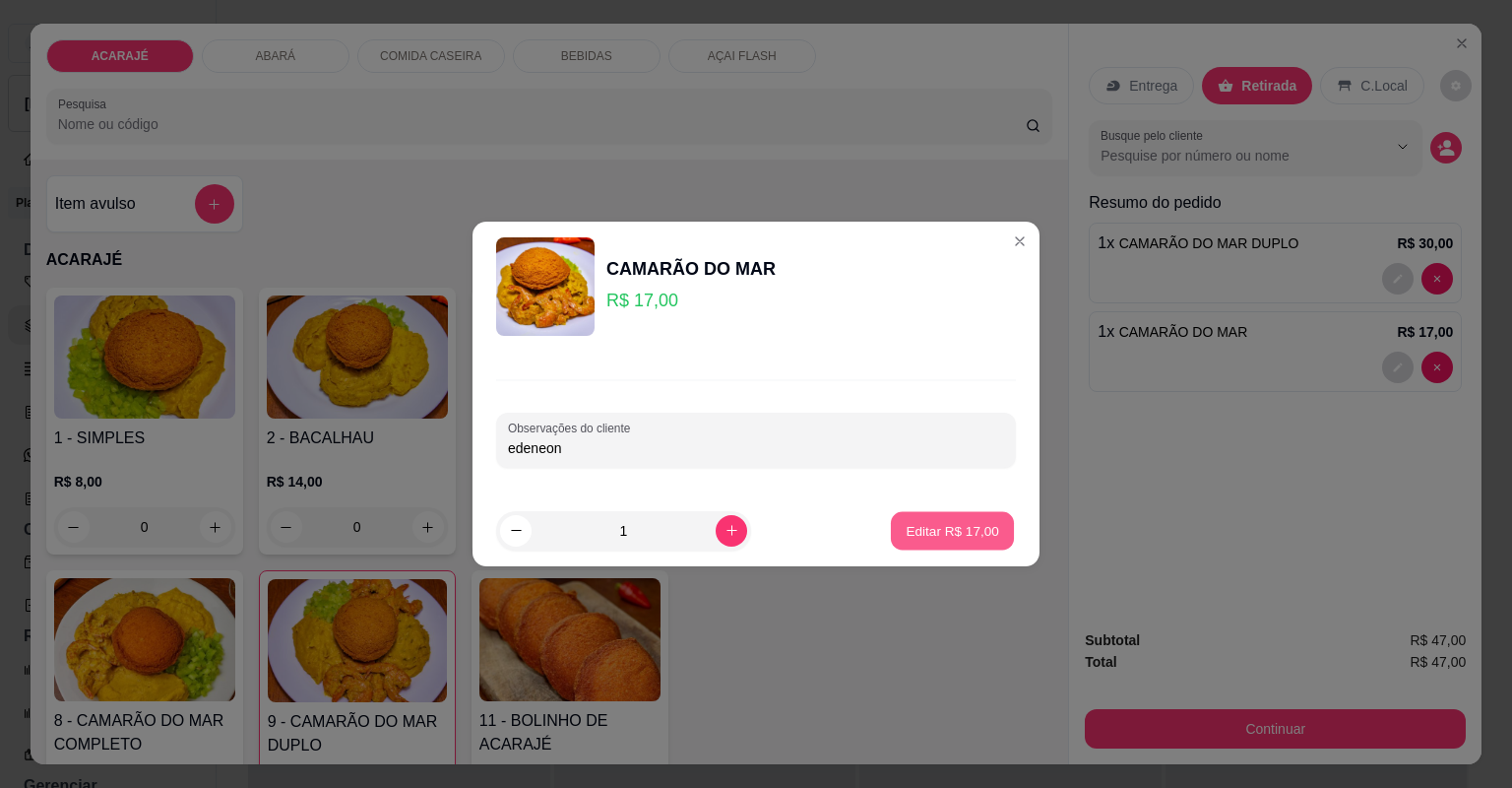 click on "Editar   R$ 17,00" at bounding box center [952, 530] 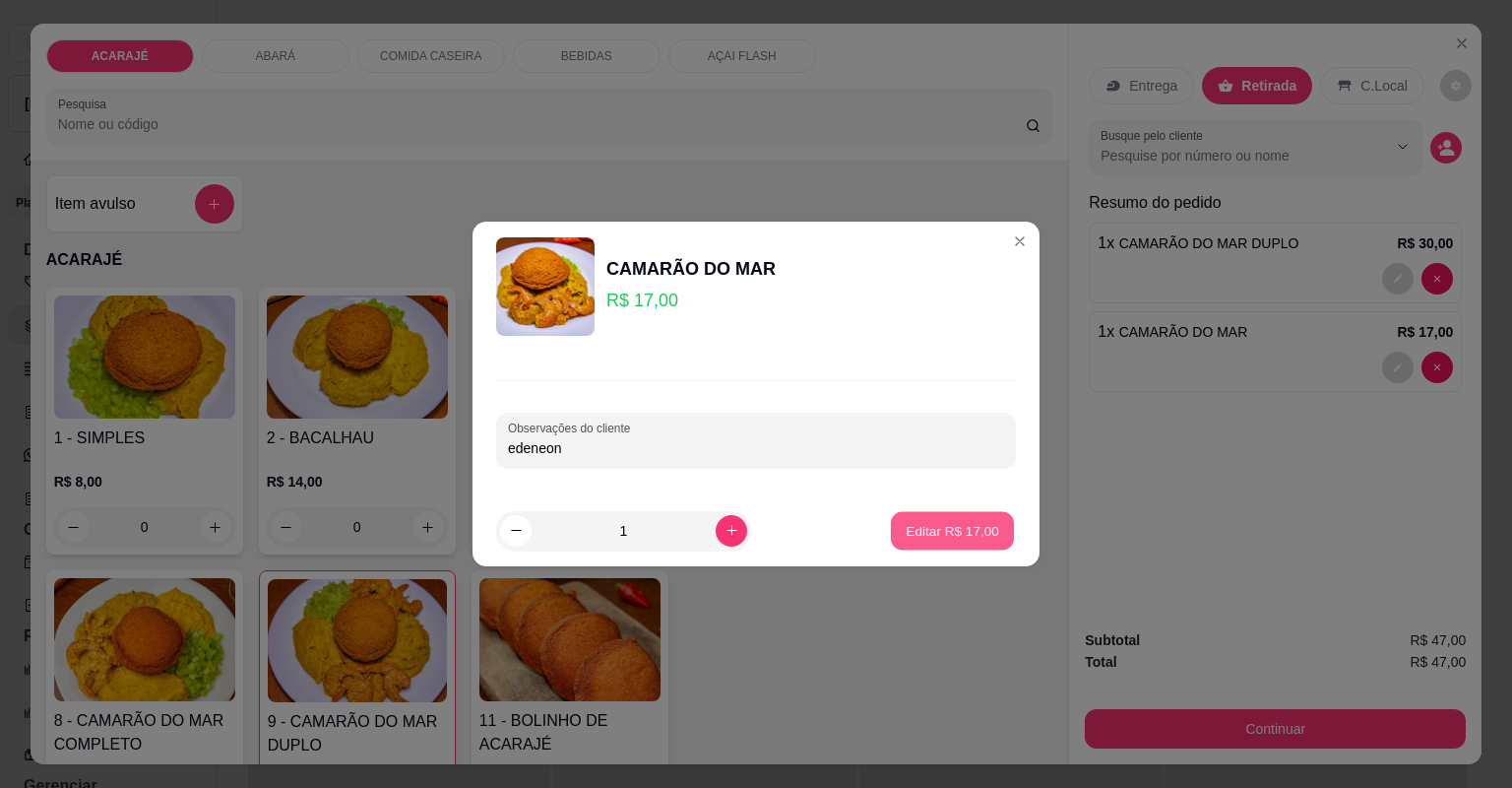 type on "0" 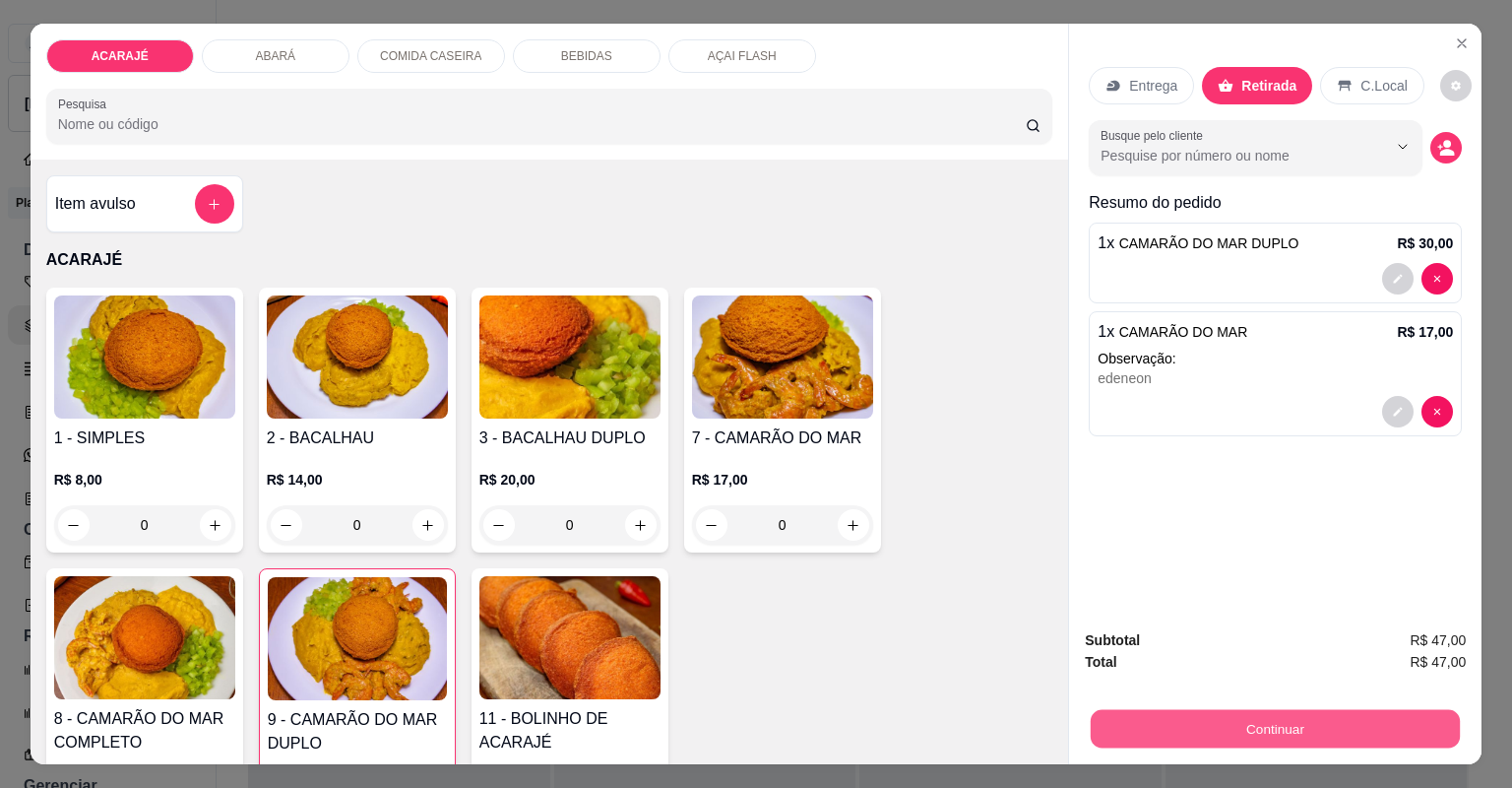 click on "Continuar" at bounding box center [1275, 729] 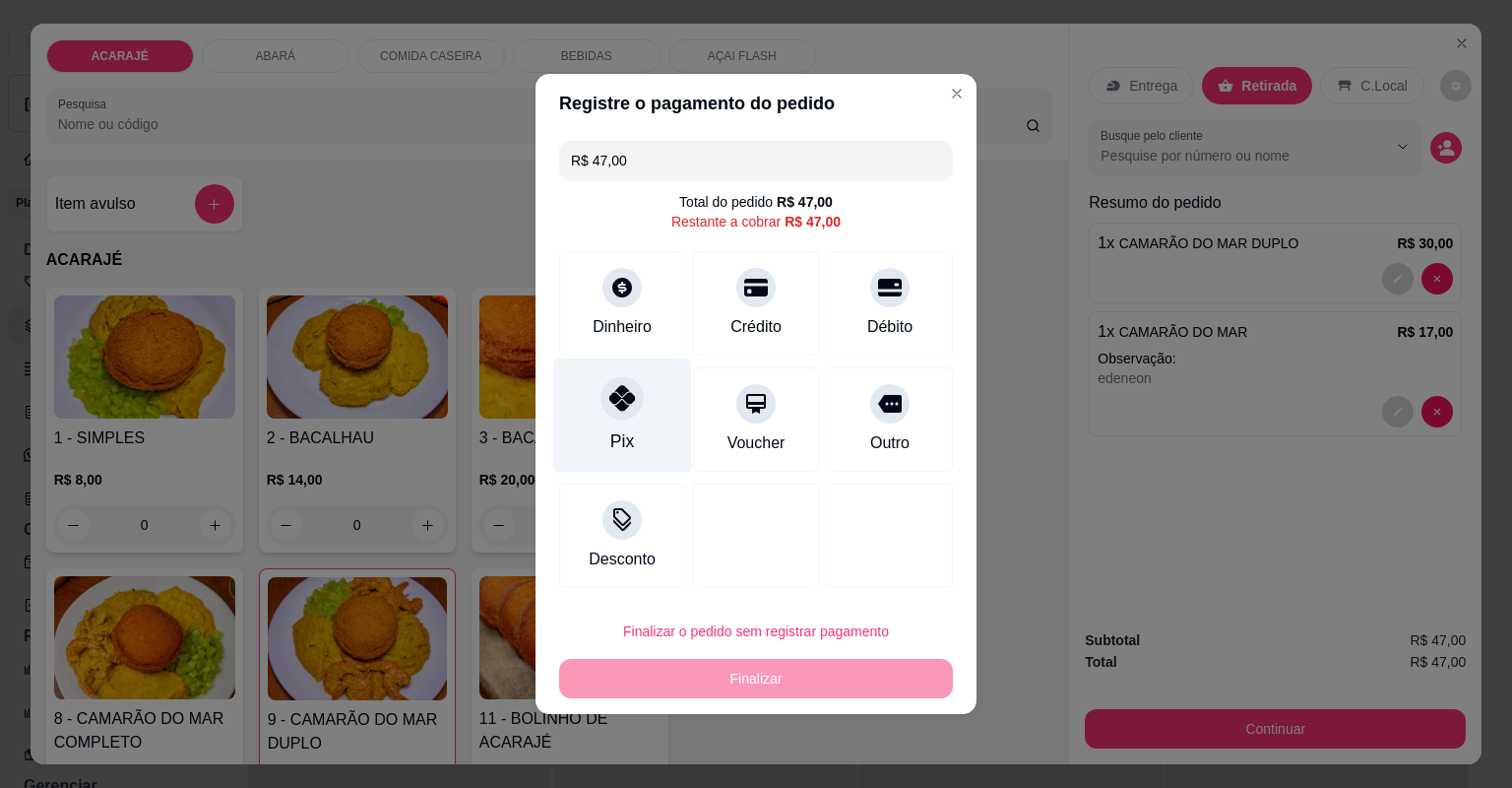 click on "Pix" at bounding box center [622, 441] 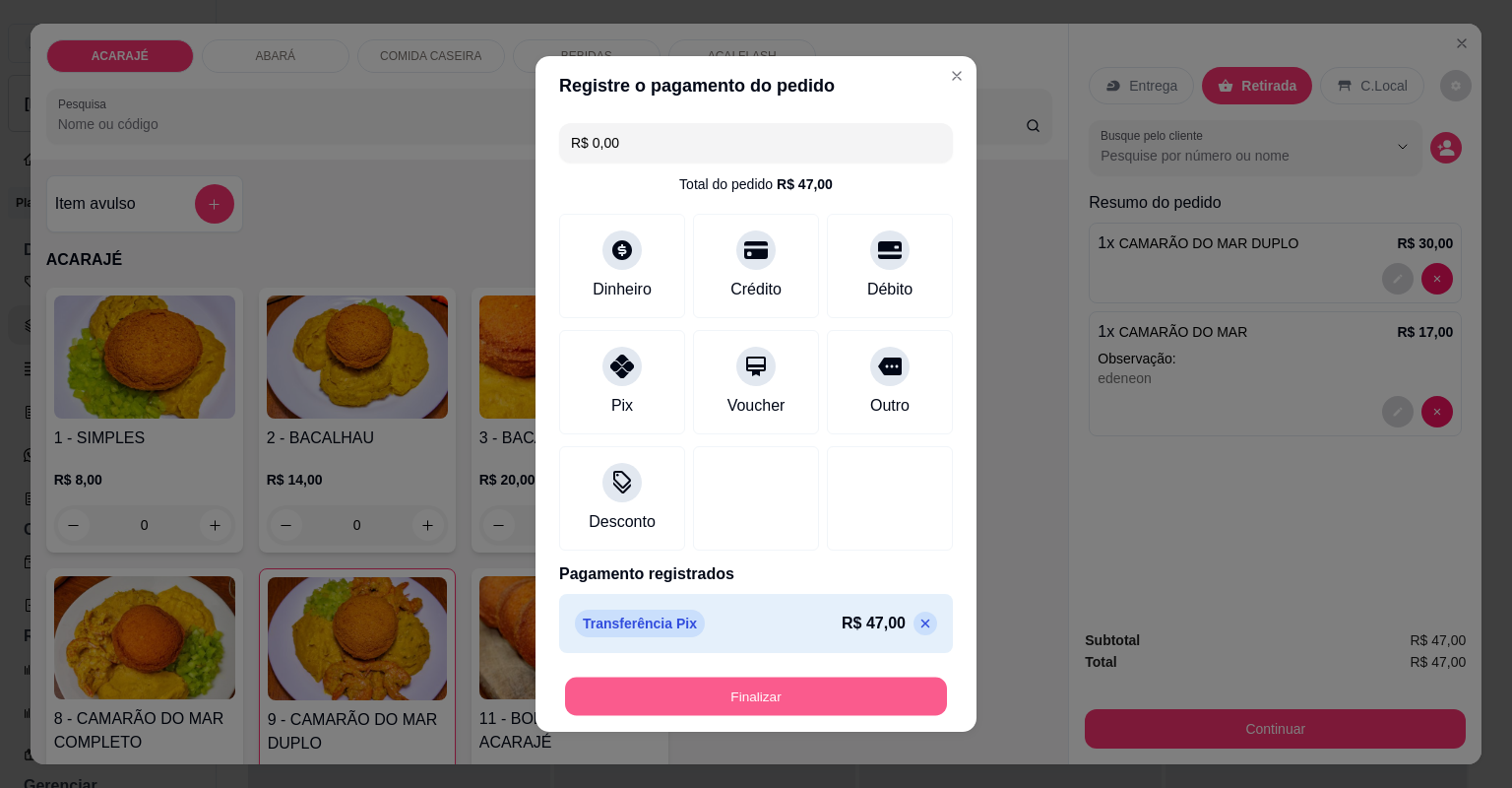 click on "Finalizar" at bounding box center (756, 696) 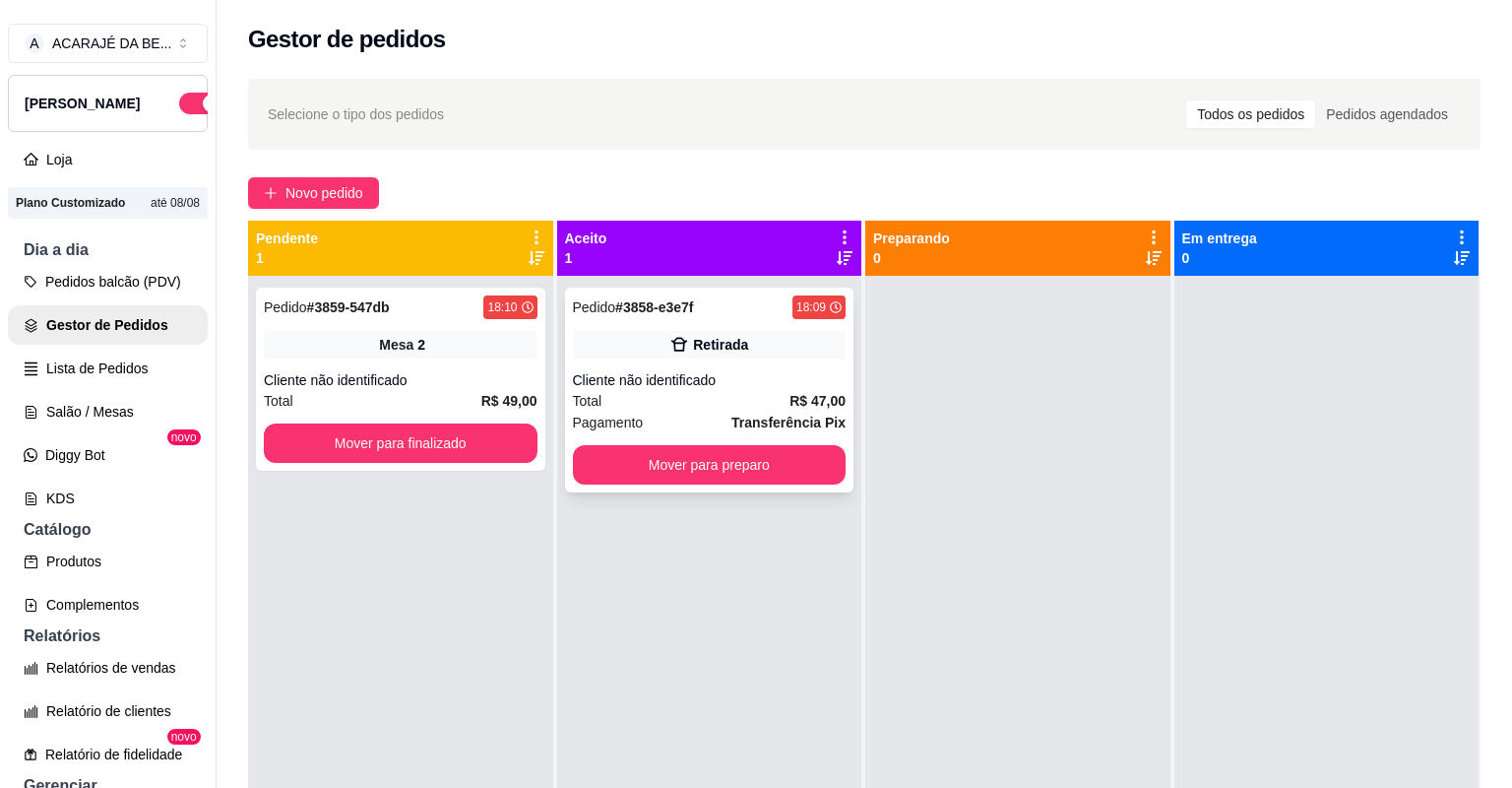 click on "Total R$ 47,00" at bounding box center (710, 401) 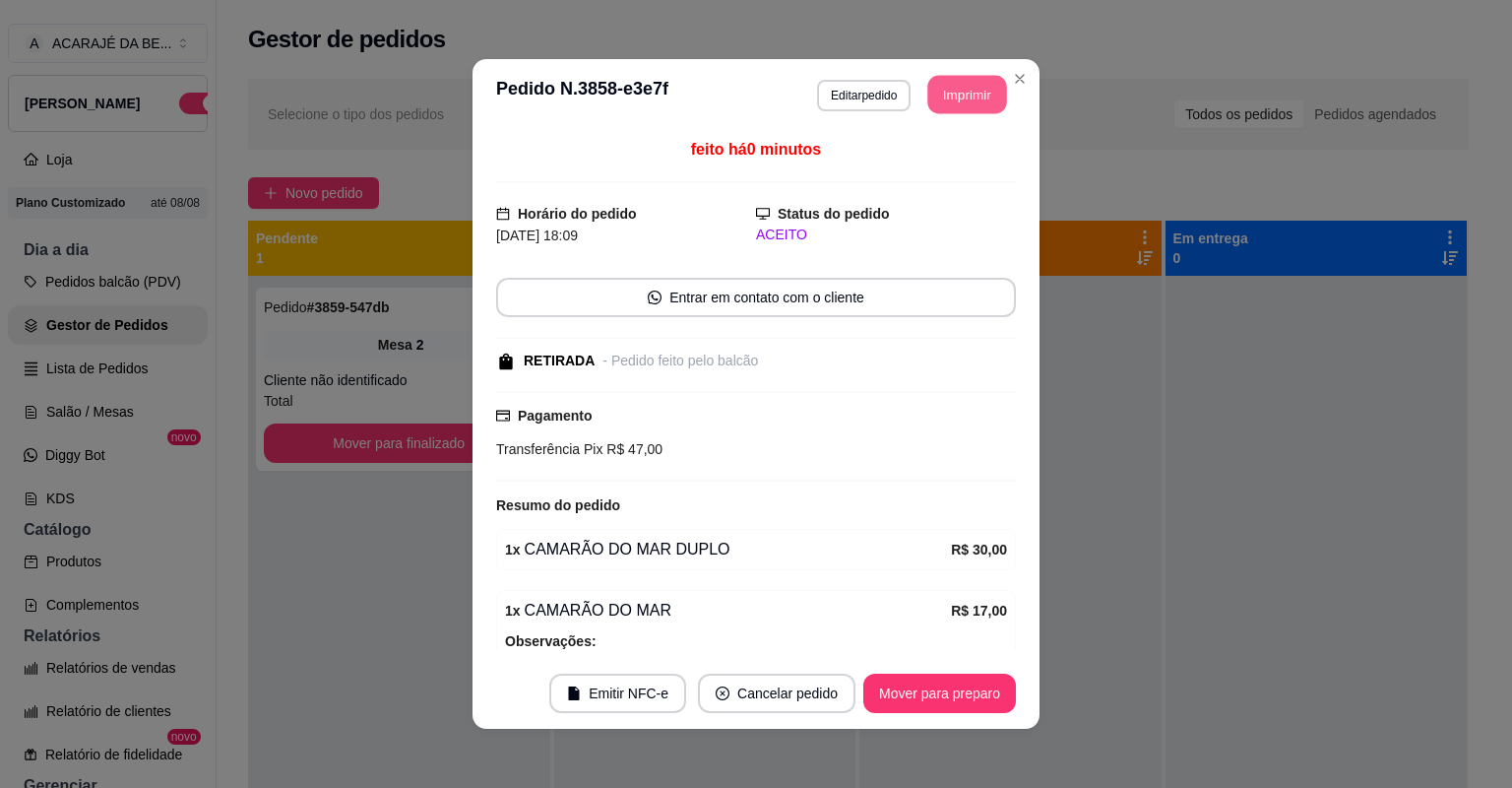 click on "Imprimir" at bounding box center [968, 95] 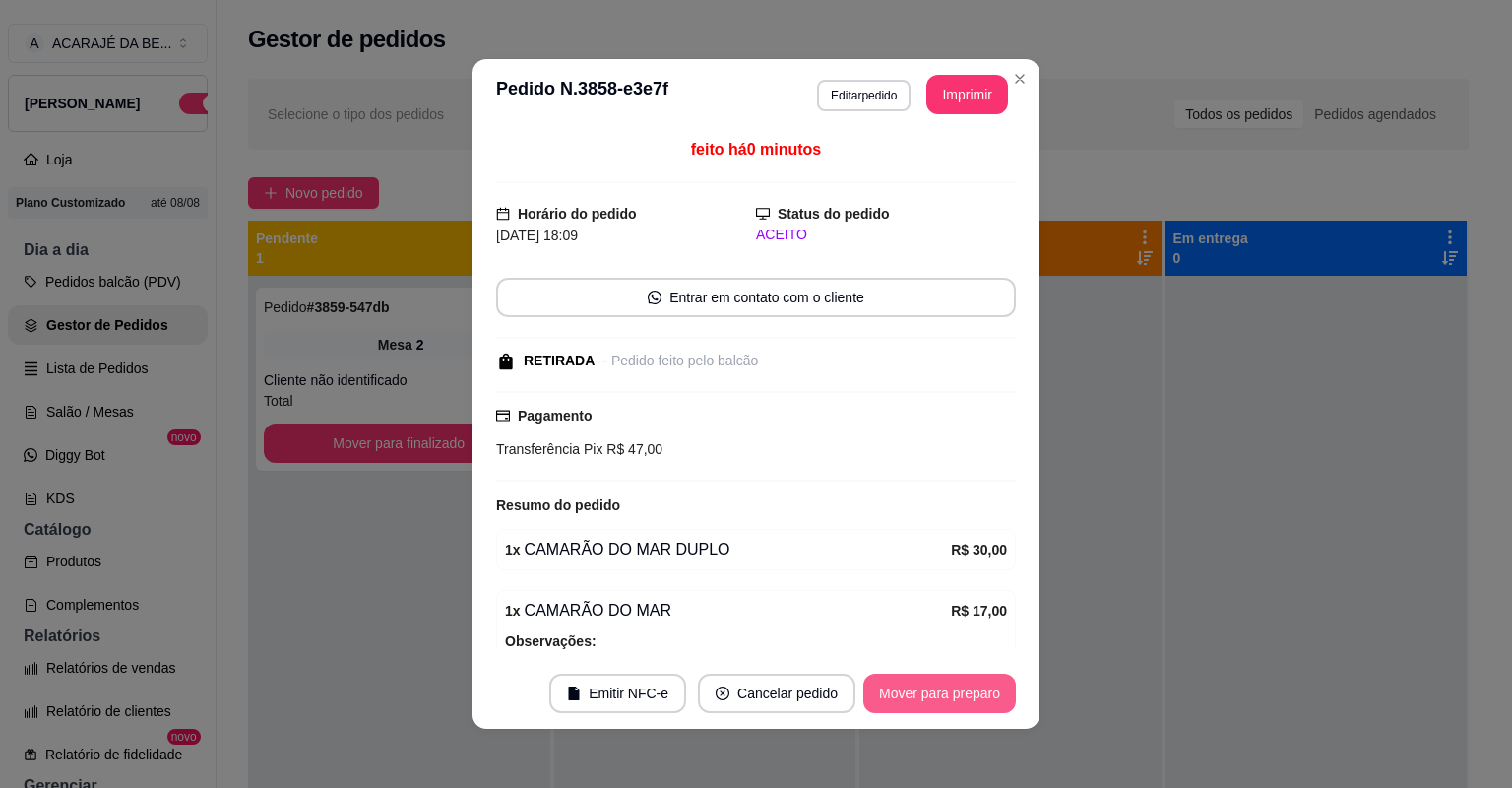 click on "Mover para preparo" at bounding box center (939, 693) 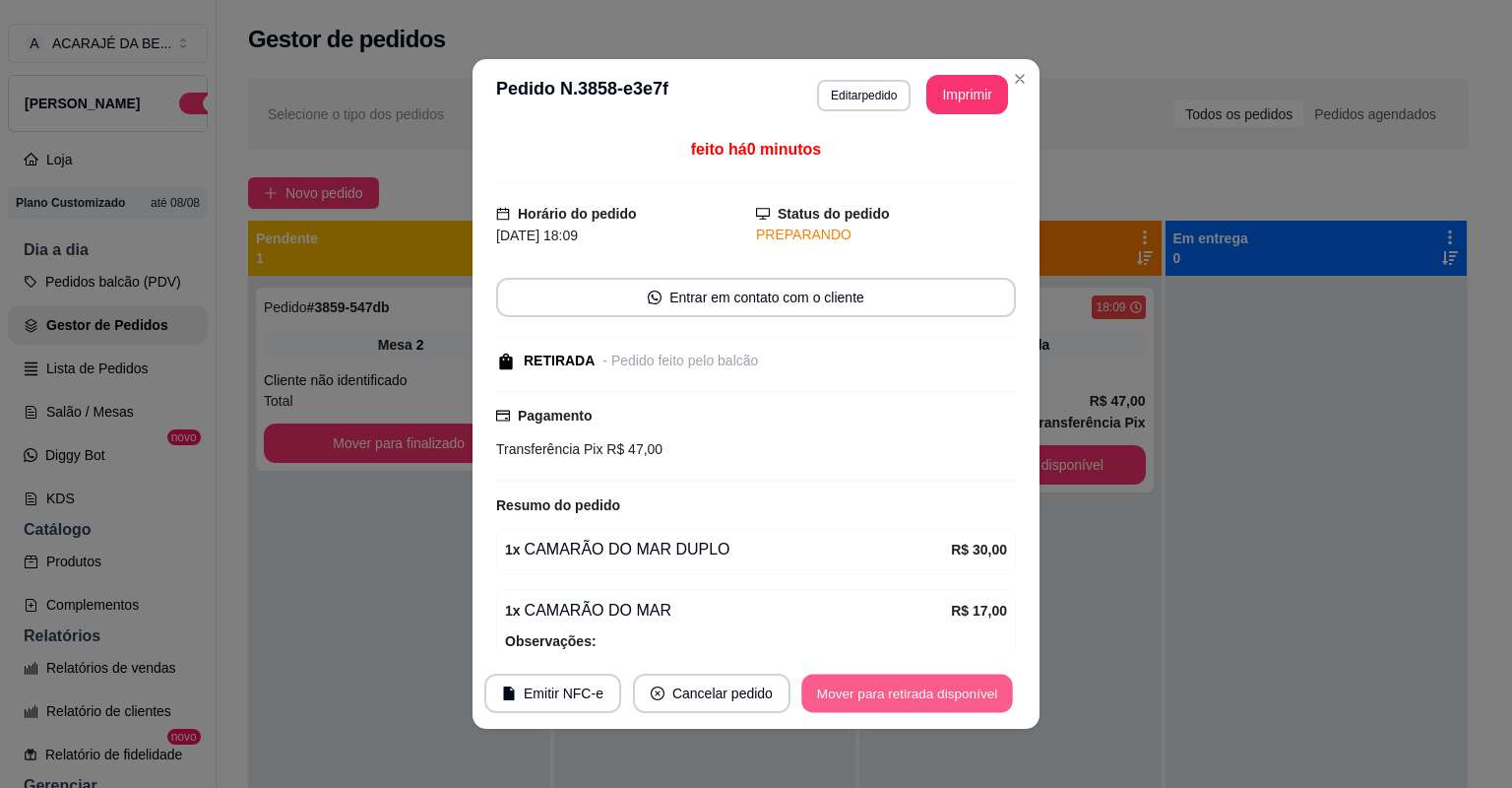 click on "Mover para retirada disponível" at bounding box center [907, 693] 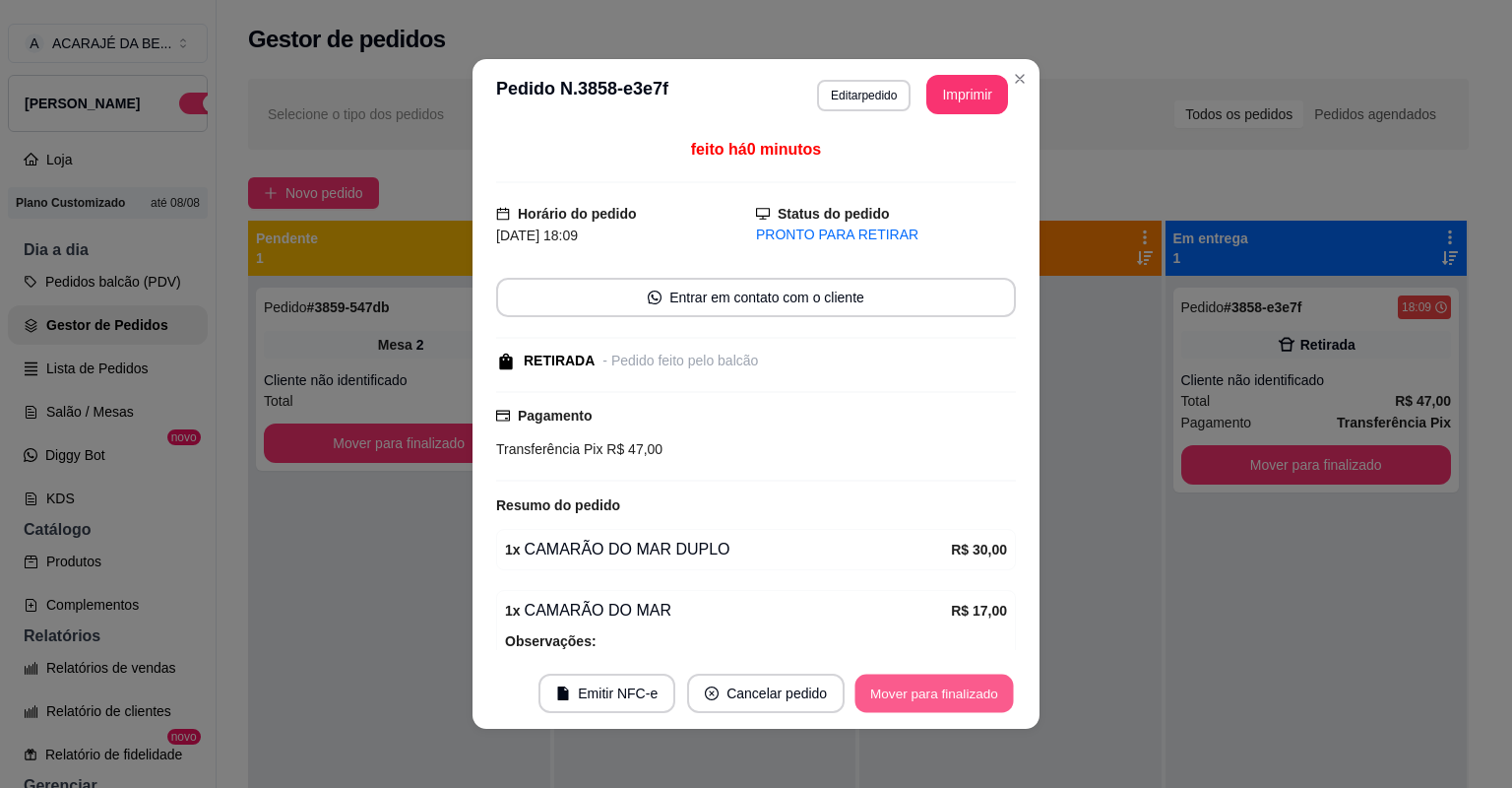 click on "Mover para finalizado" at bounding box center [934, 693] 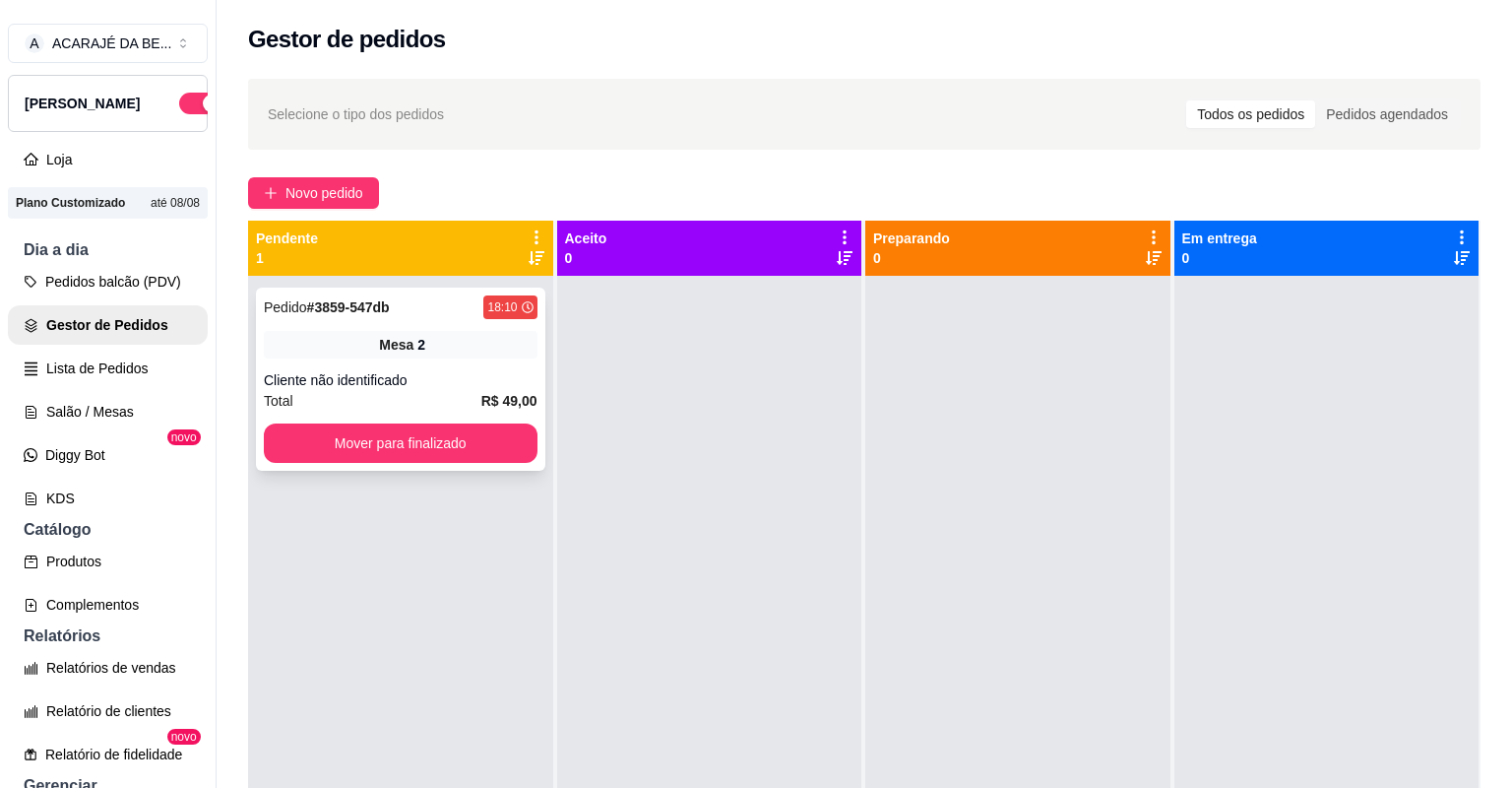 click on "Cliente não identificado" at bounding box center (401, 380) 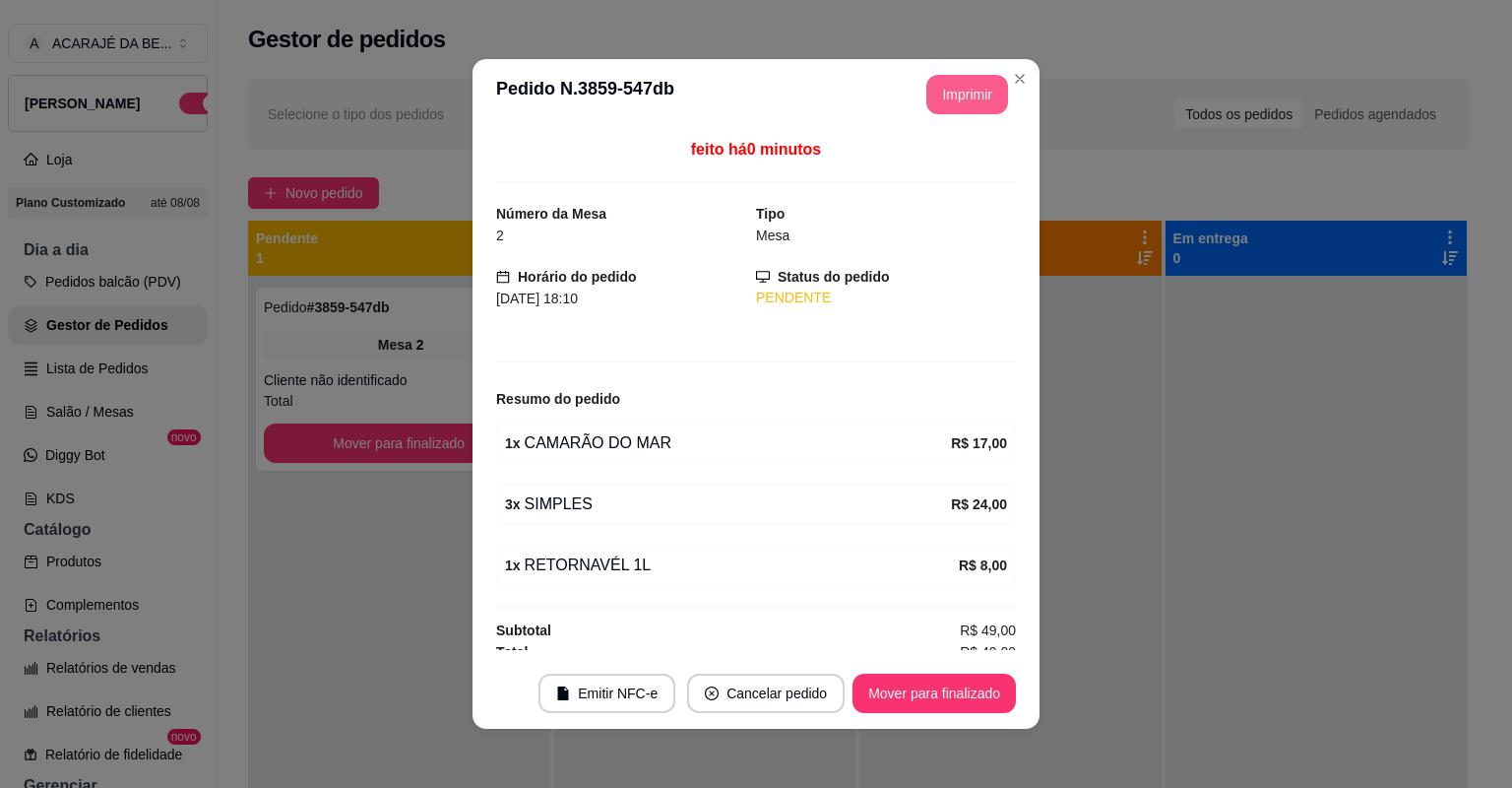 click on "Imprimir" at bounding box center [967, 95] 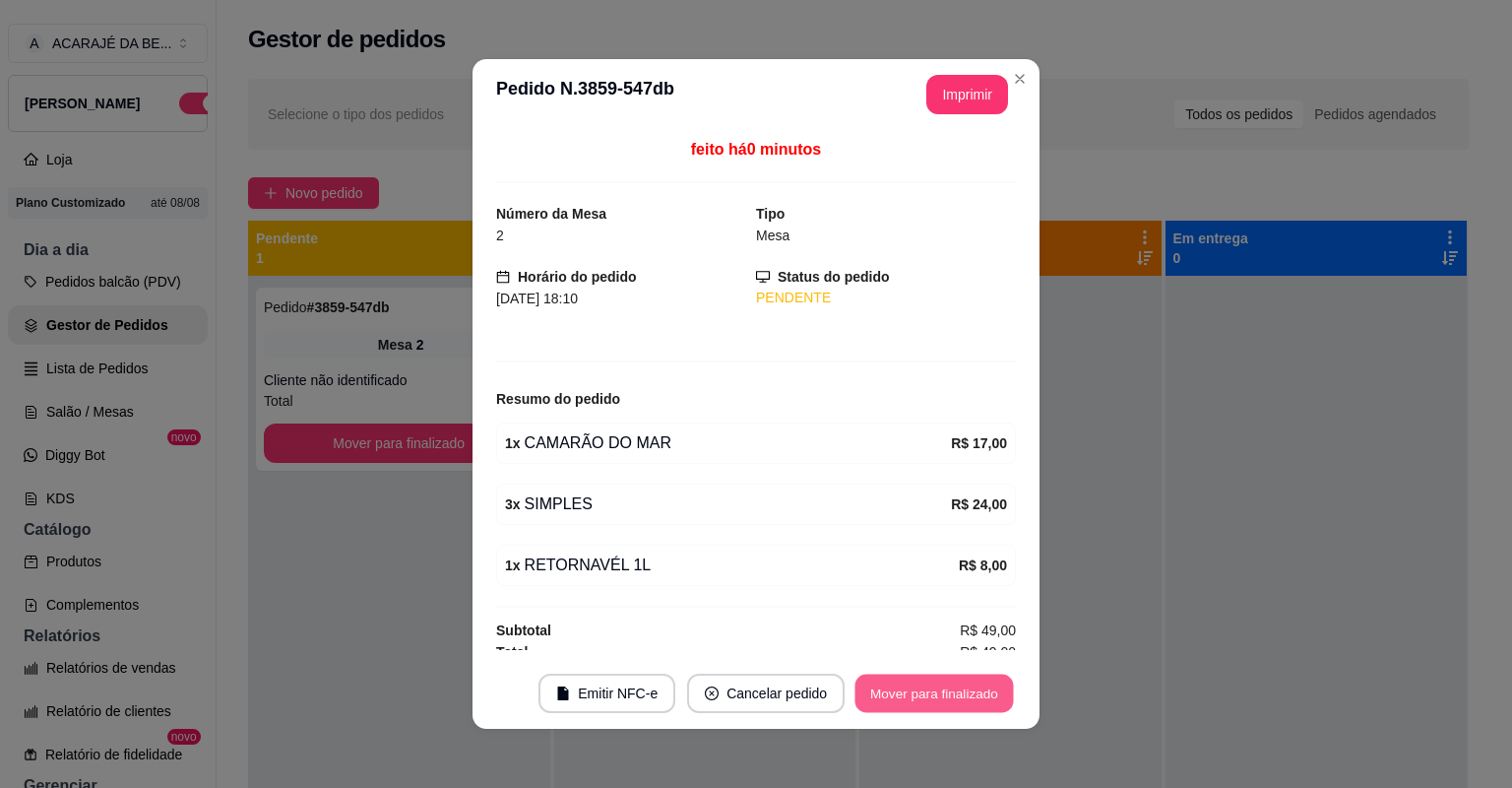 click on "Mover para finalizado" at bounding box center [934, 693] 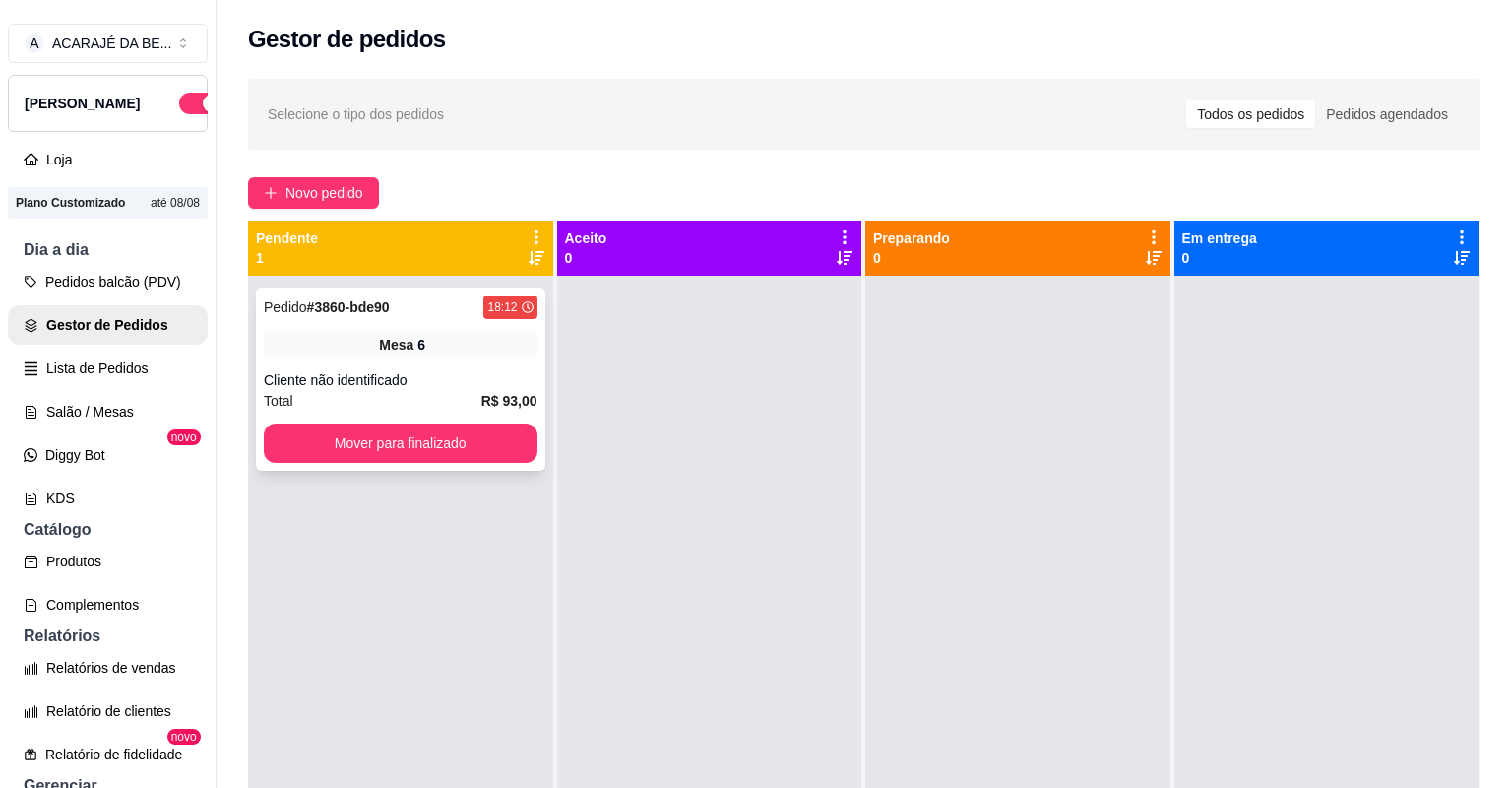 click on "Pedido  # 3860-bde90 18:12 Mesa 6 Cliente não identificado Total R$ 93,00 Mover para finalizado" at bounding box center (401, 379) 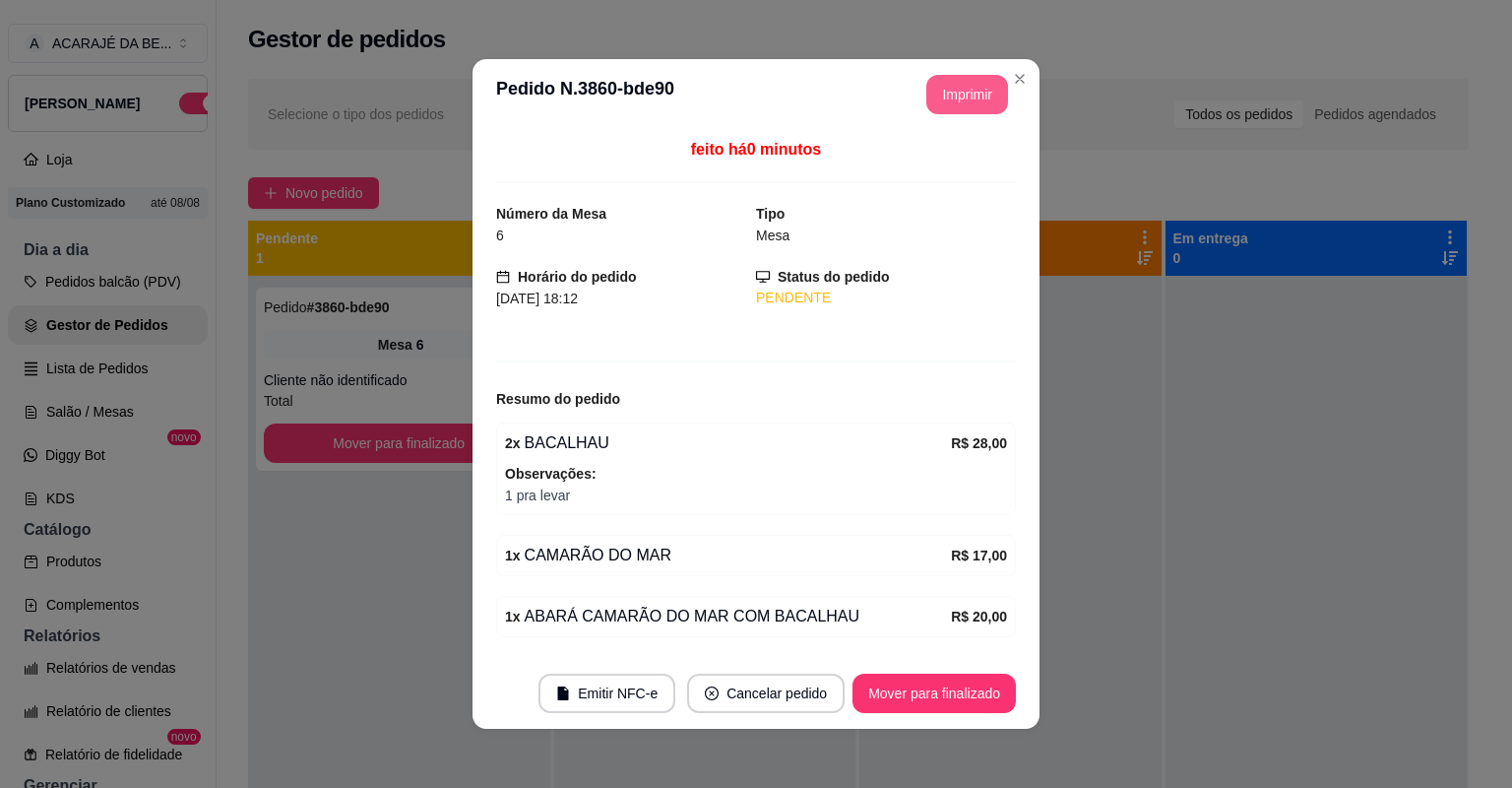 click on "Imprimir" at bounding box center (967, 95) 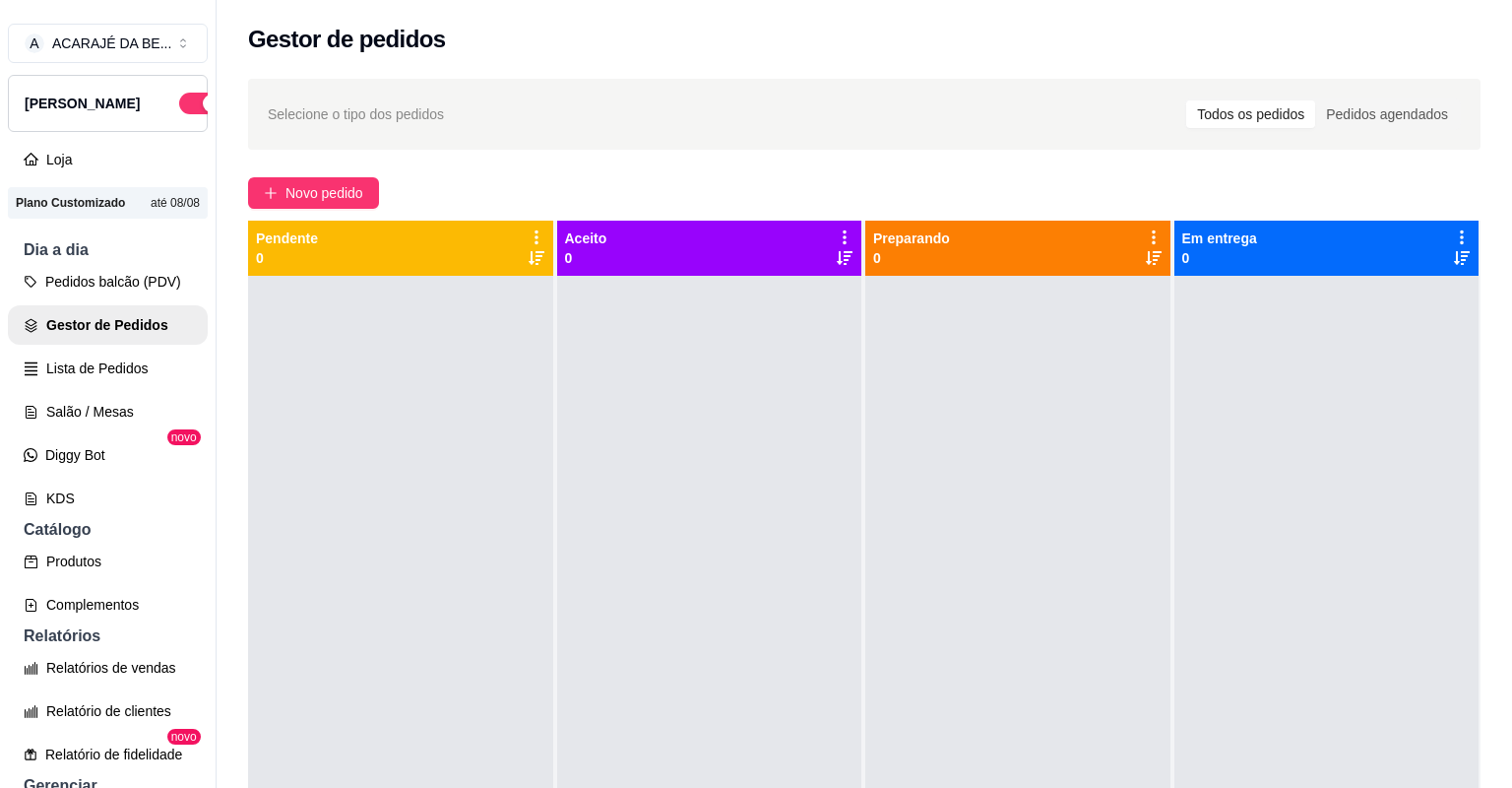 click on "Selecione o tipo dos pedidos Todos os pedidos Pedidos agendados" at bounding box center (864, 114) 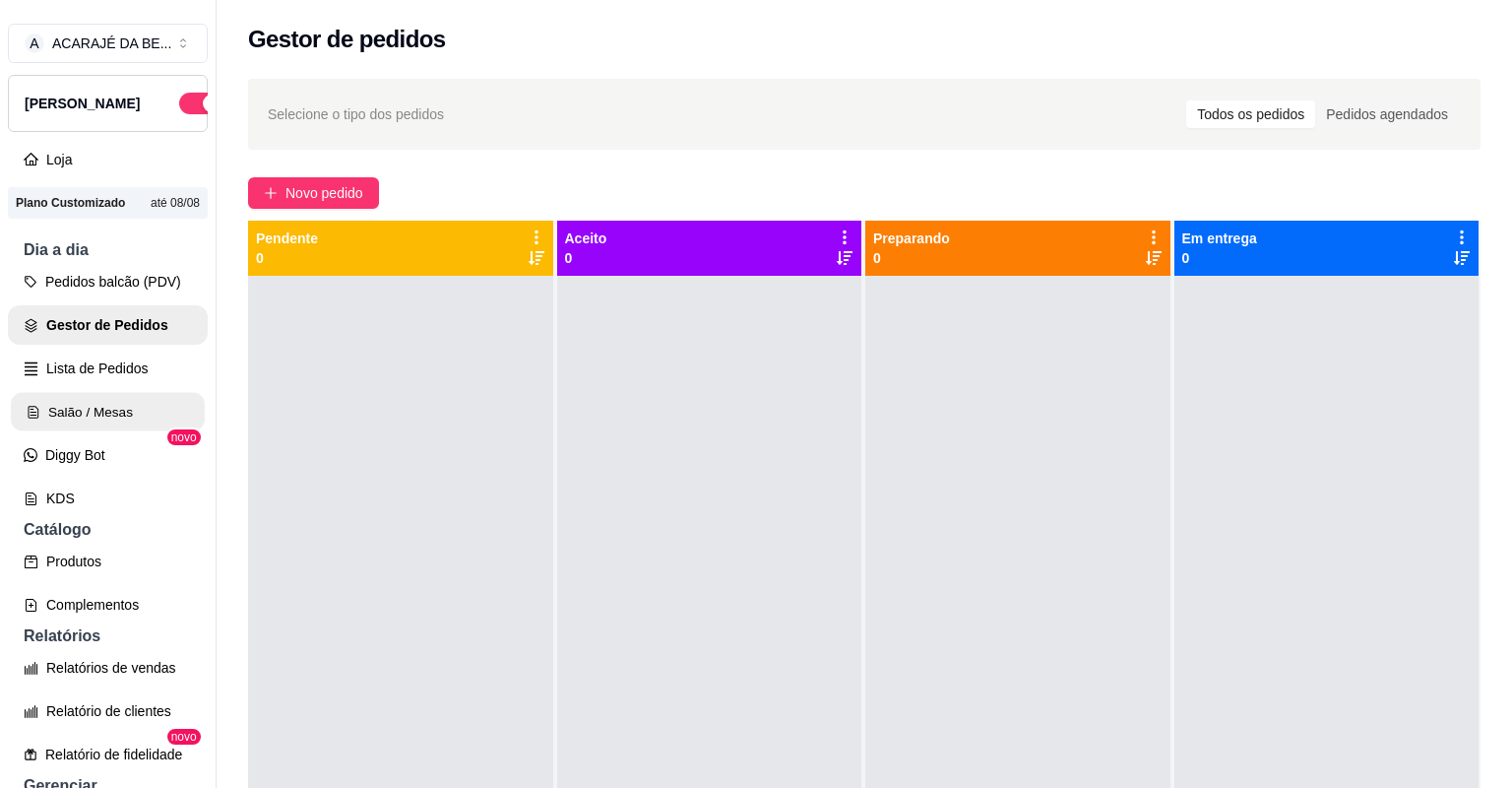 click on "Salão / Mesas" at bounding box center [107, 412] 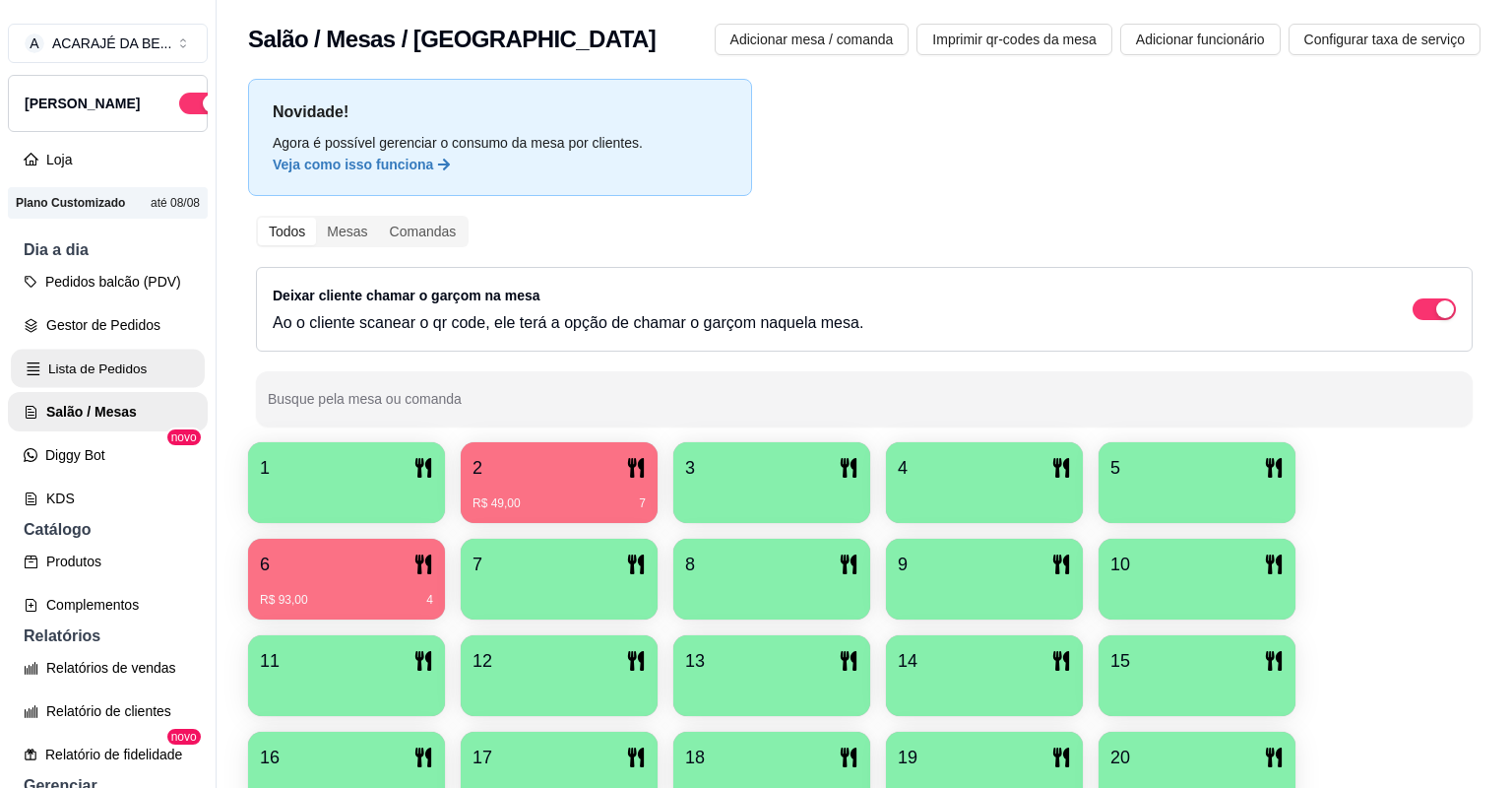 click on "Lista de Pedidos" at bounding box center [107, 368] 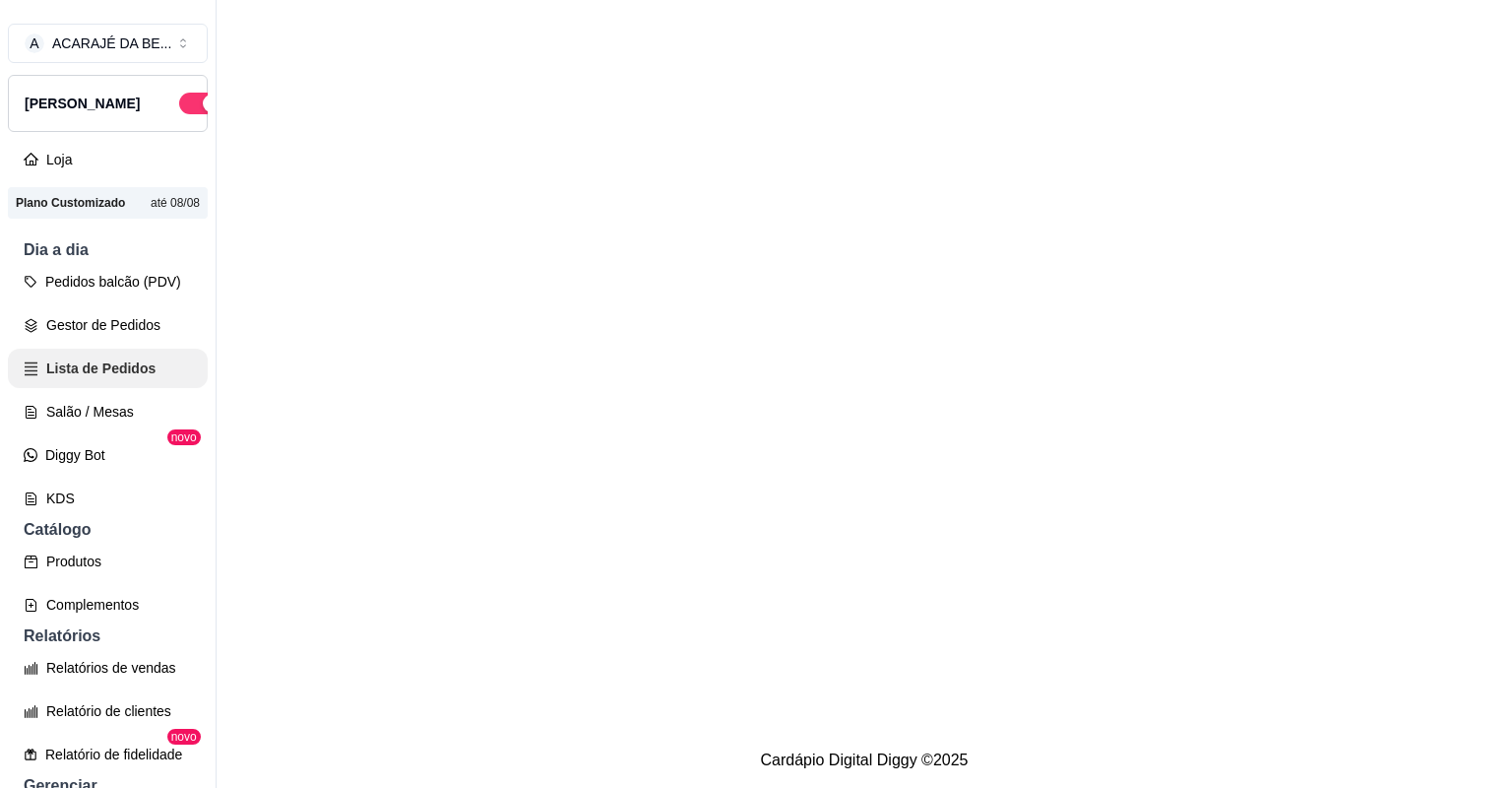 click on "Salão / Mesas" at bounding box center [107, 412] 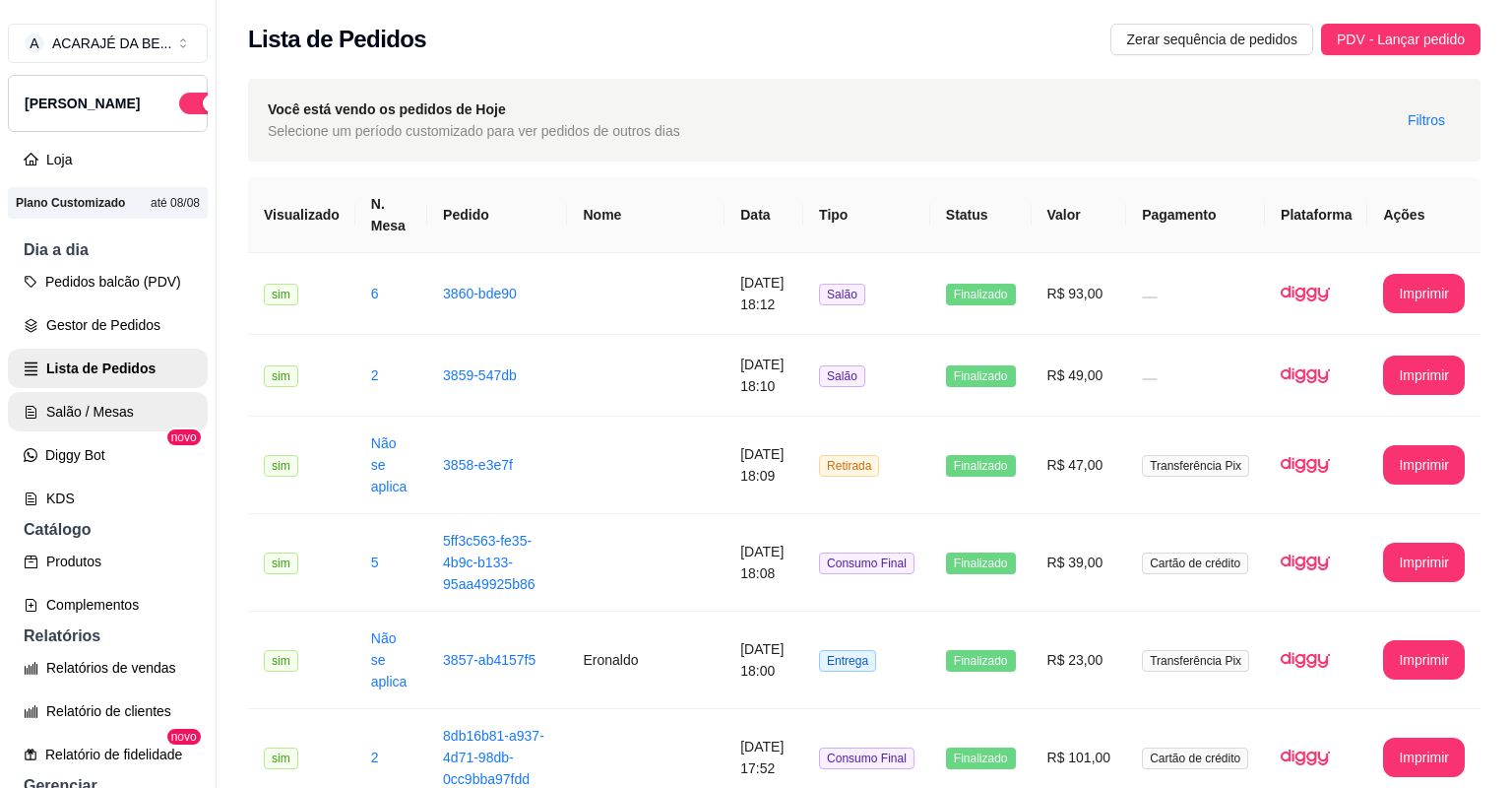 click on "Salão / Mesas" at bounding box center [107, 412] 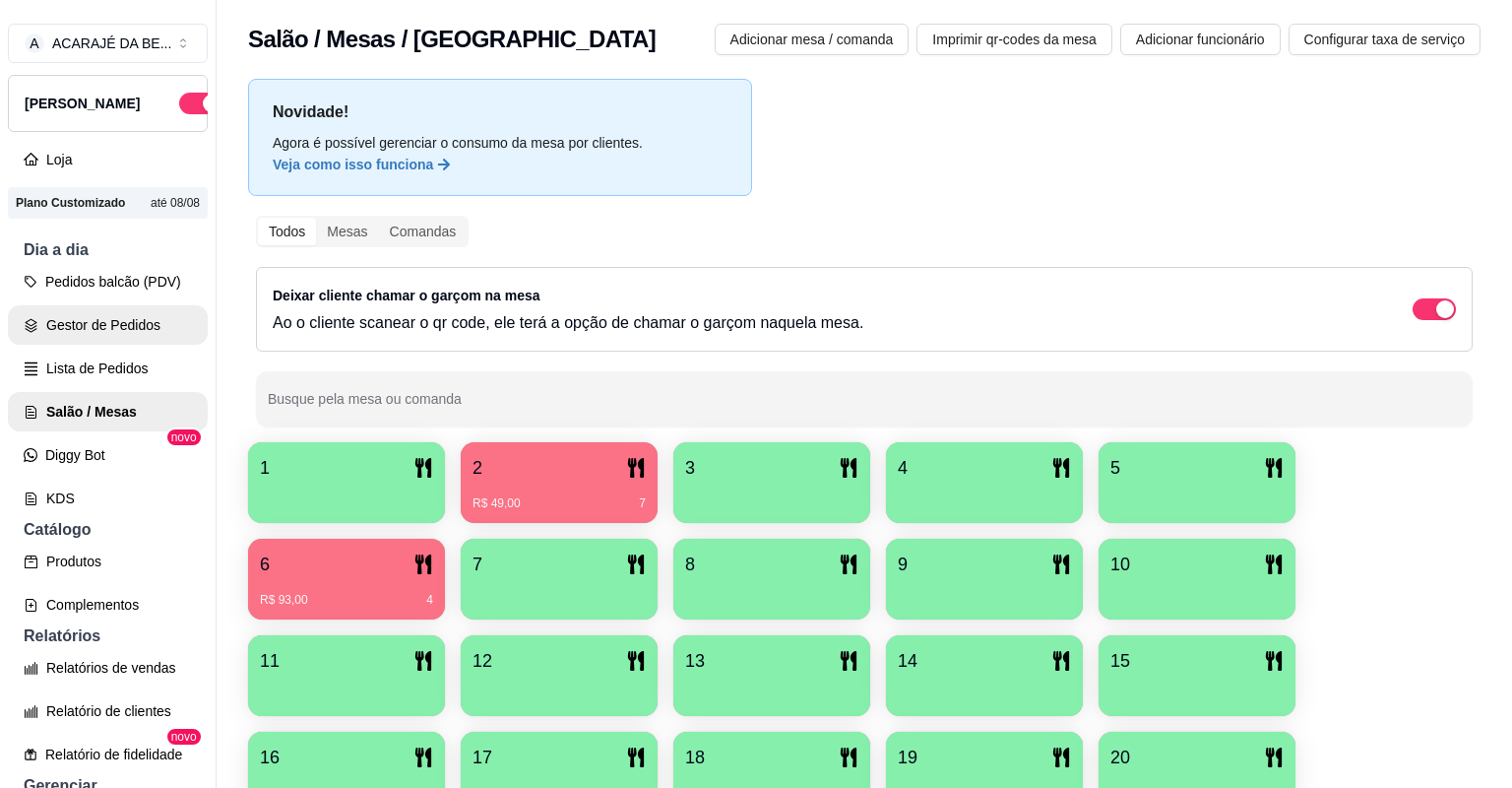 click on "Gestor de Pedidos" at bounding box center (107, 325) 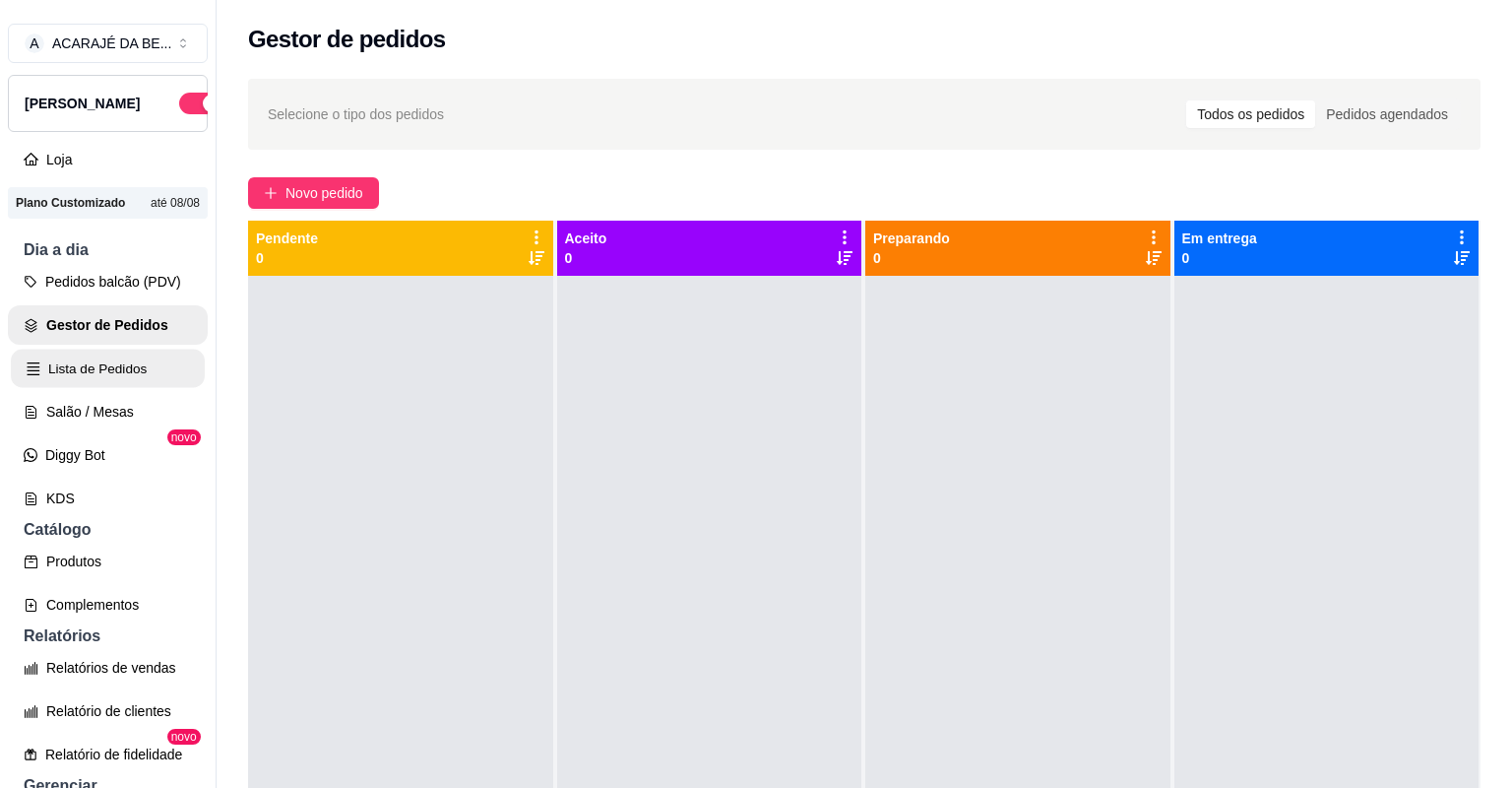 click on "Lista de Pedidos" at bounding box center (107, 368) 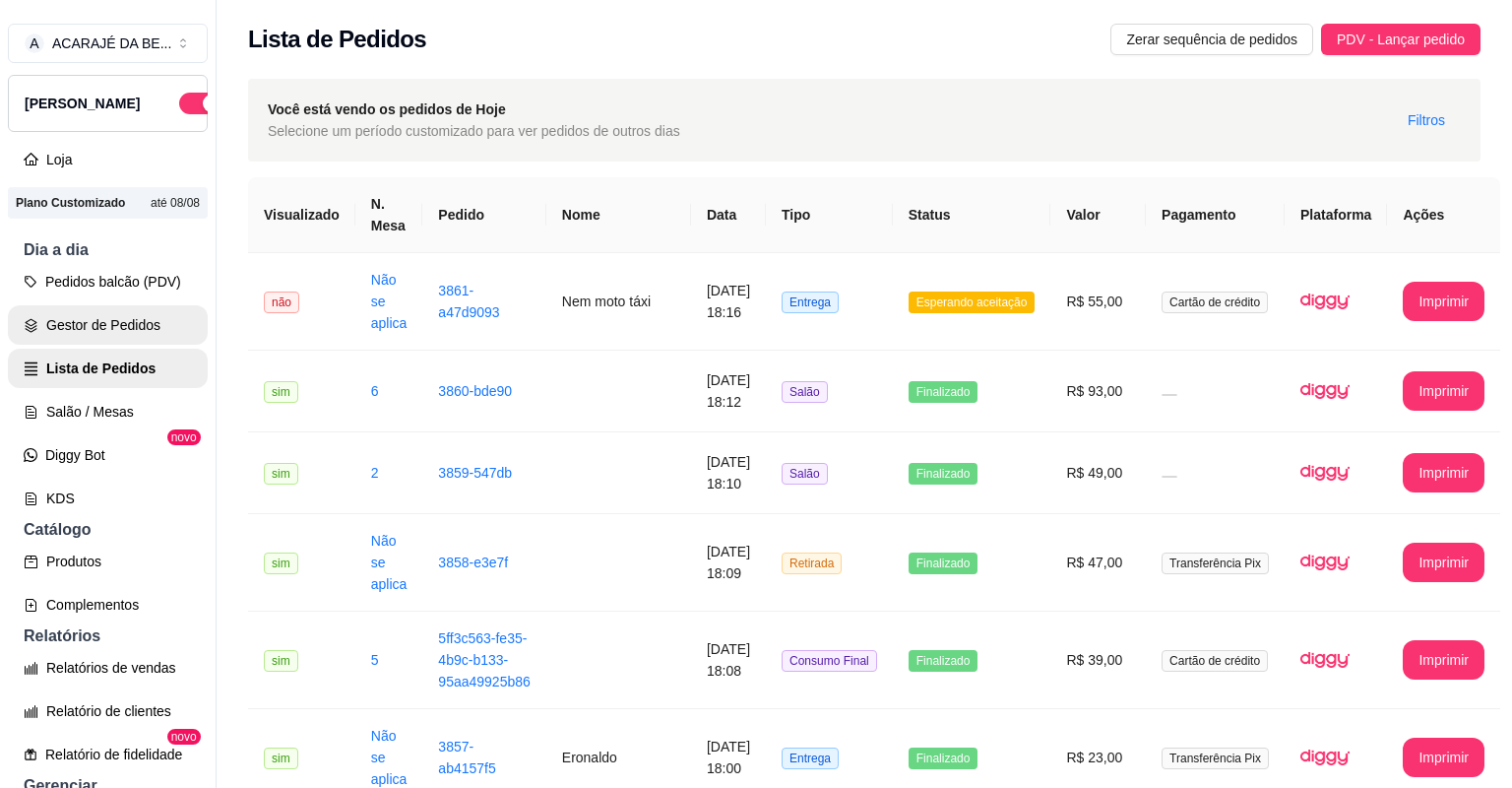 click on "Gestor de Pedidos" at bounding box center (107, 325) 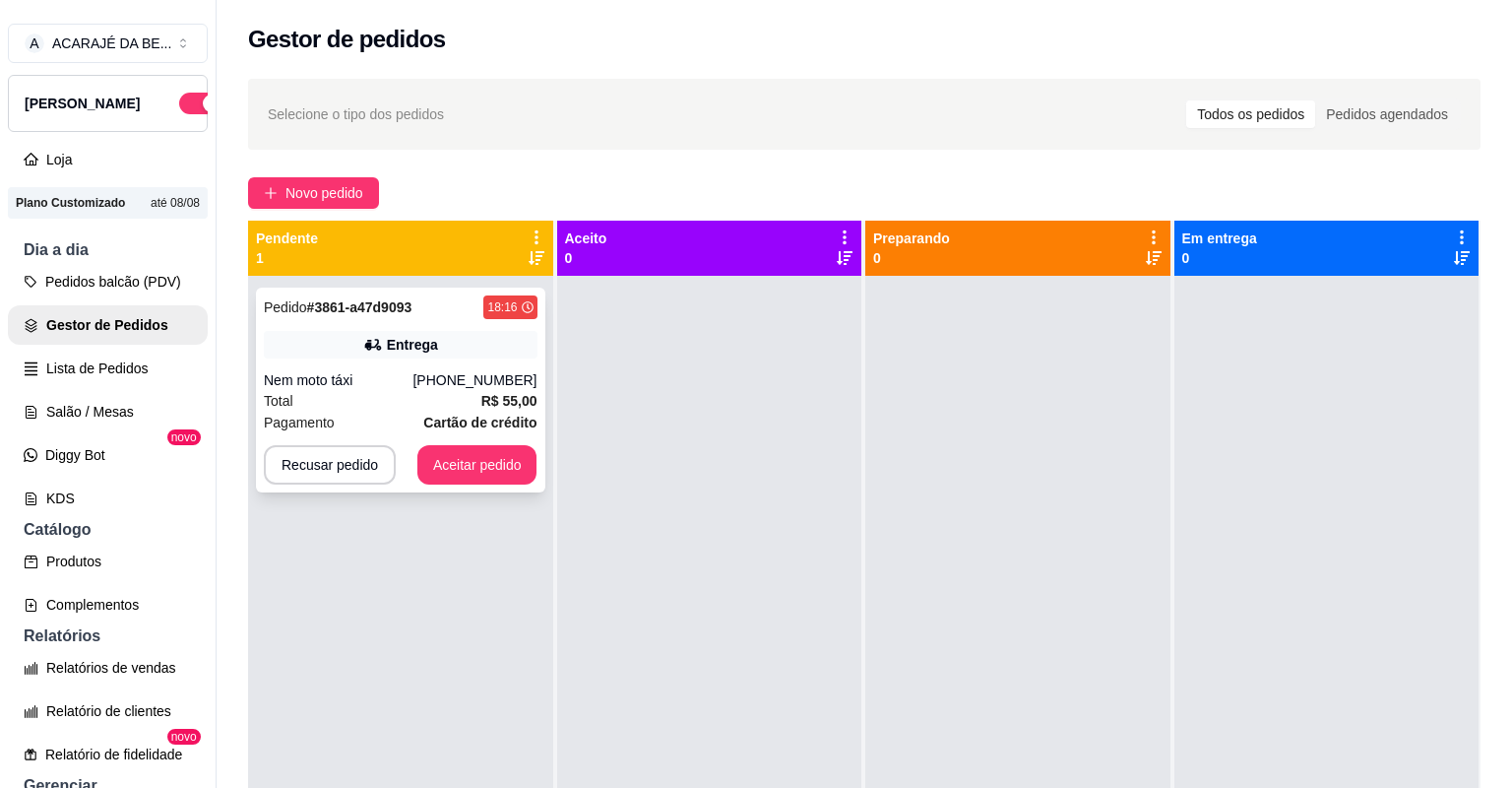 click on "Nem moto táxi" at bounding box center [338, 380] 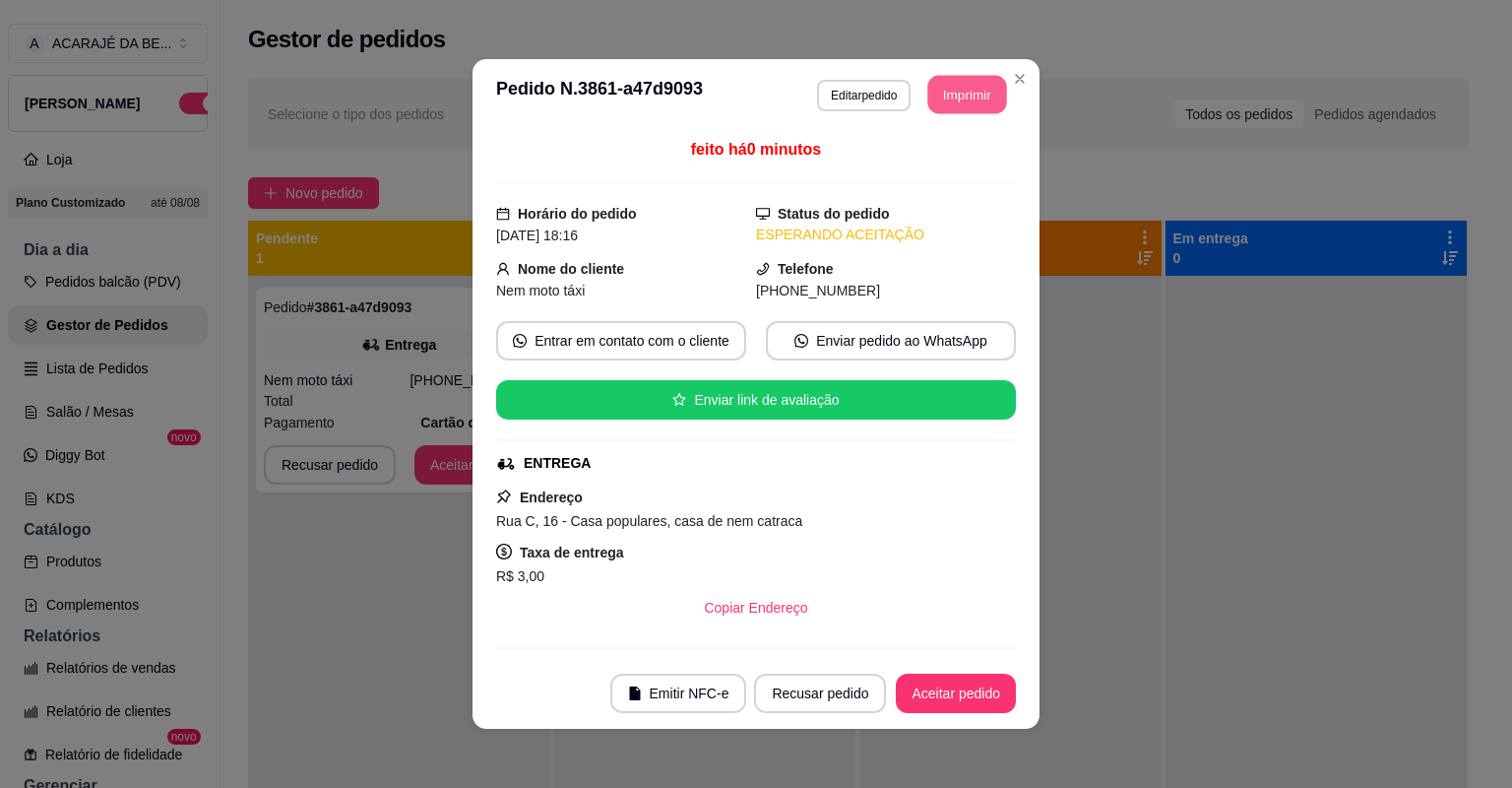 click on "Imprimir" at bounding box center [968, 95] 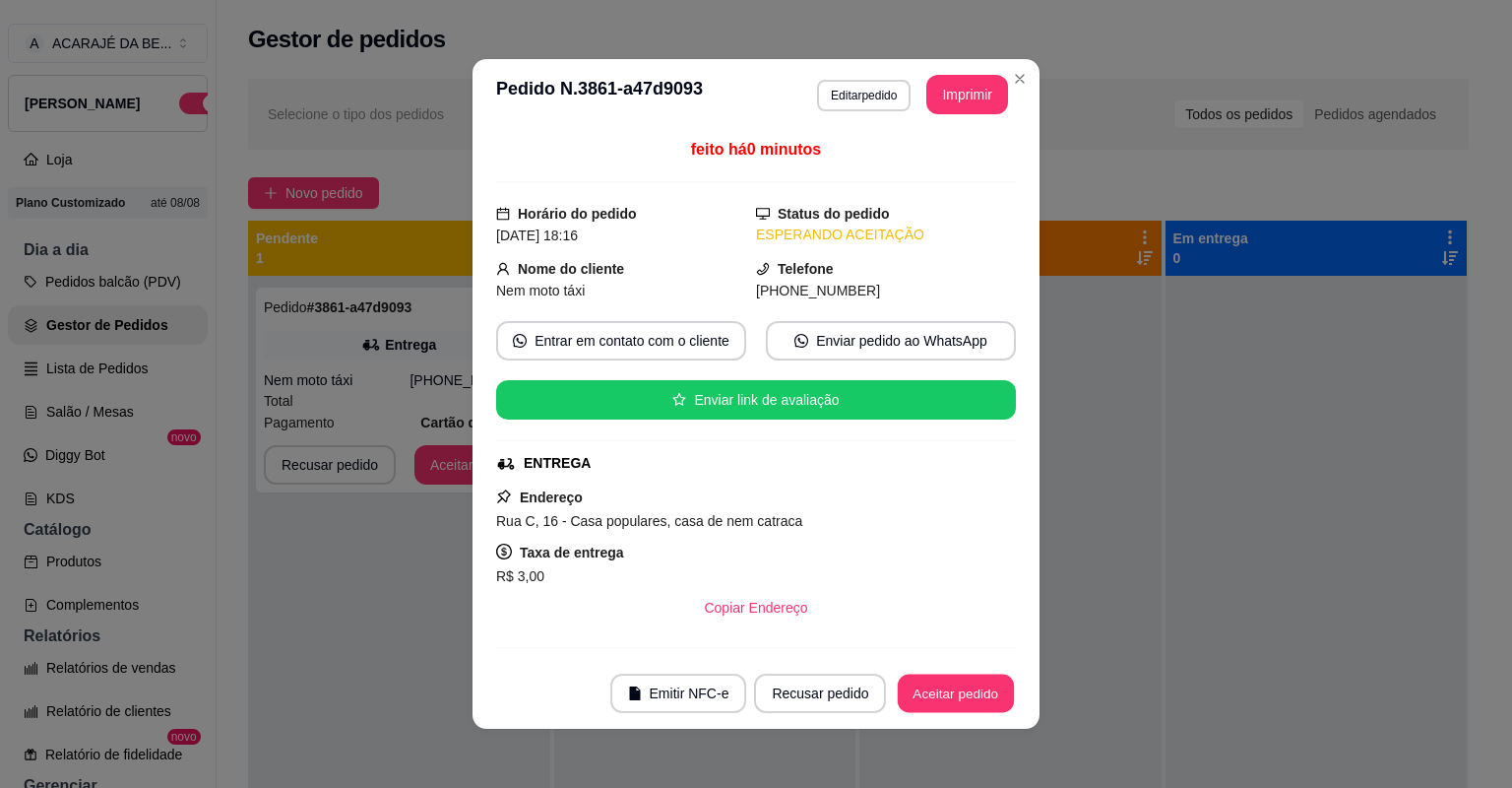click on "Aceitar pedido" at bounding box center [956, 693] 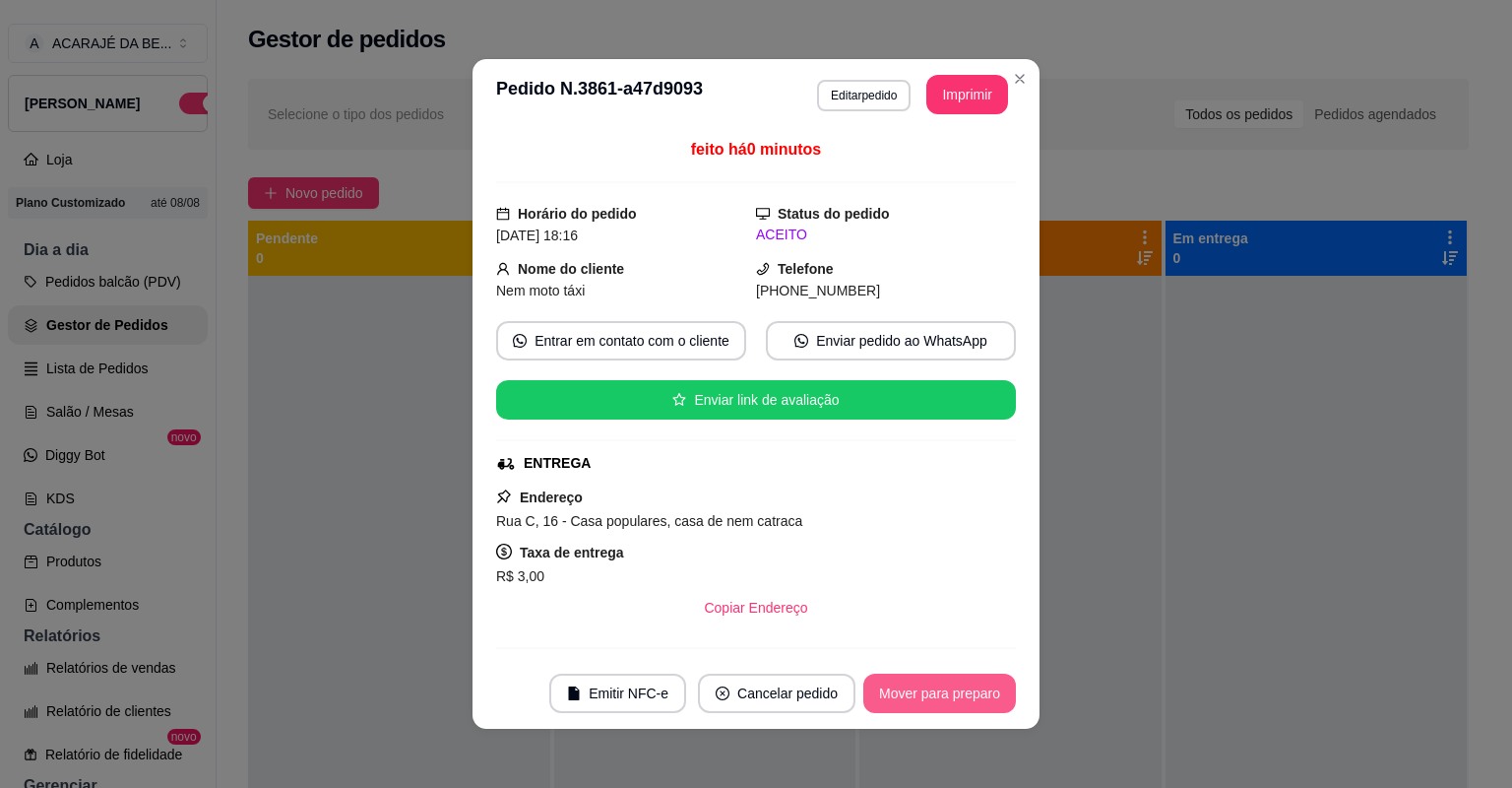 click on "Mover para preparo" at bounding box center (939, 693) 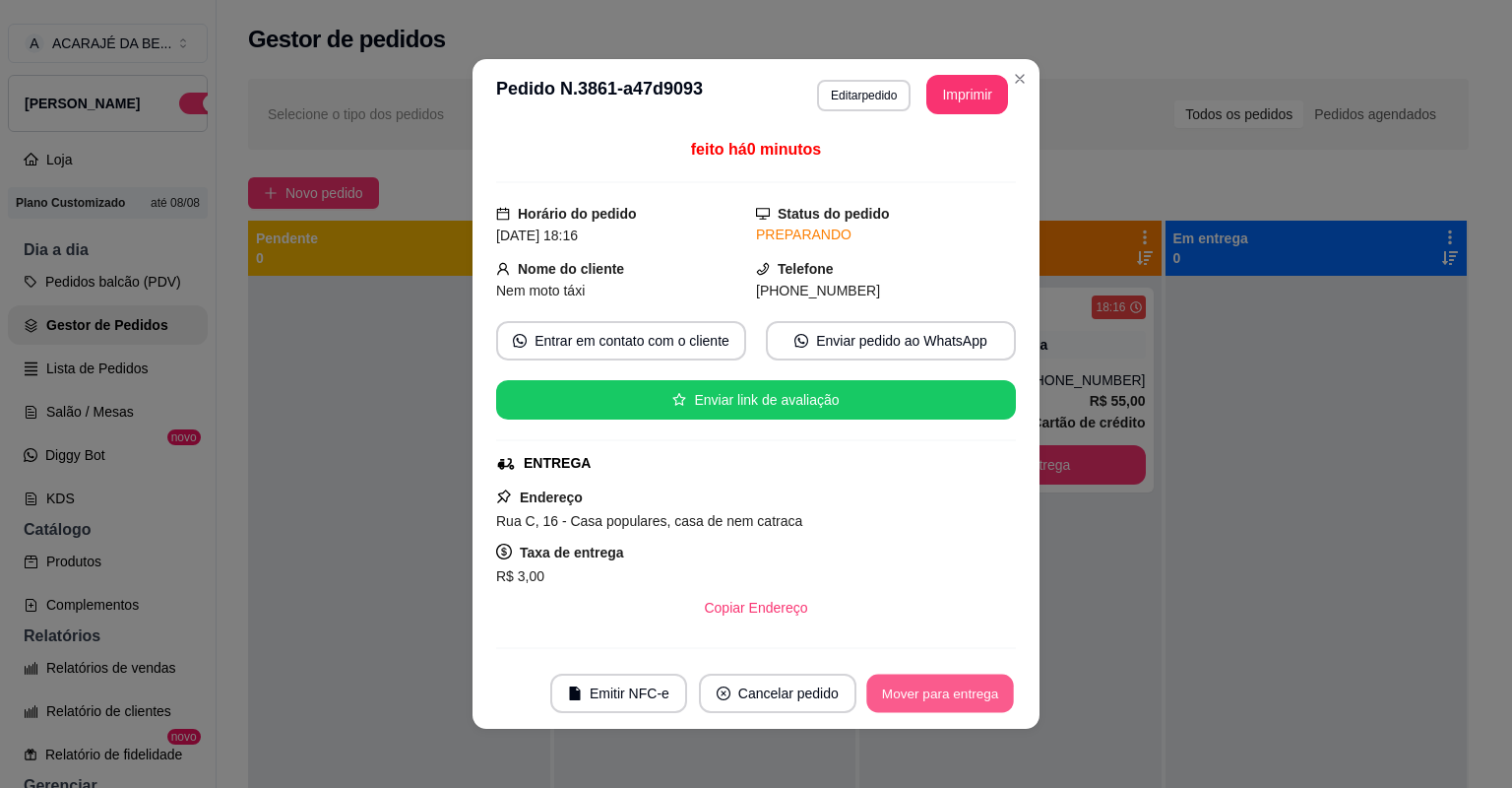 click on "Mover para entrega" at bounding box center (940, 693) 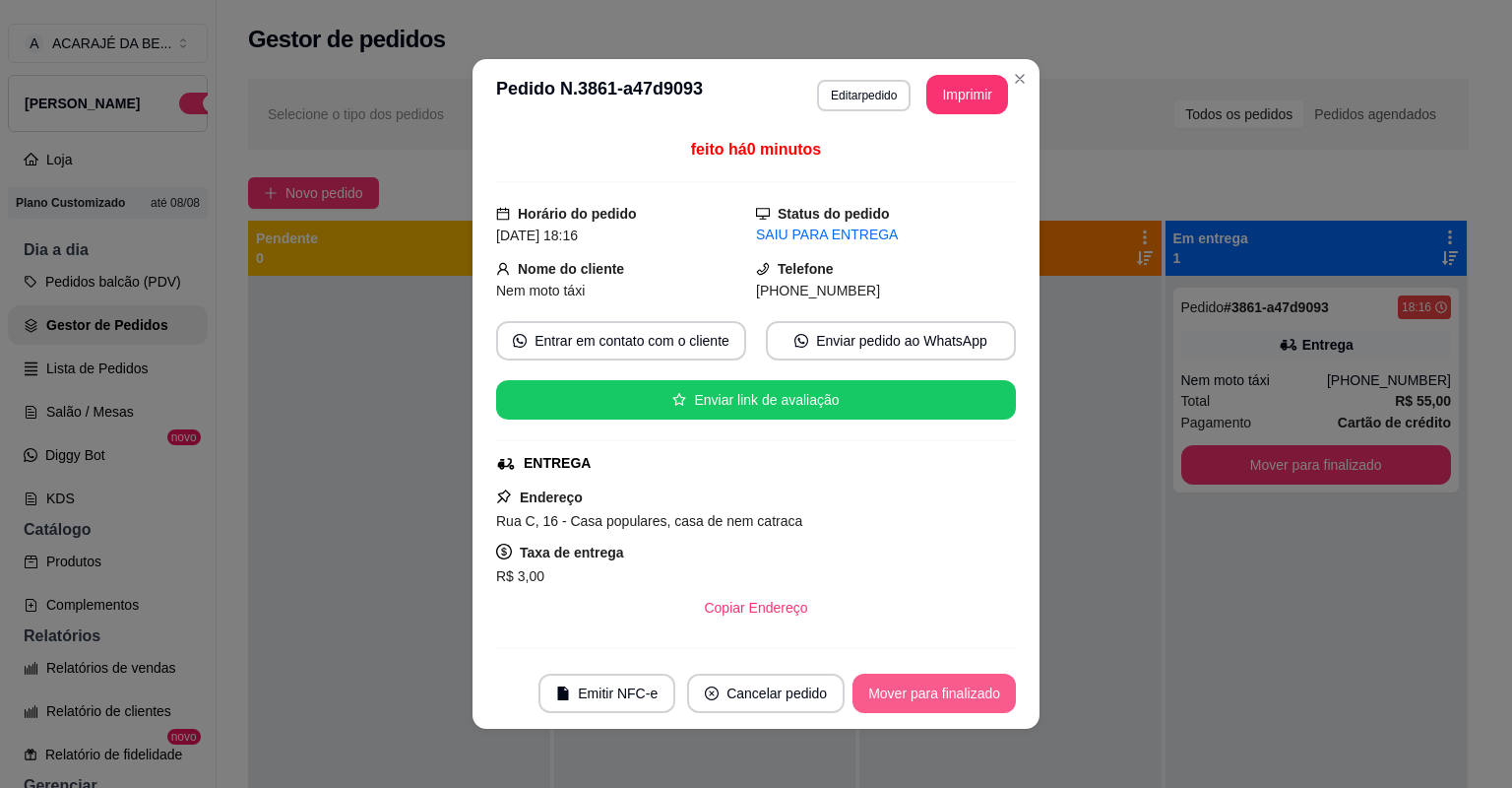 click on "Mover para finalizado" at bounding box center (934, 693) 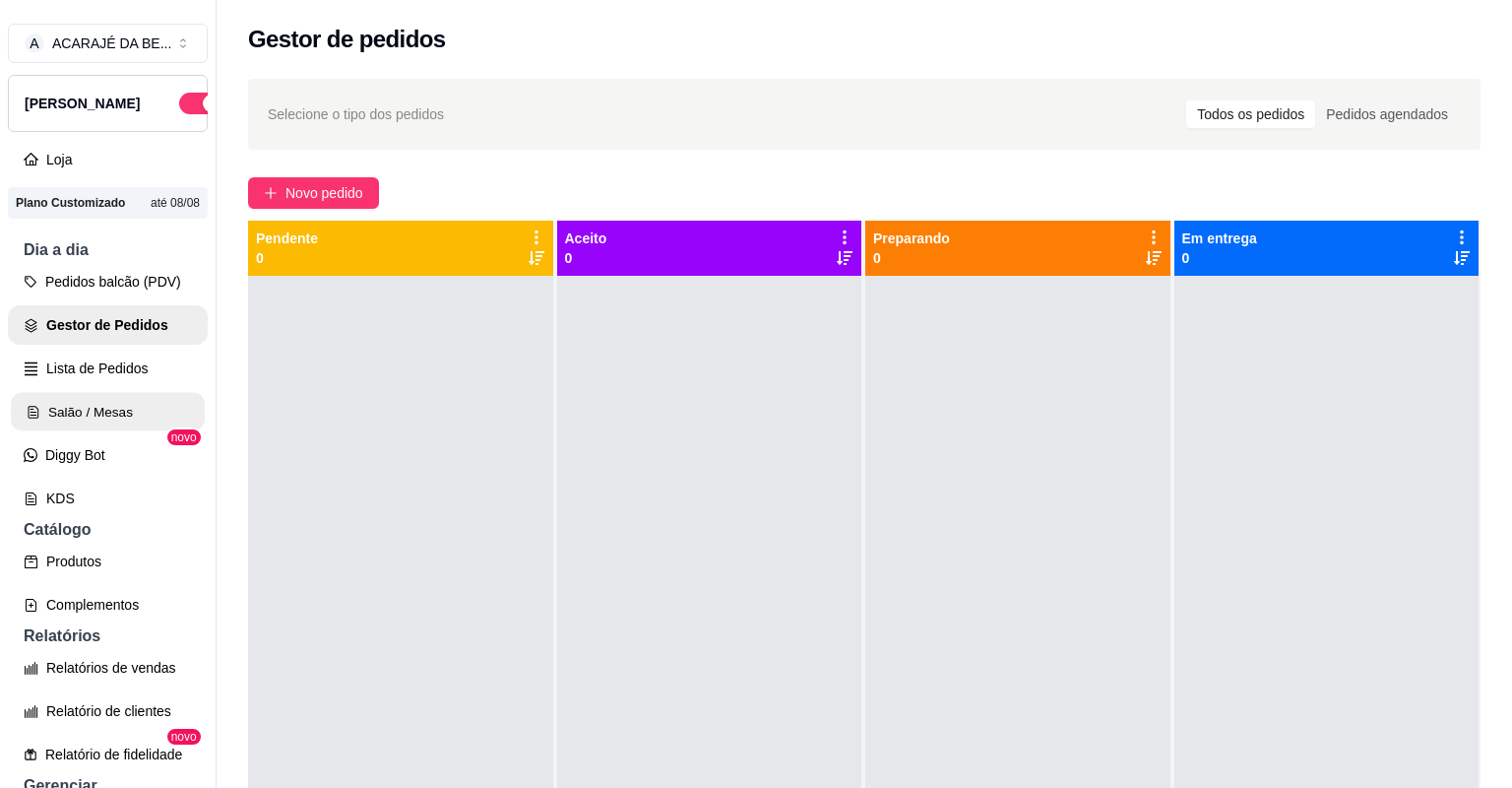 click on "Salão / Mesas" at bounding box center [107, 412] 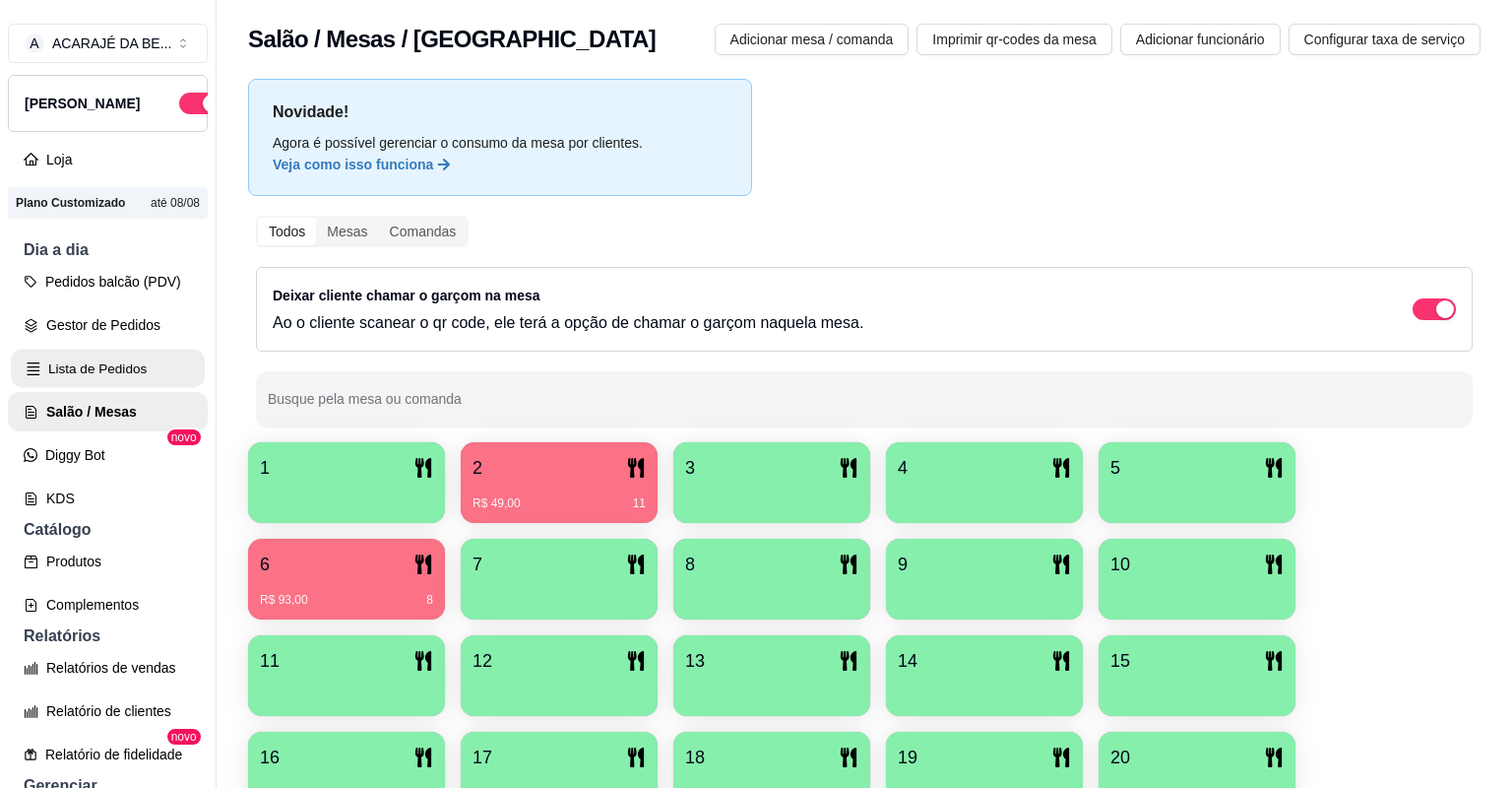 click on "Lista de Pedidos" at bounding box center (107, 368) 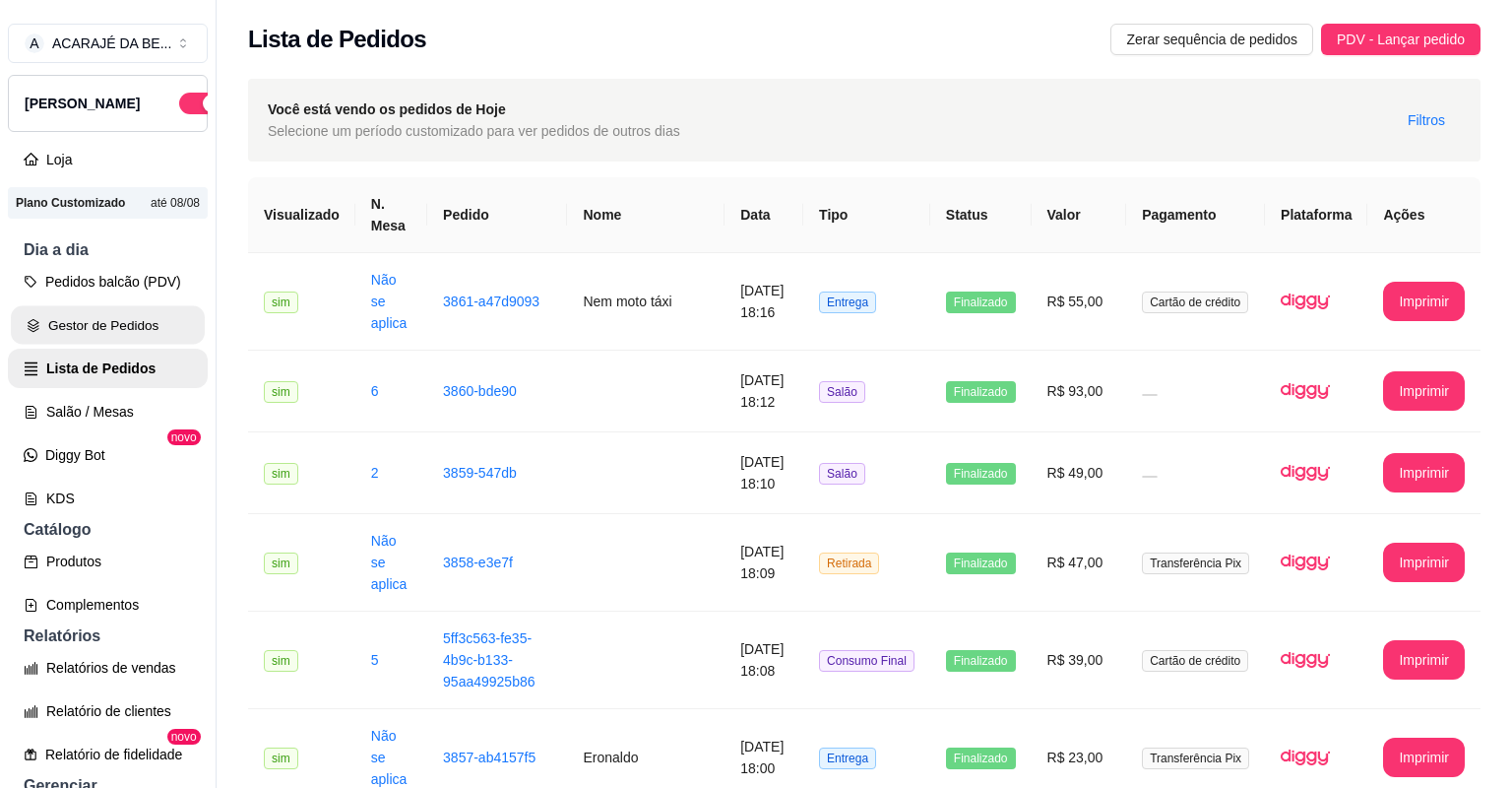 click on "Gestor de Pedidos" at bounding box center [107, 325] 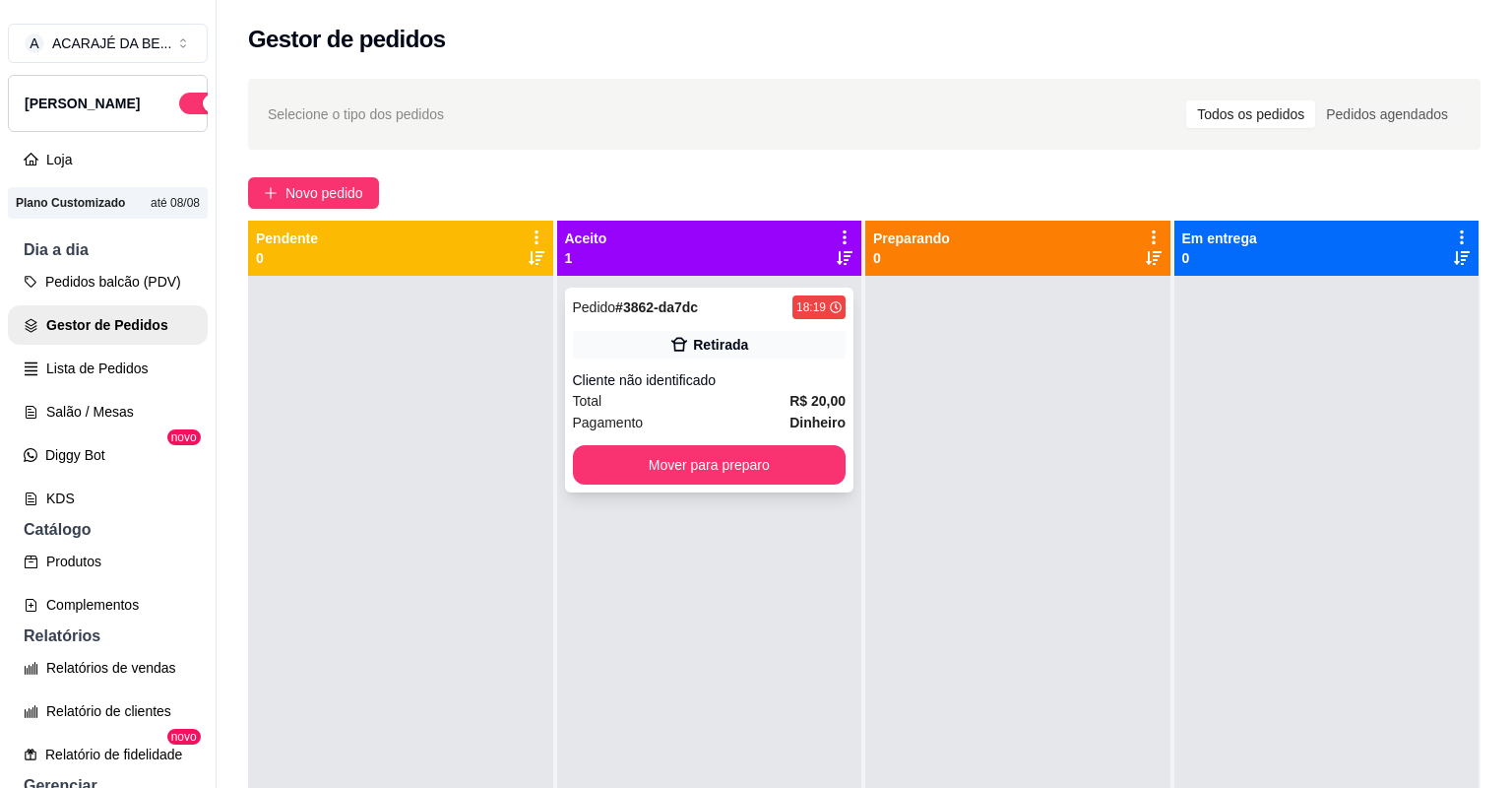 click on "Pagamento Dinheiro" at bounding box center [710, 423] 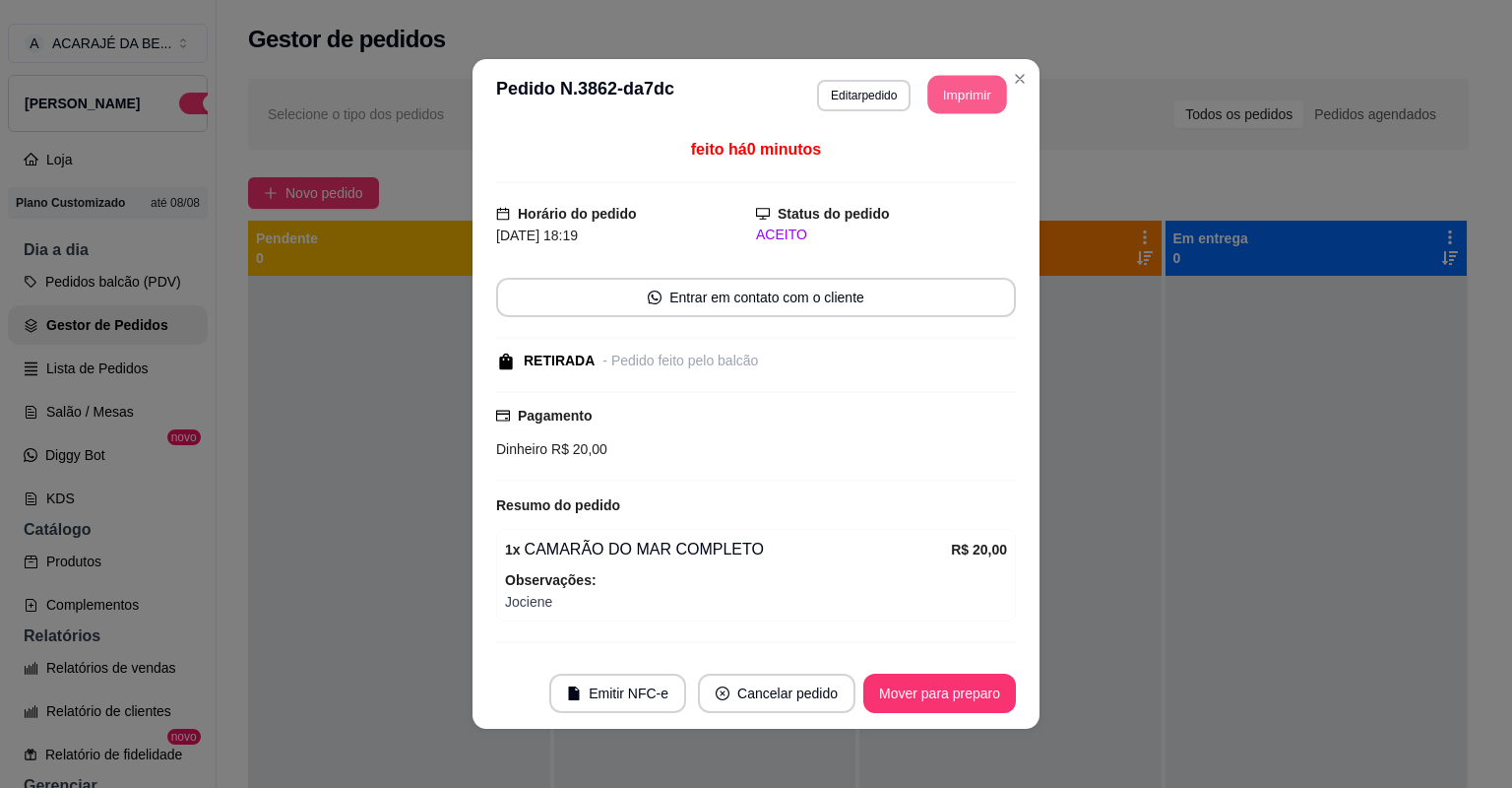 click on "Imprimir" at bounding box center (968, 95) 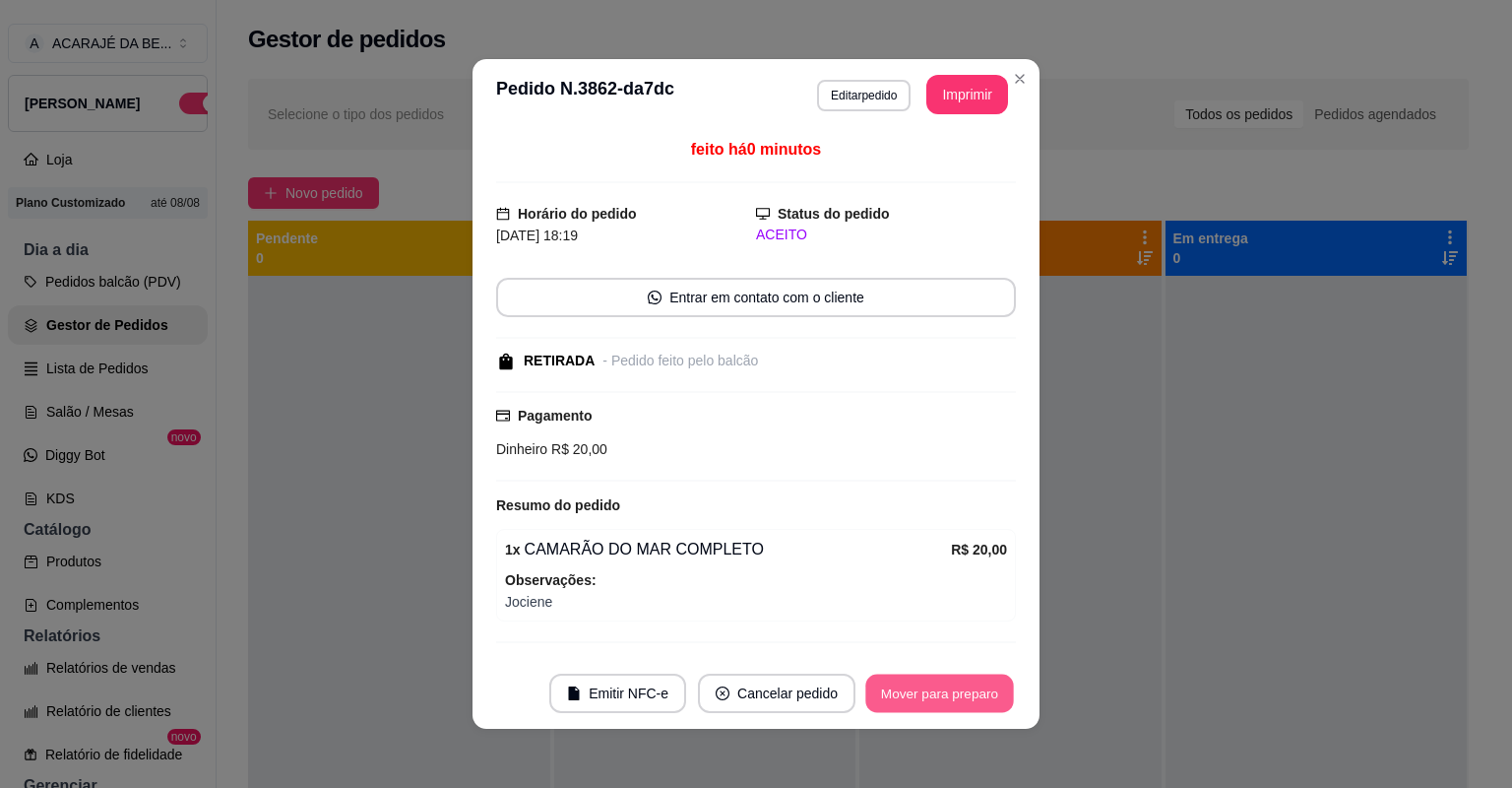 click on "Mover para preparo" at bounding box center (939, 693) 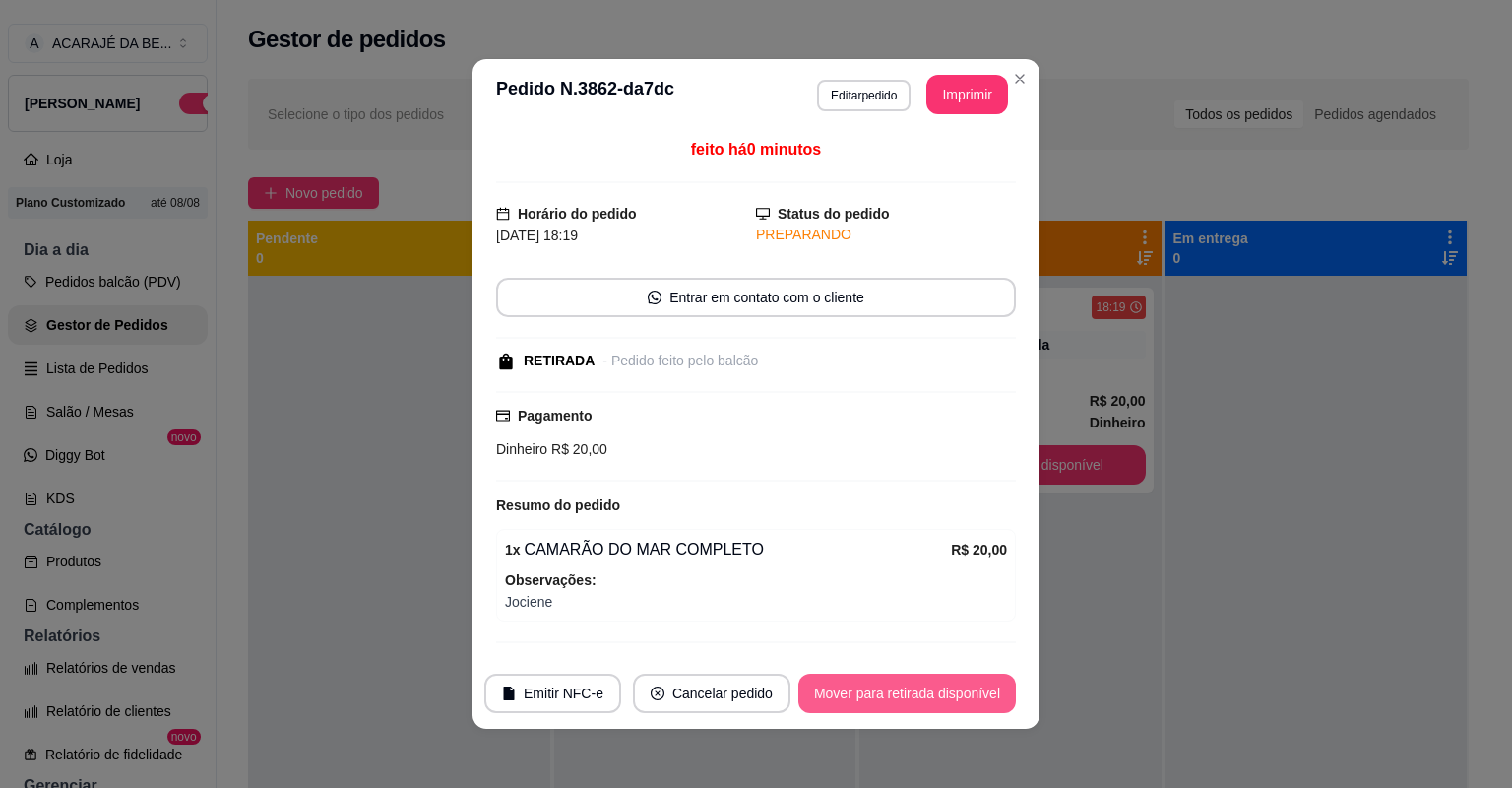 click on "Mover para retirada disponível" at bounding box center (907, 693) 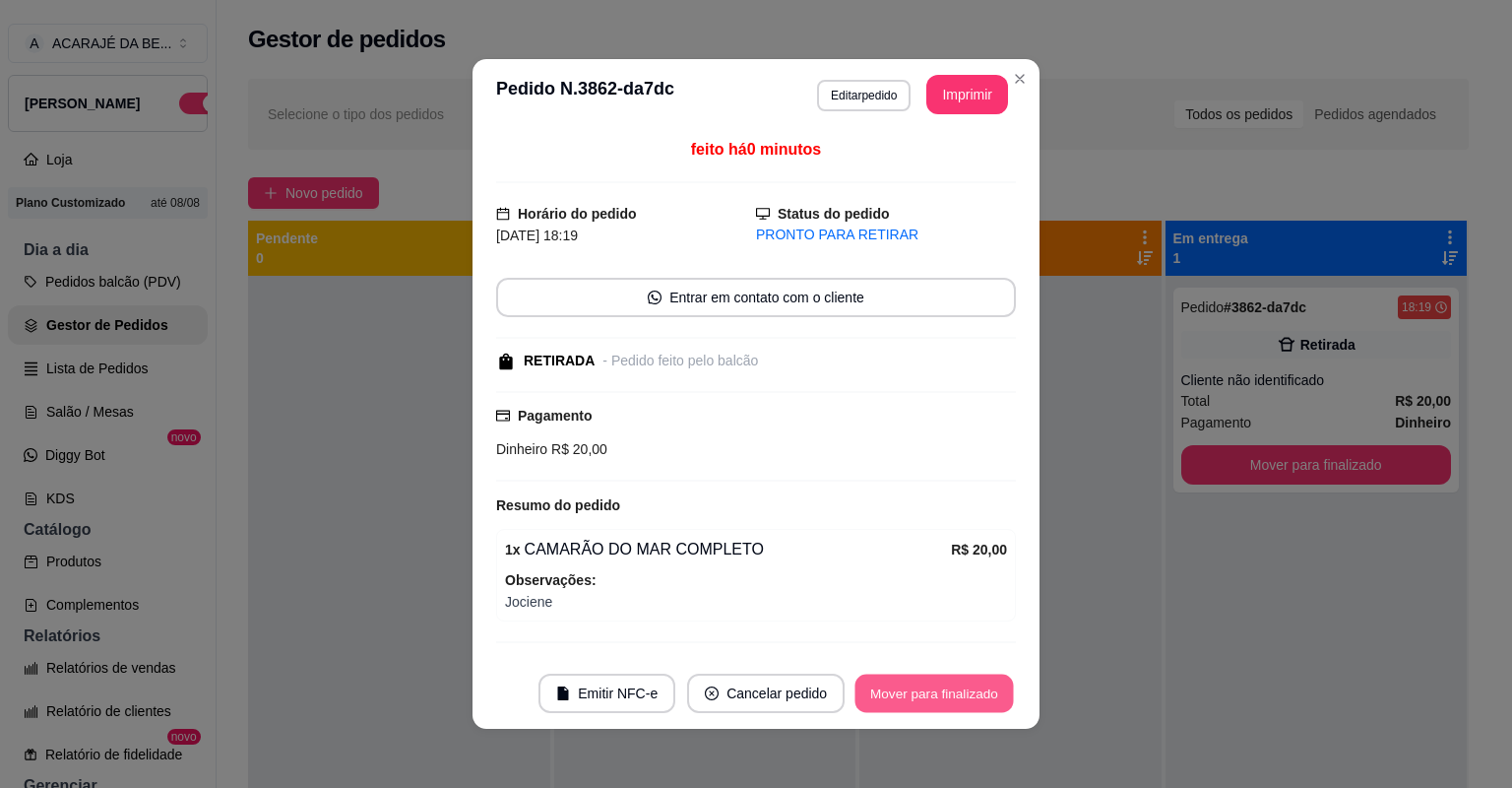 click on "Mover para finalizado" at bounding box center [934, 693] 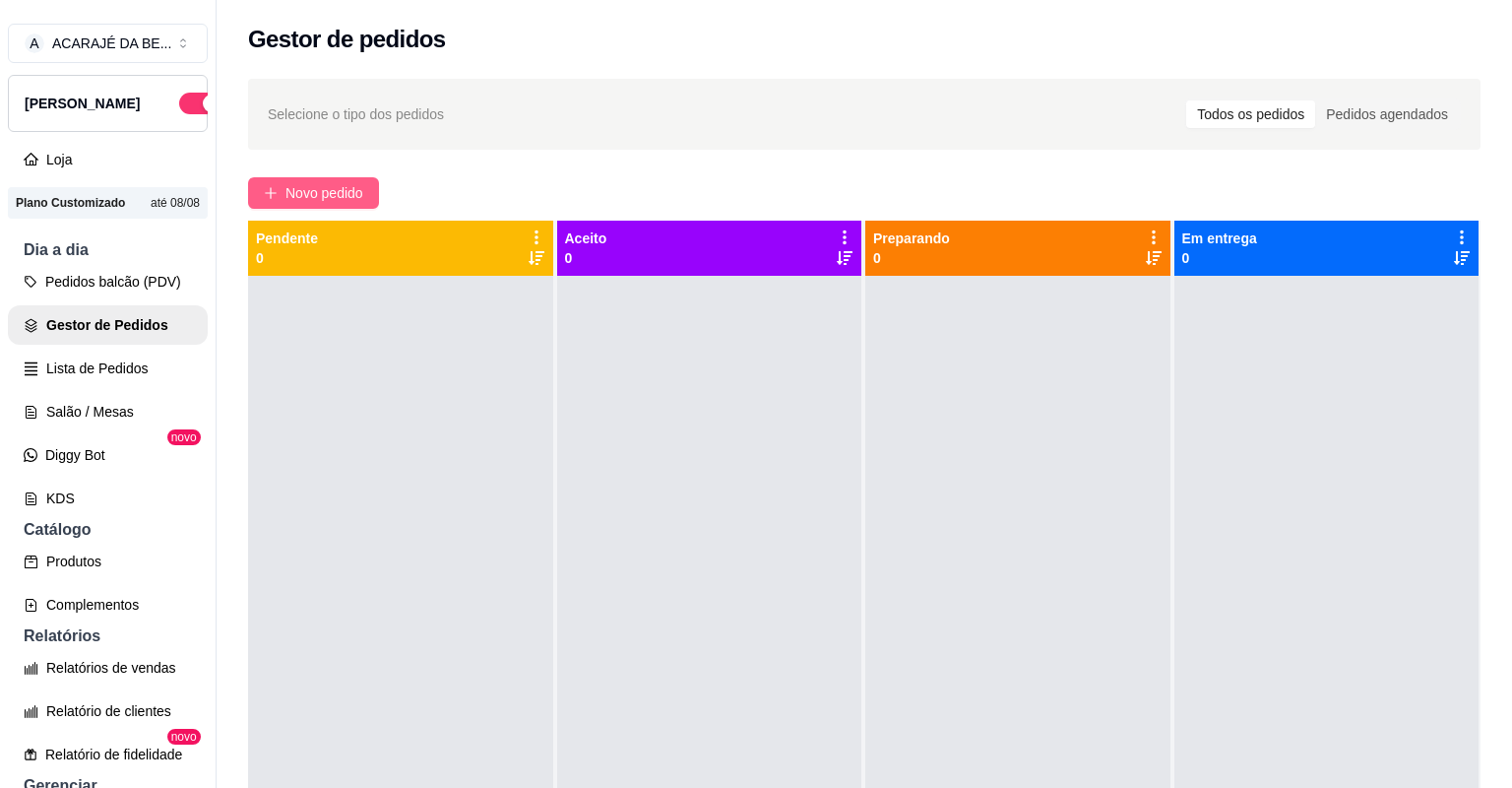 click on "Novo pedido" at bounding box center [313, 193] 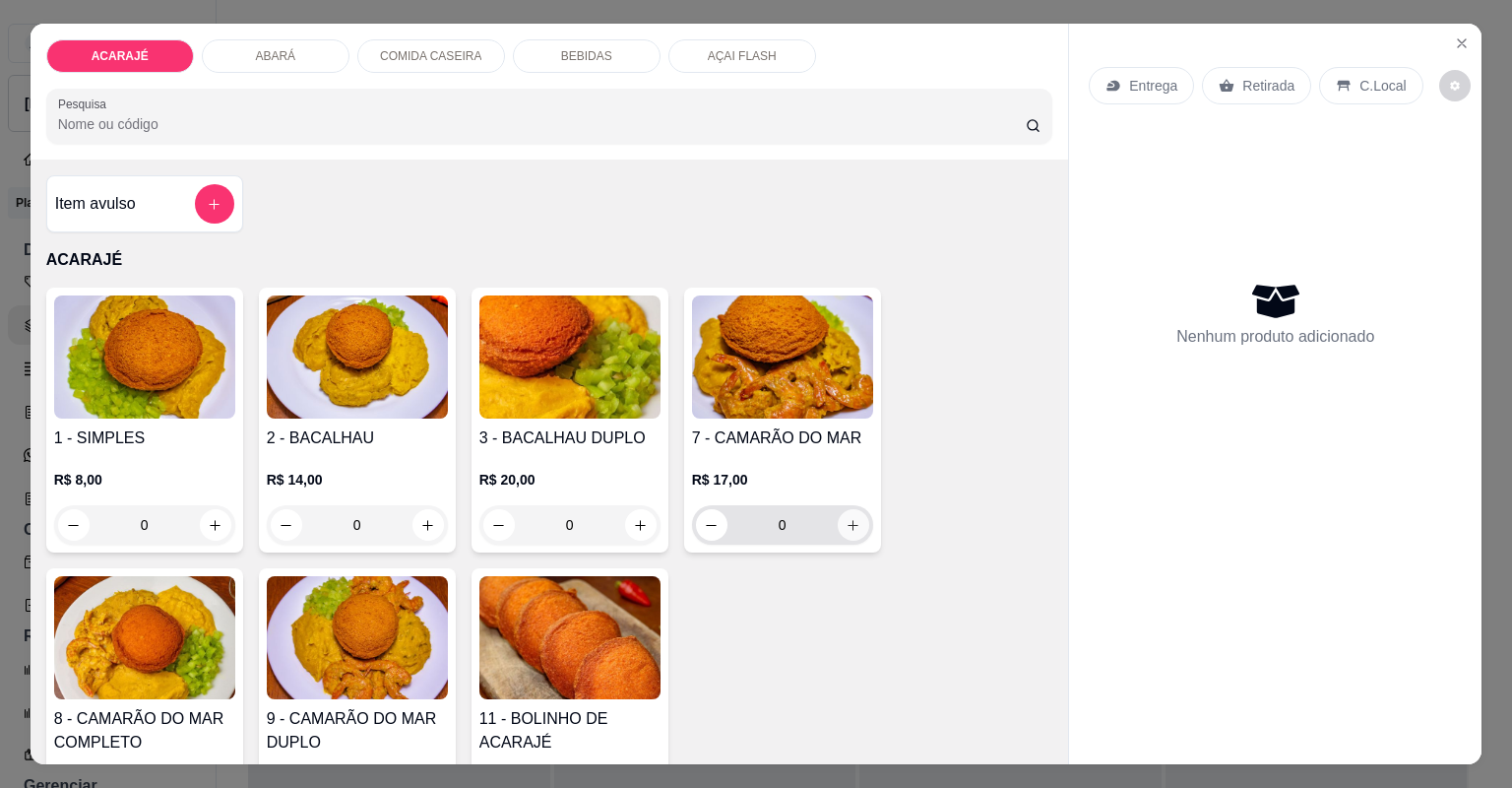 click 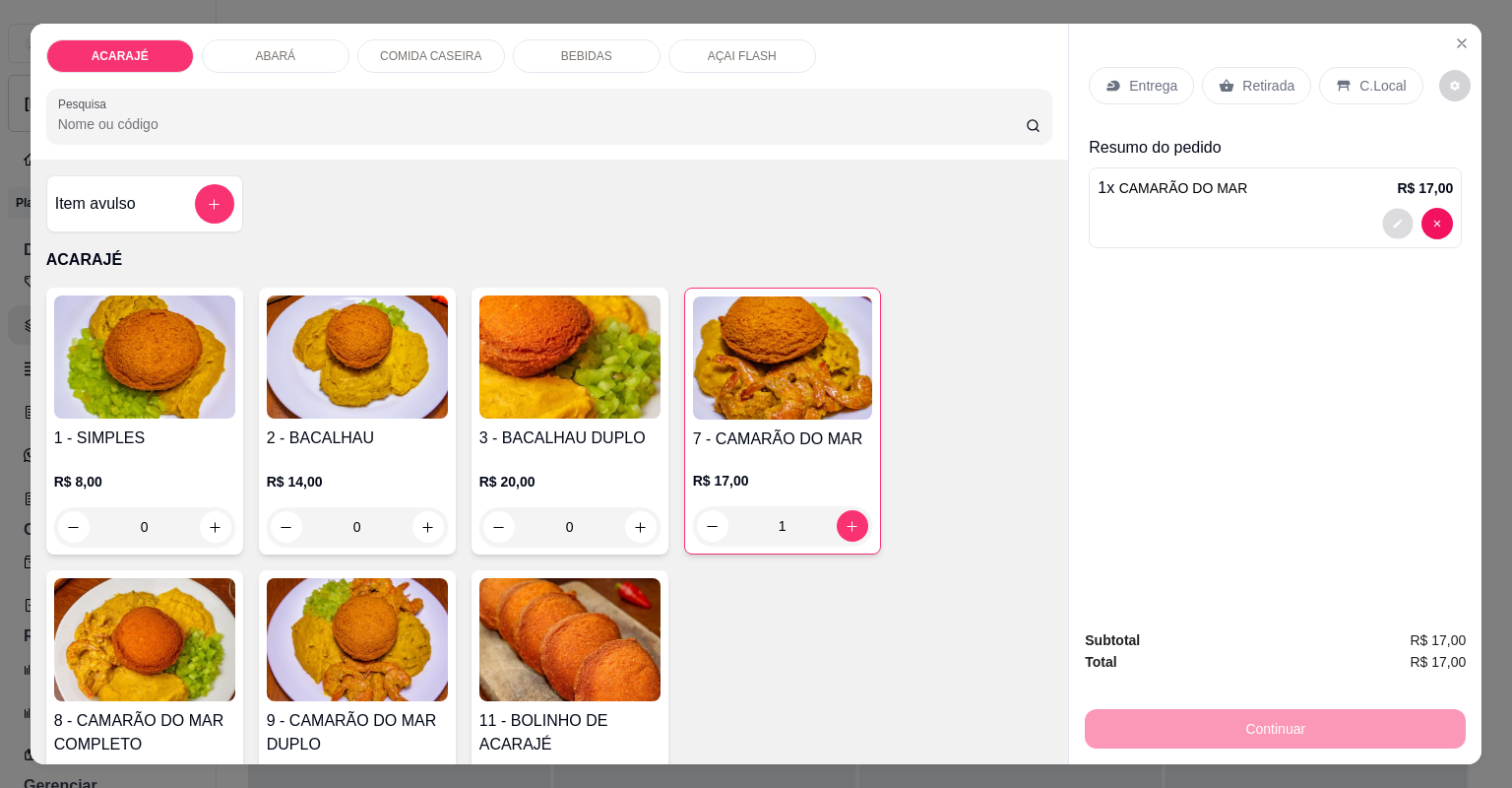 click 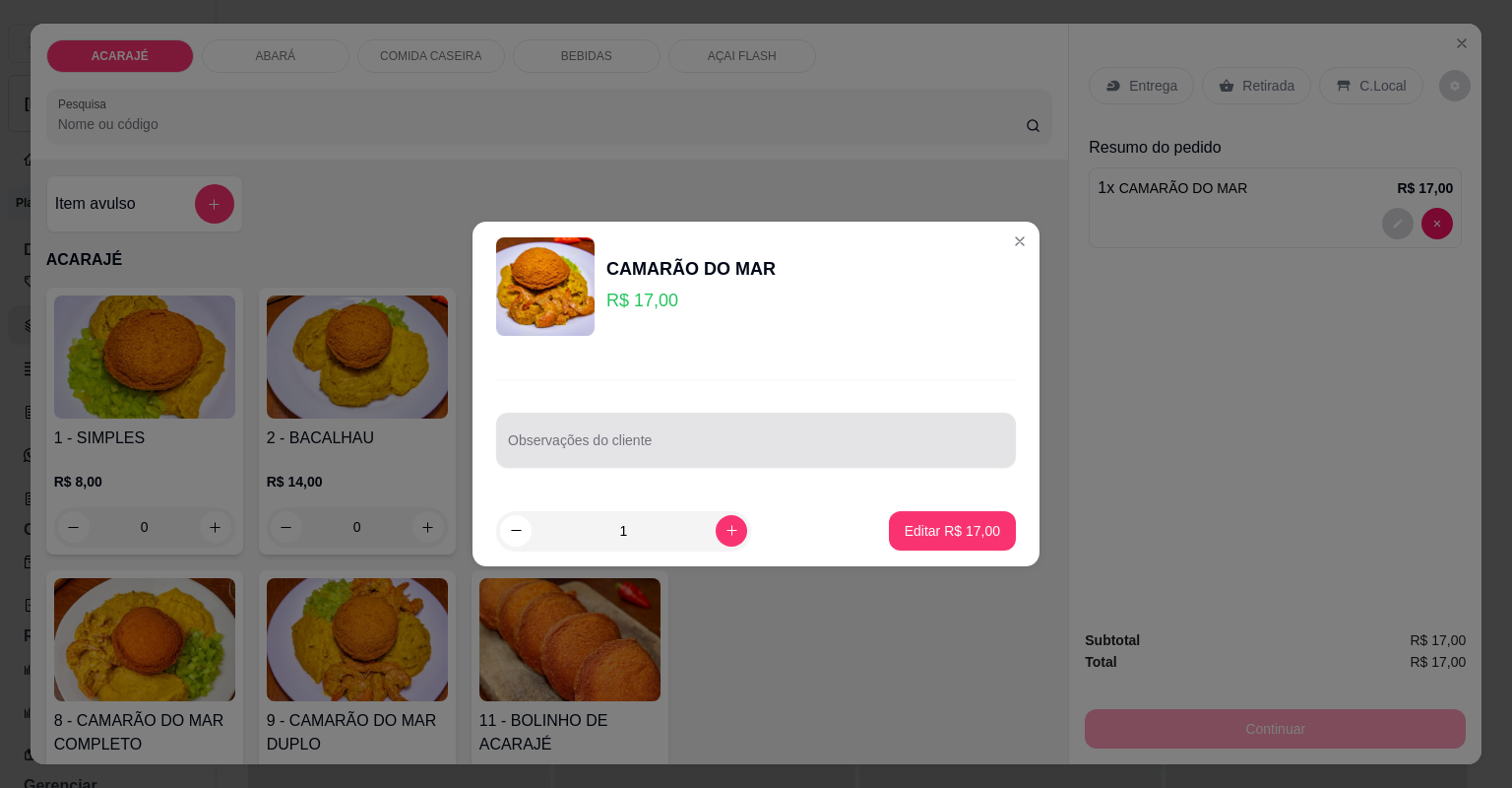 click at bounding box center (756, 440) 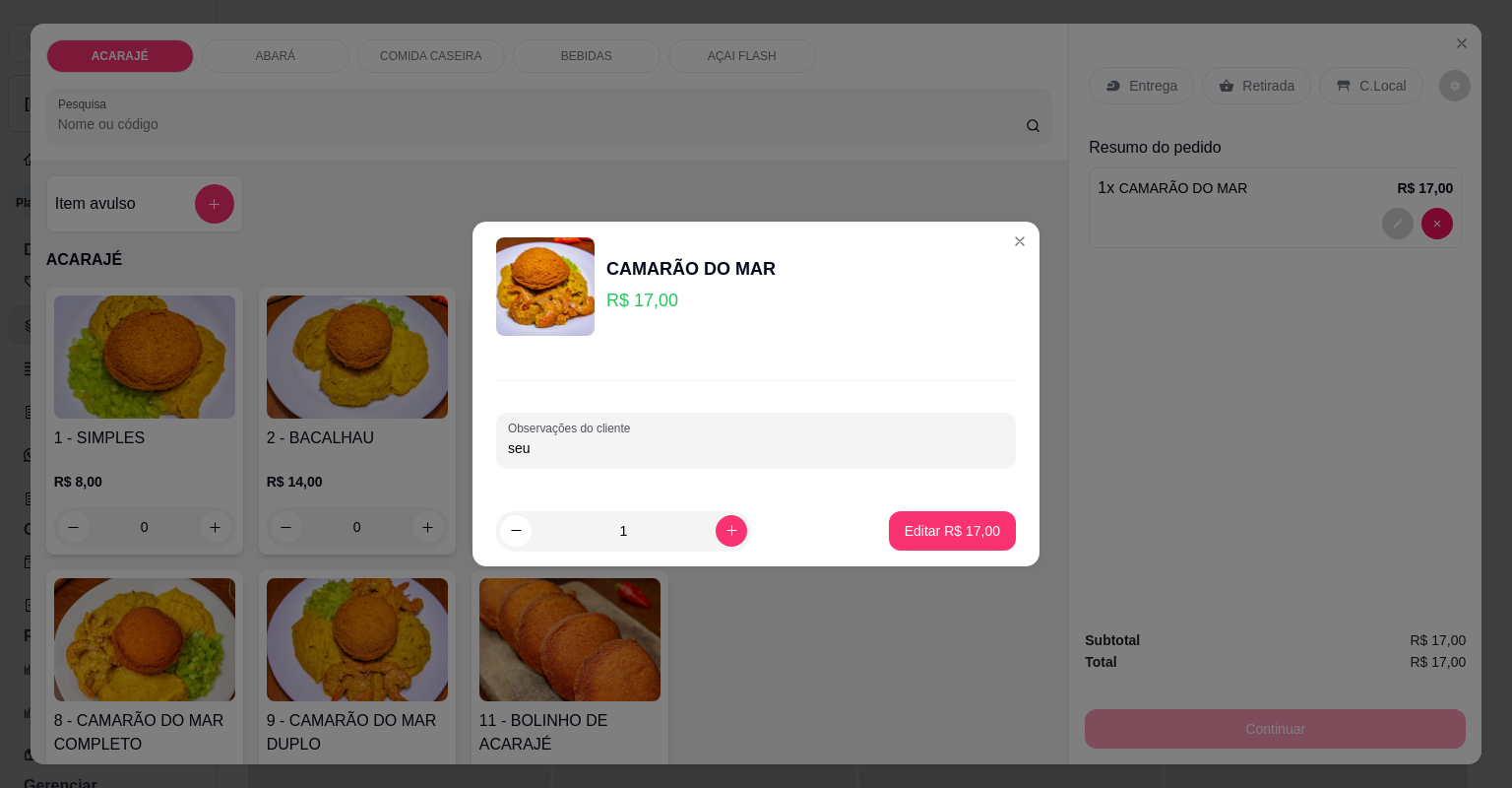 type on "seu i" 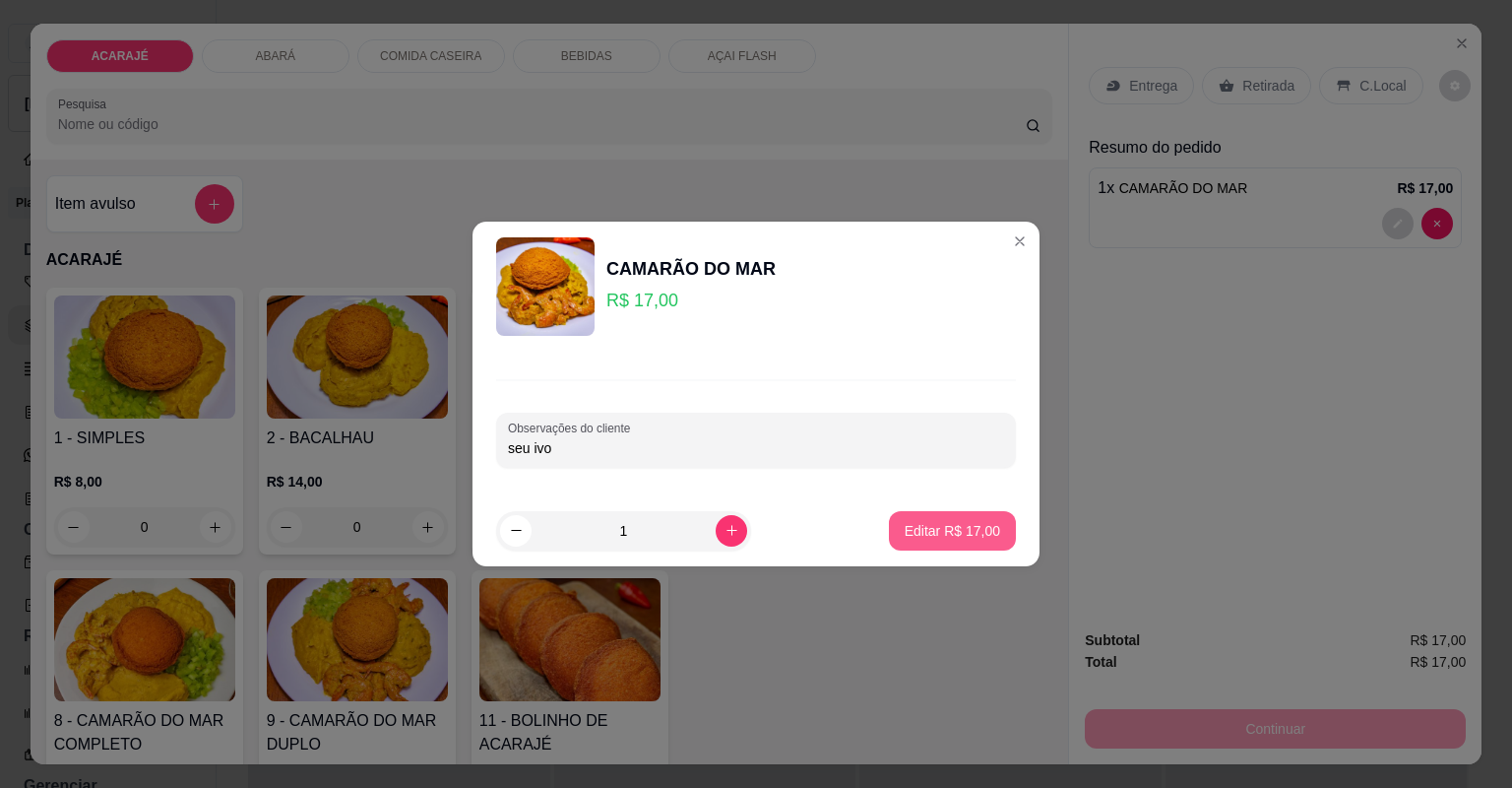 click on "Editar   R$ 17,00" at bounding box center (952, 531) 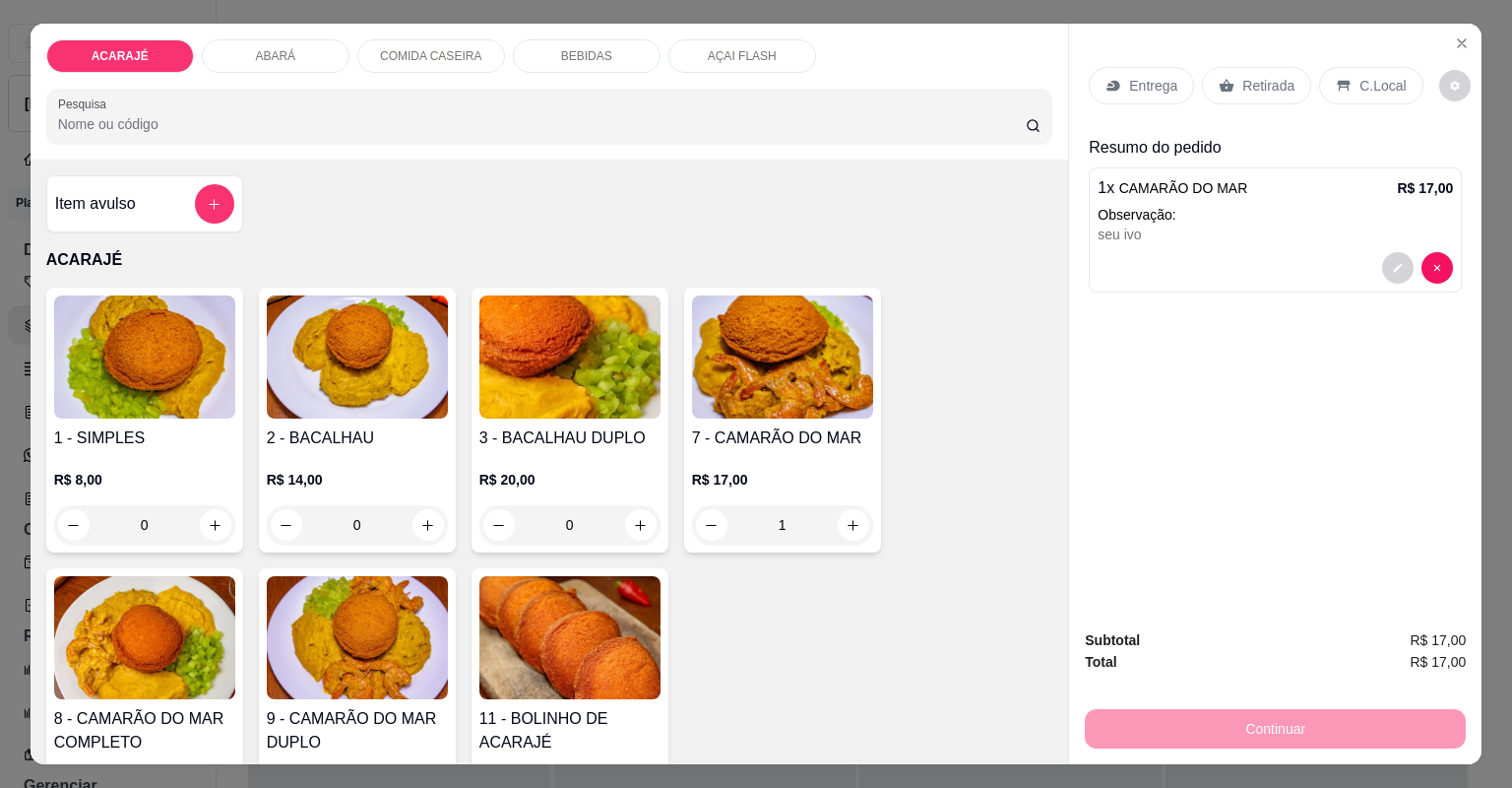 type on "0" 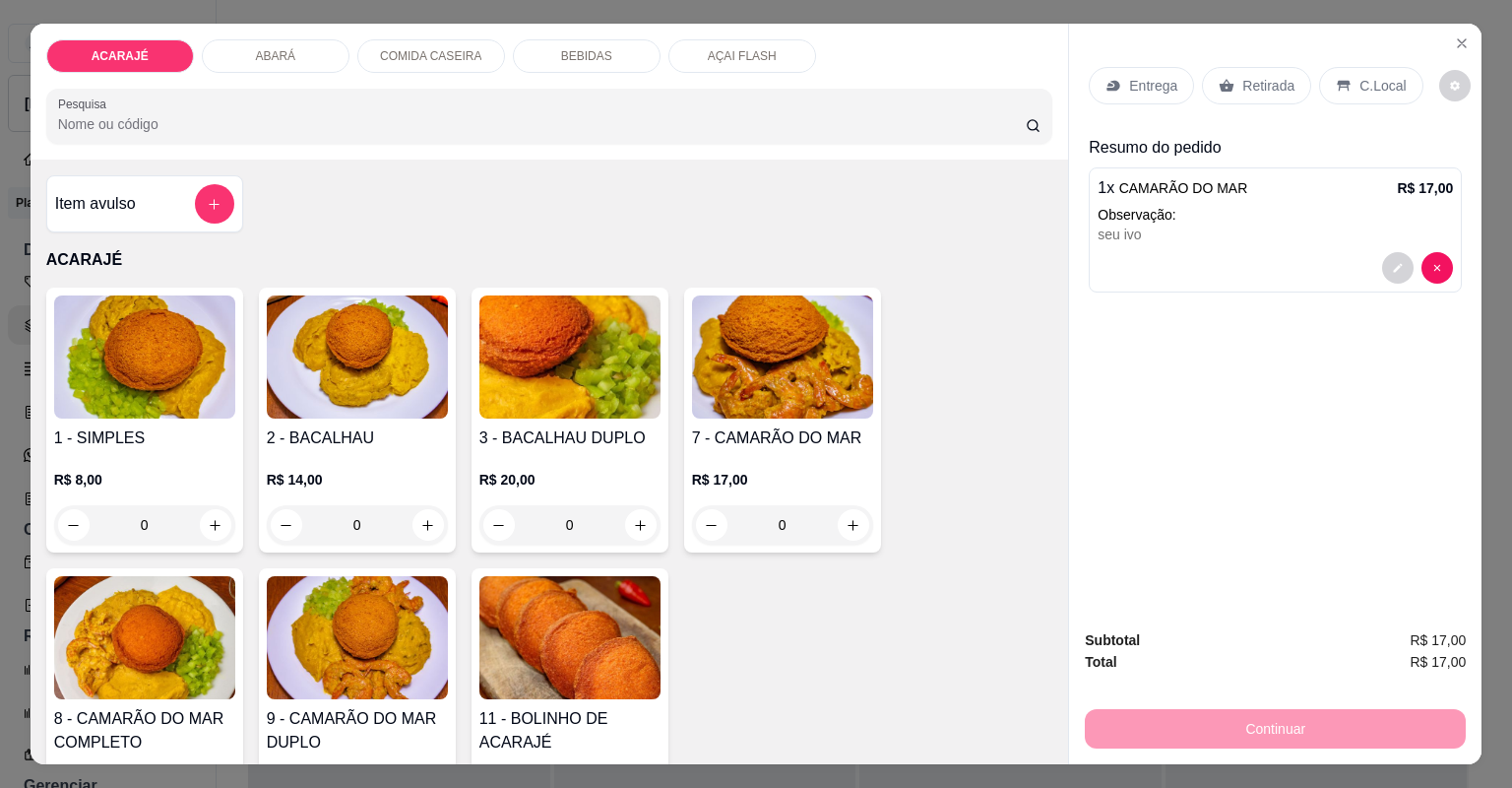 click on "Retirada" at bounding box center [1268, 86] 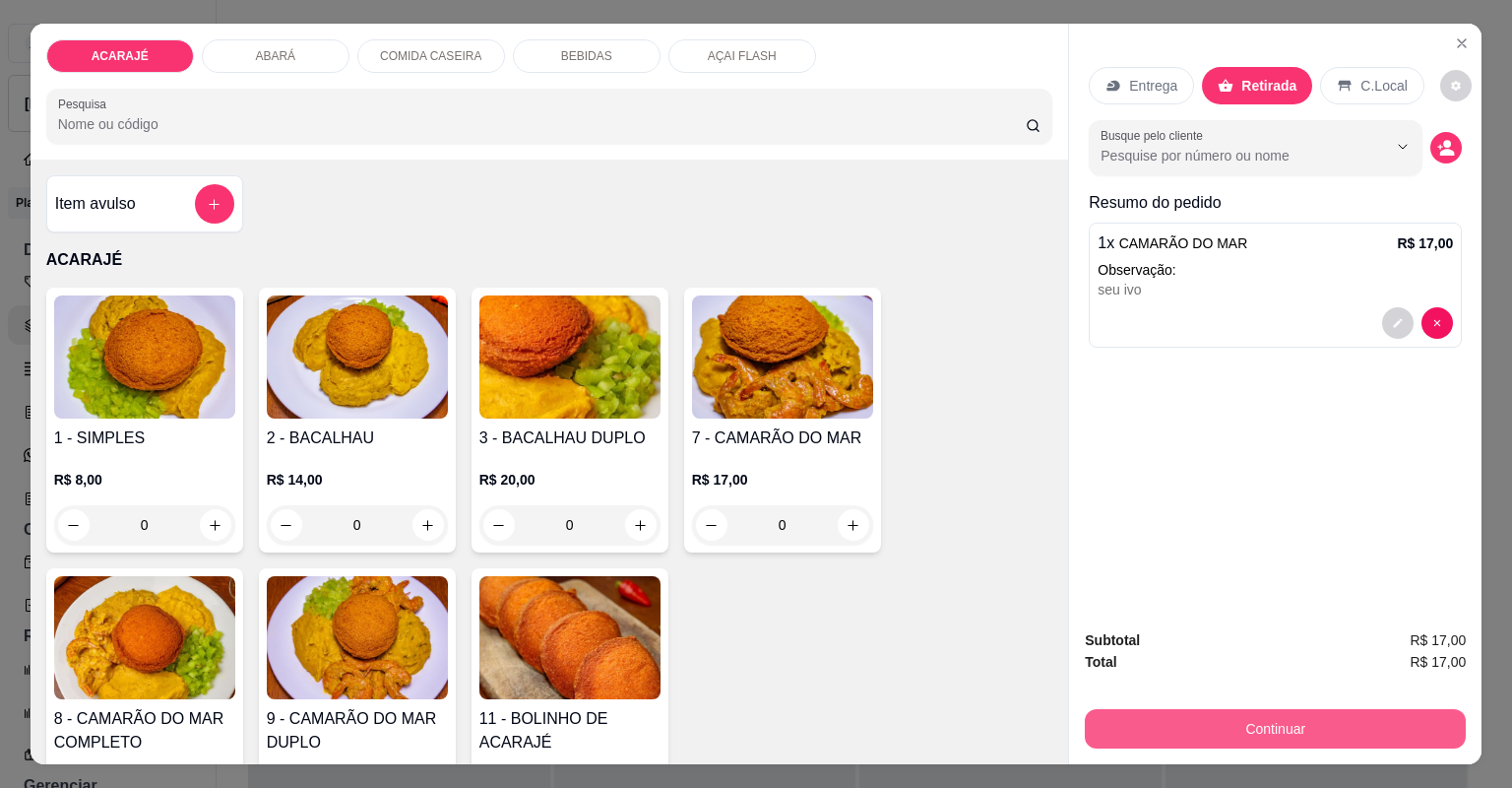 click on "Continuar" at bounding box center [1275, 729] 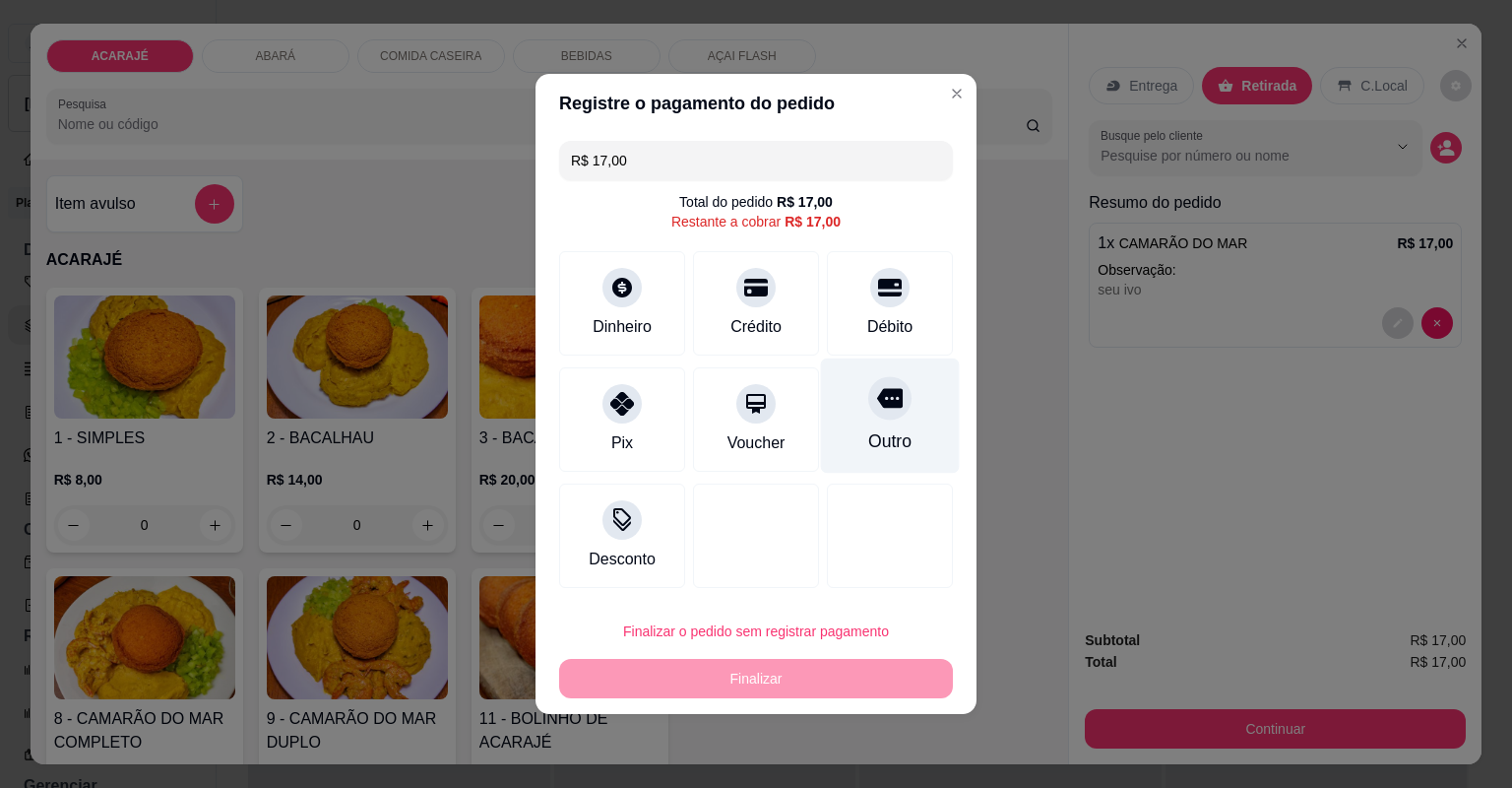 click on "Outro" at bounding box center (890, 416) 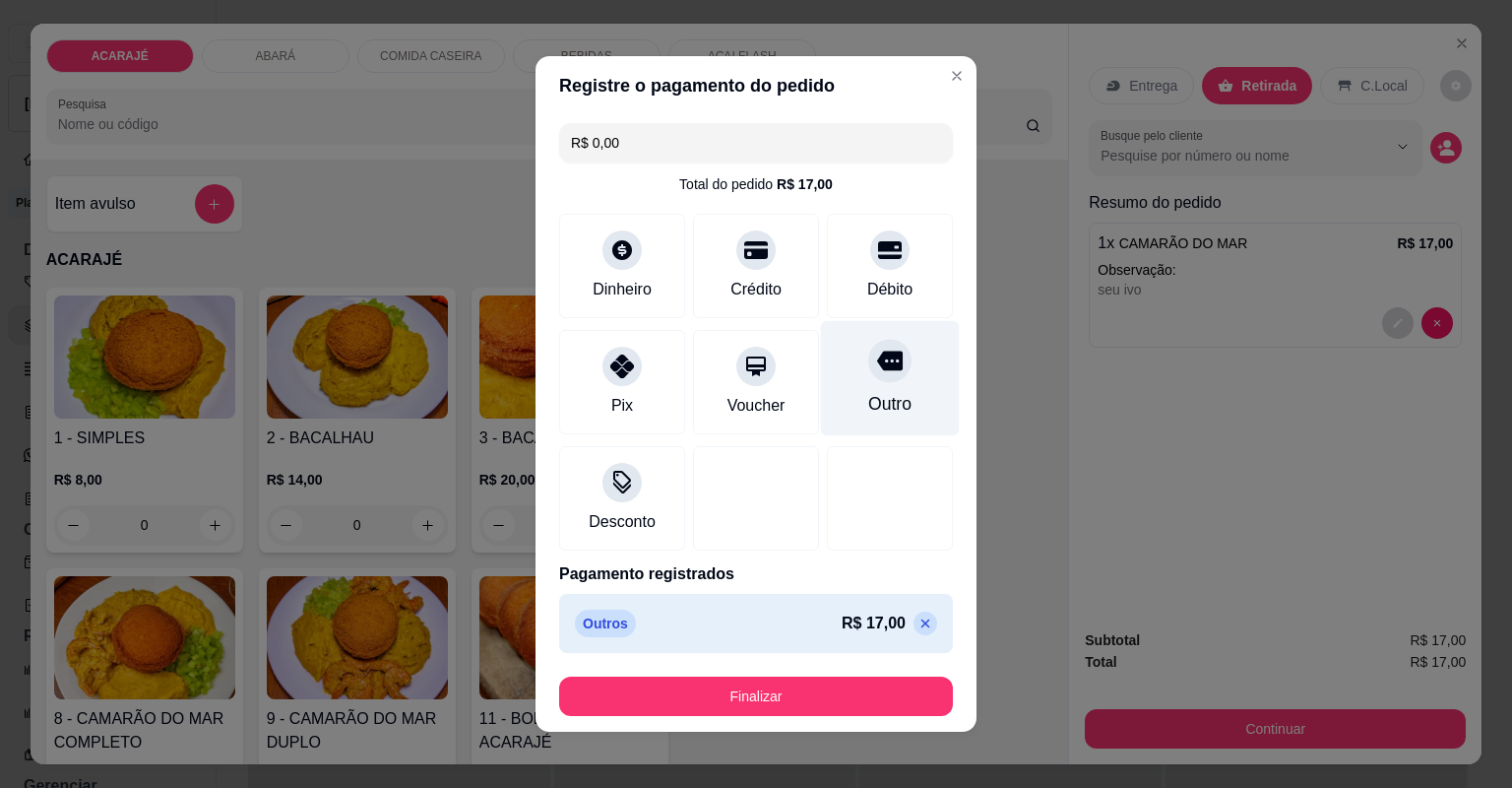 type on "R$ 0,00" 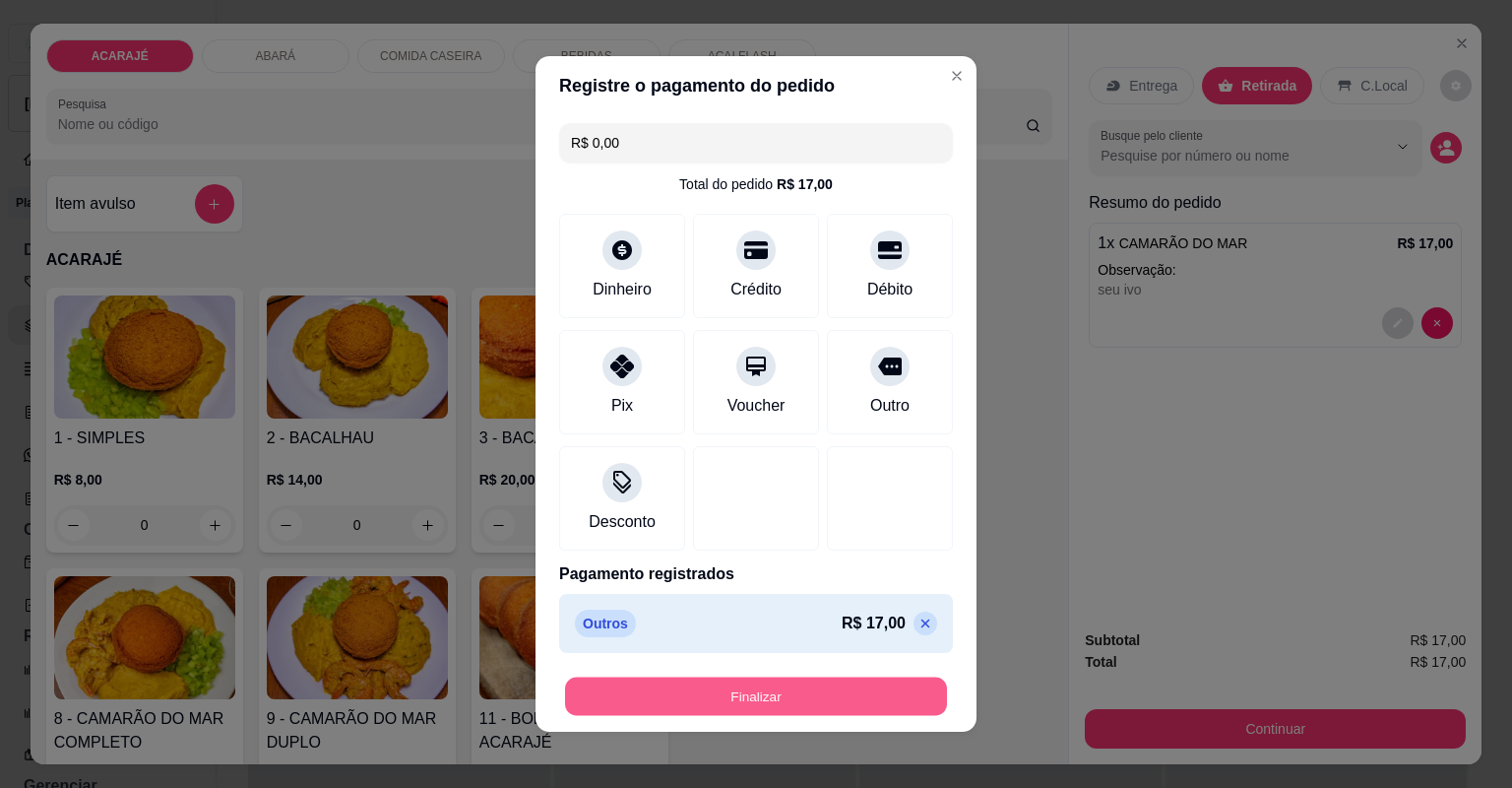 click on "Finalizar" at bounding box center (756, 696) 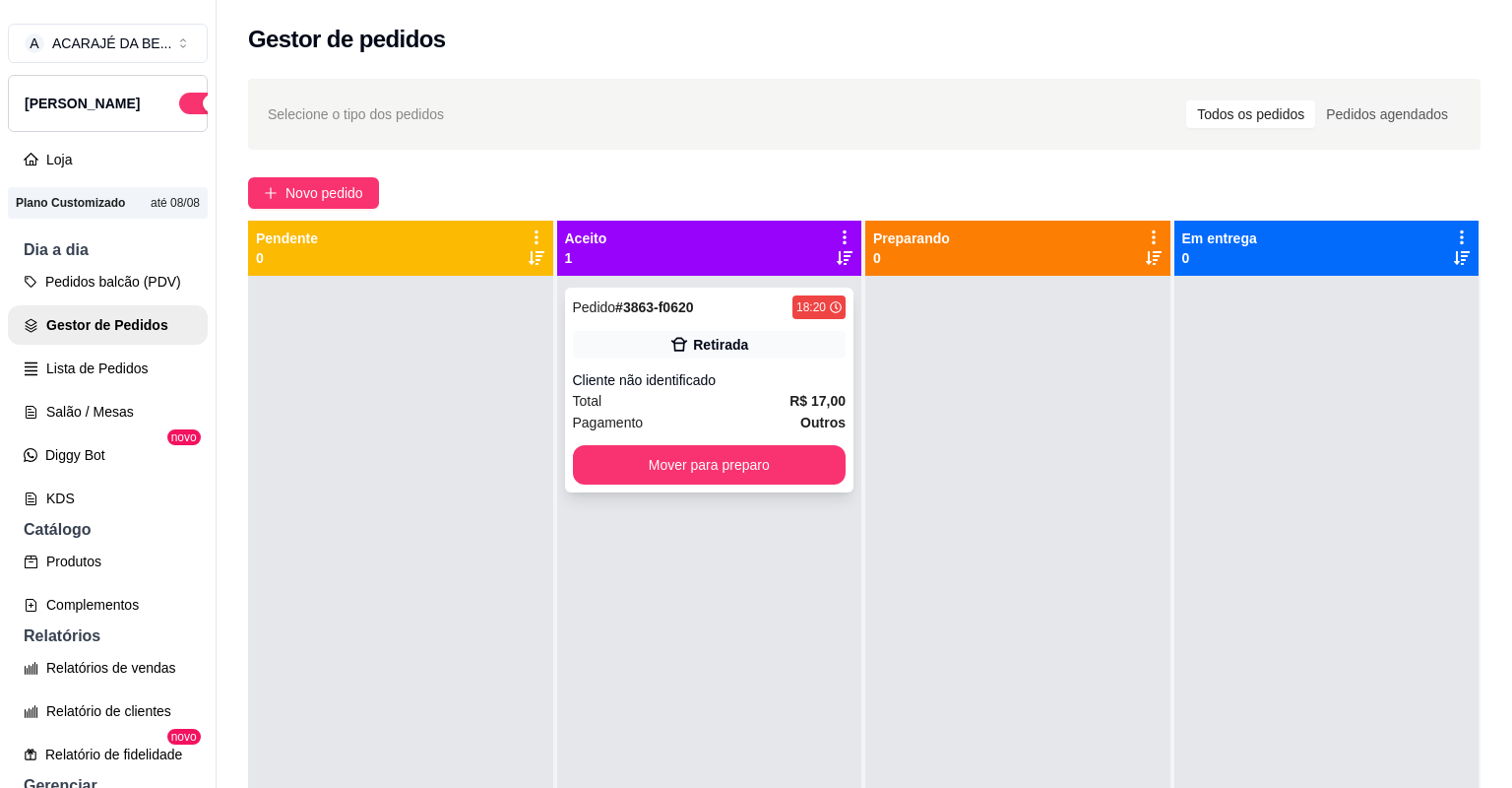 click on "Cliente não identificado" at bounding box center [710, 380] 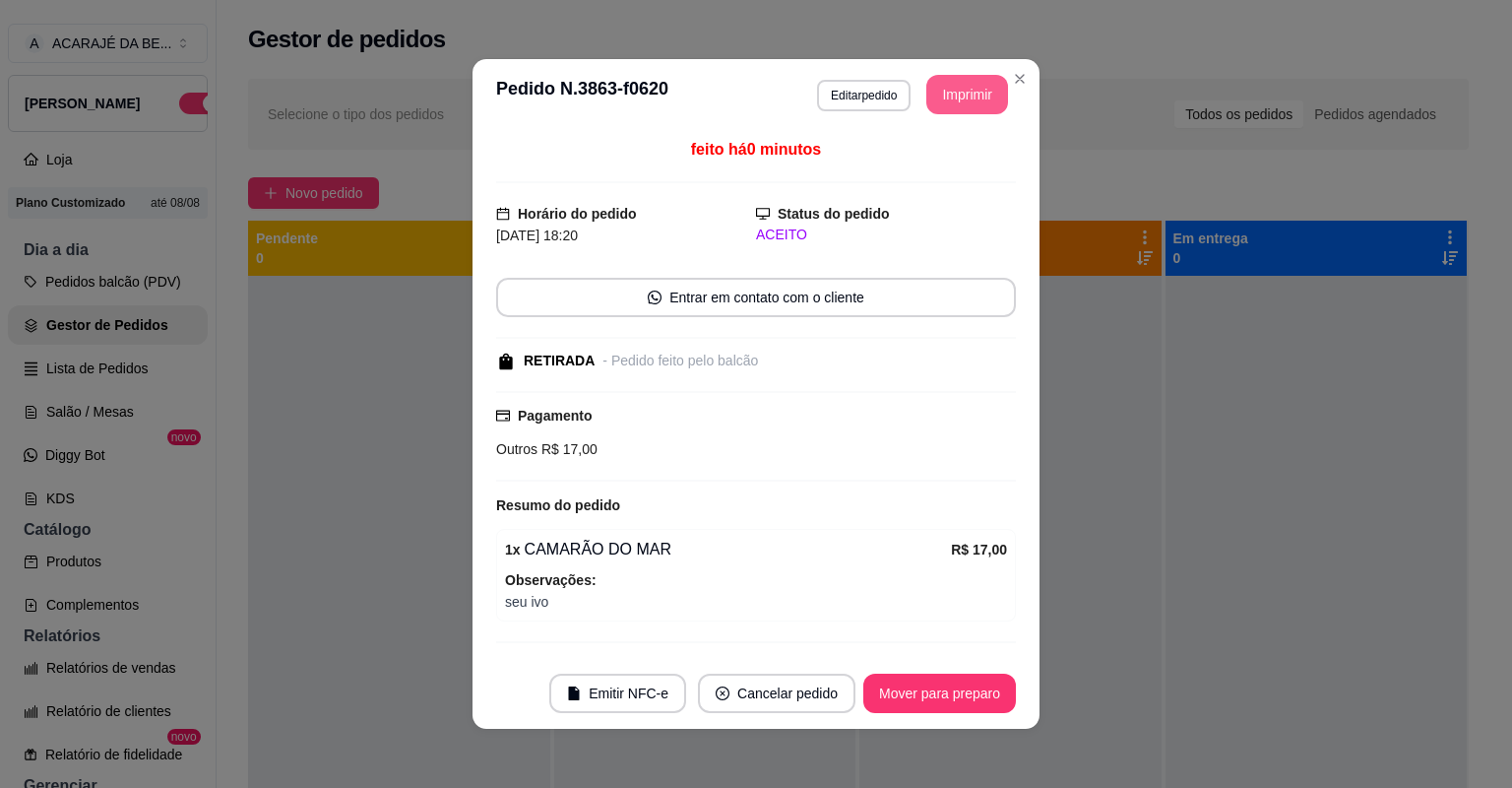 click on "Imprimir" at bounding box center (967, 95) 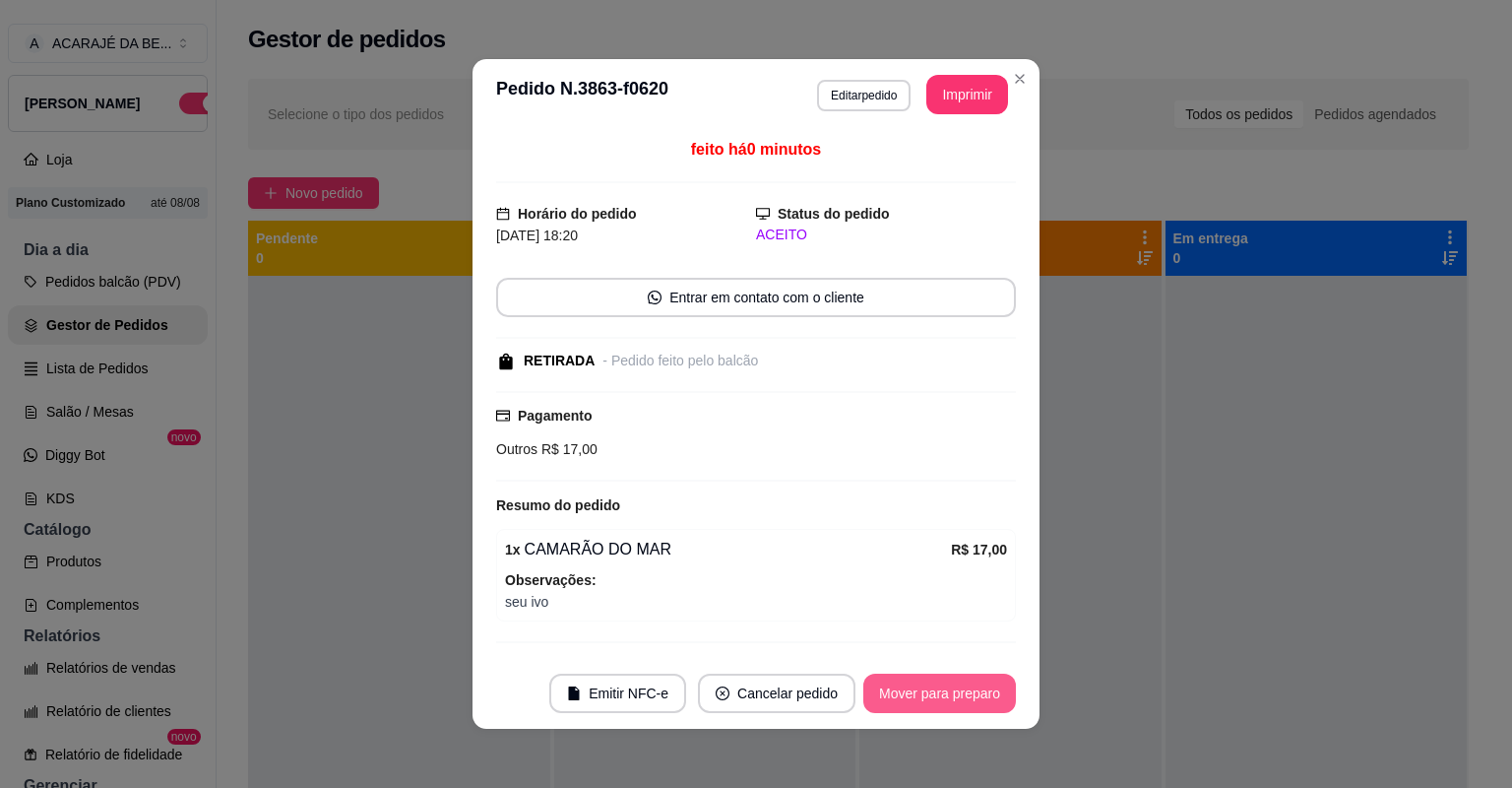 click on "Mover para preparo" at bounding box center [939, 693] 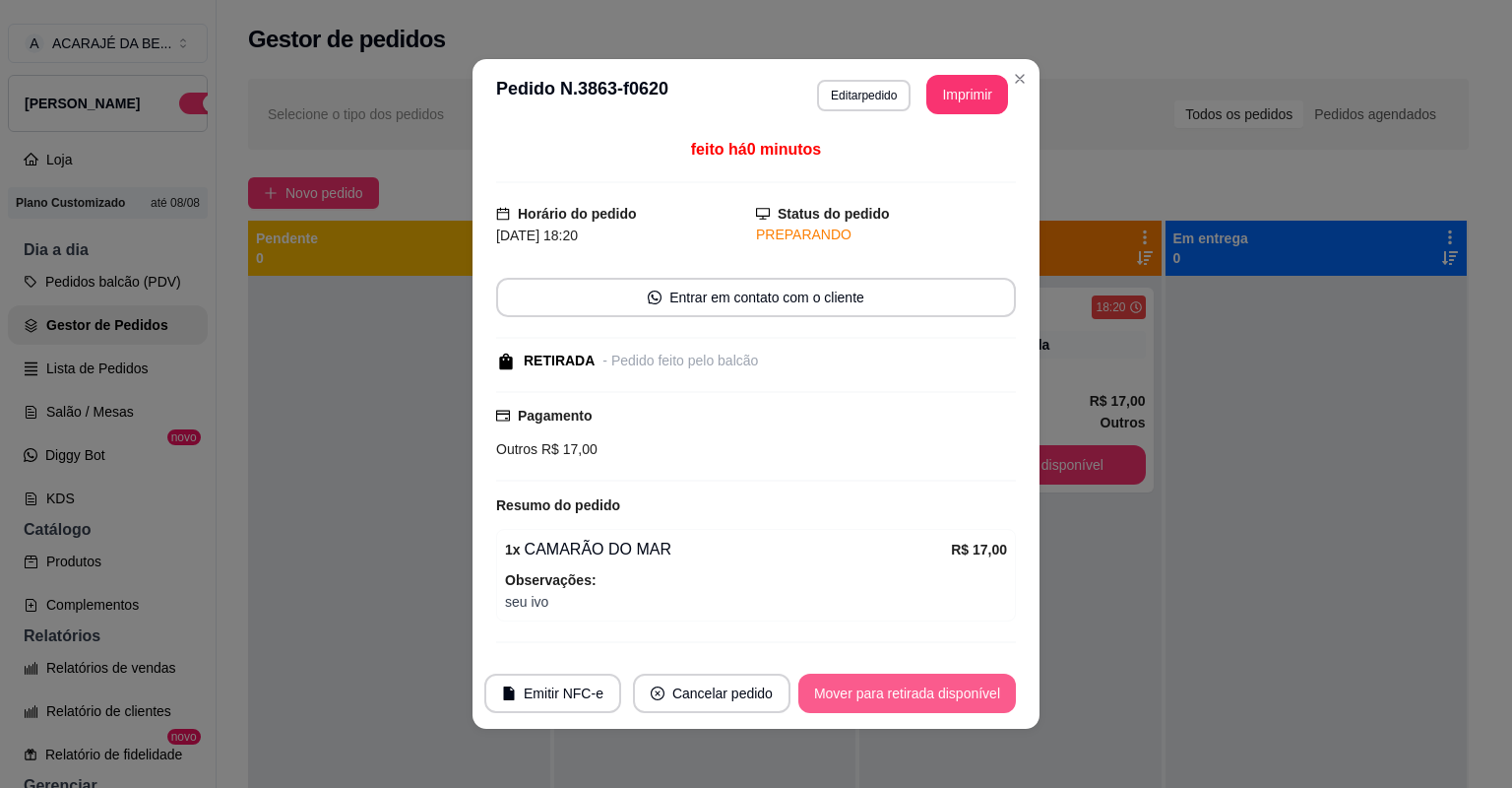 click on "Mover para retirada disponível" at bounding box center (907, 693) 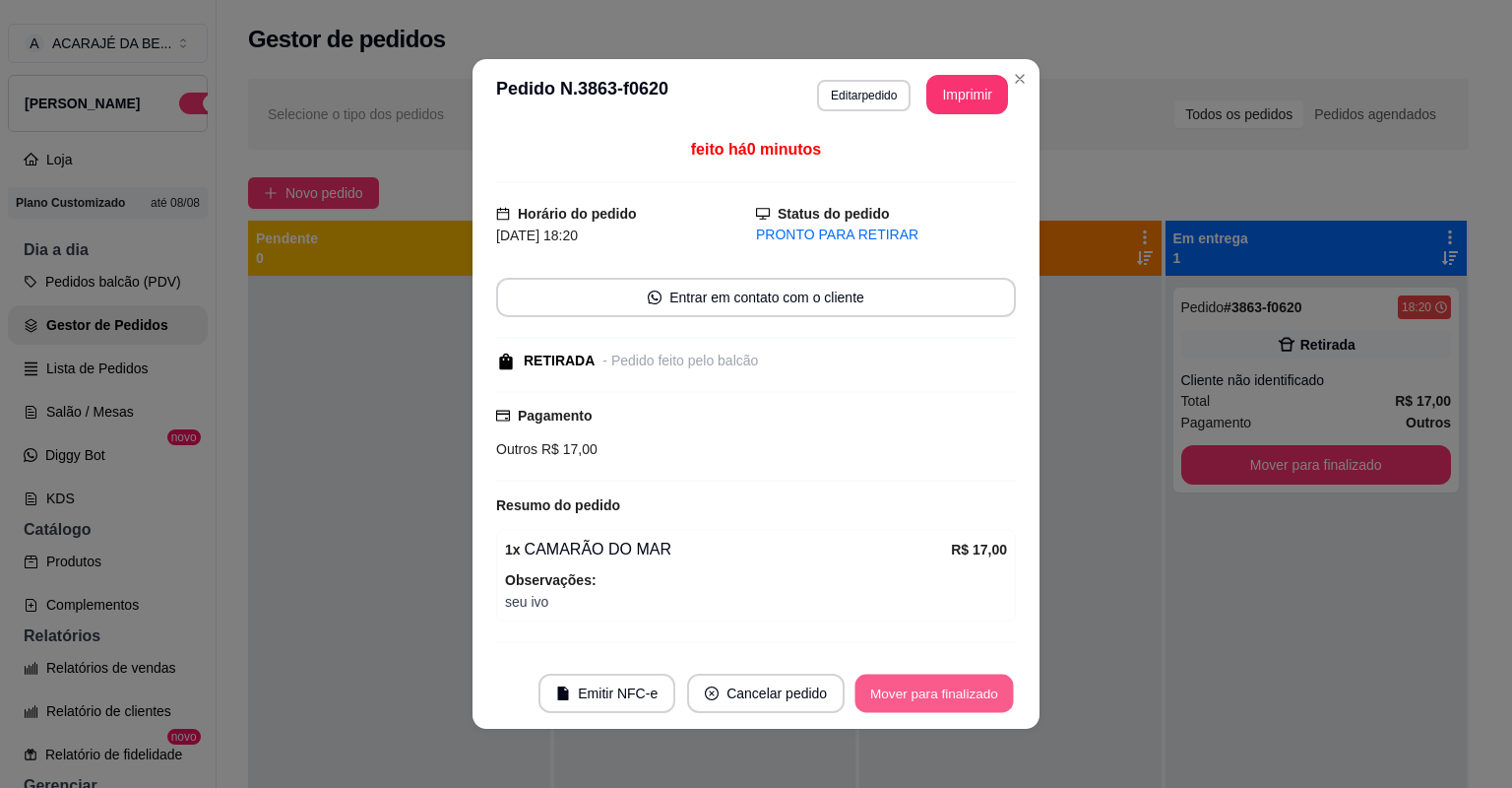 click on "Mover para finalizado" at bounding box center [934, 693] 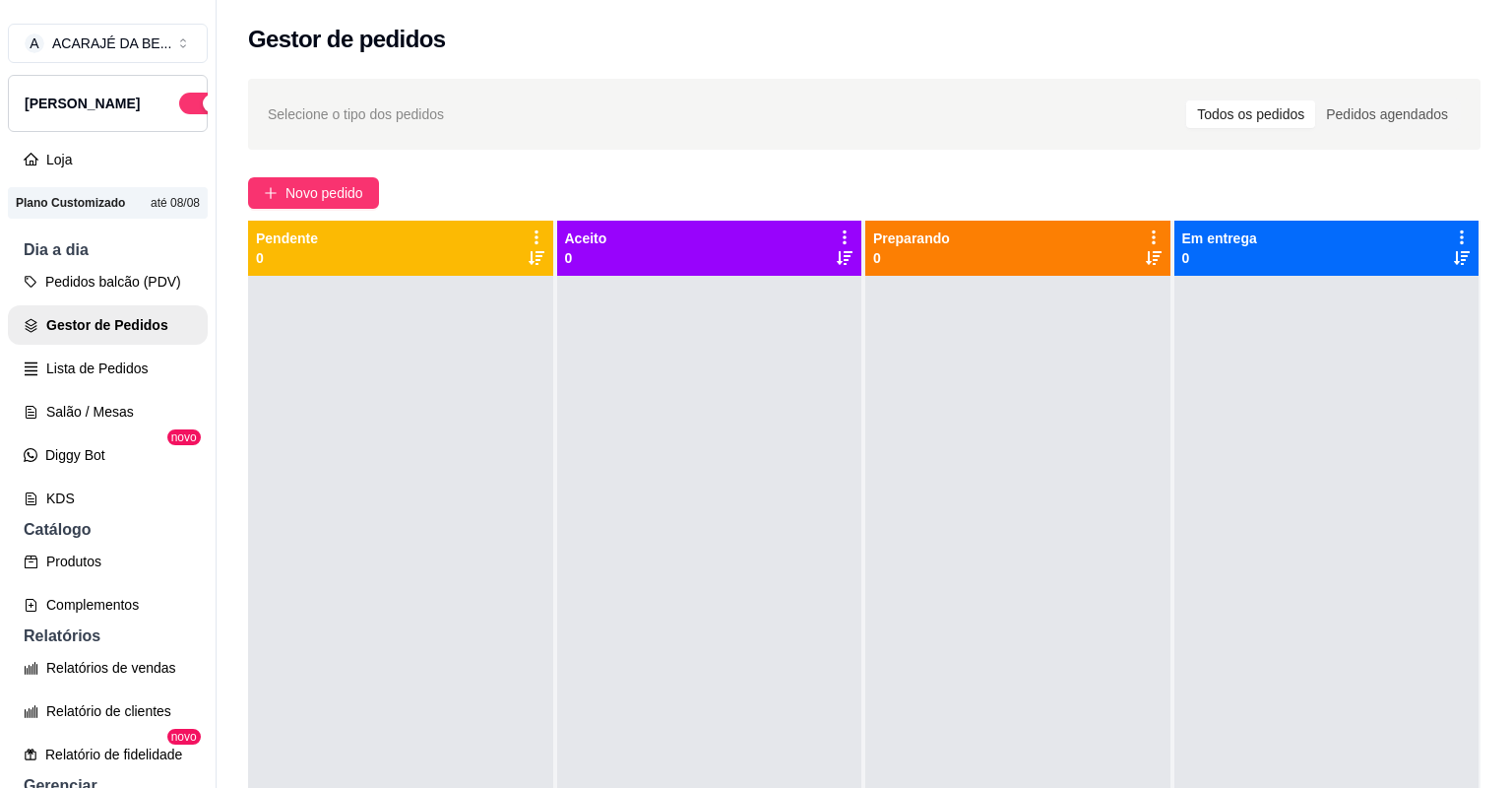 click on "Controle de caixa" at bounding box center (107, 904) 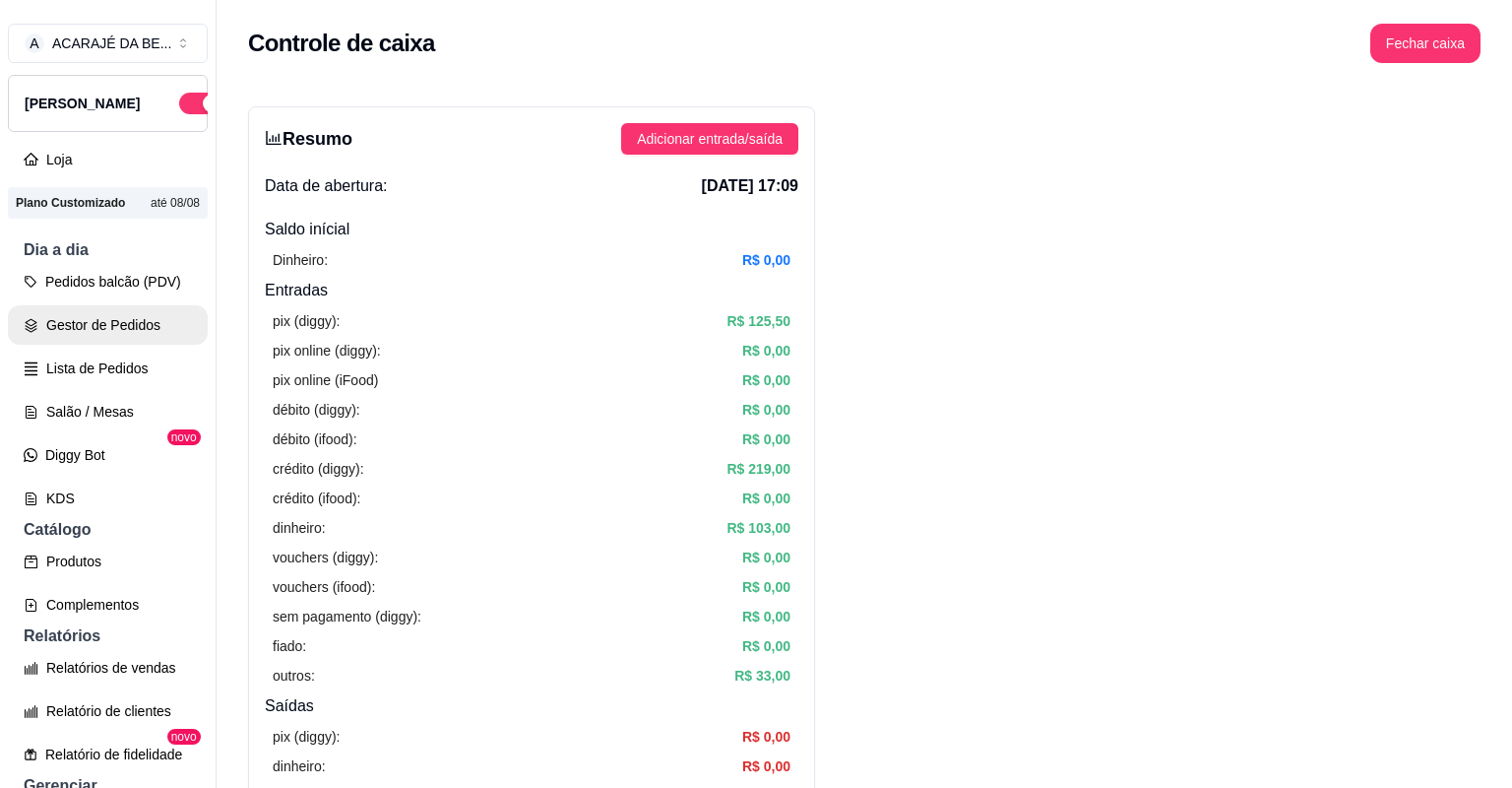 click on "Gestor de Pedidos" at bounding box center [107, 325] 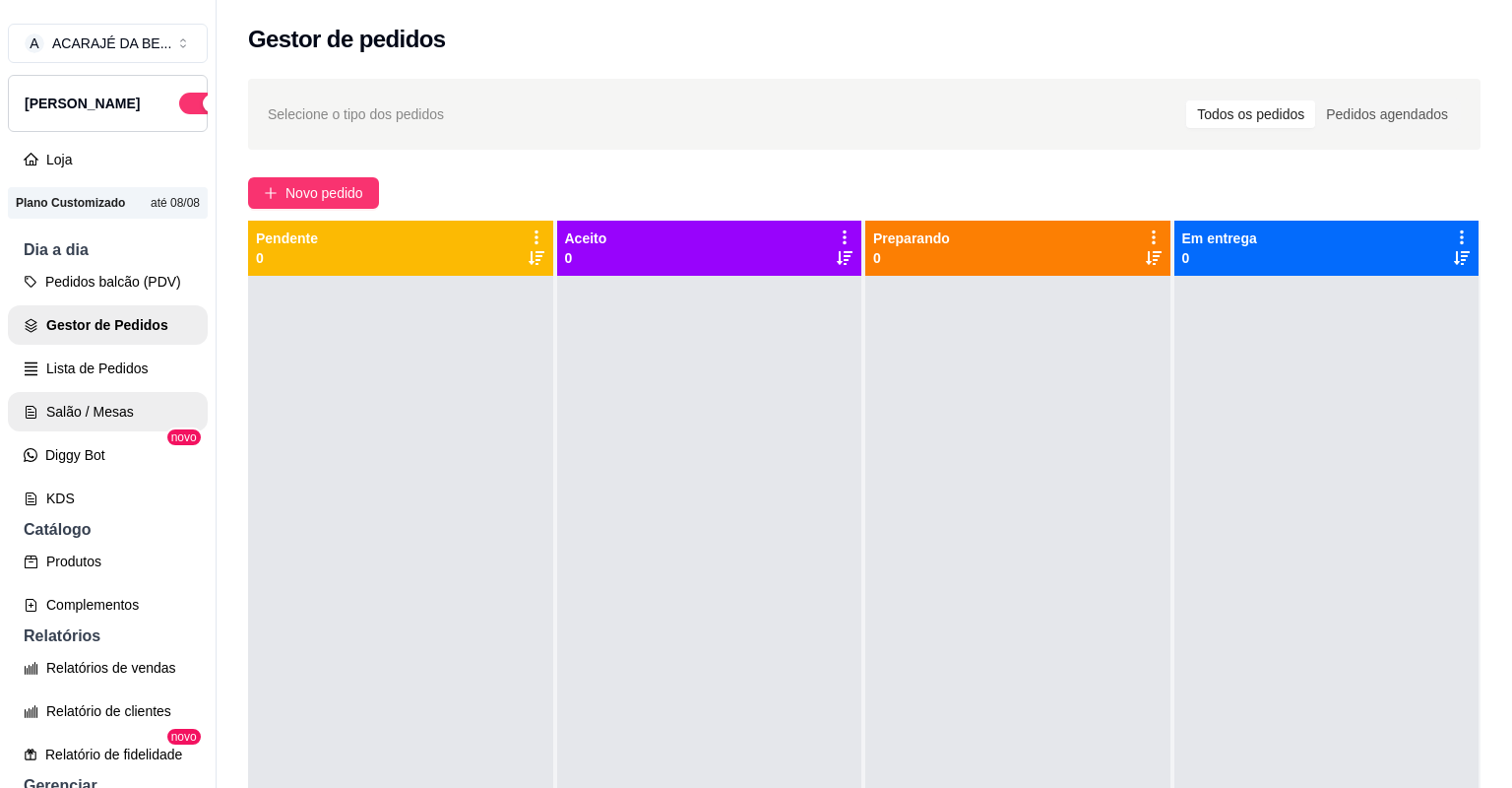 click on "Salão / Mesas" at bounding box center [107, 412] 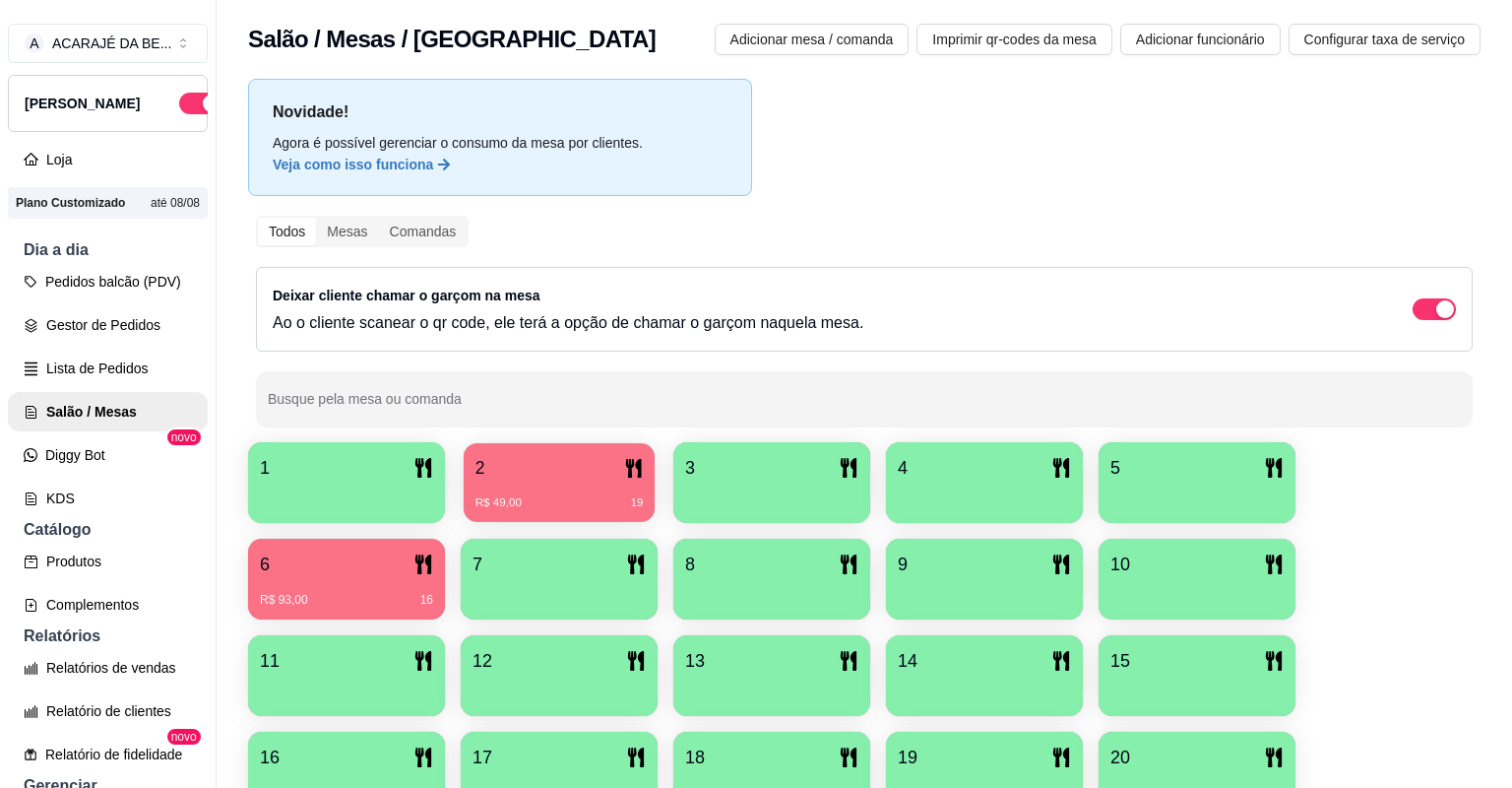 click on "2" at bounding box center [559, 468] 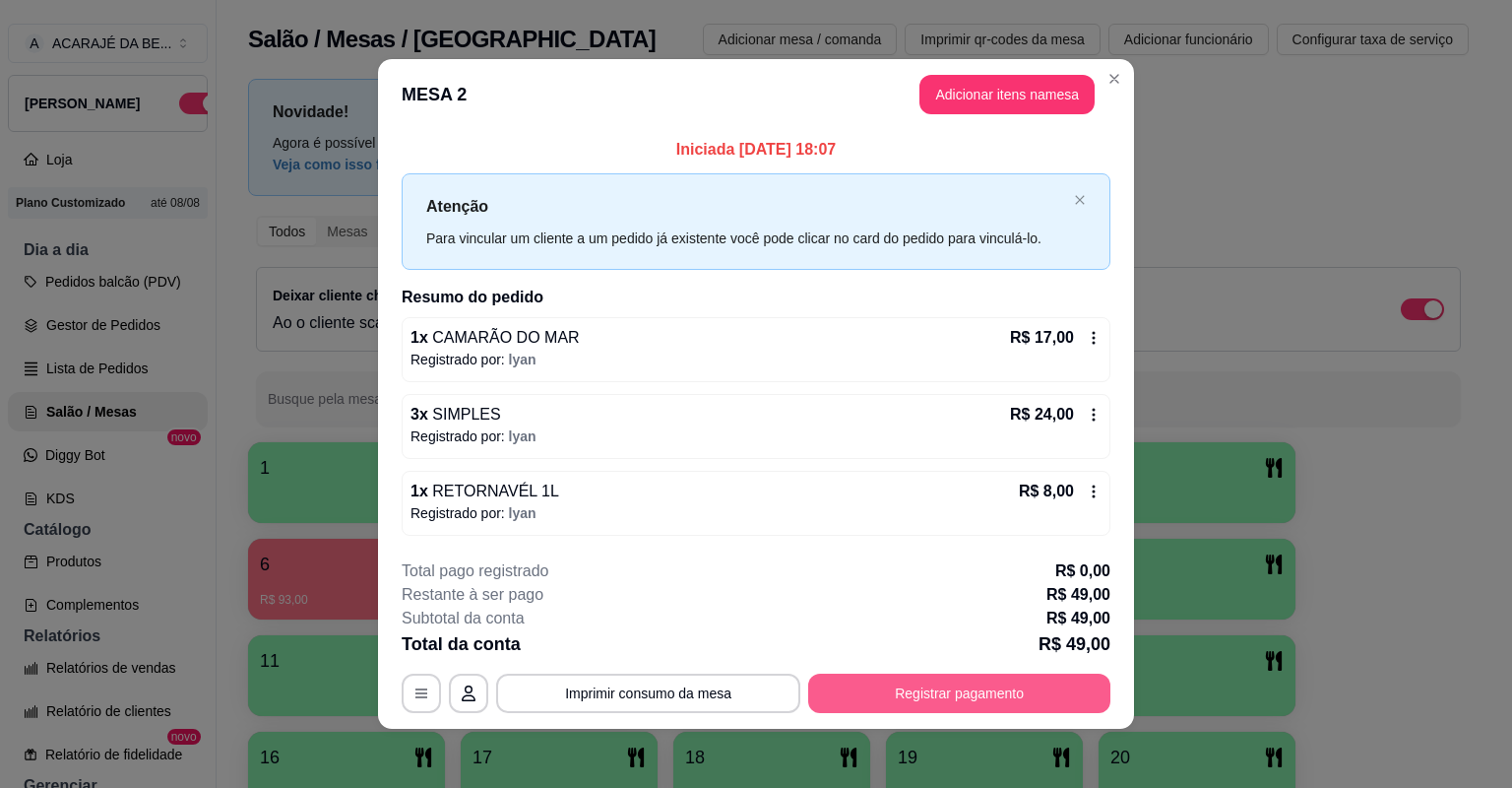 click on "Registrar pagamento" at bounding box center [959, 693] 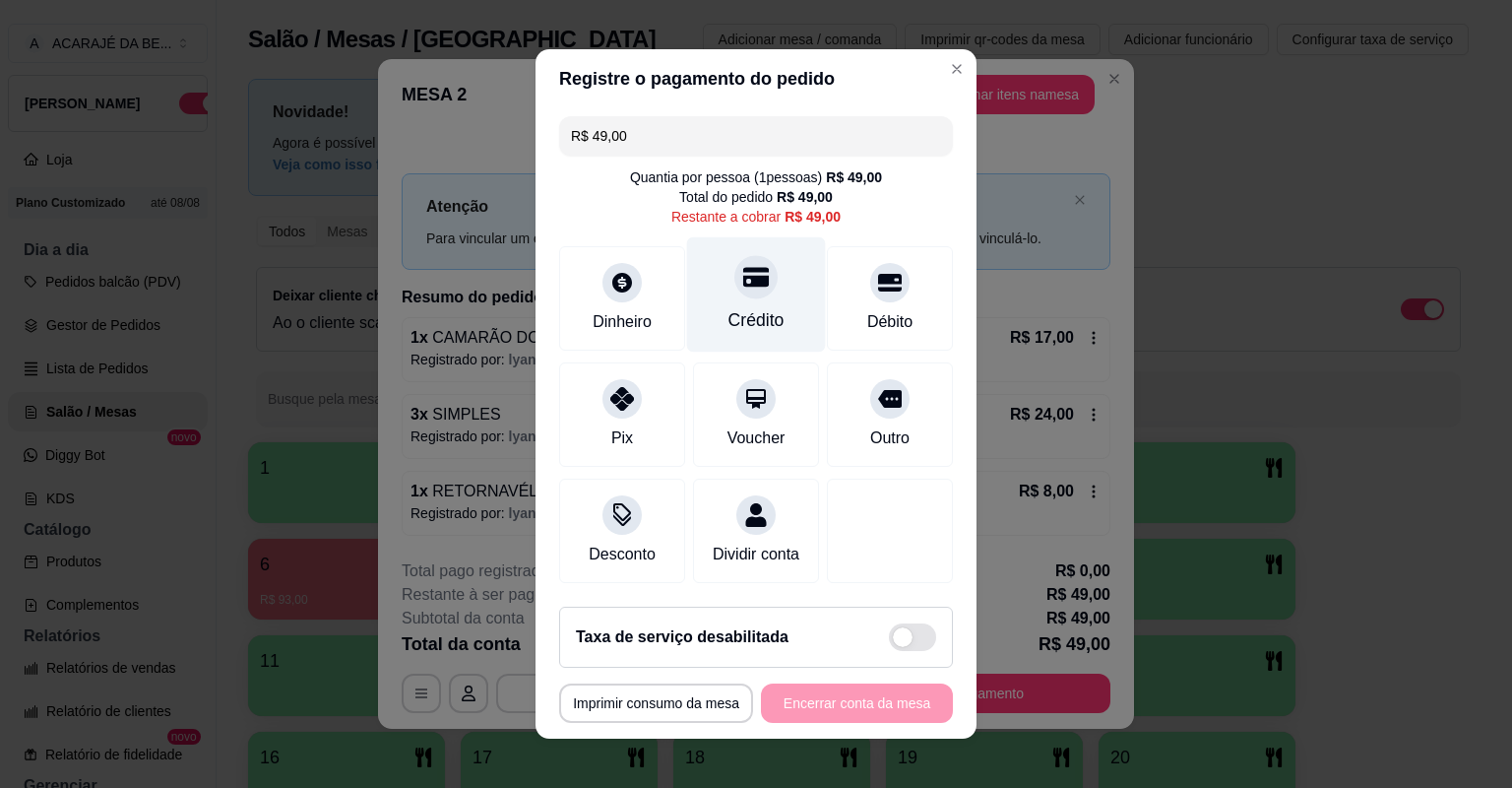 click at bounding box center (756, 277) 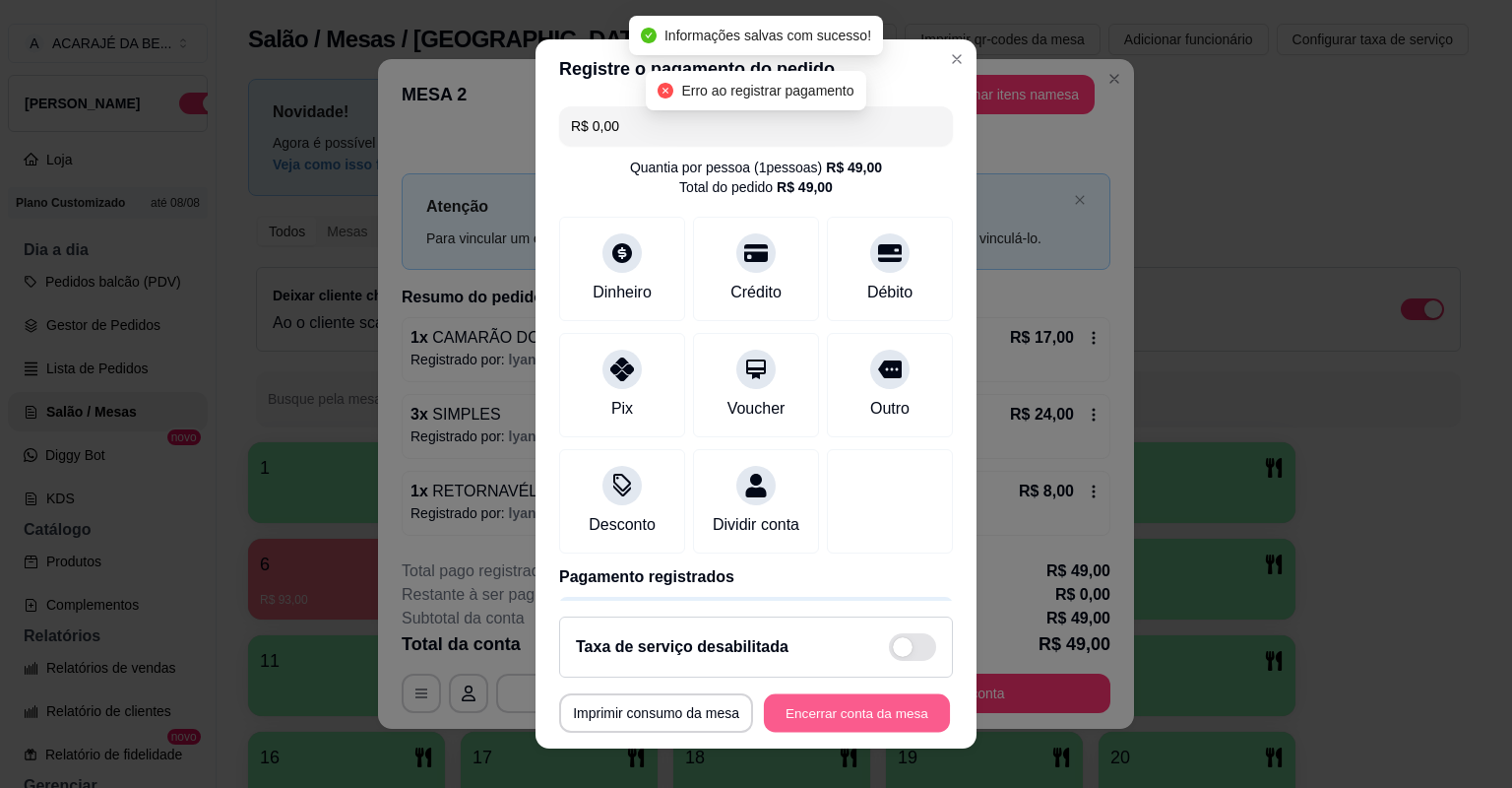 click on "Encerrar conta da mesa" at bounding box center (856, 713) 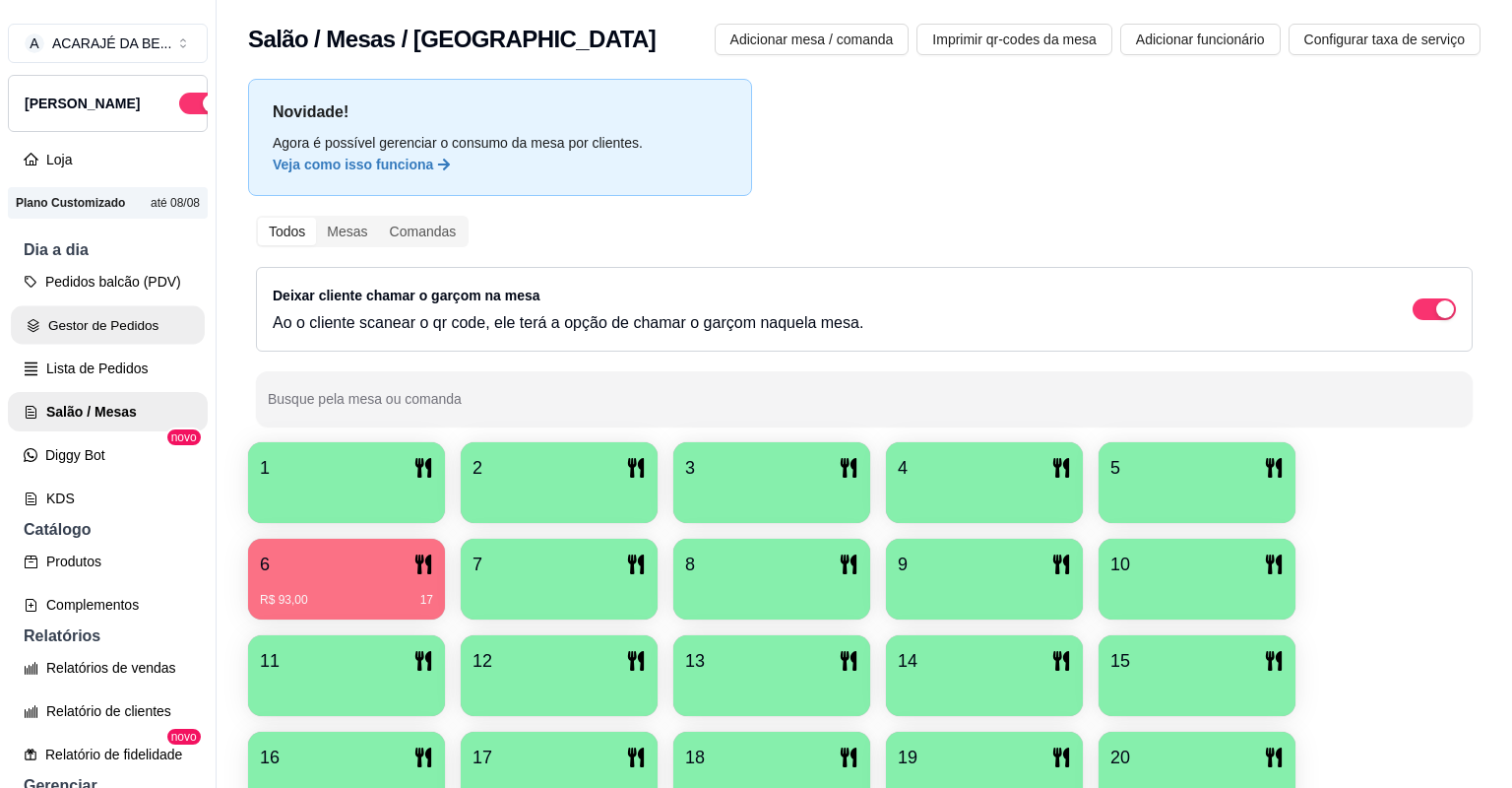 click 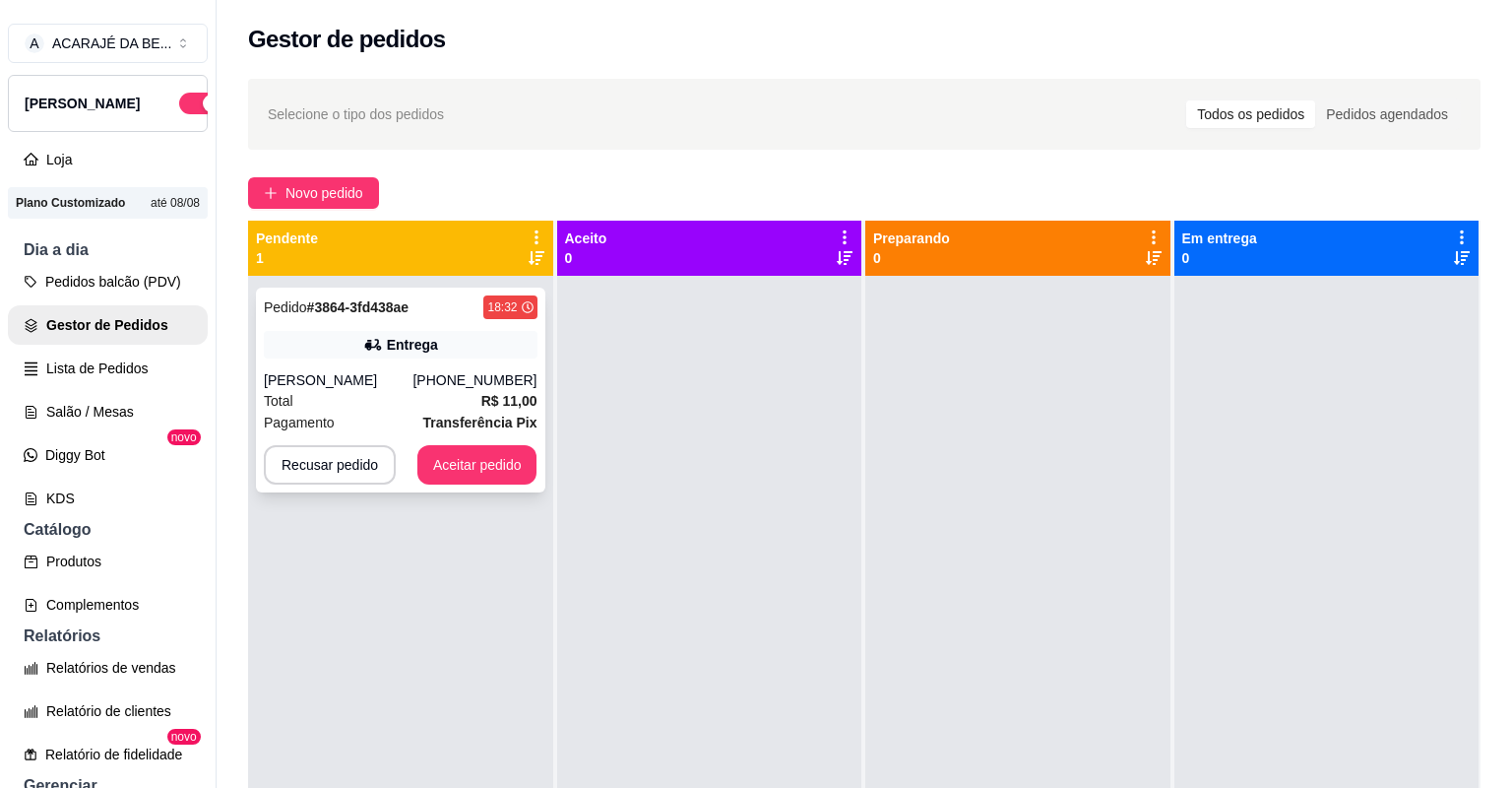 click on "Claudia" at bounding box center (338, 380) 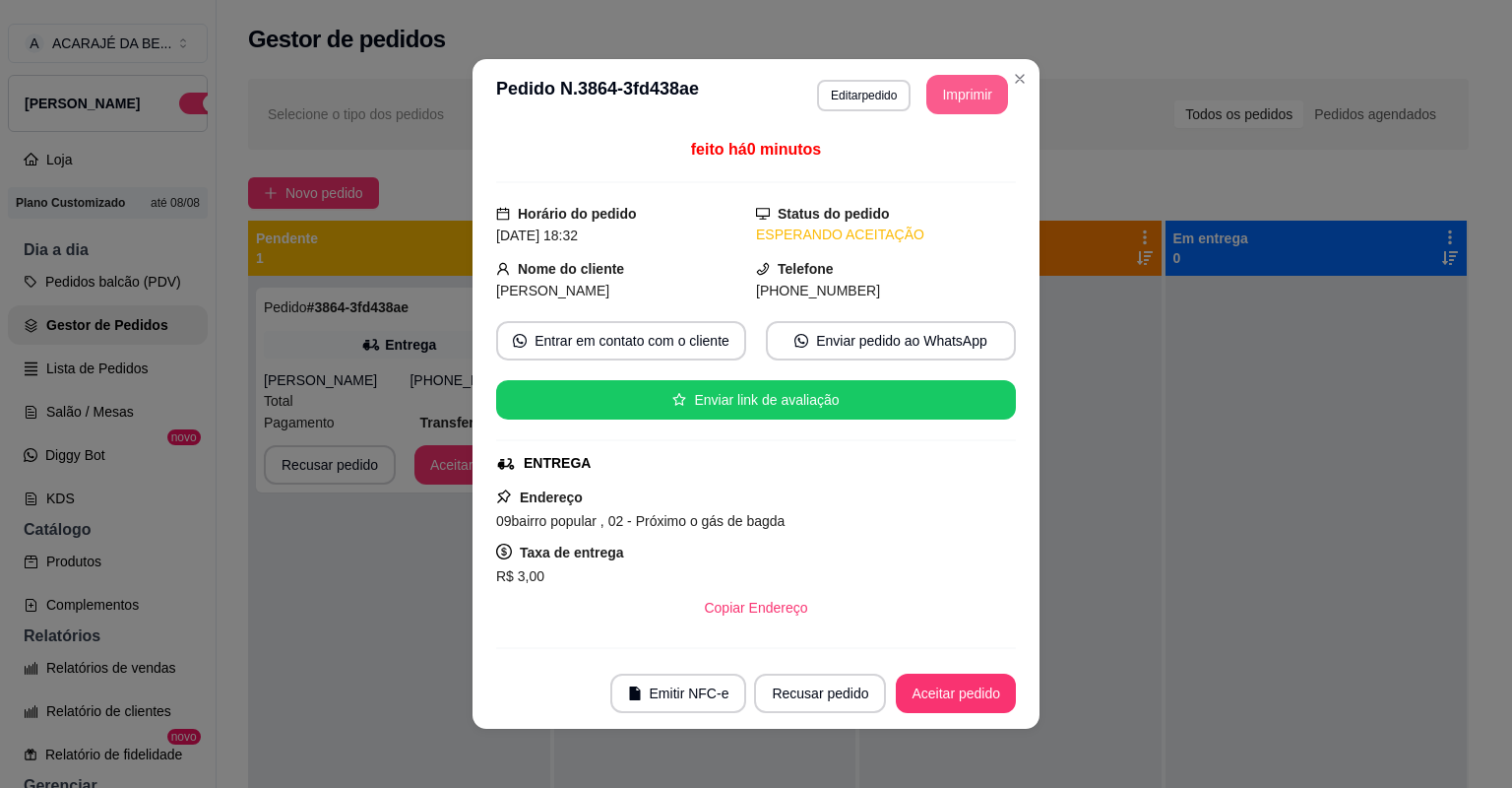 click on "Imprimir" at bounding box center [967, 95] 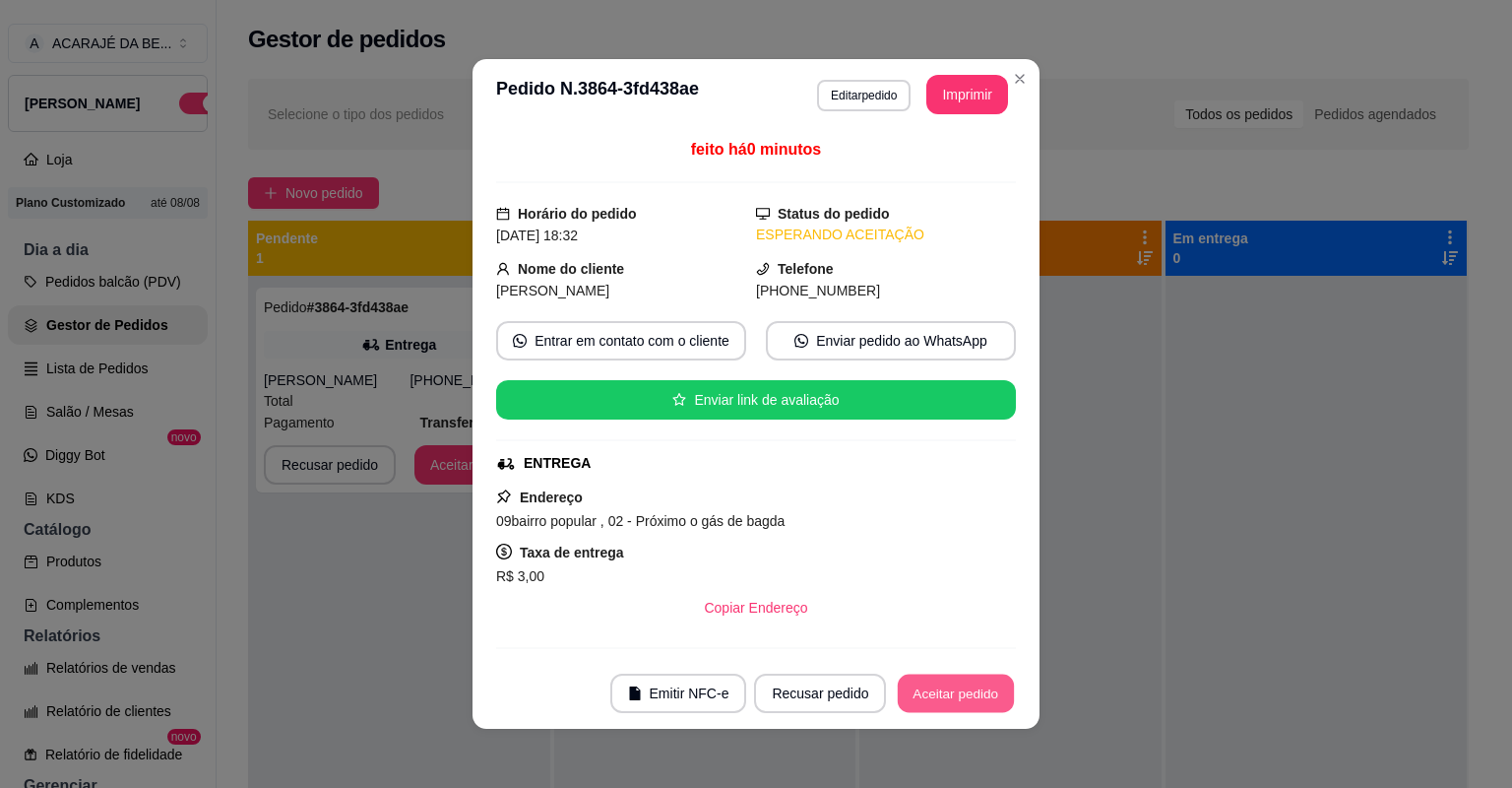 click on "Aceitar pedido" at bounding box center [956, 693] 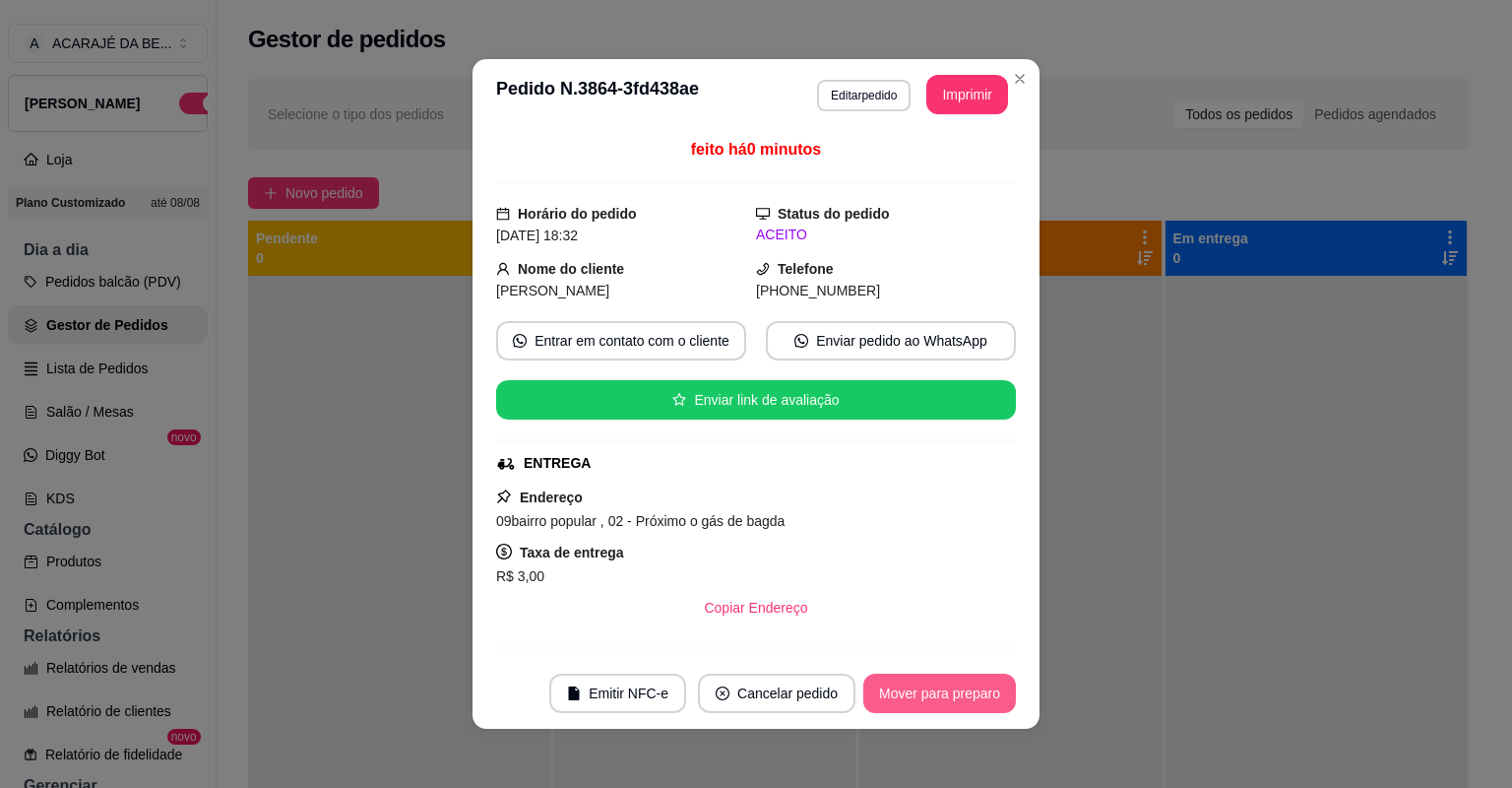 click on "Mover para preparo" at bounding box center [939, 693] 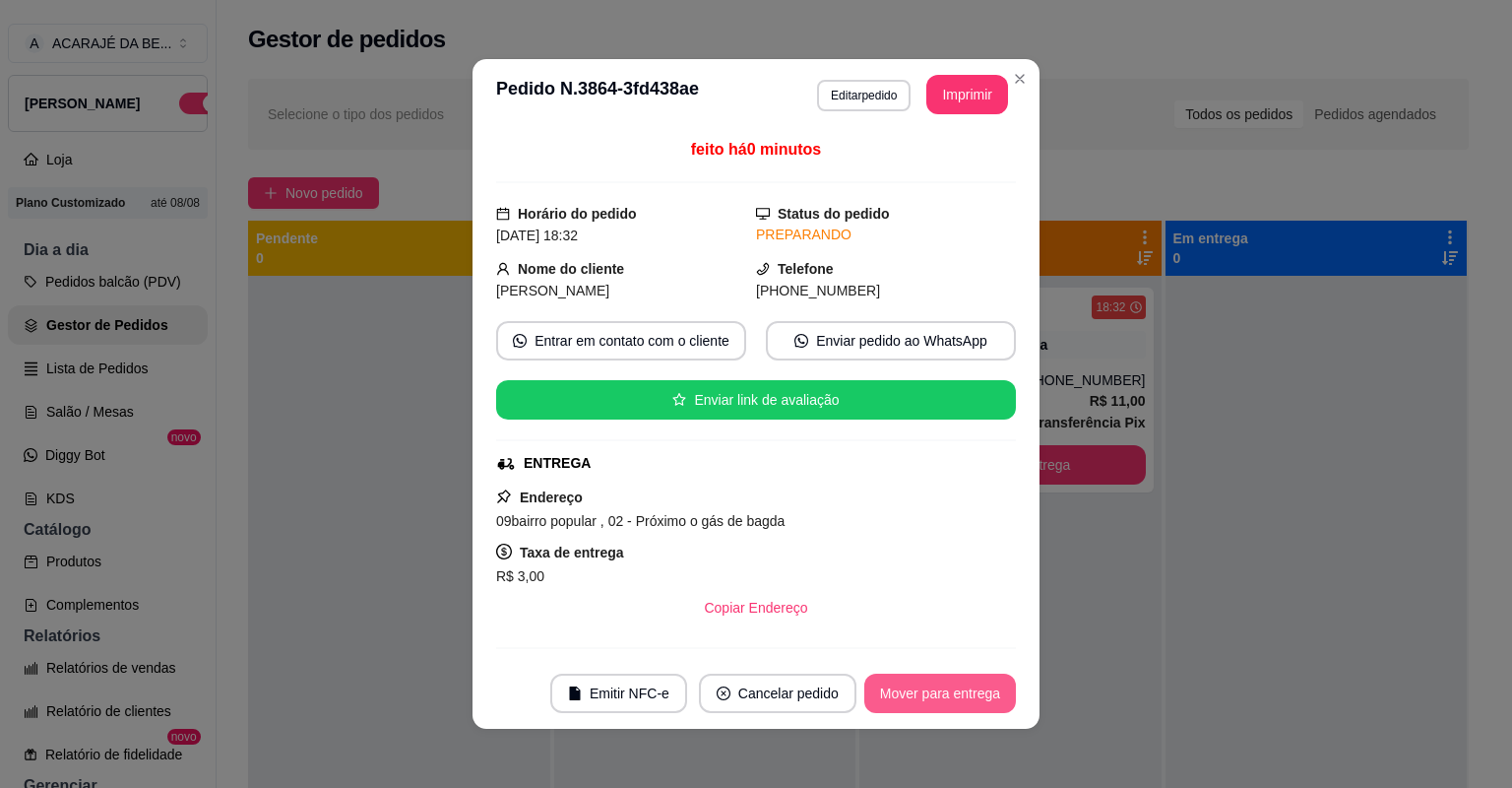 click on "Mover para entrega" at bounding box center [940, 693] 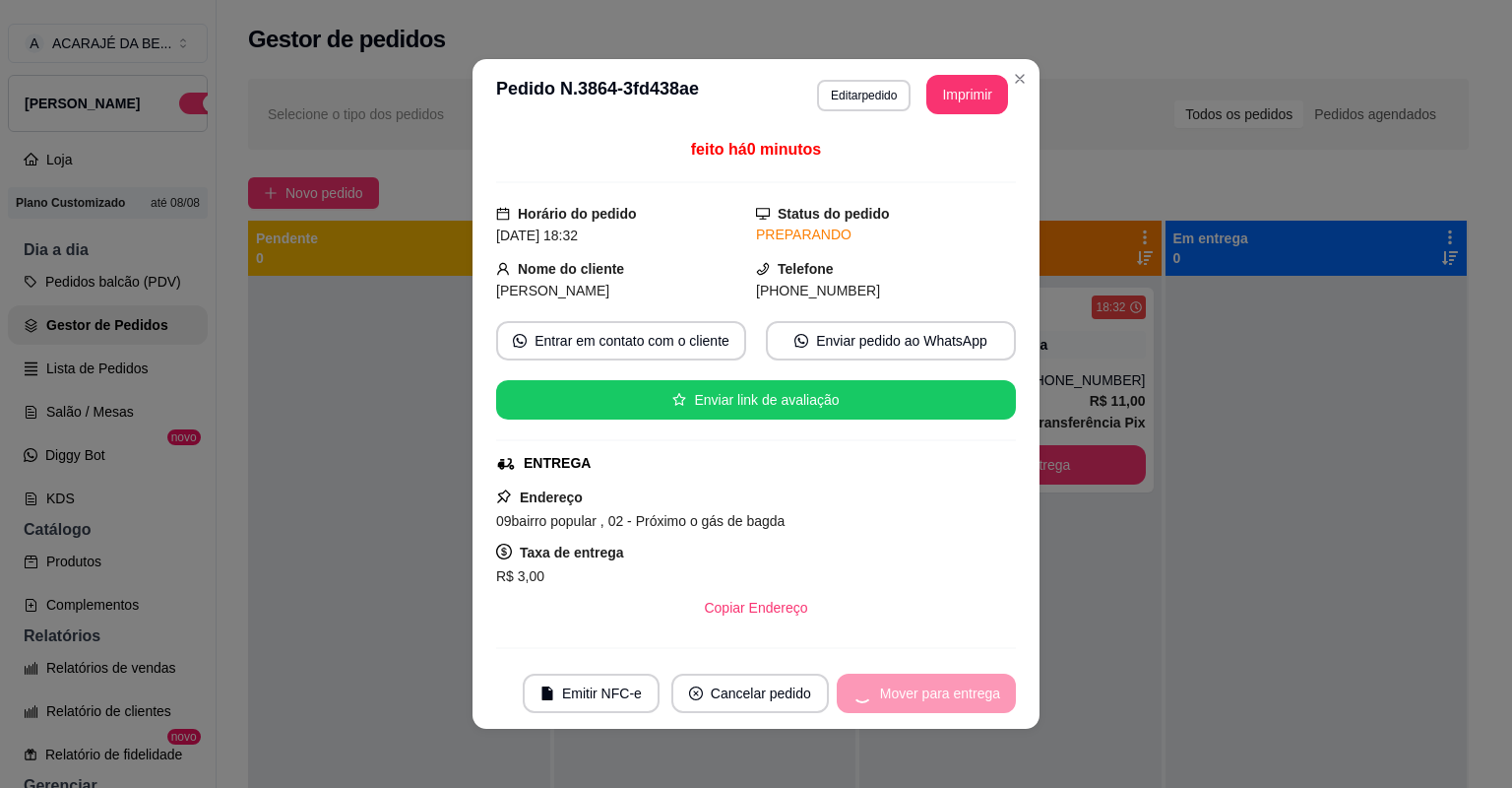 click on "Mover para entrega" at bounding box center (926, 693) 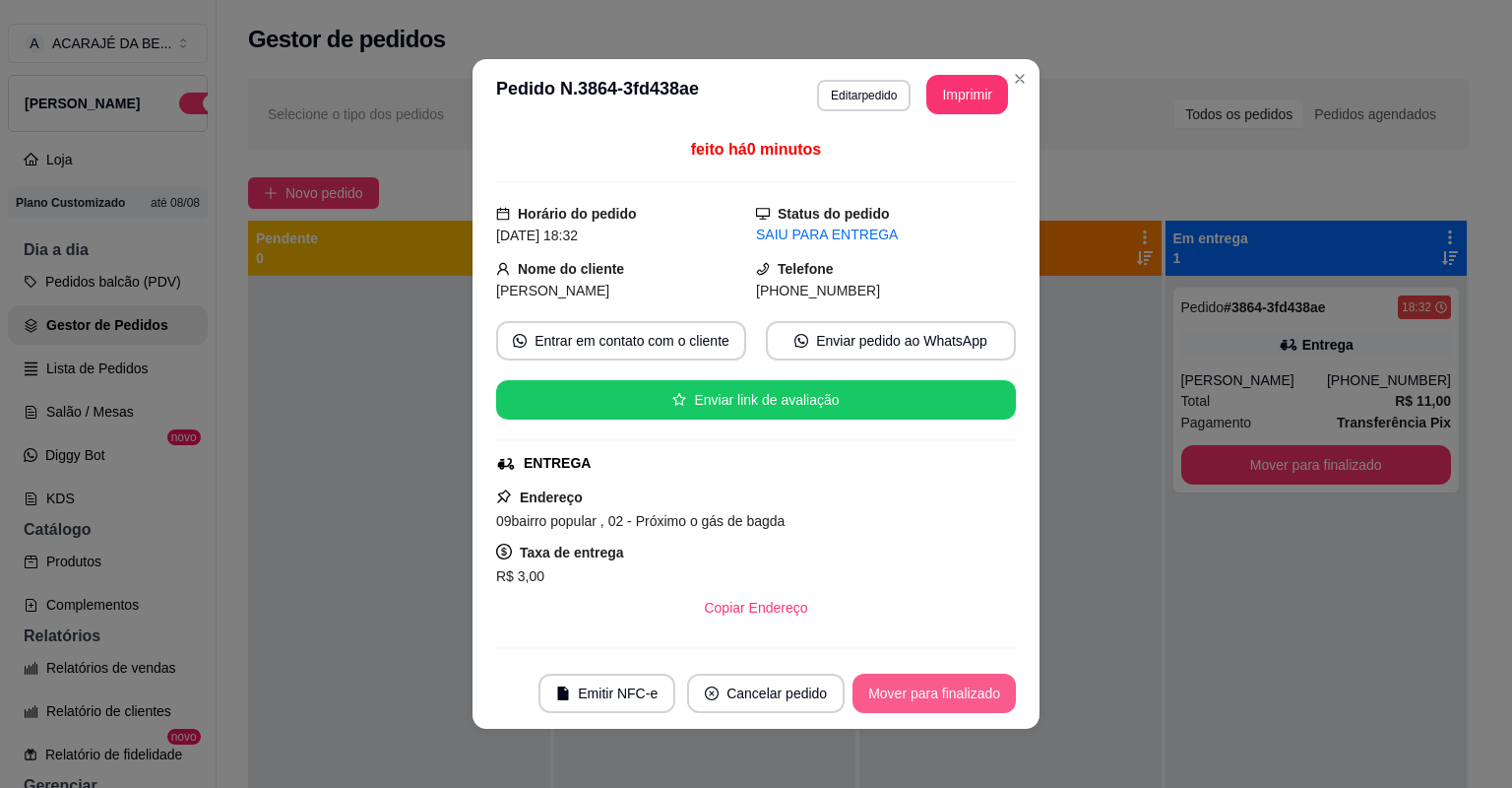 click on "Mover para finalizado" at bounding box center [934, 693] 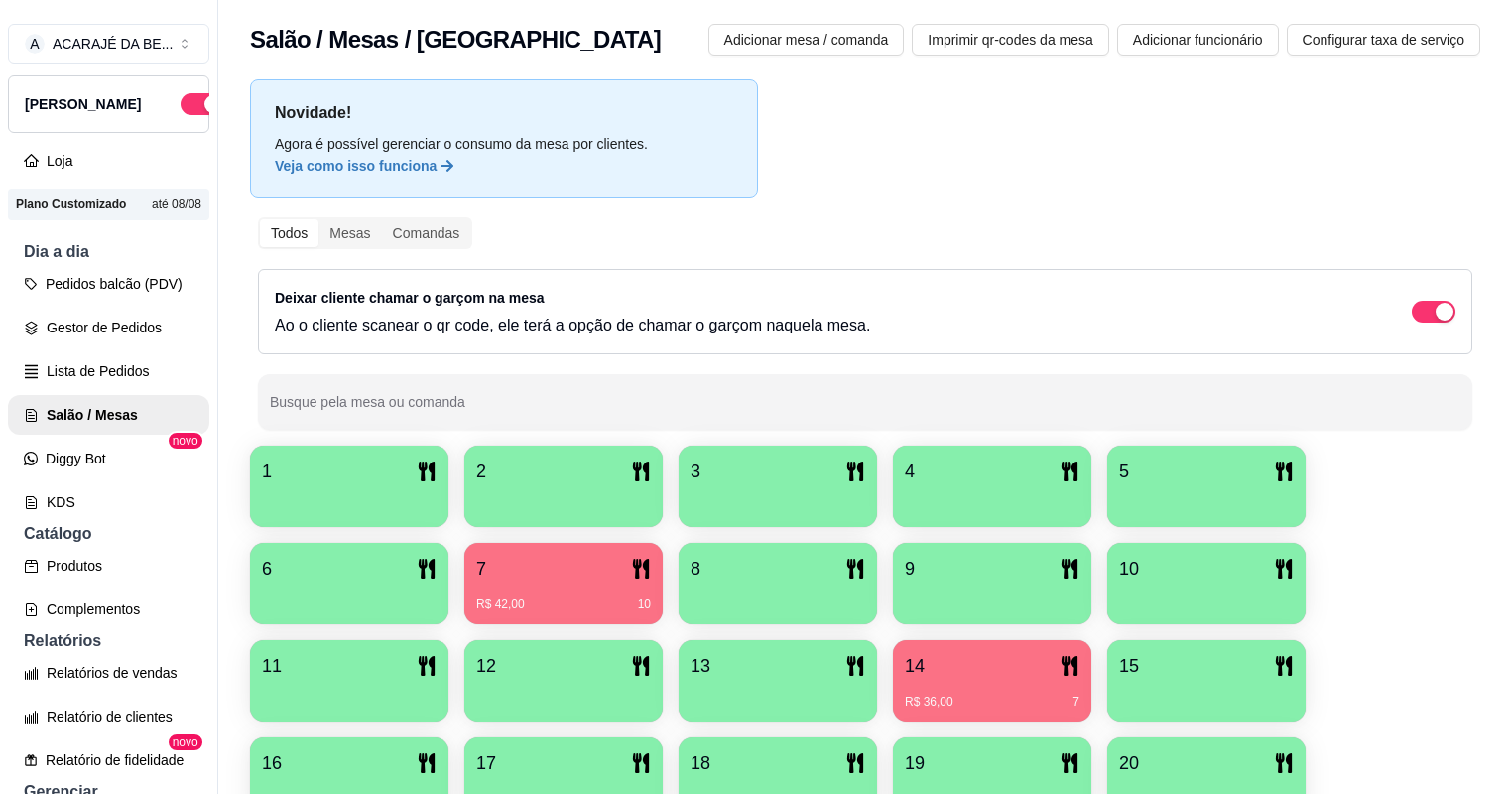 scroll, scrollTop: 0, scrollLeft: 0, axis: both 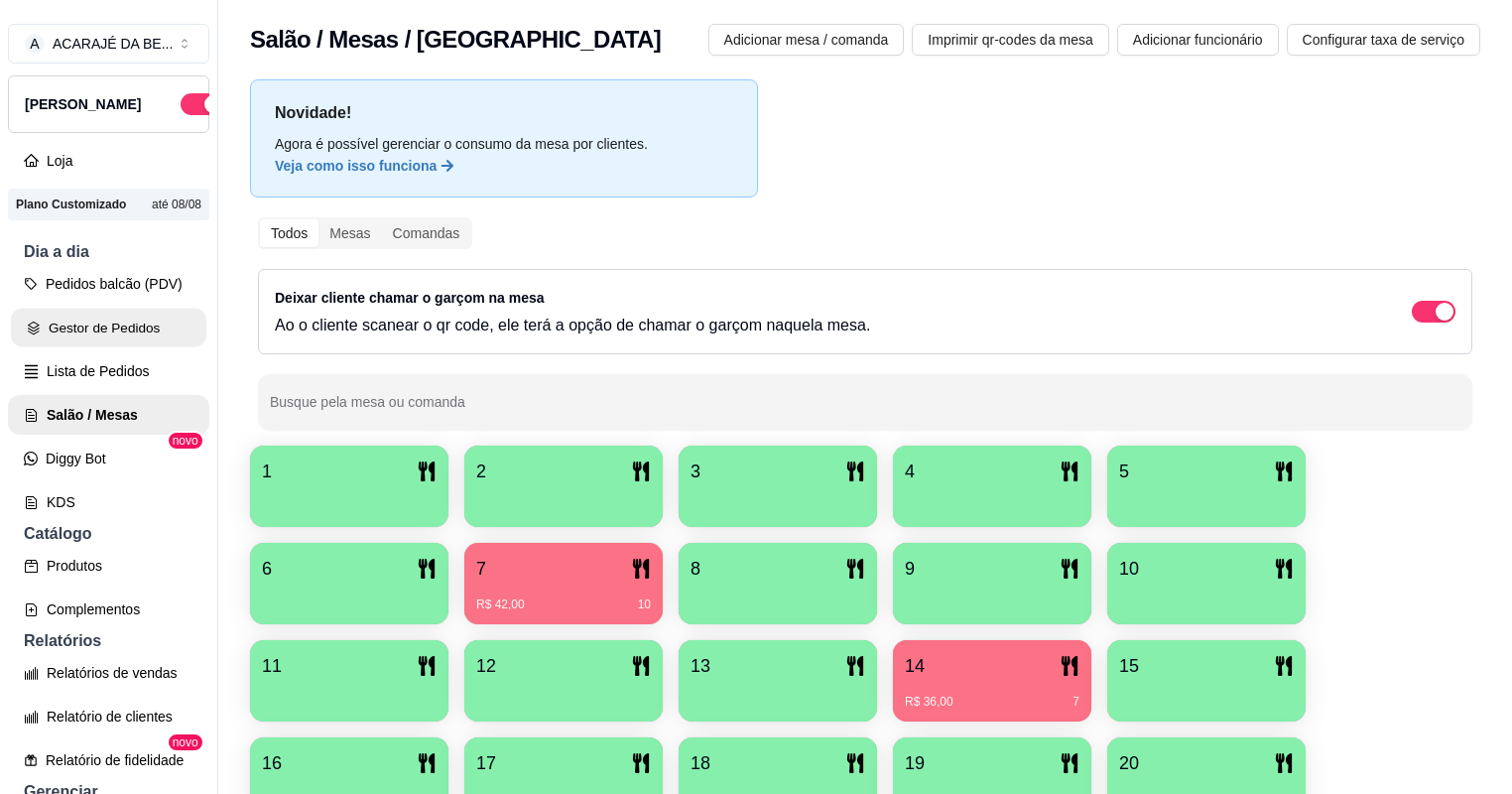 click on "Gestor de Pedidos" at bounding box center [108, 328] 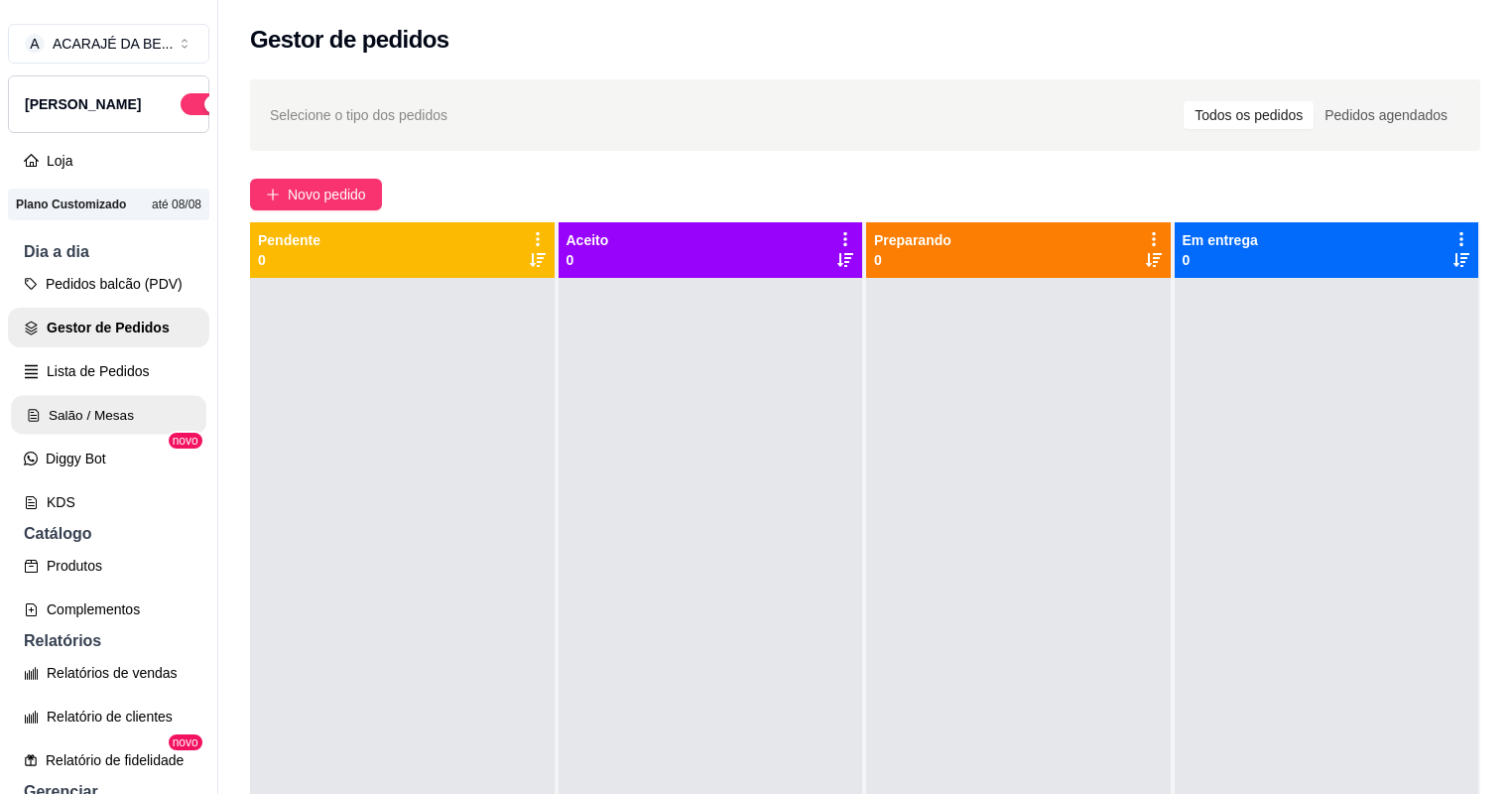 click on "Salão / Mesas" at bounding box center [108, 415] 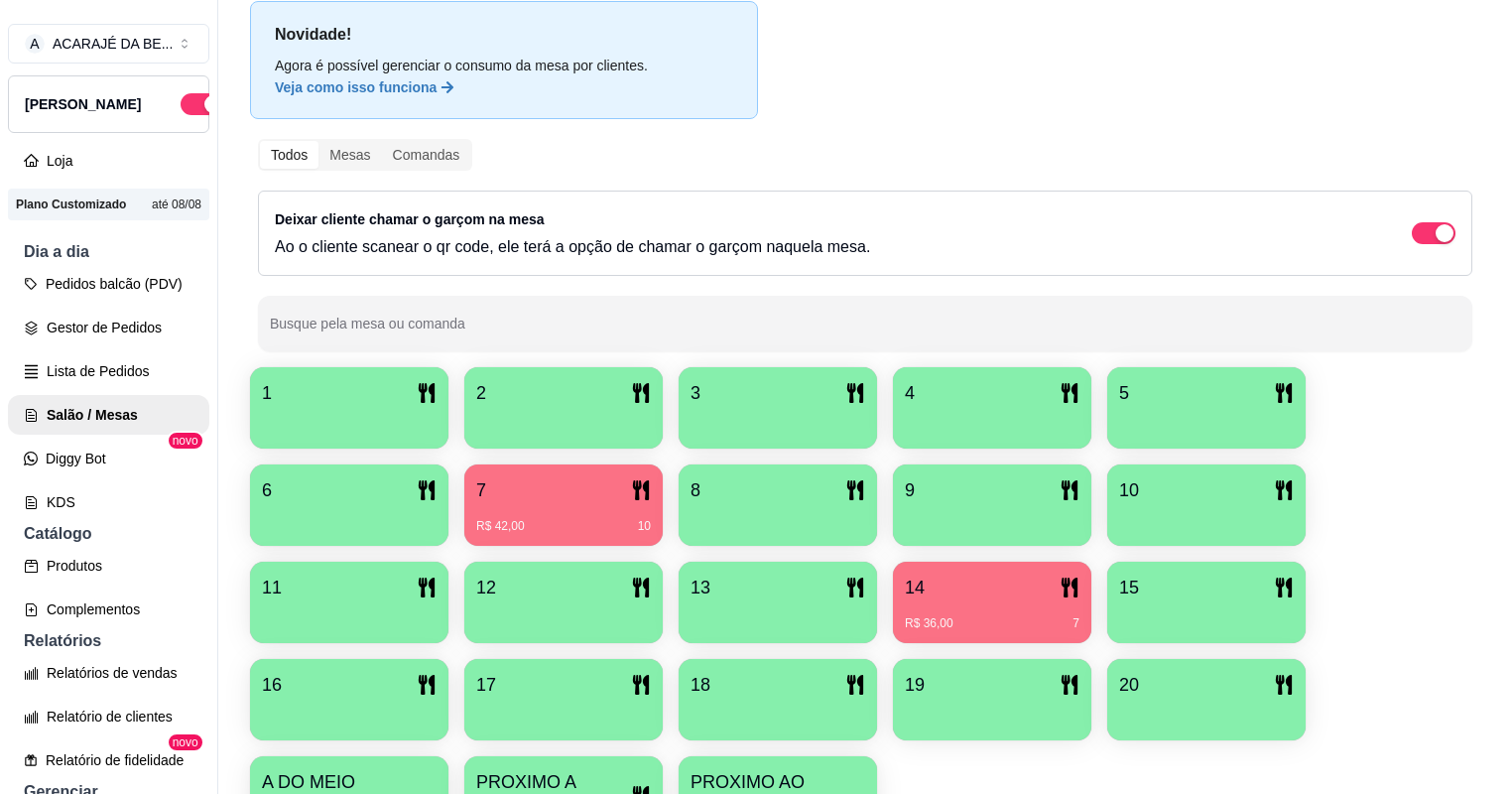 scroll, scrollTop: 79, scrollLeft: 0, axis: vertical 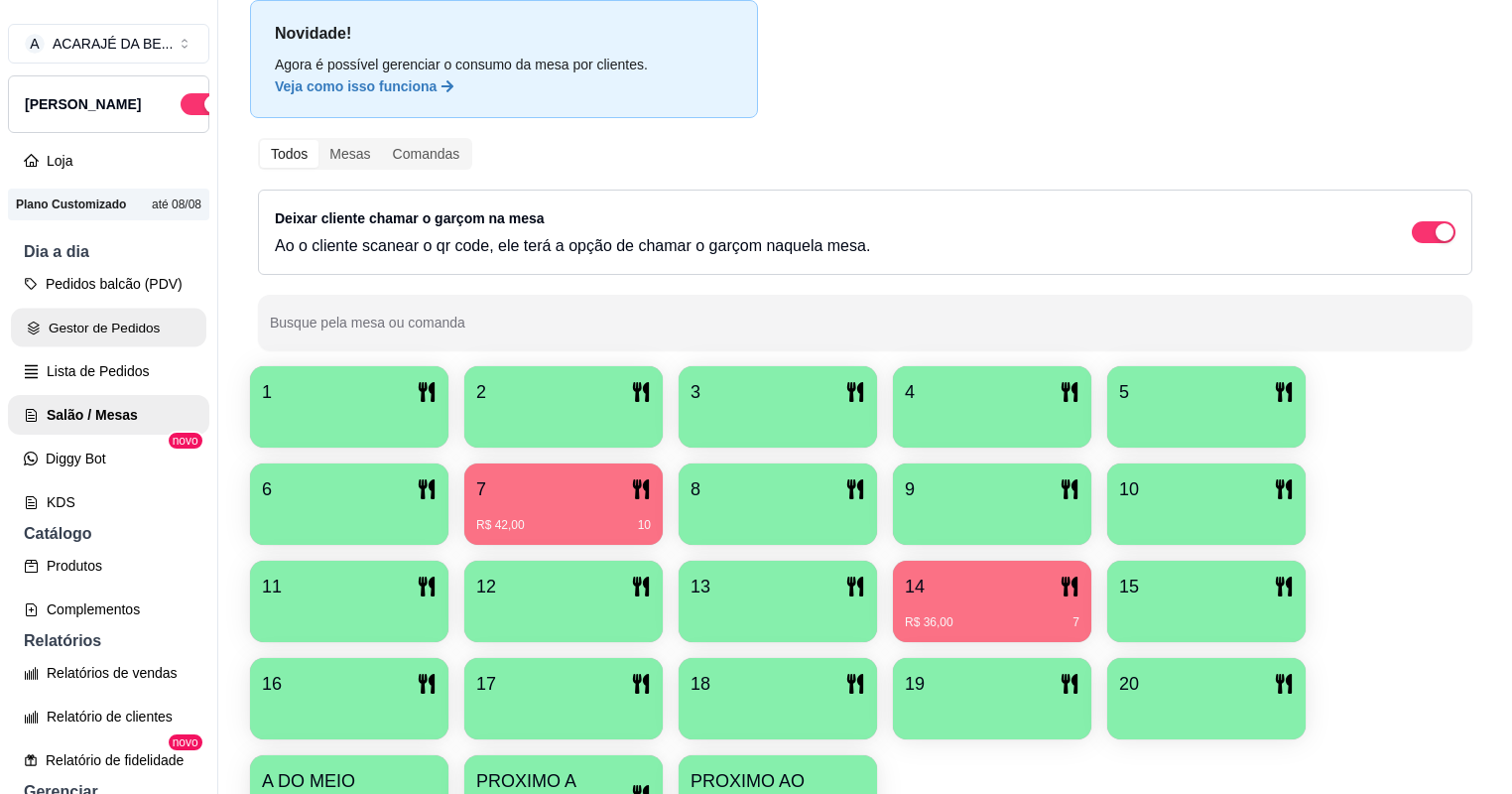 click on "Gestor de Pedidos" at bounding box center [108, 328] 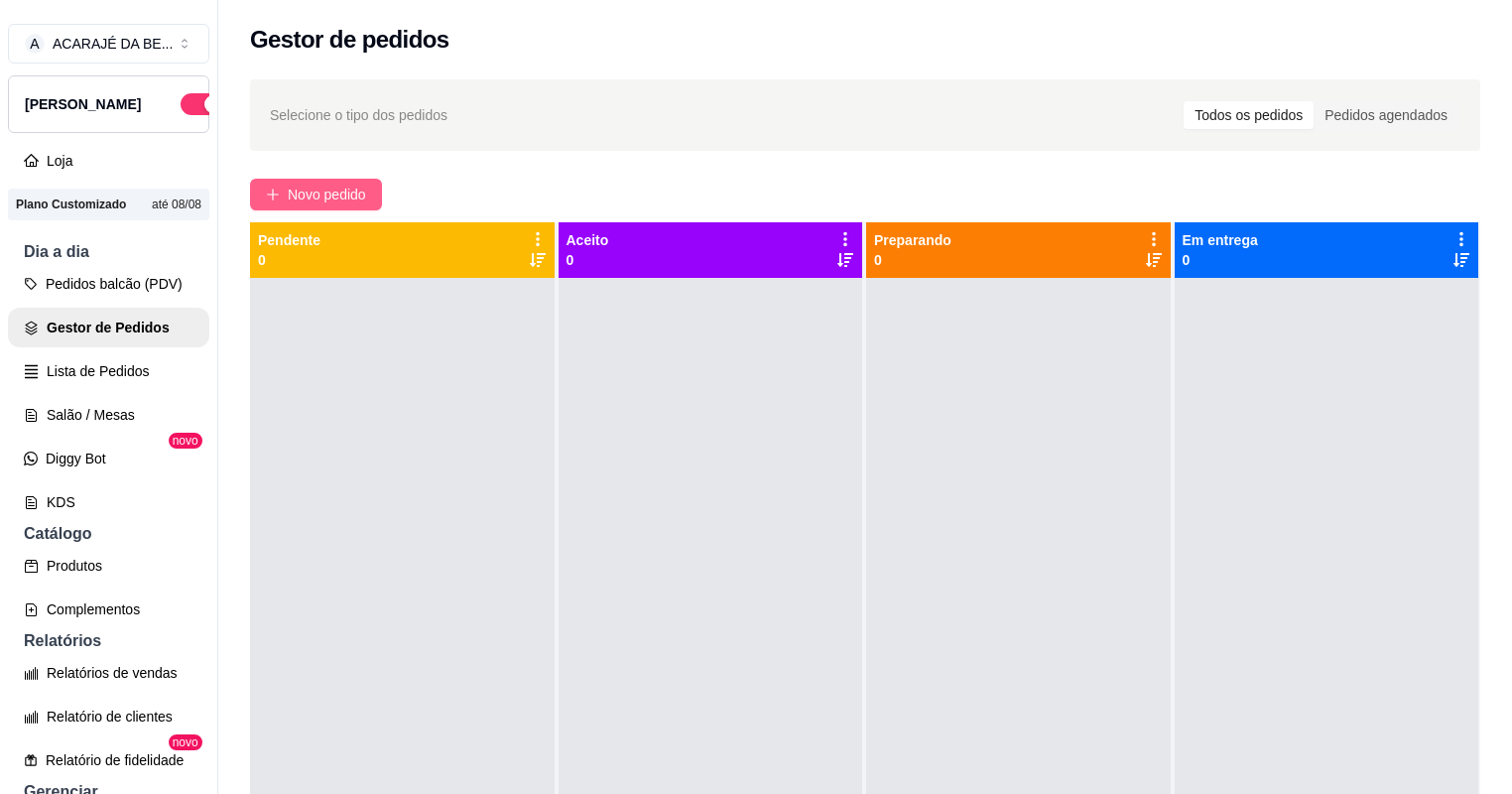 click 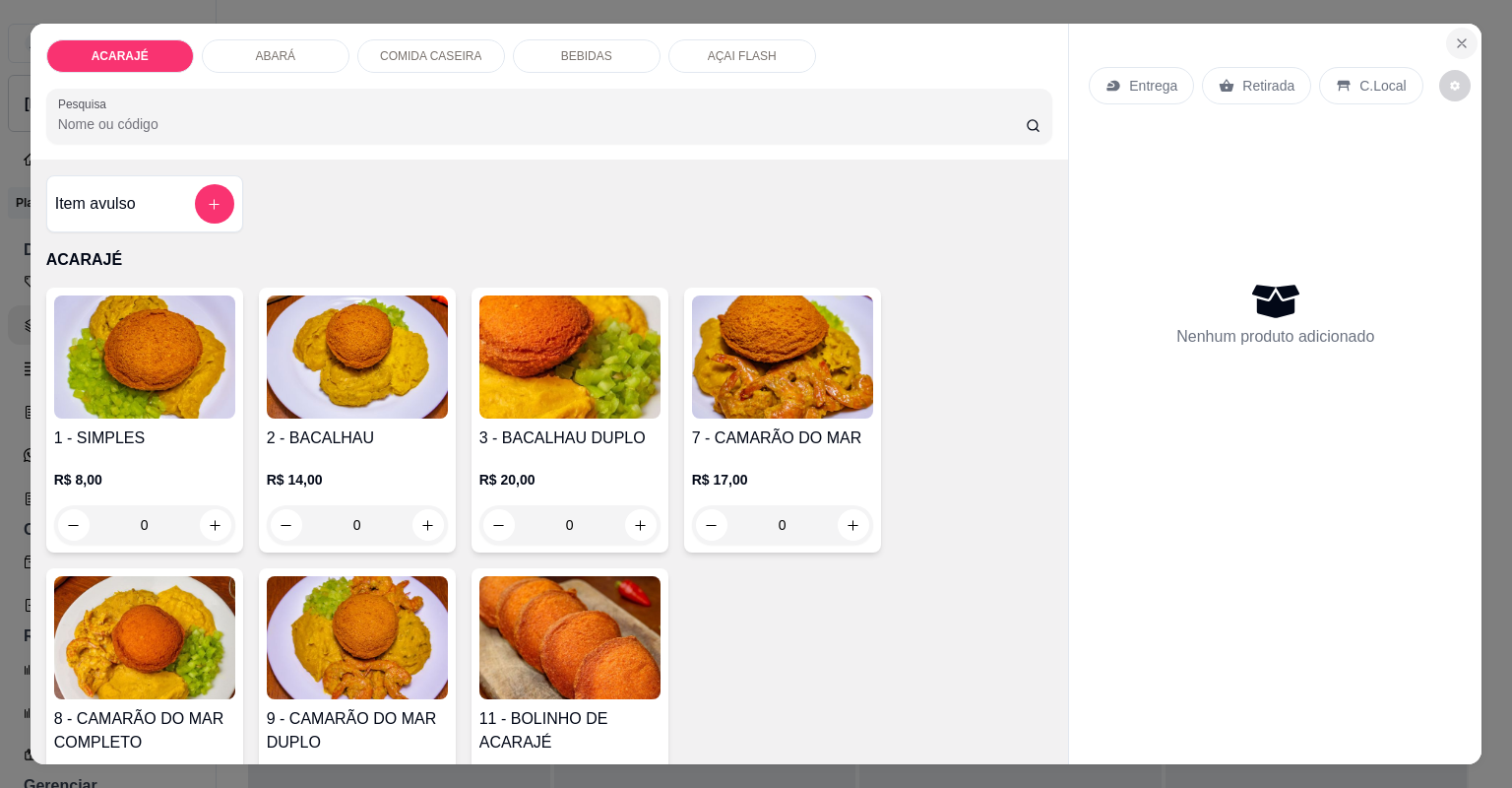 click 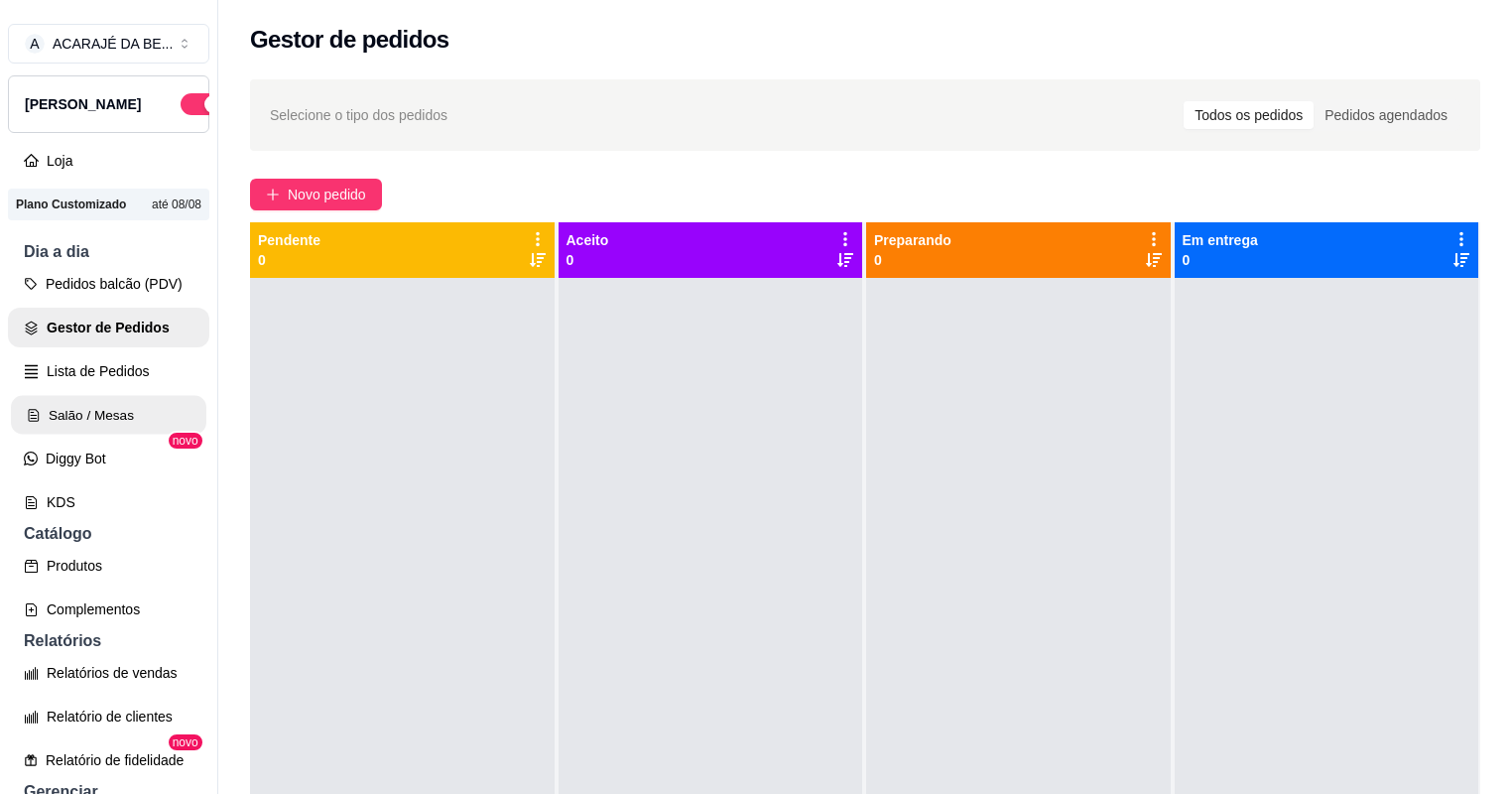 click on "Salão / Mesas" at bounding box center [108, 415] 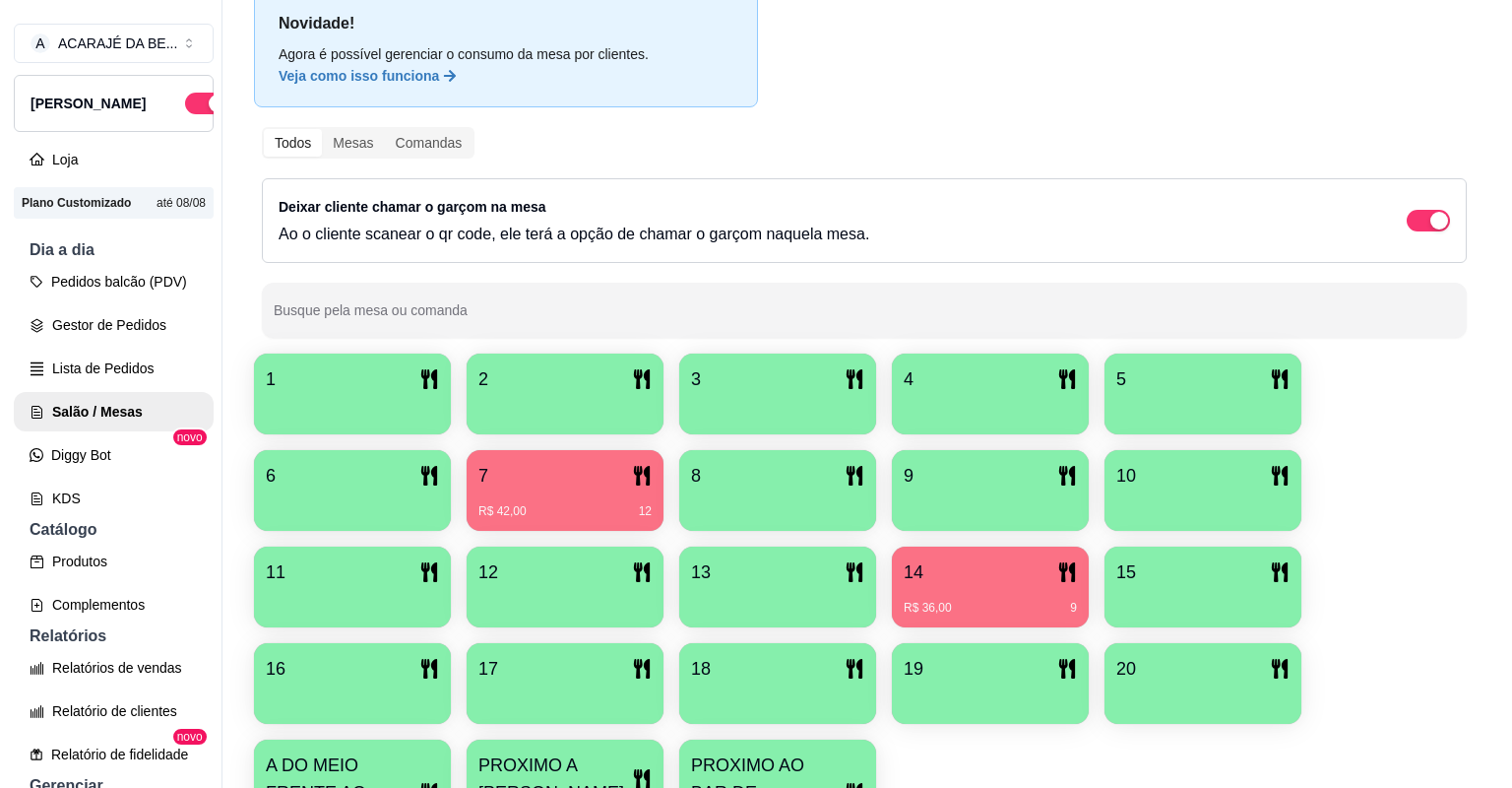 scroll, scrollTop: 158, scrollLeft: 0, axis: vertical 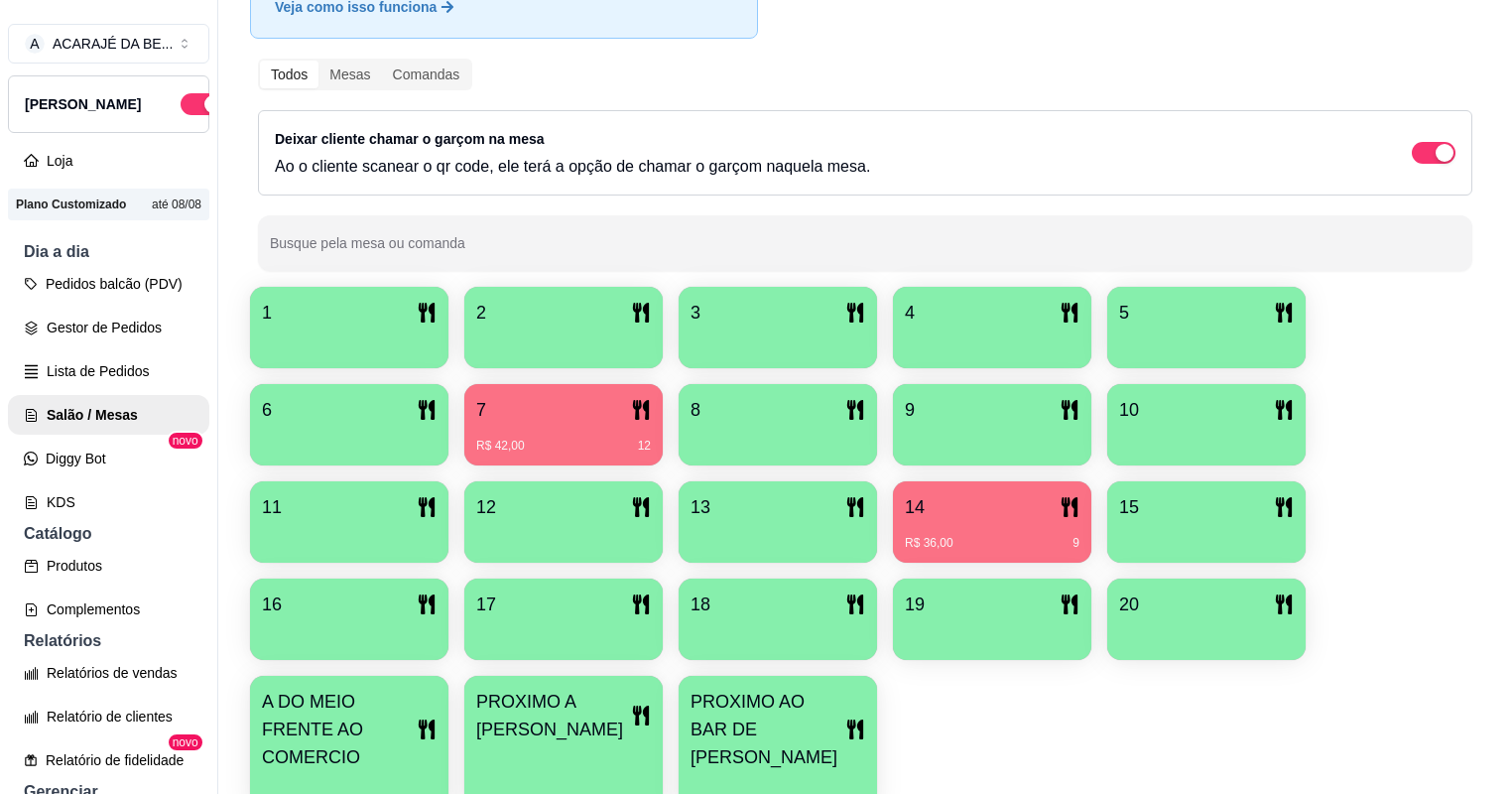 click on "12" at bounding box center [564, 507] 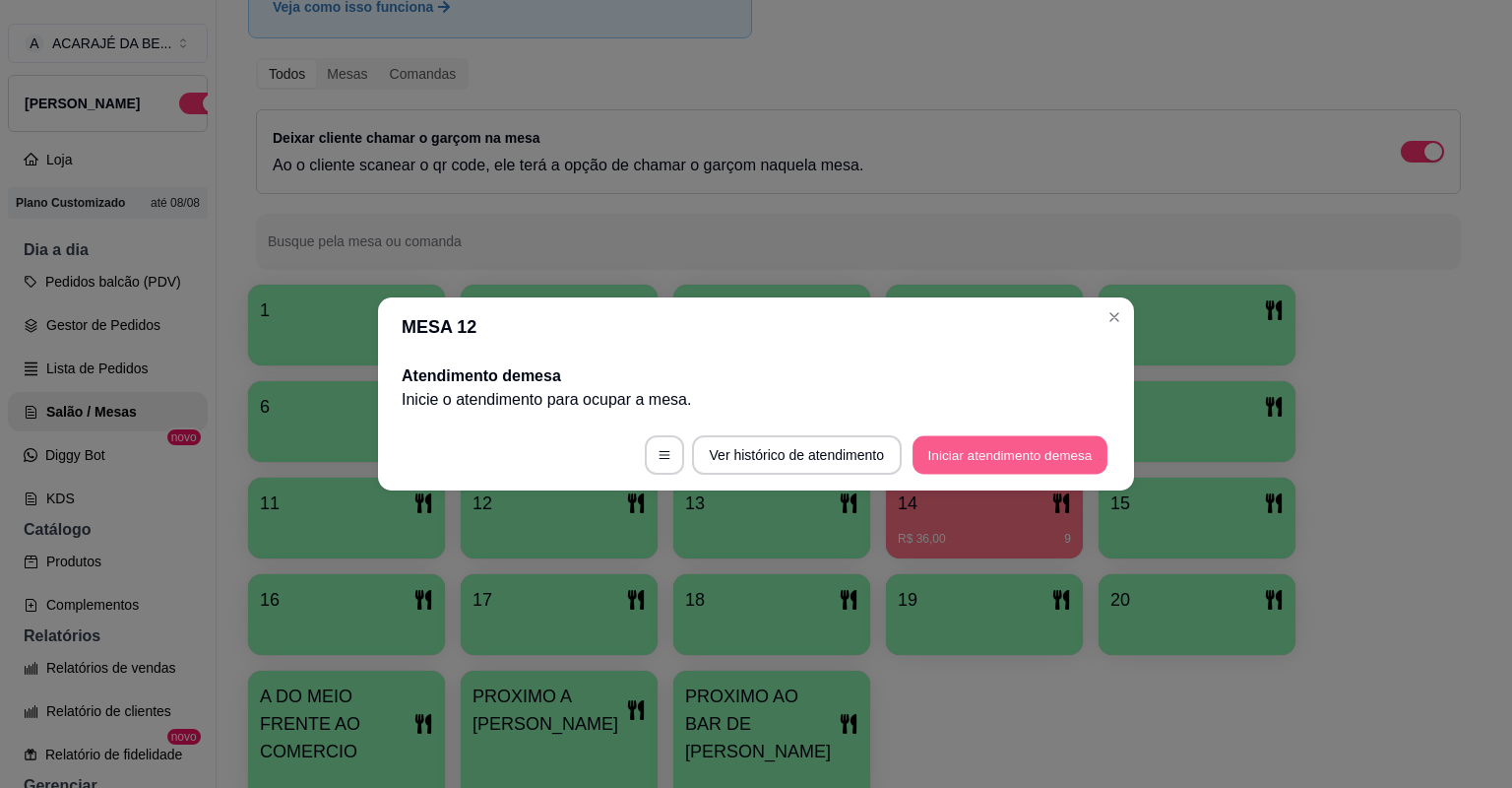 click on "Iniciar atendimento de  mesa" at bounding box center (1010, 455) 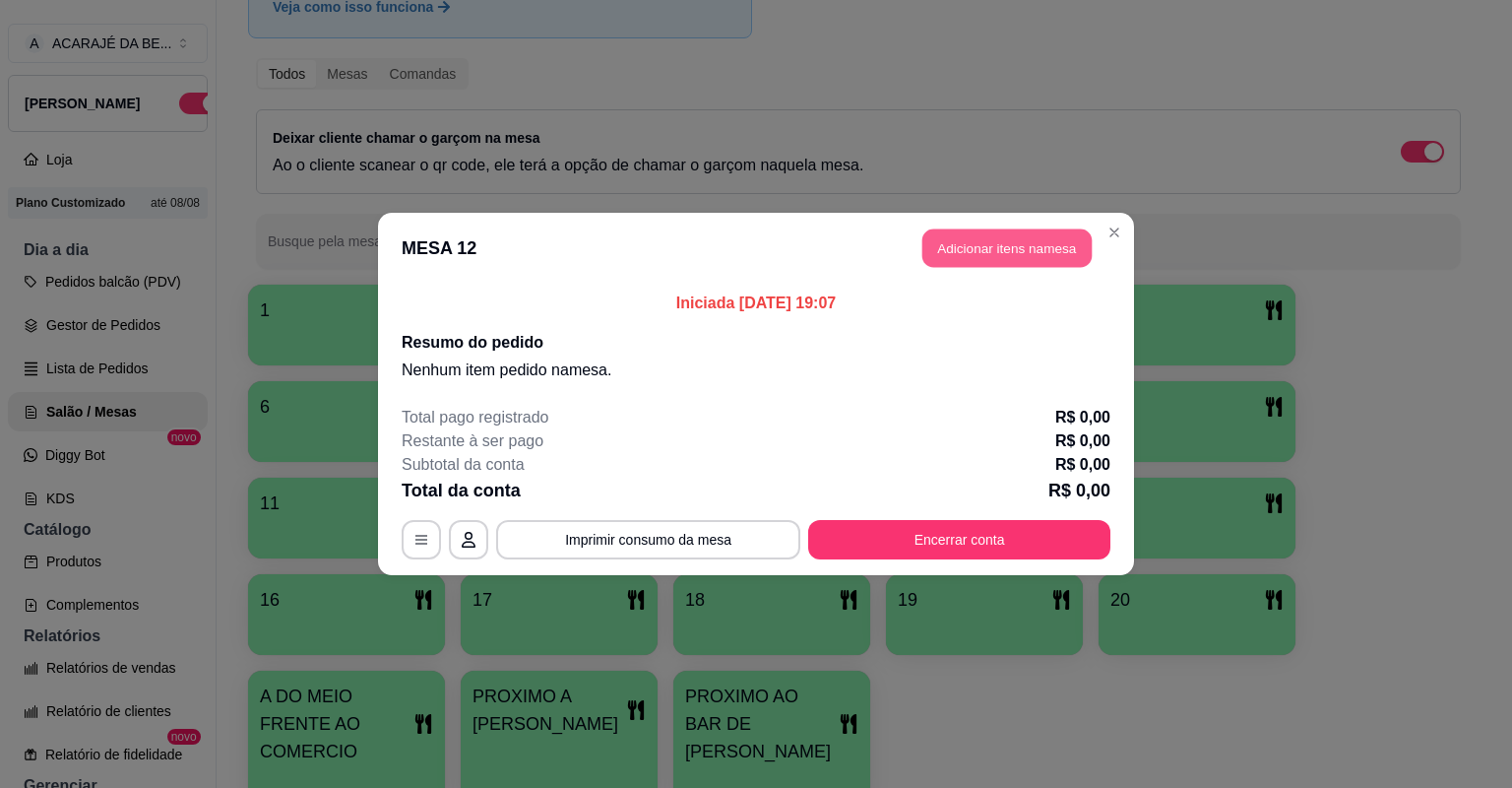 click on "Adicionar itens na  mesa" at bounding box center (1007, 248) 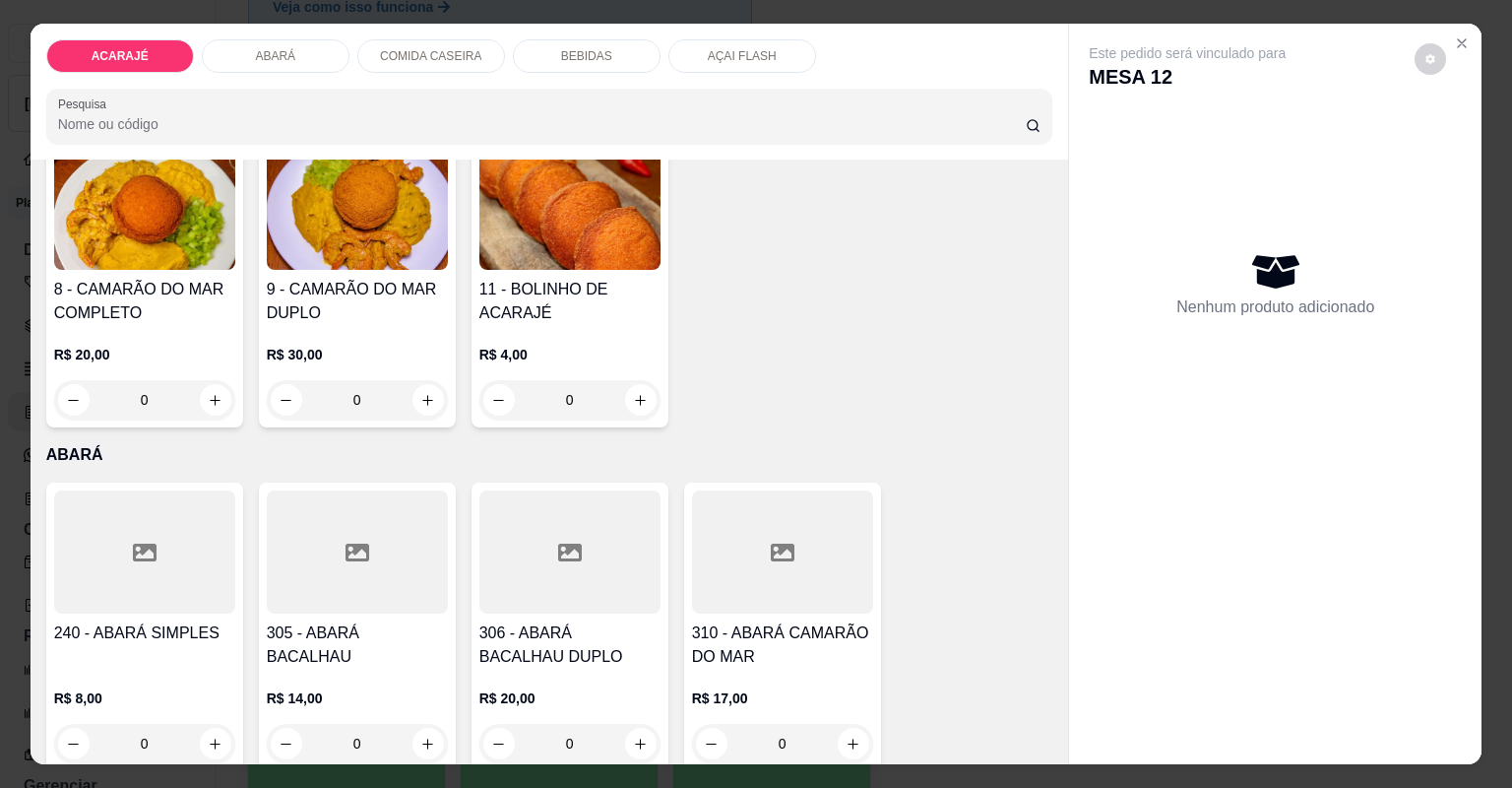 scroll, scrollTop: 394, scrollLeft: 0, axis: vertical 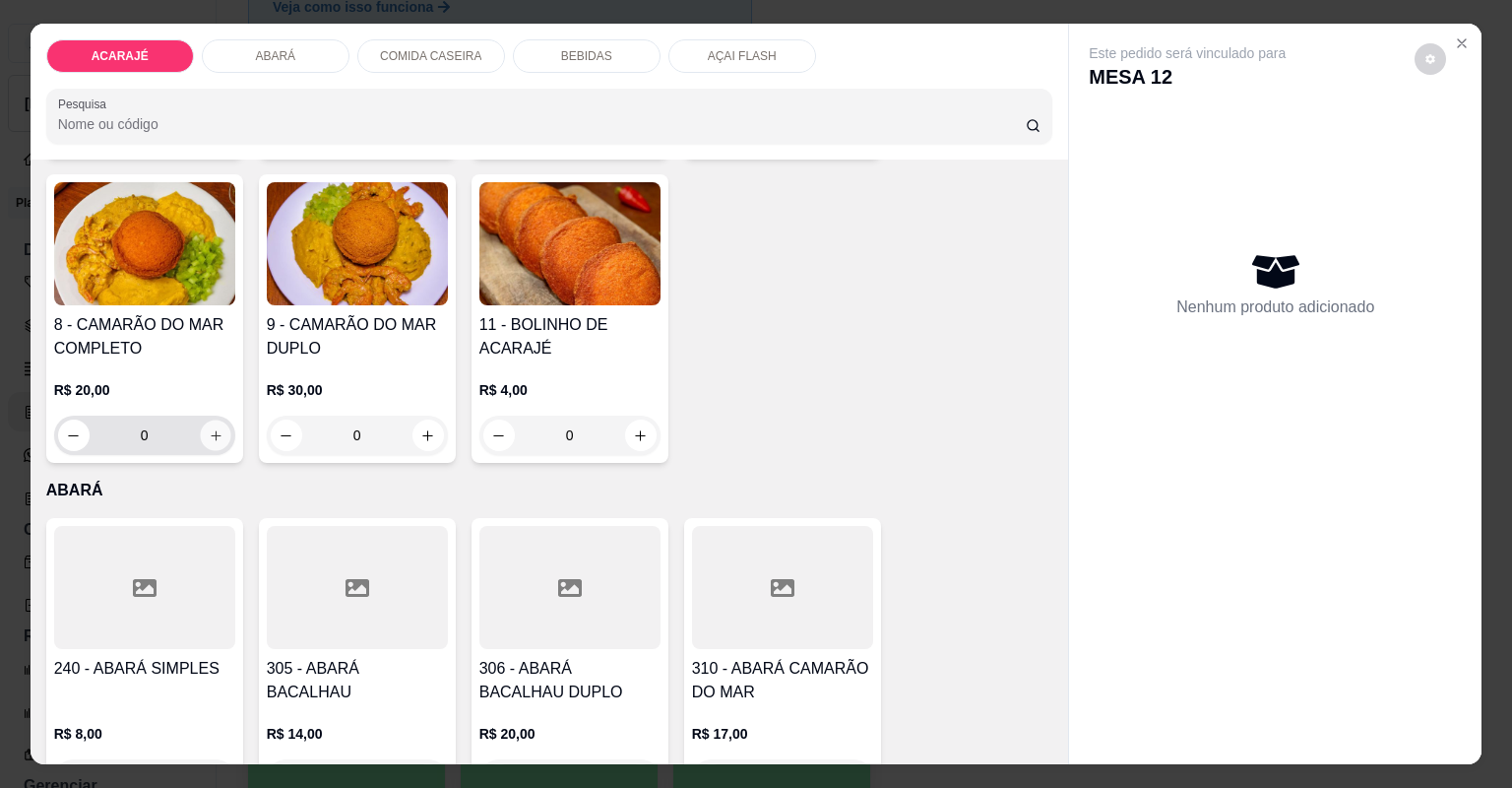 click 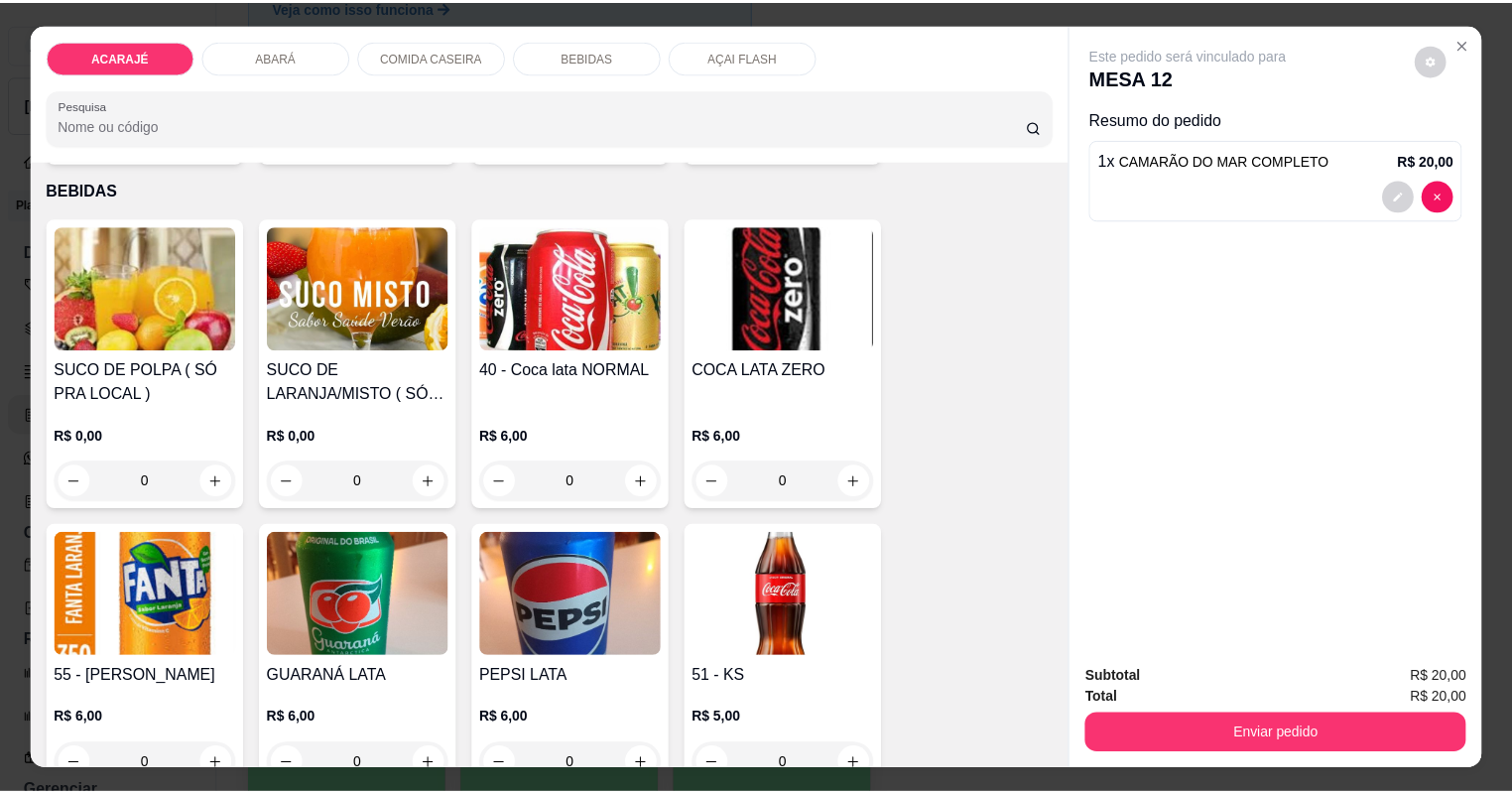 scroll, scrollTop: 1588, scrollLeft: 0, axis: vertical 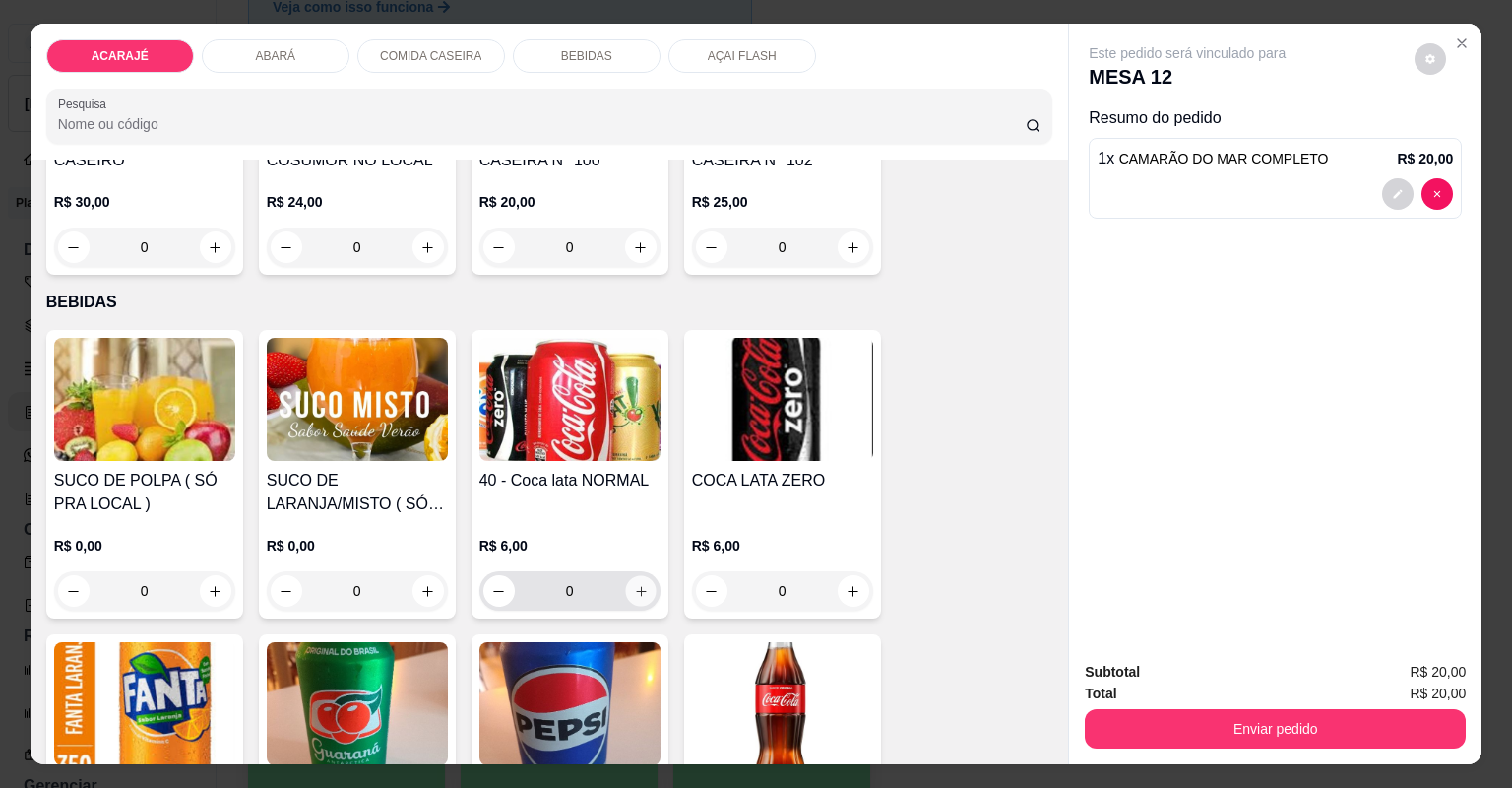 click 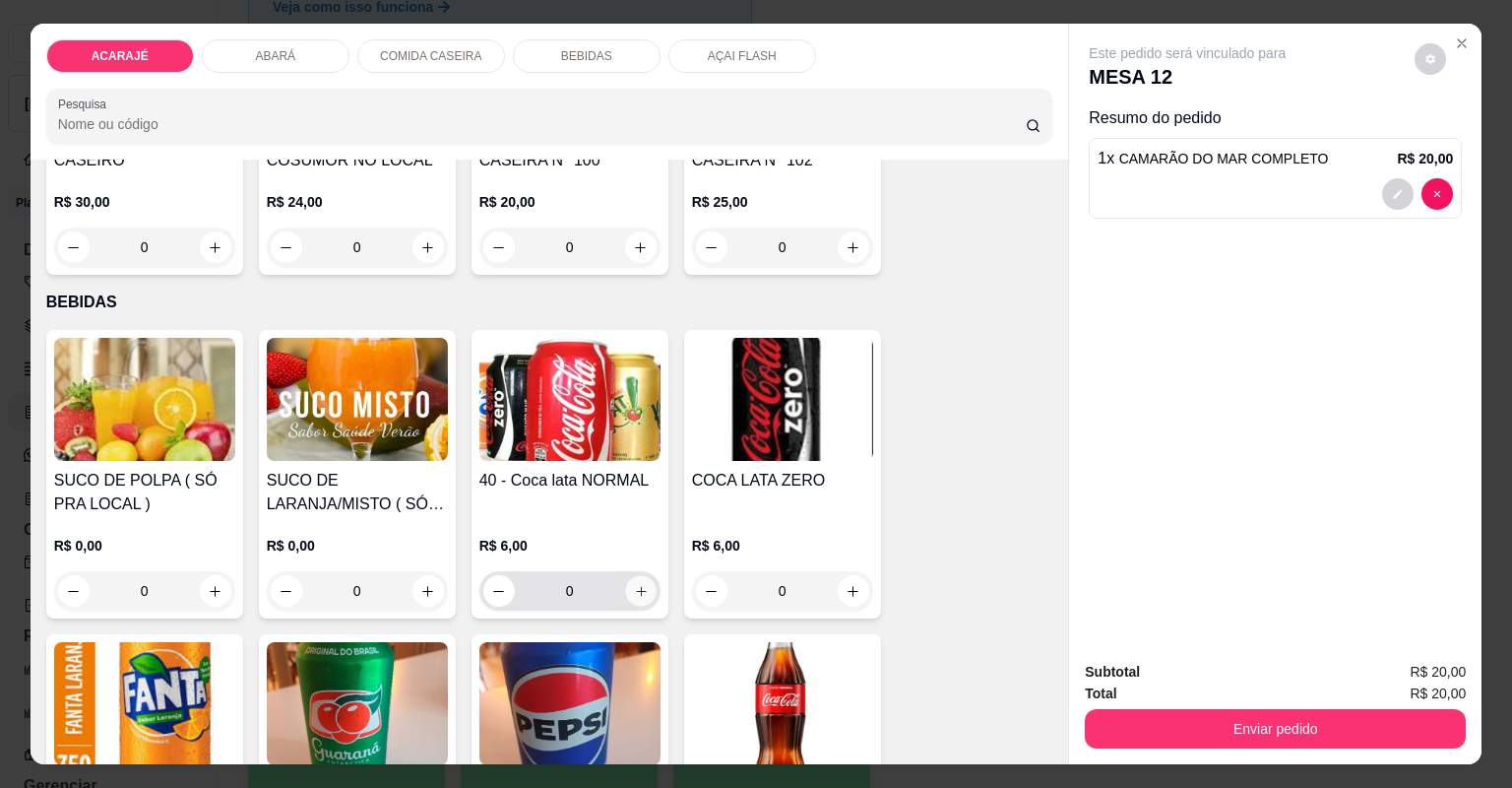 type on "1" 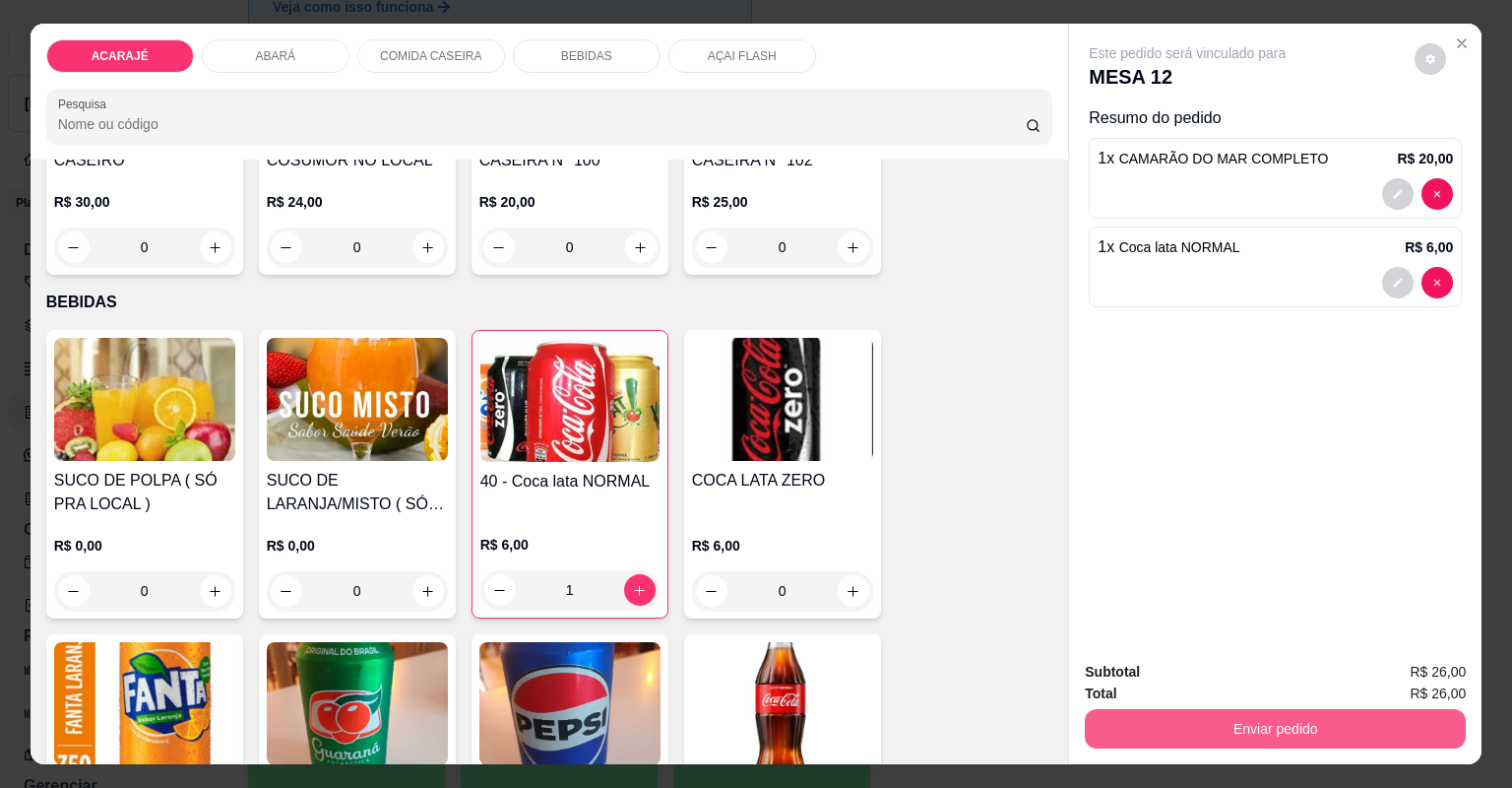 click on "Enviar pedido" at bounding box center [1275, 729] 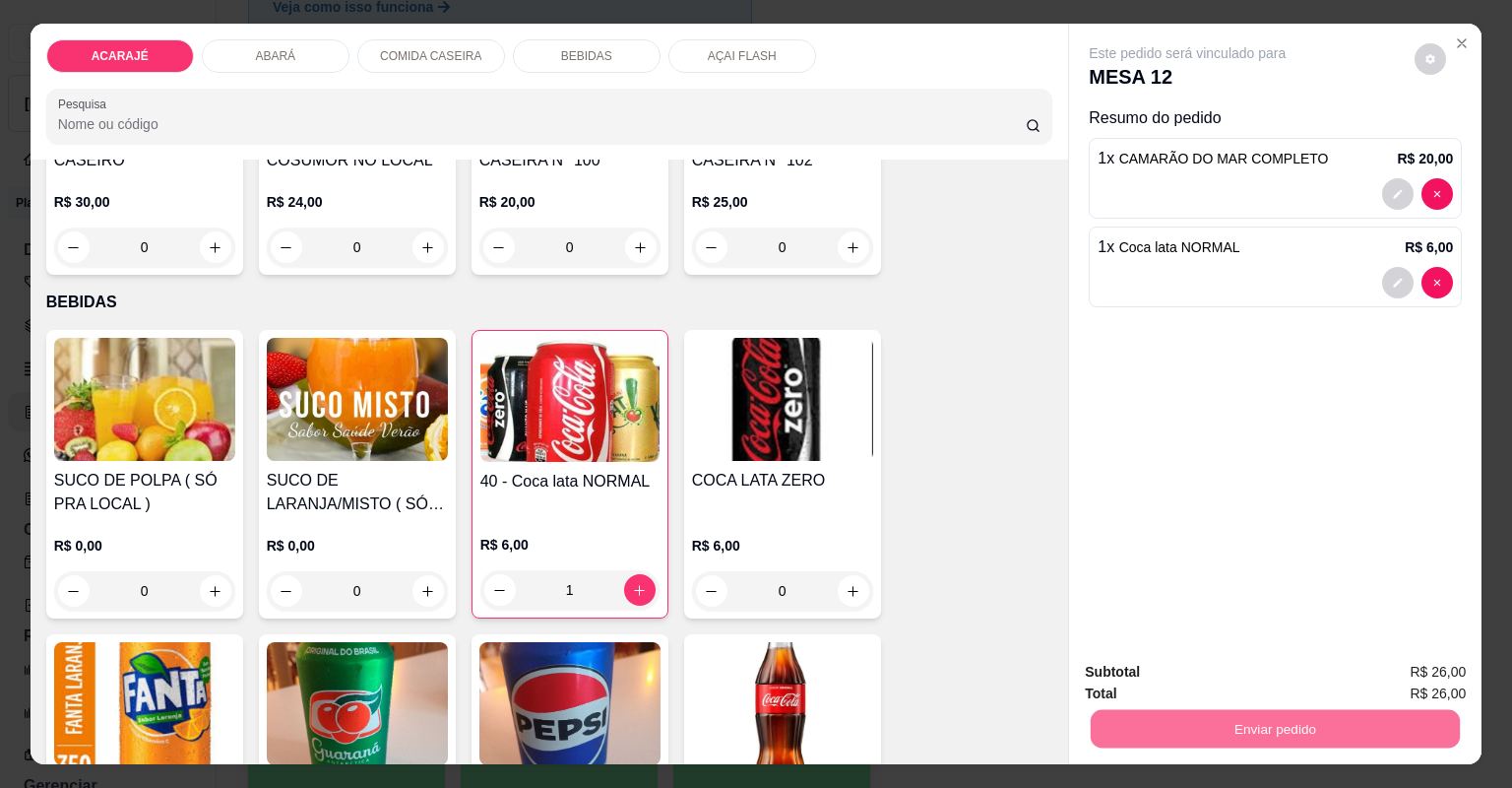 click on "Não registrar e enviar pedido" at bounding box center (1212, 680) 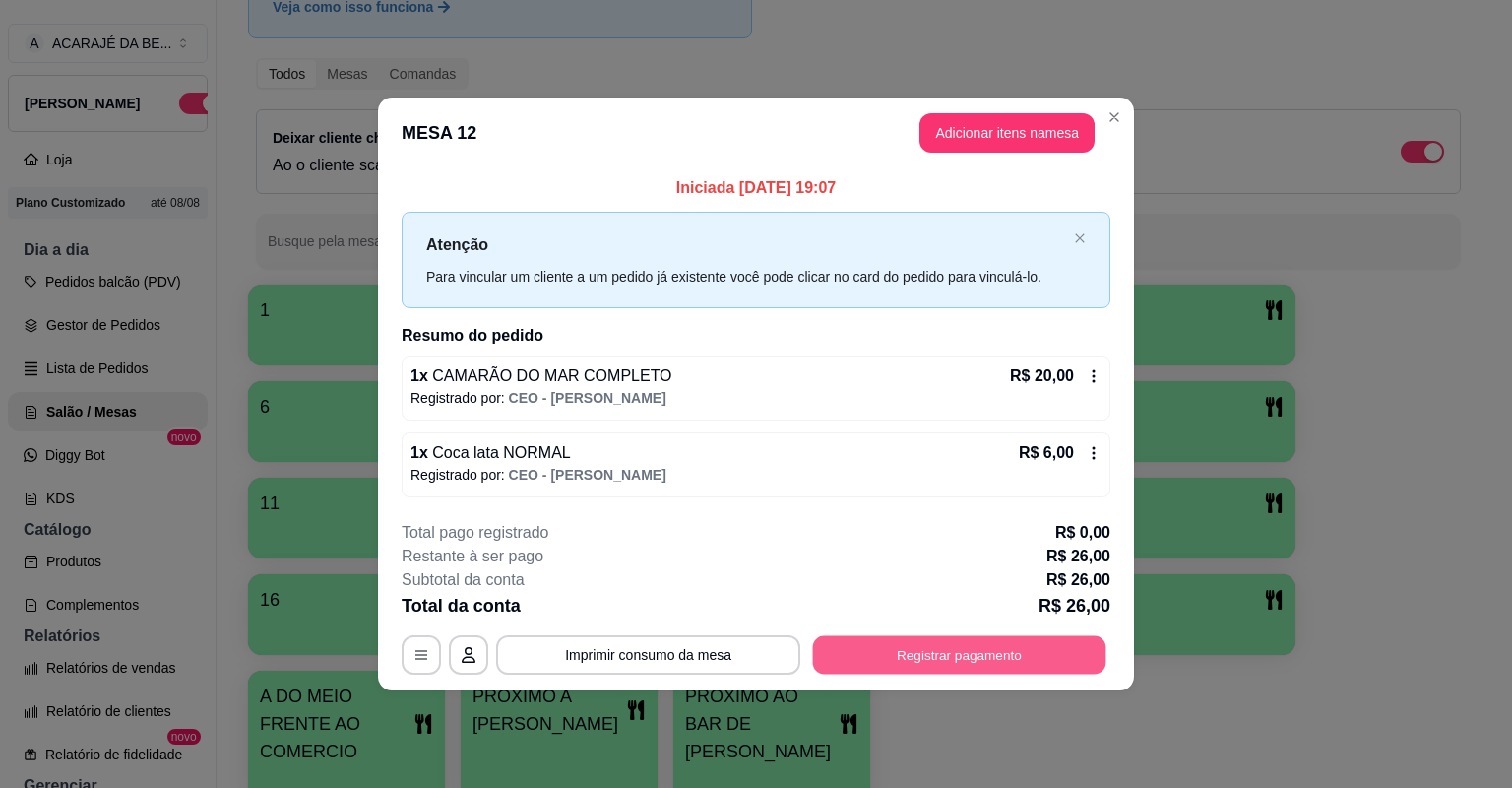 click on "Registrar pagamento" at bounding box center (960, 654) 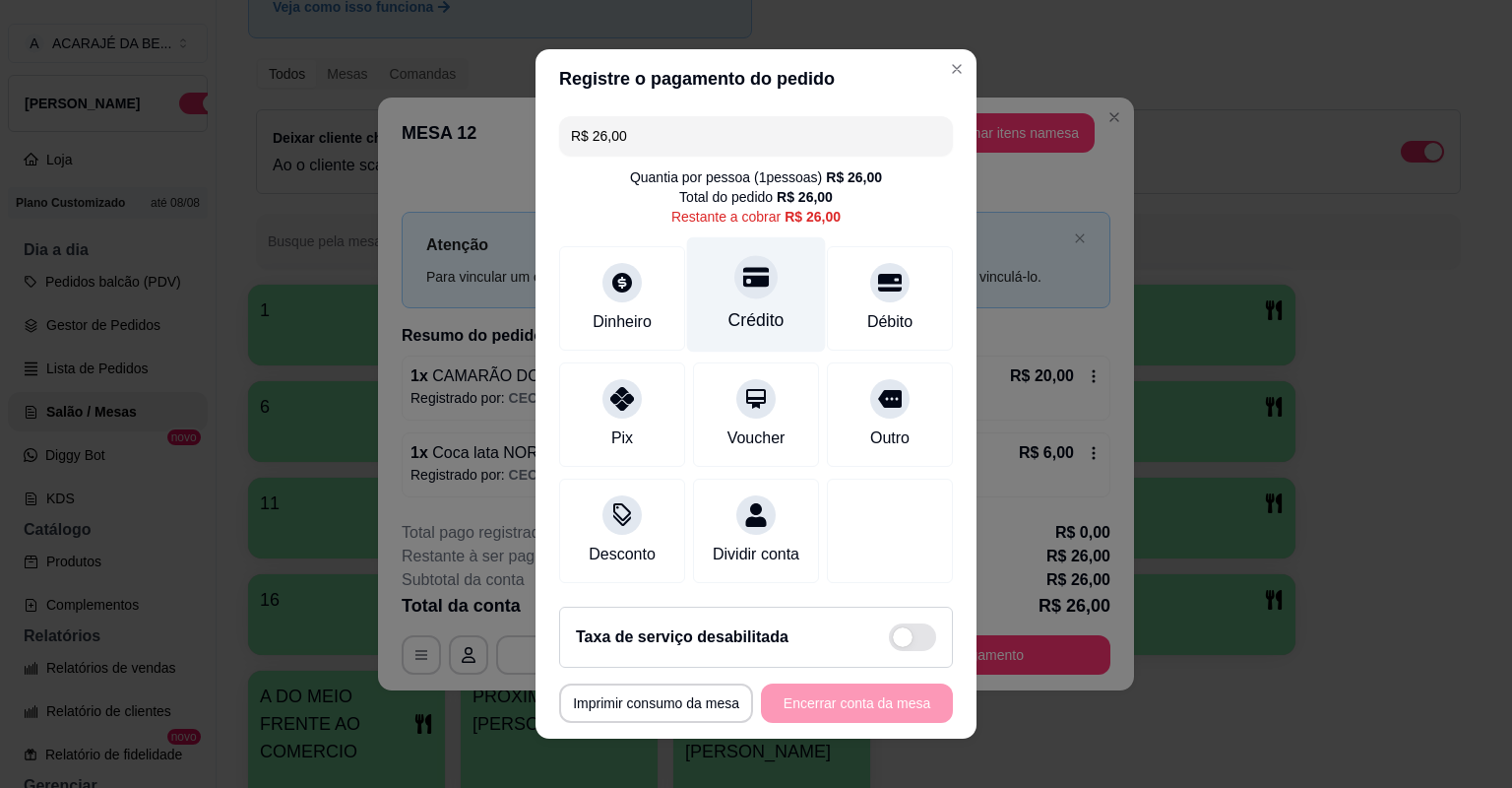 click at bounding box center [756, 277] 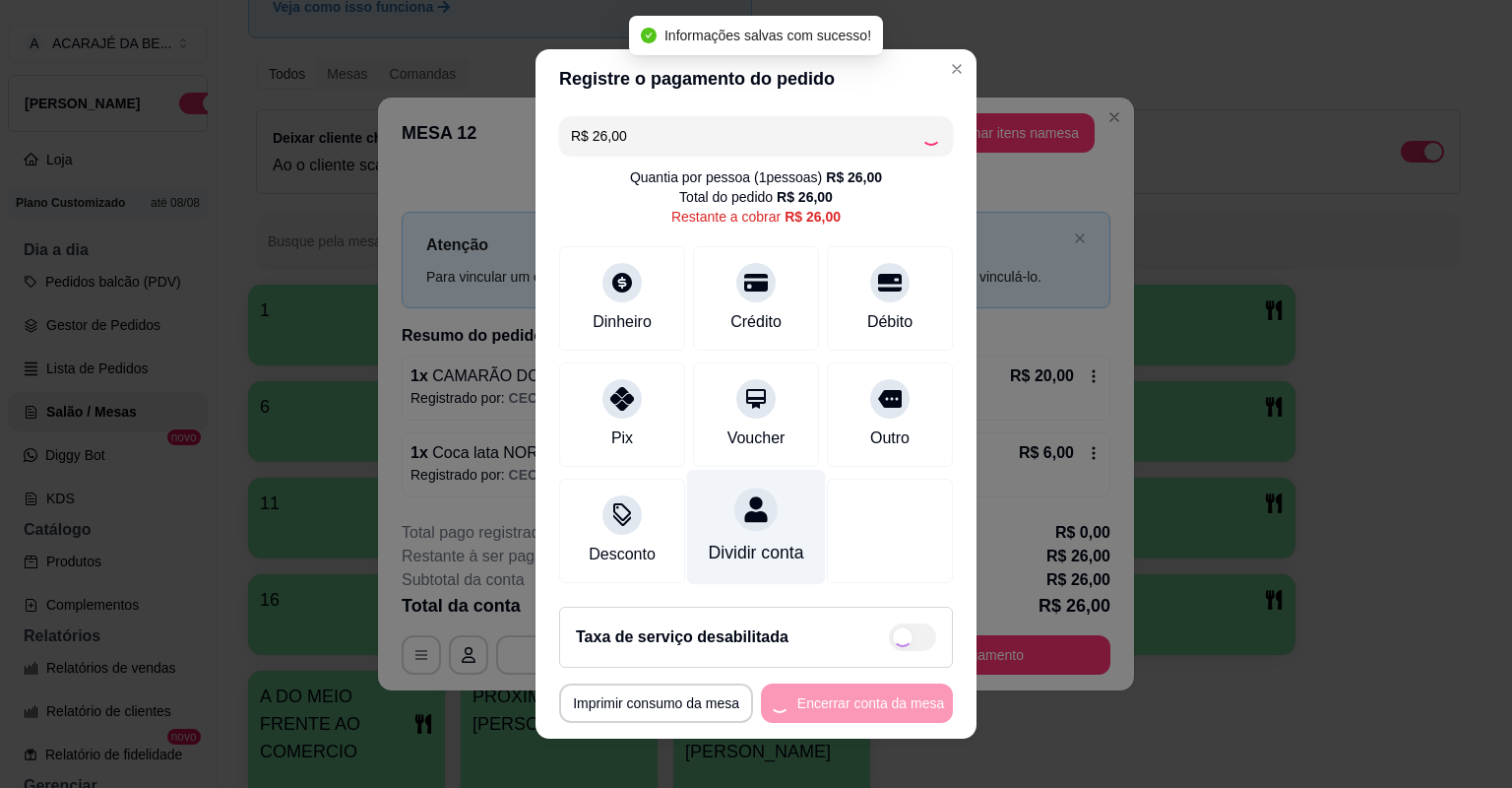type on "R$ 0,00" 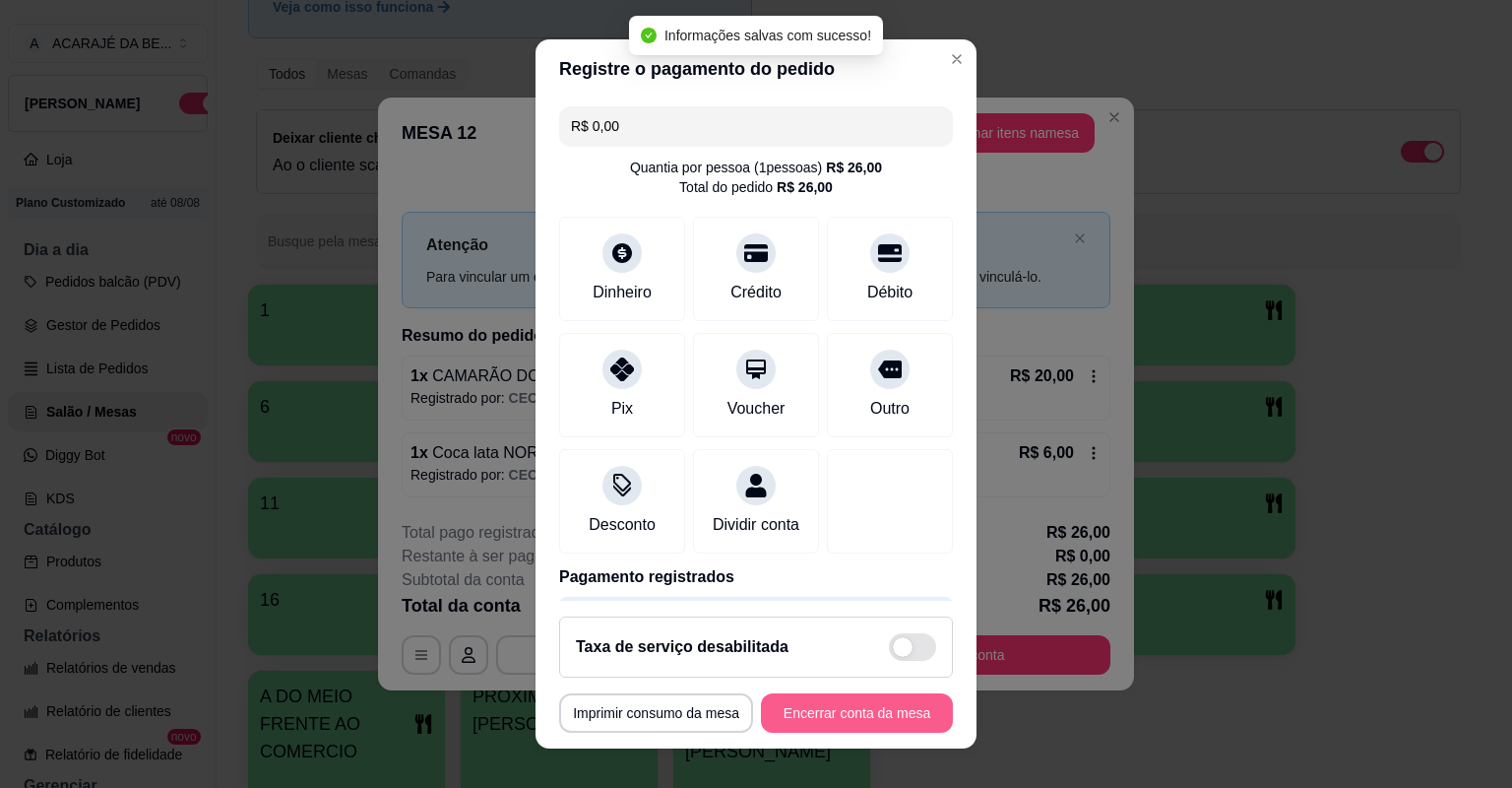 click on "Encerrar conta da mesa" at bounding box center [856, 713] 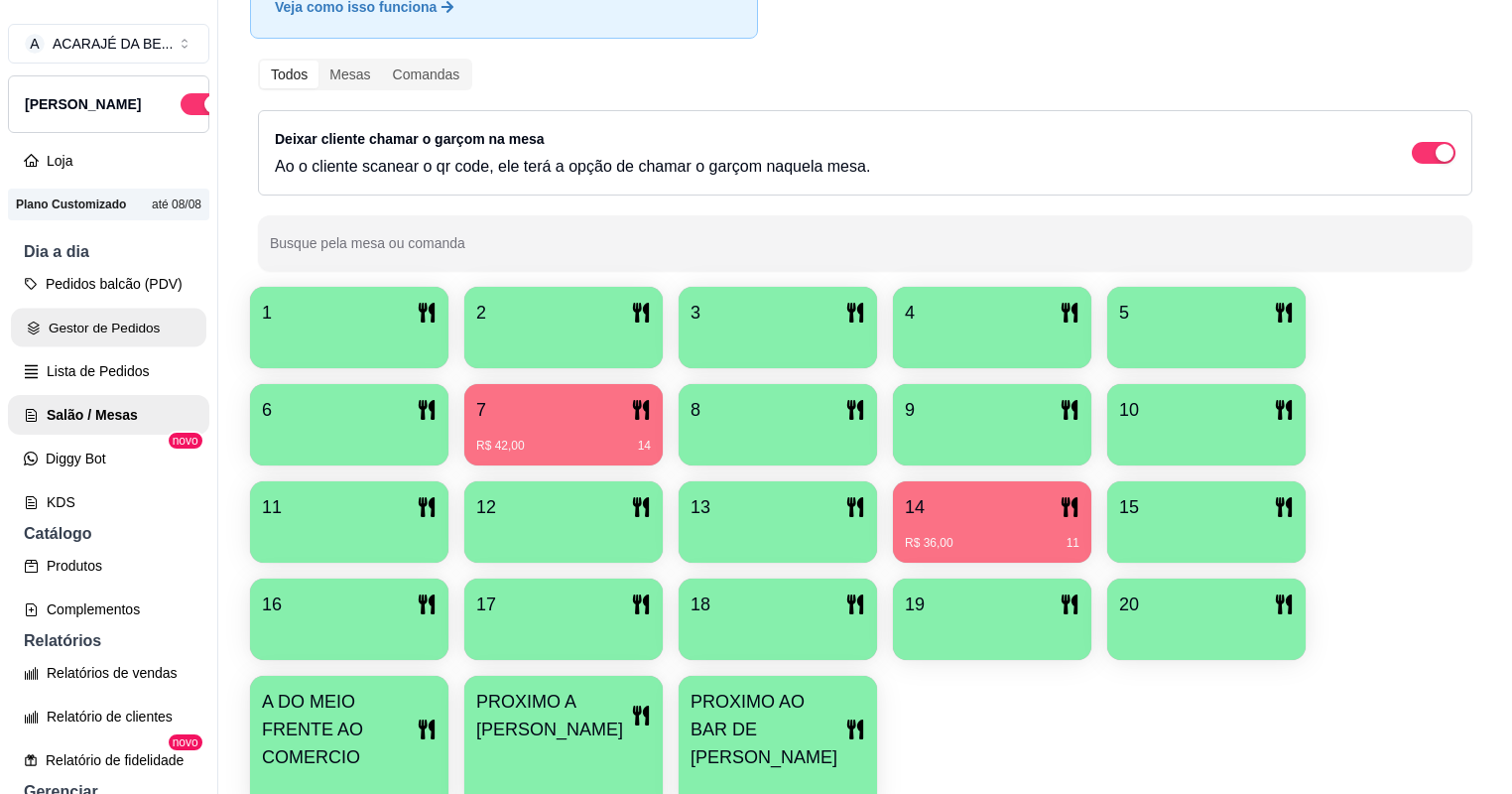 click on "Gestor de Pedidos" at bounding box center [108, 328] 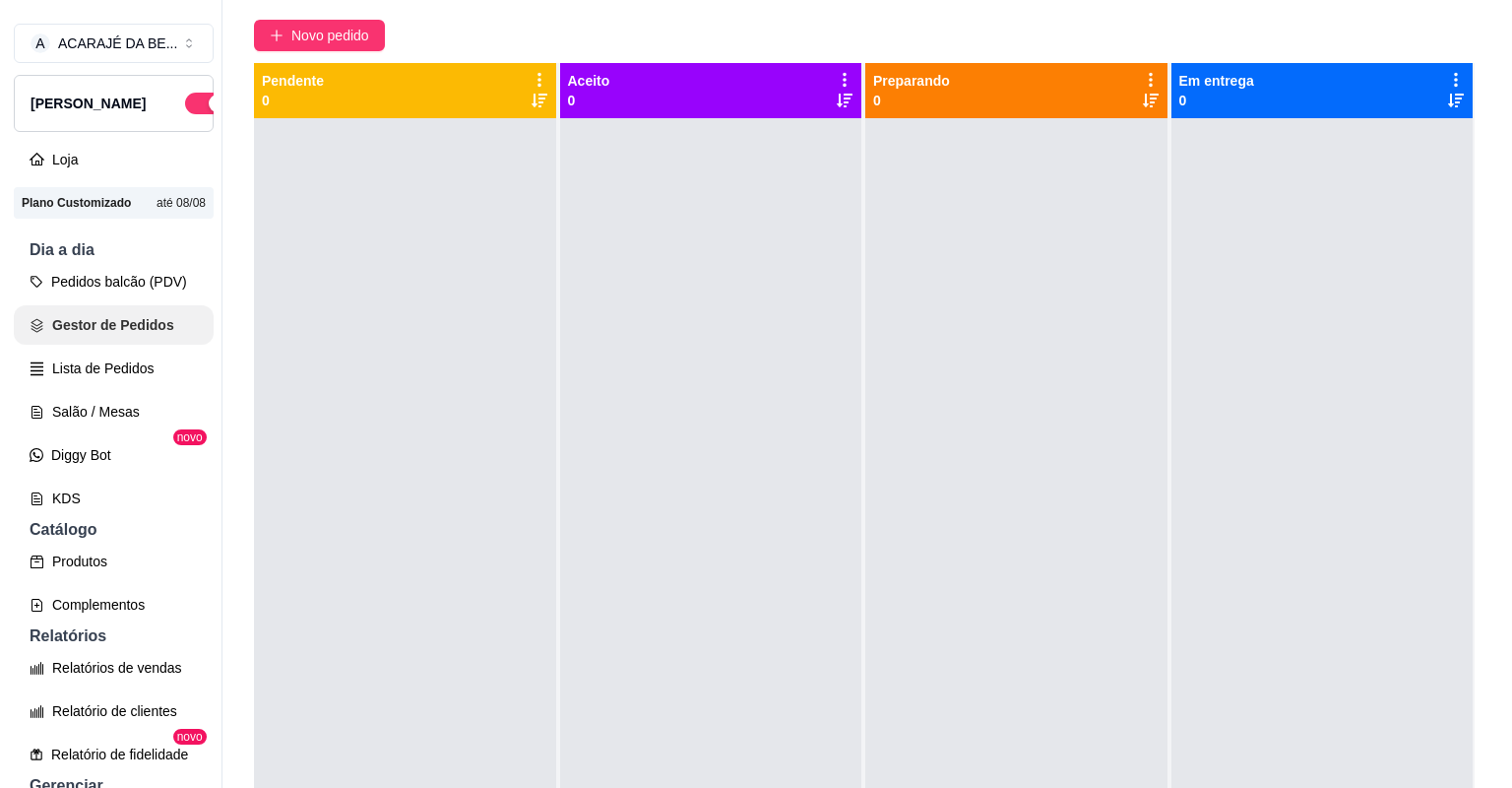 scroll, scrollTop: 0, scrollLeft: 0, axis: both 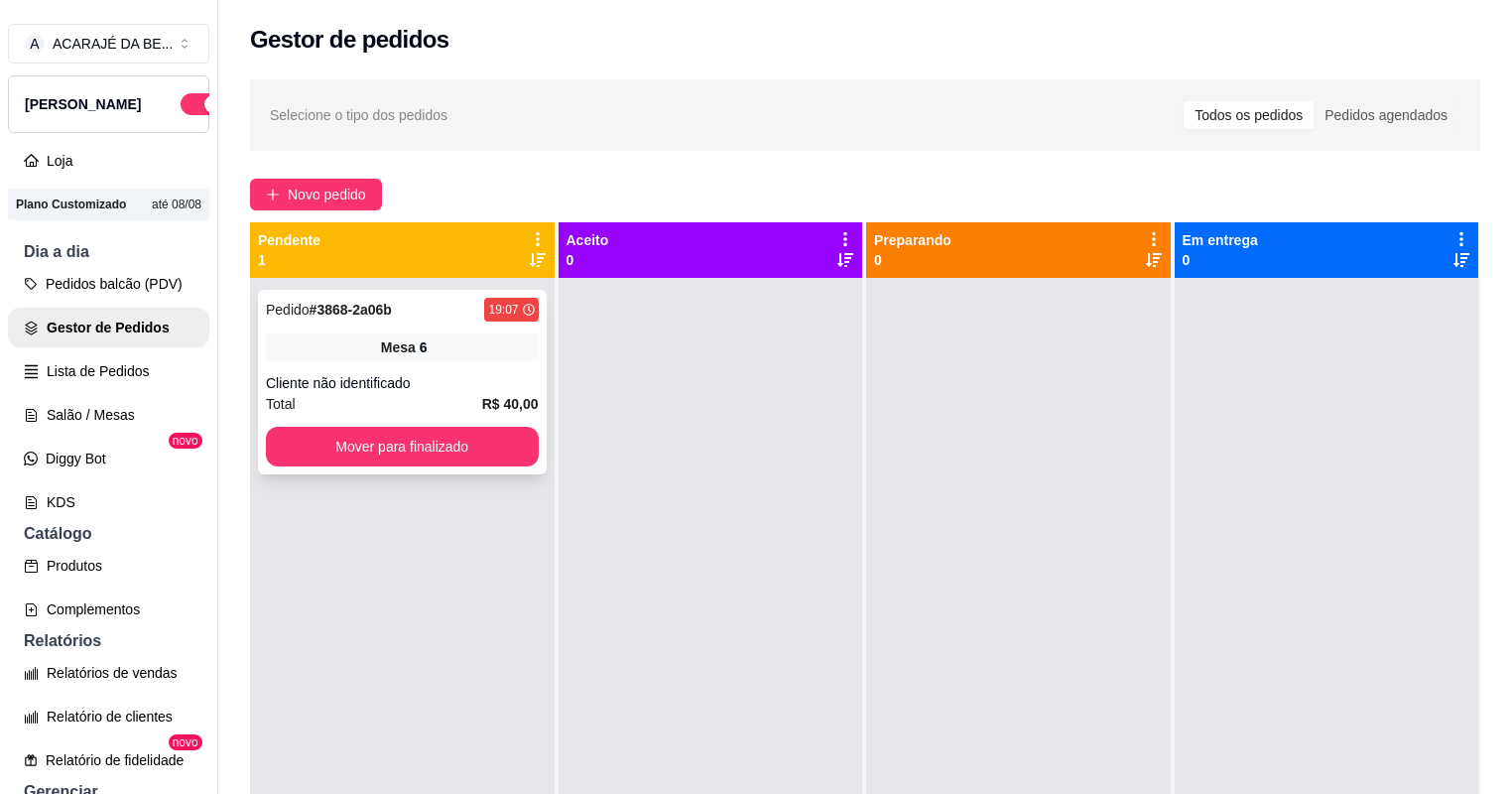 click on "Mesa" at bounding box center (398, 347) 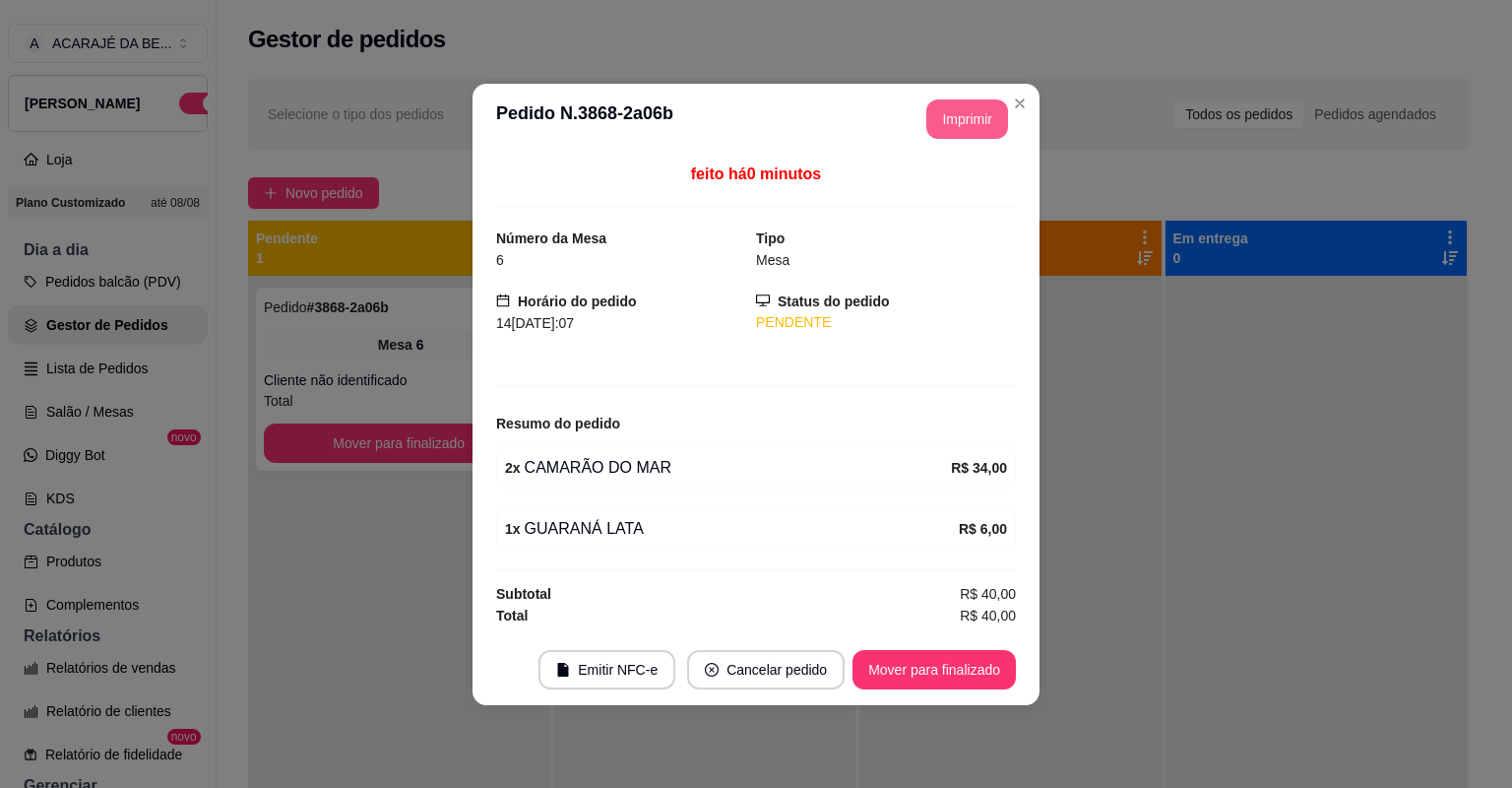 click on "Imprimir" at bounding box center [967, 119] 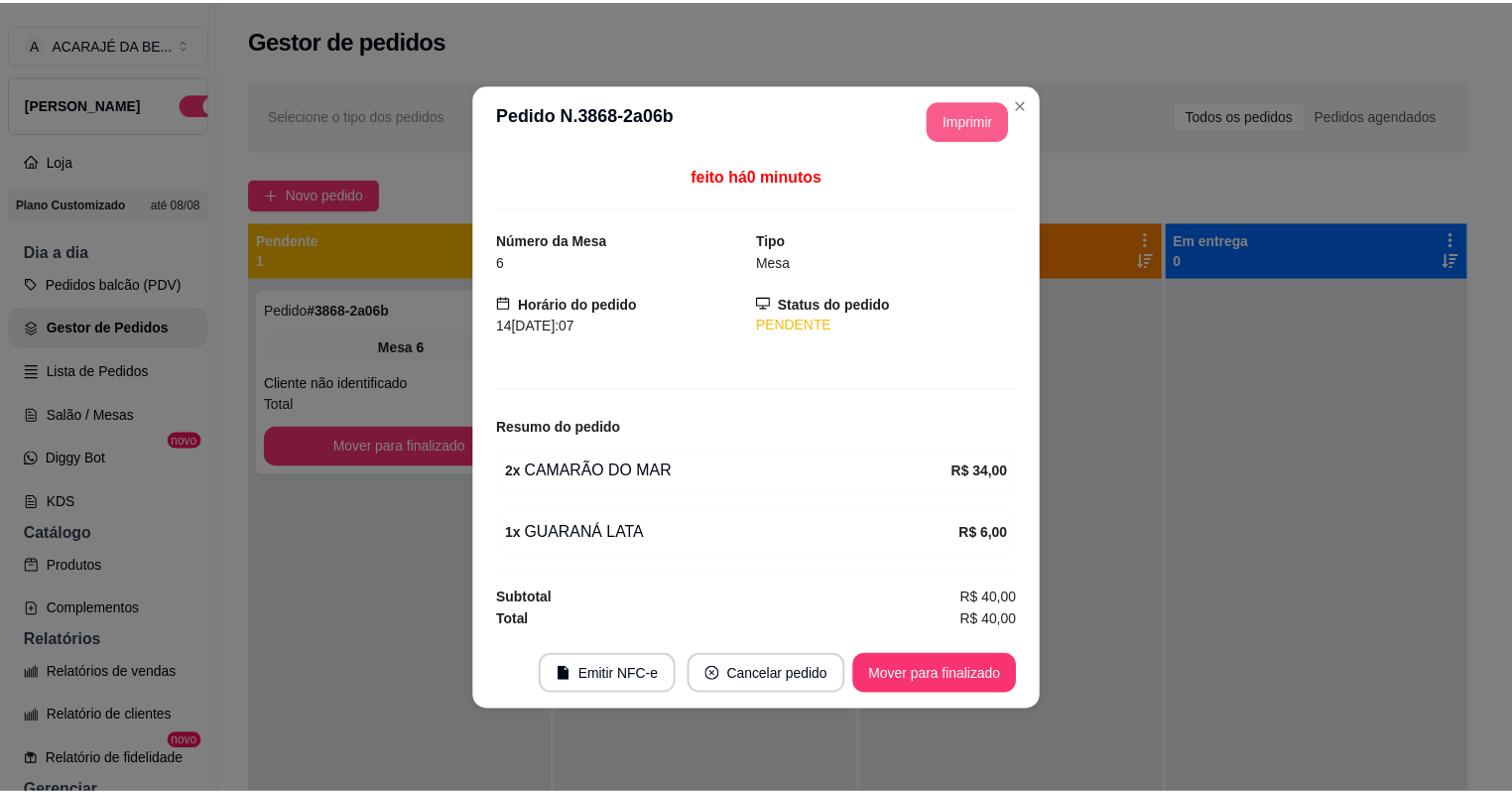 scroll, scrollTop: 0, scrollLeft: 0, axis: both 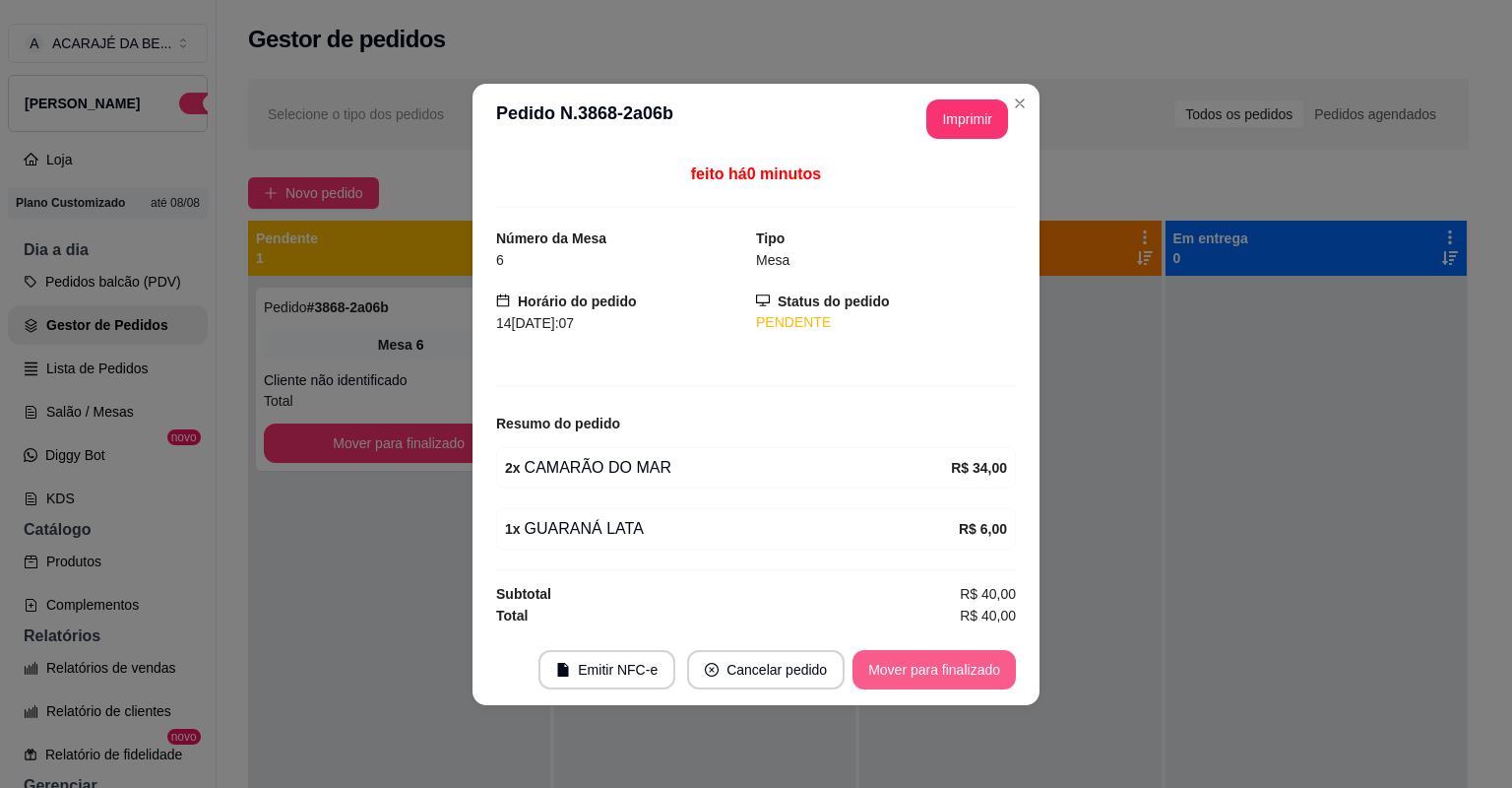 click on "Mover para finalizado" at bounding box center (934, 670) 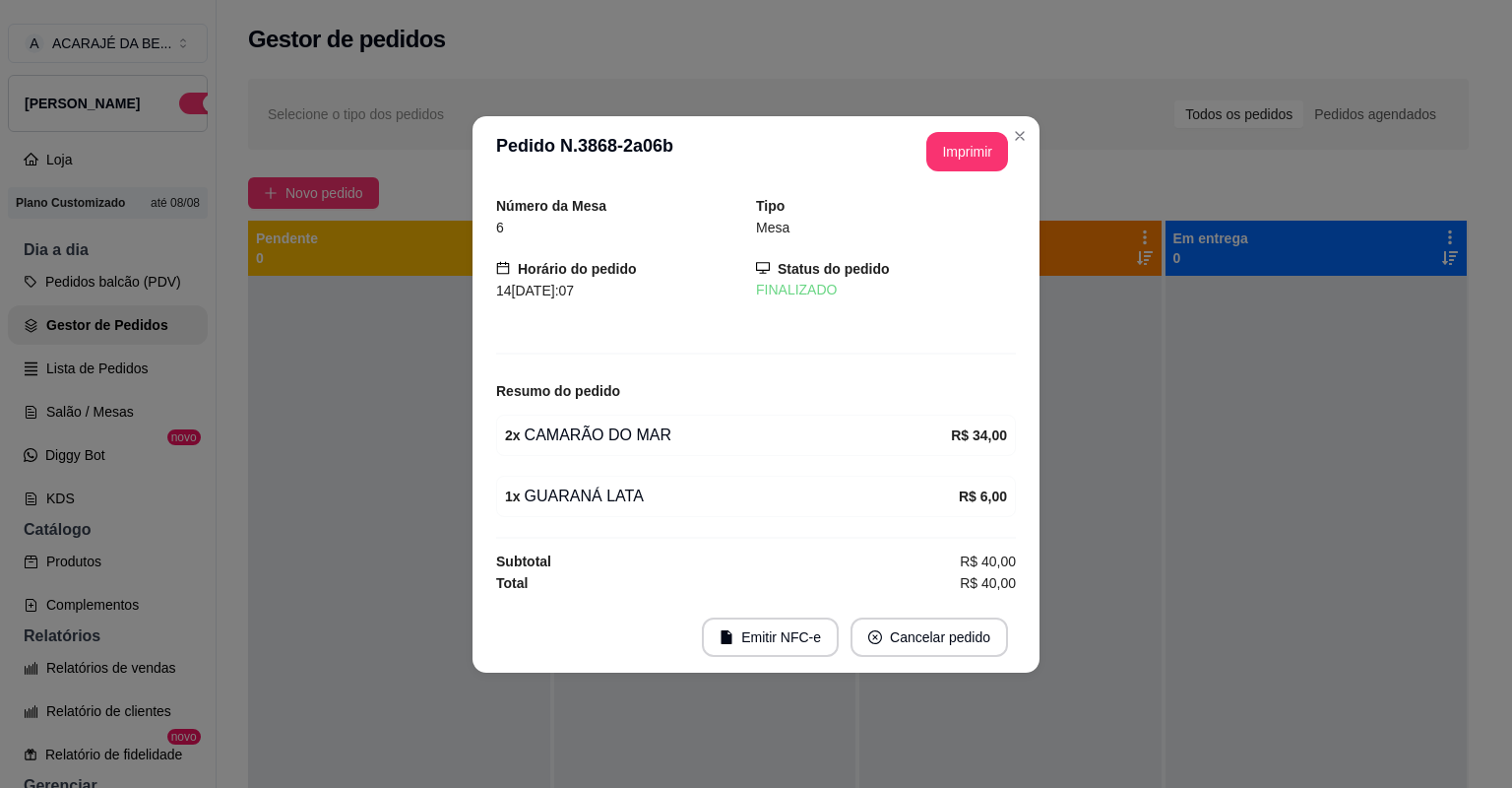 drag, startPoint x: 929, startPoint y: 670, endPoint x: 911, endPoint y: 689, distance: 26.172505 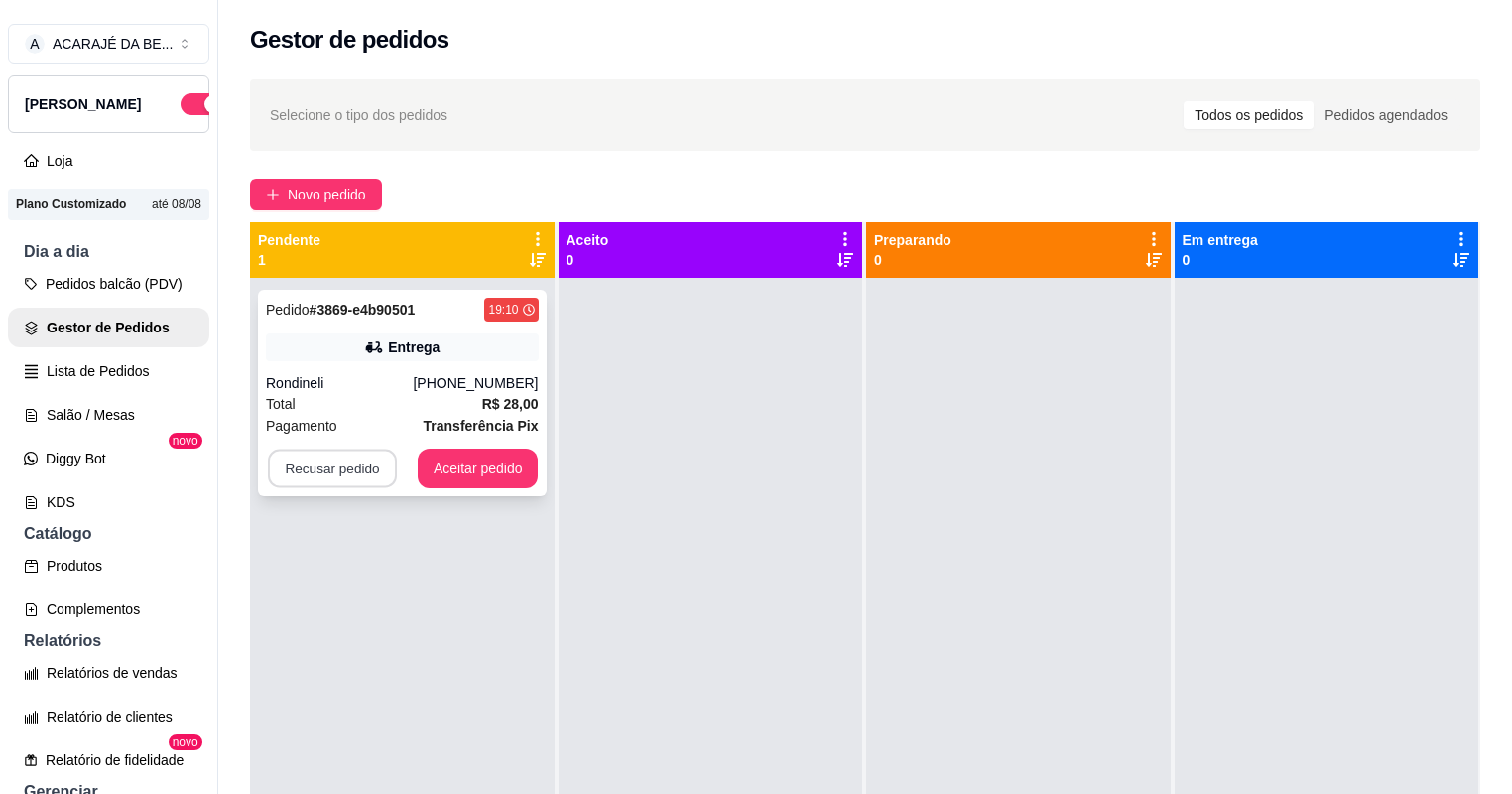 click on "Recusar pedido" at bounding box center [332, 468] 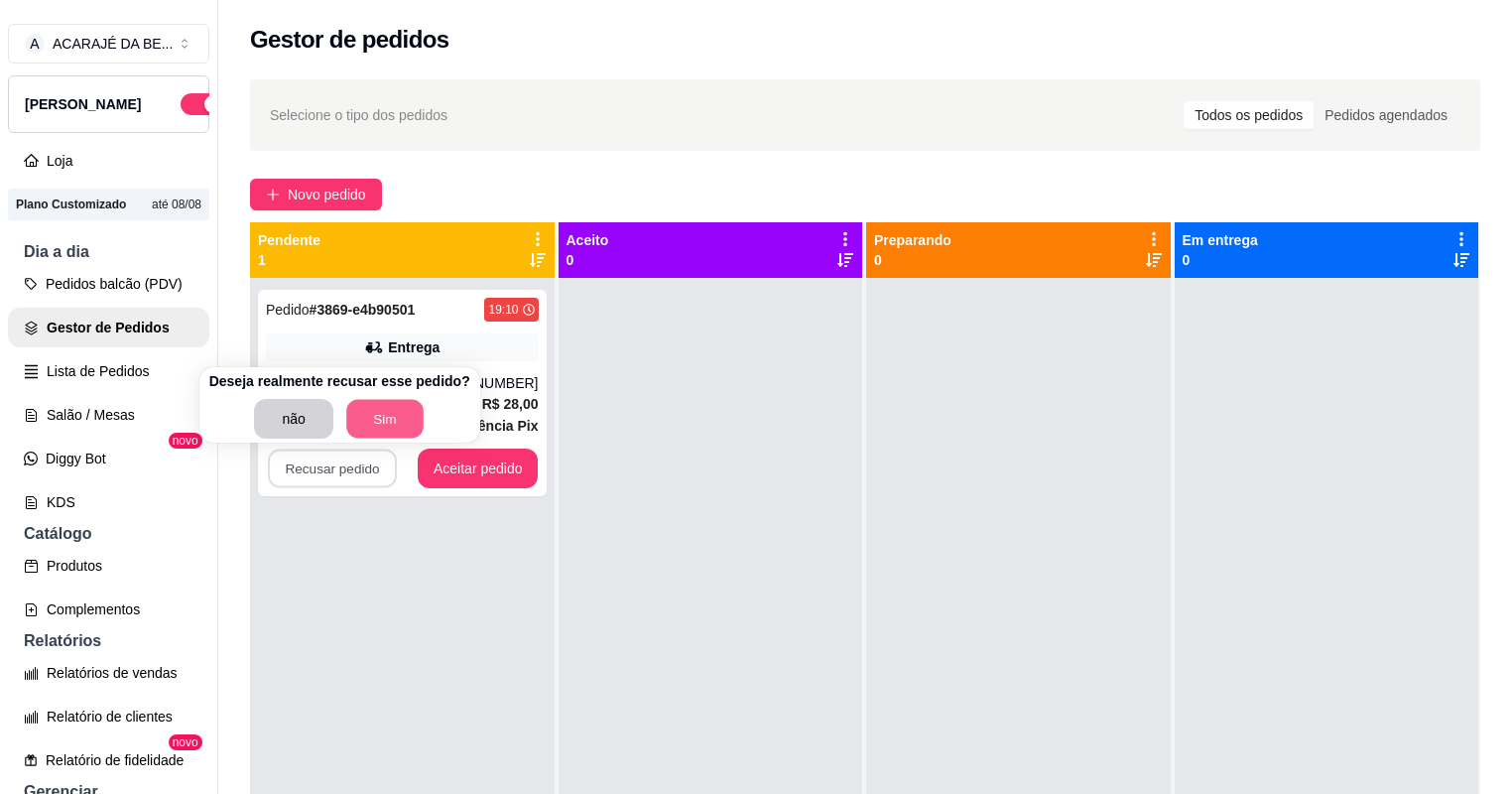 click on "Sim" at bounding box center [385, 419] 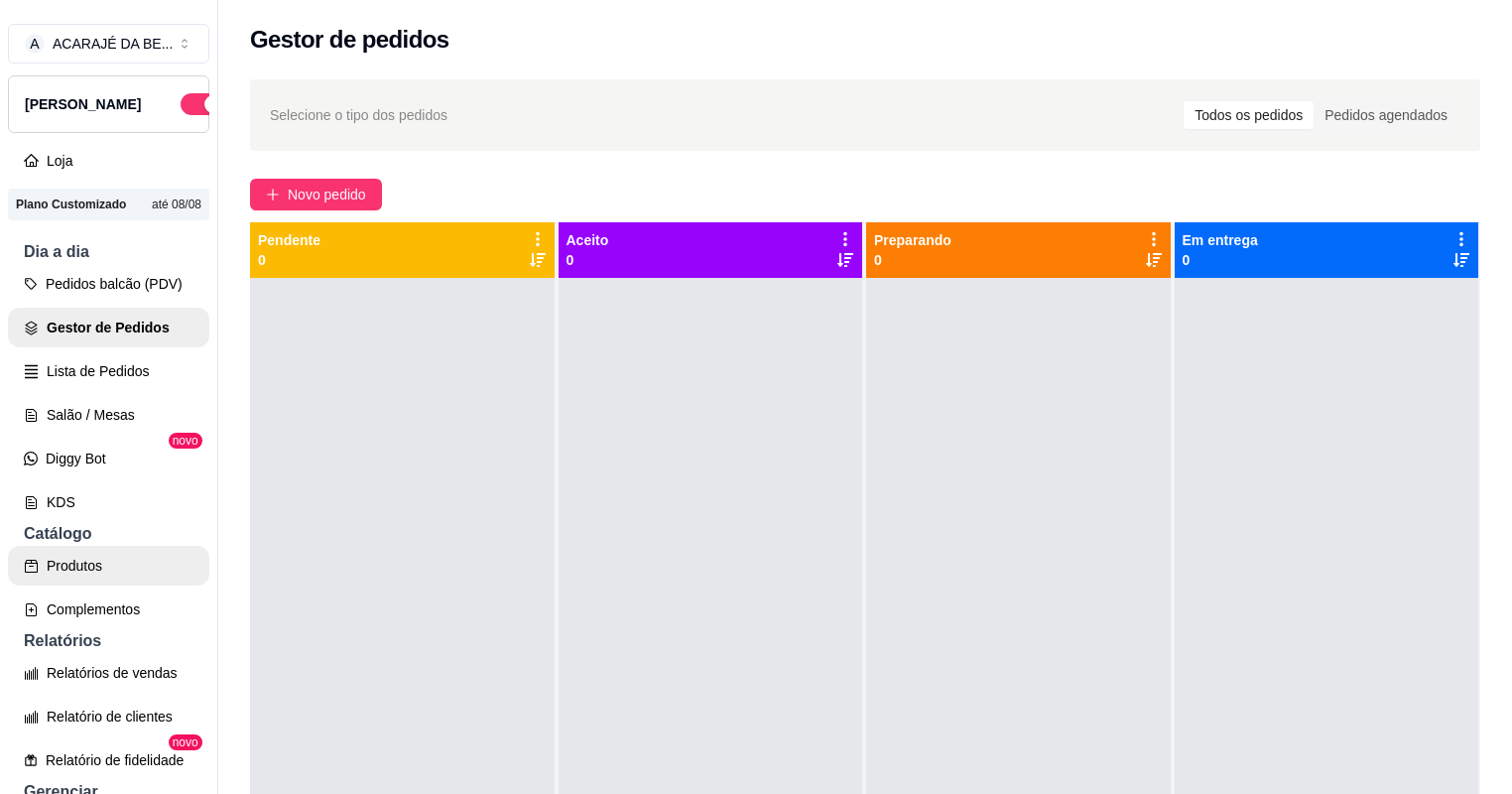click on "Produtos" at bounding box center (108, 566) 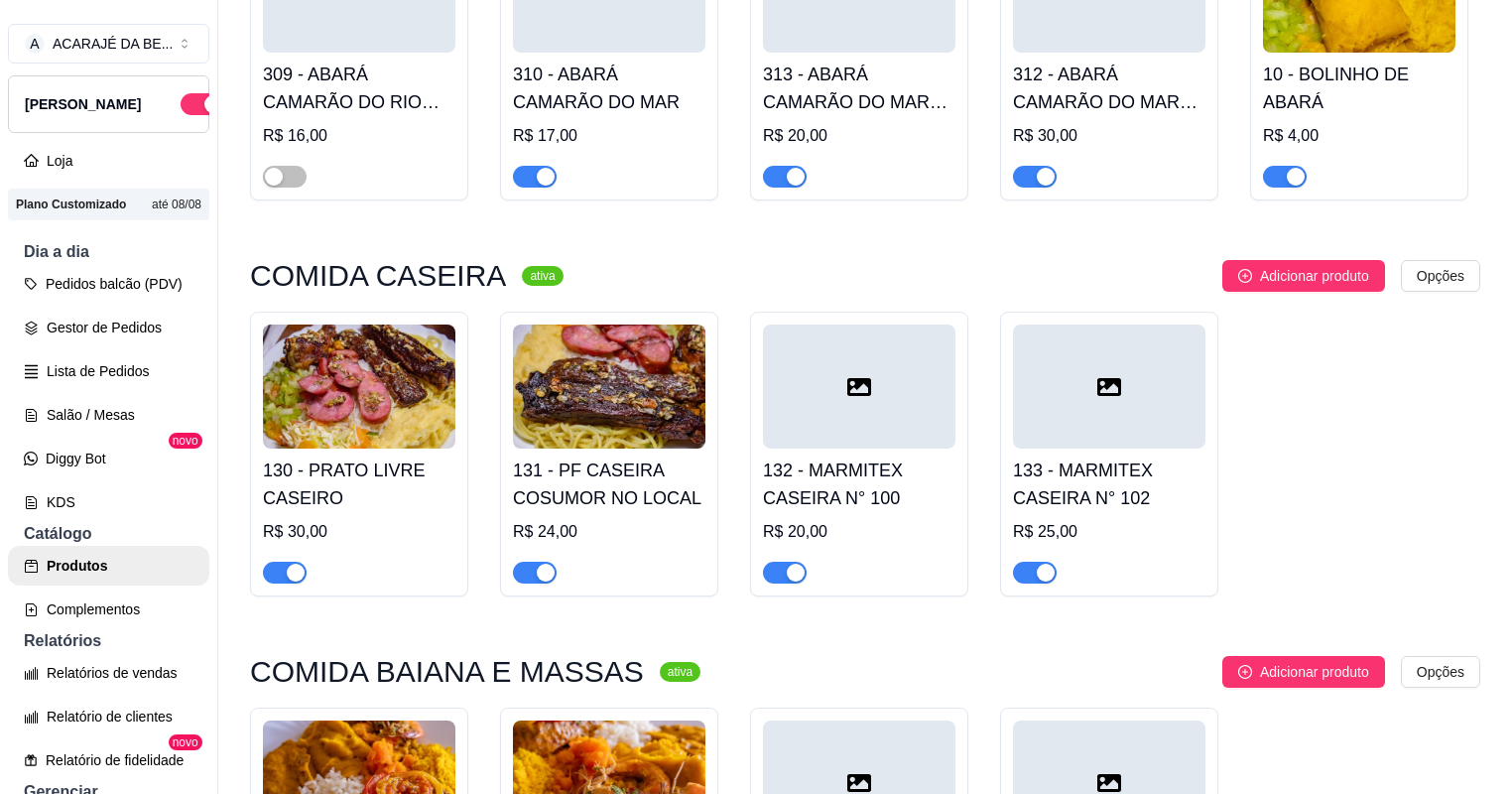 scroll, scrollTop: 1509, scrollLeft: 0, axis: vertical 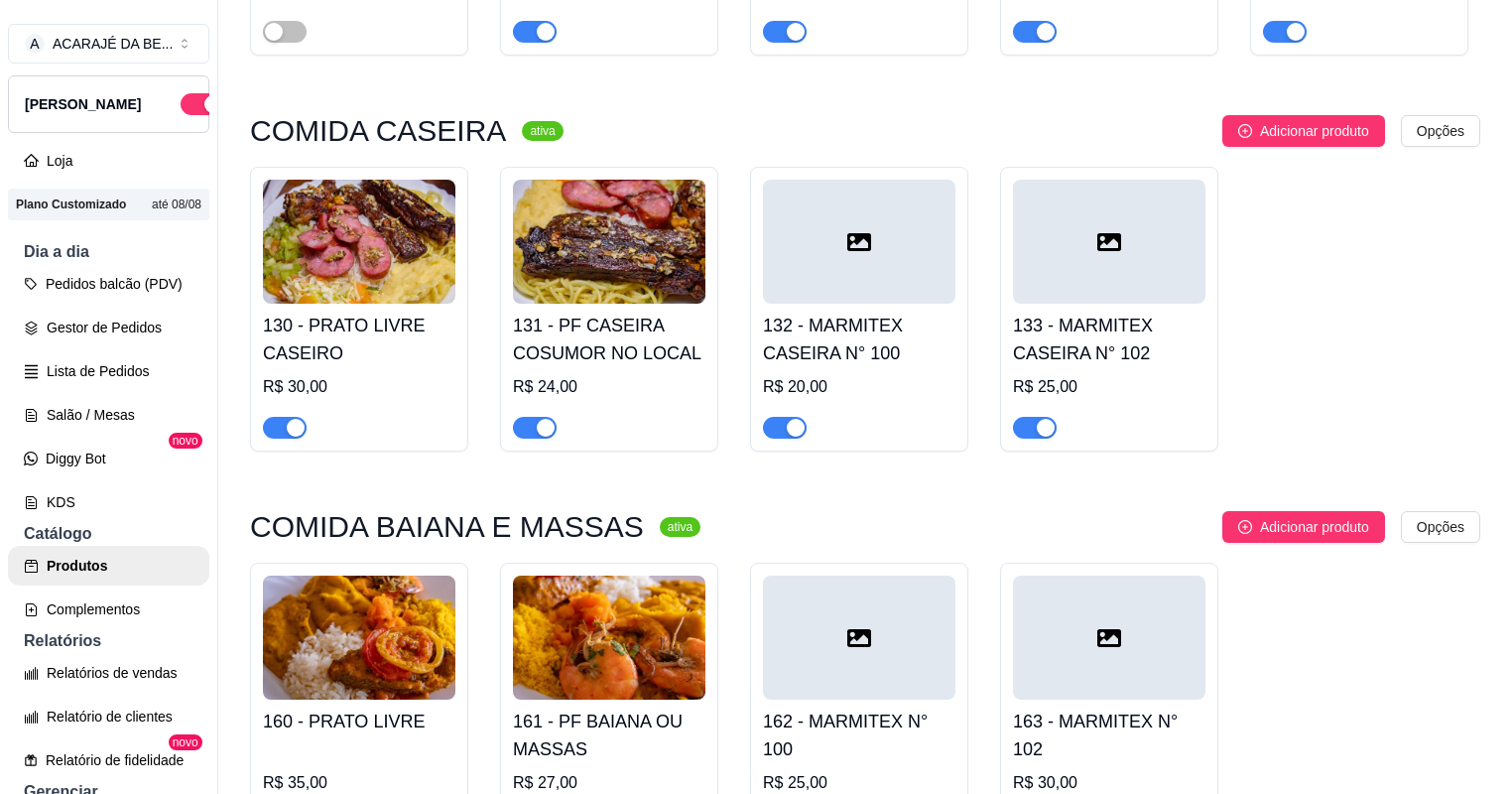click at bounding box center (1035, 428) 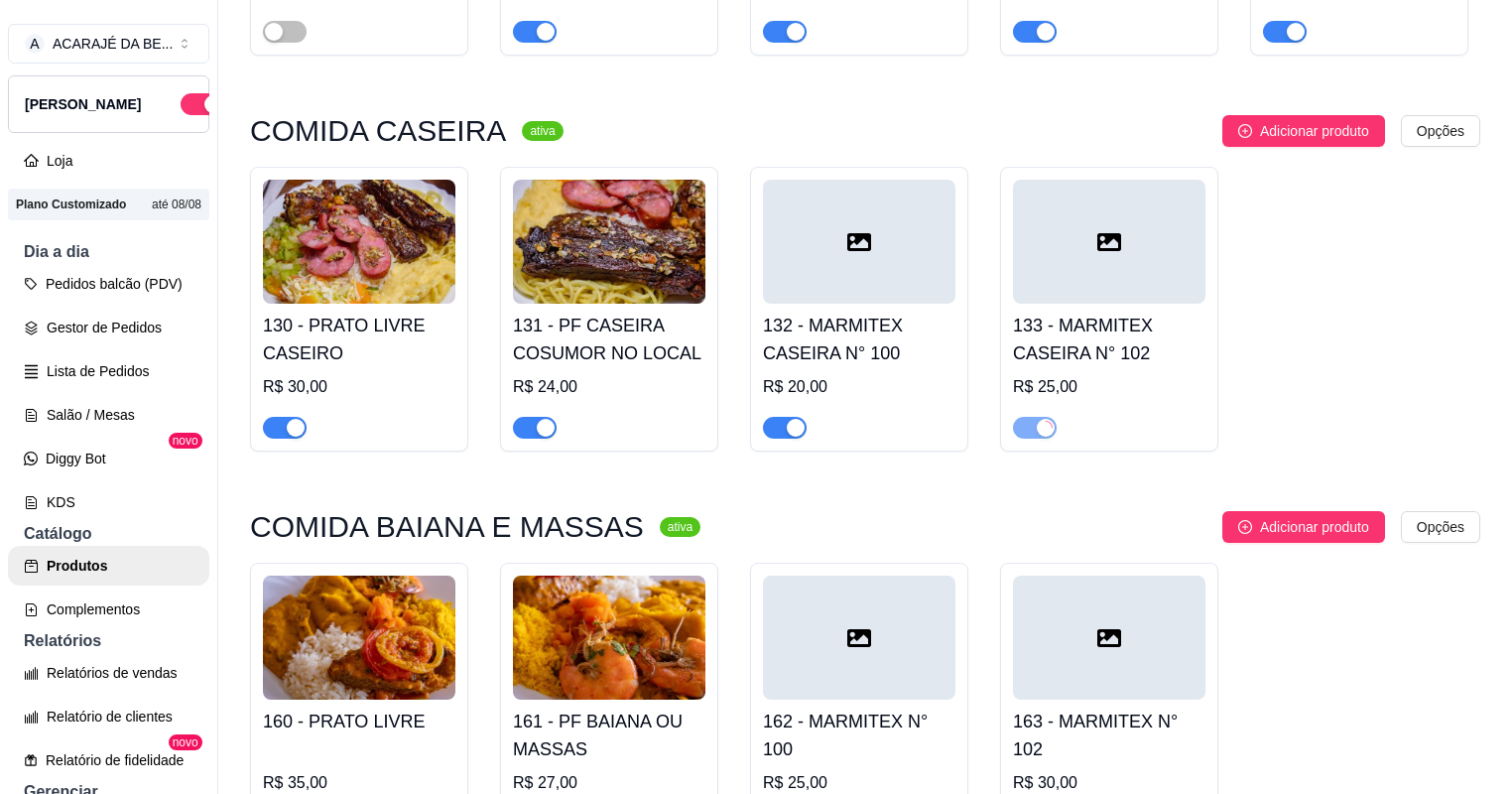 click at bounding box center (785, 428) 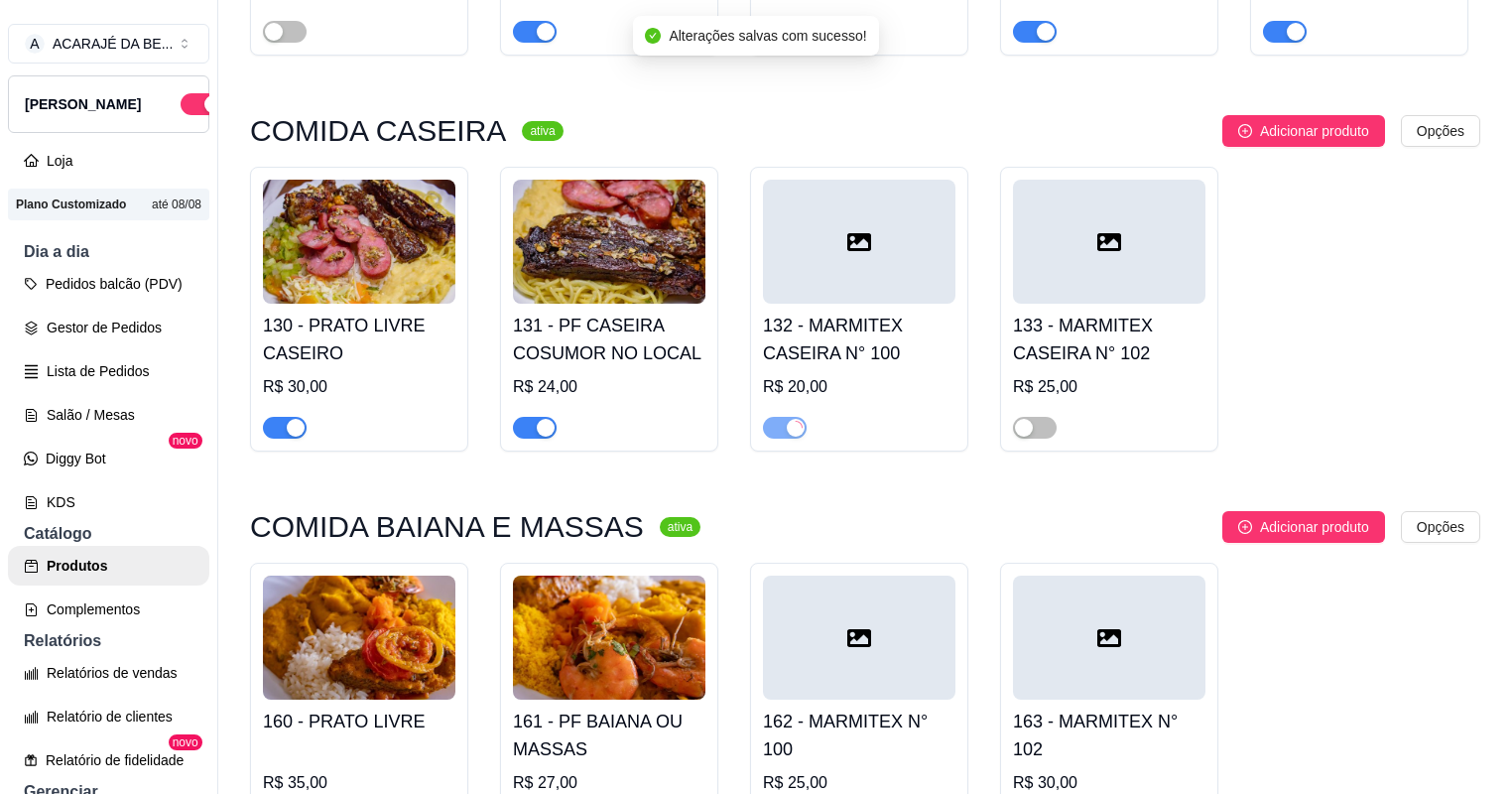 click at bounding box center [535, 428] 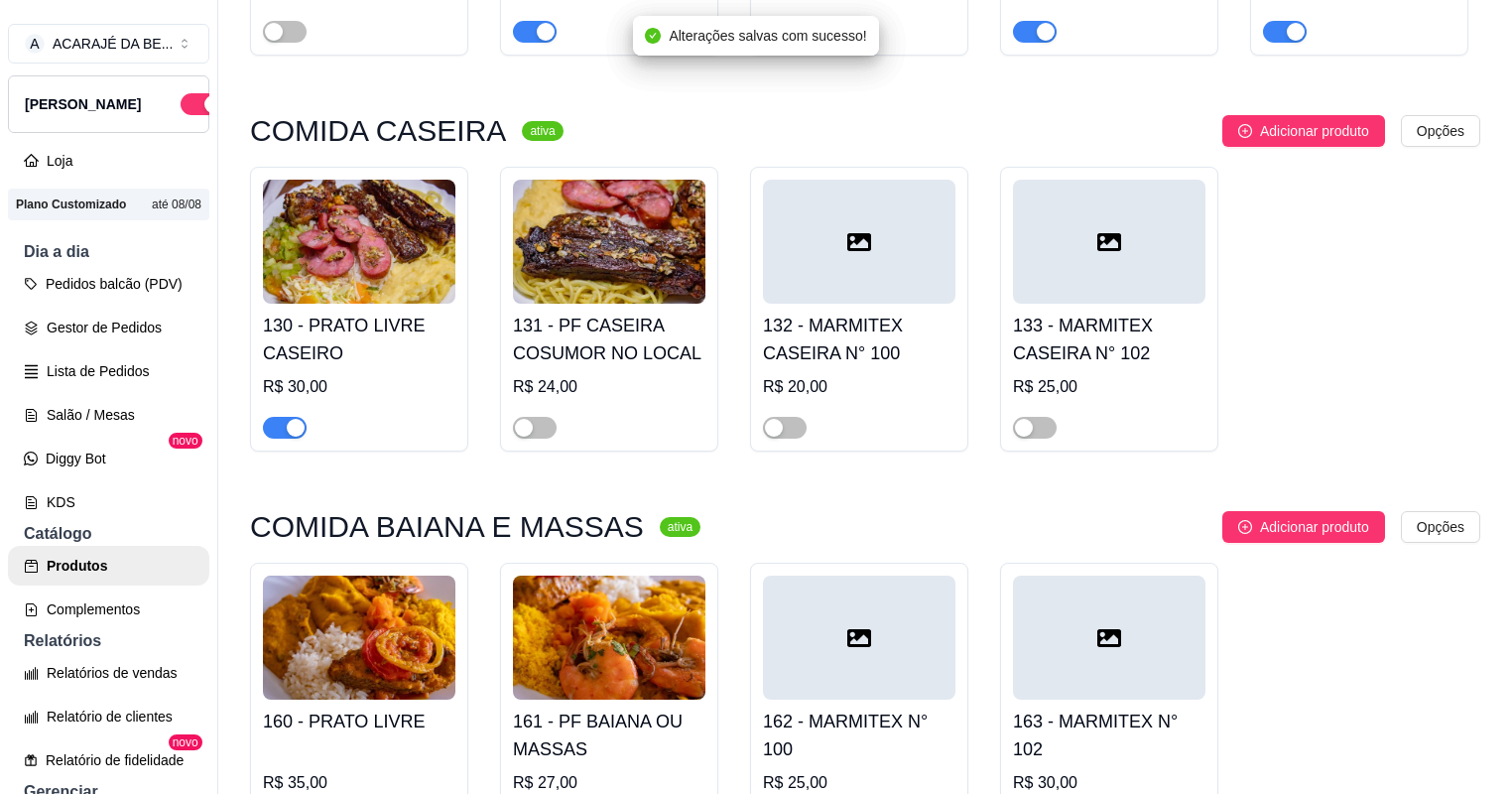 click at bounding box center [285, 428] 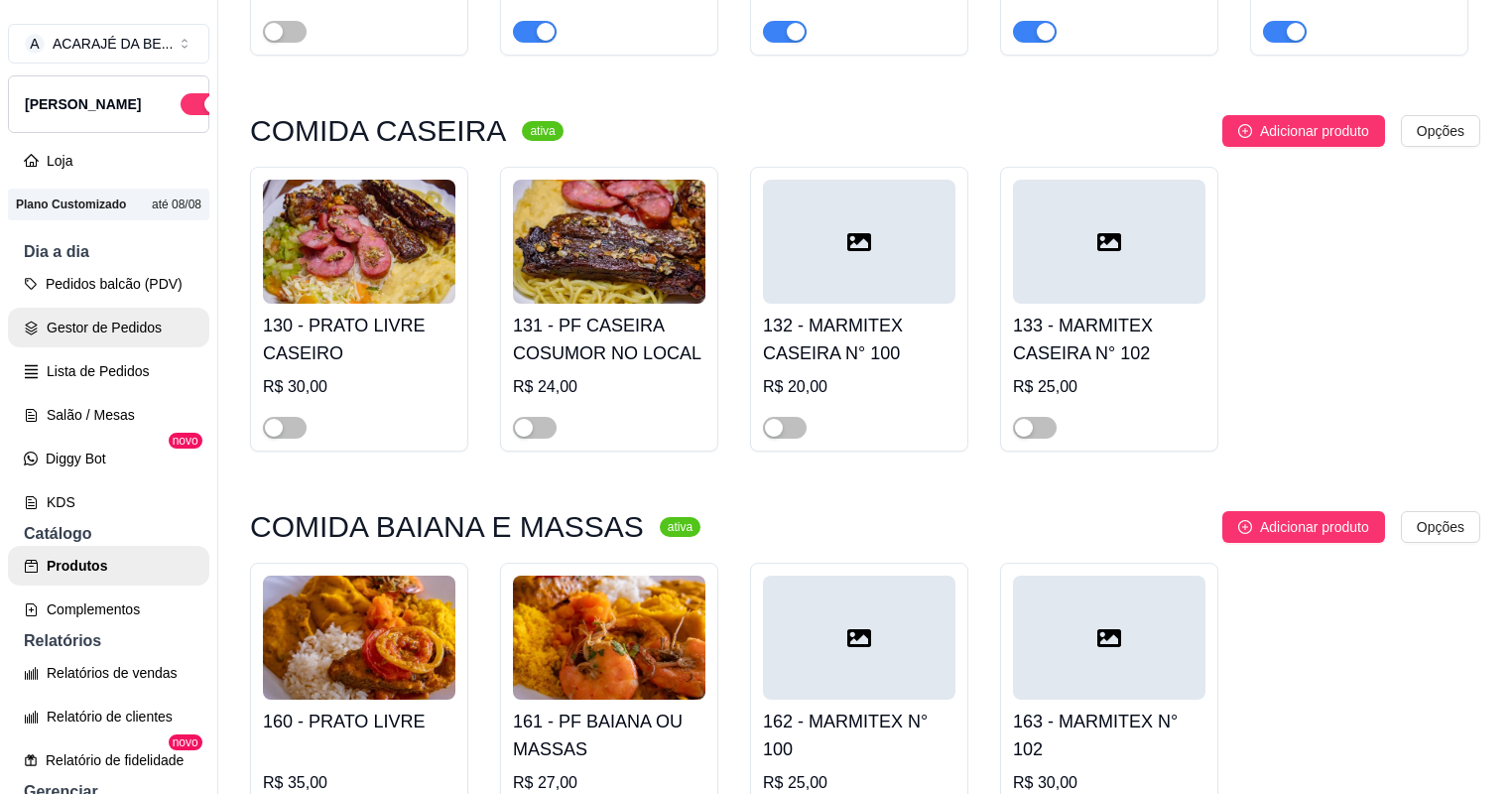 click on "Gestor de Pedidos" at bounding box center (108, 328) 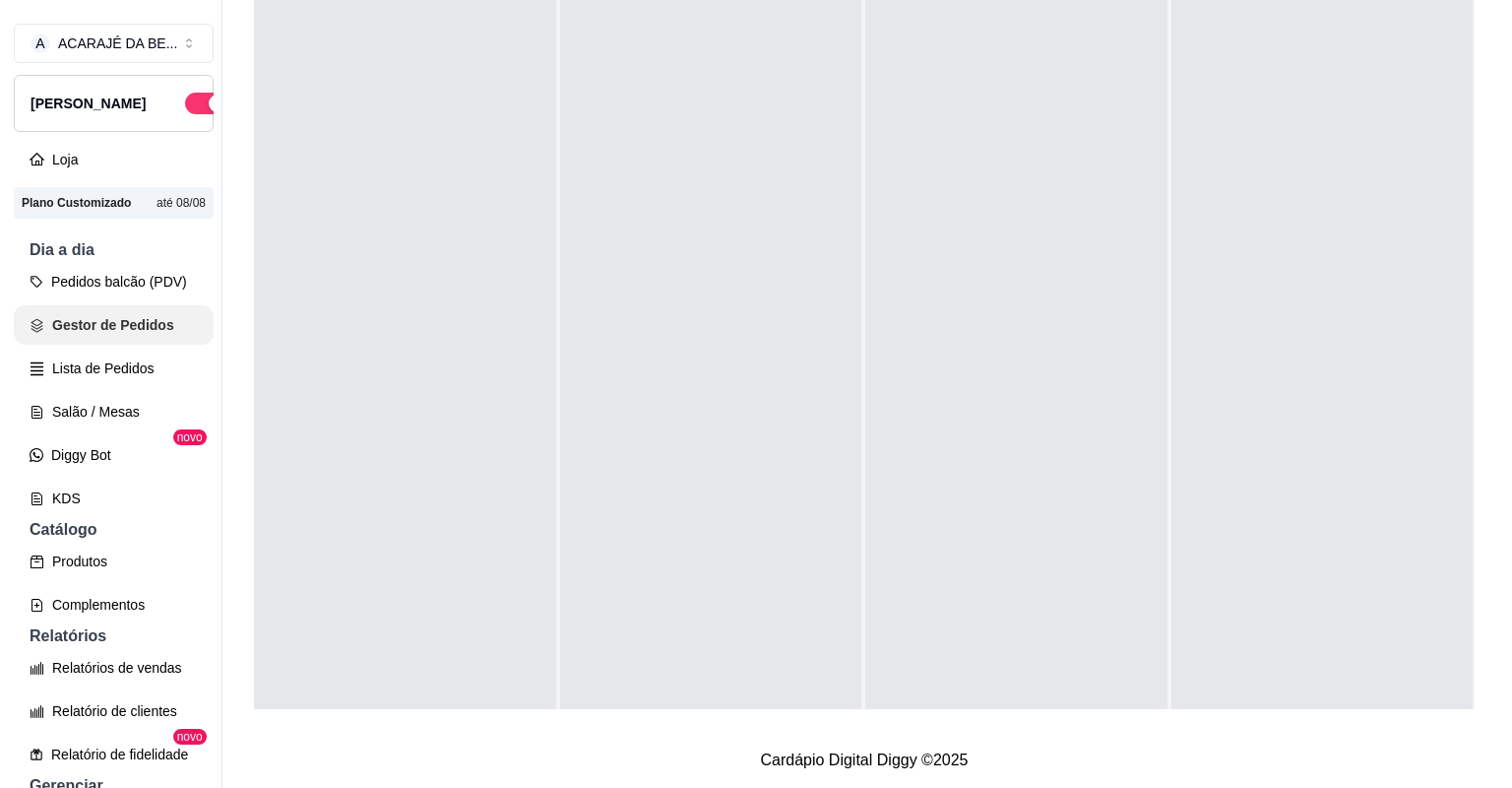 scroll, scrollTop: 0, scrollLeft: 0, axis: both 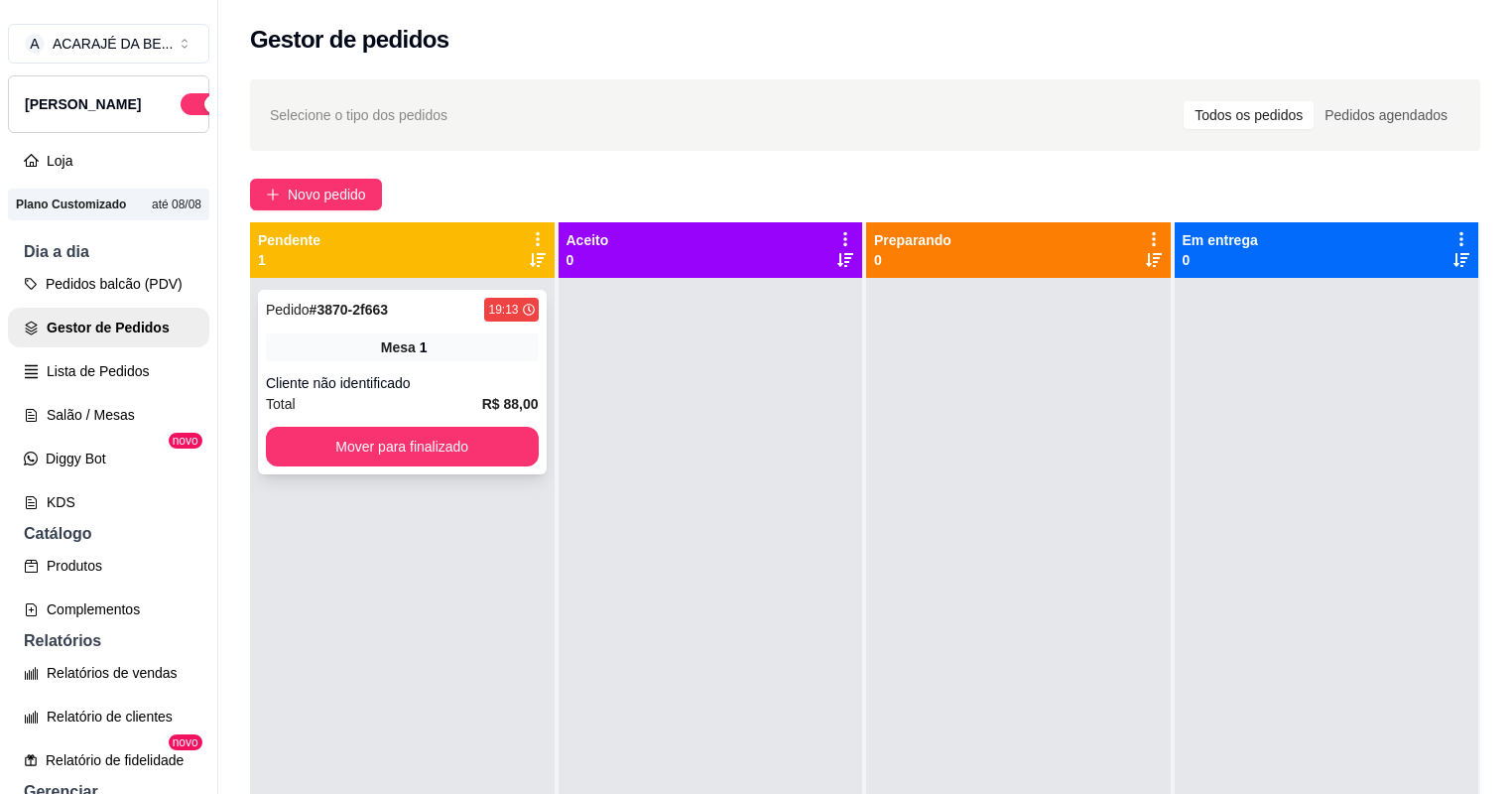 click on "Cliente não identificado" at bounding box center (402, 383) 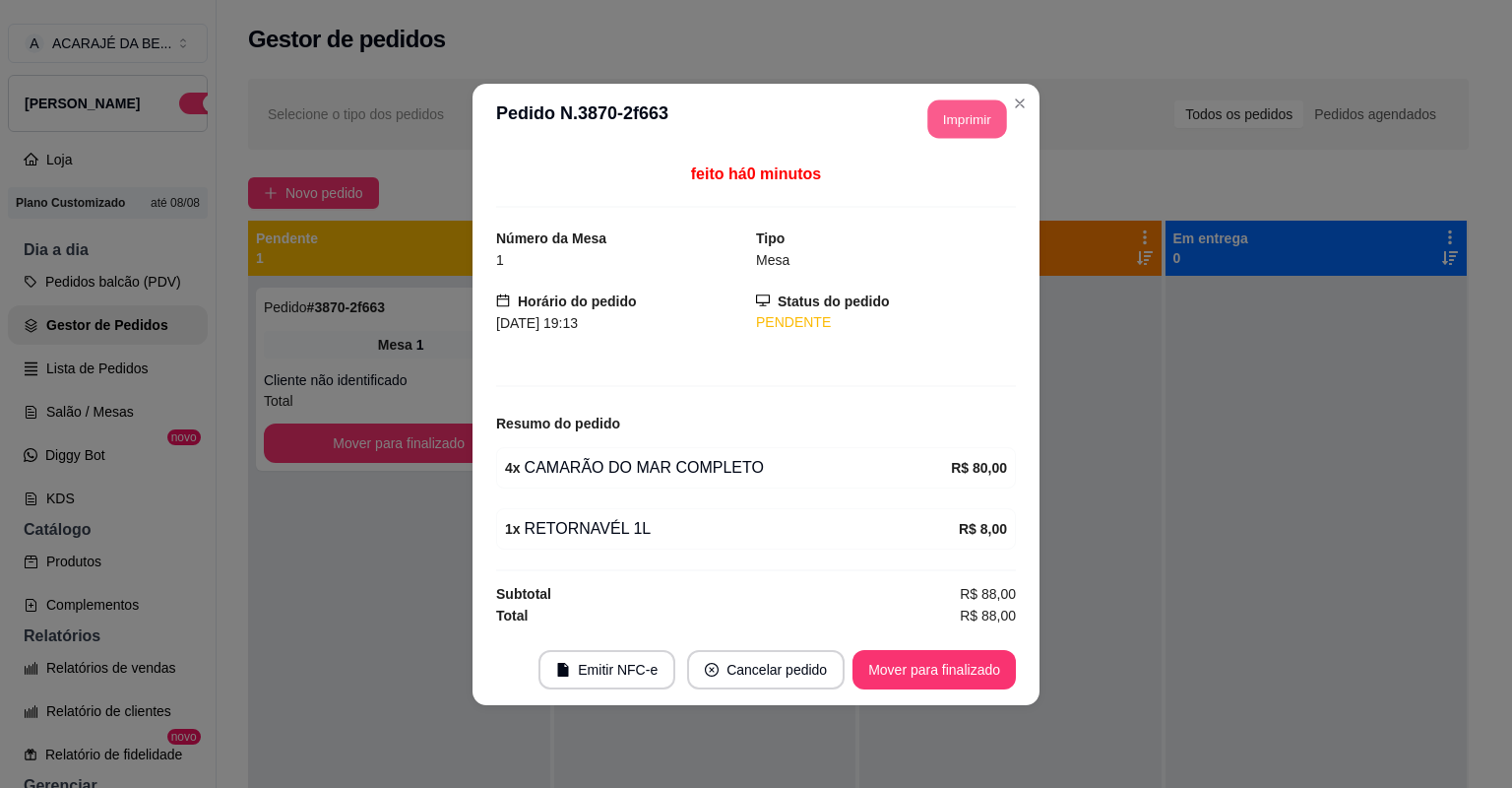click on "Imprimir" at bounding box center (968, 118) 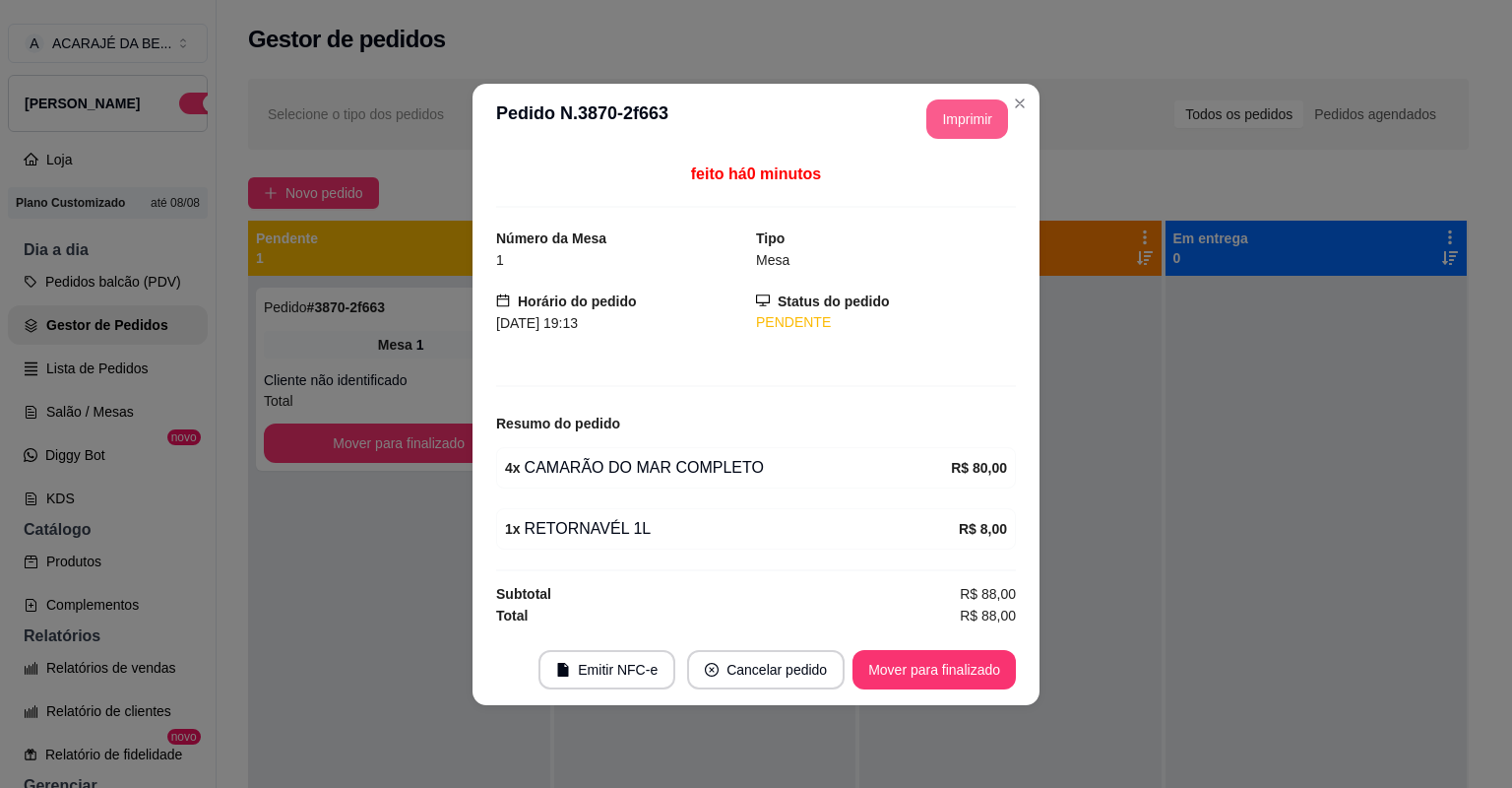 scroll, scrollTop: 0, scrollLeft: 0, axis: both 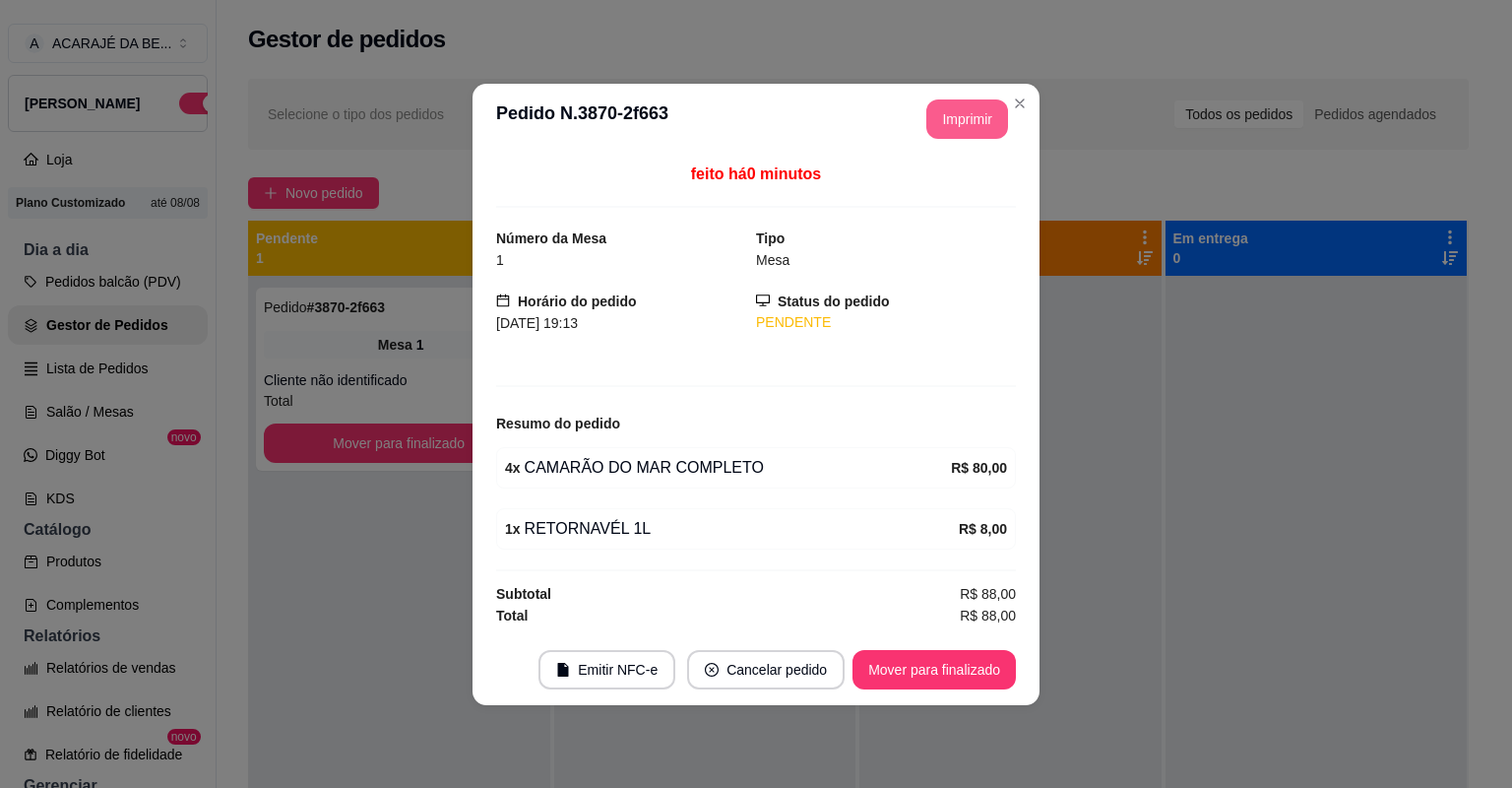 click on "Mover para finalizado" at bounding box center [934, 670] 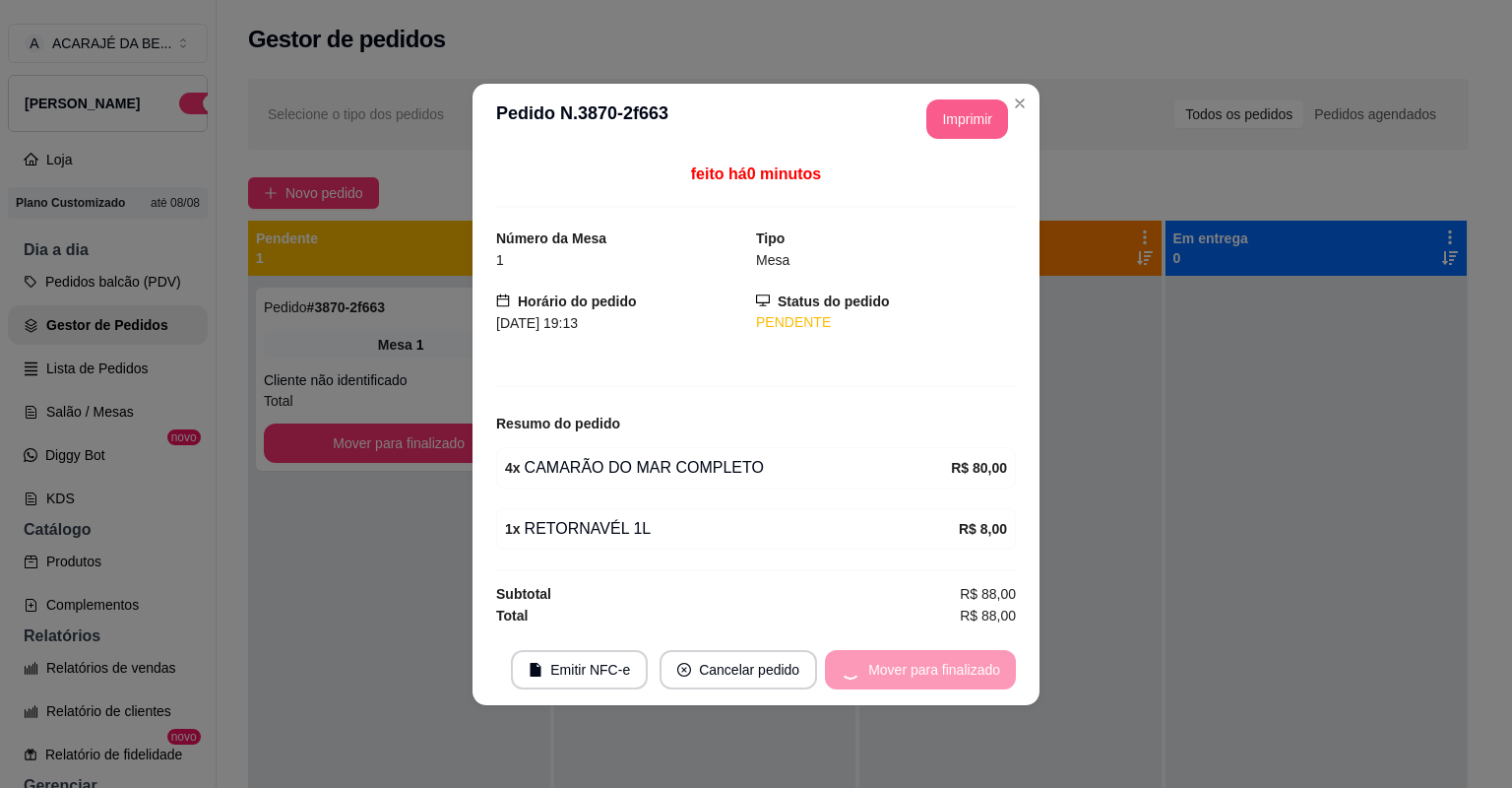 click on "Mover para finalizado" at bounding box center (920, 670) 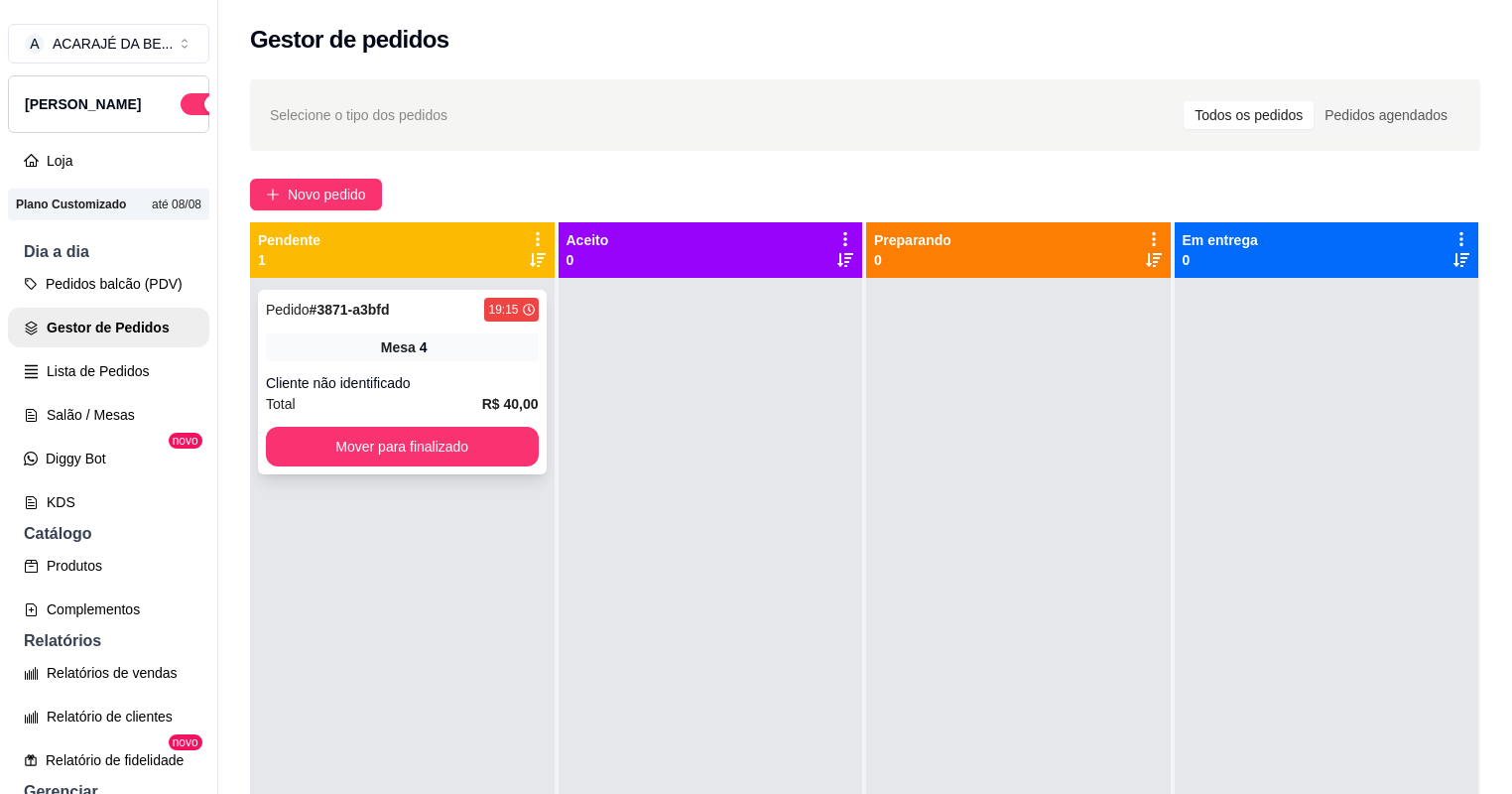 click on "Pedido  # 3871-a3bfd 19:15 Mesa 4 Cliente não identificado Total R$ 40,00 Mover para finalizado" at bounding box center (402, 382) 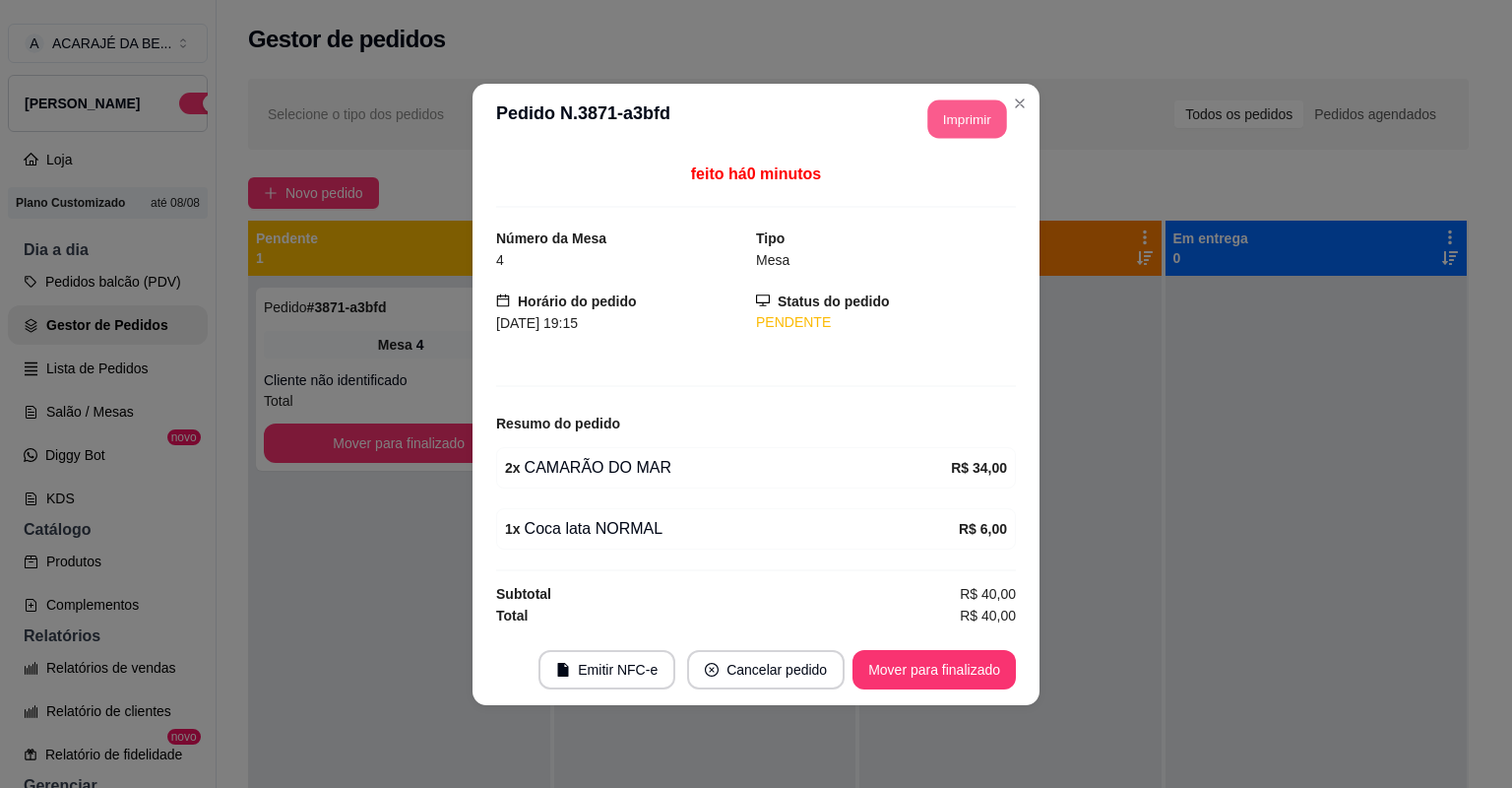 click on "Imprimir" at bounding box center (968, 118) 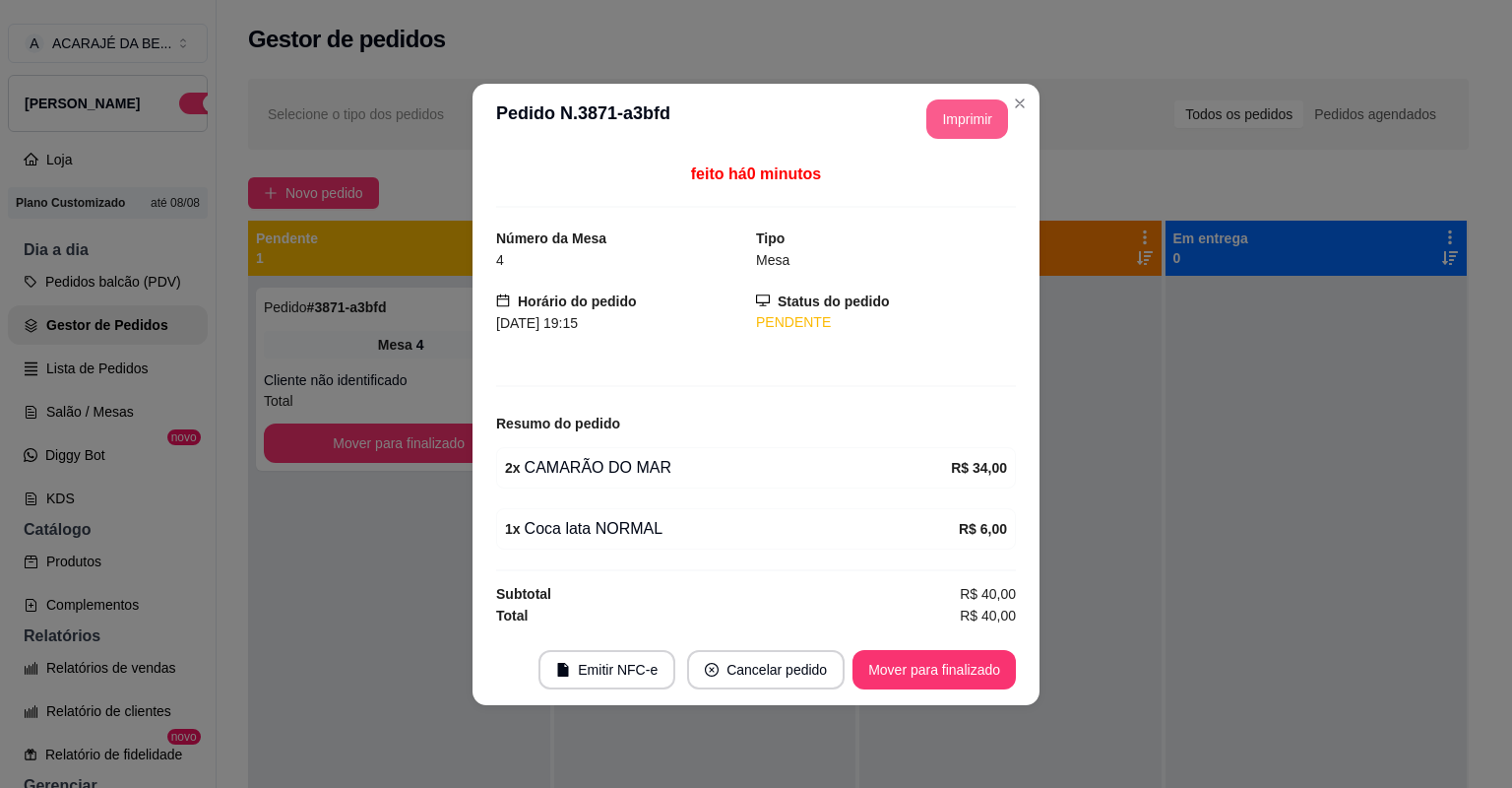 scroll, scrollTop: 0, scrollLeft: 0, axis: both 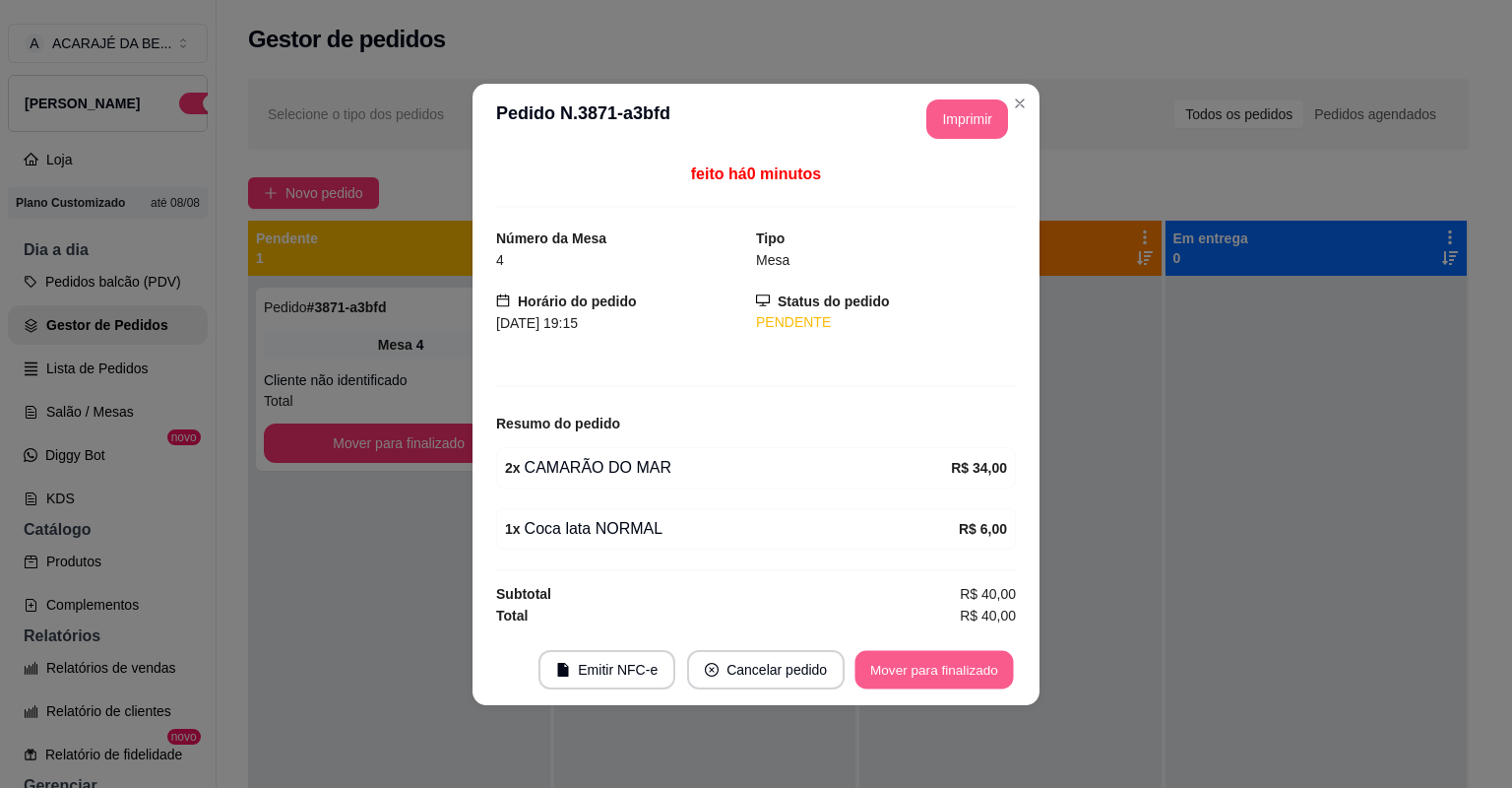 click on "Mover para finalizado" at bounding box center [934, 669] 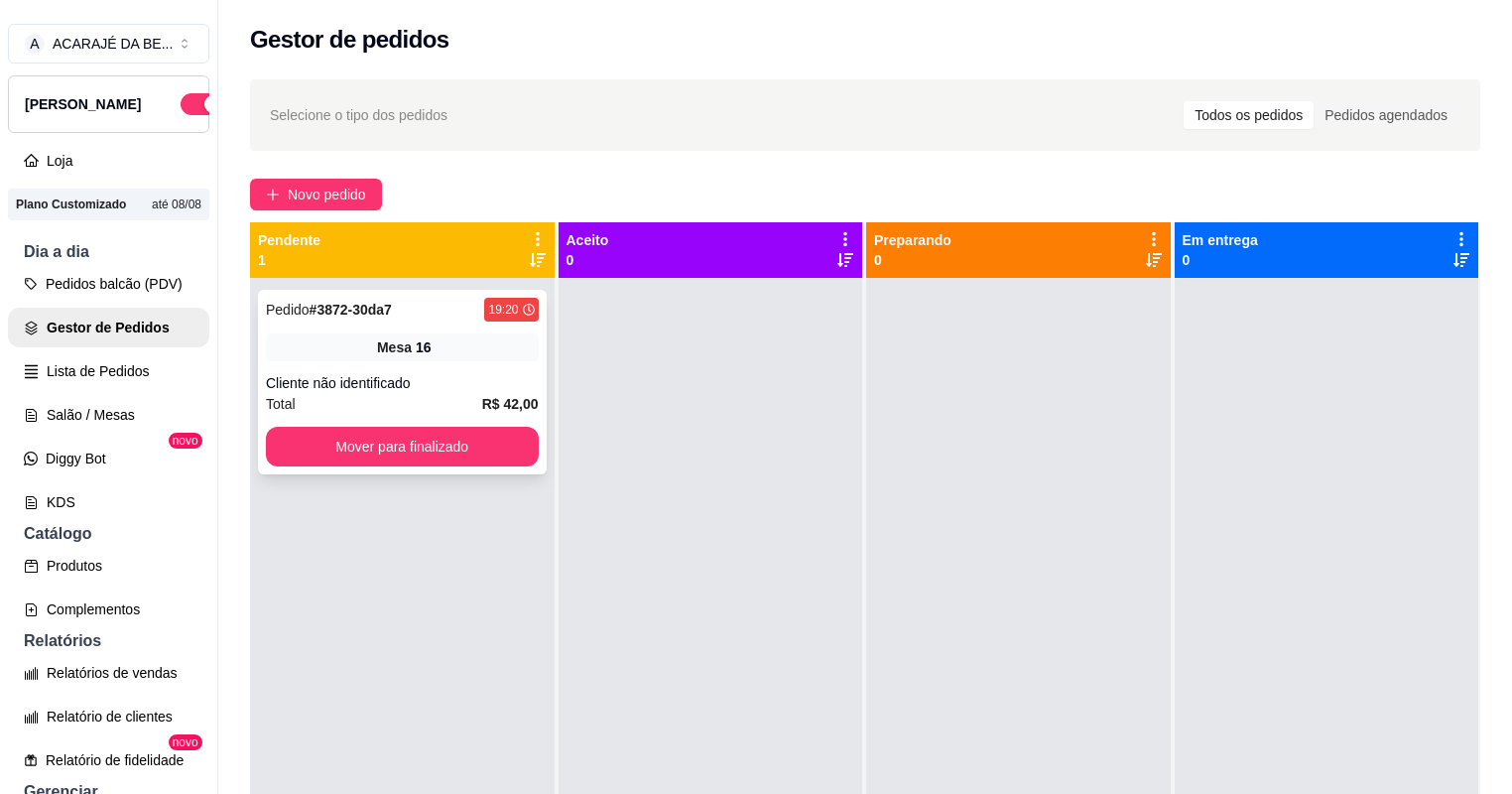 click on "Cliente não identificado" at bounding box center [402, 383] 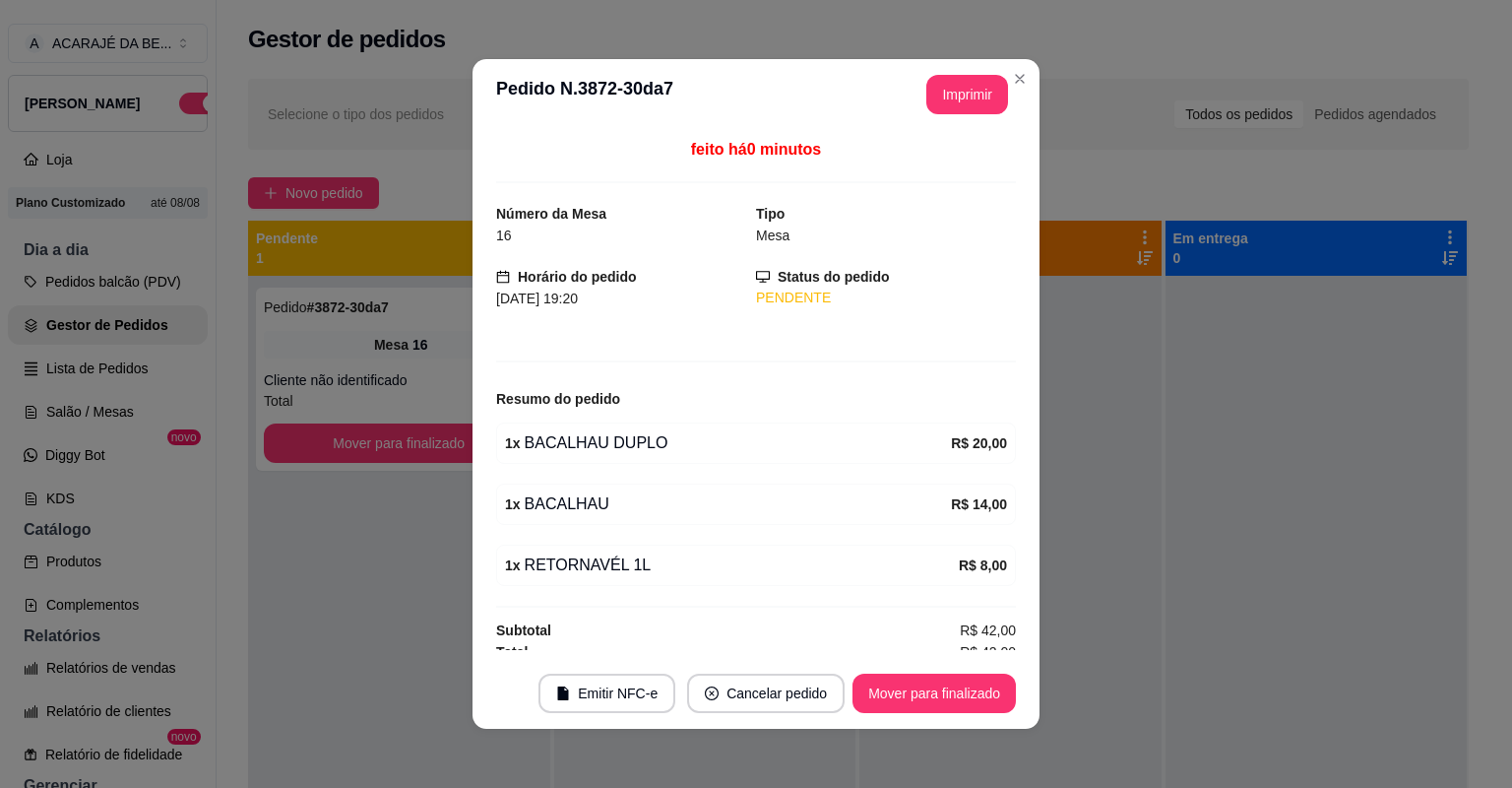 scroll, scrollTop: 10, scrollLeft: 0, axis: vertical 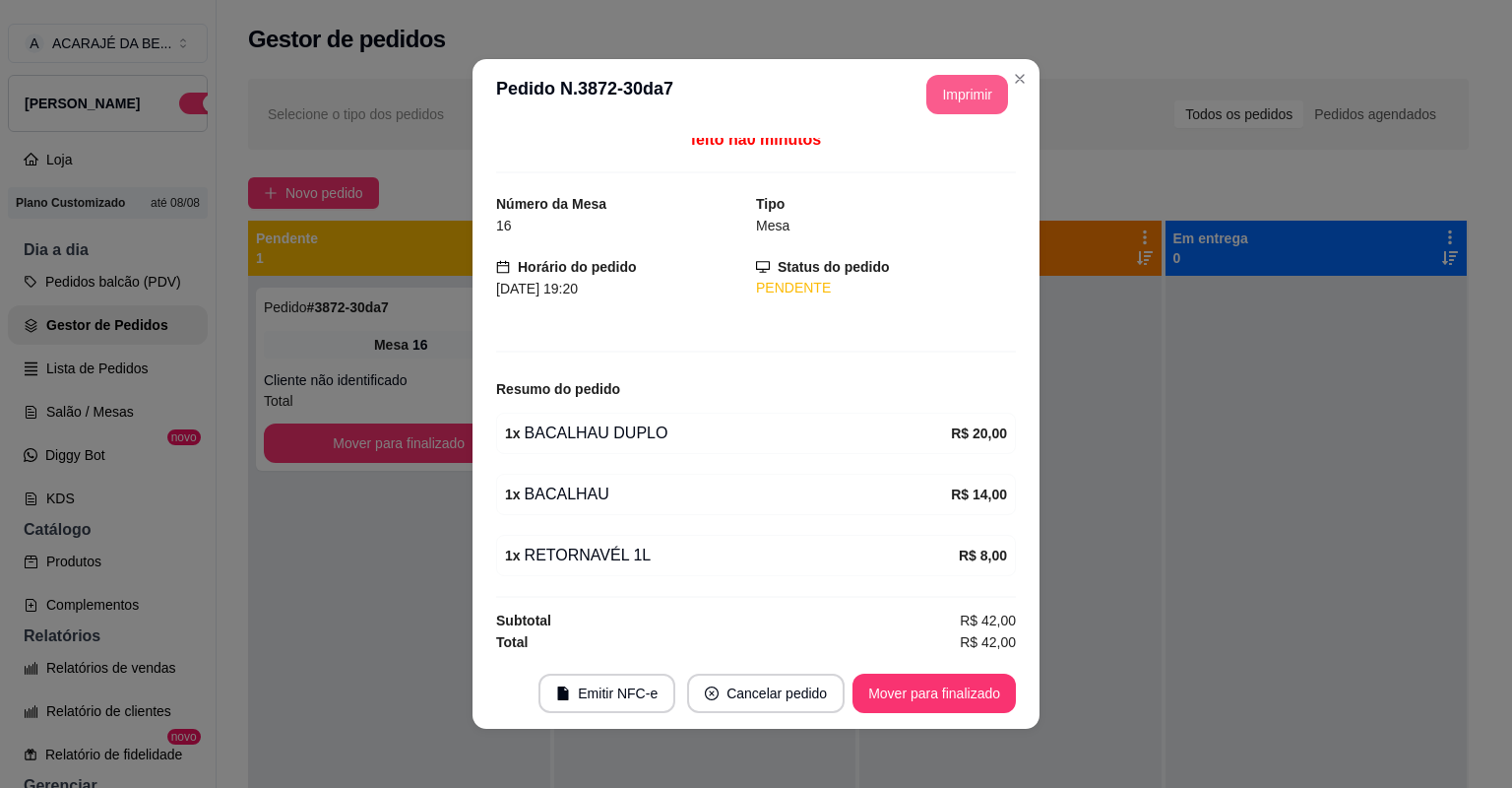 click on "Imprimir" at bounding box center (967, 95) 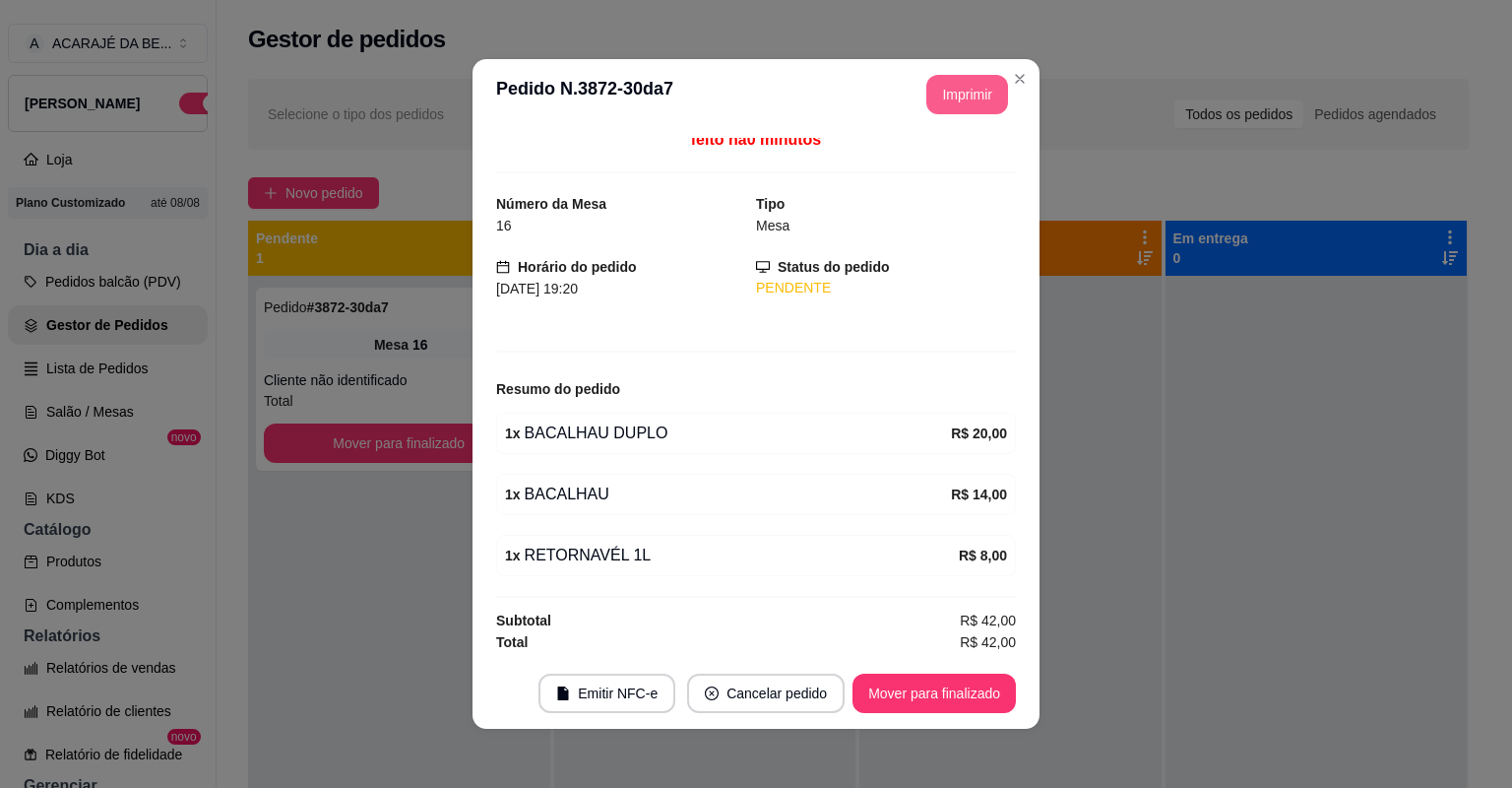 scroll, scrollTop: 0, scrollLeft: 0, axis: both 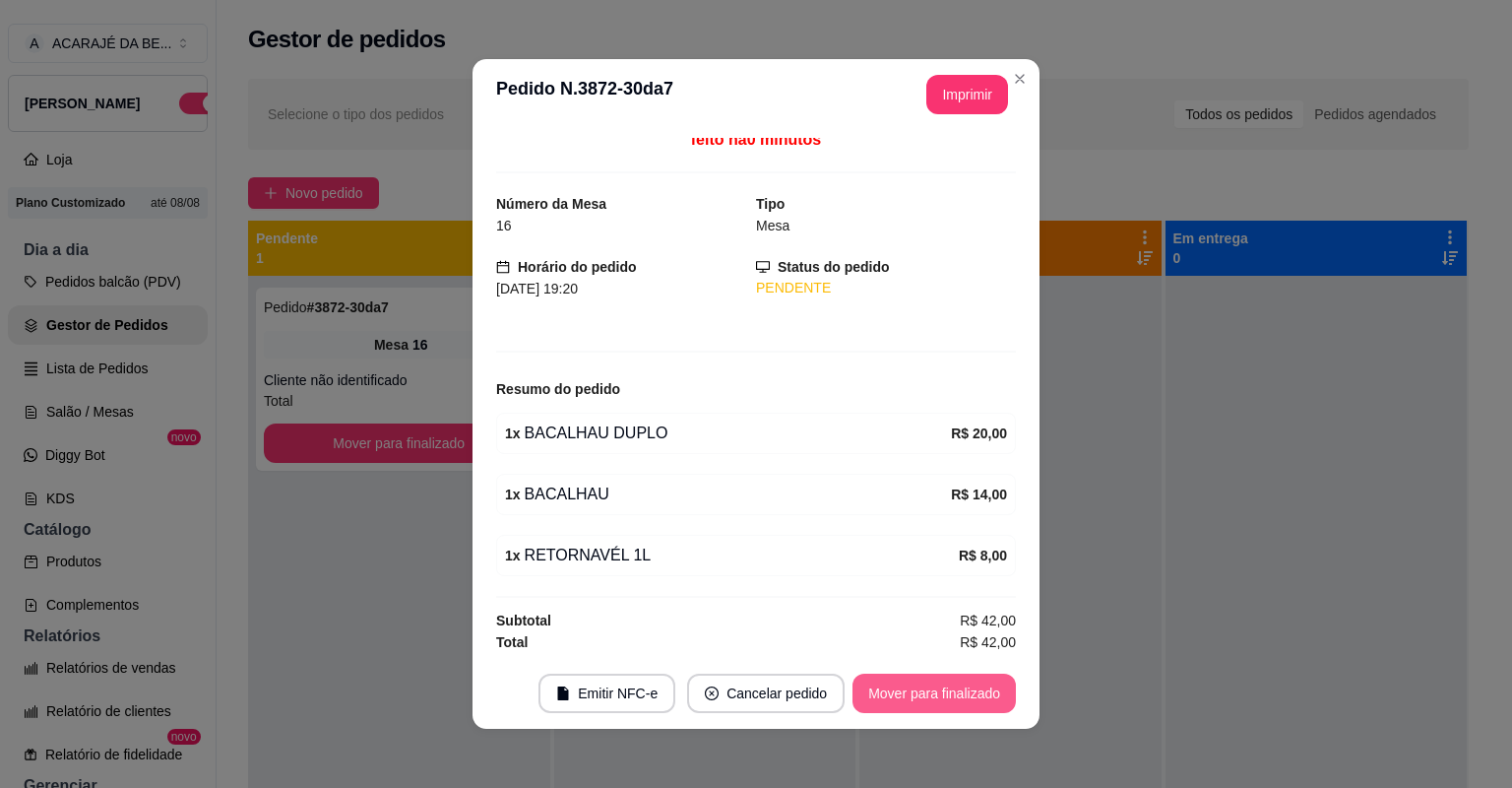 click on "Mover para finalizado" at bounding box center (934, 693) 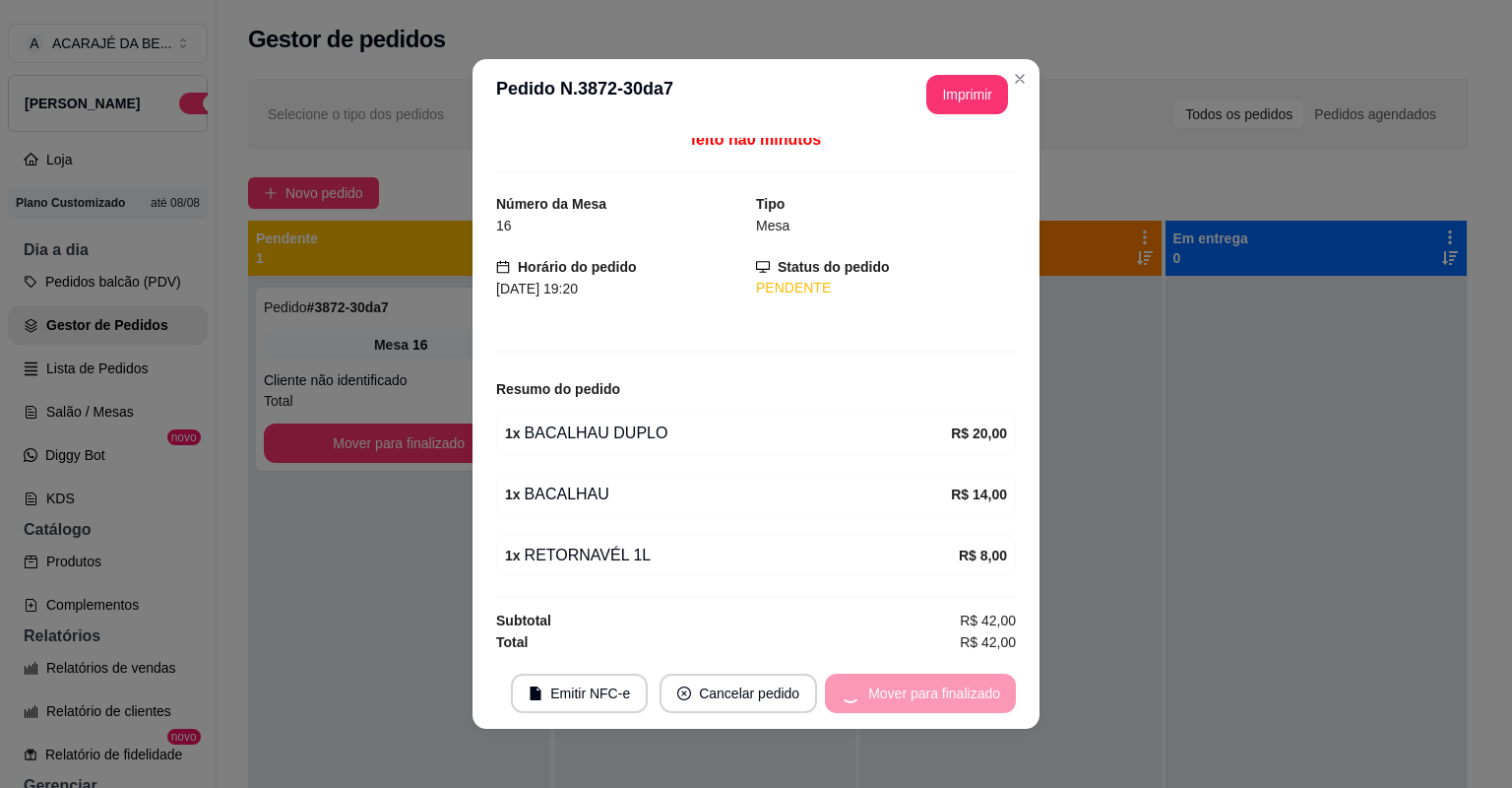 scroll, scrollTop: 0, scrollLeft: 0, axis: both 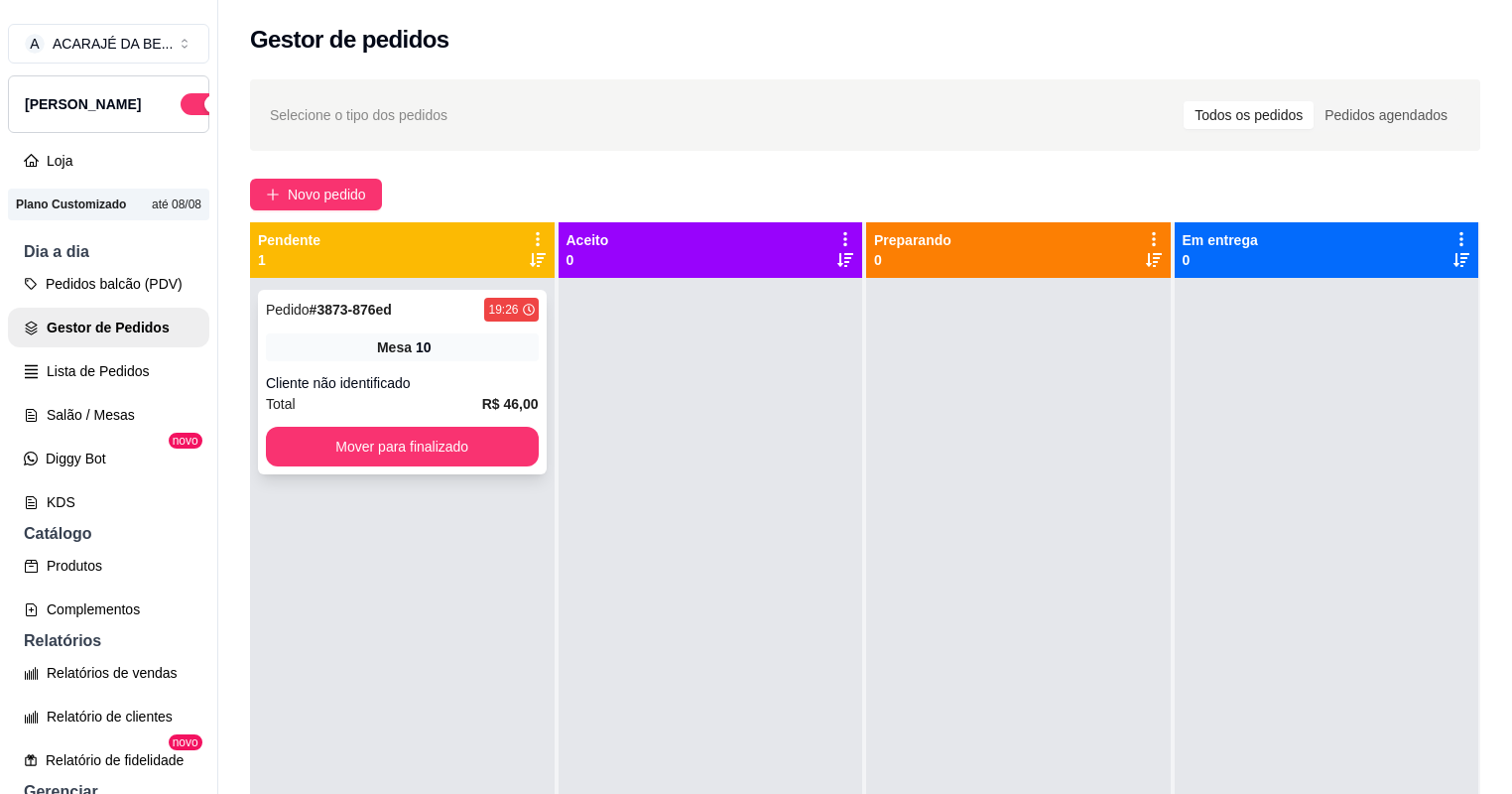 click on "R$ 46,00" at bounding box center (510, 404) 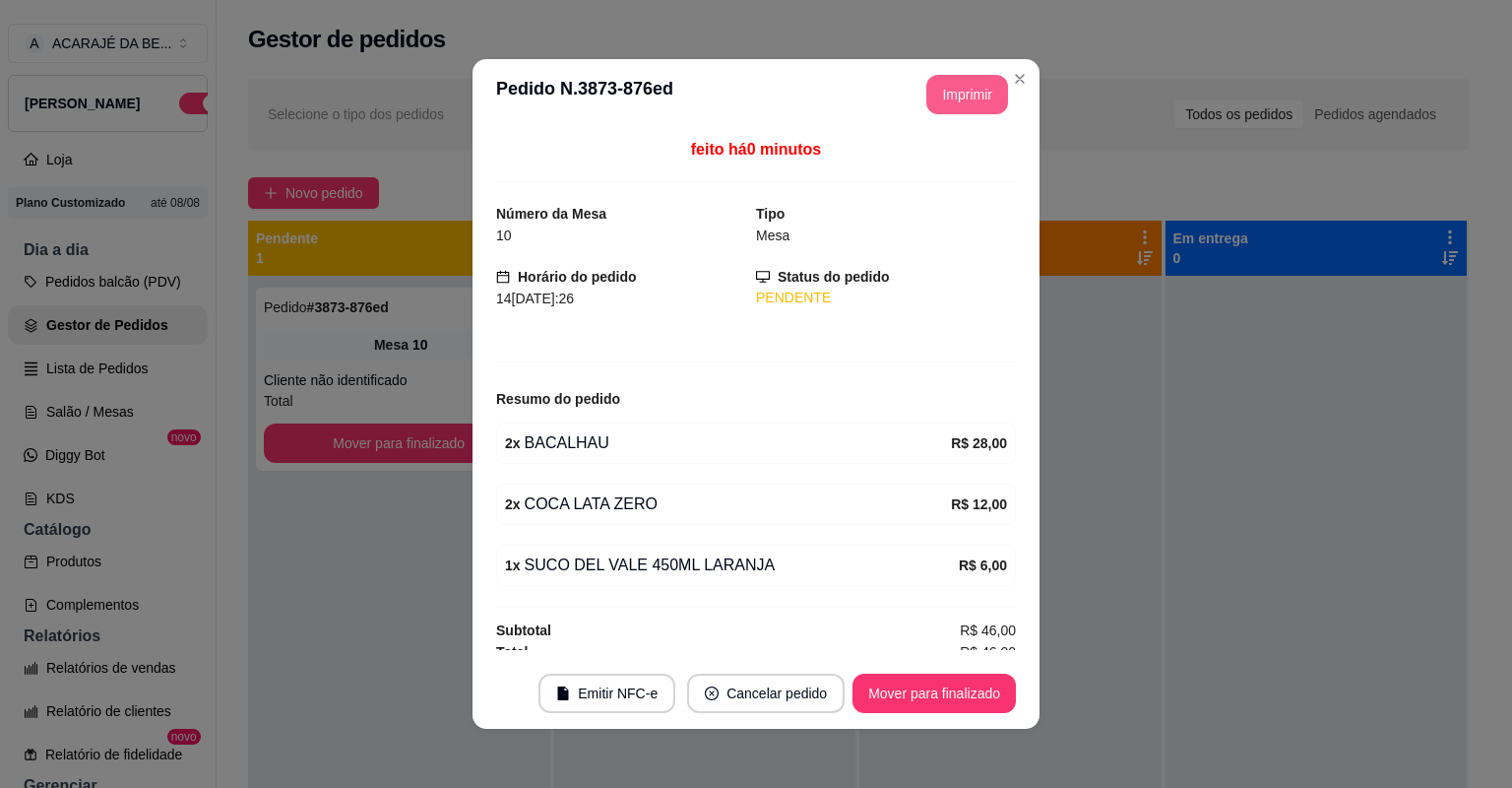 click on "Imprimir" at bounding box center (967, 95) 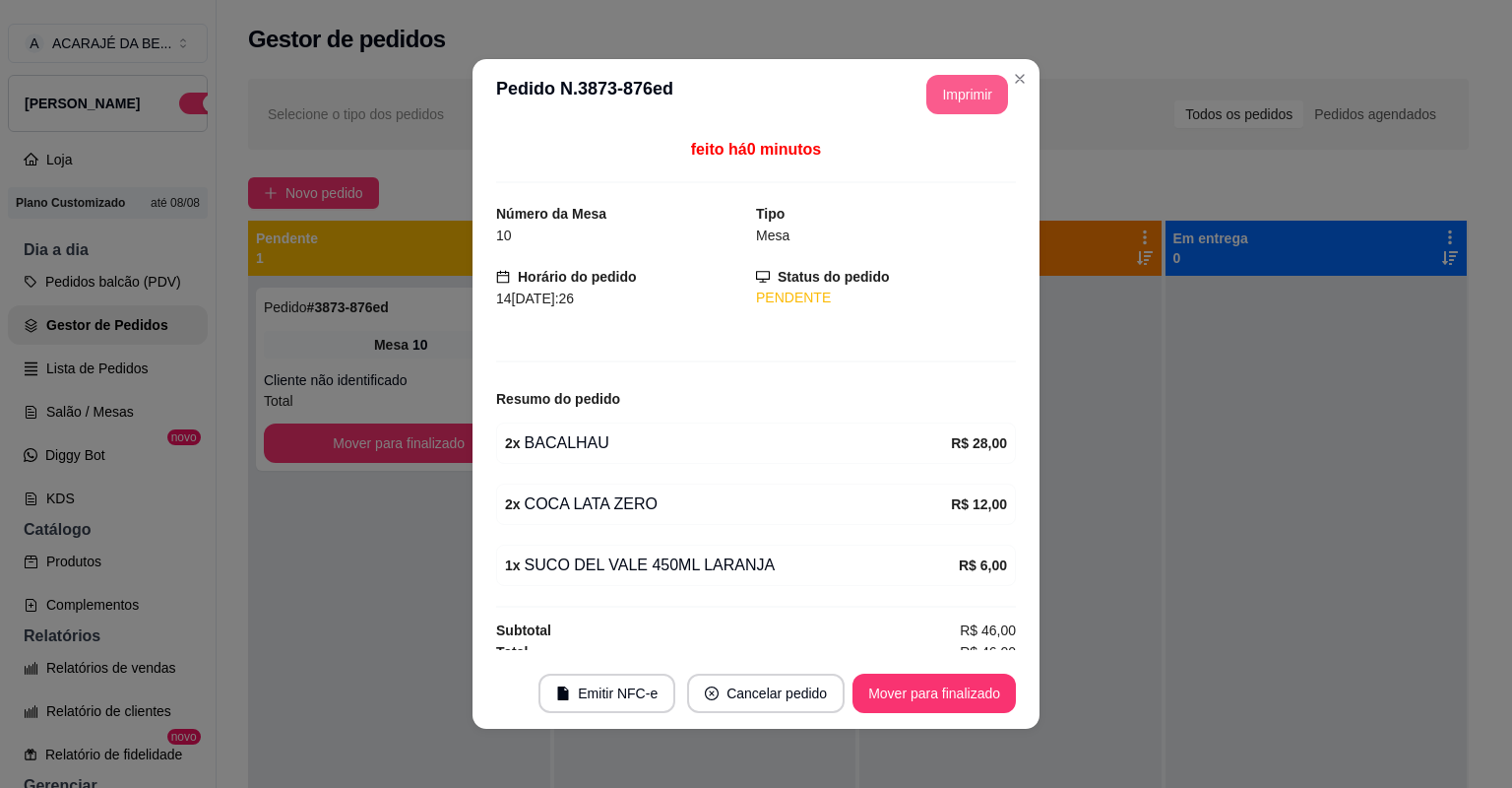 scroll, scrollTop: 0, scrollLeft: 0, axis: both 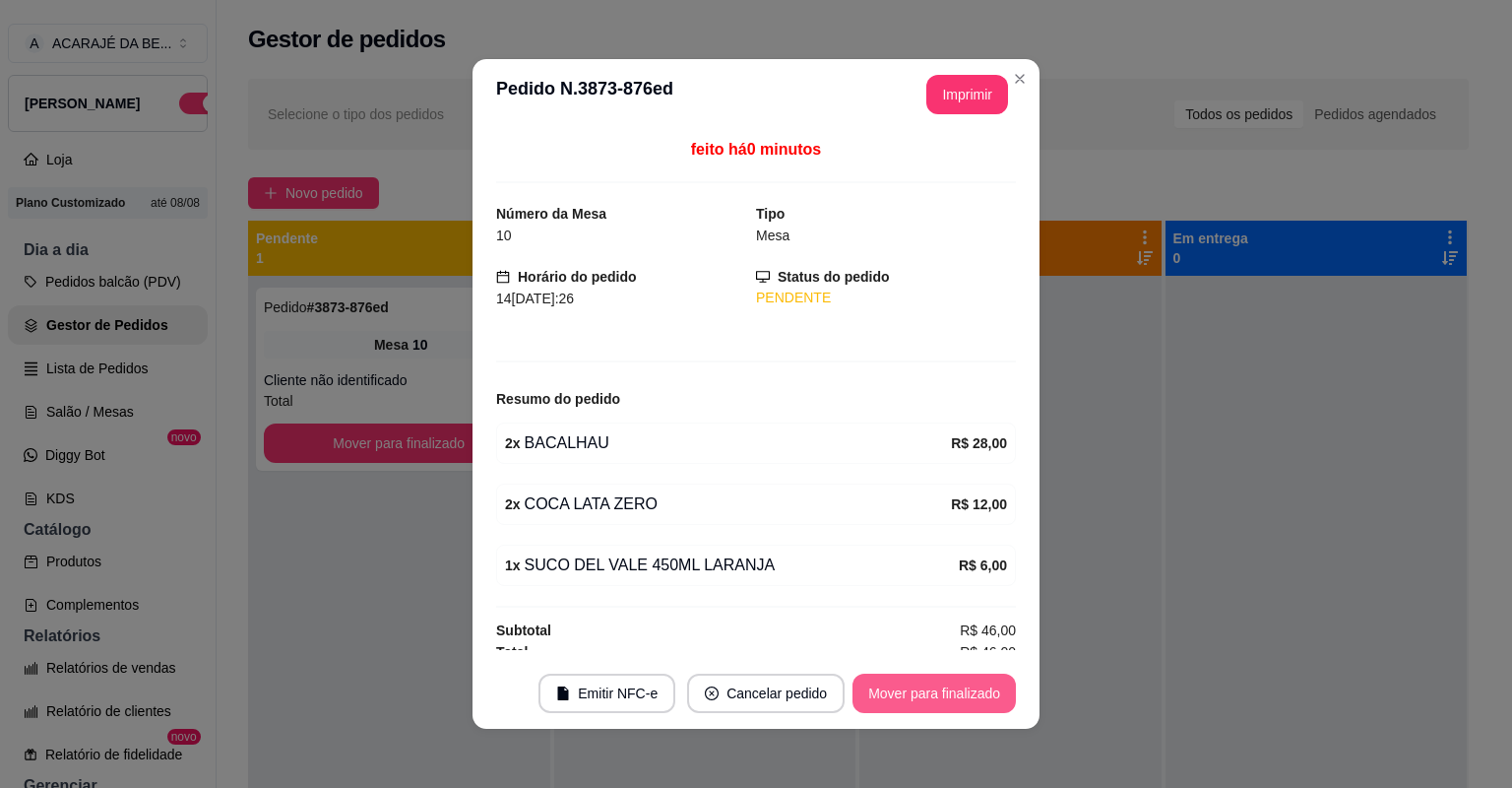 click on "Mover para finalizado" at bounding box center [934, 693] 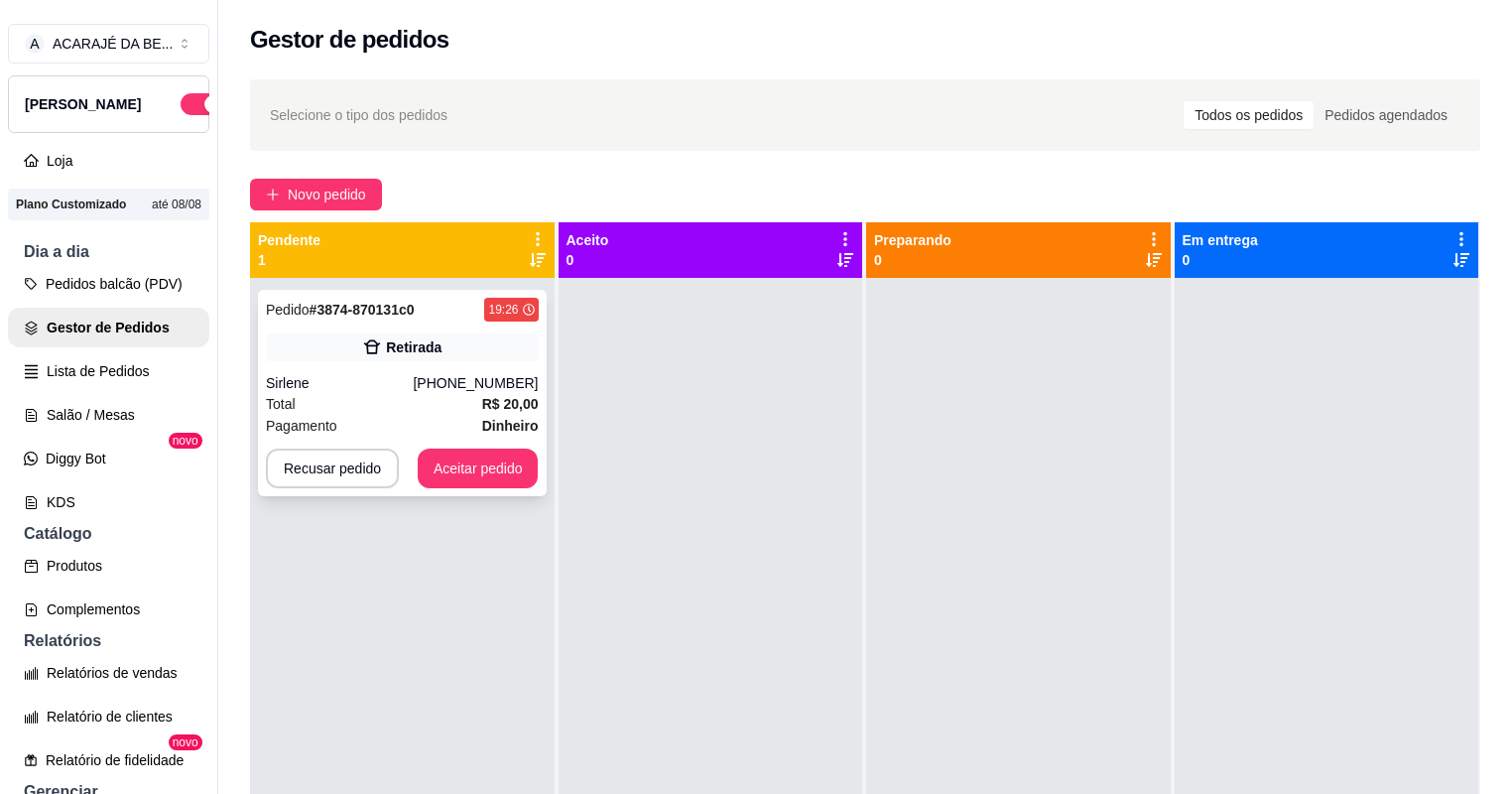 click on "Total R$ 20,00" at bounding box center [402, 404] 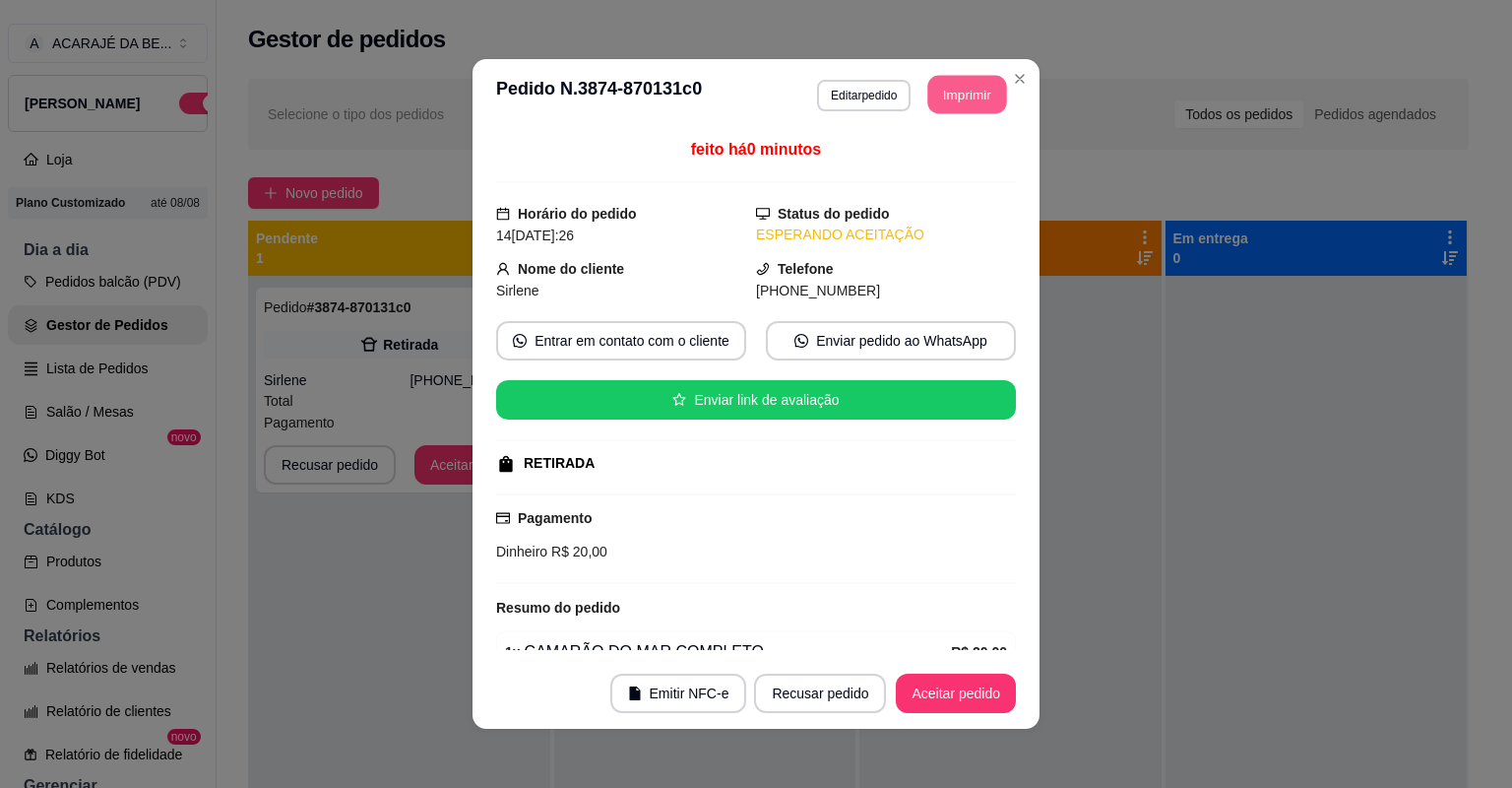click on "Imprimir" at bounding box center [968, 95] 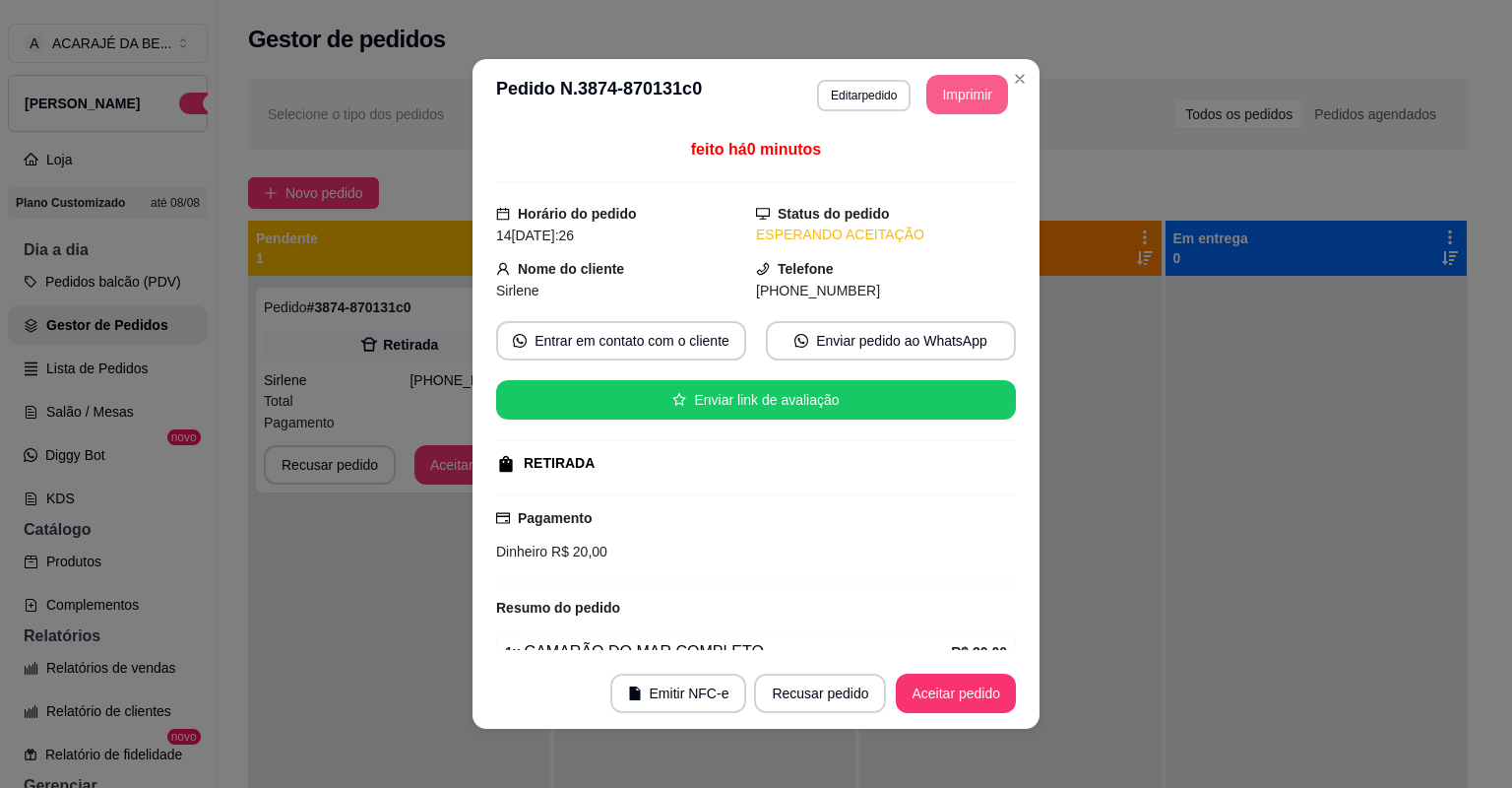 scroll, scrollTop: 0, scrollLeft: 0, axis: both 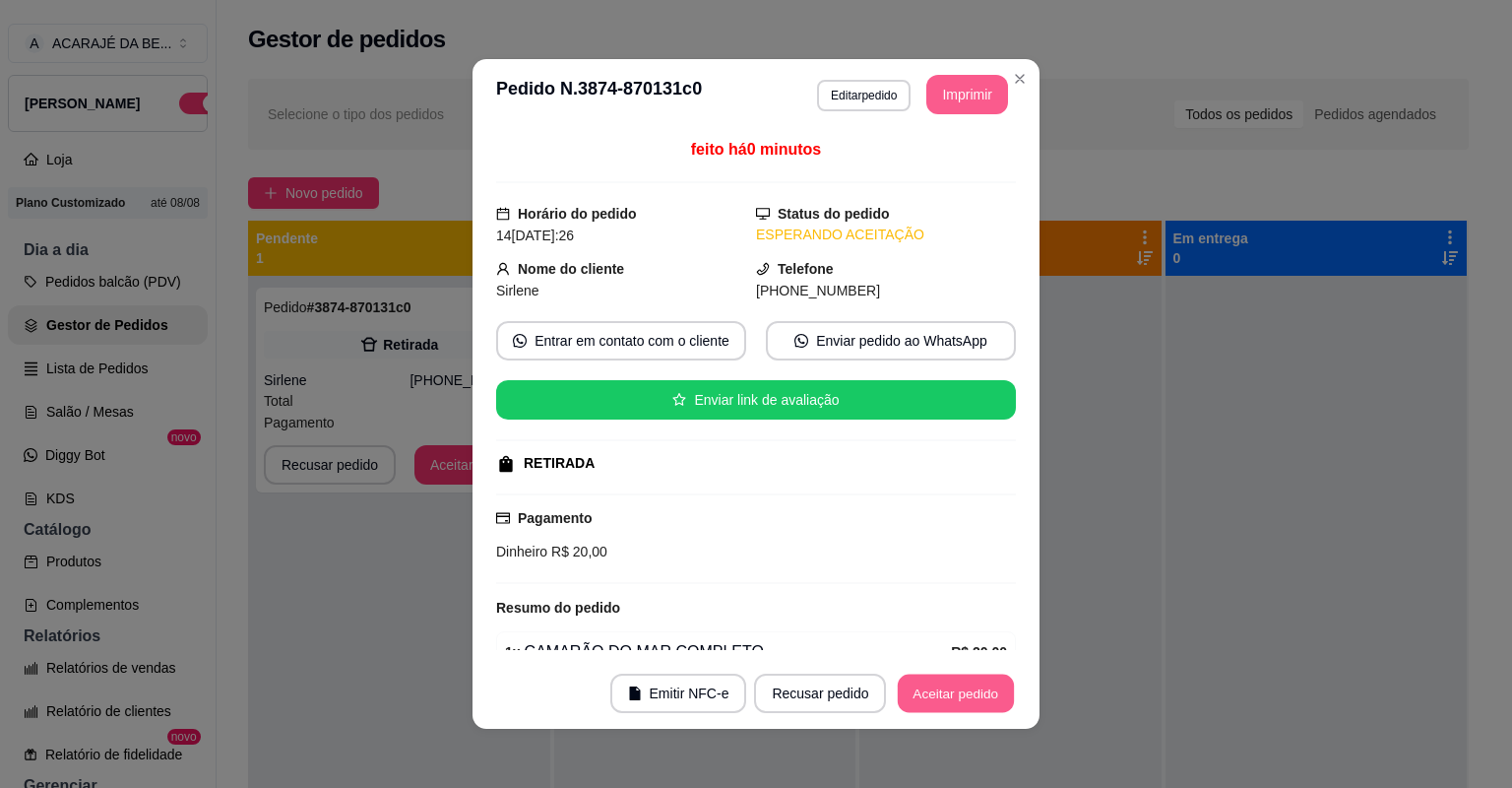 click on "Aceitar pedido" at bounding box center [956, 693] 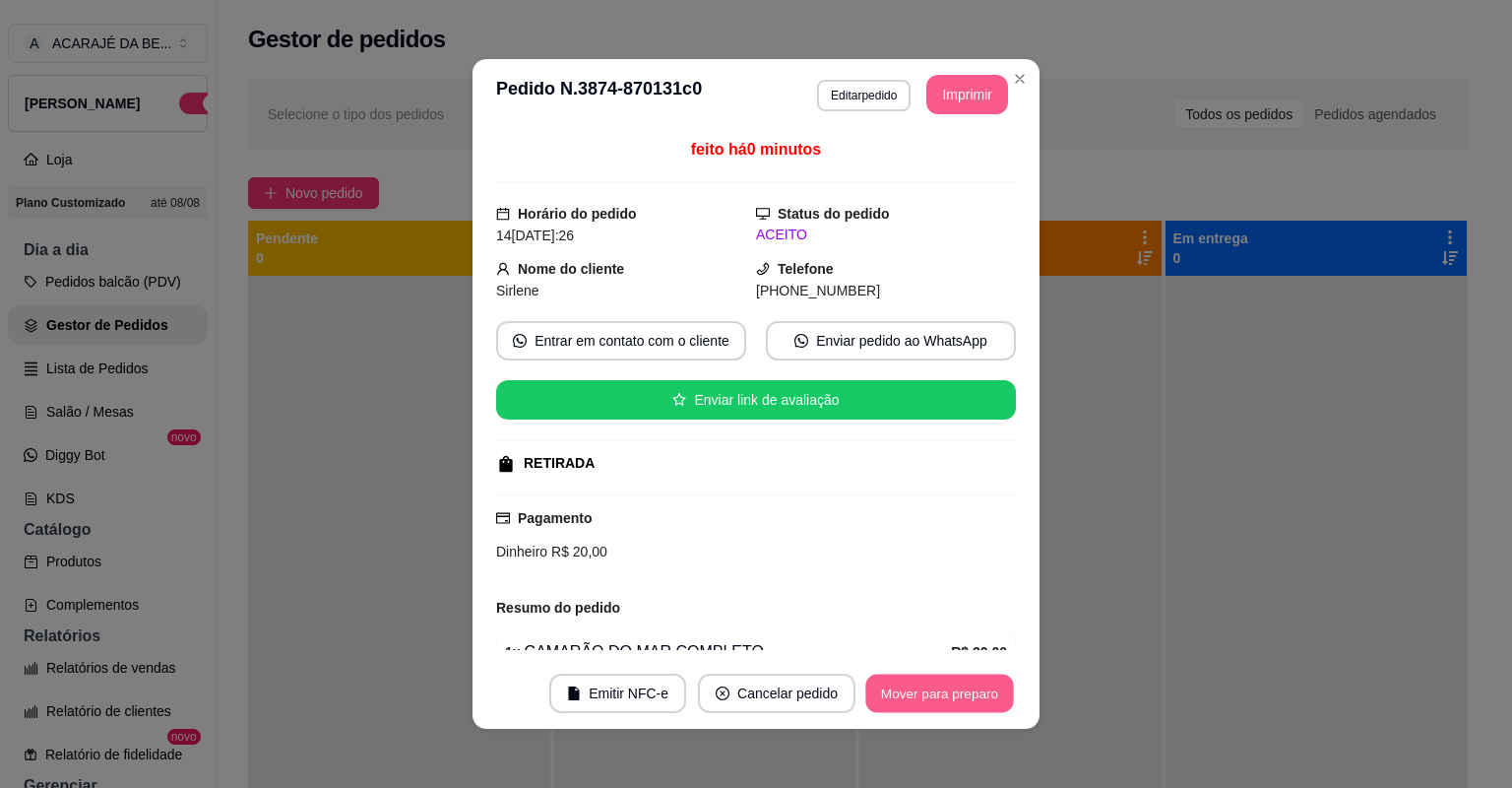 click on "Mover para preparo" at bounding box center (939, 693) 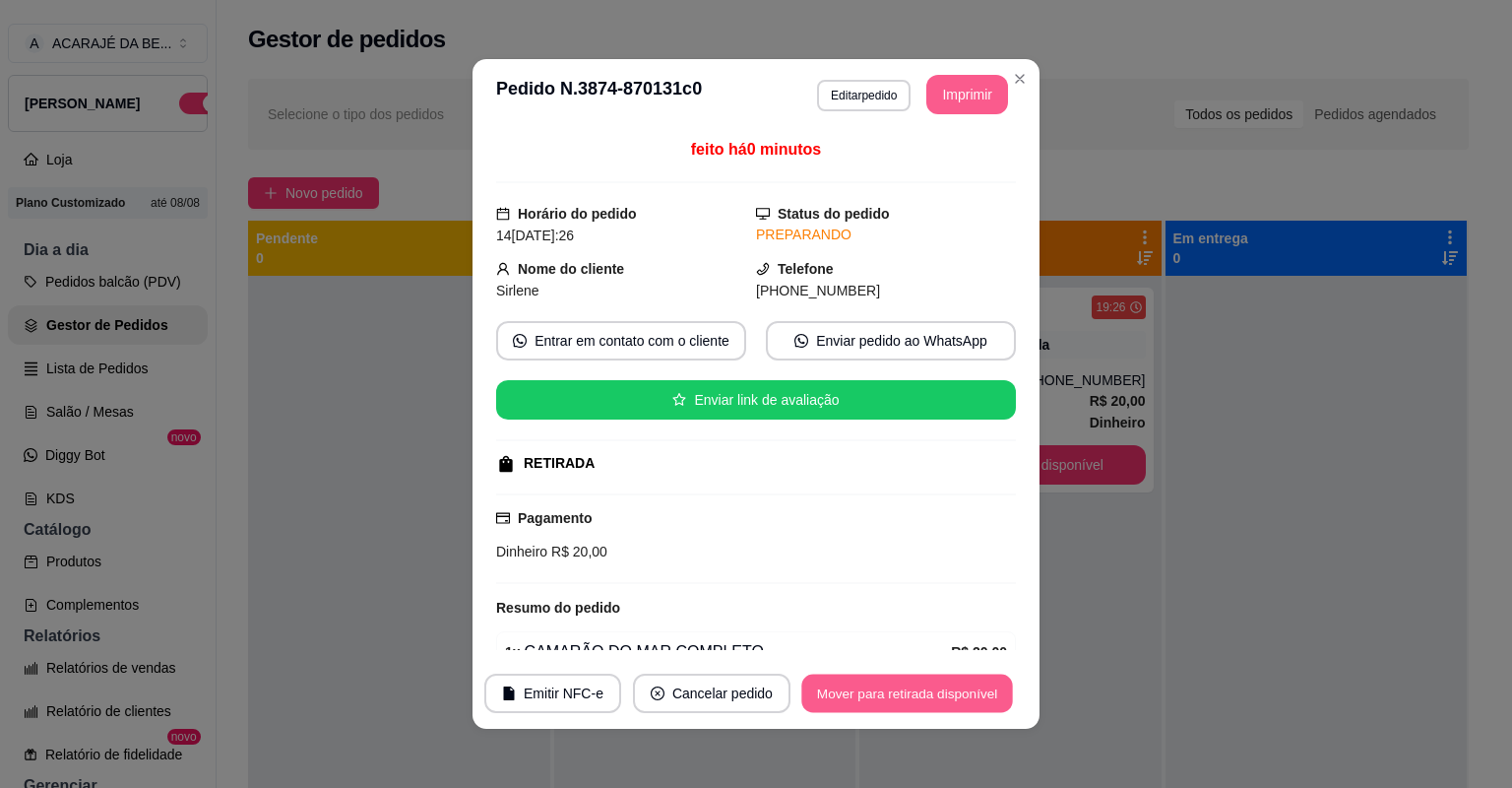 click on "Mover para retirada disponível" at bounding box center [907, 693] 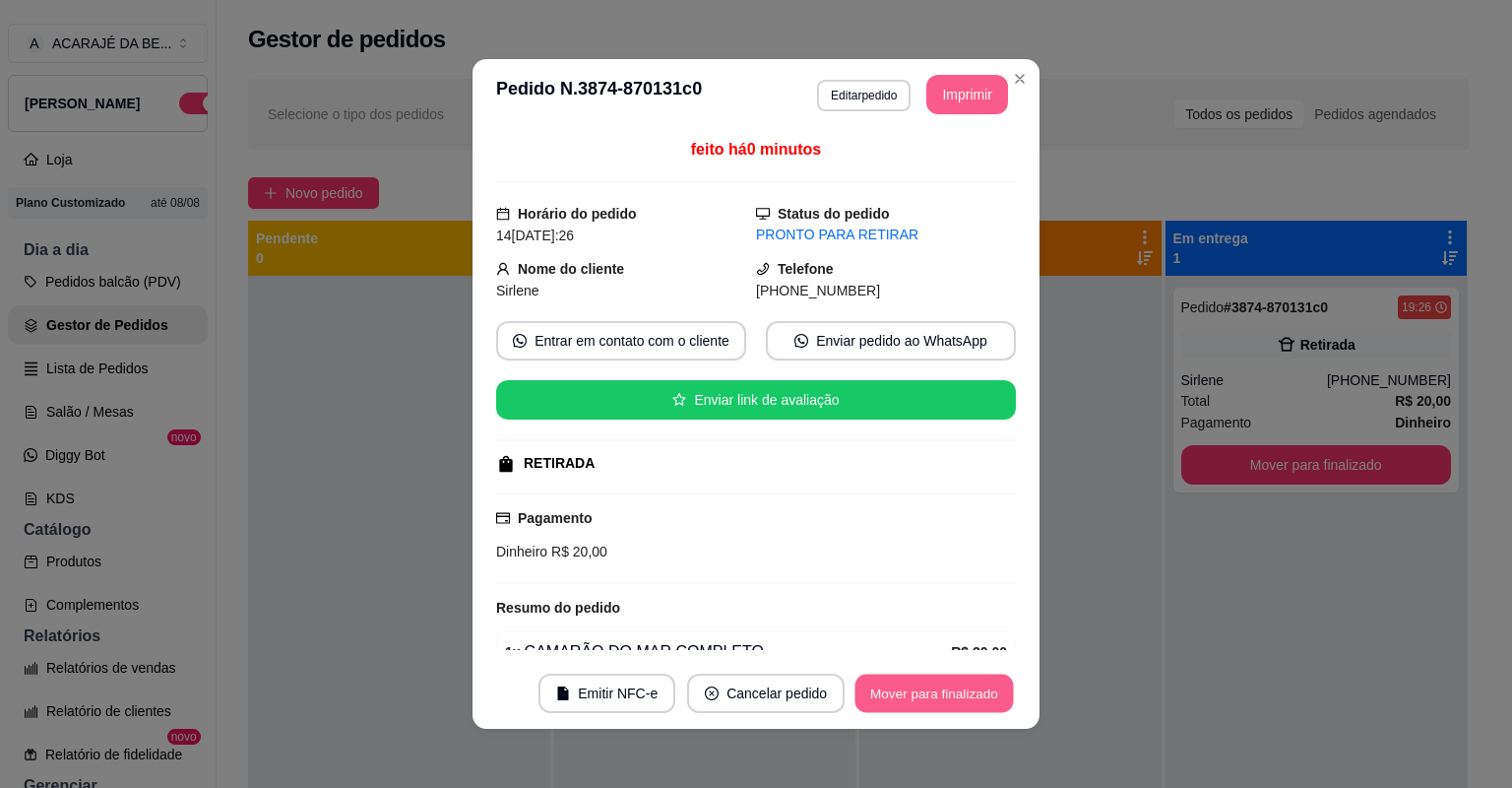 click on "Mover para finalizado" at bounding box center [934, 693] 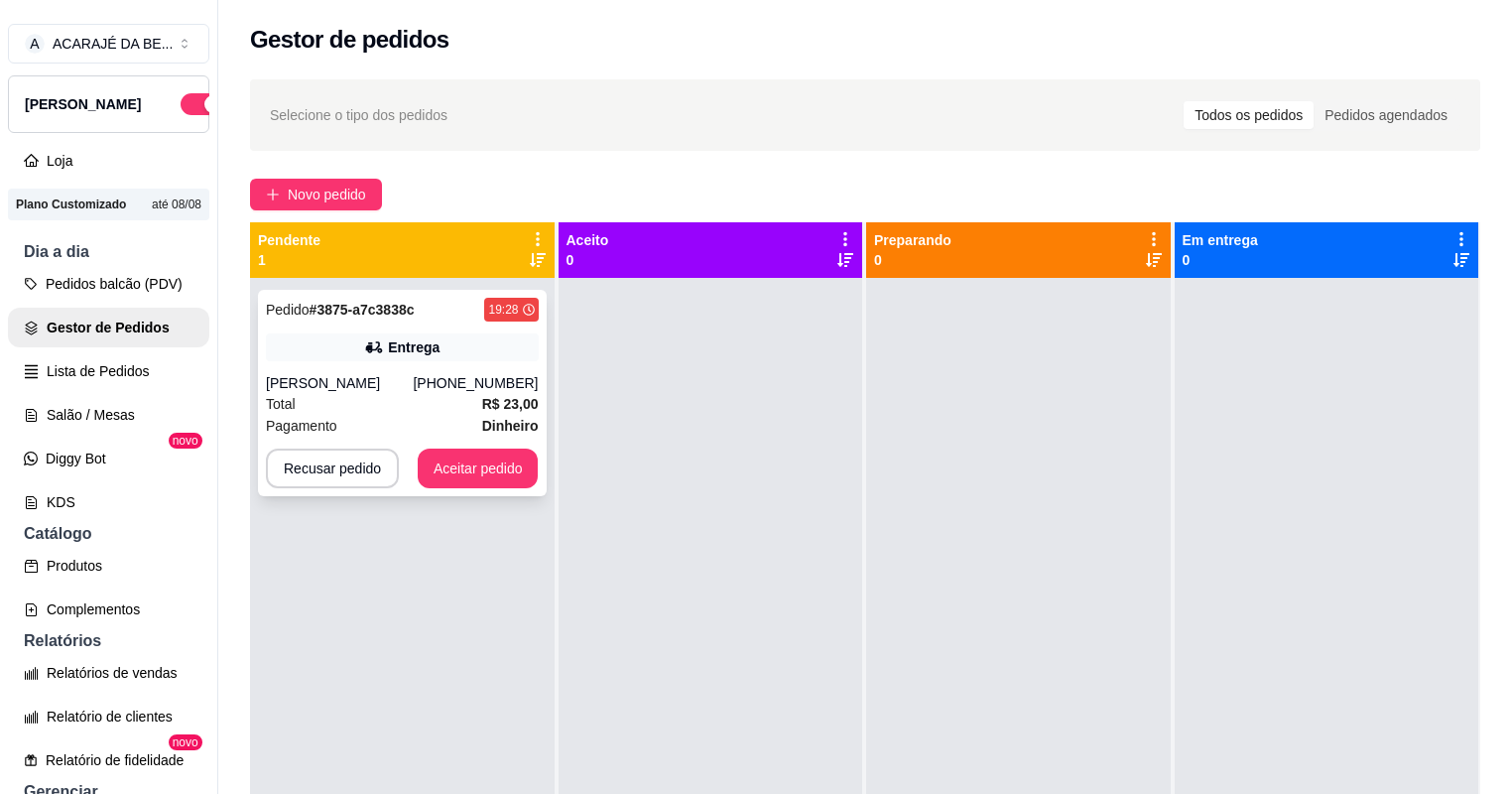 click on "Total R$ 23,00" at bounding box center [402, 404] 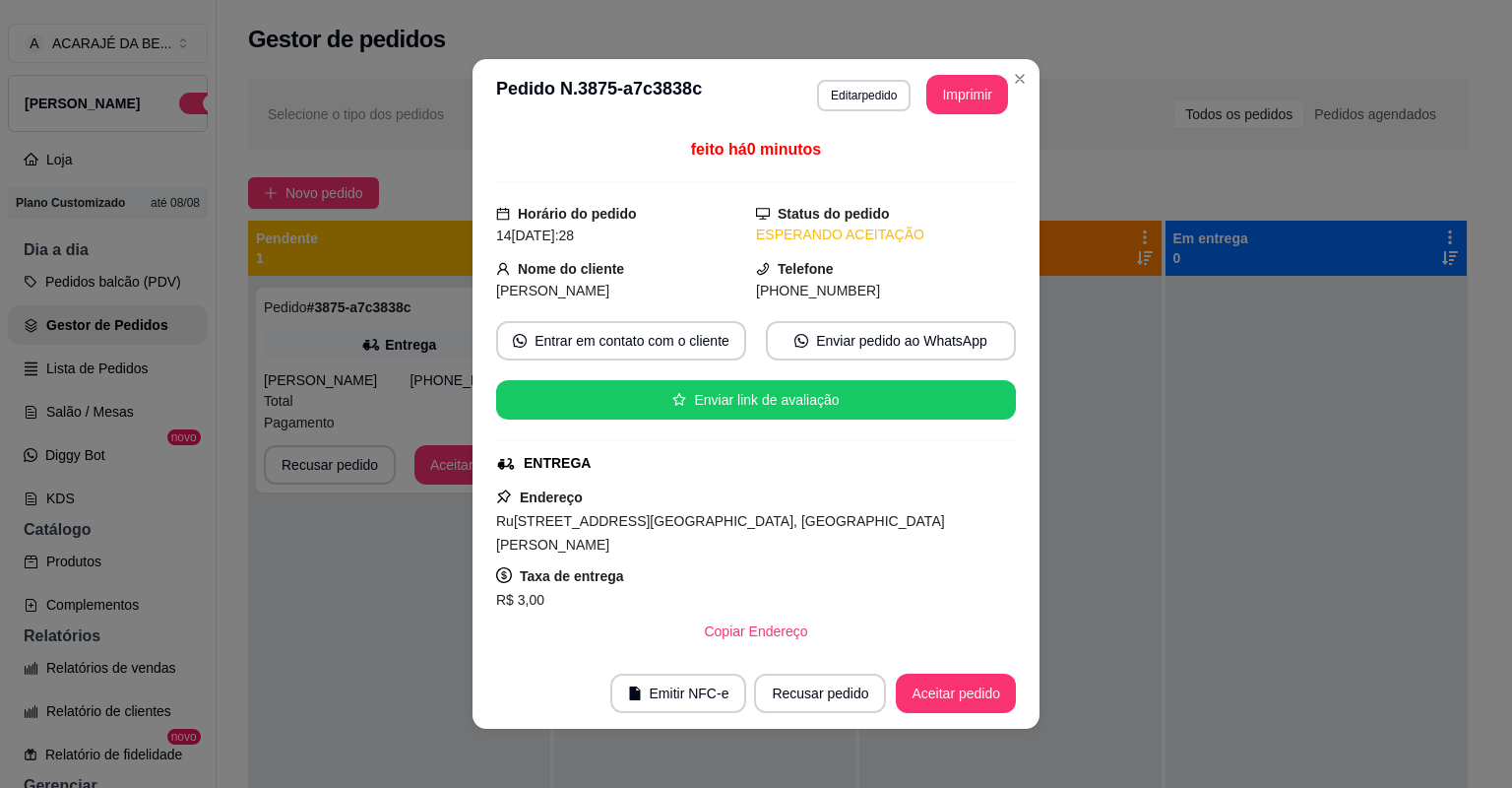scroll, scrollTop: 250, scrollLeft: 0, axis: vertical 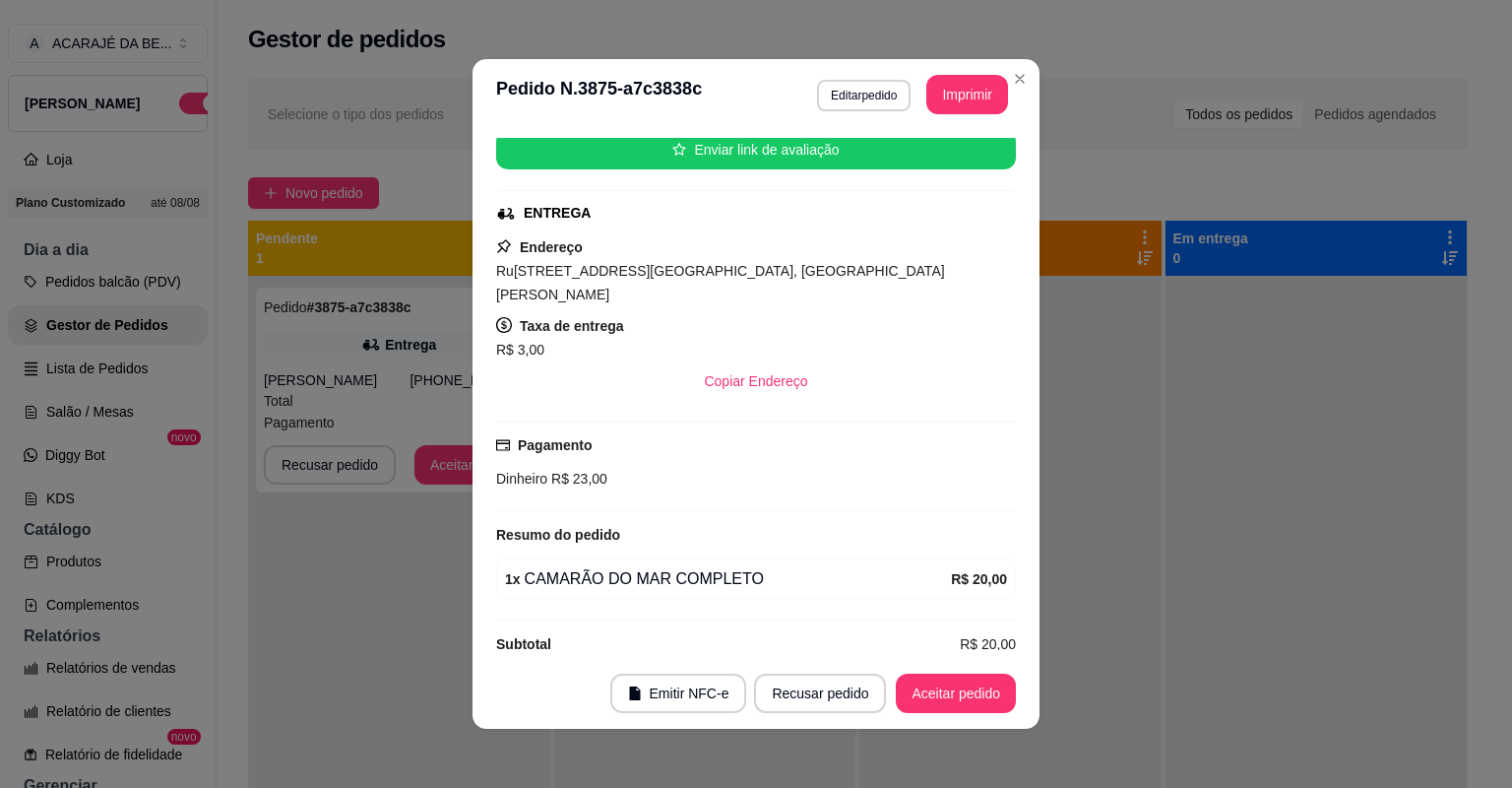 click on "**********" at bounding box center (756, 95) 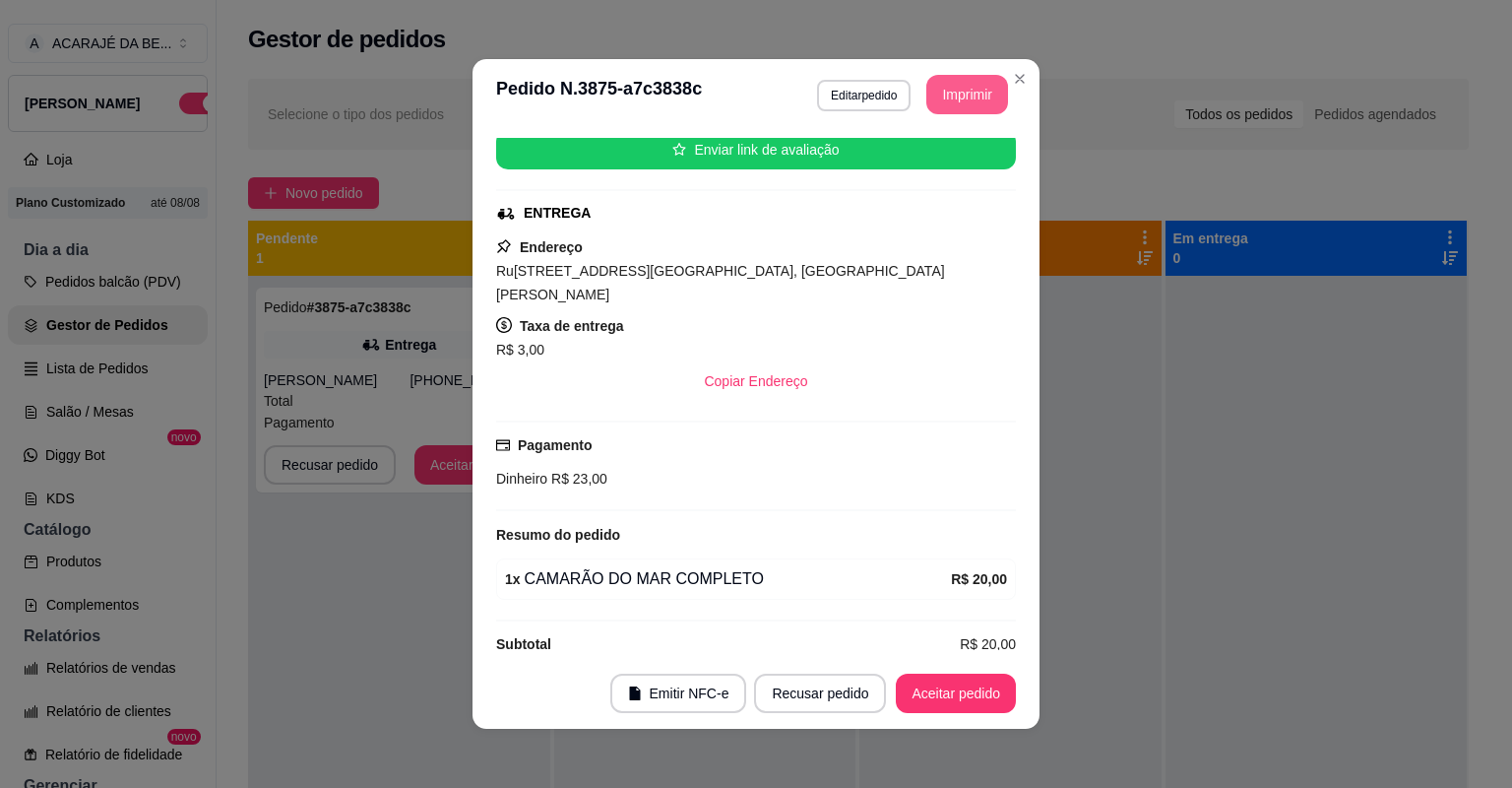 click on "Imprimir" at bounding box center [967, 95] 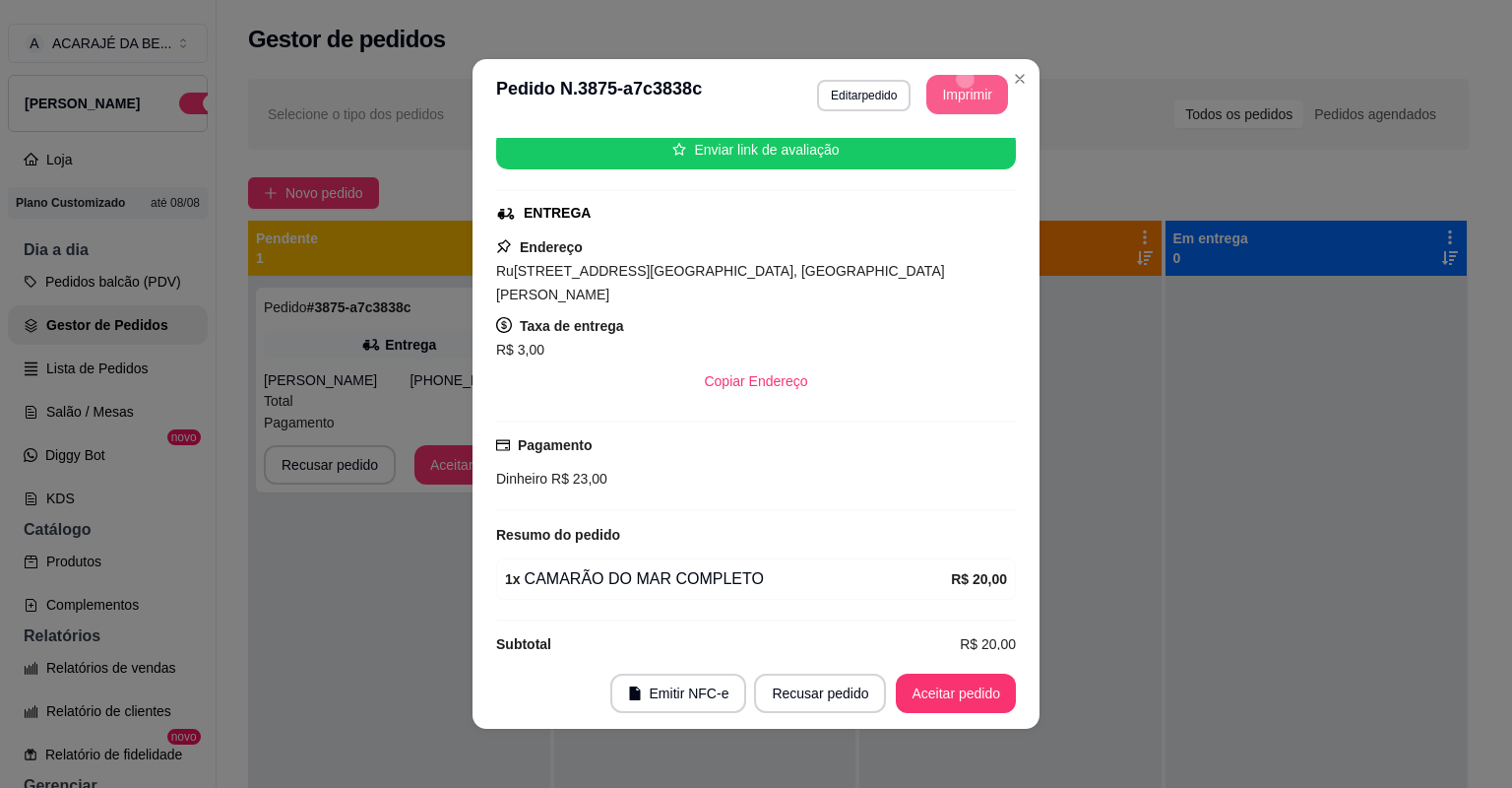 scroll, scrollTop: 0, scrollLeft: 0, axis: both 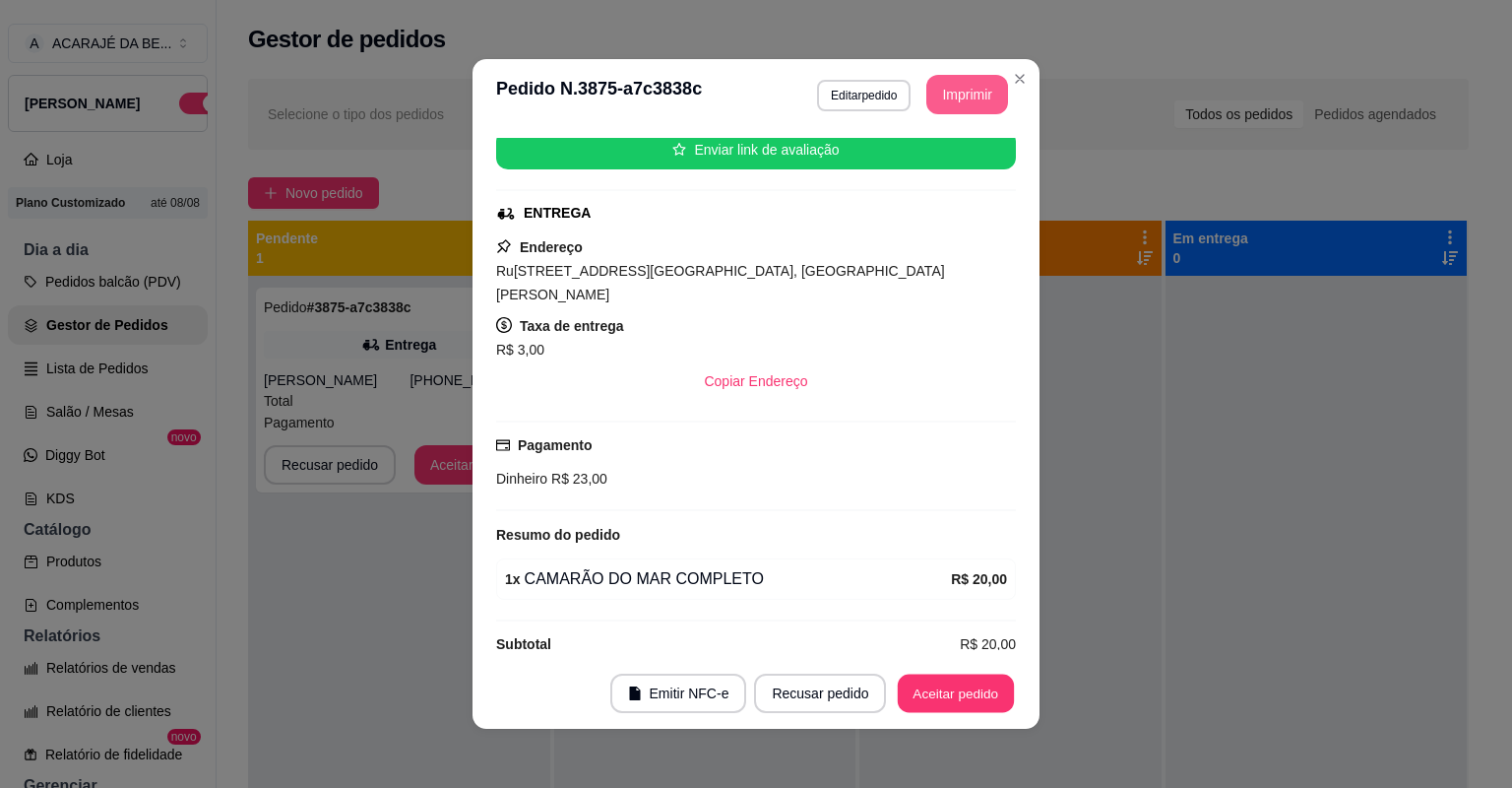 click on "Aceitar pedido" at bounding box center [956, 693] 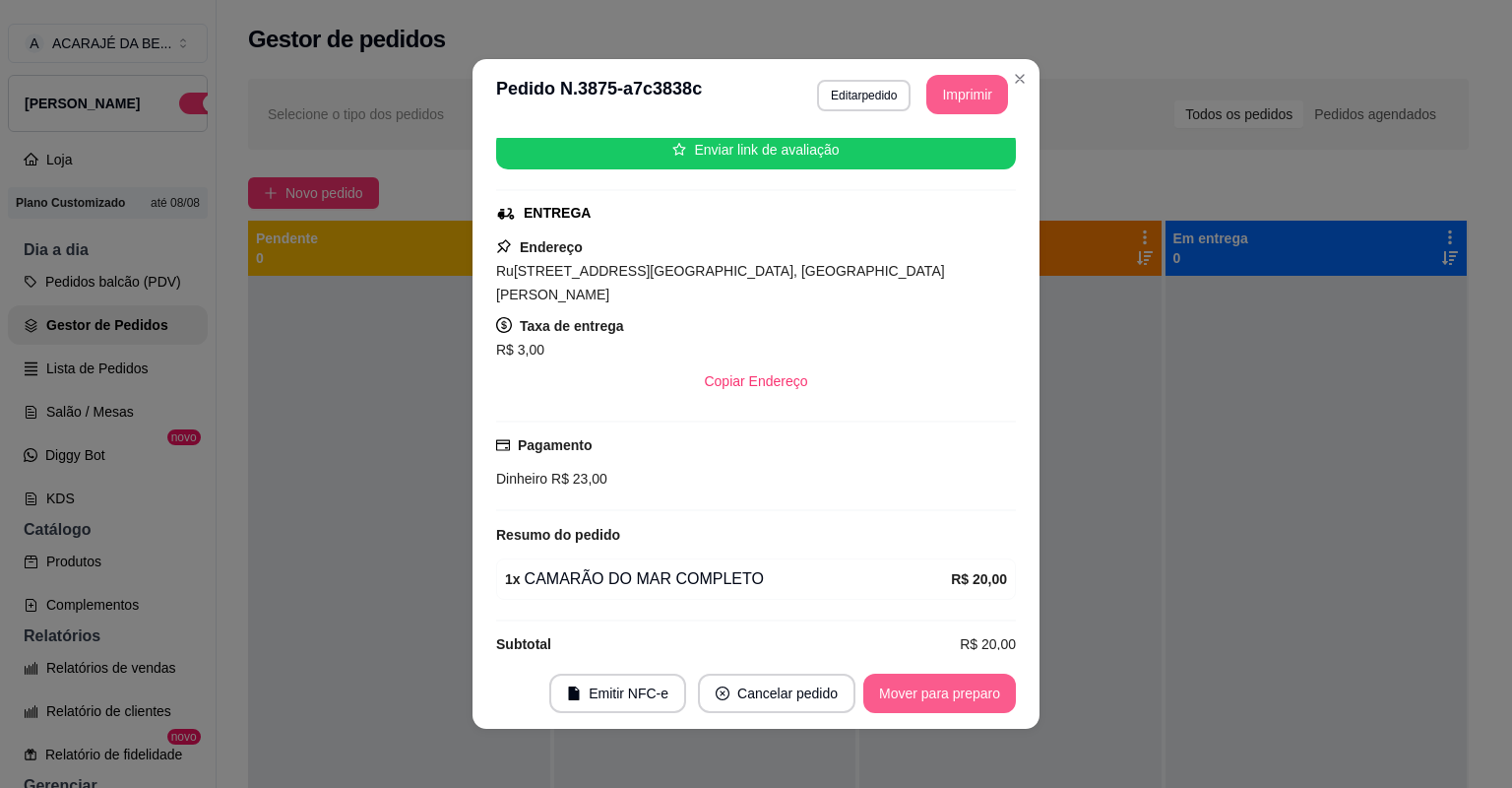 click on "Mover para preparo" at bounding box center [939, 693] 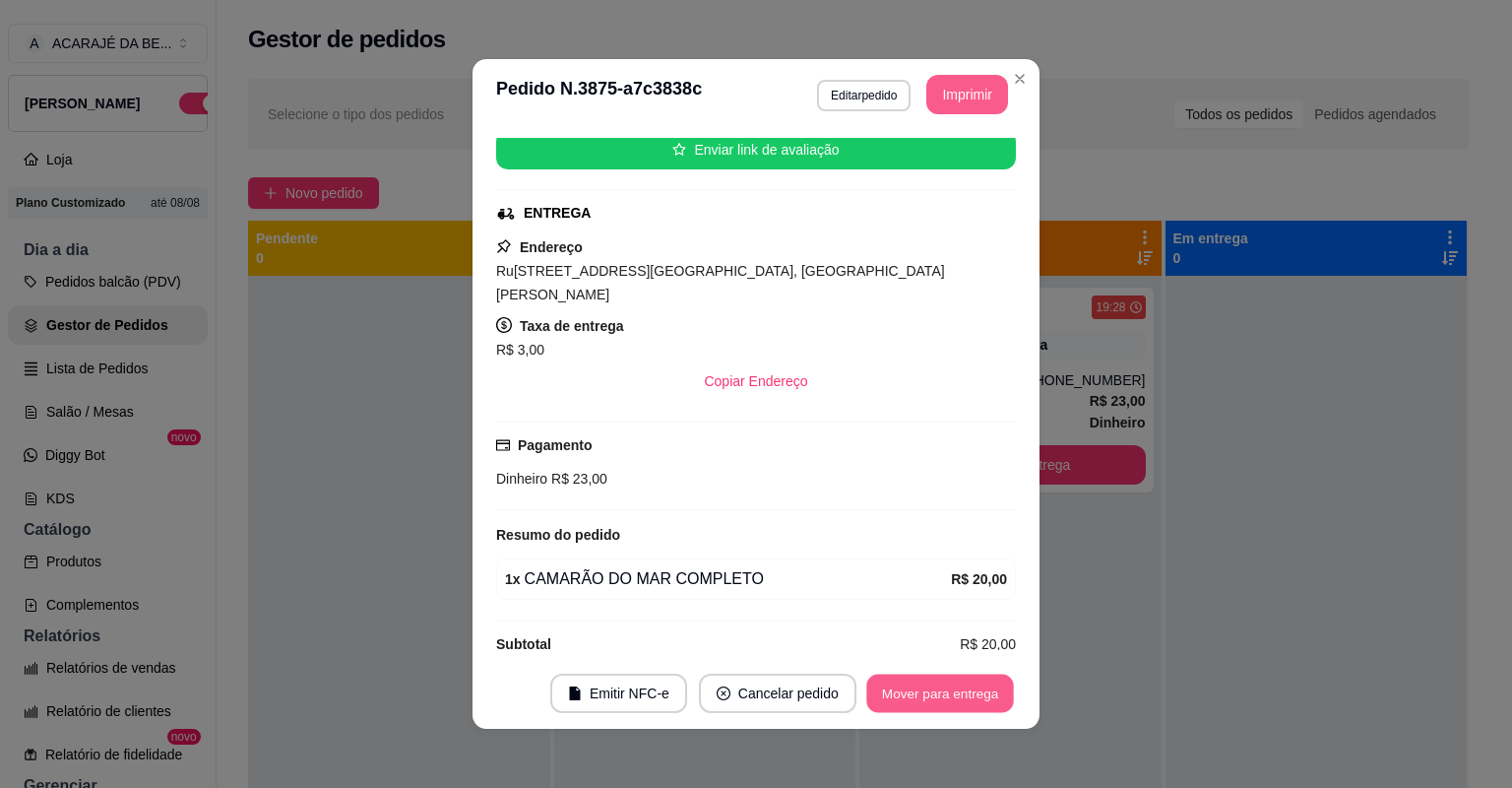 click on "Mover para entrega" at bounding box center (940, 693) 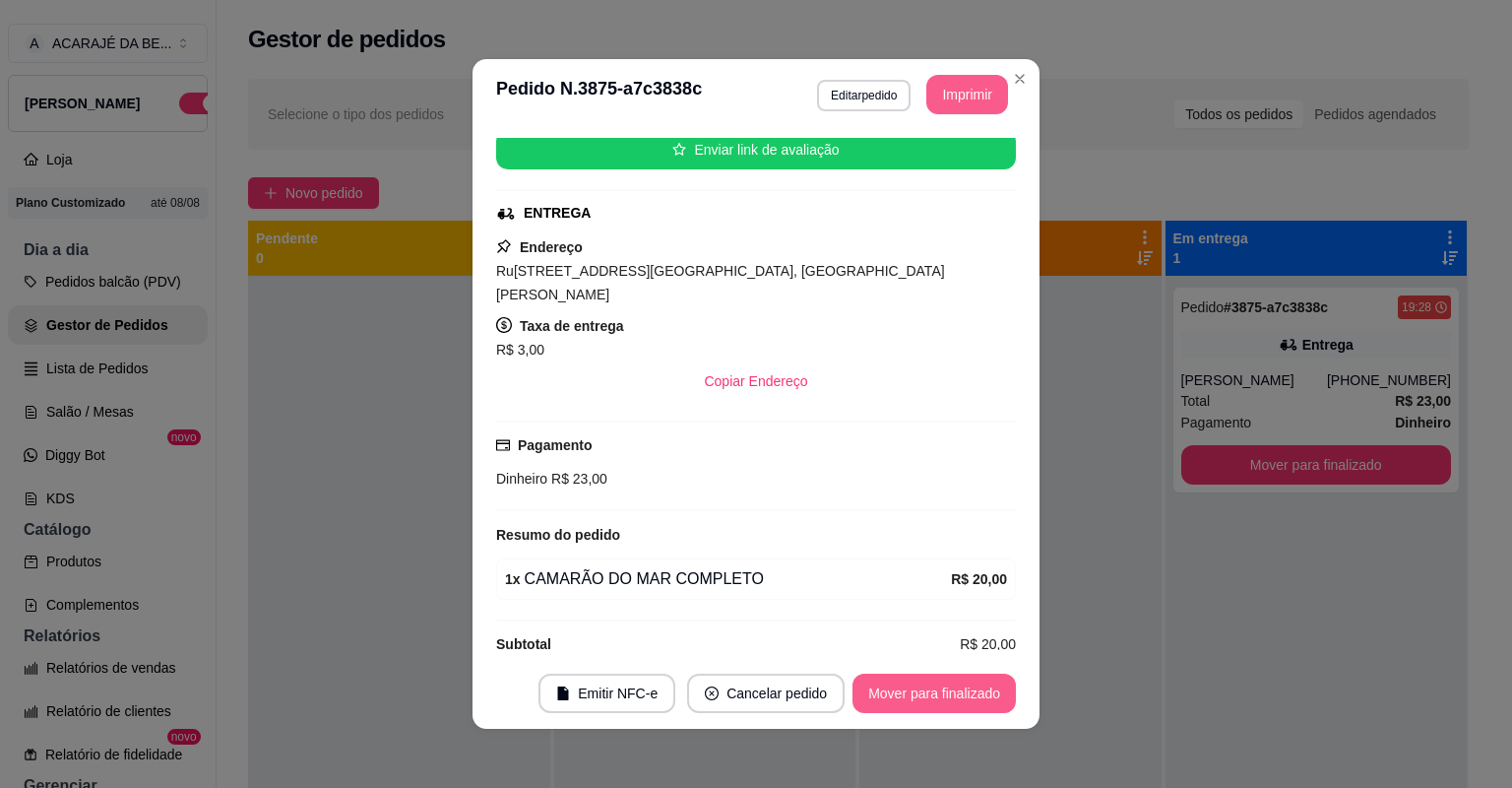 click on "Mover para finalizado" at bounding box center [934, 693] 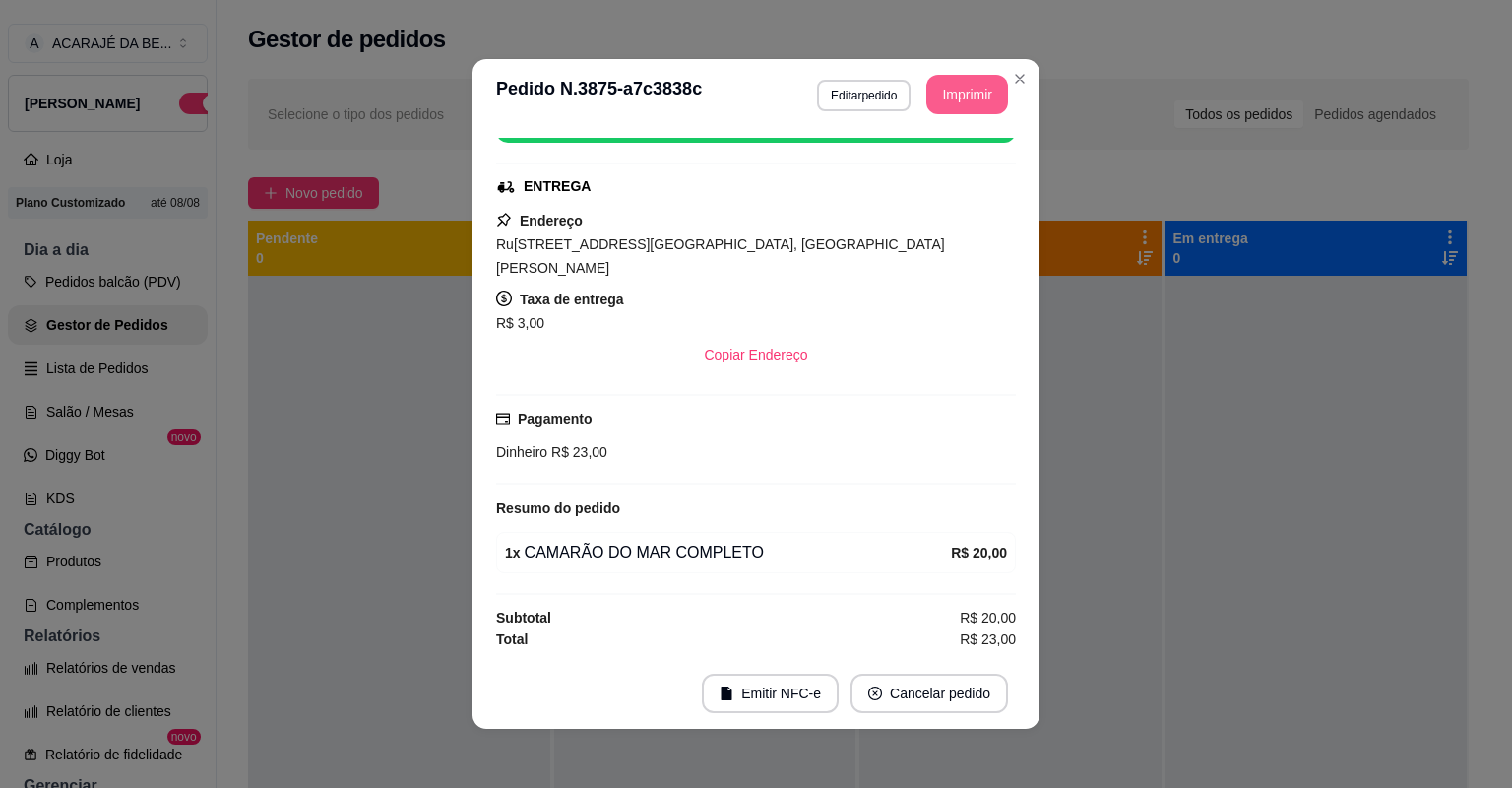 scroll, scrollTop: 205, scrollLeft: 0, axis: vertical 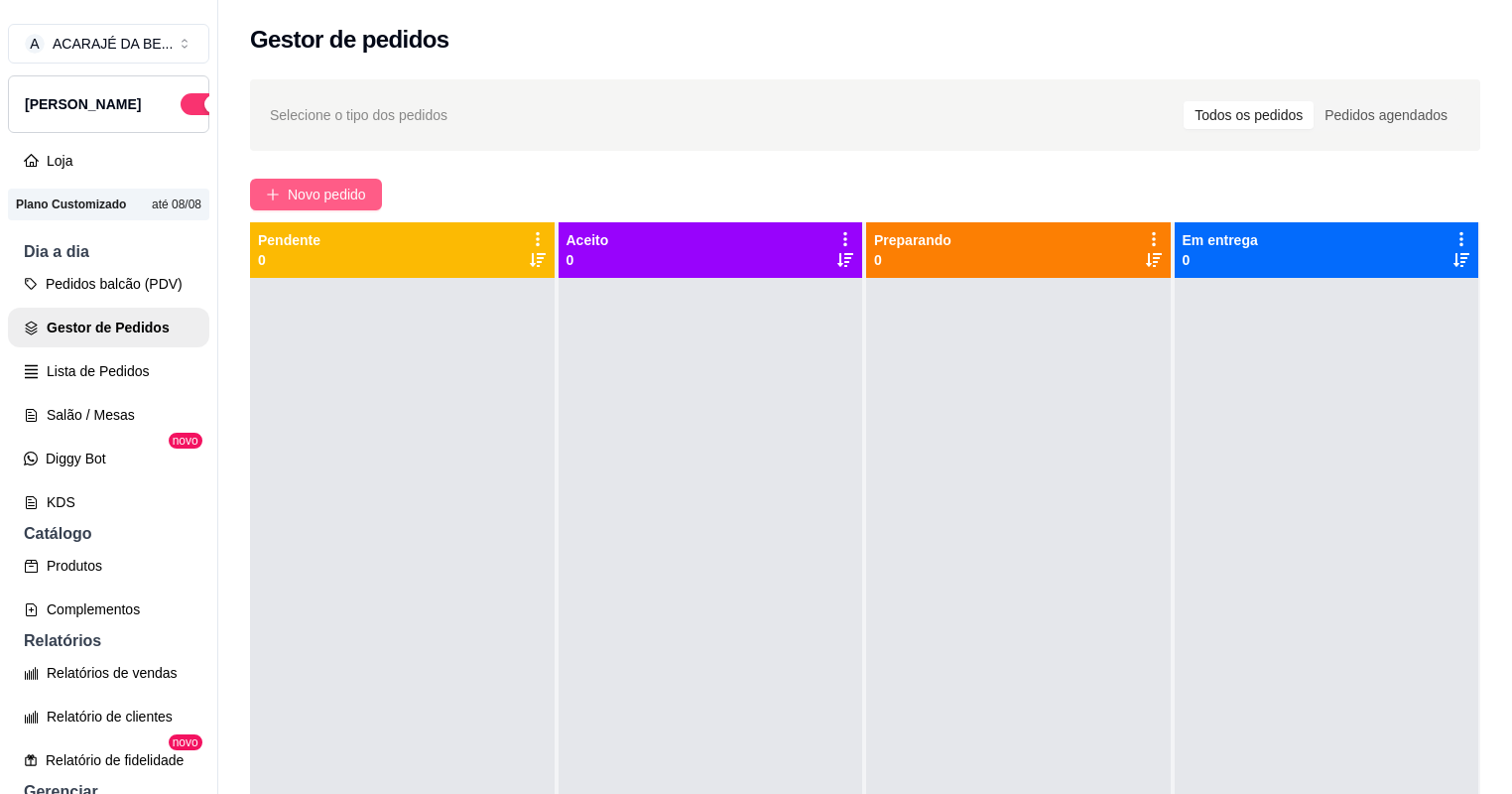 click on "Novo pedido" at bounding box center [326, 195] 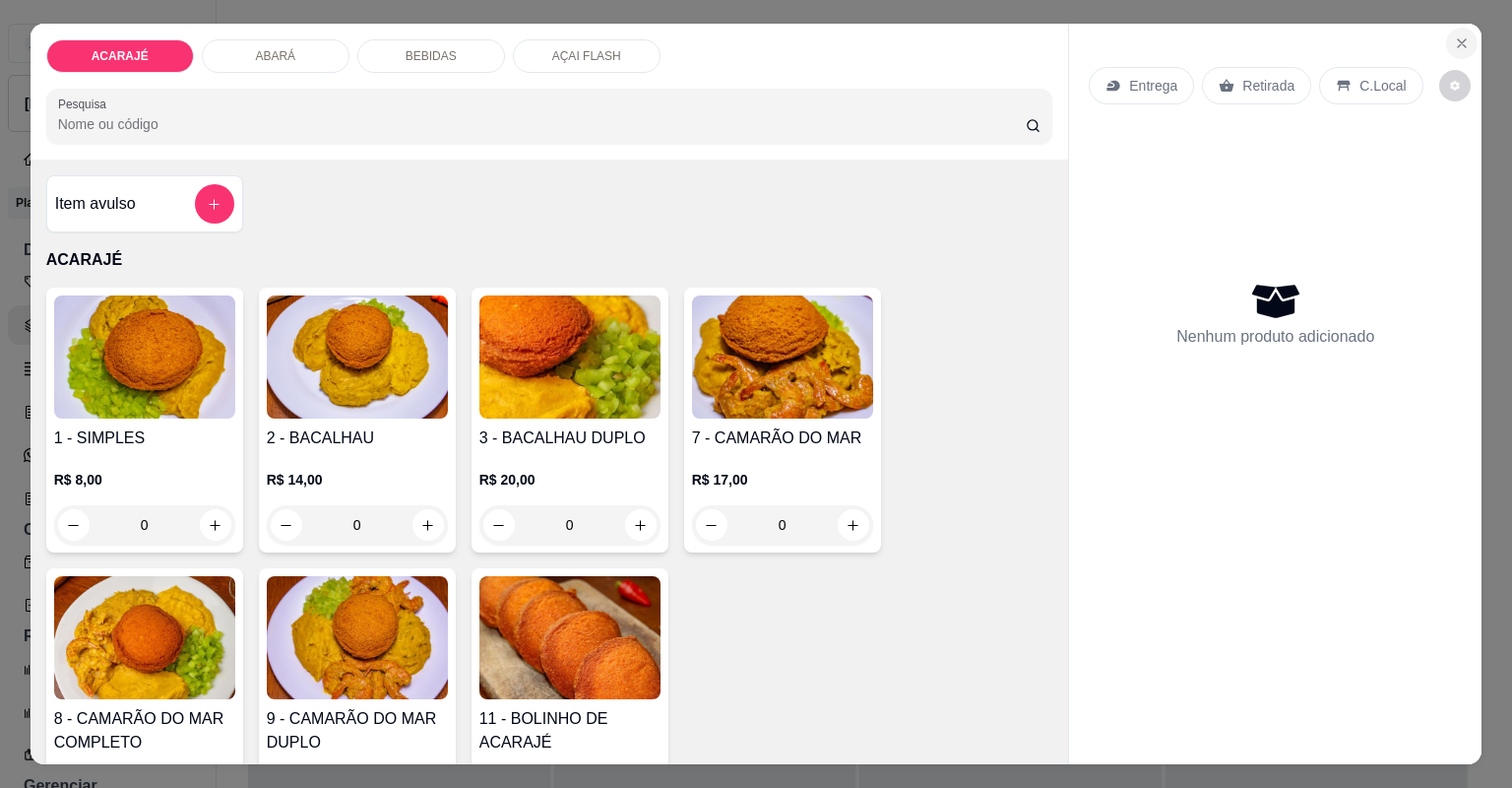 click 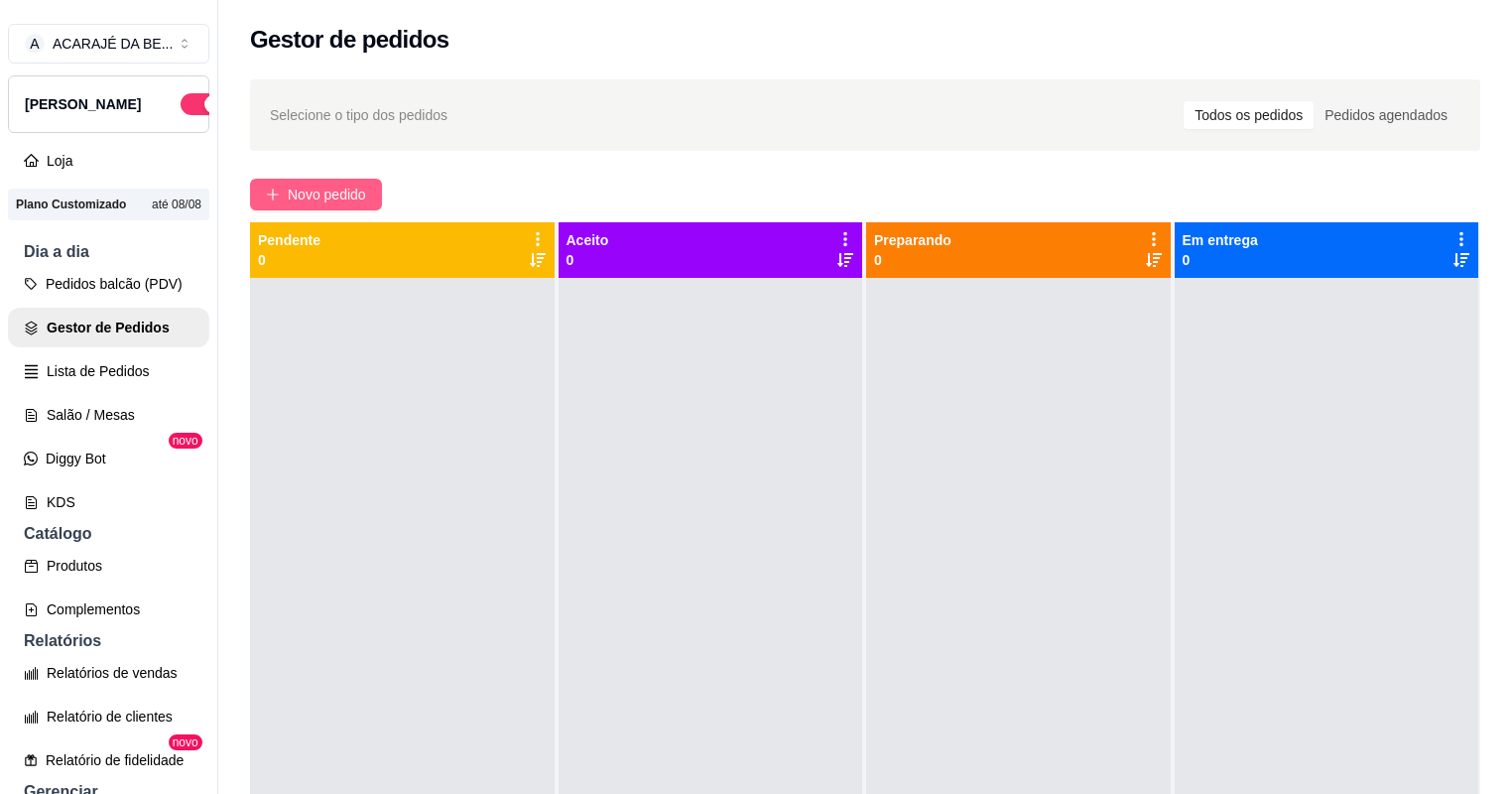 click on "Novo pedido" at bounding box center [326, 195] 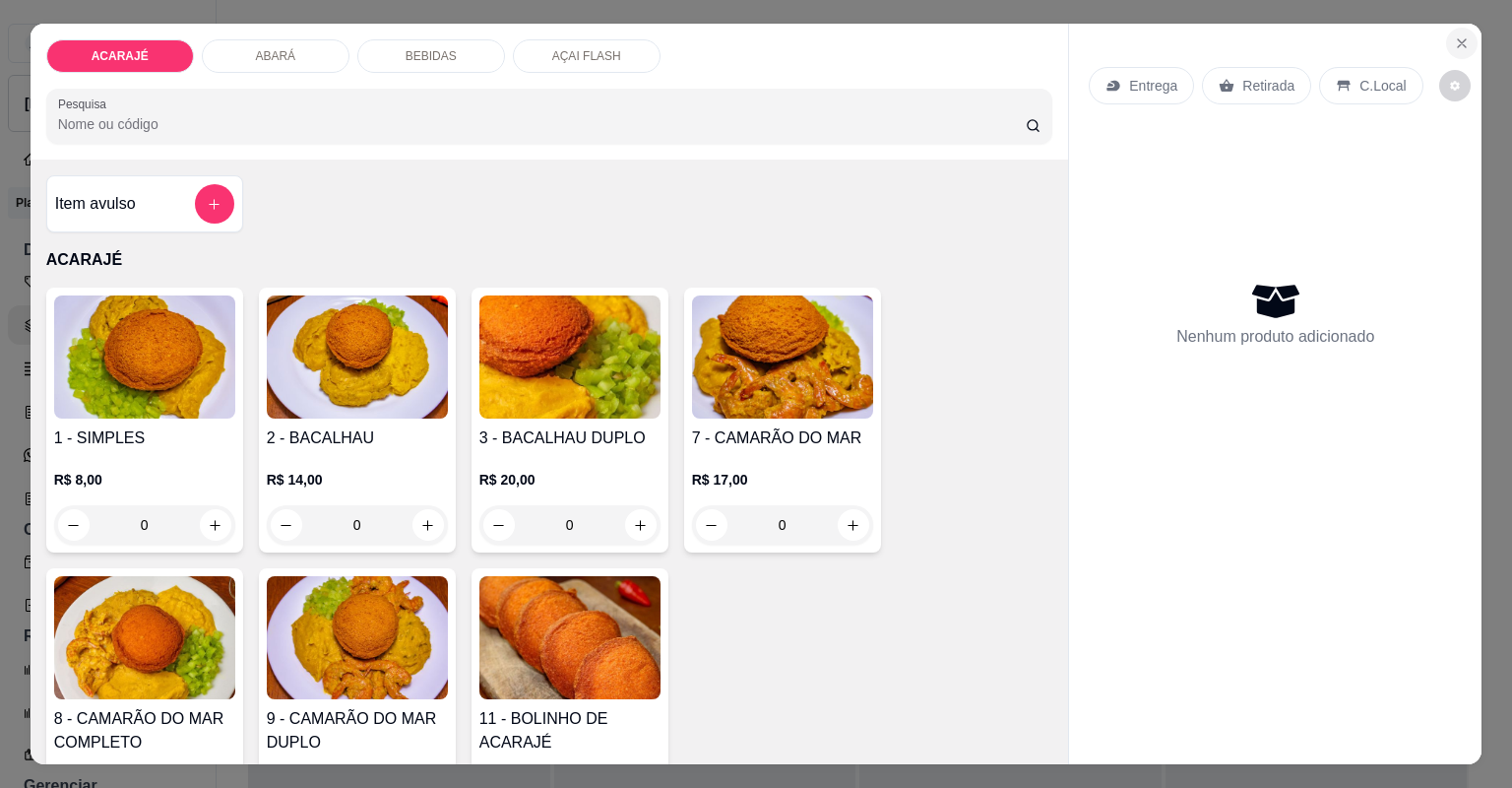 click 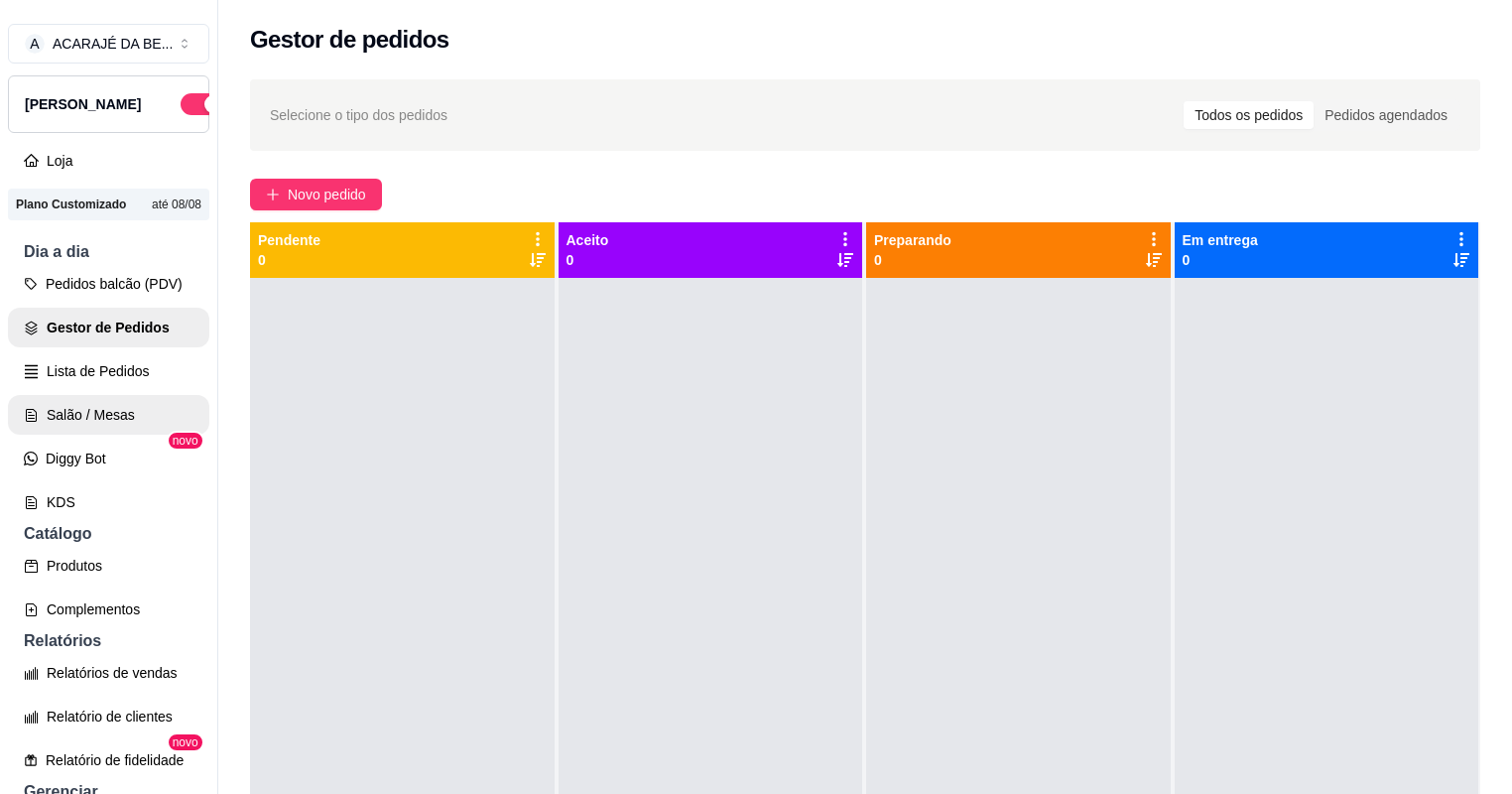 click on "Salão / Mesas" at bounding box center [108, 415] 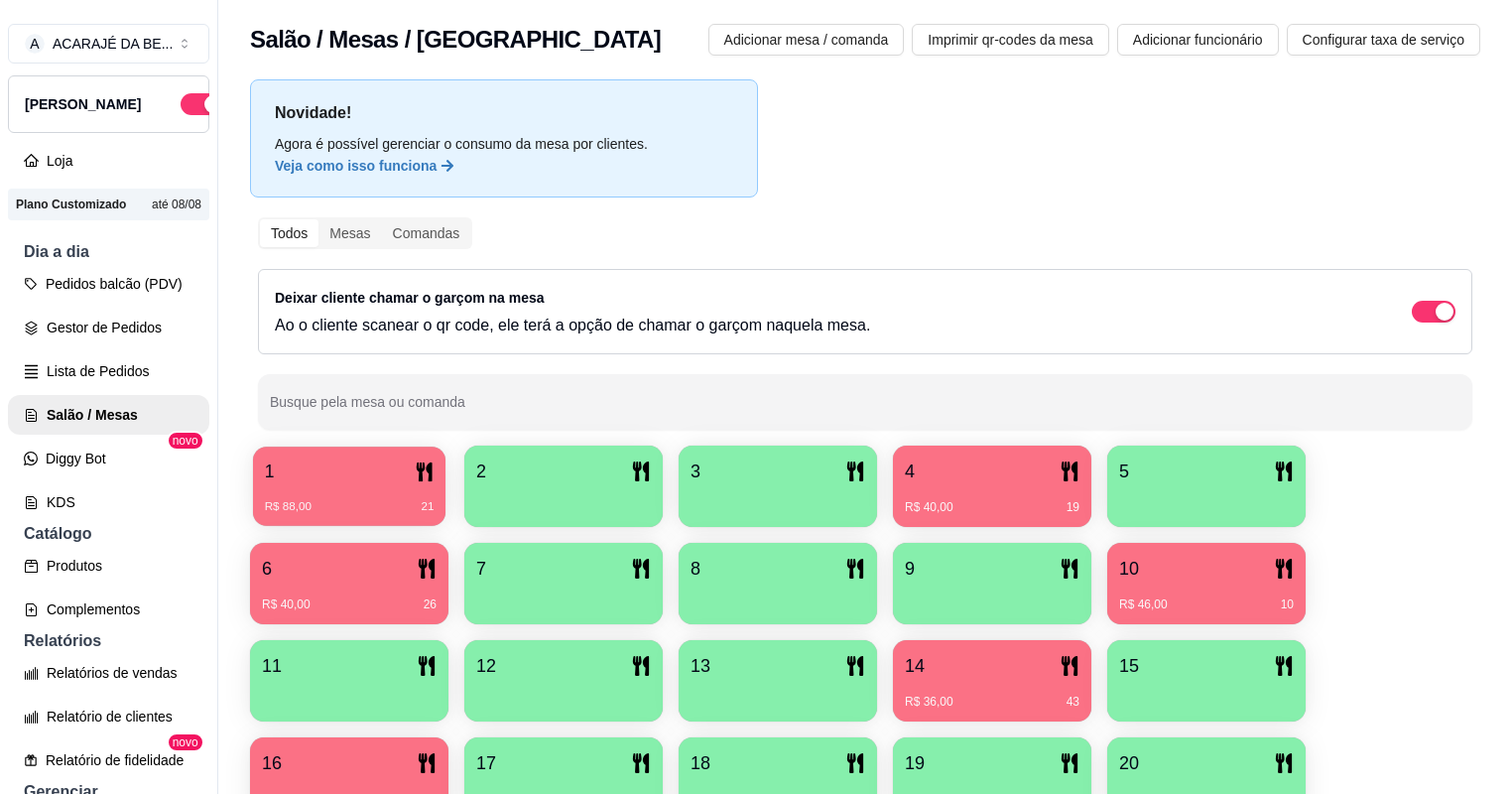 click on "R$ 88,00 21" at bounding box center [349, 499] 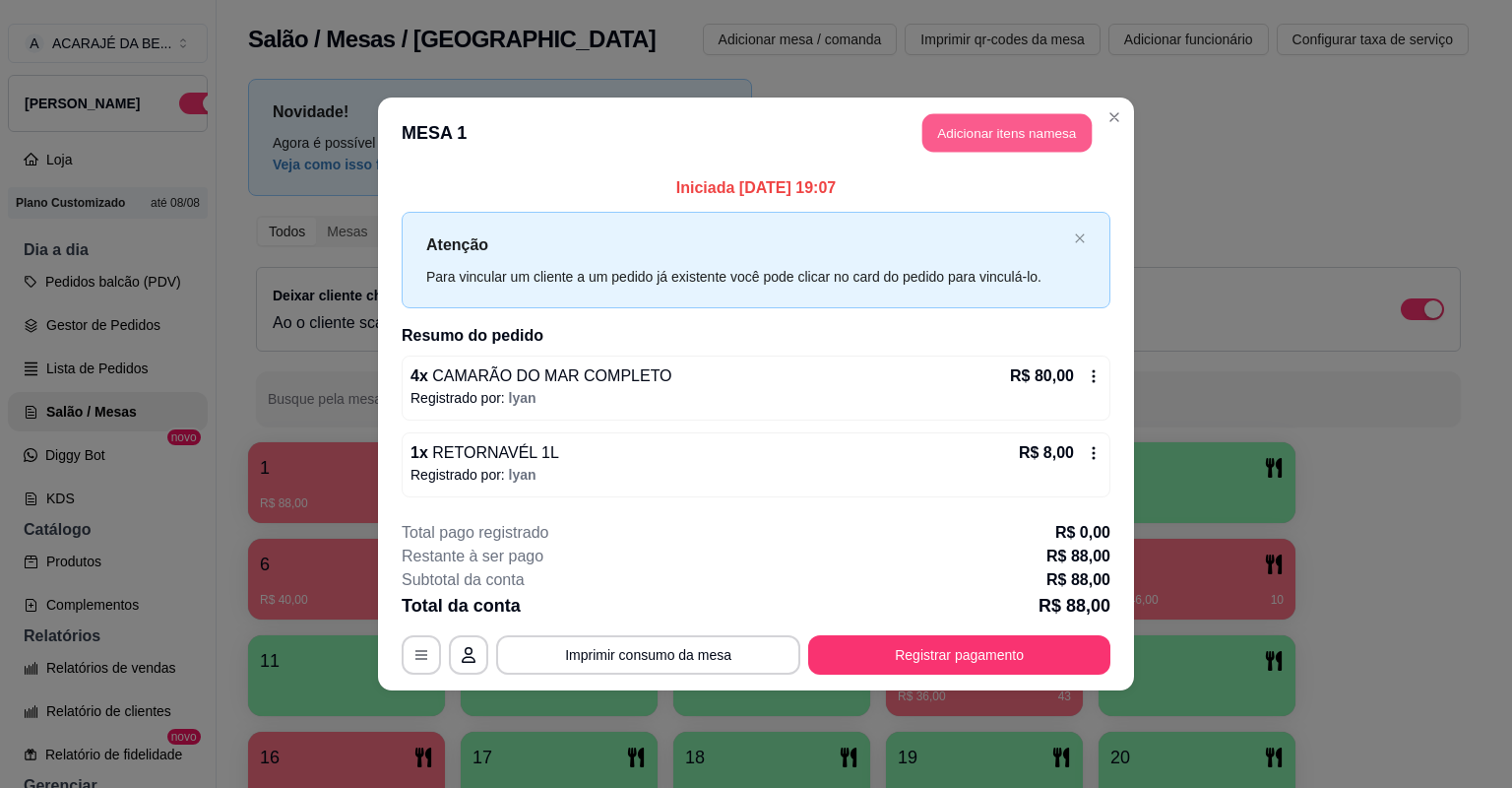 click on "Adicionar itens na  mesa" at bounding box center [1007, 133] 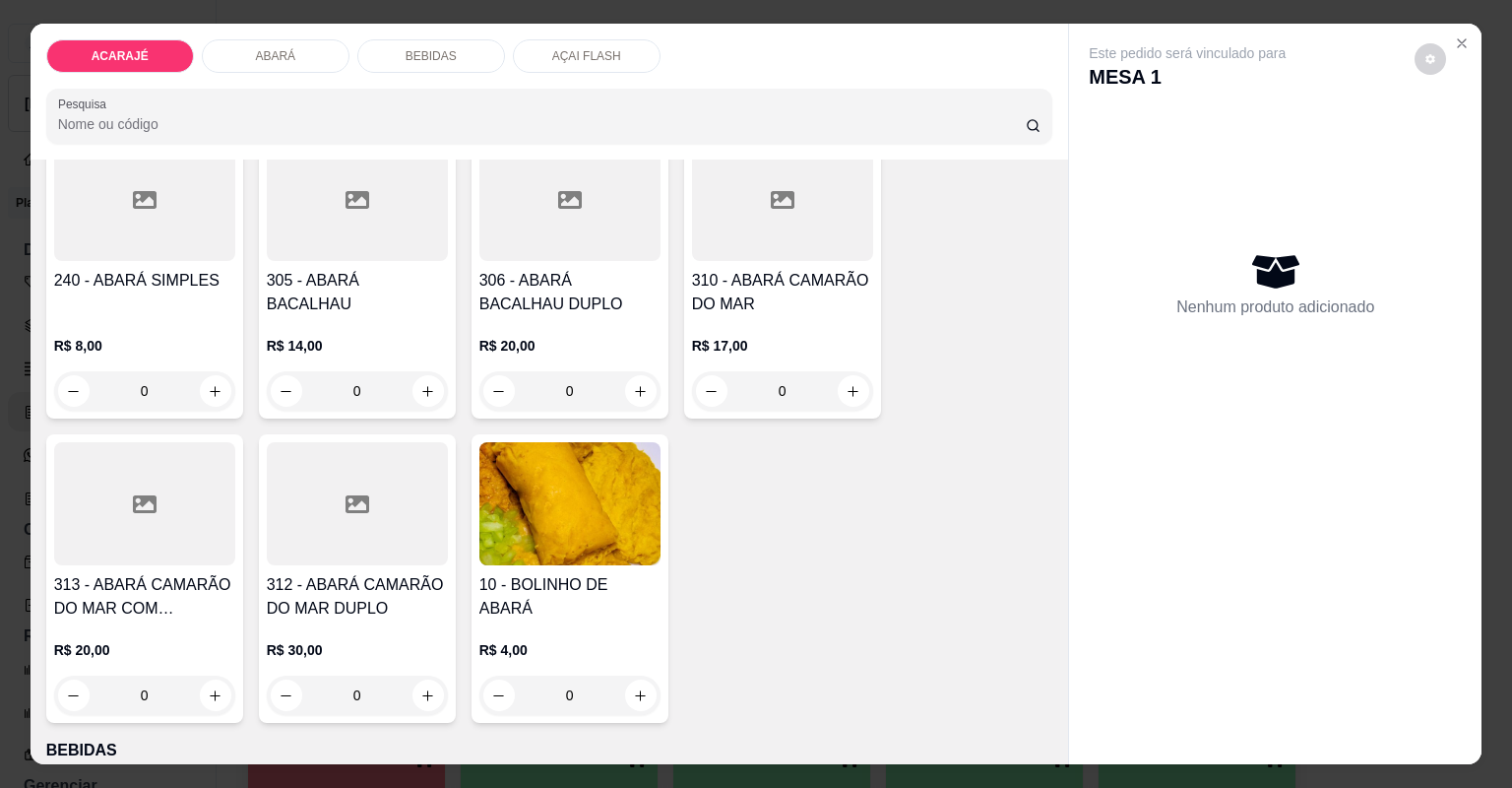 scroll, scrollTop: 788, scrollLeft: 0, axis: vertical 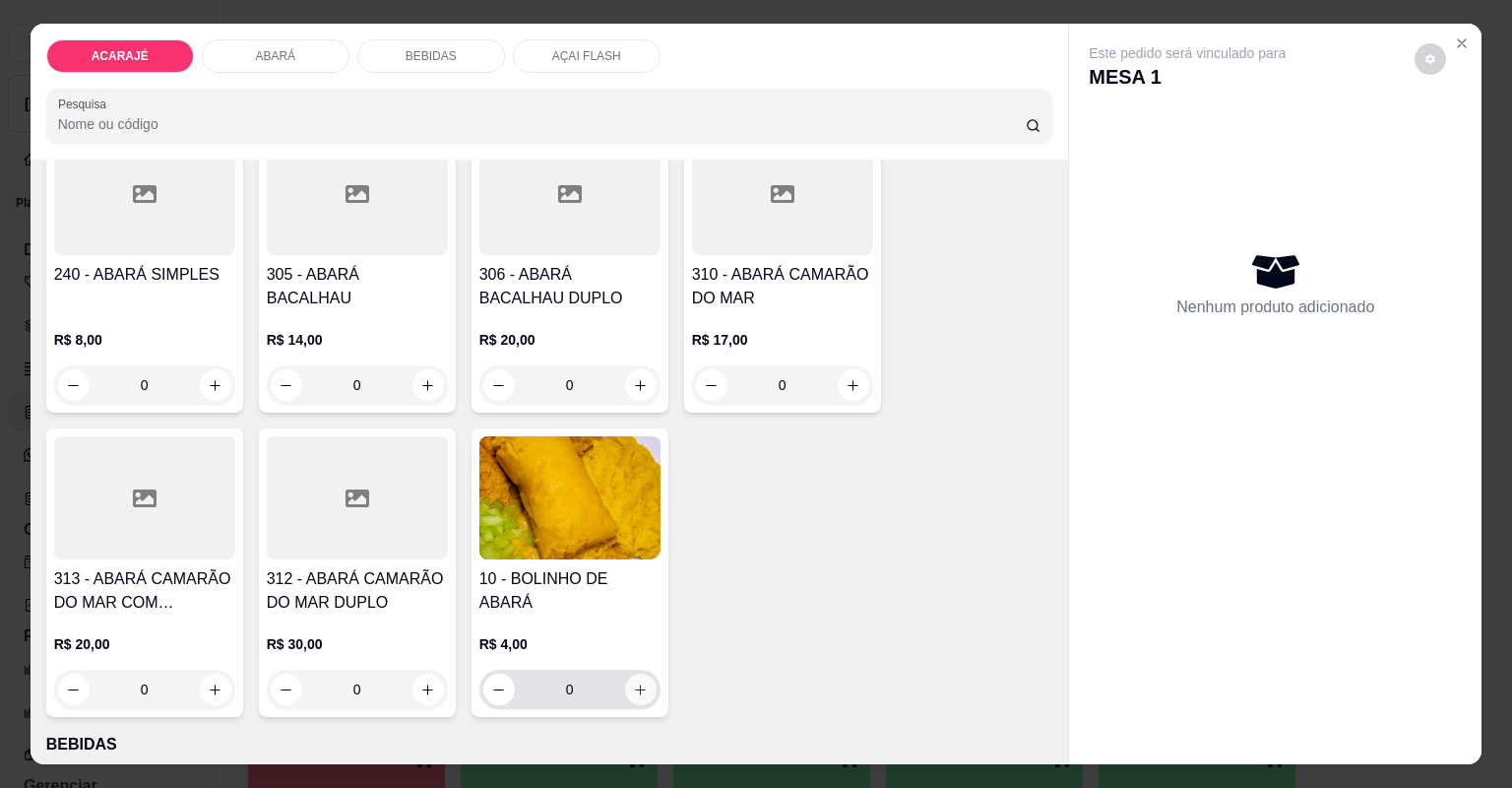 click 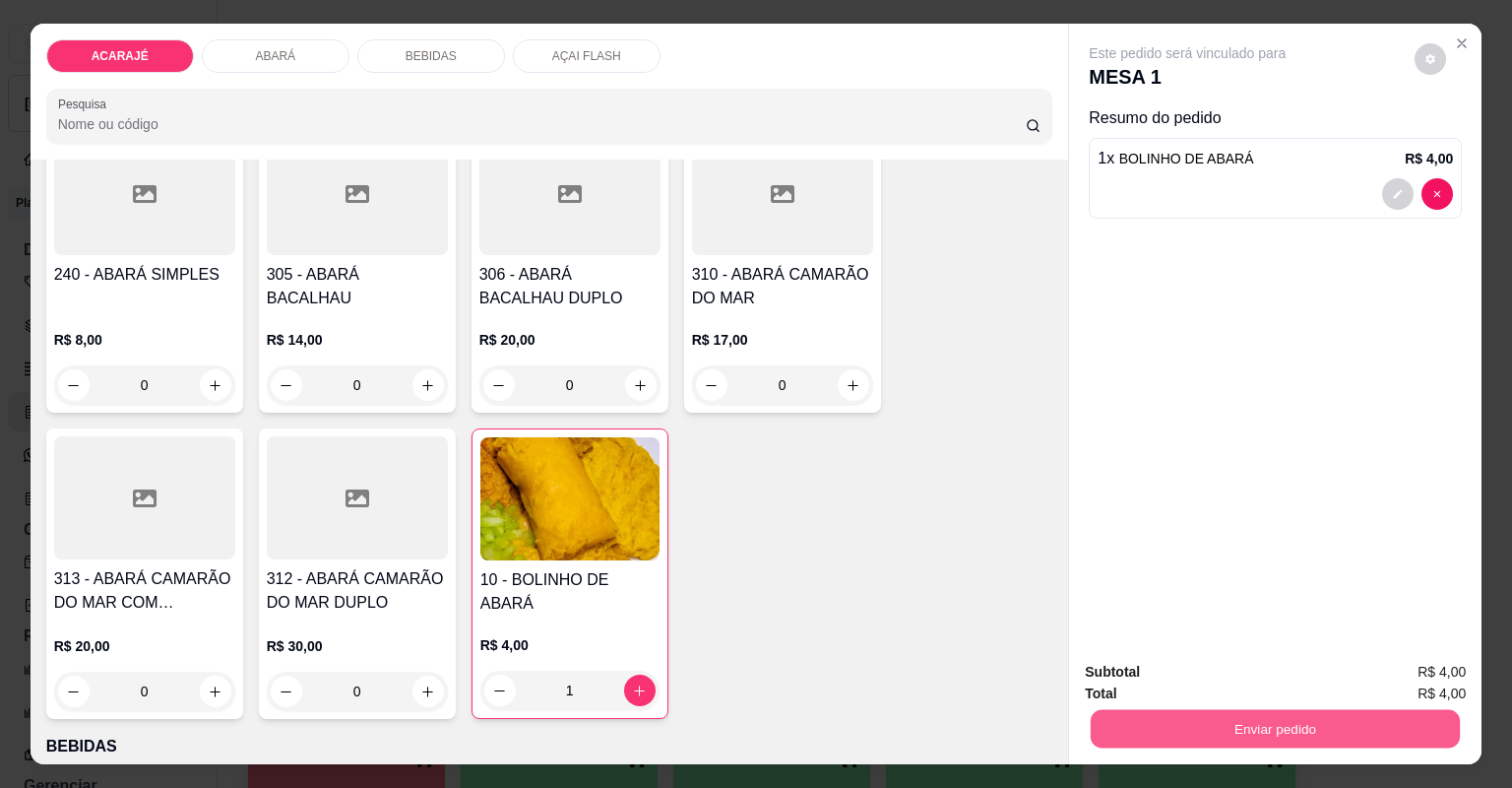 click on "Enviar pedido" at bounding box center [1275, 729] 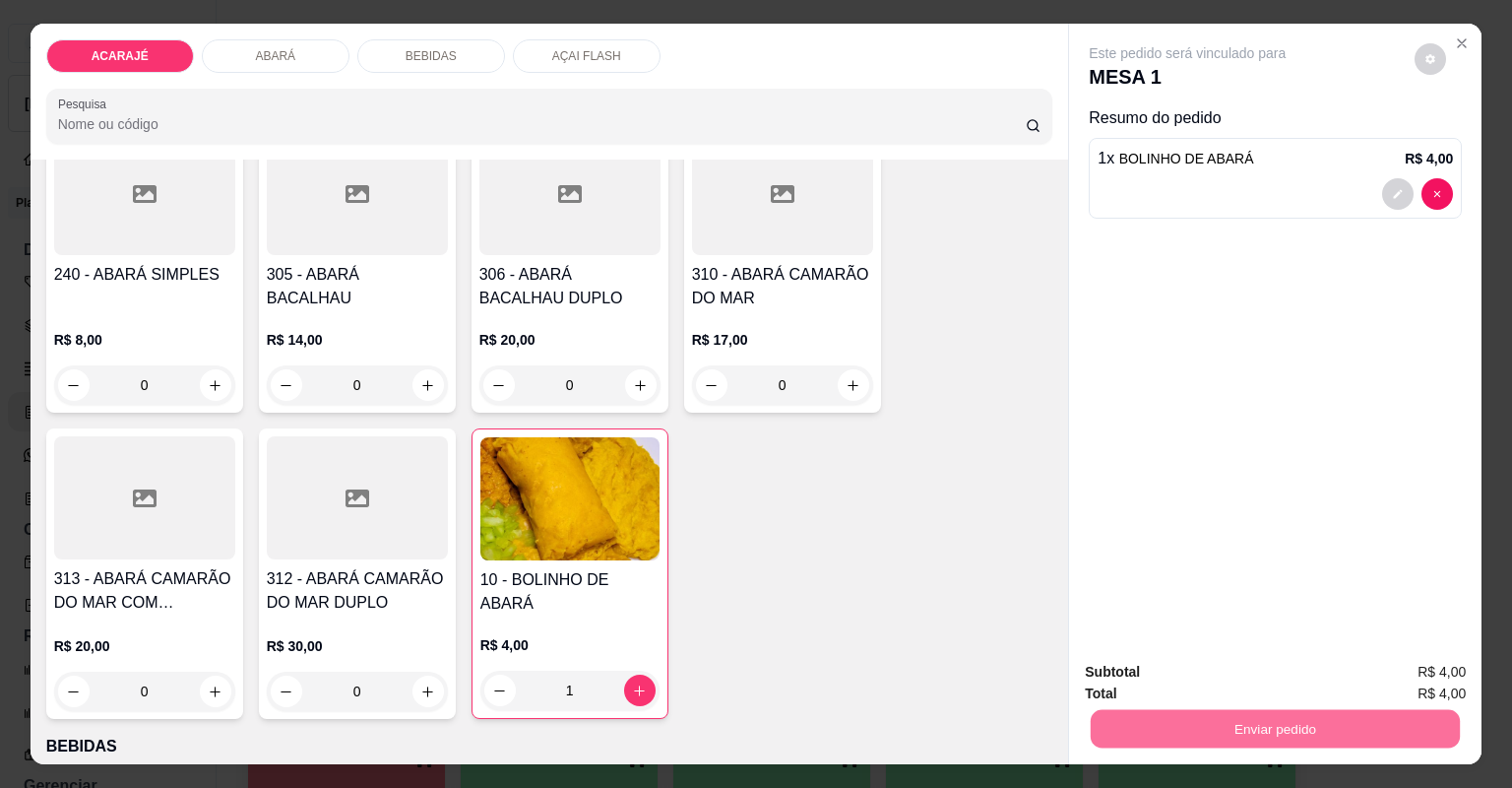 click on "Não registrar e enviar pedido" at bounding box center [1212, 680] 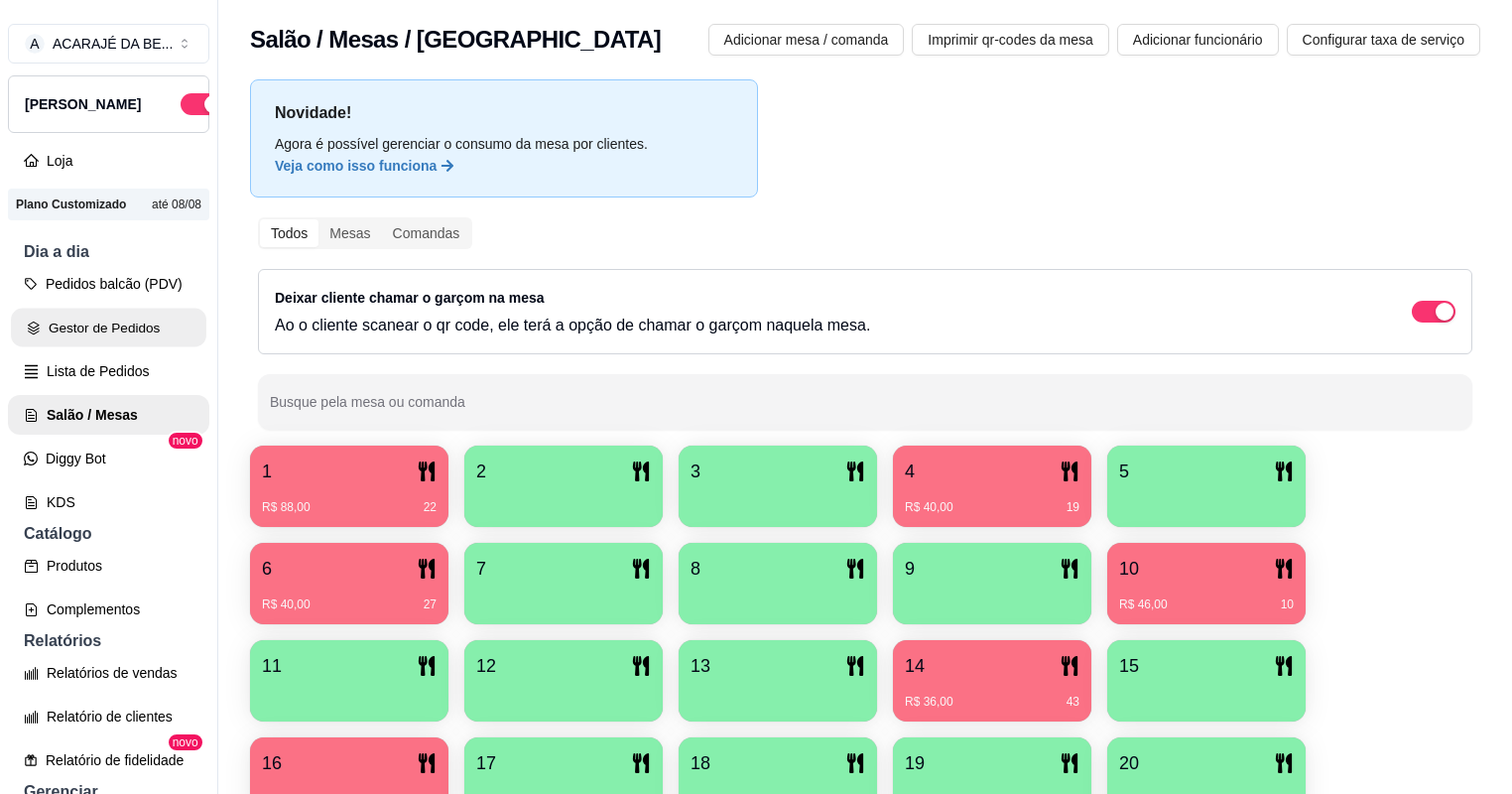 click on "Gestor de Pedidos" at bounding box center [108, 328] 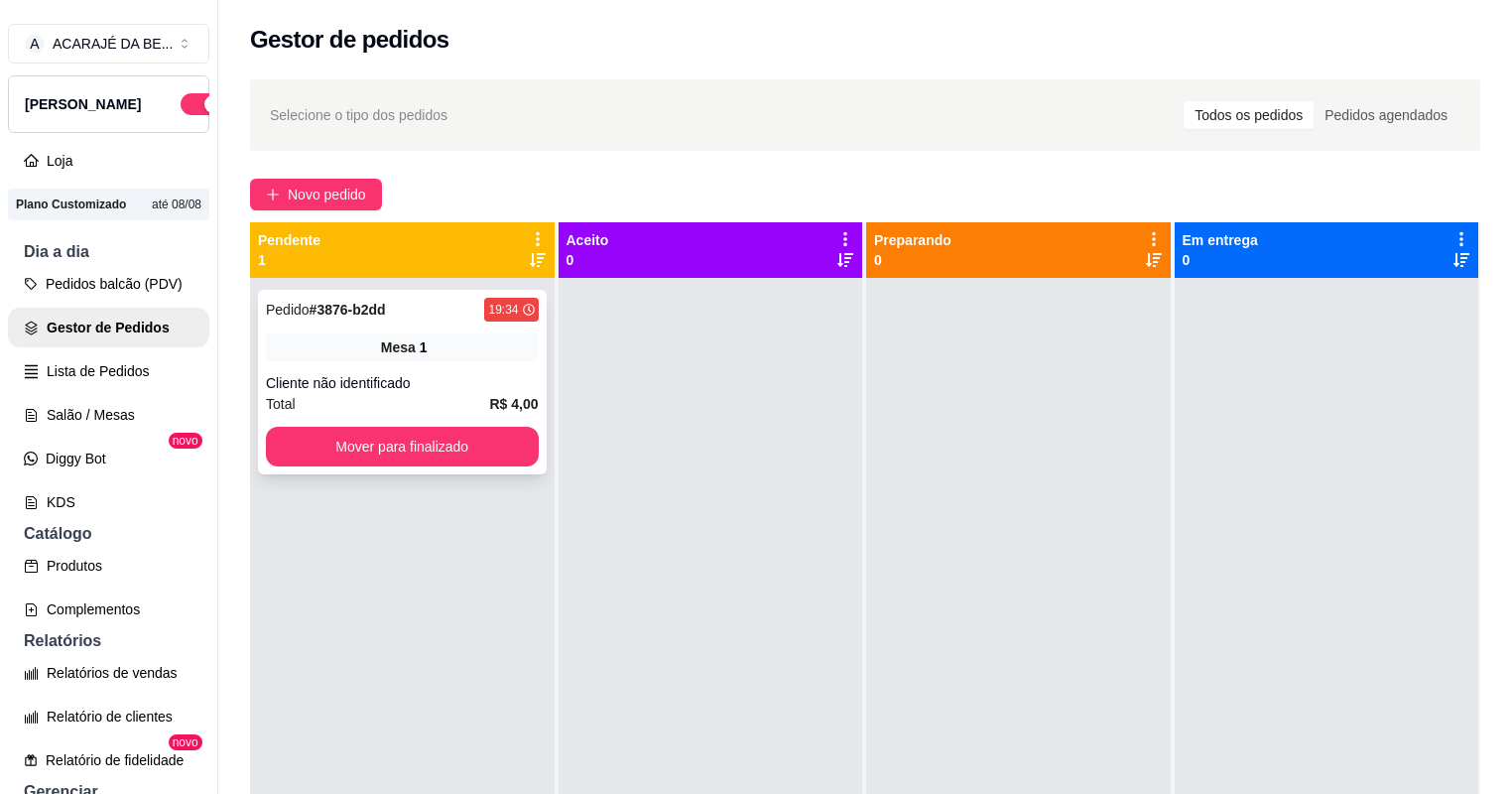 click on "Cliente não identificado" at bounding box center [402, 383] 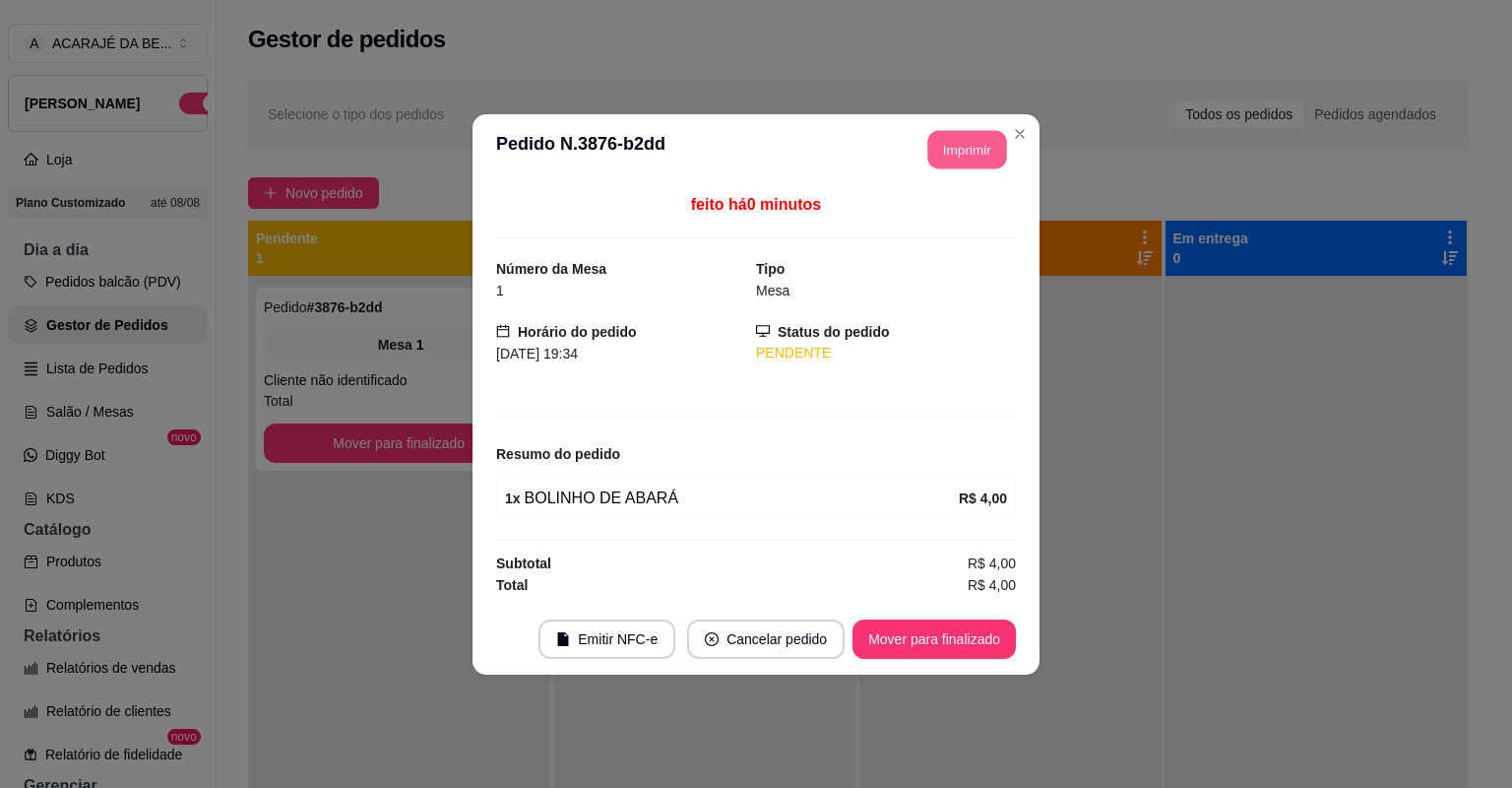 click on "Imprimir" at bounding box center [968, 149] 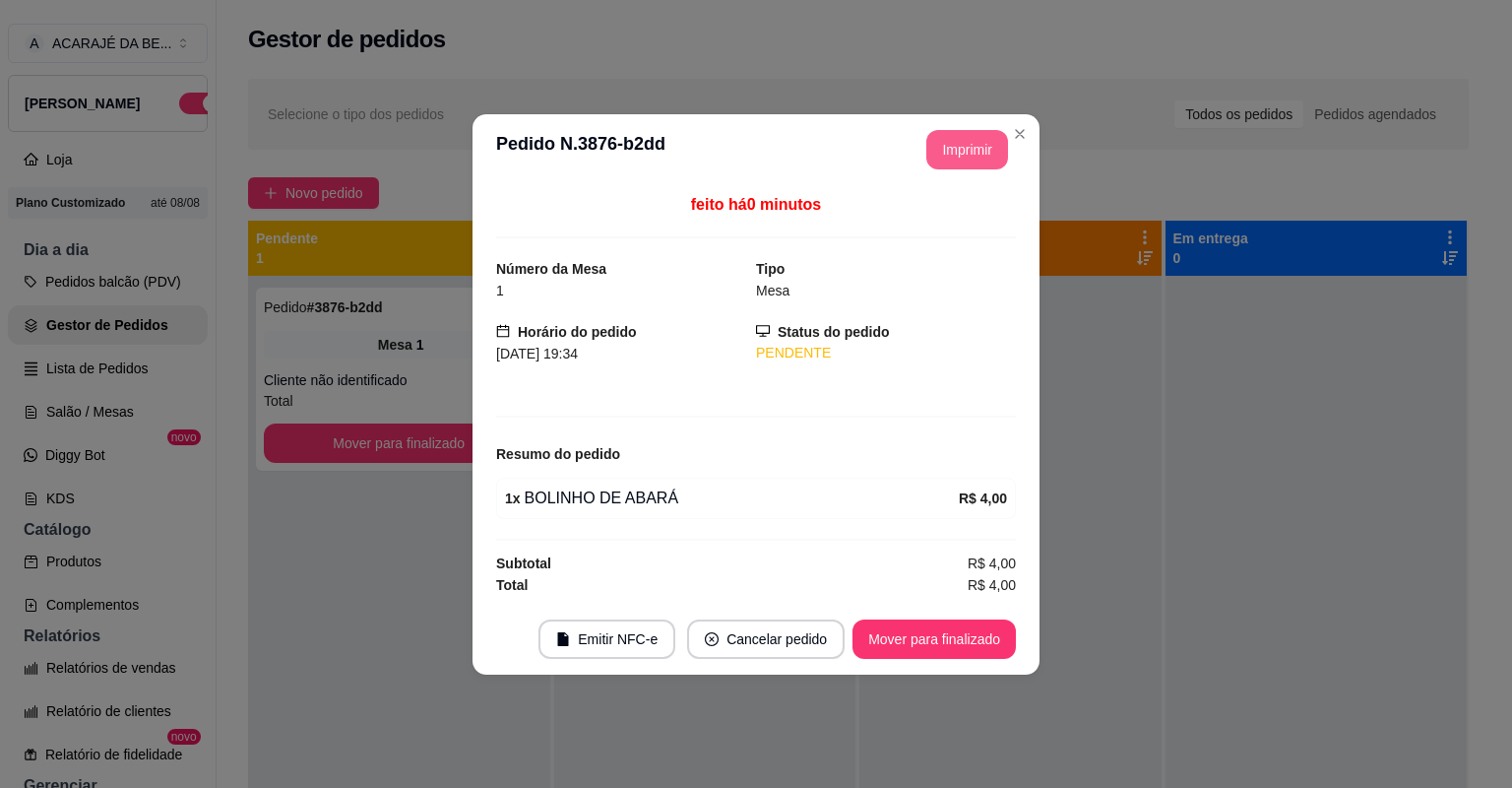 scroll, scrollTop: 0, scrollLeft: 0, axis: both 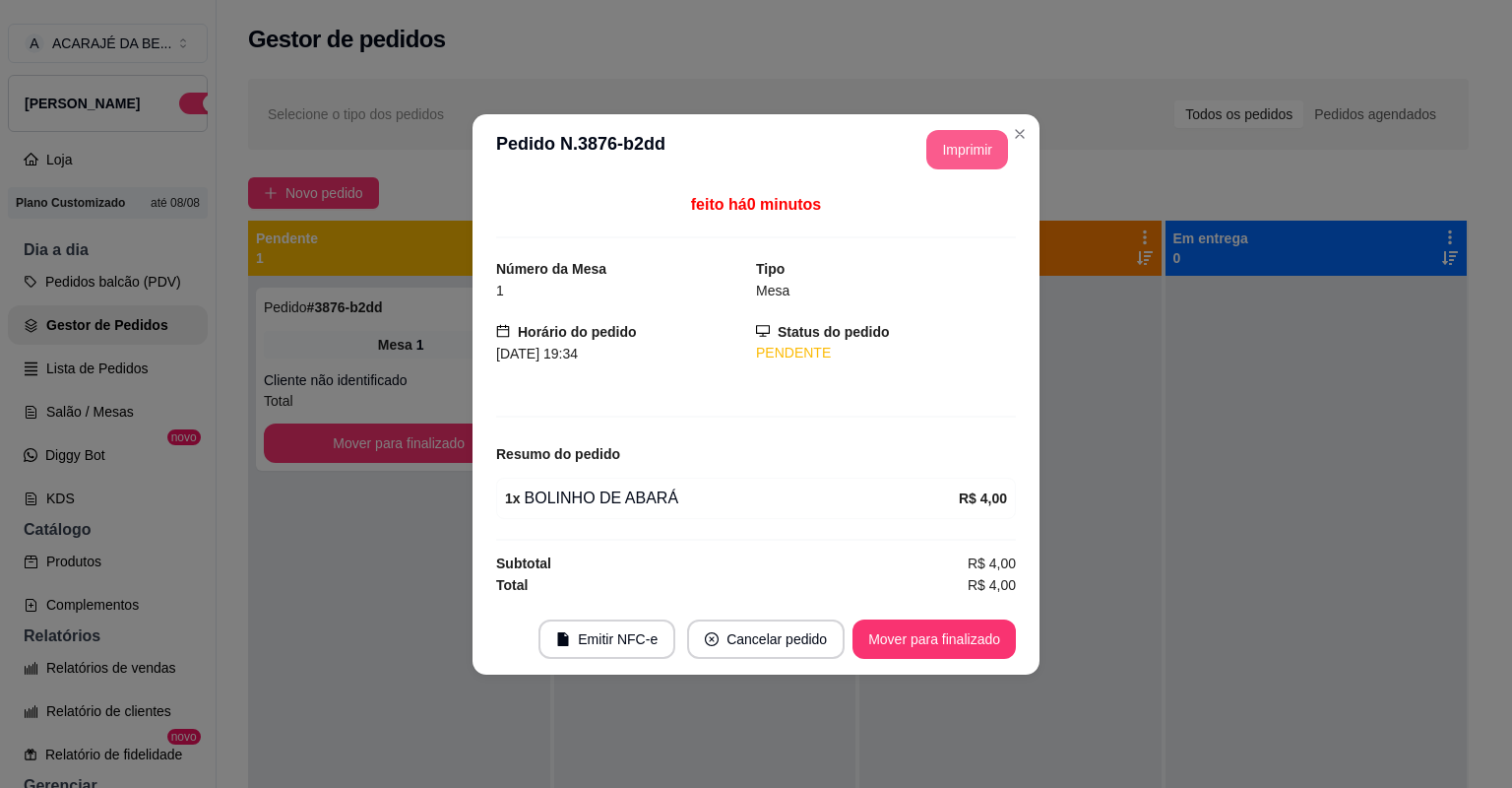 click on "Mover para finalizado" at bounding box center (934, 639) 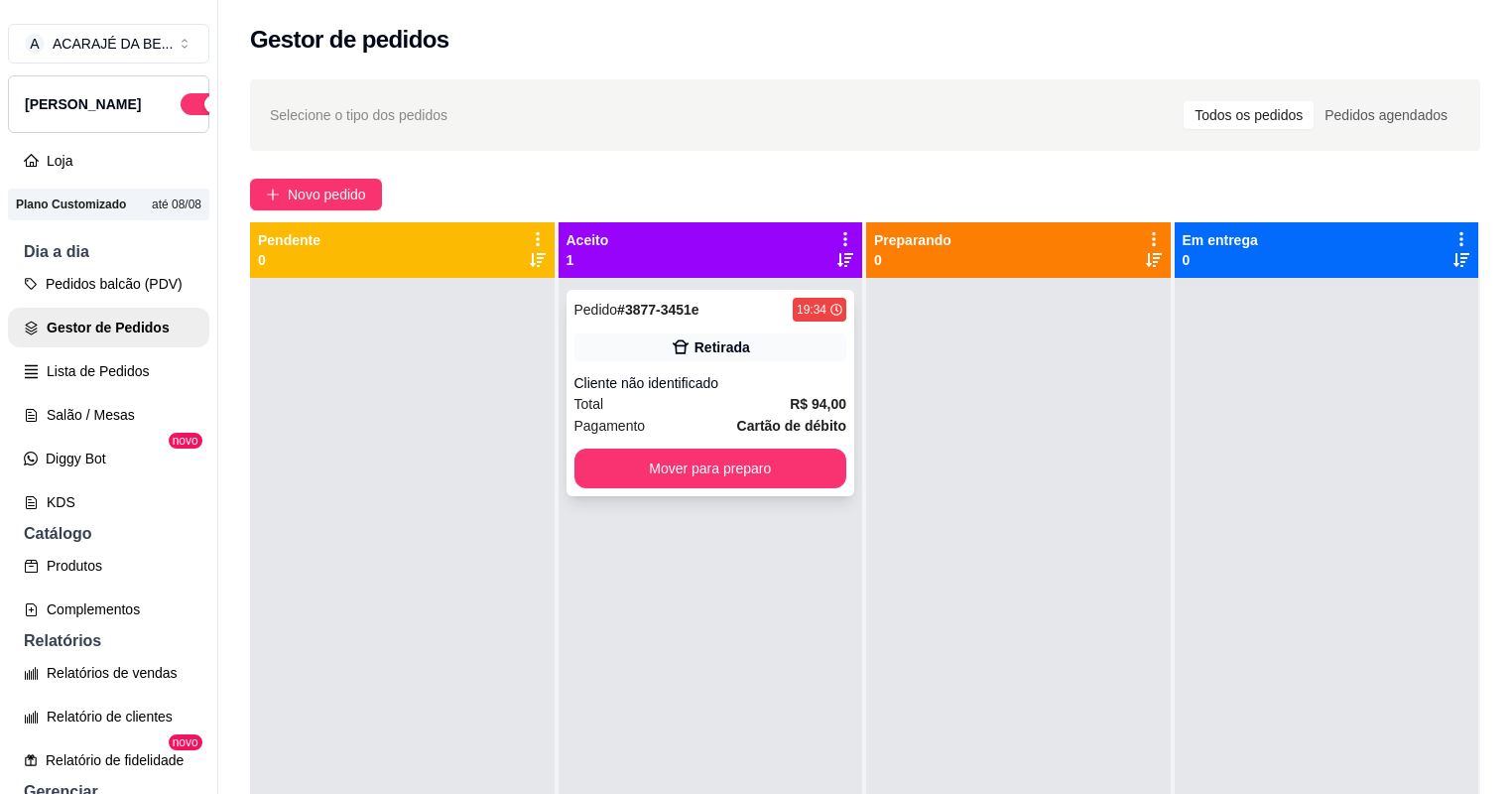 click on "Total R$ 94,00" at bounding box center [710, 404] 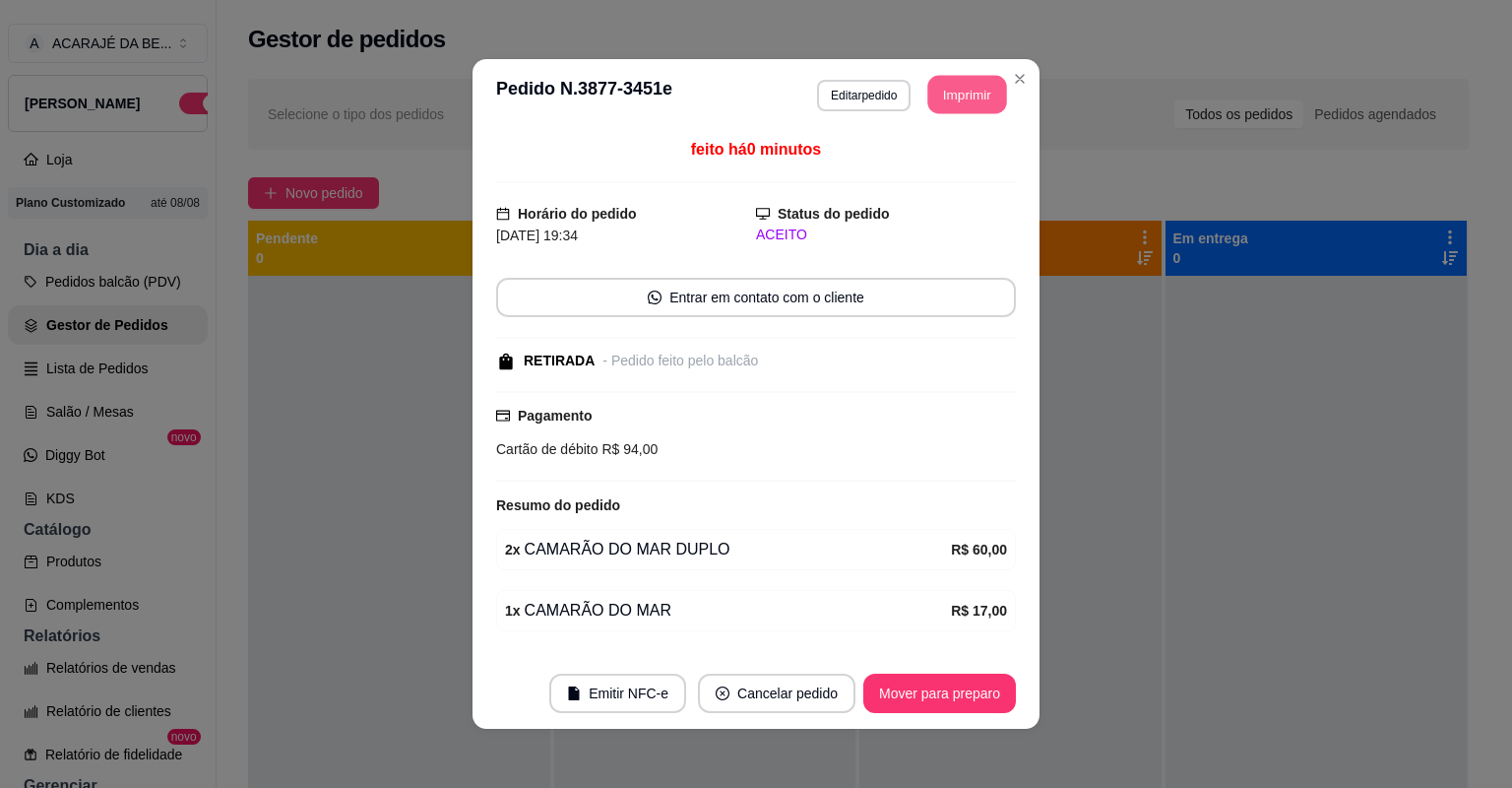 click on "Imprimir" at bounding box center [968, 95] 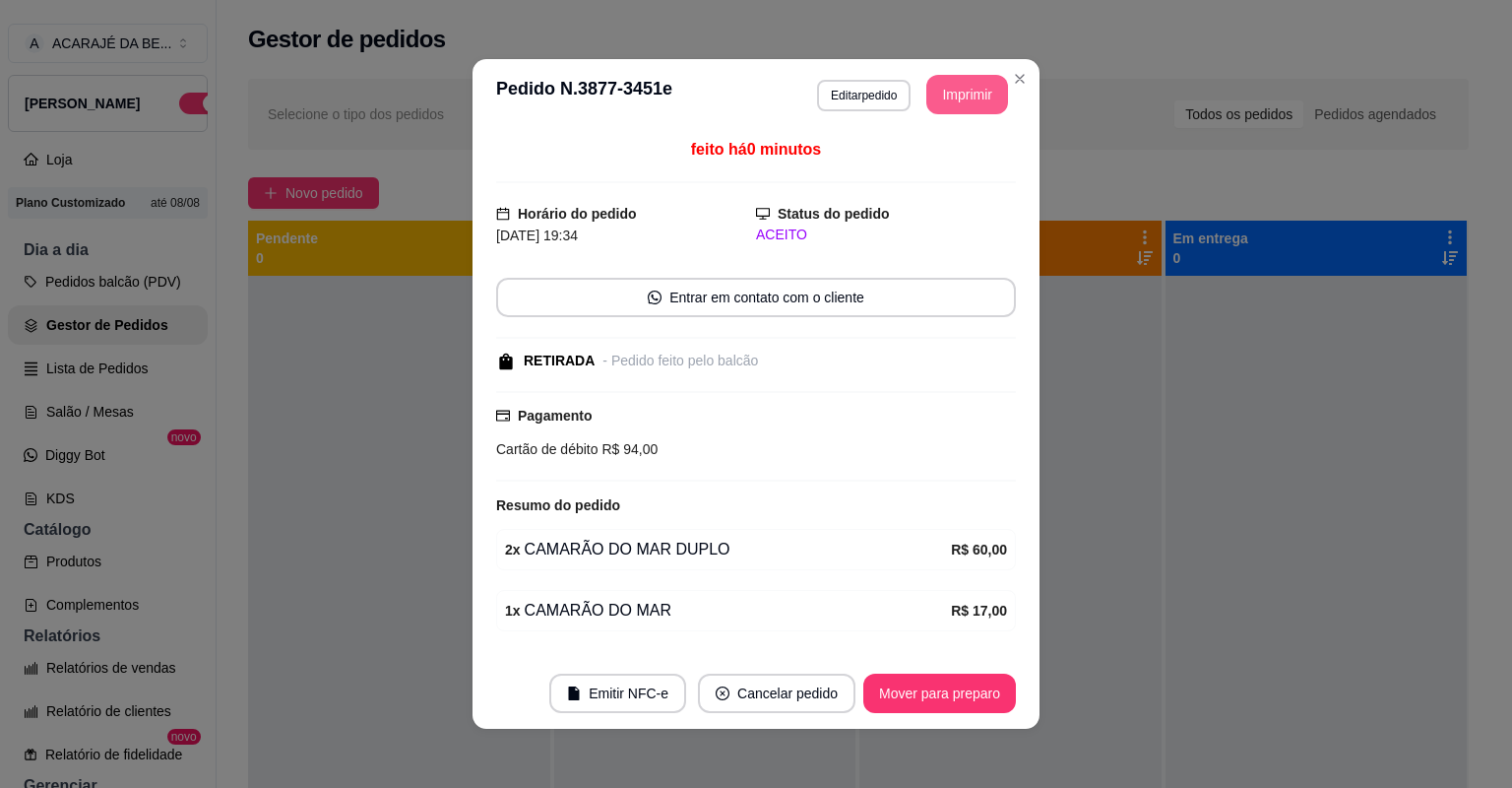 scroll, scrollTop: 0, scrollLeft: 0, axis: both 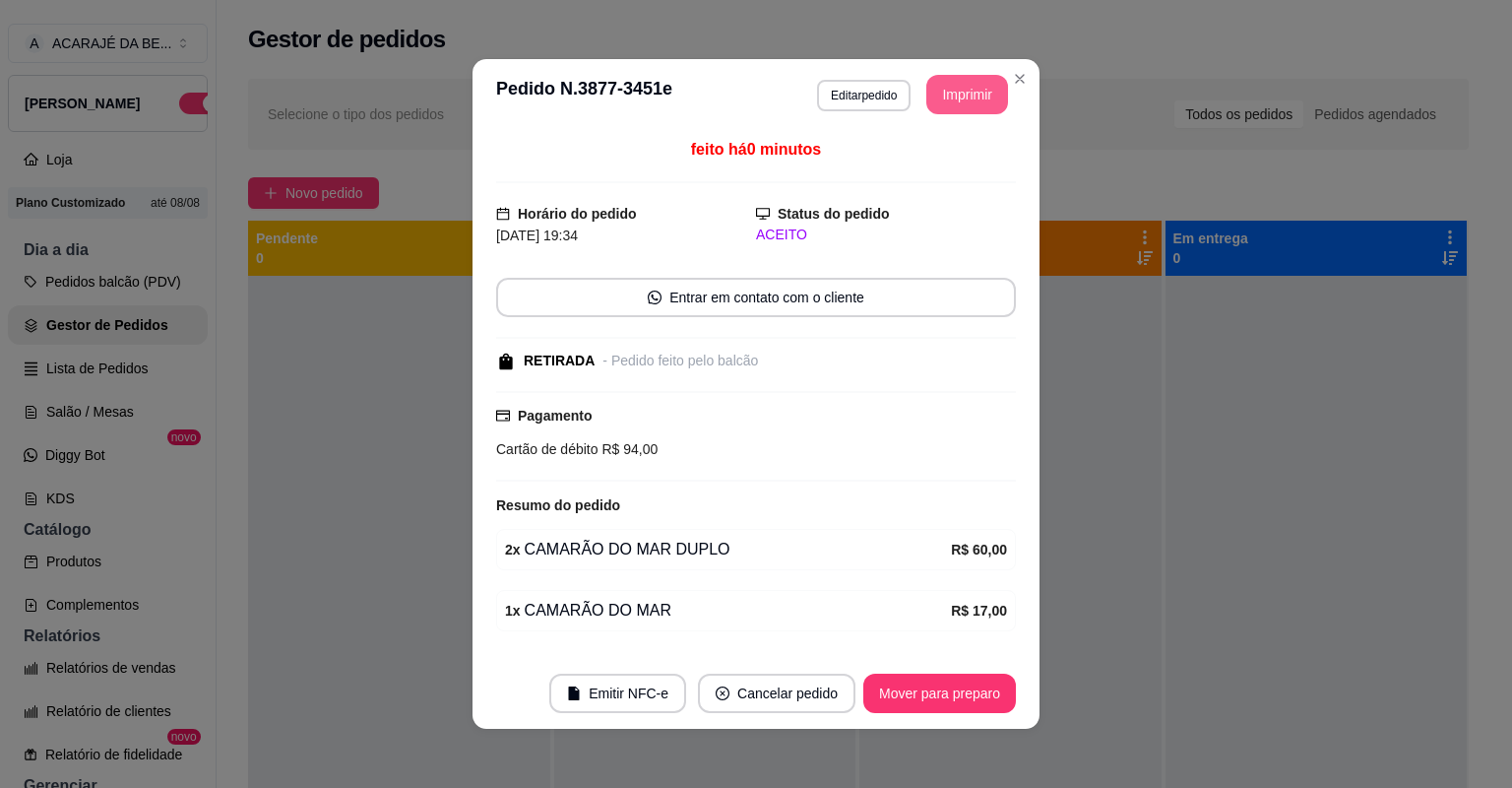 click on "Mover para preparo" at bounding box center (939, 693) 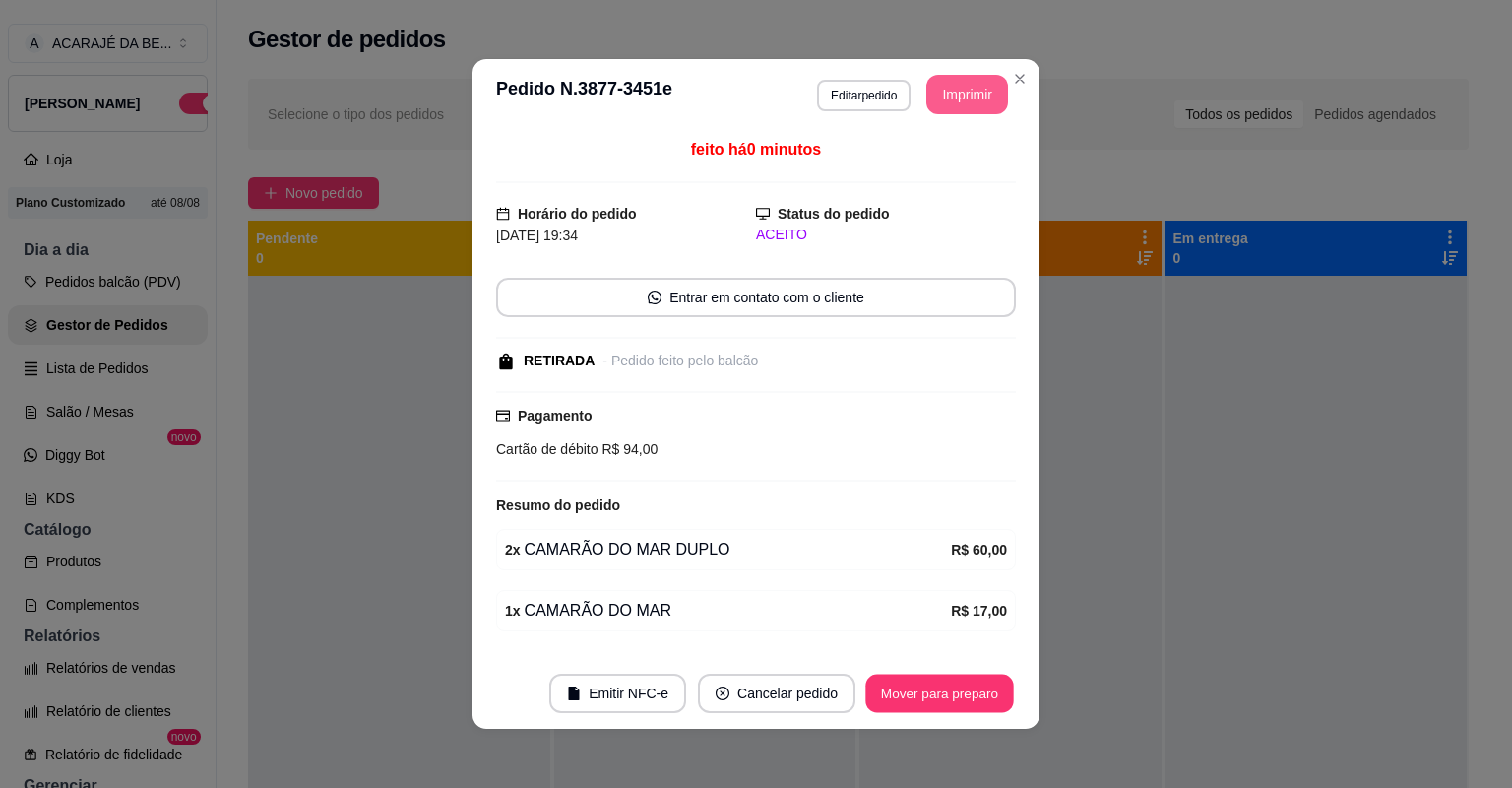 click on "Mover para preparo" at bounding box center [939, 693] 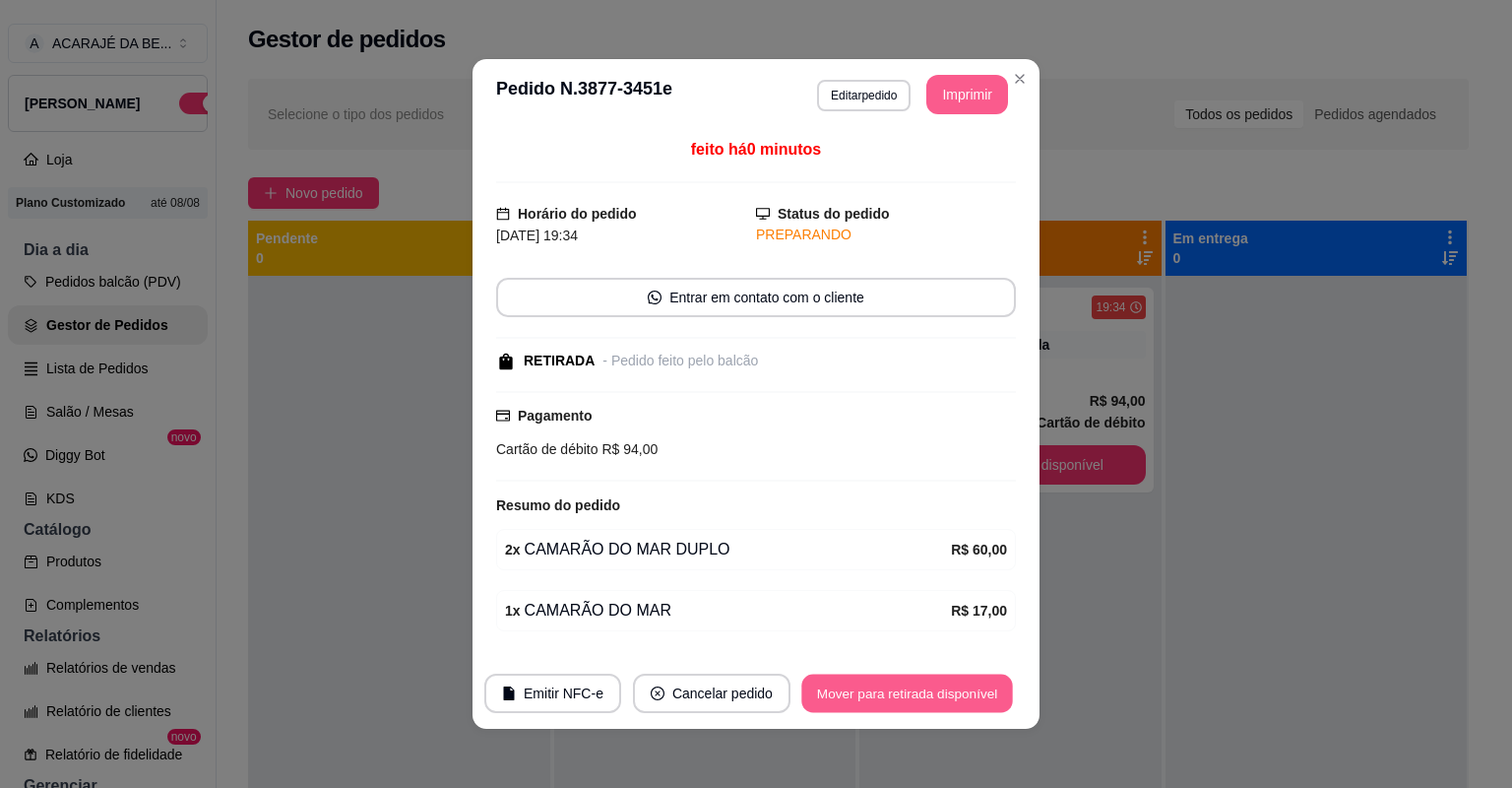 click on "Mover para retirada disponível" at bounding box center (907, 693) 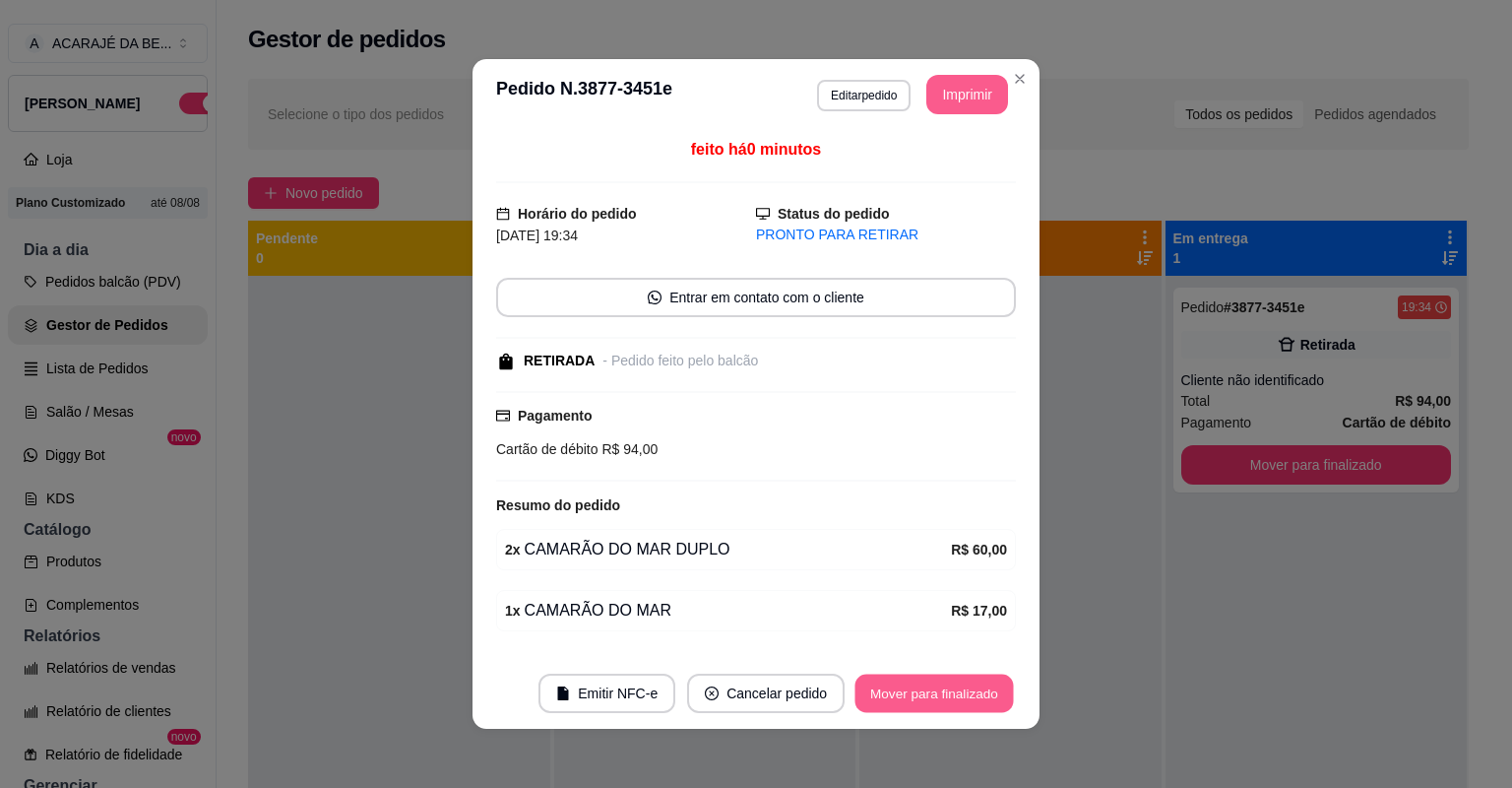 click on "Mover para finalizado" at bounding box center (934, 693) 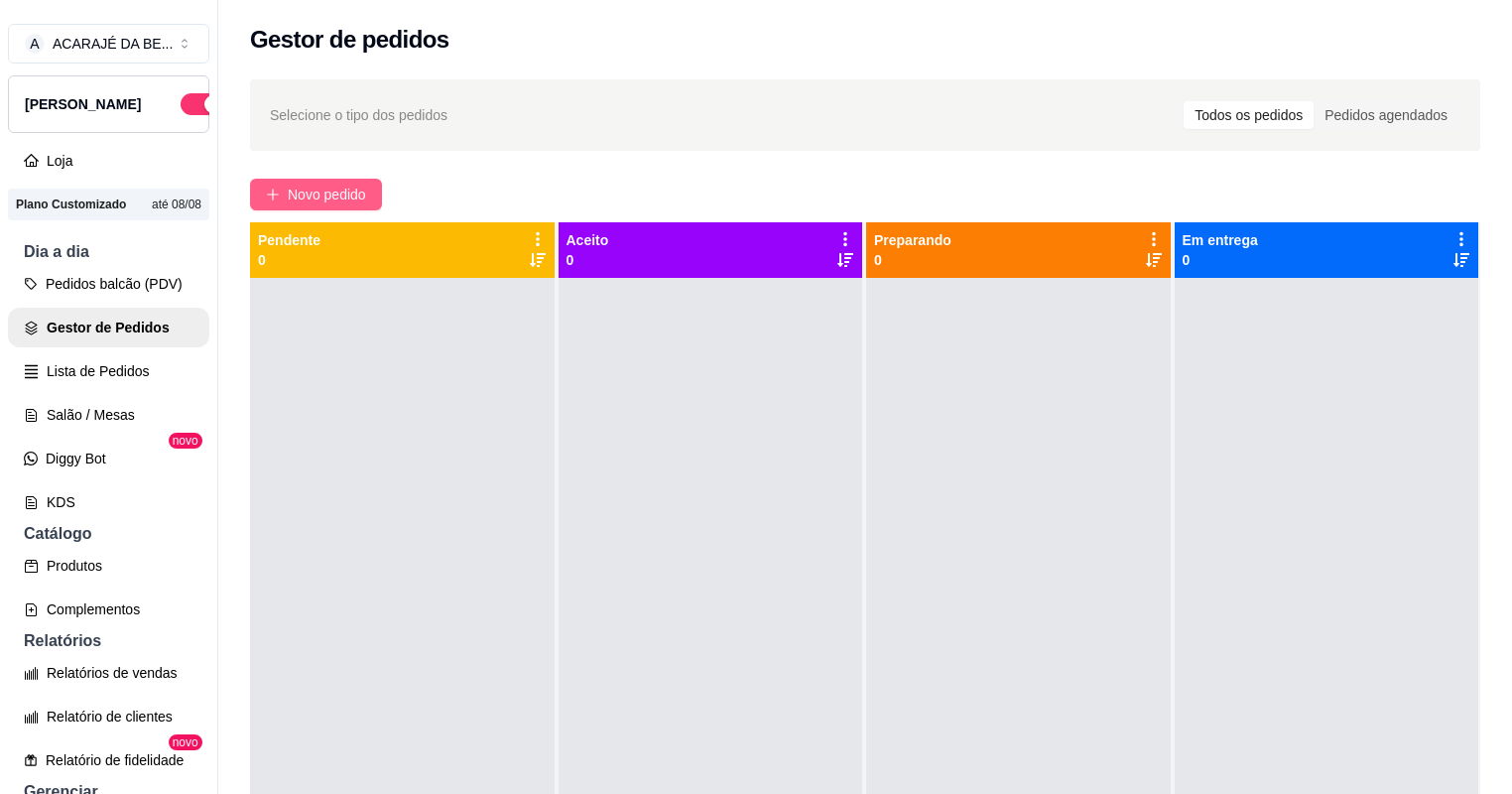 click on "Novo pedido" at bounding box center (326, 195) 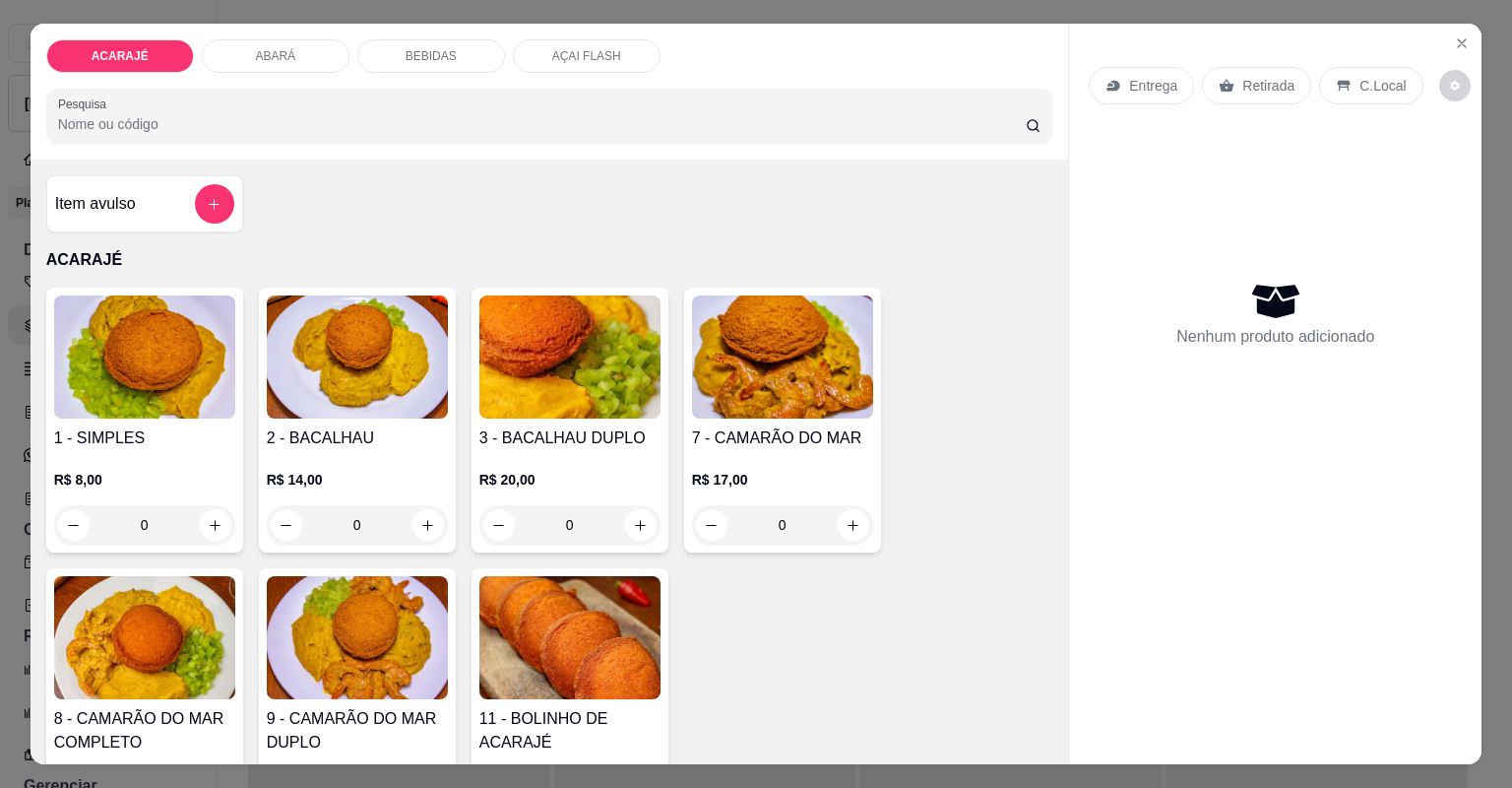 click on "1 - SIMPLES    R$ 8,00 0 2 - BACALHAU    R$ 14,00 0 3 - BACALHAU DUPLO    R$ 20,00 0 7 - CAMARÃO DO MAR    R$ 17,00 0 8 - CAMARÃO DO MAR COMPLETO    R$ 20,00 0 9 - CAMARÃO DO MAR DUPLO   R$ 30,00 0 11 - BOLINHO DE ACARAJÉ    R$ 4,00 0" at bounding box center [549, 572] 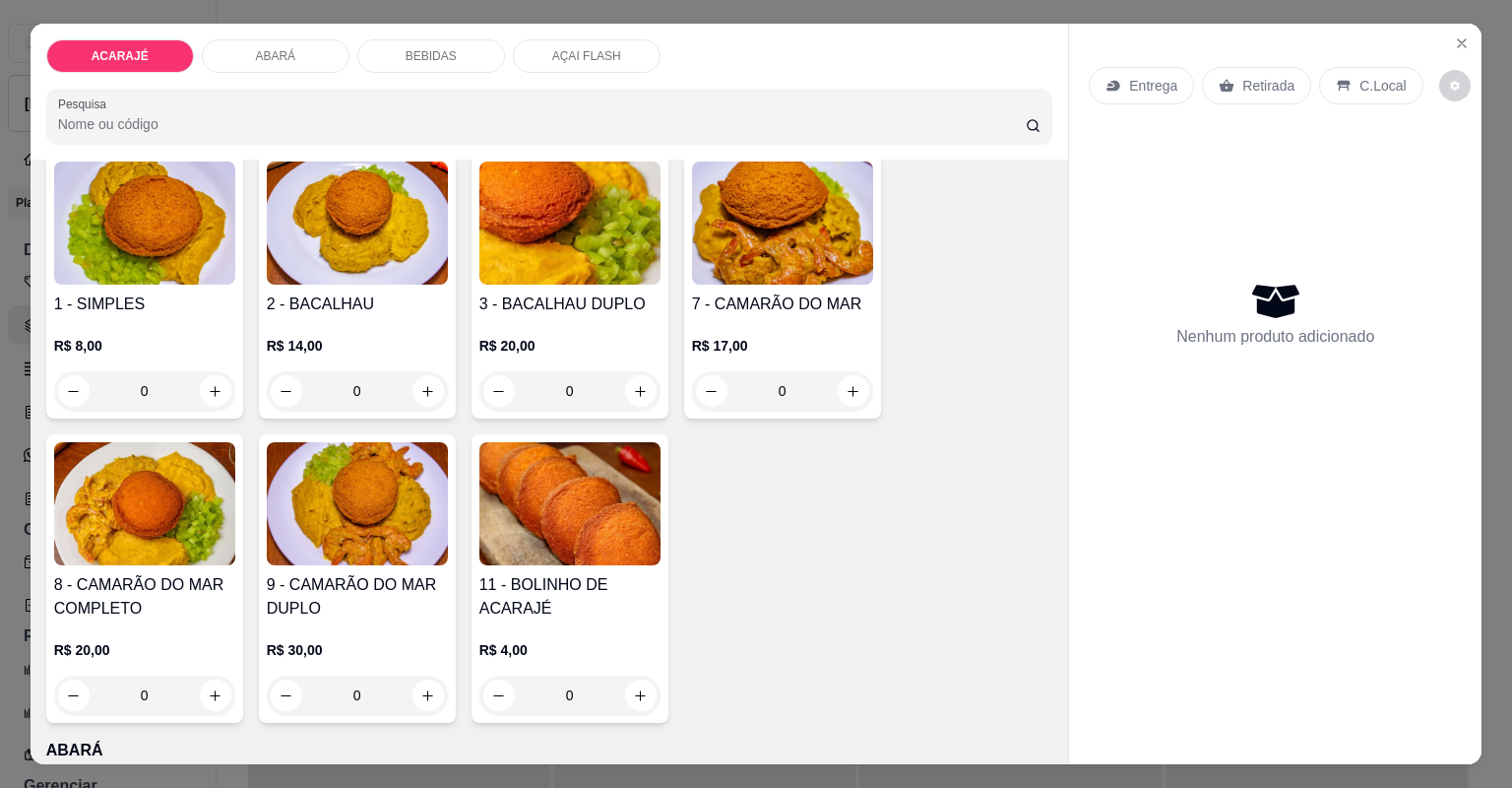 scroll, scrollTop: 158, scrollLeft: 0, axis: vertical 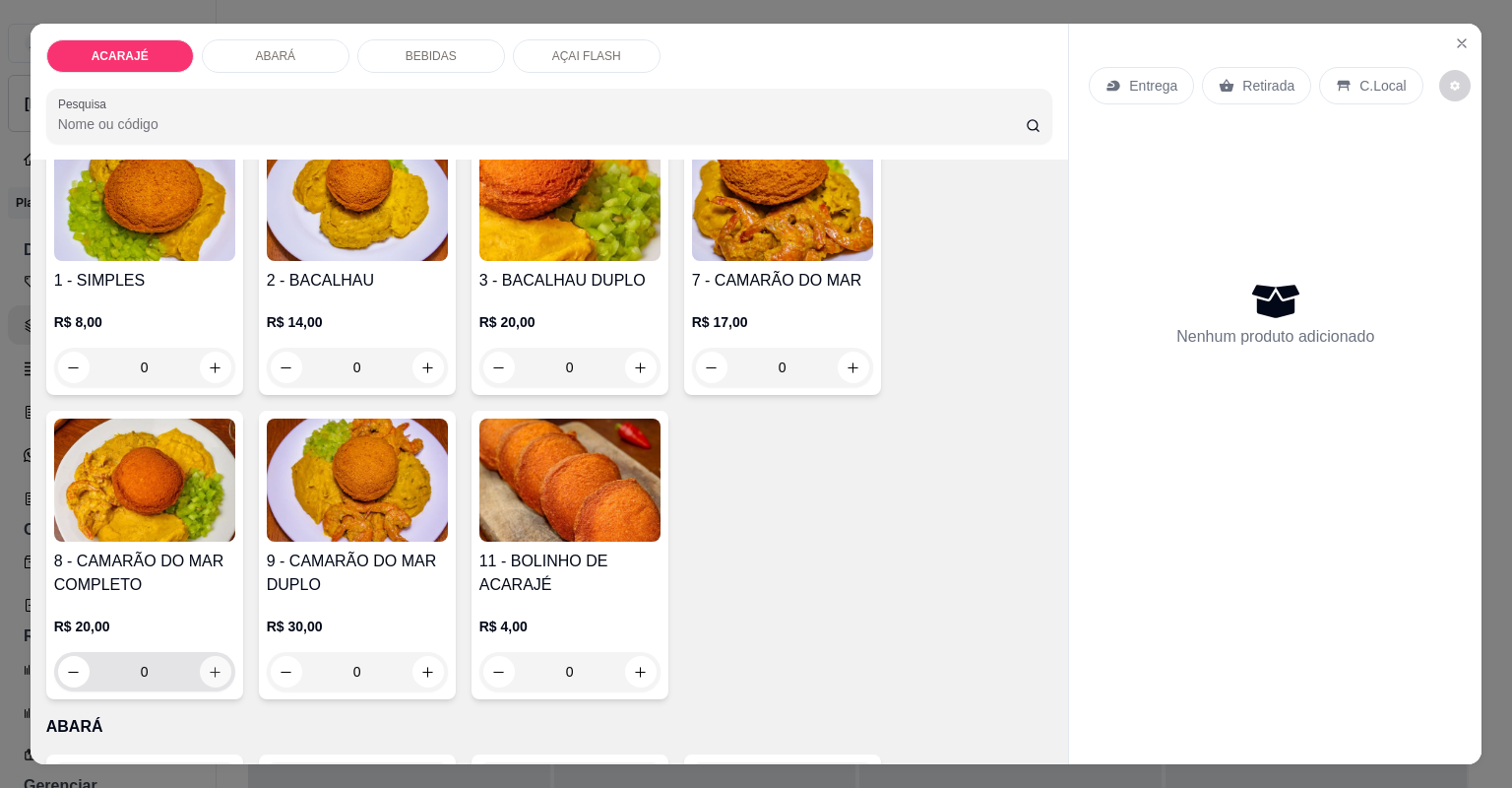 click 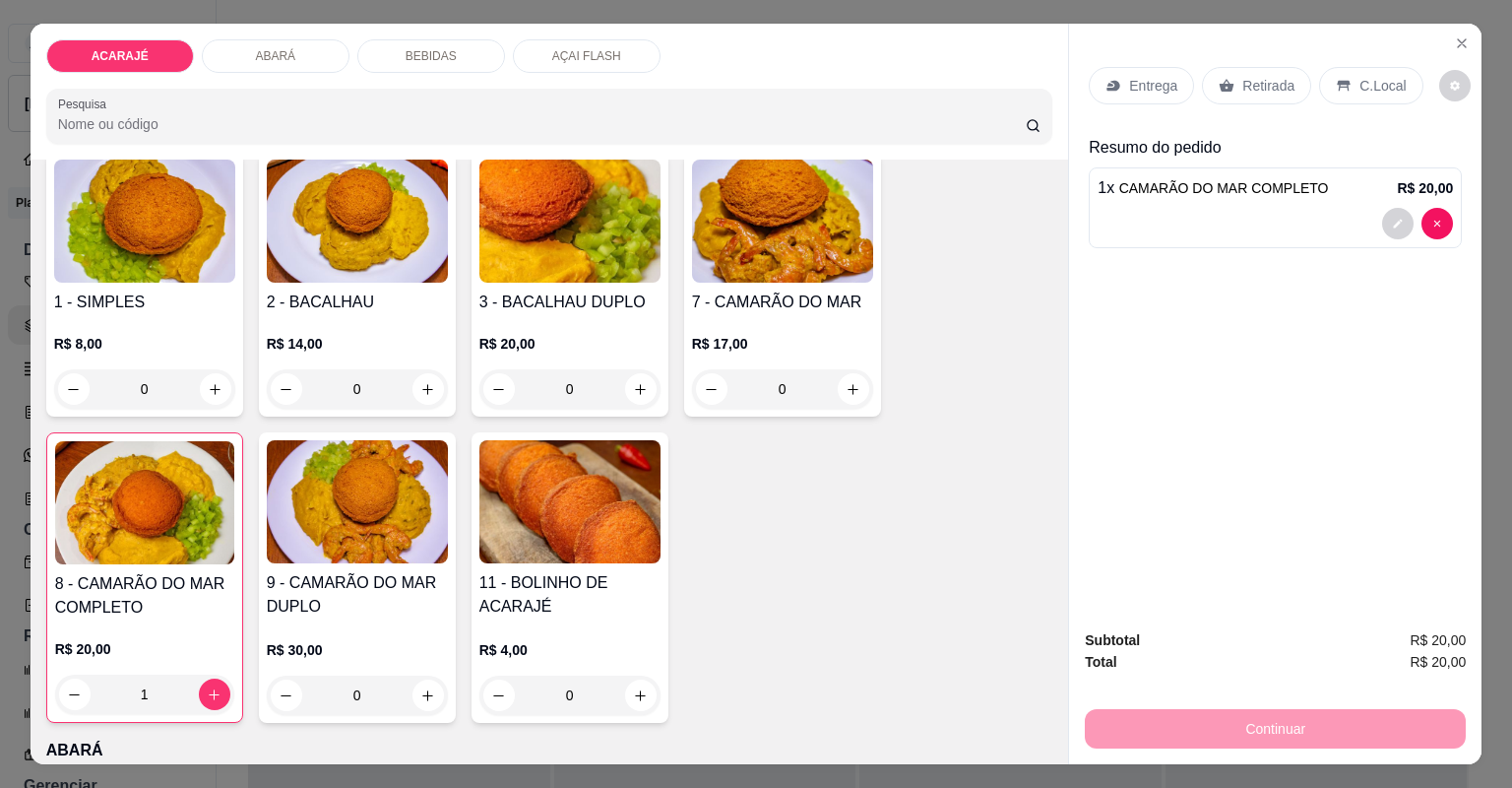 scroll, scrollTop: 0, scrollLeft: 0, axis: both 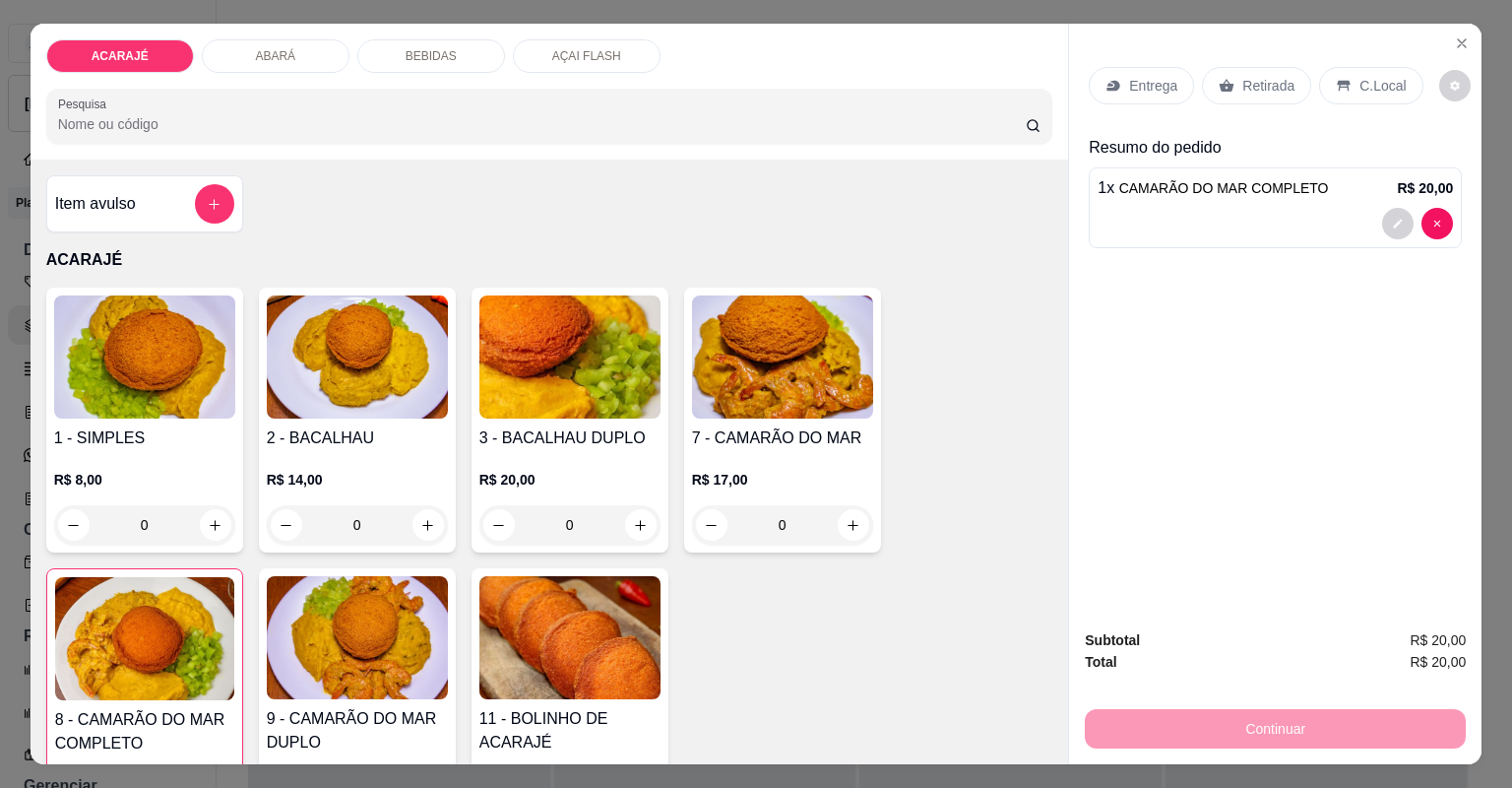 click on "Entrega" at bounding box center (1141, 86) 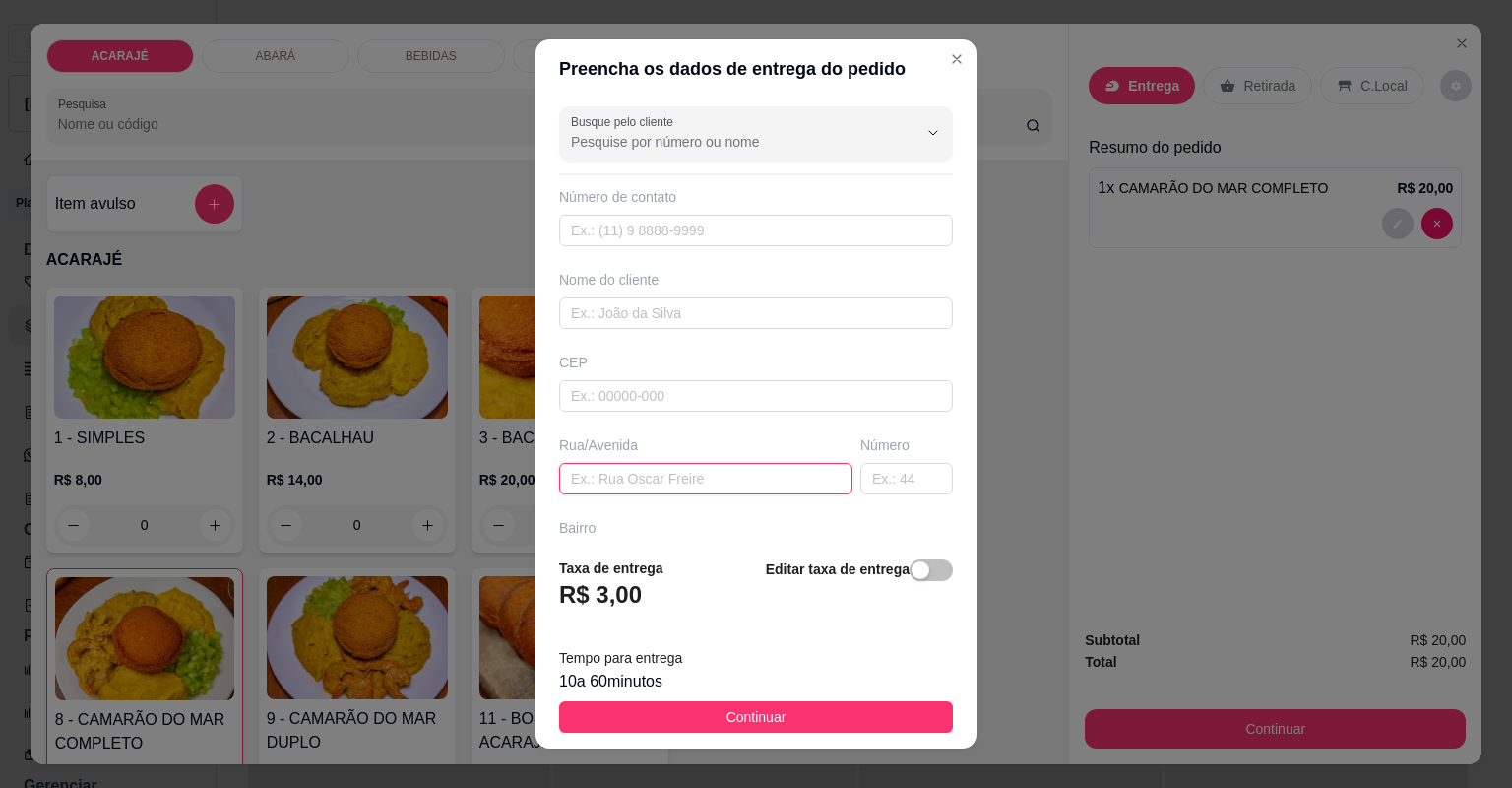paste on "Rua Francisco Xavier  Casa do pastor Robson  Numero 199" 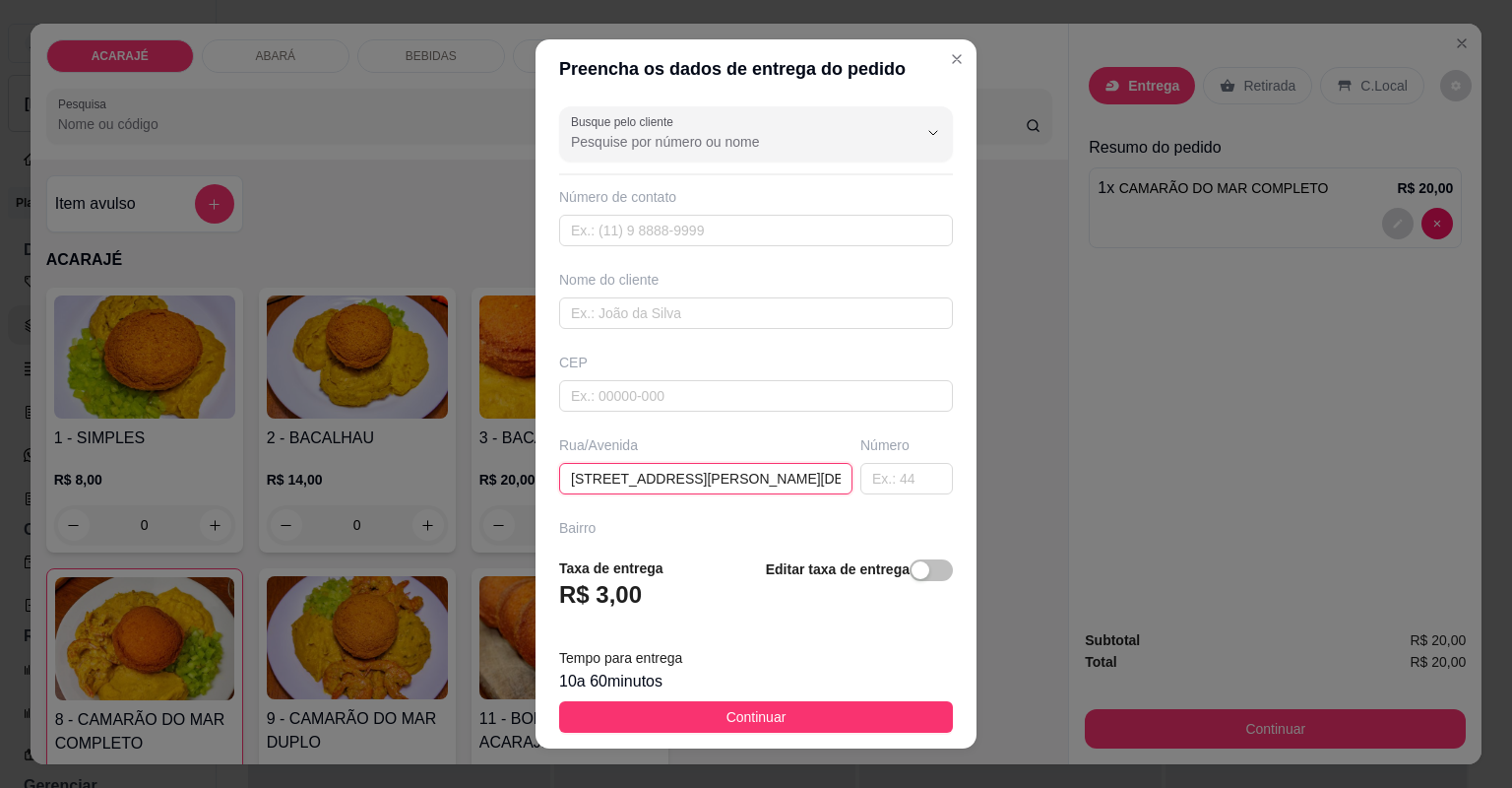 scroll, scrollTop: 0, scrollLeft: 102, axis: horizontal 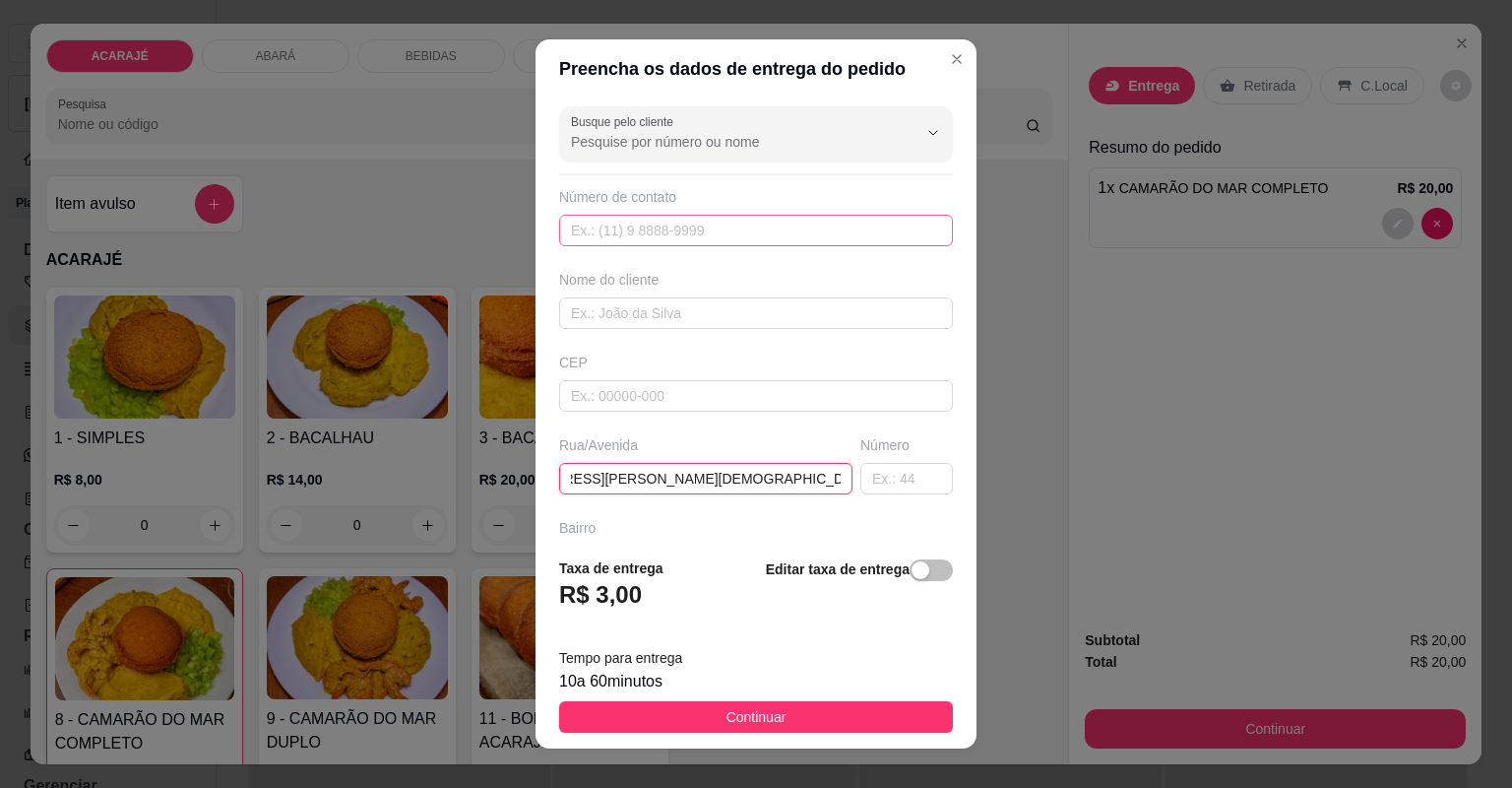 type on "Rua Francisco Xavier  Casa do pastor Robson  Numero 199" 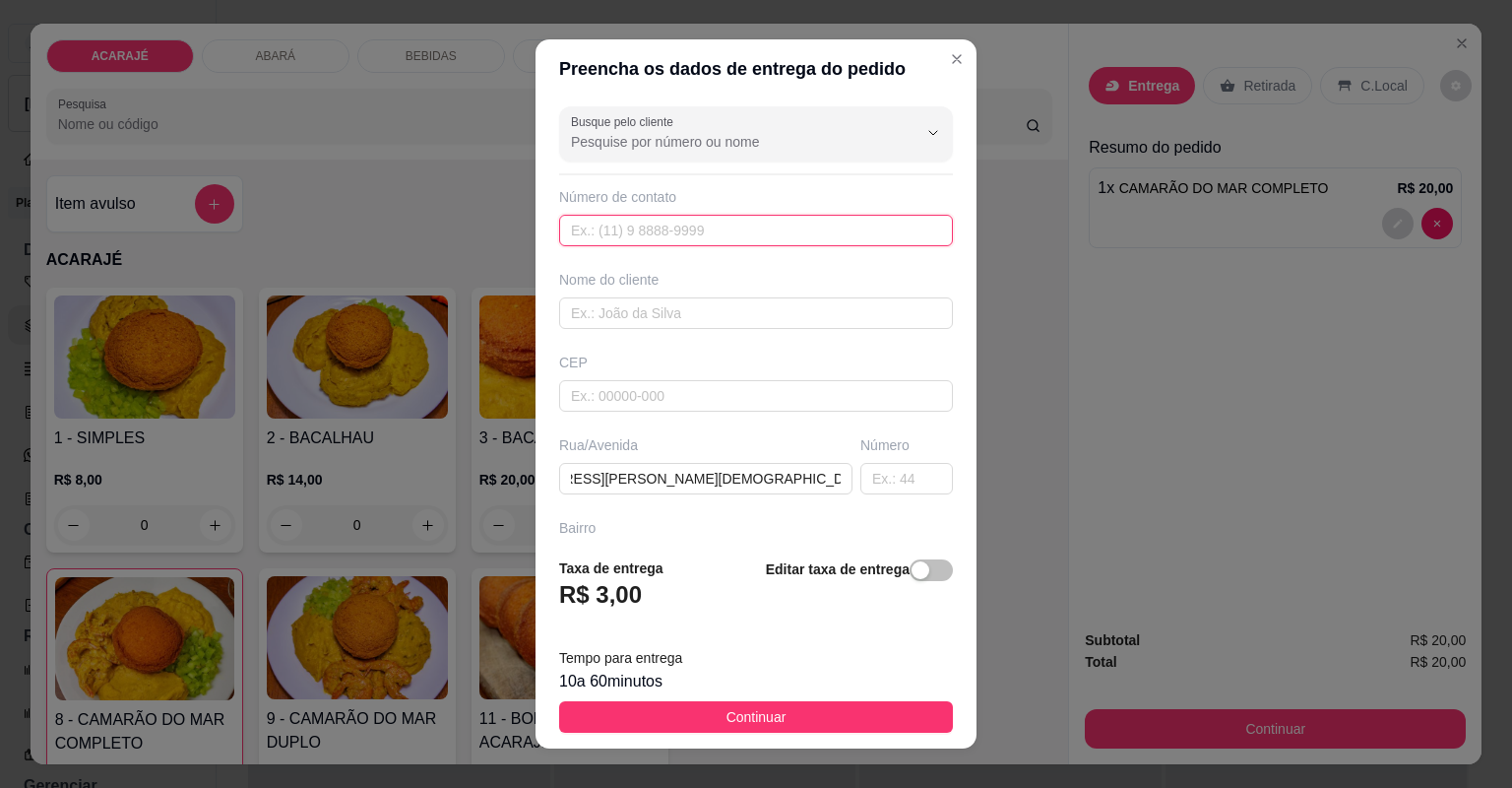 click at bounding box center [756, 230] 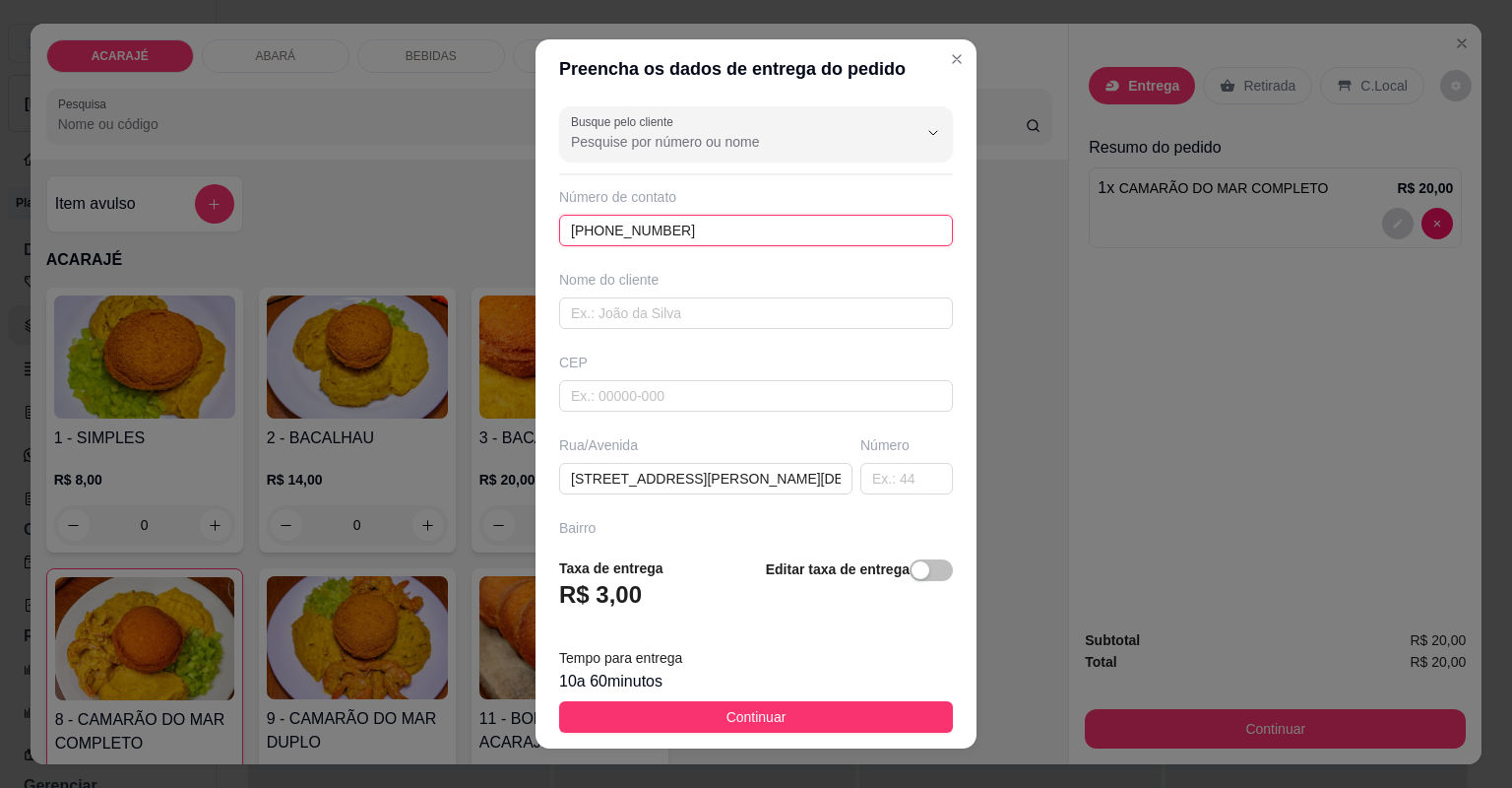 type on "+00 00 00000-0000" 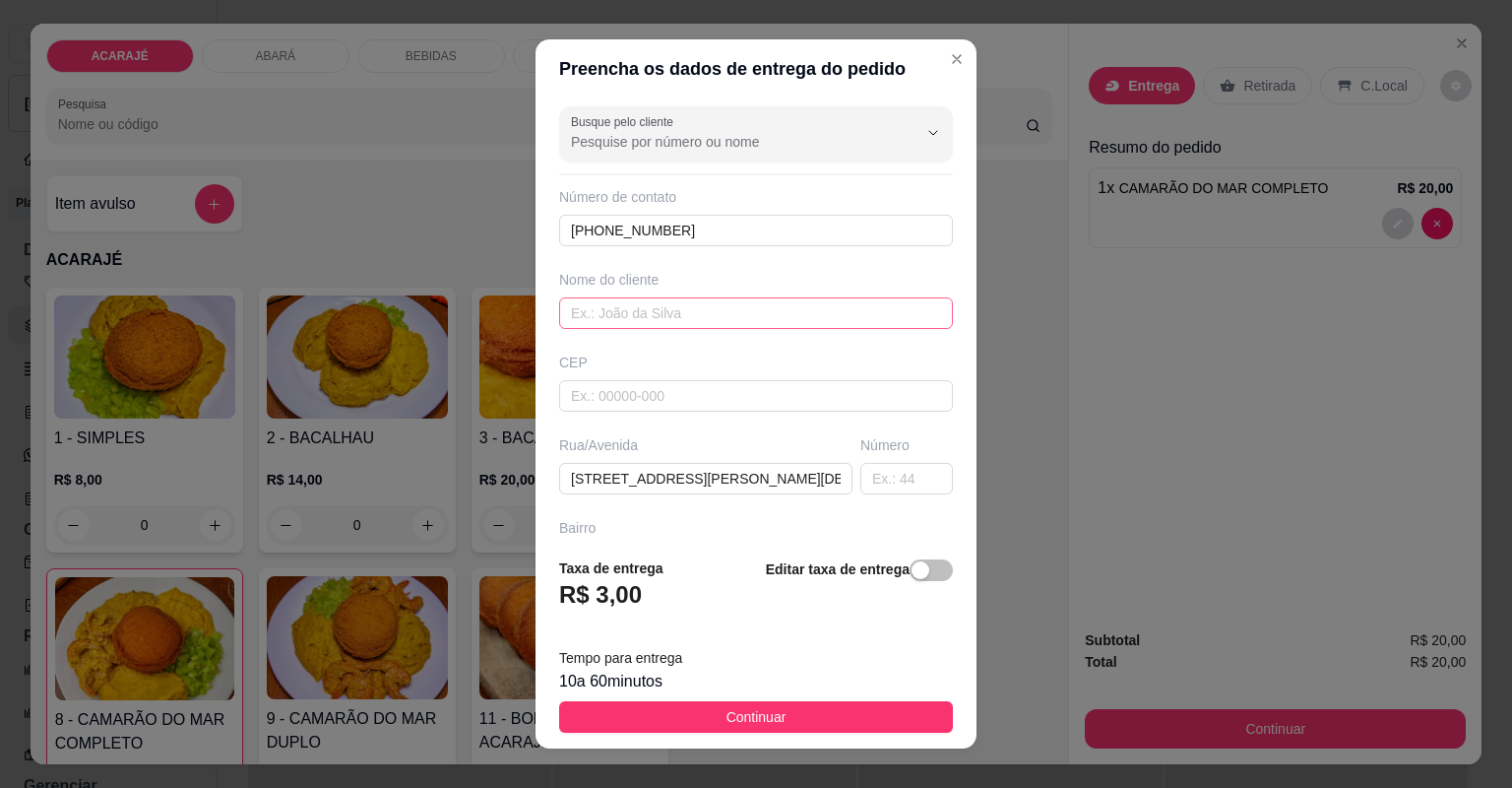 click on "Busque pelo cliente Número de contato +00 00 00000-0000 Nome do cliente CEP Rua/Avenida Rua Francisco Xavier  Casa do pastor Robson  Numero 199 Número Bairro Cidade Complemento" at bounding box center (756, 320) 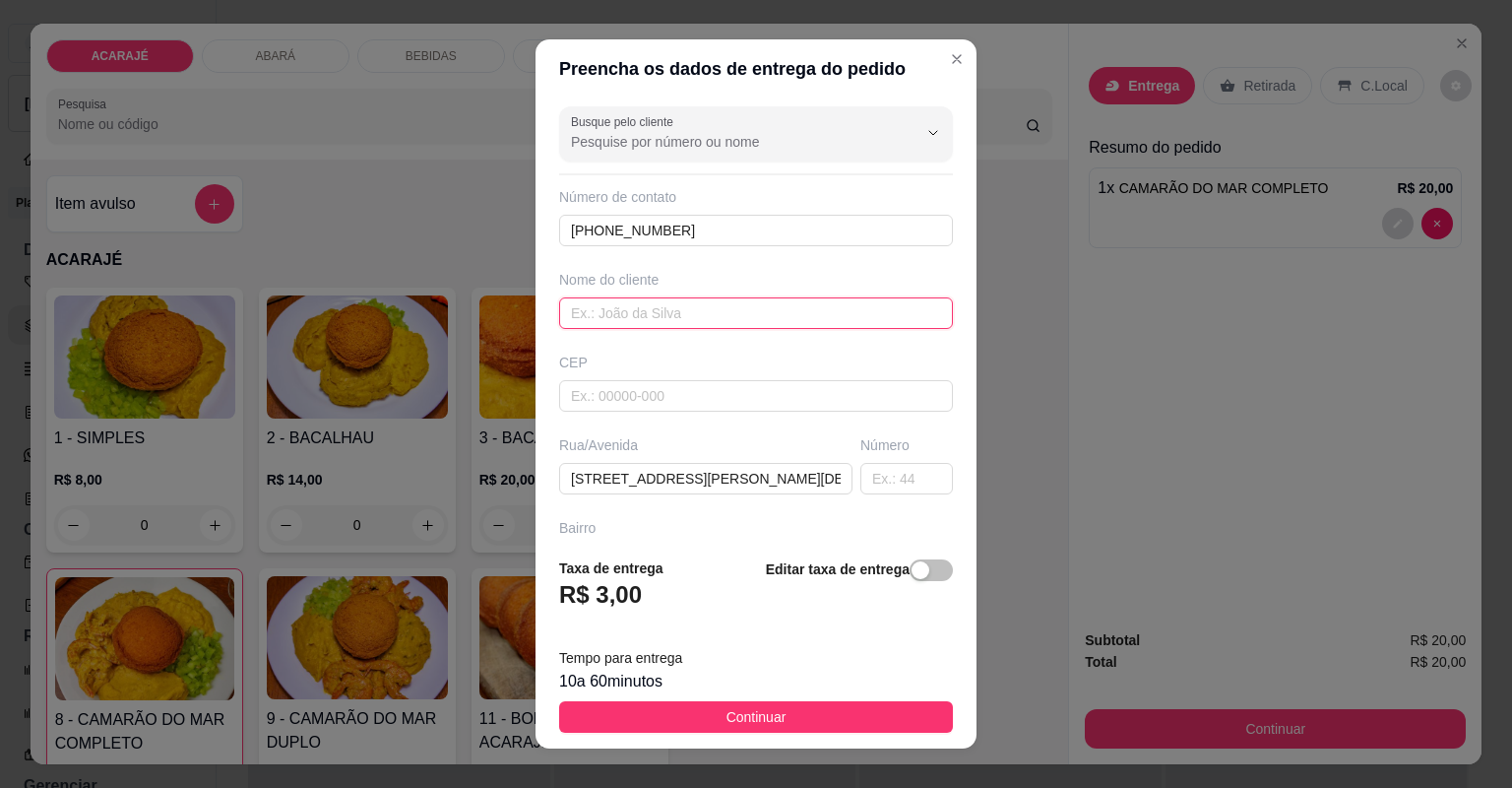 click at bounding box center (756, 313) 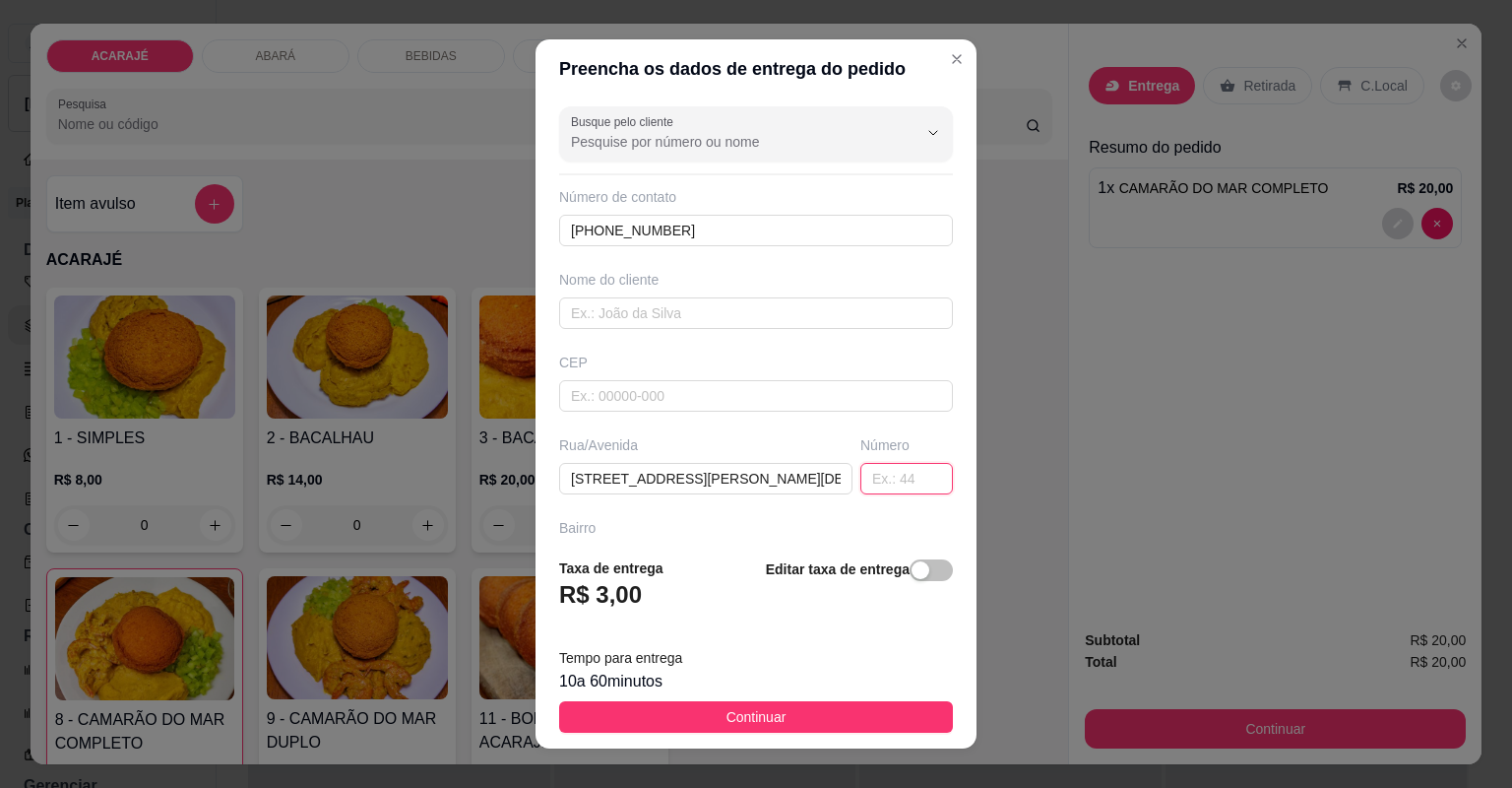 click at bounding box center (907, 479) 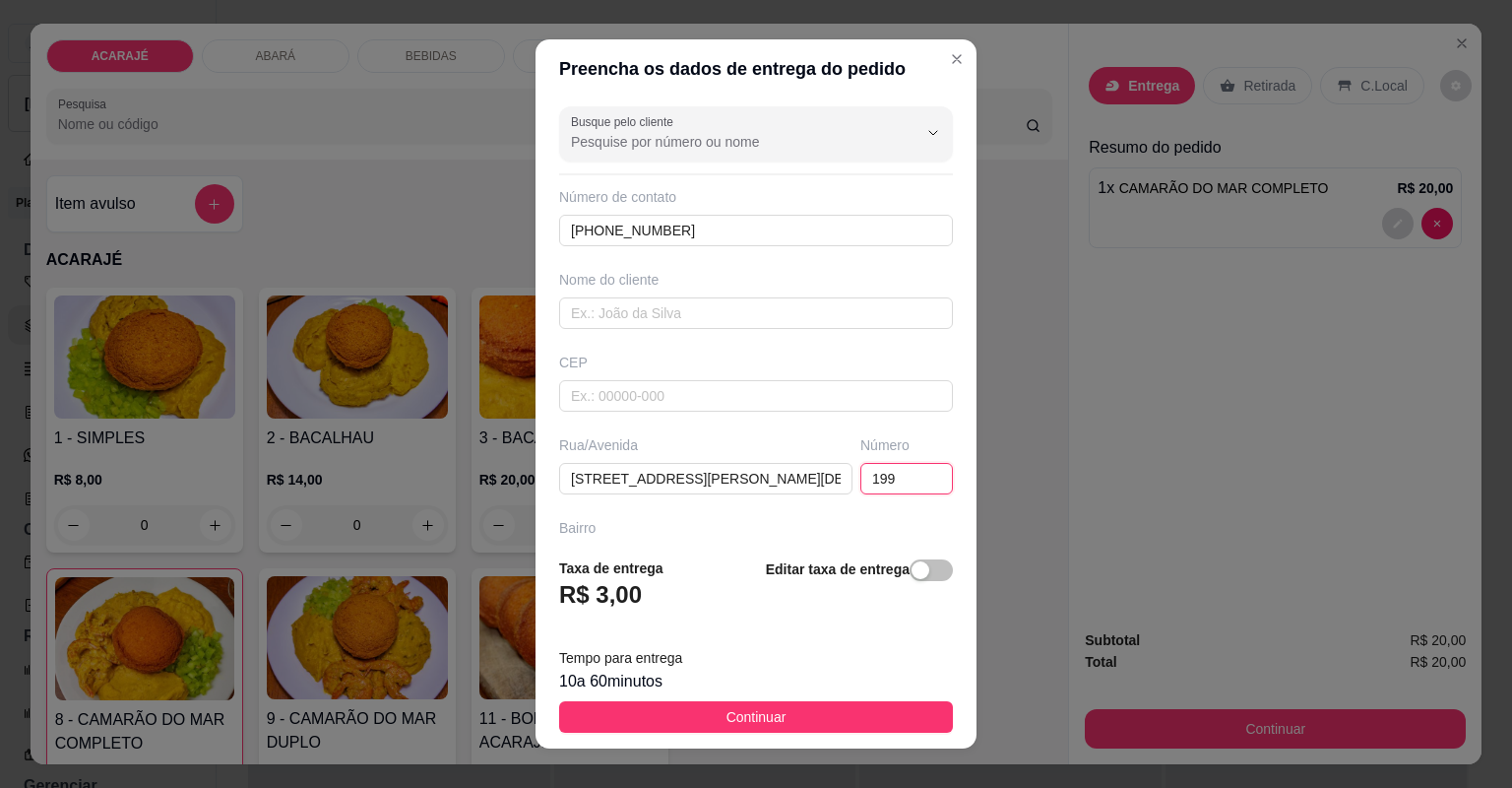 type on "199" 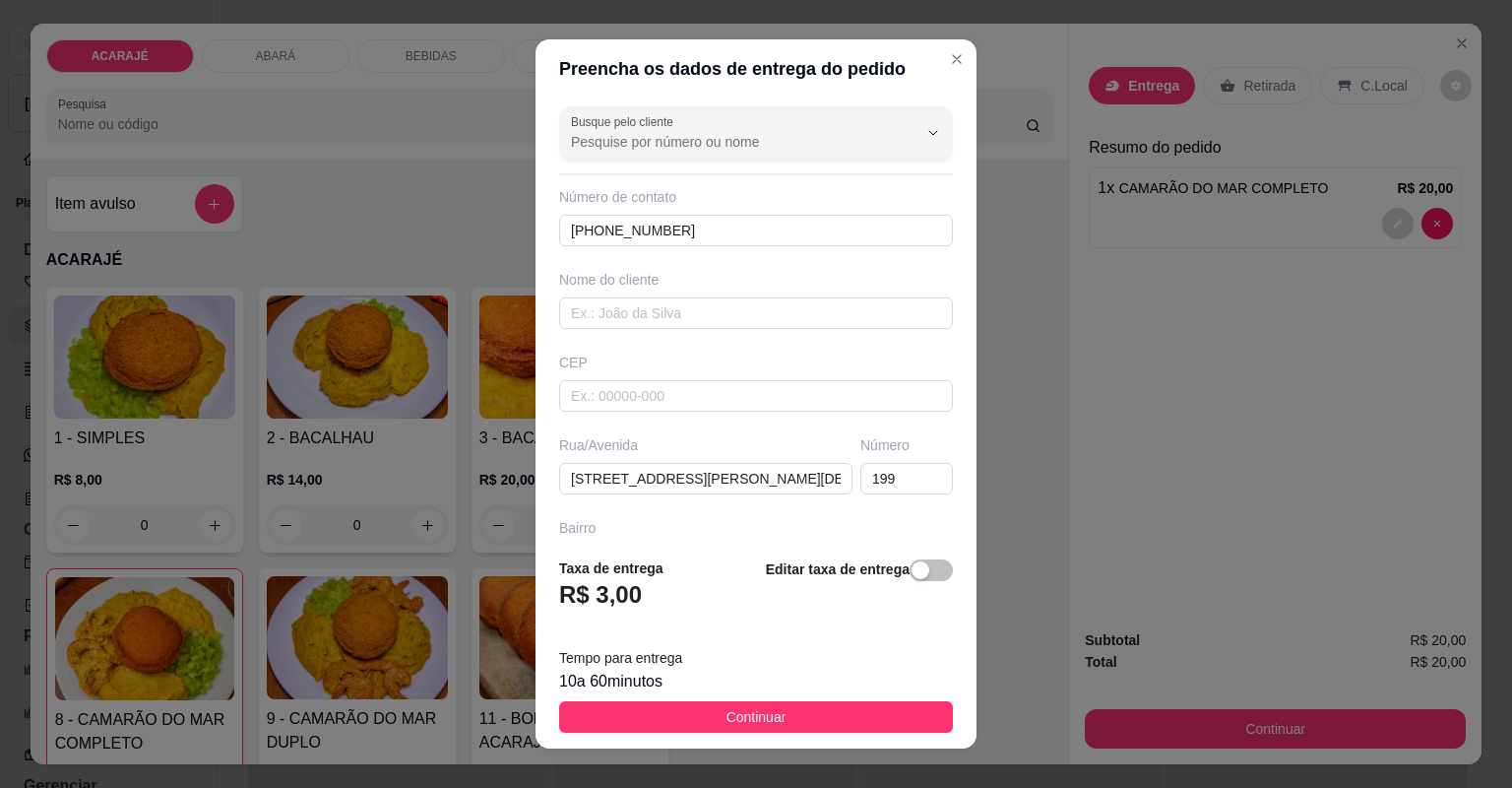 click on "Busque pelo cliente Número de contato +00 00 00000-0000 Nome do cliente CEP Rua/Avenida Rua Francisco Xavier  Casa do pastor Robson  Numero 199 Número 199 Bairro Cidade Complemento" at bounding box center (756, 320) 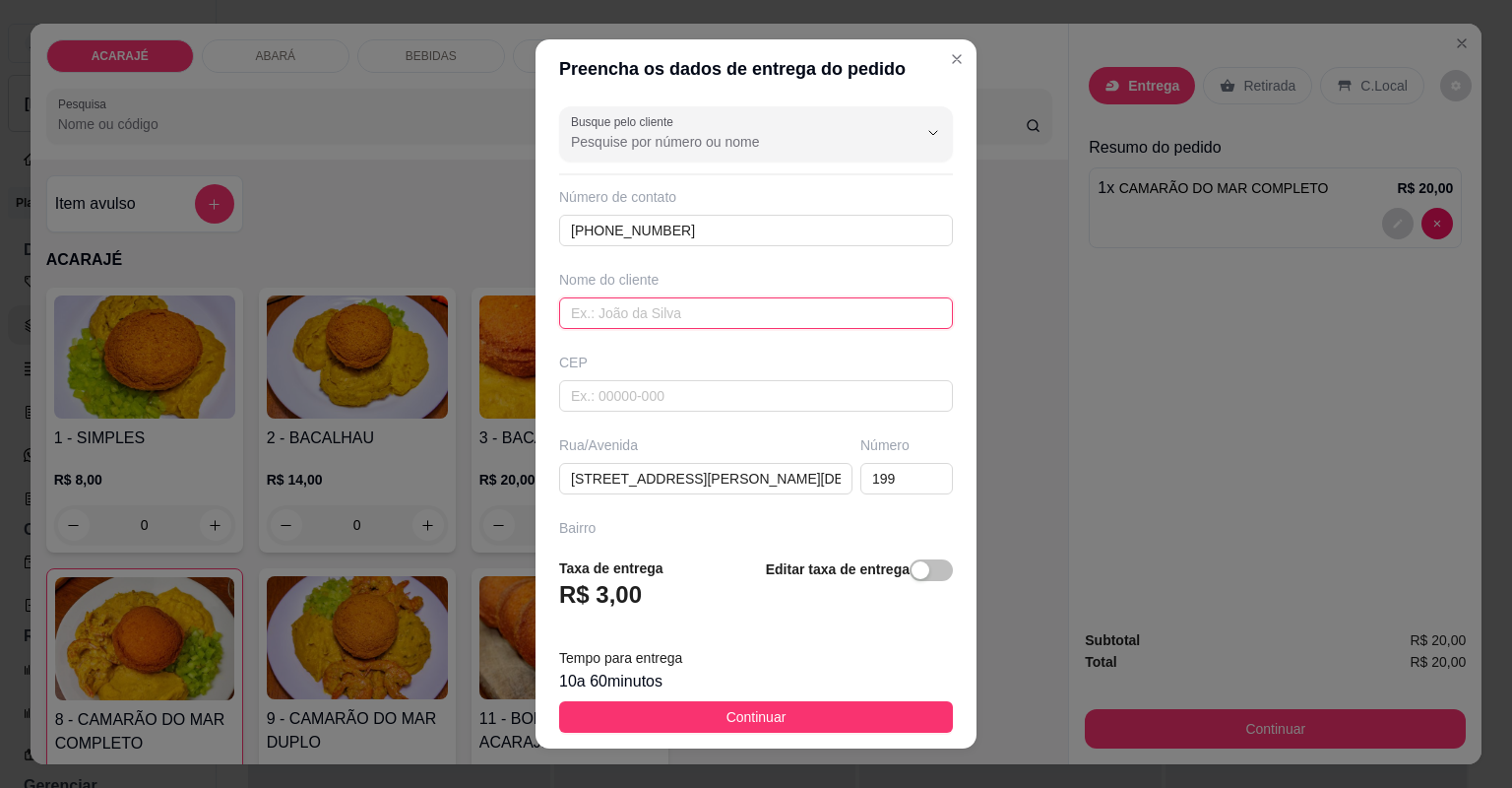 click at bounding box center (756, 313) 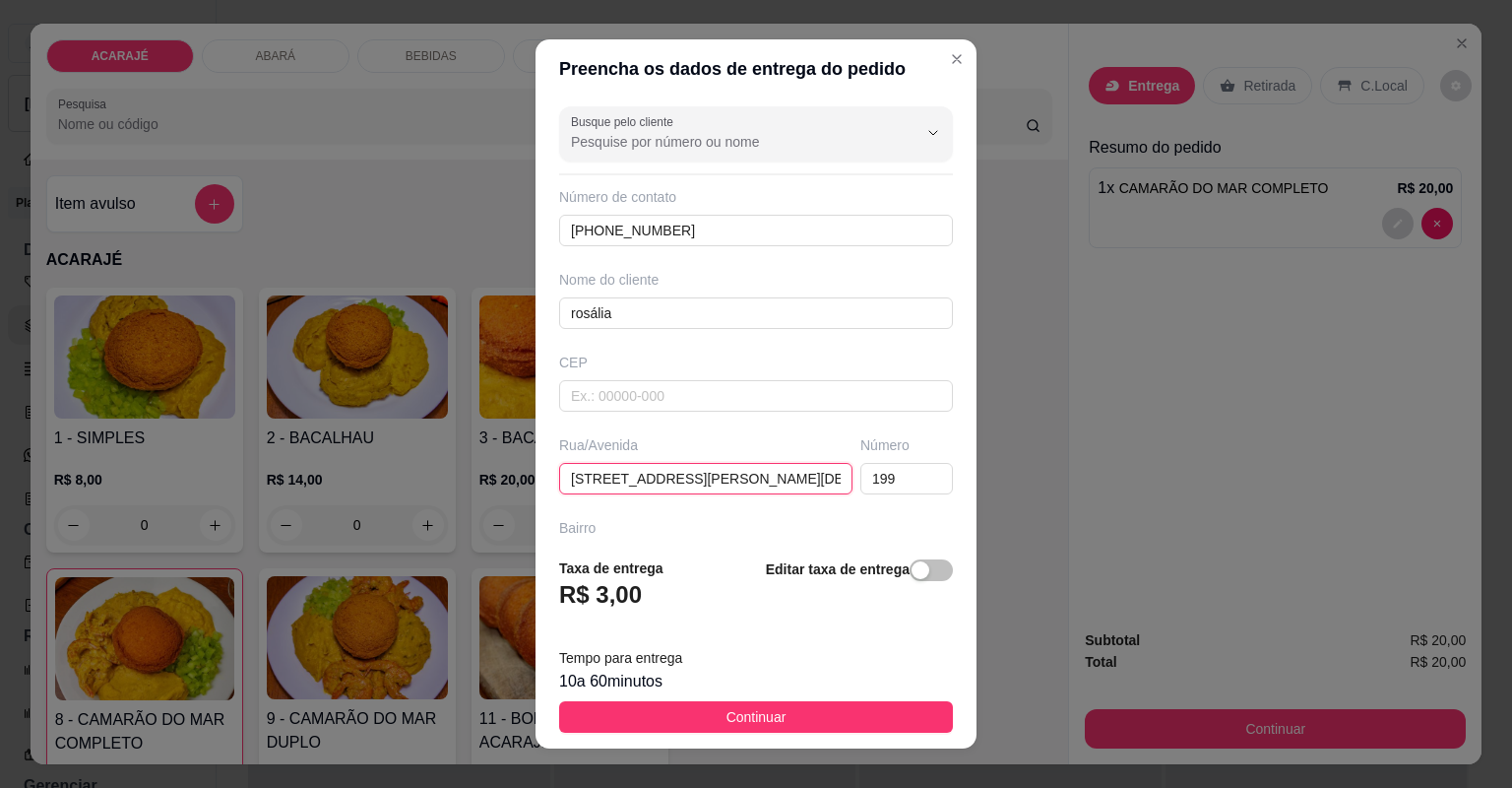 click on "Rua Francisco Xavier  Casa do pastor Robson  Numero 199" at bounding box center (706, 479) 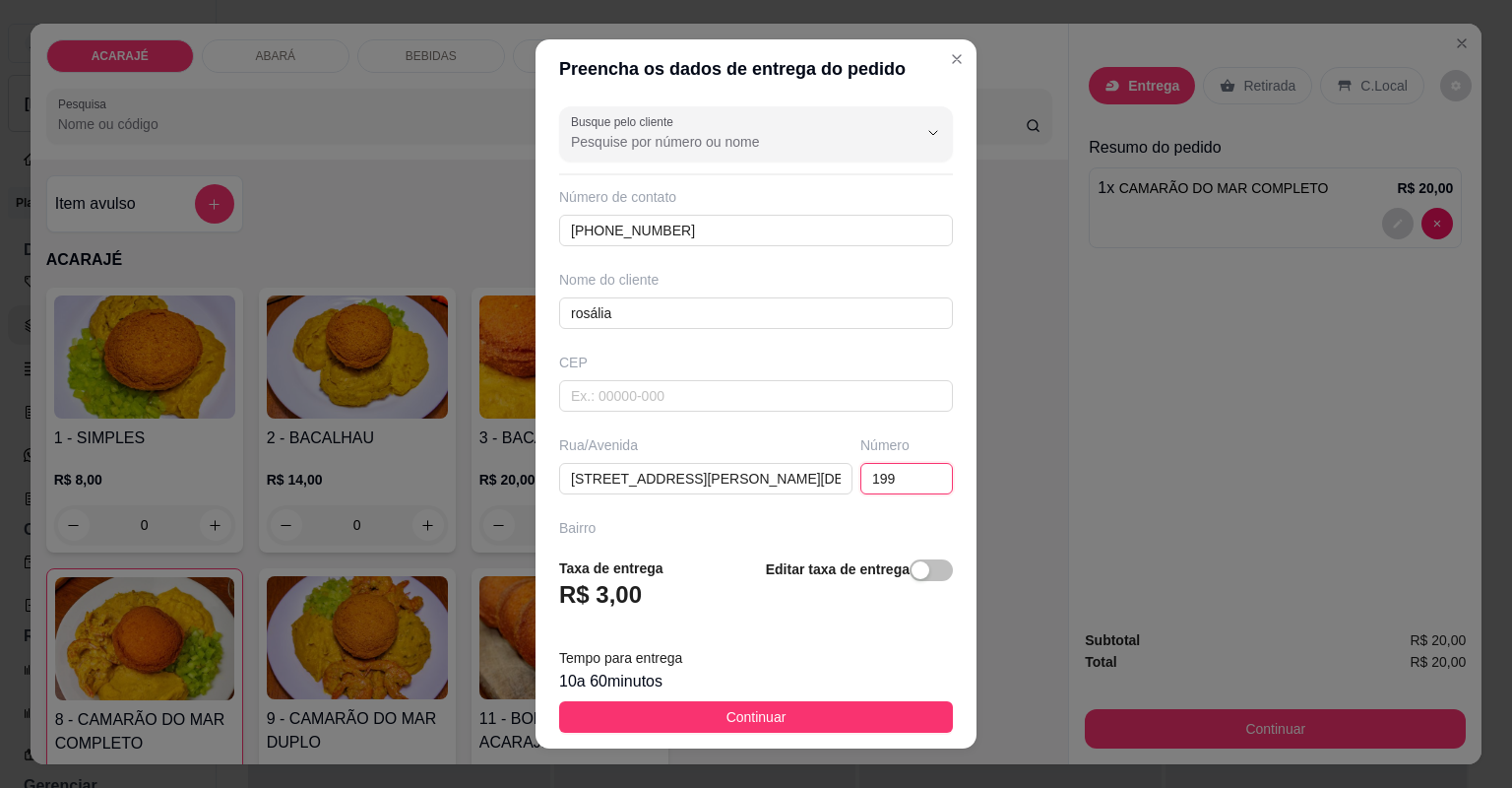 click on "199" at bounding box center [907, 479] 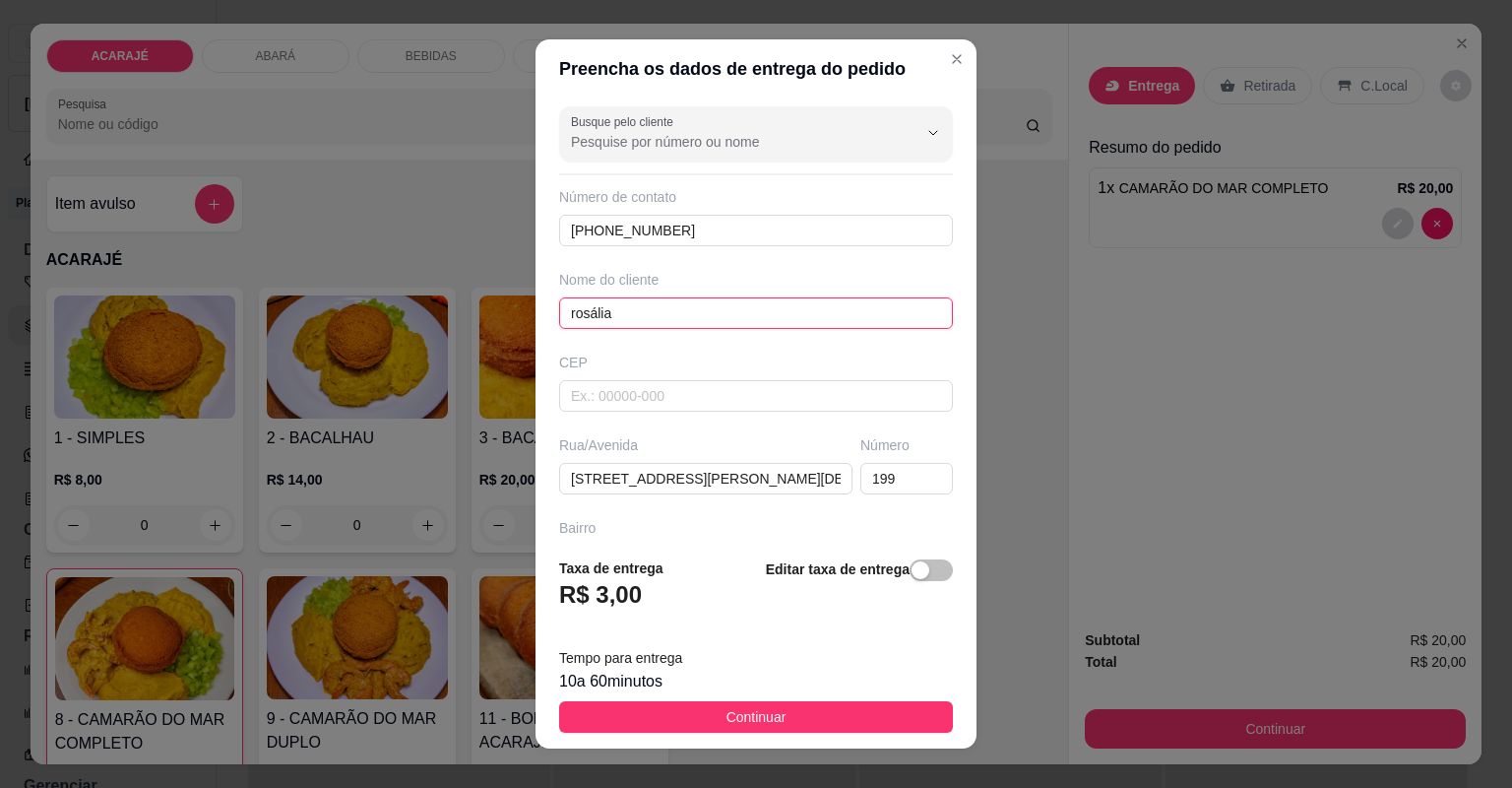 click on "rosália" at bounding box center (756, 313) 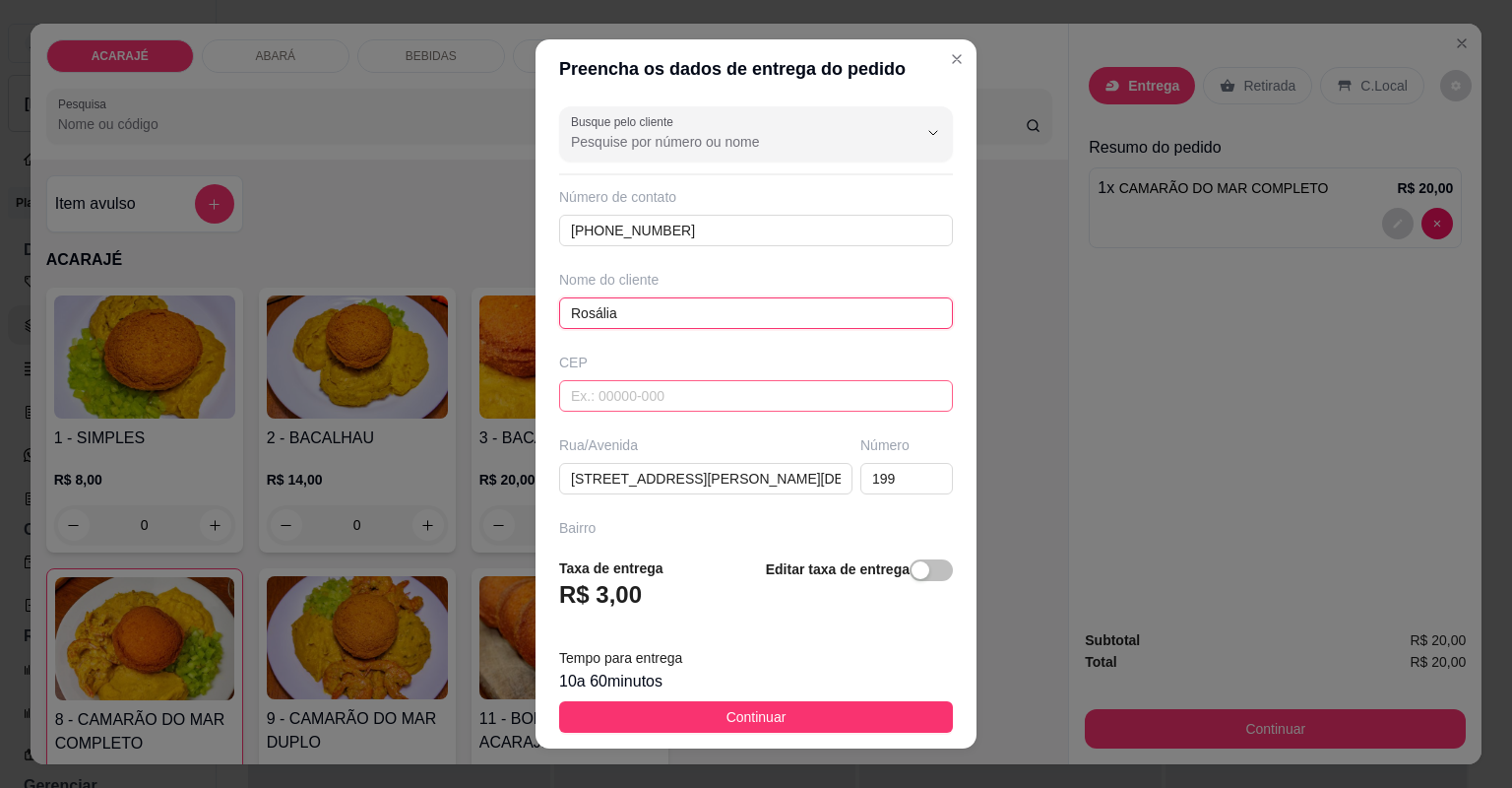 type on "Rosália" 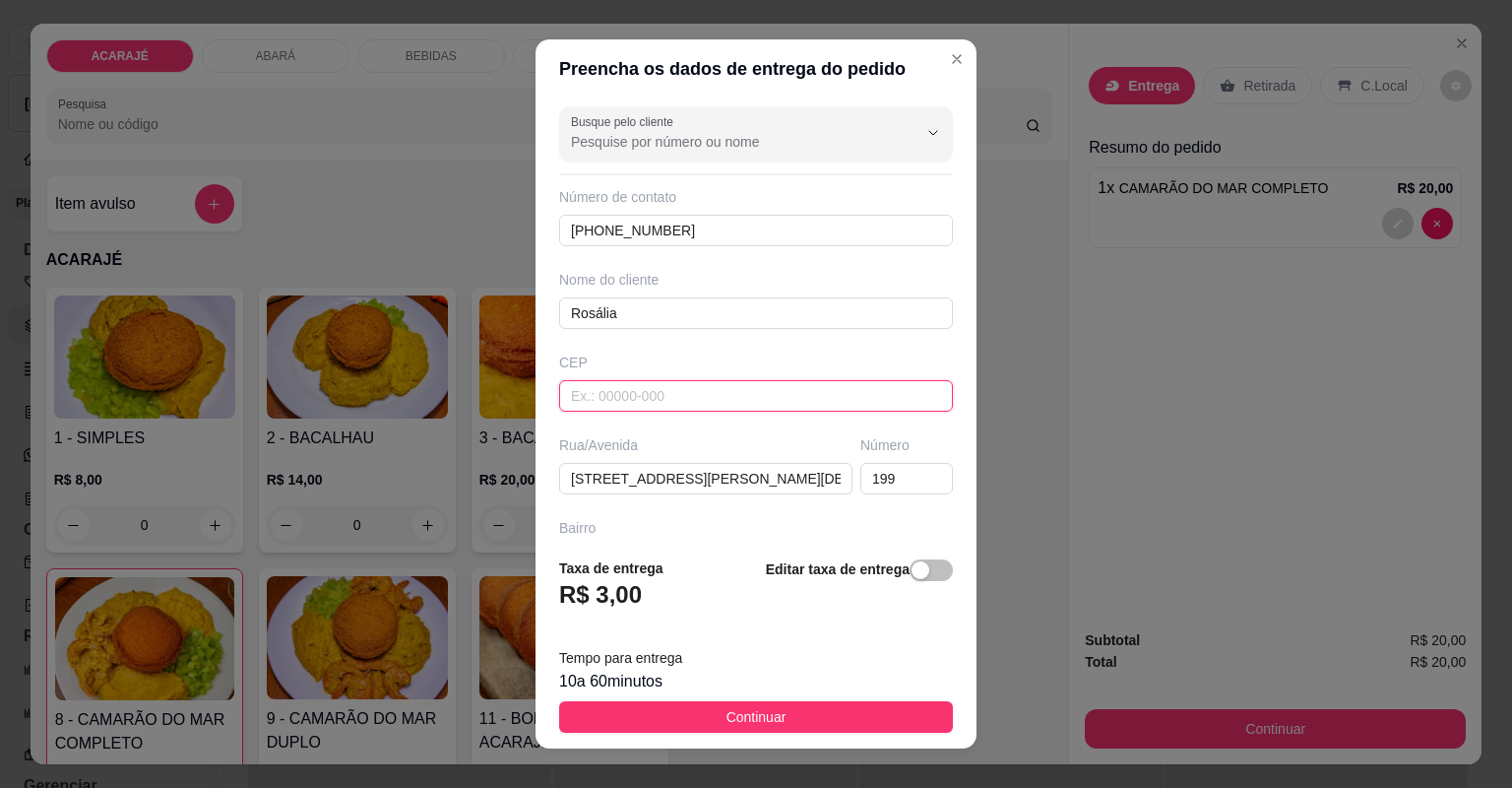 click at bounding box center (756, 396) 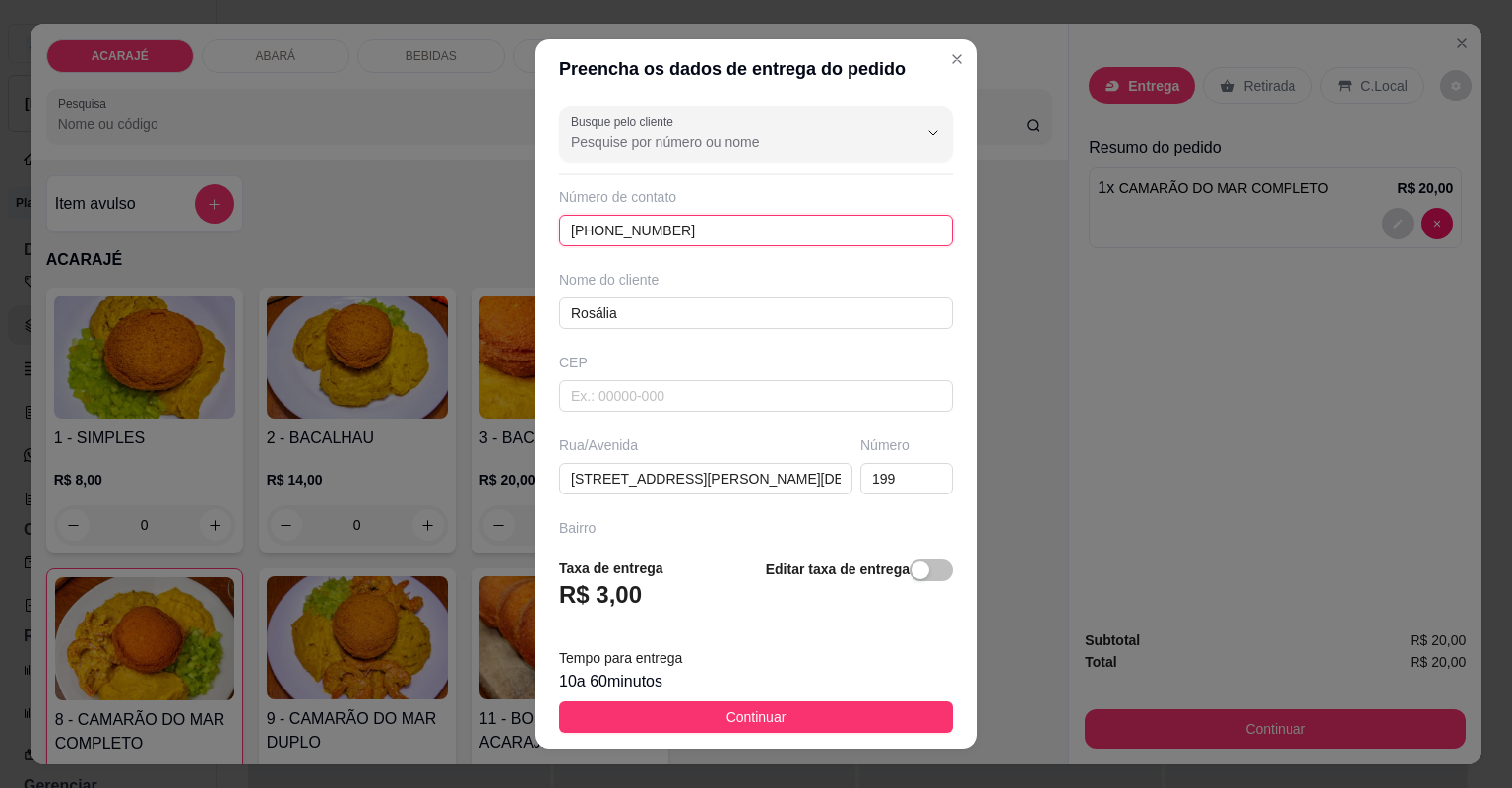 click on "+00 00 00000-0000" at bounding box center (756, 230) 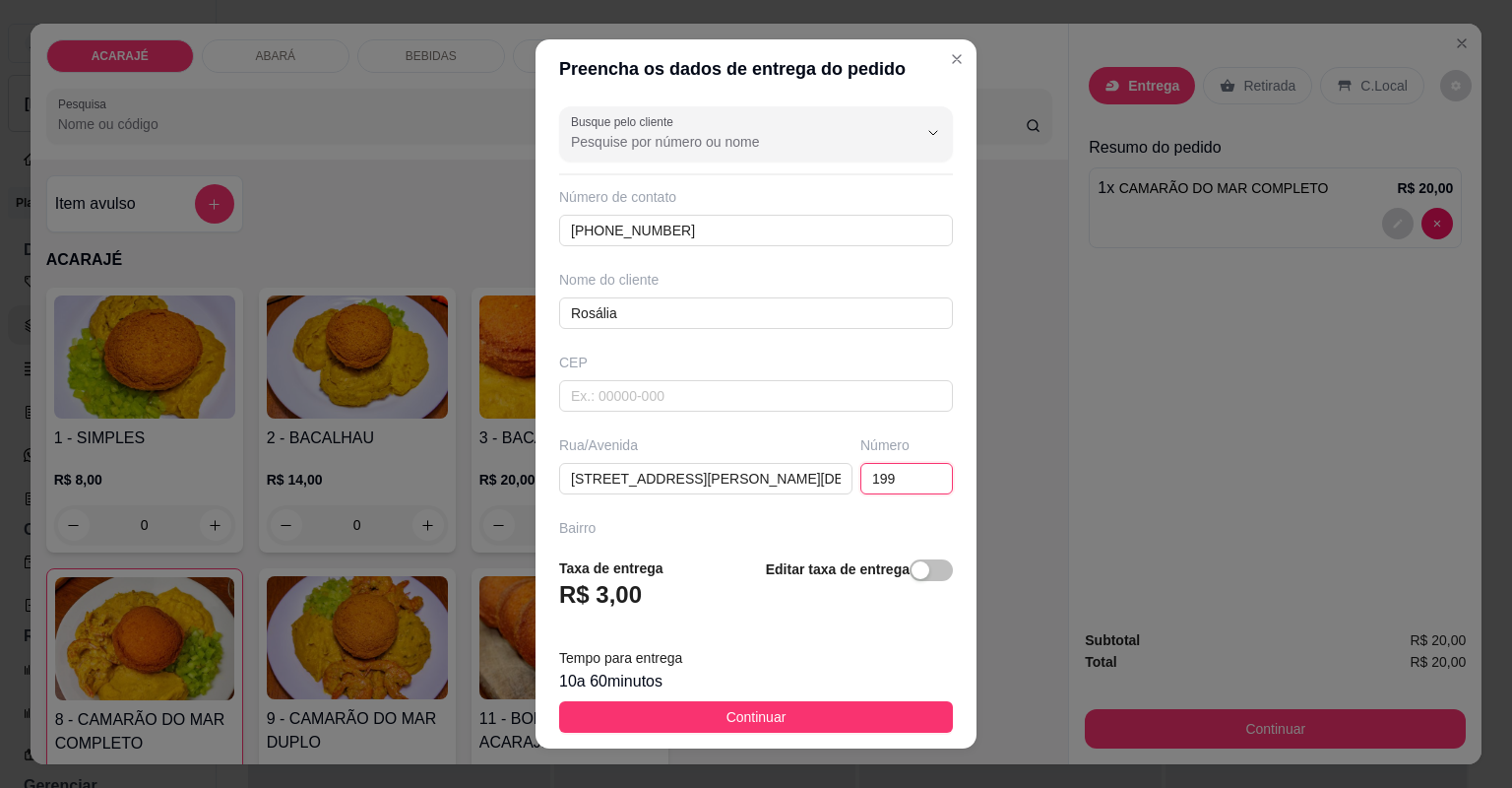click on "199" at bounding box center (907, 479) 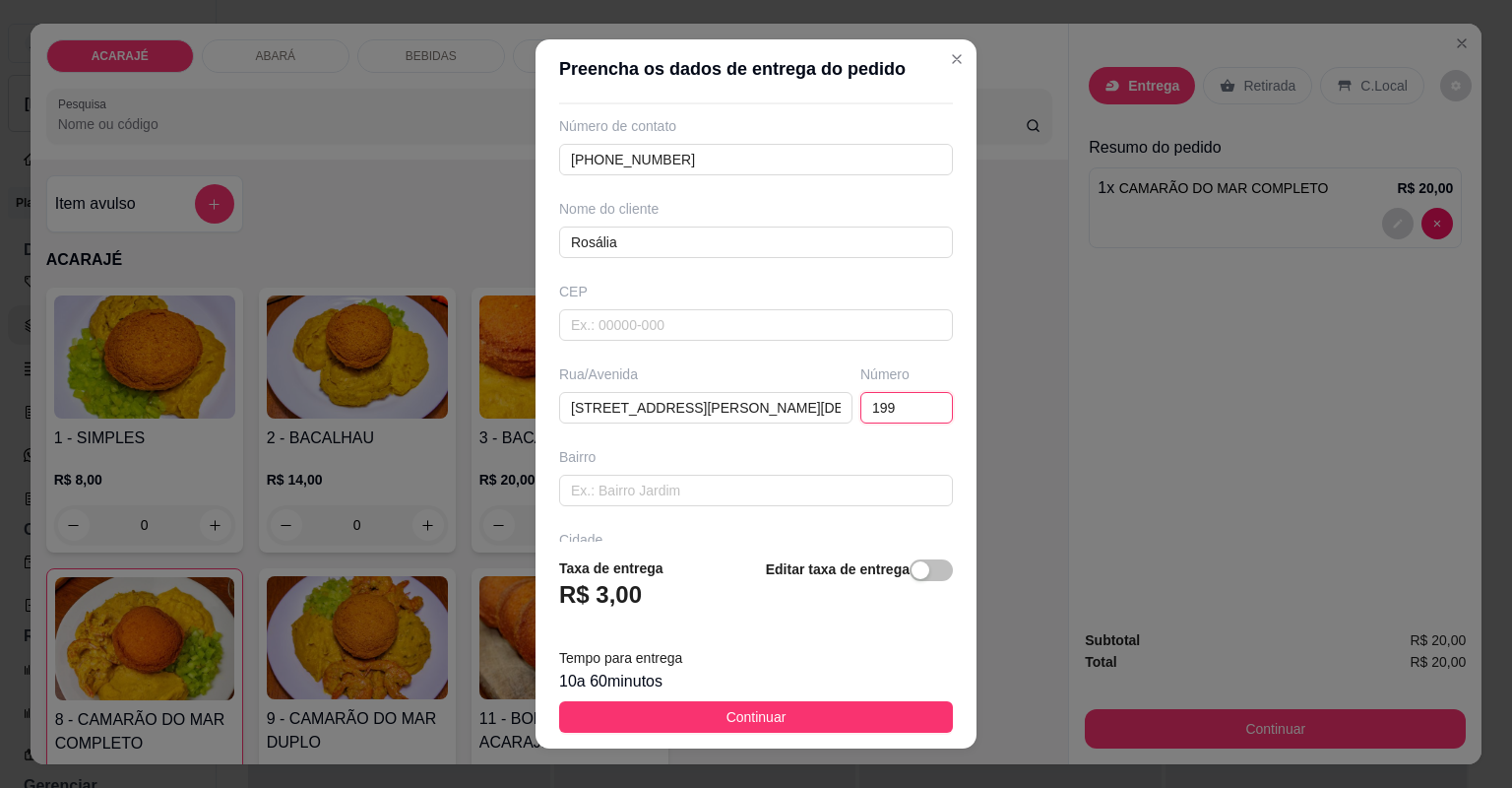 scroll, scrollTop: 217, scrollLeft: 0, axis: vertical 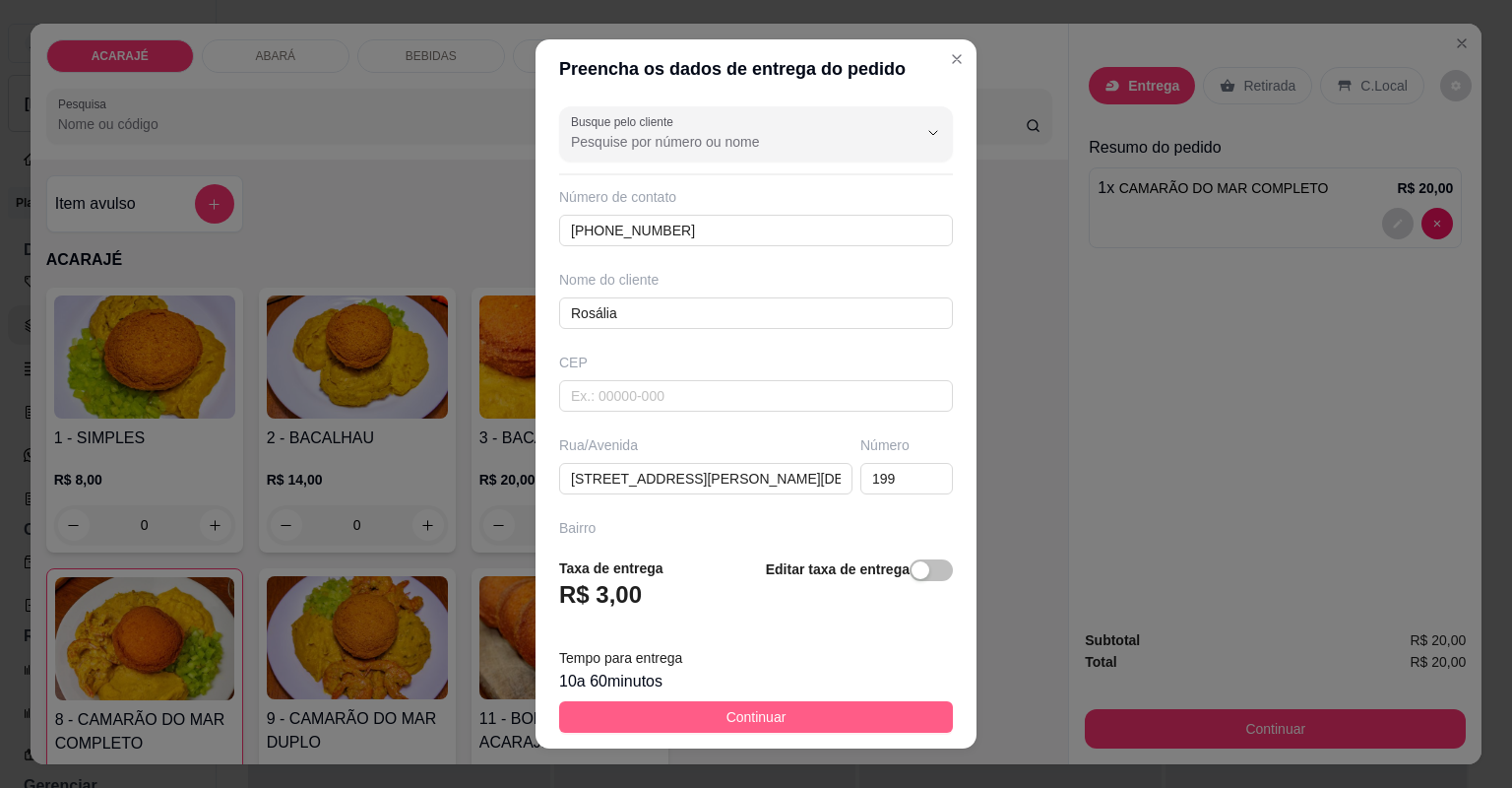 click on "Continuar" at bounding box center [756, 717] 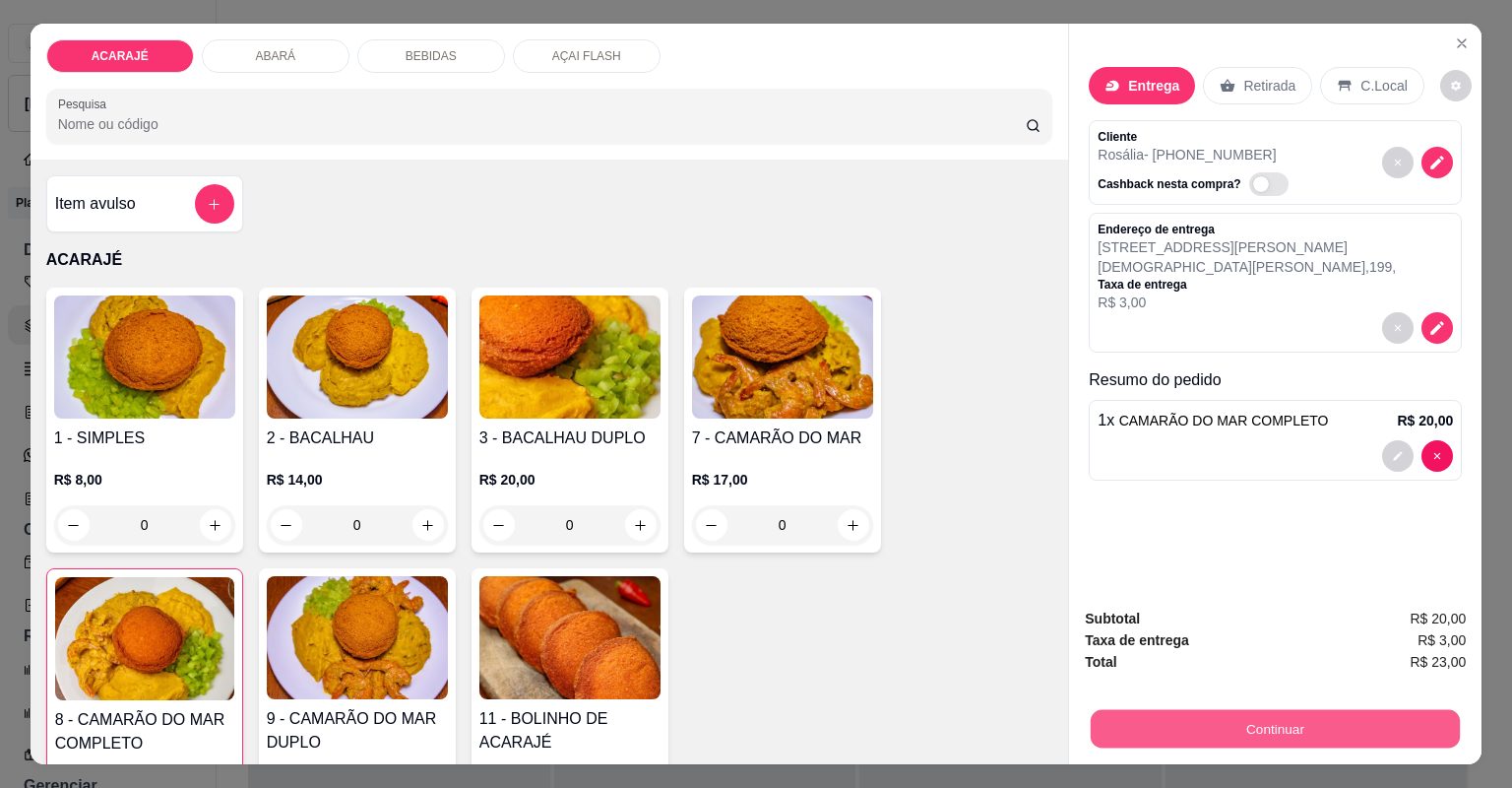 click on "Continuar" at bounding box center [1275, 729] 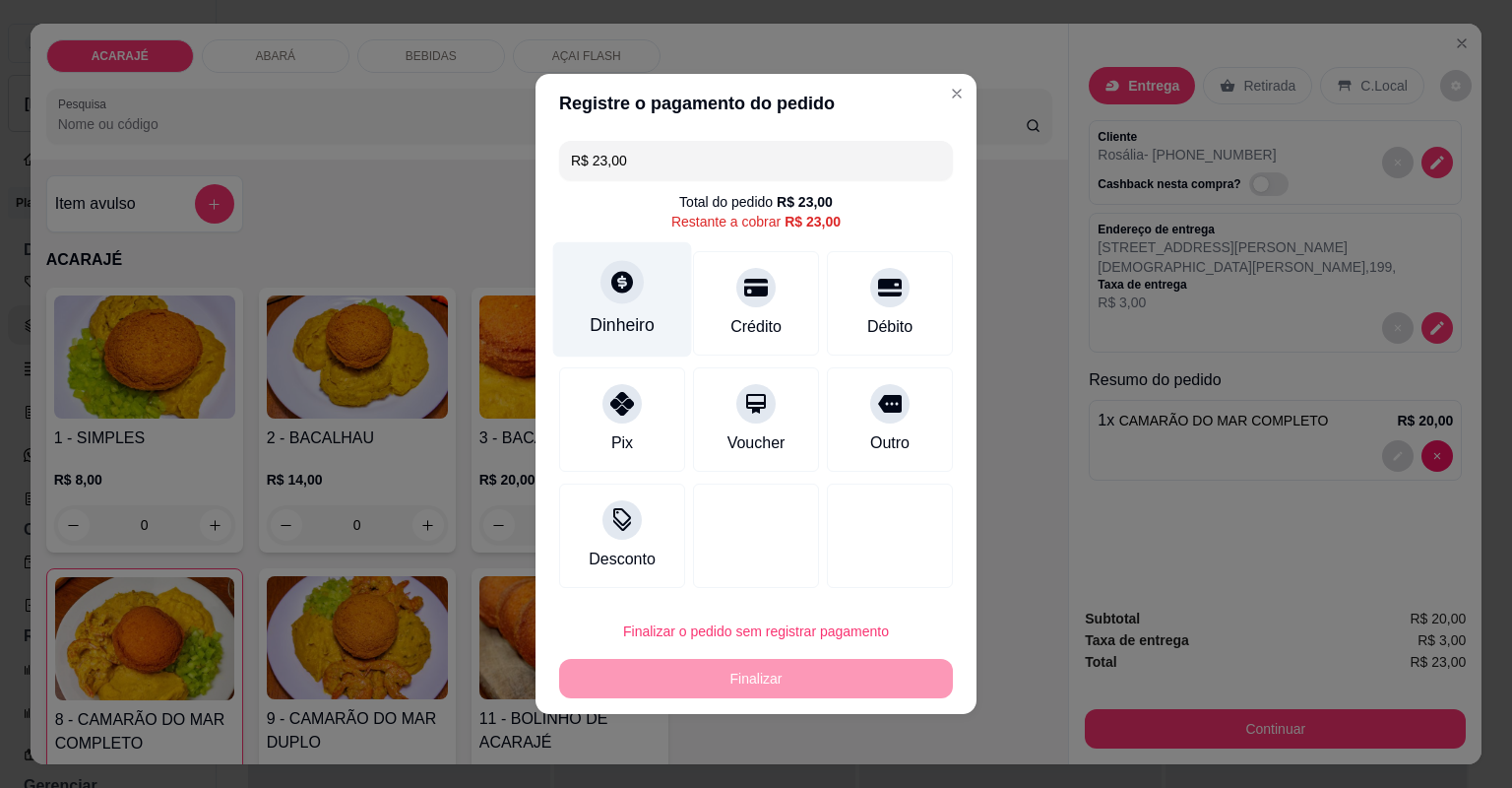 click on "Dinheiro" at bounding box center (622, 299) 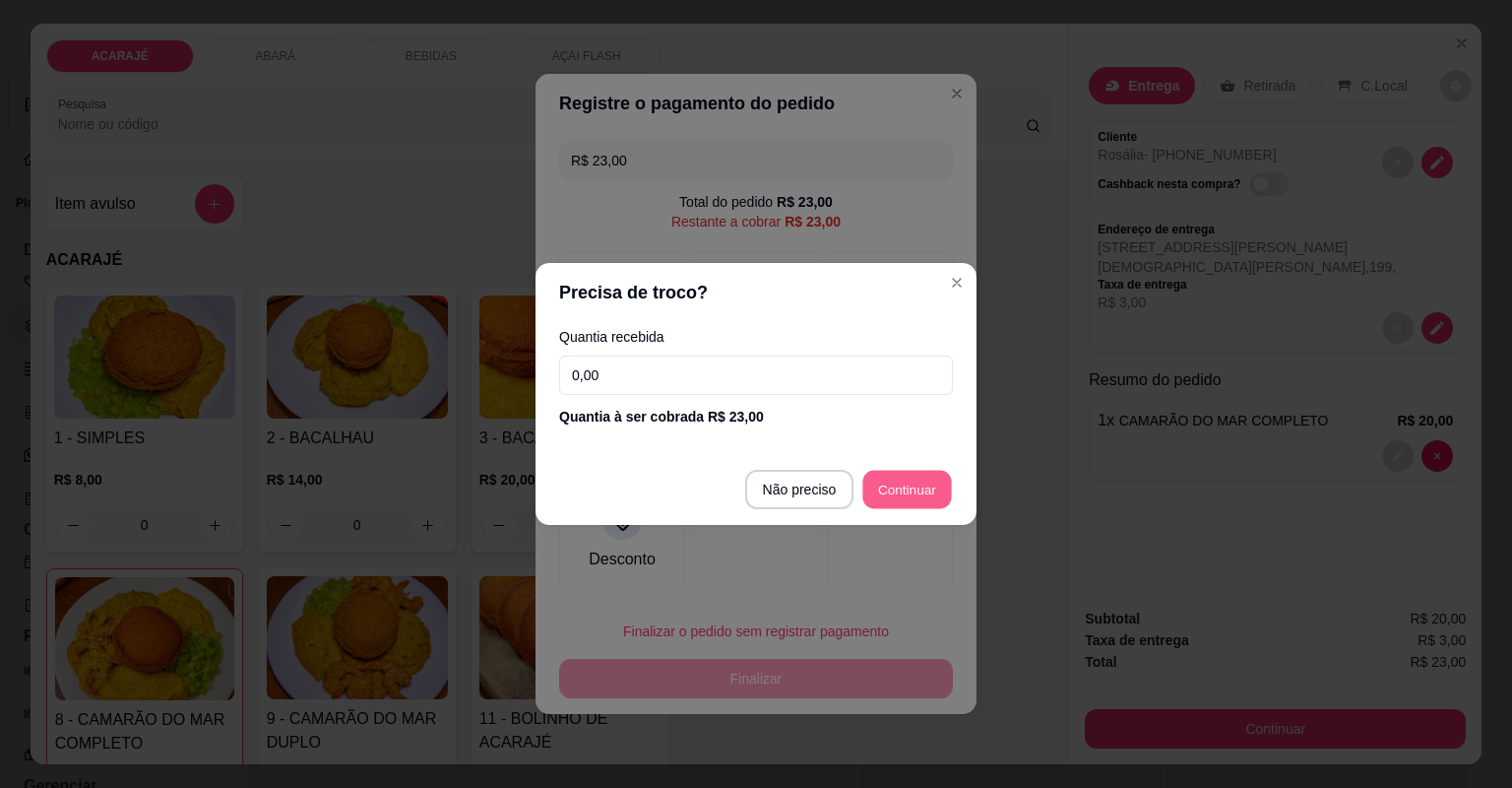 type on "R$ 0,00" 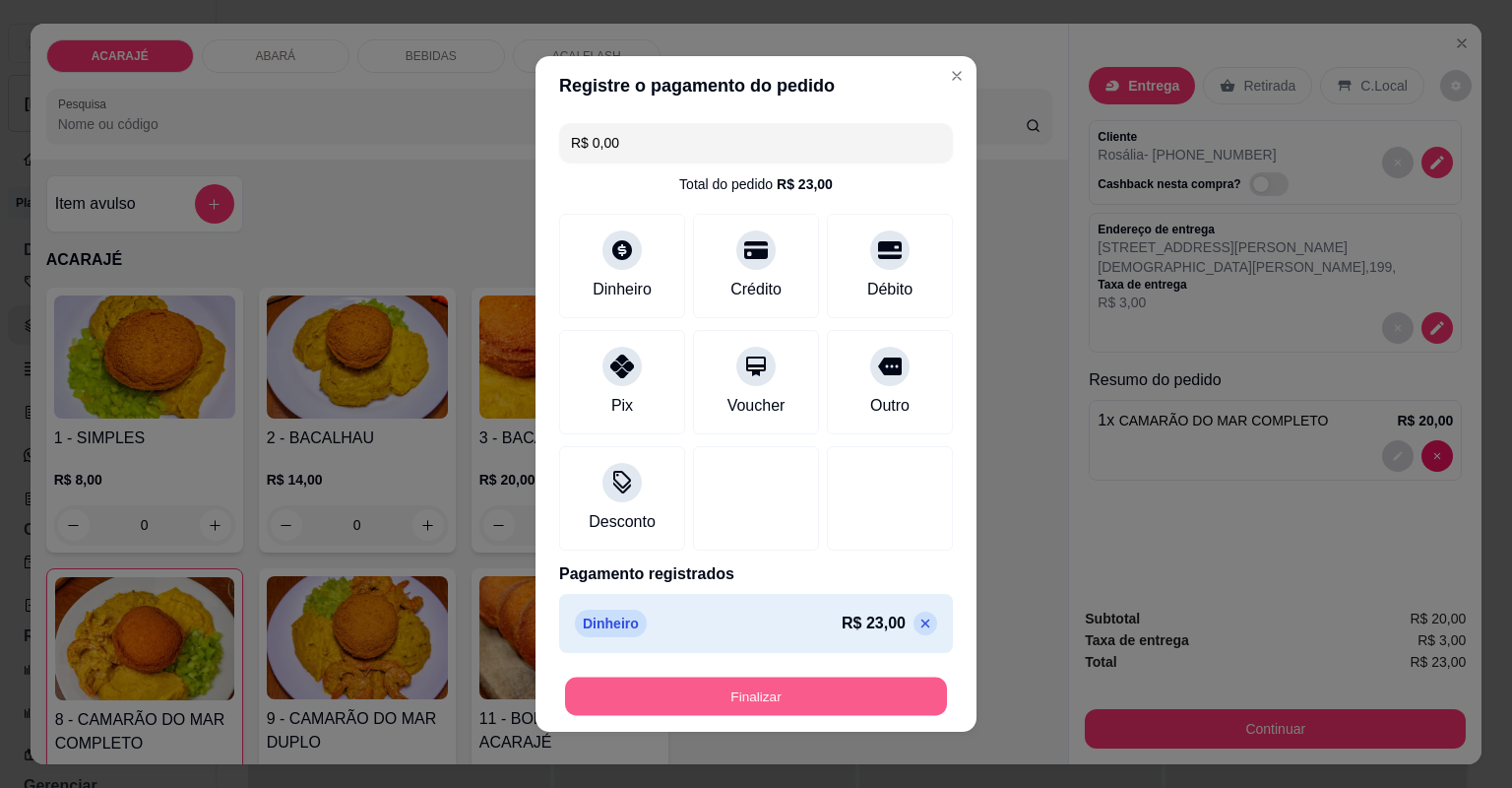 click on "Finalizar" at bounding box center [756, 696] 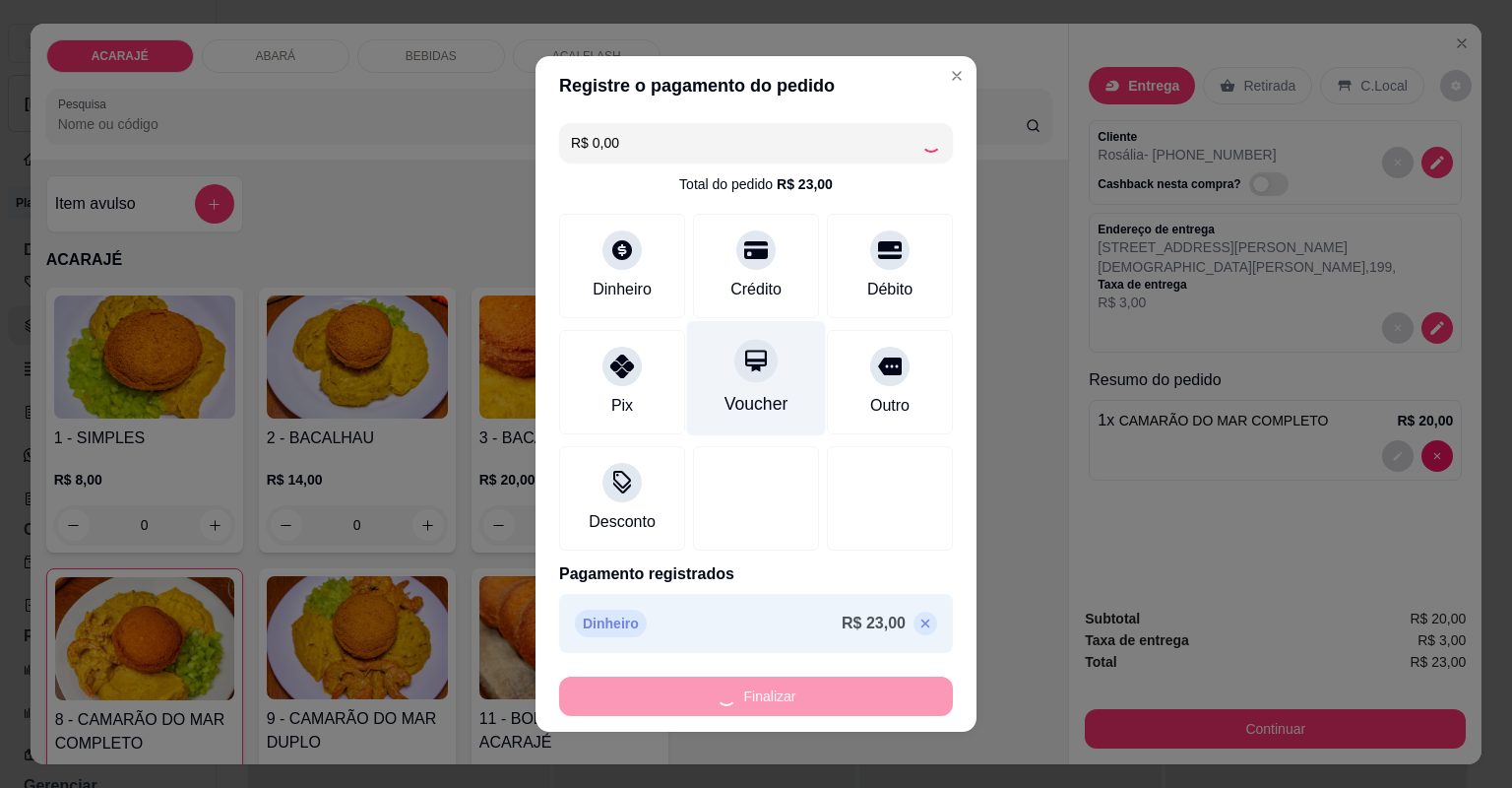 type on "0" 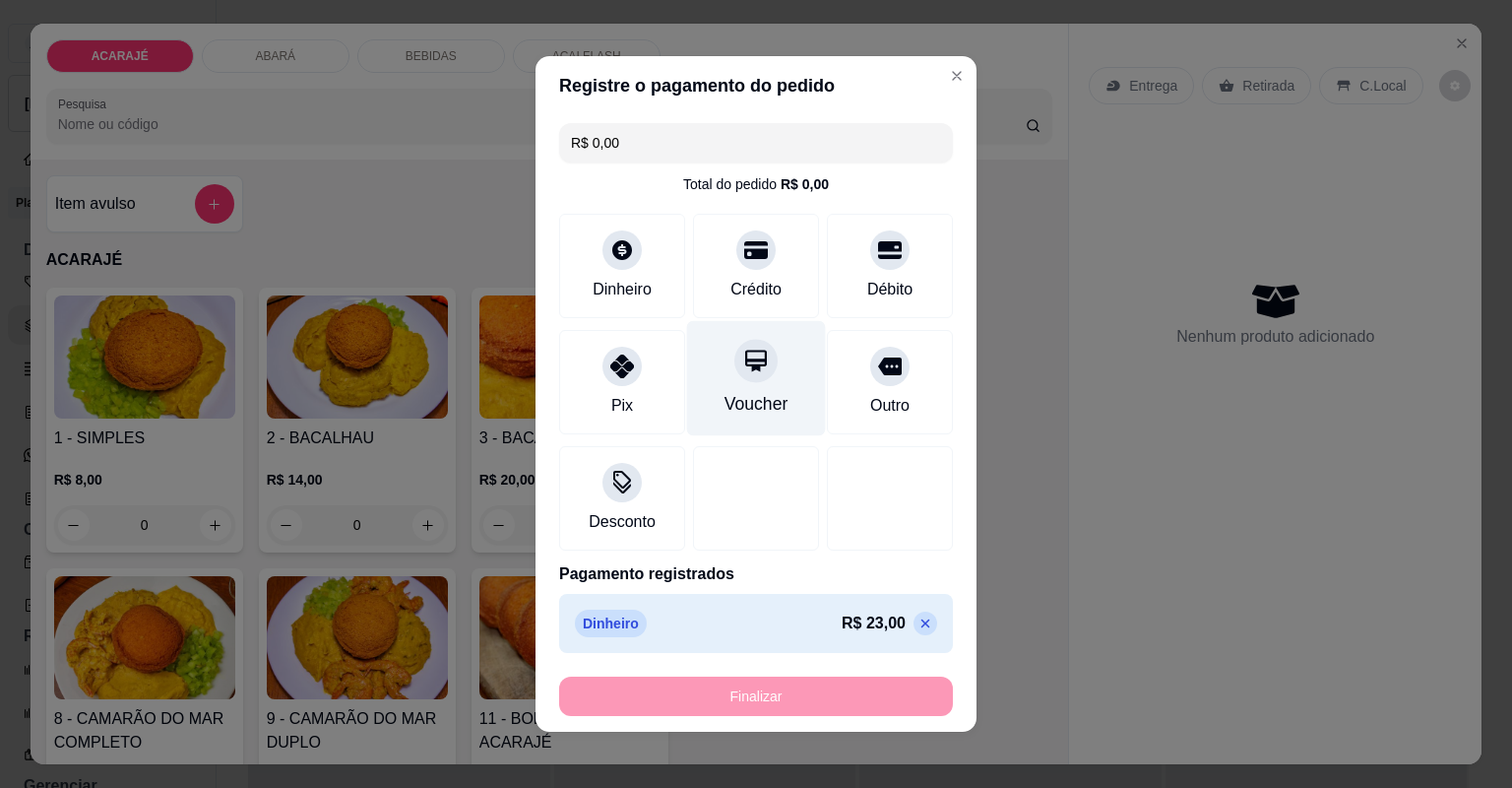 type on "-R$ 23,00" 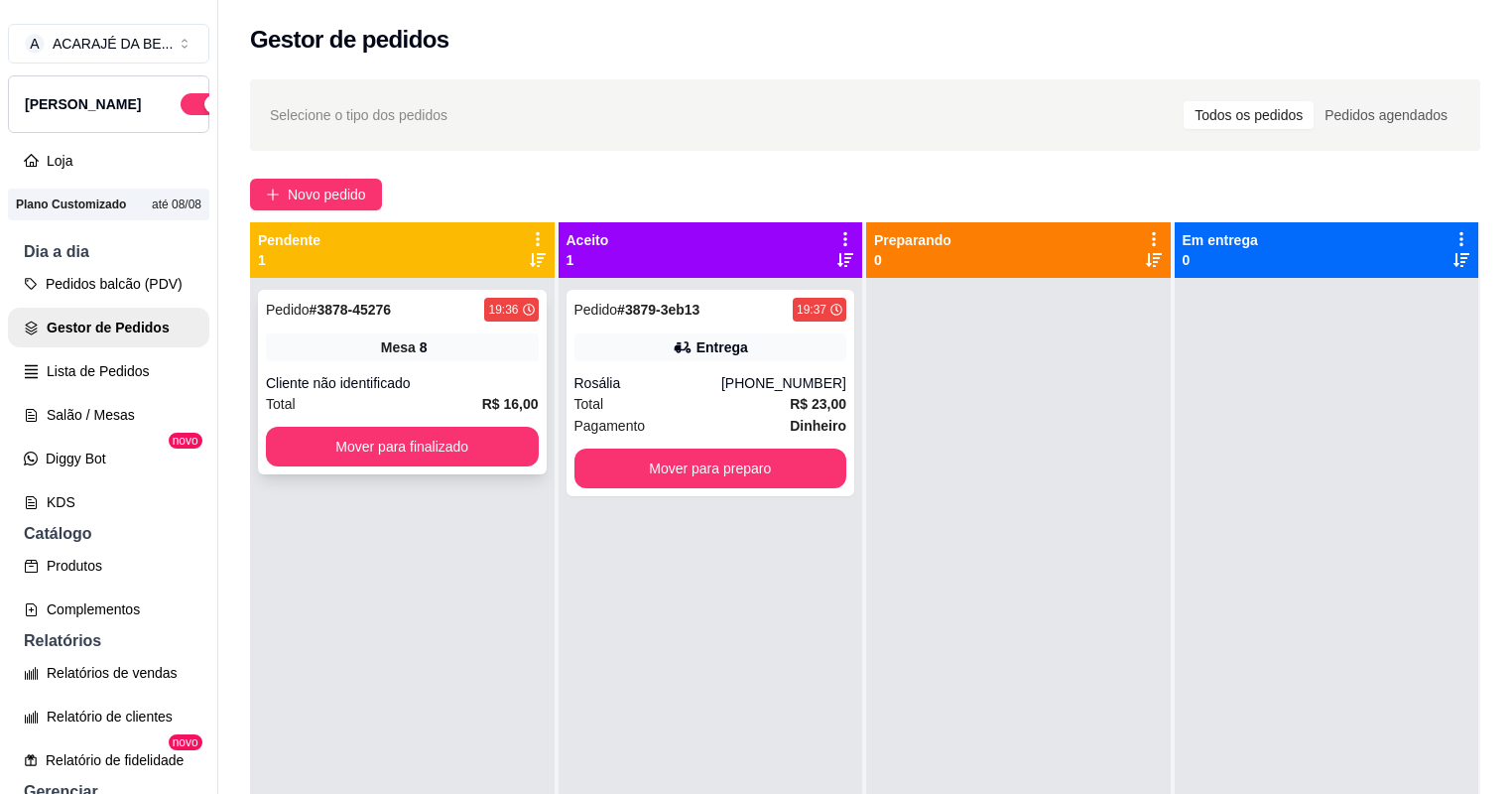 click on "R$ 16,00" at bounding box center (510, 404) 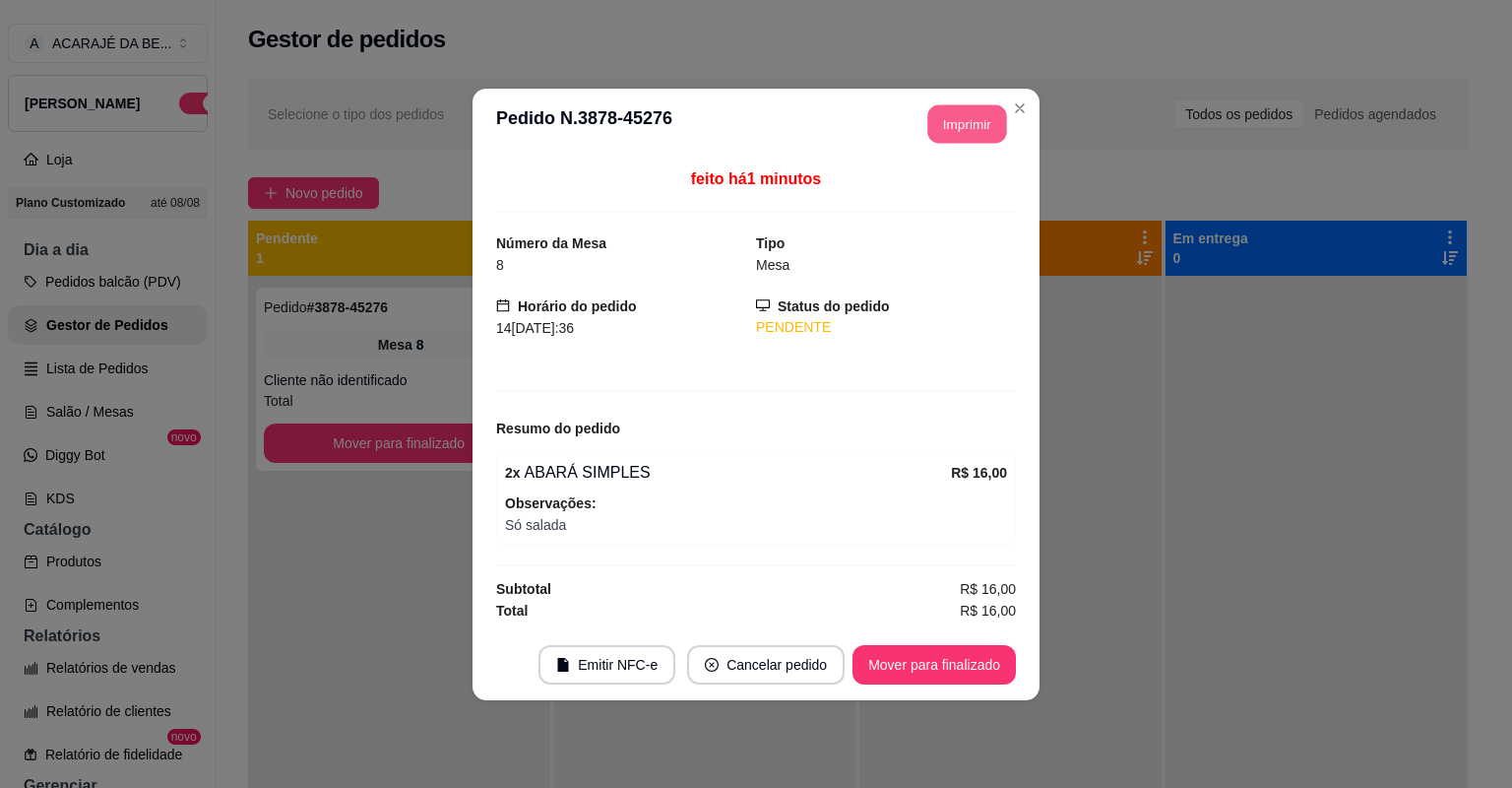 click on "Imprimir" at bounding box center (968, 123) 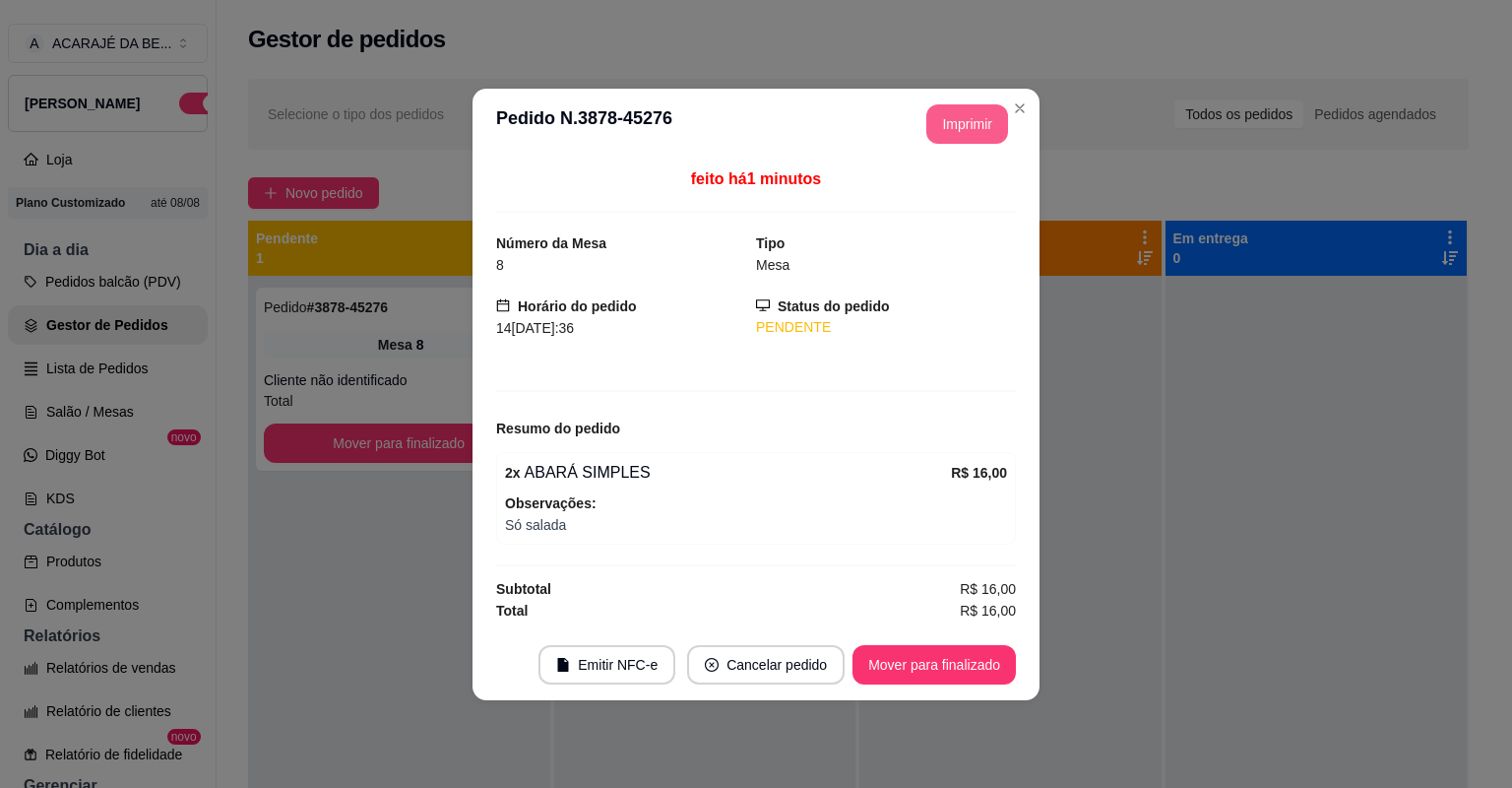 scroll, scrollTop: 0, scrollLeft: 0, axis: both 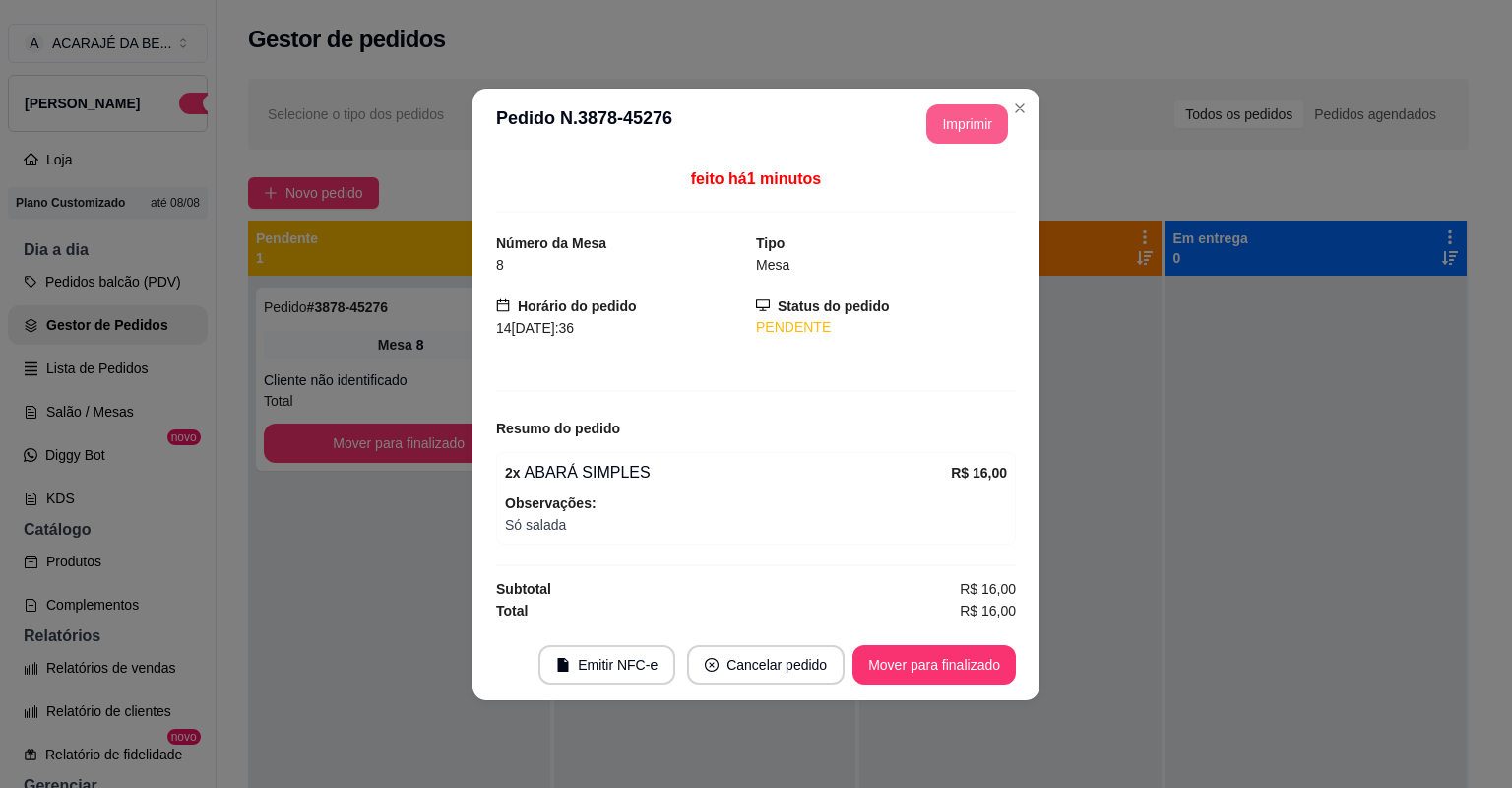 click on "Mover para finalizado" at bounding box center [934, 665] 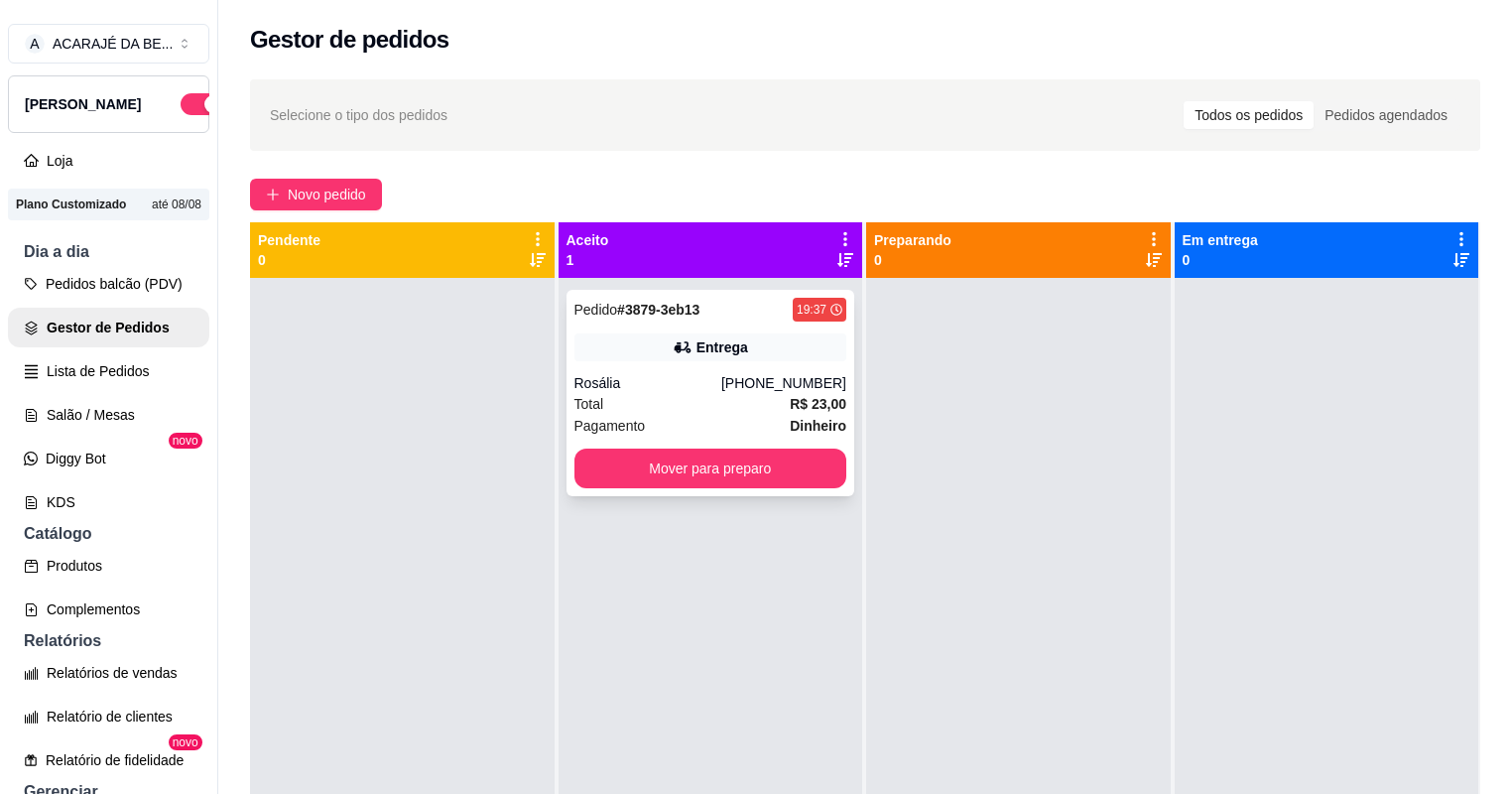 click on "Rosália" at bounding box center [648, 383] 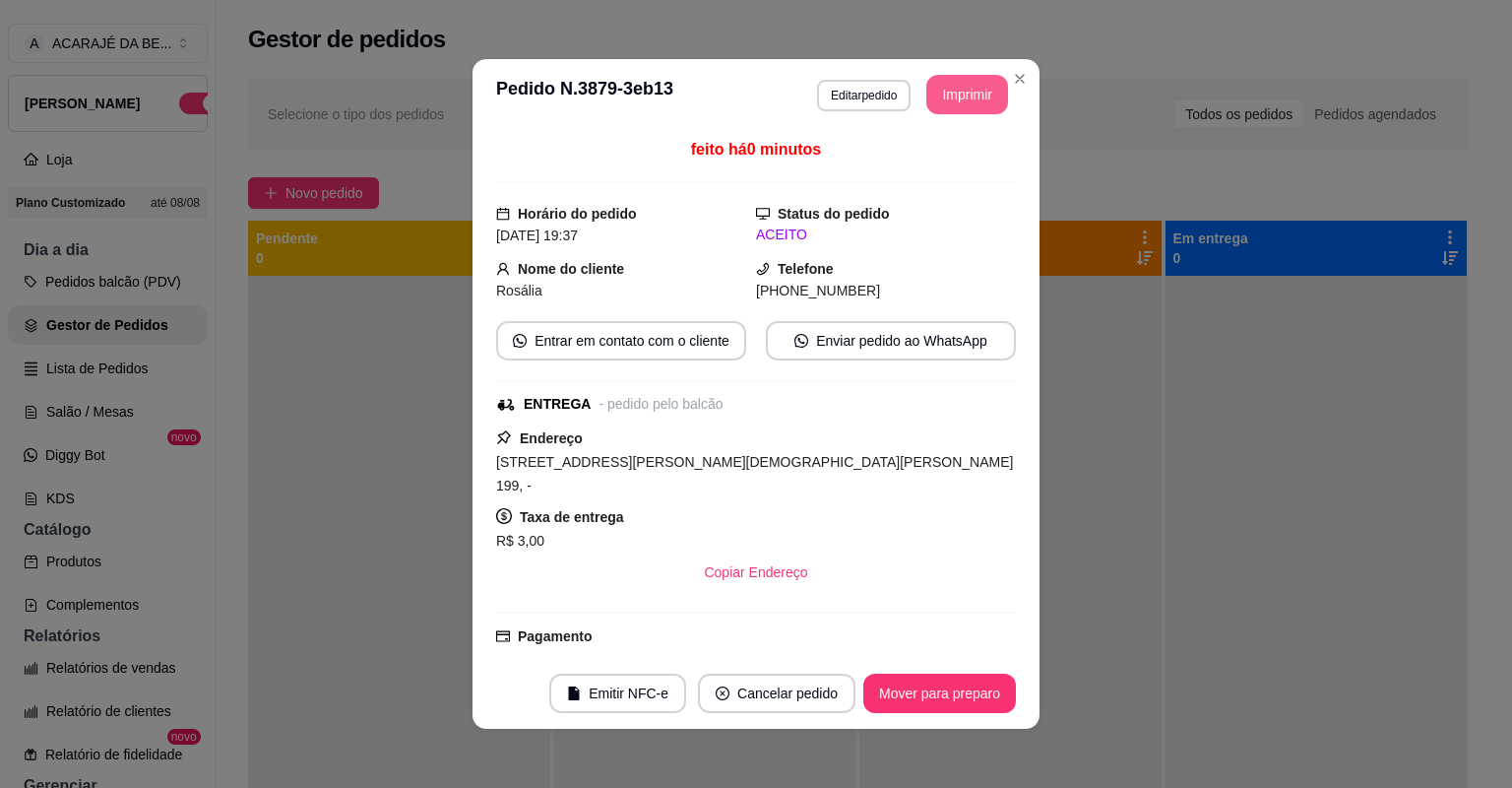 click on "Imprimir" at bounding box center (967, 95) 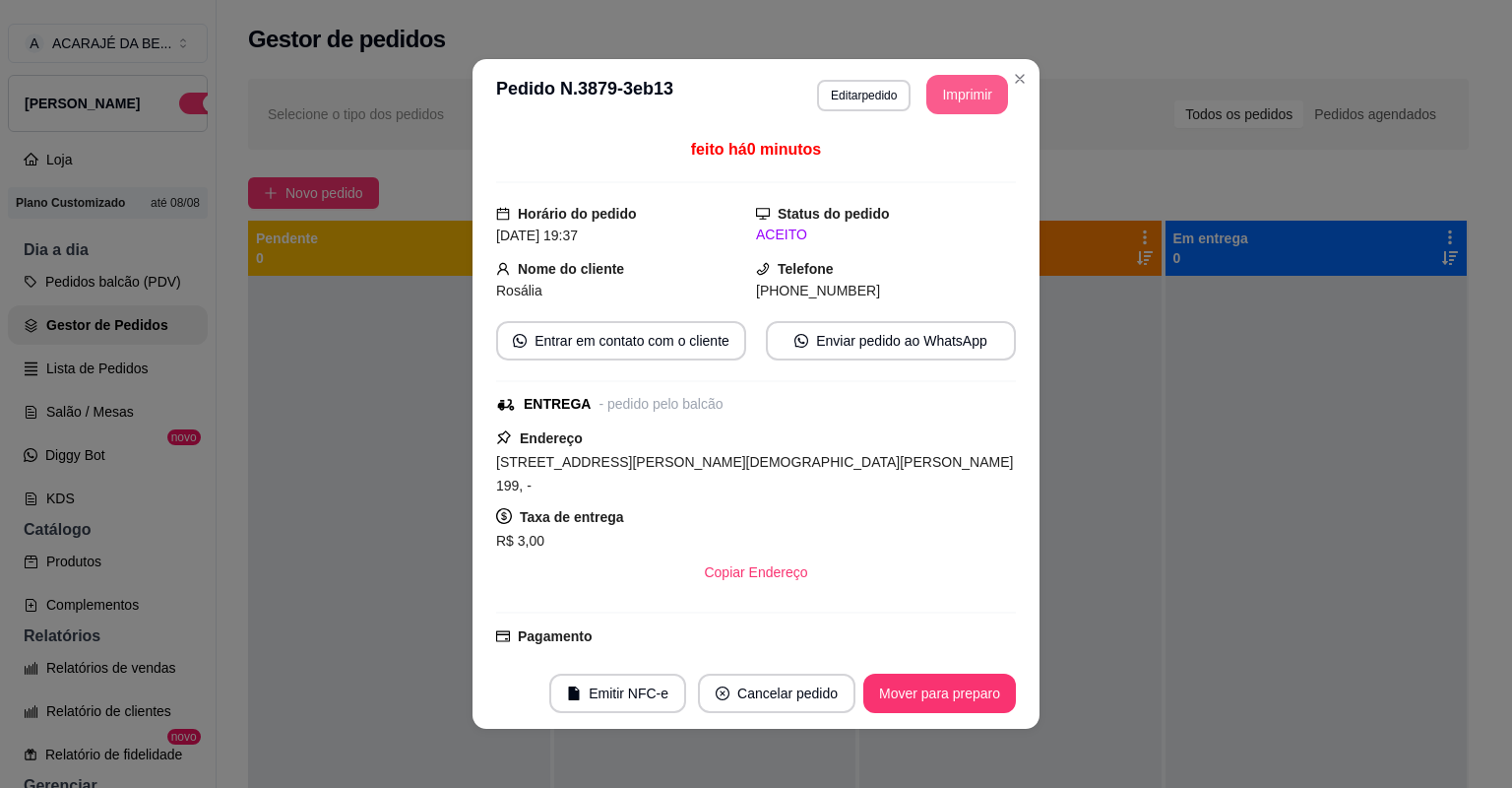 scroll, scrollTop: 0, scrollLeft: 0, axis: both 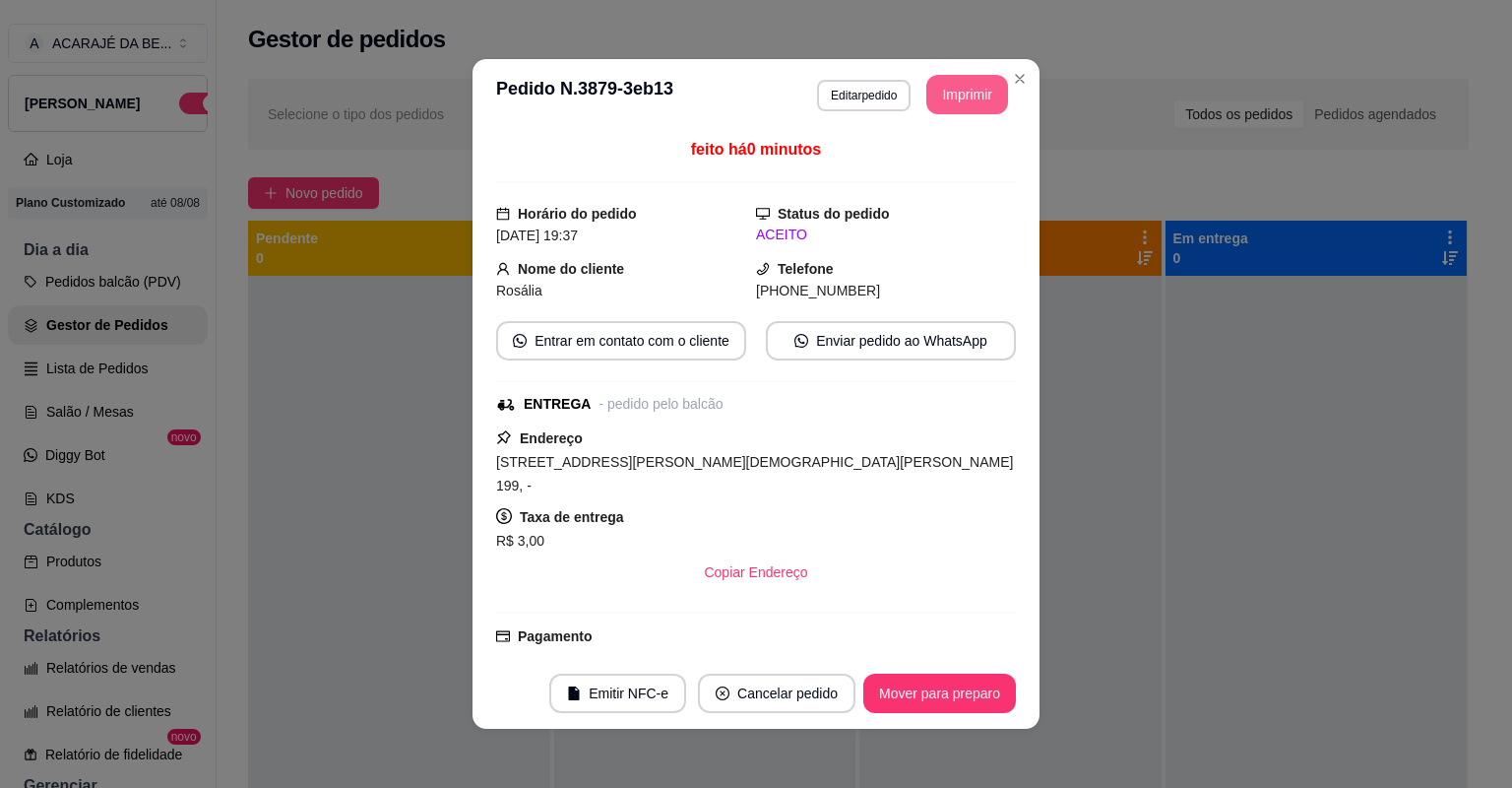 click on "Mover para preparo" at bounding box center [939, 693] 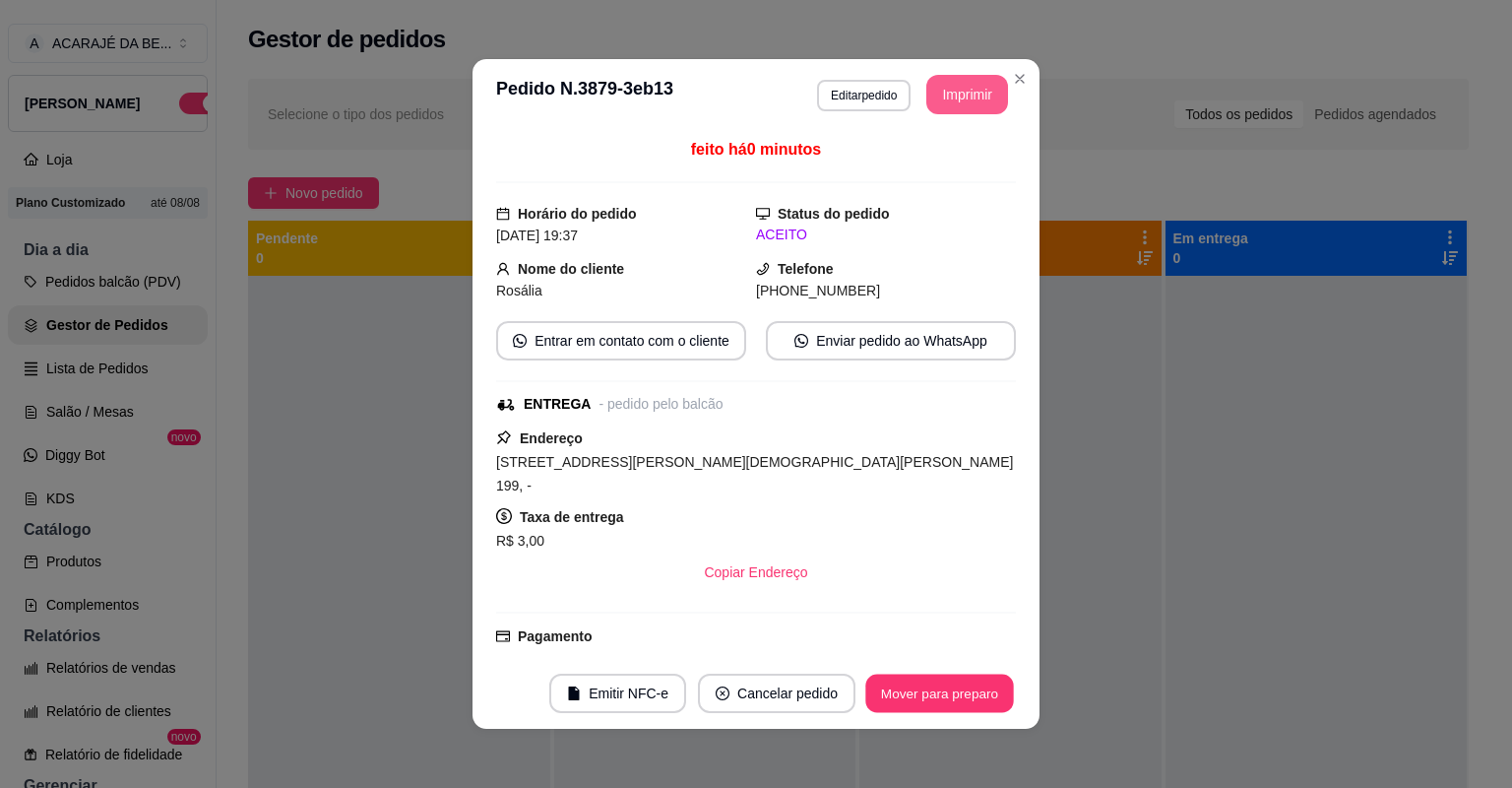 click on "Mover para preparo" at bounding box center (939, 693) 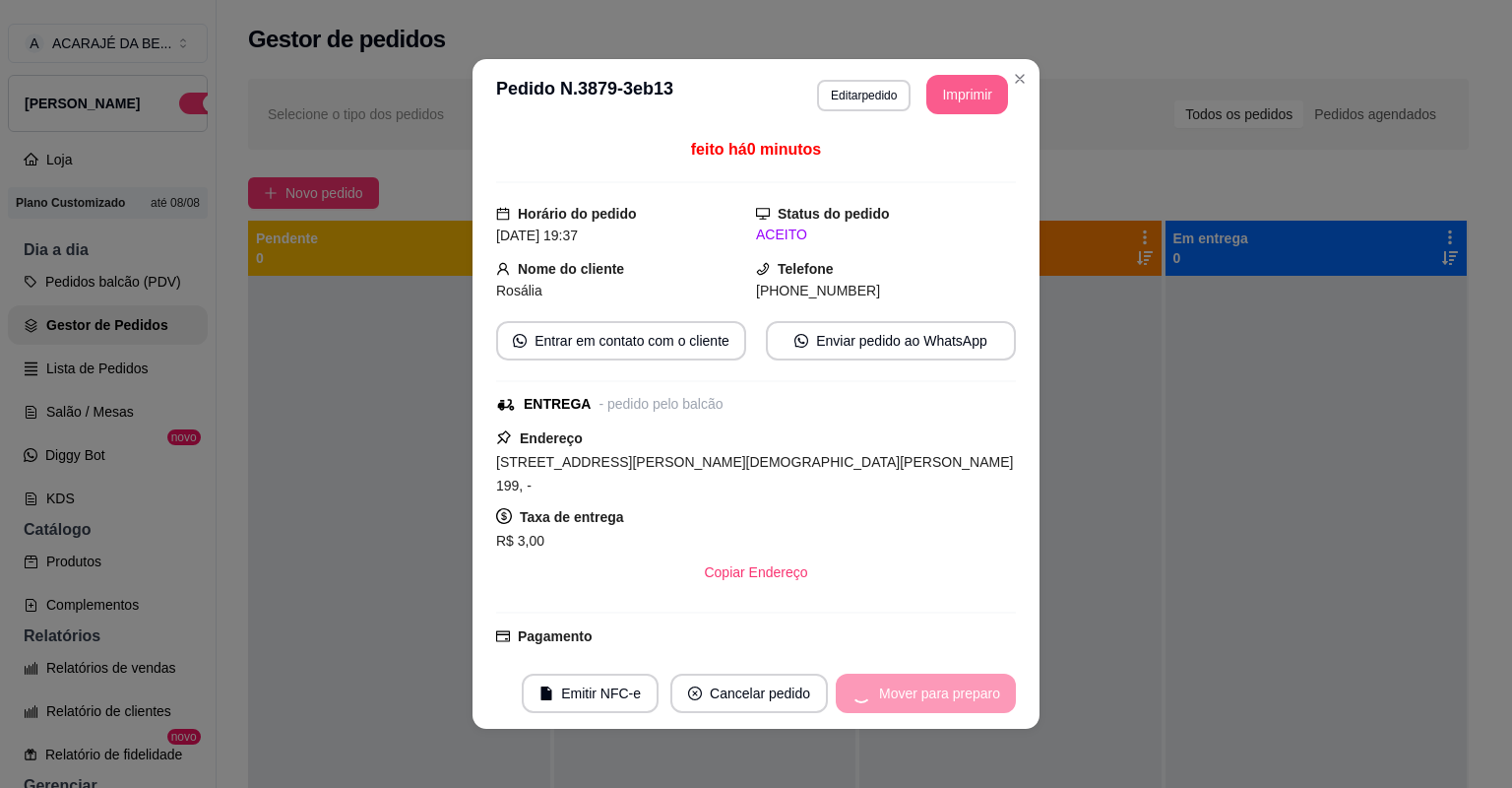 click on "Mover para preparo" at bounding box center (925, 693) 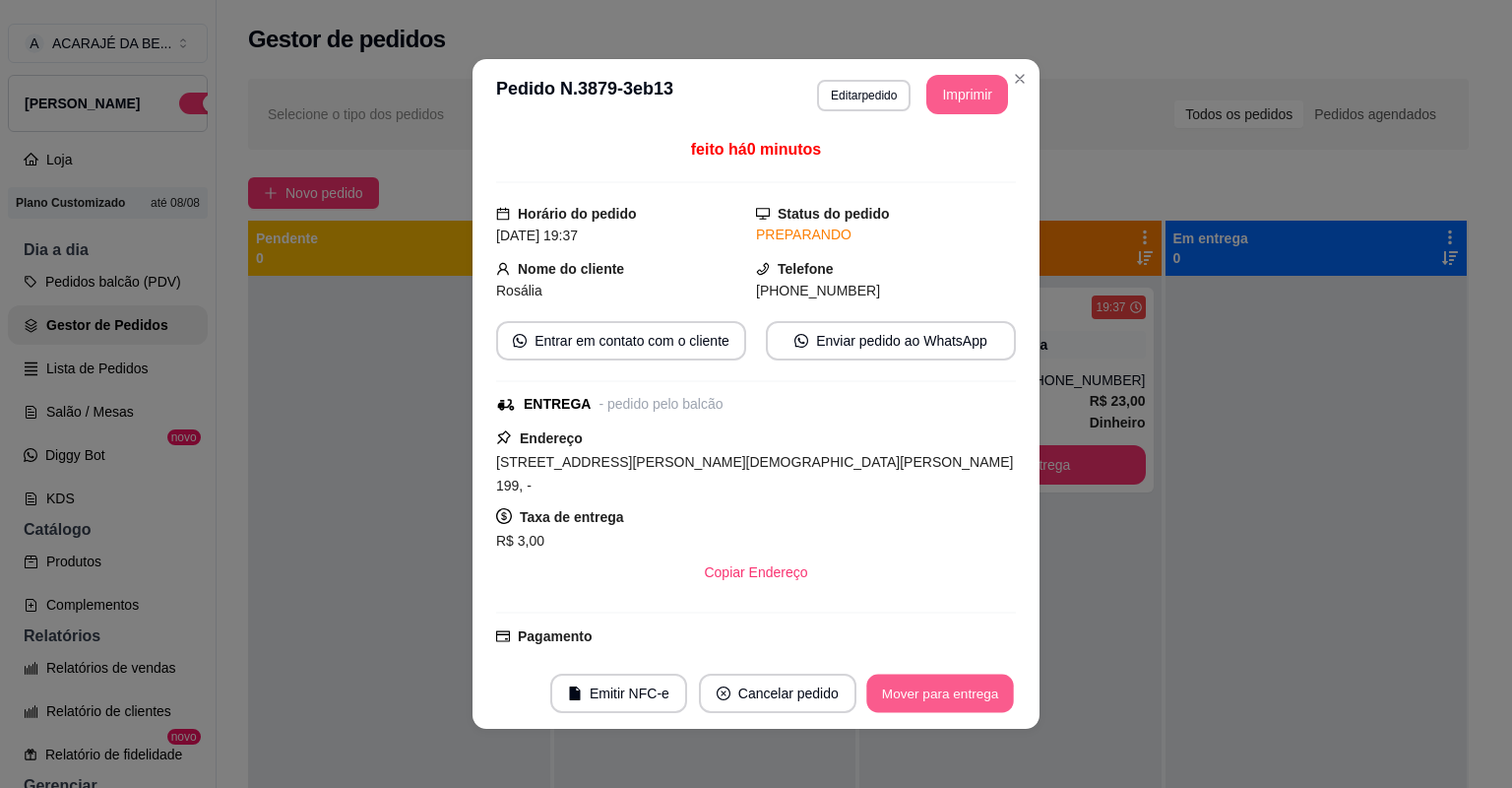 click on "Mover para entrega" at bounding box center (940, 693) 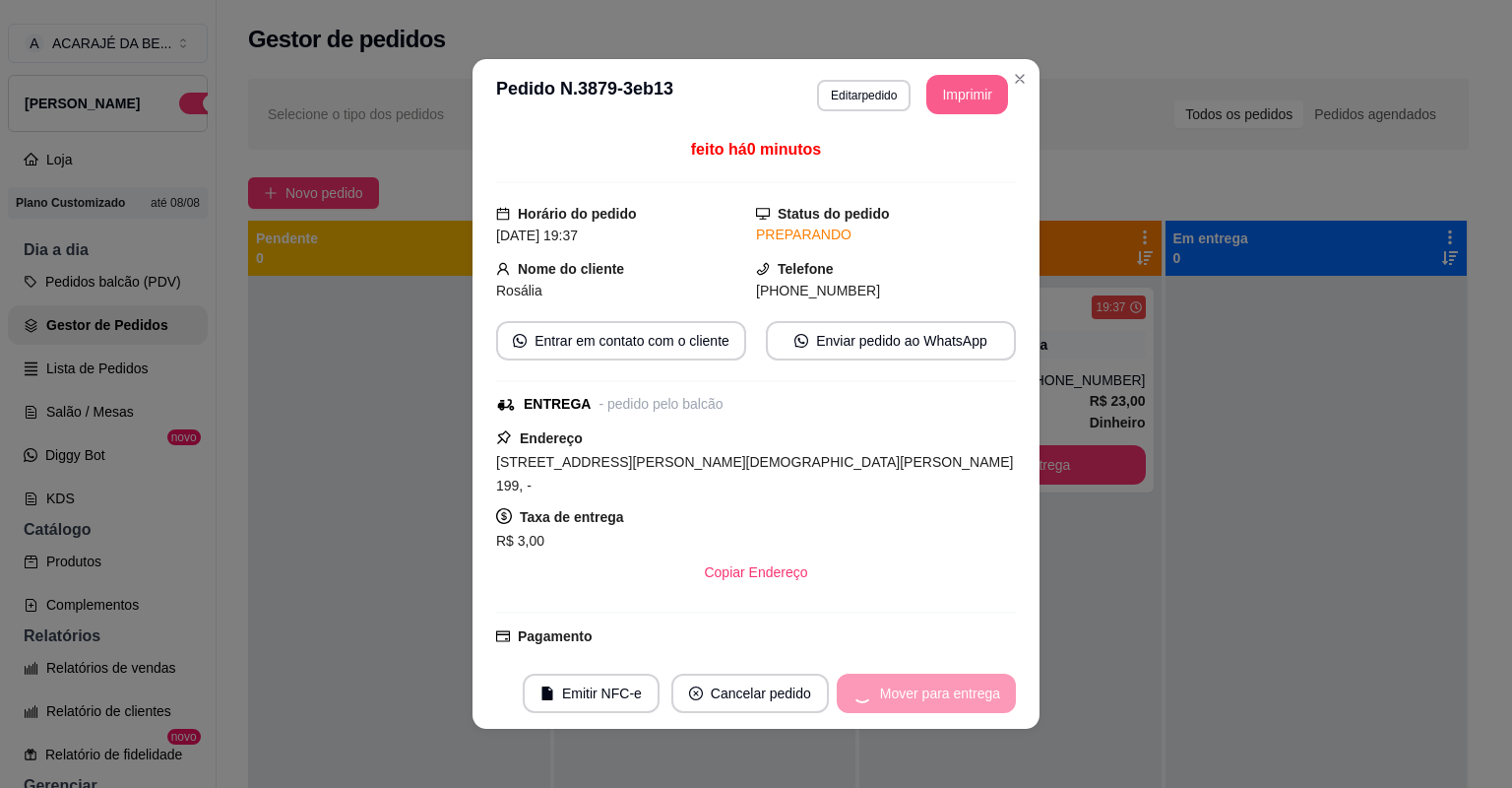 click on "Mover para entrega" at bounding box center (926, 693) 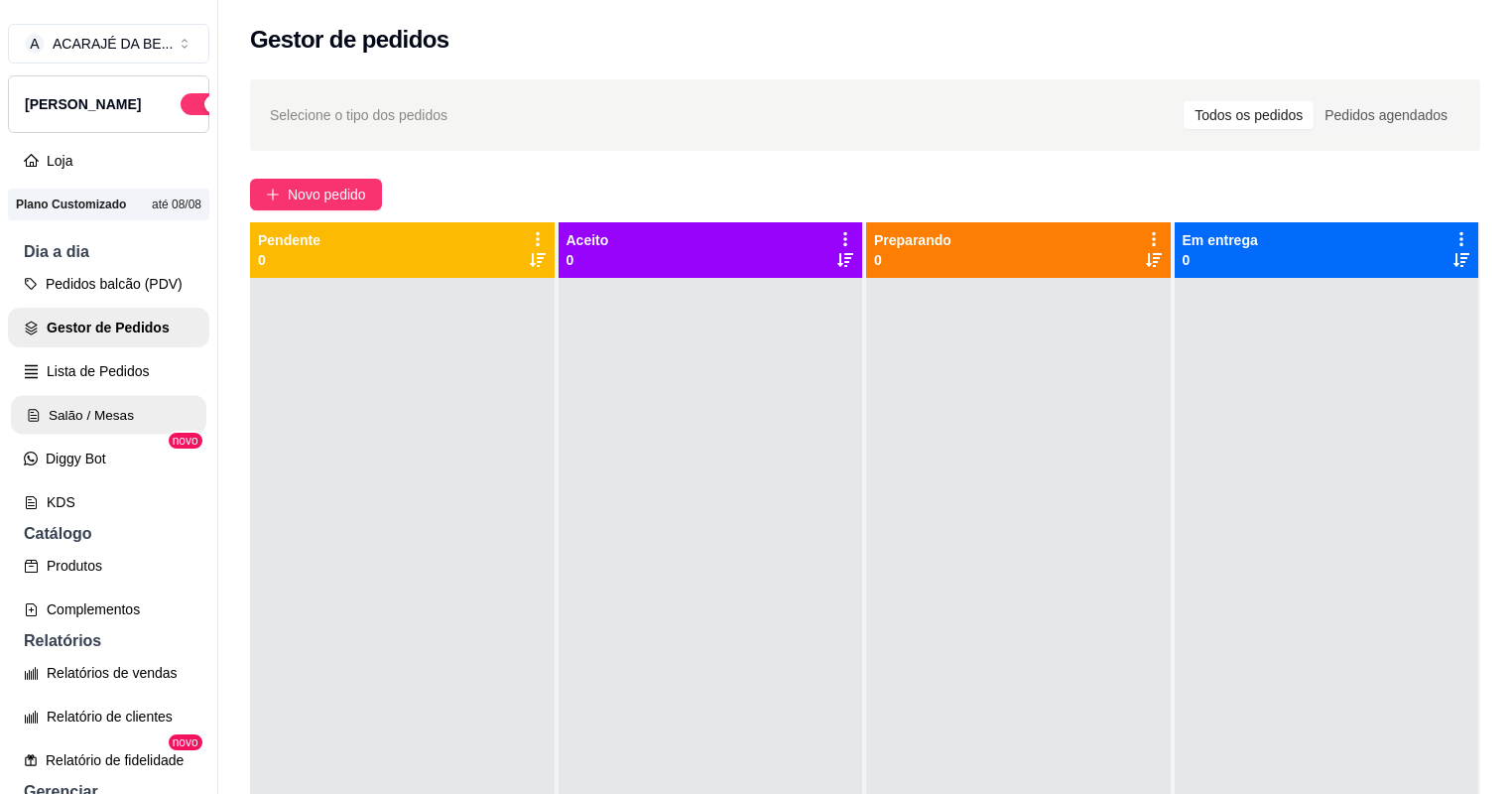 click on "Salão / Mesas" at bounding box center (108, 415) 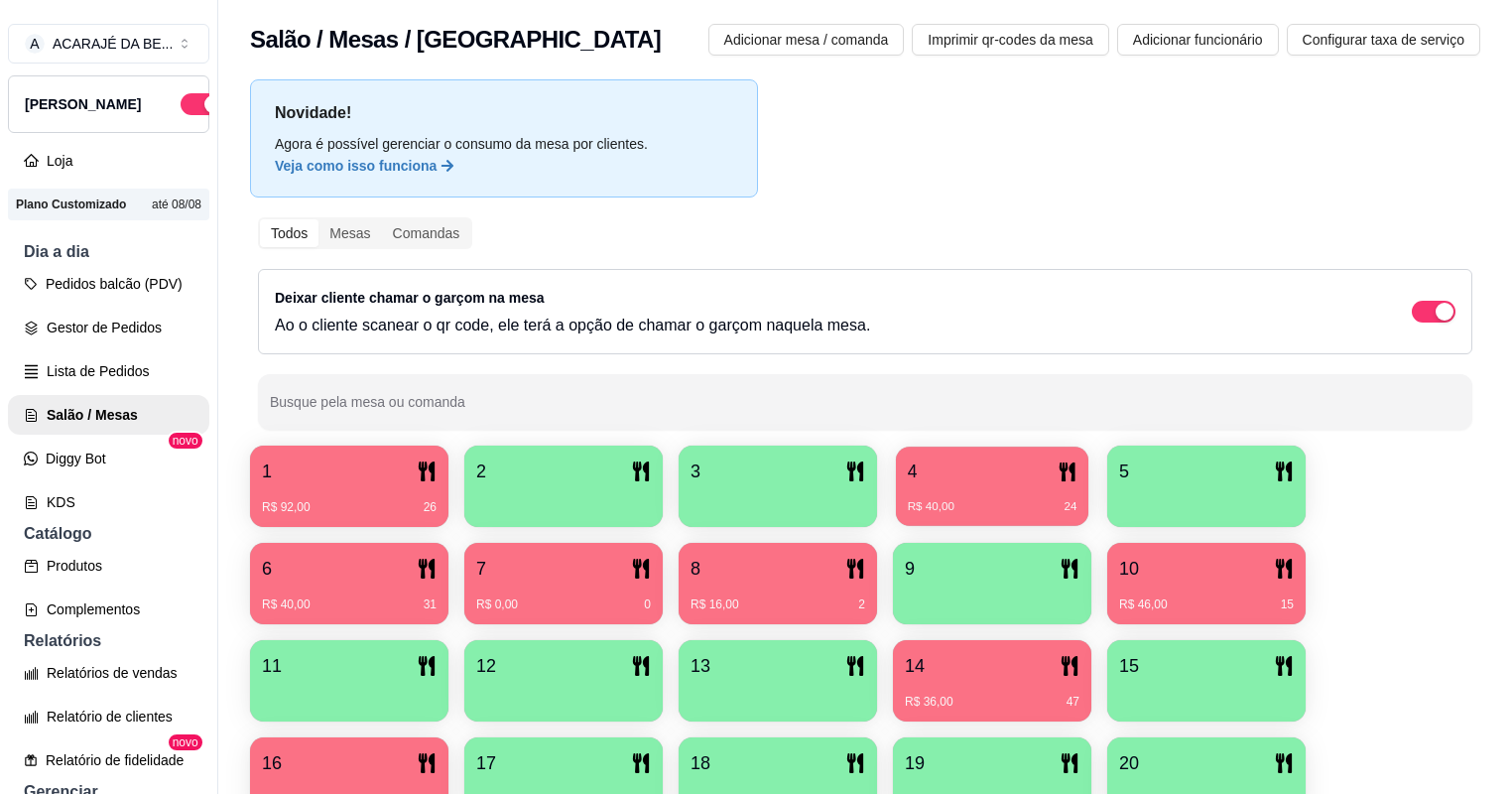 click on "4" at bounding box center (992, 471) 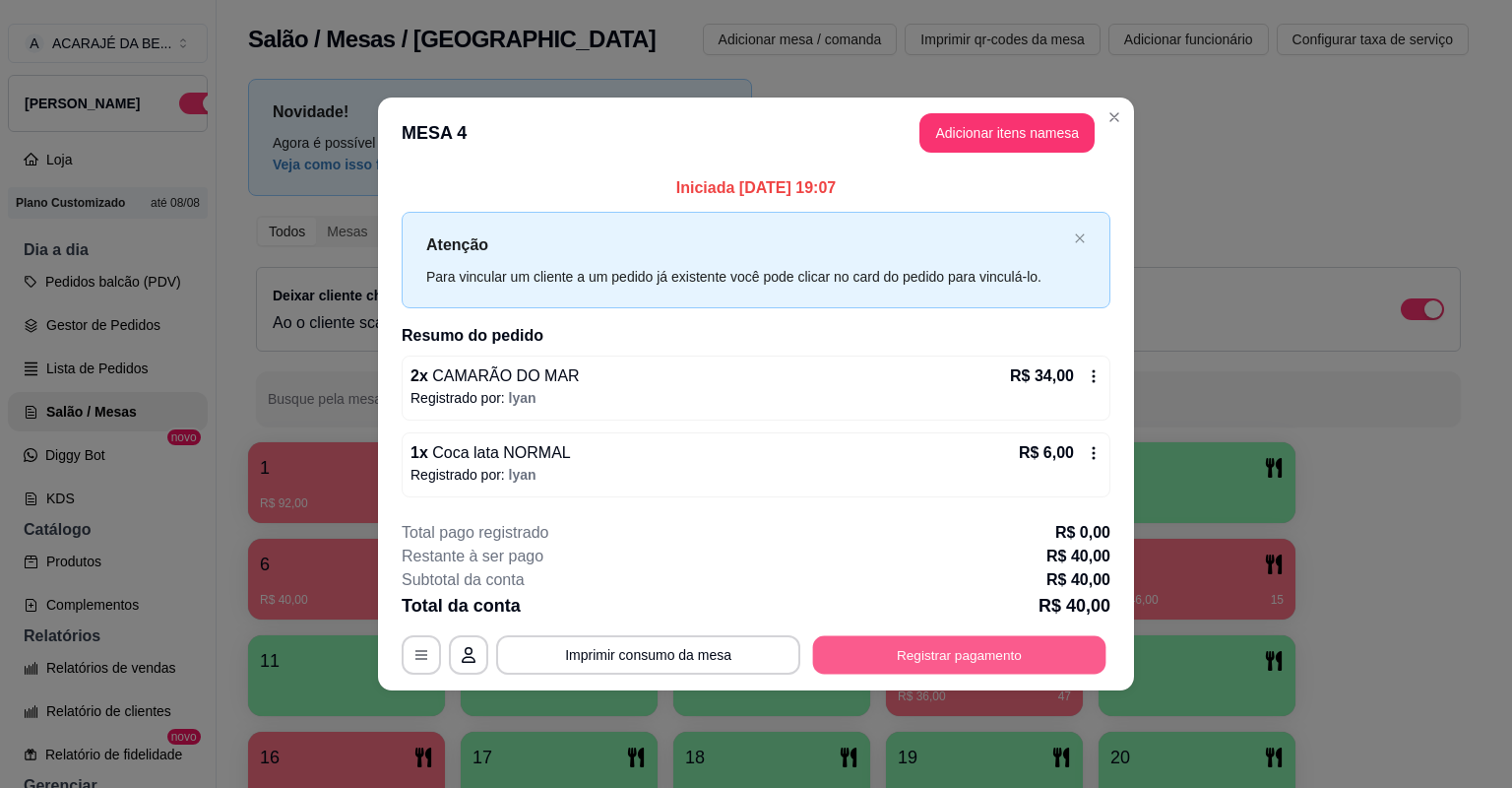 click on "Registrar pagamento" at bounding box center [960, 654] 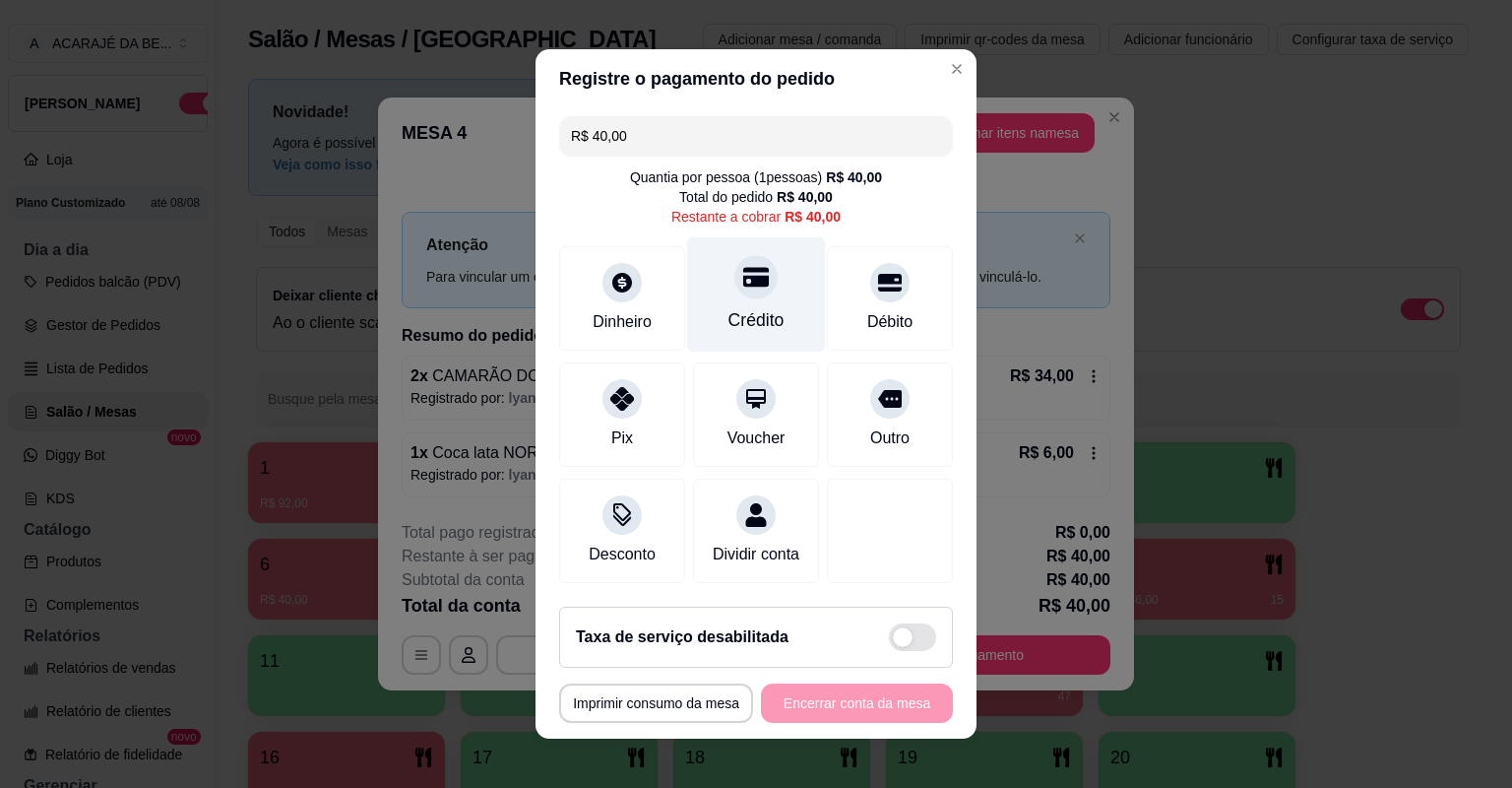 click on "Crédito" at bounding box center (756, 320) 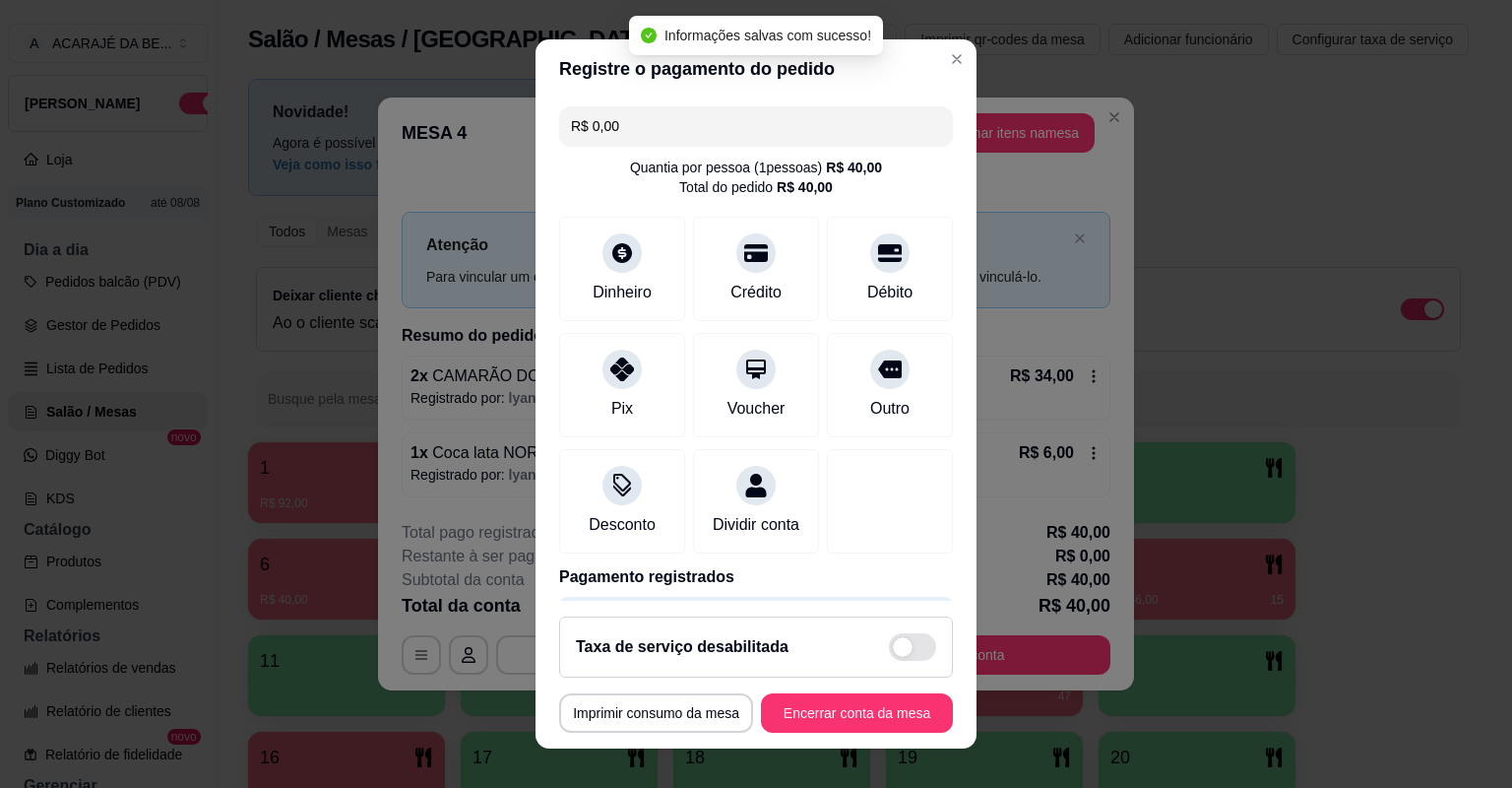 type on "R$ 0,00" 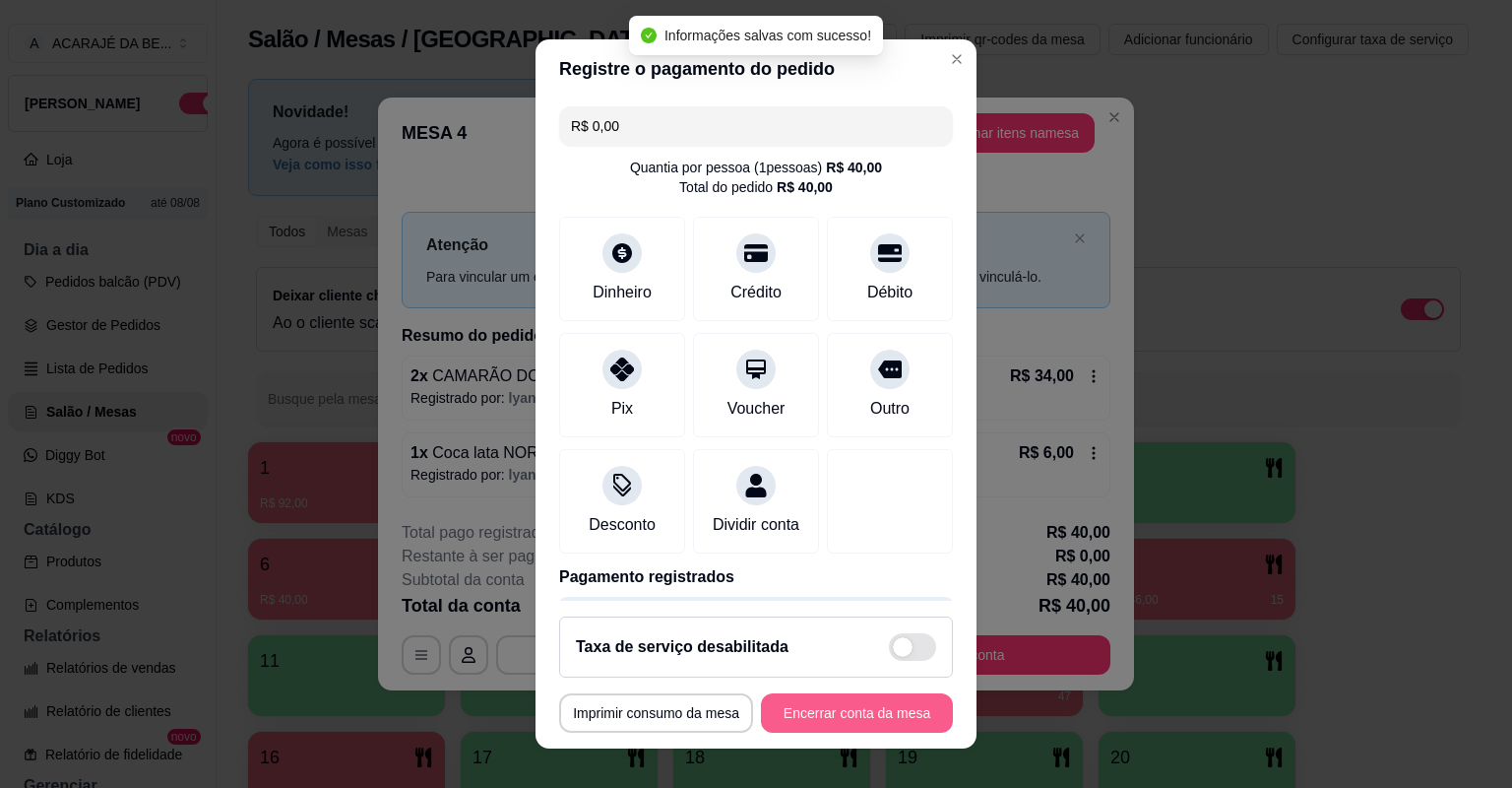 click on "Encerrar conta da mesa" at bounding box center [856, 713] 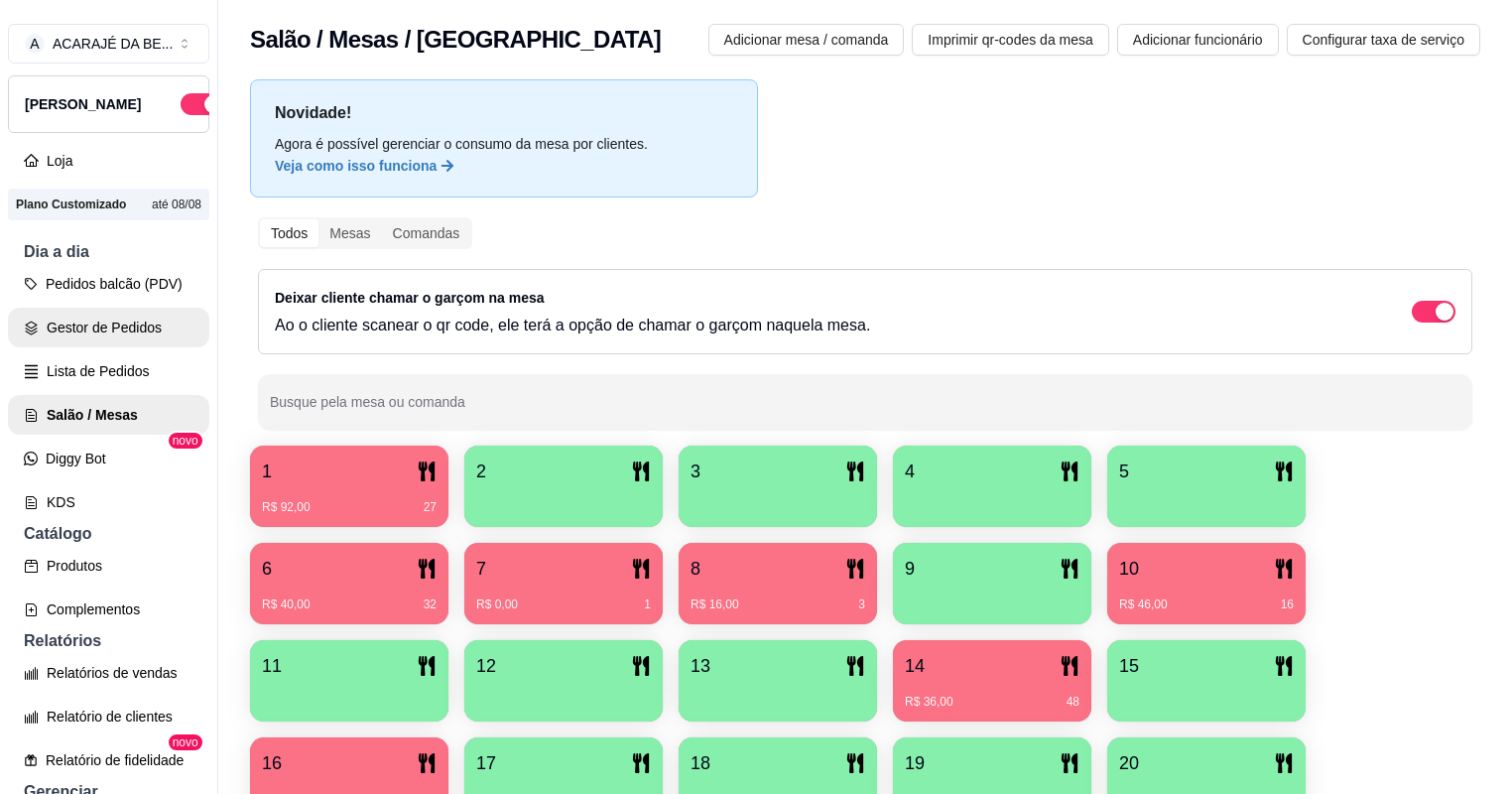 click on "Gestor de Pedidos" at bounding box center (108, 328) 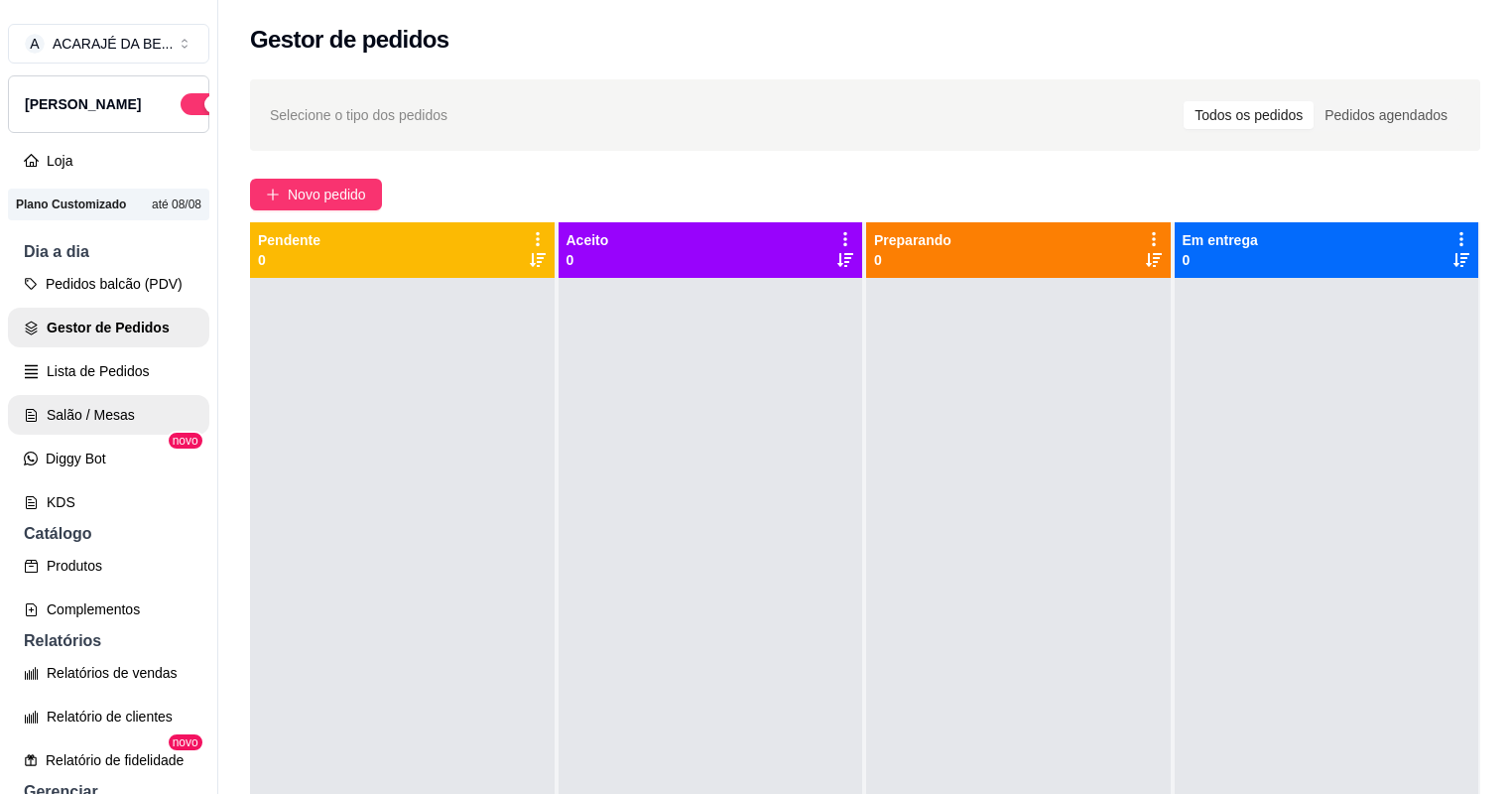 click on "Salão / Mesas" at bounding box center [108, 415] 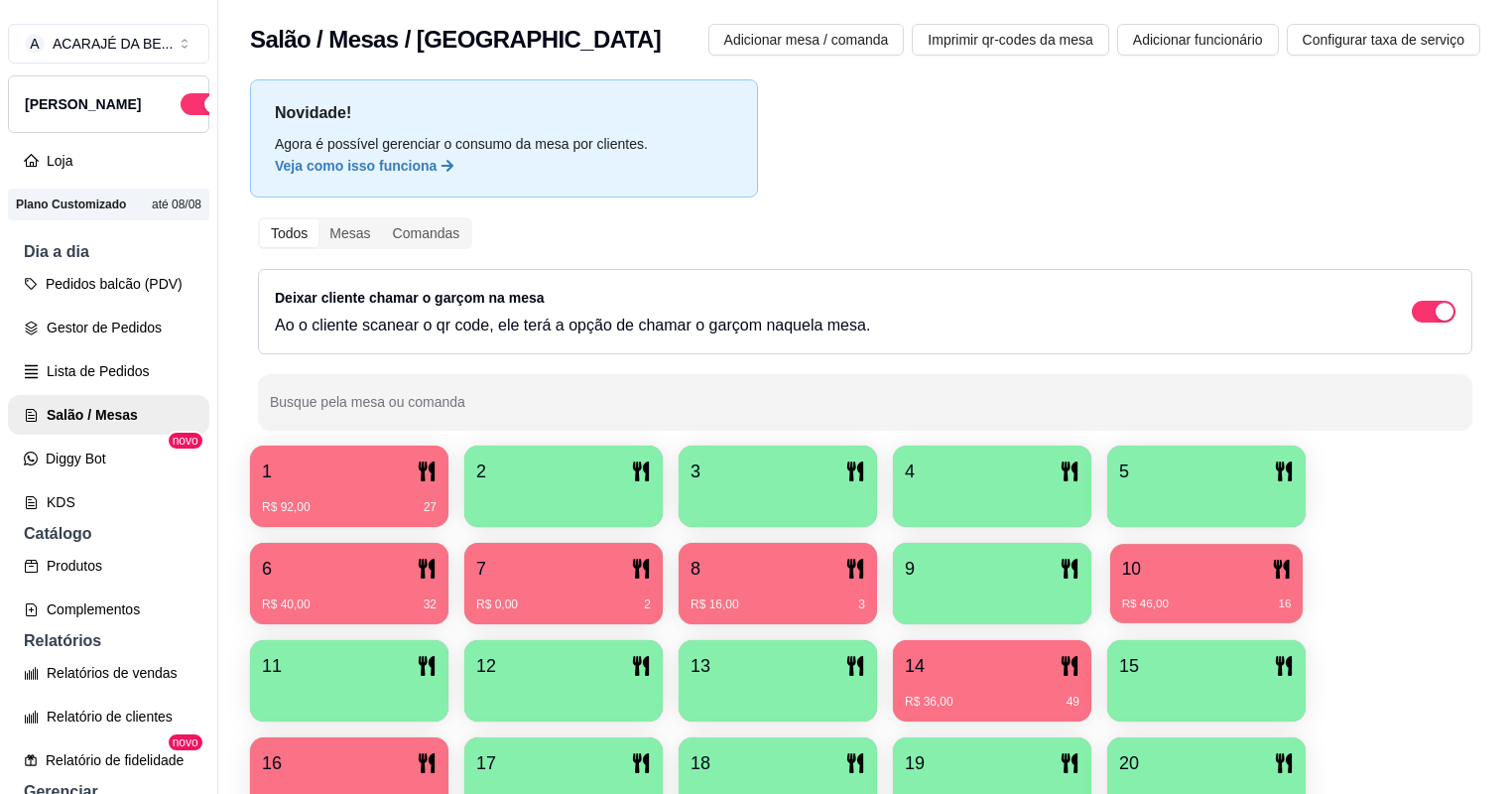 click on "10" at bounding box center [1206, 569] 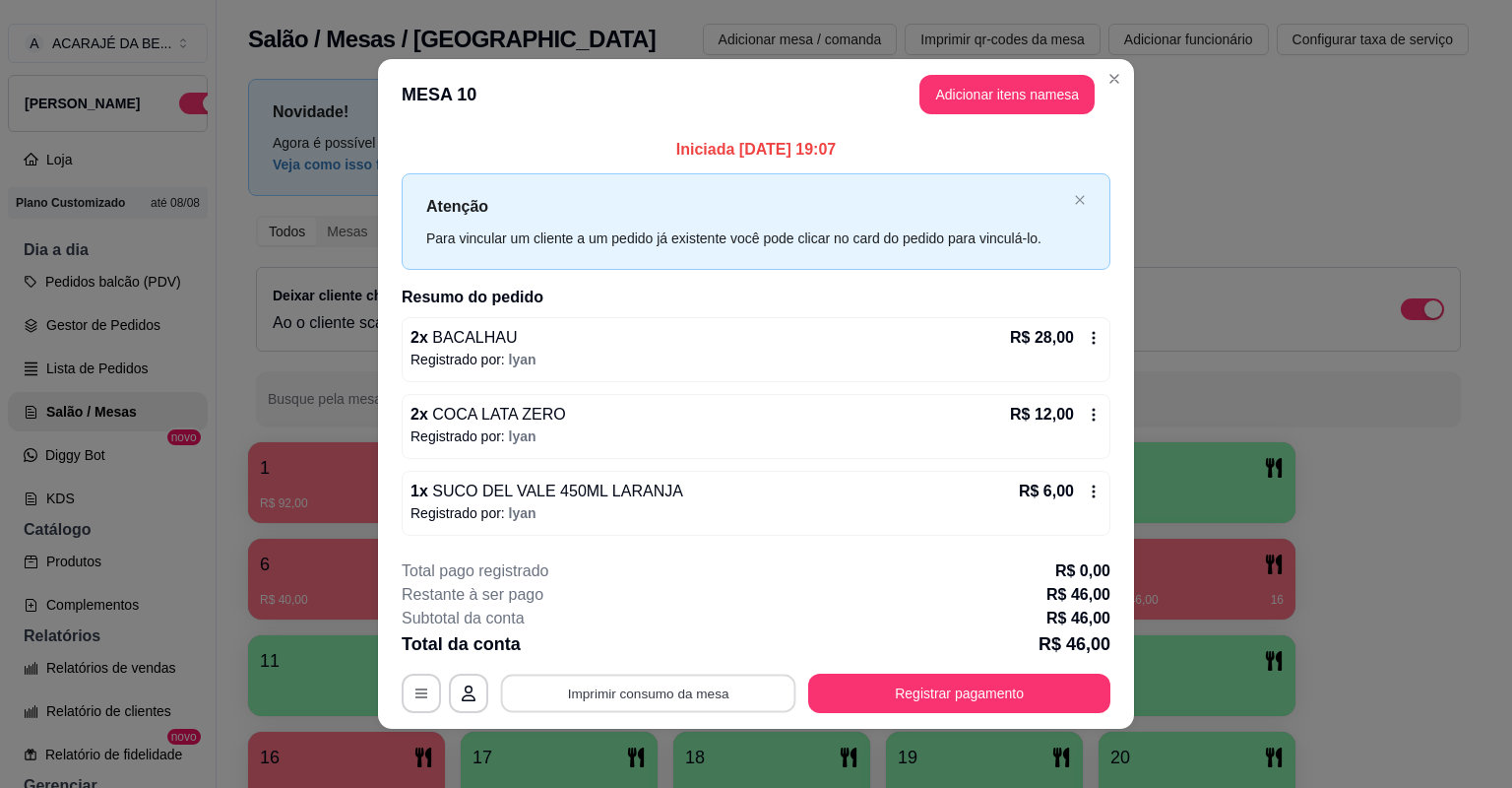 click on "Imprimir consumo da mesa" at bounding box center [649, 692] 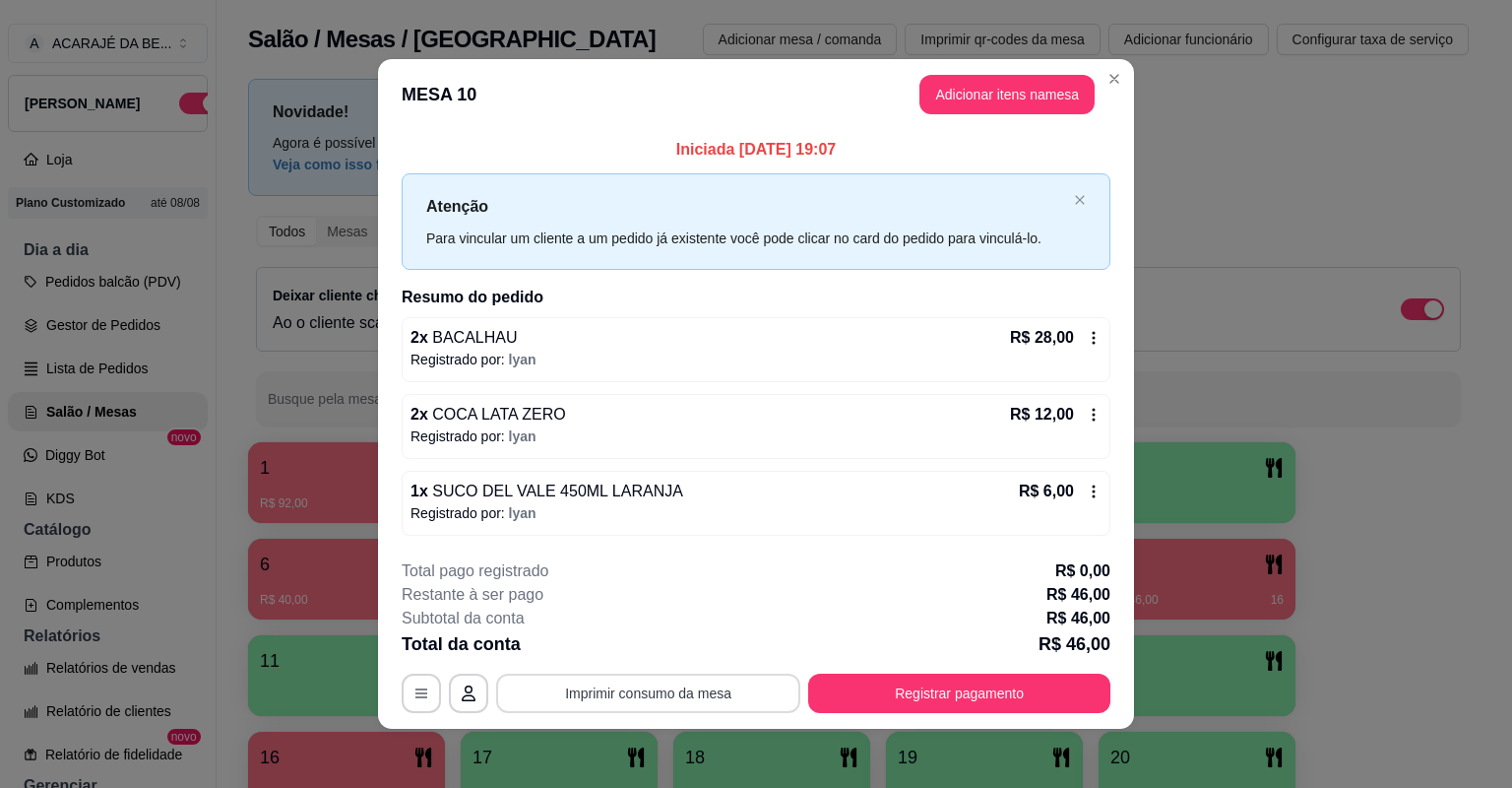 scroll, scrollTop: 0, scrollLeft: 0, axis: both 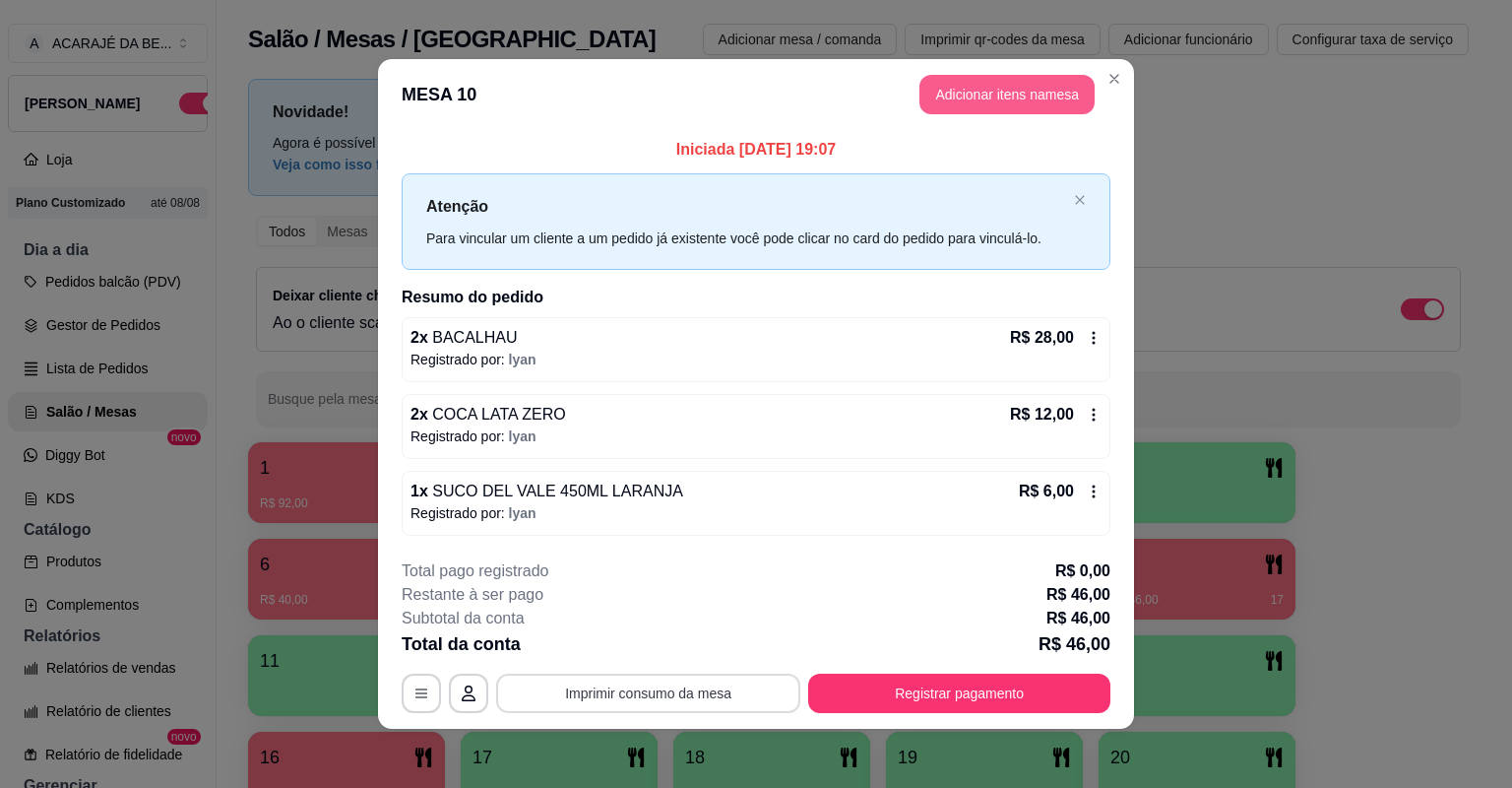 click on "Adicionar itens na  mesa" at bounding box center (1007, 95) 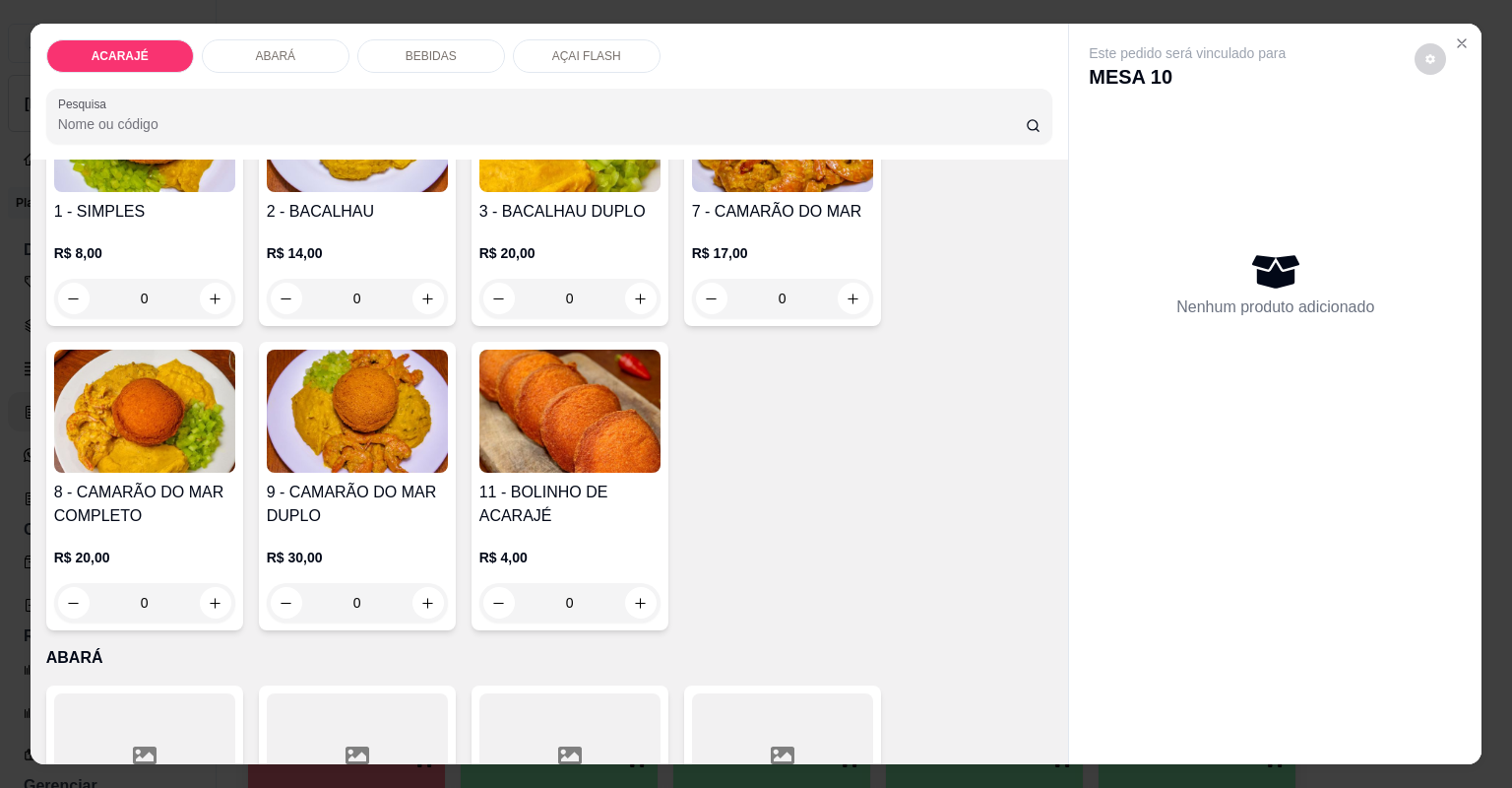 scroll, scrollTop: 236, scrollLeft: 0, axis: vertical 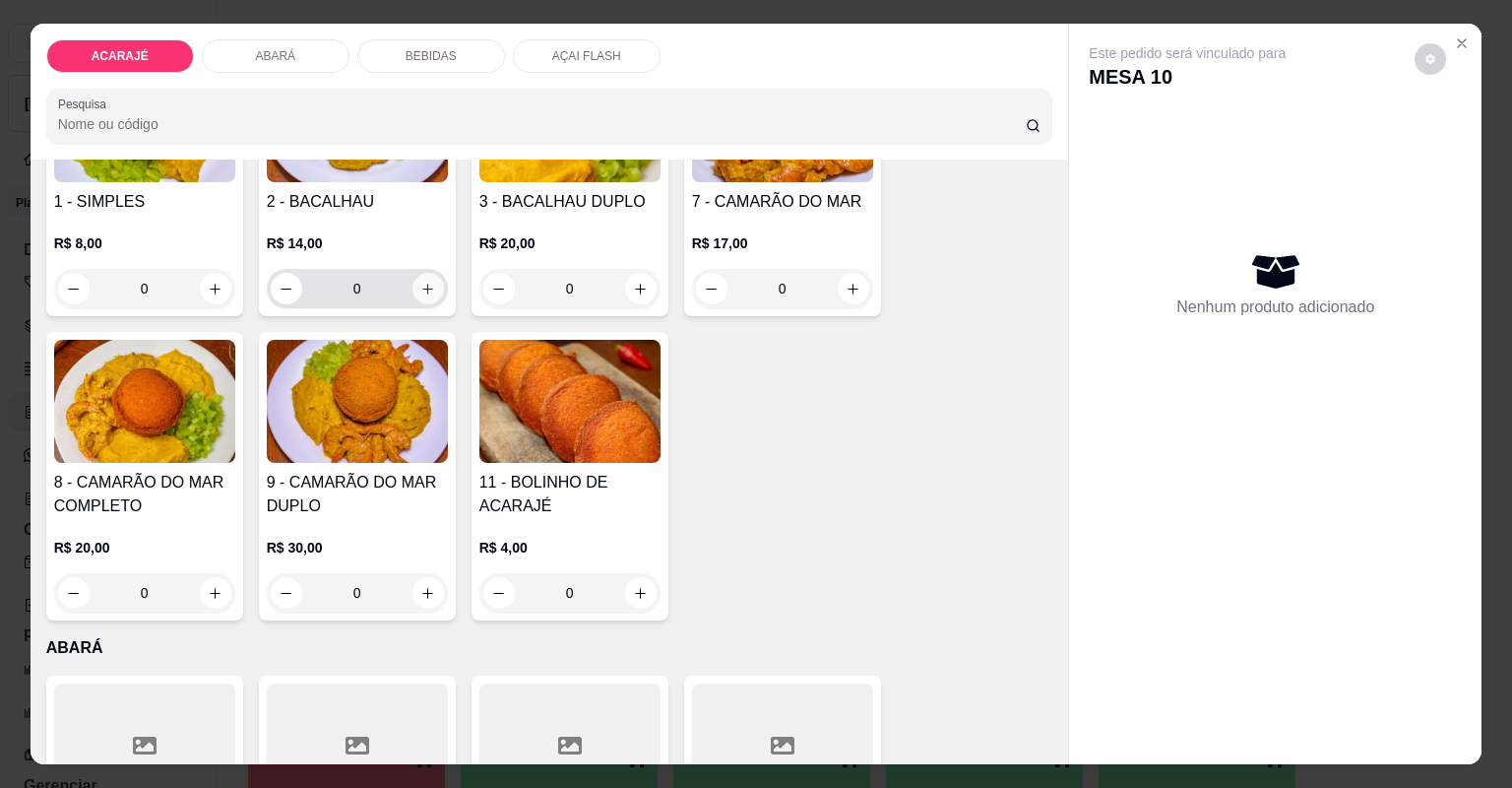 click at bounding box center [428, 289] 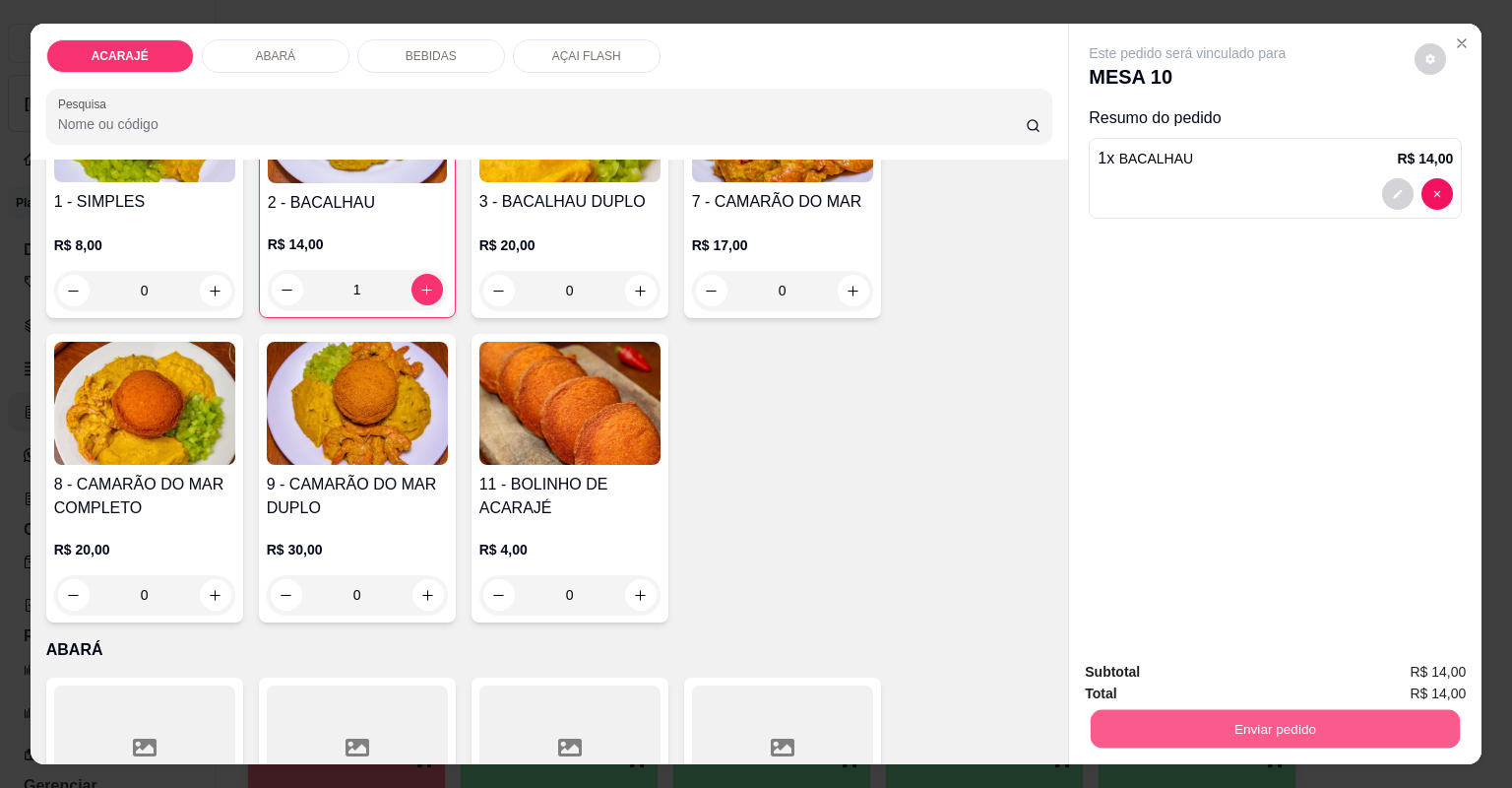 click on "Enviar pedido" at bounding box center (1275, 729) 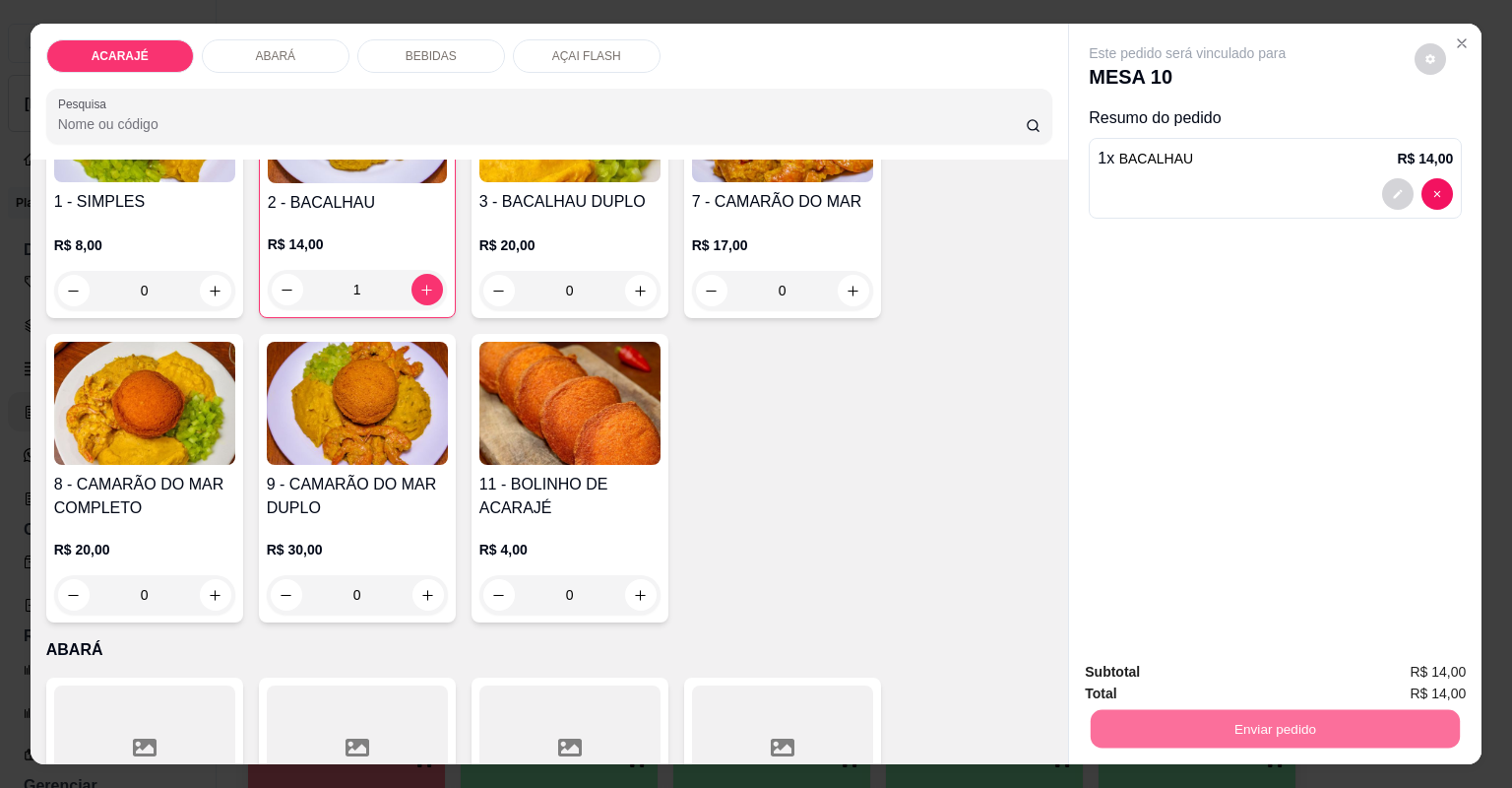 click on "Não registrar e enviar pedido" at bounding box center (1212, 680) 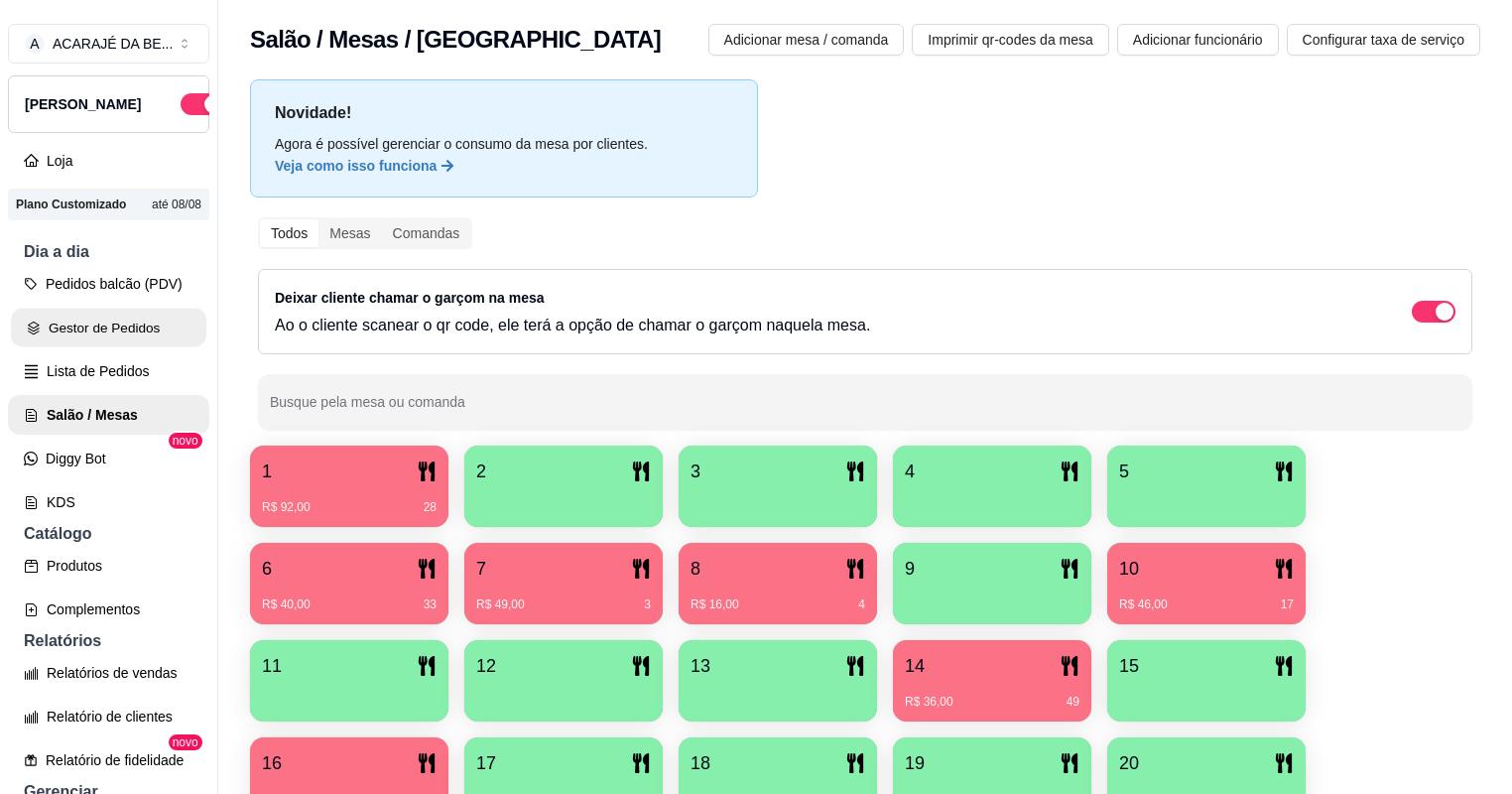 click on "Gestor de Pedidos" at bounding box center [108, 328] 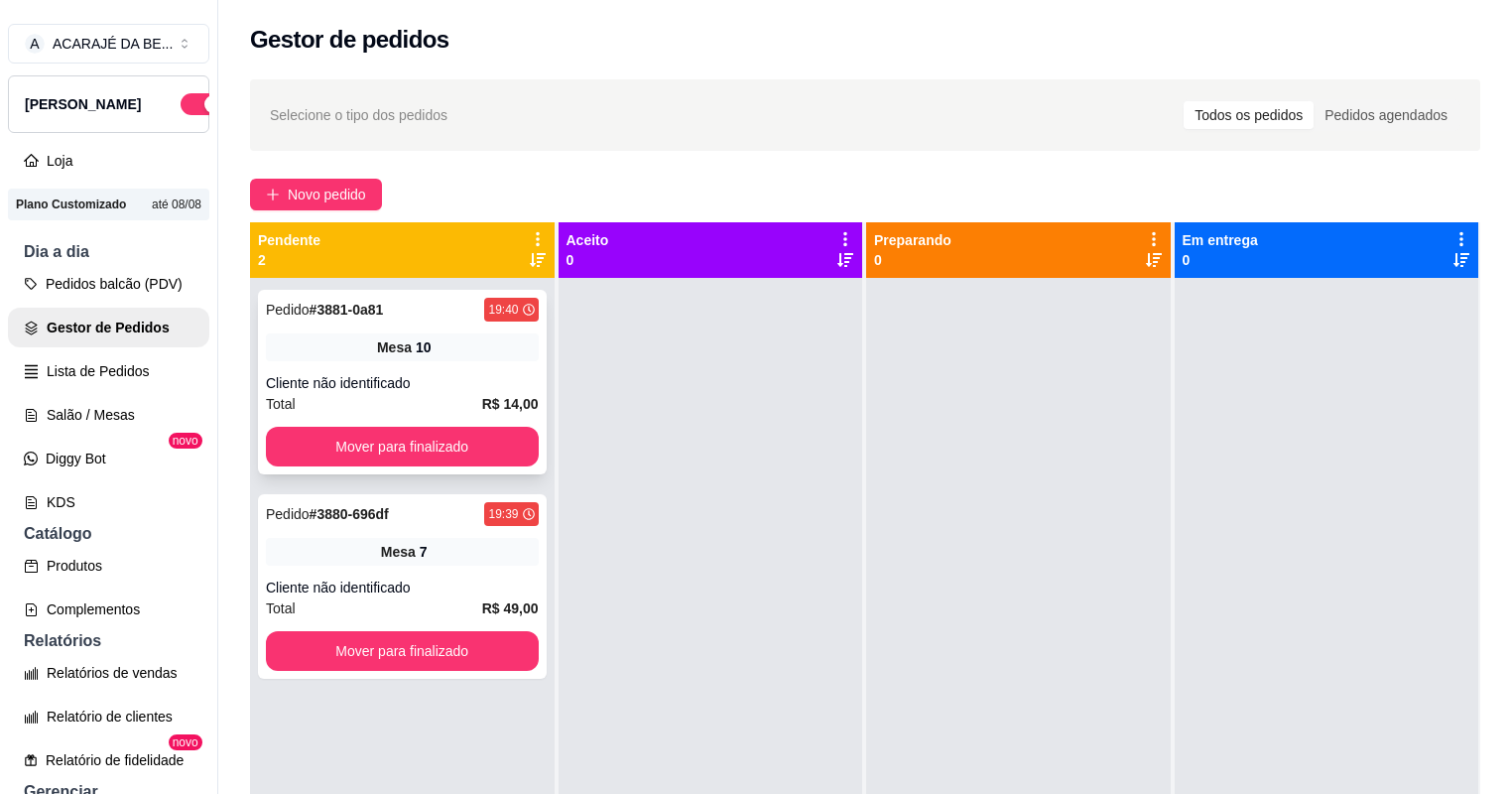 click on "Total R$ 14,00" at bounding box center (402, 404) 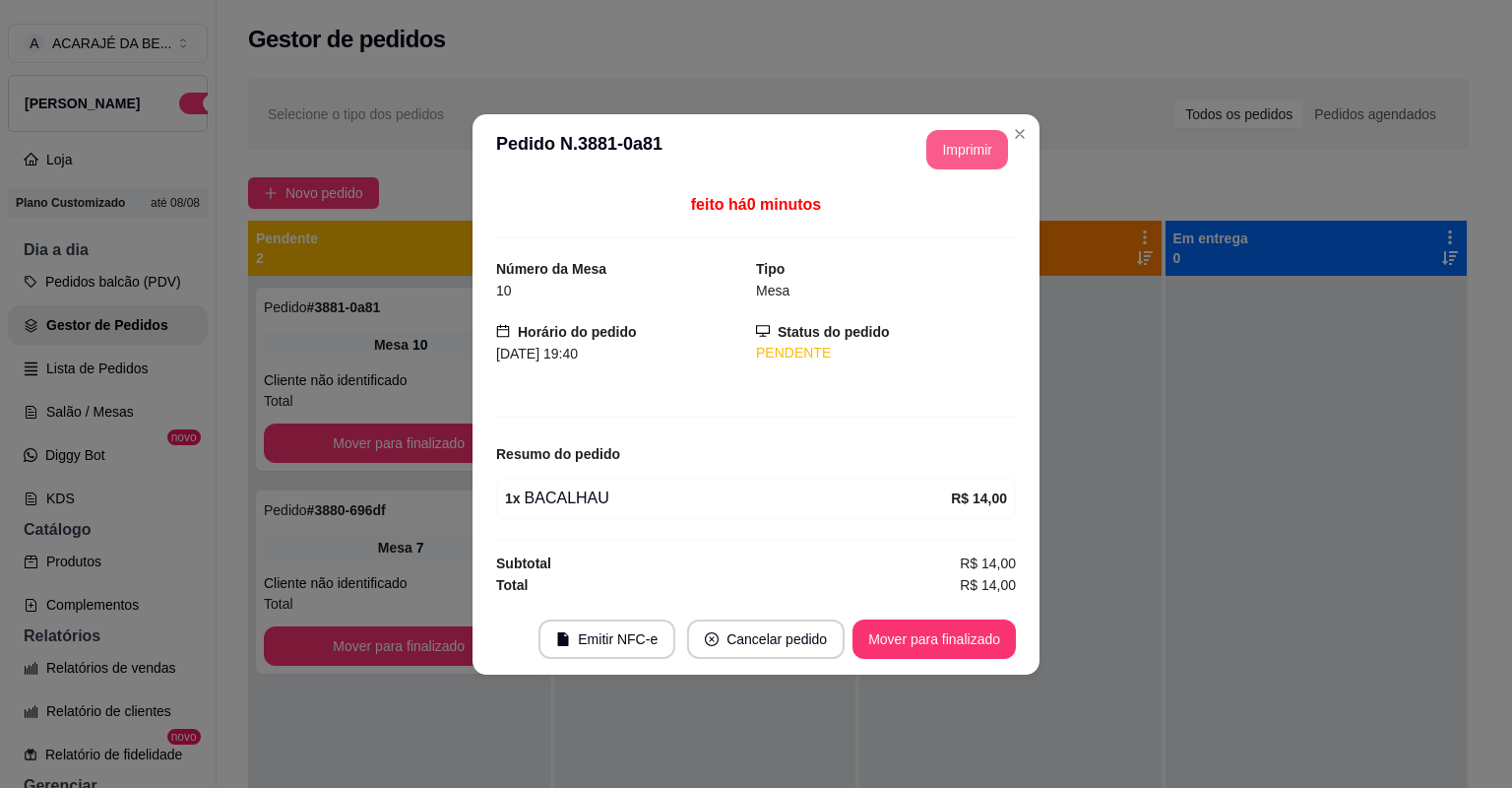 click on "Imprimir" at bounding box center [967, 150] 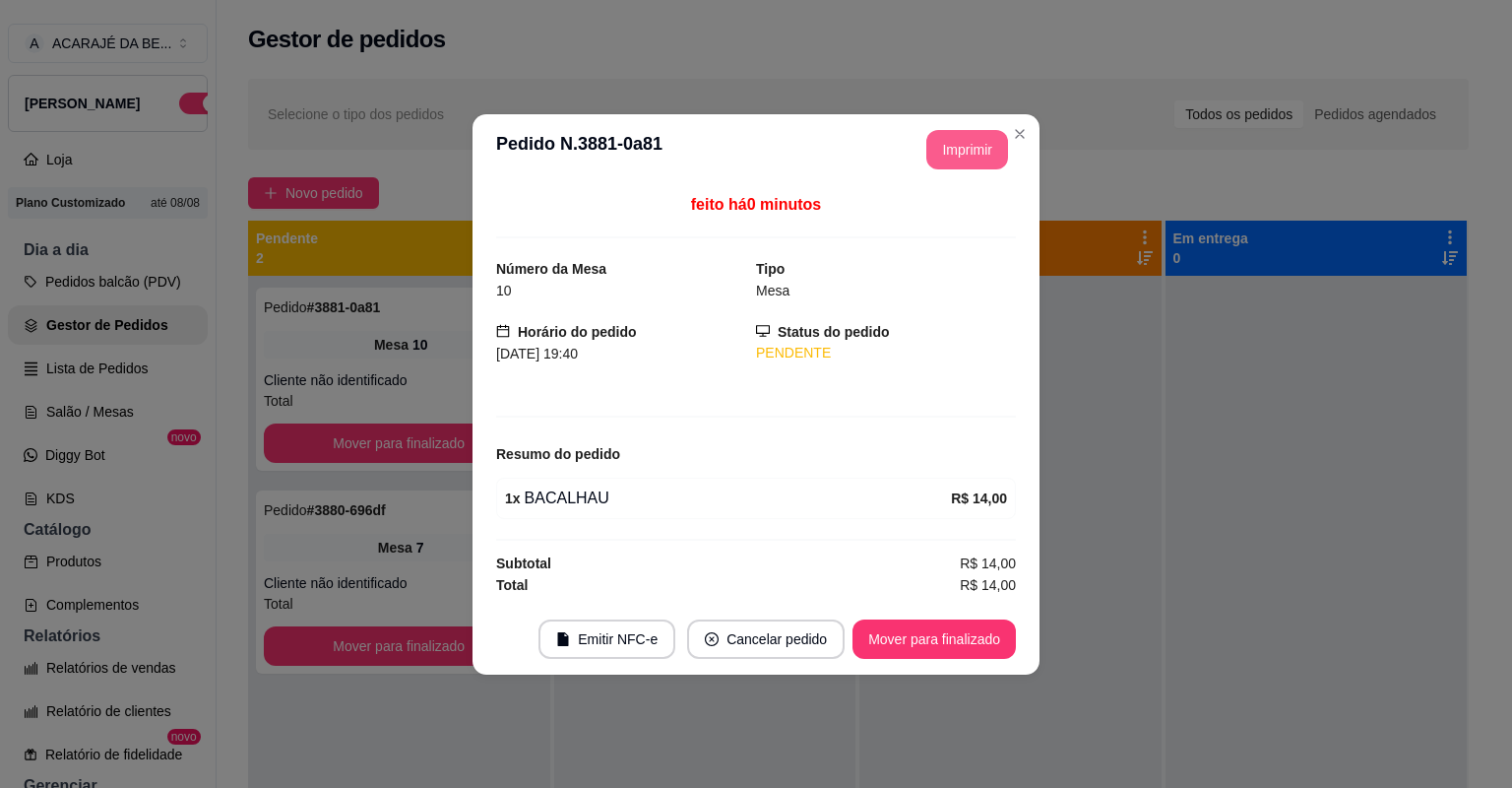 scroll, scrollTop: 0, scrollLeft: 0, axis: both 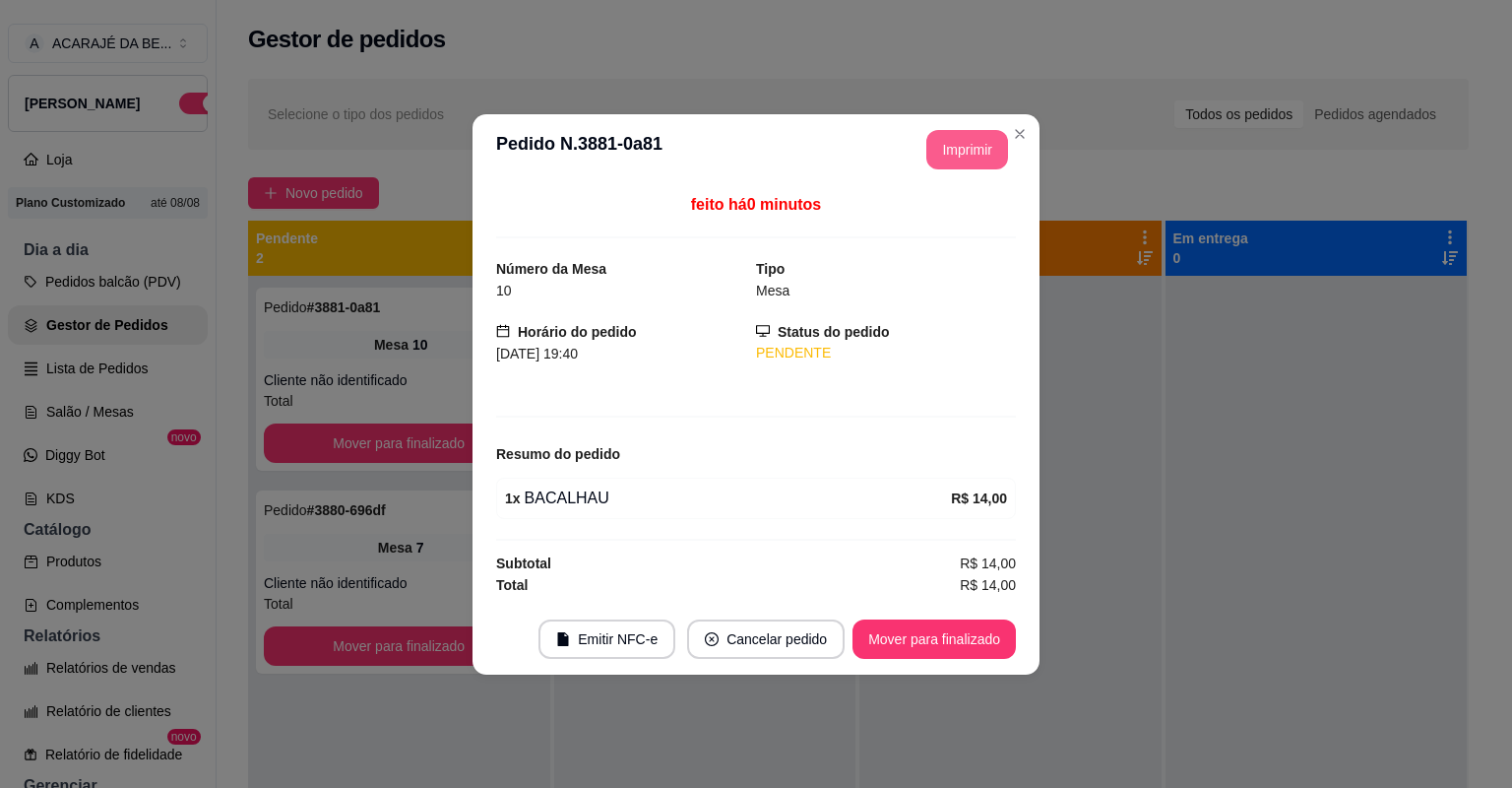 click on "Mover para finalizado" at bounding box center (934, 639) 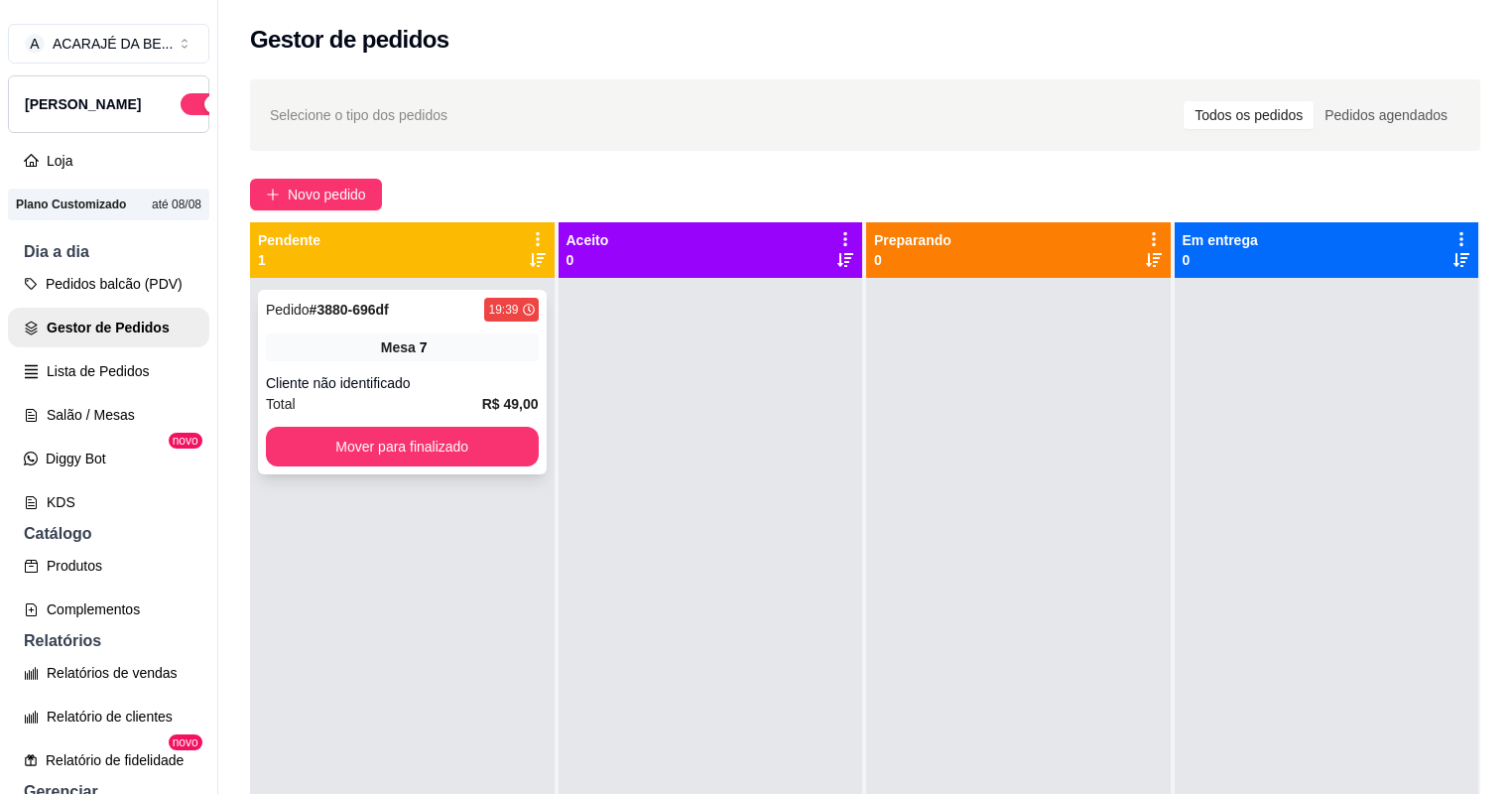 click on "Total R$ 49,00" at bounding box center (402, 404) 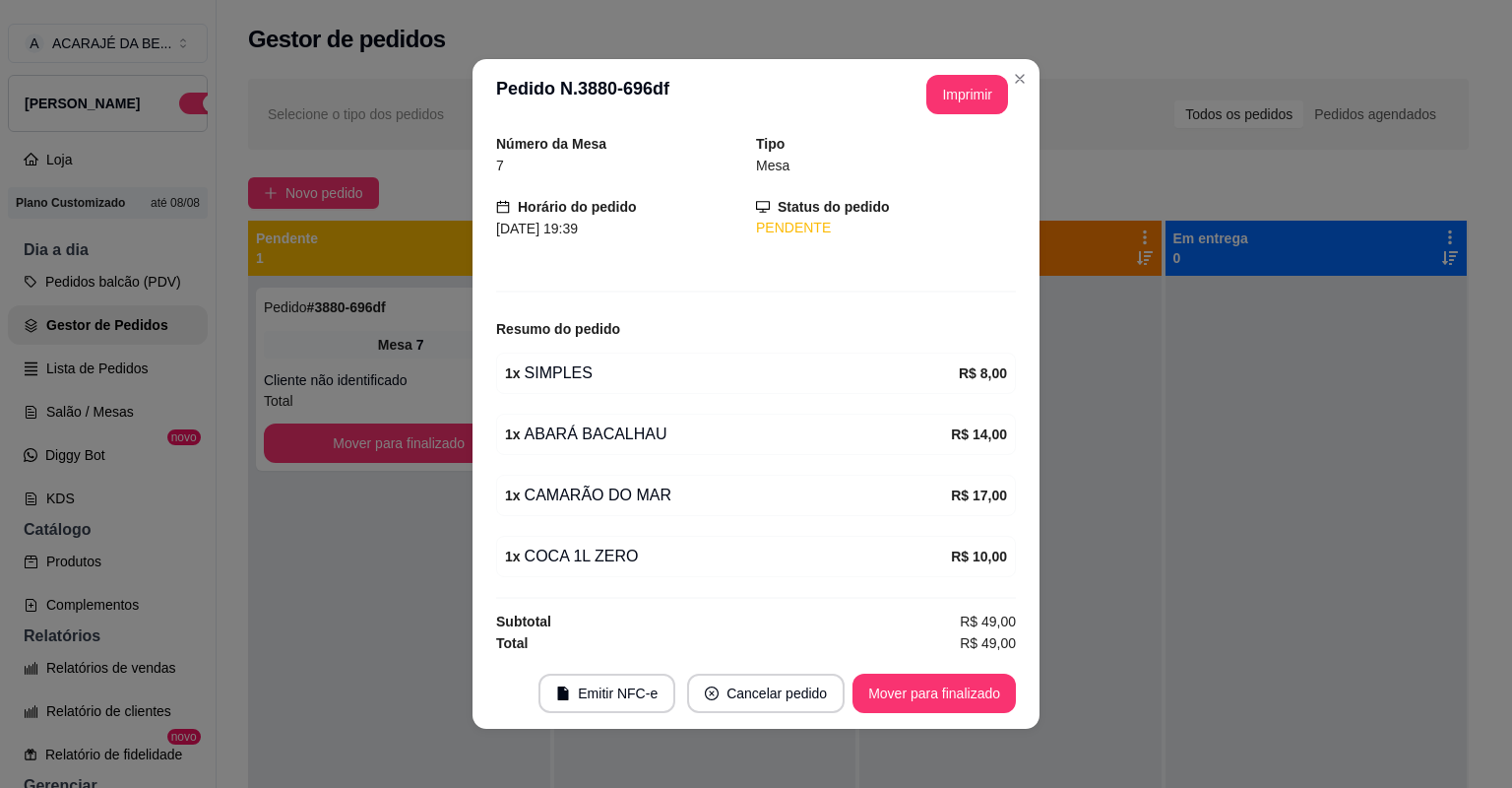 scroll, scrollTop: 71, scrollLeft: 0, axis: vertical 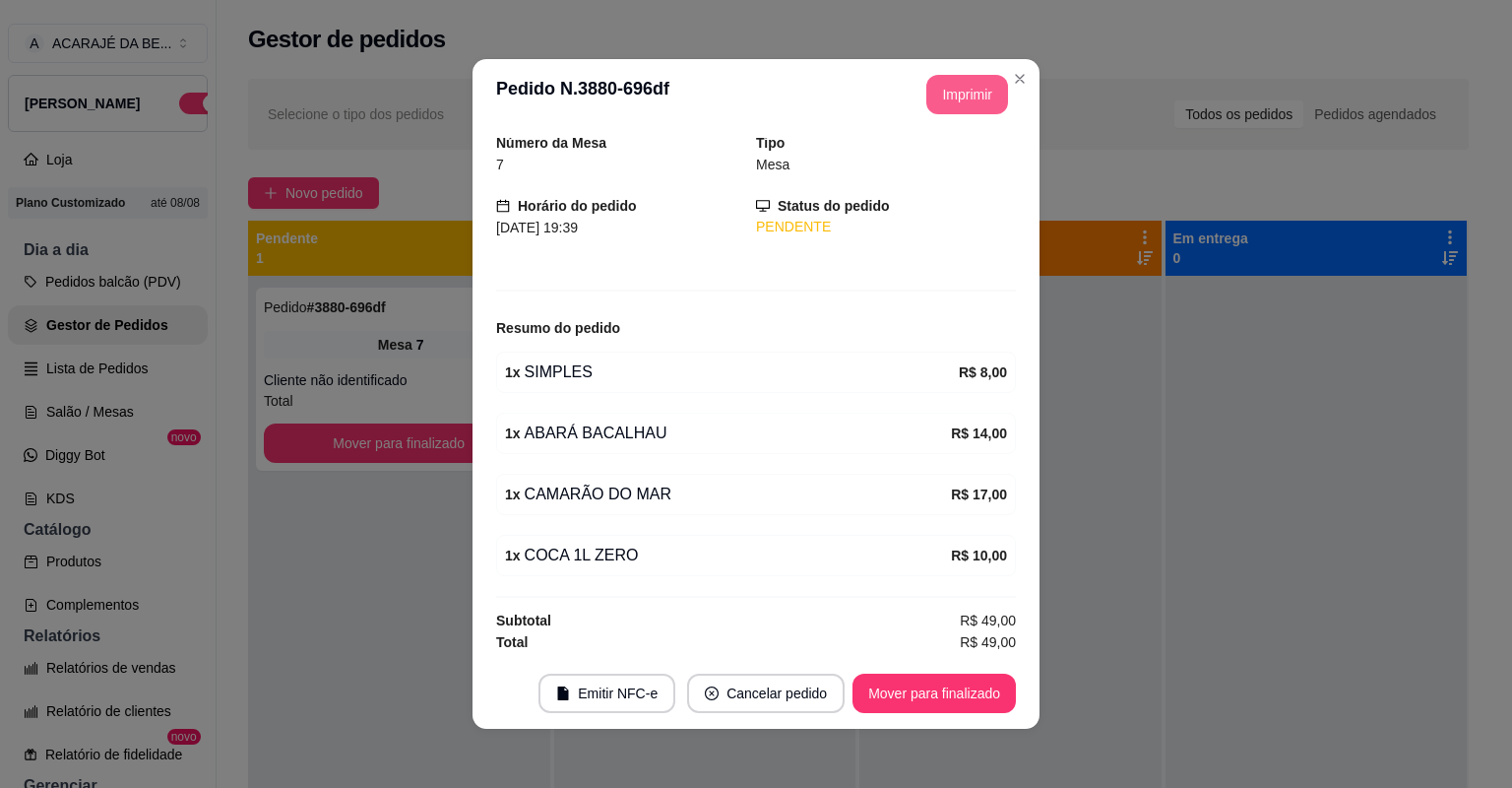 click on "Imprimir" at bounding box center (967, 95) 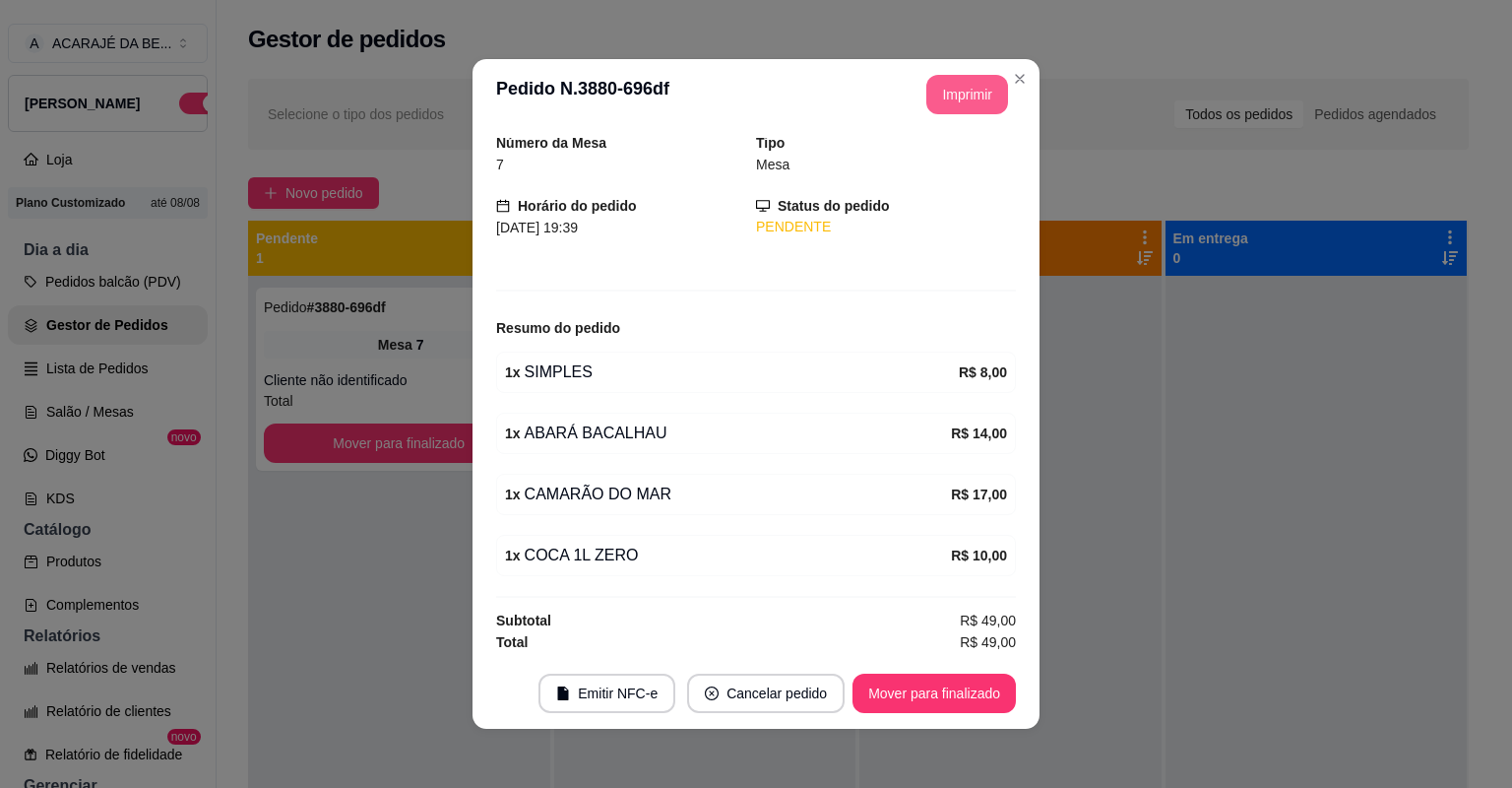 scroll, scrollTop: 0, scrollLeft: 0, axis: both 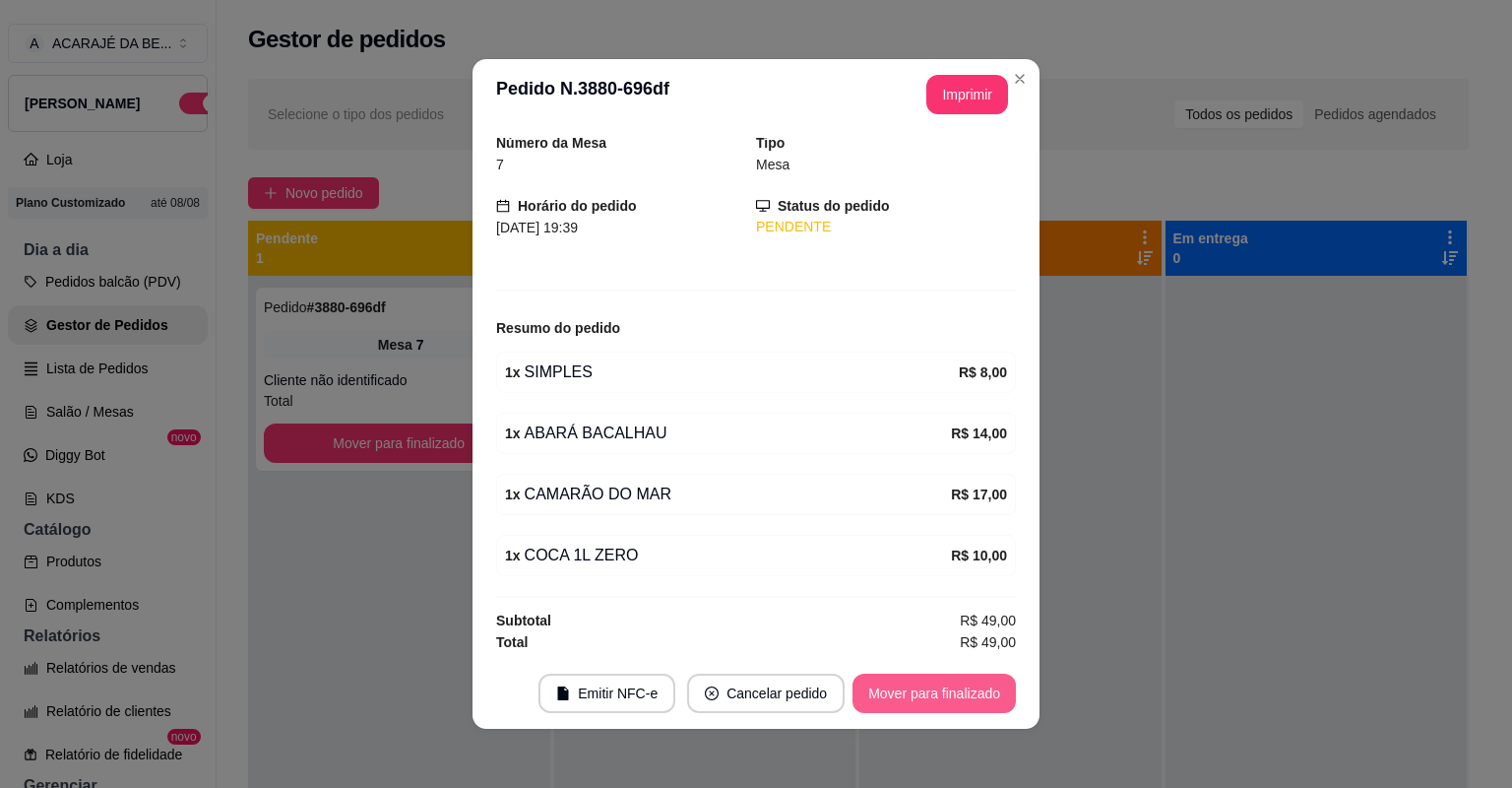 click on "Mover para finalizado" at bounding box center (934, 693) 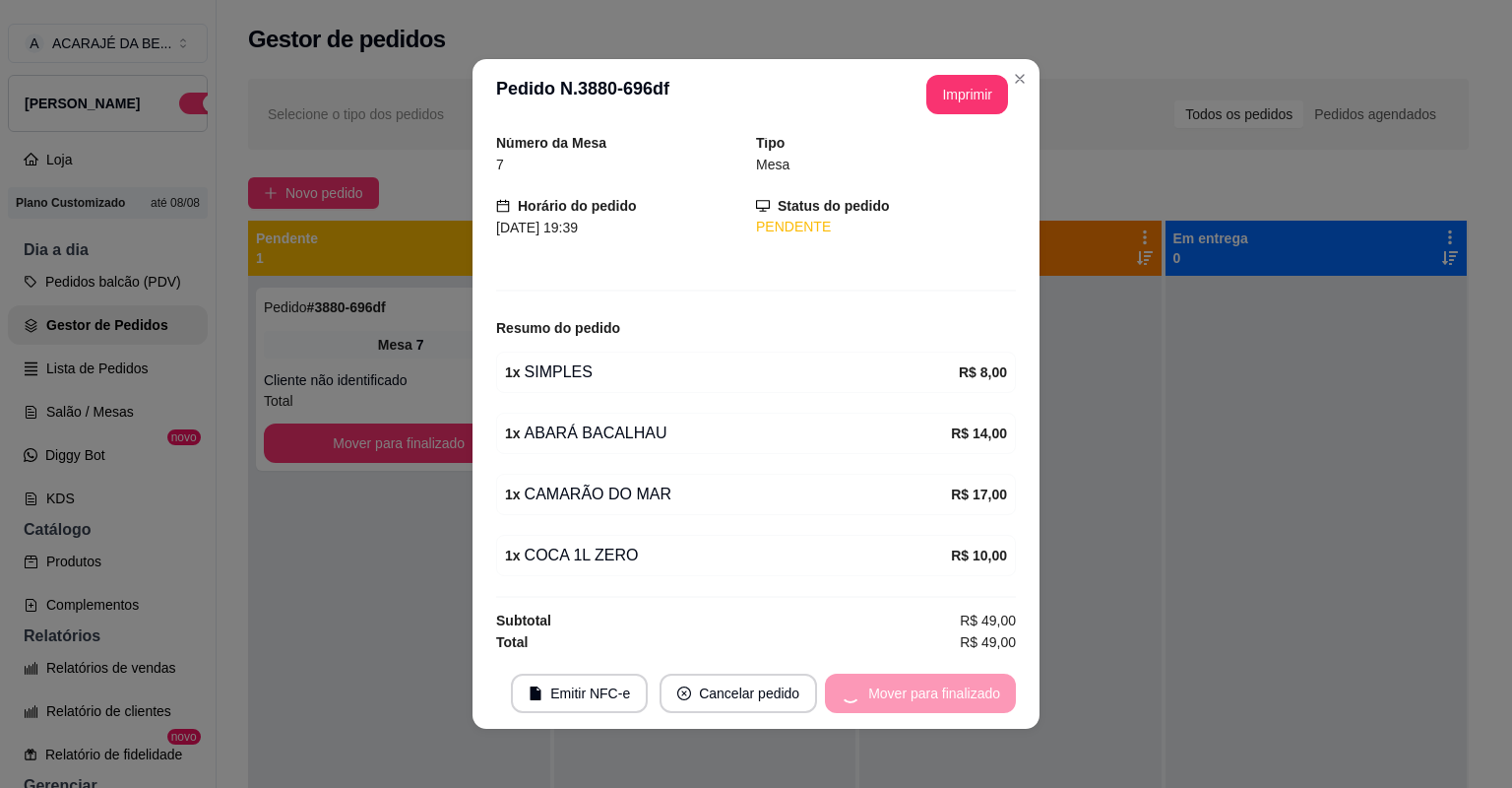 scroll, scrollTop: 6, scrollLeft: 0, axis: vertical 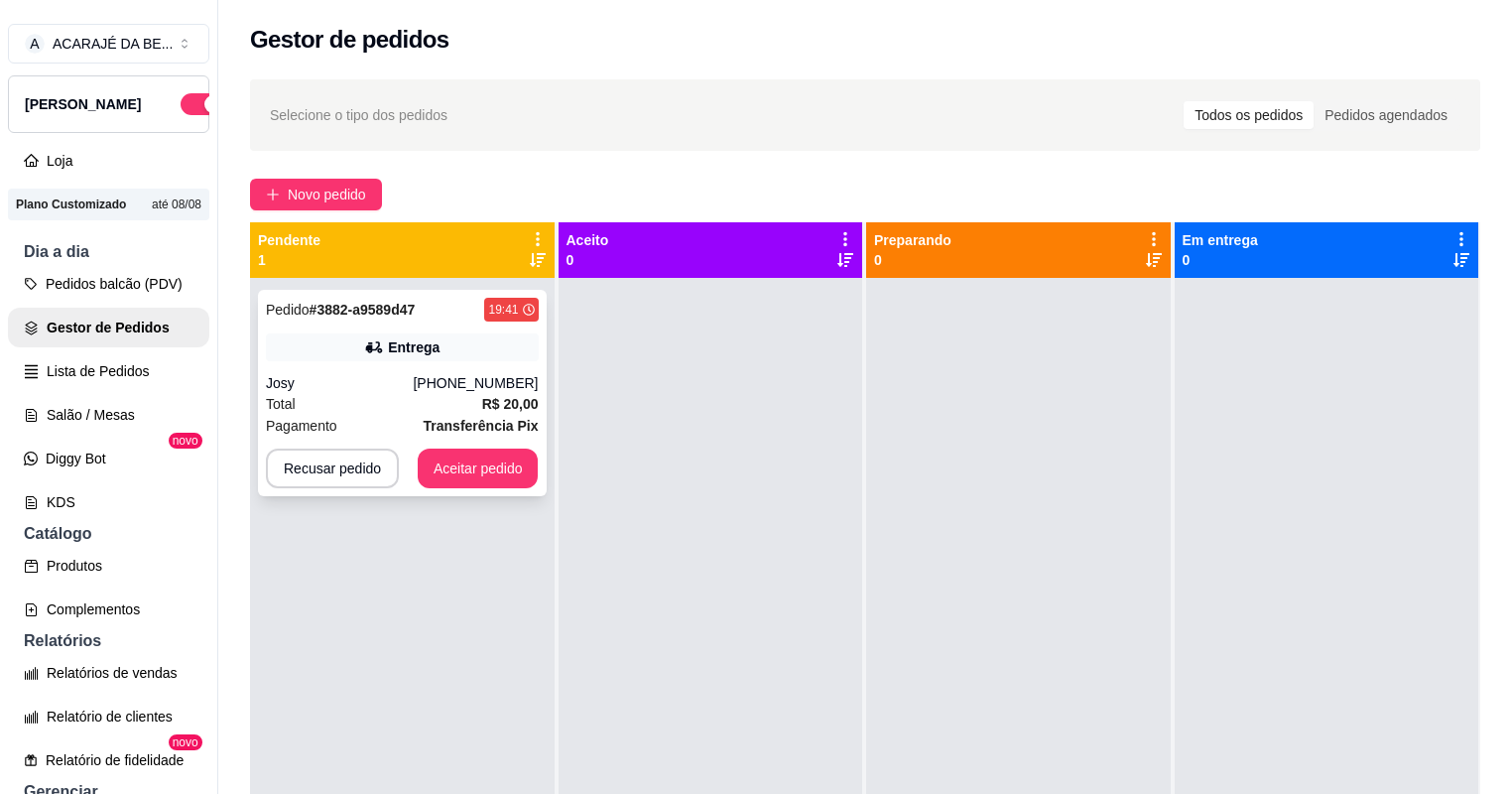 click on "Total R$ 20,00" at bounding box center [402, 404] 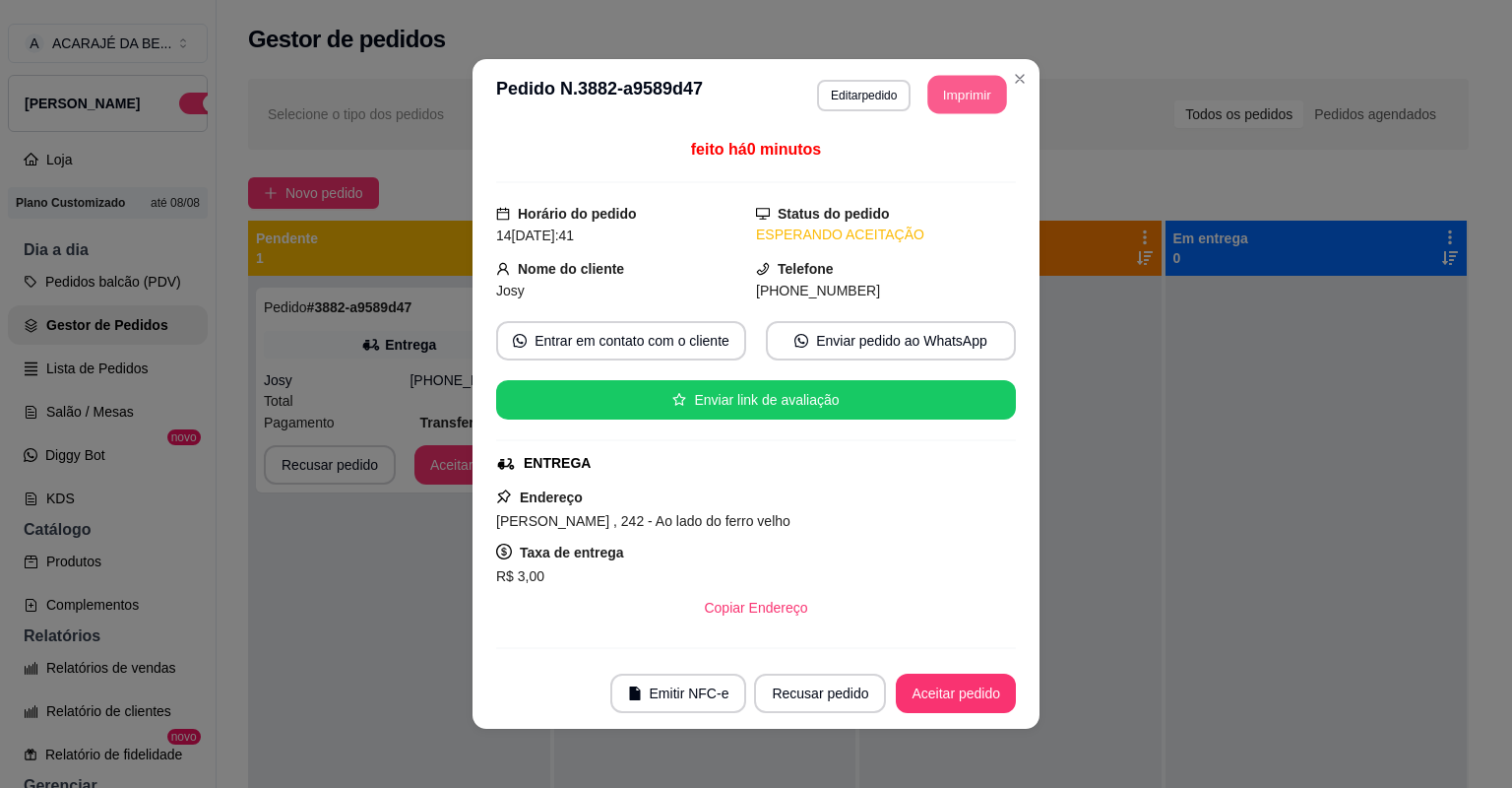 click on "Imprimir" at bounding box center (968, 95) 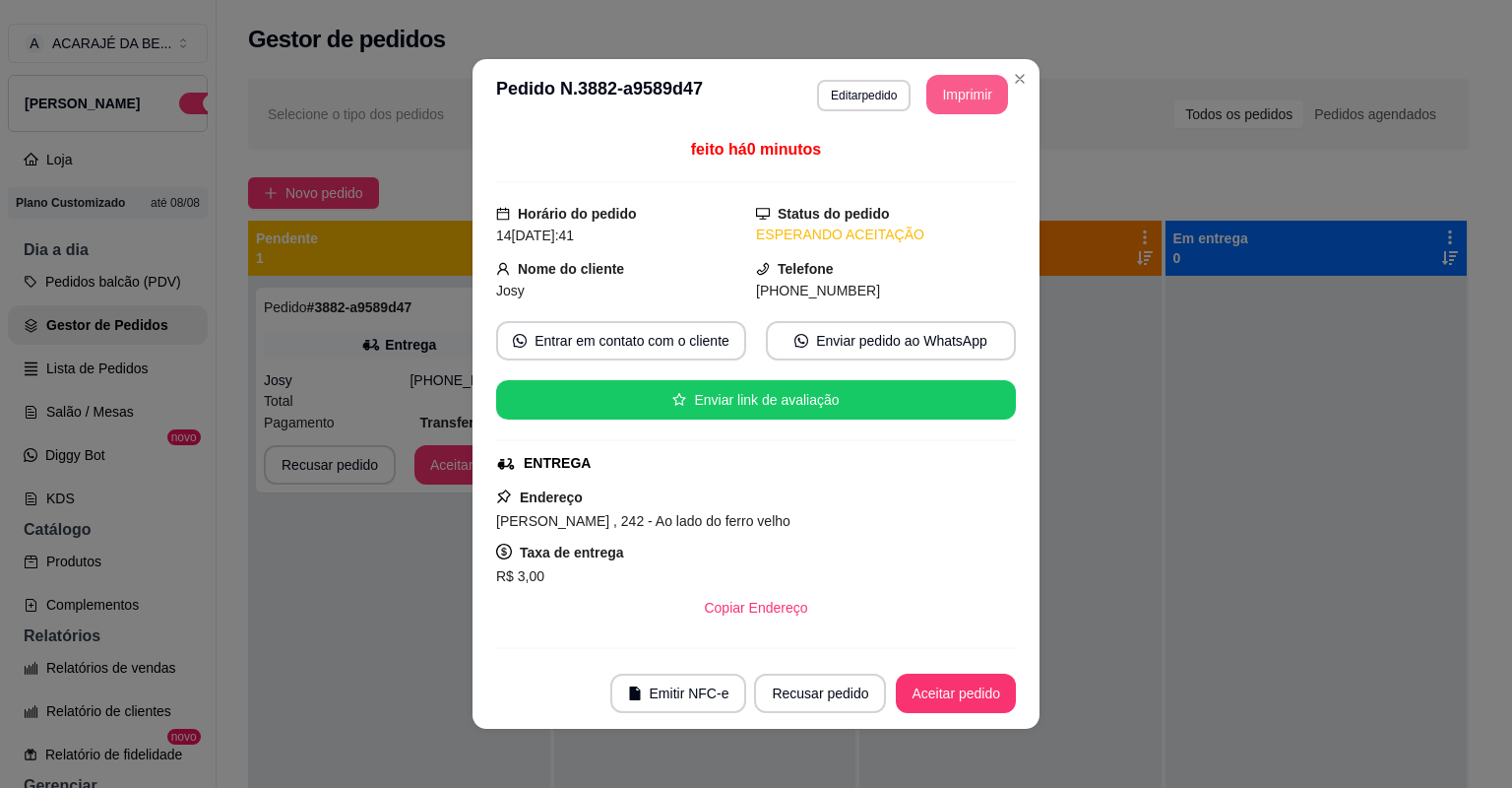 scroll, scrollTop: 0, scrollLeft: 0, axis: both 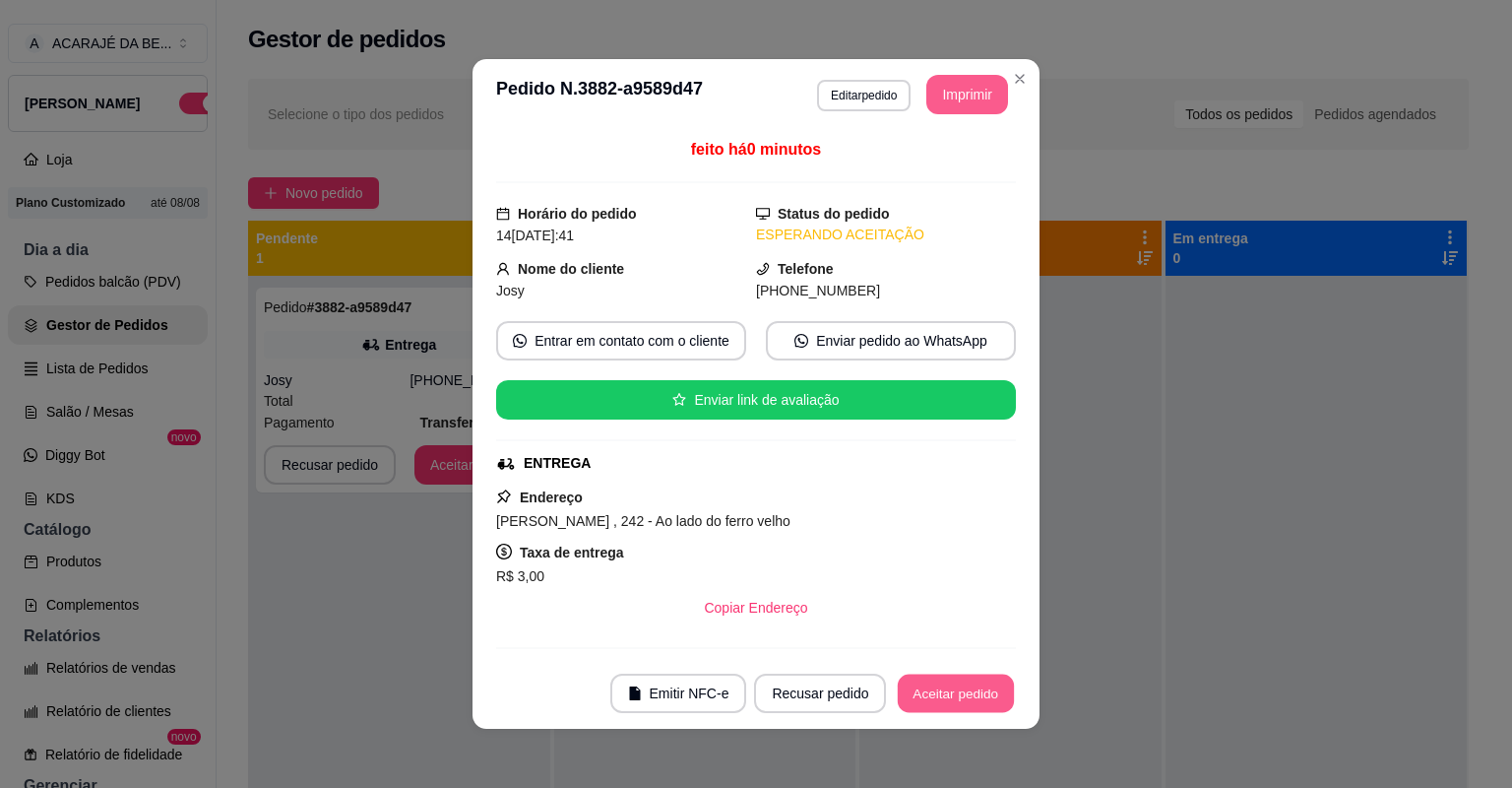 click on "Aceitar pedido" at bounding box center [956, 693] 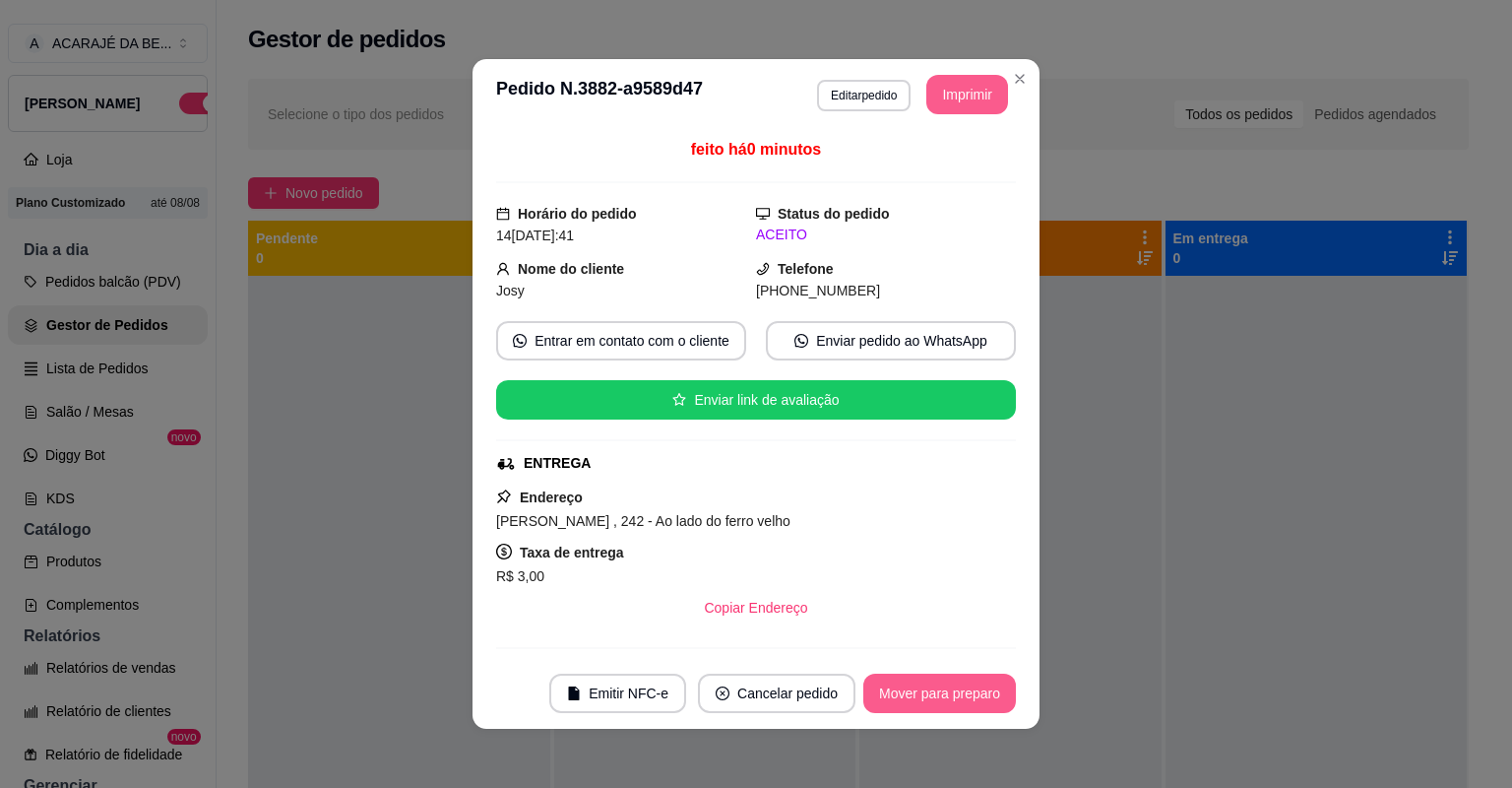 click on "Mover para preparo" at bounding box center [939, 693] 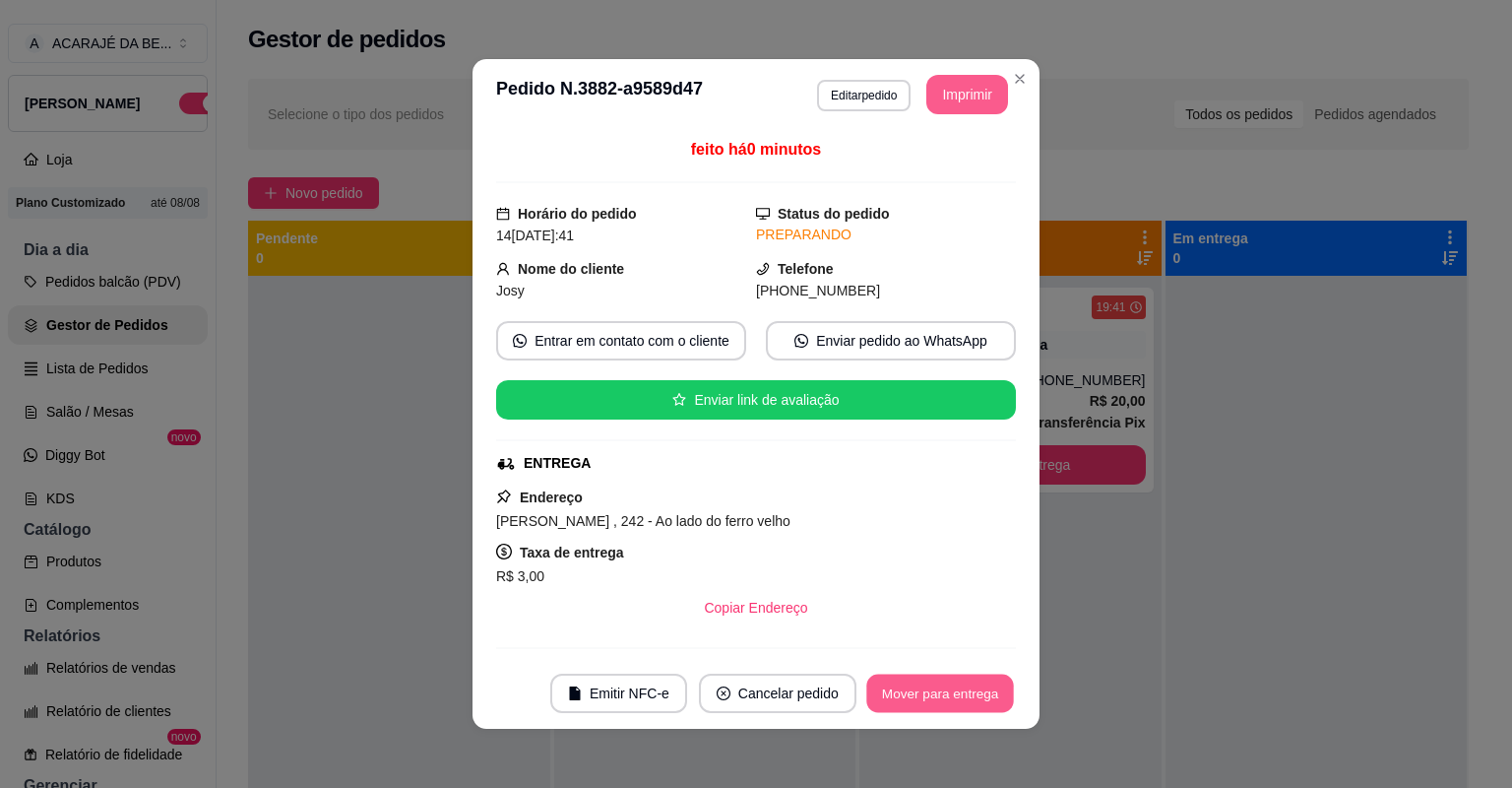 click on "Mover para entrega" at bounding box center [940, 693] 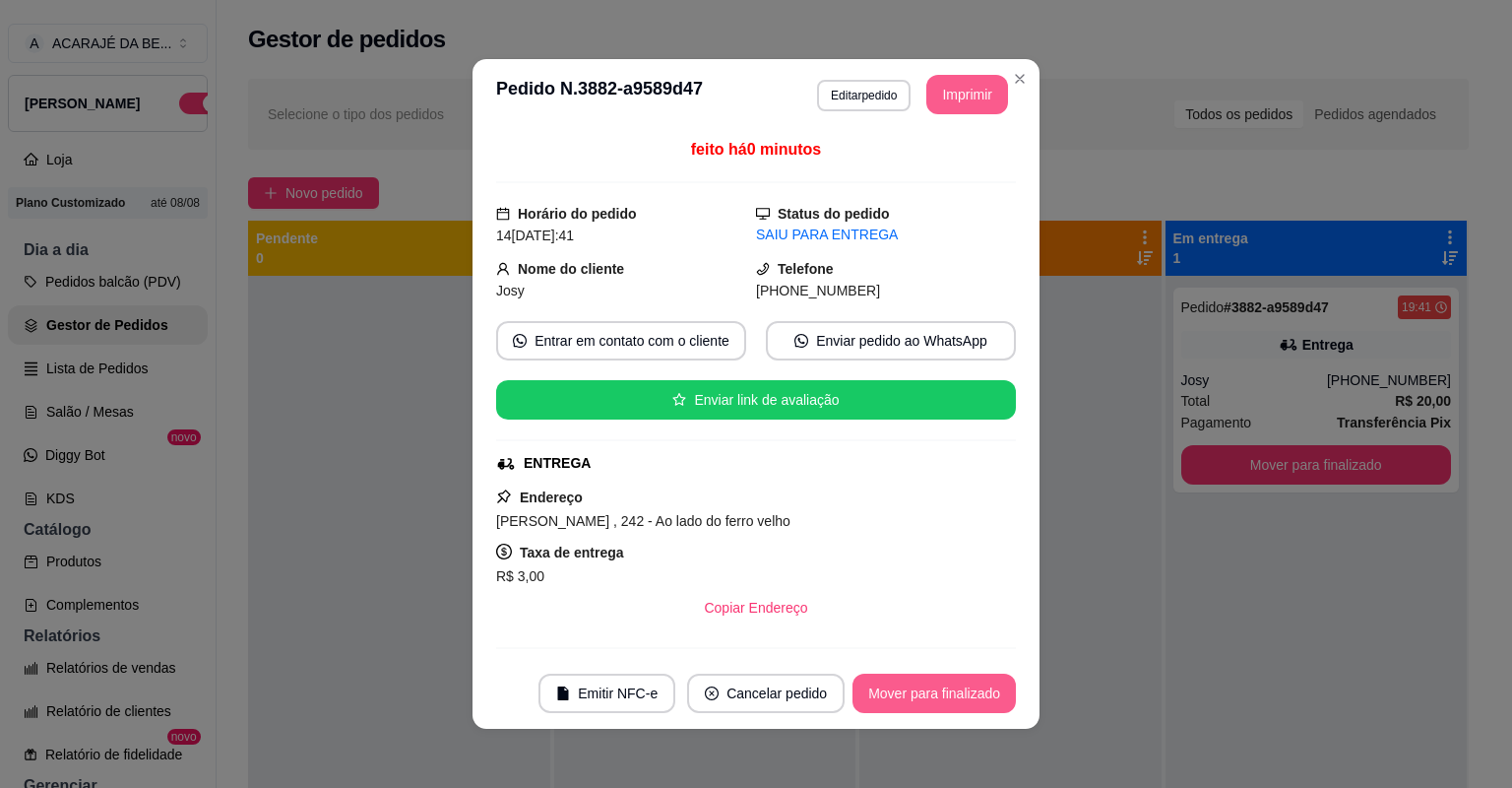 click on "Mover para finalizado" at bounding box center [934, 693] 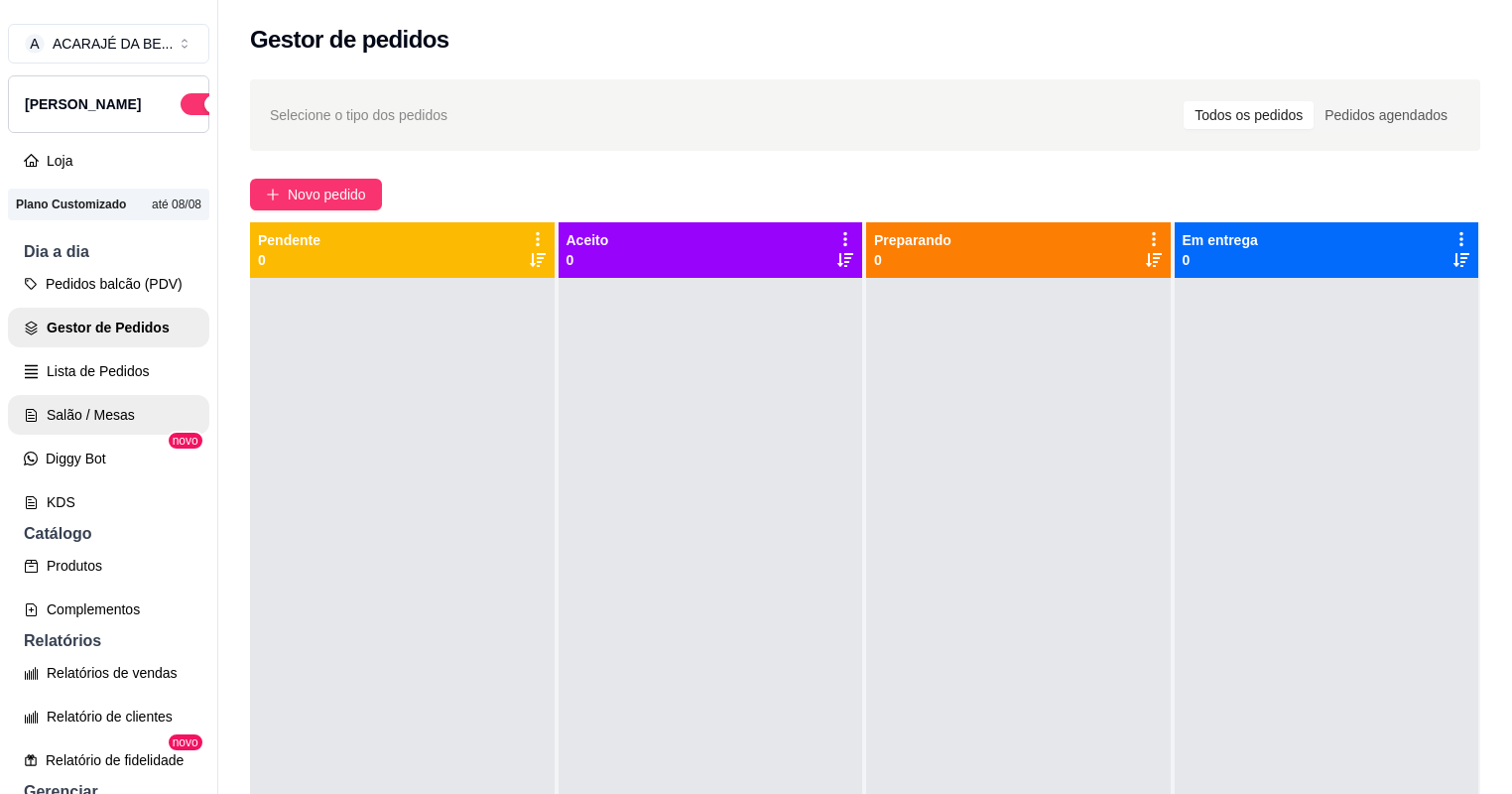 click on "Salão / Mesas" at bounding box center (108, 415) 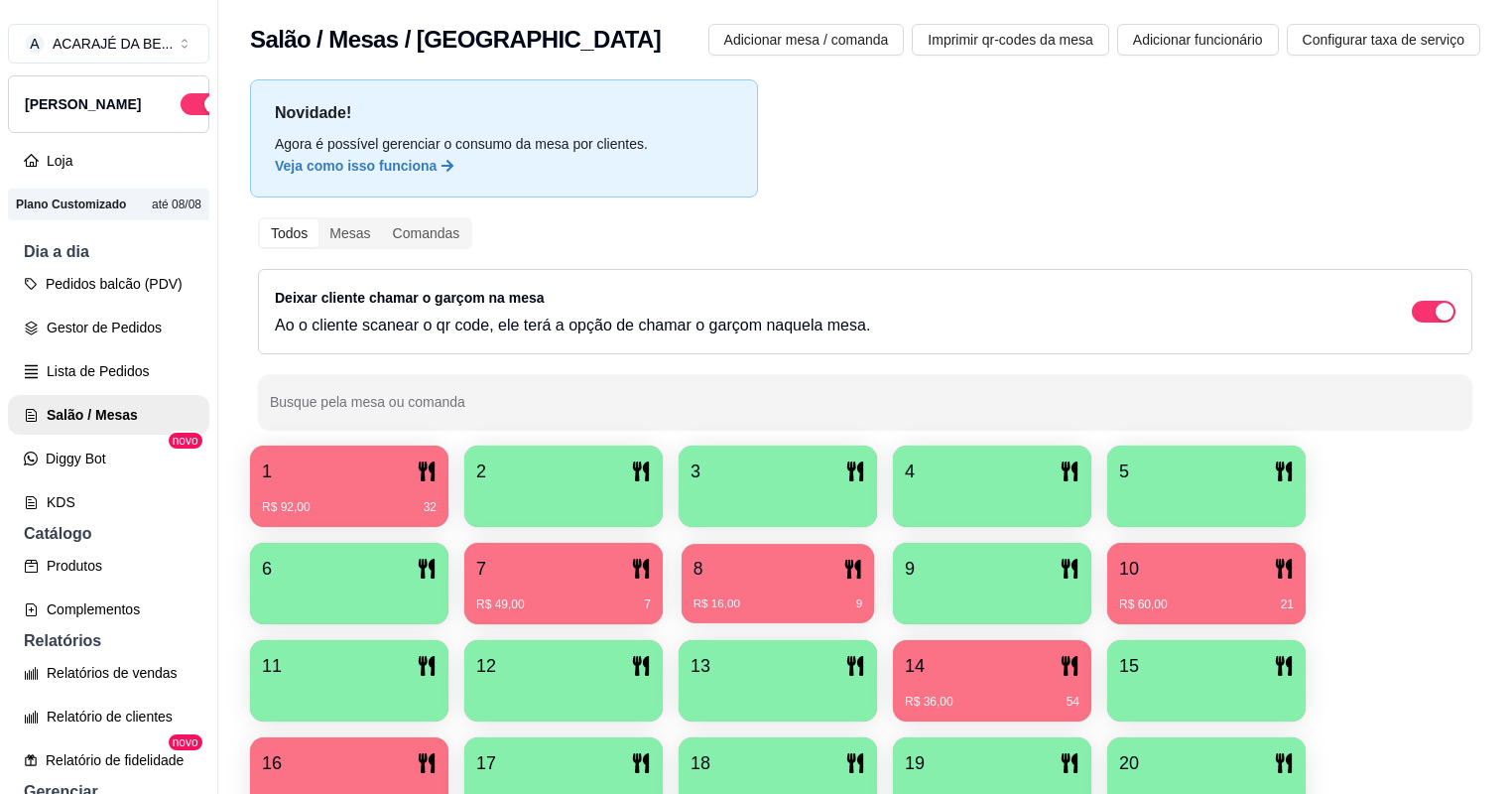 click on "8" at bounding box center [778, 569] 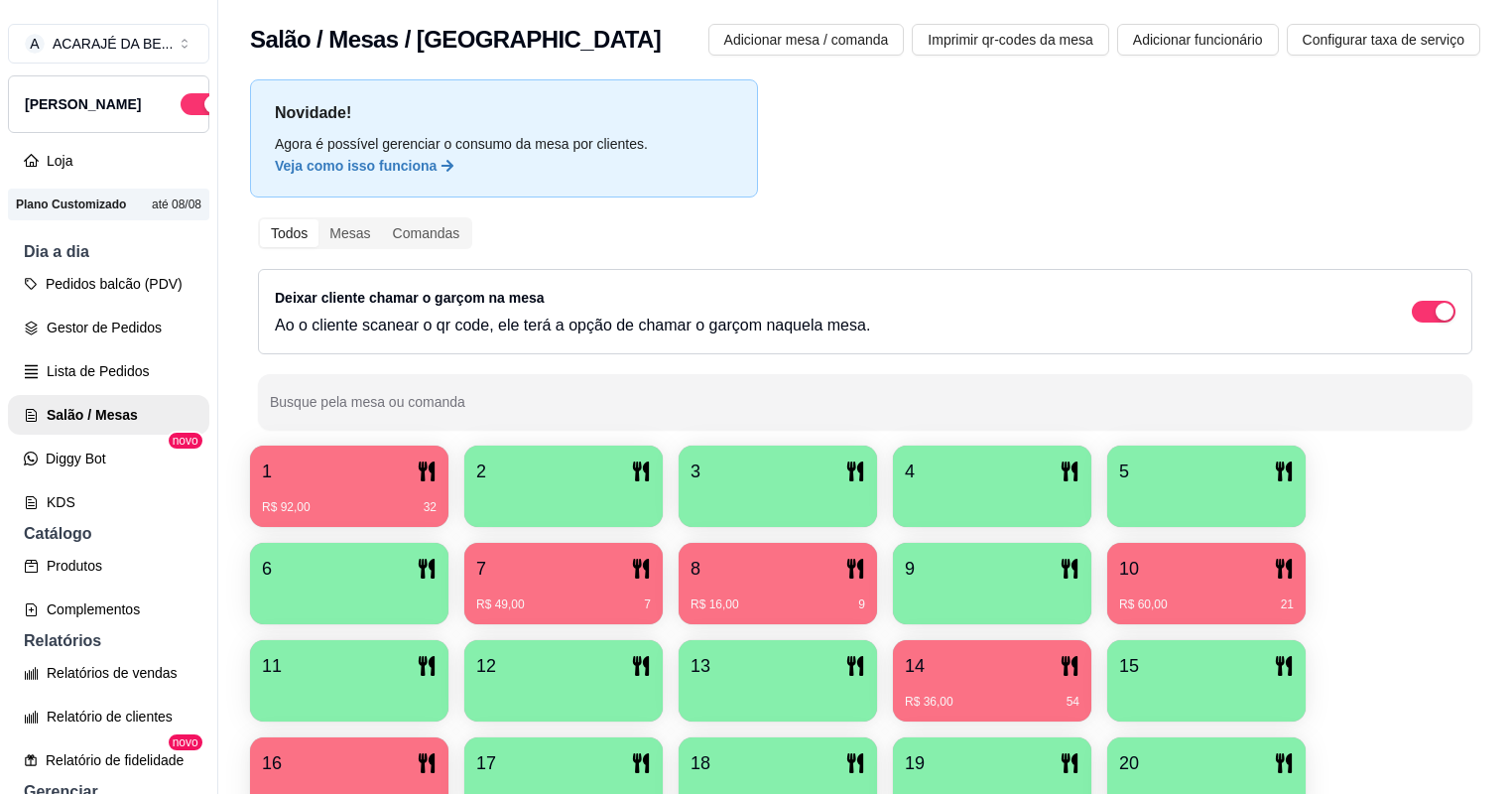 click on "7" at bounding box center (564, 569) 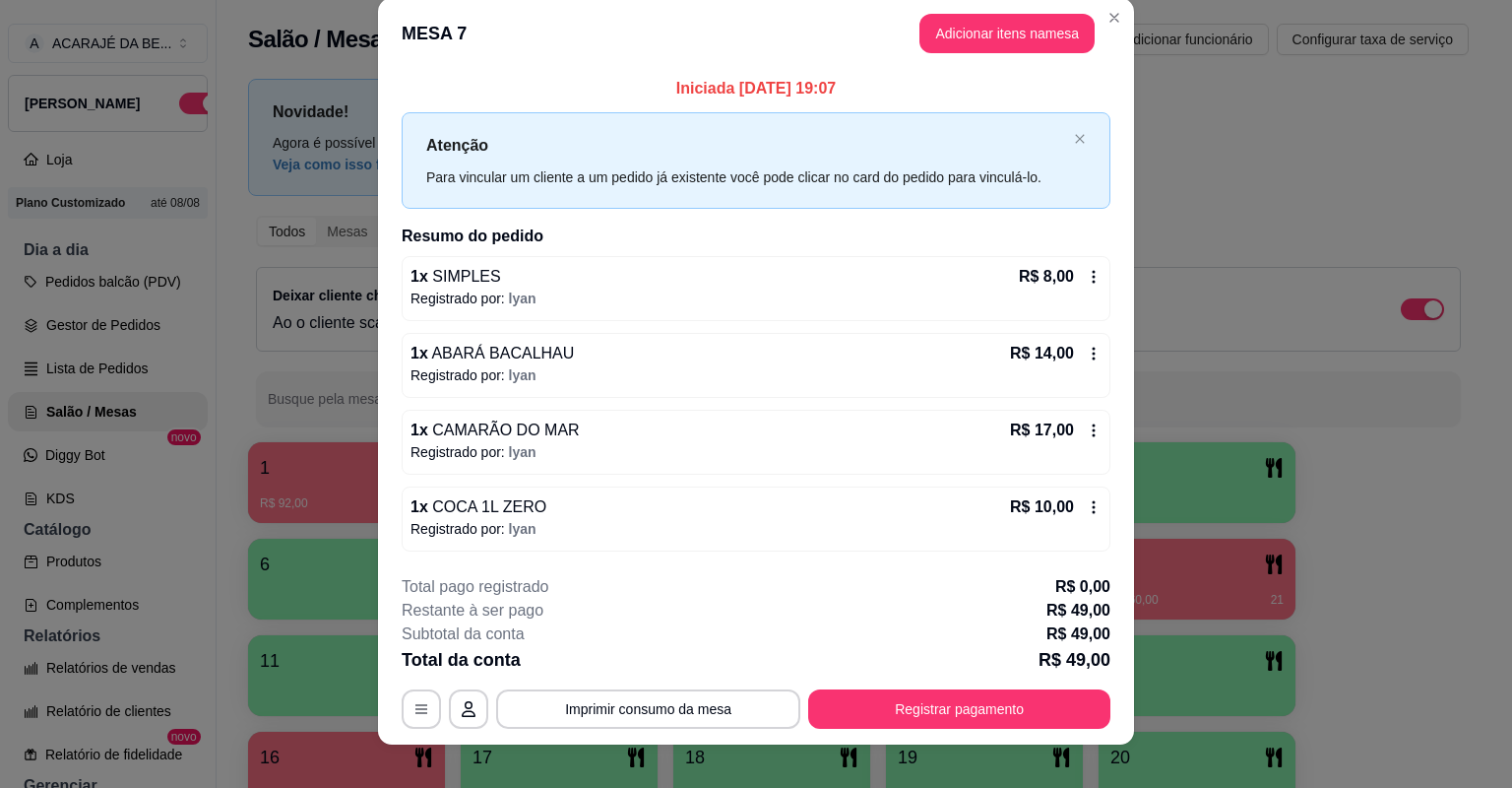 scroll, scrollTop: 40, scrollLeft: 0, axis: vertical 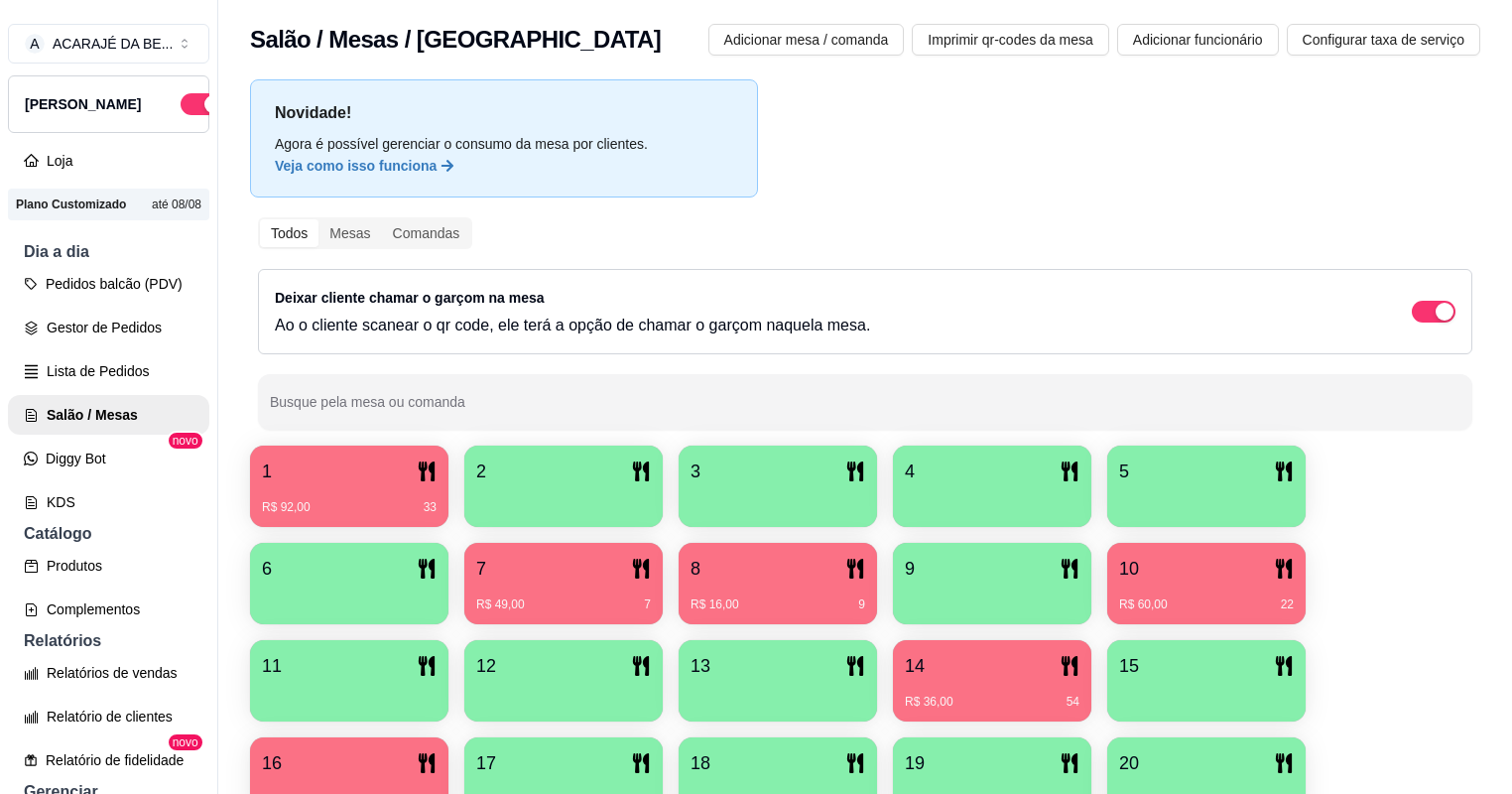 click on "10" at bounding box center [1206, 569] 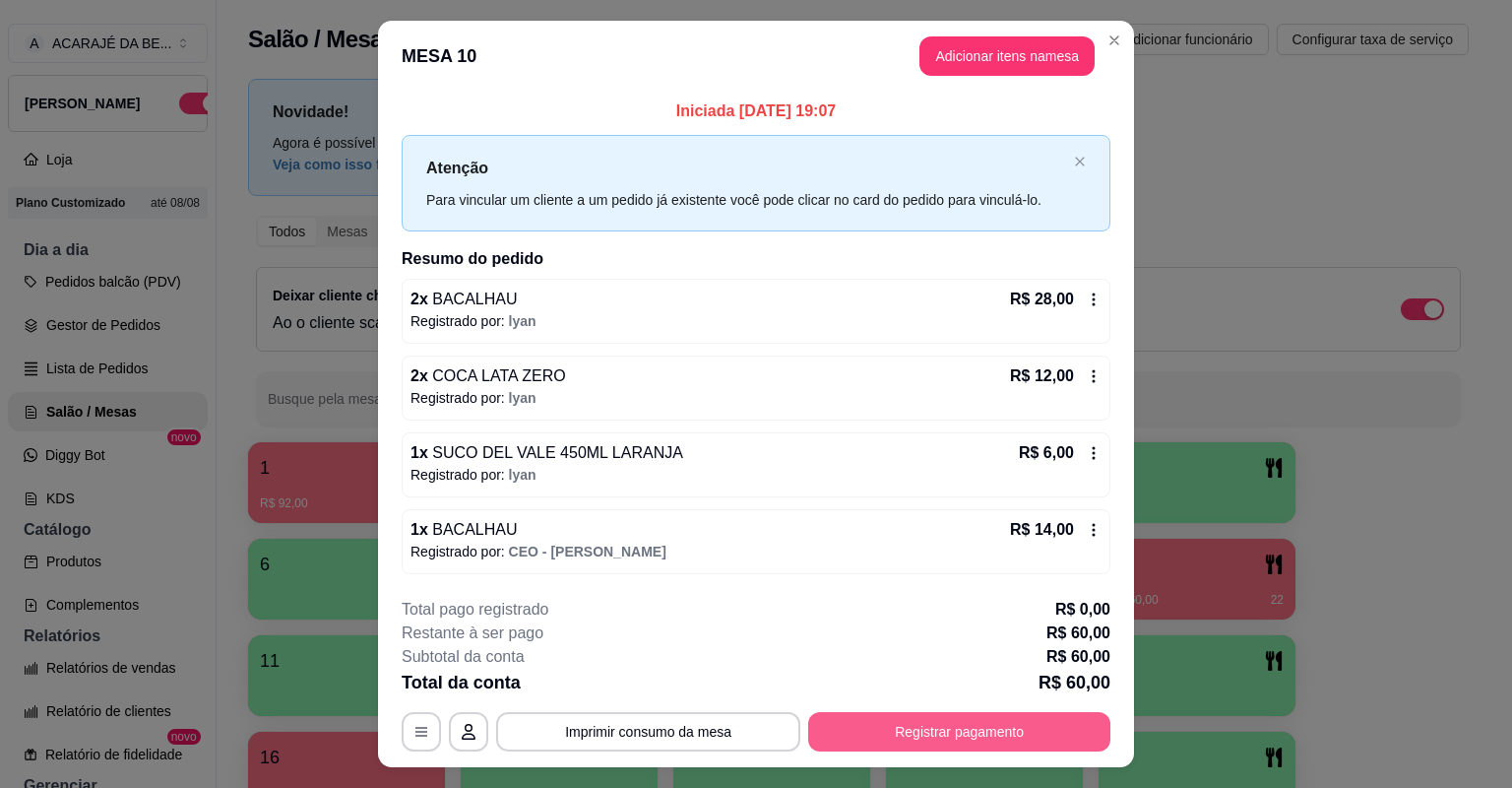 click on "Registrar pagamento" at bounding box center (959, 732) 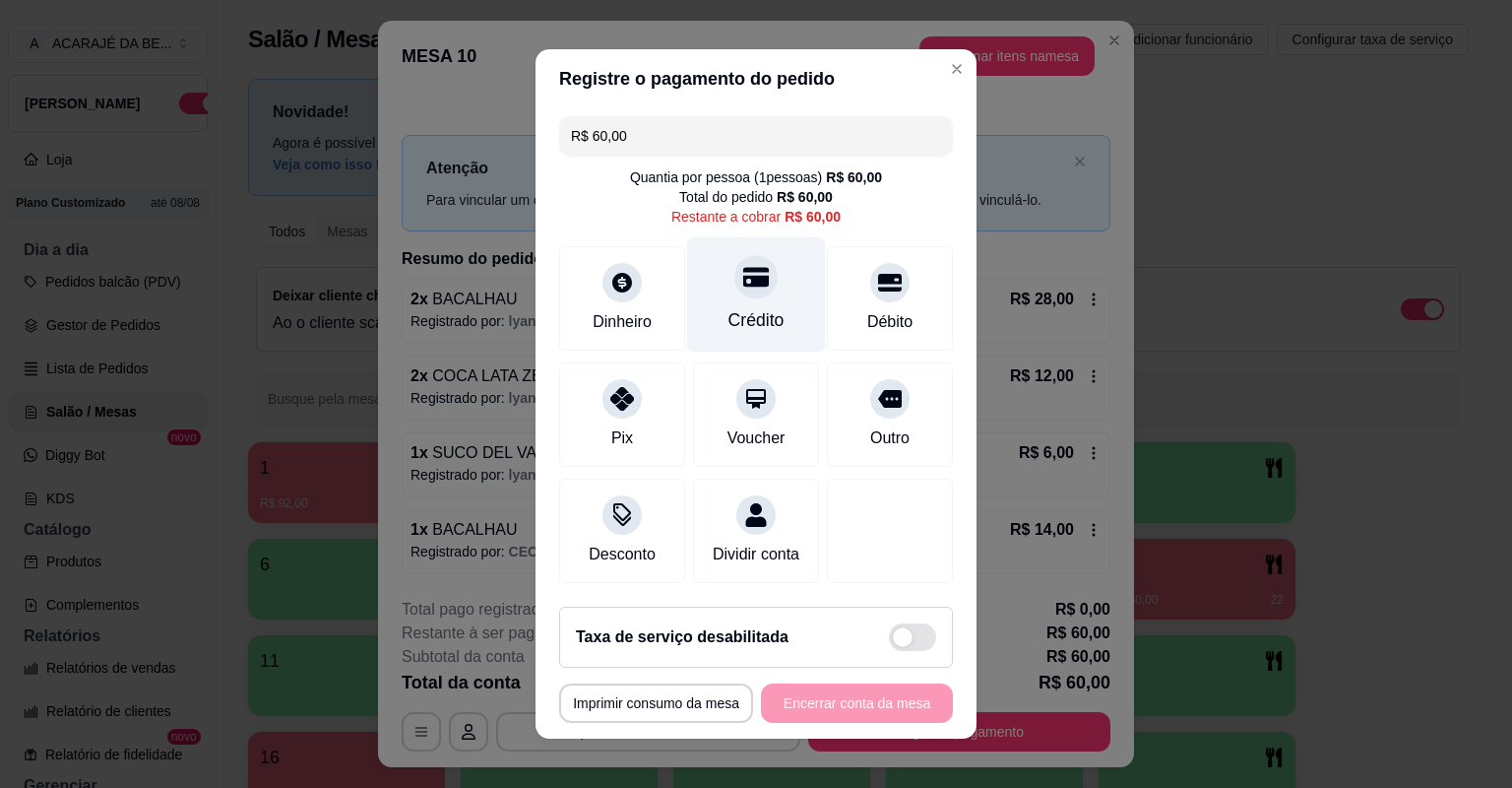 click on "Crédito" at bounding box center (756, 295) 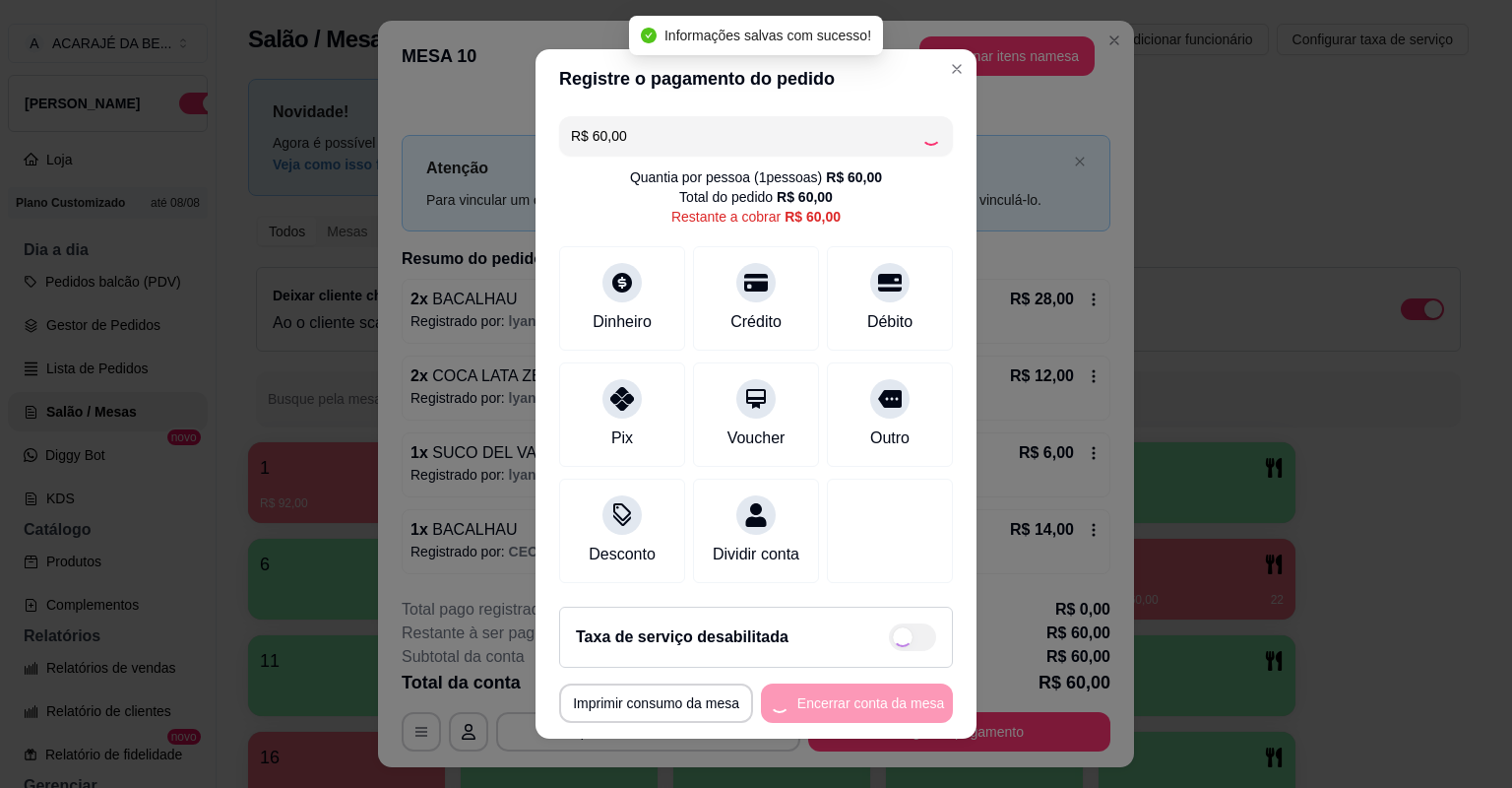 type on "R$ 0,00" 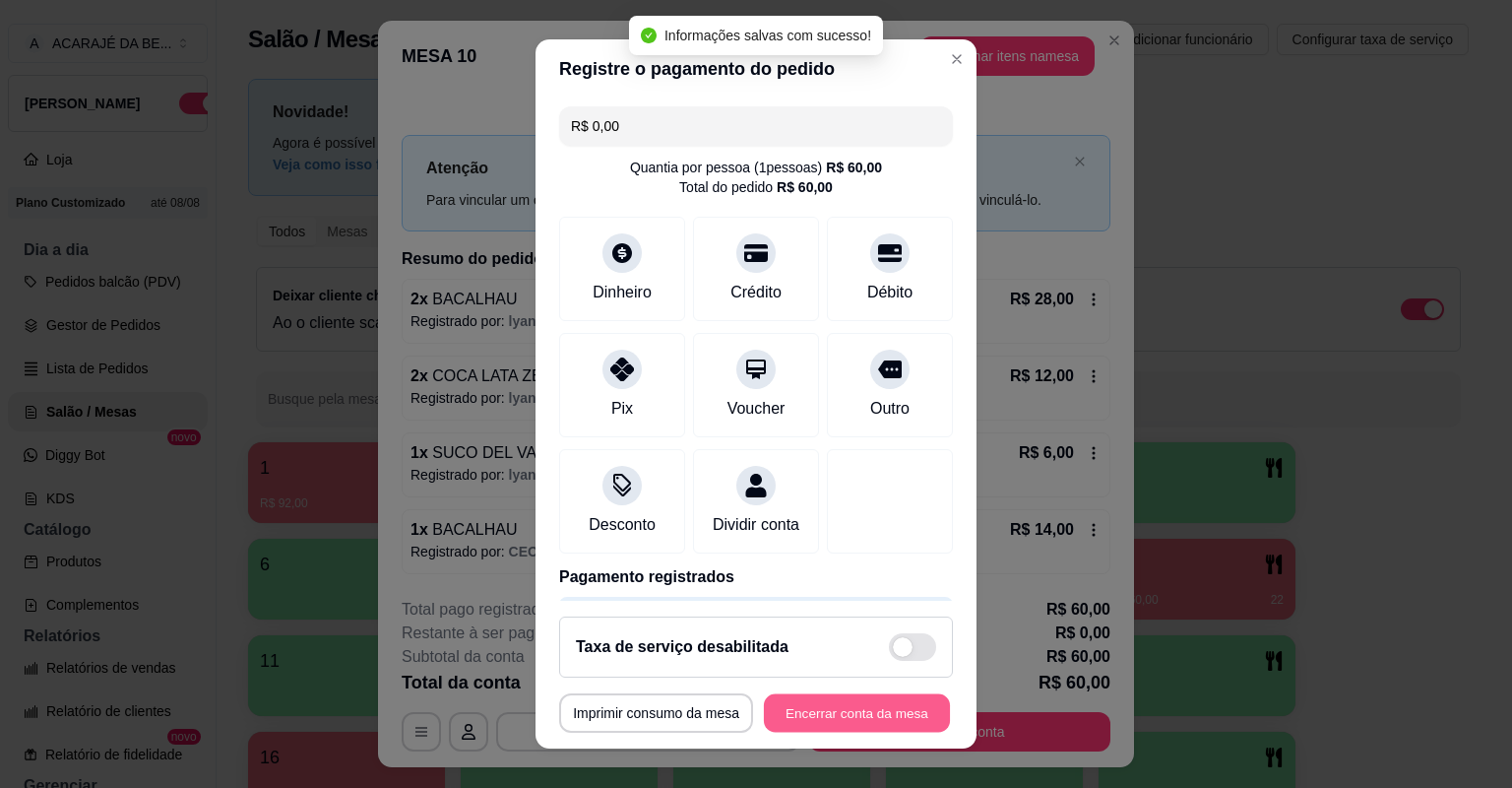 click on "Encerrar conta da mesa" at bounding box center [856, 713] 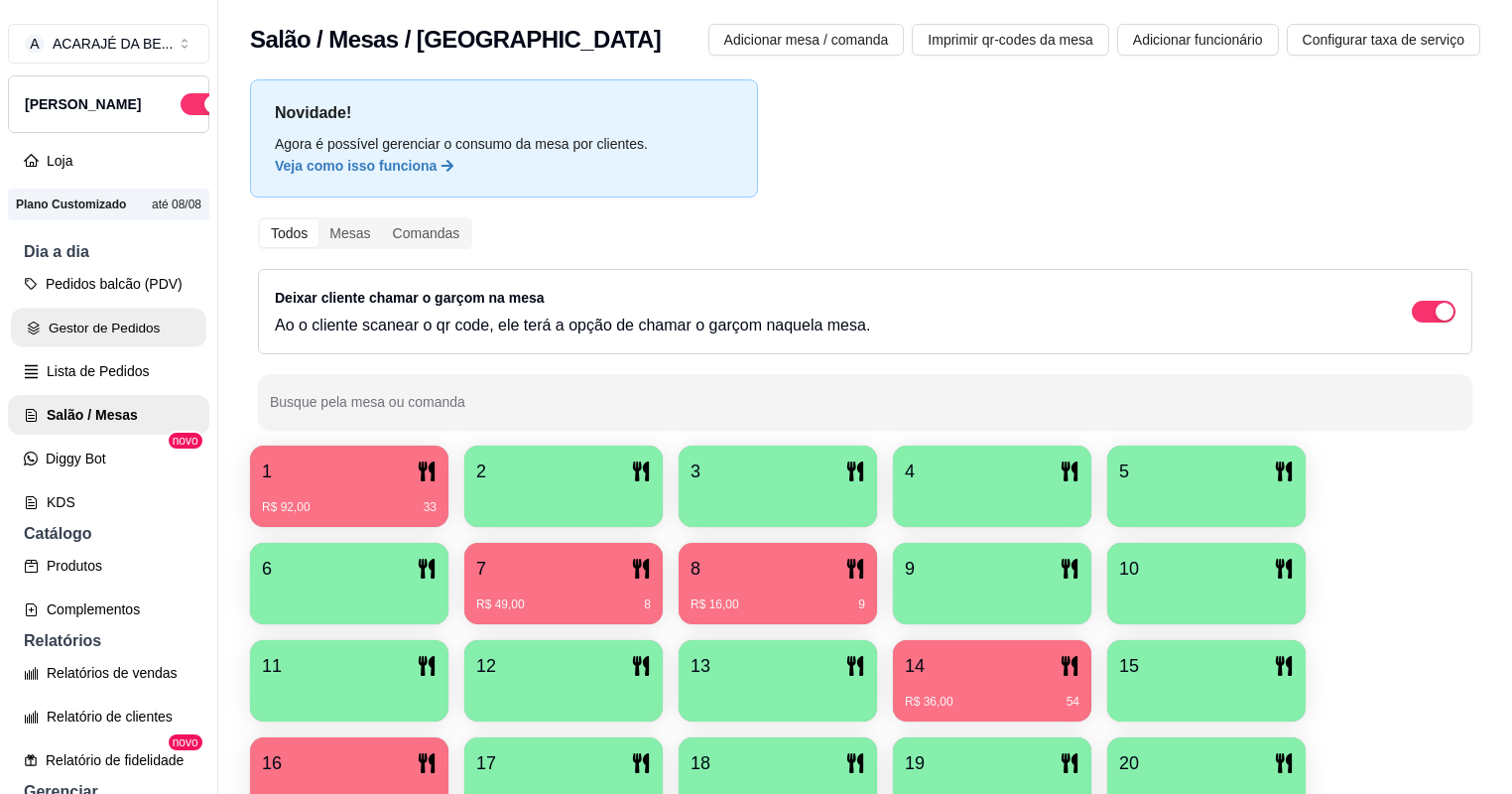 click on "Gestor de Pedidos" at bounding box center (108, 328) 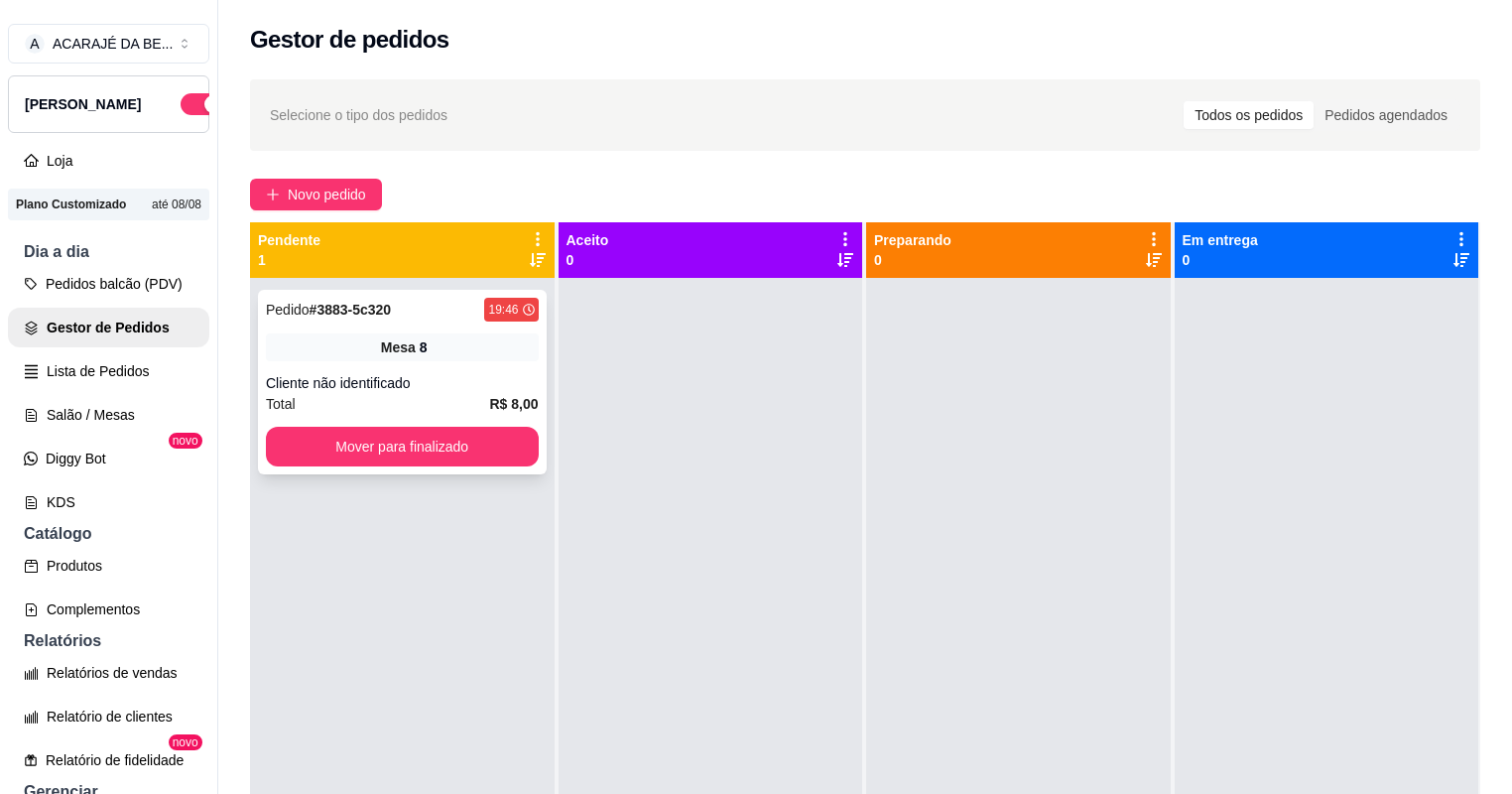click on "Total R$ 8,00" at bounding box center [402, 404] 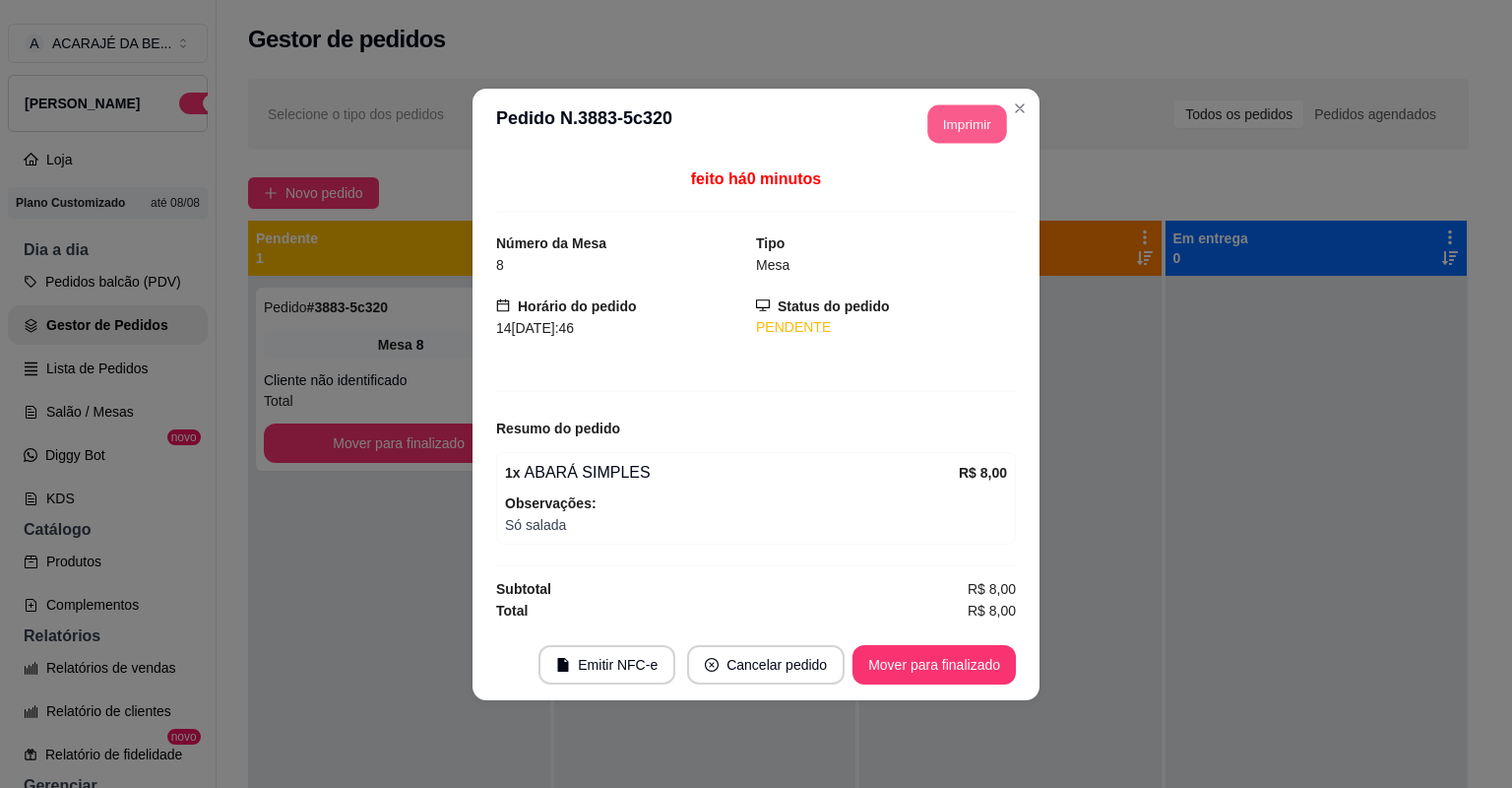 click on "Imprimir" at bounding box center [968, 123] 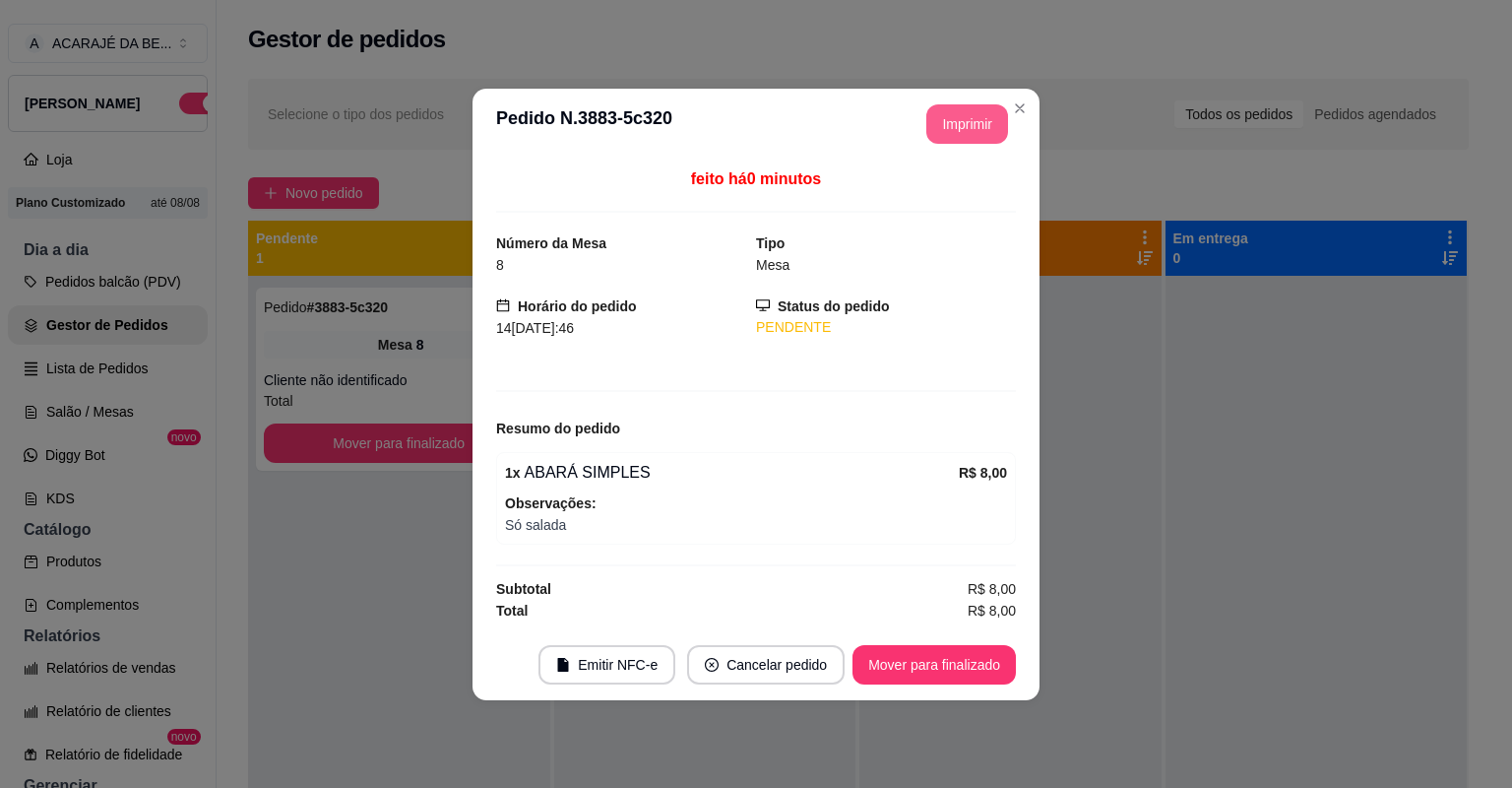 scroll, scrollTop: 0, scrollLeft: 0, axis: both 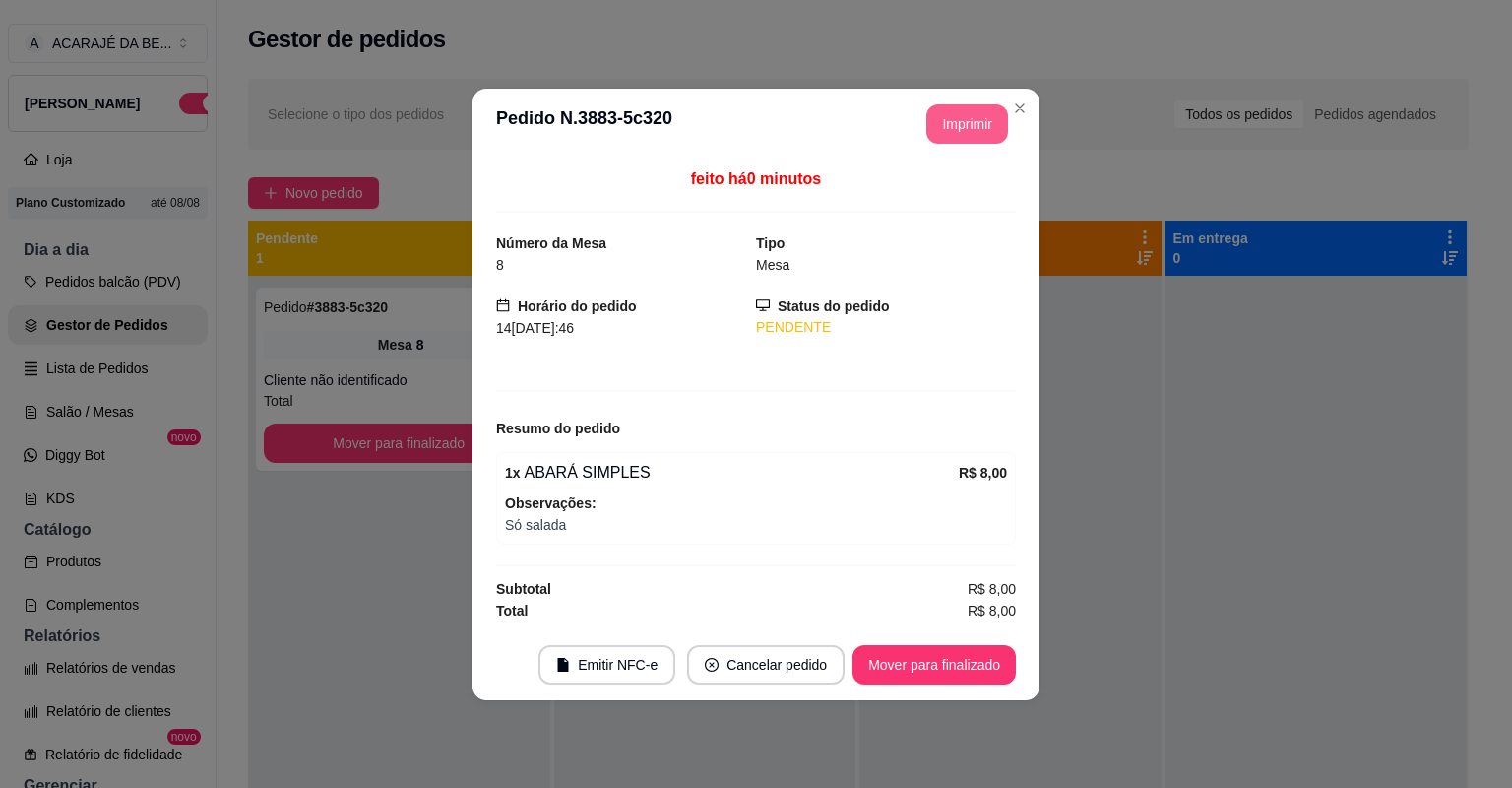 click on "Mover para finalizado" at bounding box center [934, 665] 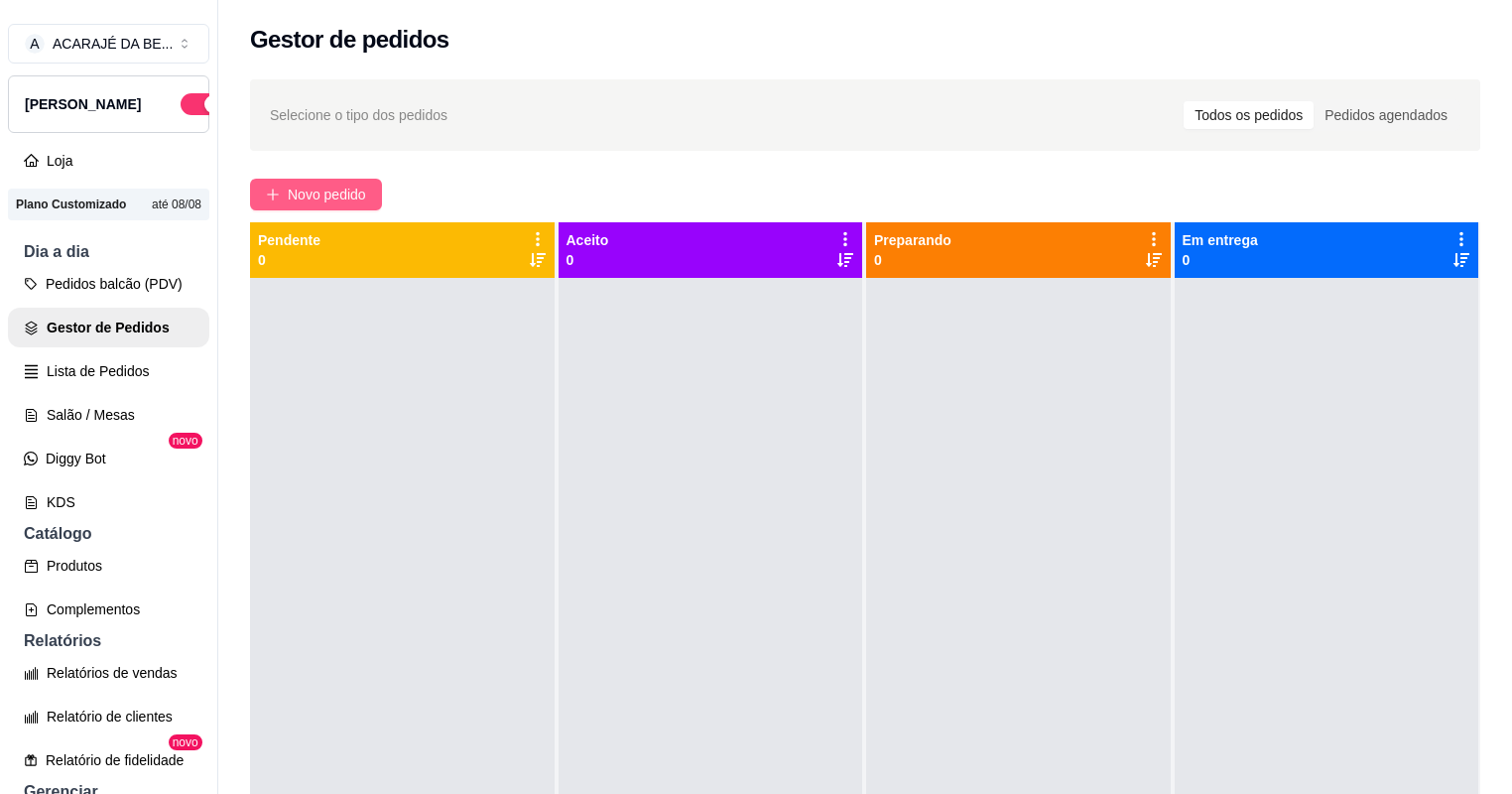 click on "Novo pedido" at bounding box center (326, 195) 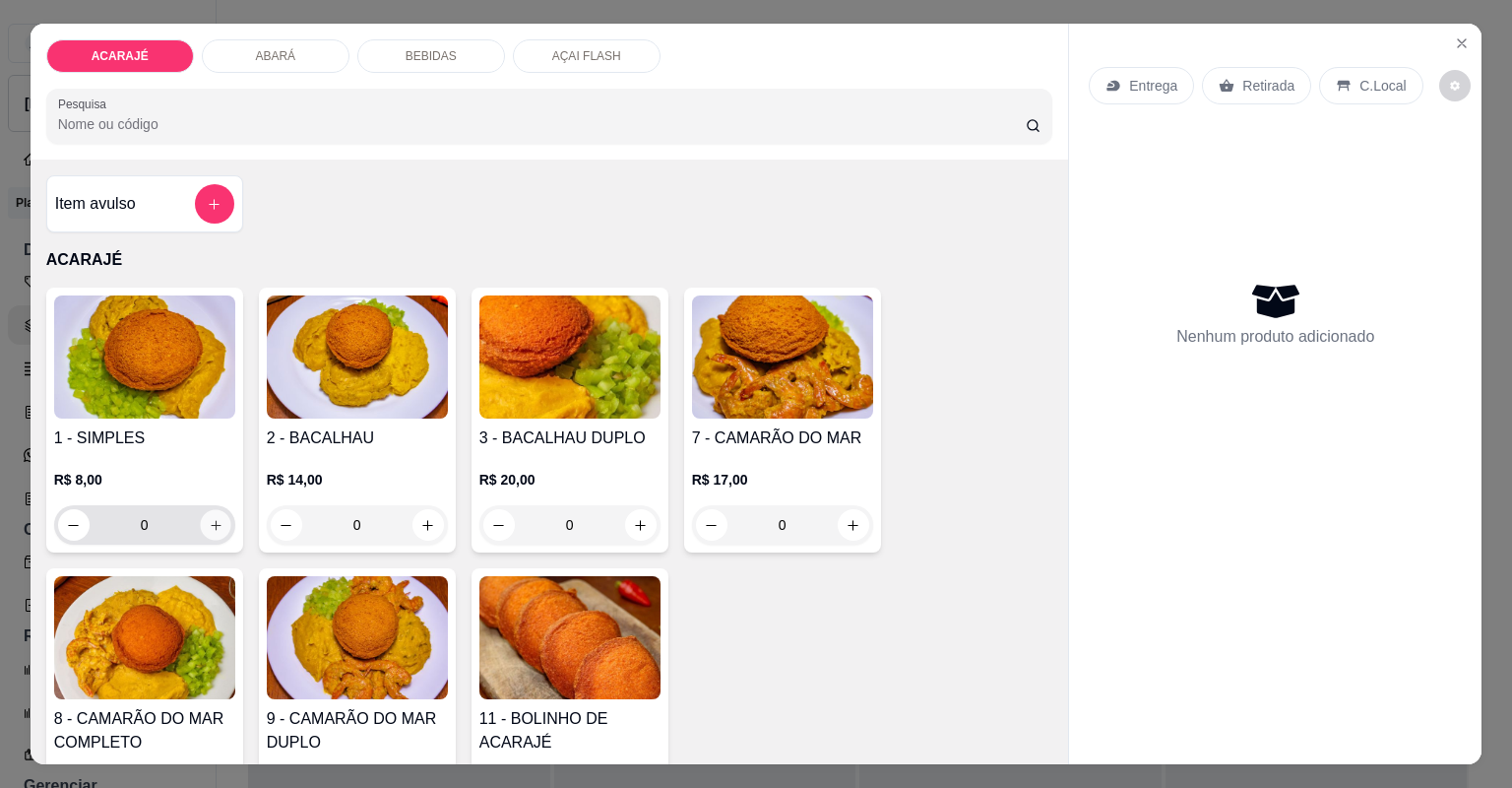 click at bounding box center (215, 524) 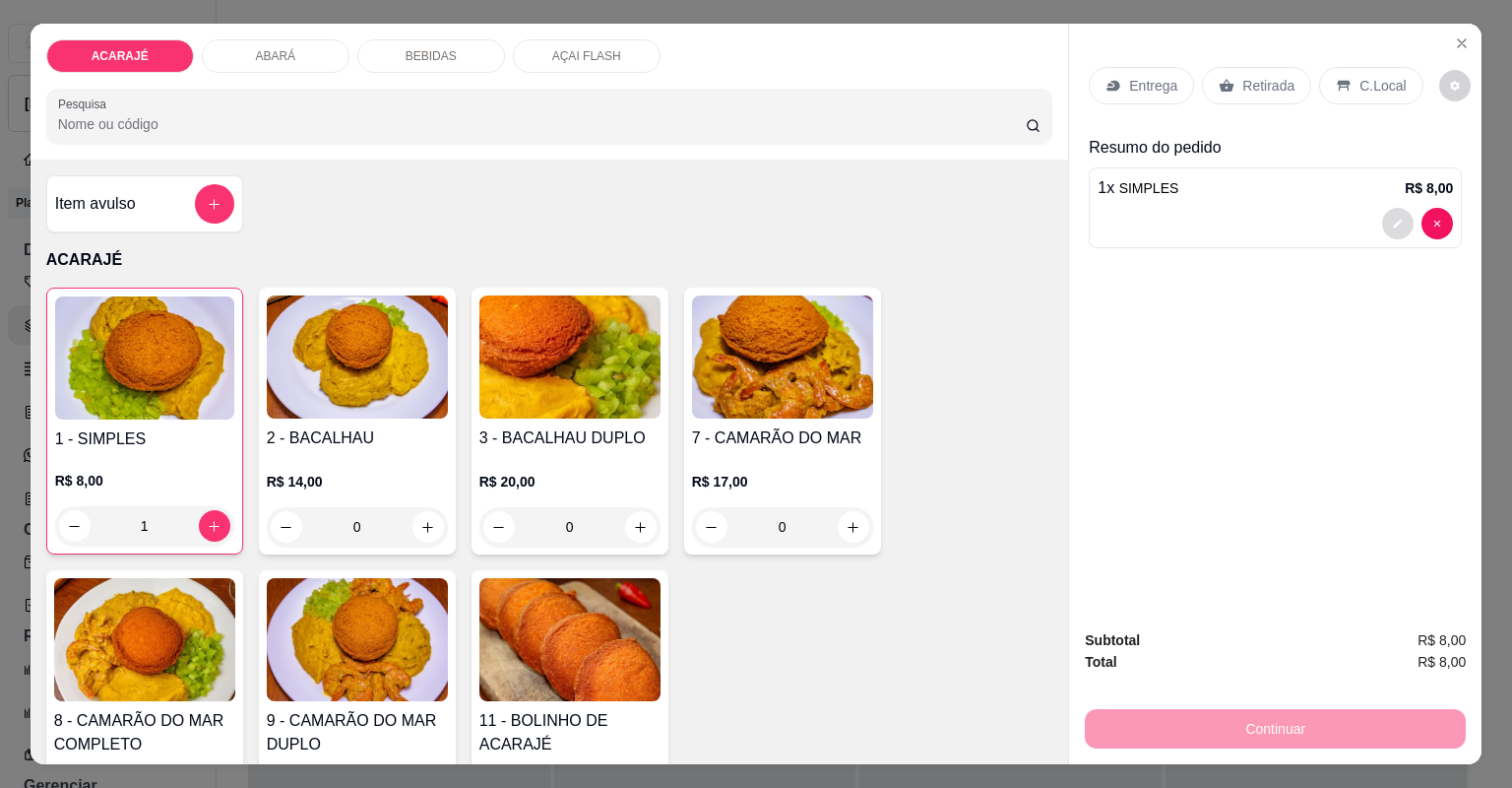 click 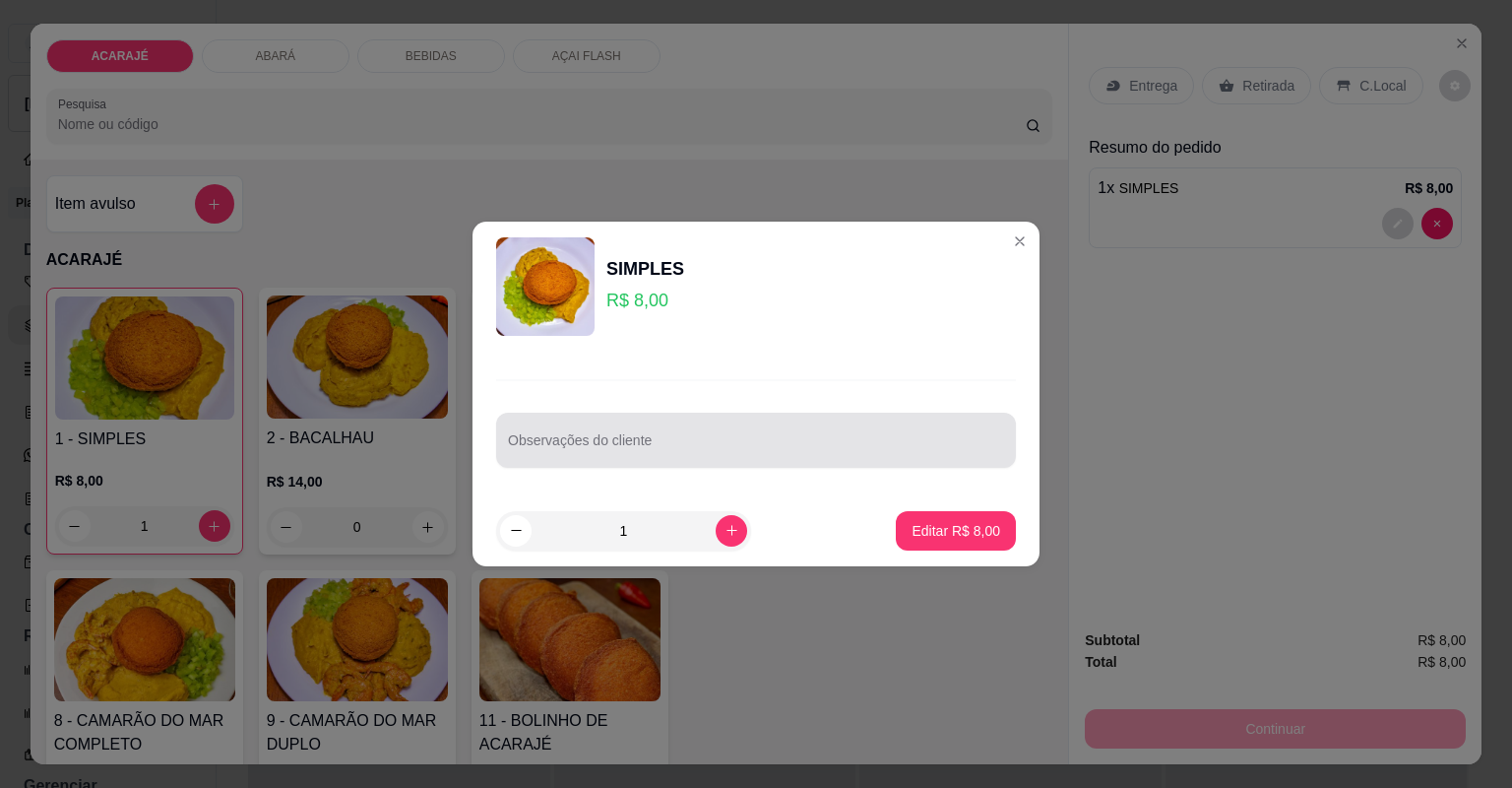 click at bounding box center (756, 440) 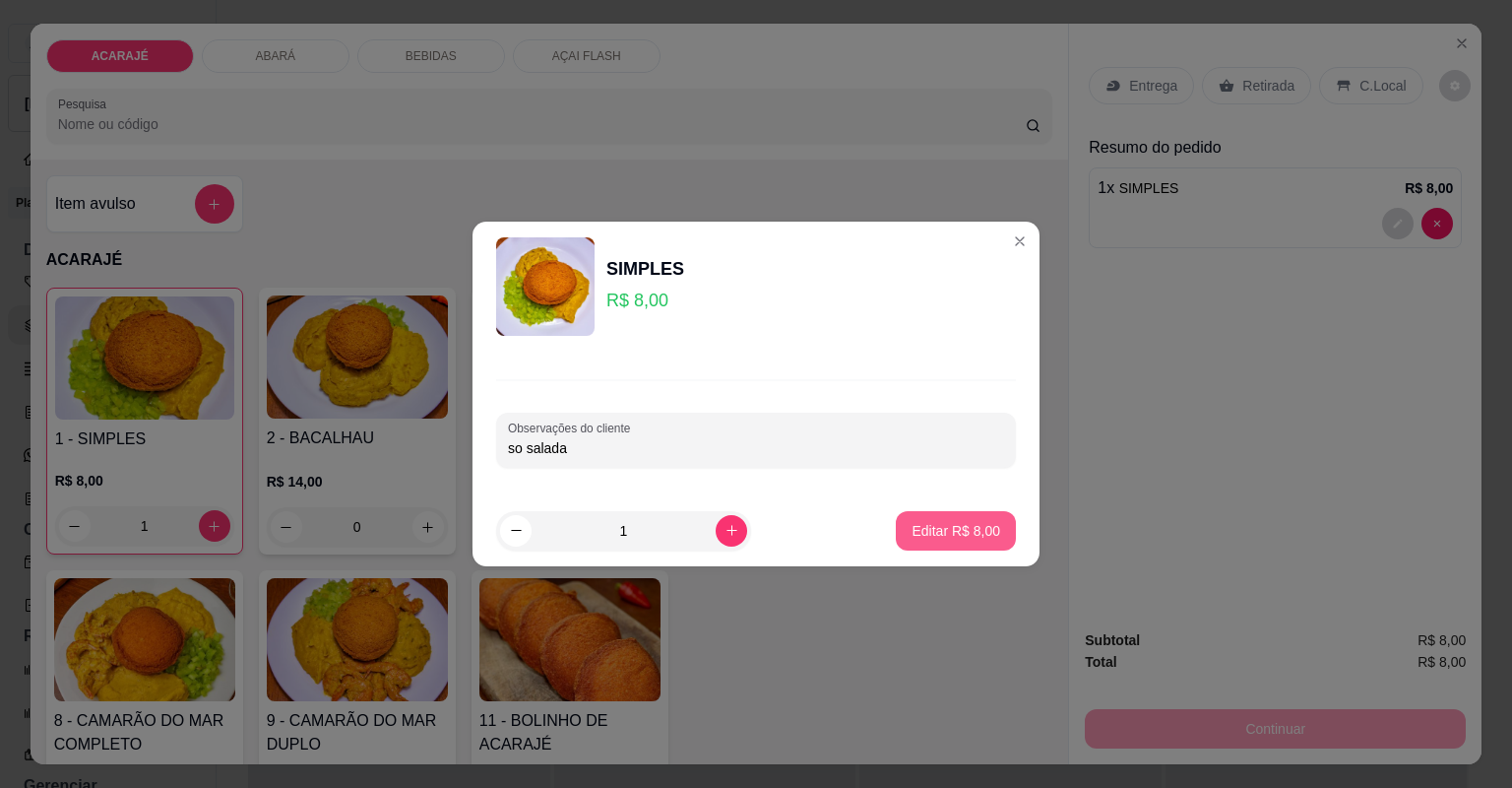 type on "so salada" 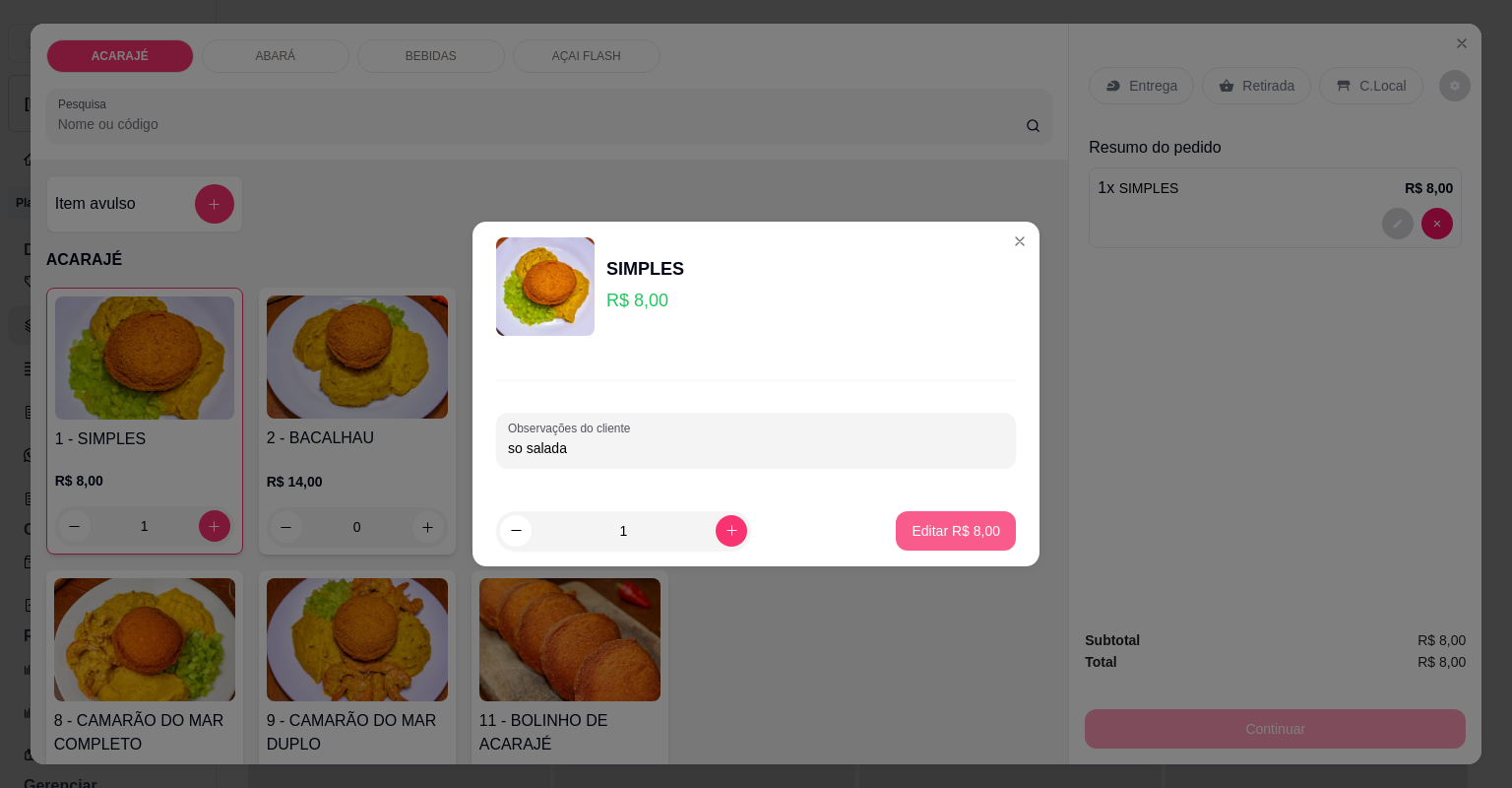 click on "Editar   R$ 8,00" at bounding box center (956, 531) 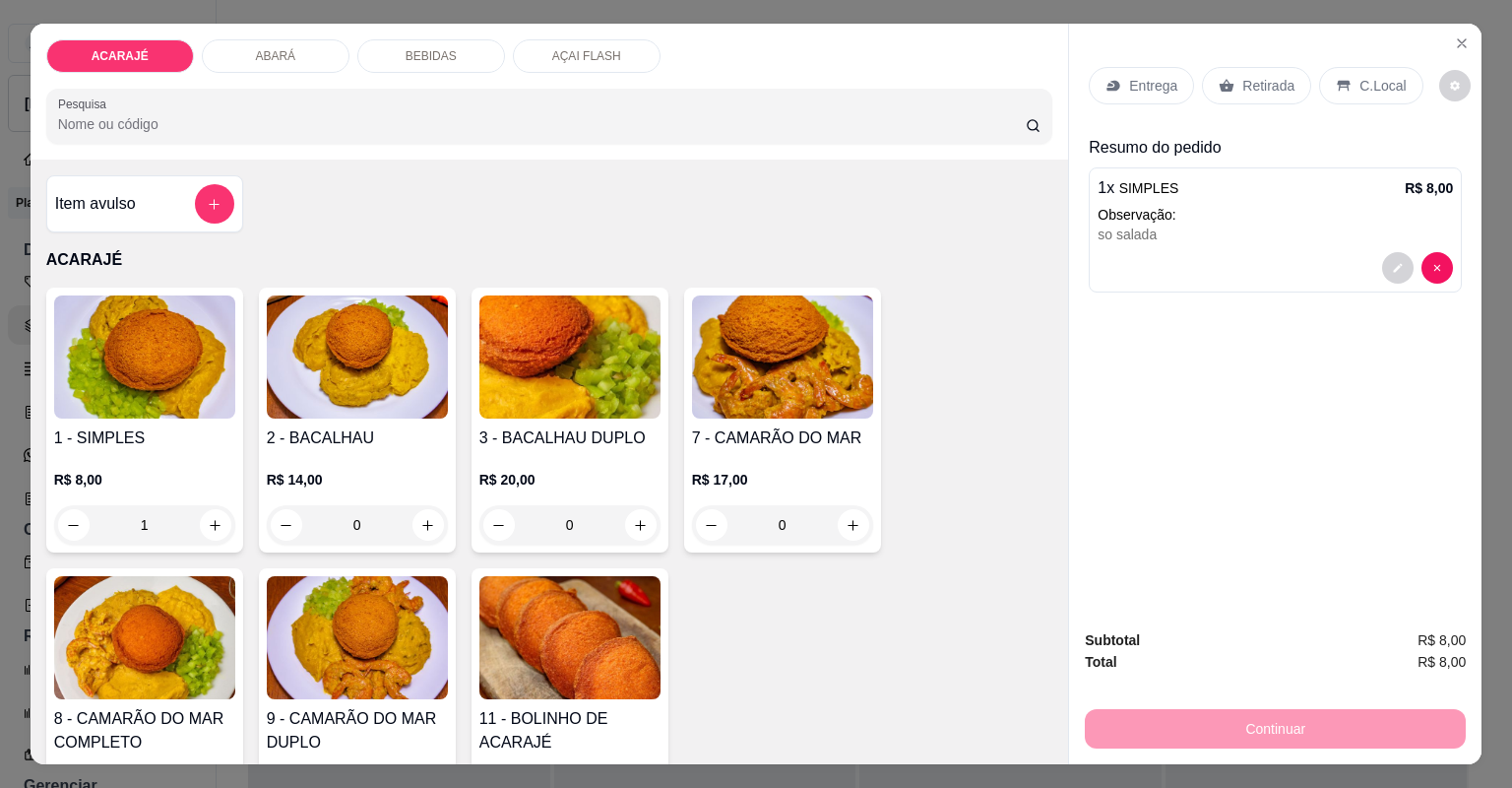 type on "0" 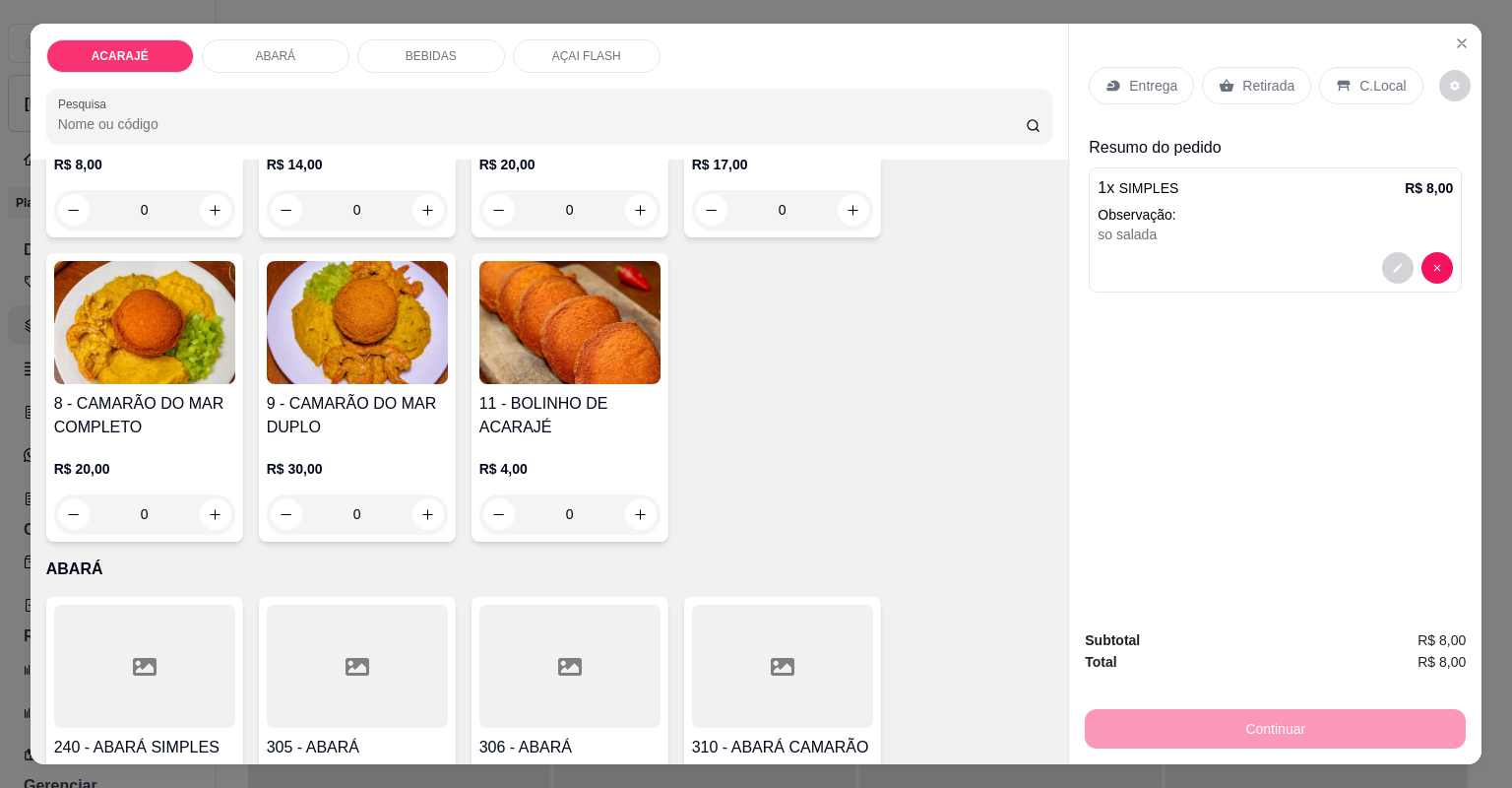 scroll, scrollTop: 630, scrollLeft: 0, axis: vertical 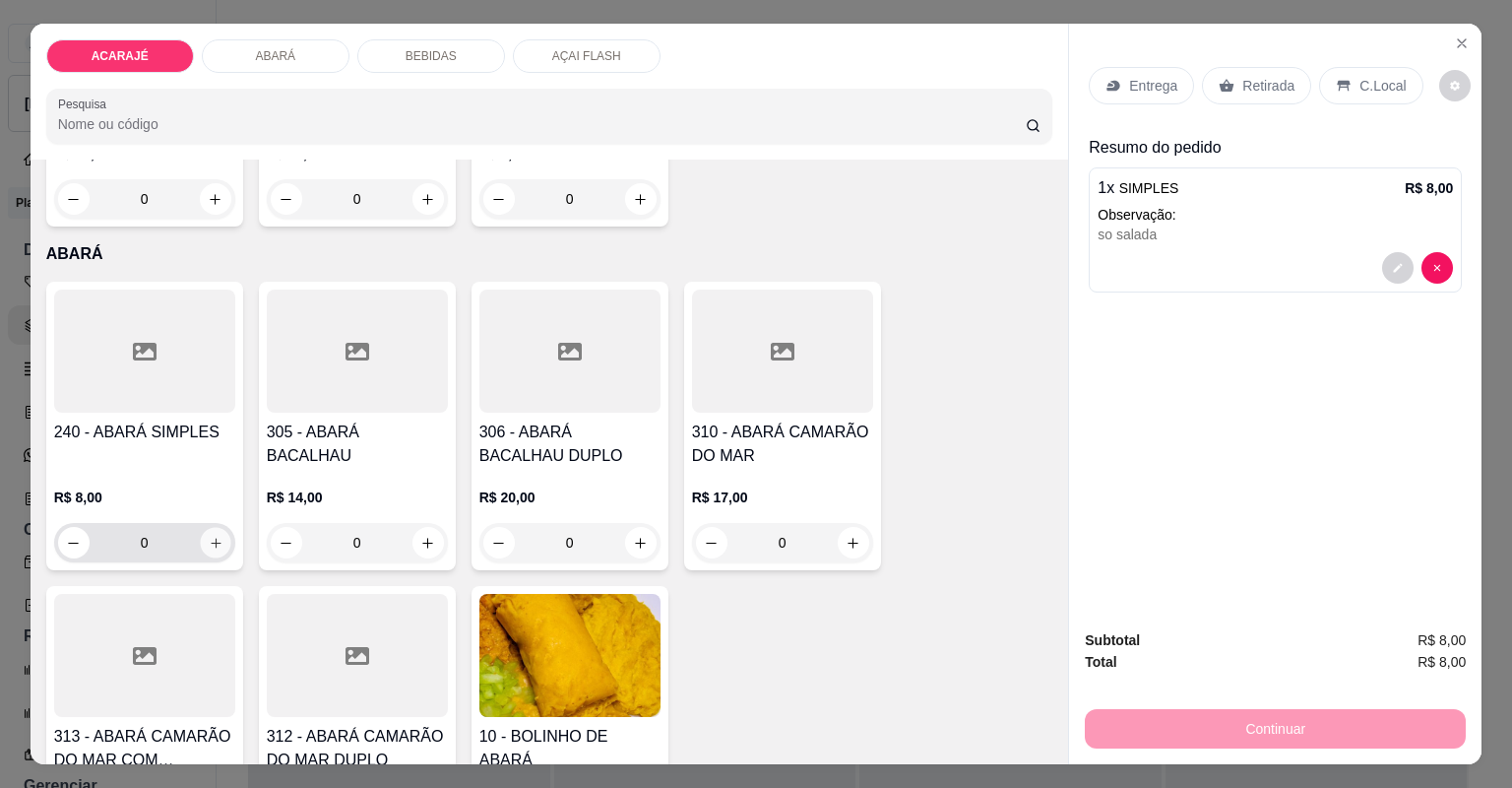 click 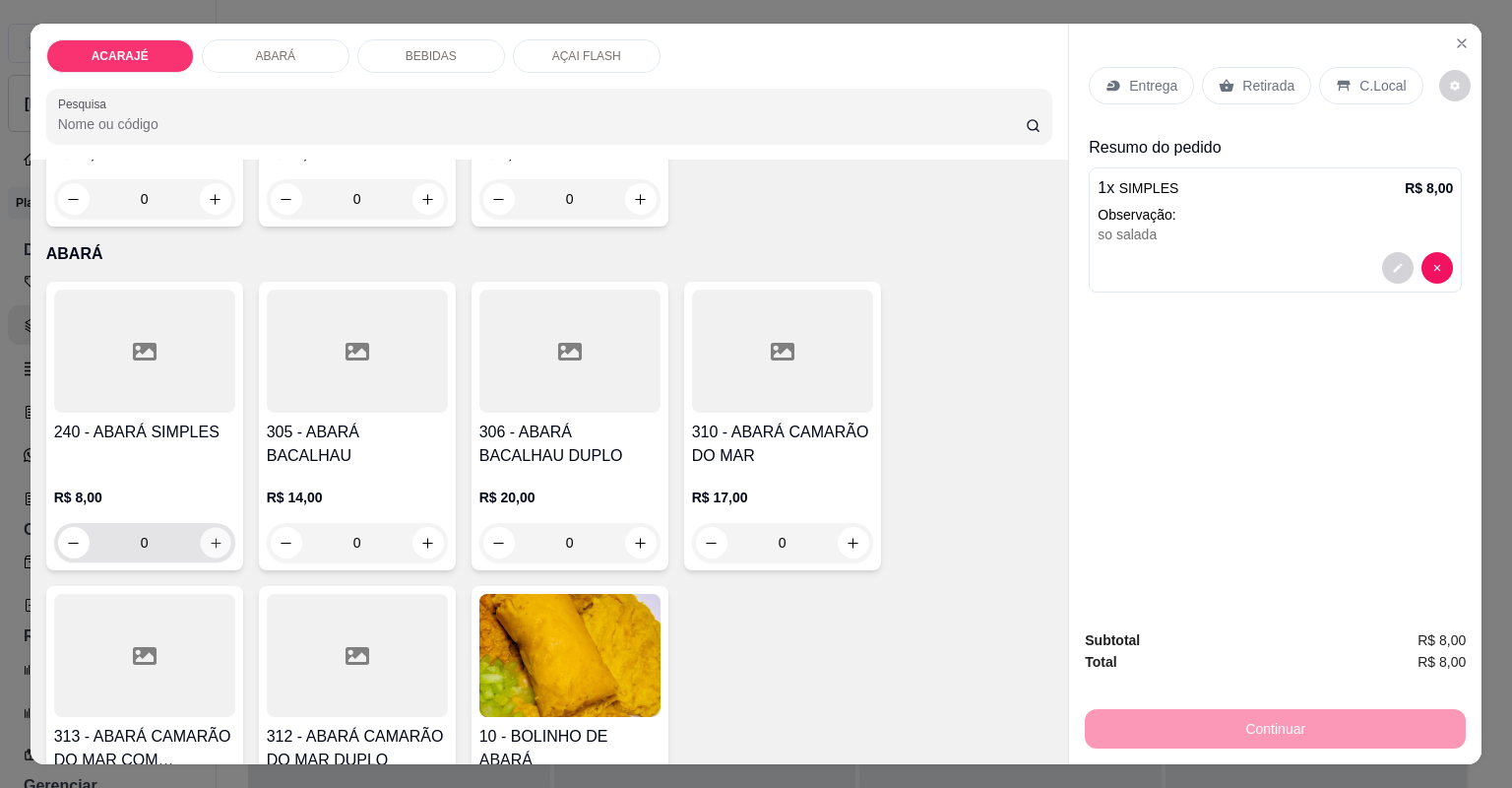 type on "1" 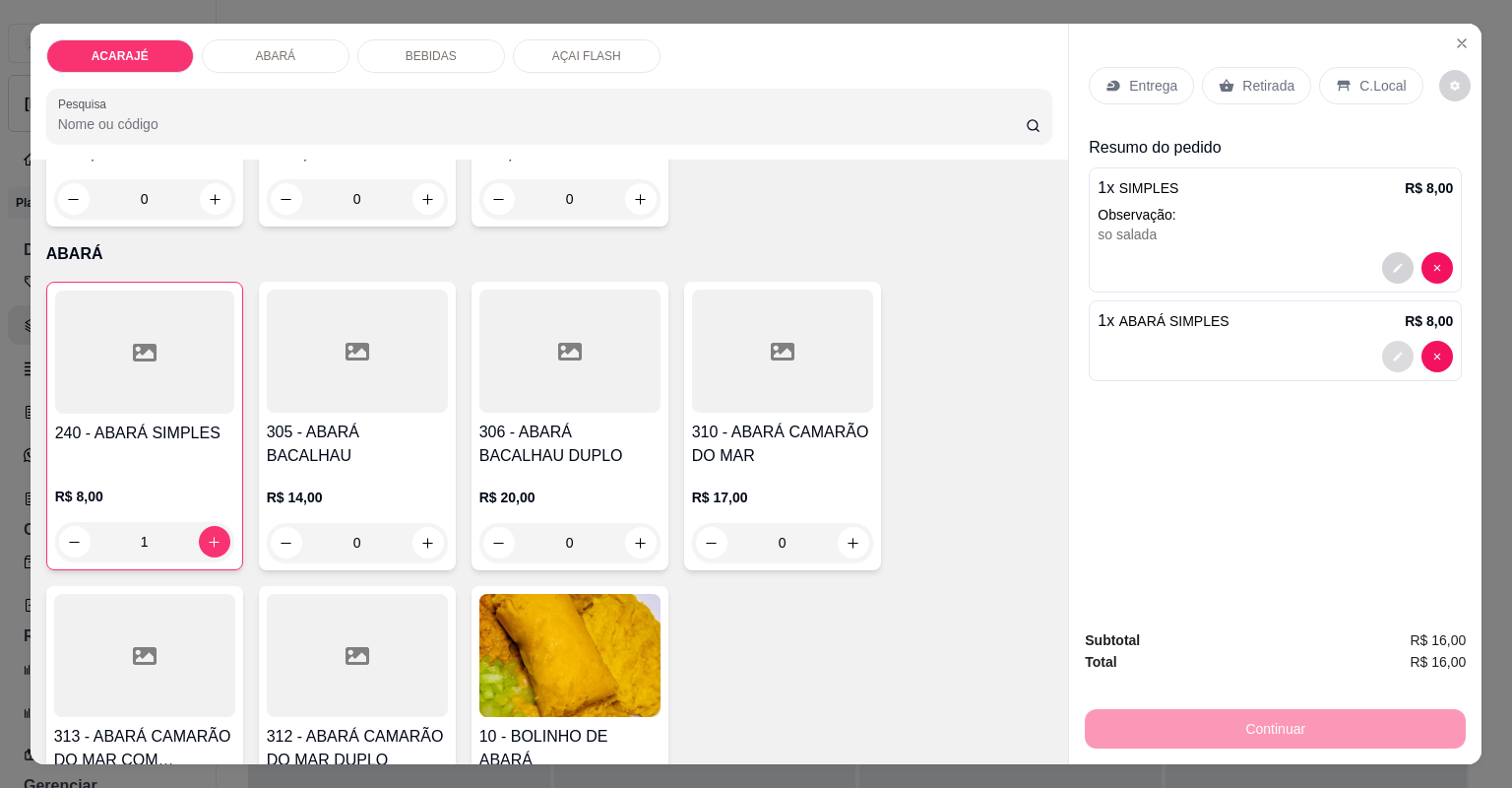 click at bounding box center (1398, 357) 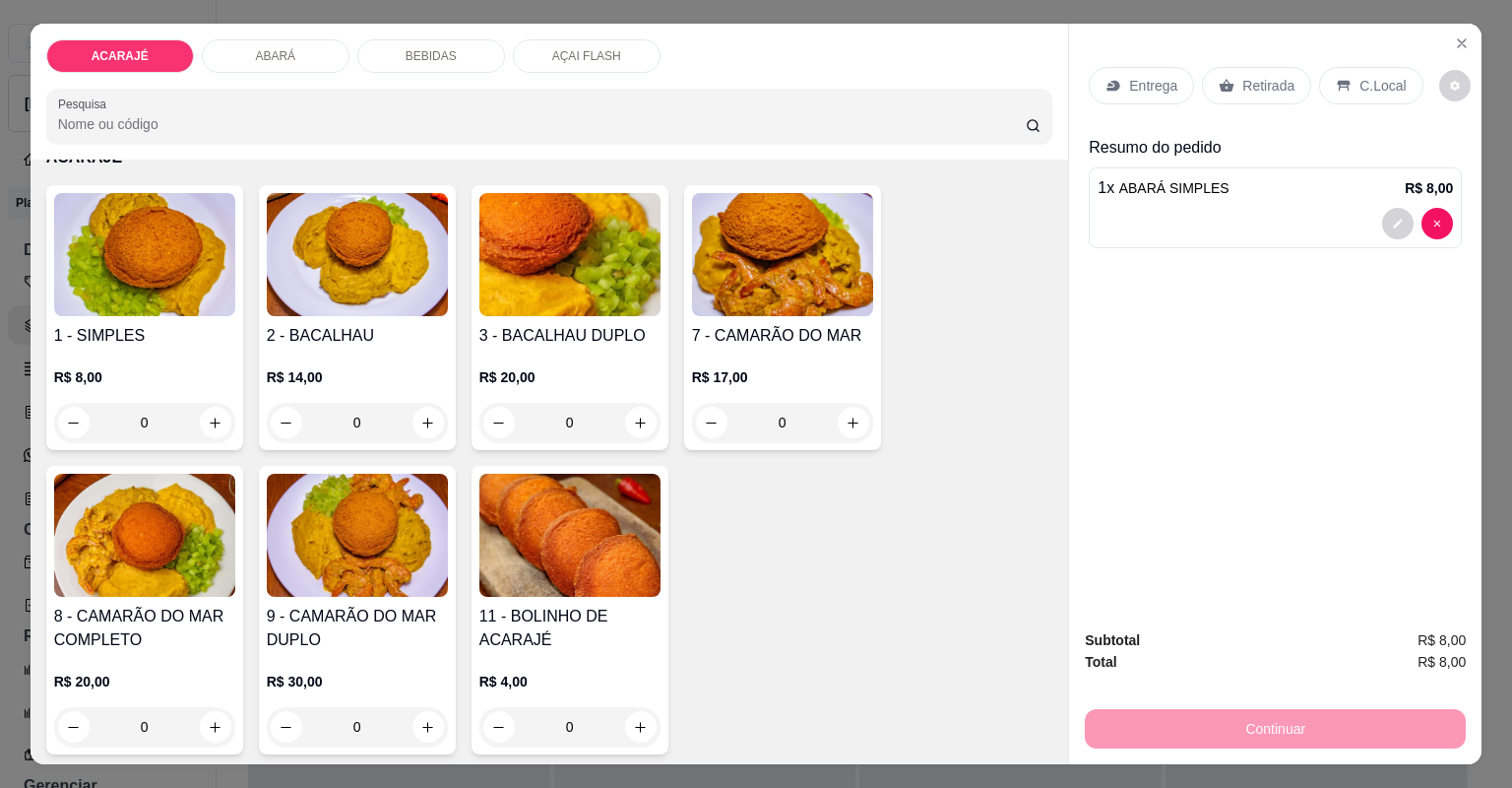 scroll, scrollTop: 0, scrollLeft: 0, axis: both 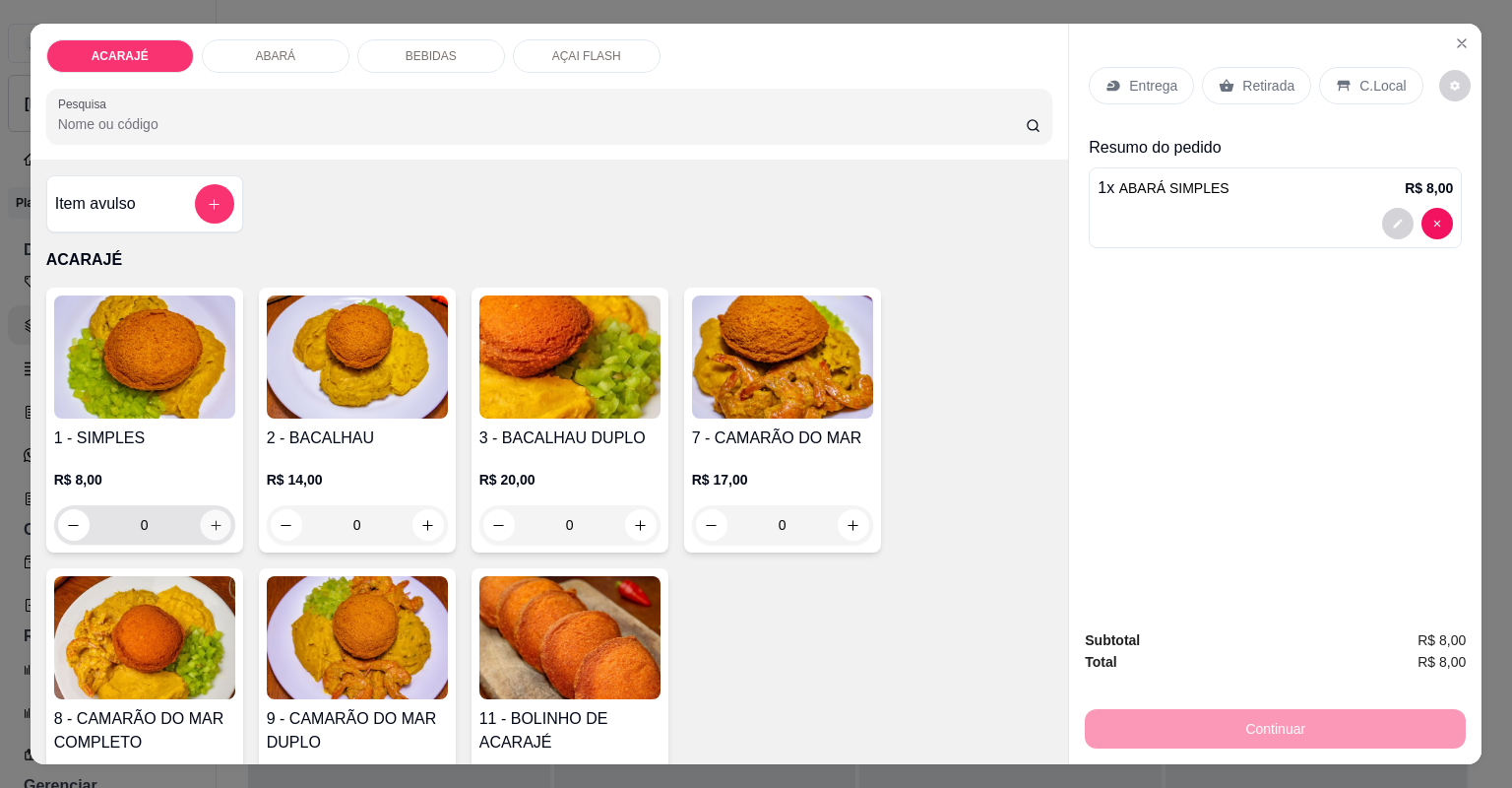 click at bounding box center [215, 524] 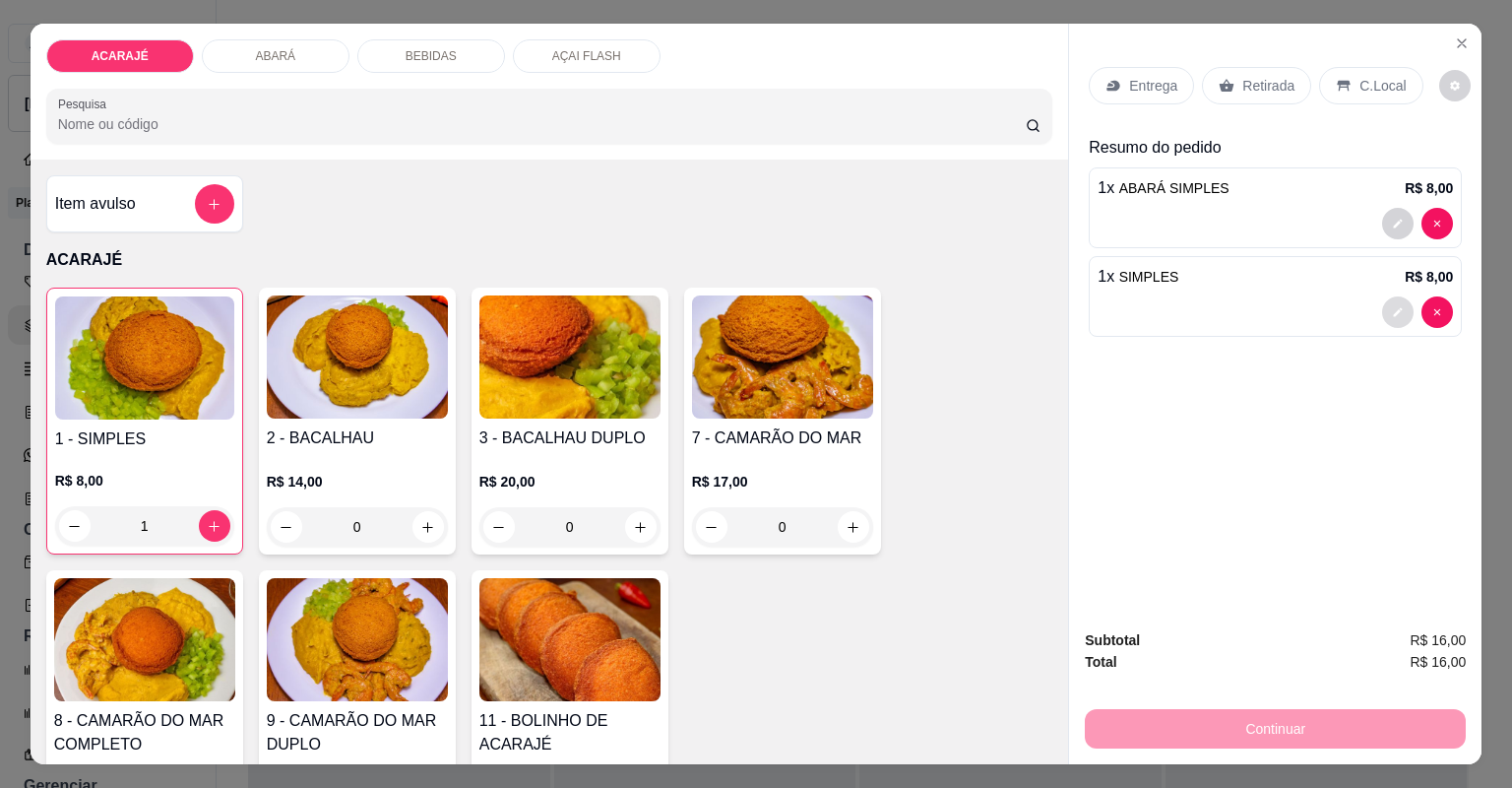 click at bounding box center [1398, 312] 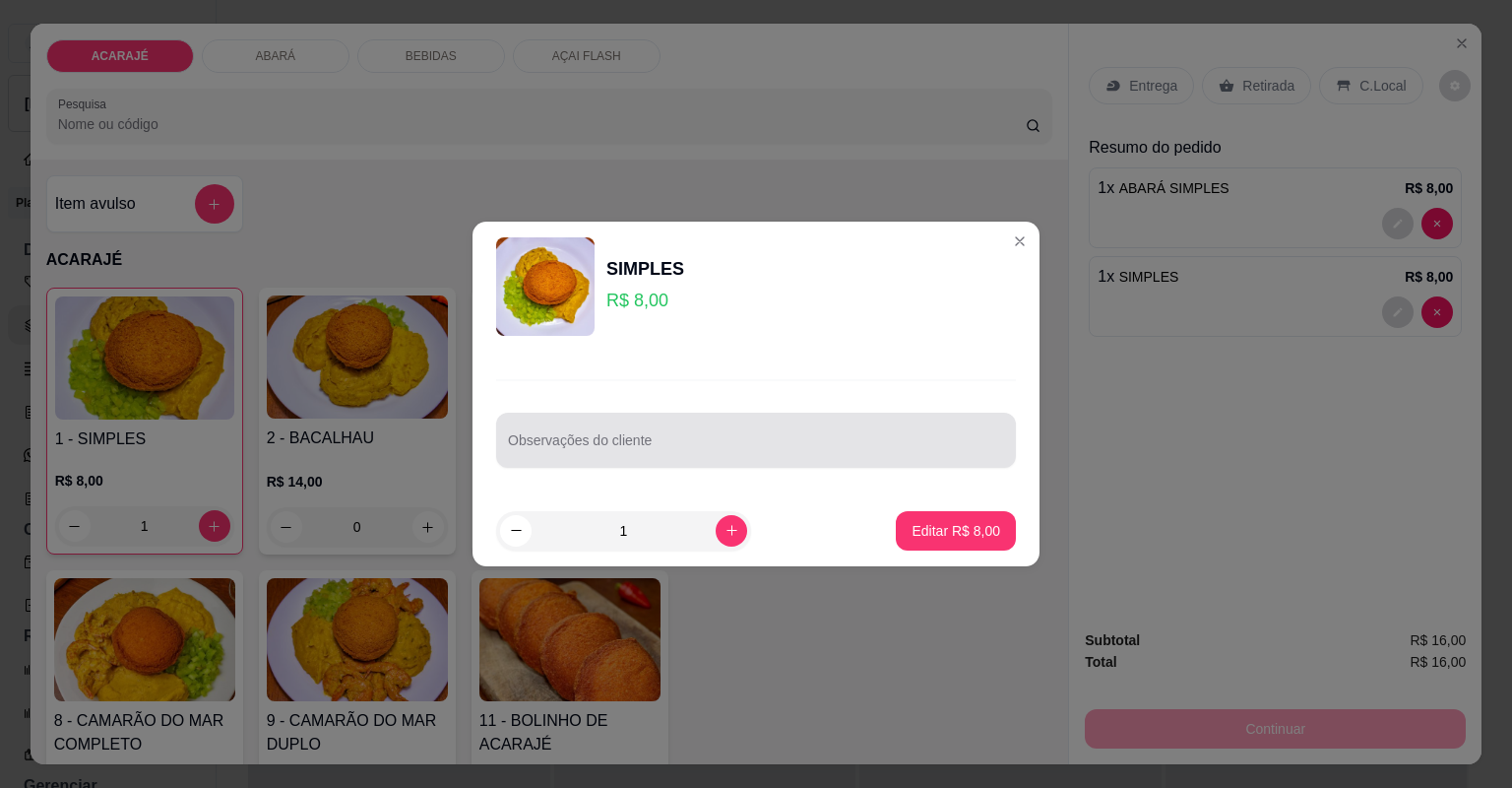 click at bounding box center [756, 440] 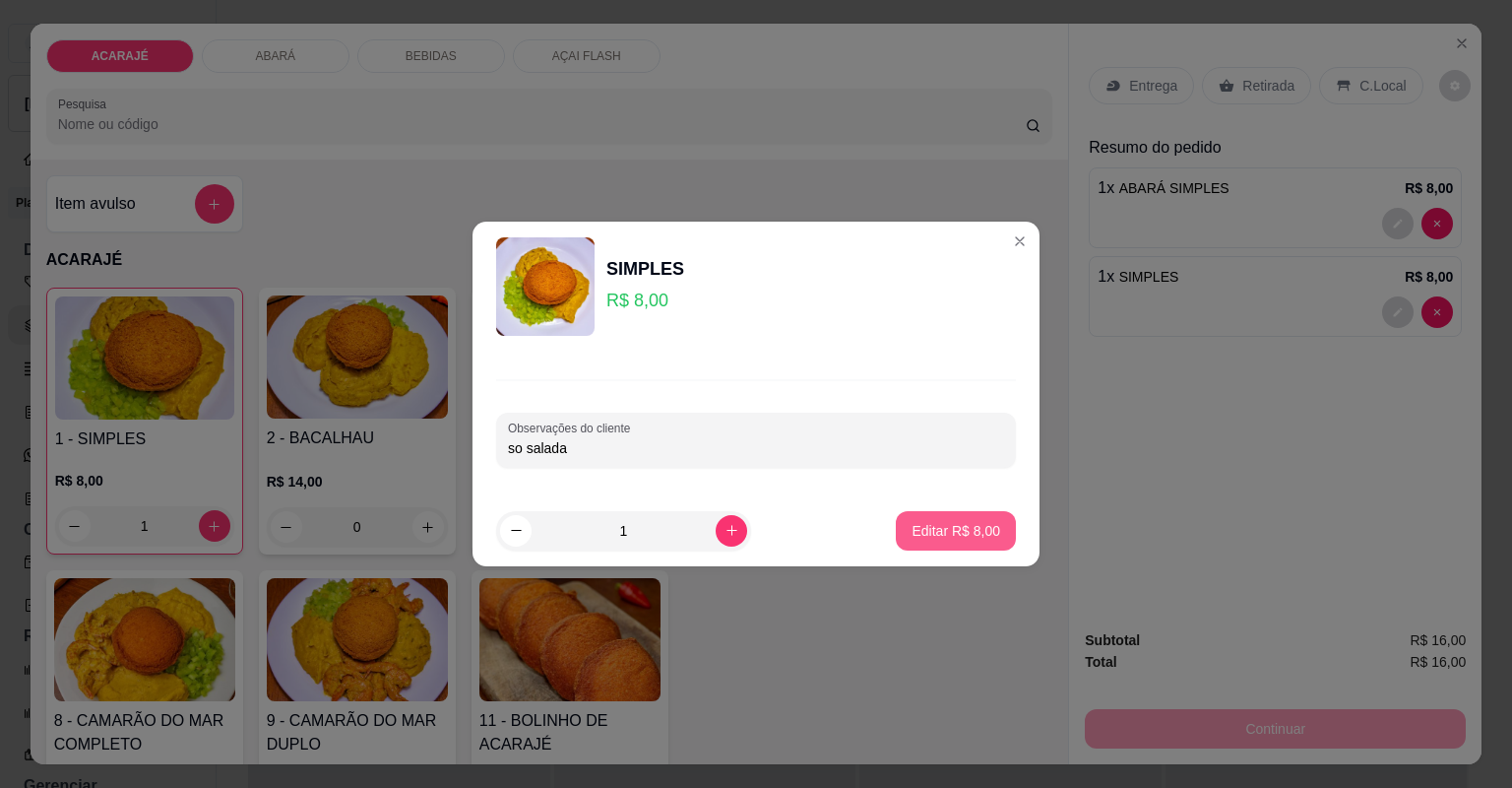 type on "so salada" 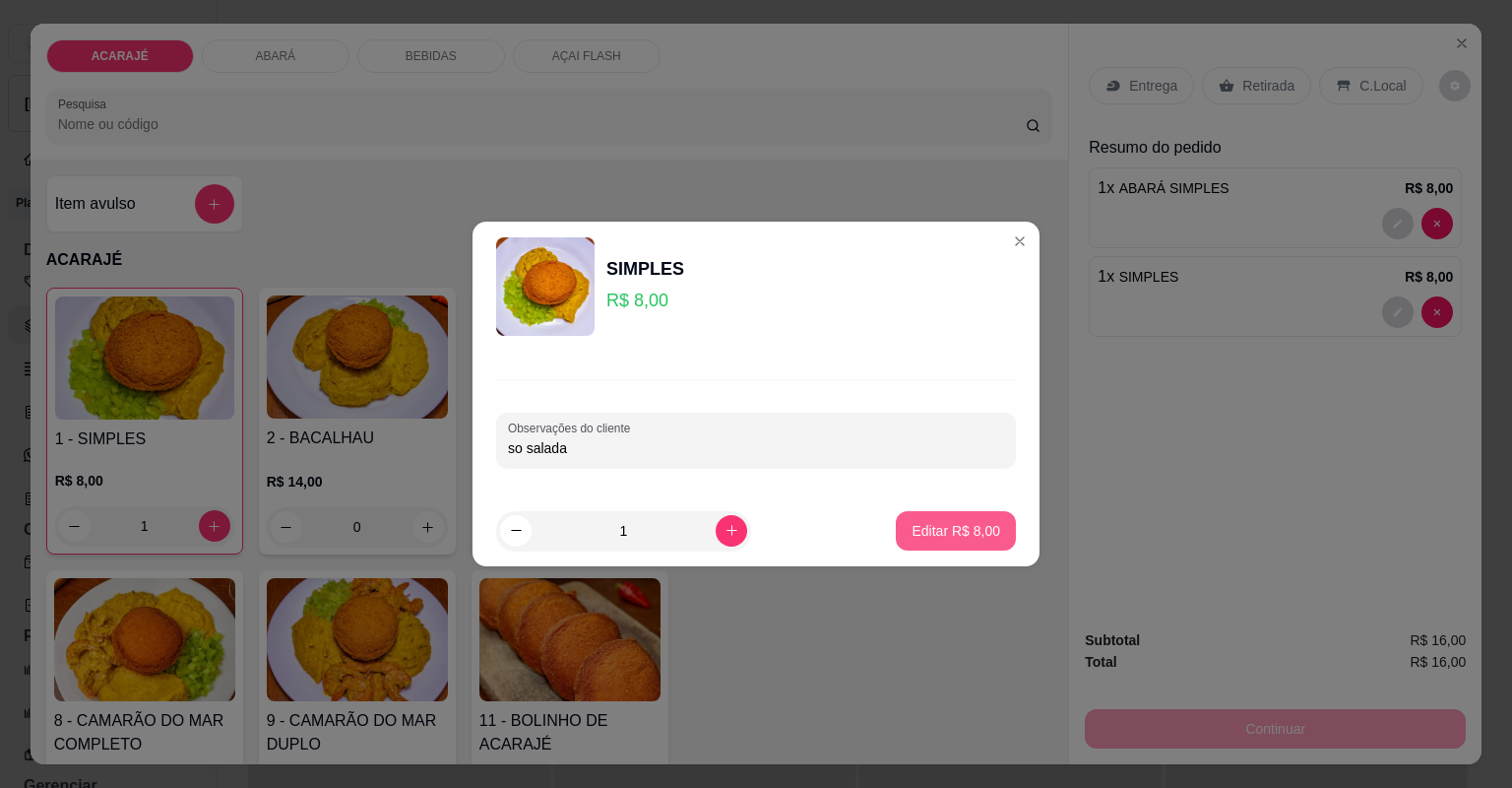 click on "Editar   R$ 8,00" at bounding box center [956, 531] 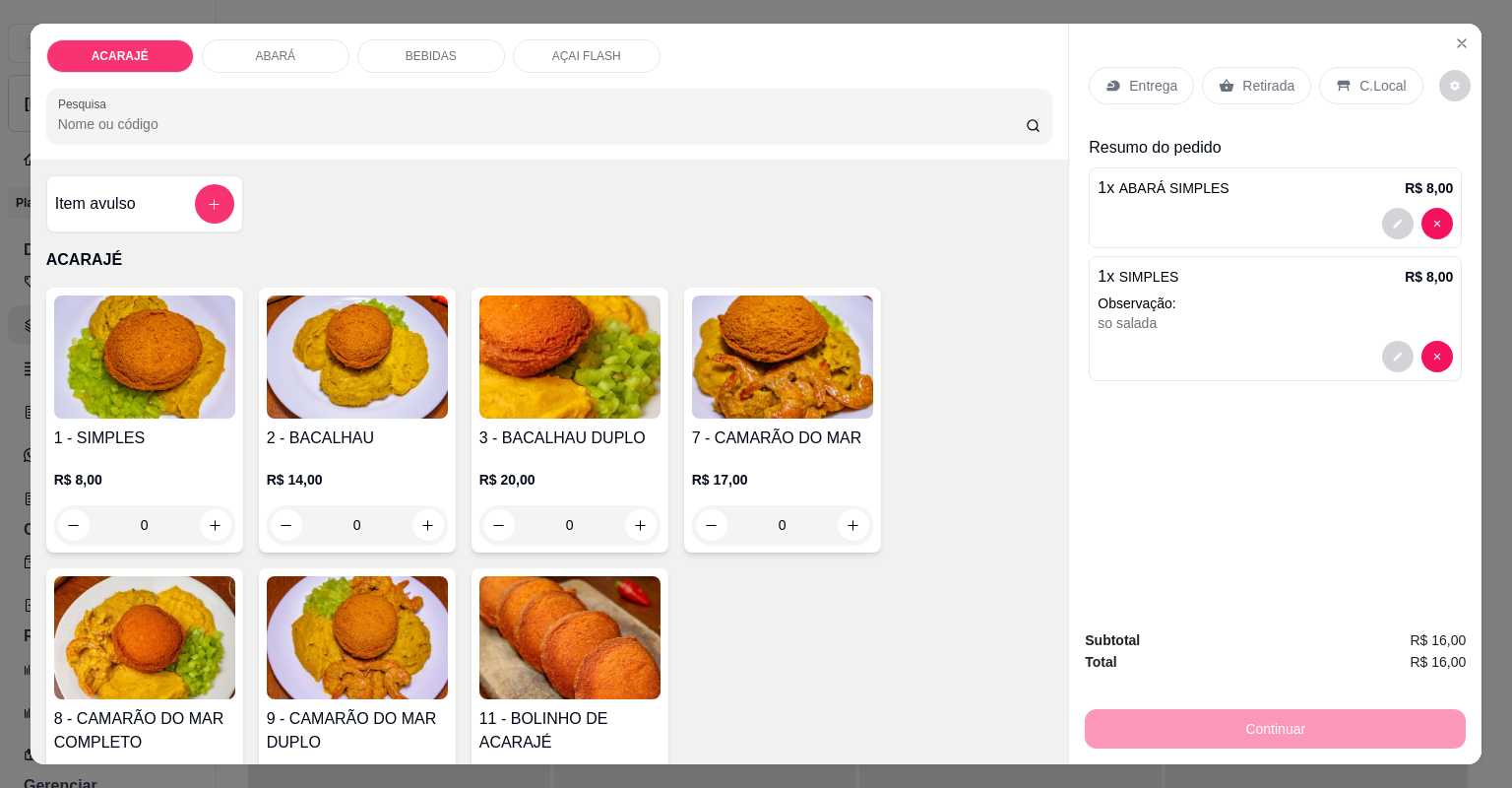 click on "Retirada" at bounding box center [1256, 86] 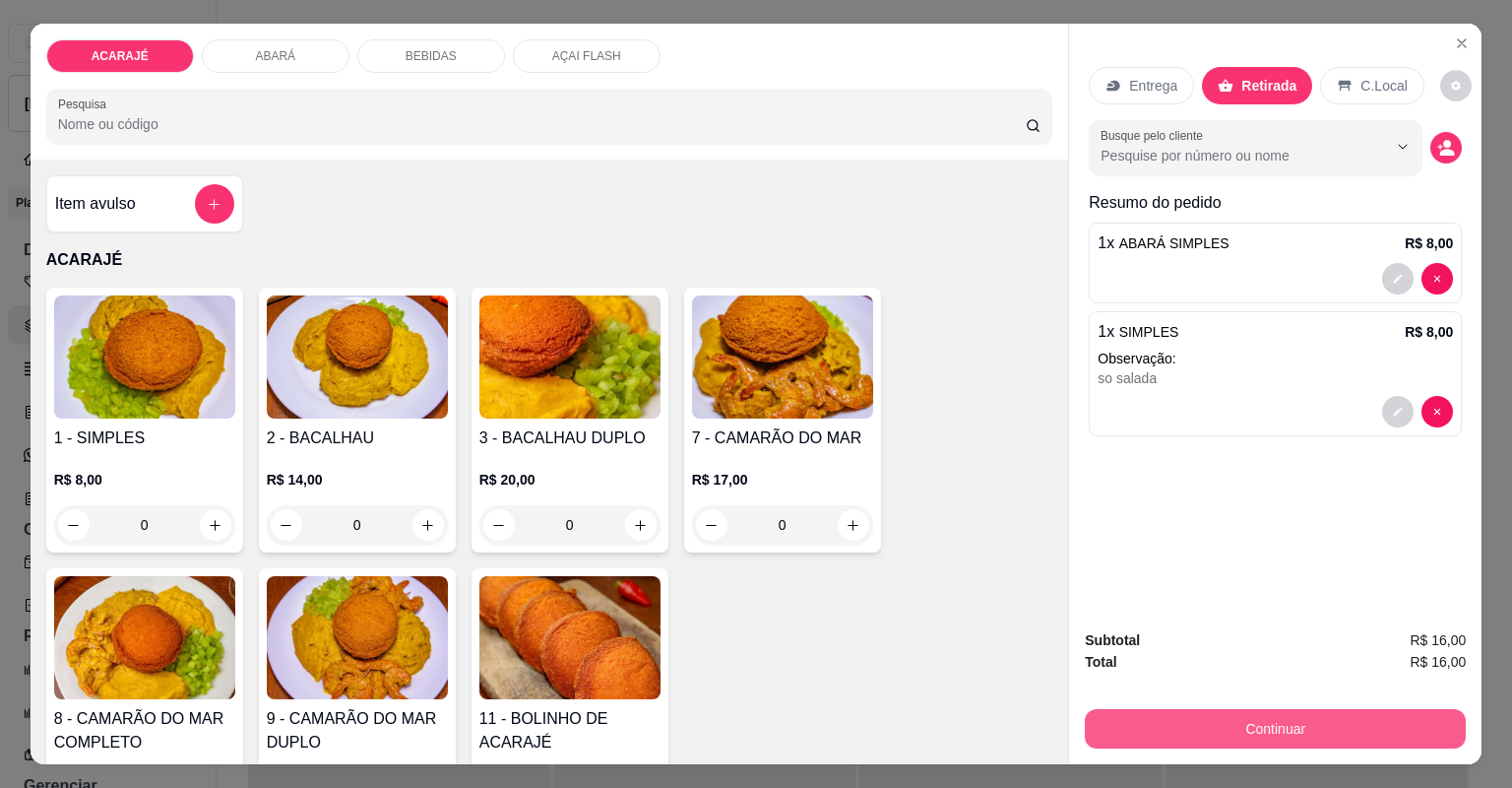 click on "Continuar" at bounding box center [1275, 729] 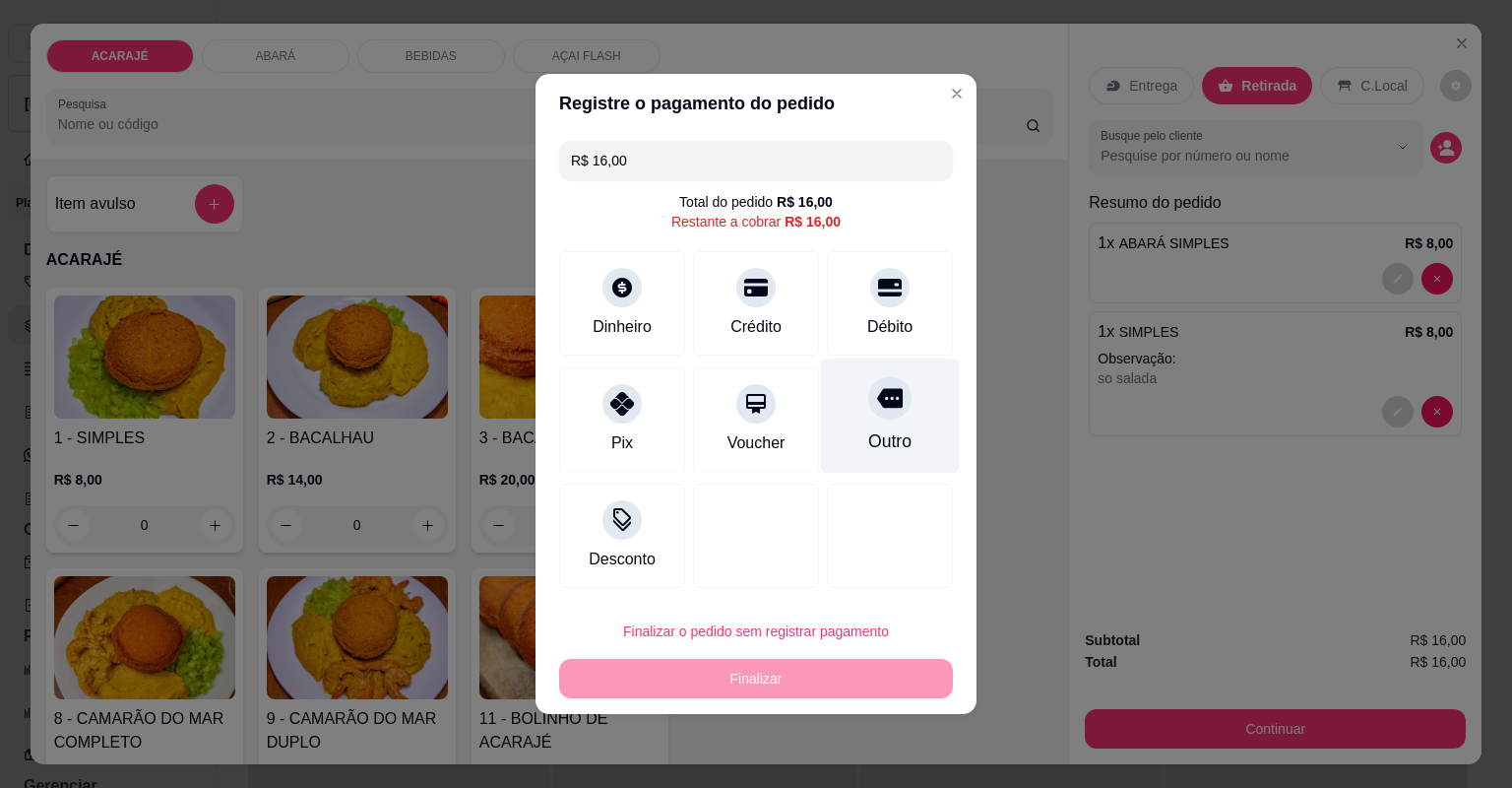 click at bounding box center (890, 398) 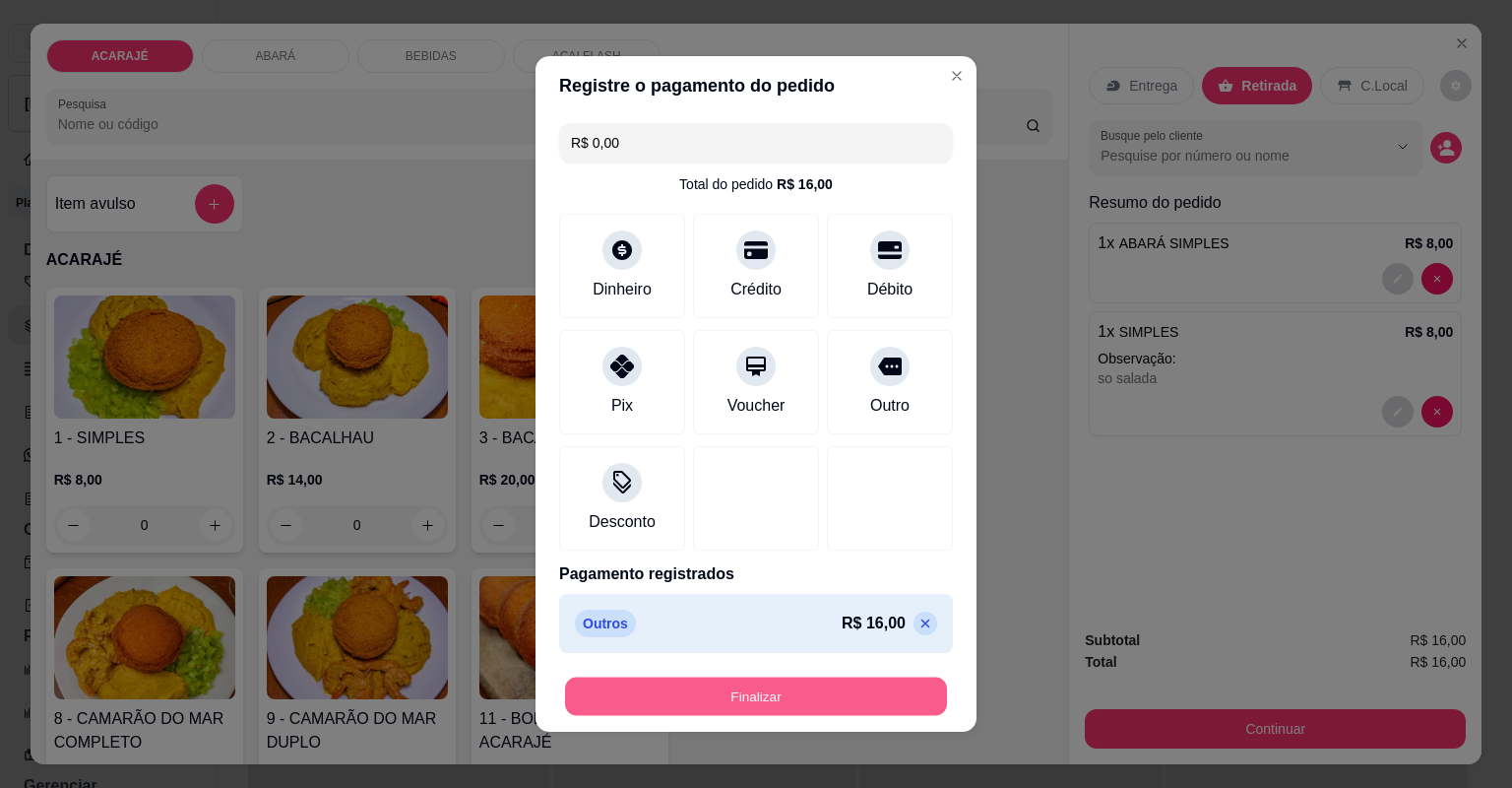 click on "Finalizar" at bounding box center [756, 696] 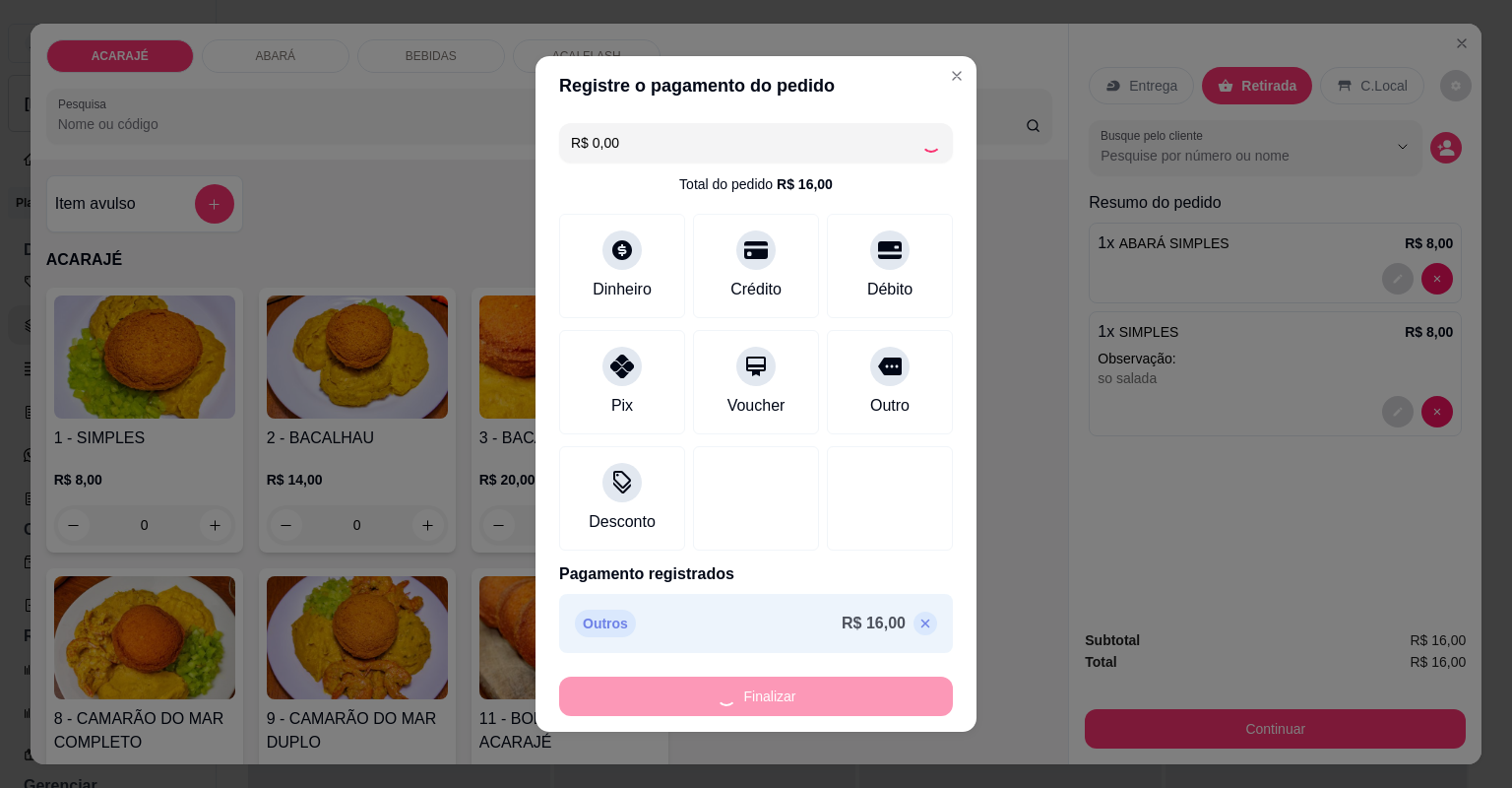 type on "0" 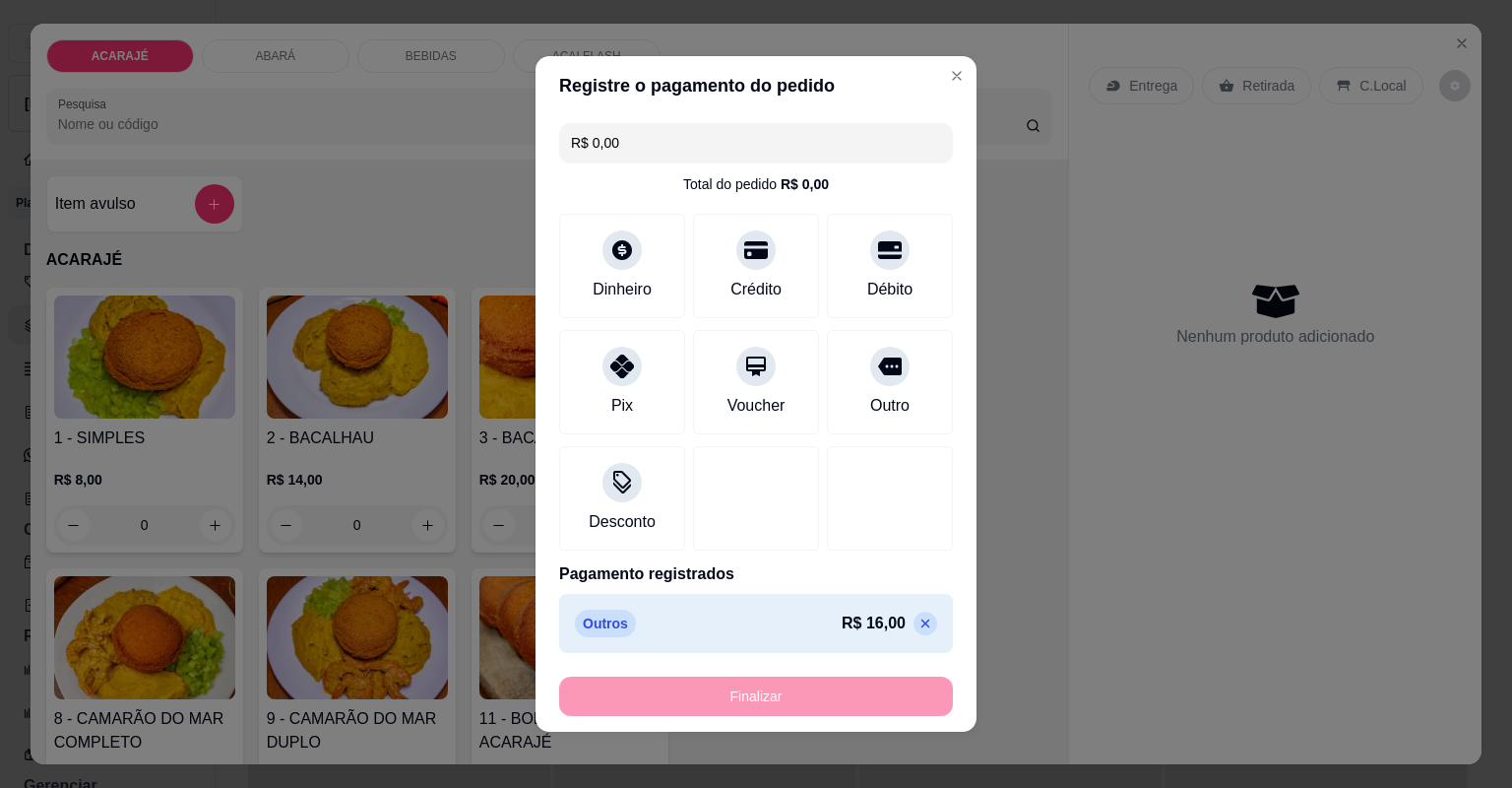 type on "-R$ 16,00" 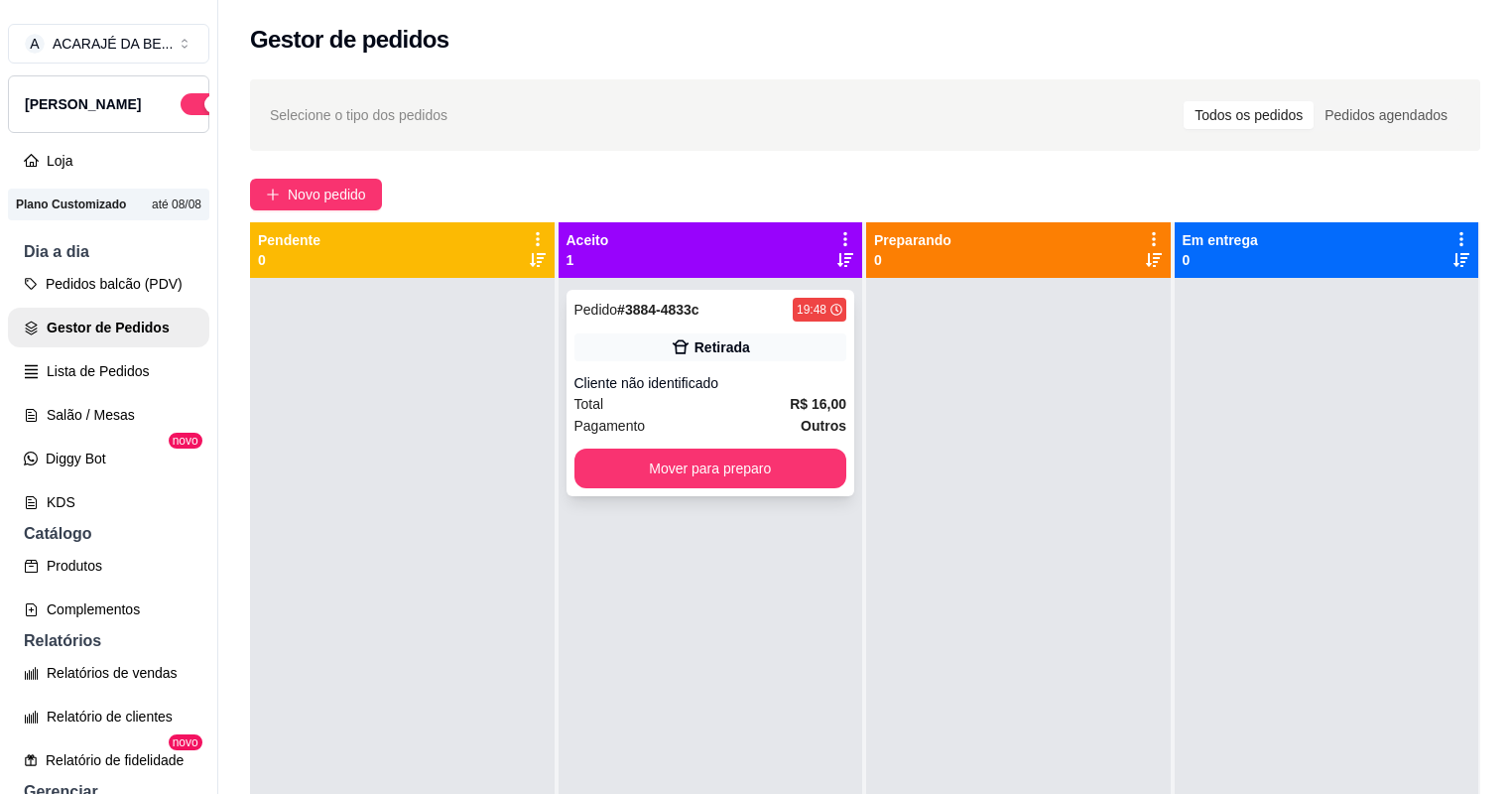 click on "Cliente não identificado" at bounding box center (710, 383) 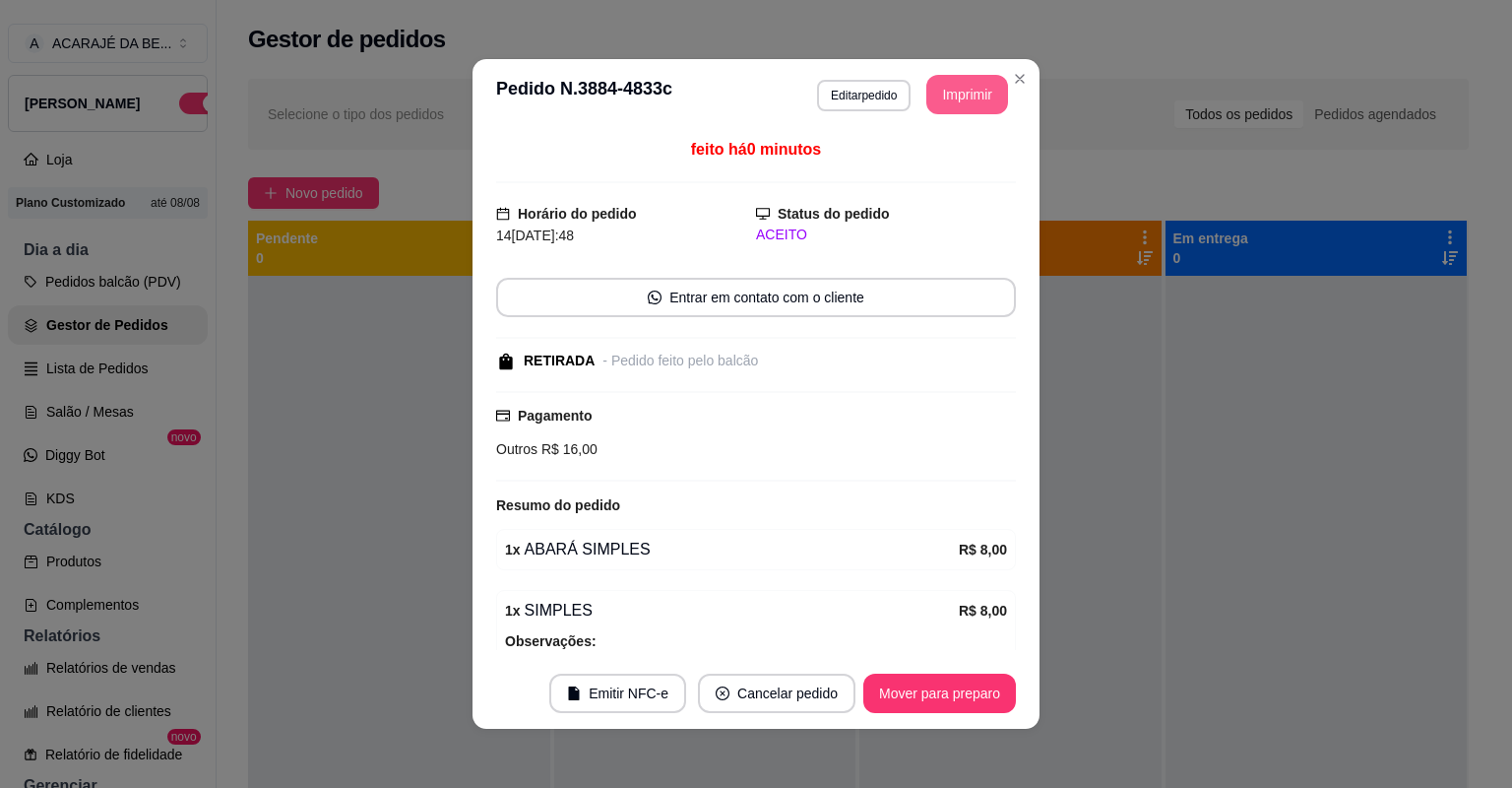 click on "Imprimir" at bounding box center [967, 95] 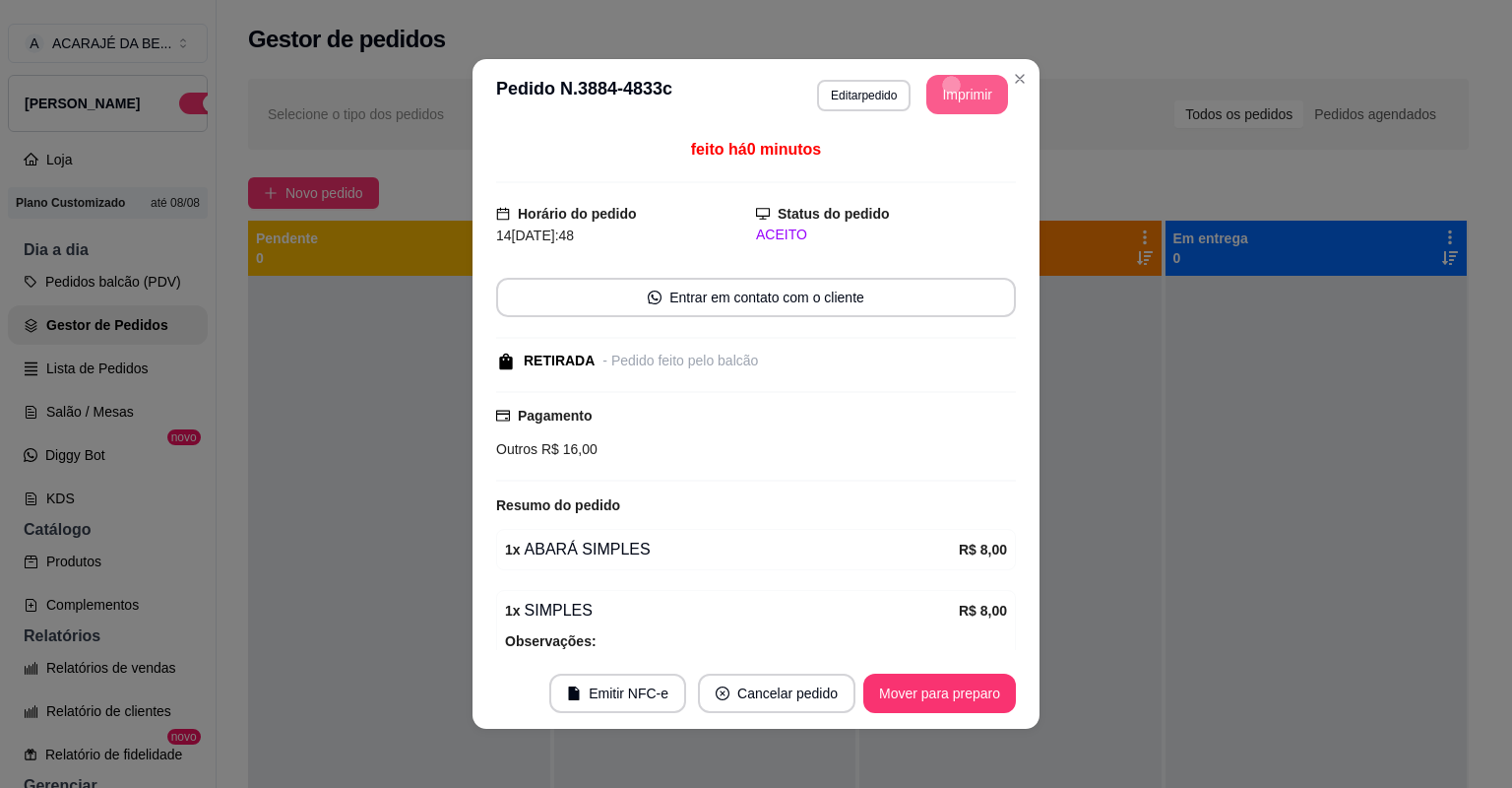 scroll, scrollTop: 0, scrollLeft: 0, axis: both 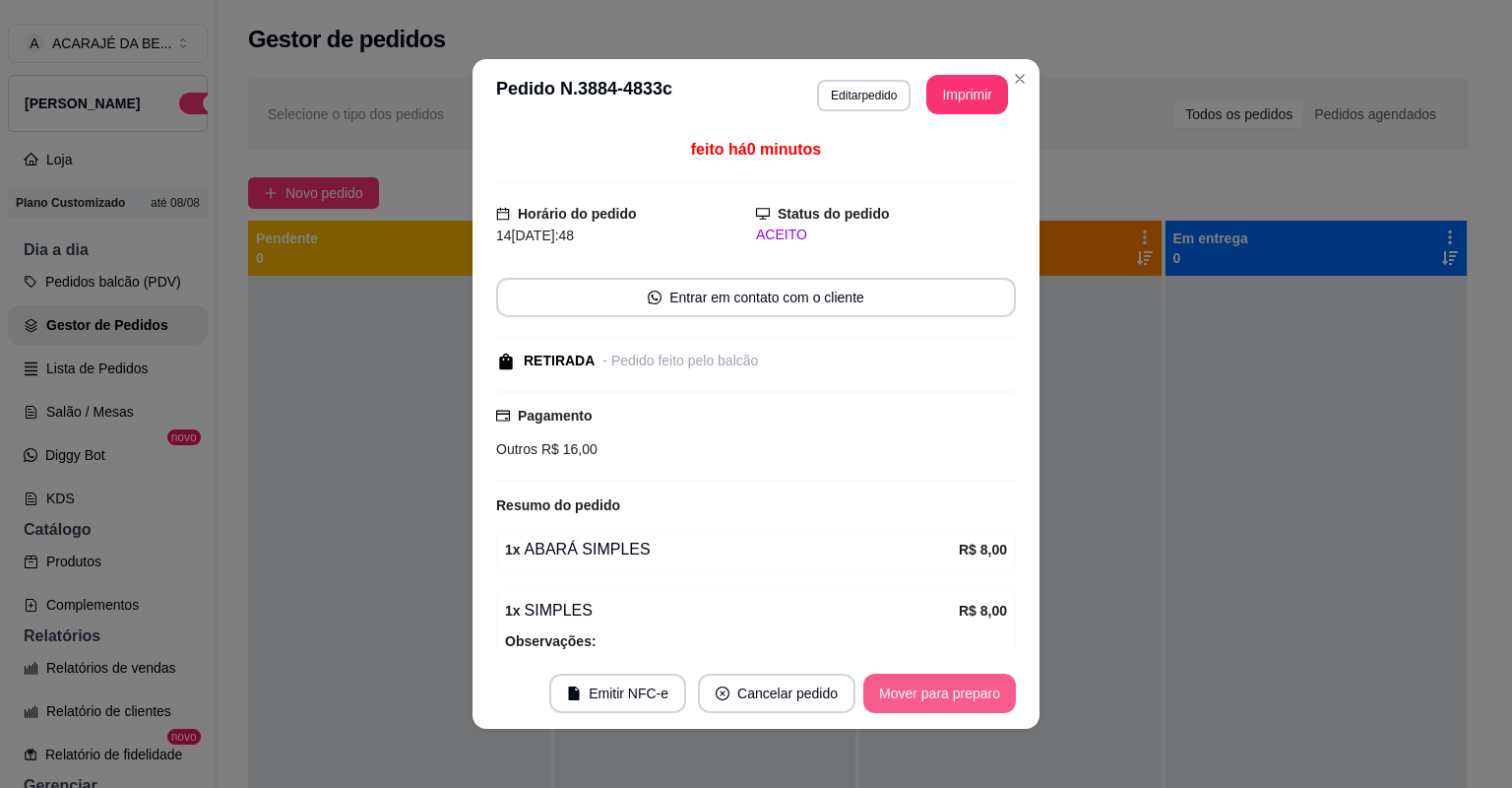 click on "Mover para preparo" at bounding box center [939, 693] 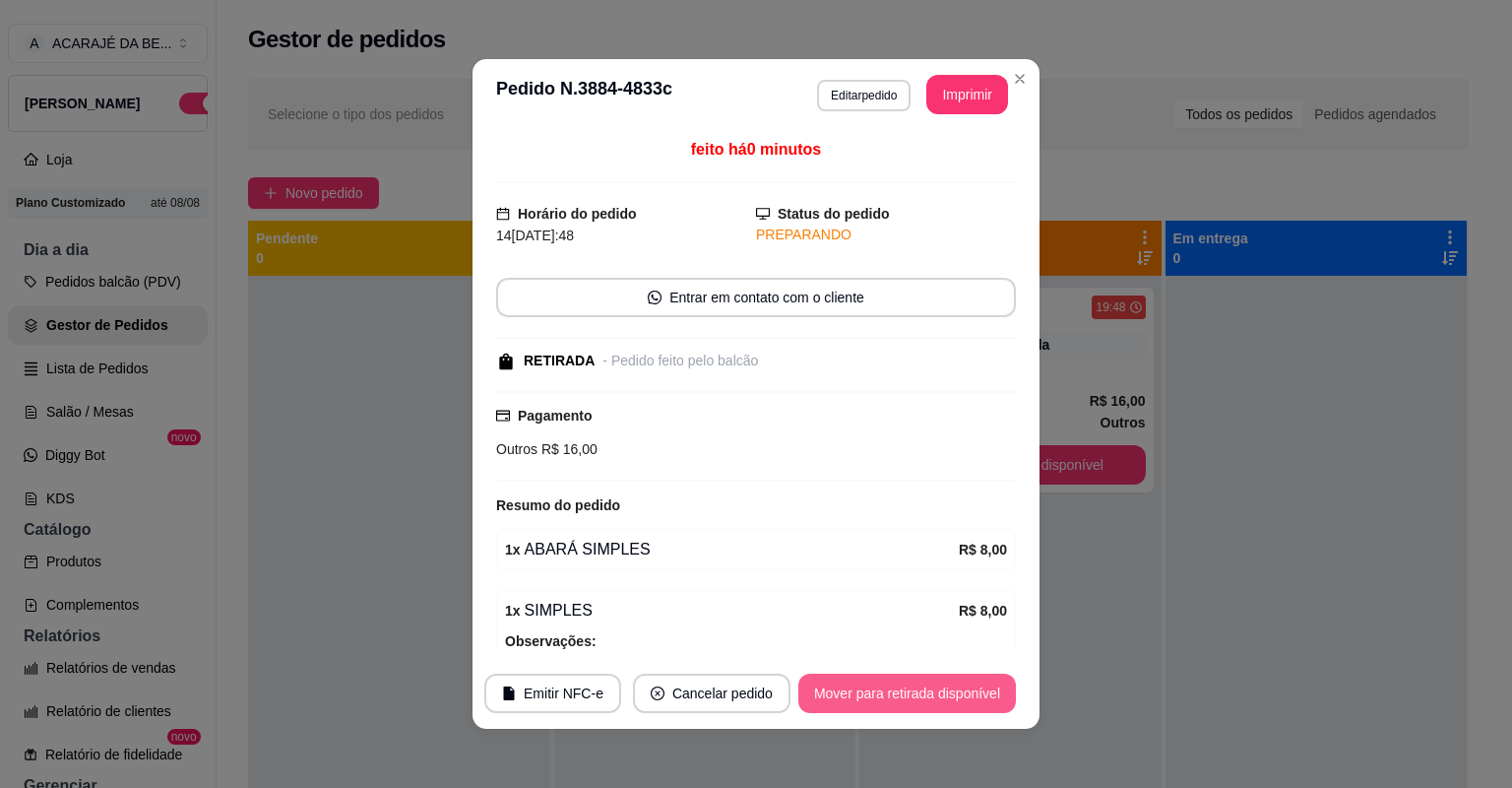 click on "Mover para retirada disponível" at bounding box center (907, 693) 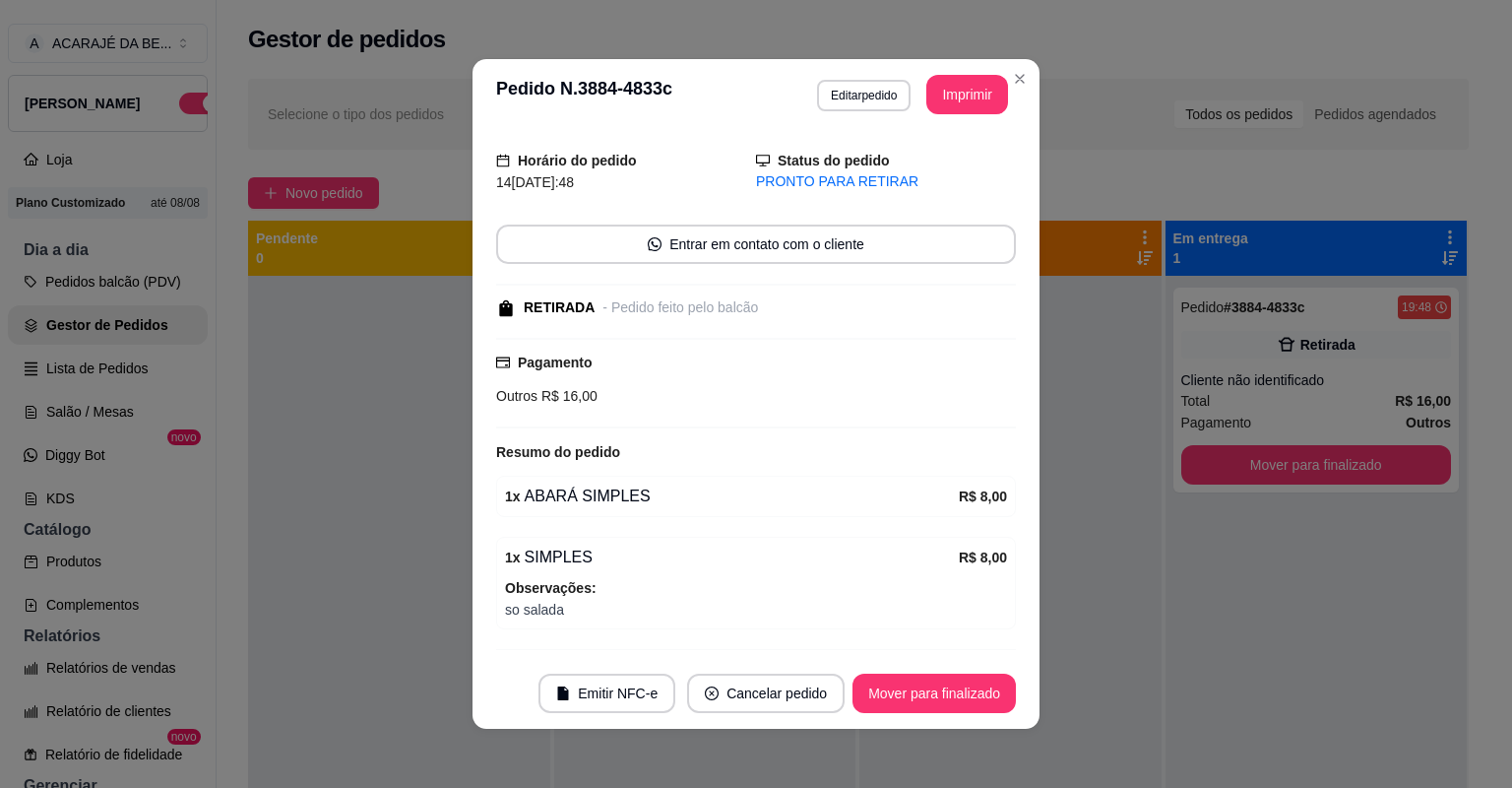 scroll, scrollTop: 106, scrollLeft: 0, axis: vertical 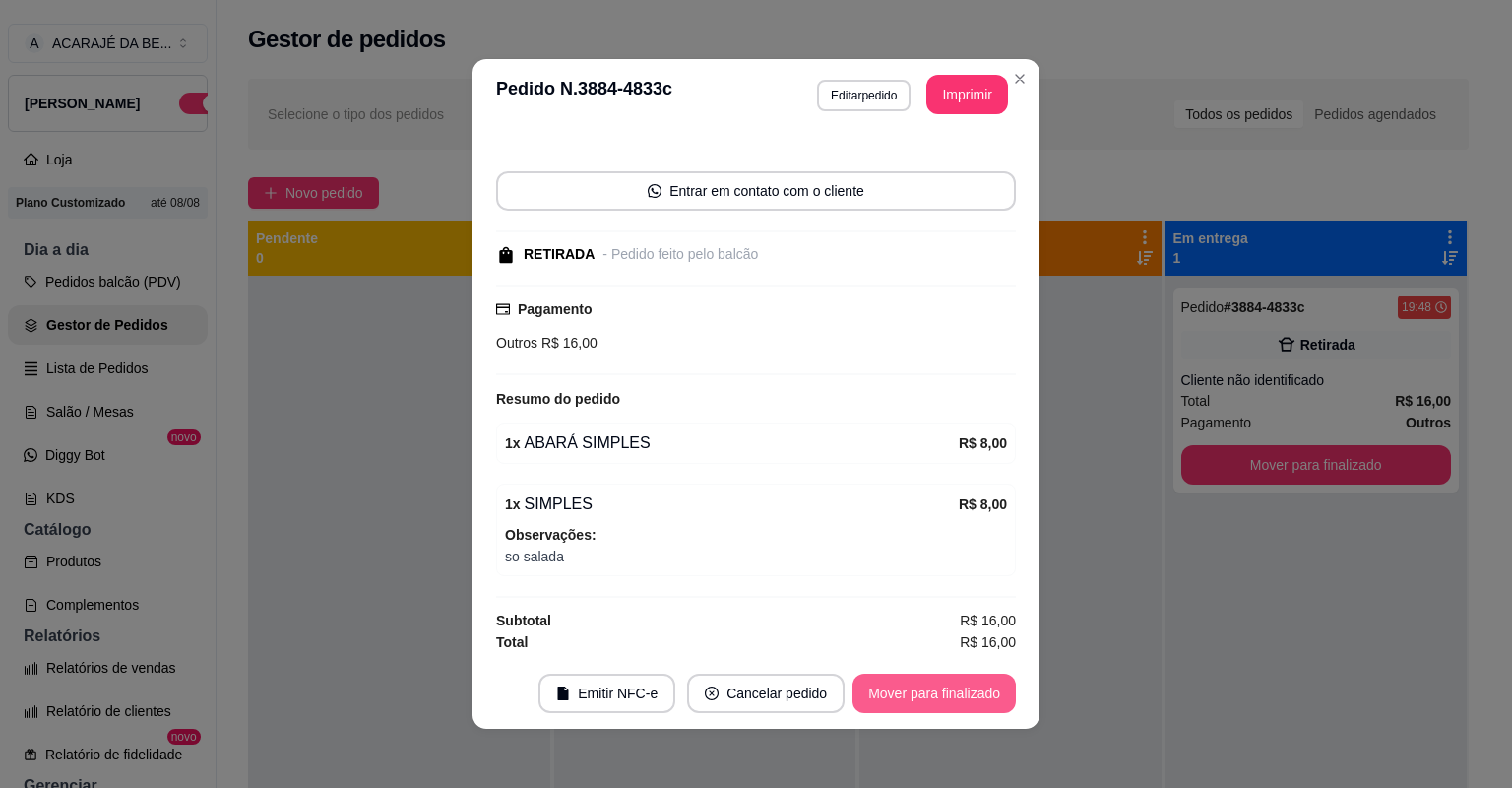 click on "Mover para finalizado" at bounding box center (934, 693) 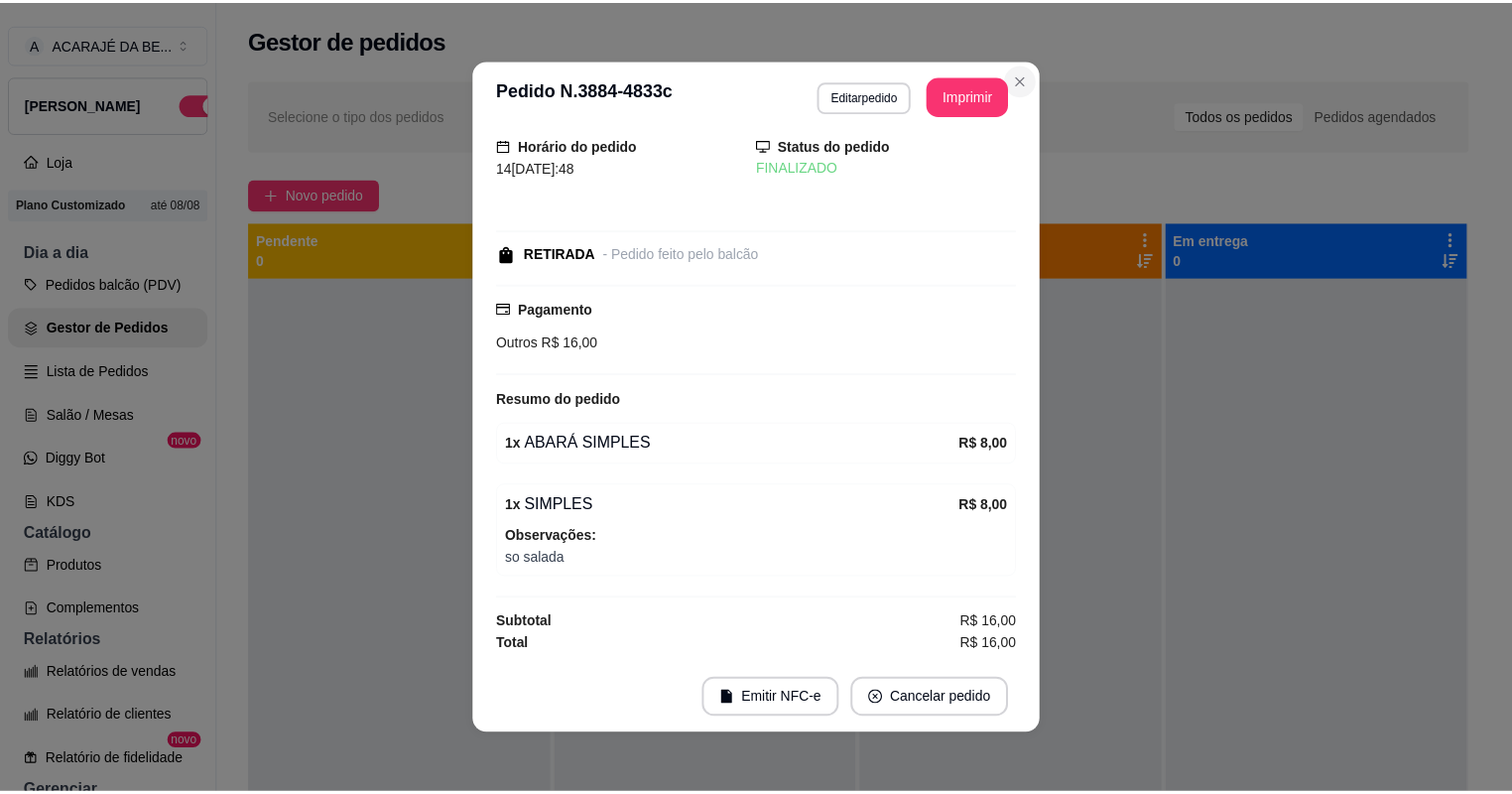 scroll, scrollTop: 22, scrollLeft: 0, axis: vertical 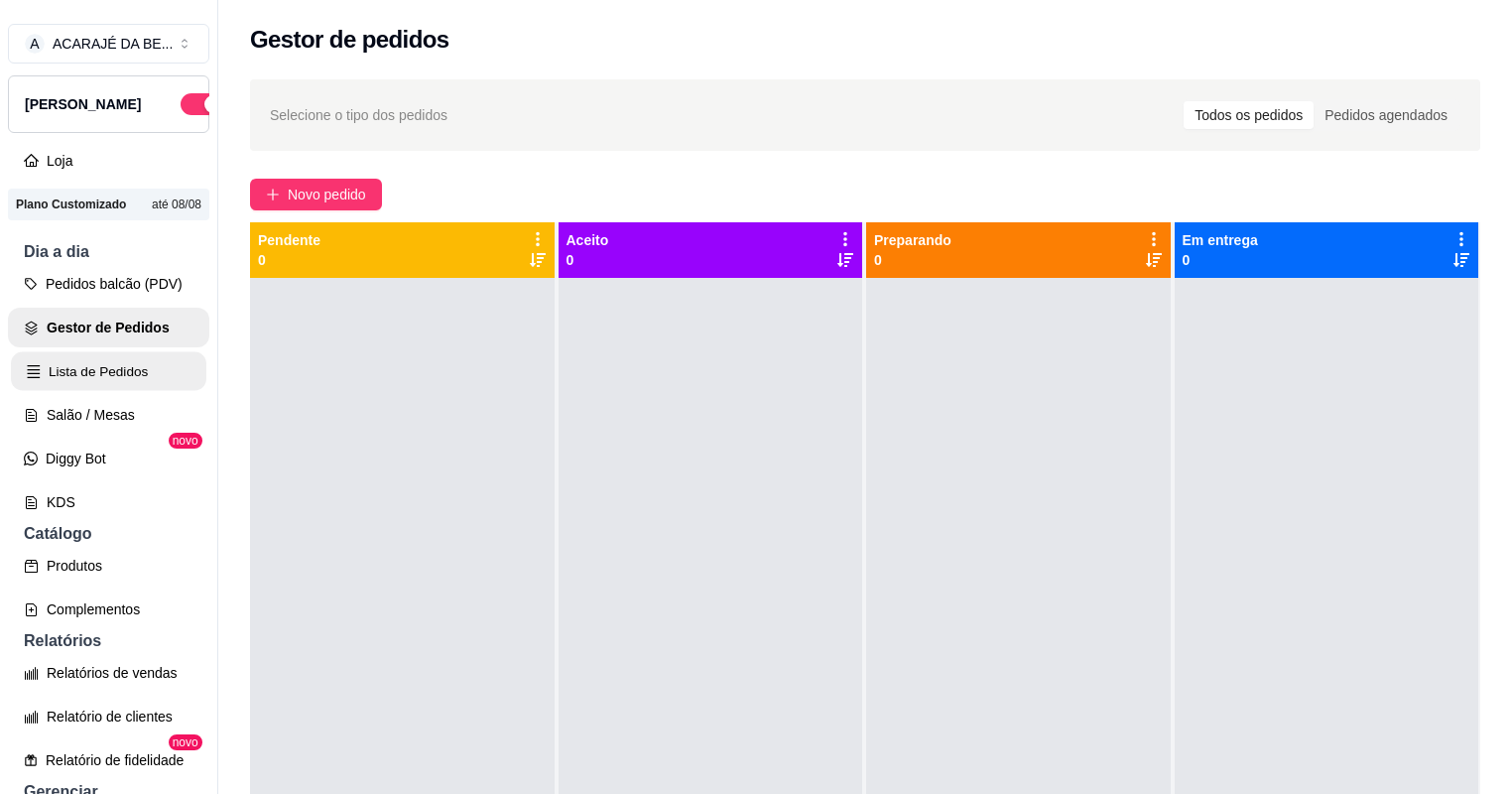 click on "Lista de Pedidos" at bounding box center (108, 371) 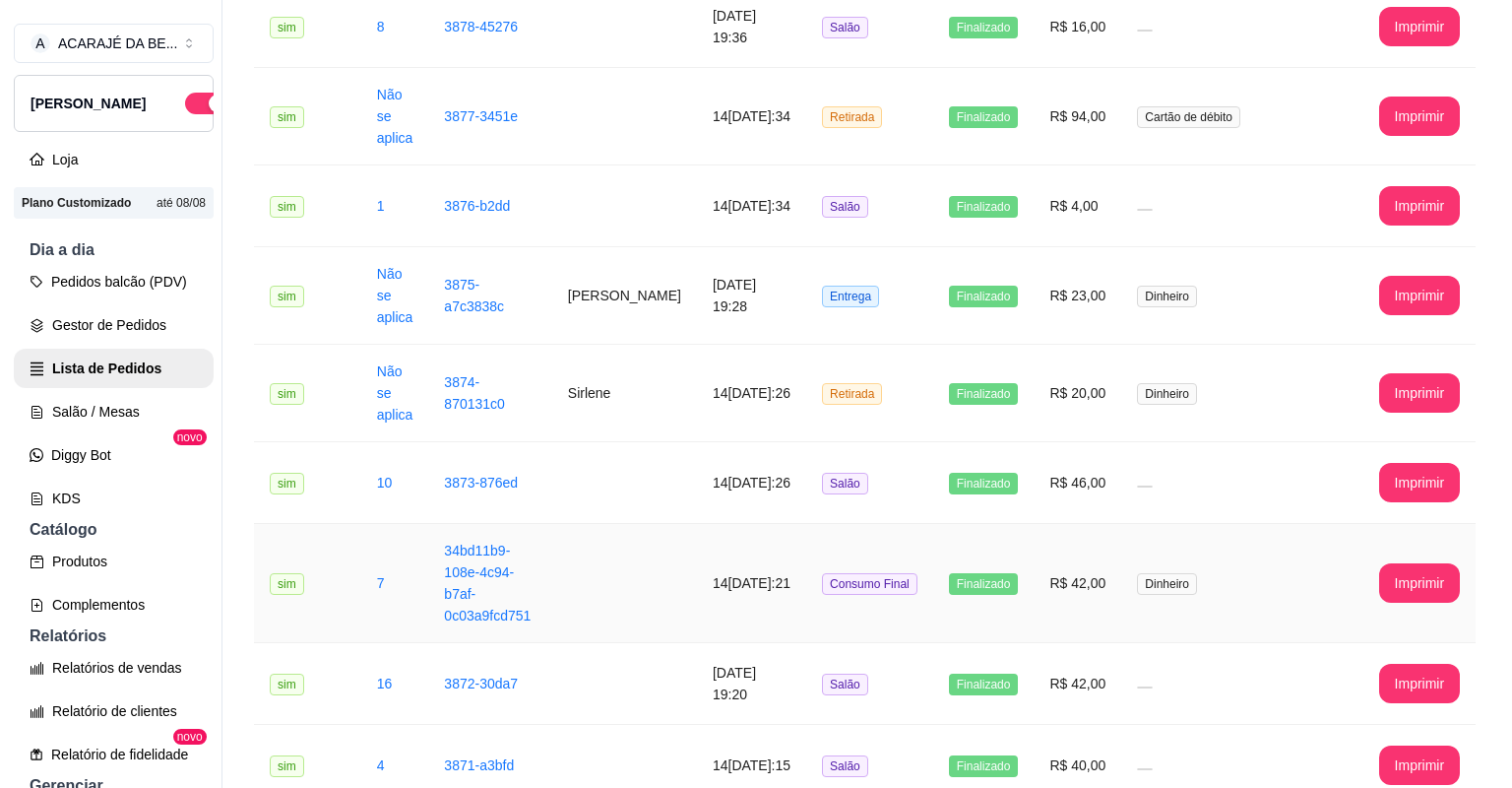 scroll, scrollTop: 1103, scrollLeft: 0, axis: vertical 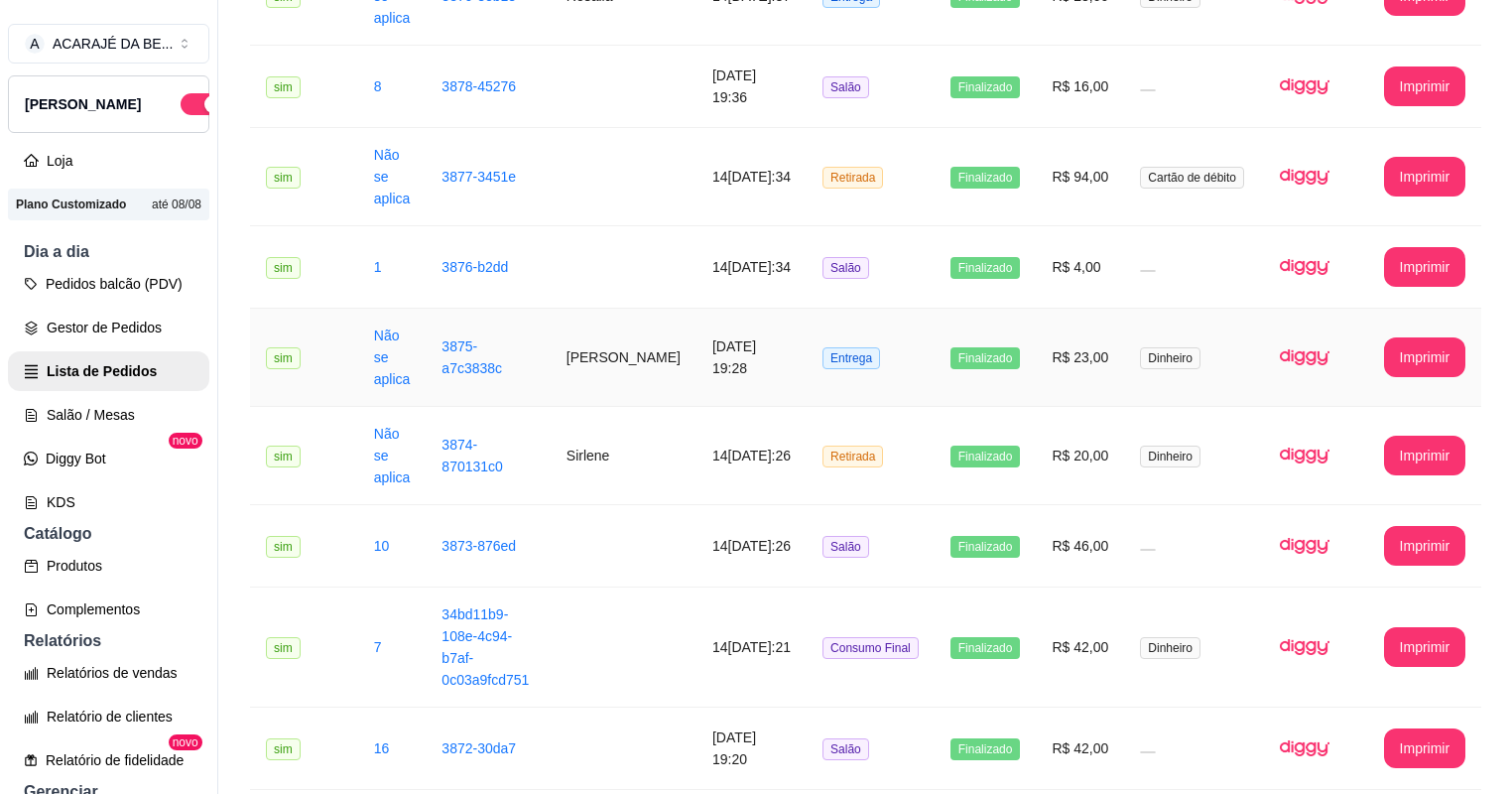 click on "Fabiola" at bounding box center (623, 357) 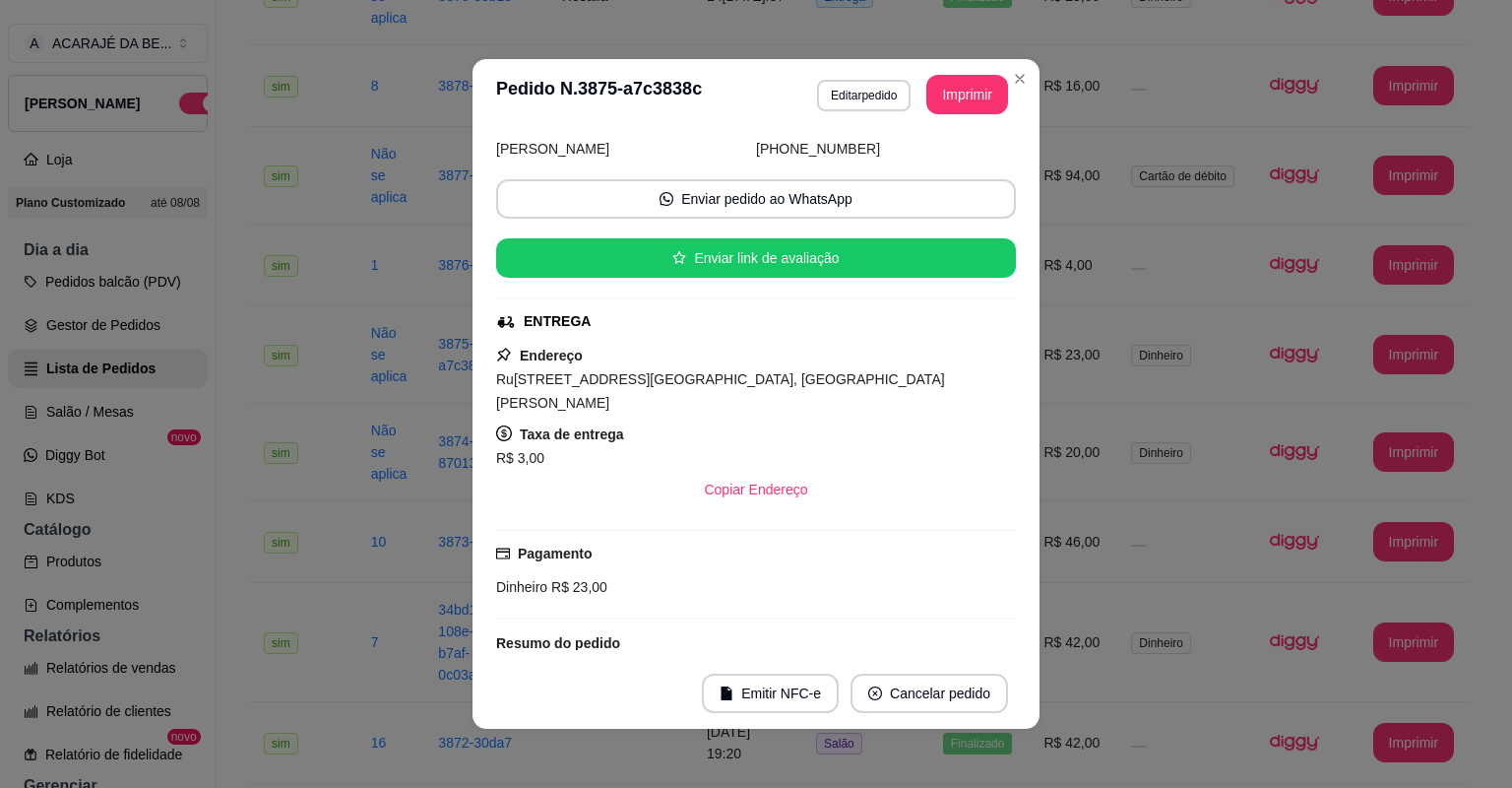 scroll, scrollTop: 0, scrollLeft: 0, axis: both 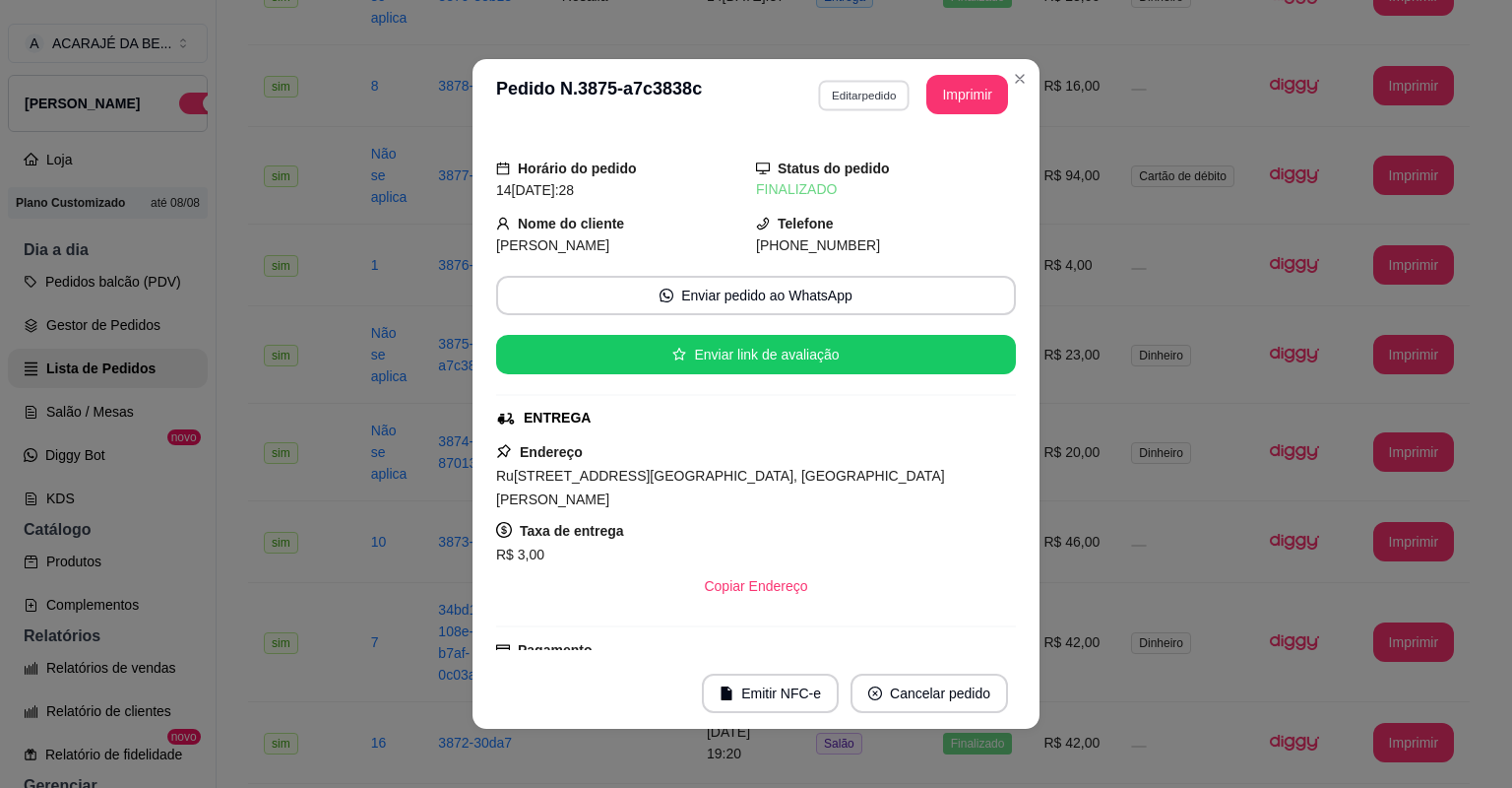 click on "Editar  pedido" at bounding box center (863, 95) 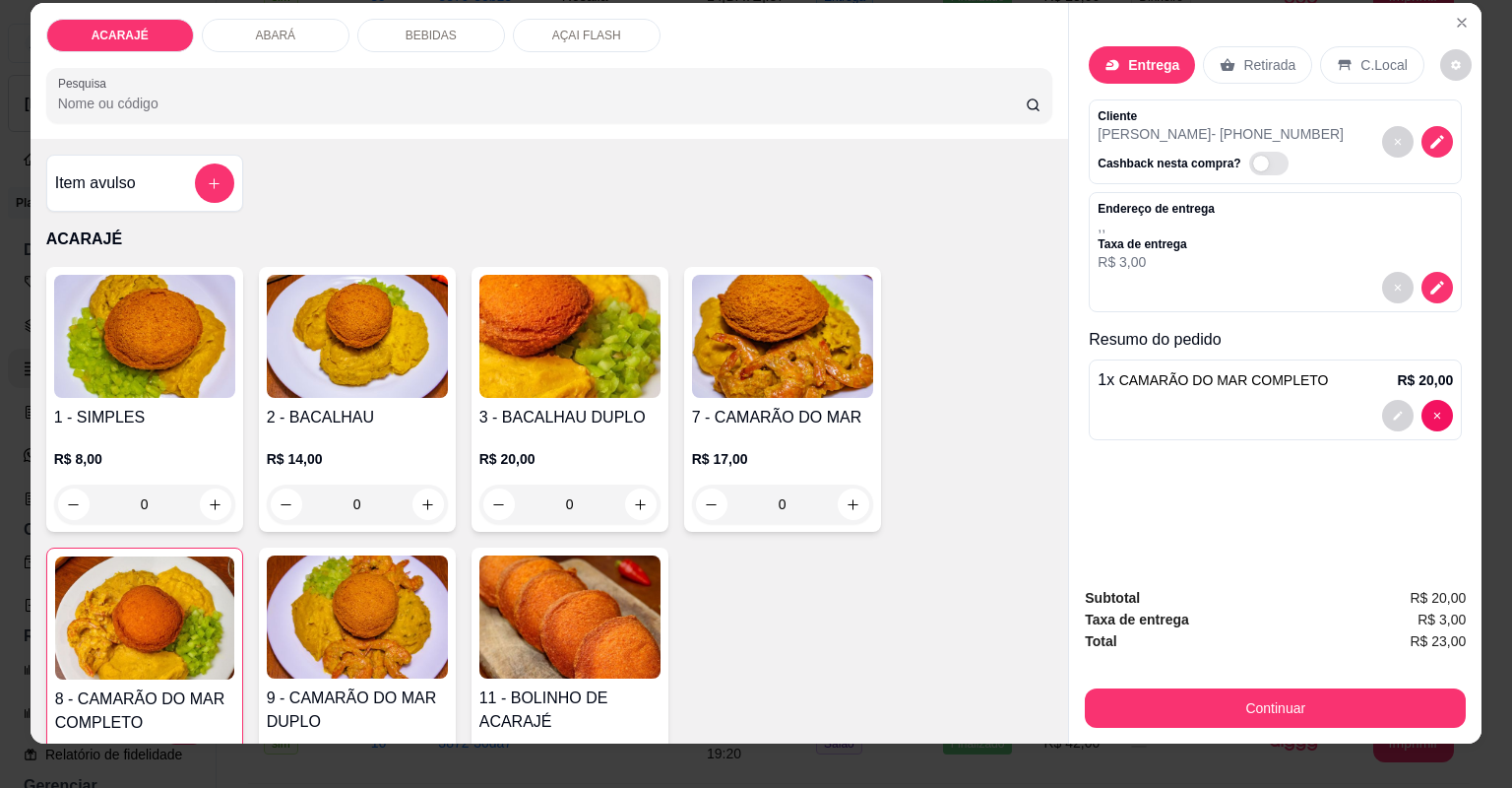 scroll, scrollTop: 39, scrollLeft: 0, axis: vertical 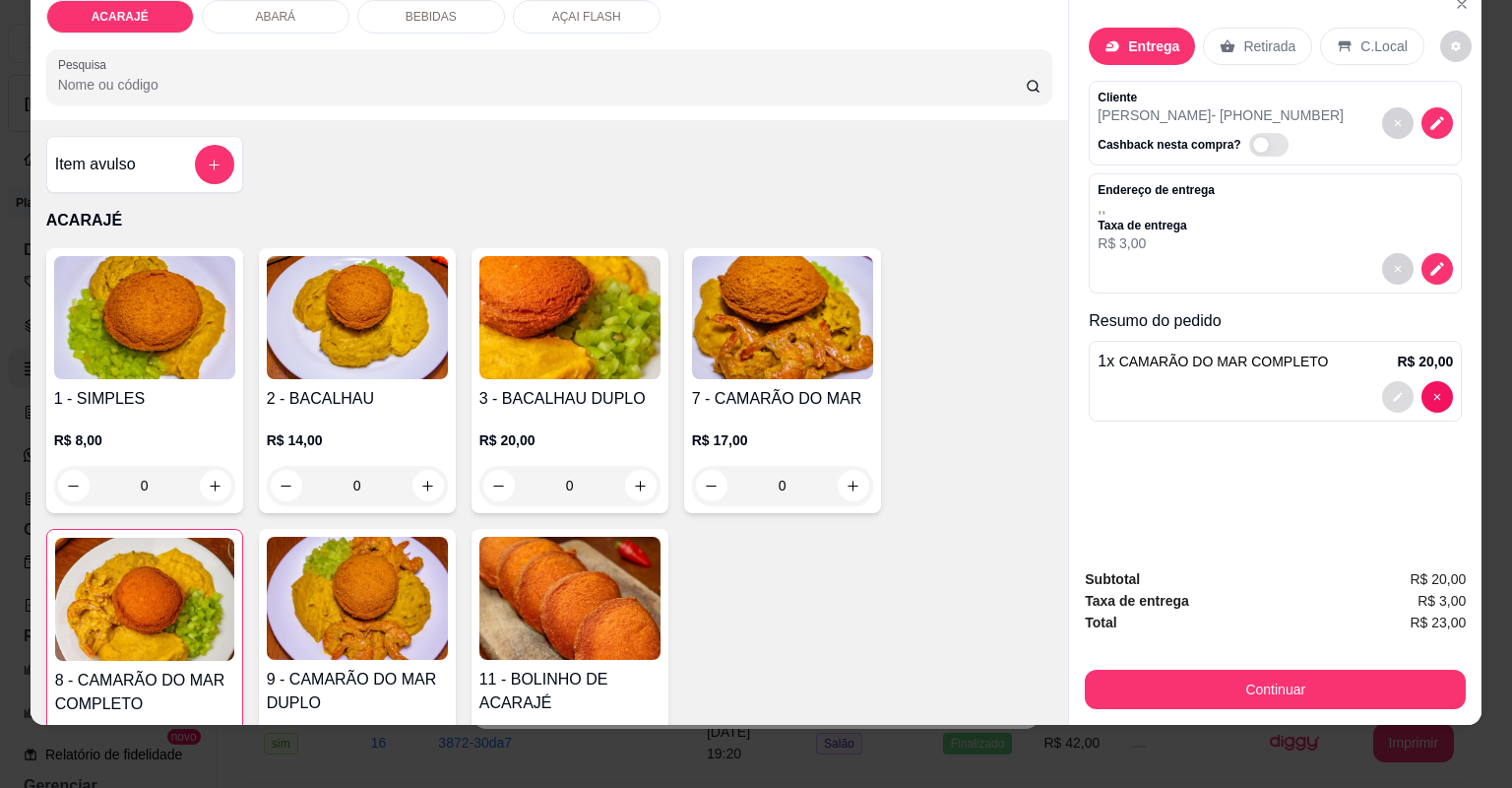 click 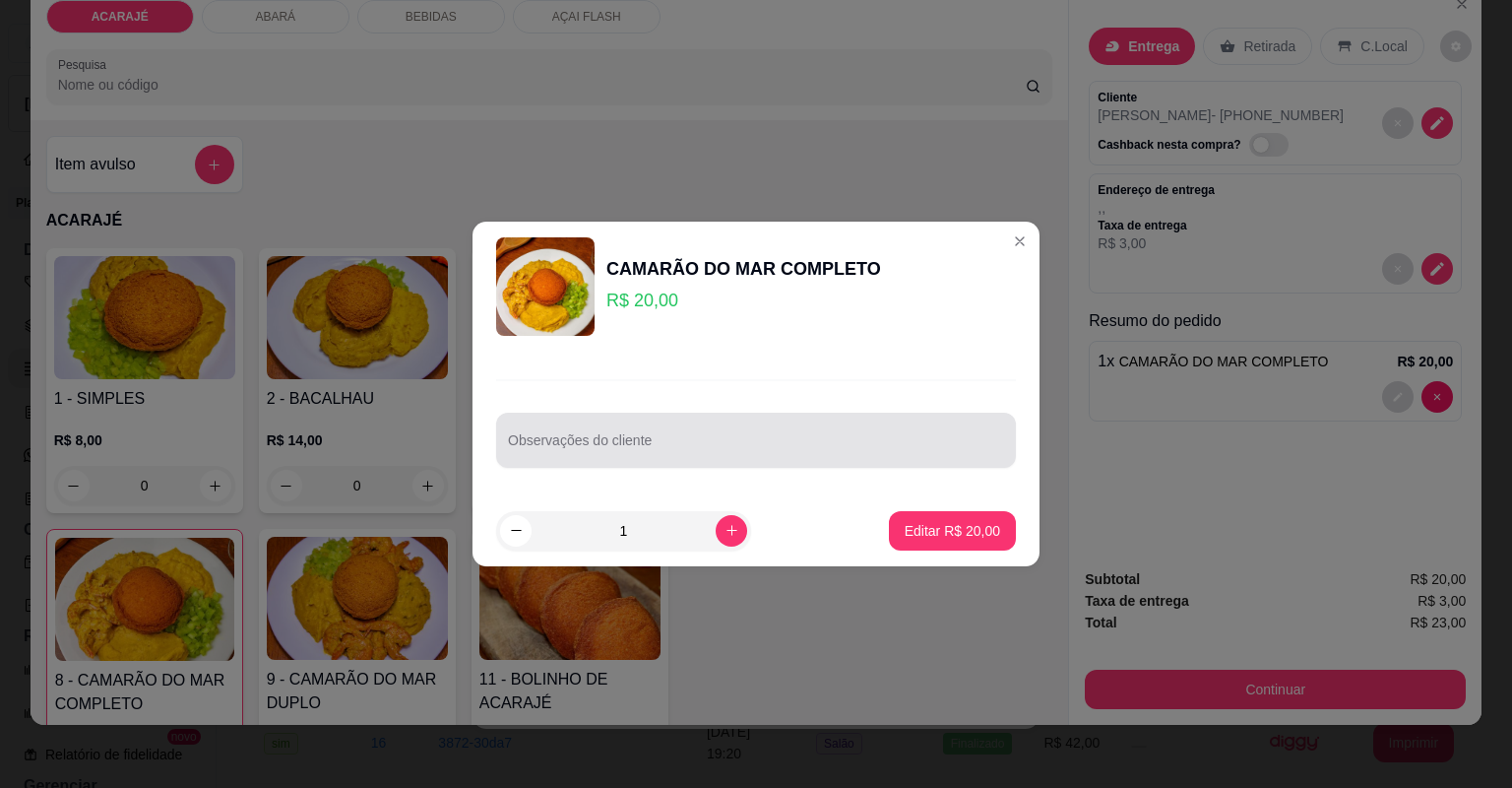 click on "Observações do cliente" at bounding box center (756, 448) 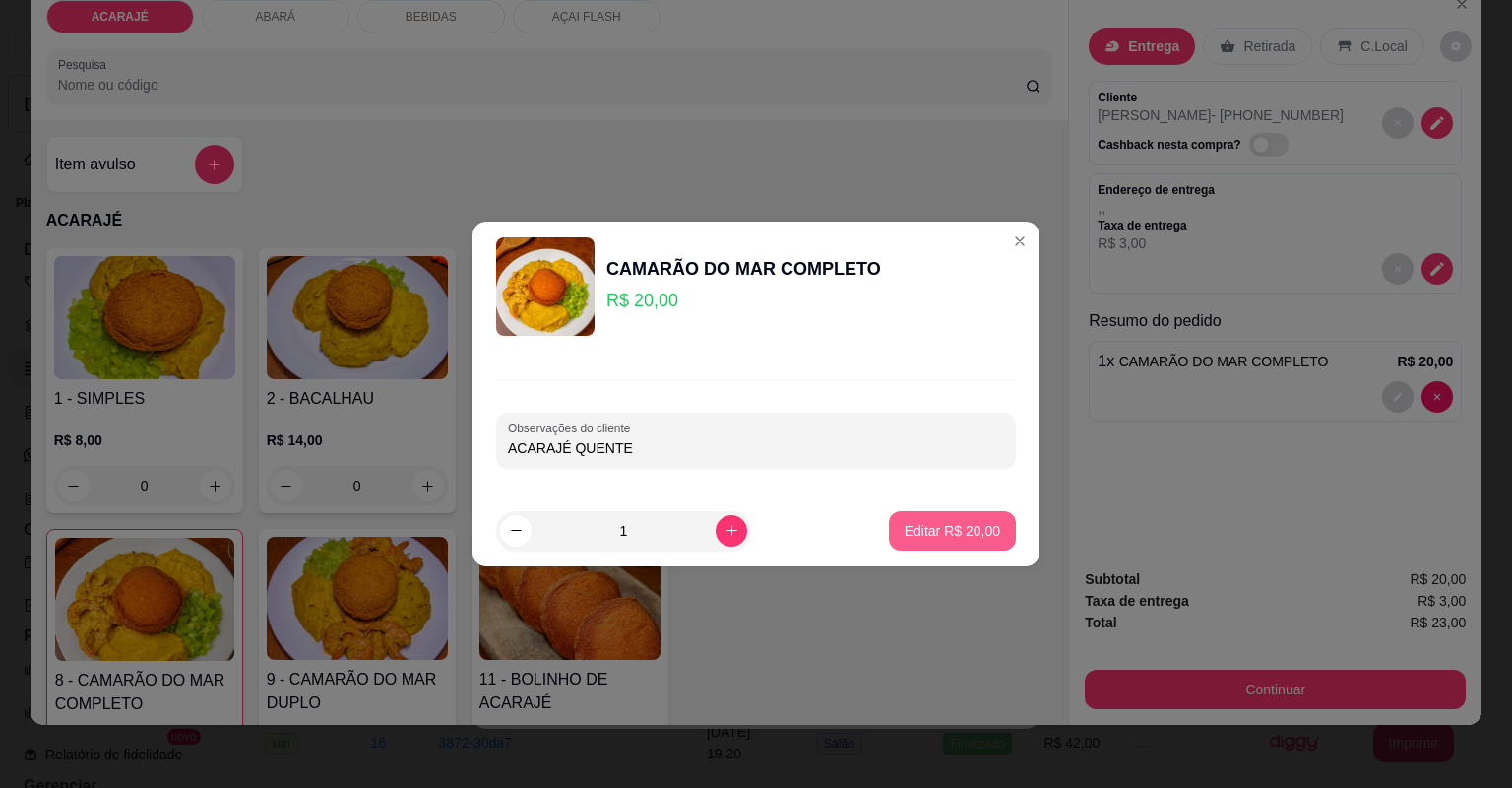 type on "ACARAJÉ QUENTE" 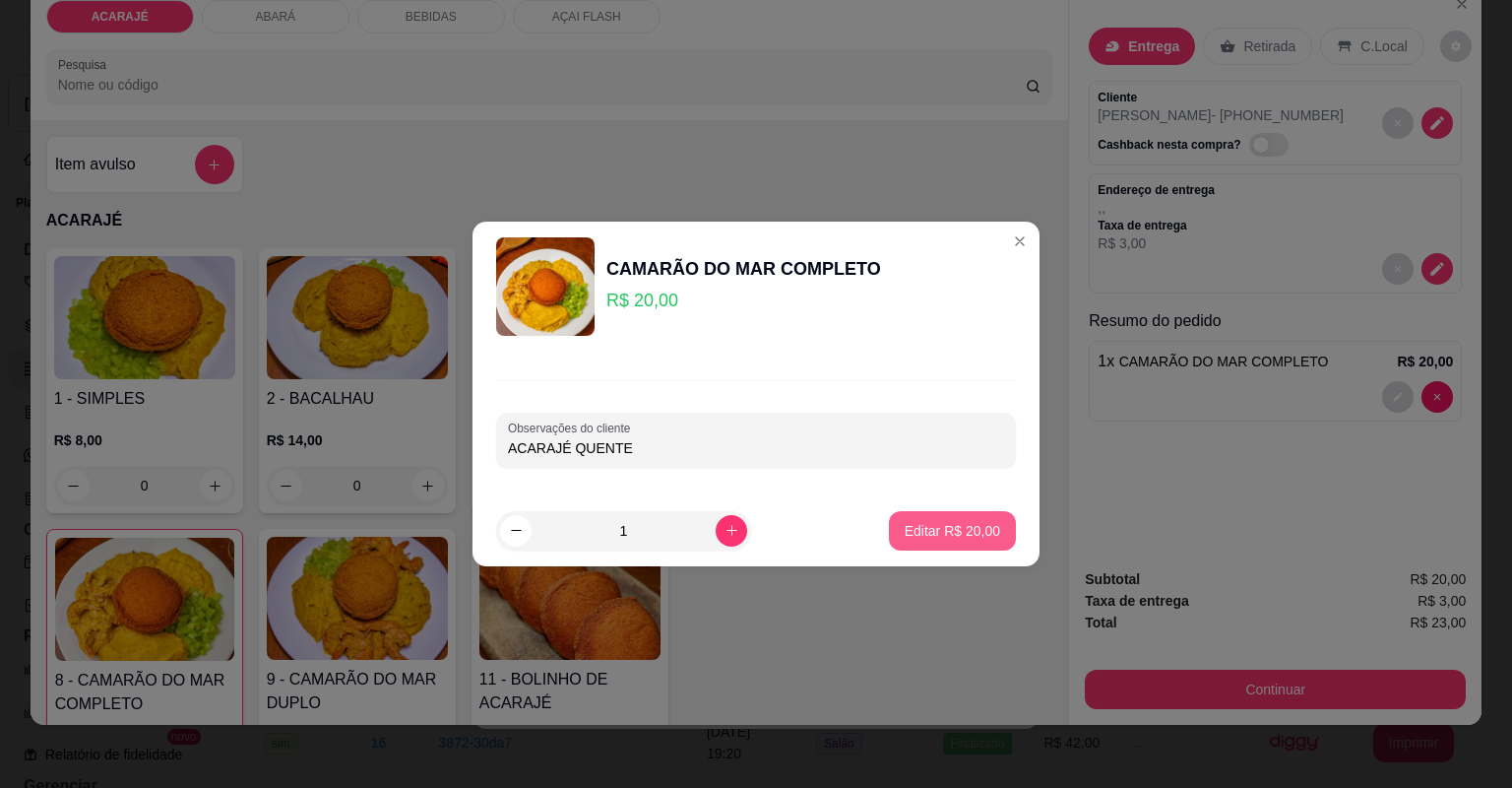 click on "Editar   R$ 20,00" at bounding box center (952, 531) 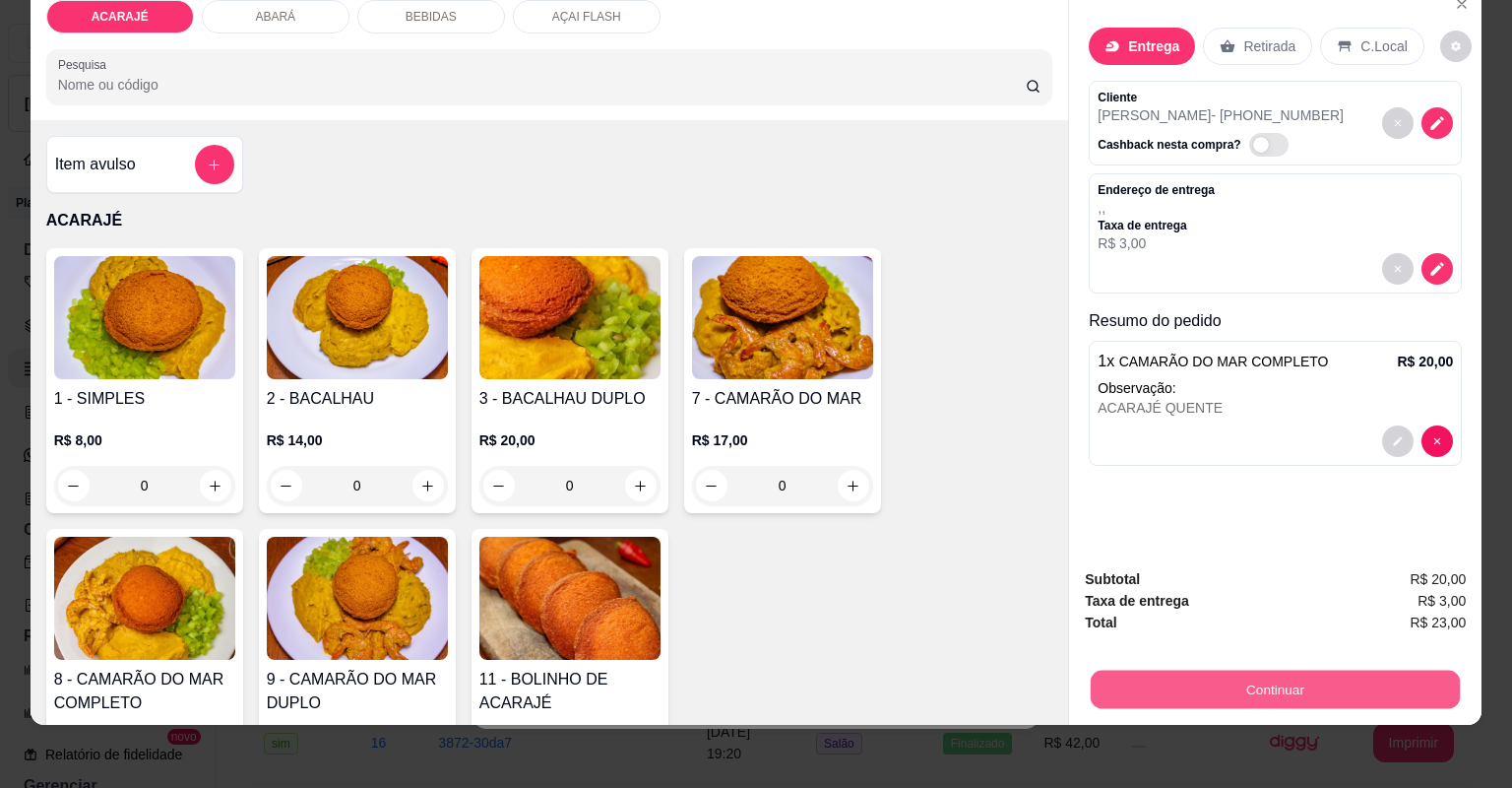 click on "Continuar" at bounding box center [1275, 690] 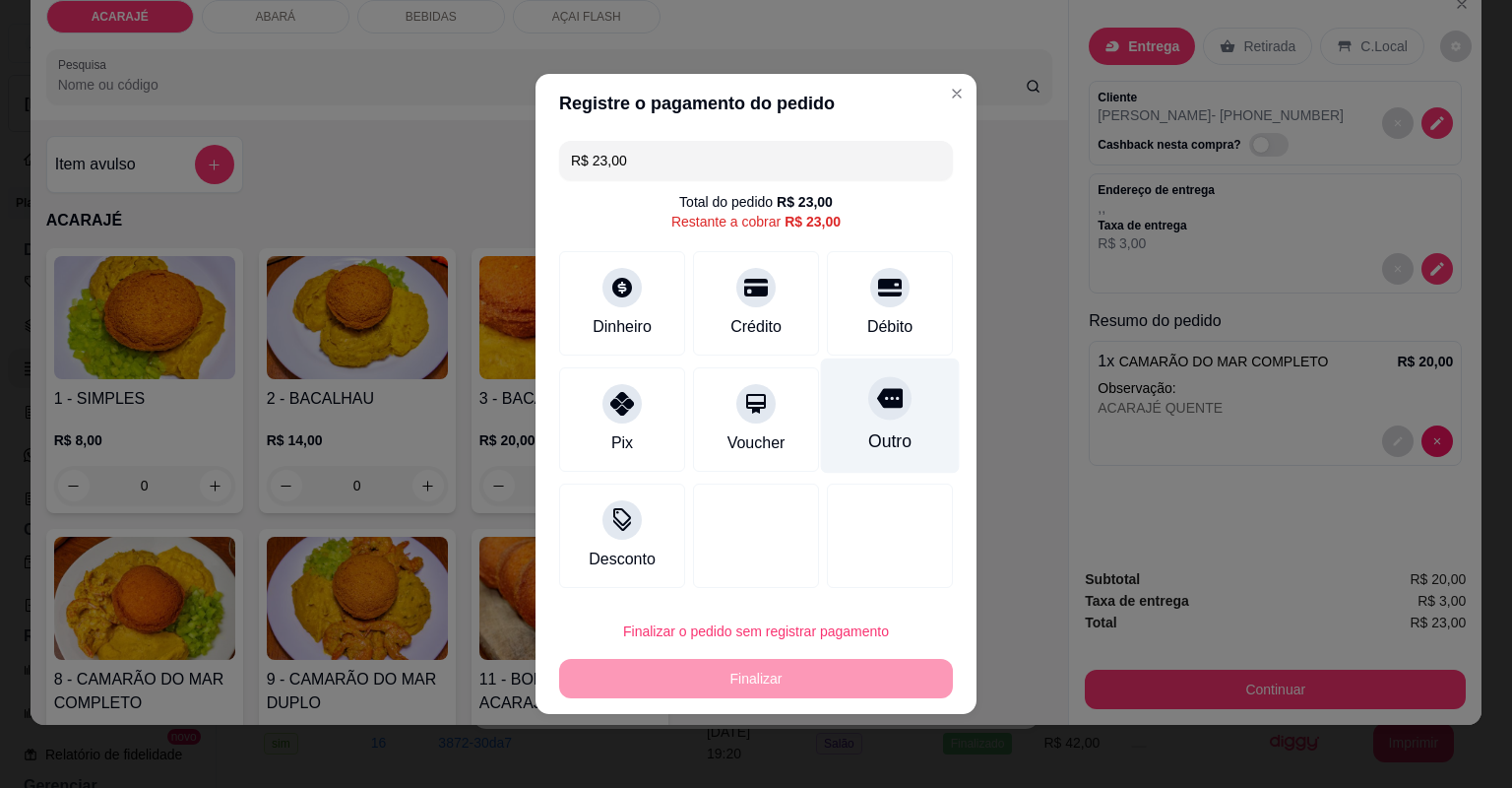 click on "Outro" at bounding box center [890, 441] 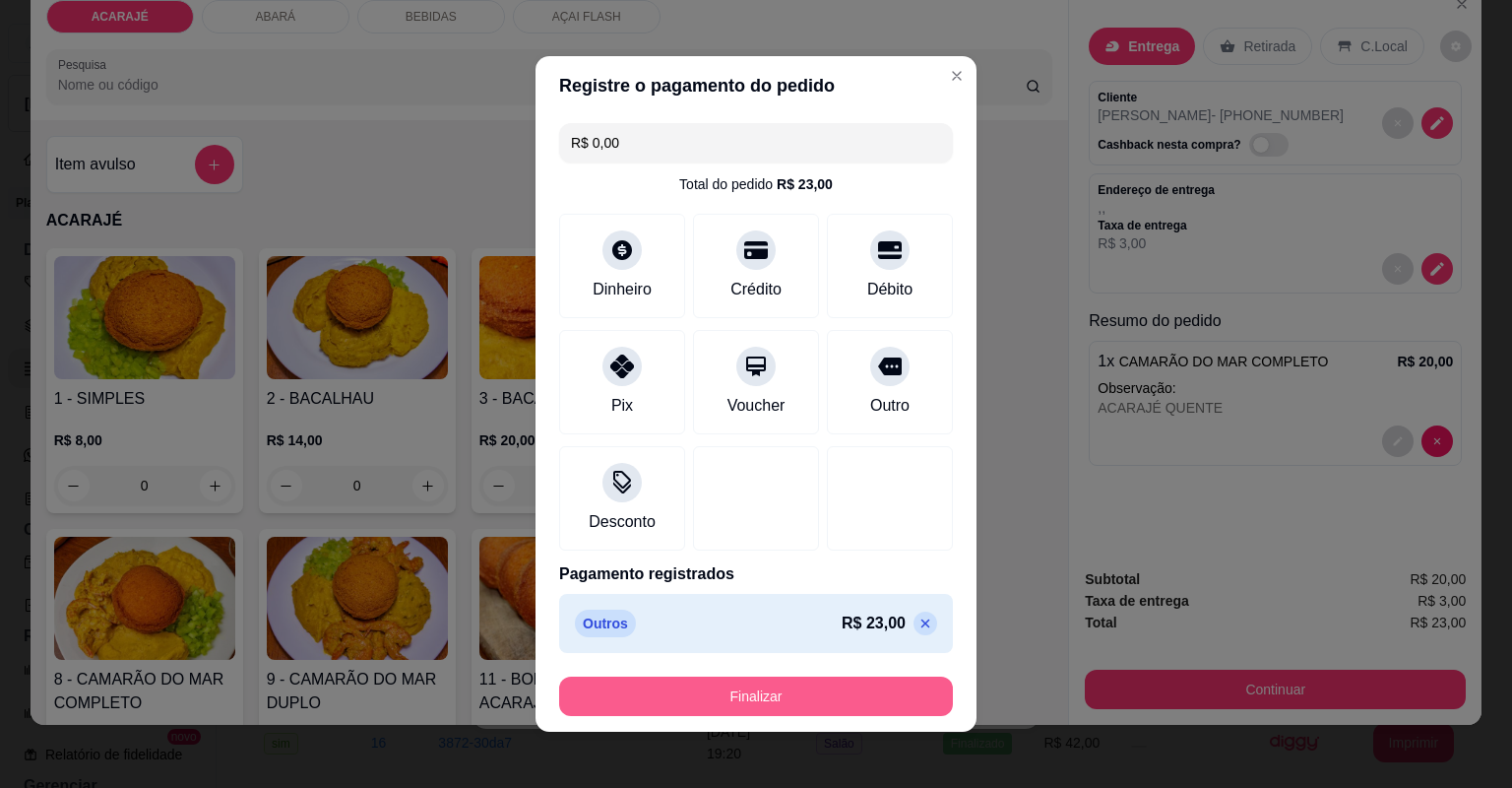 click on "Finalizar" at bounding box center (756, 696) 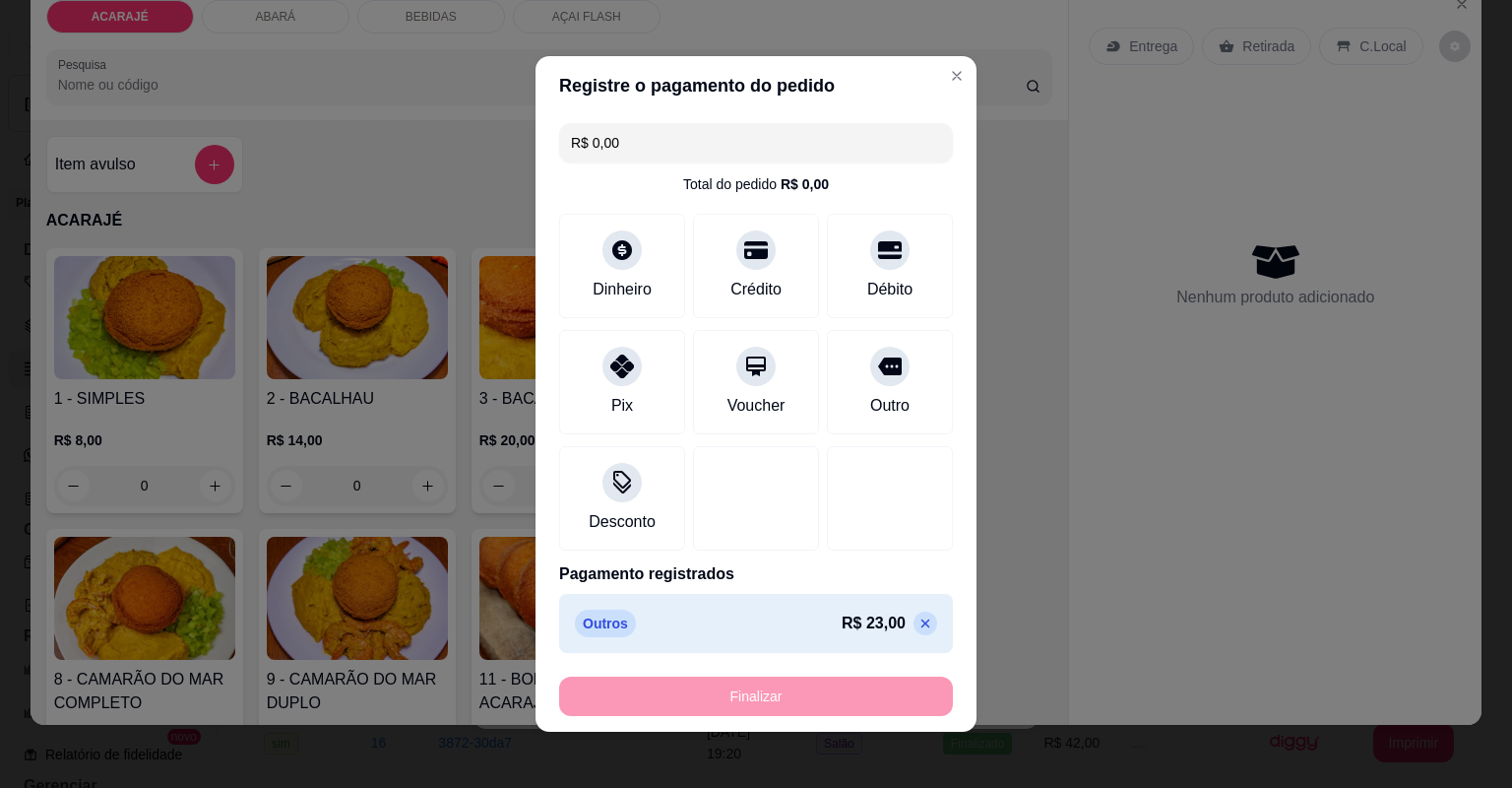 type on "-R$ 23,00" 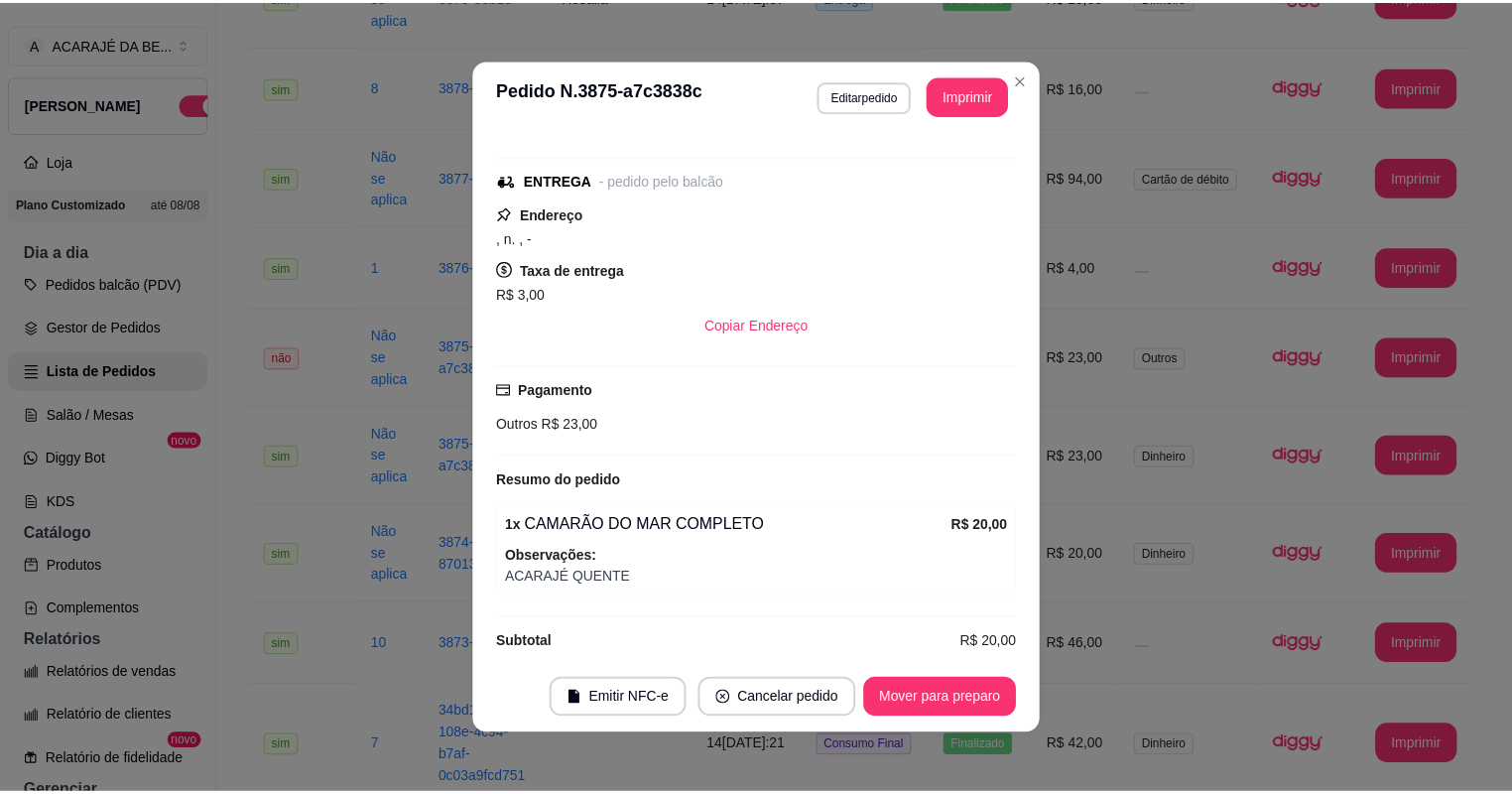 scroll, scrollTop: 288, scrollLeft: 0, axis: vertical 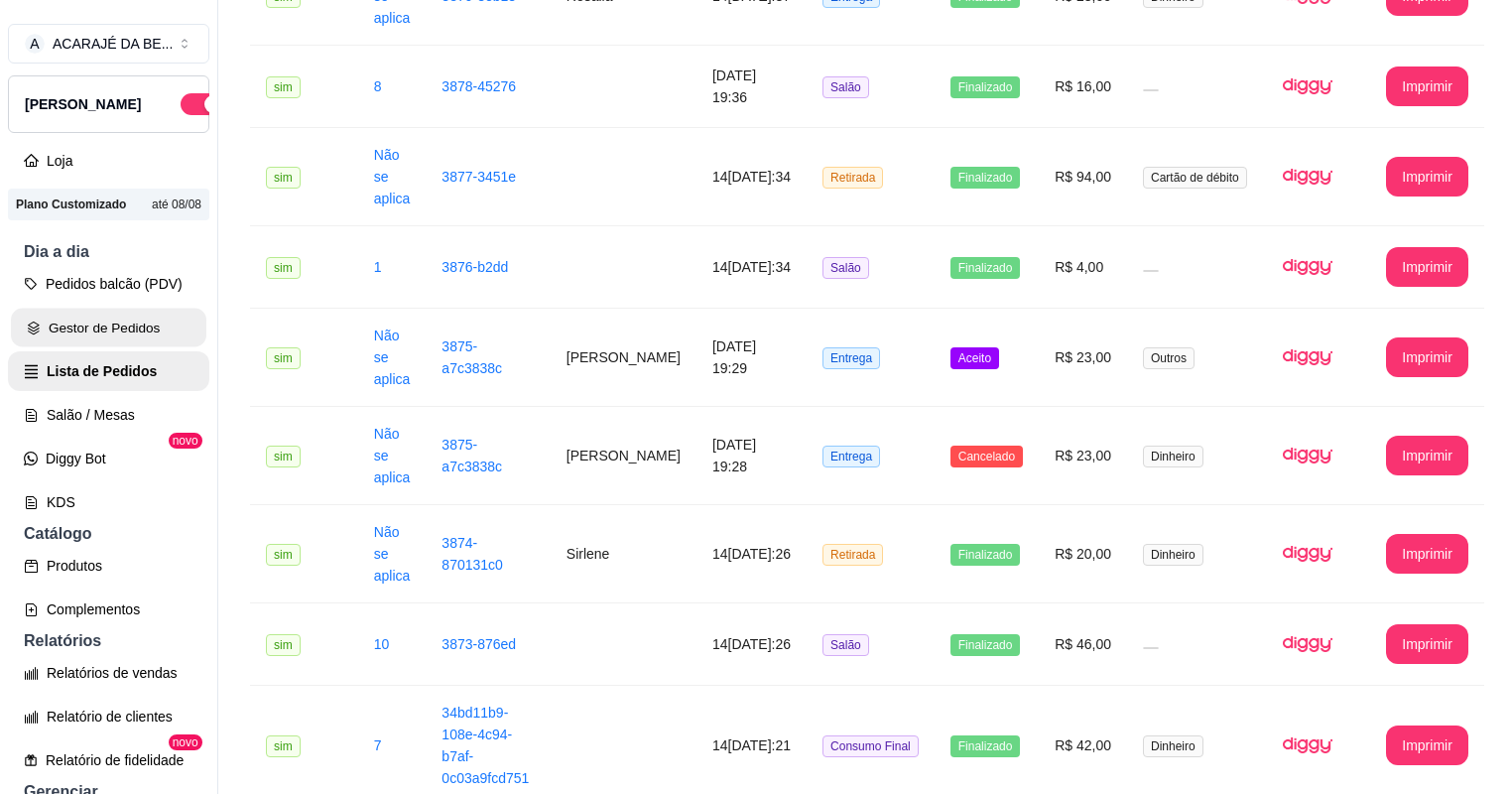 click on "Gestor de Pedidos" at bounding box center (108, 328) 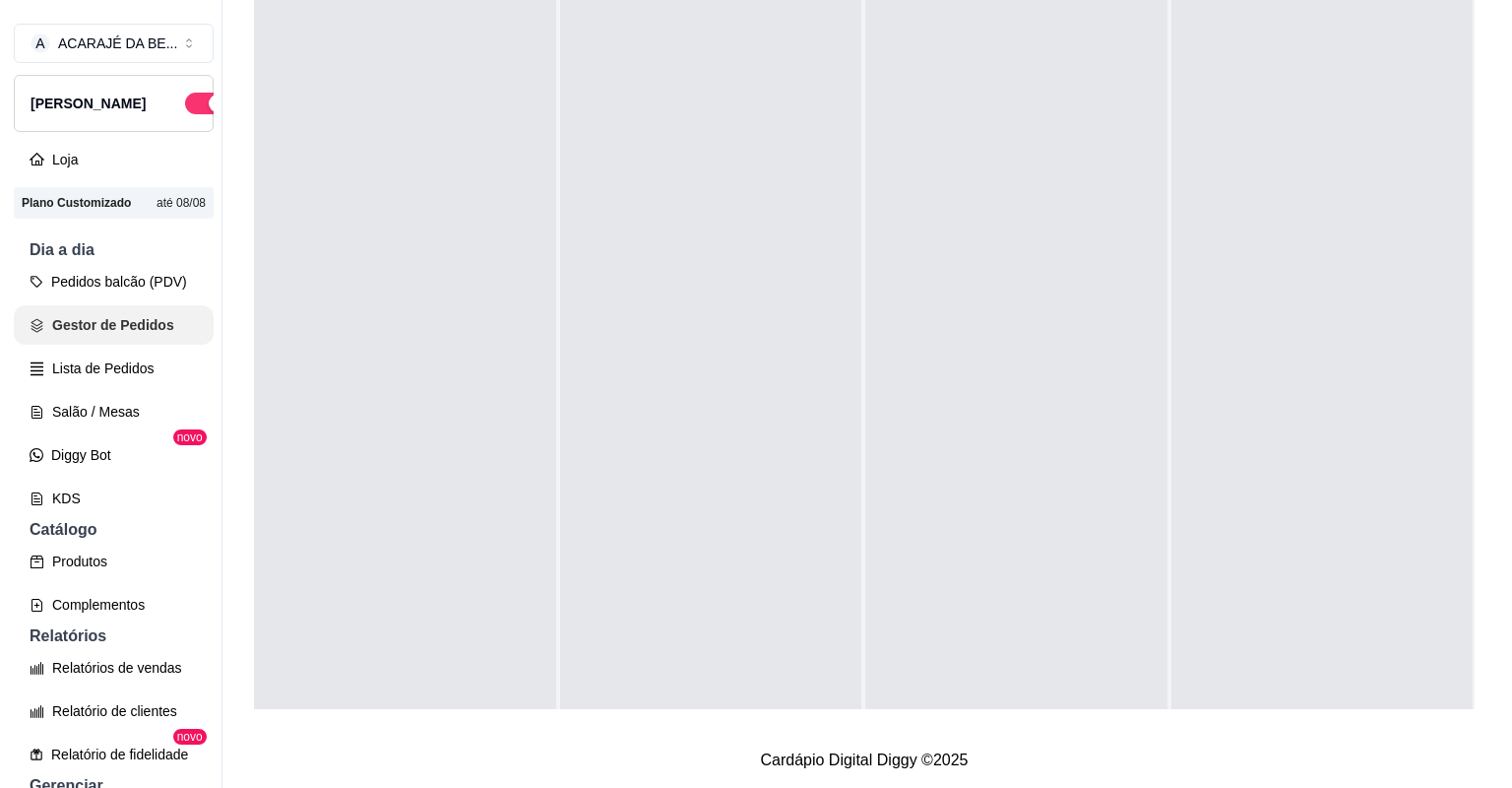 scroll, scrollTop: 0, scrollLeft: 0, axis: both 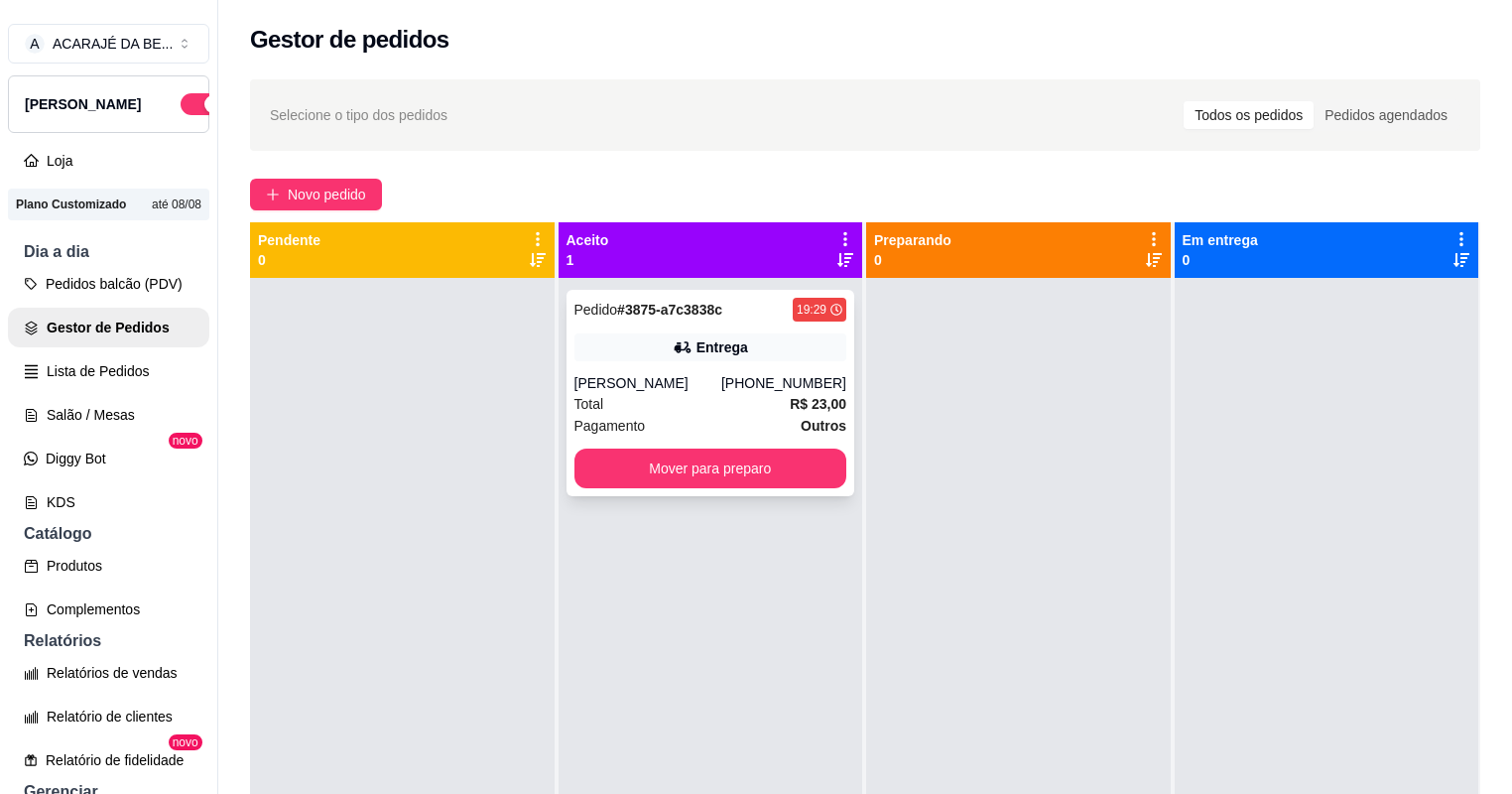 click on "Pagamento Outros" at bounding box center (710, 426) 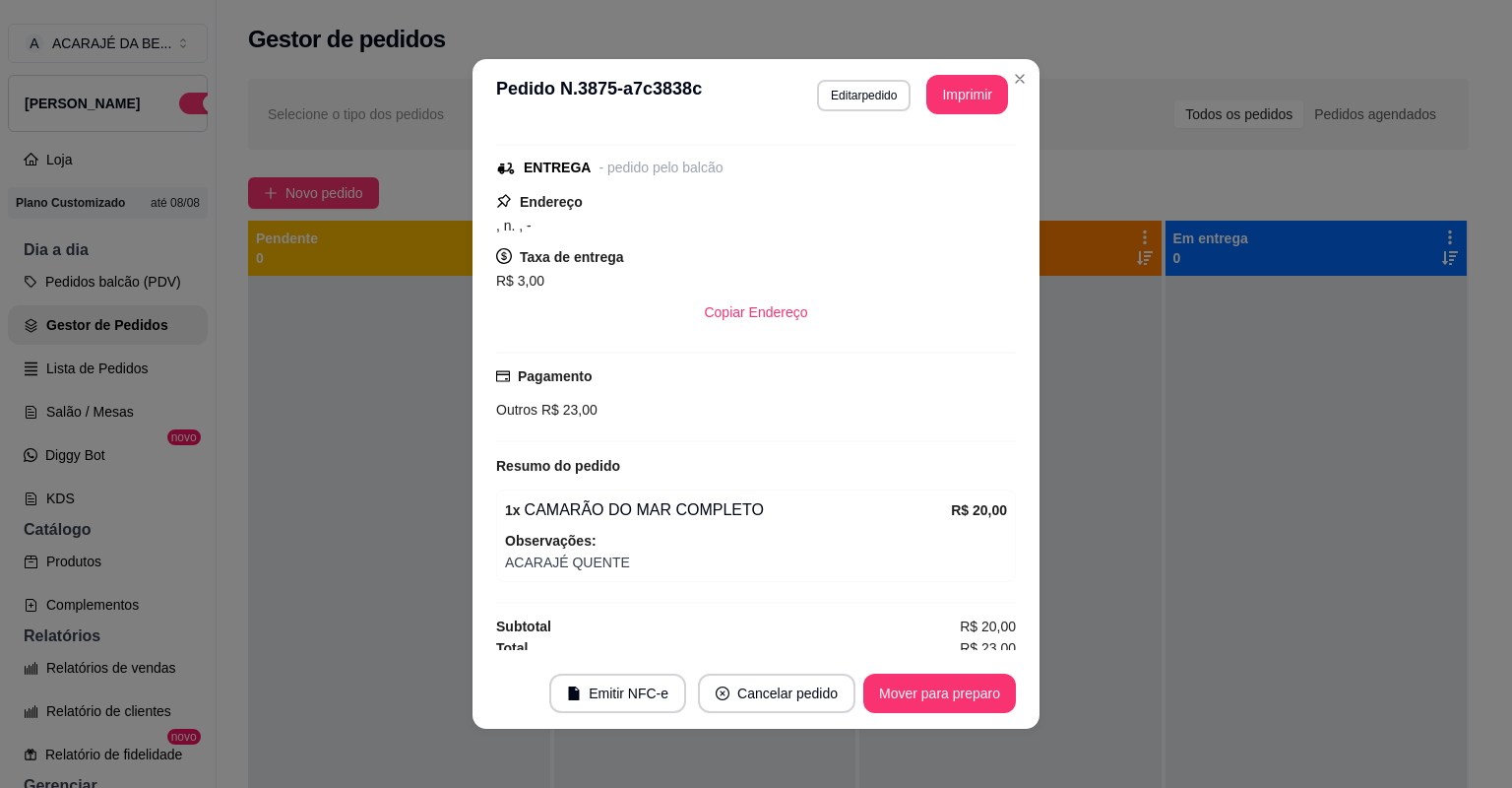 scroll, scrollTop: 286, scrollLeft: 0, axis: vertical 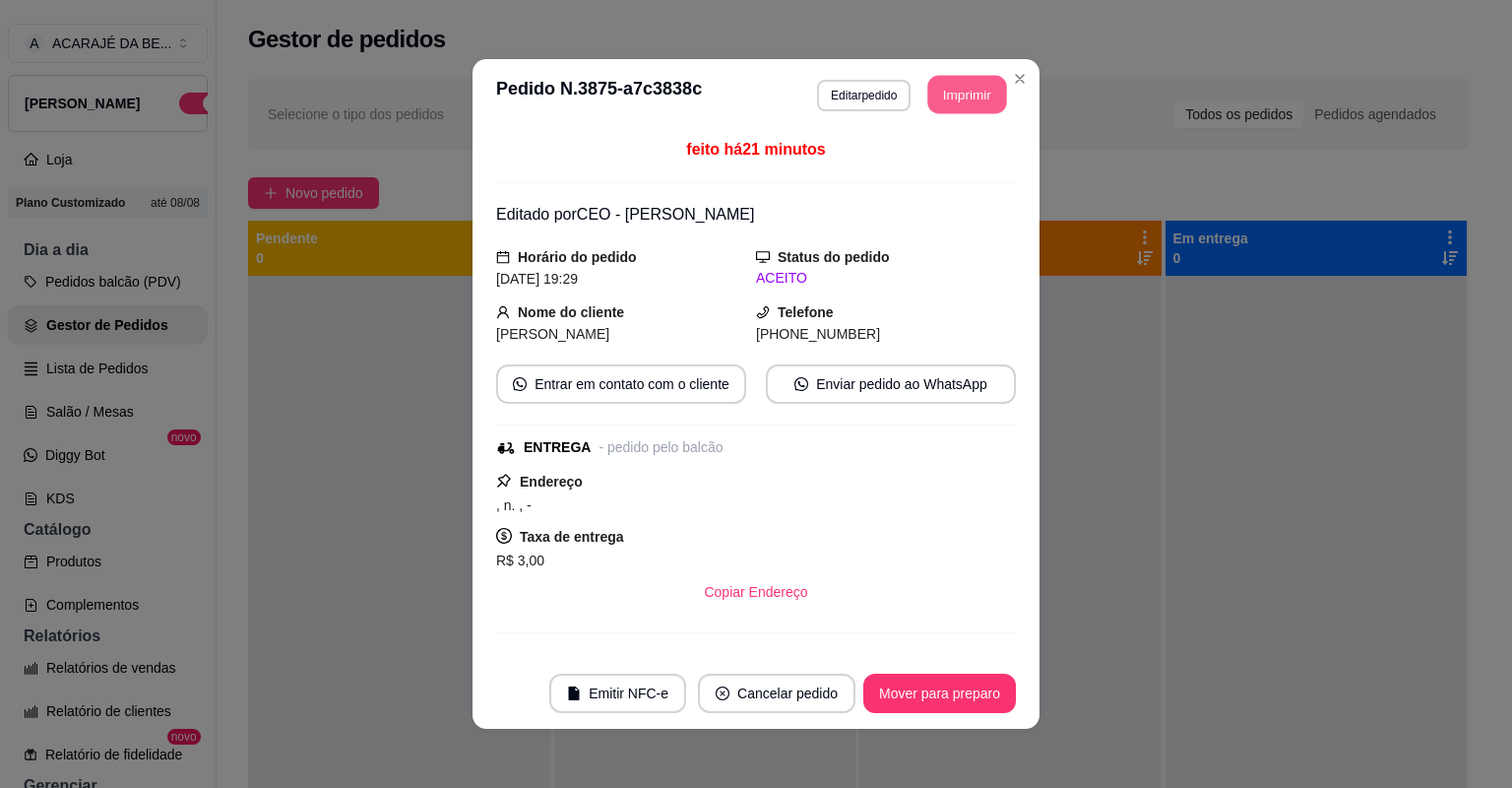 click on "Imprimir" at bounding box center [968, 95] 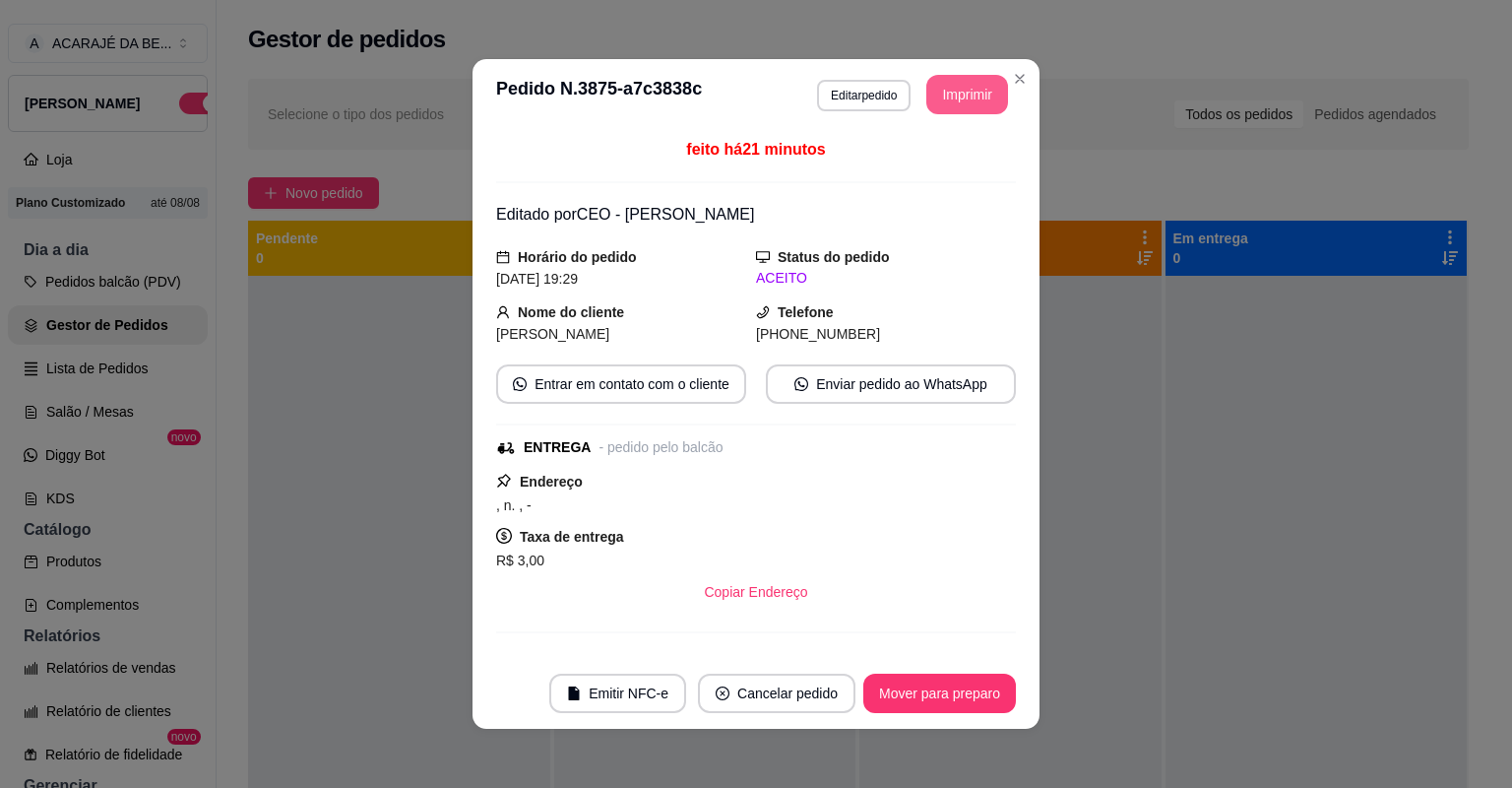 scroll, scrollTop: 0, scrollLeft: 0, axis: both 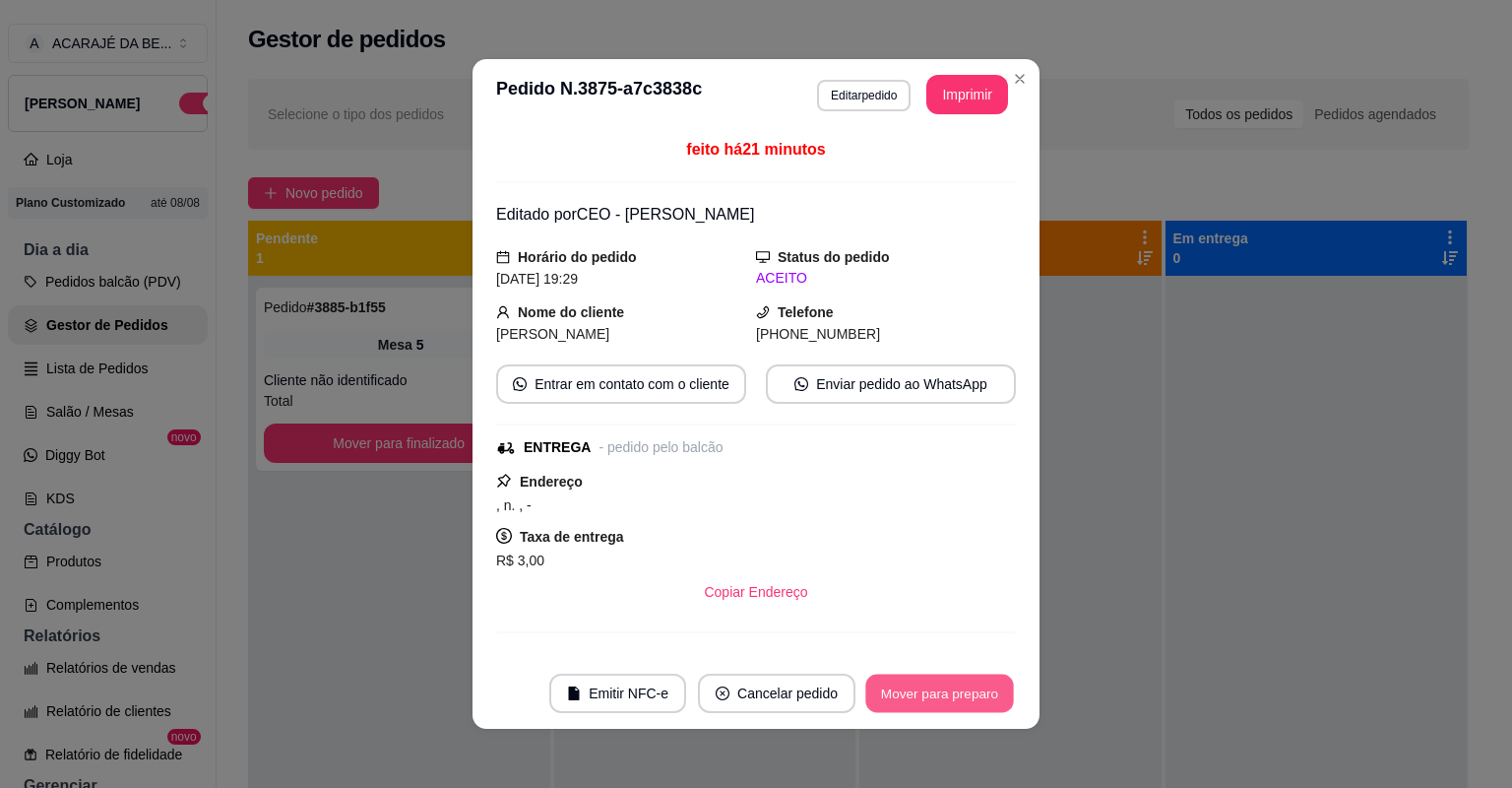 click on "Mover para preparo" at bounding box center [939, 693] 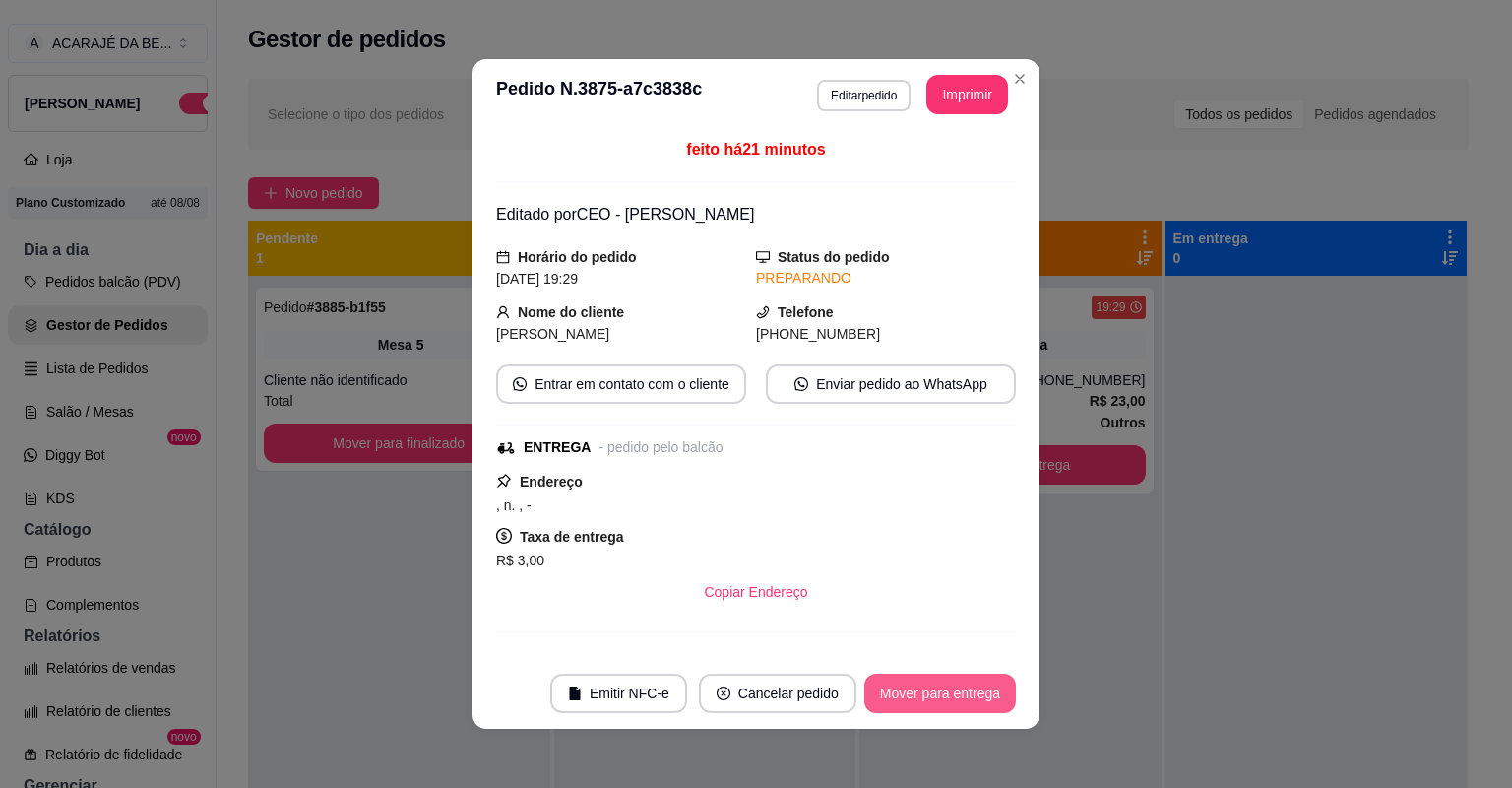 click on "Mover para entrega" at bounding box center (940, 693) 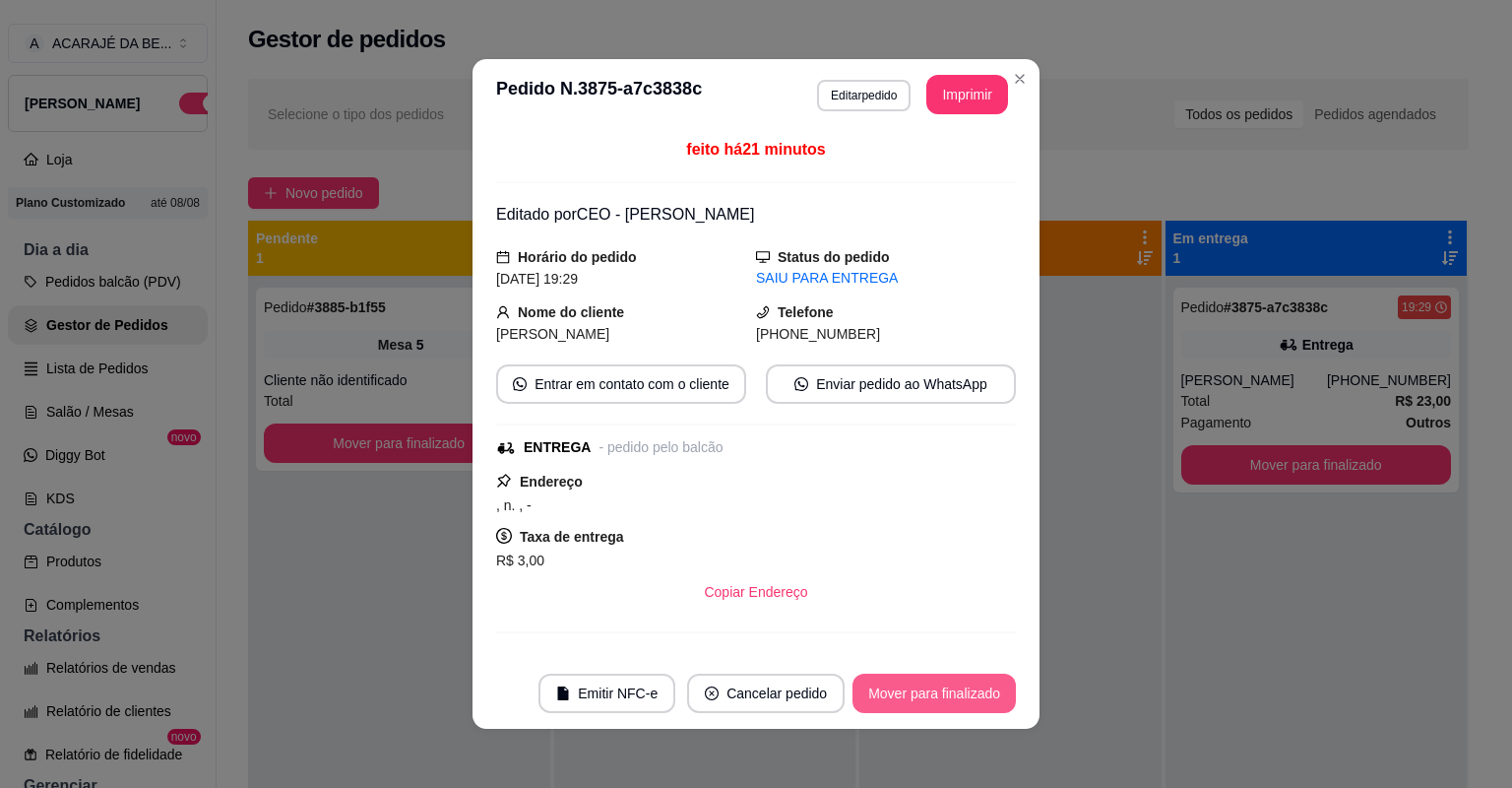 click on "Mover para finalizado" at bounding box center (934, 693) 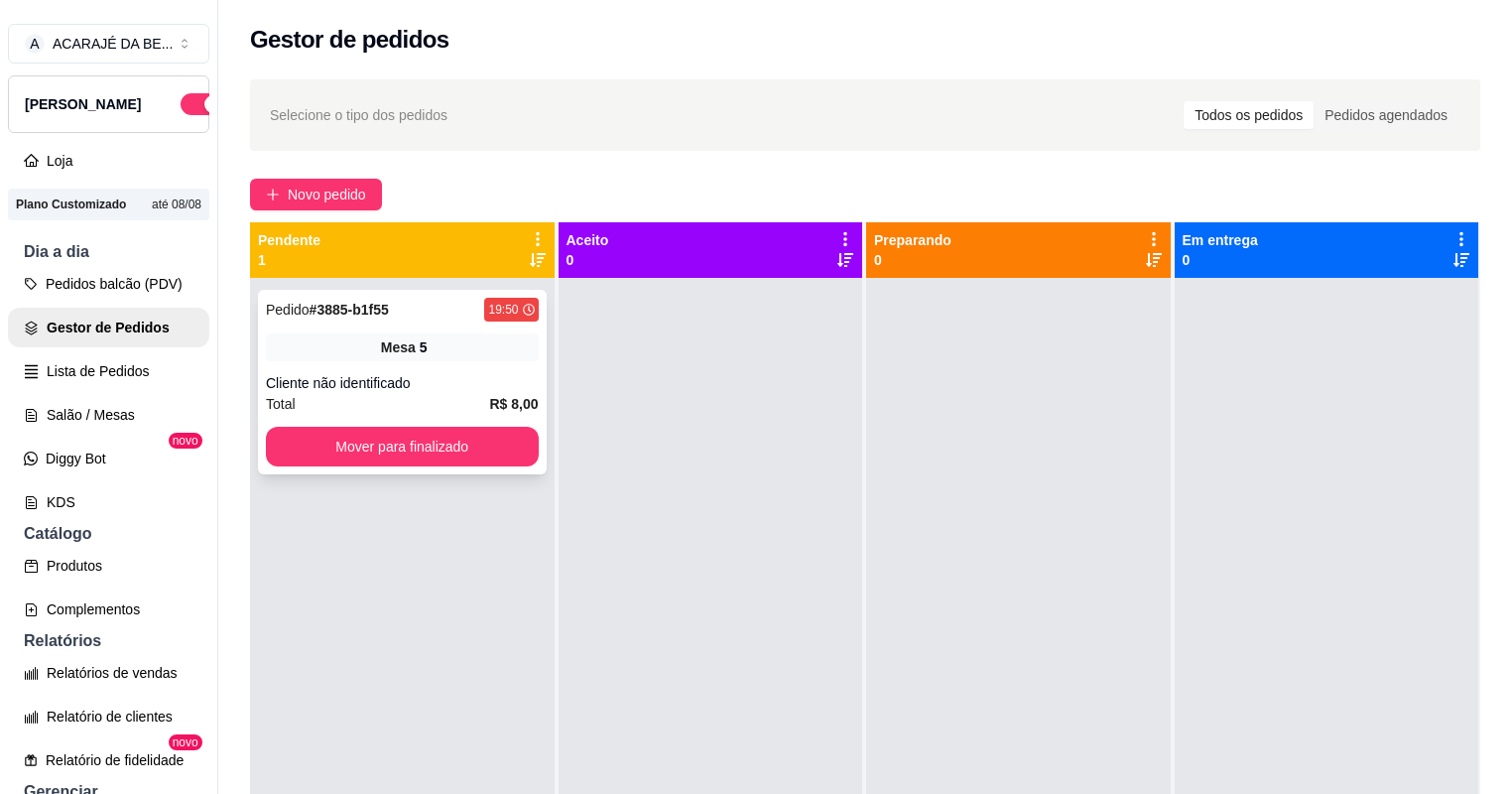 click on "Total R$ 8,00" at bounding box center (402, 404) 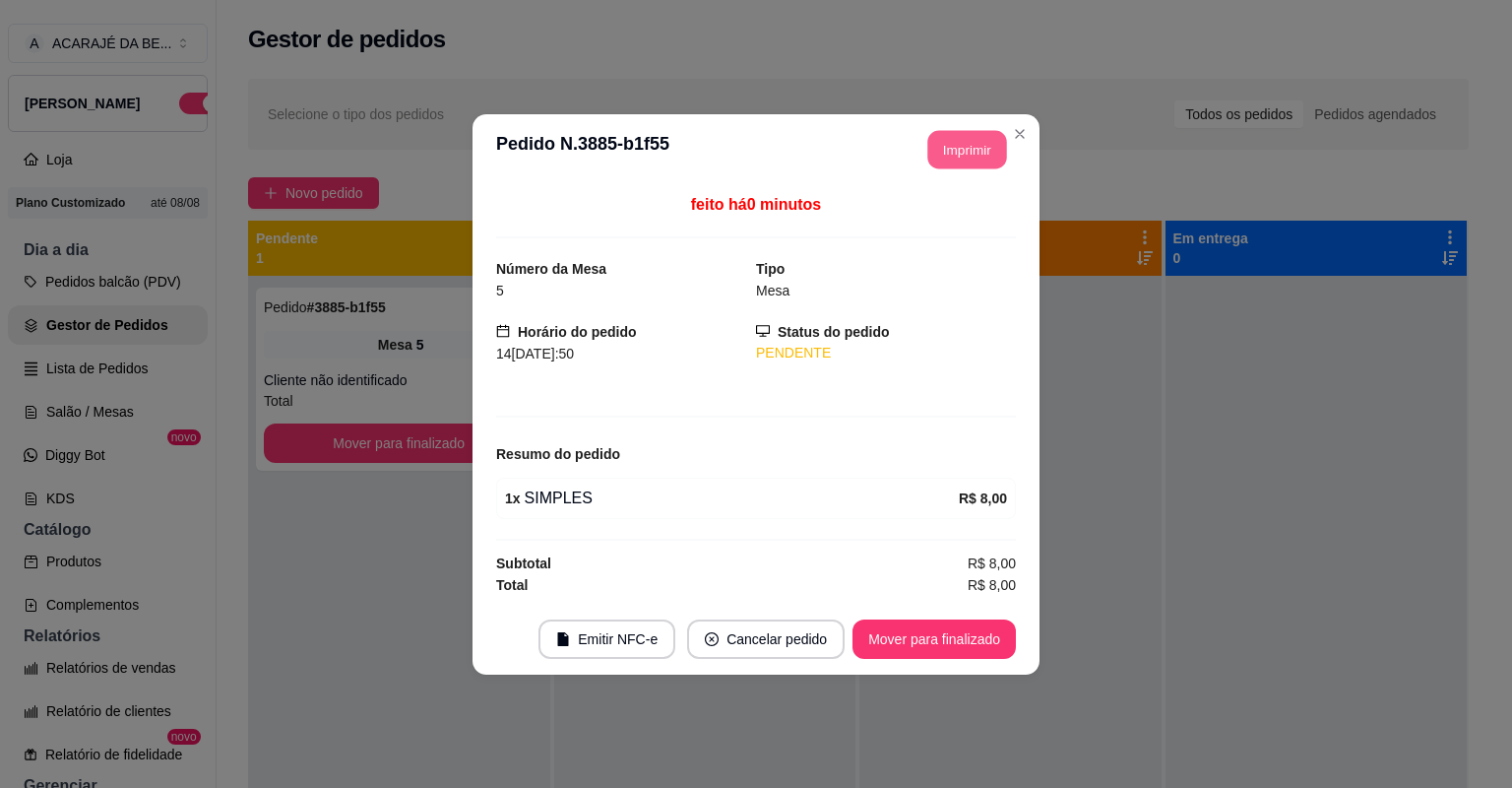 click on "Imprimir" at bounding box center (968, 149) 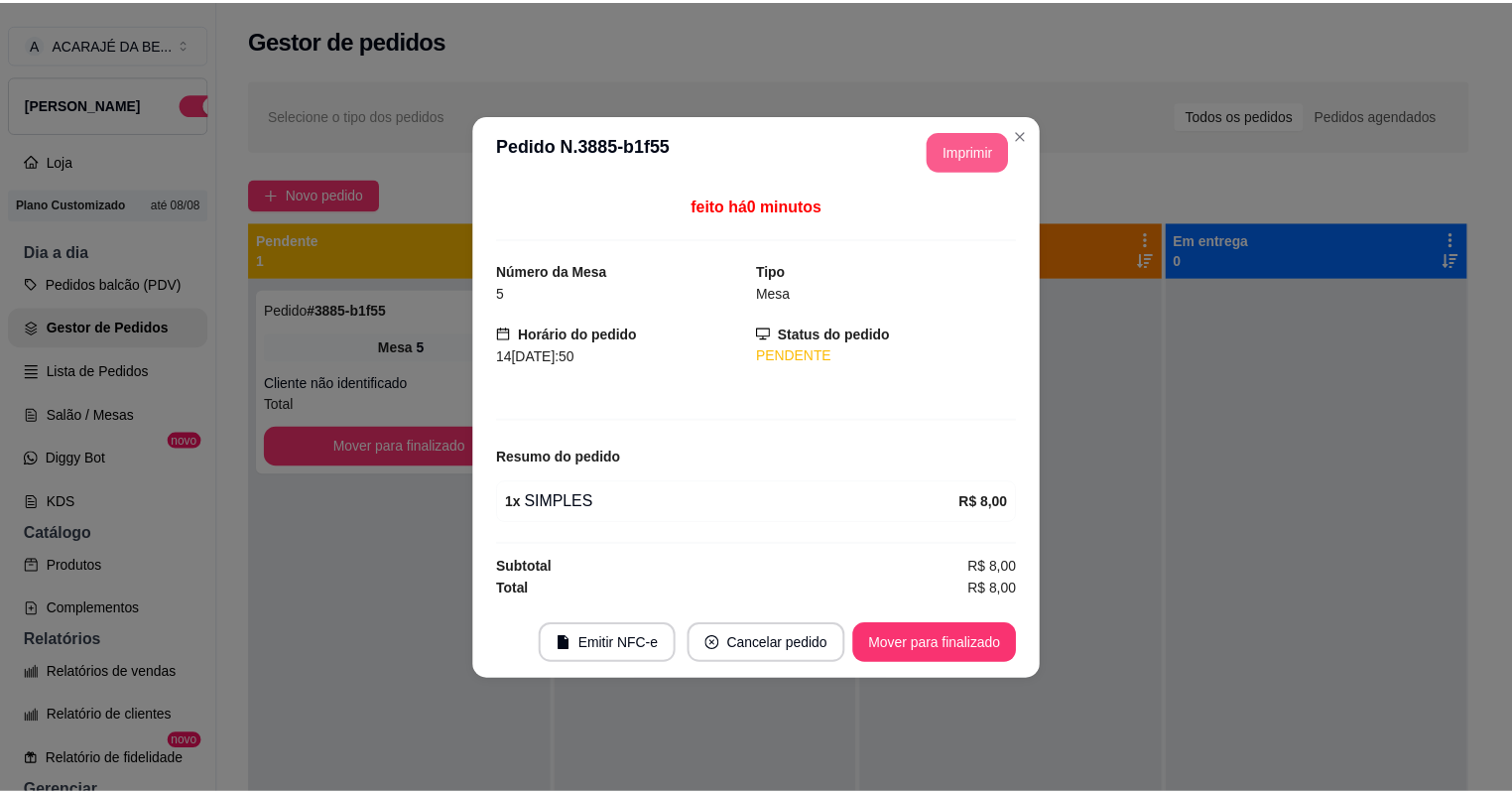 scroll, scrollTop: 0, scrollLeft: 0, axis: both 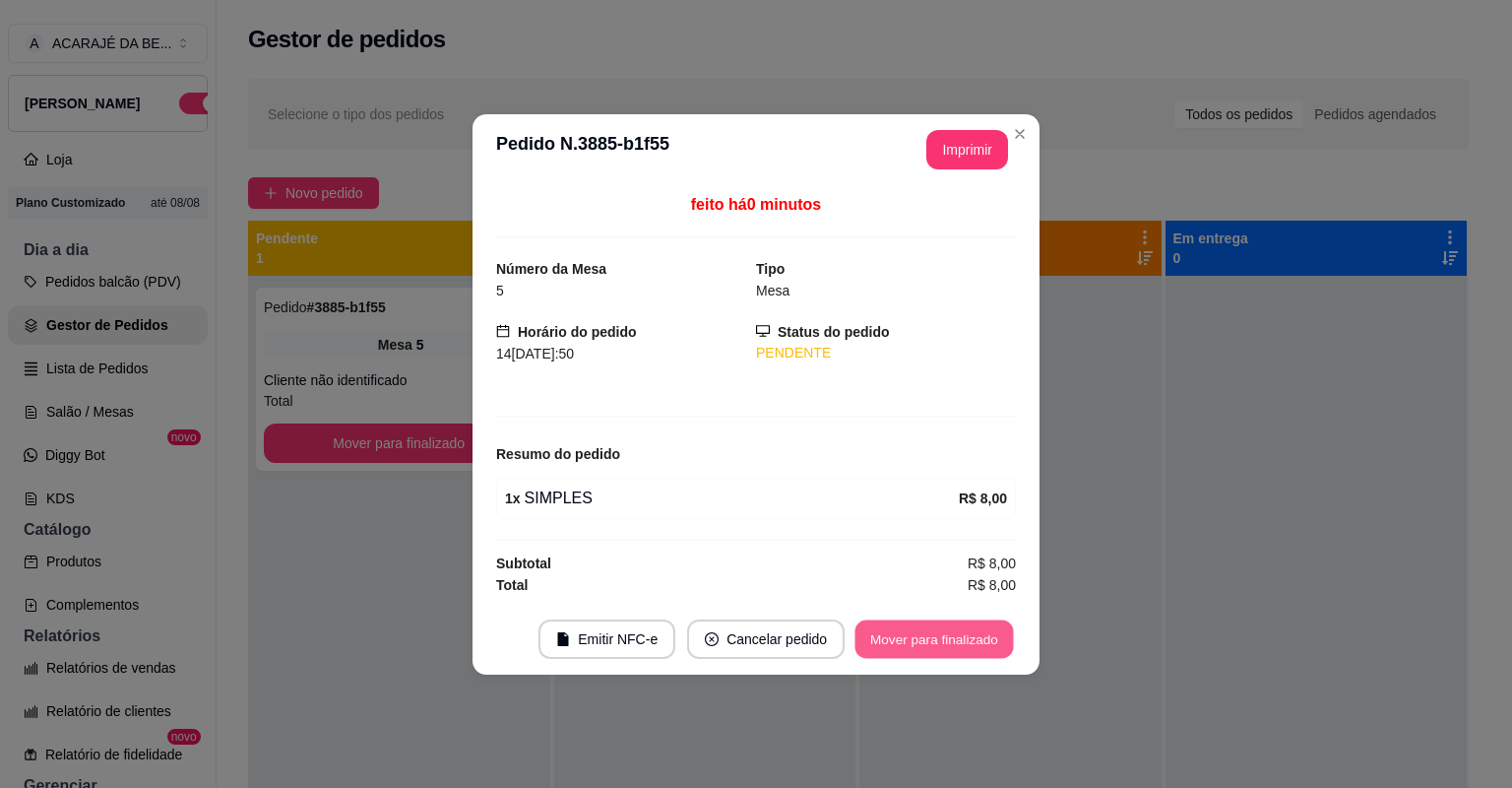 click on "Mover para finalizado" at bounding box center [934, 638] 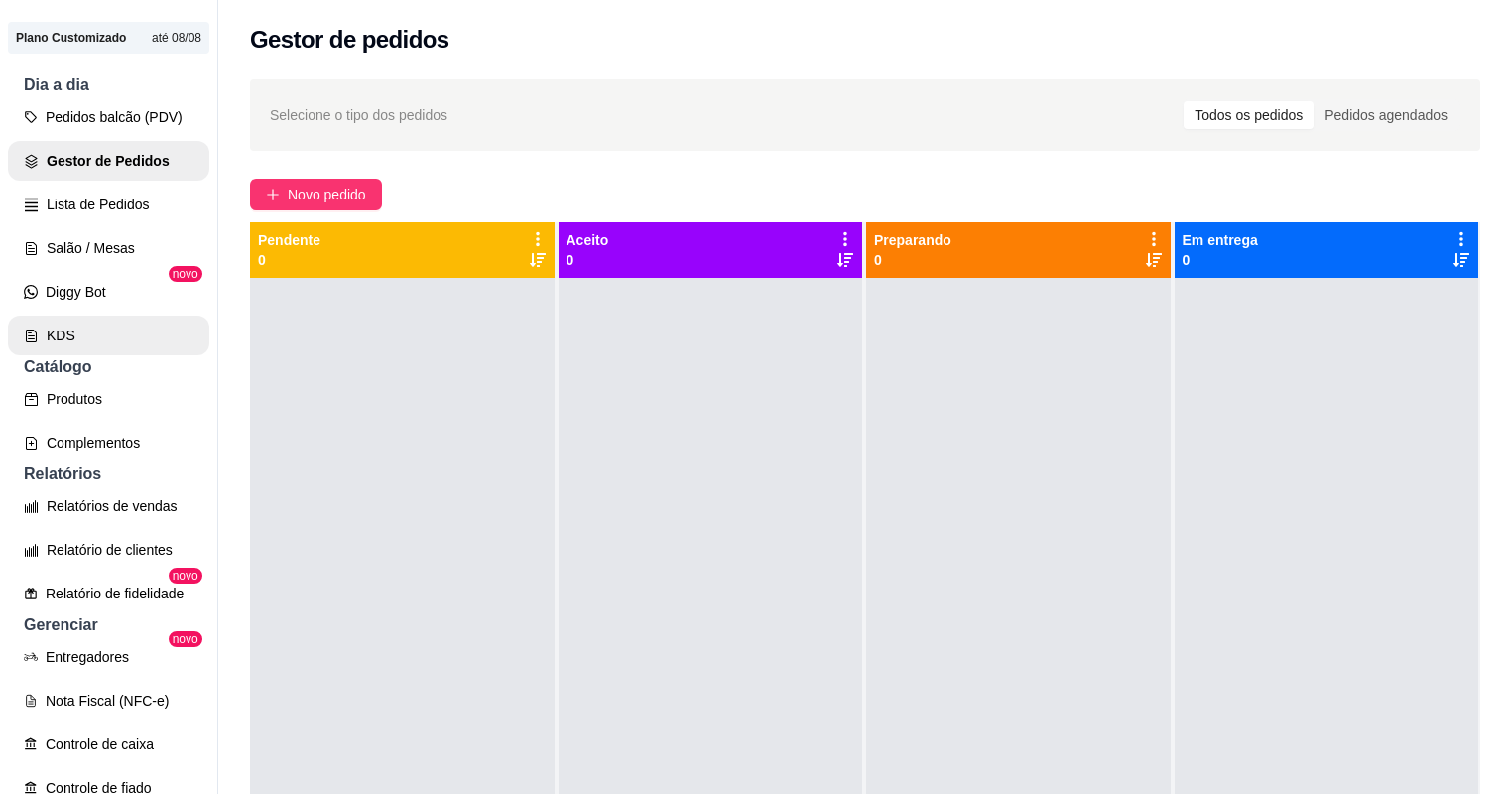 scroll, scrollTop: 397, scrollLeft: 0, axis: vertical 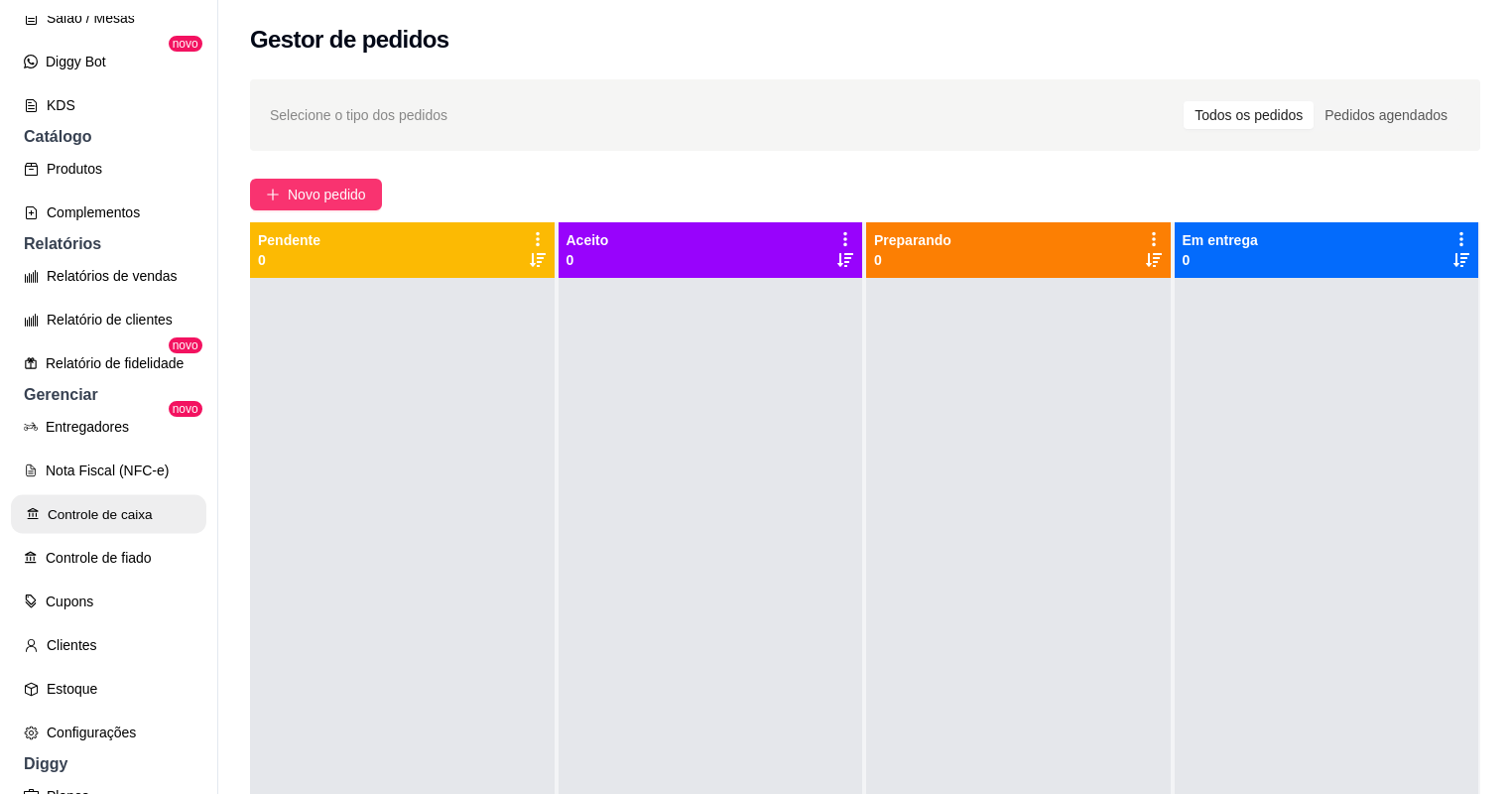 click on "Controle de caixa" at bounding box center [108, 514] 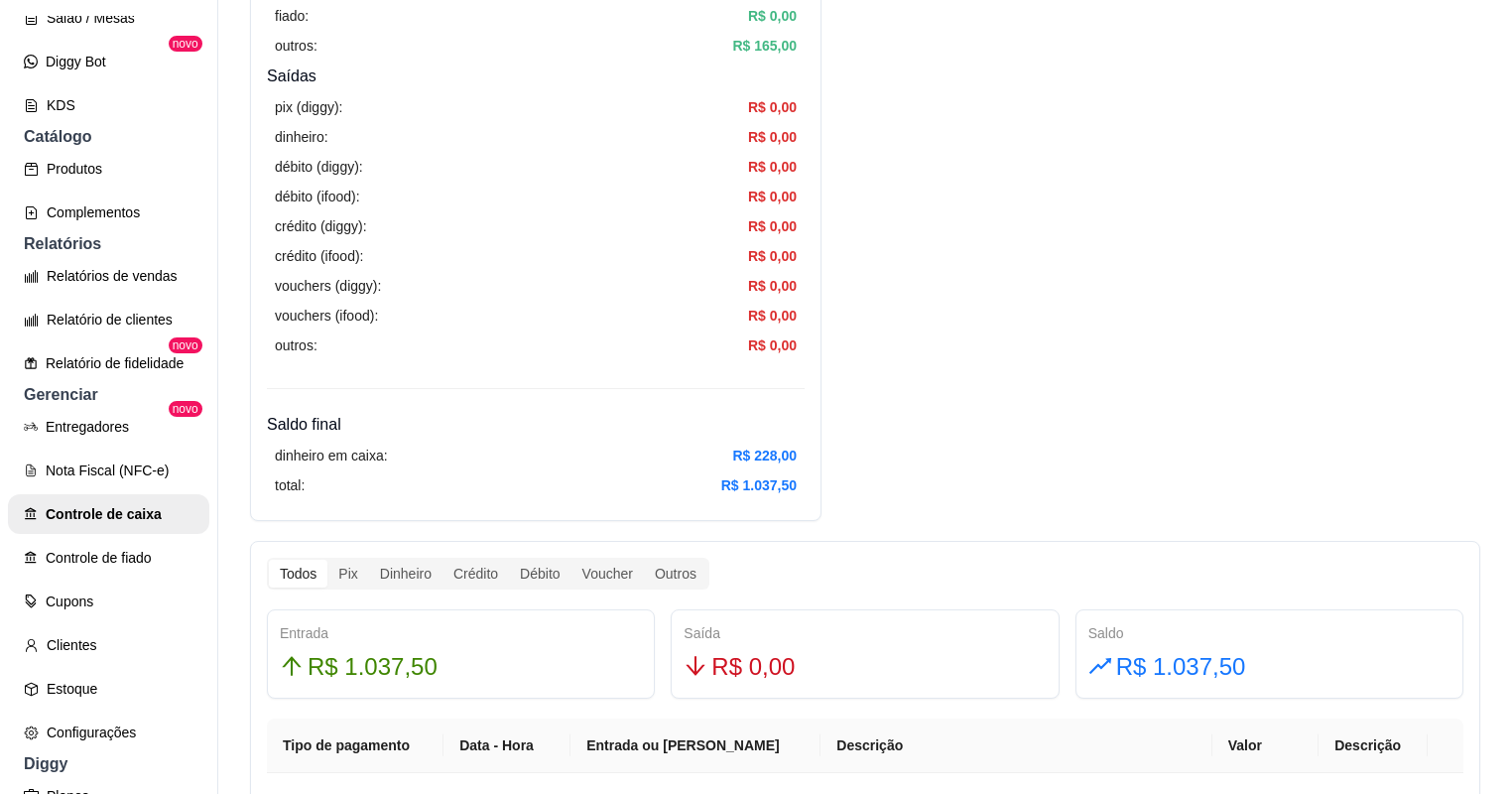 scroll, scrollTop: 0, scrollLeft: 0, axis: both 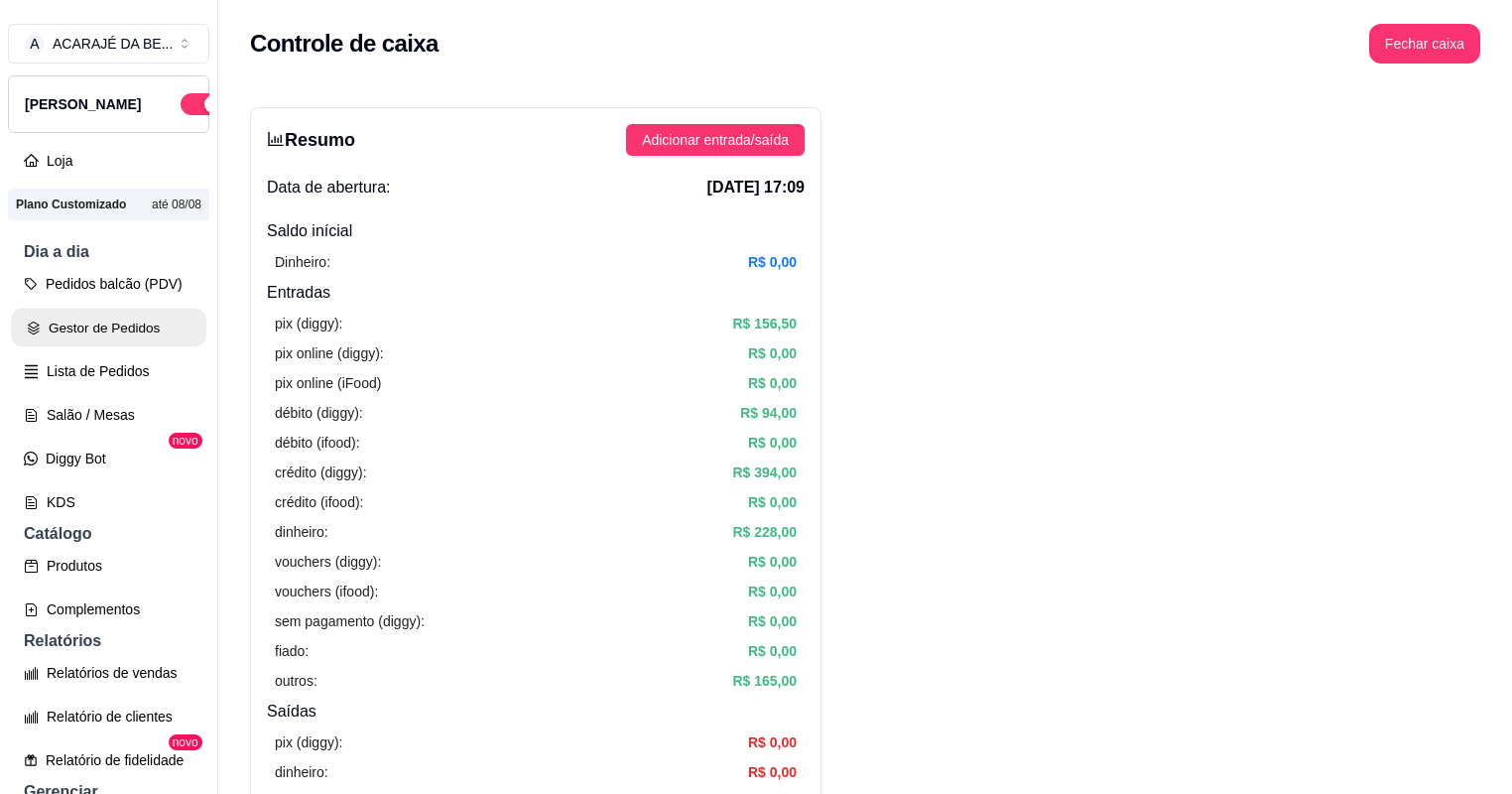 click on "Gestor de Pedidos" at bounding box center (108, 328) 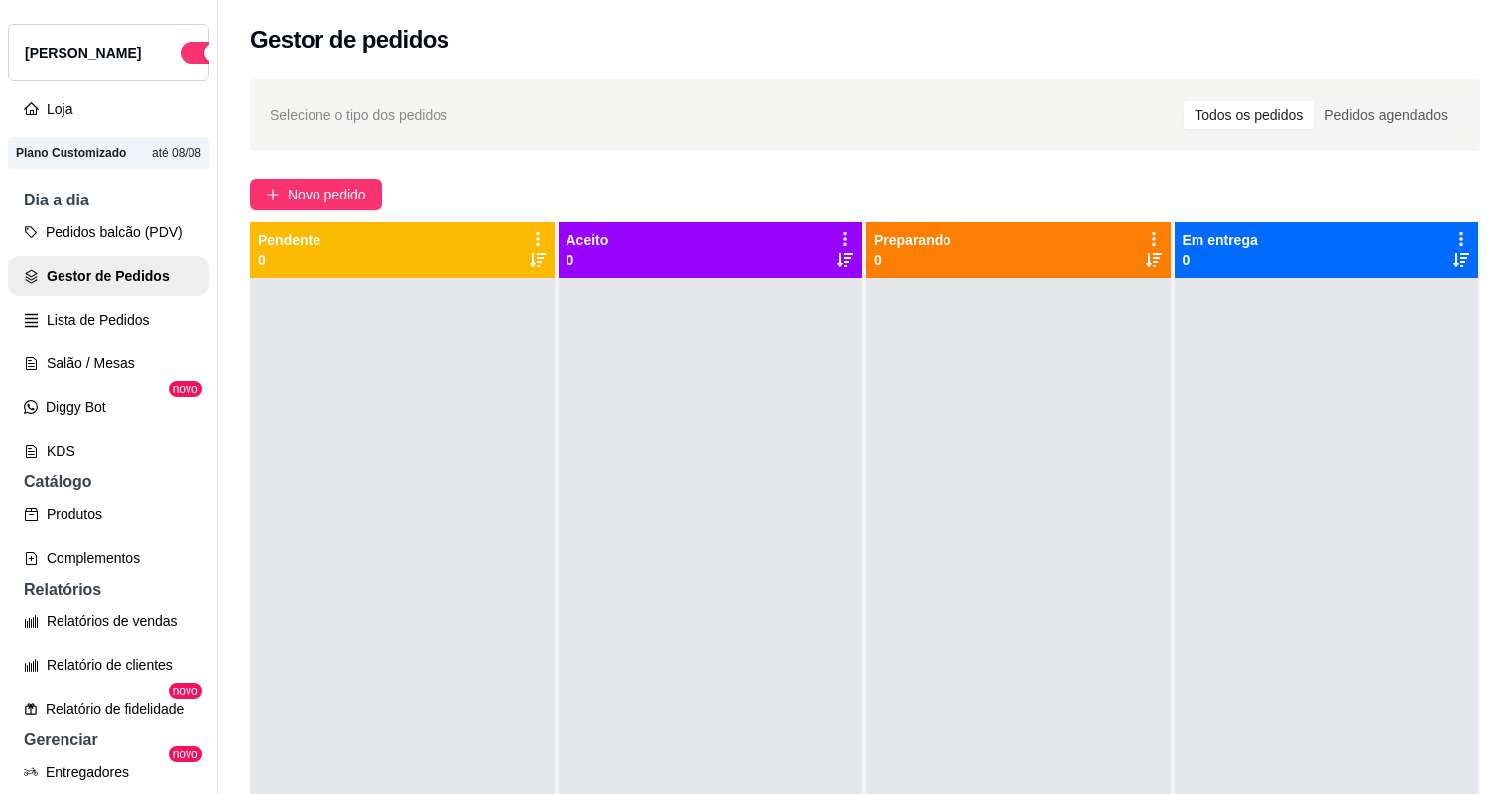 scroll, scrollTop: 79, scrollLeft: 0, axis: vertical 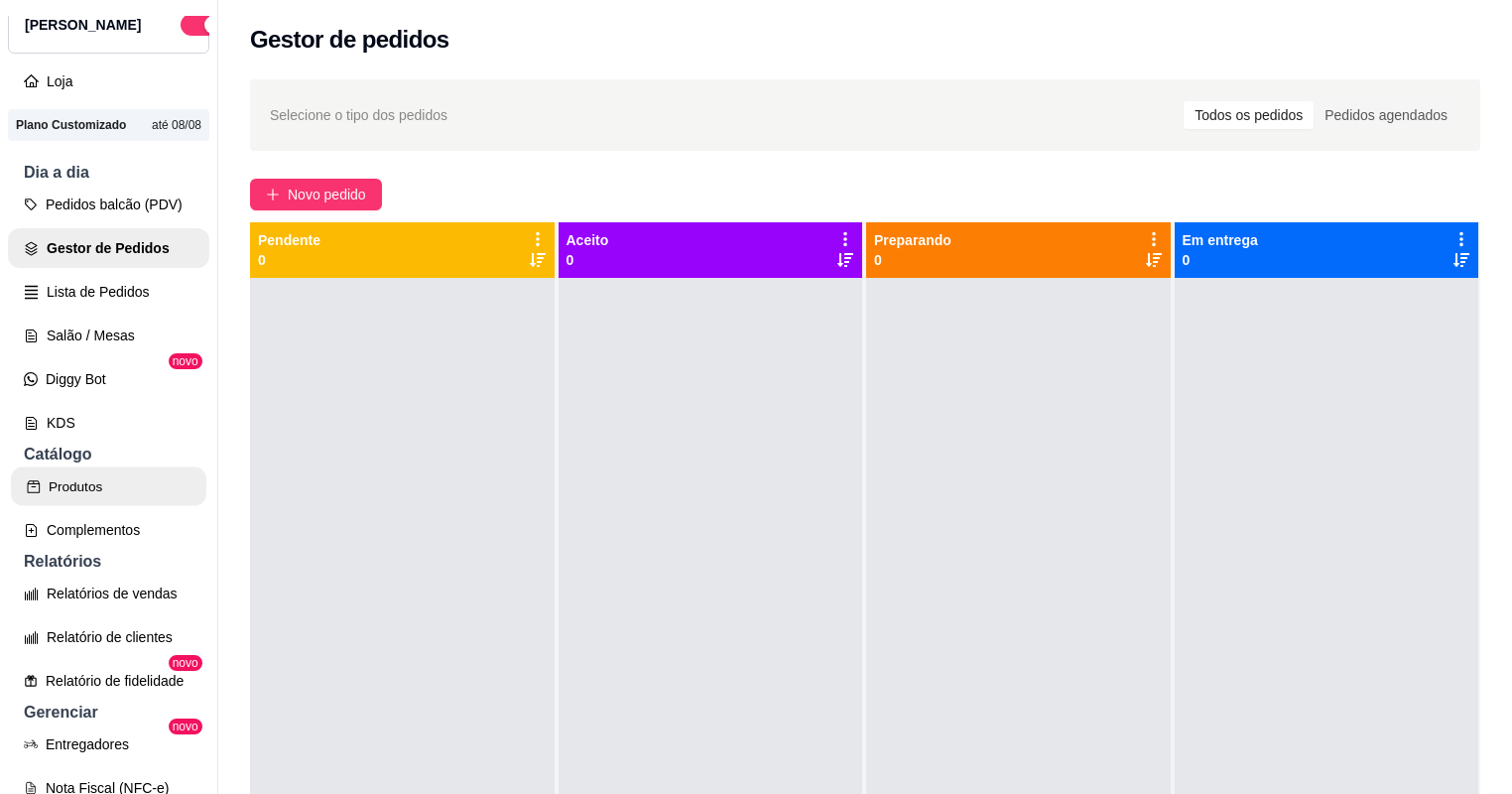 click on "Produtos" at bounding box center [108, 486] 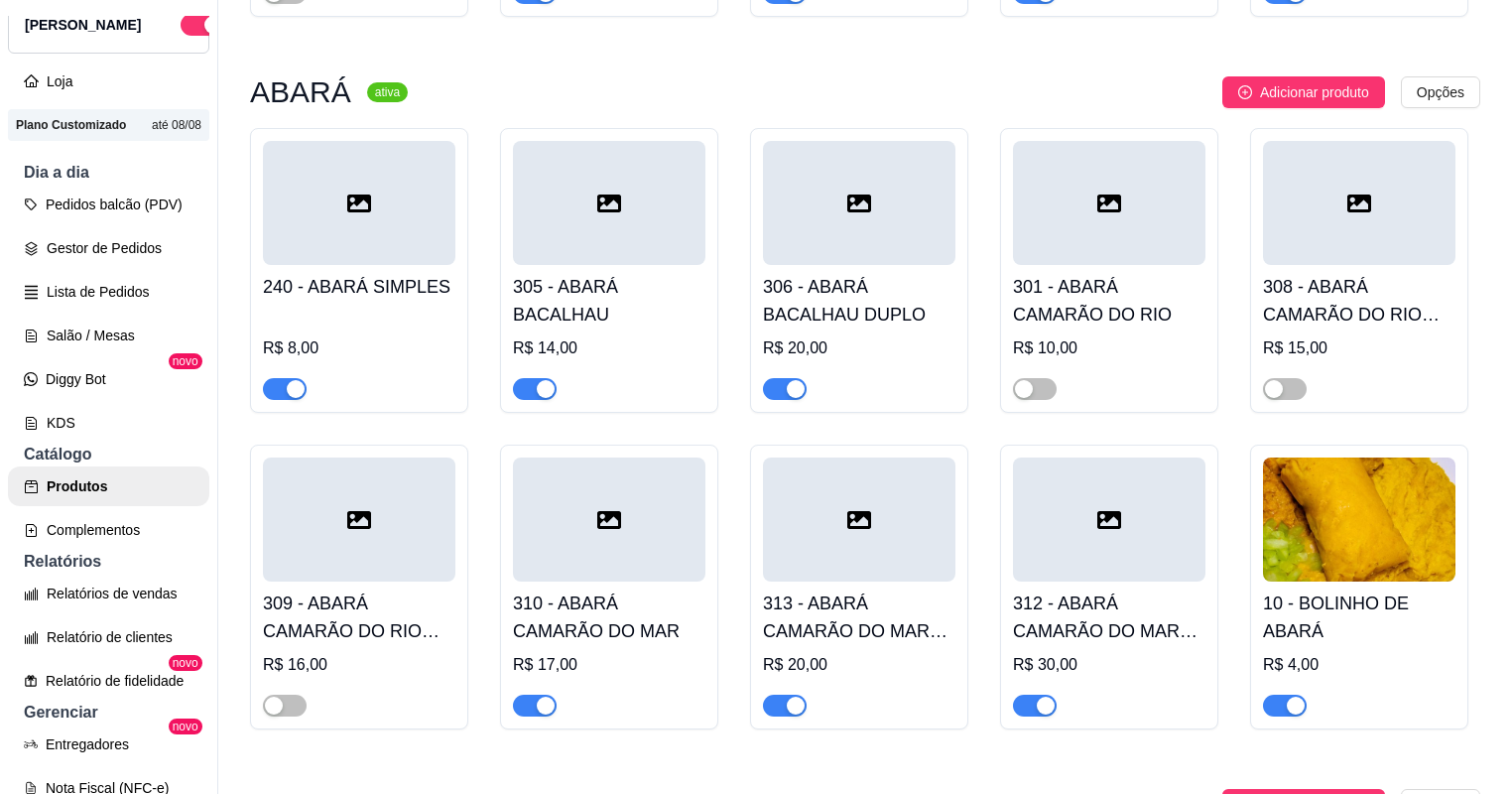 scroll, scrollTop: 873, scrollLeft: 0, axis: vertical 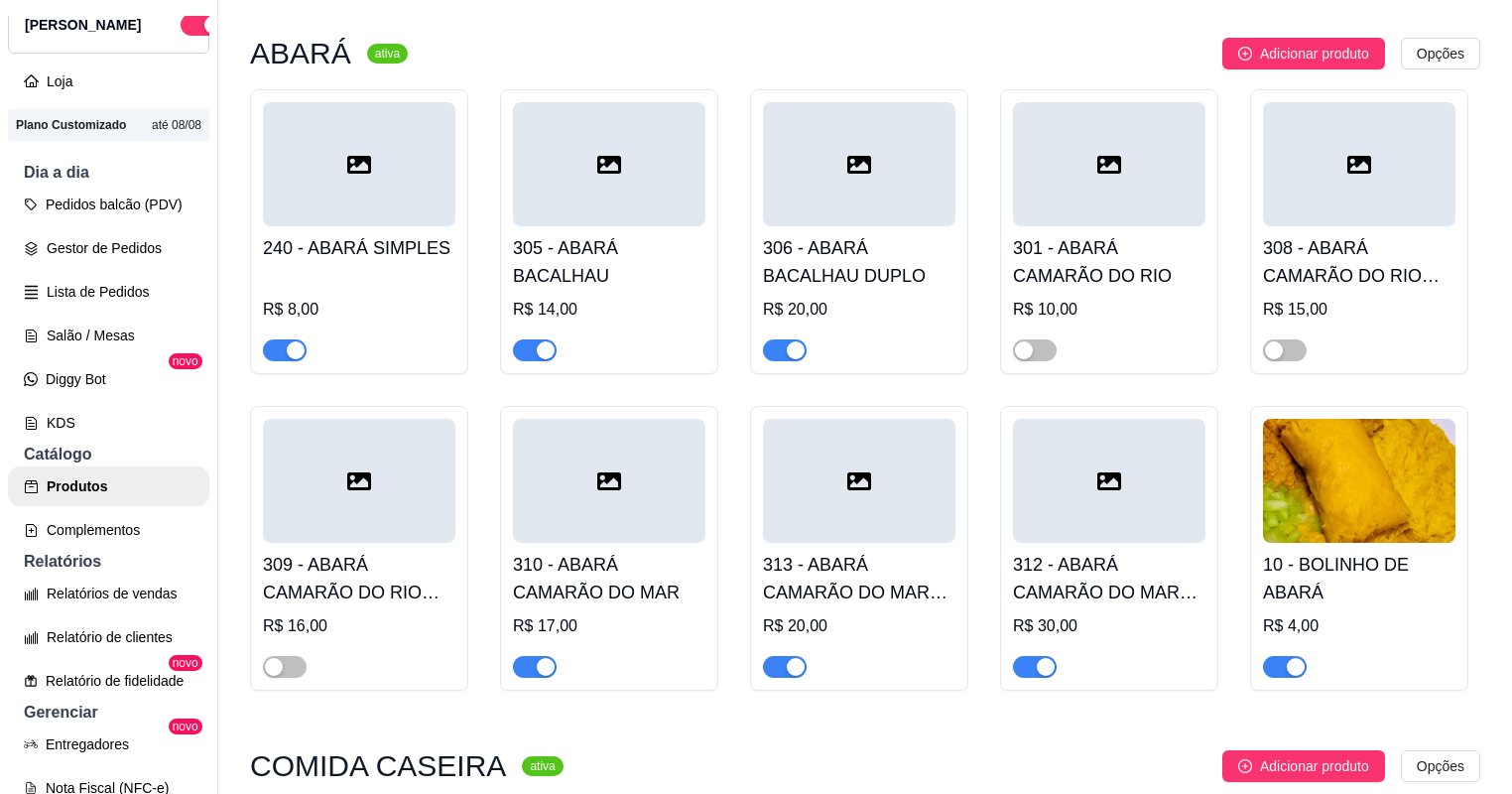 click at bounding box center [285, 350] 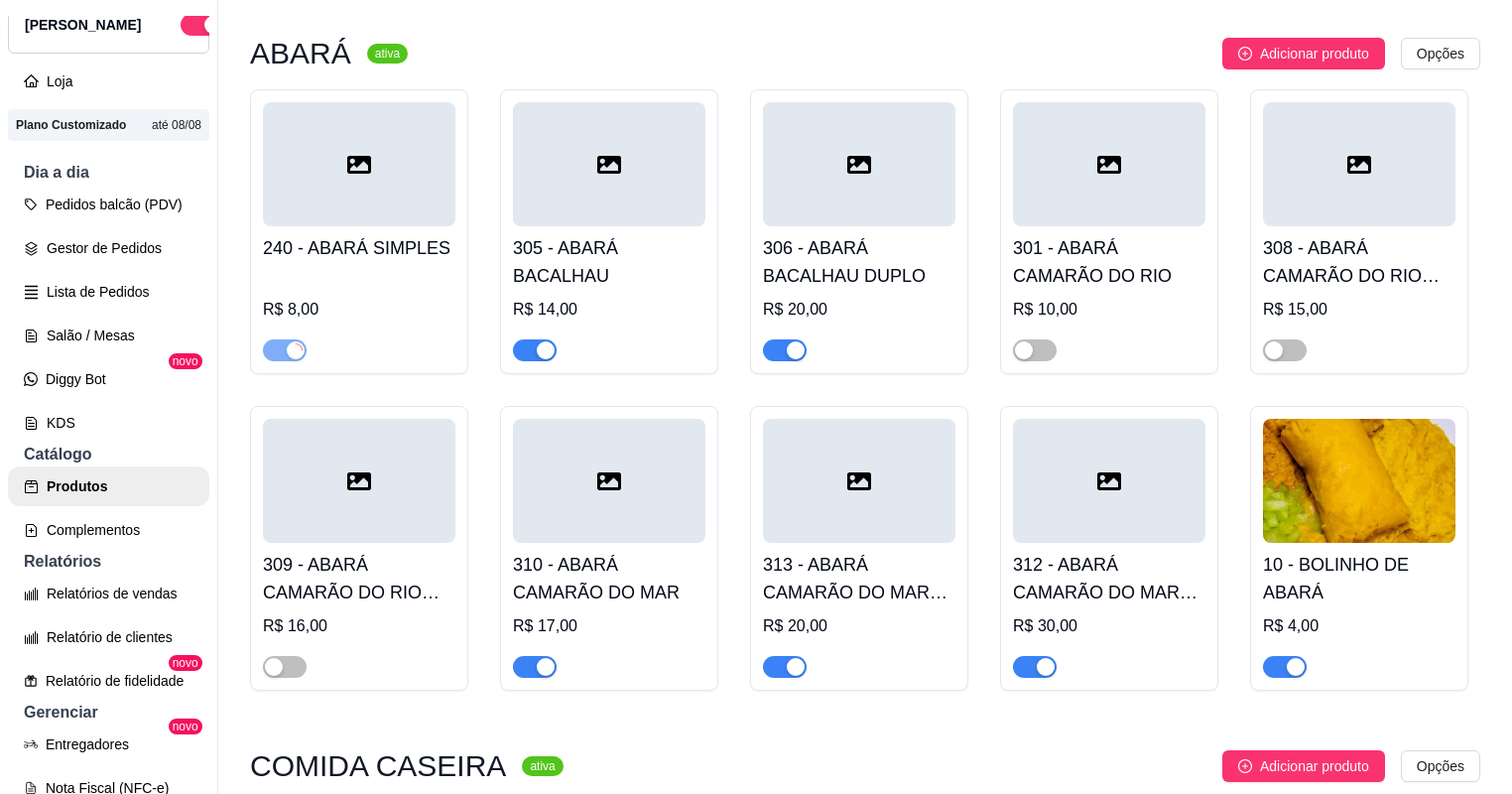 click at bounding box center (535, 350) 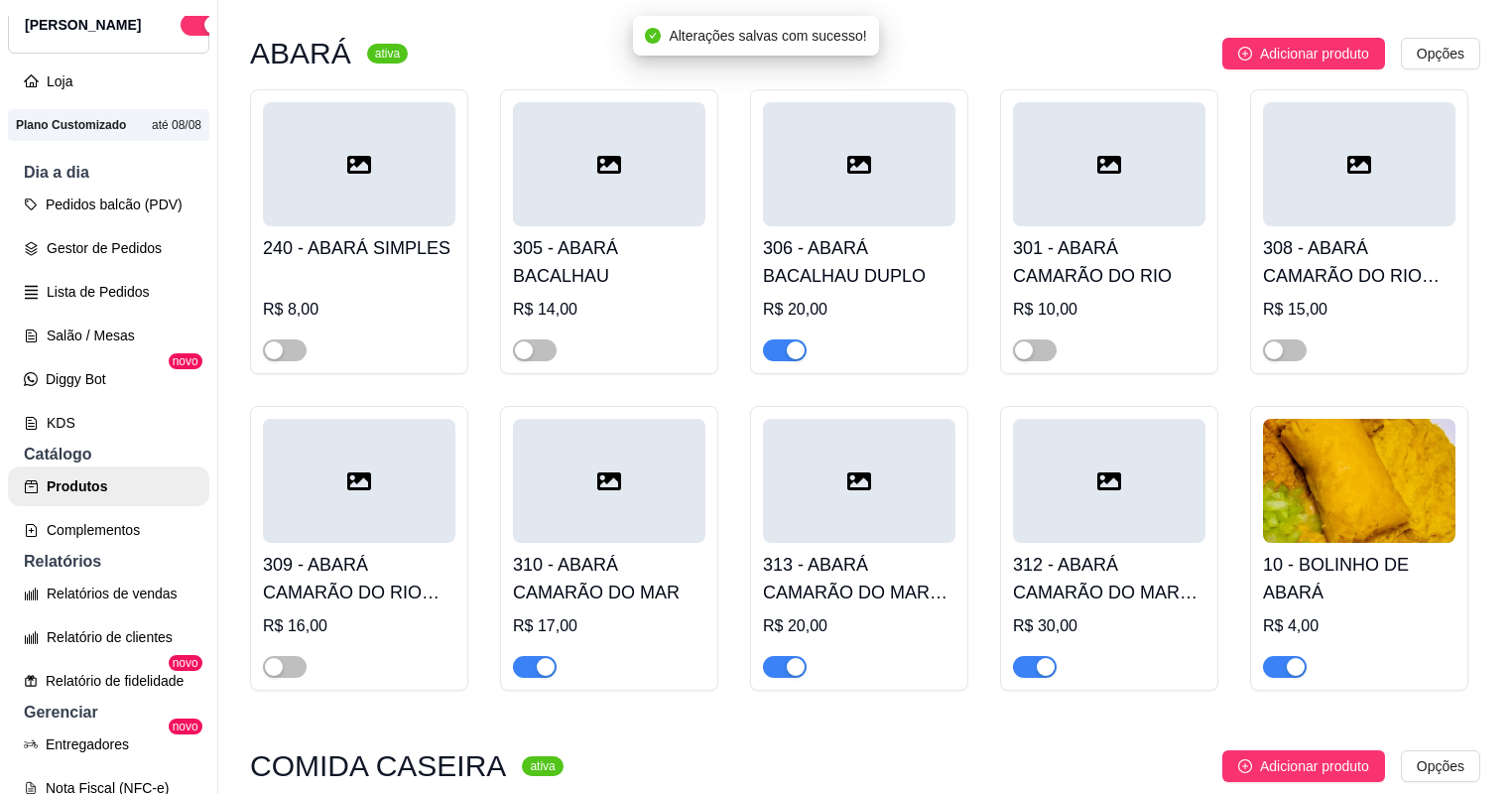 click at bounding box center [535, 667] 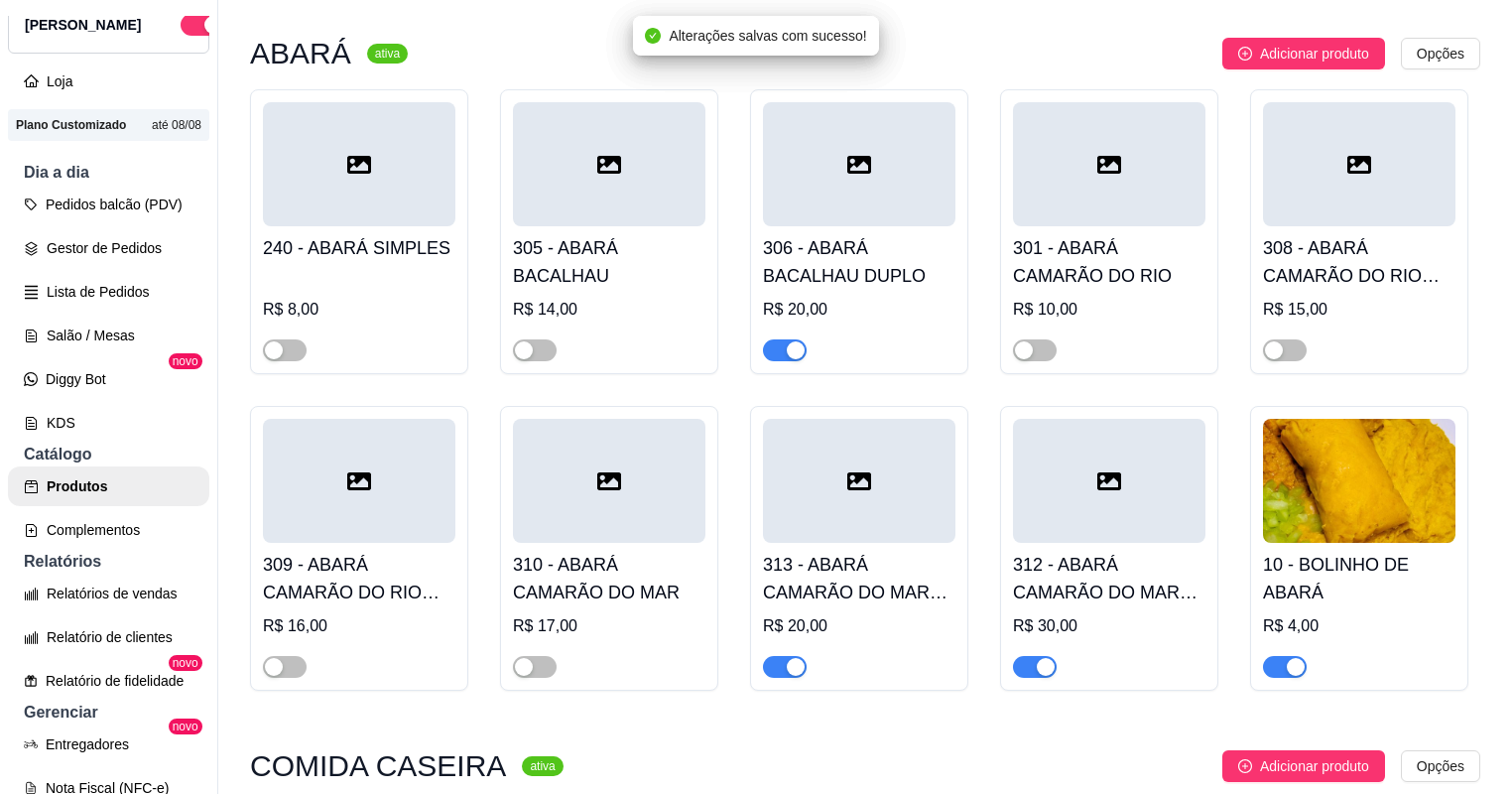 click at bounding box center [785, 350] 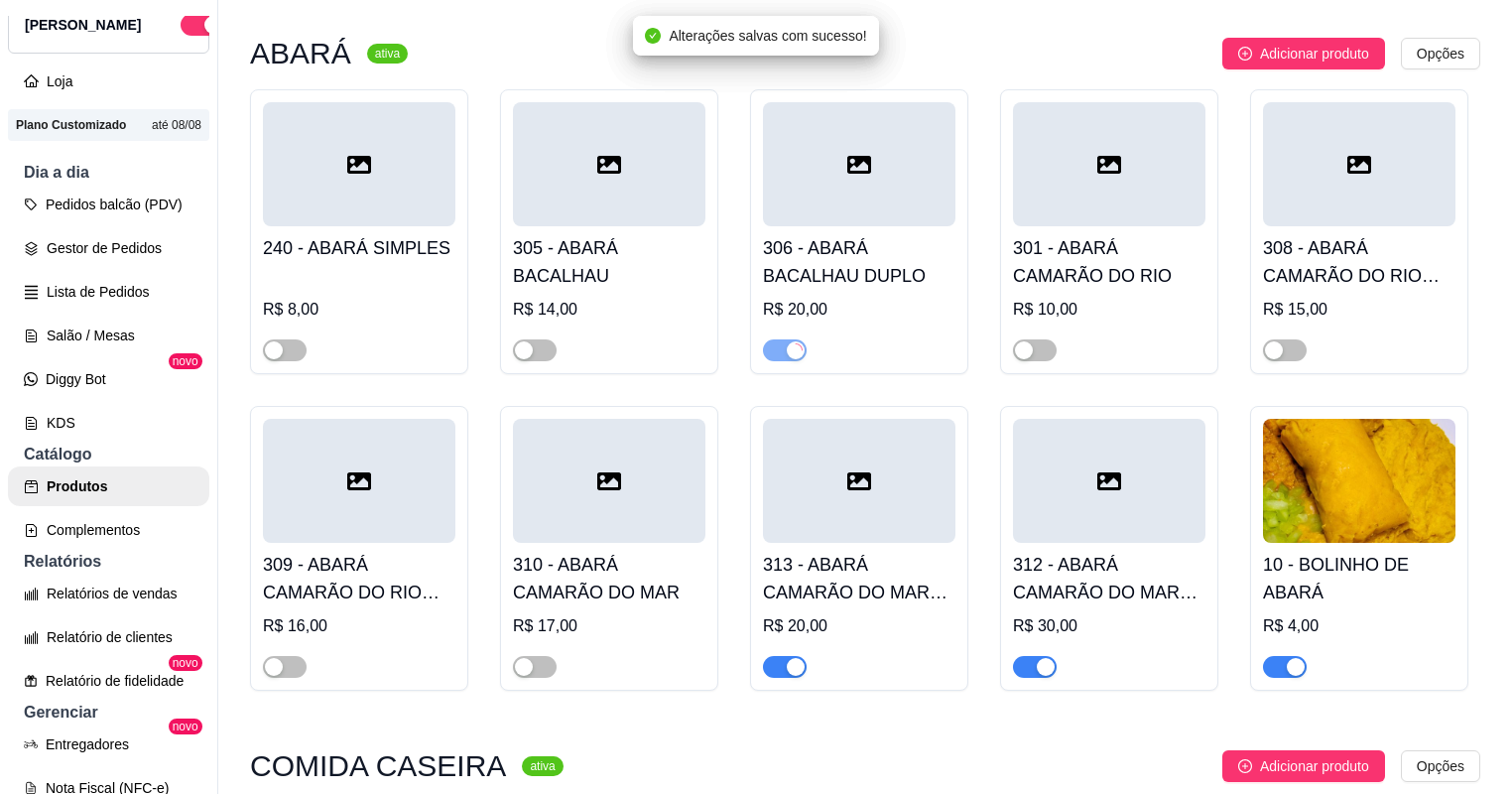 click at bounding box center (785, 667) 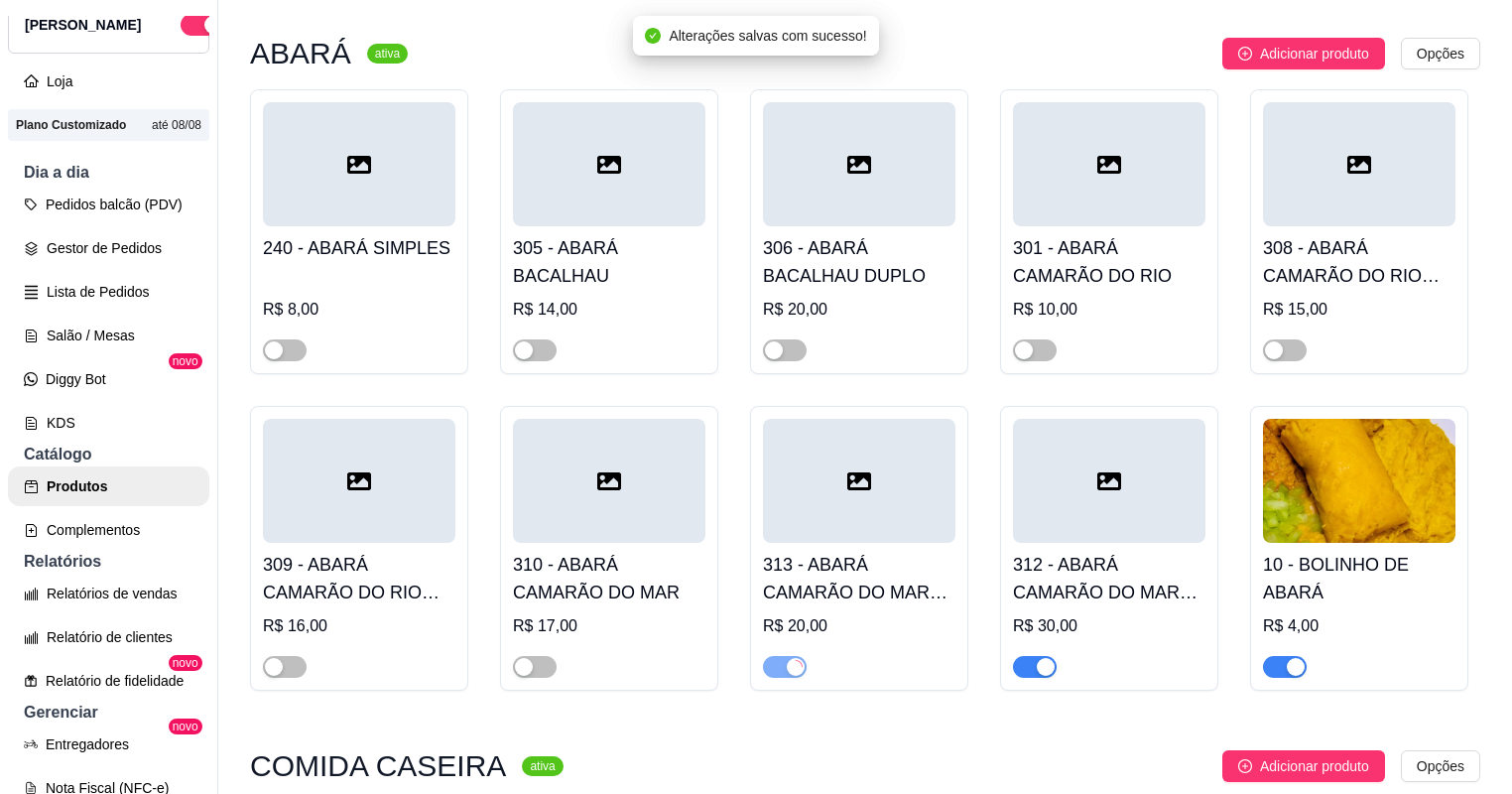 click at bounding box center [1035, 667] 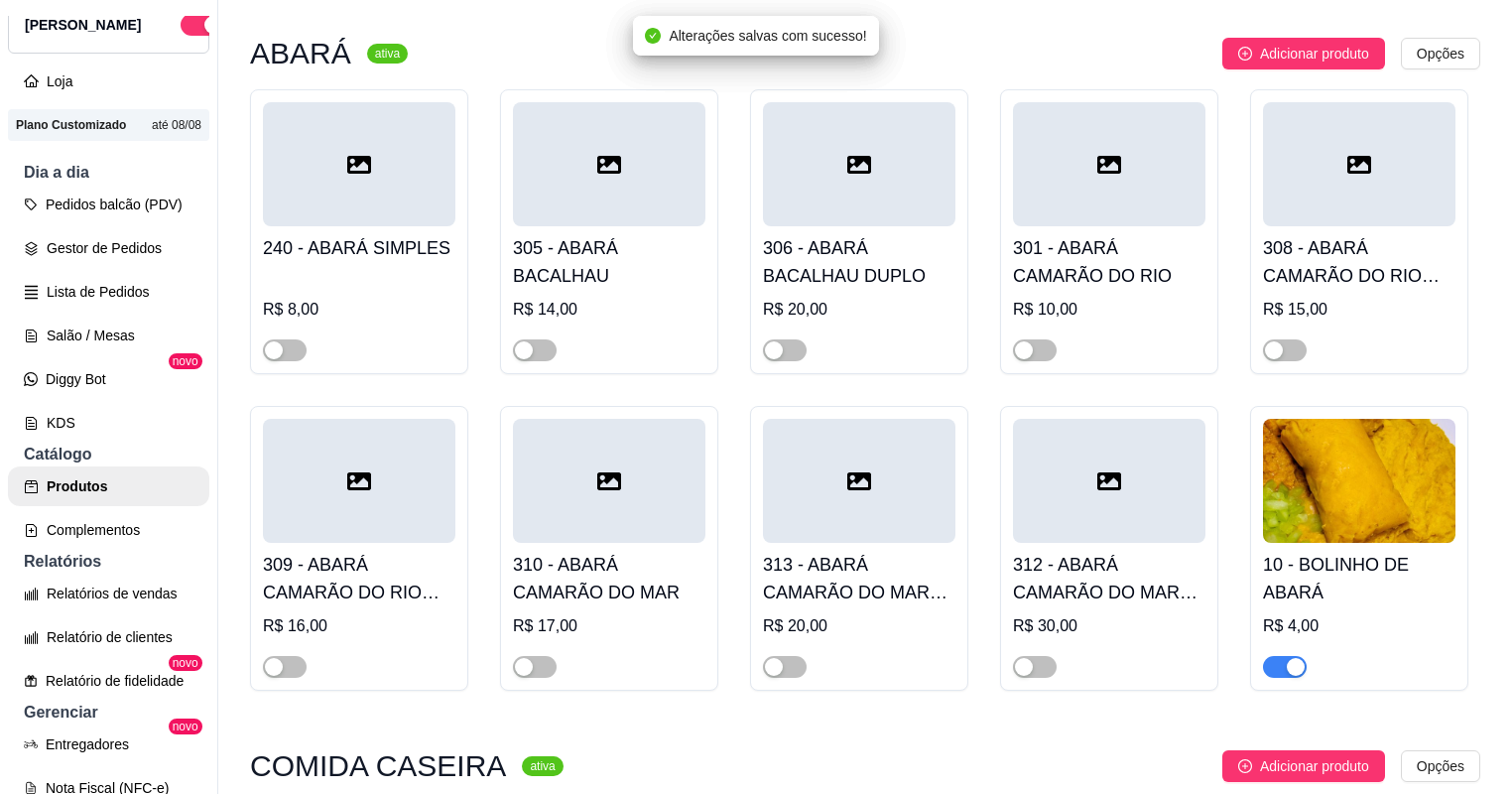 click at bounding box center (1285, 667) 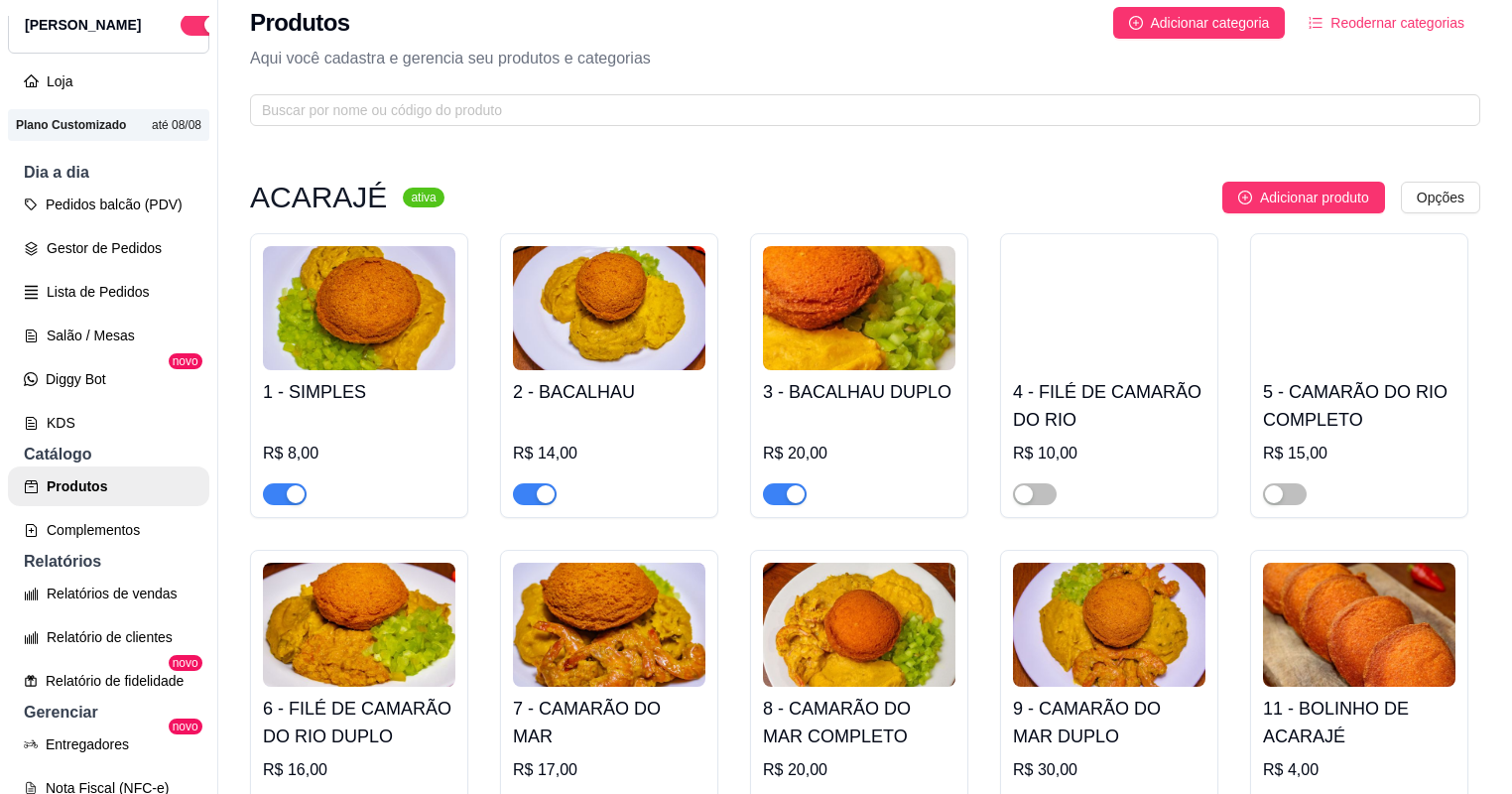 scroll, scrollTop: 0, scrollLeft: 0, axis: both 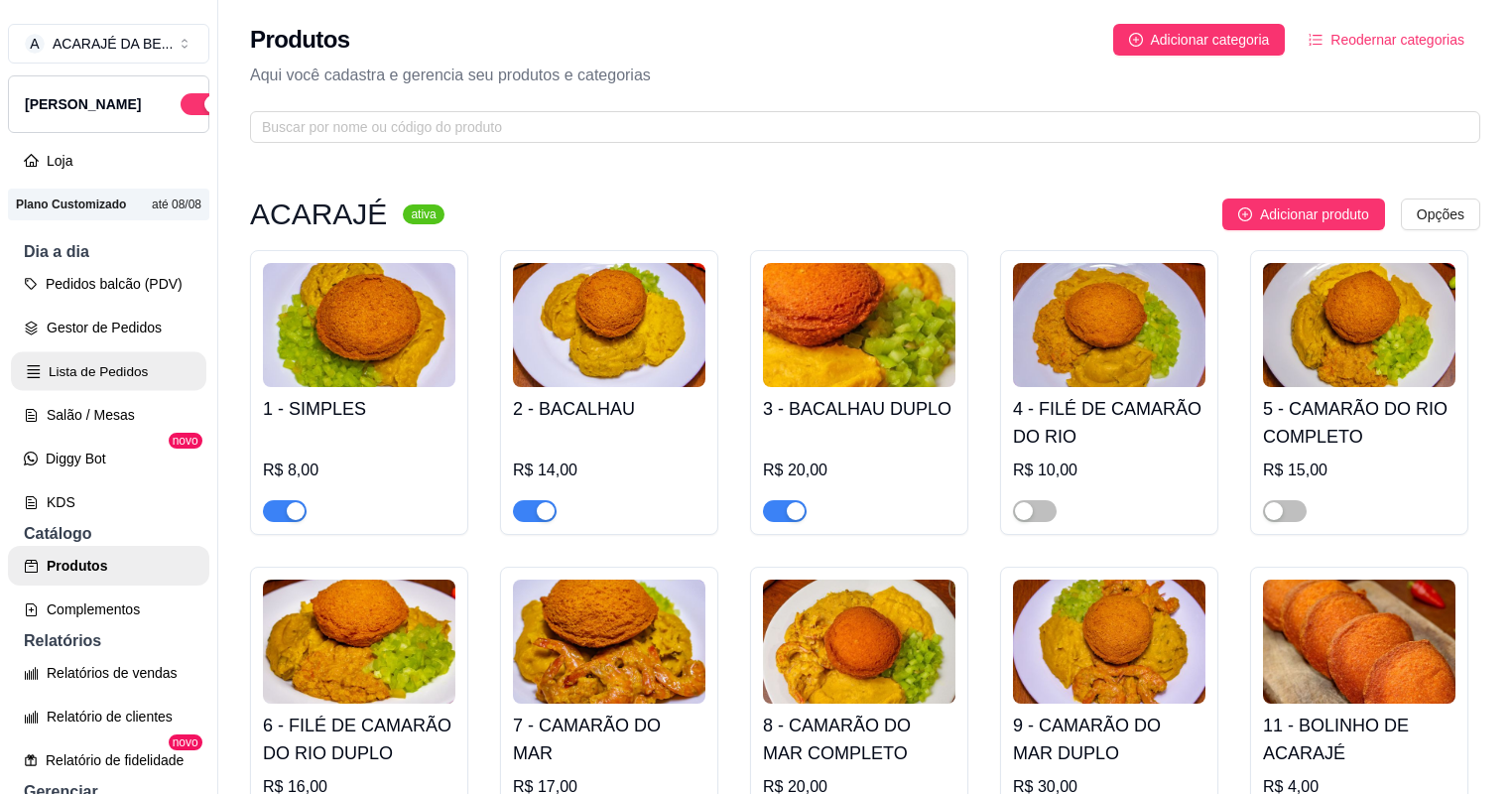 click on "Lista de Pedidos" at bounding box center (108, 371) 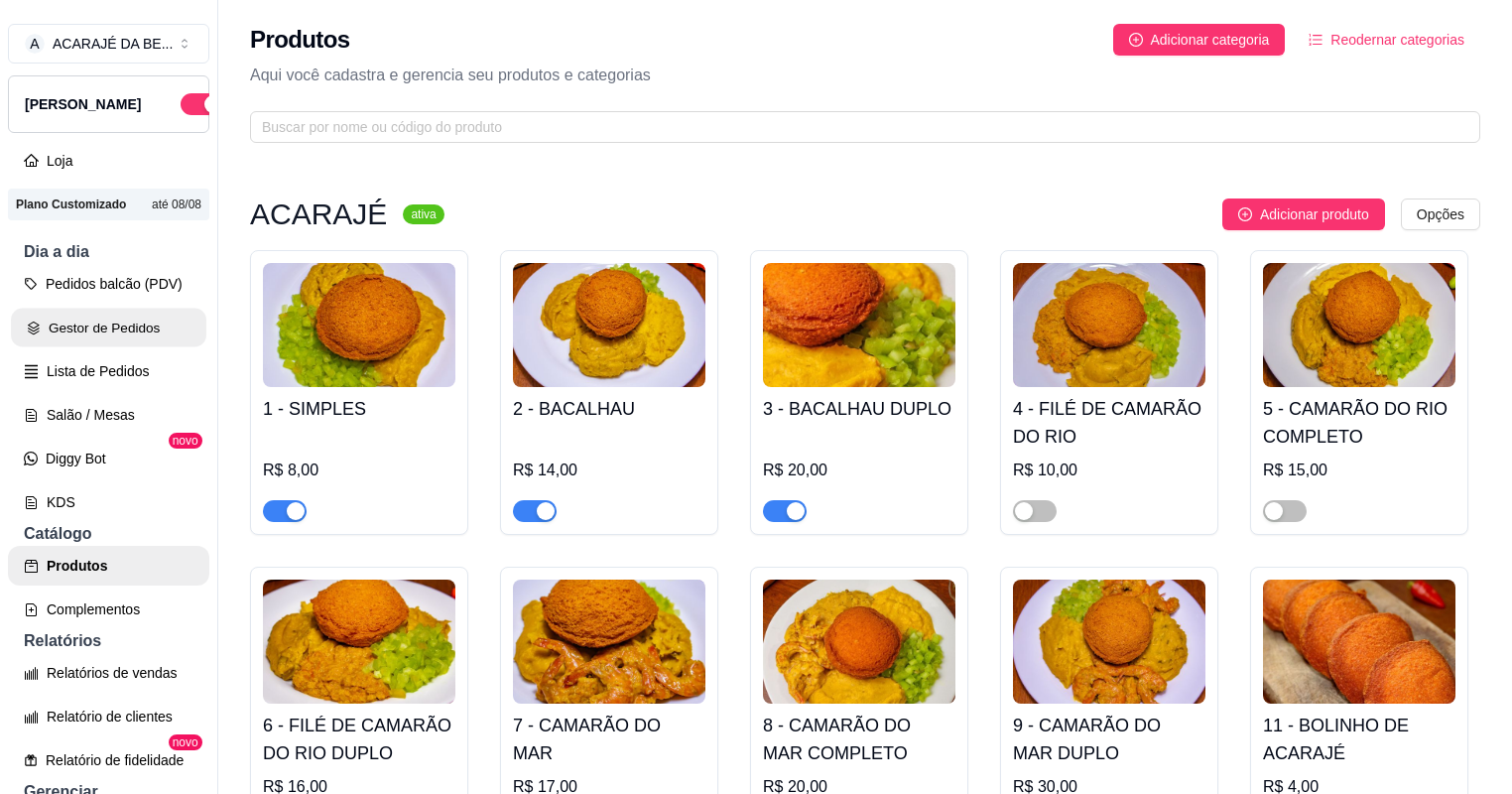 click on "Gestor de Pedidos" at bounding box center (108, 328) 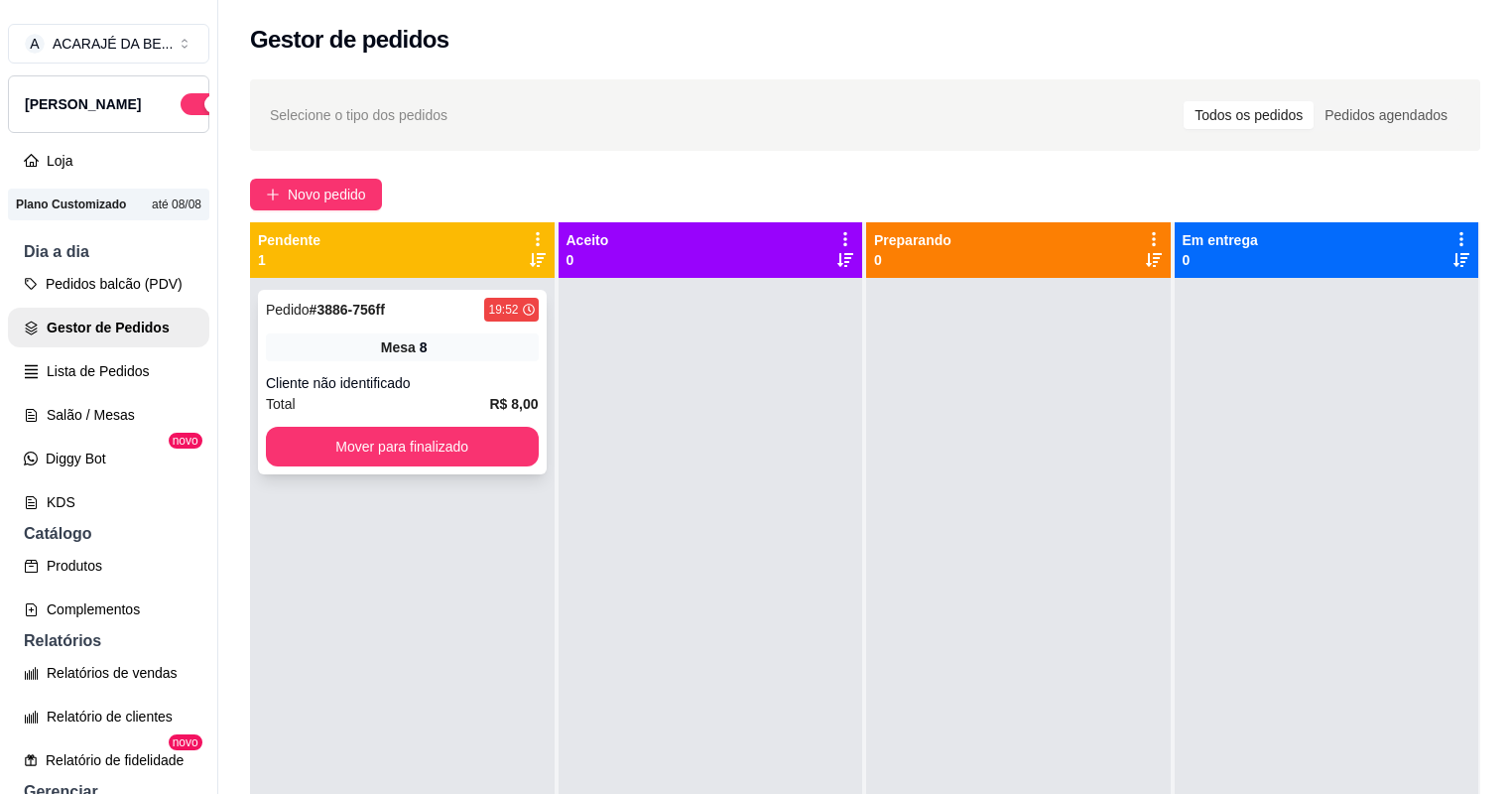 click on "Total R$ 8,00" at bounding box center [402, 404] 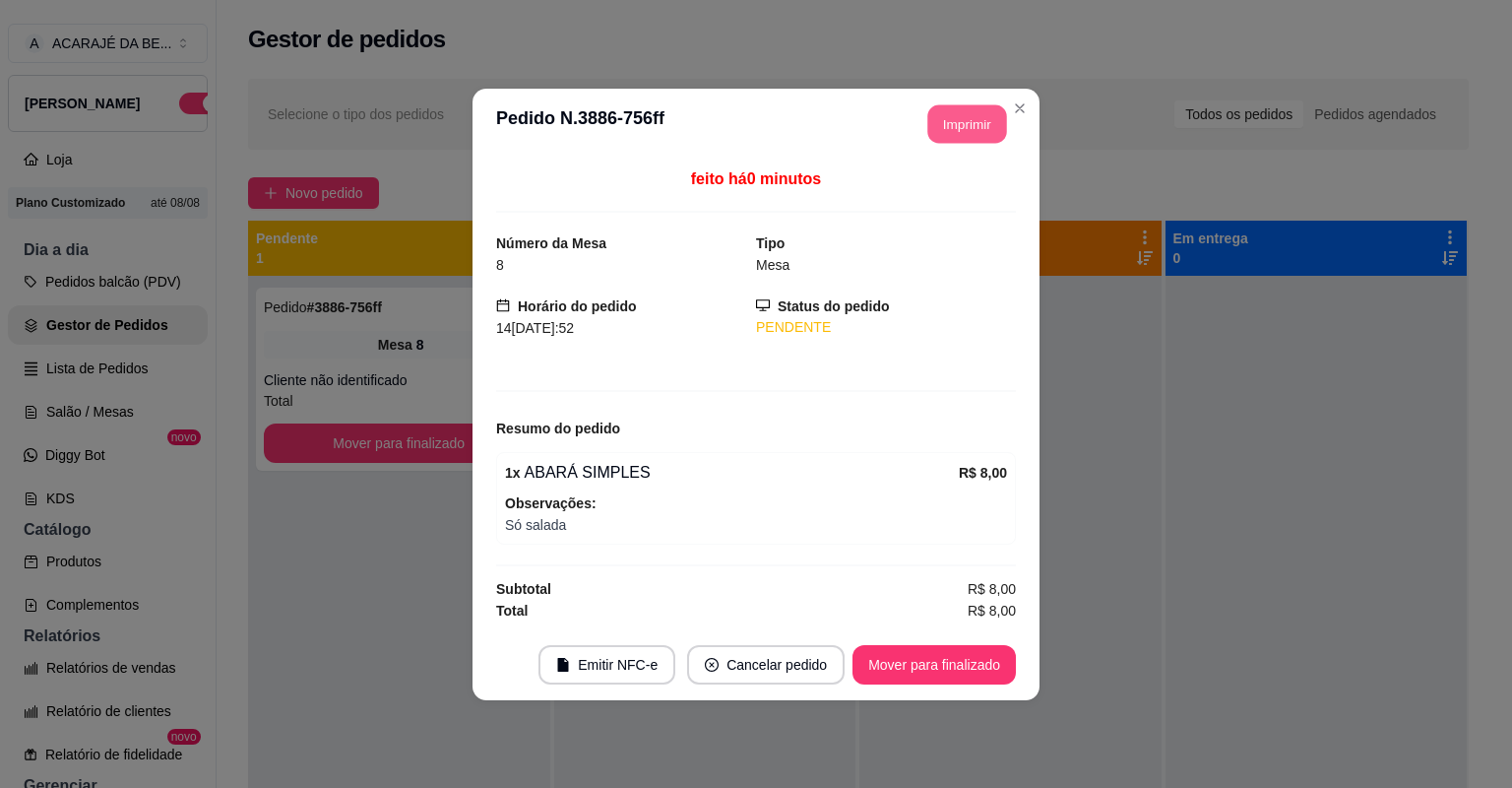 click on "Imprimir" at bounding box center [968, 123] 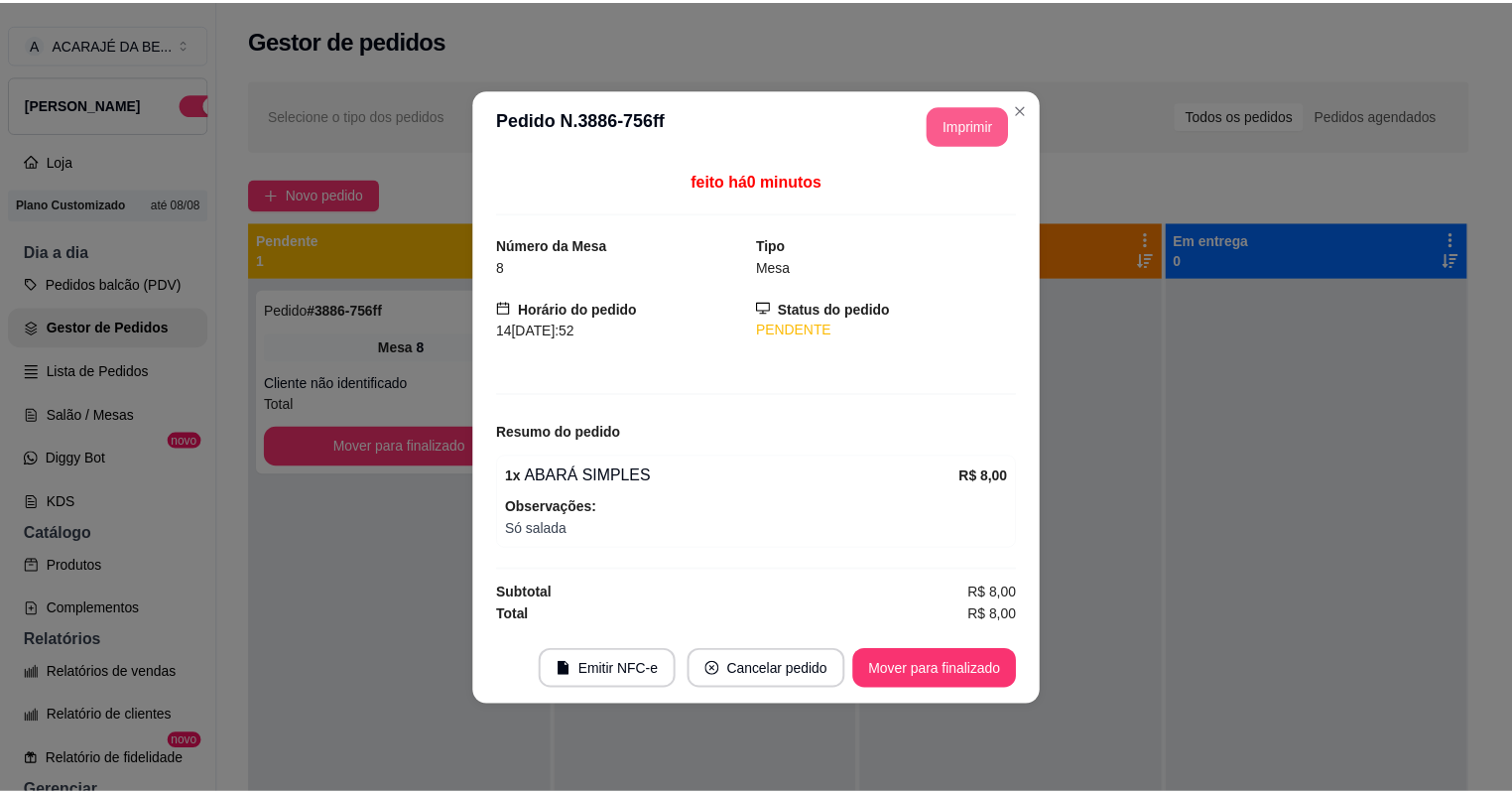 scroll, scrollTop: 0, scrollLeft: 0, axis: both 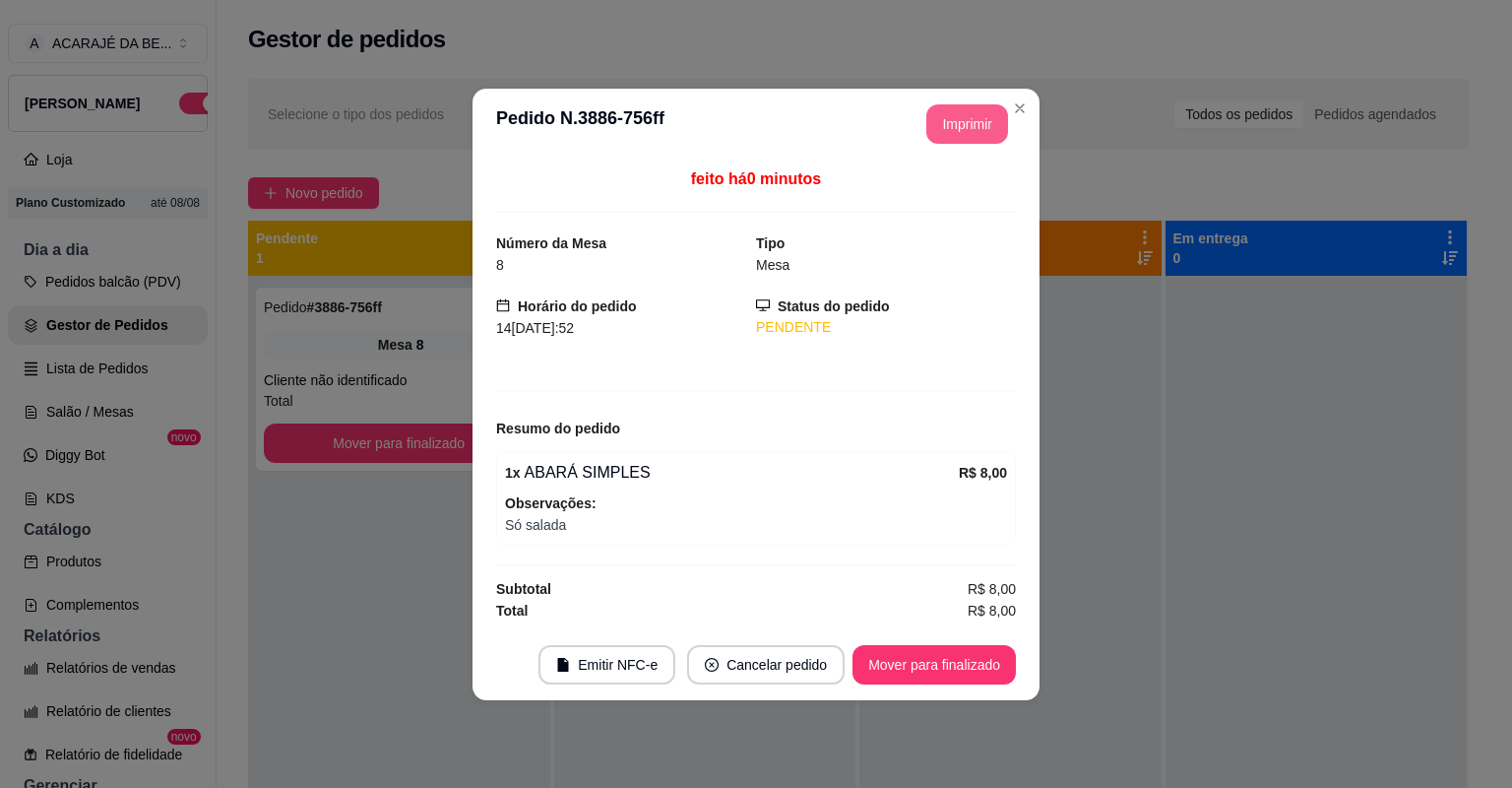 click on "Mover para finalizado" at bounding box center (934, 665) 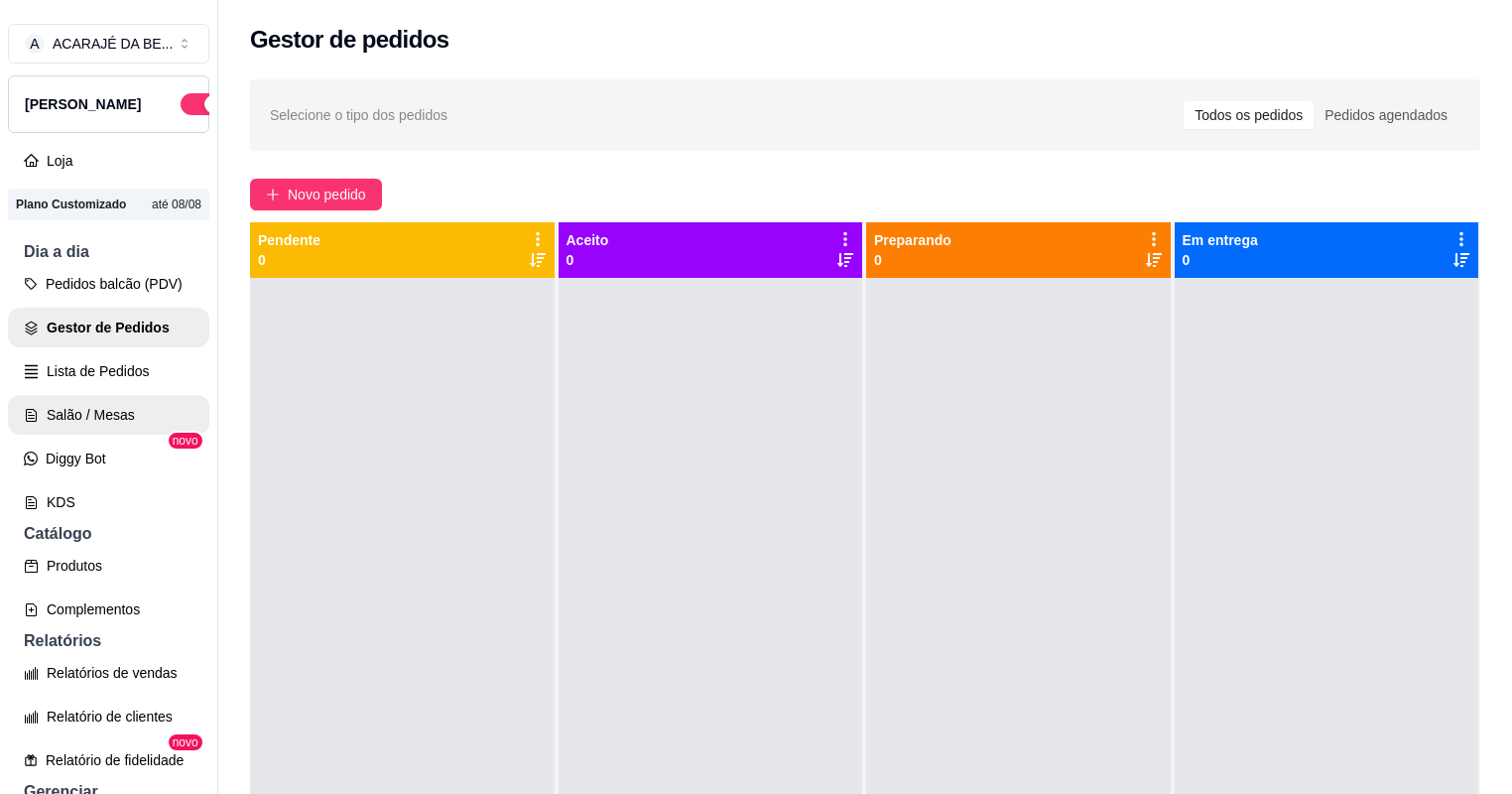 click on "Salão / Mesas" at bounding box center [108, 415] 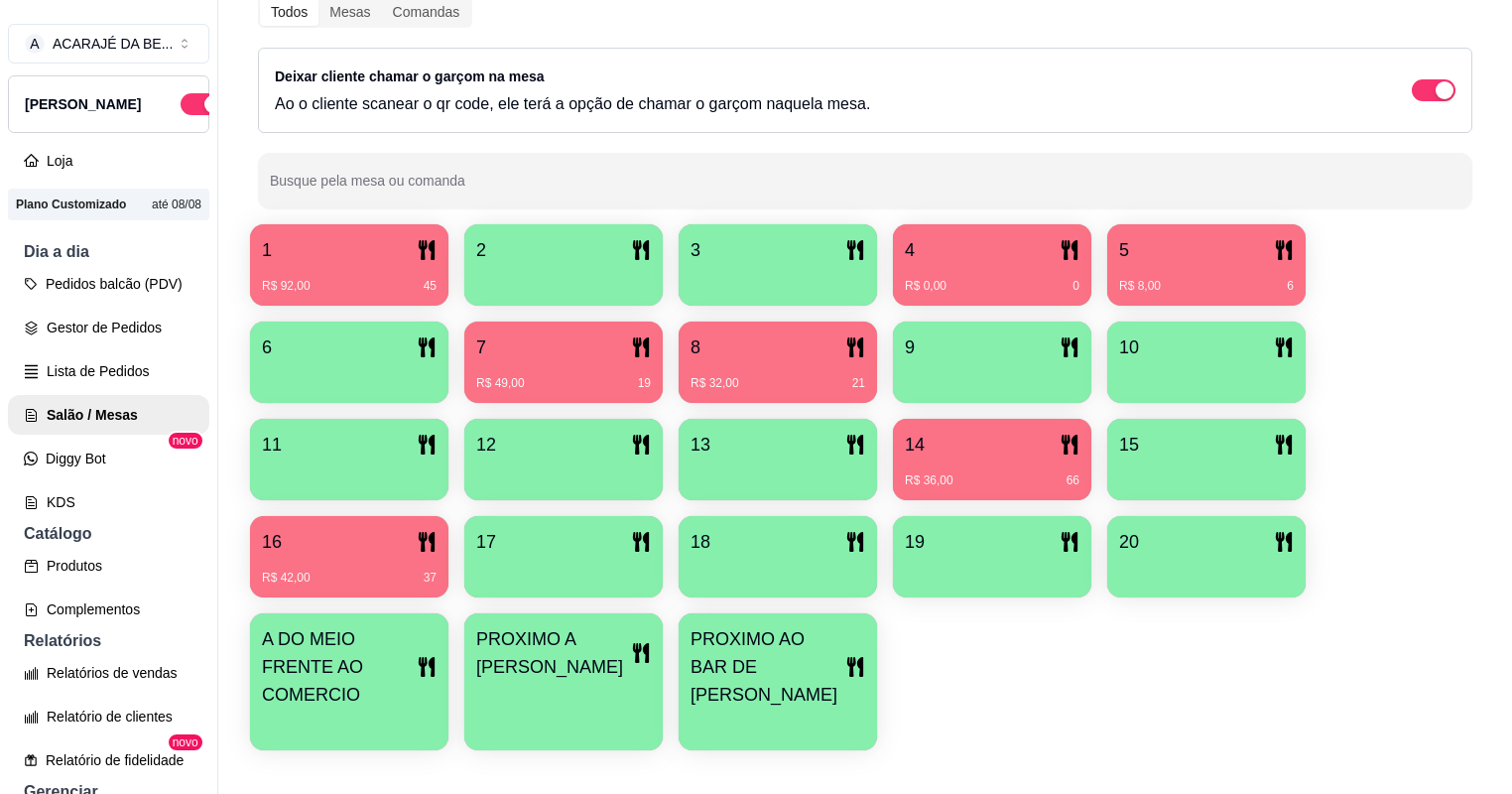 scroll, scrollTop: 238, scrollLeft: 0, axis: vertical 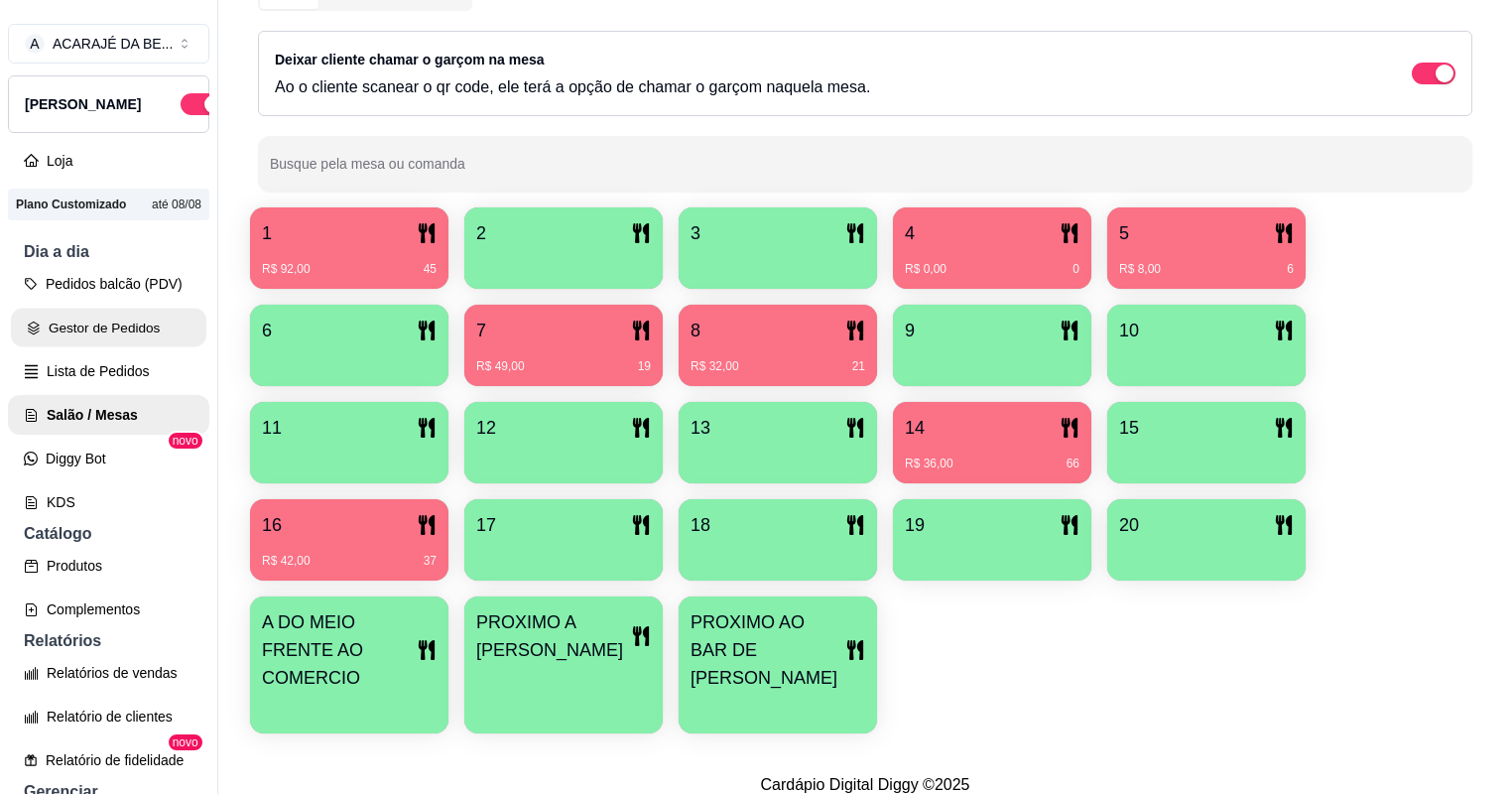 click on "Gestor de Pedidos" at bounding box center (108, 328) 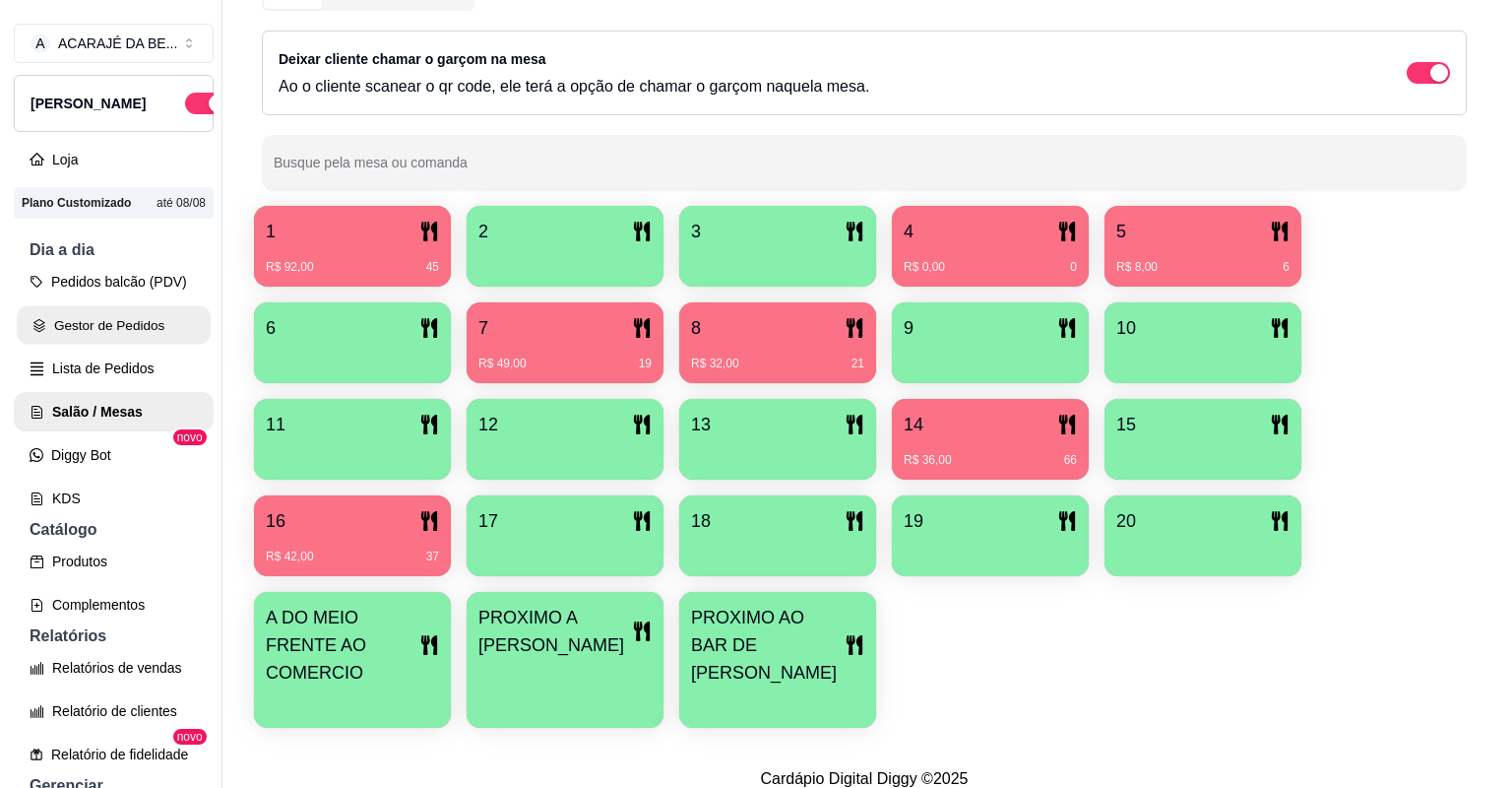 scroll, scrollTop: 0, scrollLeft: 0, axis: both 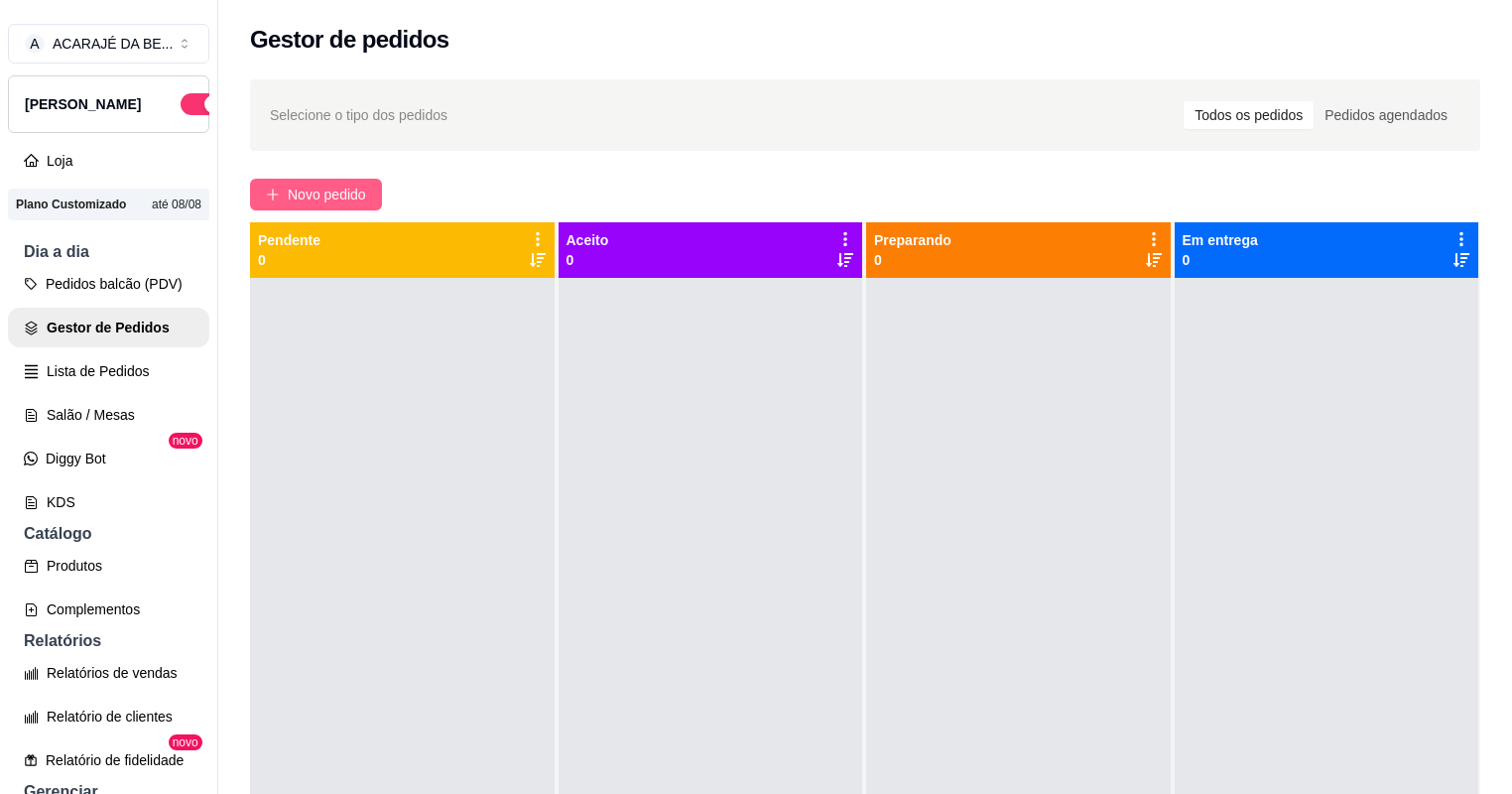 click on "Novo pedido" at bounding box center [326, 195] 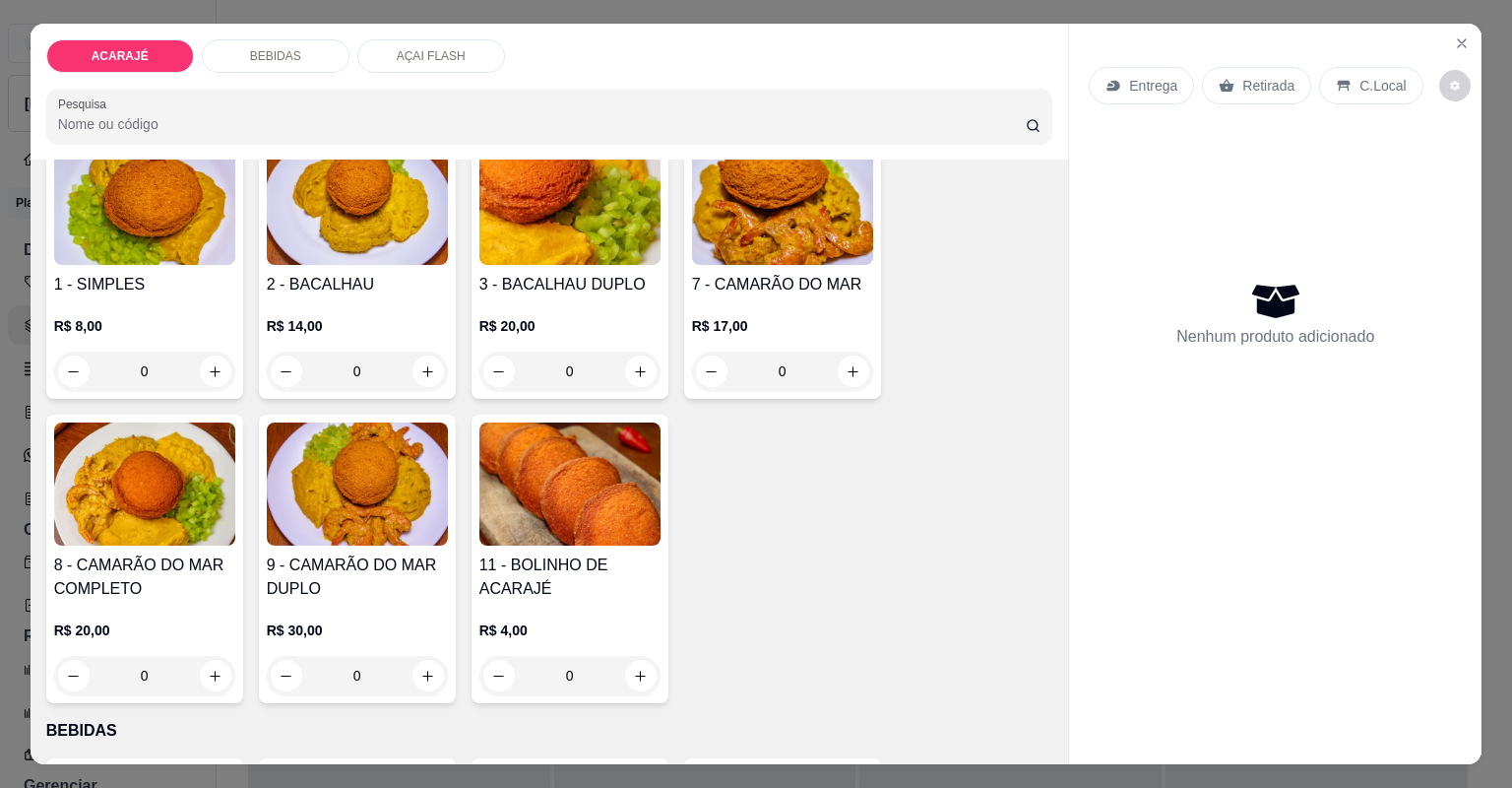 scroll, scrollTop: 0, scrollLeft: 0, axis: both 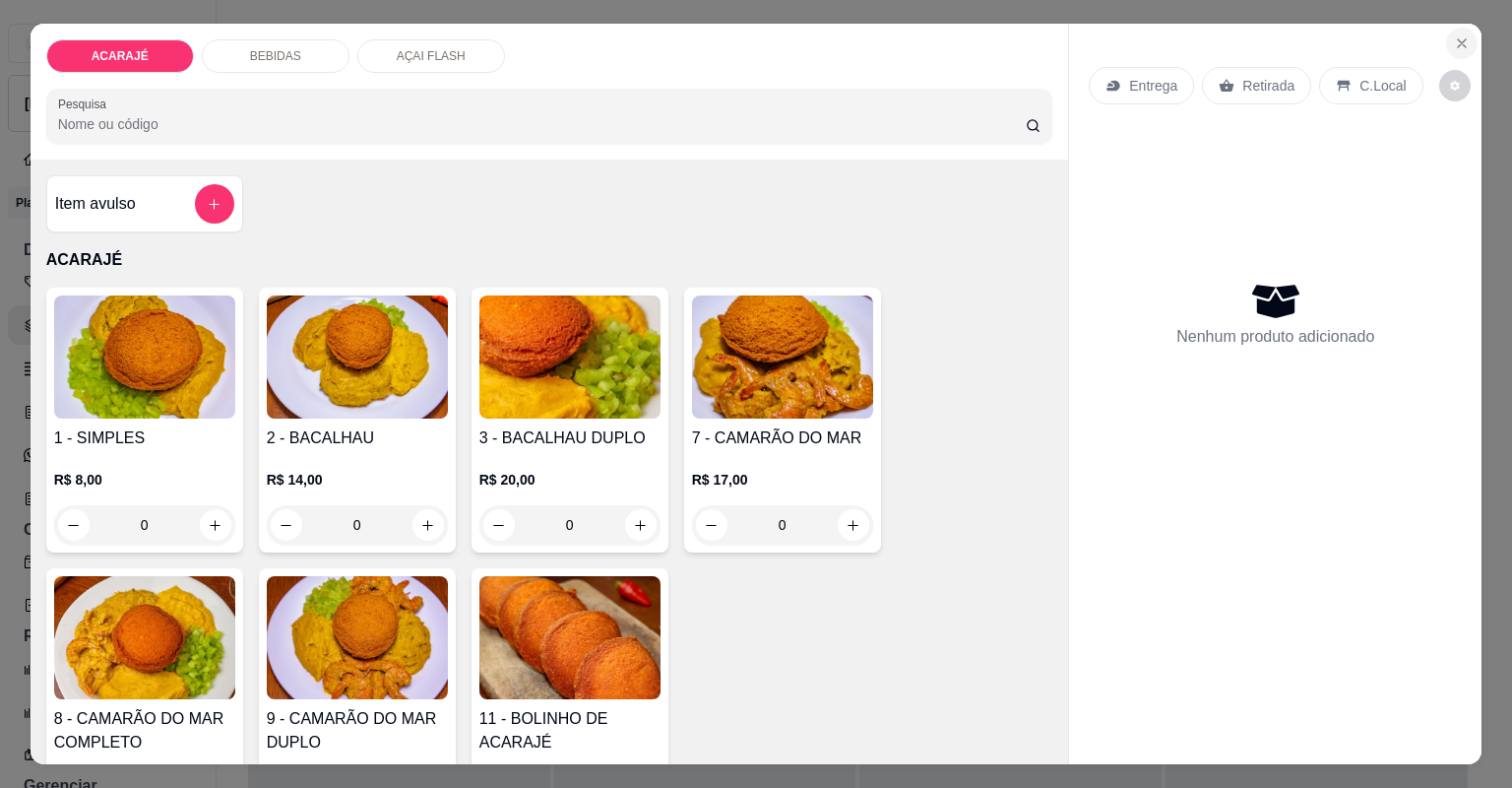 click at bounding box center (1462, 43) 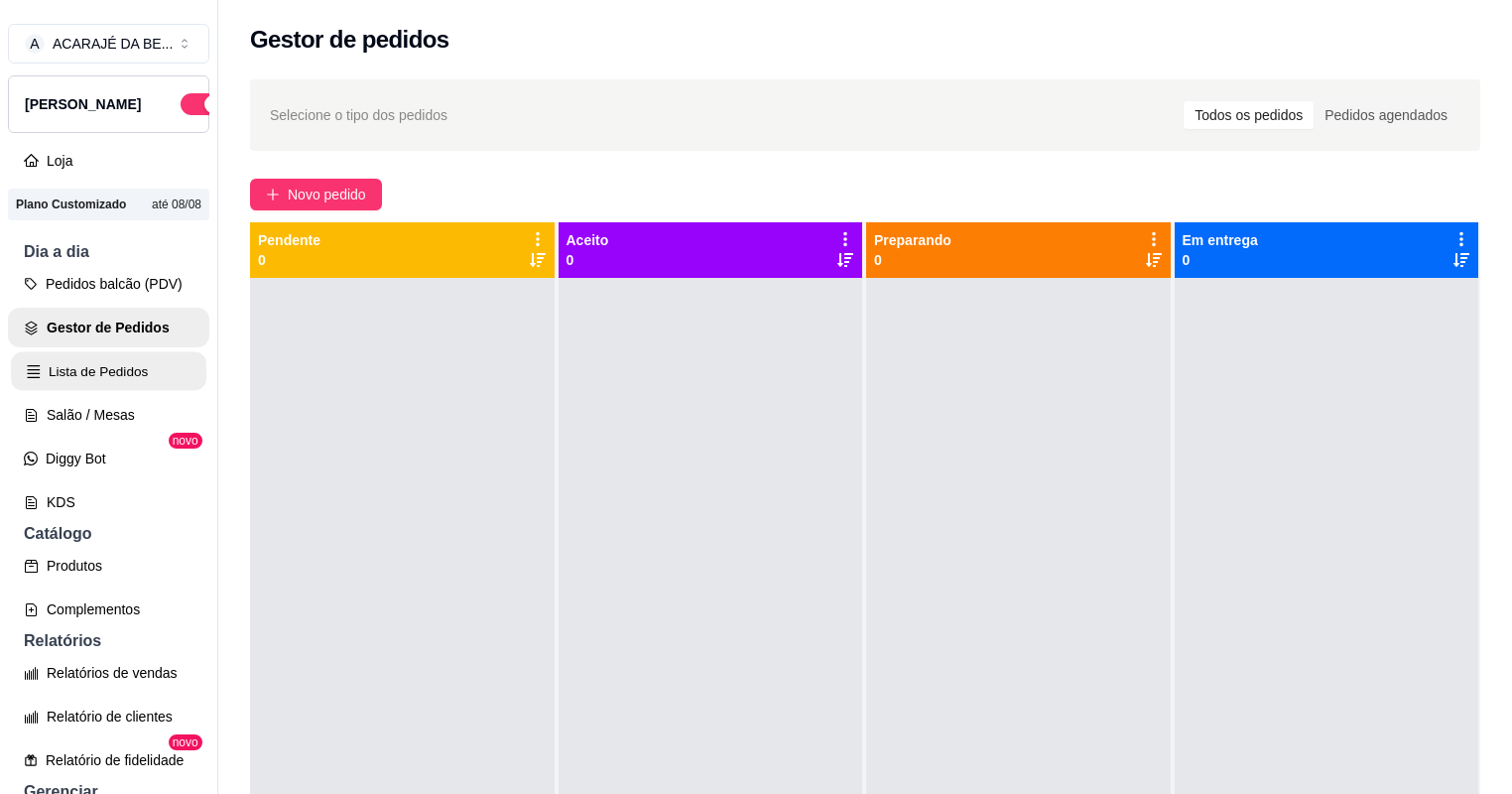 click on "Lista de Pedidos" at bounding box center (108, 371) 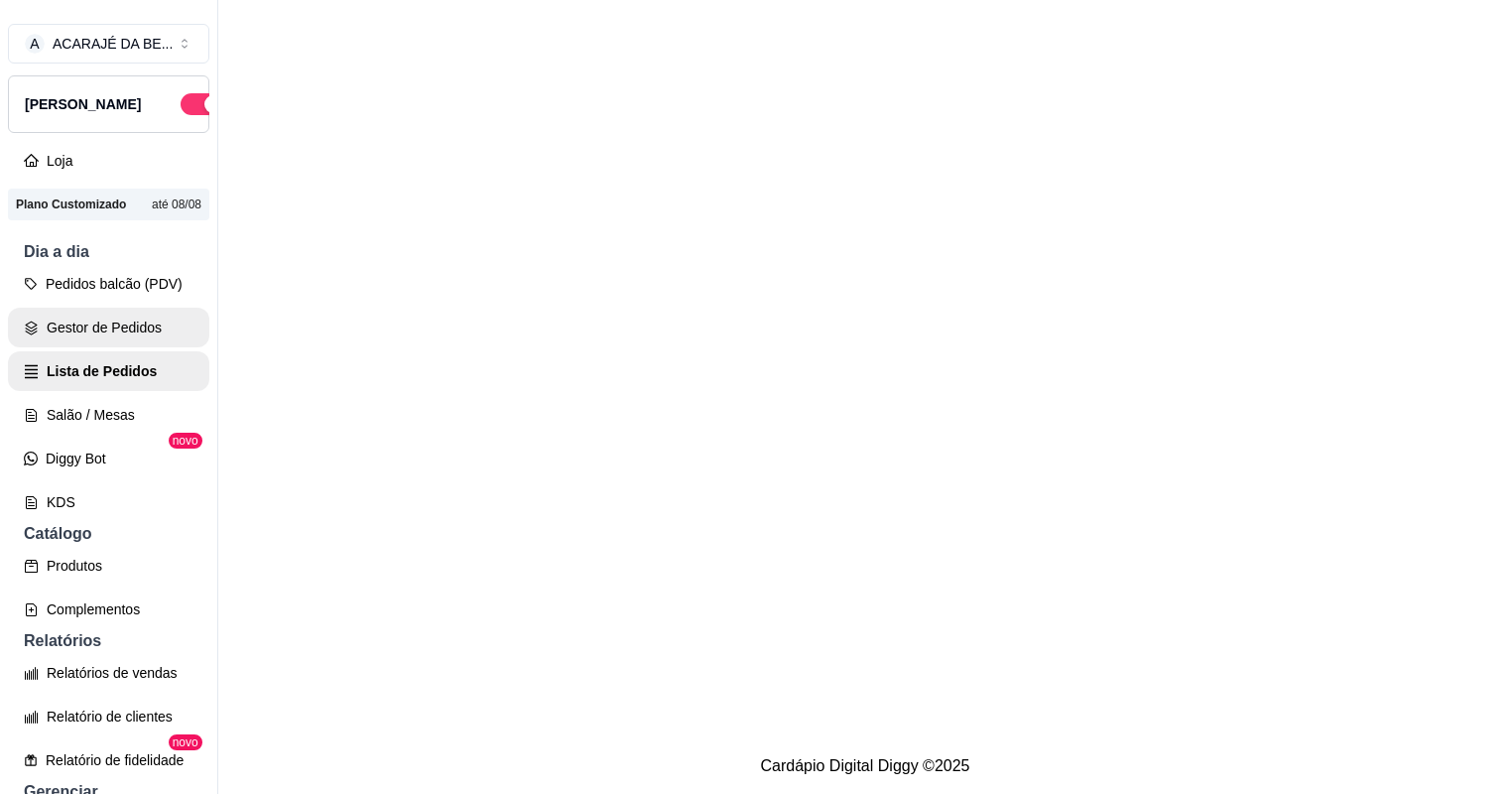 click on "Gestor de Pedidos" at bounding box center (108, 328) 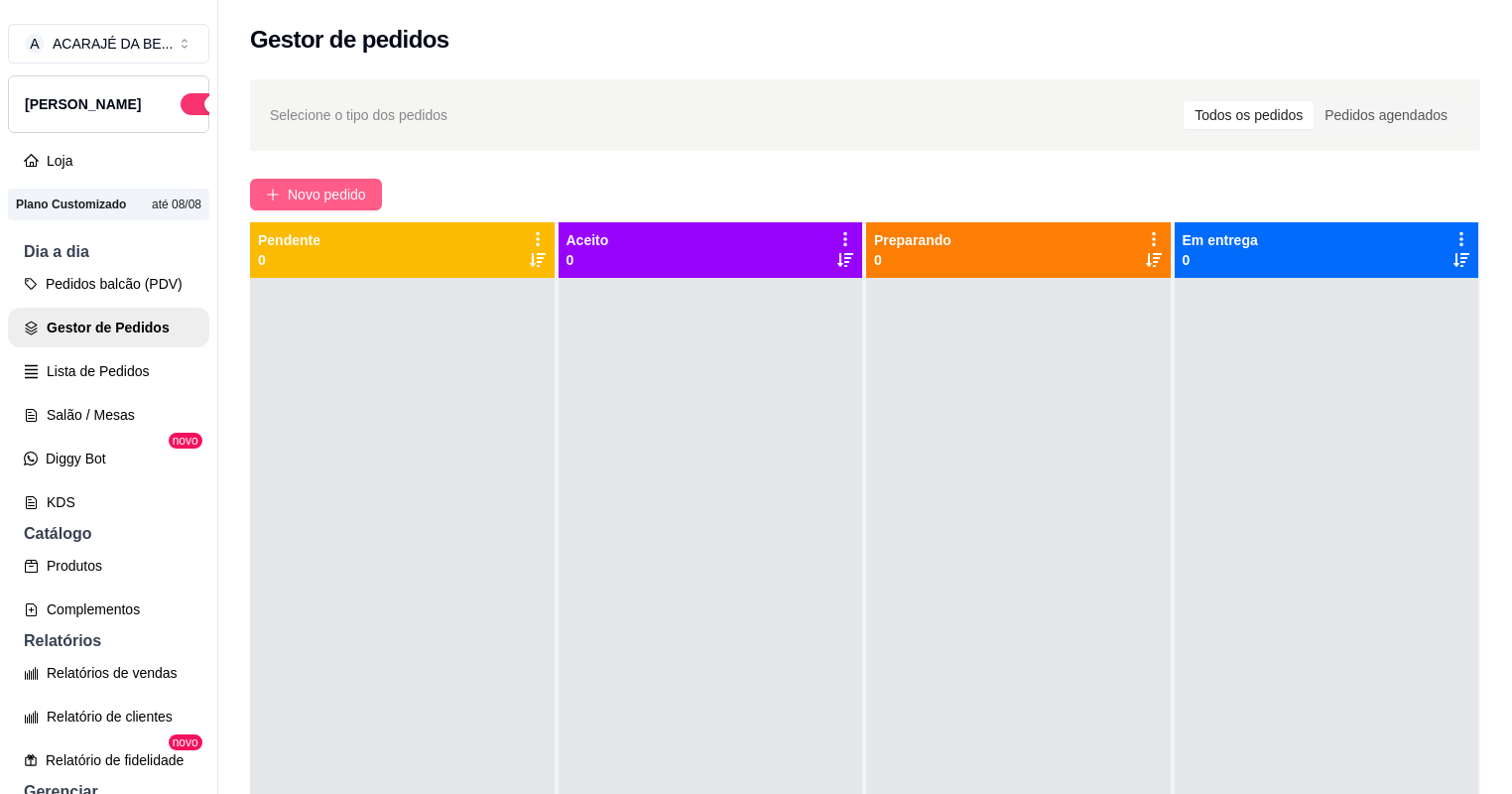 click on "Novo pedido" at bounding box center [326, 195] 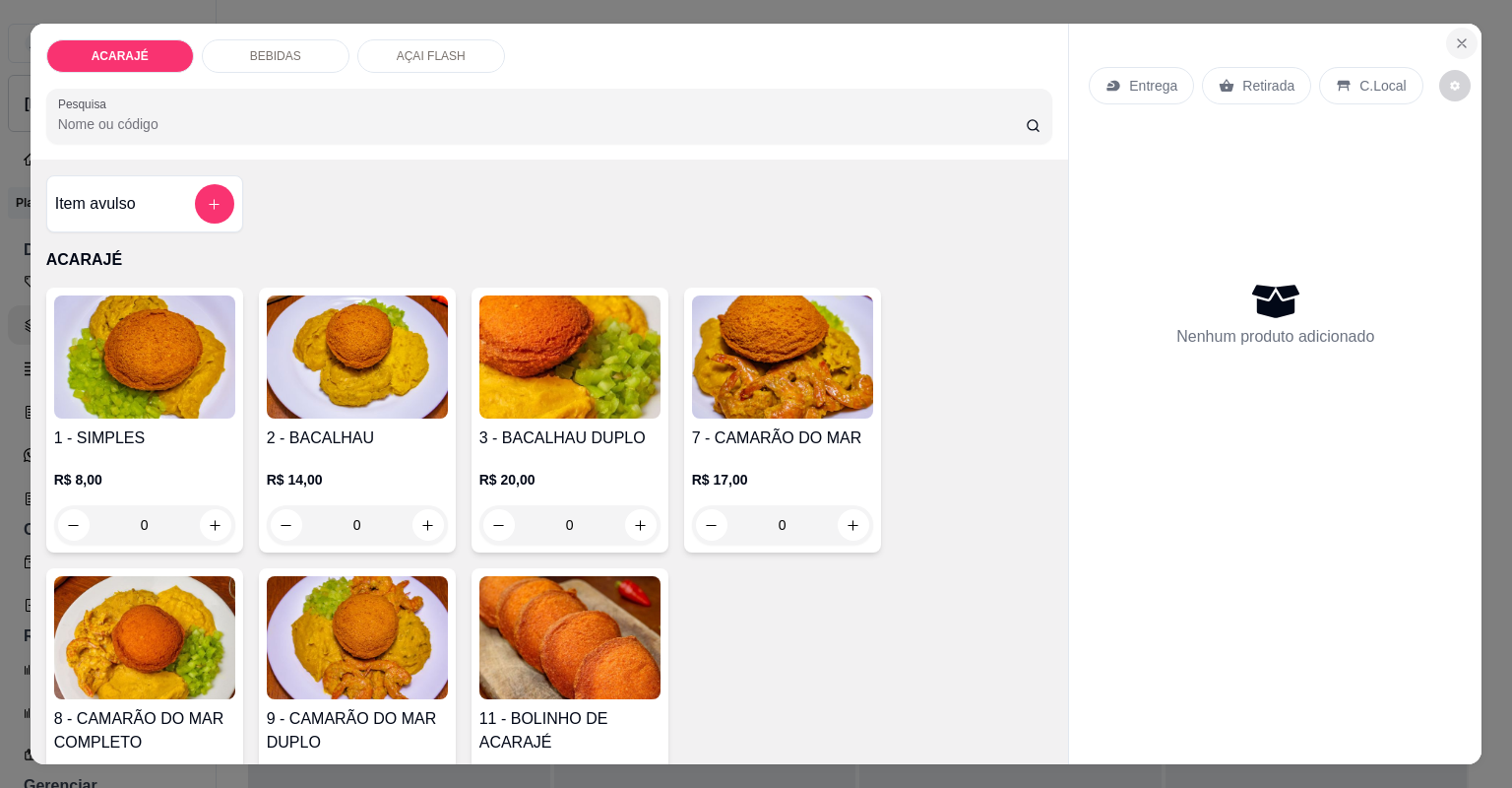 click at bounding box center [1462, 43] 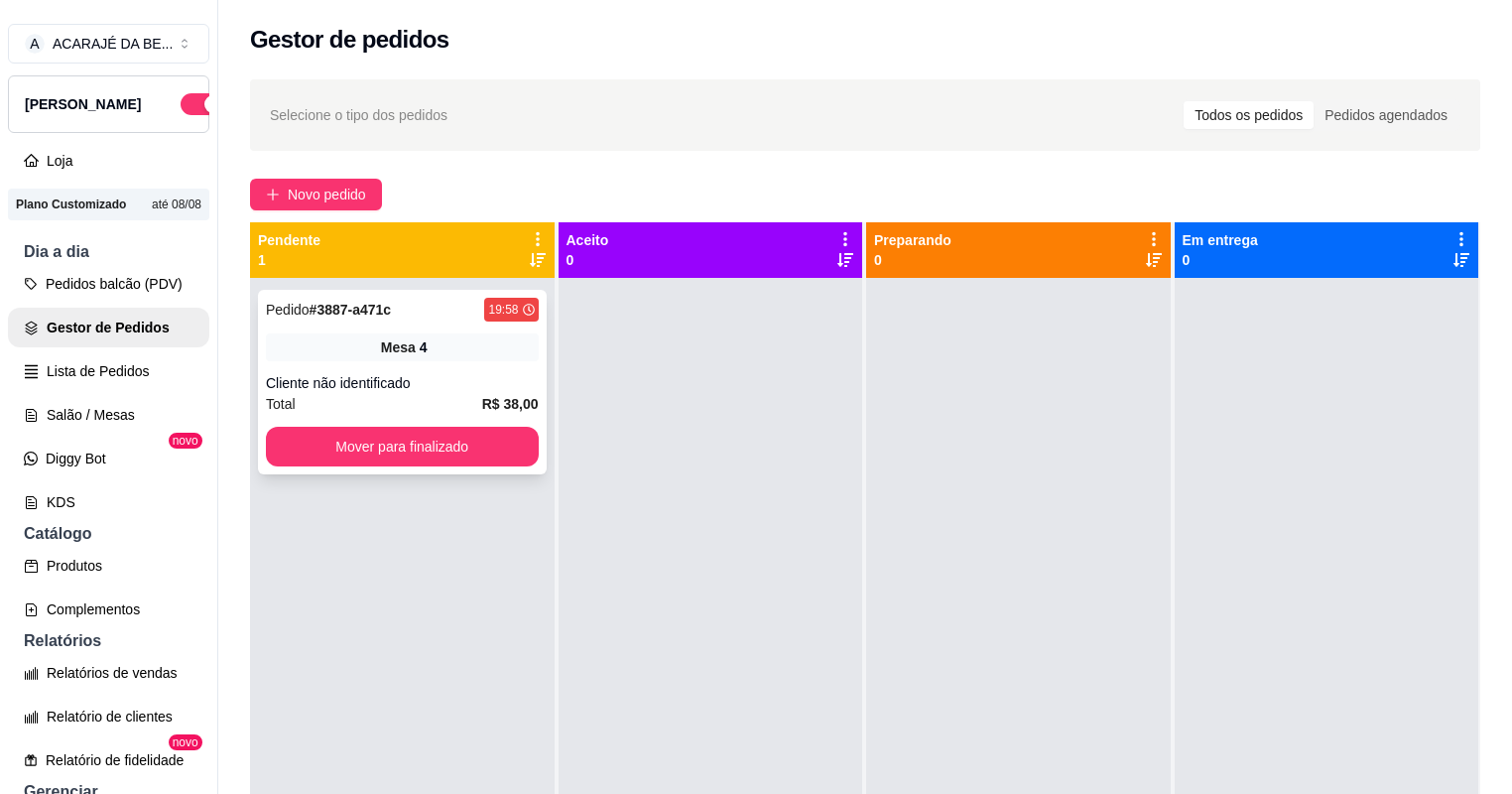 click on "R$ 38,00" at bounding box center [510, 404] 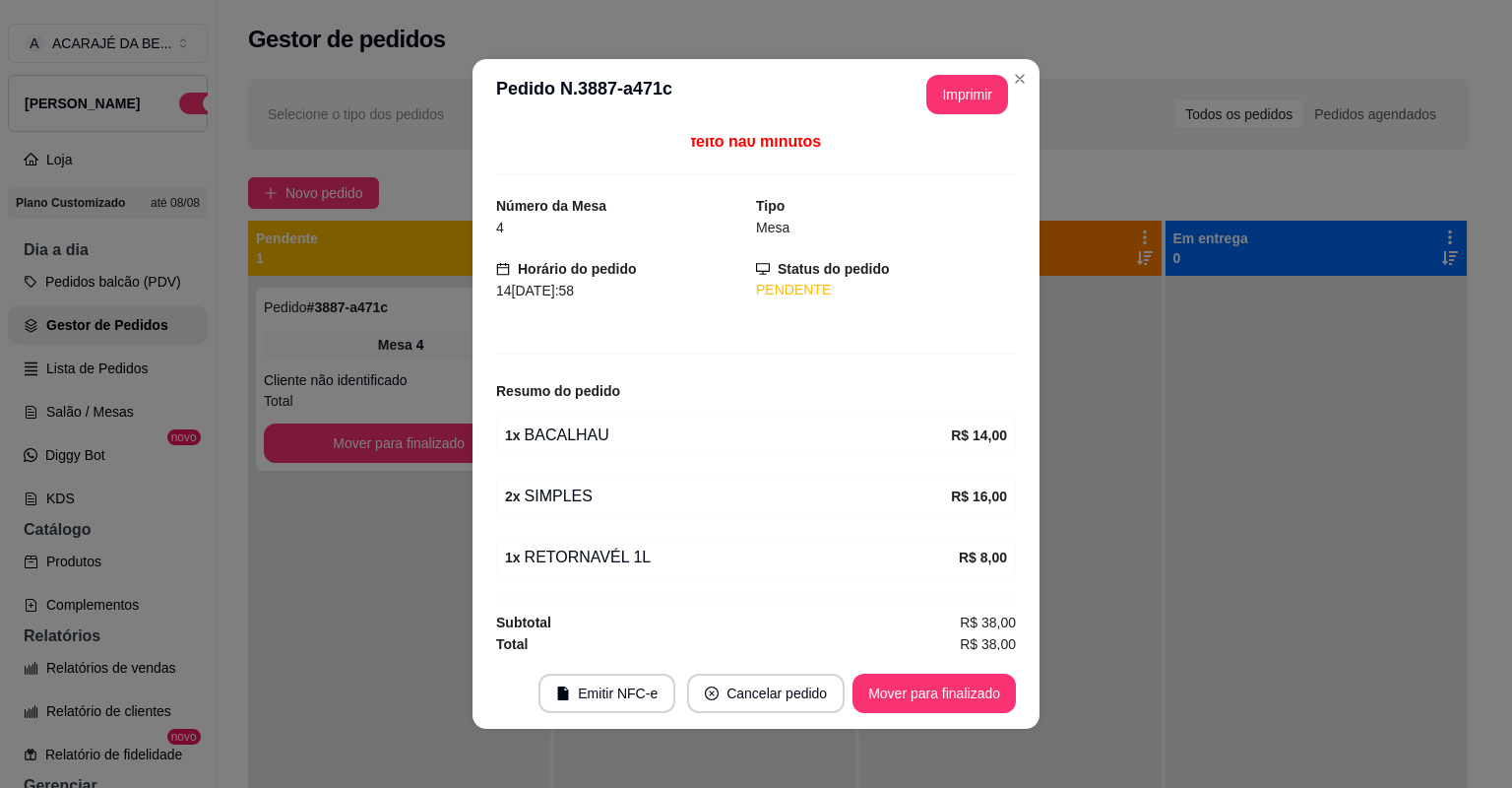 scroll, scrollTop: 10, scrollLeft: 0, axis: vertical 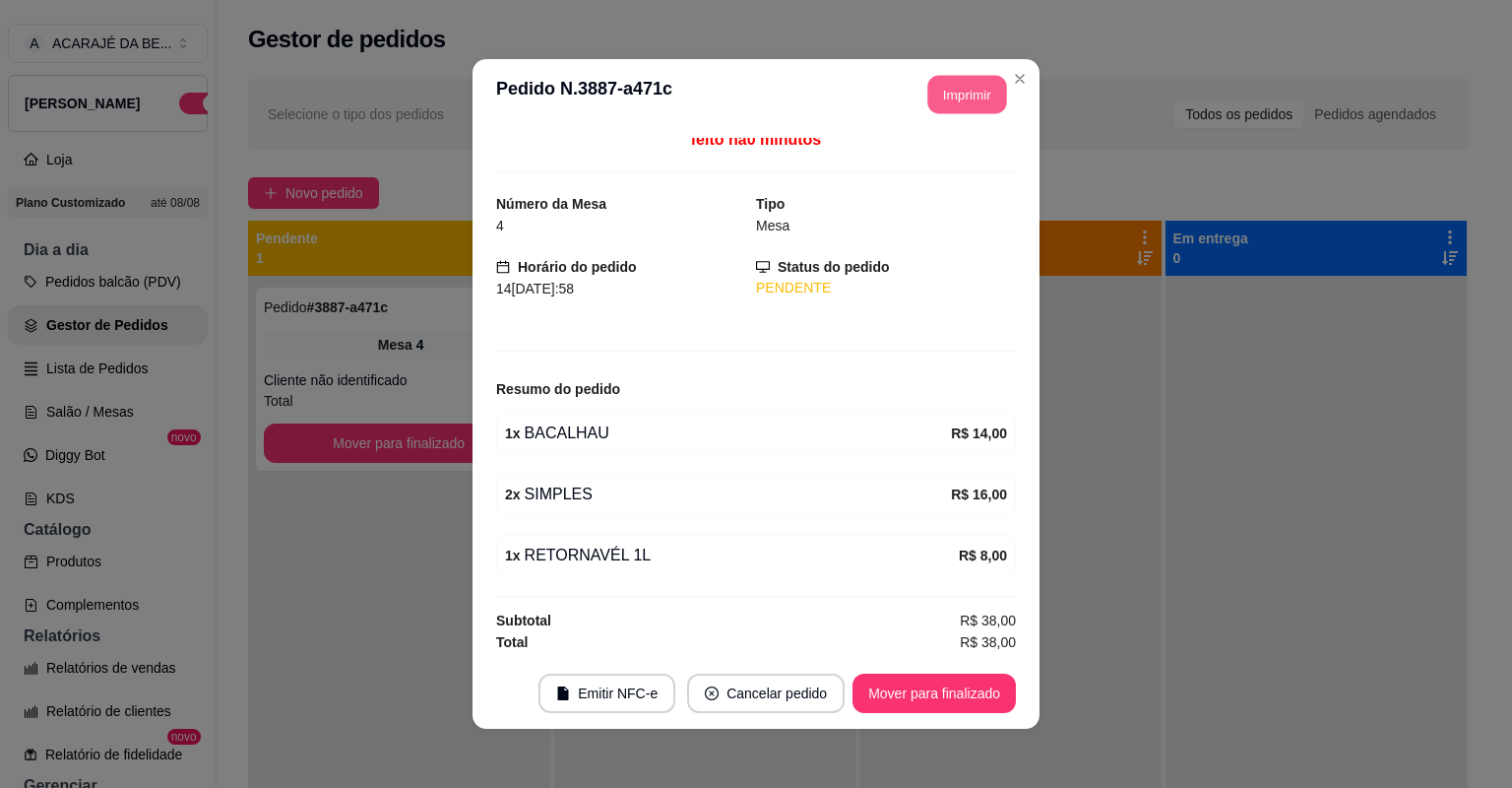 click on "Imprimir" at bounding box center (968, 95) 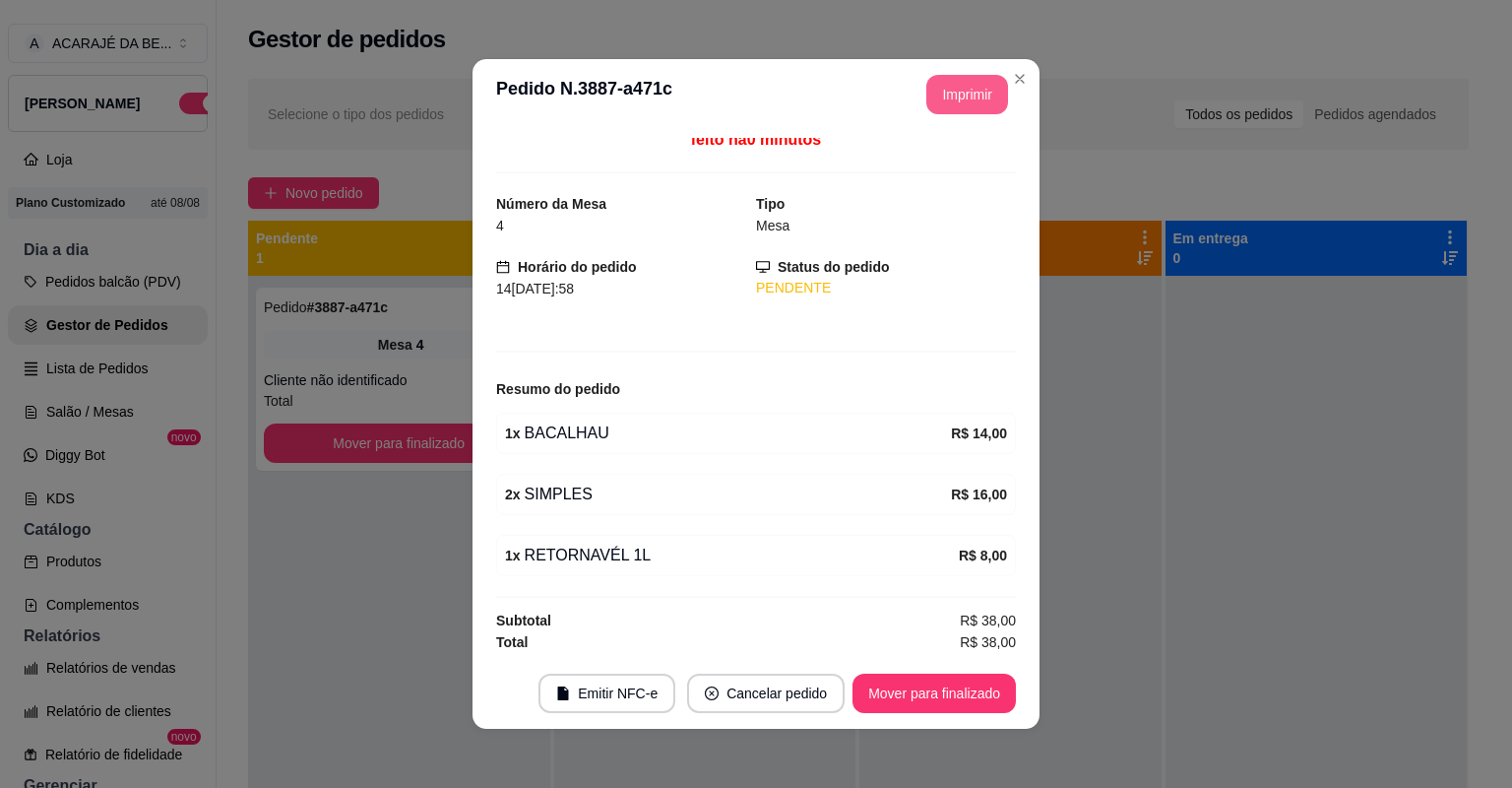 scroll, scrollTop: 0, scrollLeft: 0, axis: both 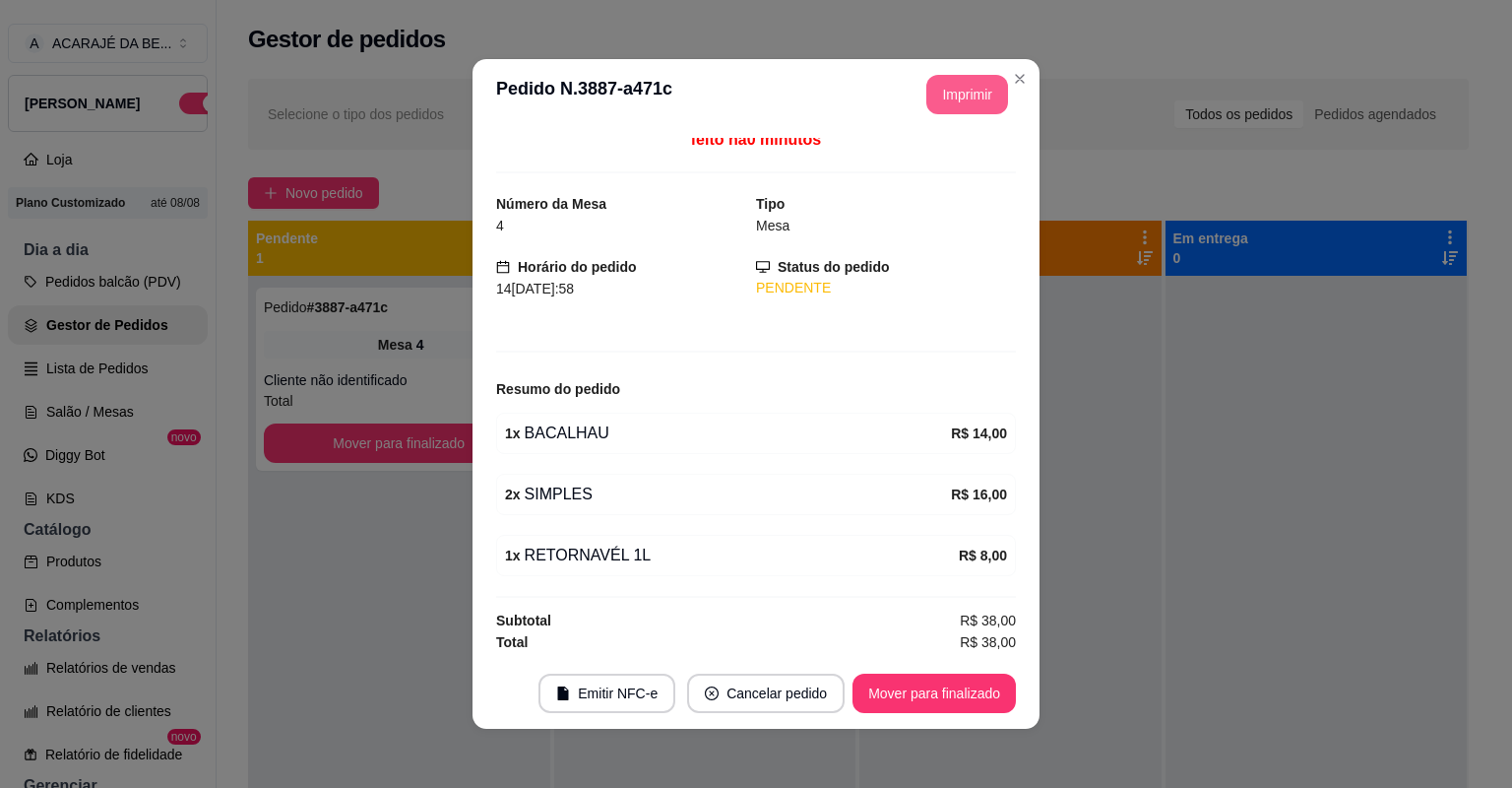 click on "Mover para finalizado" at bounding box center [934, 693] 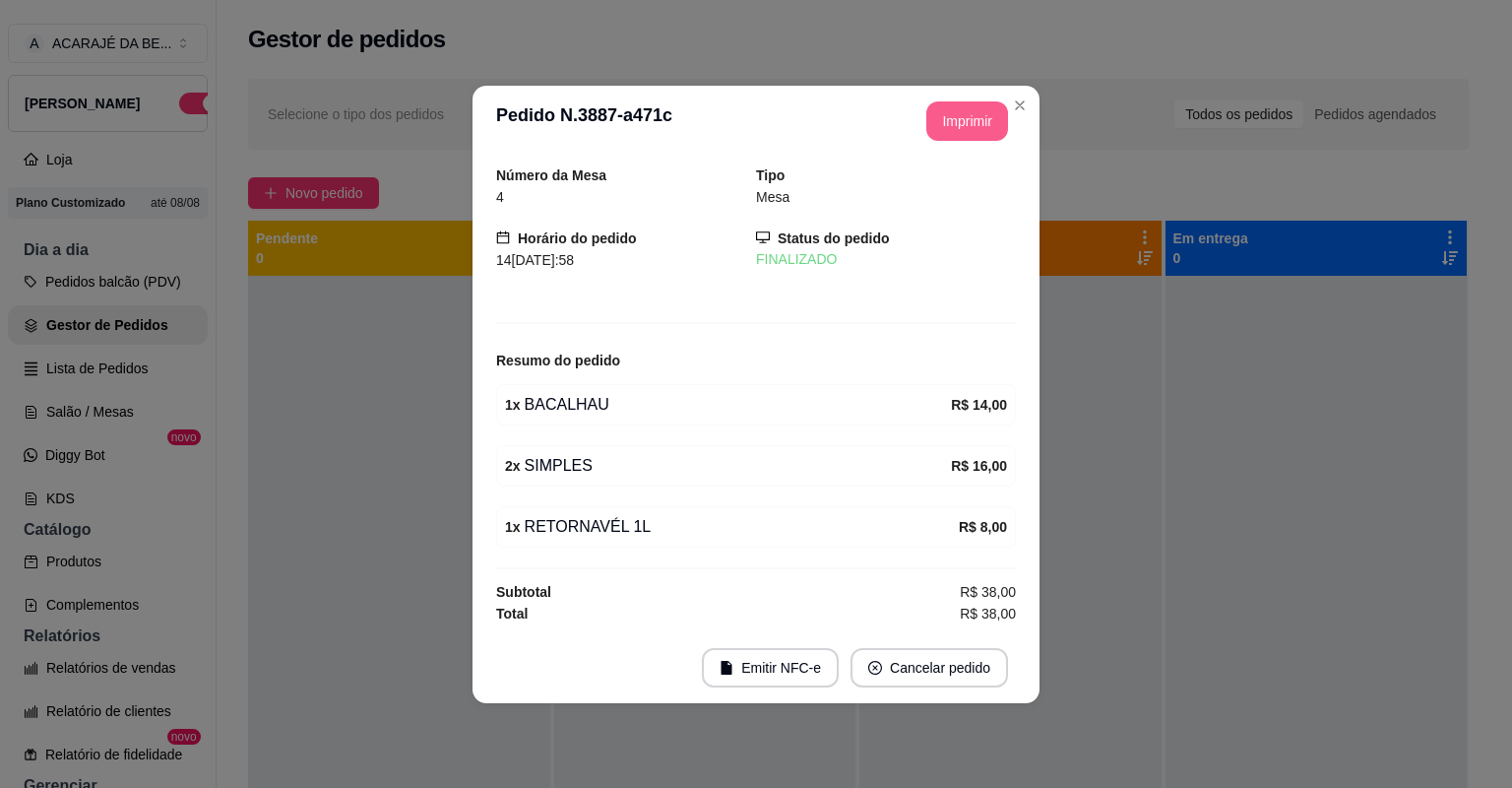 scroll, scrollTop: 0, scrollLeft: 0, axis: both 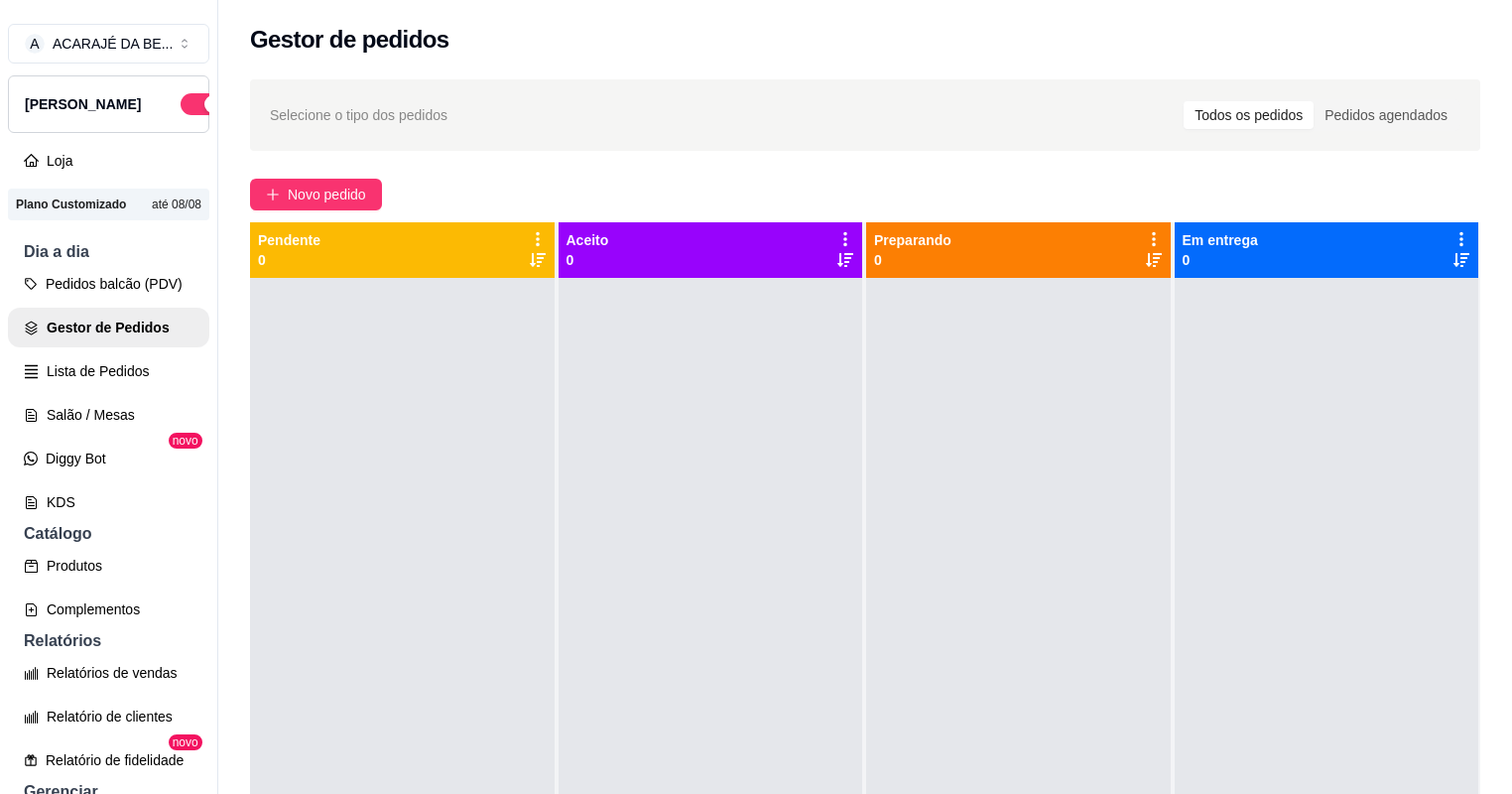 click on "Selecione o tipo dos pedidos Todos os pedidos Pedidos agendados Novo pedido Pendente 0 Aceito 0 Preparando 0 Em entrega 0" at bounding box center [865, 554] 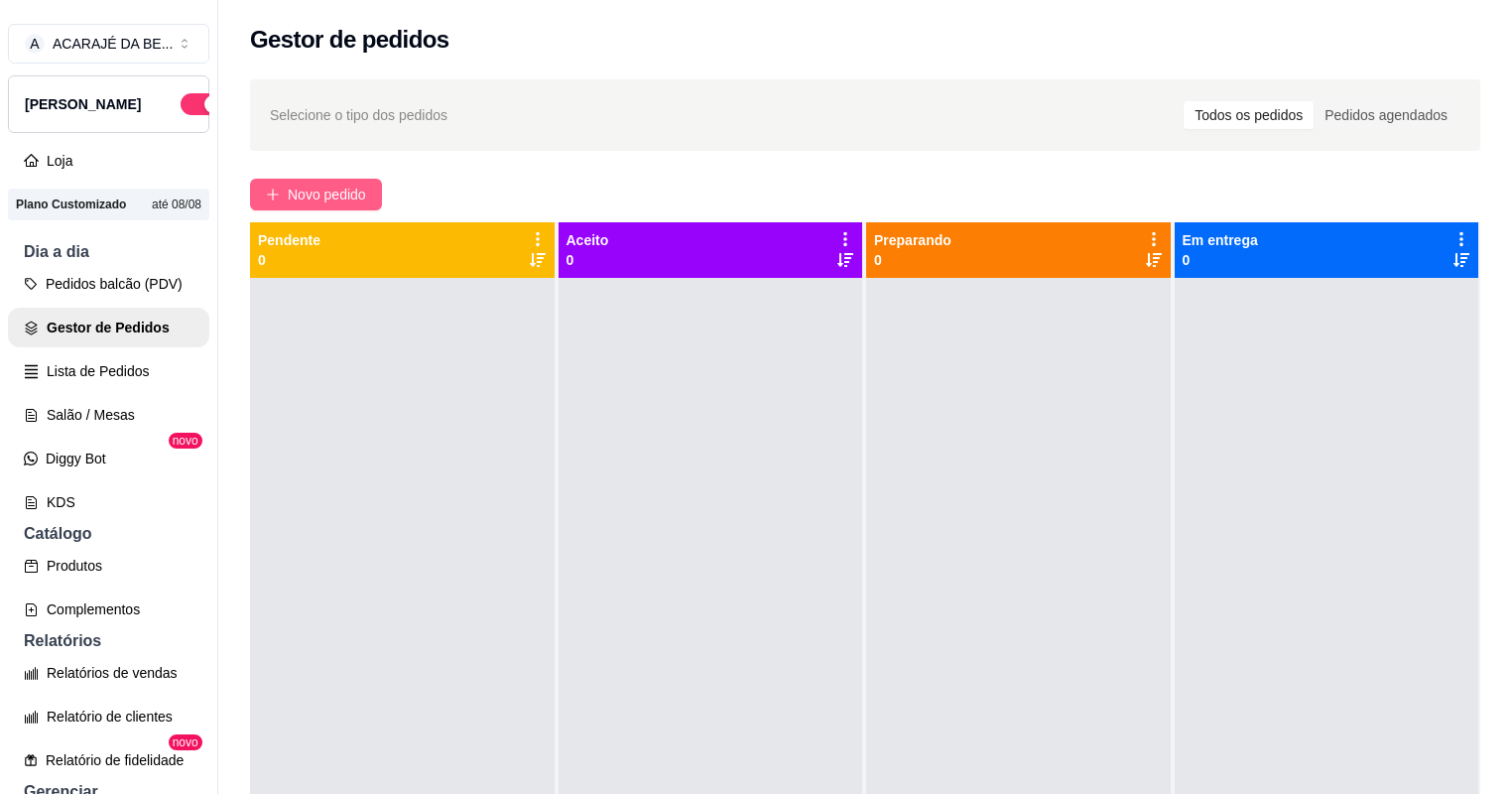 click on "Novo pedido" at bounding box center (326, 195) 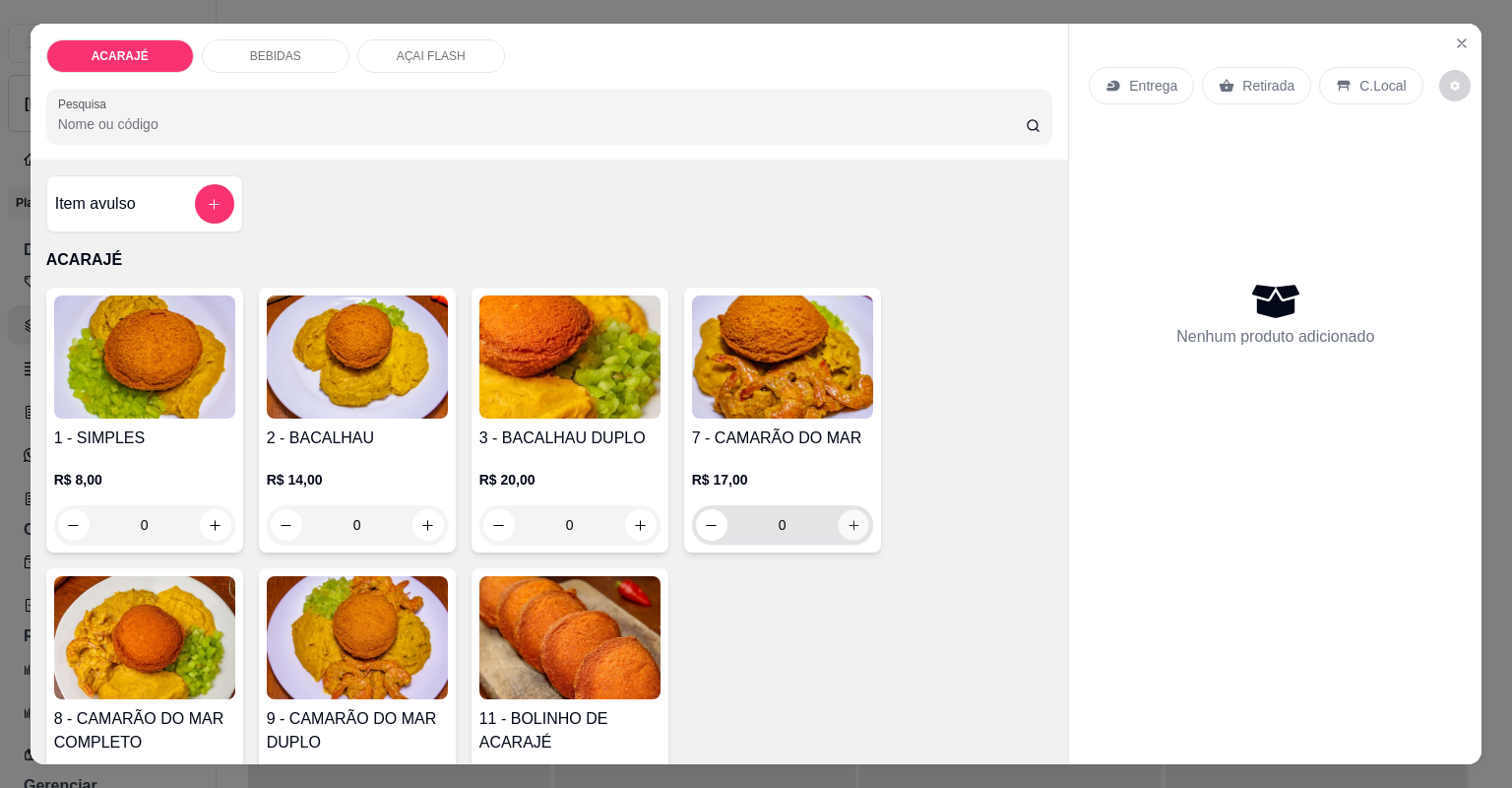 click 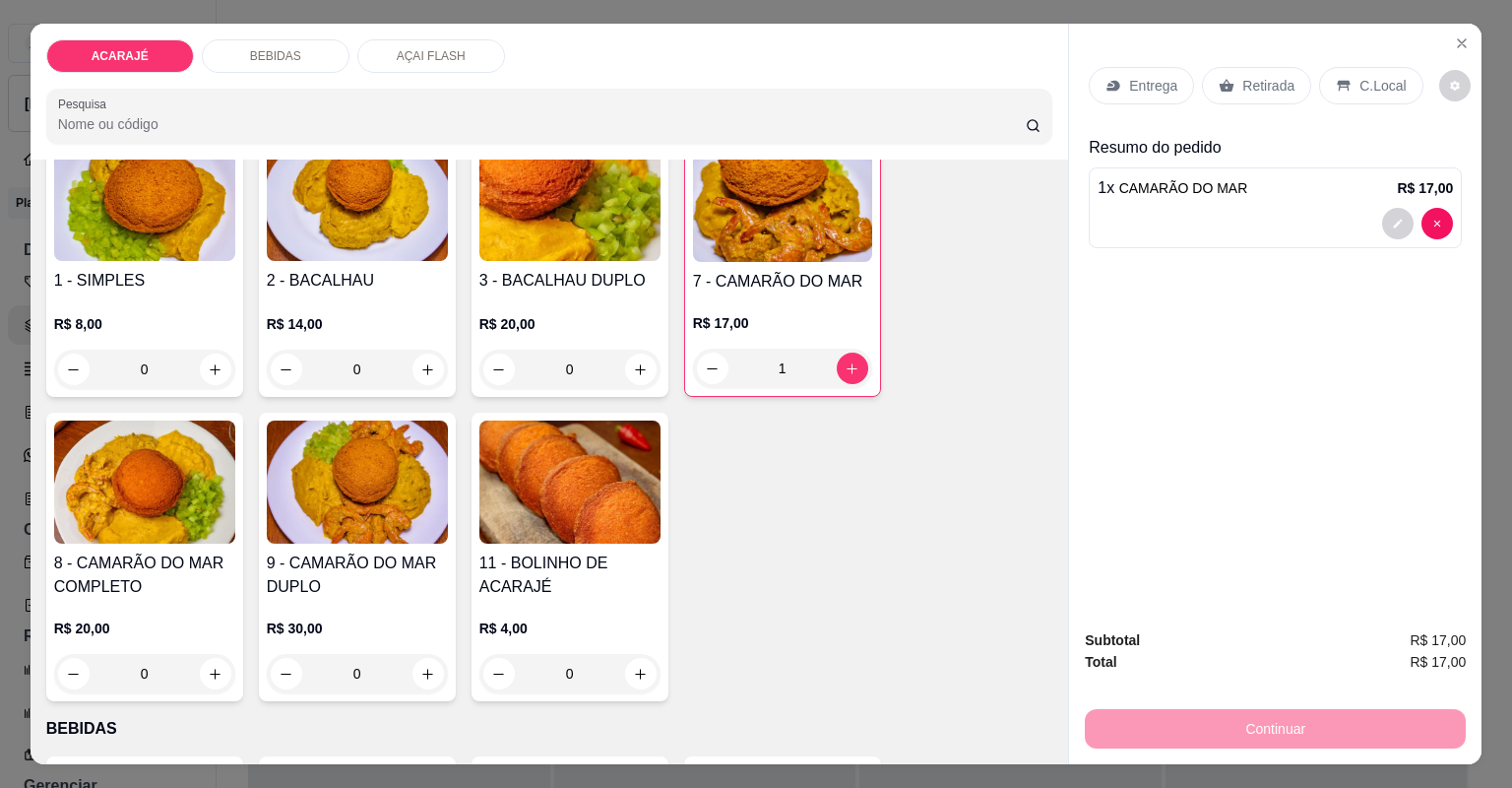 scroll, scrollTop: 0, scrollLeft: 0, axis: both 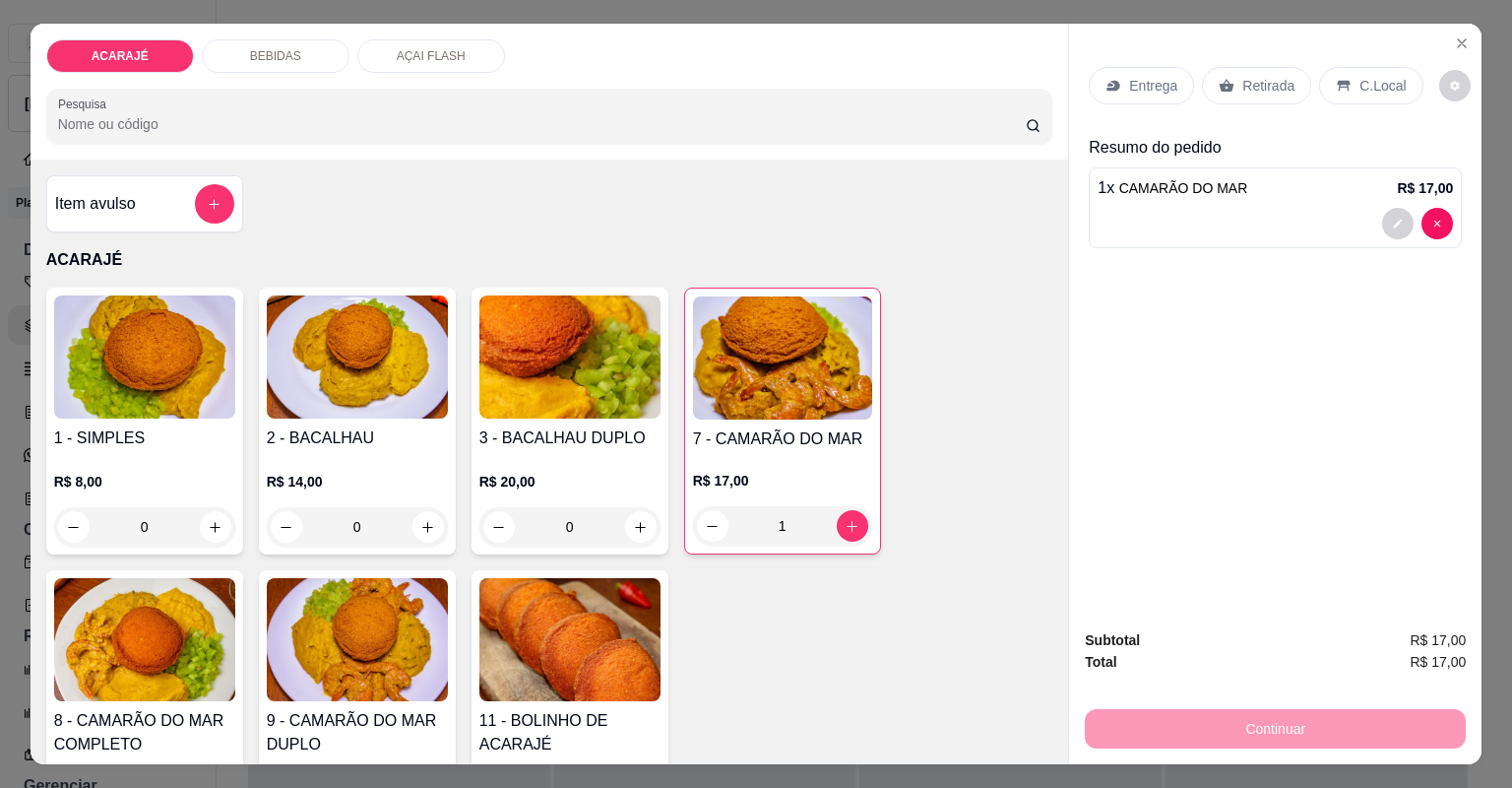 click on "Retirada" at bounding box center (1268, 86) 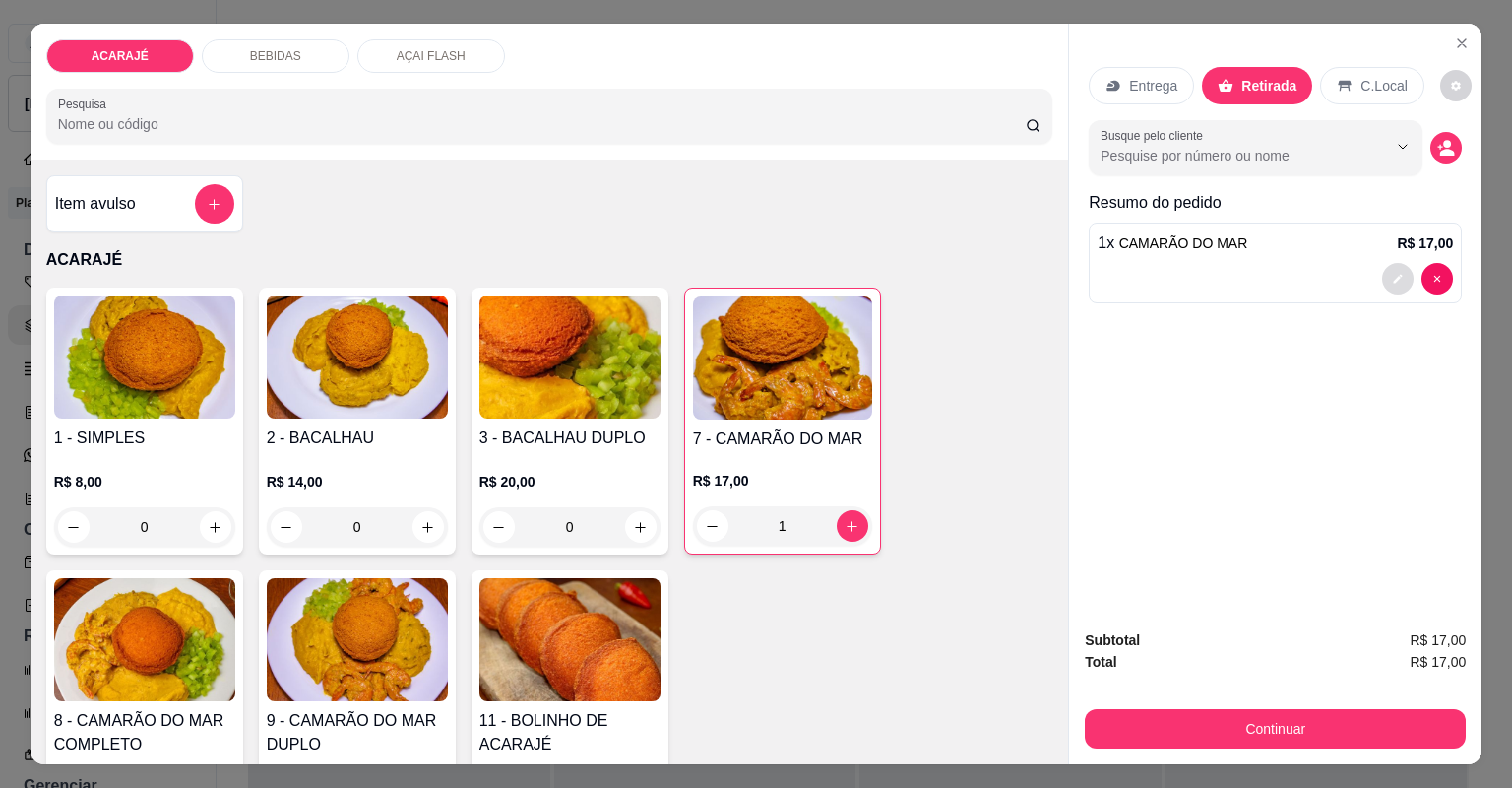 click at bounding box center (1398, 279) 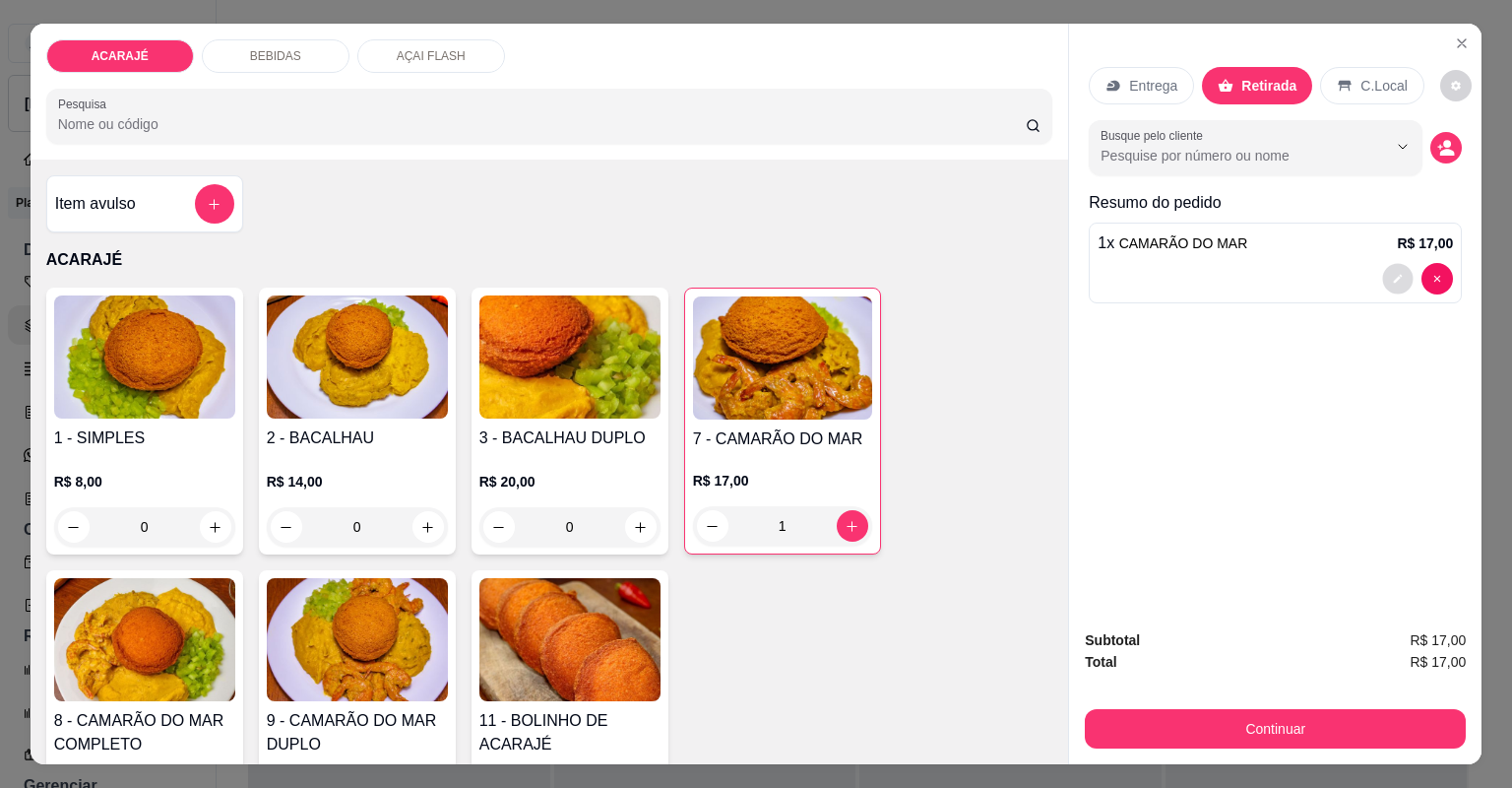 click 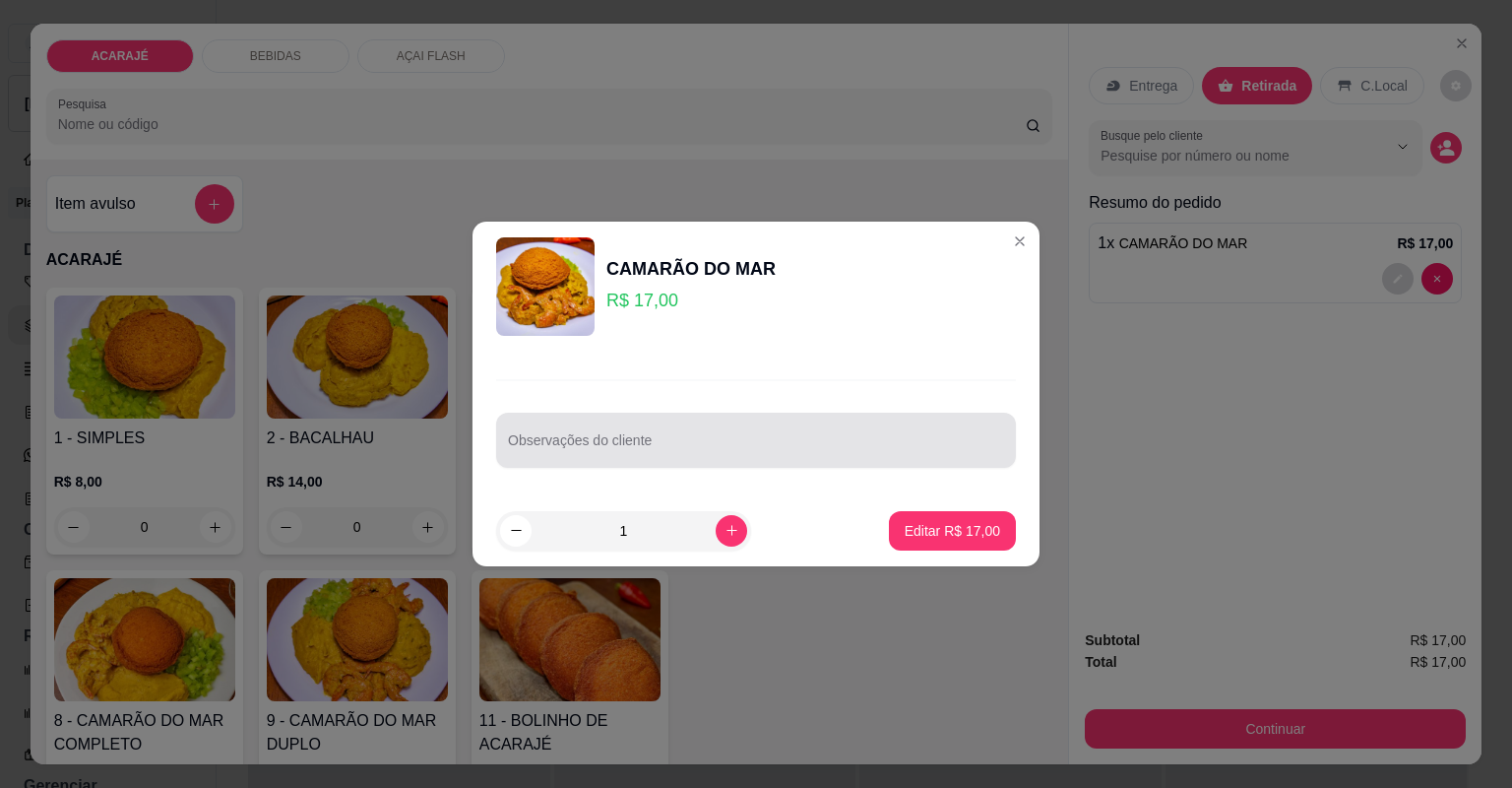 click on "Observações do cliente" at bounding box center [756, 448] 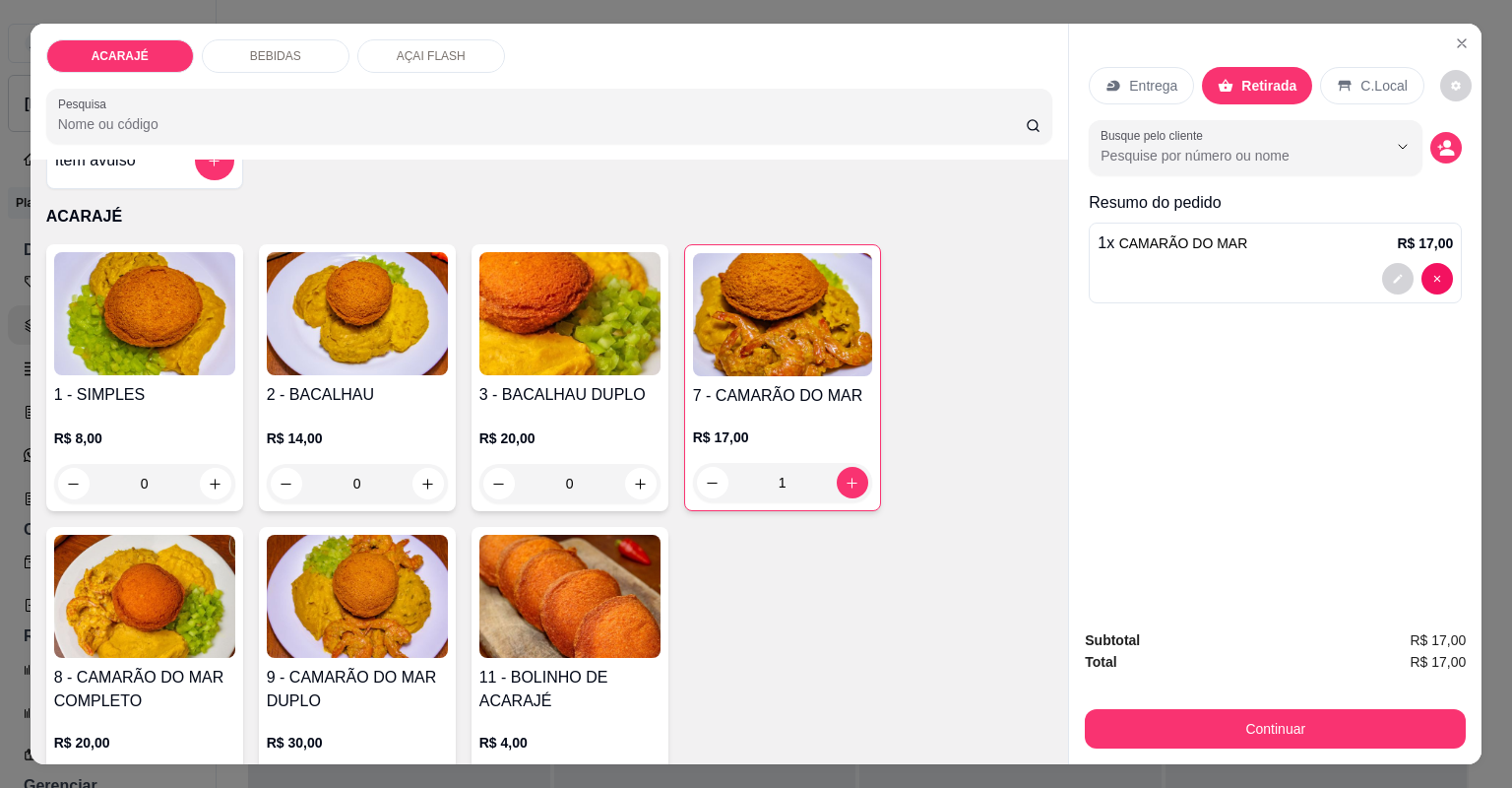 scroll, scrollTop: 79, scrollLeft: 0, axis: vertical 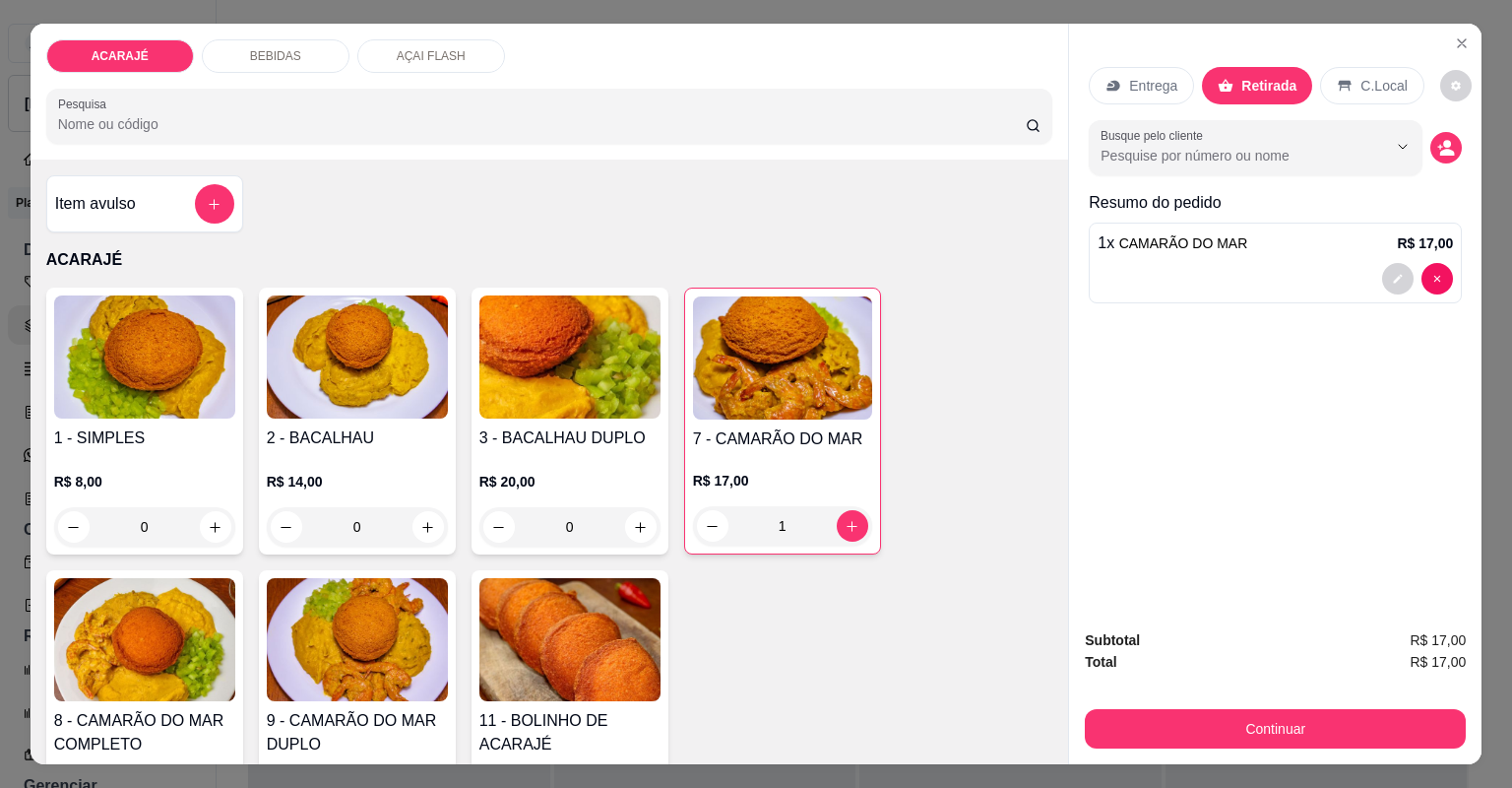 click on "Entrega Retirada C.Local Busque pelo cliente Resumo do pedido 1 x   CAMARÃO DO MAR  R$ 17,00" at bounding box center (1275, 318) 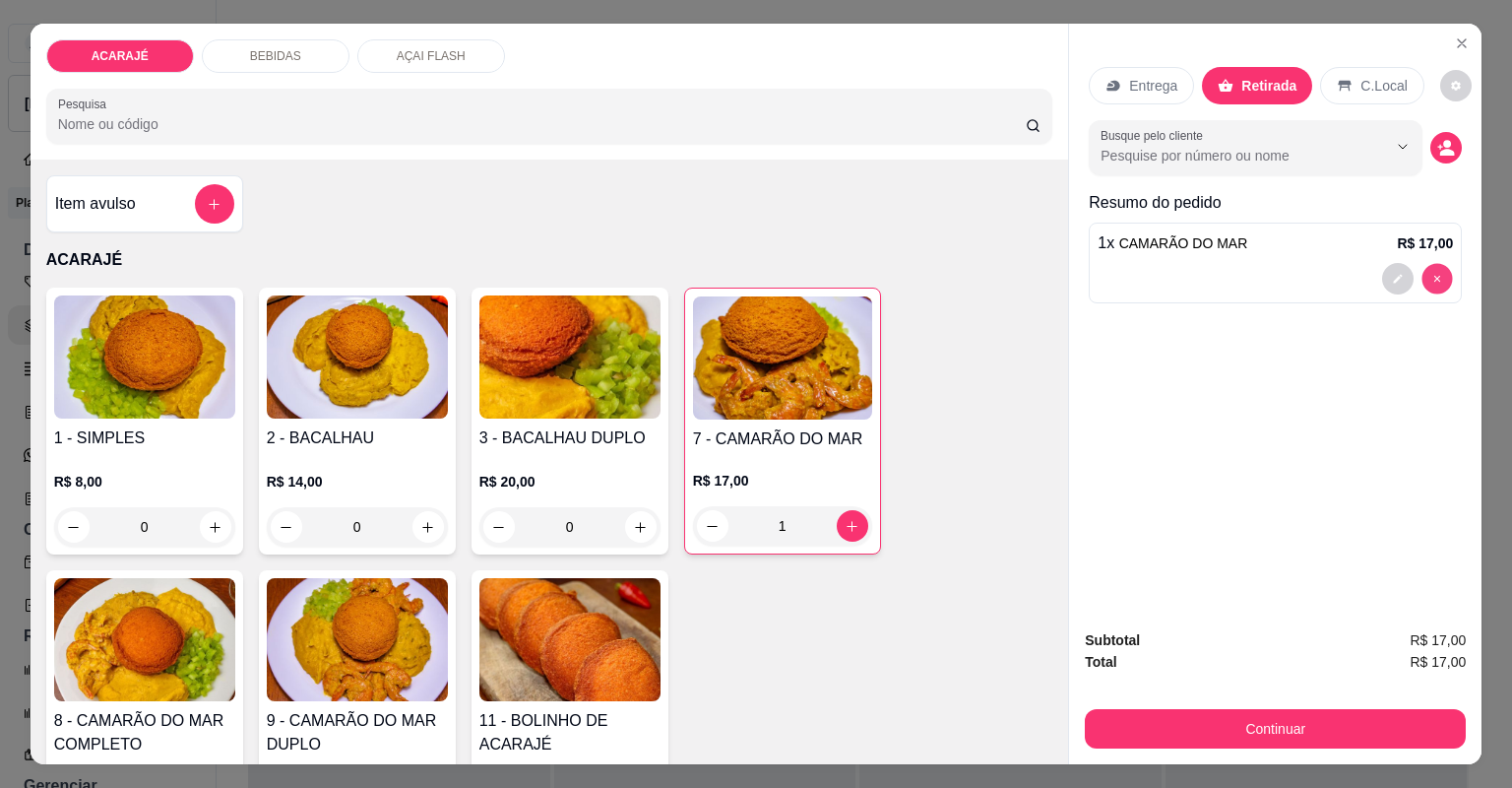 type on "0" 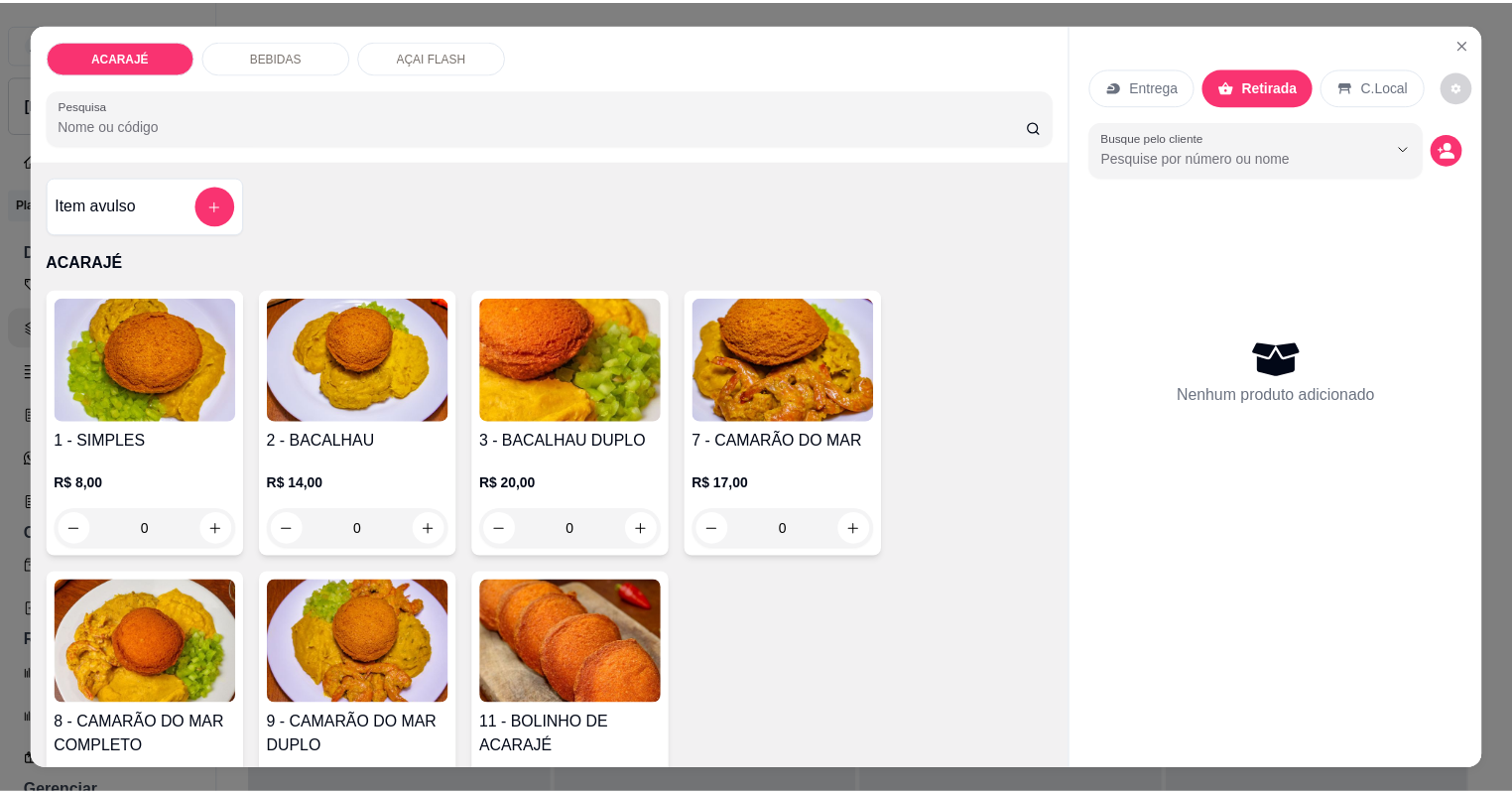 scroll, scrollTop: 79, scrollLeft: 0, axis: vertical 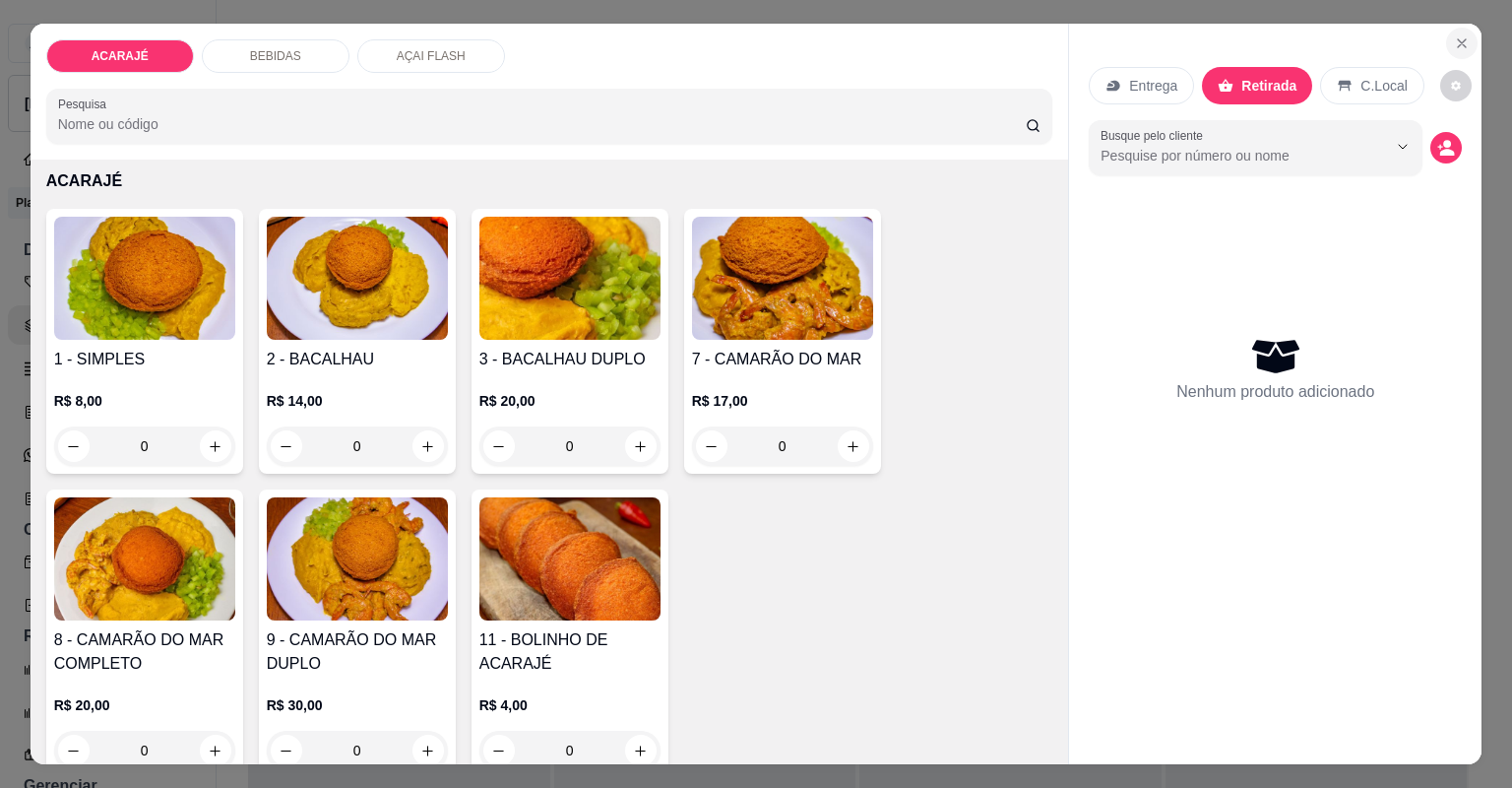 click 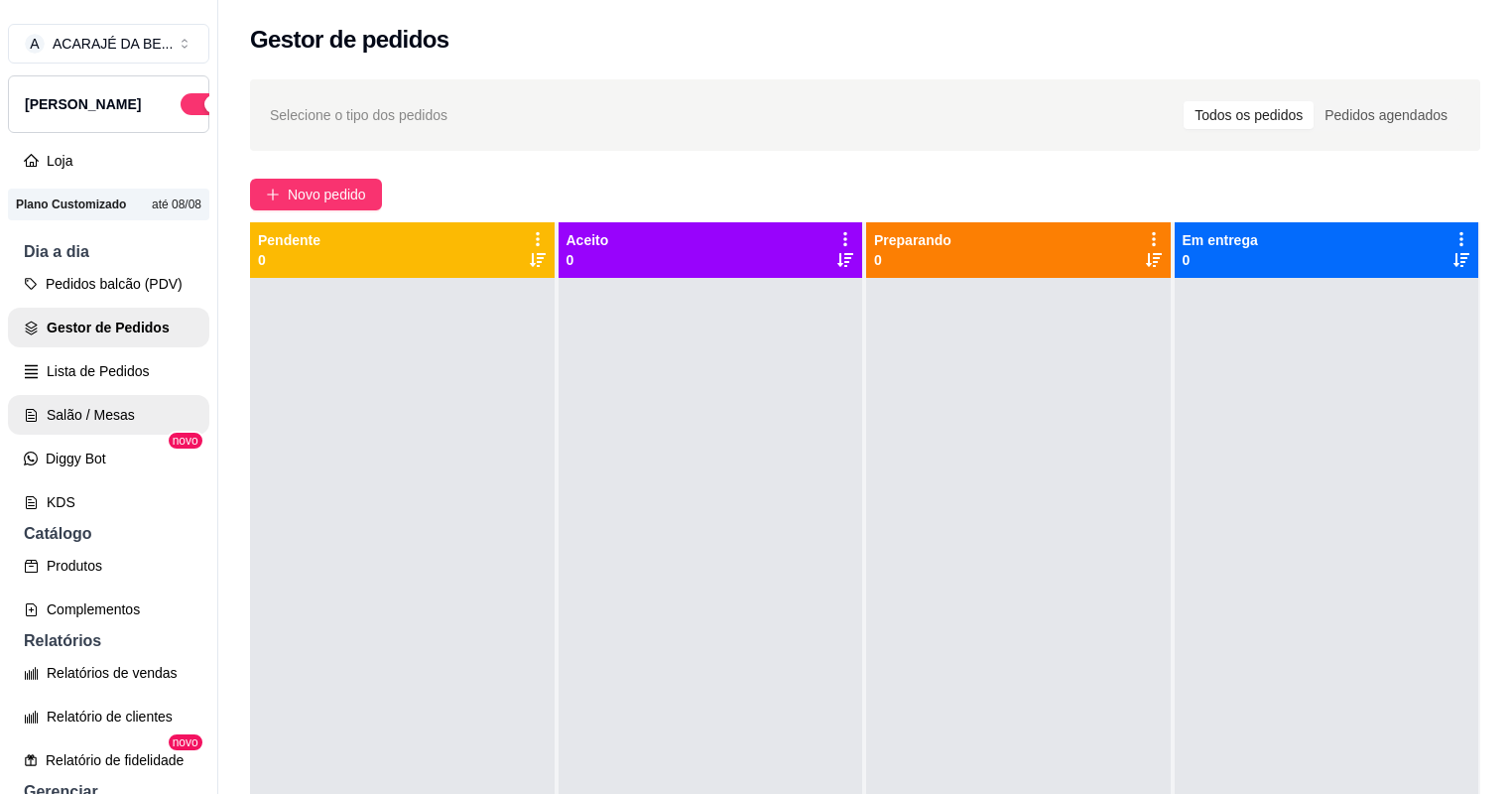 click on "Salão / Mesas" at bounding box center (108, 415) 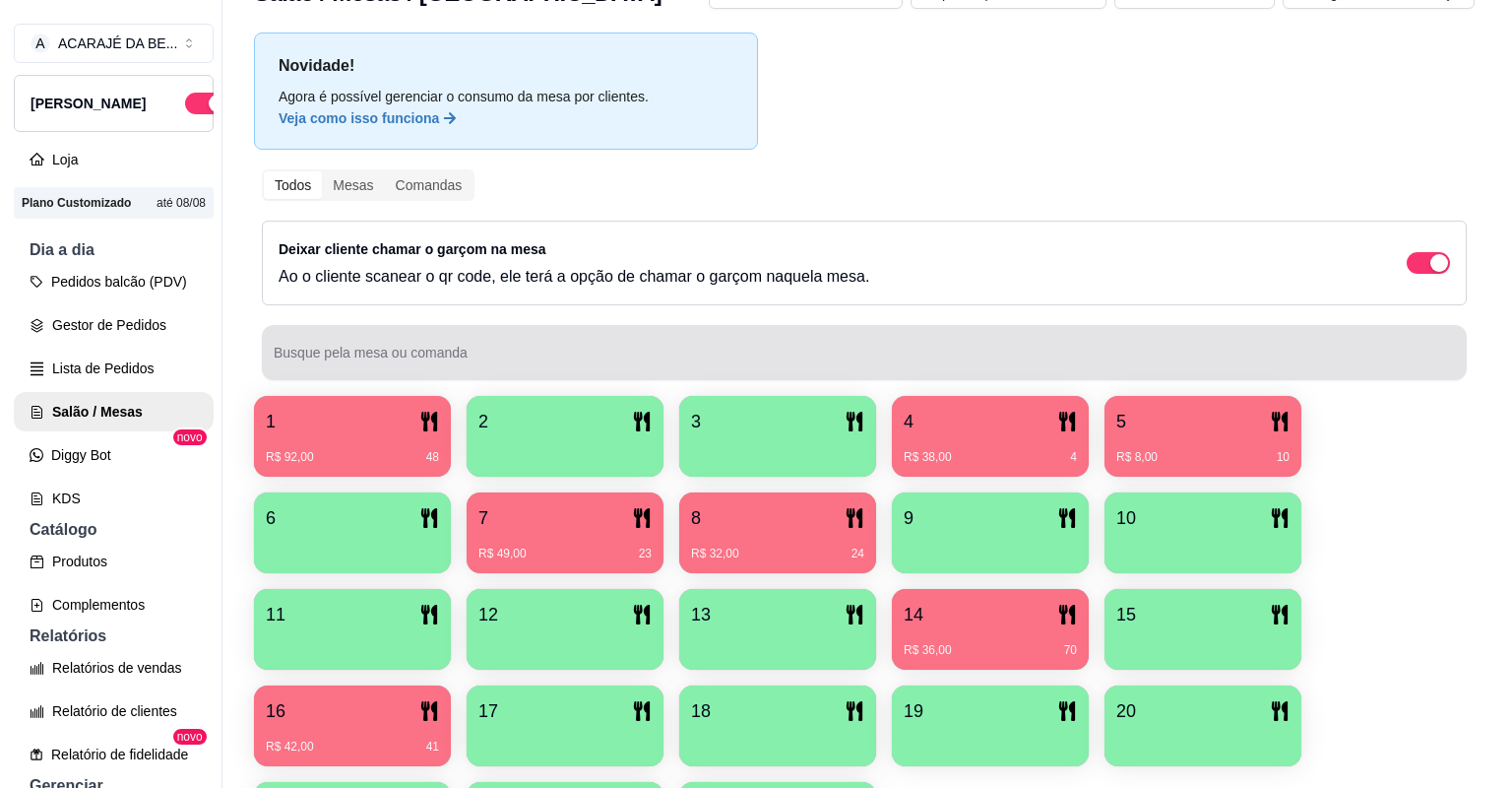 scroll, scrollTop: 0, scrollLeft: 0, axis: both 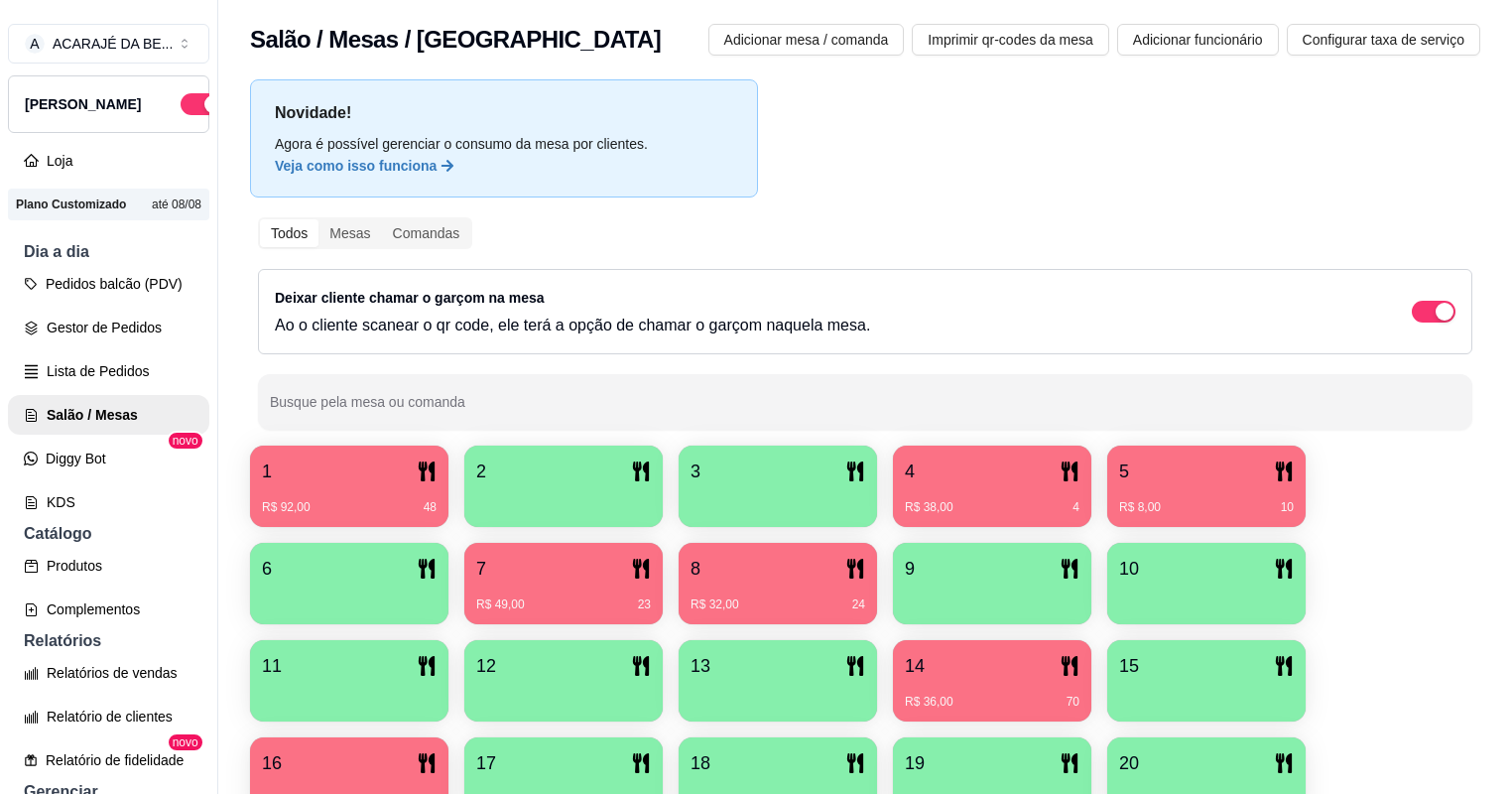click on "R$ 92,00 48" at bounding box center [349, 500] 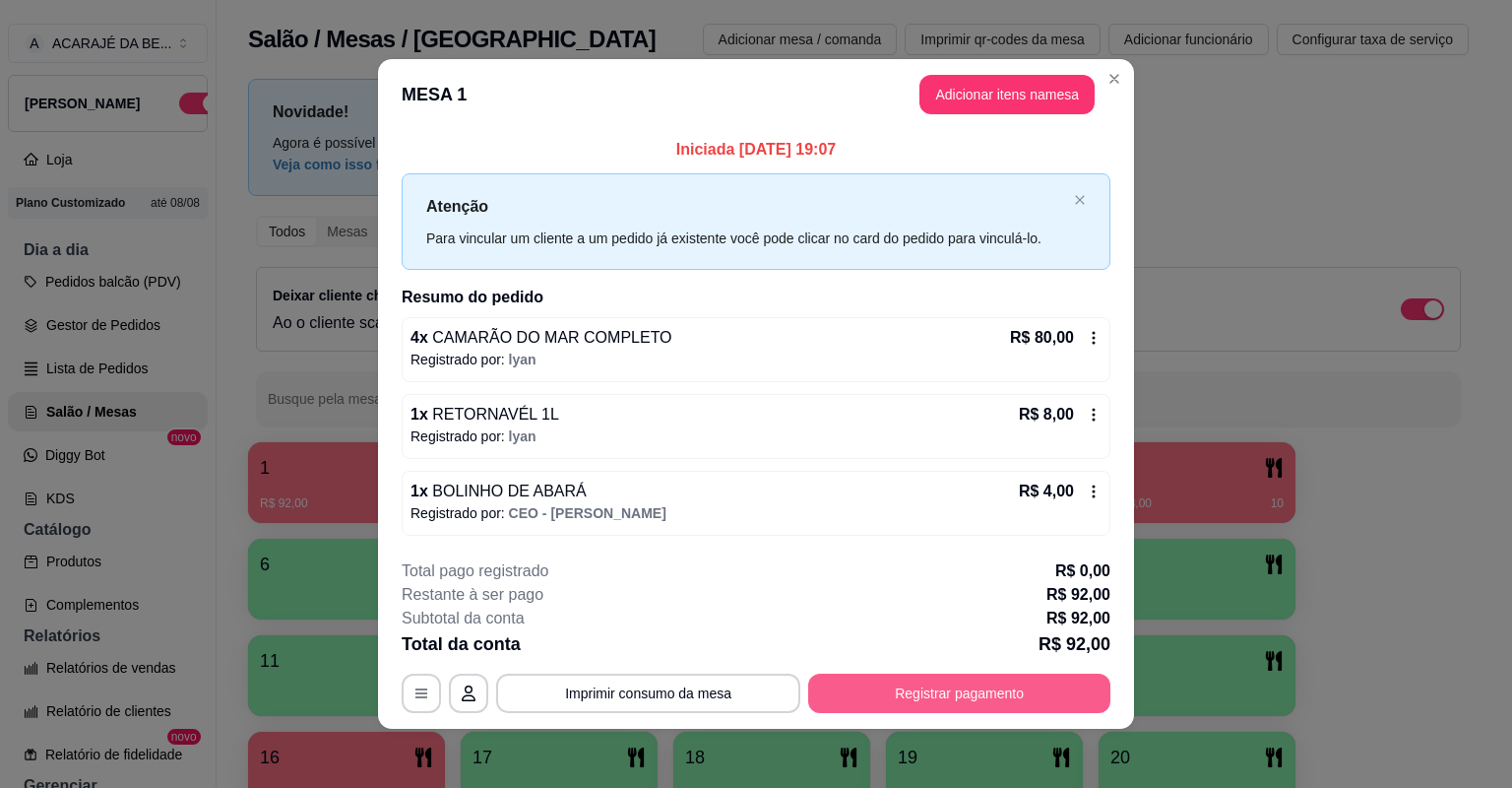 click on "Registrar pagamento" at bounding box center [959, 693] 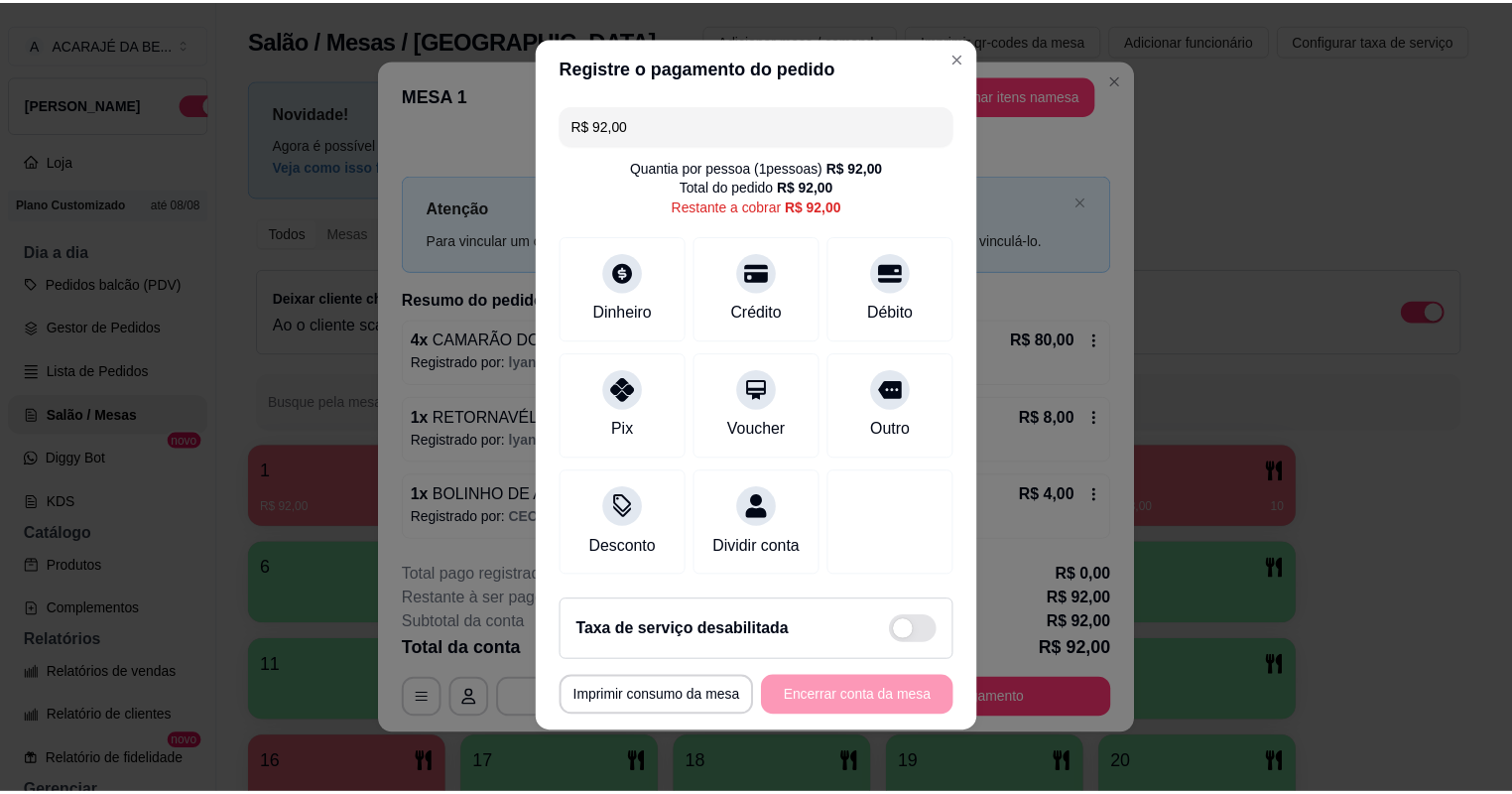 scroll, scrollTop: 0, scrollLeft: 0, axis: both 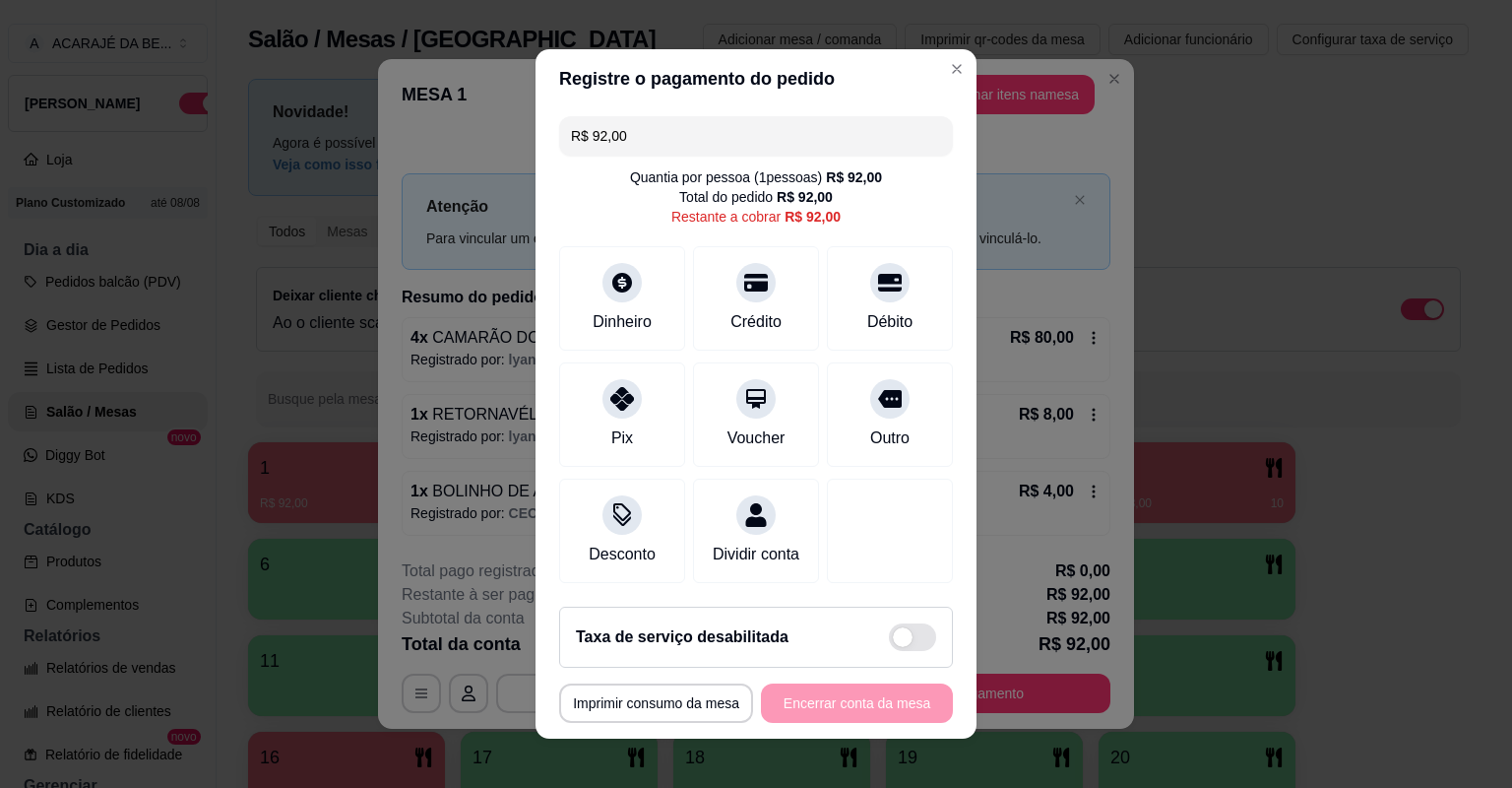 drag, startPoint x: 647, startPoint y: 146, endPoint x: 583, endPoint y: 136, distance: 64.77654 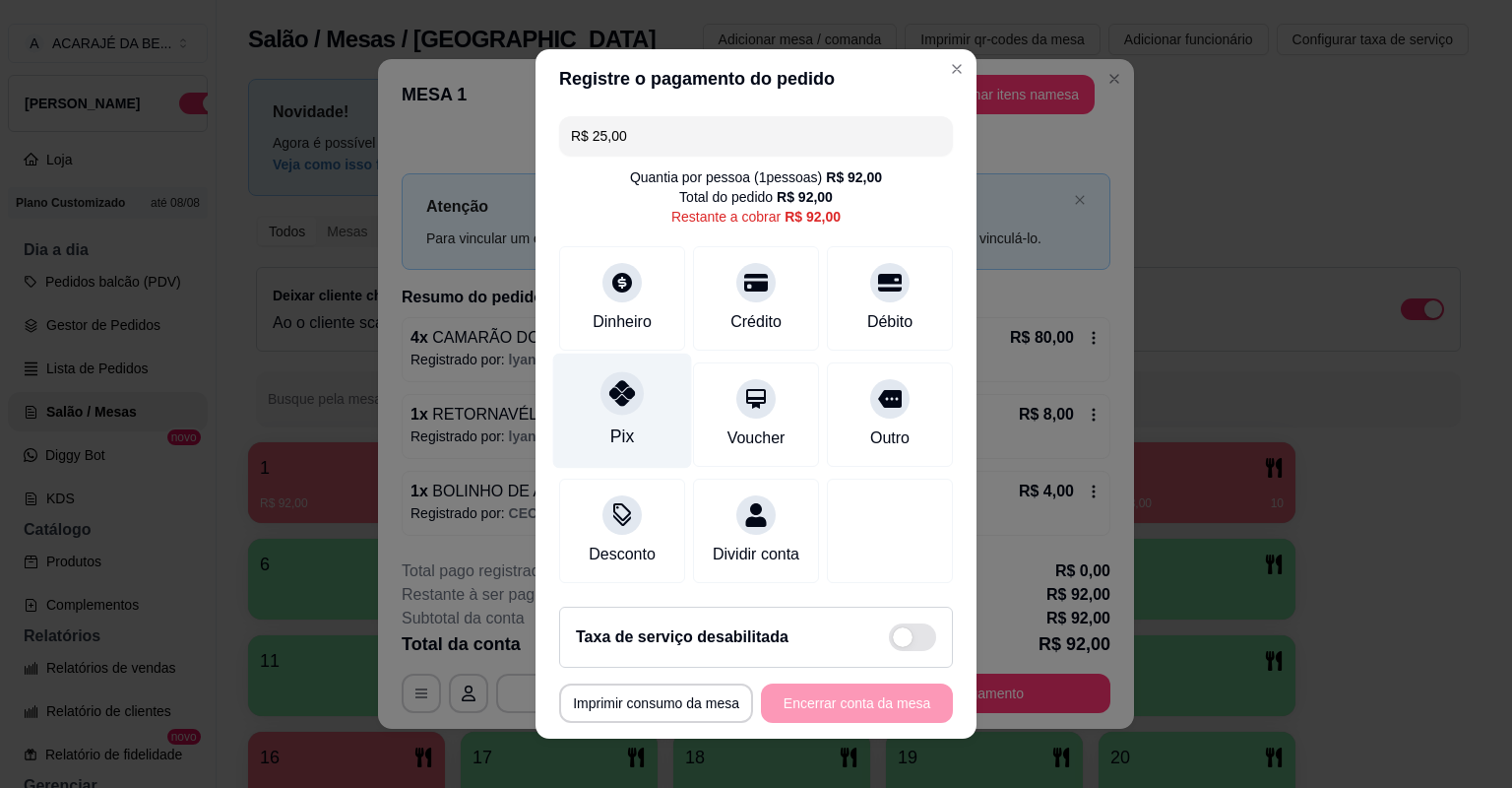 click on "Pix" at bounding box center (622, 411) 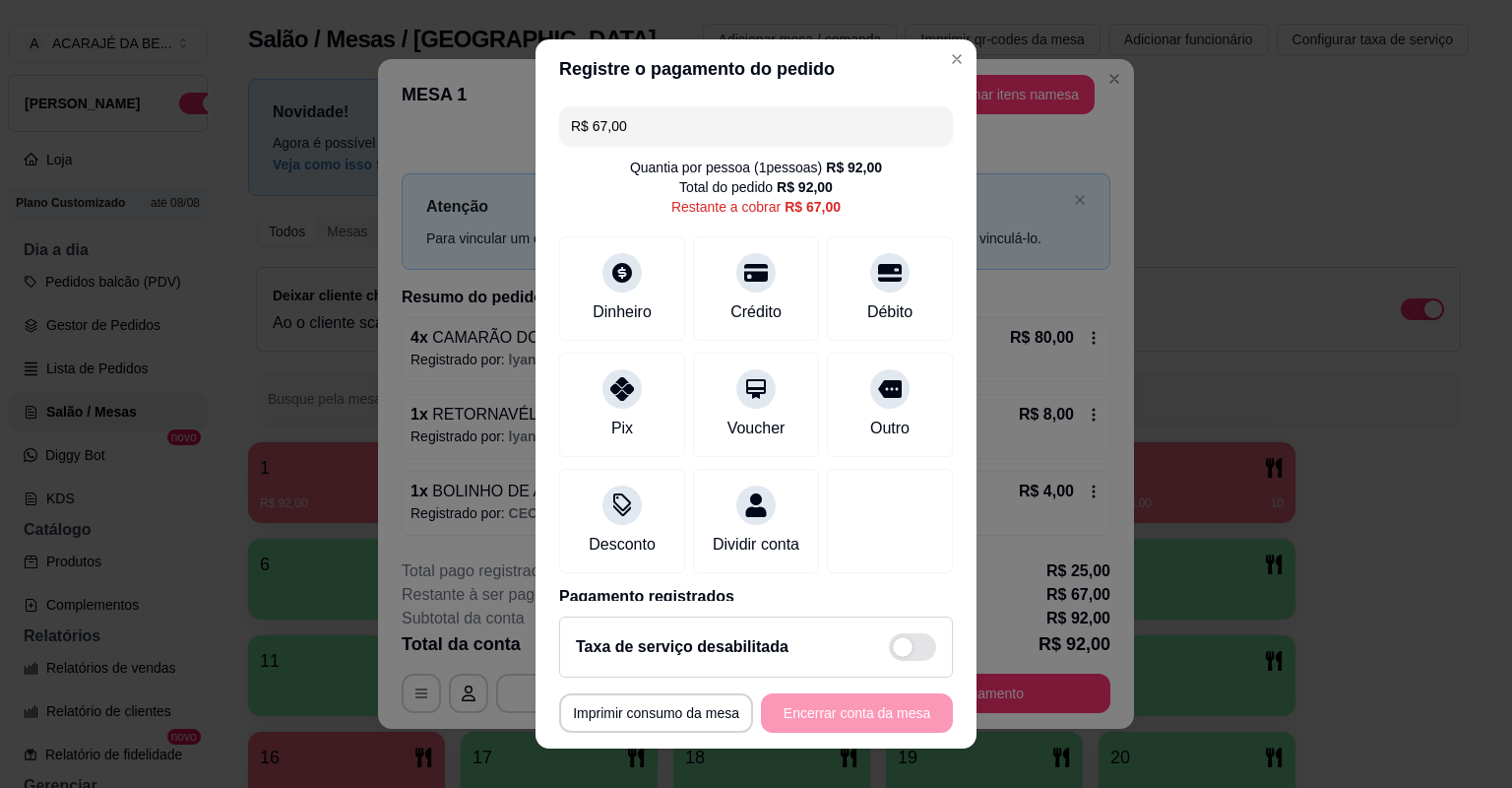 drag, startPoint x: 638, startPoint y: 132, endPoint x: 587, endPoint y: 129, distance: 51.088159 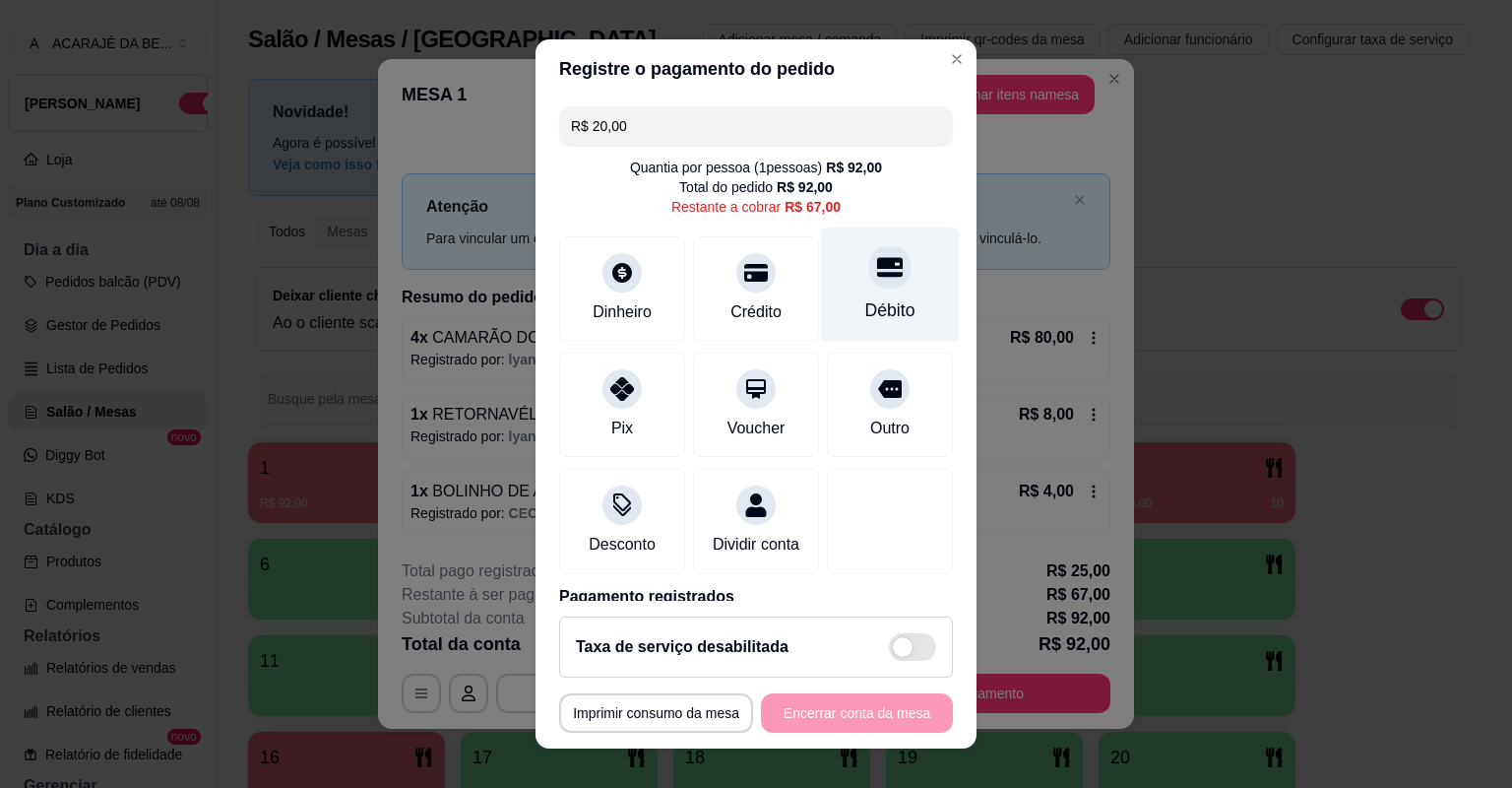 click on "Débito" at bounding box center (890, 285) 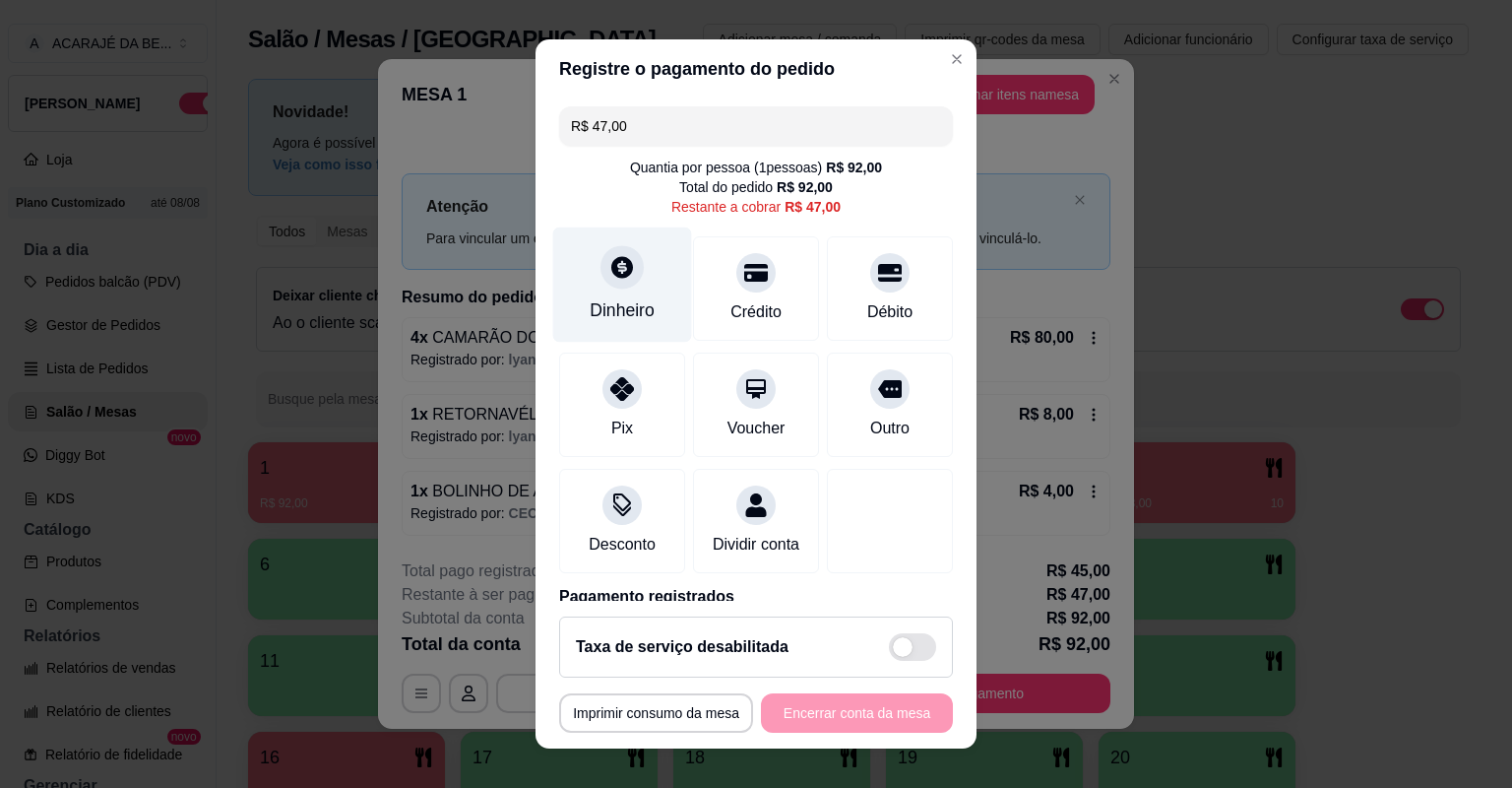 click on "Dinheiro" at bounding box center [622, 310] 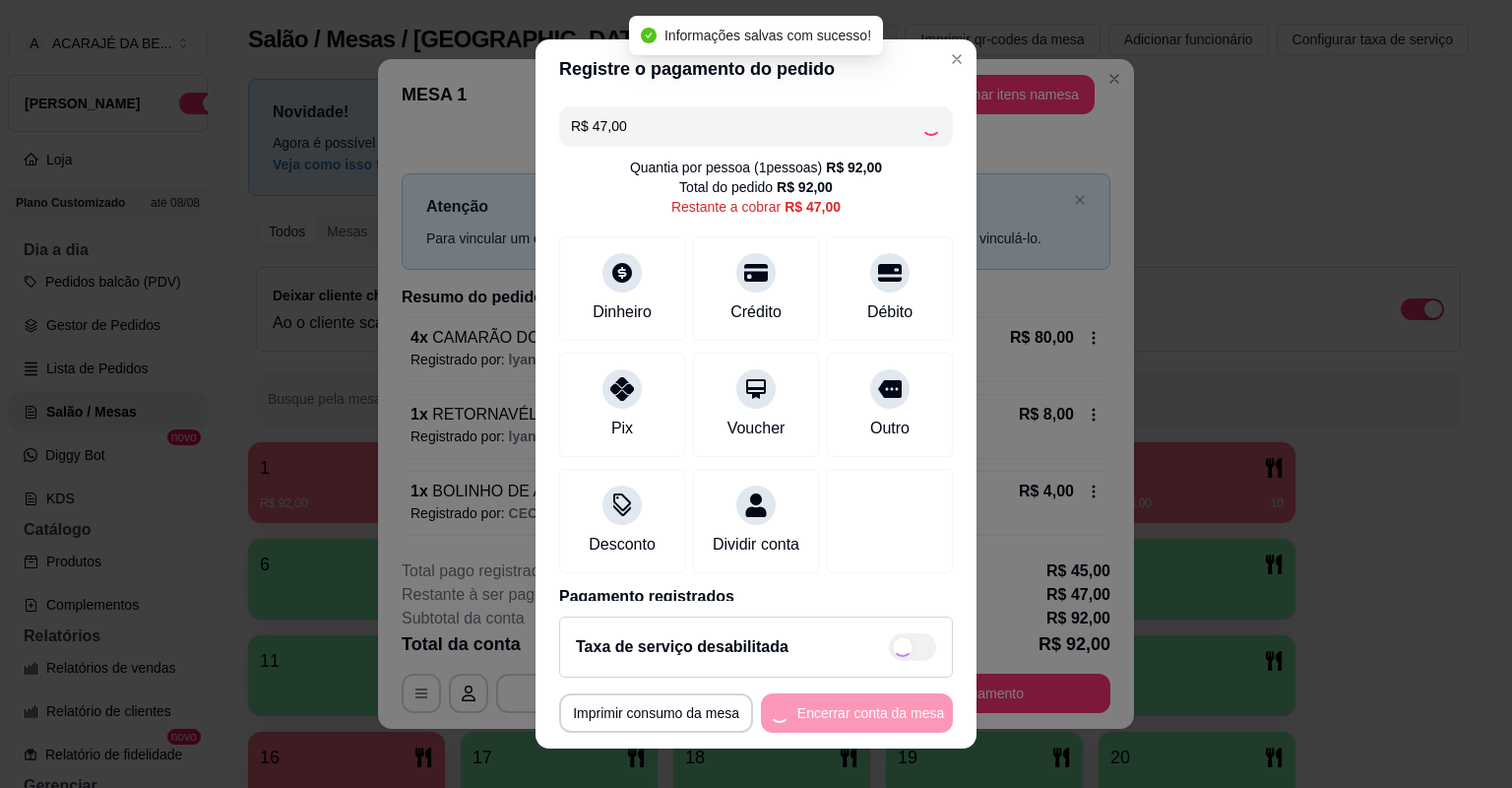 type on "R$ 0,00" 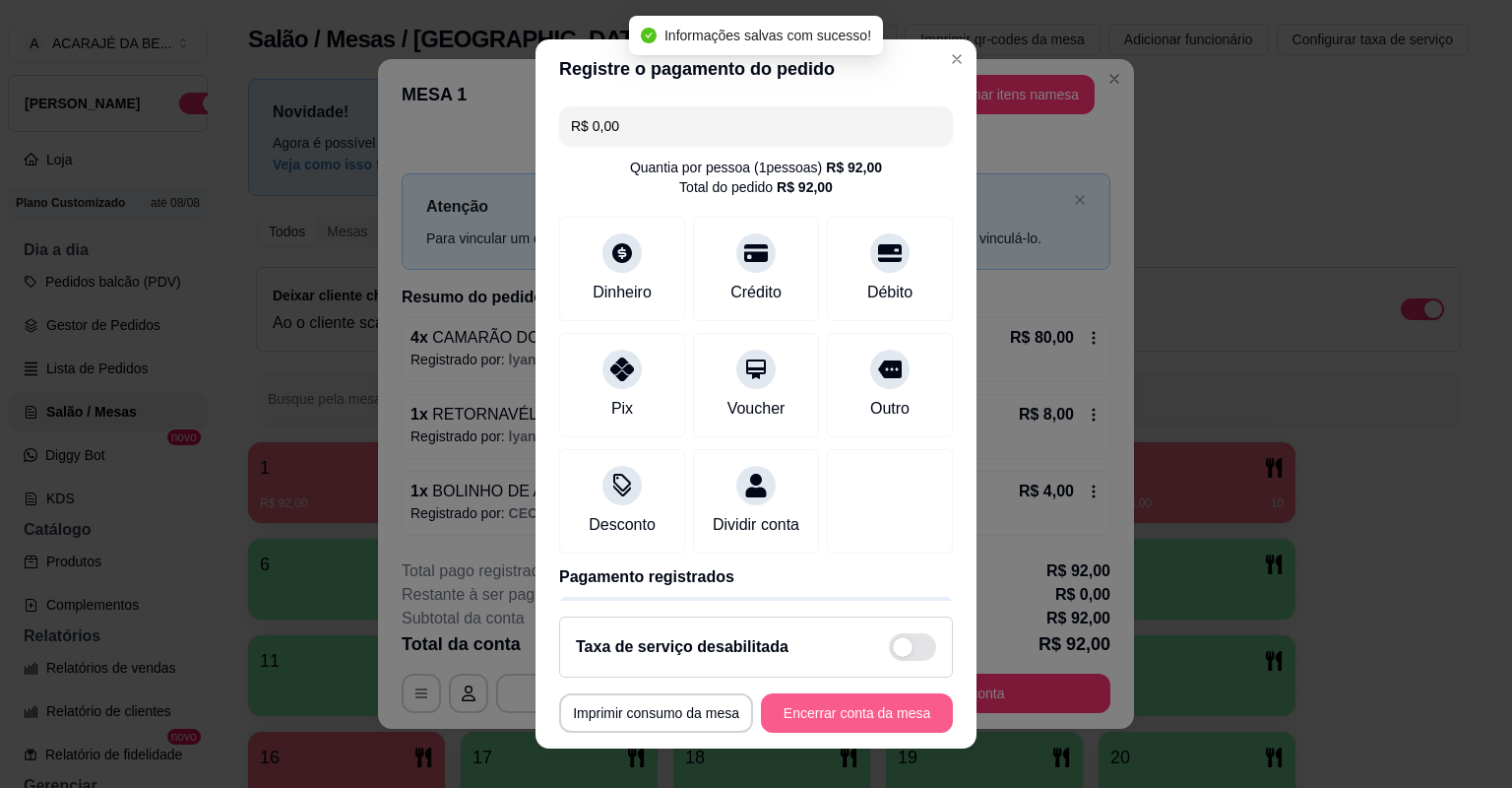 click on "Encerrar conta da mesa" at bounding box center (856, 713) 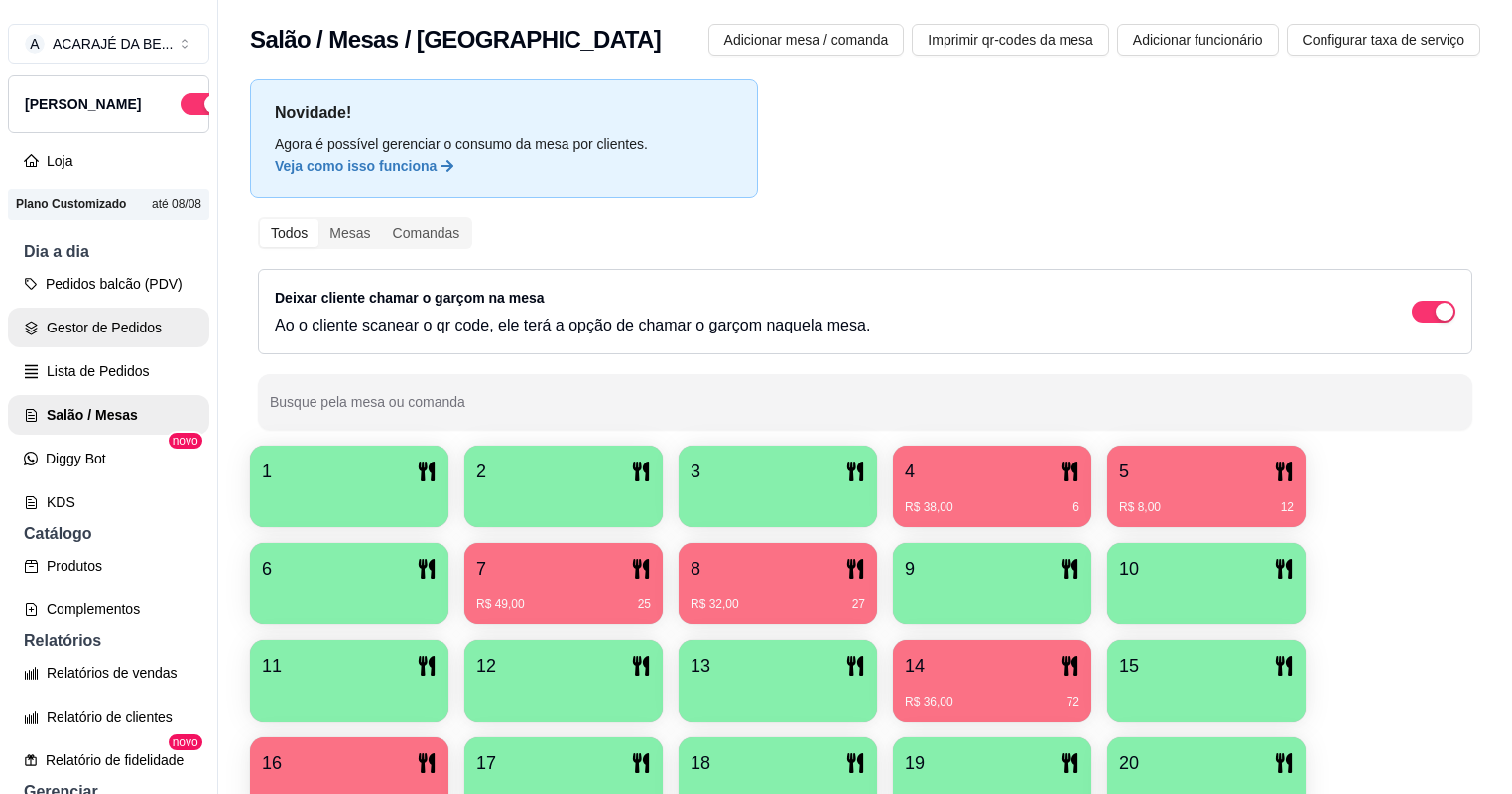 click on "Gestor de Pedidos" at bounding box center (108, 328) 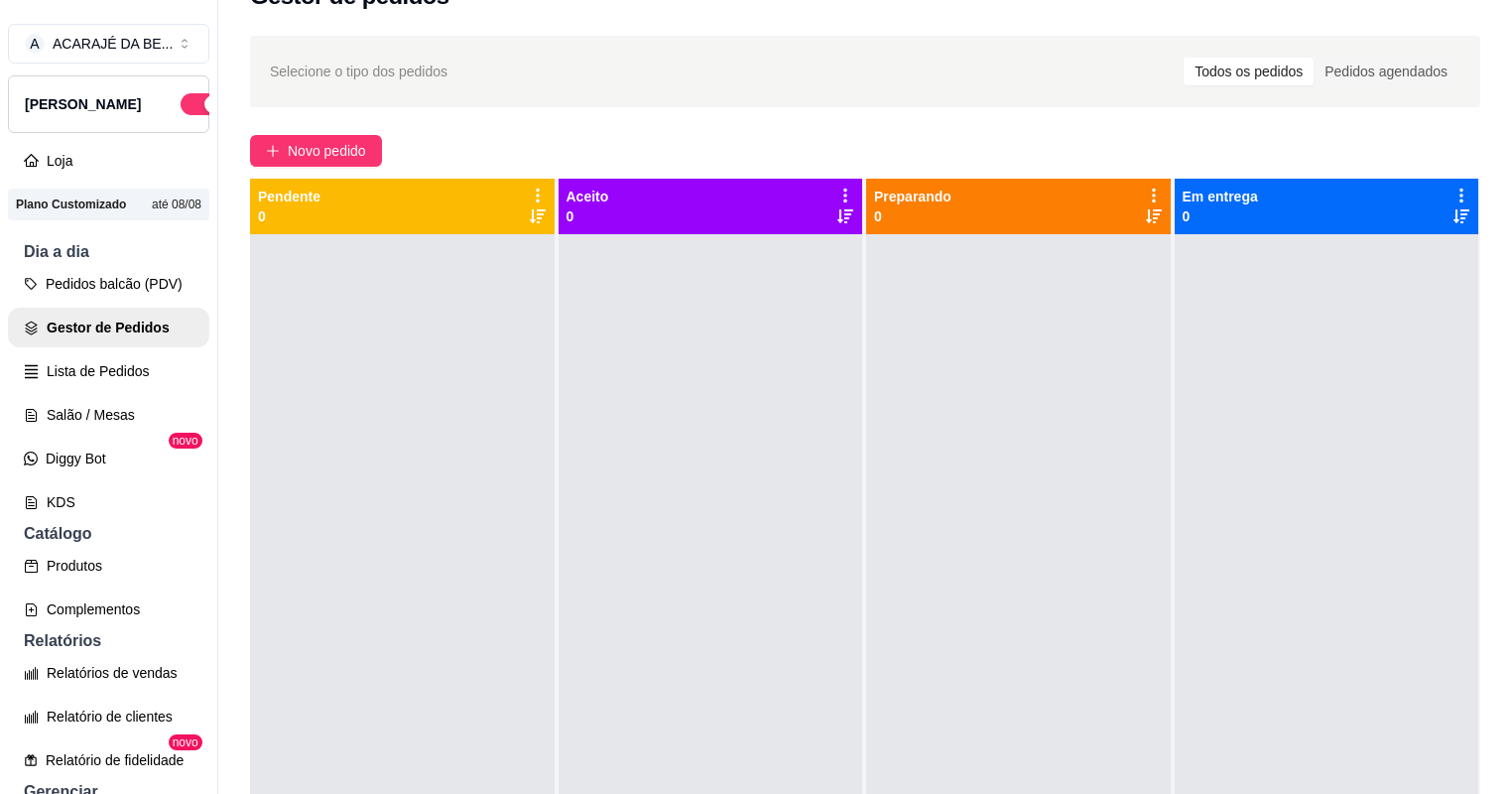 scroll, scrollTop: 159, scrollLeft: 0, axis: vertical 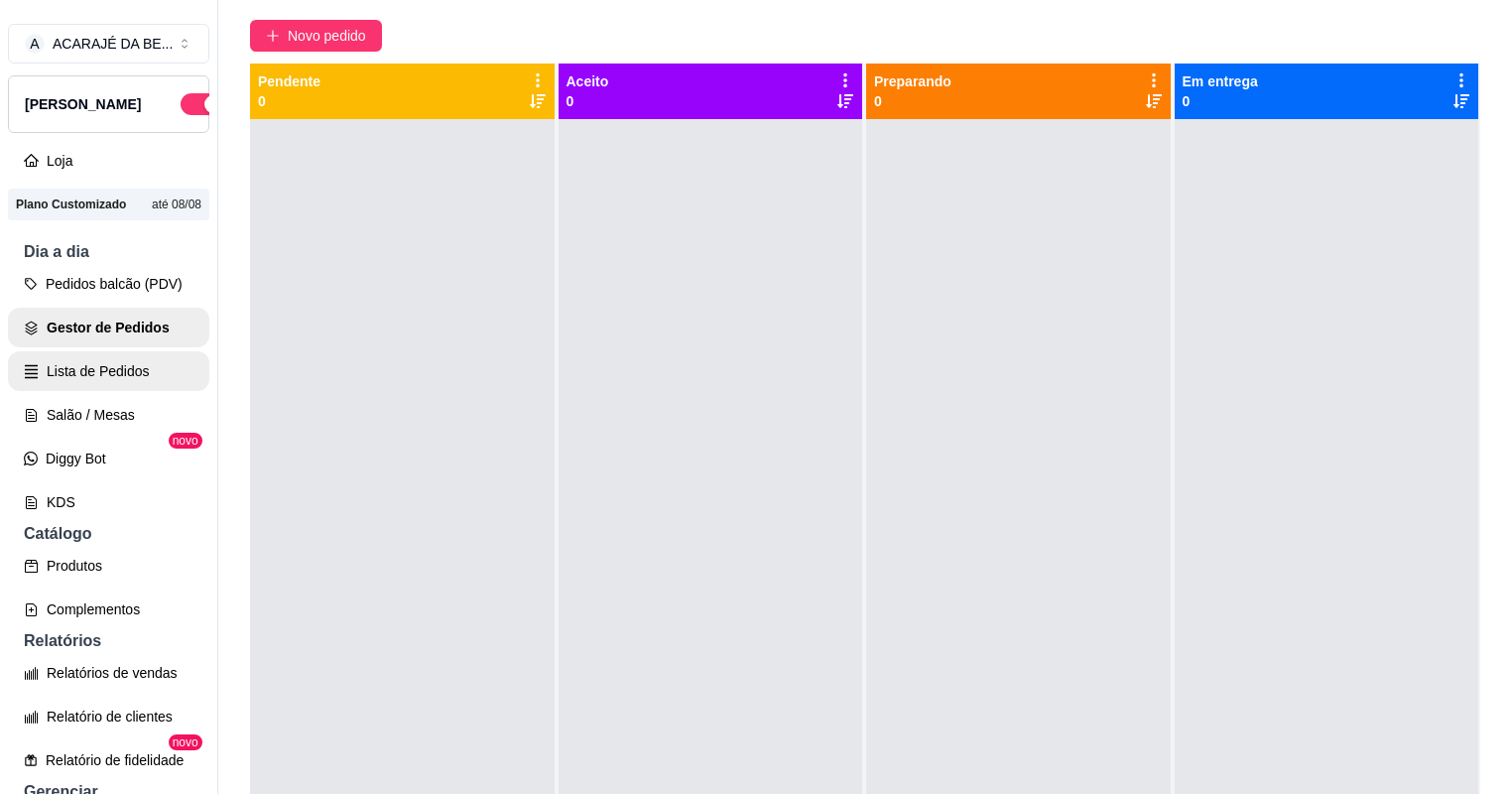 click on "Lista de Pedidos" at bounding box center (108, 371) 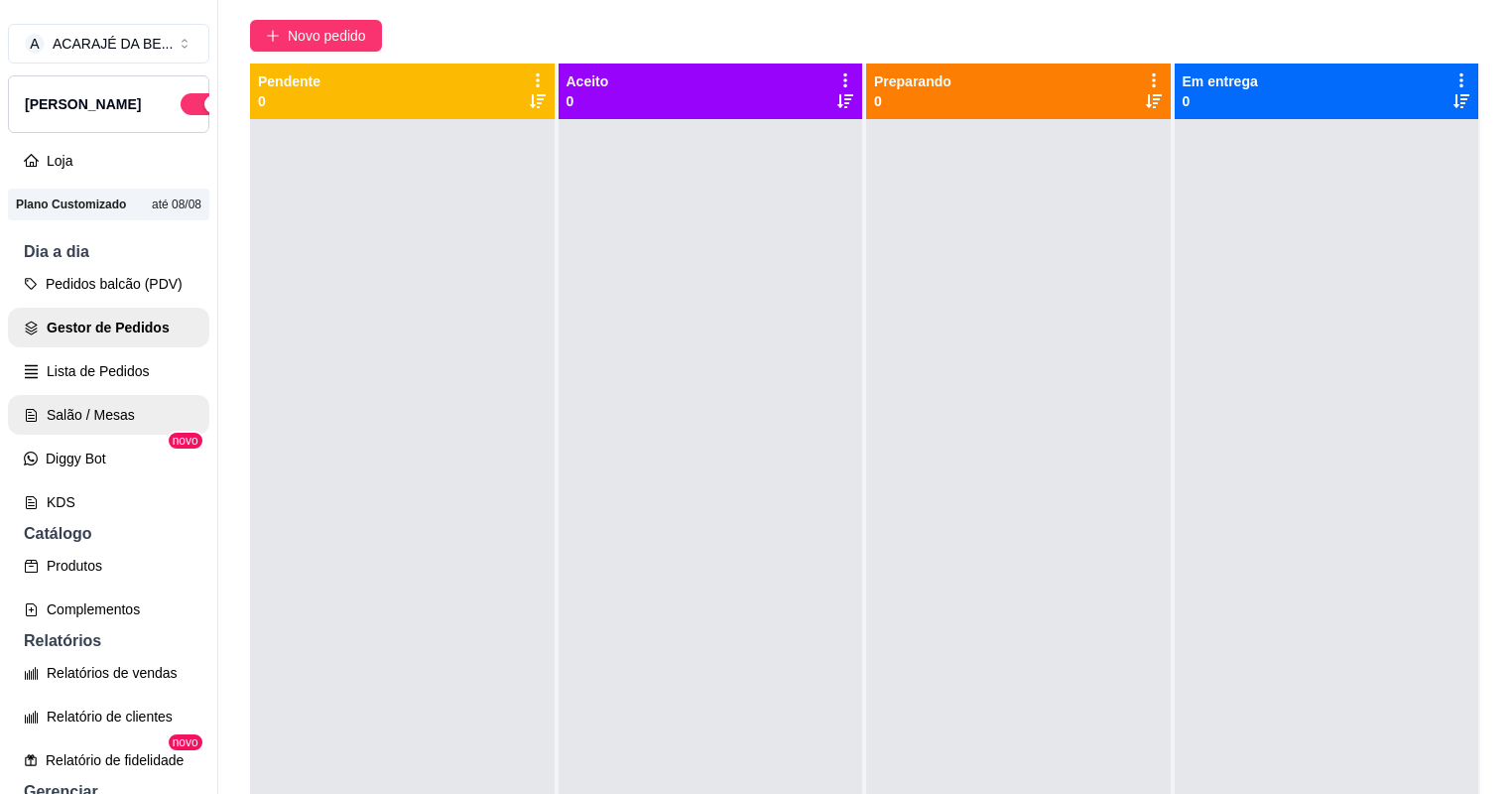 click on "Salão / Mesas" at bounding box center [108, 415] 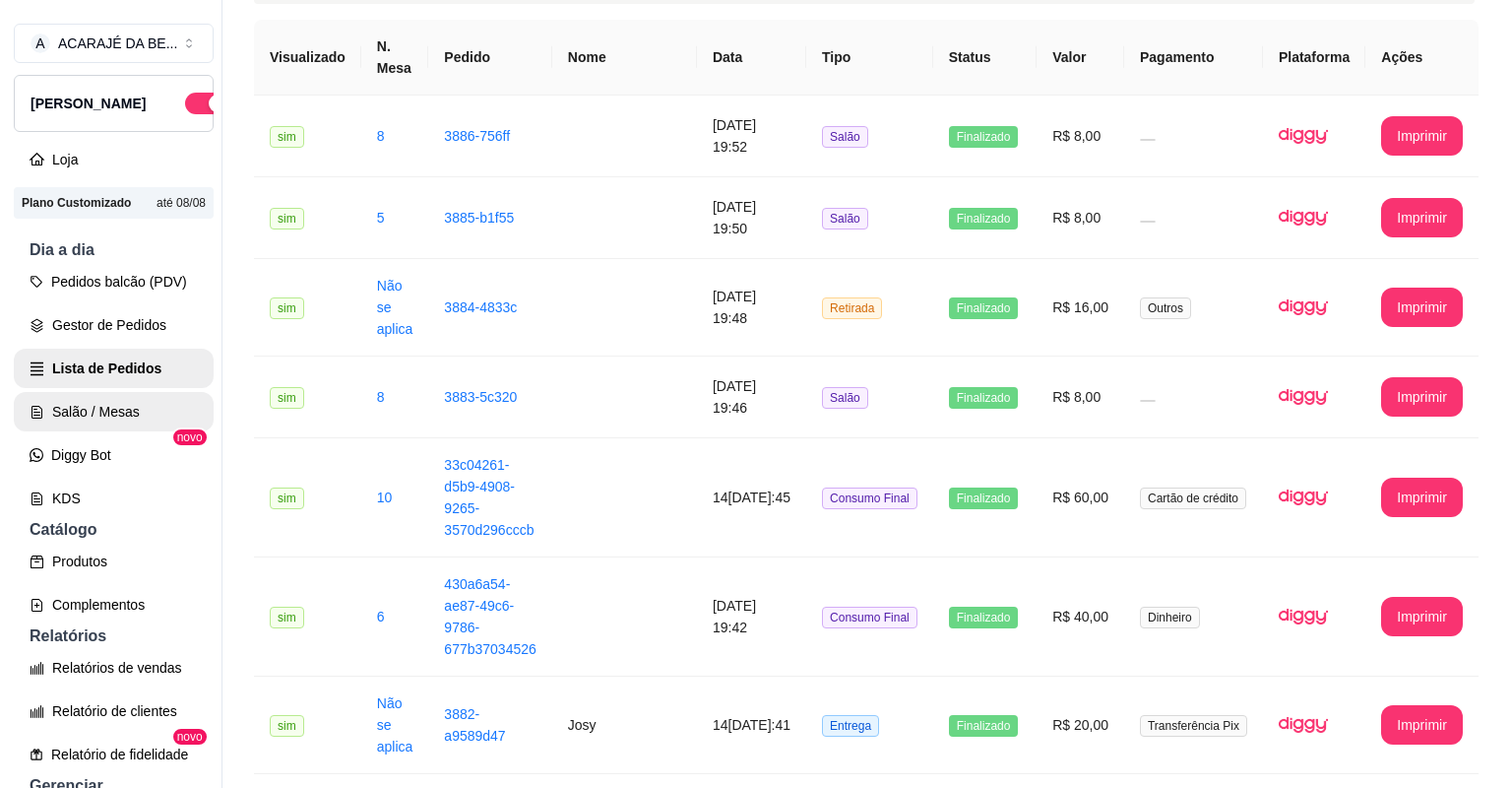 scroll, scrollTop: 0, scrollLeft: 0, axis: both 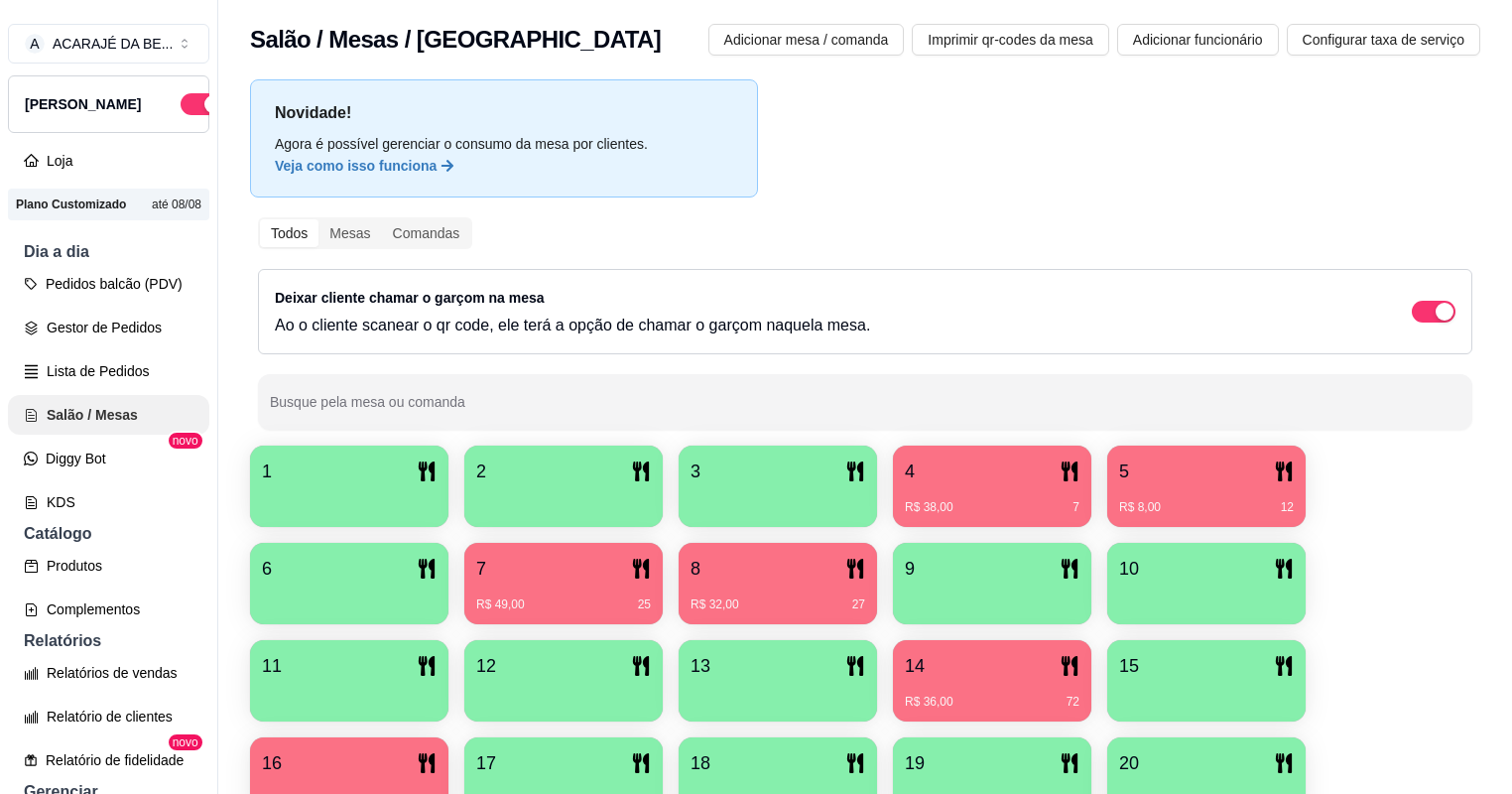 click on "Salão / Mesas" at bounding box center [108, 415] 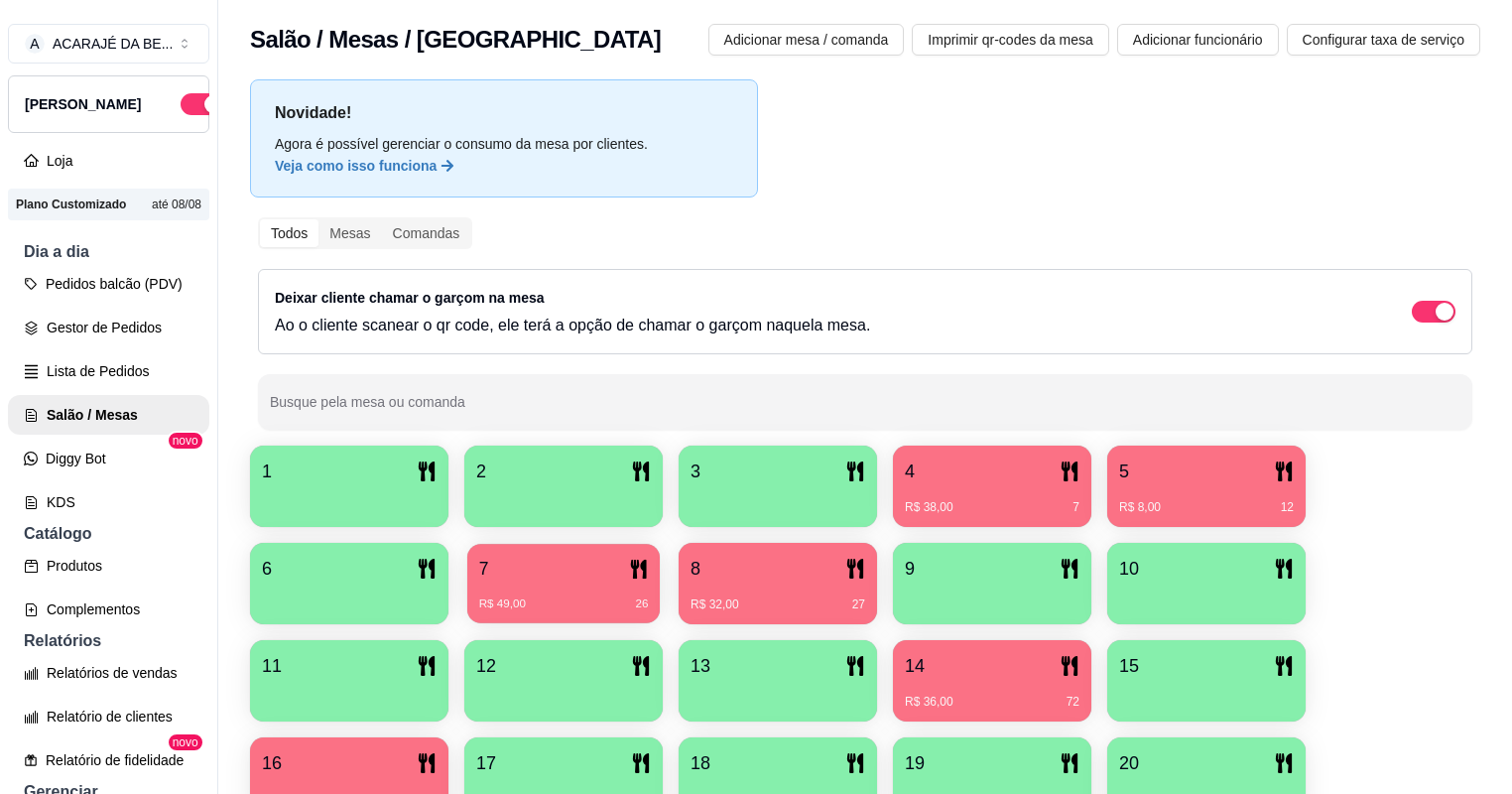 click on "R$ 49,00 26" at bounding box center (564, 596) 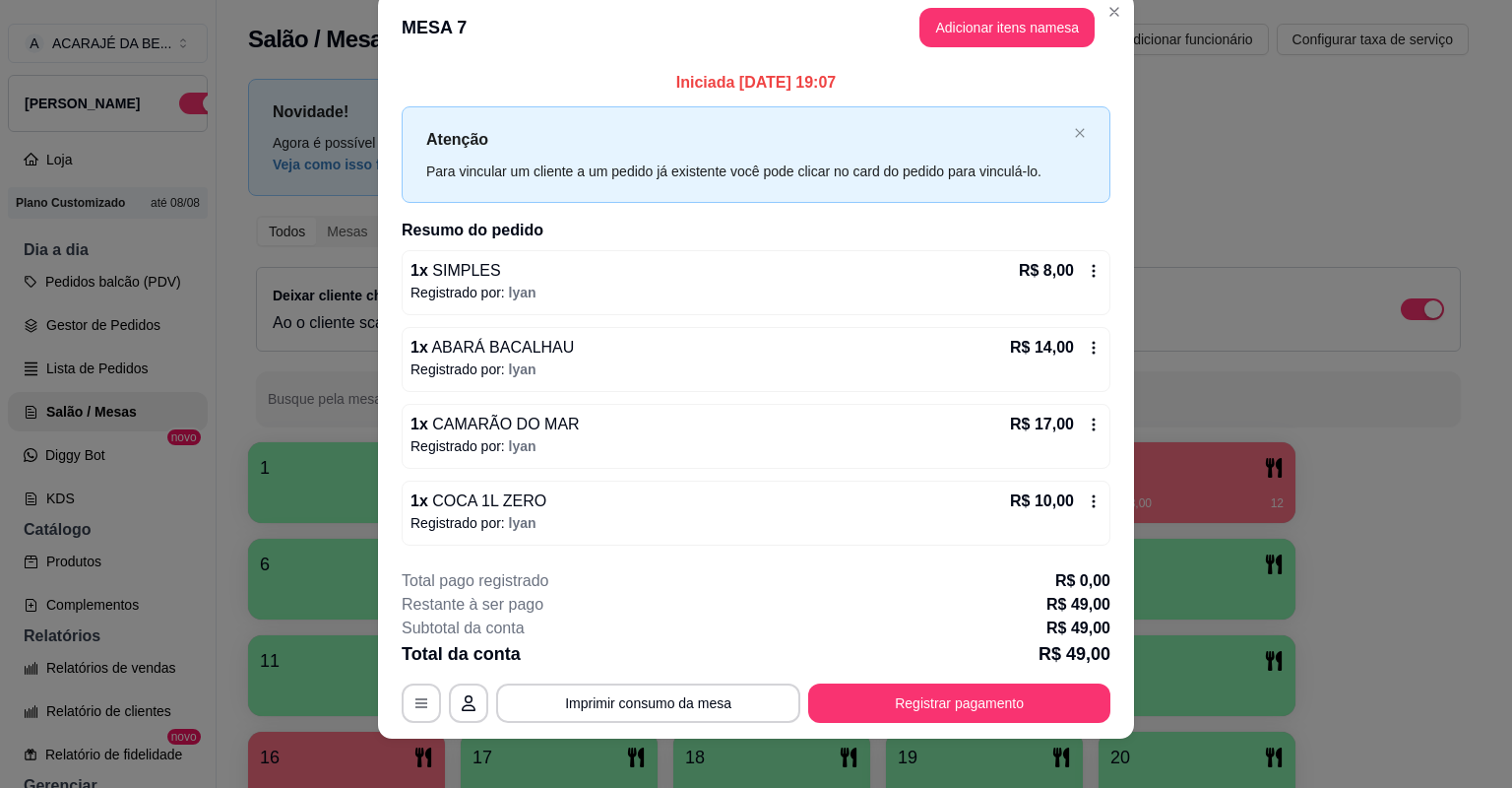 scroll, scrollTop: 40, scrollLeft: 0, axis: vertical 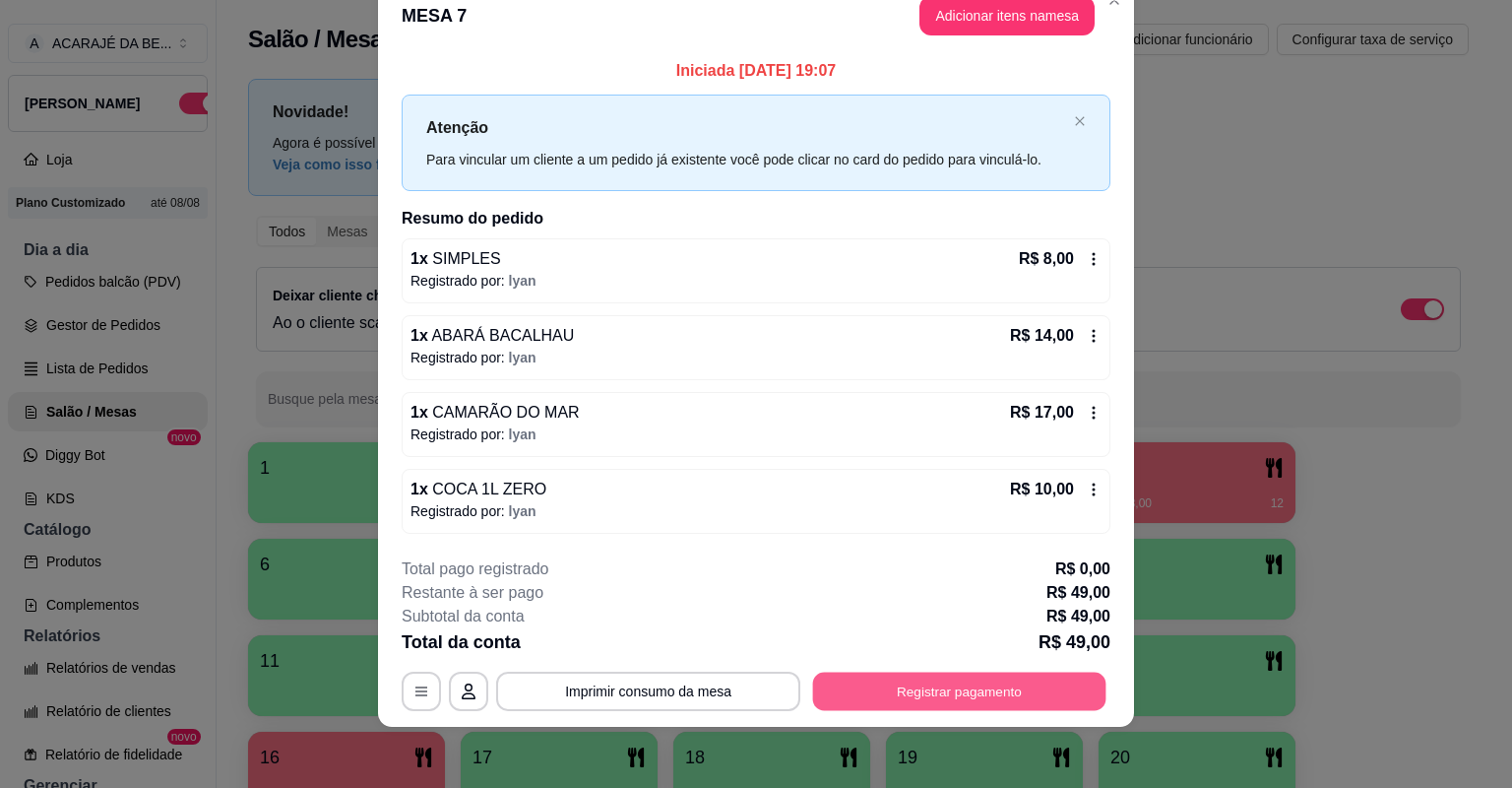 click on "Registrar pagamento" at bounding box center (960, 690) 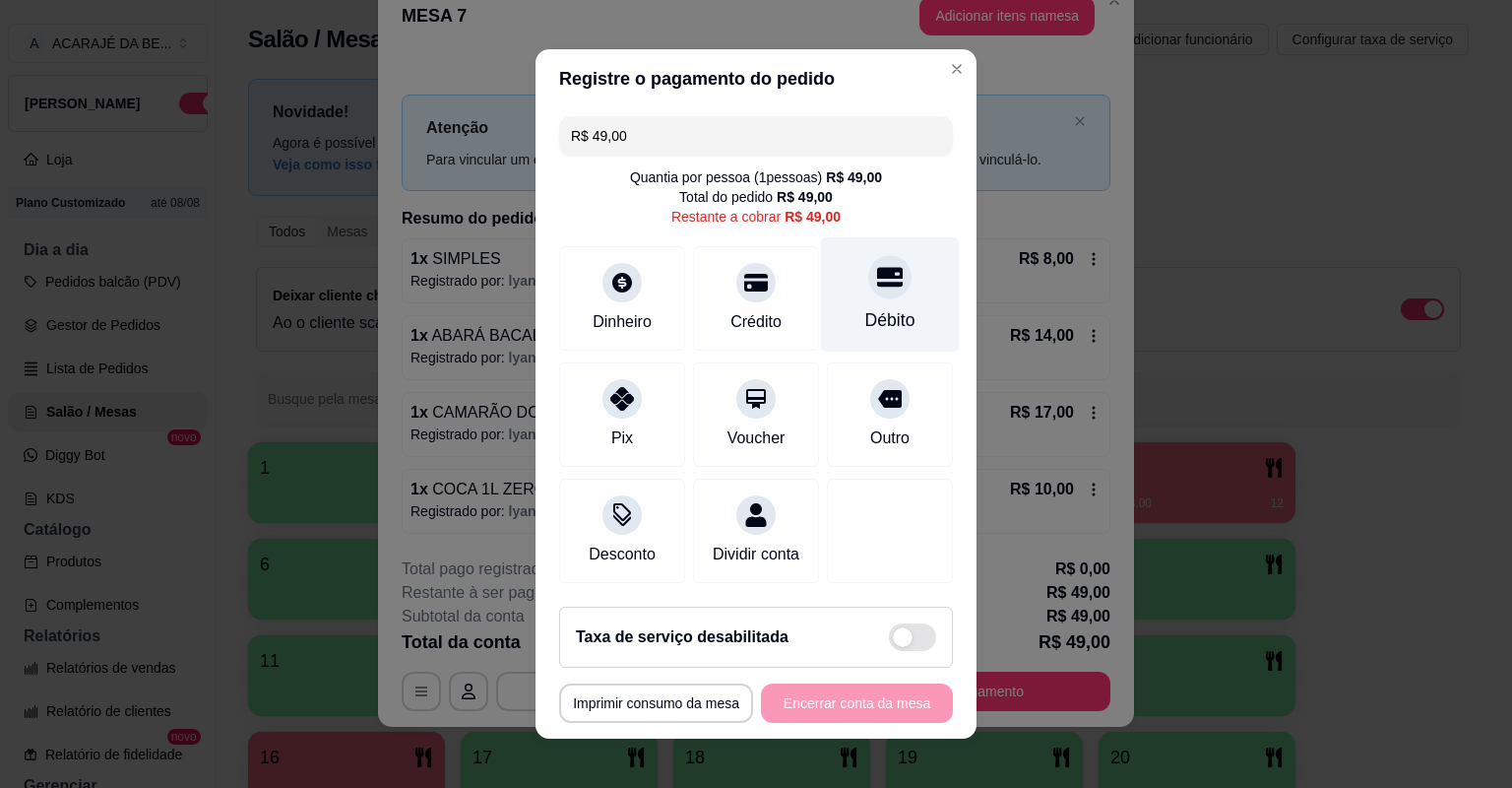 click on "Débito" at bounding box center [890, 320] 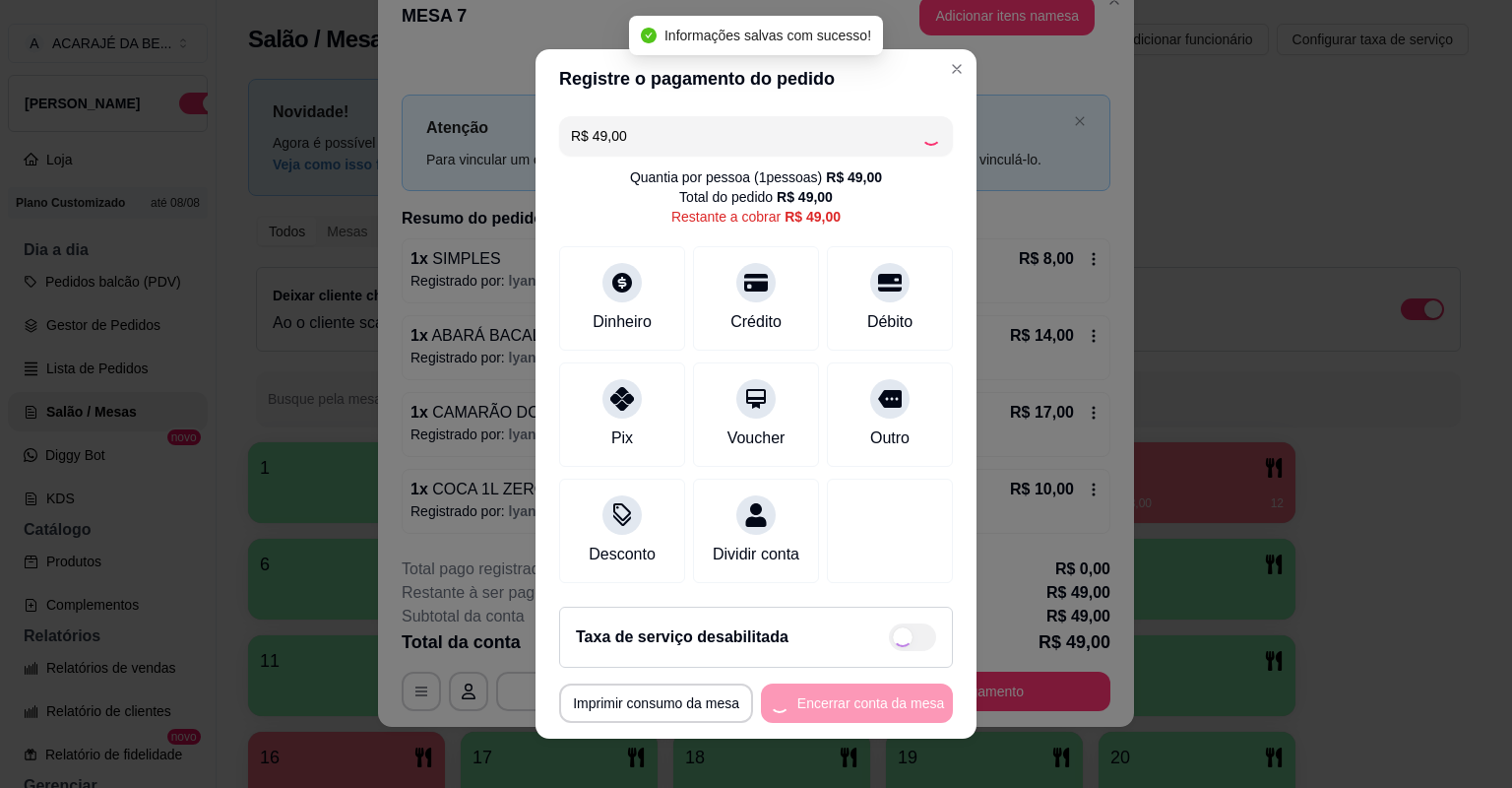 type on "R$ 0,00" 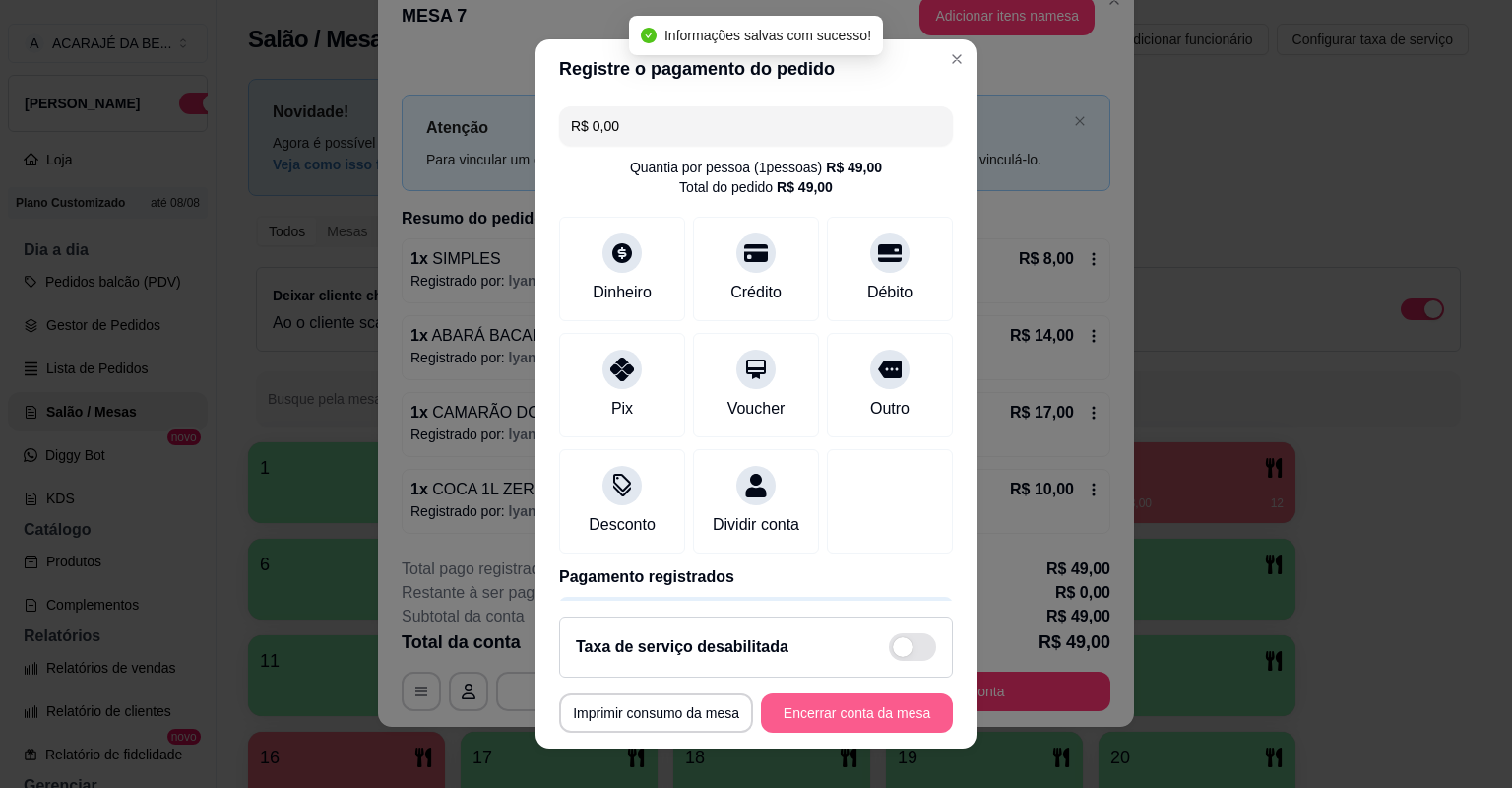 click on "Encerrar conta da mesa" at bounding box center [856, 713] 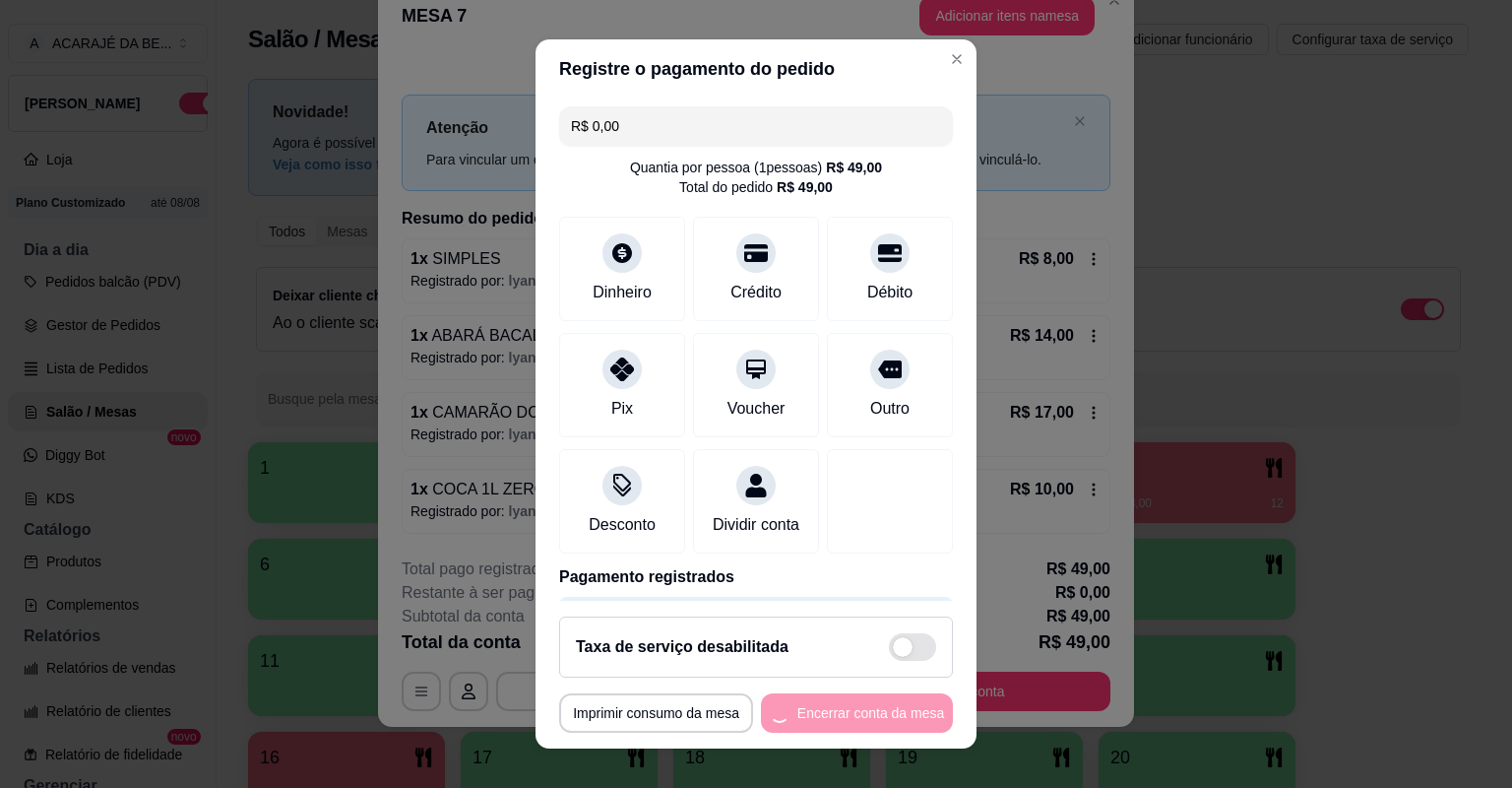 scroll, scrollTop: 0, scrollLeft: 0, axis: both 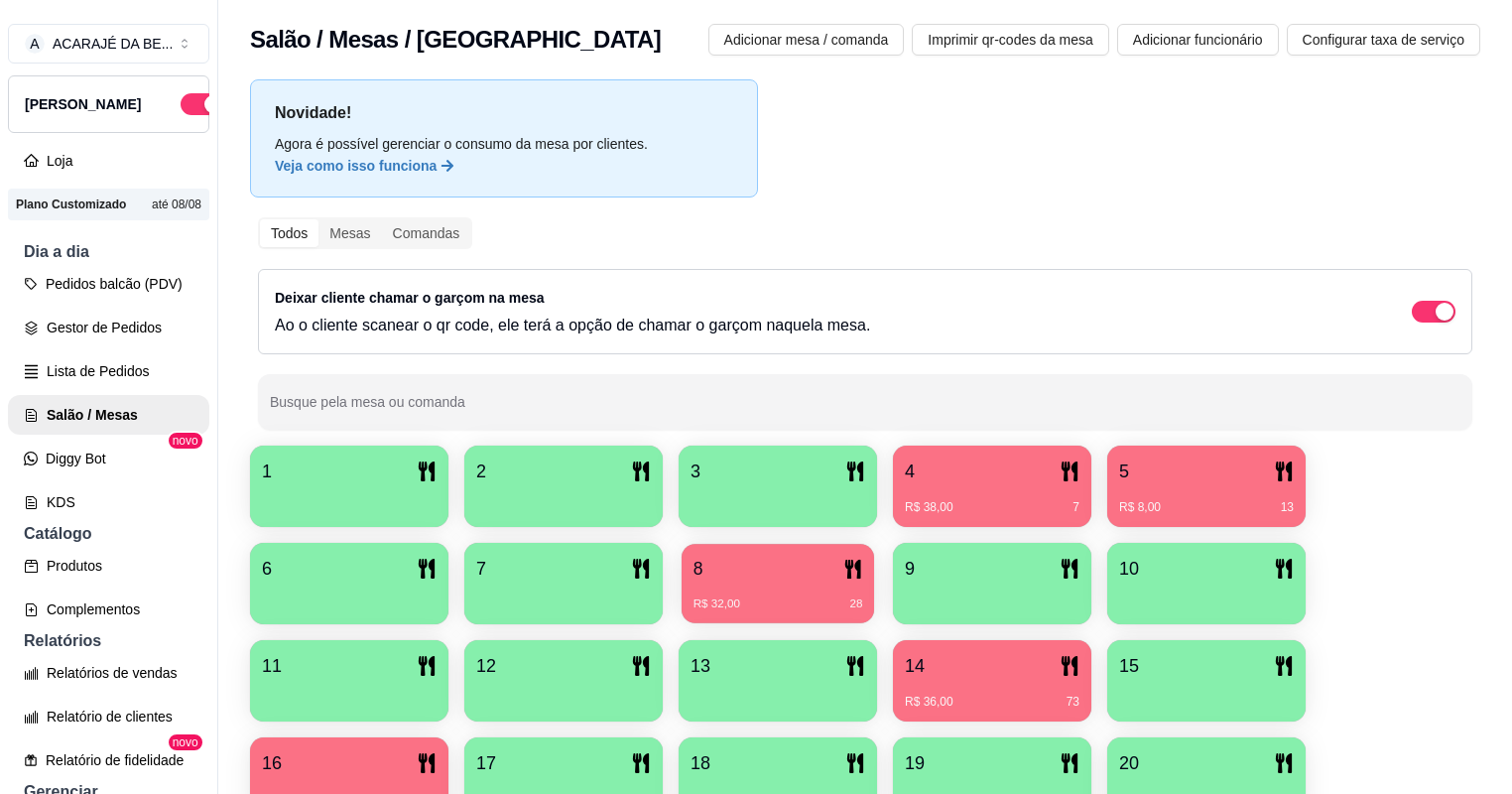 click on "8 R$ 32,00 28" at bounding box center [778, 584] 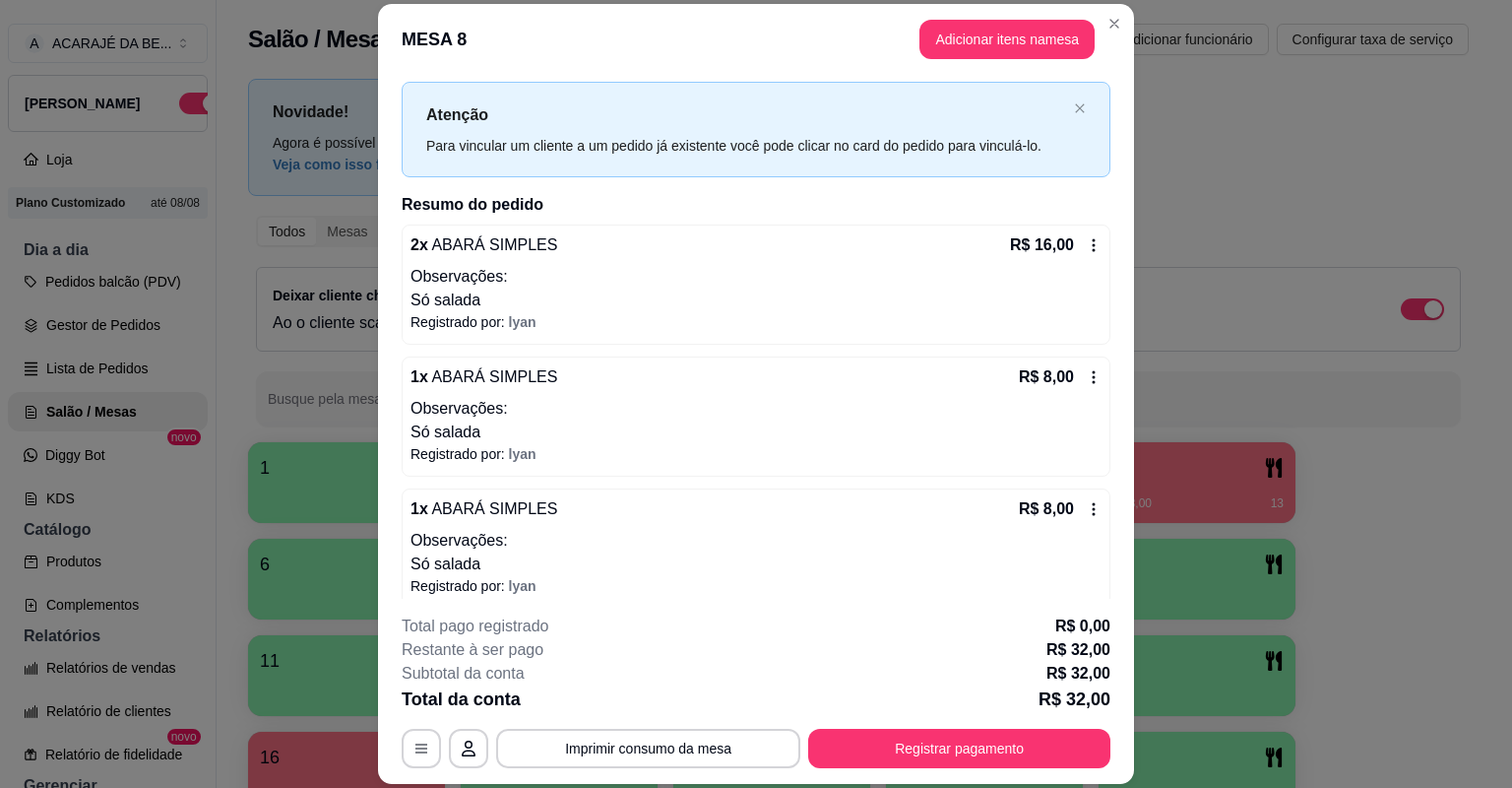scroll, scrollTop: 52, scrollLeft: 0, axis: vertical 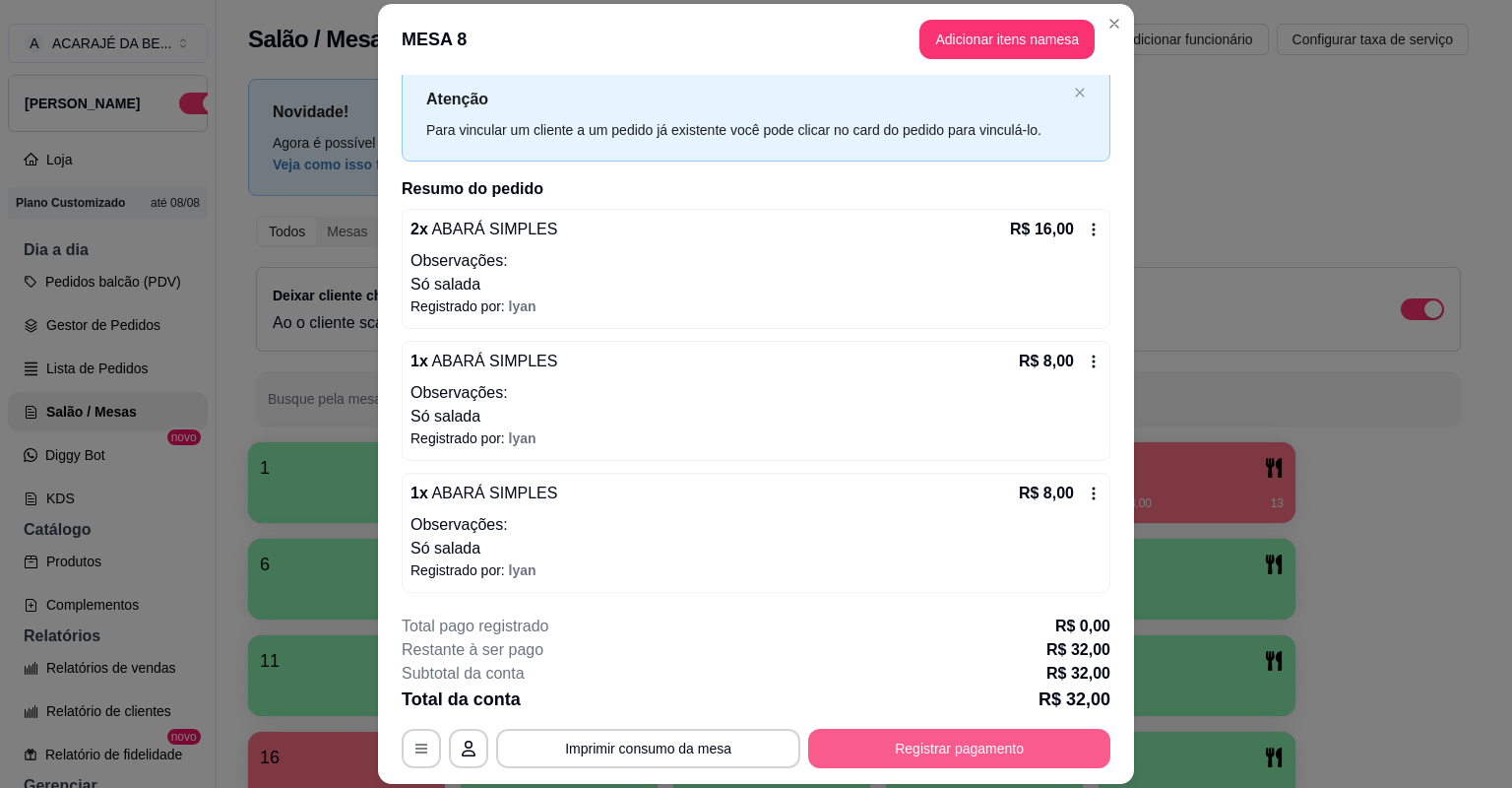 click on "Registrar pagamento" at bounding box center (959, 749) 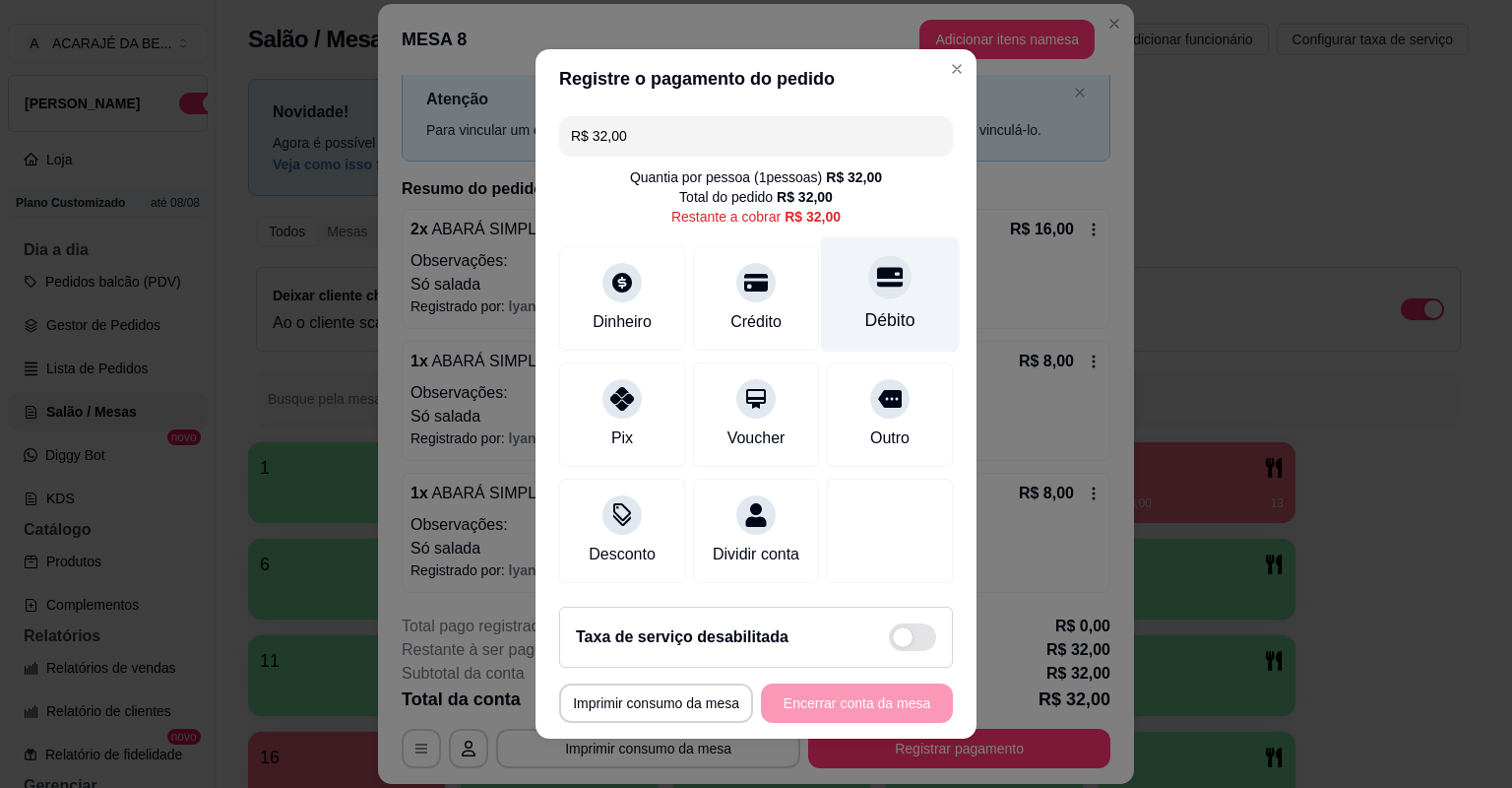 click on "Débito" at bounding box center [890, 320] 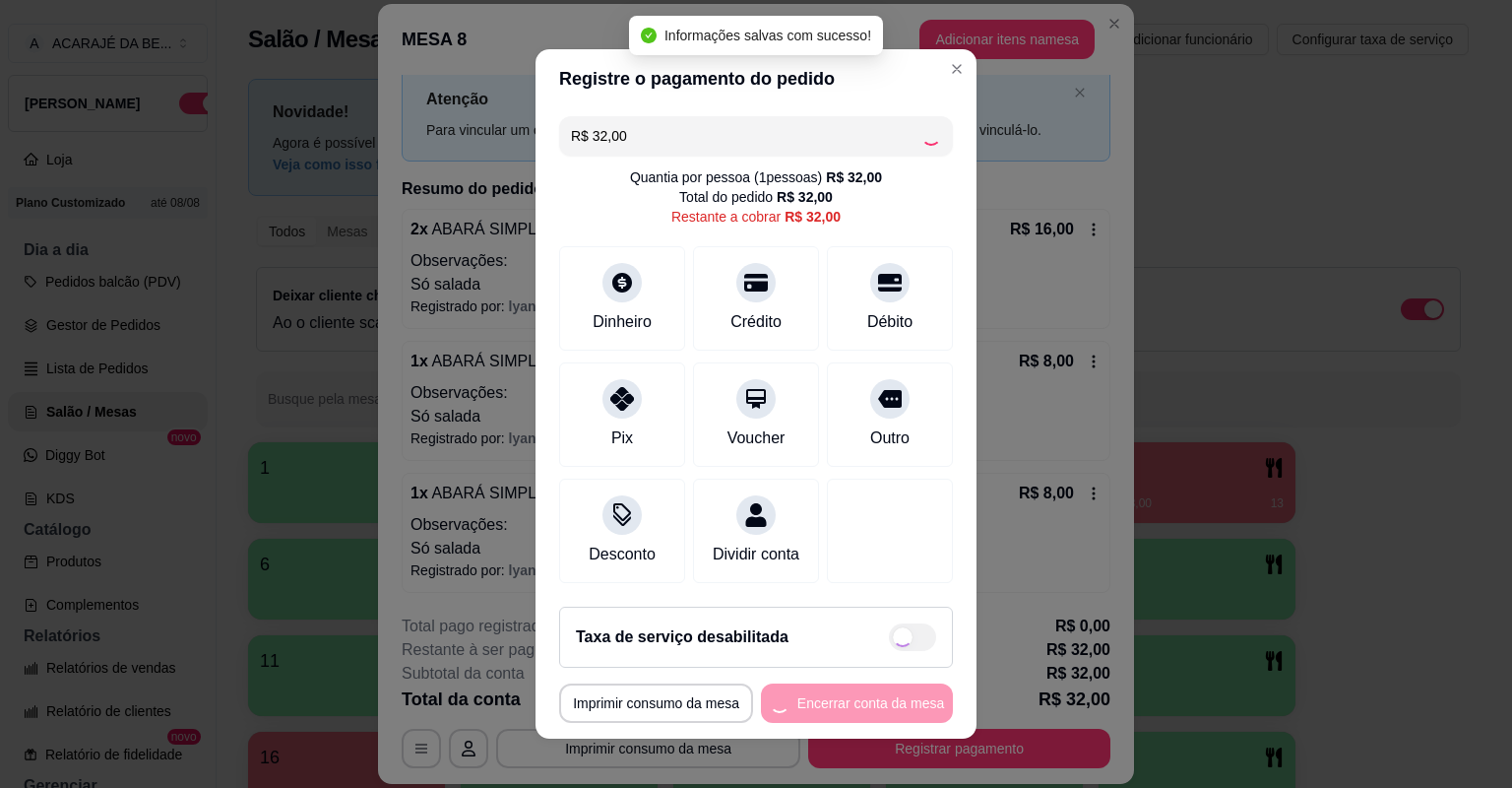 type on "R$ 0,00" 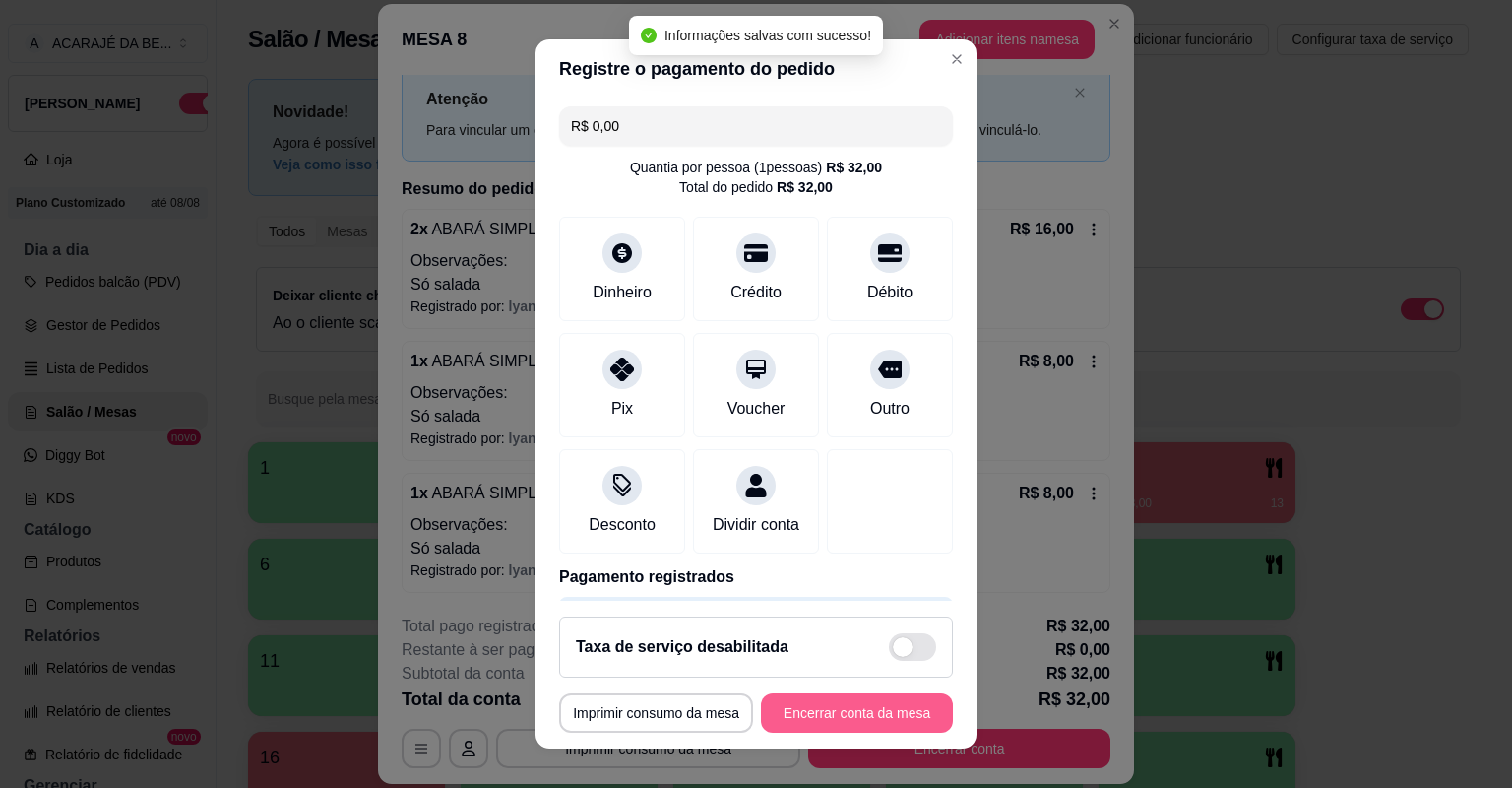click on "Encerrar conta da mesa" at bounding box center [856, 713] 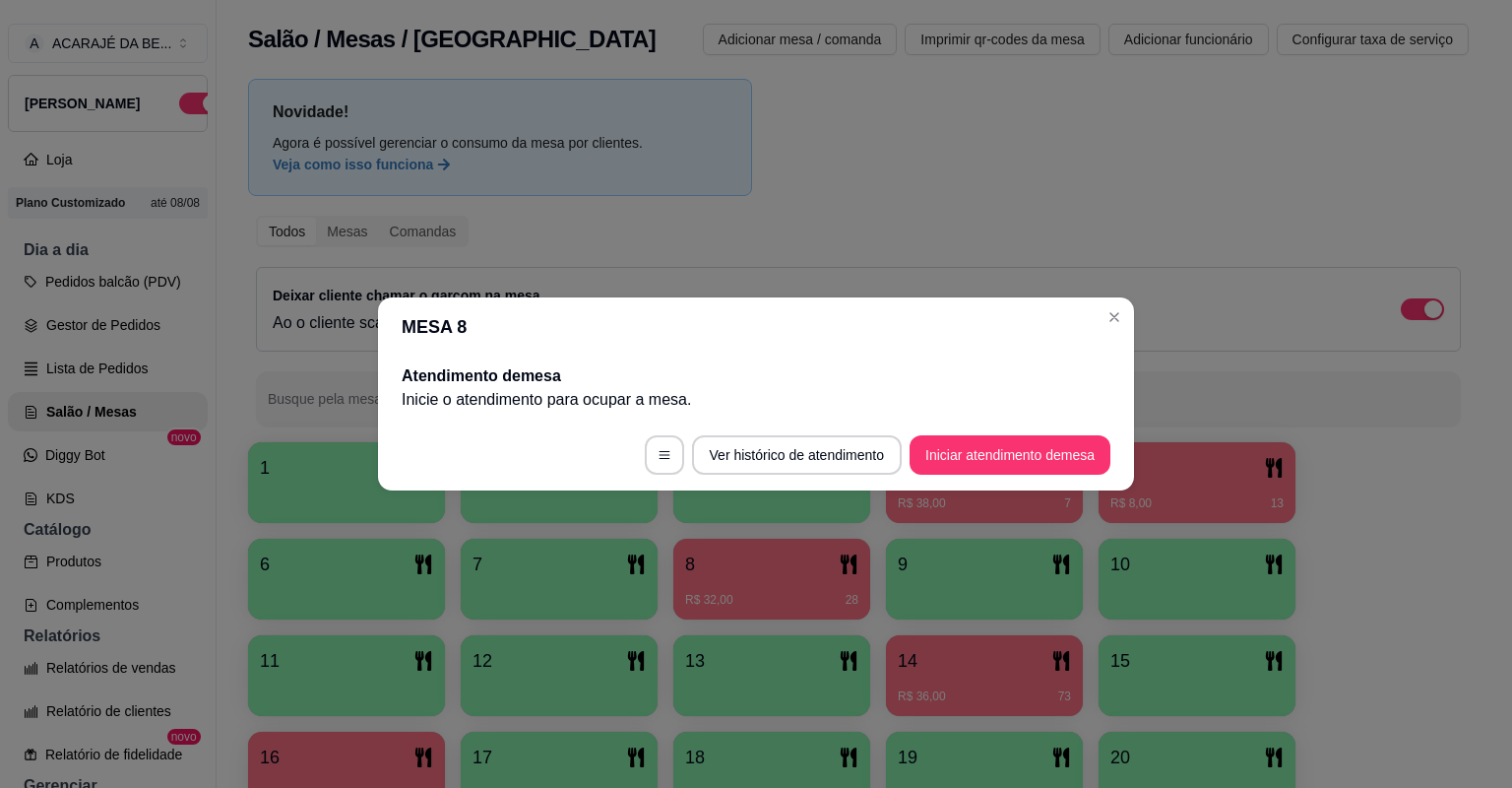 scroll, scrollTop: 0, scrollLeft: 0, axis: both 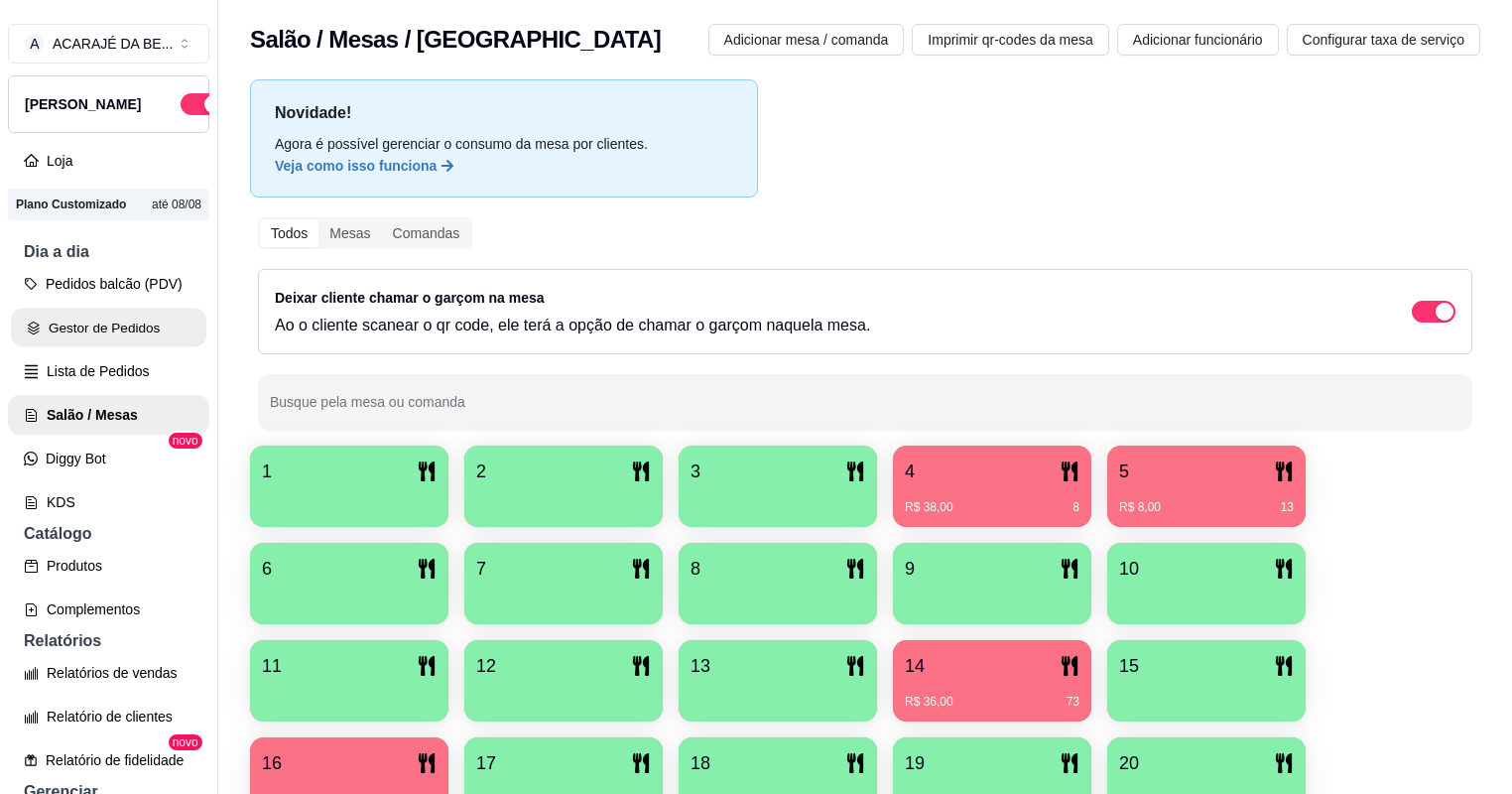 click on "Gestor de Pedidos" at bounding box center [108, 328] 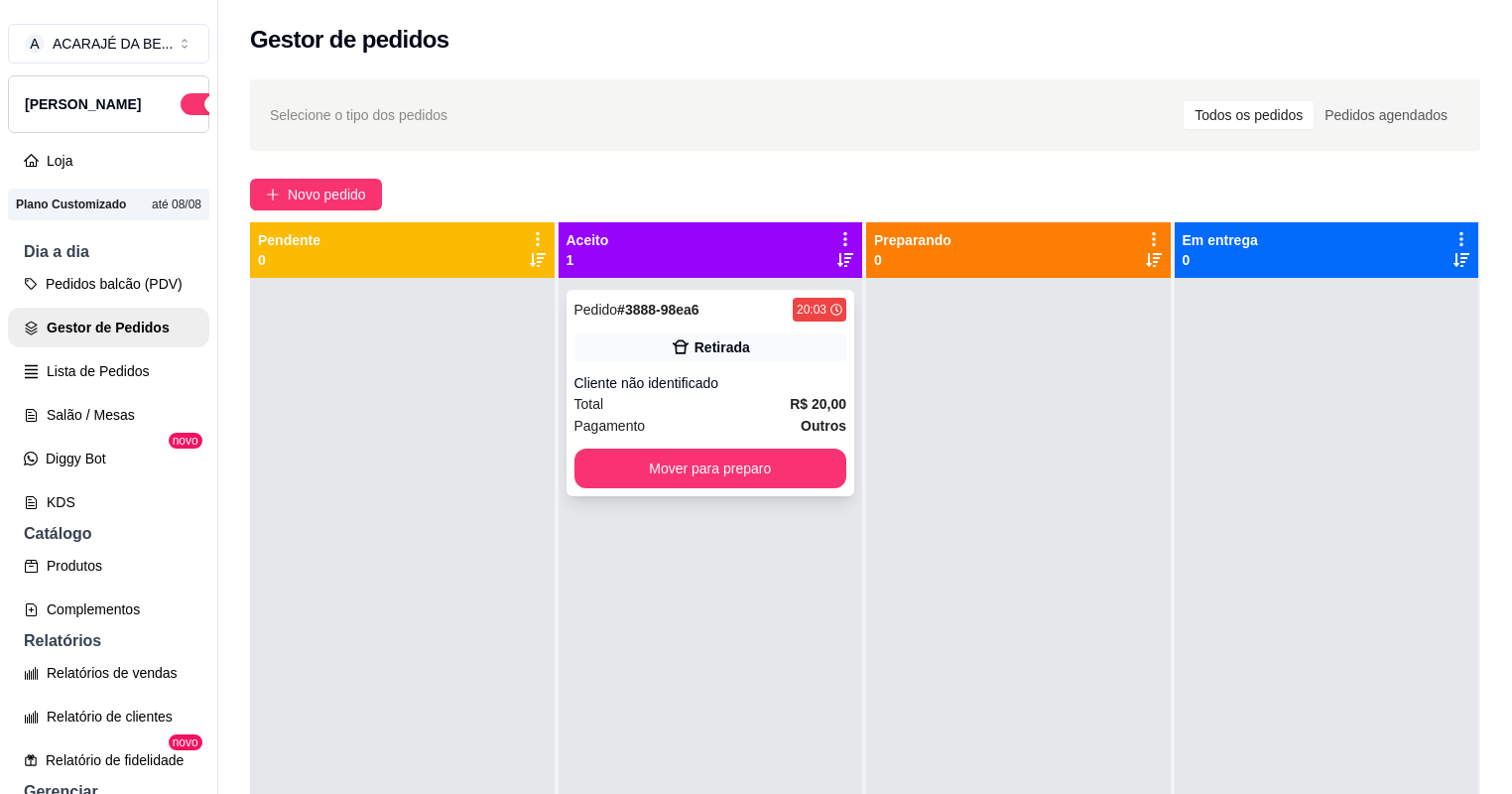 click on "Pagamento Outros" at bounding box center (710, 426) 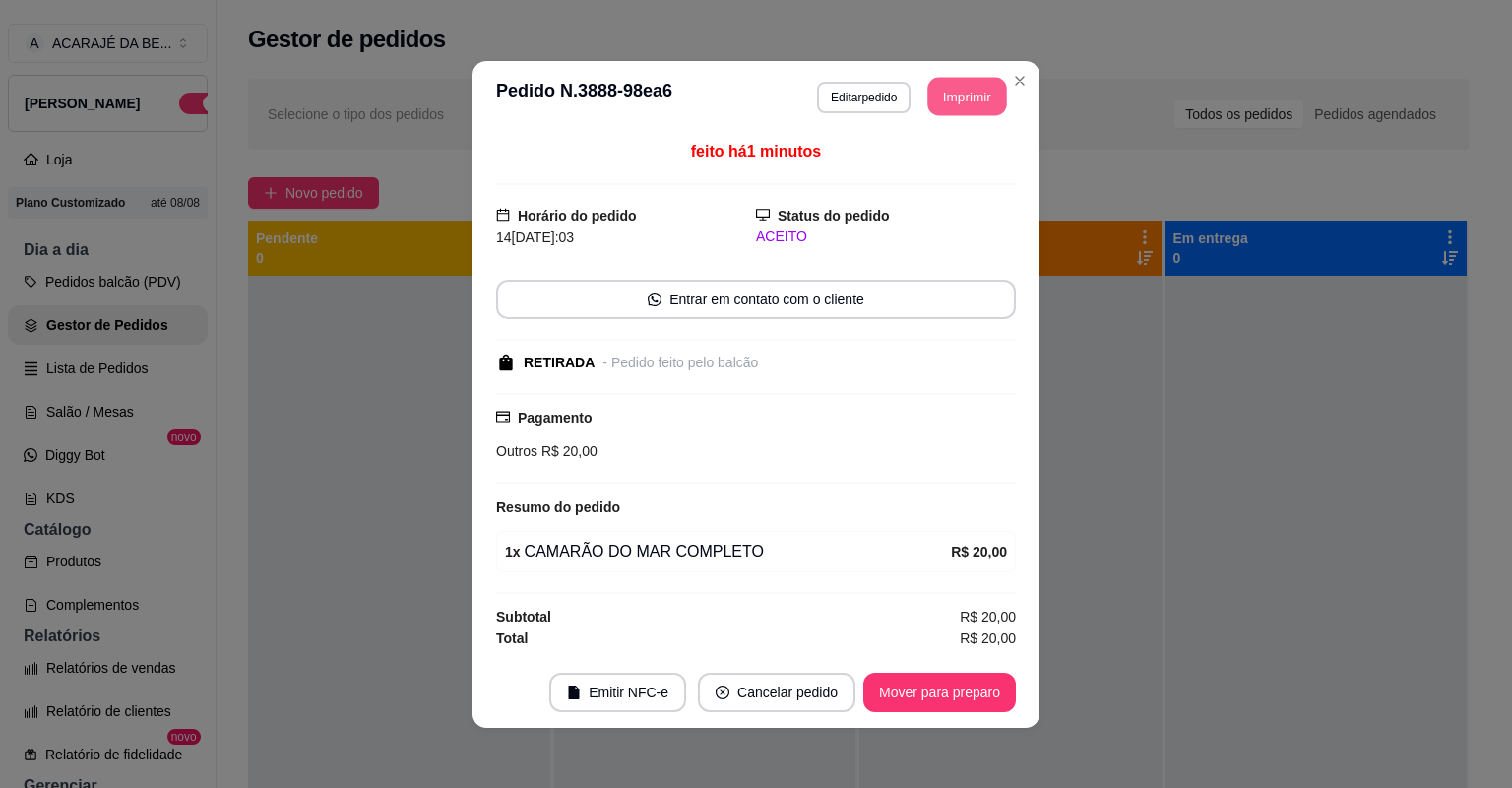 click on "Imprimir" at bounding box center [968, 96] 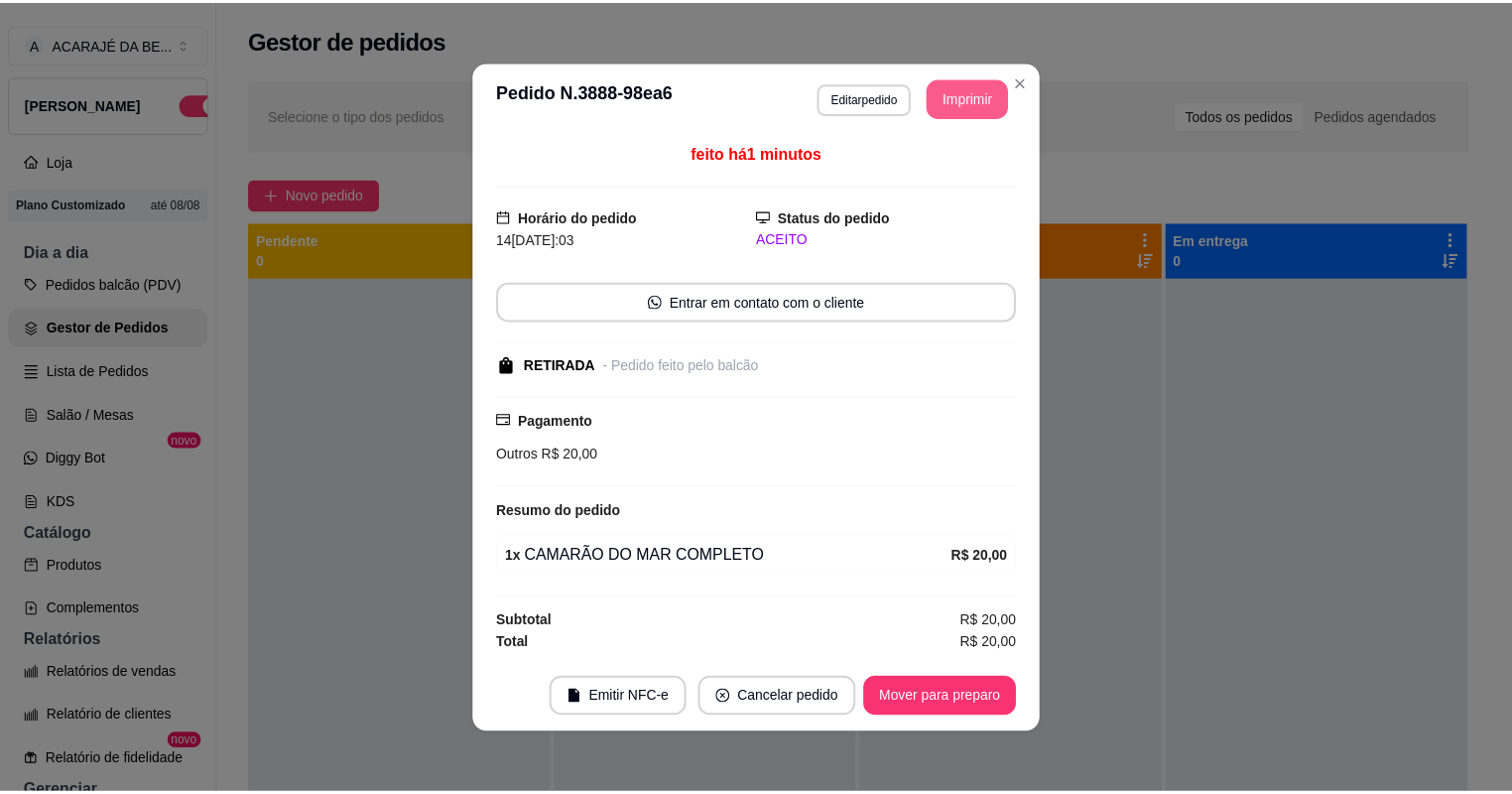 scroll, scrollTop: 0, scrollLeft: 0, axis: both 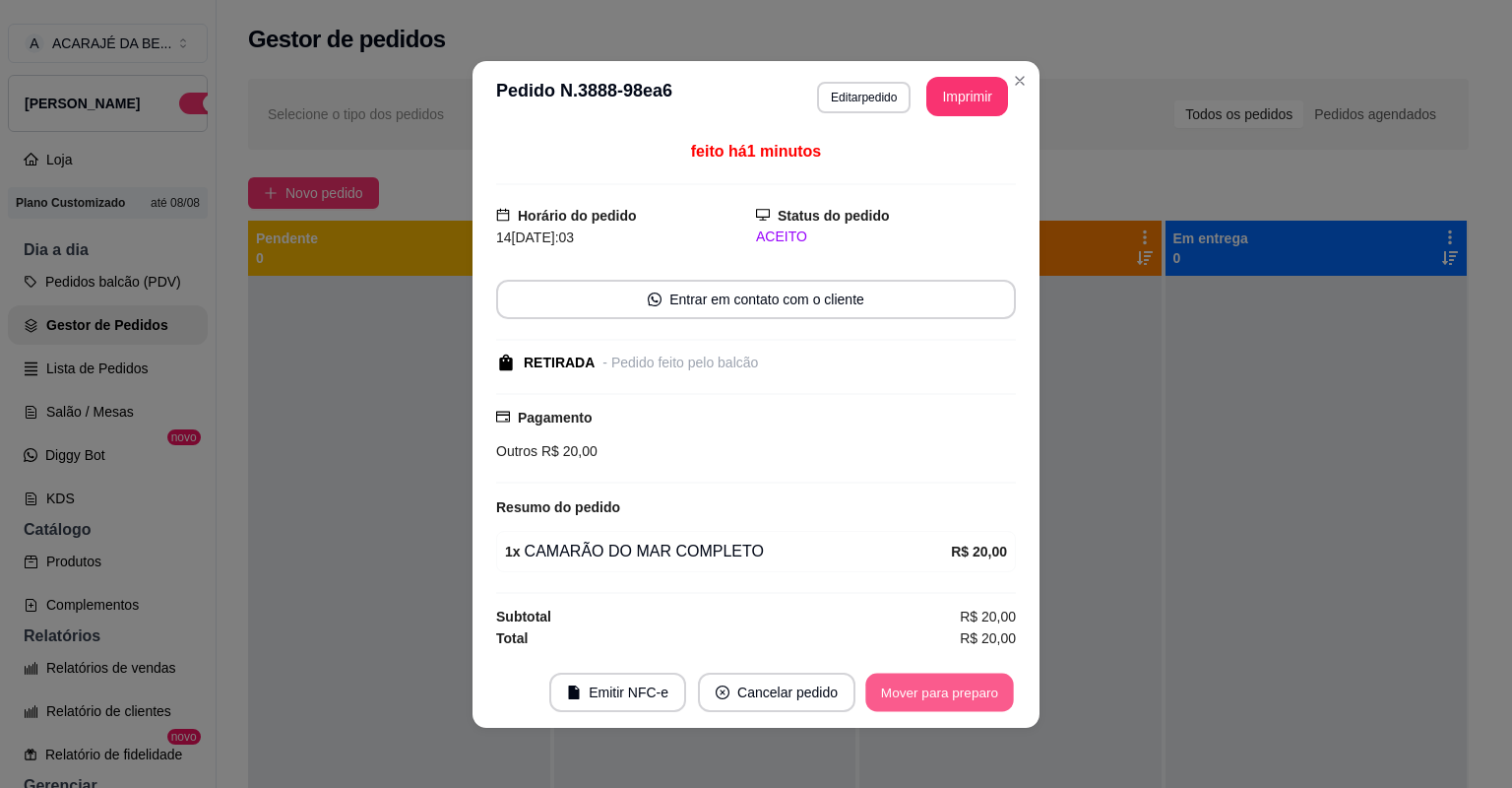 click on "Mover para preparo" at bounding box center (939, 691) 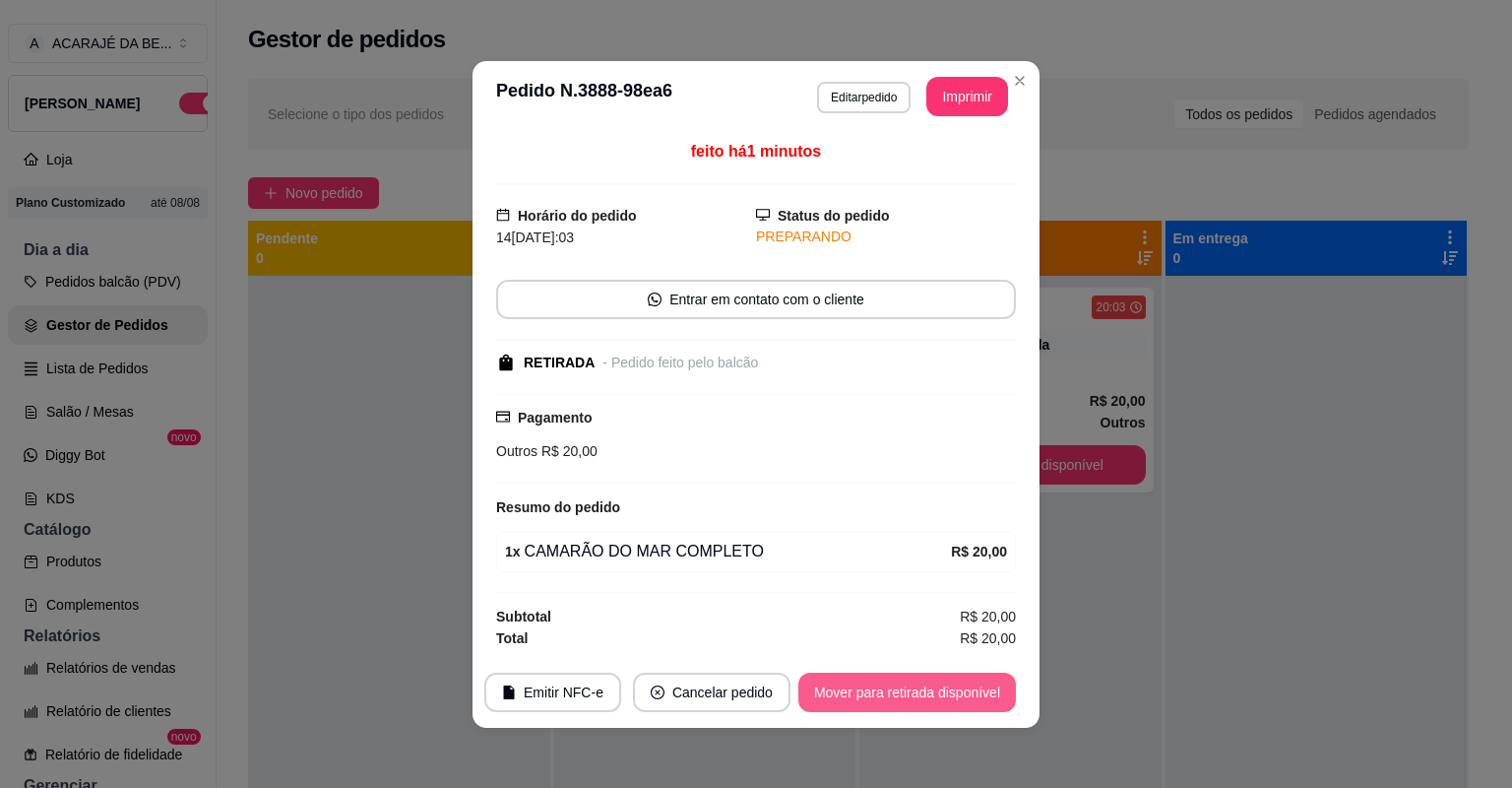 click on "Mover para retirada disponível" at bounding box center [907, 692] 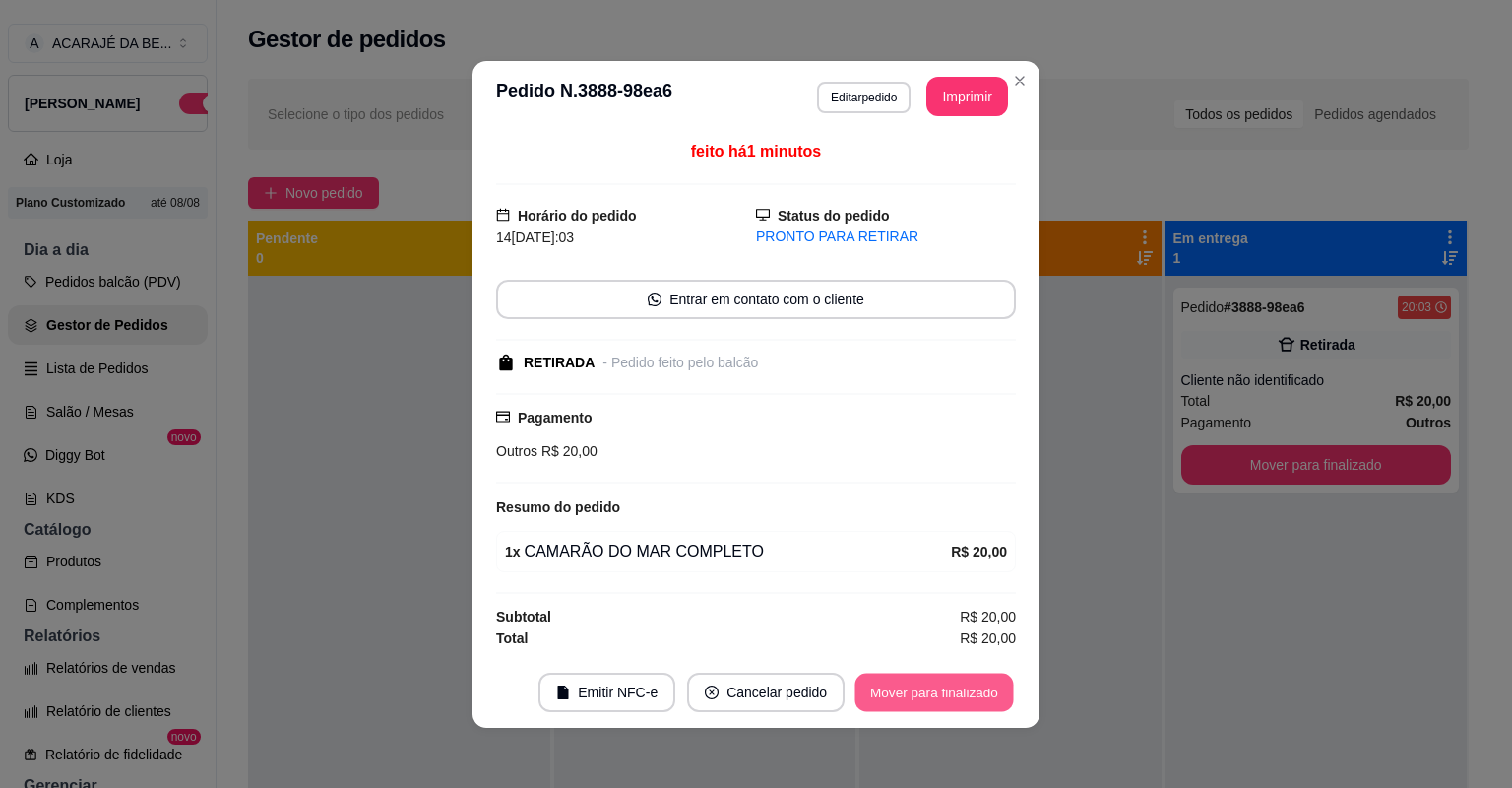 click on "Mover para finalizado" at bounding box center (934, 691) 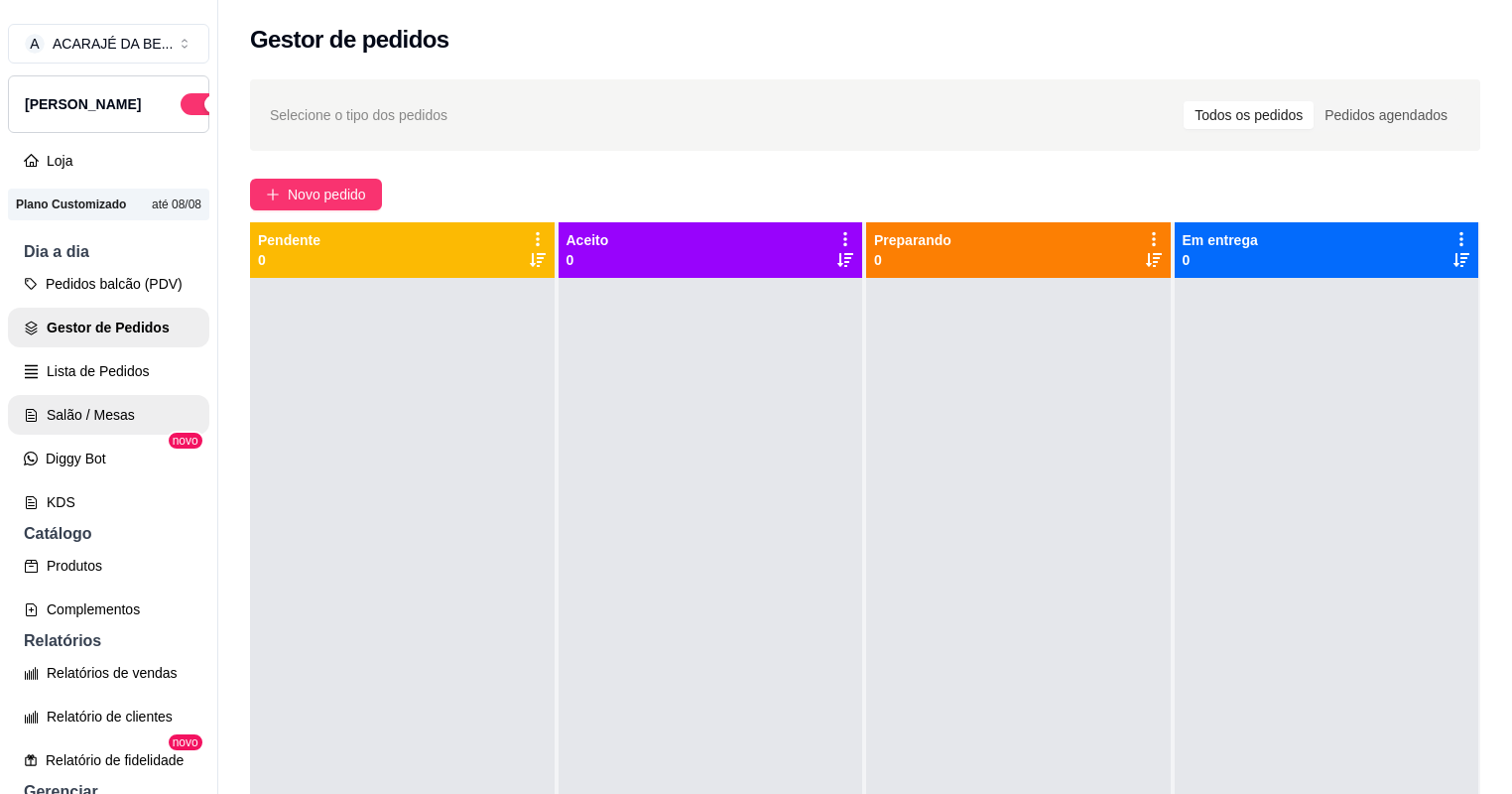 click on "Salão / Mesas" at bounding box center [108, 415] 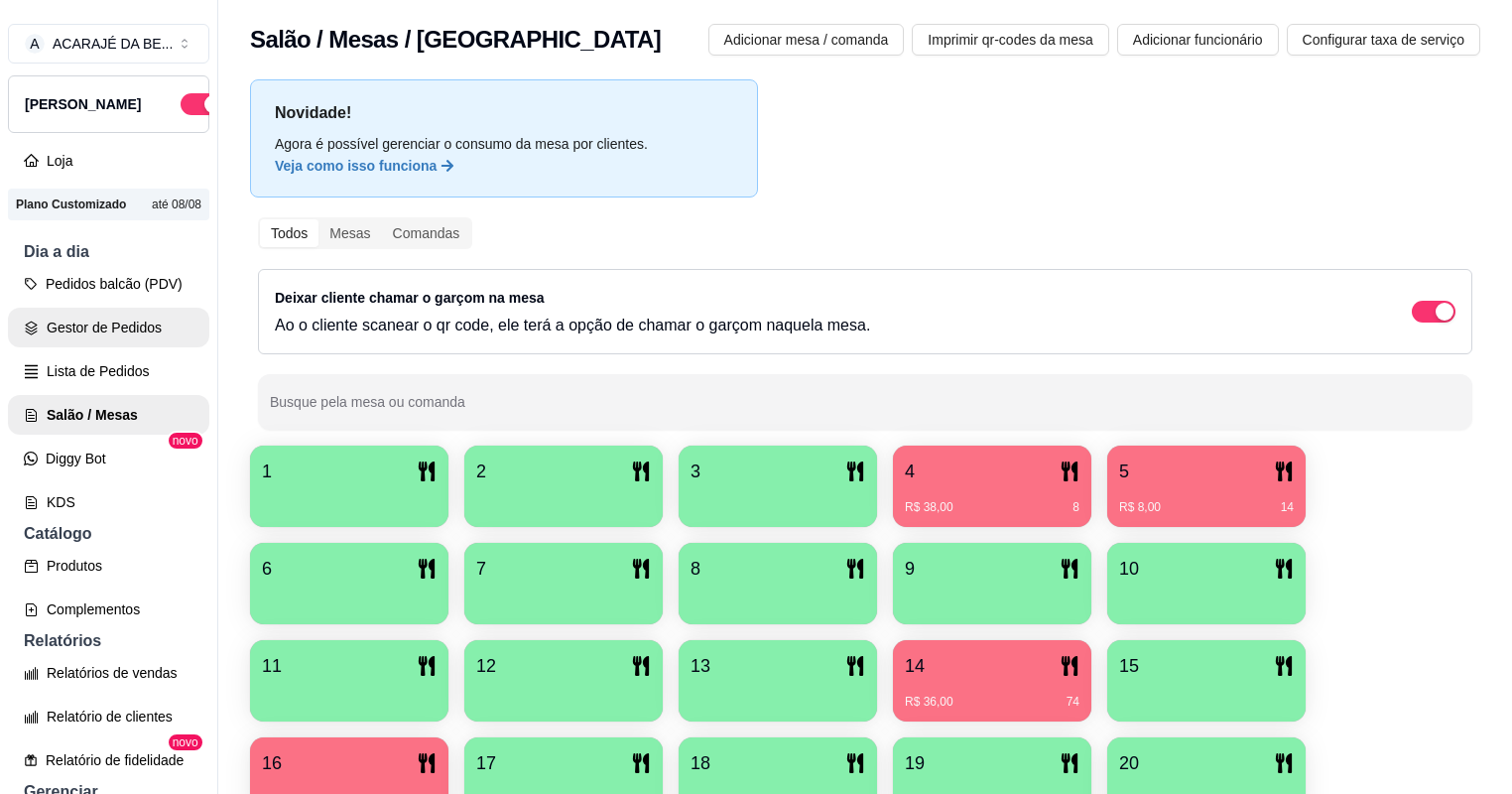 click on "Gestor de Pedidos" at bounding box center (108, 328) 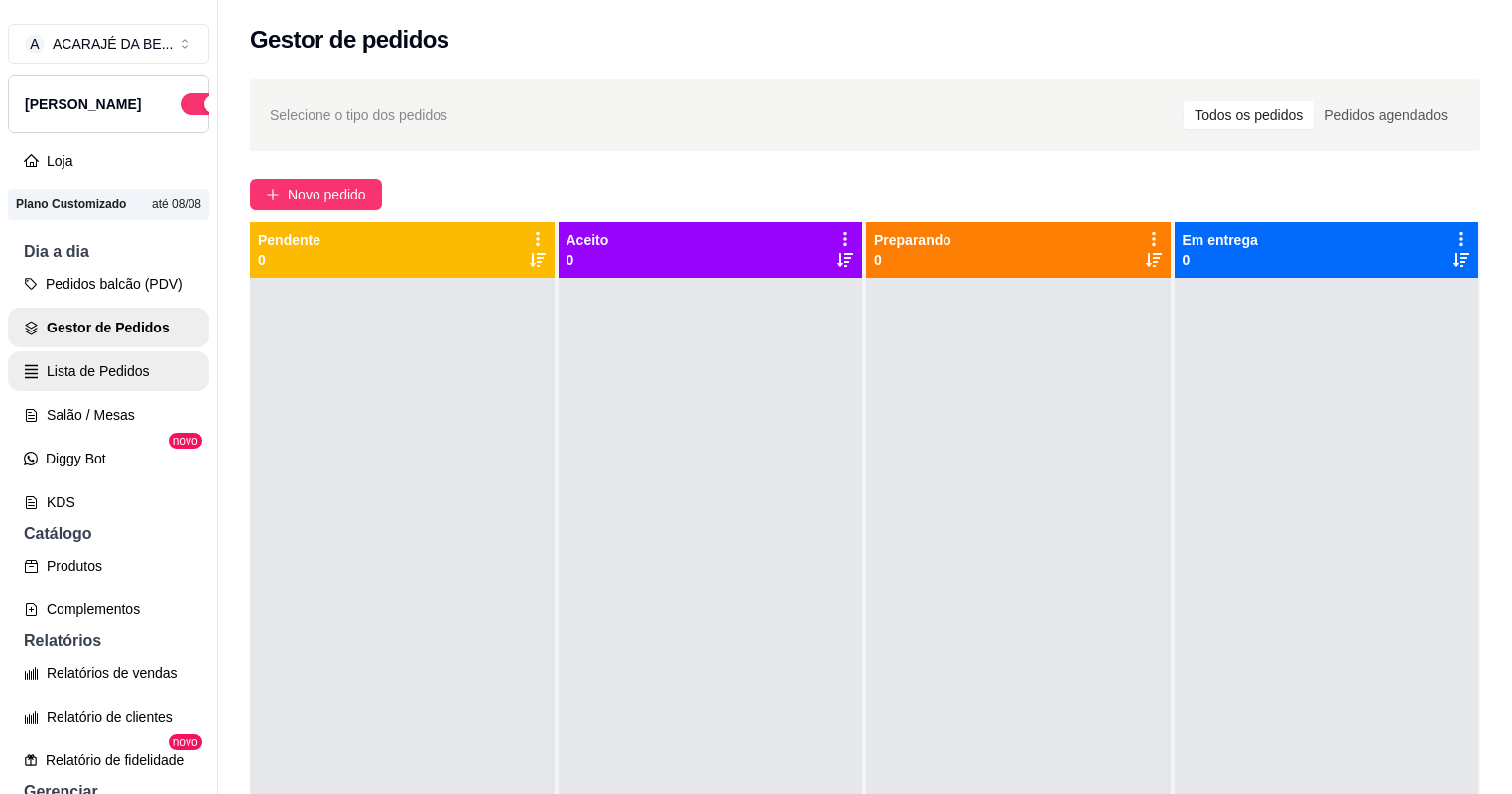 click on "Lista de Pedidos" at bounding box center (108, 371) 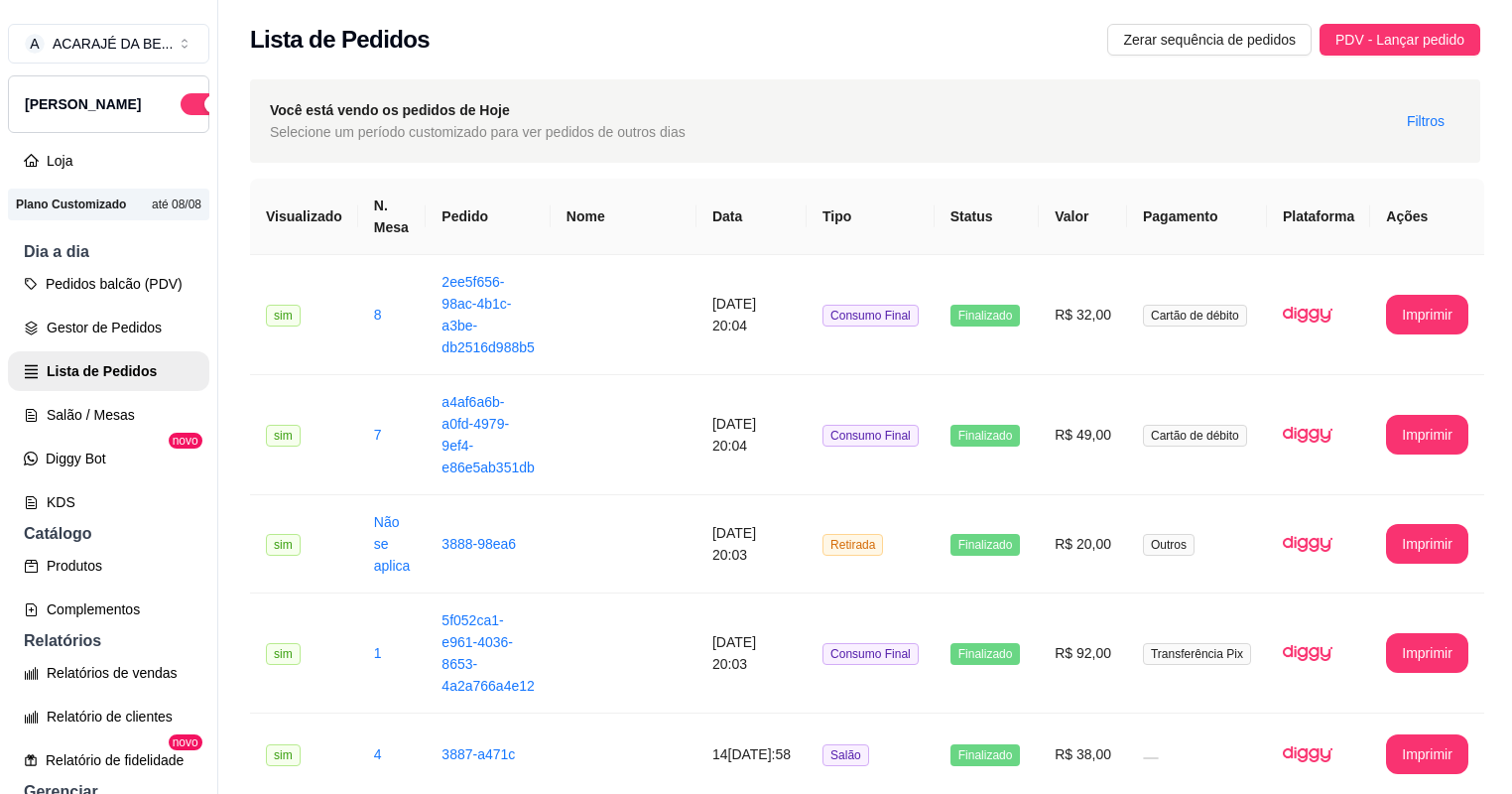 drag, startPoint x: 66, startPoint y: 434, endPoint x: 68, endPoint y: 421, distance: 13.152946 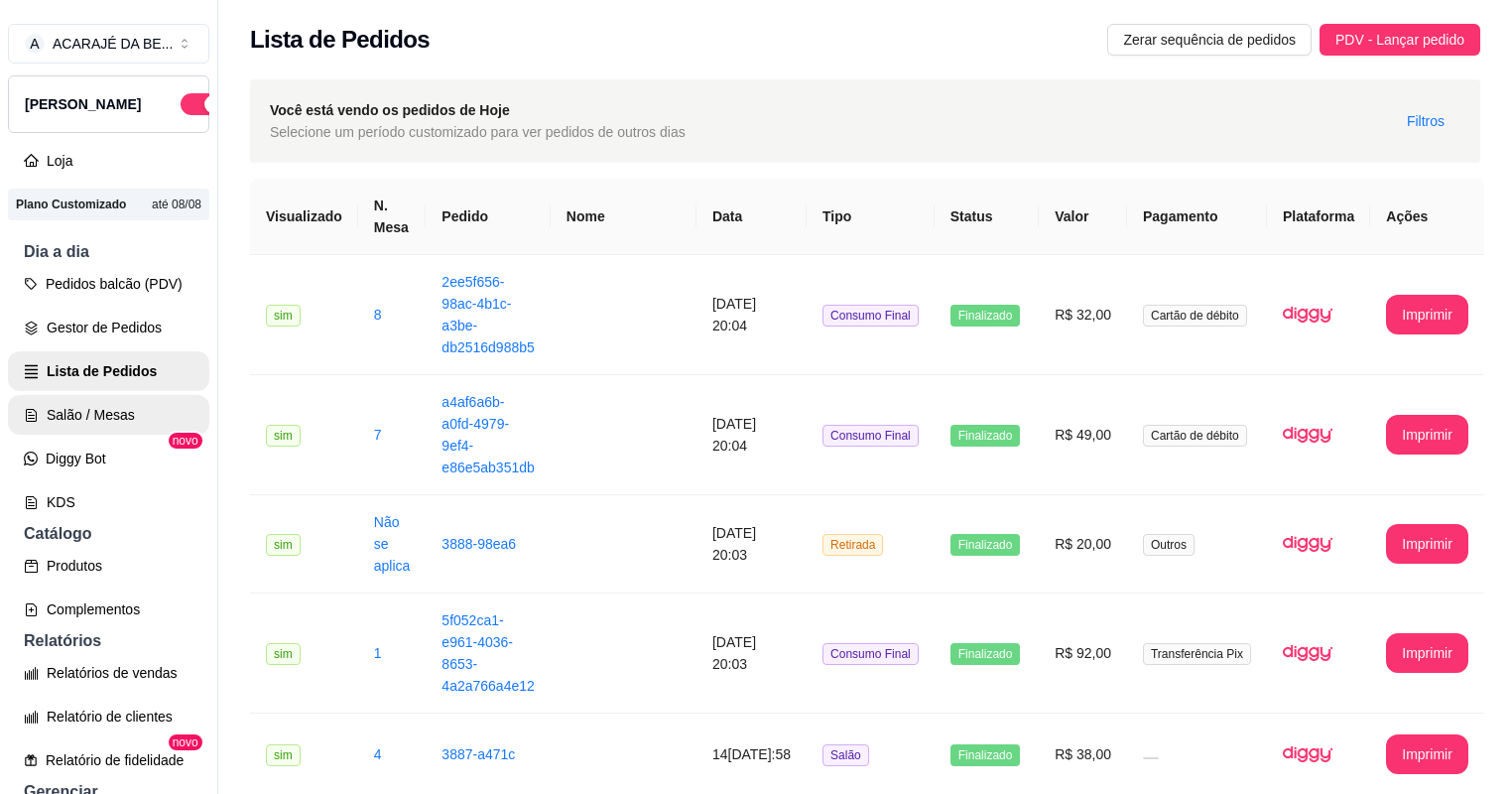 click on "Salão / Mesas" at bounding box center [108, 415] 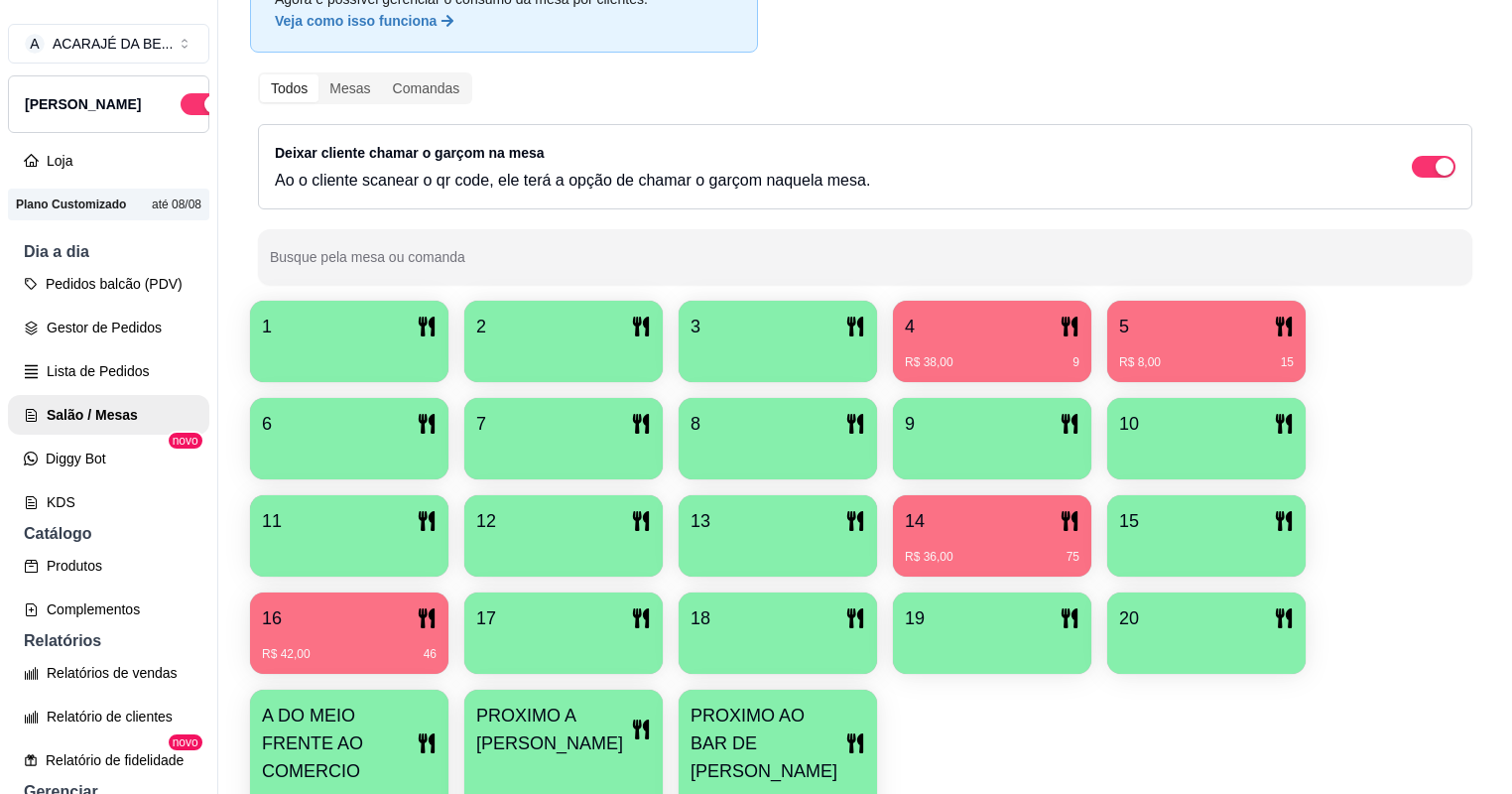 scroll, scrollTop: 159, scrollLeft: 0, axis: vertical 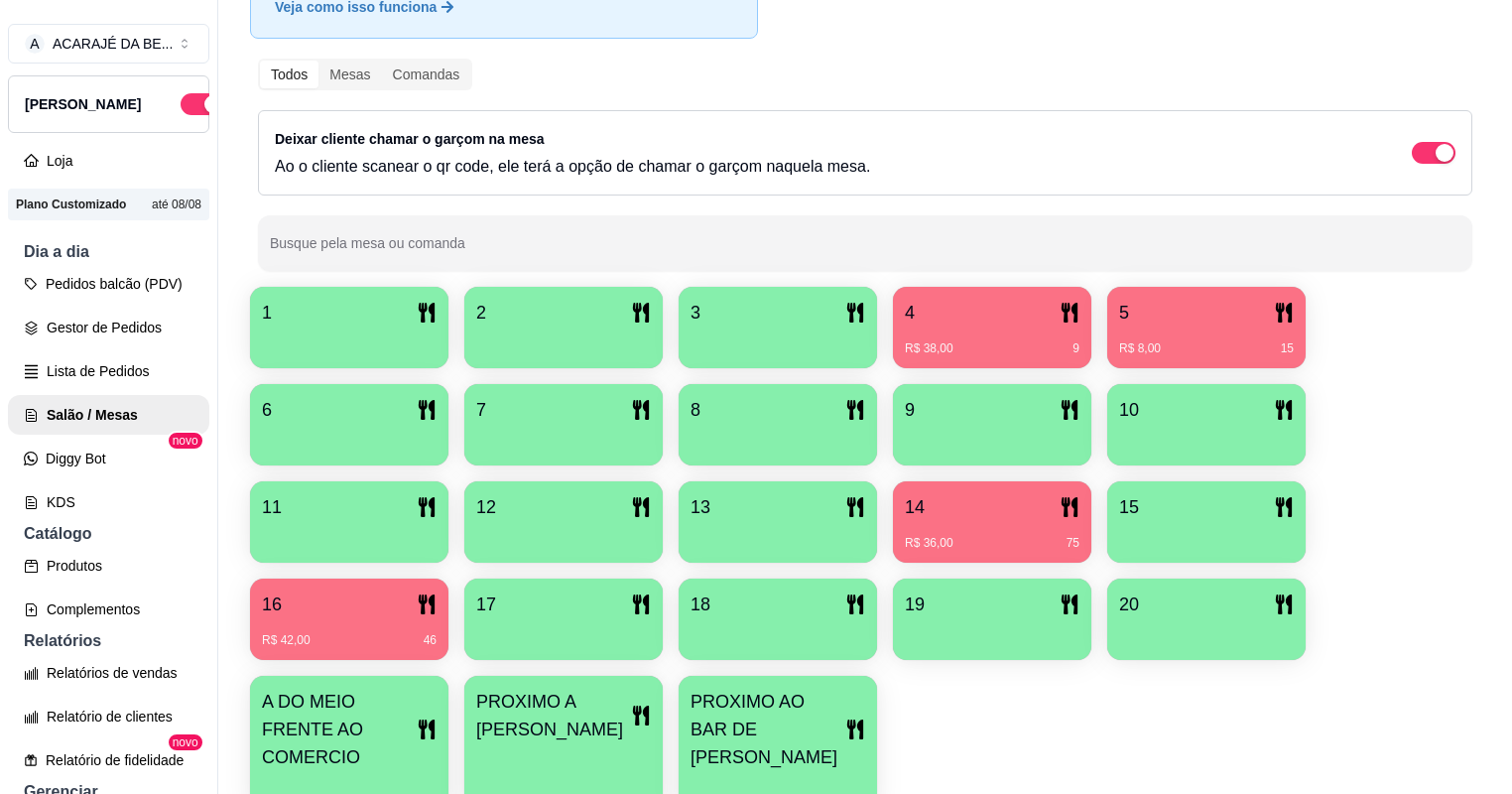 click on "5" at bounding box center [1206, 313] 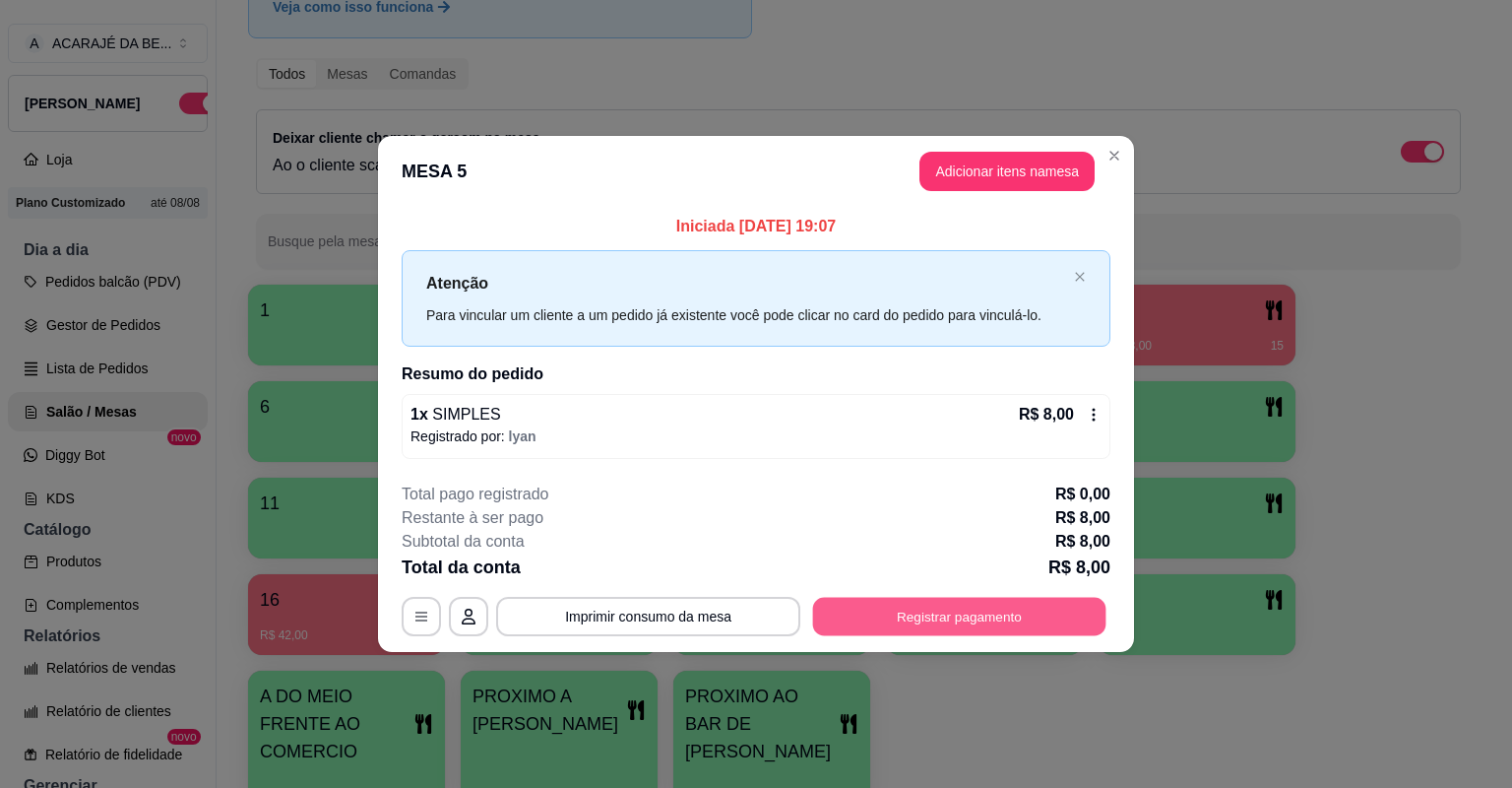 click on "Registrar pagamento" at bounding box center [960, 616] 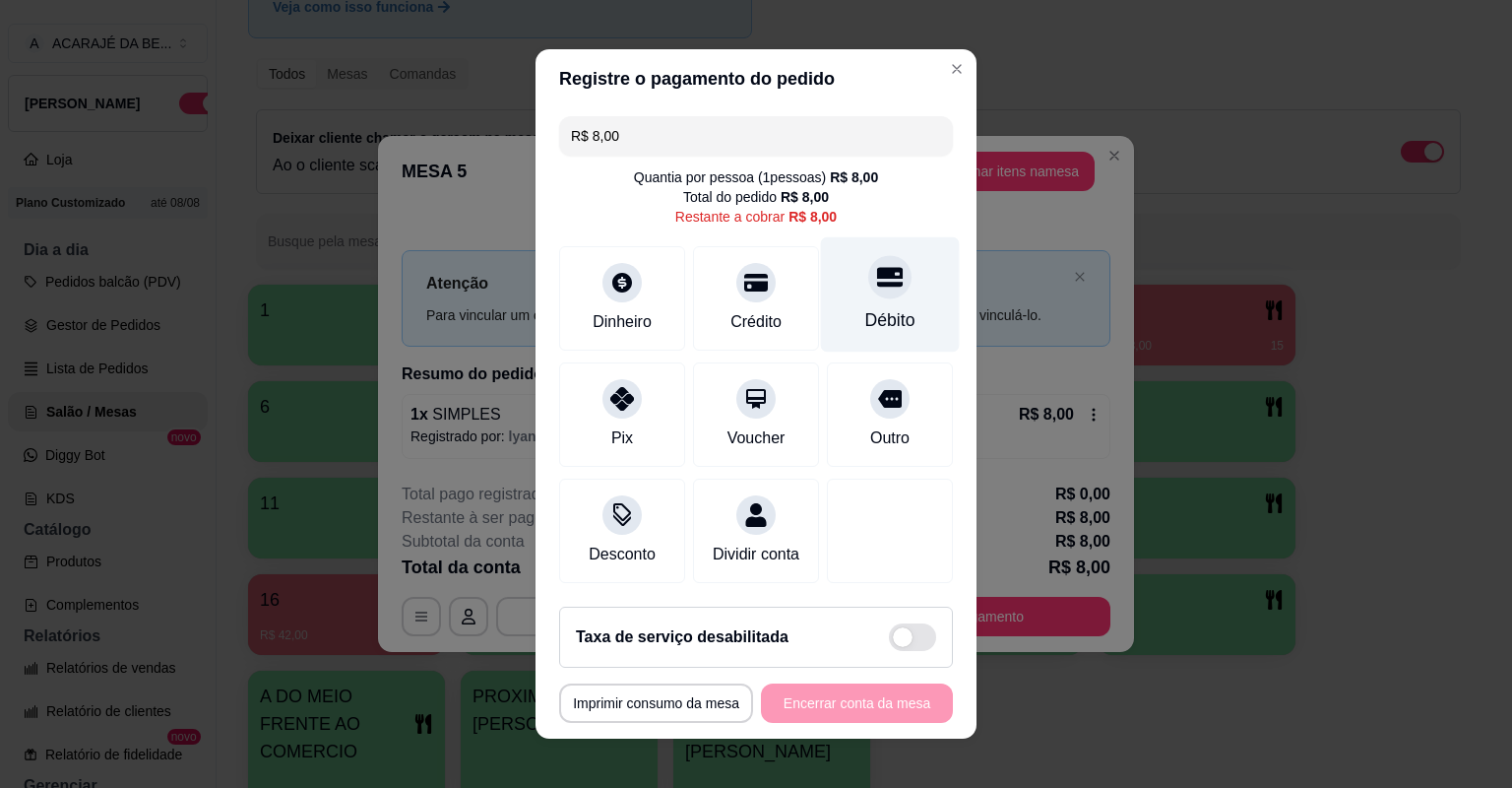 click on "Débito" at bounding box center (890, 295) 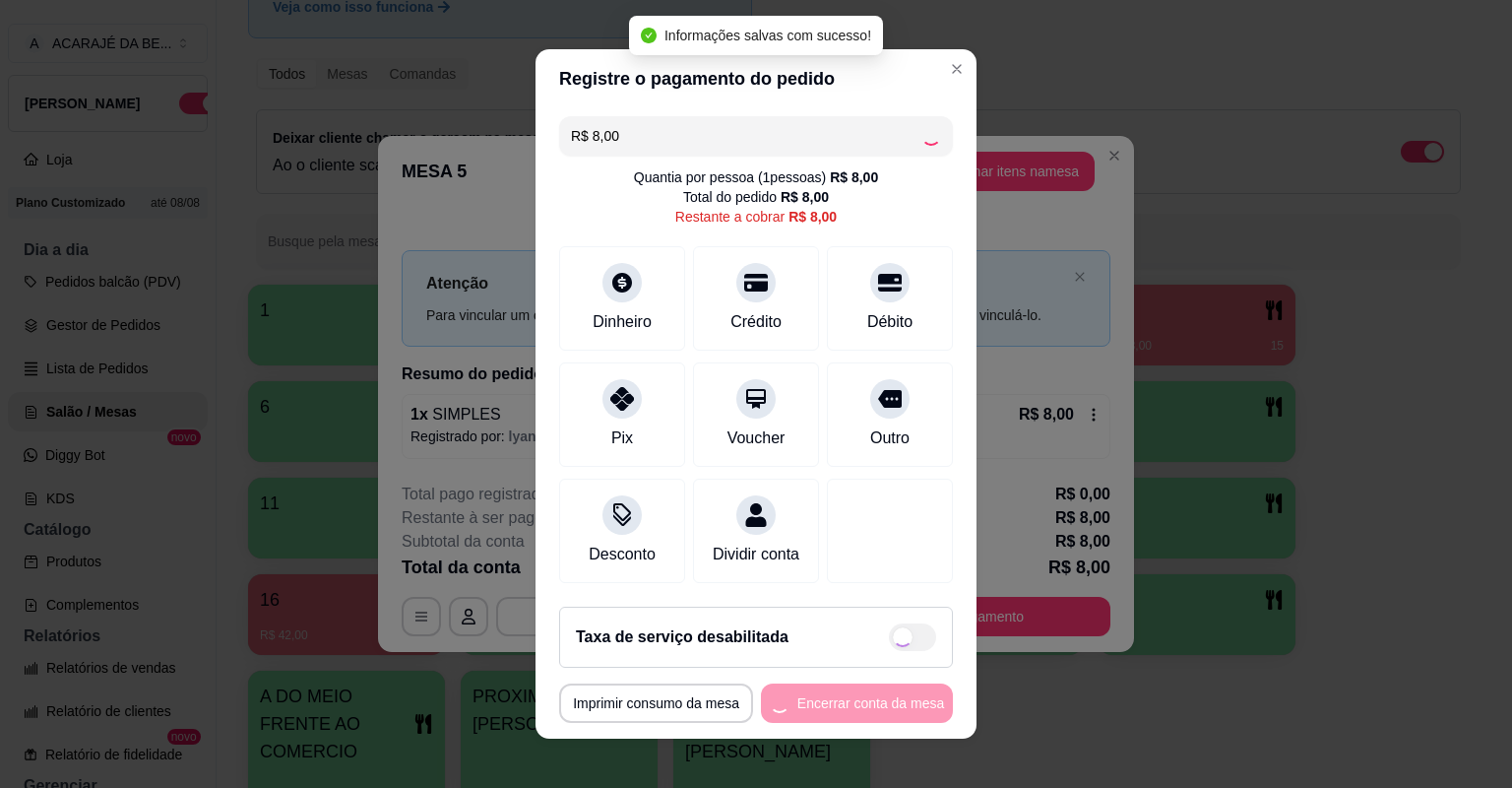 type on "R$ 0,00" 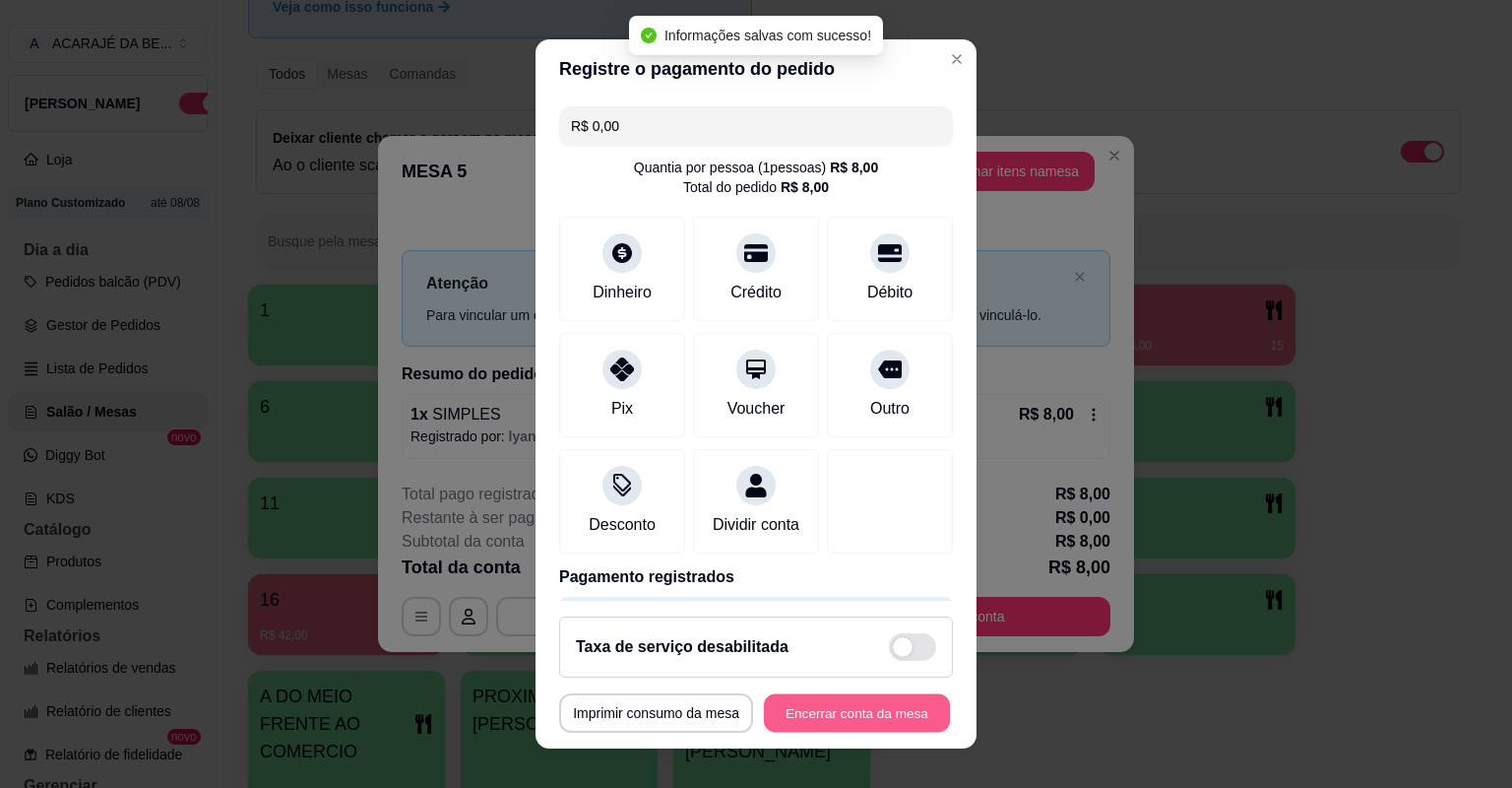 click on "Encerrar conta da mesa" at bounding box center [856, 713] 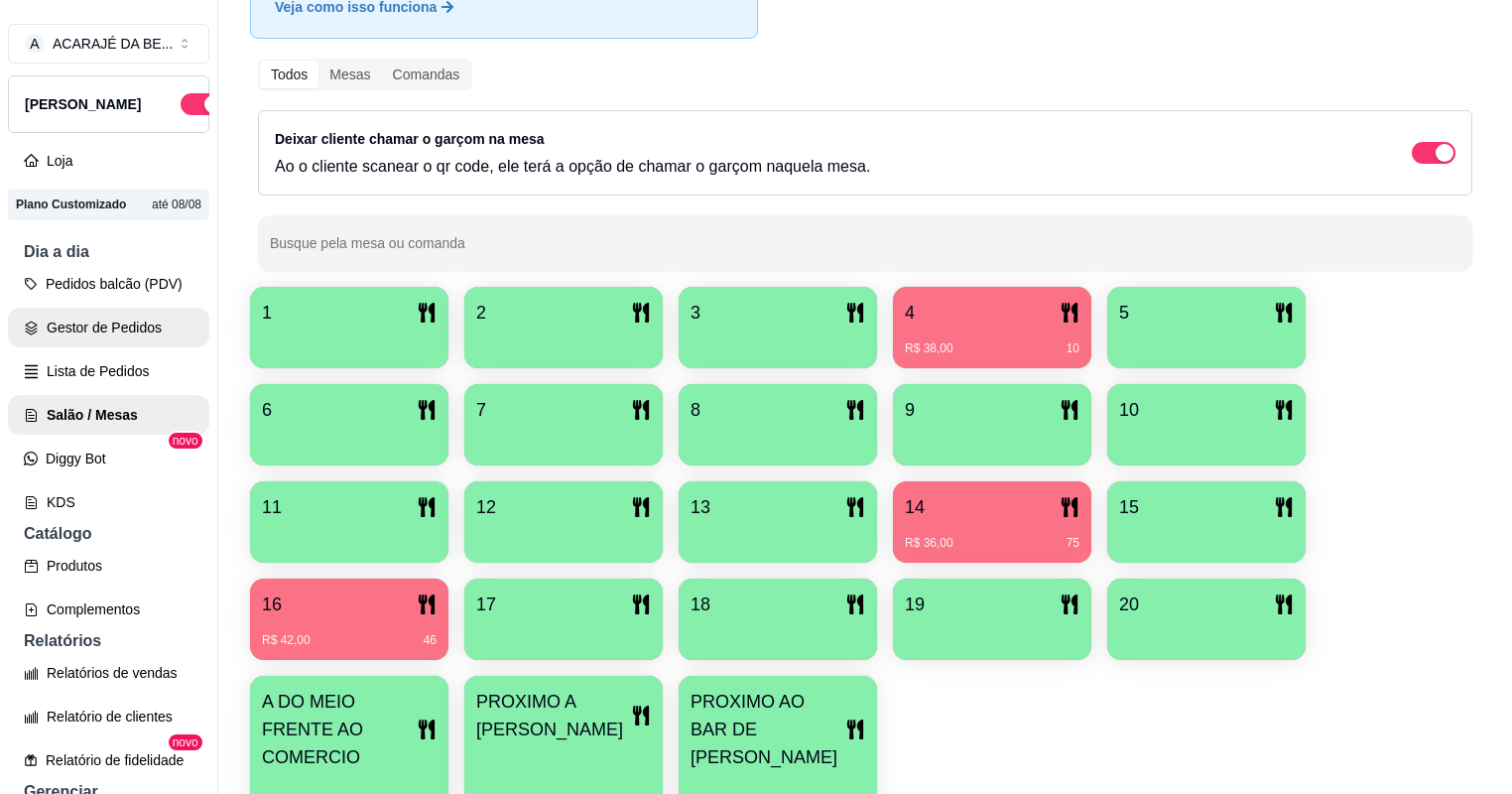 click on "Gestor de Pedidos" at bounding box center (108, 328) 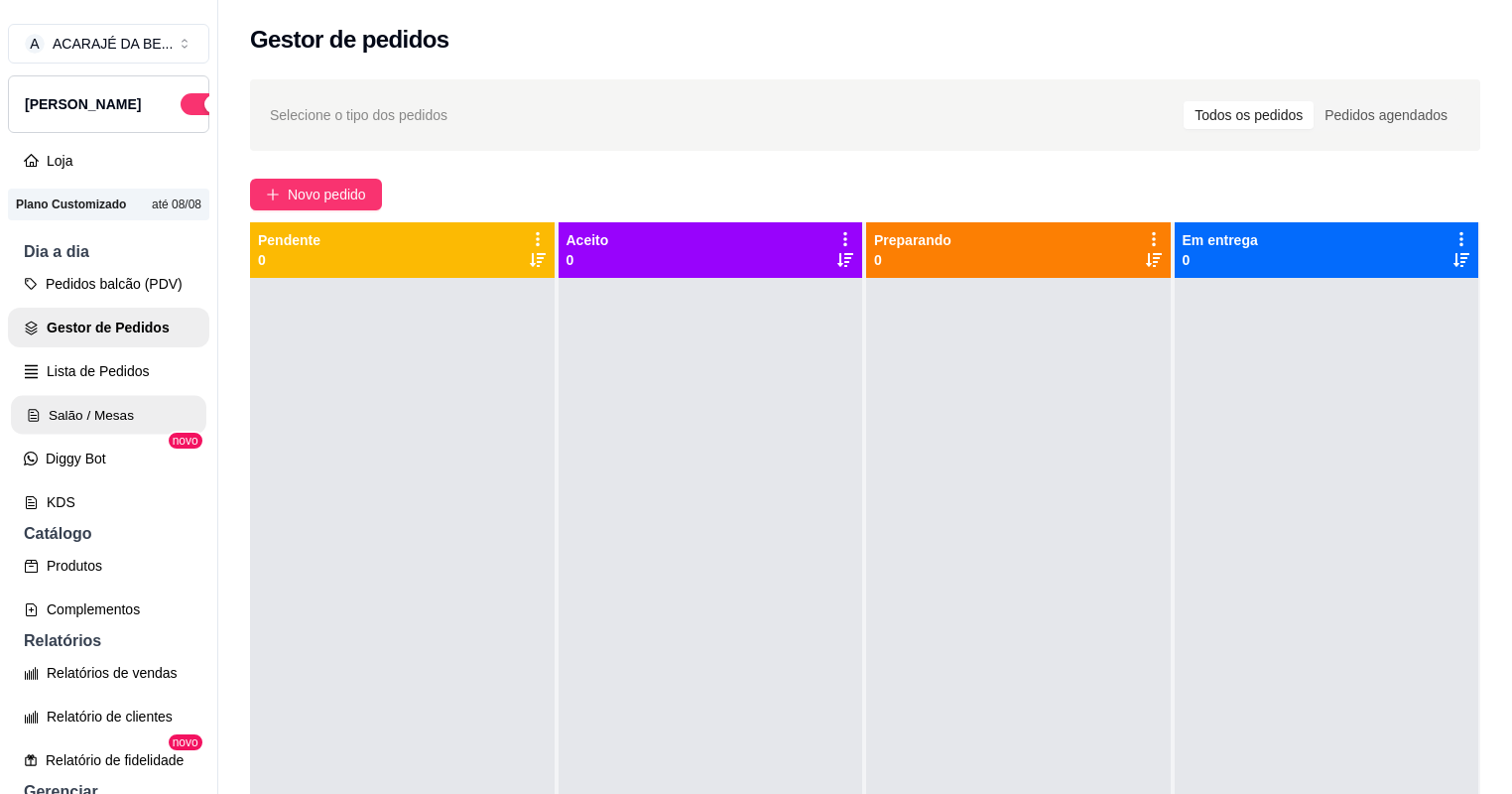 click on "Salão / Mesas" at bounding box center (108, 415) 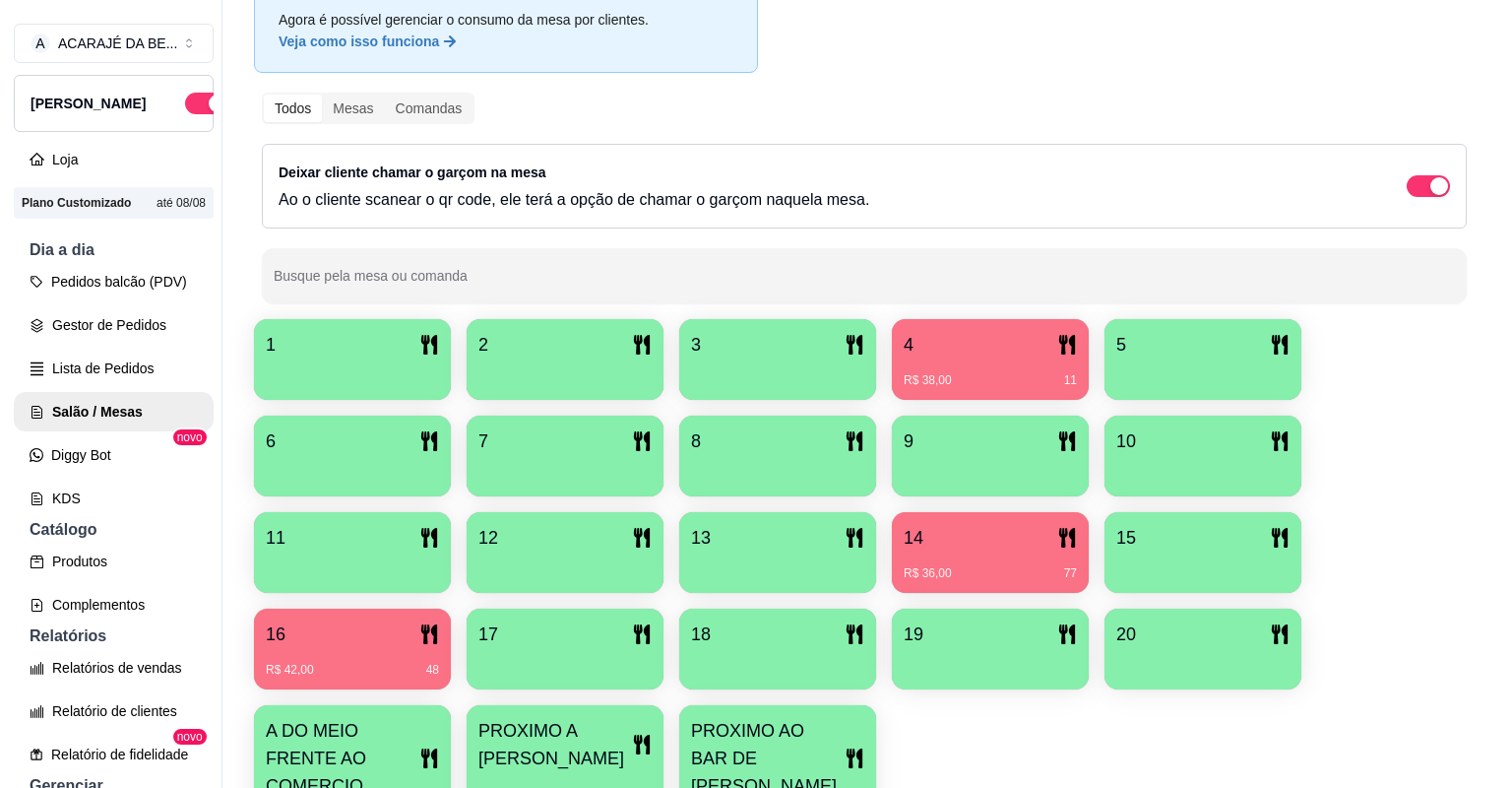 scroll, scrollTop: 158, scrollLeft: 0, axis: vertical 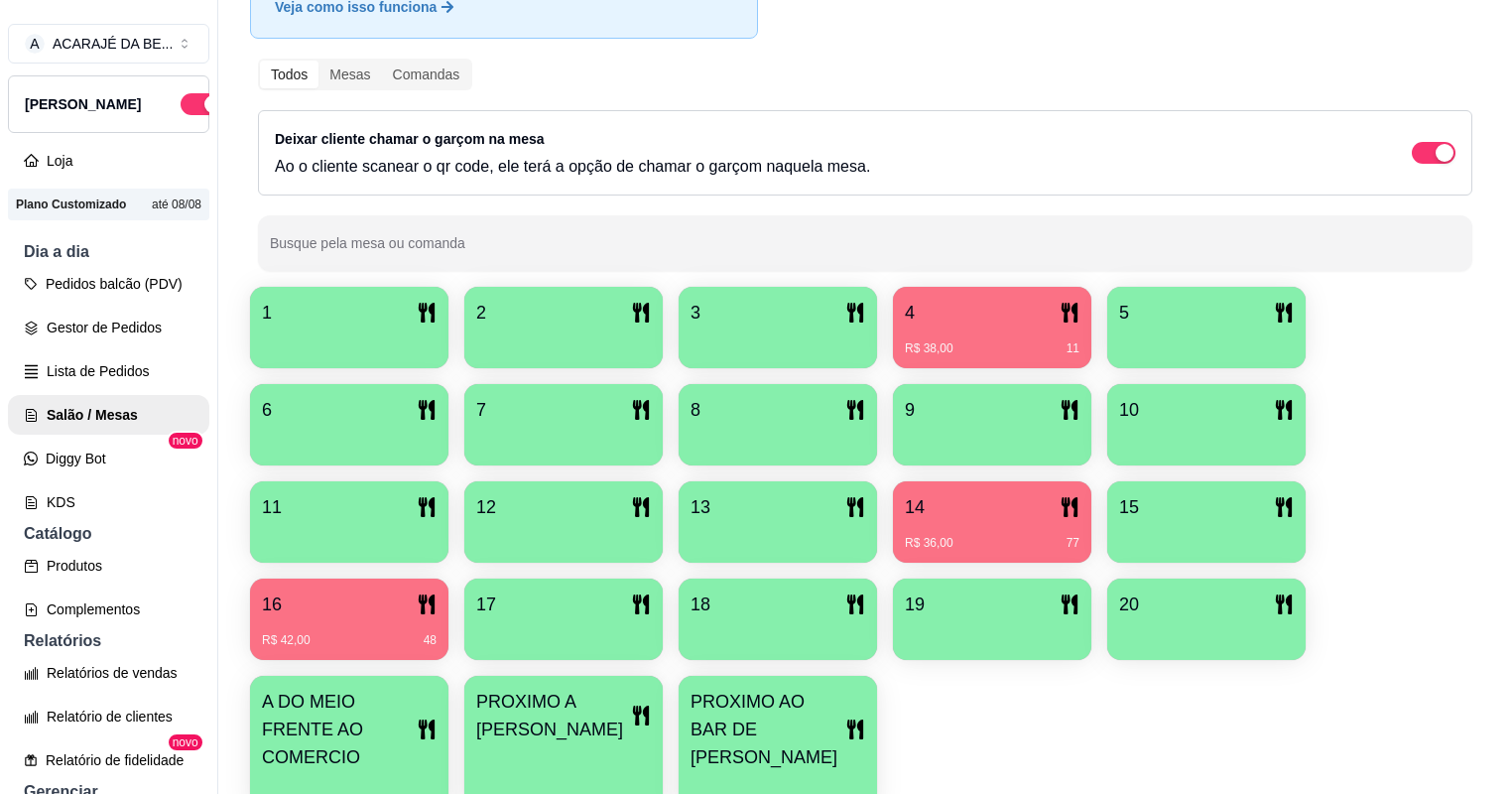 click on "16" at bounding box center (349, 604) 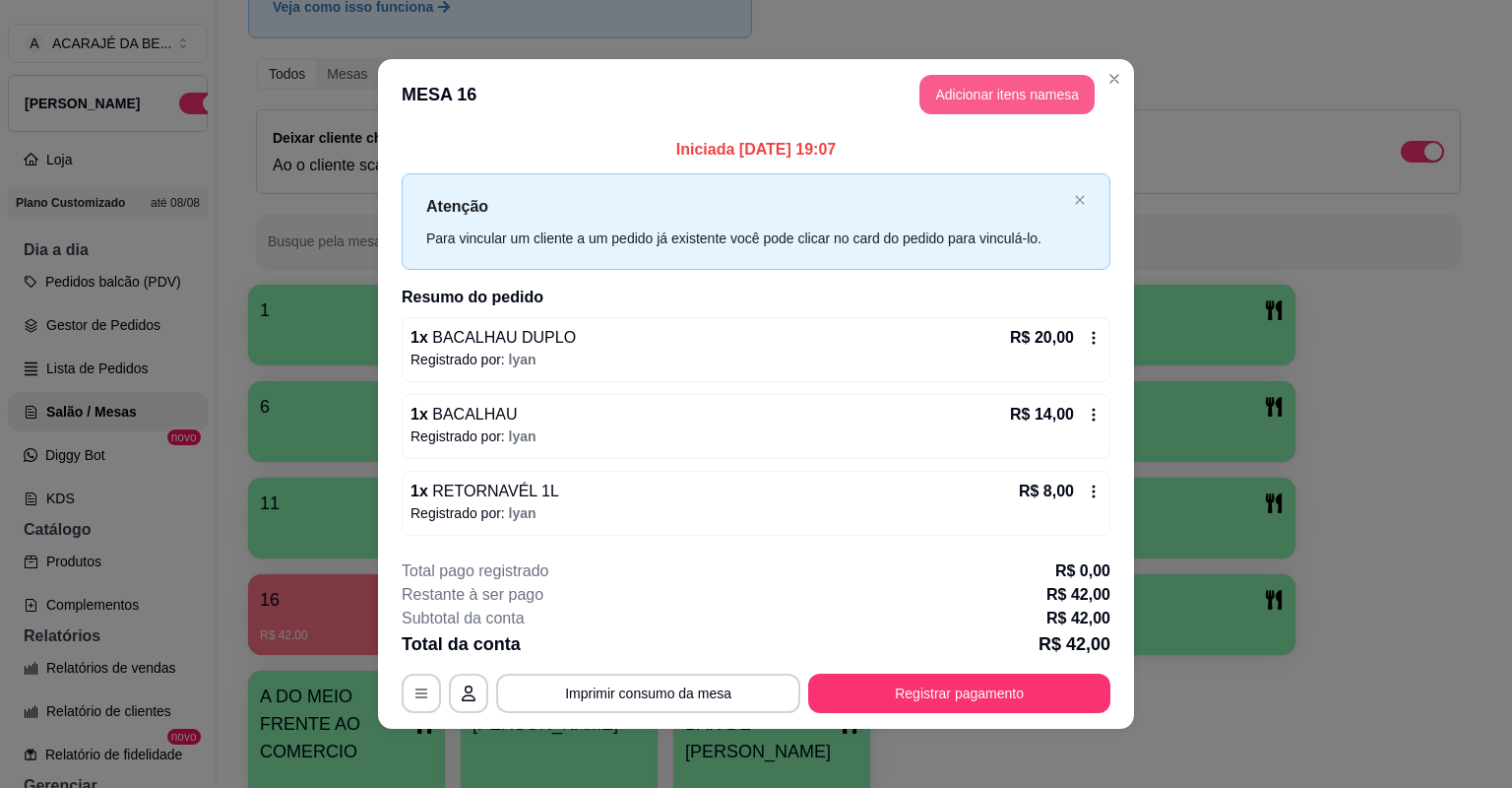 click on "Adicionar itens na  mesa" at bounding box center [1007, 95] 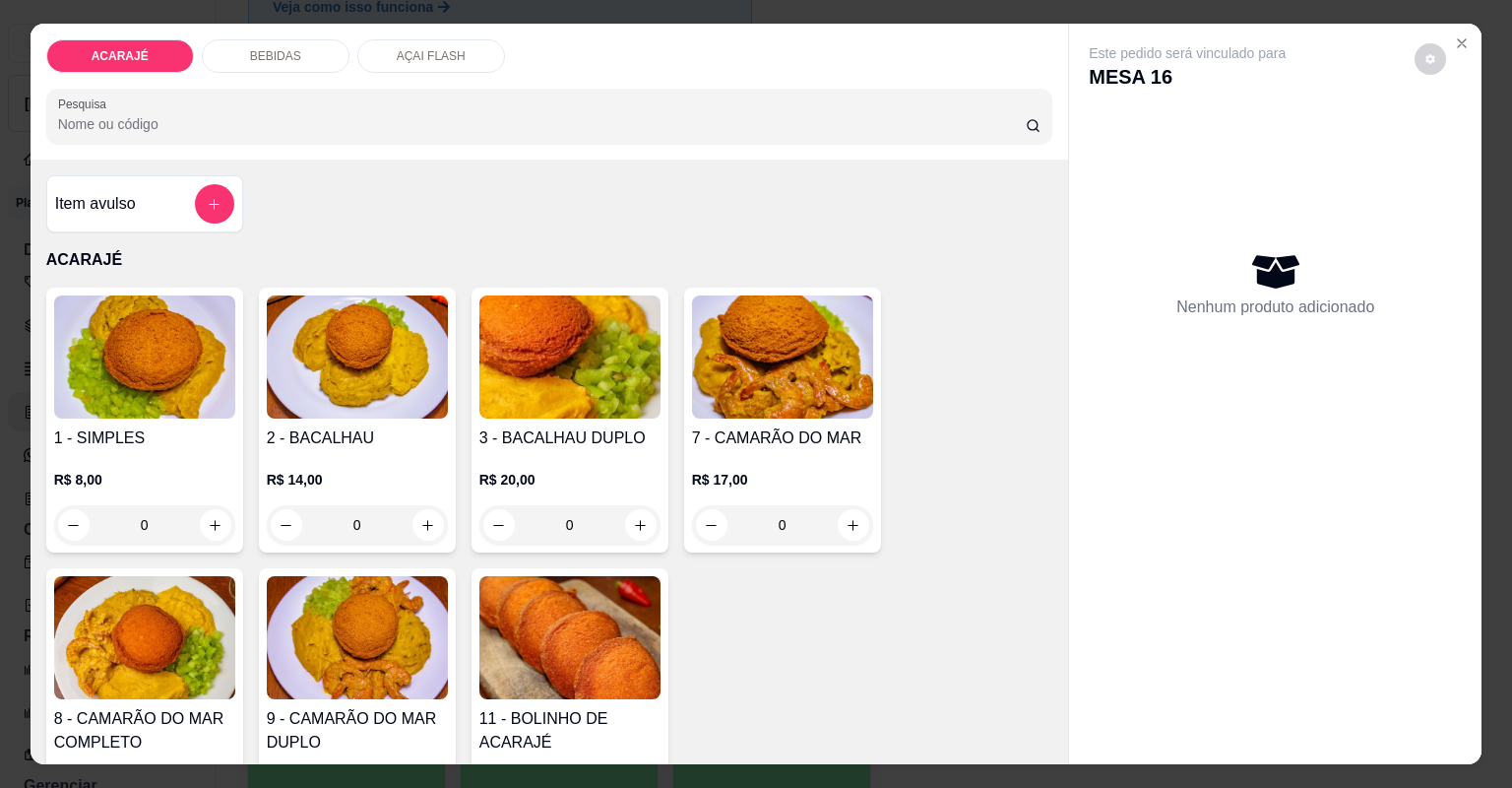 scroll, scrollTop: 236, scrollLeft: 0, axis: vertical 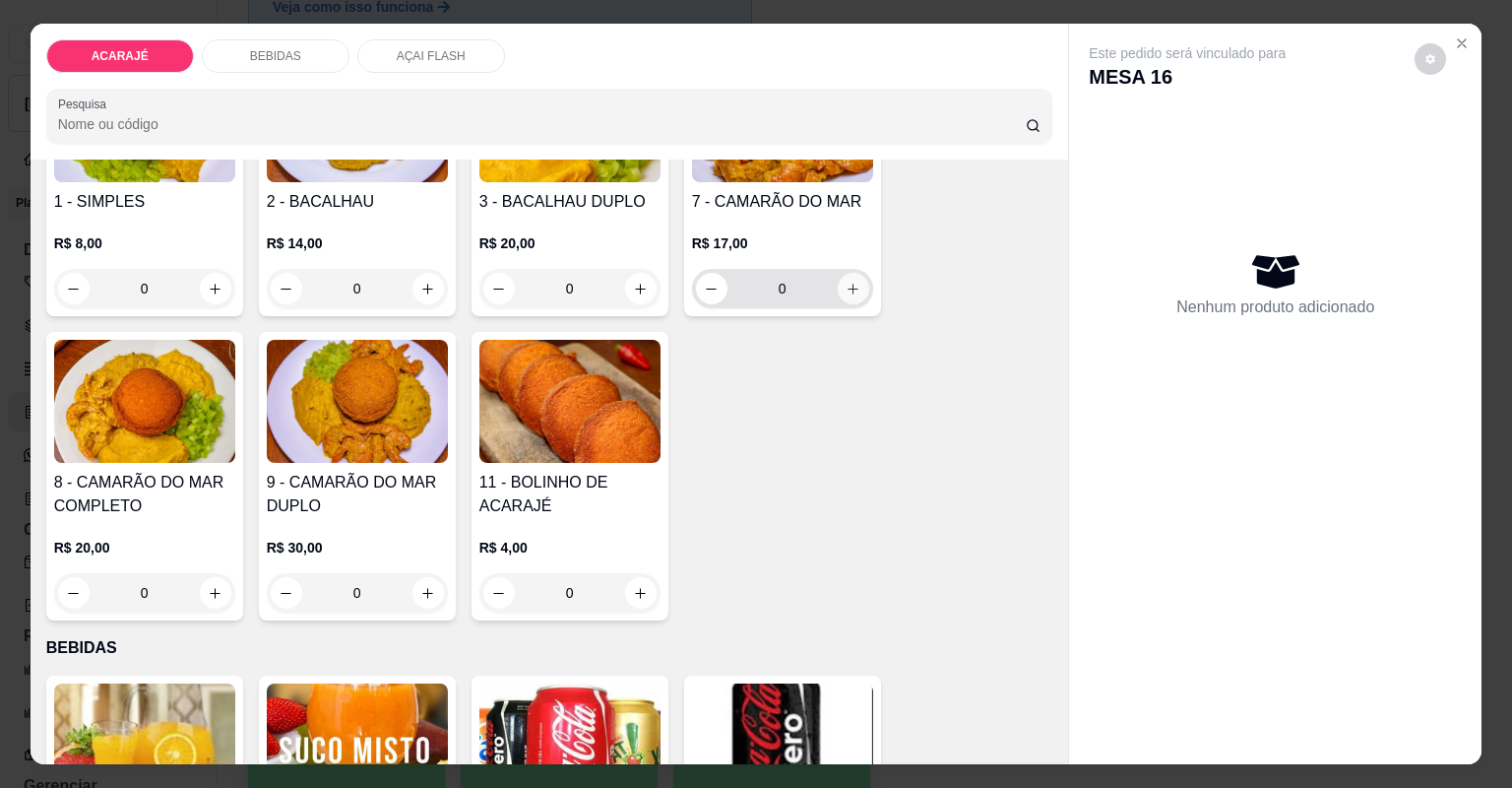 click 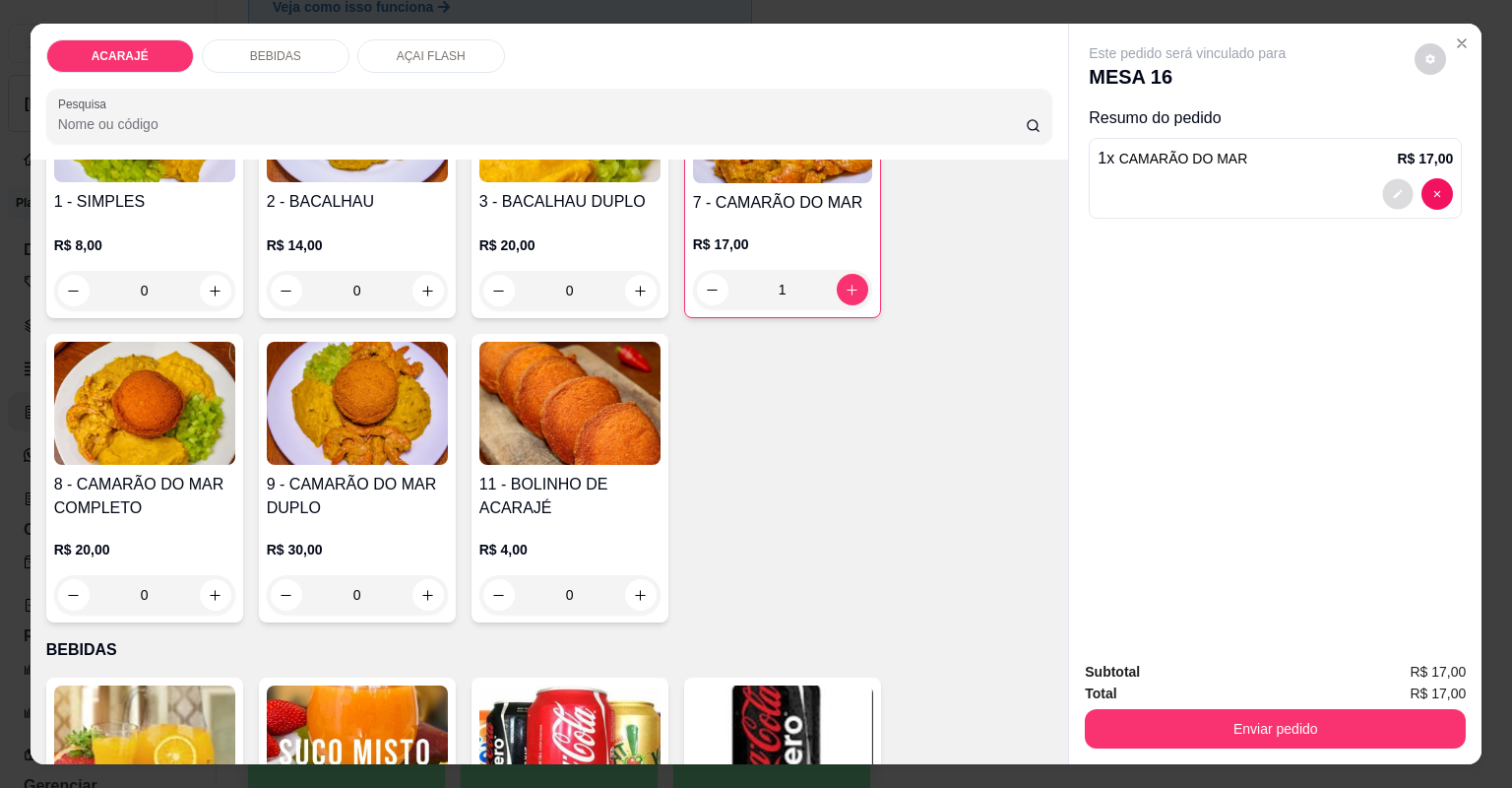 click at bounding box center [1398, 193] 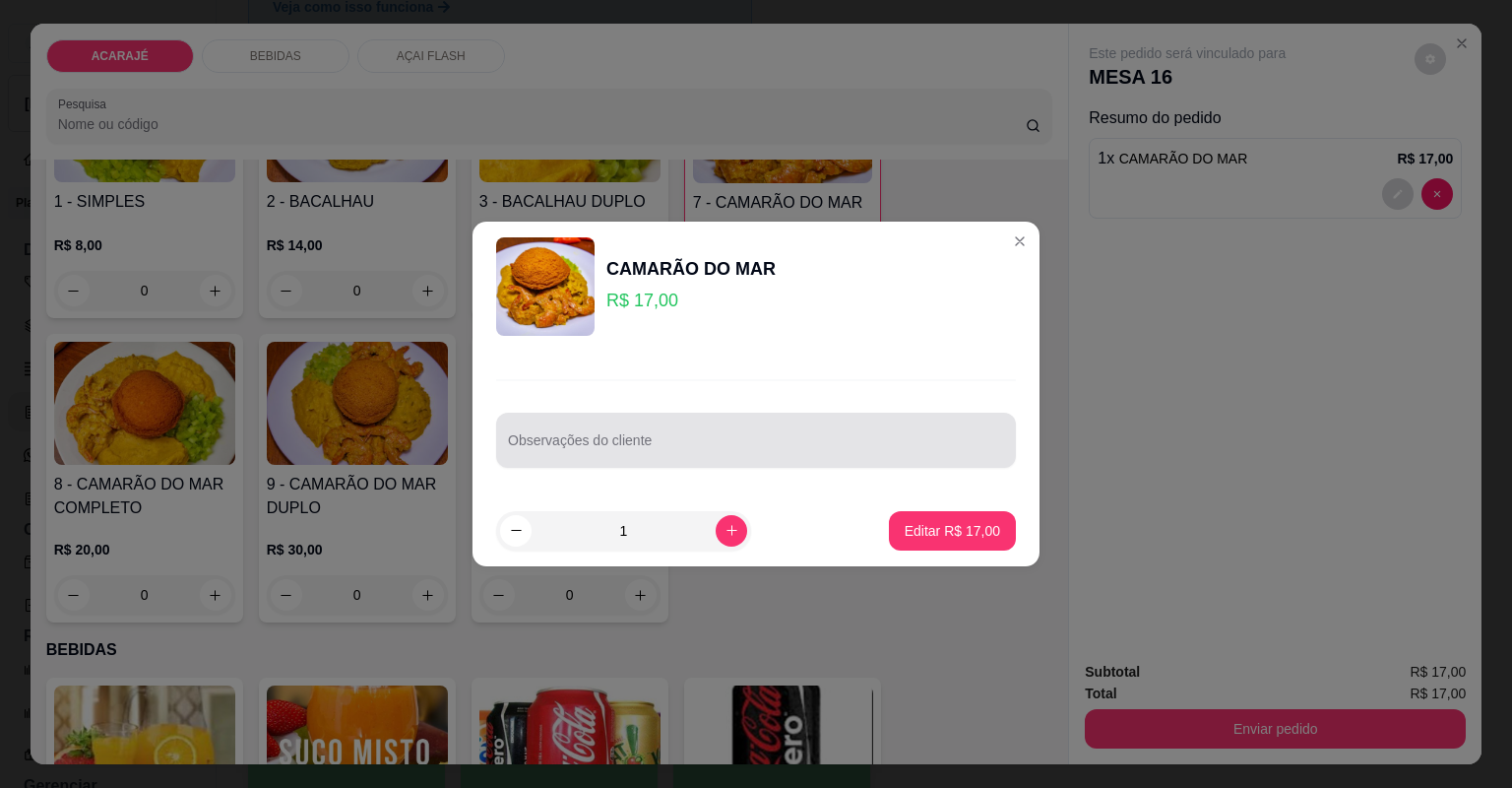 click at bounding box center [756, 440] 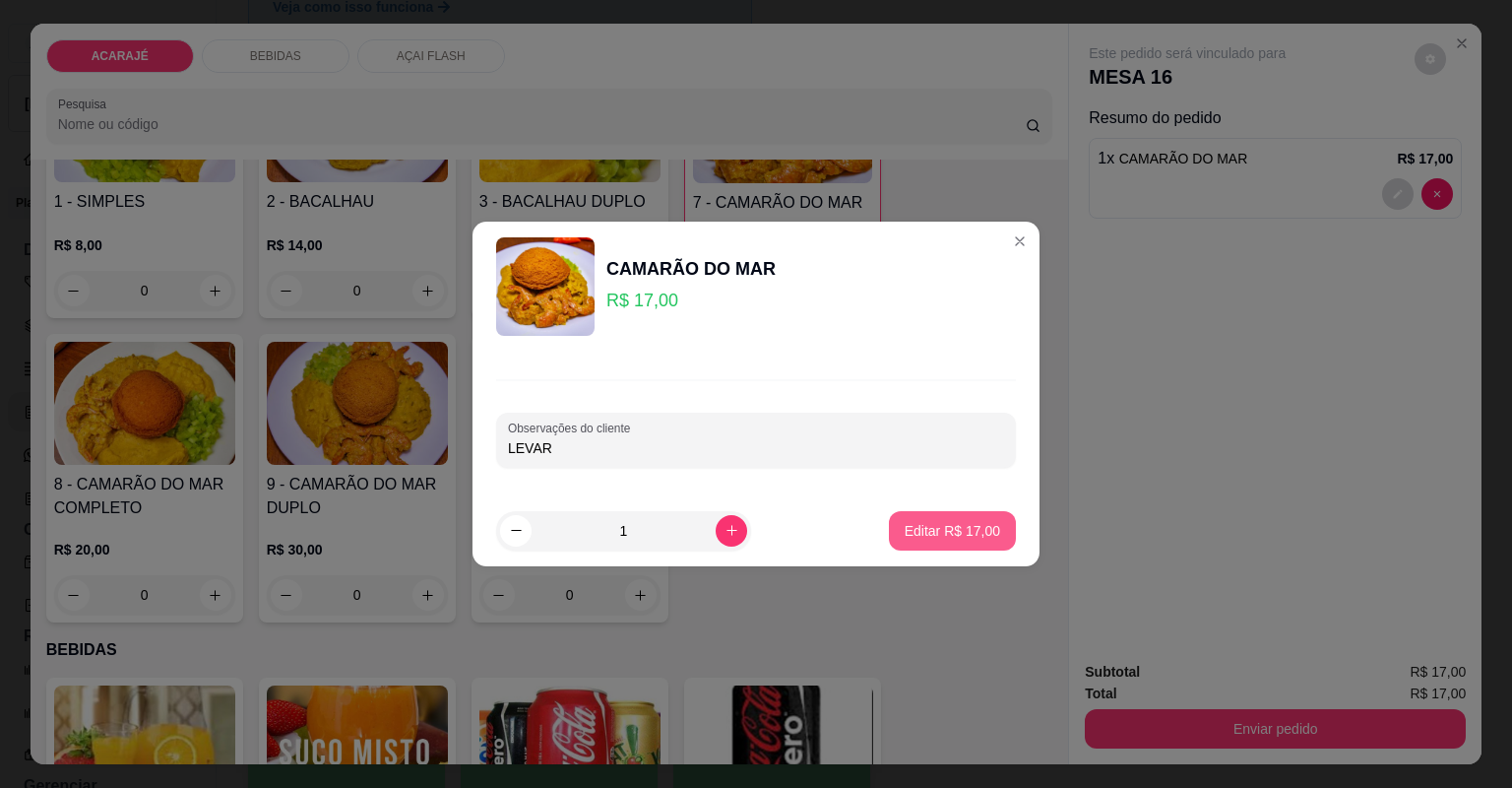 type on "LEVAR" 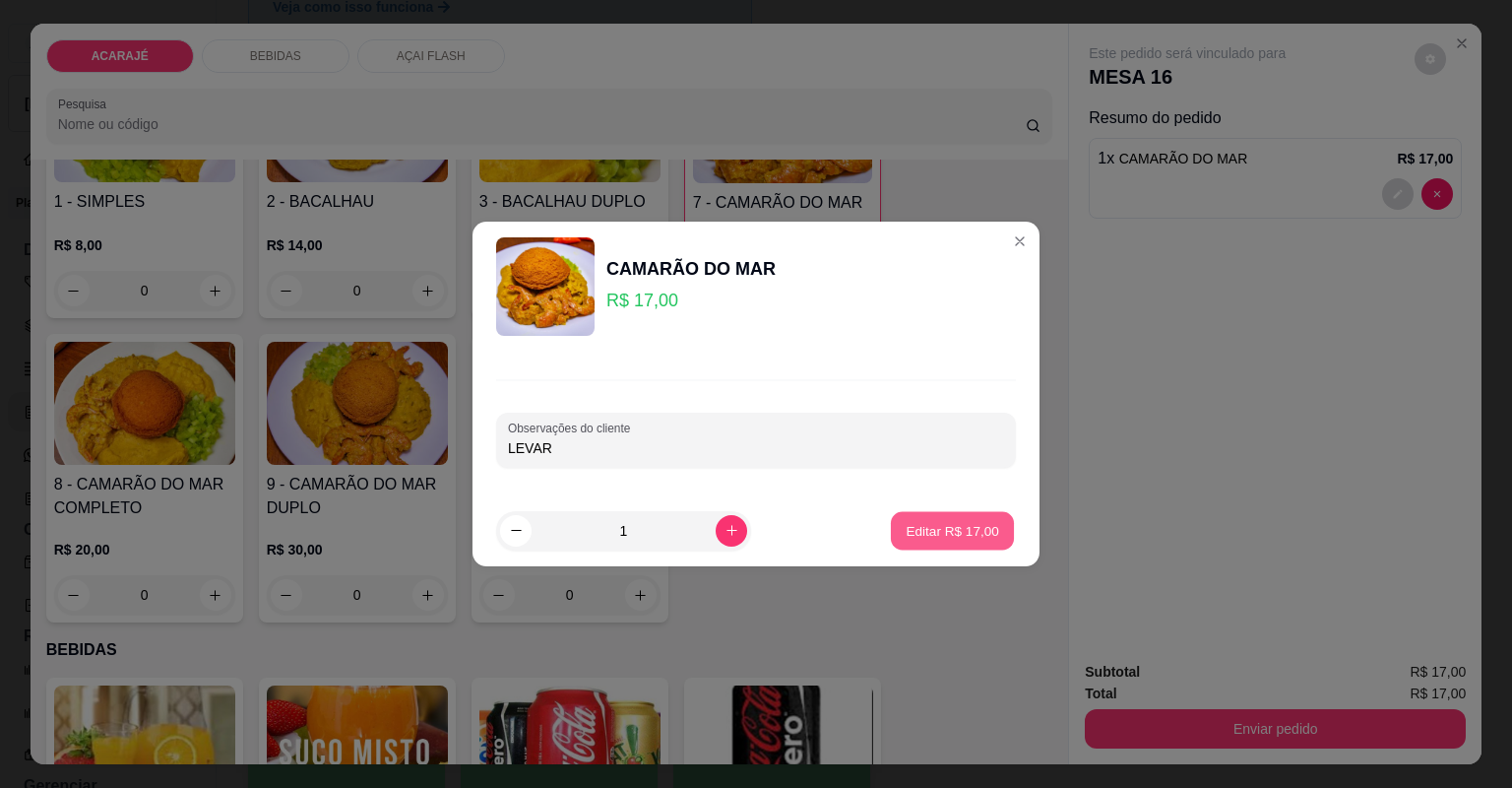 click on "Editar   R$ 17,00" at bounding box center (952, 530) 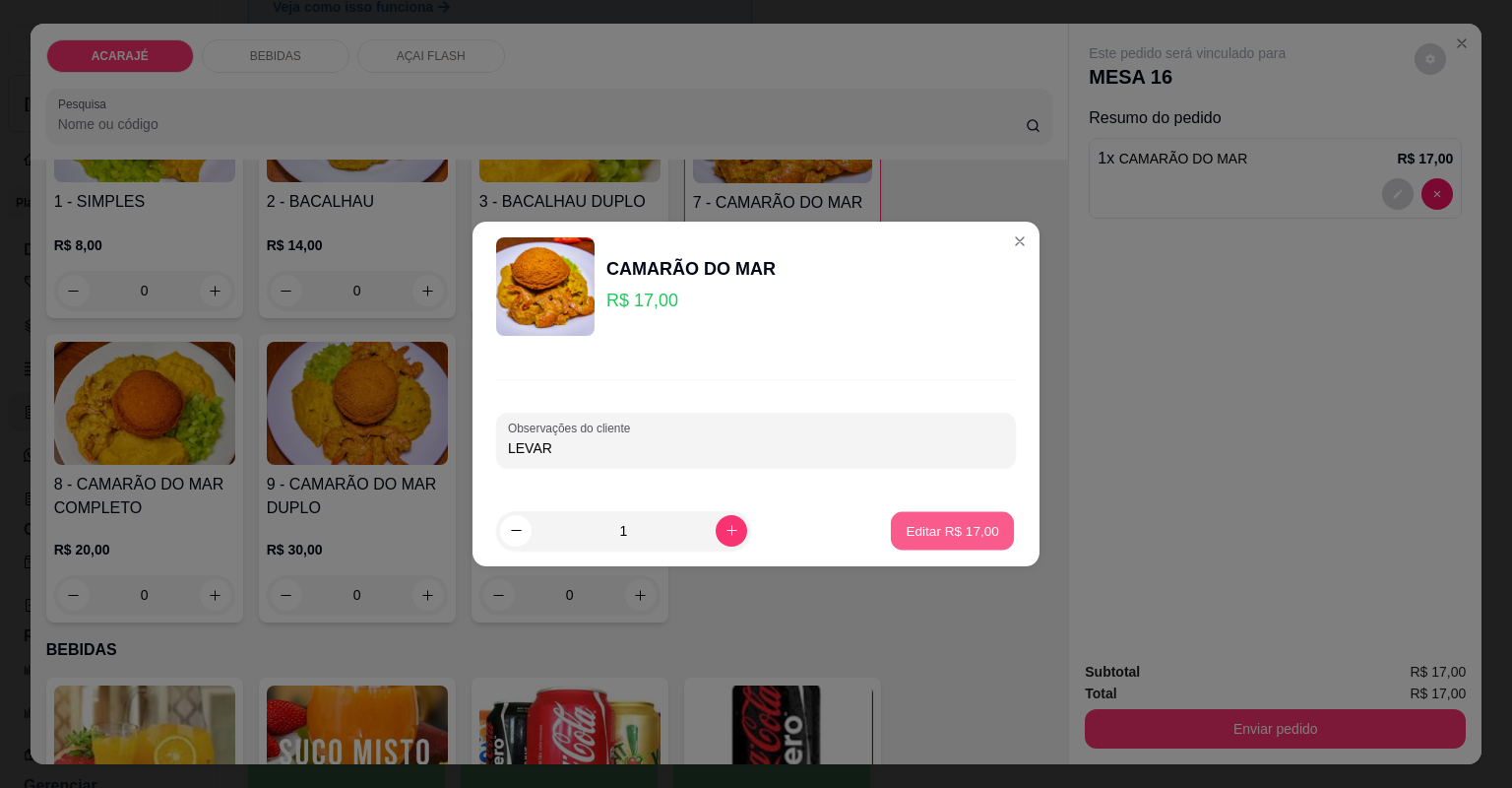 type on "0" 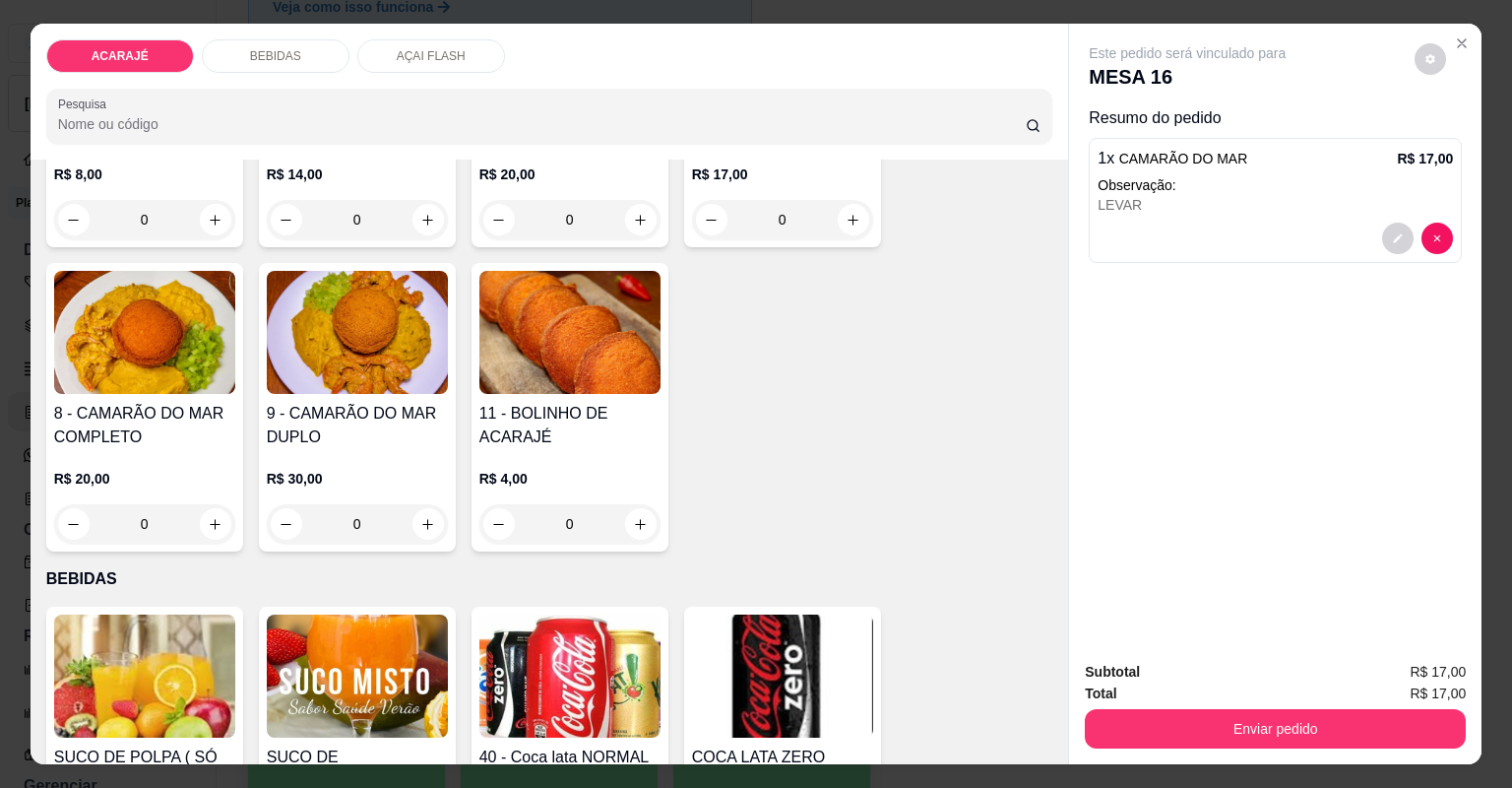 scroll, scrollTop: 394, scrollLeft: 0, axis: vertical 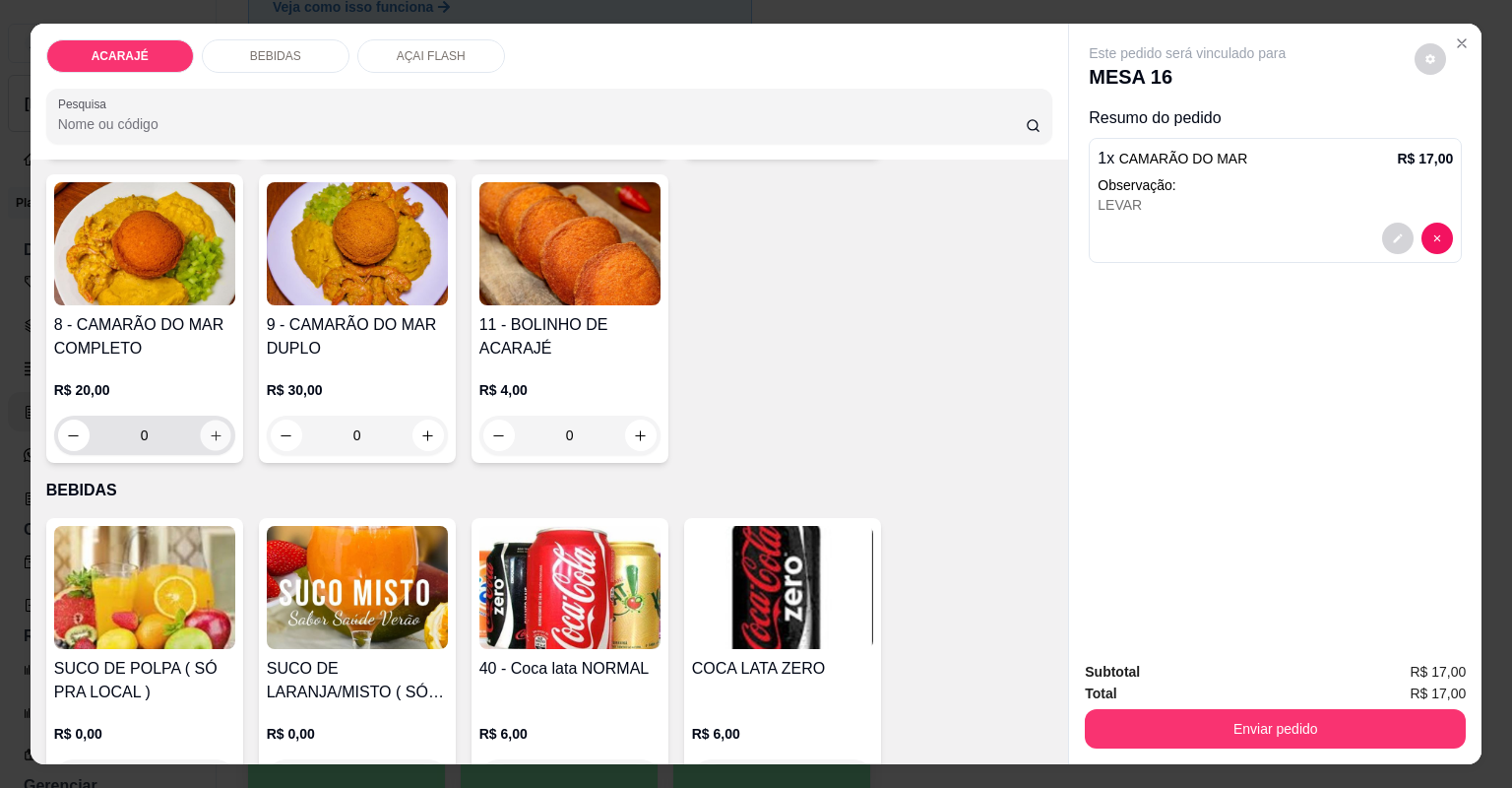 click at bounding box center [215, 434] 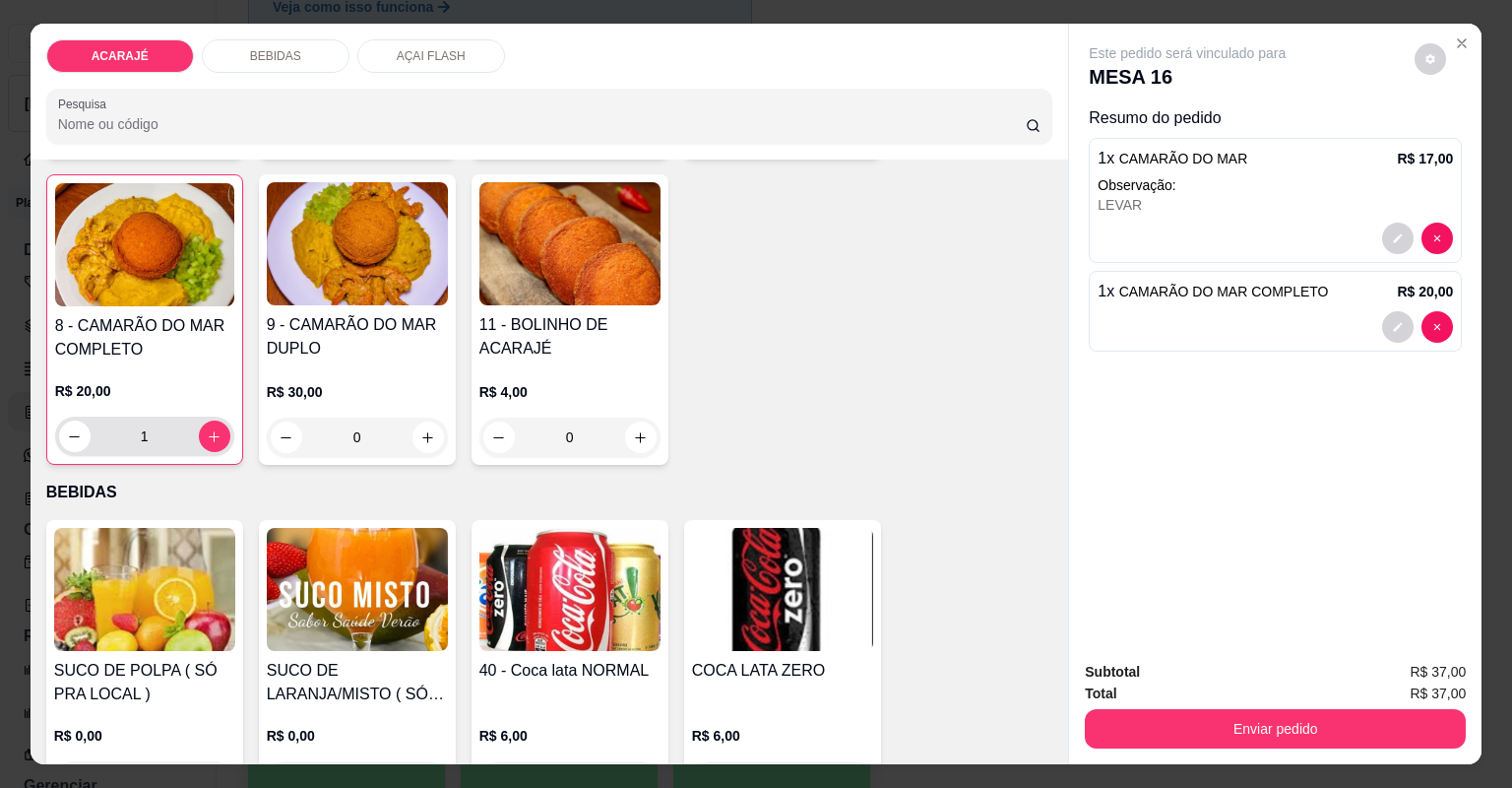 click on "1" at bounding box center (145, 436) 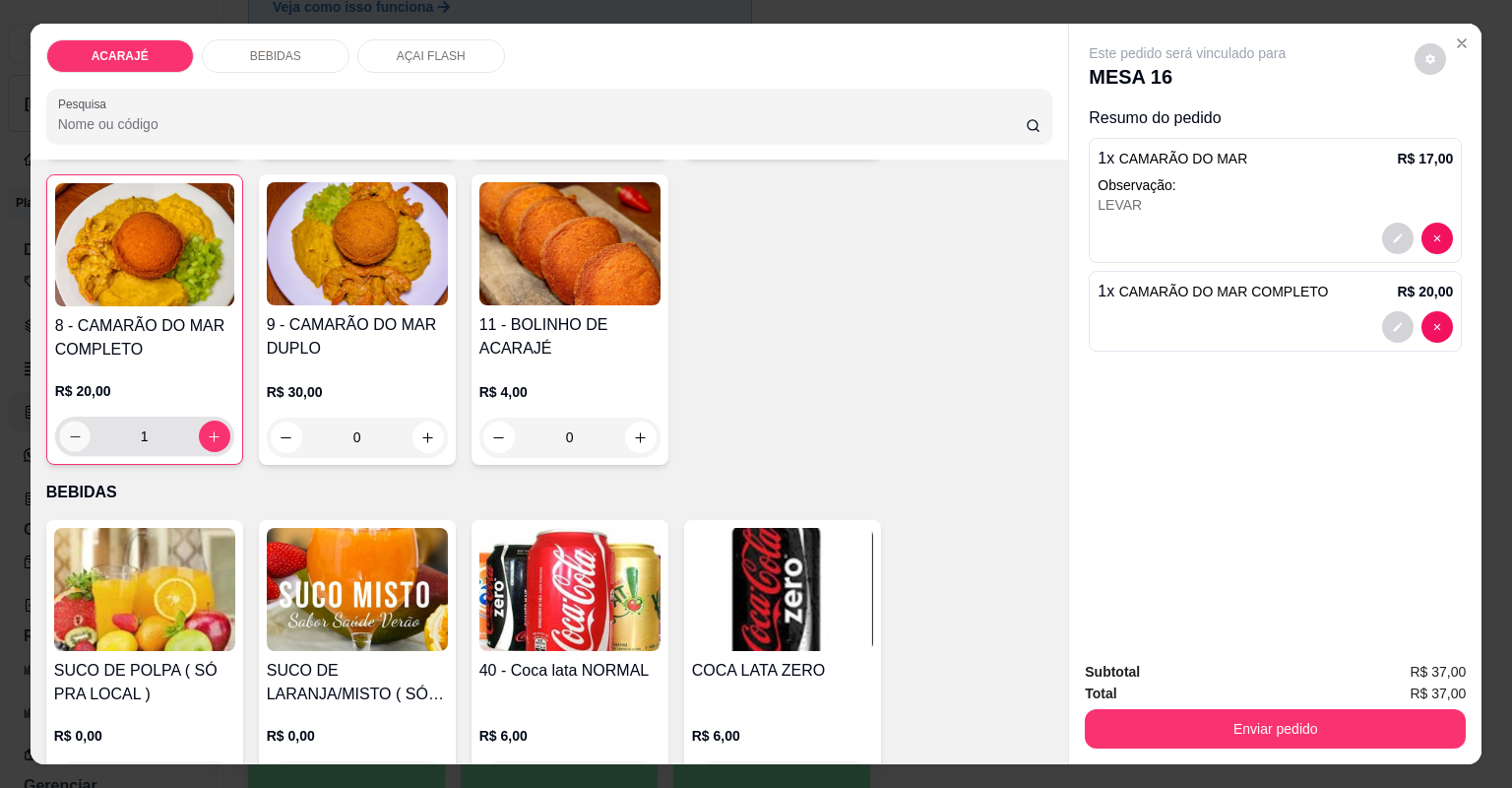 click at bounding box center (74, 435) 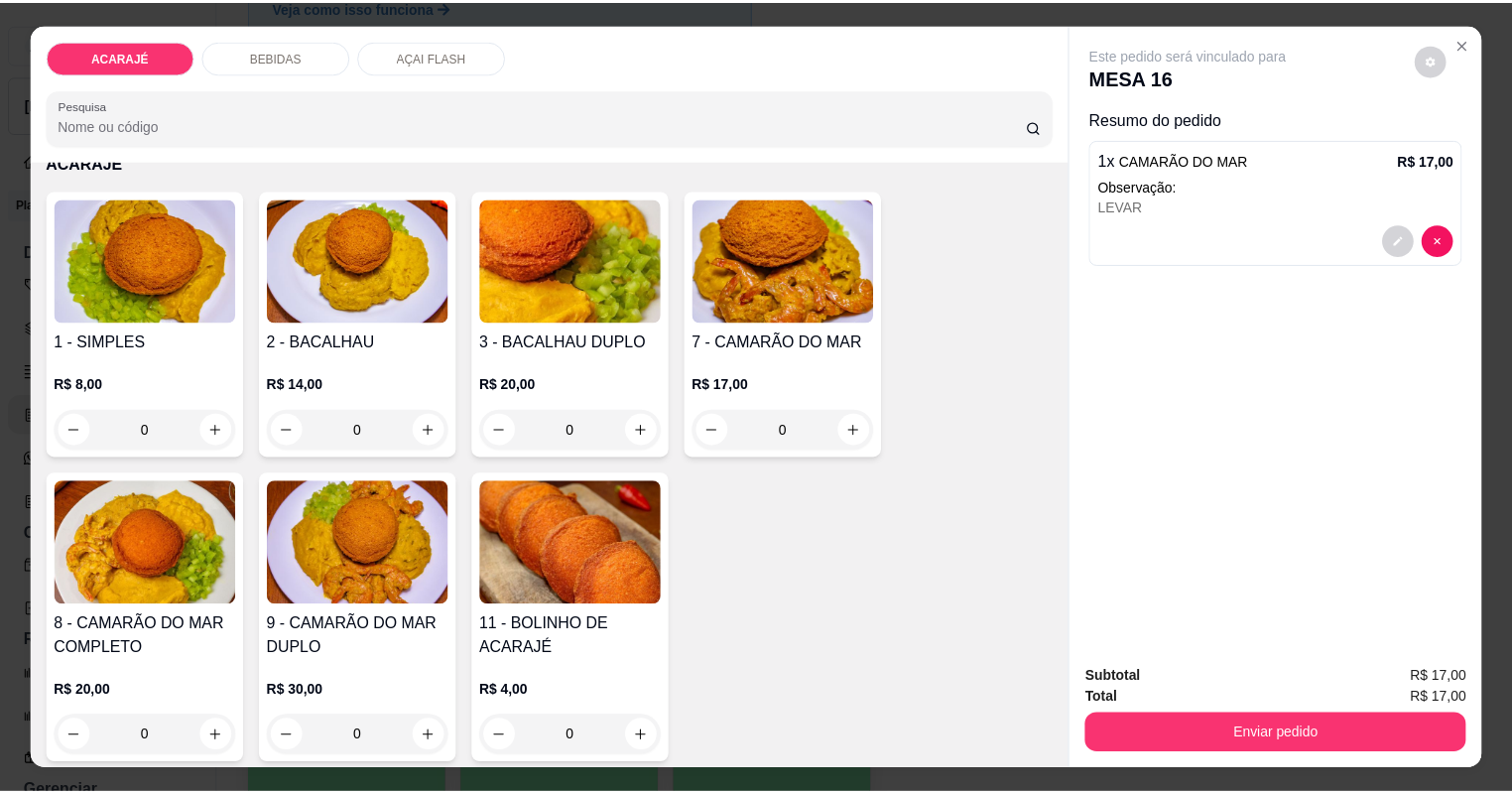 scroll, scrollTop: 79, scrollLeft: 0, axis: vertical 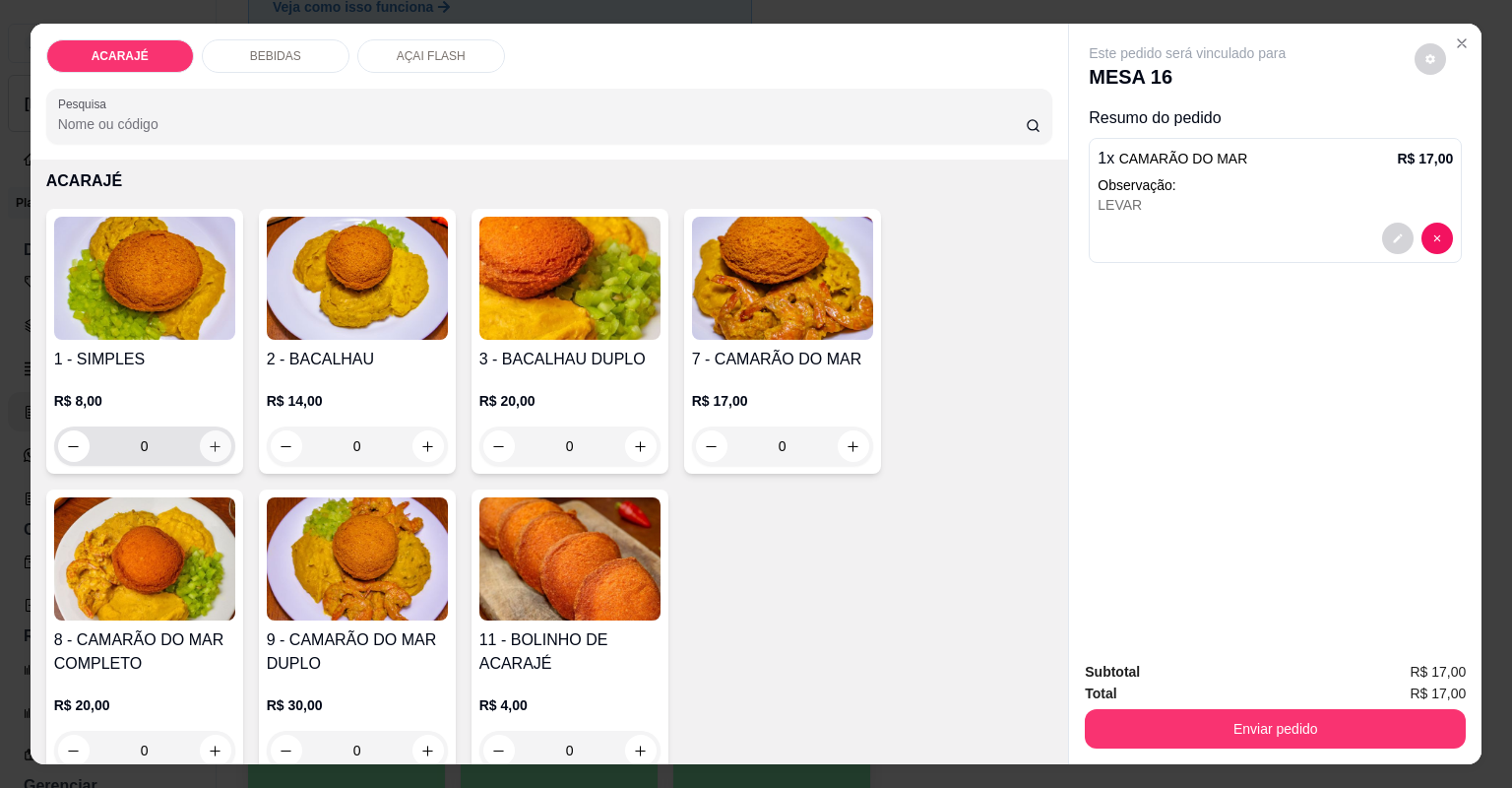 click on "R$ 8,00 0" at bounding box center [145, 428] 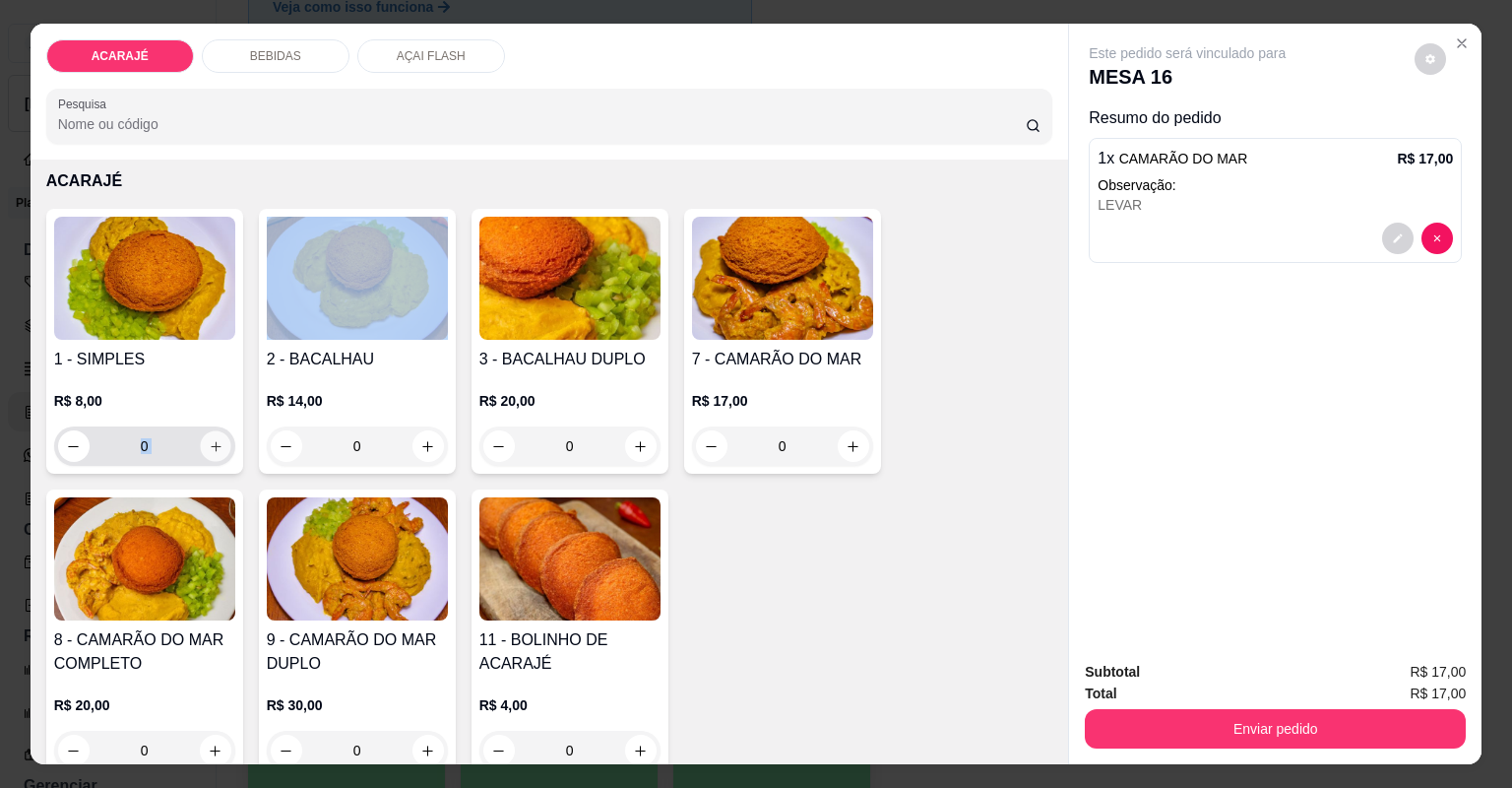 click 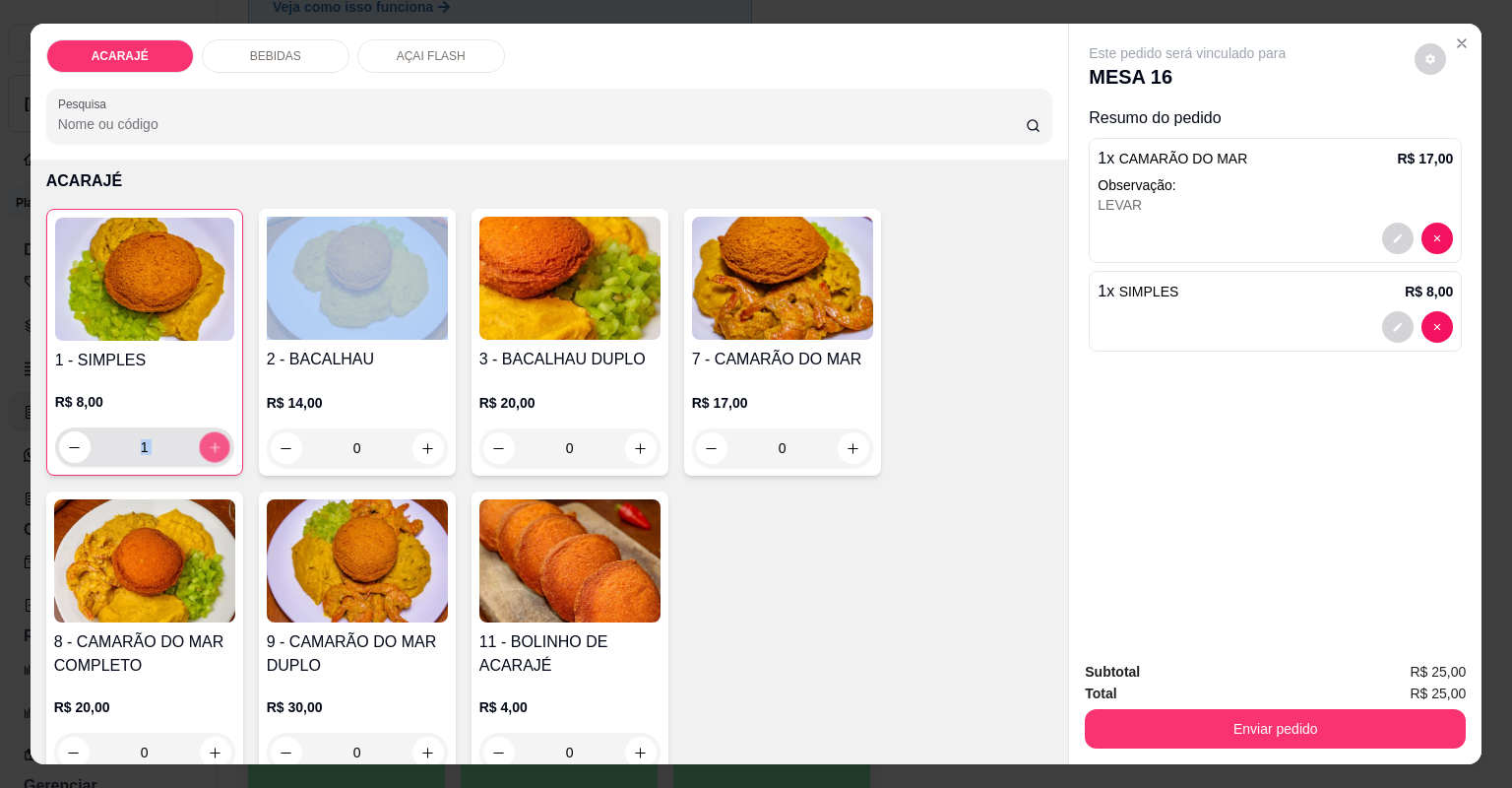 click 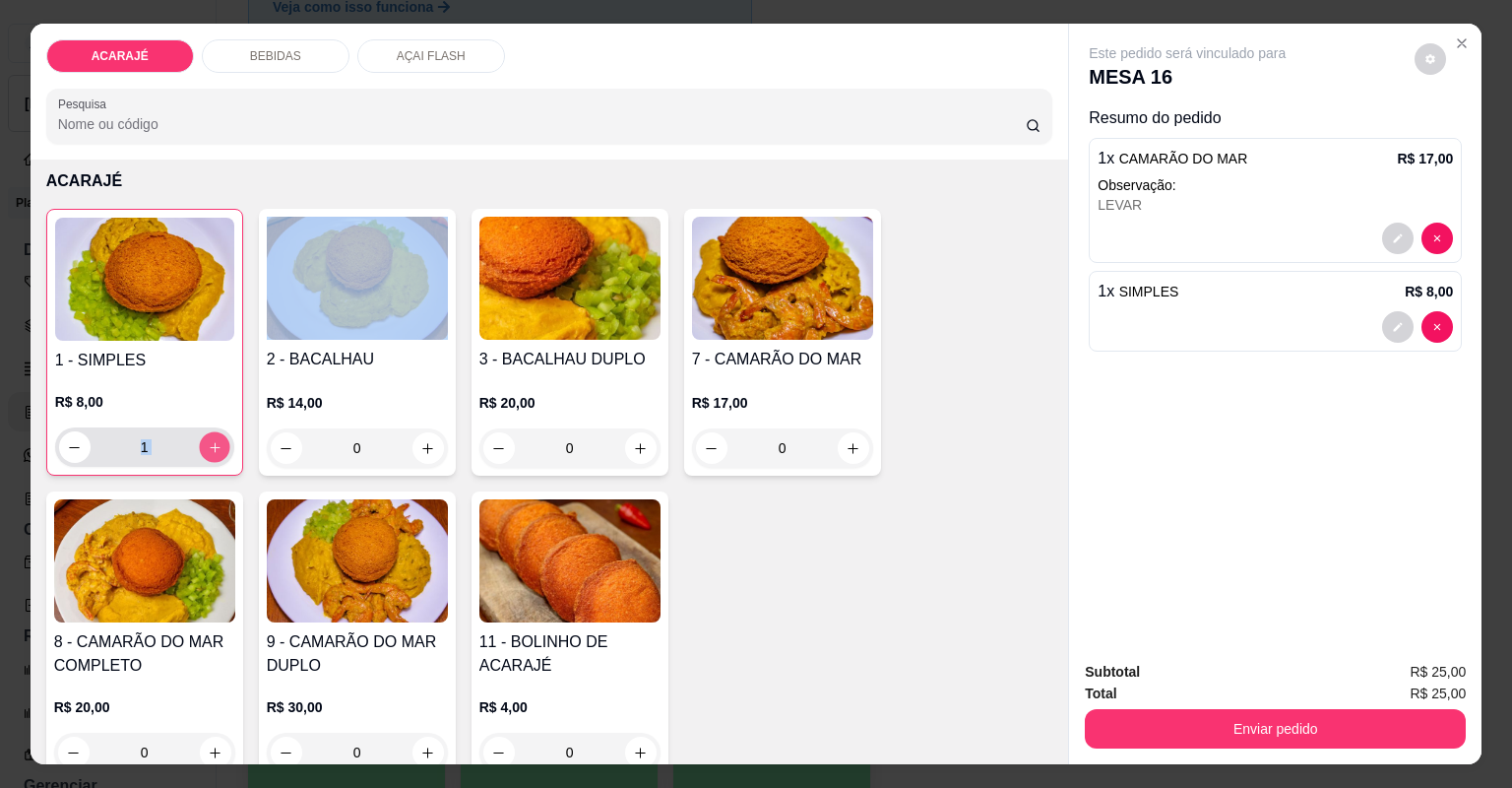 type on "2" 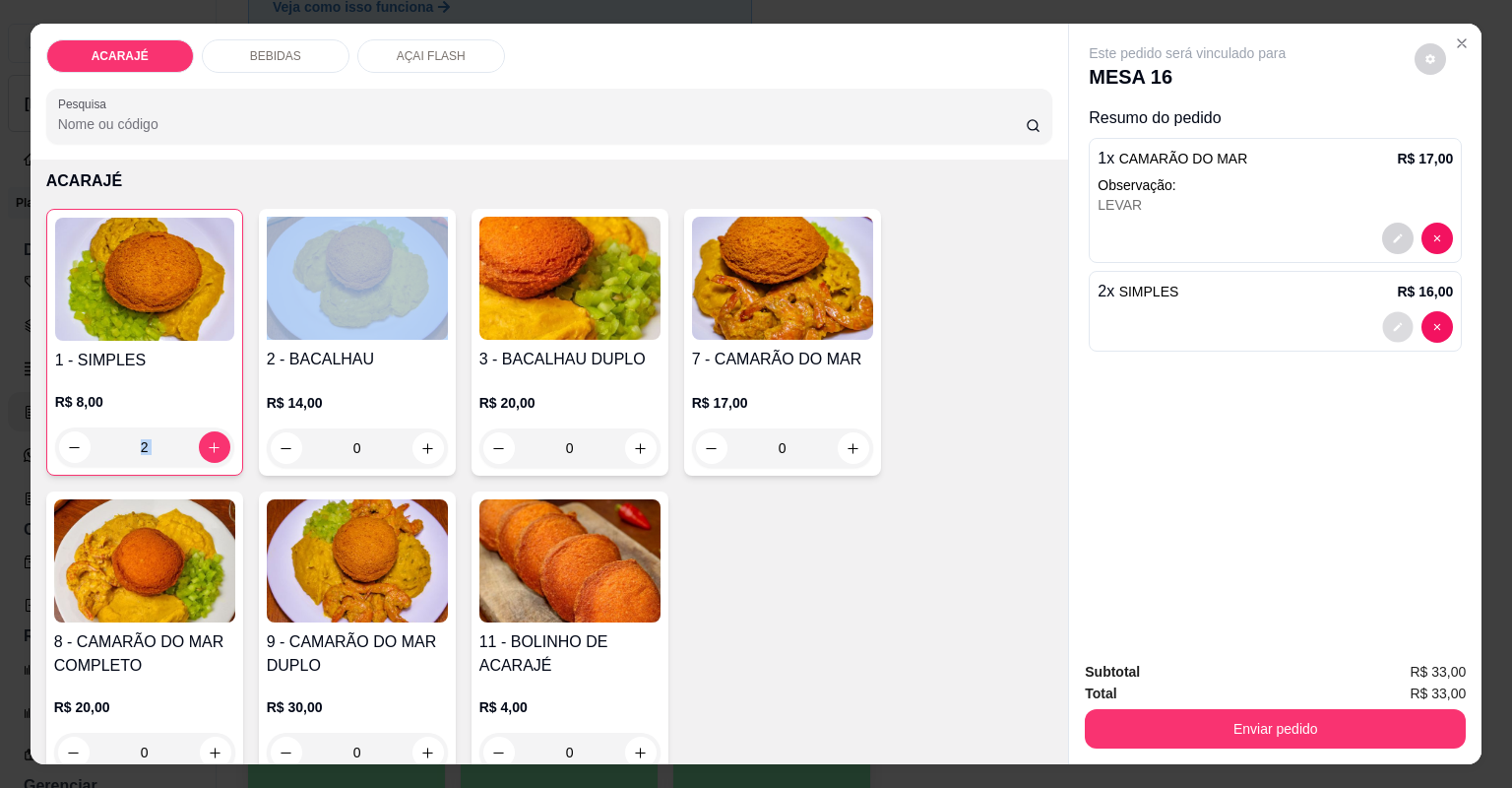 click at bounding box center [1398, 326] 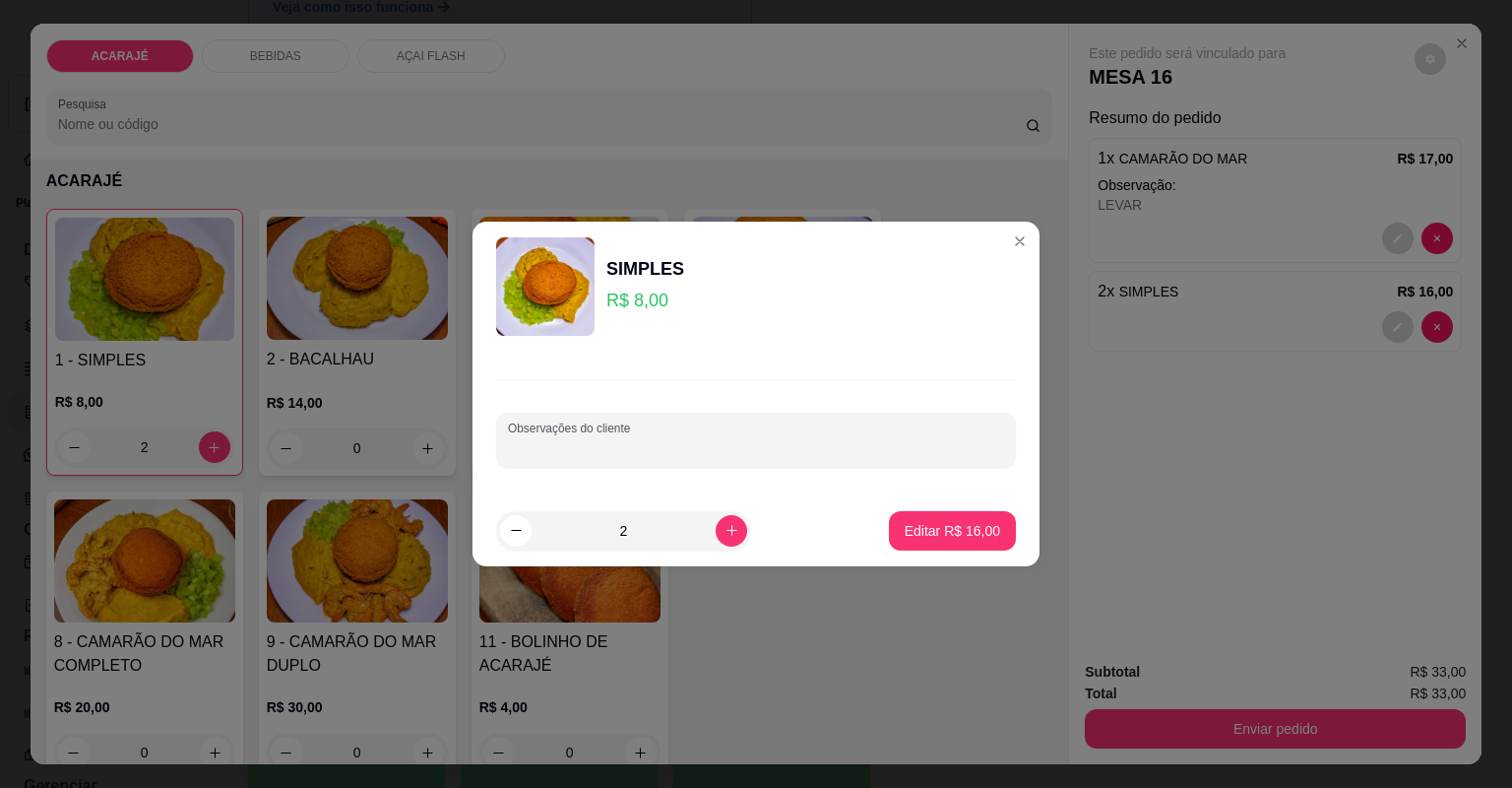 click on "Observações do cliente" at bounding box center (756, 448) 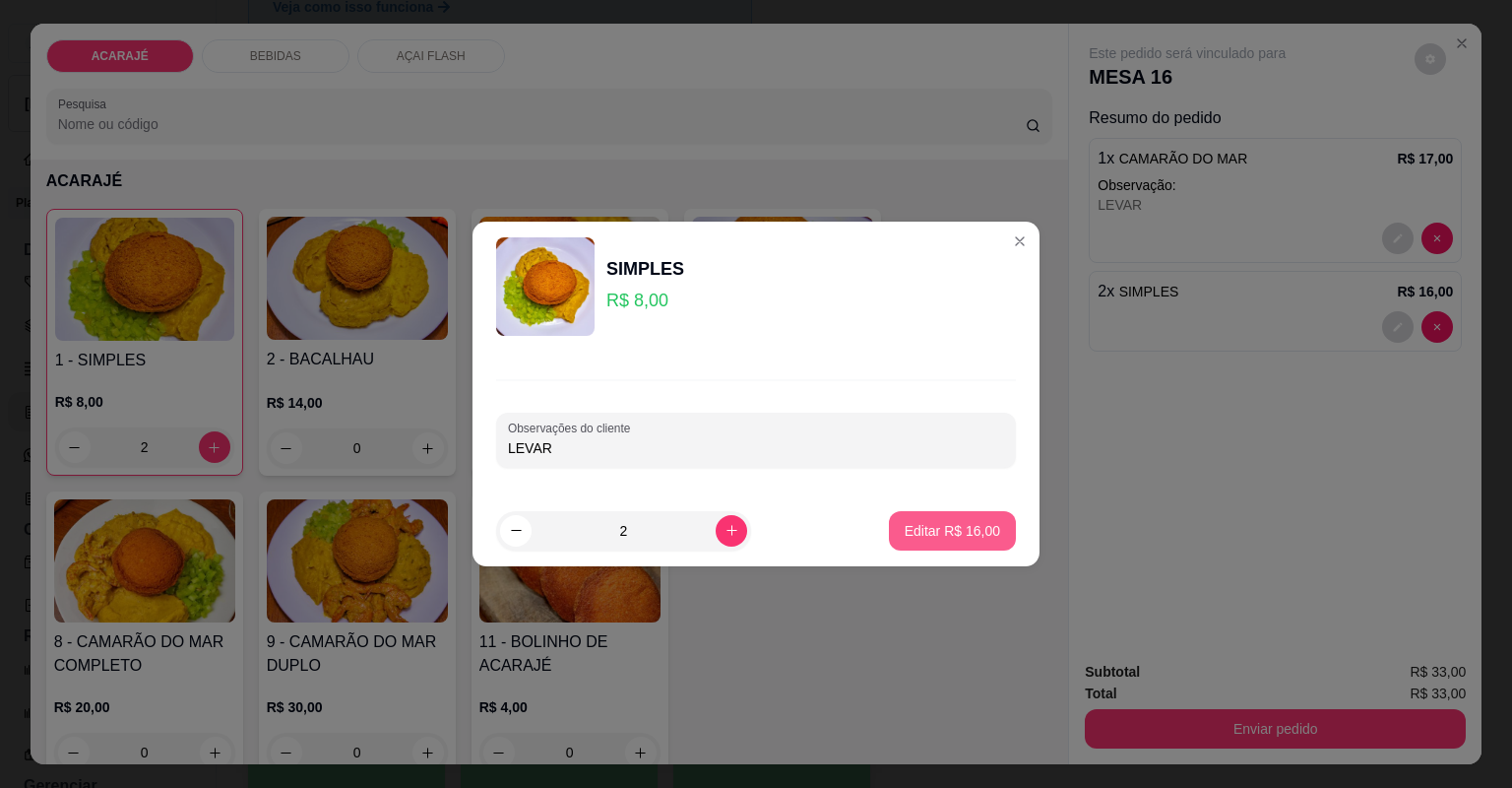 type on "LEVAR" 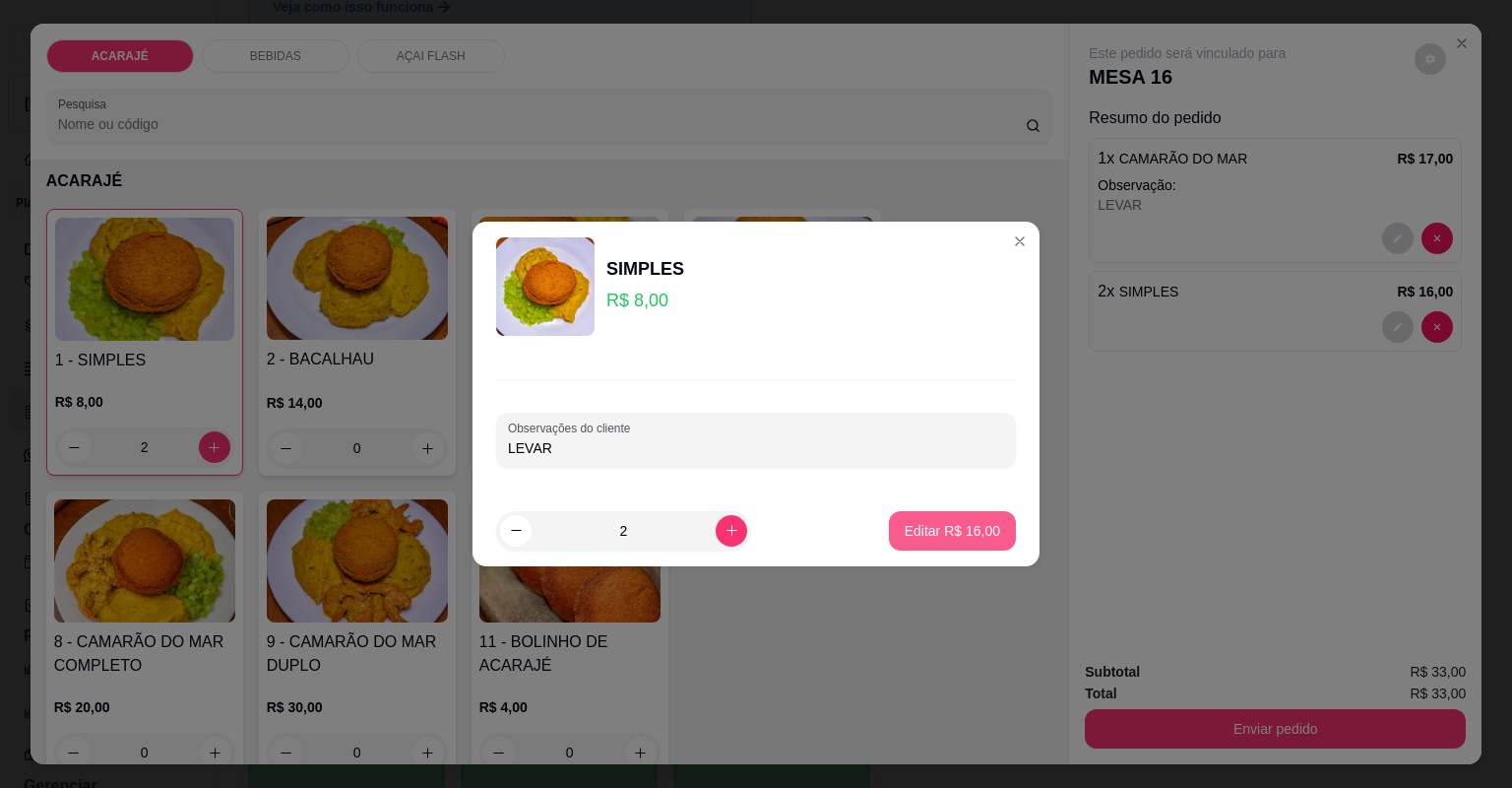 click on "Editar   R$ 16,00" at bounding box center (952, 531) 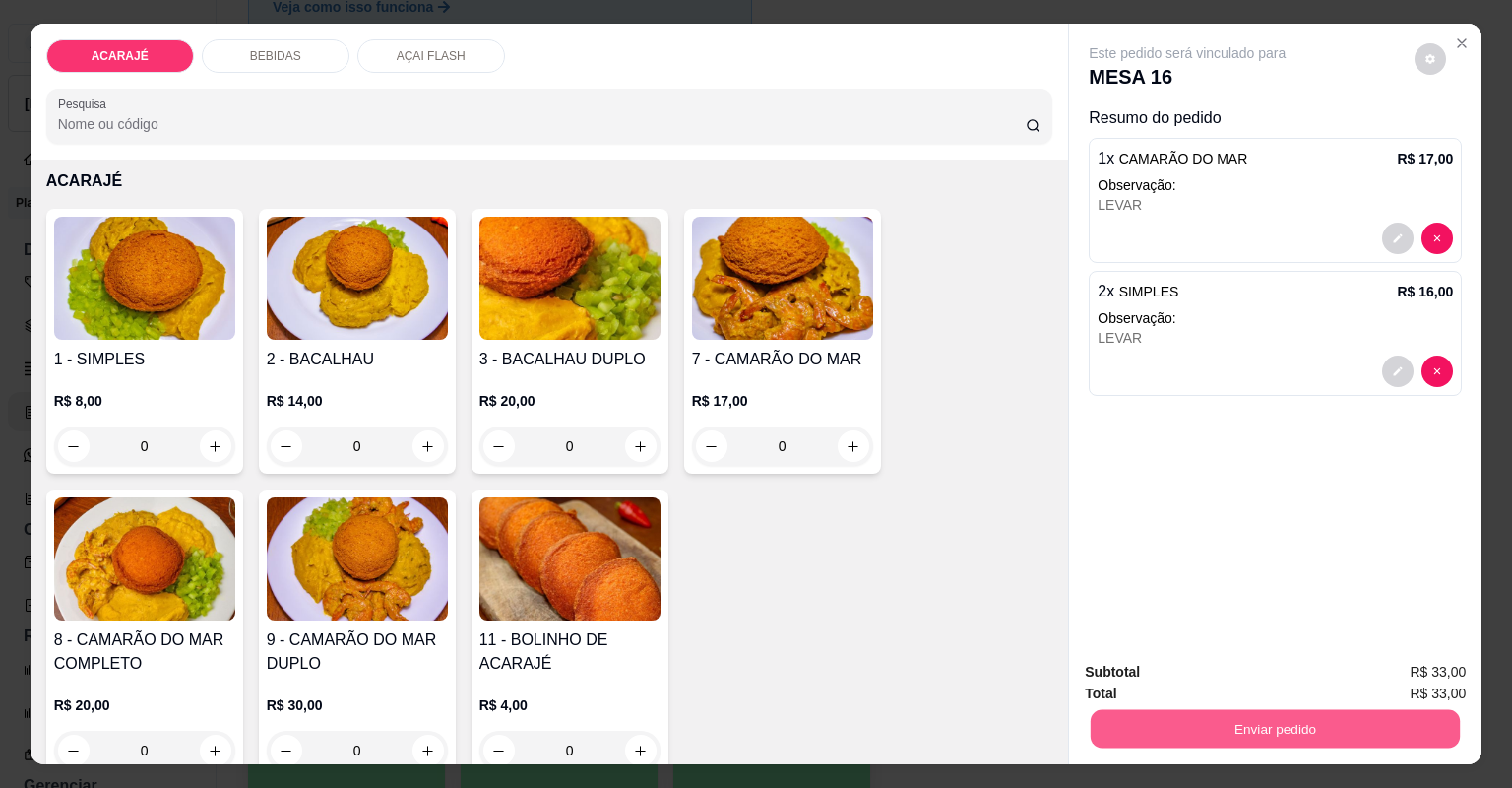 click on "Enviar pedido" at bounding box center [1275, 729] 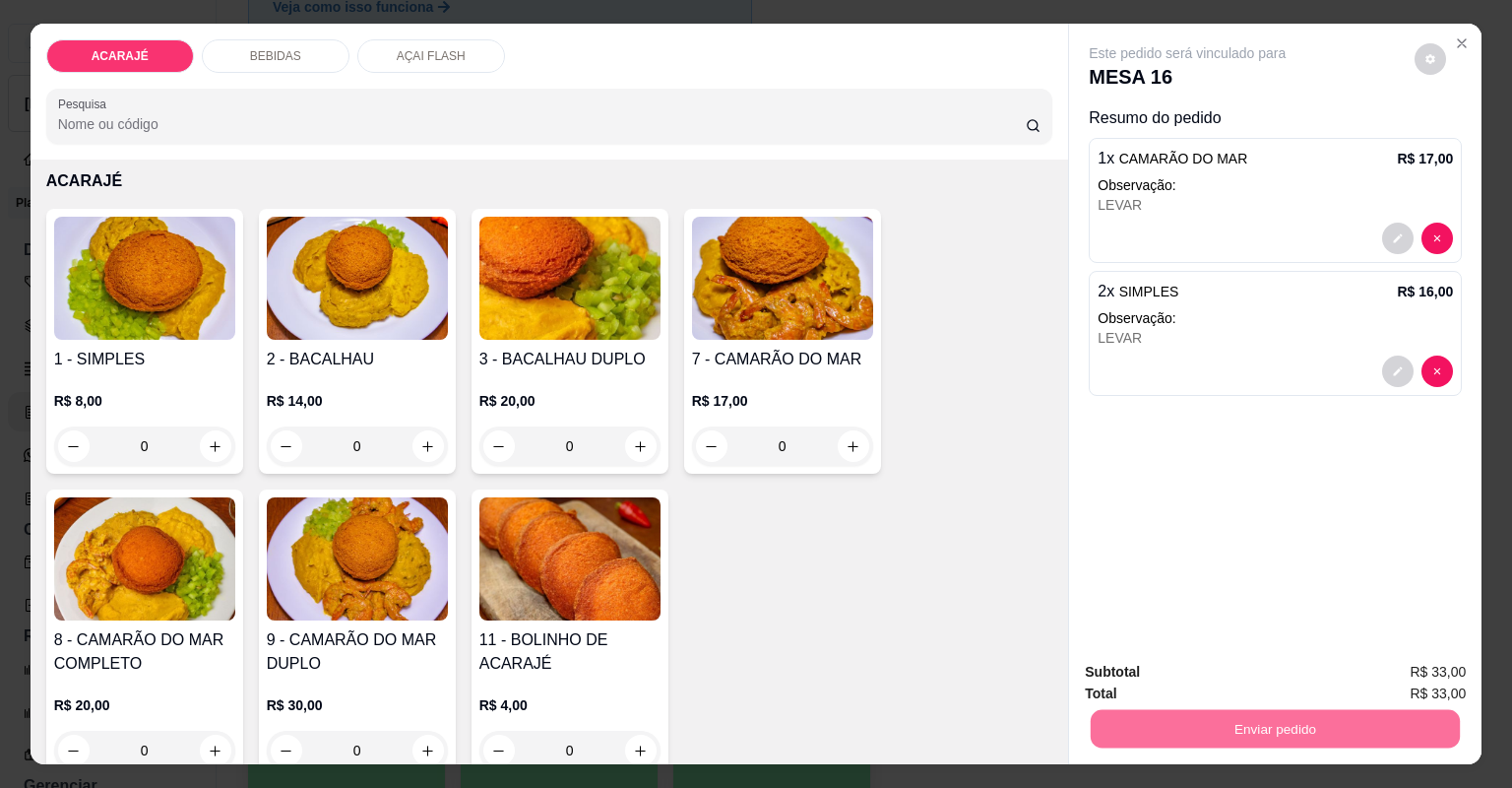 click on "Não registrar e enviar pedido" at bounding box center (1212, 681) 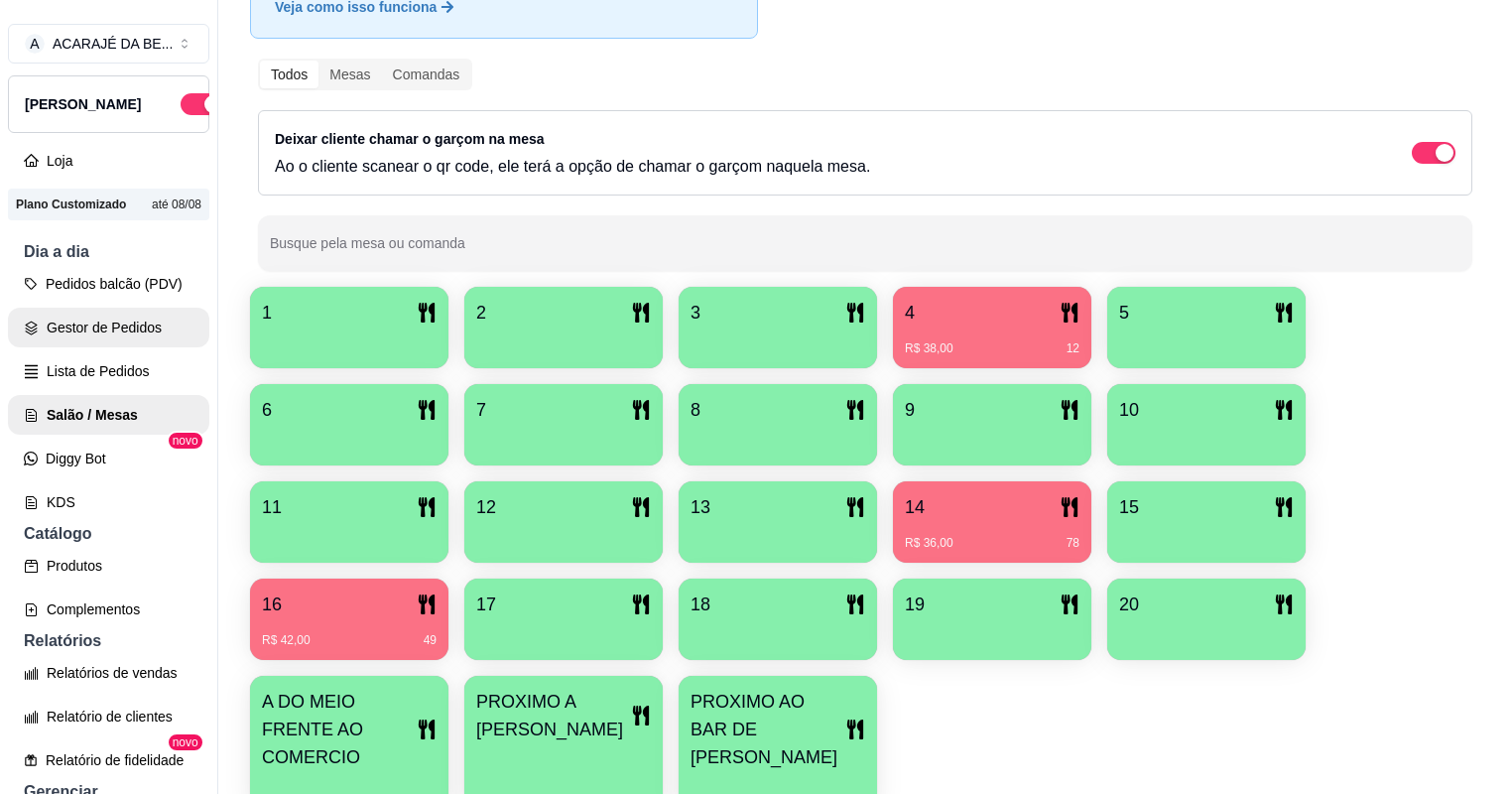 click on "Gestor de Pedidos" at bounding box center (108, 328) 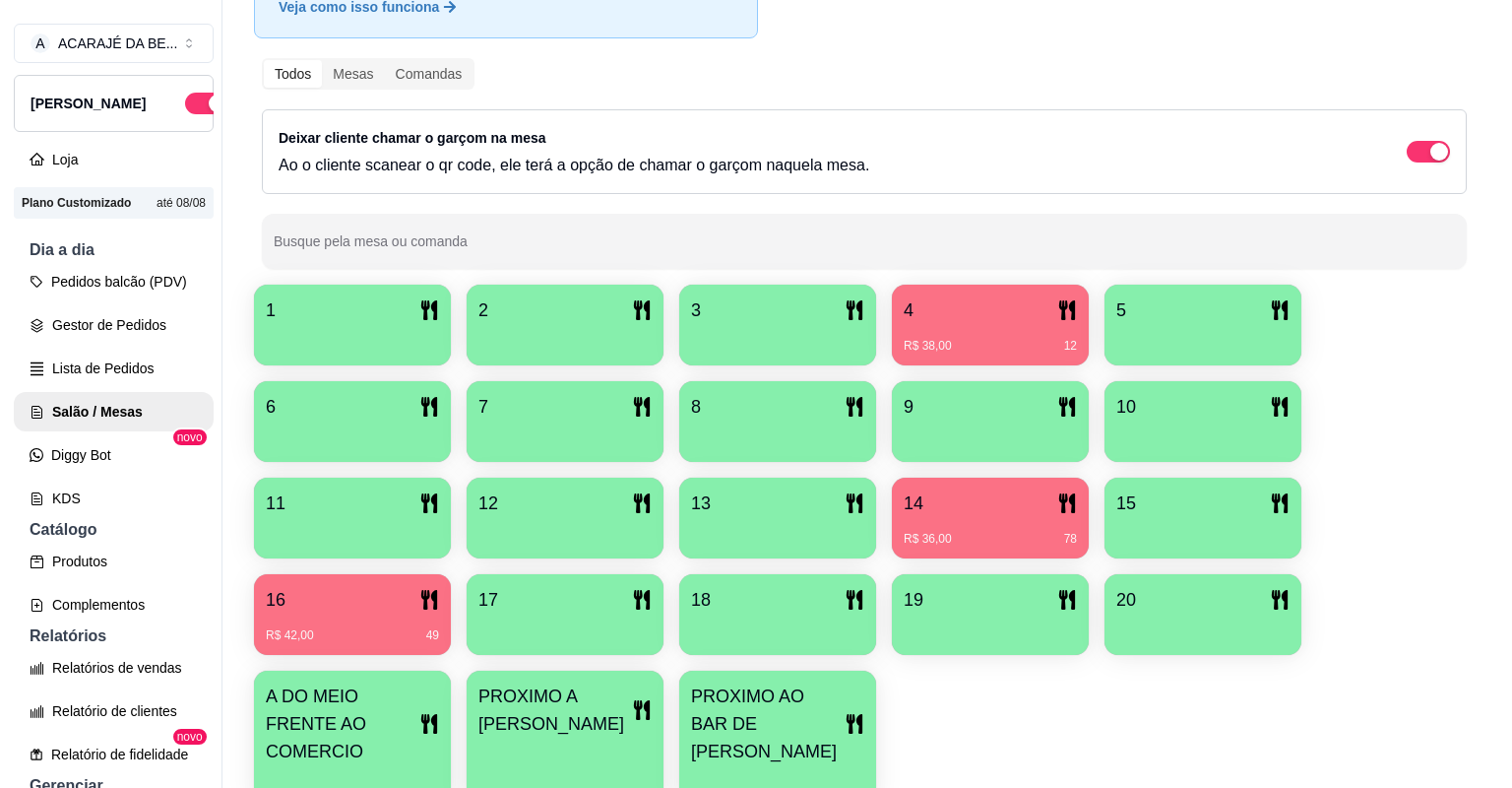 scroll, scrollTop: 0, scrollLeft: 0, axis: both 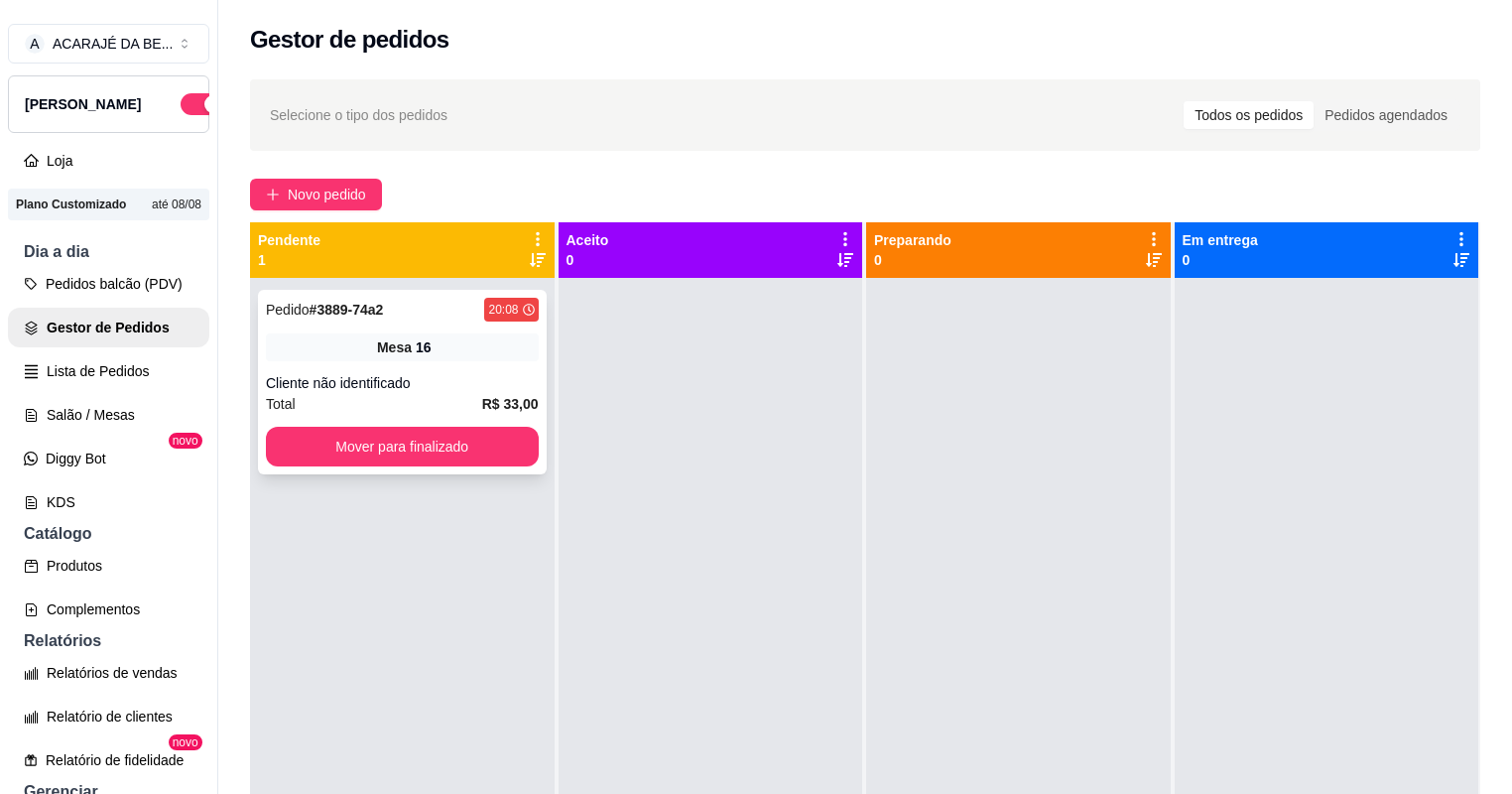 click on "Total R$ 33,00" at bounding box center [402, 404] 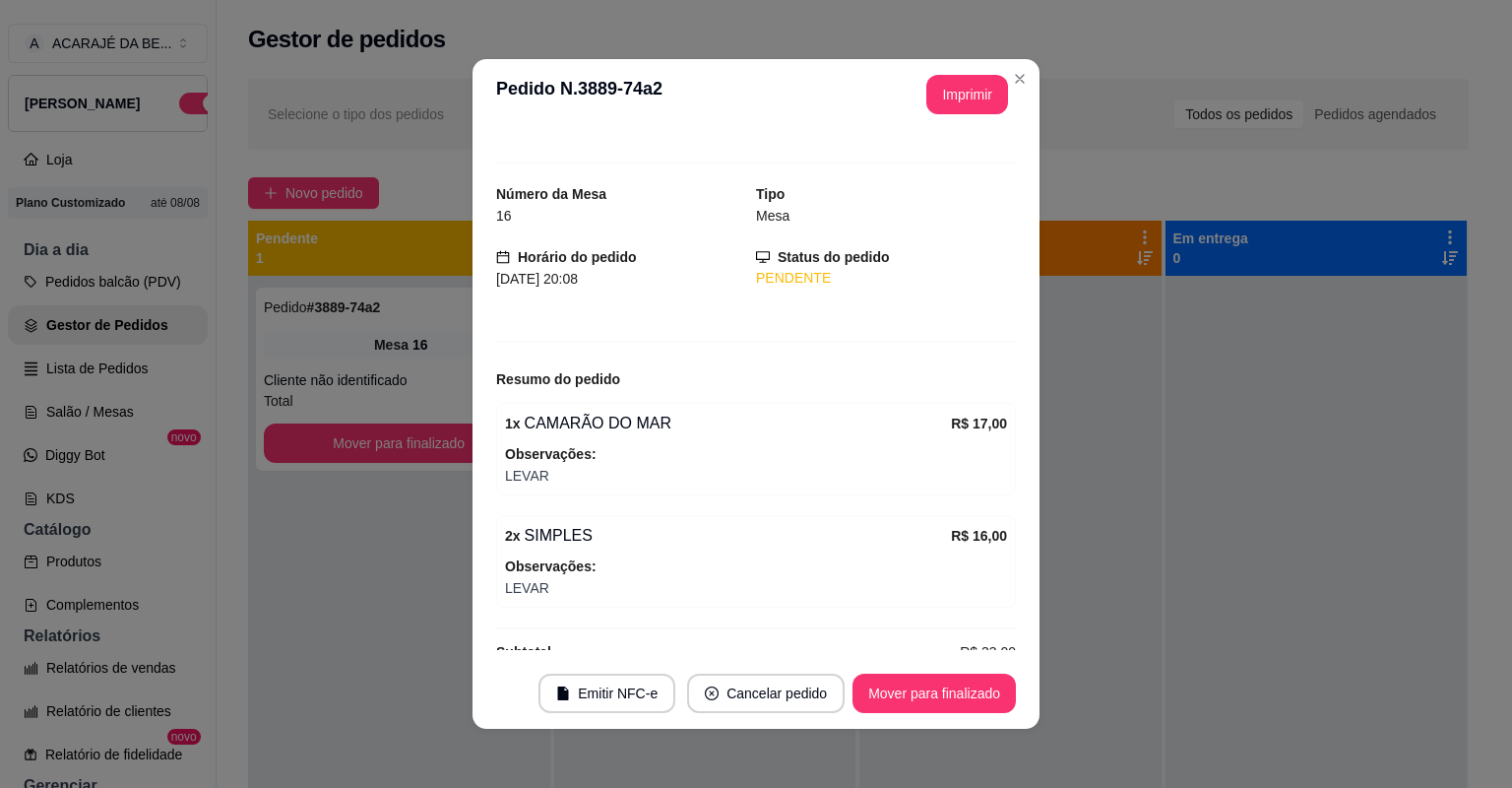 scroll, scrollTop: 51, scrollLeft: 0, axis: vertical 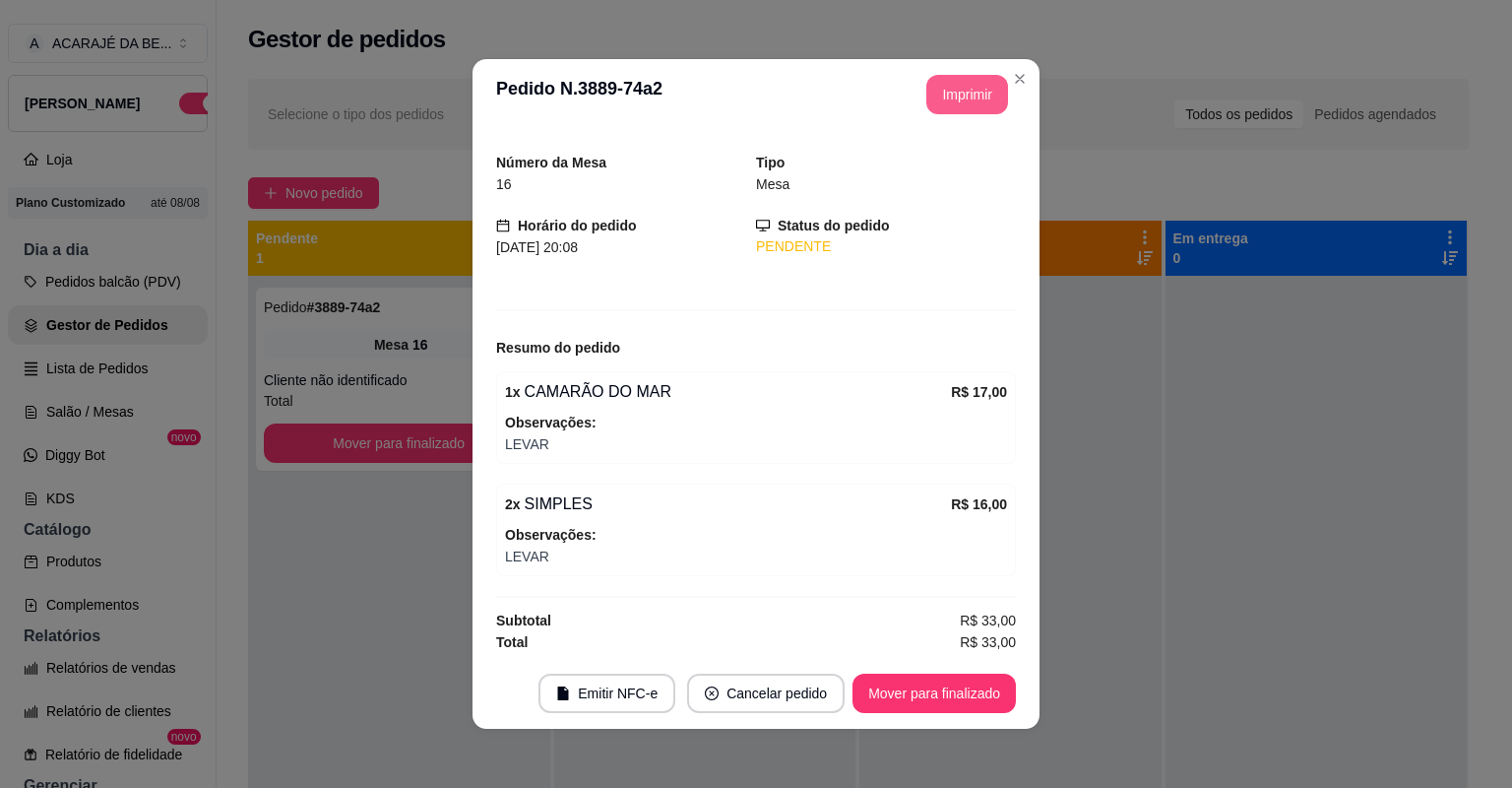 click on "Imprimir" at bounding box center [967, 95] 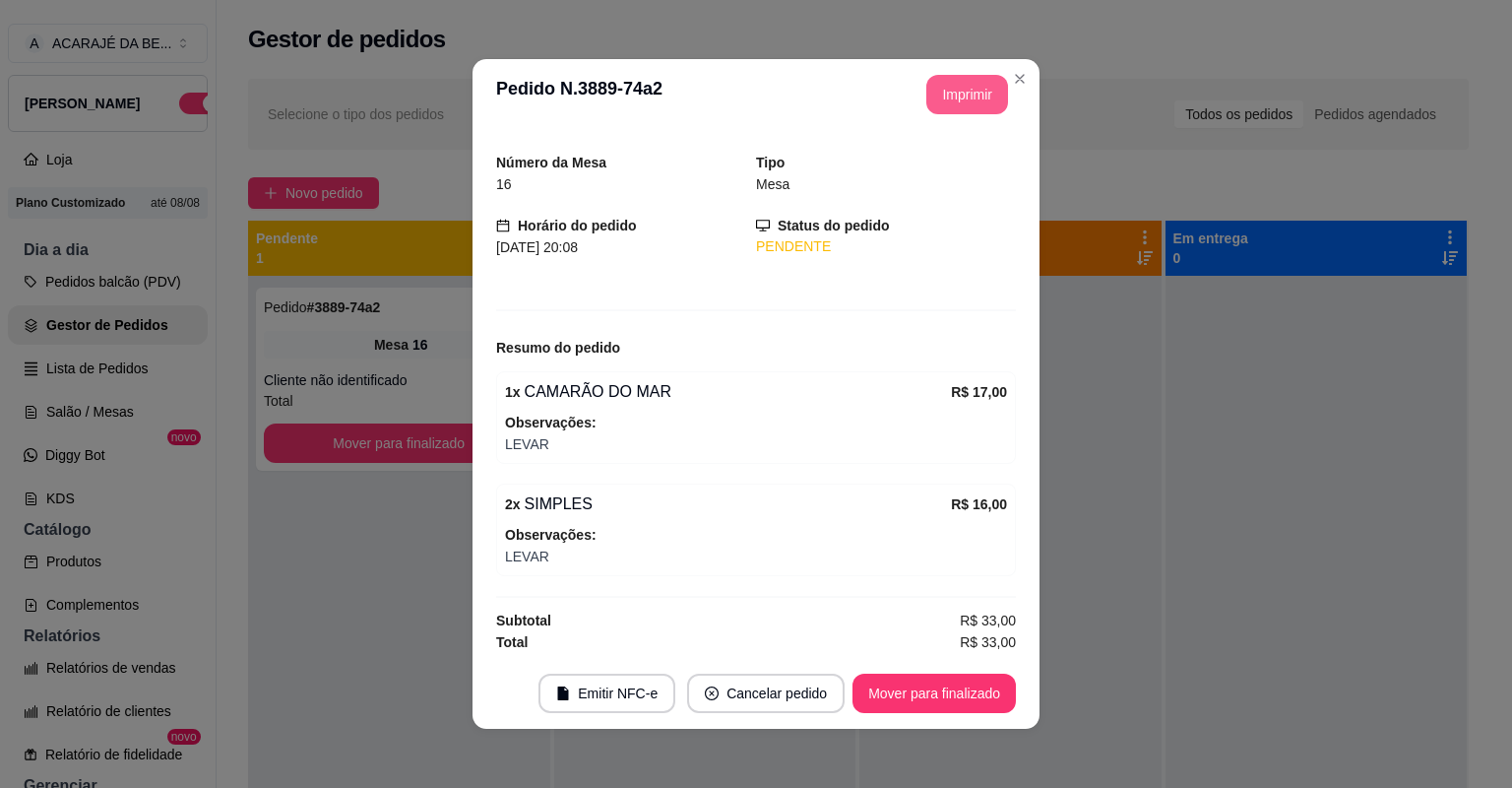 scroll, scrollTop: 0, scrollLeft: 0, axis: both 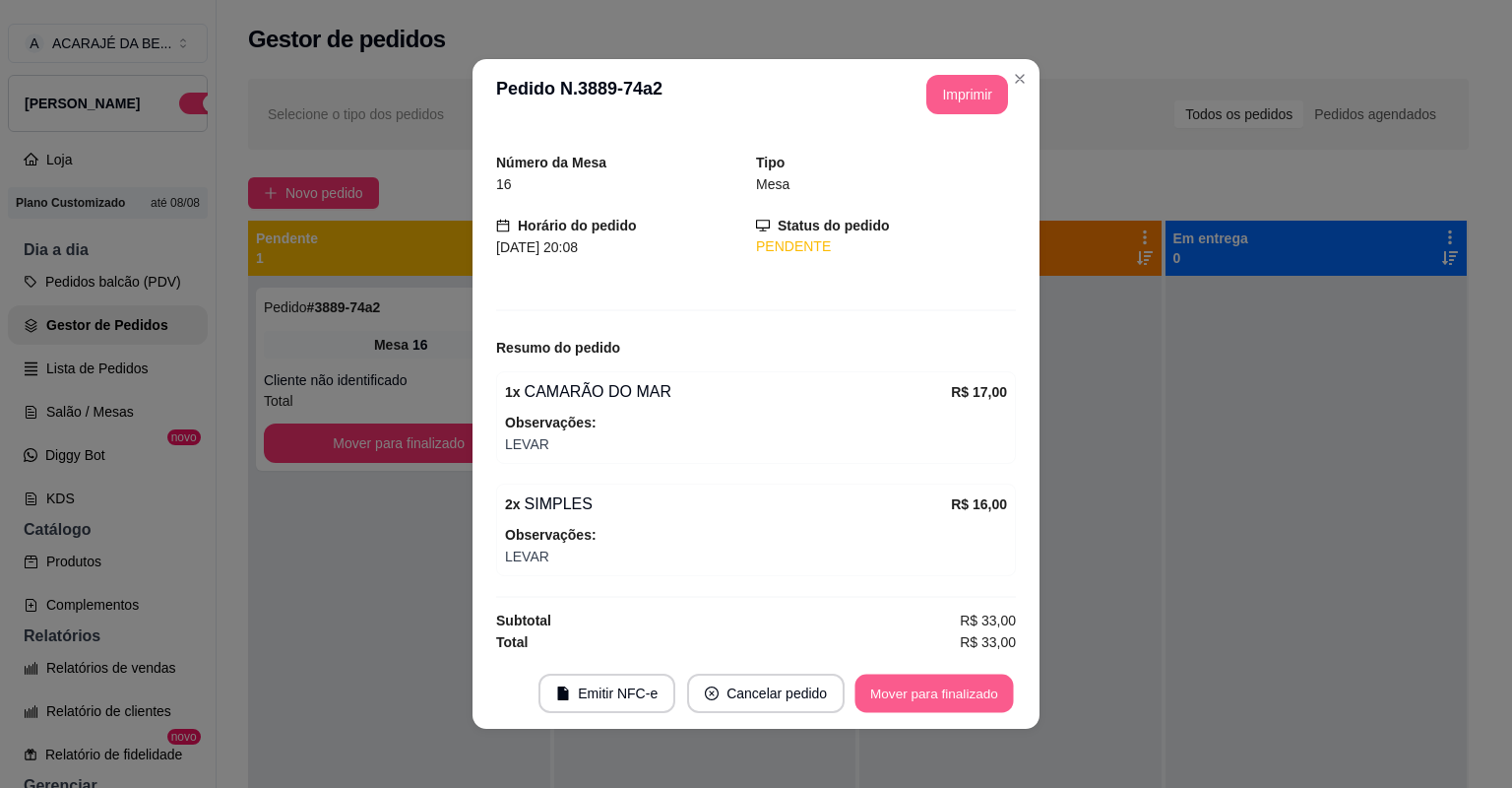 click on "Mover para finalizado" at bounding box center (934, 693) 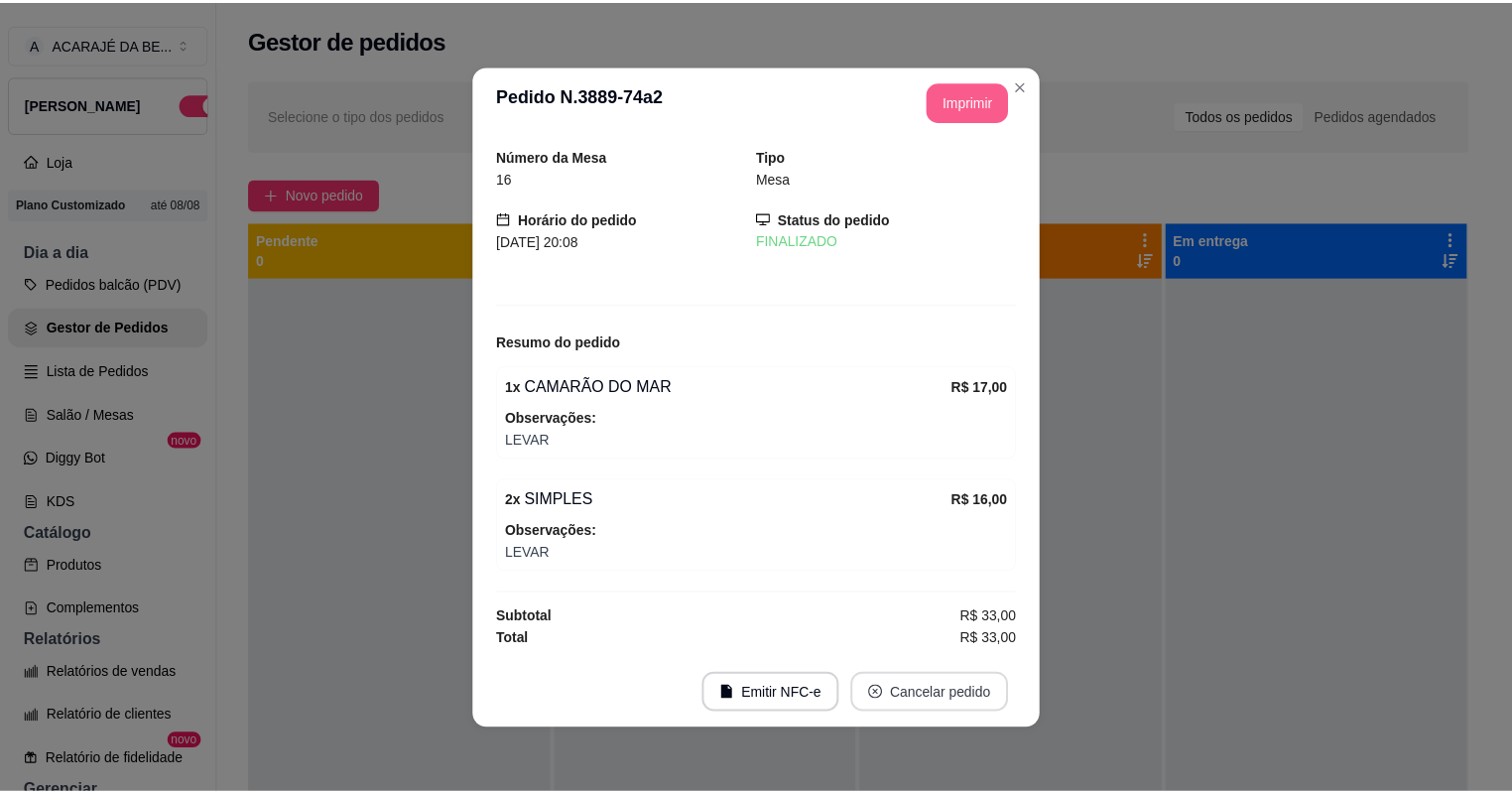 scroll, scrollTop: 0, scrollLeft: 0, axis: both 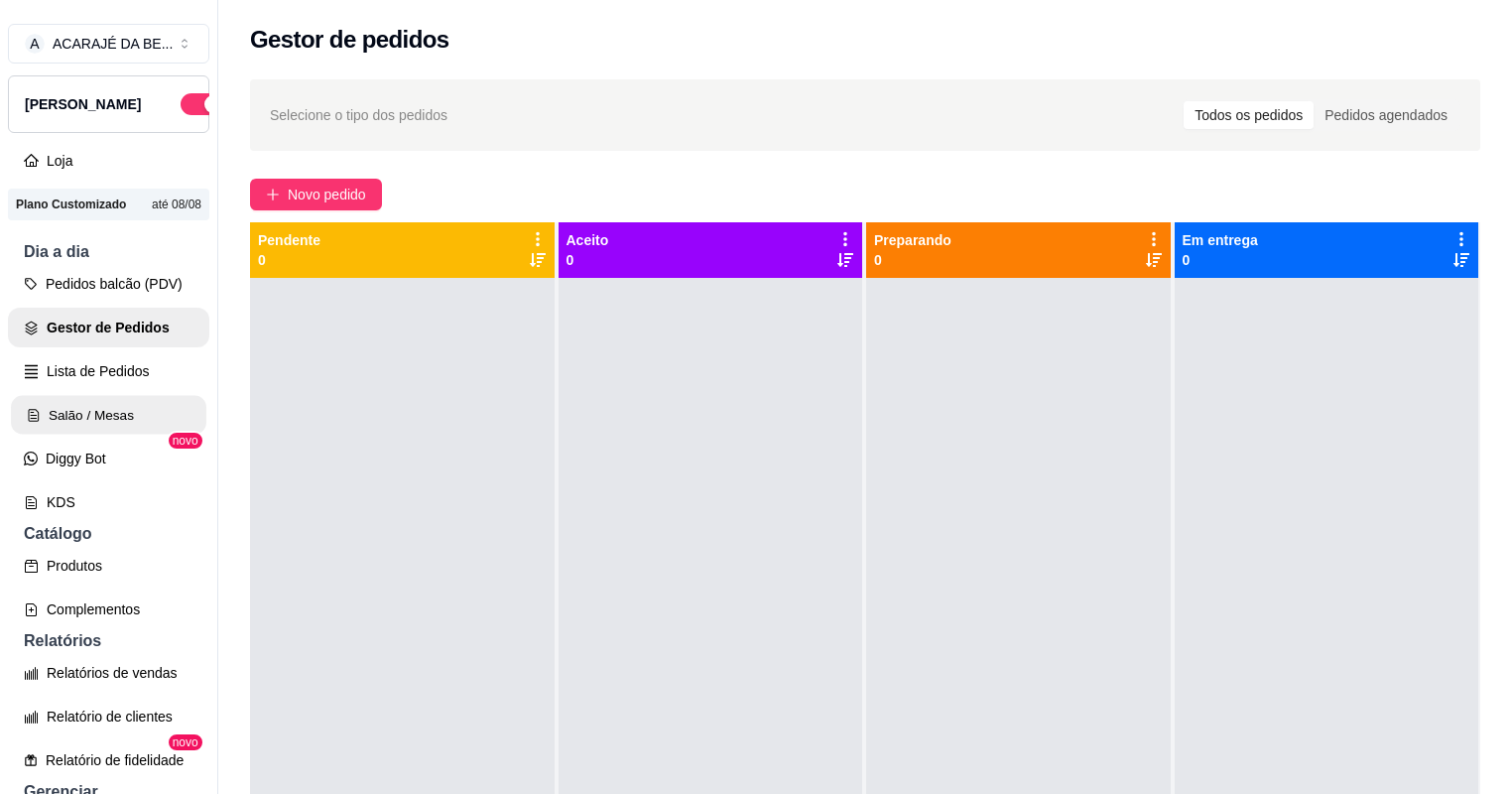 click on "Salão / Mesas" at bounding box center (108, 415) 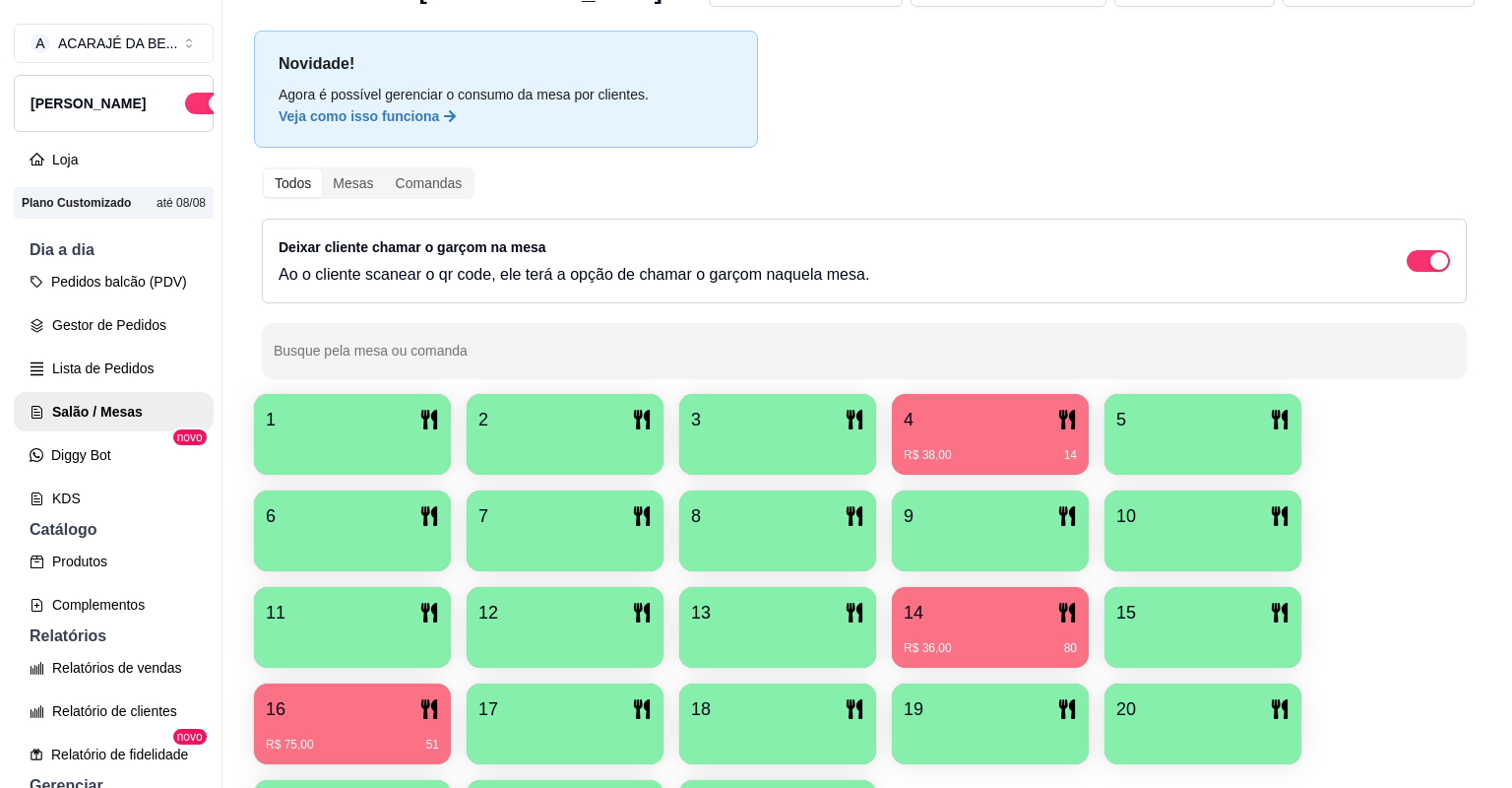 scroll, scrollTop: 158, scrollLeft: 0, axis: vertical 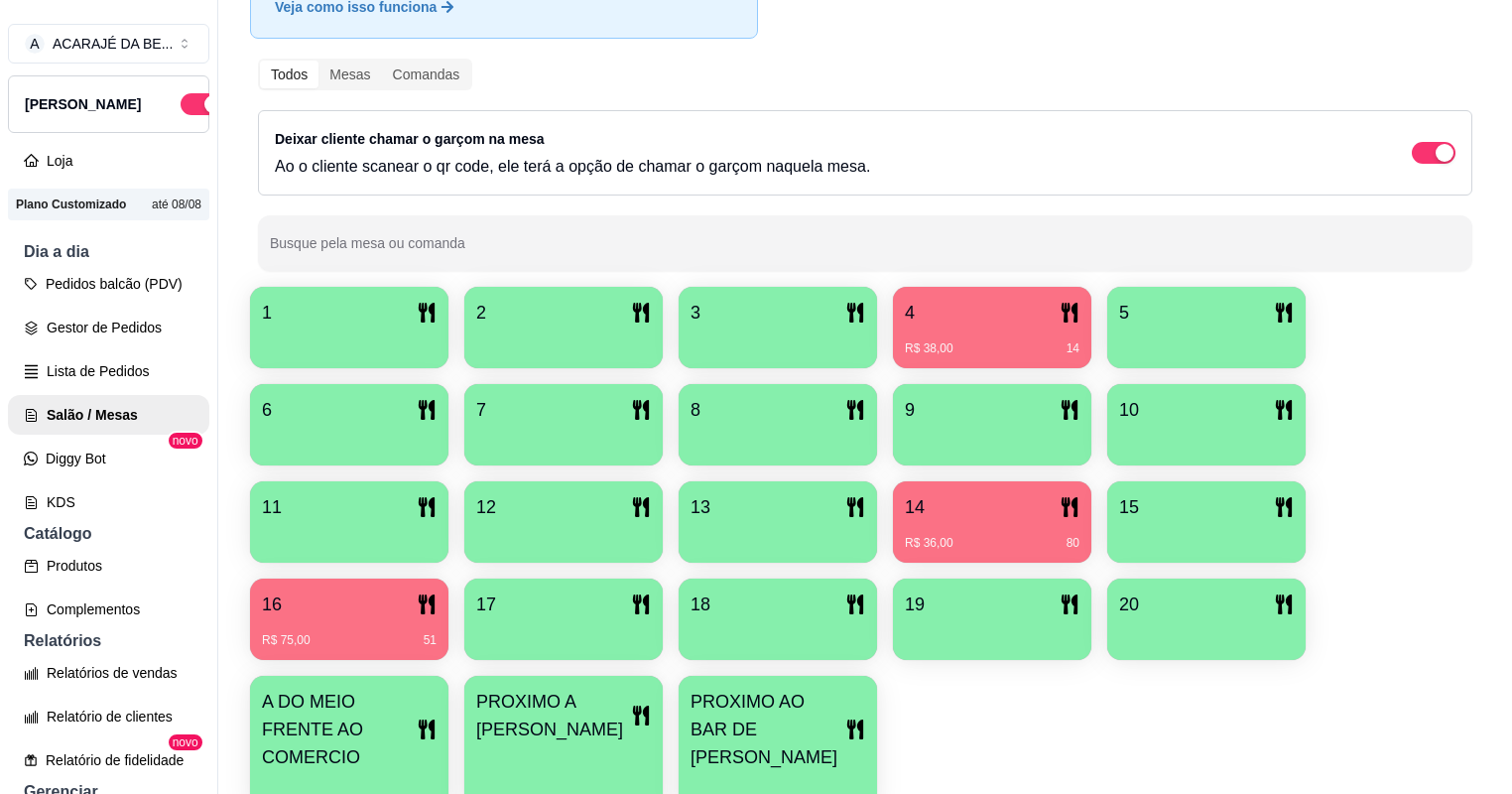 click on "16" at bounding box center (349, 604) 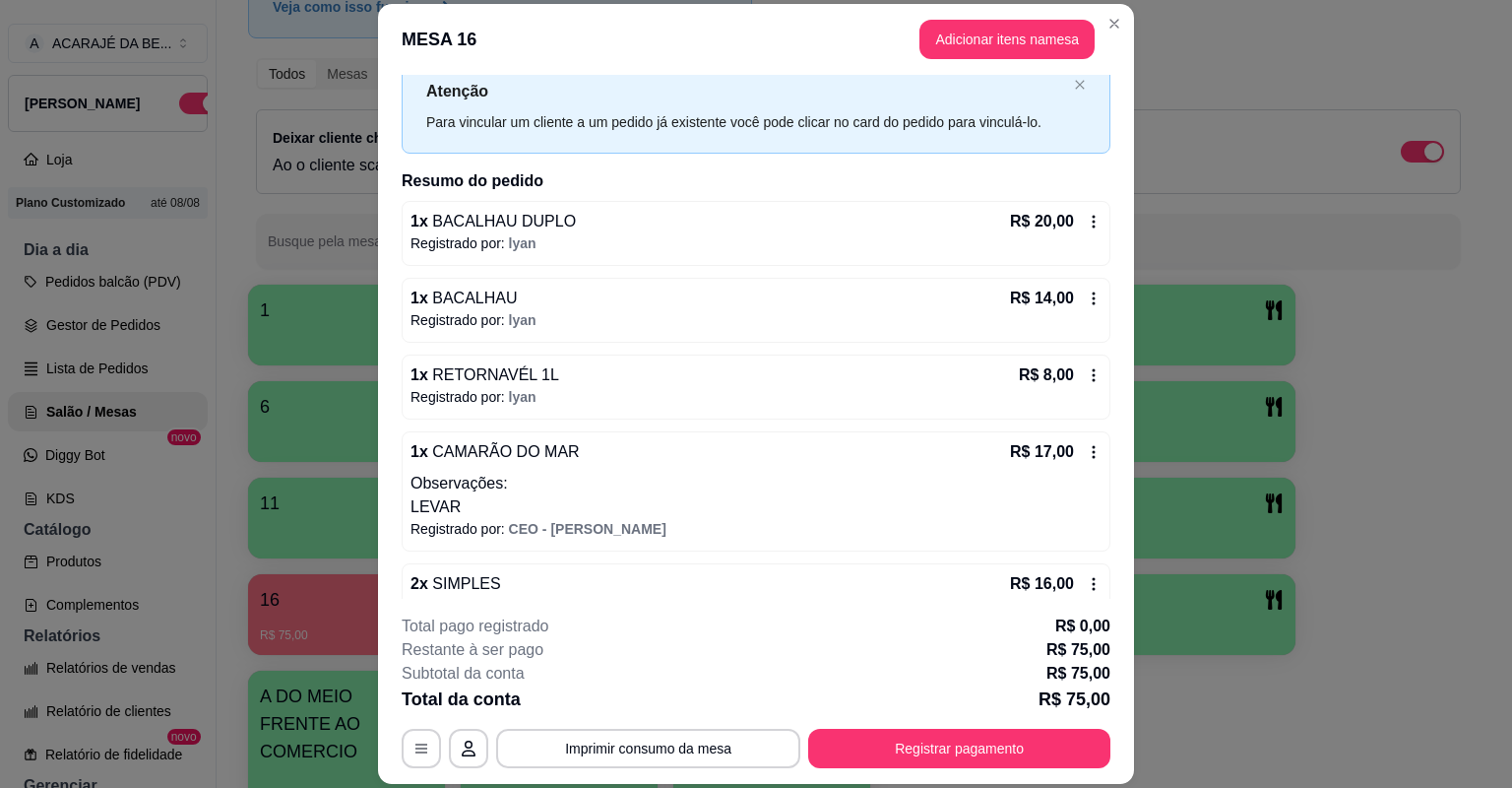 scroll, scrollTop: 150, scrollLeft: 0, axis: vertical 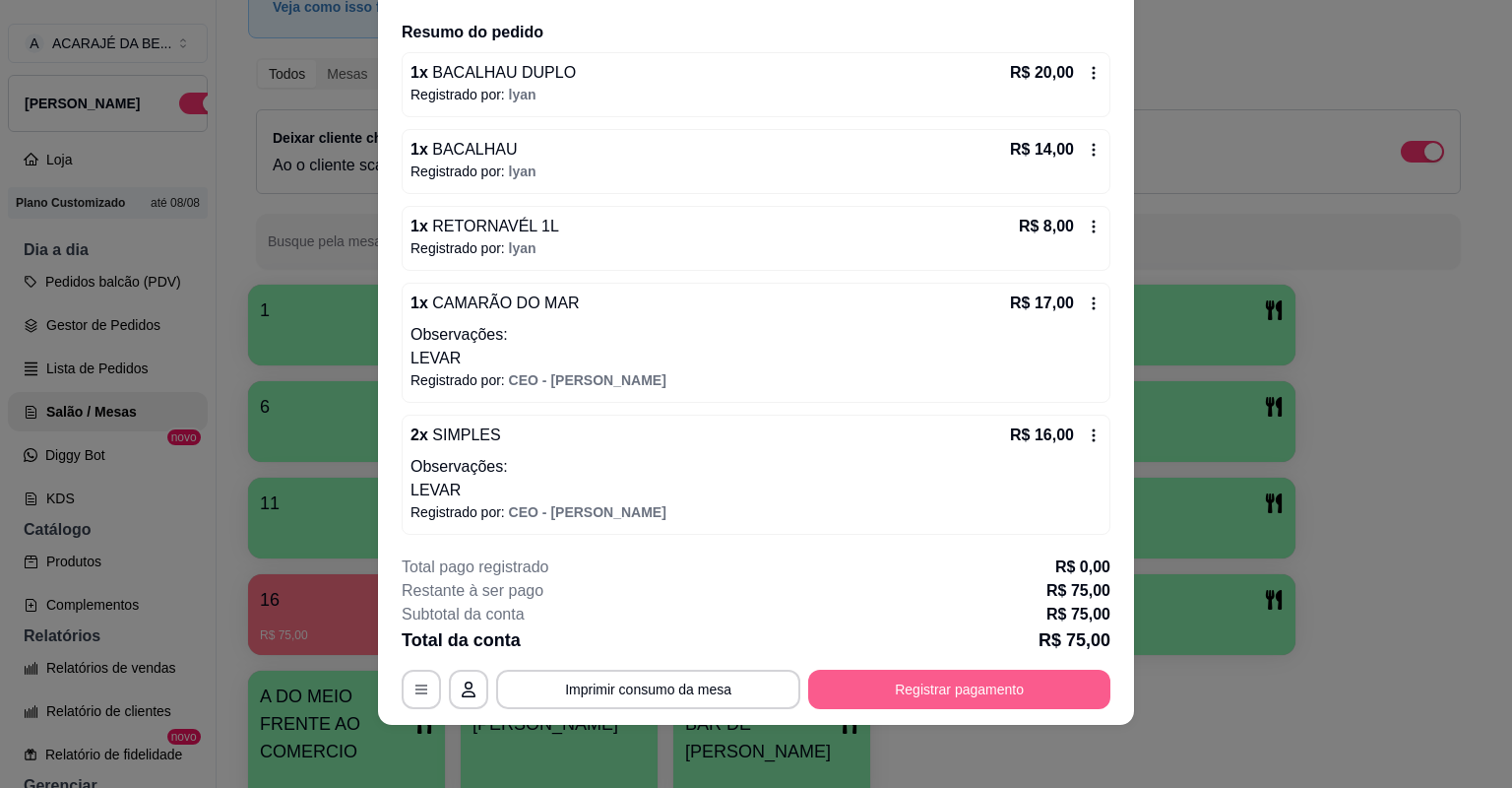 click on "Registrar pagamento" at bounding box center [959, 690] 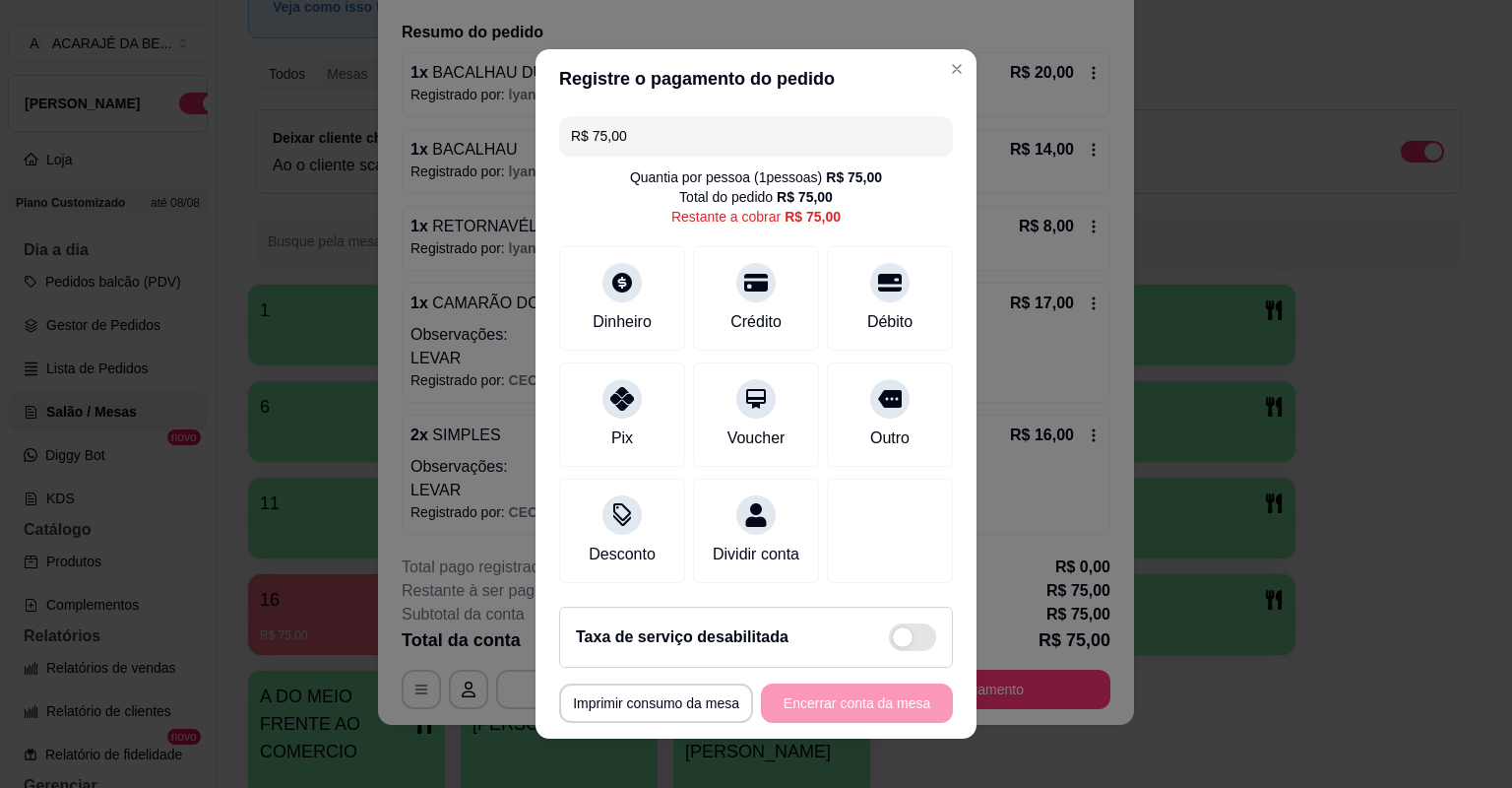 drag, startPoint x: 724, startPoint y: 146, endPoint x: 584, endPoint y: 146, distance: 140 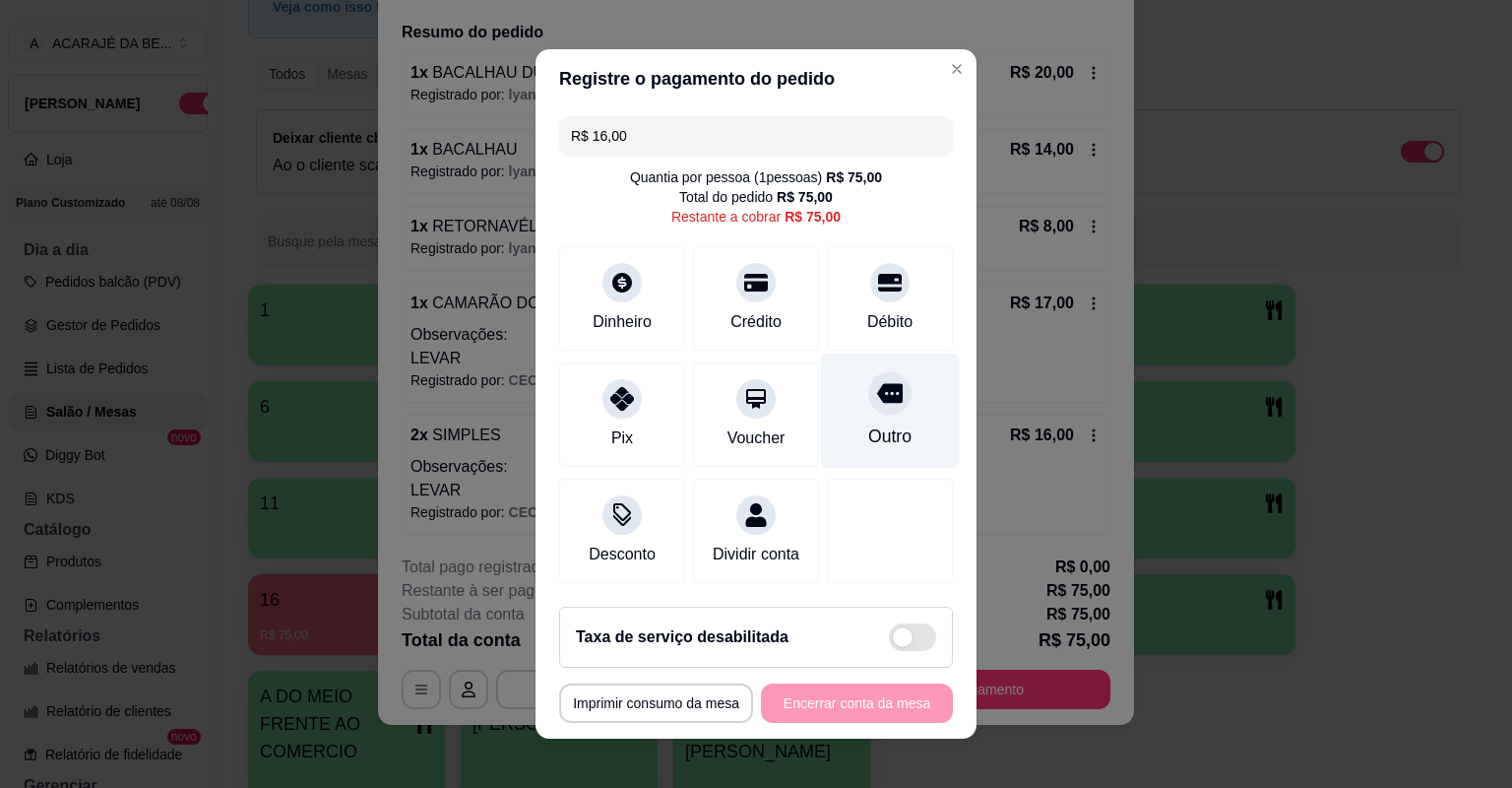click on "Outro" at bounding box center [890, 411] 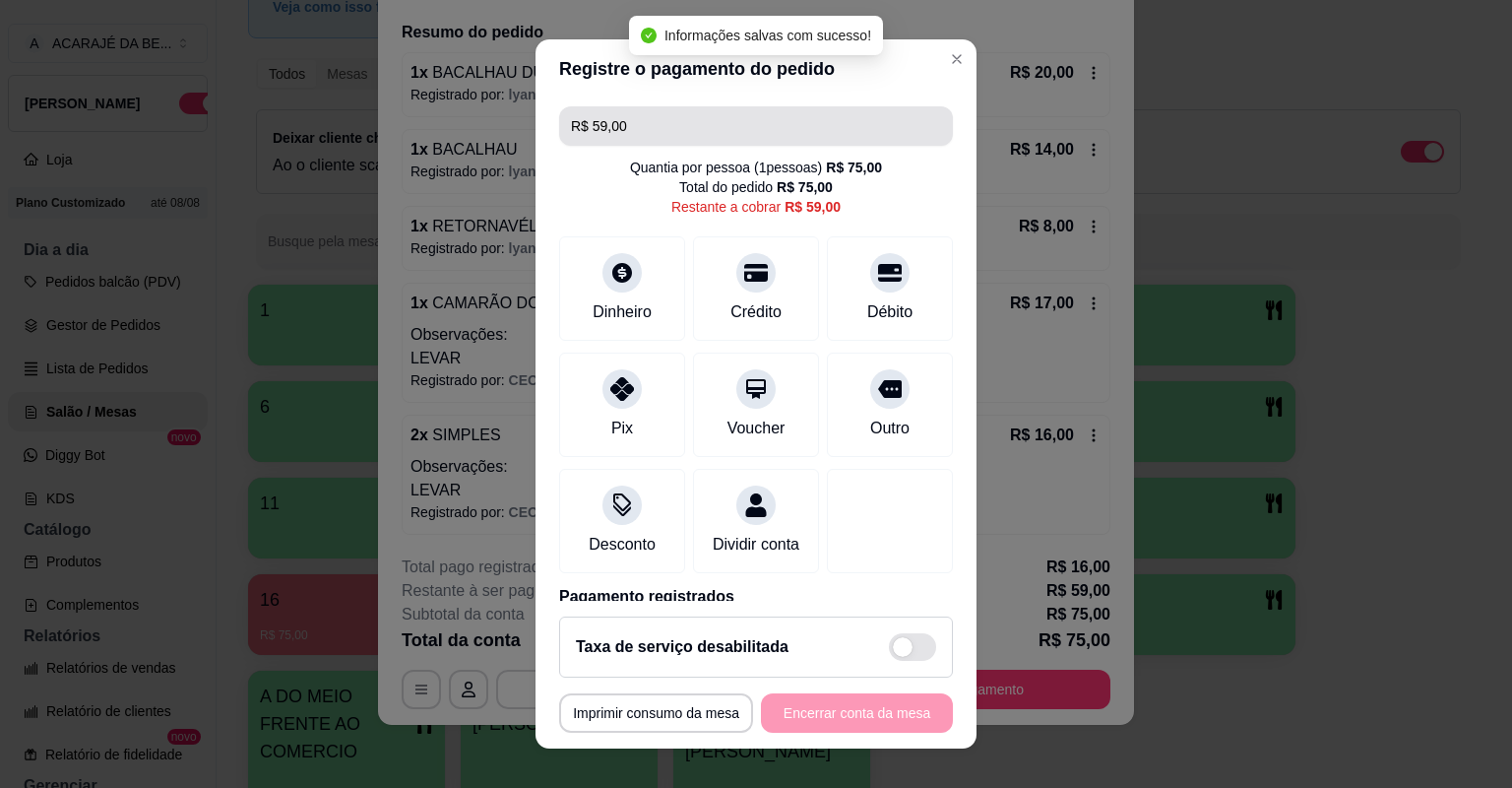 click on "R$ 59,00" at bounding box center [756, 126] 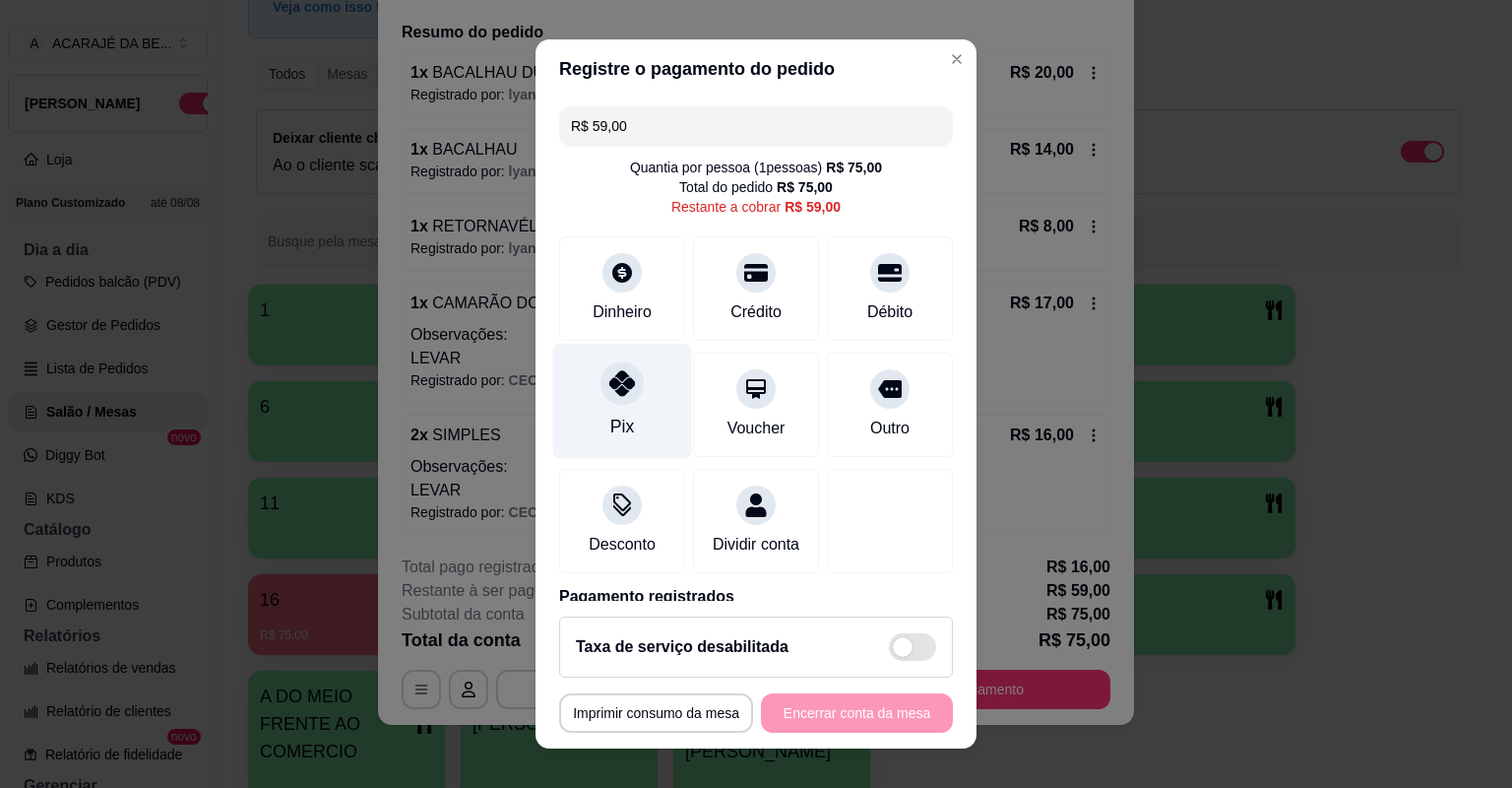 click on "Pix" at bounding box center [622, 401] 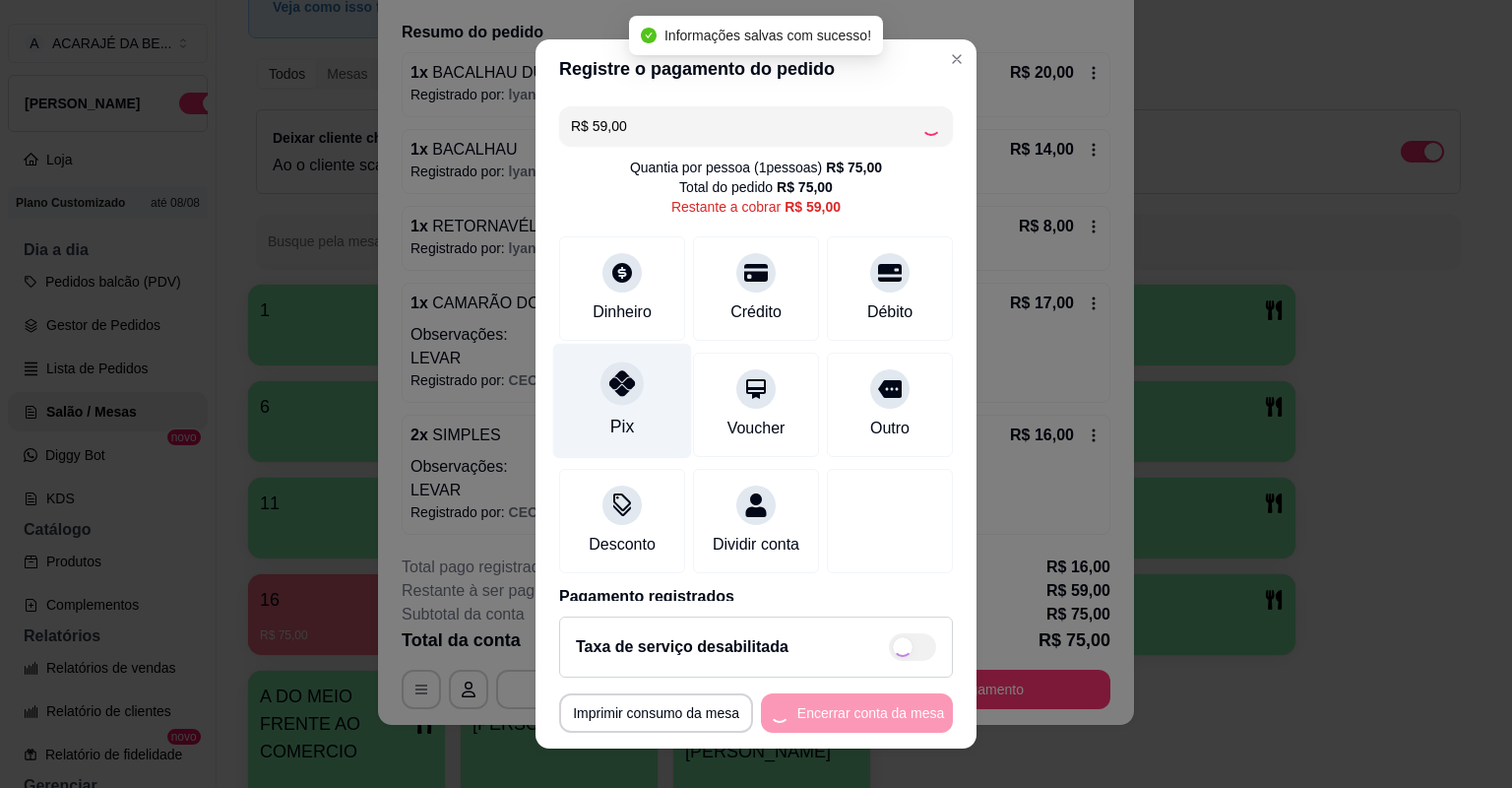 type on "R$ 0,00" 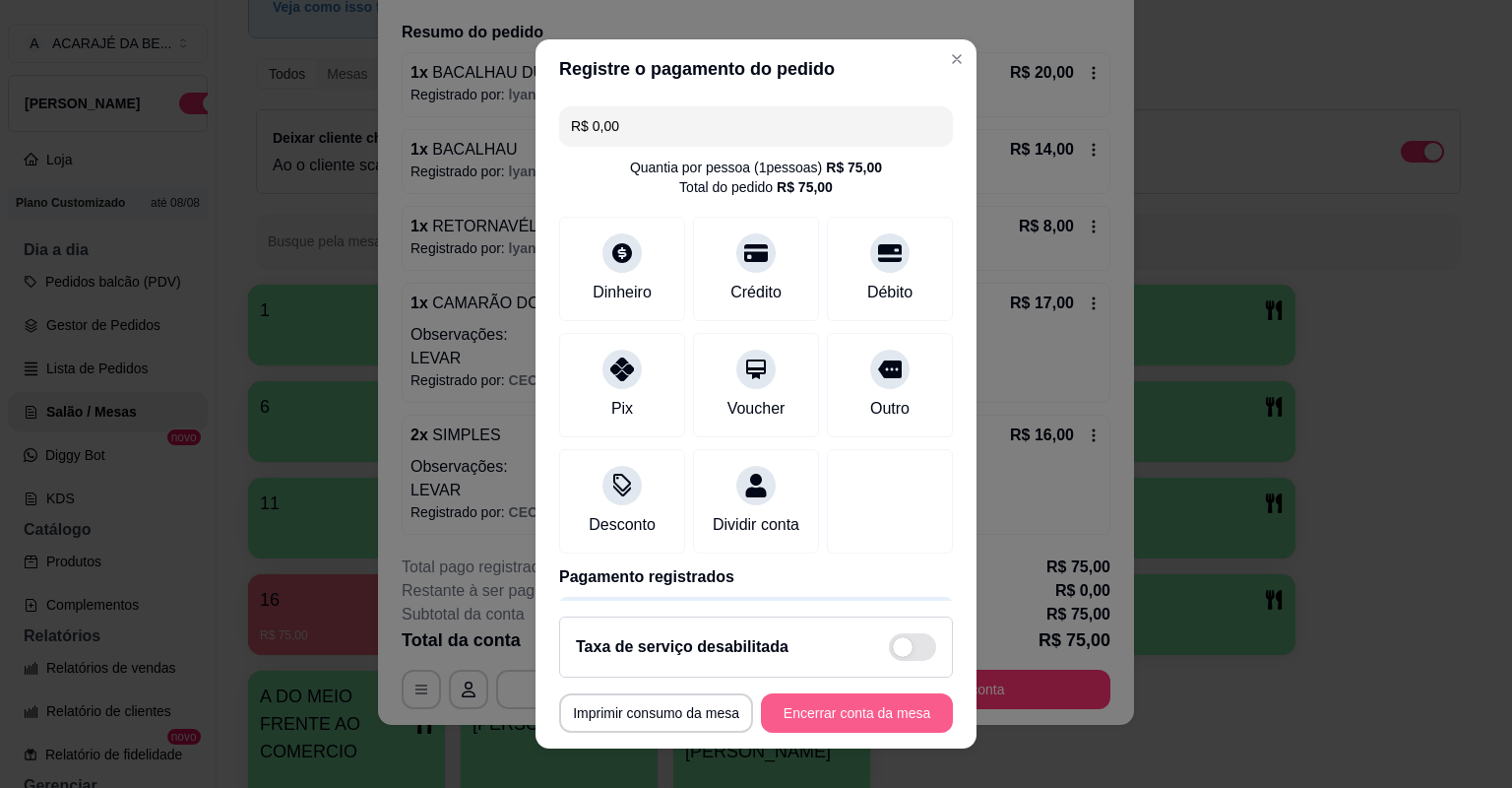 click on "Encerrar conta da mesa" at bounding box center [856, 713] 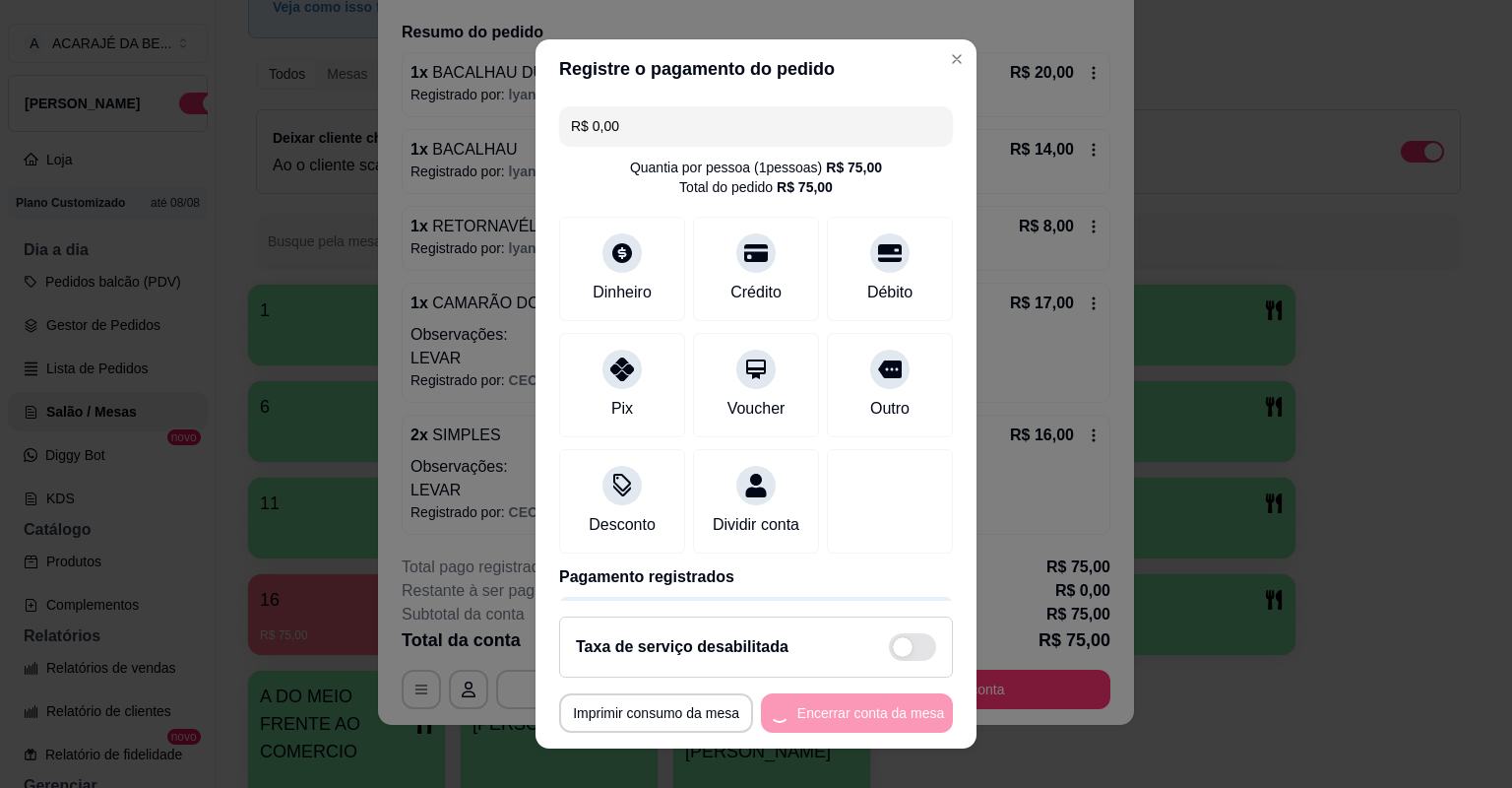 scroll, scrollTop: 0, scrollLeft: 0, axis: both 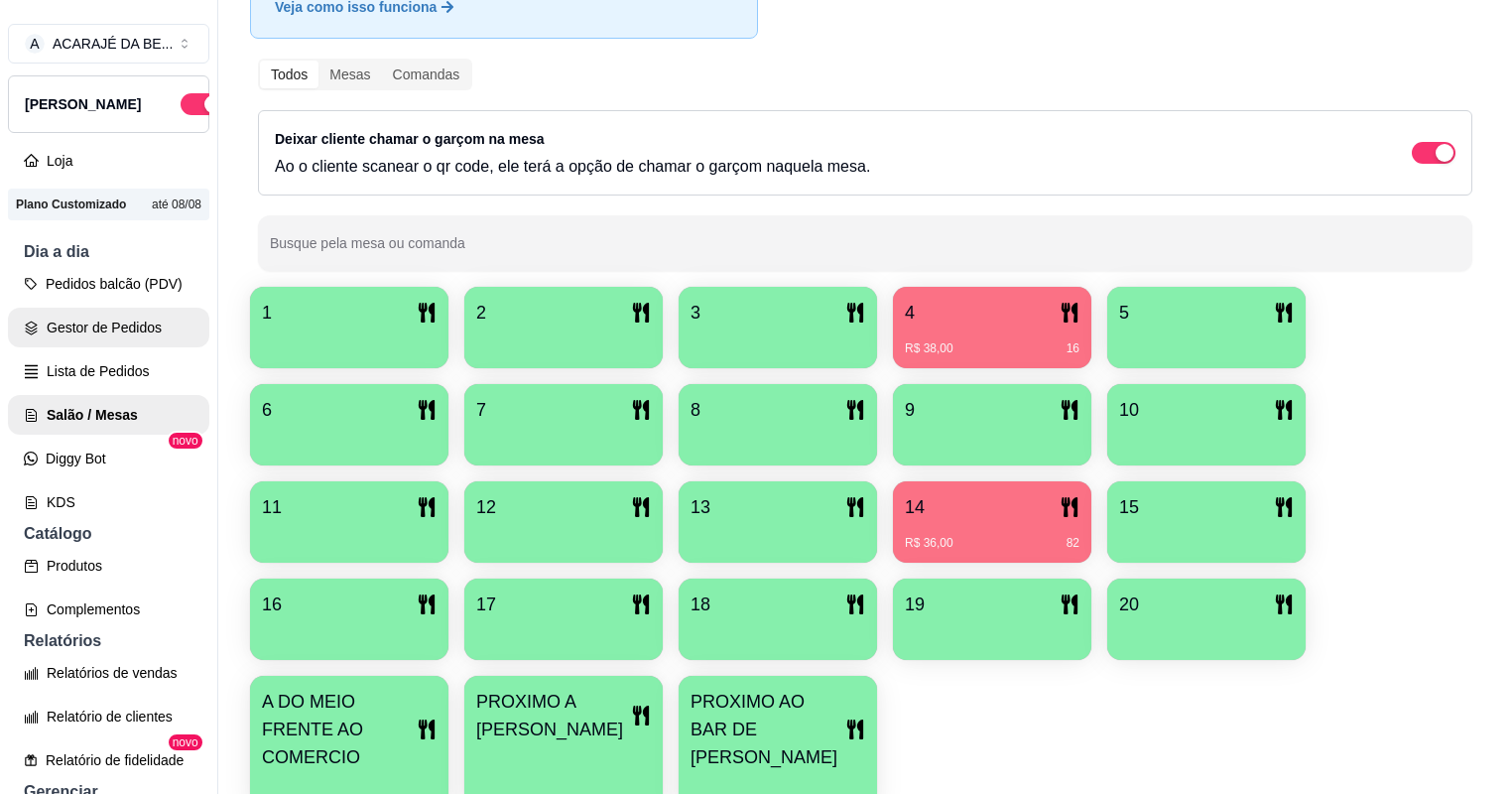 click on "Gestor de Pedidos" at bounding box center [108, 328] 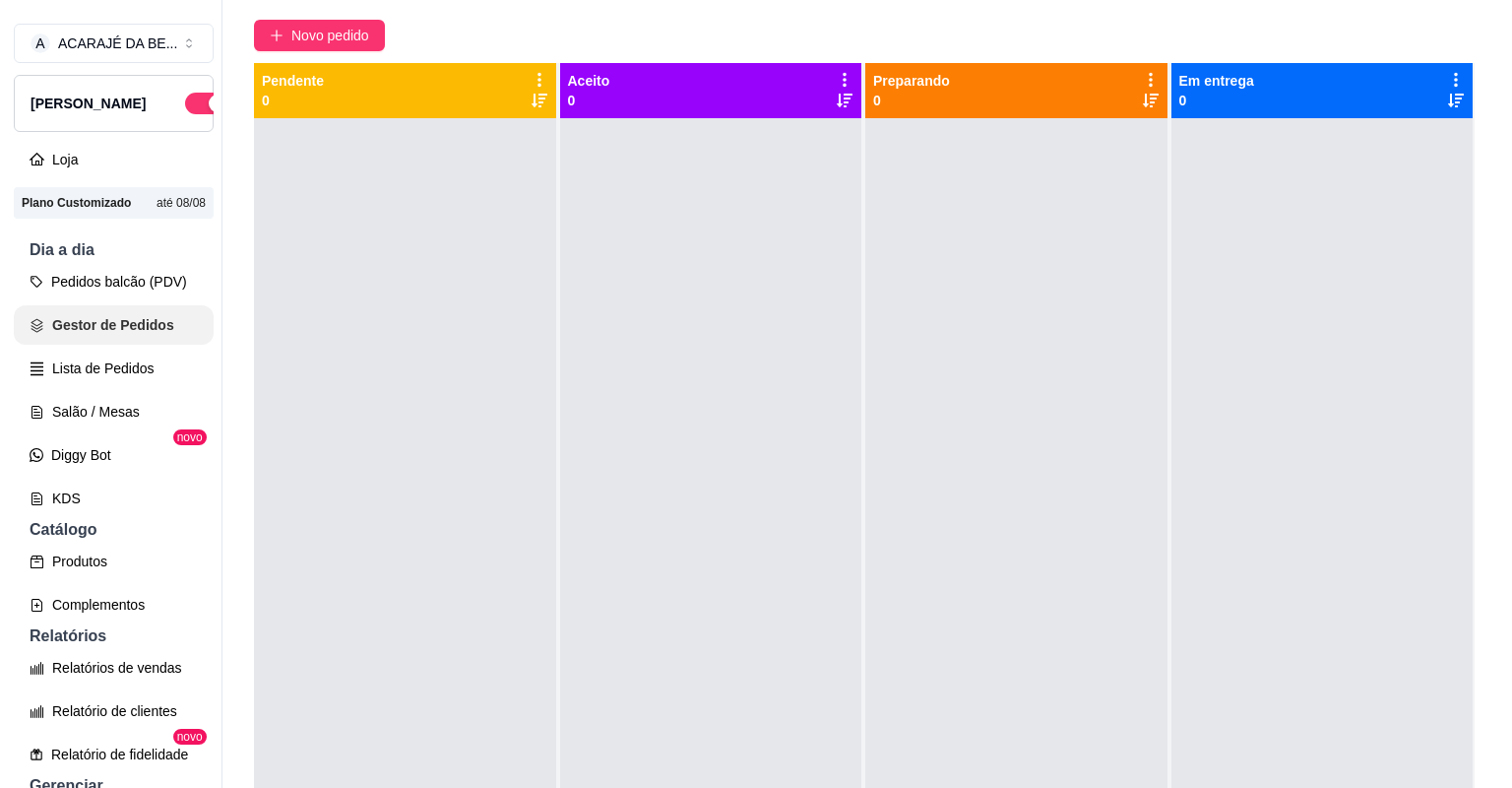scroll, scrollTop: 0, scrollLeft: 0, axis: both 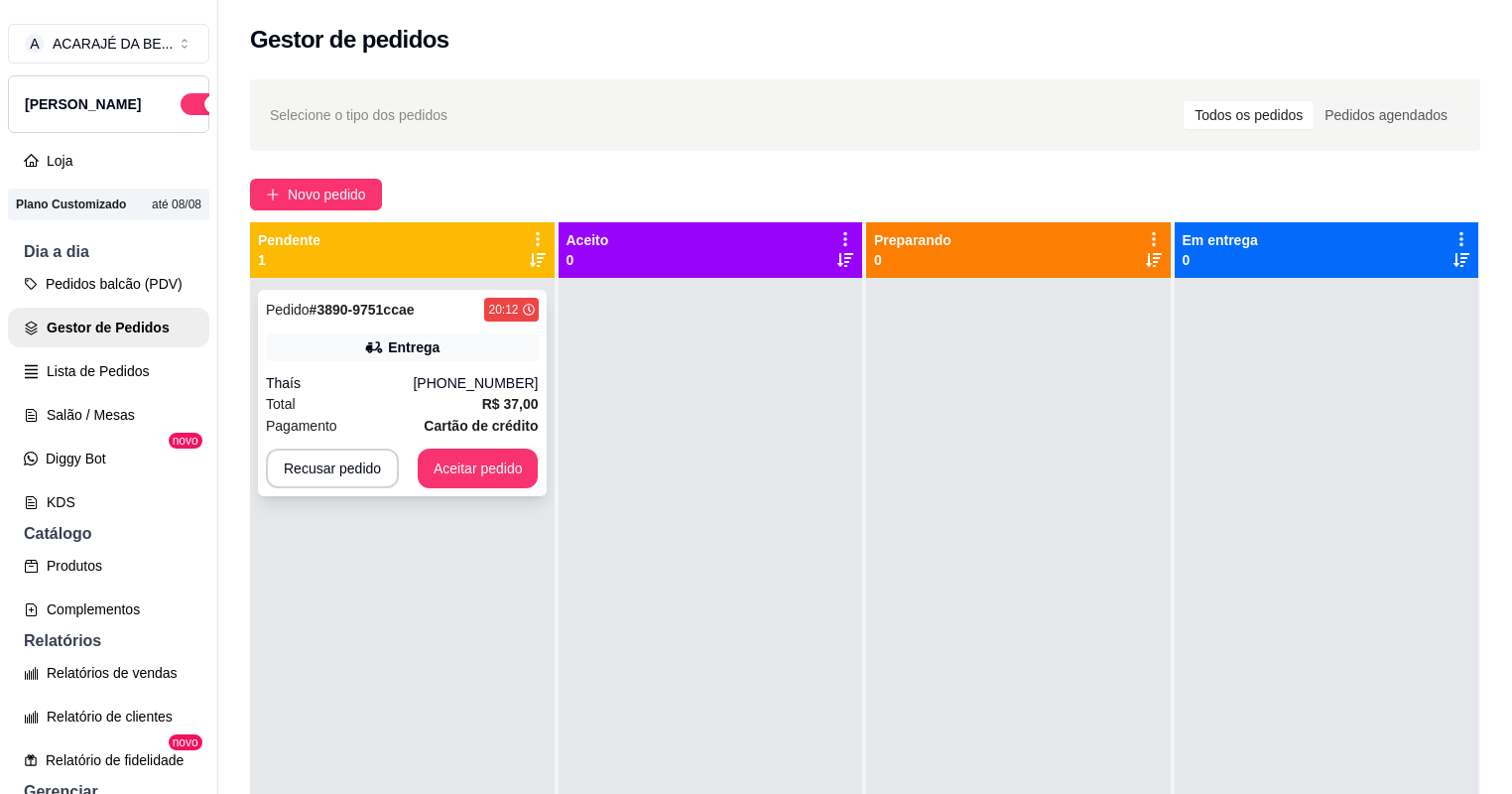 click on "Pagamento Cartão de crédito" at bounding box center (402, 426) 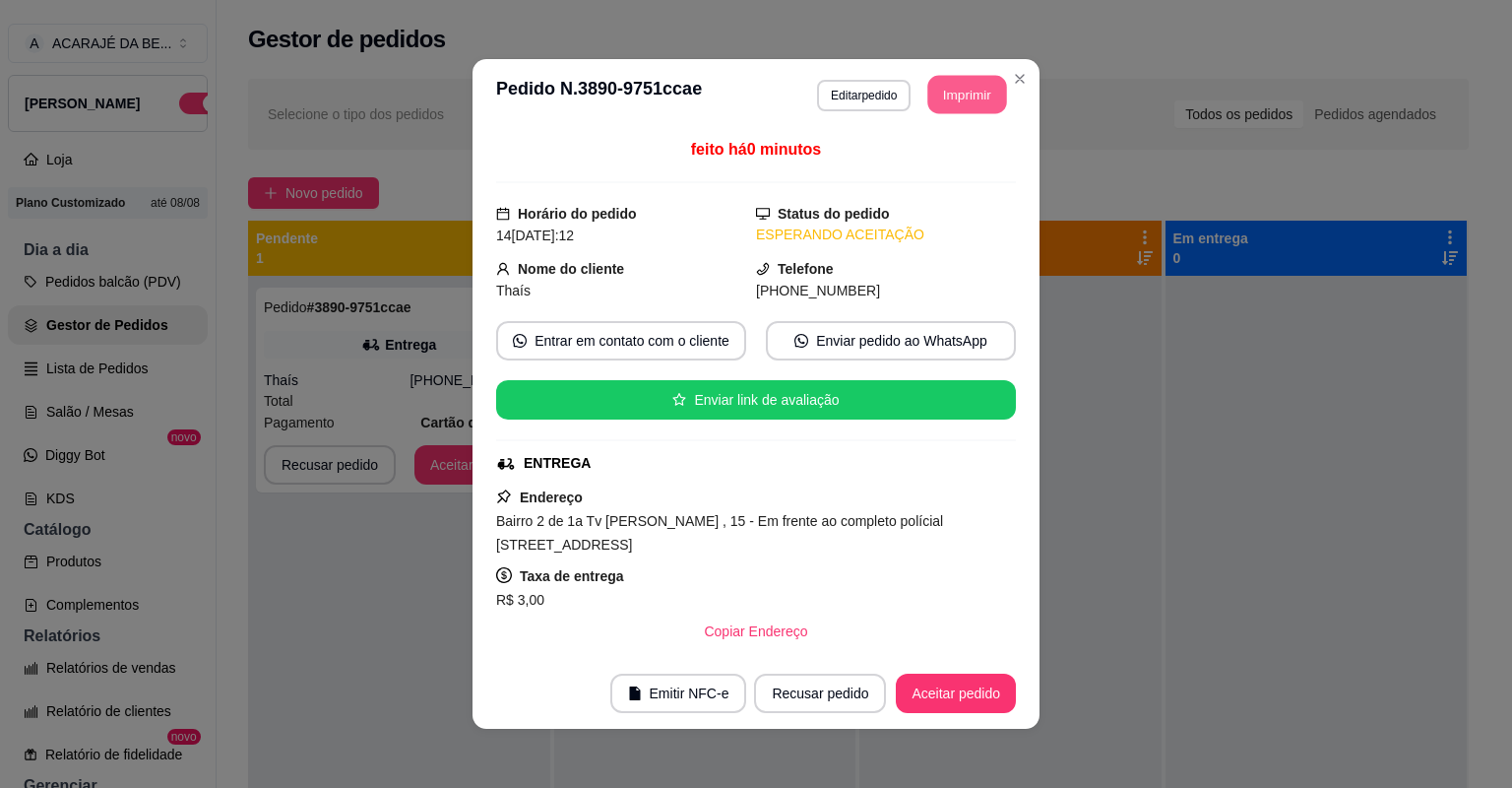 click on "Imprimir" at bounding box center [968, 95] 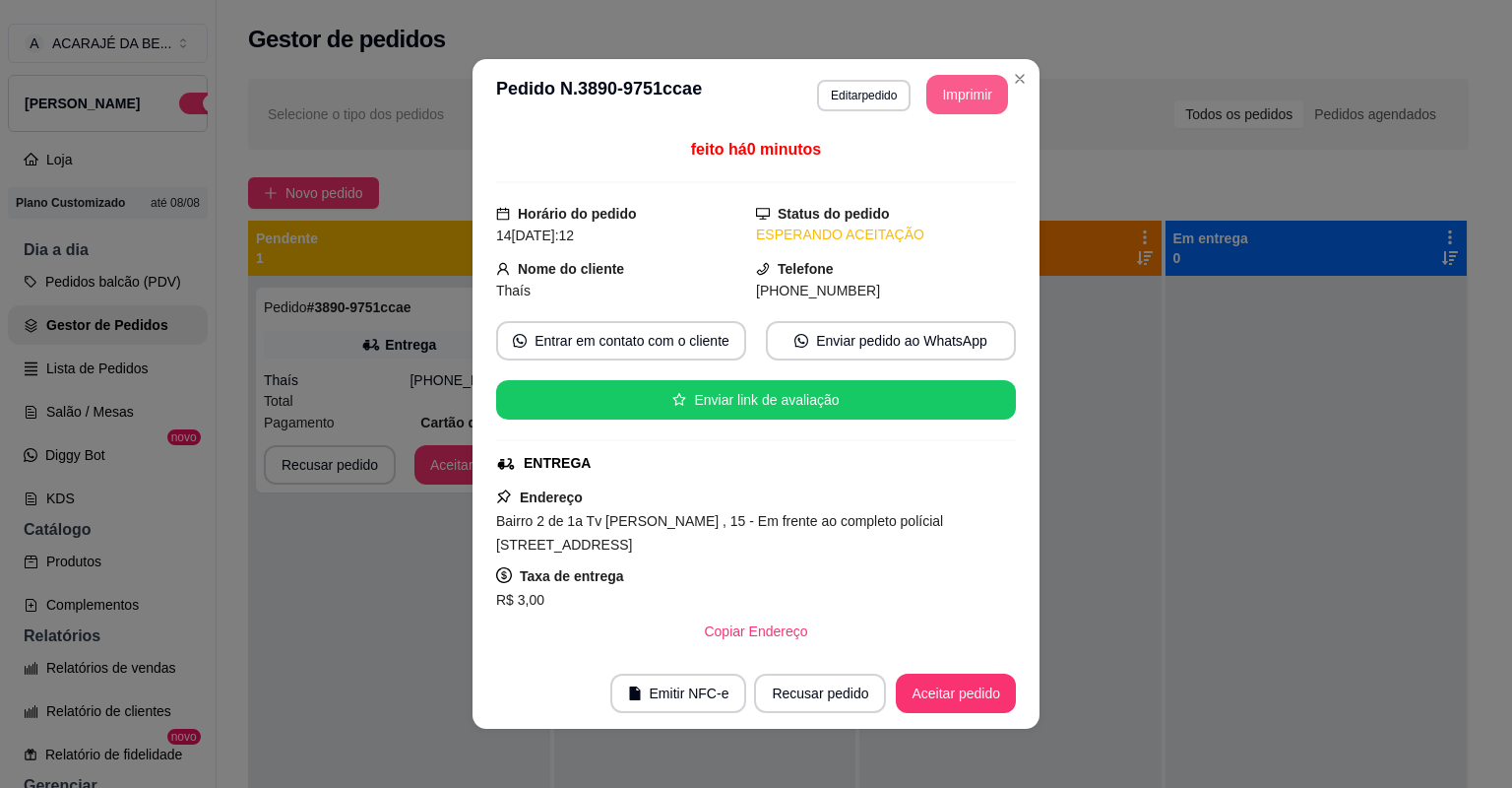 scroll, scrollTop: 0, scrollLeft: 0, axis: both 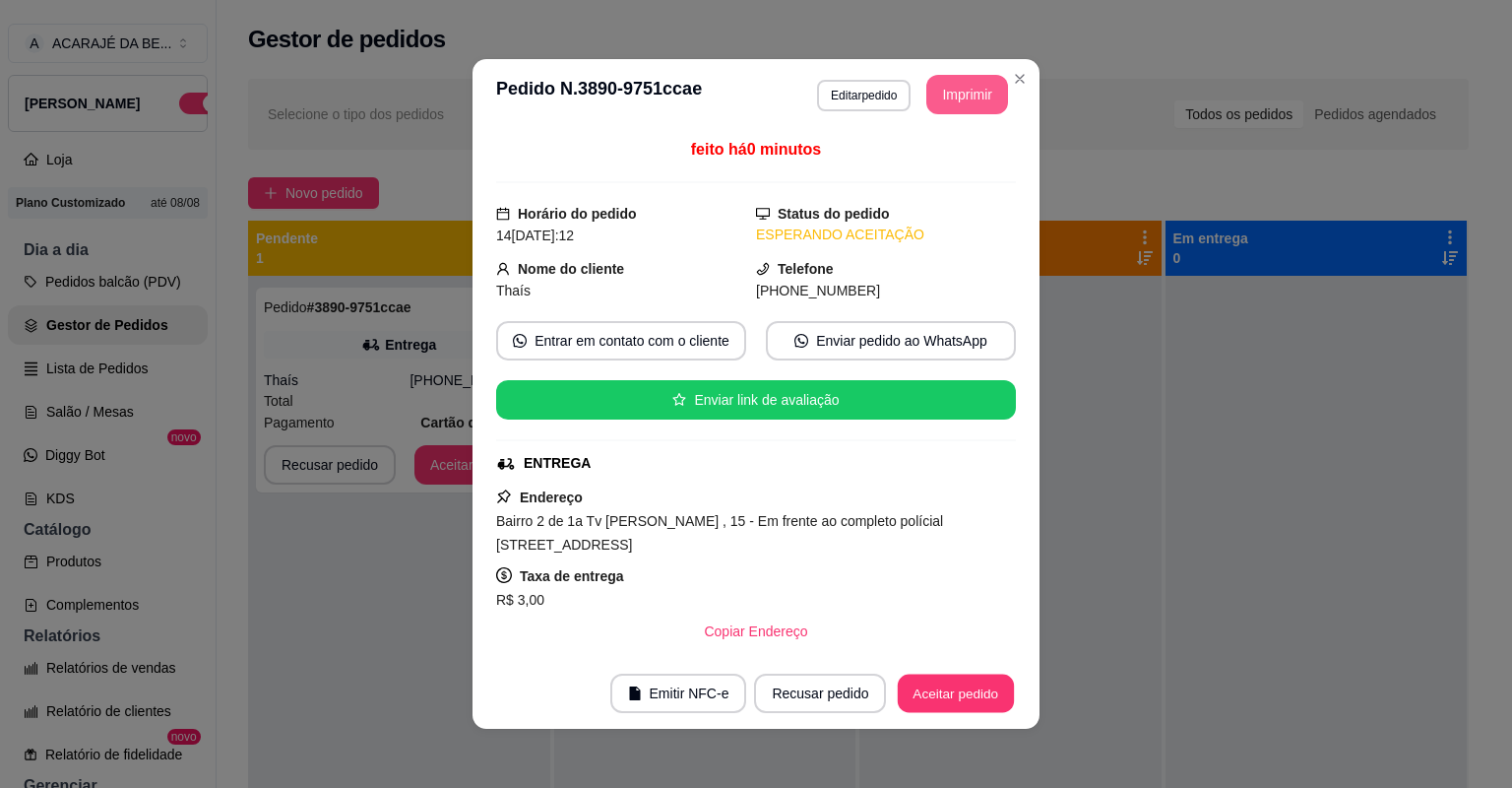 click on "Aceitar pedido" at bounding box center [956, 693] 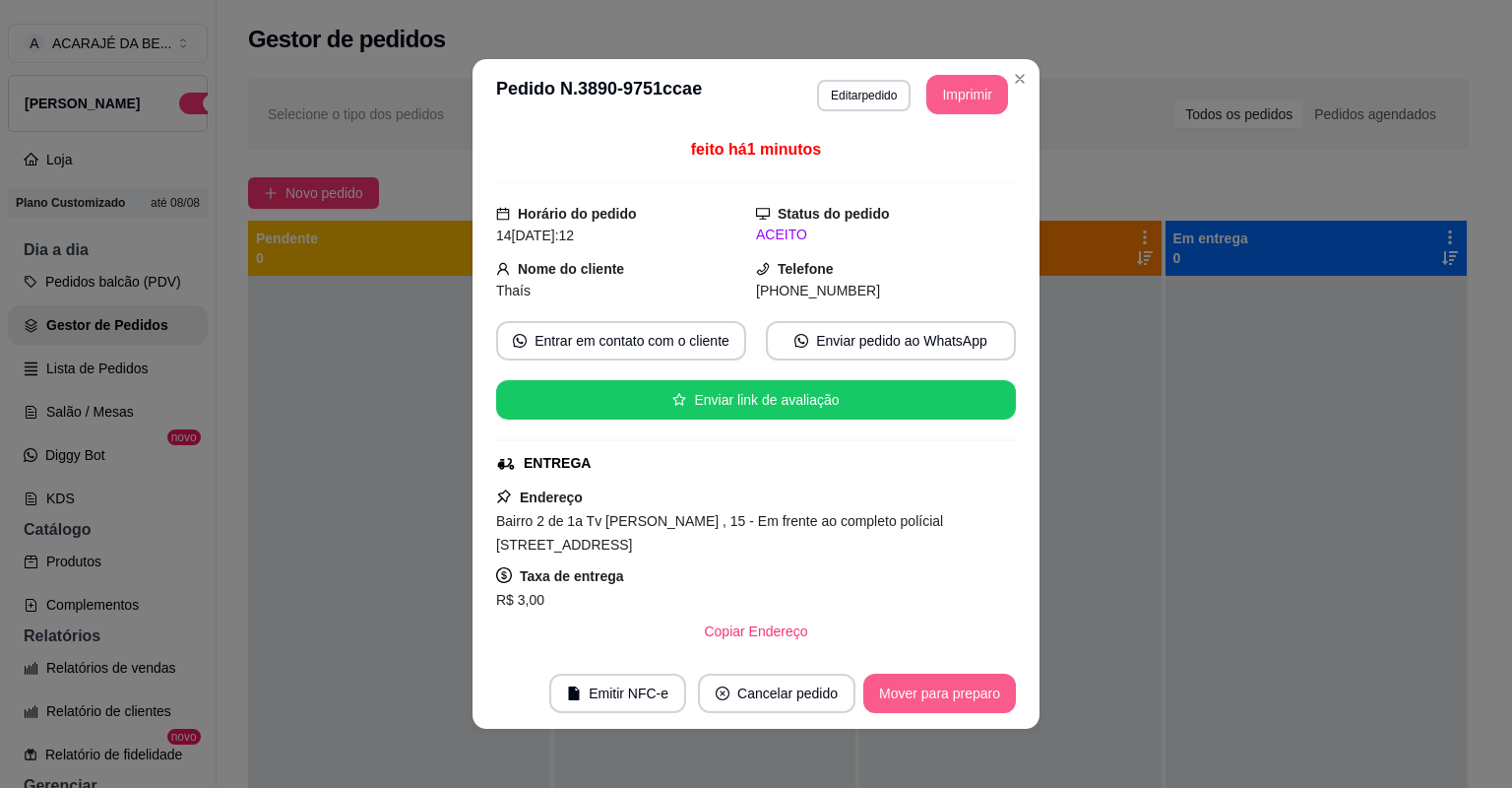 click on "Mover para preparo" at bounding box center (939, 693) 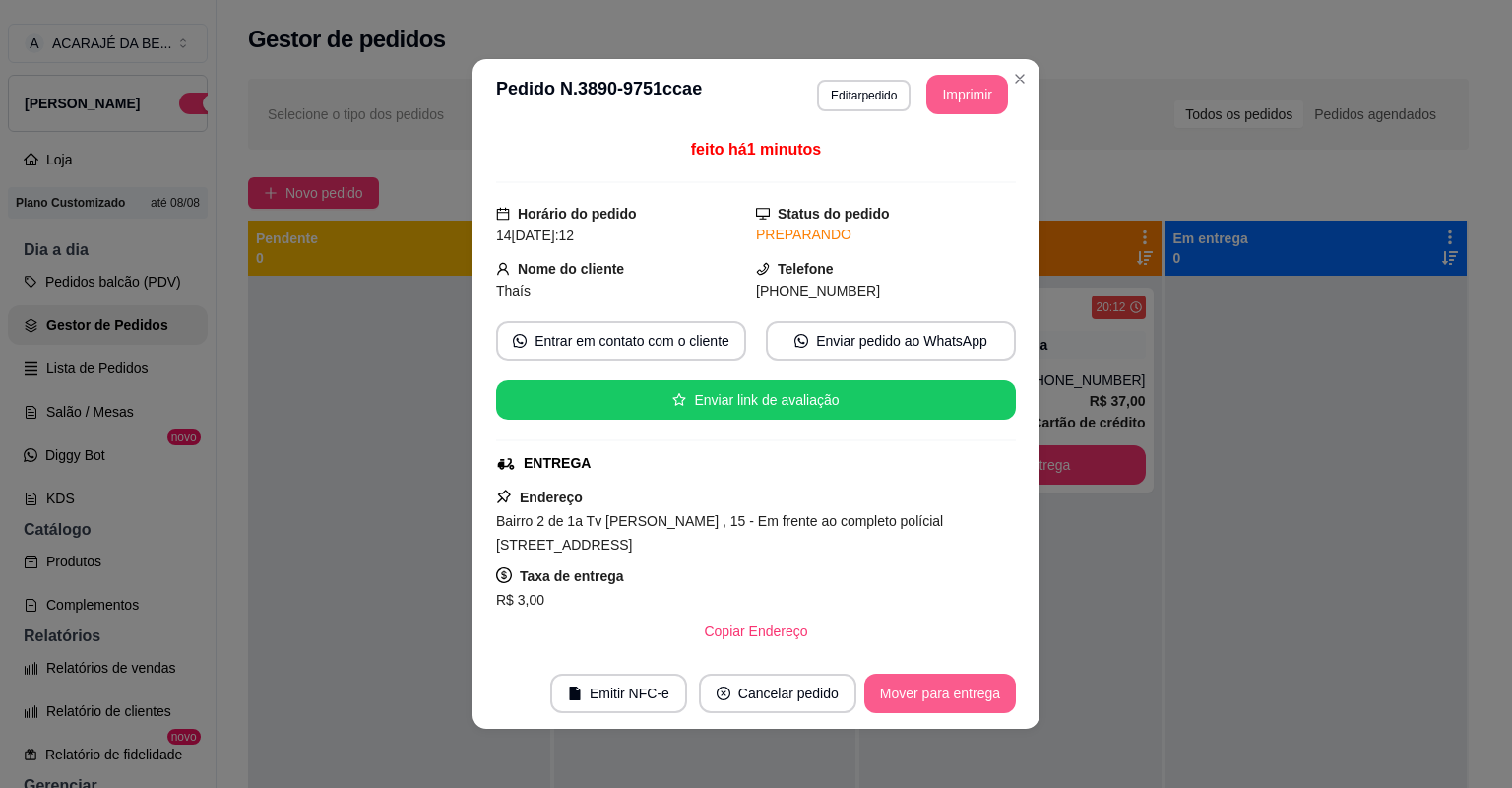 click on "Mover para entrega" at bounding box center [940, 693] 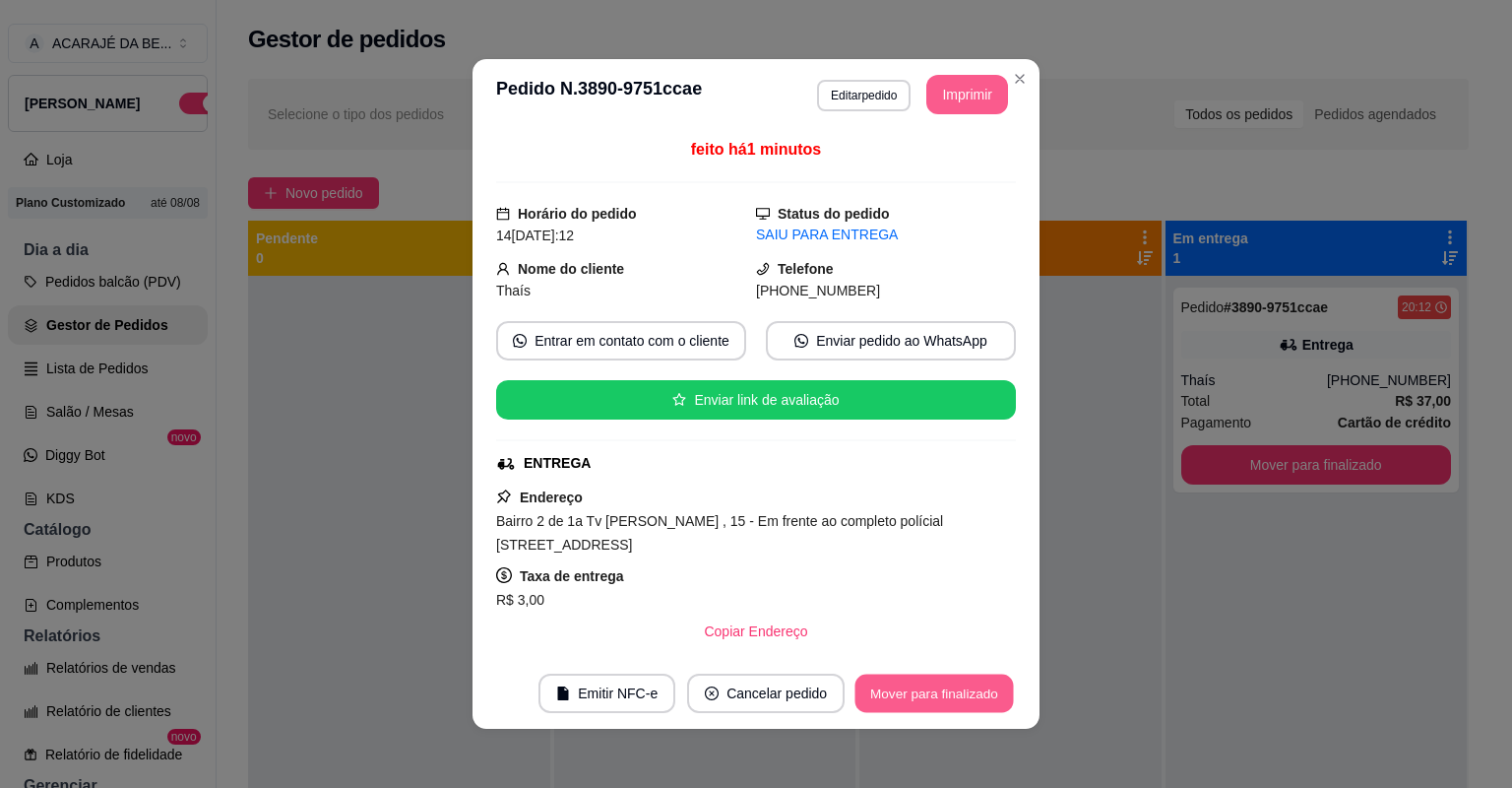 click on "Mover para finalizado" at bounding box center (934, 693) 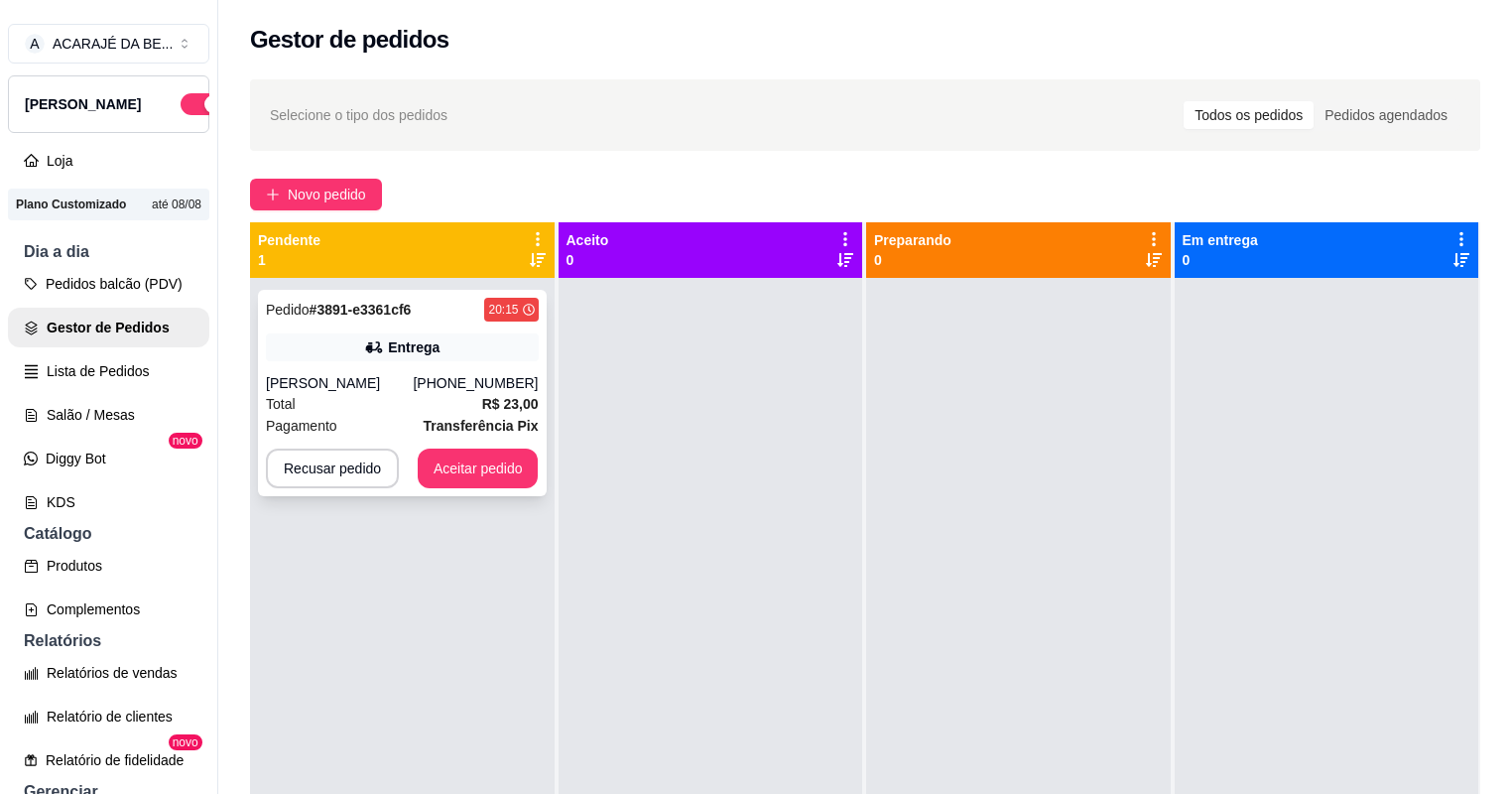 click on "[PERSON_NAME]" at bounding box center [339, 383] 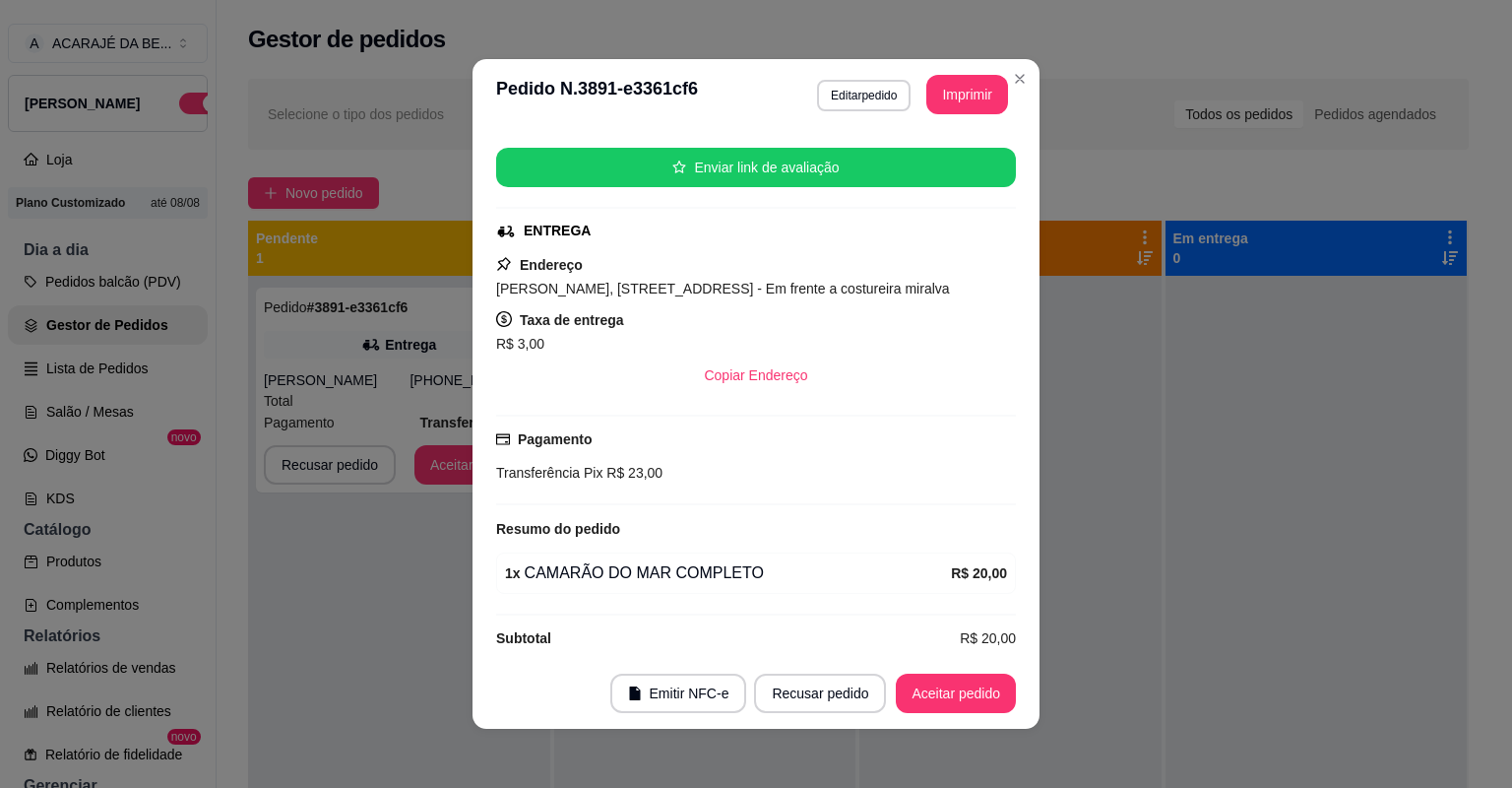 scroll, scrollTop: 250, scrollLeft: 0, axis: vertical 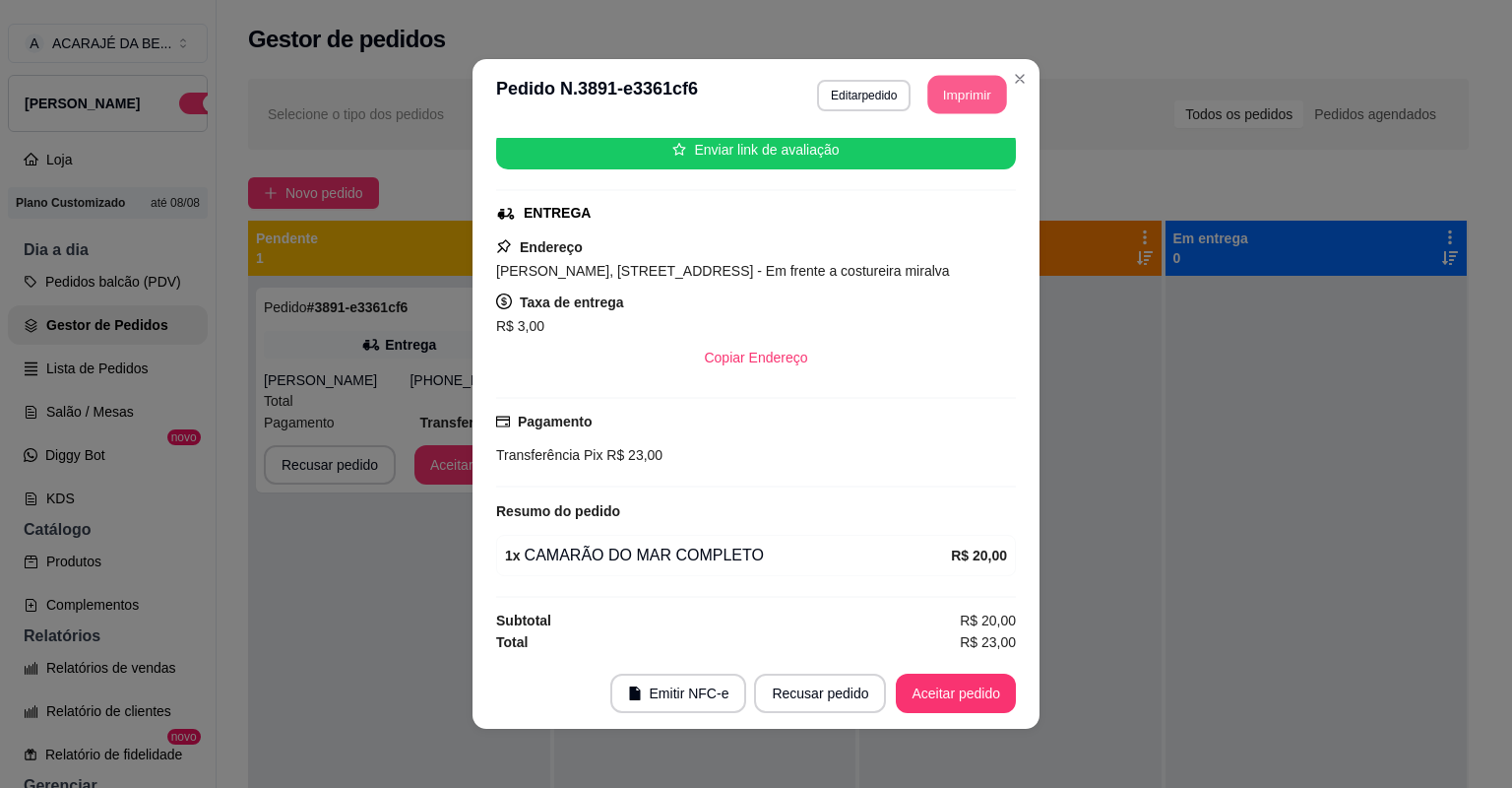 click on "Imprimir" at bounding box center (968, 95) 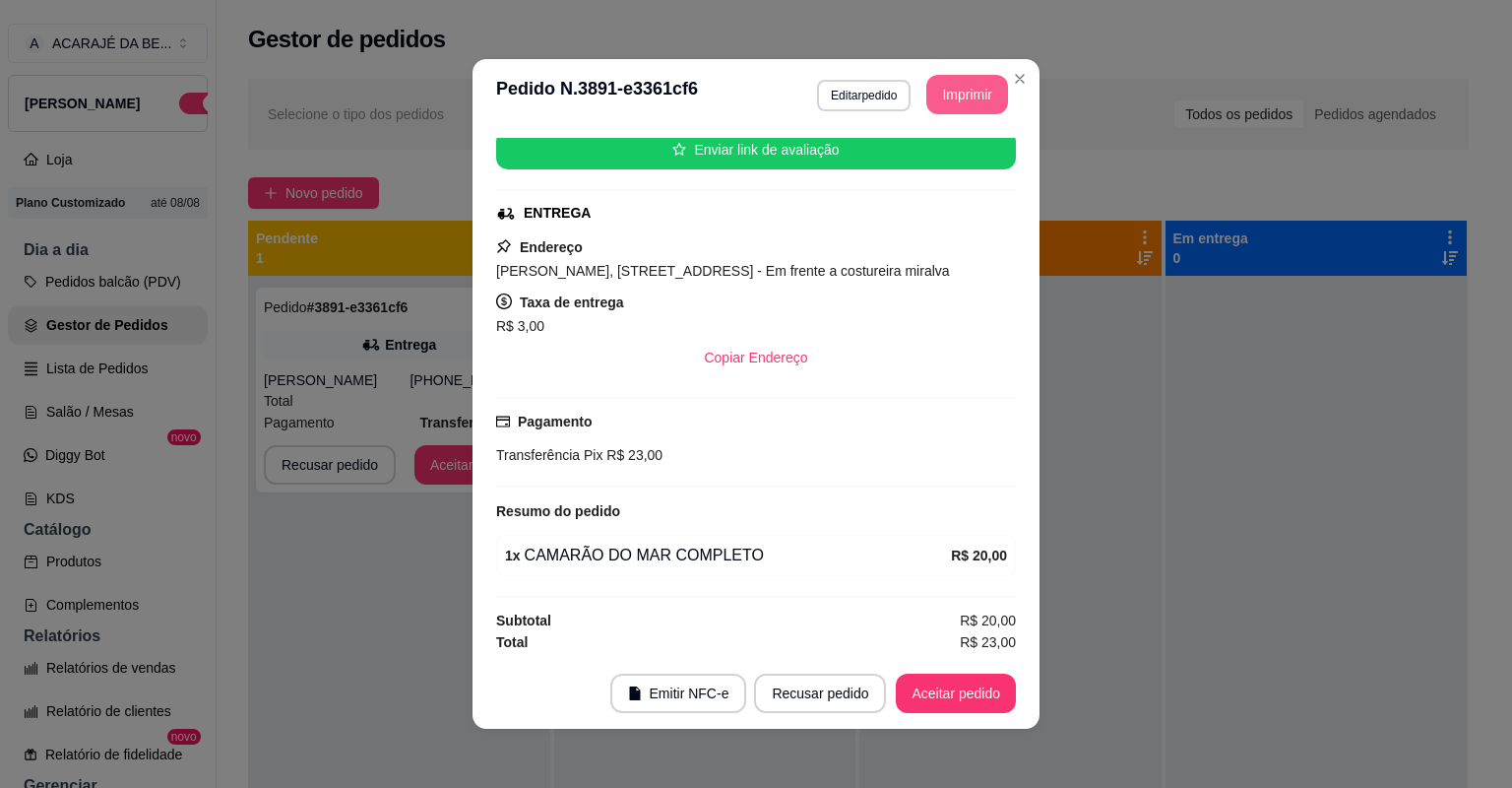 scroll, scrollTop: 0, scrollLeft: 0, axis: both 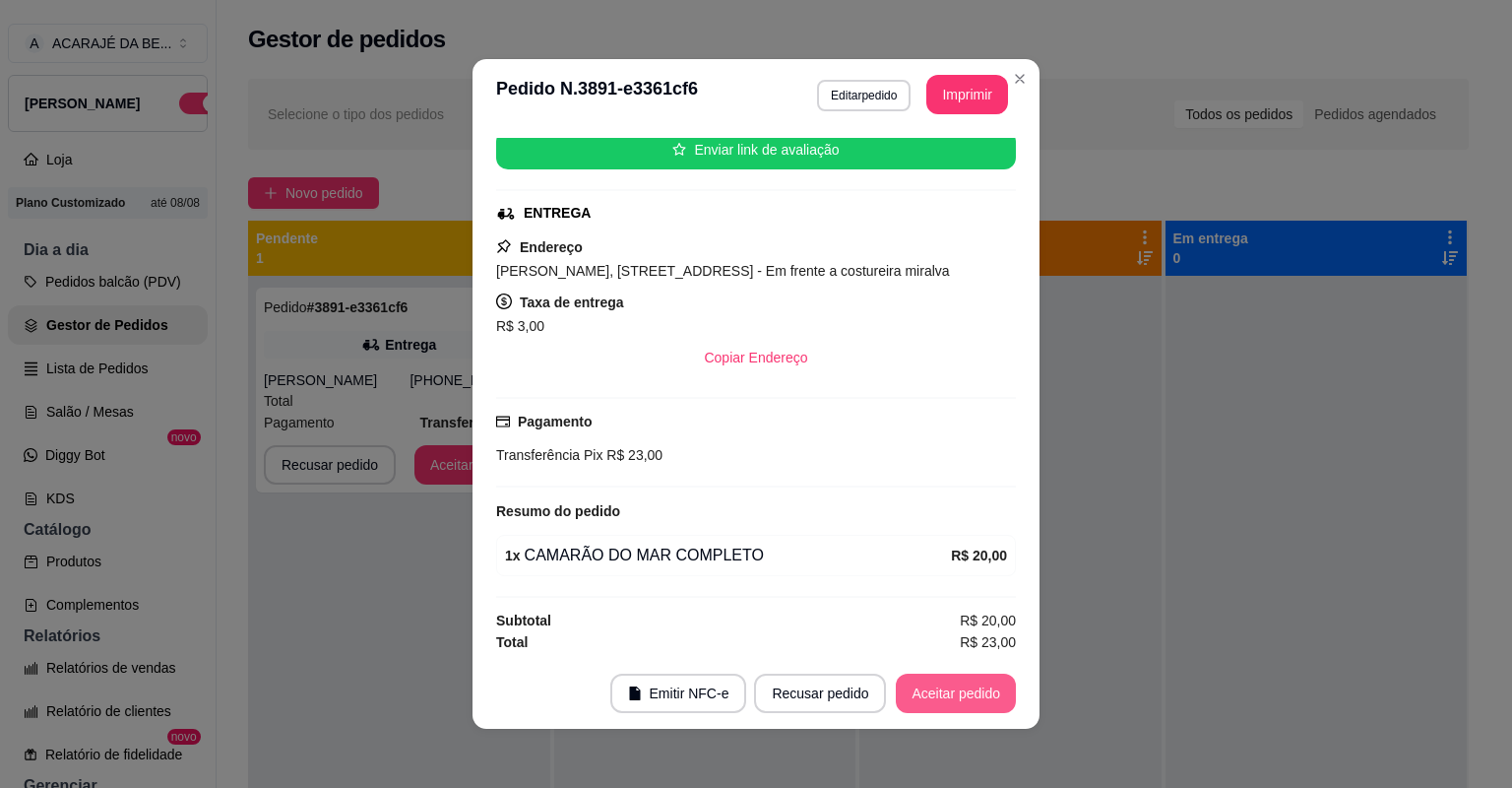click on "Aceitar pedido" at bounding box center (956, 693) 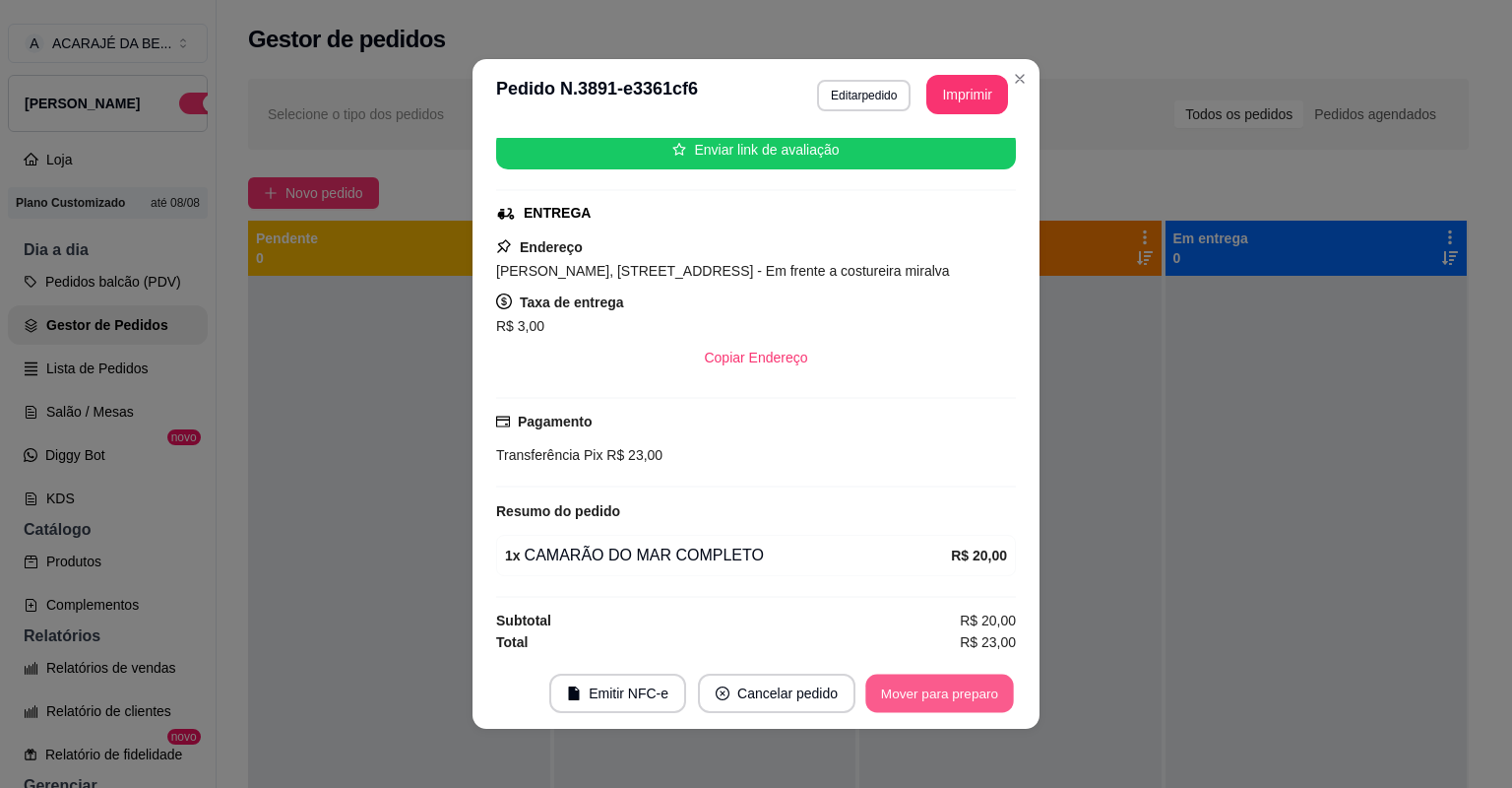 click on "Mover para preparo" at bounding box center [939, 693] 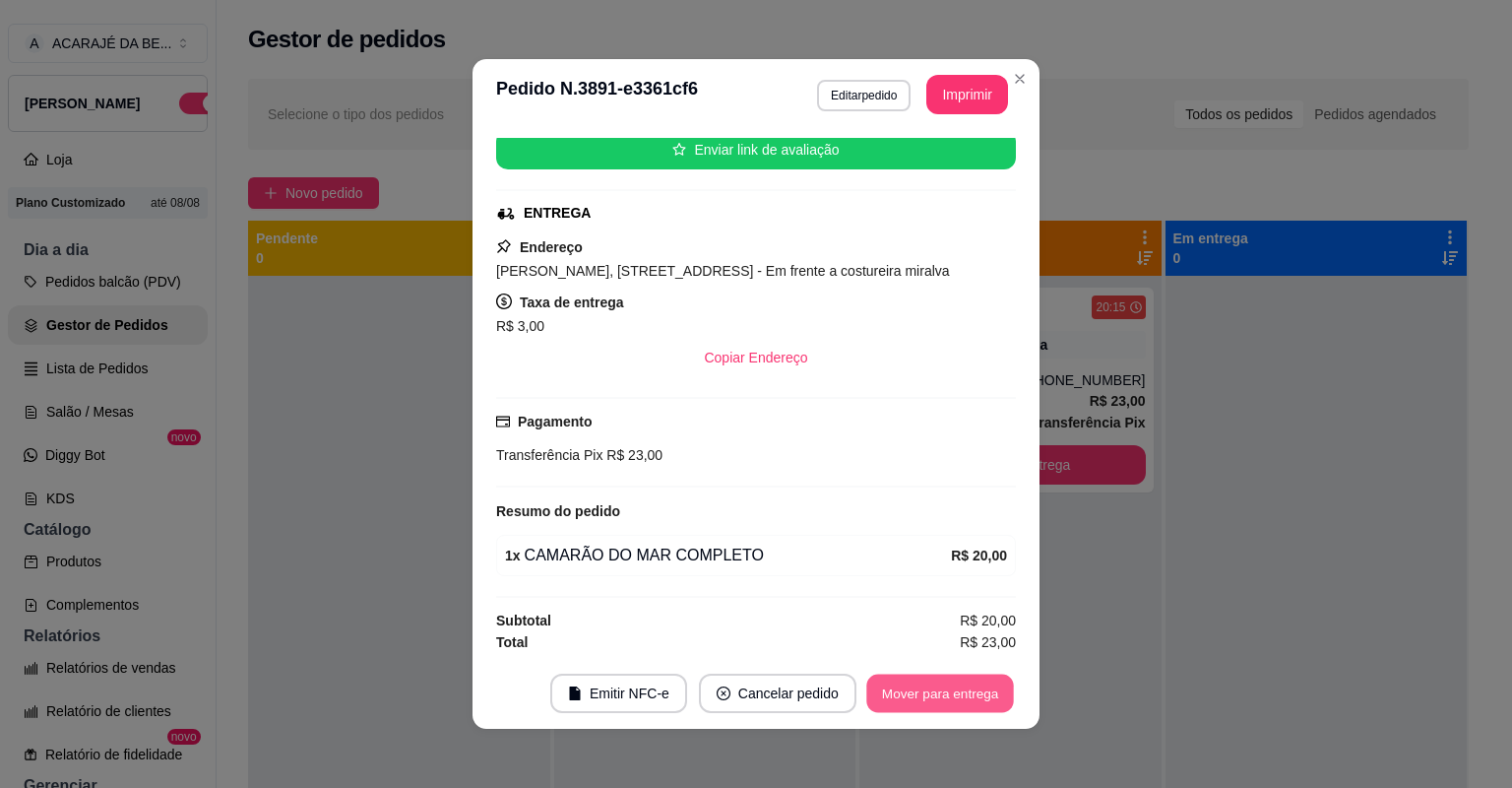 click on "Mover para entrega" at bounding box center (940, 693) 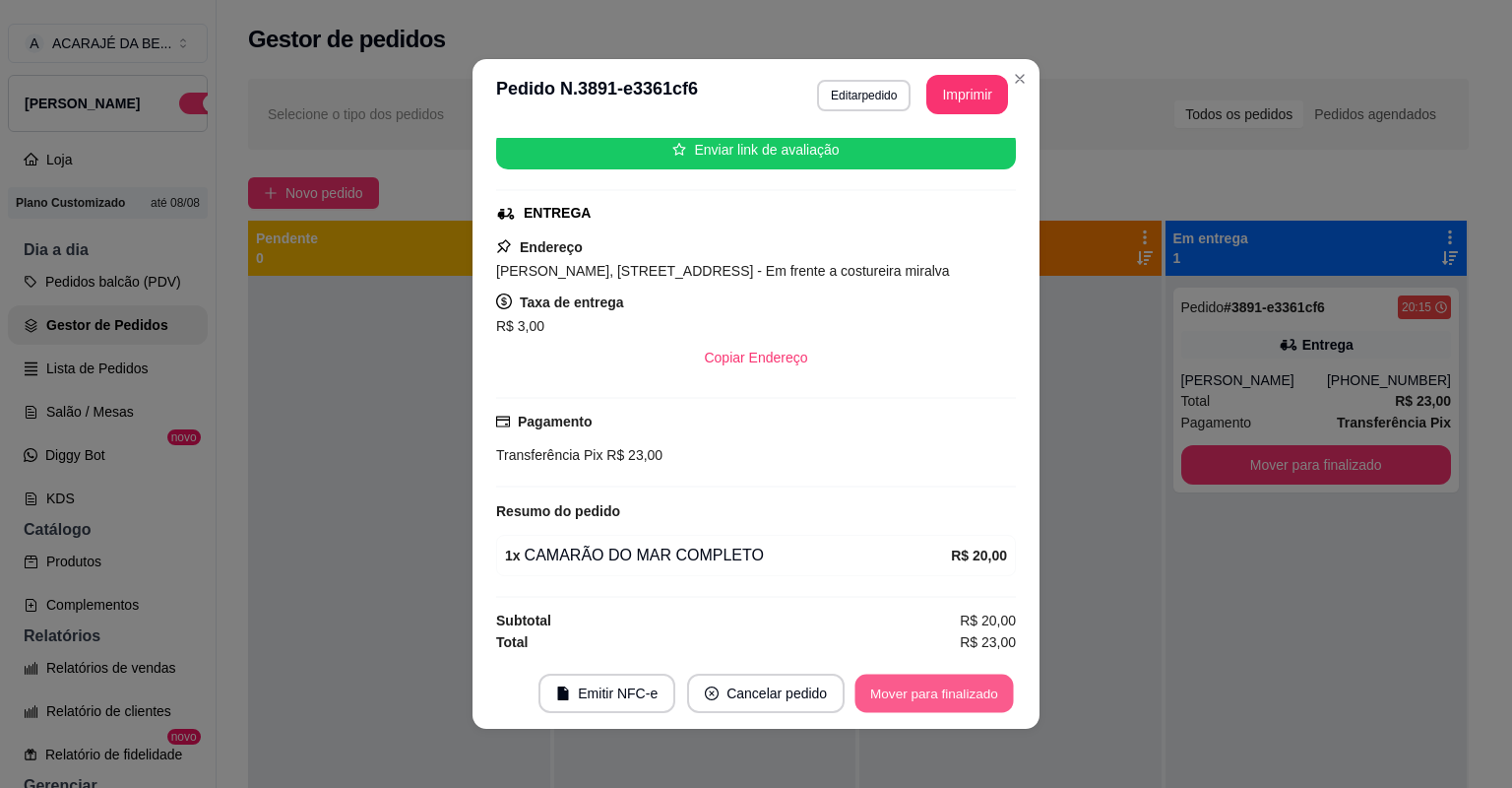 click on "Mover para finalizado" at bounding box center [934, 693] 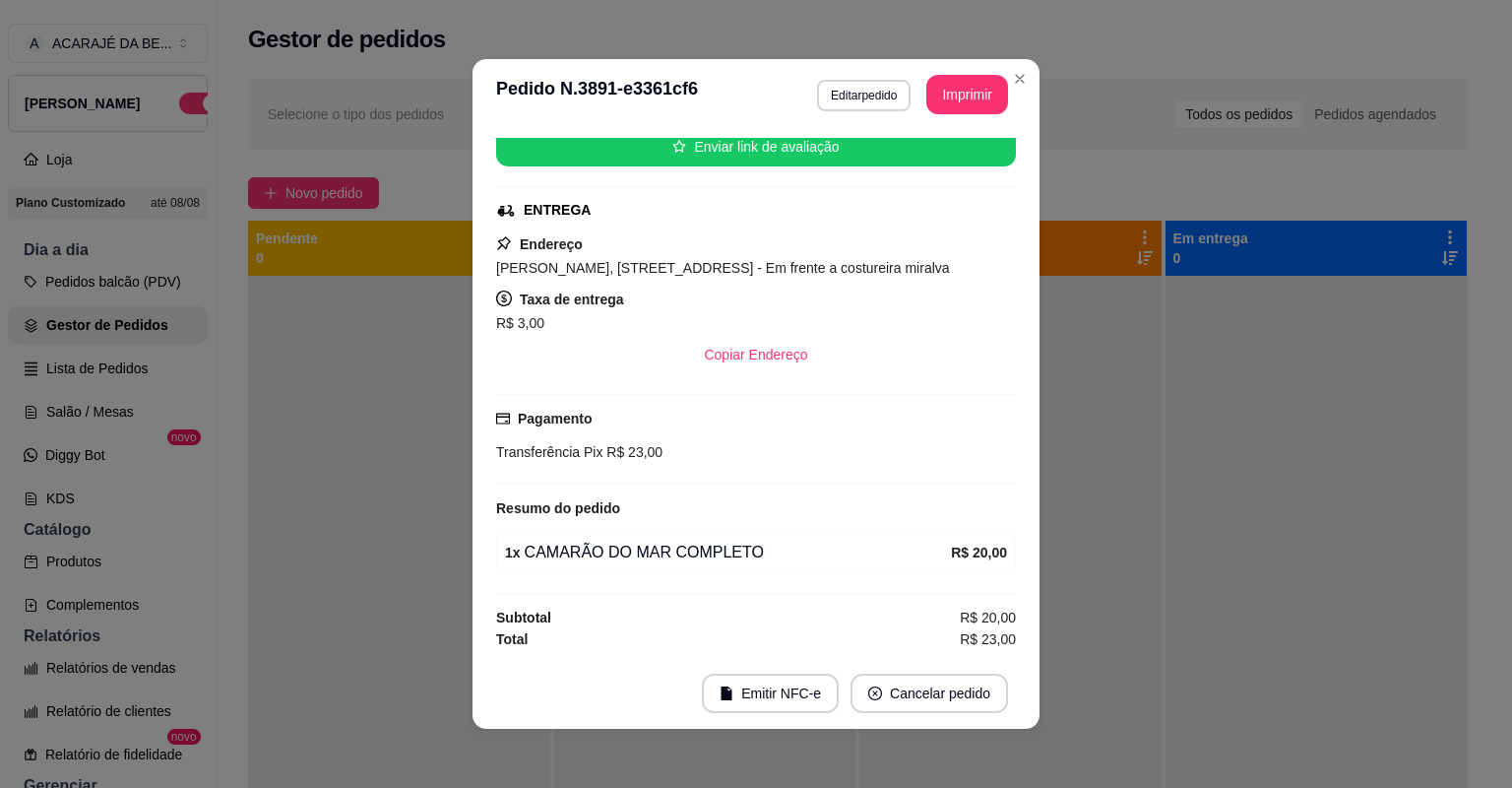 scroll, scrollTop: 205, scrollLeft: 0, axis: vertical 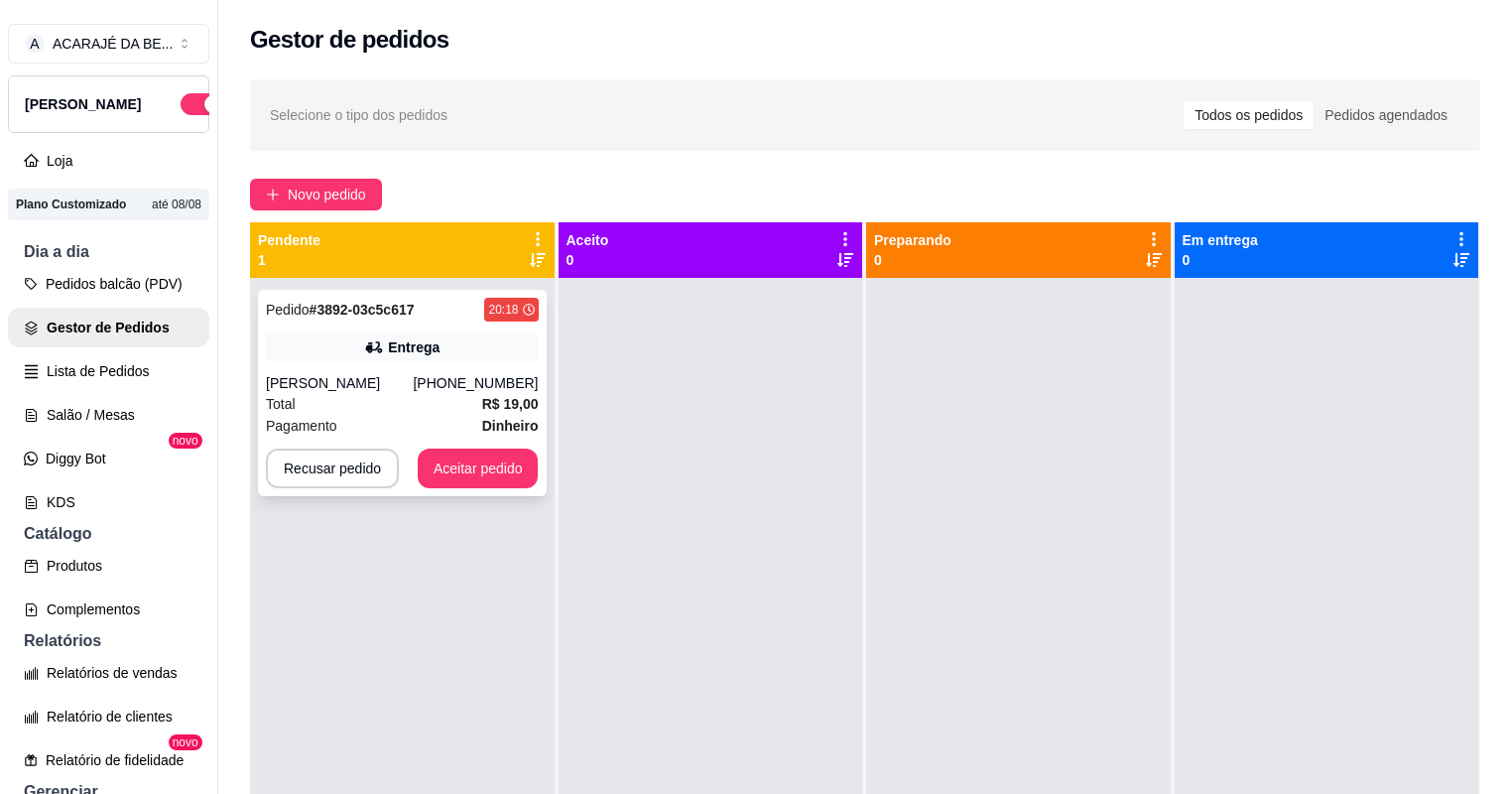 click on "Total R$ 19,00" at bounding box center [402, 404] 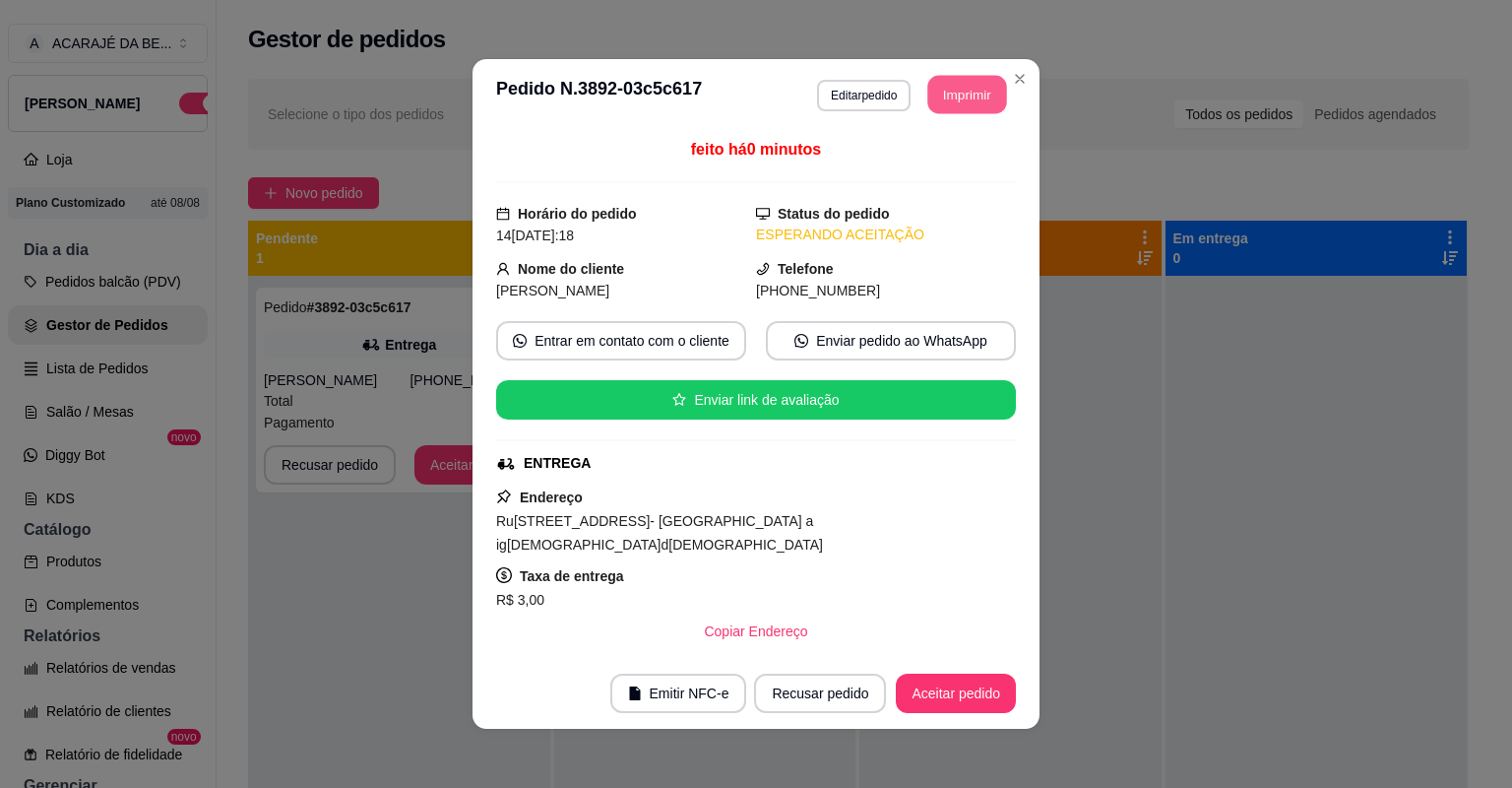 click on "Imprimir" at bounding box center (968, 95) 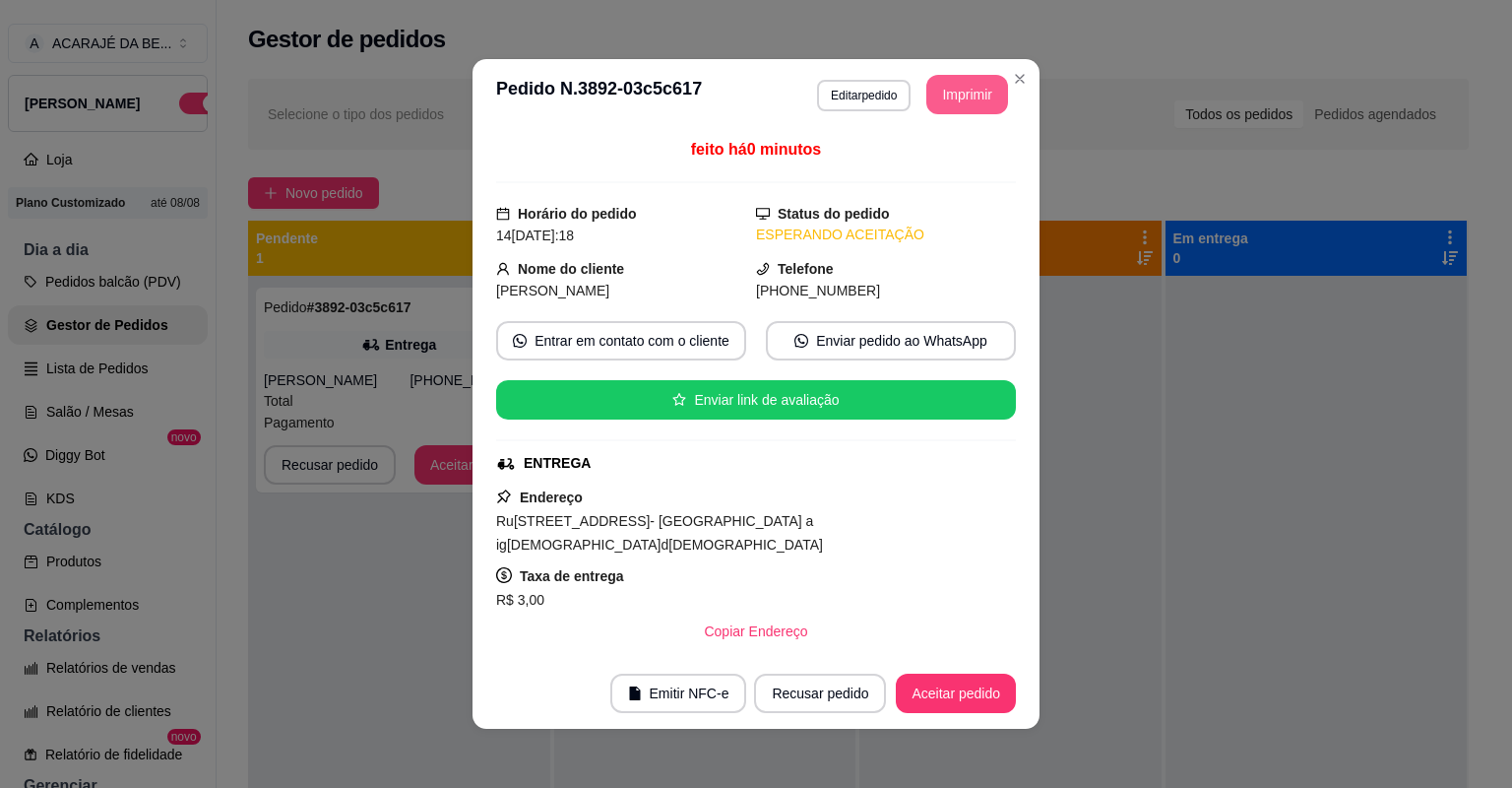 scroll, scrollTop: 0, scrollLeft: 0, axis: both 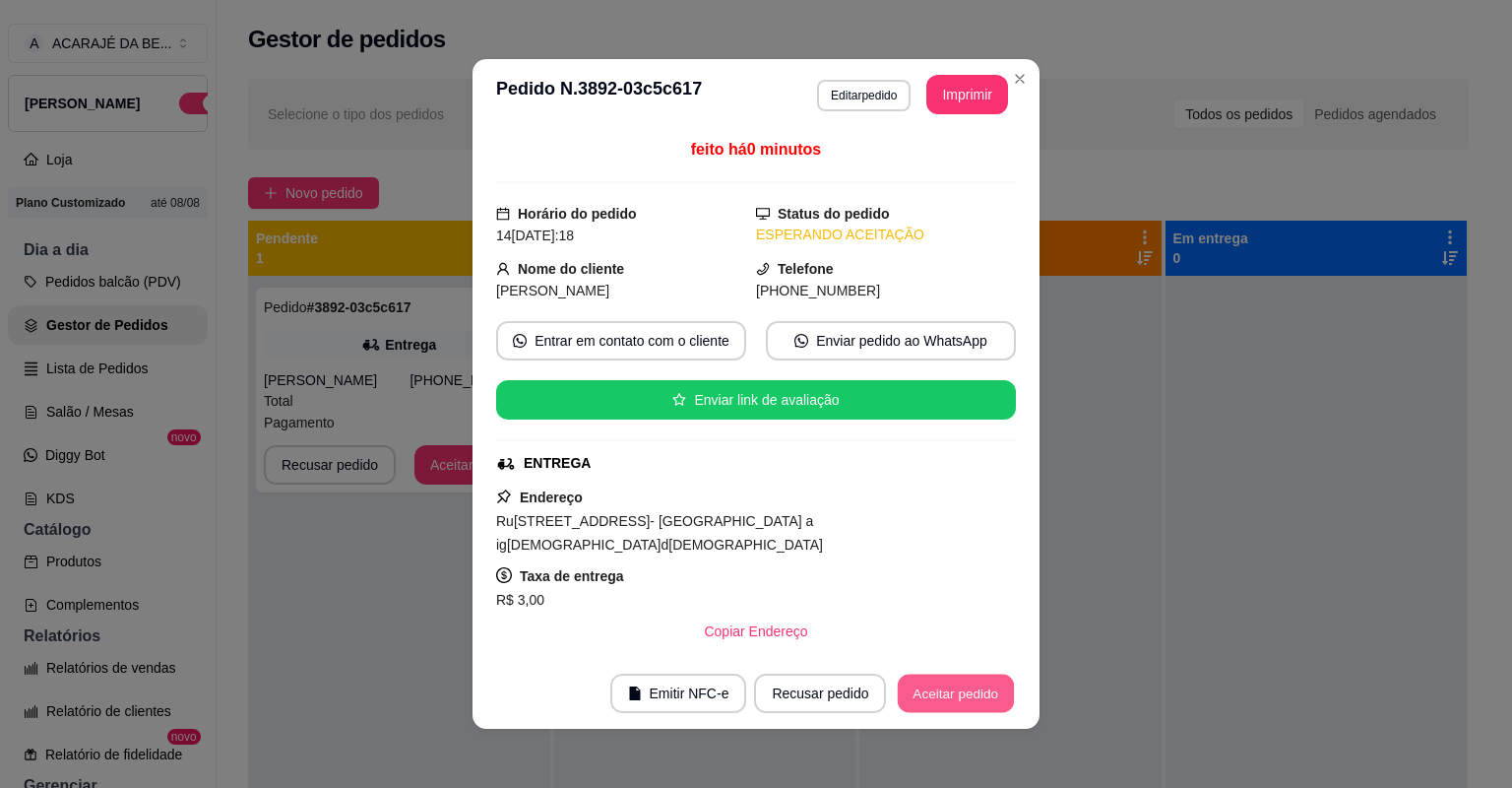 click on "Aceitar pedido" at bounding box center (956, 693) 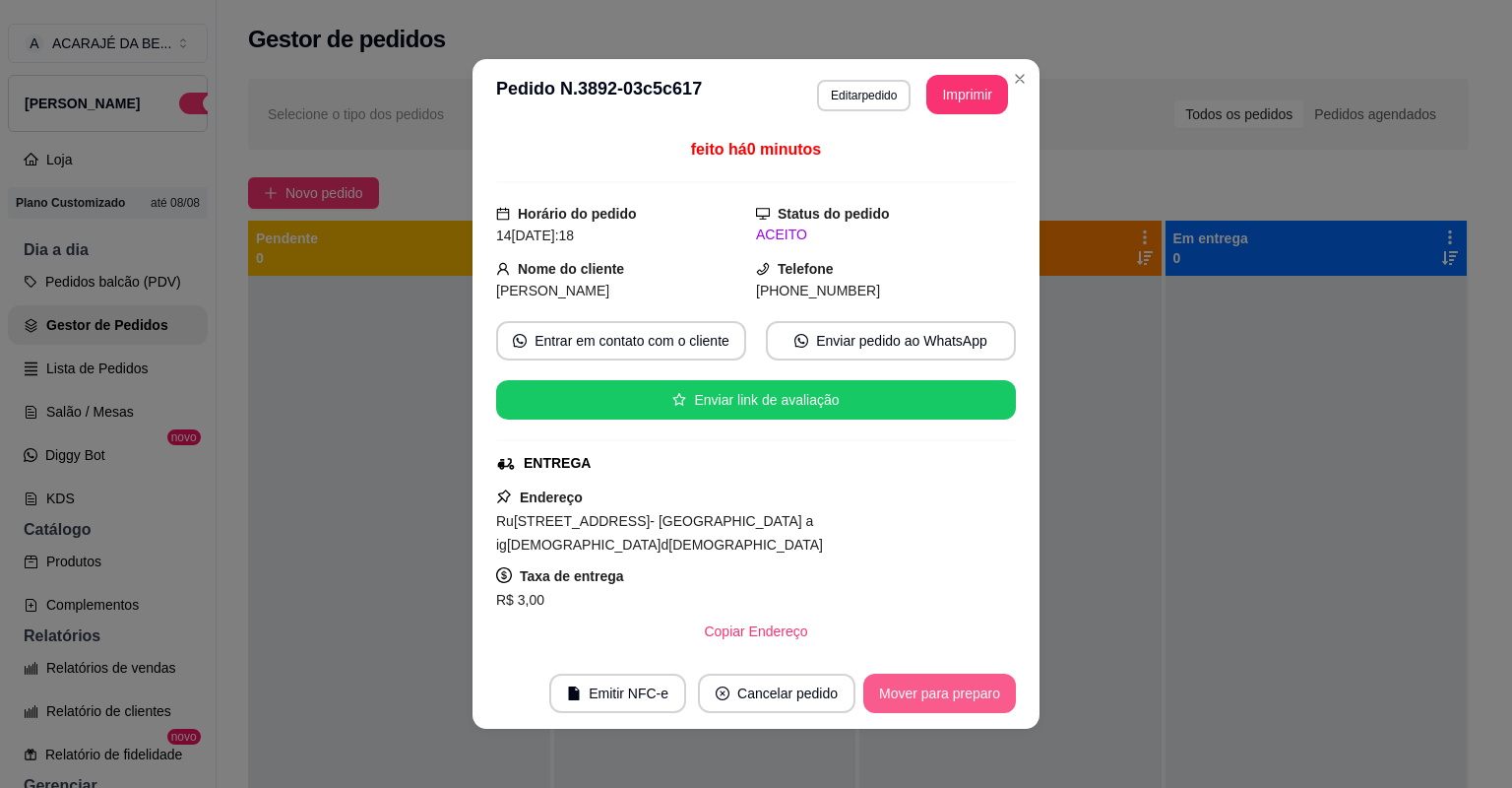 click on "Mover para preparo" at bounding box center [939, 693] 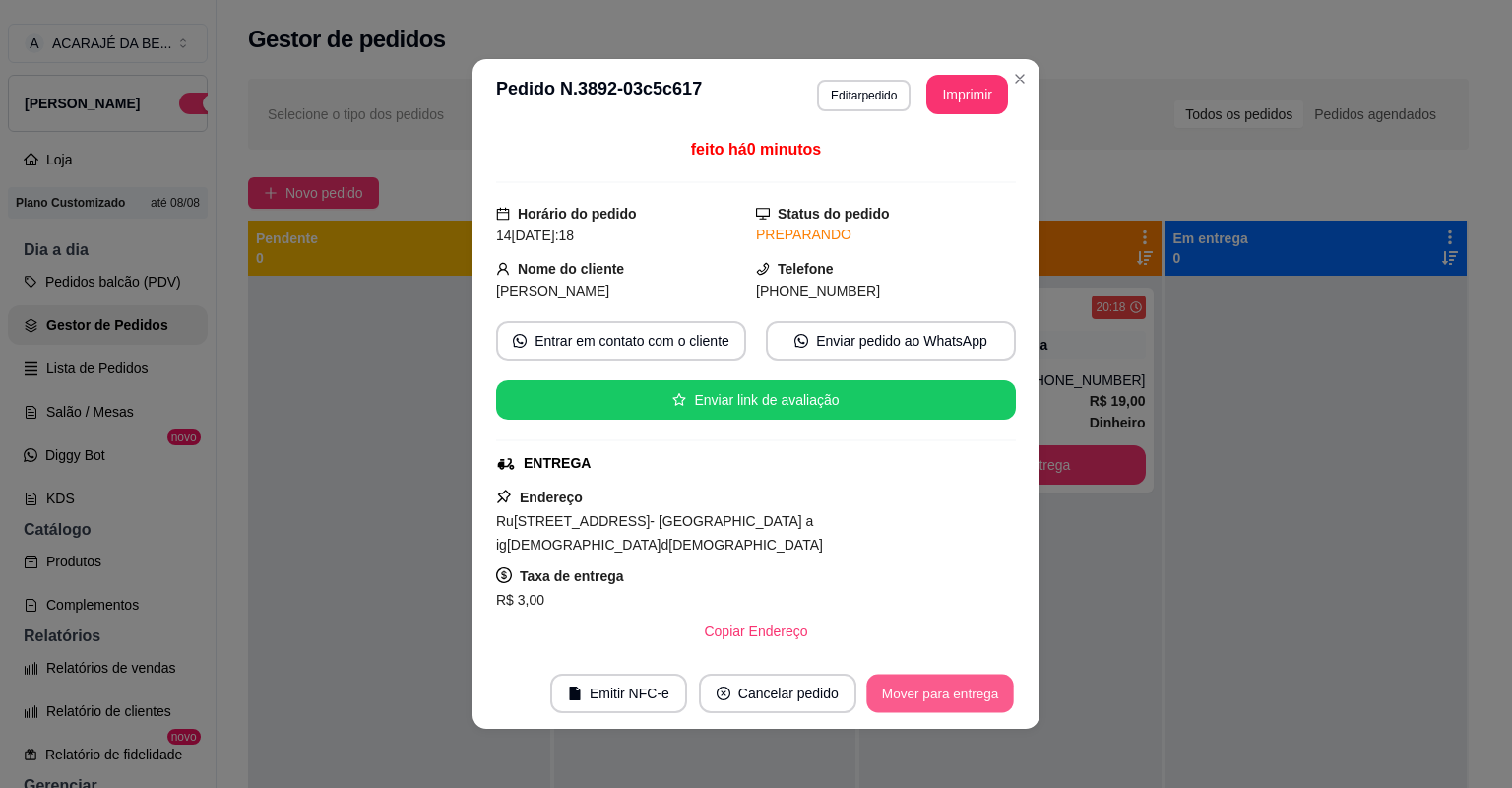 click on "Mover para entrega" at bounding box center (940, 693) 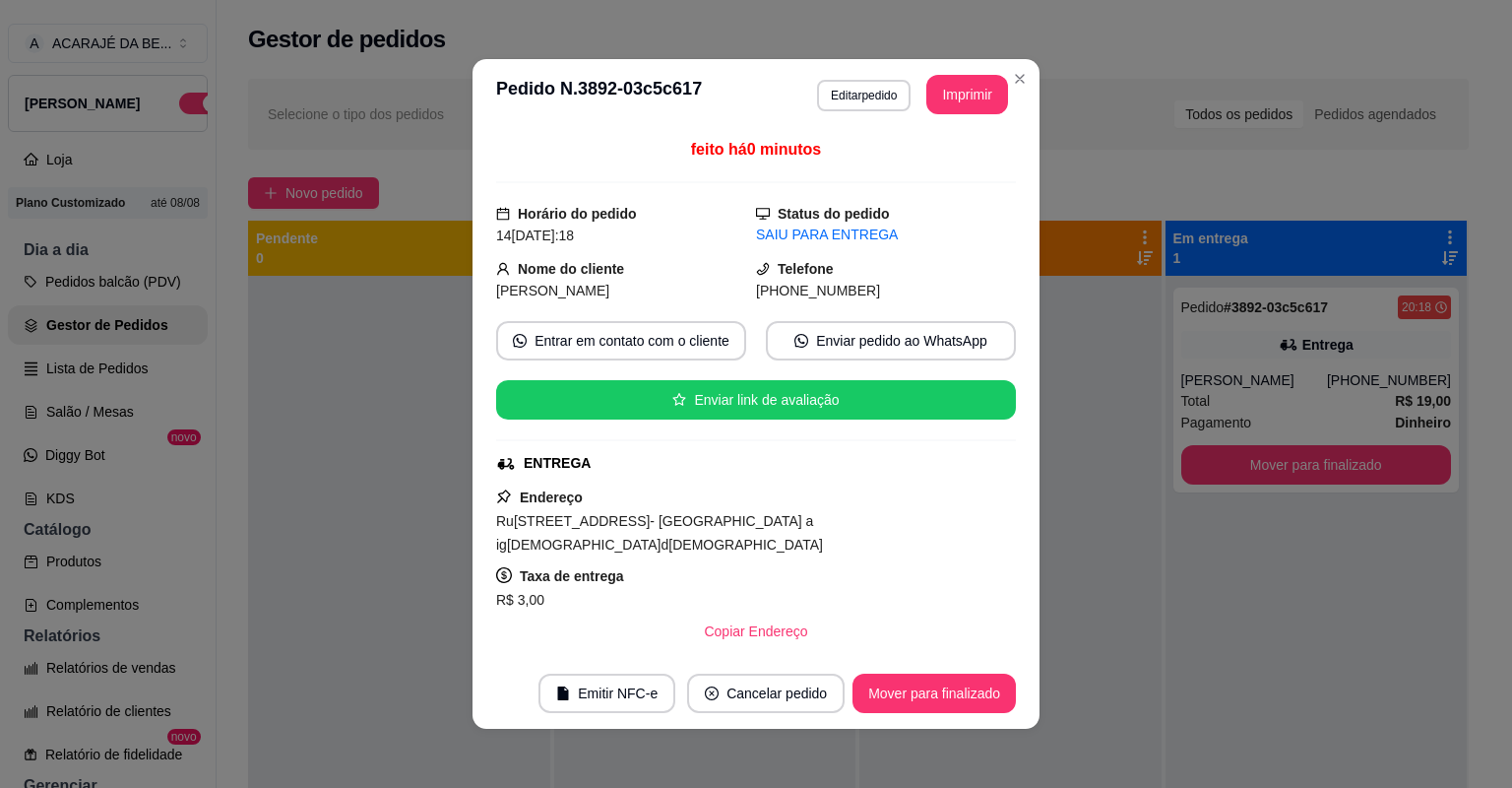 scroll, scrollTop: 4, scrollLeft: 0, axis: vertical 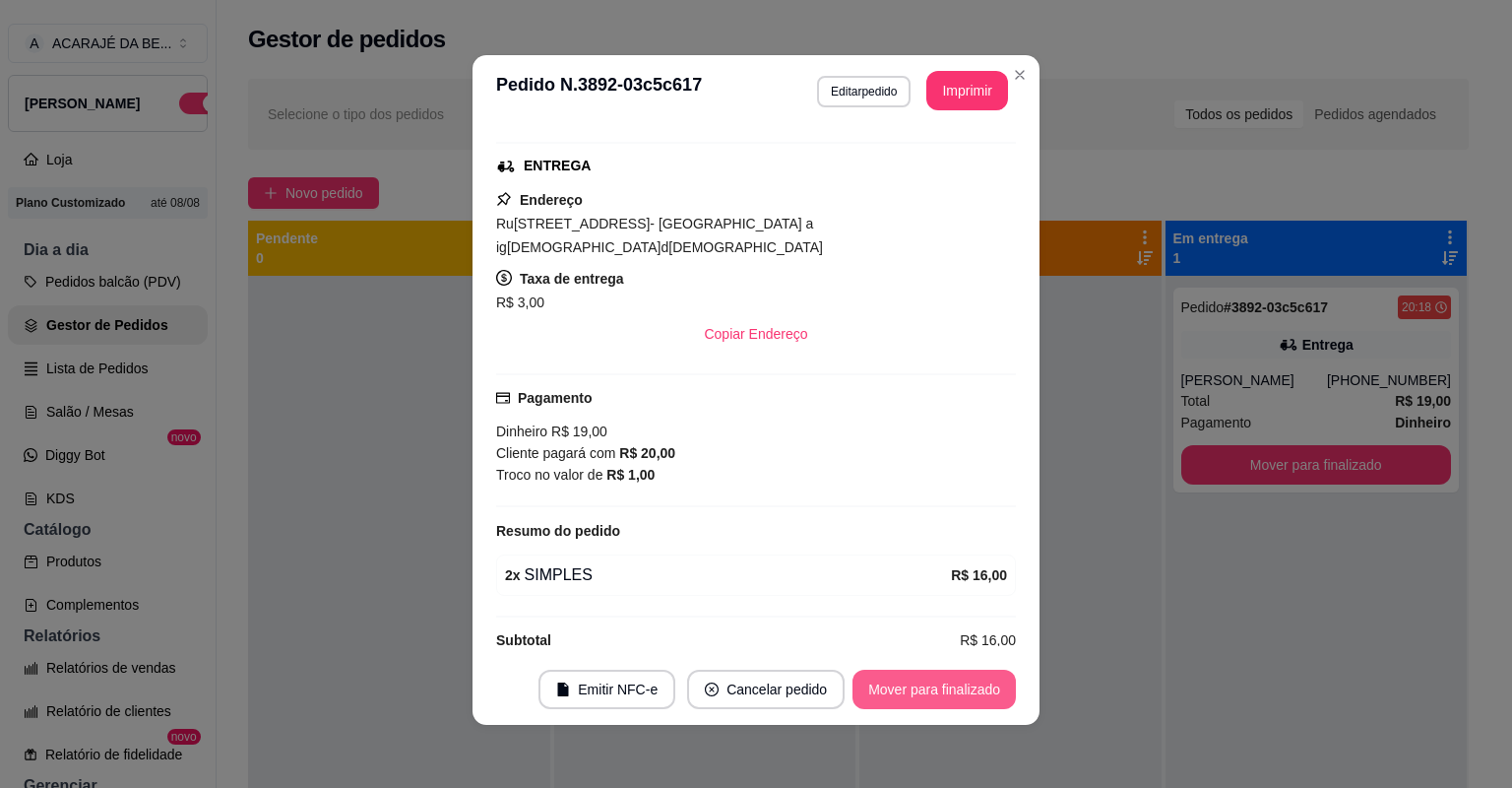 click on "Mover para finalizado" at bounding box center [934, 690] 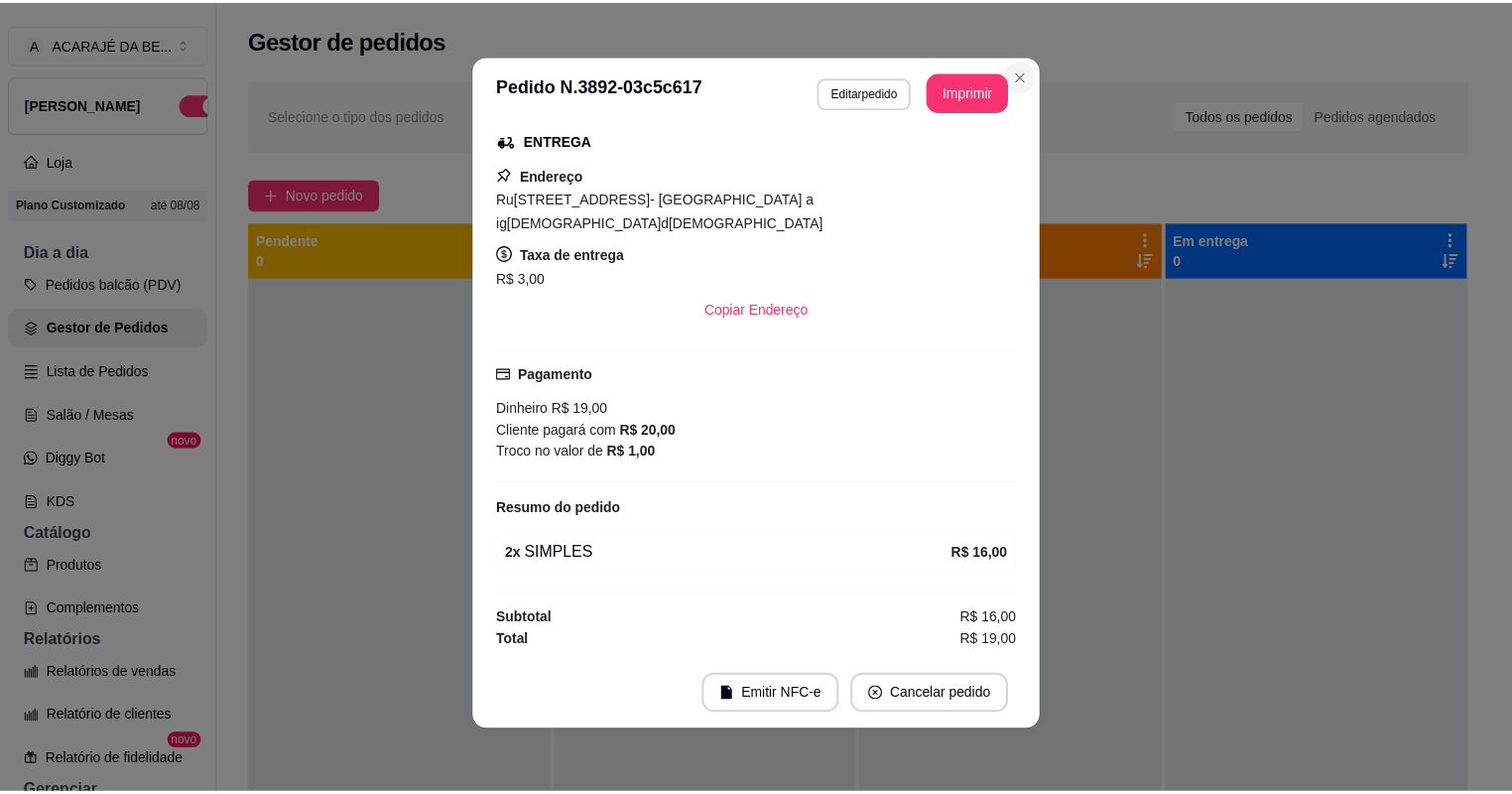 scroll, scrollTop: 250, scrollLeft: 0, axis: vertical 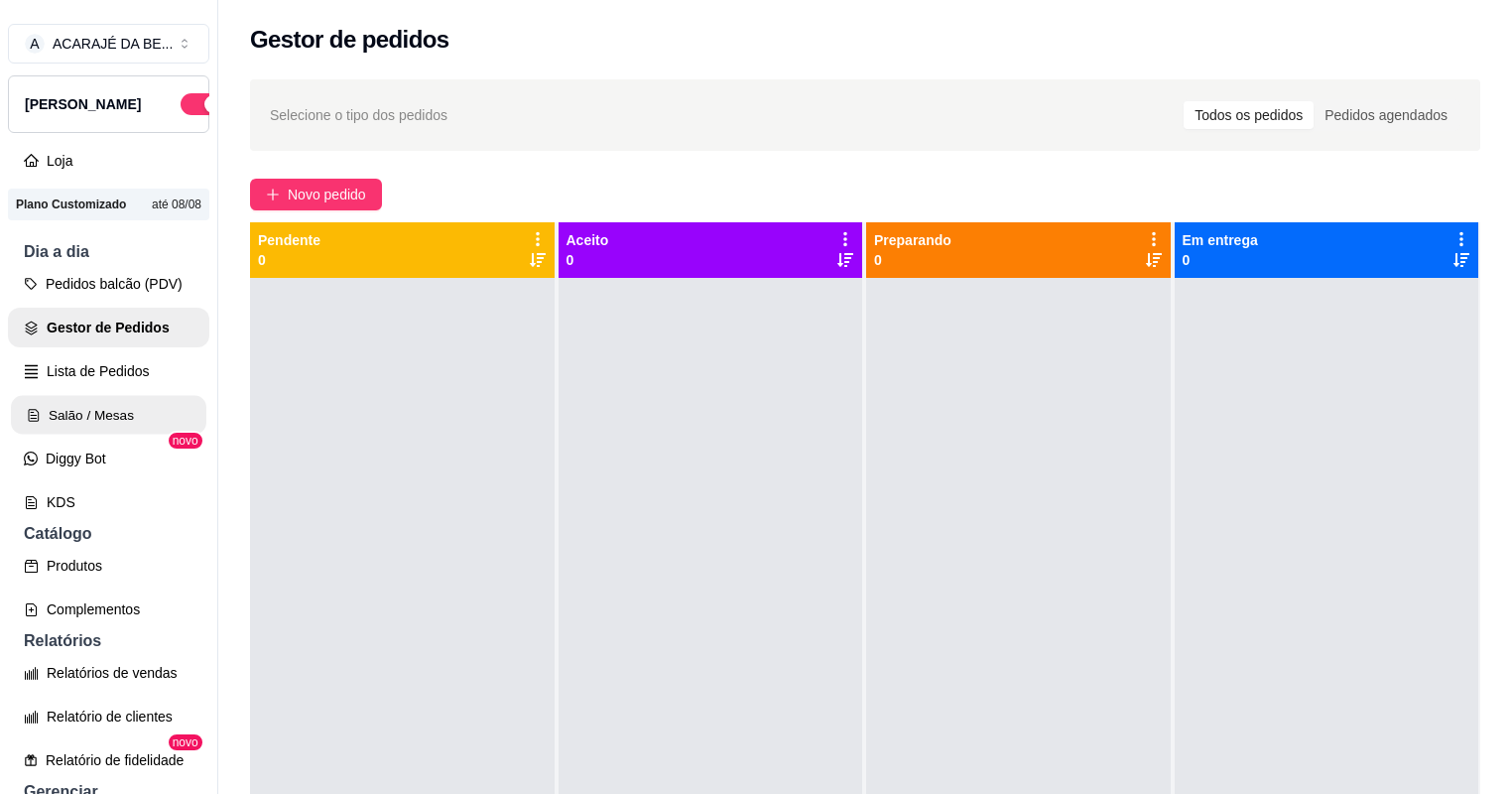 click on "Salão / Mesas" at bounding box center (108, 415) 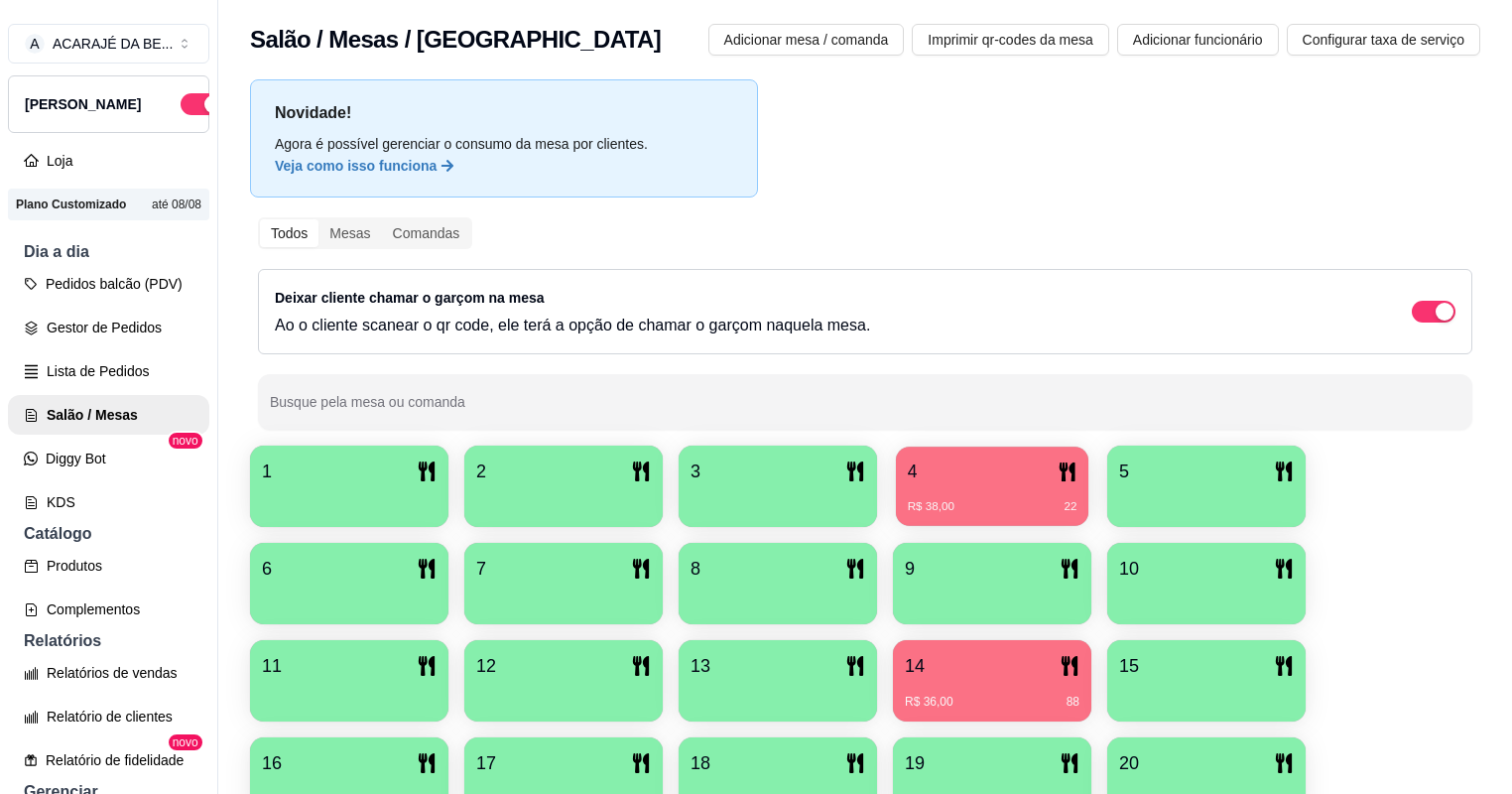 click on "R$ 38,00 22" at bounding box center [992, 499] 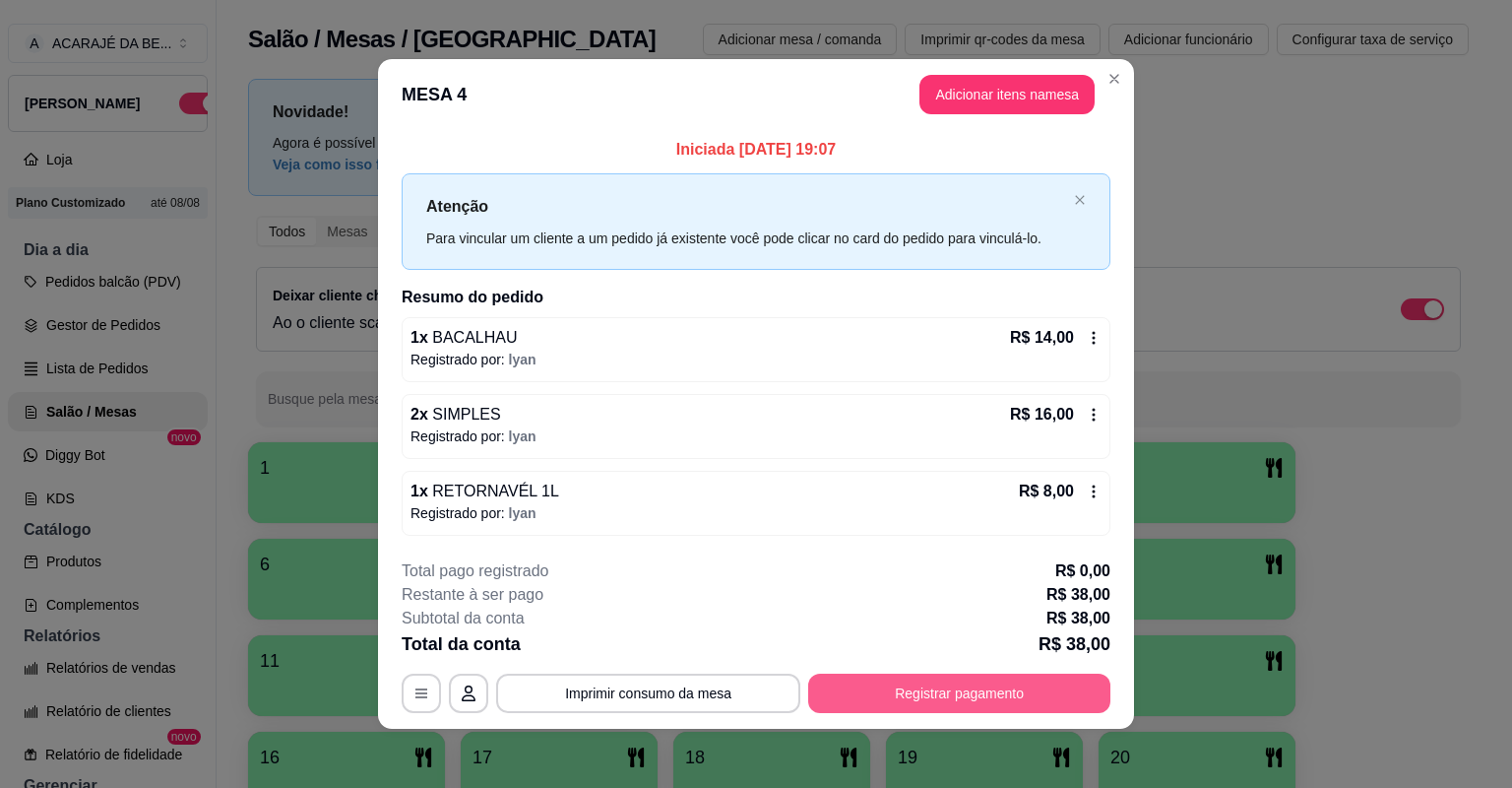 click on "Registrar pagamento" at bounding box center (959, 693) 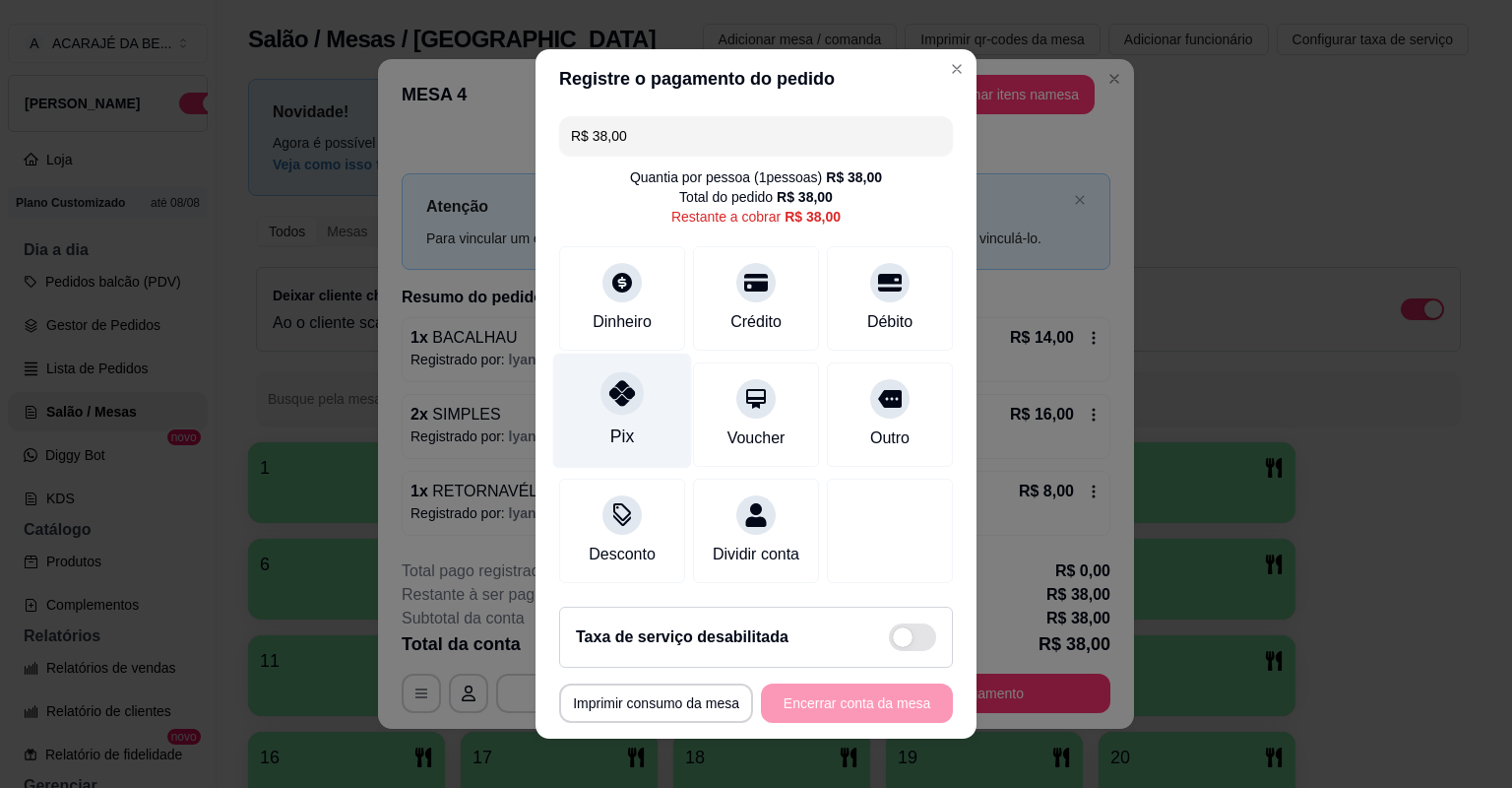 click on "Pix" at bounding box center (622, 436) 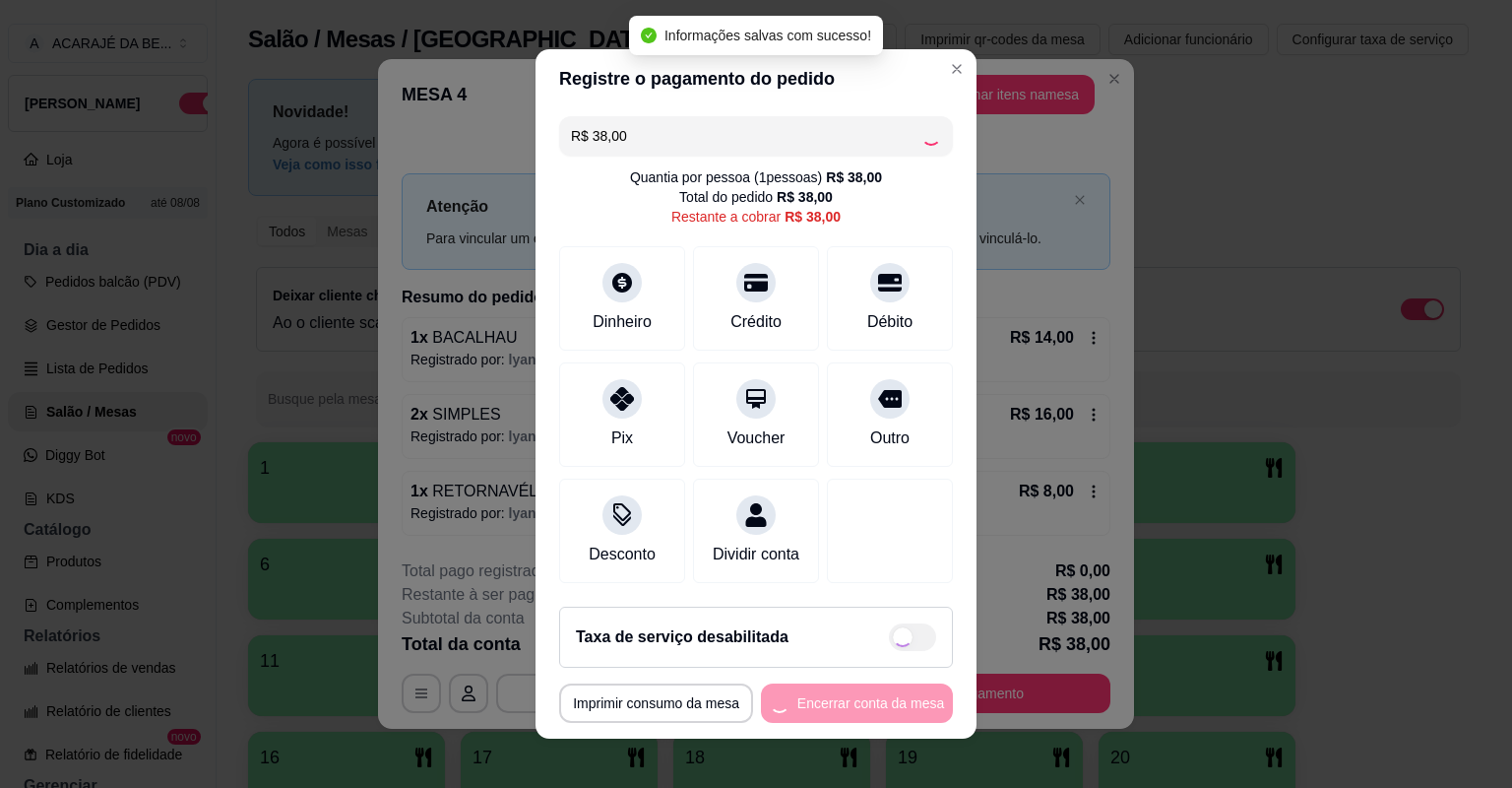 type on "R$ 0,00" 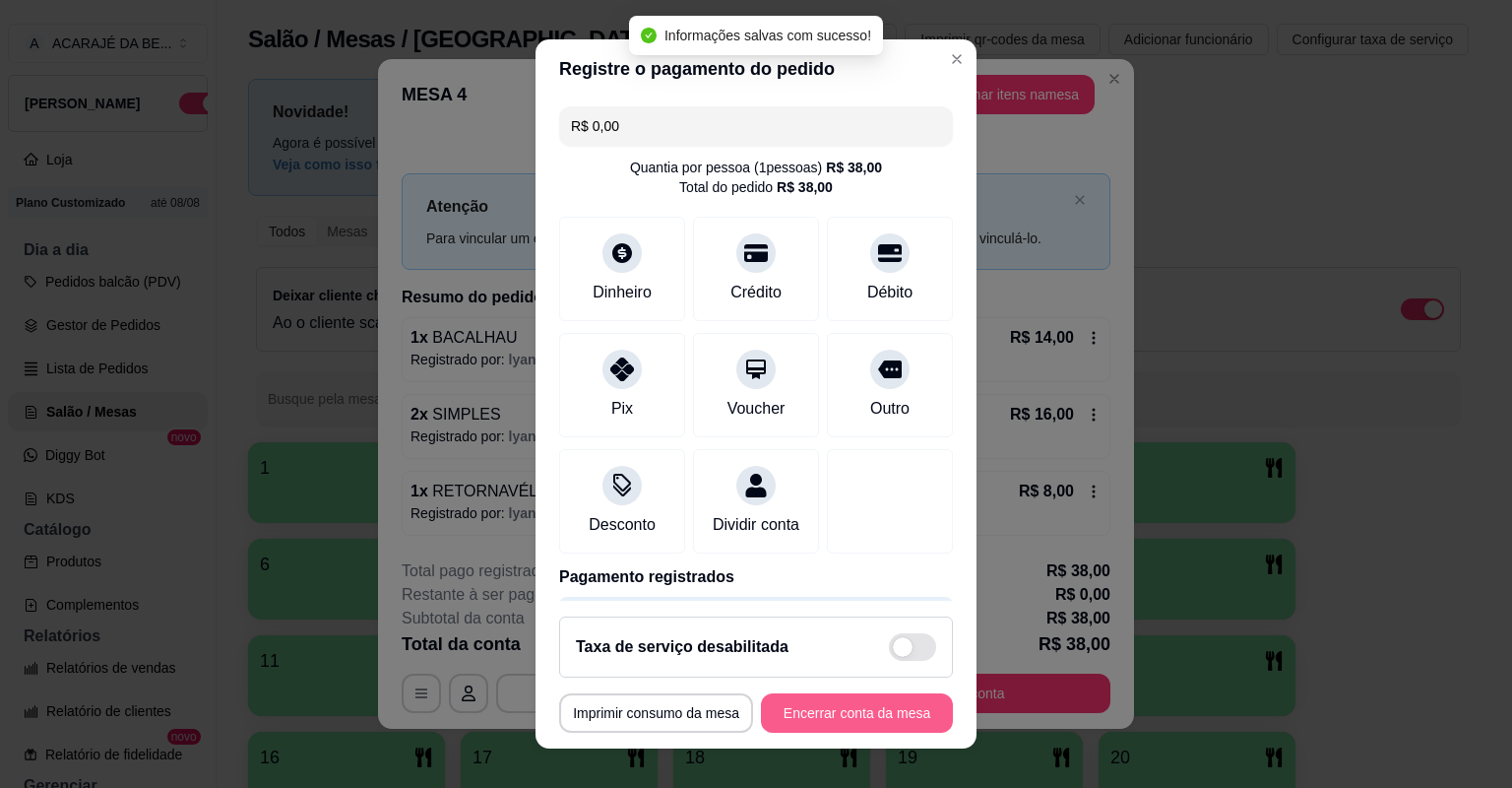 click on "Encerrar conta da mesa" at bounding box center [856, 713] 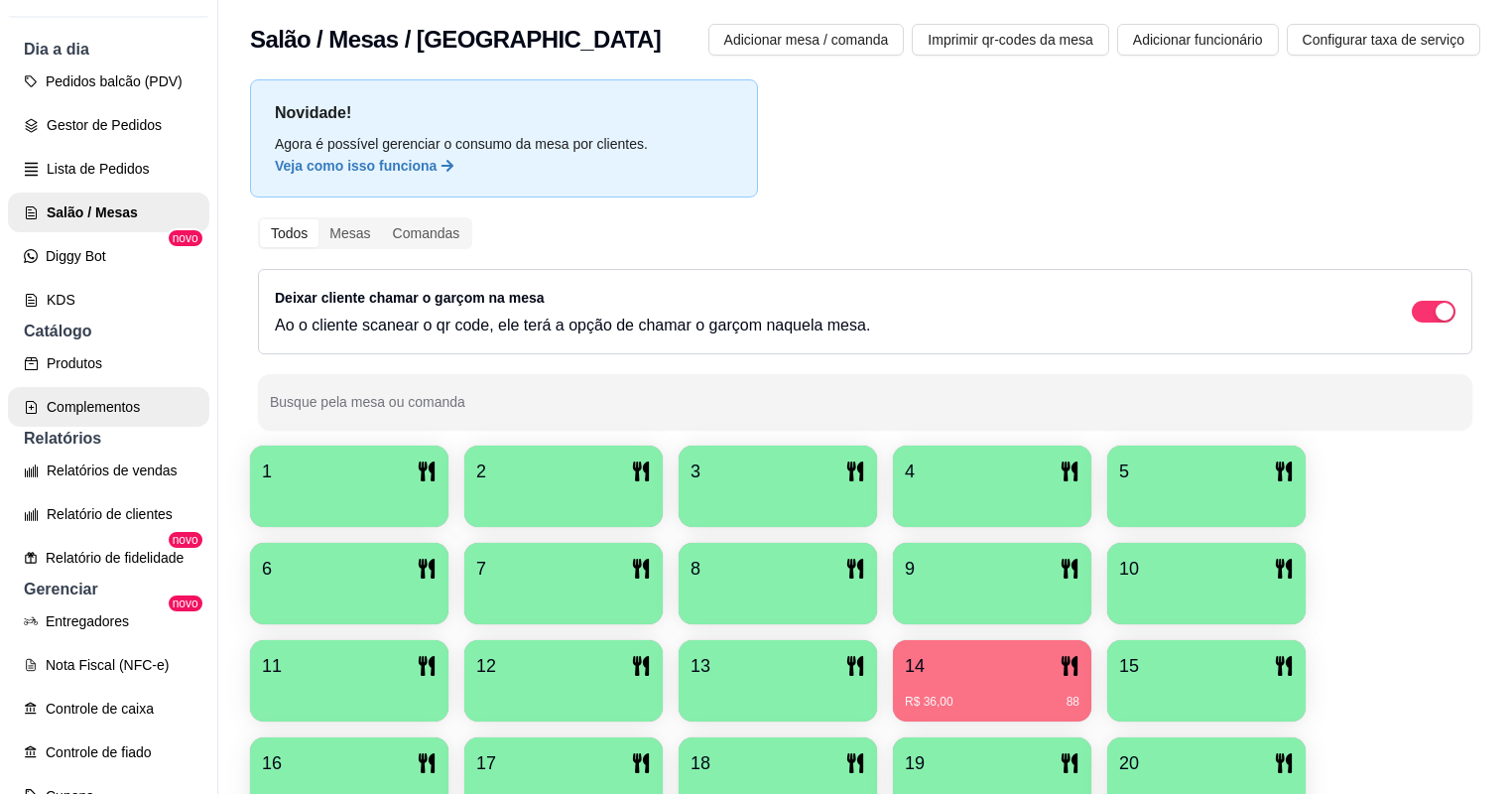 scroll, scrollTop: 318, scrollLeft: 0, axis: vertical 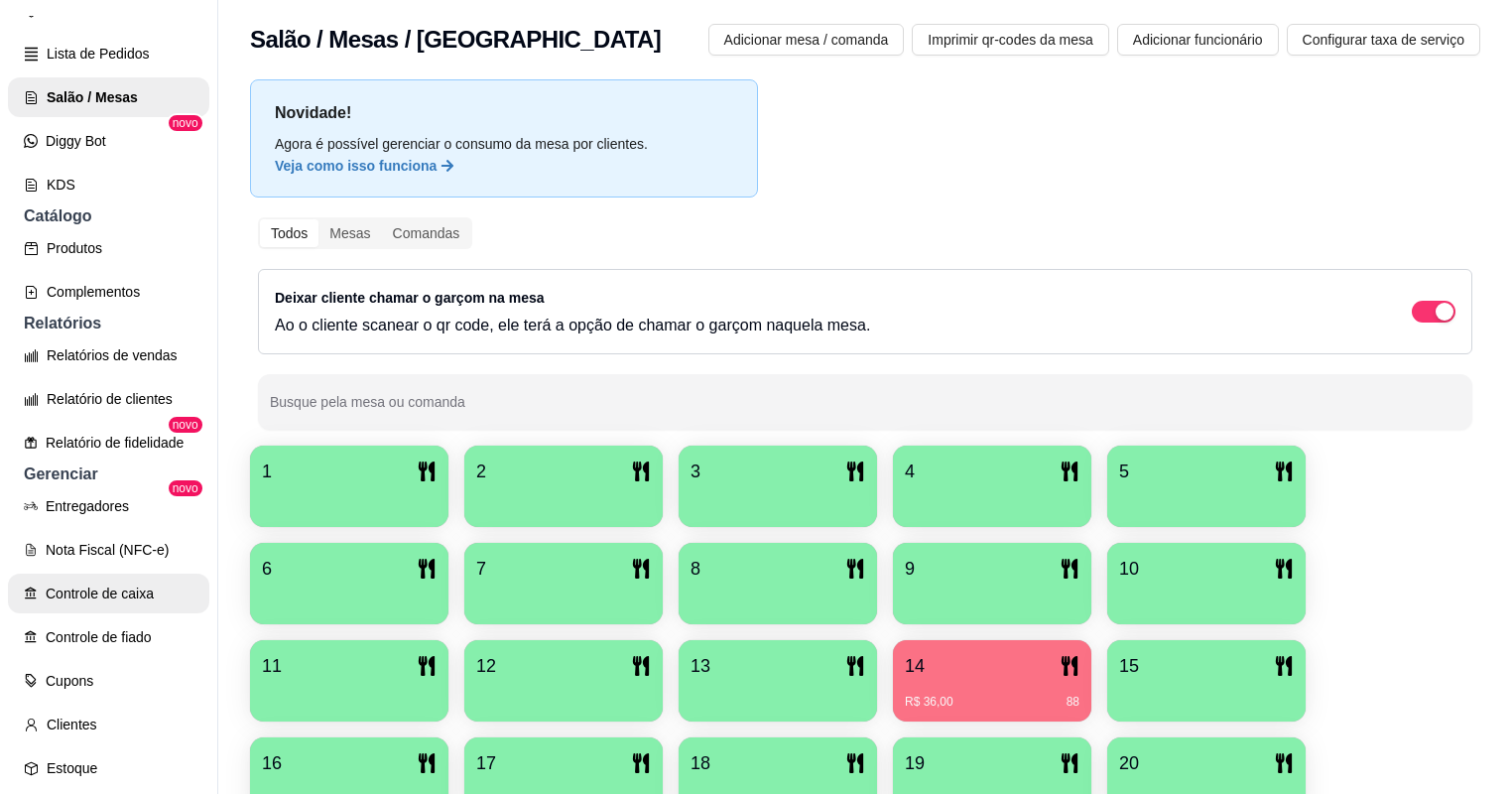 click on "Controle de caixa" at bounding box center (108, 594) 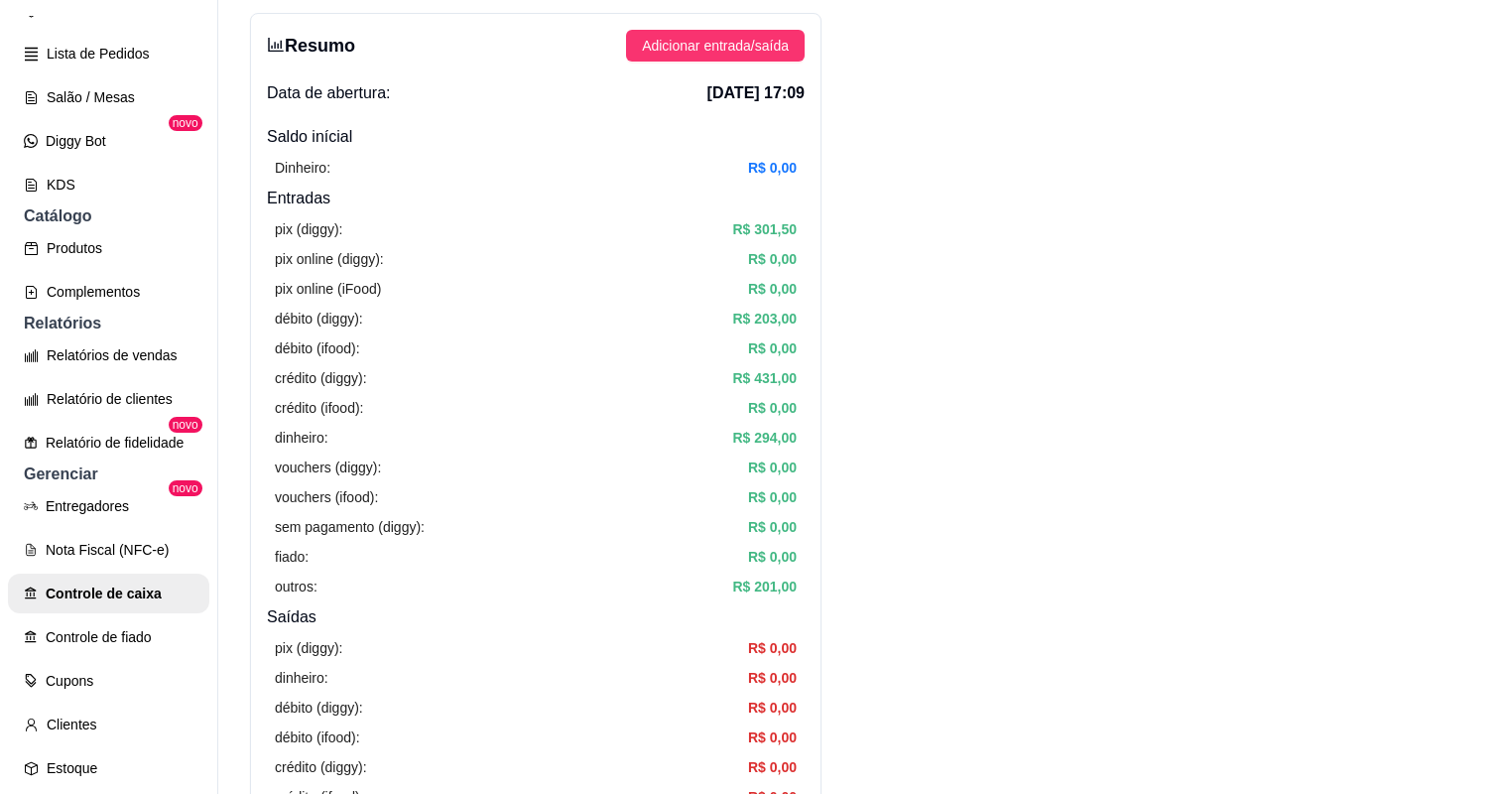 scroll, scrollTop: 0, scrollLeft: 0, axis: both 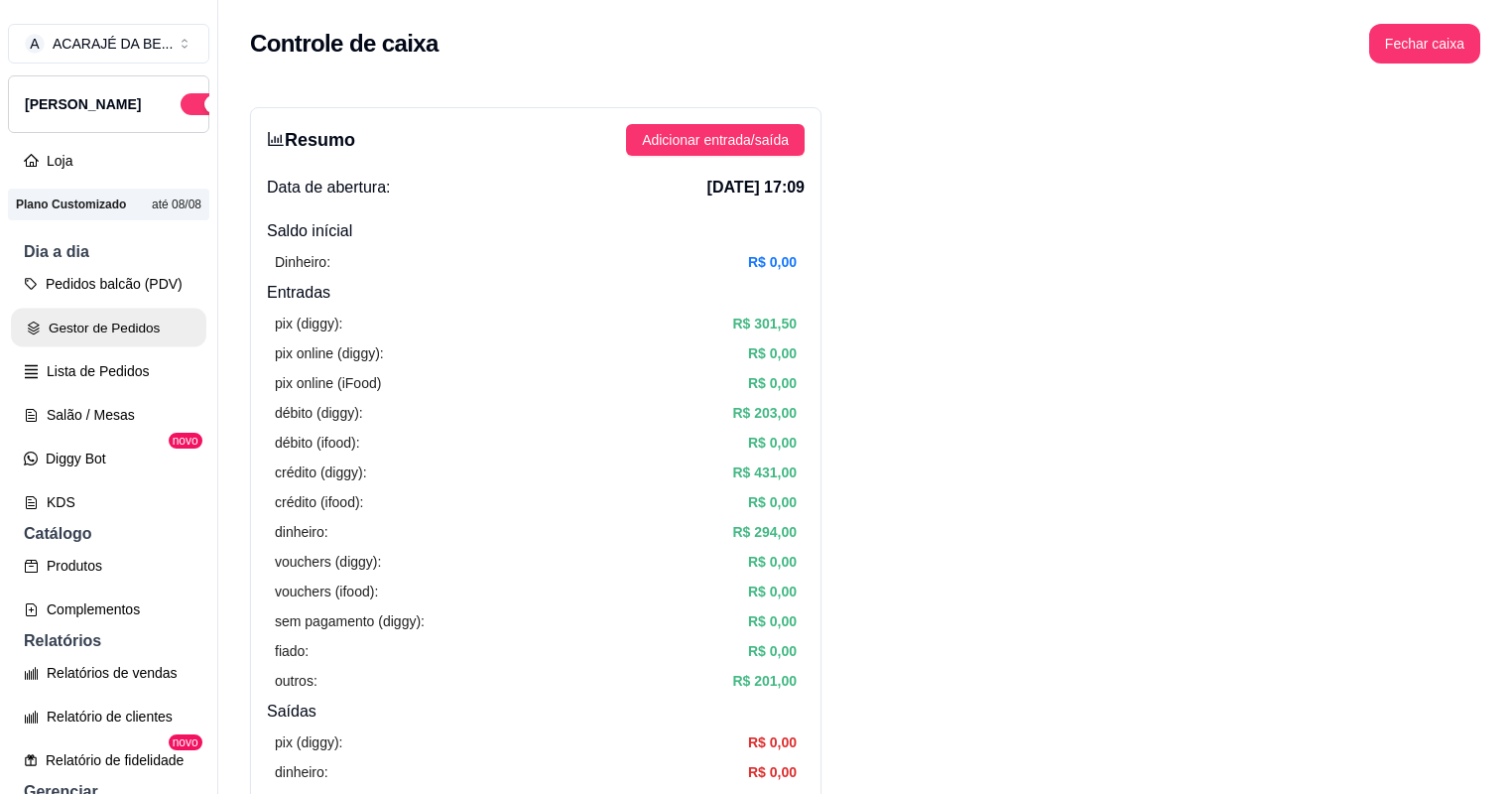 click on "Gestor de Pedidos" at bounding box center (108, 328) 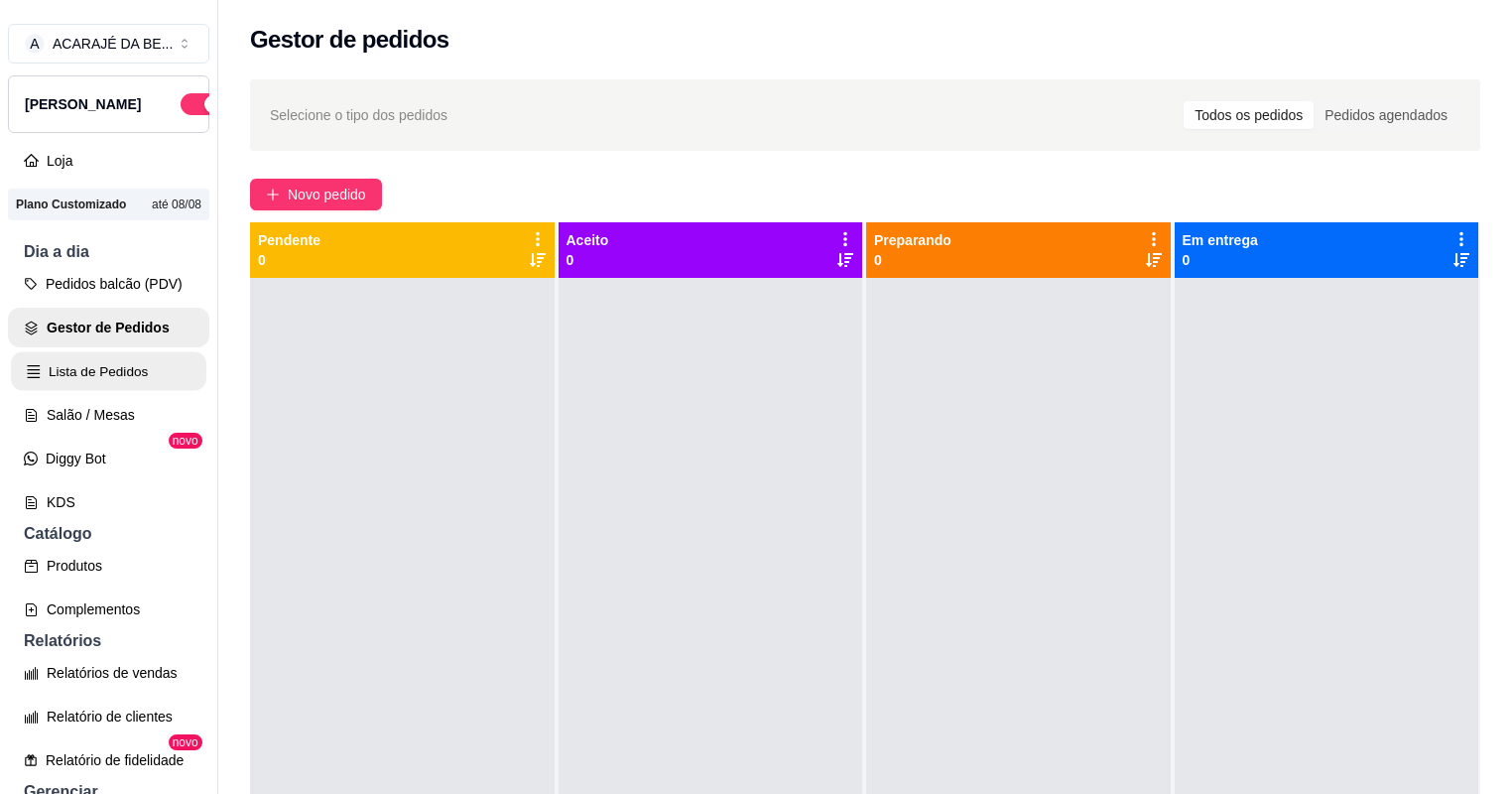 click on "Lista de Pedidos" at bounding box center (108, 371) 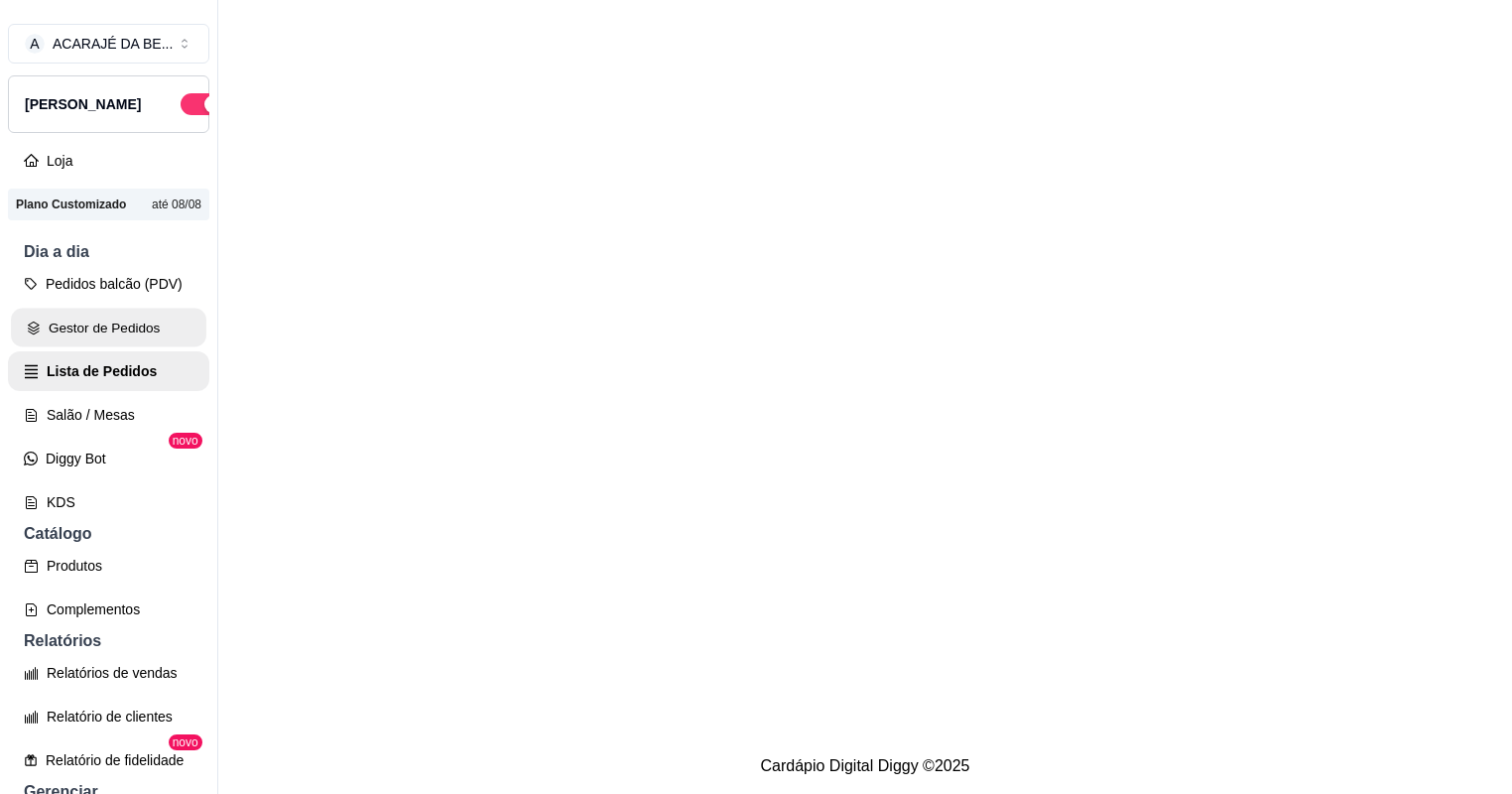 click on "Gestor de Pedidos" at bounding box center (108, 328) 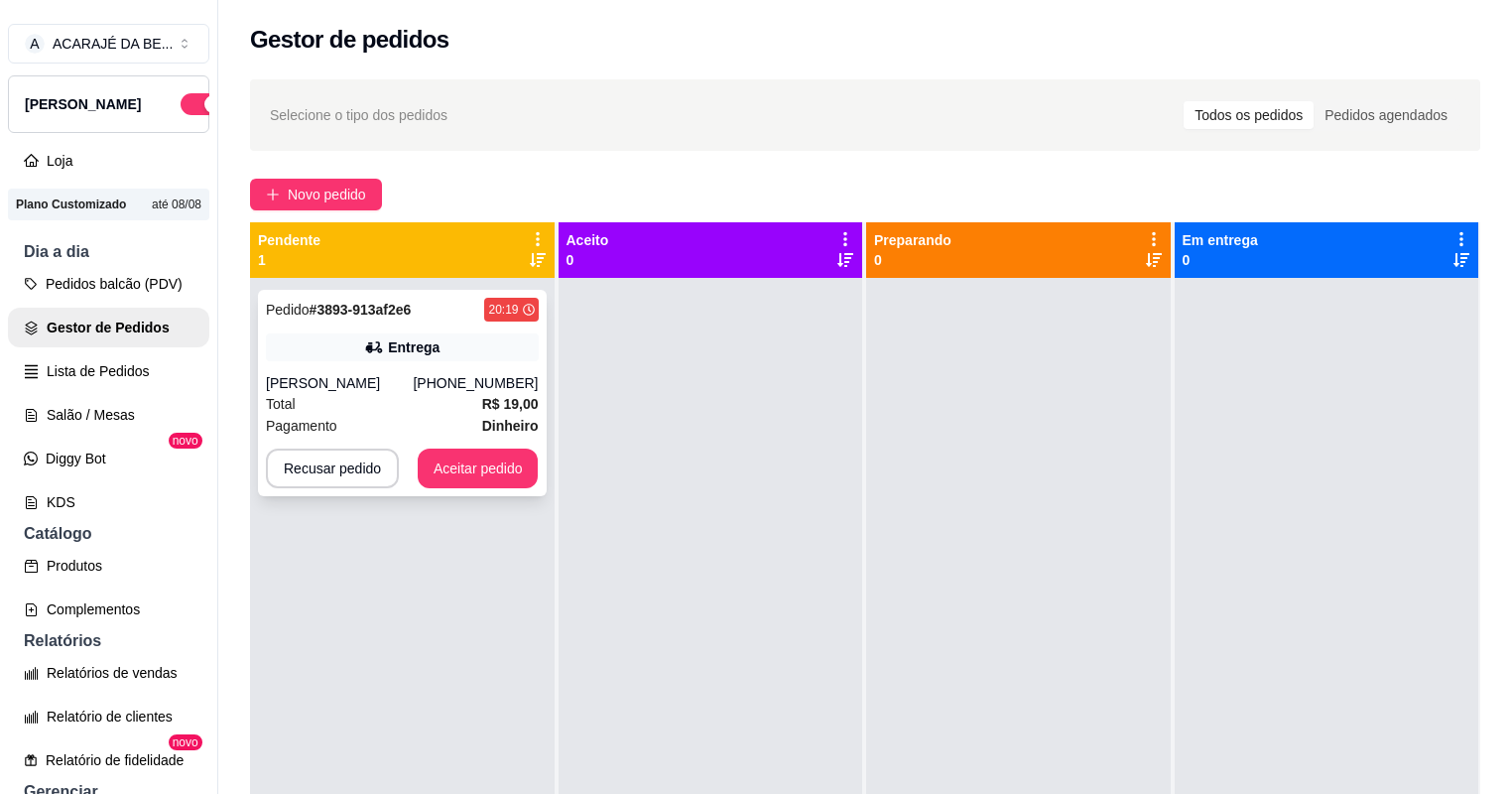 click on "Total R$ 19,00" at bounding box center [402, 404] 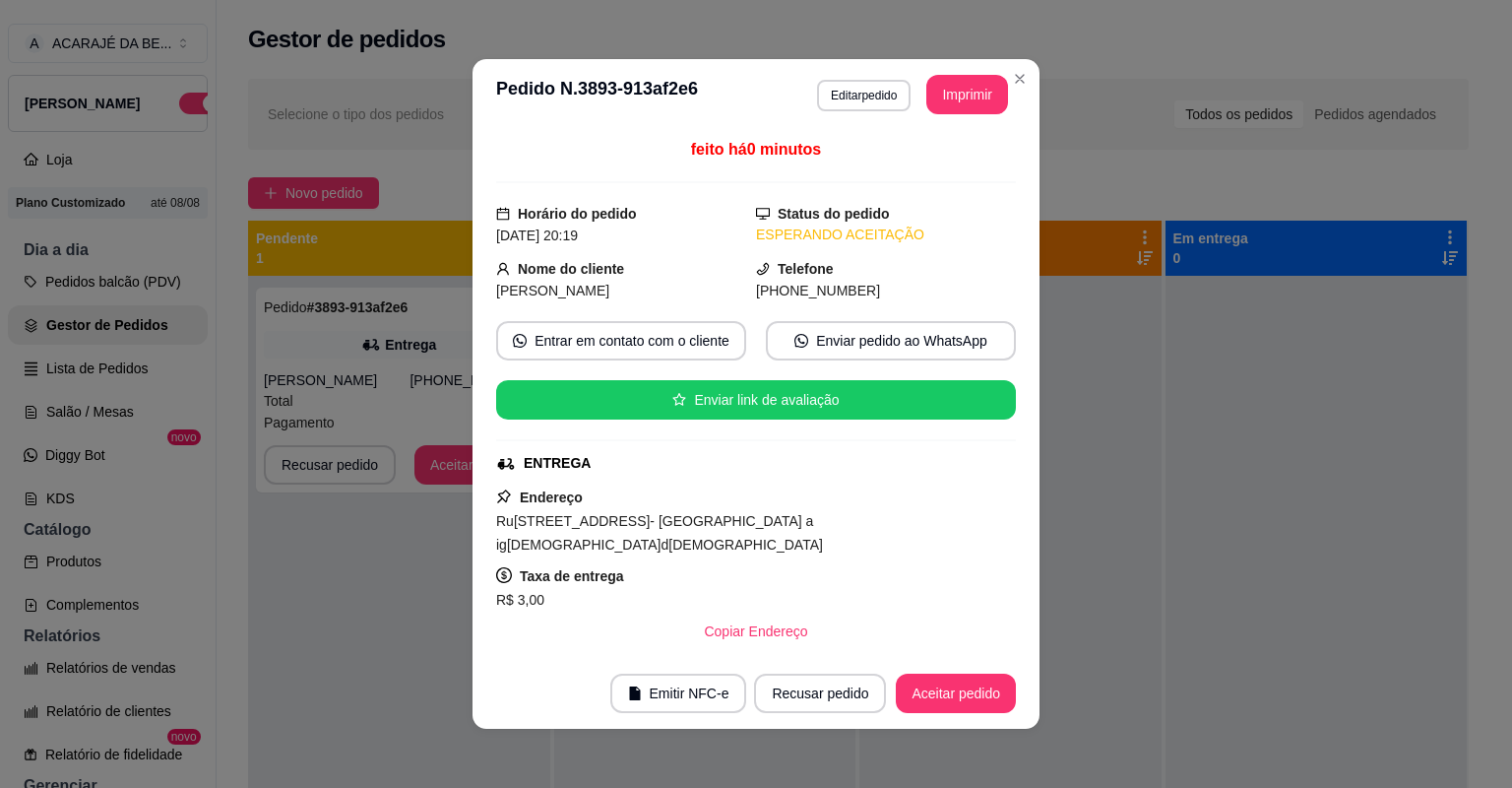 scroll, scrollTop: 294, scrollLeft: 0, axis: vertical 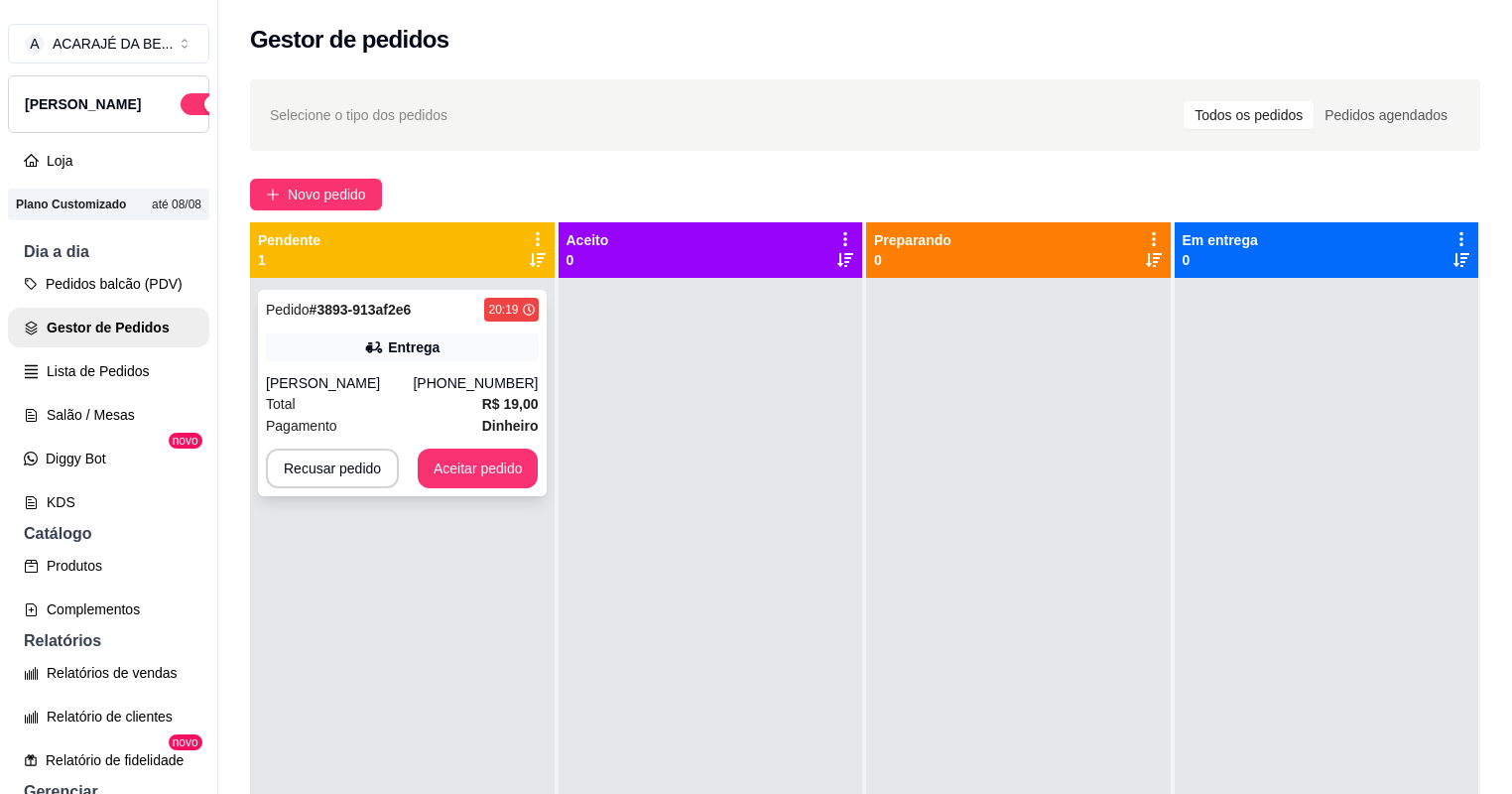 click on "Pagamento Dinheiro" at bounding box center (402, 426) 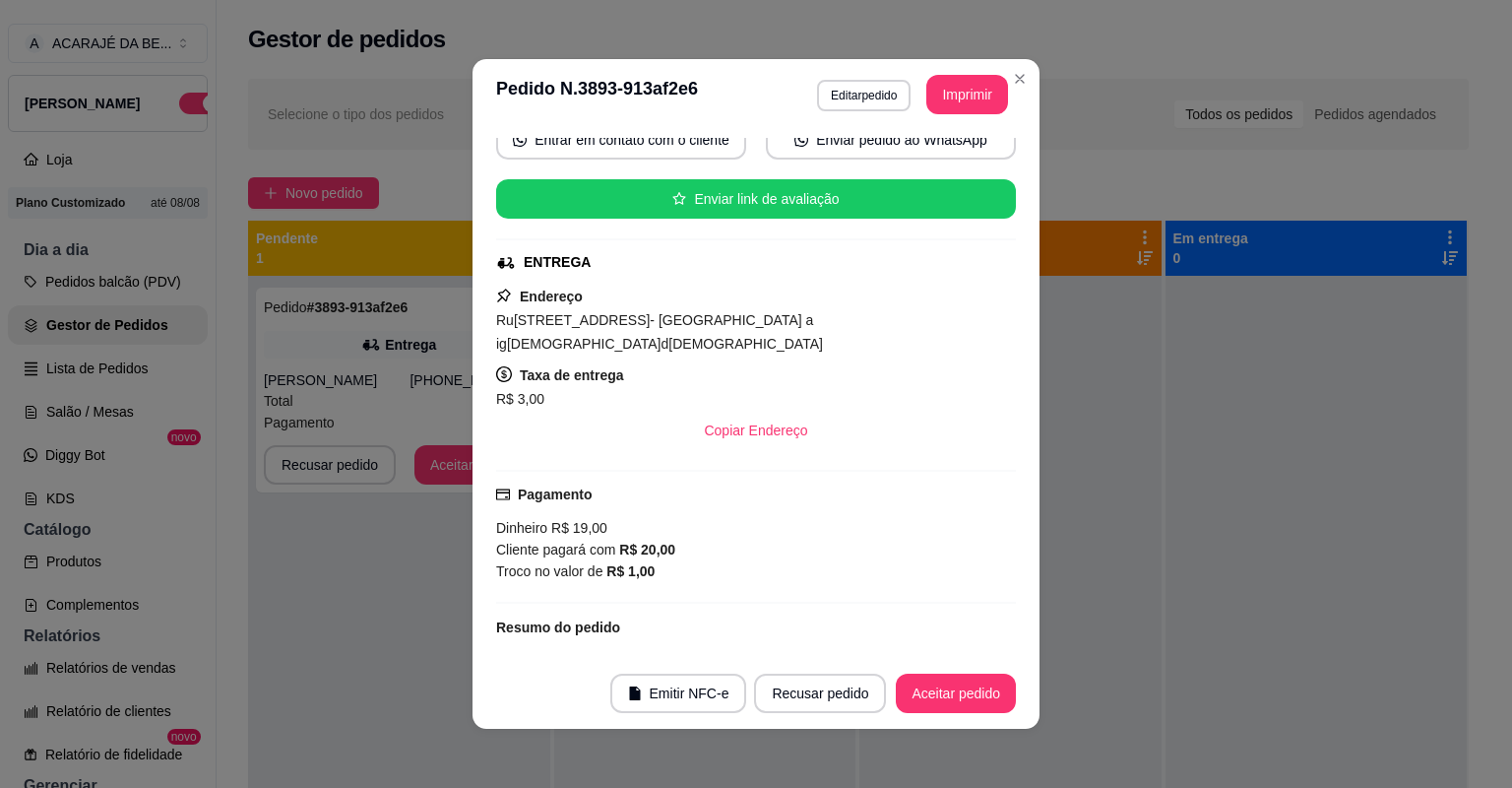 scroll, scrollTop: 57, scrollLeft: 0, axis: vertical 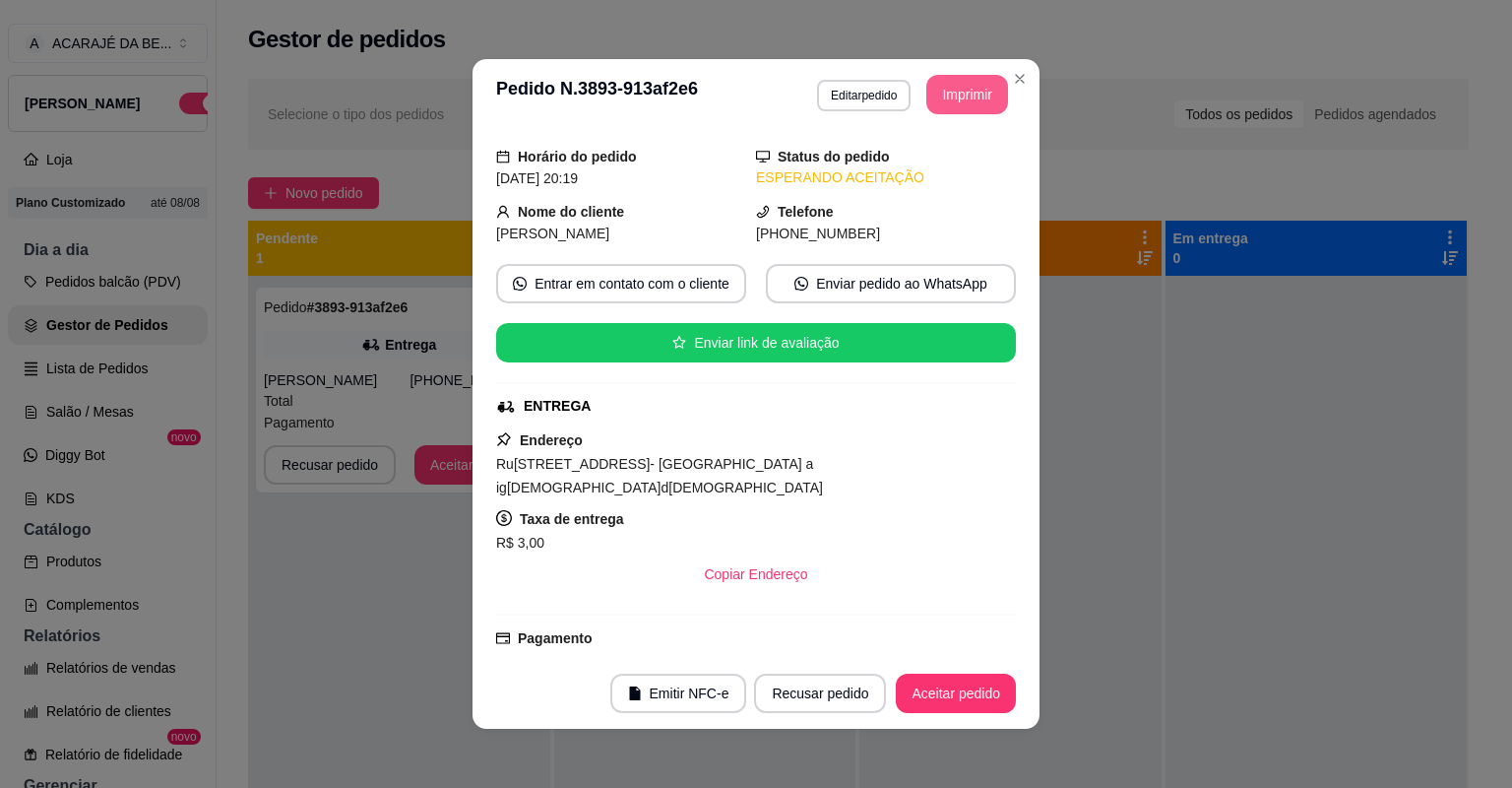 click on "Imprimir" at bounding box center [967, 95] 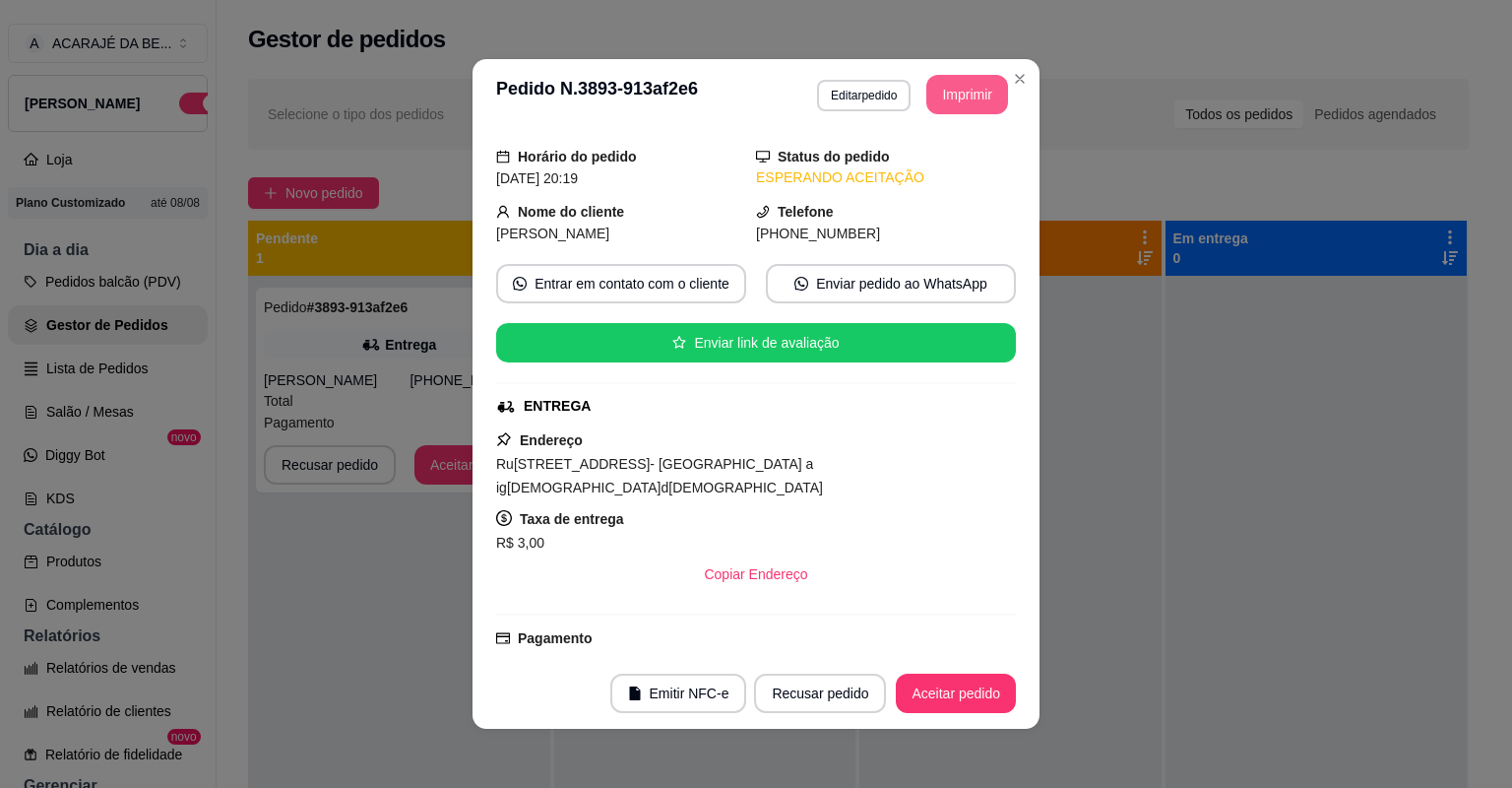 scroll, scrollTop: 0, scrollLeft: 0, axis: both 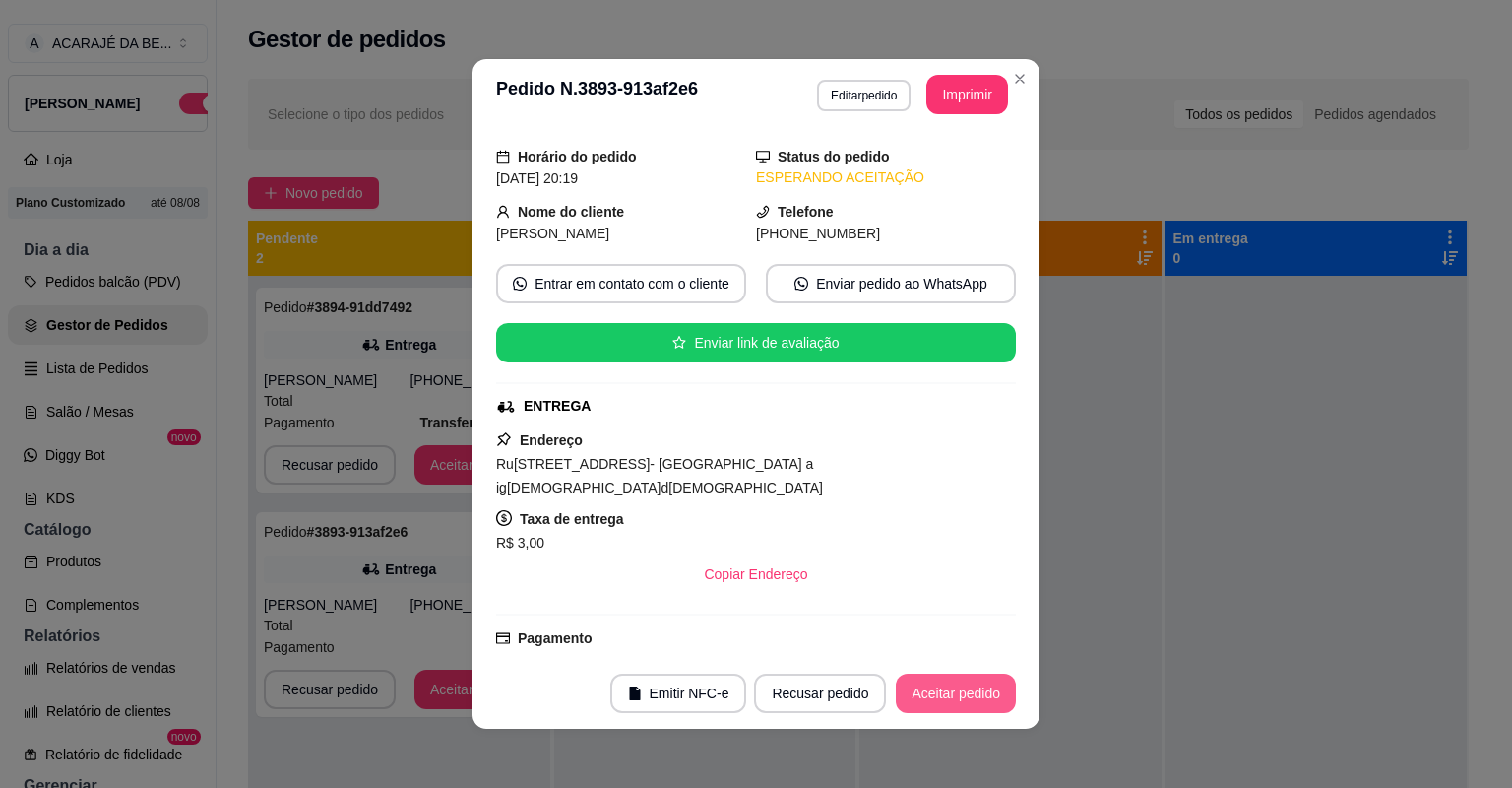 click on "Aceitar pedido" at bounding box center [956, 693] 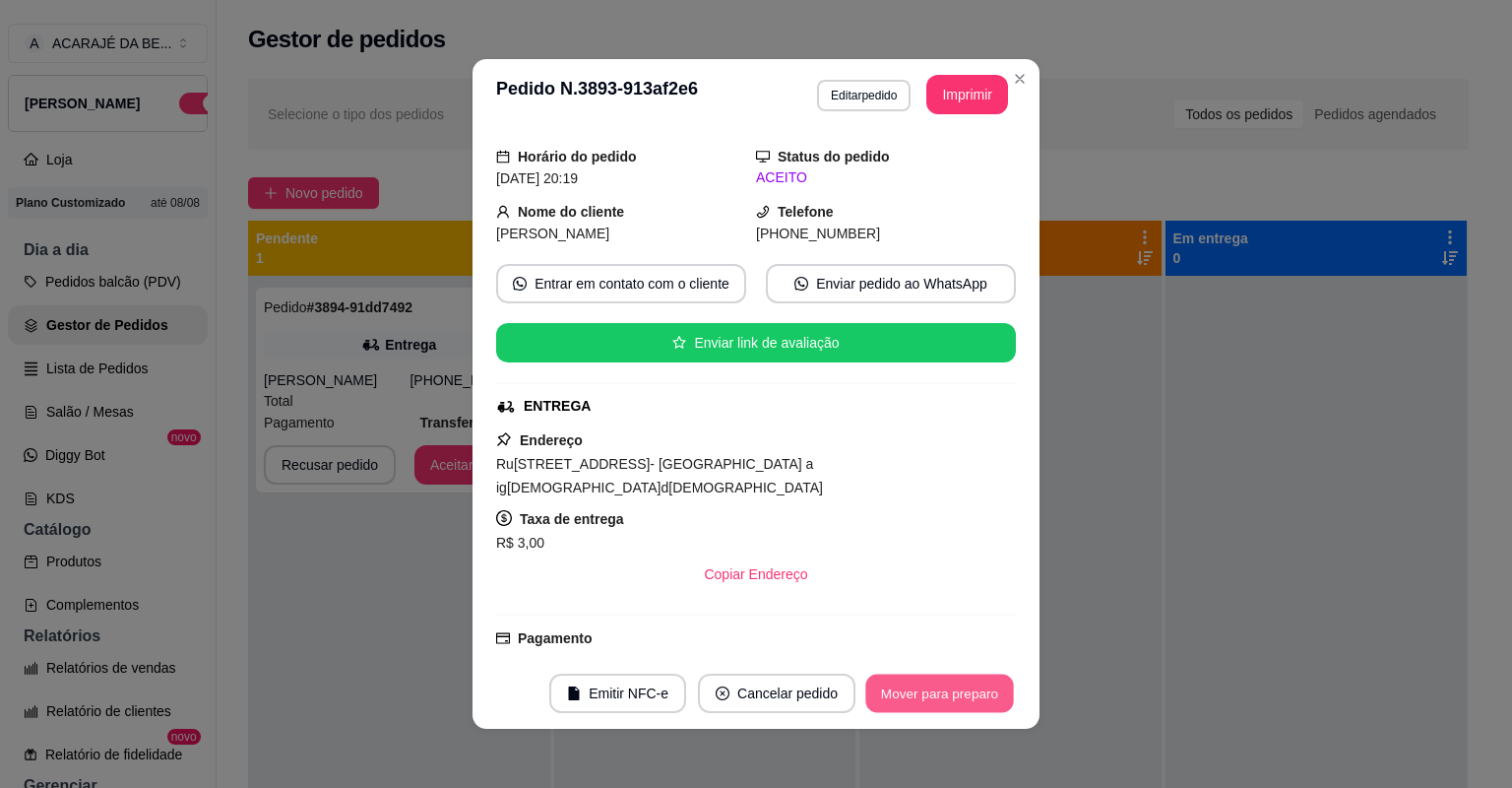 click on "Mover para preparo" at bounding box center [939, 693] 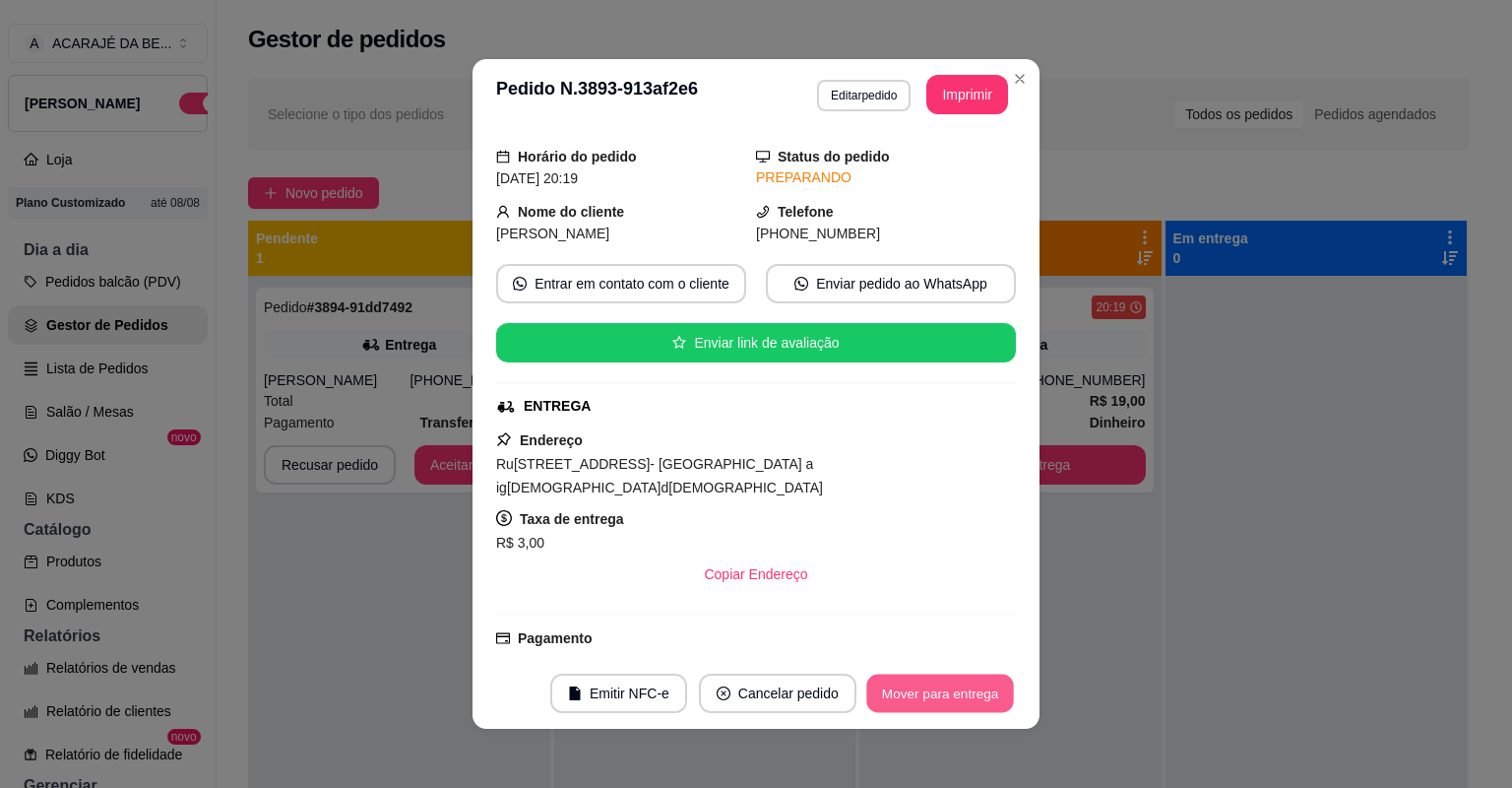 click on "Mover para entrega" at bounding box center [940, 693] 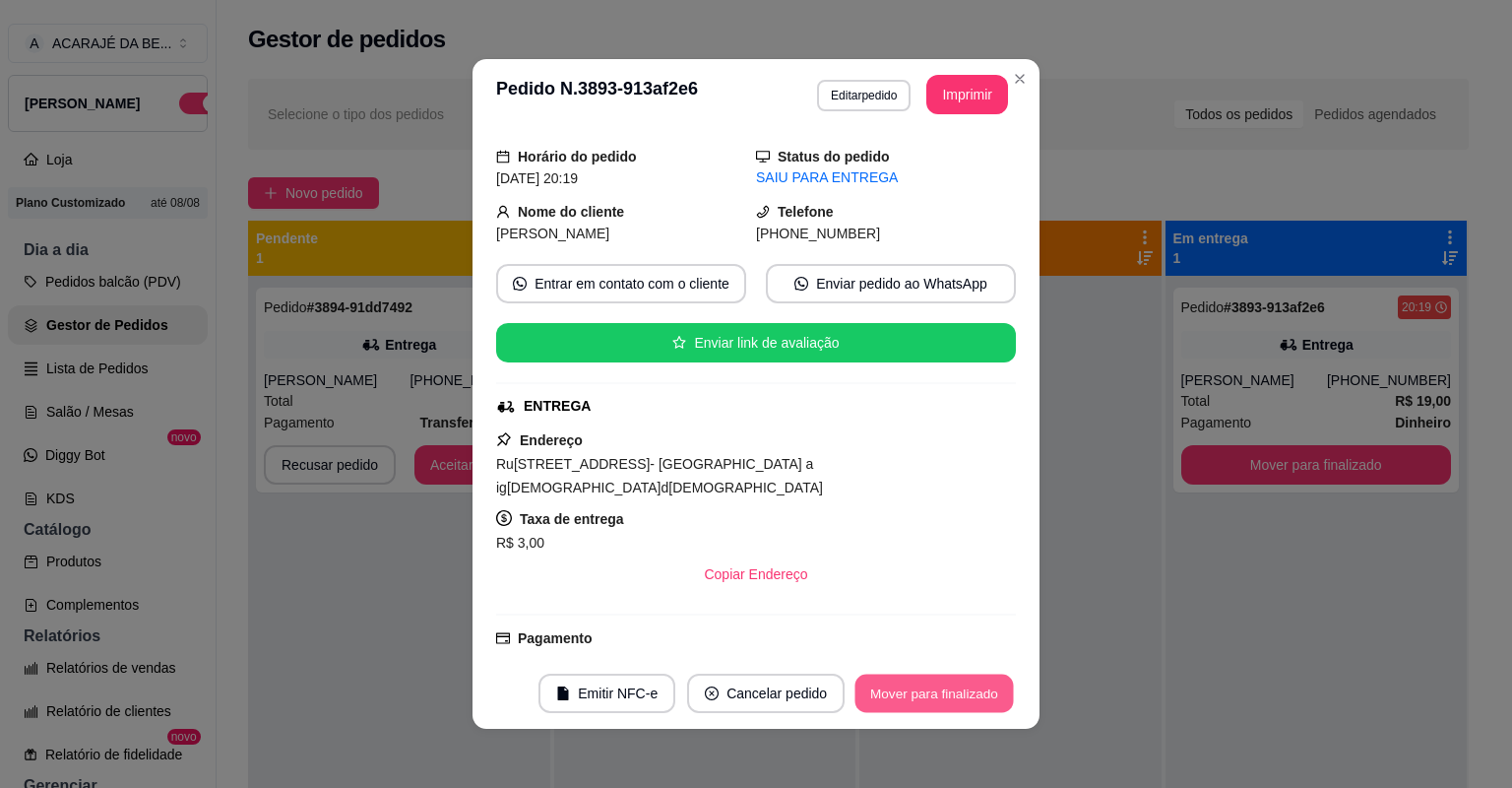 click on "Mover para finalizado" at bounding box center (934, 693) 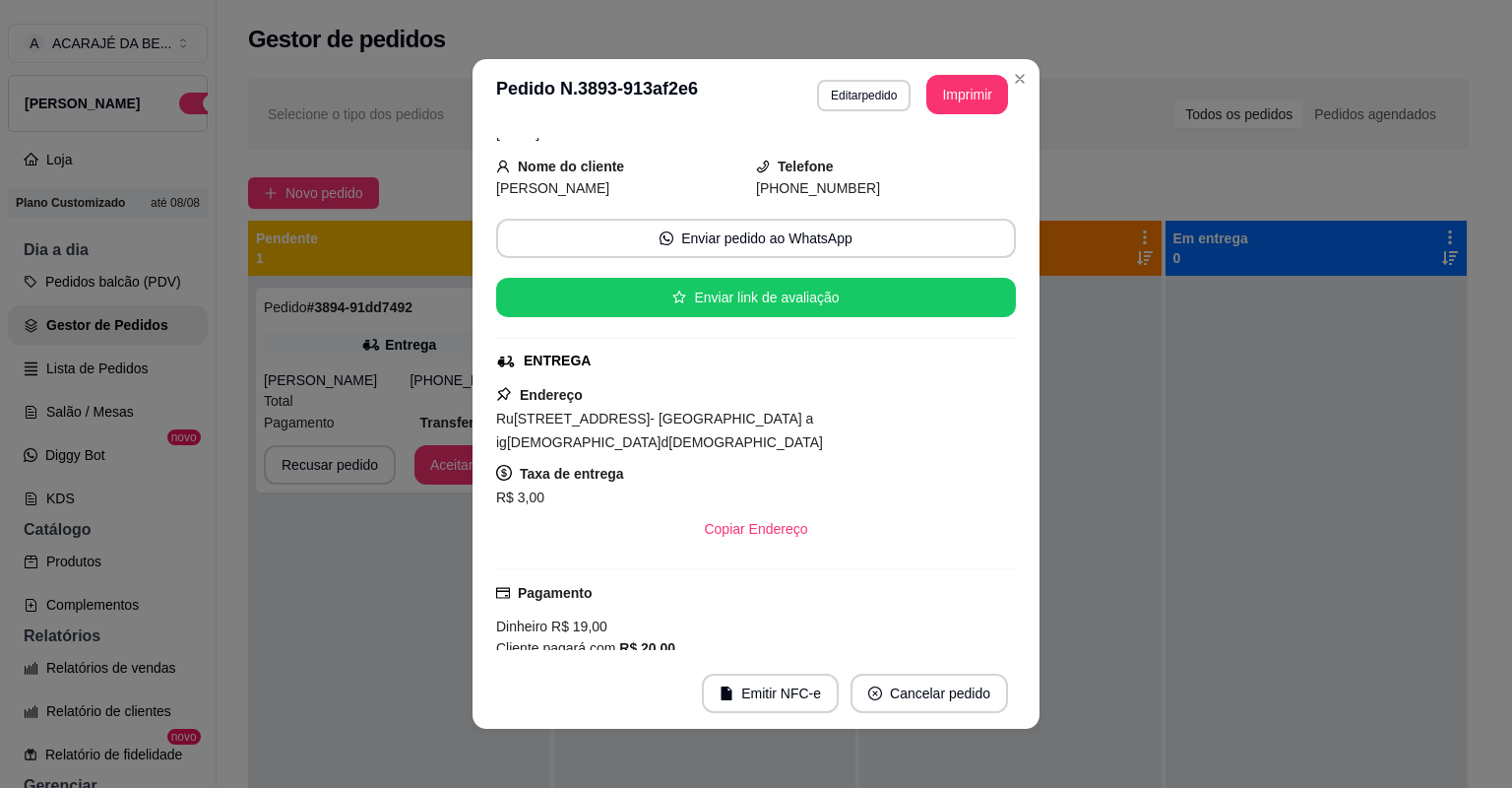 scroll, scrollTop: 12, scrollLeft: 0, axis: vertical 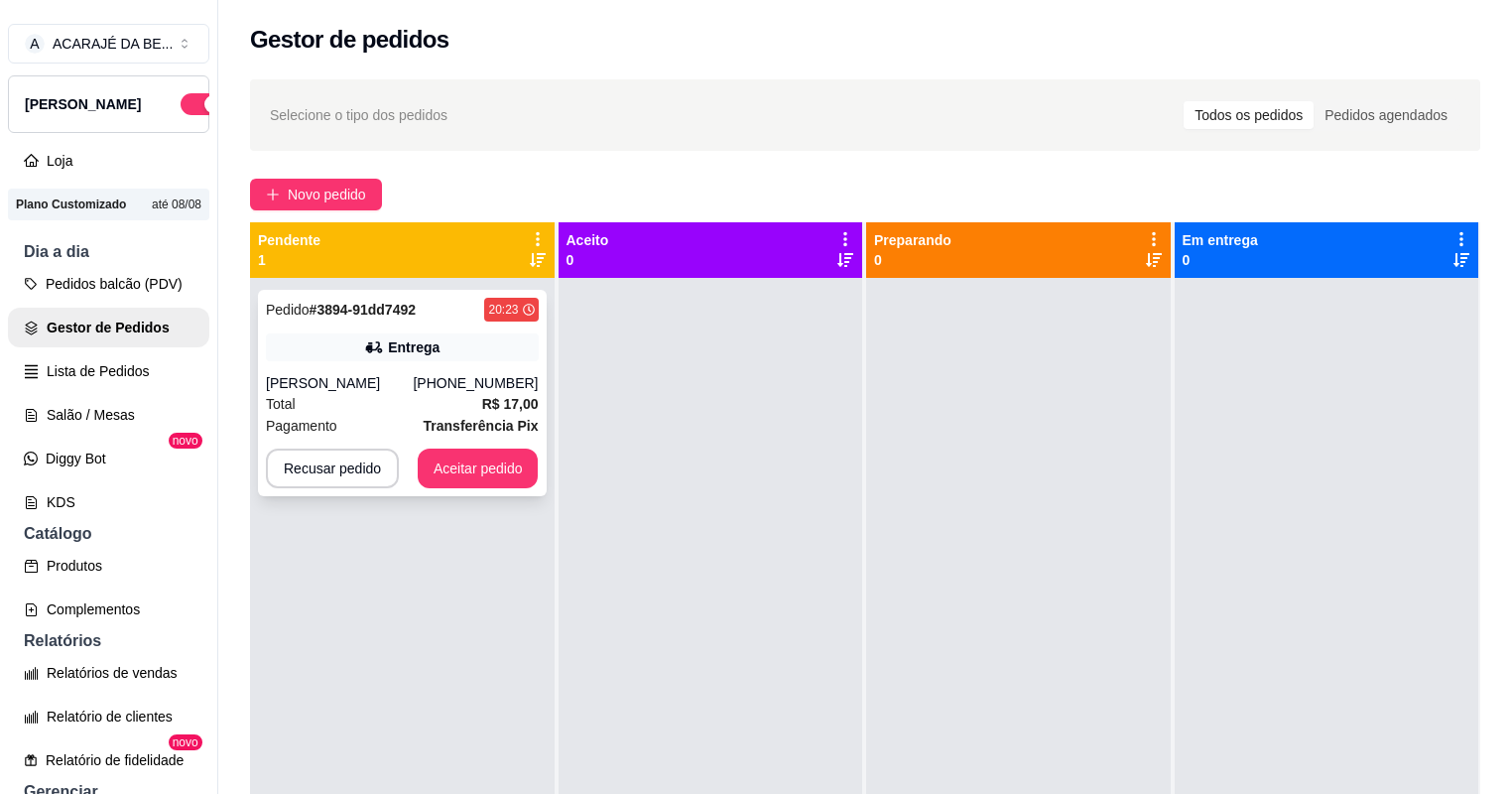 click on "Total R$ 17,00" at bounding box center (402, 404) 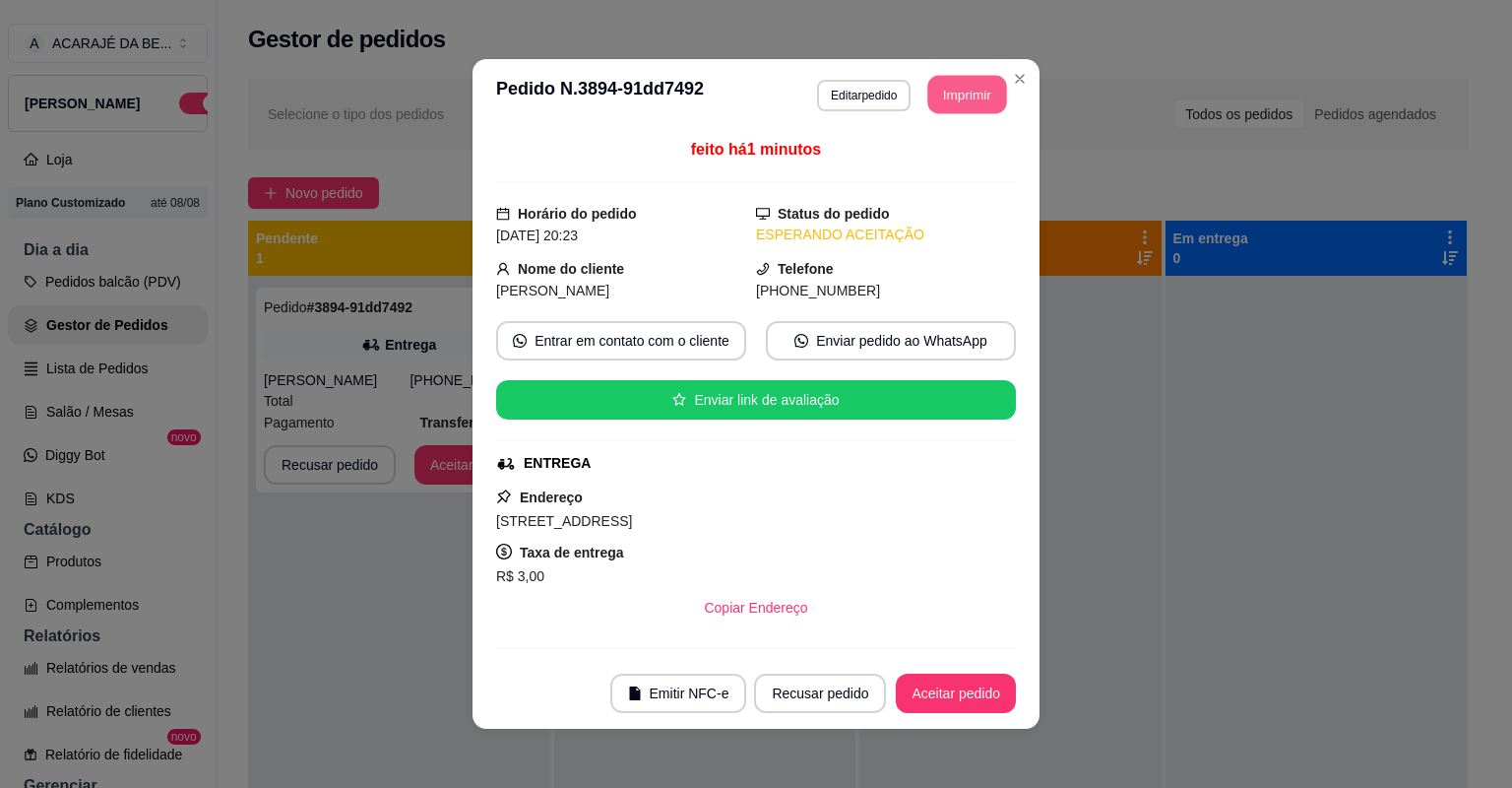 click on "Imprimir" at bounding box center [968, 95] 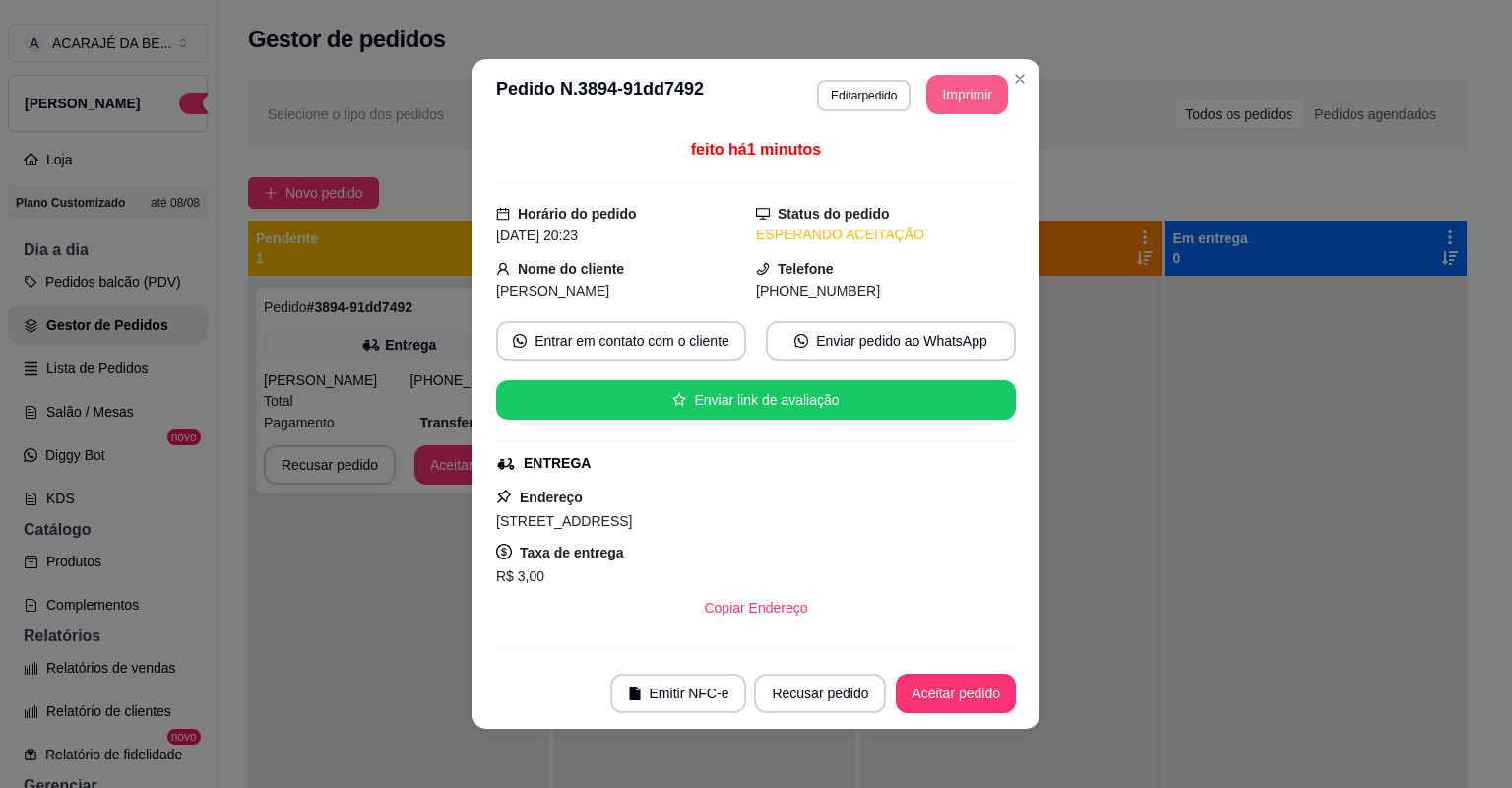 scroll, scrollTop: 0, scrollLeft: 0, axis: both 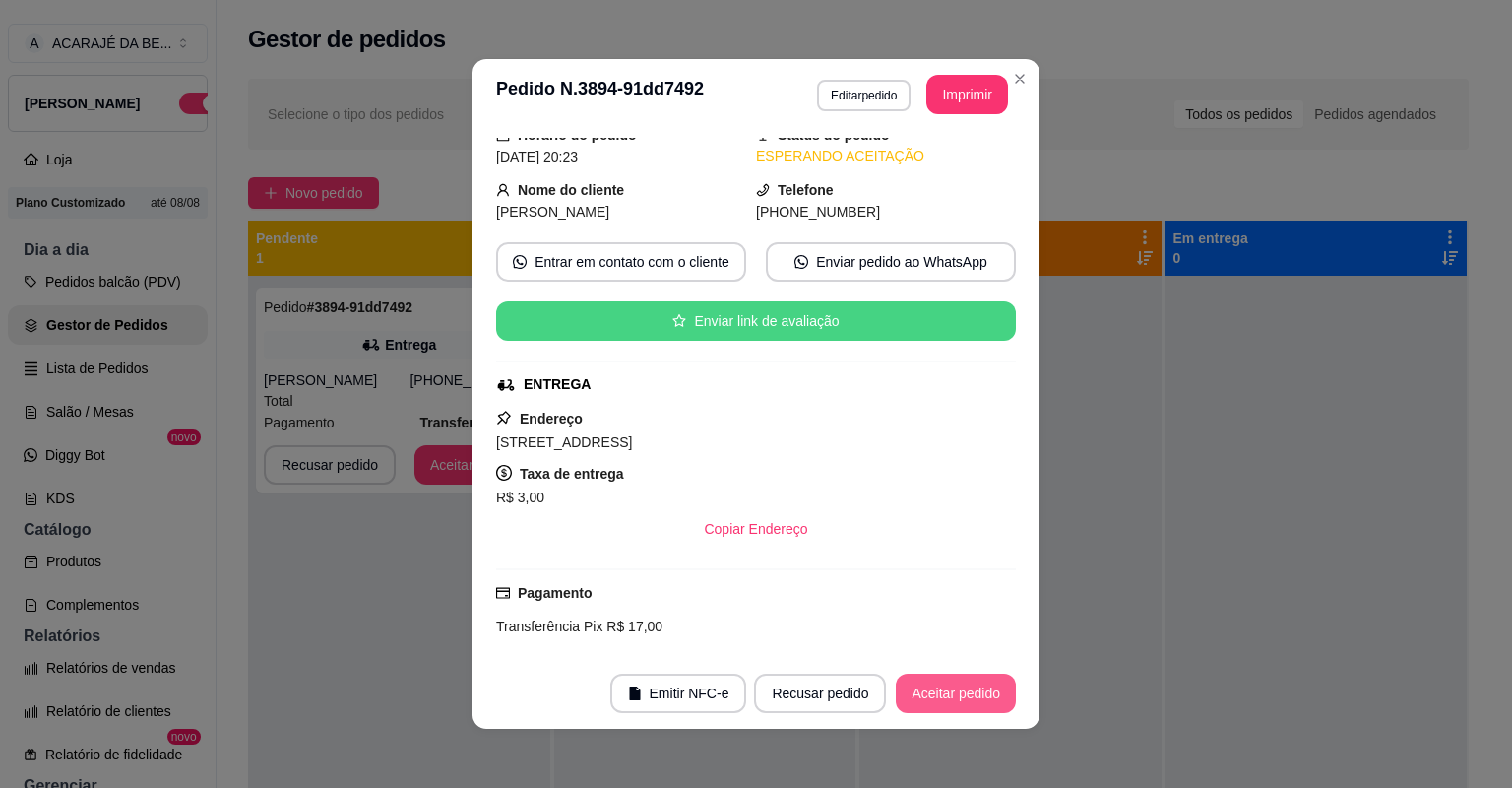 click on "Aceitar pedido" at bounding box center (956, 693) 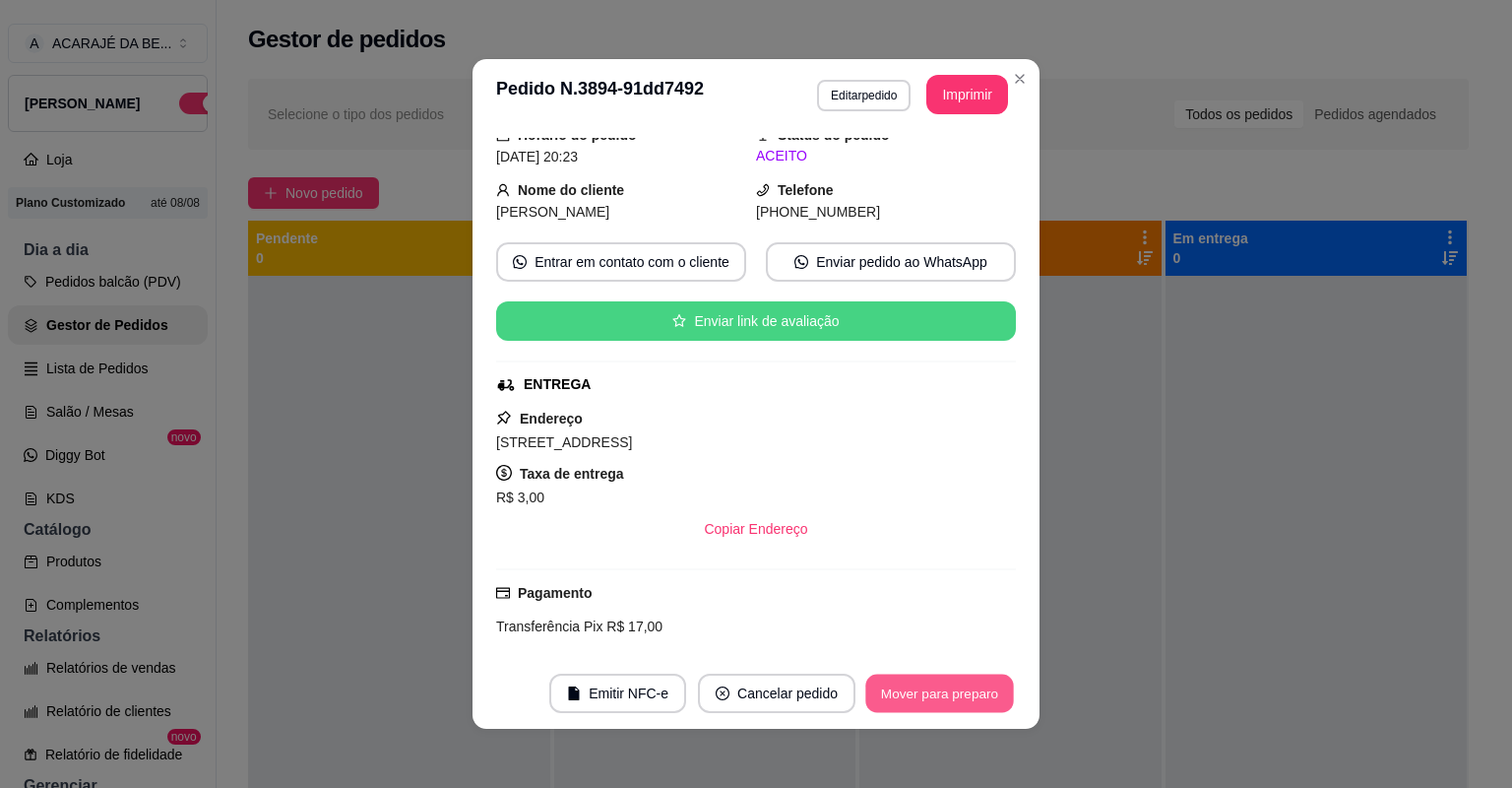 click on "Mover para preparo" at bounding box center (939, 693) 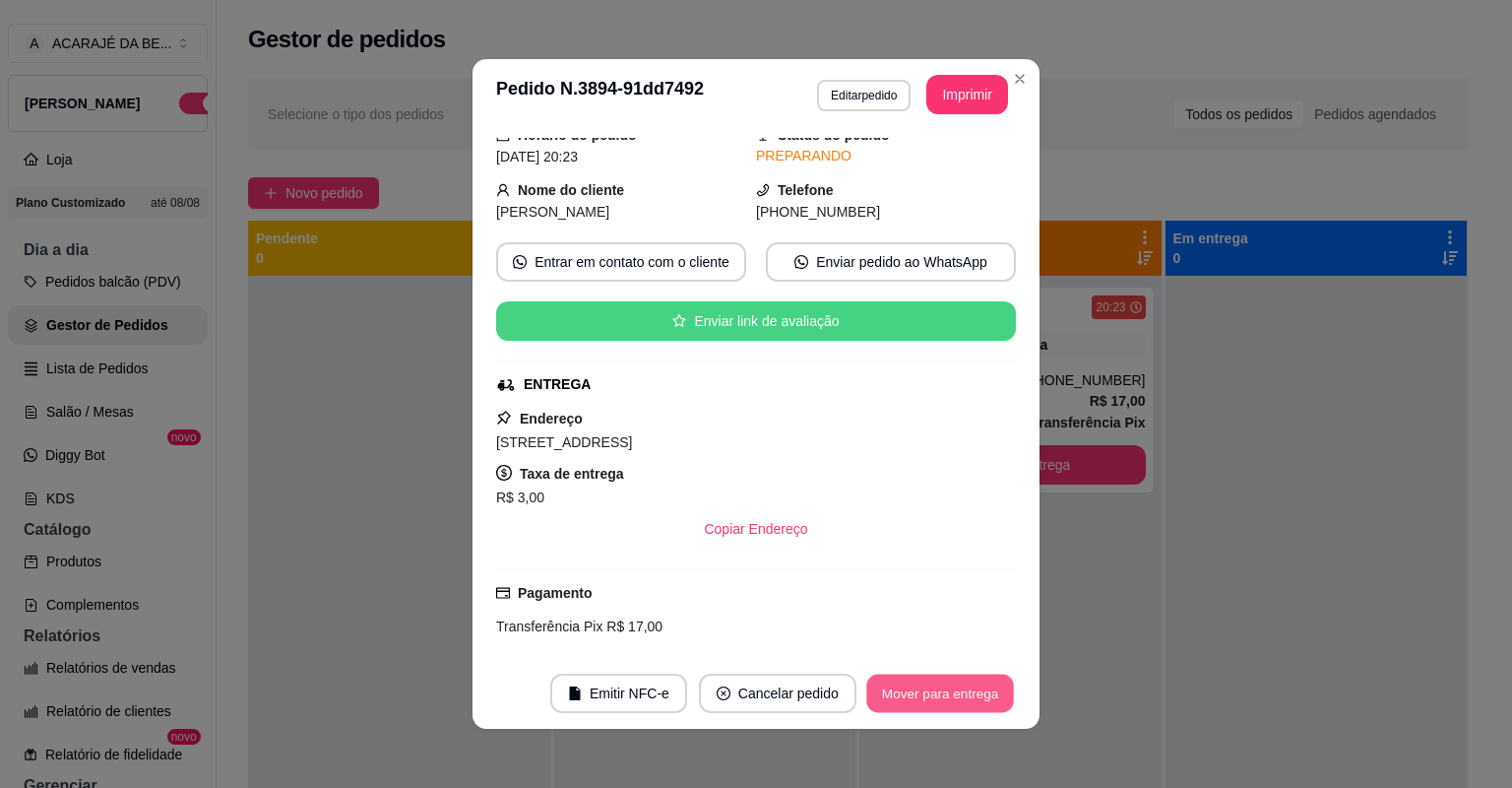 click on "Mover para entrega" at bounding box center [940, 693] 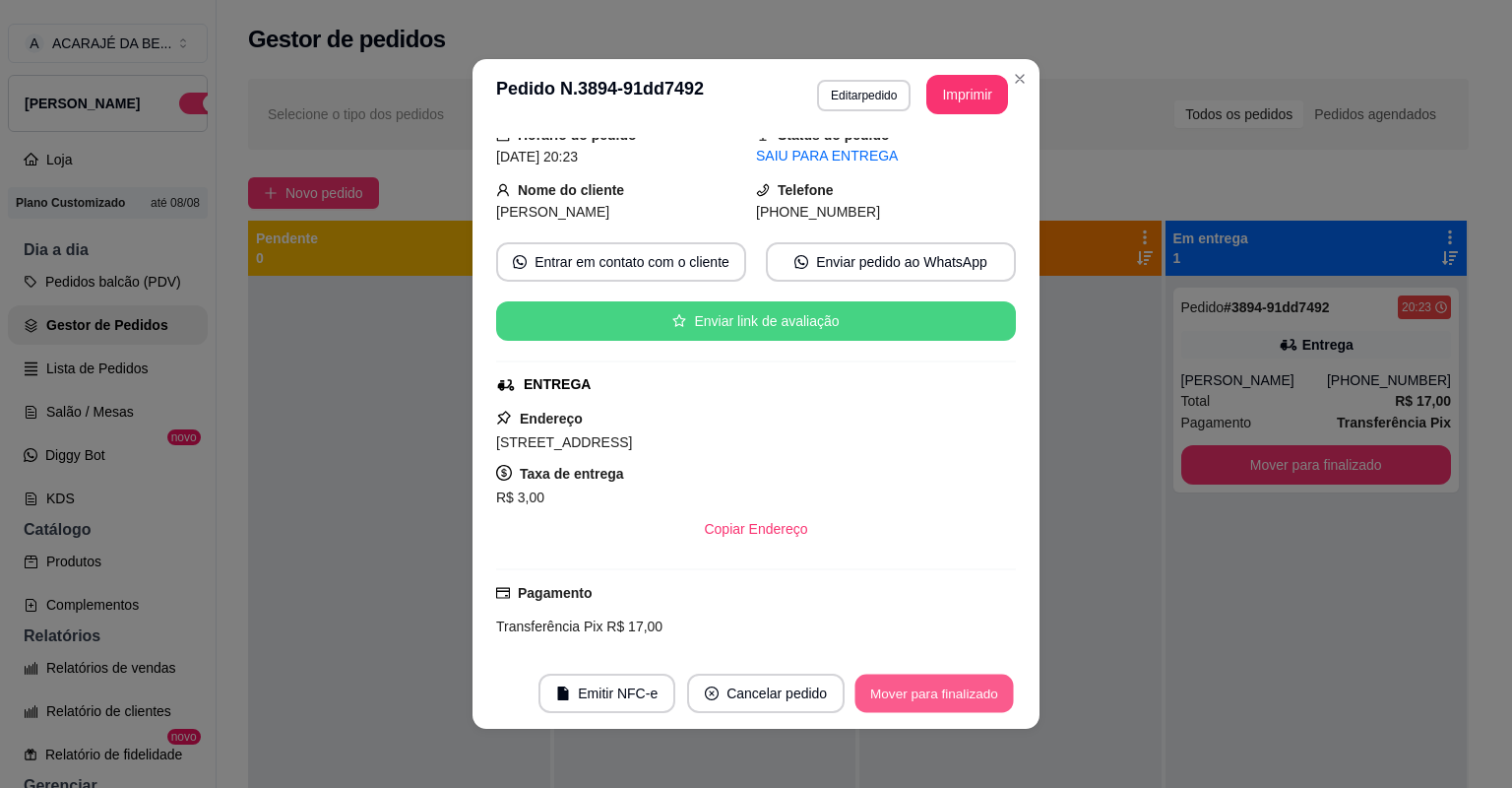 click on "Mover para finalizado" at bounding box center (934, 693) 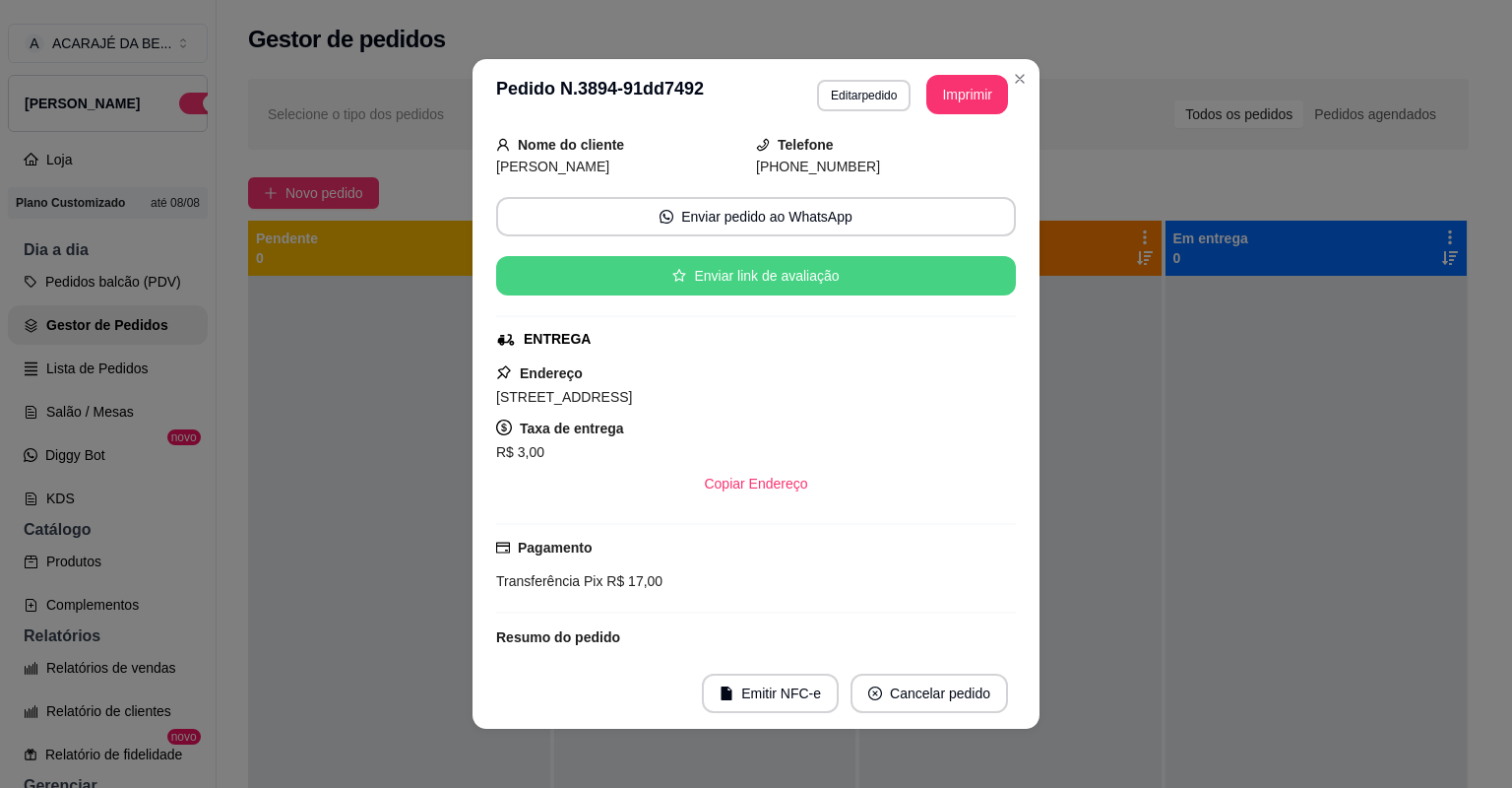 scroll, scrollTop: 33, scrollLeft: 0, axis: vertical 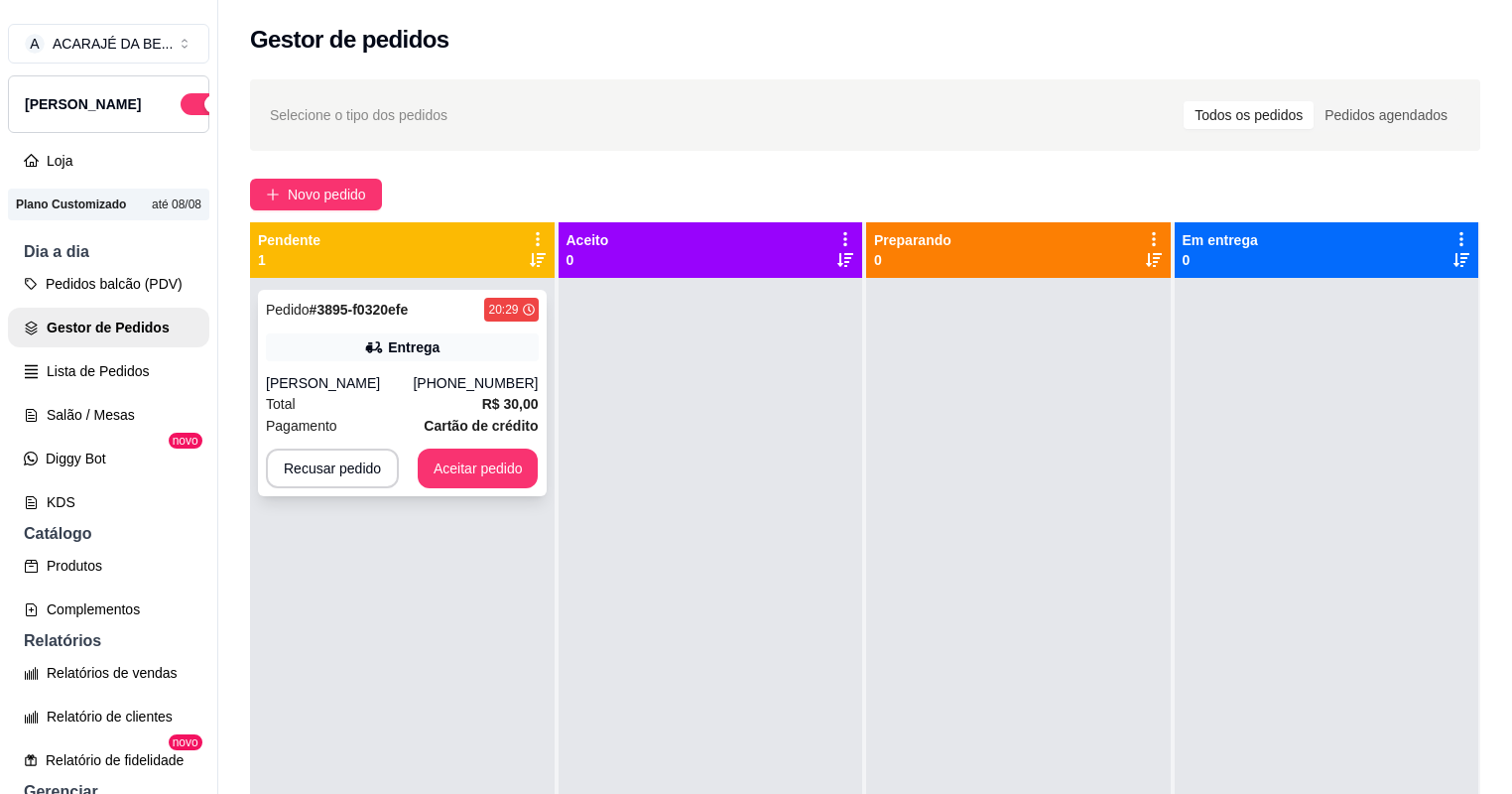 click on "[PERSON_NAME]" at bounding box center [339, 383] 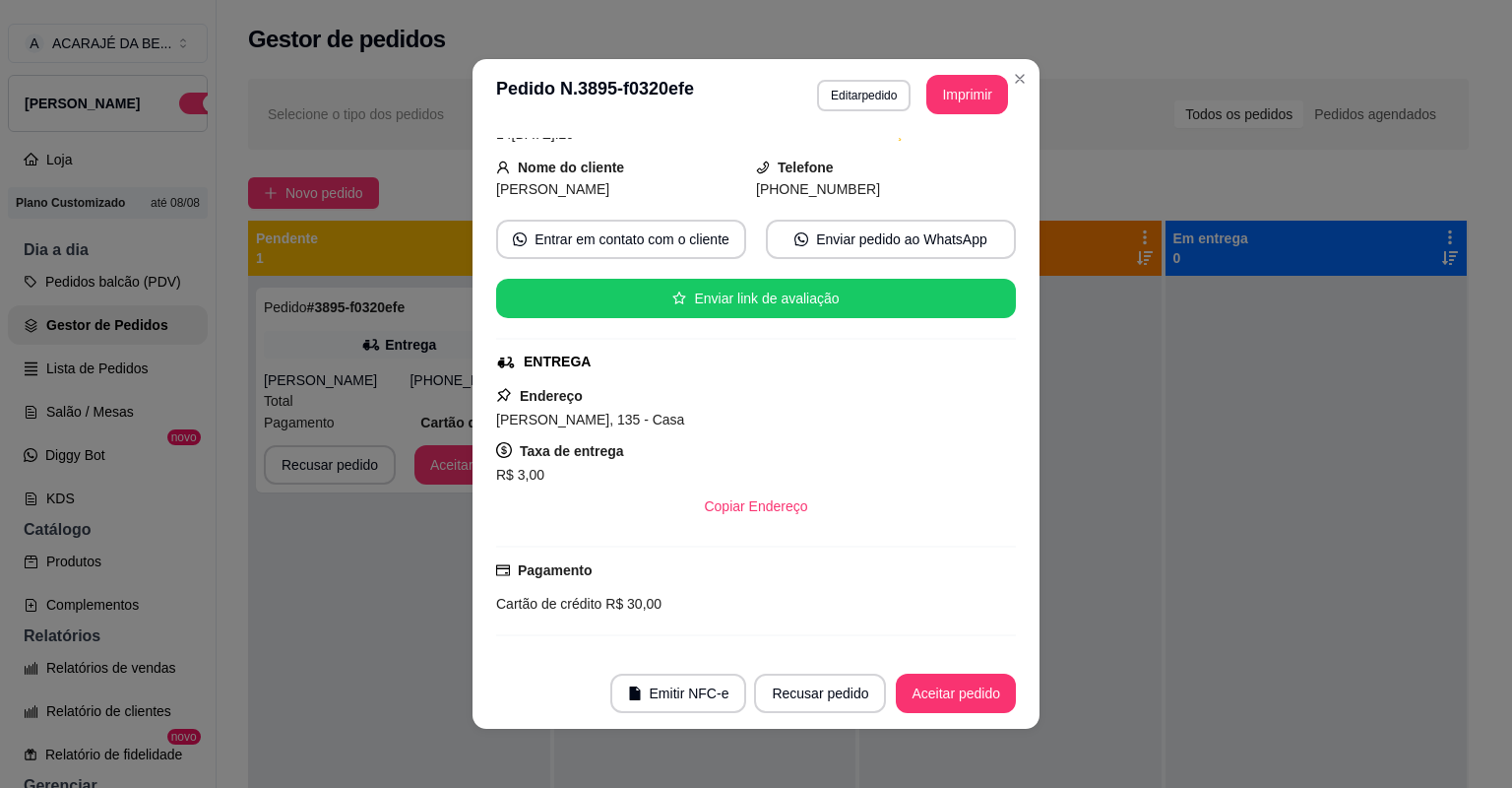 scroll, scrollTop: 315, scrollLeft: 0, axis: vertical 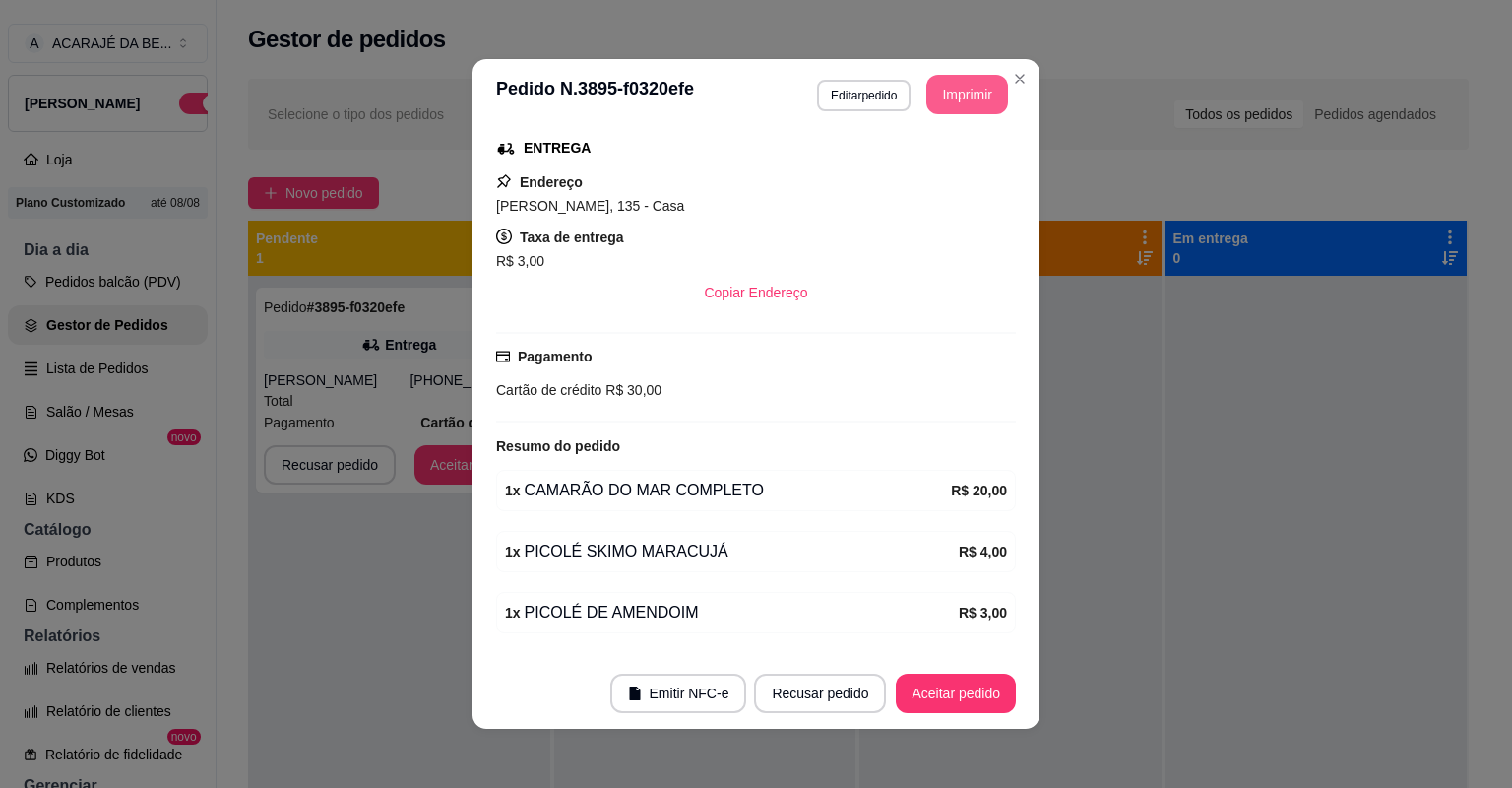 click on "Imprimir" at bounding box center [967, 95] 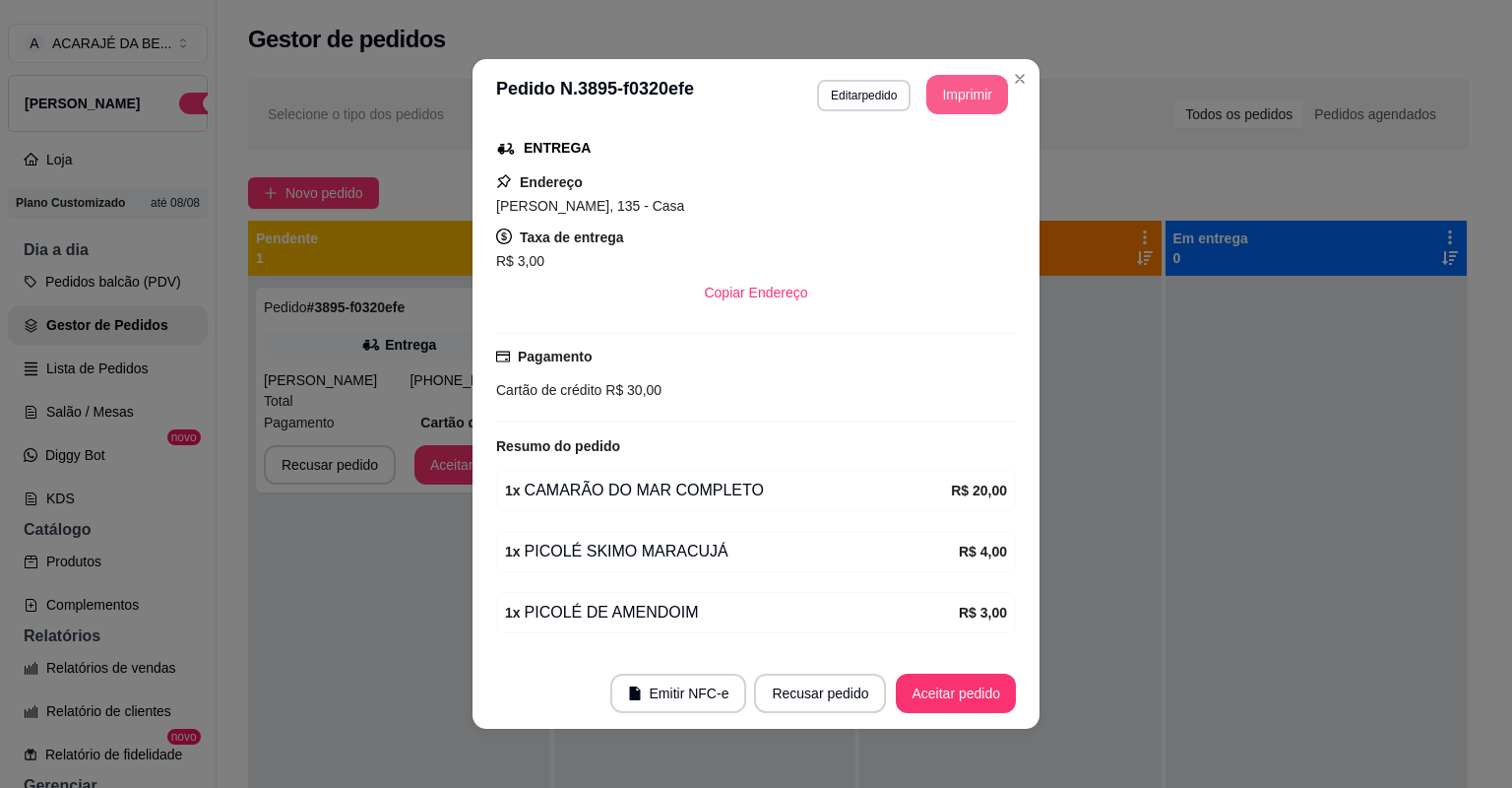scroll, scrollTop: 0, scrollLeft: 0, axis: both 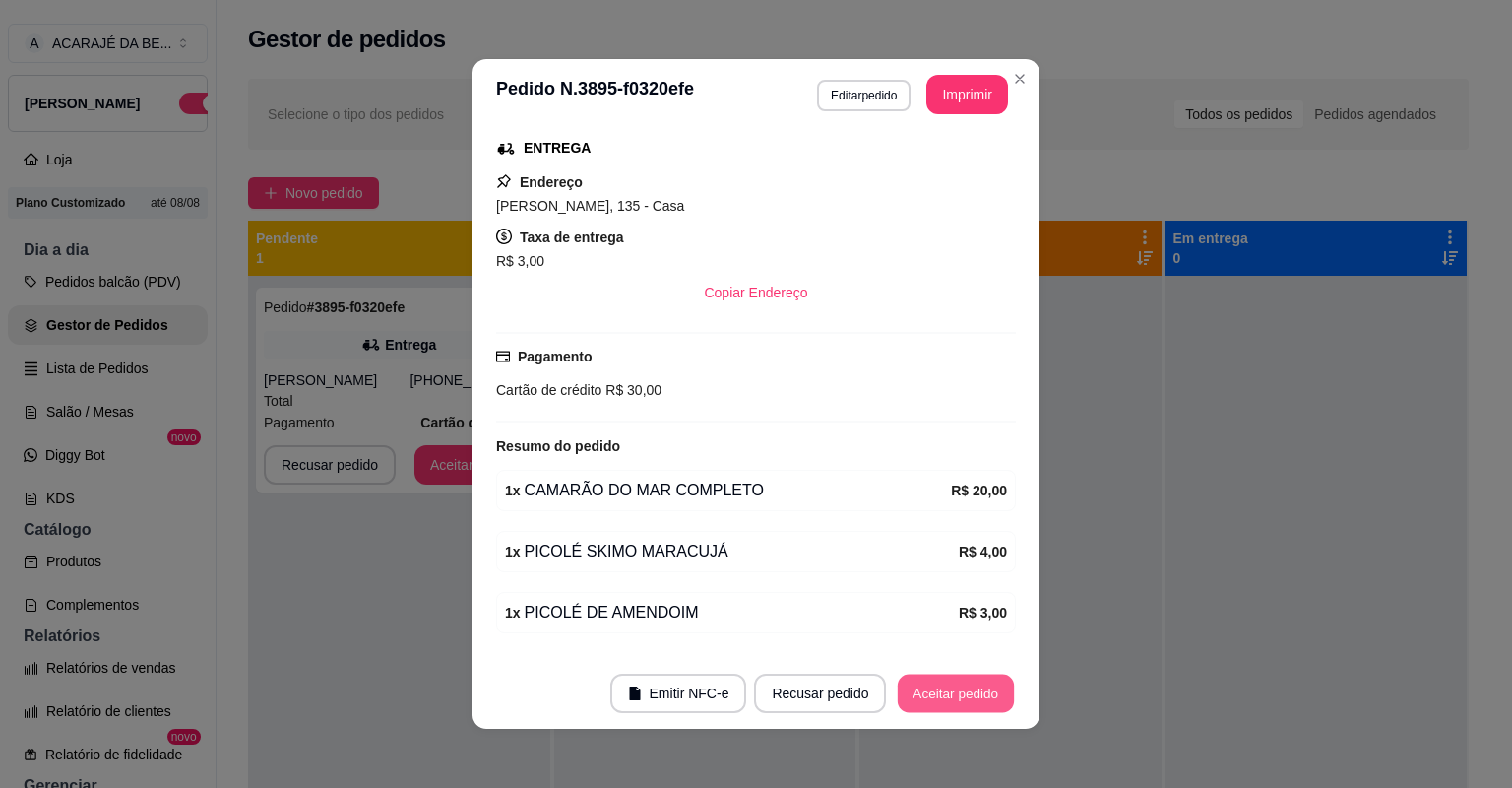 click on "Aceitar pedido" at bounding box center [956, 693] 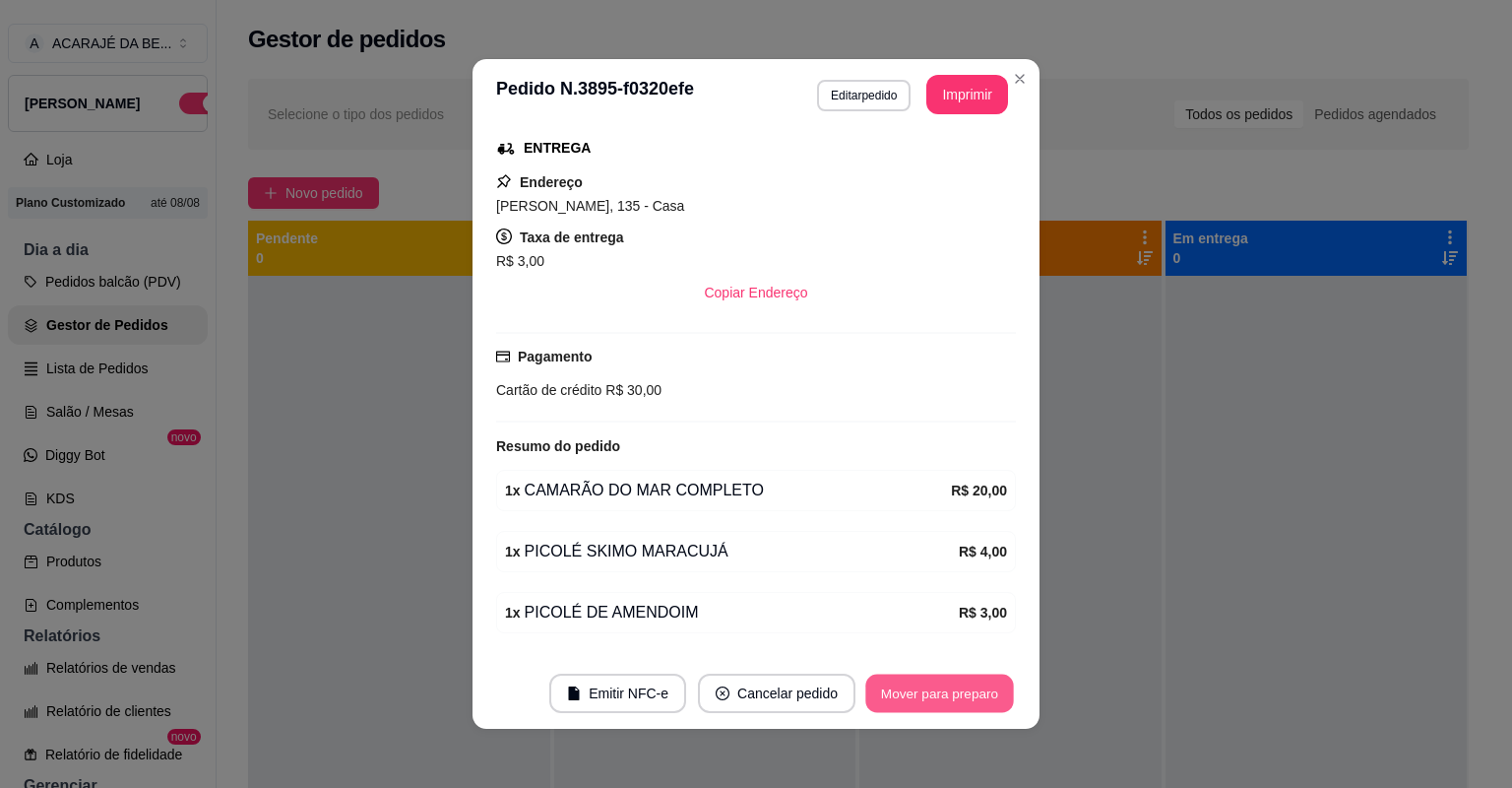 click on "Mover para preparo" at bounding box center [939, 693] 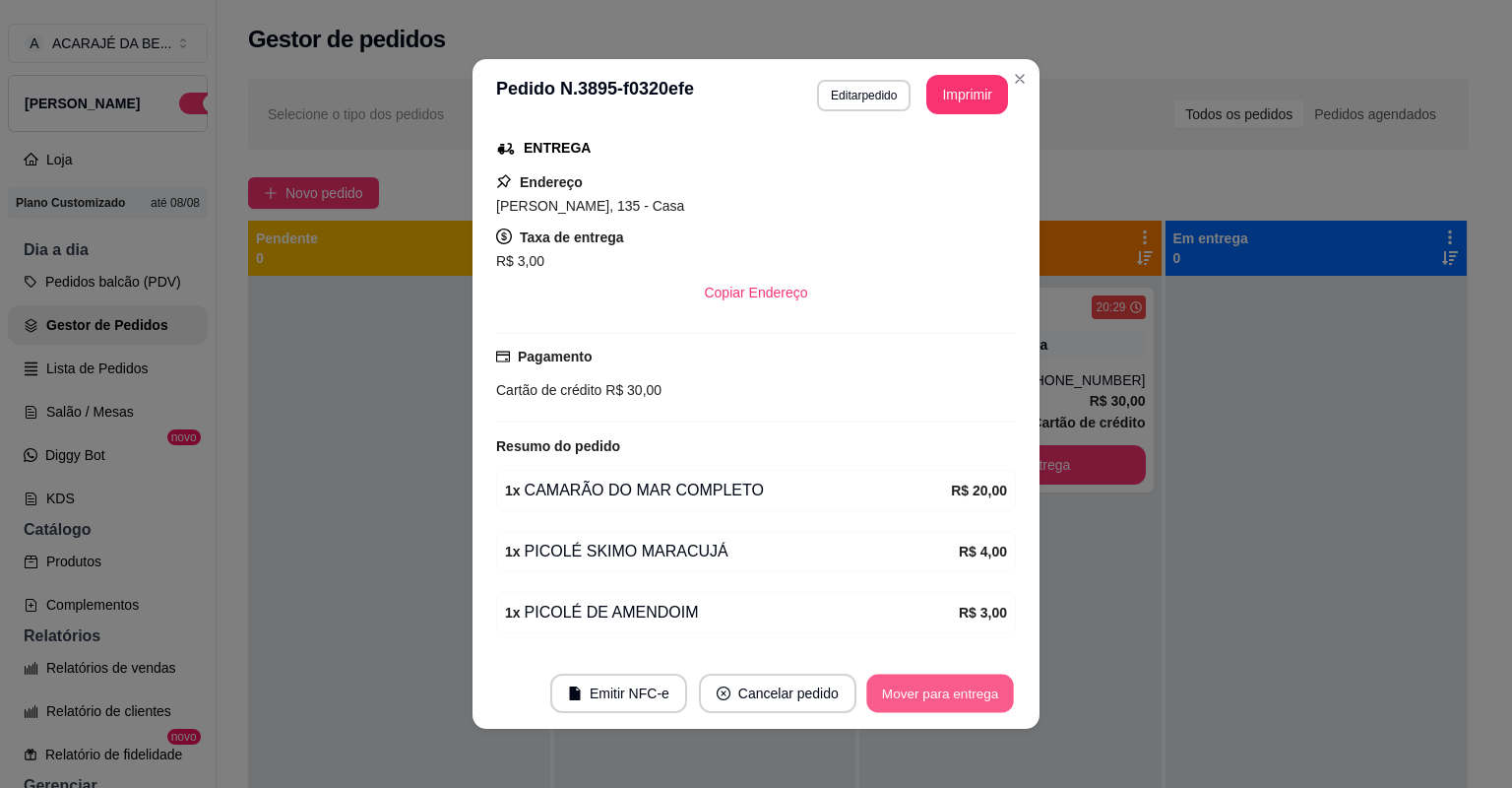 click on "Mover para entrega" at bounding box center [940, 693] 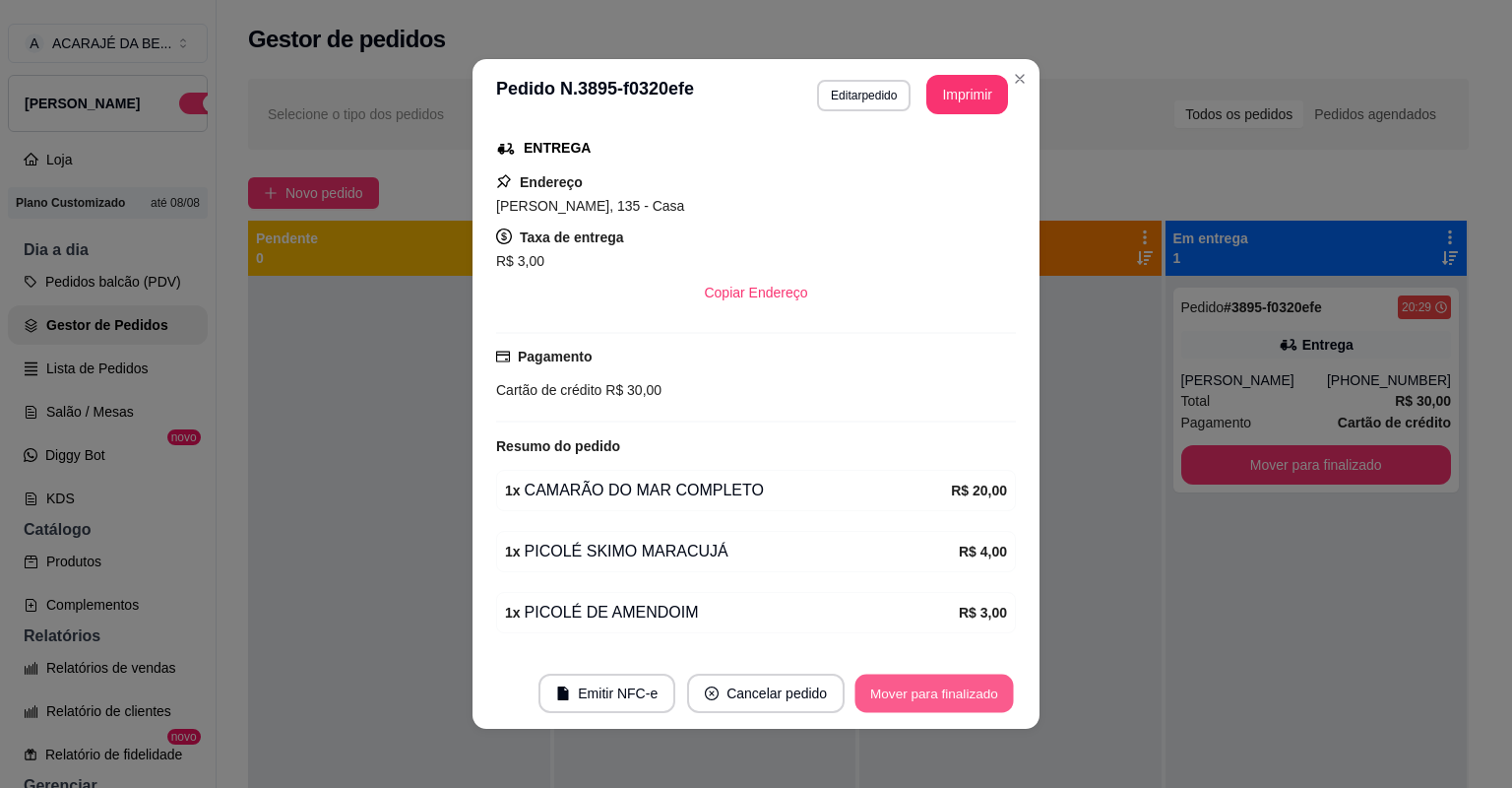 click on "Mover para finalizado" at bounding box center (934, 693) 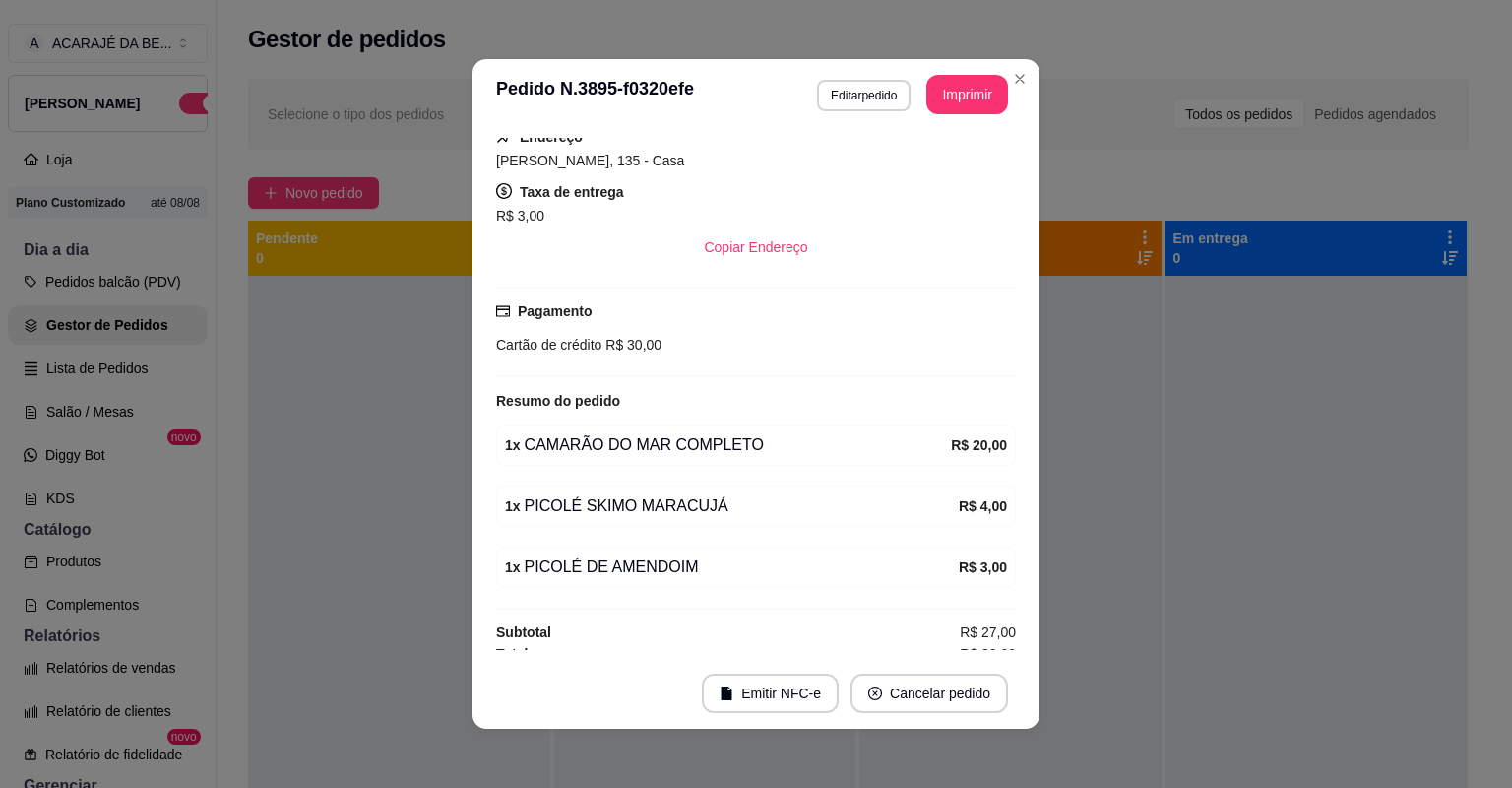 scroll, scrollTop: 270, scrollLeft: 0, axis: vertical 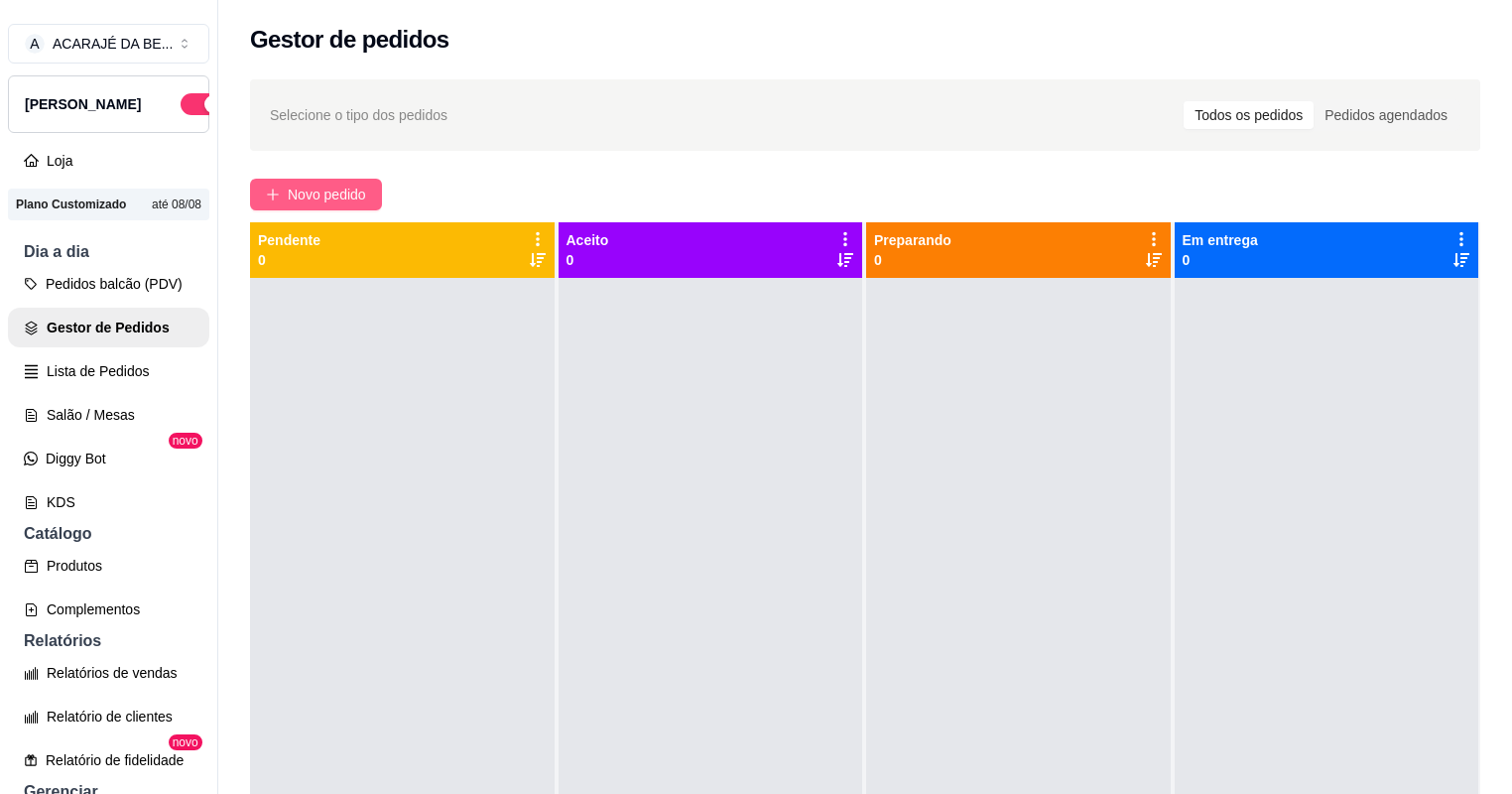 click on "Novo pedido" at bounding box center [326, 195] 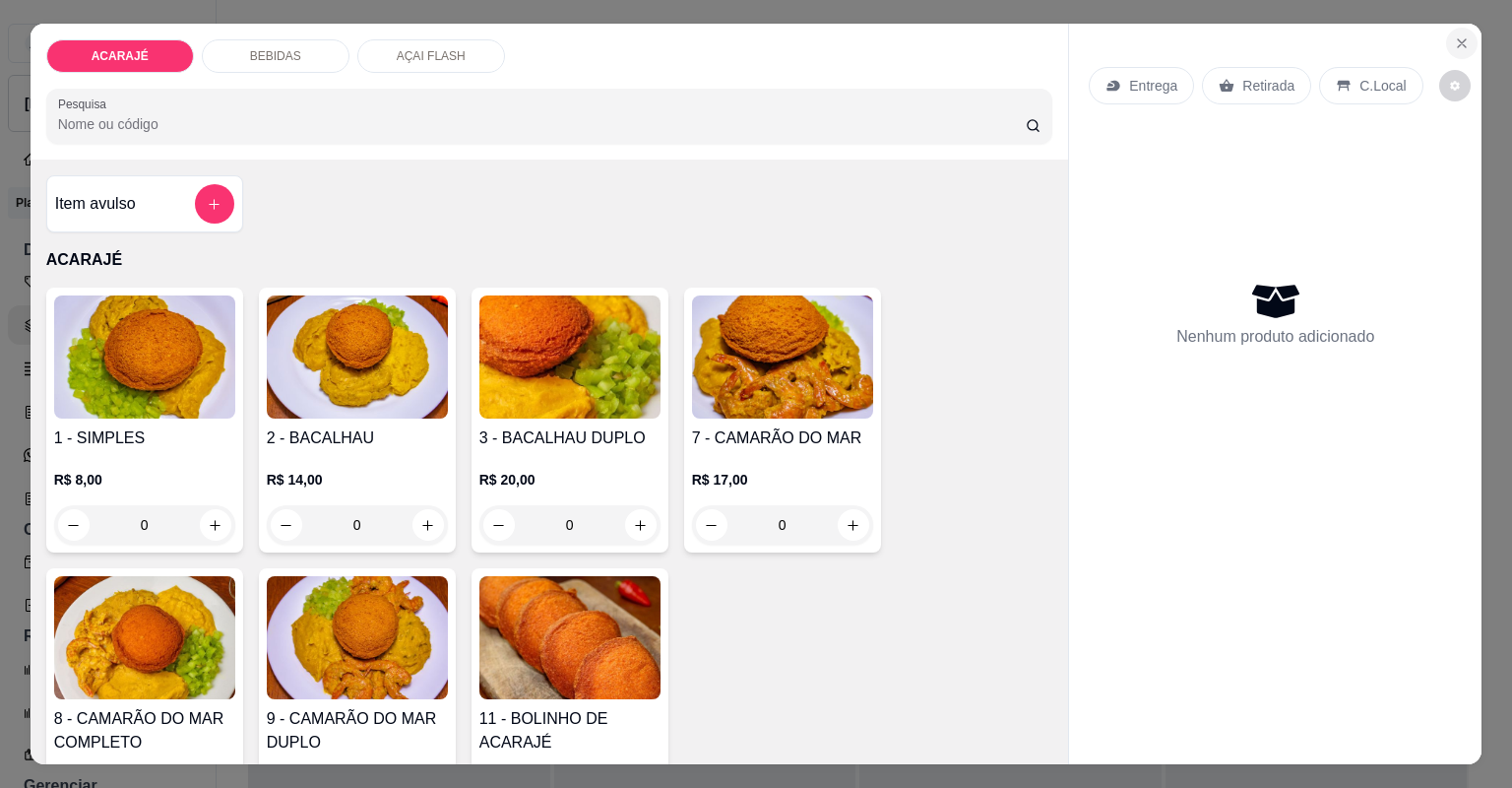 click 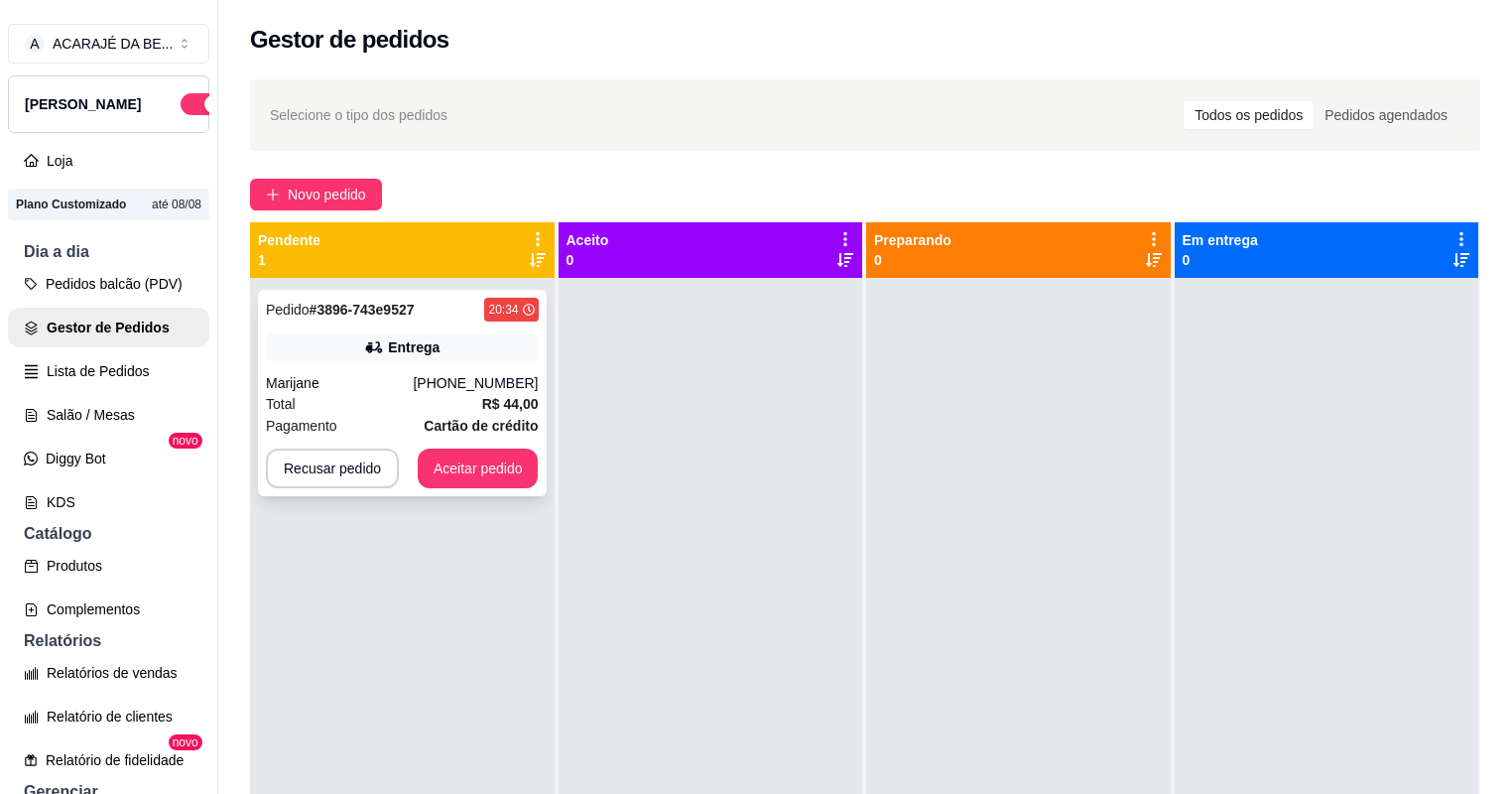 click on "Total R$ 44,00" at bounding box center (402, 404) 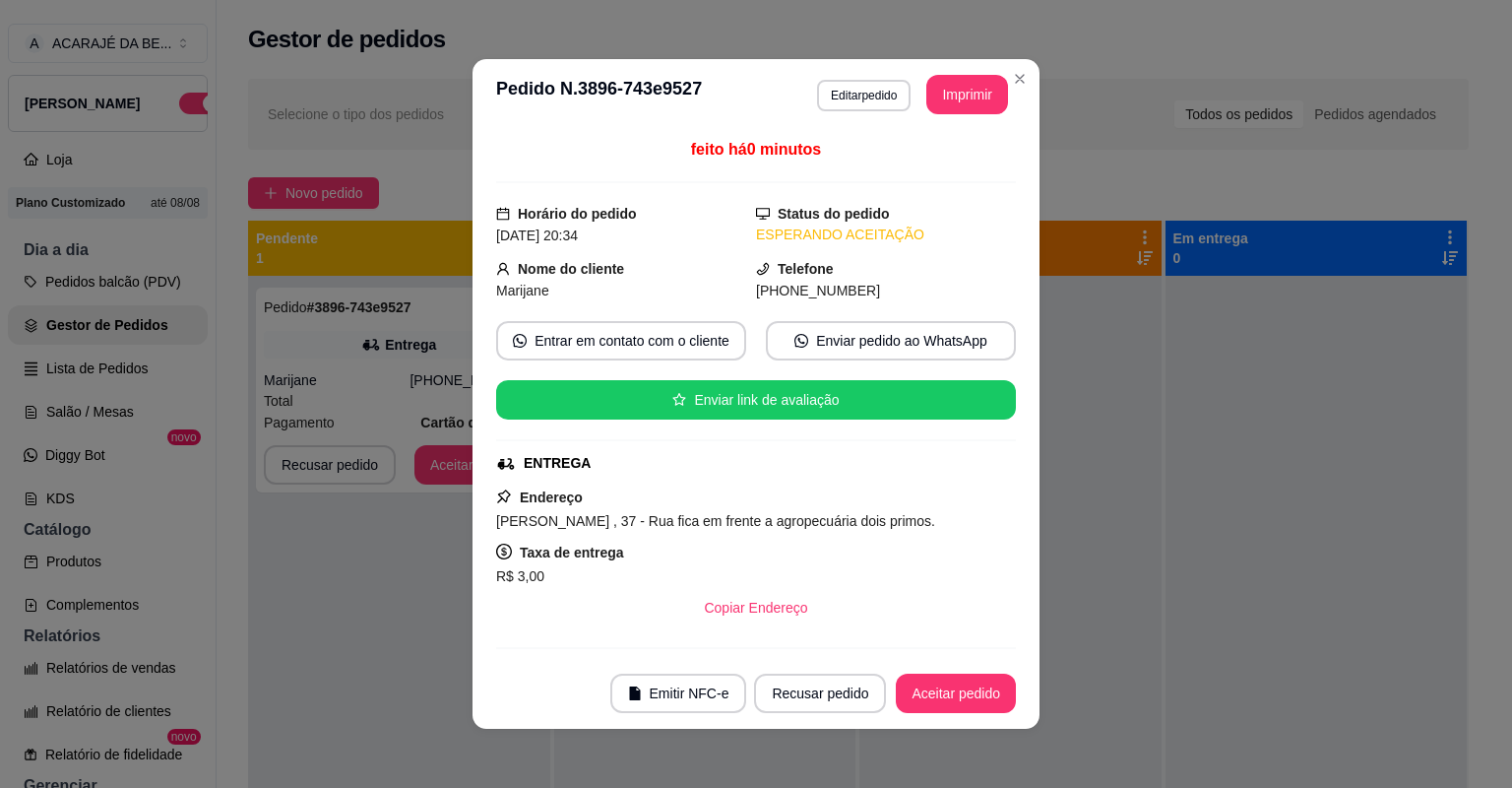 scroll, scrollTop: 362, scrollLeft: 0, axis: vertical 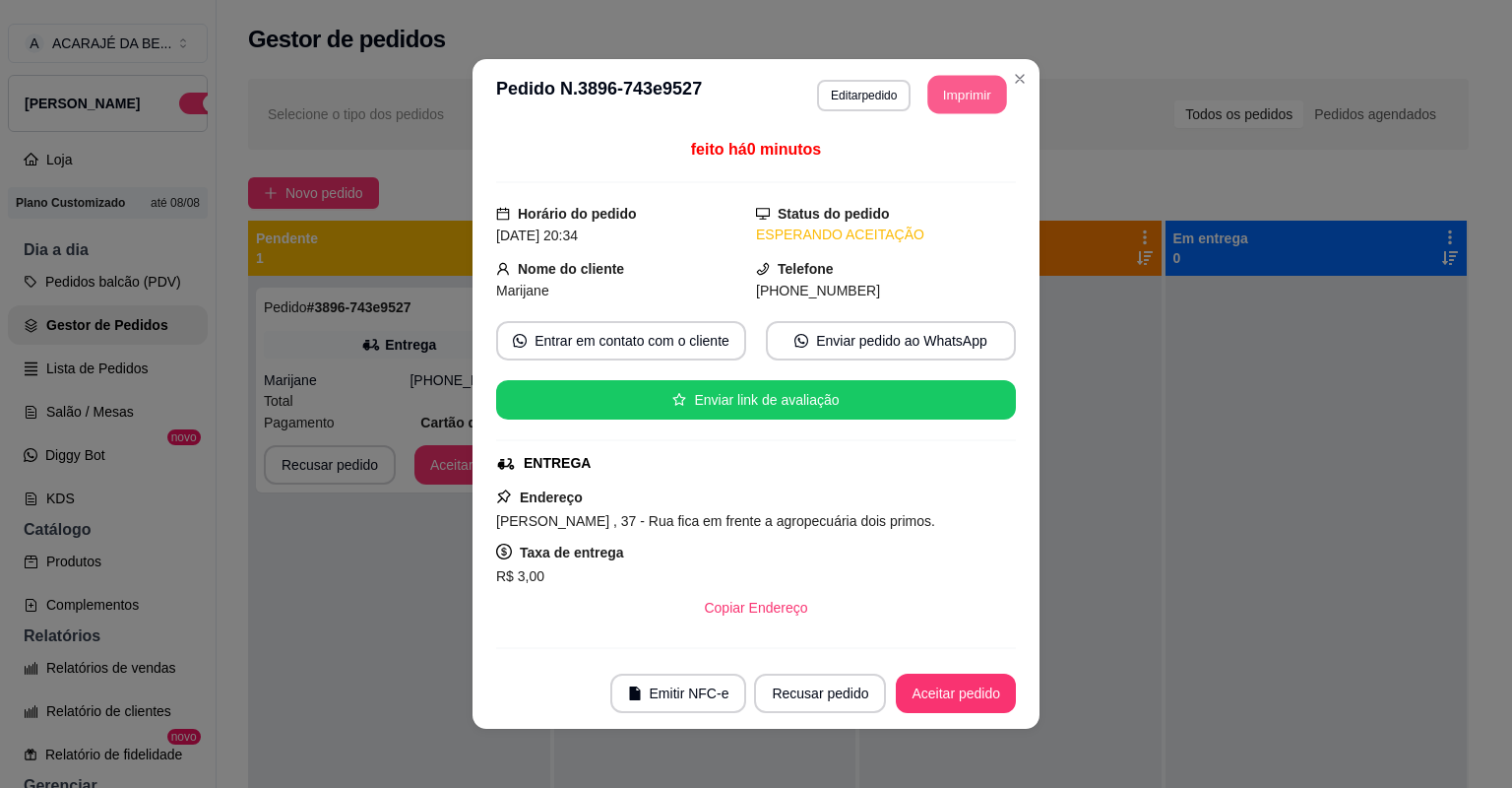 click on "Imprimir" at bounding box center [968, 95] 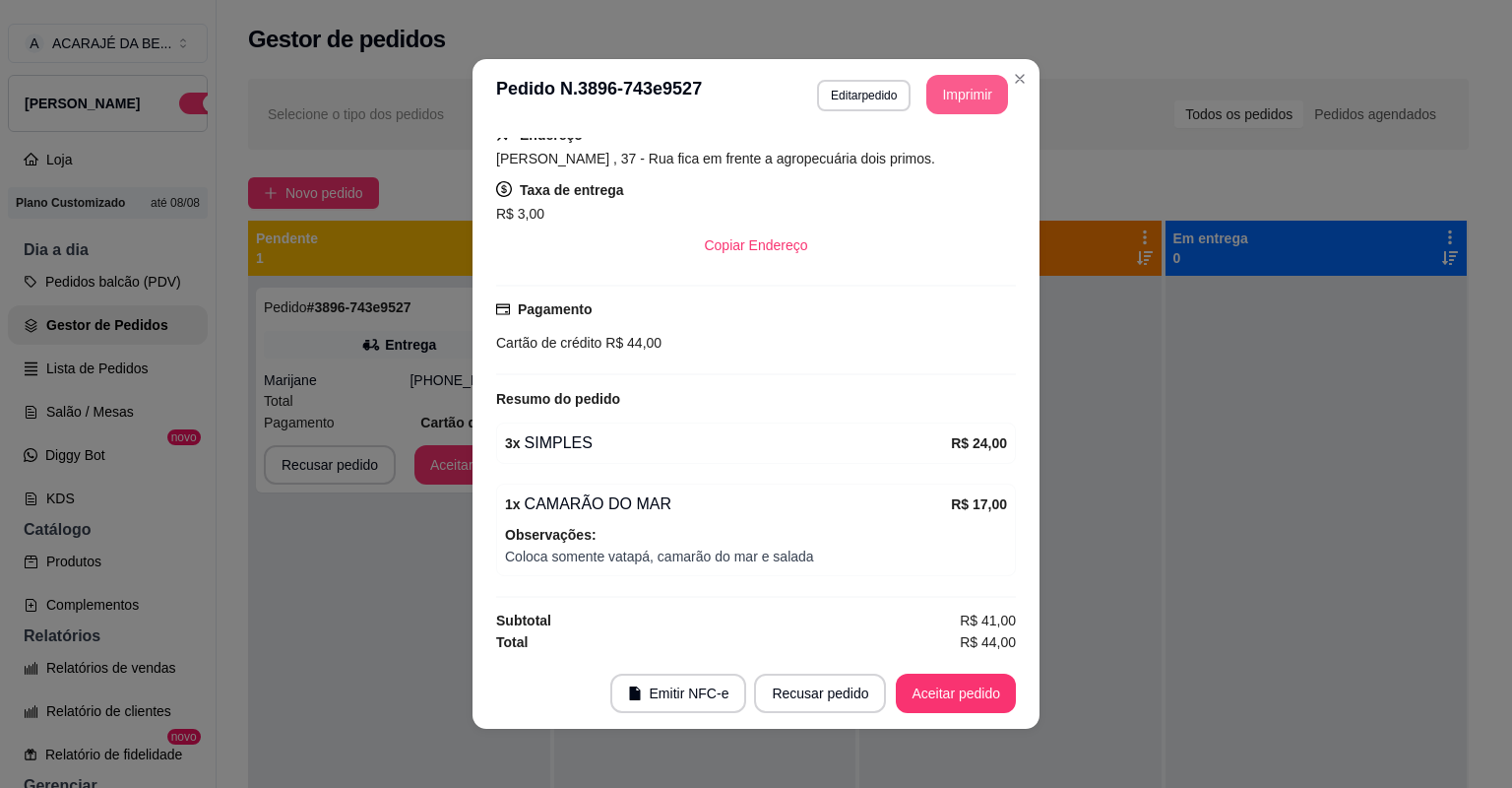 scroll, scrollTop: 0, scrollLeft: 0, axis: both 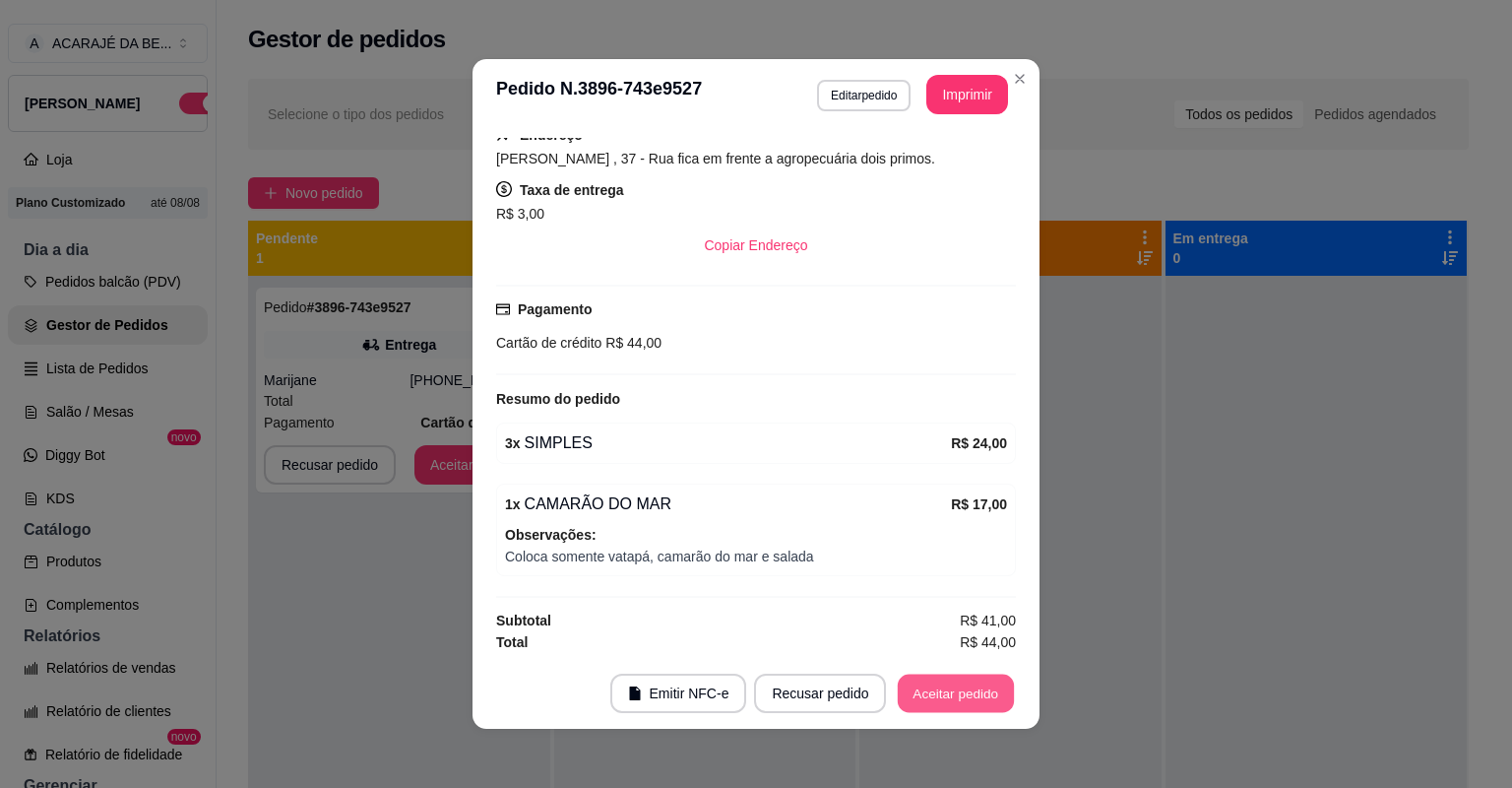 click on "Aceitar pedido" at bounding box center (956, 693) 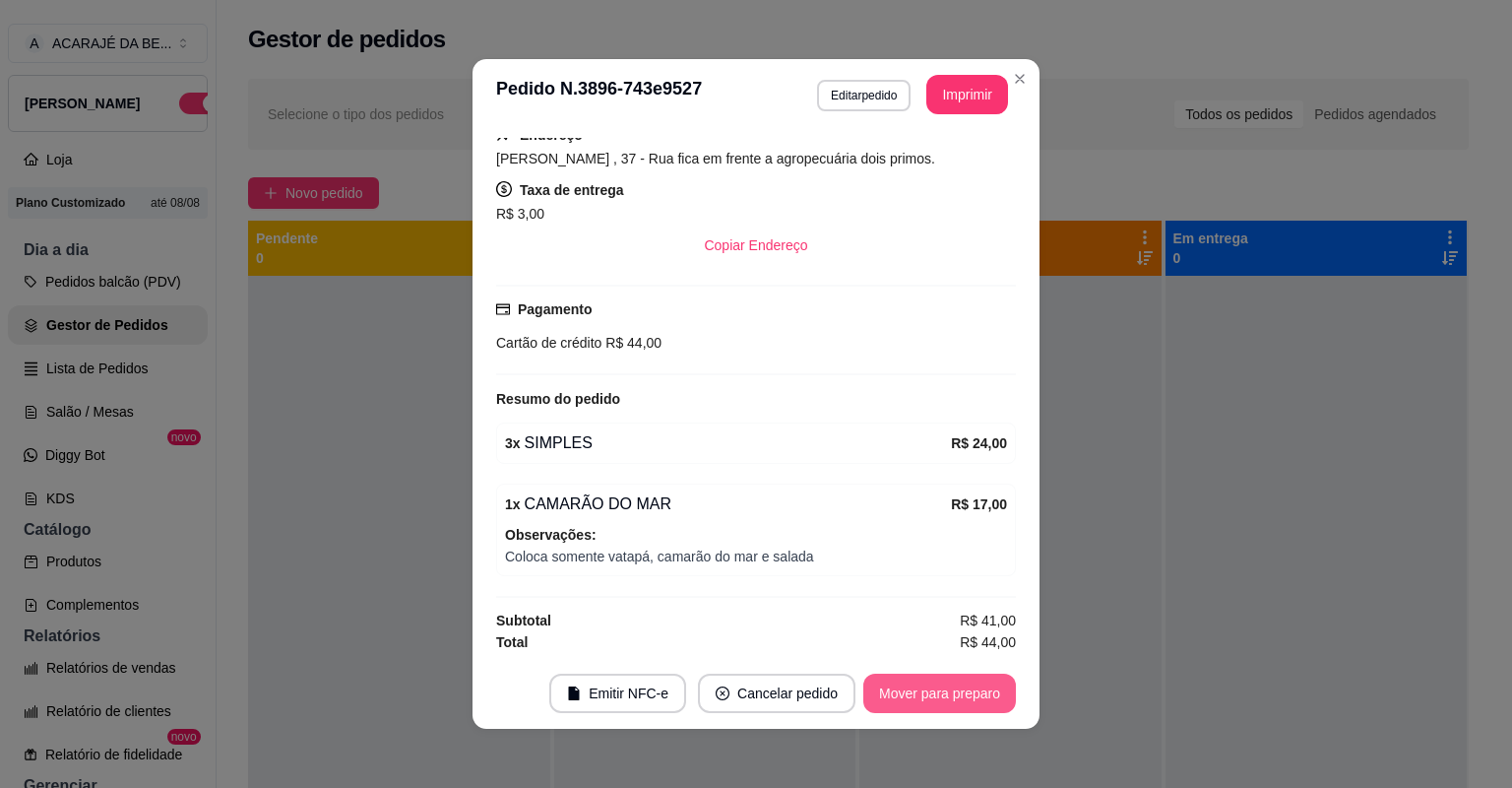 click on "Mover para preparo" at bounding box center [939, 693] 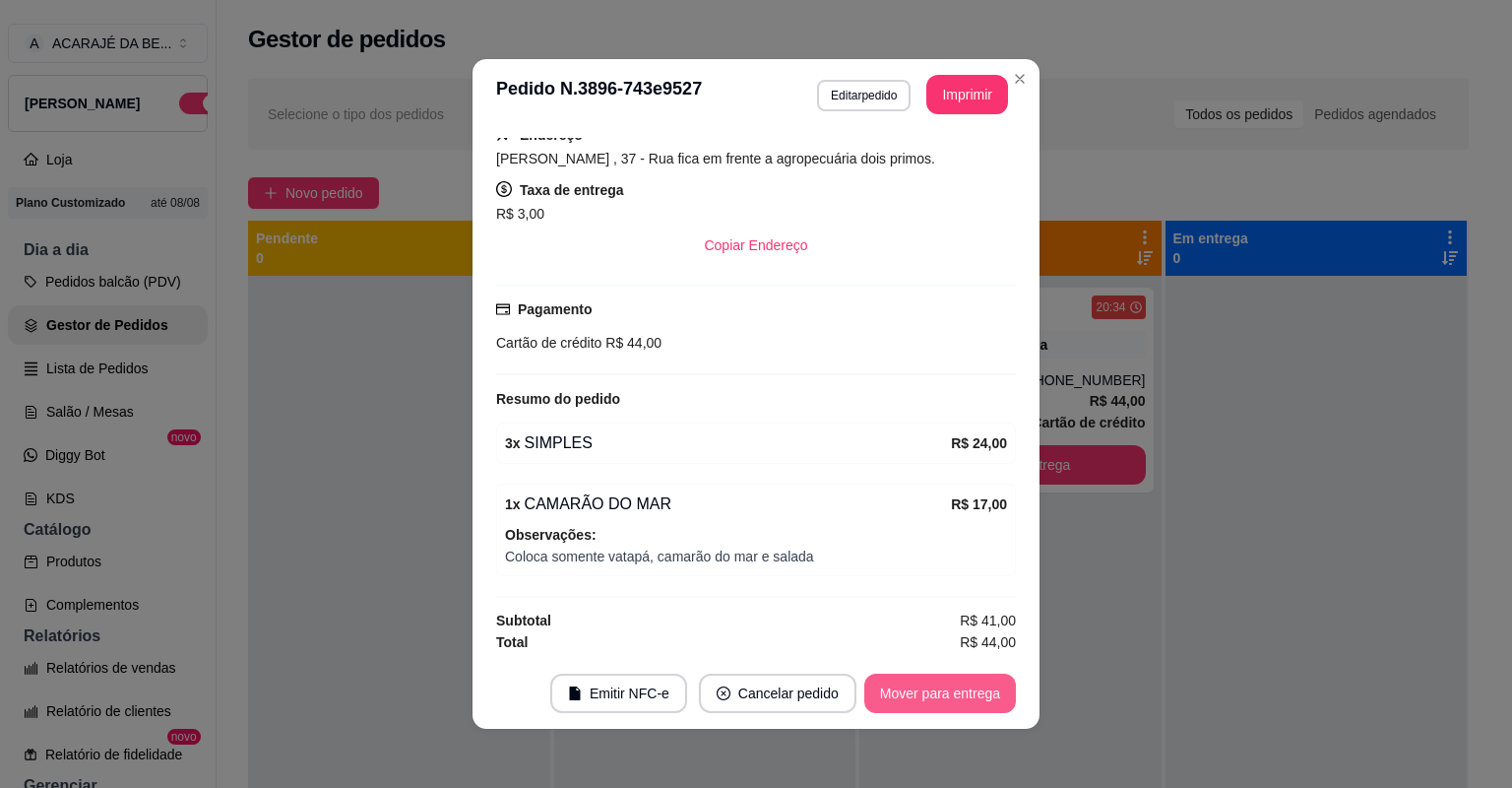 click on "Mover para entrega" at bounding box center (940, 693) 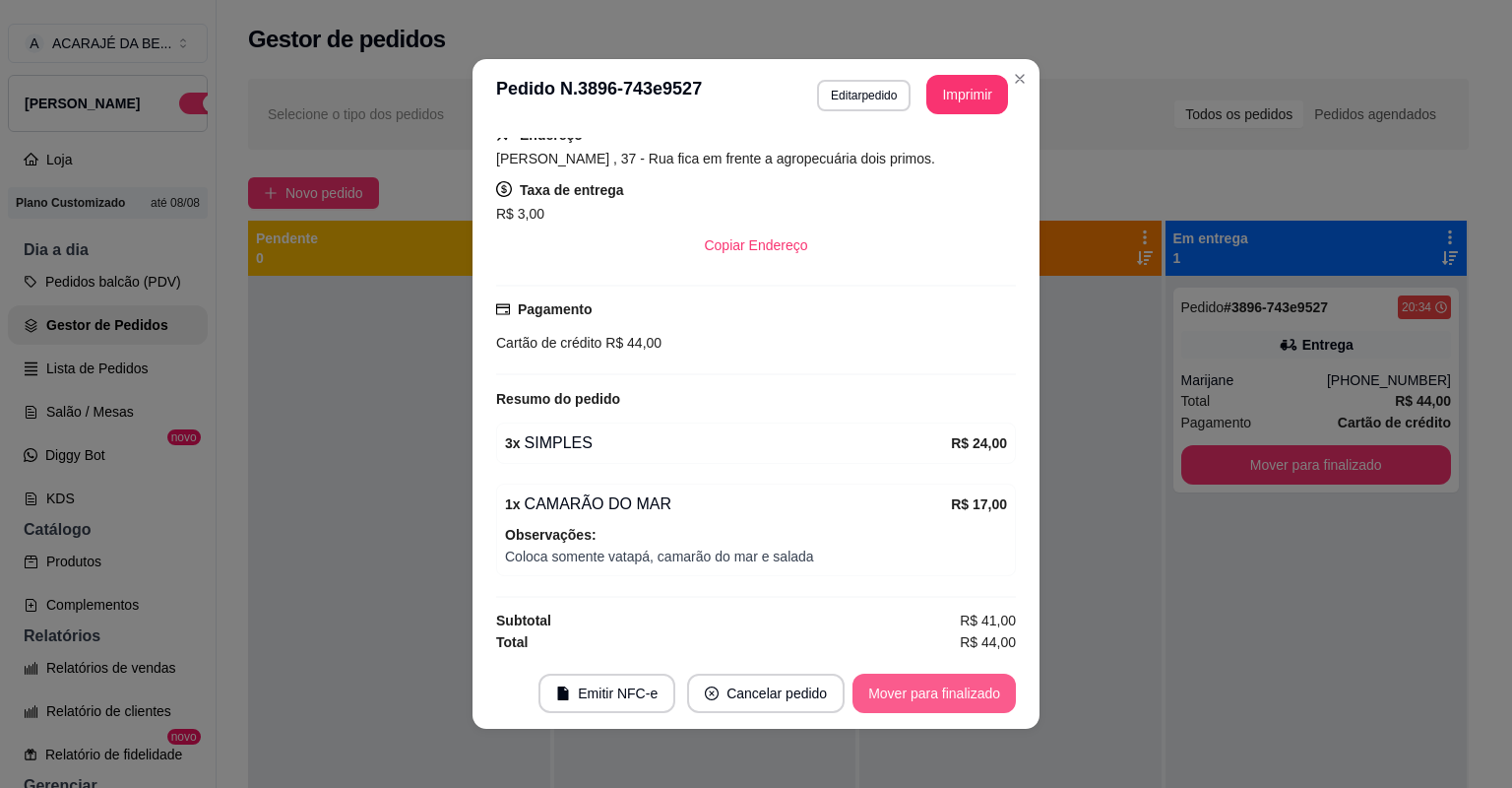 click on "Mover para finalizado" at bounding box center [934, 693] 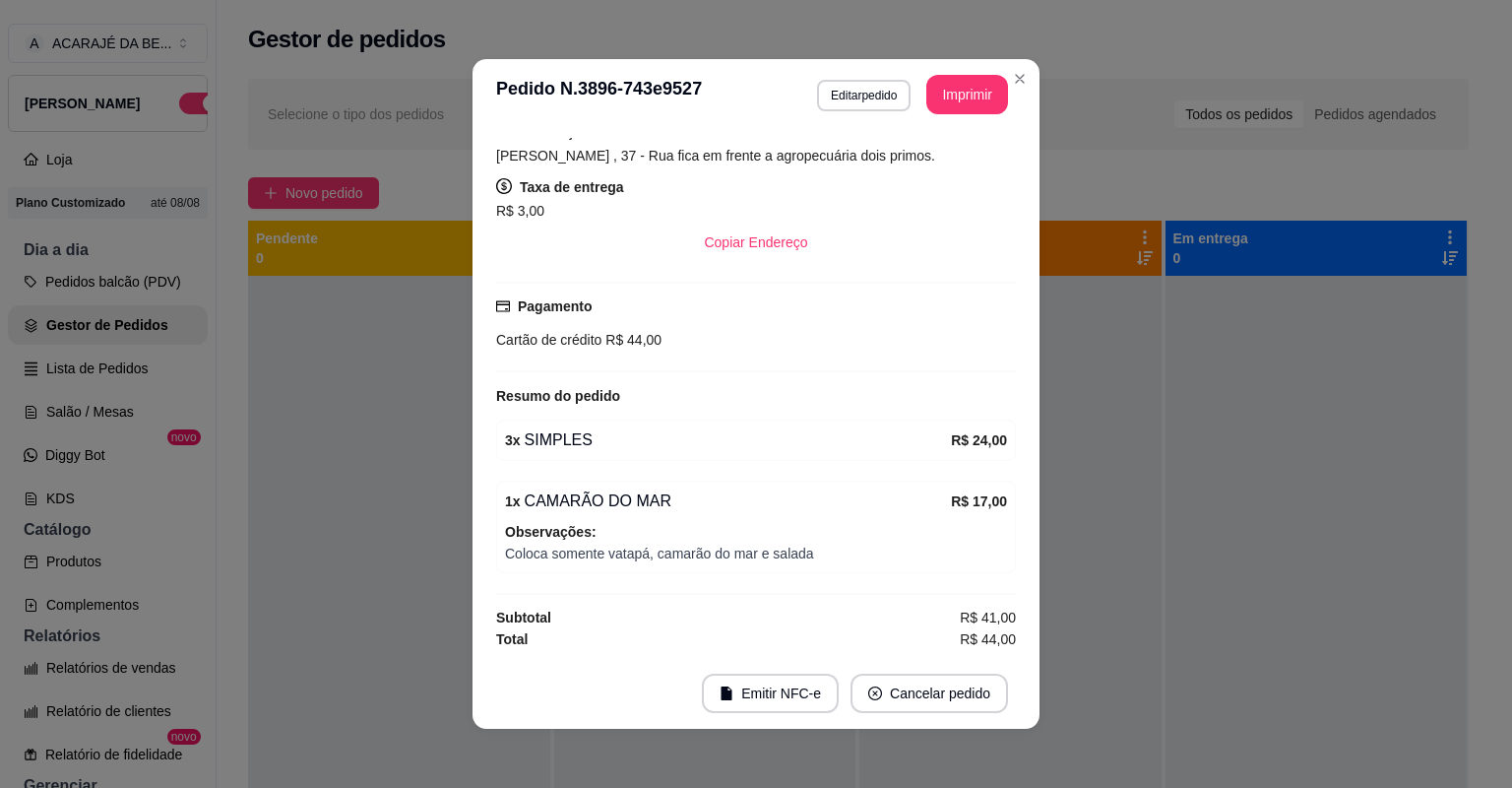 scroll, scrollTop: 317, scrollLeft: 0, axis: vertical 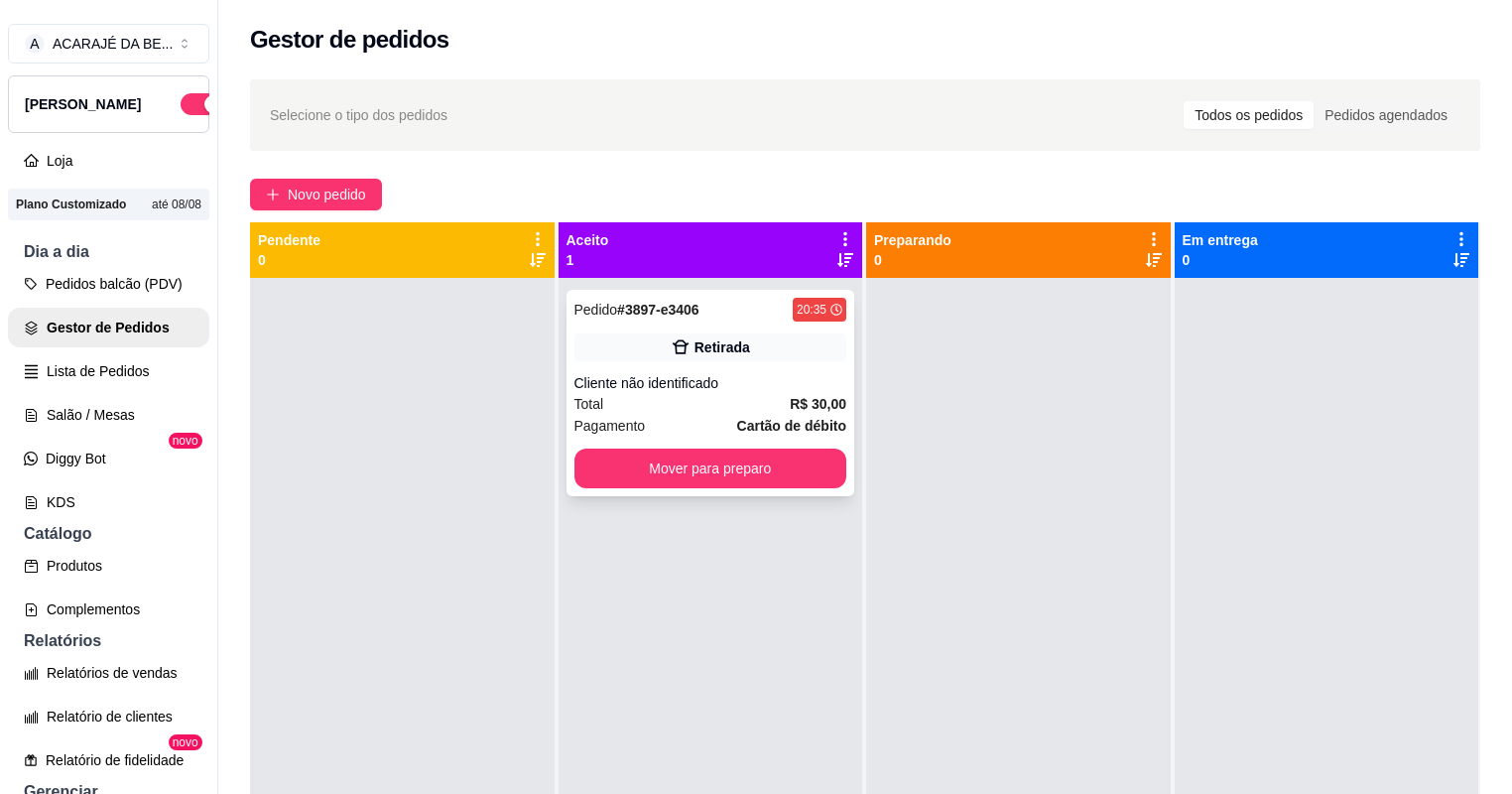 click on "Total R$ 30,00" at bounding box center [710, 404] 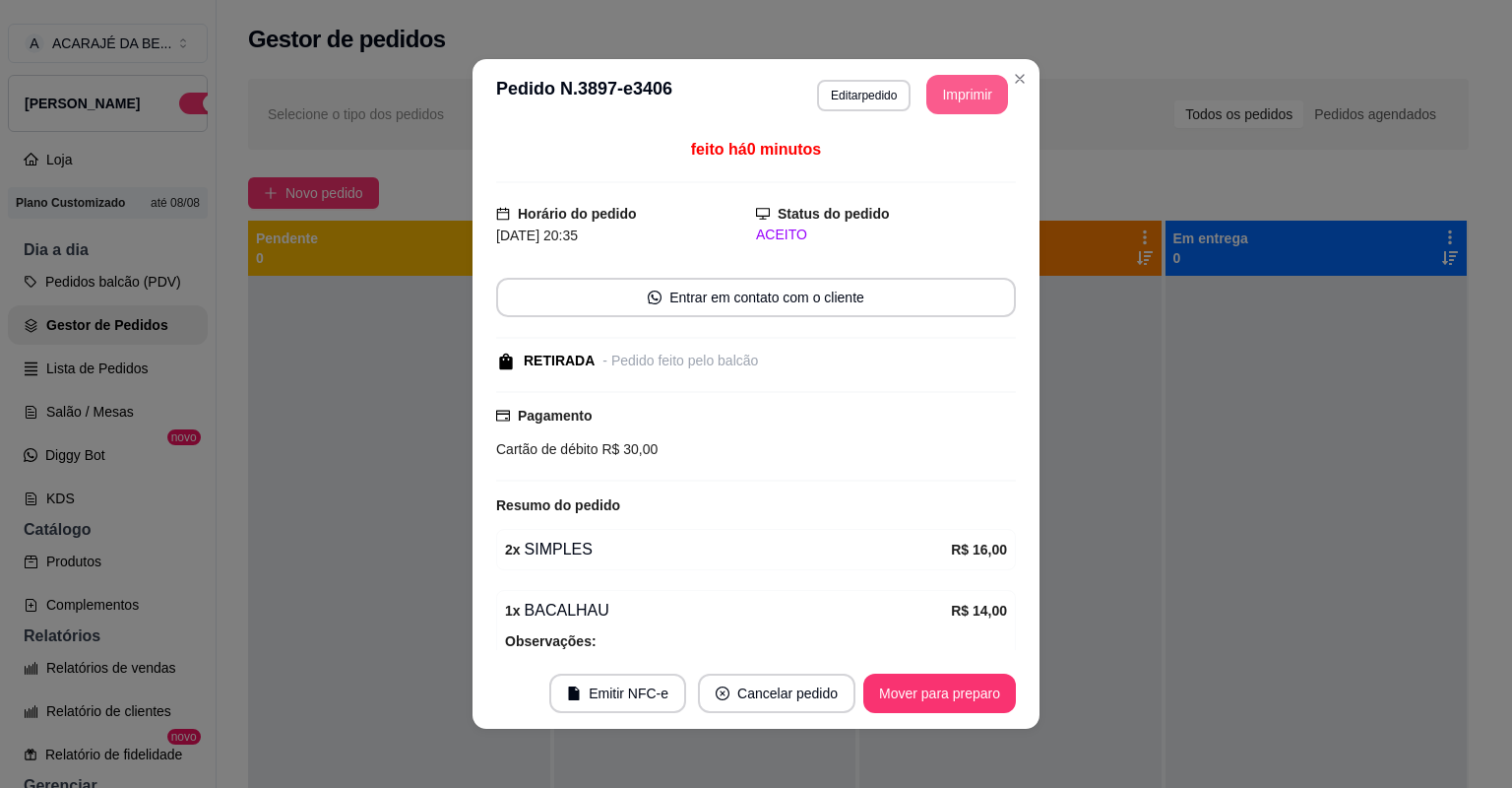 click on "Imprimir" at bounding box center [967, 95] 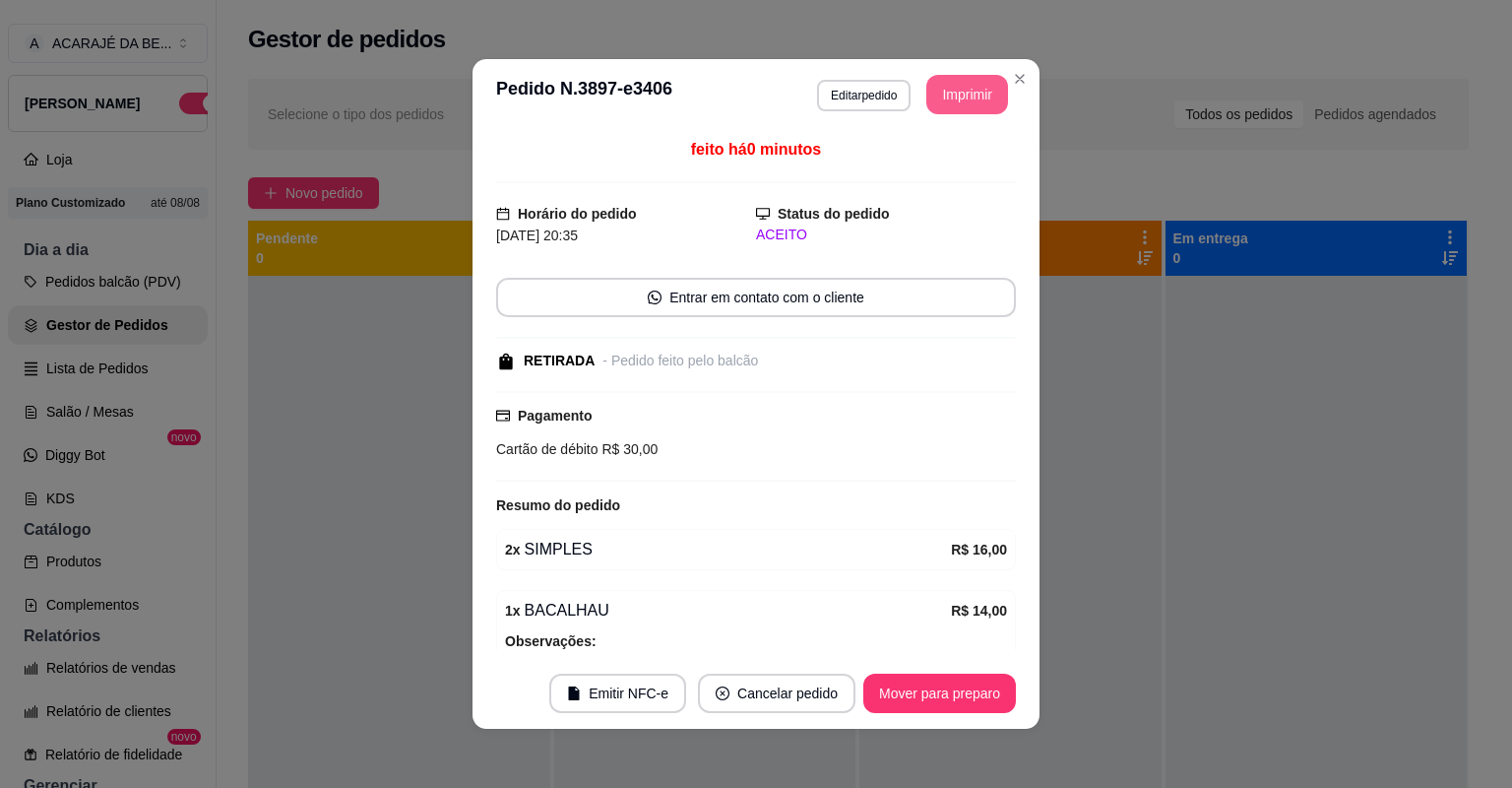 scroll, scrollTop: 0, scrollLeft: 0, axis: both 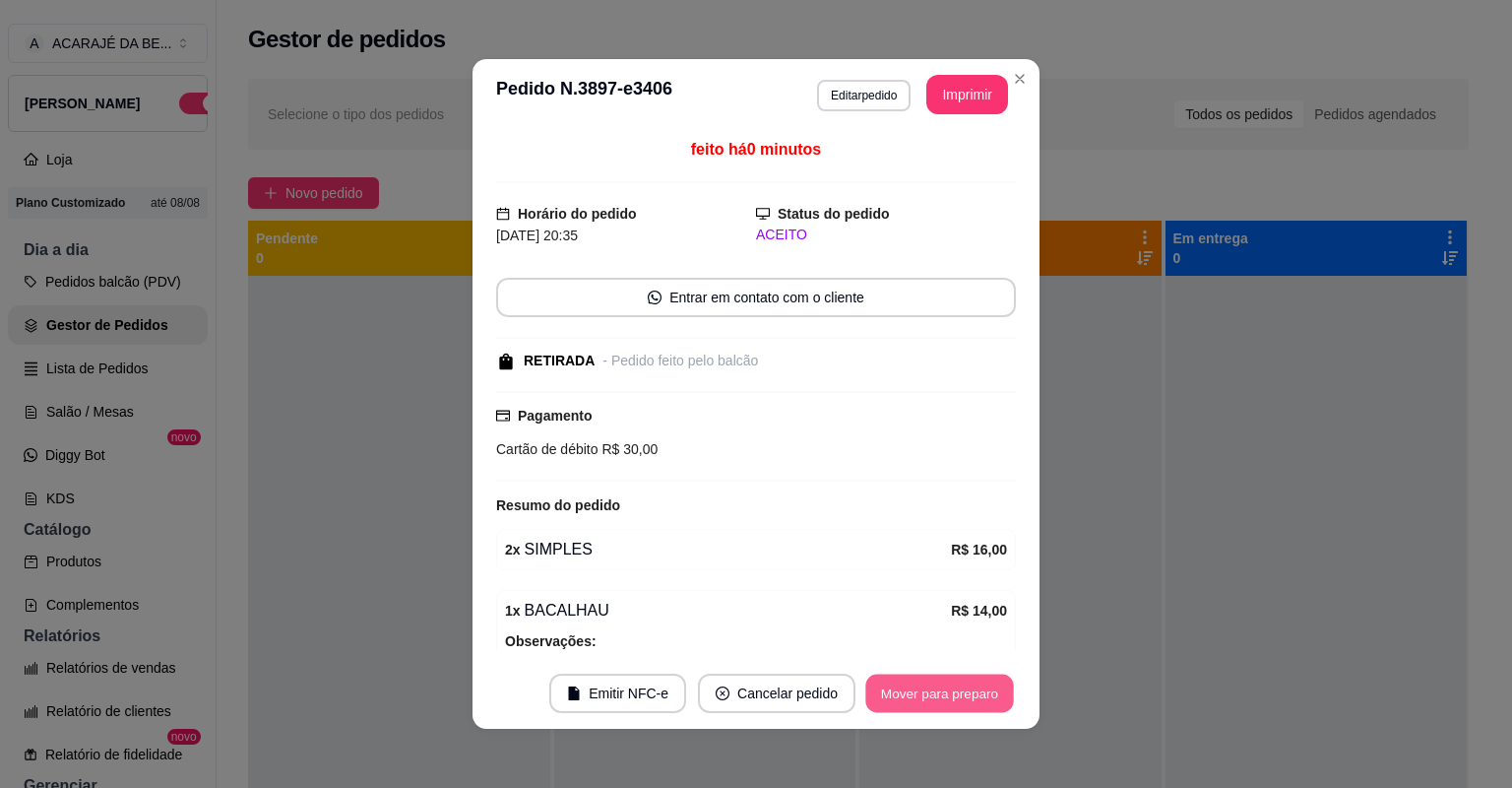 click on "Mover para preparo" at bounding box center (939, 693) 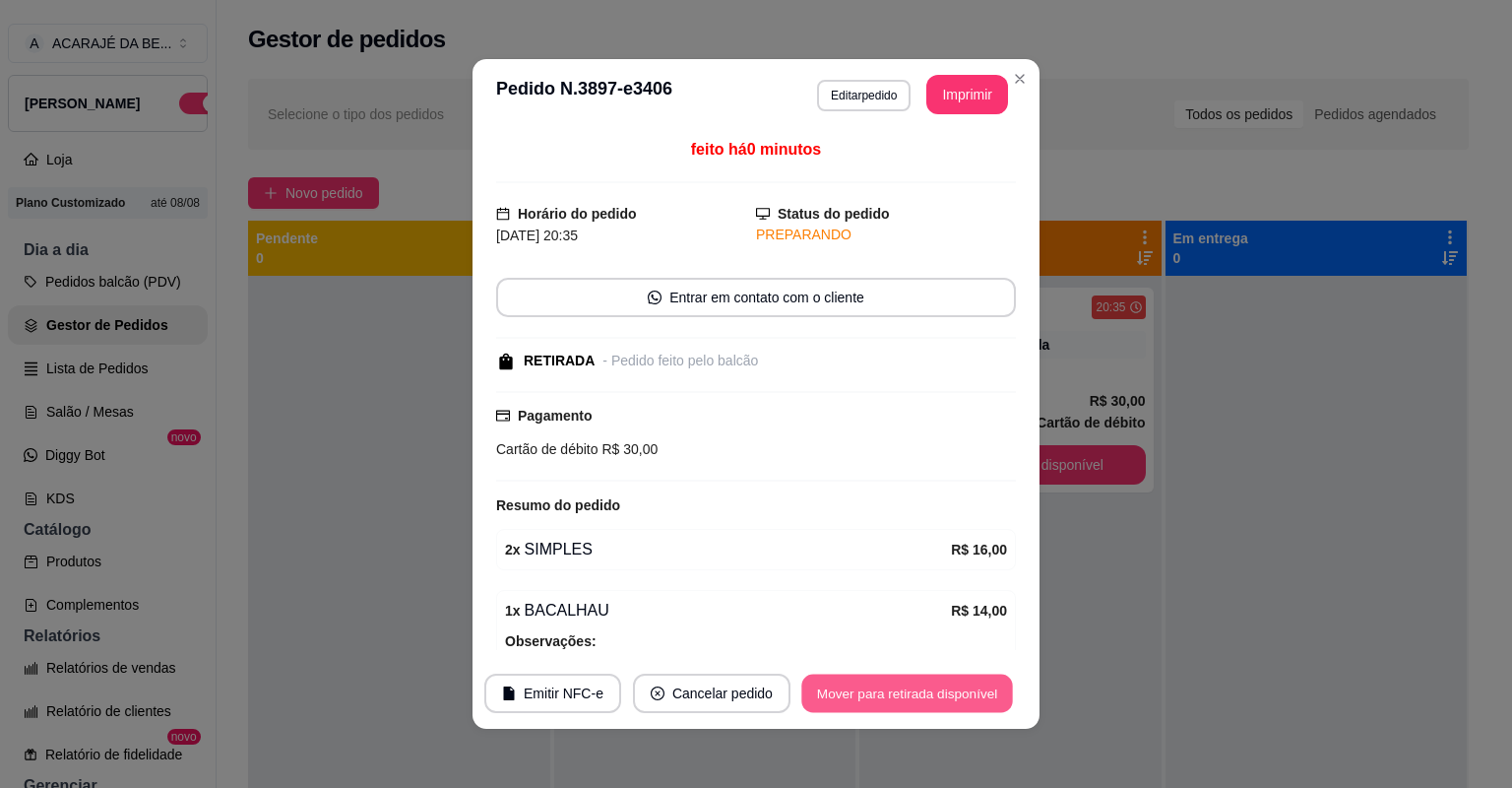 click on "Mover para retirada disponível" at bounding box center (907, 693) 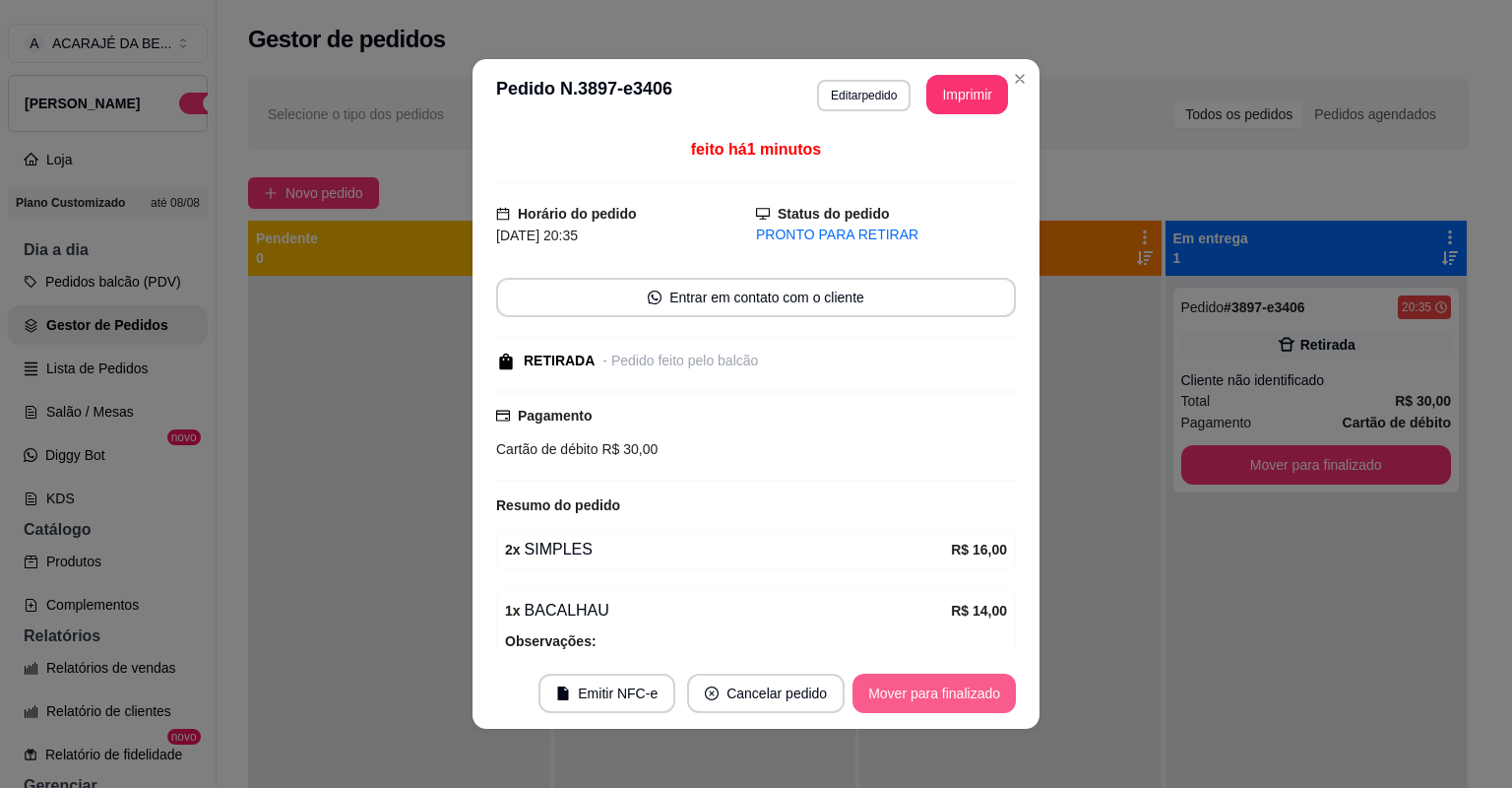 click on "Mover para finalizado" at bounding box center (934, 693) 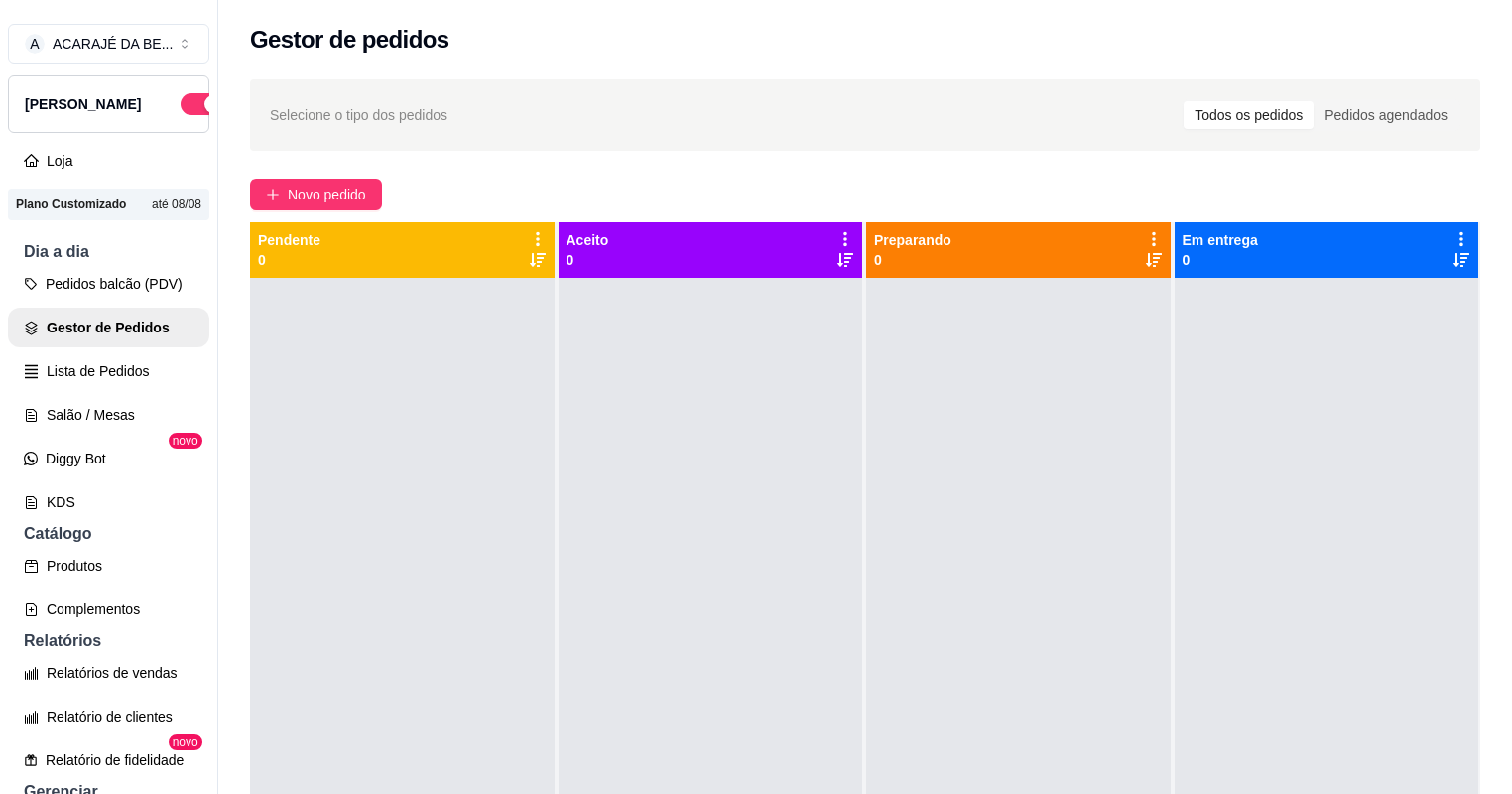 click on "Selecione o tipo dos pedidos Todos os pedidos Pedidos agendados" at bounding box center [865, 115] 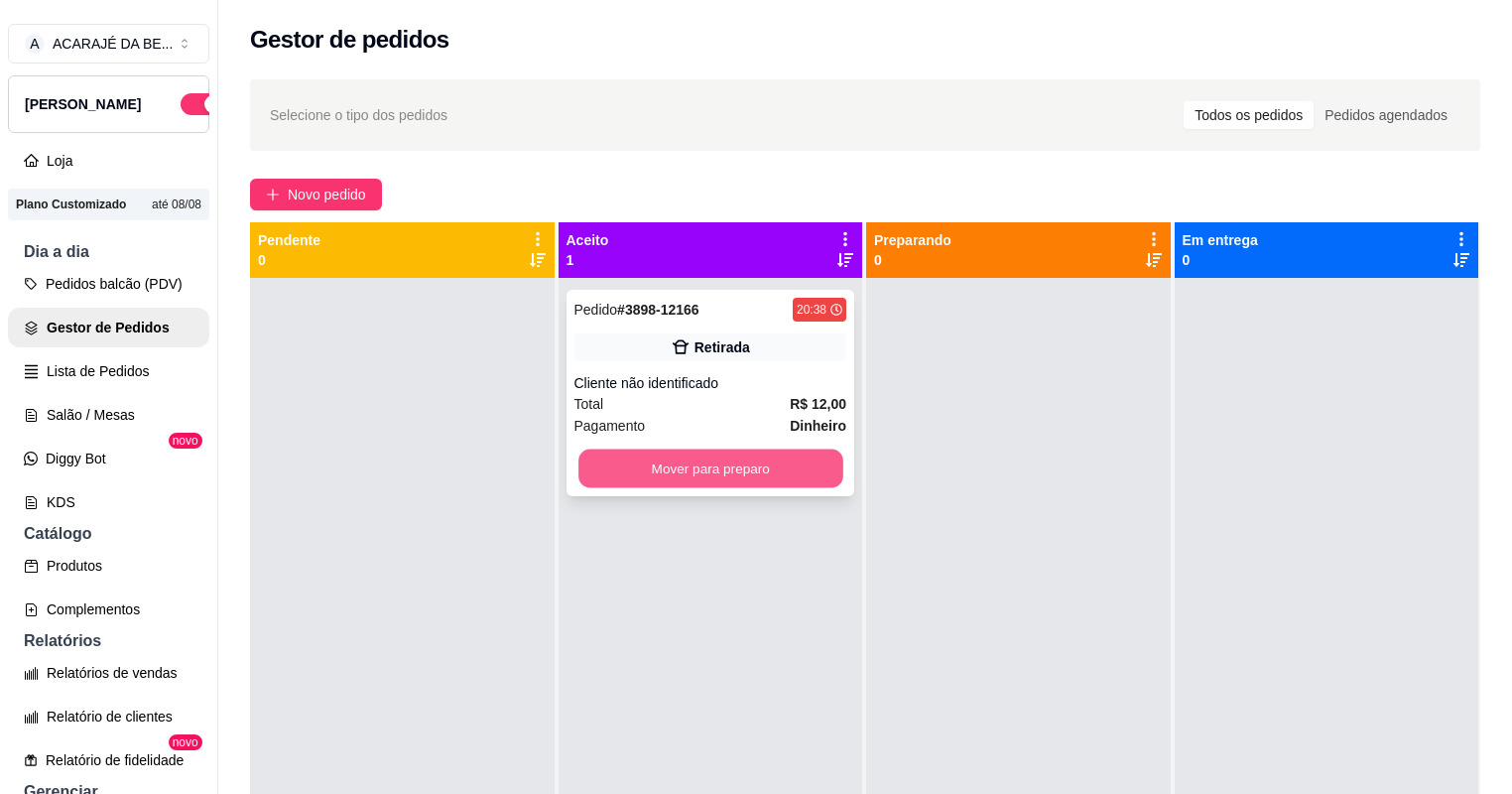 click on "Mover para preparo" at bounding box center (710, 468) 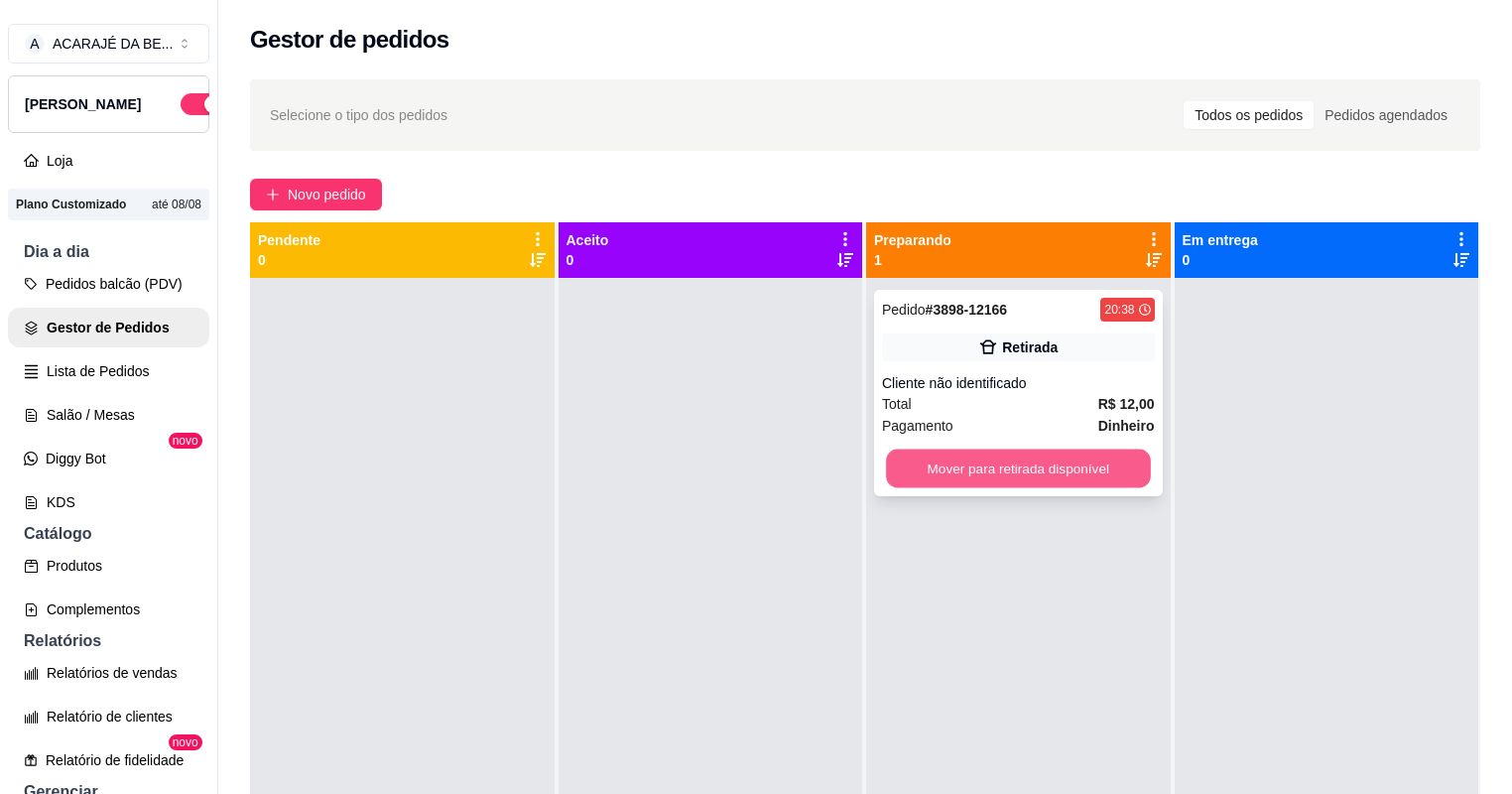click on "Mover para retirada disponível" at bounding box center (1018, 468) 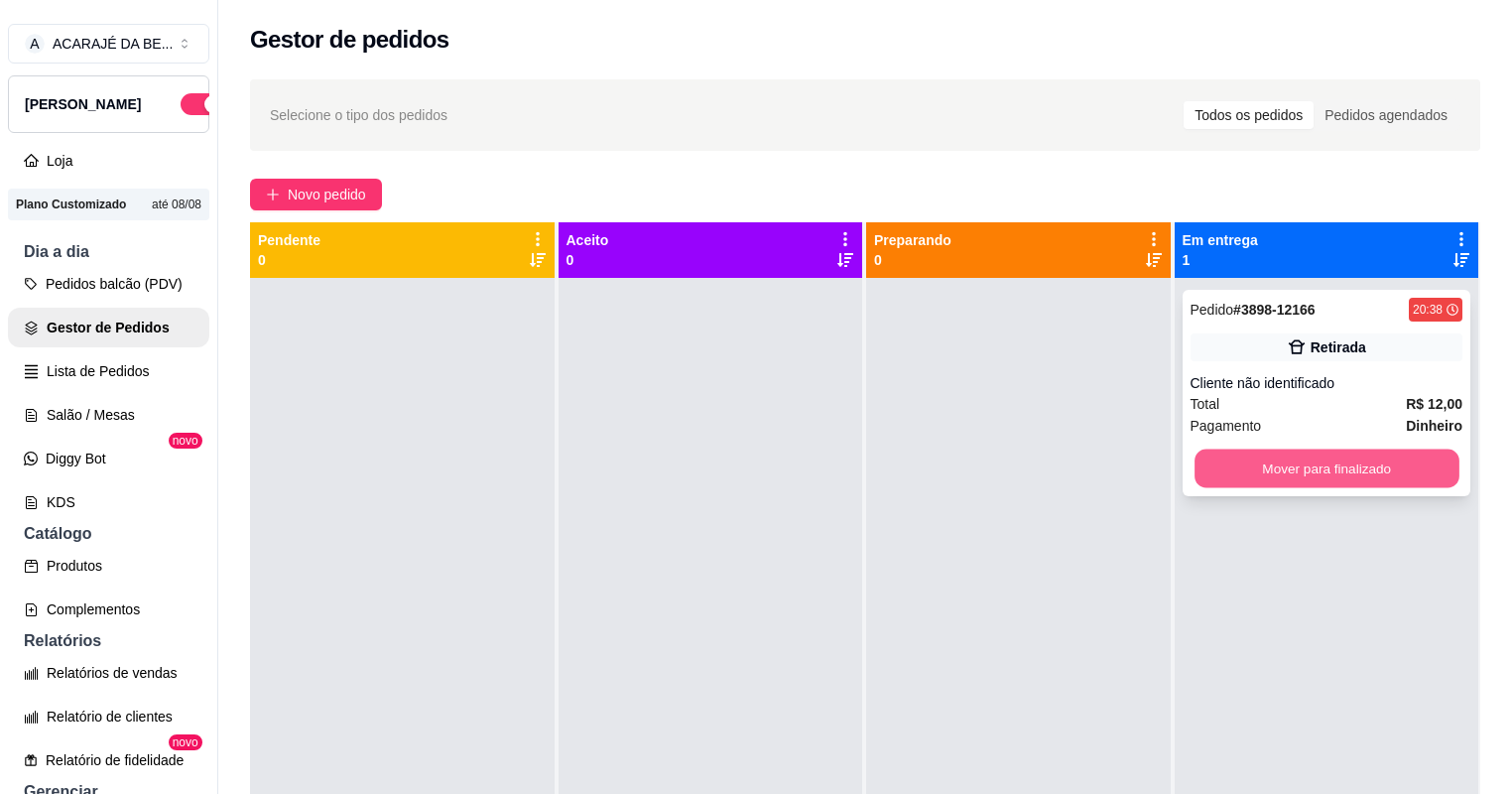 click on "Mover para finalizado" at bounding box center [1326, 468] 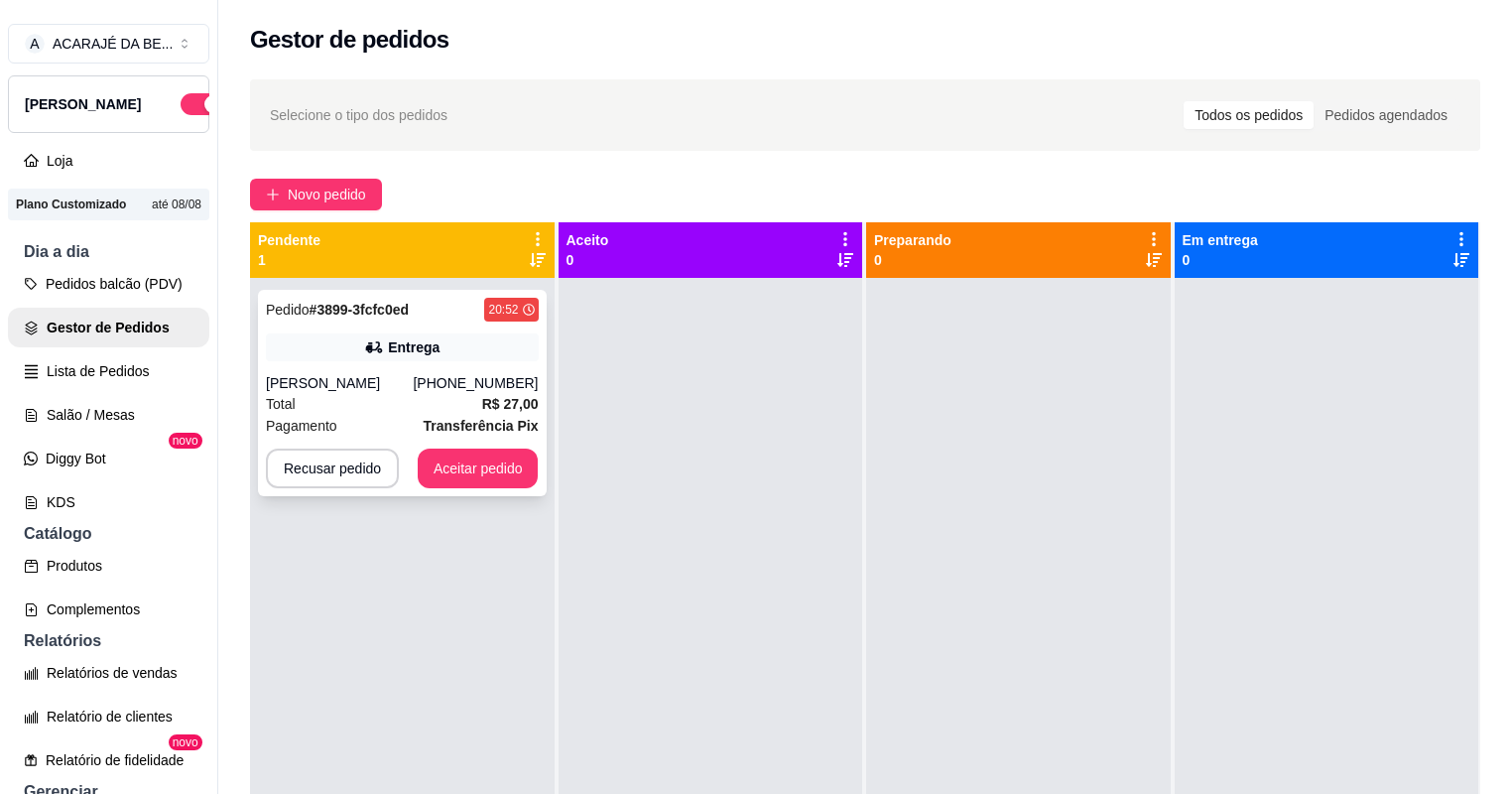 click on "Total R$ 27,00" at bounding box center (402, 404) 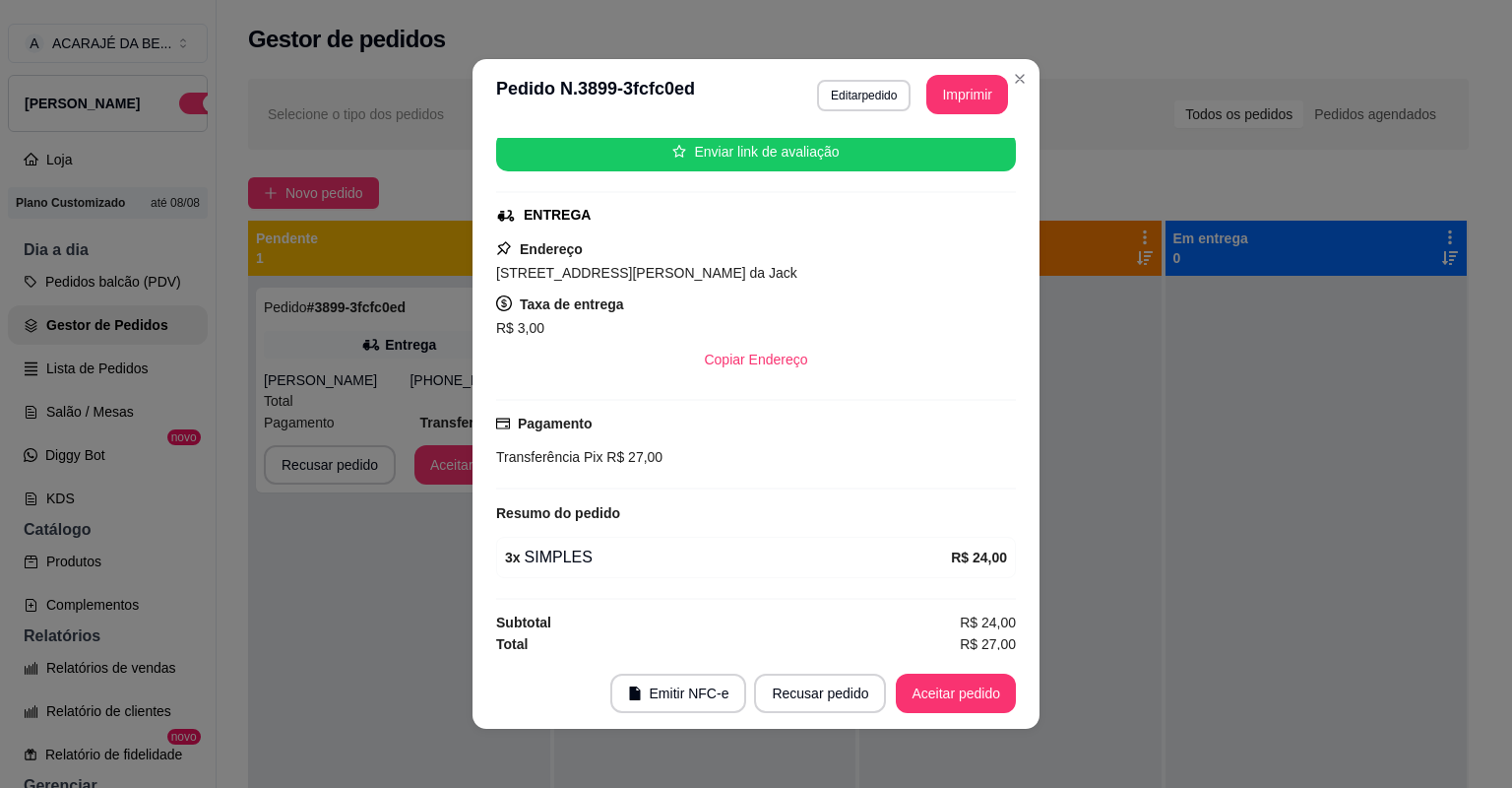 scroll, scrollTop: 250, scrollLeft: 0, axis: vertical 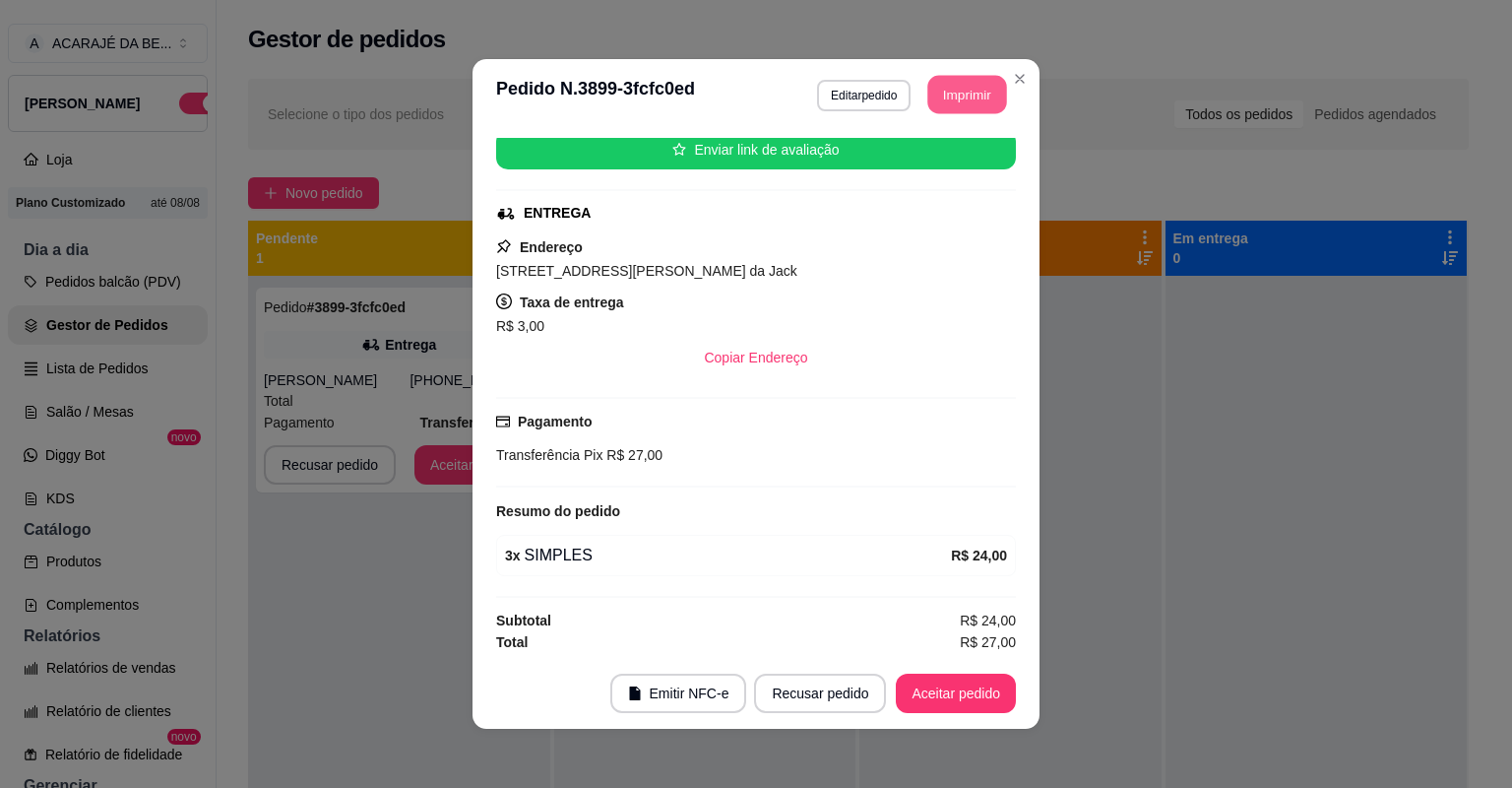click on "Imprimir" at bounding box center [968, 95] 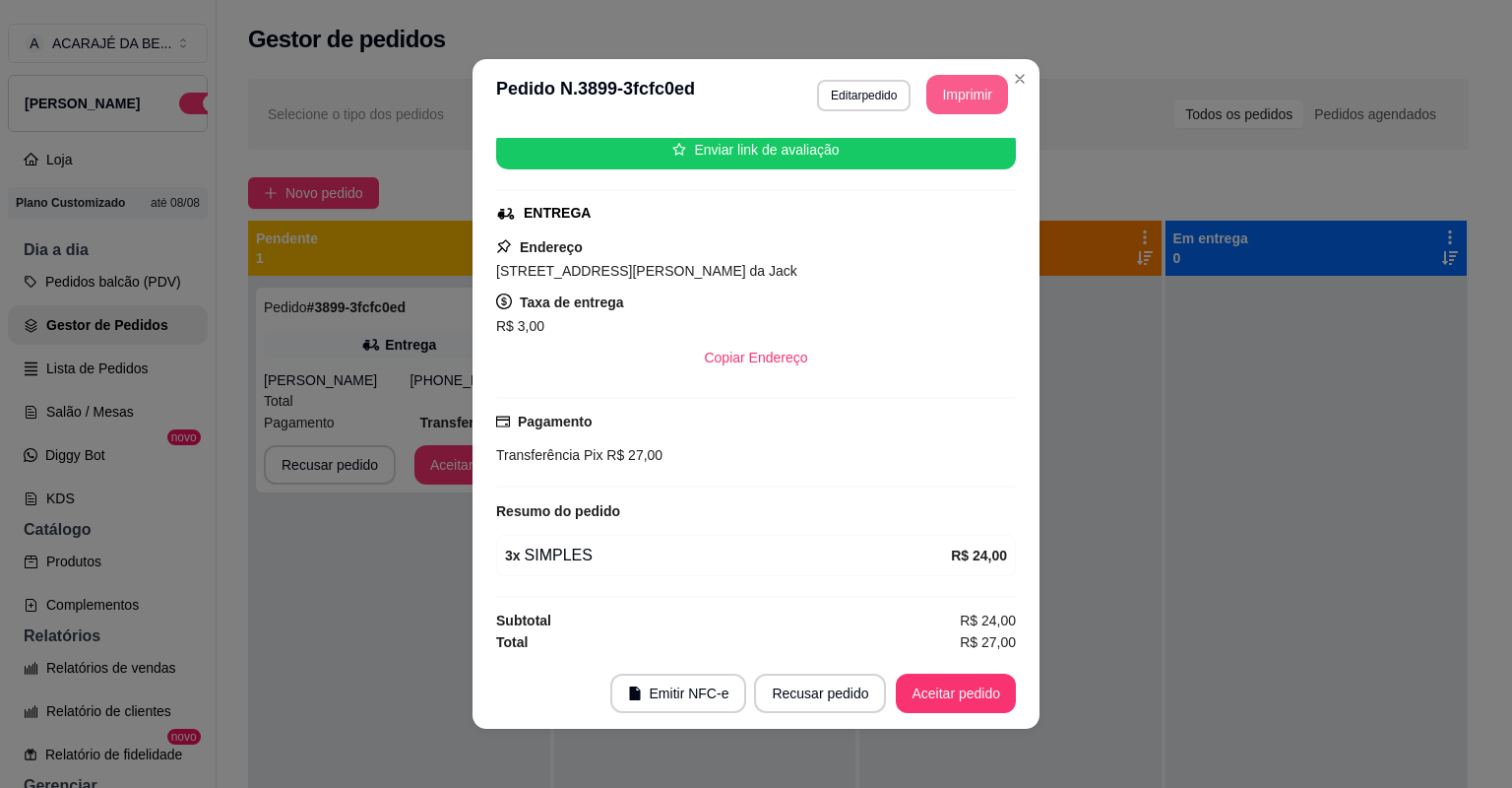 scroll, scrollTop: 0, scrollLeft: 0, axis: both 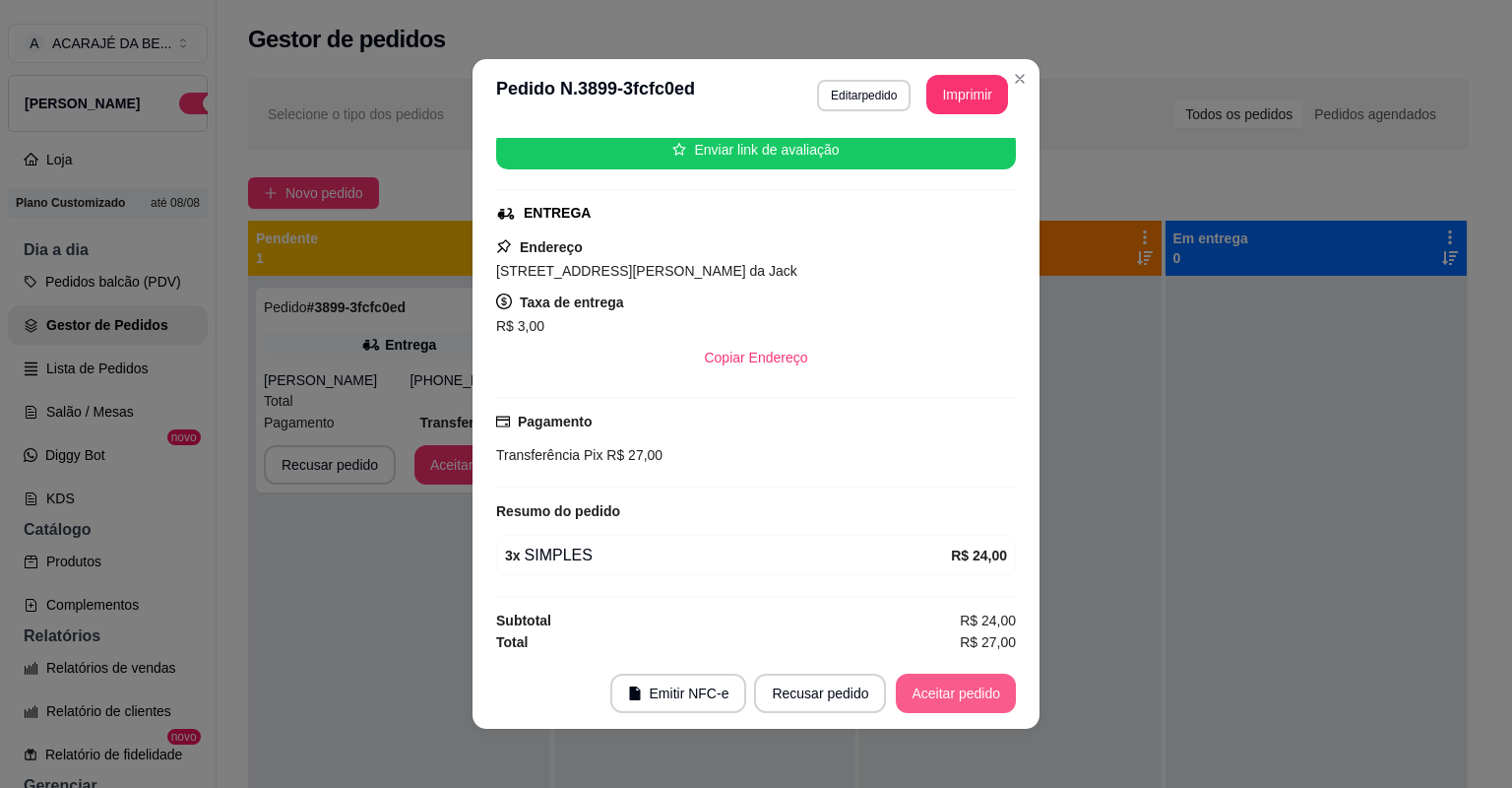 click on "Aceitar pedido" at bounding box center (956, 693) 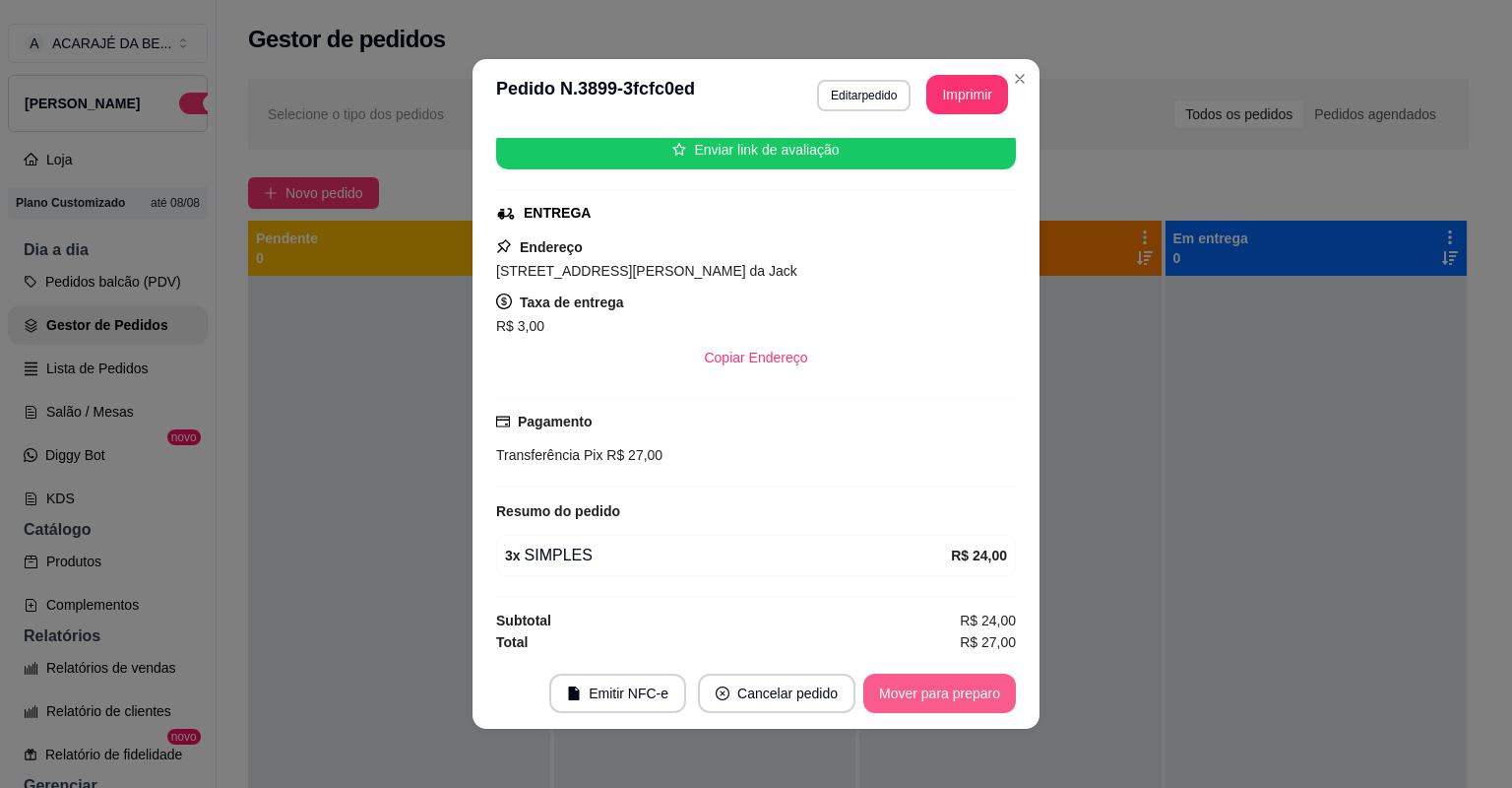 click on "Mover para preparo" at bounding box center (939, 693) 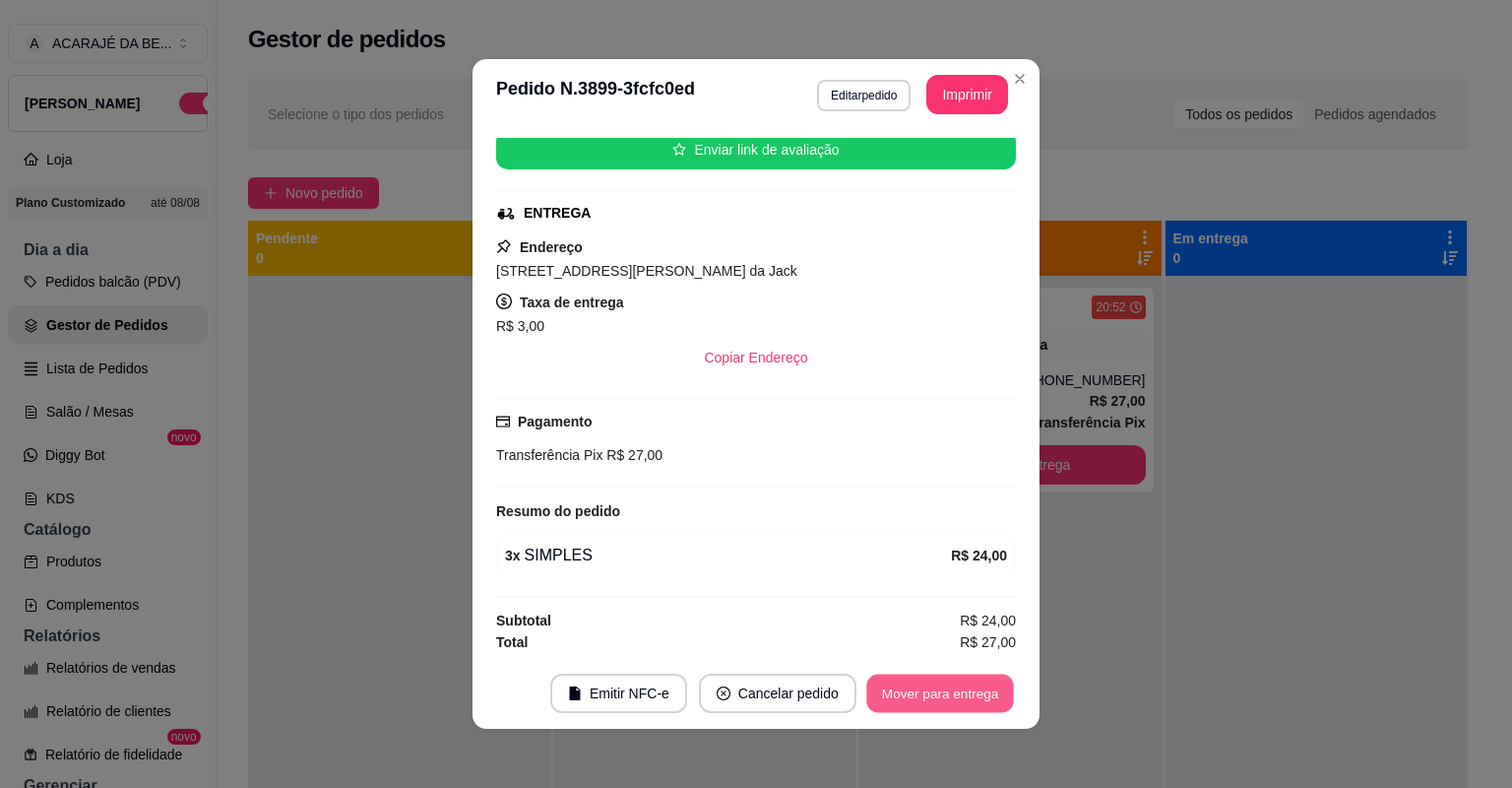 click on "Mover para entrega" at bounding box center (940, 693) 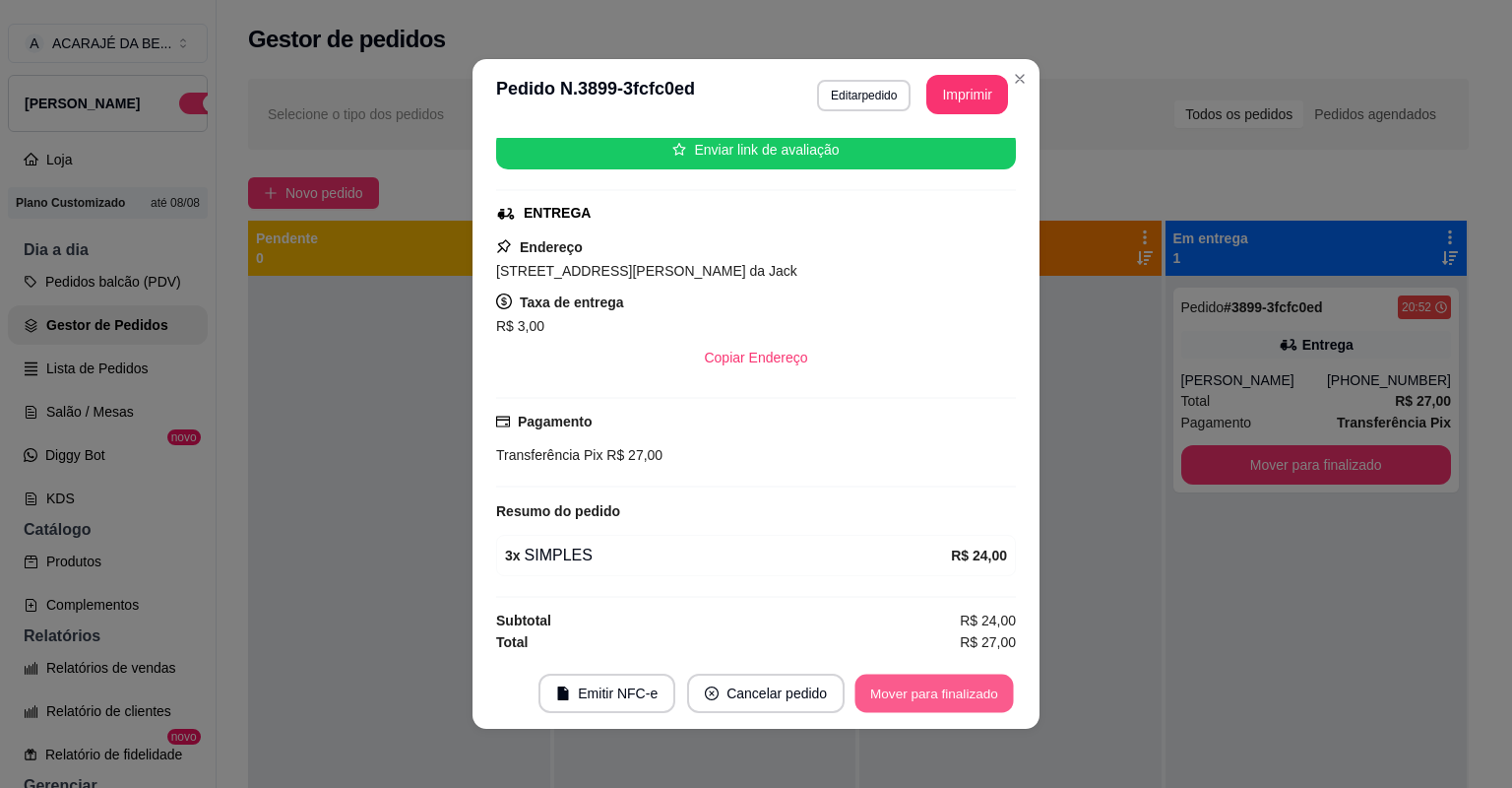 click on "Mover para finalizado" at bounding box center (934, 693) 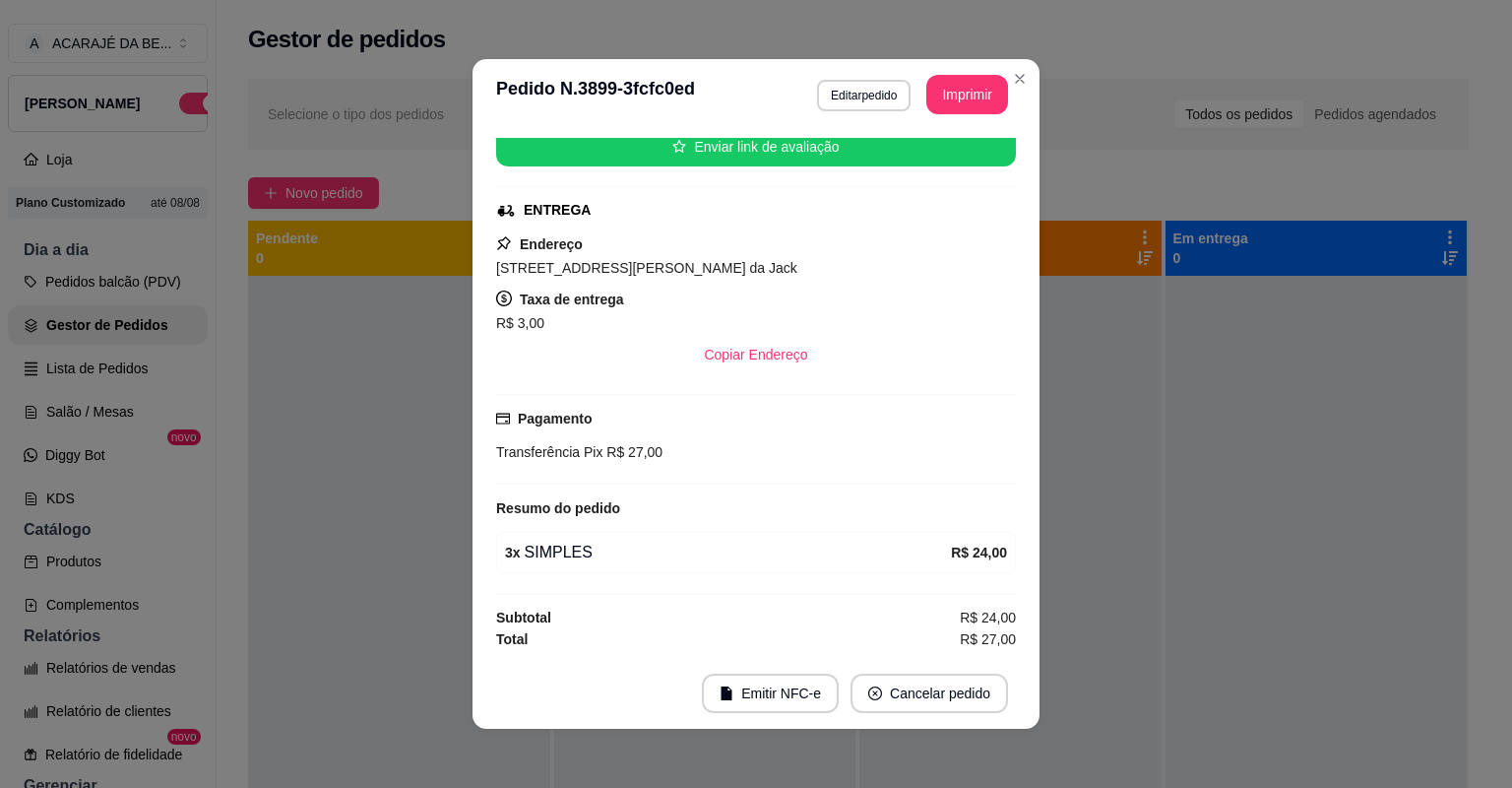 scroll, scrollTop: 205, scrollLeft: 0, axis: vertical 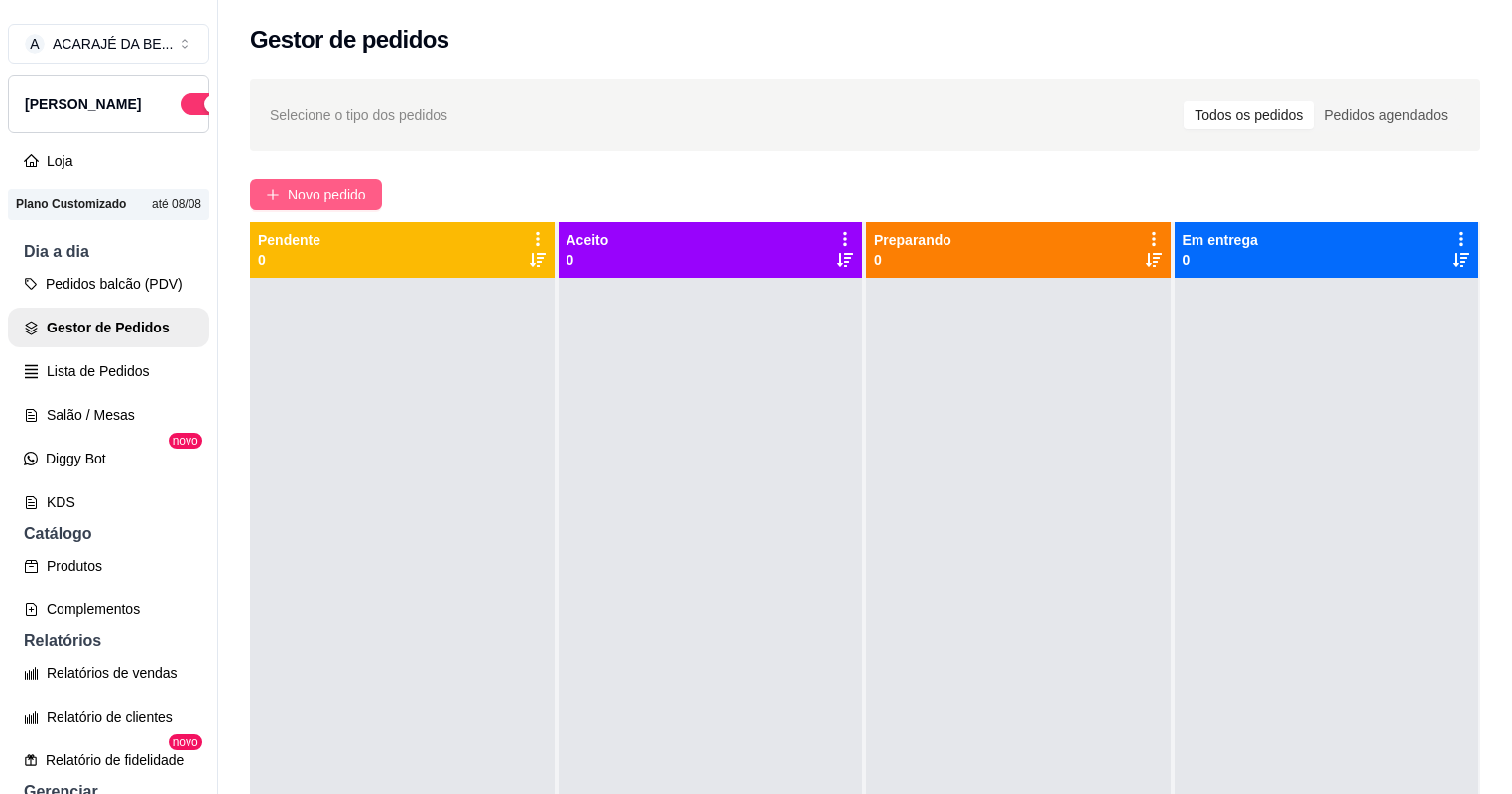 click on "Novo pedido" at bounding box center [326, 195] 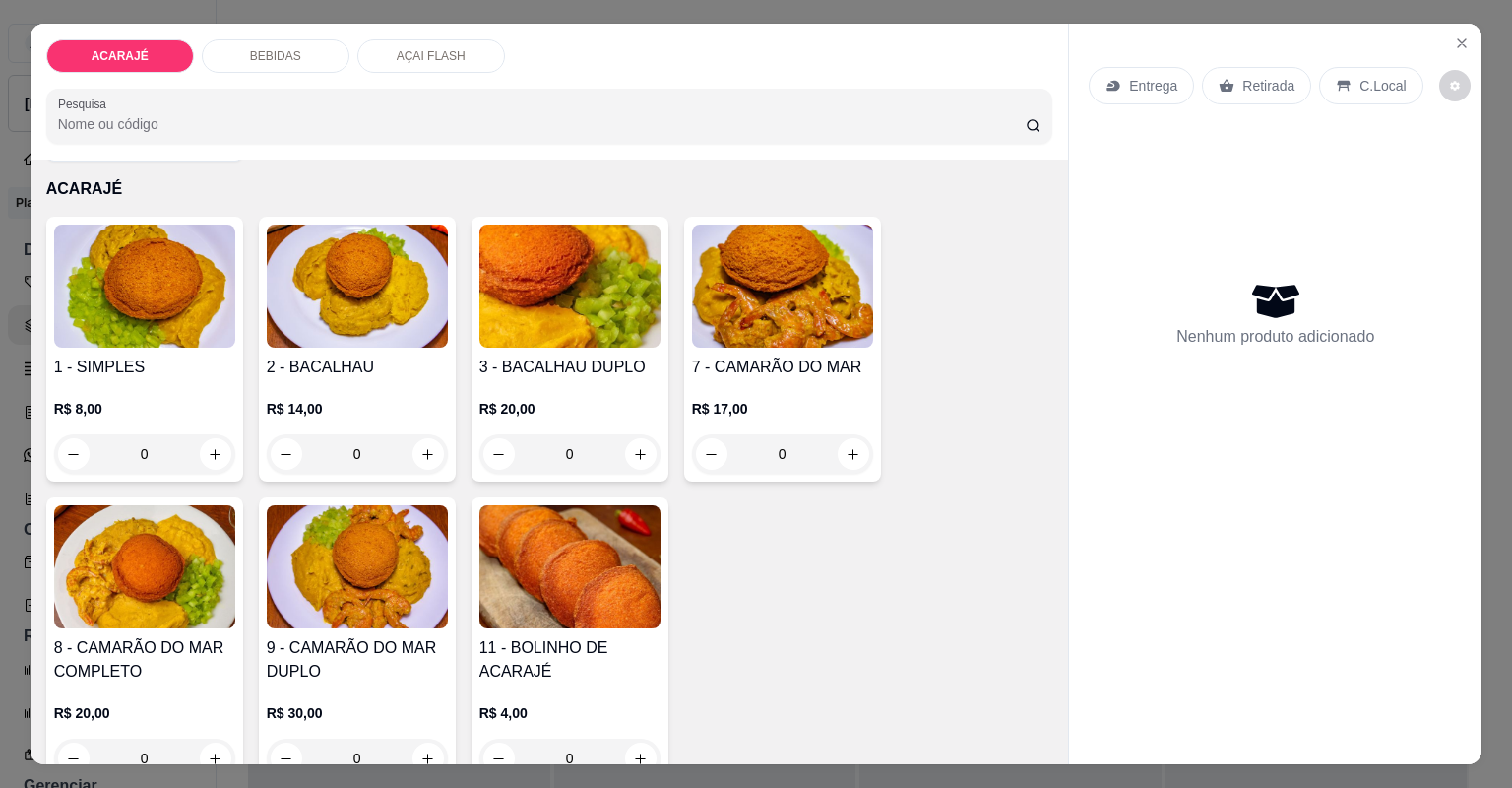 scroll, scrollTop: 79, scrollLeft: 0, axis: vertical 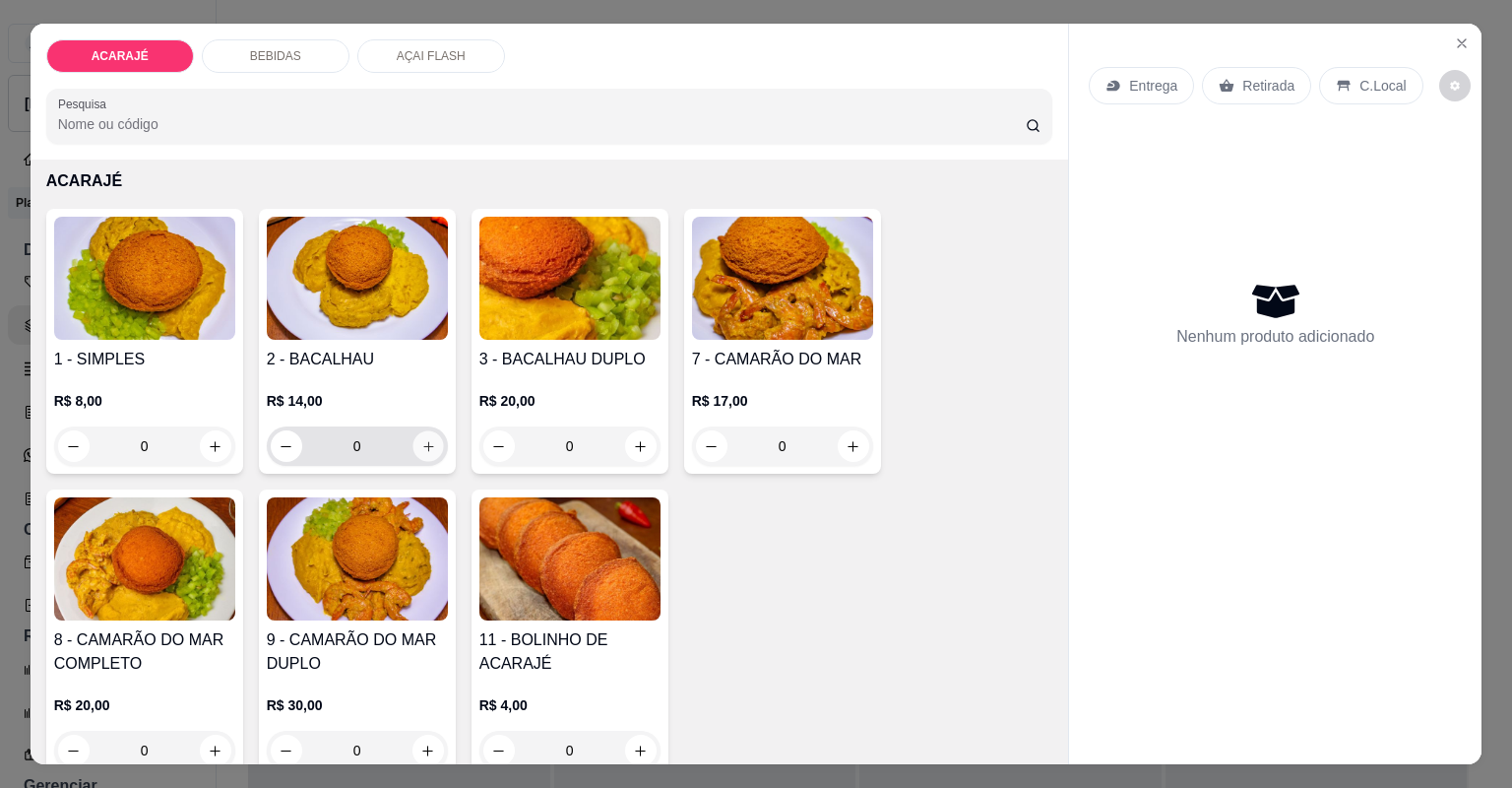 click 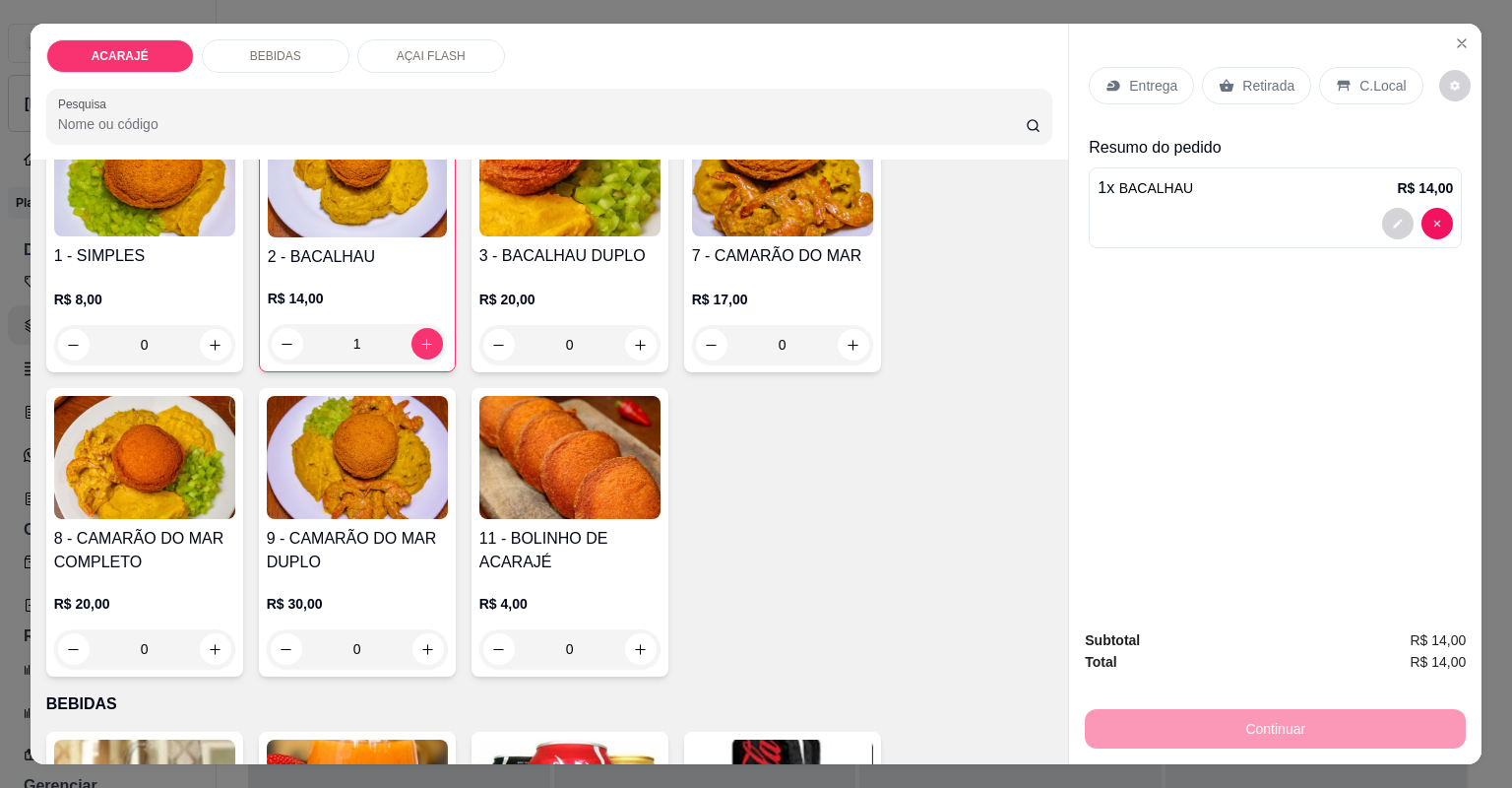 scroll, scrollTop: 236, scrollLeft: 0, axis: vertical 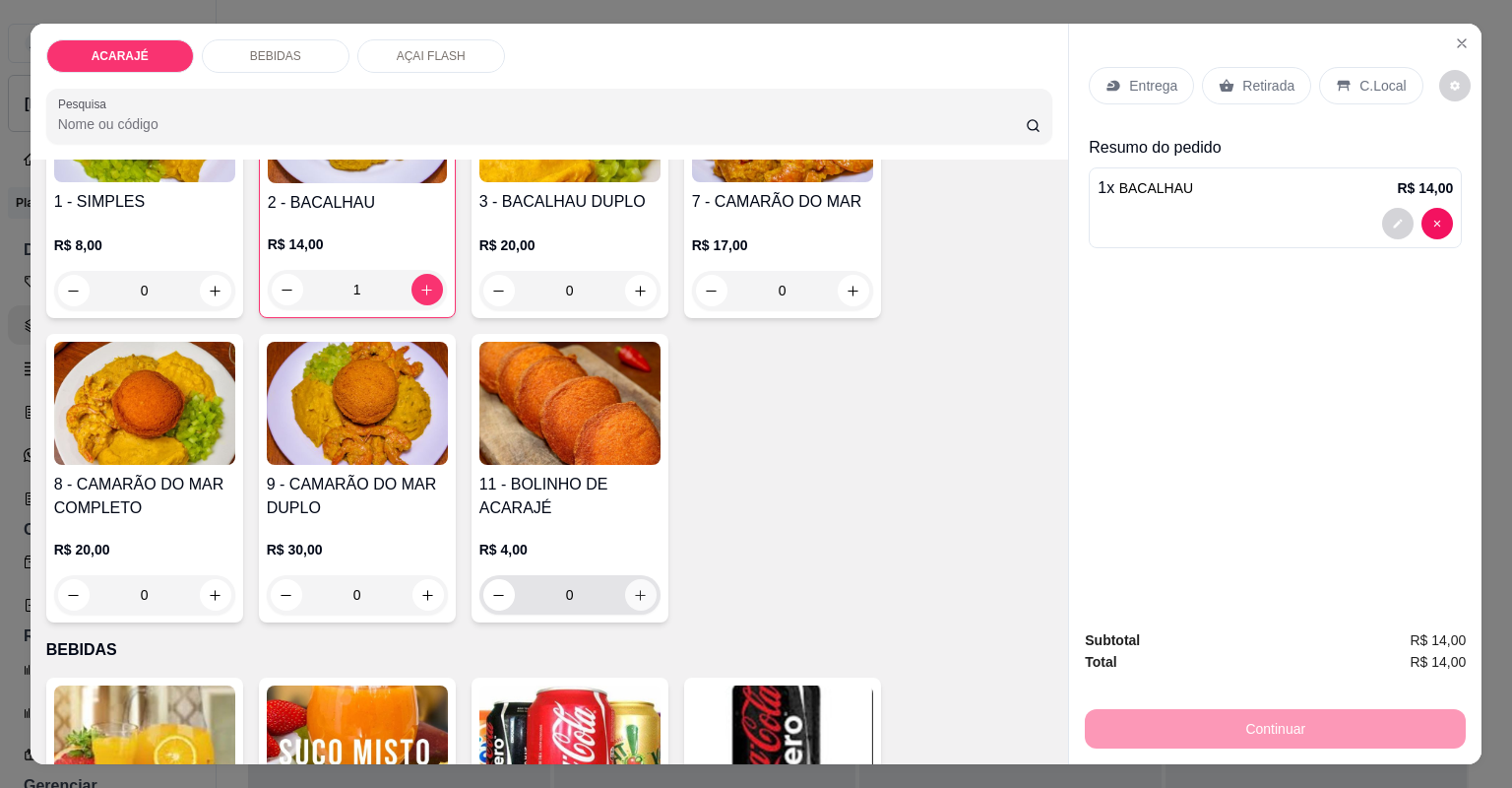 click at bounding box center (641, 595) 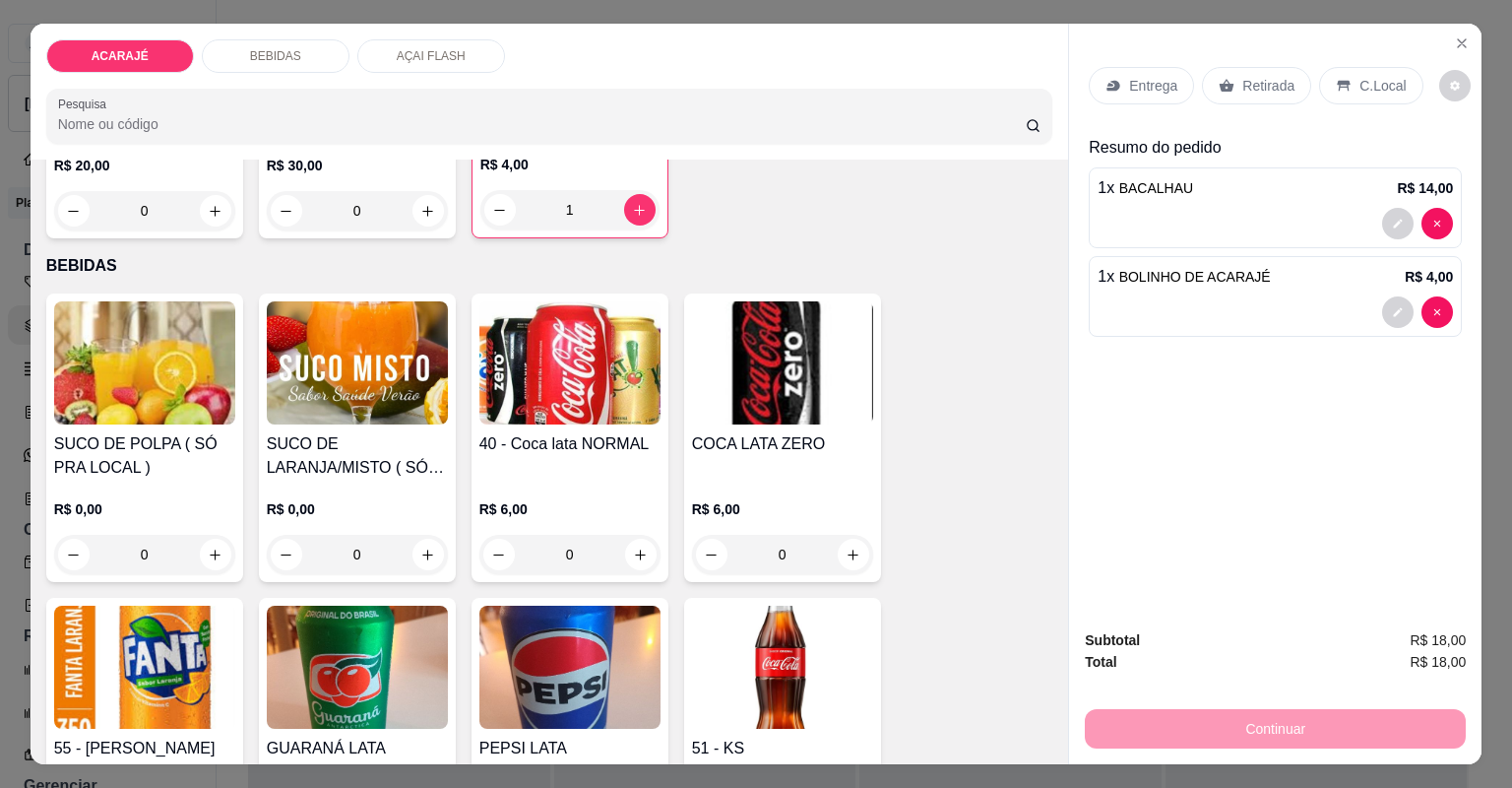 scroll, scrollTop: 630, scrollLeft: 0, axis: vertical 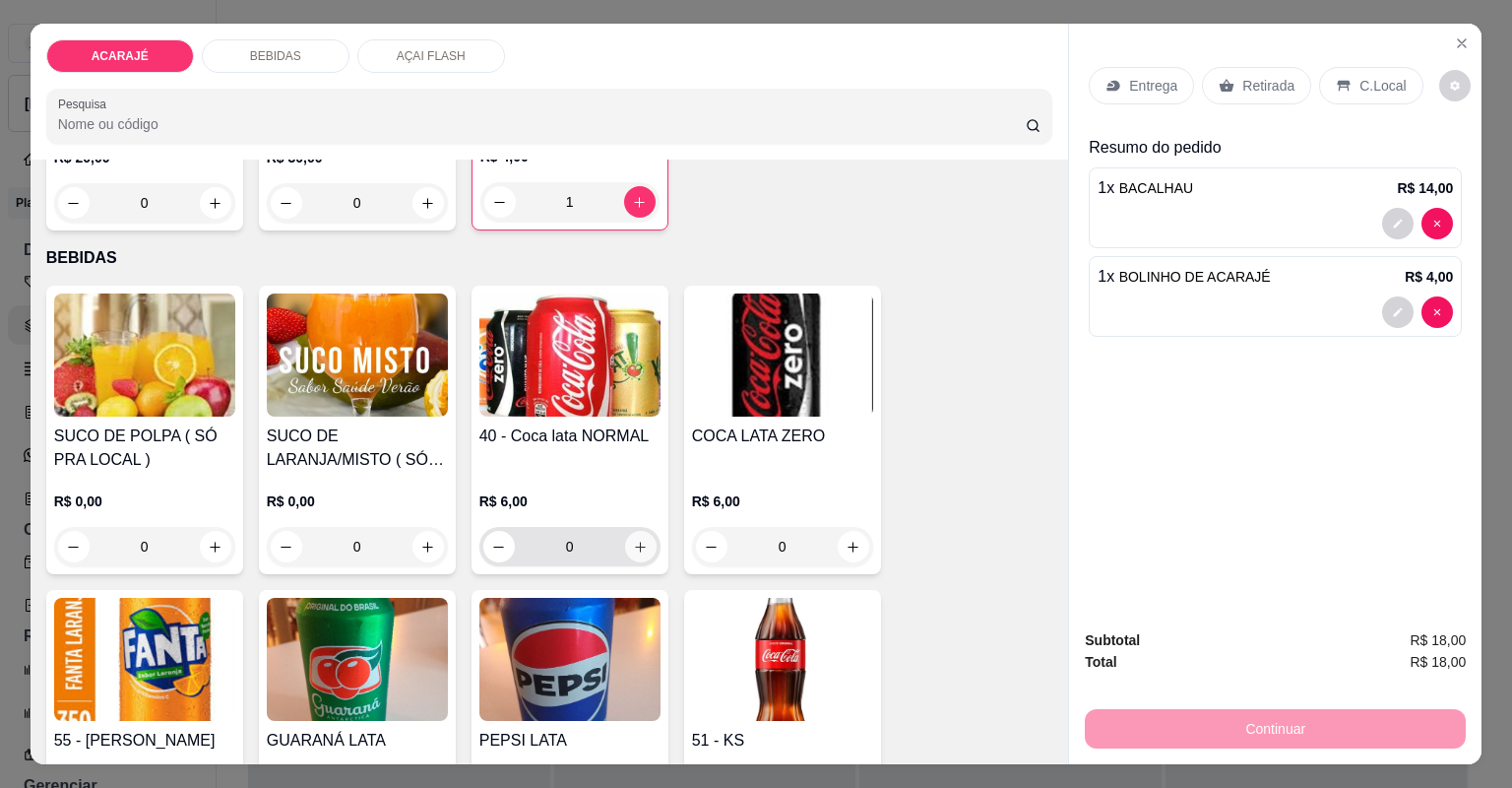 click 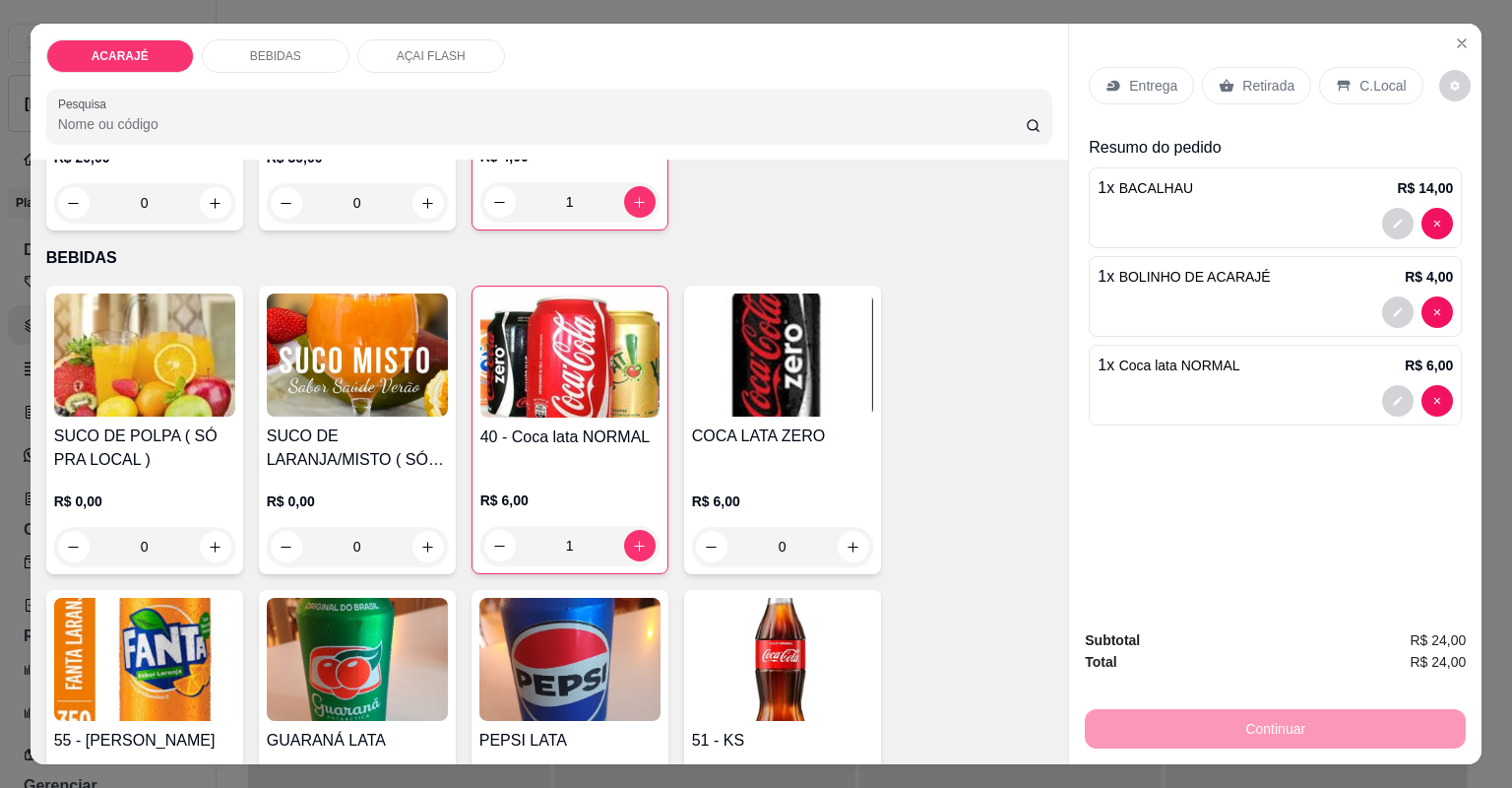 click on "Retirada" at bounding box center [1256, 86] 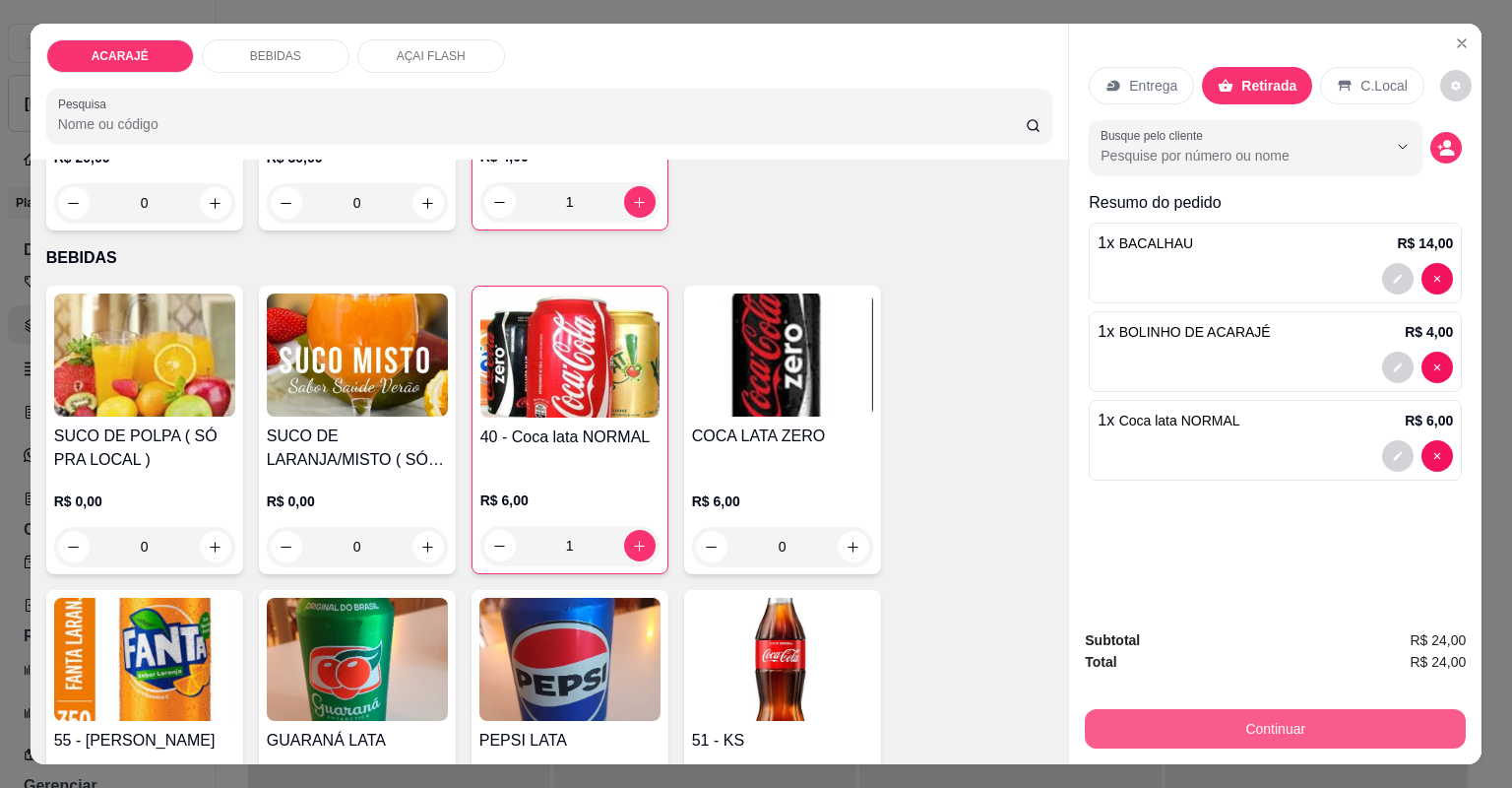 click on "Continuar" at bounding box center (1275, 729) 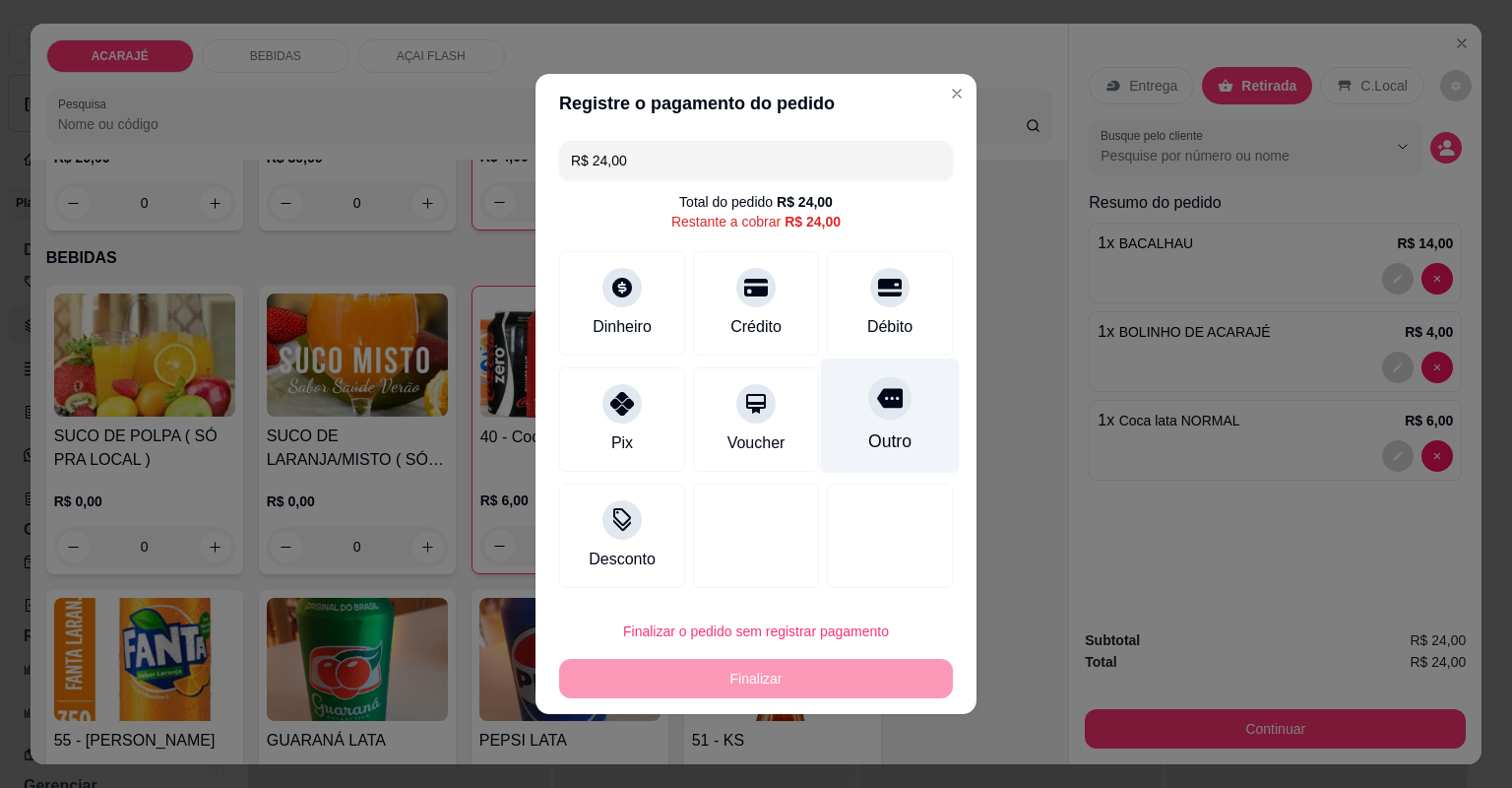 click on "Outro" at bounding box center [890, 416] 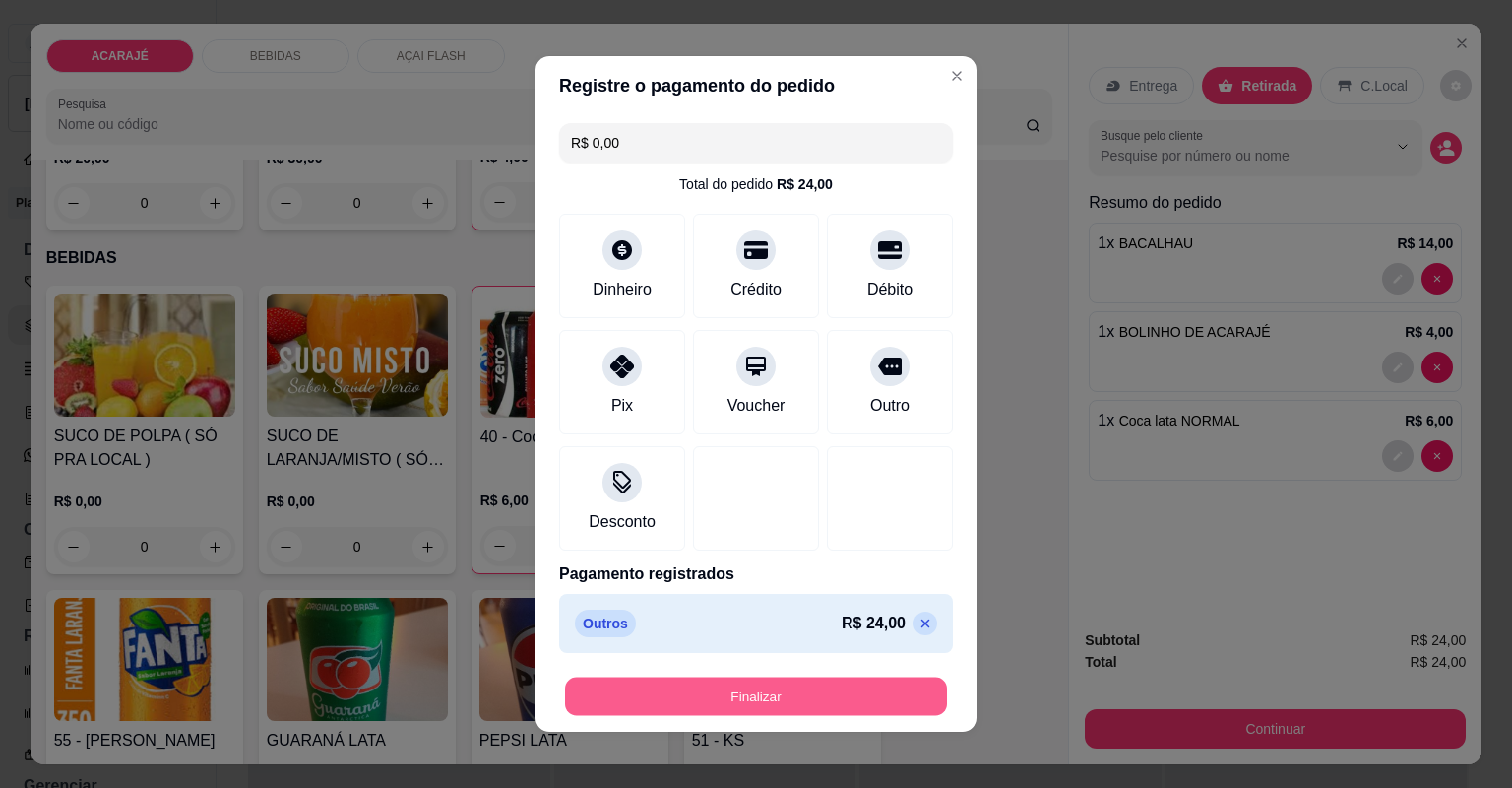 click on "Finalizar" at bounding box center (756, 696) 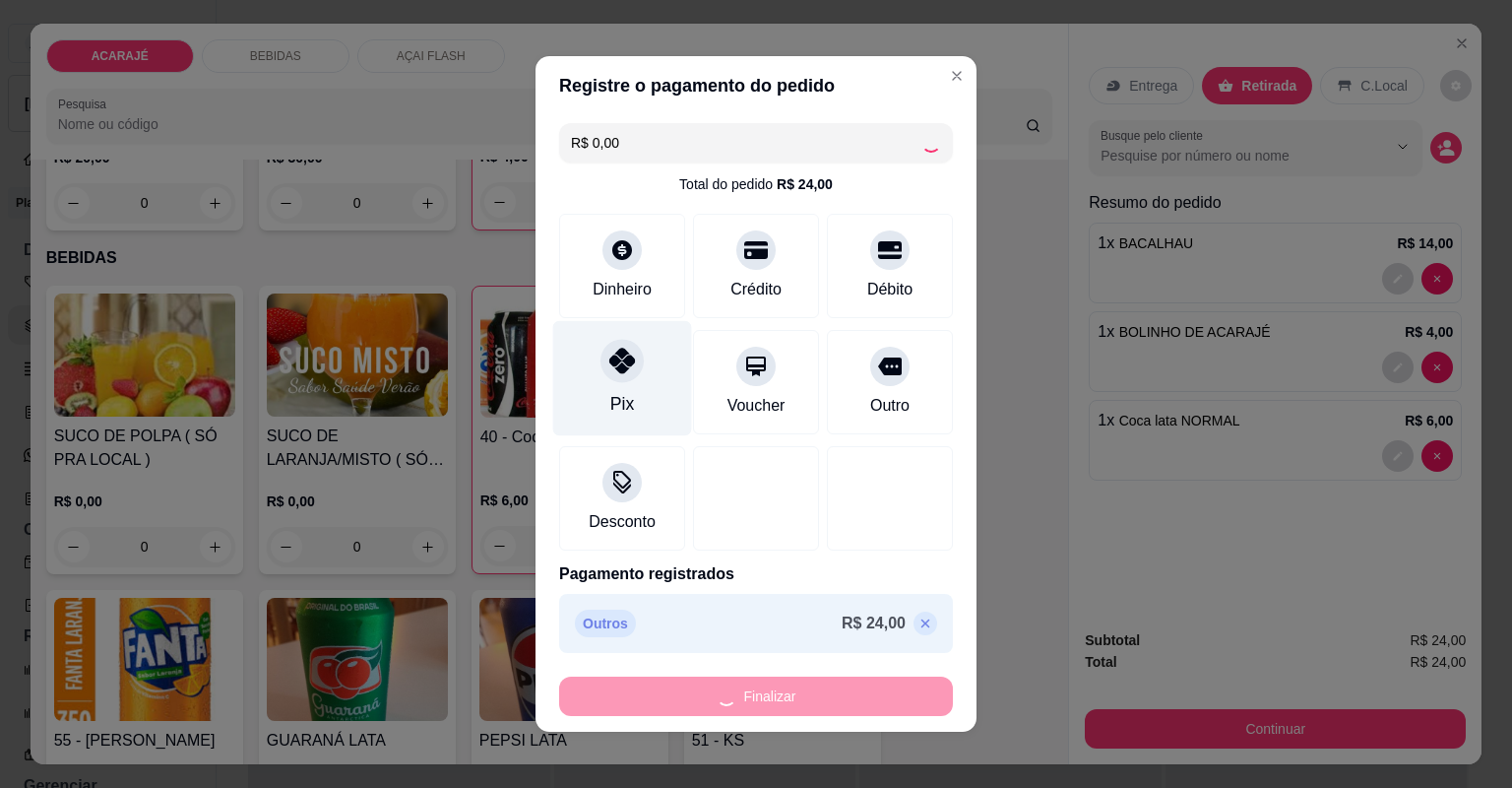 type on "0" 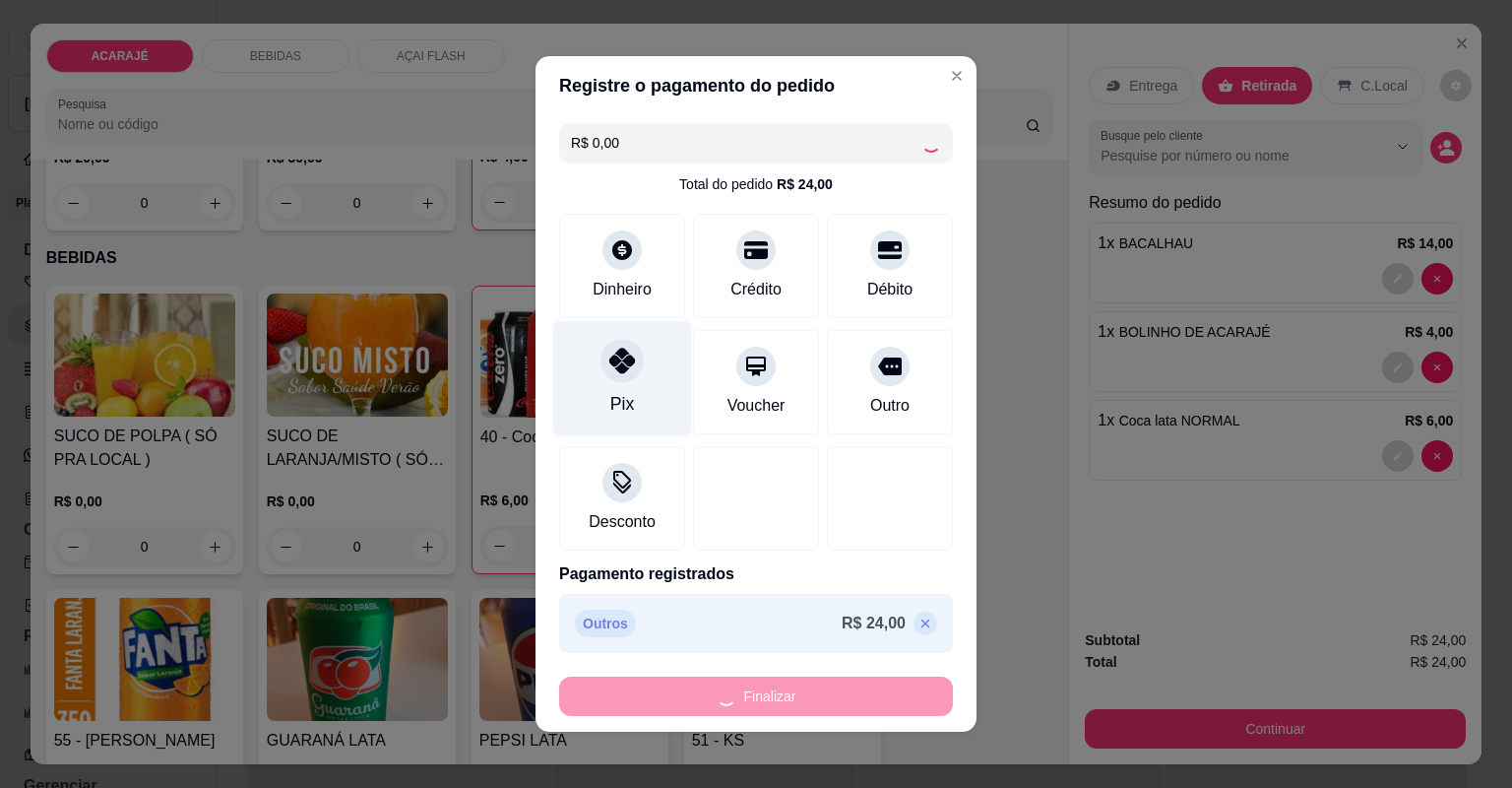 type on "0" 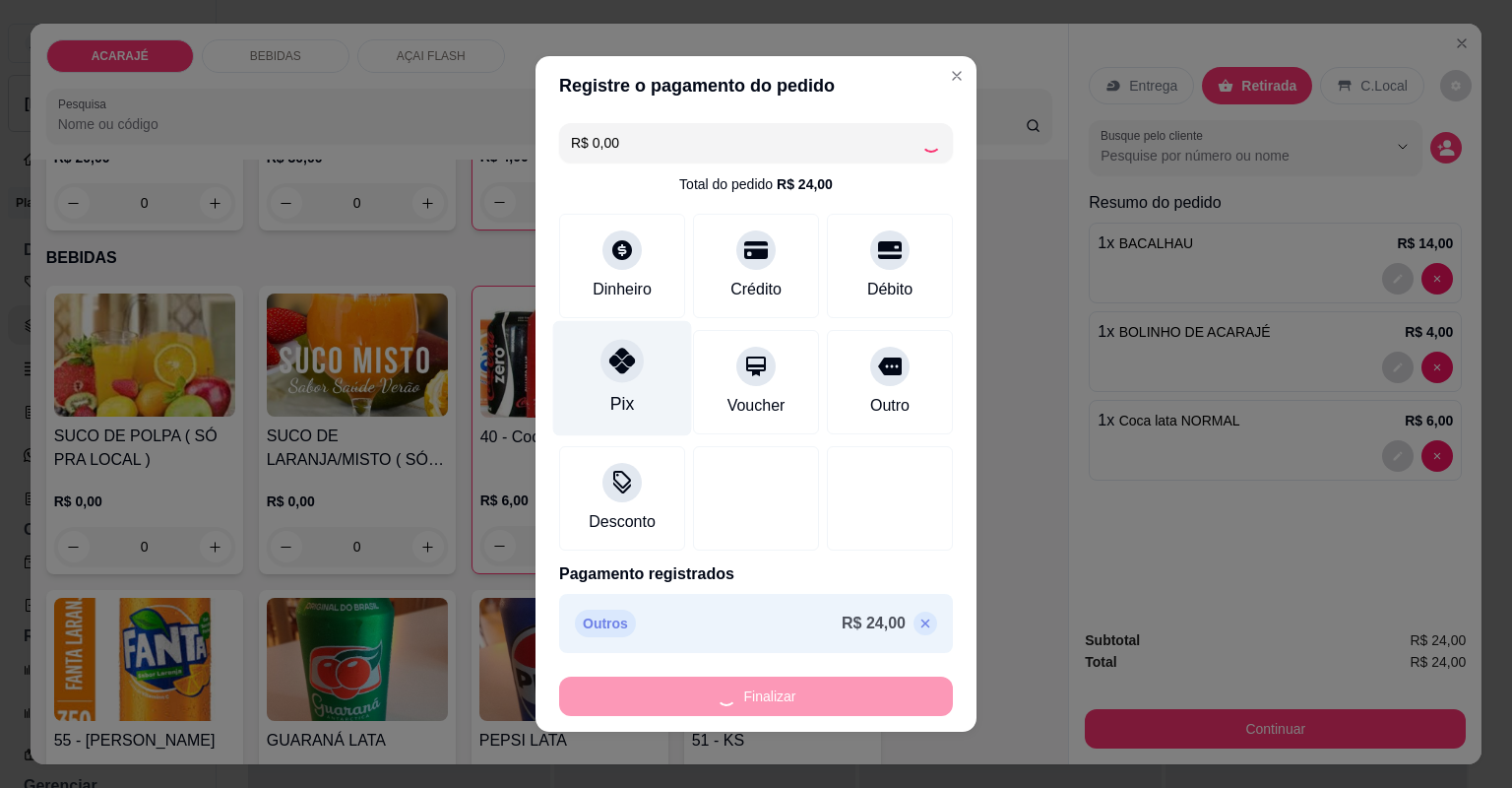 type on "0" 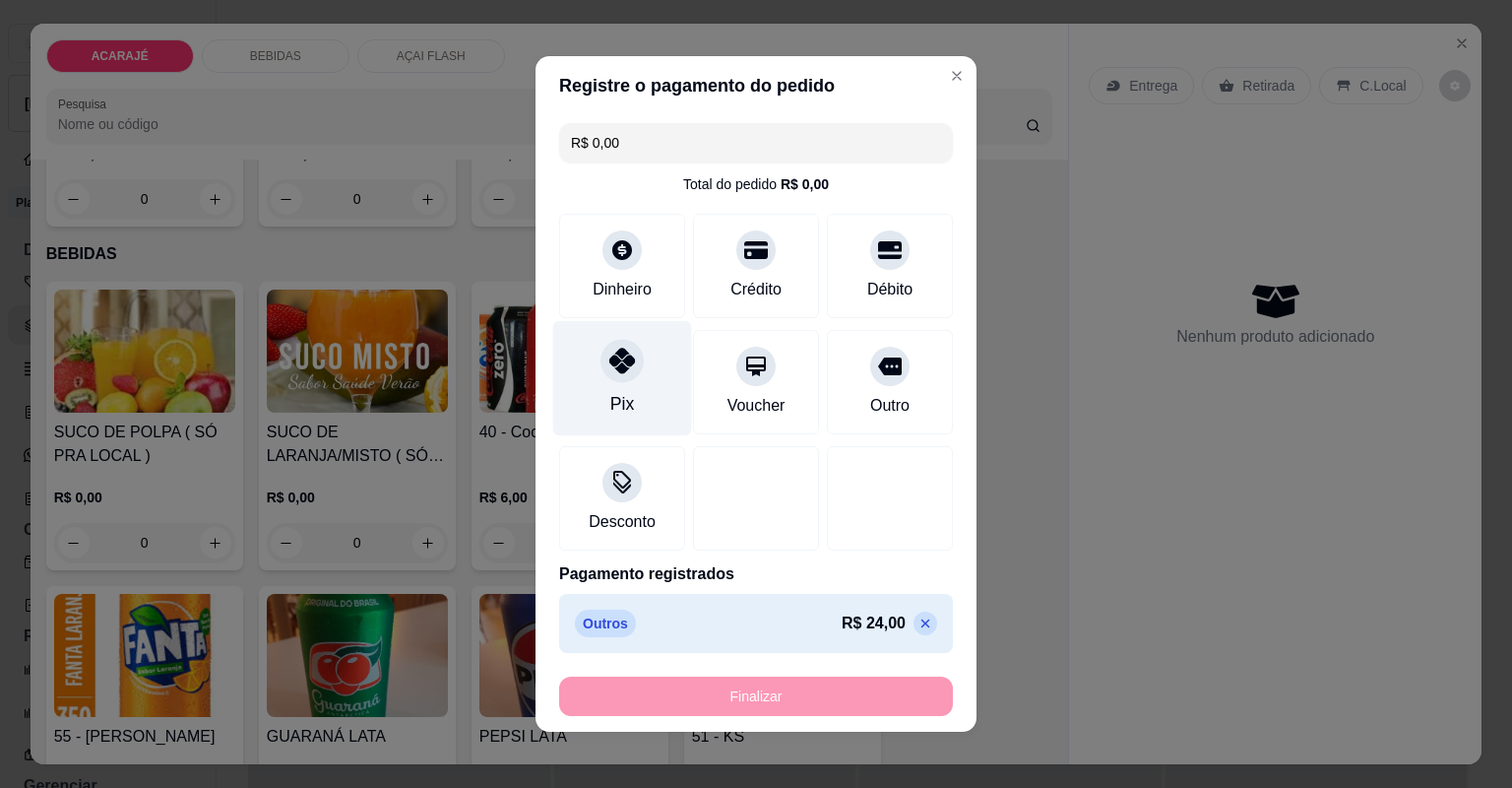 type on "-R$ 24,00" 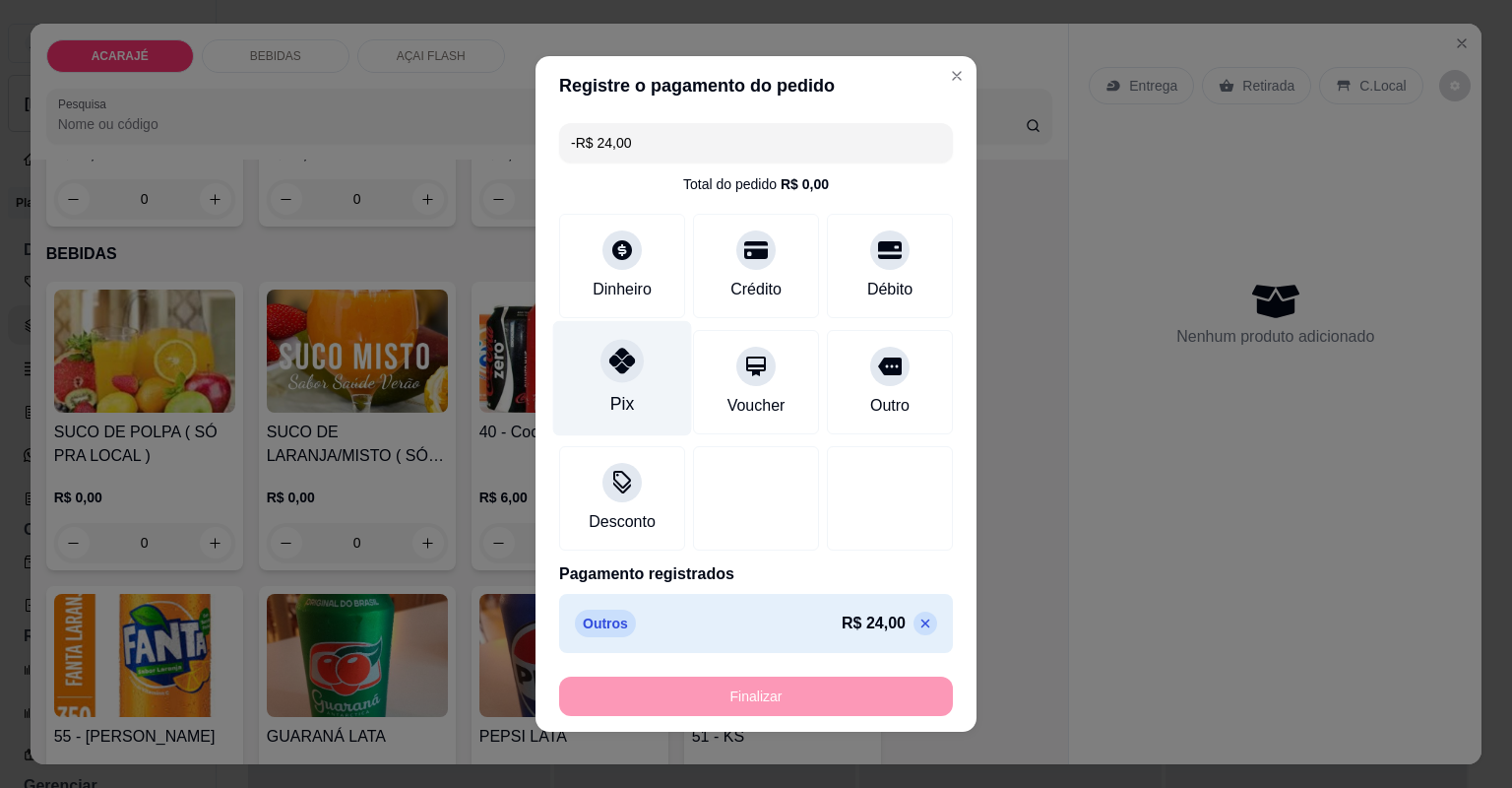 scroll, scrollTop: 626, scrollLeft: 0, axis: vertical 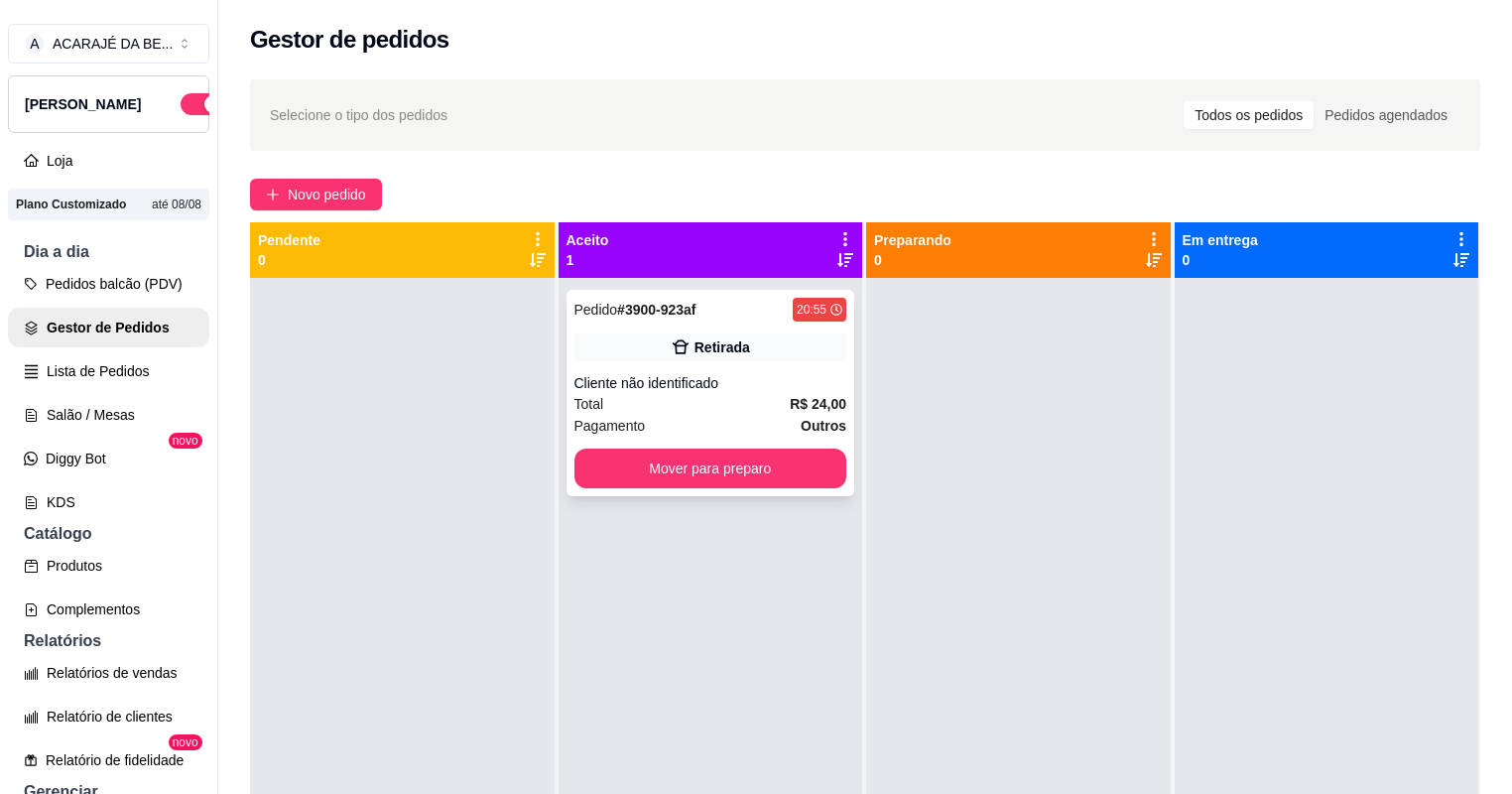 click on "Total R$ 24,00" at bounding box center [710, 404] 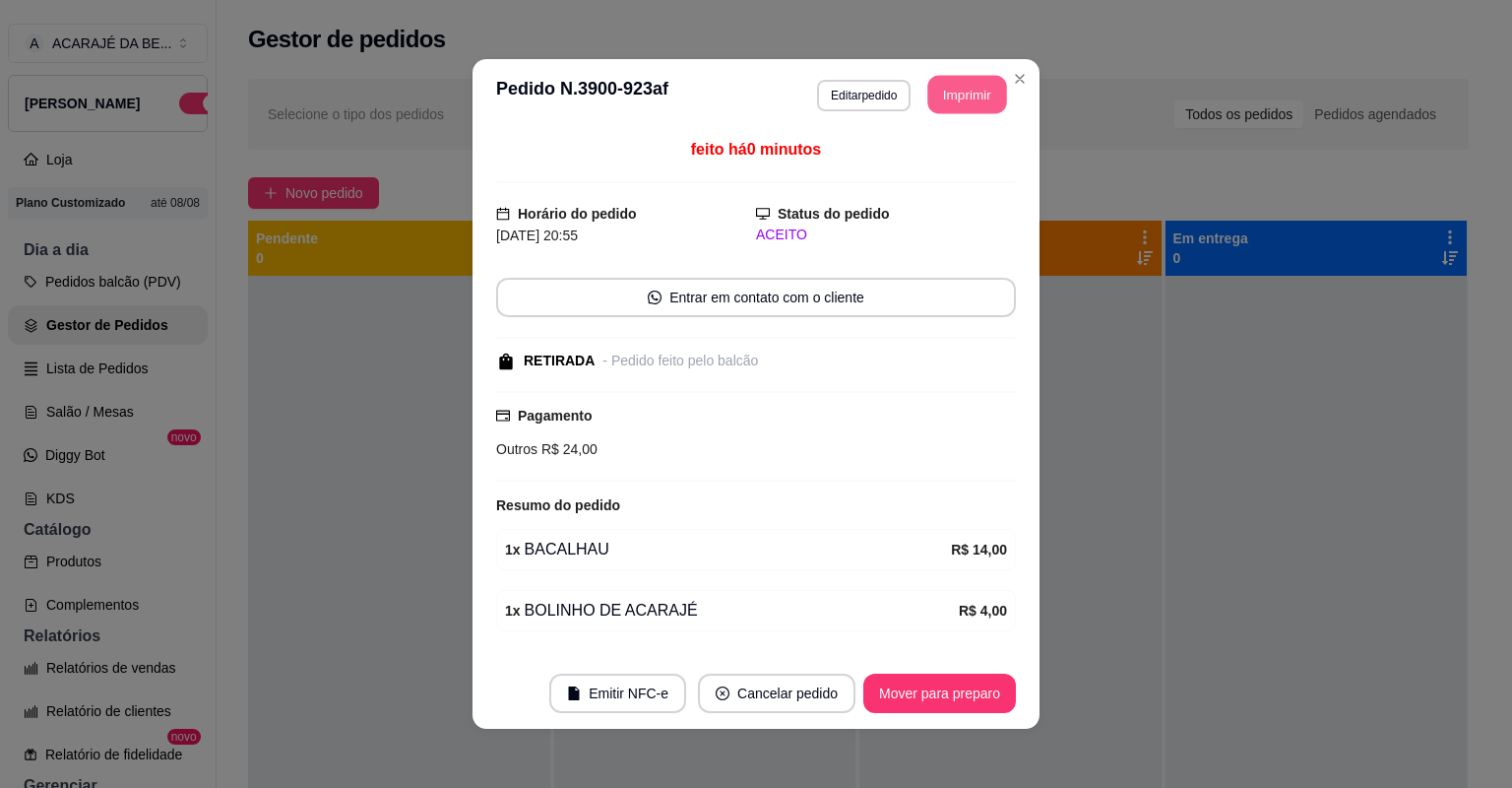 click on "Imprimir" at bounding box center [968, 95] 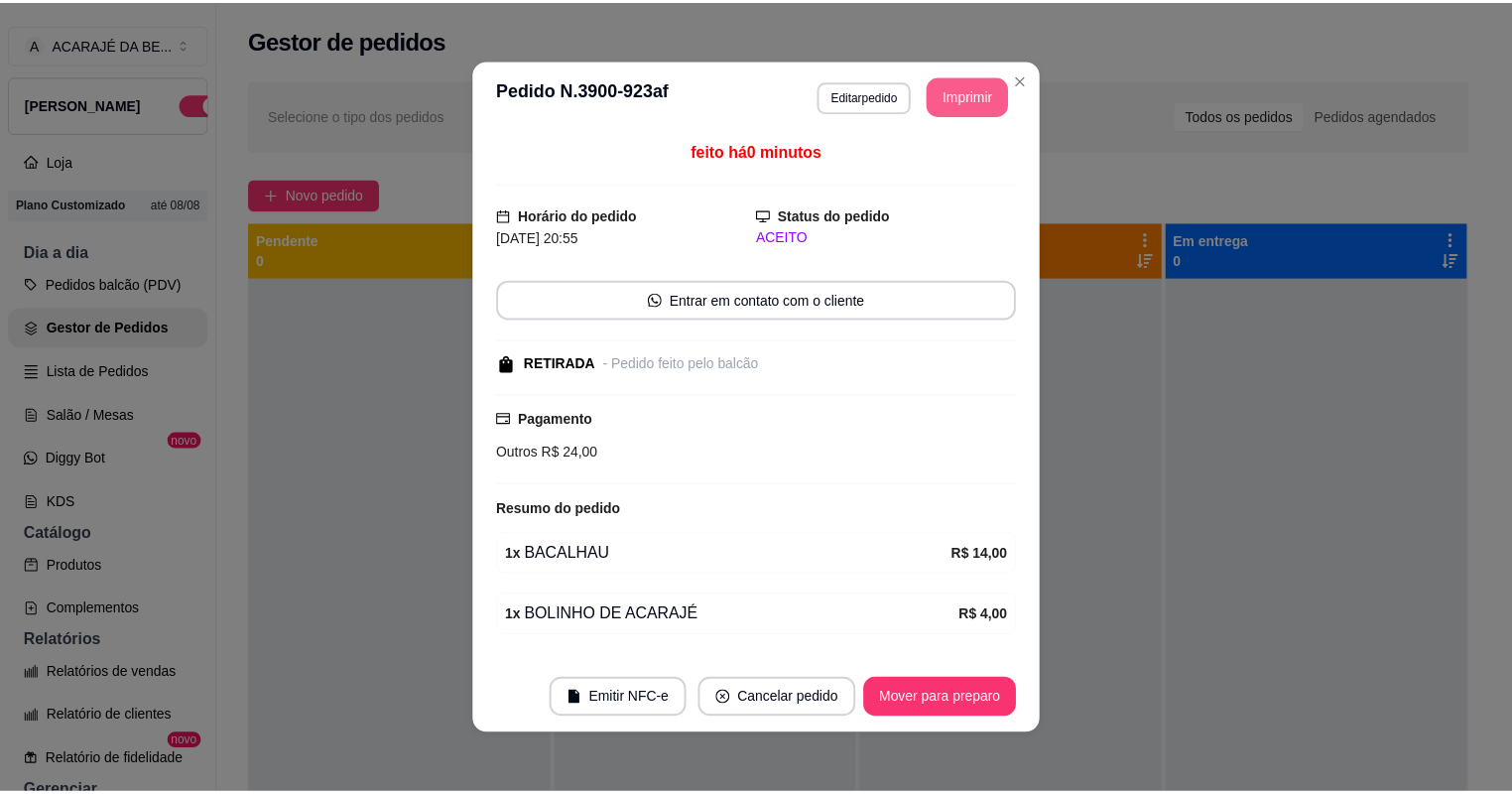 scroll, scrollTop: 0, scrollLeft: 0, axis: both 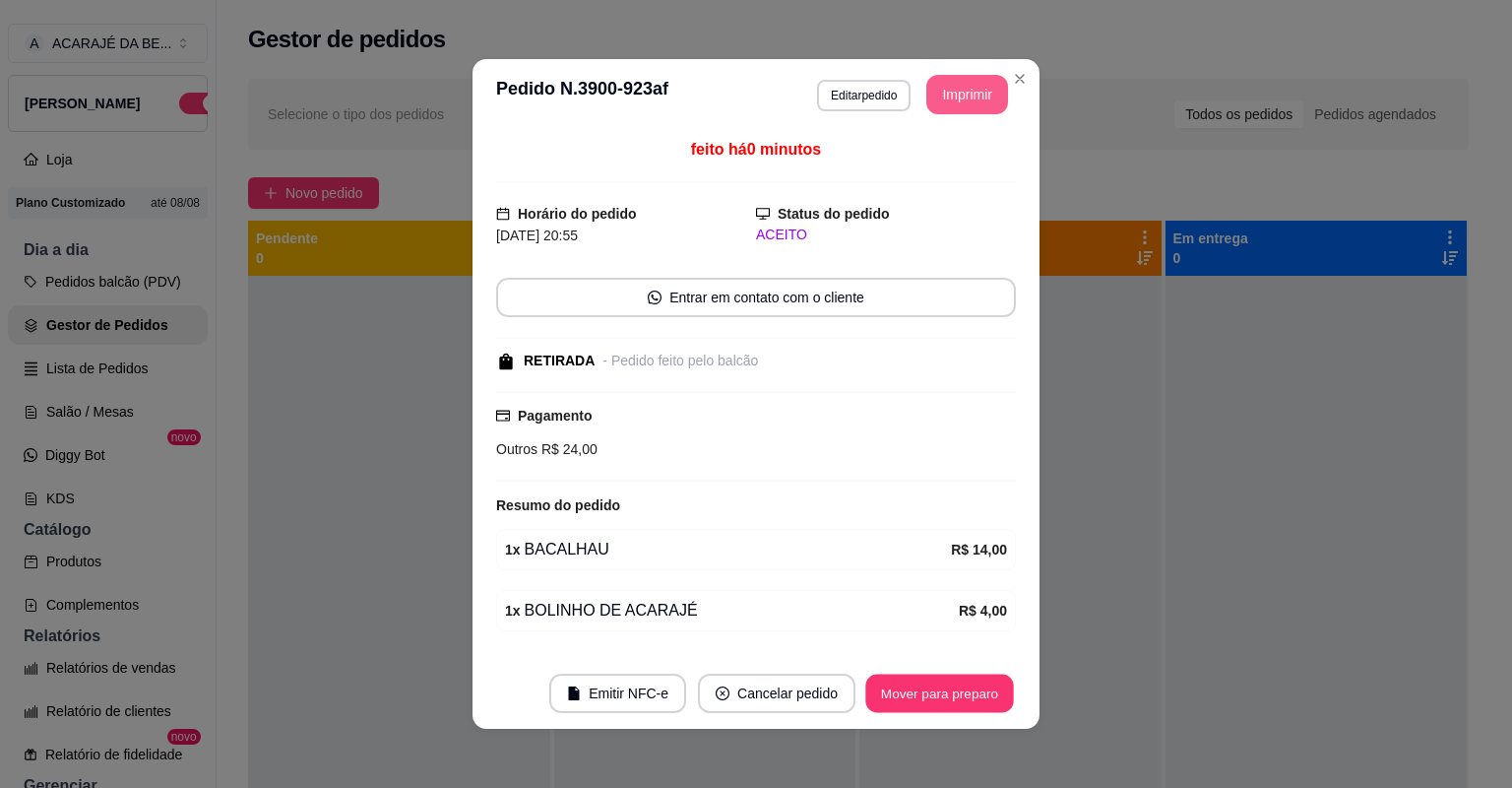 click on "Mover para preparo" at bounding box center (939, 693) 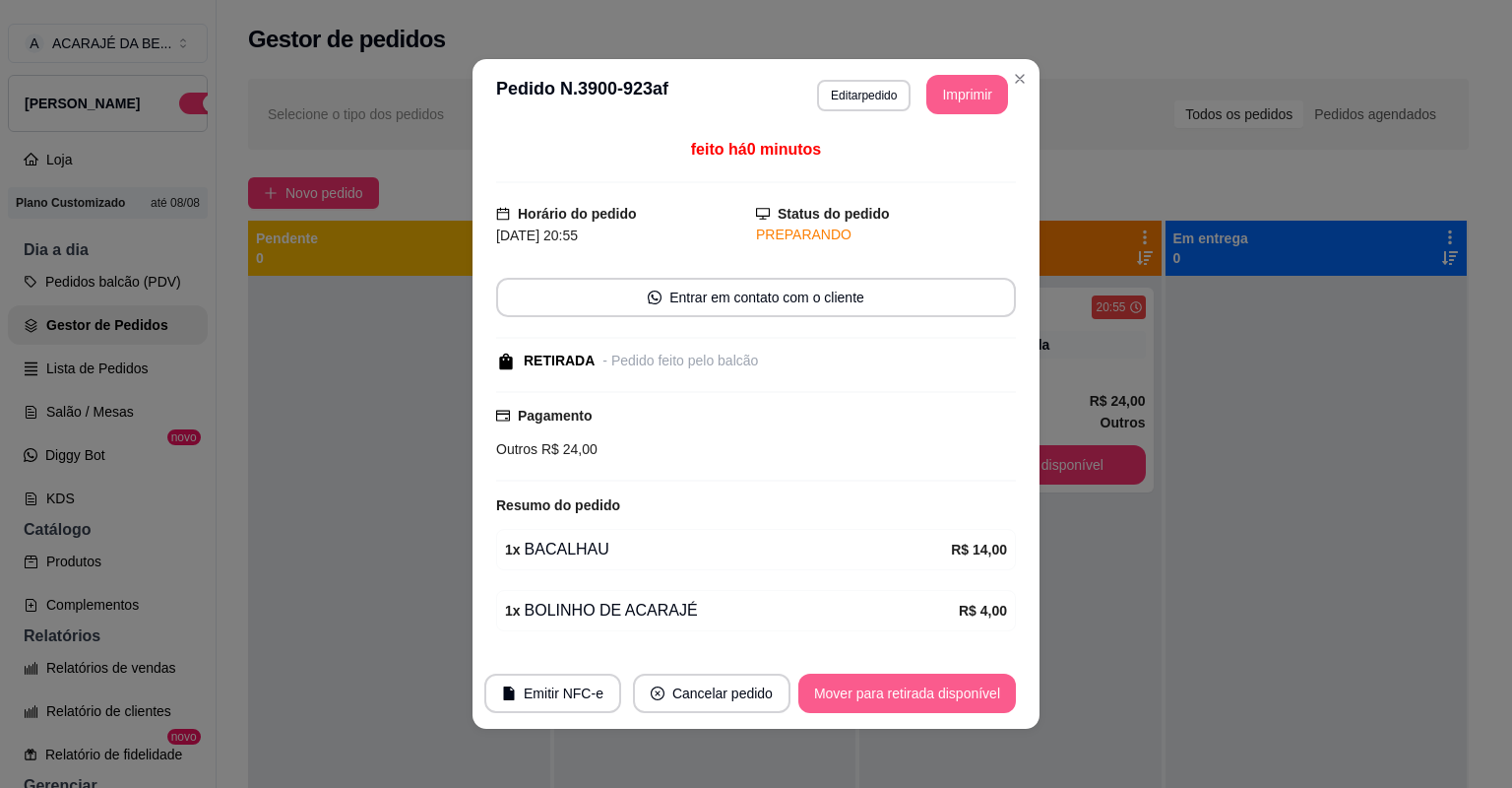 click on "Mover para retirada disponível" at bounding box center (907, 693) 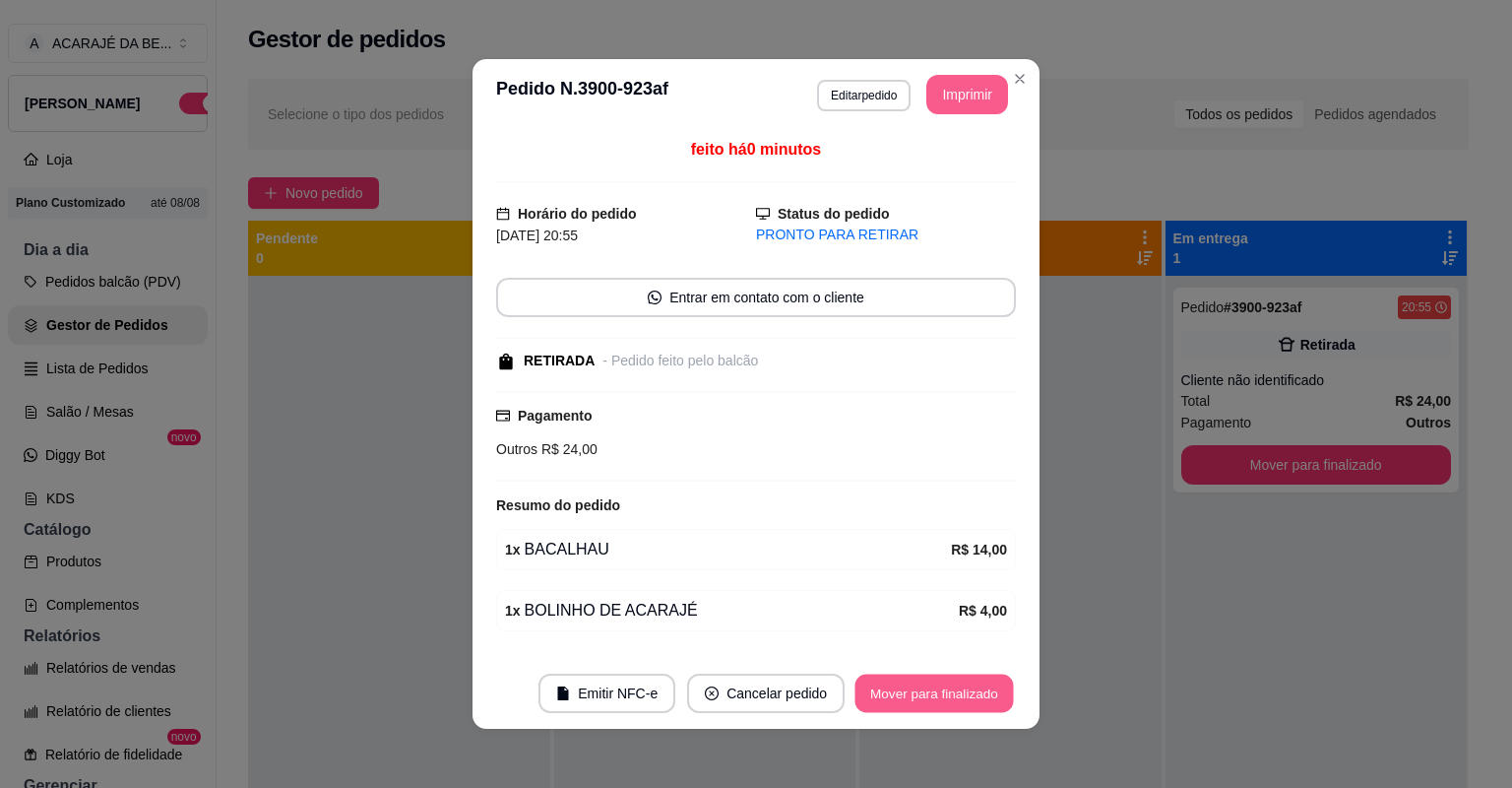 click on "Mover para finalizado" at bounding box center [934, 693] 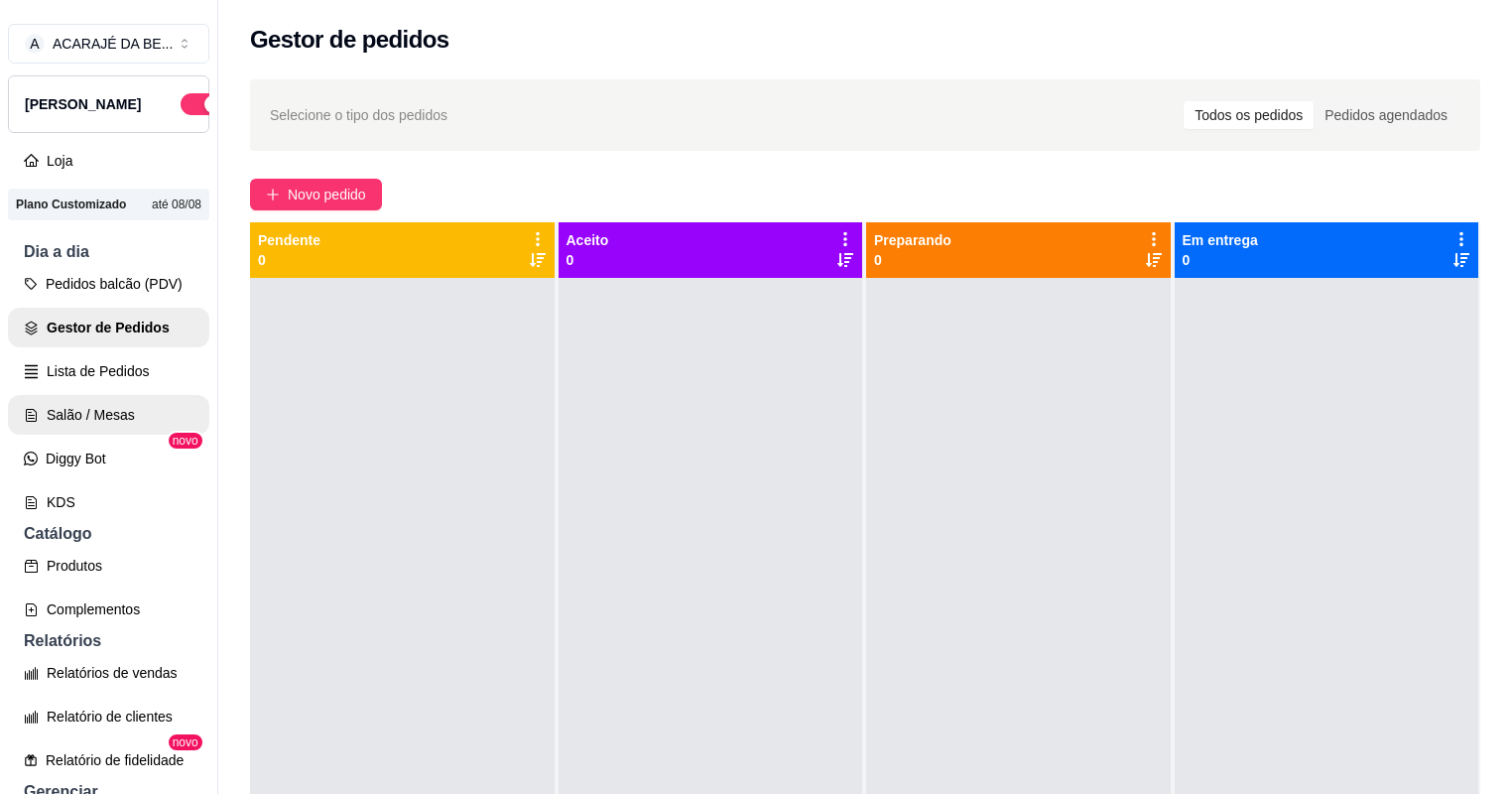 click on "Salão / Mesas" at bounding box center [108, 415] 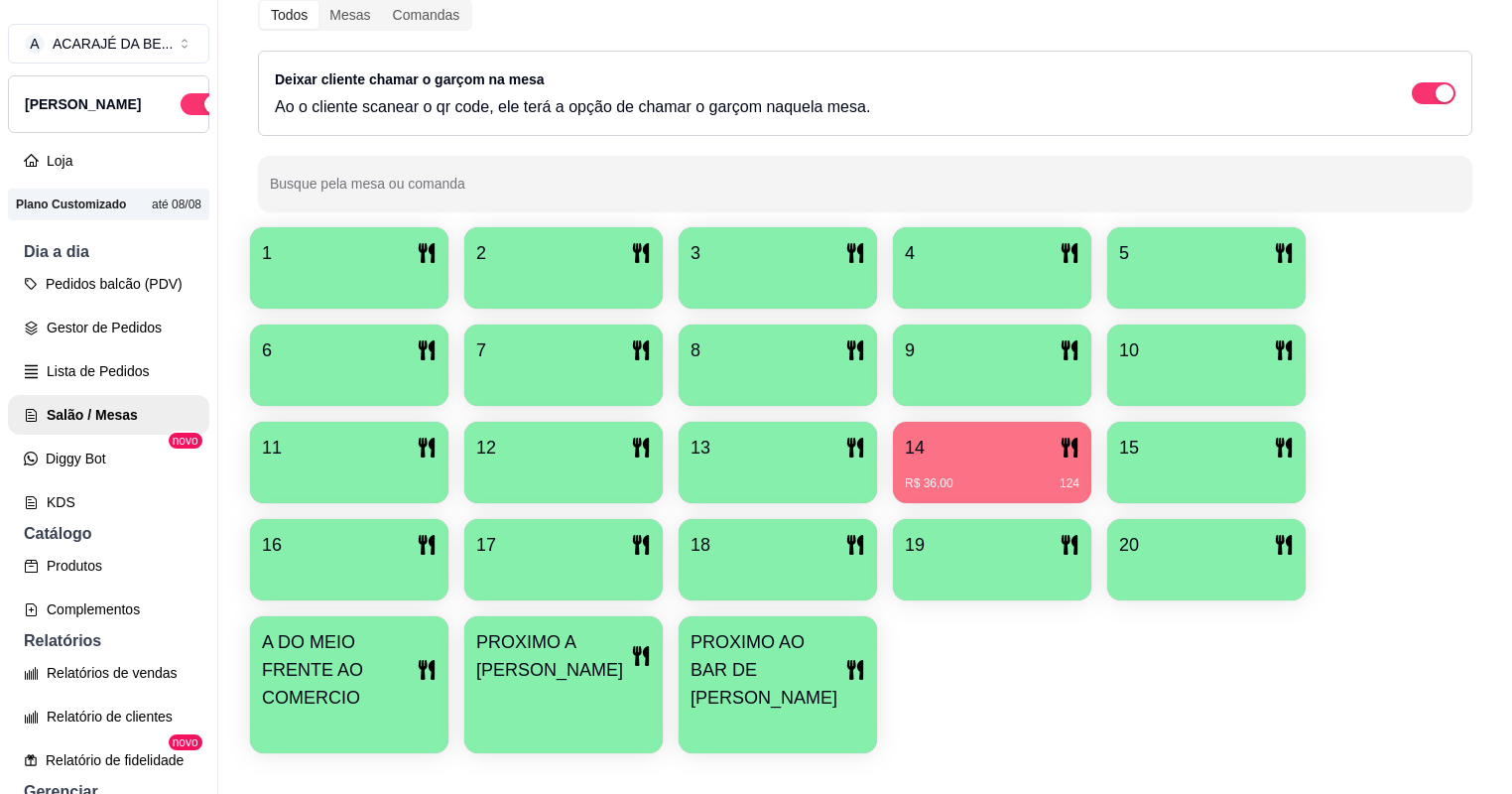 scroll, scrollTop: 238, scrollLeft: 0, axis: vertical 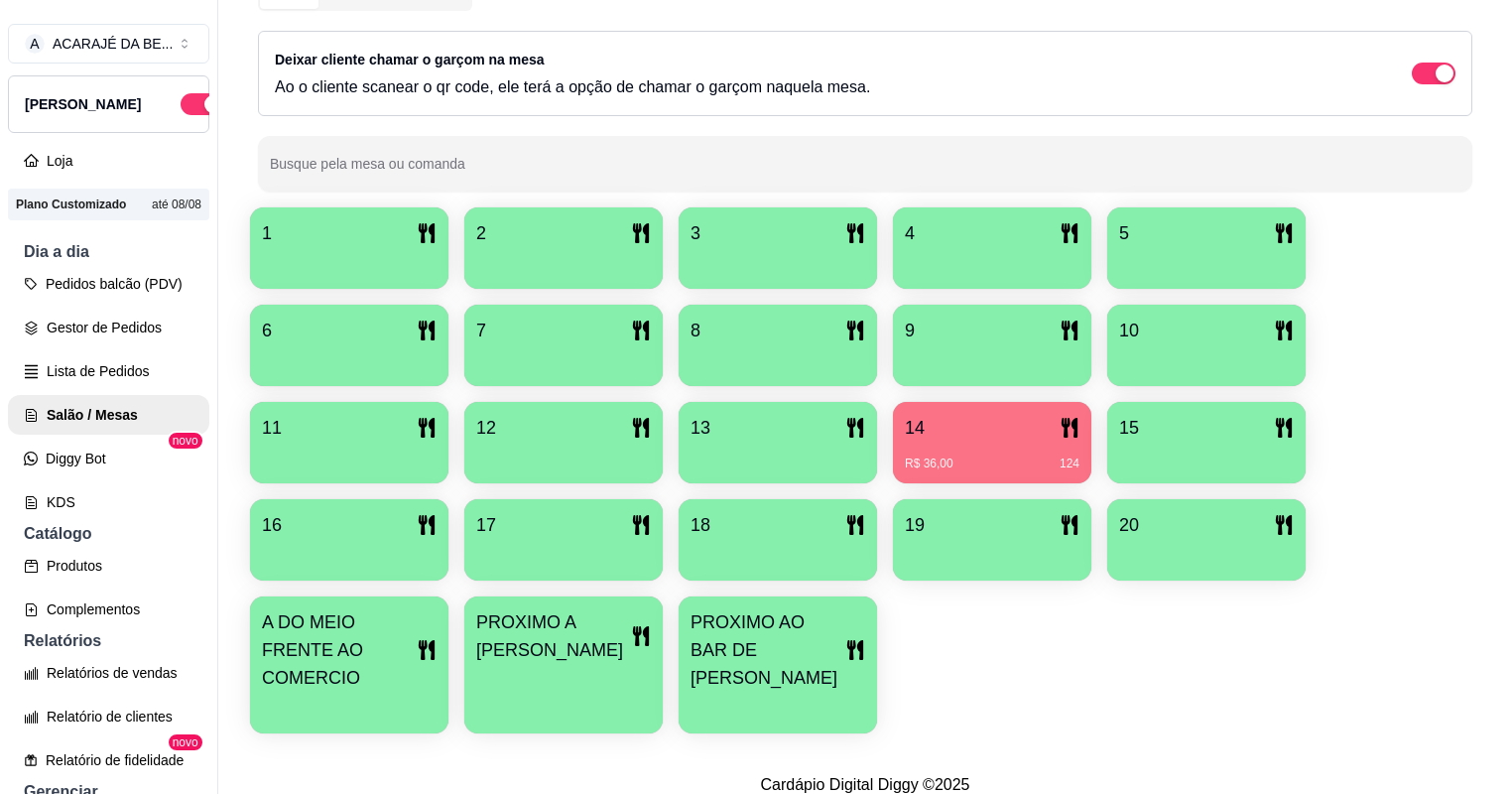 click on "R$ 36,00 124" at bounding box center [992, 457] 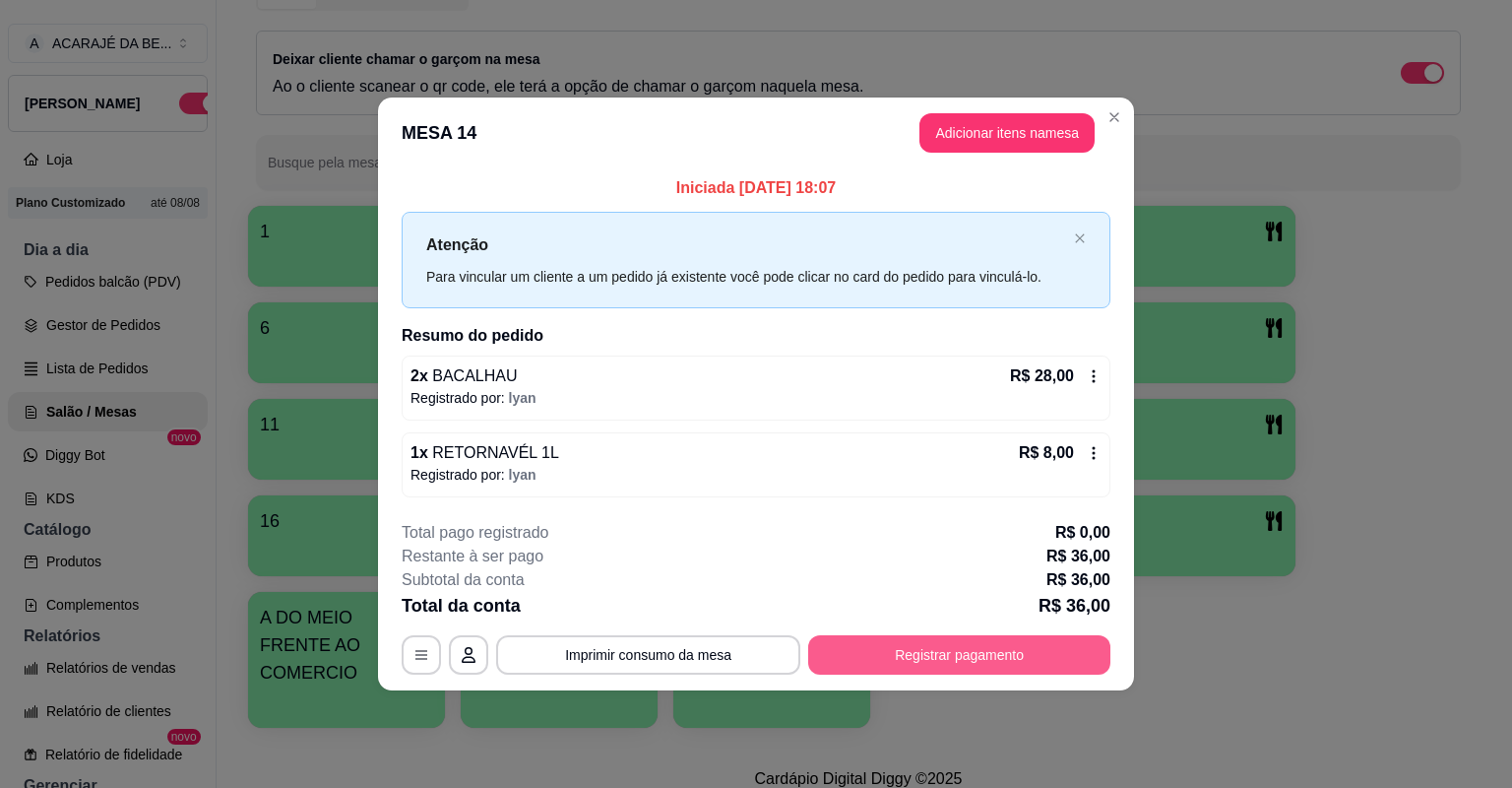click on "Registrar pagamento" at bounding box center [959, 655] 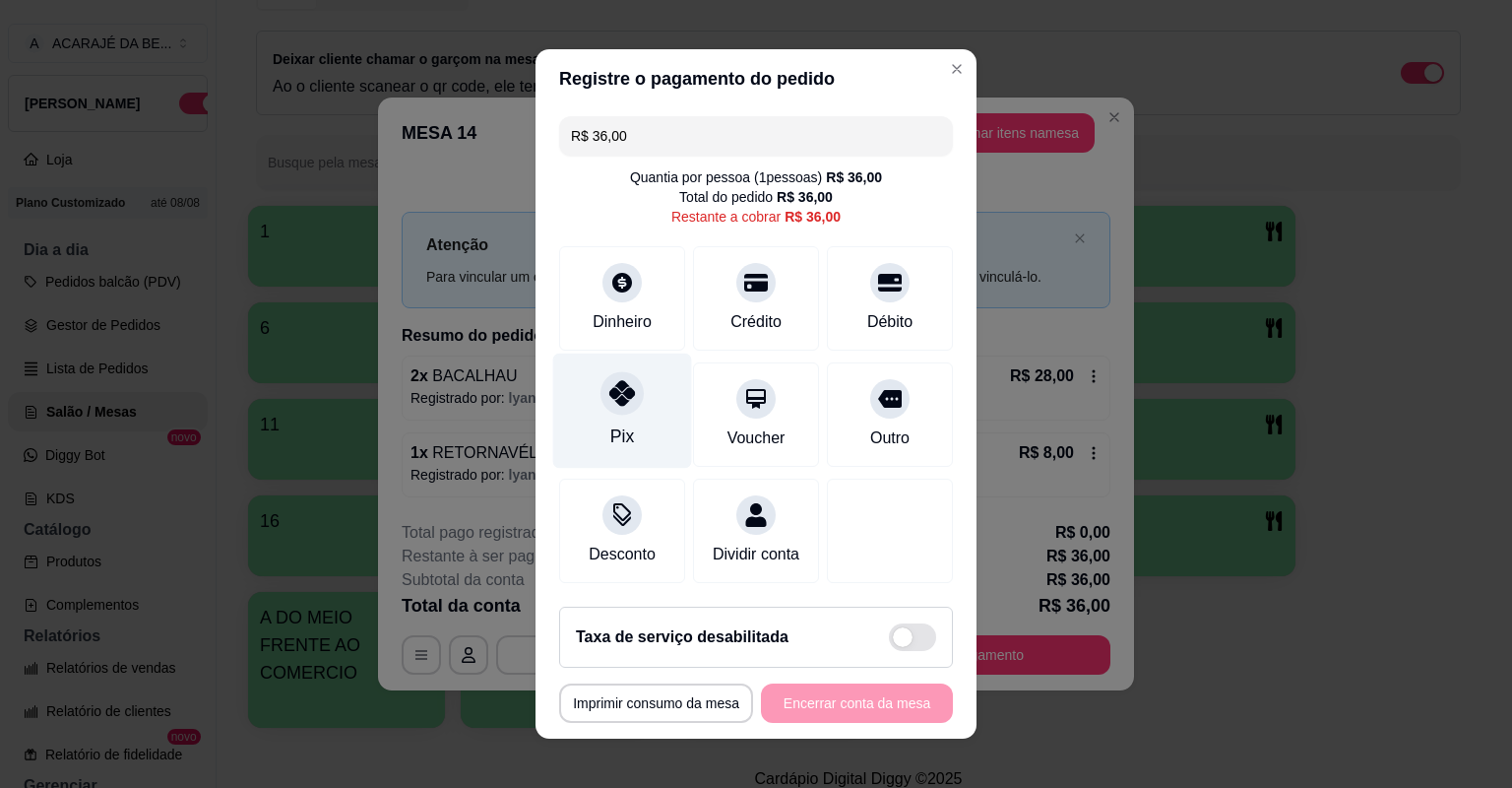 click on "Pix" at bounding box center (622, 411) 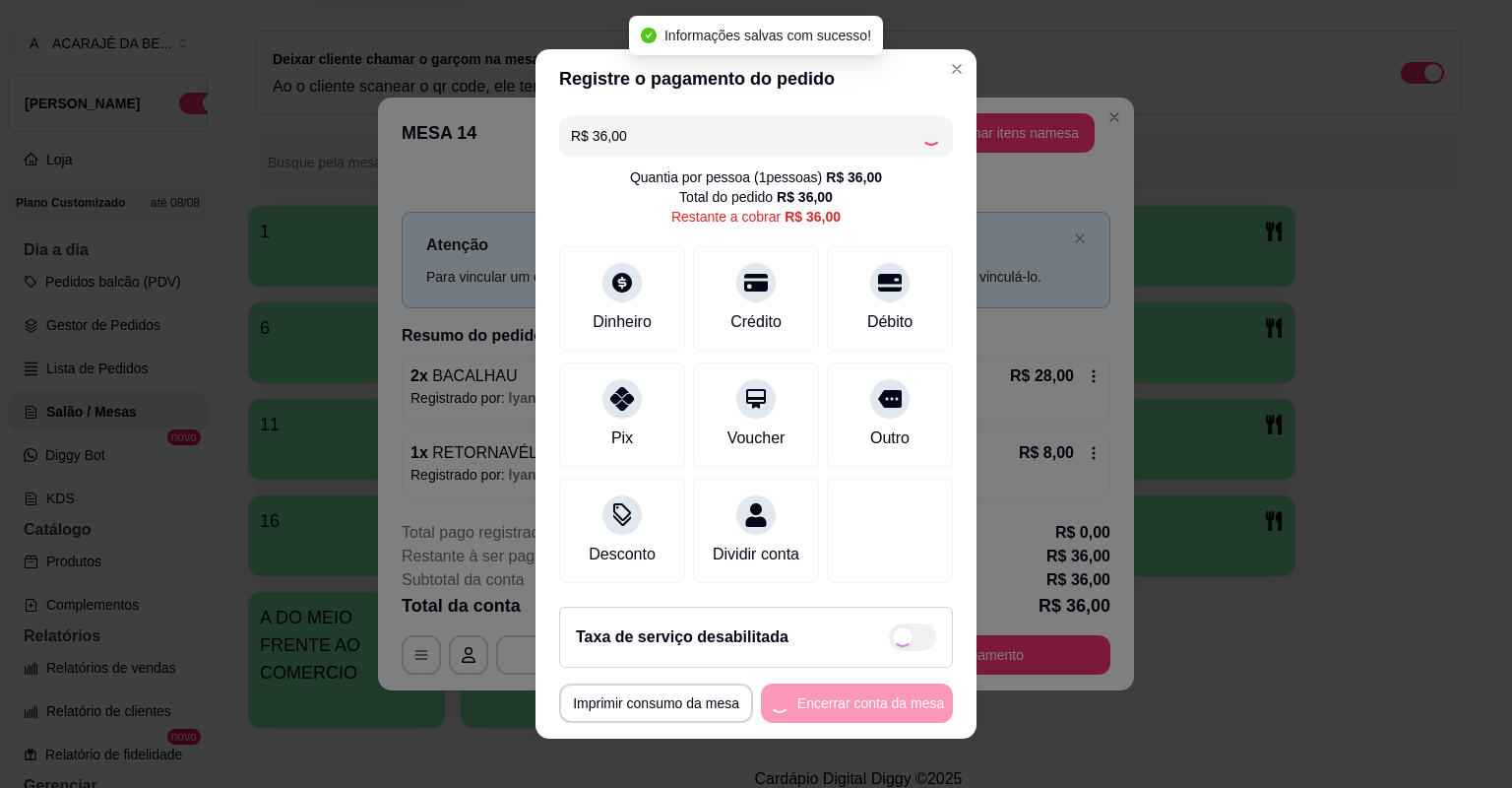 type on "R$ 0,00" 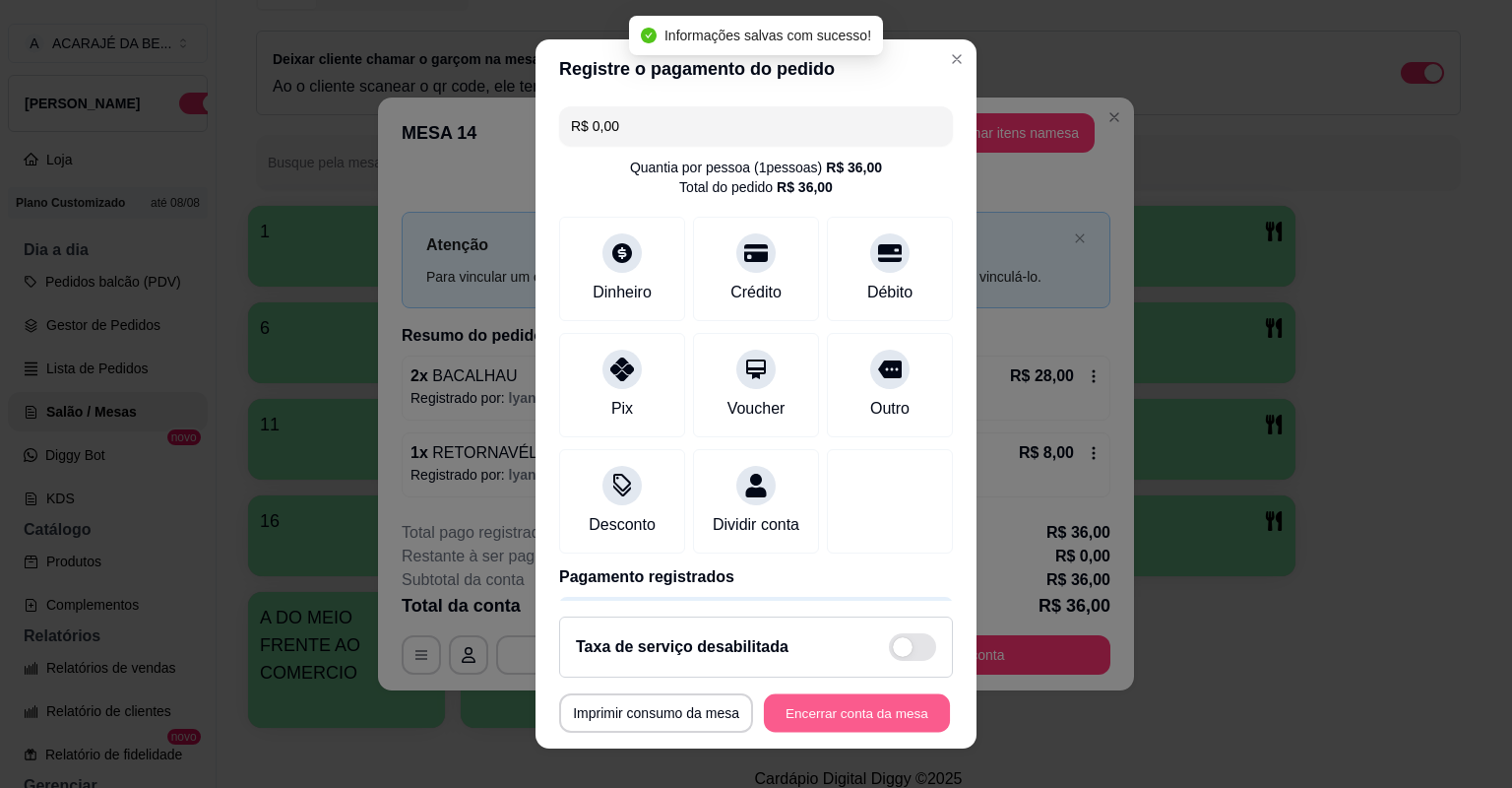 click on "Encerrar conta da mesa" at bounding box center [856, 713] 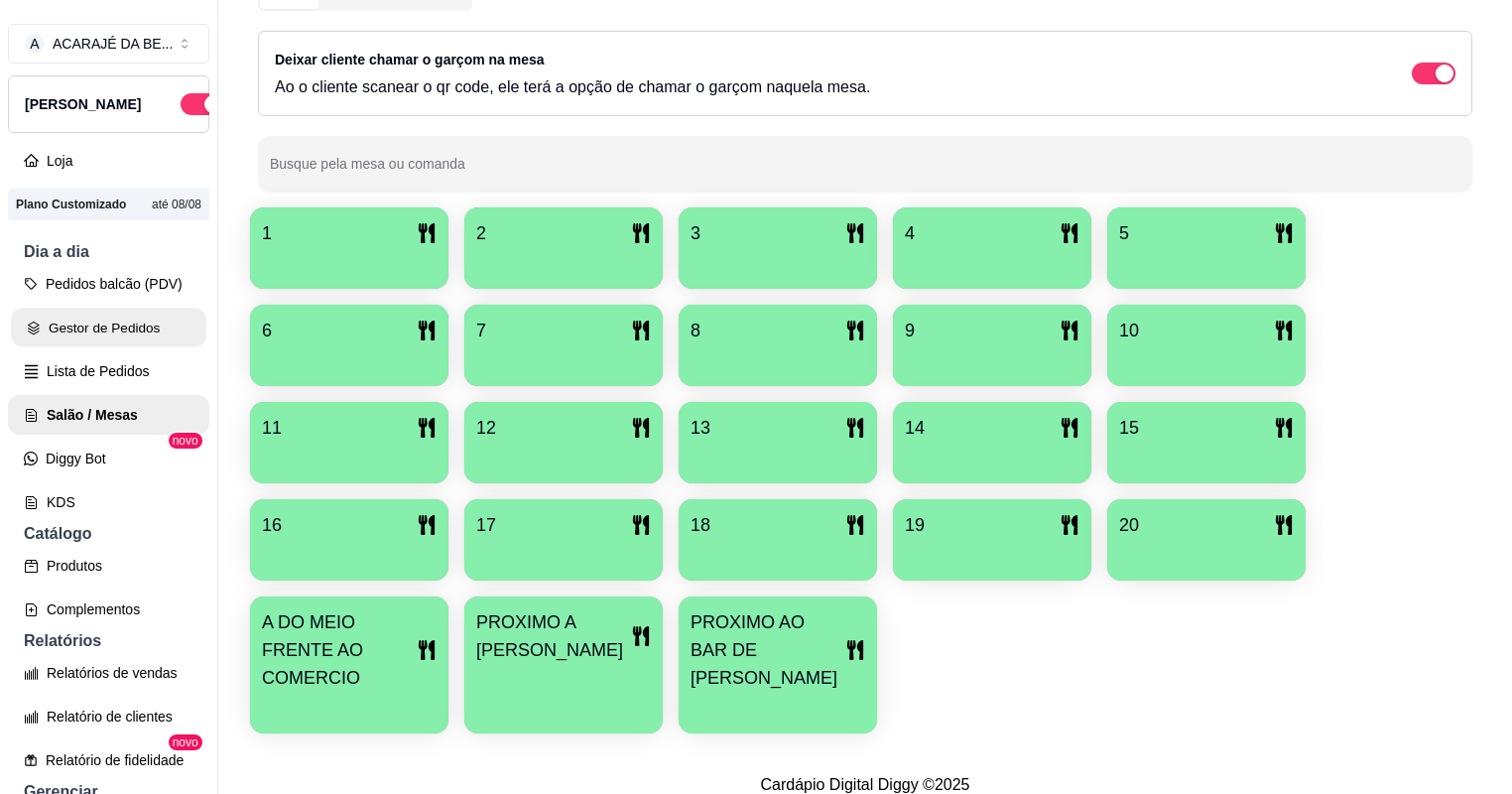 click on "Gestor de Pedidos" at bounding box center (108, 328) 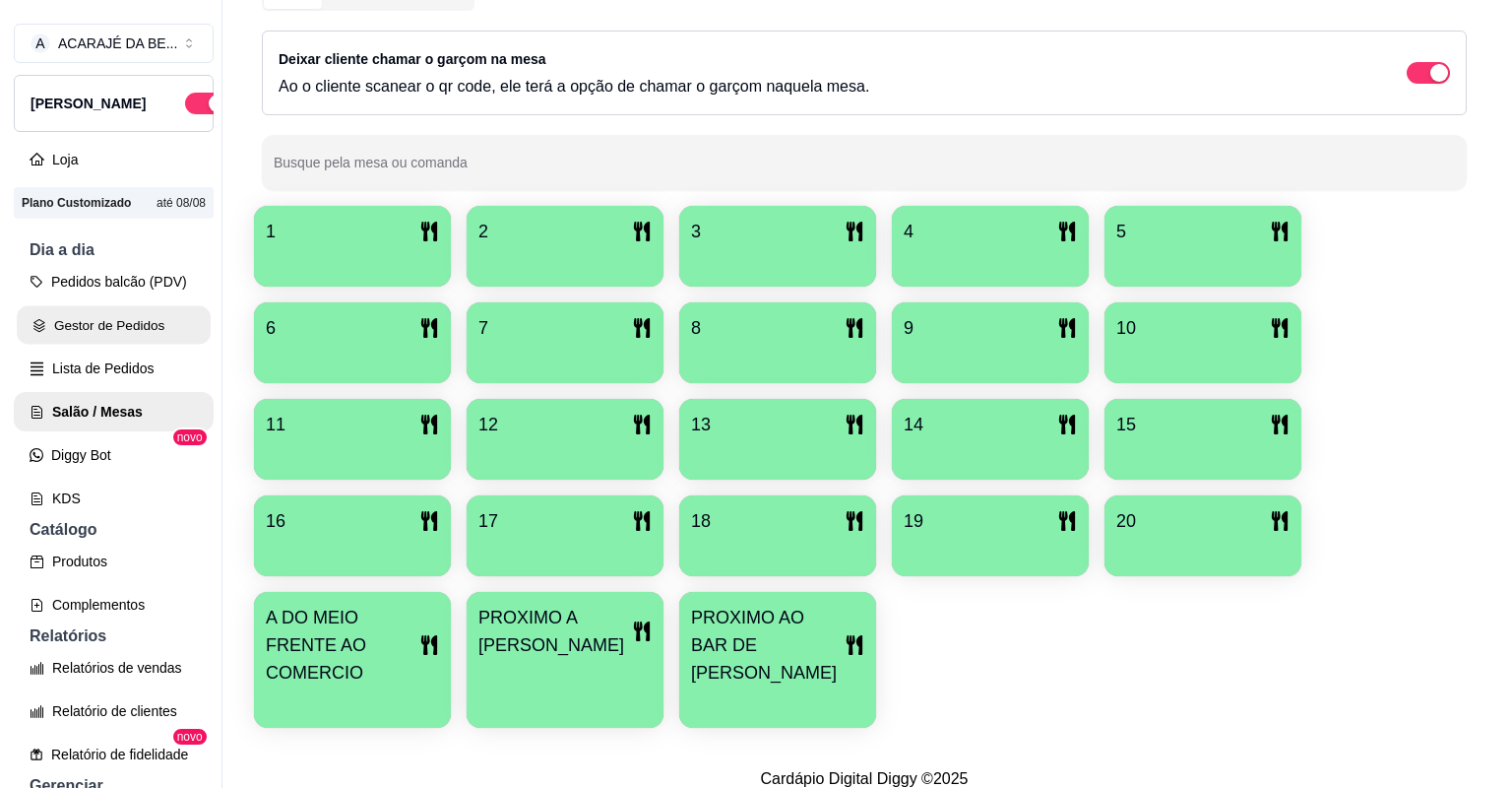 scroll, scrollTop: 0, scrollLeft: 0, axis: both 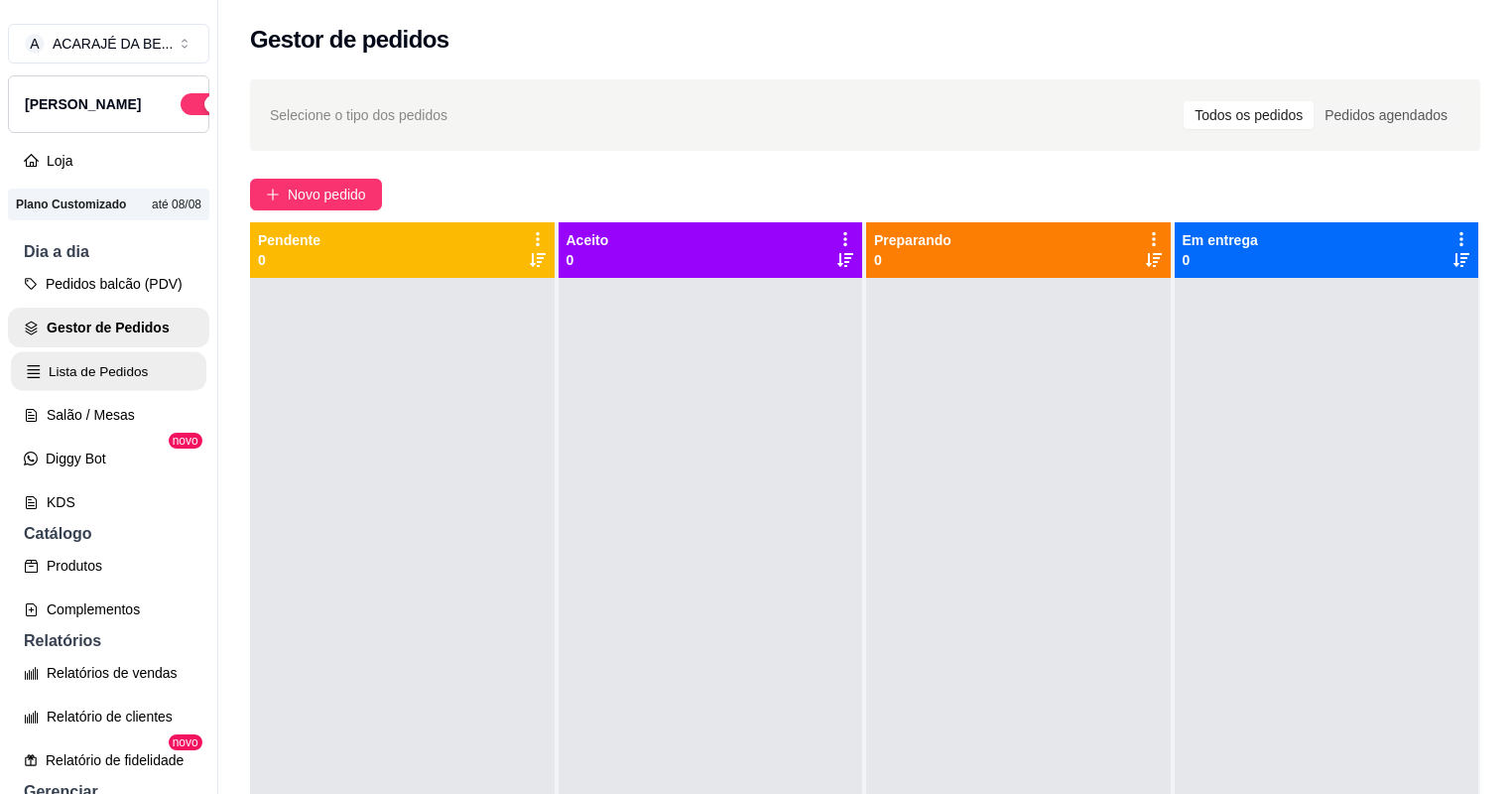 click on "Lista de Pedidos" at bounding box center [108, 371] 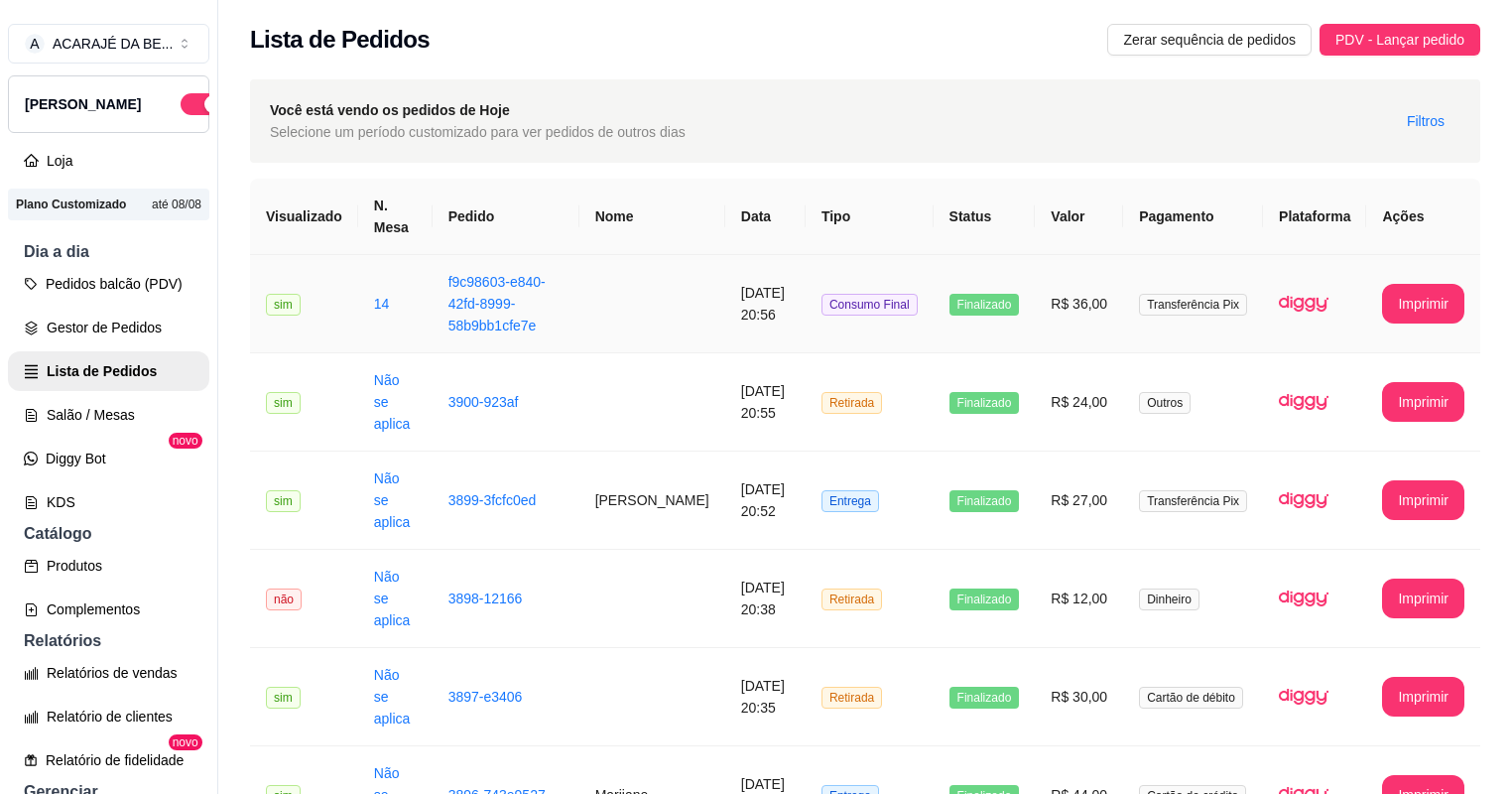 click on "Finalizado" at bounding box center [984, 304] 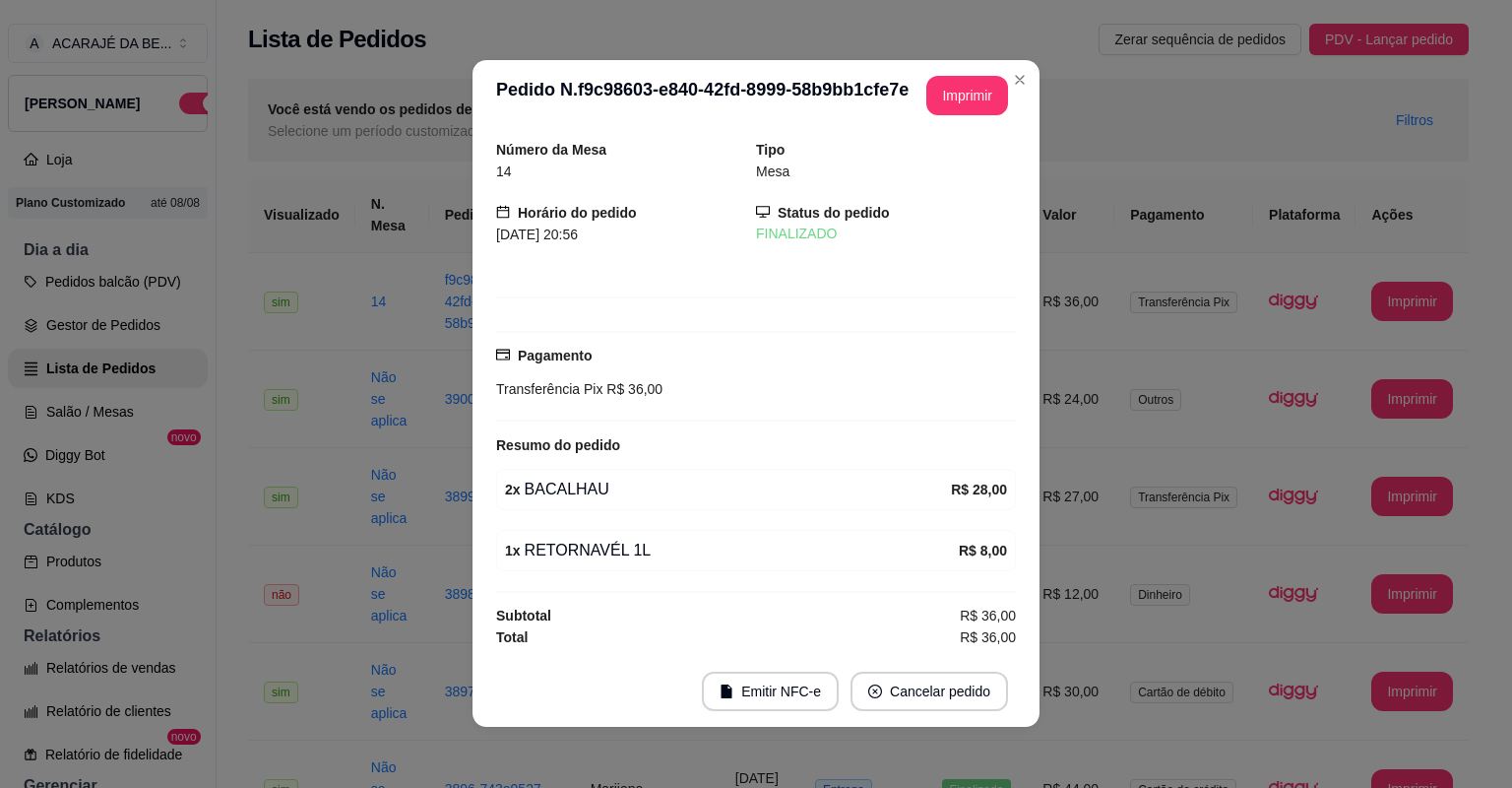 scroll, scrollTop: 0, scrollLeft: 0, axis: both 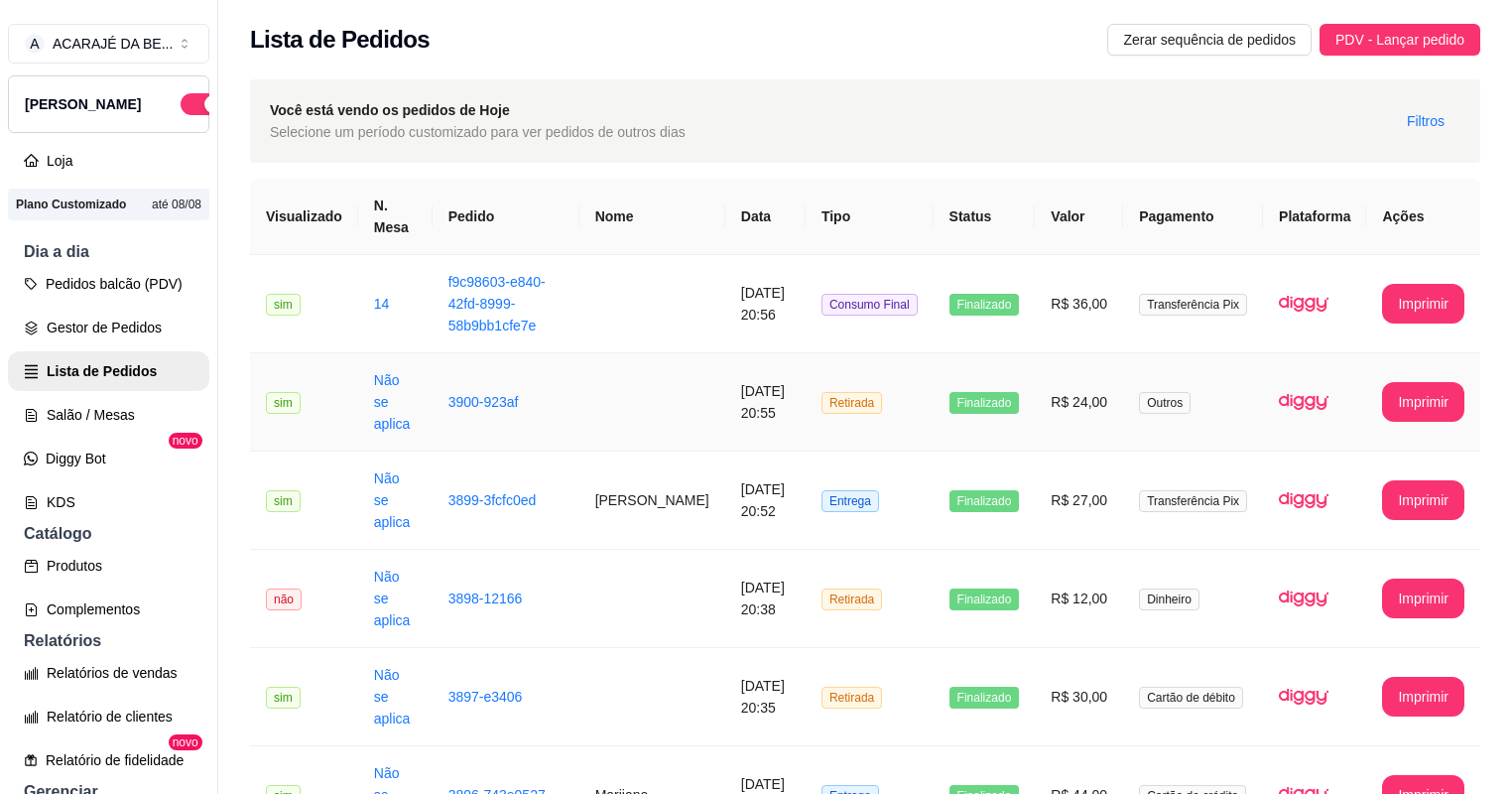 click on "Retirada" at bounding box center [851, 403] 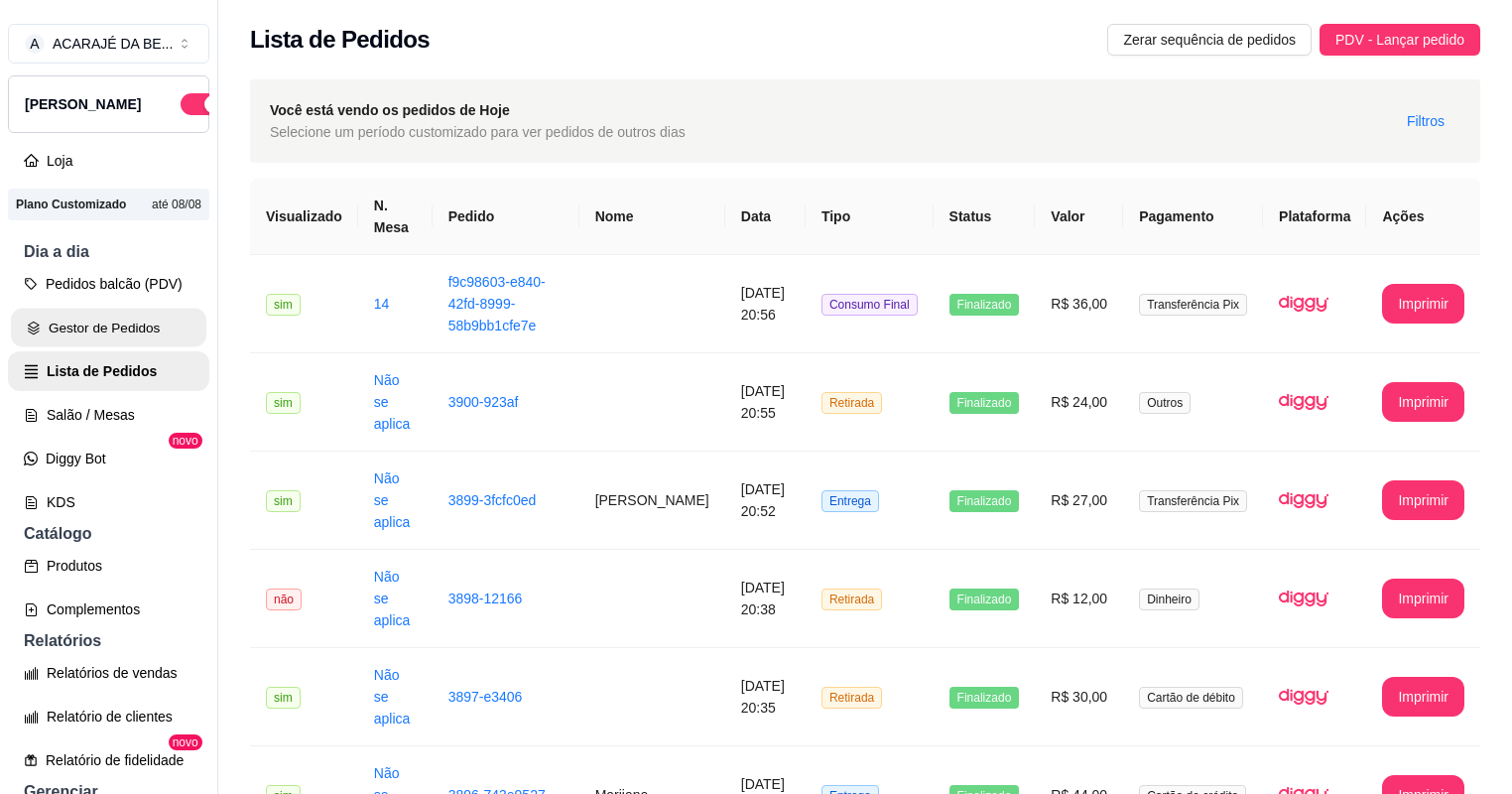 click on "Gestor de Pedidos" at bounding box center (108, 328) 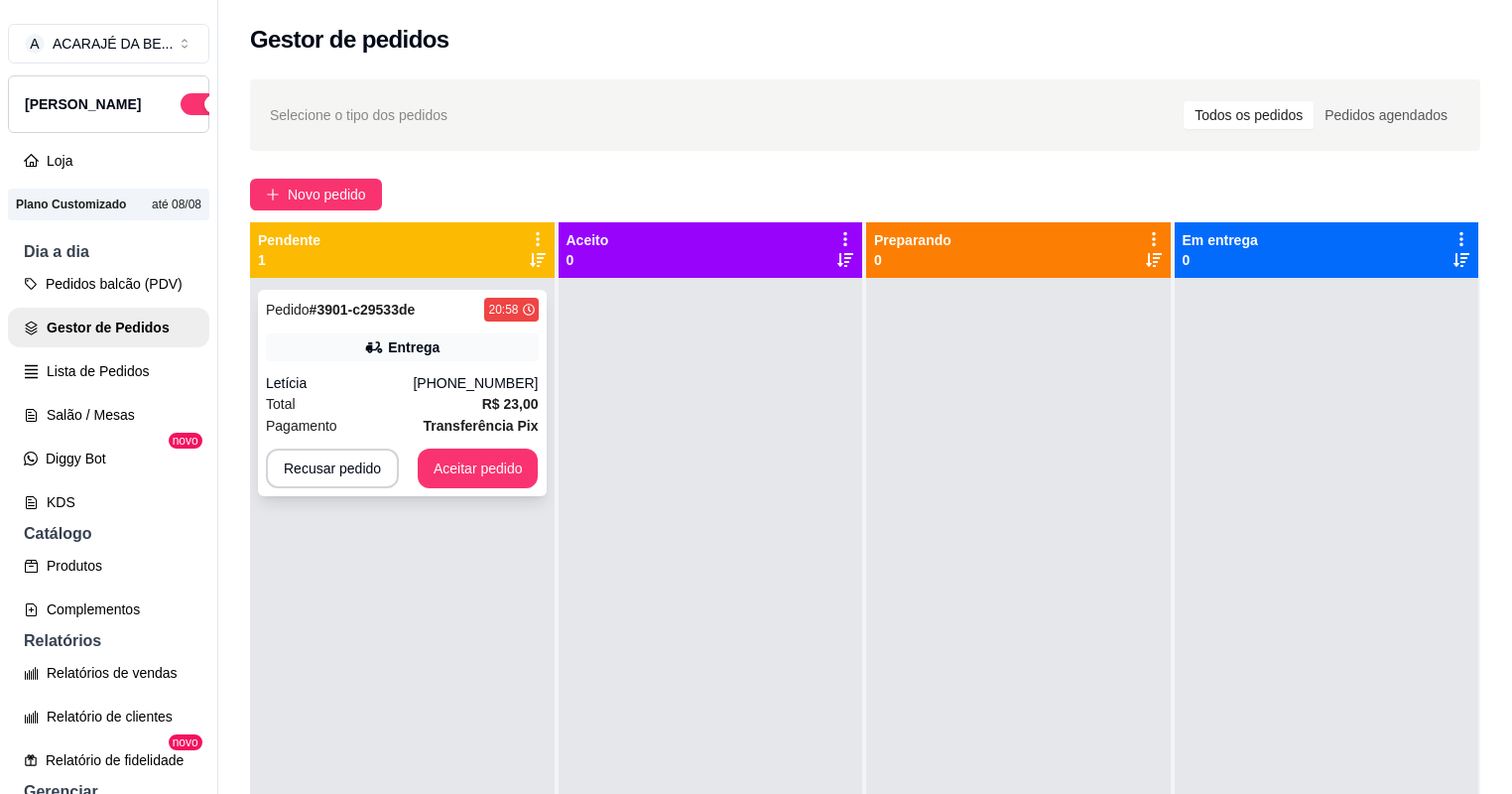 click on "Letícia" at bounding box center [339, 383] 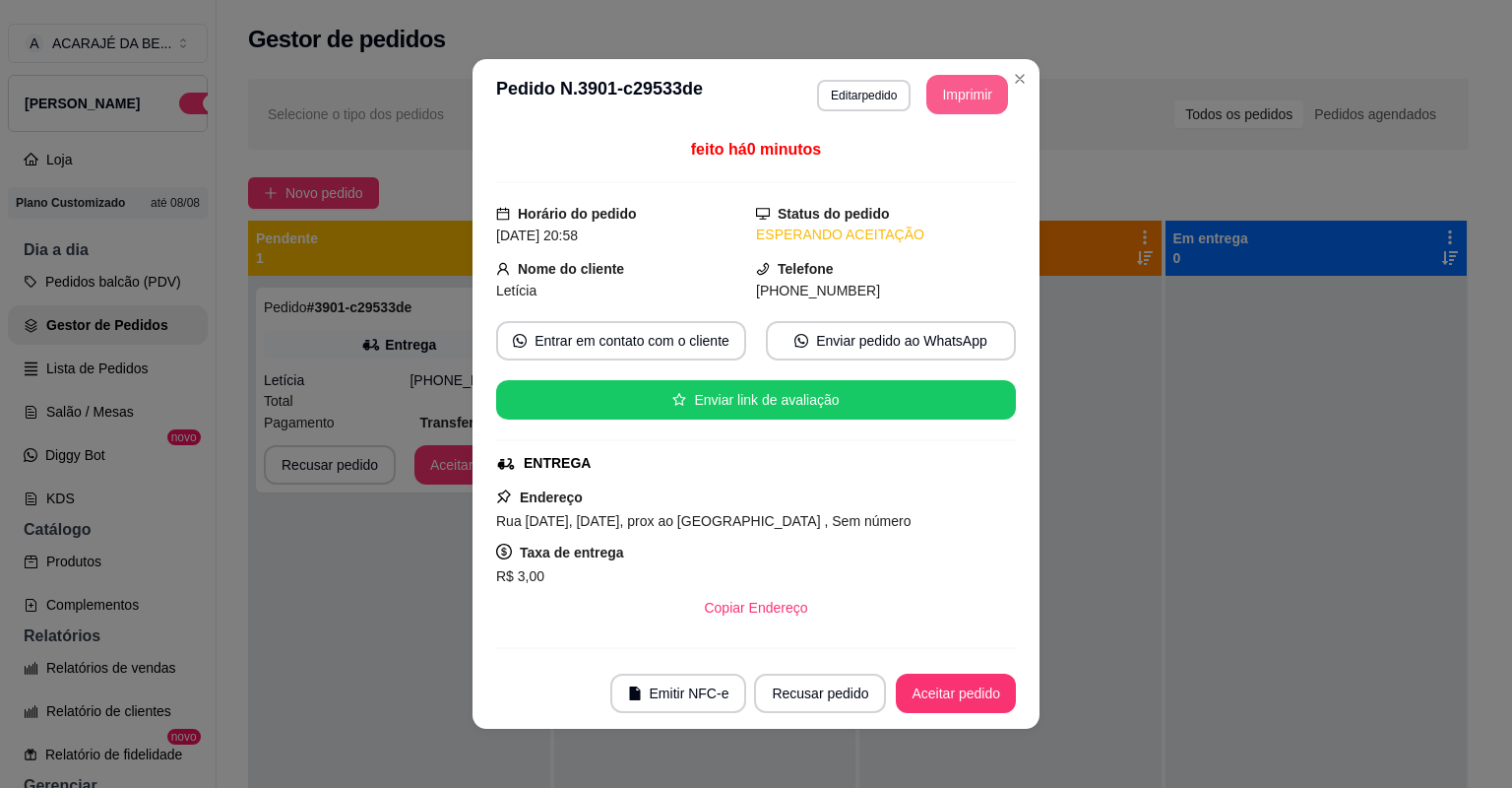 click on "Imprimir" at bounding box center (967, 95) 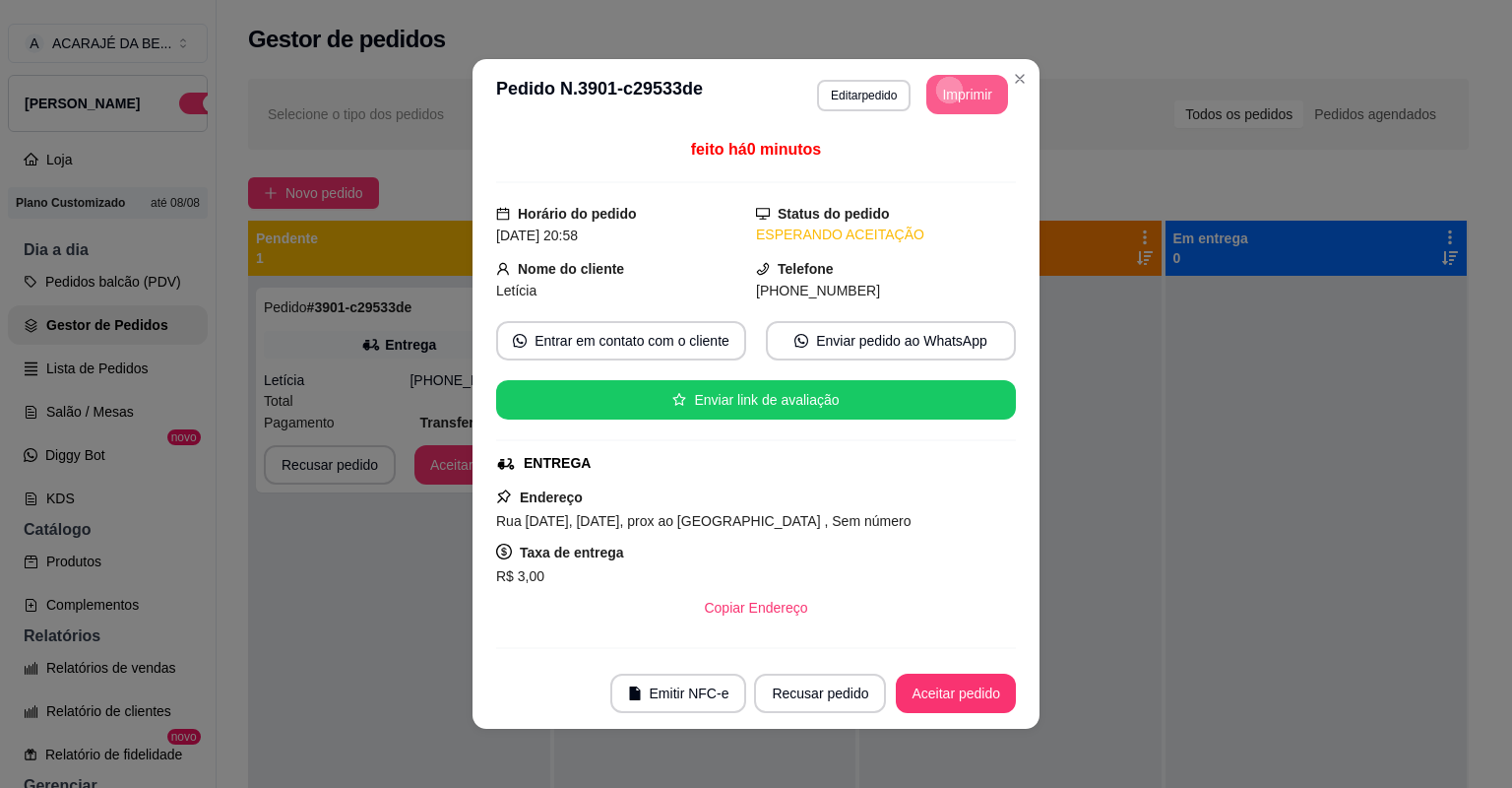 scroll, scrollTop: 0, scrollLeft: 0, axis: both 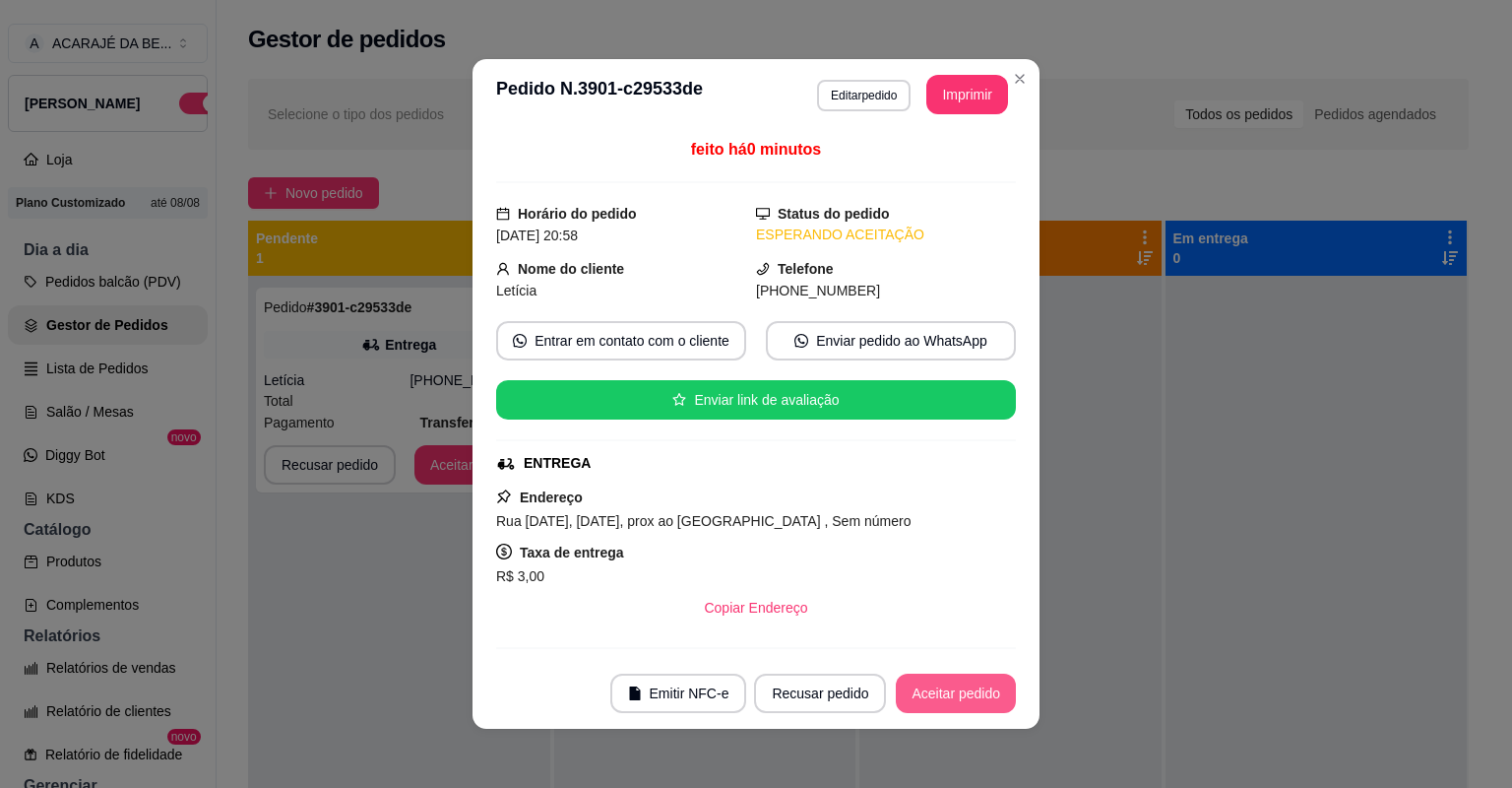 click on "Aceitar pedido" at bounding box center [956, 693] 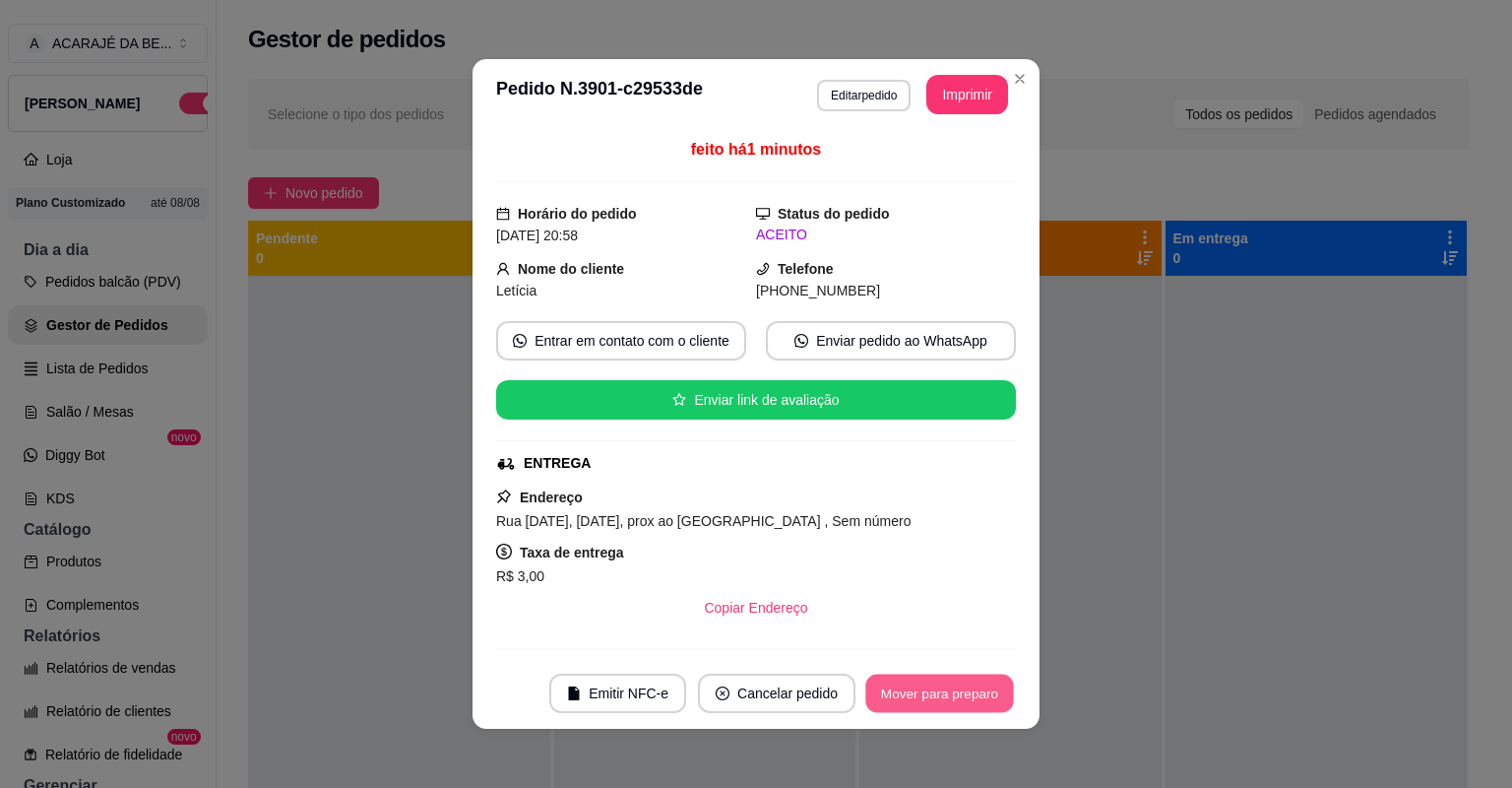 click on "Mover para preparo" at bounding box center (939, 693) 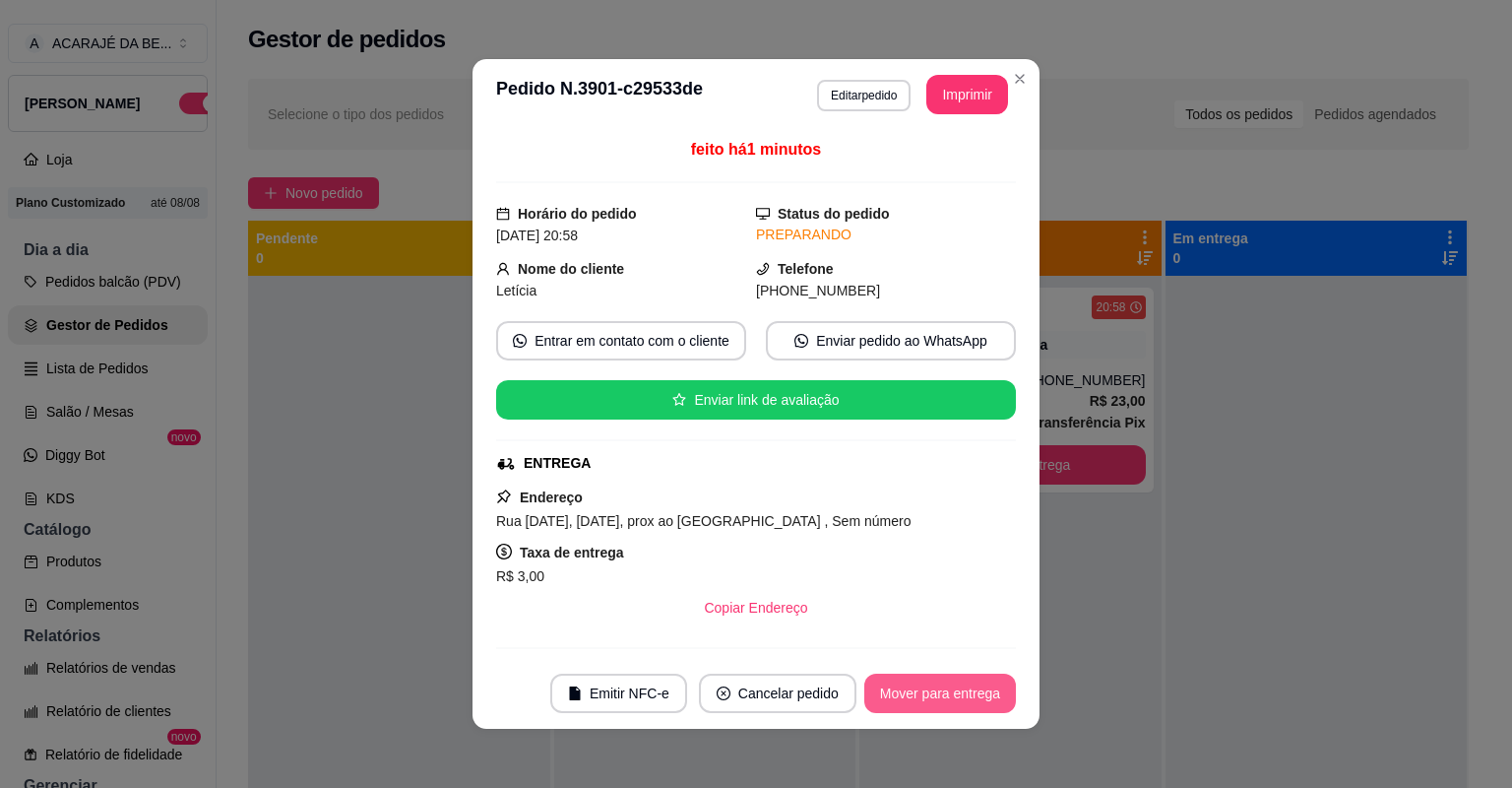 click on "Mover para entrega" at bounding box center (940, 693) 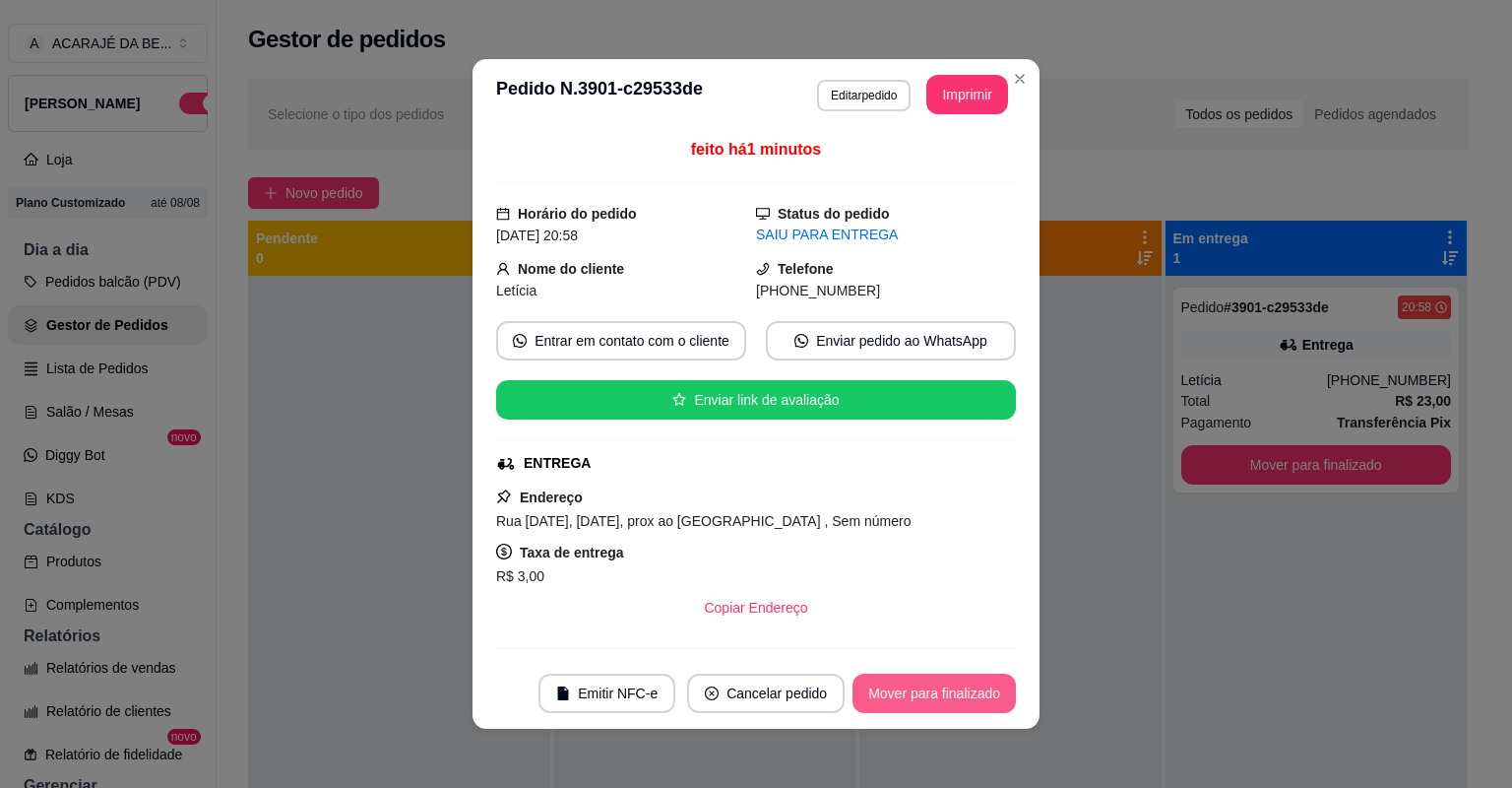 click on "Mover para finalizado" at bounding box center (934, 693) 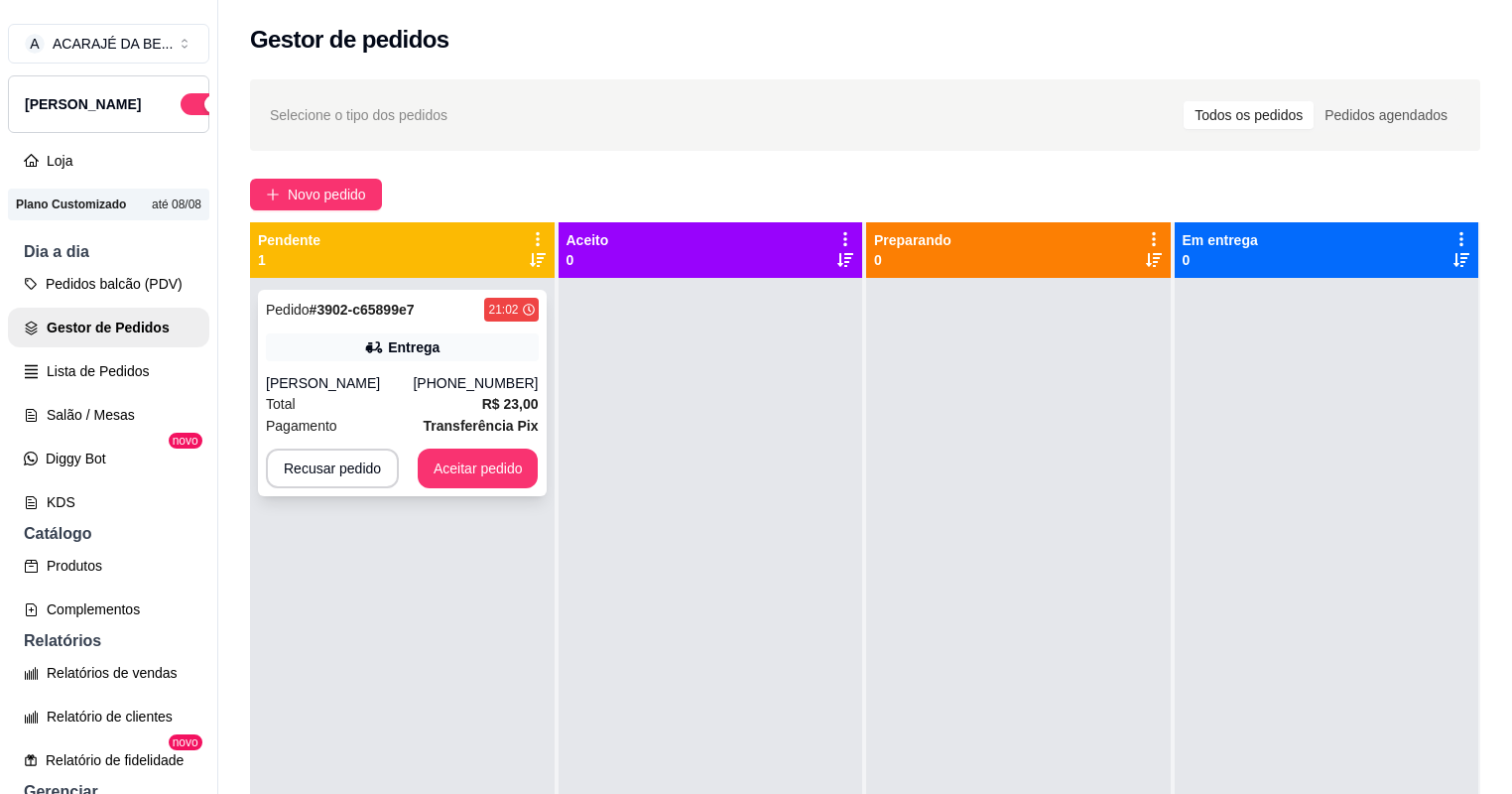 click on "[PERSON_NAME]" at bounding box center (339, 383) 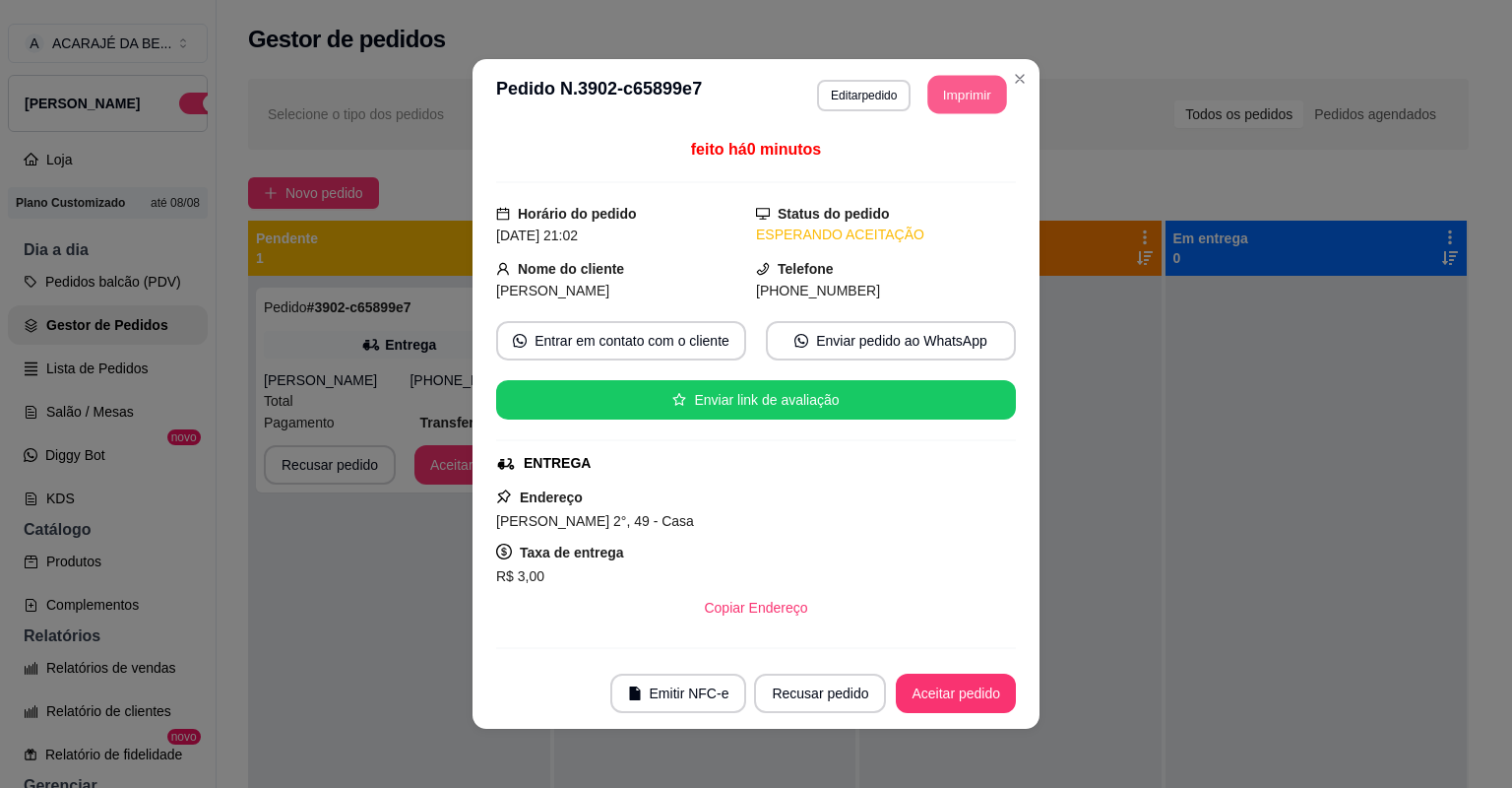 click on "Imprimir" at bounding box center (968, 95) 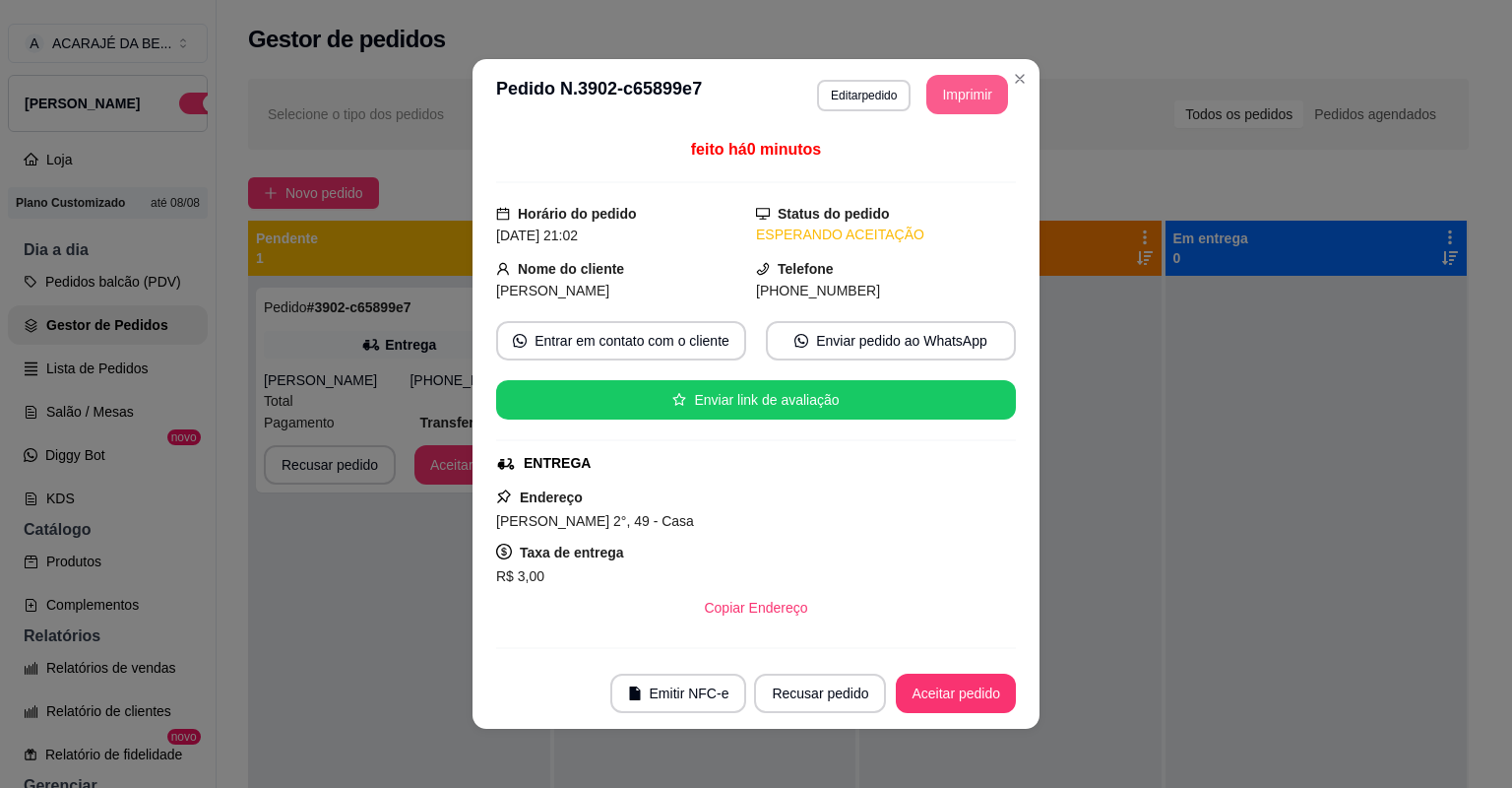 scroll, scrollTop: 0, scrollLeft: 0, axis: both 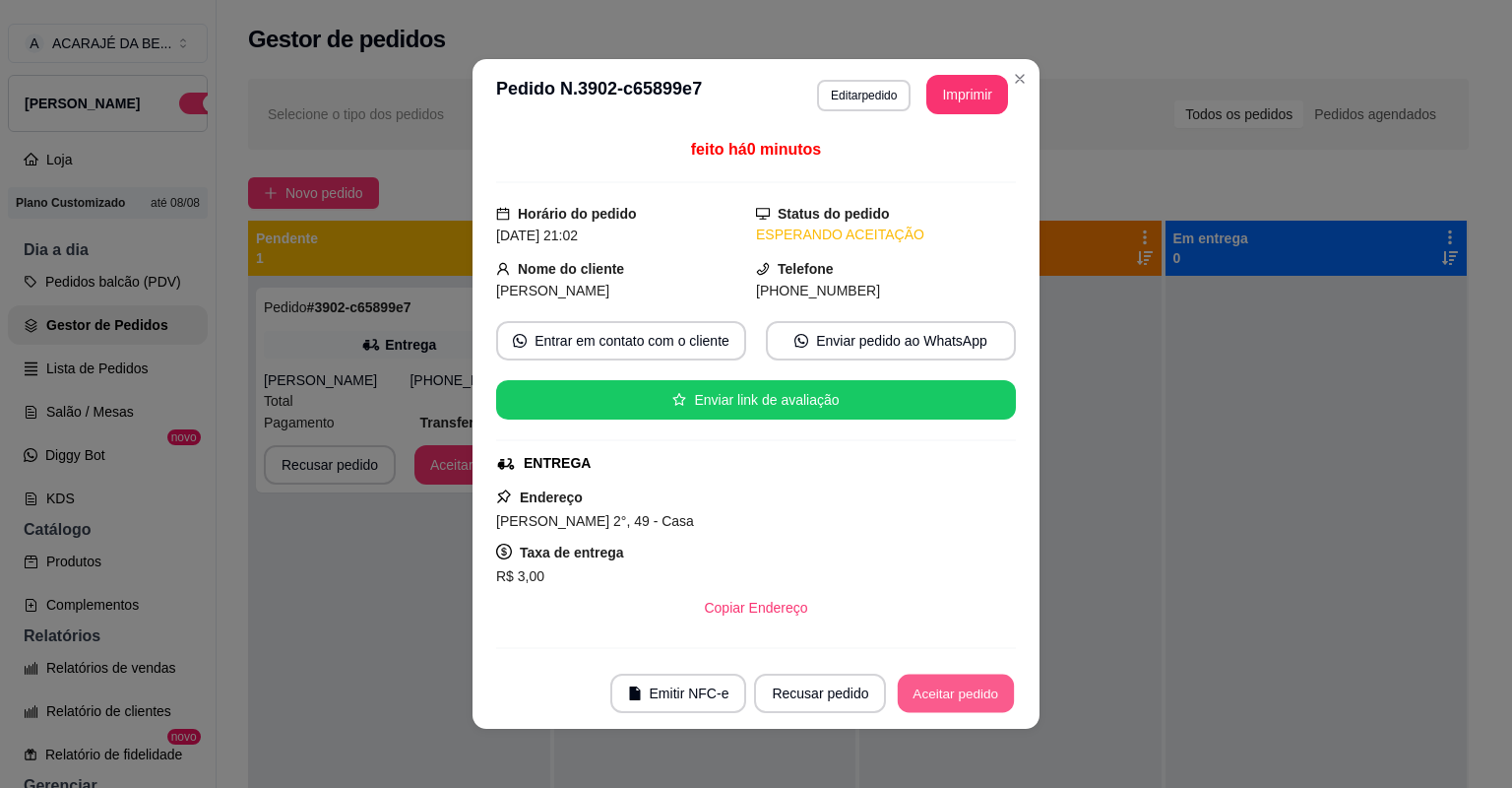 click on "Aceitar pedido" at bounding box center (956, 693) 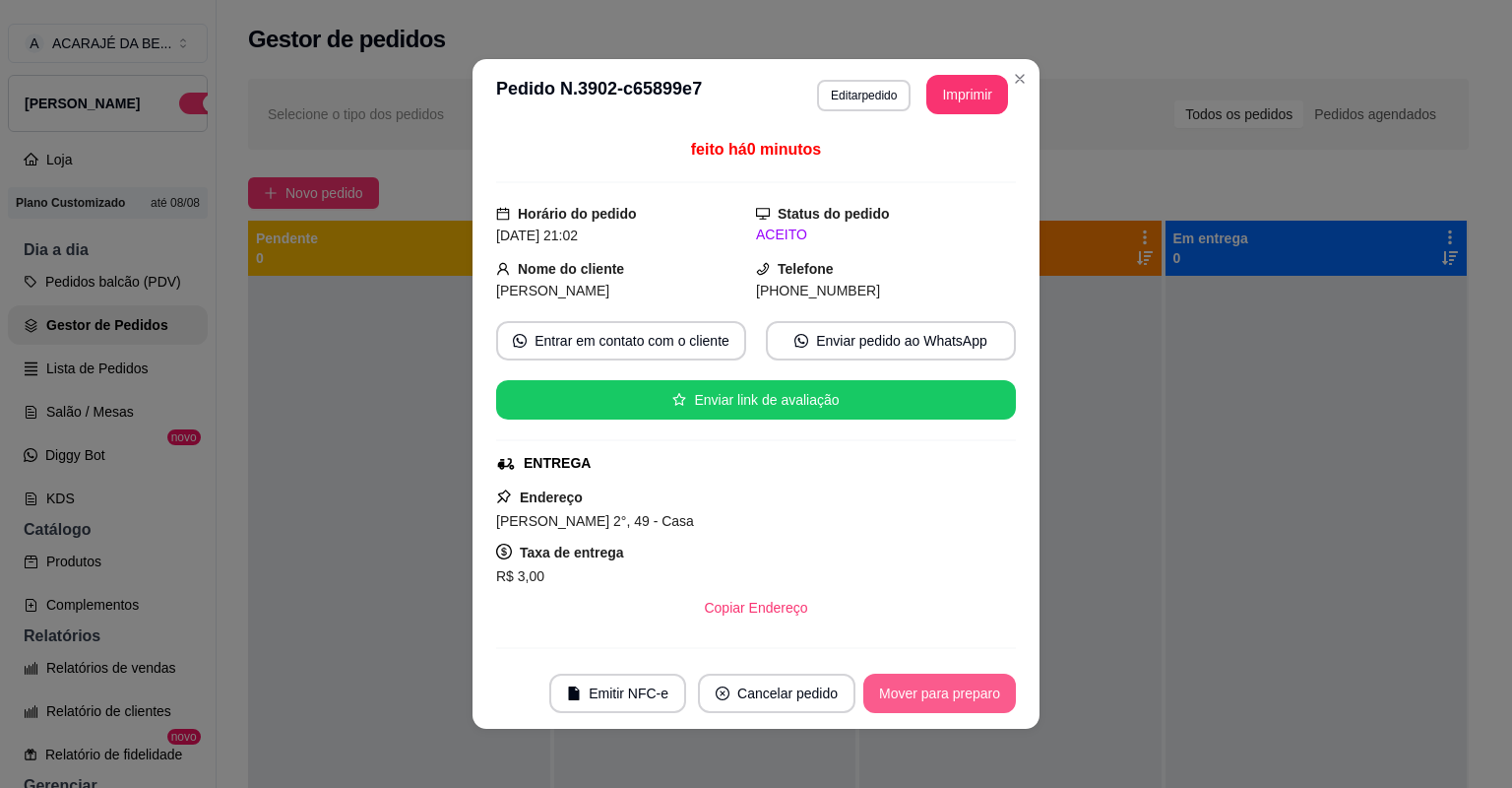 click on "Mover para preparo" at bounding box center [939, 693] 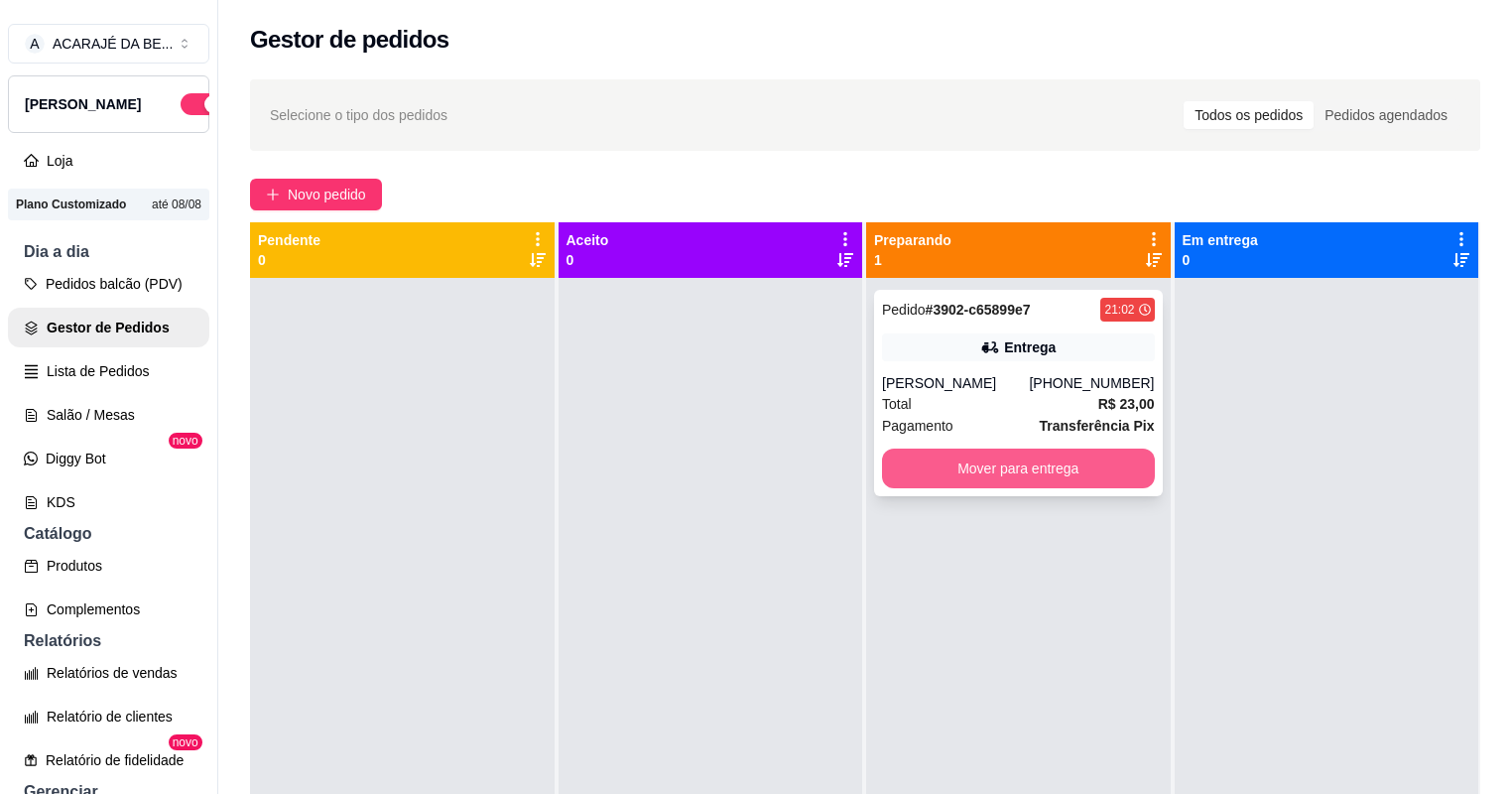 click on "Mover para entrega" at bounding box center [1018, 468] 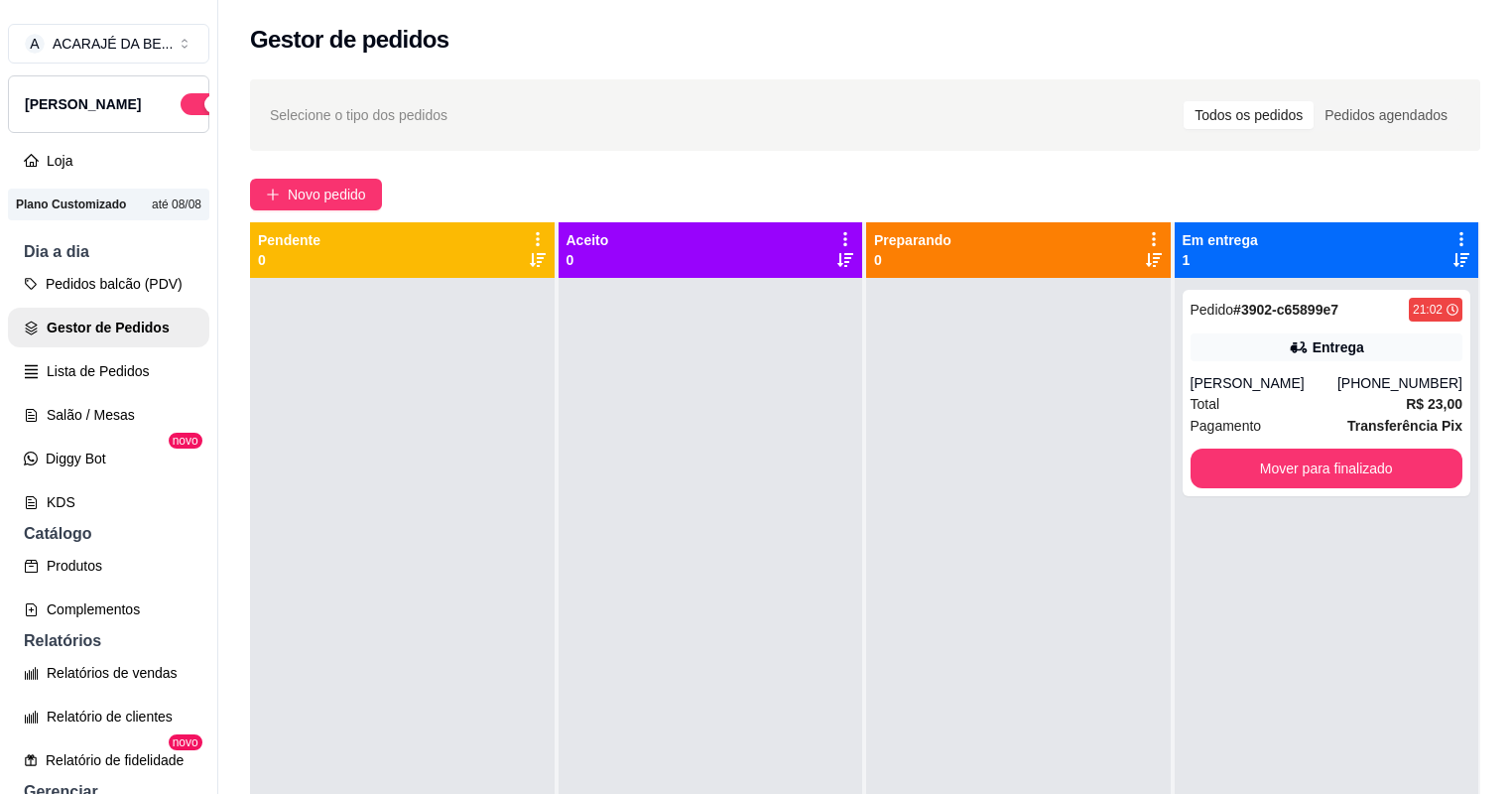 click at bounding box center (1018, 675) 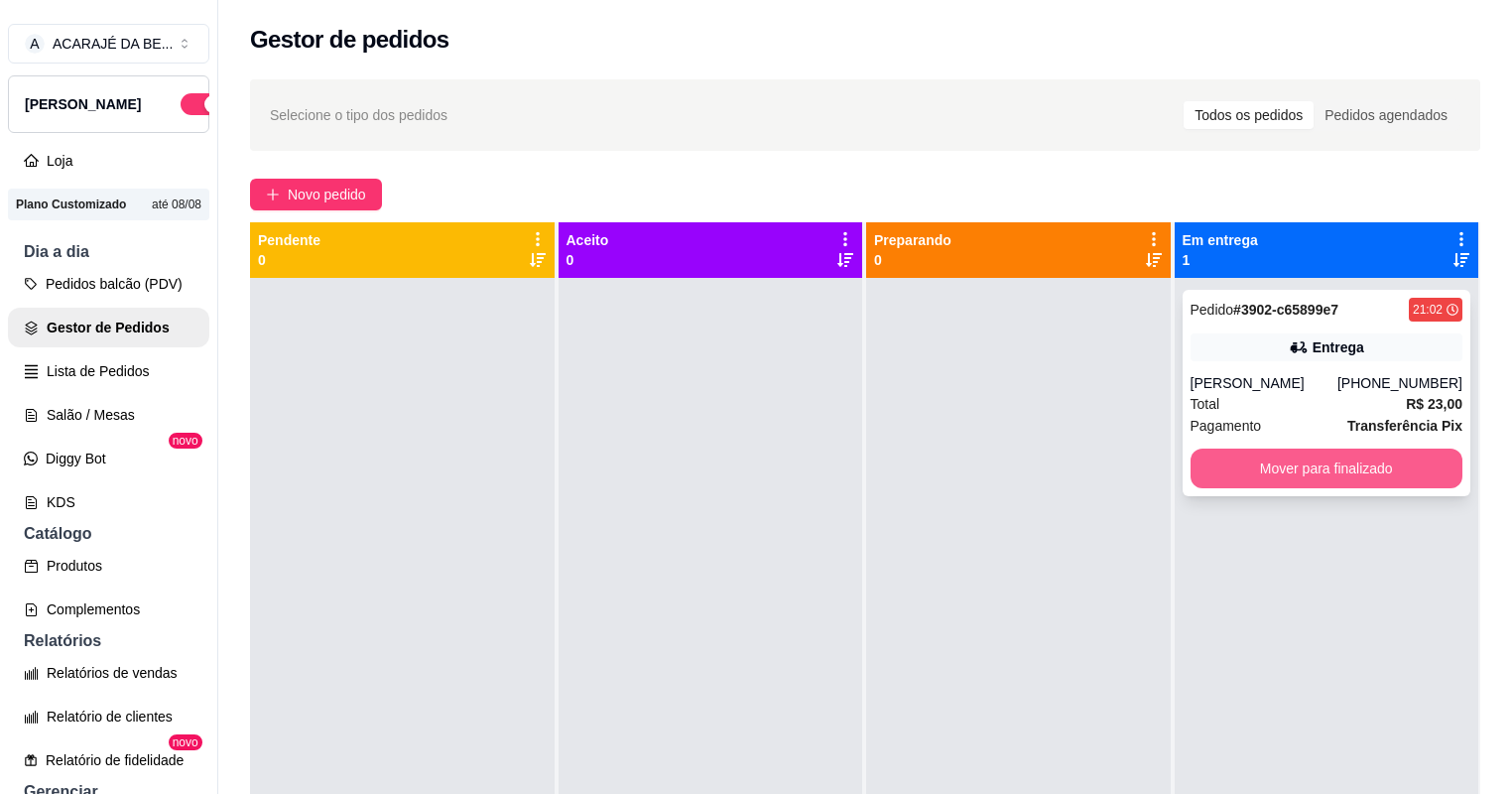 click on "Mover para finalizado" at bounding box center [1326, 468] 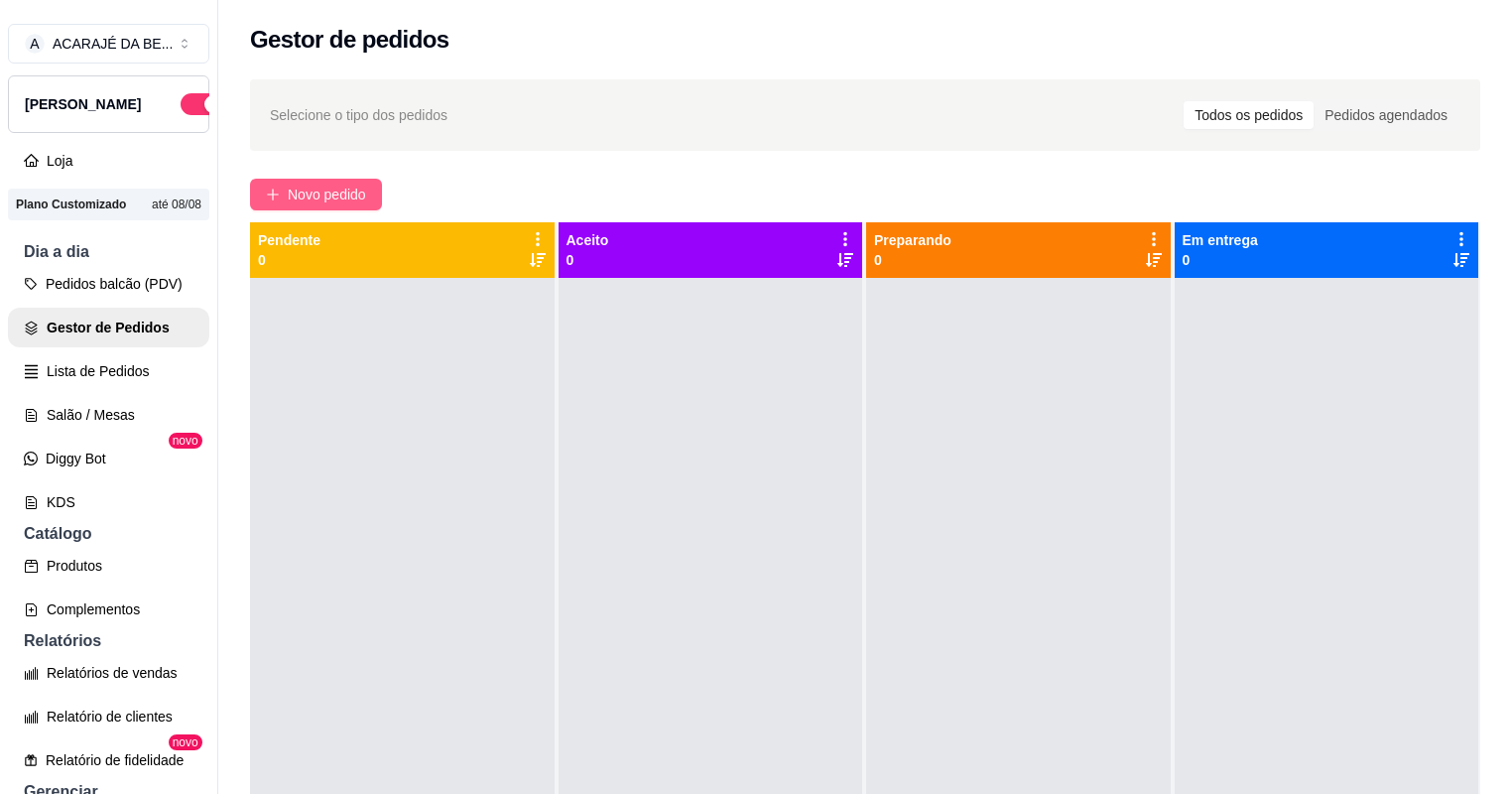 click on "Novo pedido" at bounding box center (326, 195) 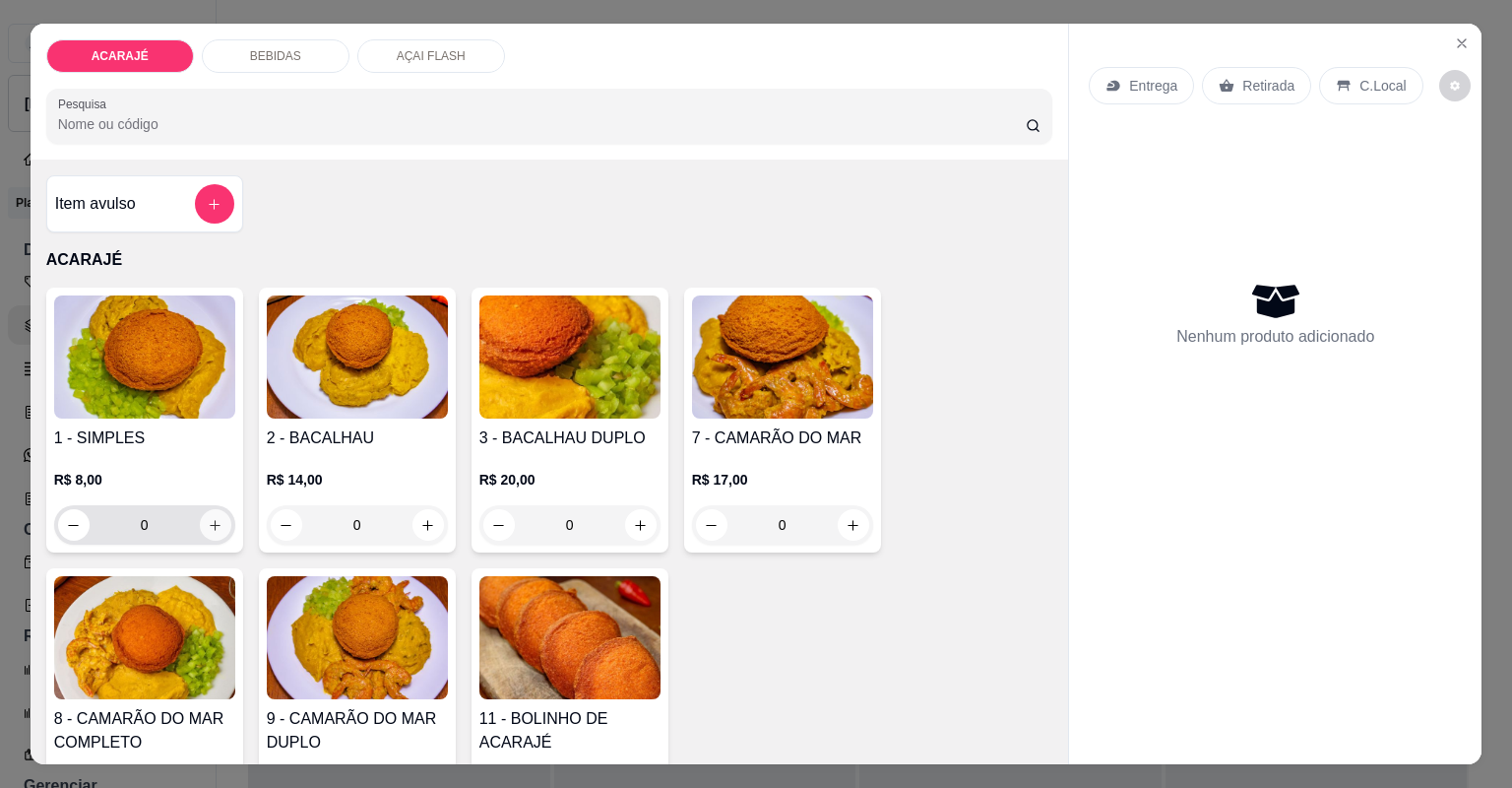 click 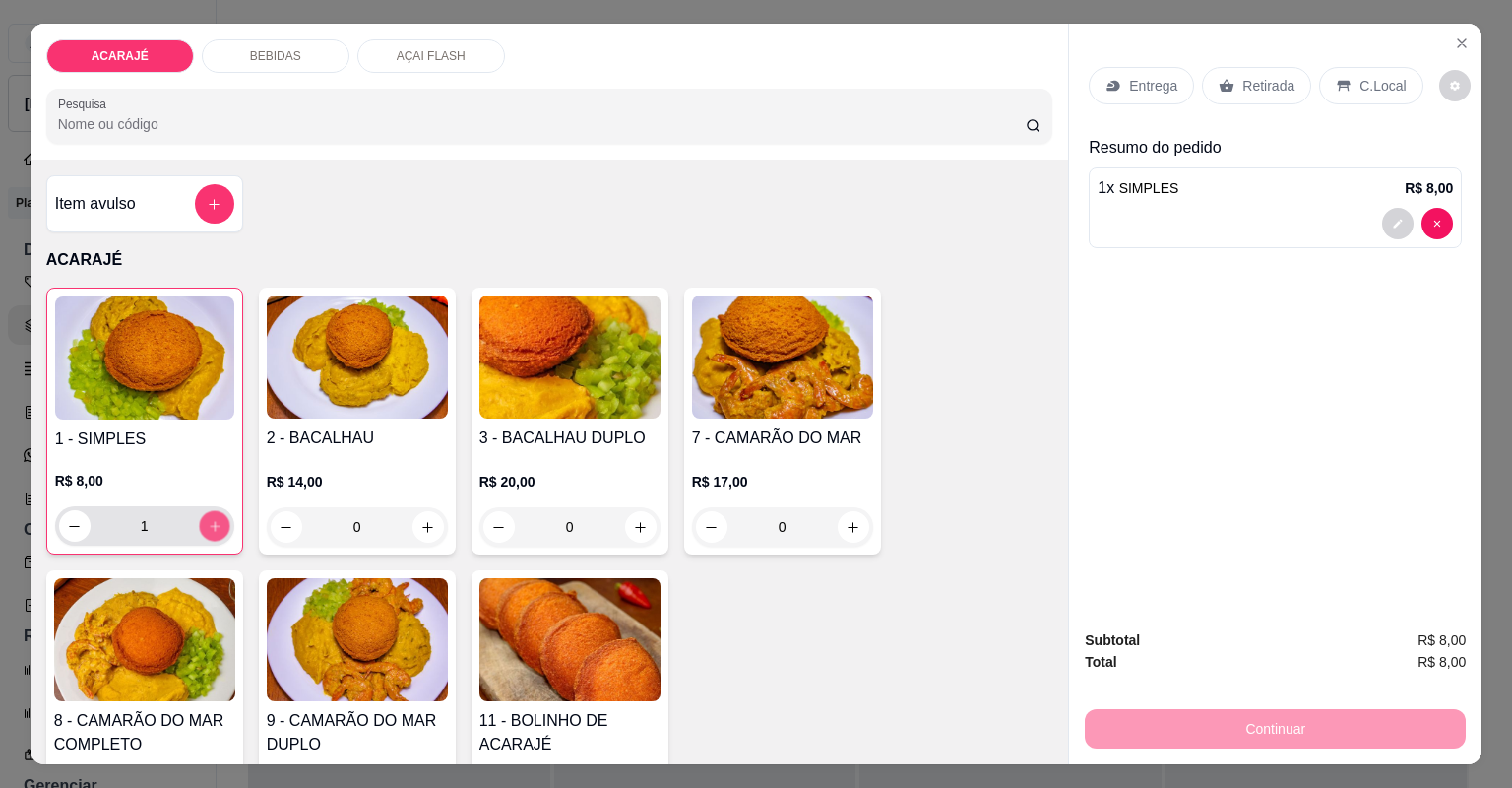click 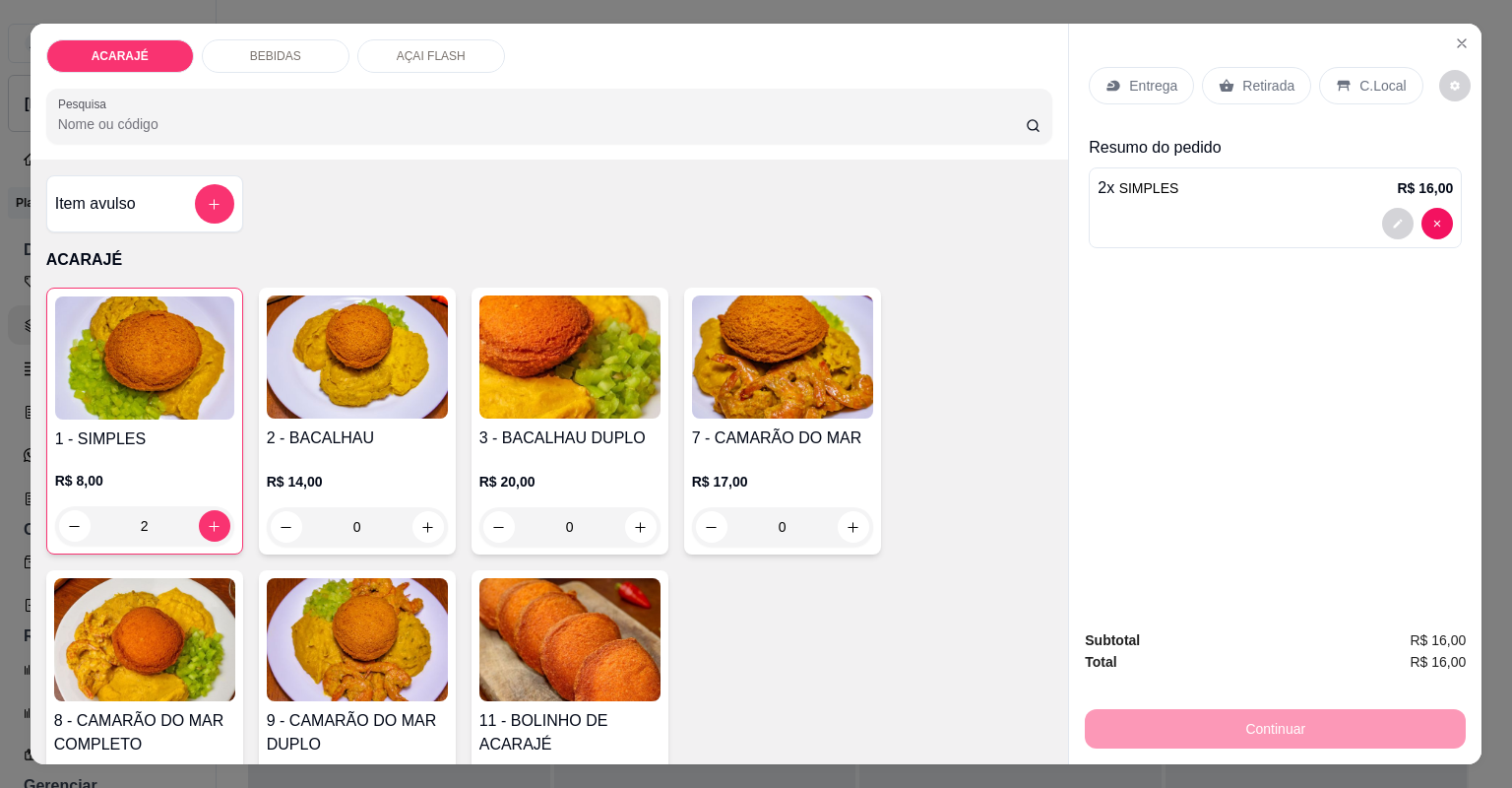 click on "Entrega" at bounding box center [1153, 86] 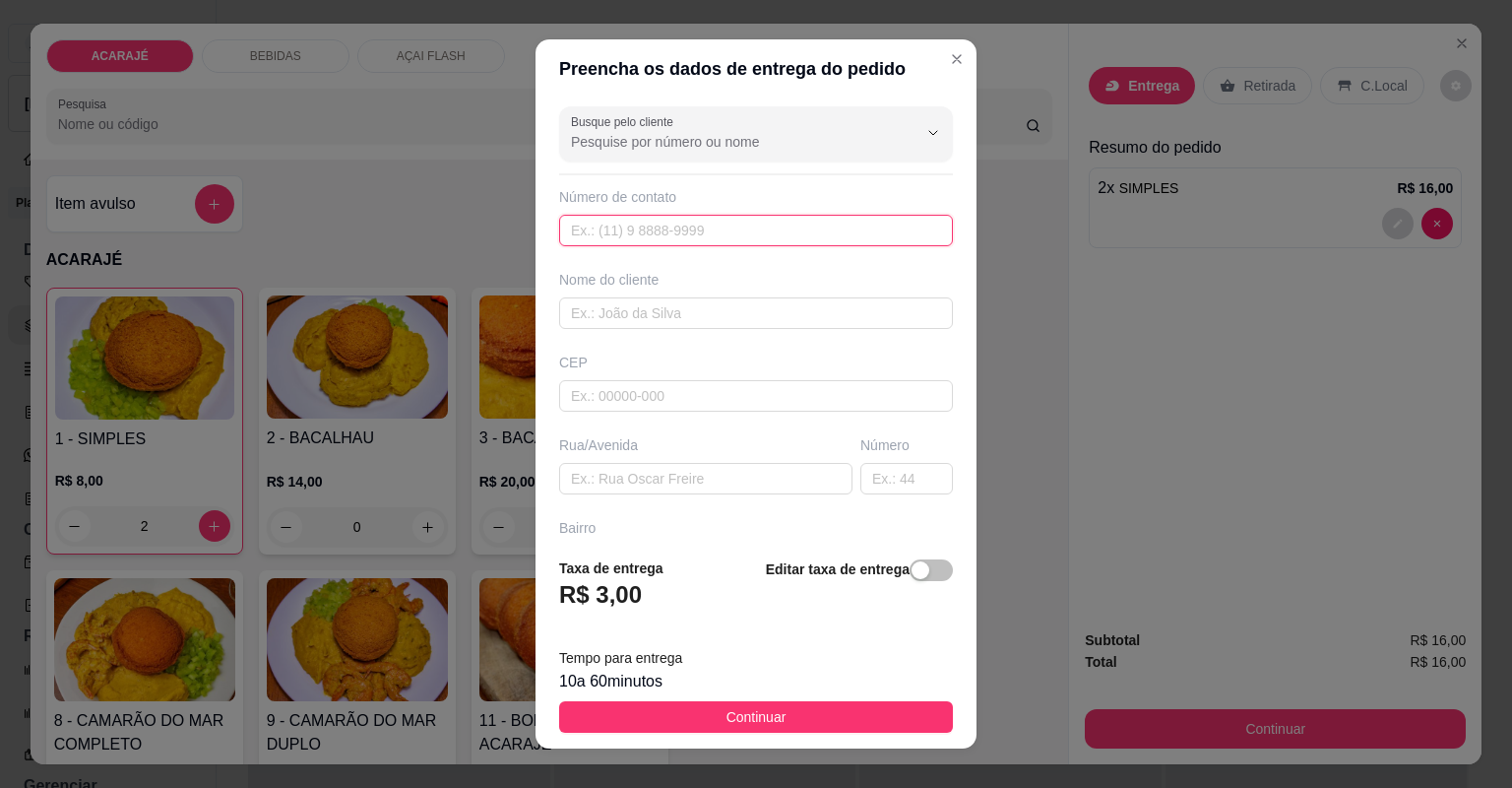 drag, startPoint x: 610, startPoint y: 238, endPoint x: 610, endPoint y: 223, distance: 15 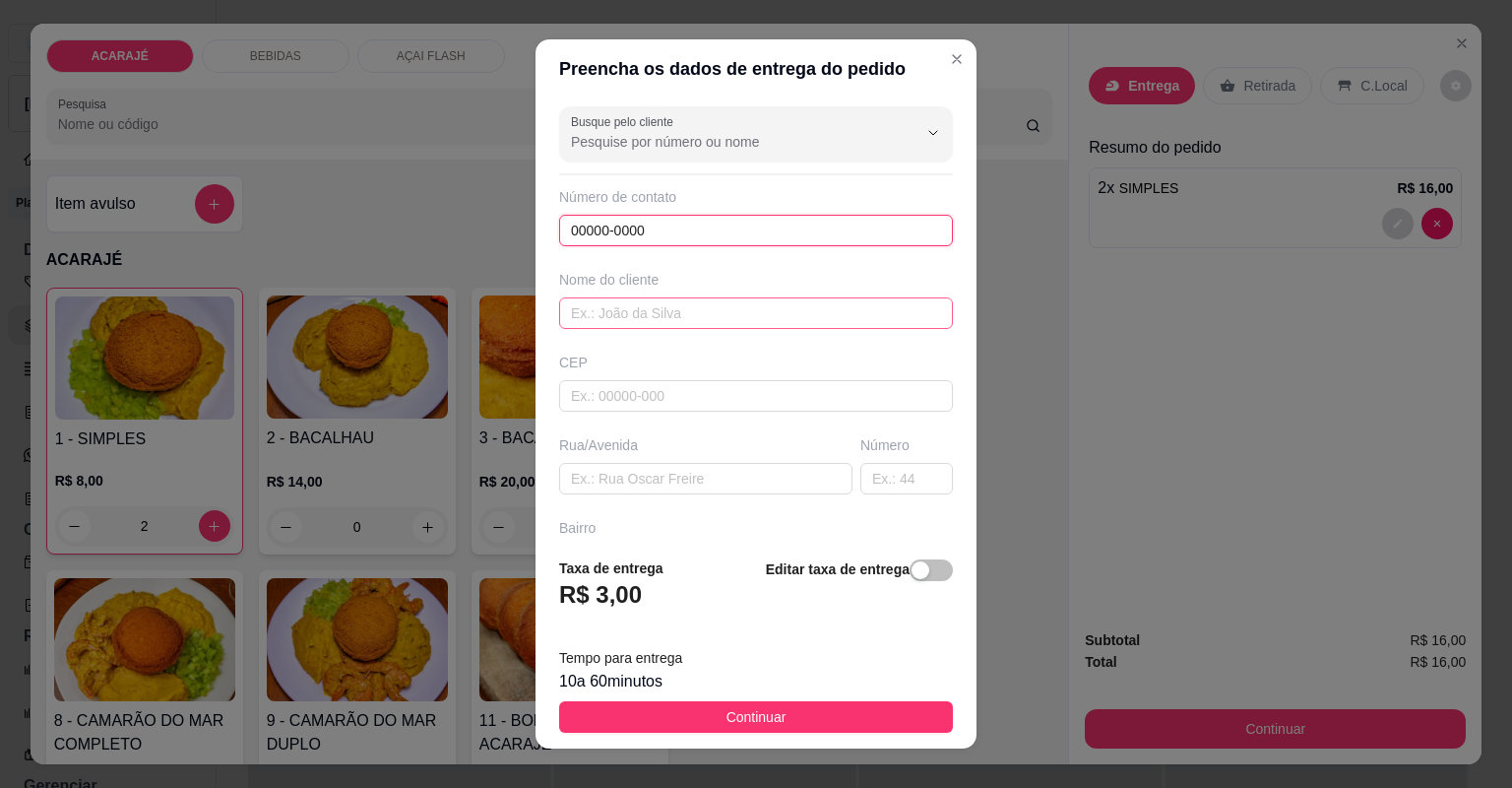 type on "00000-0000" 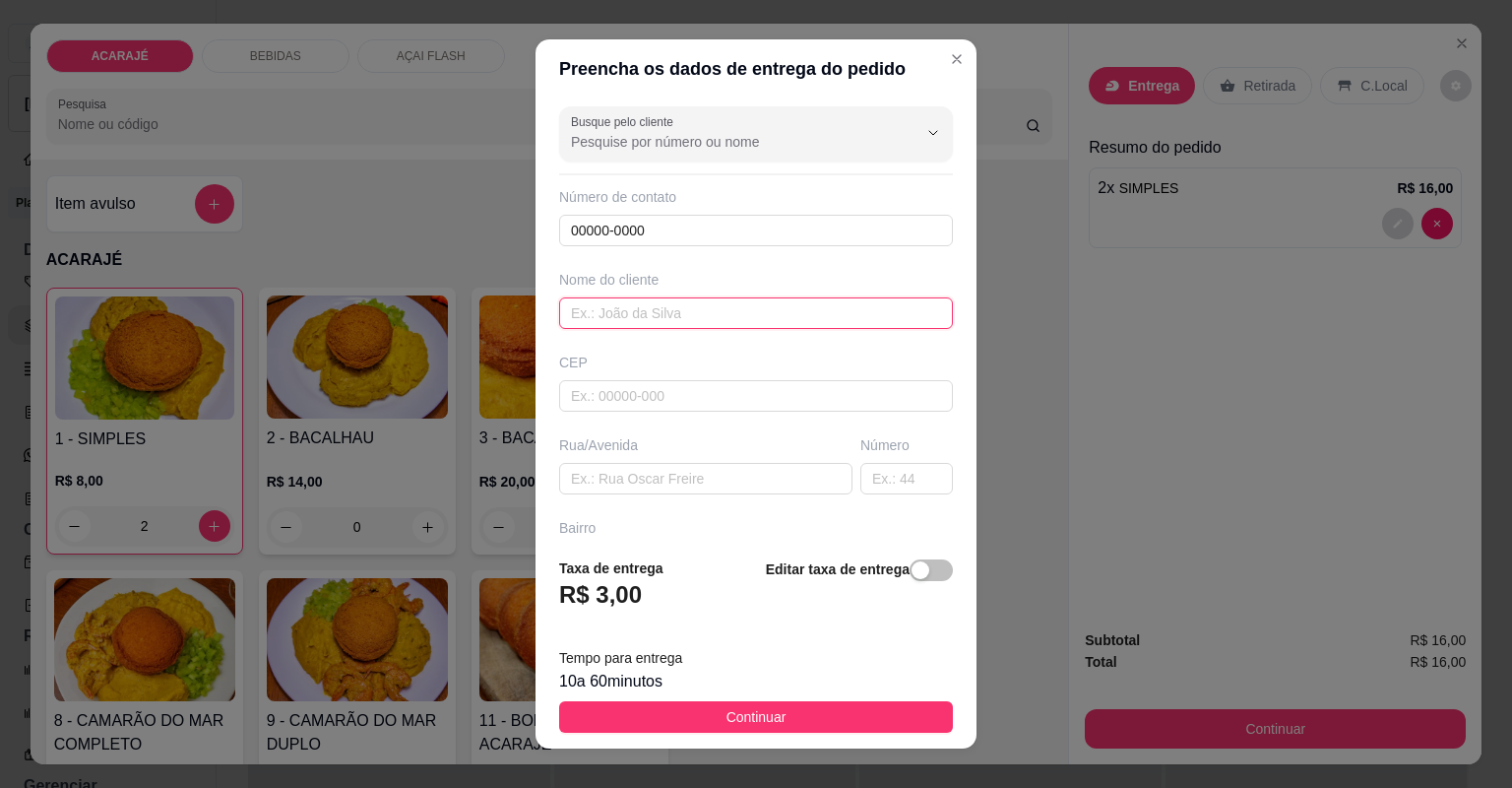 click at bounding box center [756, 313] 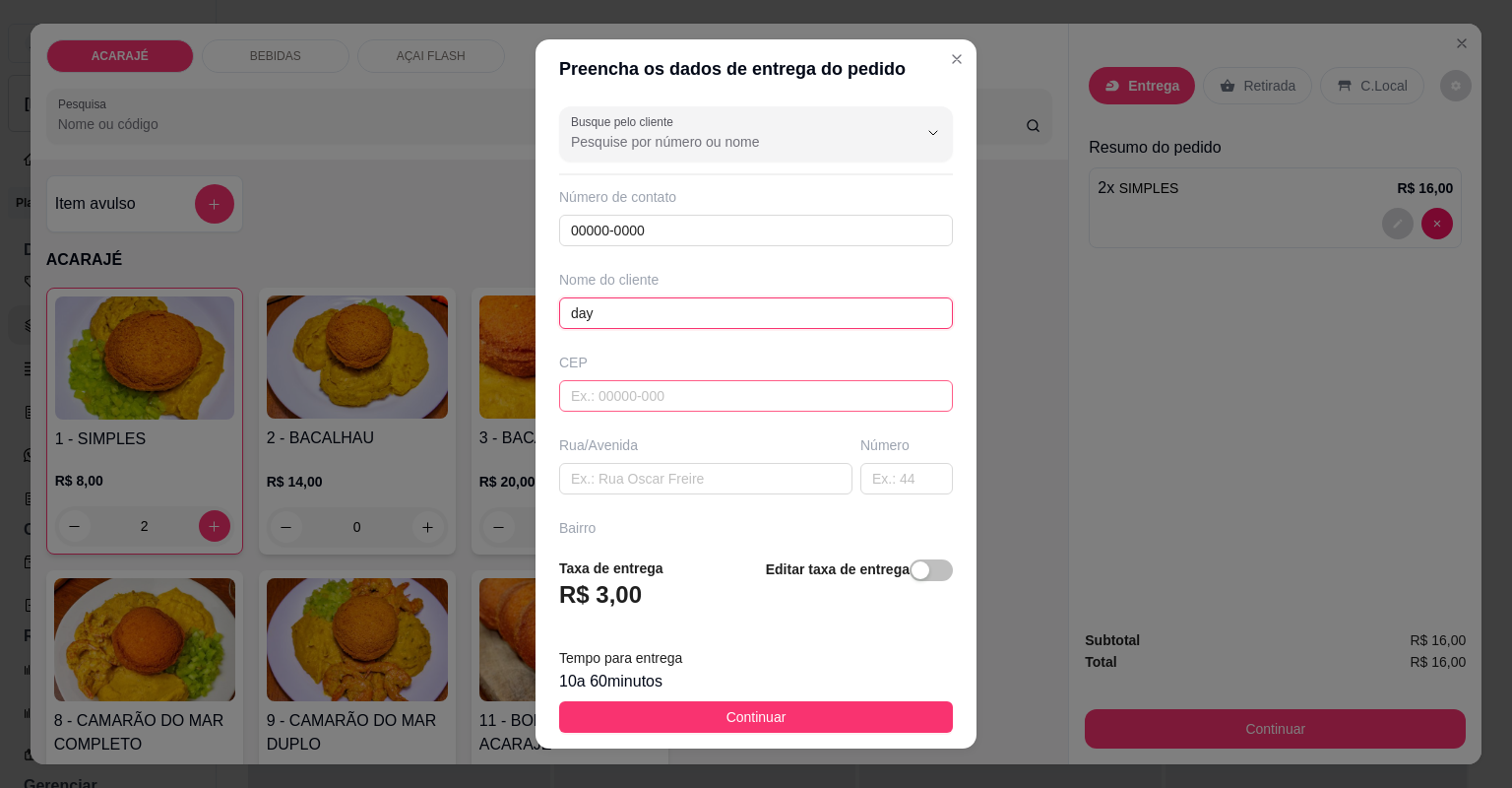 type on "day" 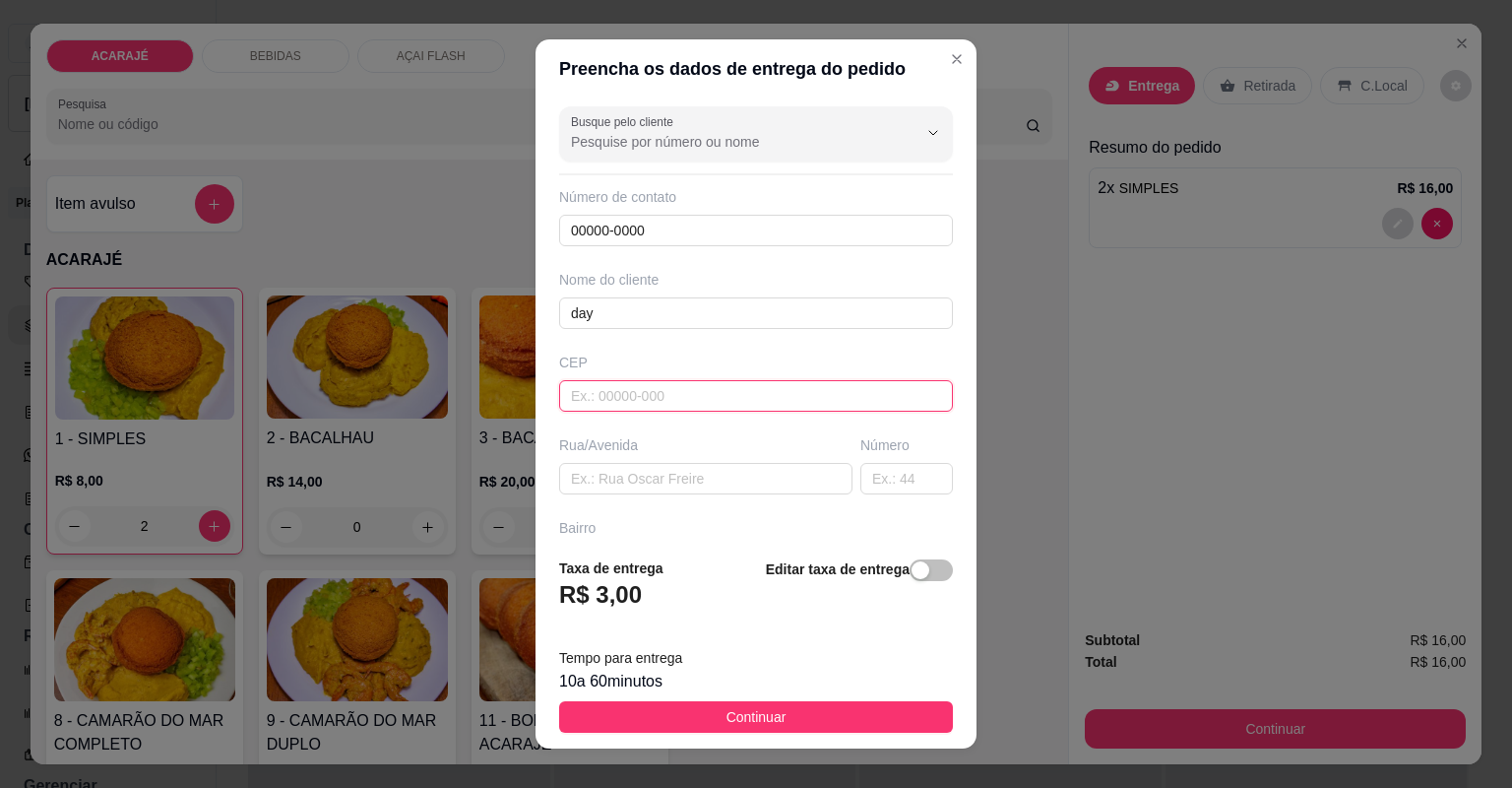 click at bounding box center (756, 396) 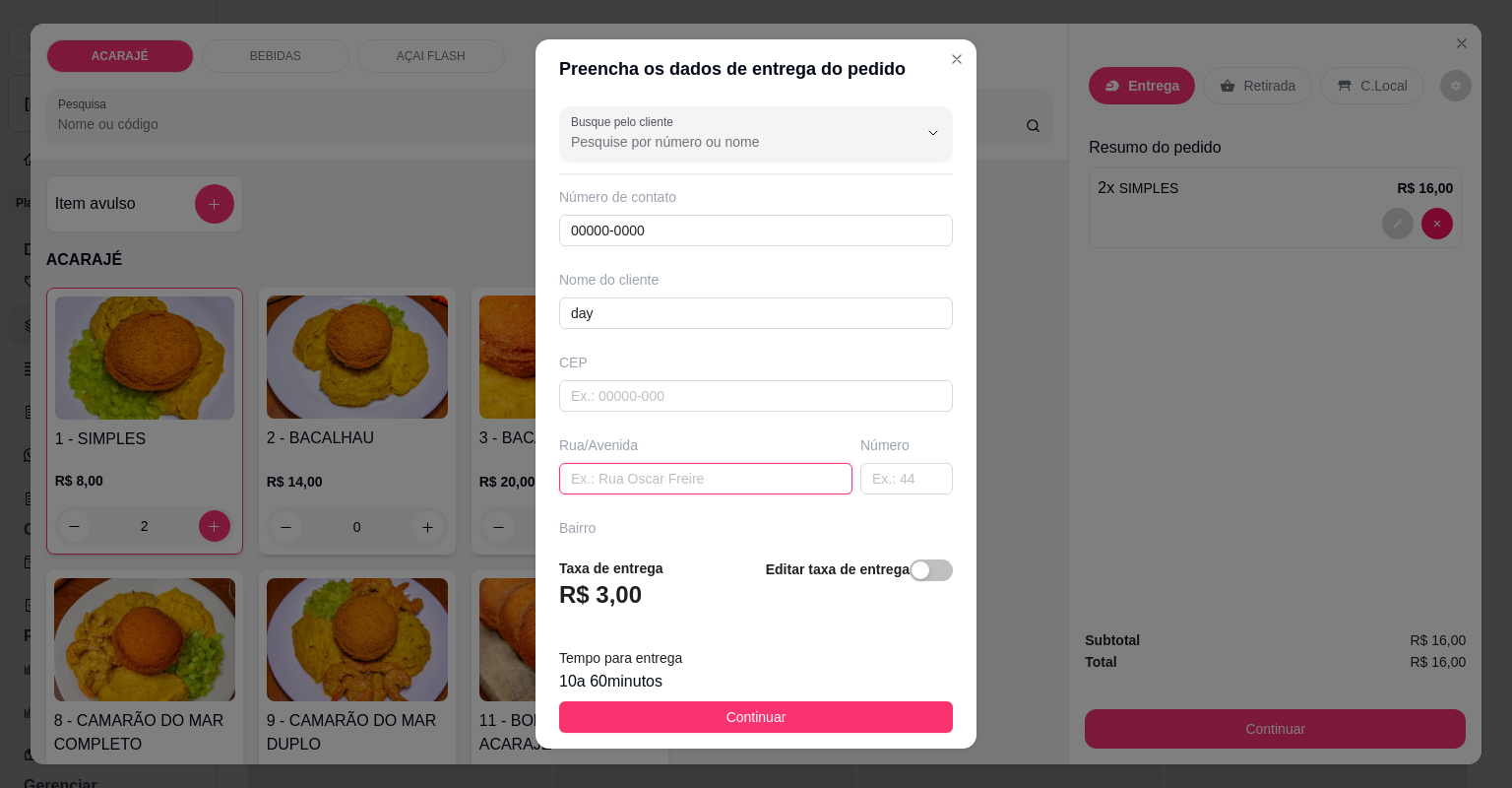 click at bounding box center (706, 479) 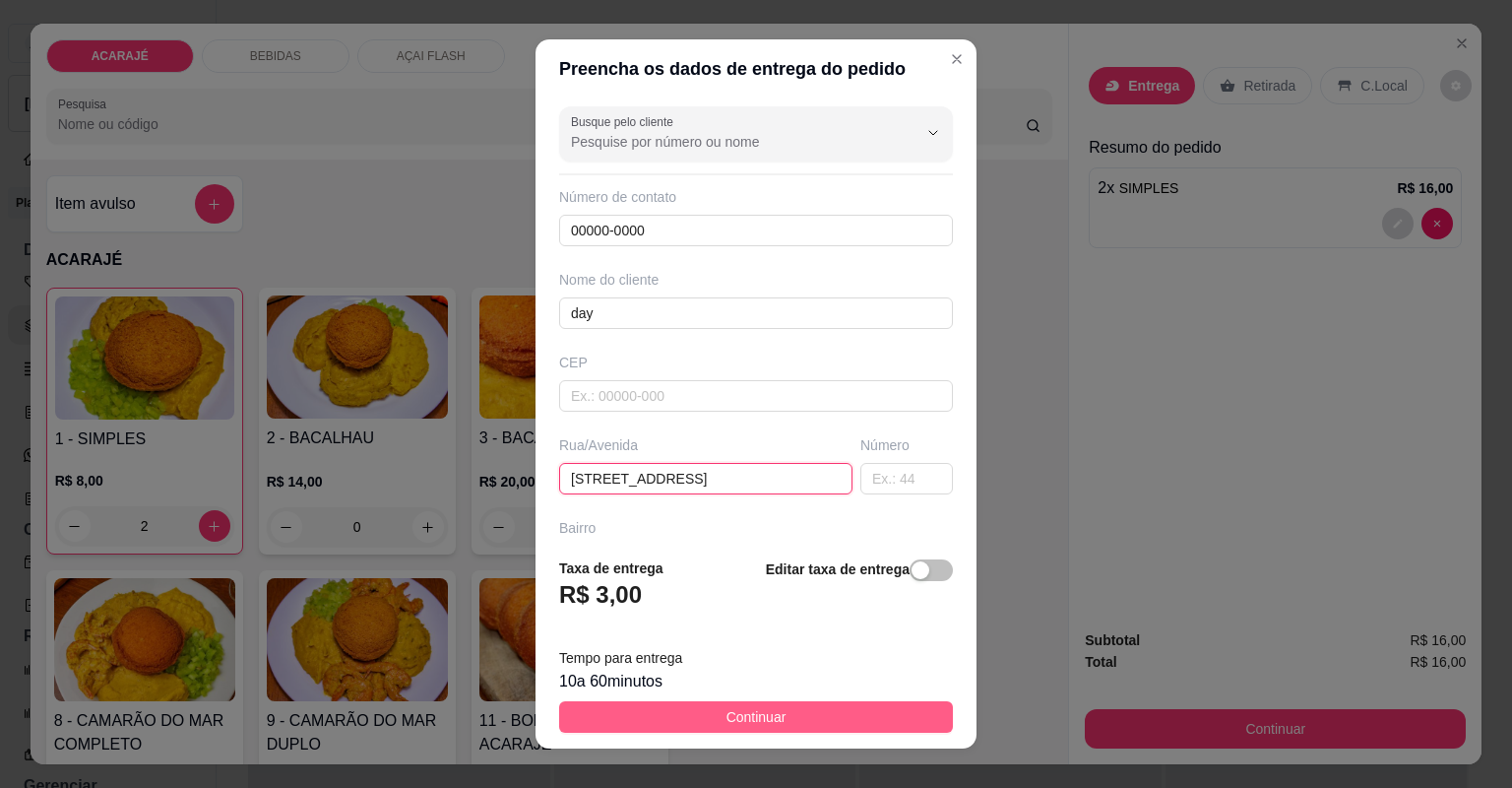 type on "[STREET_ADDRESS]" 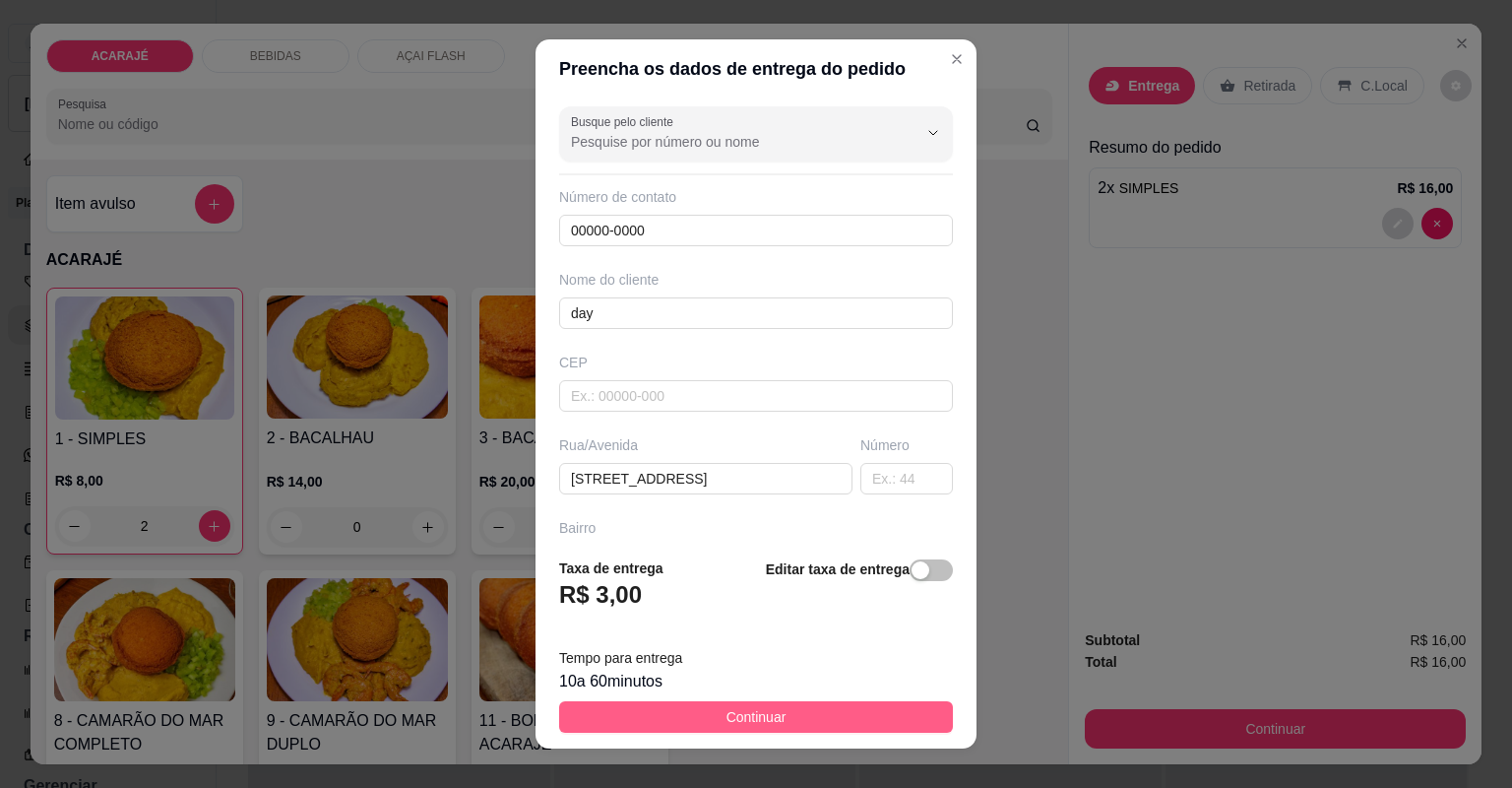click on "Continuar" at bounding box center [756, 717] 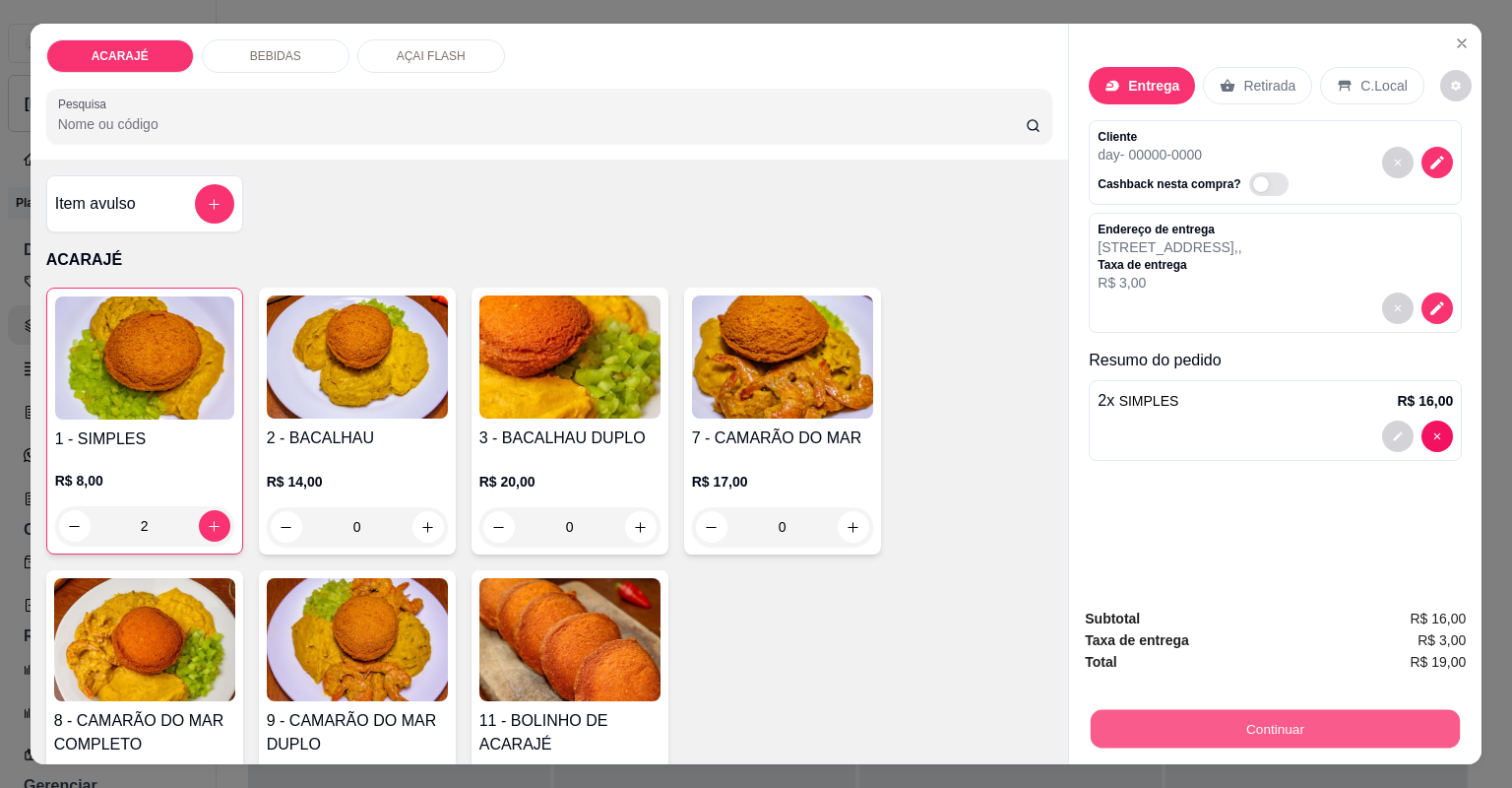 click on "Continuar" at bounding box center (1275, 729) 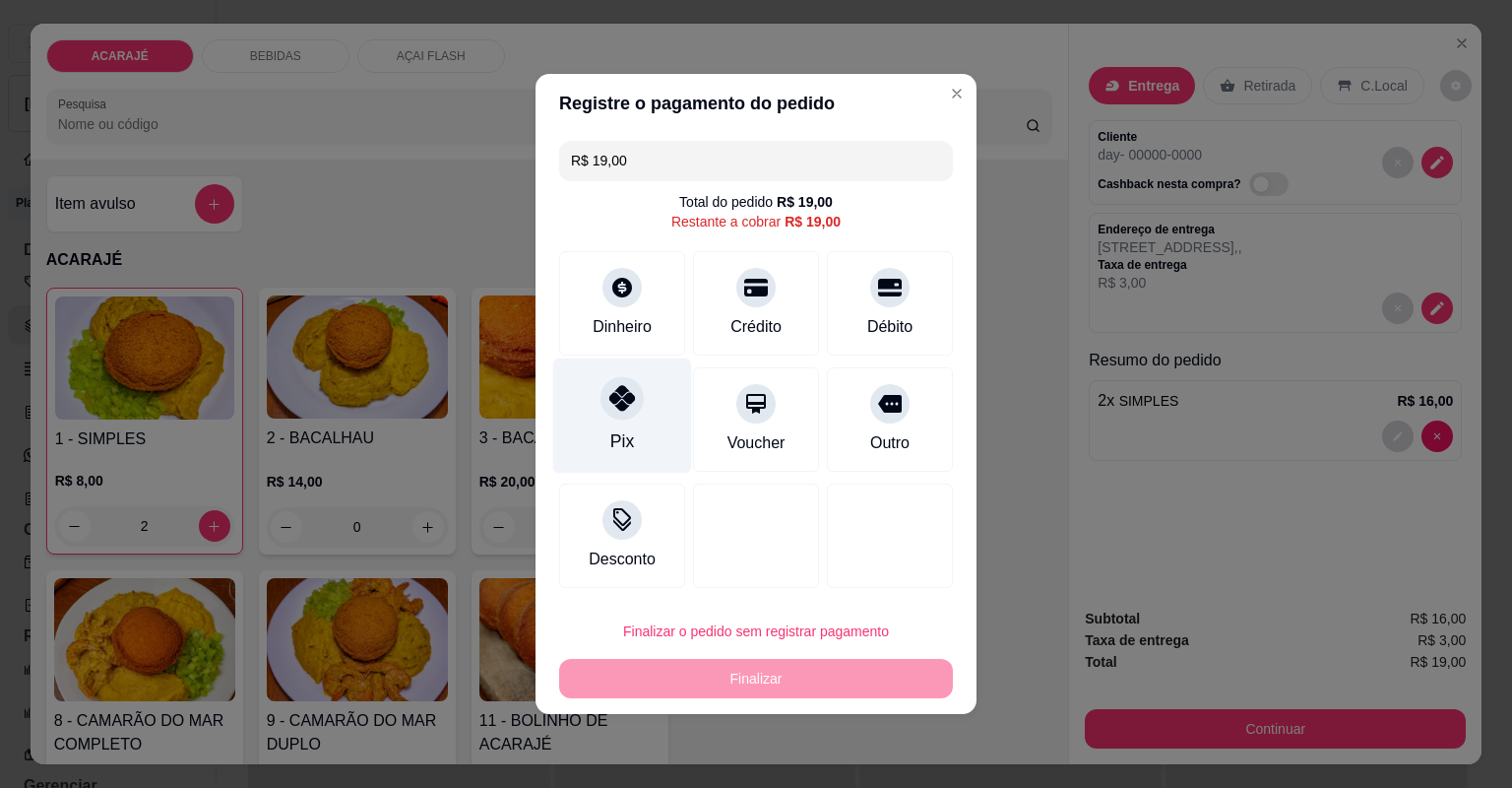 click on "Pix" at bounding box center [622, 416] 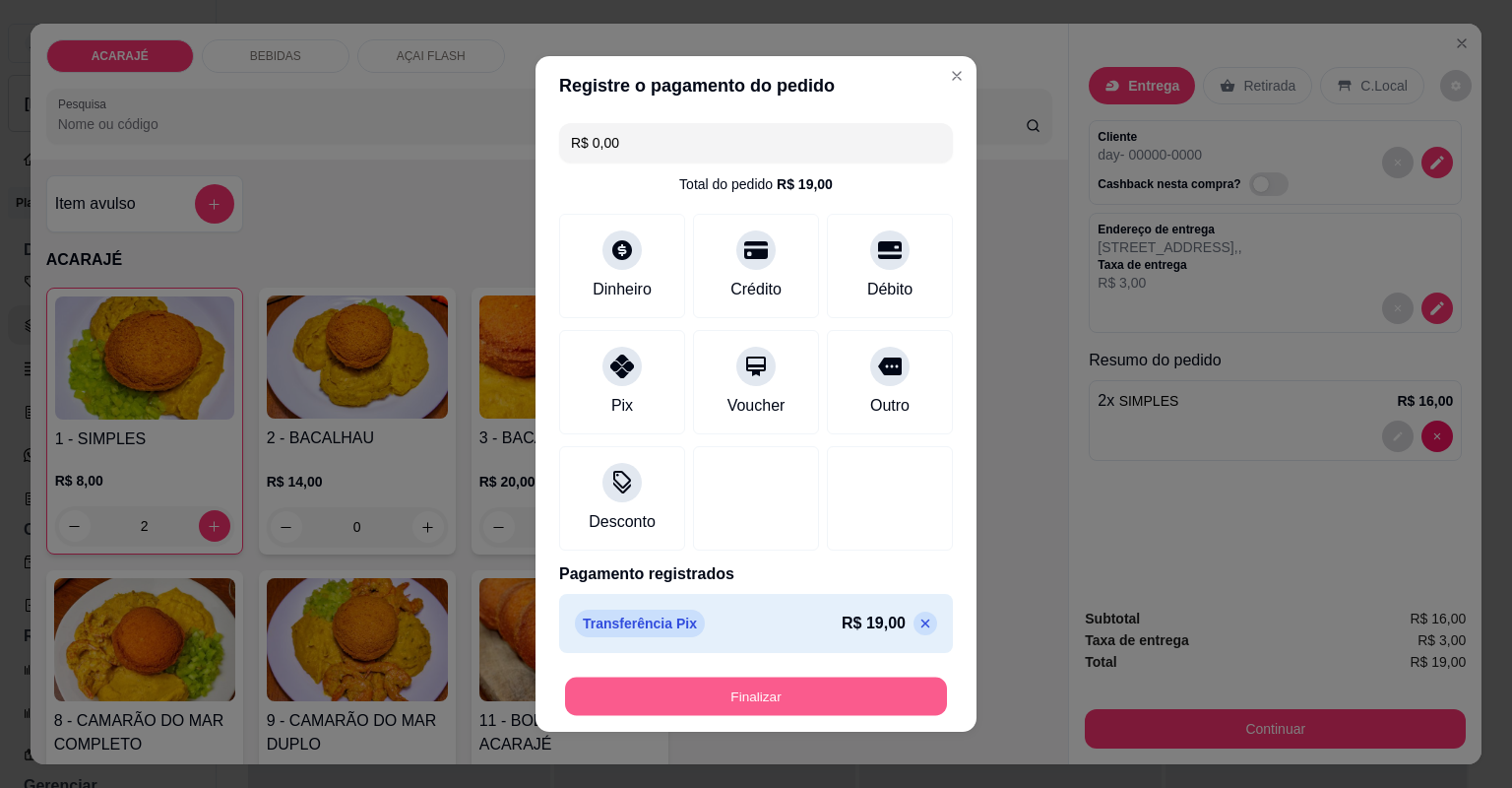 click on "Finalizar" at bounding box center [756, 696] 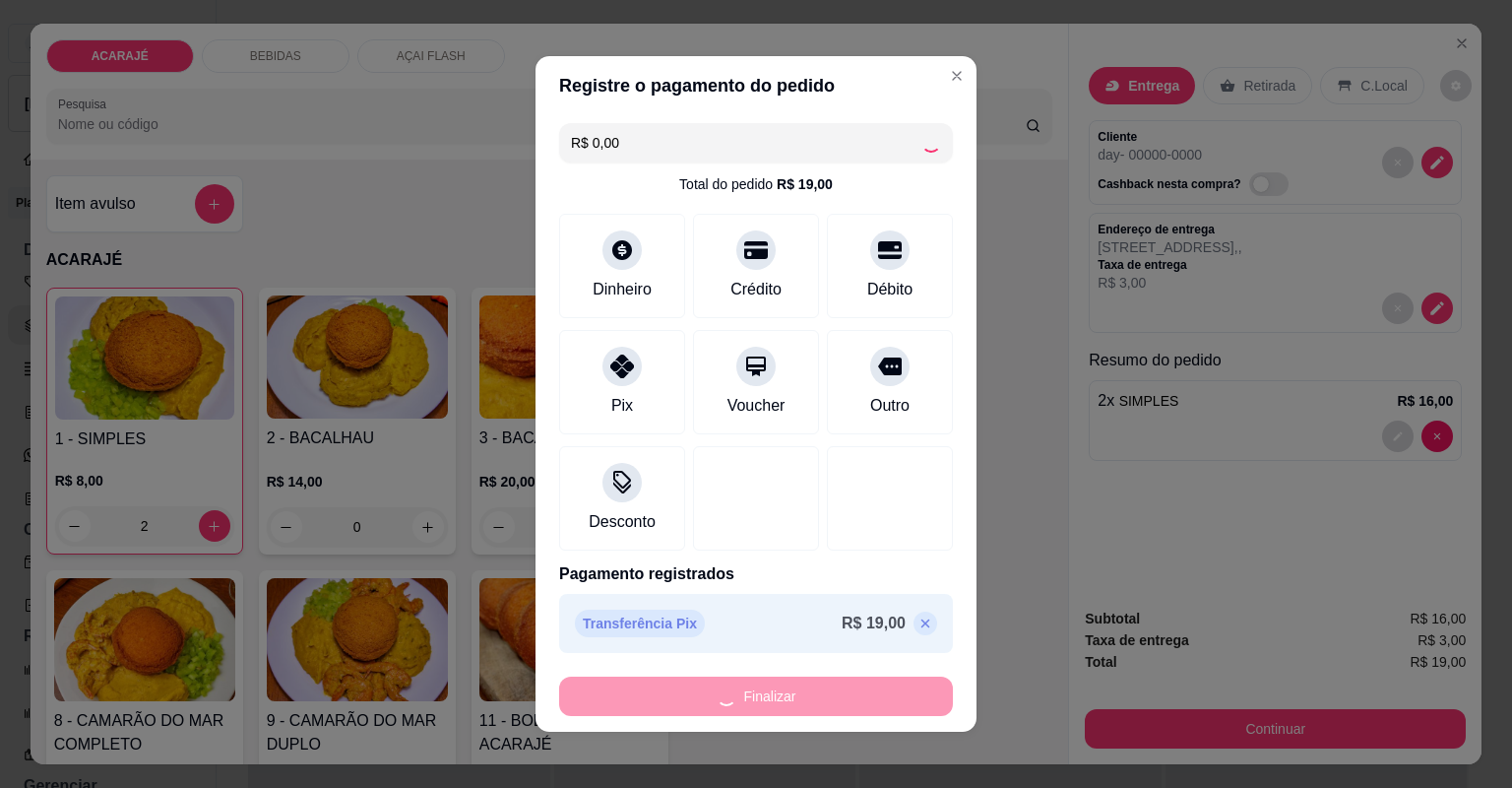 type on "0" 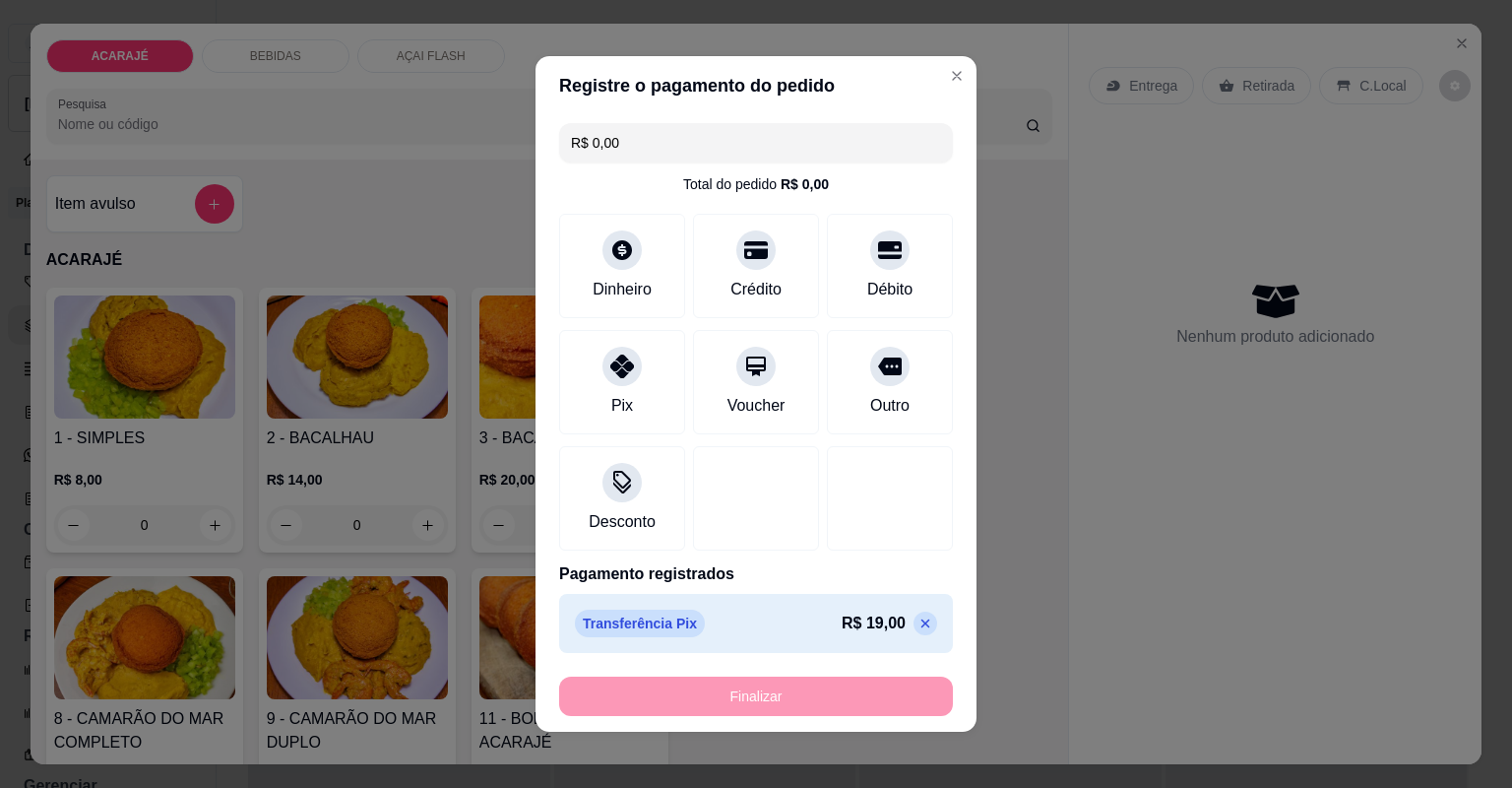 type on "-R$ 19,00" 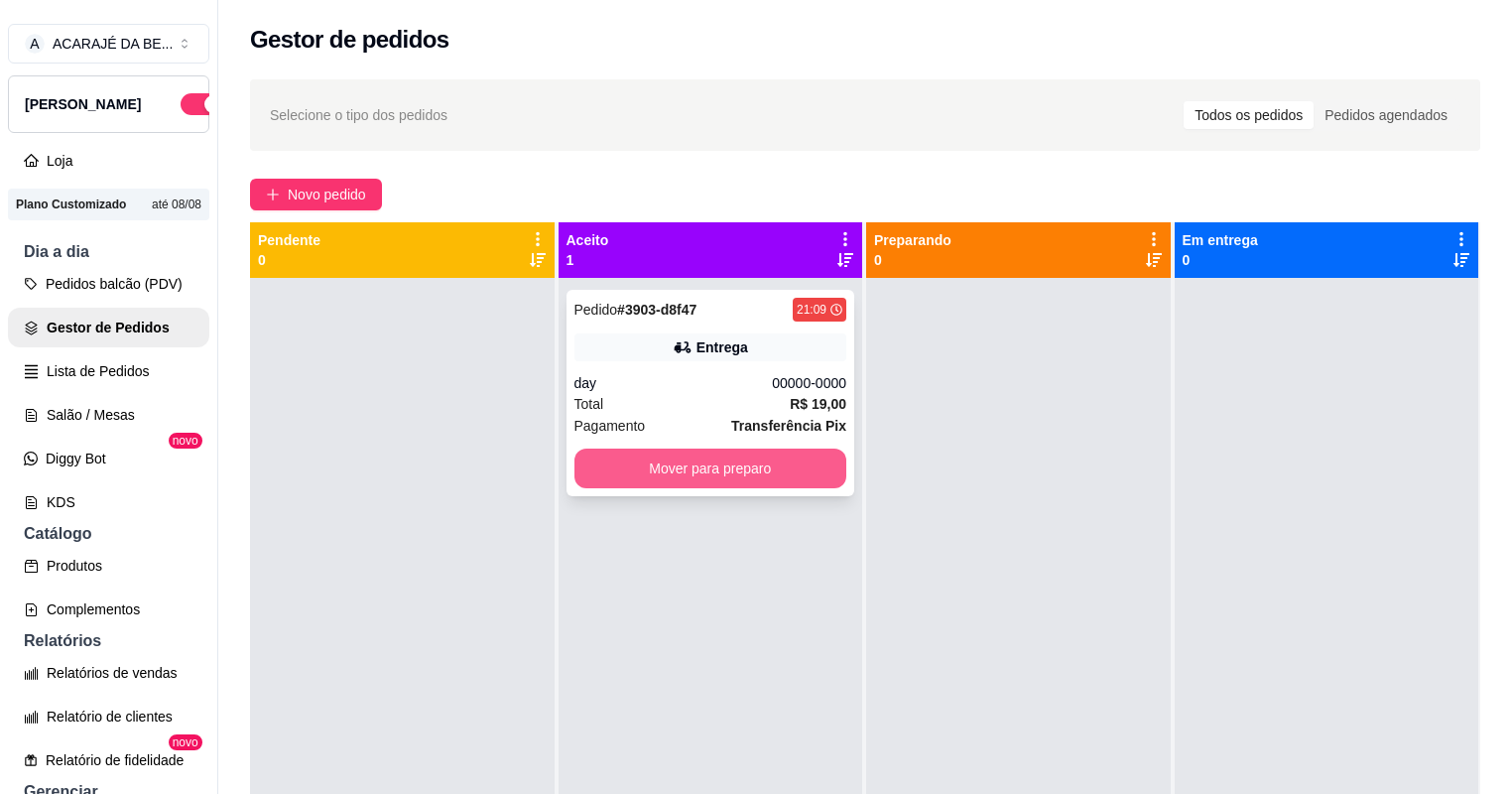 click on "Mover para preparo" at bounding box center (710, 468) 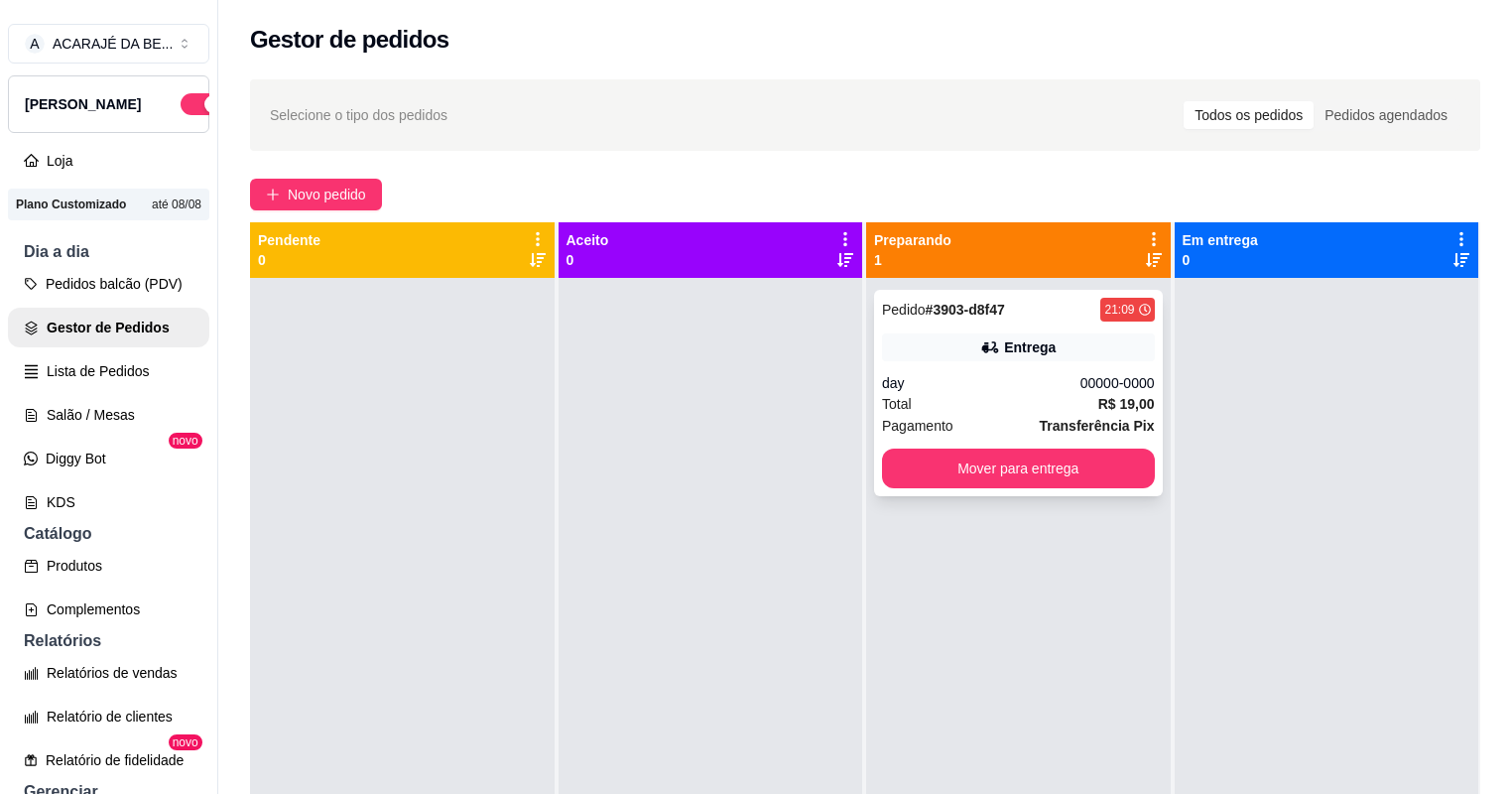 click 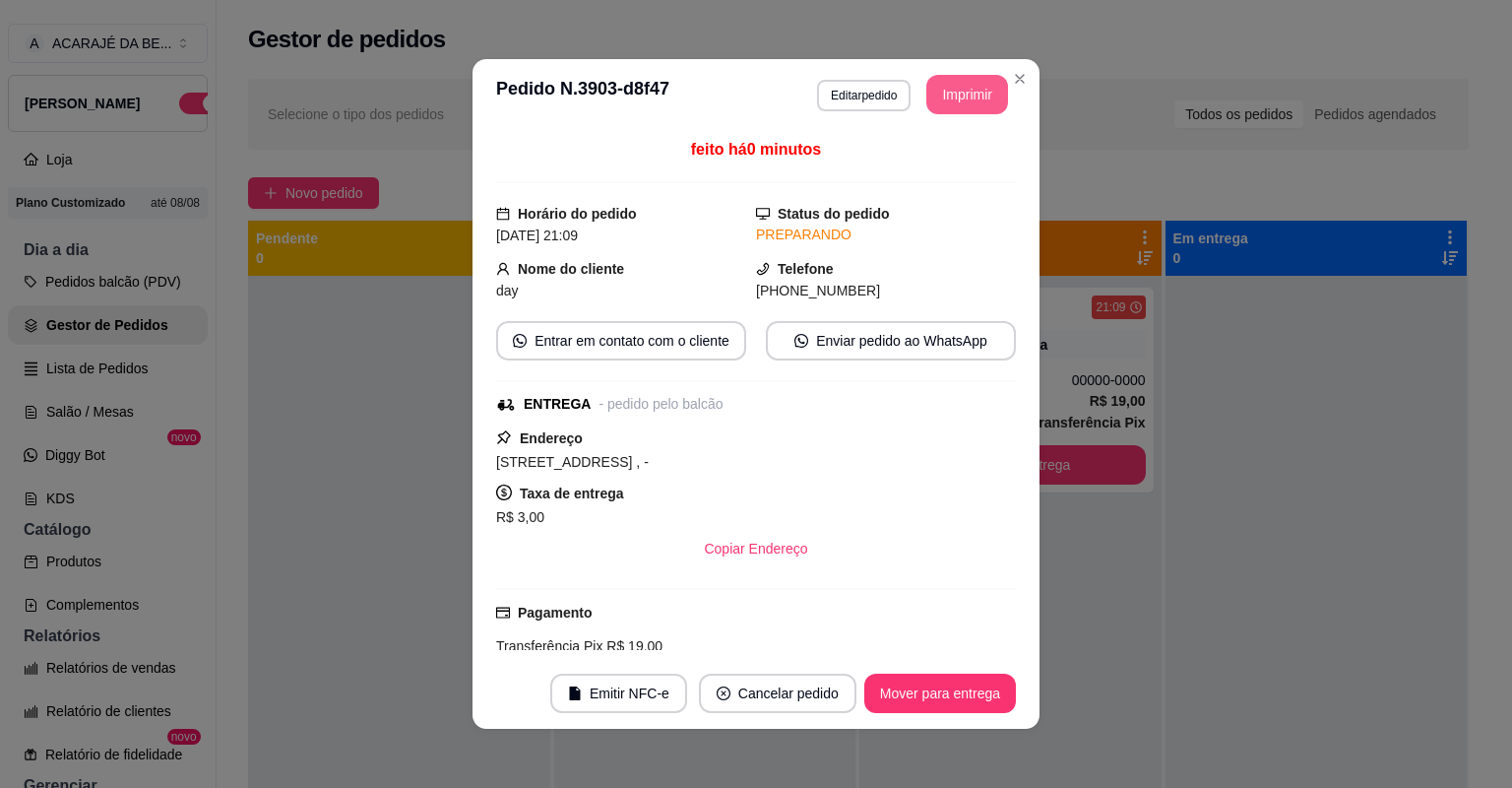 click on "Imprimir" at bounding box center (967, 95) 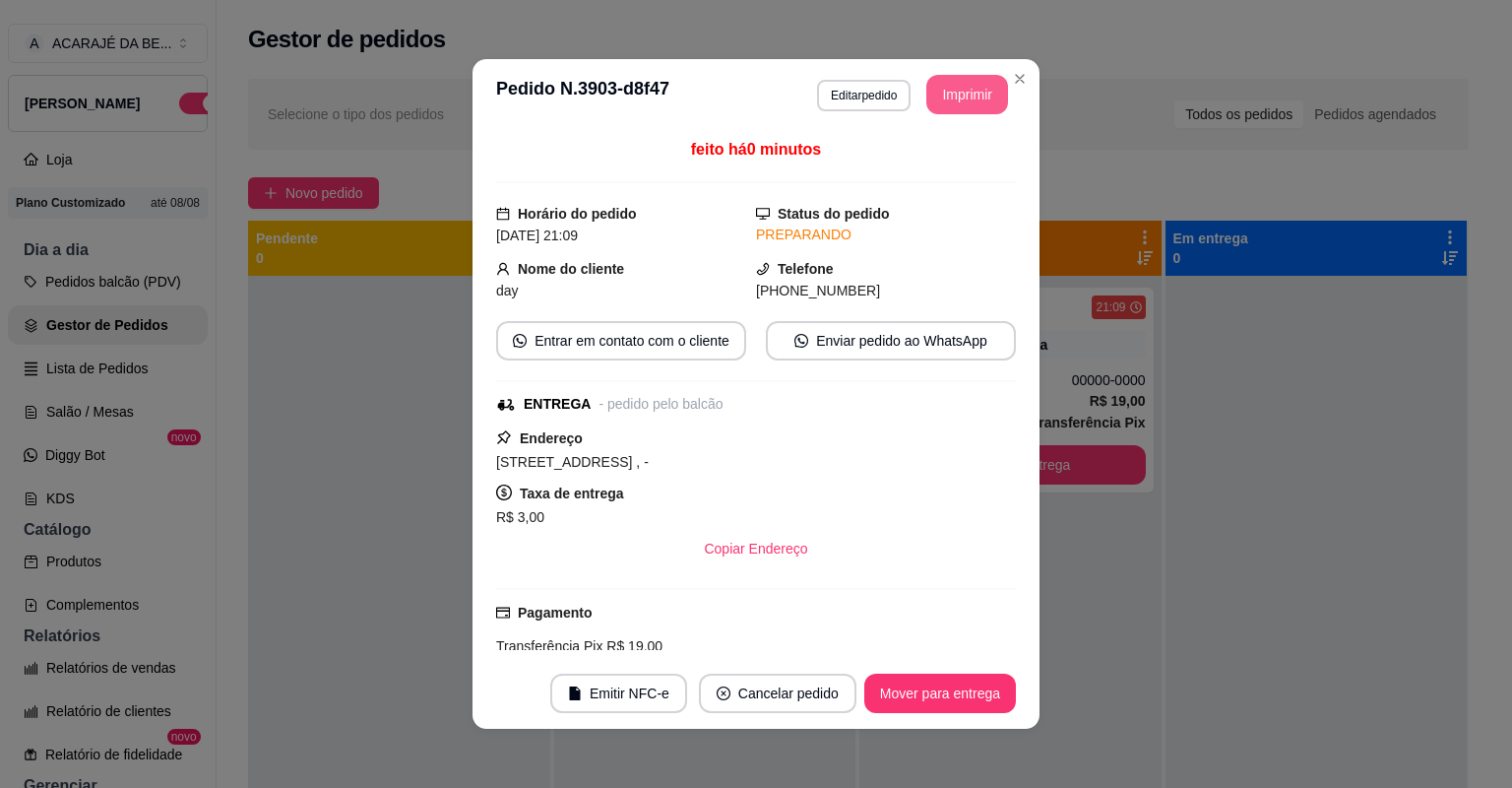 scroll, scrollTop: 0, scrollLeft: 0, axis: both 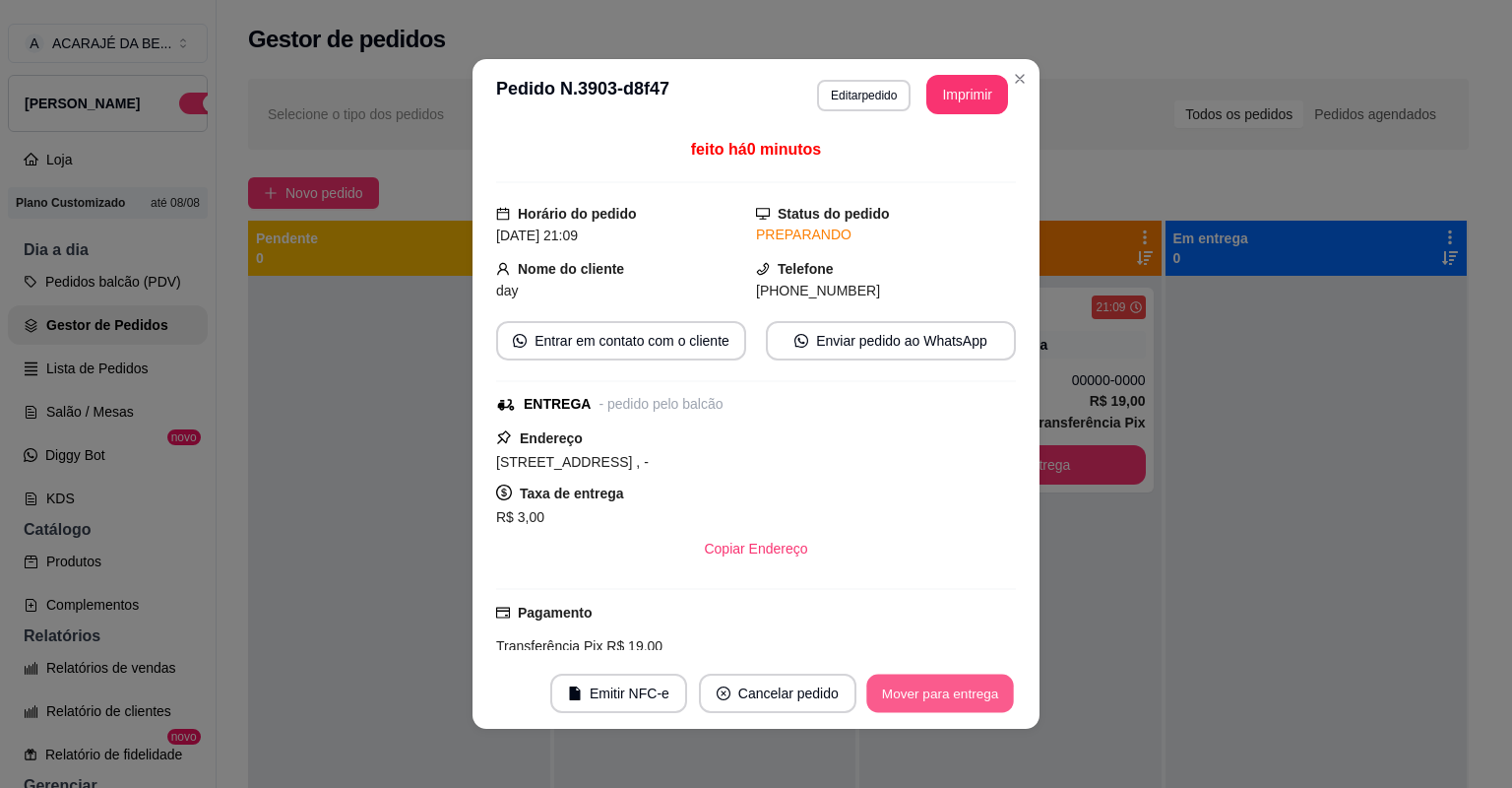 click on "Mover para entrega" at bounding box center [940, 693] 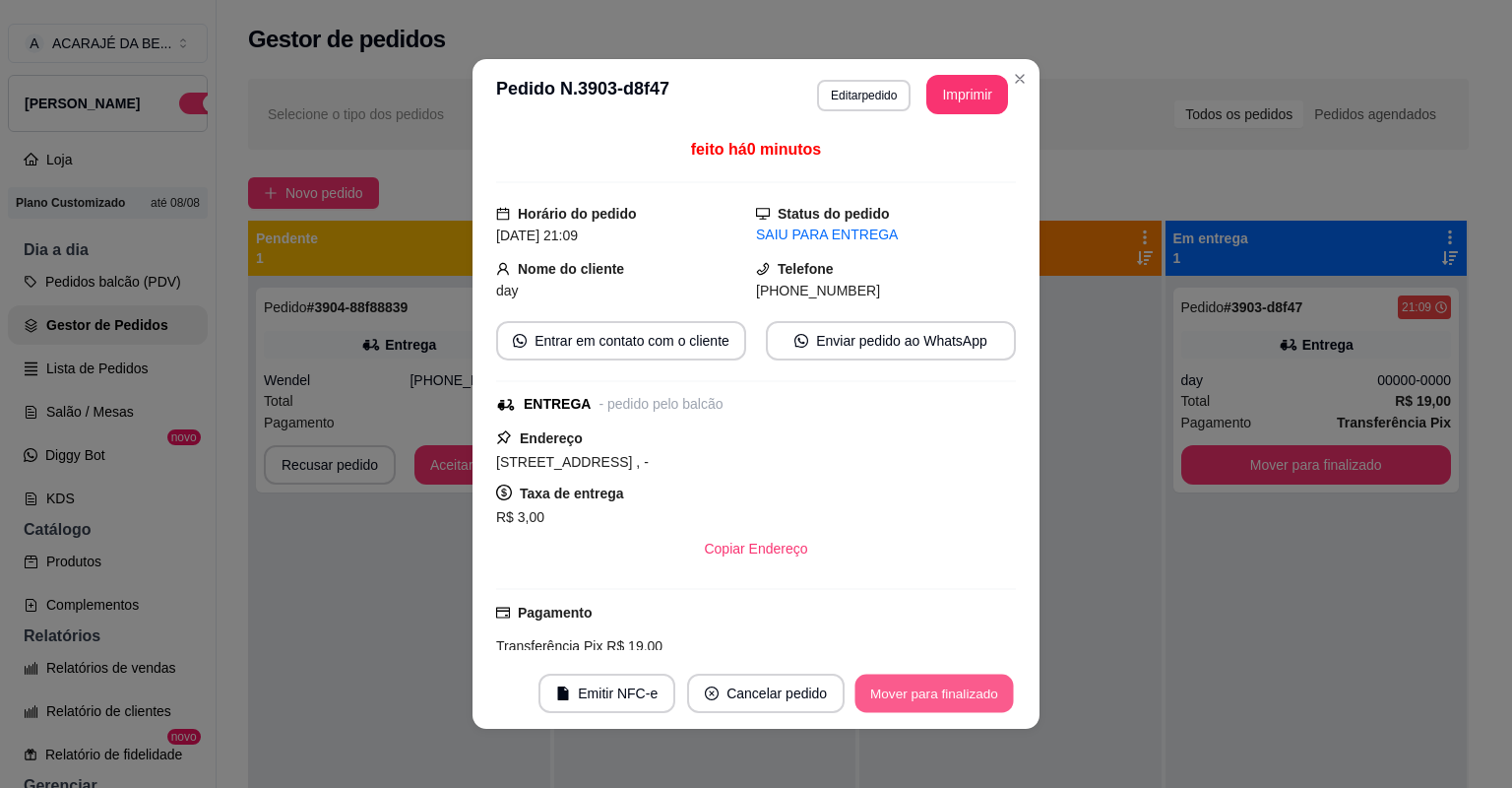 click on "Mover para finalizado" at bounding box center [934, 693] 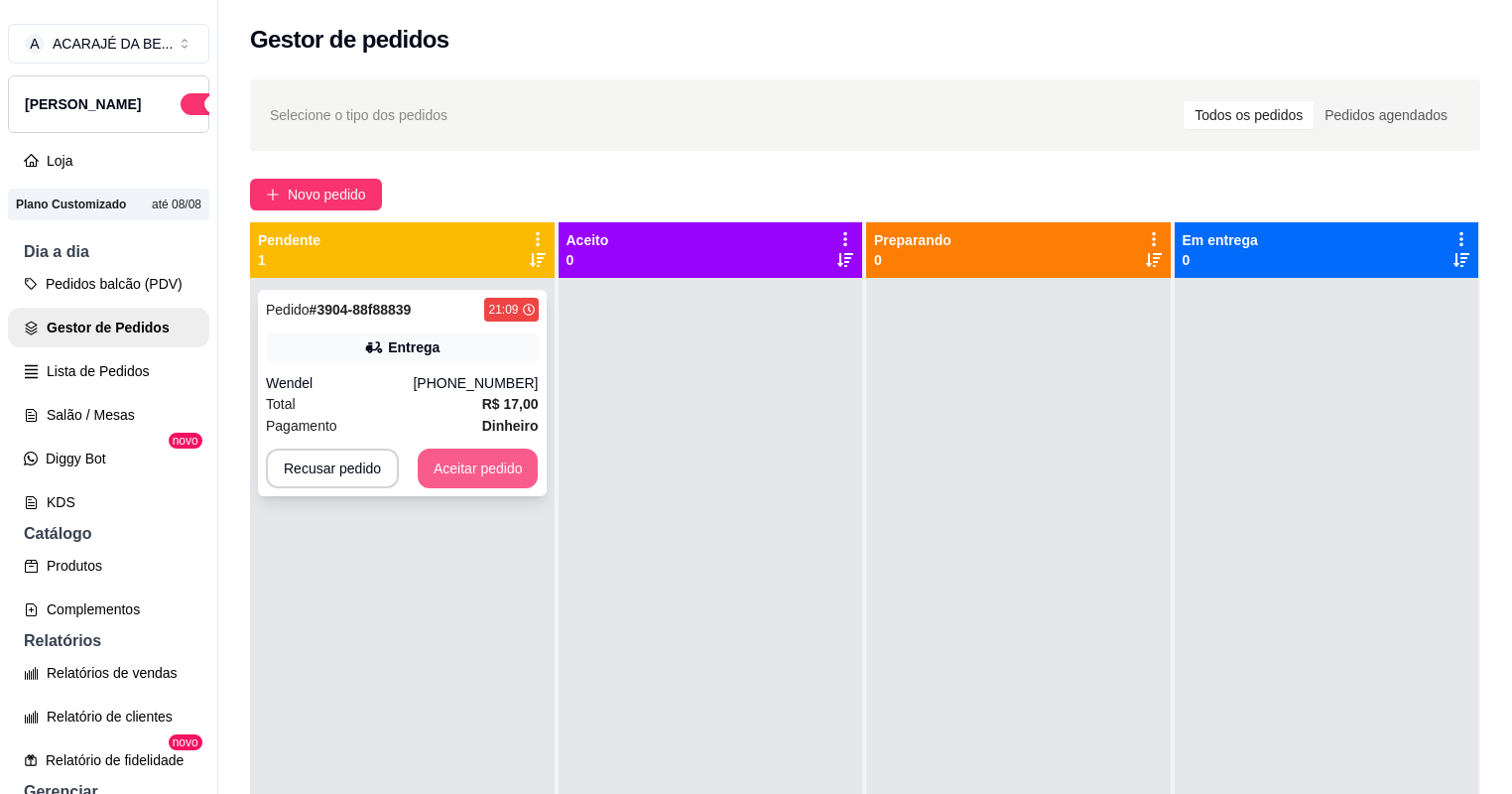 click on "Aceitar pedido" at bounding box center [478, 468] 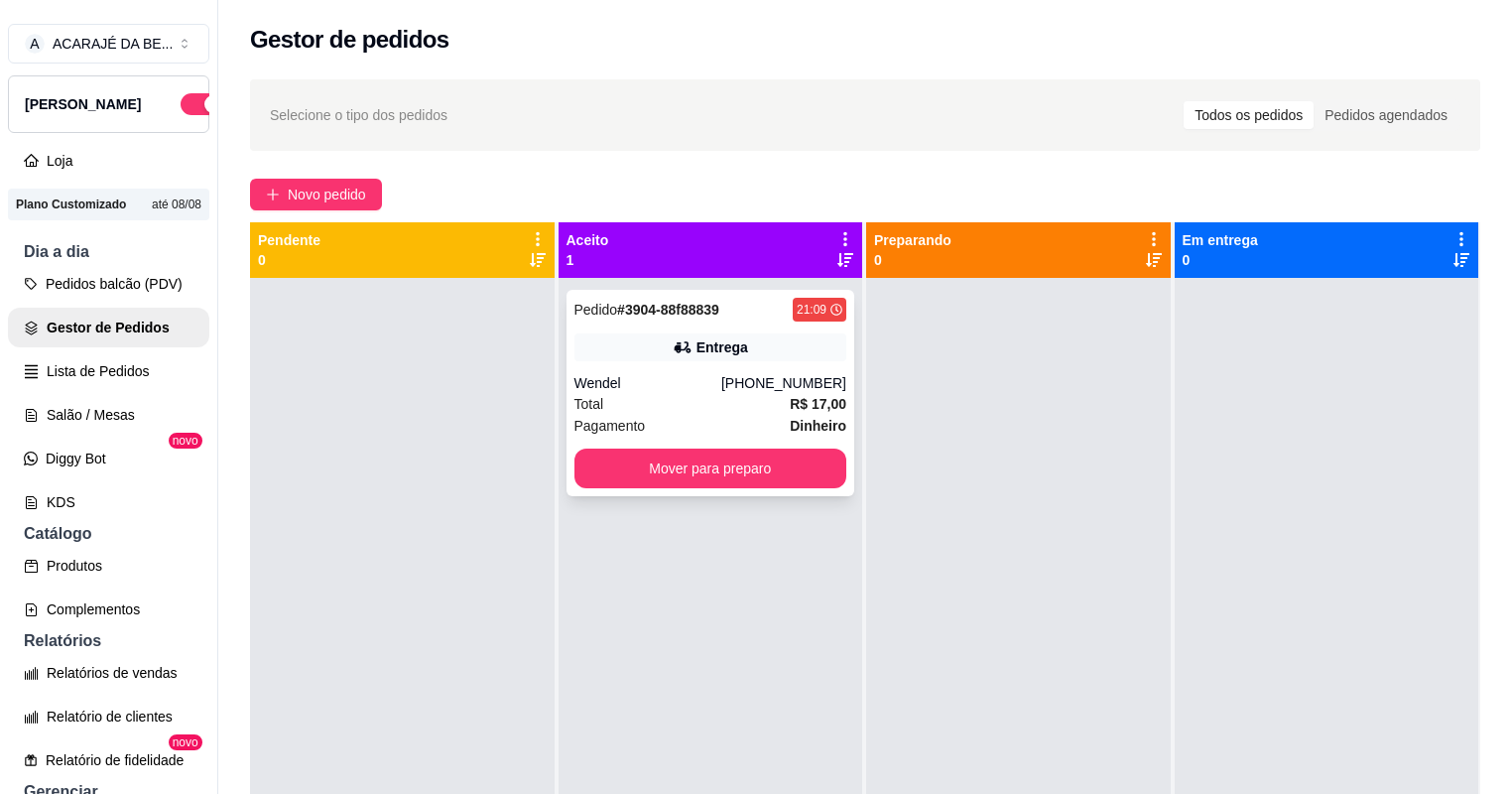 click on "Pagamento Dinheiro" at bounding box center [710, 426] 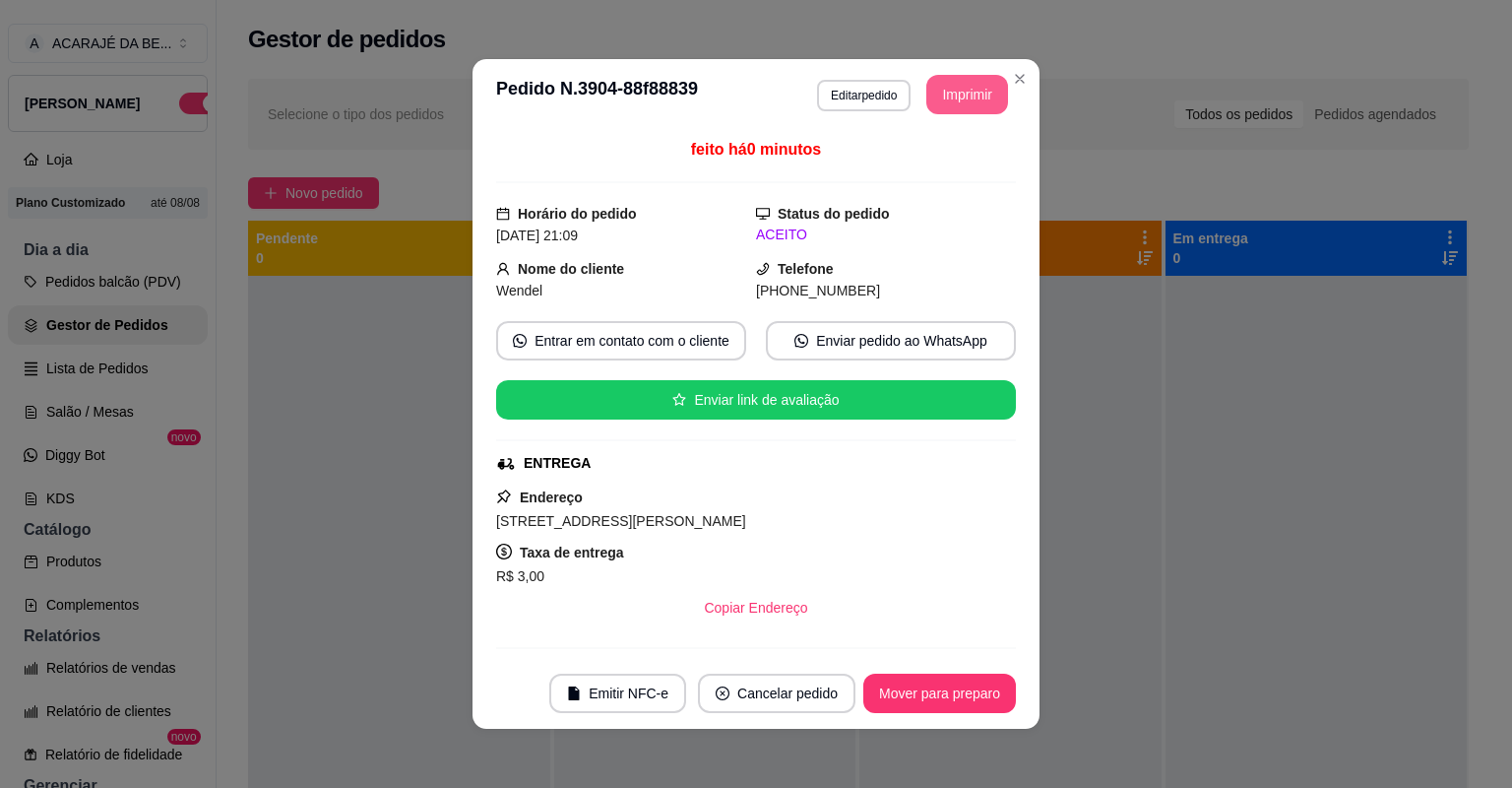 click on "Imprimir" at bounding box center (967, 95) 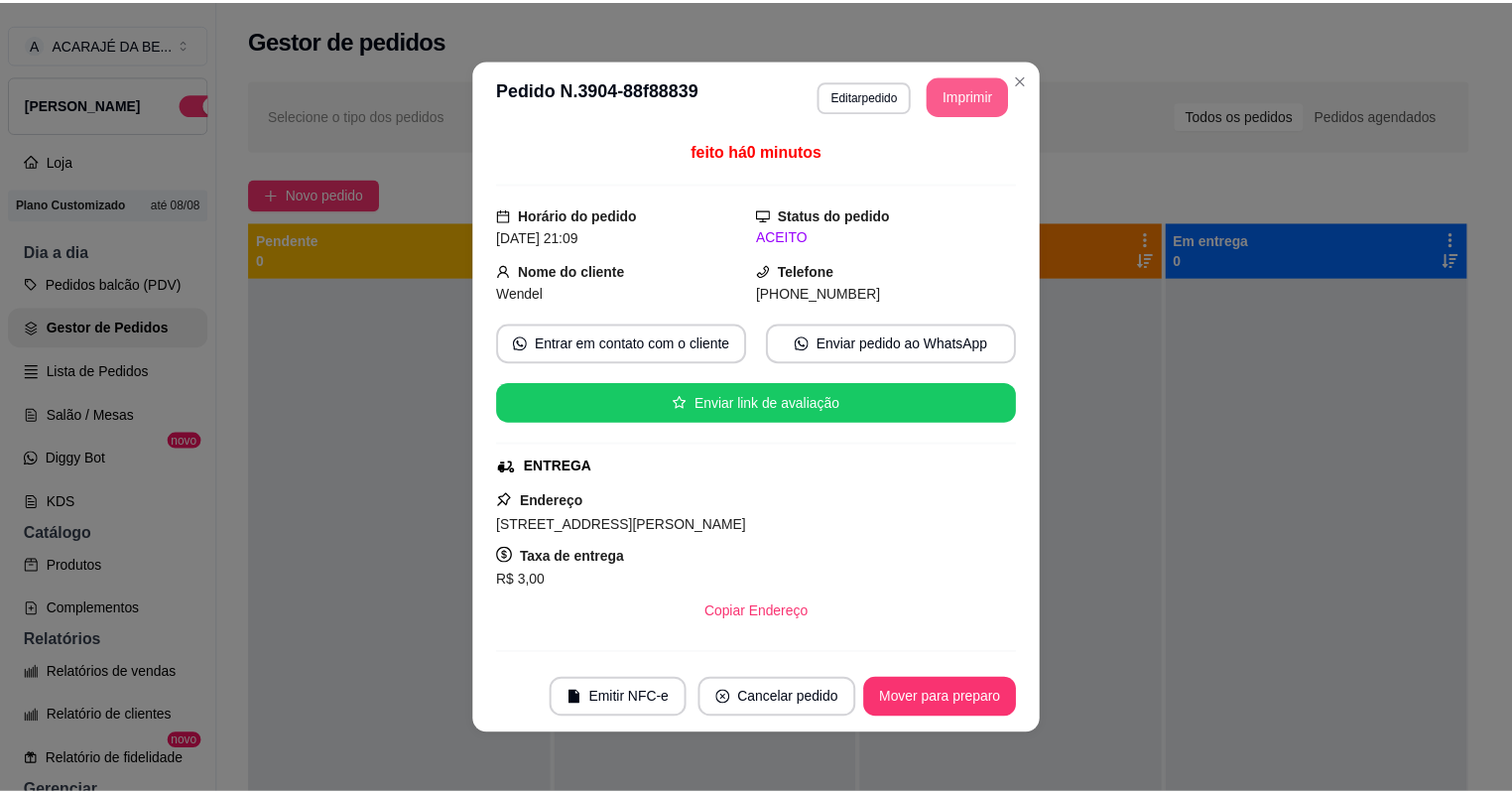 scroll, scrollTop: 0, scrollLeft: 0, axis: both 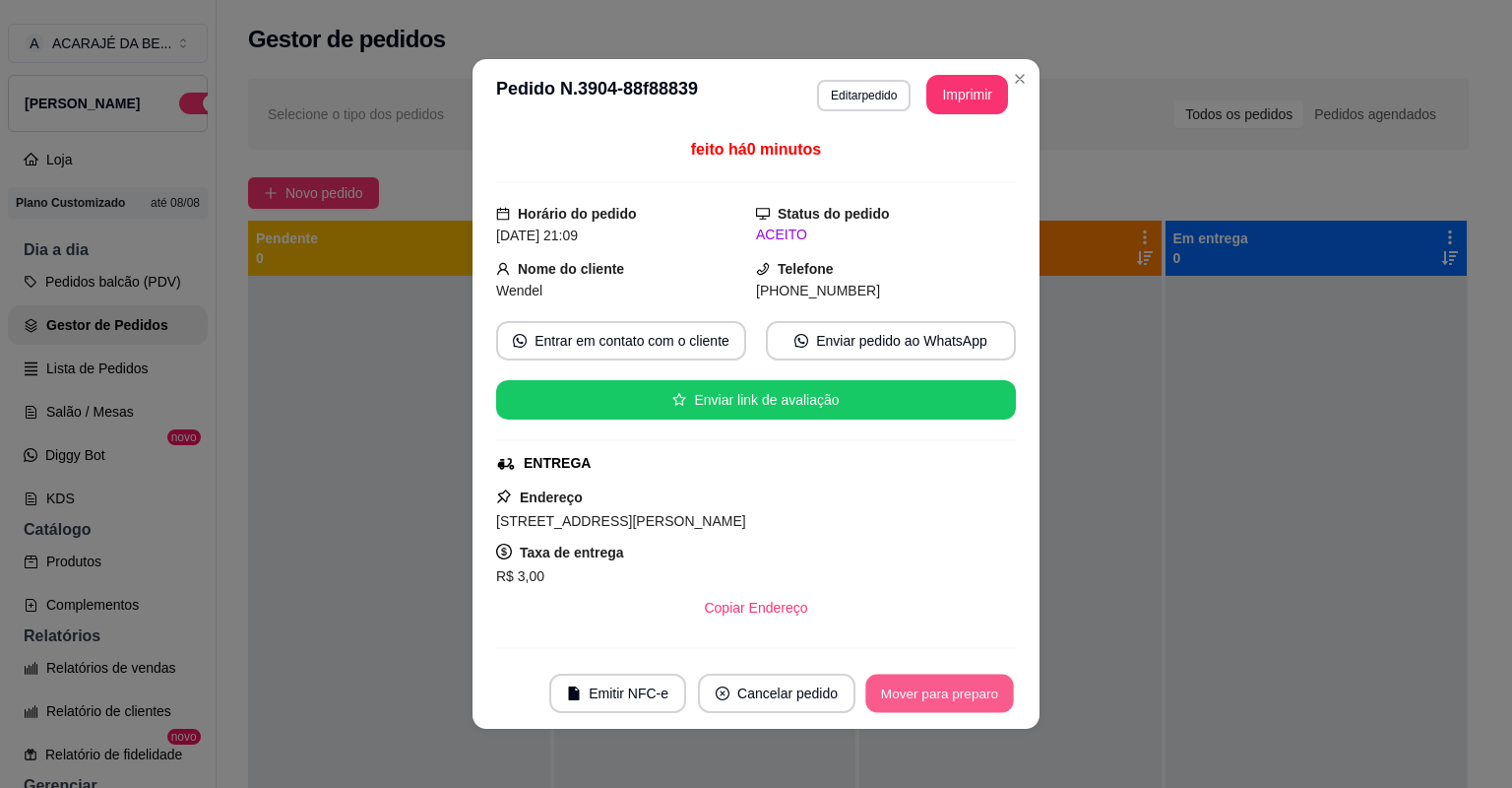click on "Mover para preparo" at bounding box center [939, 693] 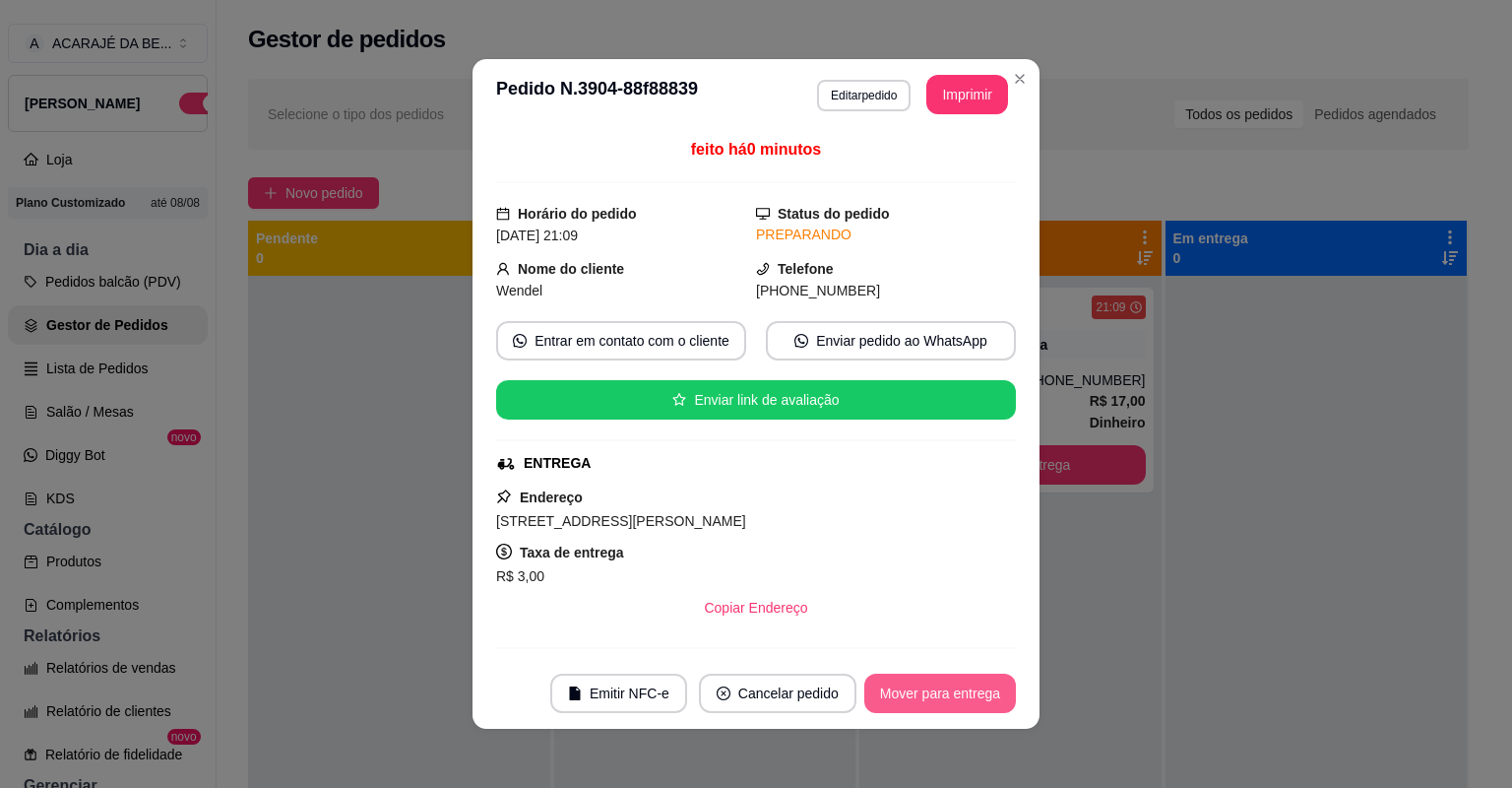 click on "Mover para entrega" at bounding box center (940, 693) 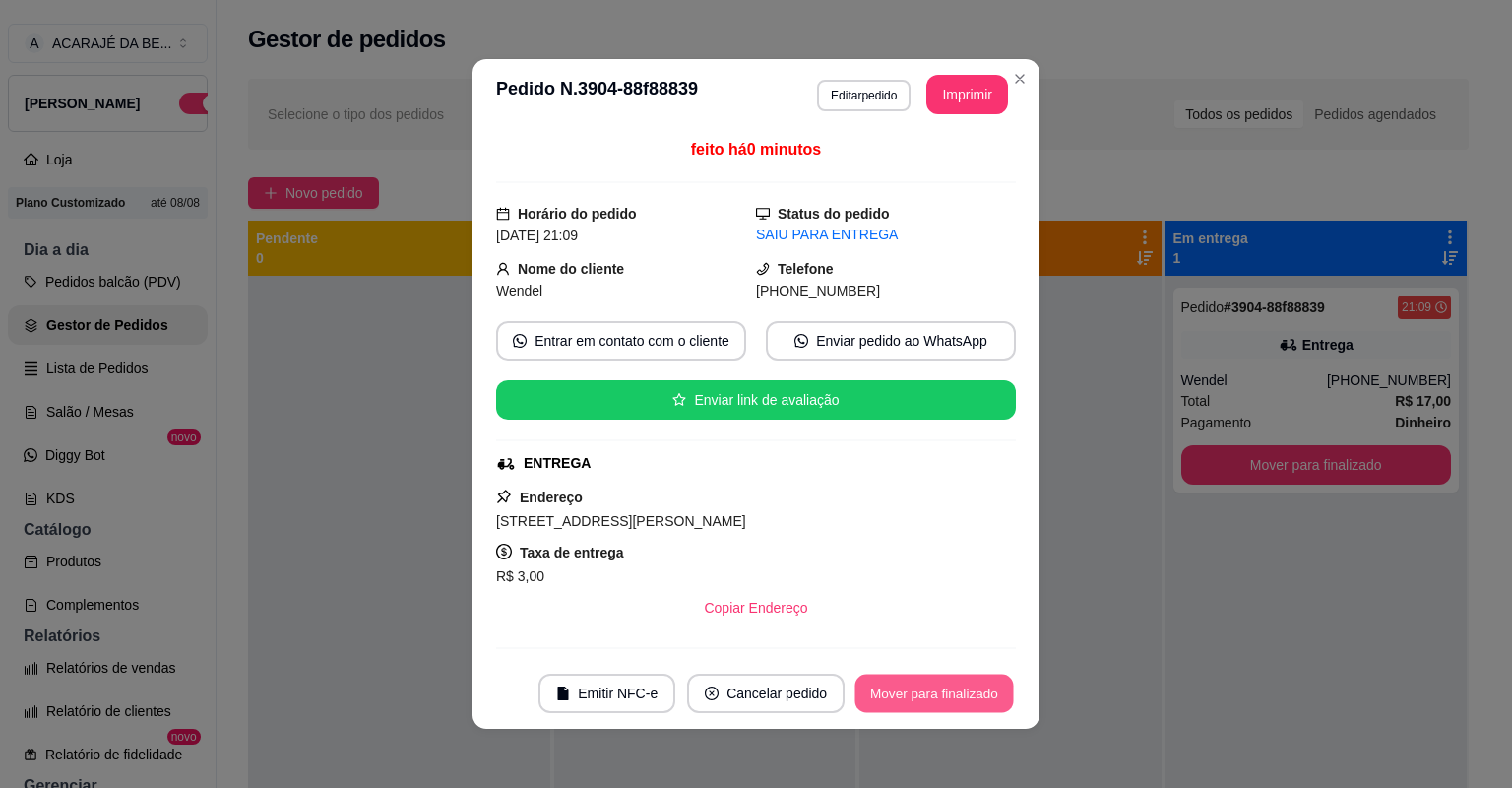 click on "Mover para finalizado" at bounding box center (934, 693) 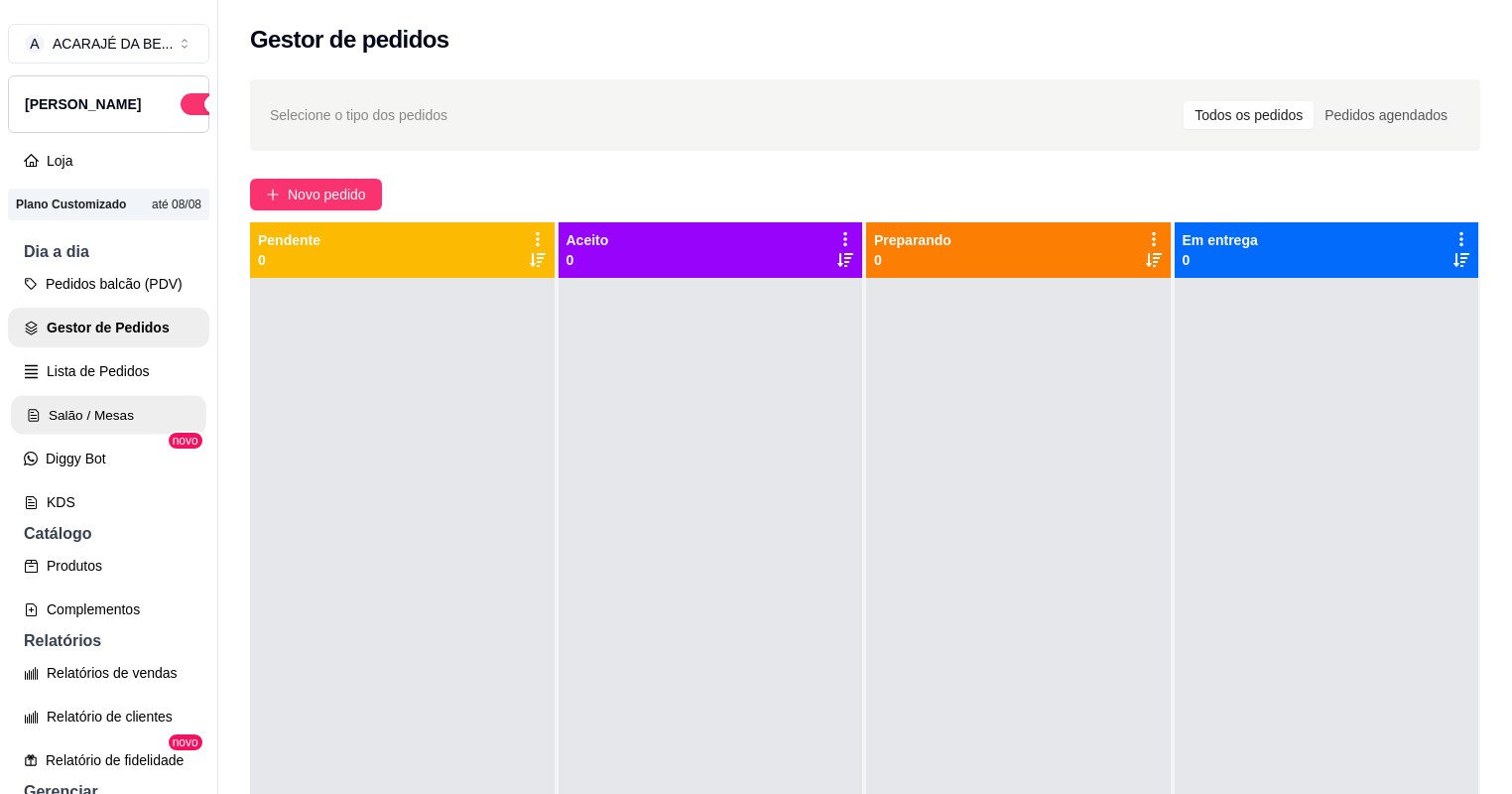 click on "Salão / Mesas" at bounding box center [108, 415] 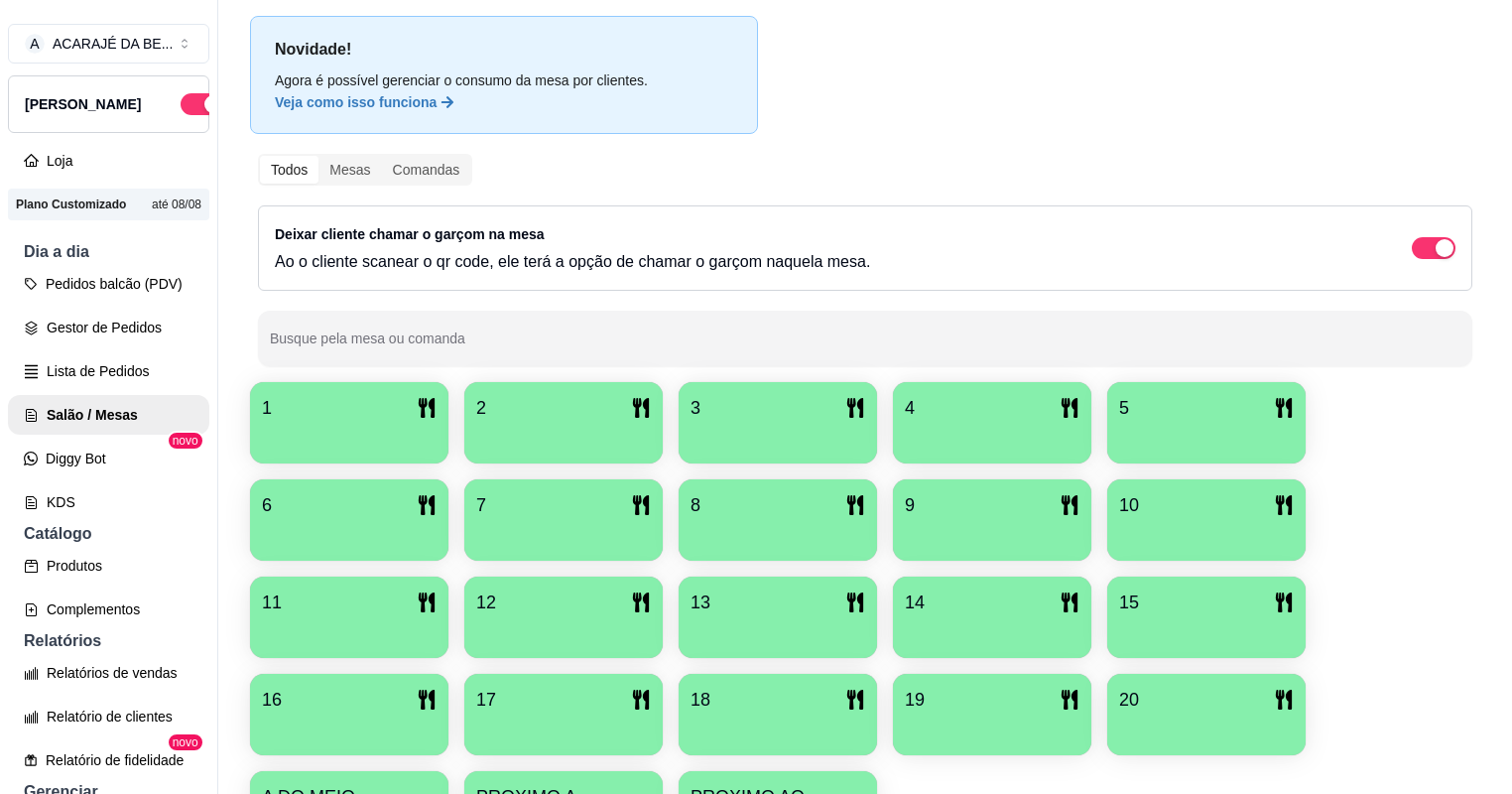 scroll, scrollTop: 79, scrollLeft: 0, axis: vertical 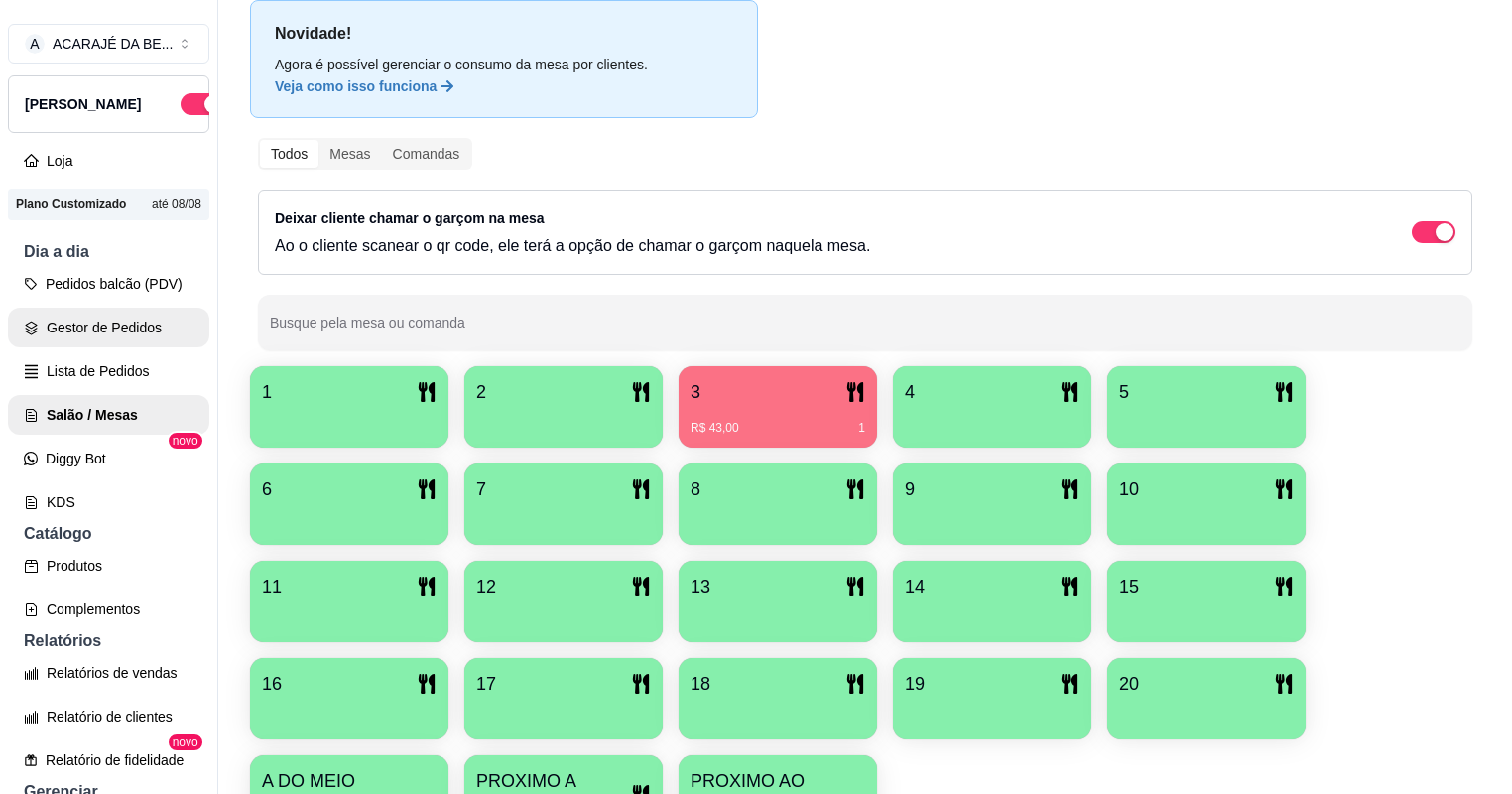 click on "Gestor de Pedidos" at bounding box center (108, 328) 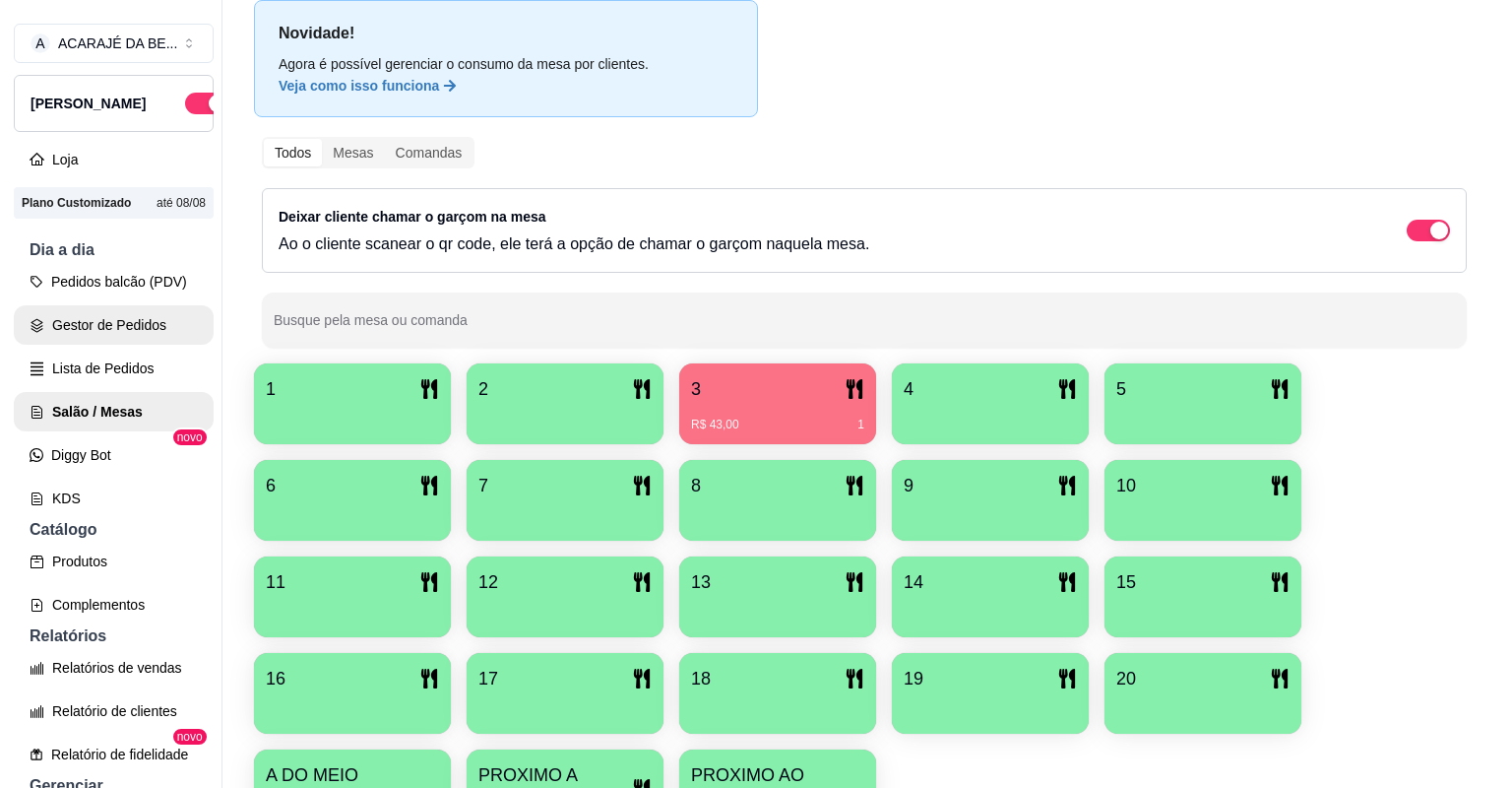 scroll, scrollTop: 0, scrollLeft: 0, axis: both 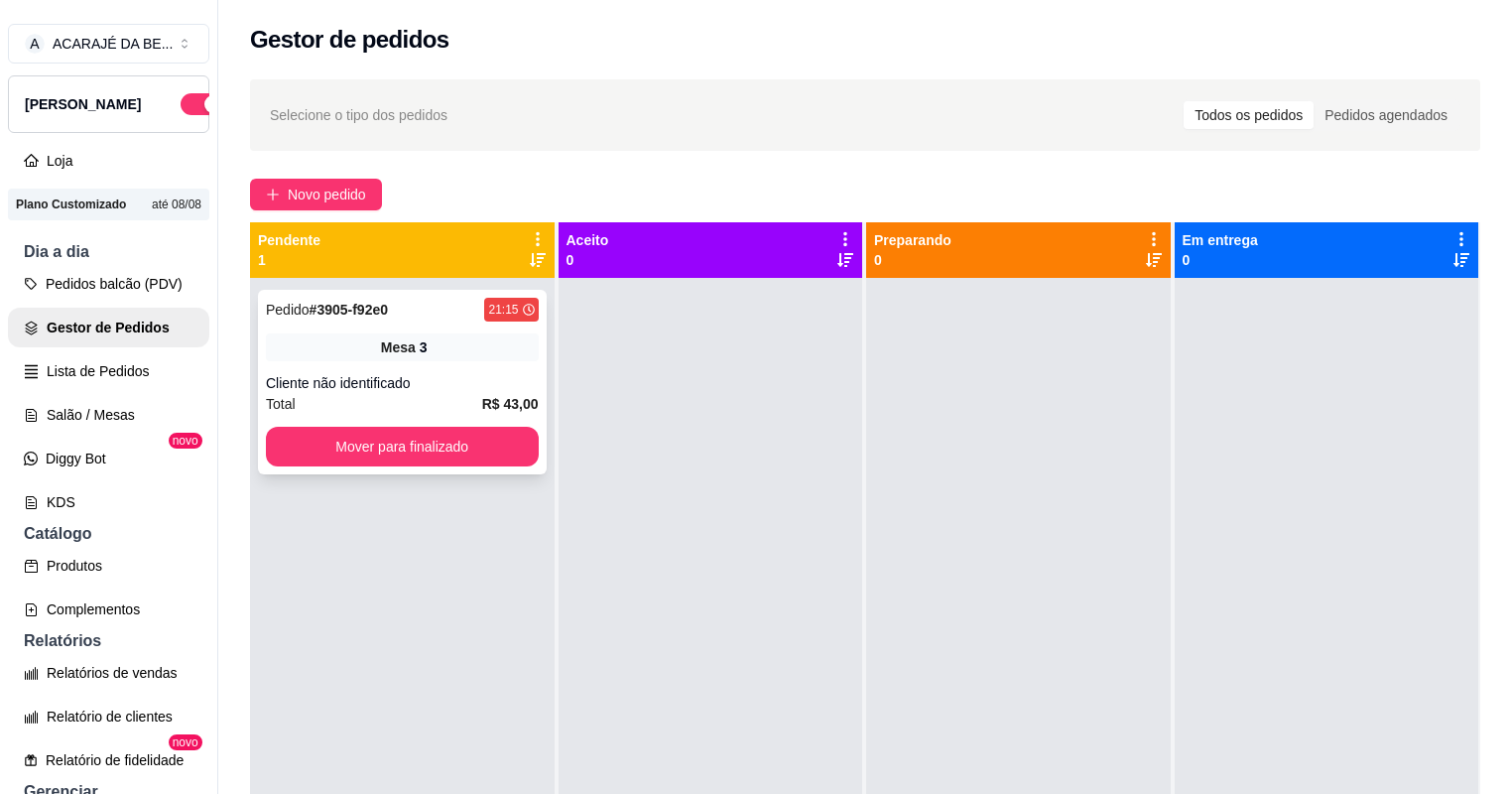 click on "Cliente não identificado" at bounding box center (402, 383) 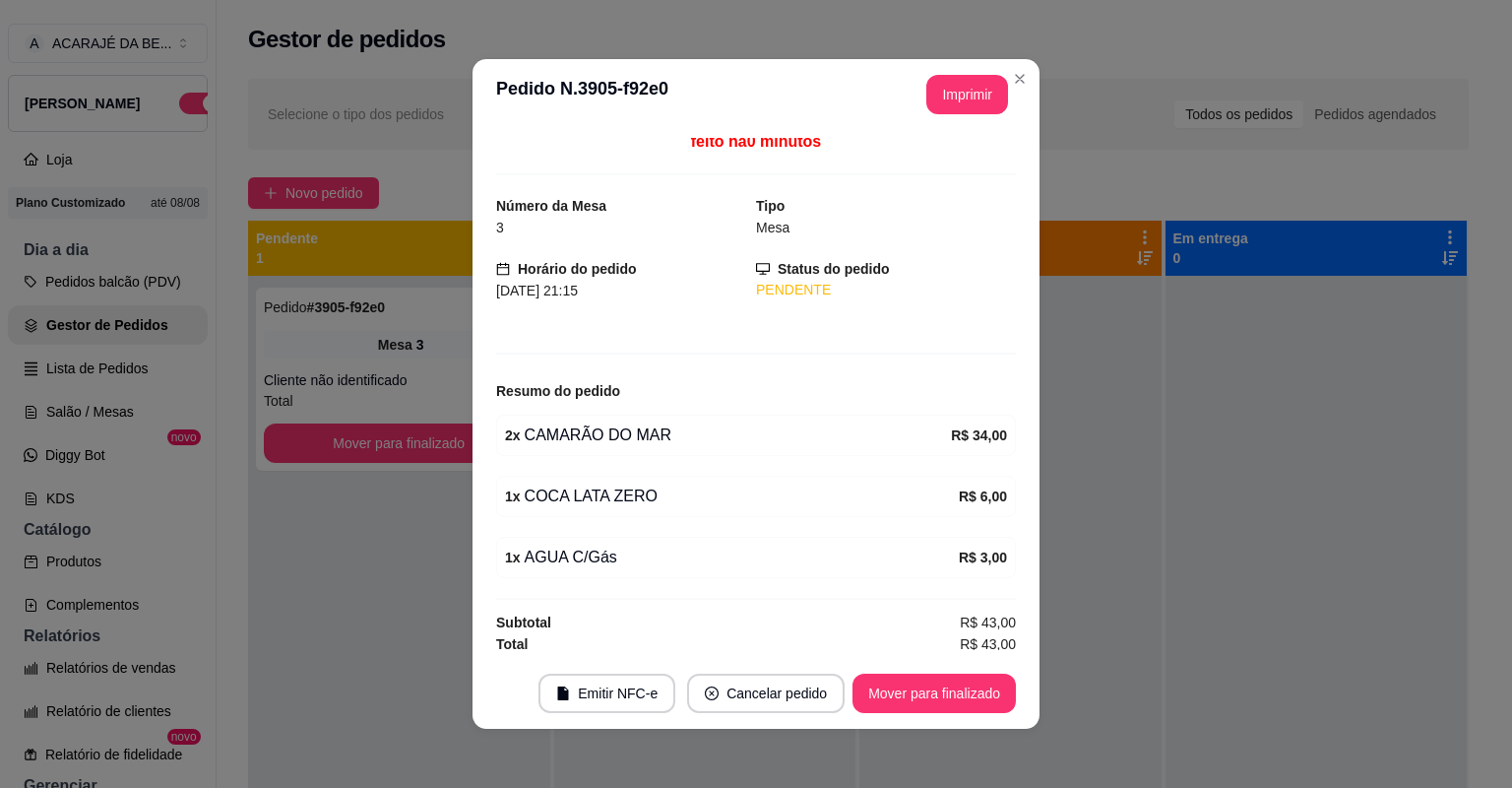 scroll, scrollTop: 10, scrollLeft: 0, axis: vertical 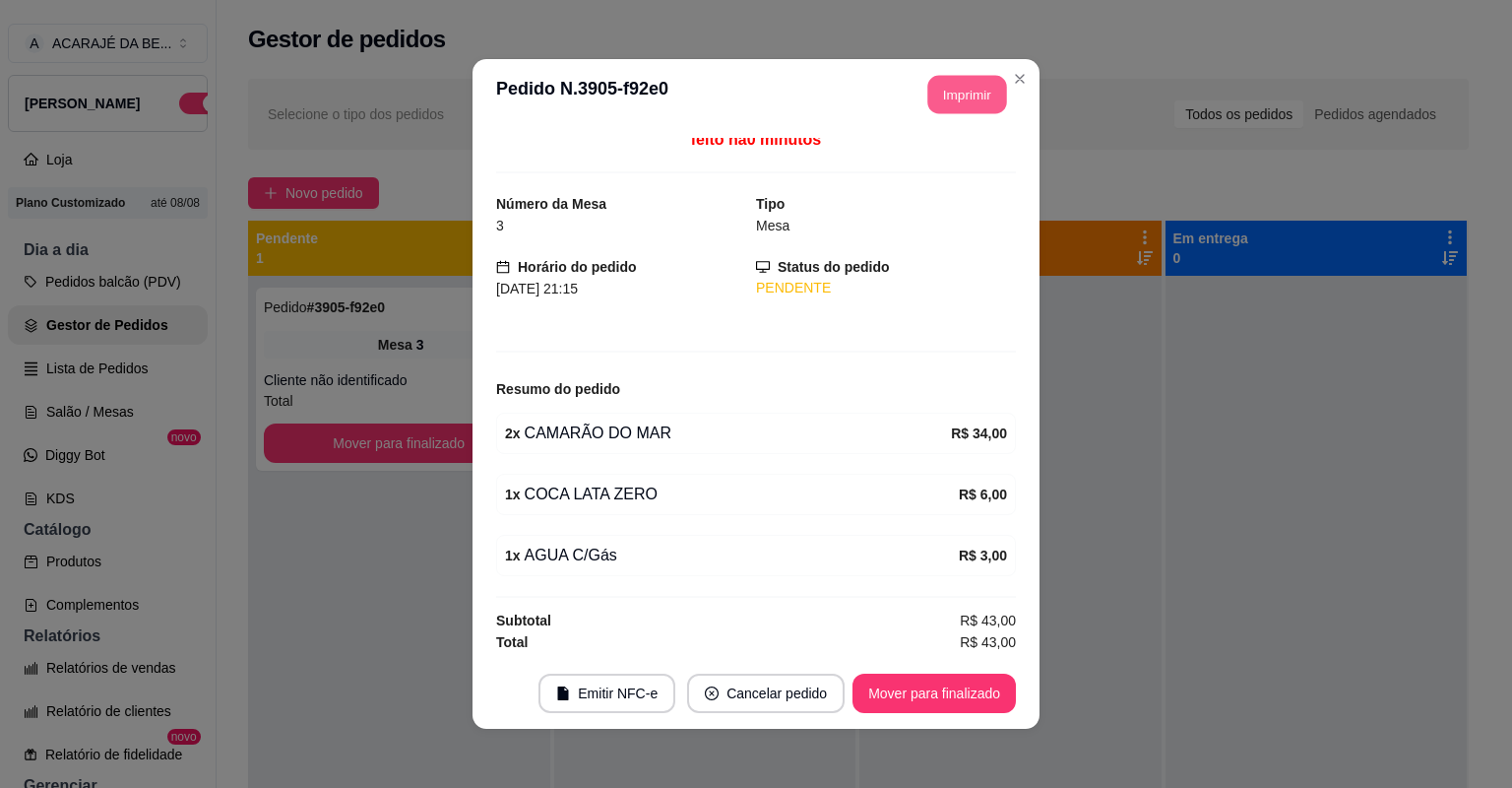 click on "Imprimir" at bounding box center (968, 95) 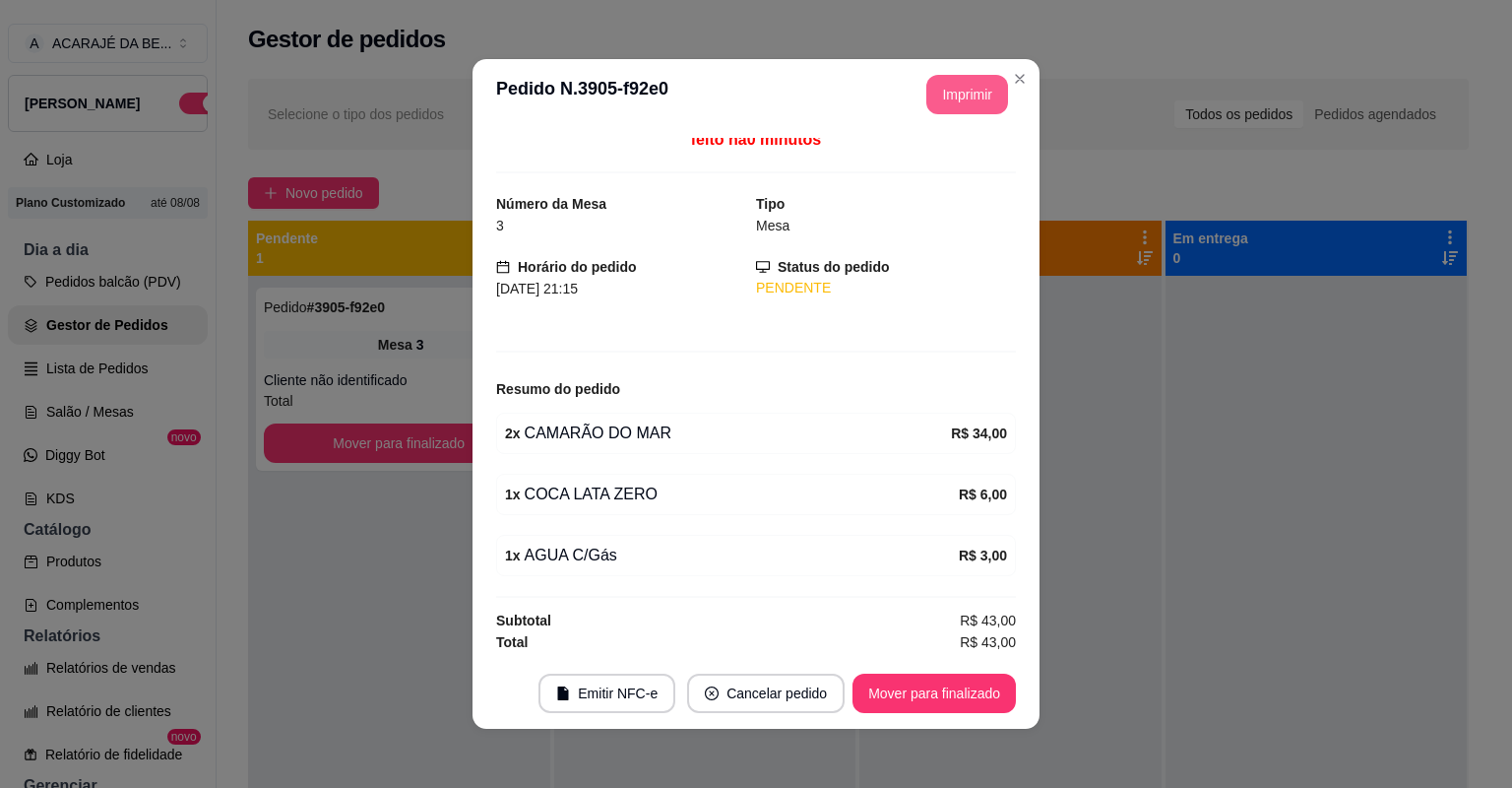 scroll, scrollTop: 0, scrollLeft: 0, axis: both 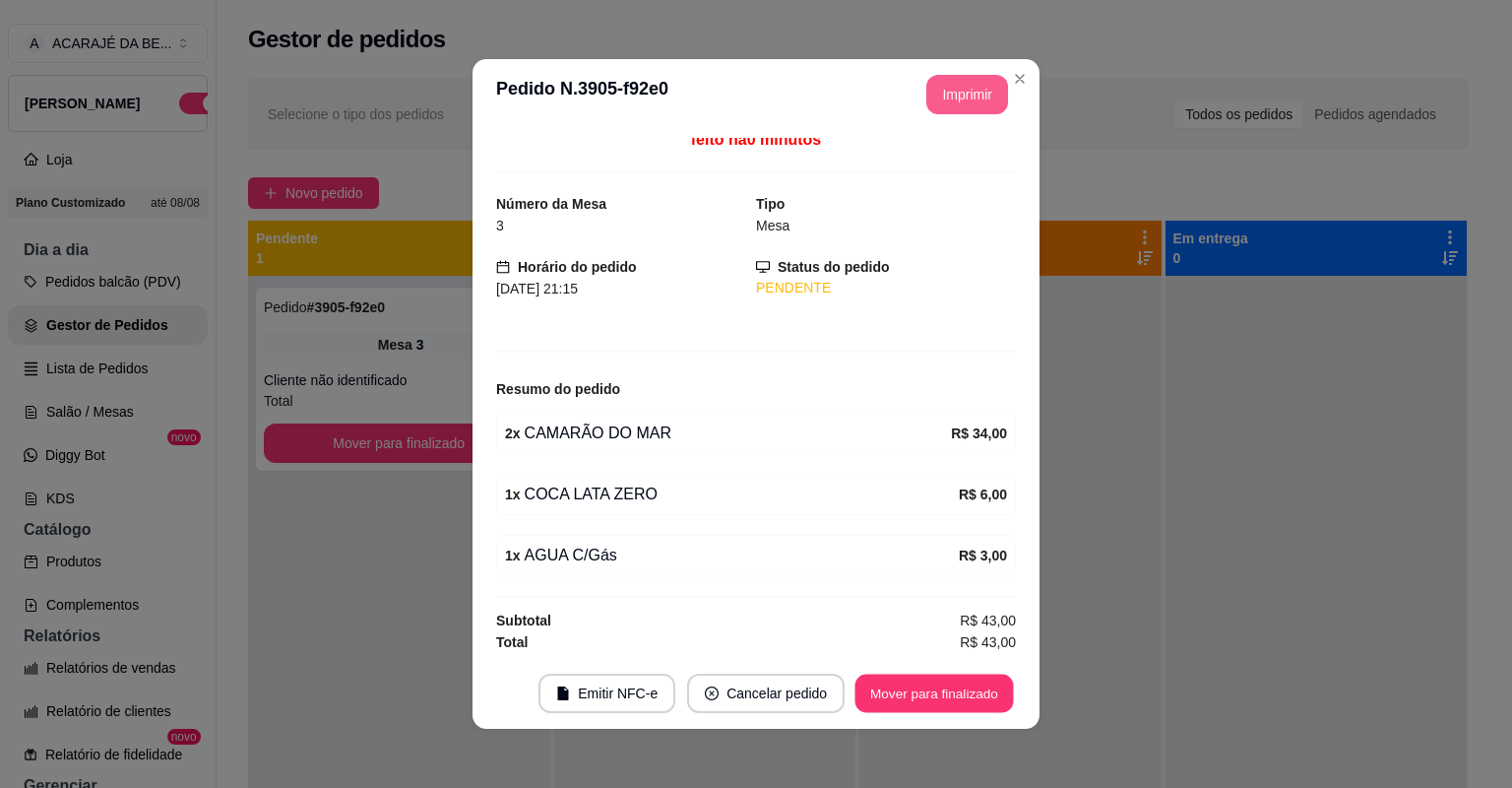 click on "Mover para finalizado" at bounding box center (934, 693) 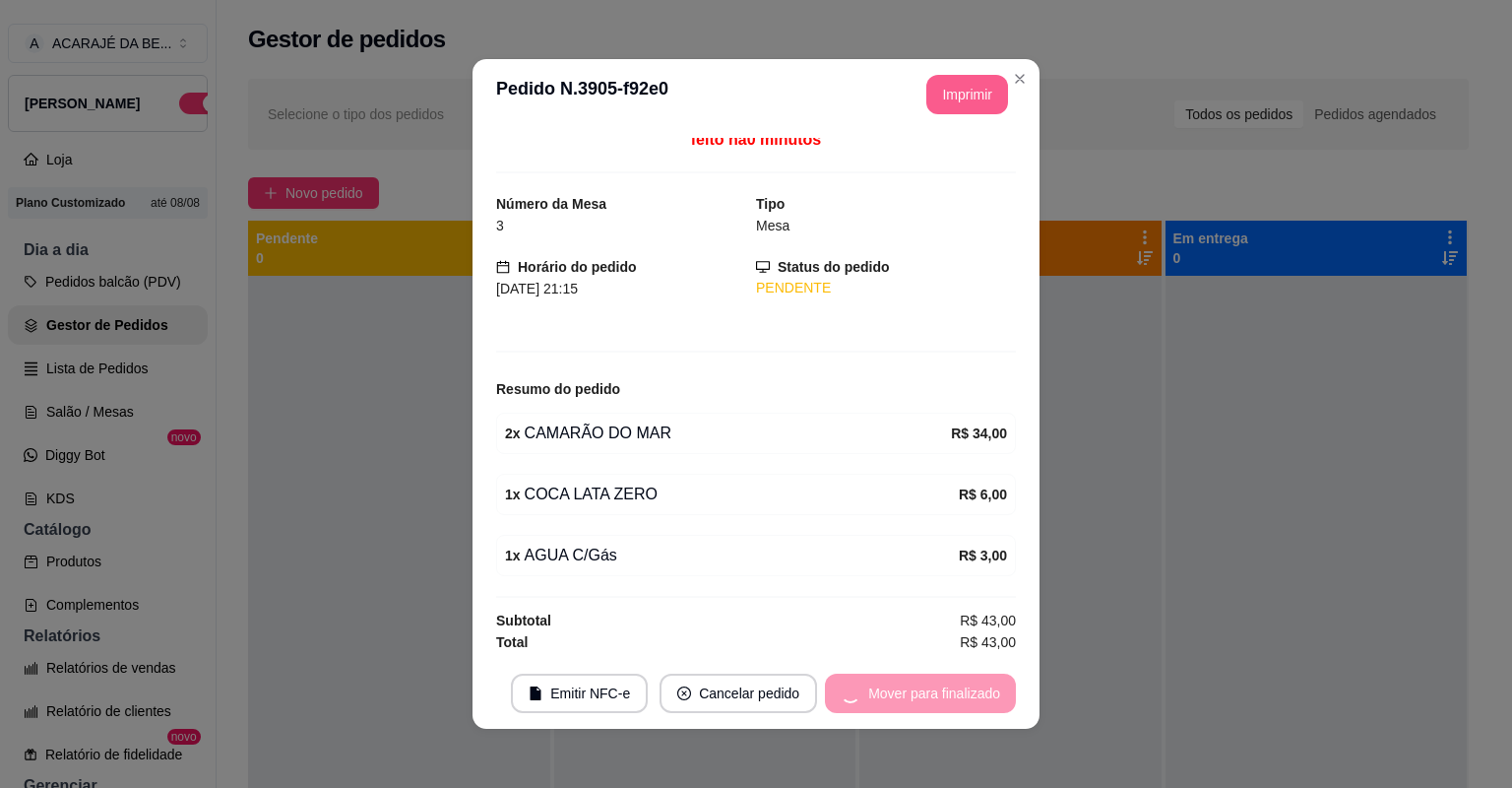 scroll, scrollTop: 0, scrollLeft: 0, axis: both 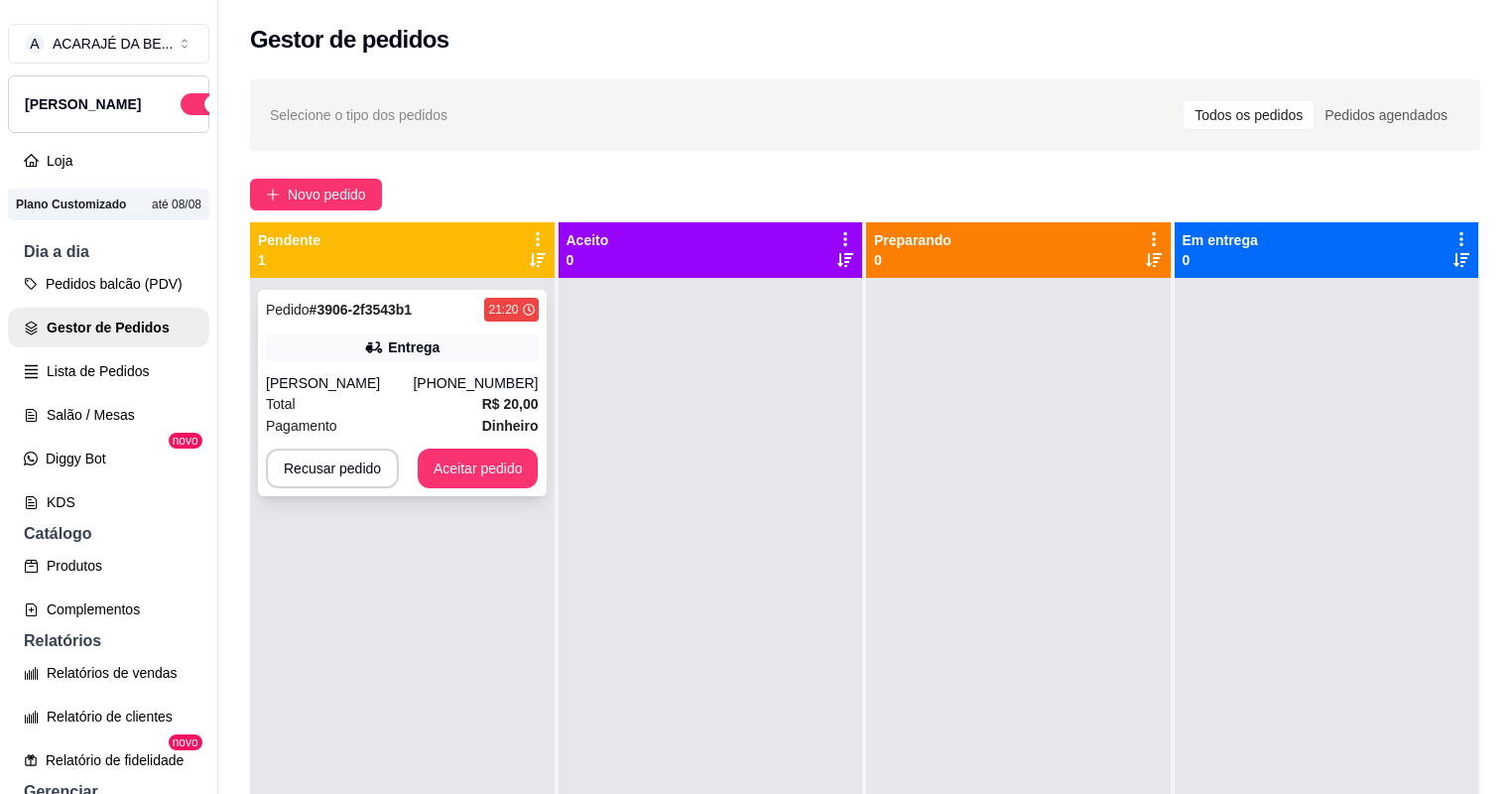 click on "Pagamento Dinheiro" at bounding box center (402, 426) 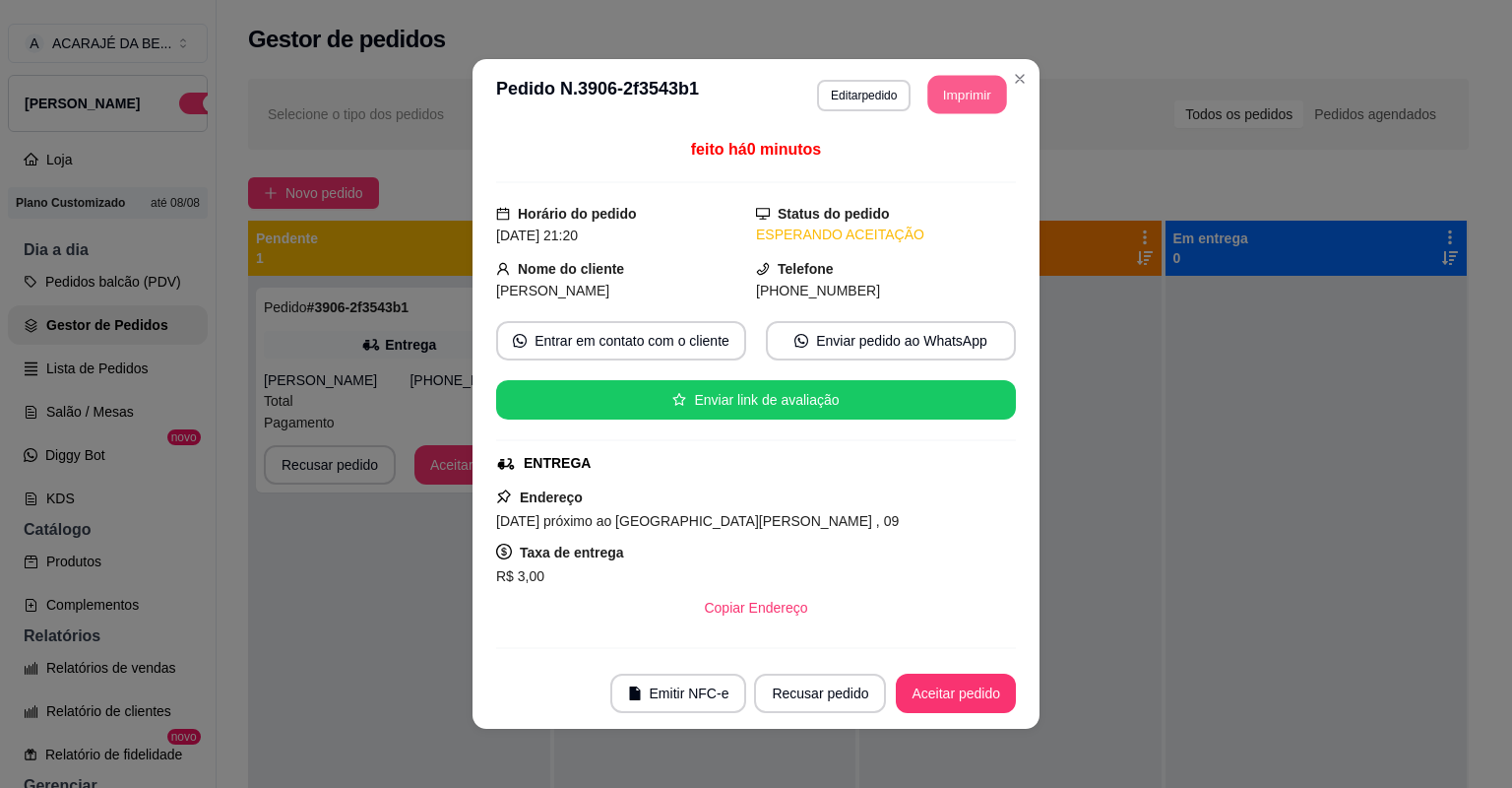click on "Imprimir" at bounding box center [968, 95] 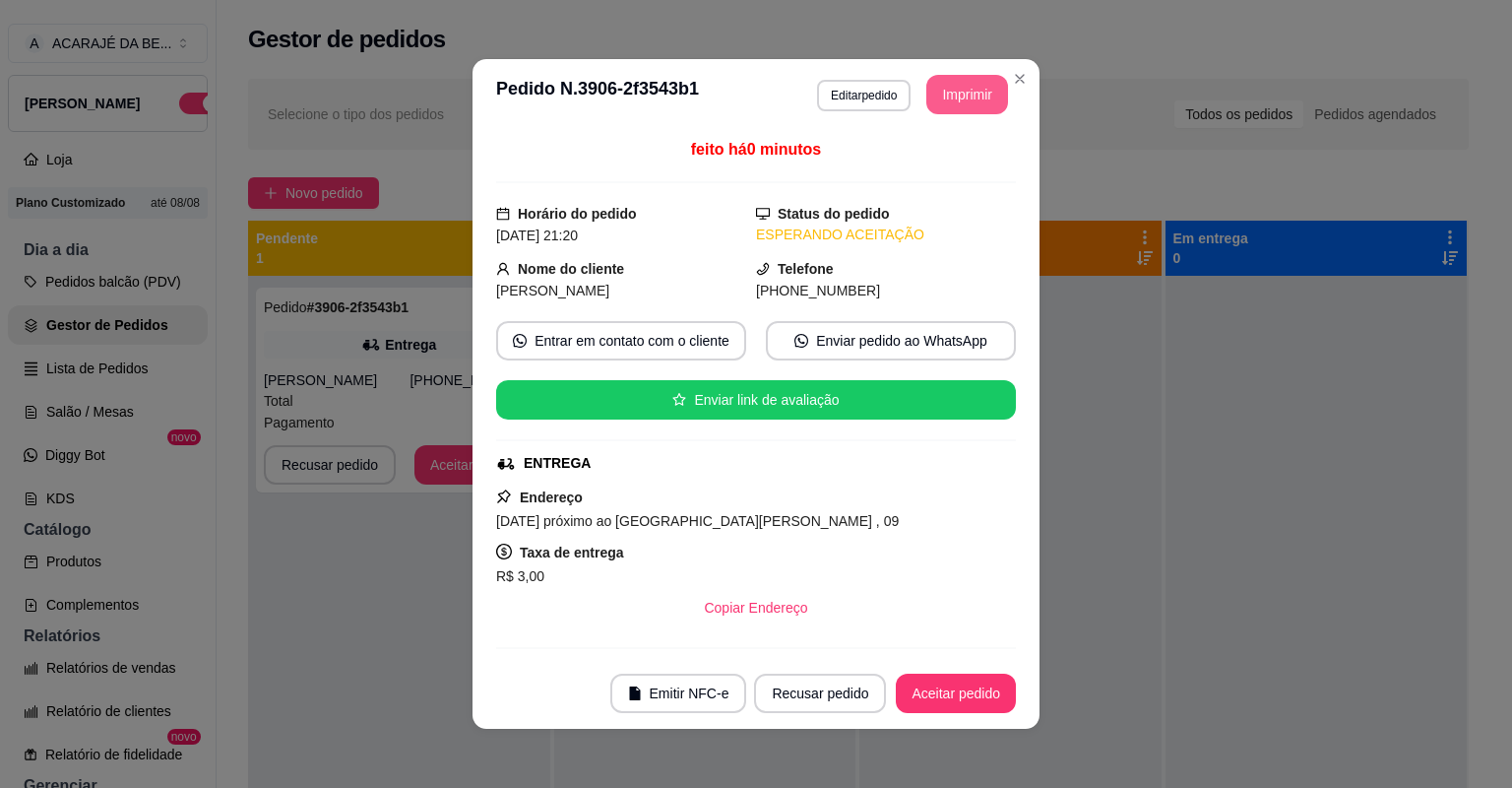 scroll, scrollTop: 0, scrollLeft: 0, axis: both 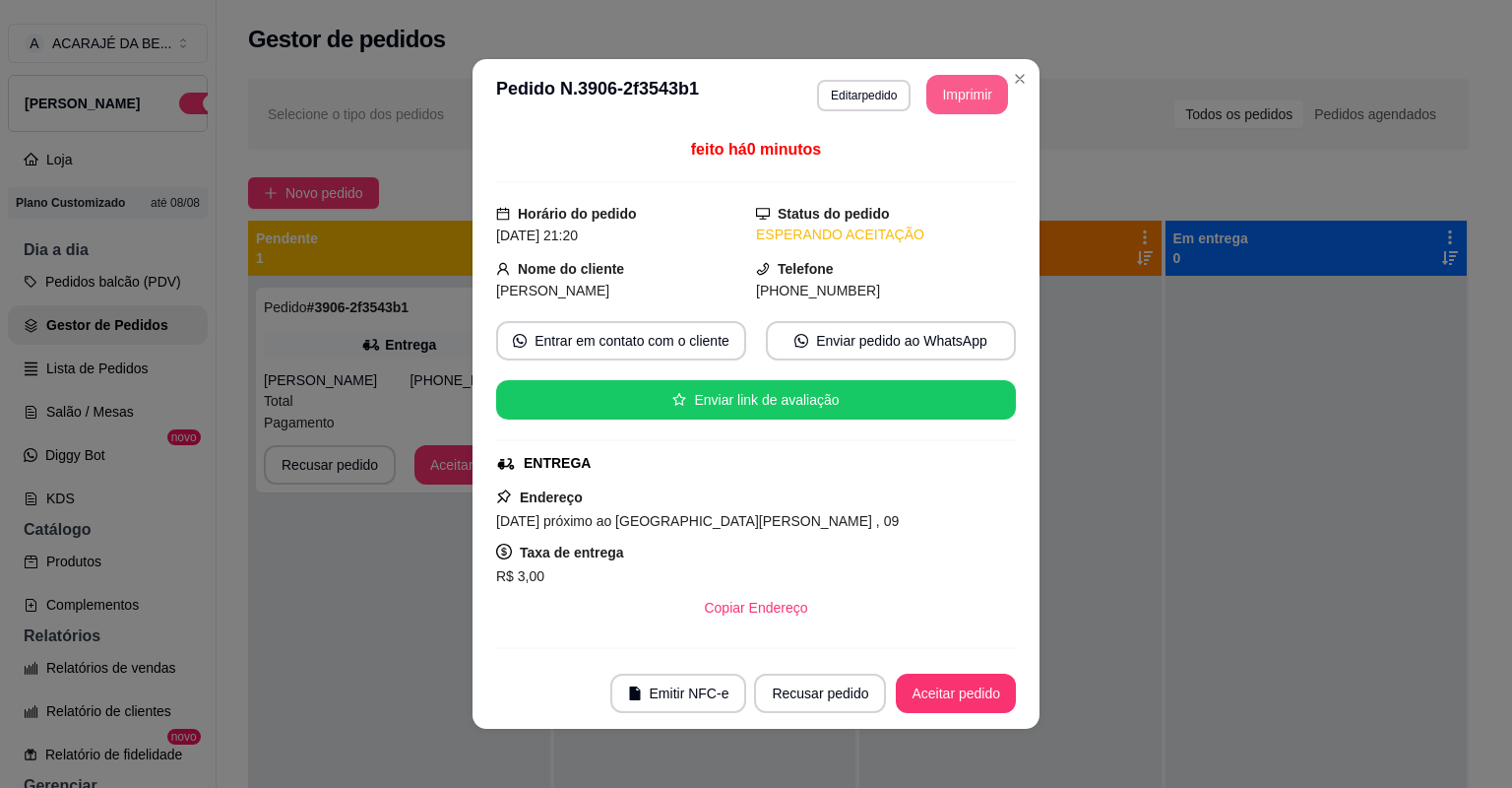 click on "Aceitar pedido" at bounding box center (956, 693) 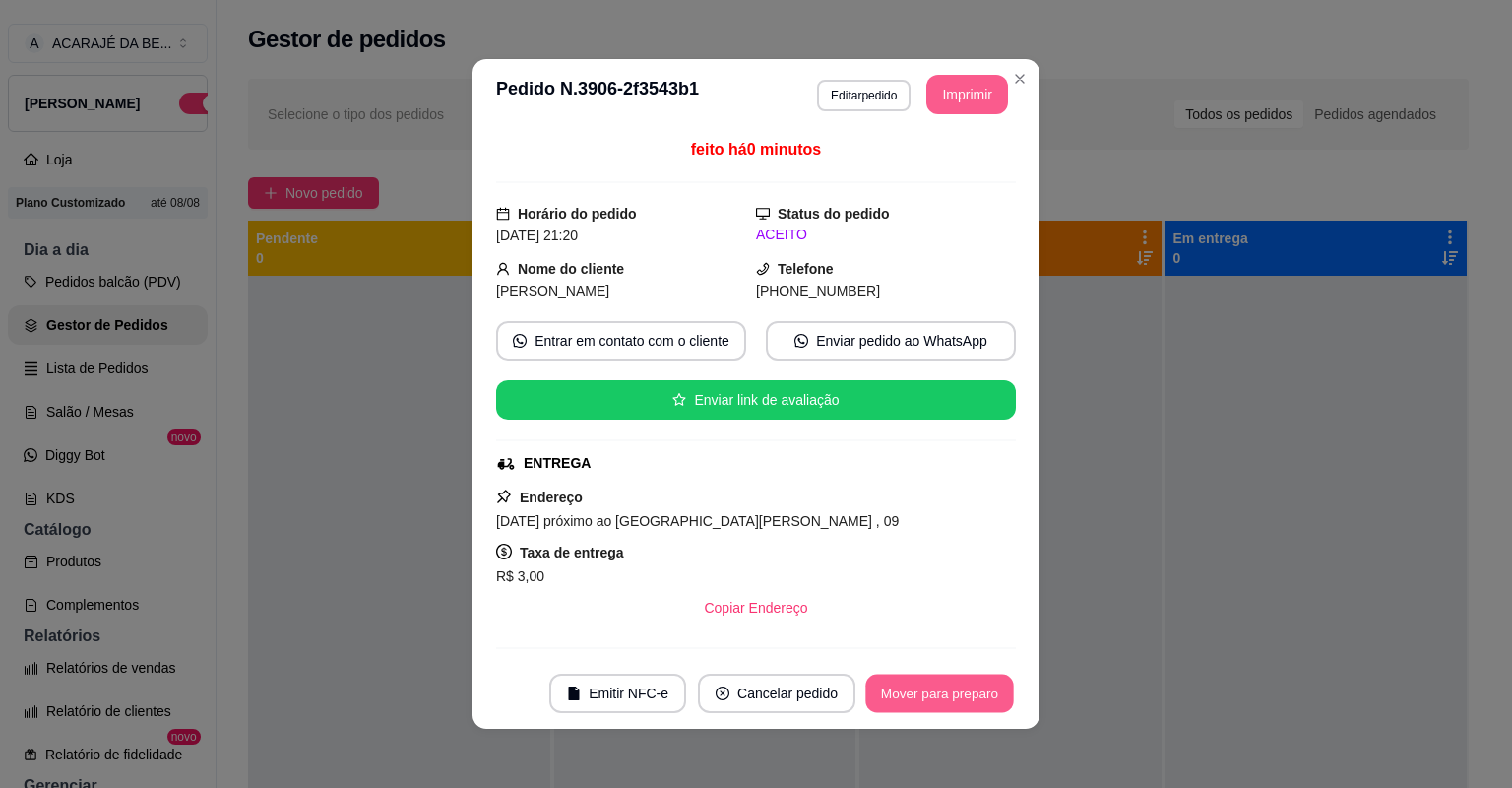 click on "Mover para preparo" at bounding box center [939, 693] 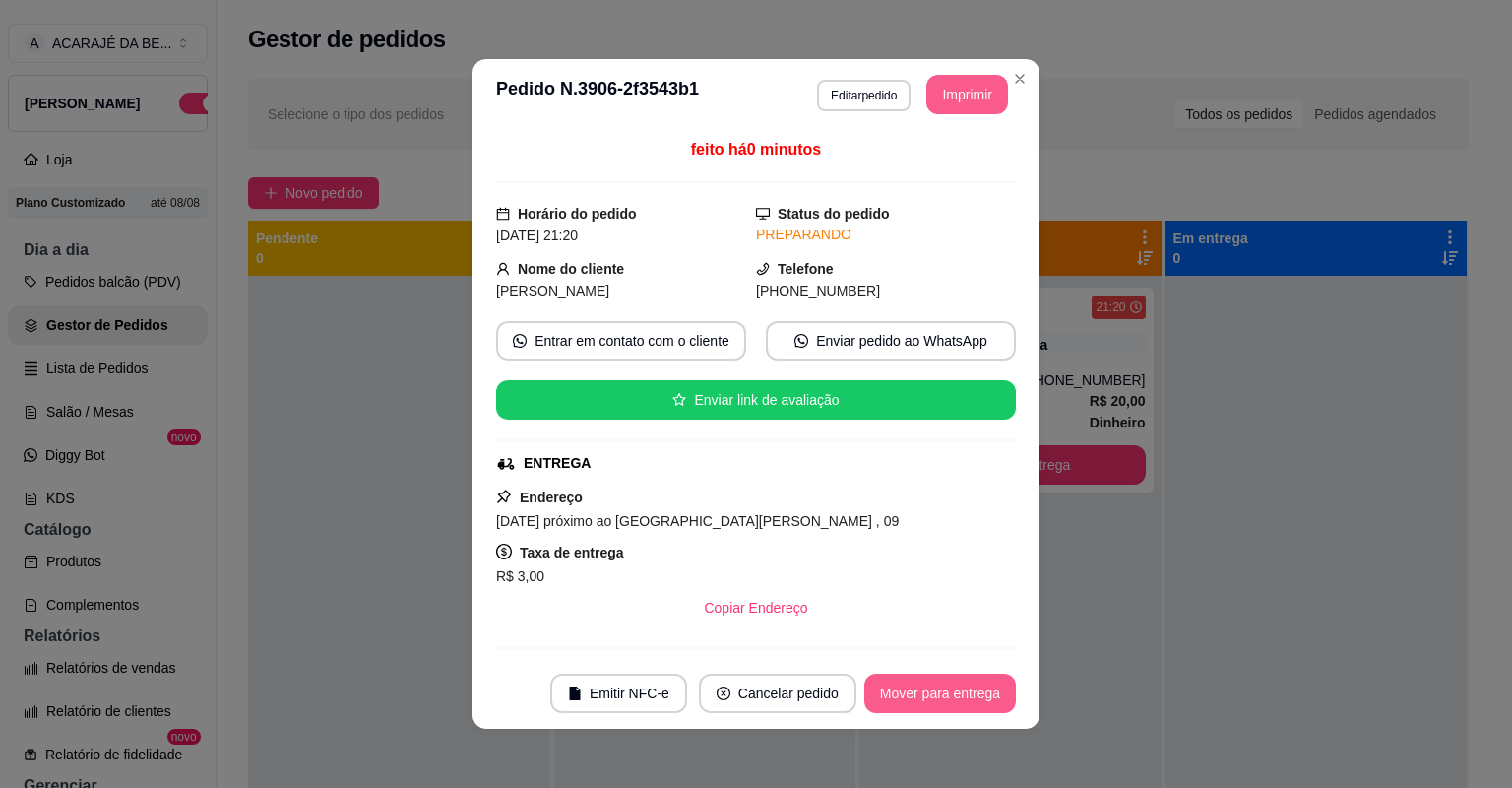 click on "Mover para entrega" at bounding box center [940, 693] 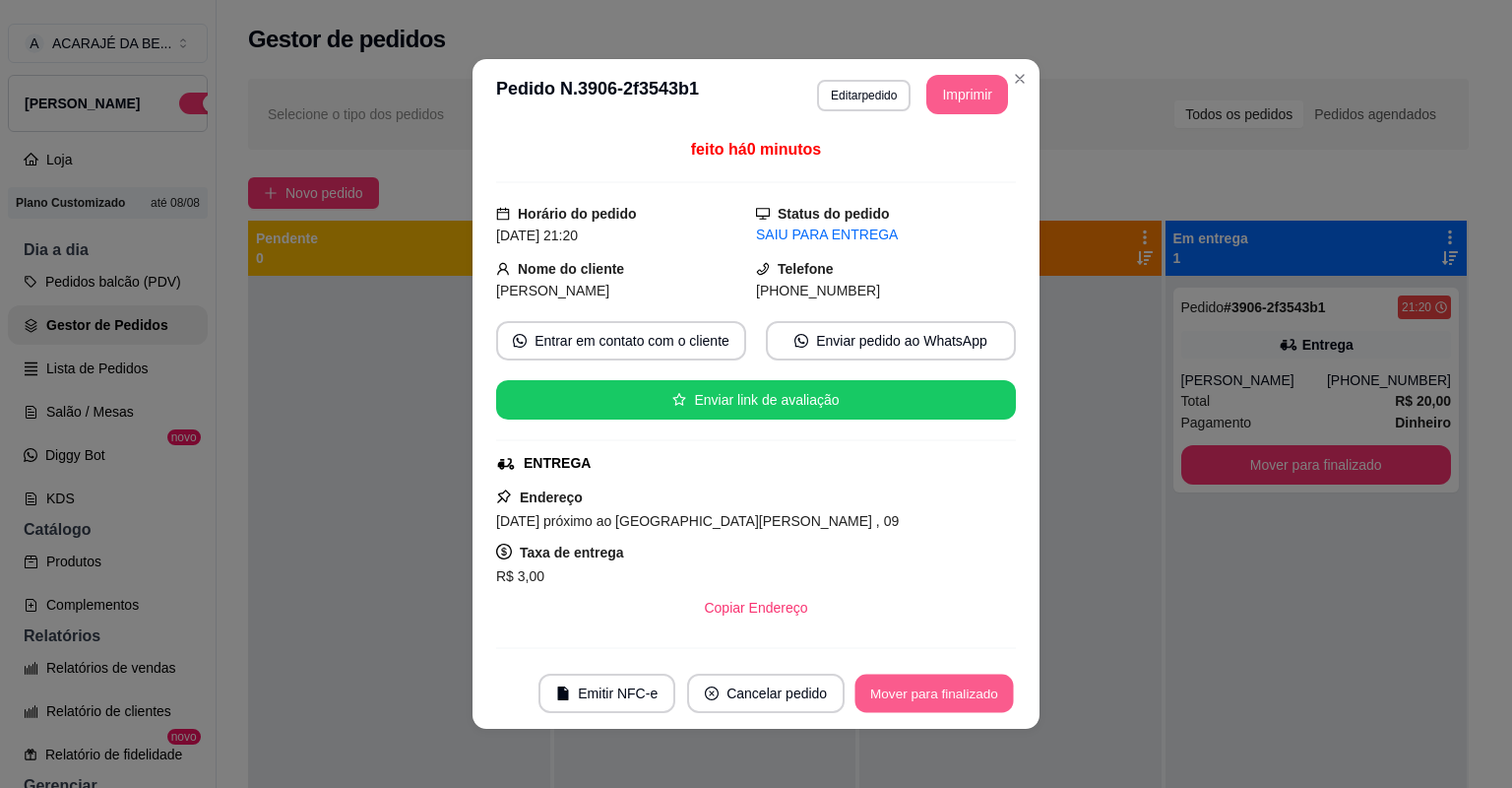 click on "Mover para finalizado" at bounding box center [934, 693] 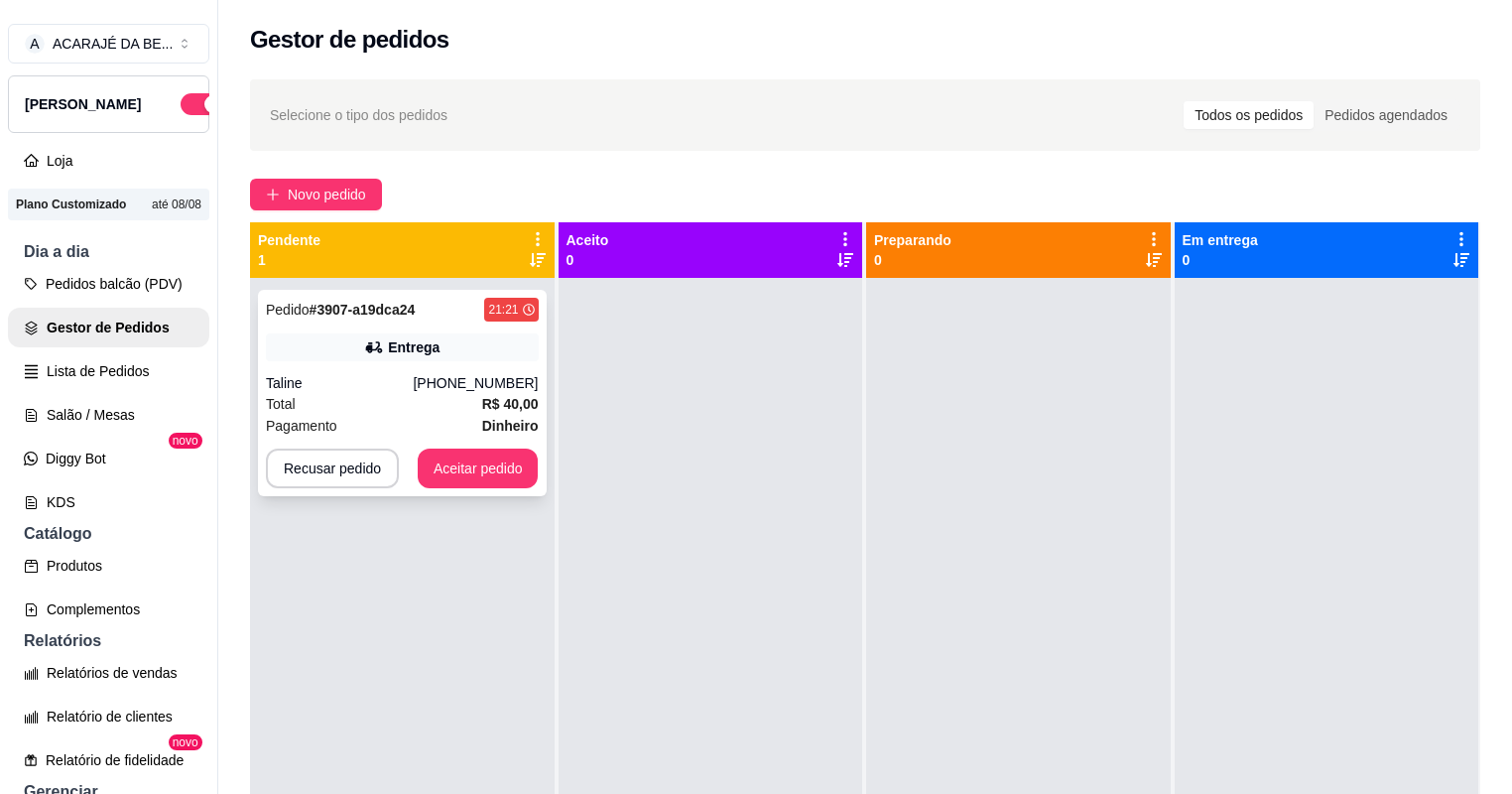 click on "Total R$ 40,00" at bounding box center (402, 404) 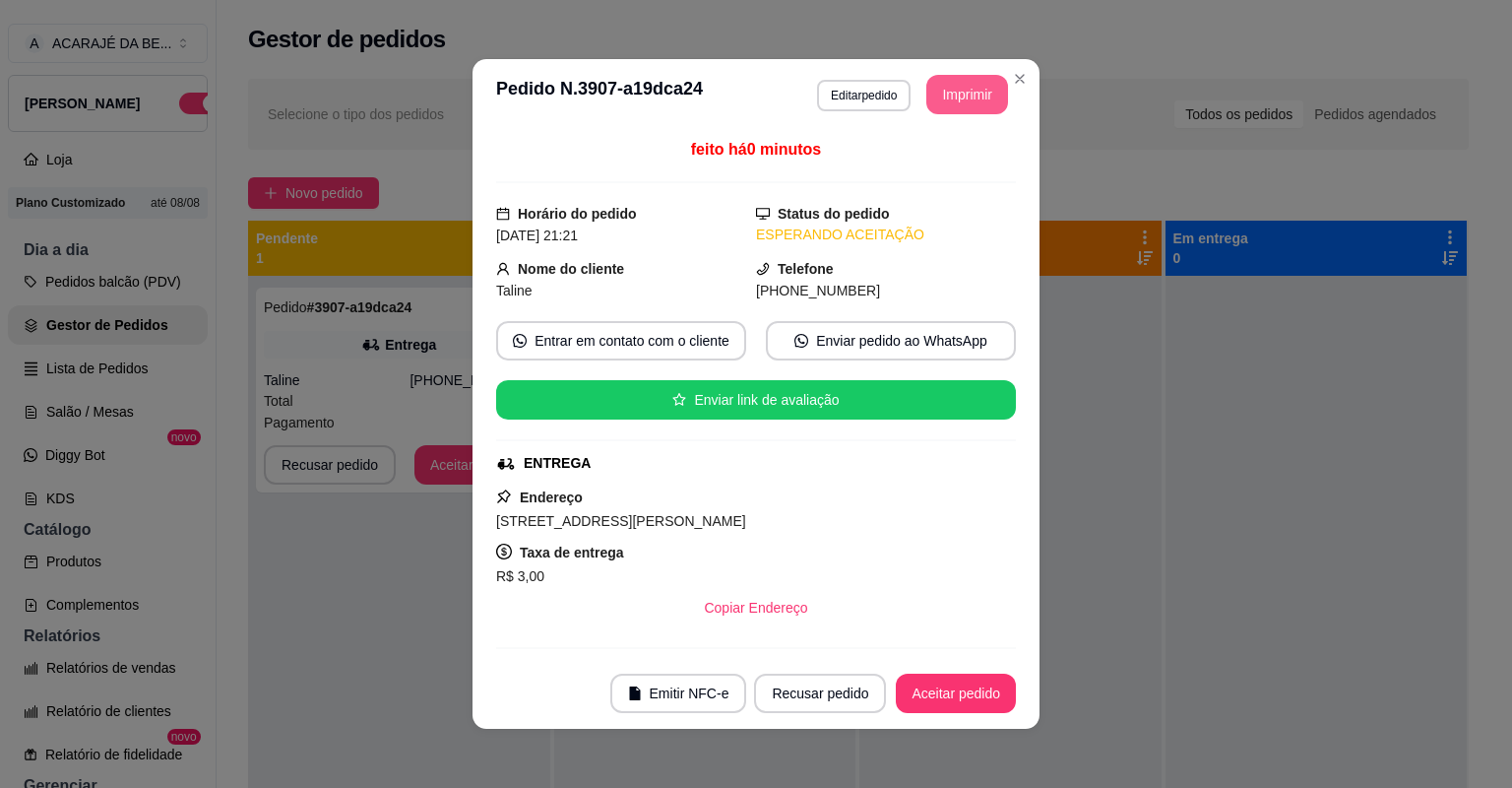 click on "Imprimir" at bounding box center (967, 95) 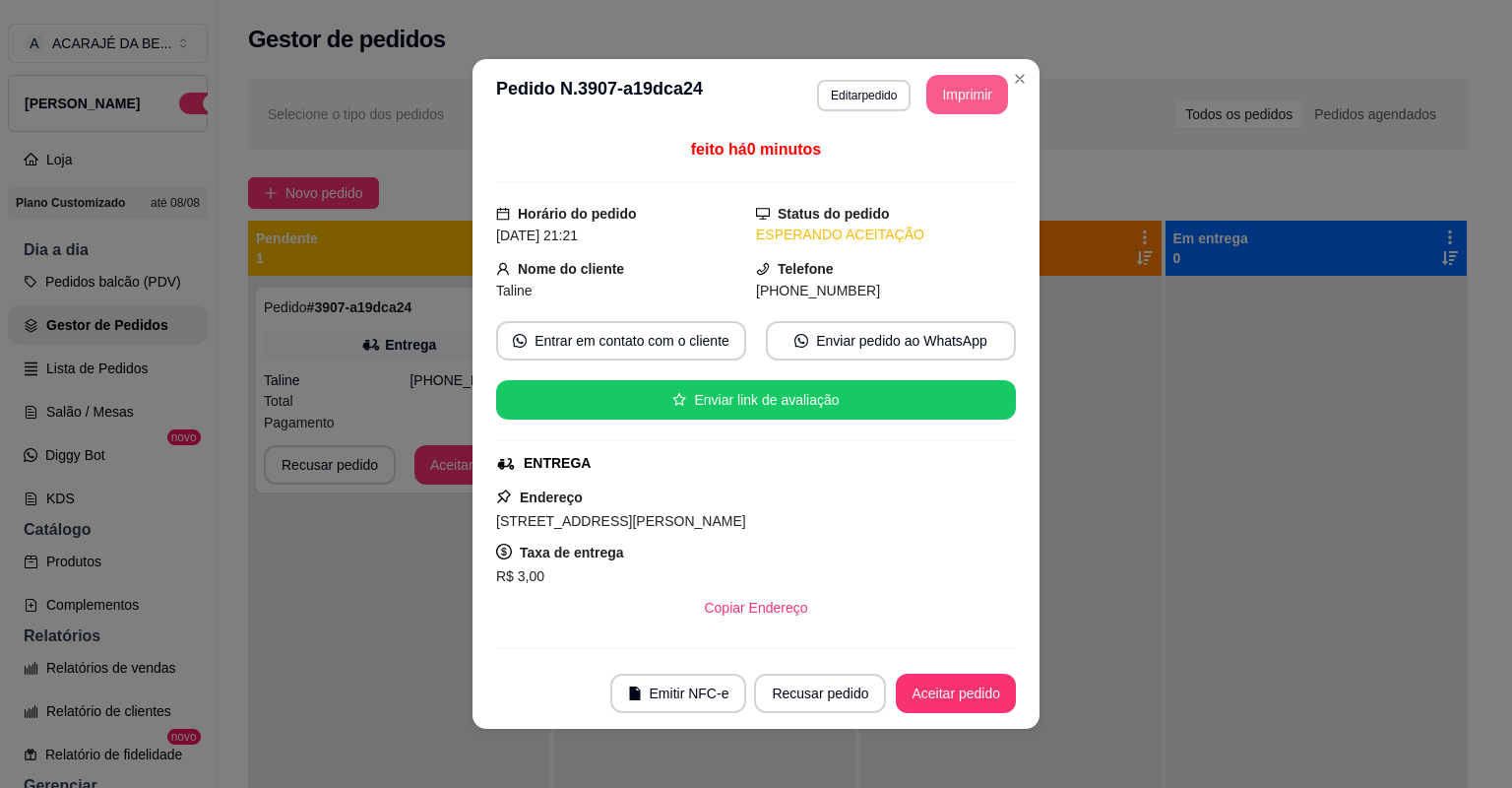 scroll, scrollTop: 0, scrollLeft: 0, axis: both 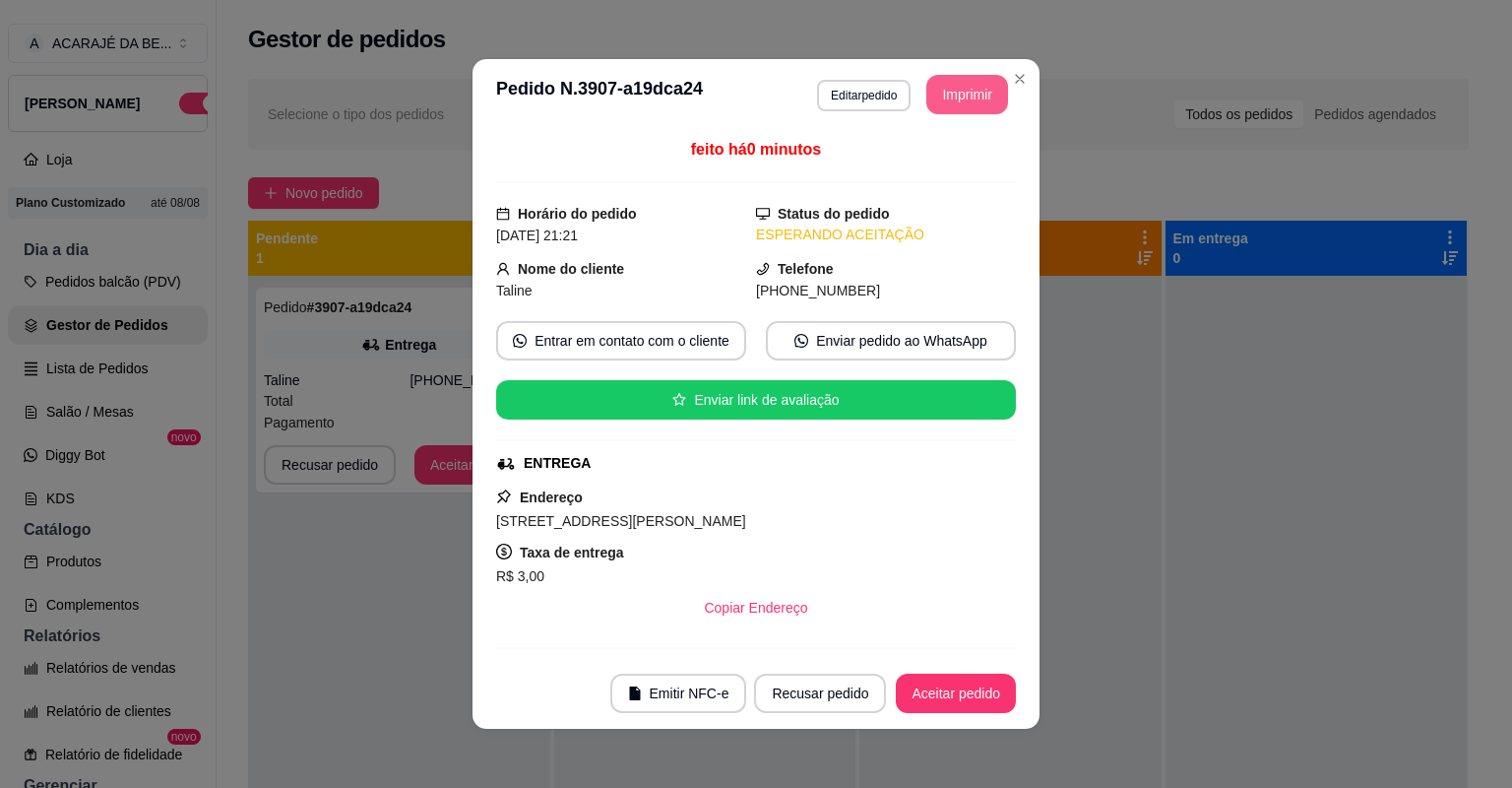 click on "Aceitar pedido" at bounding box center [956, 693] 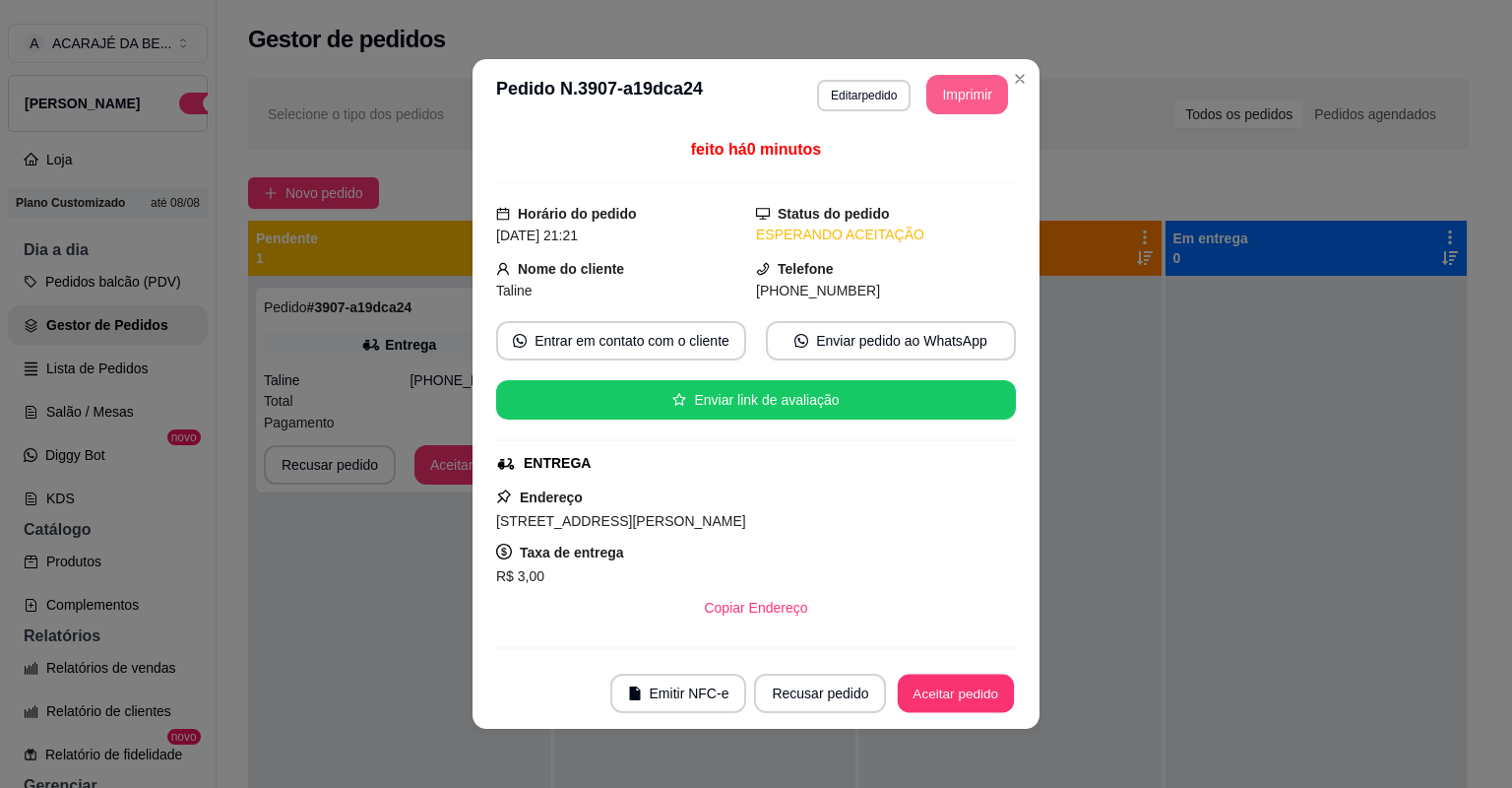 click on "Aceitar pedido" at bounding box center [956, 693] 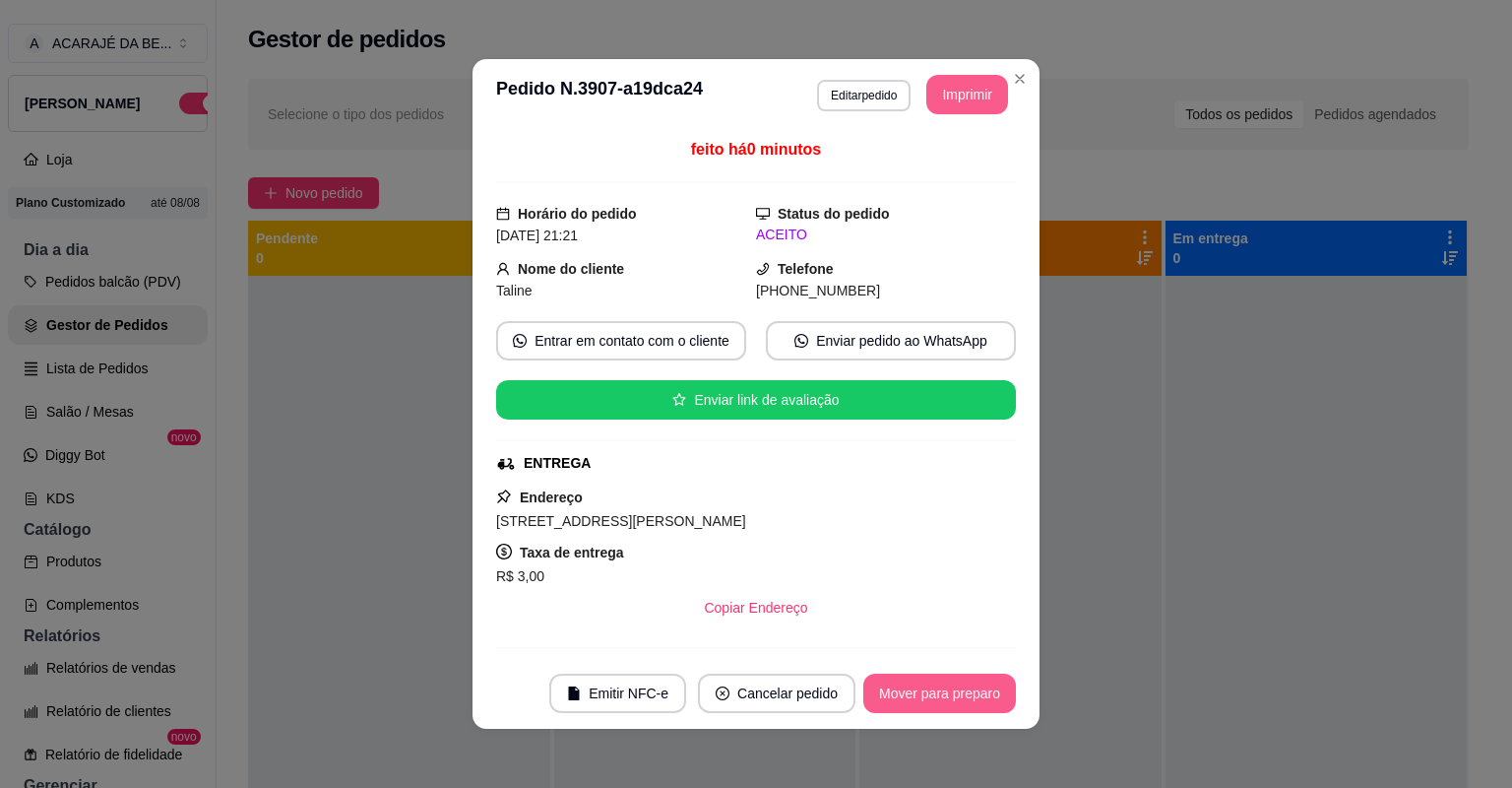 click on "Mover para preparo" at bounding box center (939, 693) 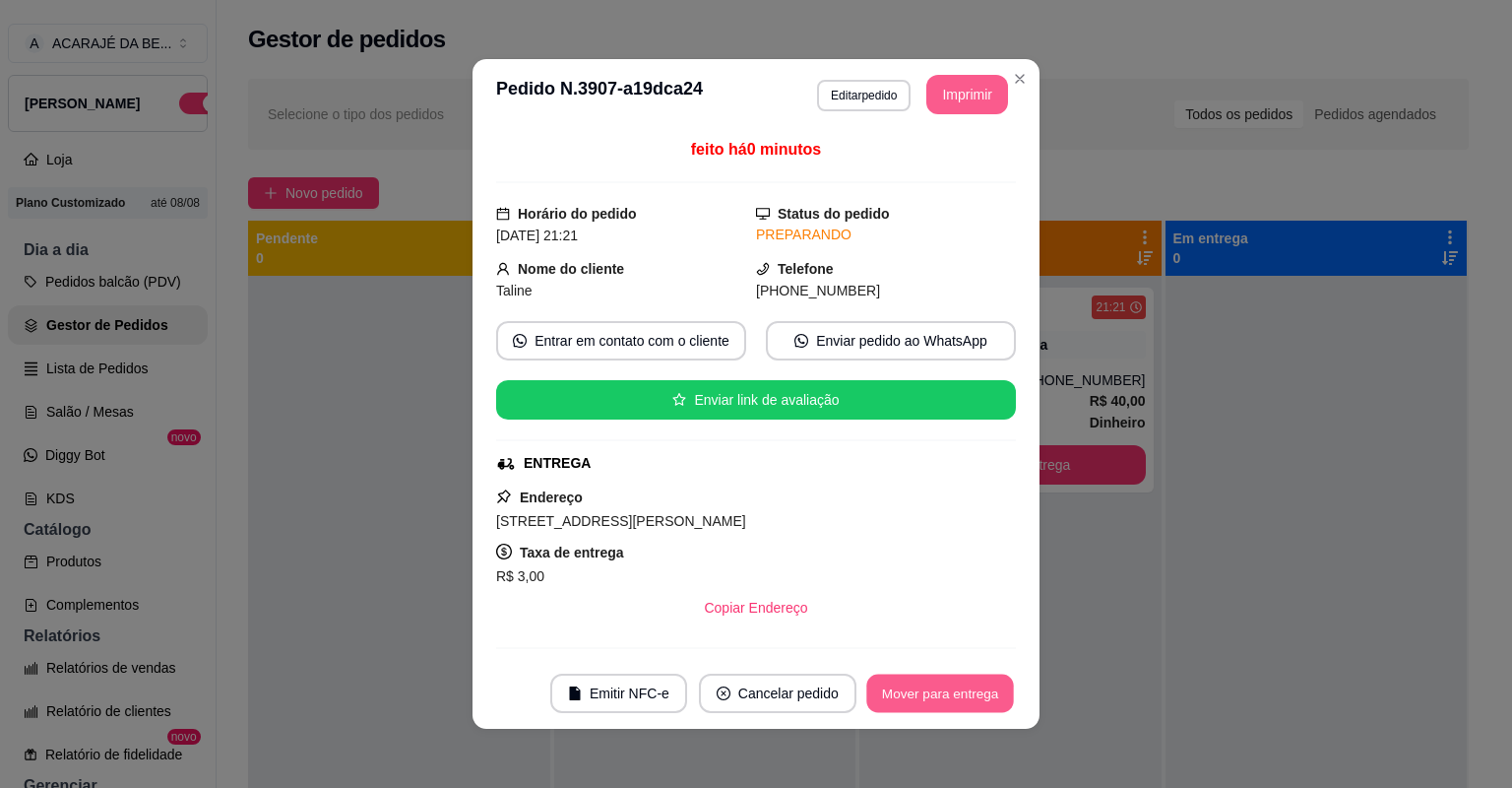 click on "Mover para entrega" at bounding box center (940, 693) 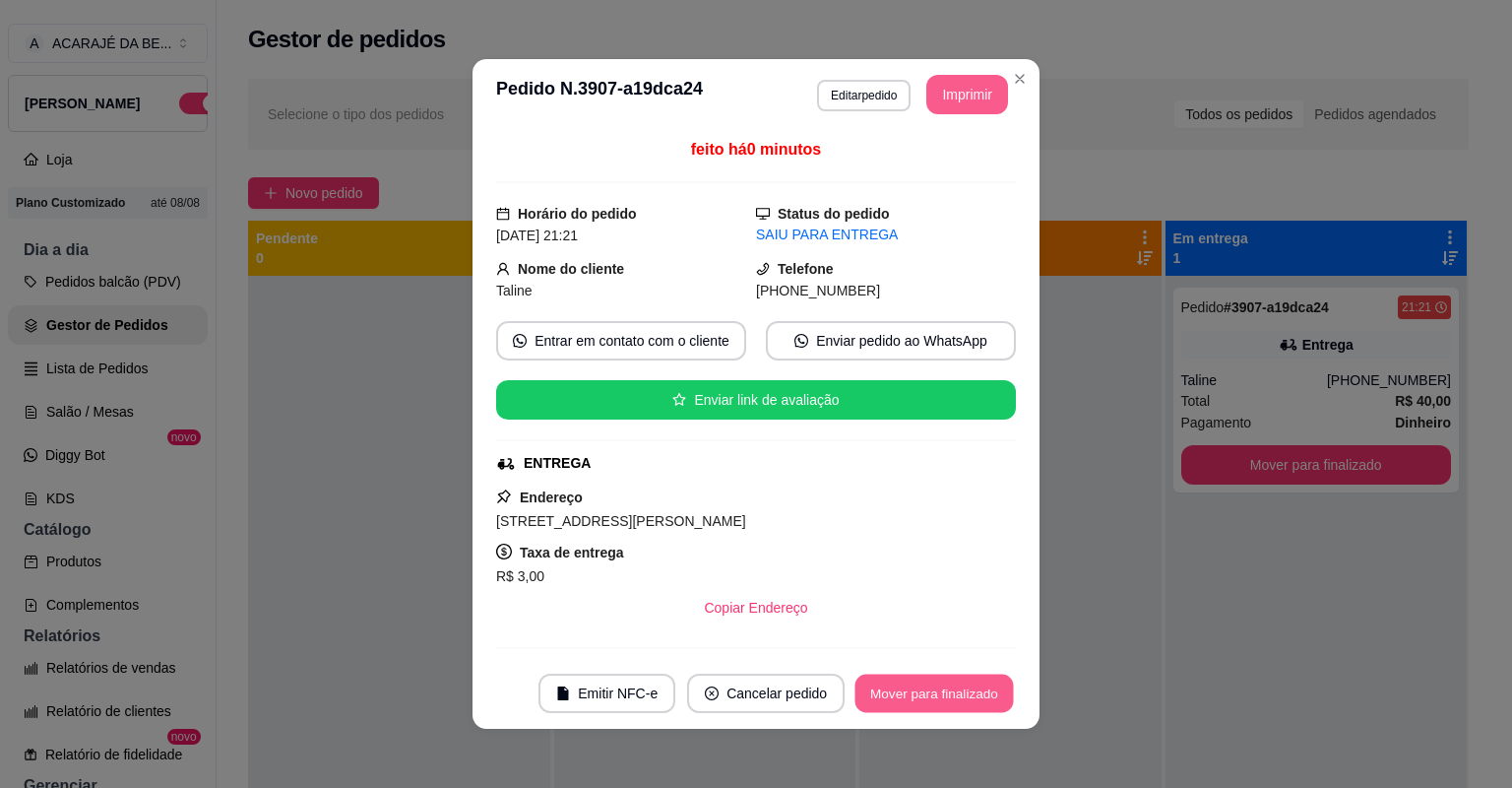 click on "Mover para finalizado" at bounding box center (934, 693) 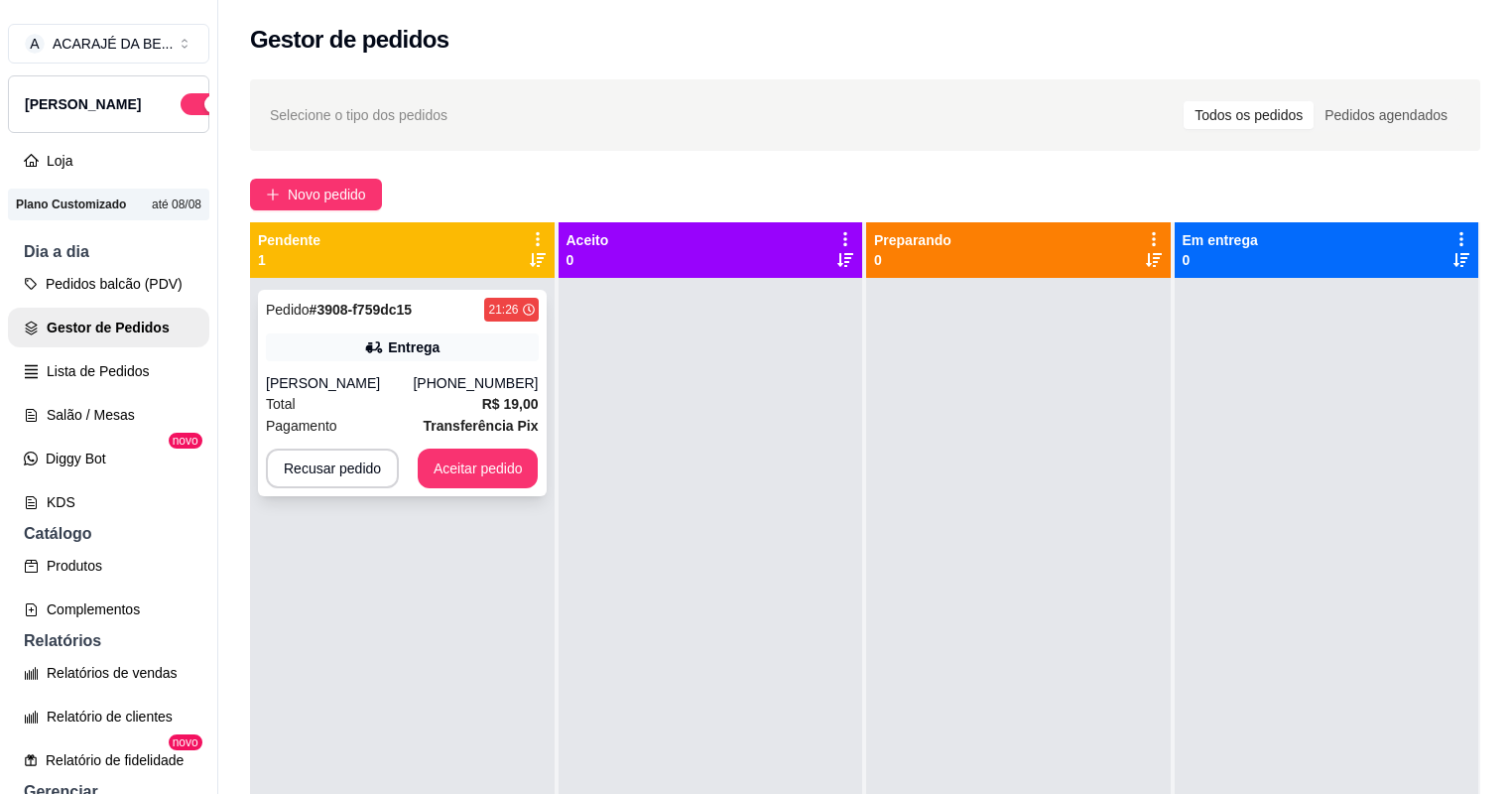 click on "Pedido  # 3908-f759dc15 21:26 Entrega [PERSON_NAME] [PHONE_NUMBER] Total R$ 19,00 Pagamento Transferência Pix Recusar pedido Aceitar pedido" at bounding box center (402, 393) 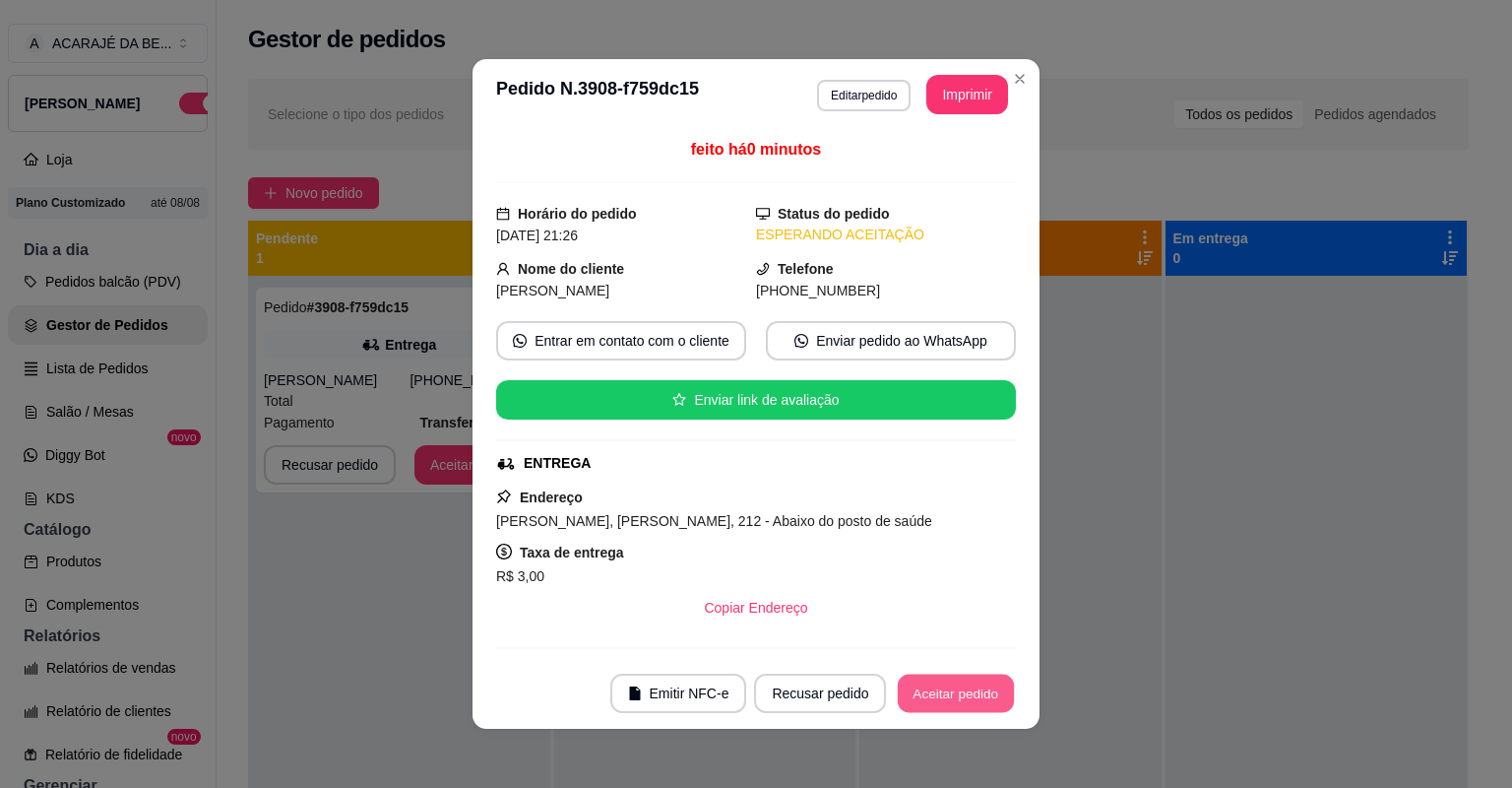 click on "Aceitar pedido" at bounding box center (956, 693) 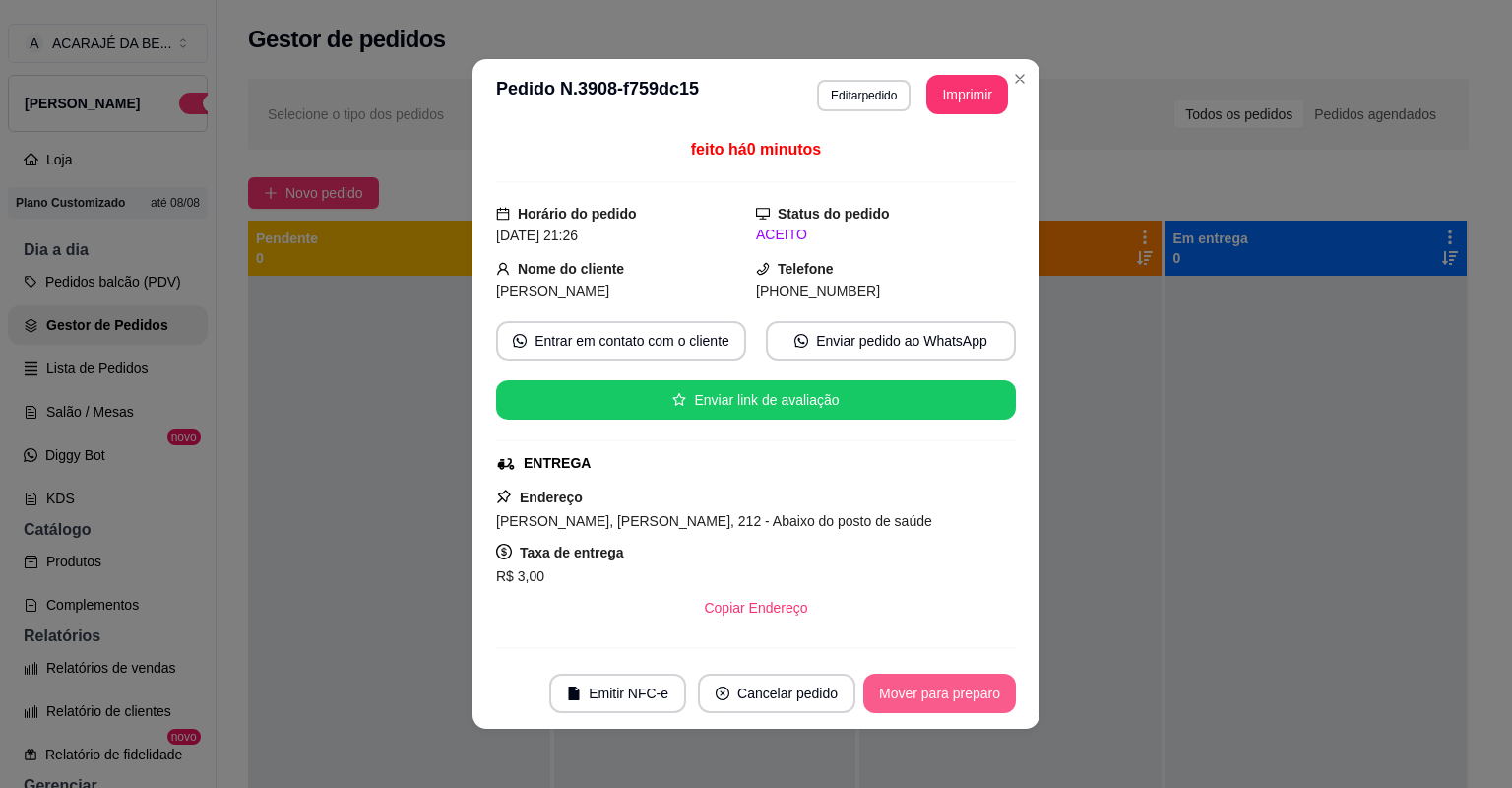 click on "Mover para preparo" at bounding box center [939, 693] 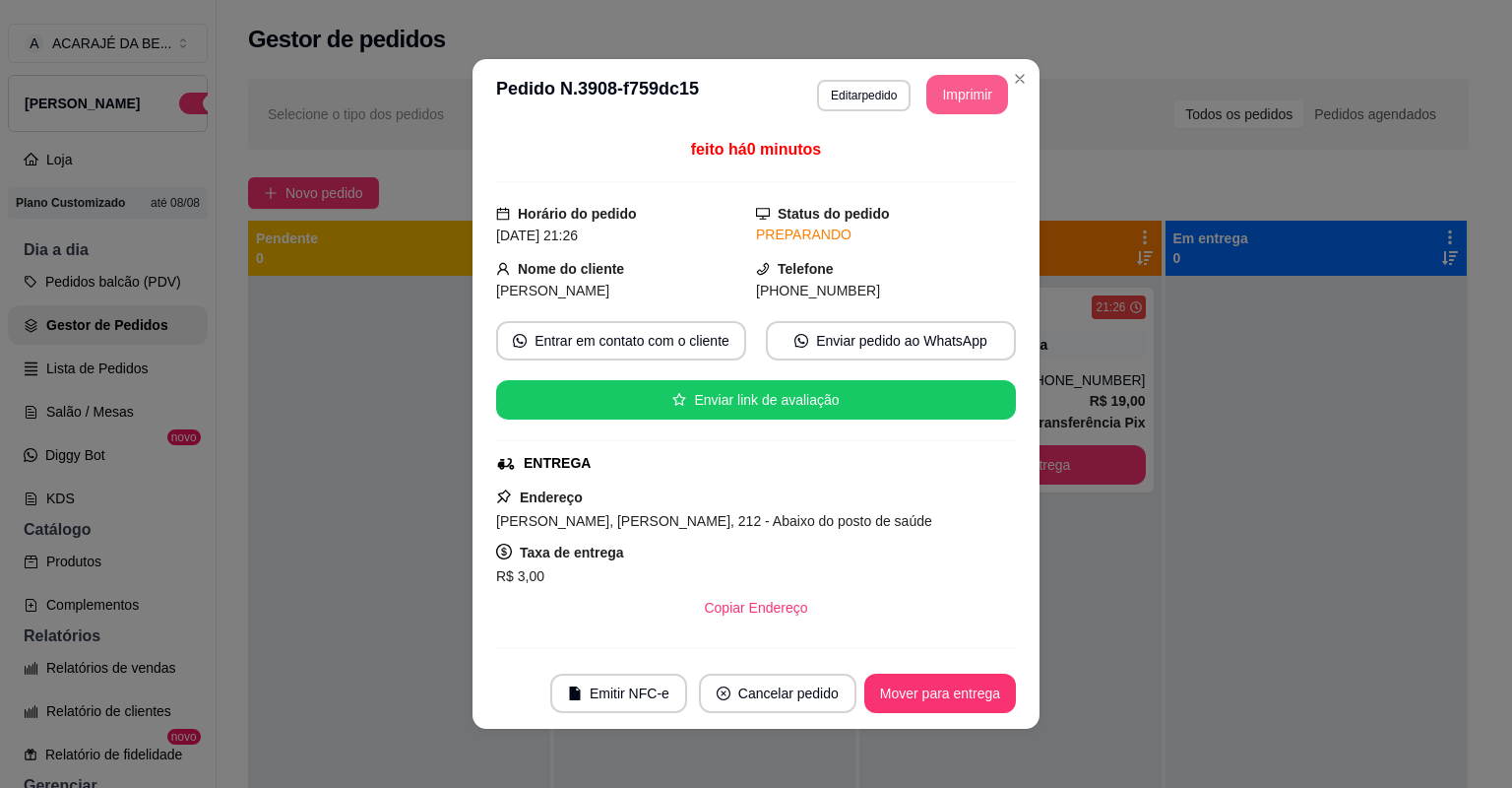 click on "Imprimir" at bounding box center [967, 95] 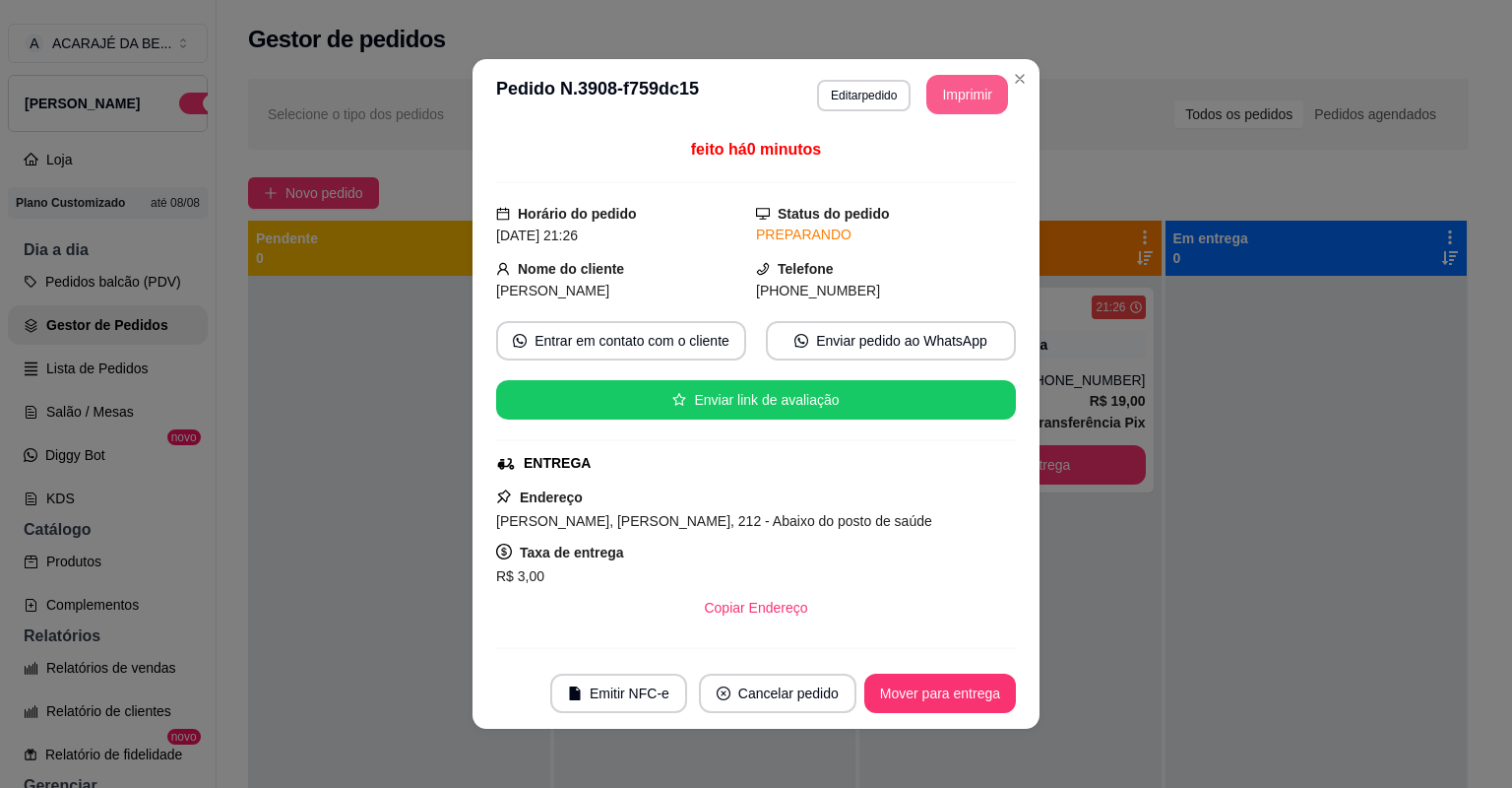 scroll, scrollTop: 0, scrollLeft: 0, axis: both 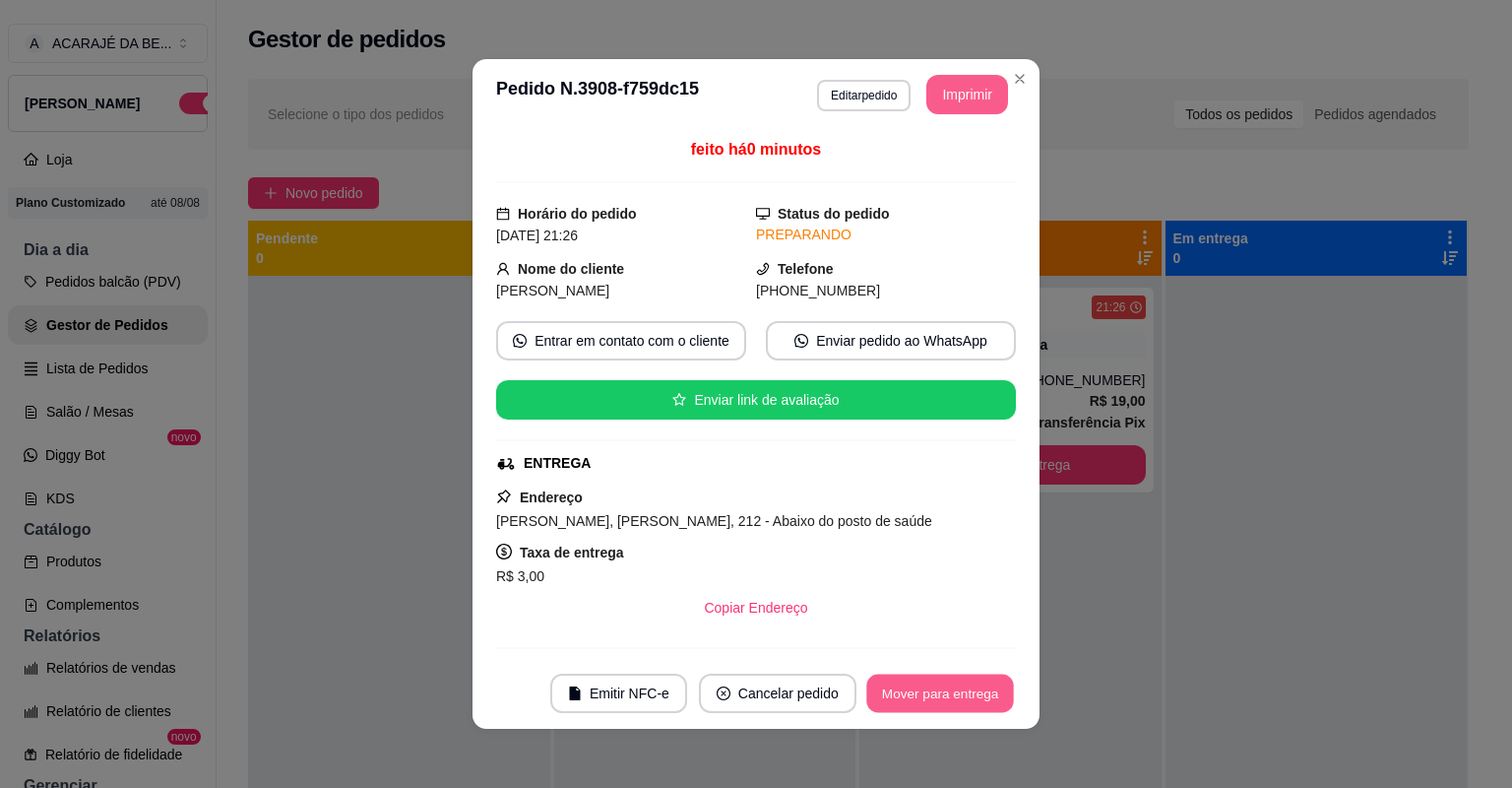 click on "Mover para entrega" at bounding box center [940, 693] 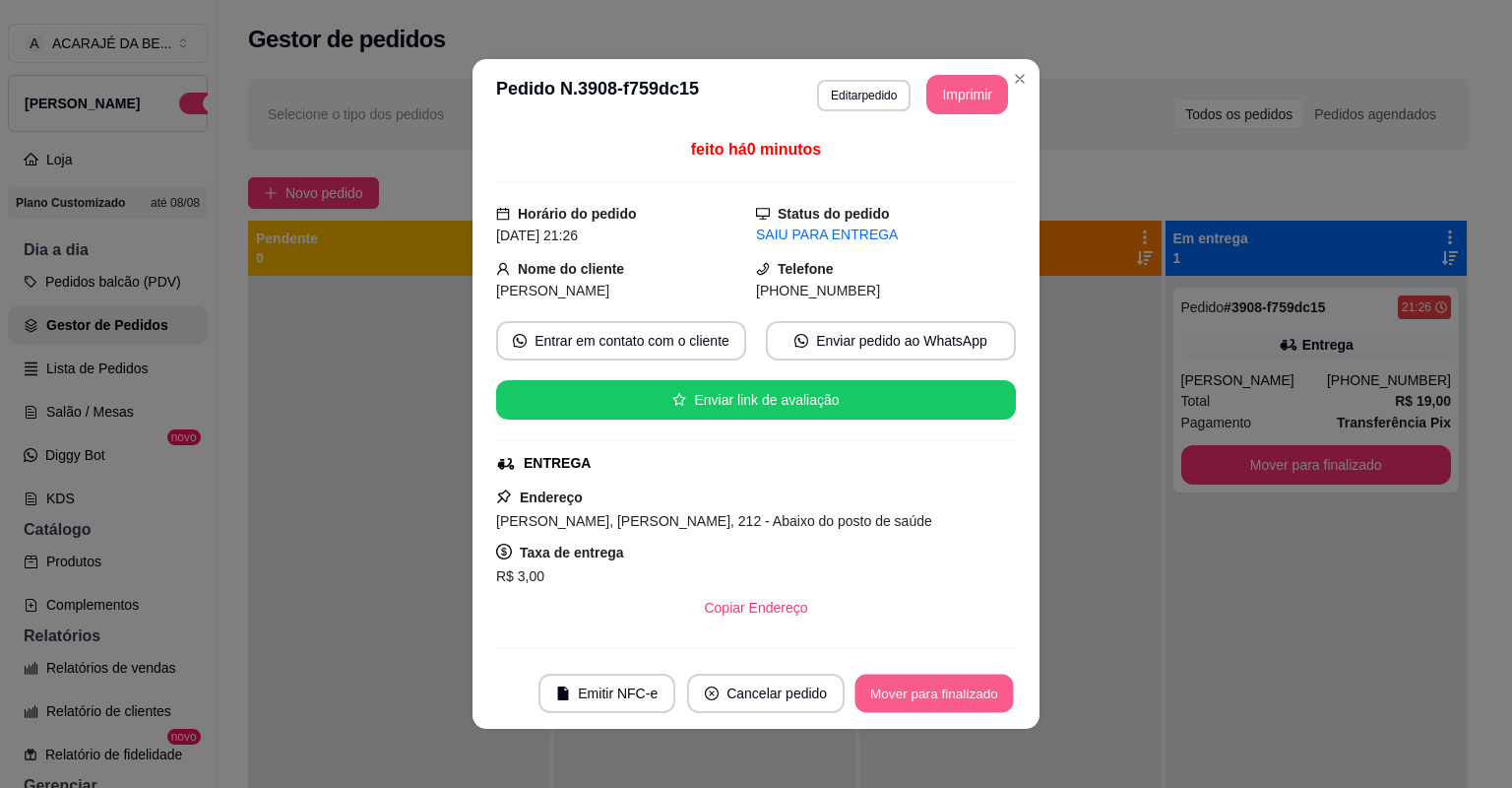 click on "Mover para finalizado" at bounding box center (934, 693) 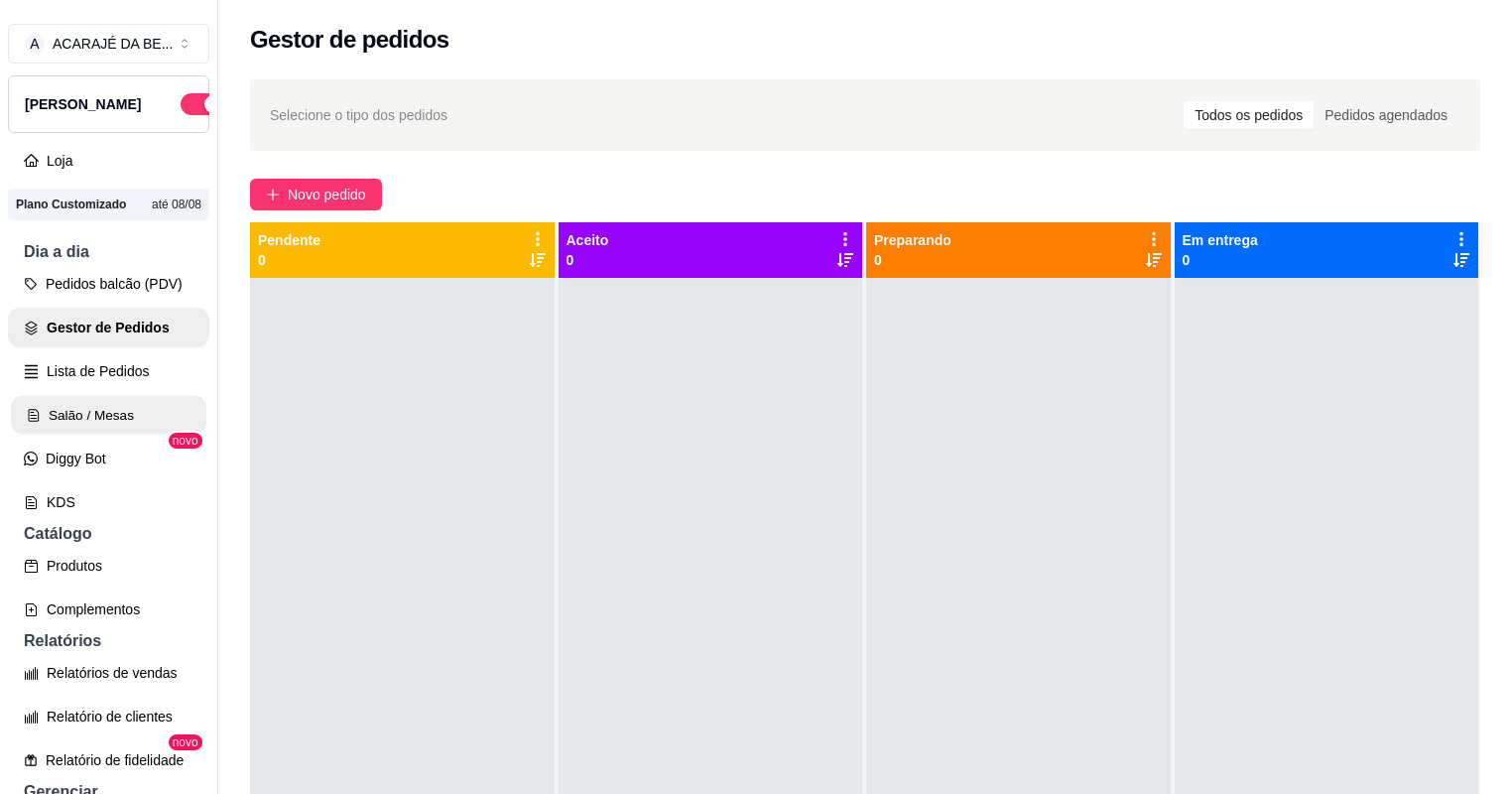 click on "Salão / Mesas" at bounding box center [108, 415] 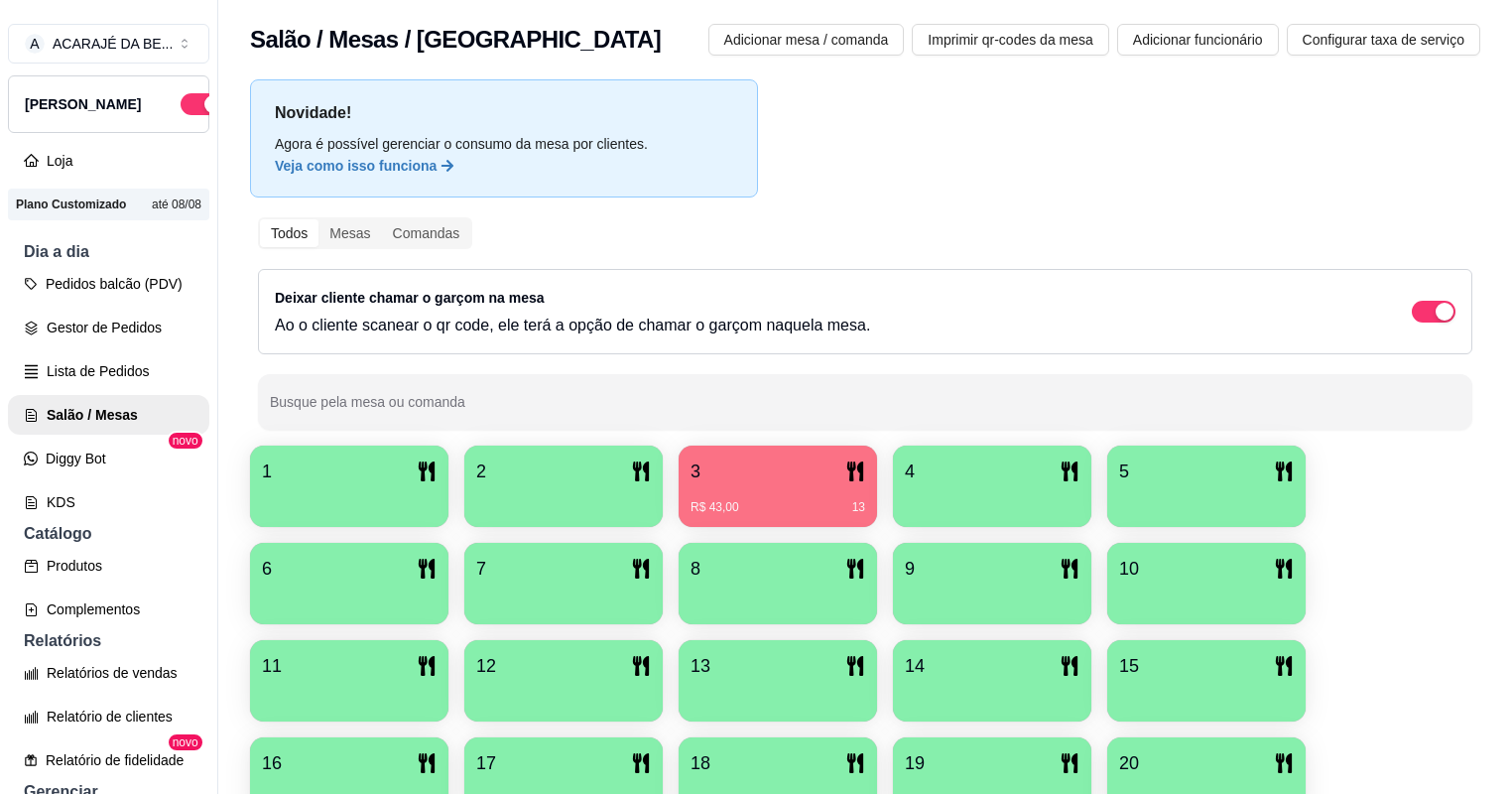 click on "3" at bounding box center (778, 471) 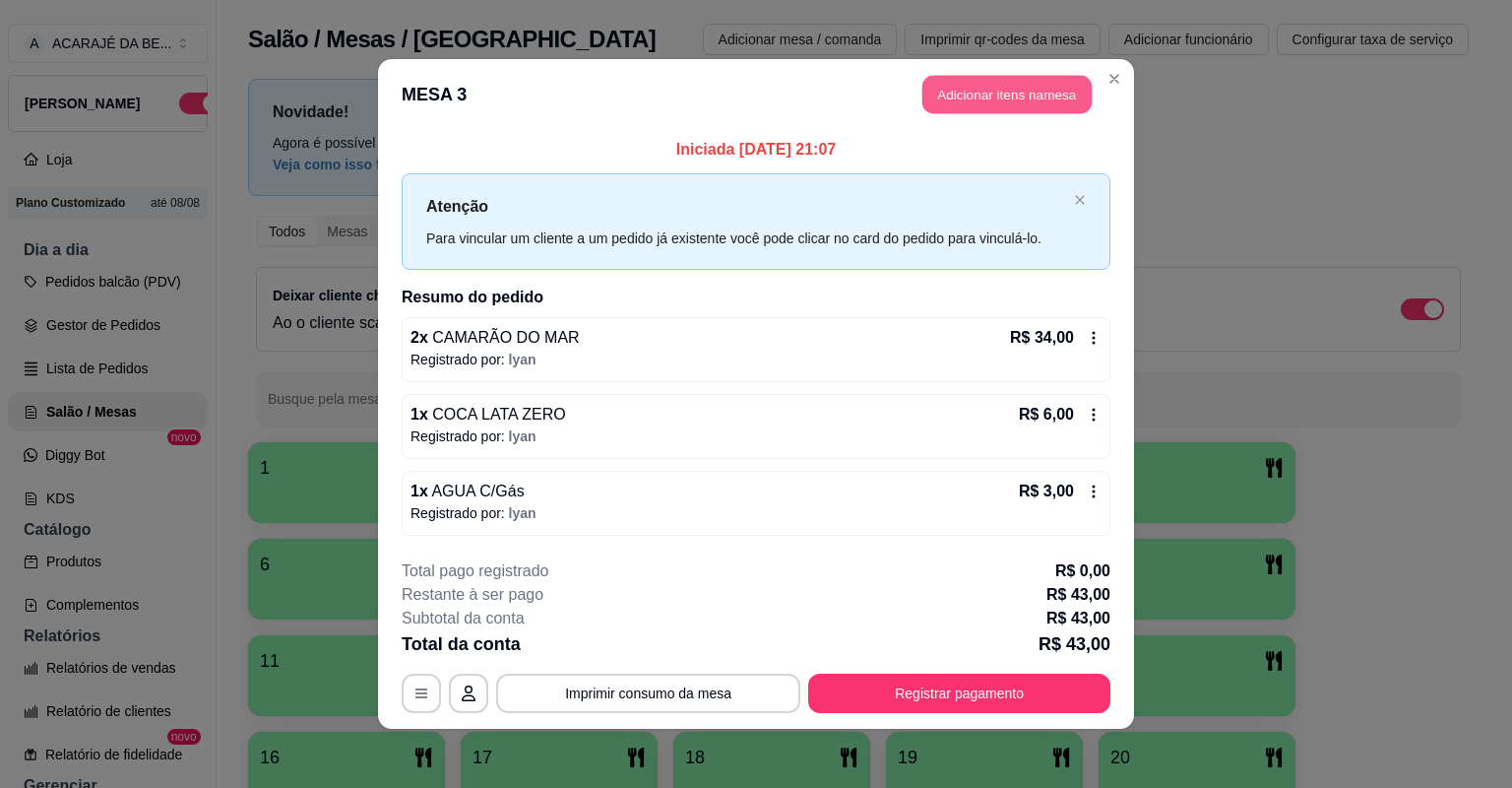click on "Adicionar itens na  mesa" at bounding box center (1007, 95) 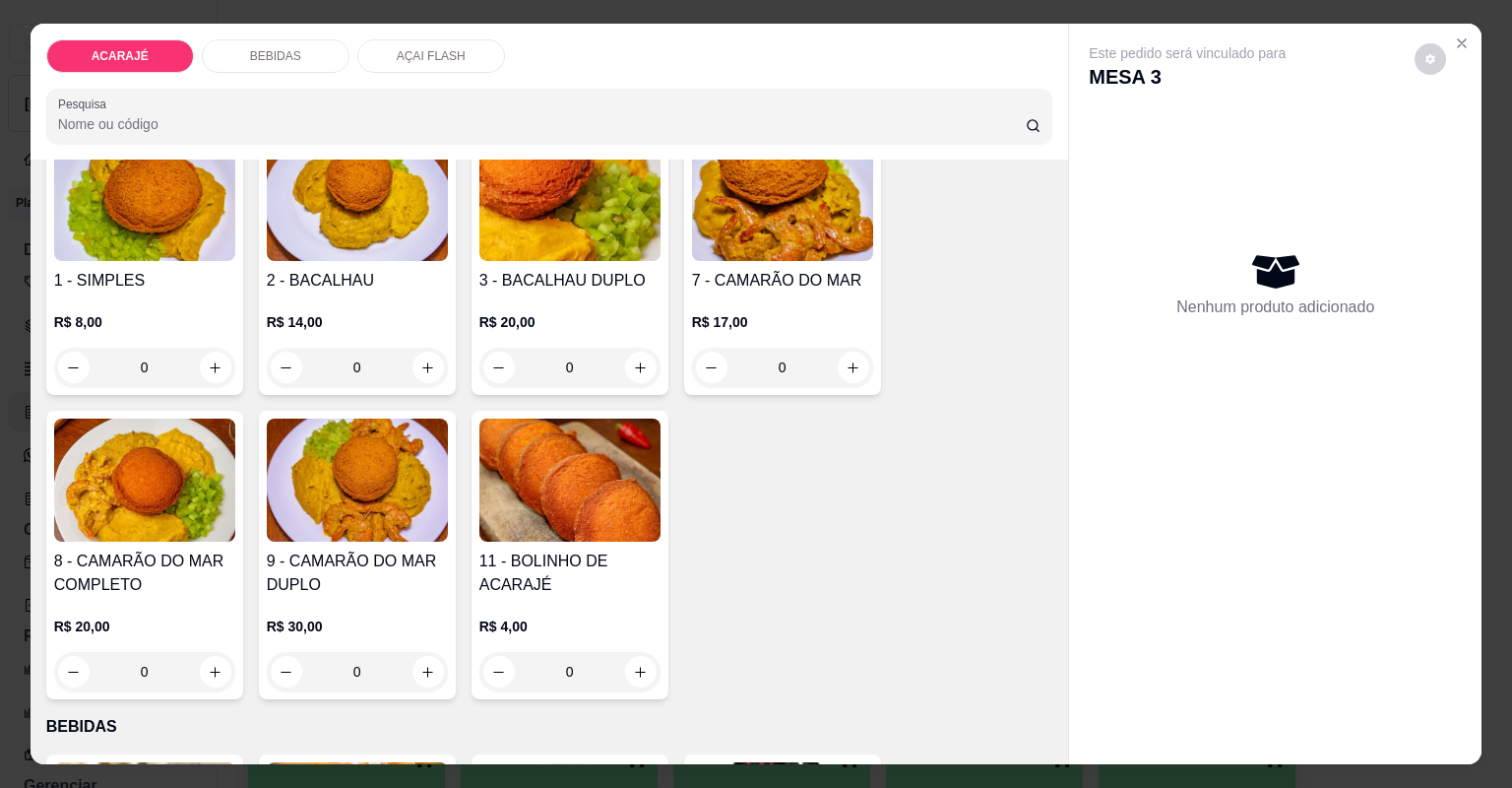 scroll, scrollTop: 394, scrollLeft: 0, axis: vertical 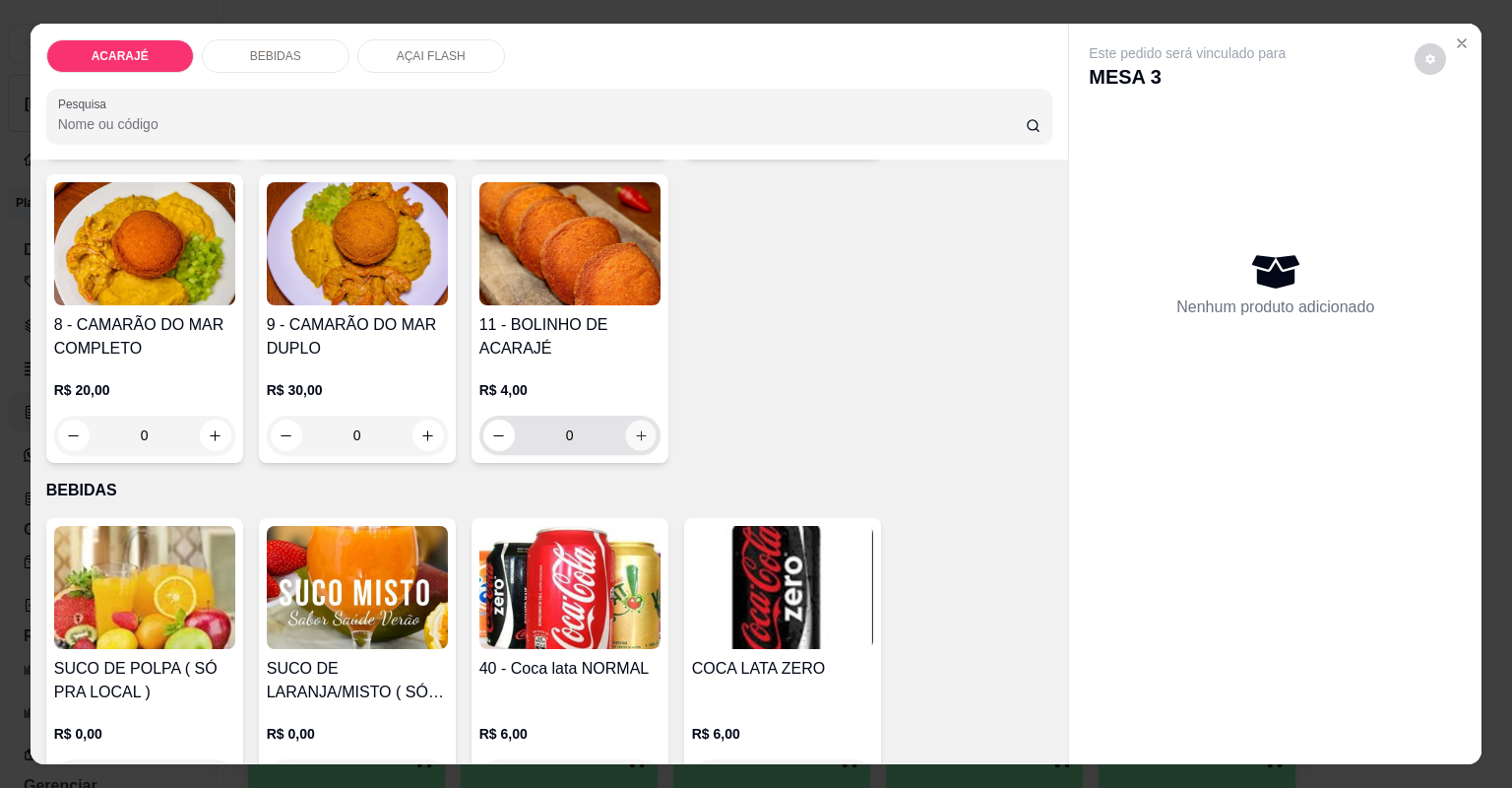 click at bounding box center [640, 434] 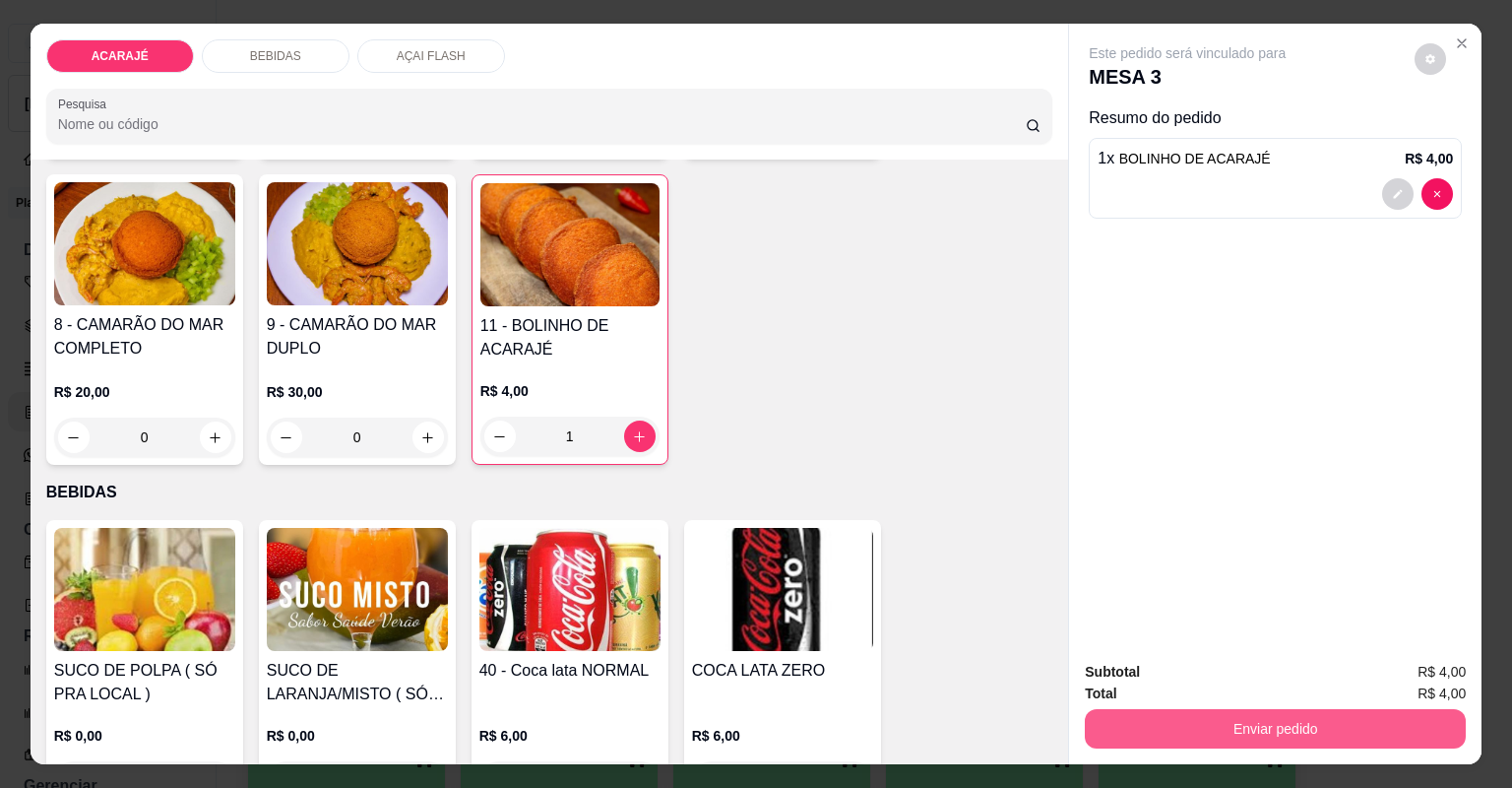 click on "Enviar pedido" at bounding box center [1275, 729] 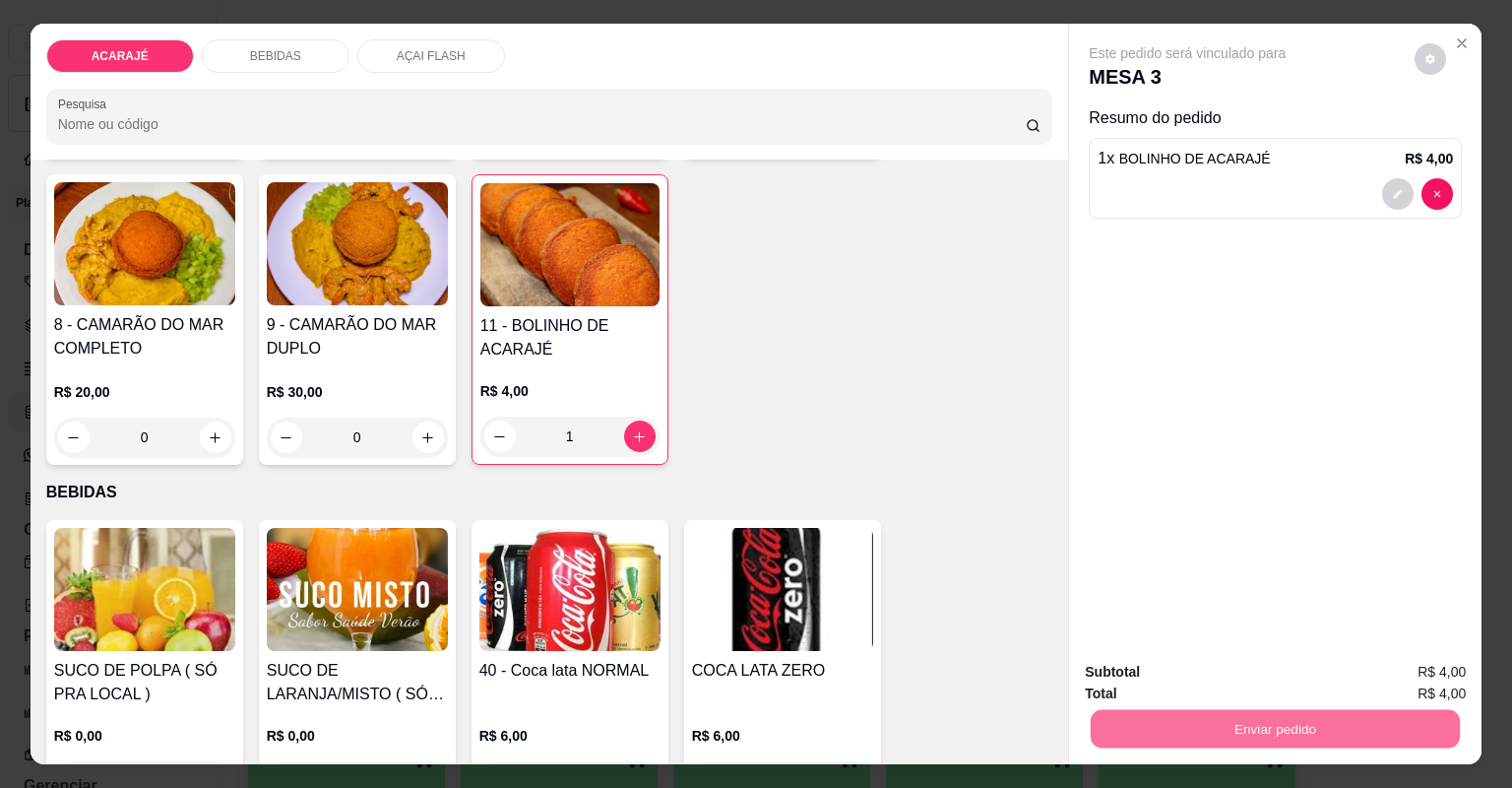 click on "Não registrar e enviar pedido" at bounding box center [1212, 681] 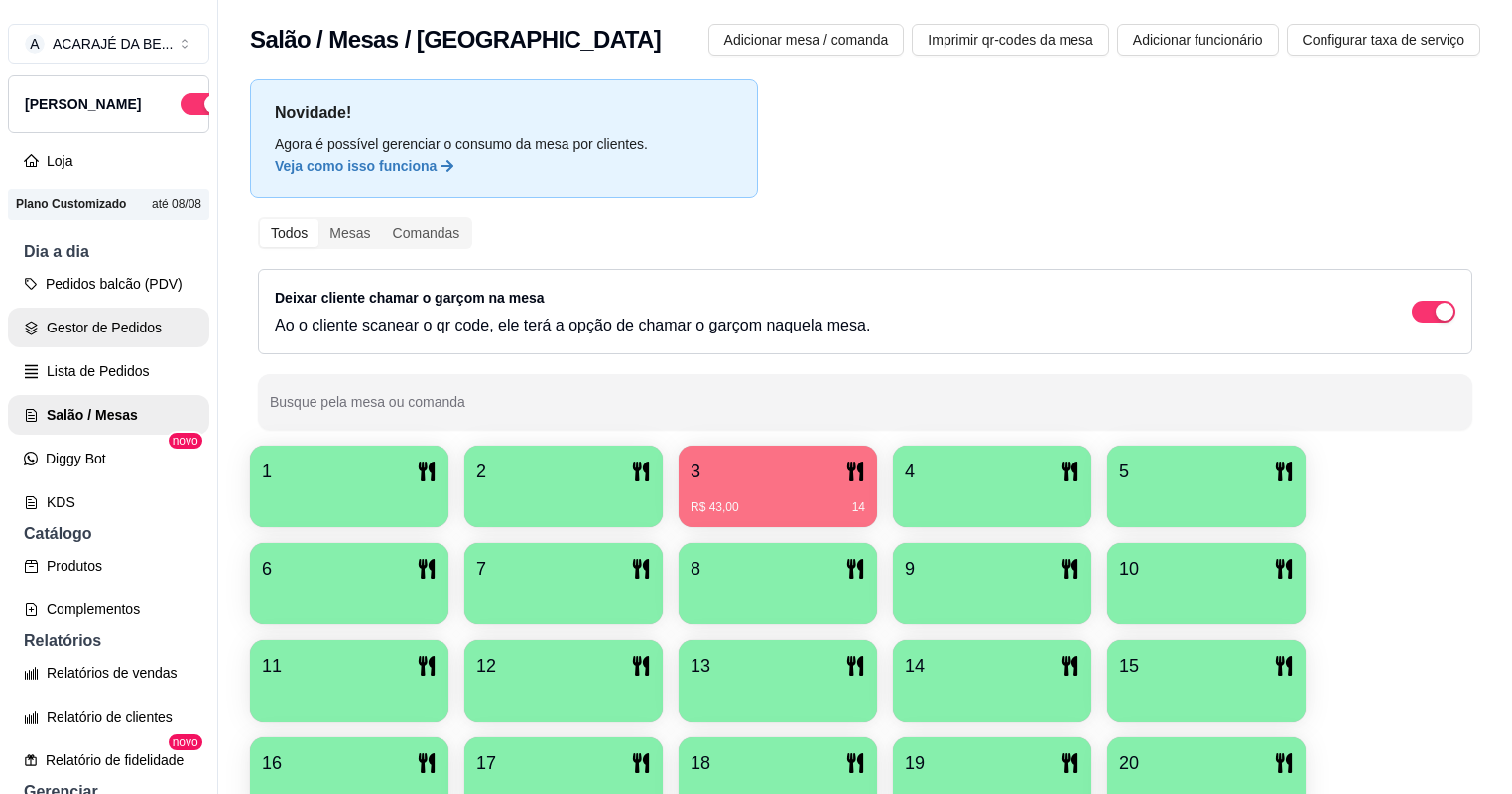 click on "Gestor de Pedidos" at bounding box center [108, 328] 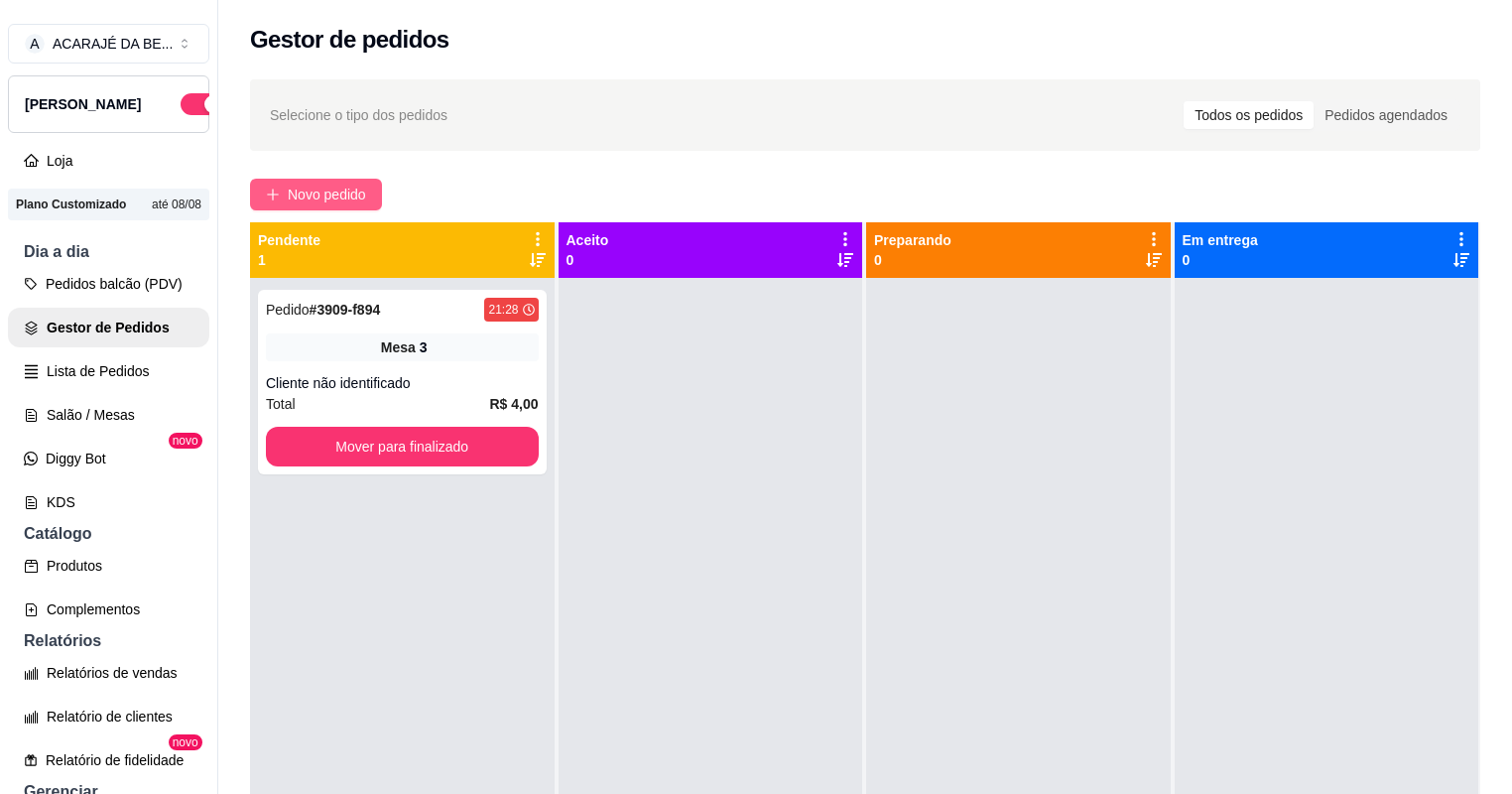 click on "Novo pedido" at bounding box center [326, 195] 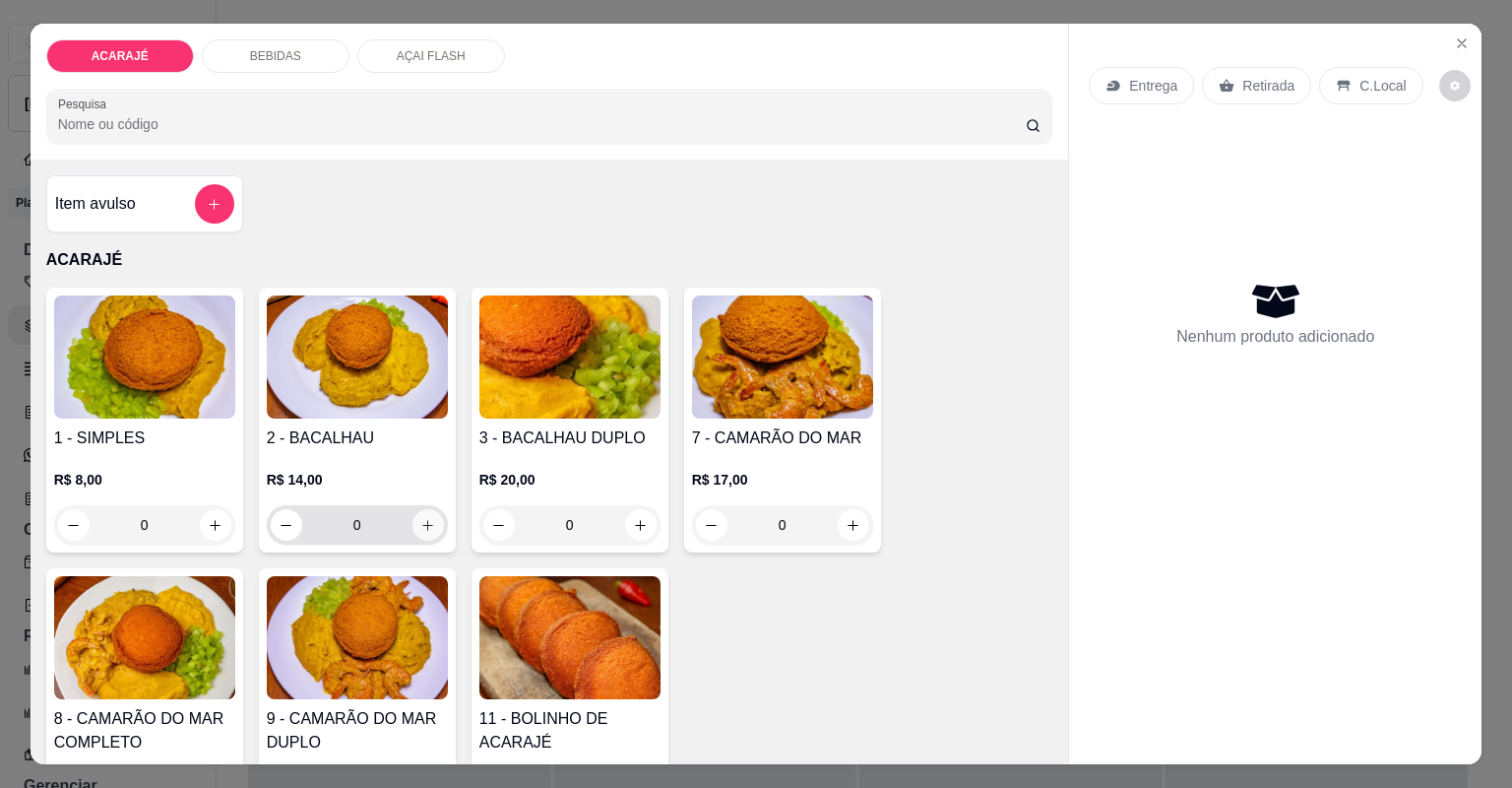 click at bounding box center (428, 525) 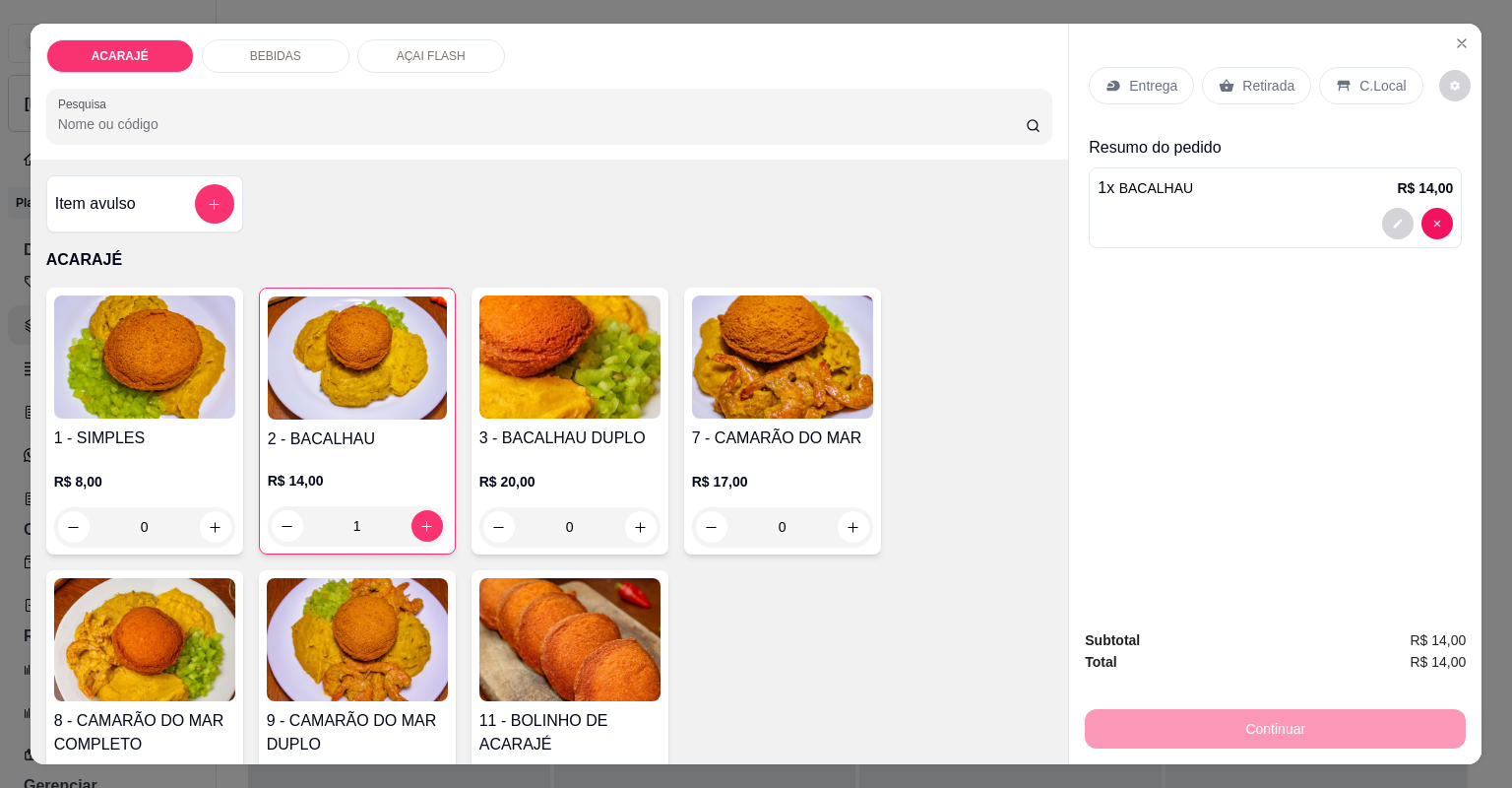 click 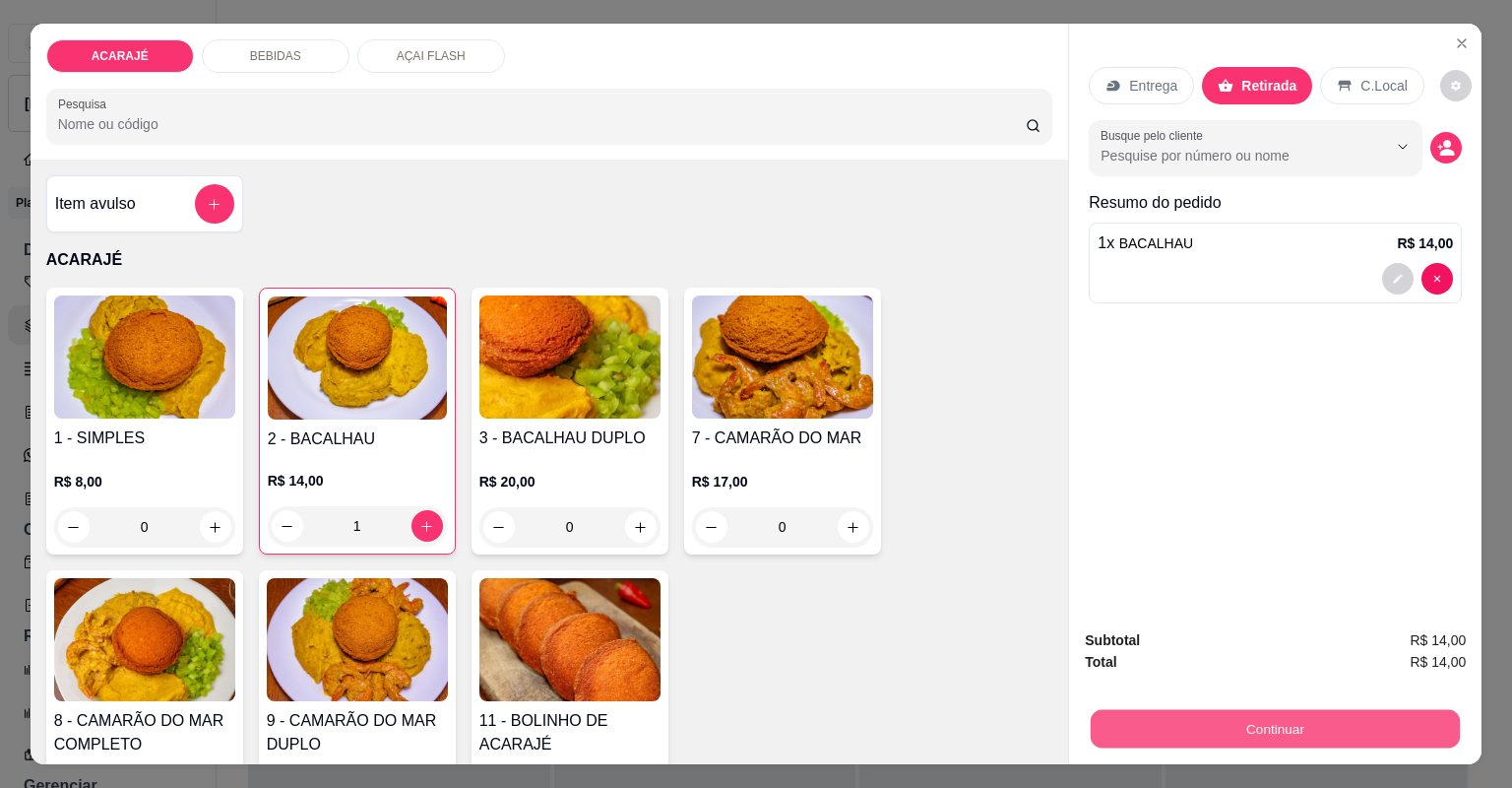 click on "Continuar" at bounding box center [1275, 729] 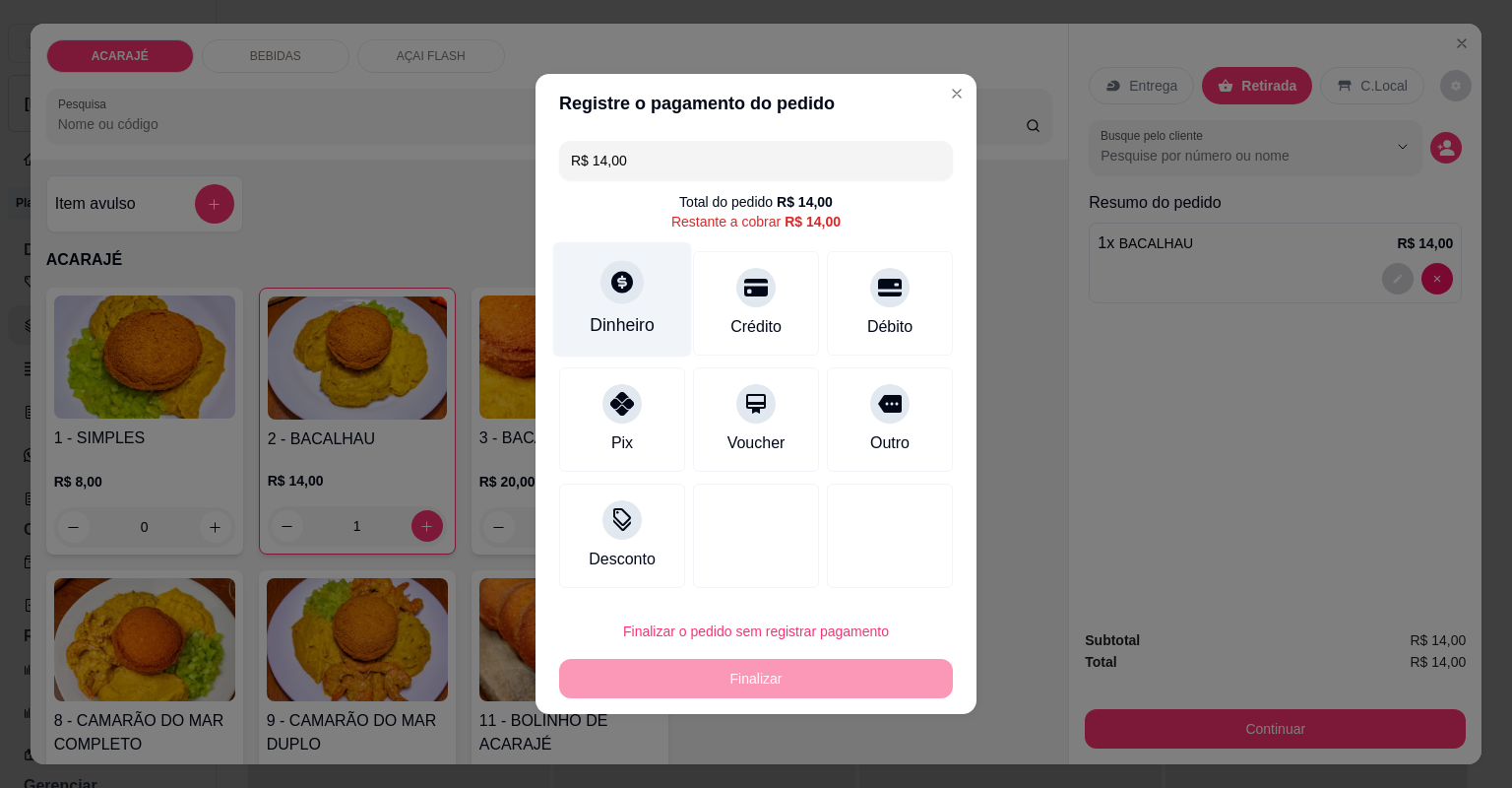 click on "Dinheiro" at bounding box center (622, 325) 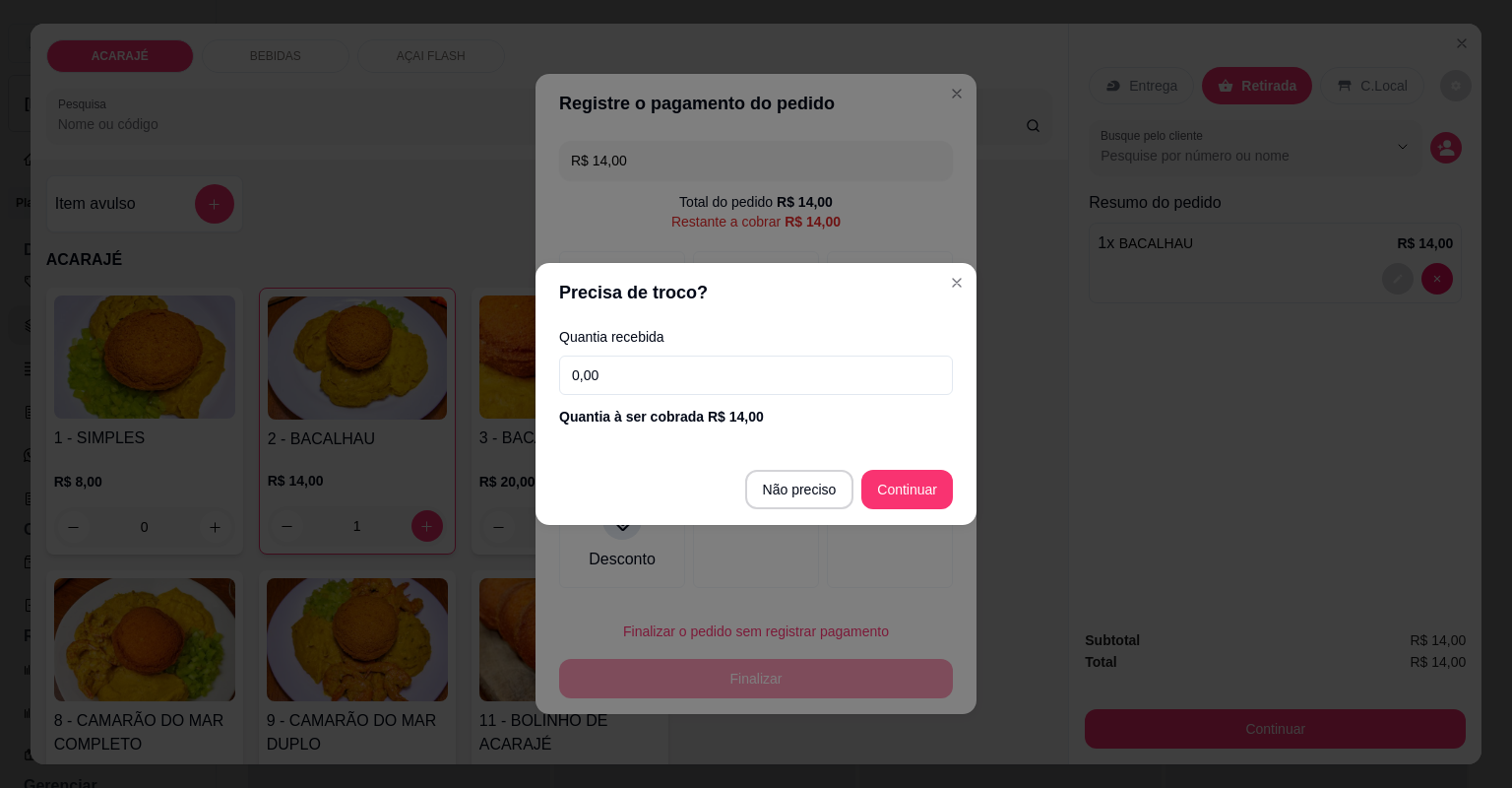 click on "0,00" at bounding box center [756, 375] 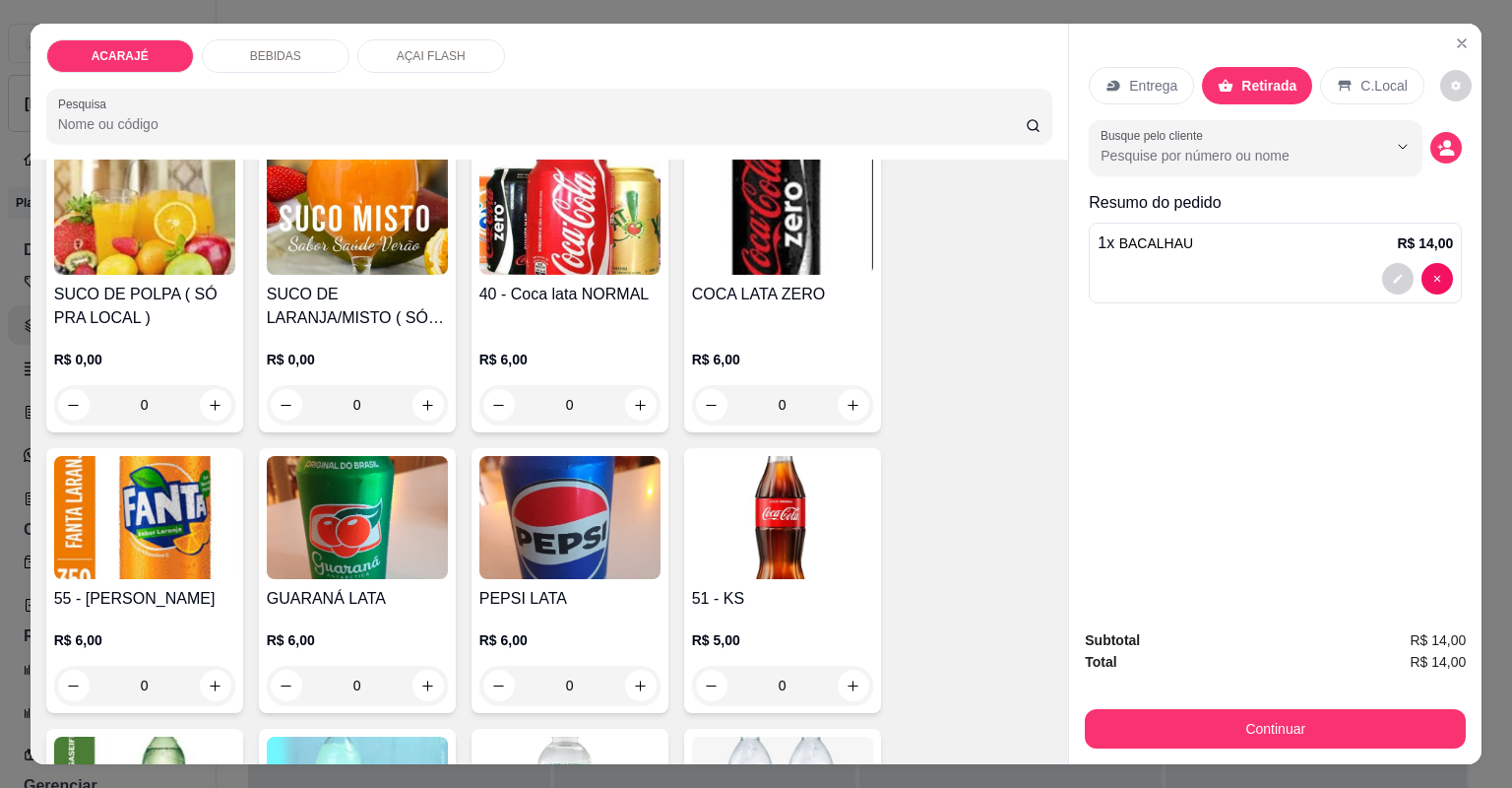 scroll, scrollTop: 788, scrollLeft: 0, axis: vertical 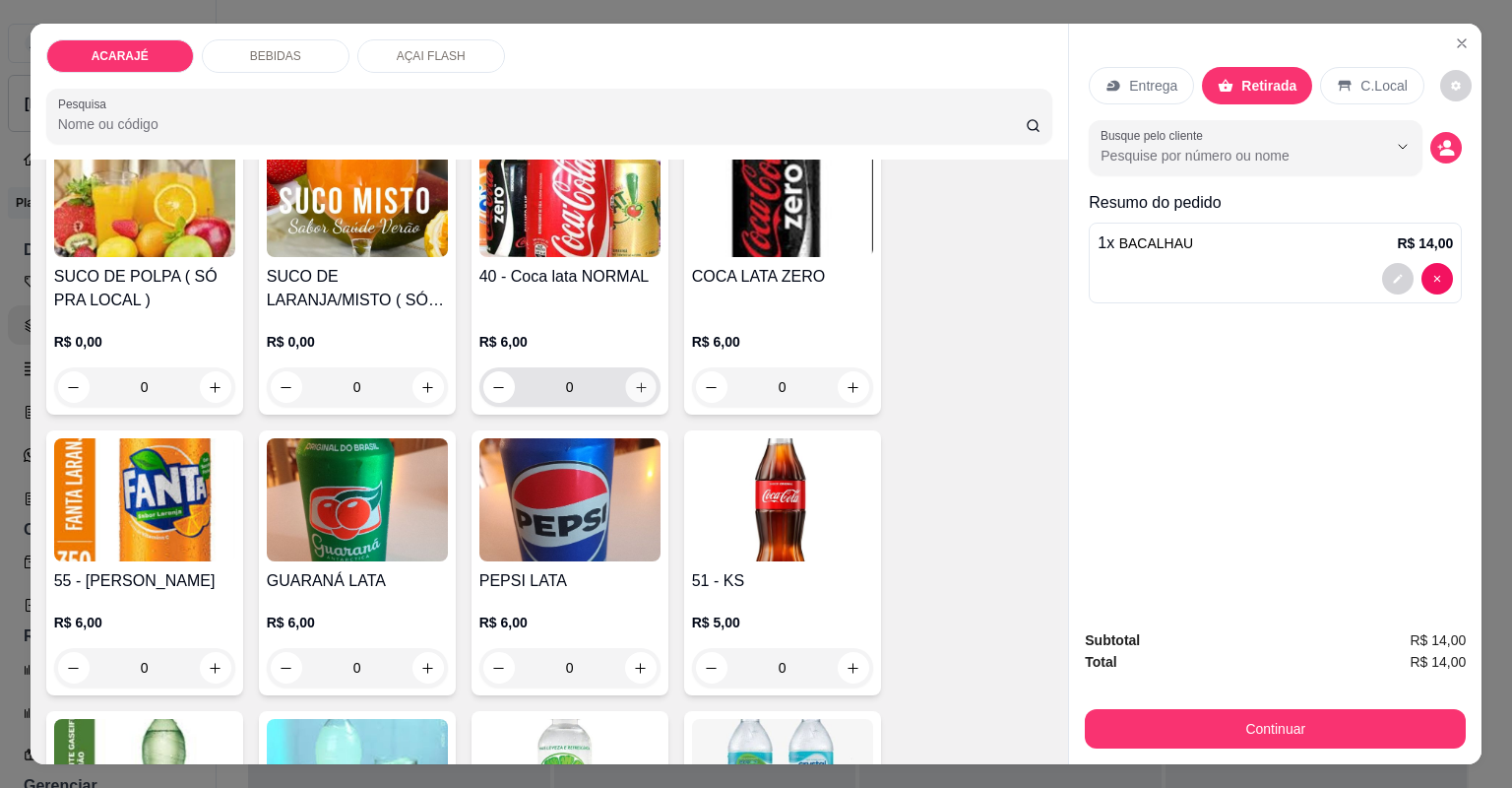 click 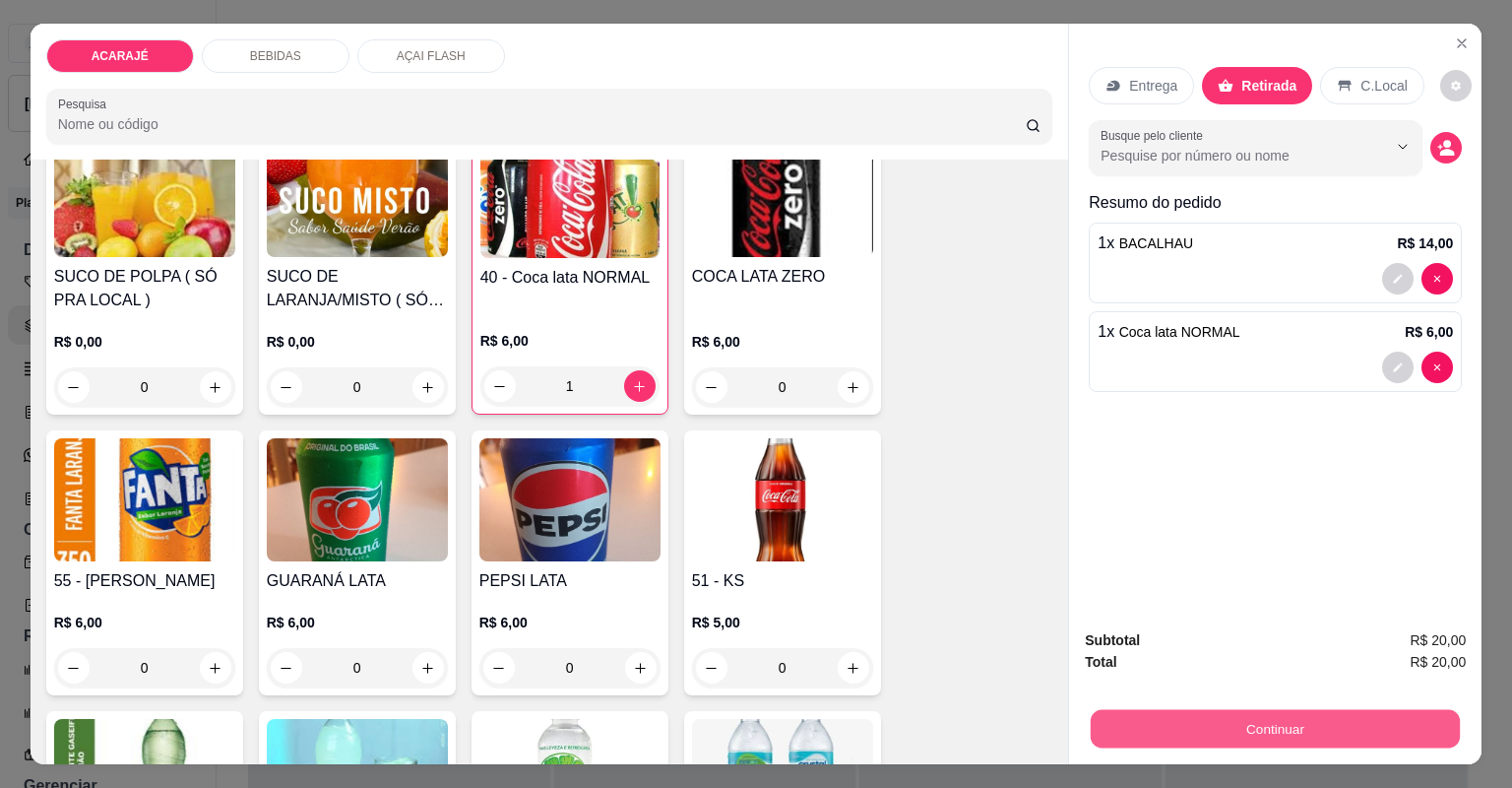 click on "Continuar" at bounding box center [1275, 729] 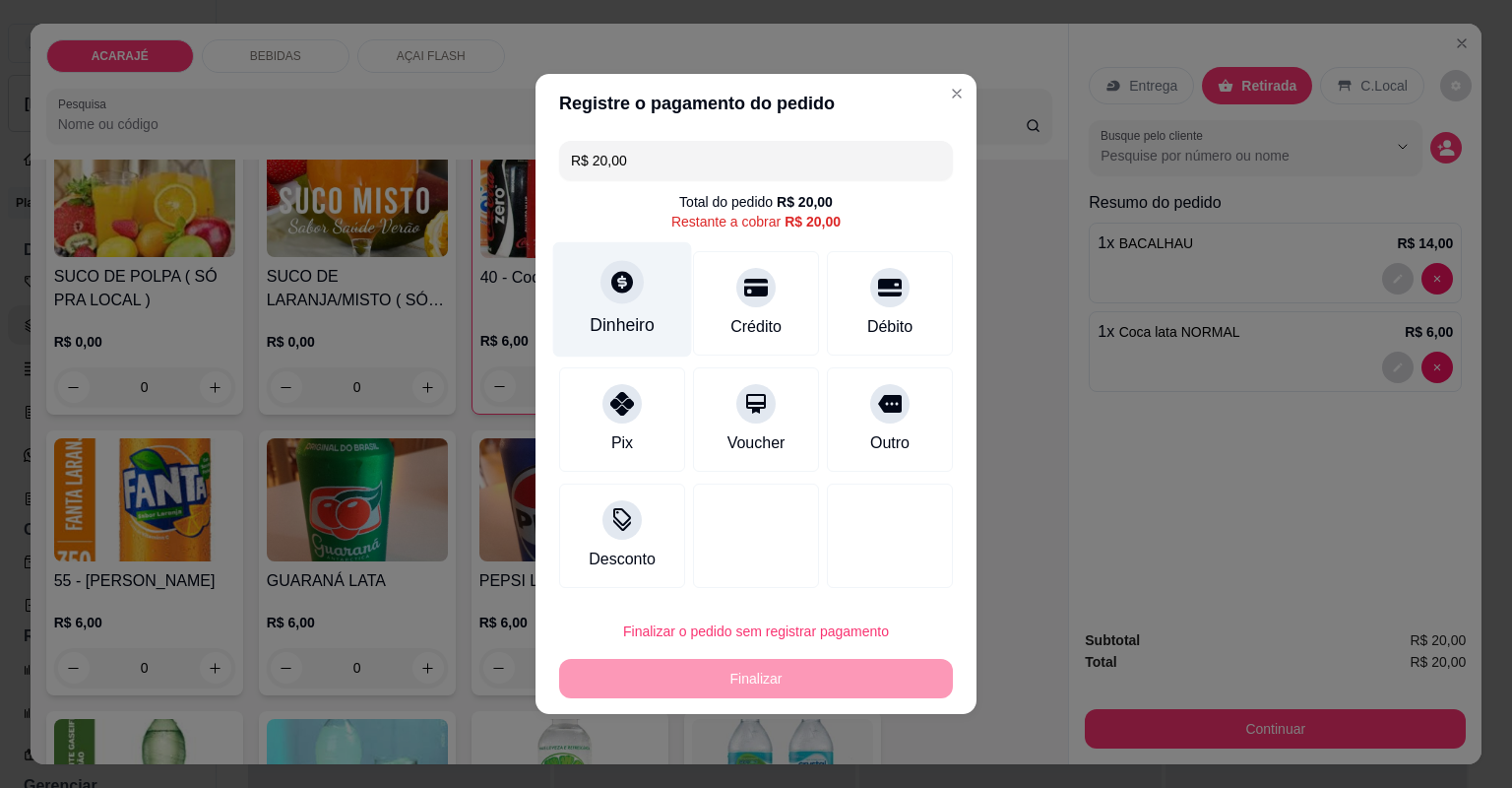 click at bounding box center (622, 282) 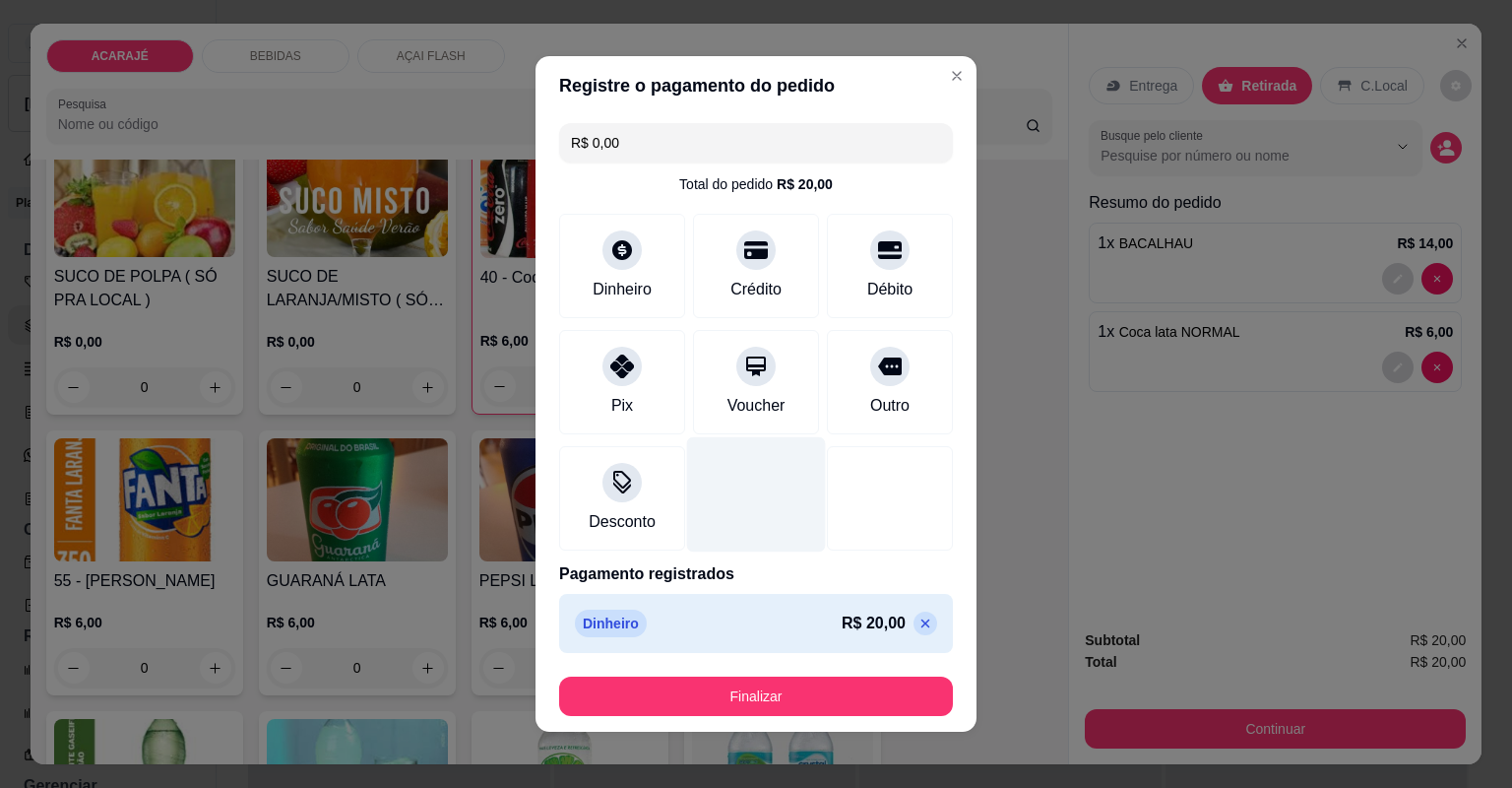 type on "R$ 0,00" 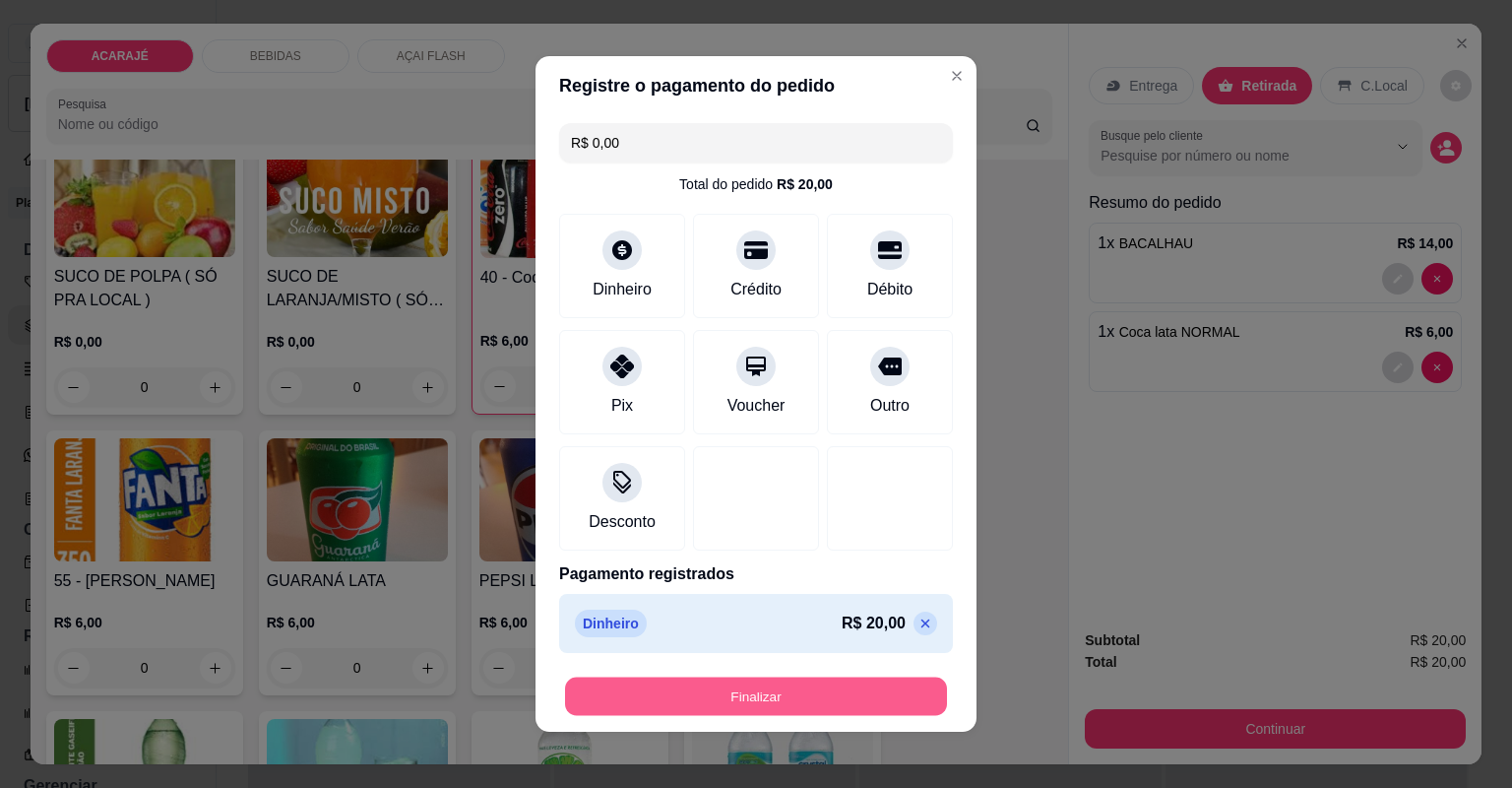 click on "Finalizar" at bounding box center [756, 696] 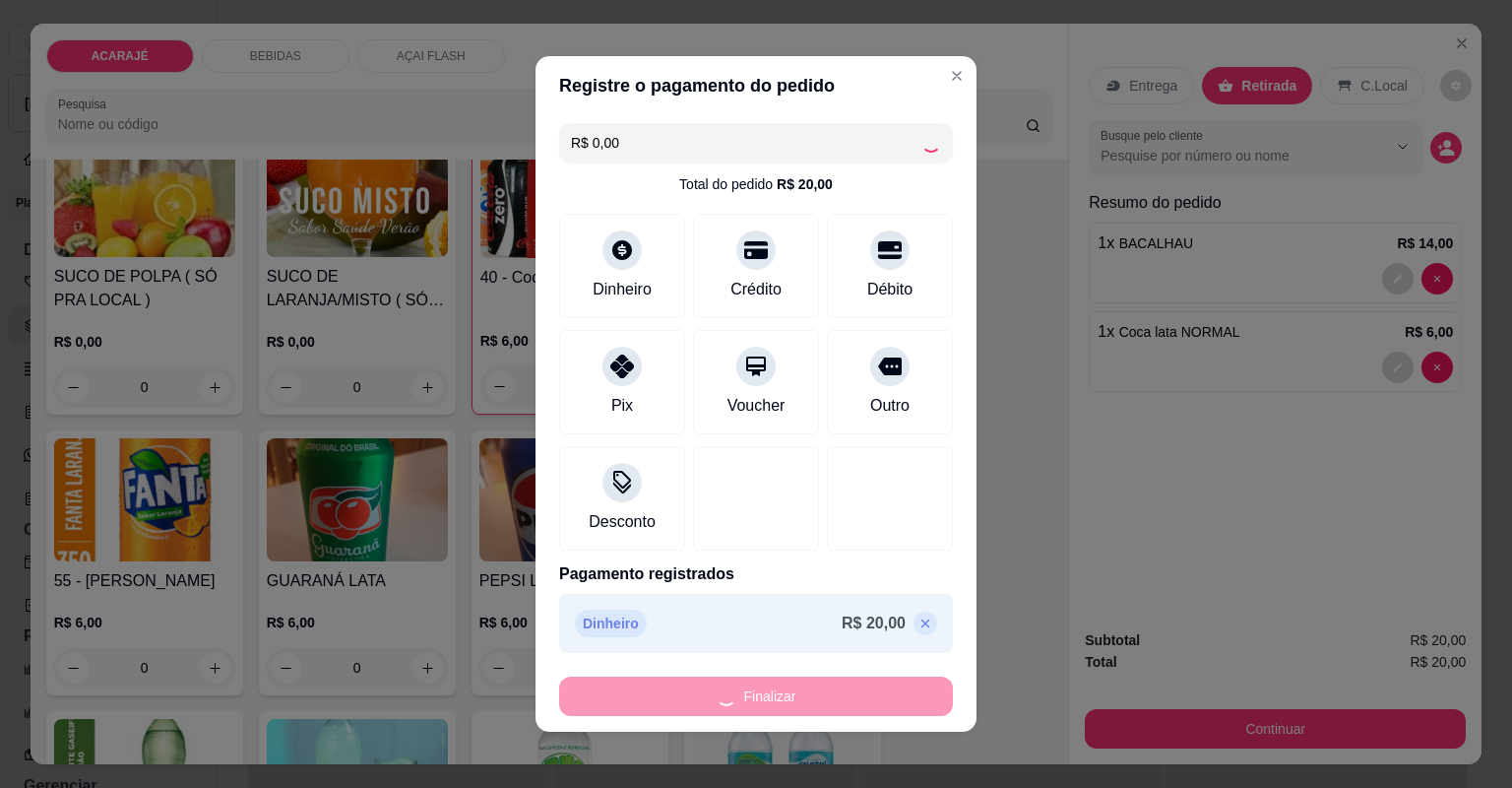 type on "0" 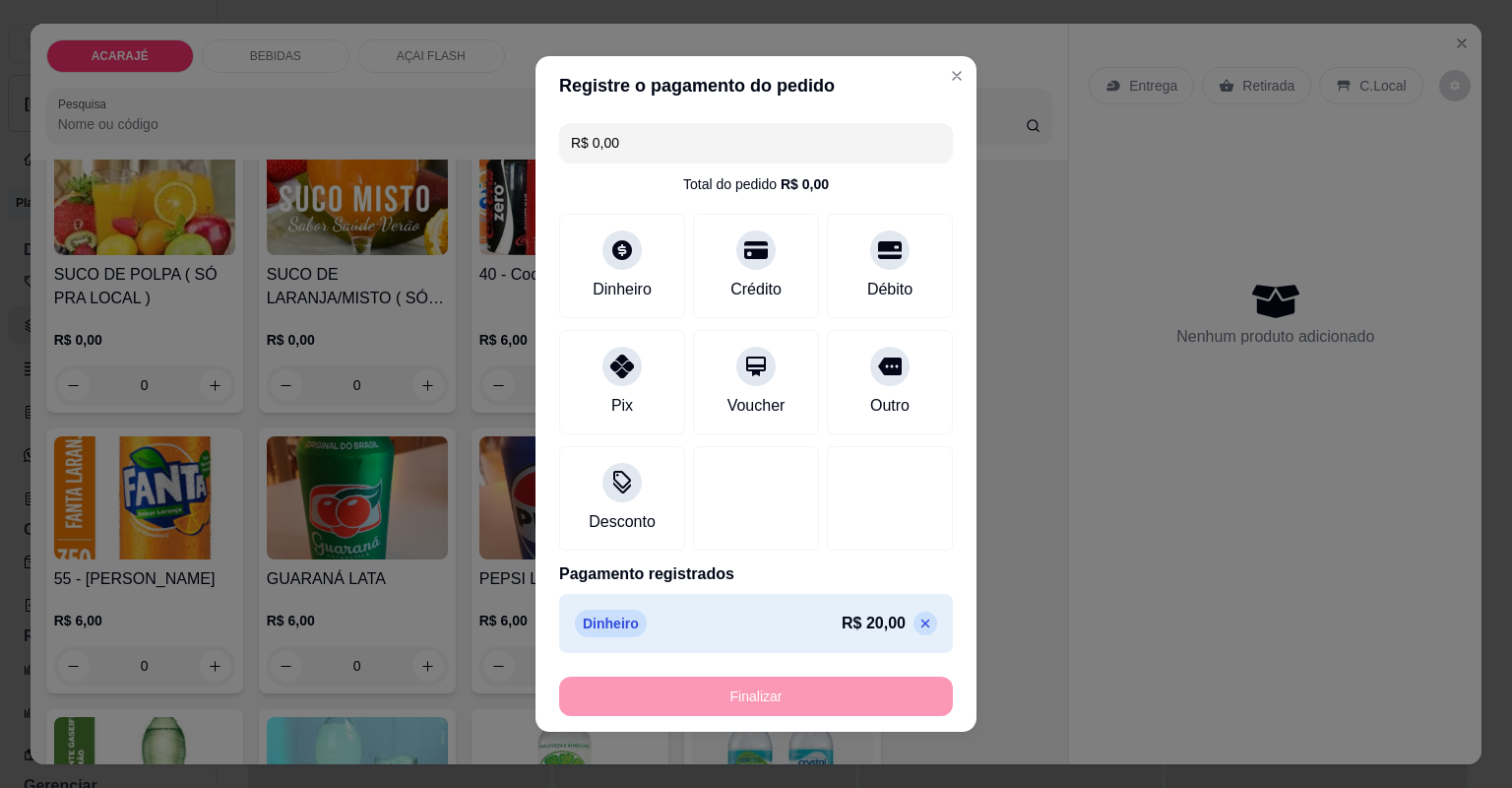 type on "-R$ 20,00" 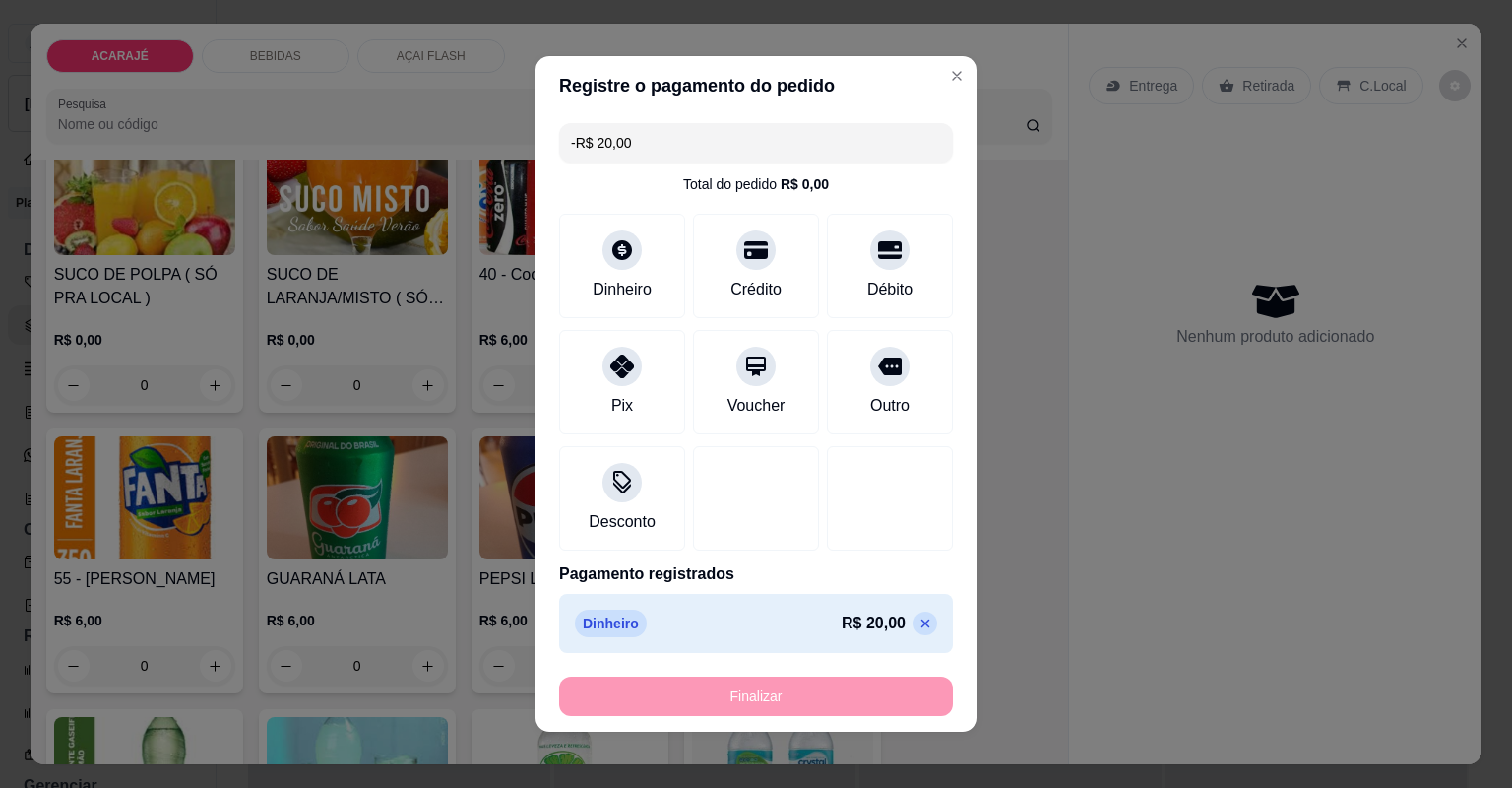 scroll, scrollTop: 786, scrollLeft: 0, axis: vertical 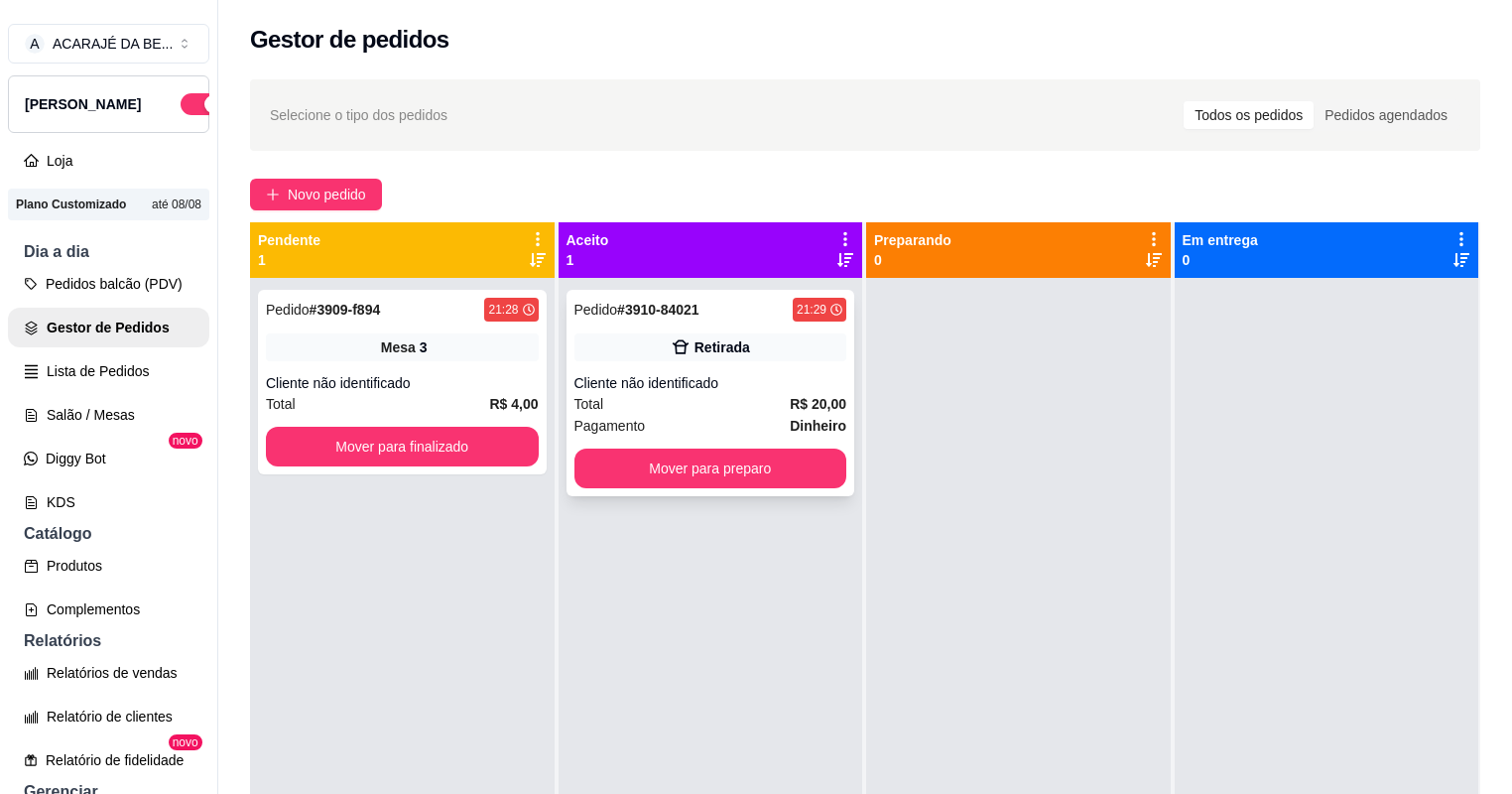 click on "Retirada" at bounding box center (710, 347) 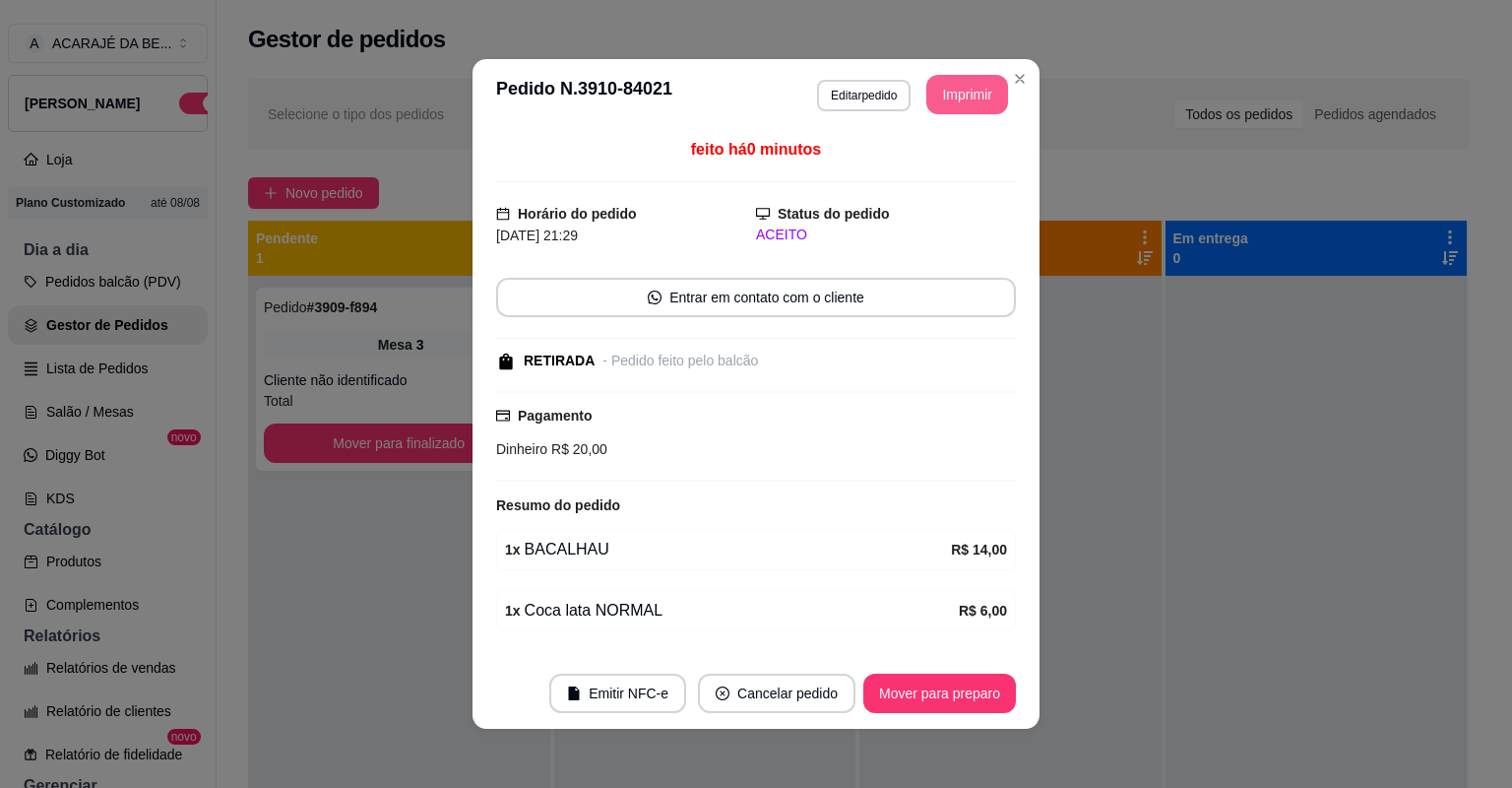 click on "Imprimir" at bounding box center [967, 95] 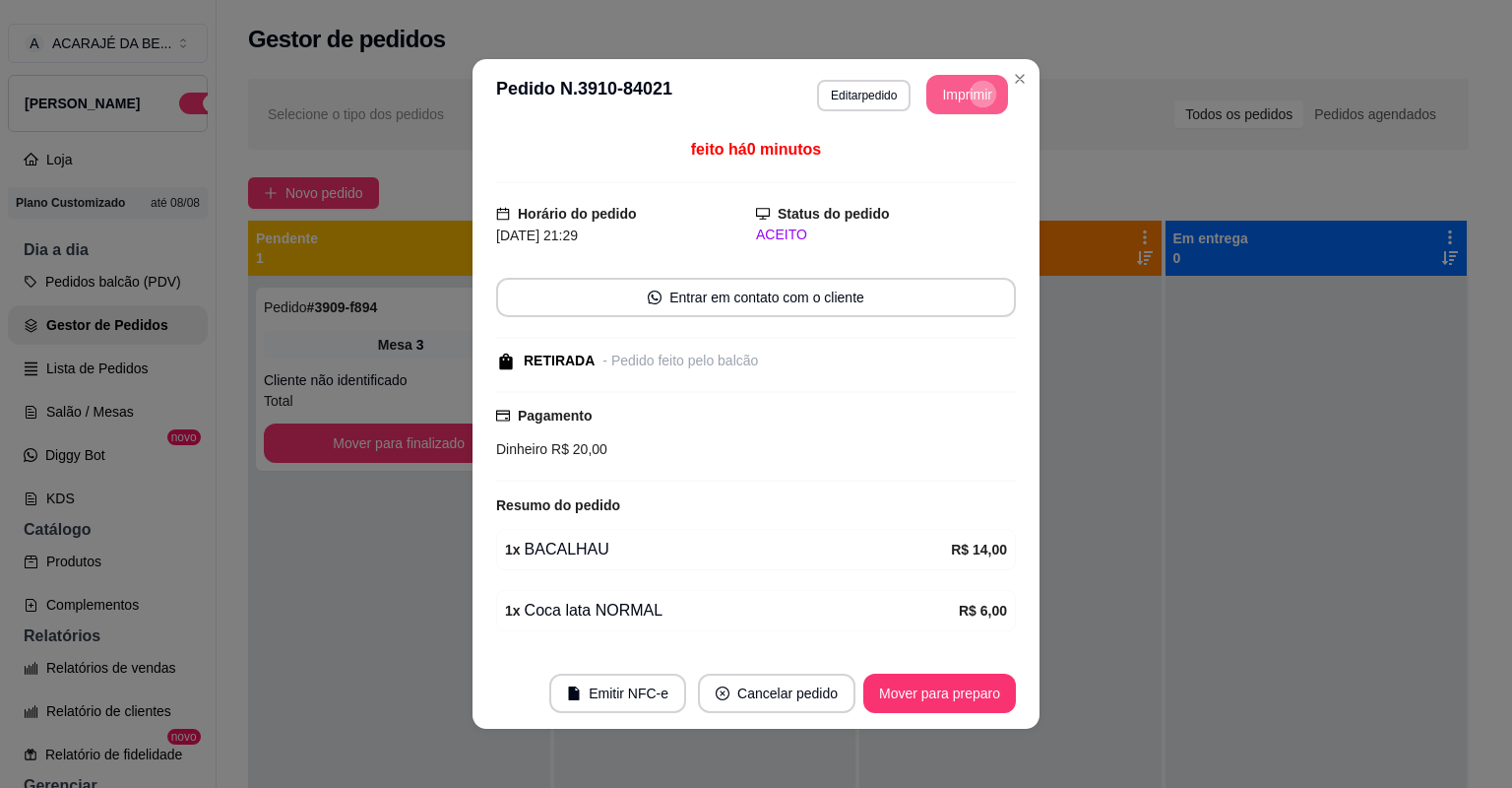 scroll, scrollTop: 0, scrollLeft: 0, axis: both 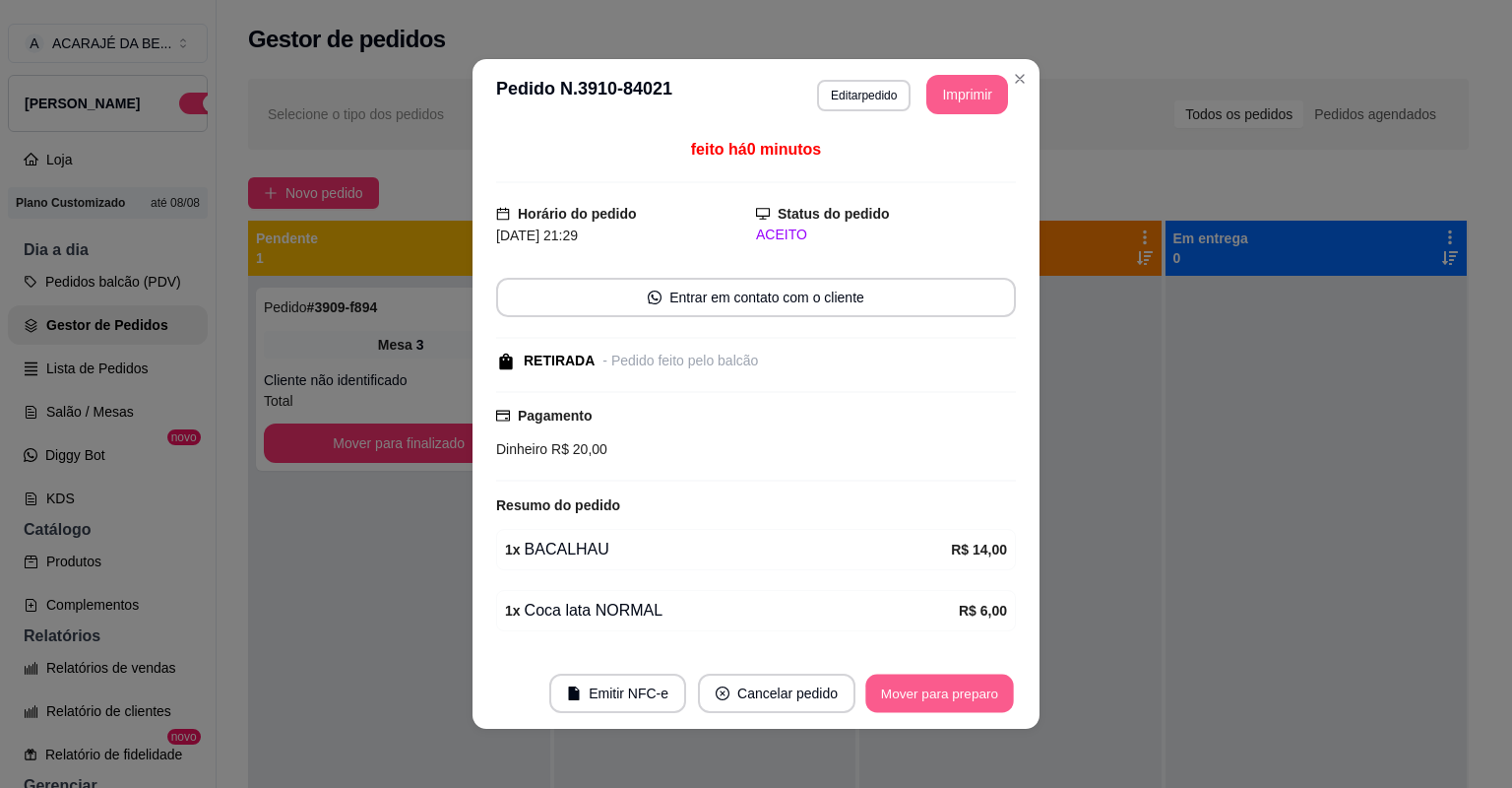 click on "Mover para preparo" at bounding box center (939, 693) 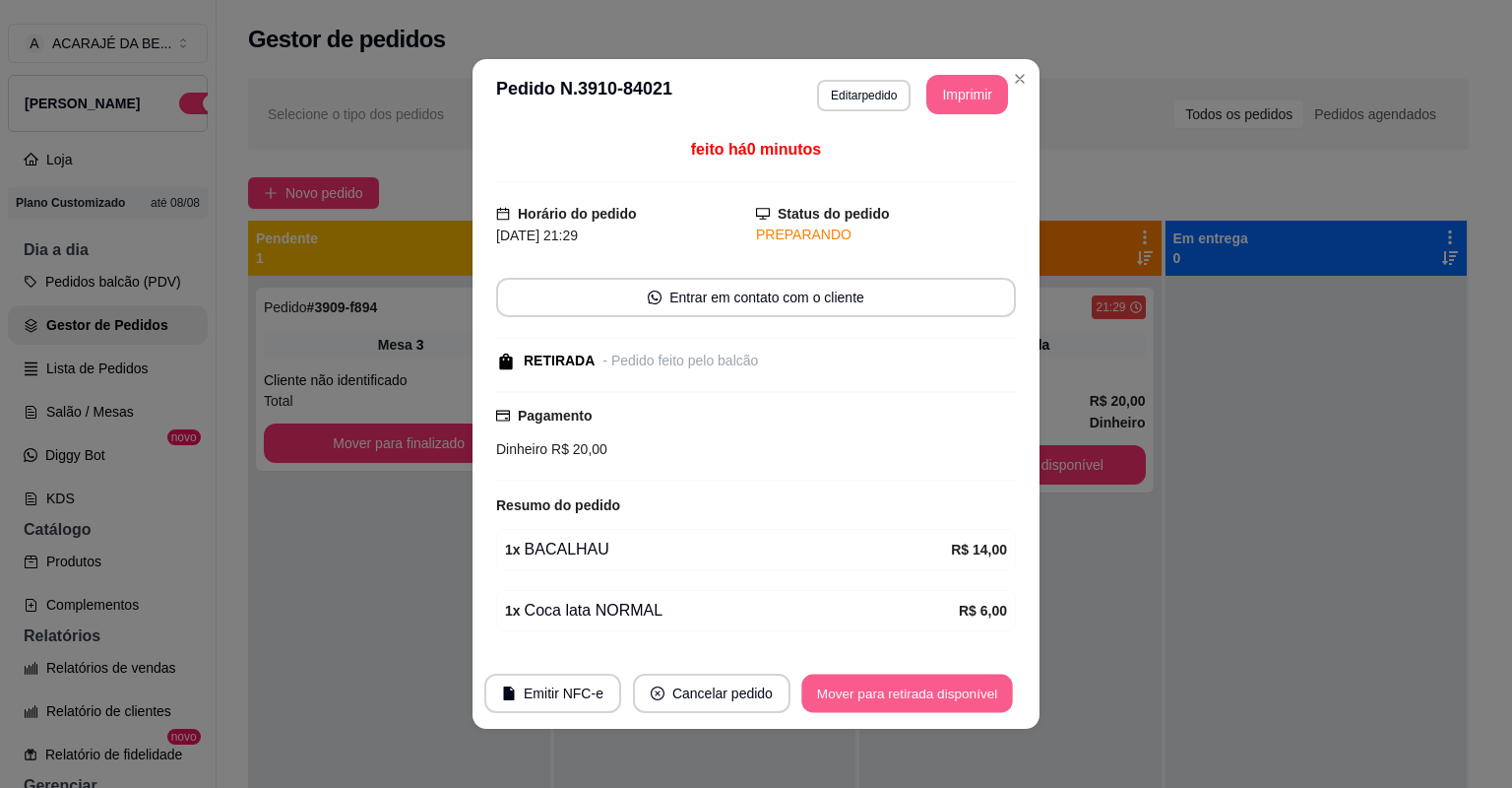 click on "Mover para retirada disponível" at bounding box center (907, 693) 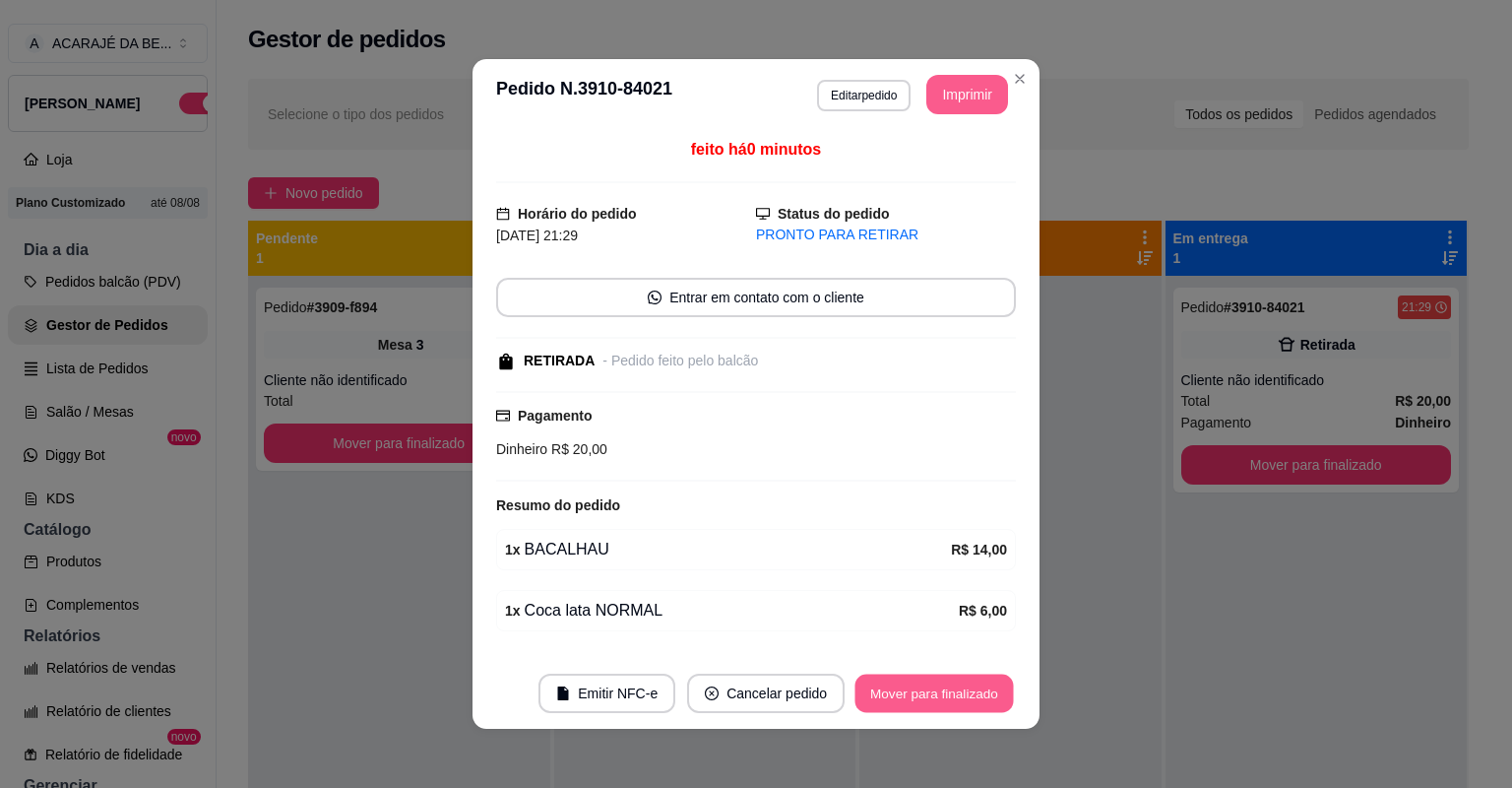 click on "Mover para finalizado" at bounding box center (934, 693) 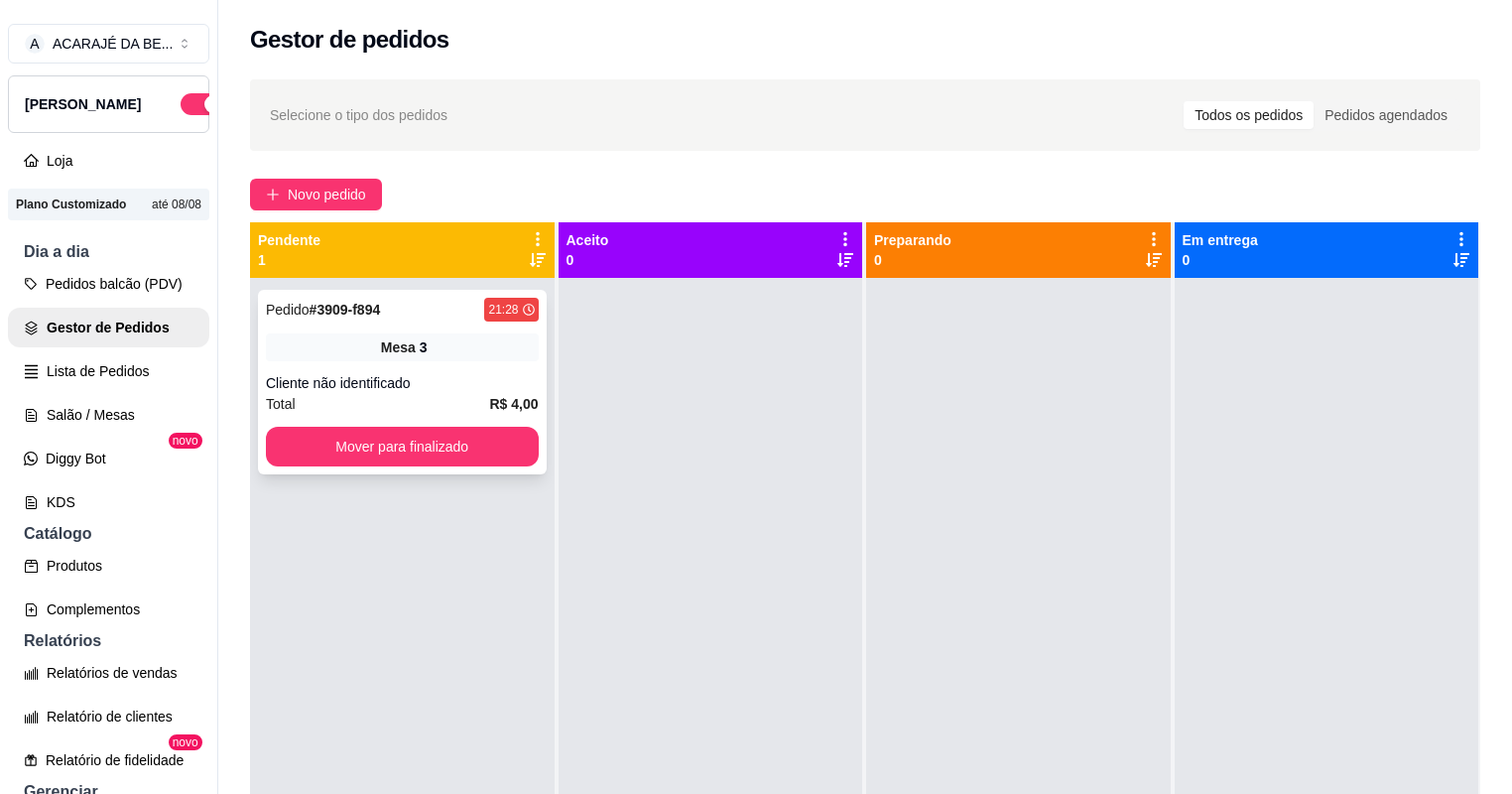 click on "Cliente não identificado" at bounding box center [402, 383] 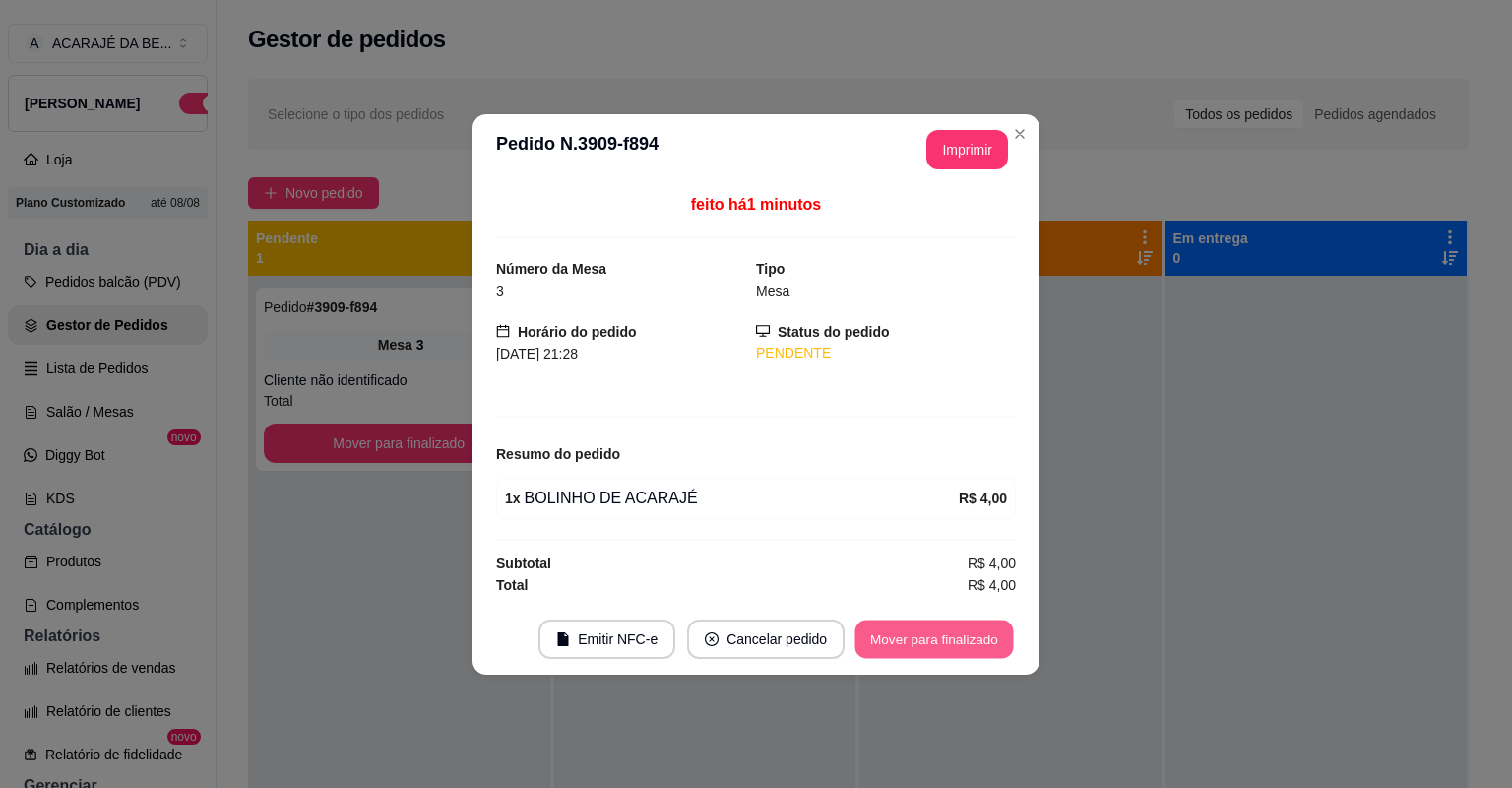 click on "Mover para finalizado" at bounding box center [934, 638] 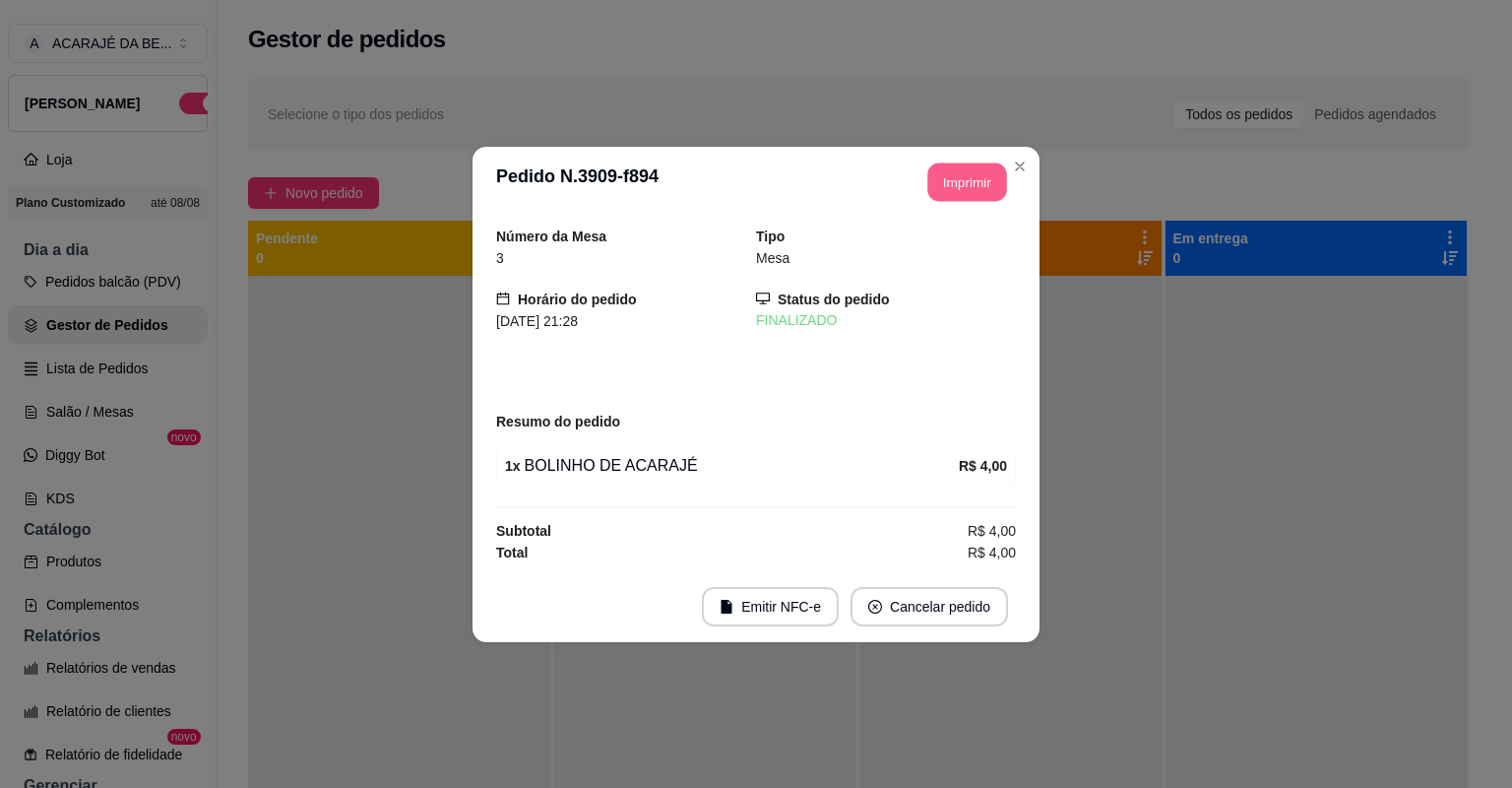 click on "Imprimir" at bounding box center [968, 181] 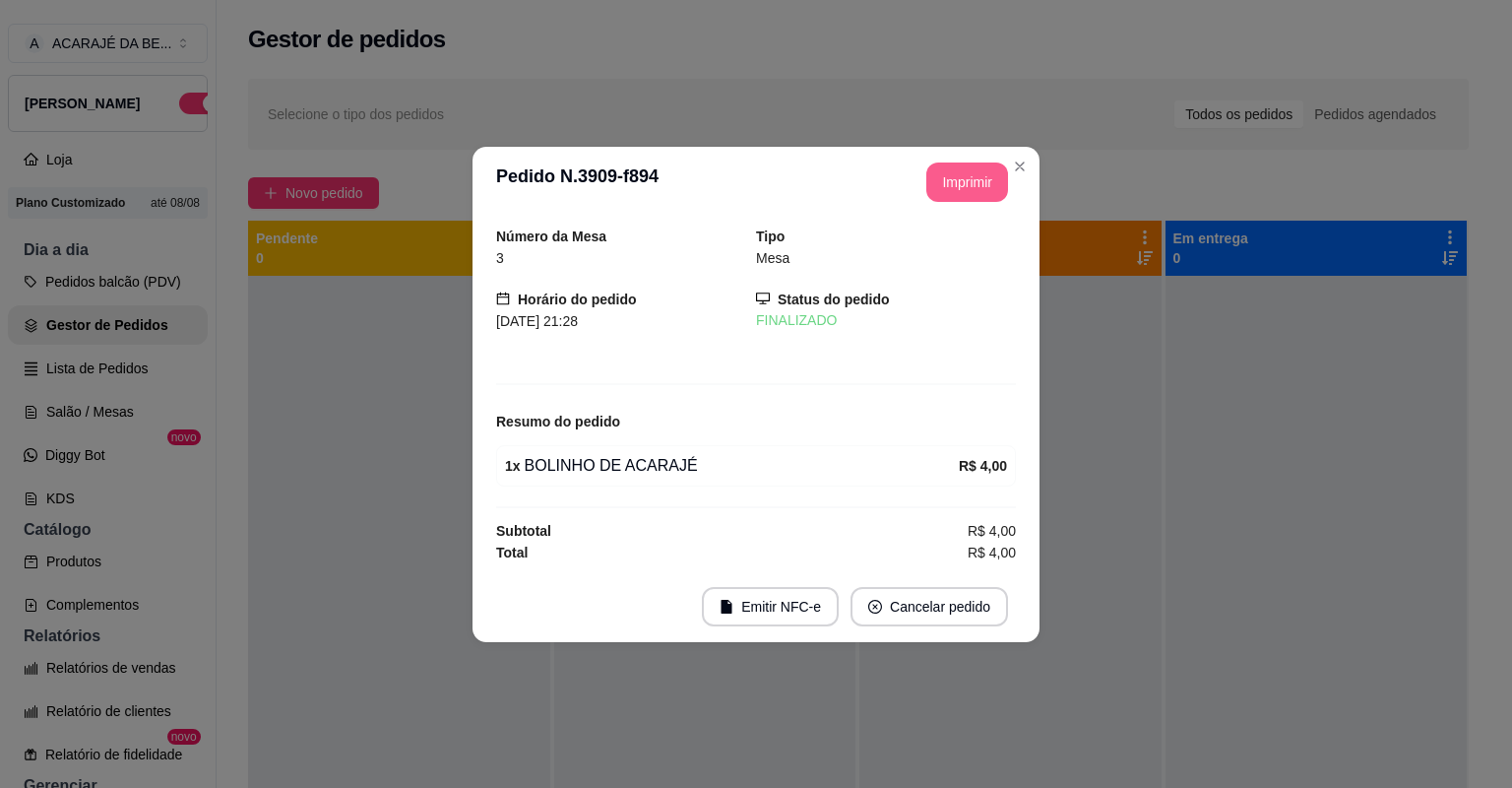 scroll, scrollTop: 0, scrollLeft: 0, axis: both 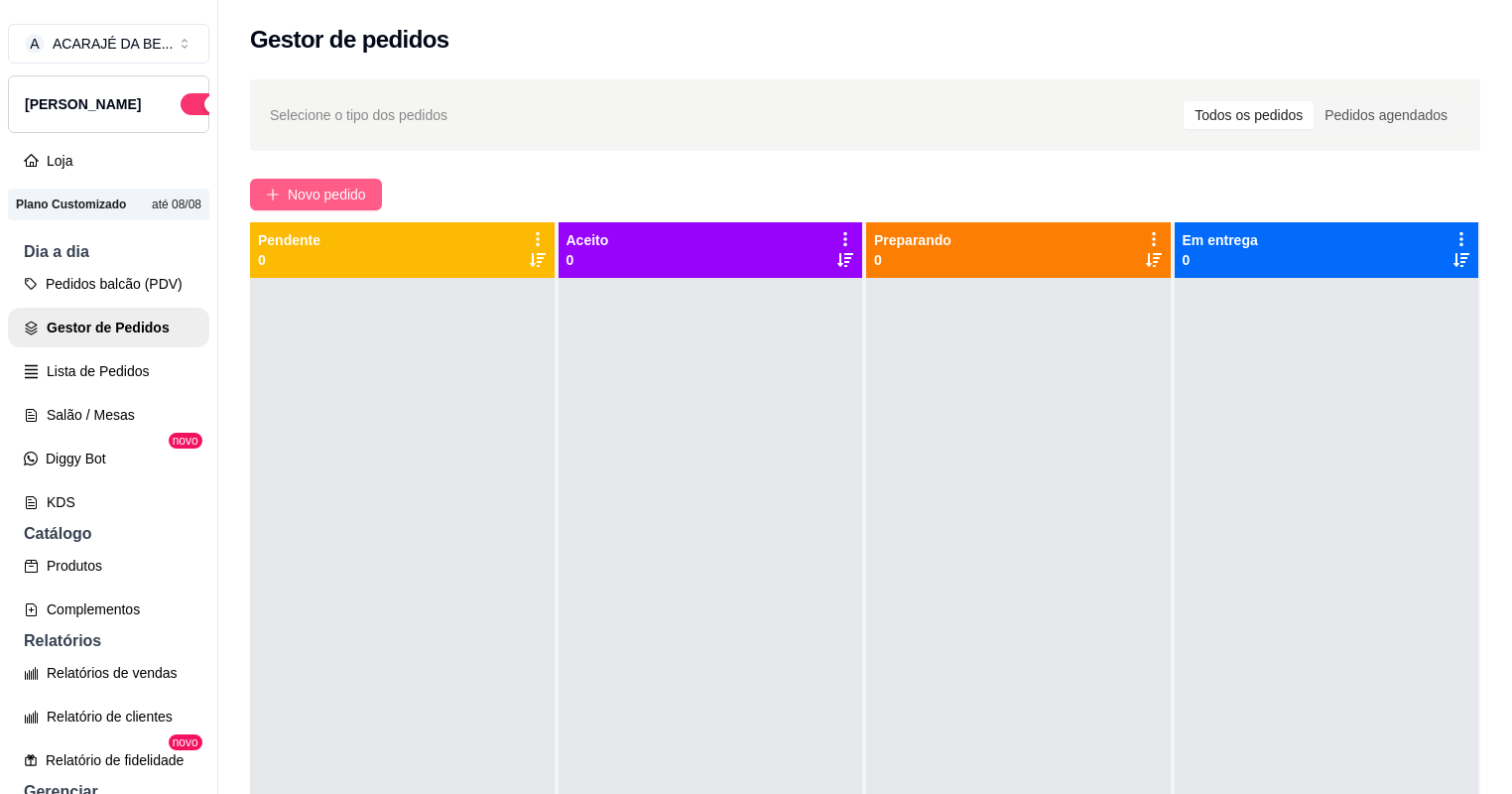 click on "Novo pedido" at bounding box center (326, 195) 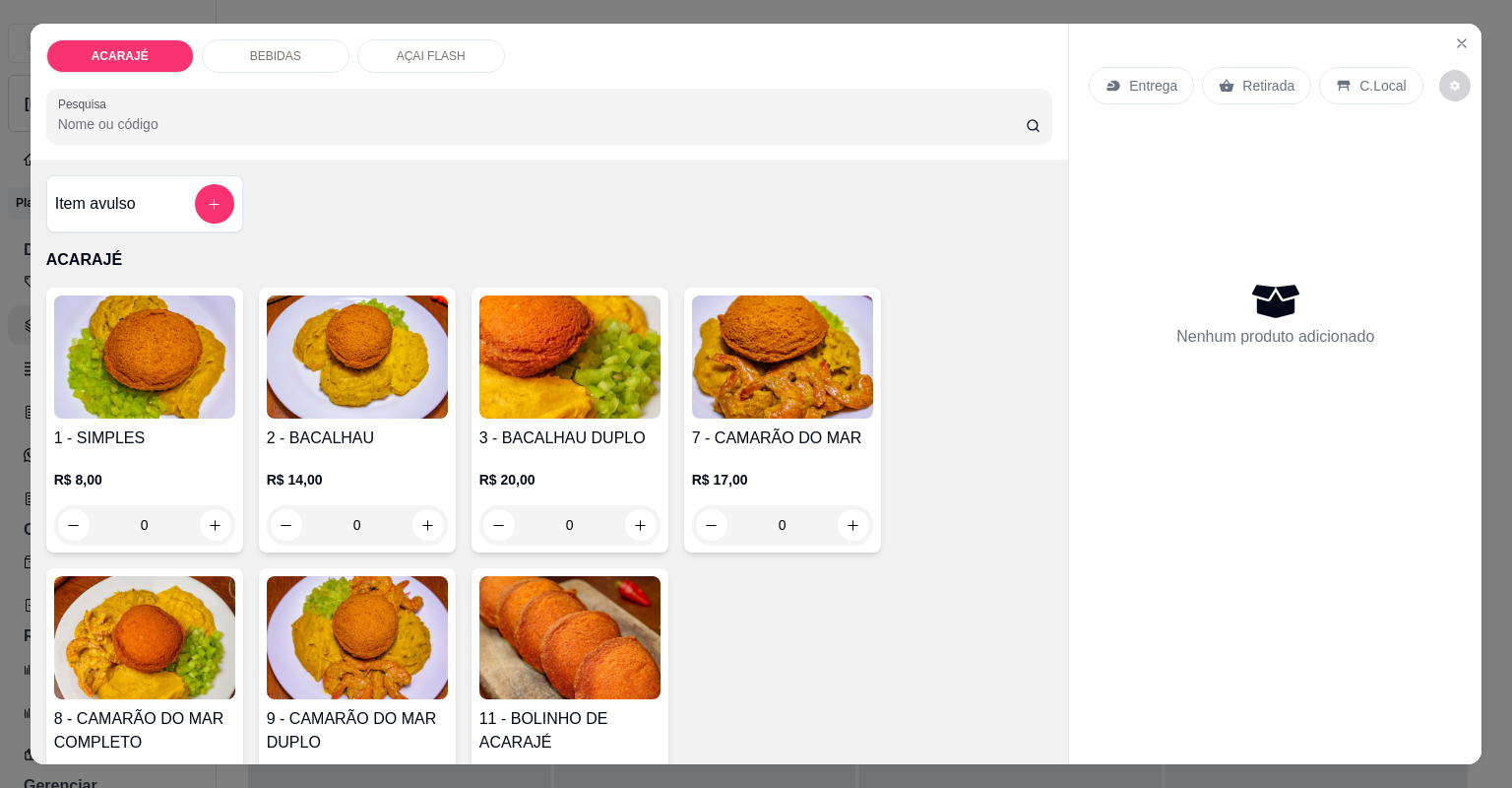 scroll, scrollTop: 79, scrollLeft: 0, axis: vertical 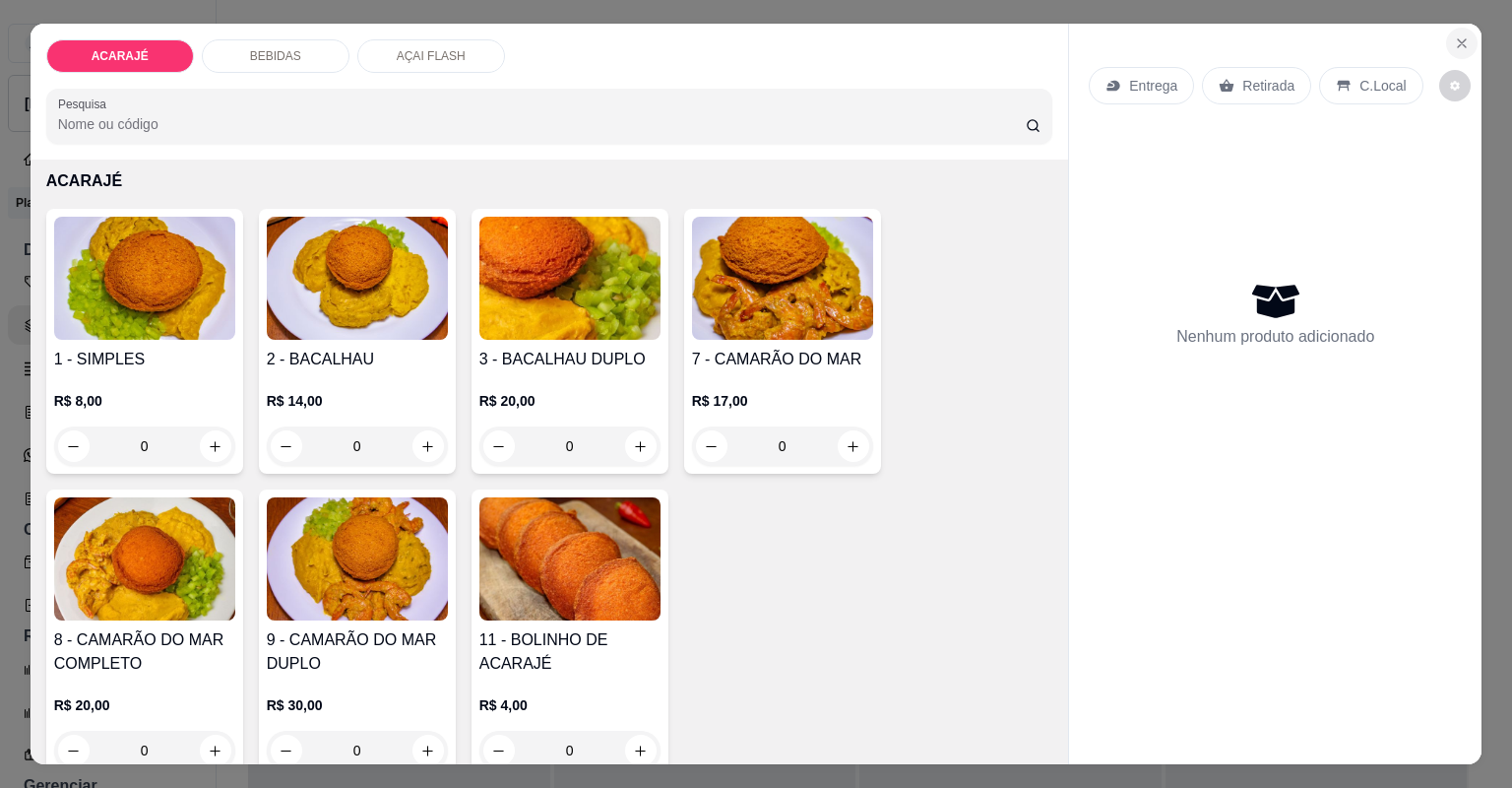 click 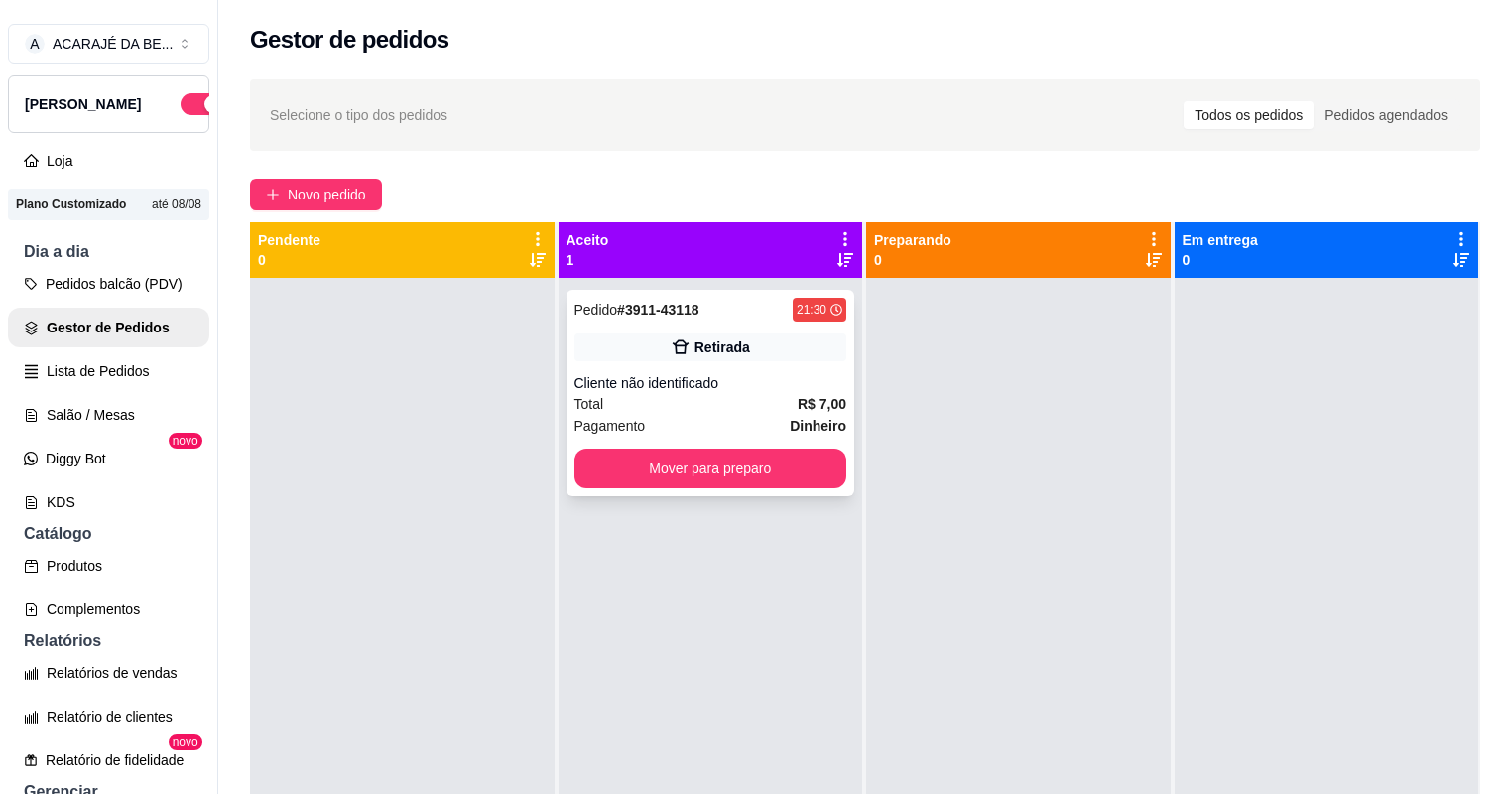 click on "Cliente não identificado" at bounding box center [710, 383] 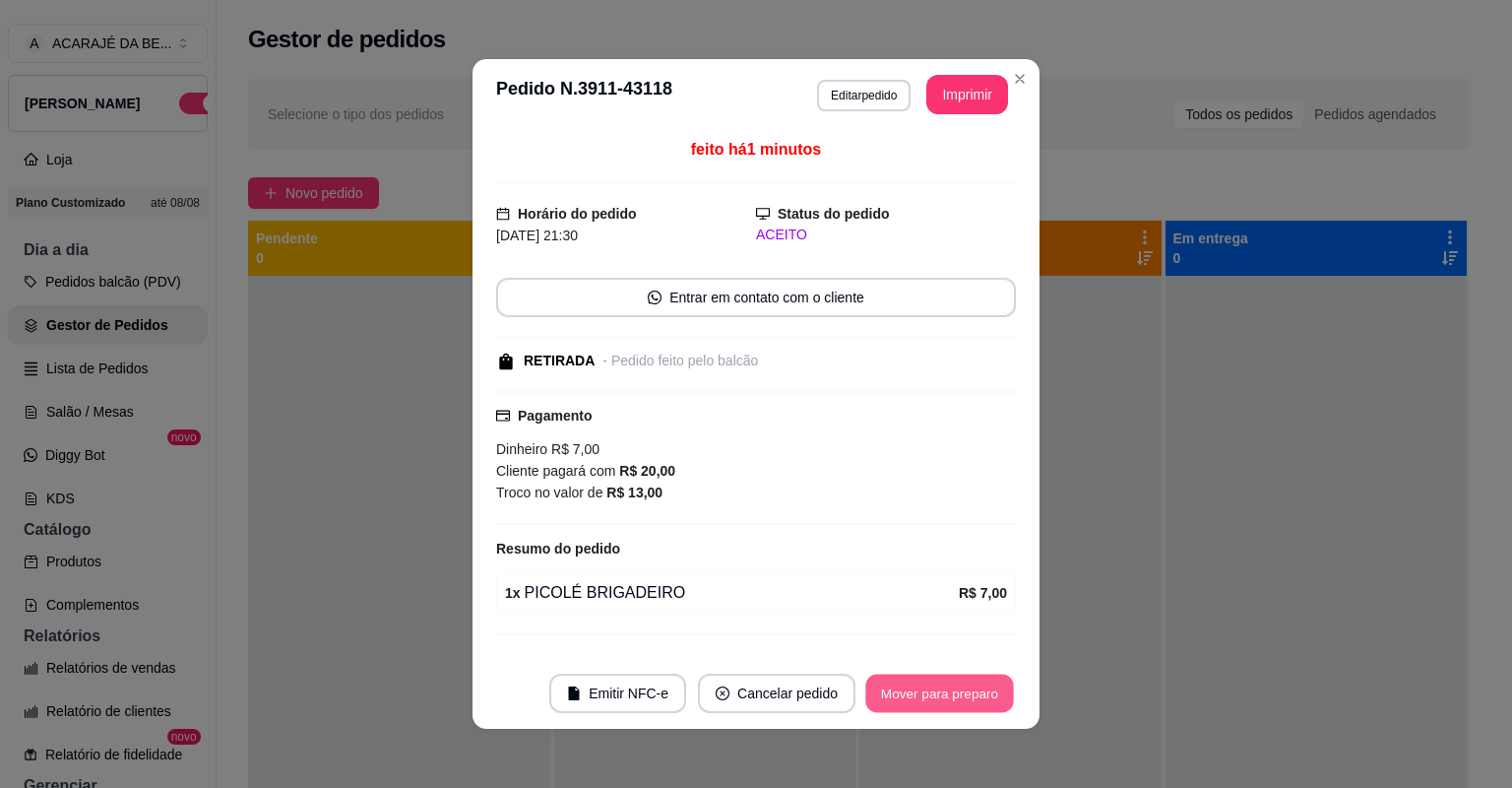 click on "Mover para preparo" at bounding box center (939, 693) 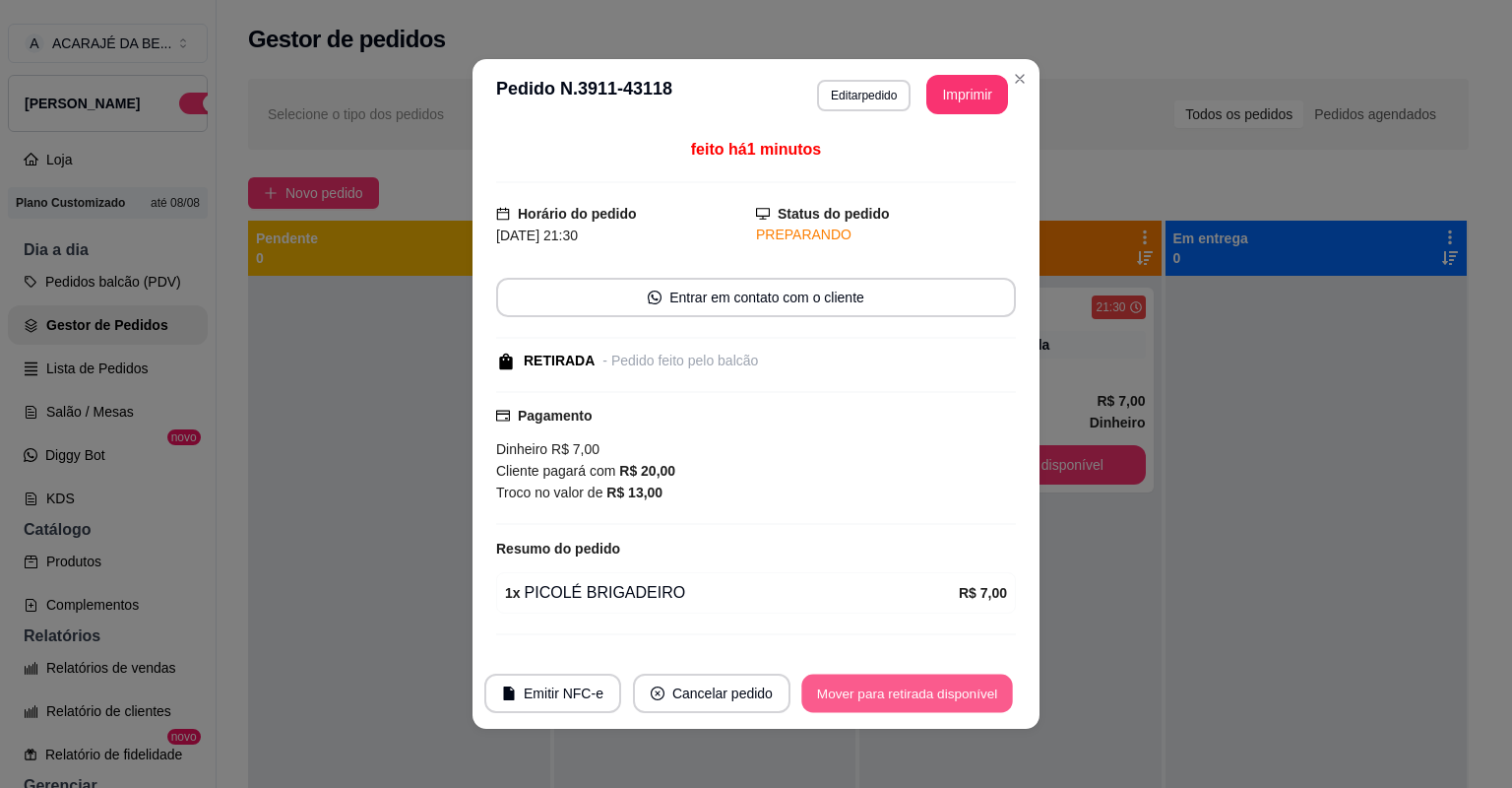 click on "Mover para retirada disponível" at bounding box center (907, 693) 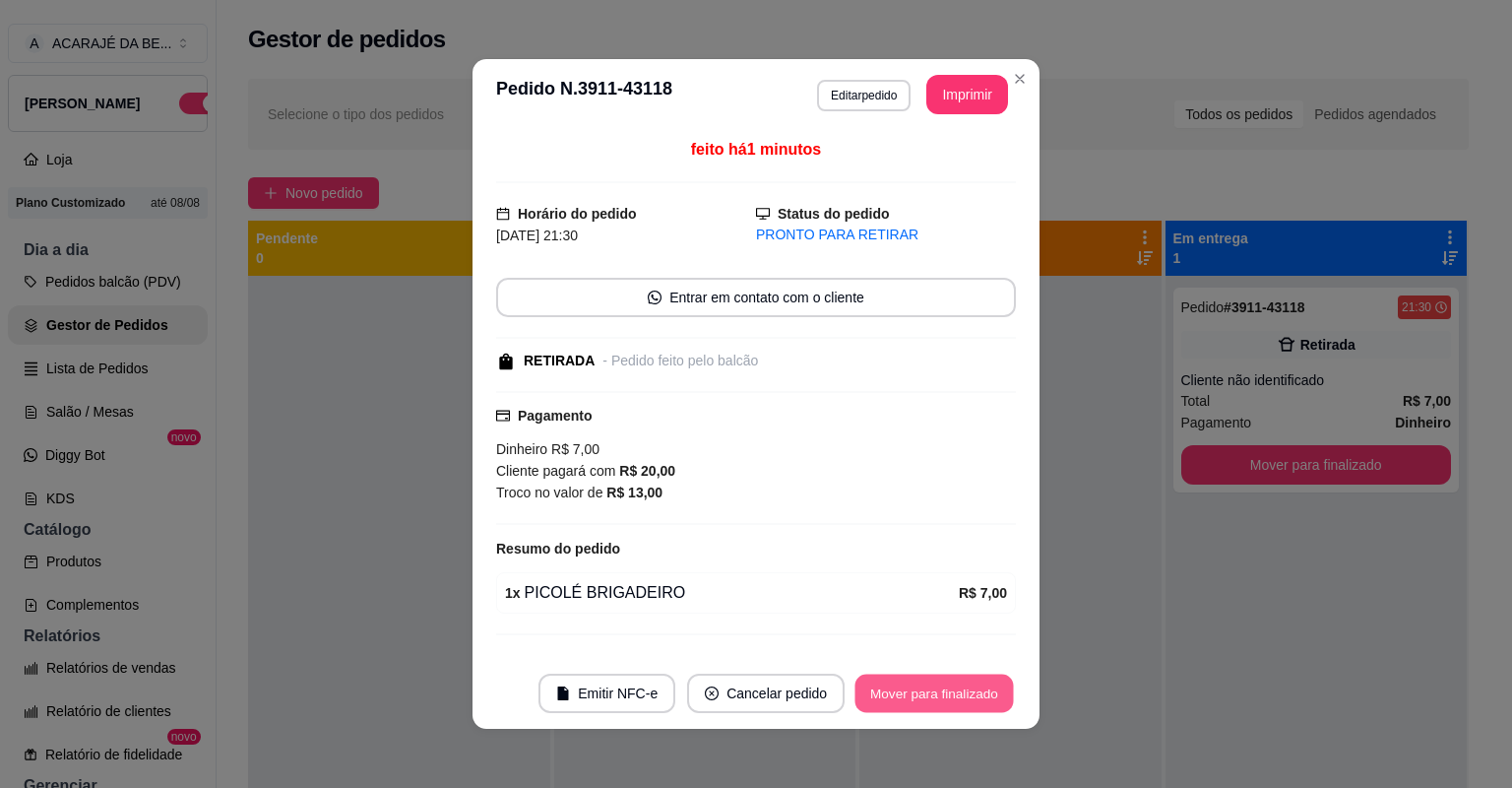 click on "Mover para finalizado" at bounding box center (934, 693) 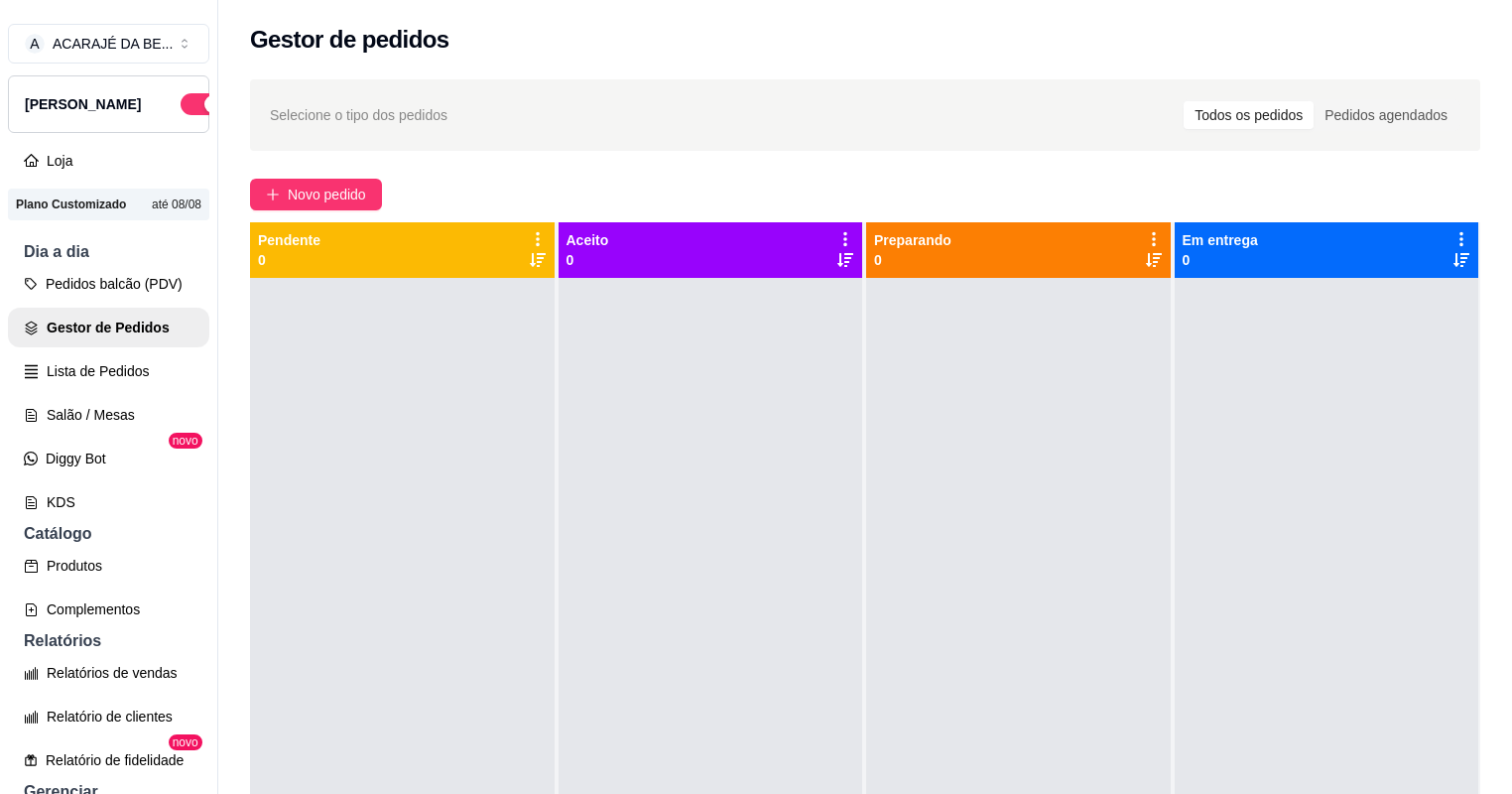 click at bounding box center [710, 675] 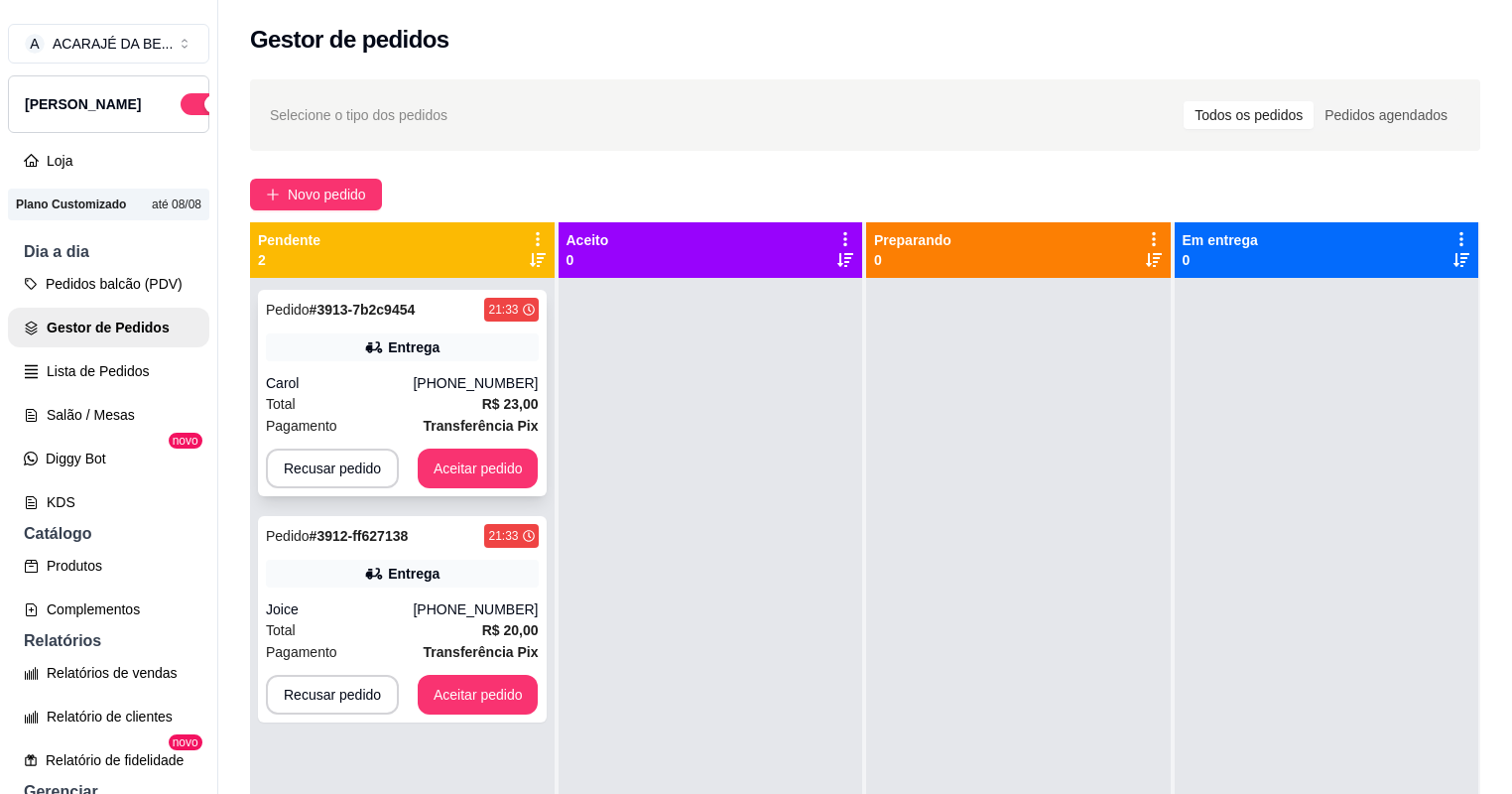 click on "[PHONE_NUMBER]" at bounding box center [475, 383] 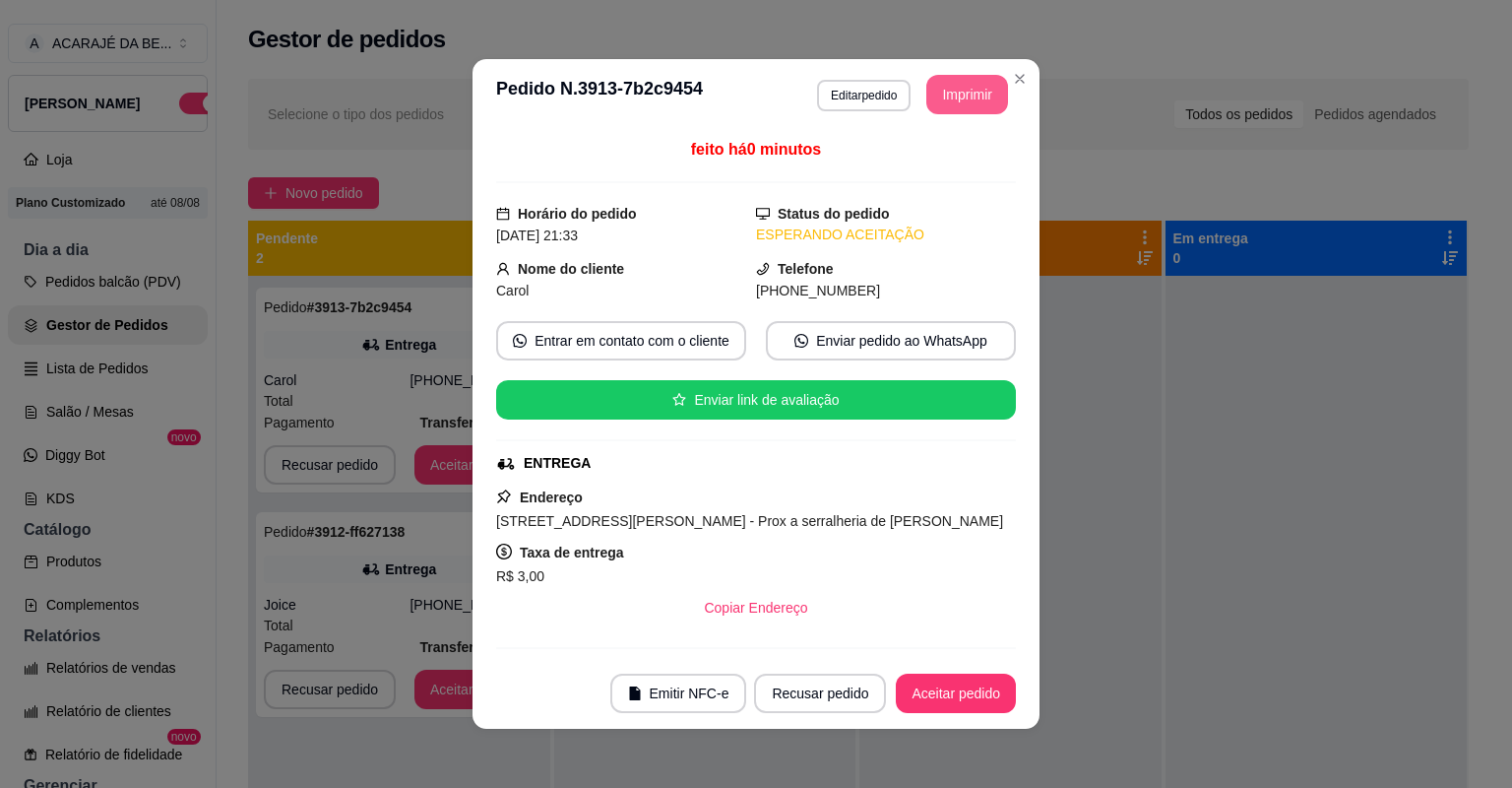 click on "Imprimir" at bounding box center [967, 95] 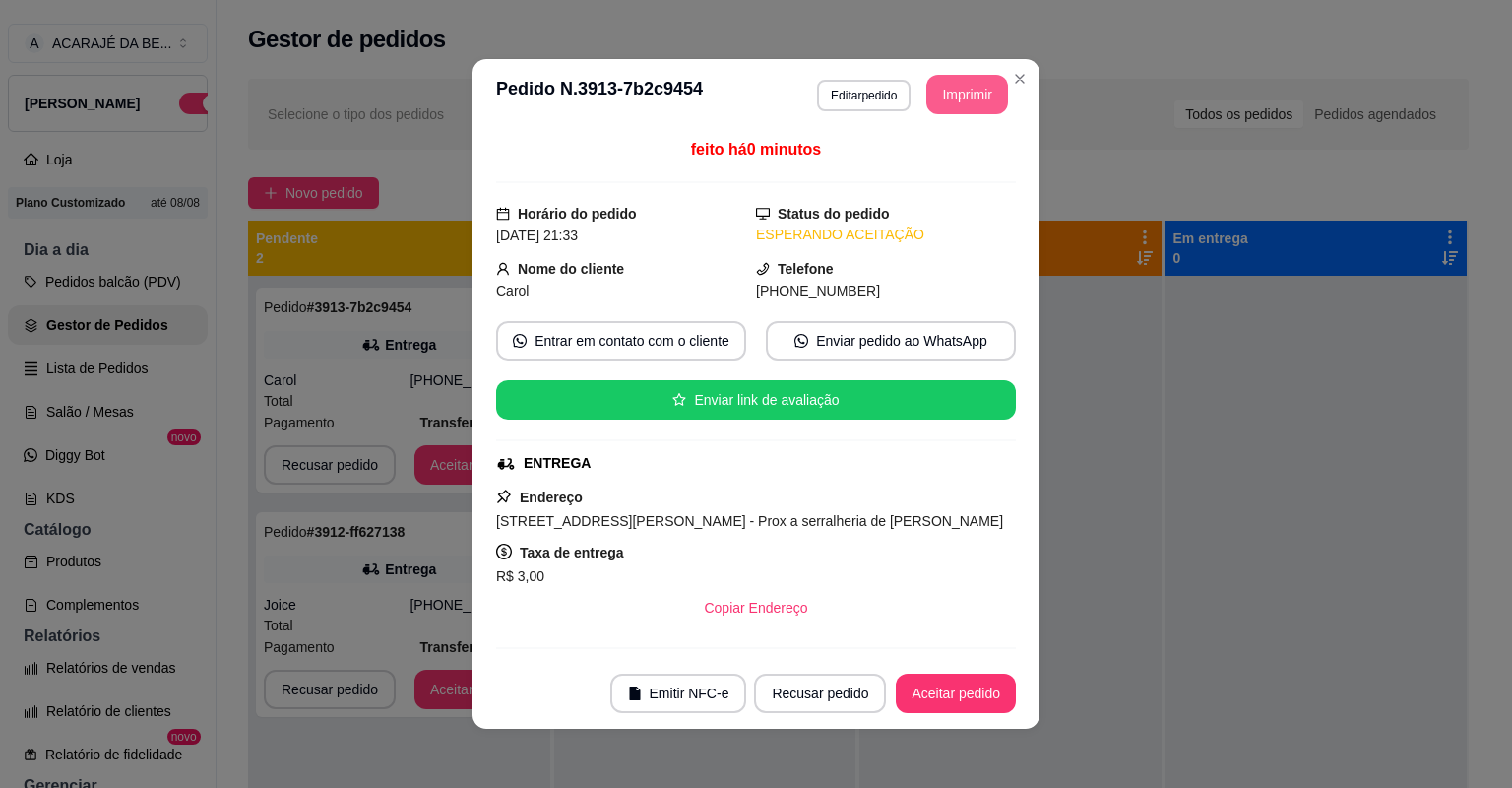 scroll, scrollTop: 0, scrollLeft: 0, axis: both 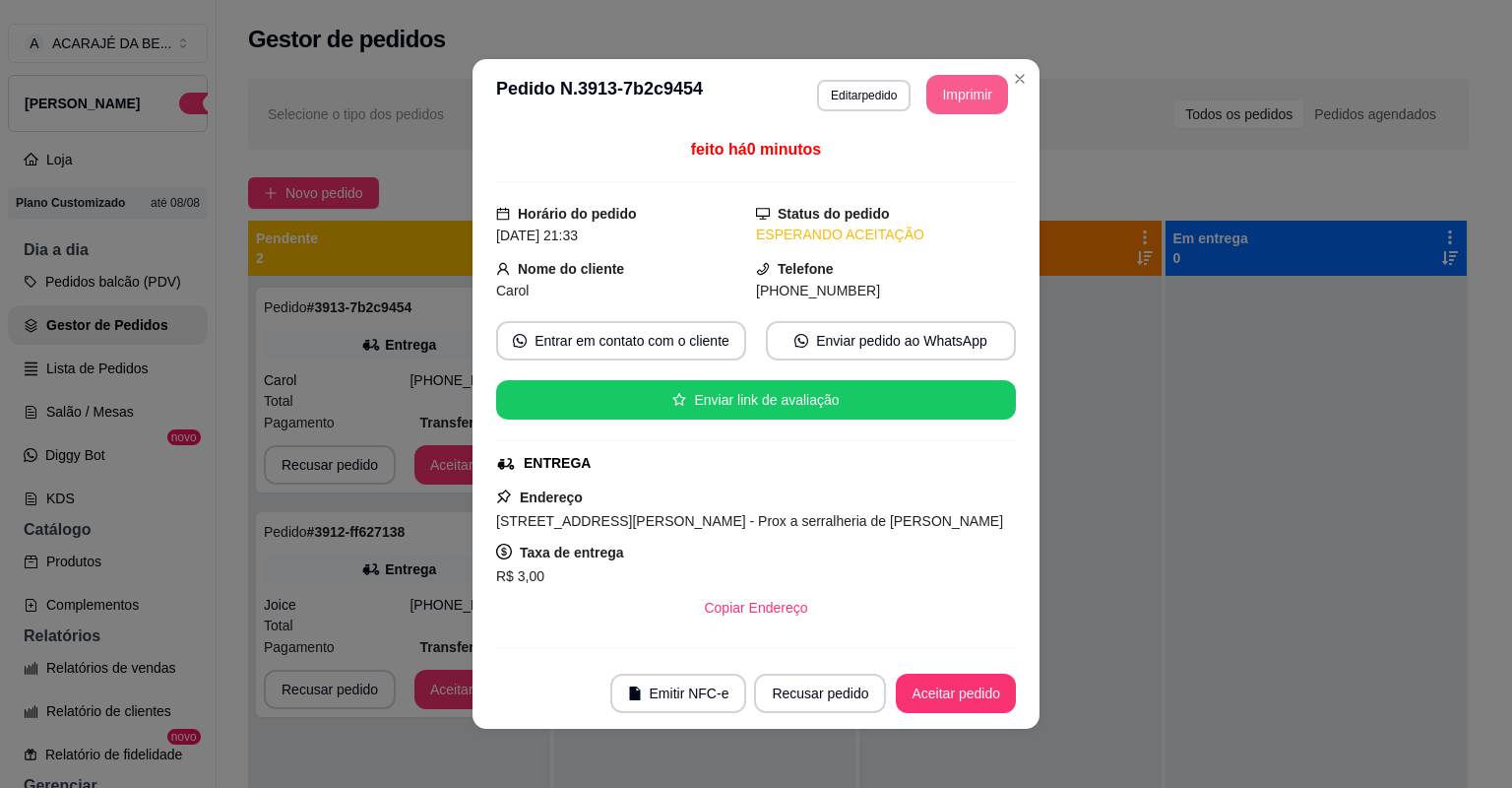 click on "Aceitar pedido" at bounding box center [956, 693] 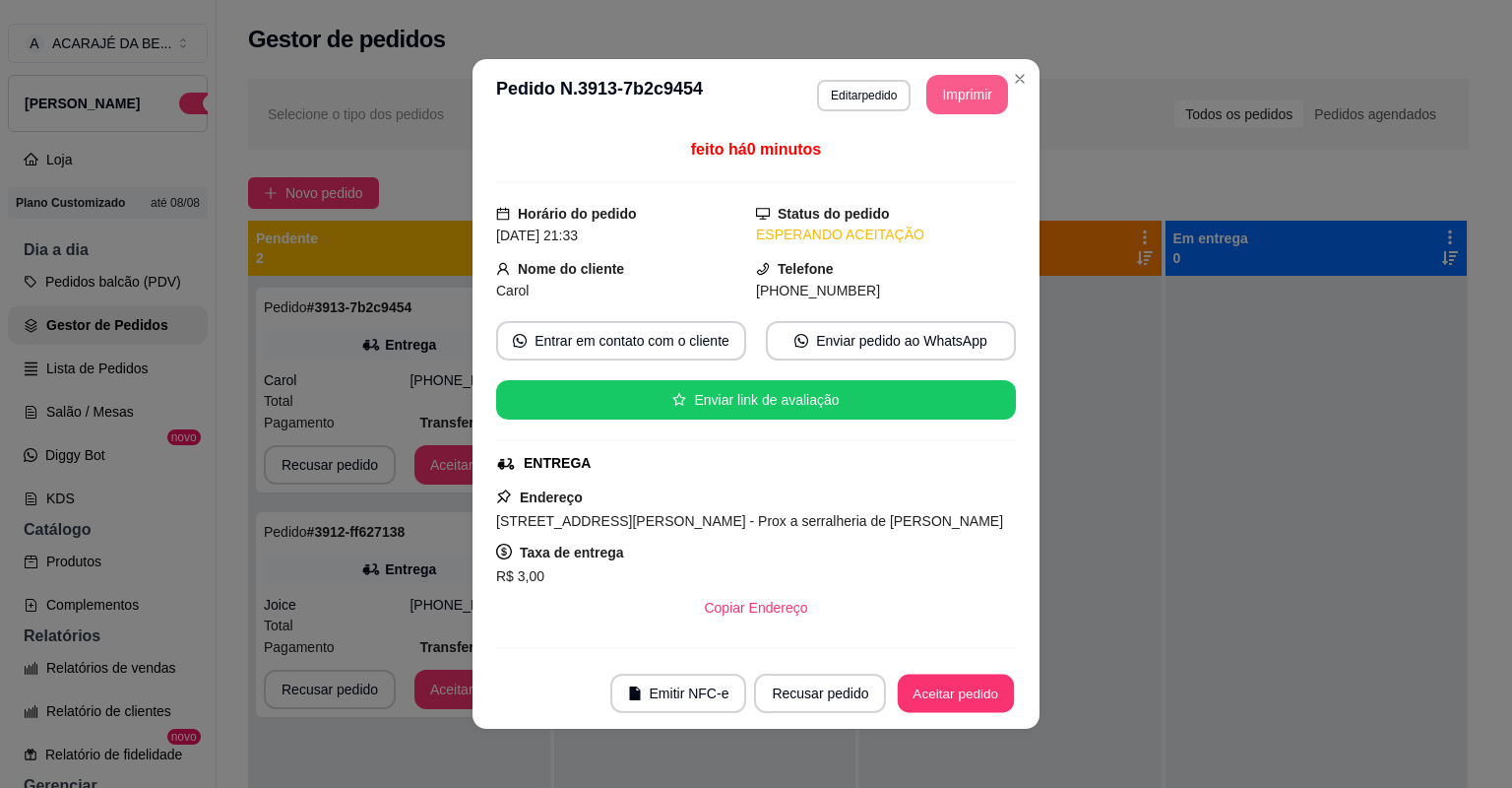 click on "Aceitar pedido" at bounding box center (956, 693) 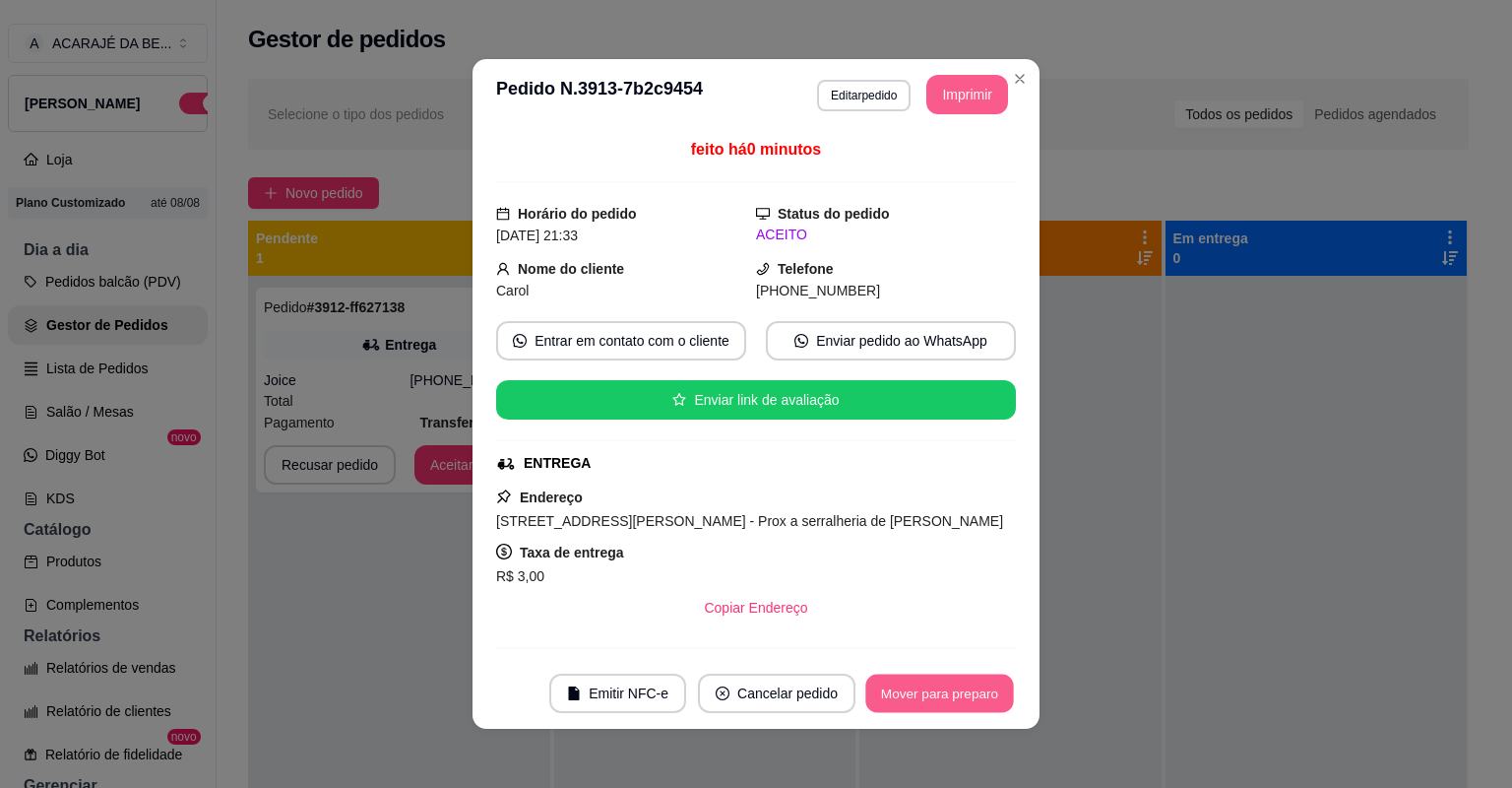 click on "Mover para preparo" at bounding box center [939, 693] 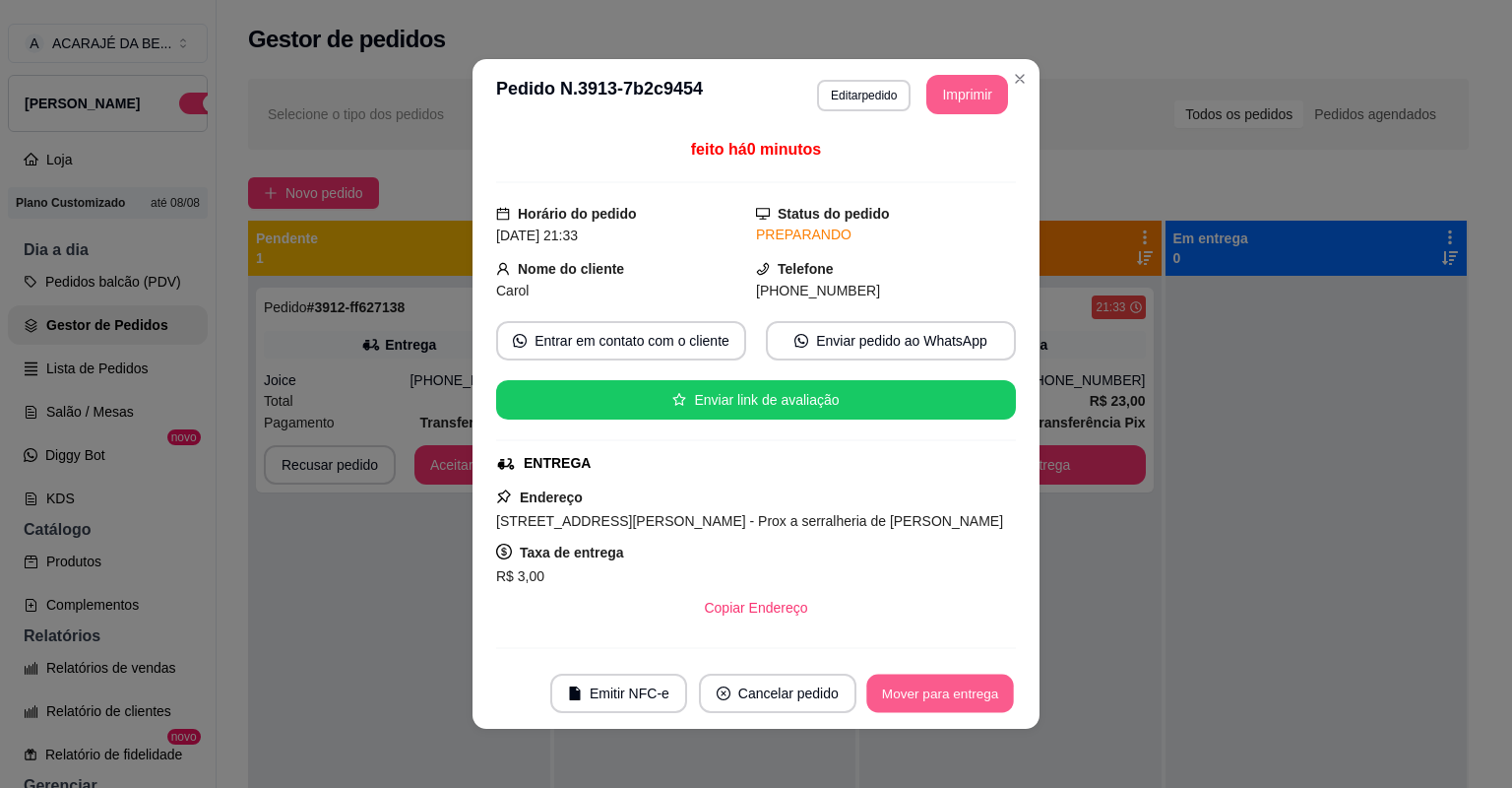 click on "Mover para entrega" at bounding box center [940, 693] 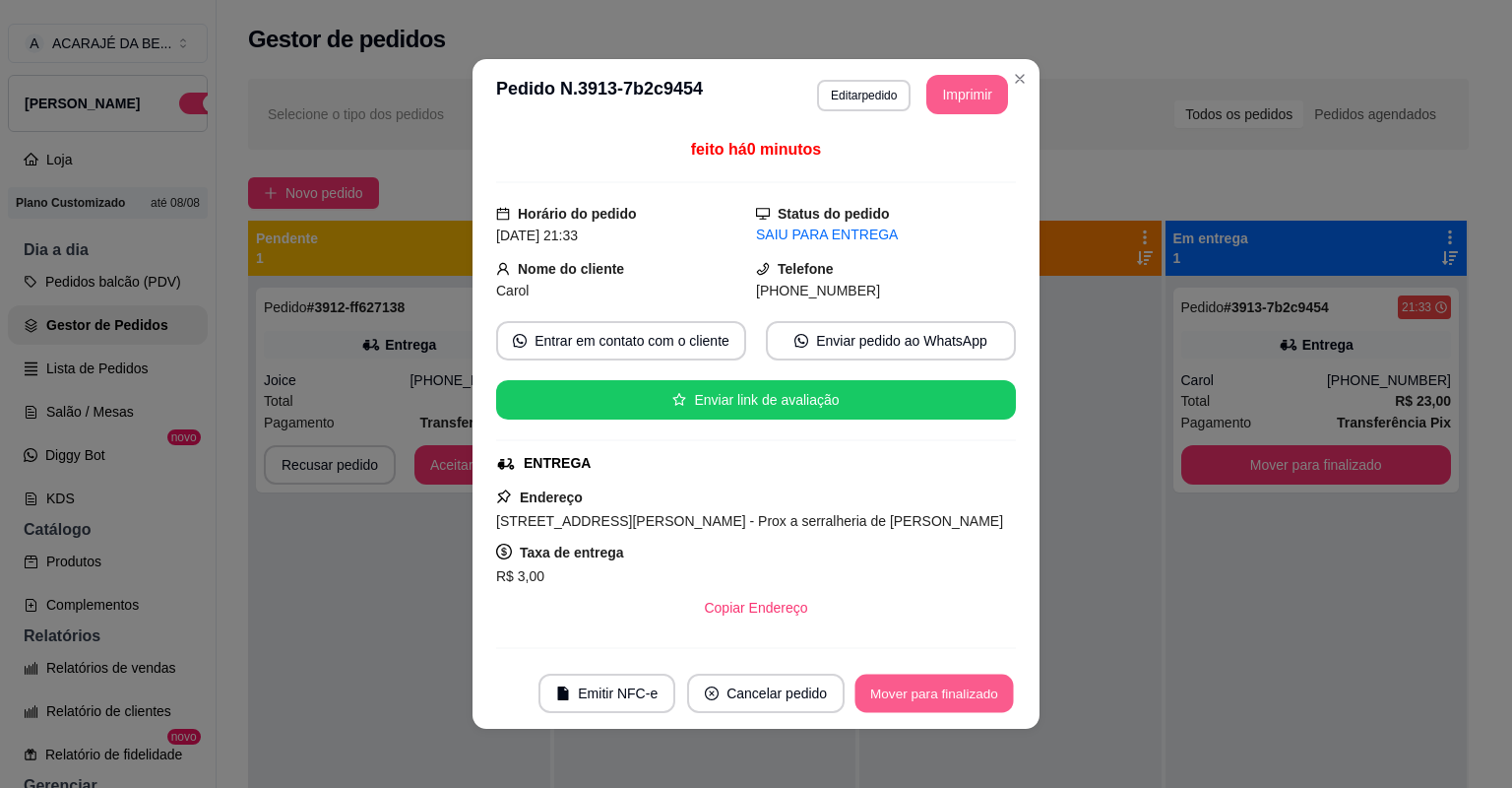 click on "Mover para finalizado" at bounding box center (934, 693) 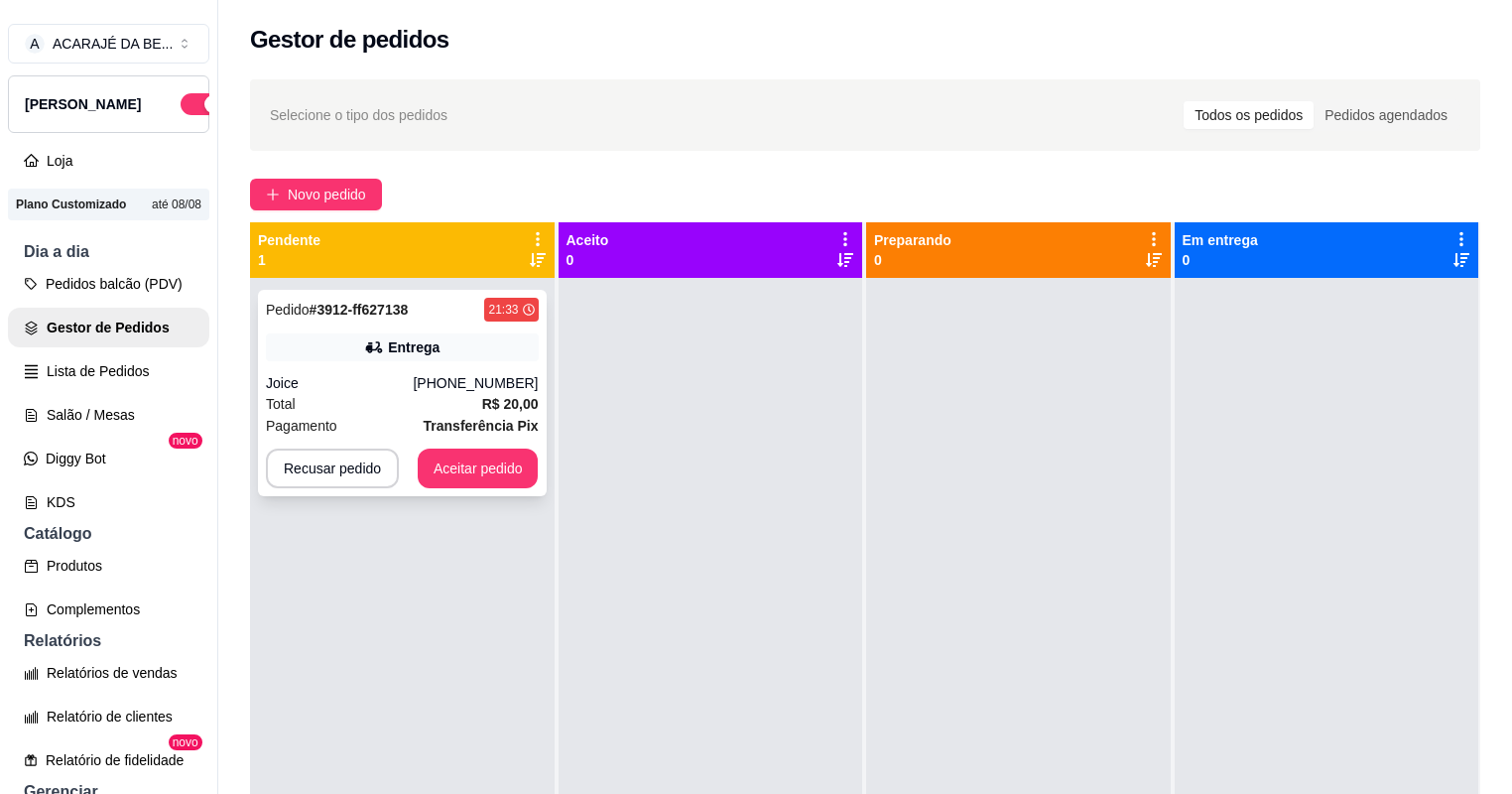 click on "Pedido  # 3912-ff627138 21:33 Entrega Joice [PHONE_NUMBER] Total R$ 20,00 Pagamento Transferência Pix Recusar pedido Aceitar pedido" at bounding box center (402, 393) 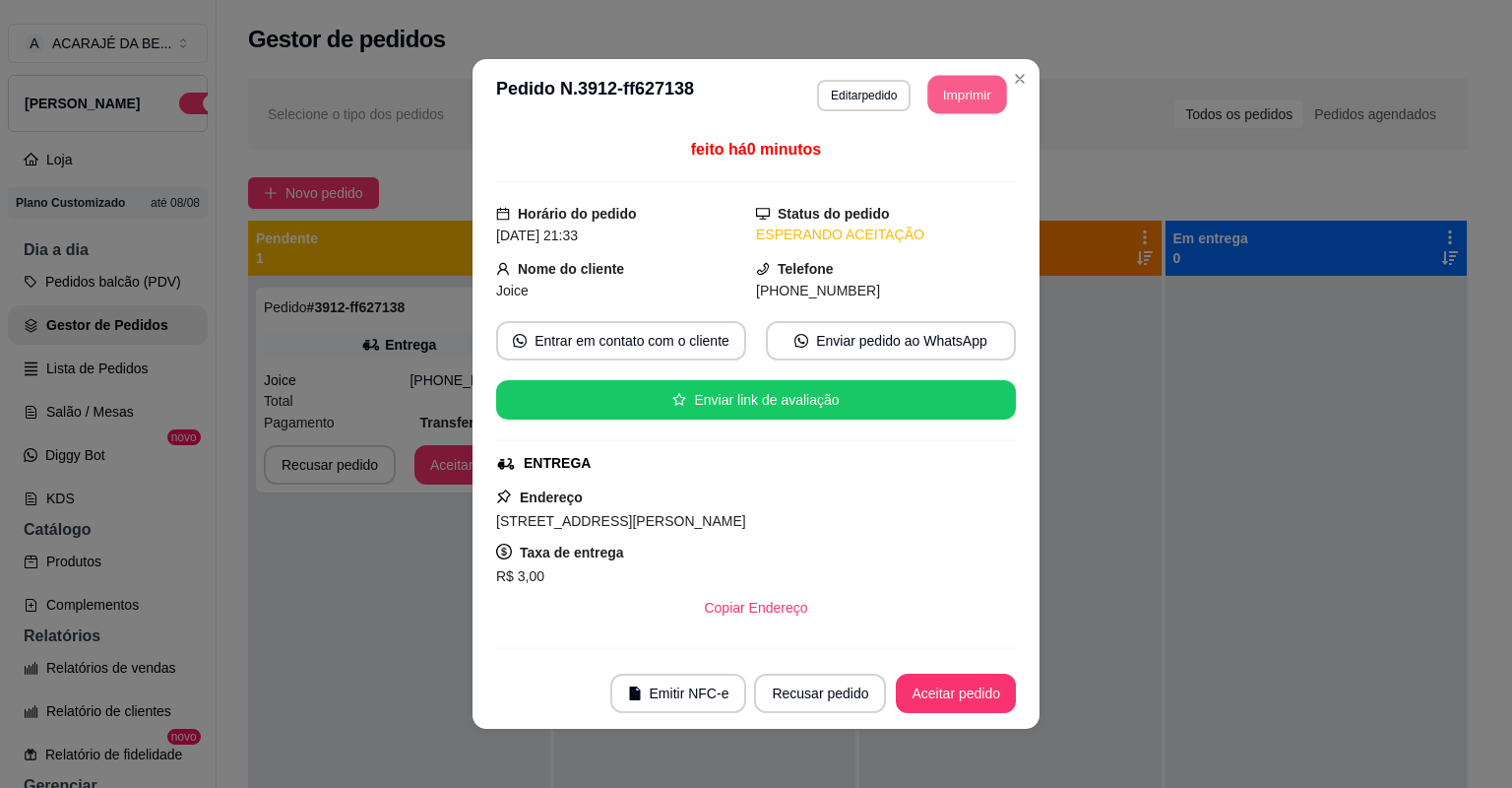 click on "Imprimir" at bounding box center [968, 95] 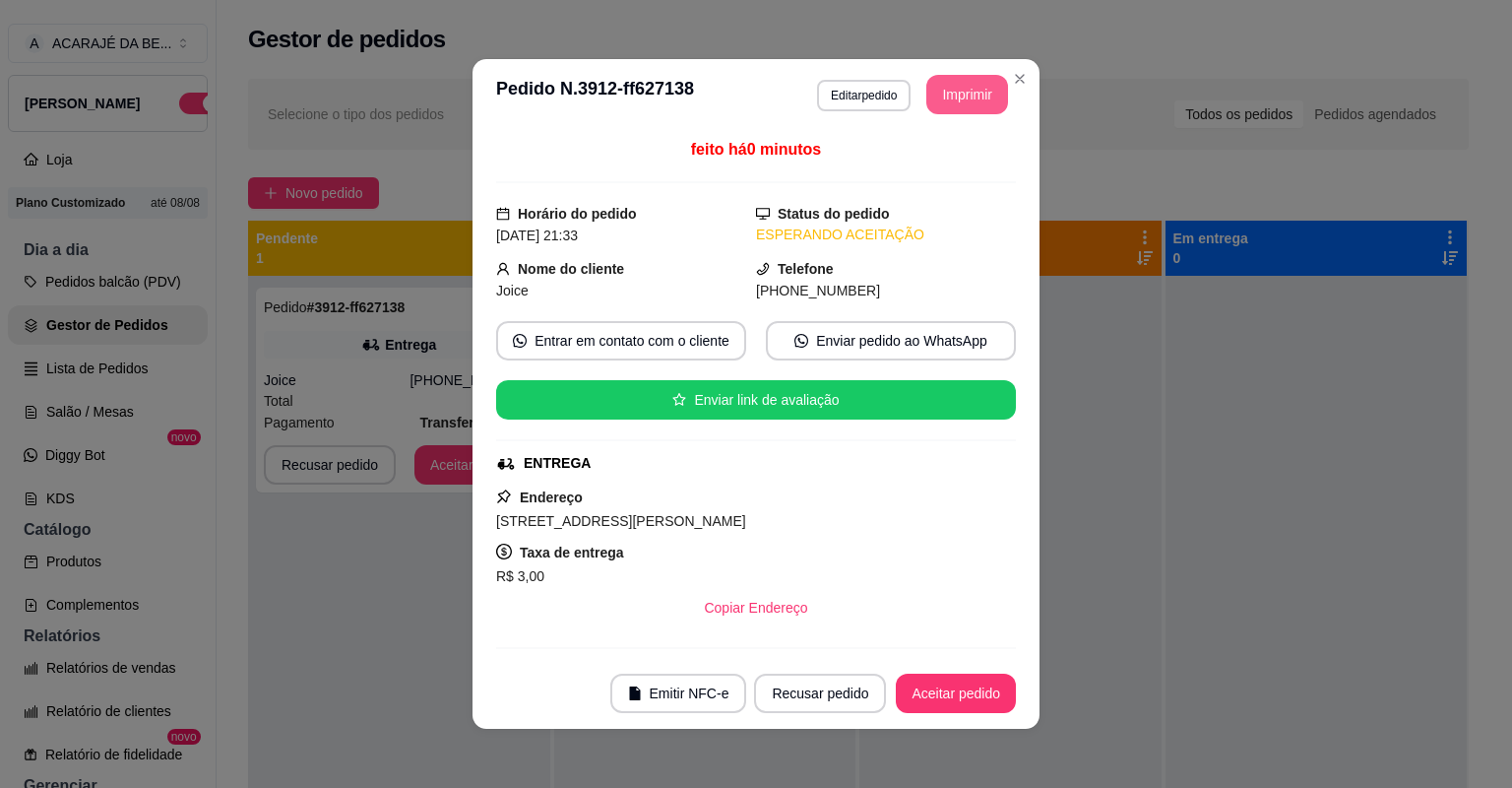 scroll, scrollTop: 0, scrollLeft: 0, axis: both 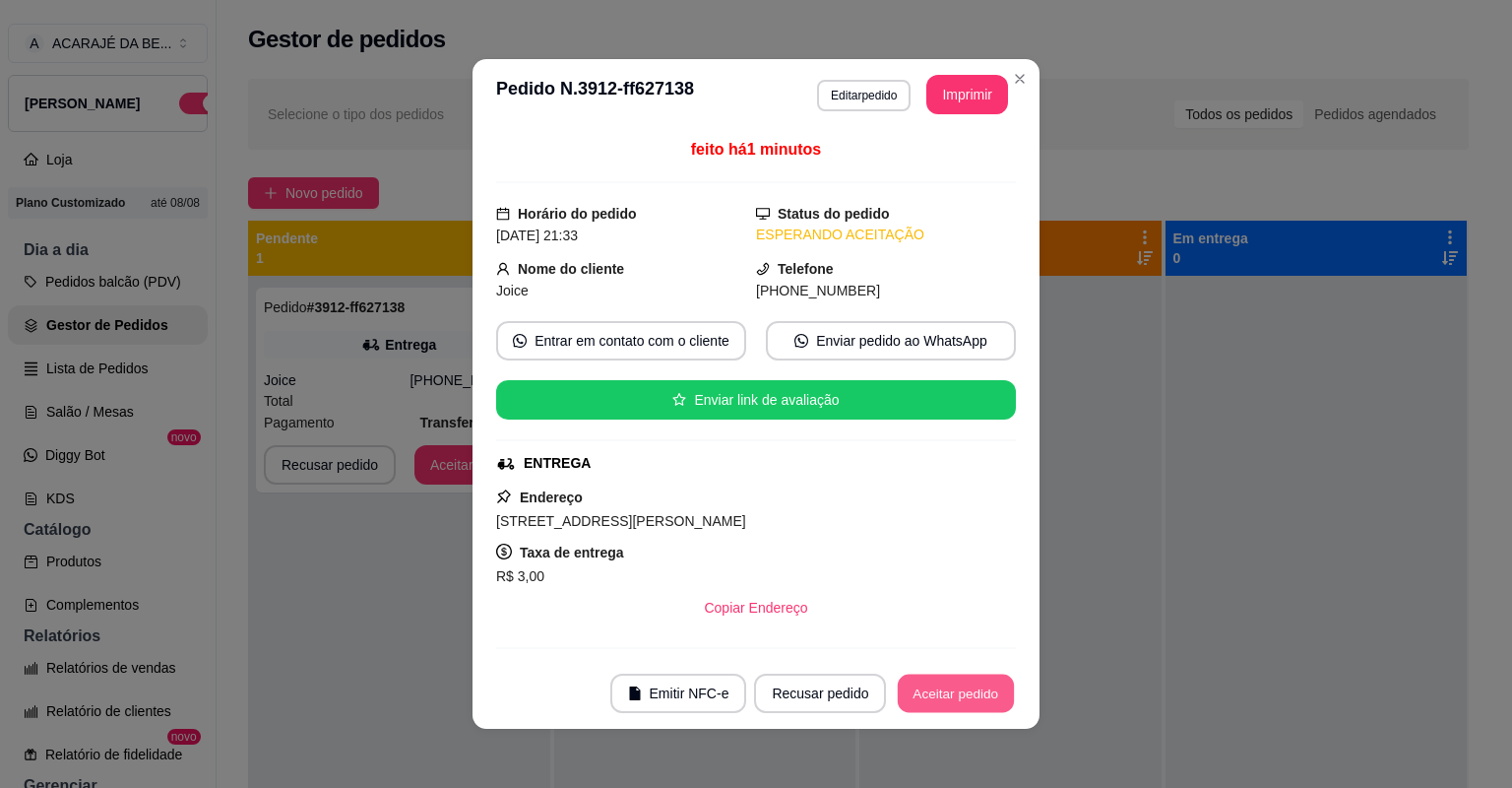 click on "Aceitar pedido" at bounding box center (956, 693) 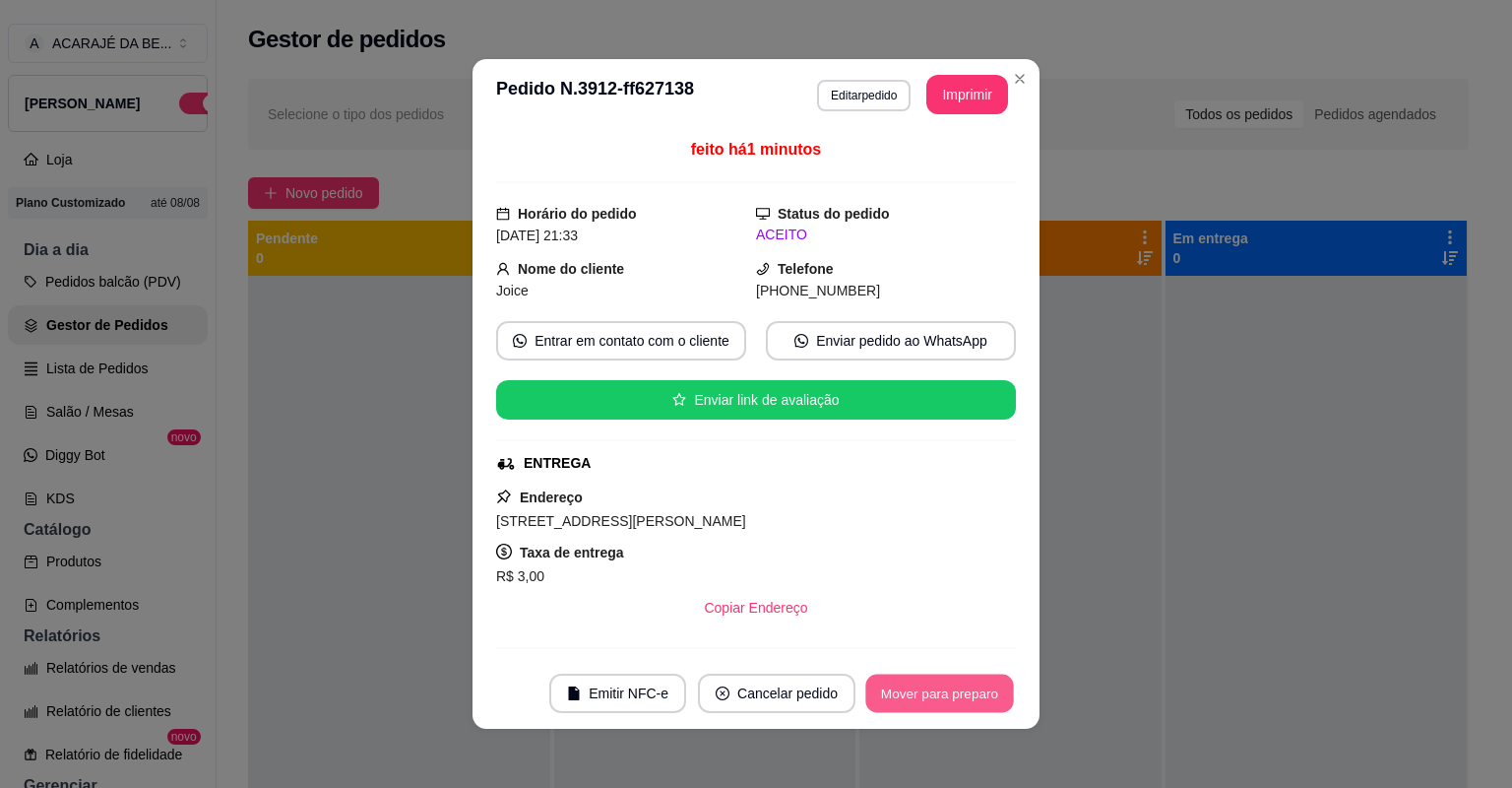 click on "Mover para preparo" at bounding box center [939, 693] 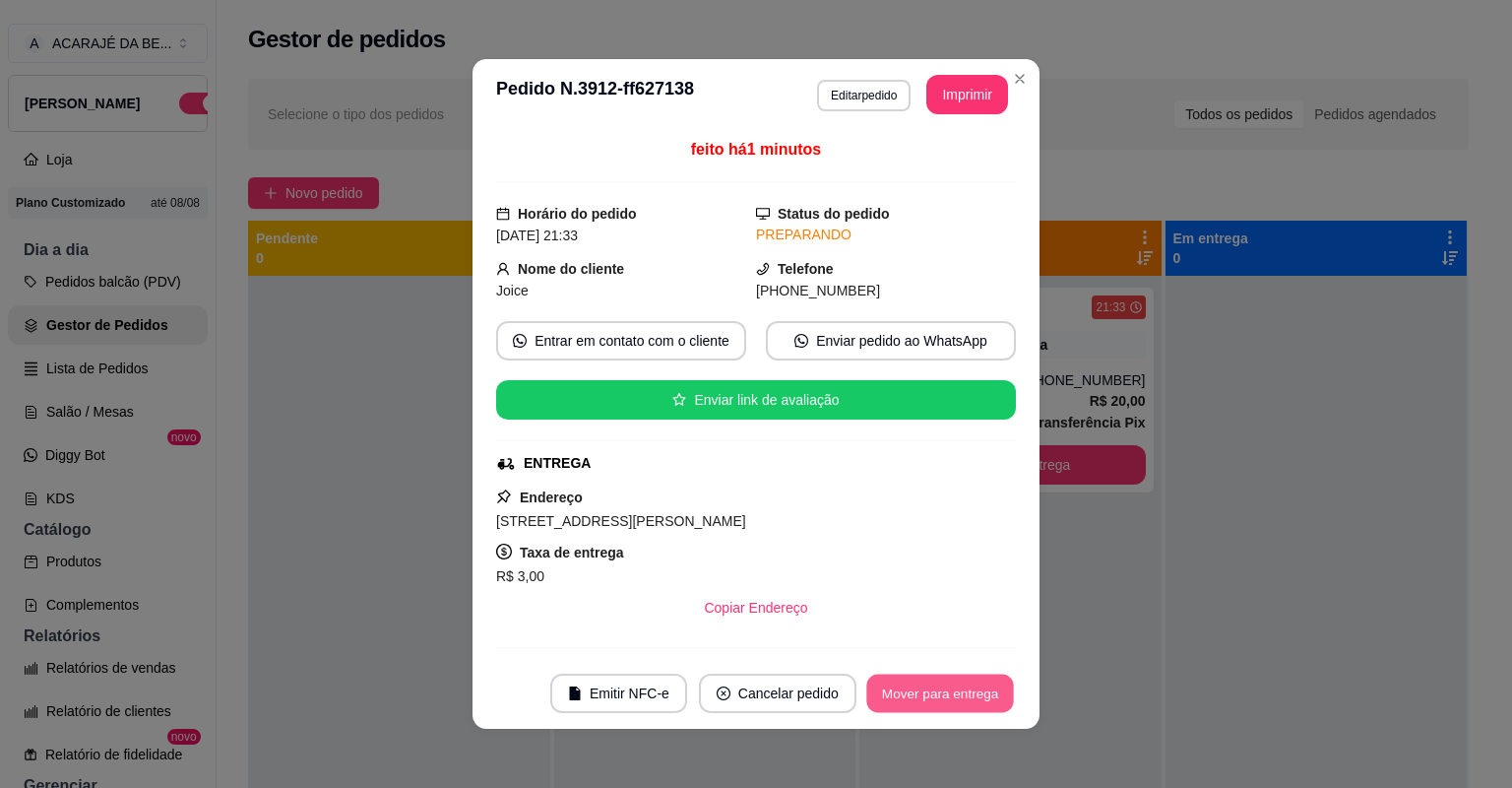 click on "Mover para entrega" at bounding box center (940, 693) 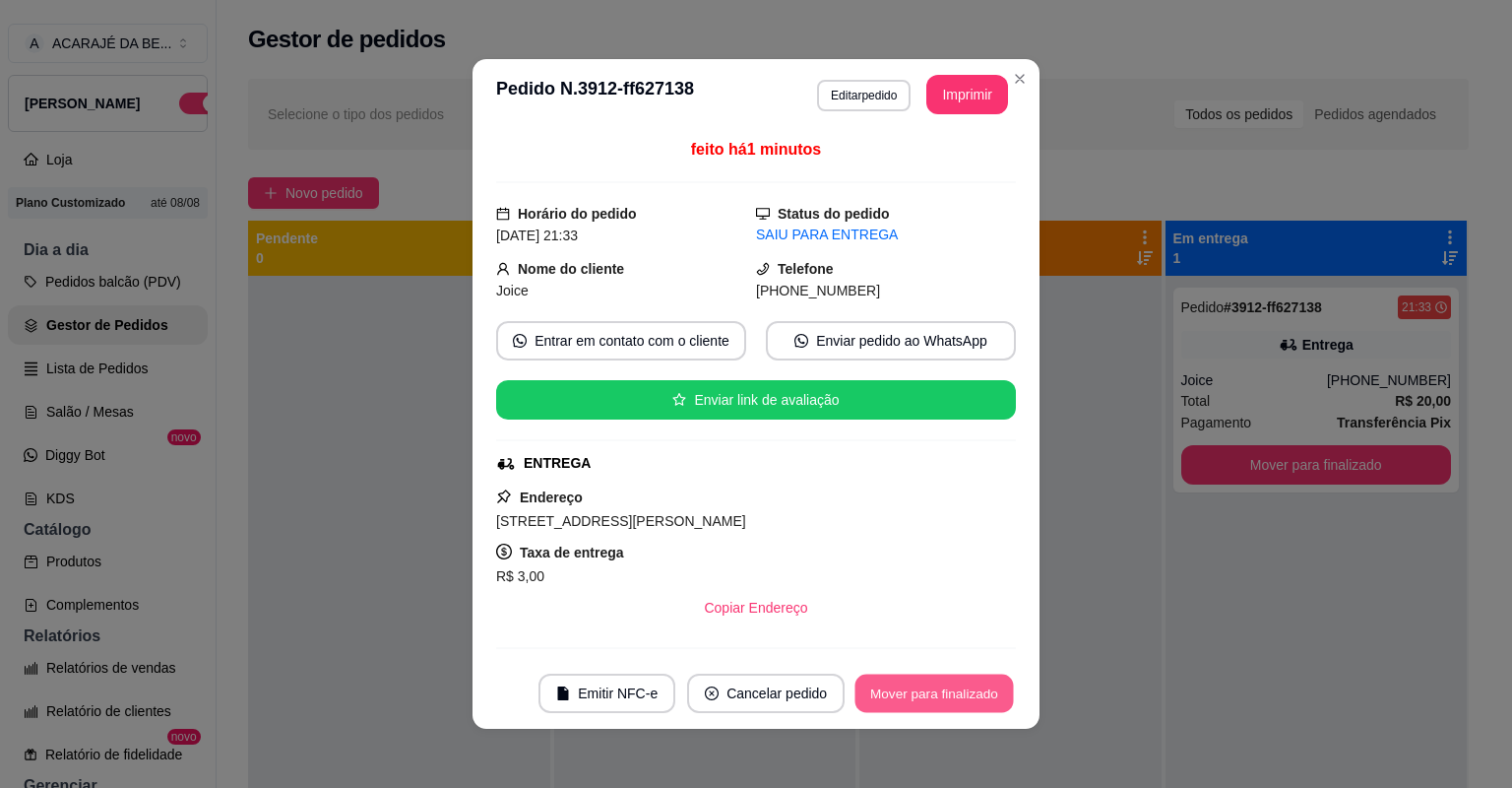 click on "Mover para finalizado" at bounding box center [934, 693] 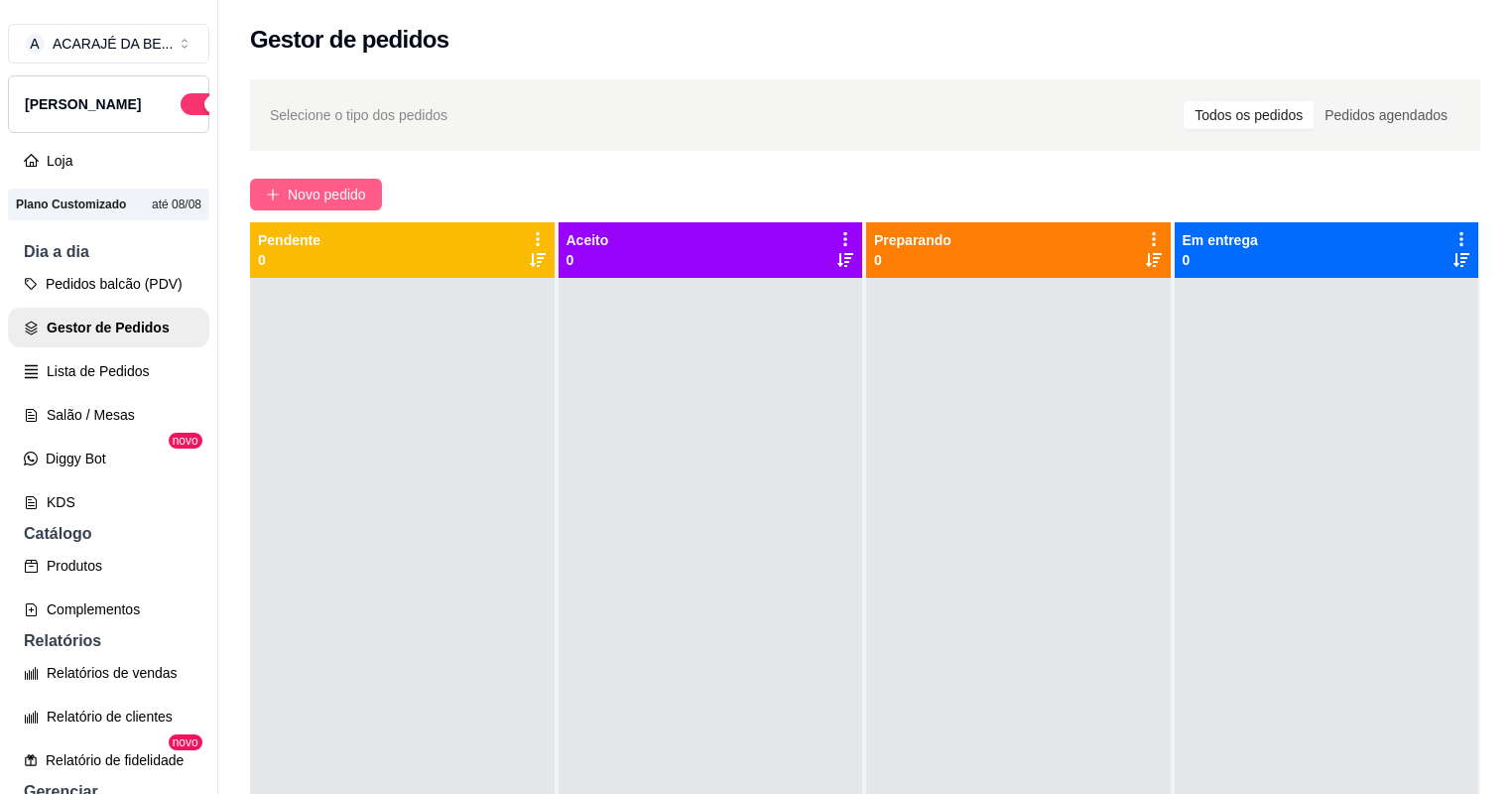 click on "Novo pedido" at bounding box center (326, 195) 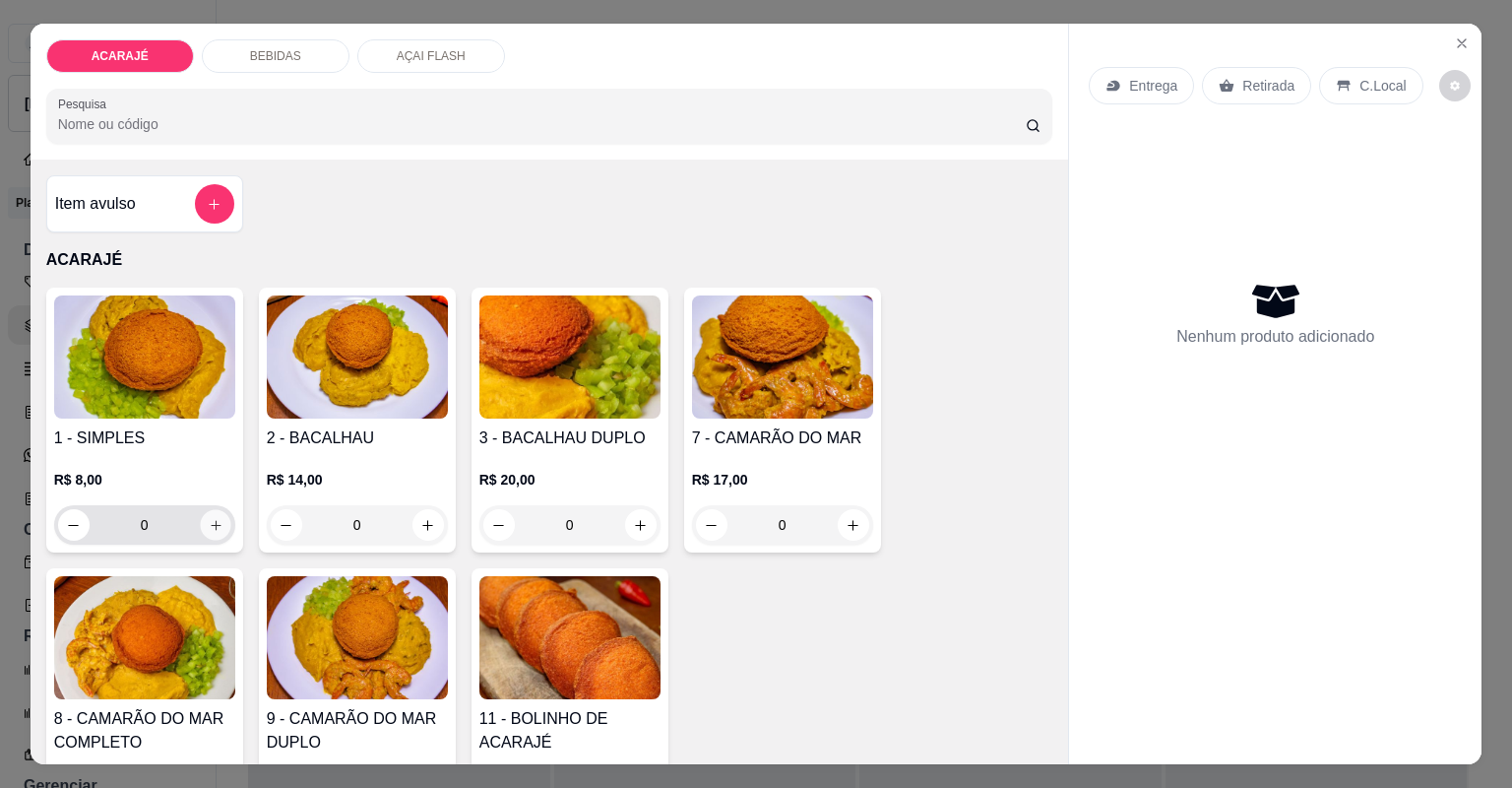 click 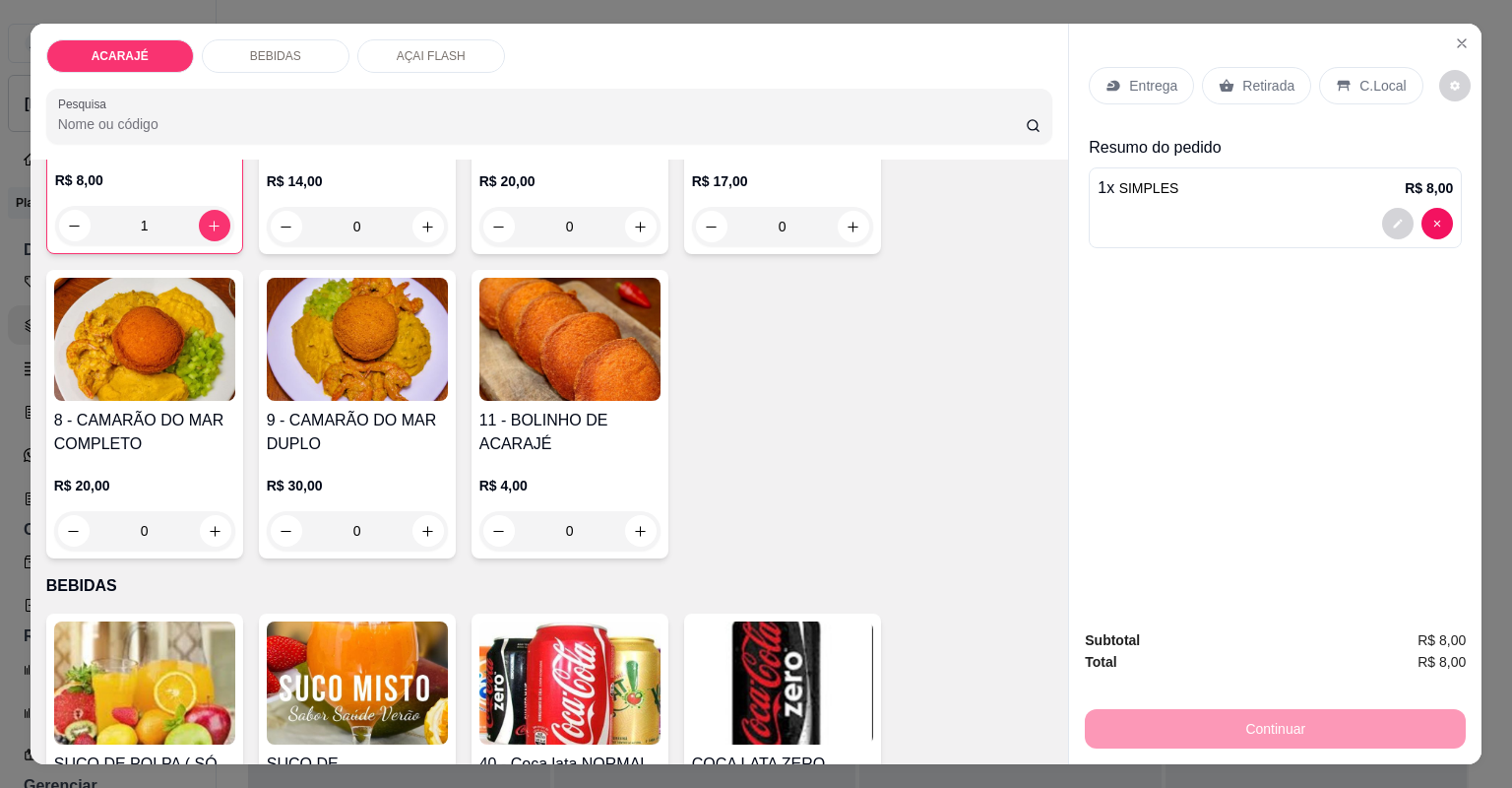 scroll, scrollTop: 315, scrollLeft: 0, axis: vertical 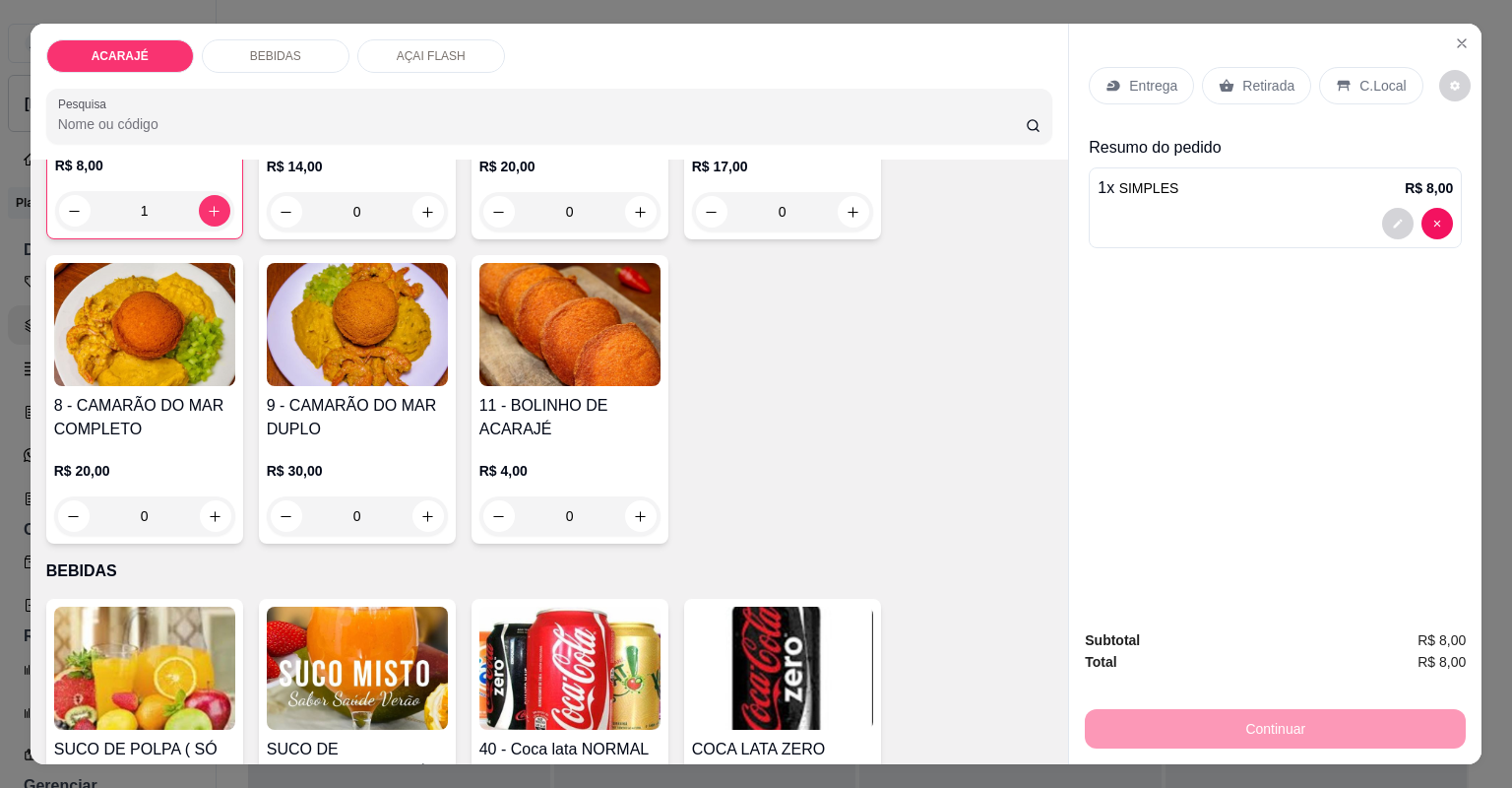 click on "Entrega" at bounding box center [1153, 86] 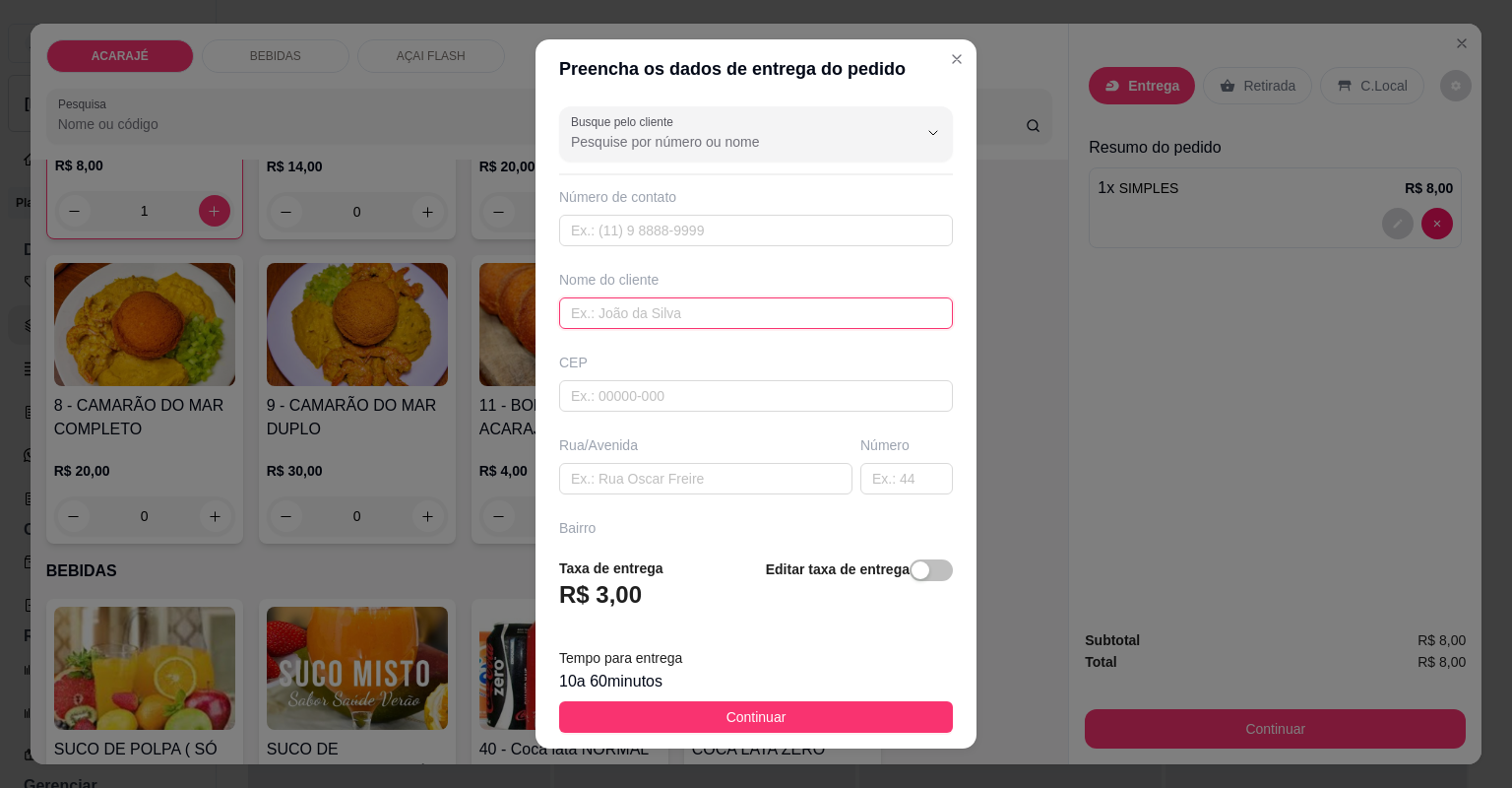 click at bounding box center [756, 313] 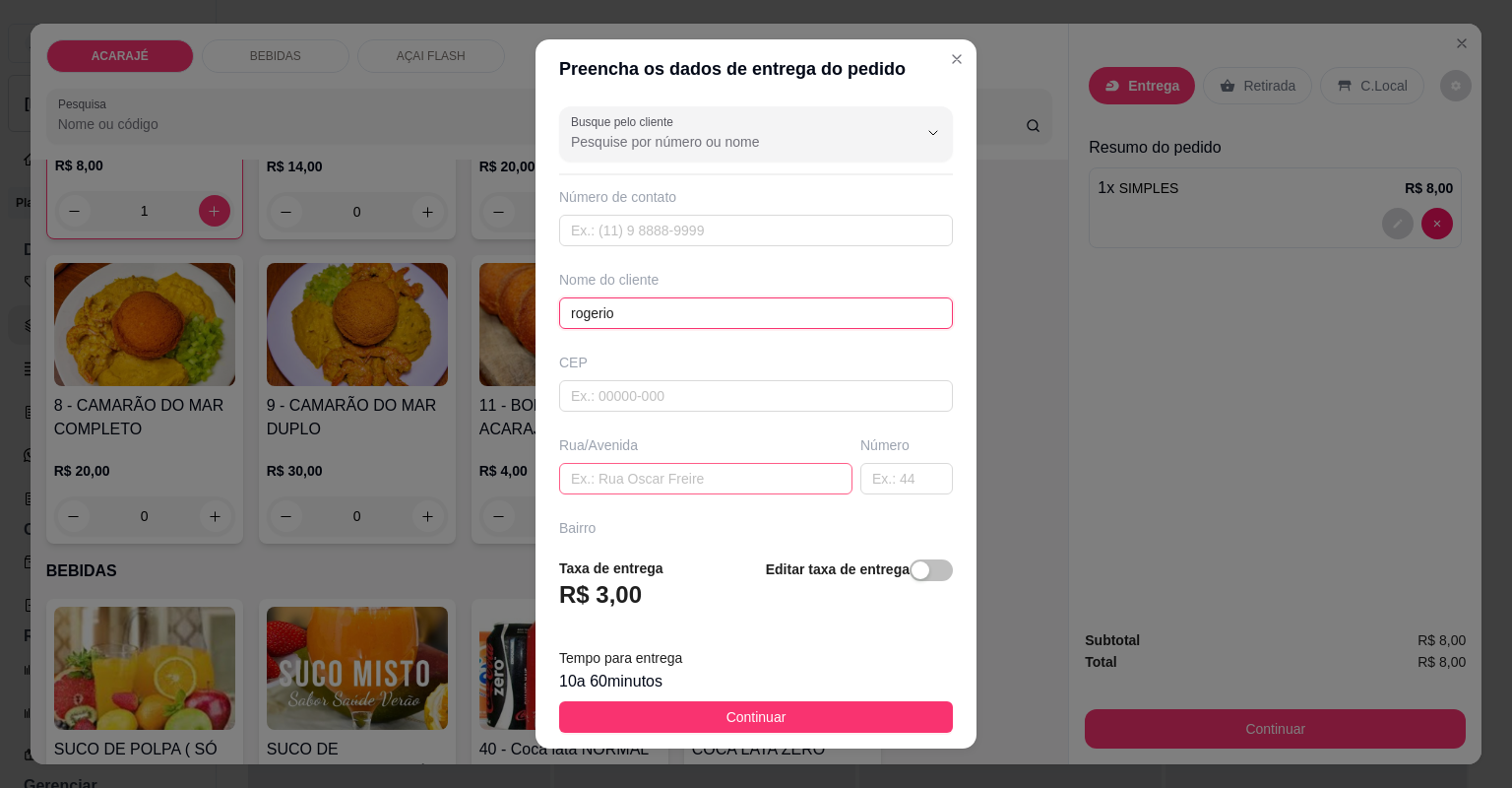 type on "rogerio" 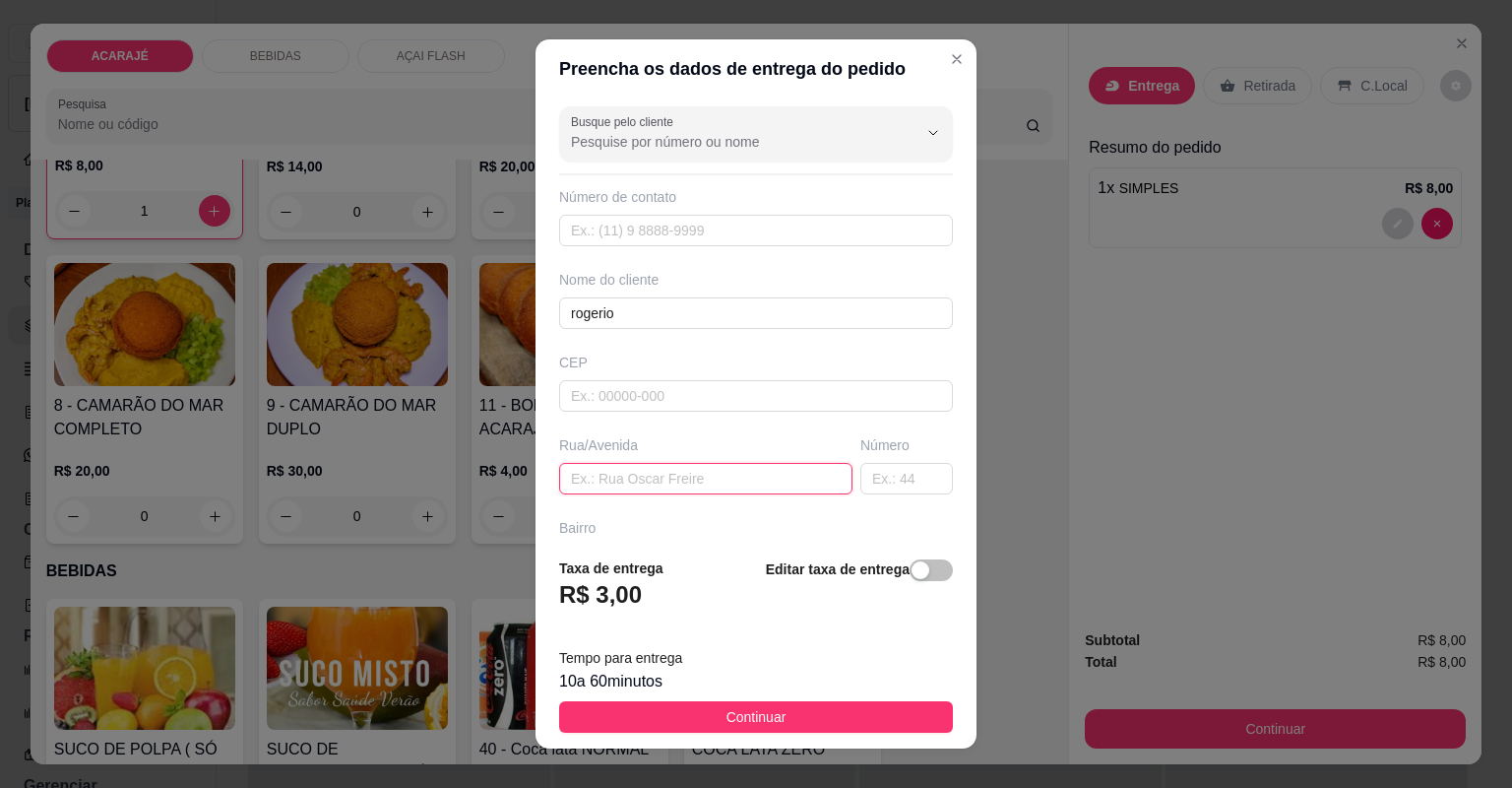 click at bounding box center [706, 479] 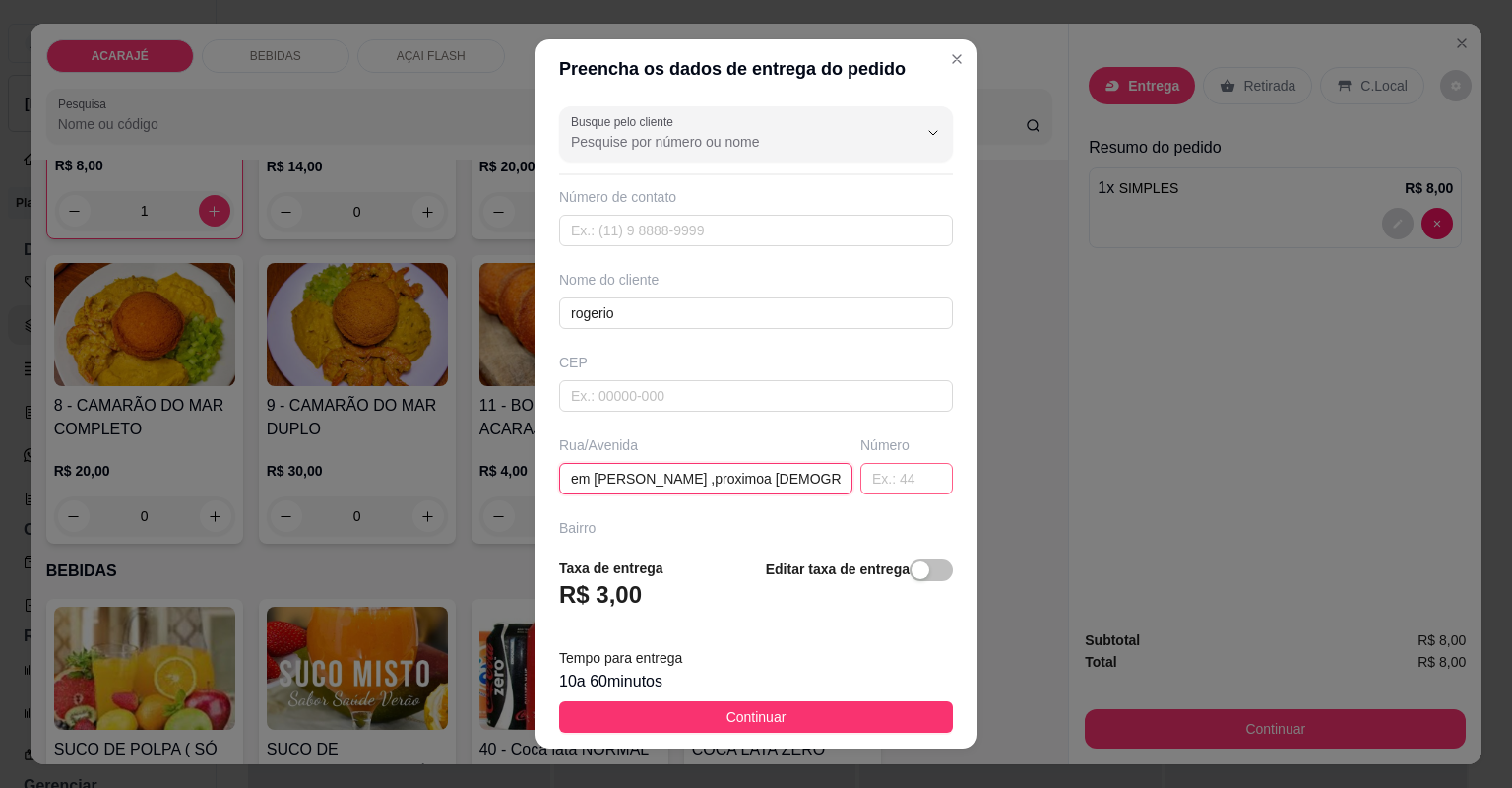 type on "em [PERSON_NAME] ,proximoa [DEMOGRAPHIC_DATA] do veu" 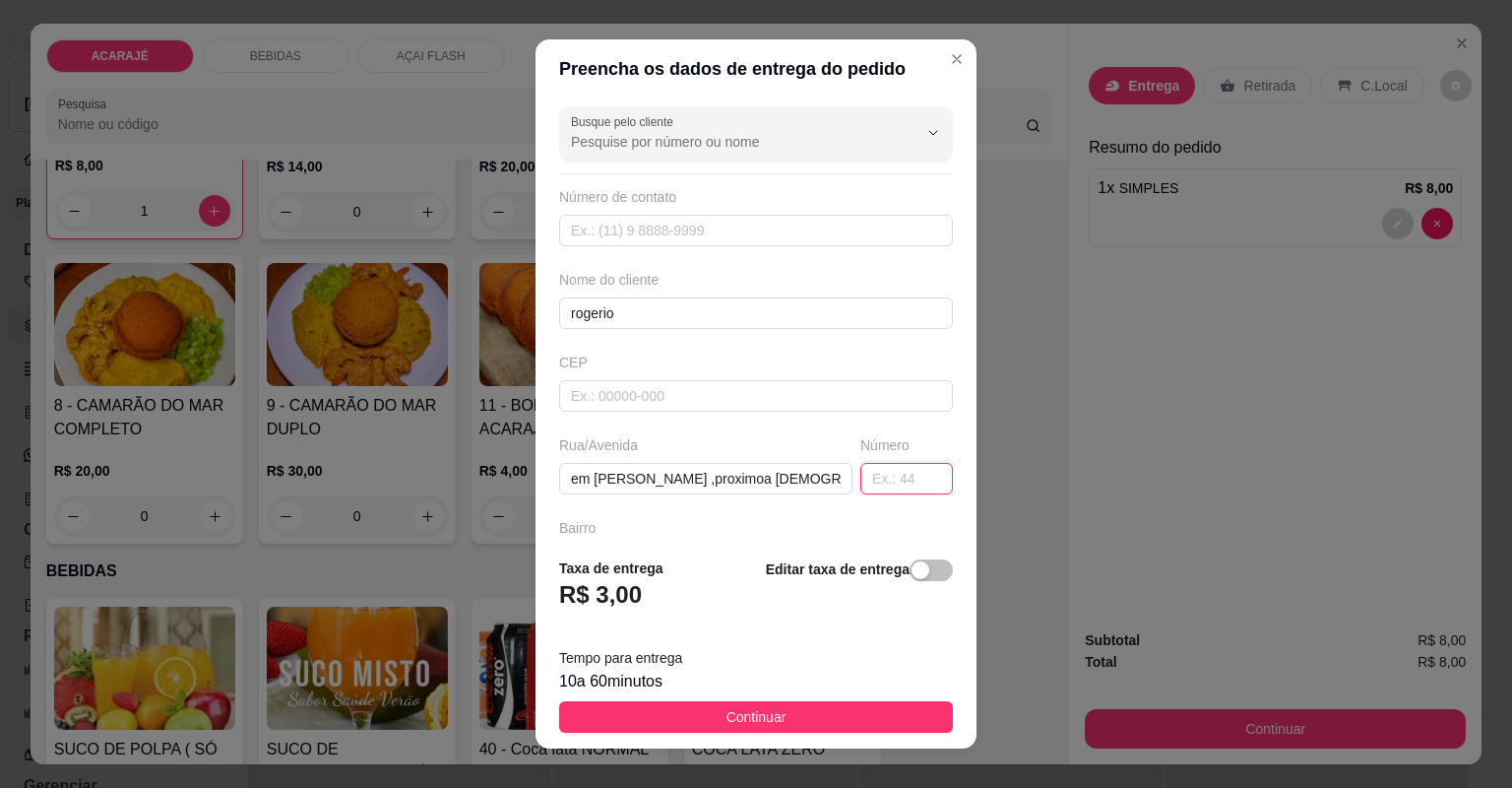 click at bounding box center [907, 479] 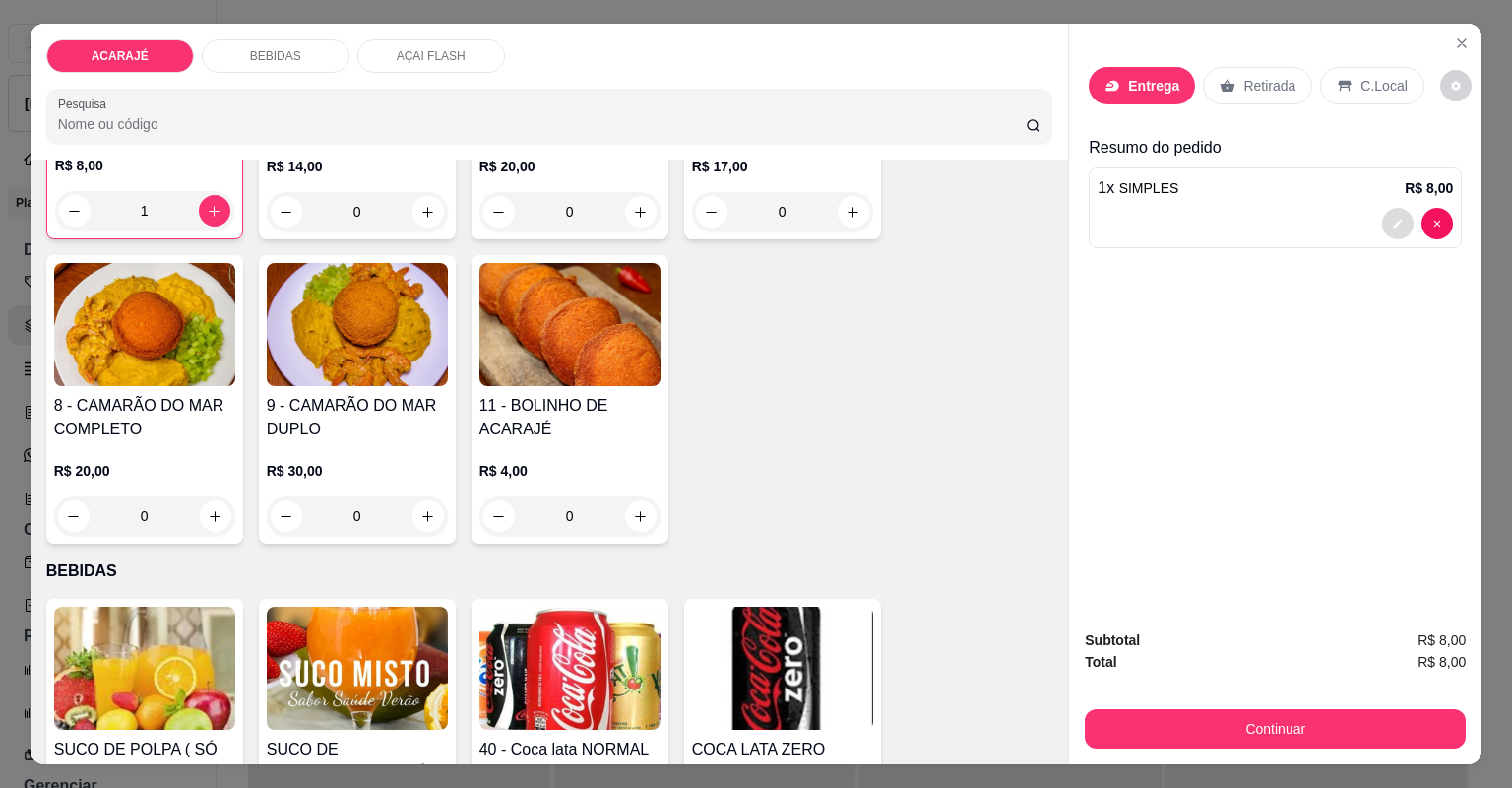 click 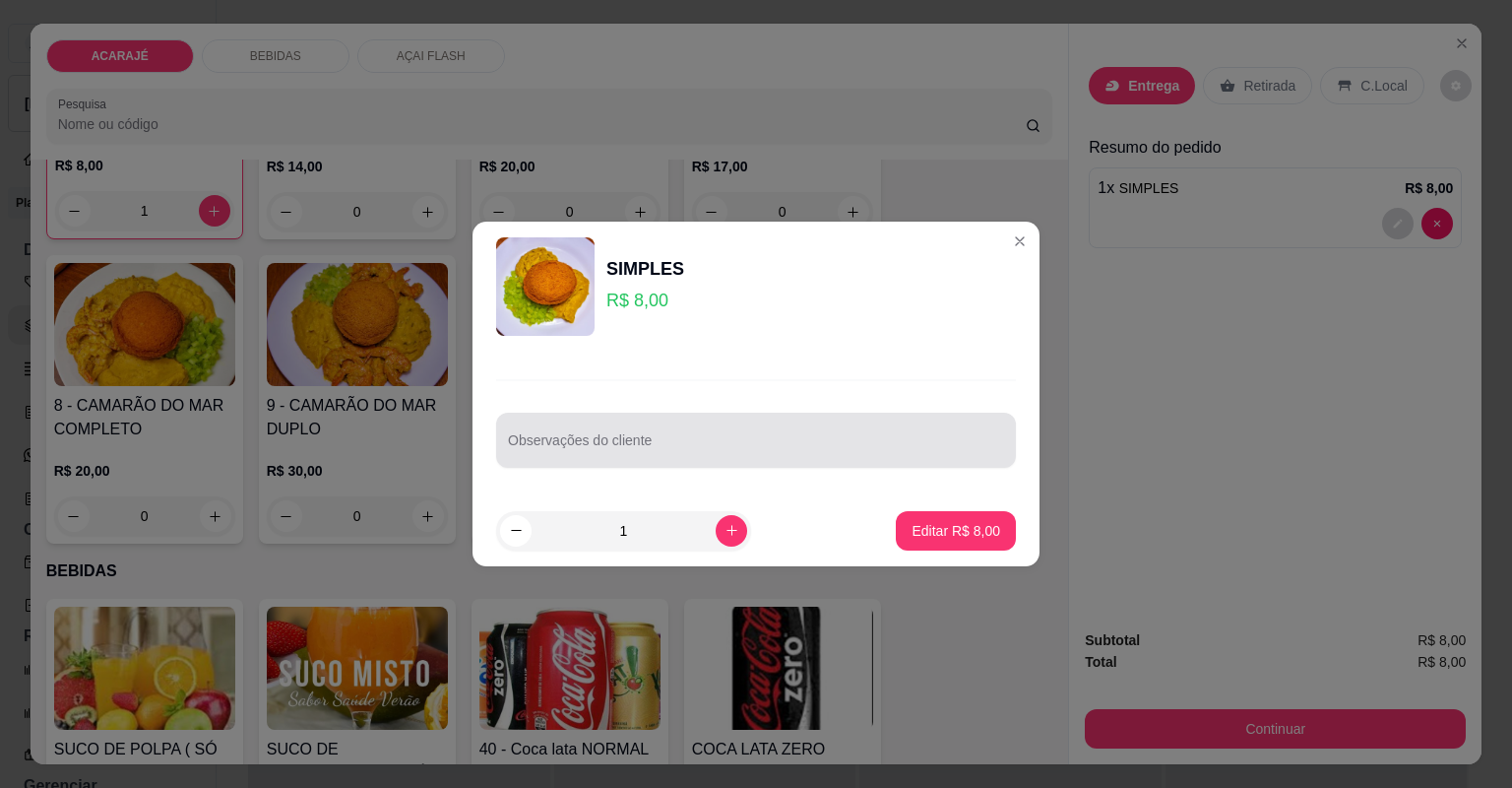 click at bounding box center [756, 440] 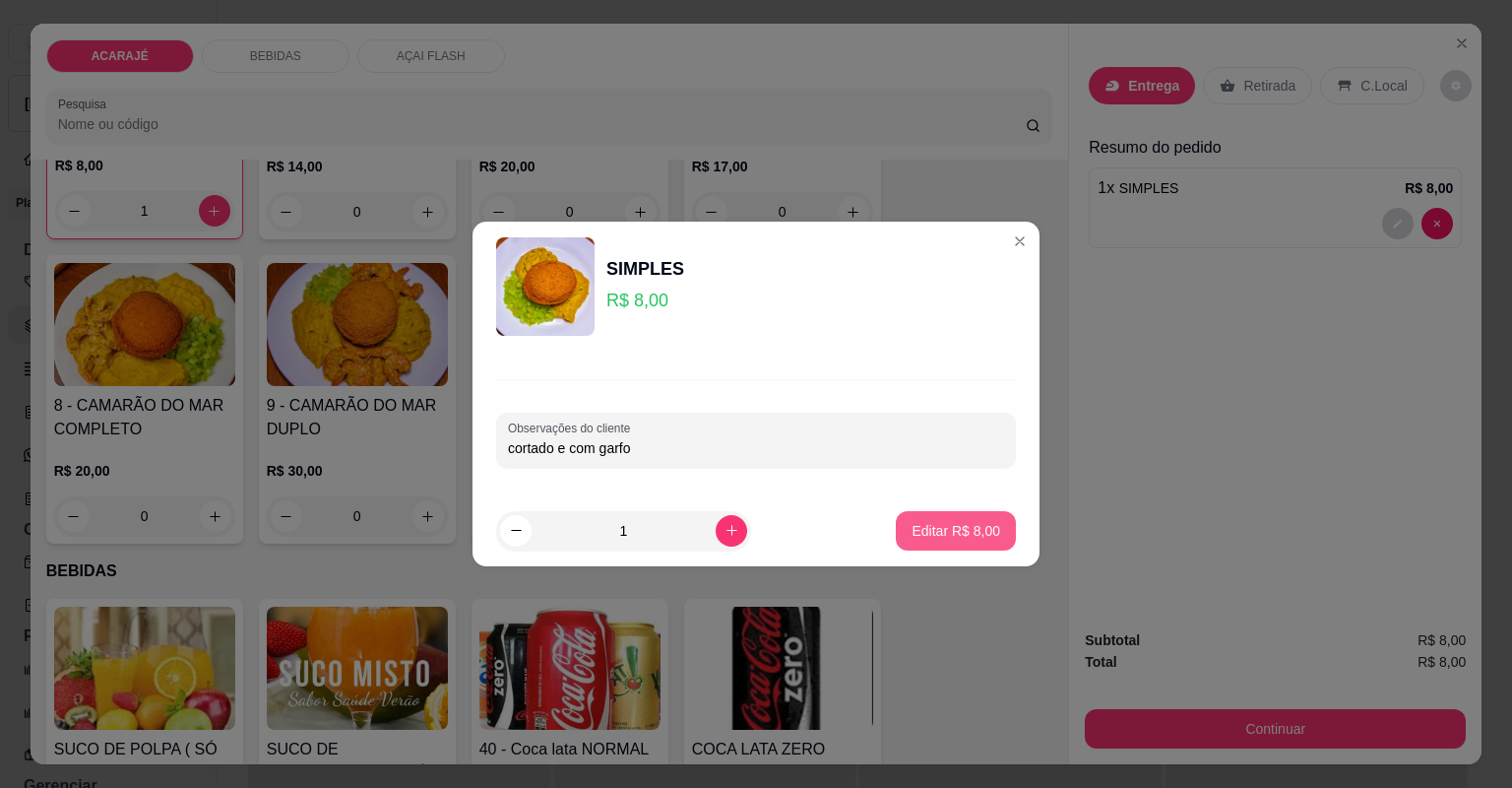type on "cortado e com garfo" 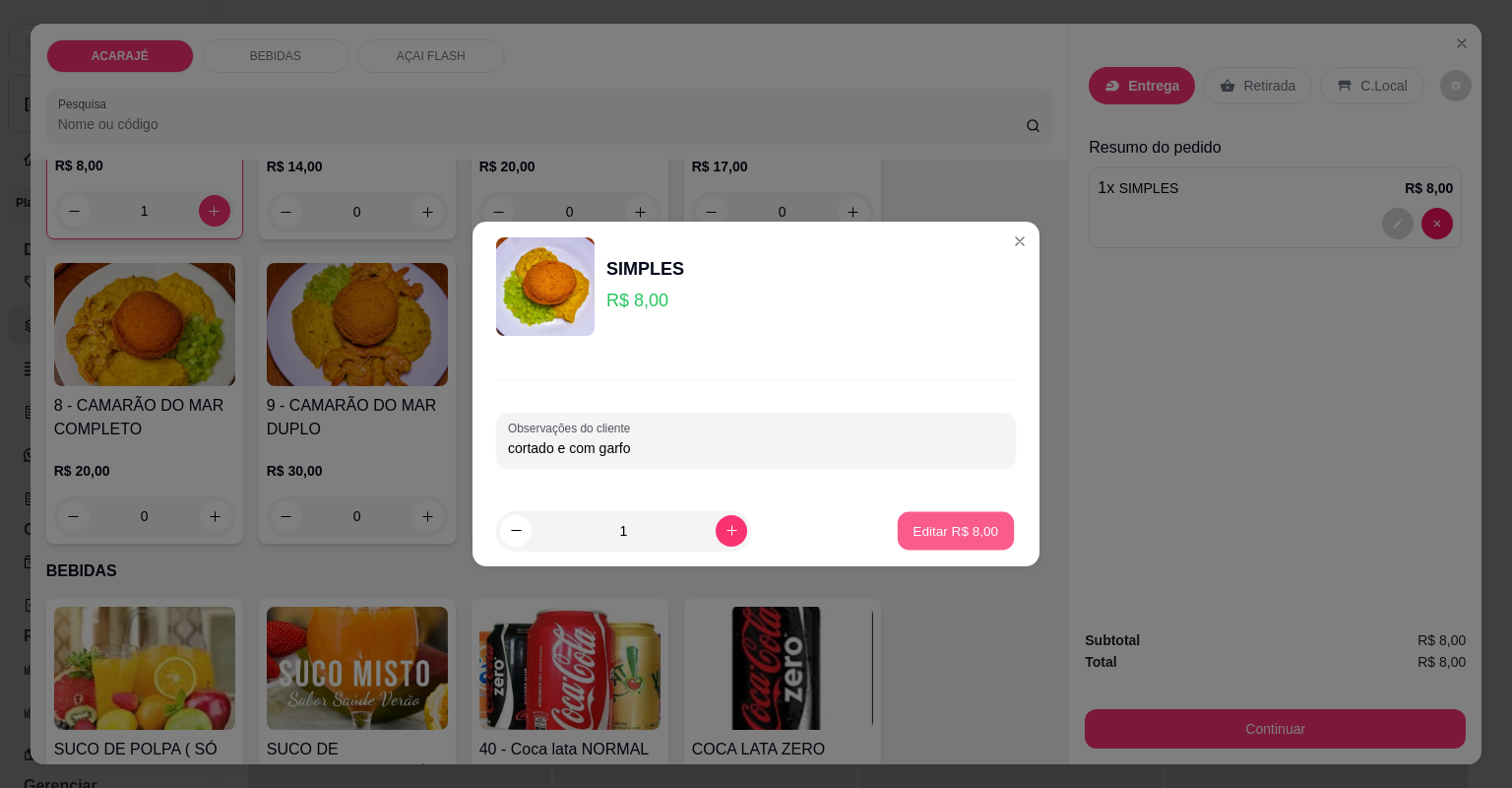 click on "Editar   R$ 8,00" at bounding box center [956, 530] 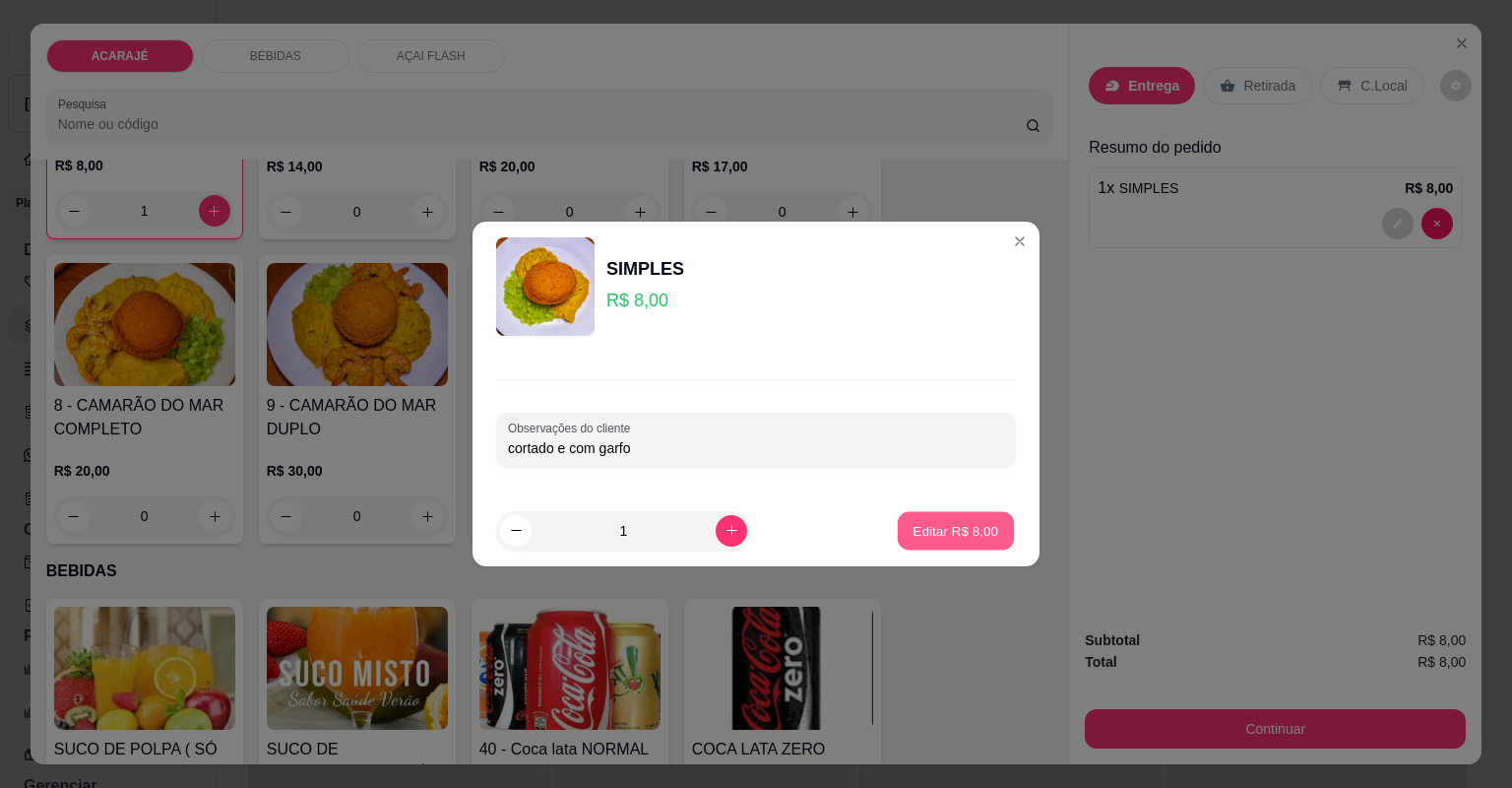 type on "0" 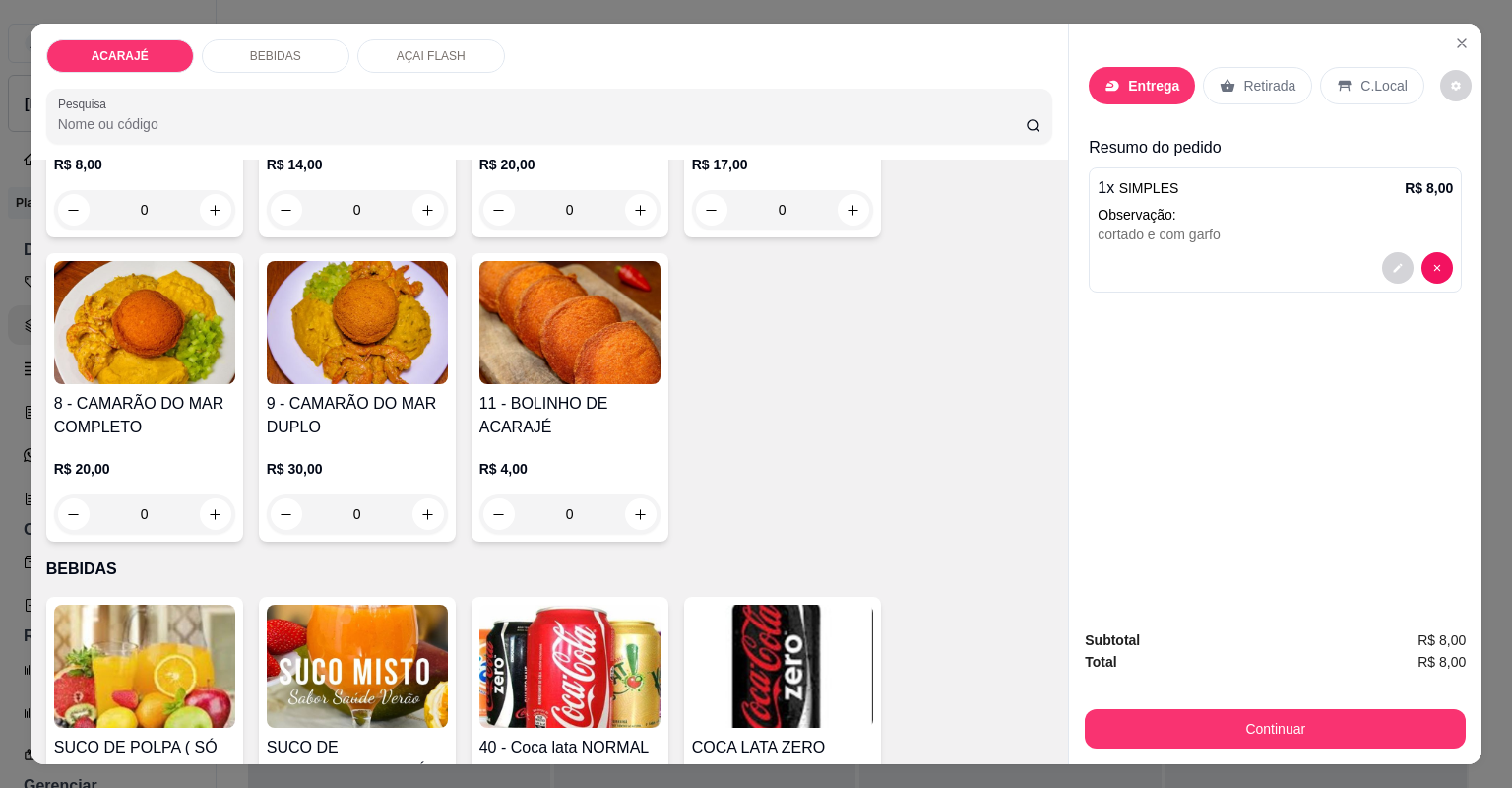 scroll, scrollTop: 314, scrollLeft: 0, axis: vertical 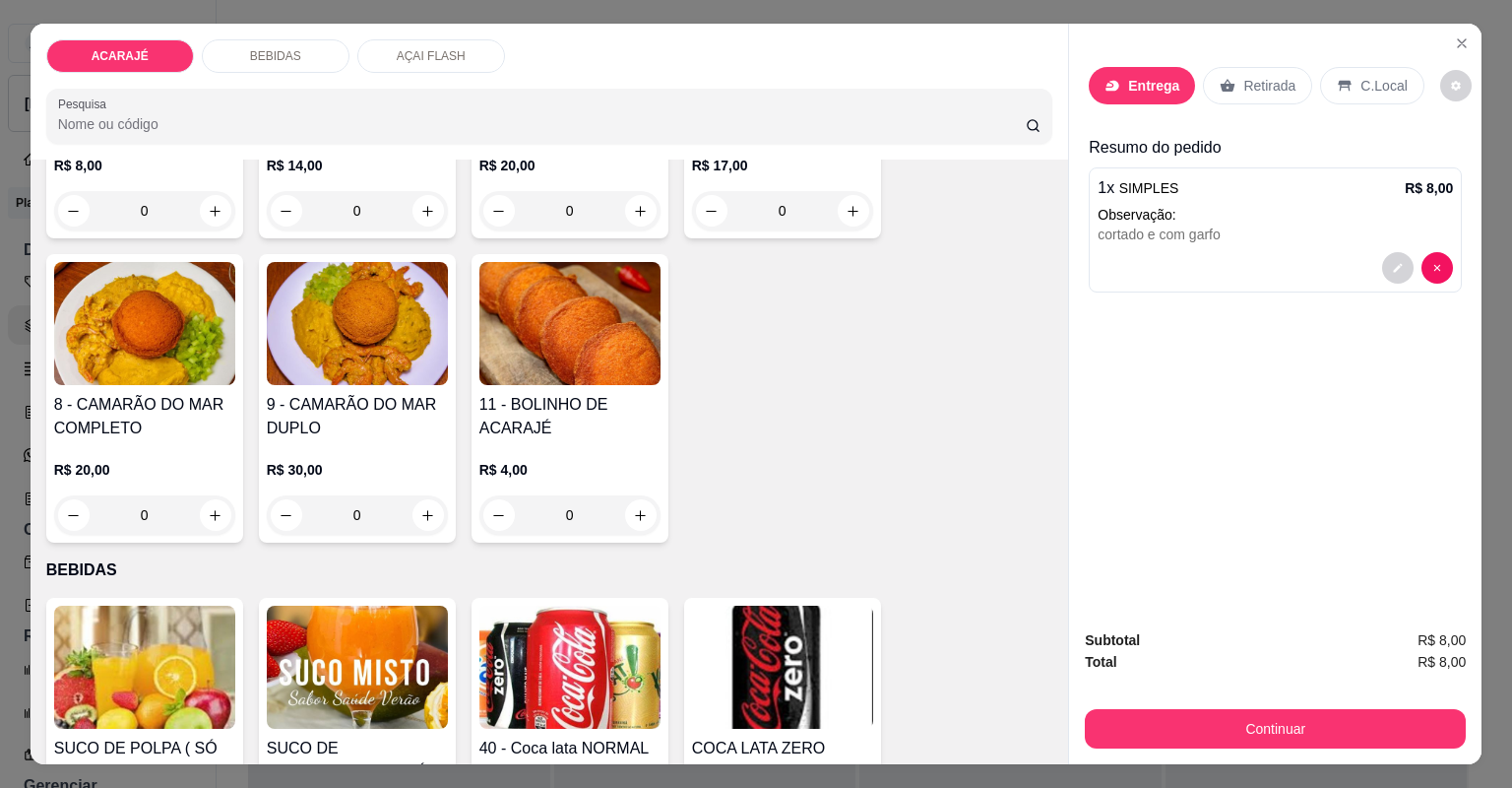 click on "Entrega" at bounding box center (1154, 86) 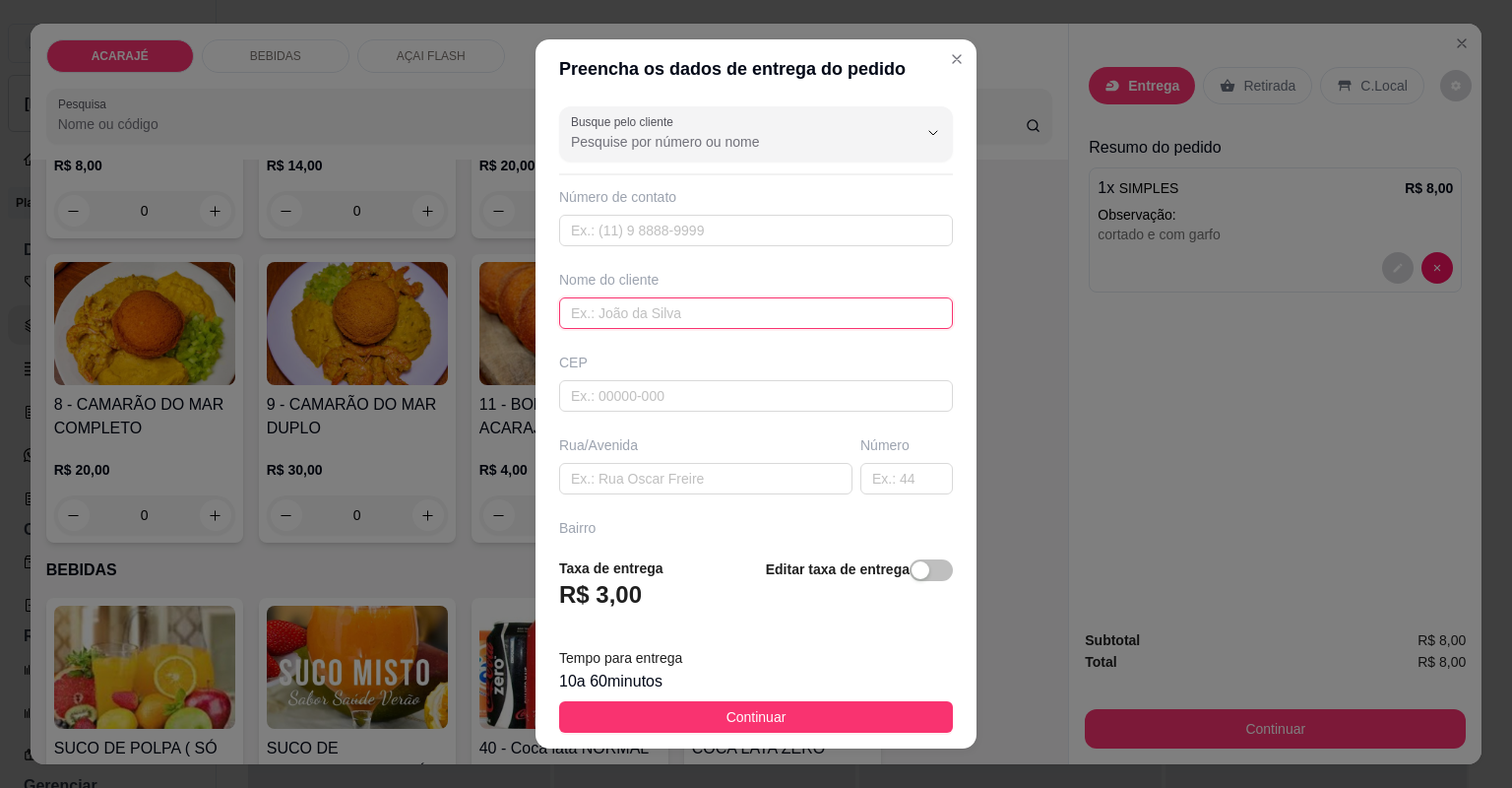 click at bounding box center [756, 313] 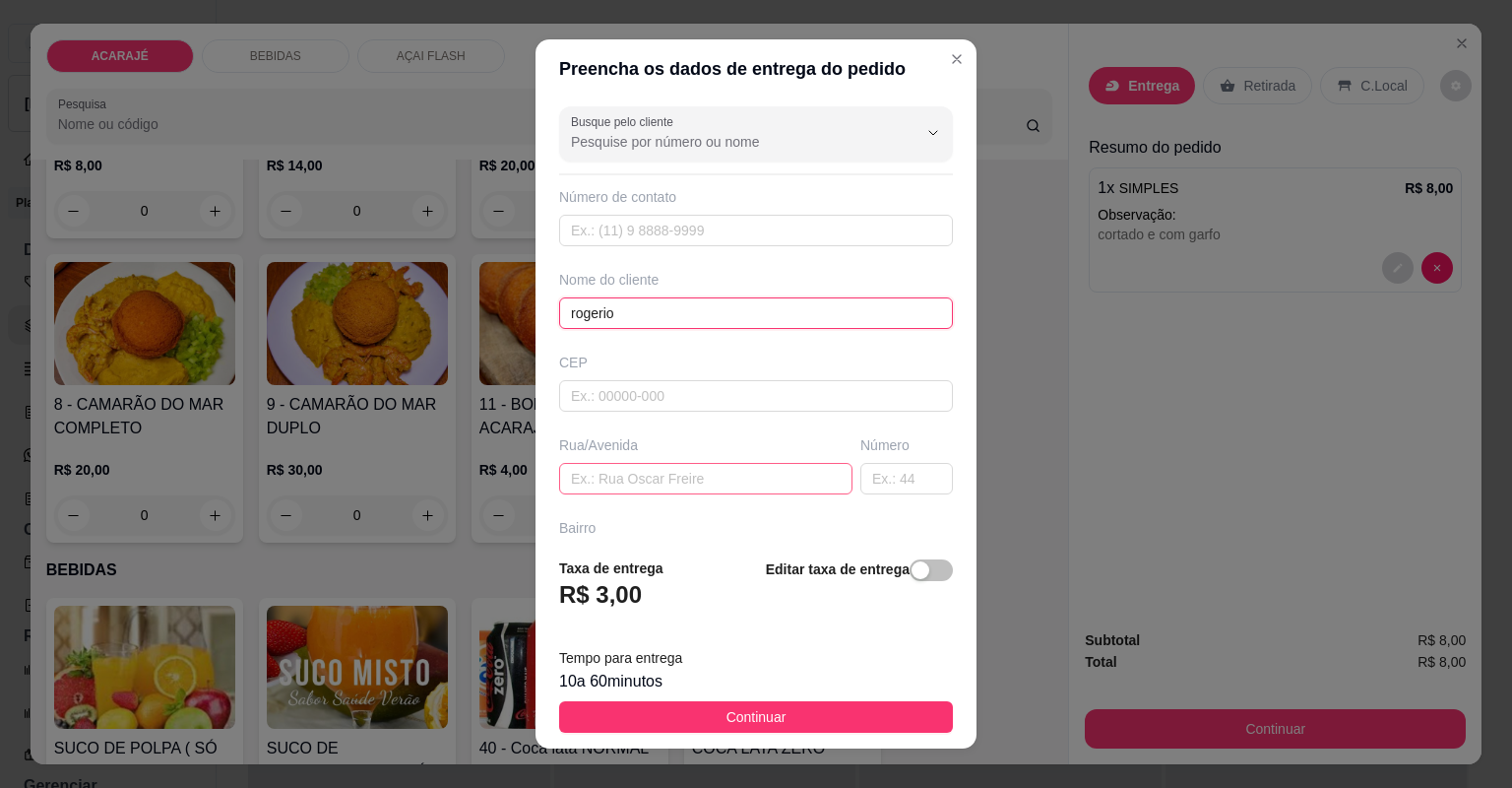 type on "rogerio" 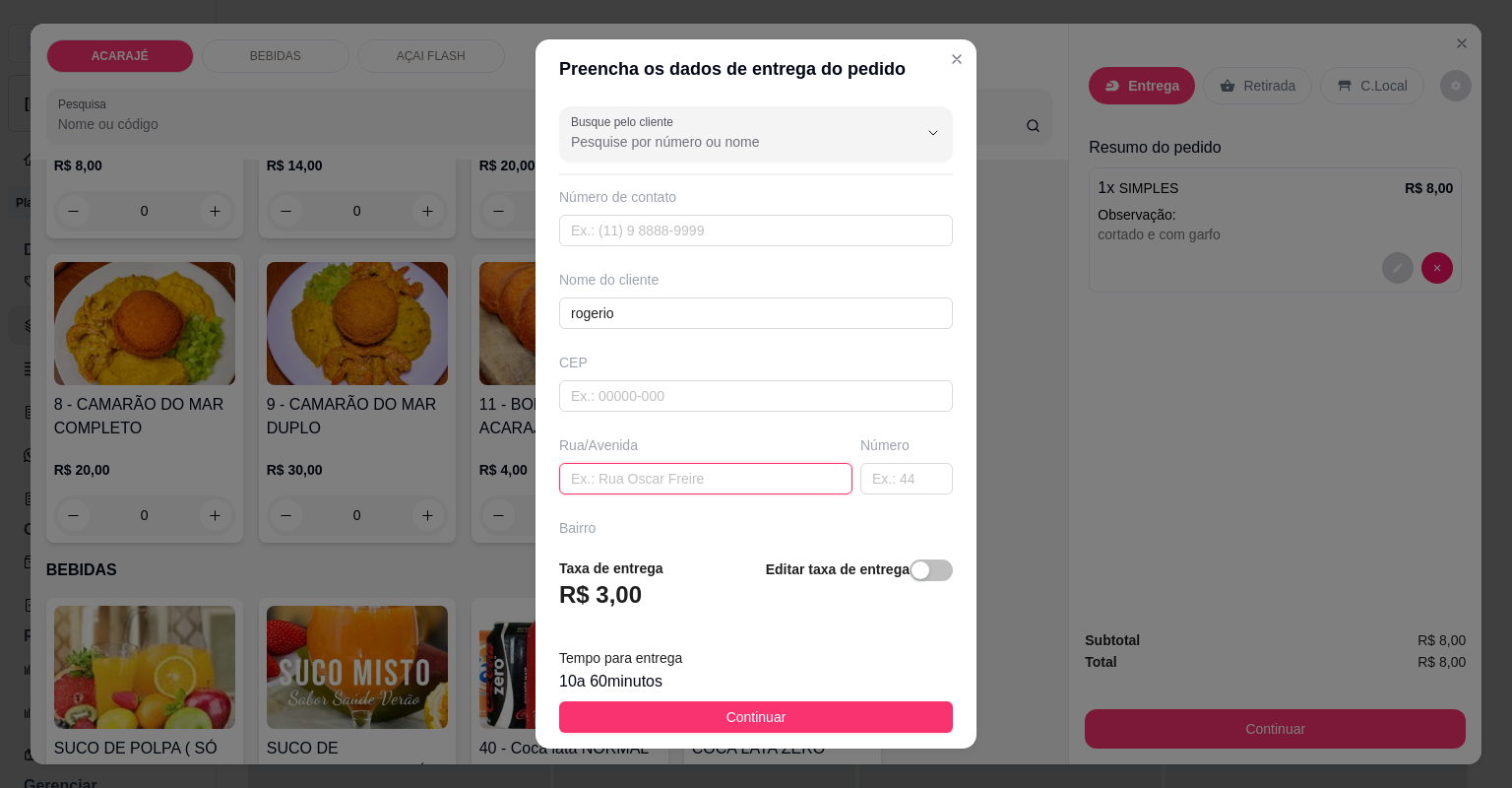 click at bounding box center [706, 479] 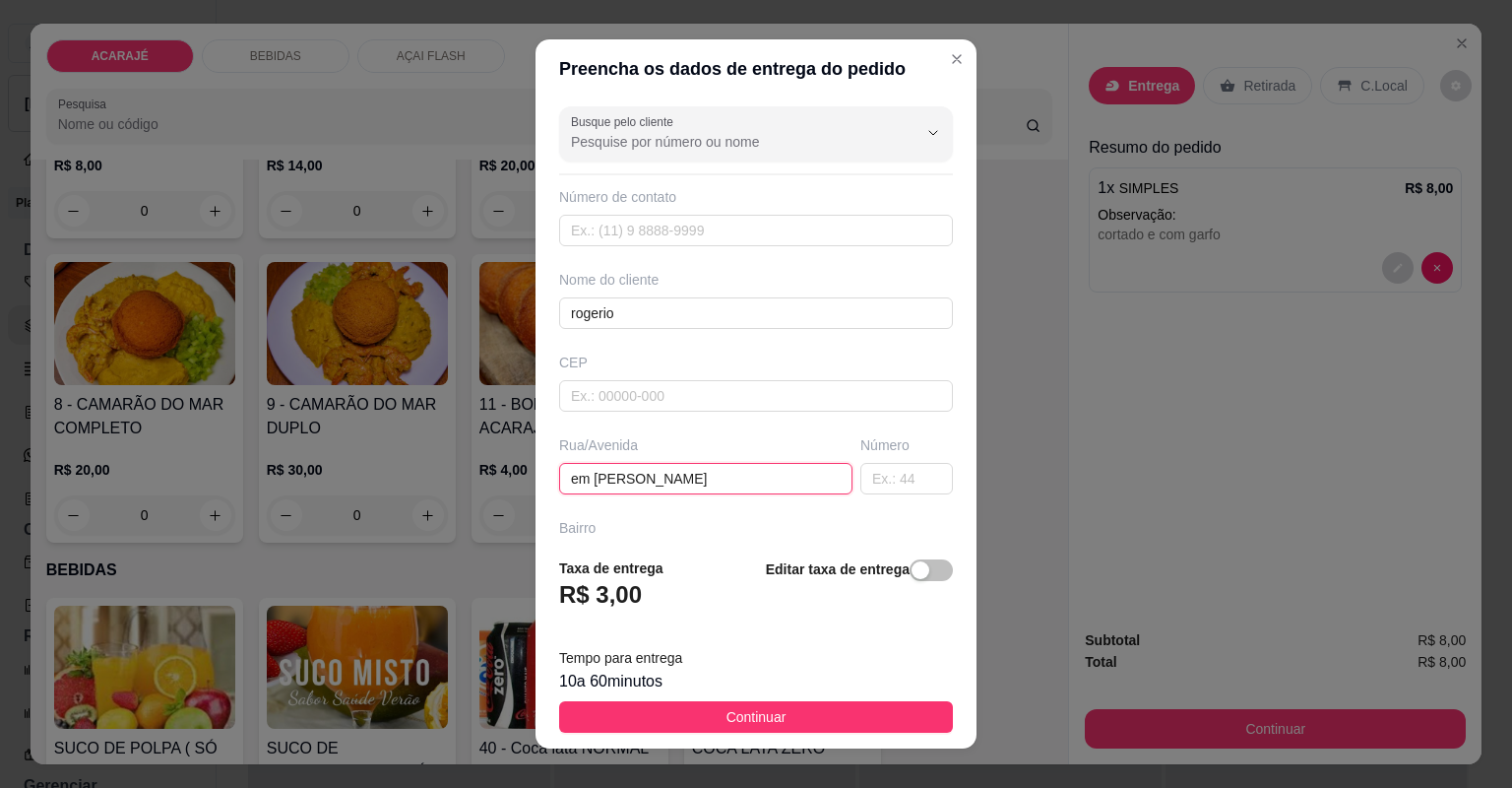 click on "em [PERSON_NAME]" at bounding box center [706, 479] 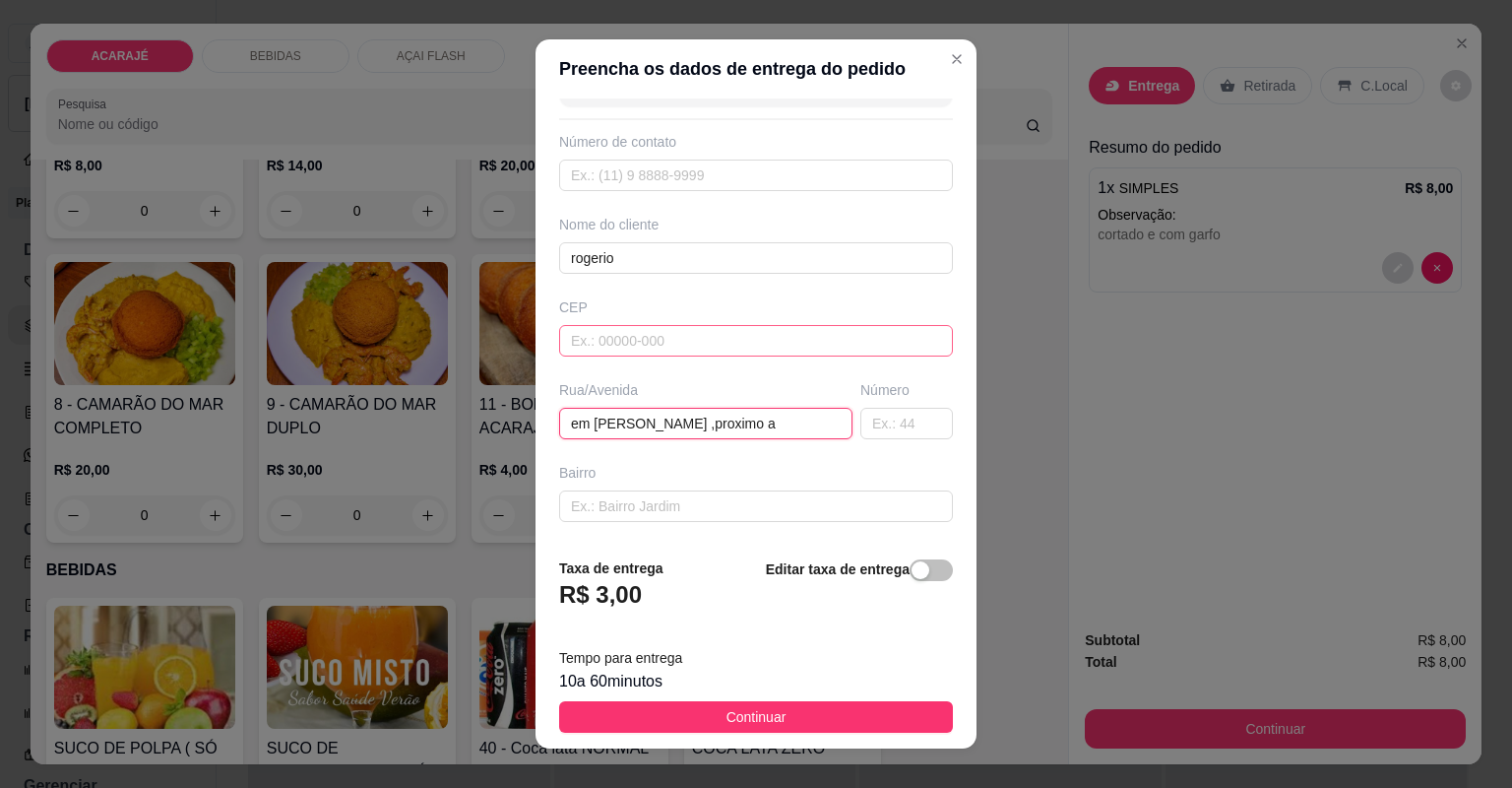 scroll, scrollTop: 79, scrollLeft: 0, axis: vertical 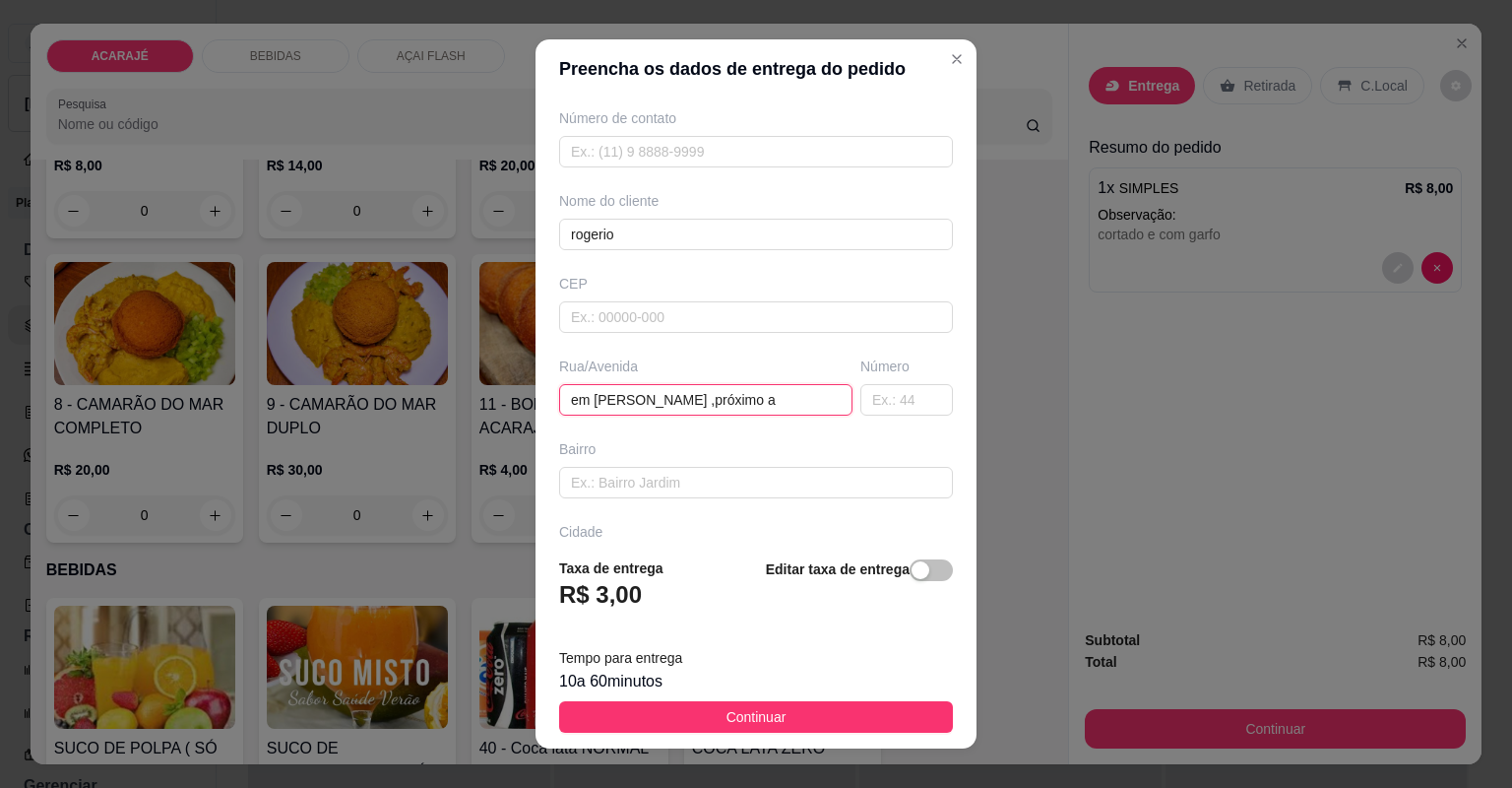 click on "em [PERSON_NAME] ,próximo a" at bounding box center [706, 400] 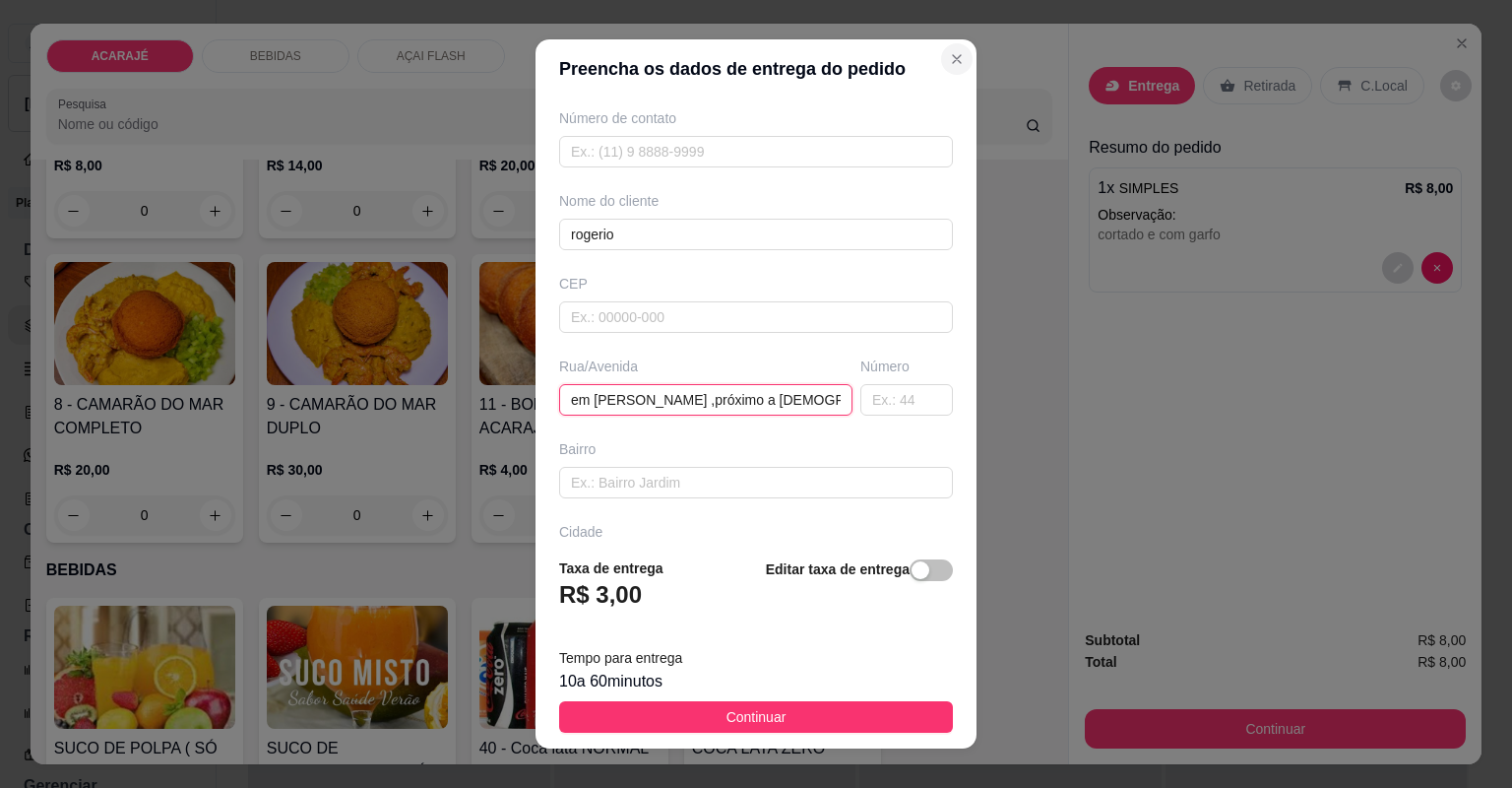 type on "em [PERSON_NAME] ,próximo a [DEMOGRAPHIC_DATA] do vél" 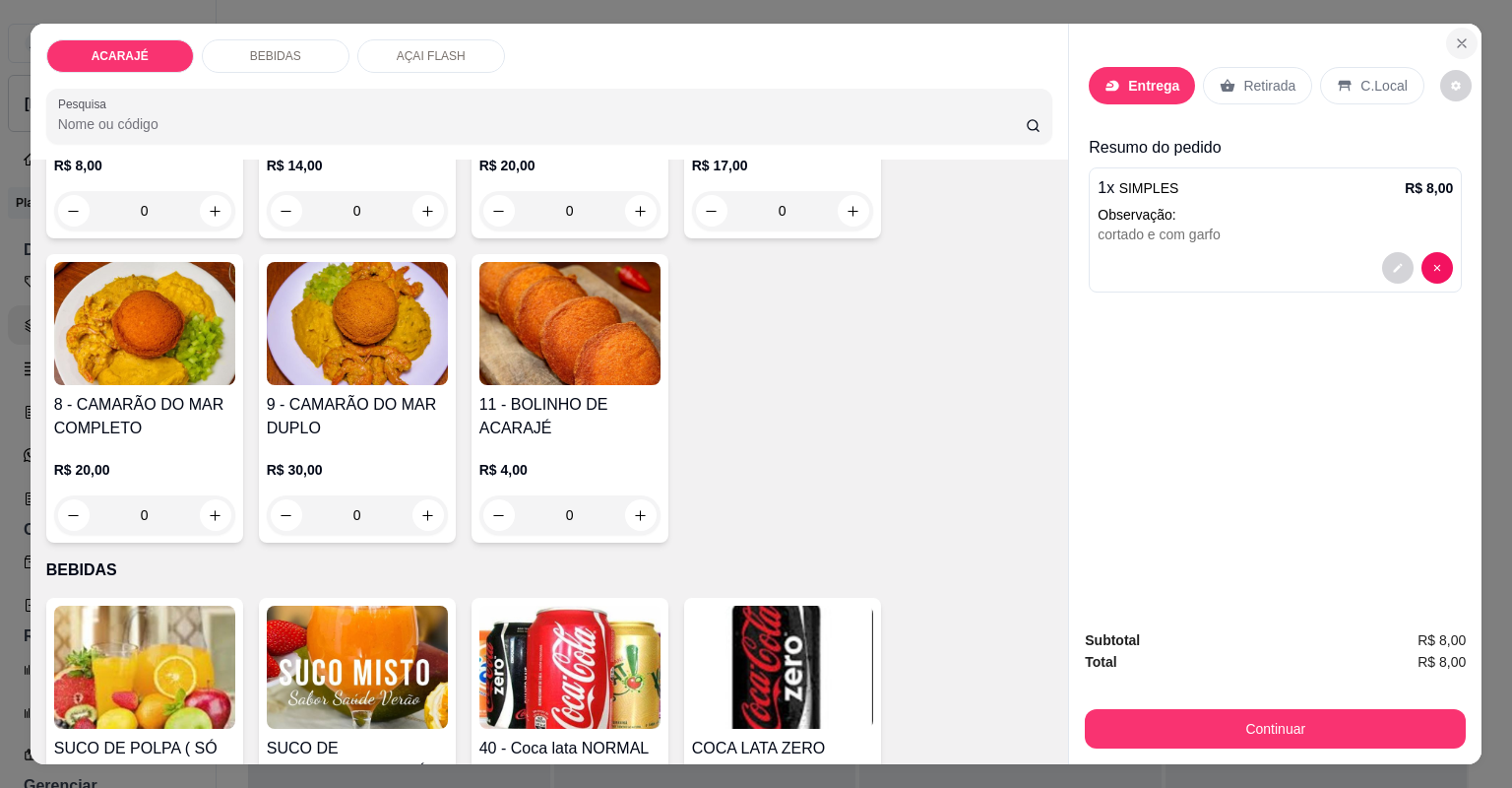 click 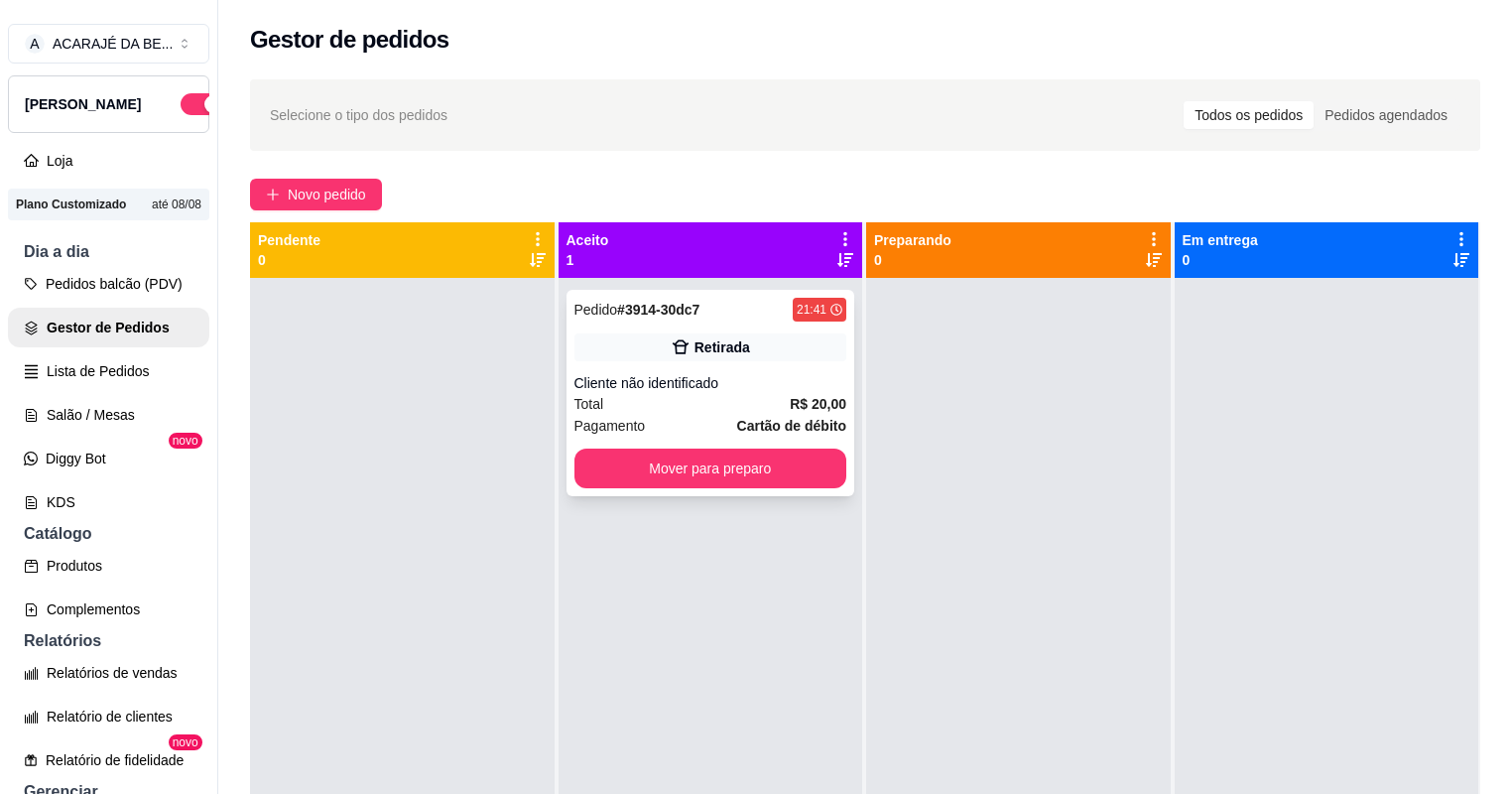 click on "Total R$ 20,00" at bounding box center [710, 404] 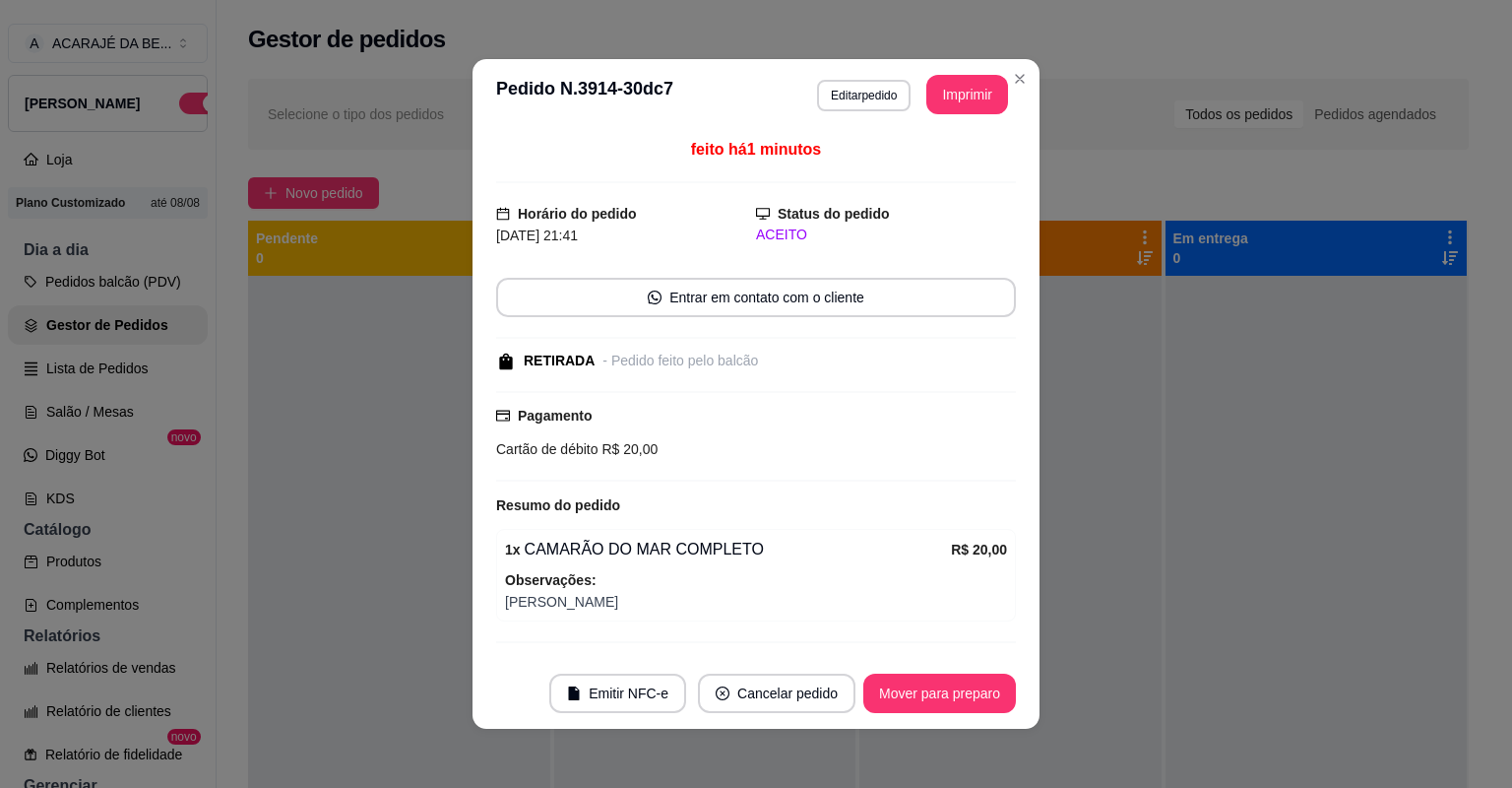 scroll, scrollTop: 45, scrollLeft: 0, axis: vertical 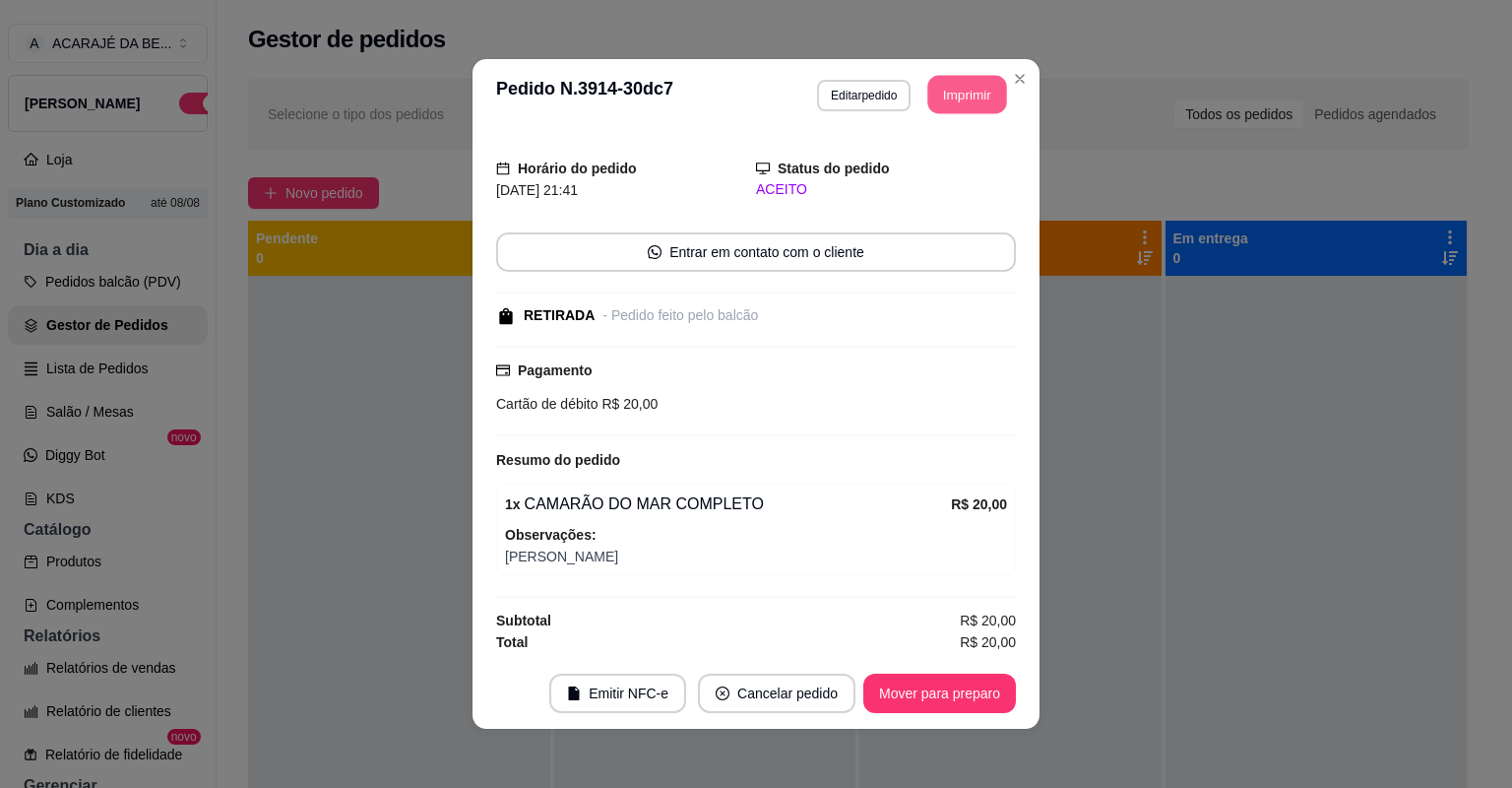 click on "Imprimir" at bounding box center [968, 95] 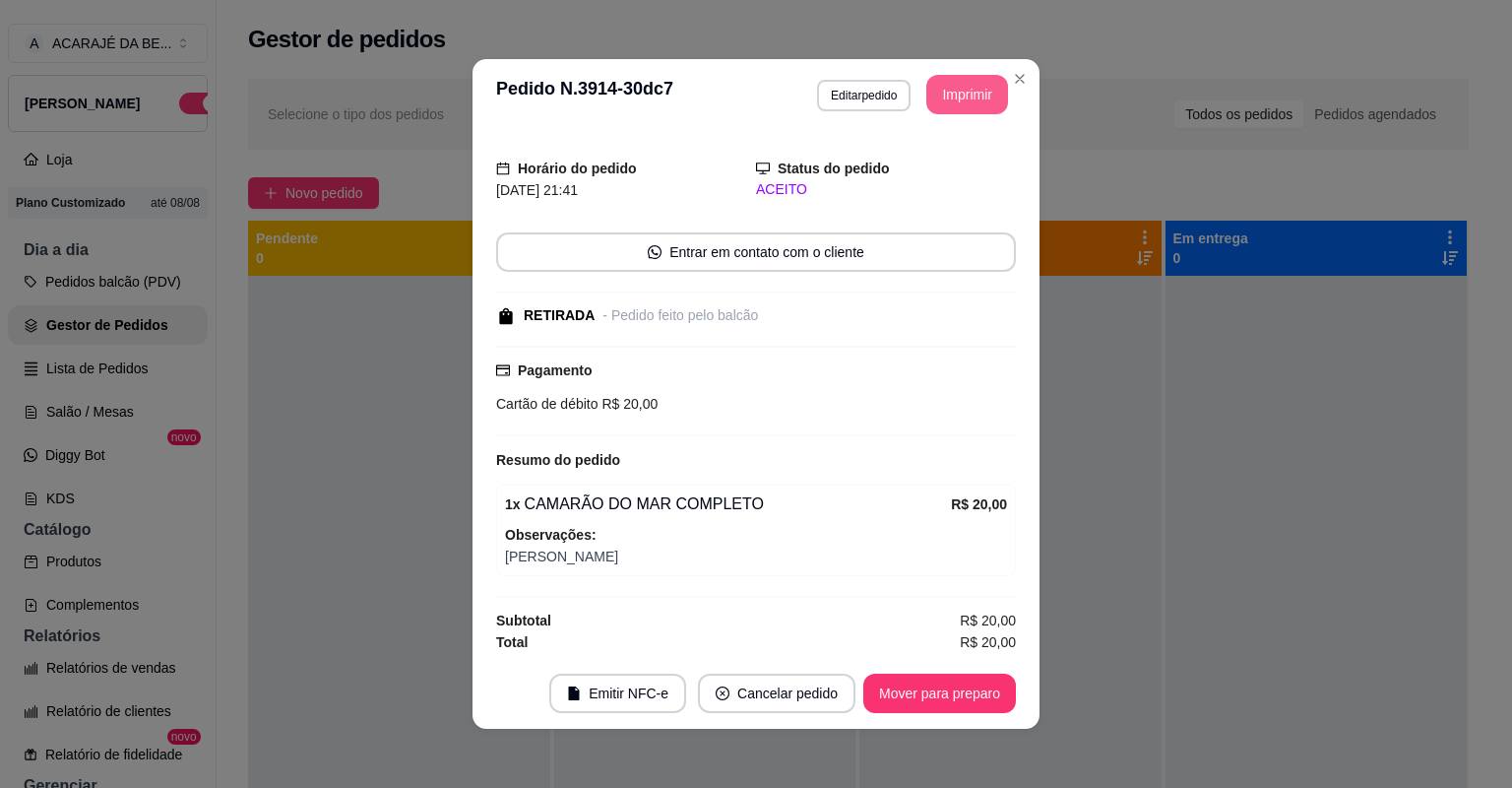 scroll, scrollTop: 0, scrollLeft: 0, axis: both 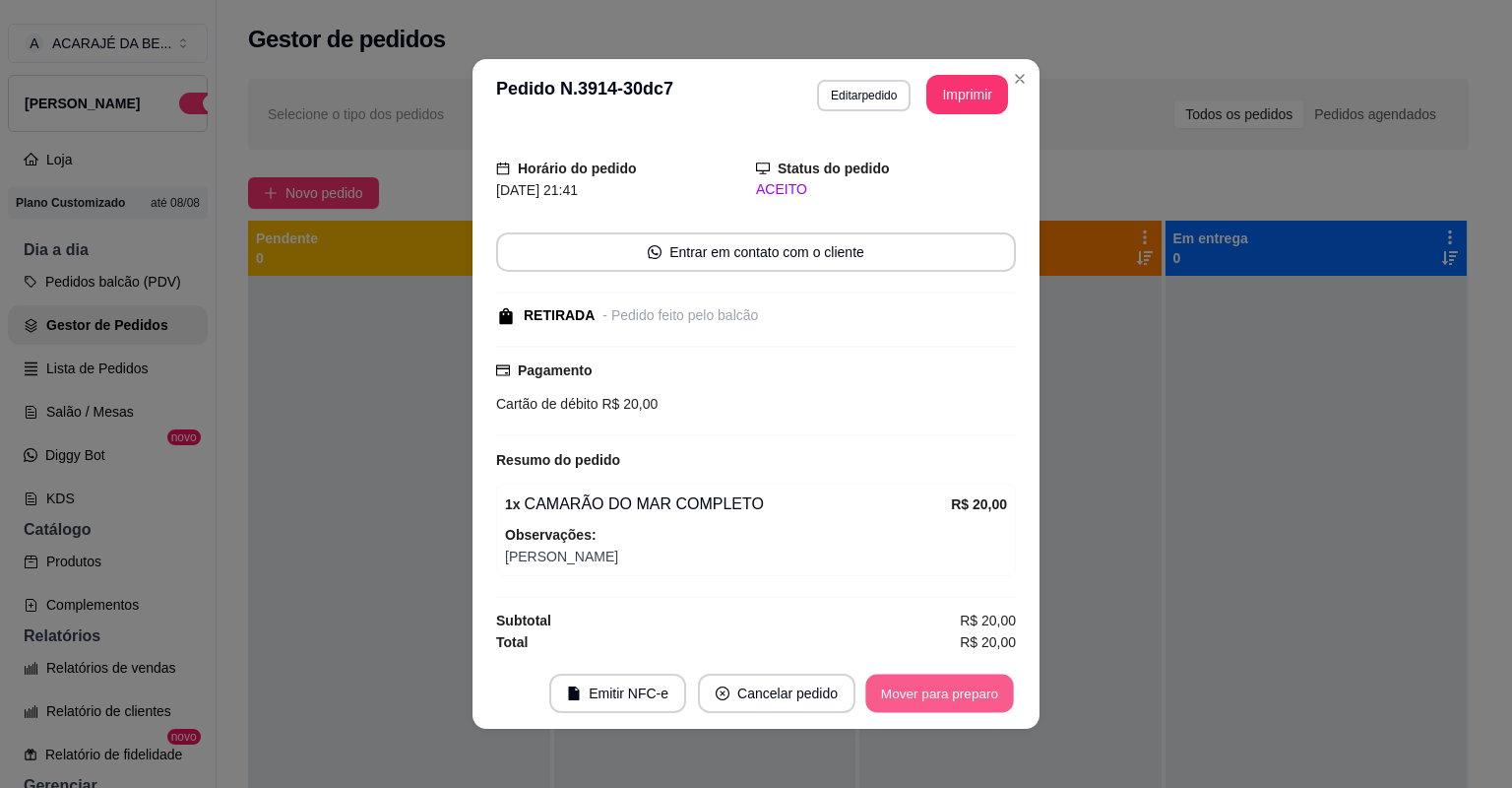 click on "Mover para preparo" at bounding box center (939, 693) 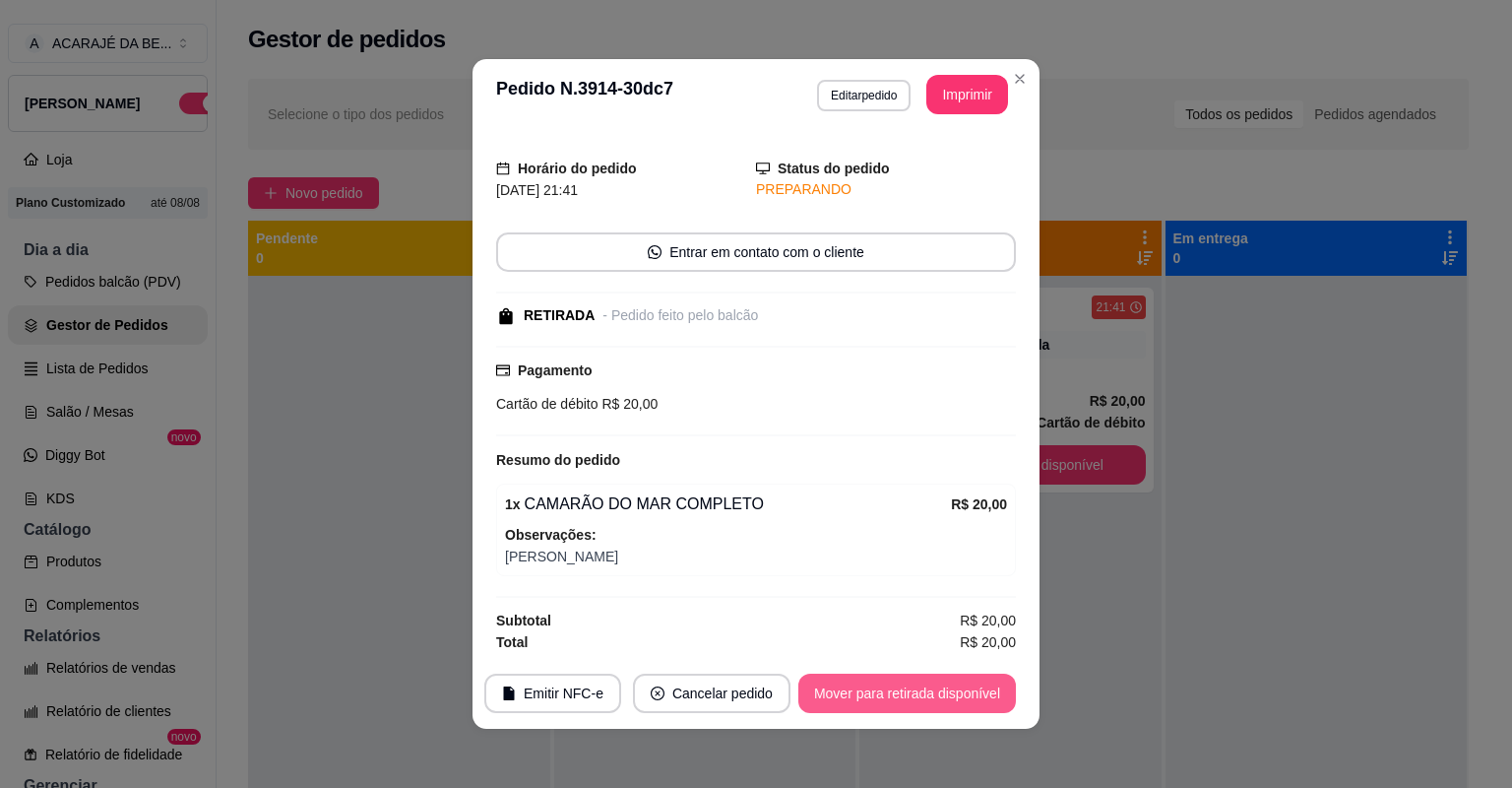 click on "Mover para retirada disponível" at bounding box center [907, 693] 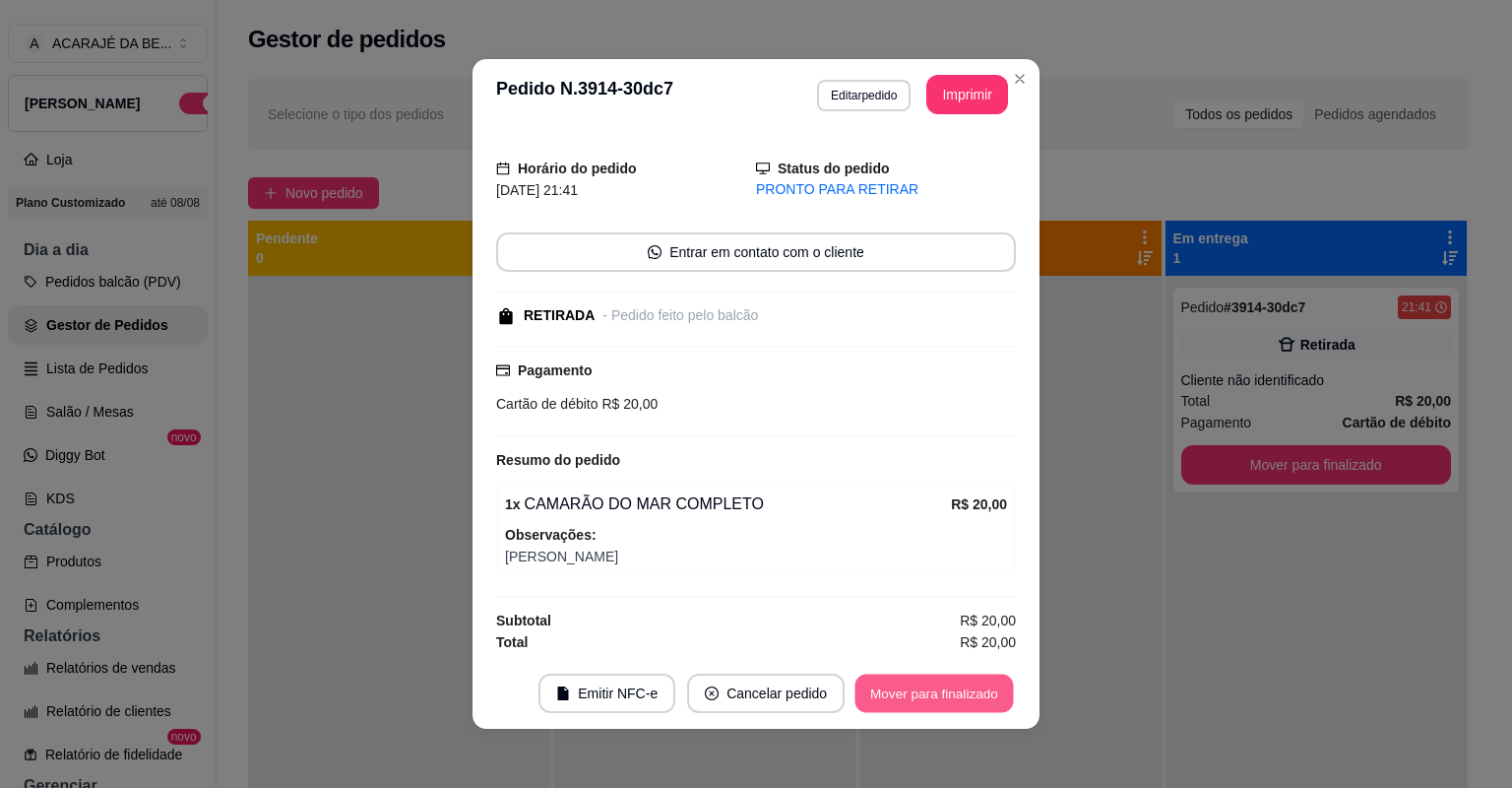 click on "Mover para finalizado" at bounding box center [934, 693] 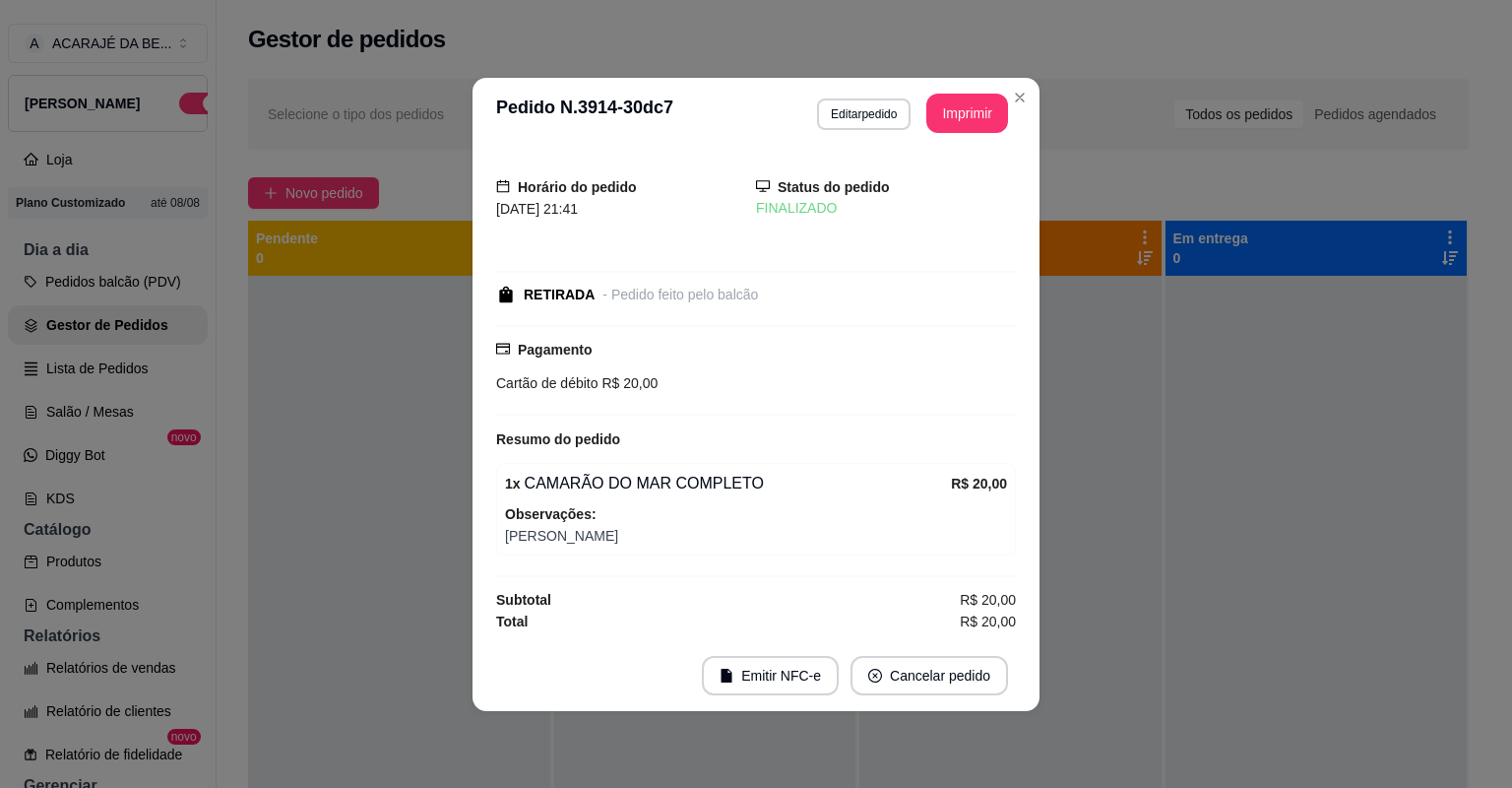 scroll, scrollTop: 0, scrollLeft: 0, axis: both 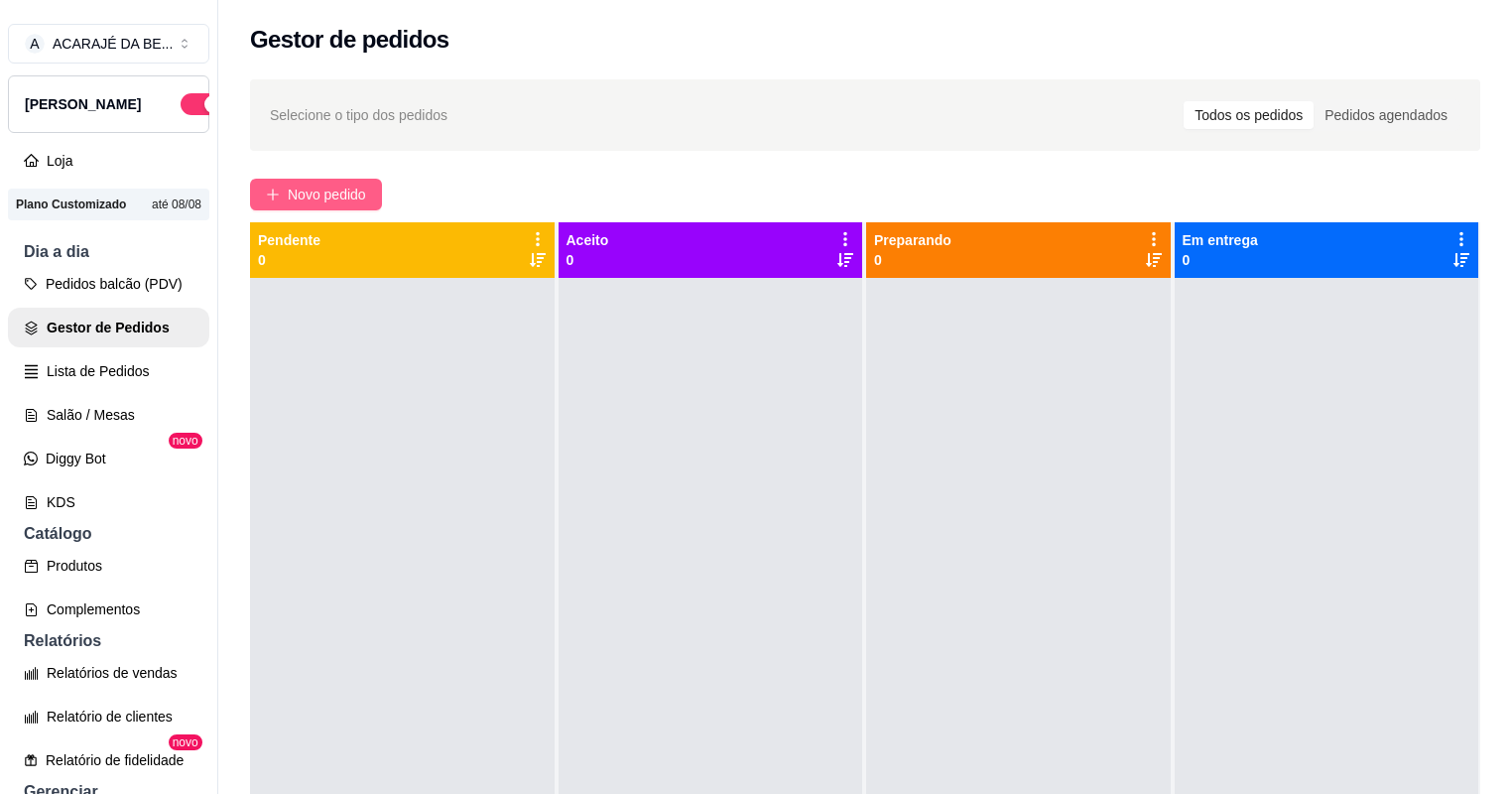 click on "Novo pedido" at bounding box center (326, 195) 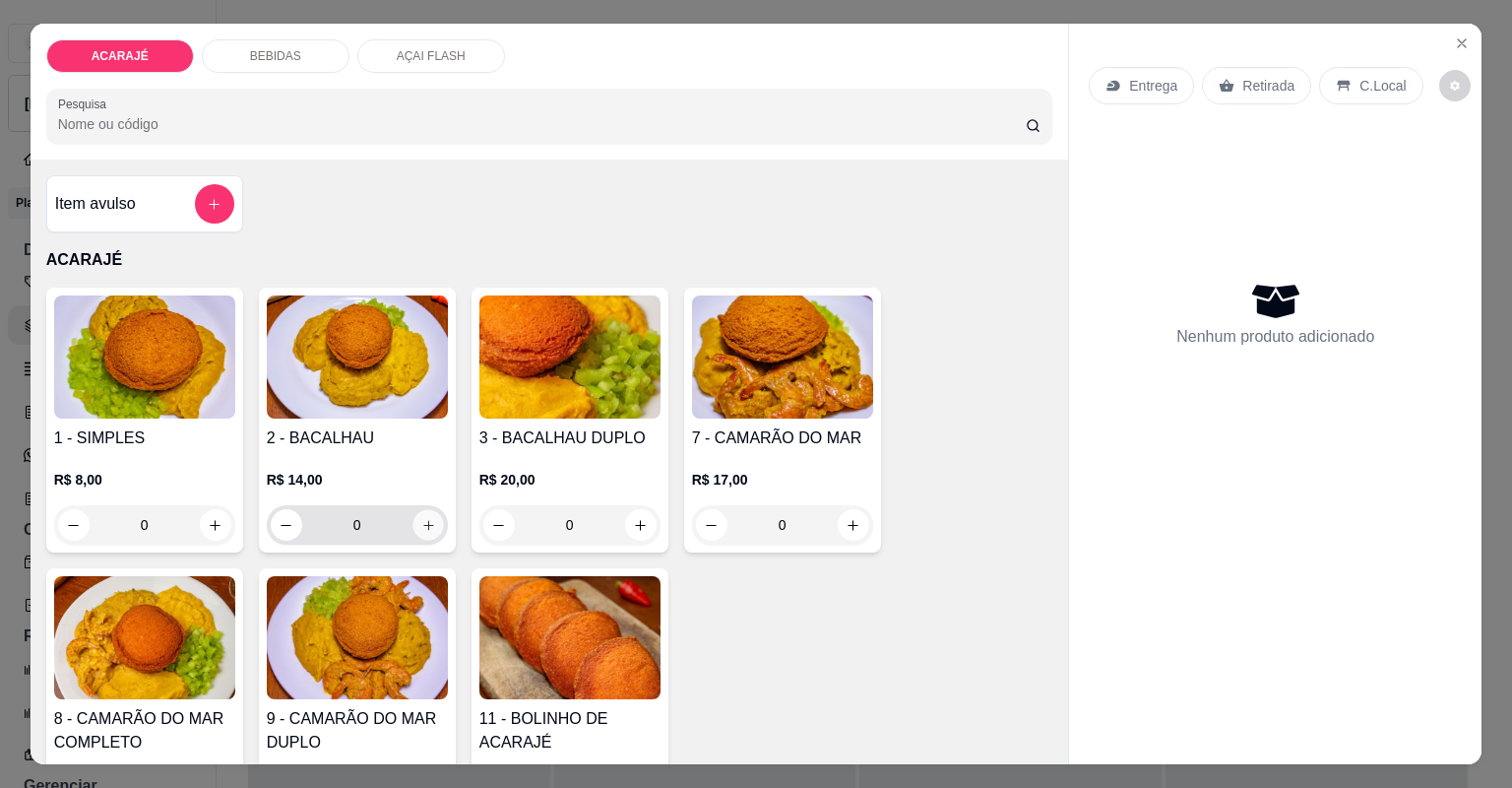 click at bounding box center [427, 524] 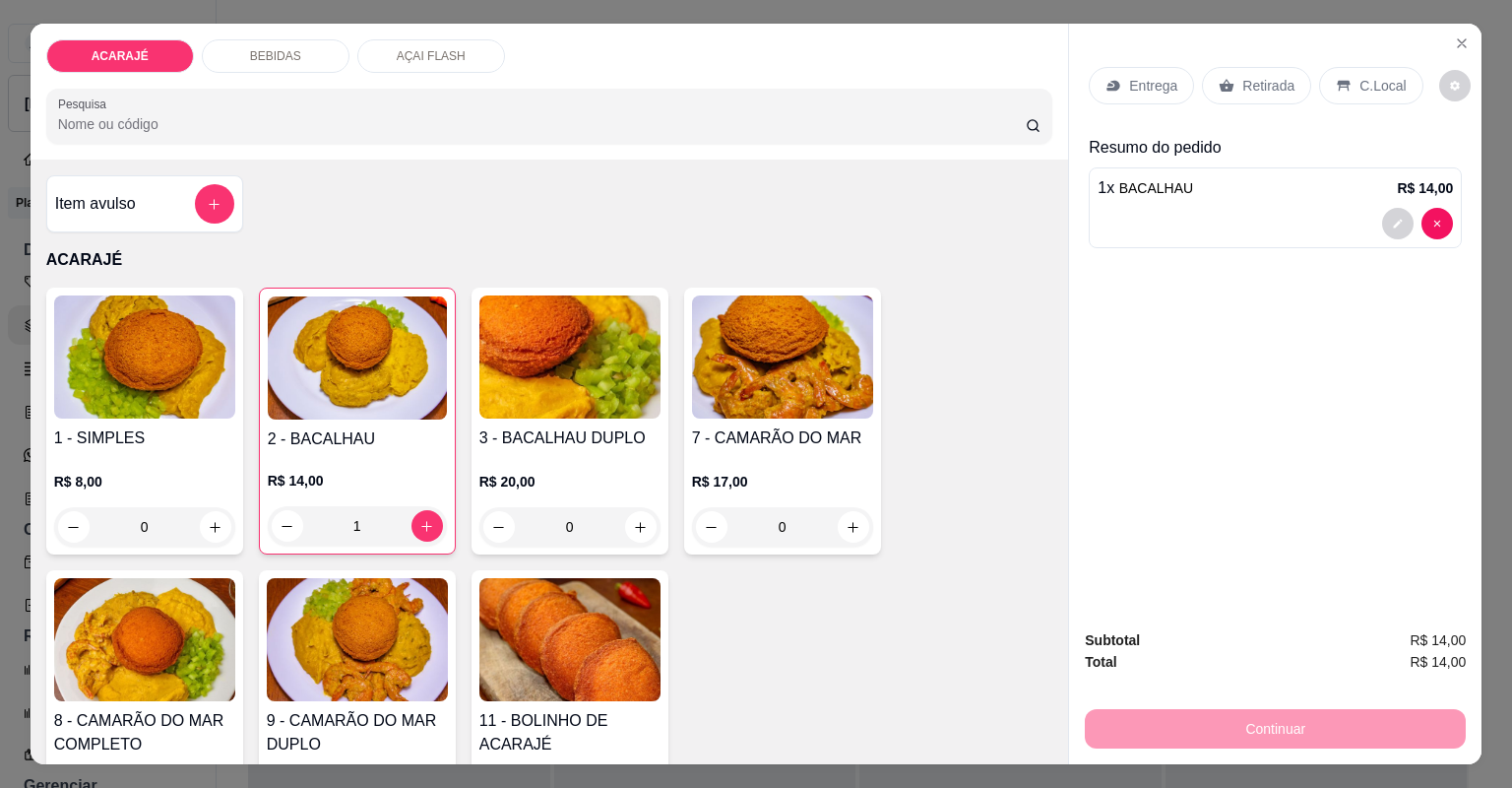 click on "Retirada" at bounding box center (1256, 86) 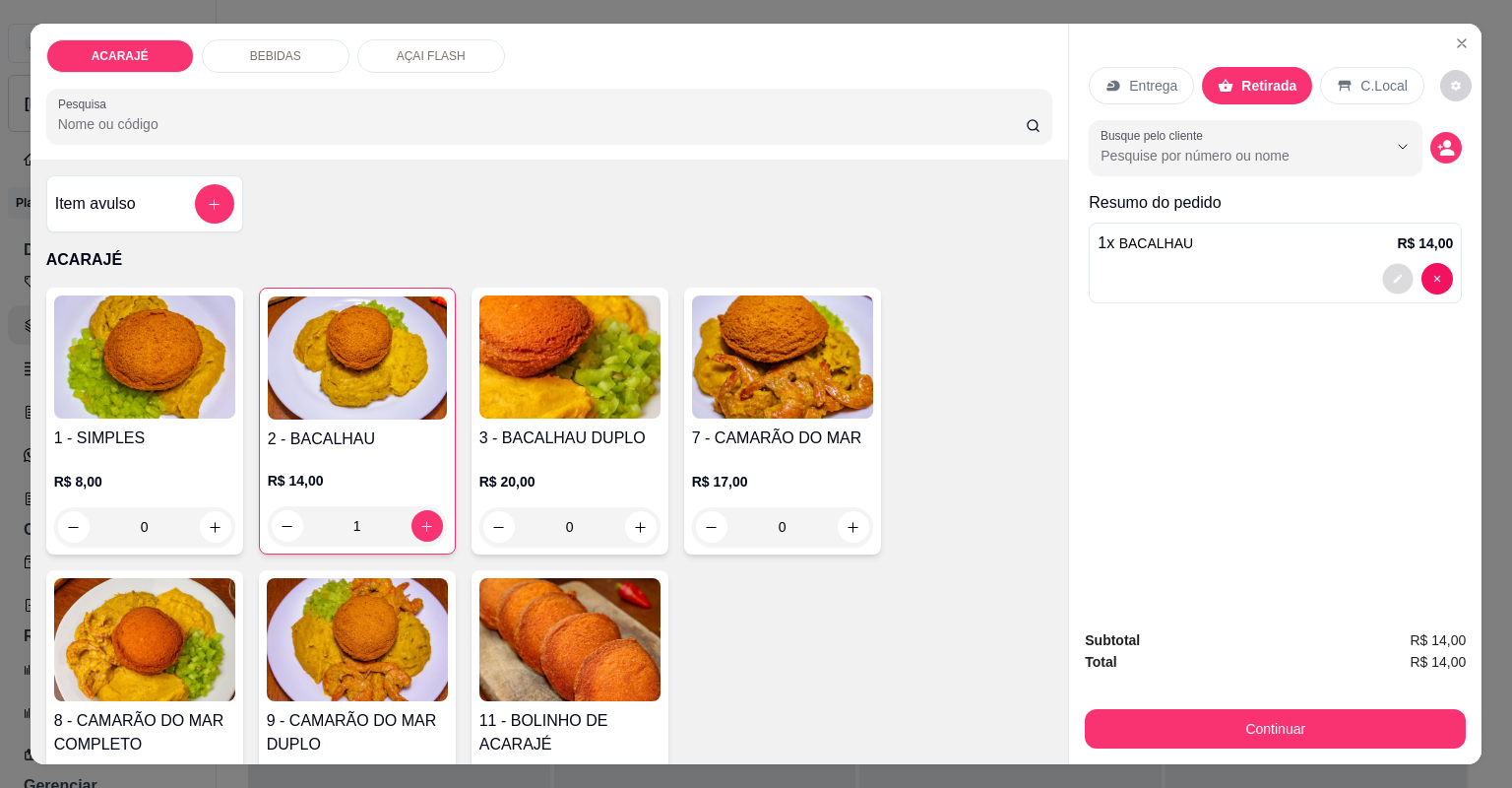 click at bounding box center (1398, 278) 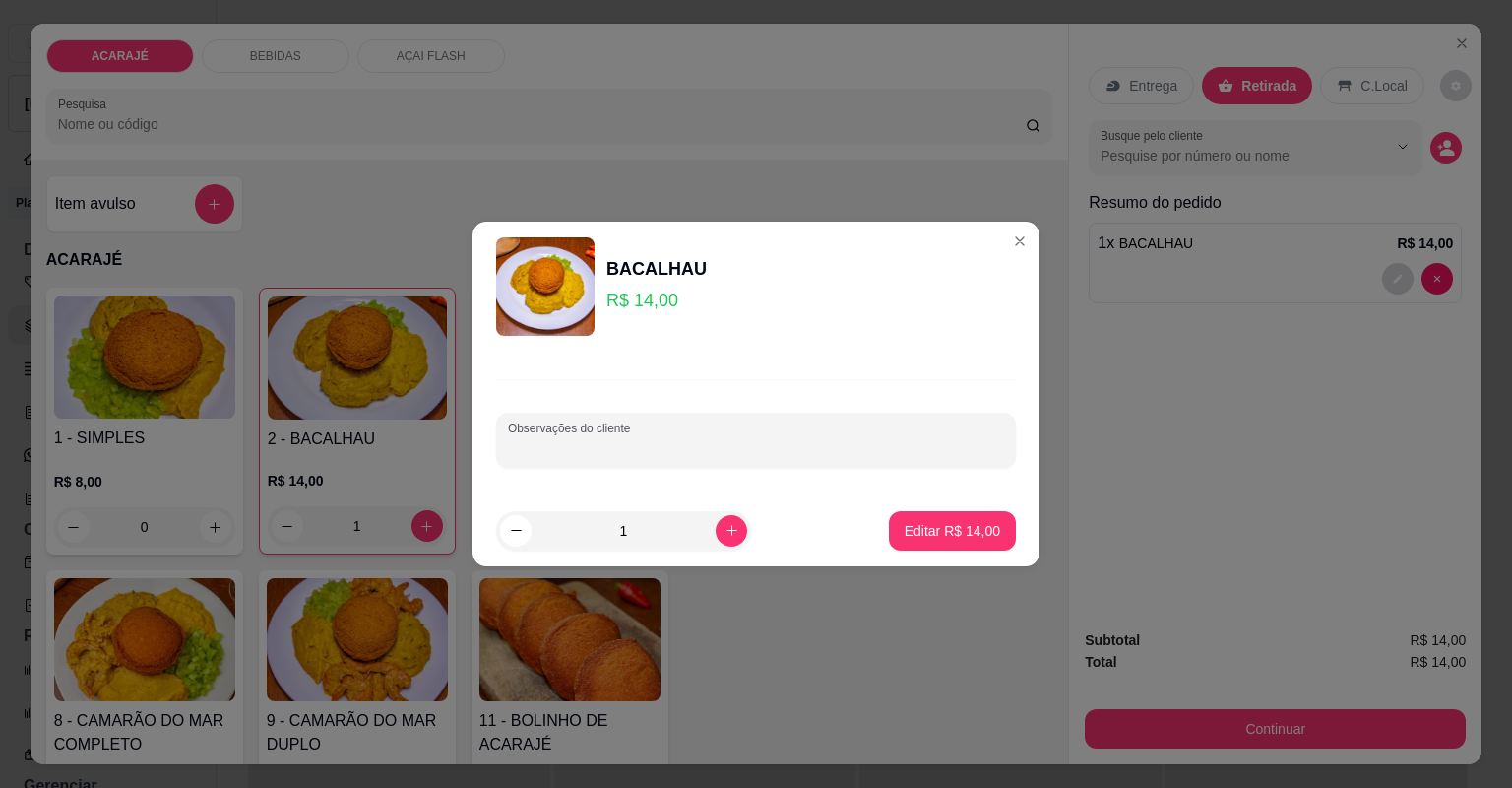 click on "Observações do cliente" at bounding box center (756, 448) 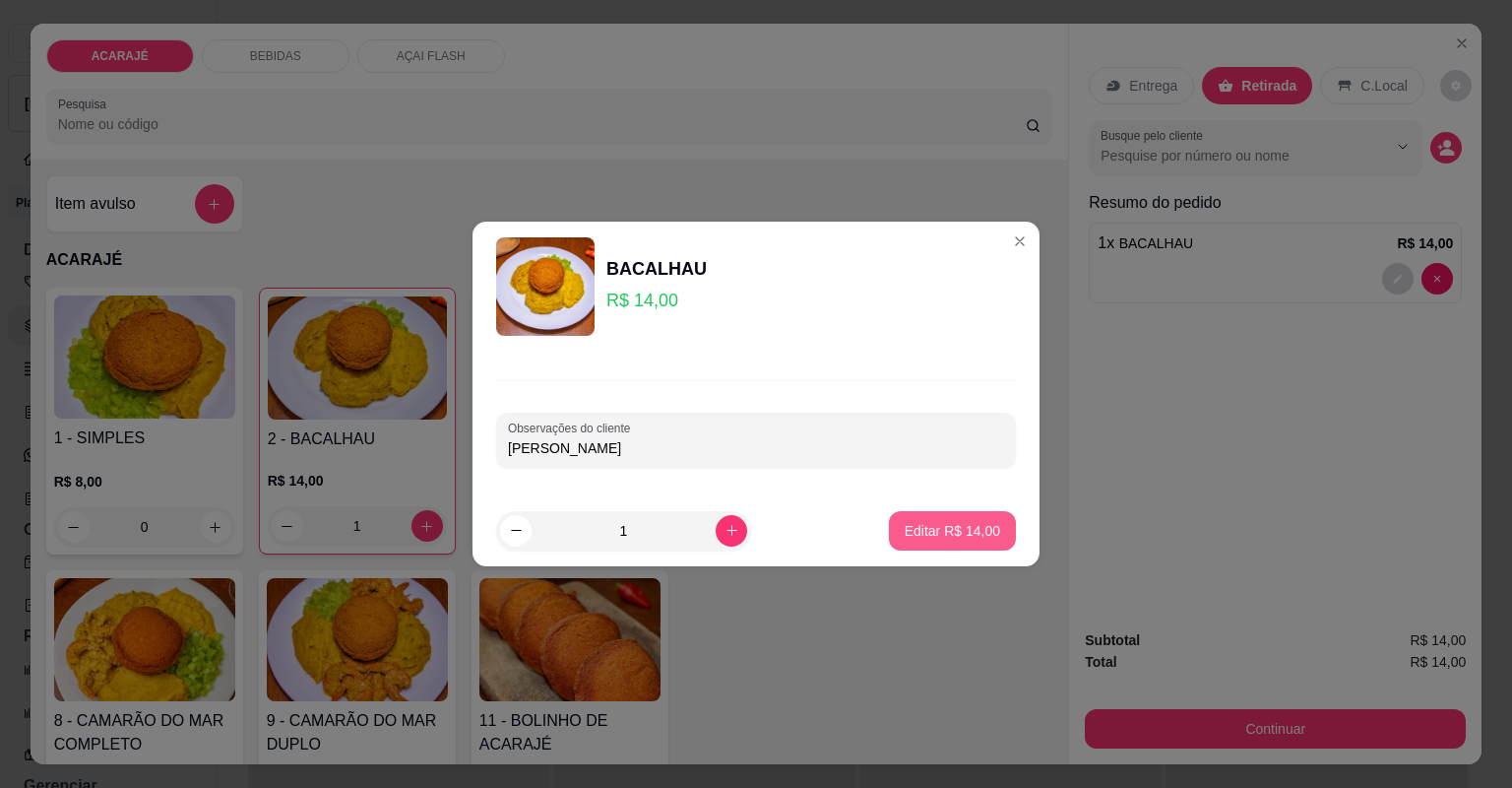 type on "[PERSON_NAME]" 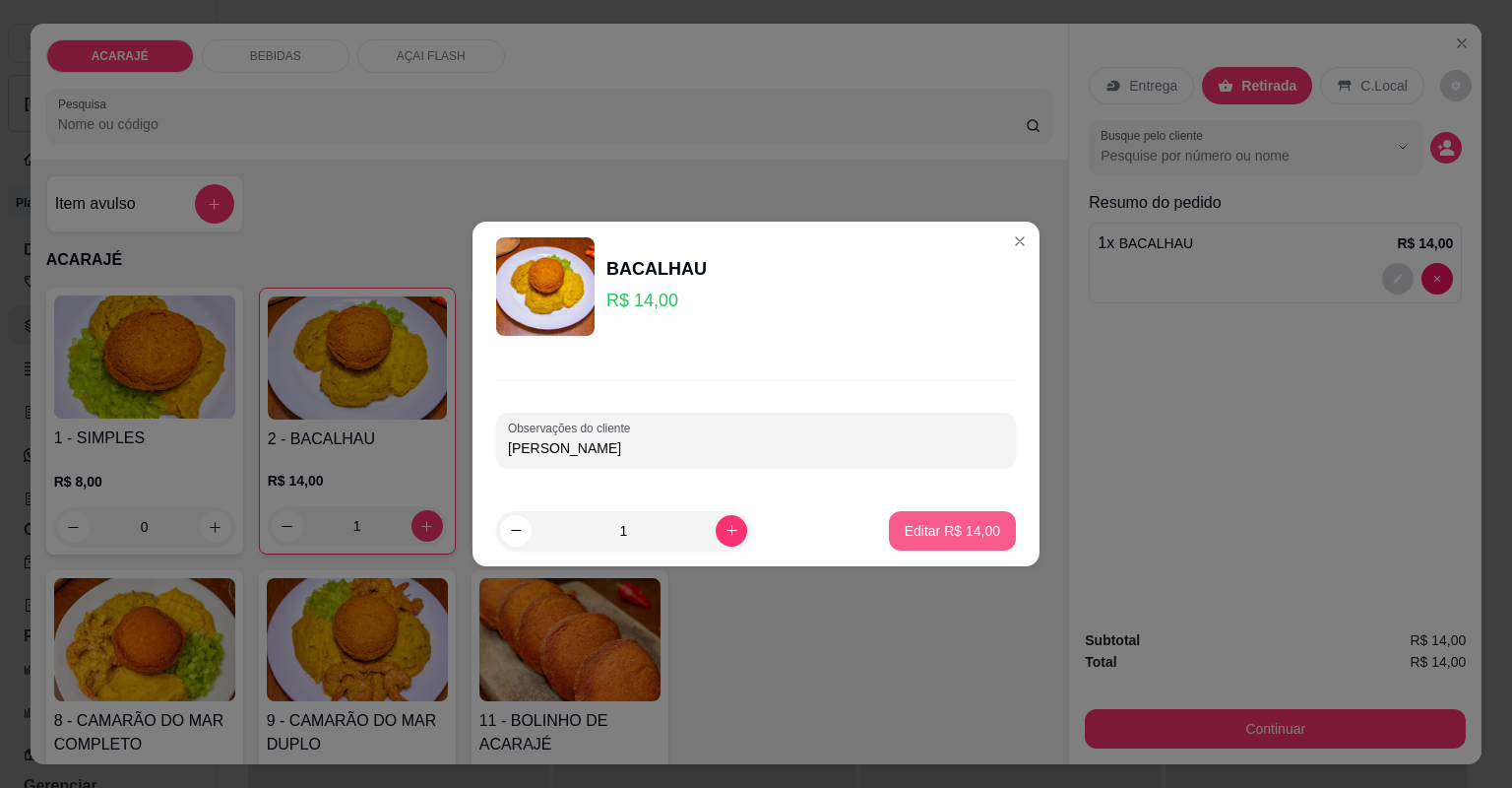 click on "Editar   R$ 14,00" at bounding box center [952, 531] 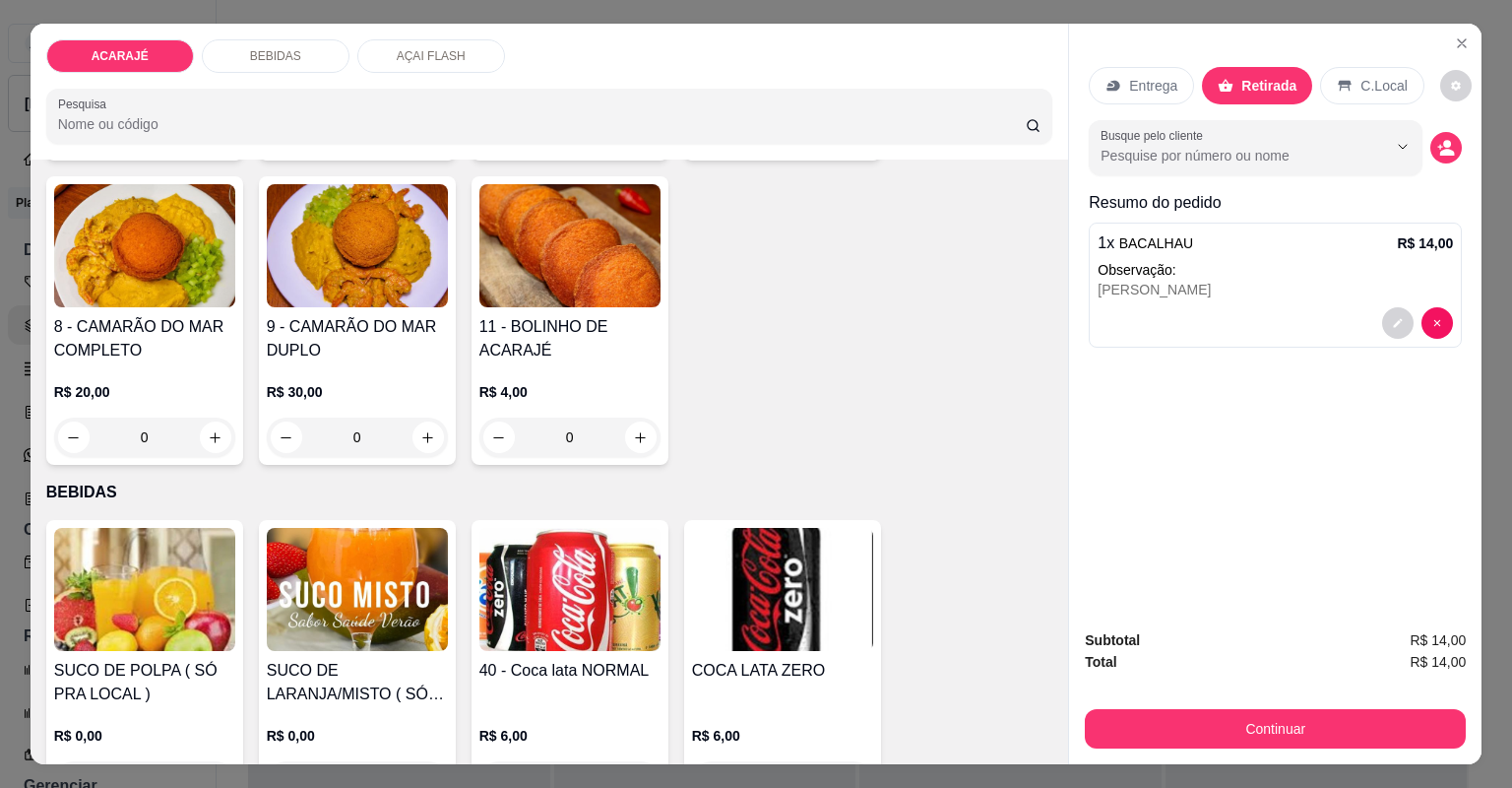 scroll, scrollTop: 394, scrollLeft: 0, axis: vertical 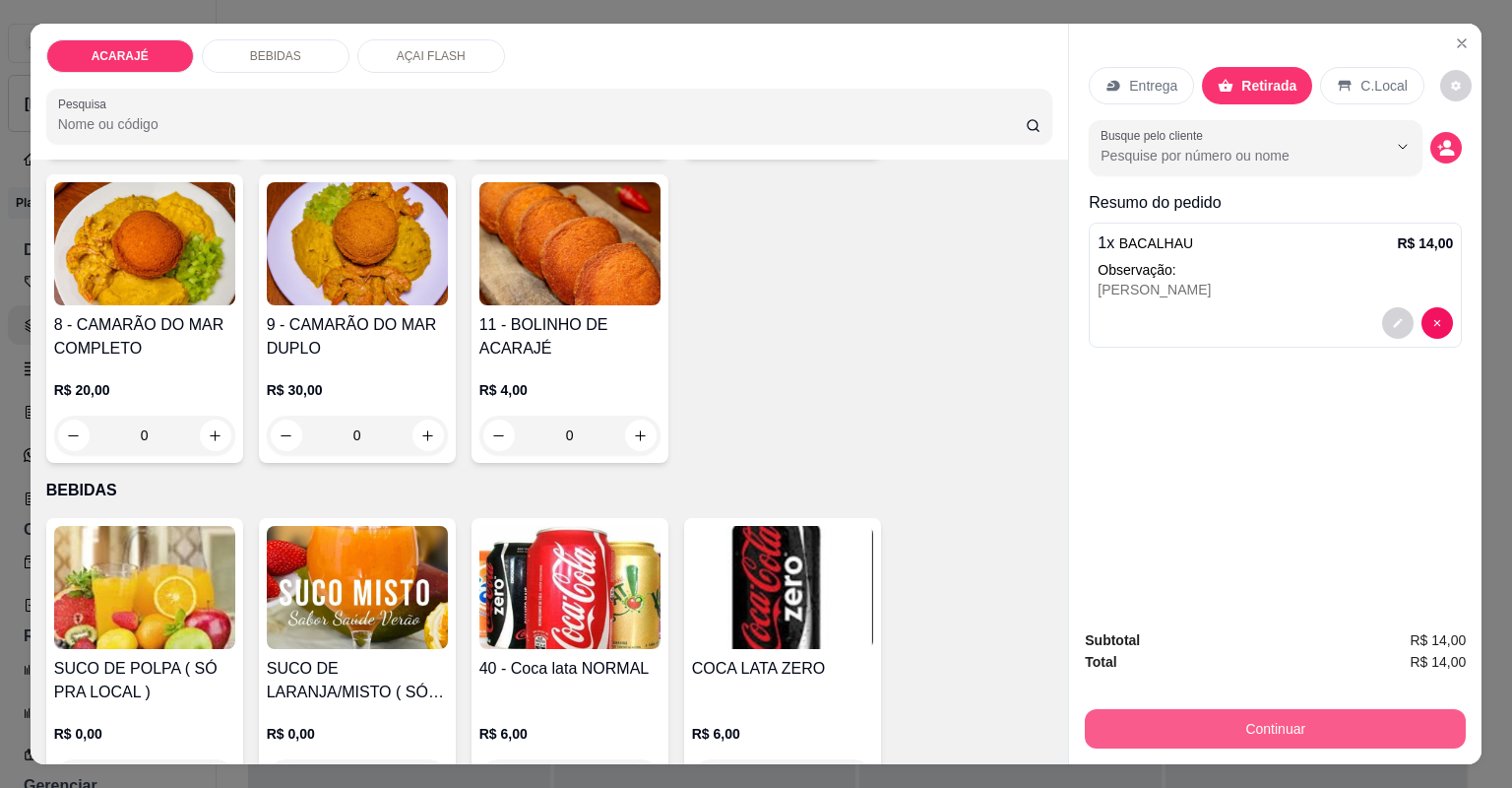 click on "Continuar" at bounding box center [1275, 729] 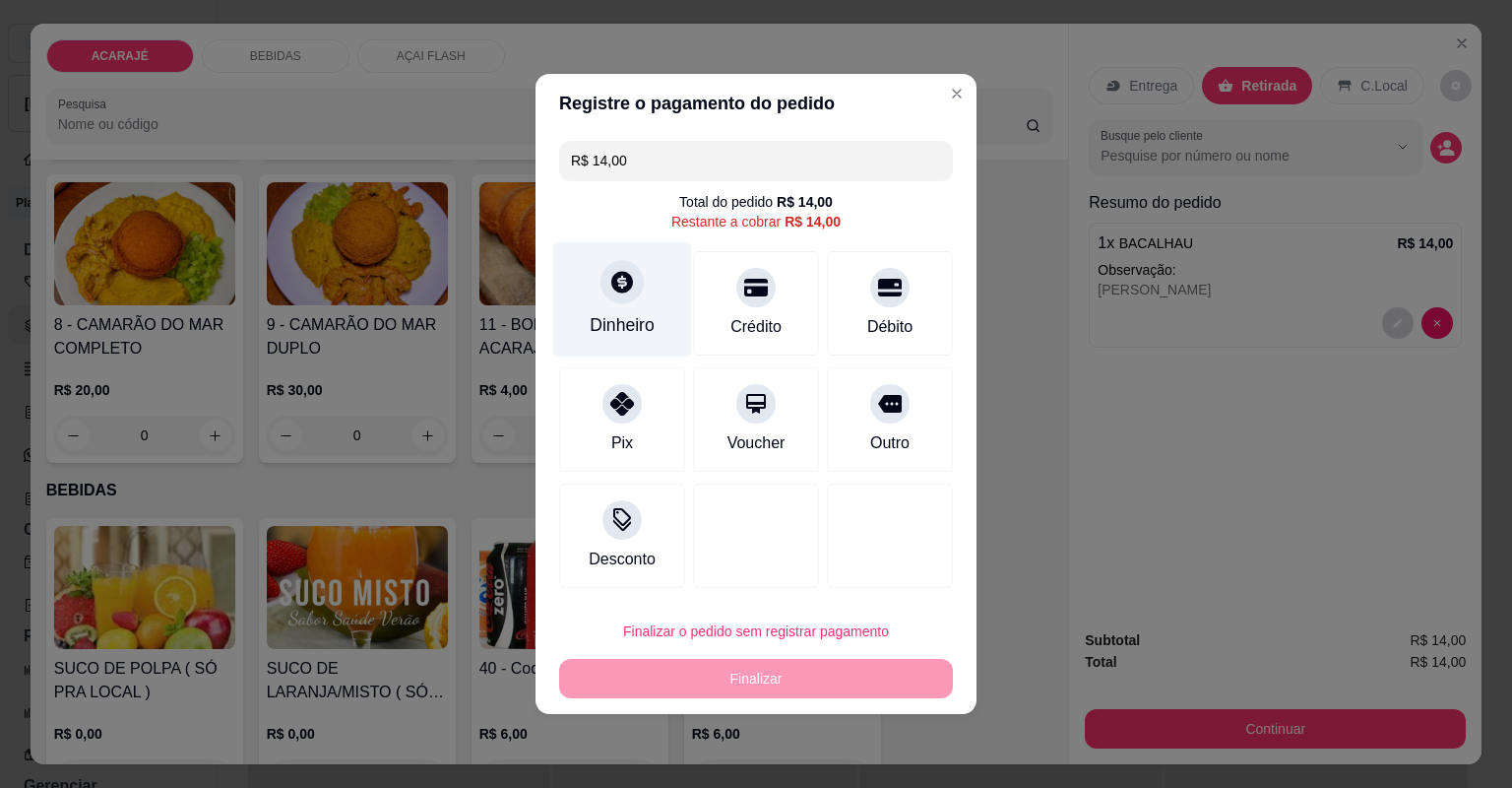 click at bounding box center (622, 282) 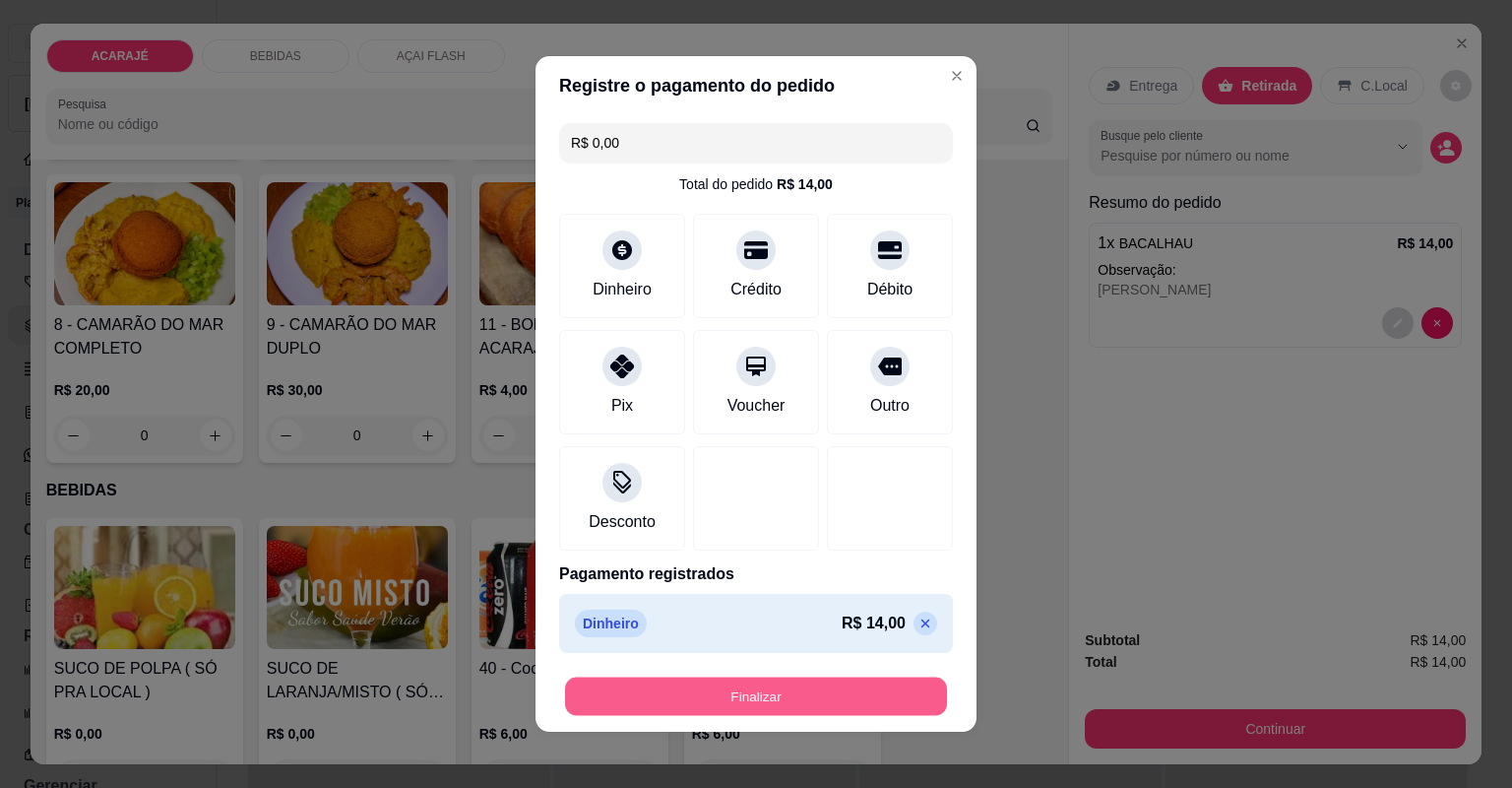 click on "Finalizar" at bounding box center (756, 696) 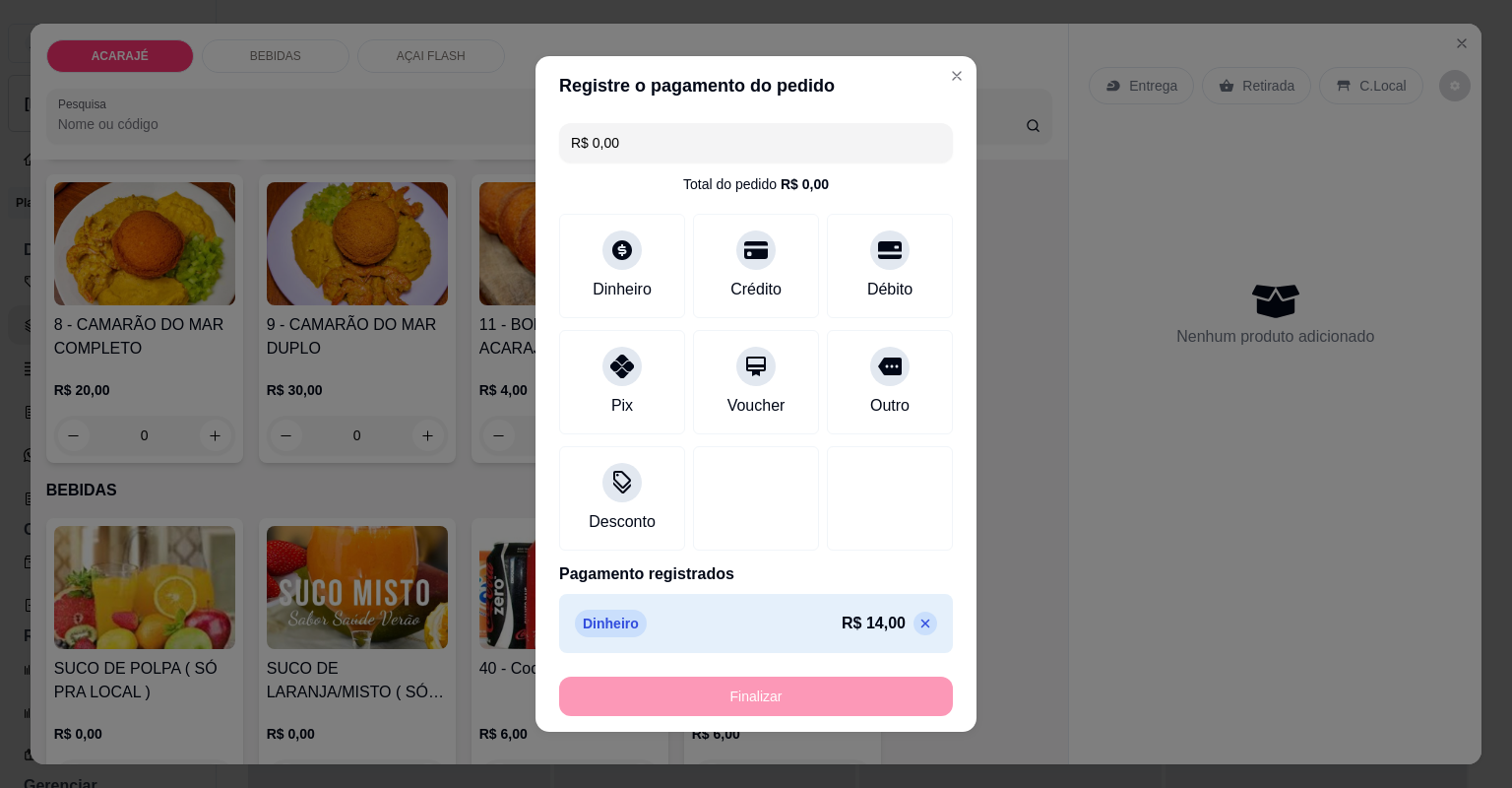 type on "-R$ 14,00" 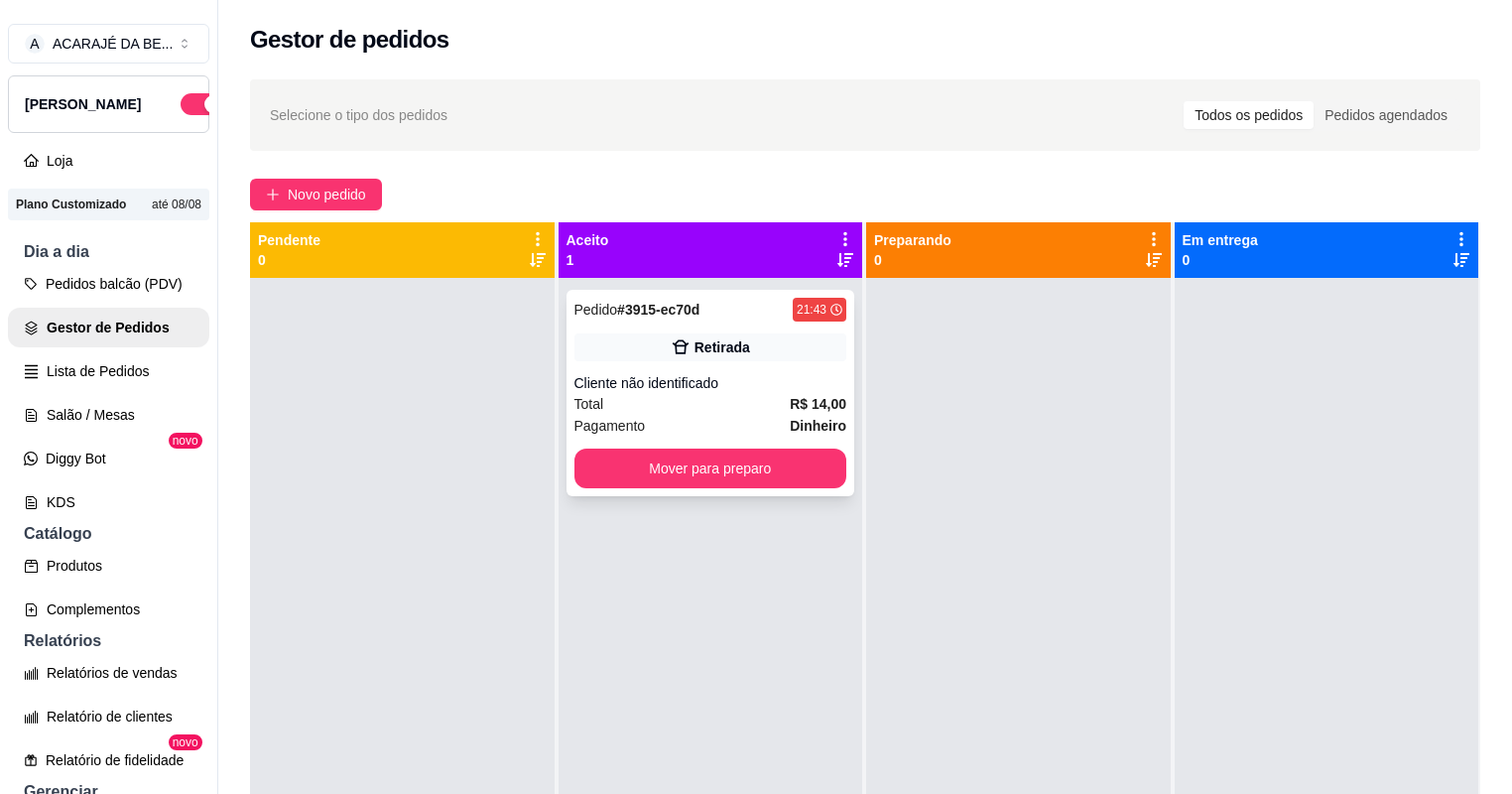 click on "Pagamento Dinheiro" at bounding box center (710, 426) 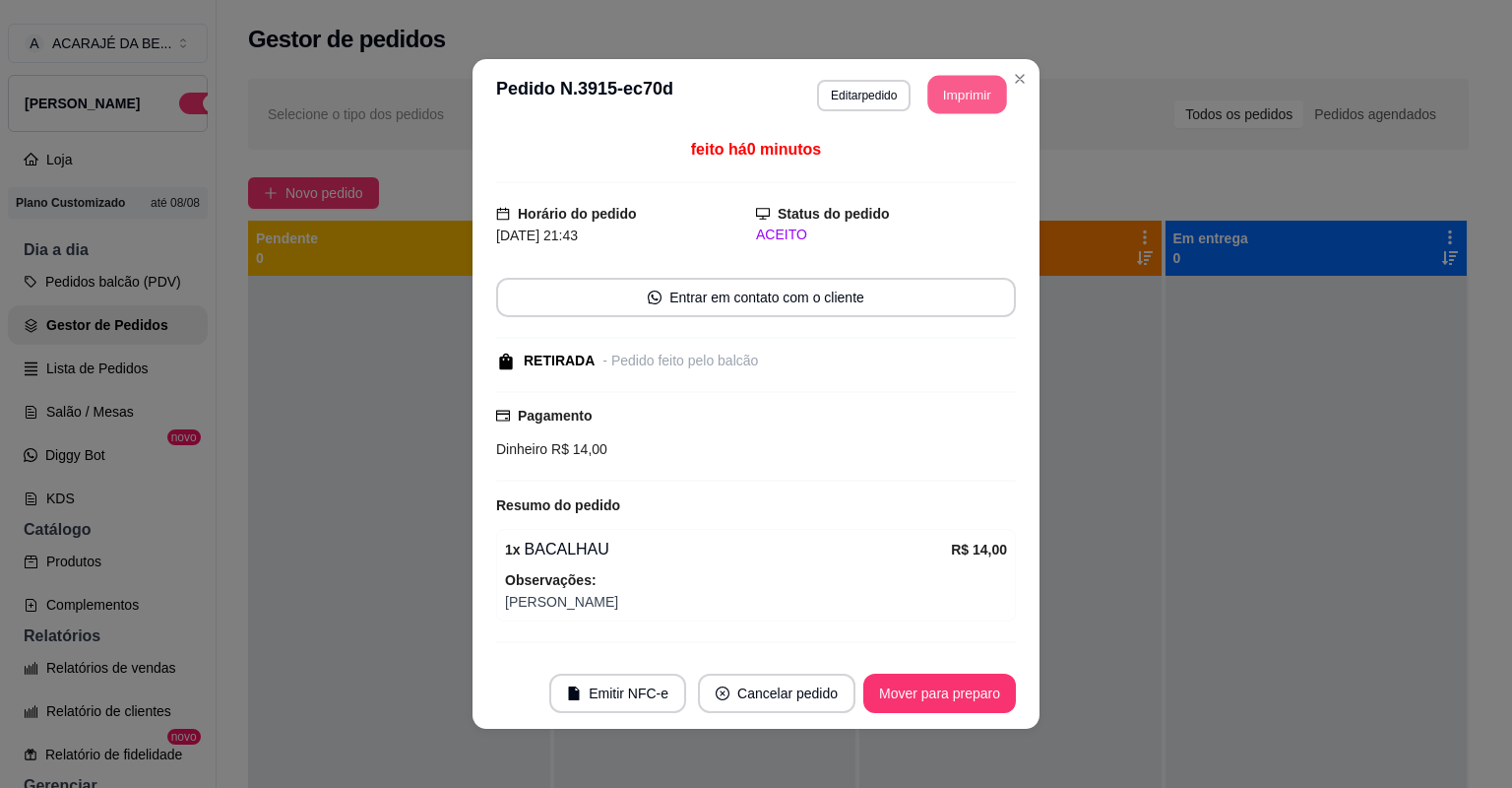 click on "Imprimir" at bounding box center (968, 95) 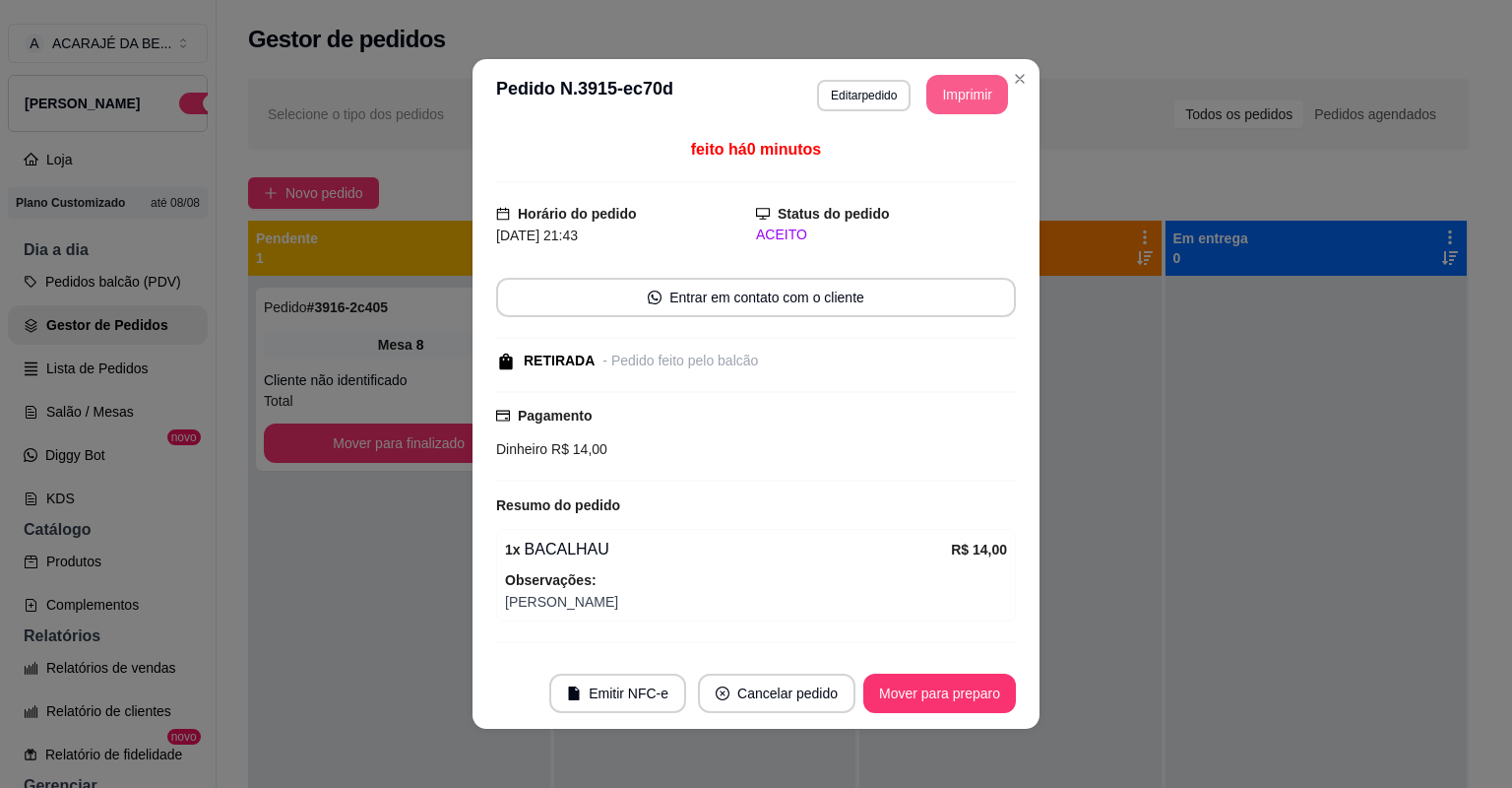 scroll, scrollTop: 0, scrollLeft: 0, axis: both 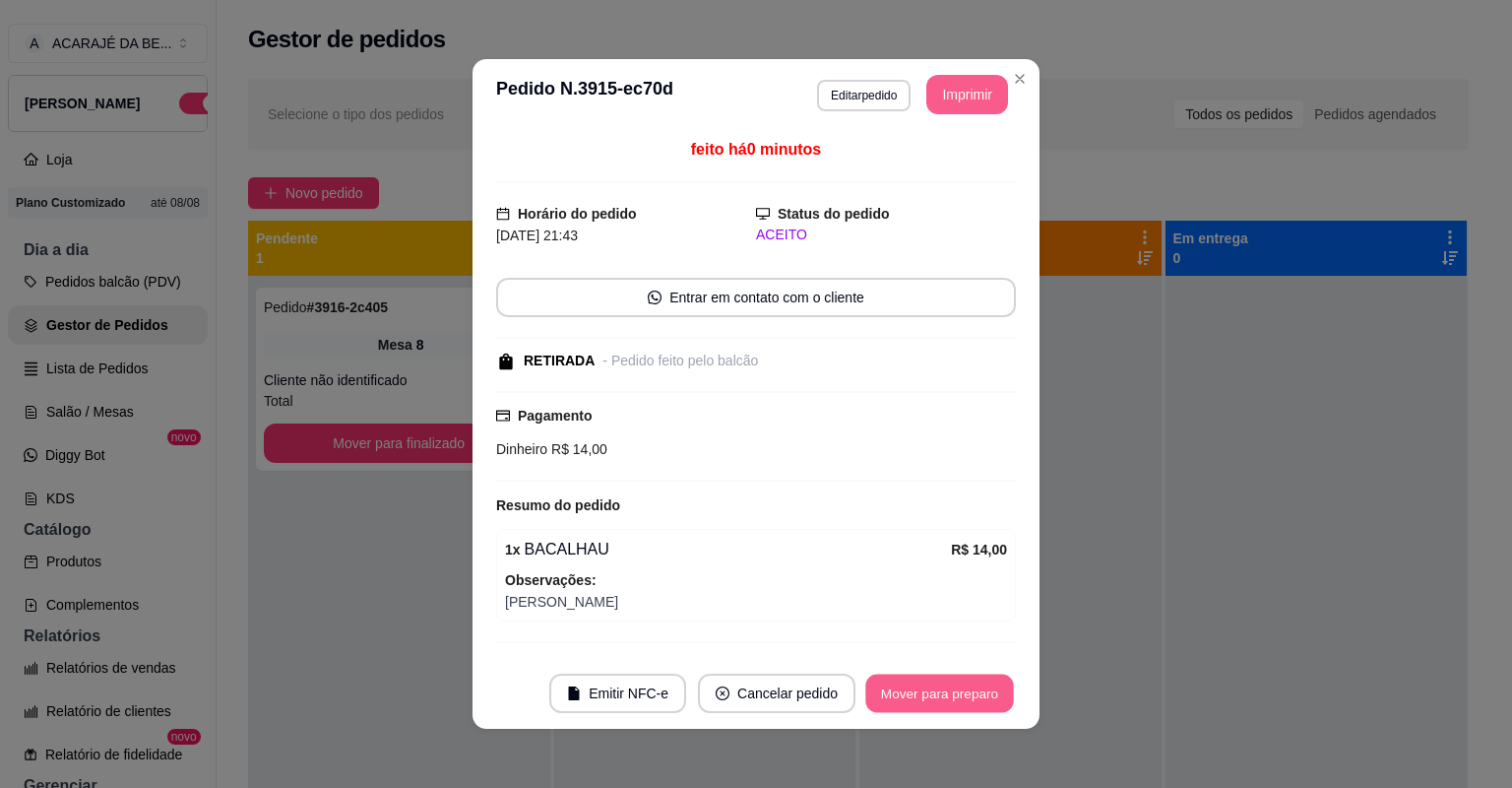 click on "Mover para preparo" at bounding box center [939, 693] 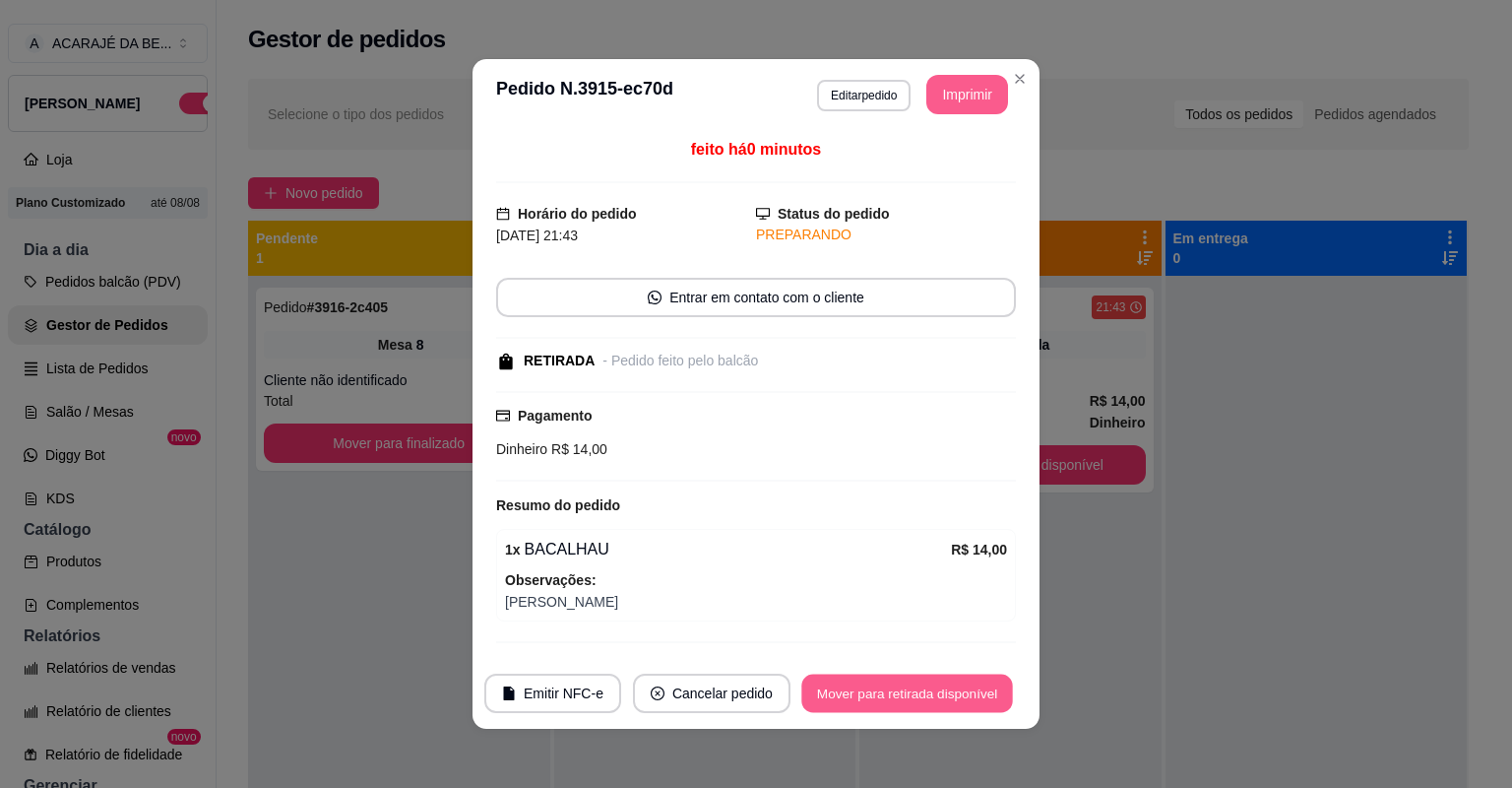 click on "Mover para retirada disponível" at bounding box center [907, 693] 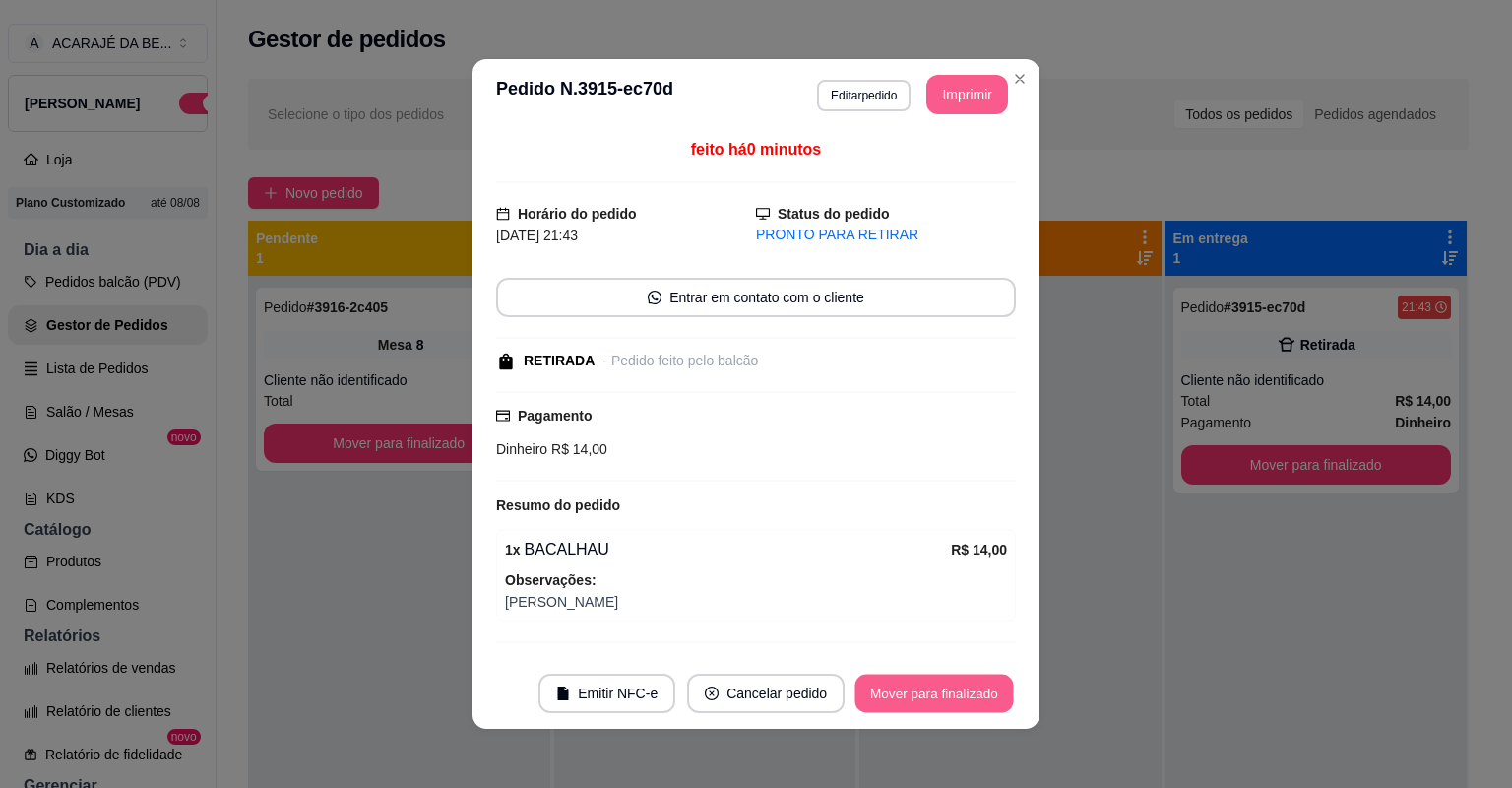 click on "Mover para finalizado" at bounding box center (934, 693) 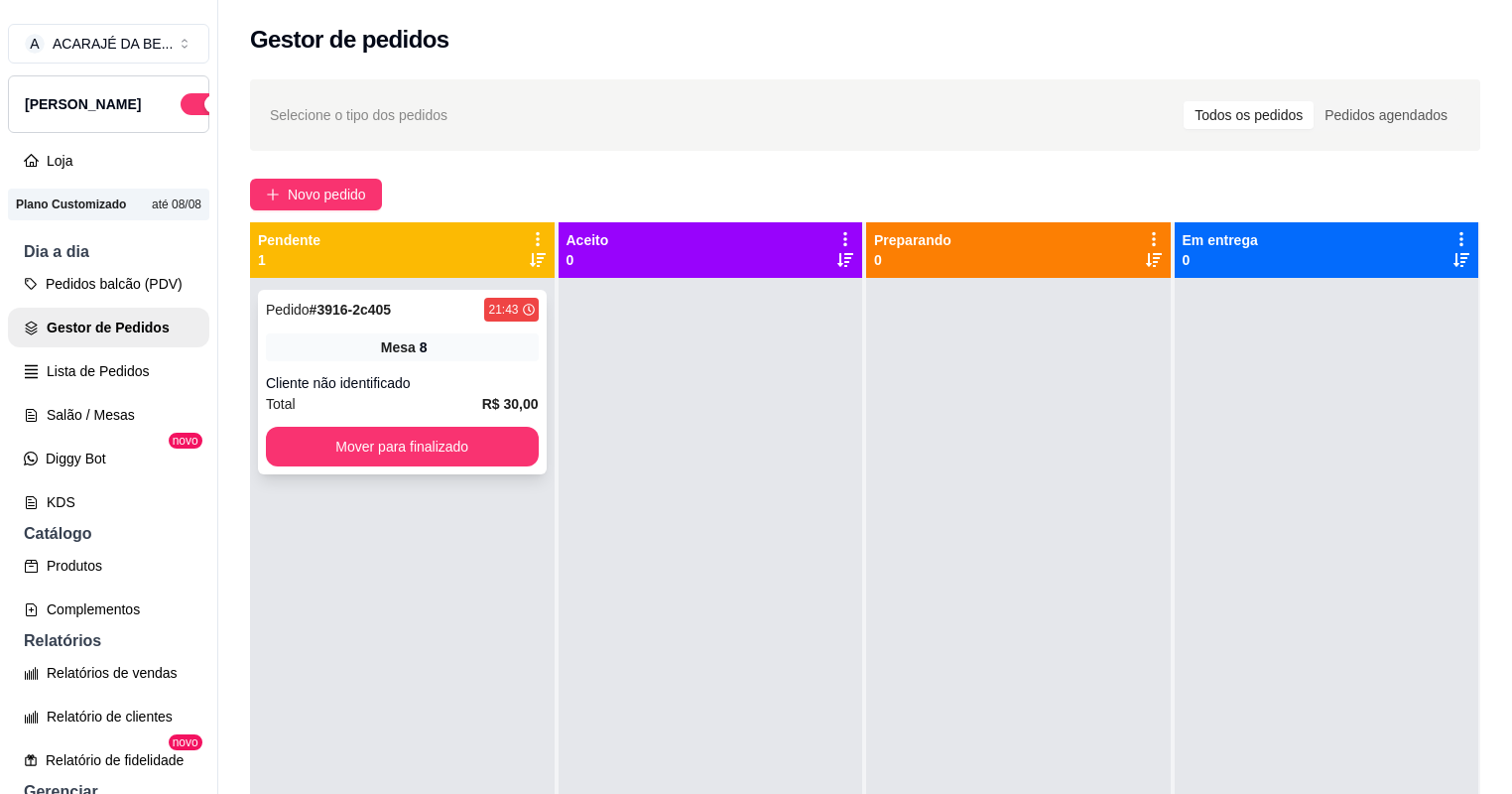 click on "Pedido  # 3916-2c405 21:43 Mesa 8 Cliente não identificado Total R$ 30,00 Mover para finalizado" at bounding box center (402, 382) 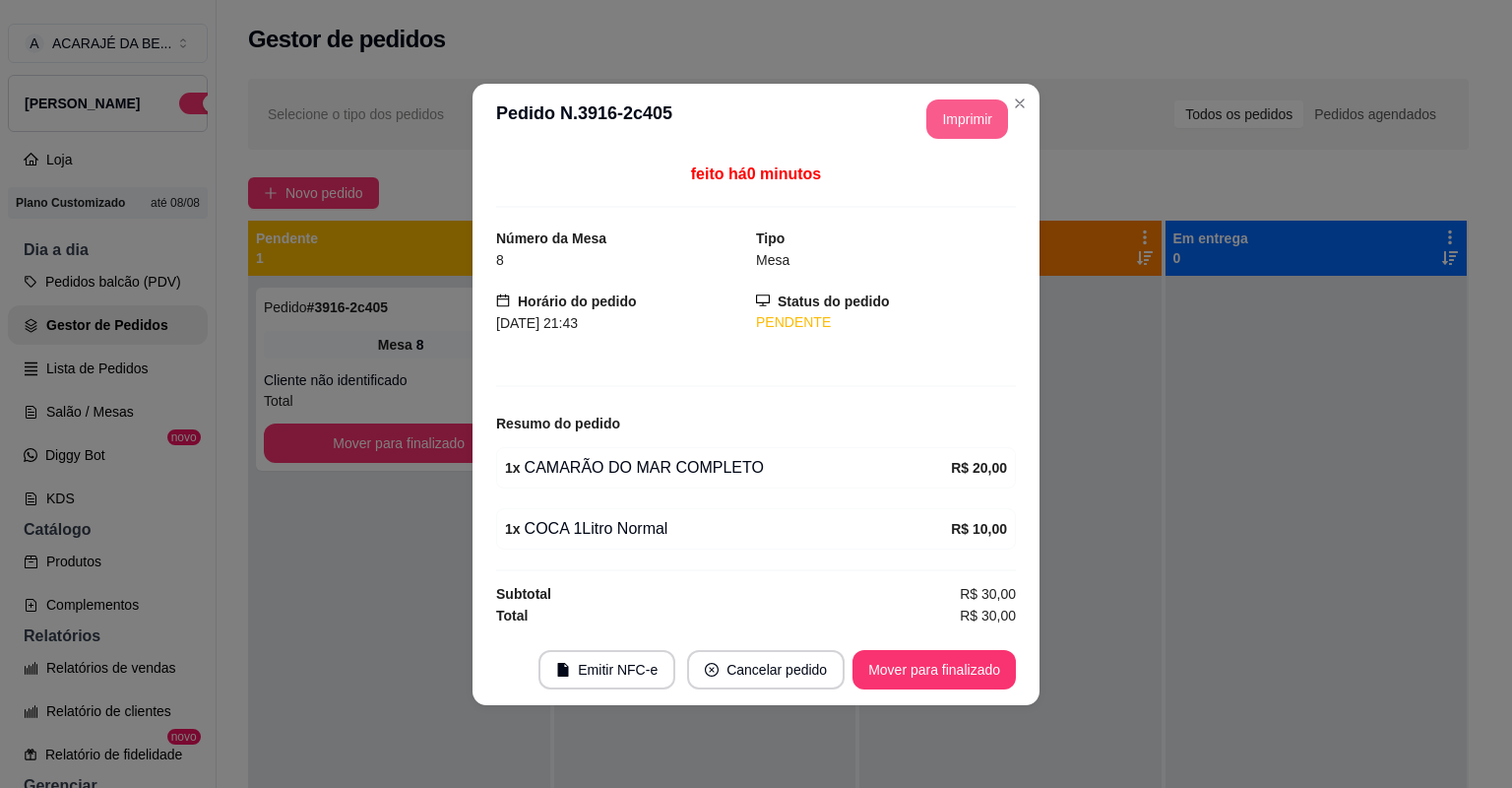 click on "Imprimir" at bounding box center (967, 119) 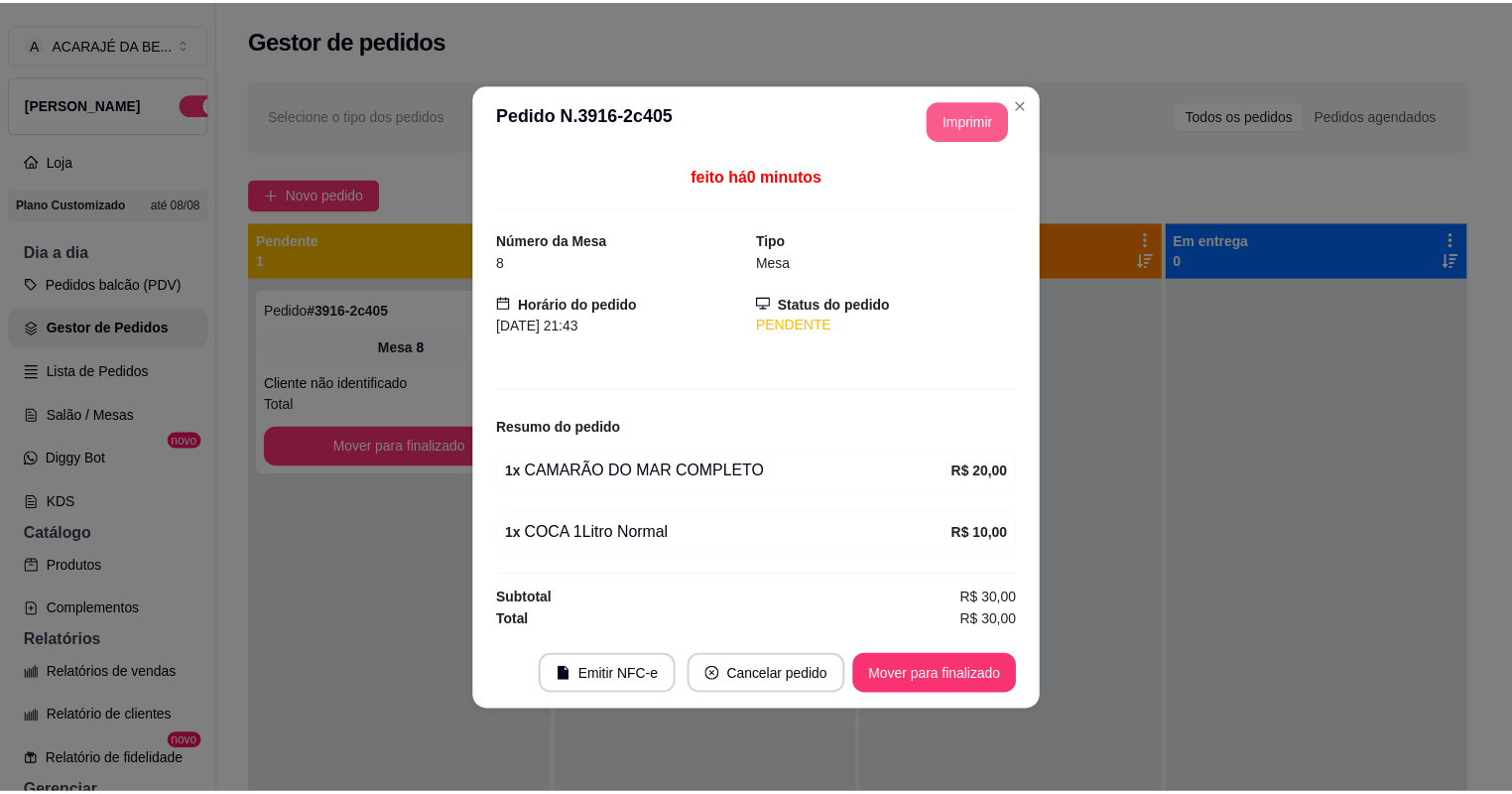 scroll, scrollTop: 0, scrollLeft: 0, axis: both 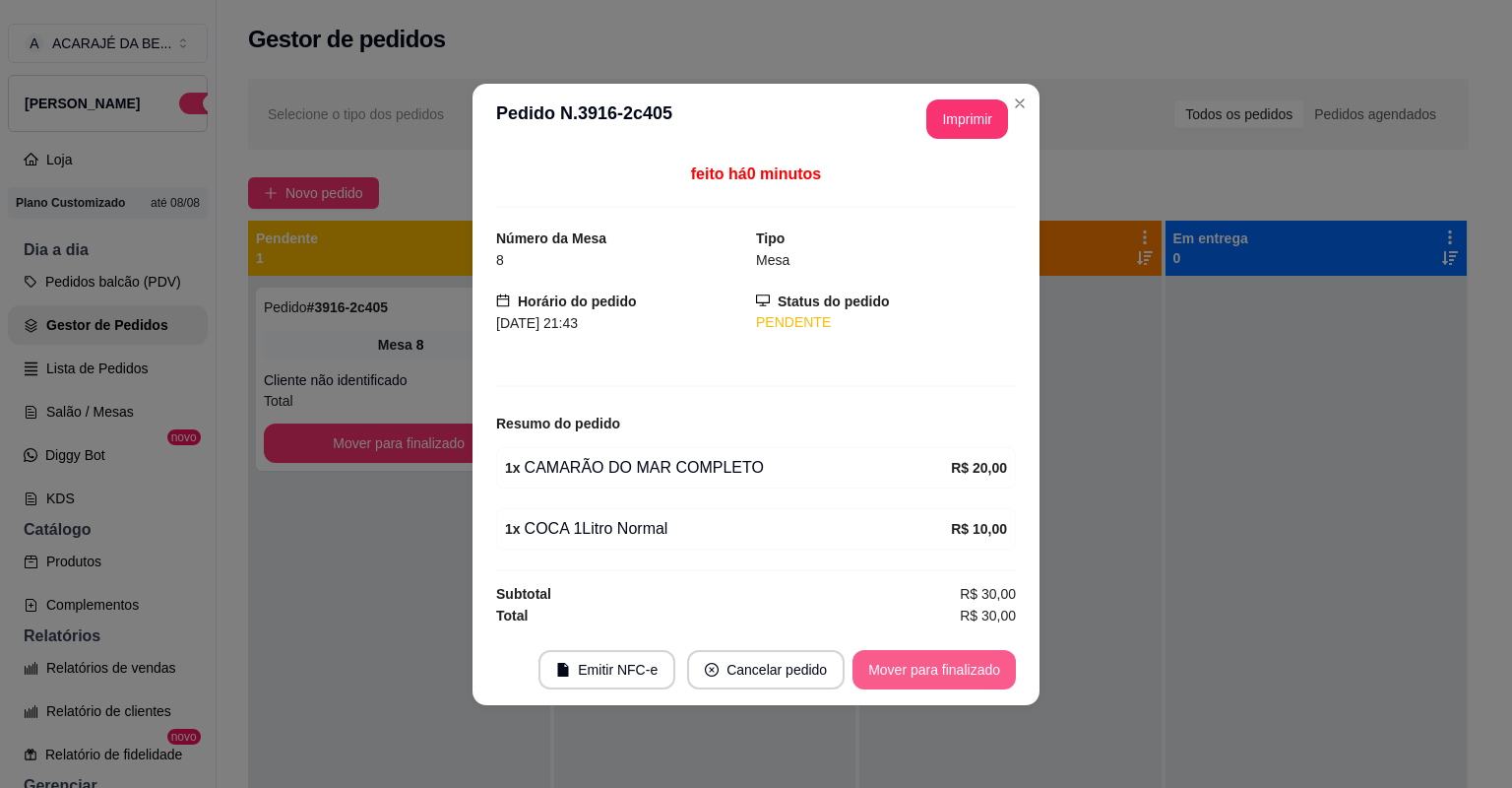 click on "Mover para finalizado" at bounding box center (934, 670) 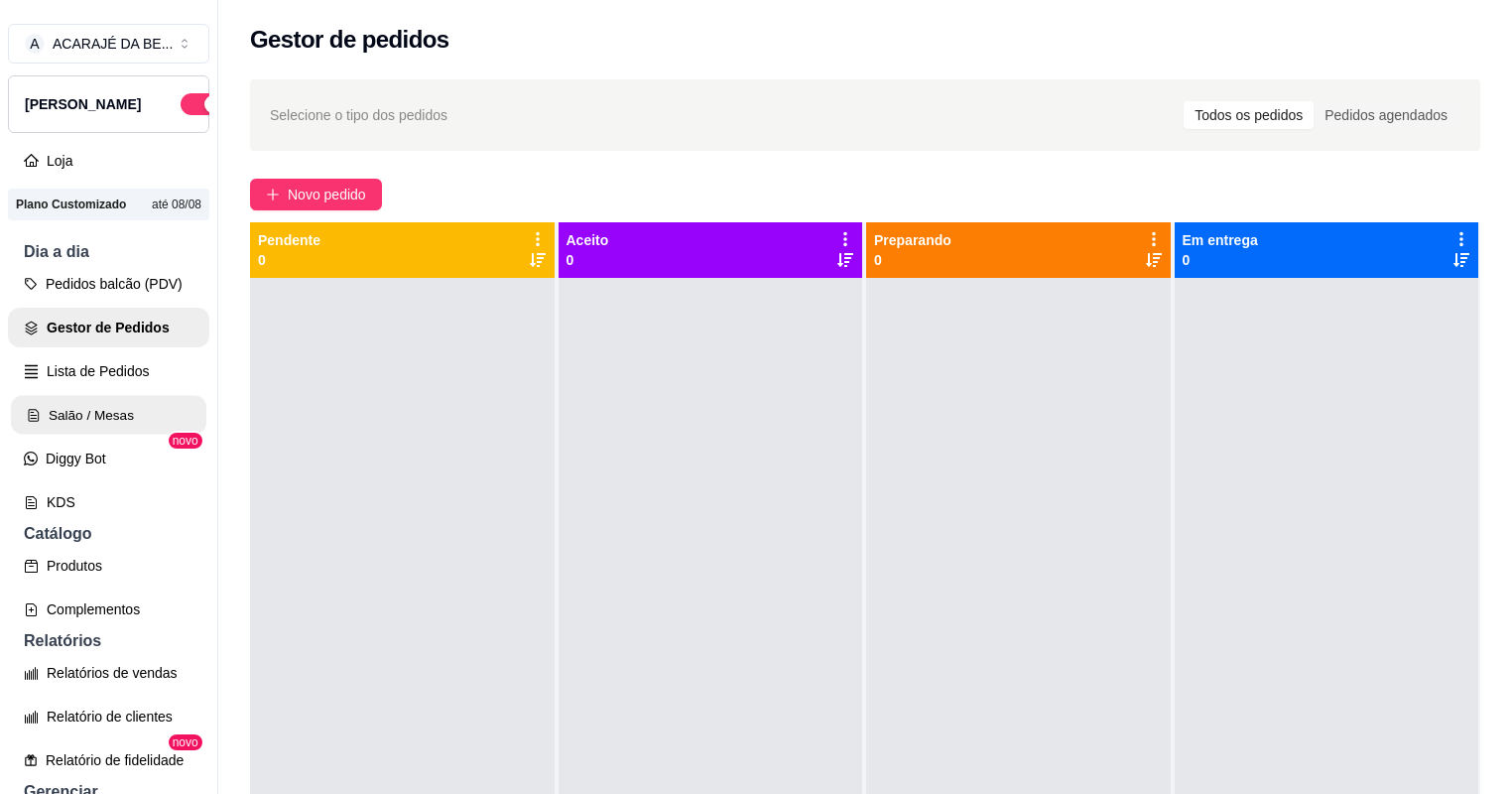 click on "Salão / Mesas" at bounding box center [108, 415] 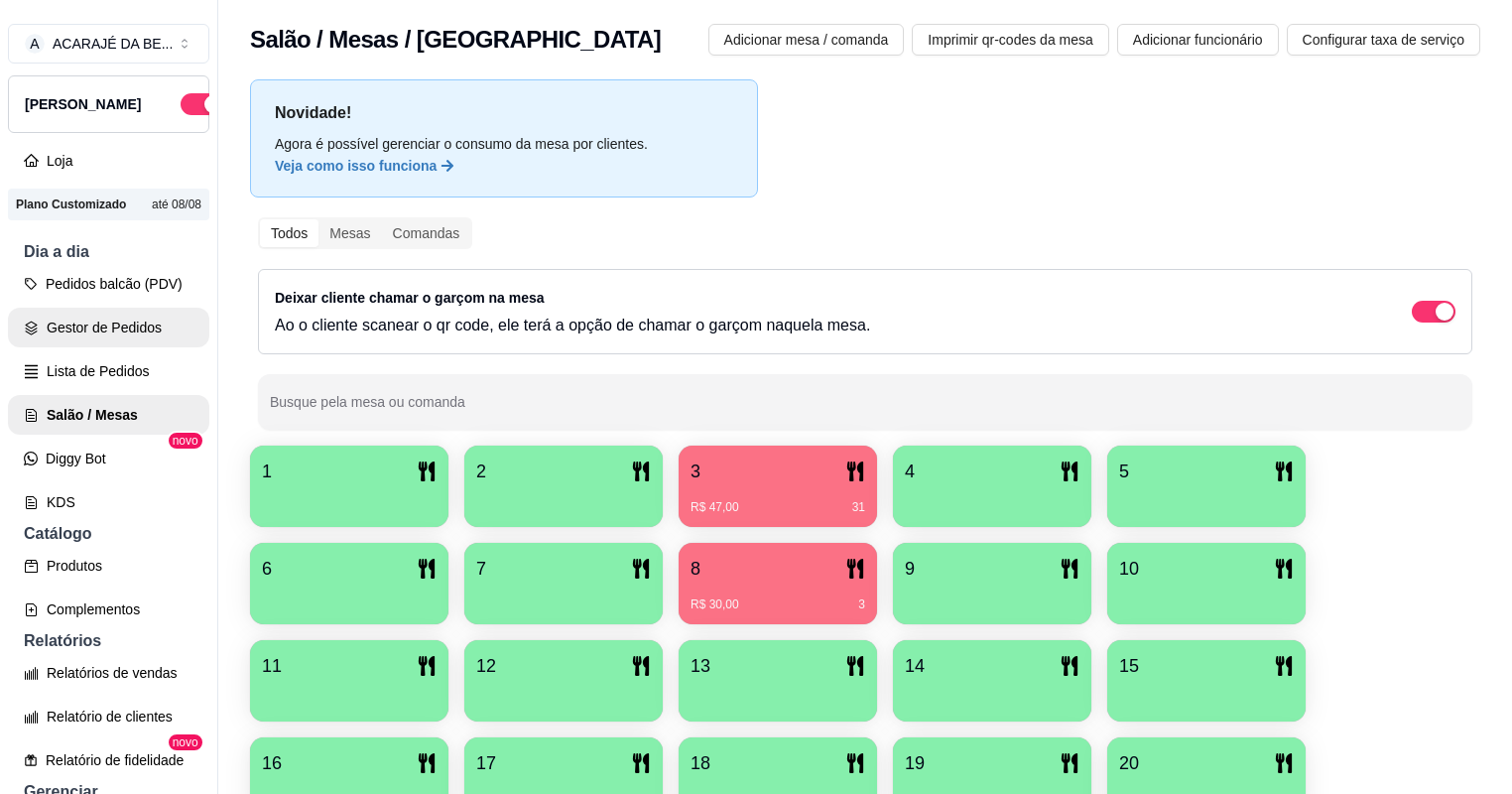 click on "Gestor de Pedidos" at bounding box center (108, 328) 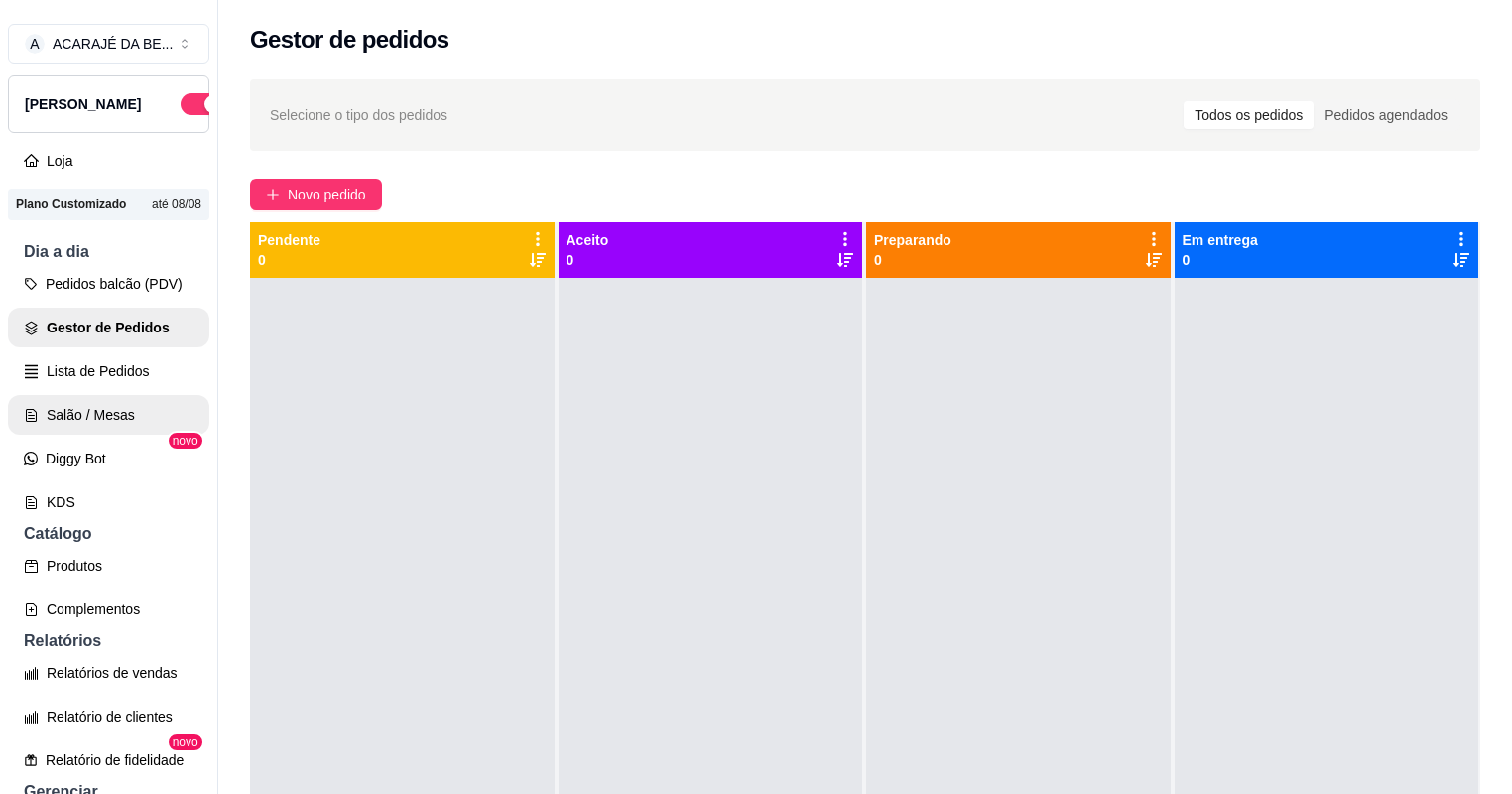 click on "Salão / Mesas" at bounding box center [108, 415] 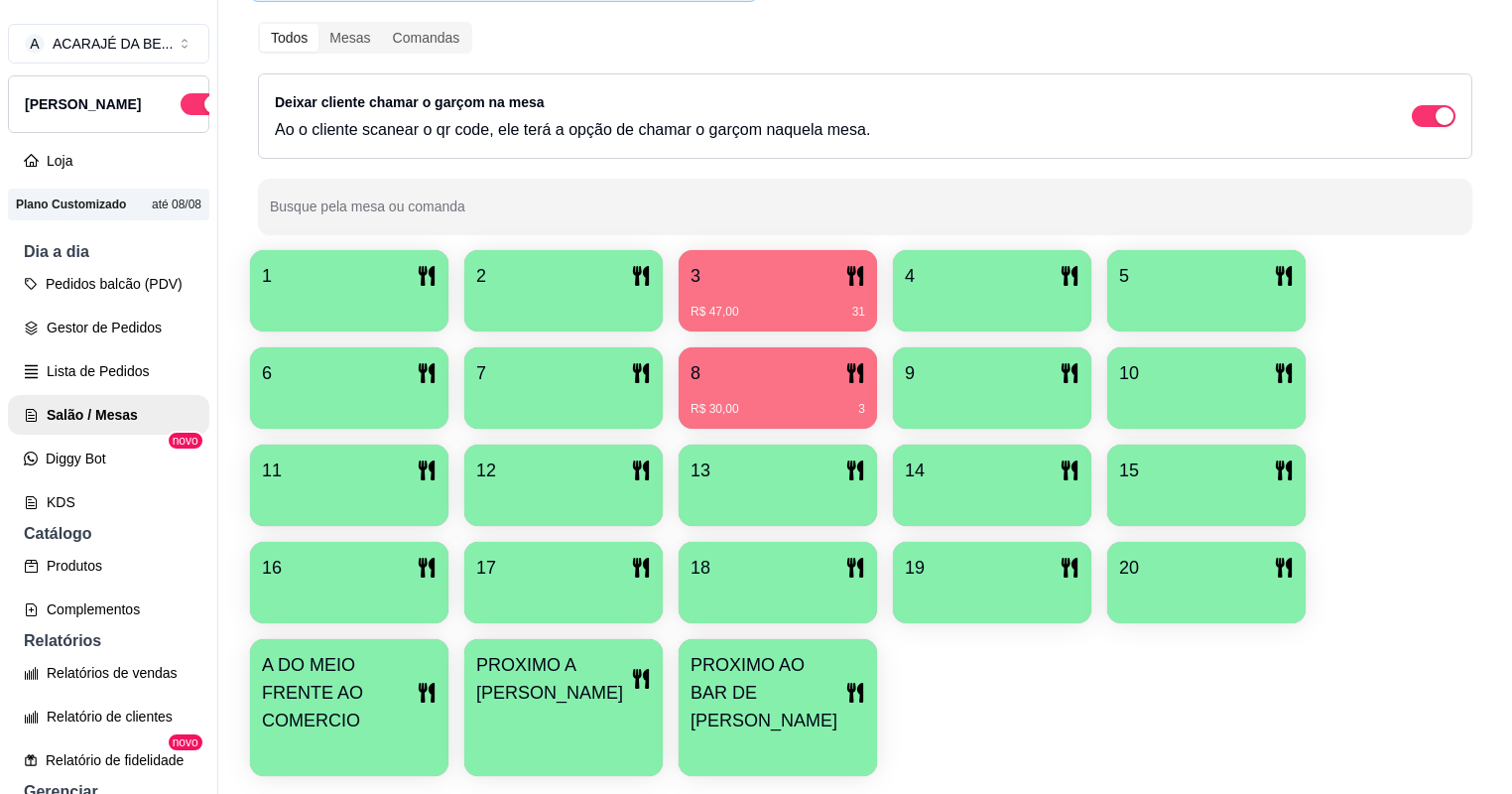 scroll, scrollTop: 268, scrollLeft: 0, axis: vertical 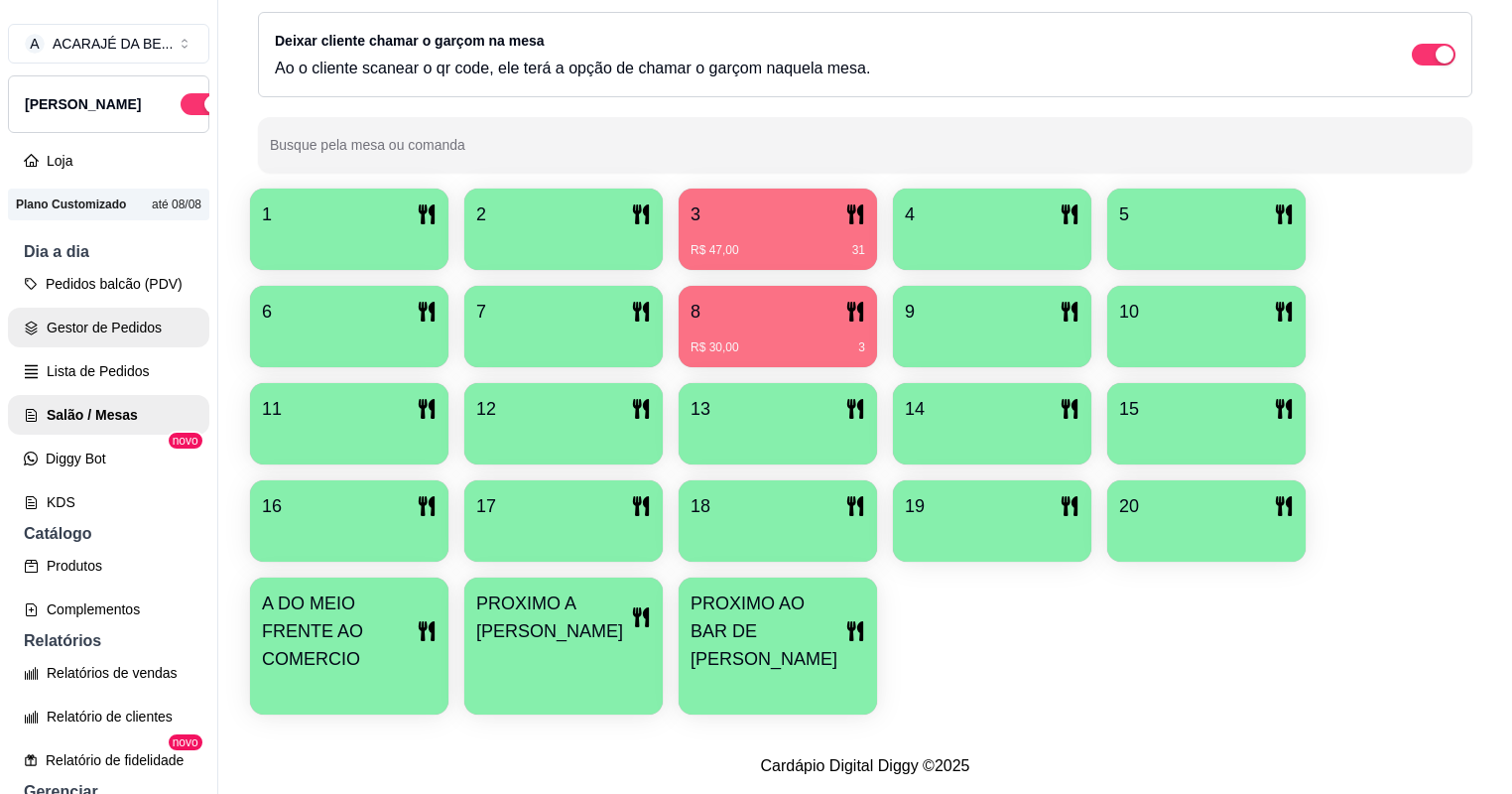 click on "Gestor de Pedidos" at bounding box center [108, 328] 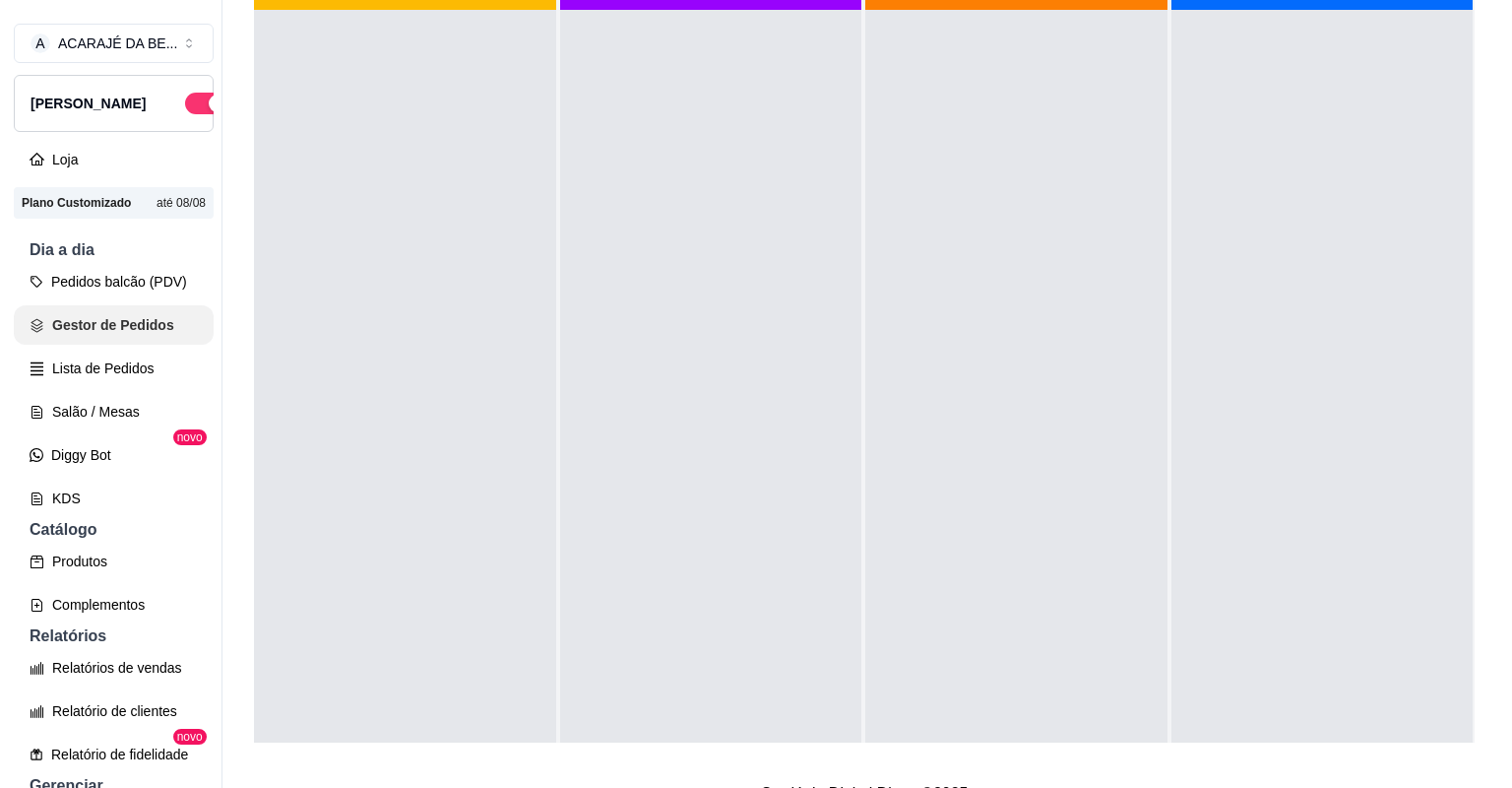 scroll, scrollTop: 0, scrollLeft: 0, axis: both 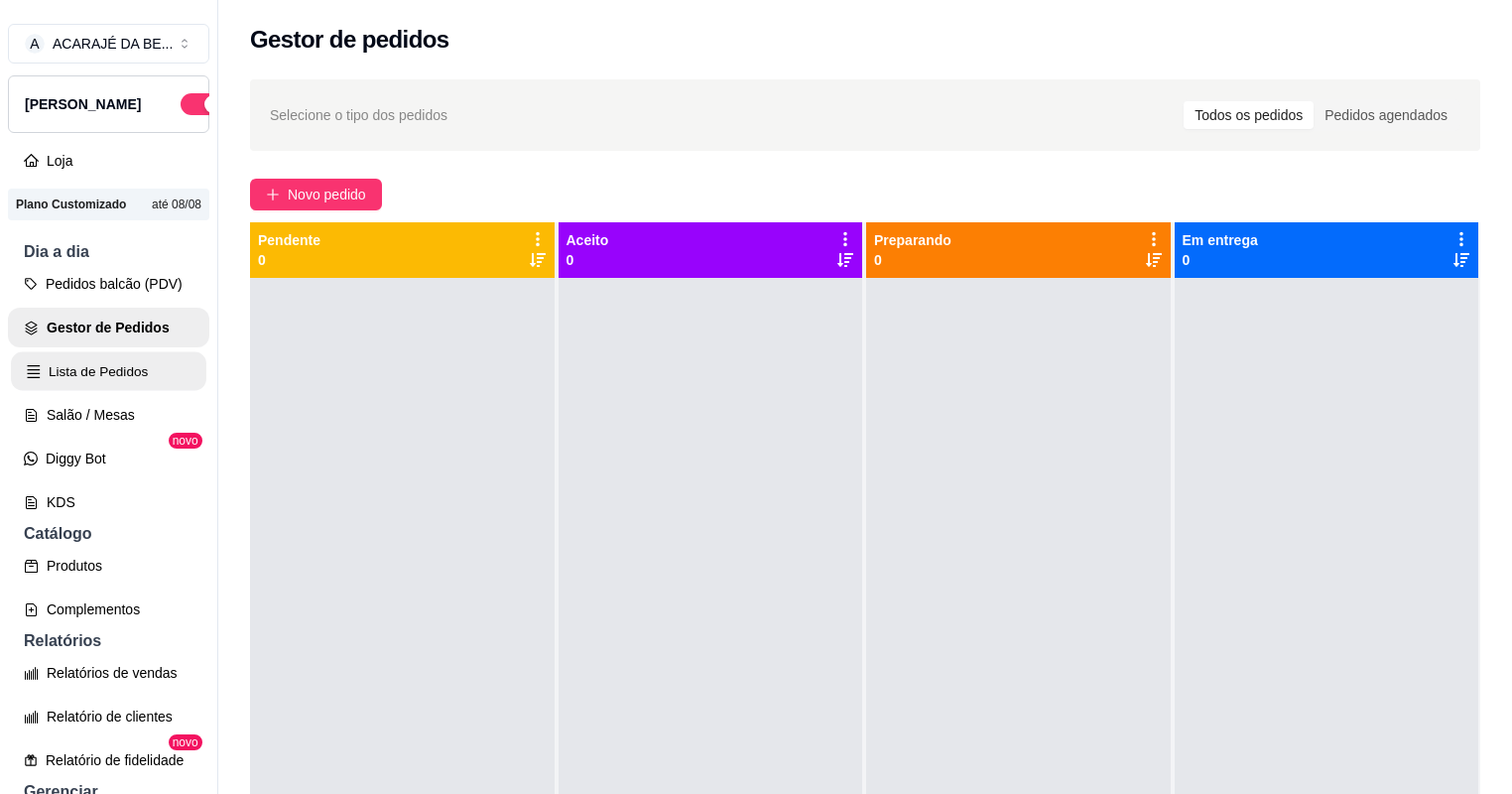click on "Lista de Pedidos" at bounding box center [108, 371] 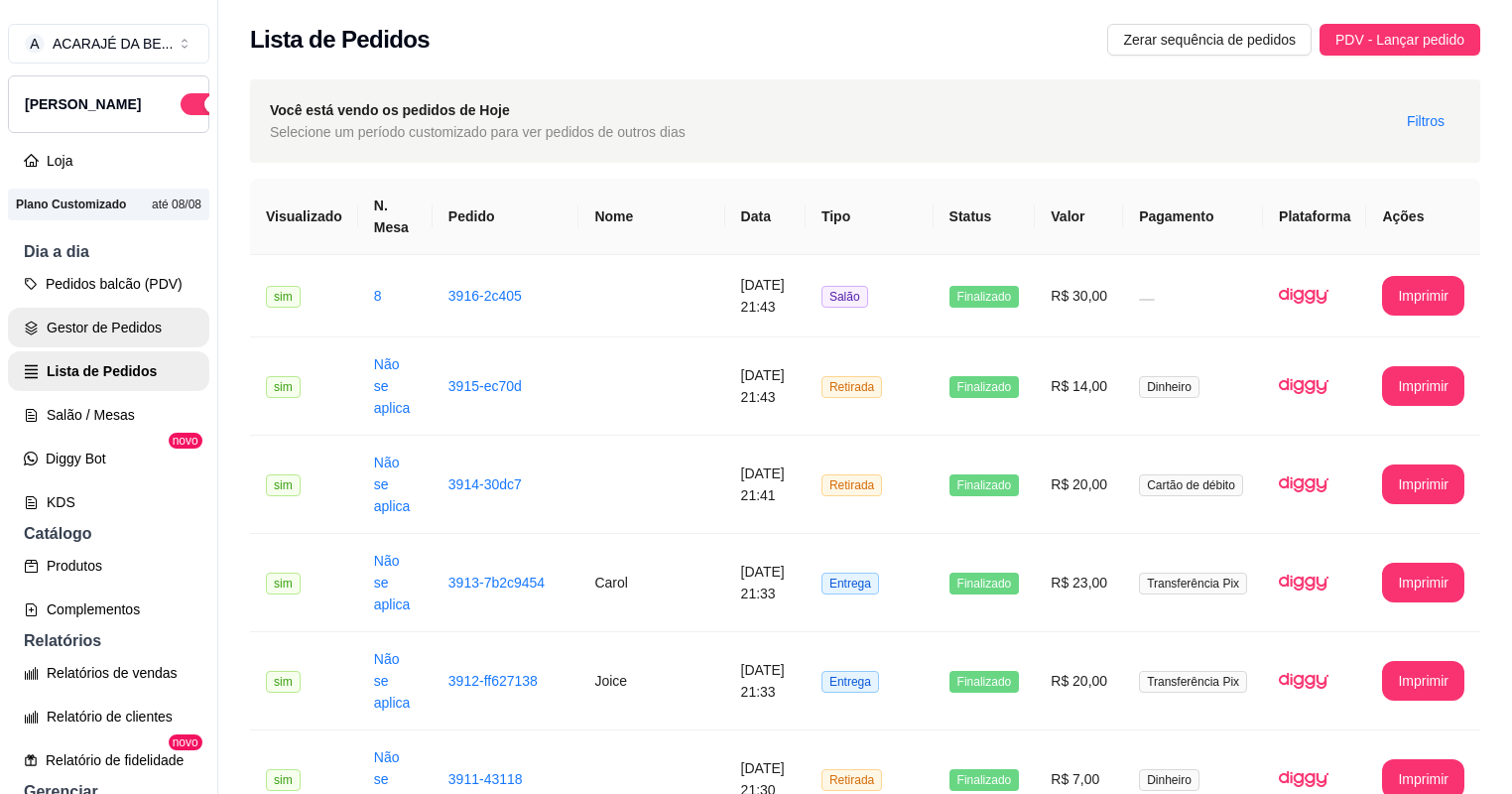 click on "Gestor de Pedidos" at bounding box center (108, 328) 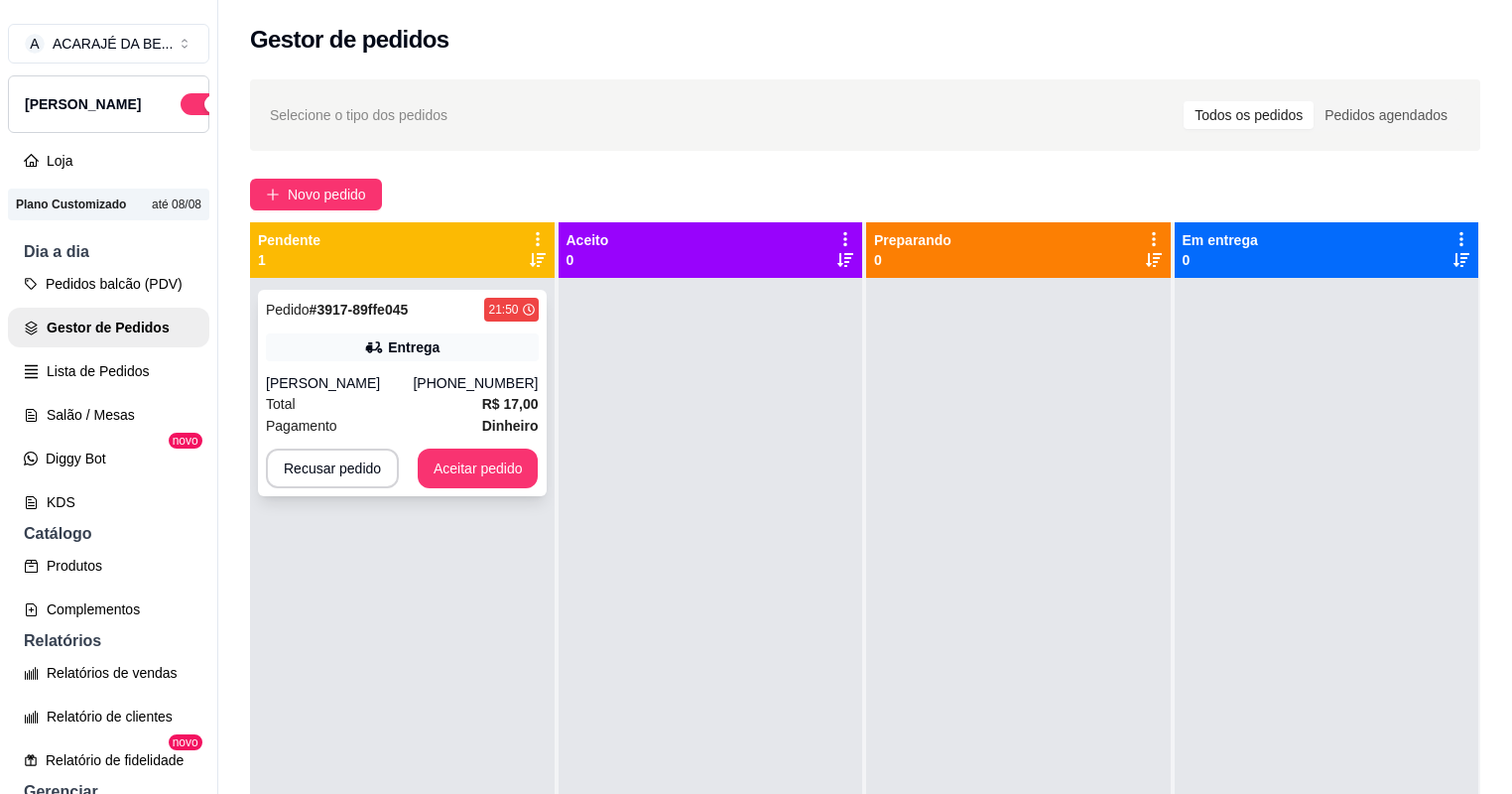 click on "Pagamento Dinheiro" at bounding box center (402, 426) 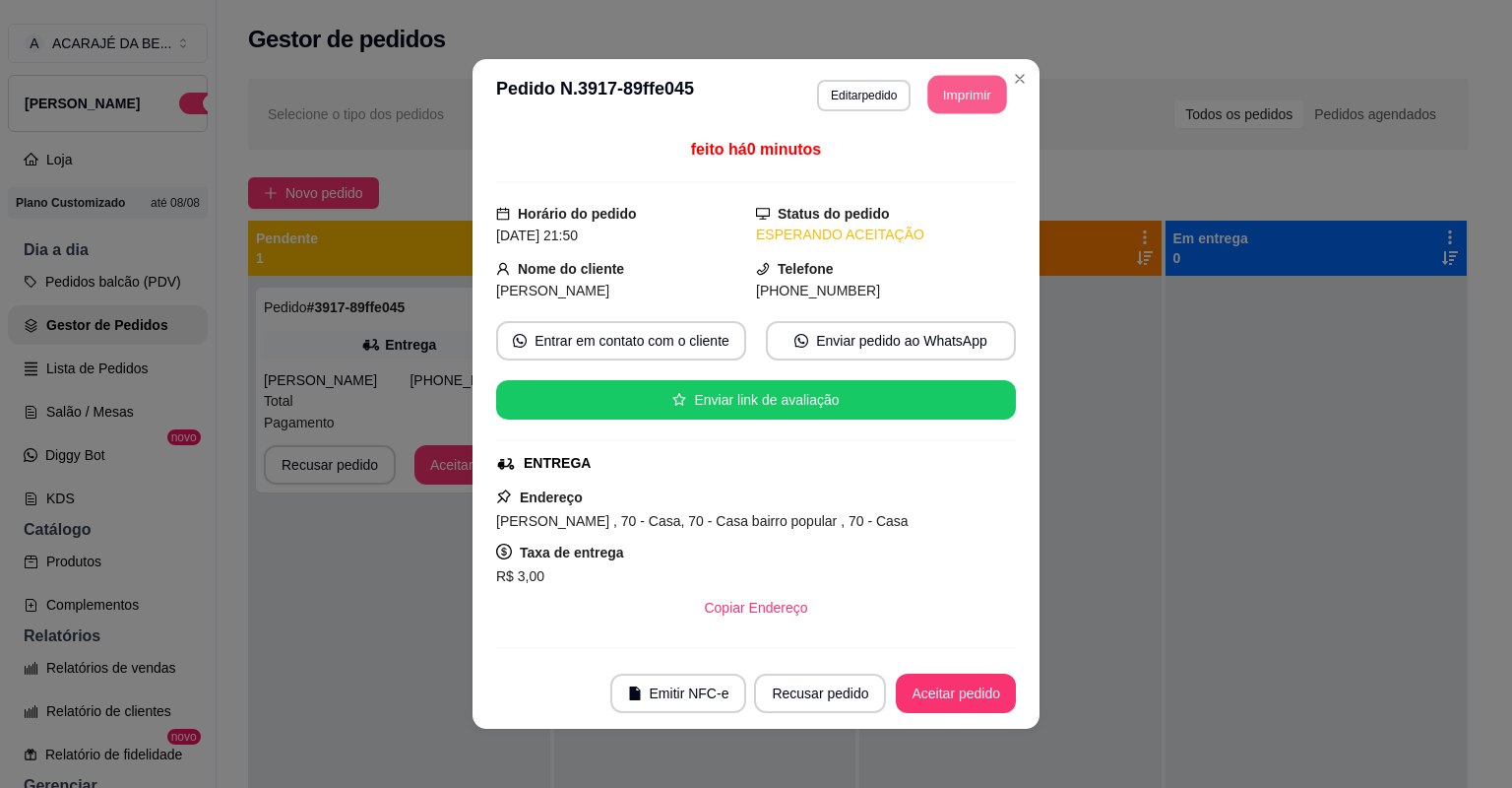 click on "Imprimir" at bounding box center [968, 95] 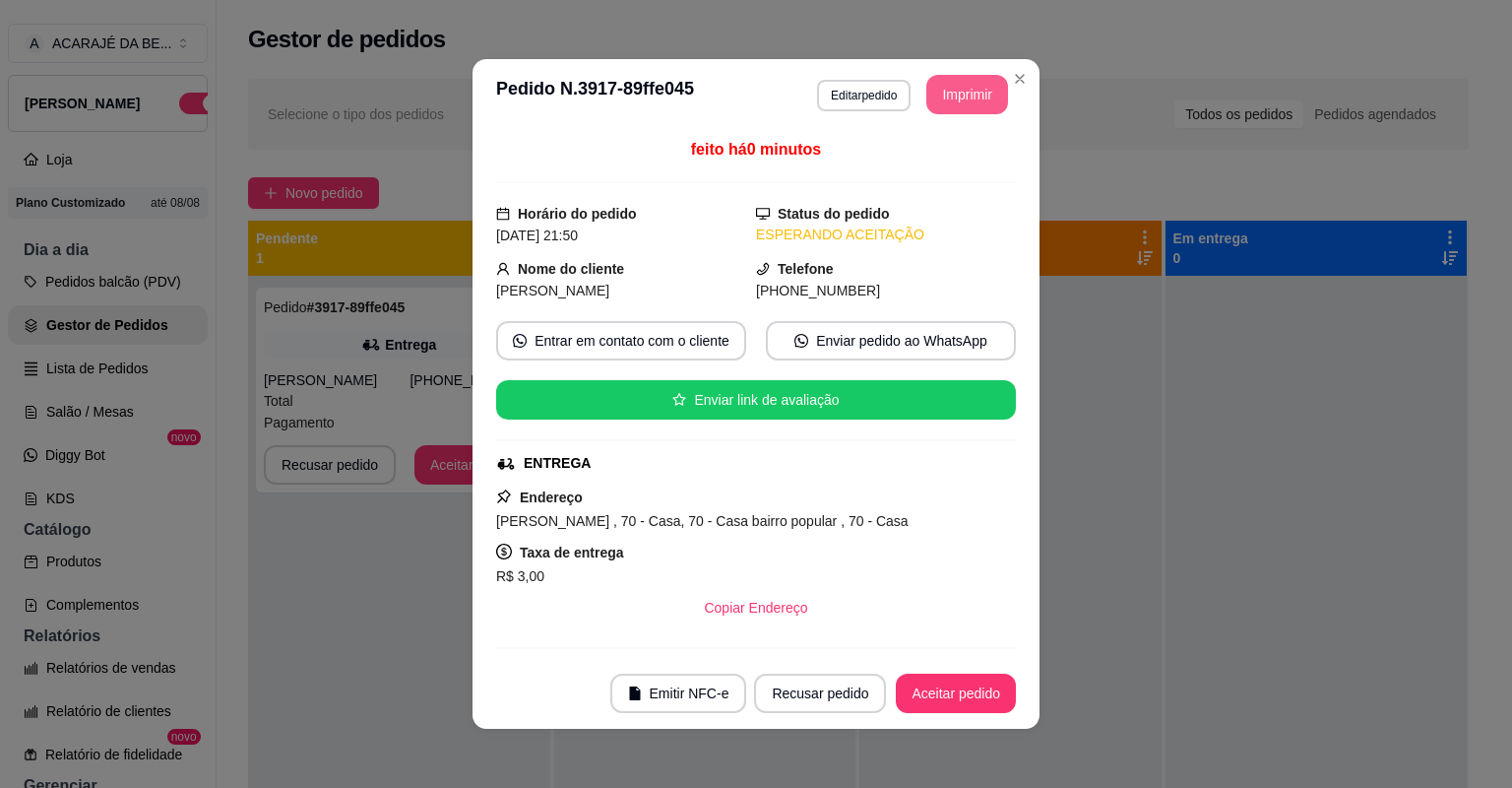scroll, scrollTop: 0, scrollLeft: 0, axis: both 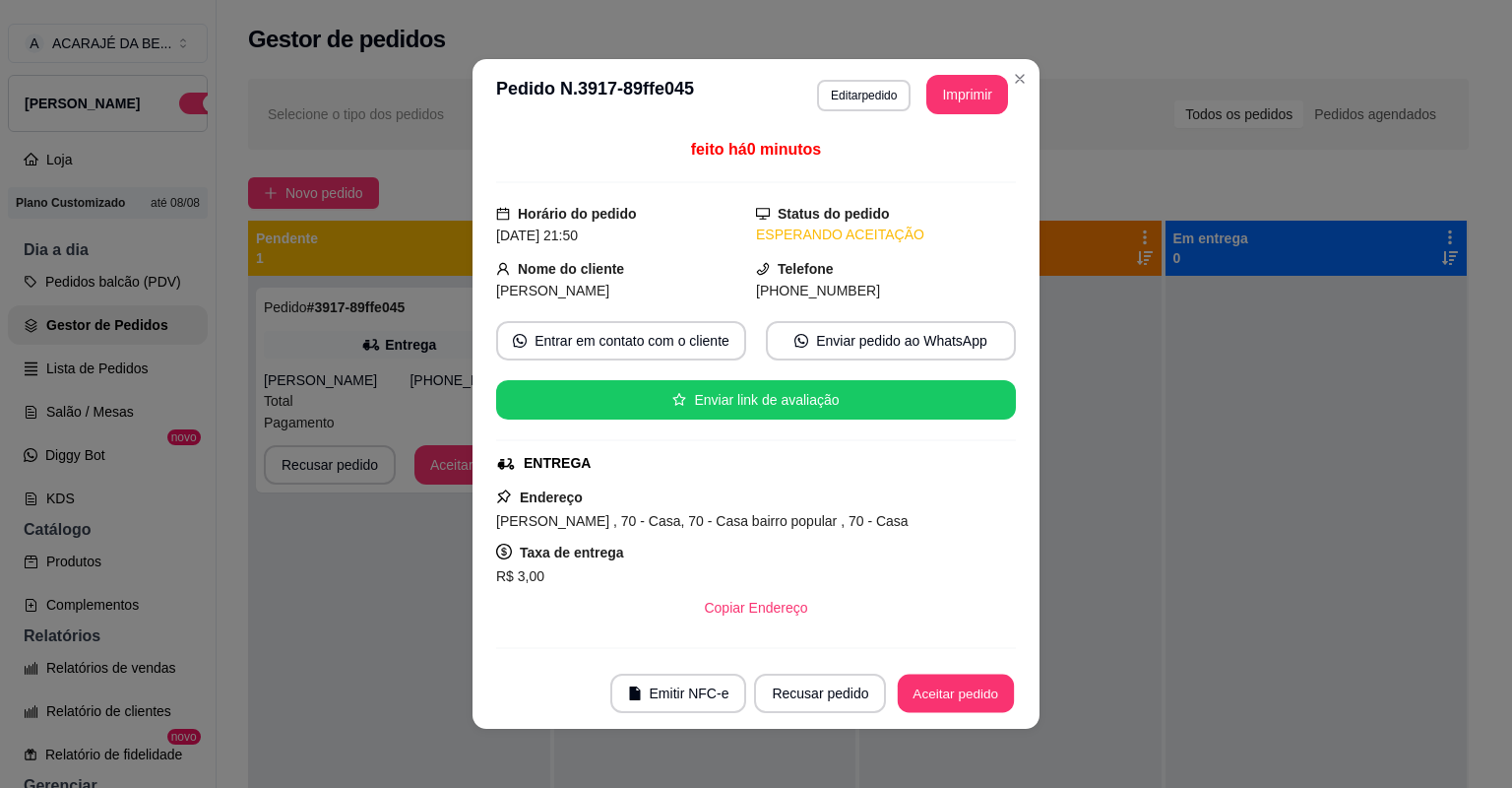 click on "Aceitar pedido" at bounding box center (956, 693) 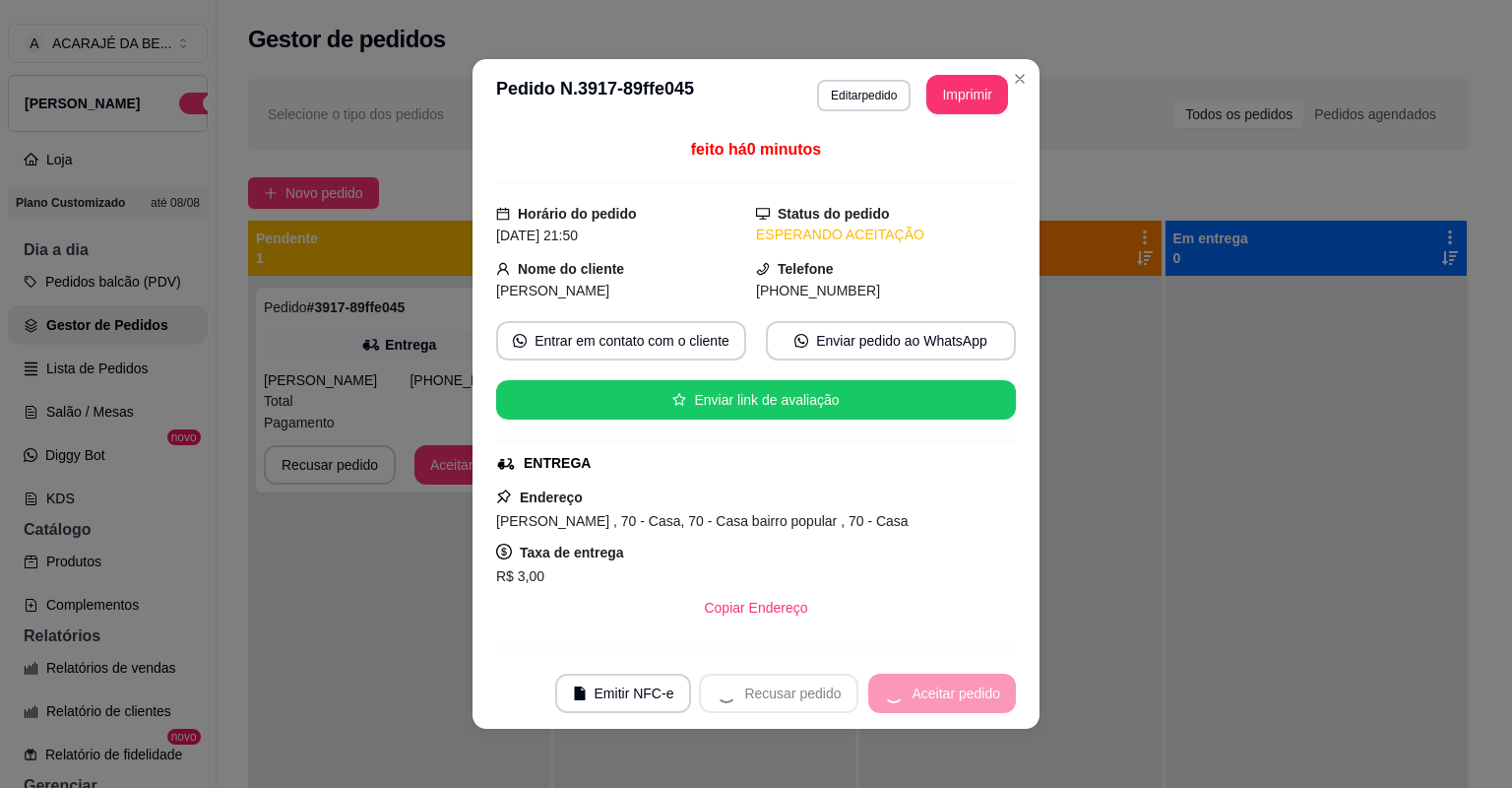 click on "Recusar pedido Aceitar pedido" at bounding box center (857, 693) 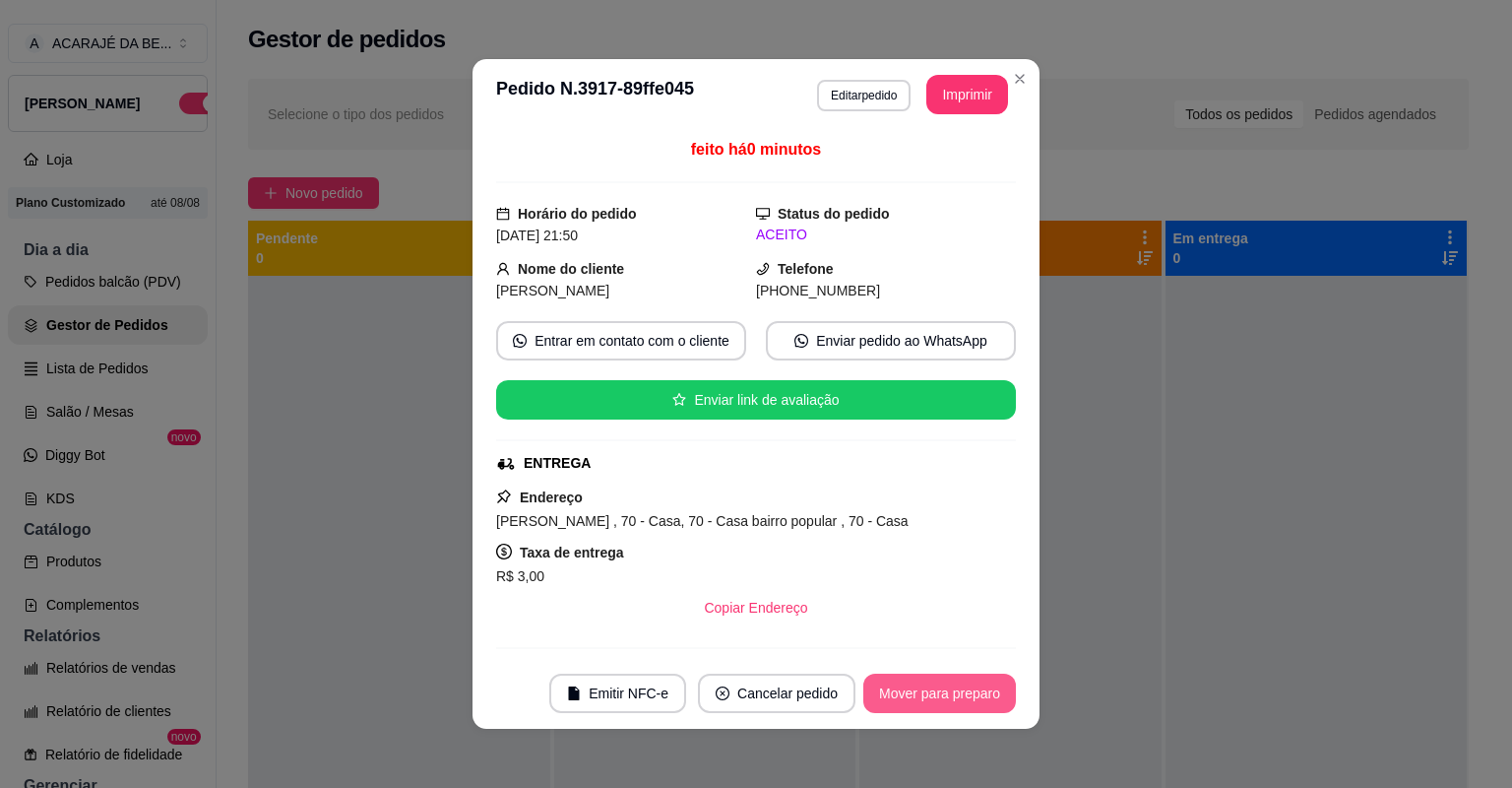 click on "Mover para preparo" at bounding box center (939, 693) 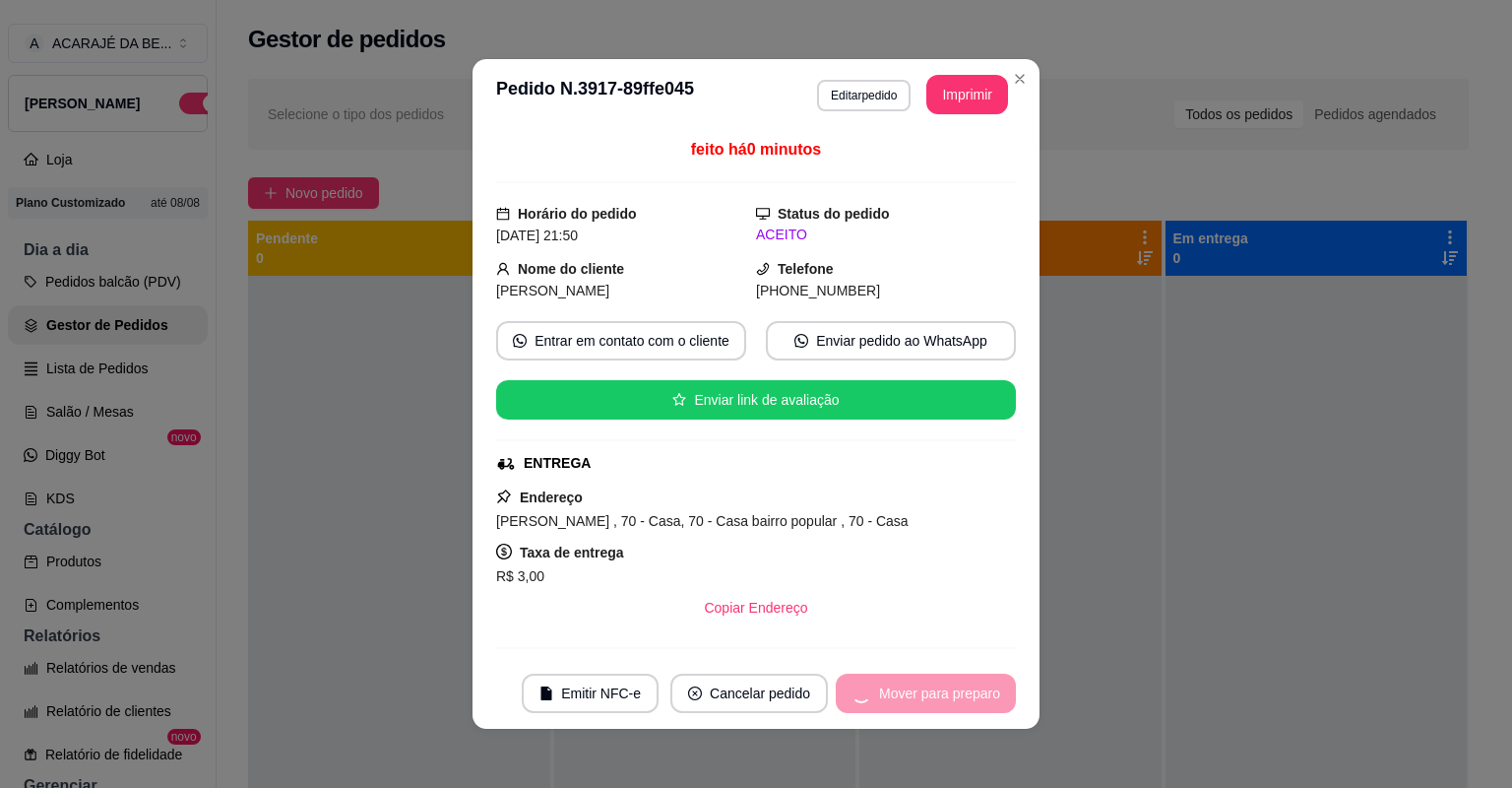click on "Mover para preparo" at bounding box center [925, 693] 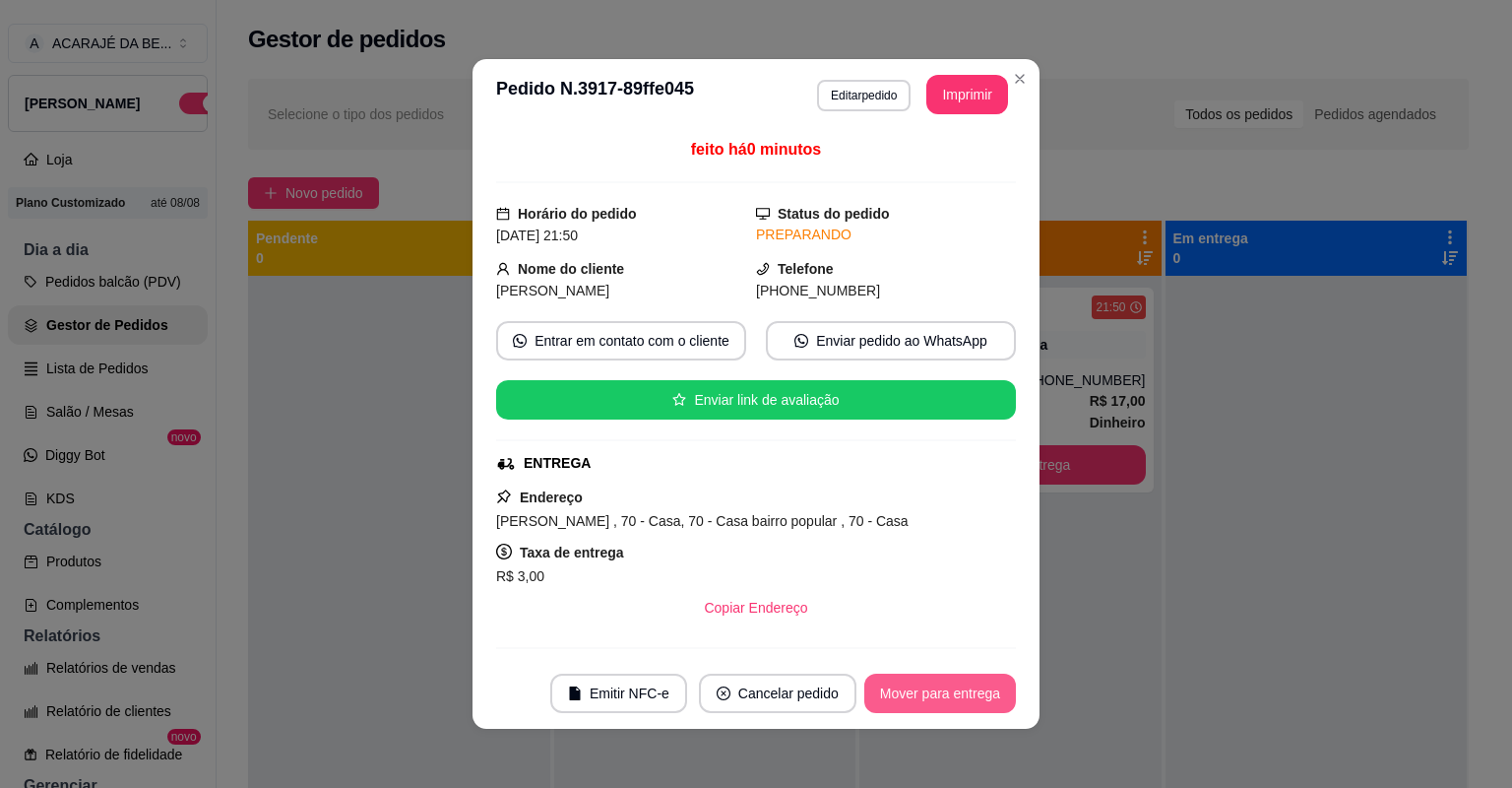 click on "Mover para entrega" at bounding box center [940, 693] 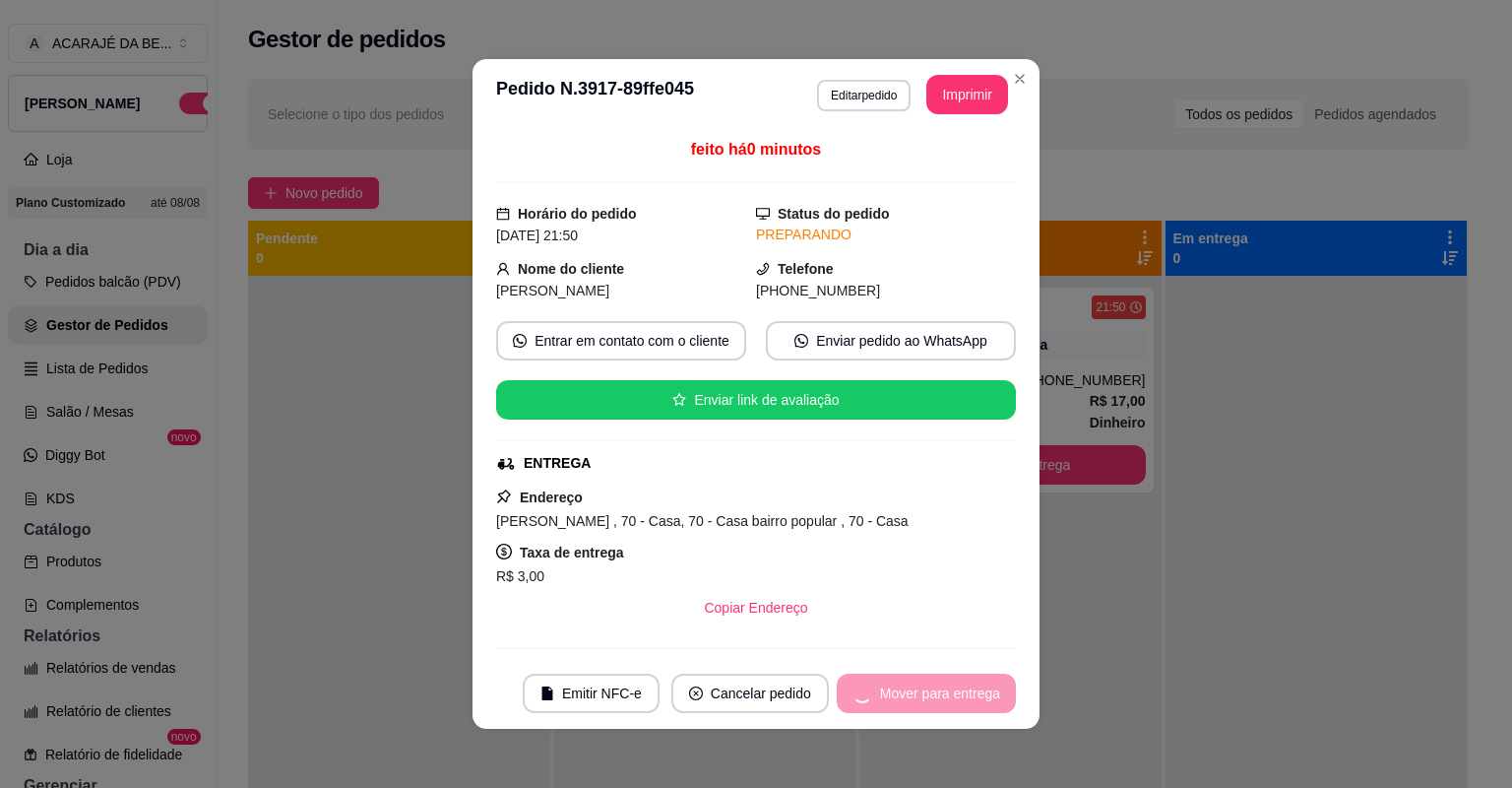 click on "Mover para entrega" at bounding box center (926, 693) 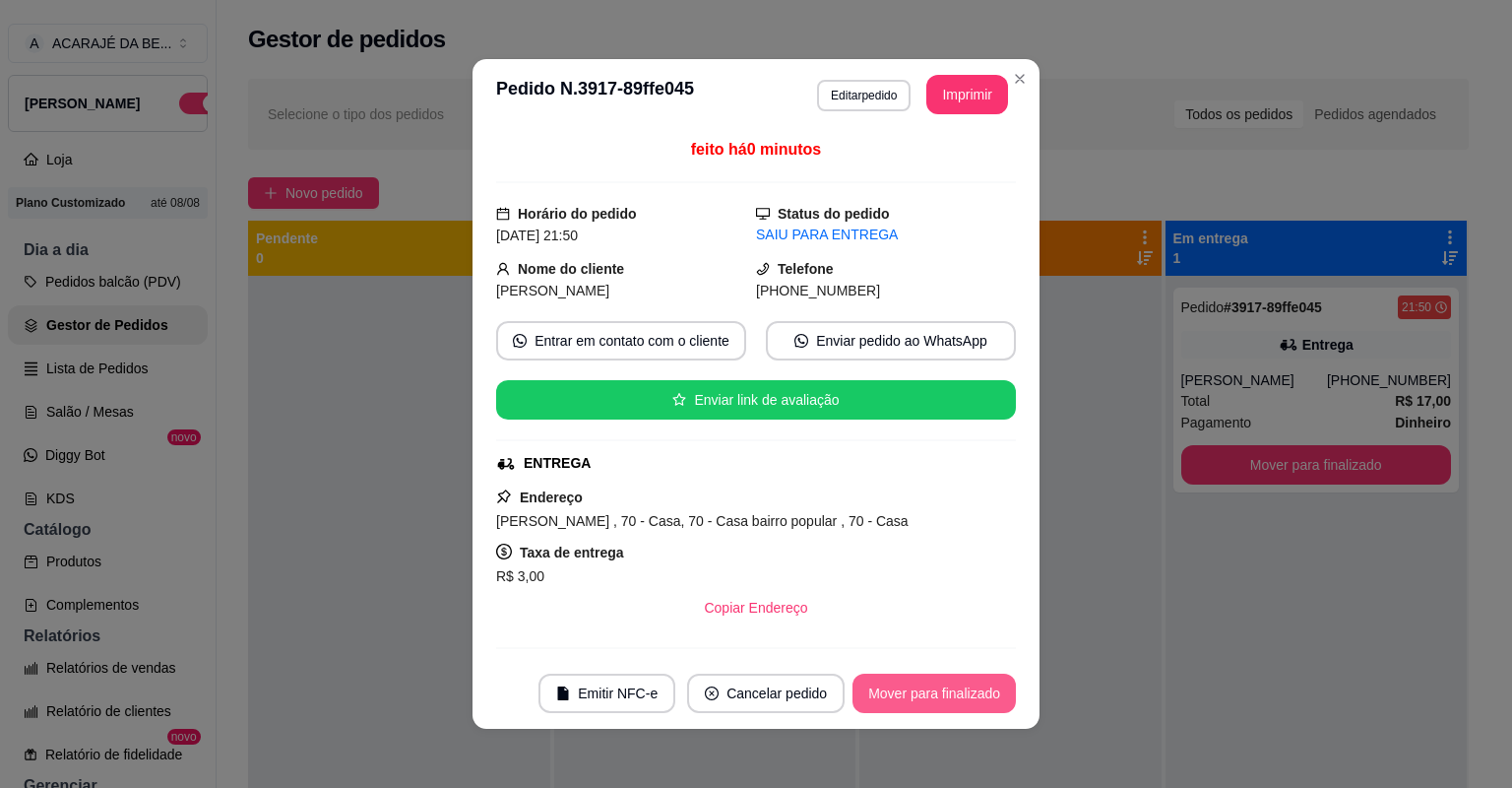 click on "Mover para finalizado" at bounding box center [934, 693] 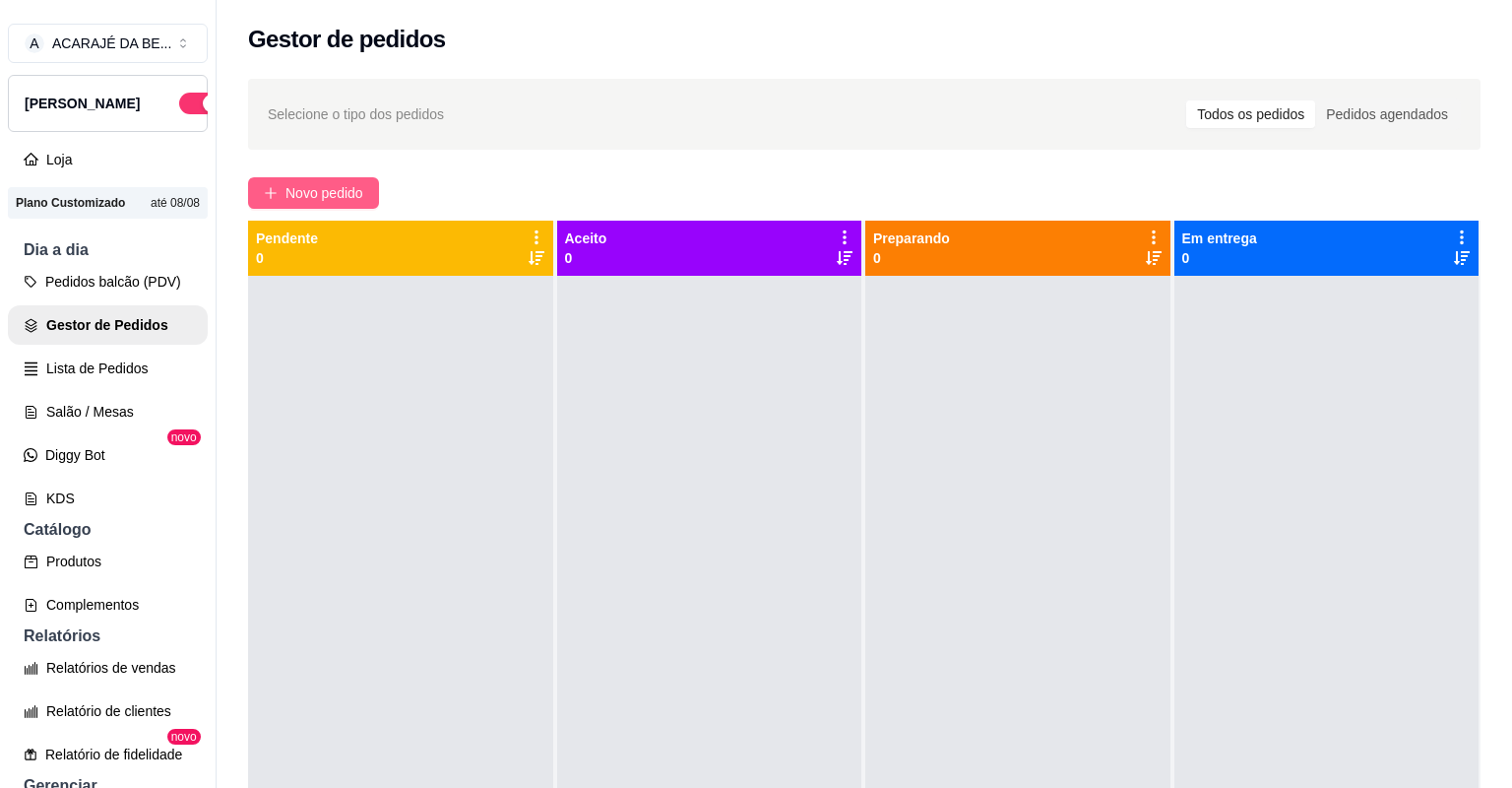 click on "Novo pedido" at bounding box center [324, 193] 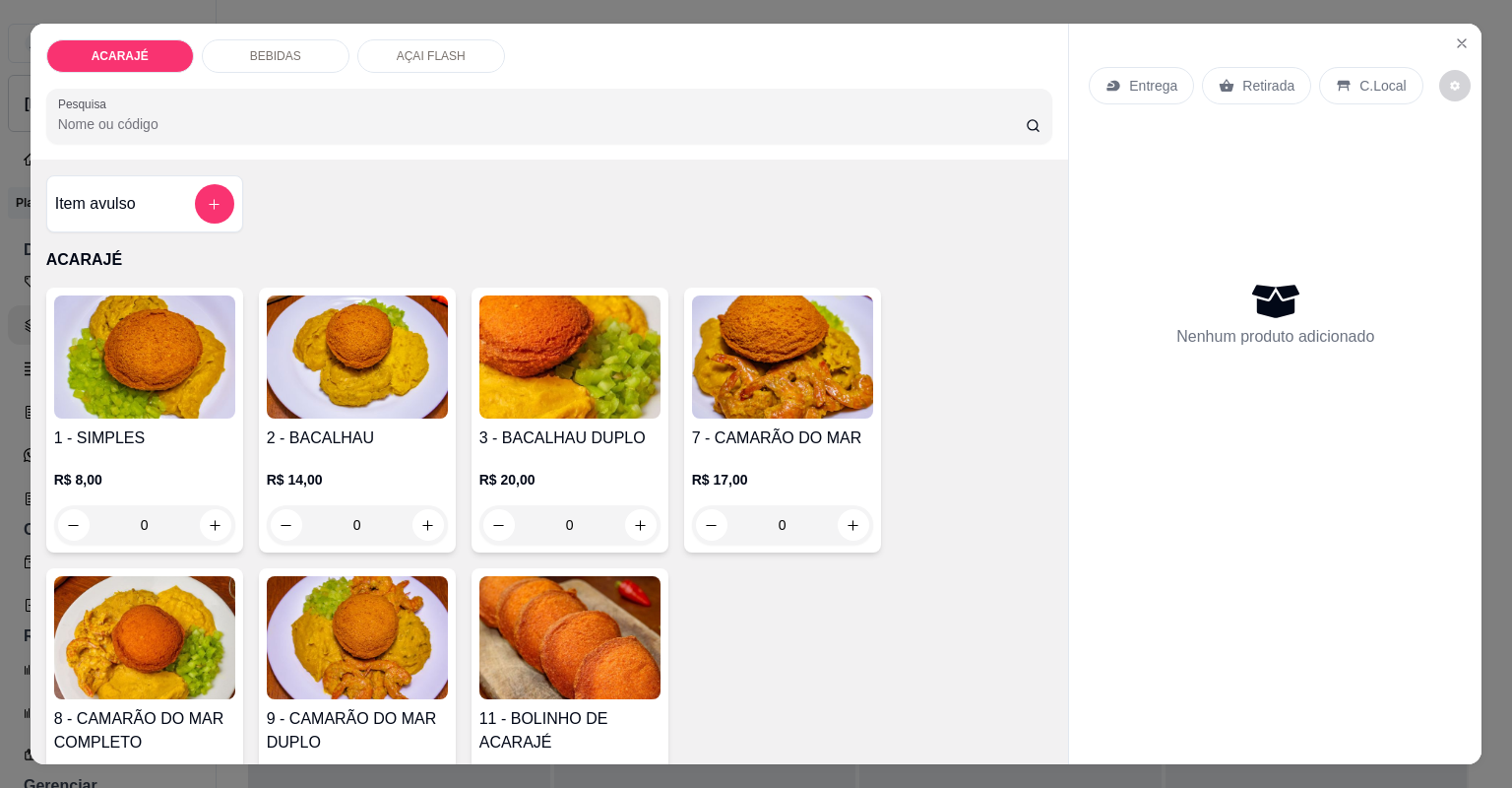 click 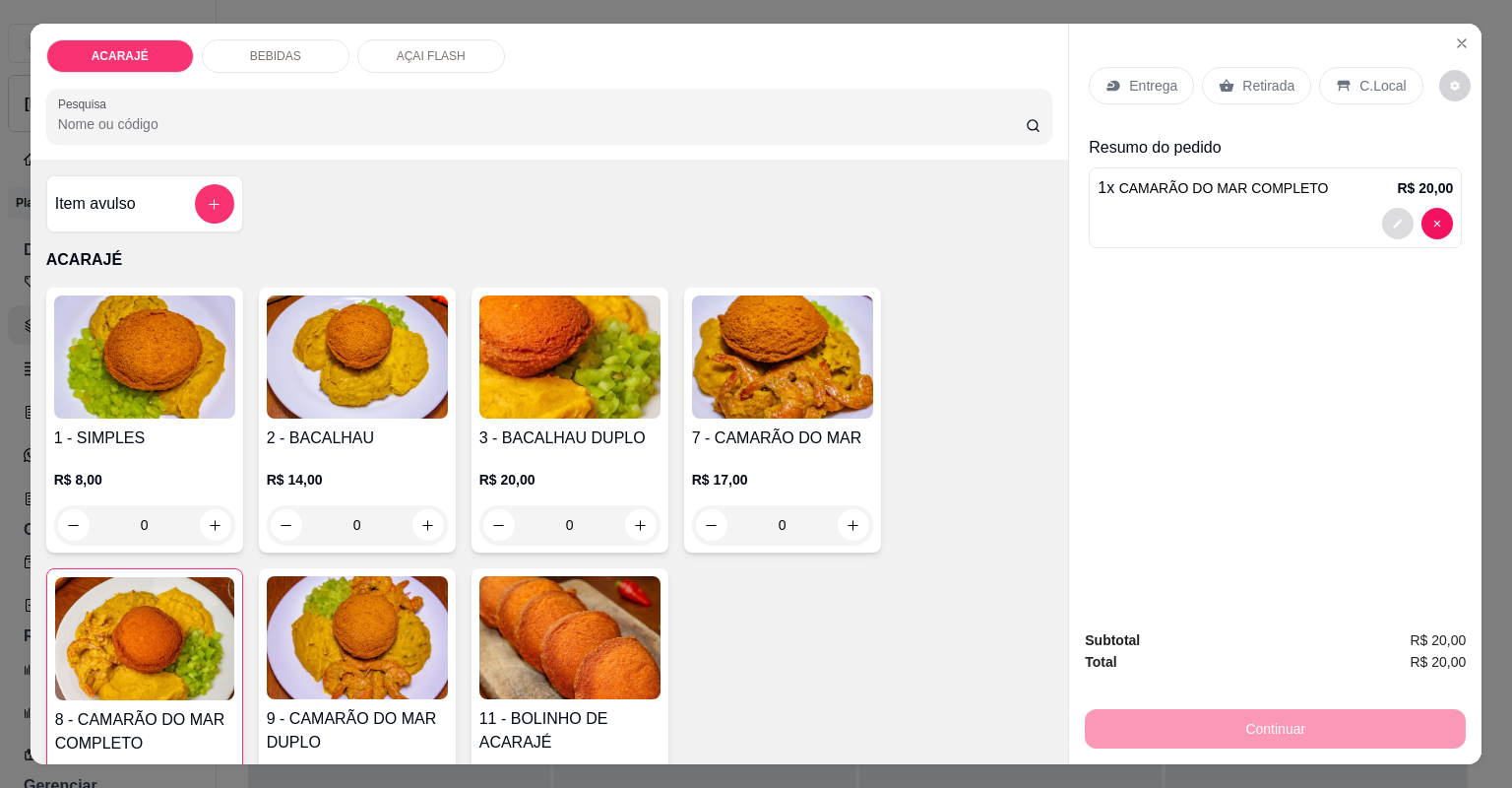 click 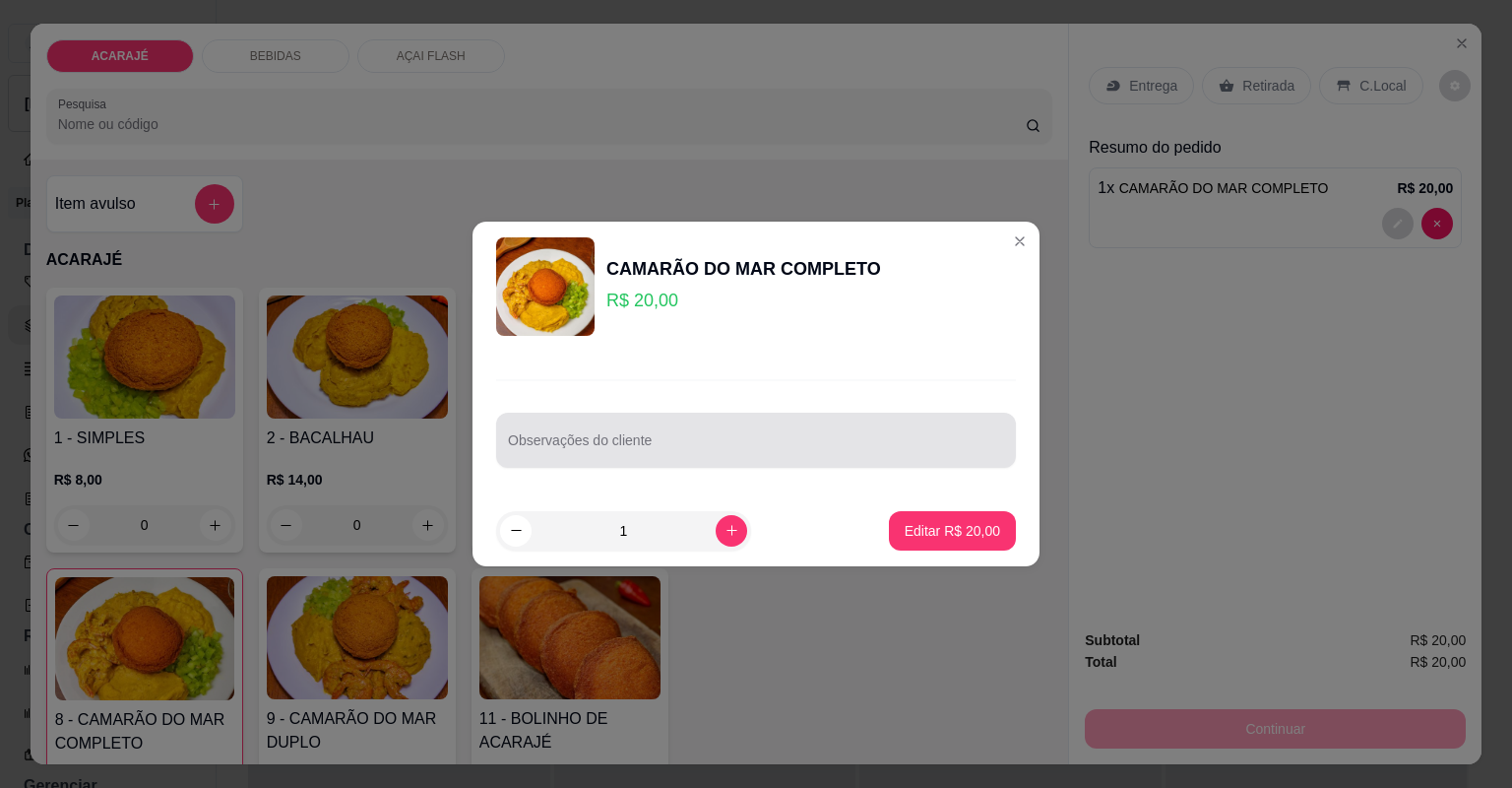 click at bounding box center [756, 440] 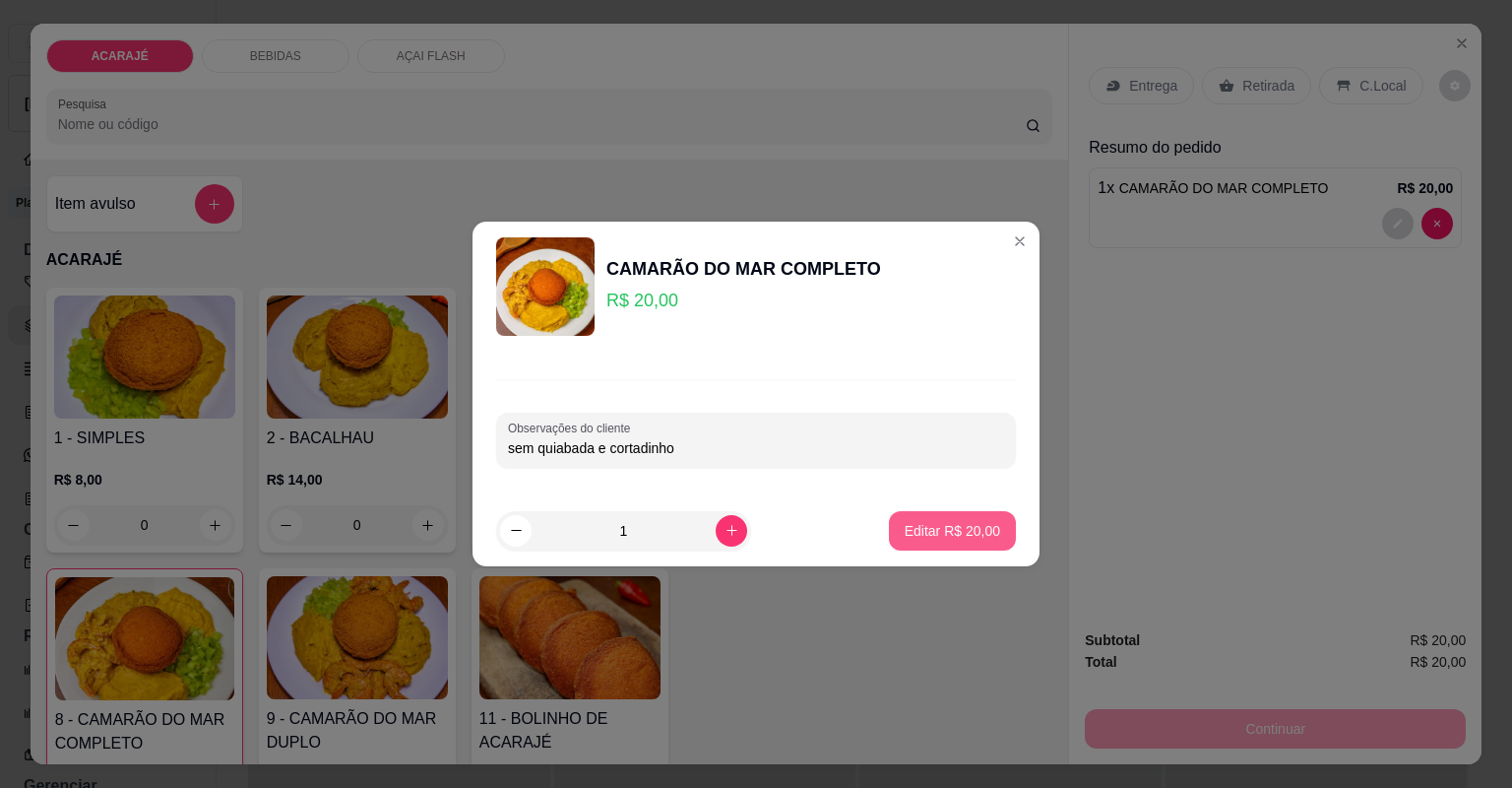 type on "sem quiabada e cortadinho" 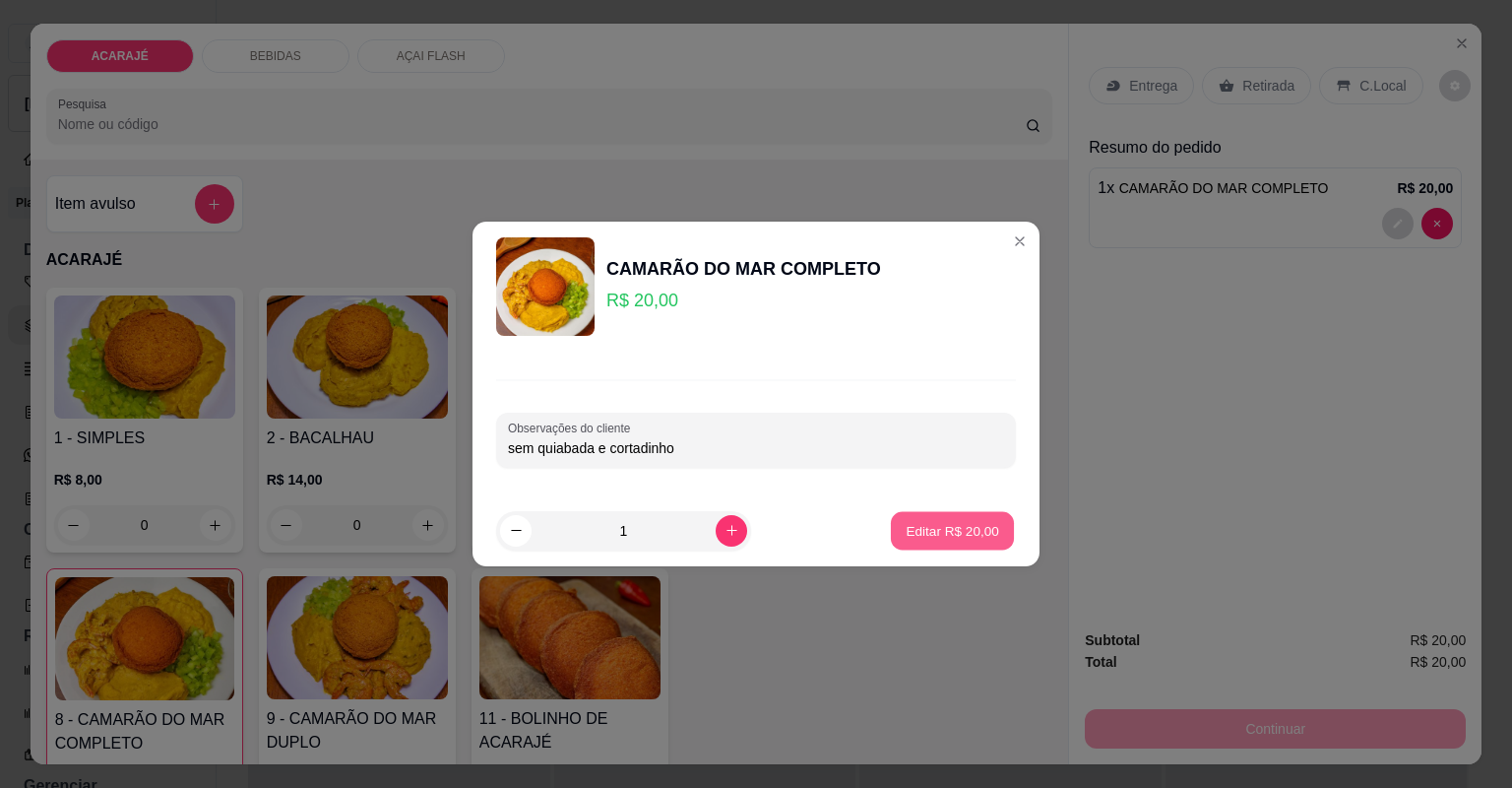 click on "Editar   R$ 20,00" at bounding box center [952, 530] 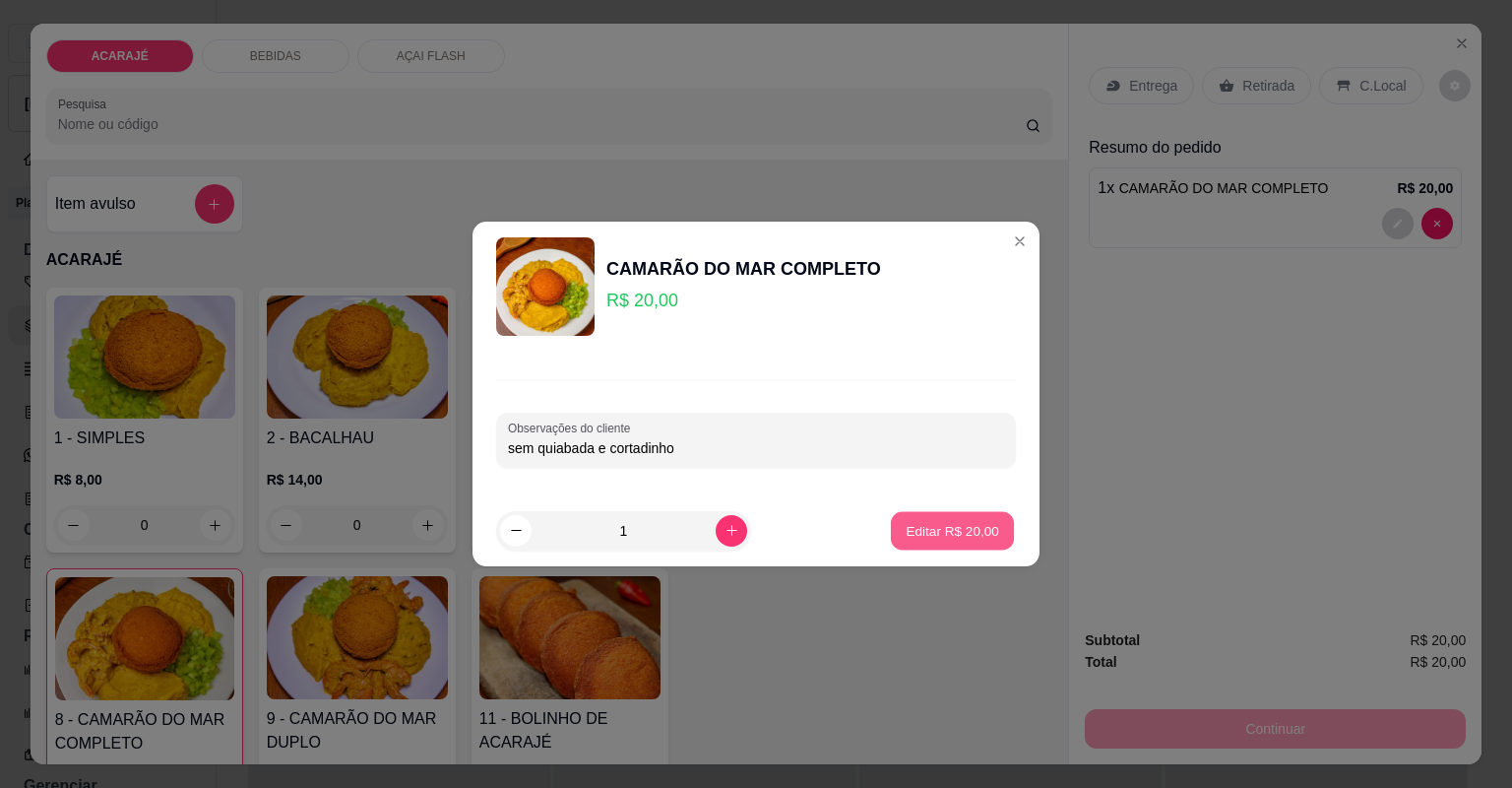 type on "0" 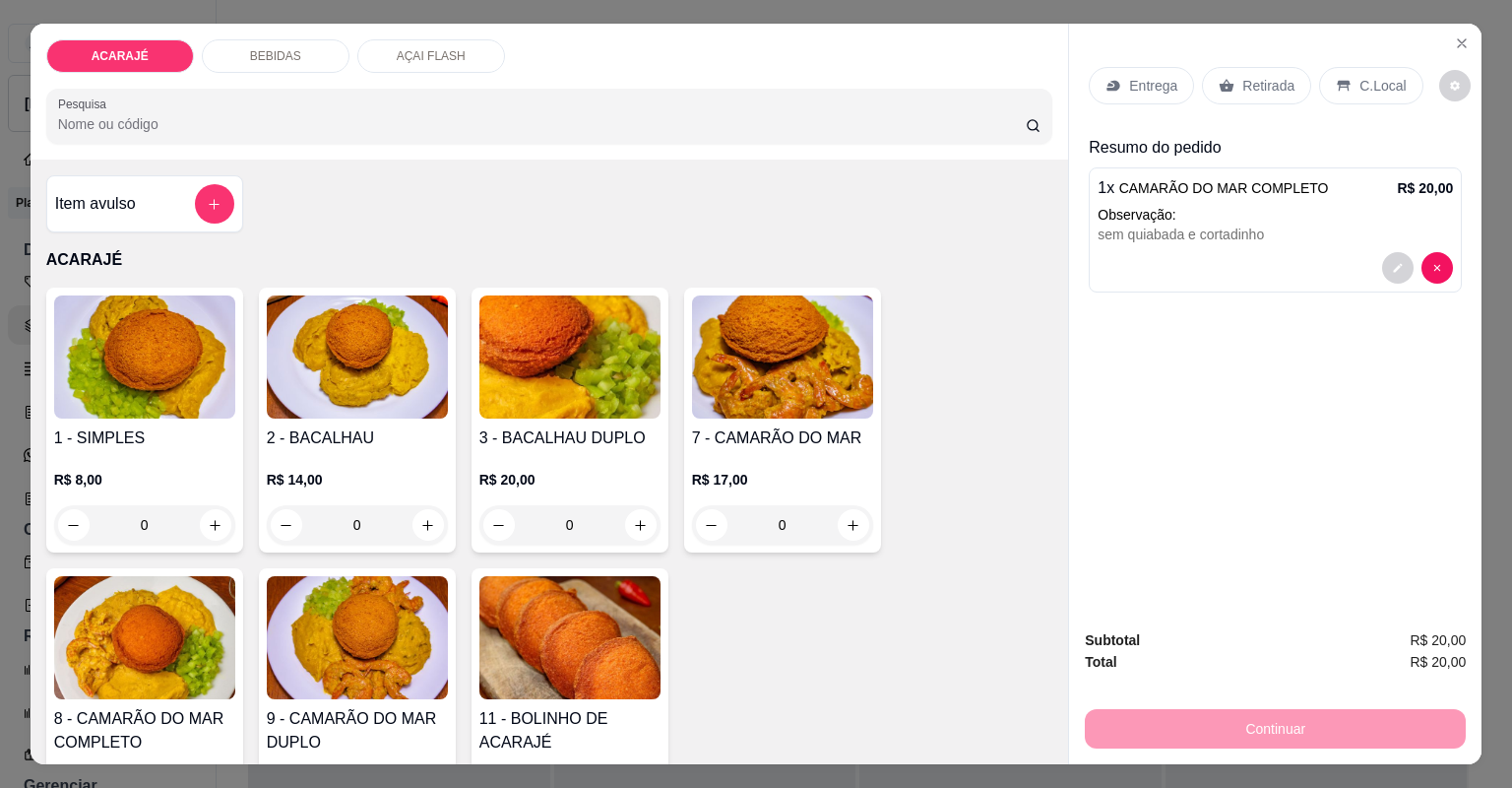 click on "ACARAJÉ  BEBIDAS  AÇAI FLASH Pesquisa Item avulso ACARAJÉ  1 - SIMPLES    R$ 8,00 0 2 - BACALHAU    R$ 14,00 0 3 - BACALHAU DUPLO    R$ 20,00 0 7 - CAMARÃO DO MAR    R$ 17,00 0 8 - CAMARÃO DO MAR COMPLETO    R$ 20,00 0 9 - CAMARÃO DO MAR DUPLO   R$ 30,00 0 11 - BOLINHO DE ACARAJÉ    R$ 4,00 0 BEBIDAS  SUCO DE POLPA ( SÓ PRA LOCAL )   R$ 0,00 0 SUCO DE LARANJA/MISTO ( SÓ PRO LOCAL )   R$ 0,00 0 40 - Coca lata NORMAL   R$ 6,00 0 COCA LATA ZERO    R$ 6,00 0 55 - Fanta Laraja   R$ 6,00 0 GUARANÁ LATA    R$ 6,00 0 PEPSI LATA    R$ 6,00 0 51 - KS   R$ 5,00 0 53 - H20 limão    R$ 6,00 0 57 - H2O LIMONETO   R$ 6,00 0 41 - SPRITE LEMON FRESH    R$ 6,00 0 42 - AGUA C/Gás   R$ 3,00 0 50 - agua sem gás   R$ 3,00 0 49 - SUCO DEL VALE 450ML LARANJA    R$ 6,00 0 44 - RETORNAVÉL 1L   R$ 8,00 0 43 - COCA 1Litro Normal    R$ 10,00 0 62 - COCA 1L ZERO    R$ 10,00 0 59 - PEPSI 1 L   R$ 10,00 0 58 - GUARANÁ 1L   R$ 10,00 0 45 - REFRI 1,5L   R$ 12,00 0 46 - REFRI 2L COCA    R$ 15,00 0   0" at bounding box center (756, 394) 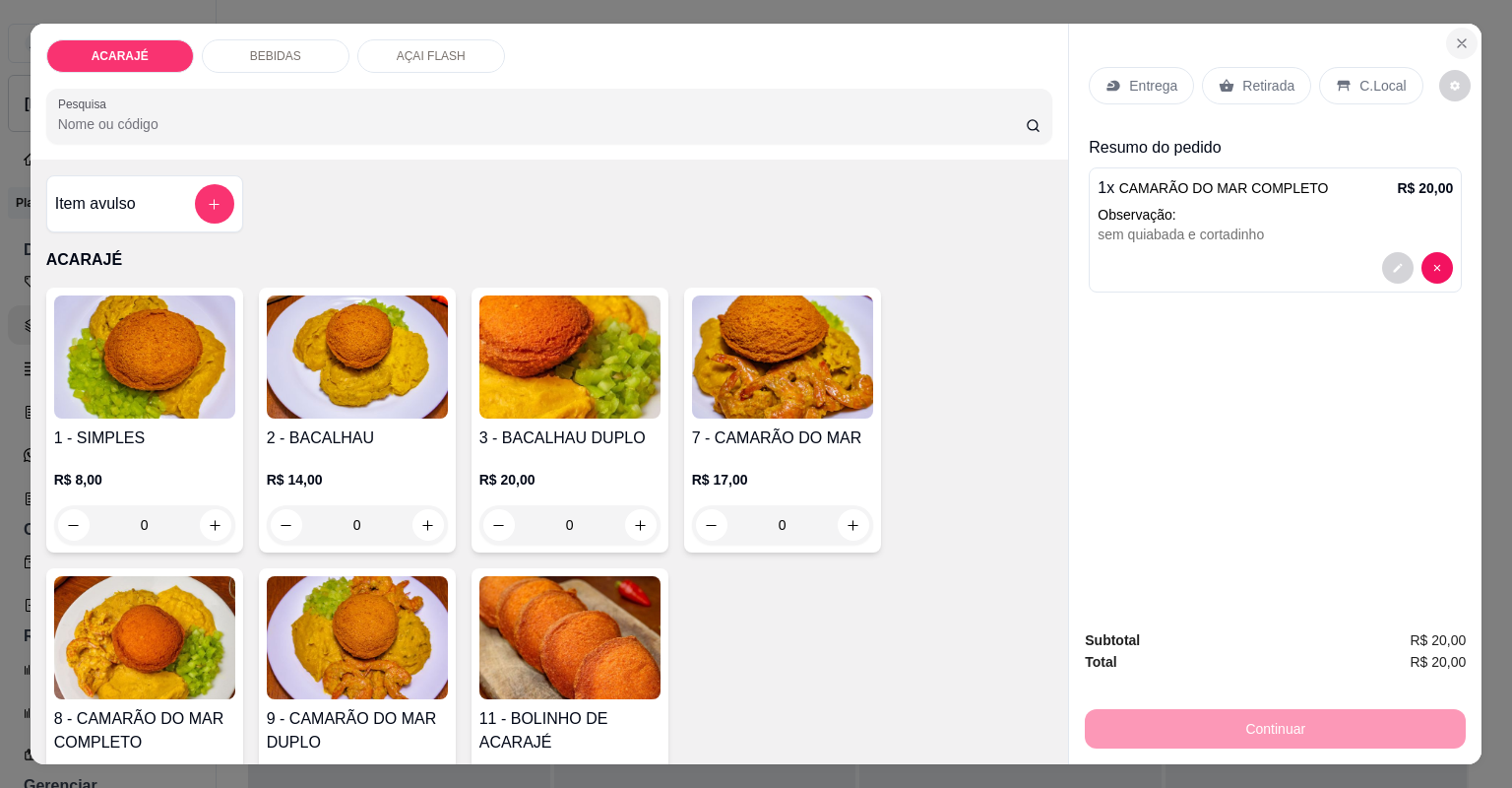 click 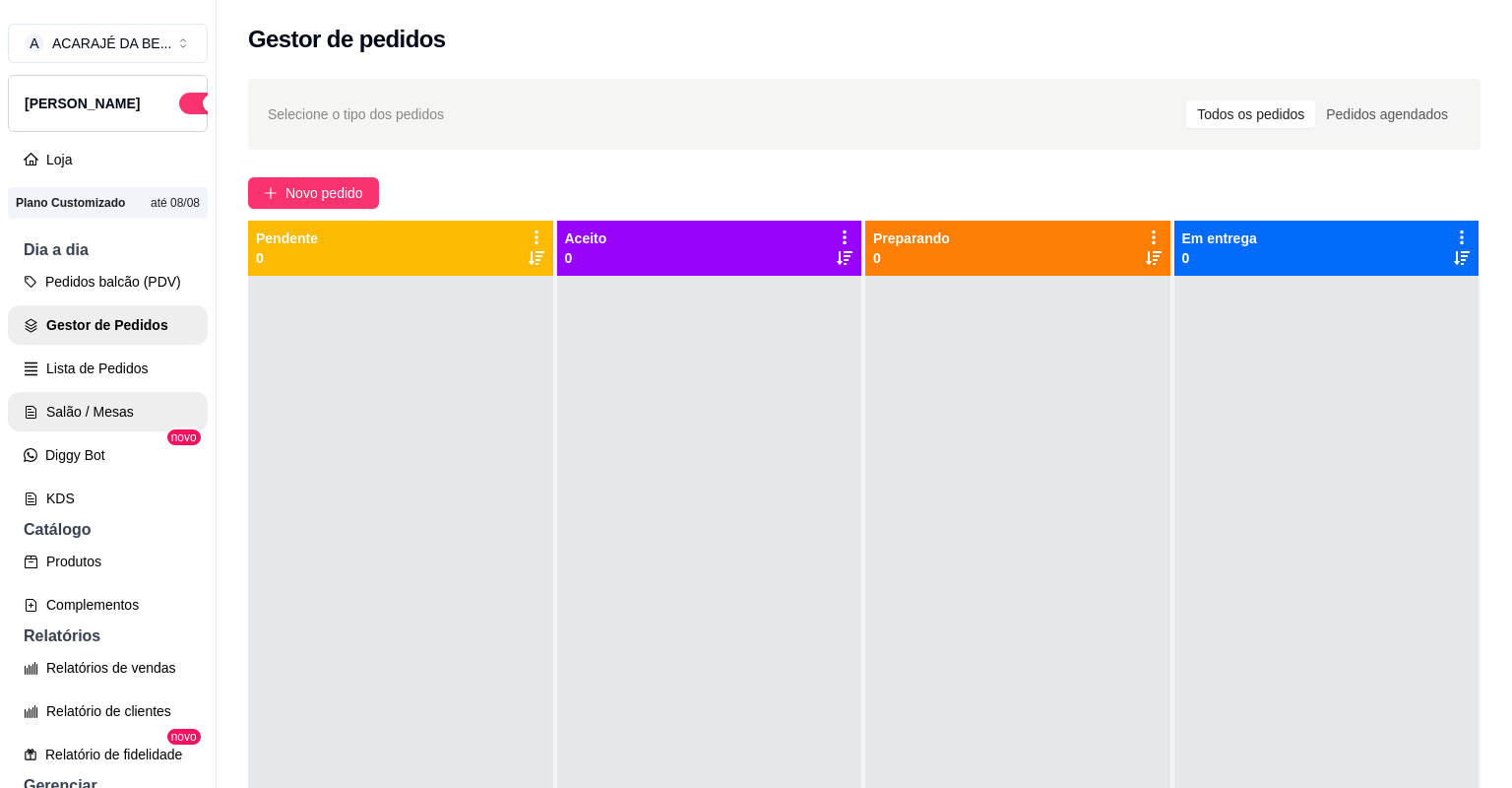 click on "Salão / Mesas" at bounding box center (107, 412) 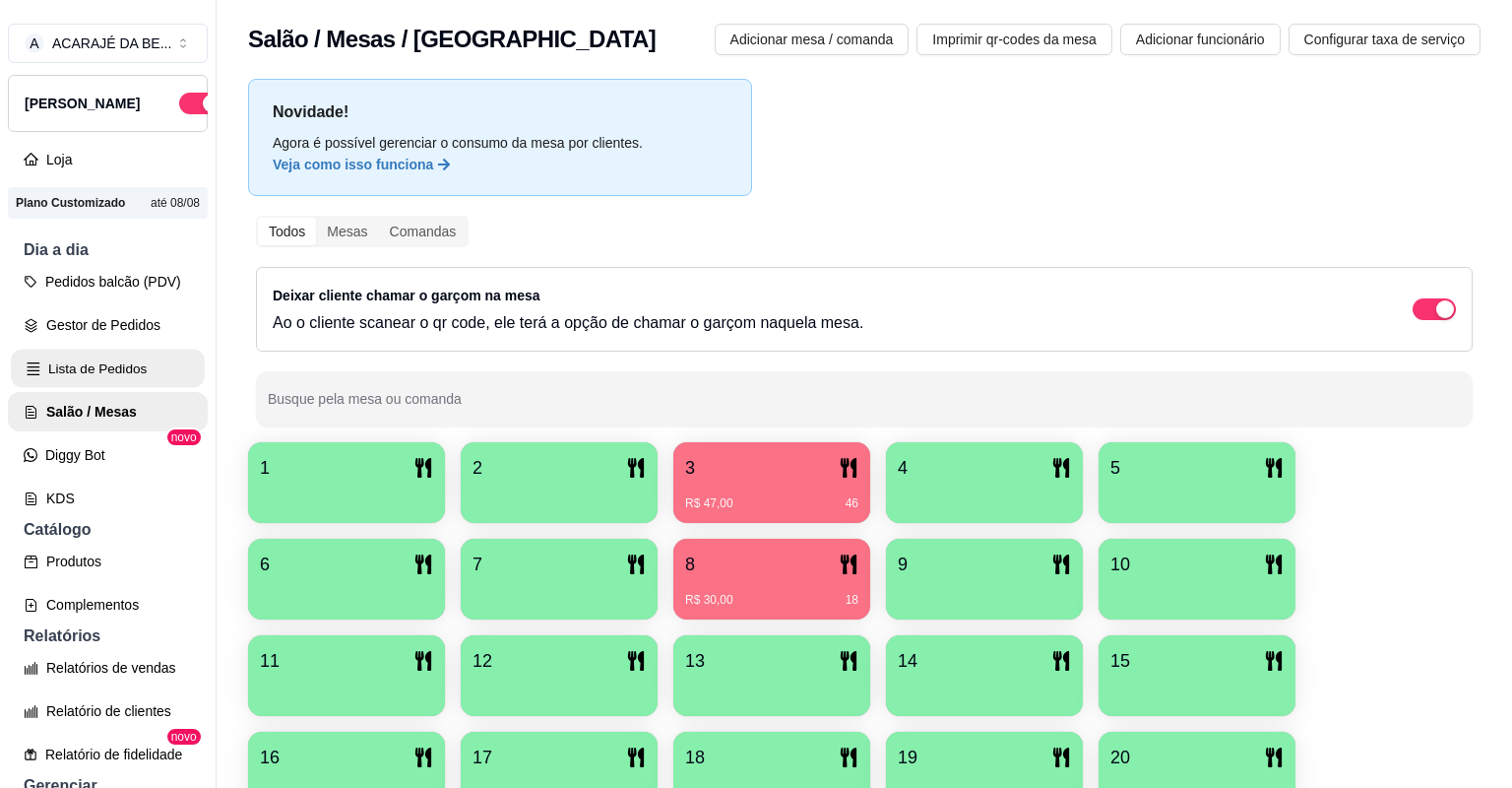click on "Lista de Pedidos" at bounding box center [107, 368] 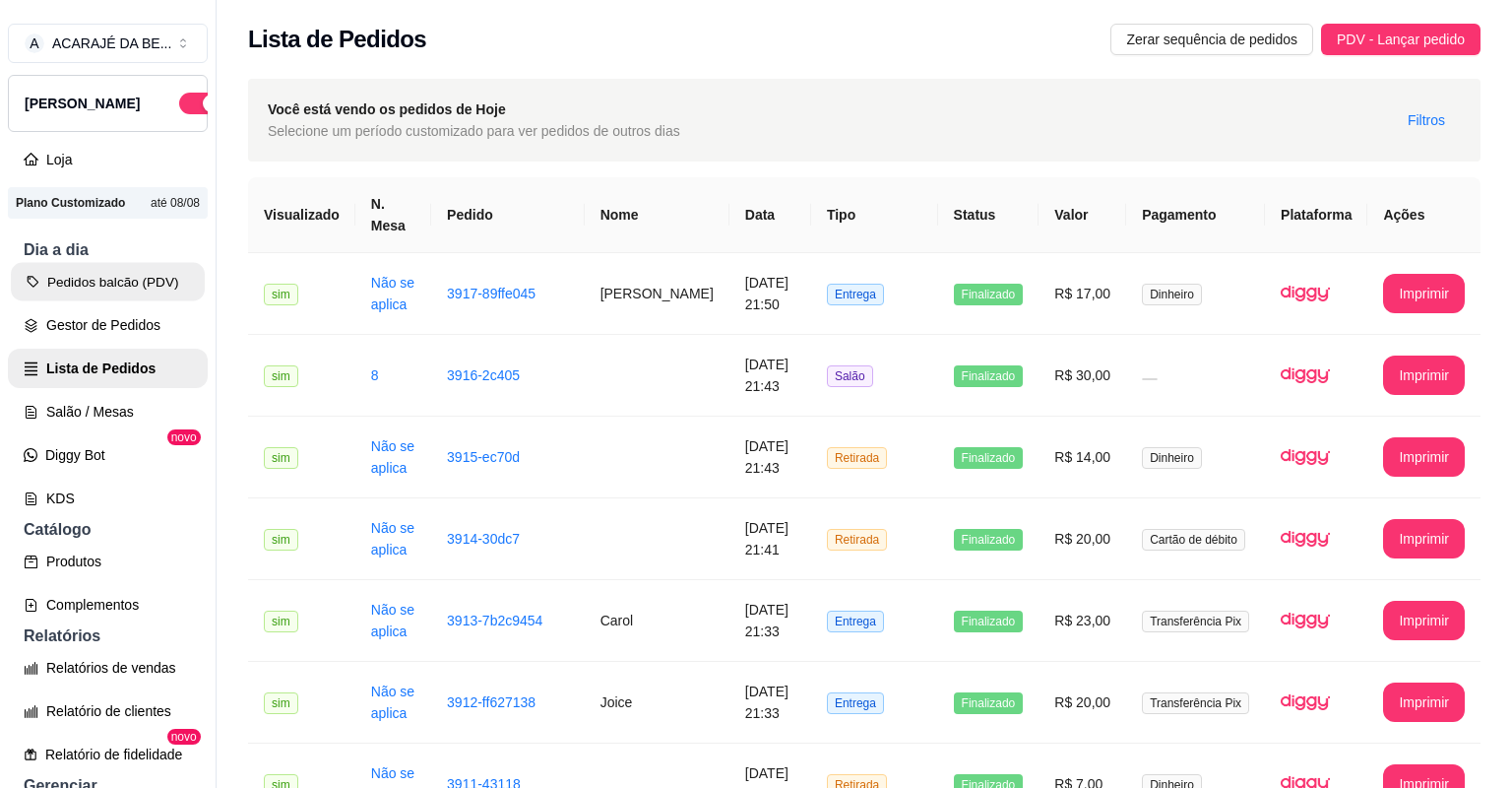click on "Pedidos balcão (PDV)" at bounding box center [107, 282] 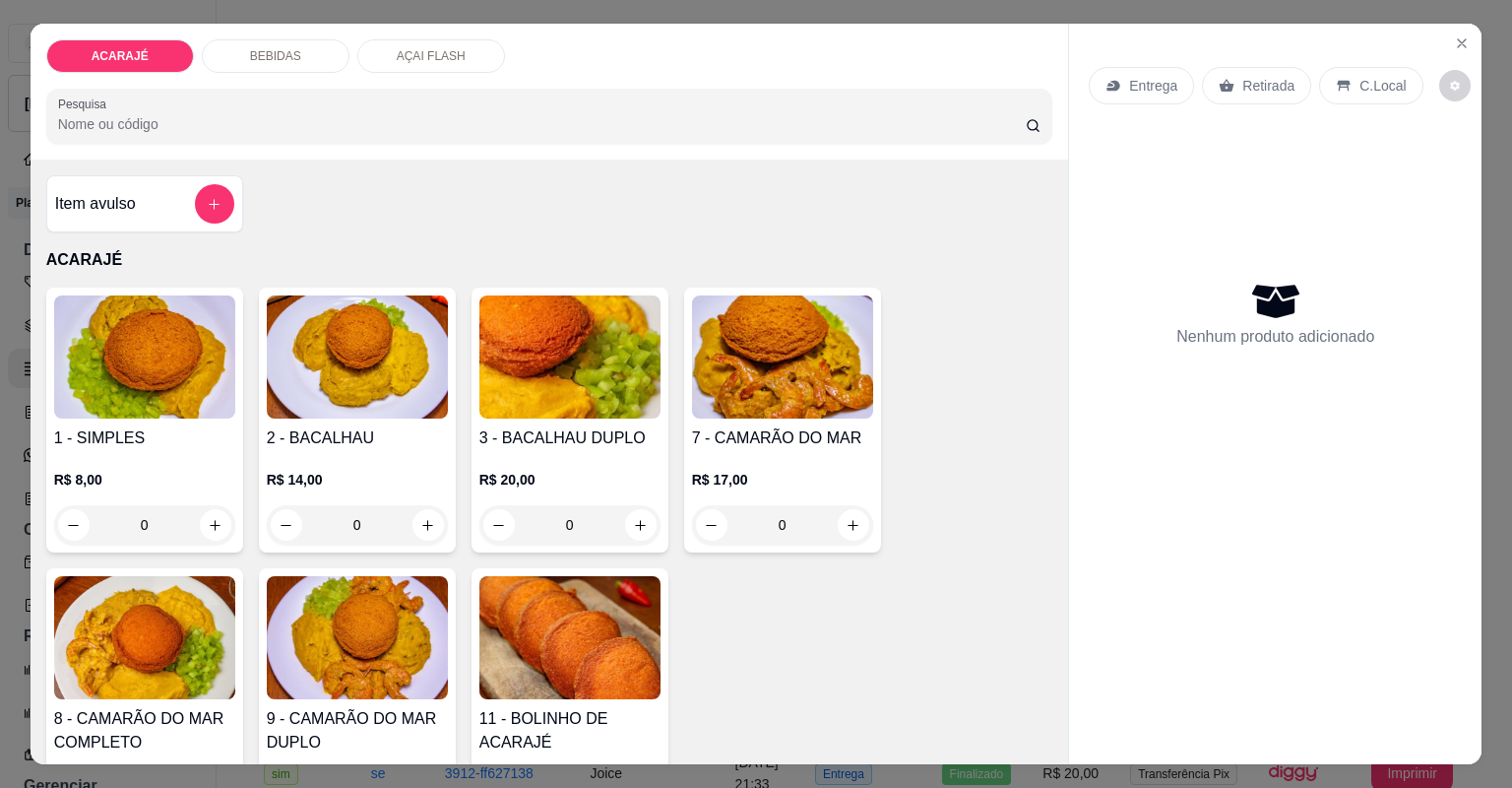 click 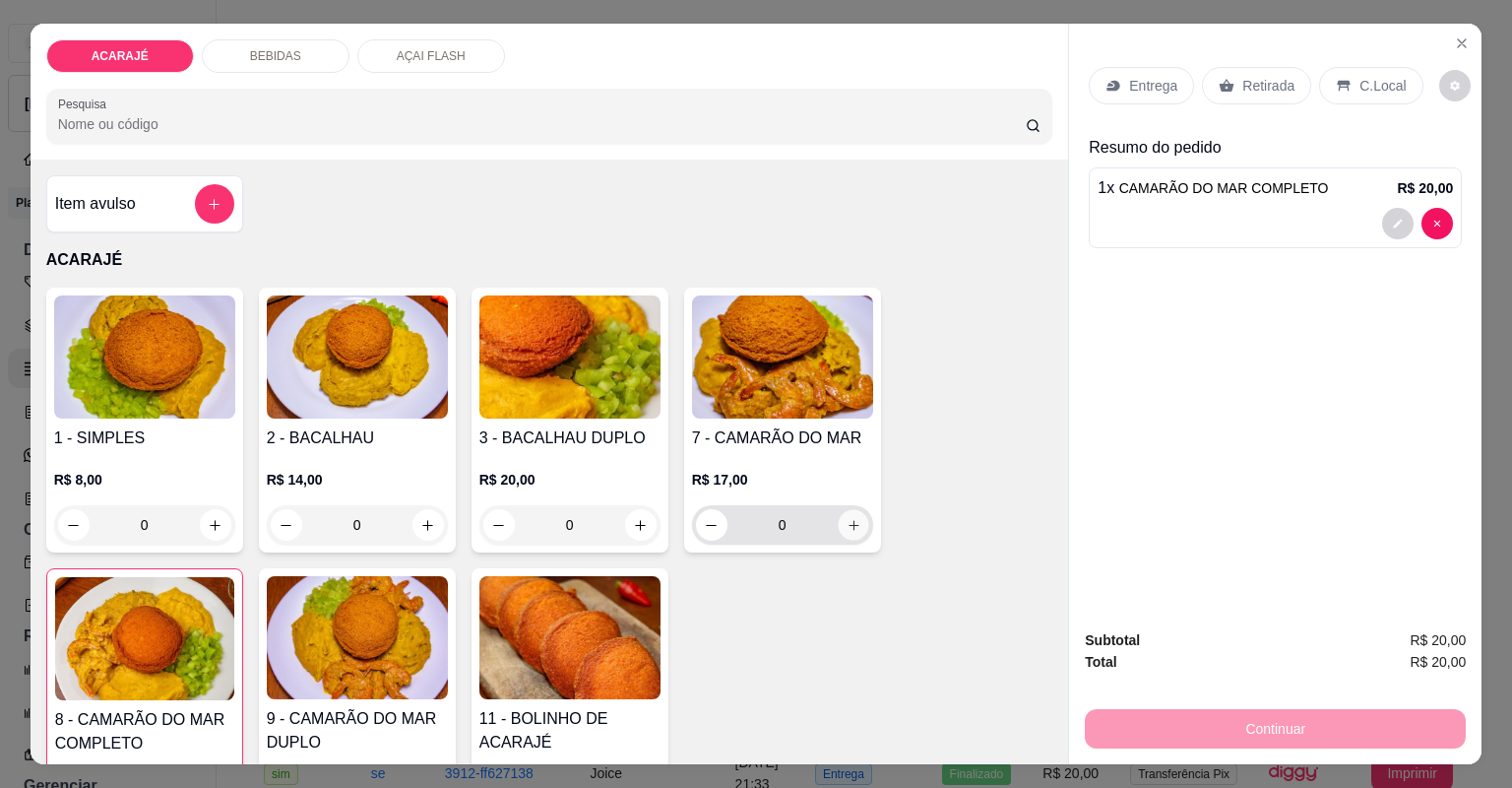 click 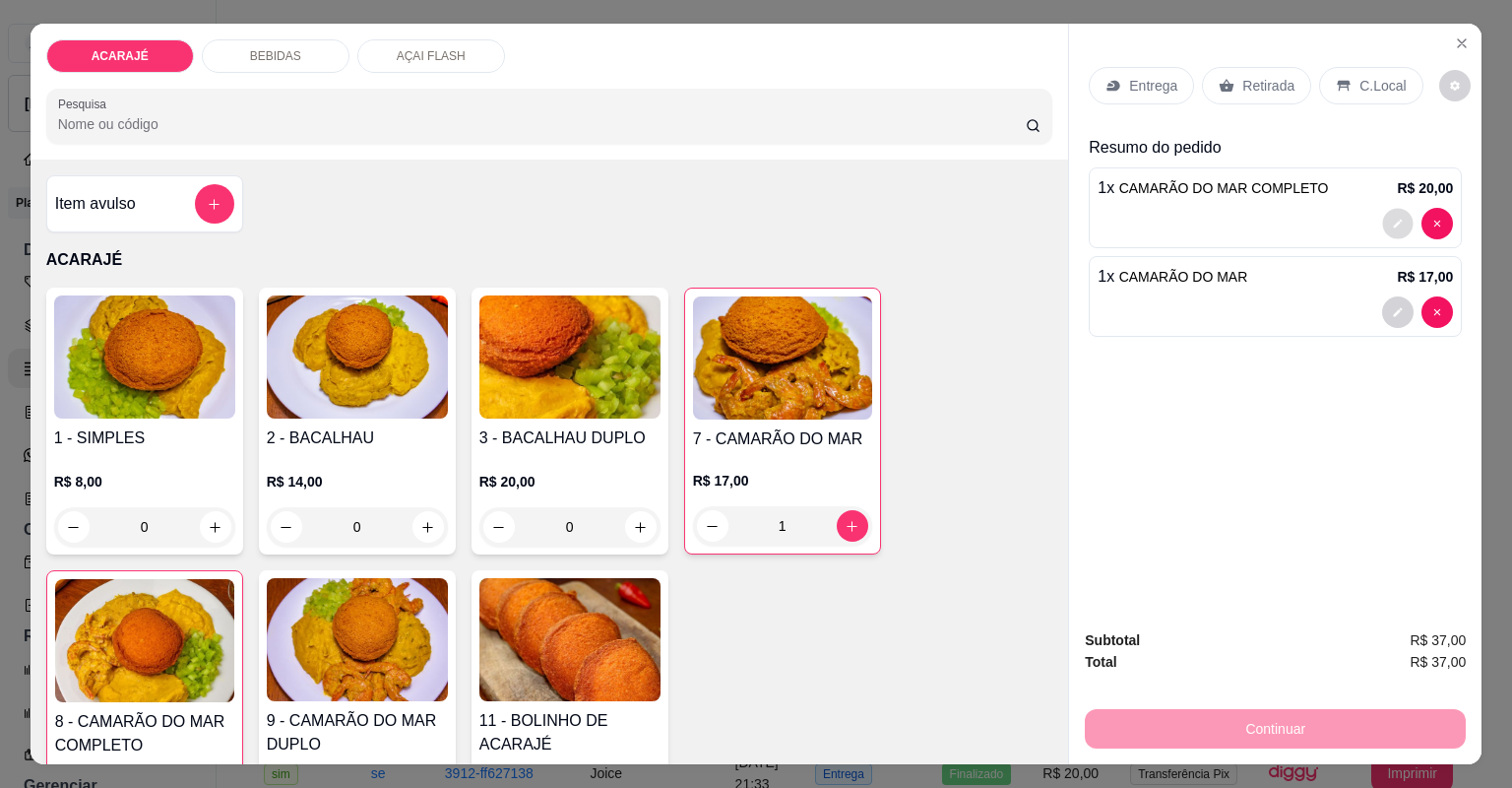click at bounding box center (1398, 223) 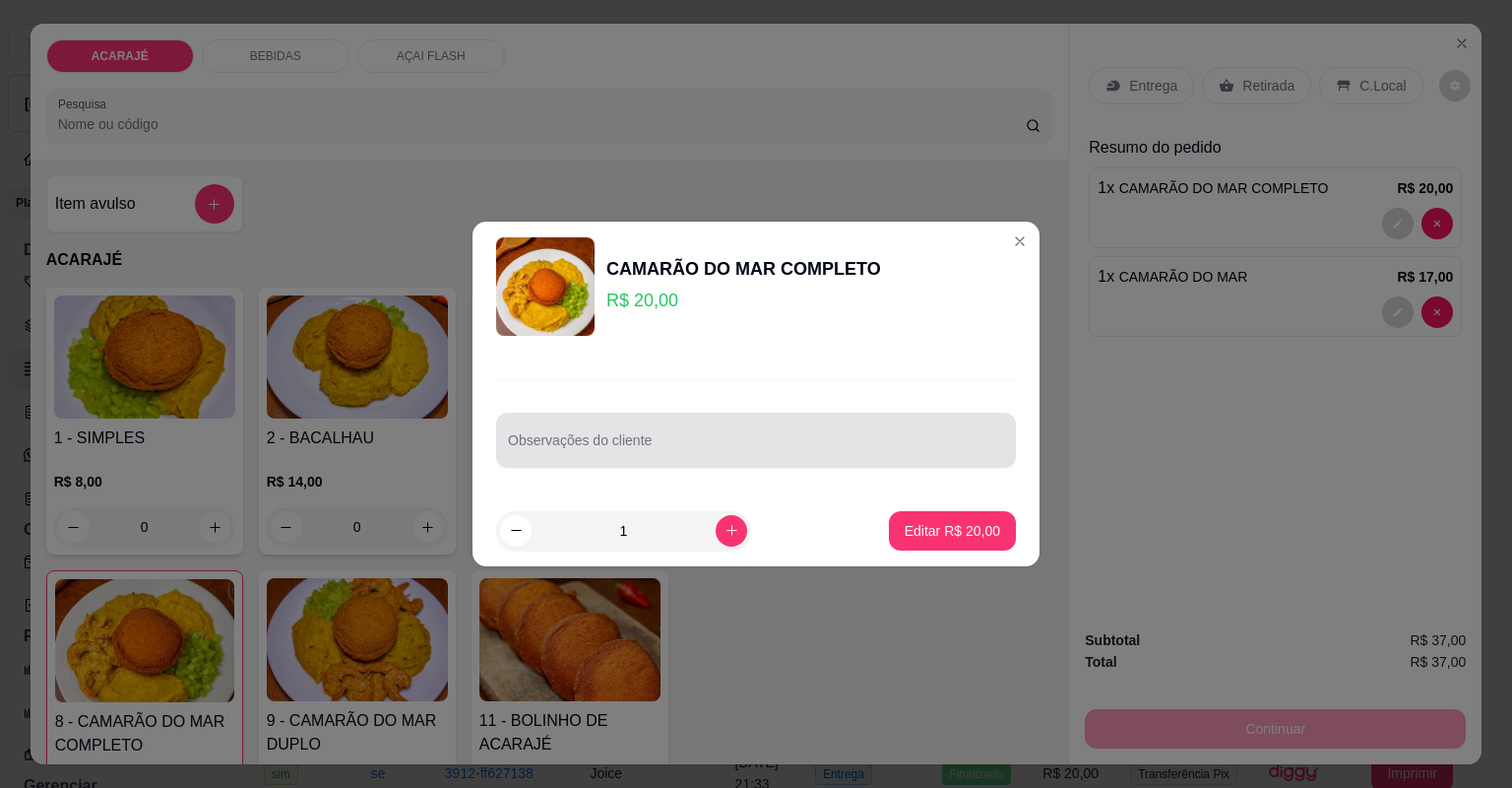 click at bounding box center [756, 440] 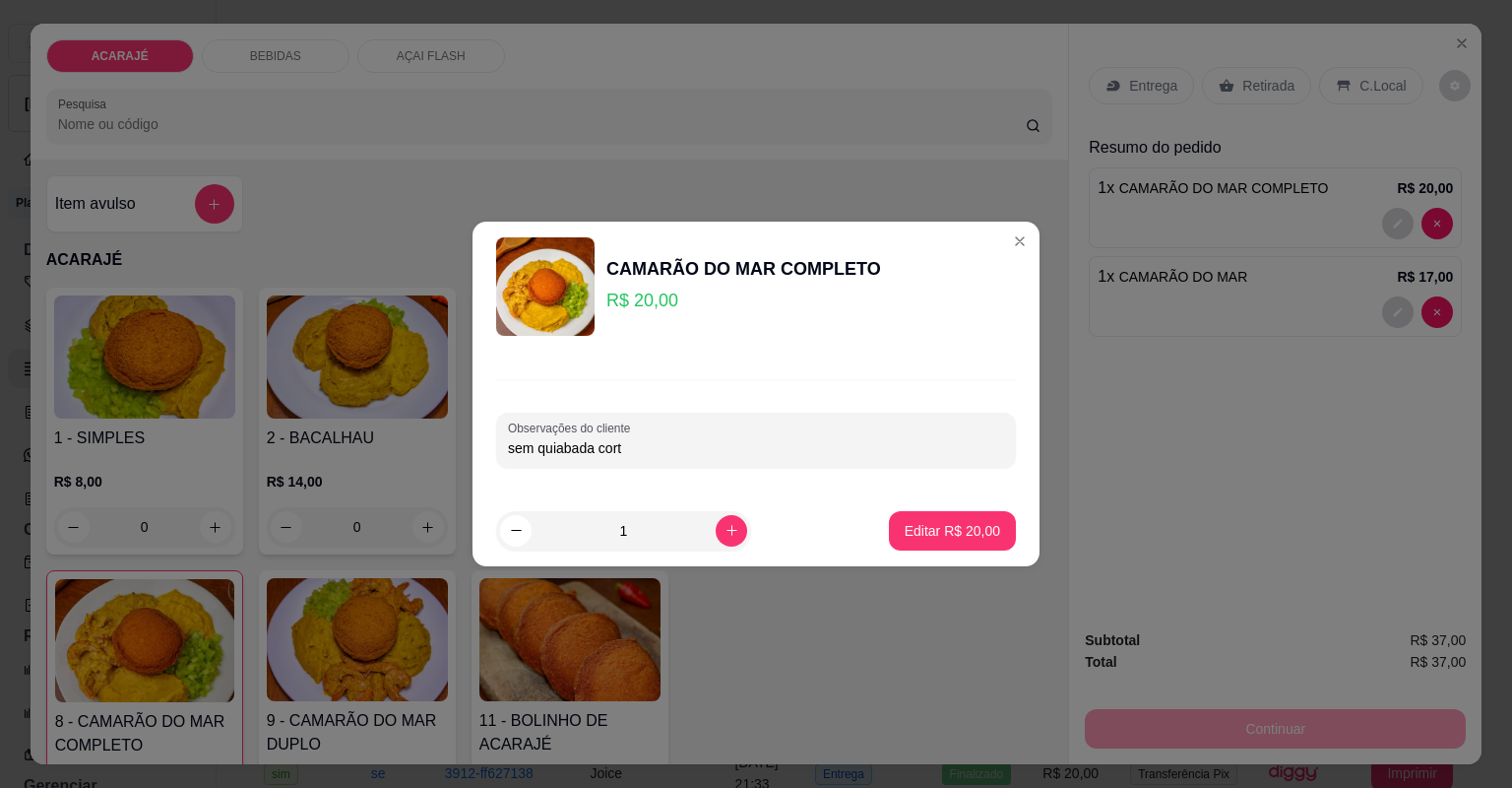 type on "sem quiabada corta" 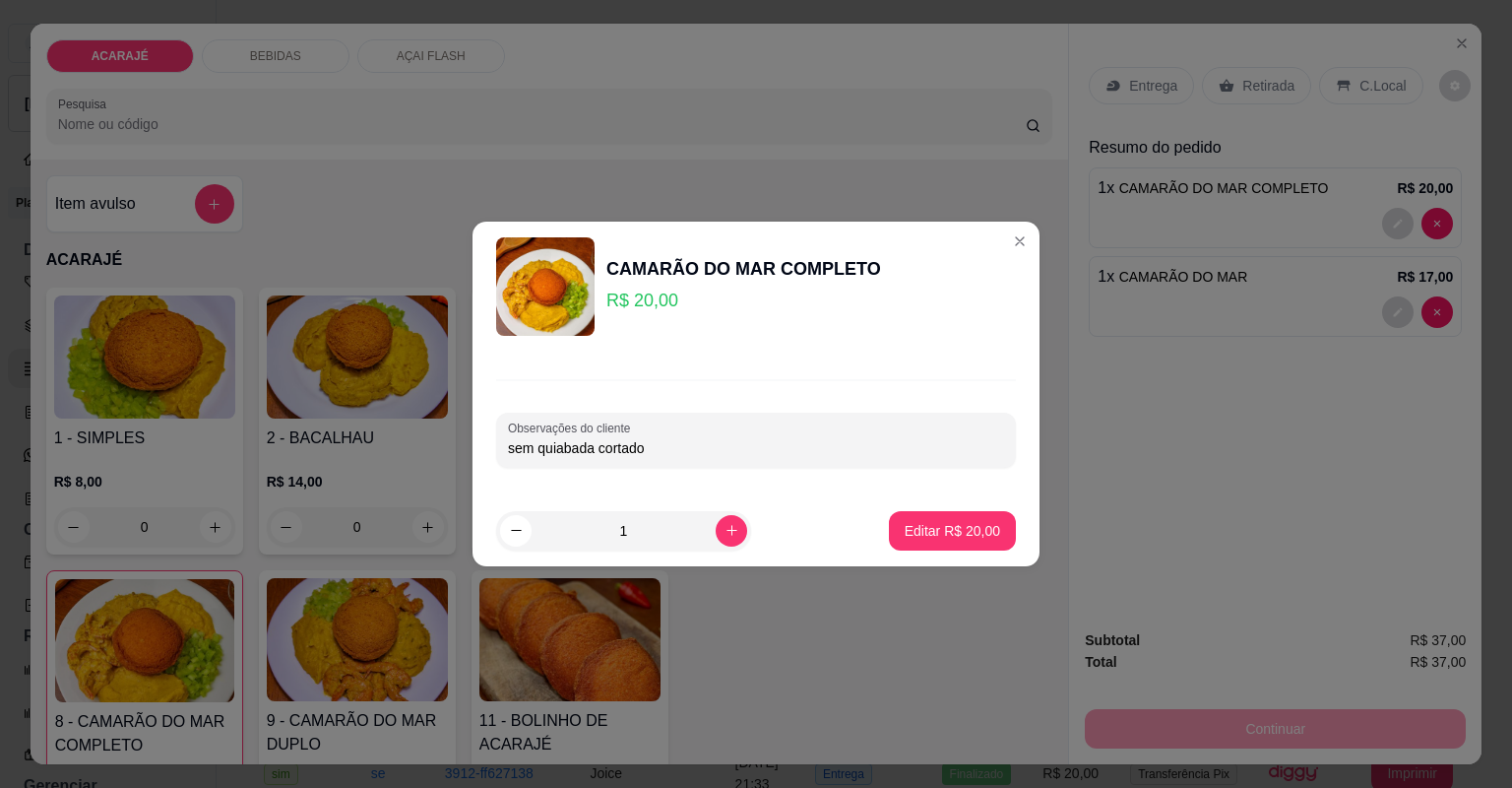 drag, startPoint x: 924, startPoint y: 505, endPoint x: 926, endPoint y: 522, distance: 17.117243 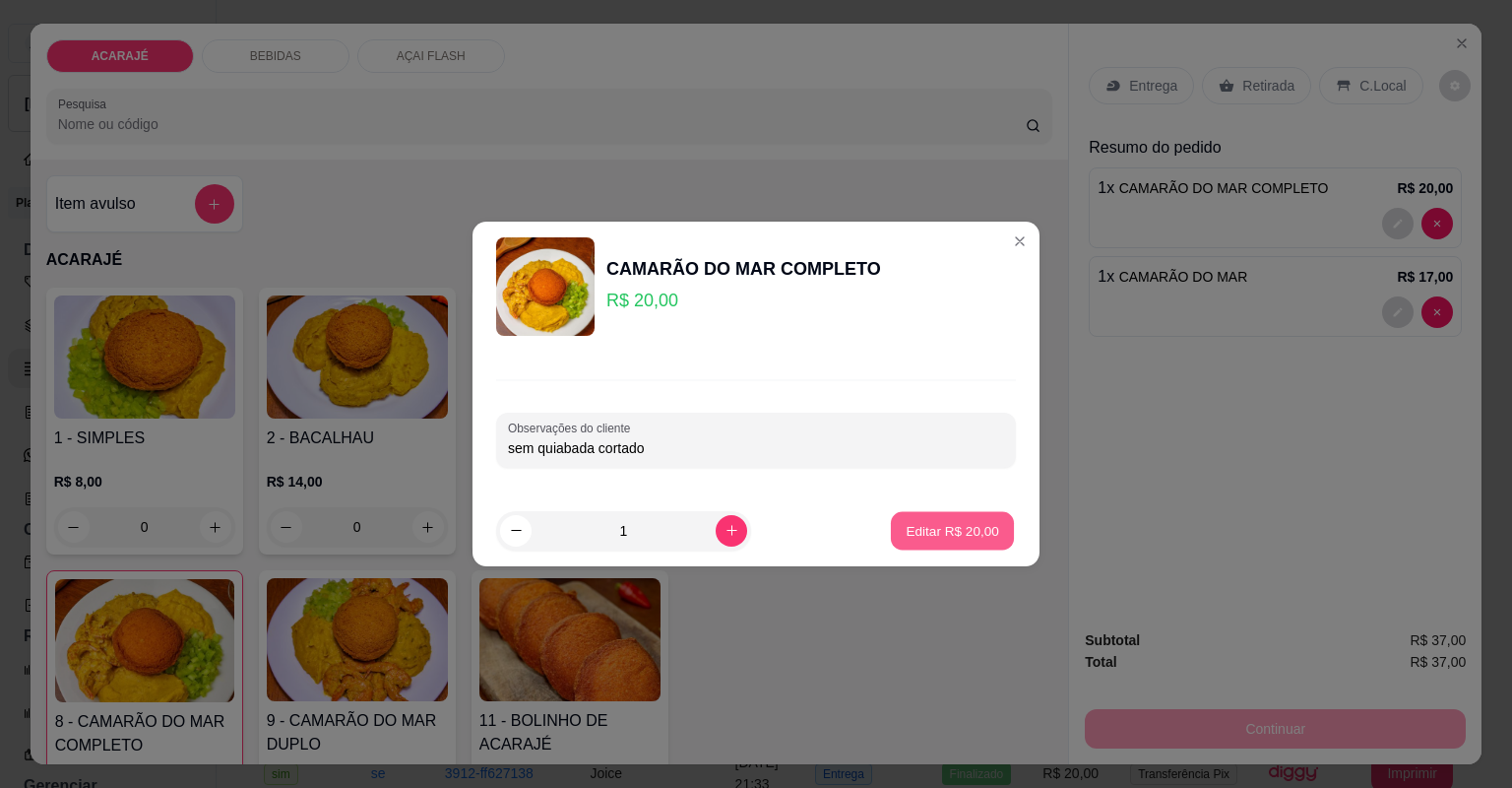 click on "Editar   R$ 20,00" at bounding box center (952, 530) 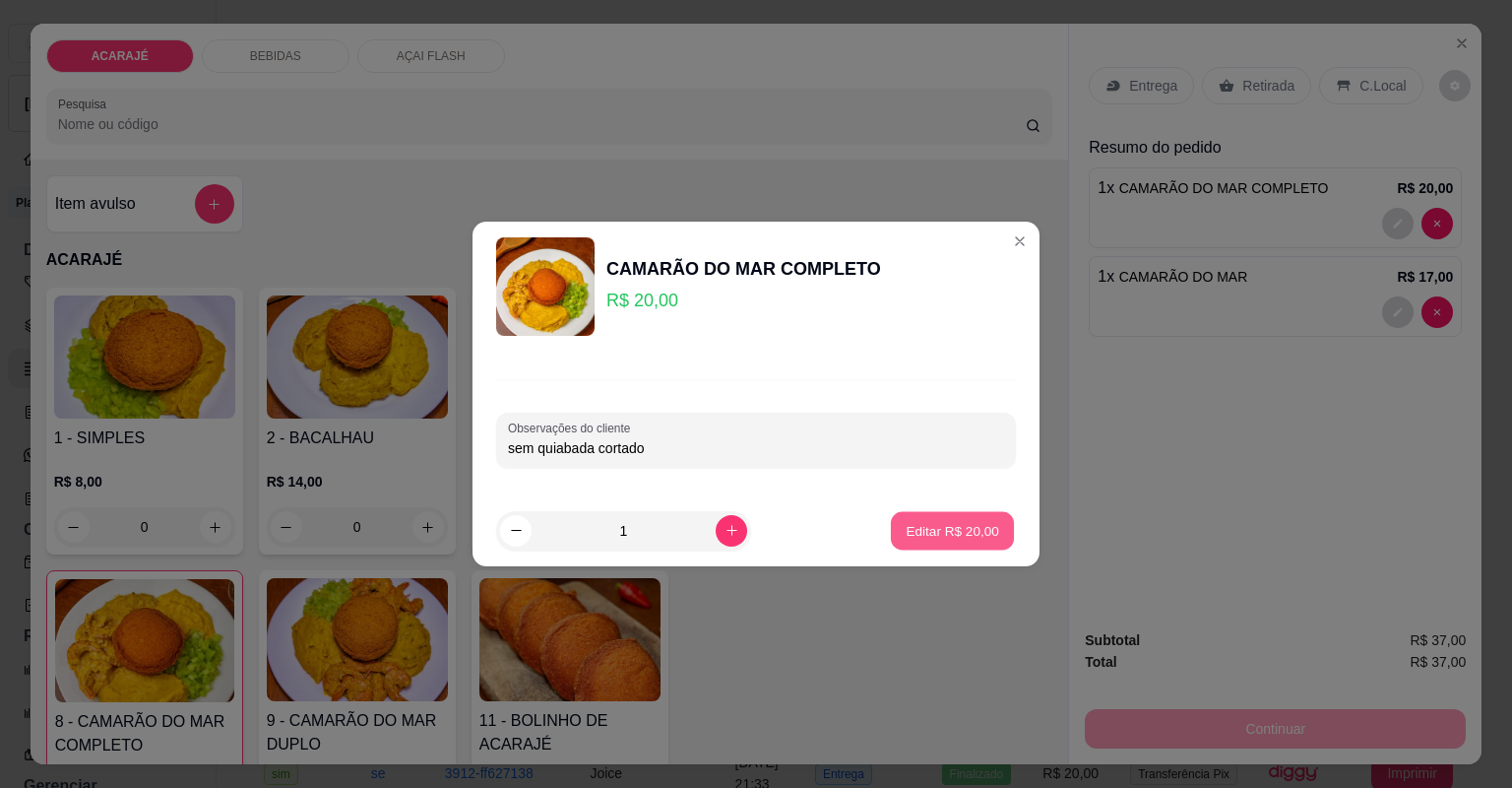 type on "0" 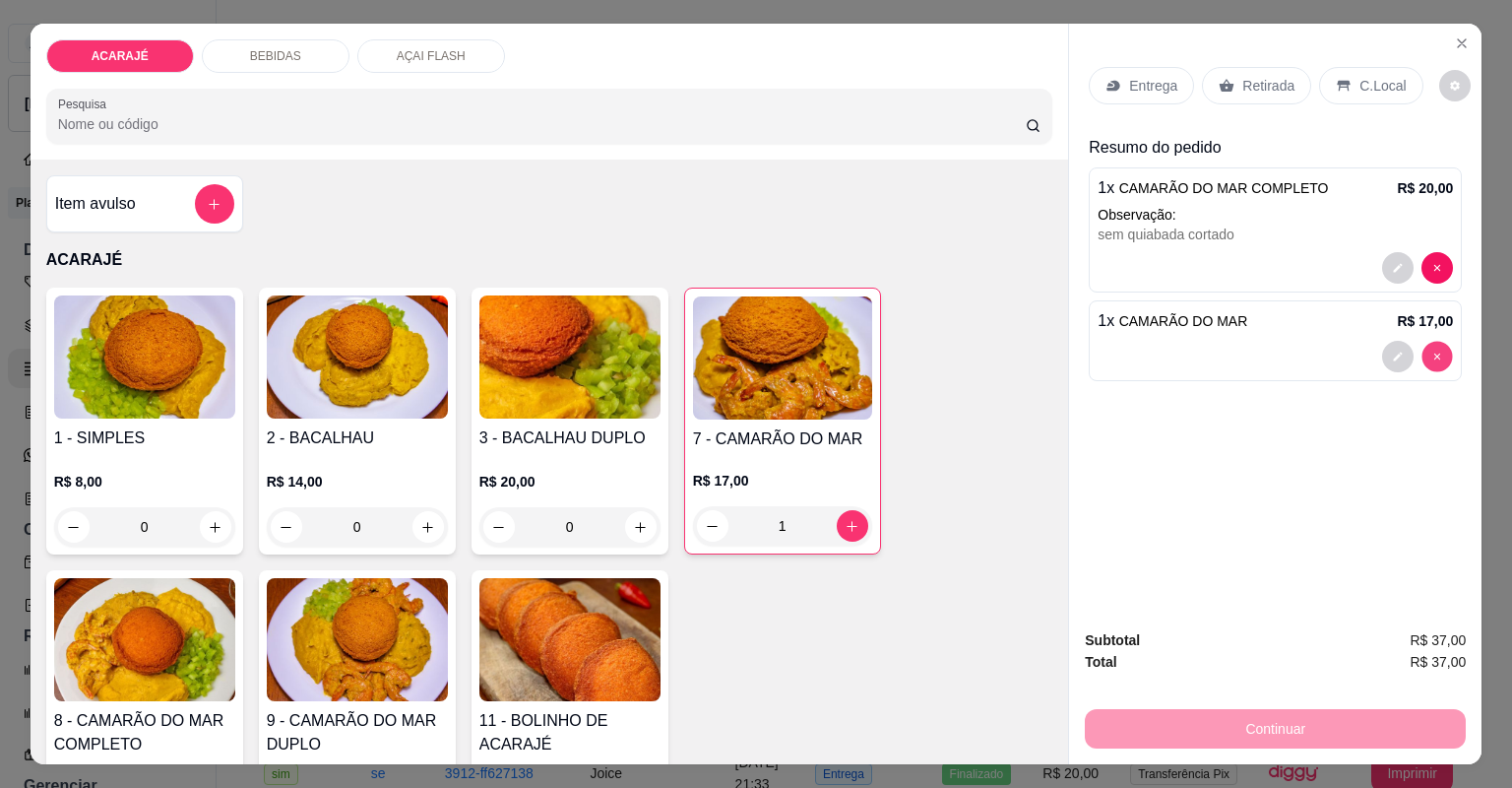 type on "0" 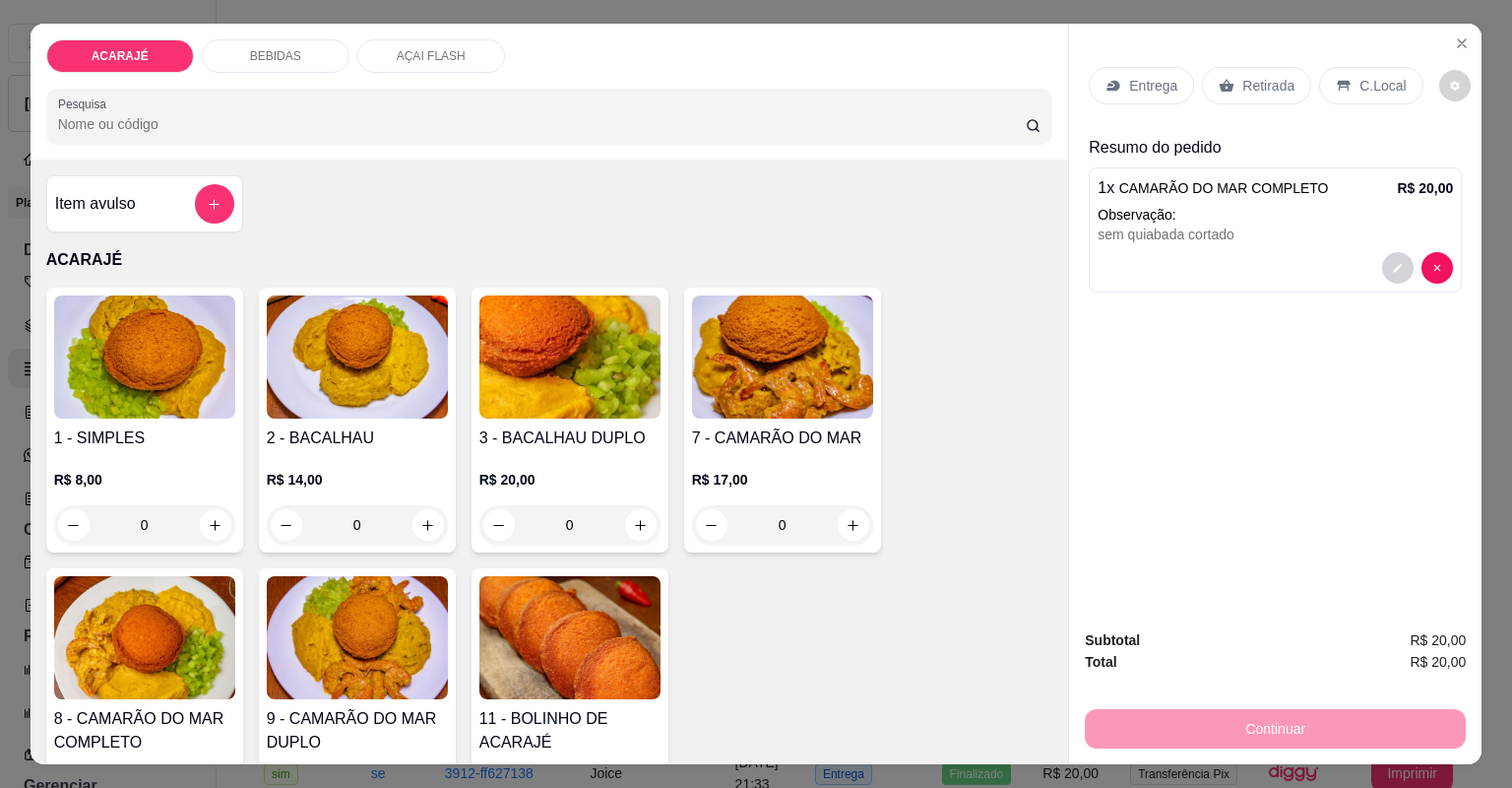 click 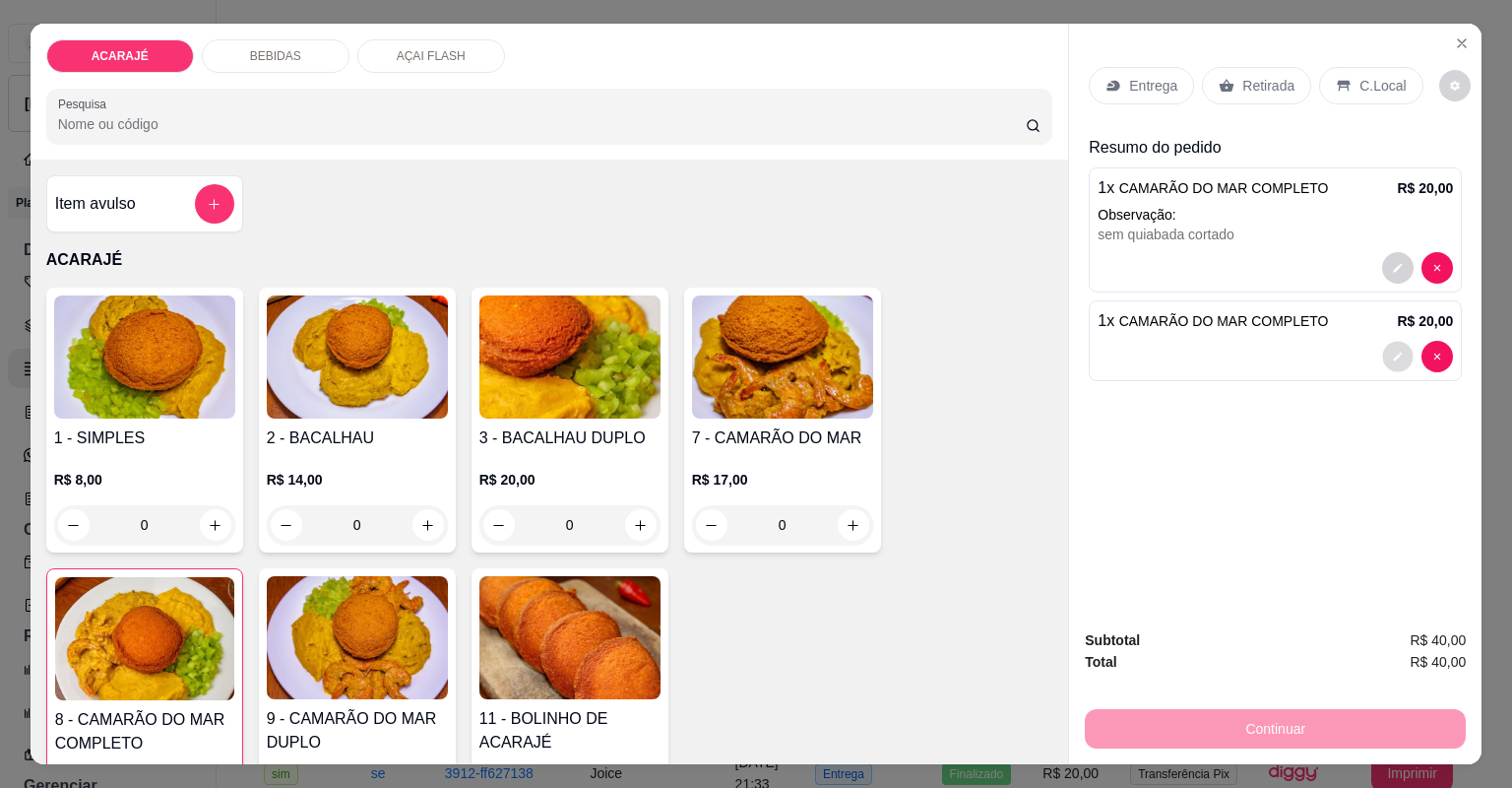 click at bounding box center (1398, 356) 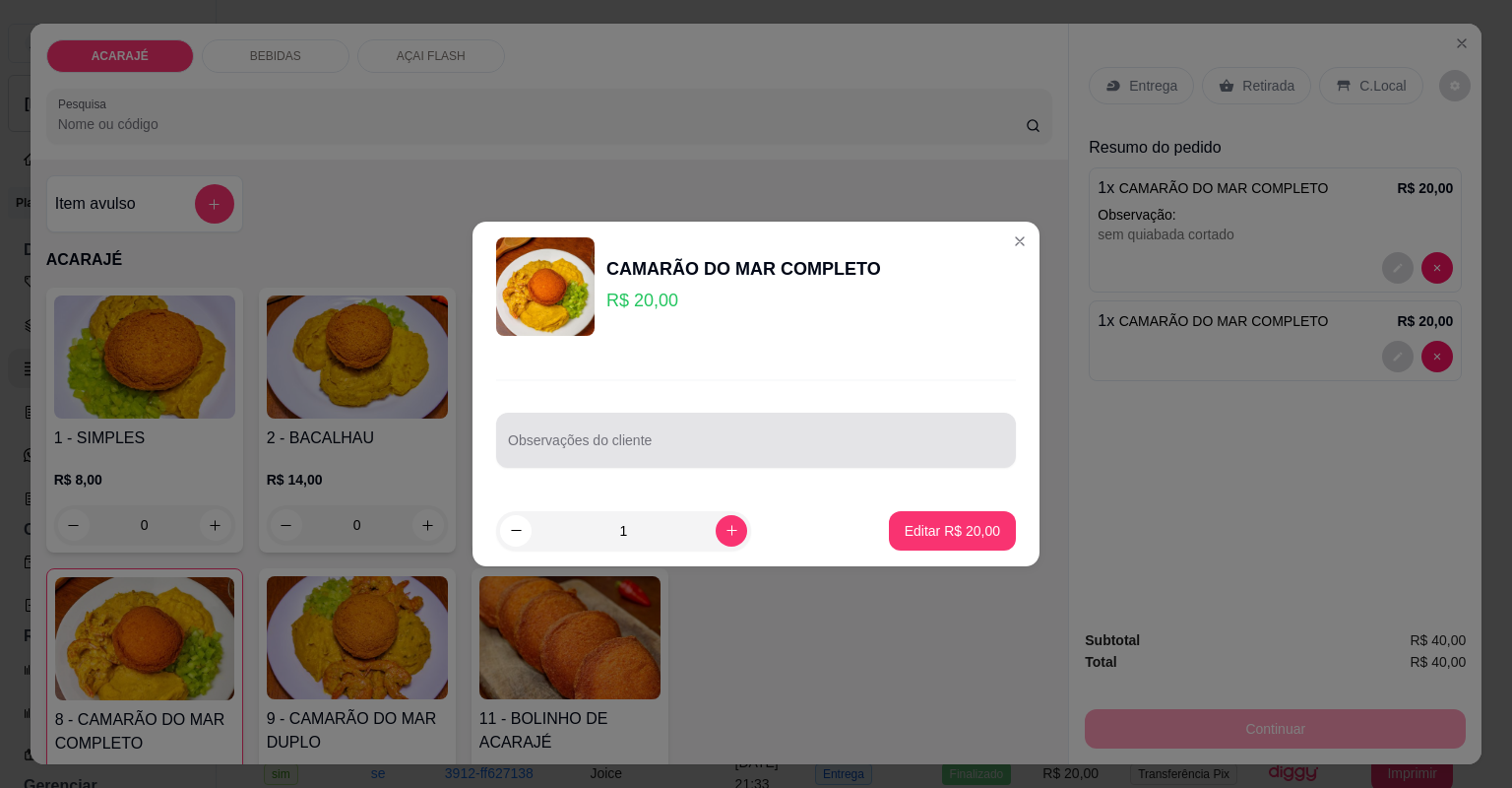 drag, startPoint x: 732, startPoint y: 453, endPoint x: 740, endPoint y: 446, distance: 10.630146 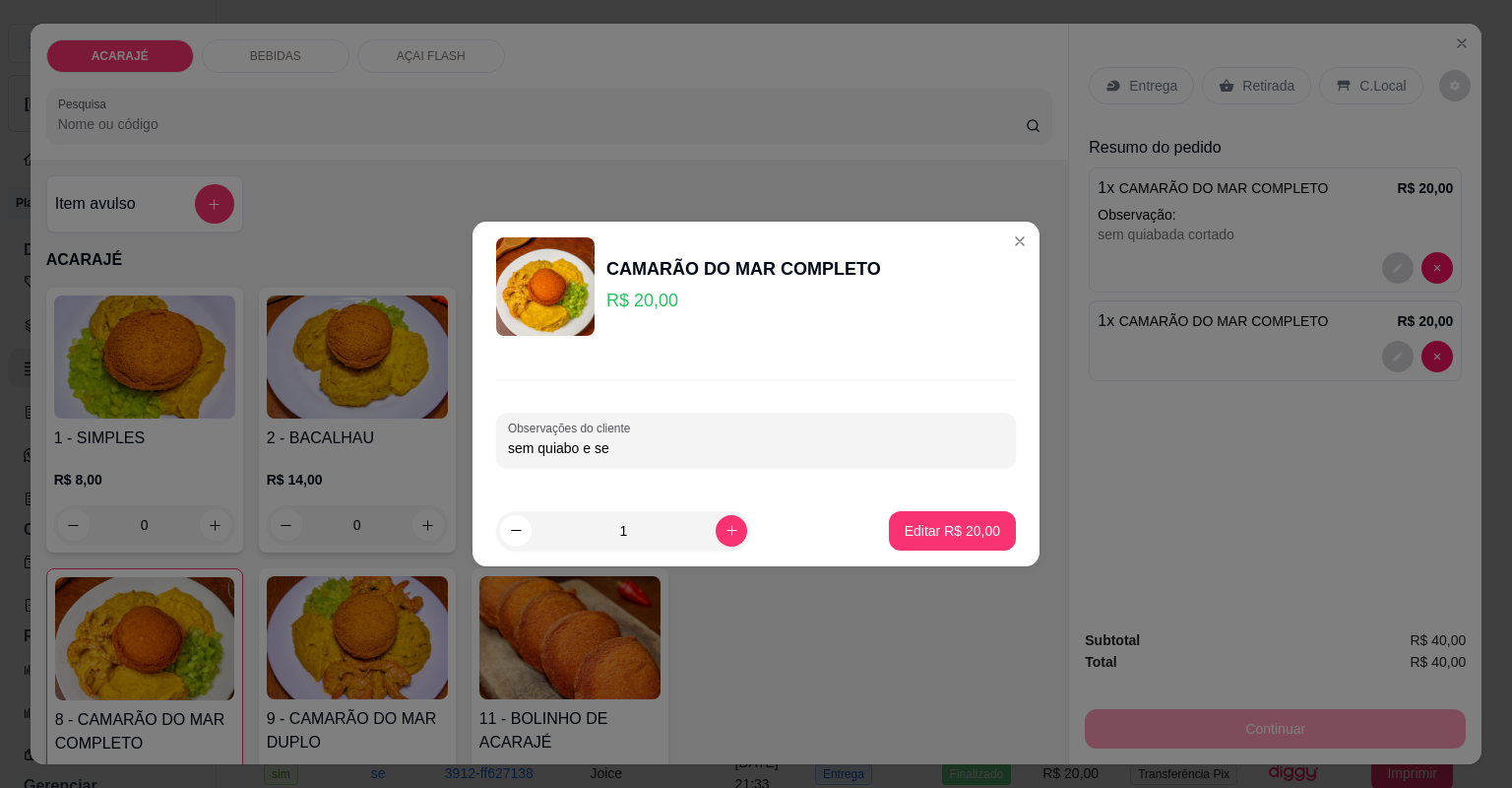 type on "sem quiabo e sem" 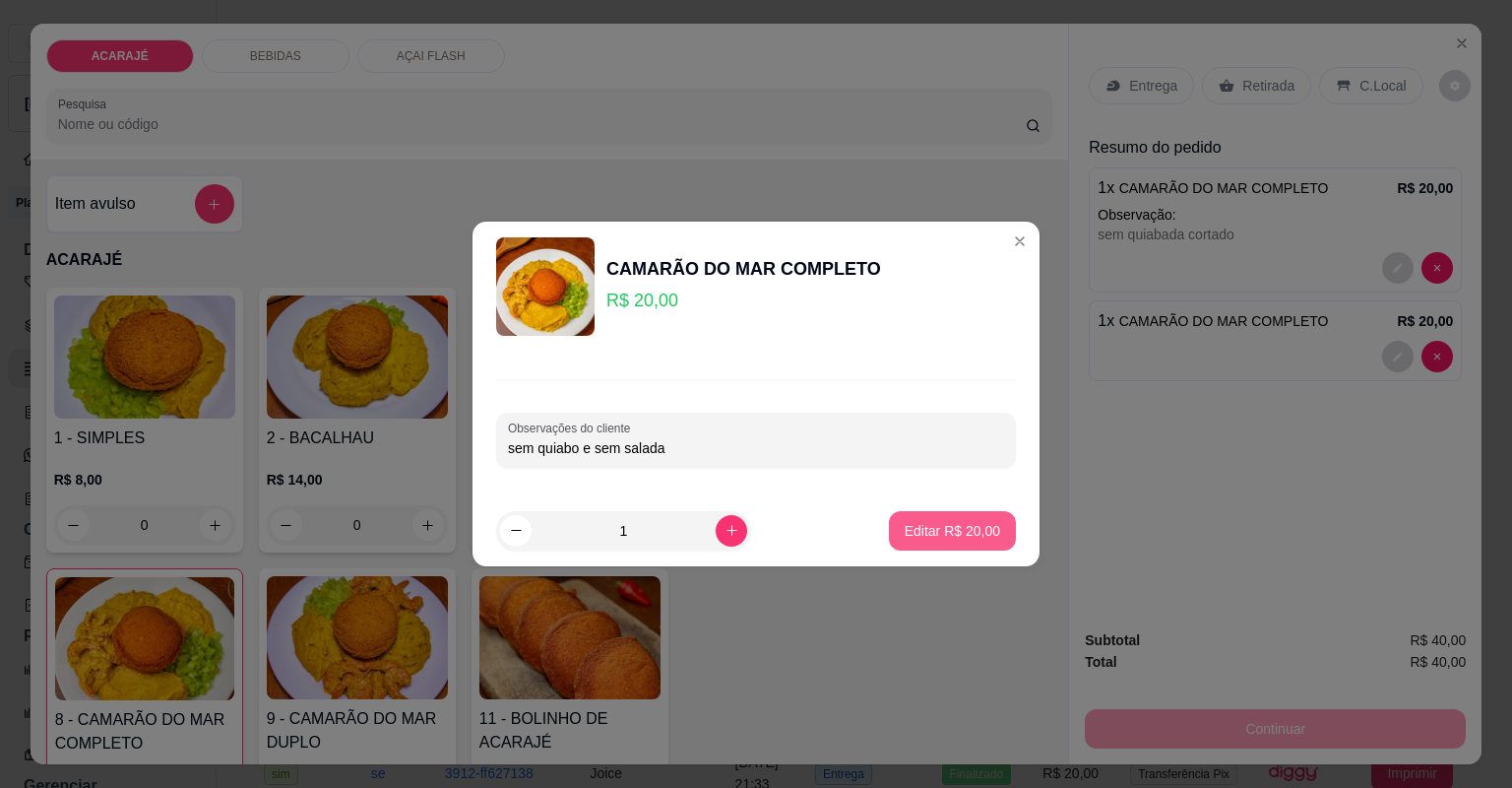click on "Editar   R$ 20,00" at bounding box center [952, 531] 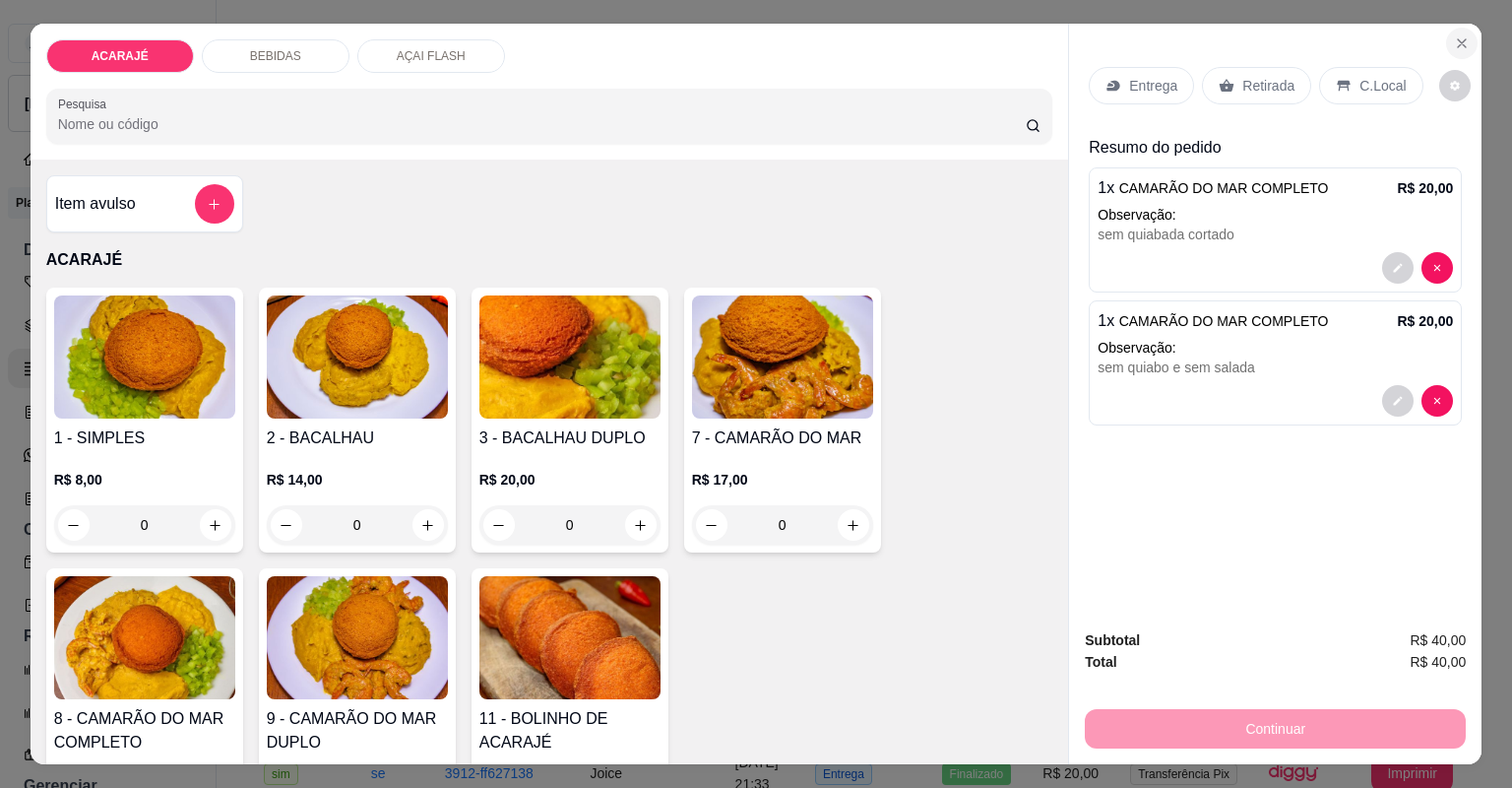 click 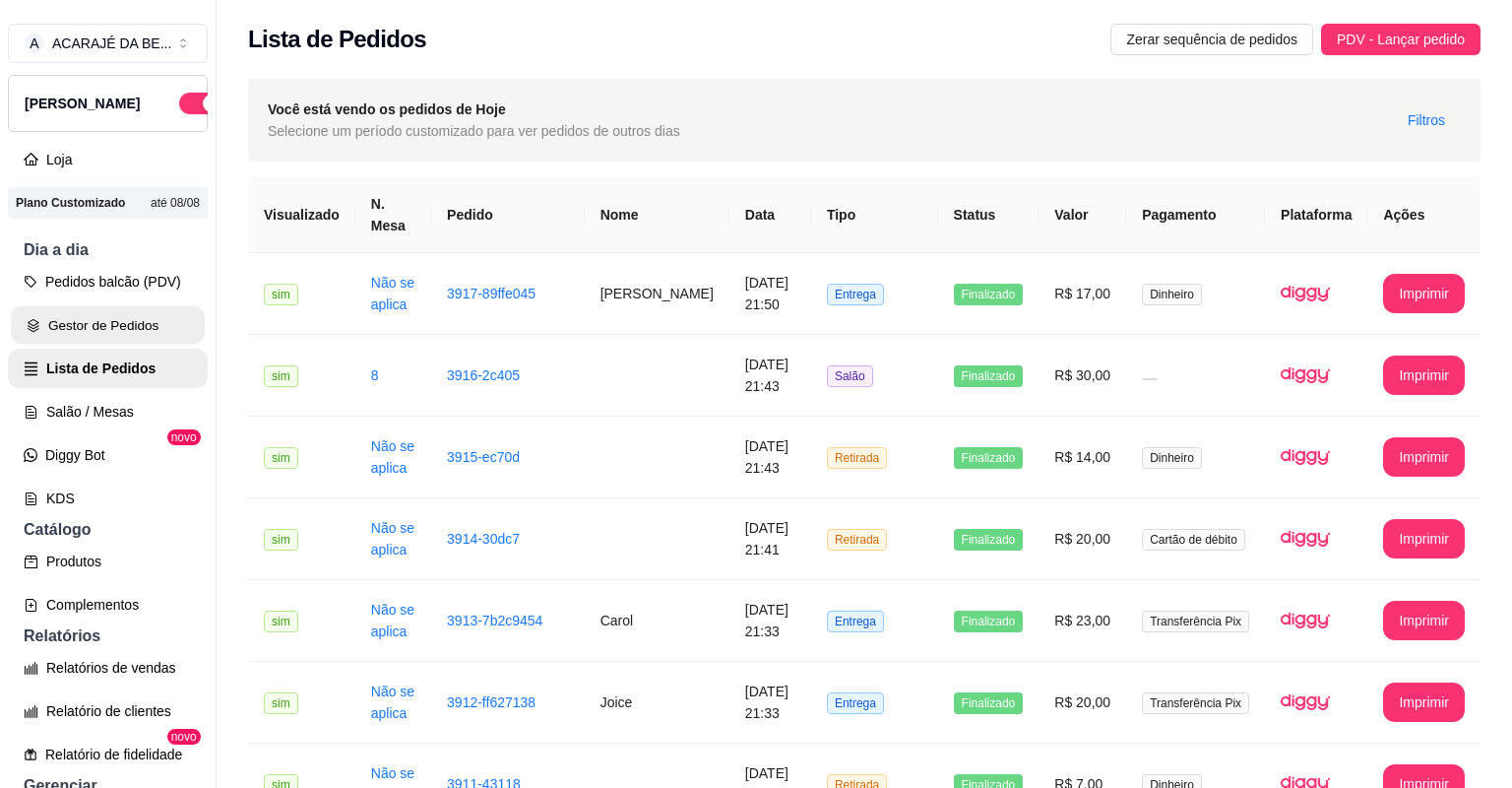 click on "Gestor de Pedidos" at bounding box center [107, 325] 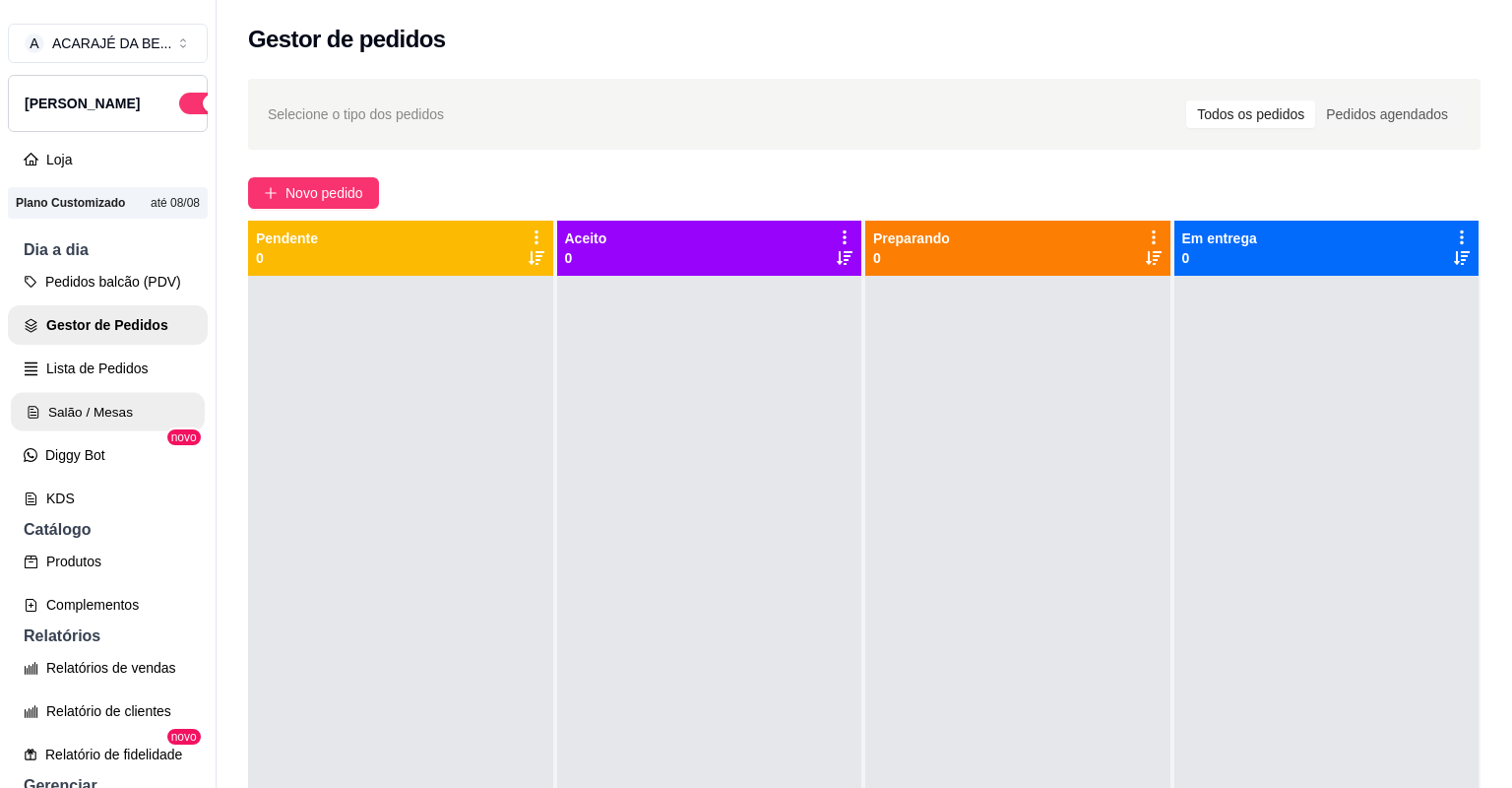 click on "Salão / Mesas" at bounding box center (107, 412) 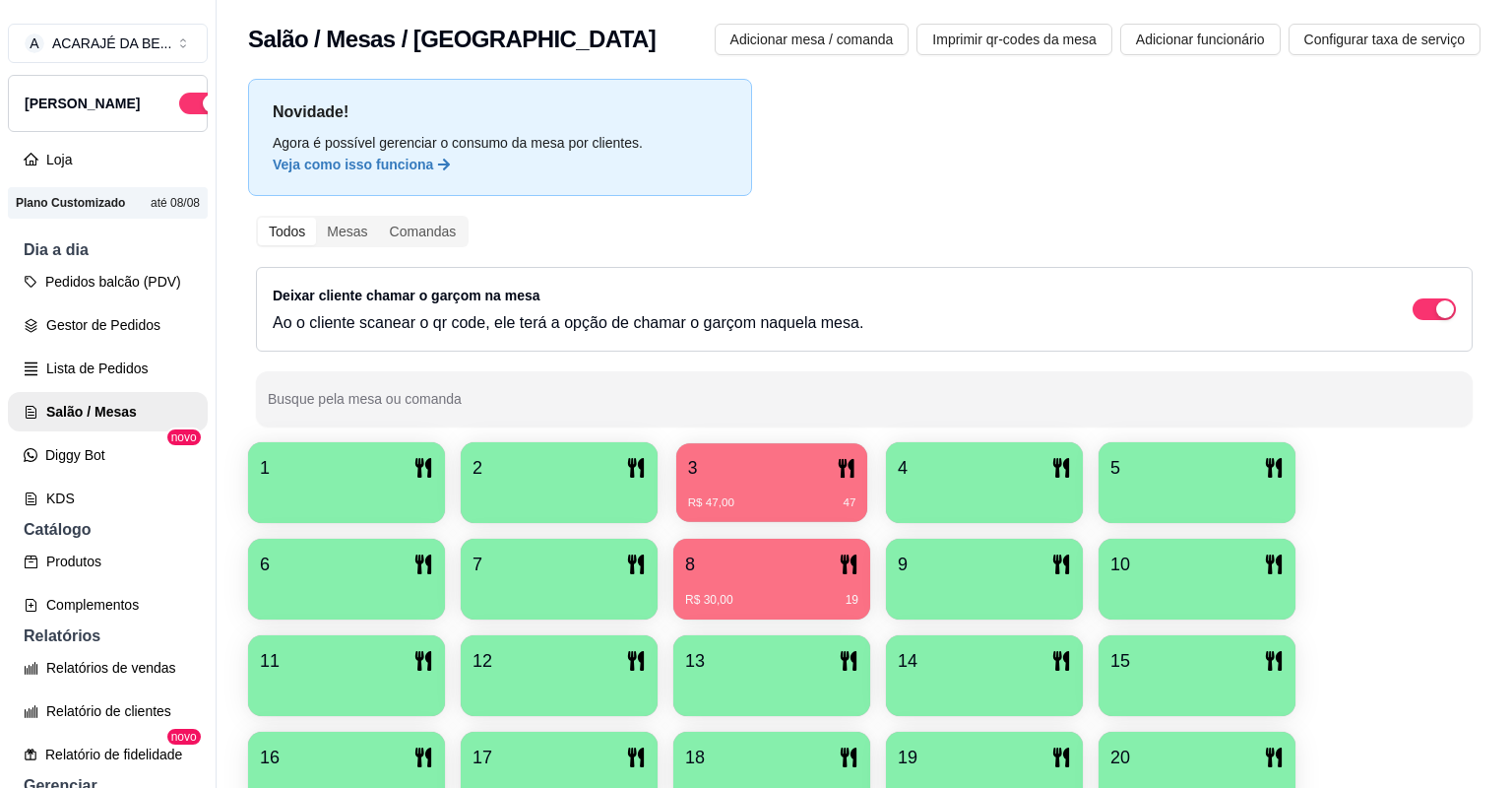 click on "R$ 47,00 47" at bounding box center [772, 495] 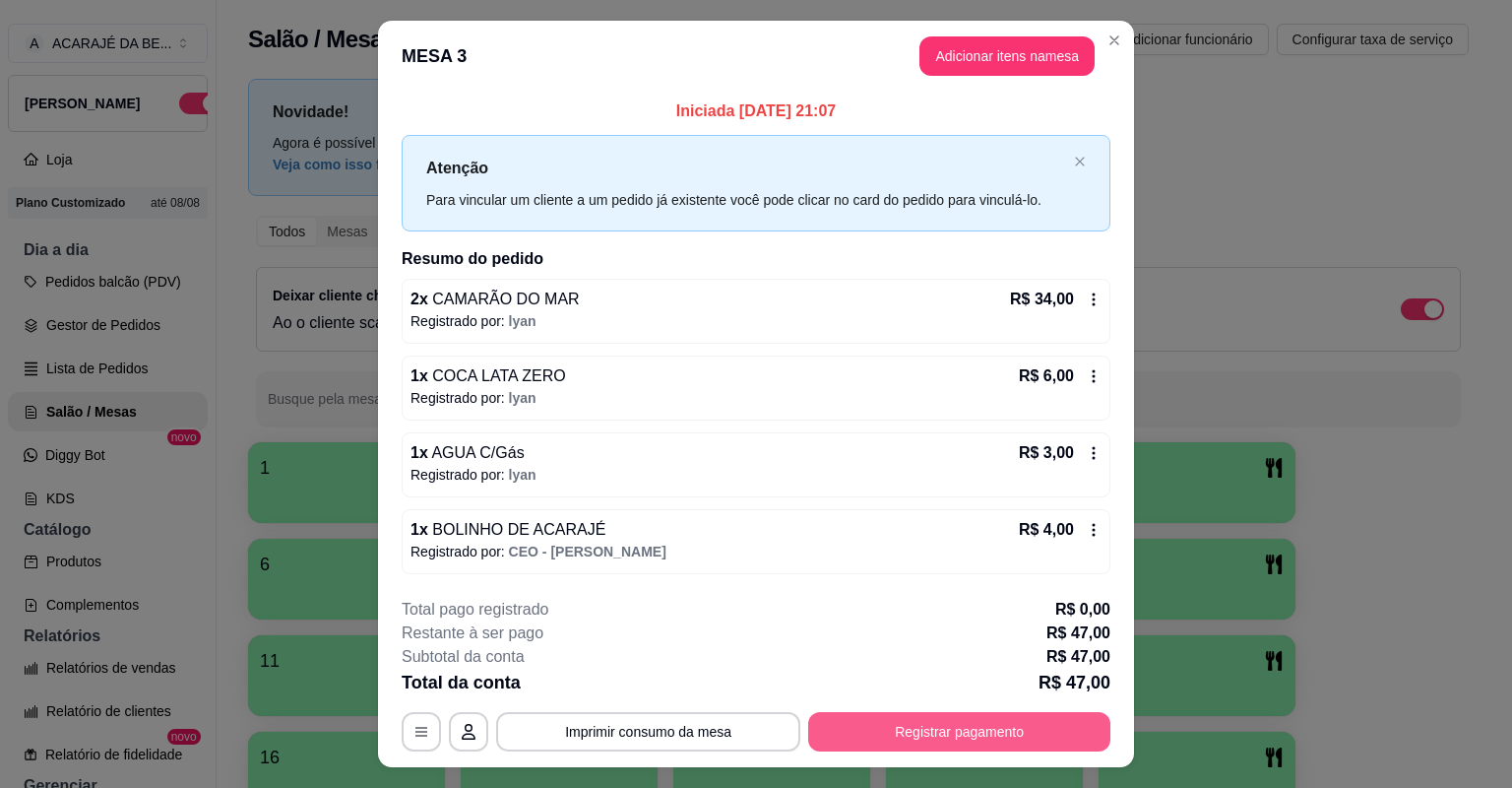 click on "Registrar pagamento" at bounding box center [959, 732] 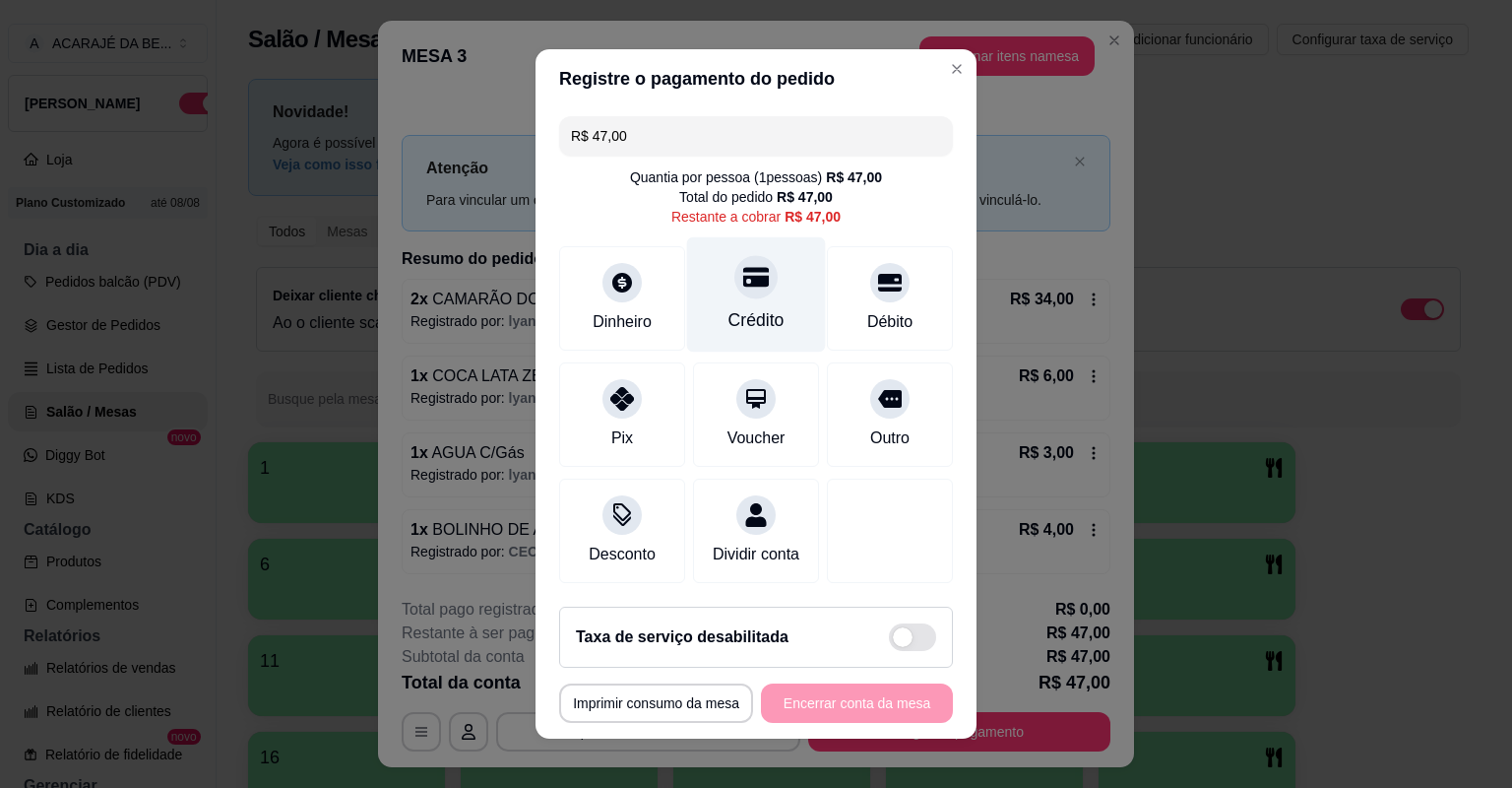 click on "Crédito" at bounding box center (756, 320) 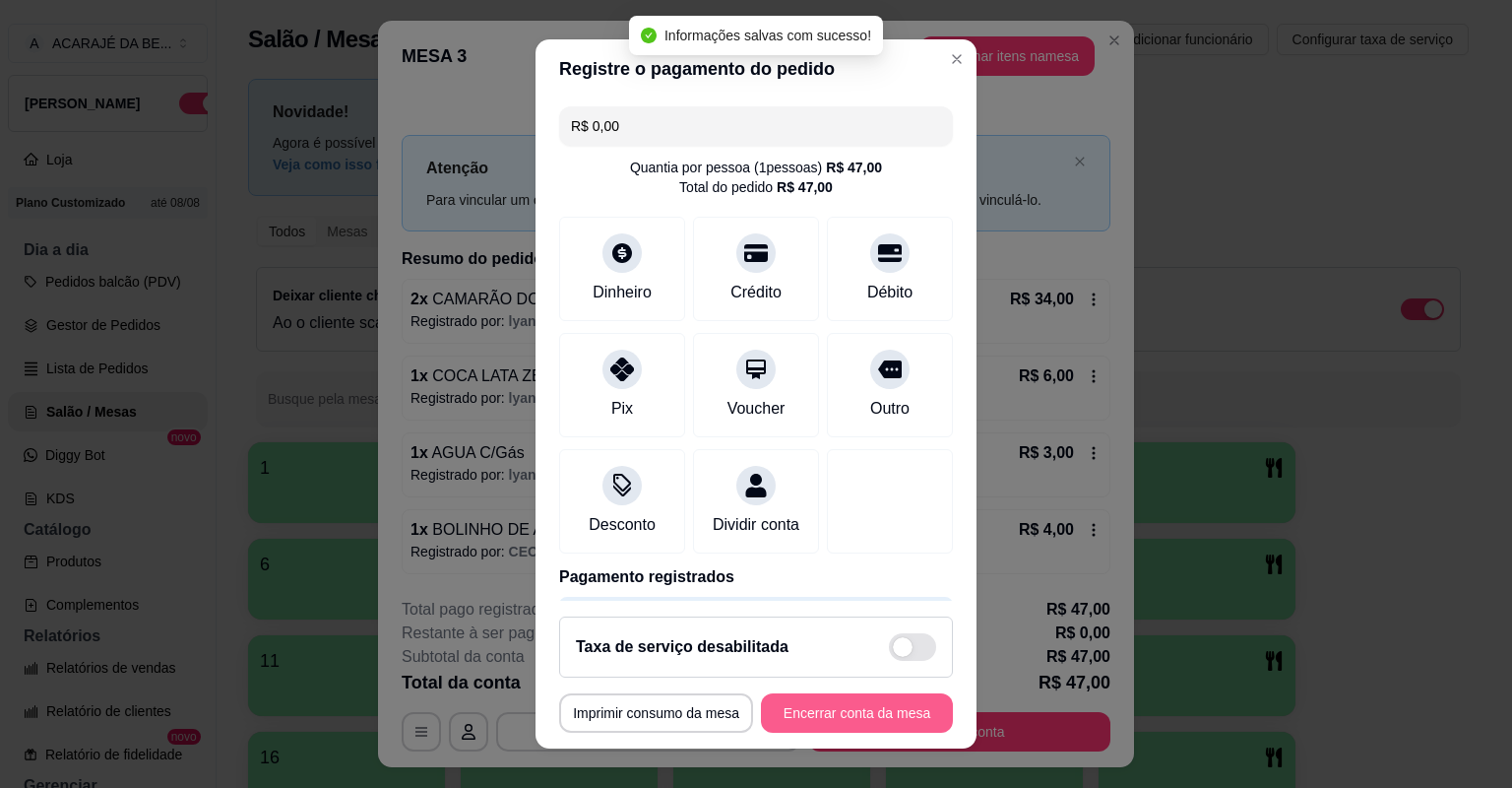 click on "Encerrar conta da mesa" at bounding box center (856, 713) 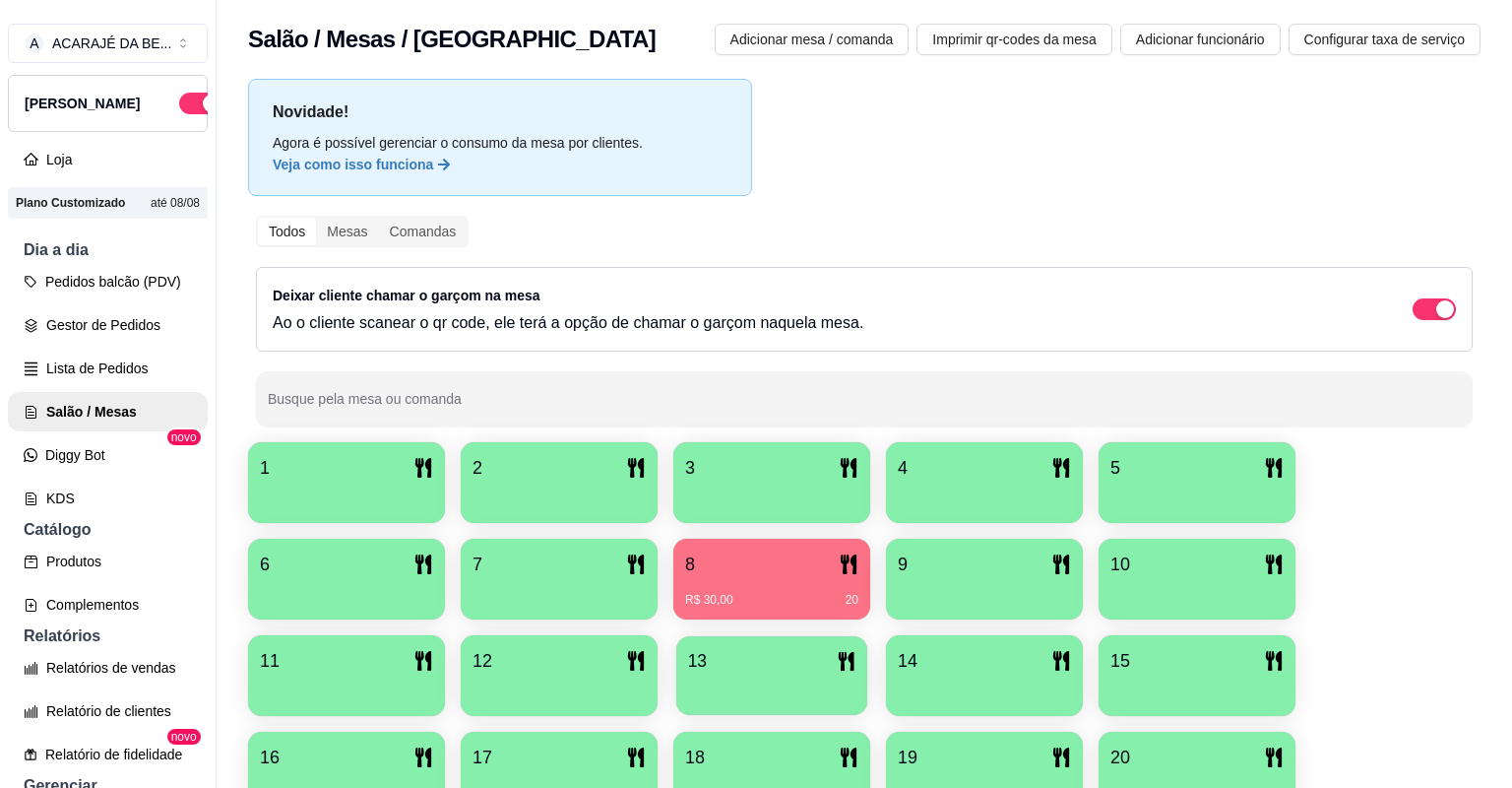 click at bounding box center (772, 689) 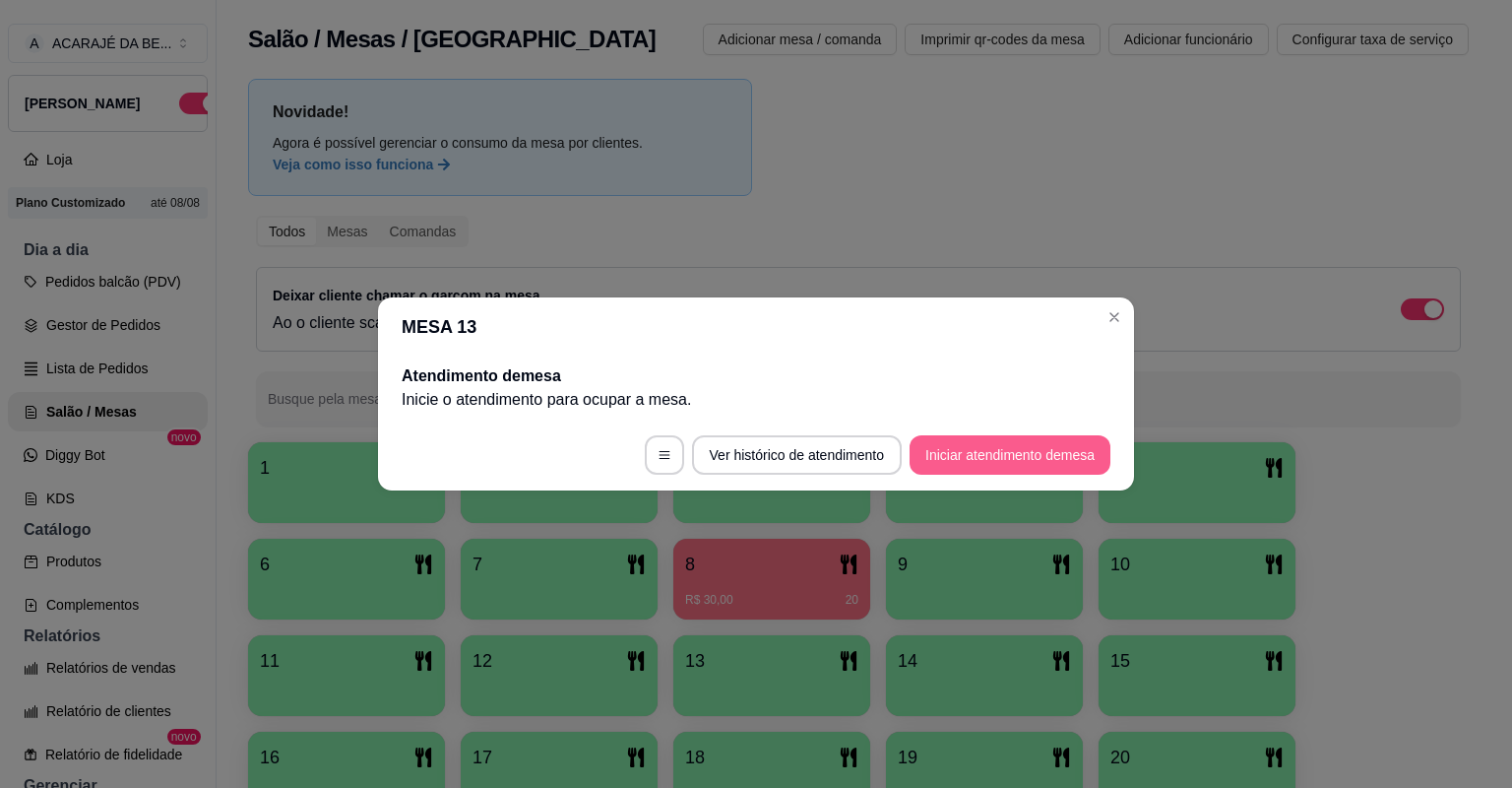 click on "Iniciar atendimento de  mesa" at bounding box center (1010, 455) 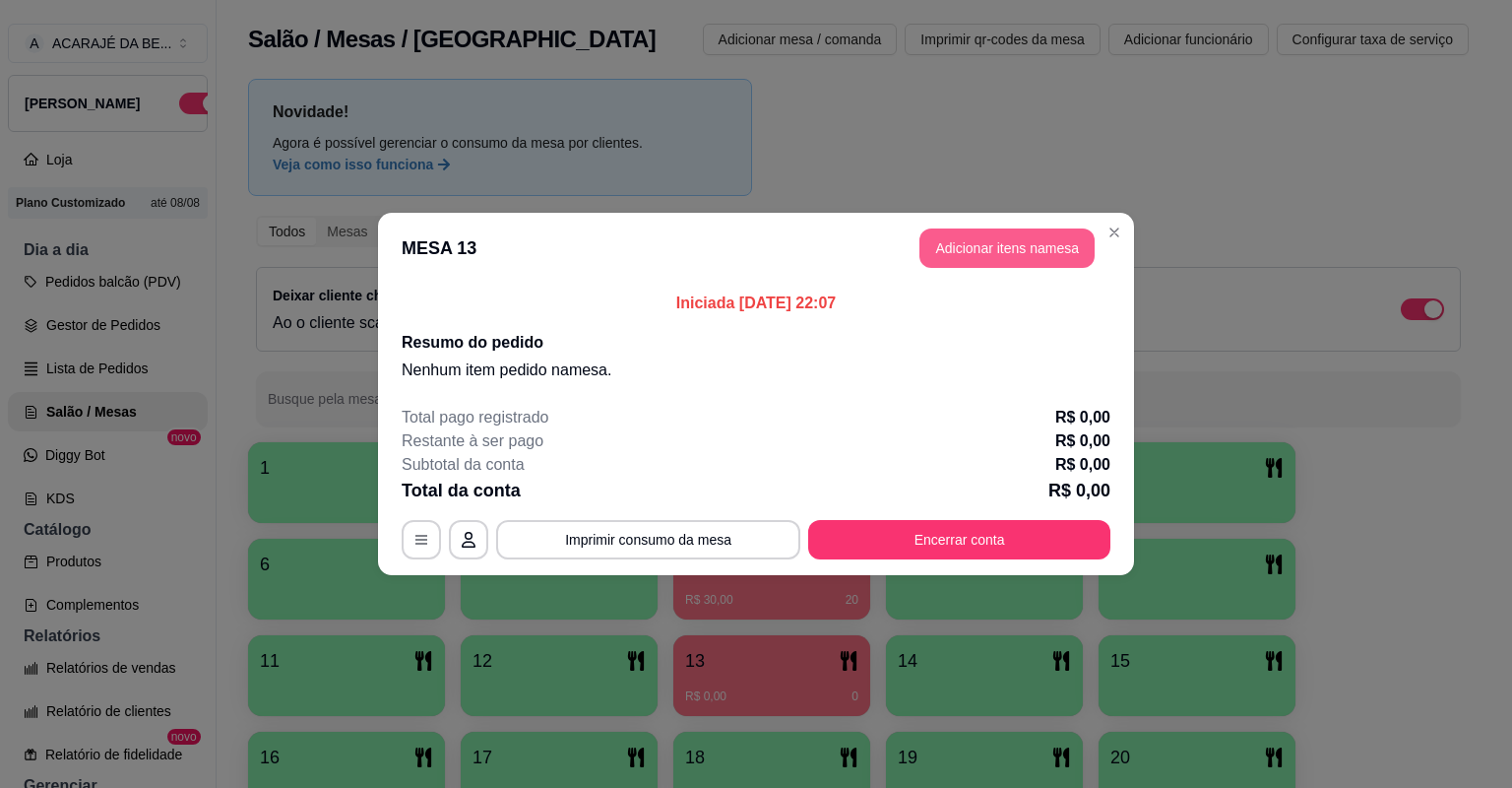 click on "Adicionar itens na  mesa" at bounding box center (1007, 248) 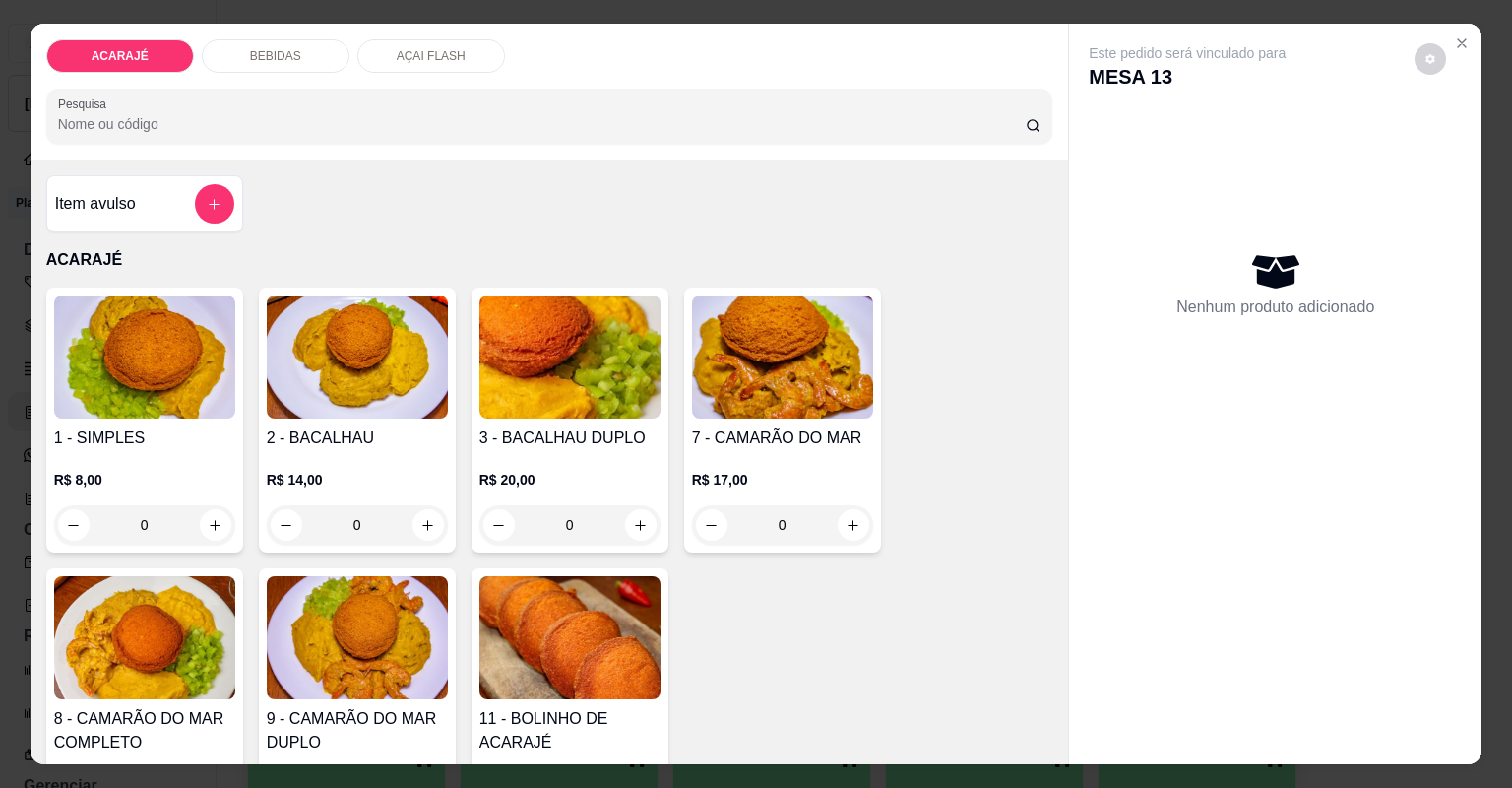 click 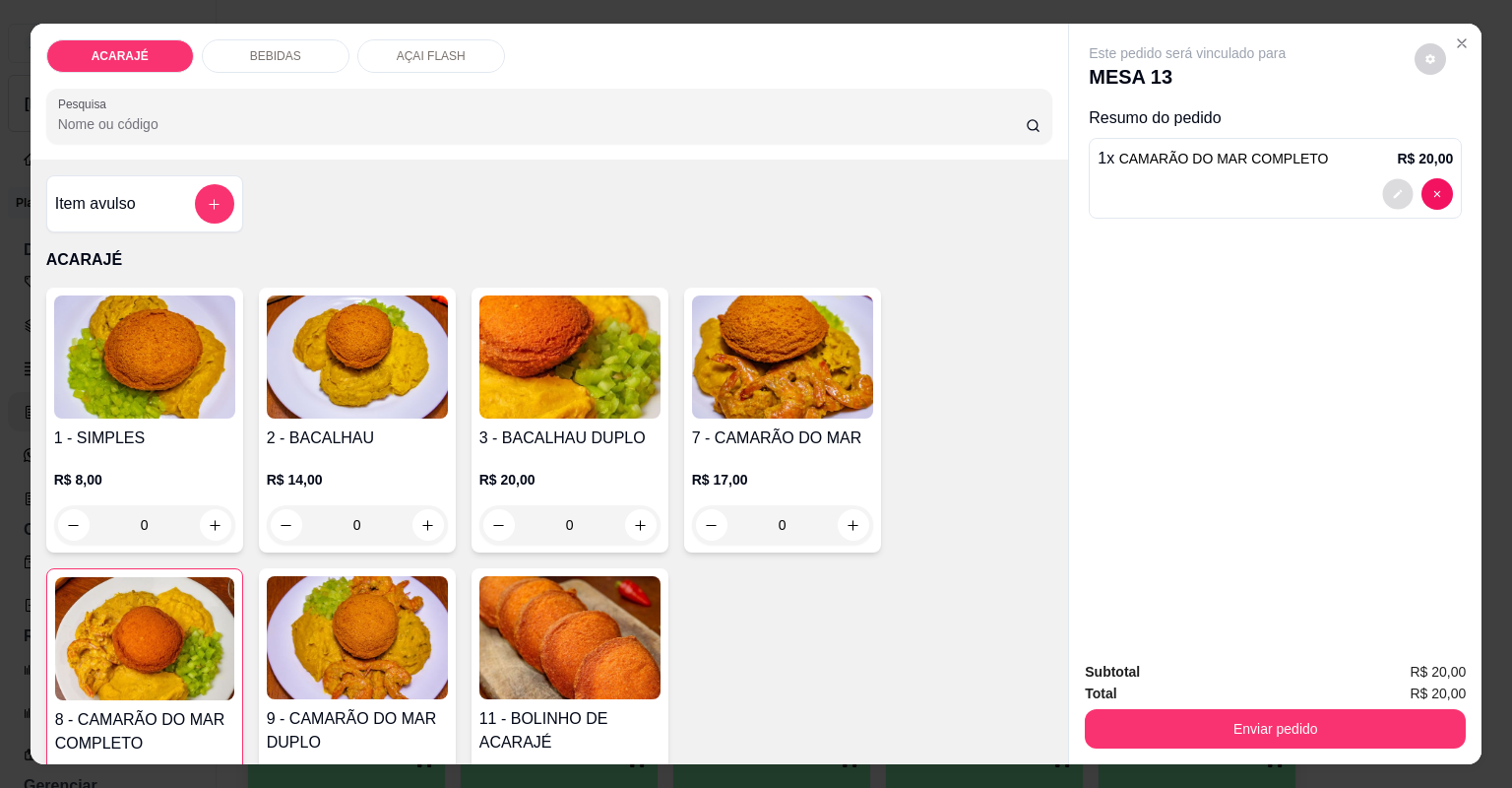 click at bounding box center [1398, 193] 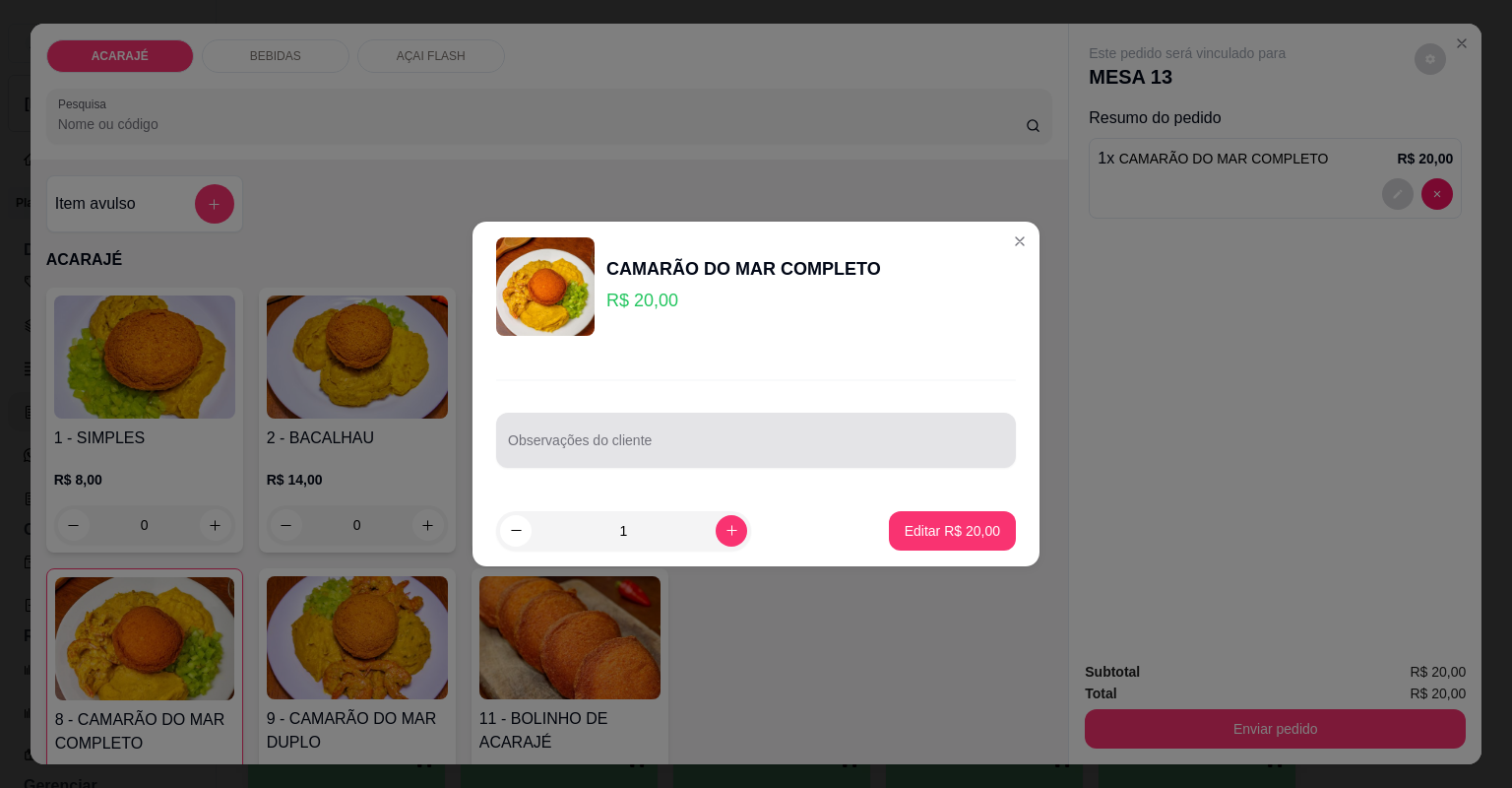 click on "Observações do cliente" at bounding box center [756, 448] 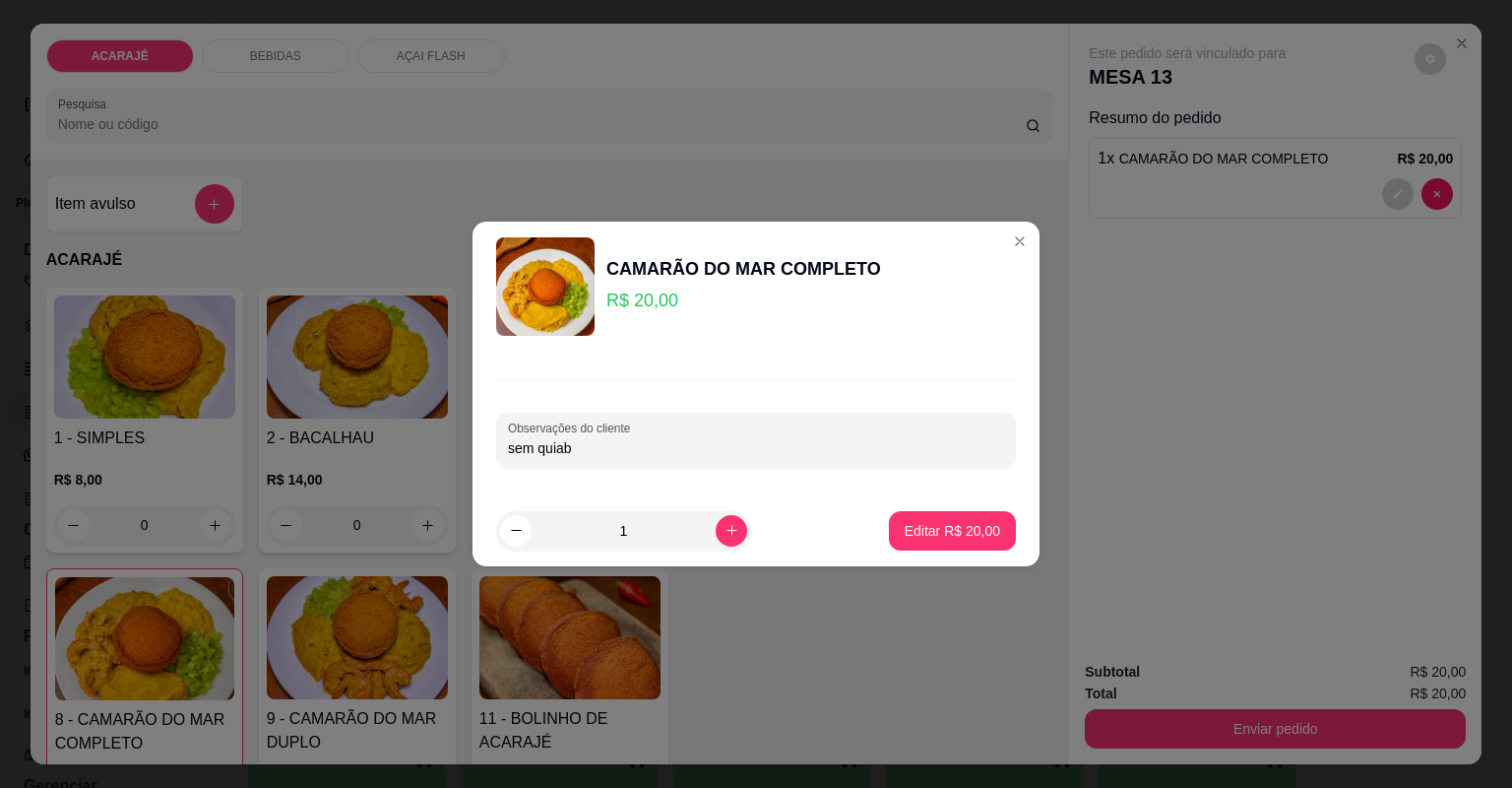 type on "sem quiabo" 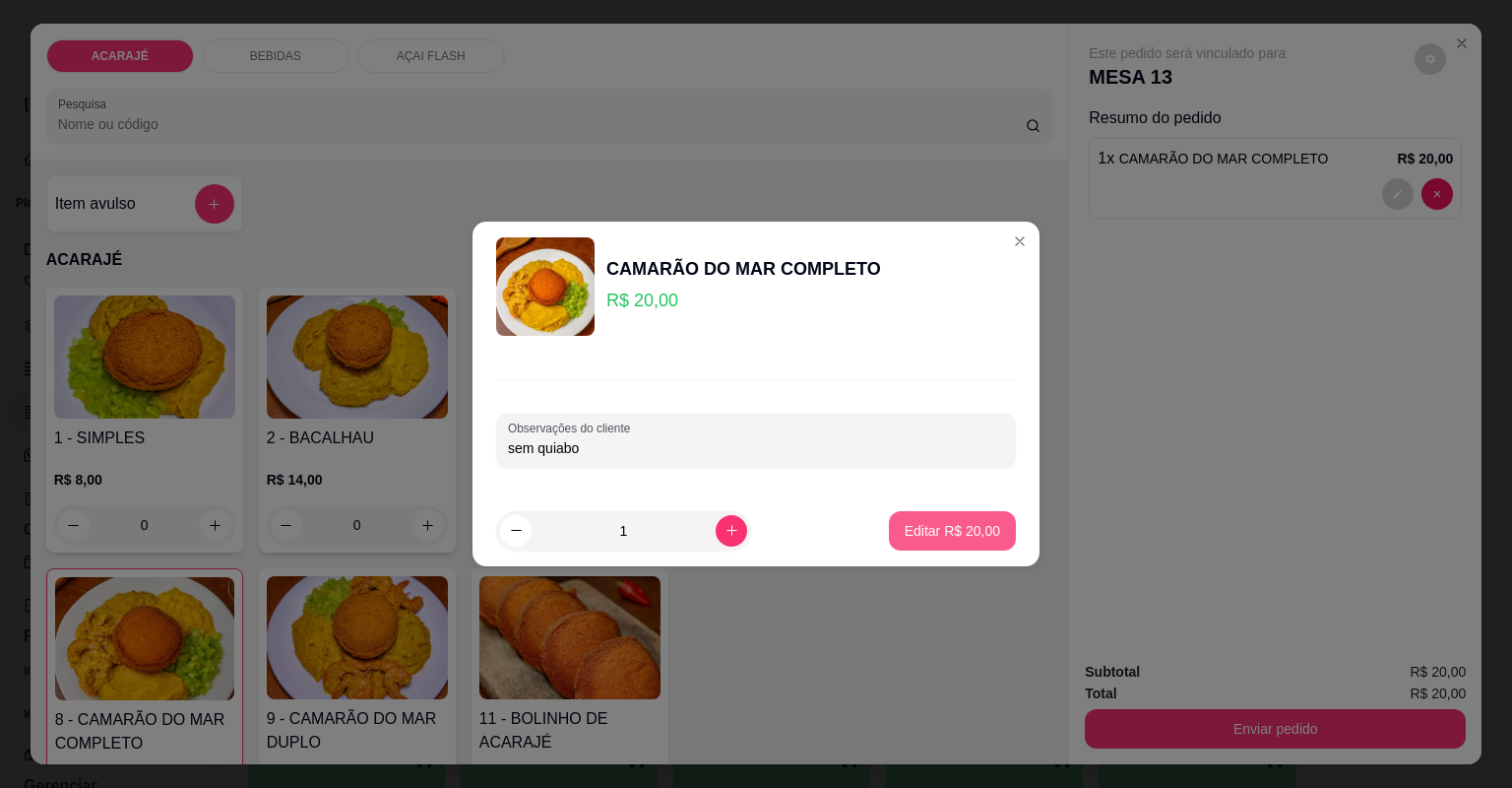 click on "Editar   R$ 20,00" at bounding box center (952, 531) 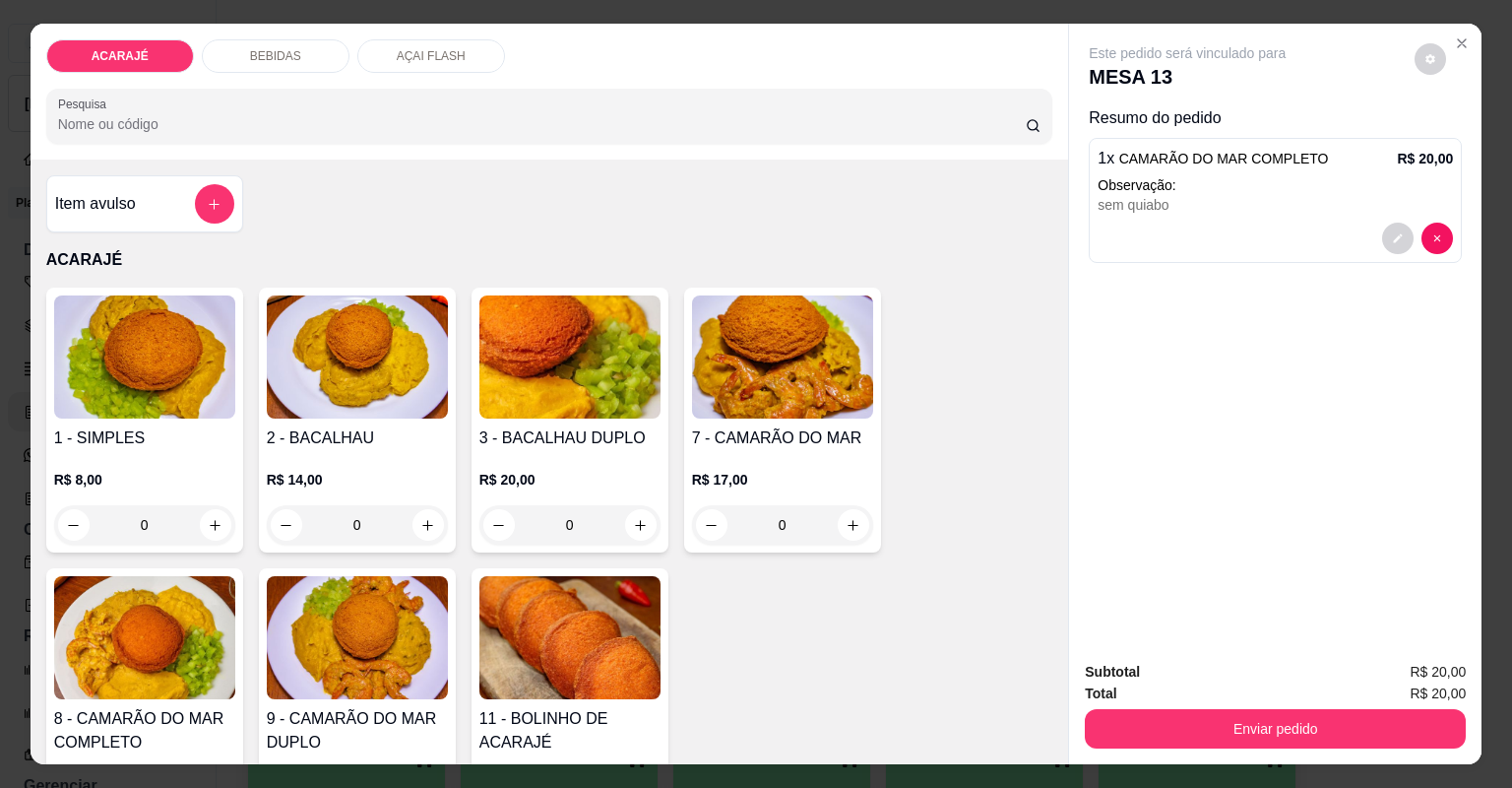 click 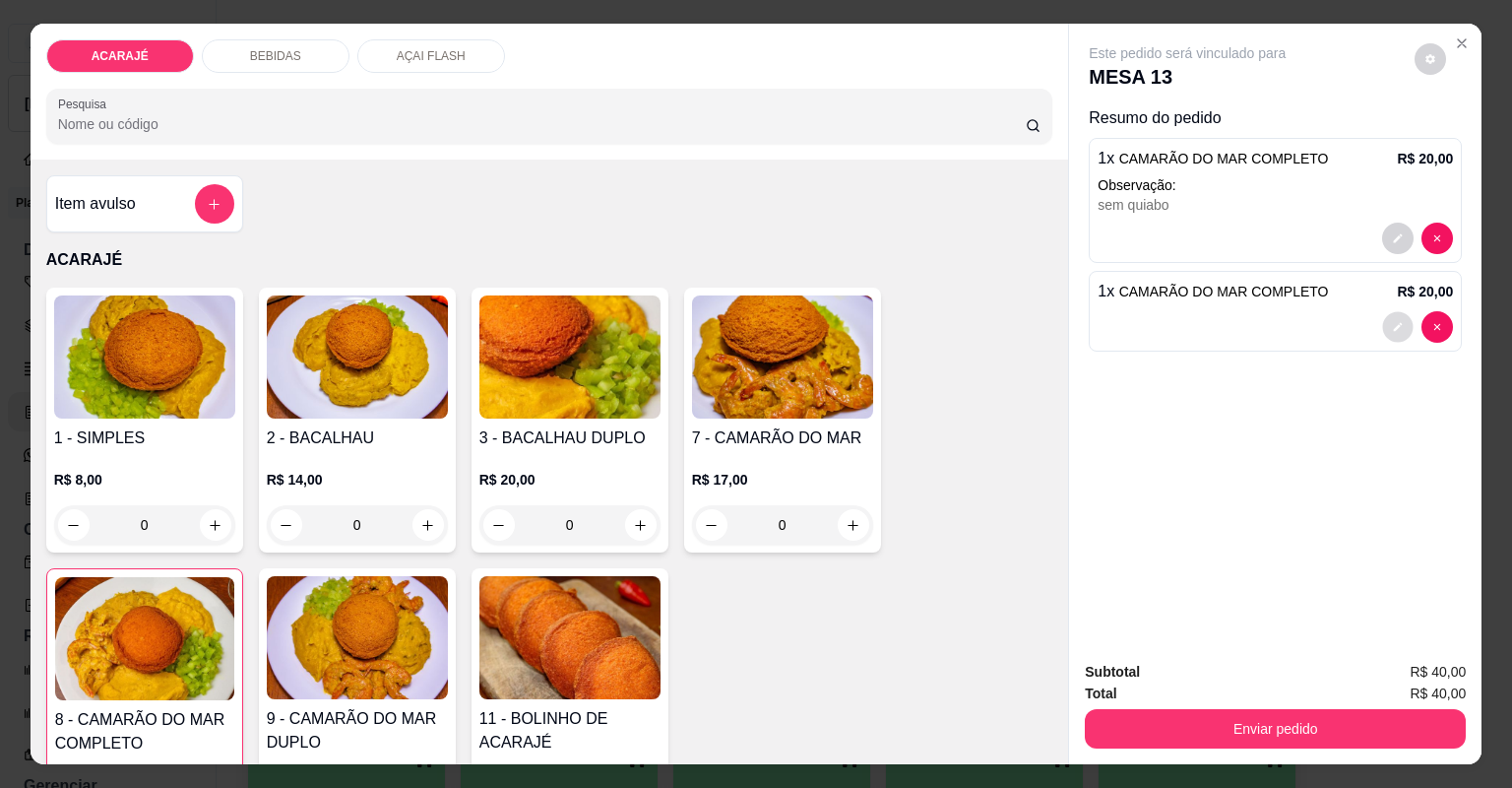 click at bounding box center [1398, 326] 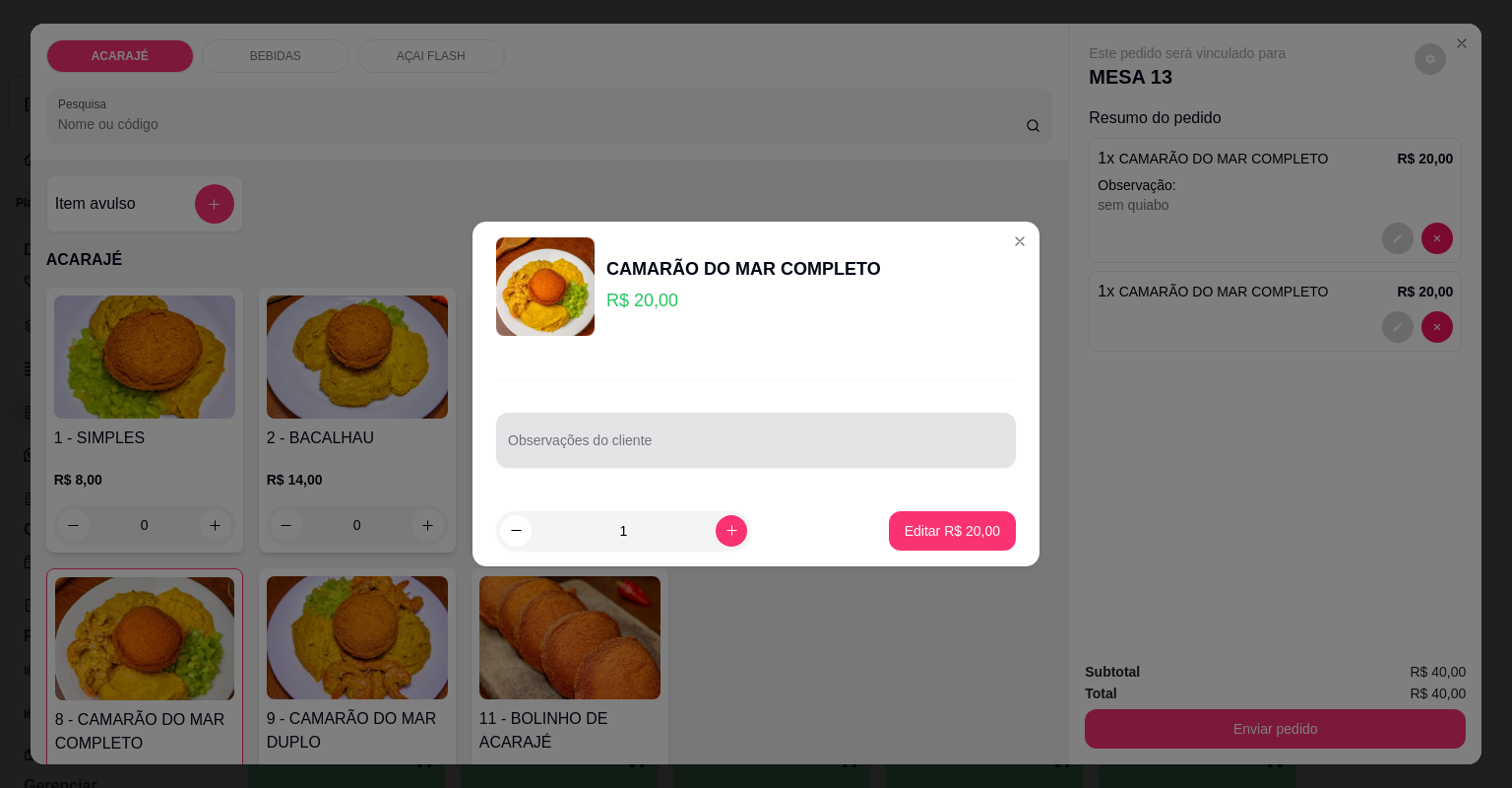 click on "Observações do cliente" at bounding box center (756, 448) 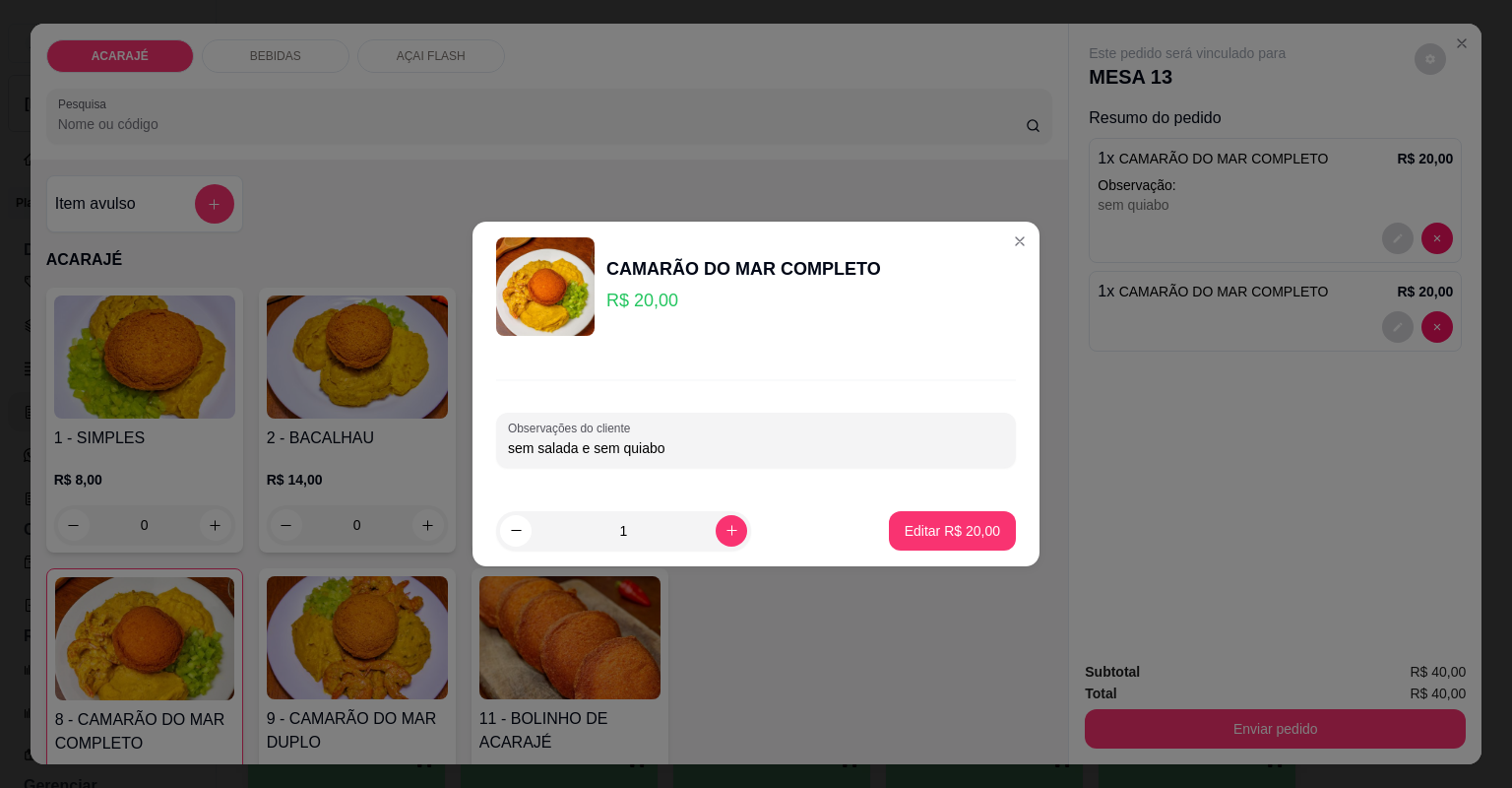 type on "sem salada e sem quiabo" 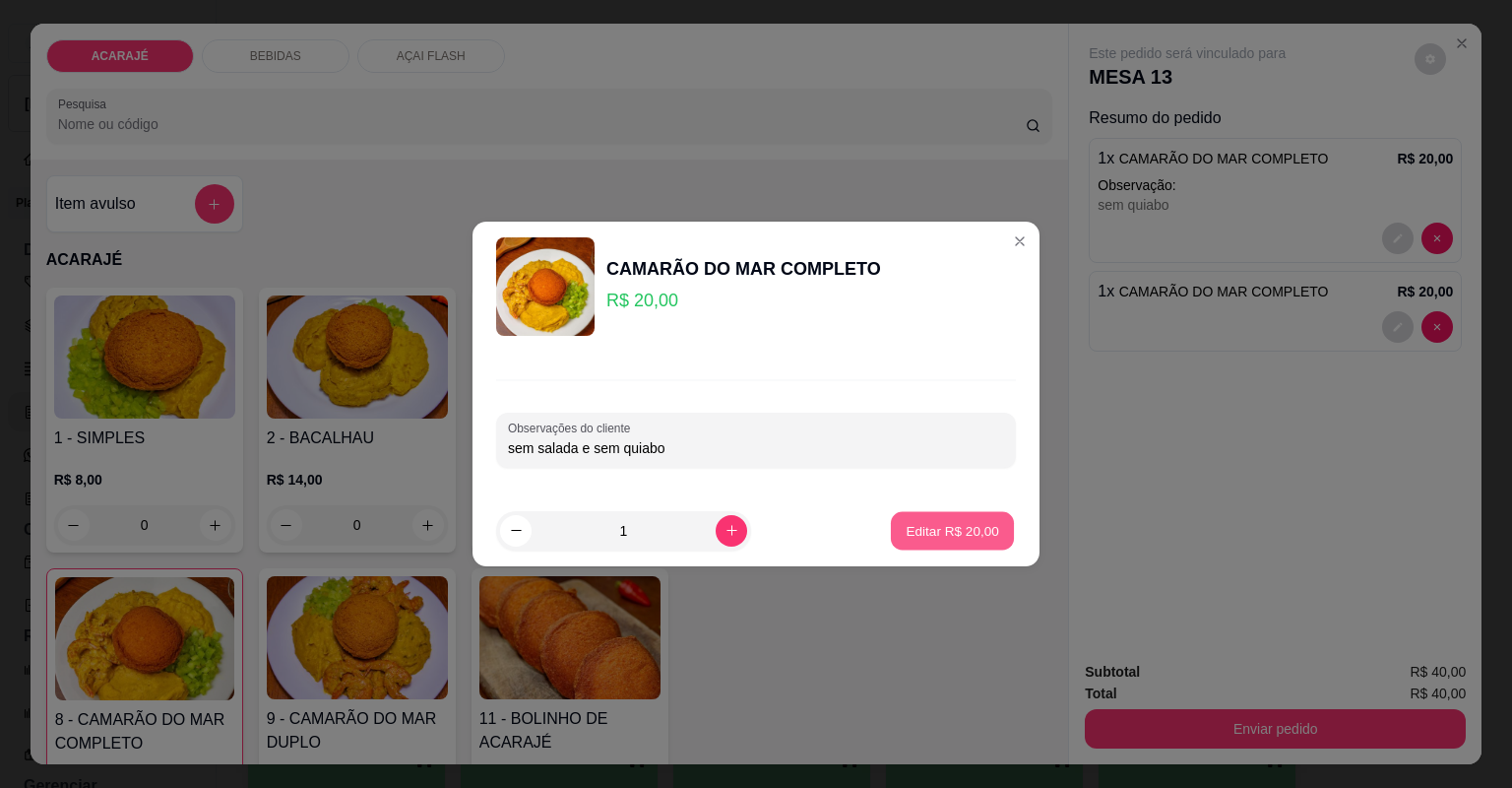 click on "Editar   R$ 20,00" at bounding box center [952, 530] 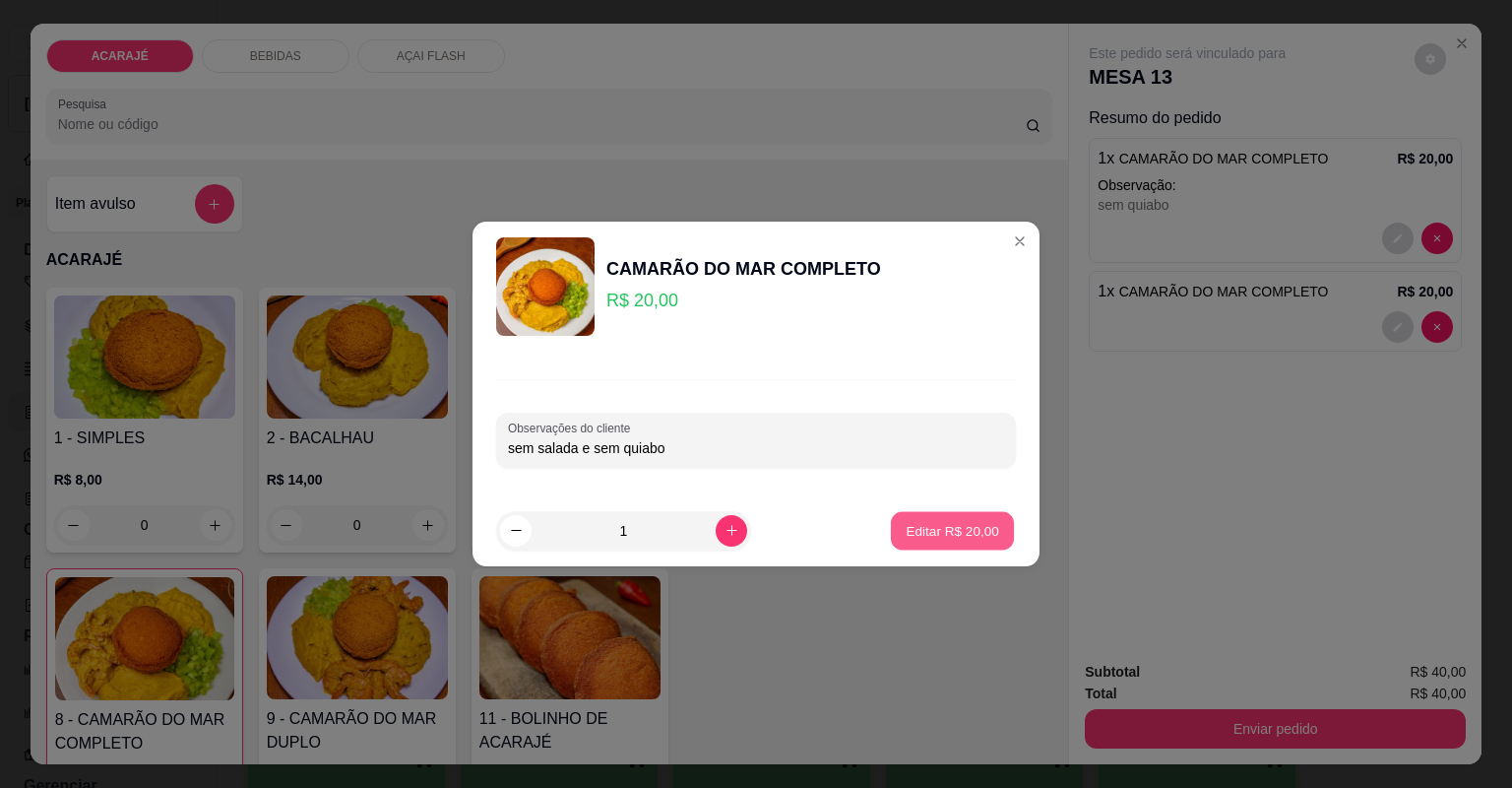 type on "0" 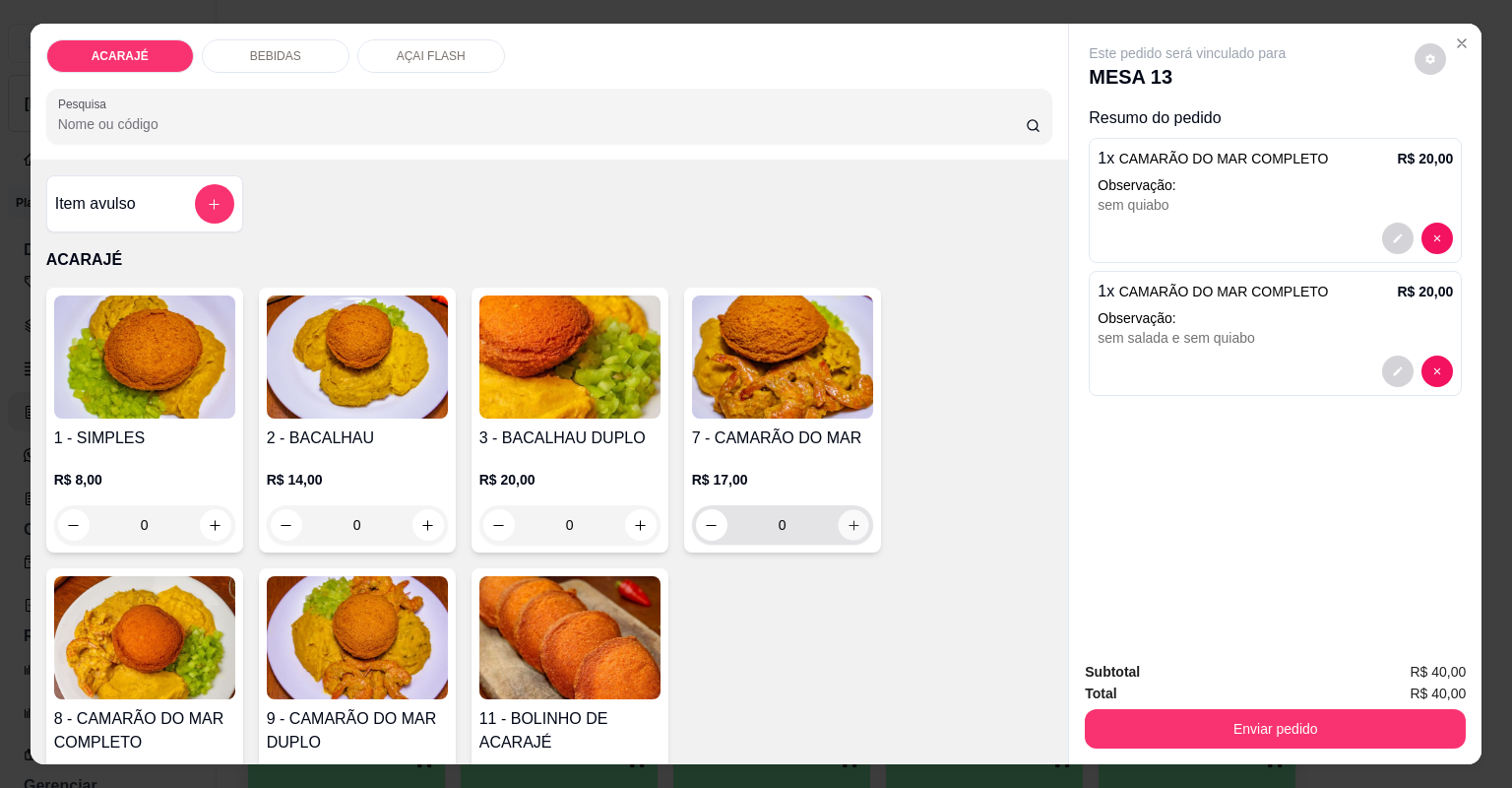 click at bounding box center [852, 524] 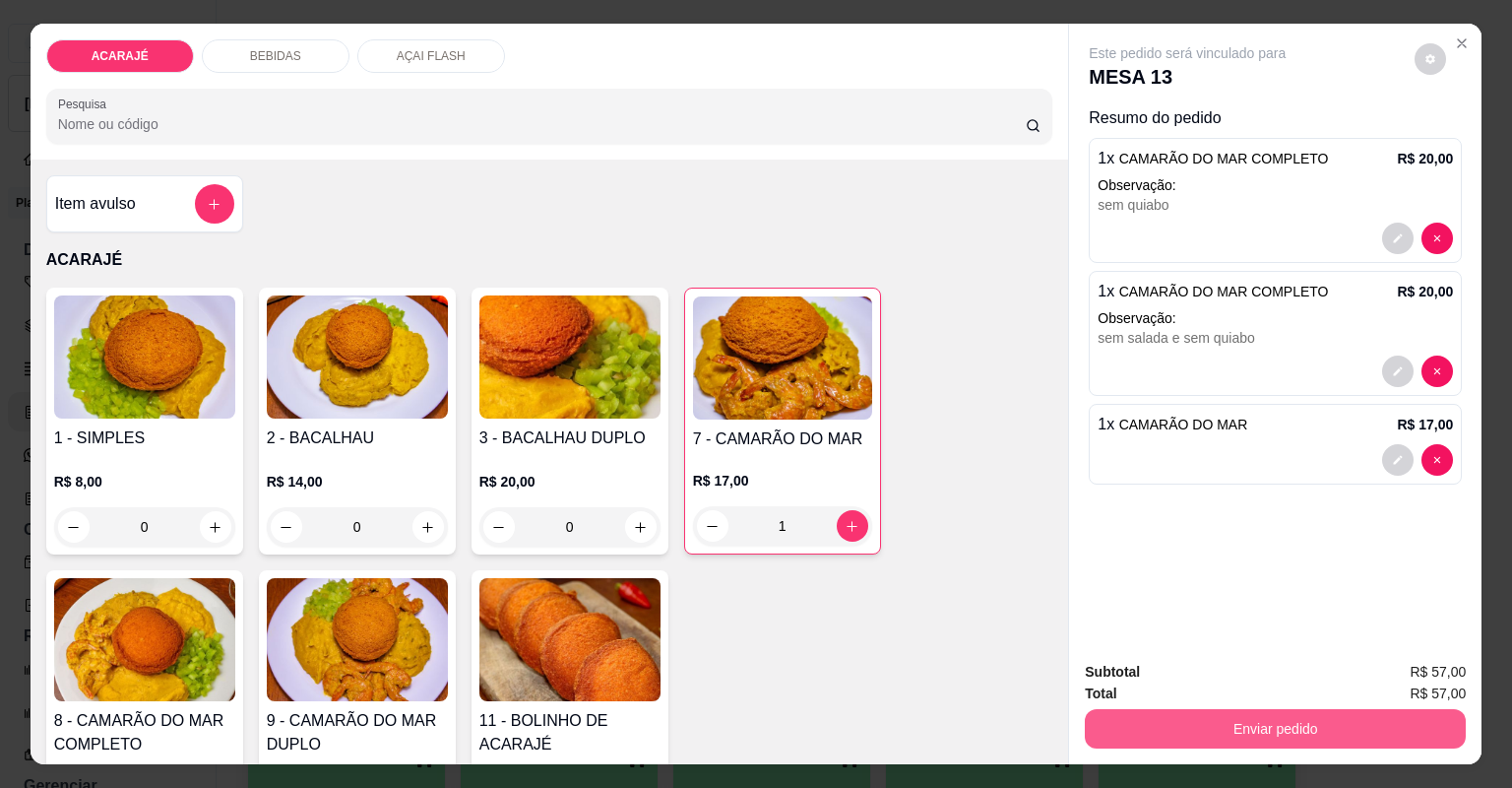 click on "Enviar pedido" at bounding box center (1275, 729) 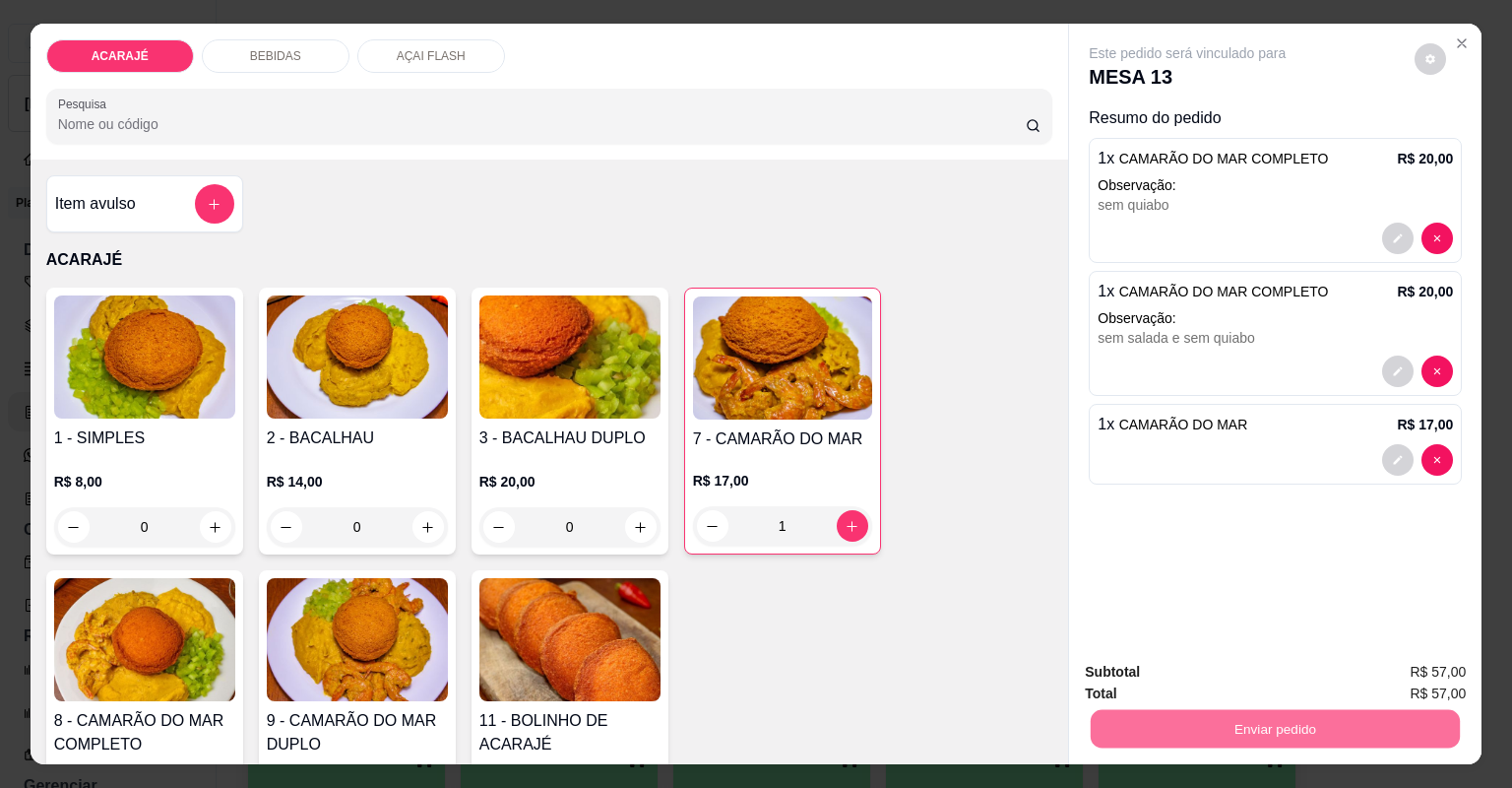 click on "1 - SIMPLES    R$ 8,00 0 2 - BACALHAU    R$ 14,00 0 3 - BACALHAU DUPLO    R$ 20,00 0 7 - CAMARÃO DO MAR    R$ 17,00 1 8 - CAMARÃO DO MAR COMPLETO    R$ 20,00 0 9 - CAMARÃO DO MAR DUPLO   R$ 30,00 0 11 - BOLINHO DE ACARAJÉ    R$ 4,00 0" at bounding box center (549, 573) 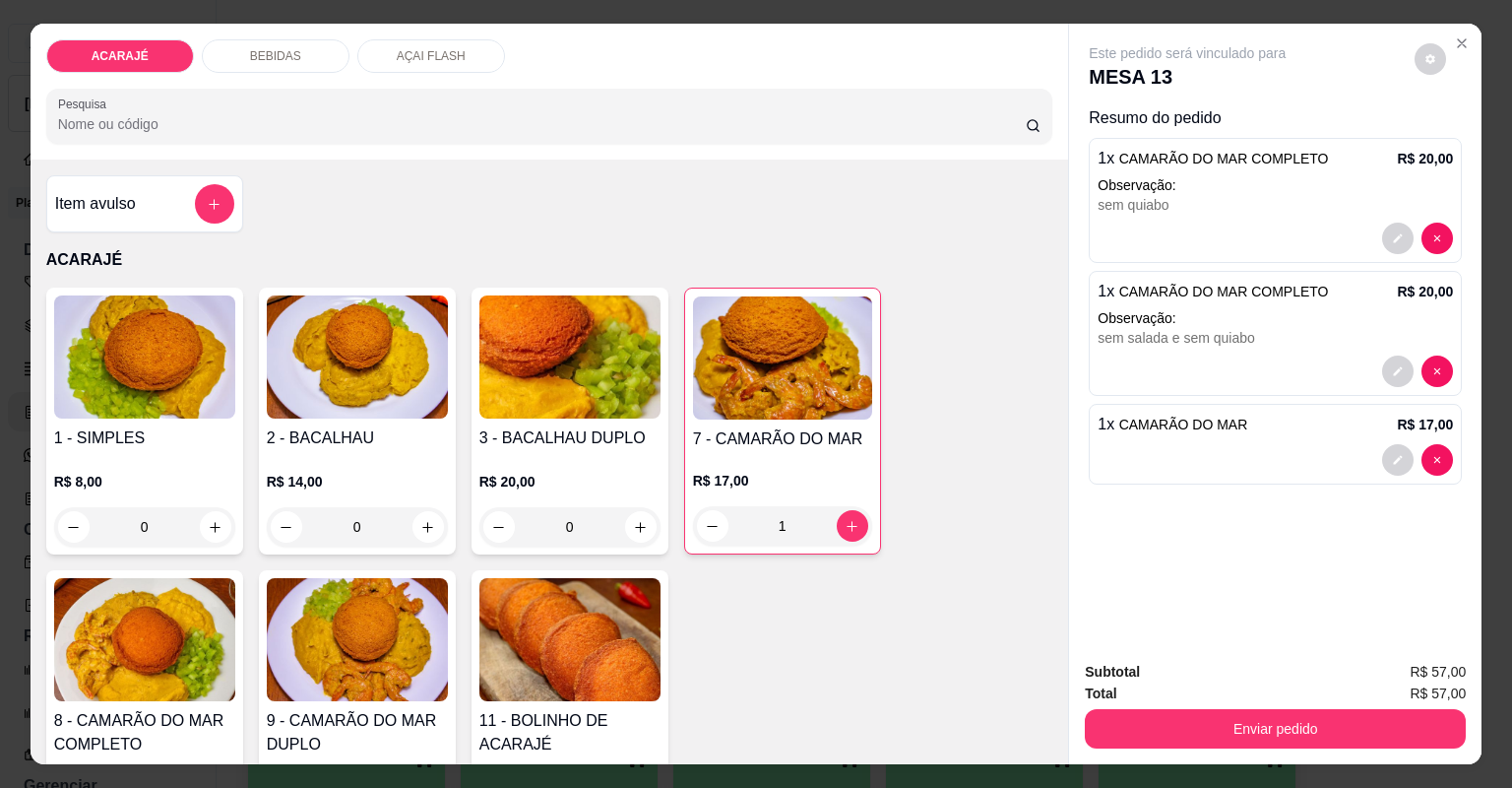 click 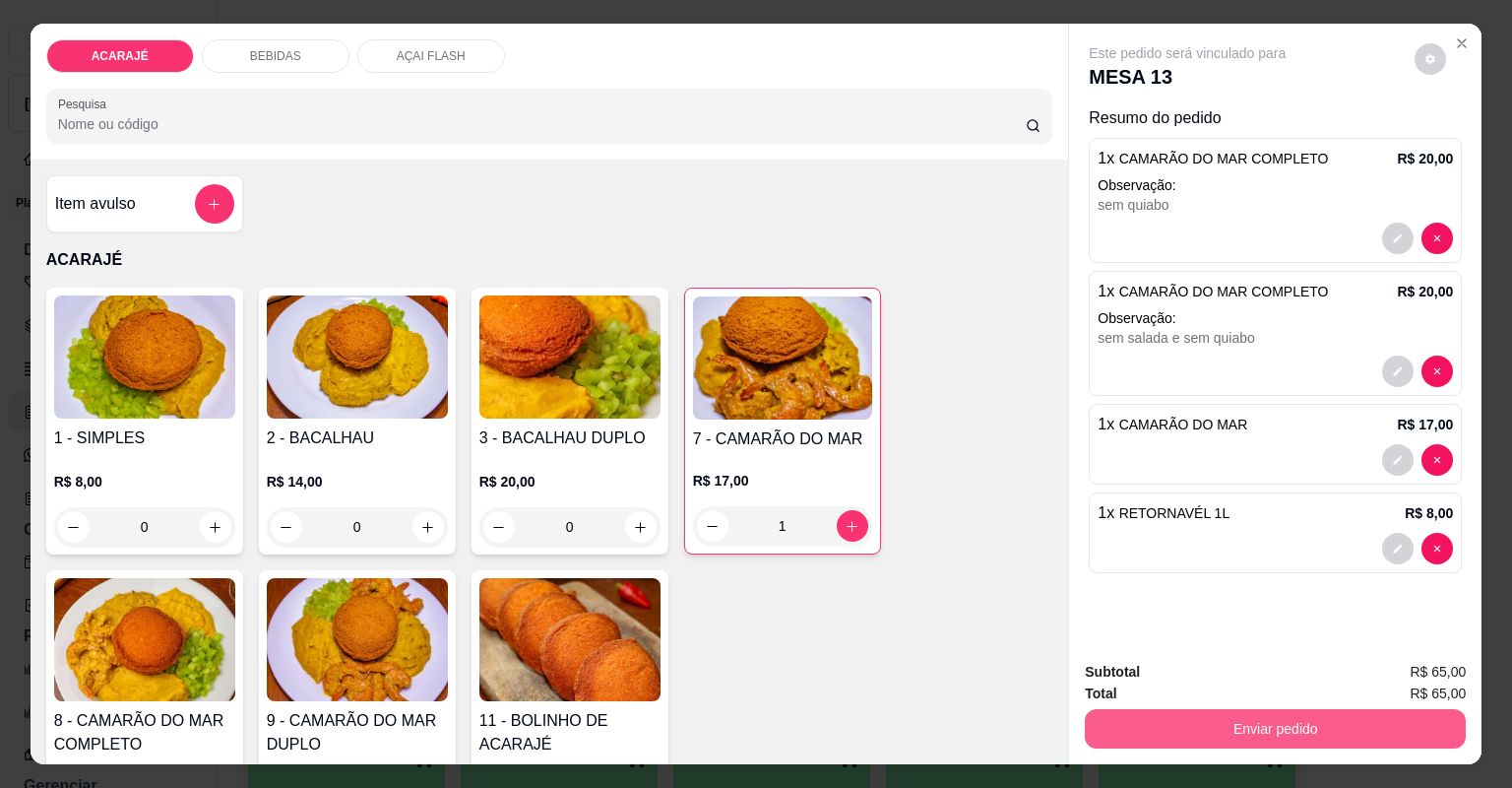 click on "Enviar pedido" at bounding box center (1275, 729) 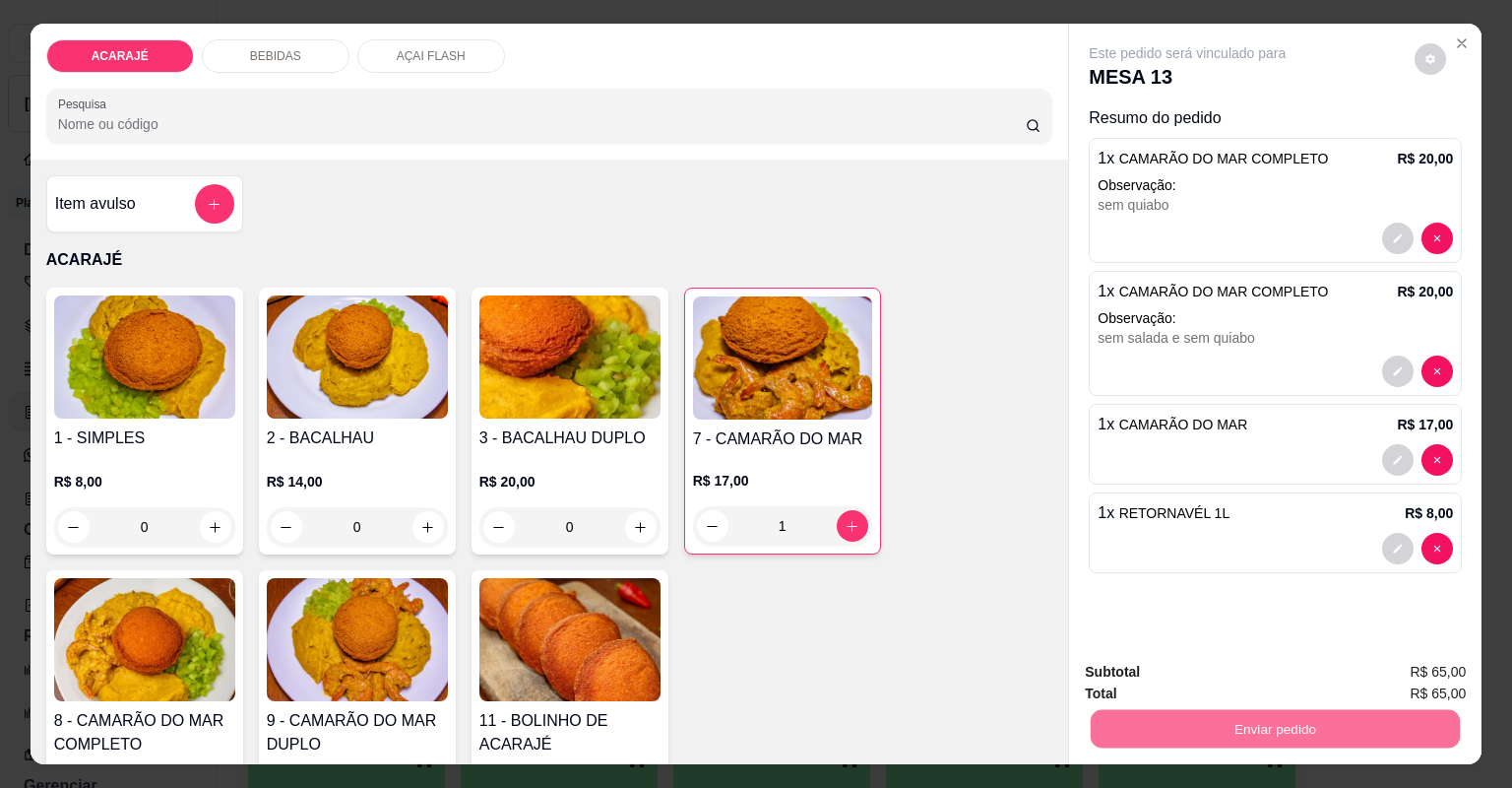 click on "Não registrar e enviar pedido" at bounding box center (1212, 681) 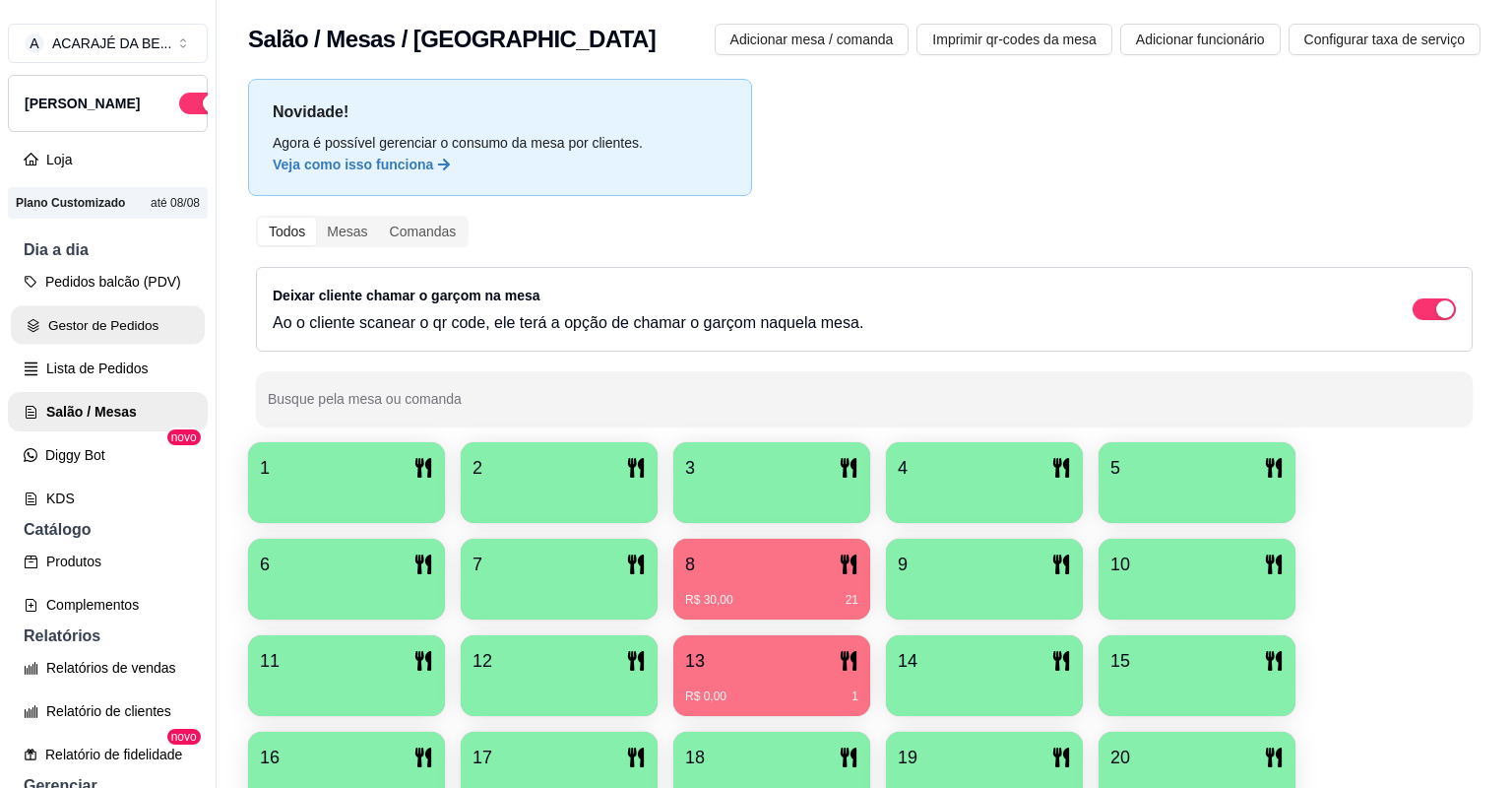 click on "Gestor de Pedidos" at bounding box center [107, 325] 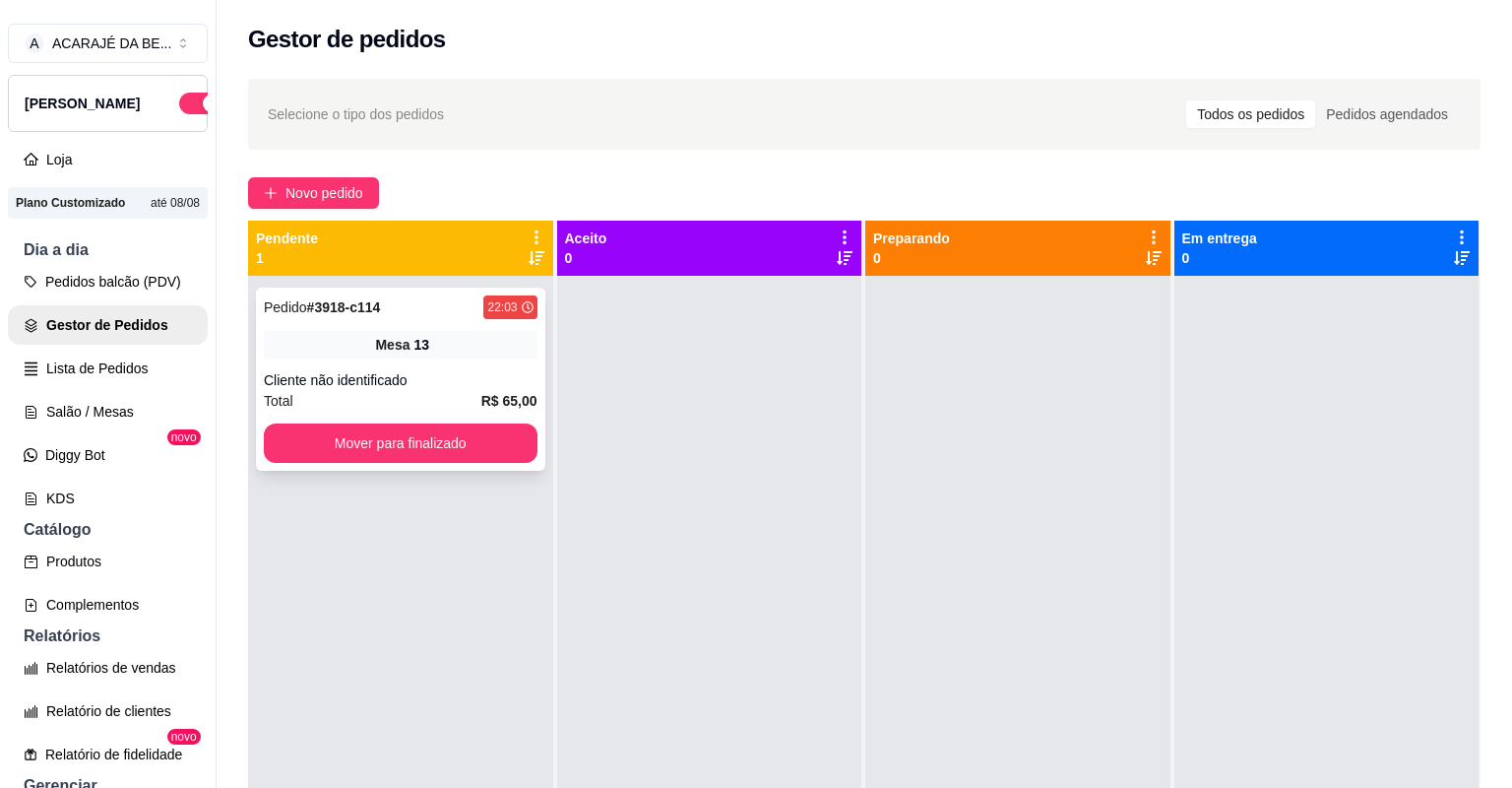 click on "Cliente não identificado" at bounding box center (401, 380) 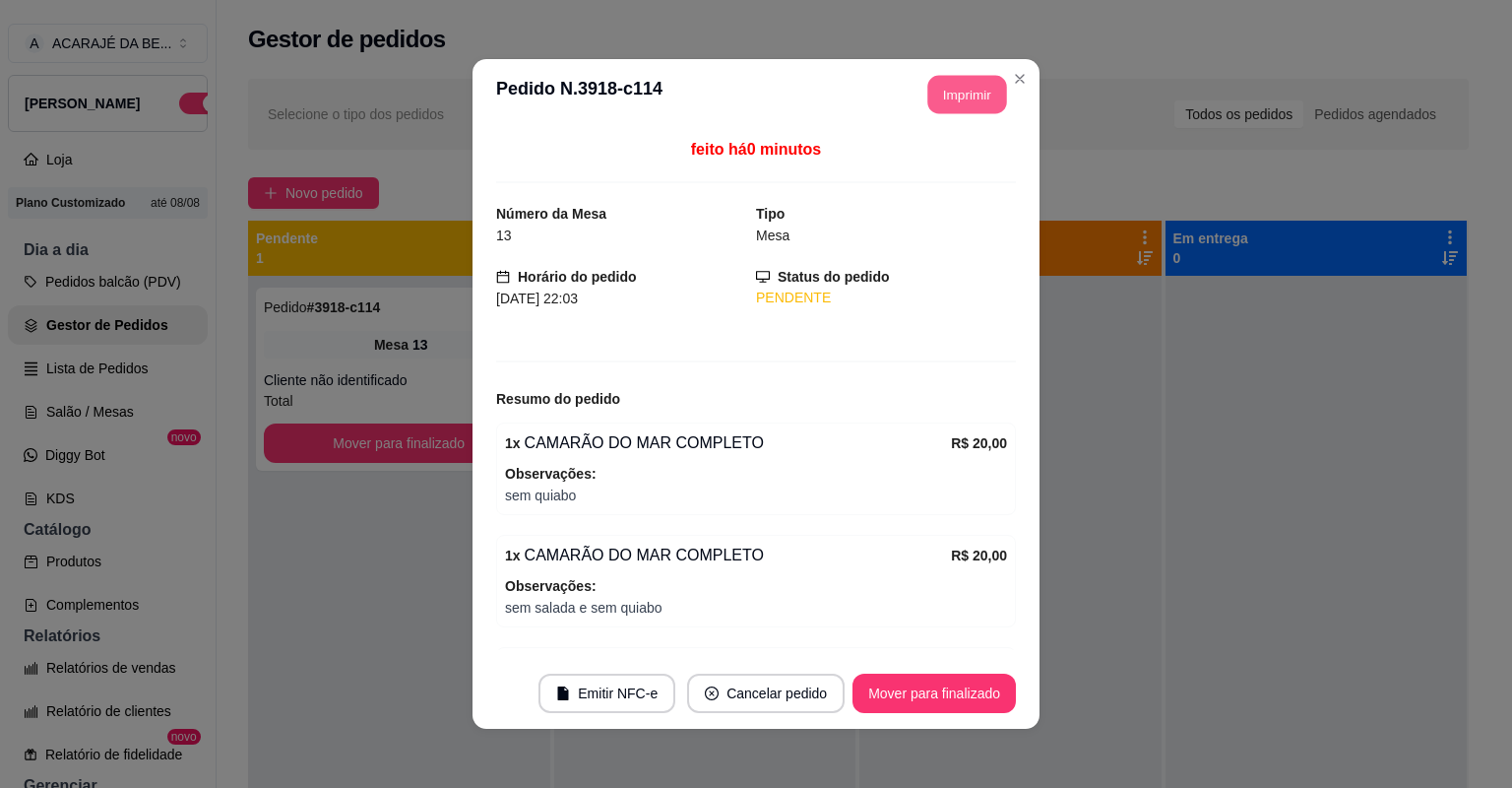 click on "Imprimir" at bounding box center (968, 95) 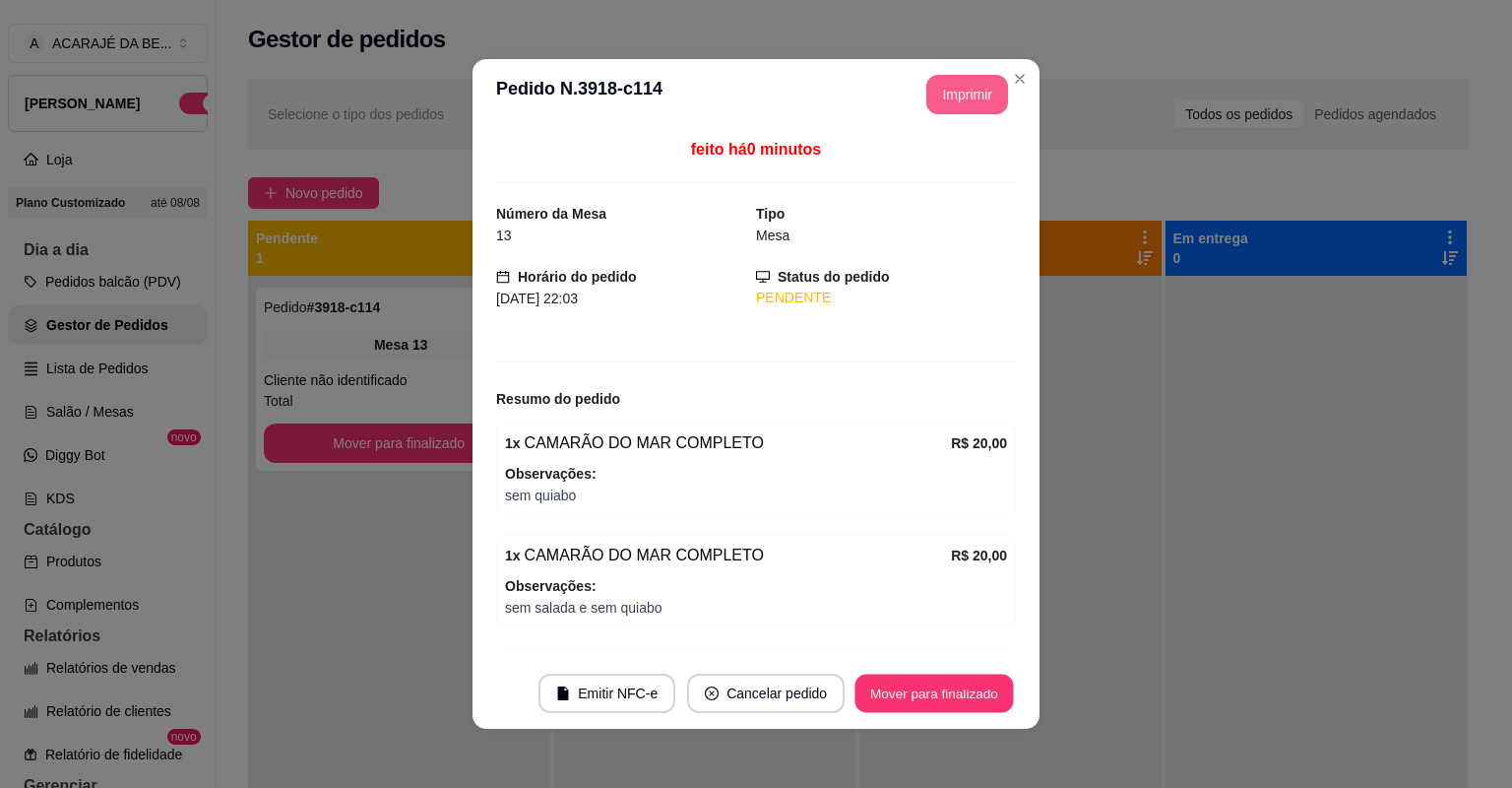 click on "Mover para finalizado" at bounding box center (934, 693) 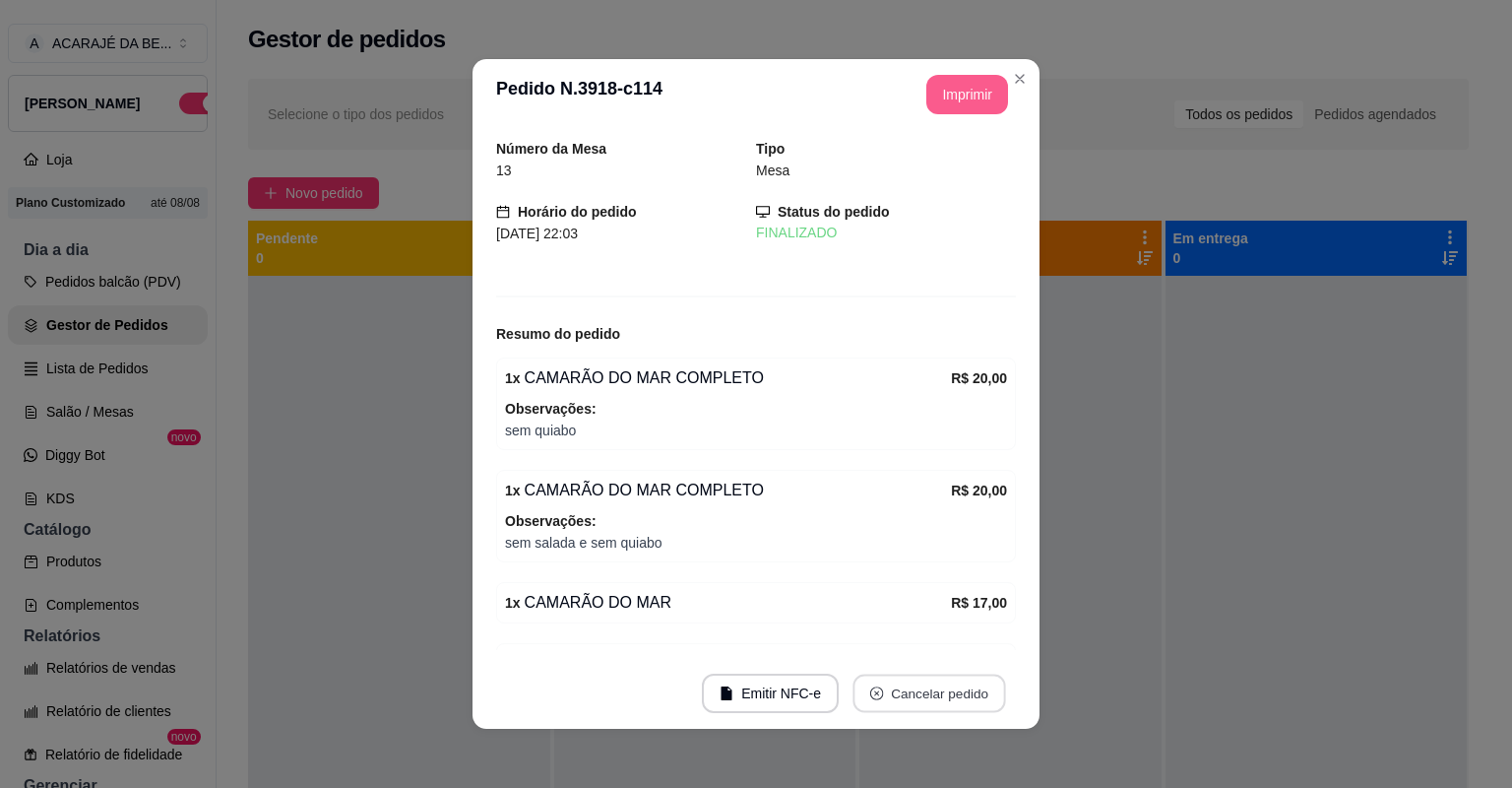 click on "Cancelar pedido" at bounding box center [928, 693] 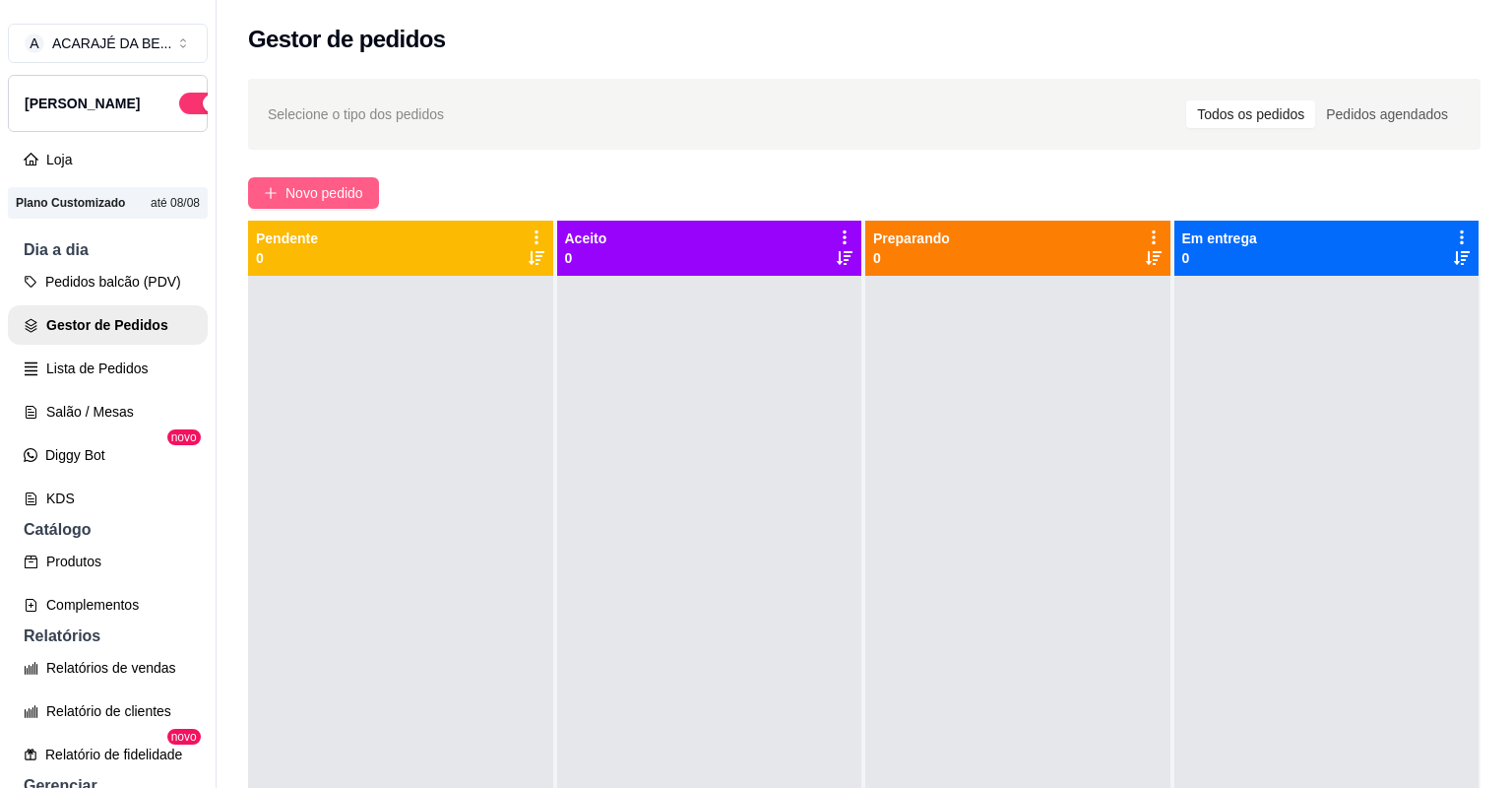 click on "Novo pedido" at bounding box center [313, 193] 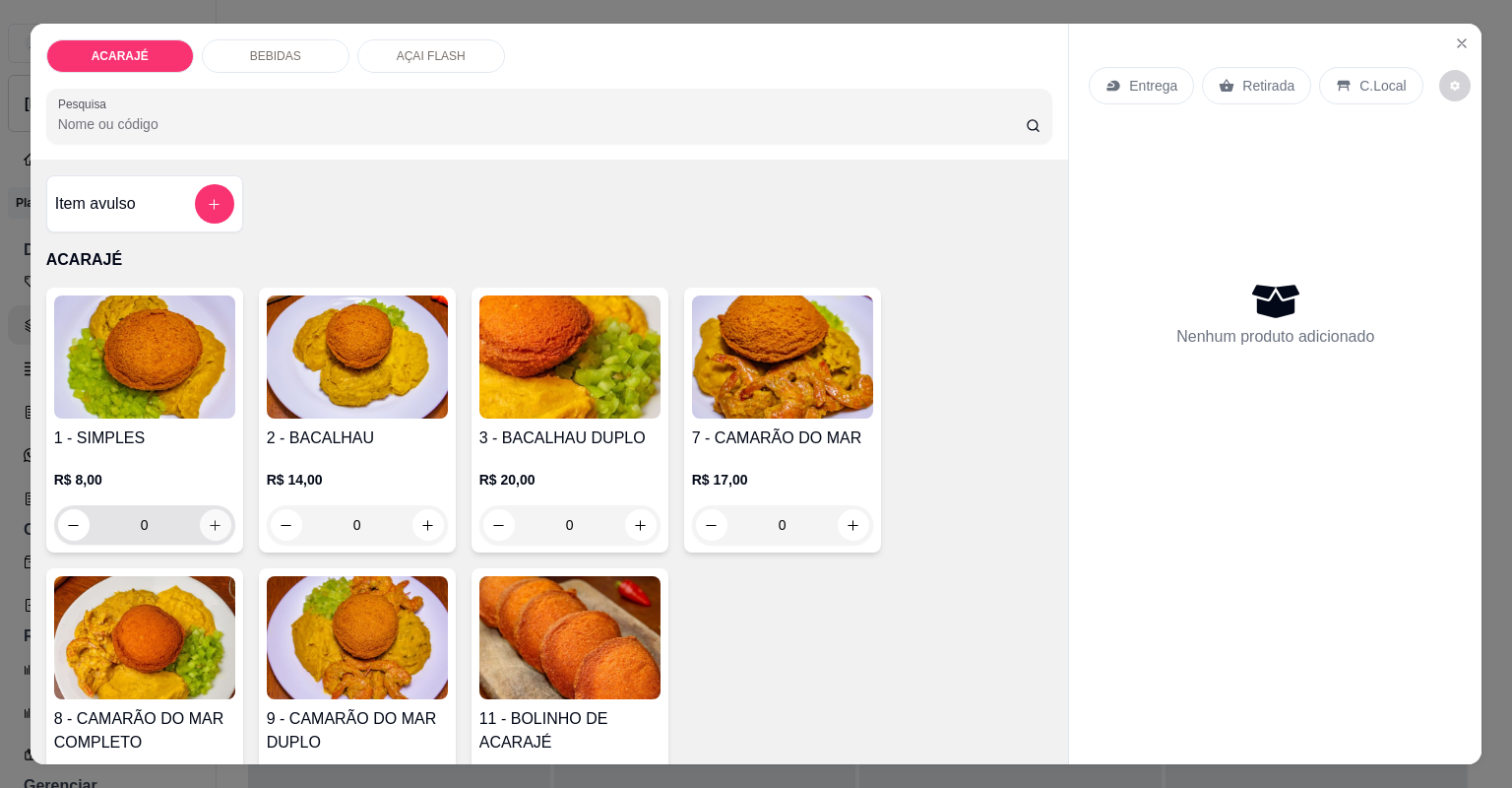 click at bounding box center [216, 525] 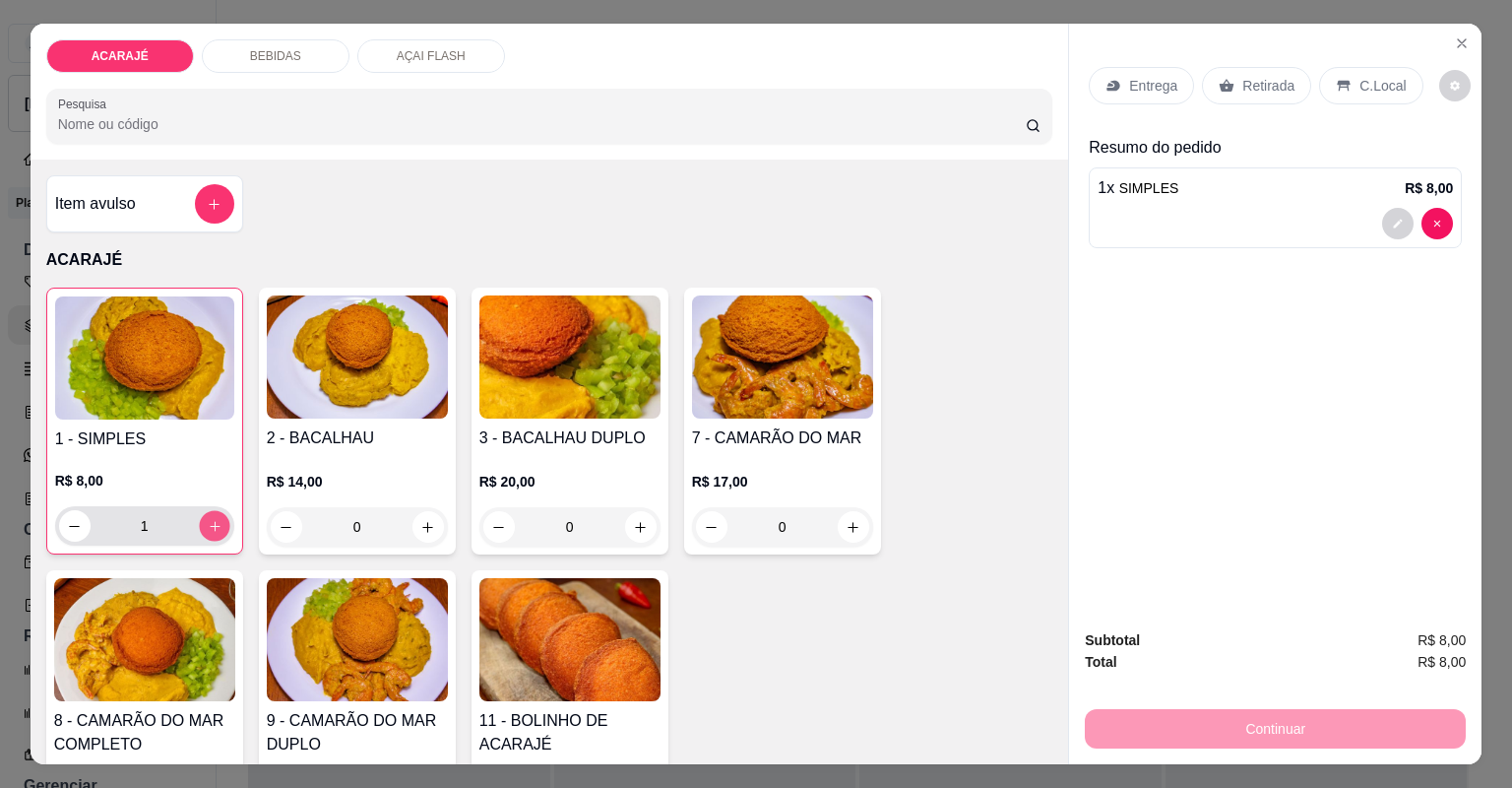 click 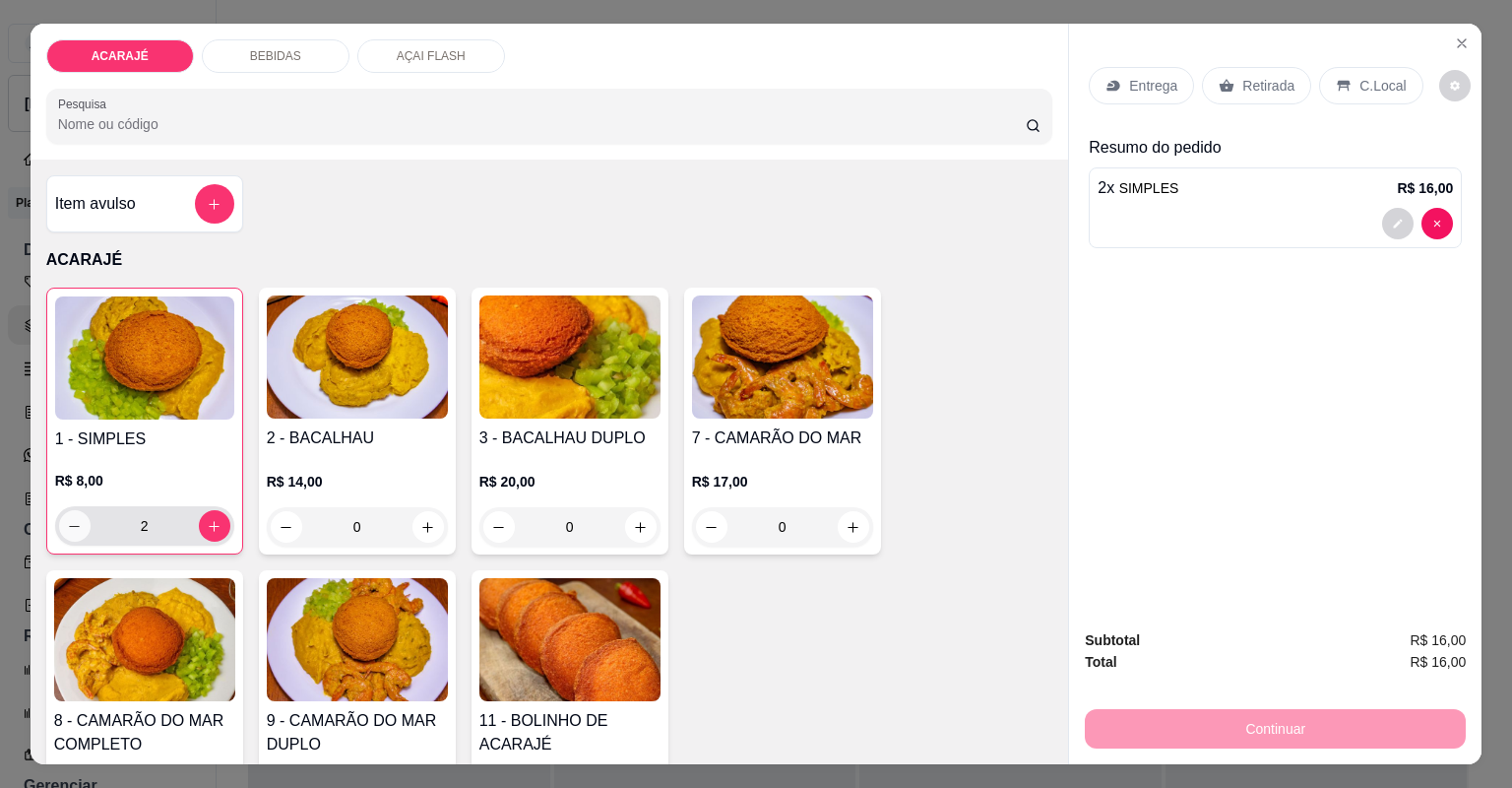 click 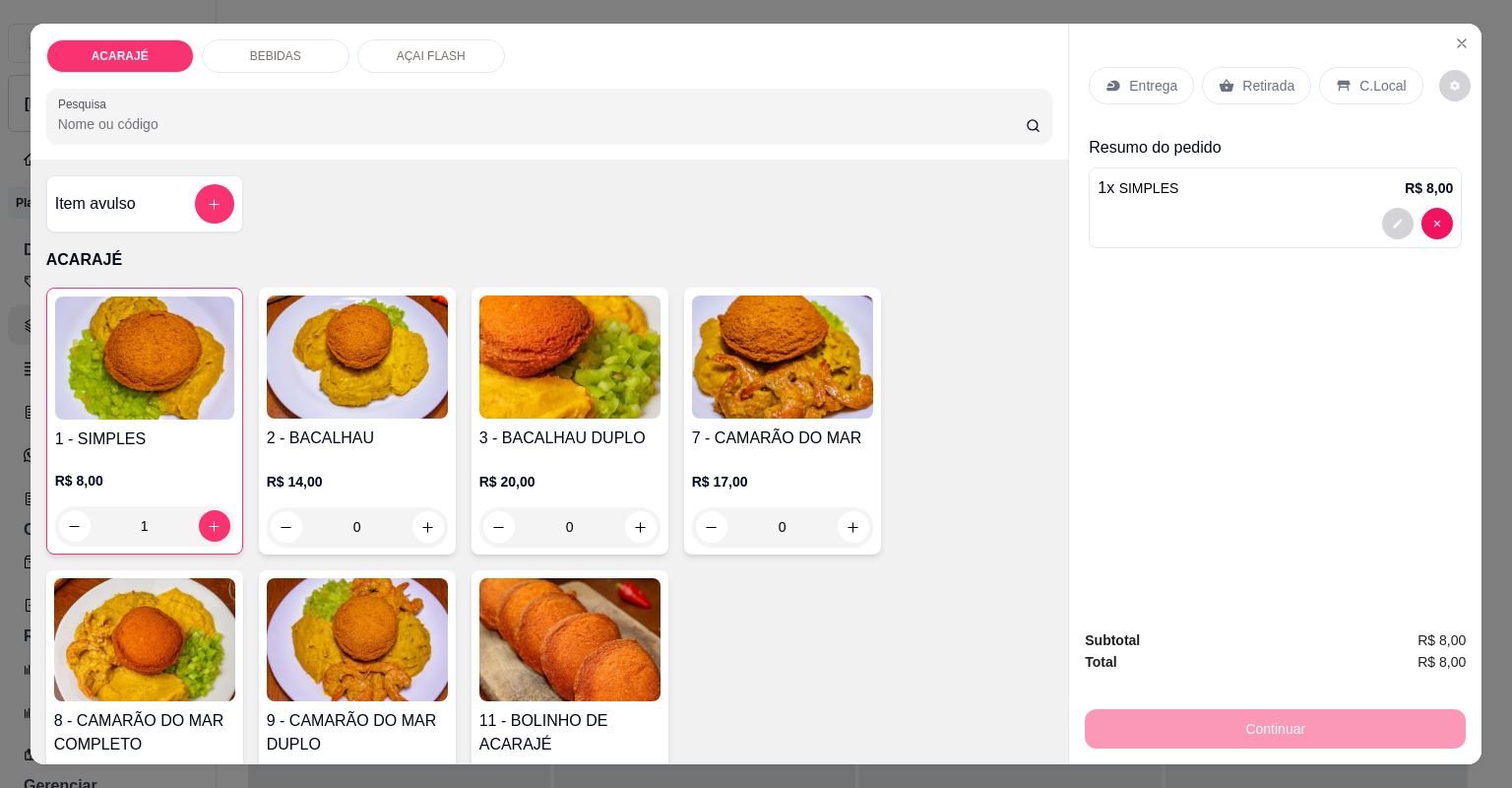 click on "Entrega" at bounding box center (1141, 86) 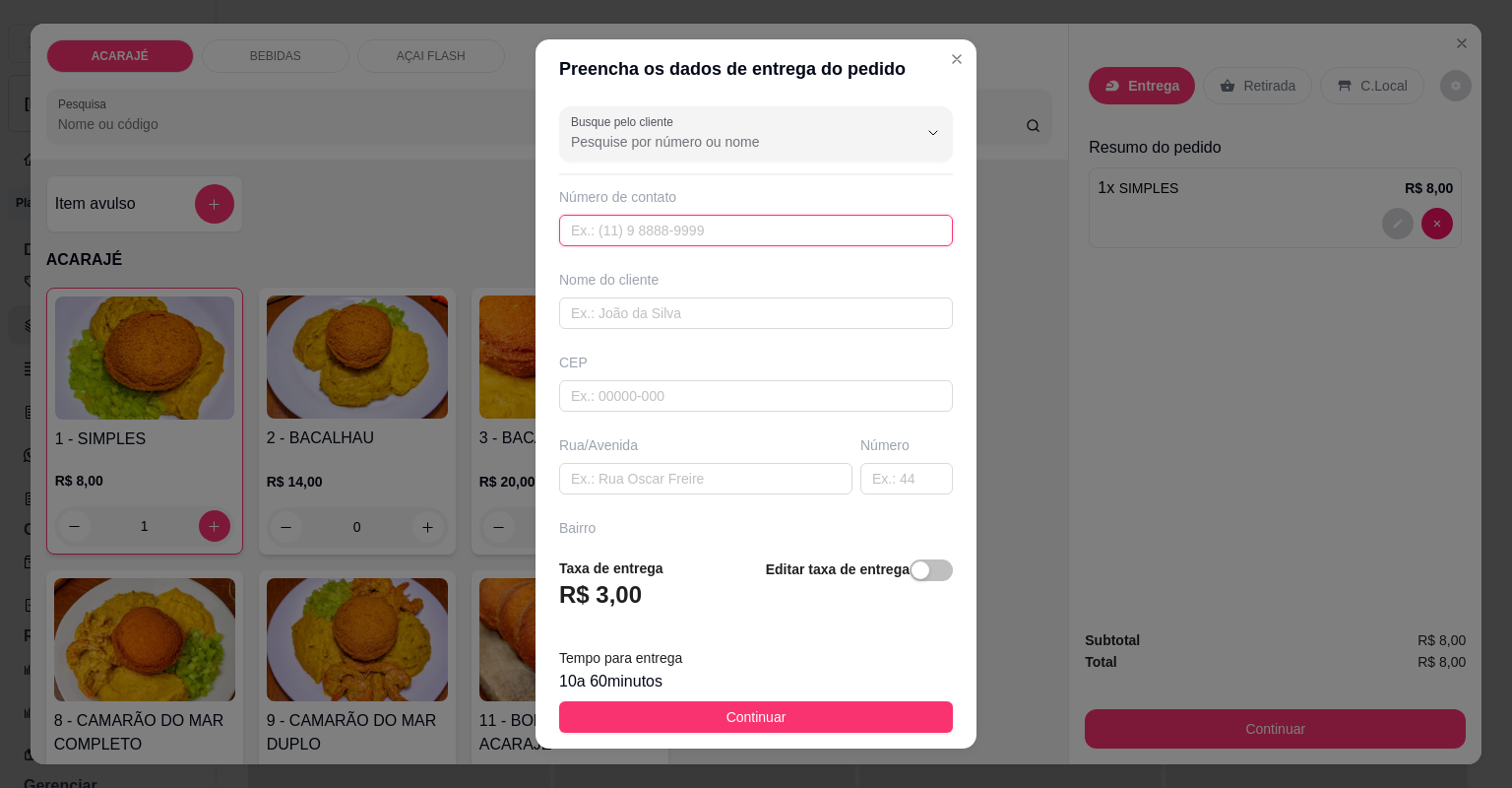 click at bounding box center [756, 230] 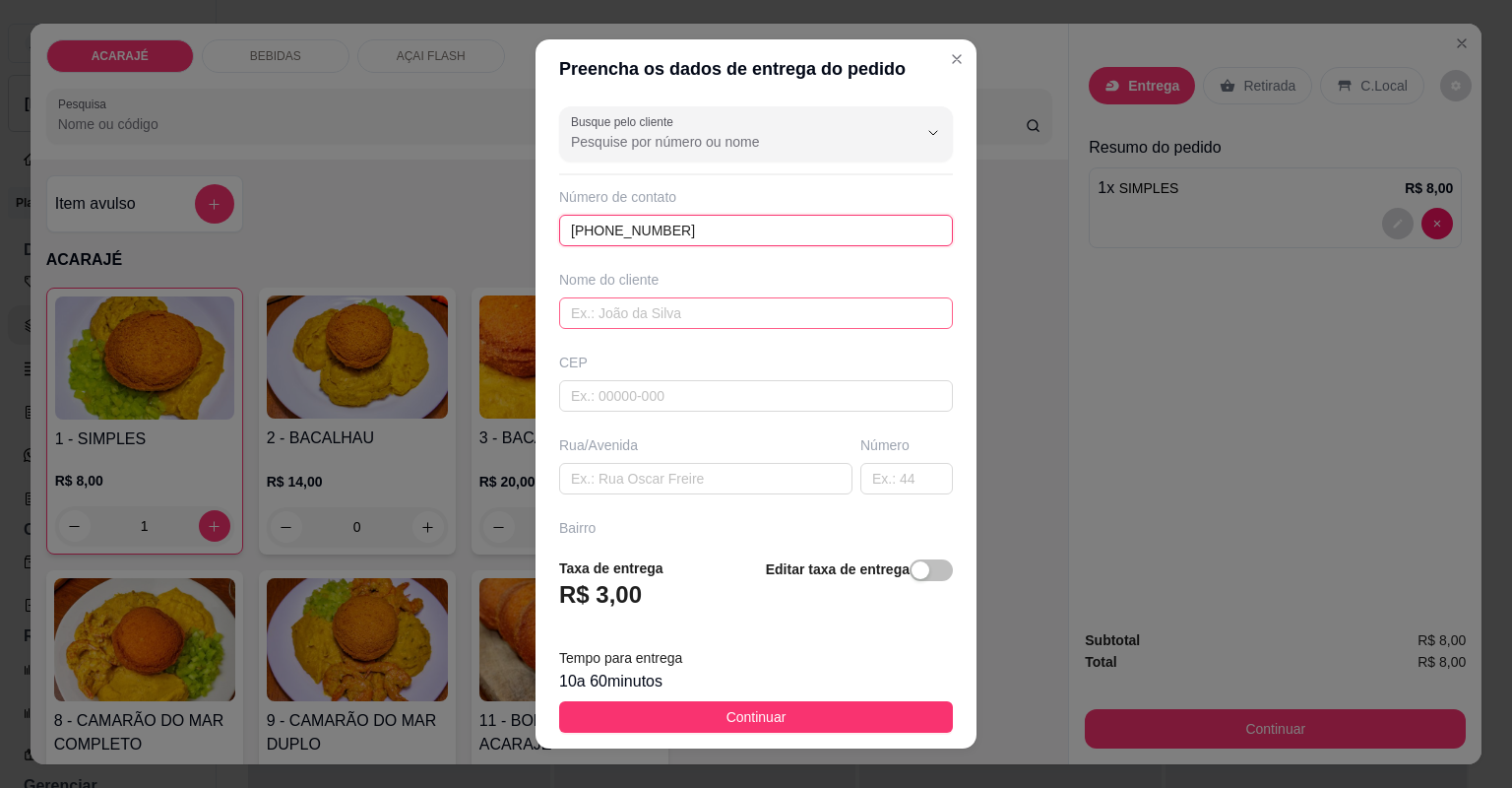 type on "[PHONE_NUMBER]" 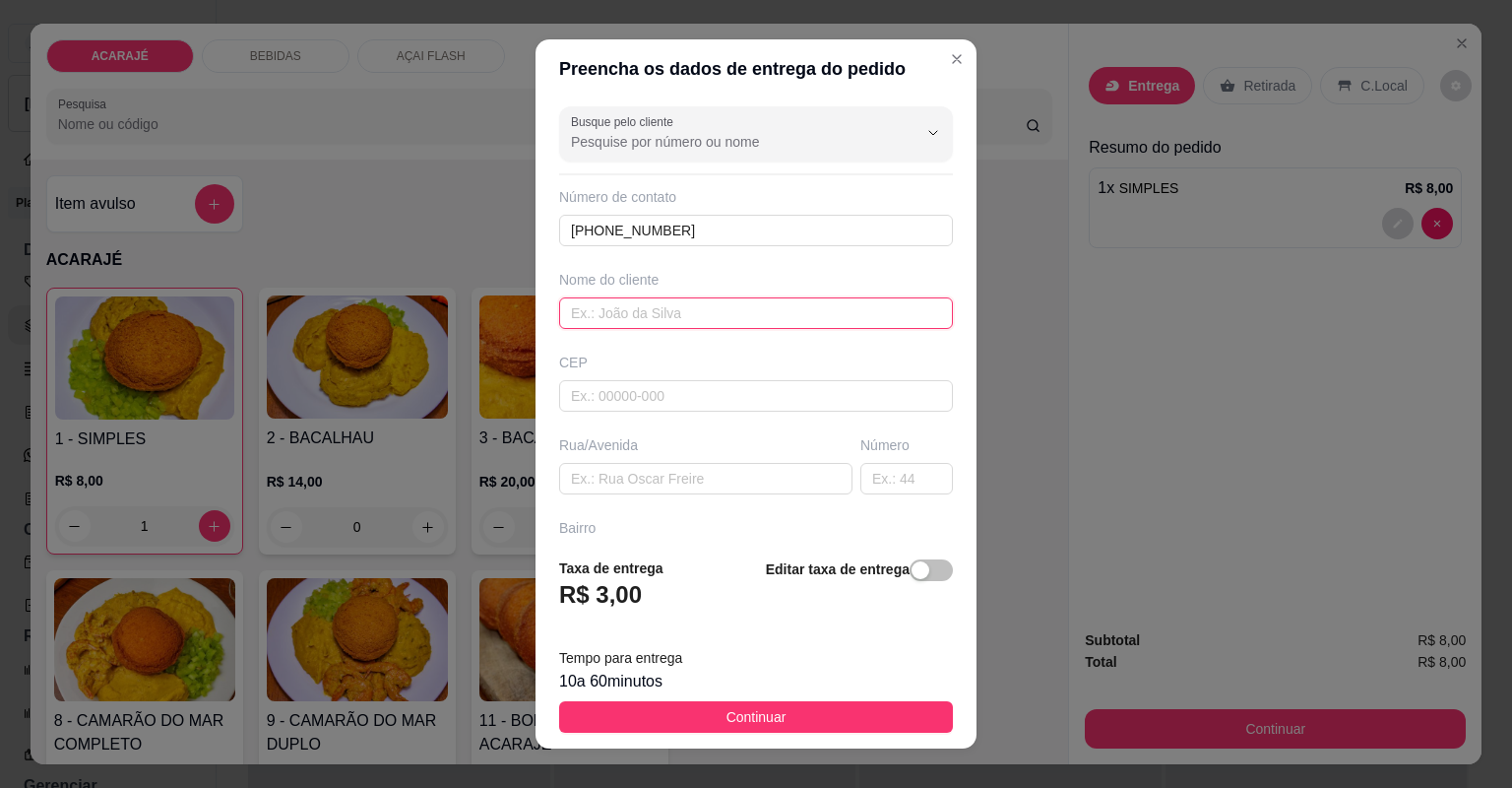 click at bounding box center (756, 313) 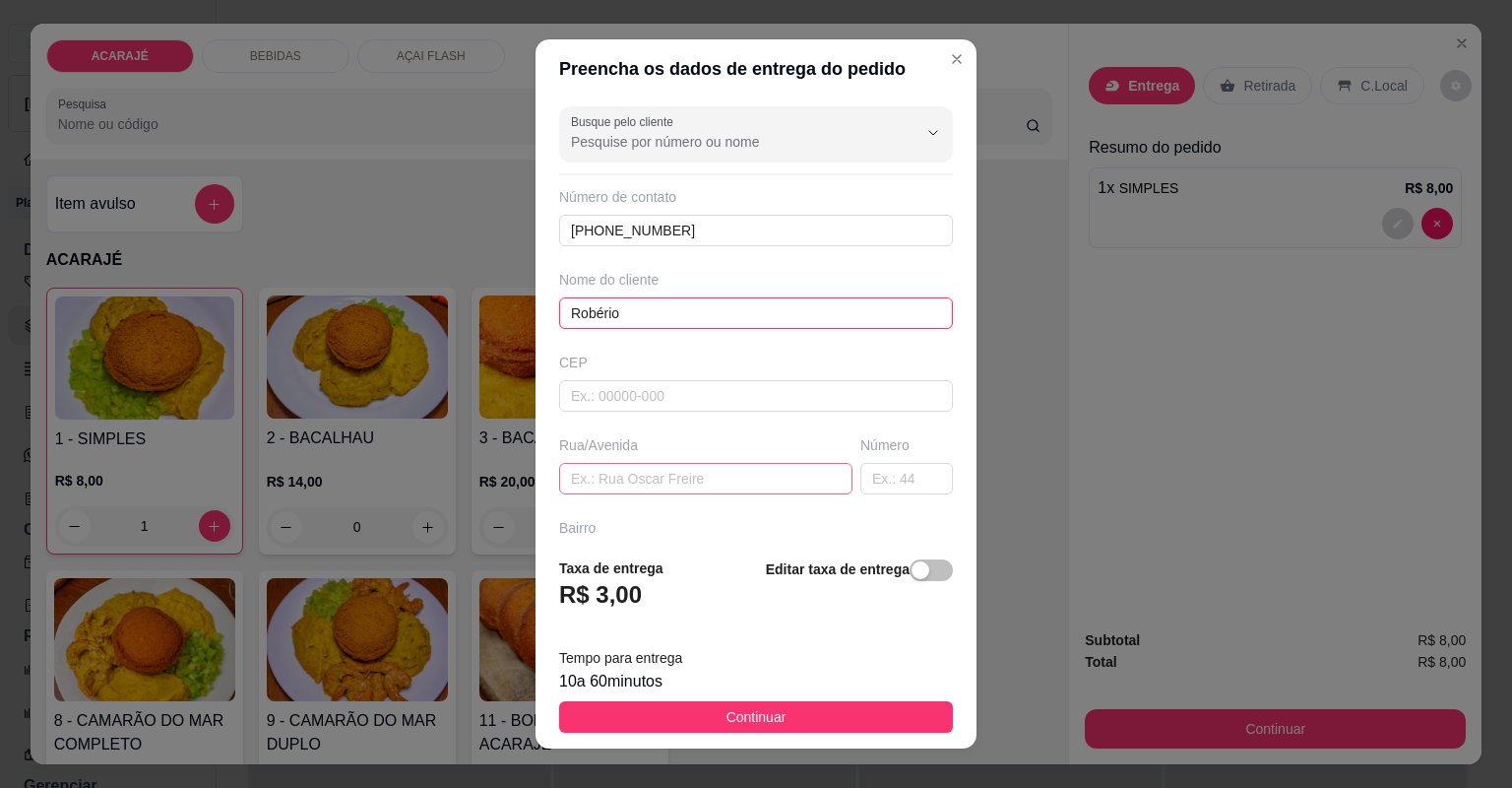 type on "Robério" 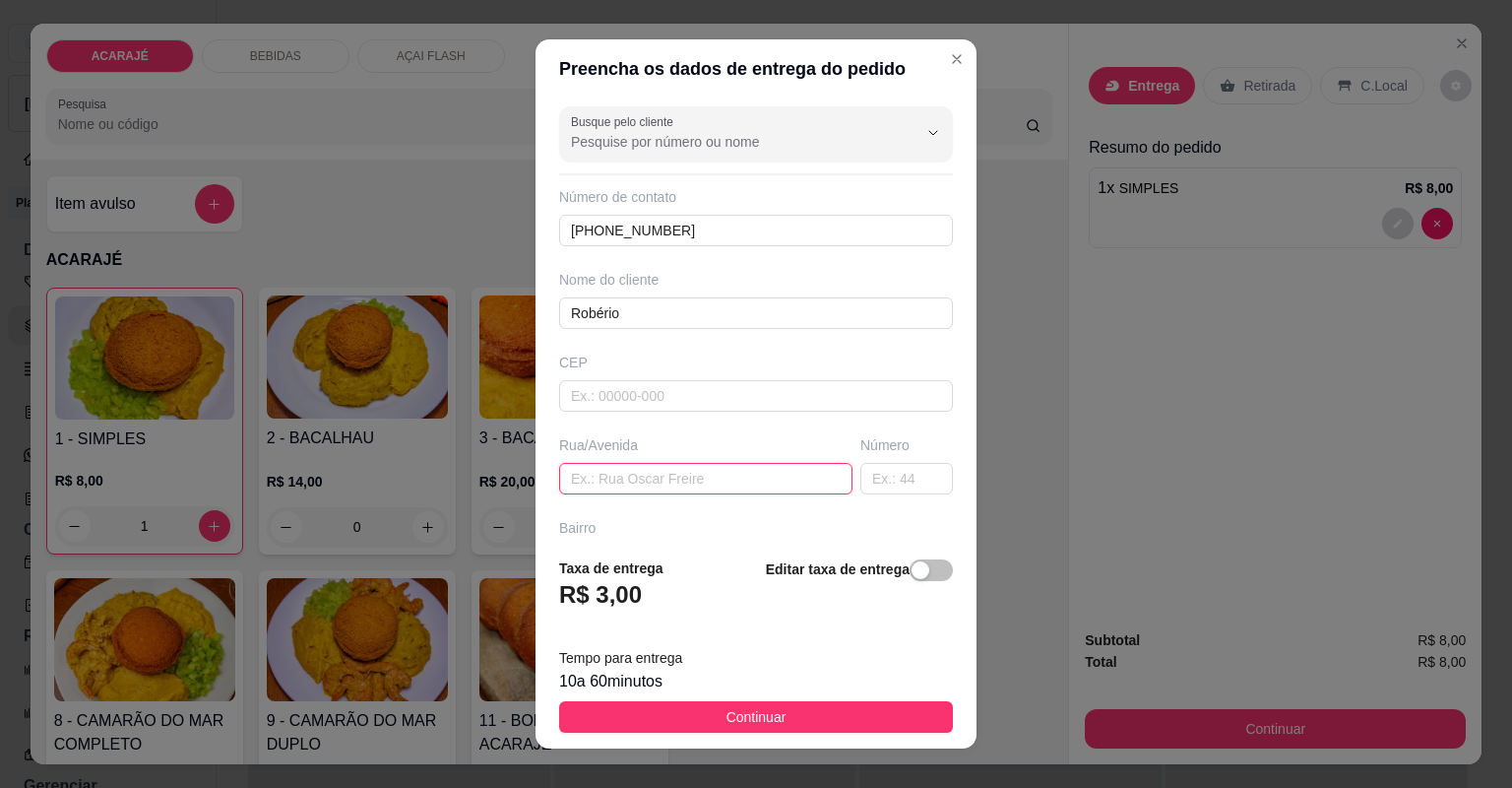 click at bounding box center [706, 479] 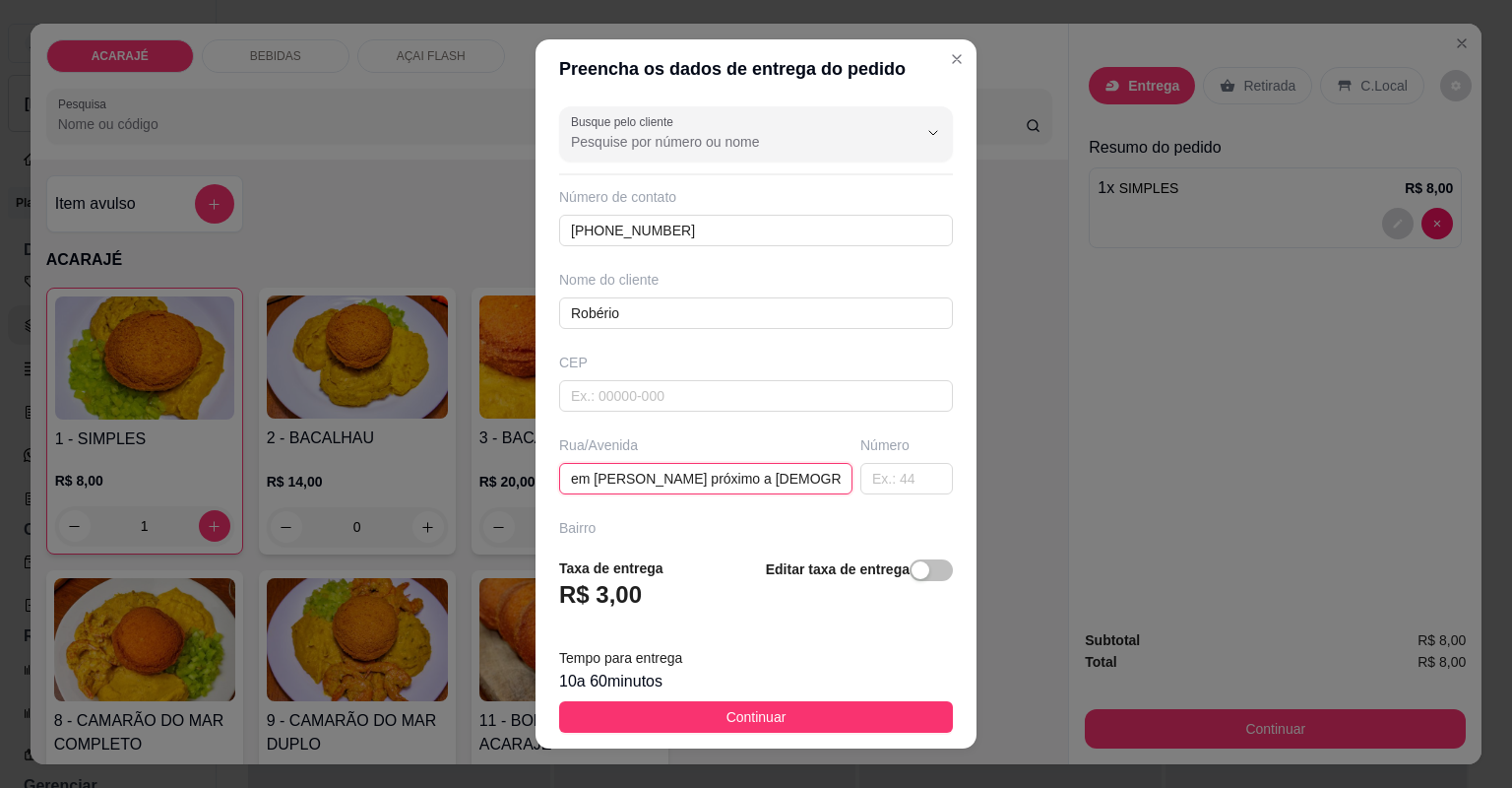 type on "em [PERSON_NAME] próximo a [DEMOGRAPHIC_DATA] do vel" 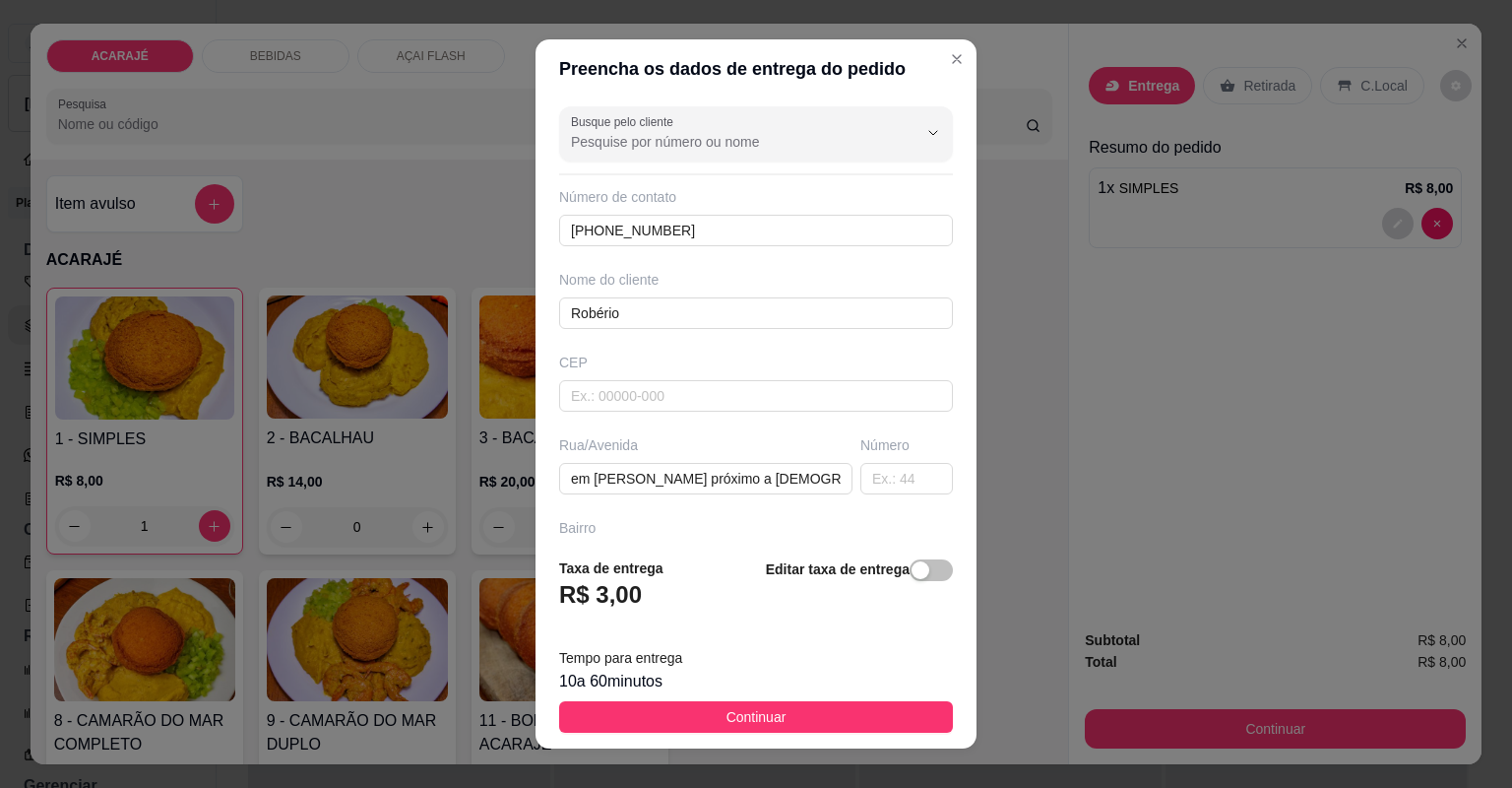 drag, startPoint x: 781, startPoint y: 481, endPoint x: 772, endPoint y: 496, distance: 17.49286 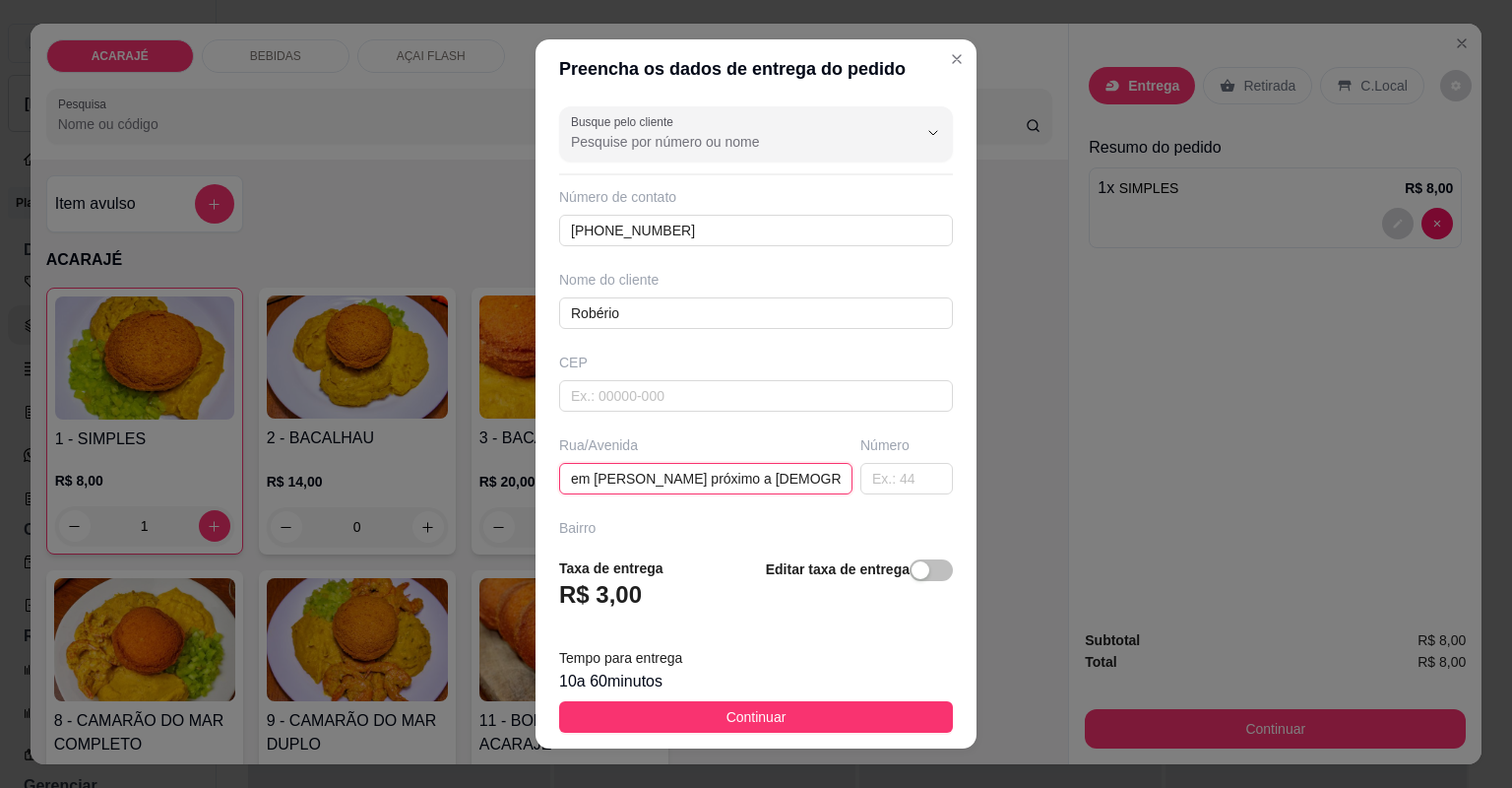 click on "em [PERSON_NAME] próximo a [DEMOGRAPHIC_DATA] do vel" at bounding box center [706, 479] 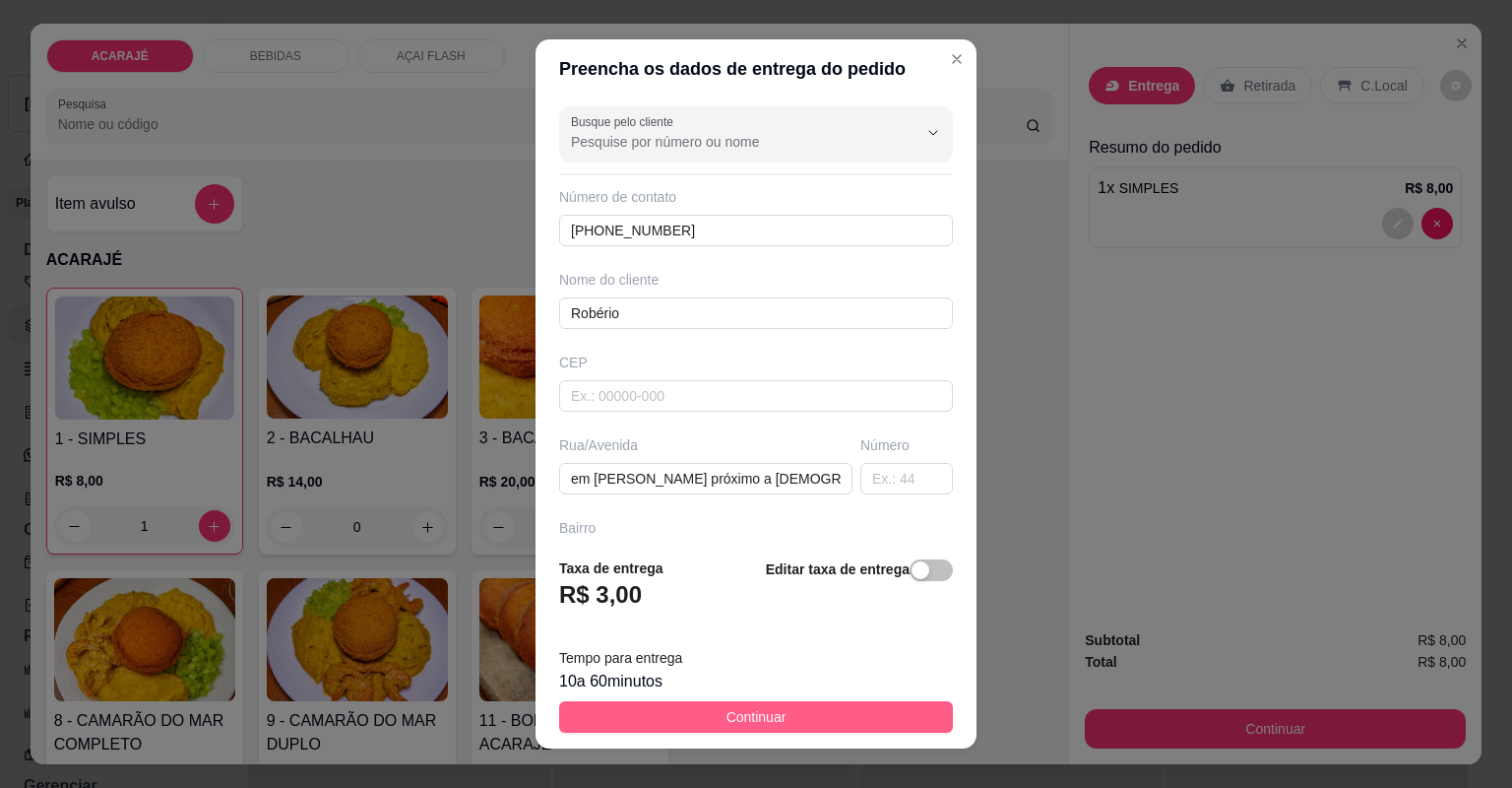 click on "Continuar" at bounding box center [756, 717] 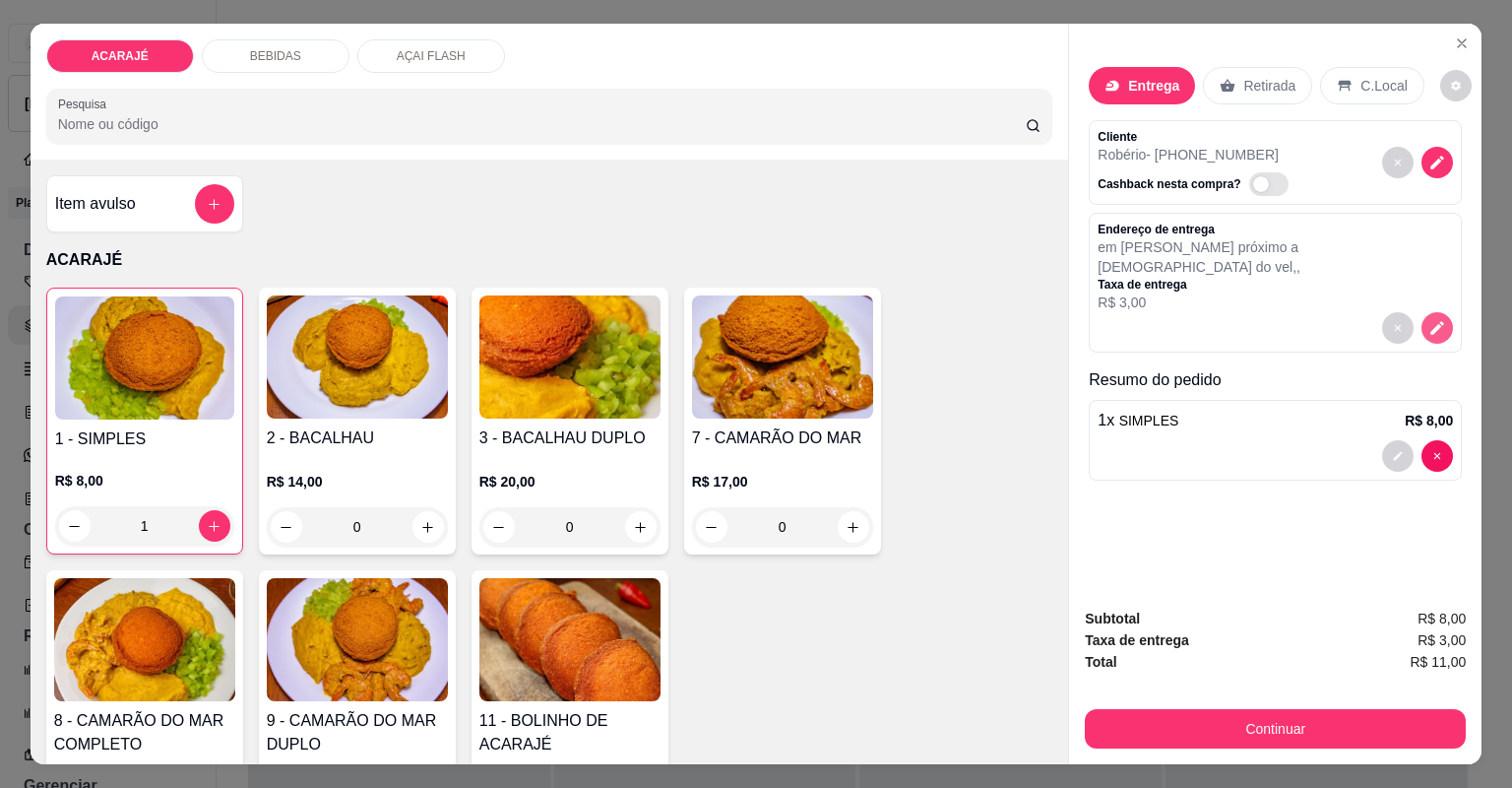 click 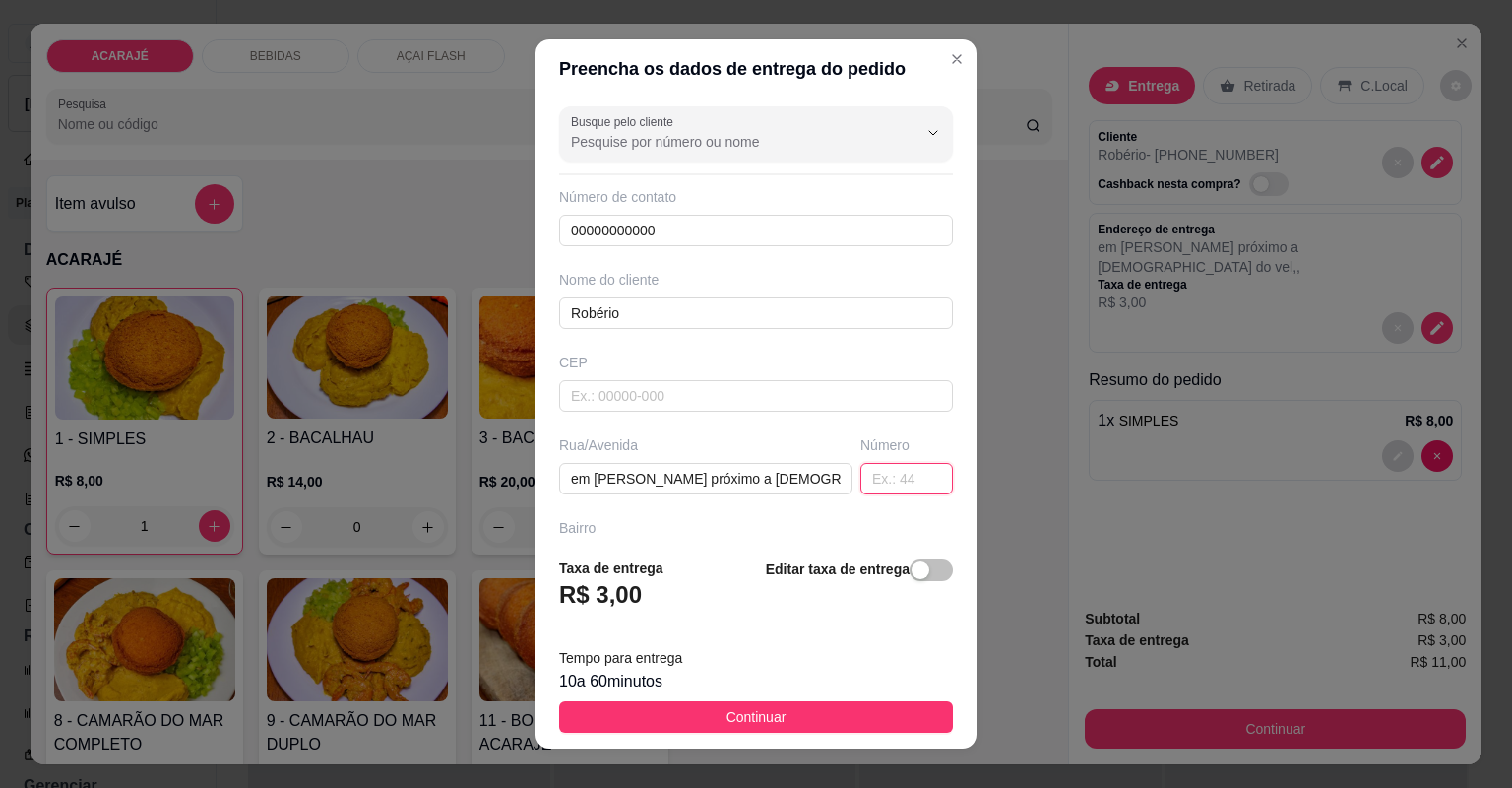 drag, startPoint x: 867, startPoint y: 477, endPoint x: 882, endPoint y: 473, distance: 15.524175 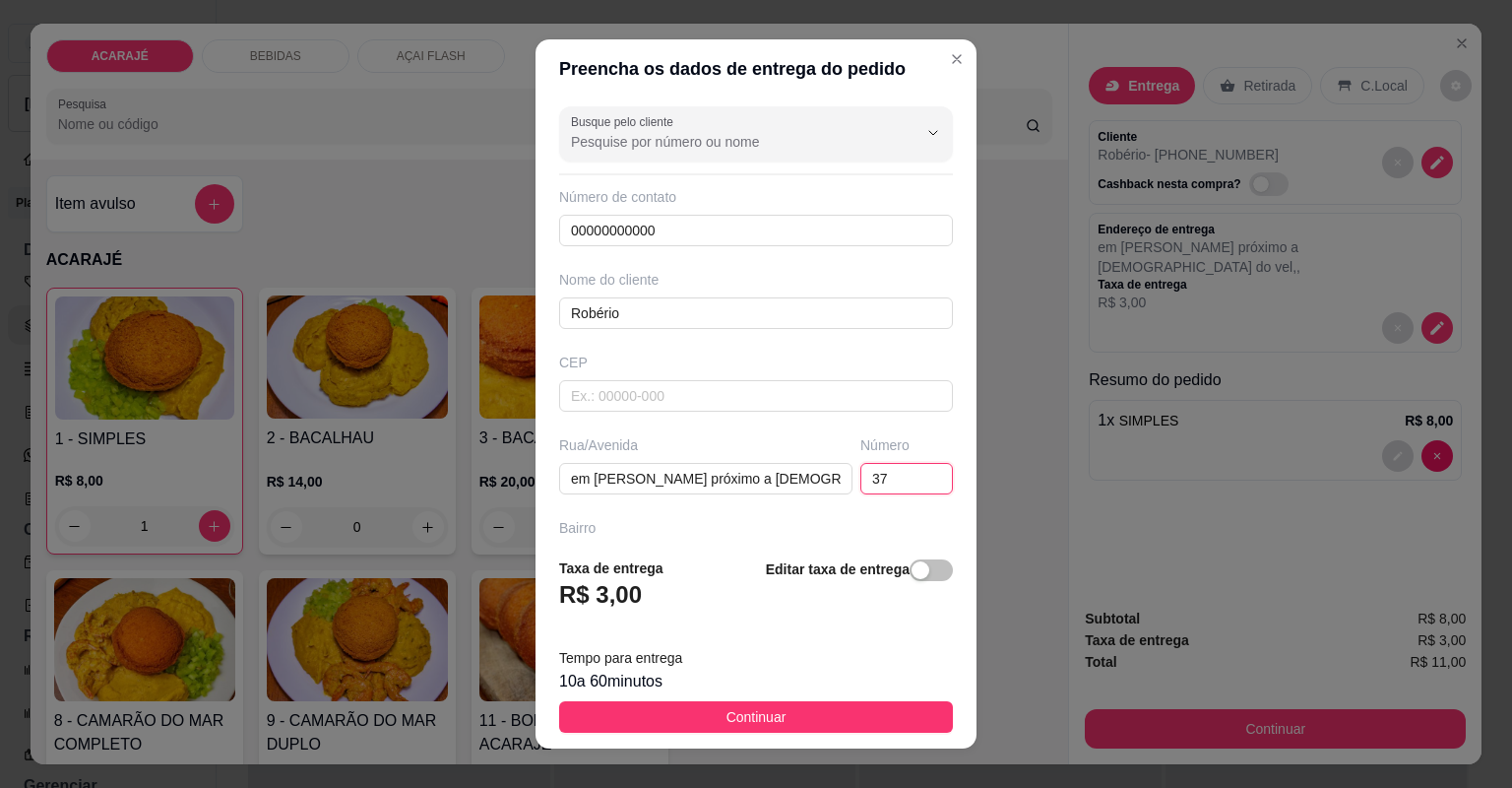 type on "371" 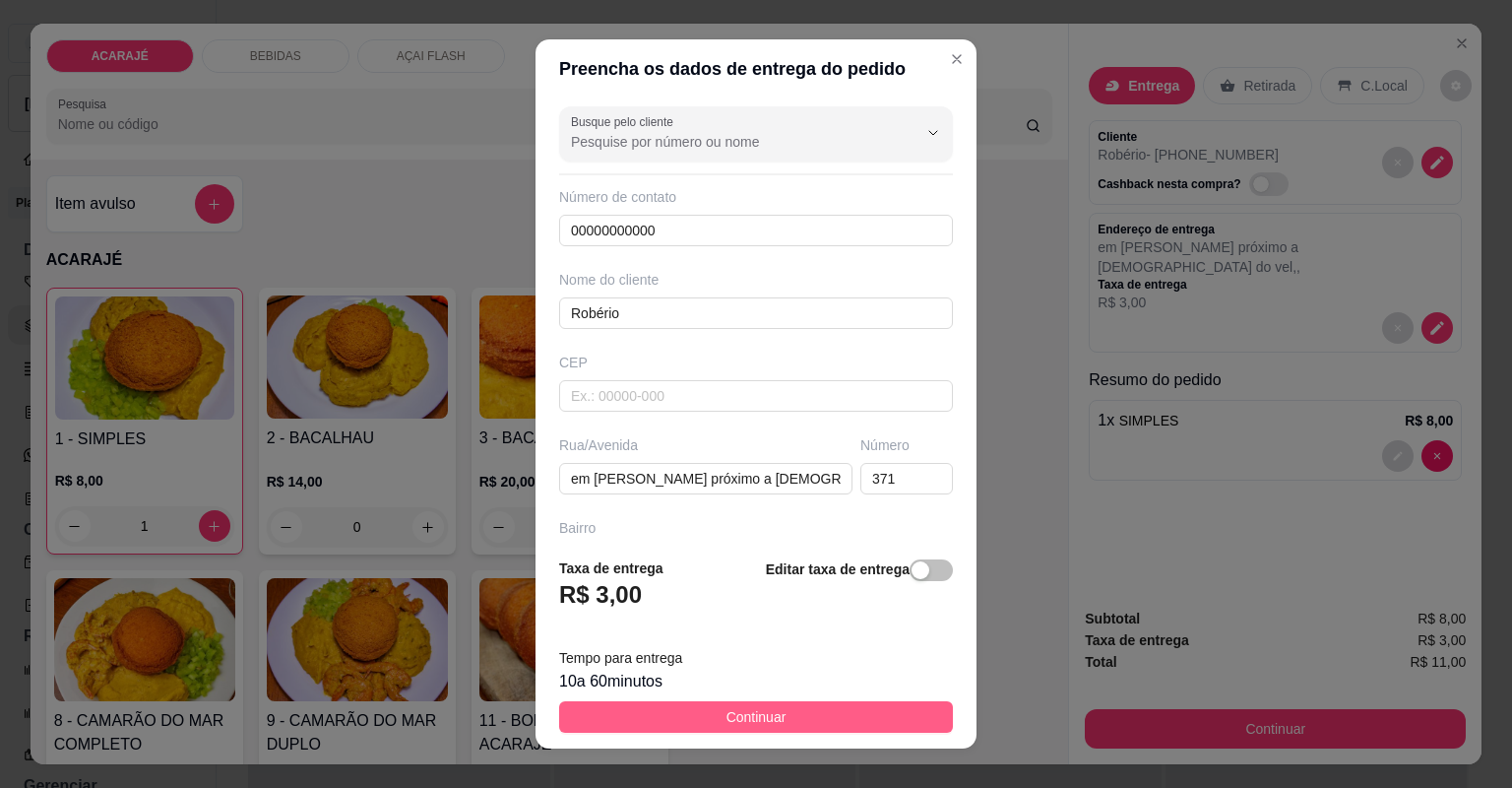 click on "Continuar" at bounding box center (756, 717) 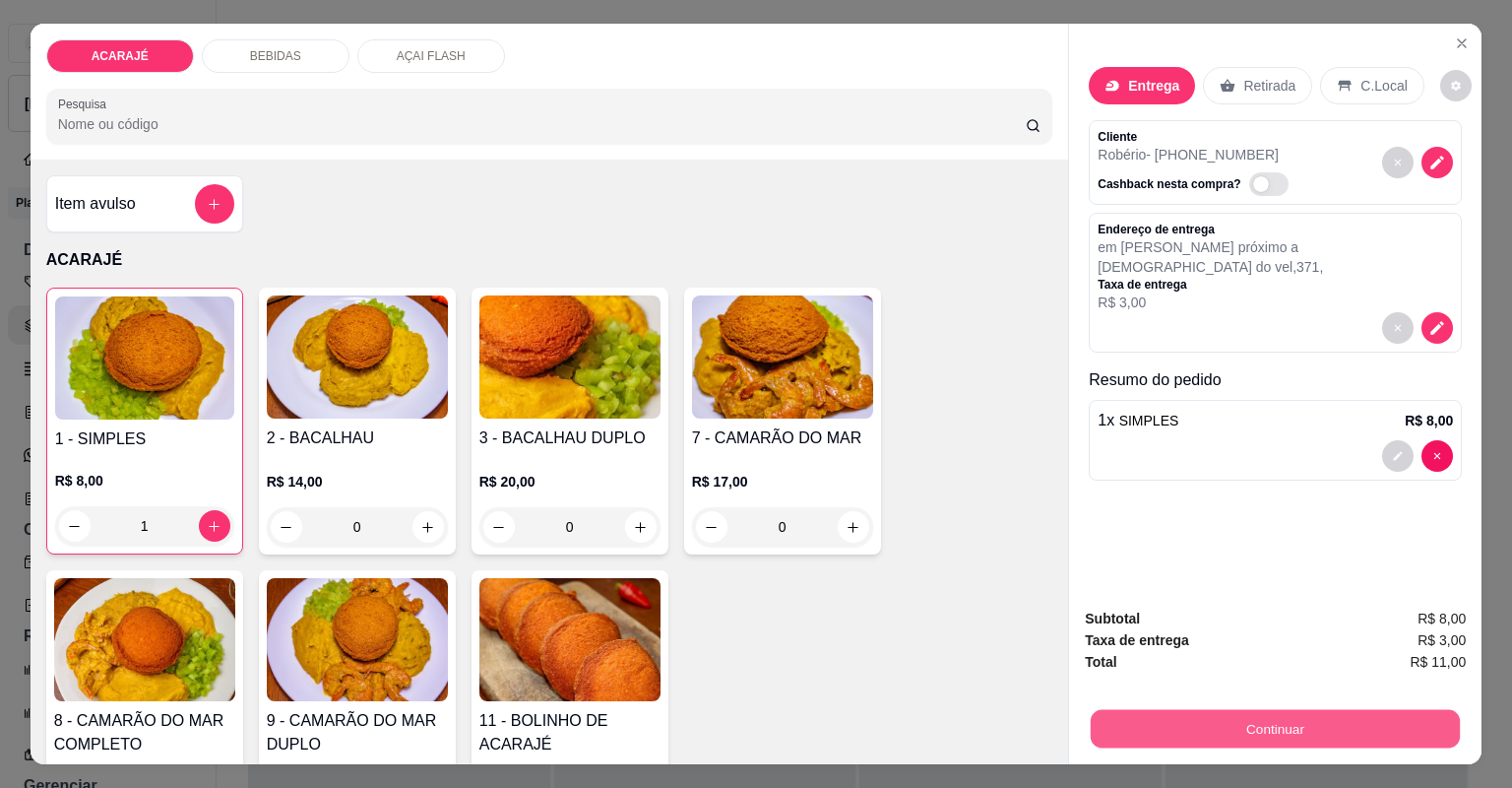 click on "Continuar" at bounding box center (1275, 729) 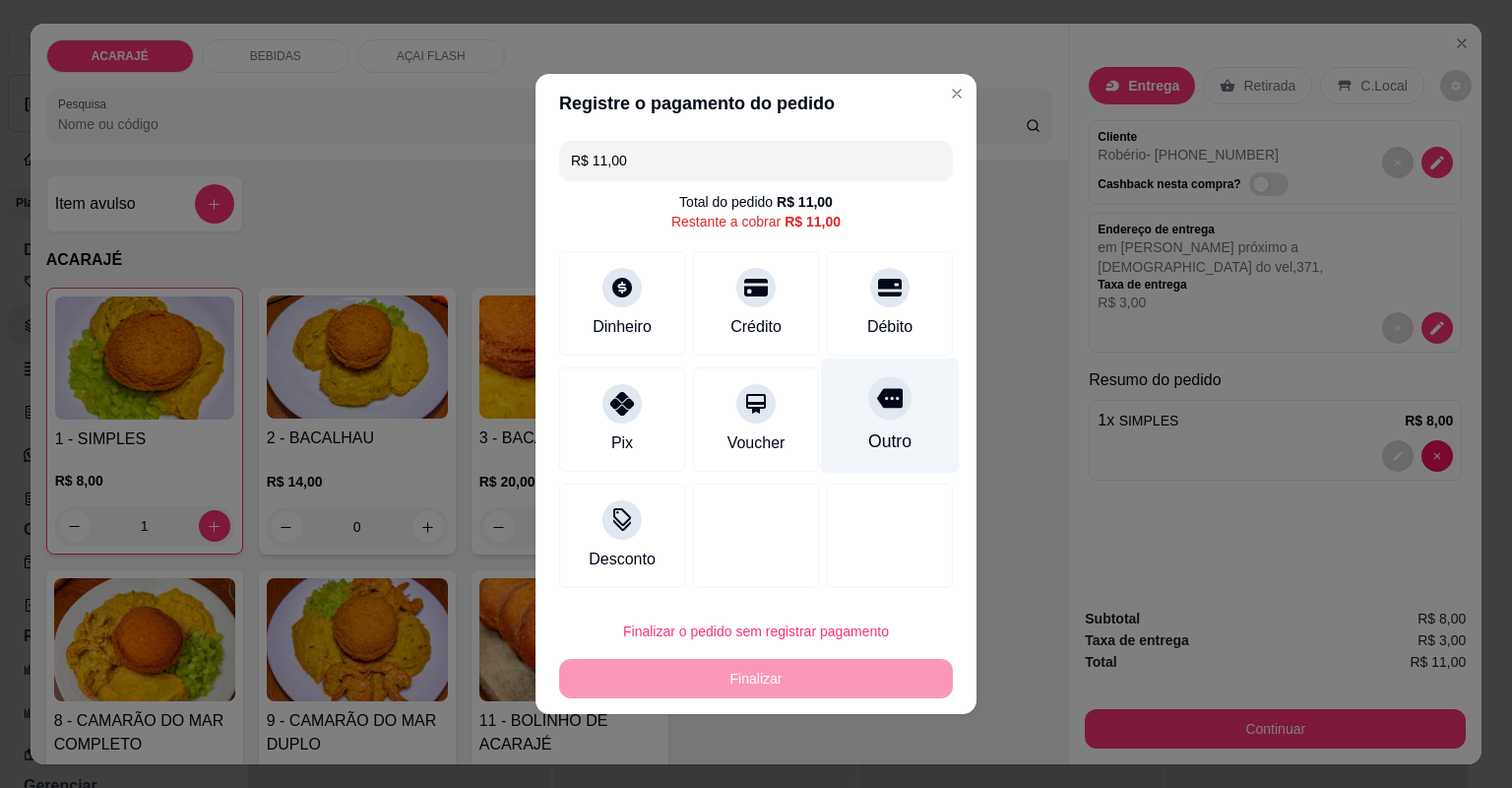 click 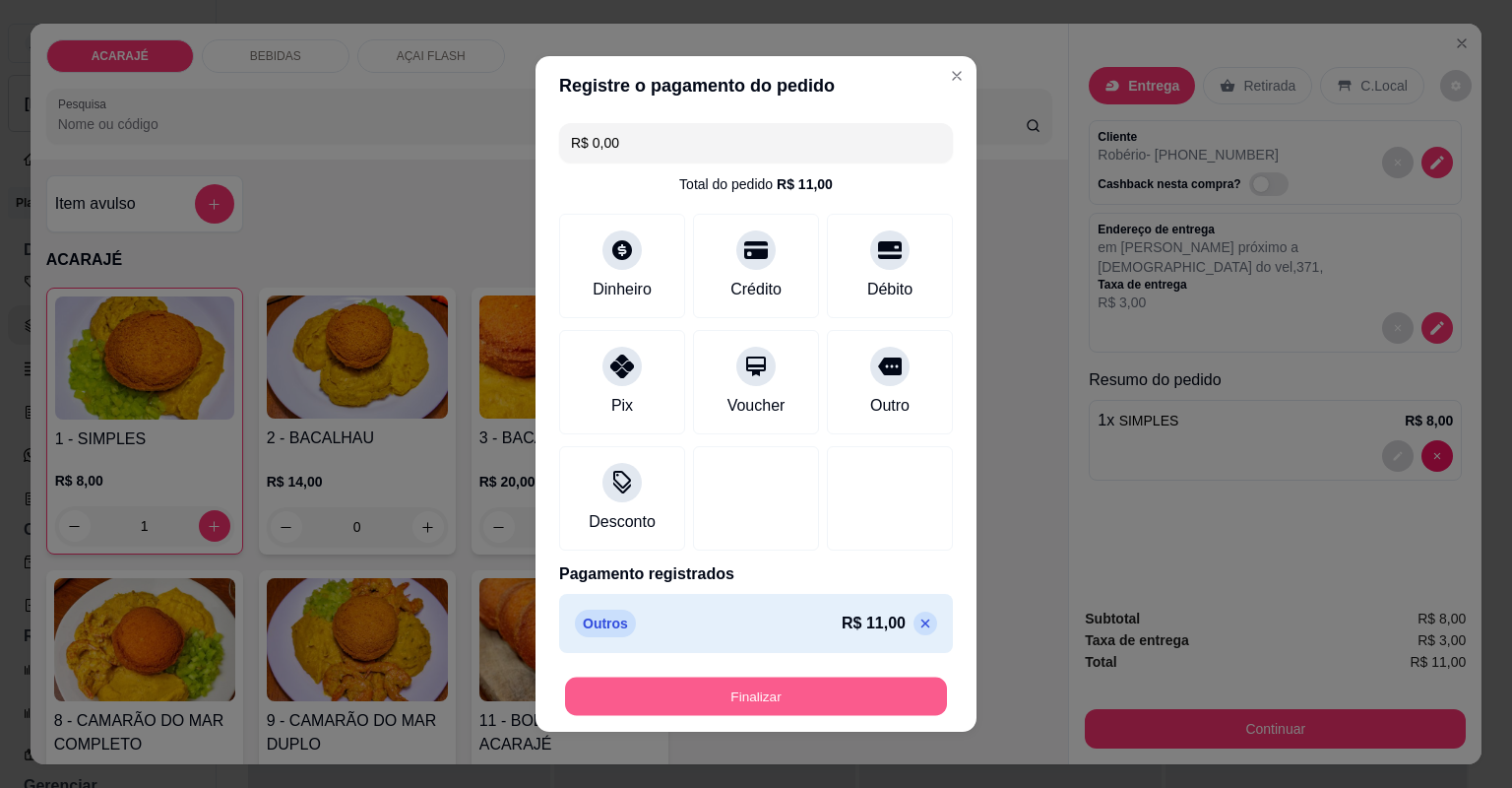 click on "Finalizar" at bounding box center [756, 696] 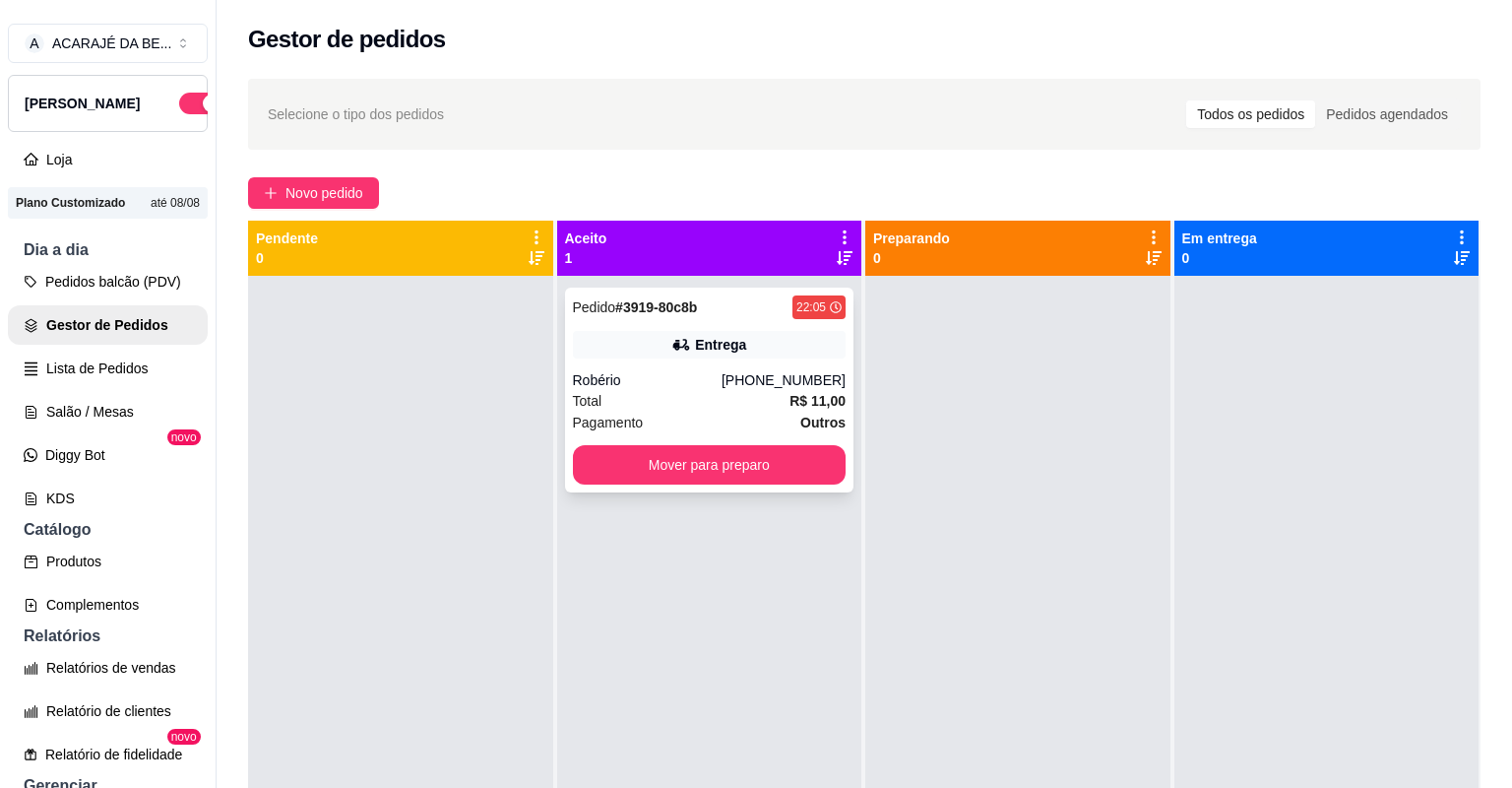 click on "Total R$ 11,00" at bounding box center [710, 401] 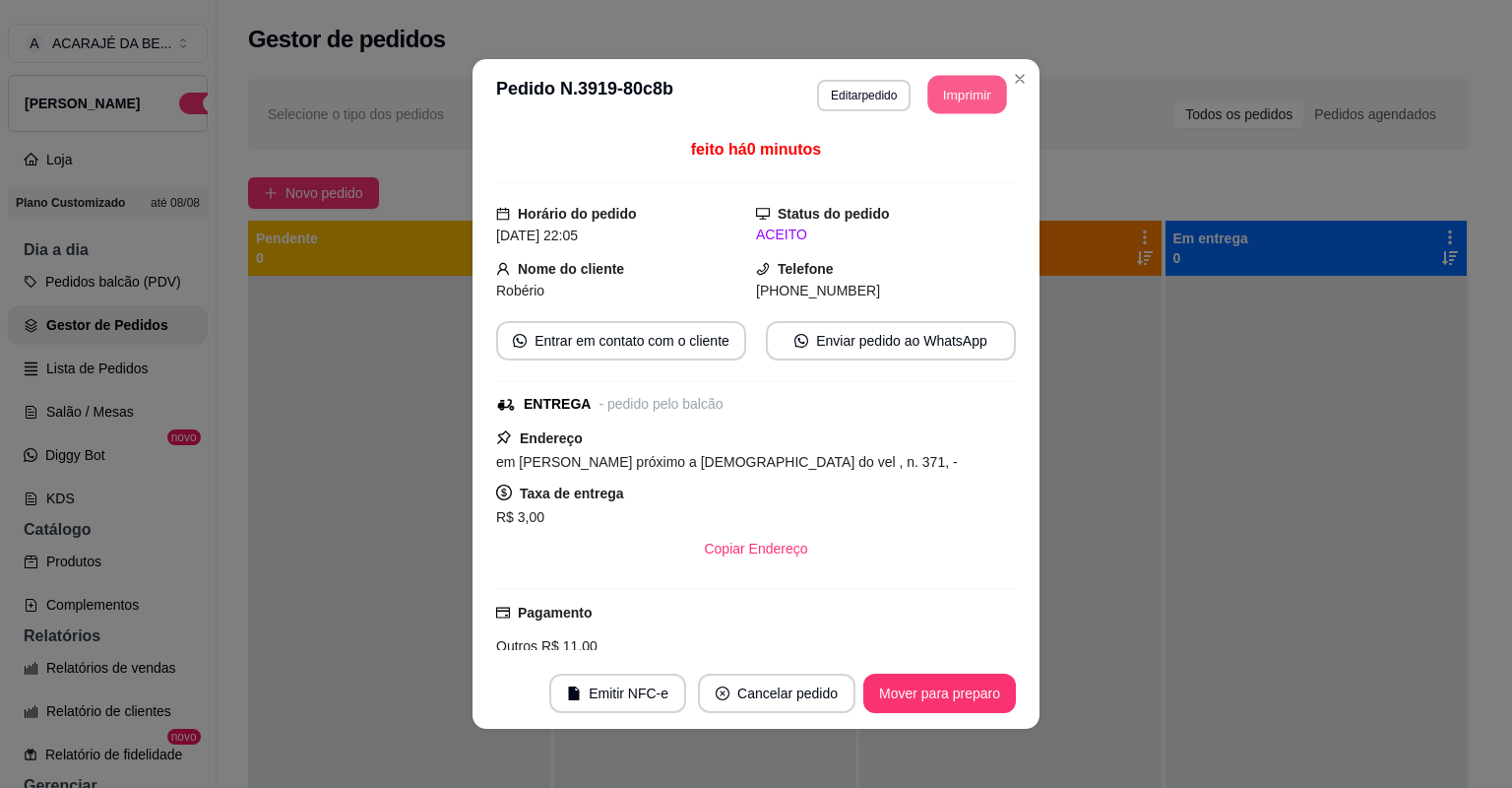 click on "Imprimir" at bounding box center [968, 95] 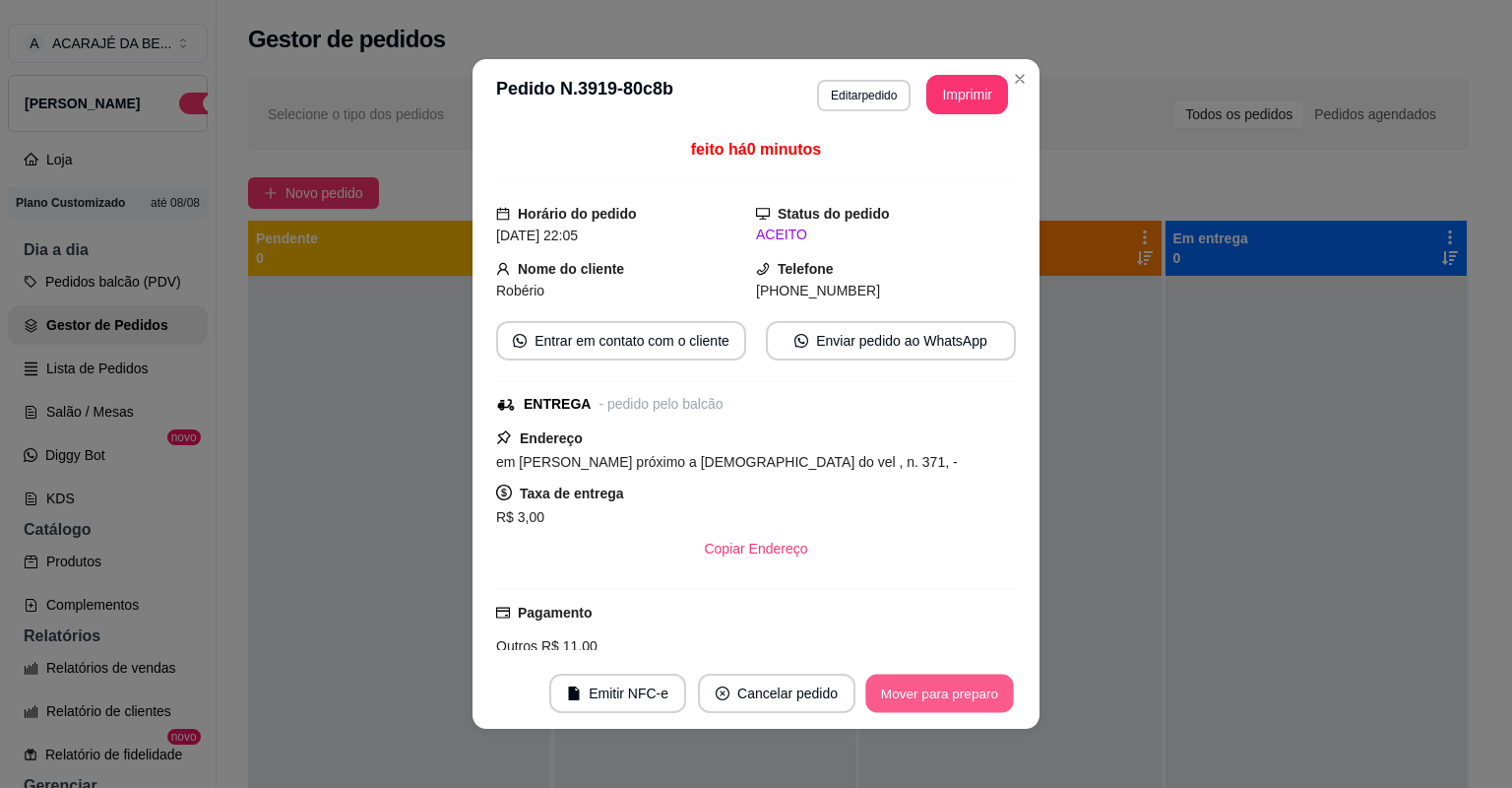 click on "Mover para preparo" at bounding box center (939, 693) 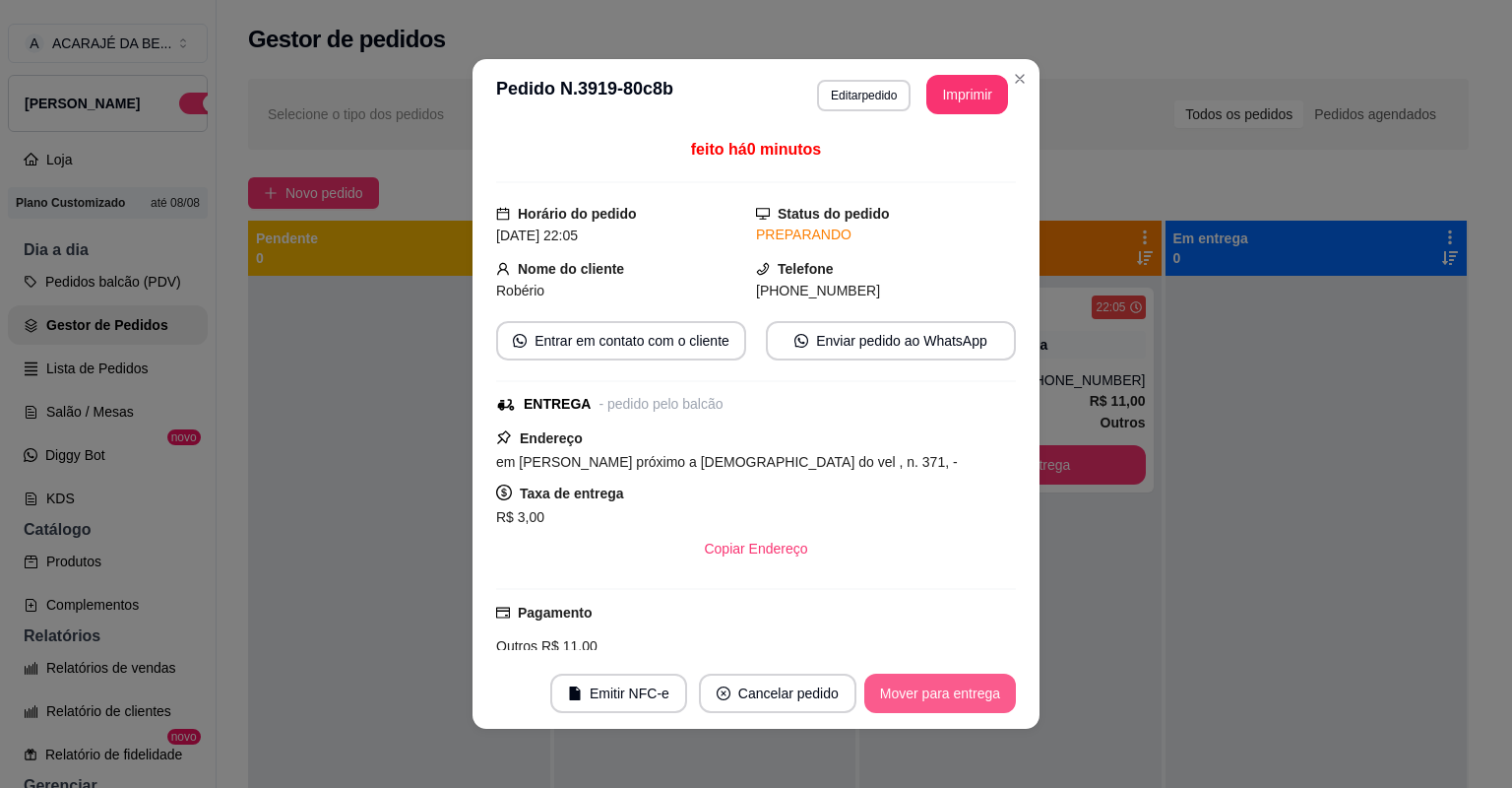click on "Mover para entrega" at bounding box center [940, 693] 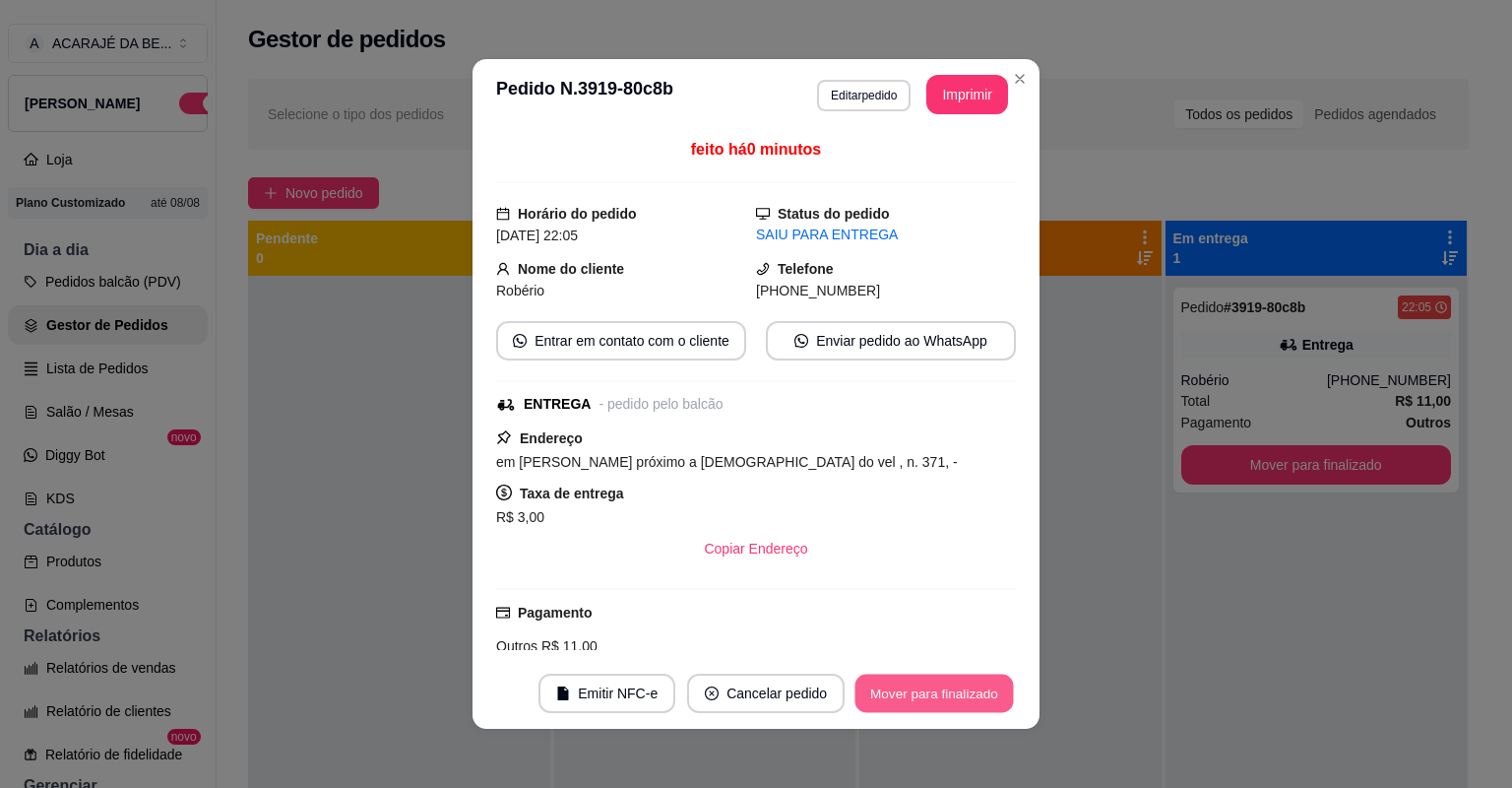 click on "Mover para finalizado" at bounding box center (934, 693) 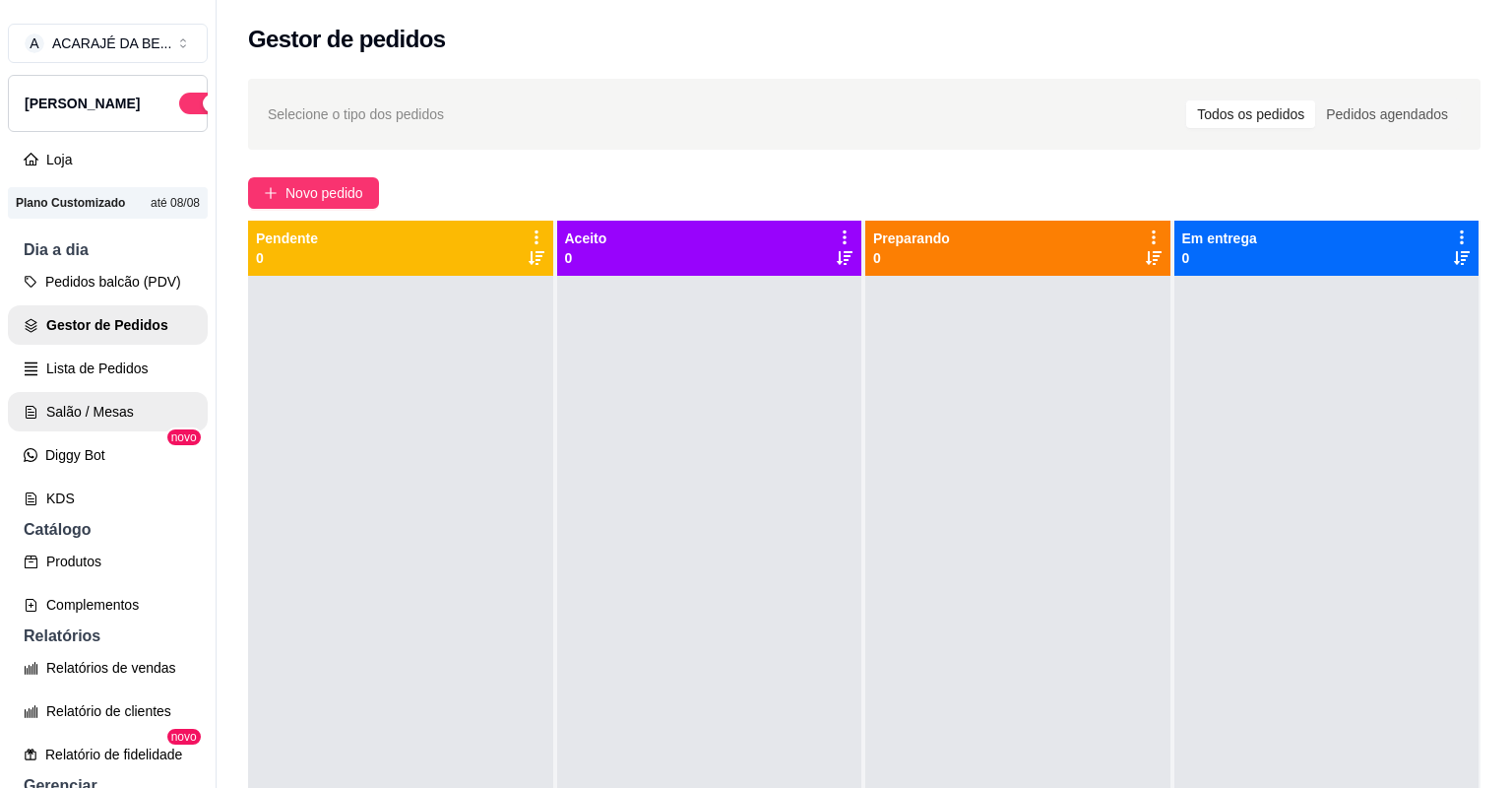 click on "Salão / Mesas" at bounding box center (107, 412) 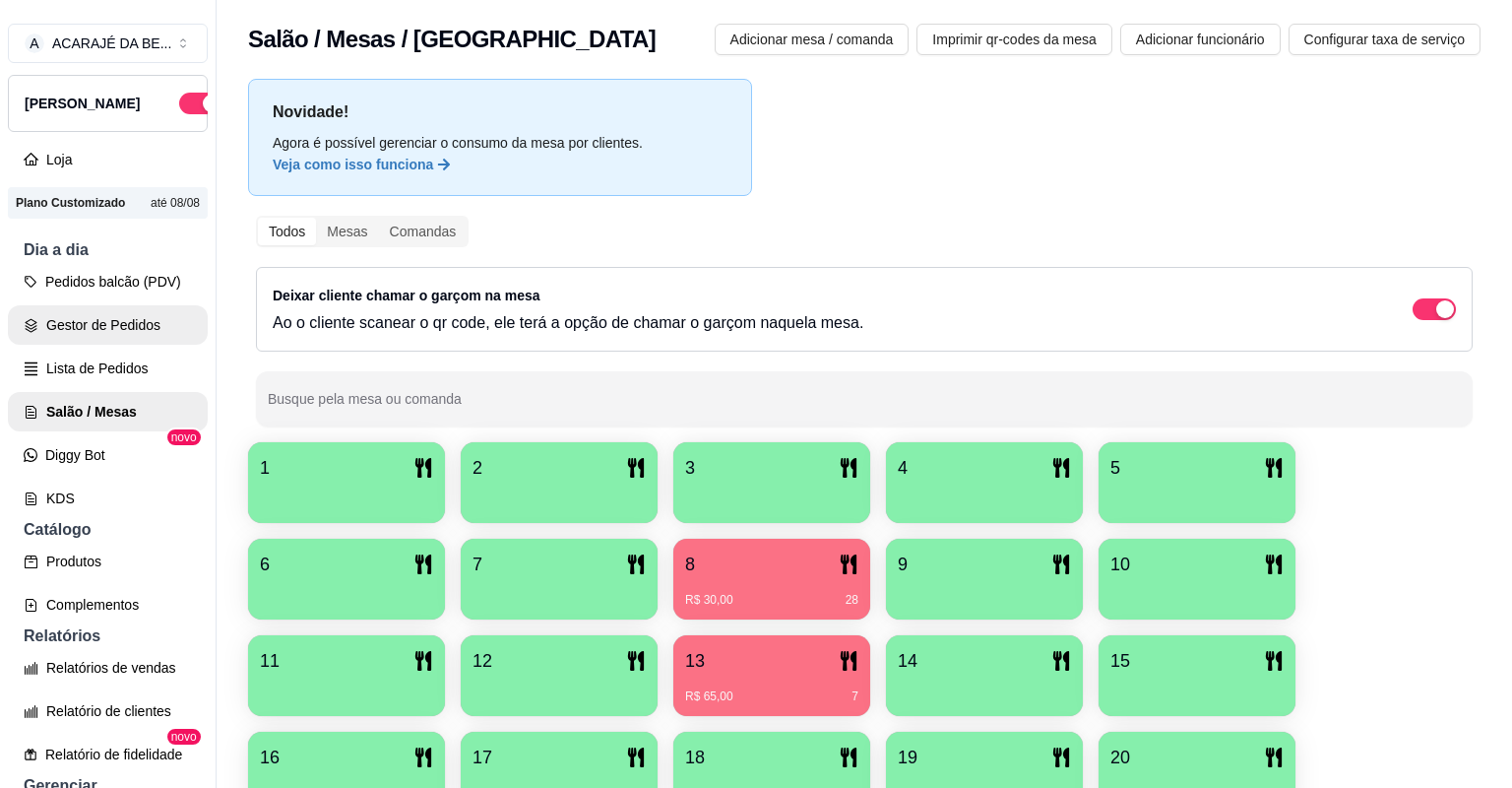 click on "Gestor de Pedidos" at bounding box center [107, 325] 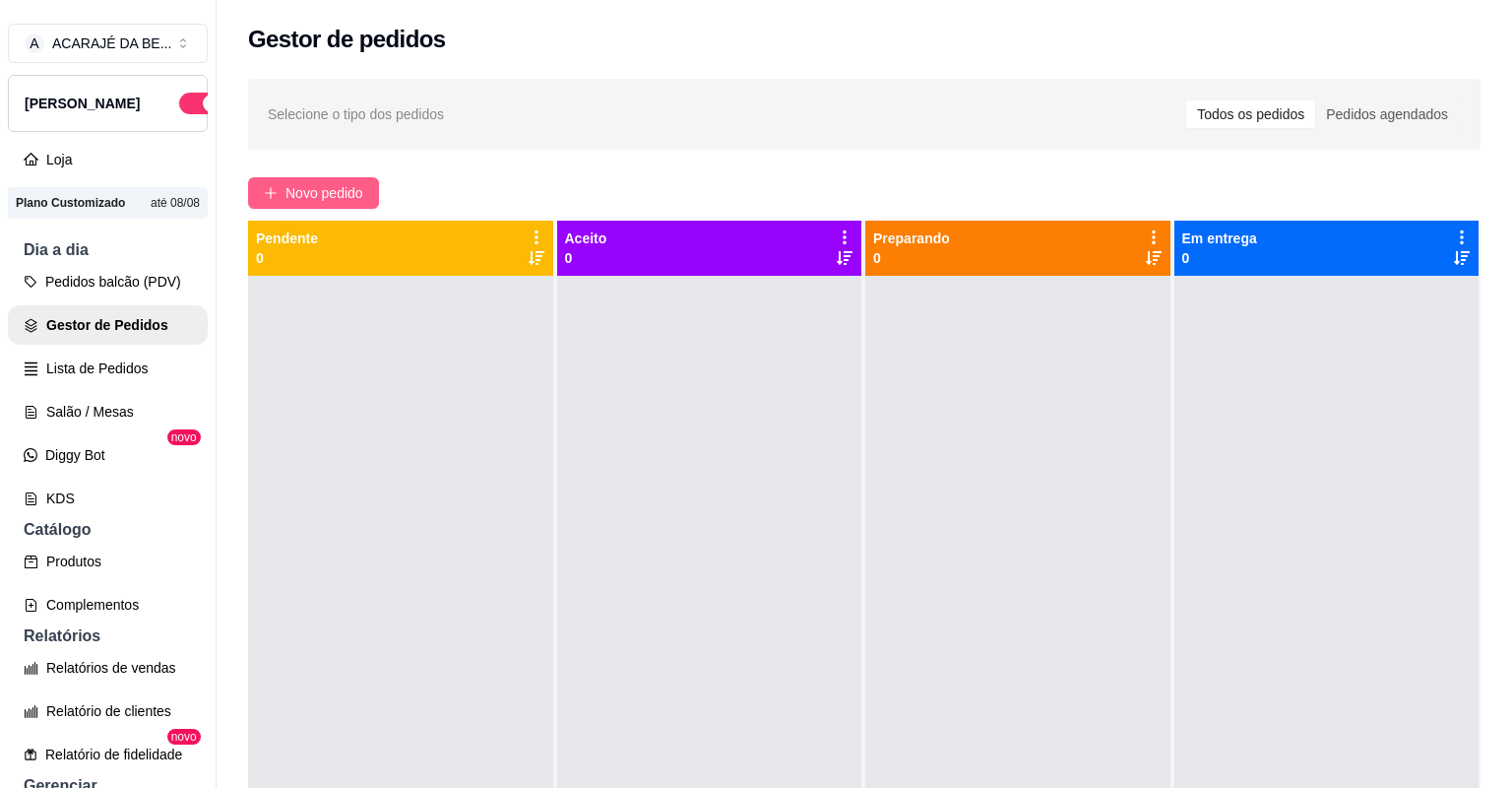 click 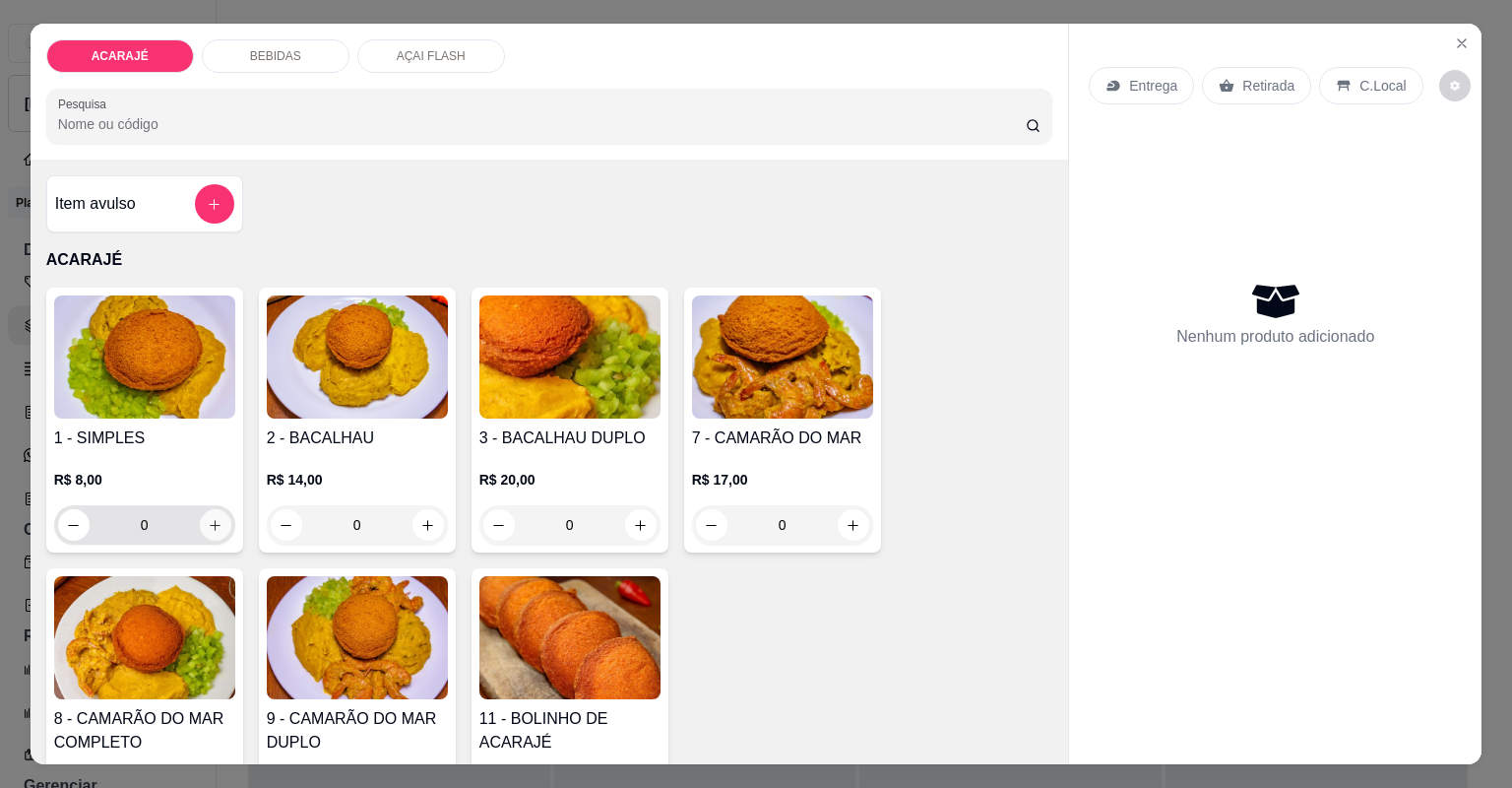 click at bounding box center (216, 525) 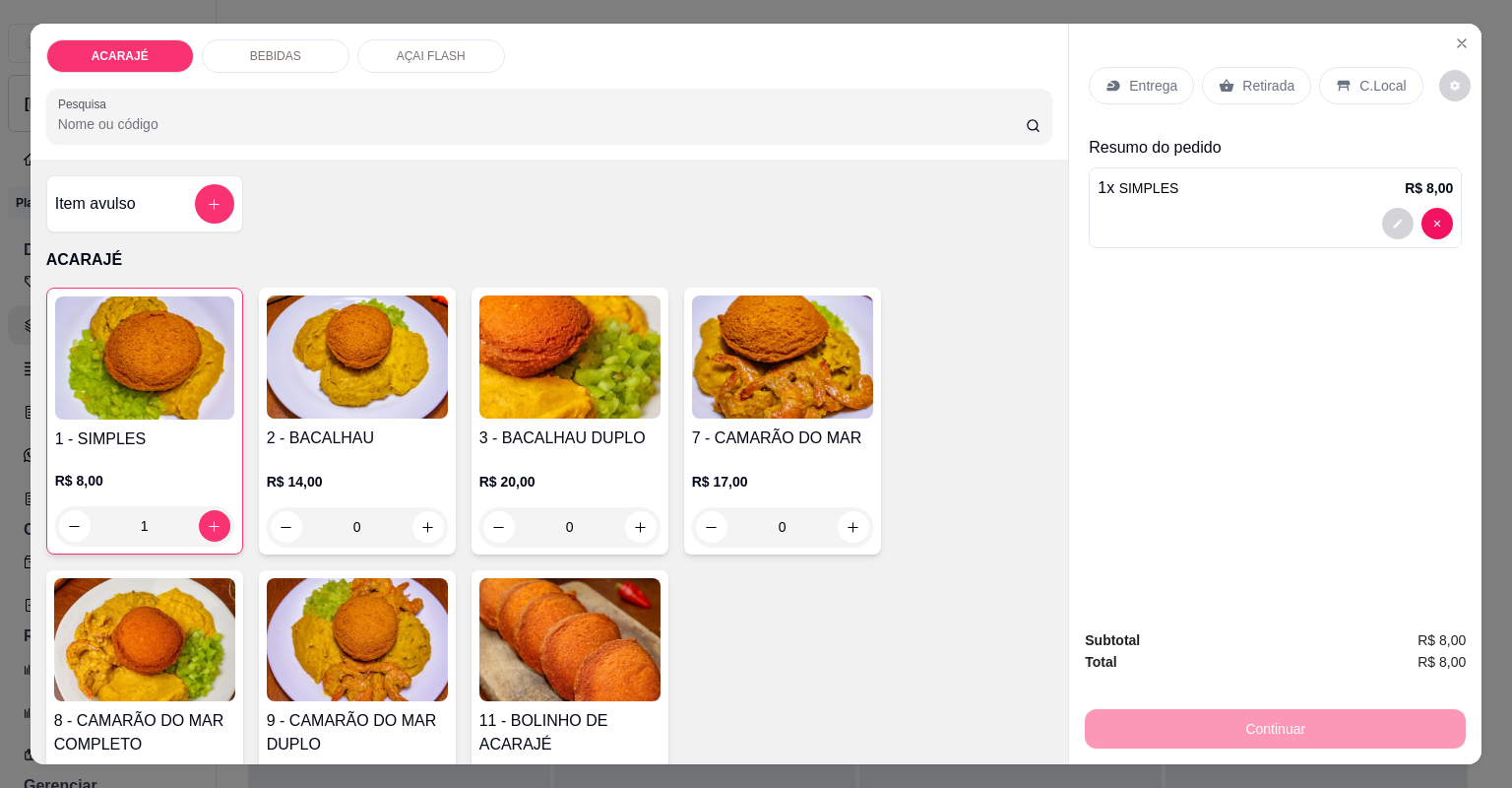 click 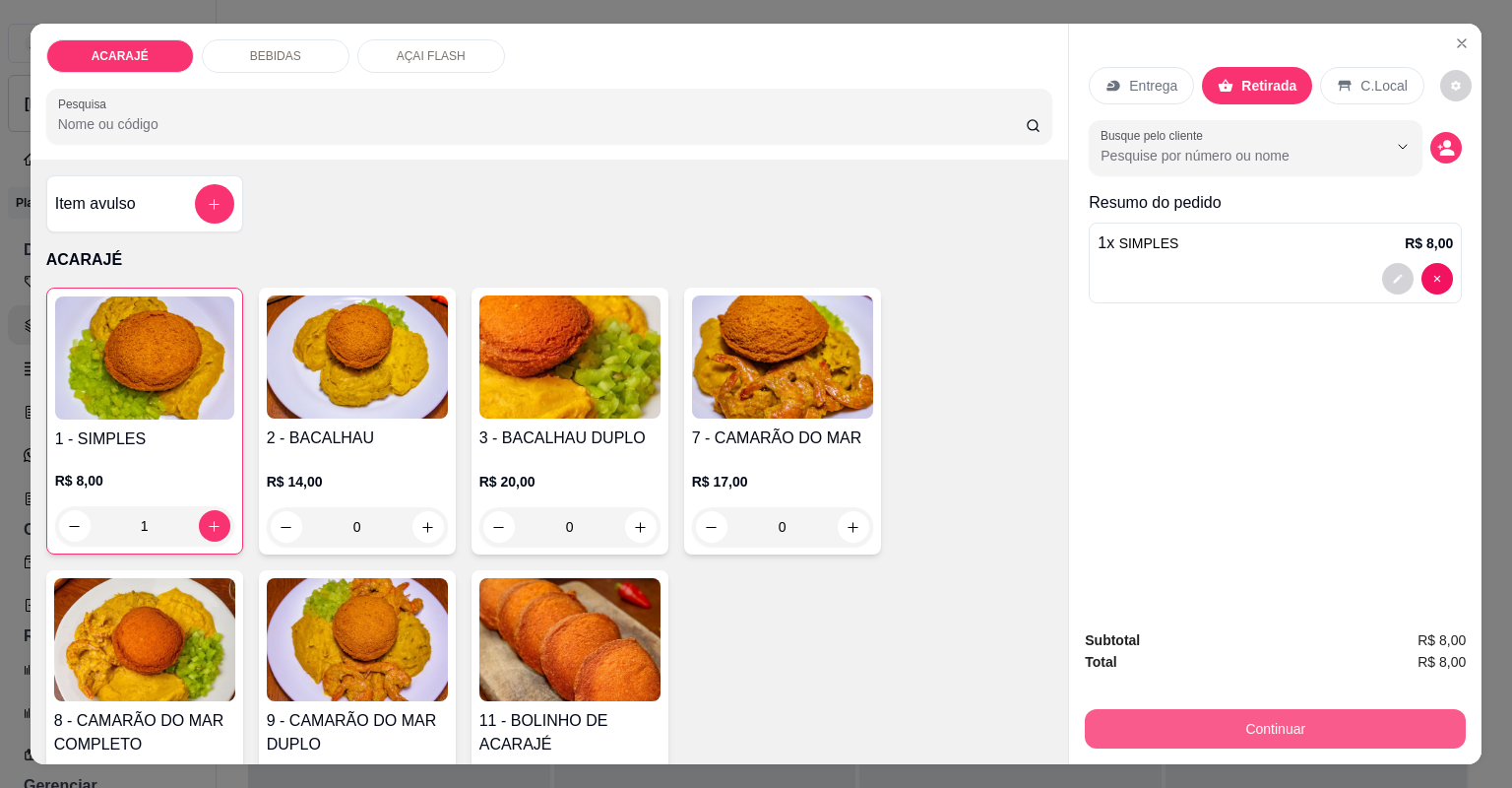 click on "Continuar" at bounding box center (1275, 729) 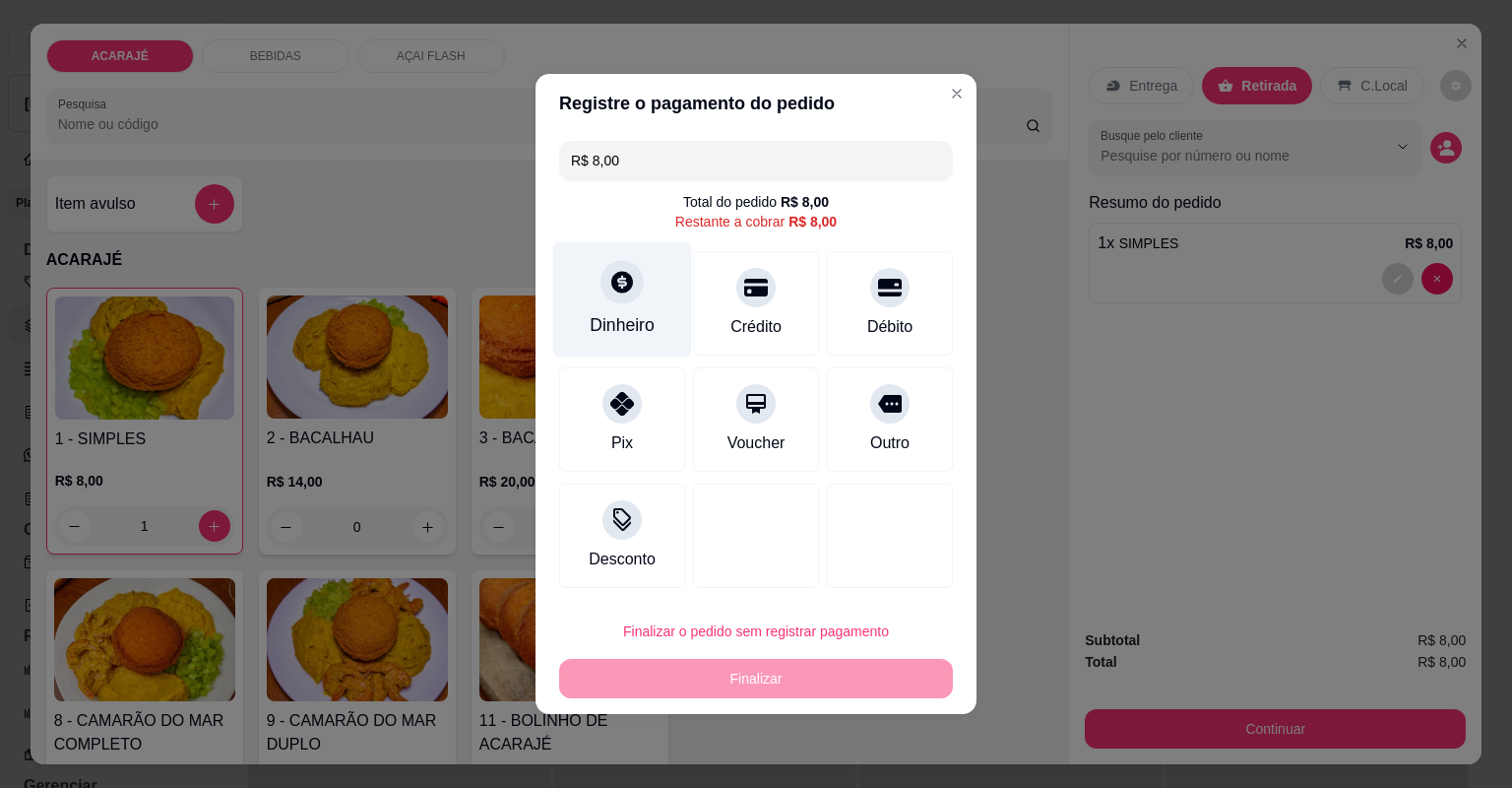 click on "Dinheiro" at bounding box center (622, 325) 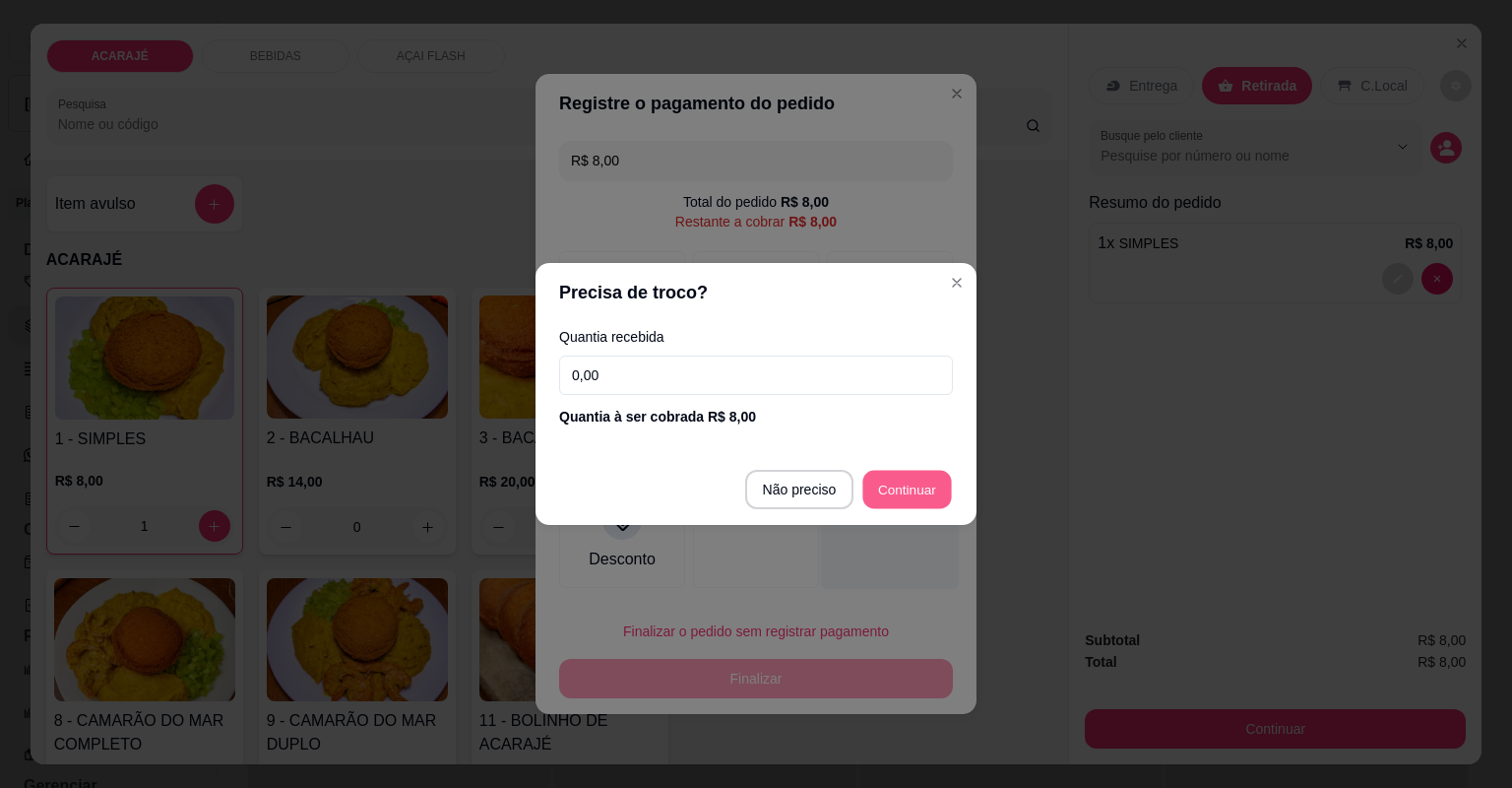 type on "R$ 0,00" 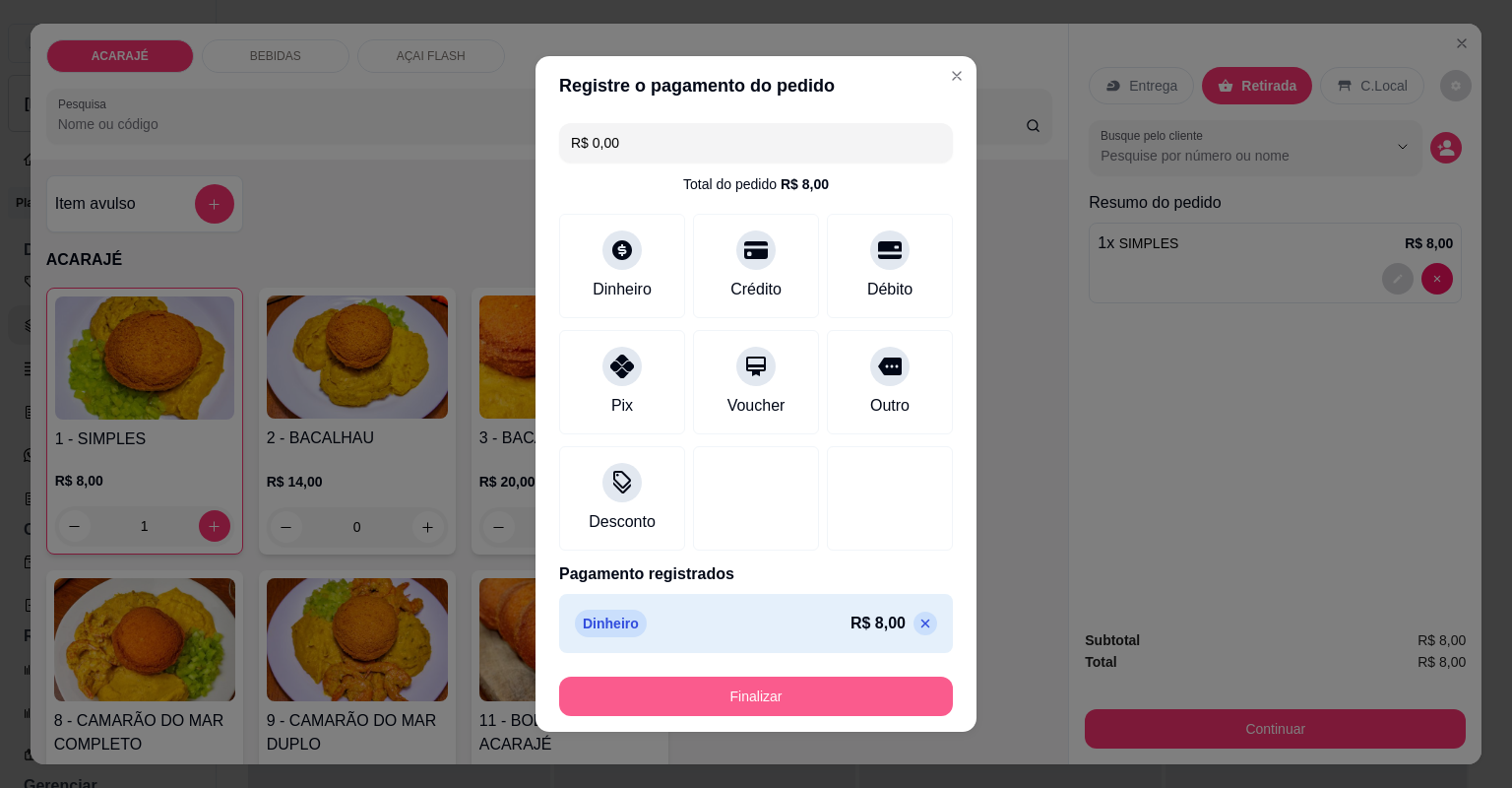 click on "Finalizar" at bounding box center (756, 696) 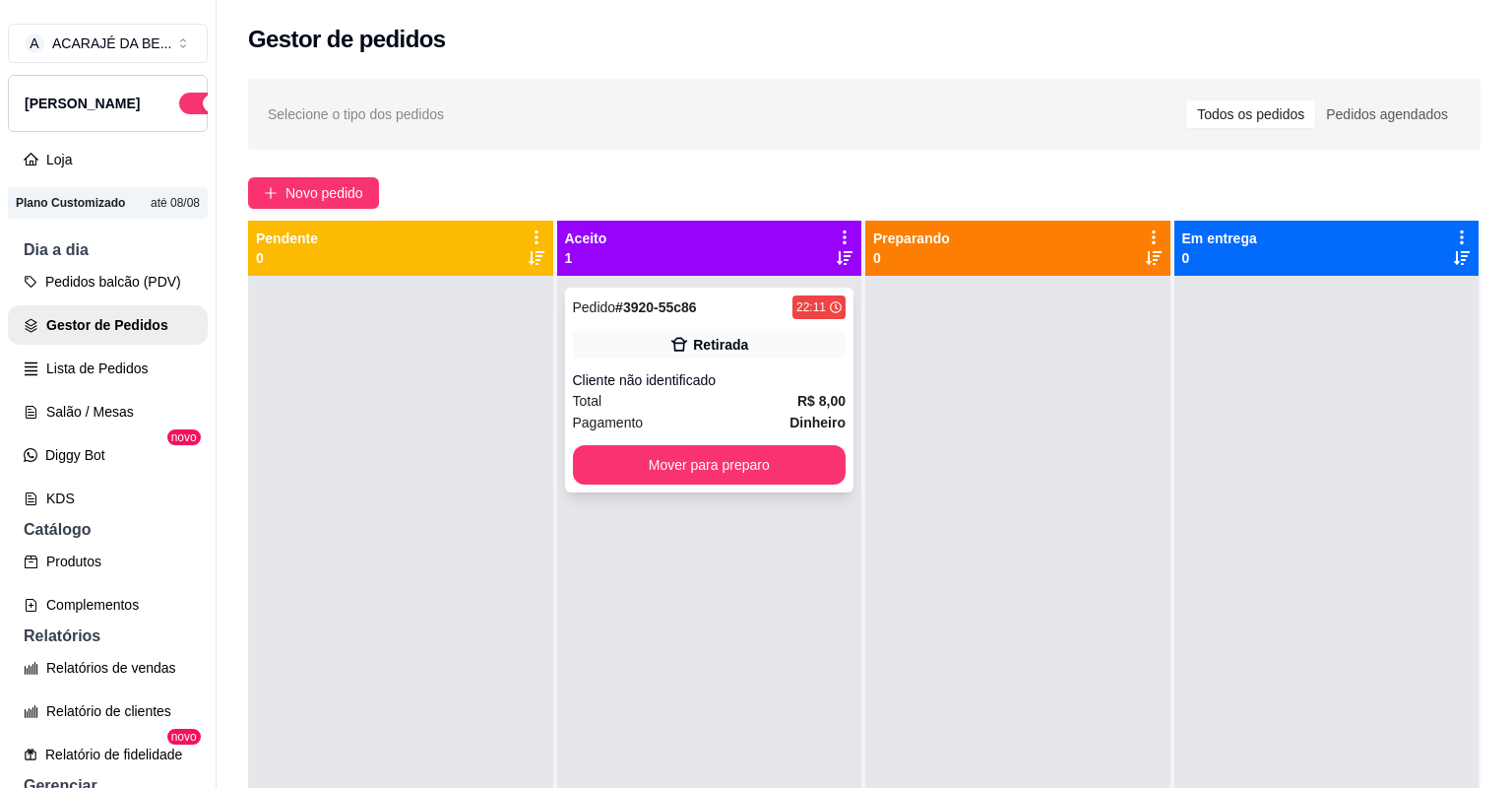 click on "Total R$ 8,00" at bounding box center [710, 401] 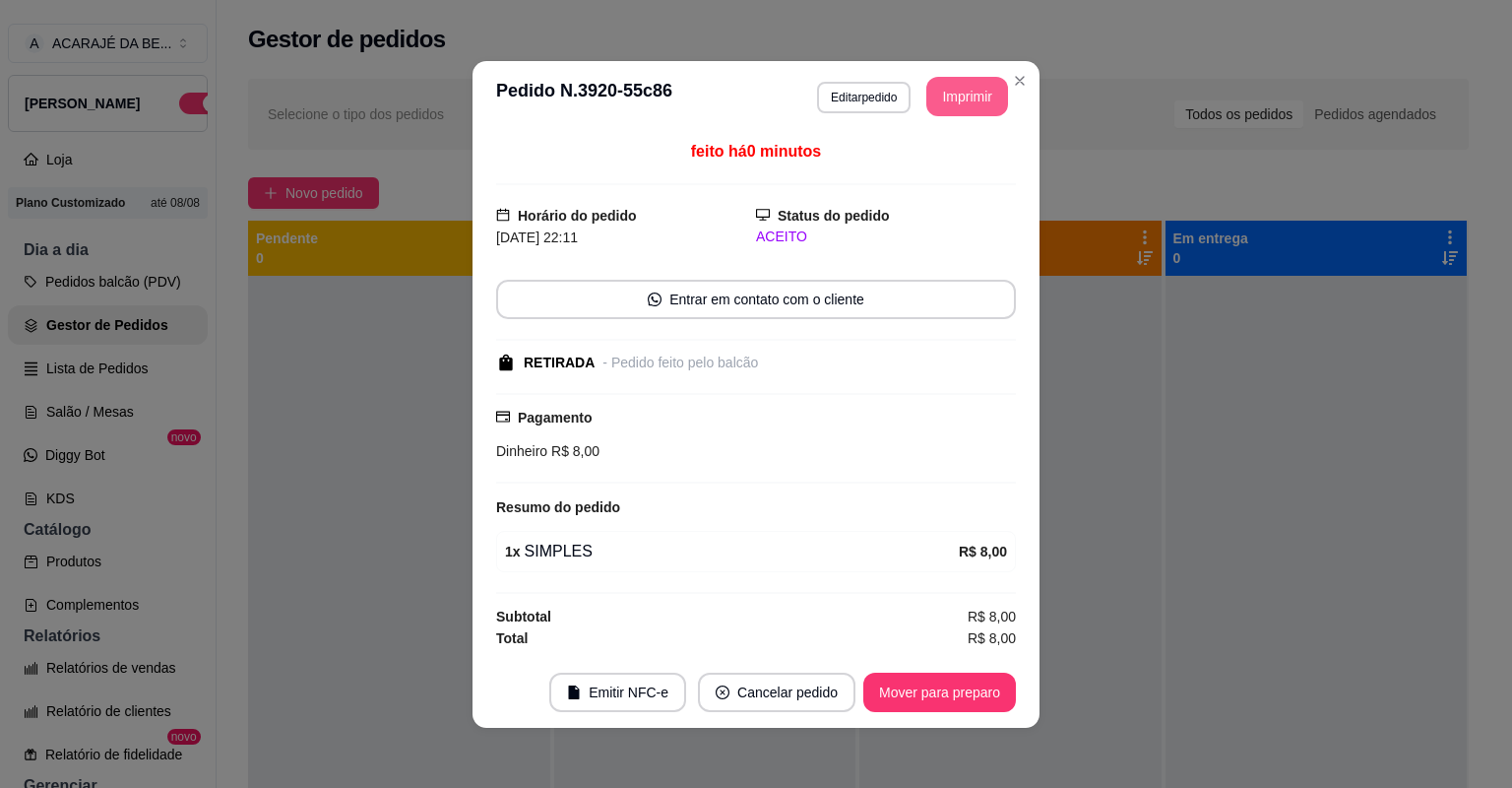click on "Imprimir" at bounding box center (967, 97) 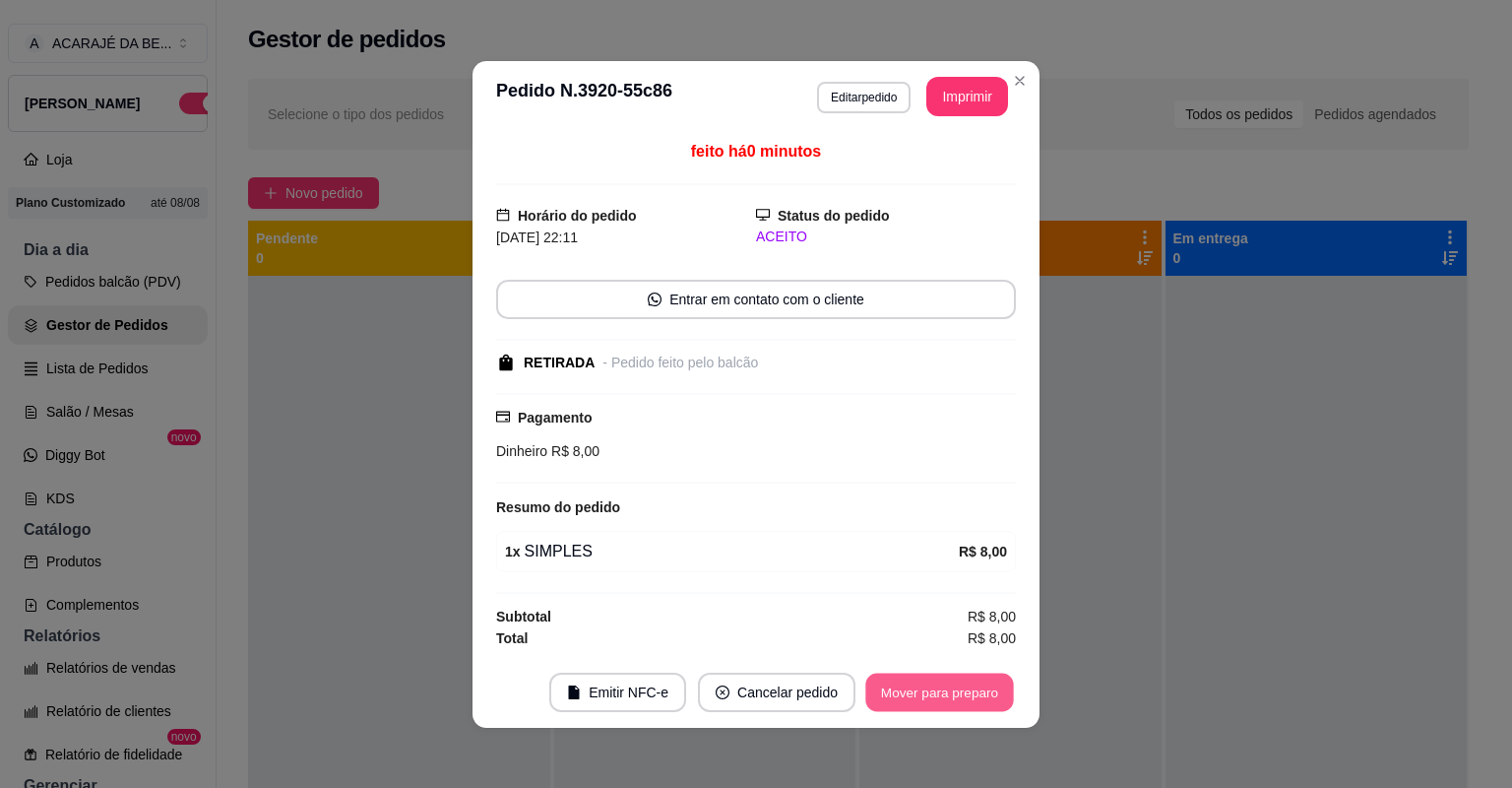 click on "Mover para preparo" at bounding box center (939, 691) 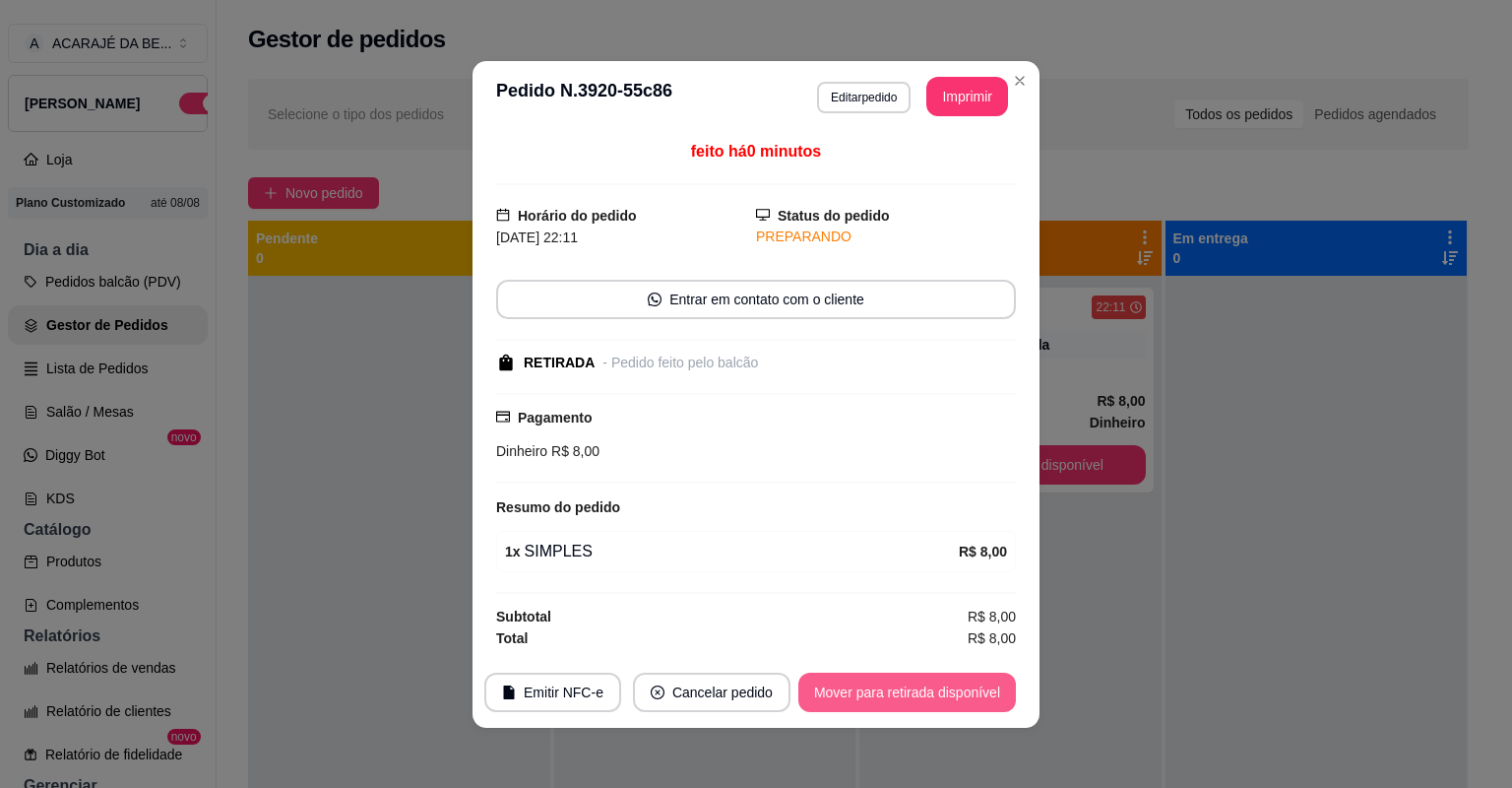 click on "Mover para retirada disponível" at bounding box center (907, 692) 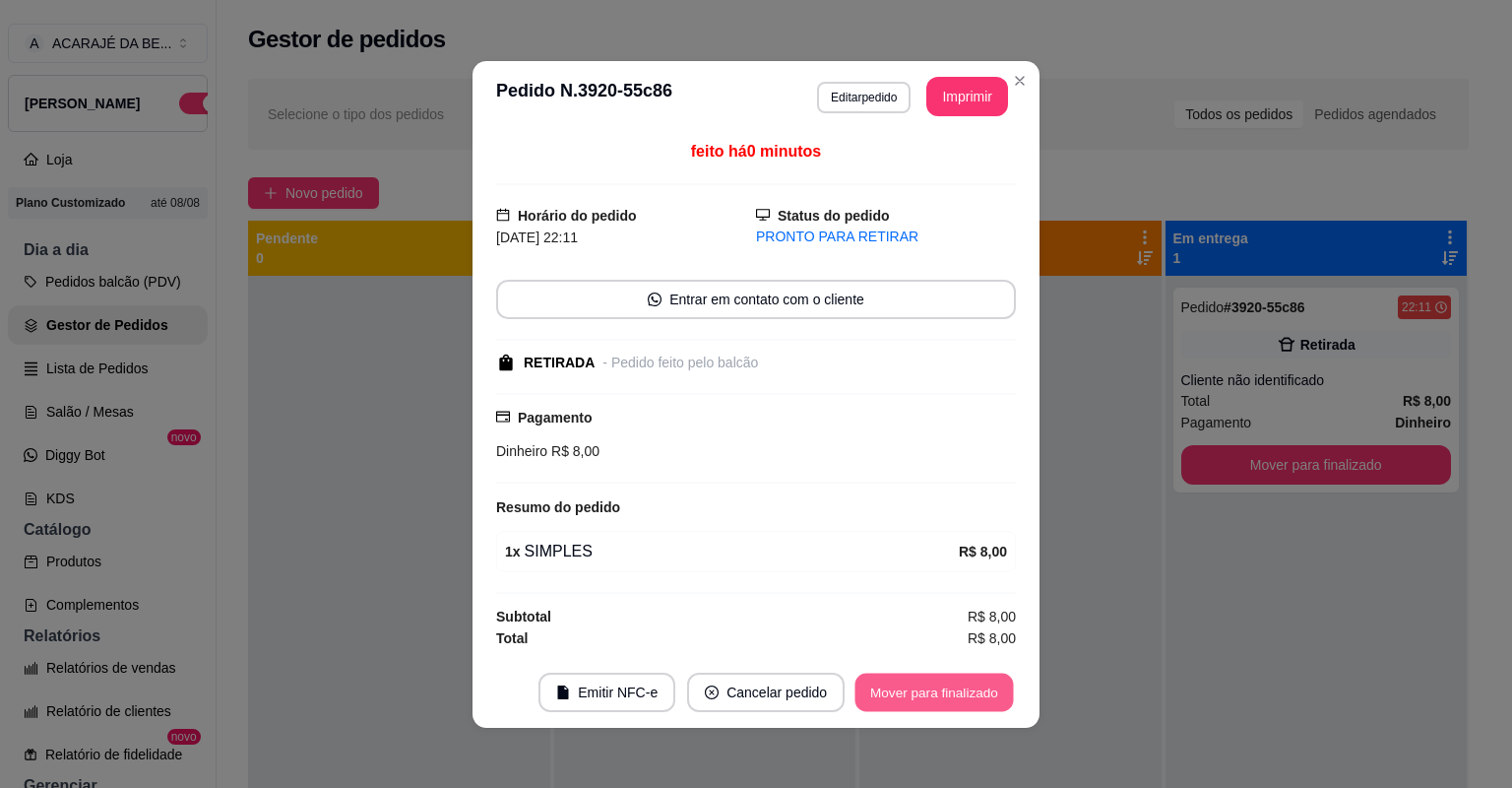 click on "Mover para finalizado" at bounding box center (934, 691) 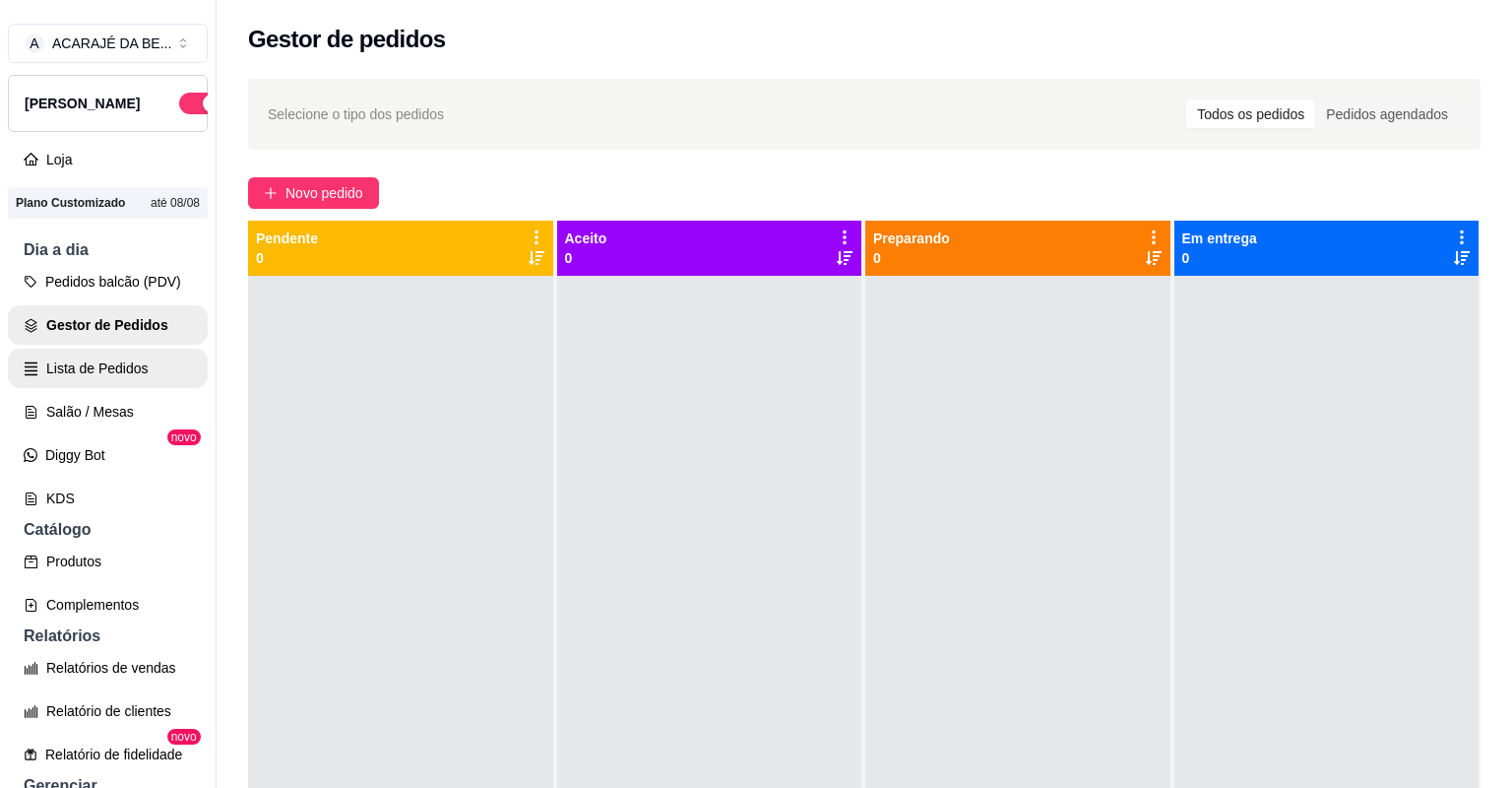 click on "Lista de Pedidos" at bounding box center [107, 368] 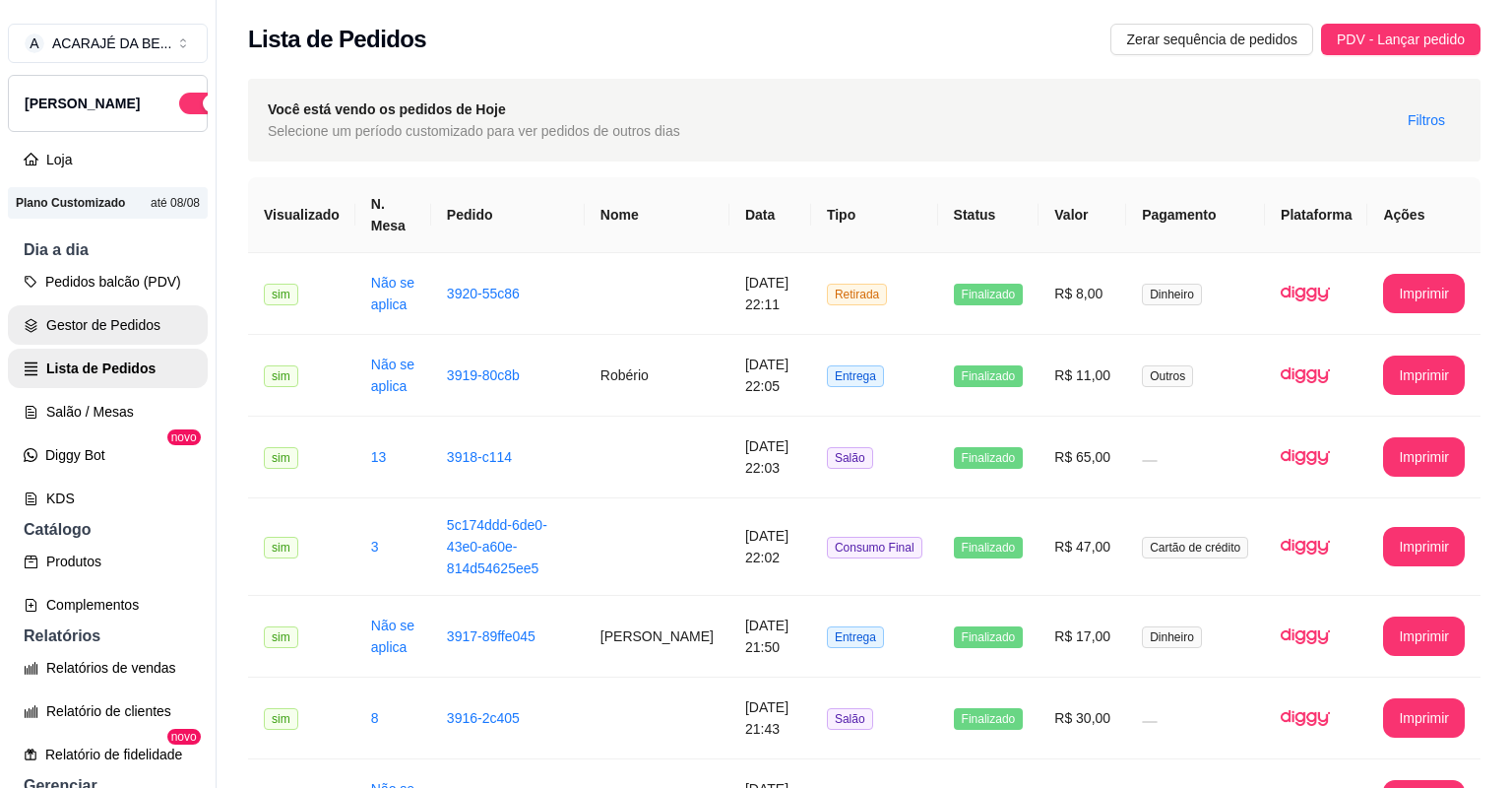 click on "Gestor de Pedidos" at bounding box center (107, 325) 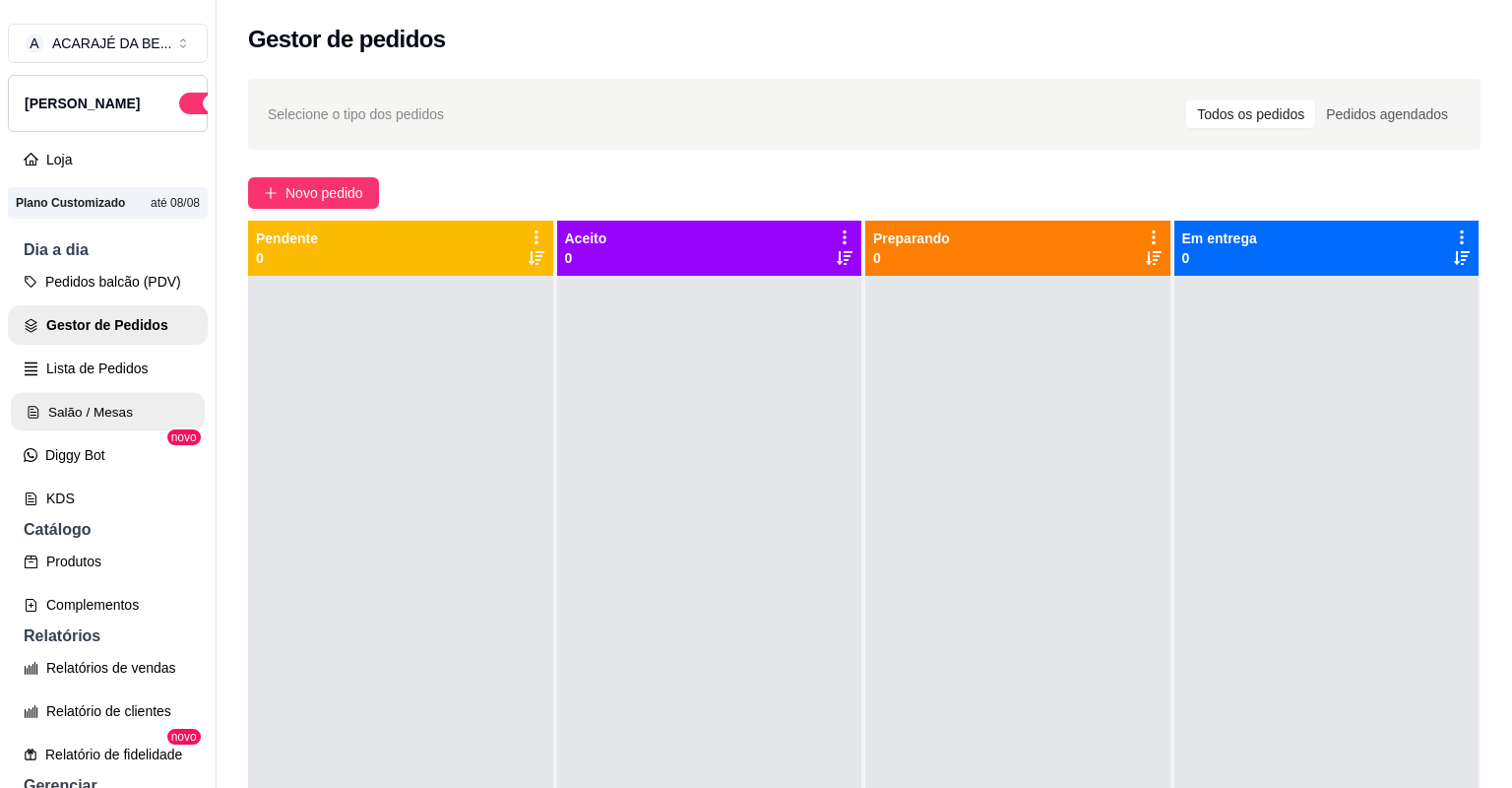 click on "Salão / Mesas" at bounding box center [107, 412] 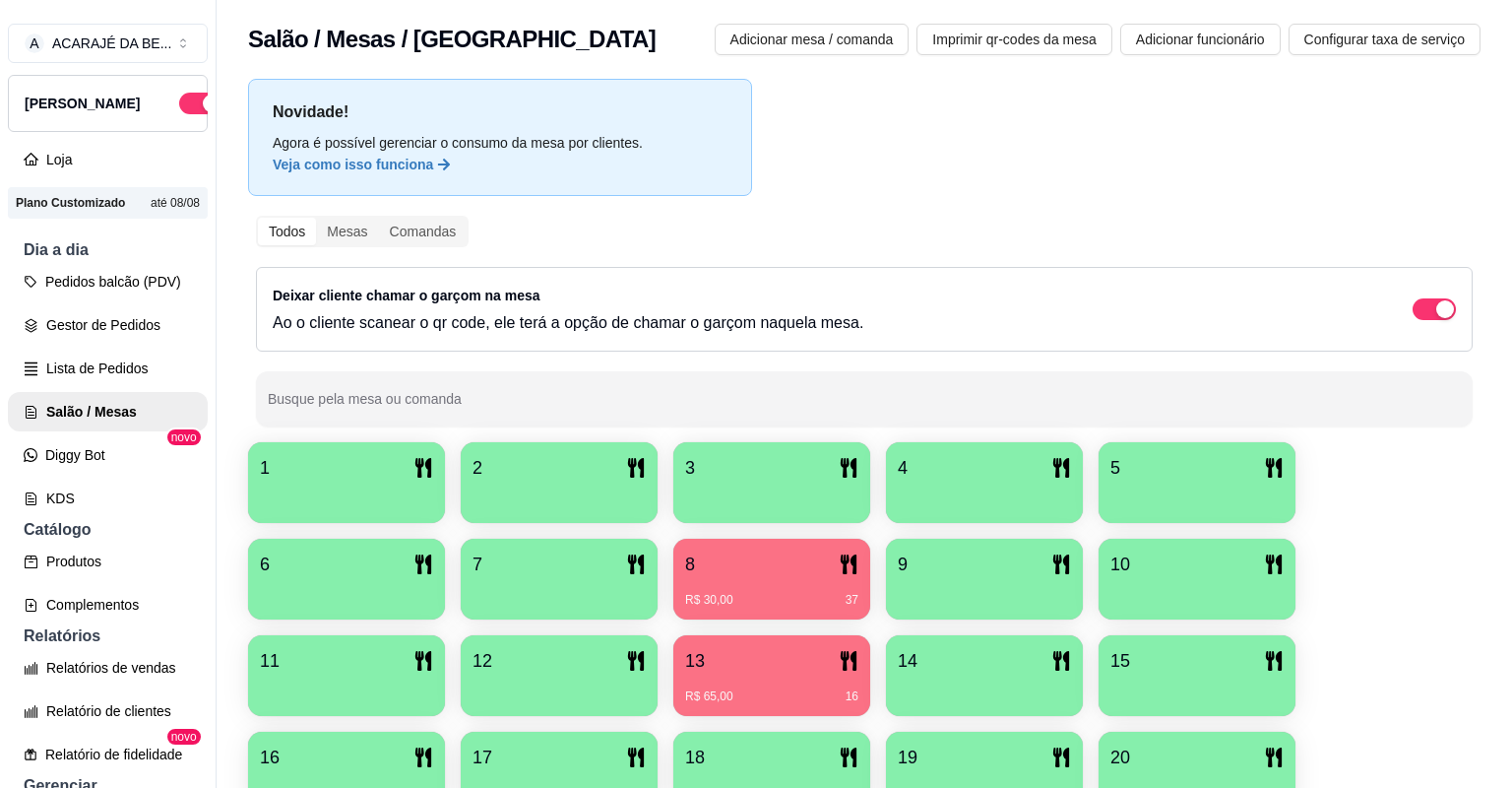 click on "13" at bounding box center [772, 661] 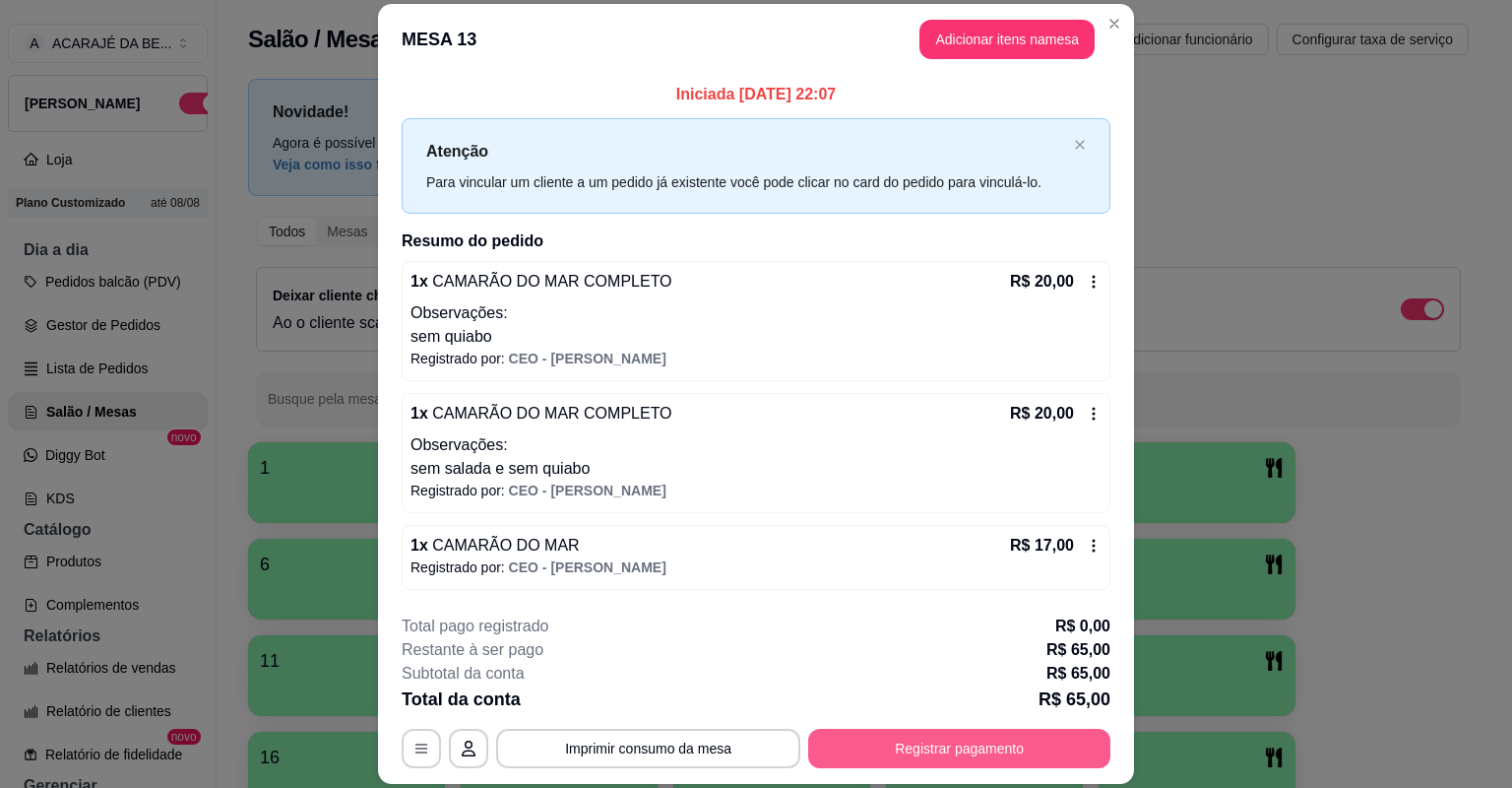 click on "Registrar pagamento" at bounding box center [959, 749] 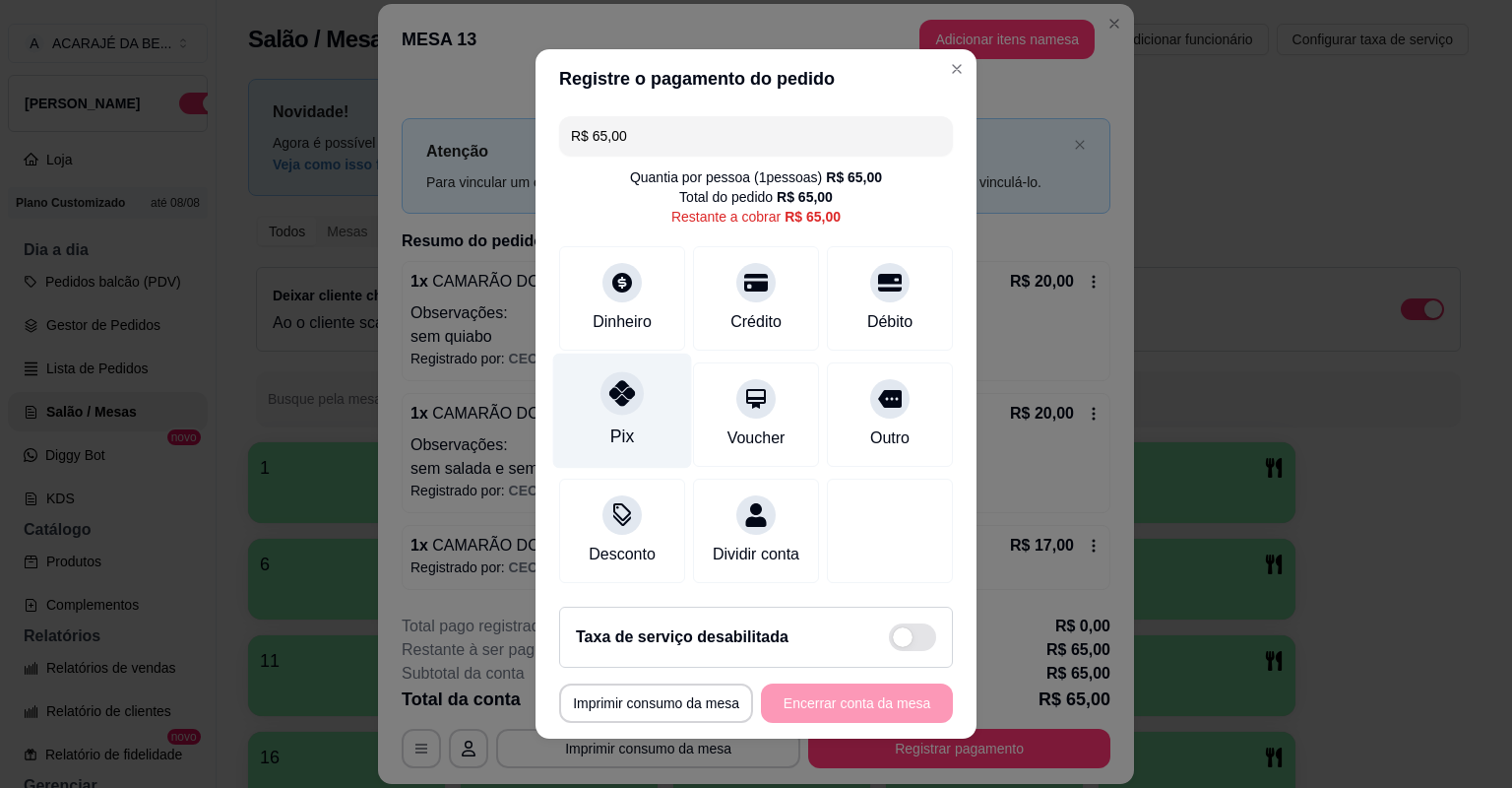 click on "Pix" at bounding box center (622, 411) 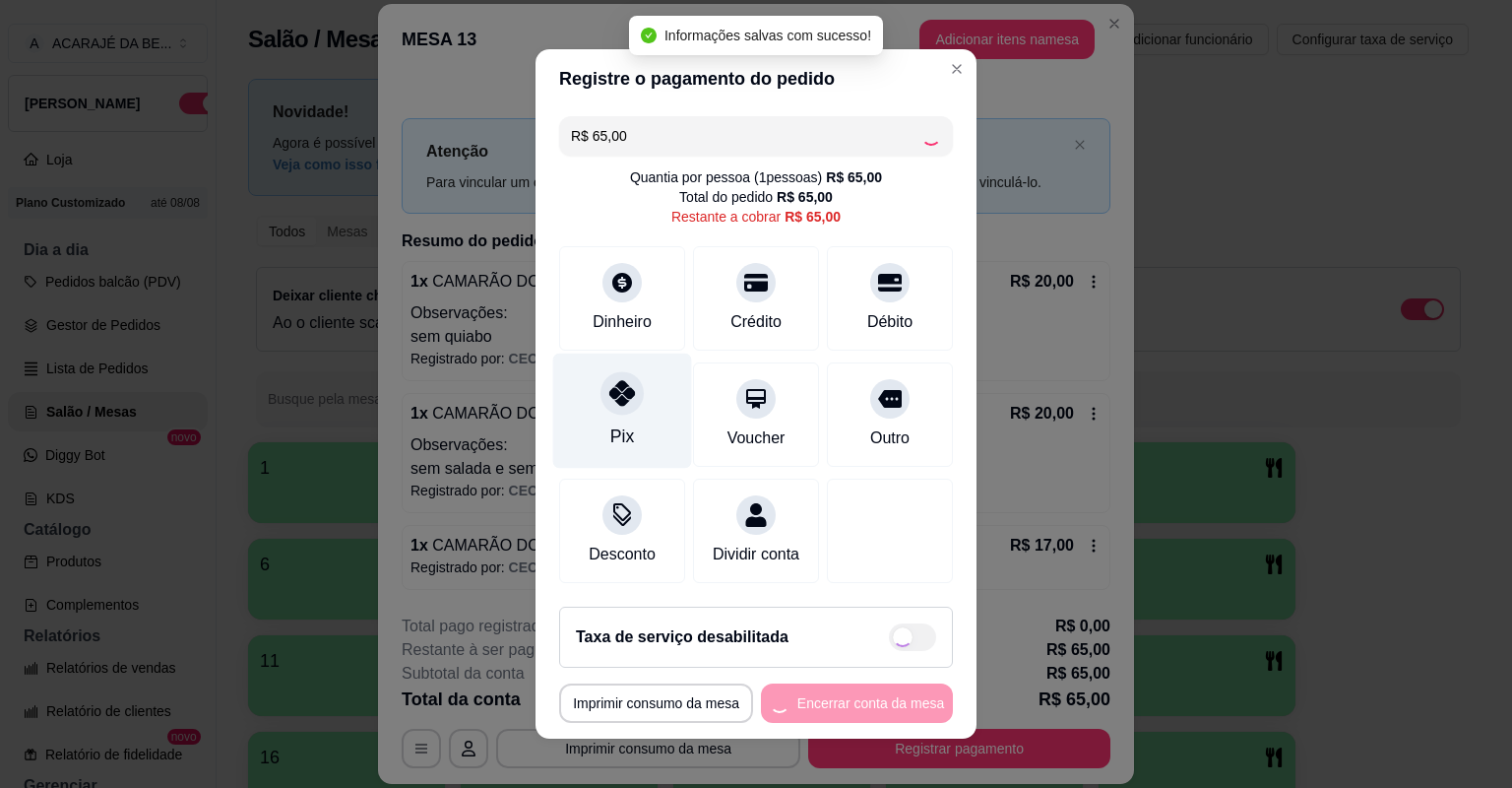 type on "R$ 0,00" 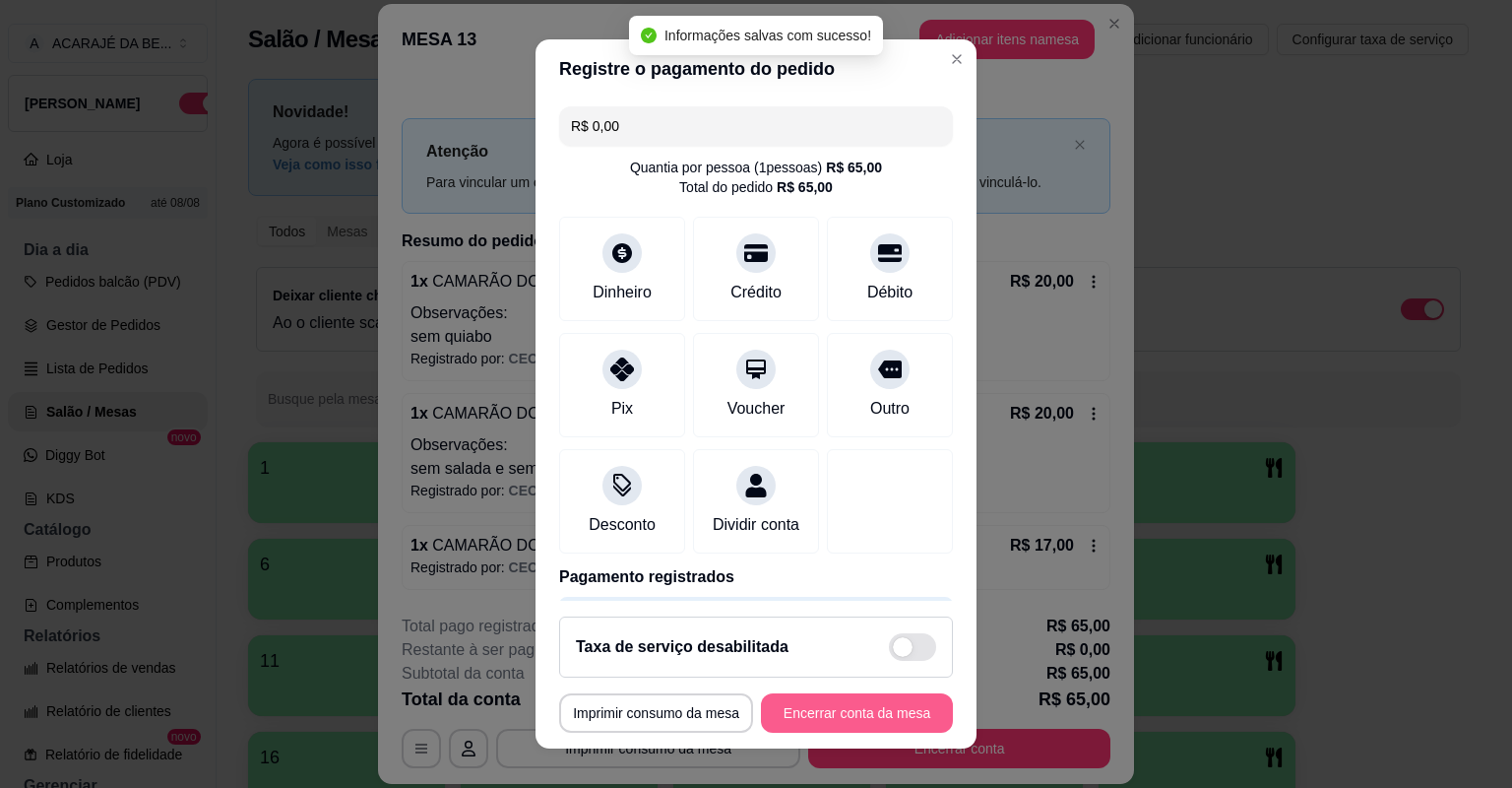 click on "Encerrar conta da mesa" at bounding box center (856, 713) 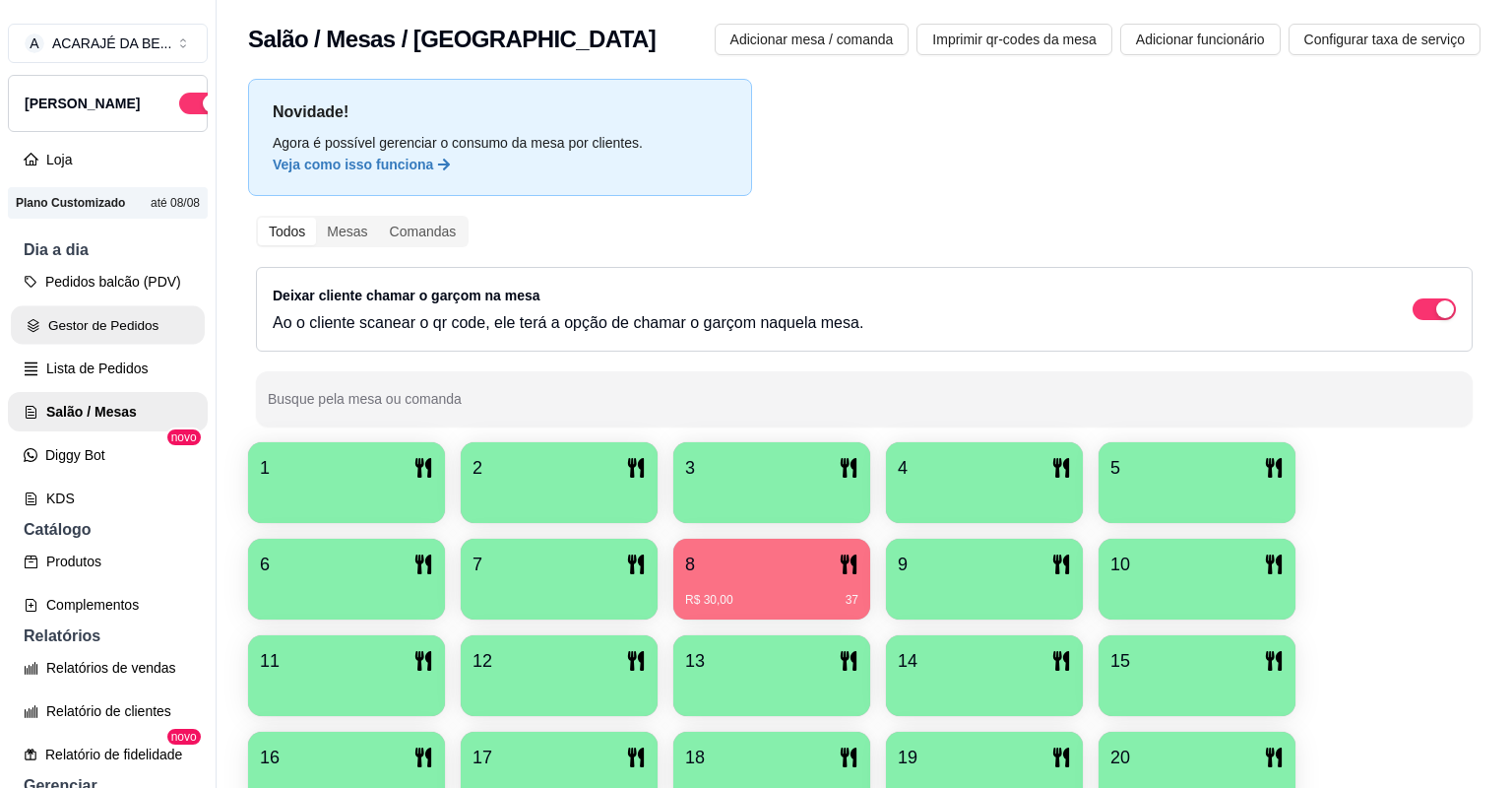 click on "Gestor de Pedidos" at bounding box center (107, 325) 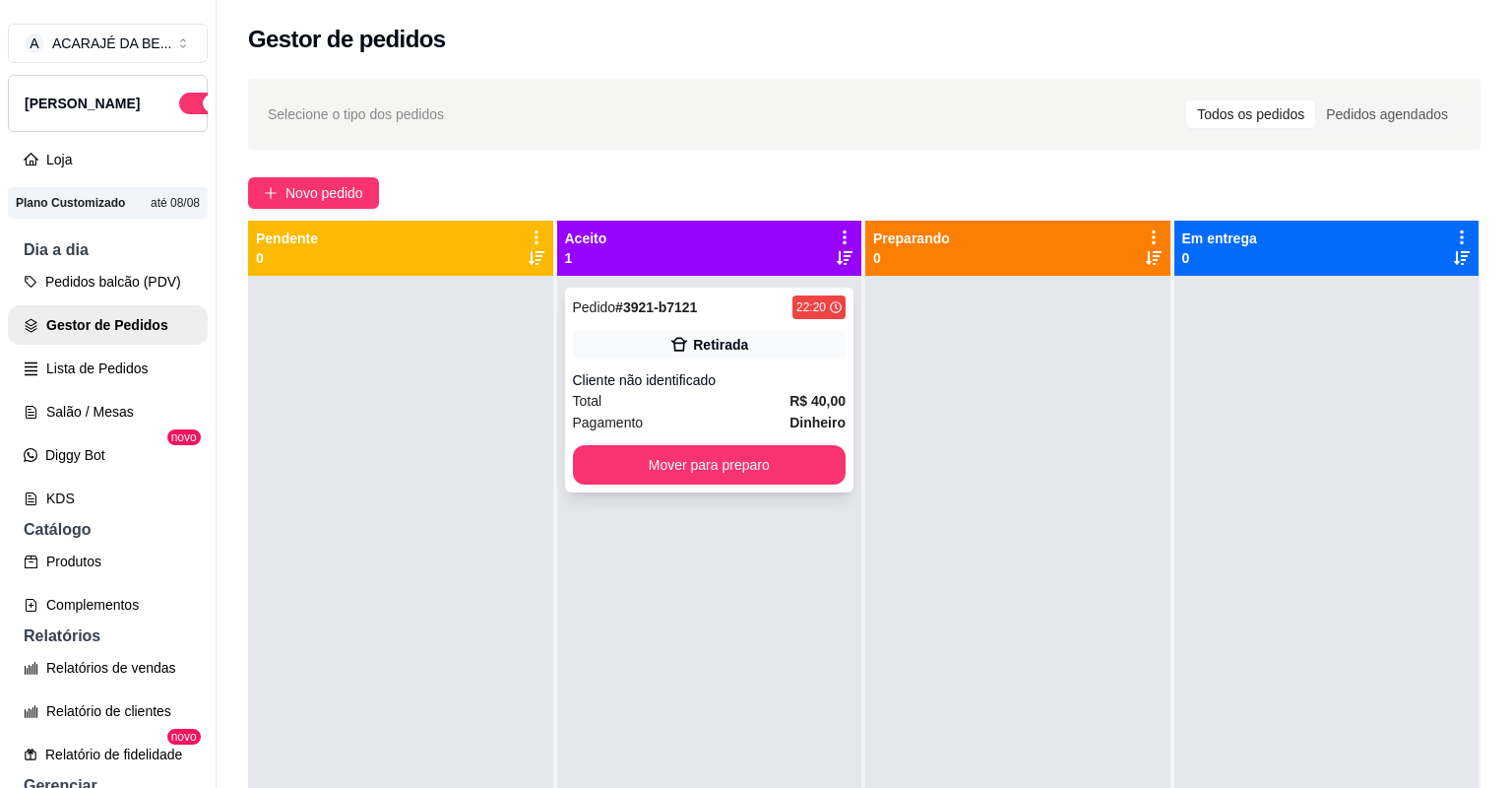 click on "Total R$ 40,00" at bounding box center (710, 401) 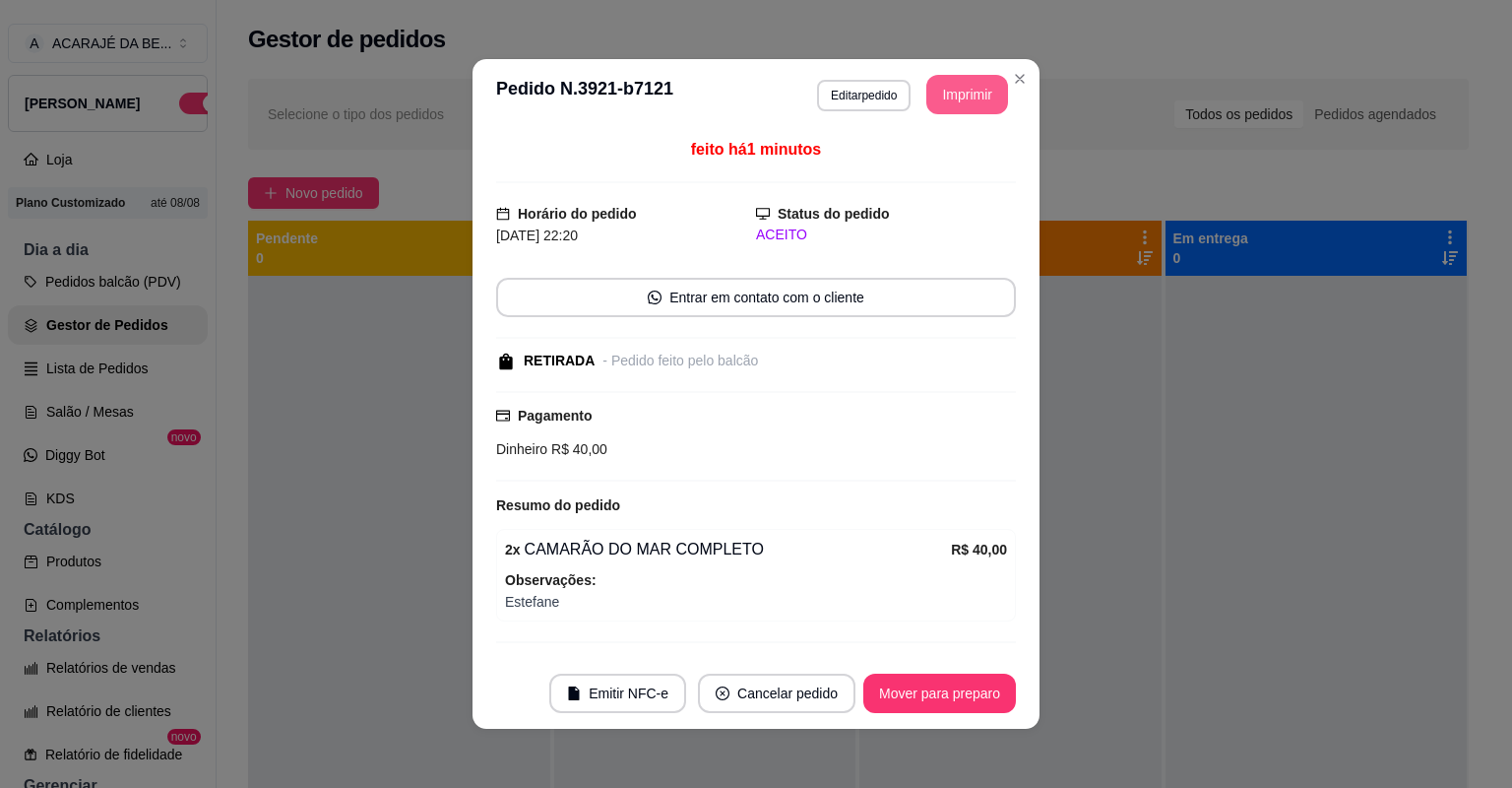 click on "Imprimir" at bounding box center [967, 95] 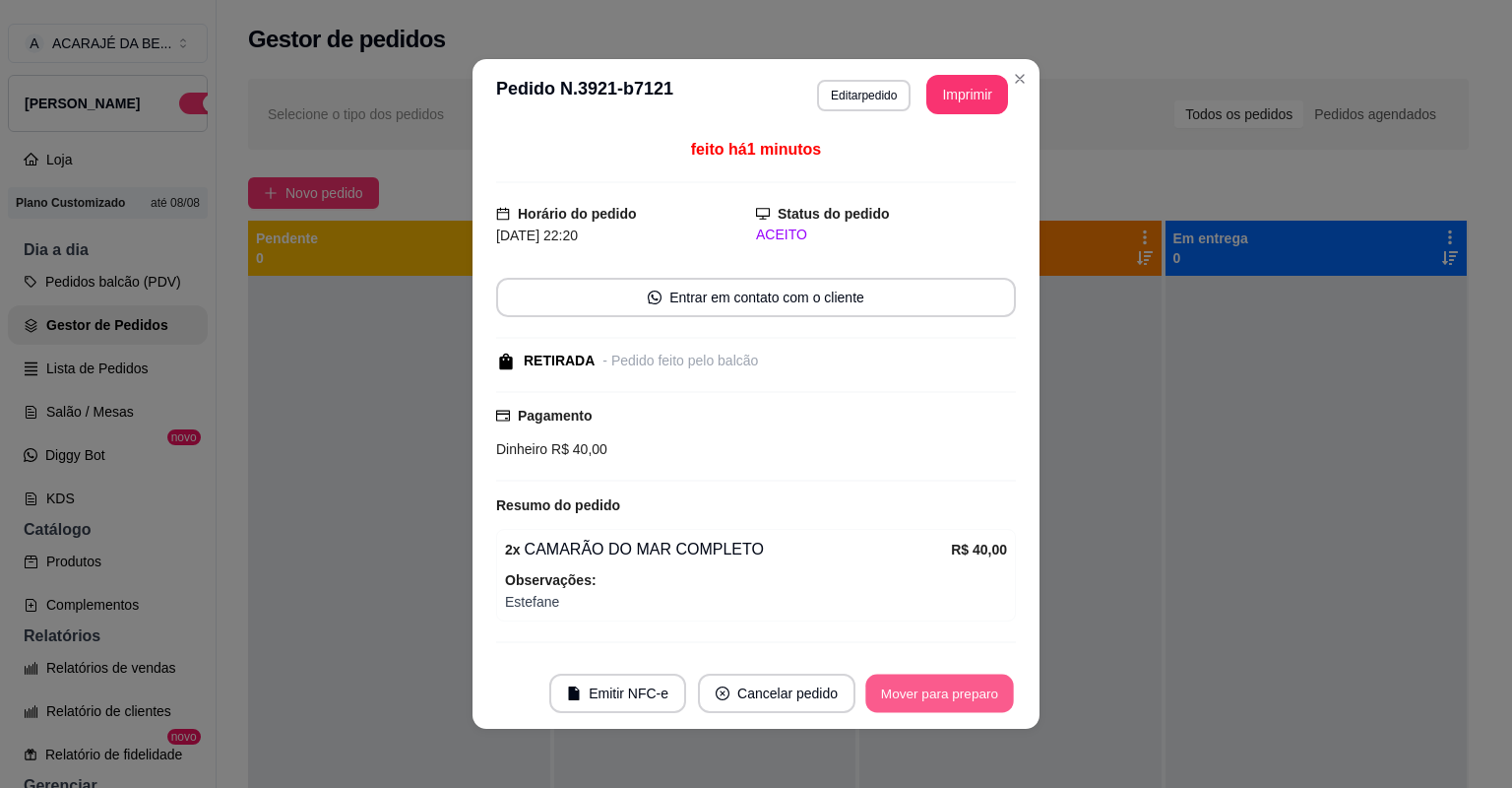 click on "Mover para preparo" at bounding box center (939, 693) 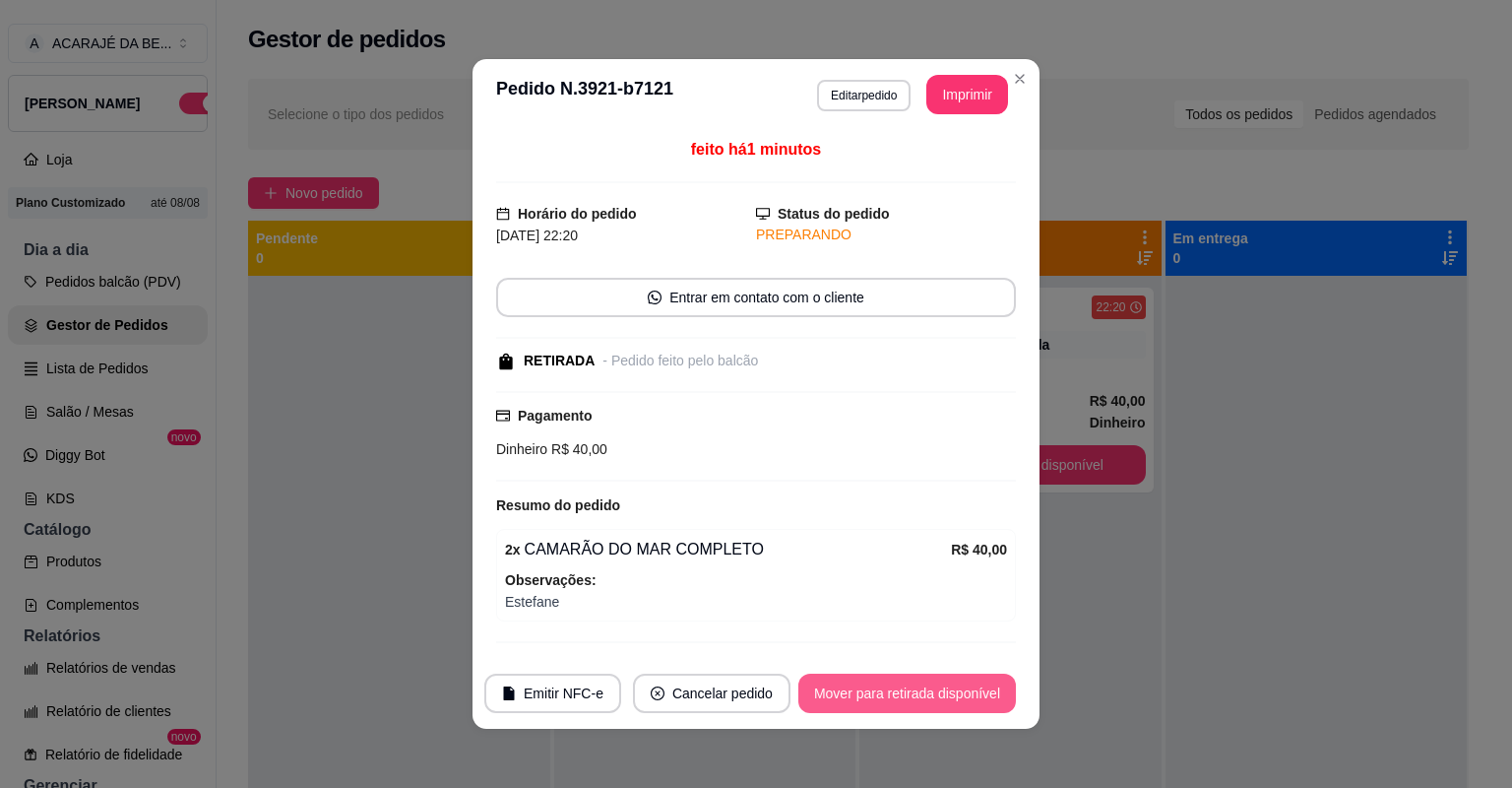 click on "Mover para retirada disponível" at bounding box center (907, 693) 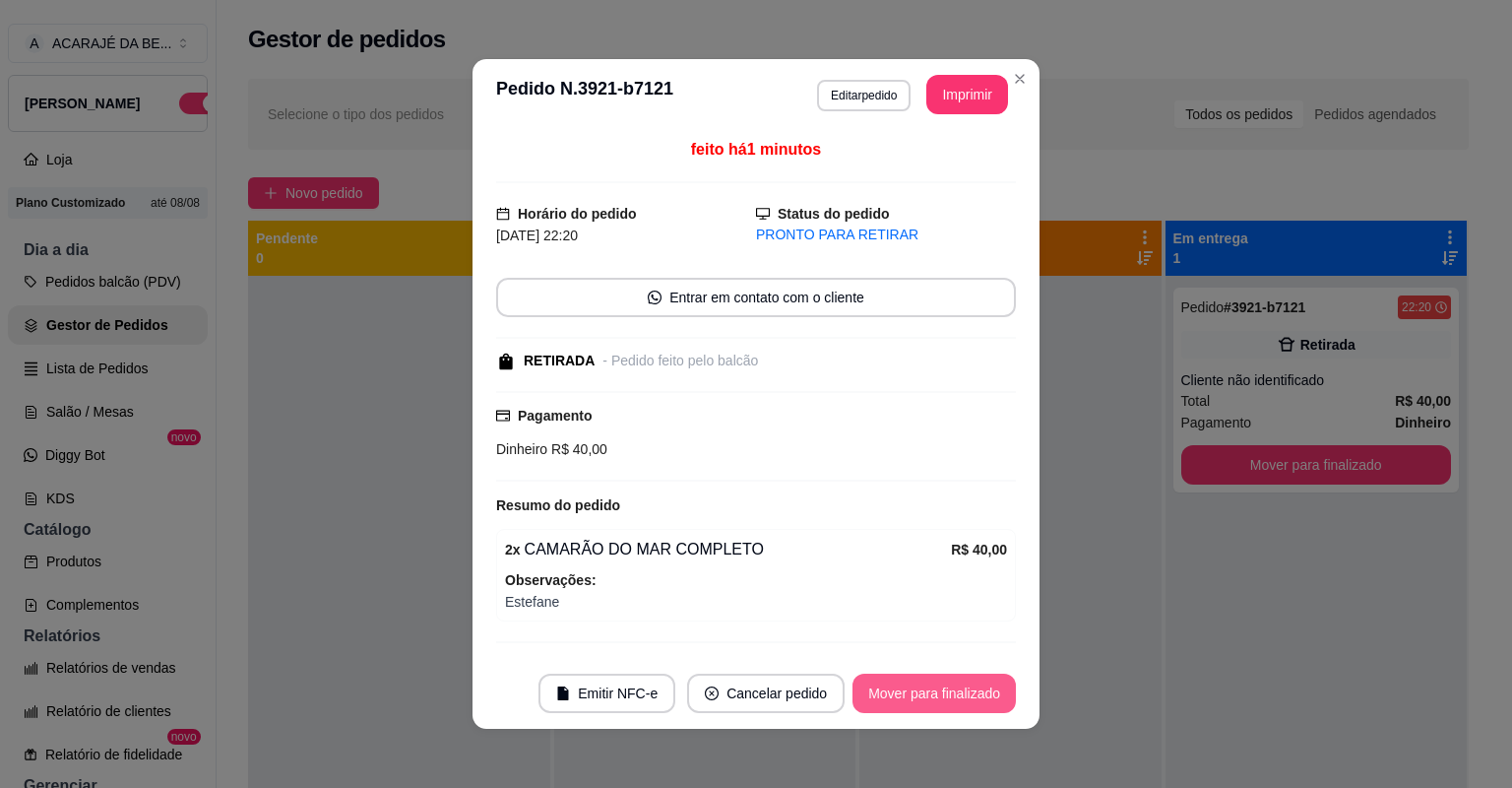 click on "Mover para finalizado" at bounding box center (934, 693) 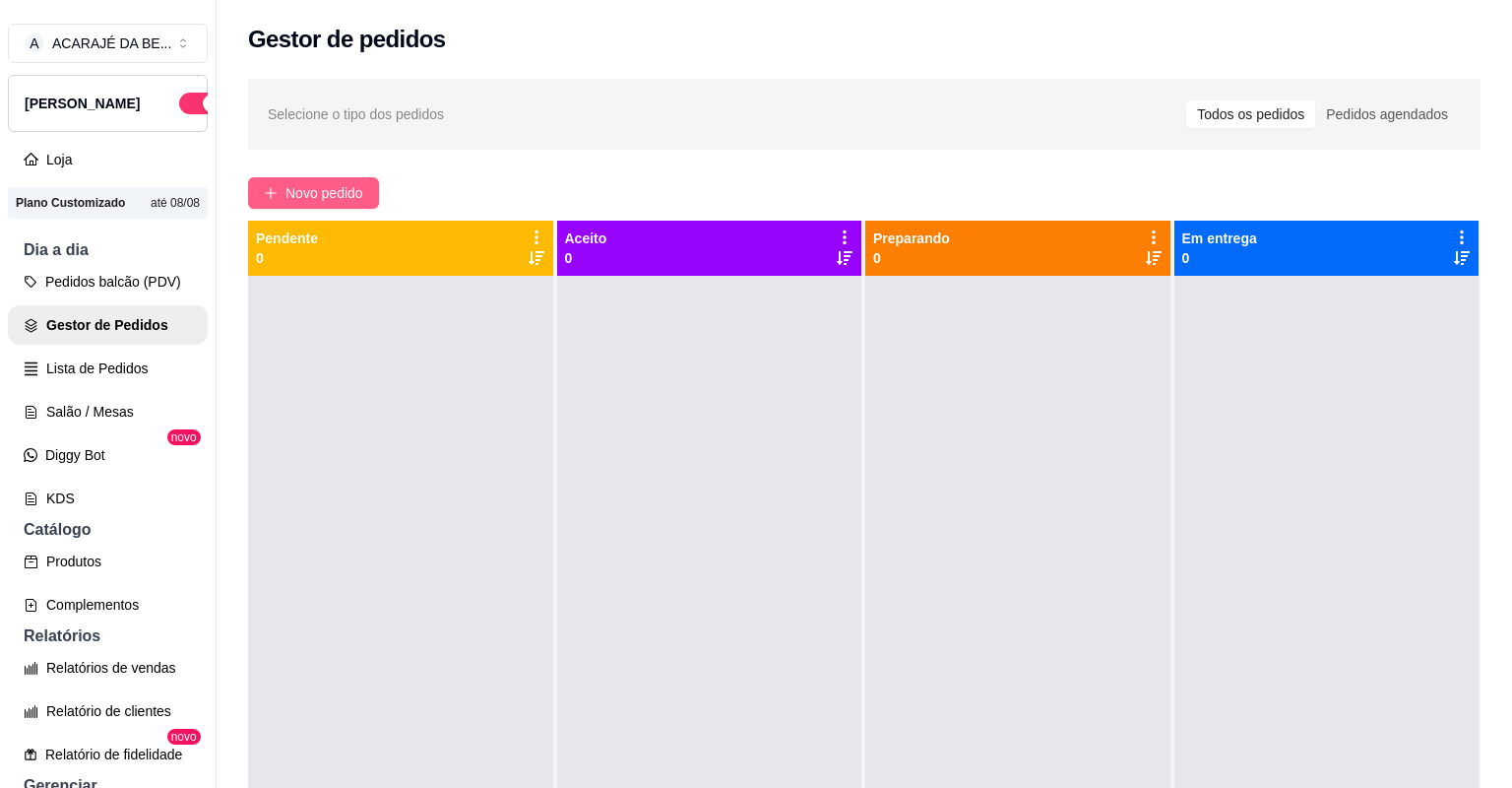 click on "Novo pedido" at bounding box center [324, 193] 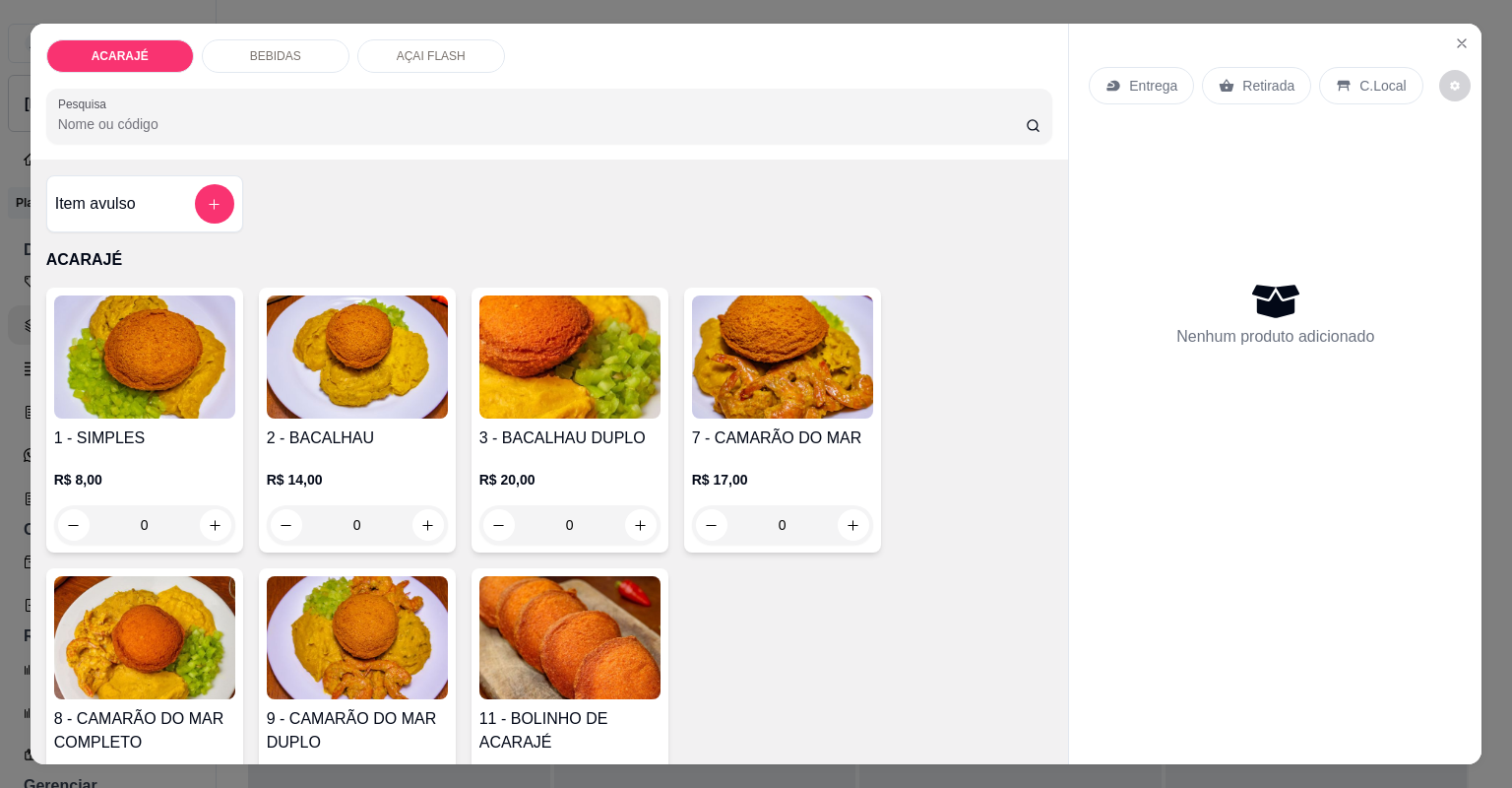 click at bounding box center [641, 829] 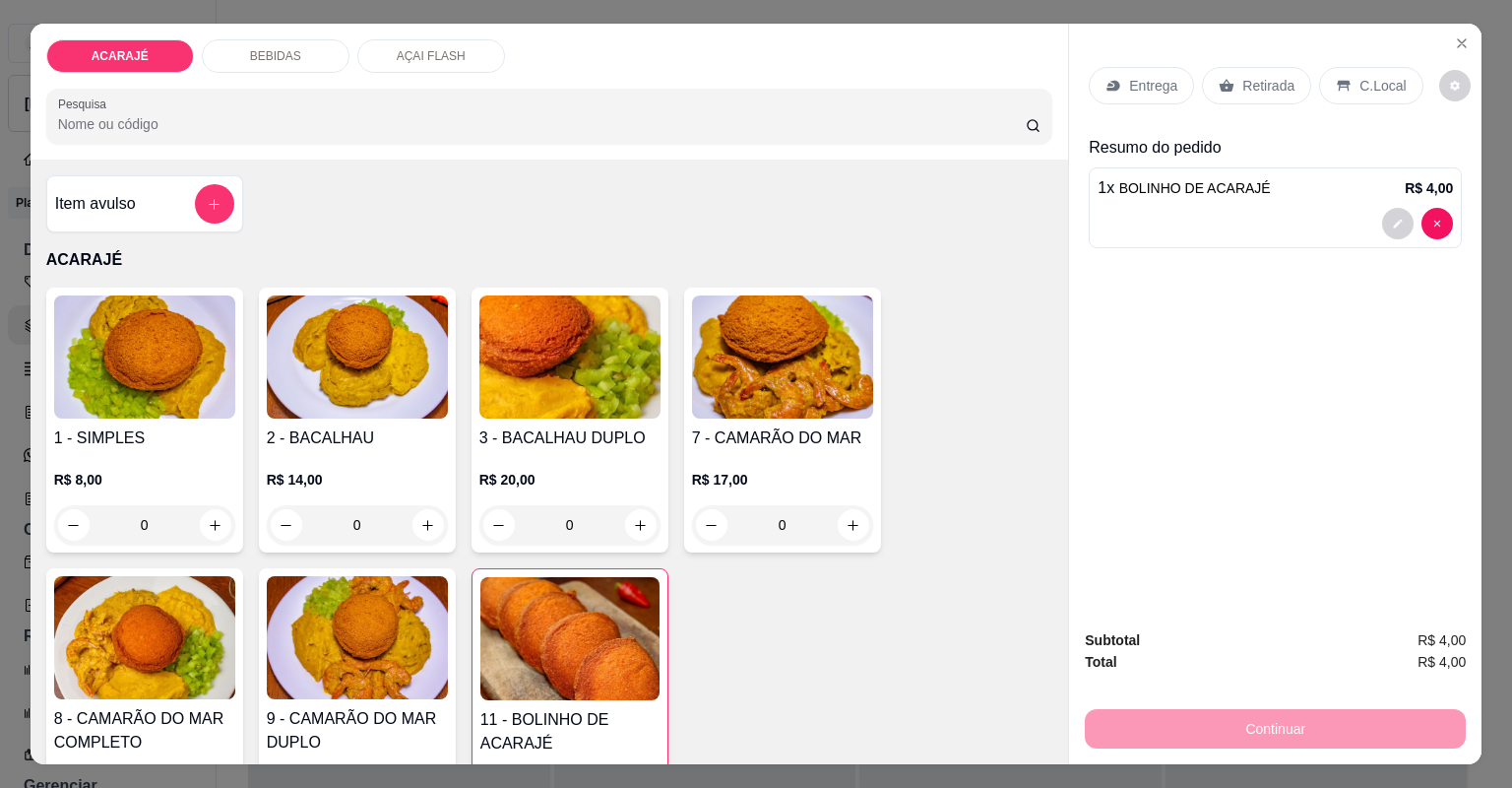 click 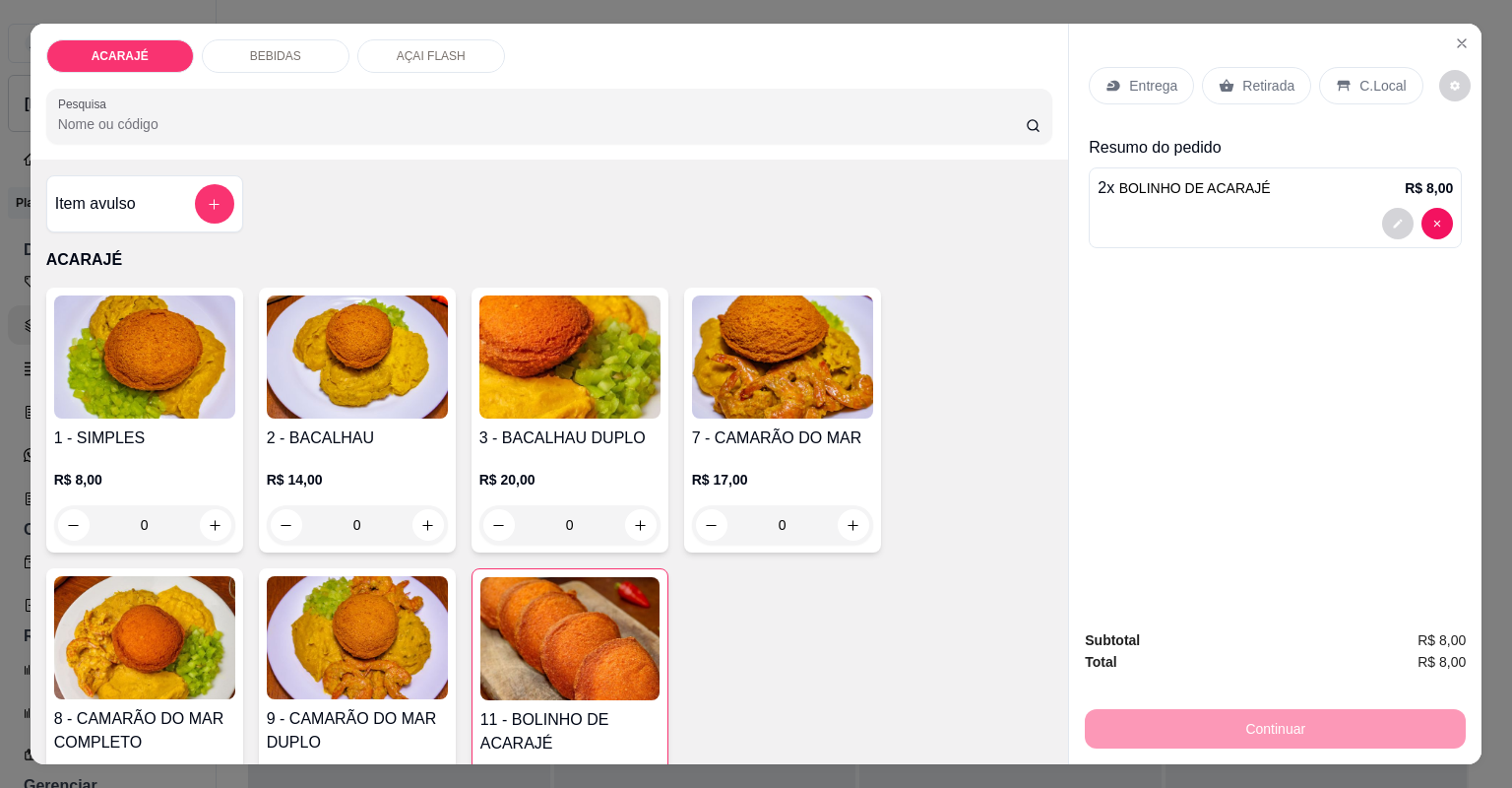 click on "Retirada" at bounding box center (1268, 86) 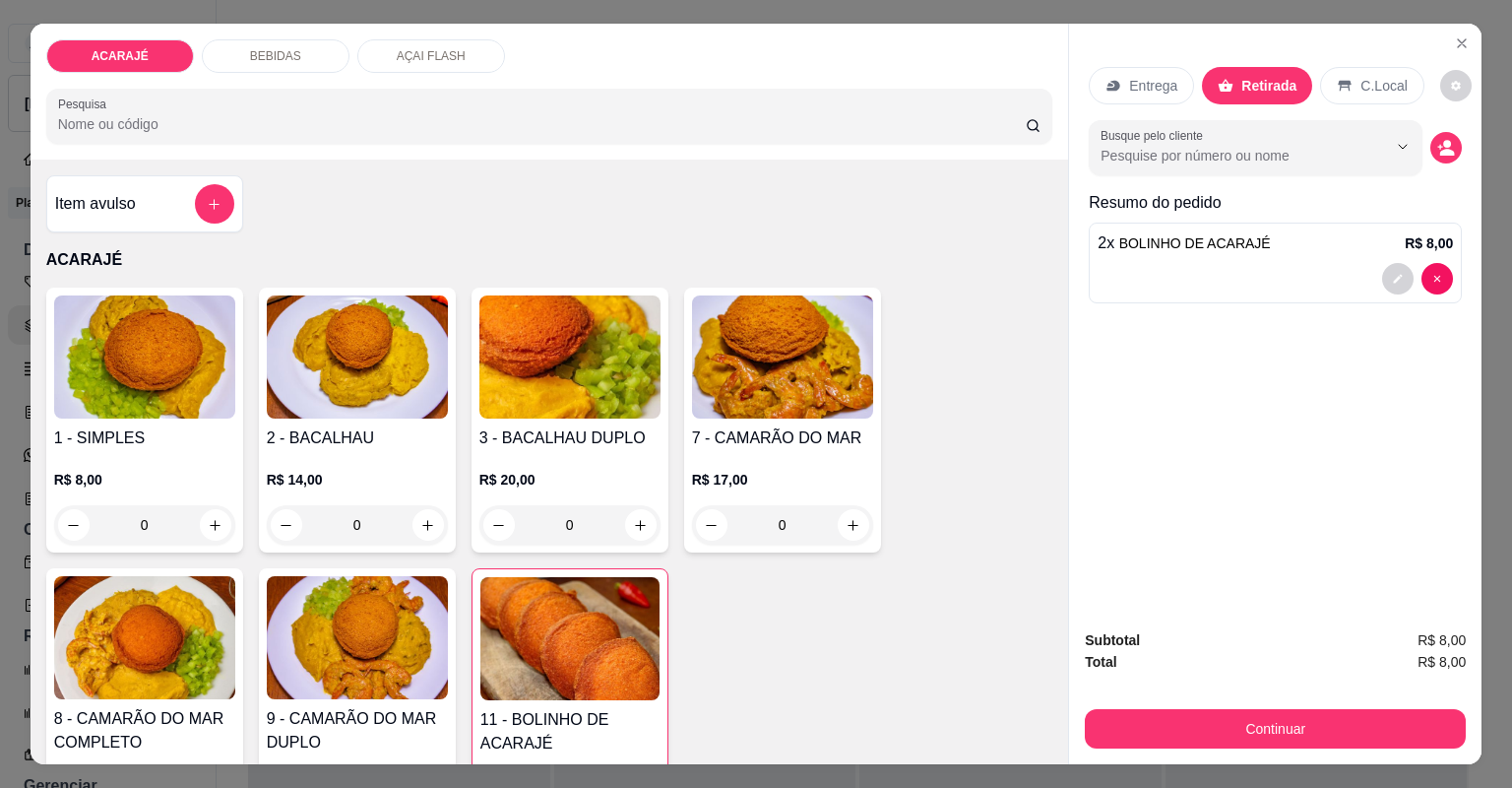 drag, startPoint x: 1131, startPoint y: 707, endPoint x: 1137, endPoint y: 732, distance: 25.70992 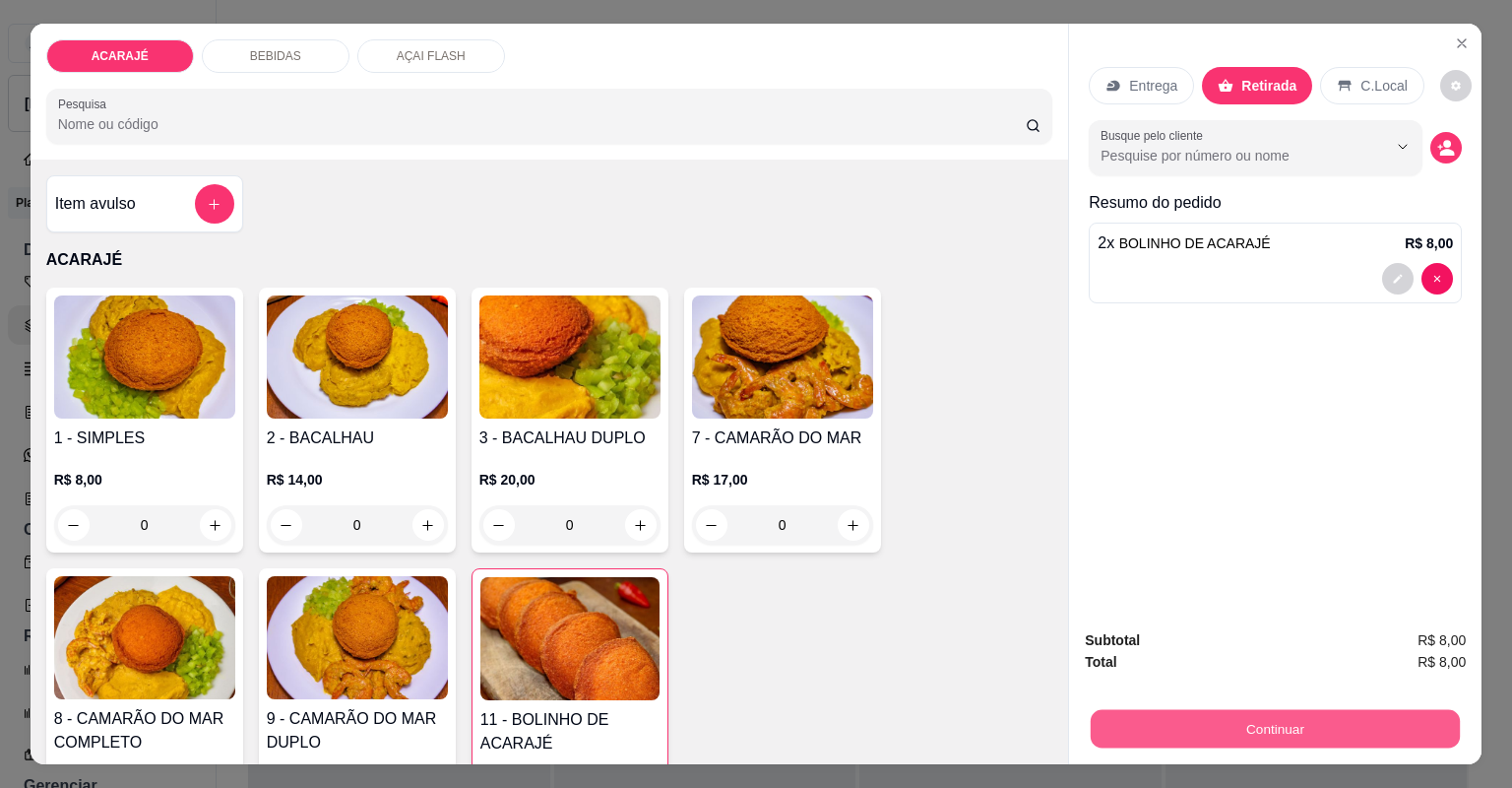 click on "Continuar" at bounding box center (1275, 729) 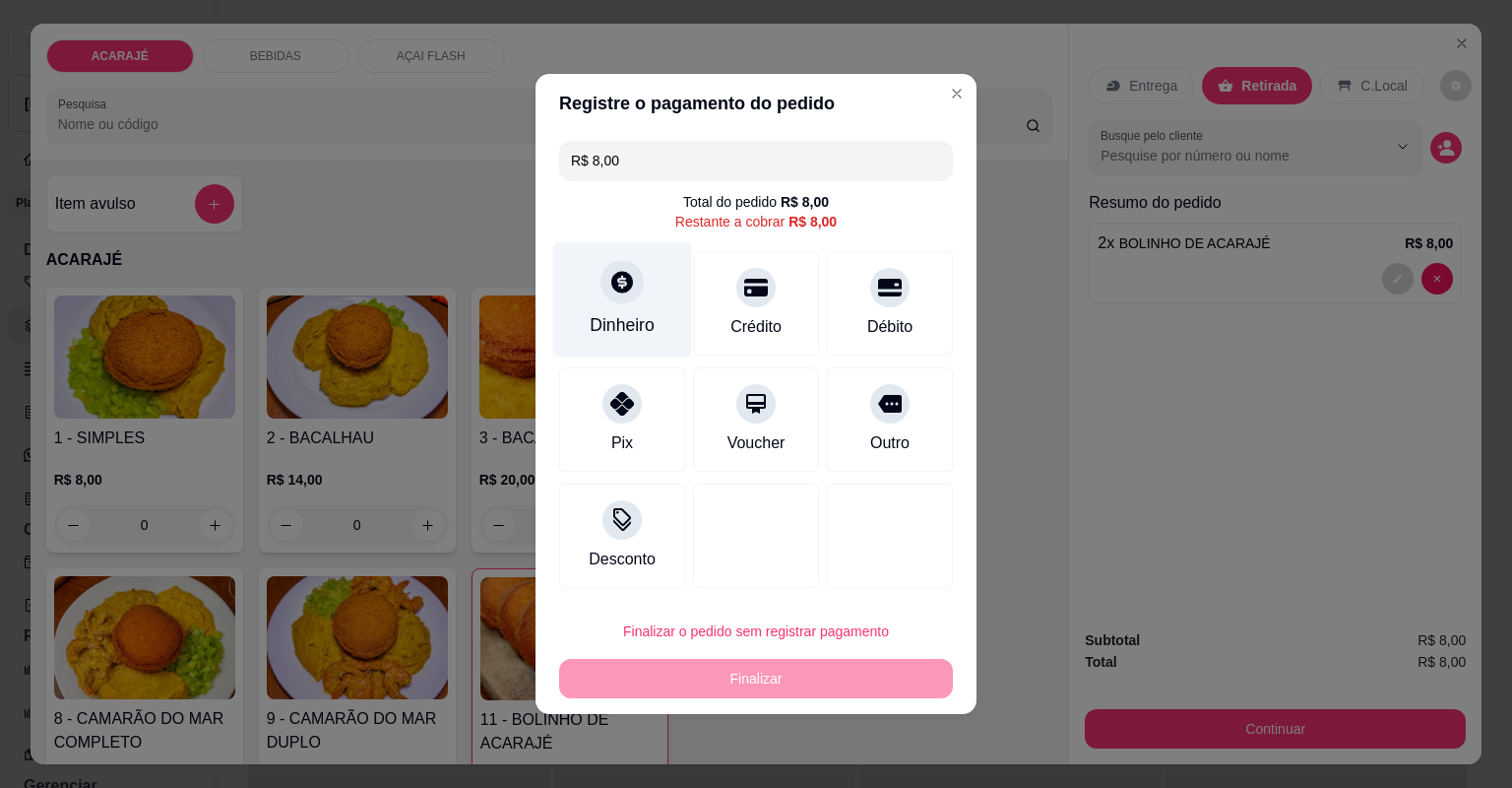 click on "Dinheiro" at bounding box center [622, 299] 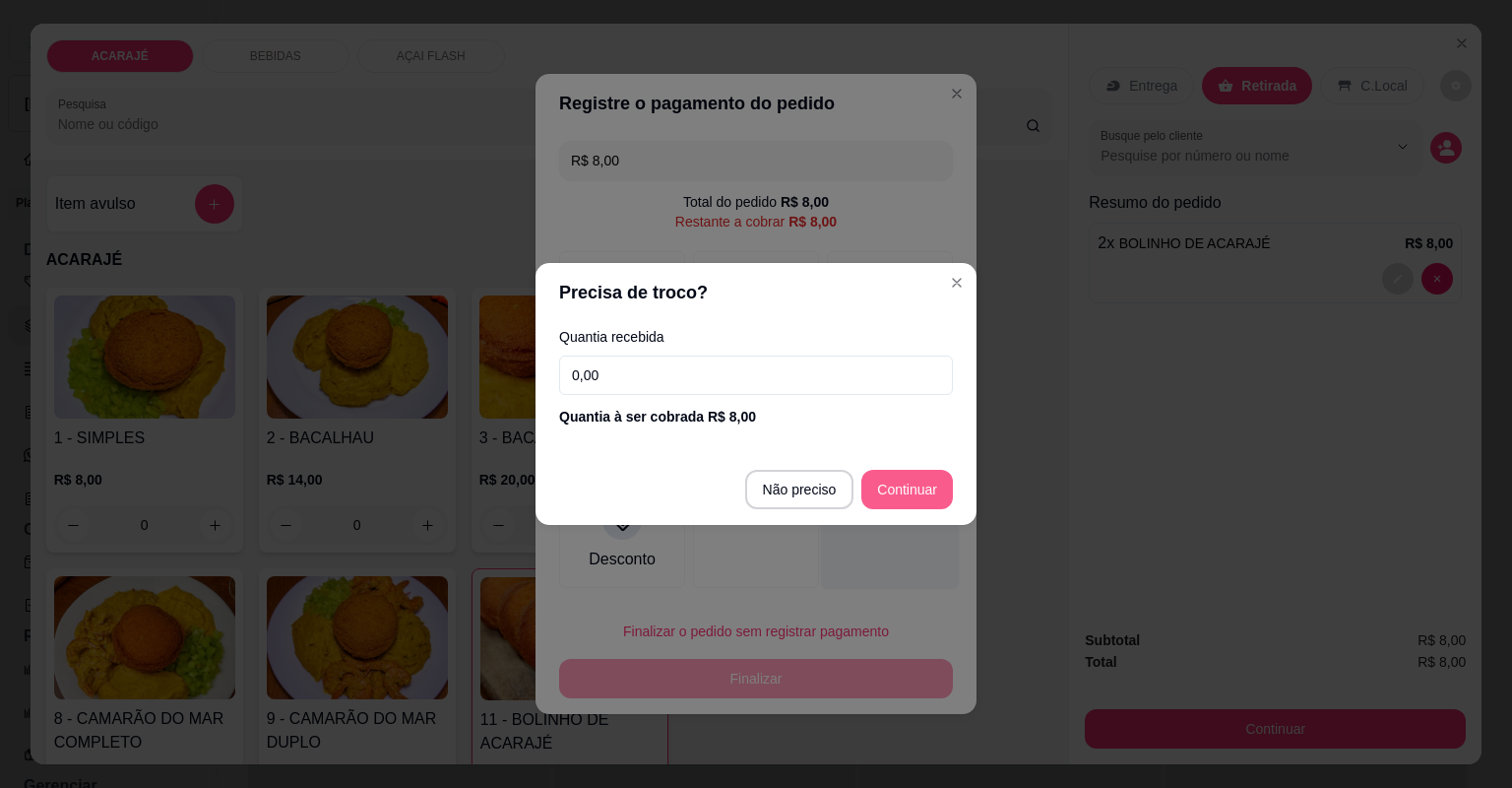type on "R$ 0,00" 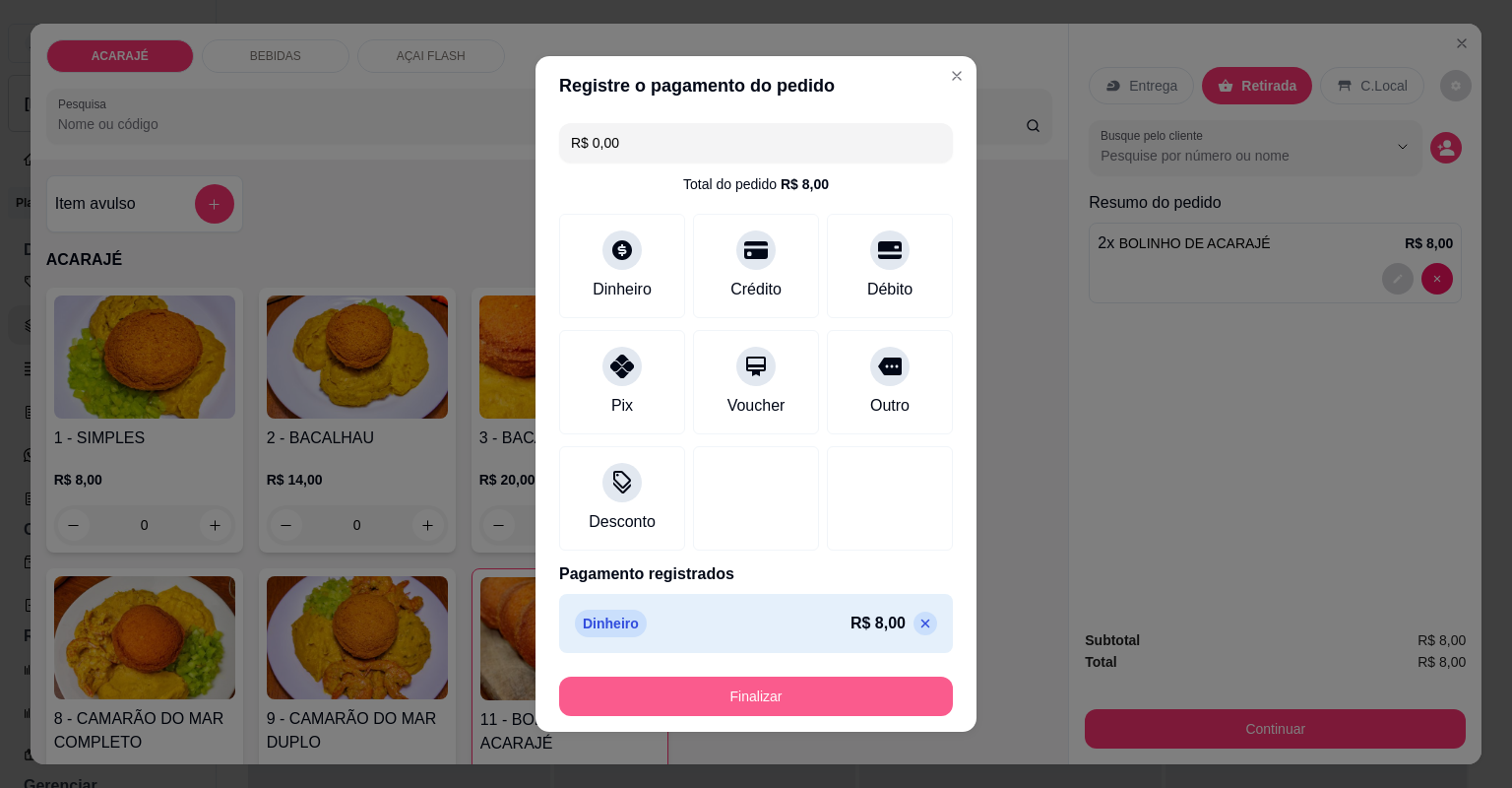 click on "Finalizar" at bounding box center [756, 696] 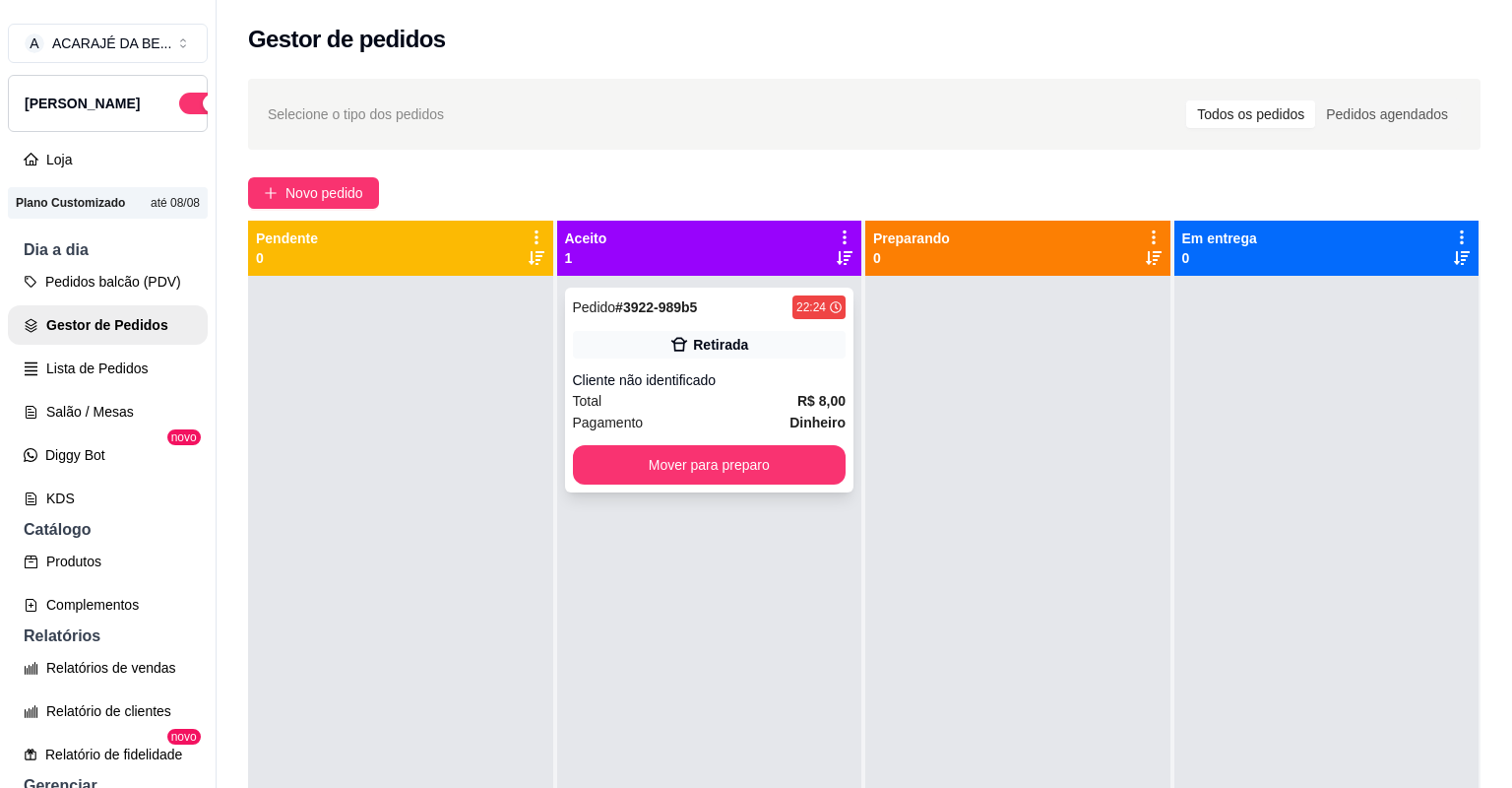 click on "Pagamento Dinheiro" at bounding box center (710, 423) 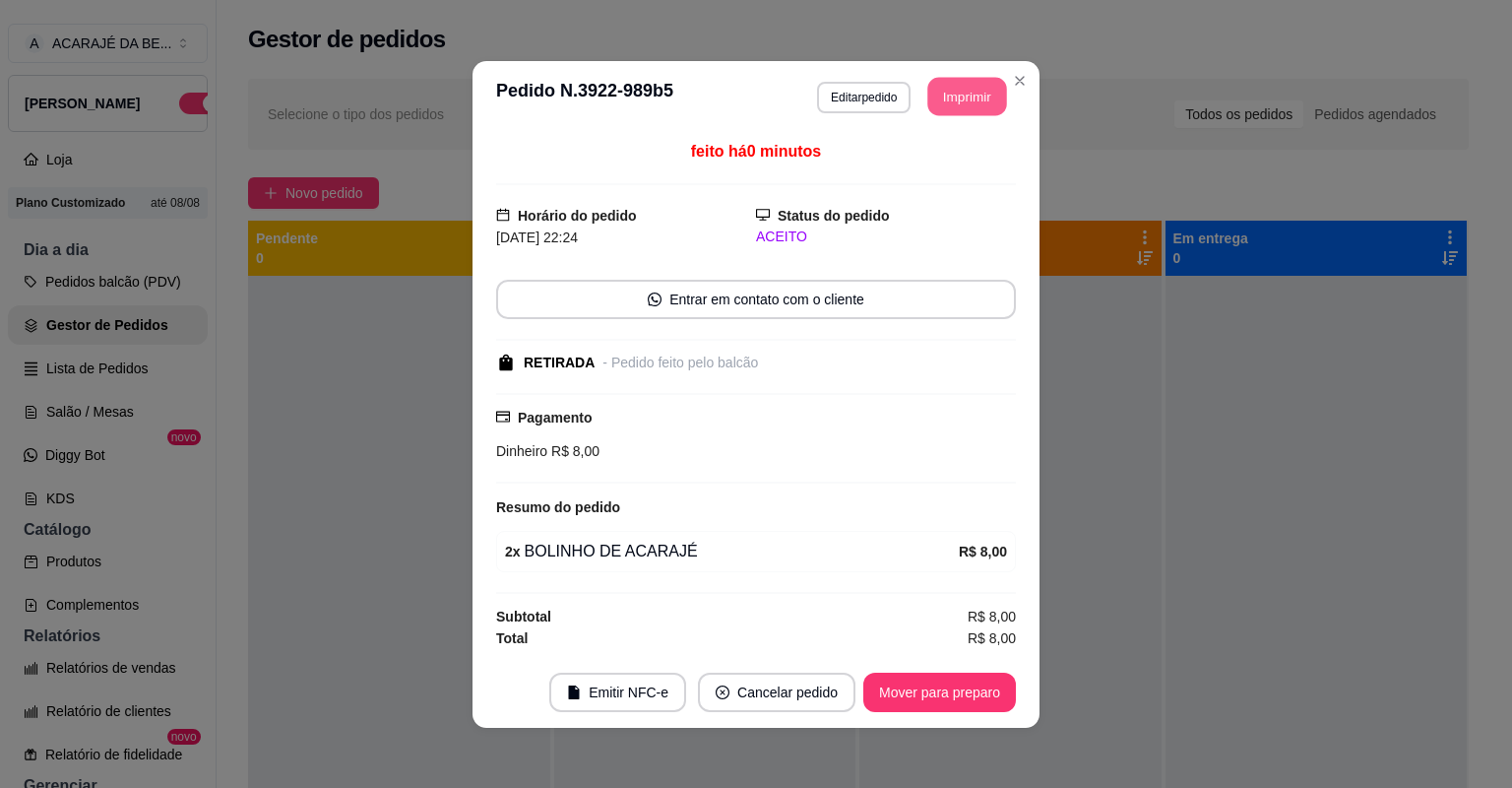 click on "Imprimir" at bounding box center (968, 96) 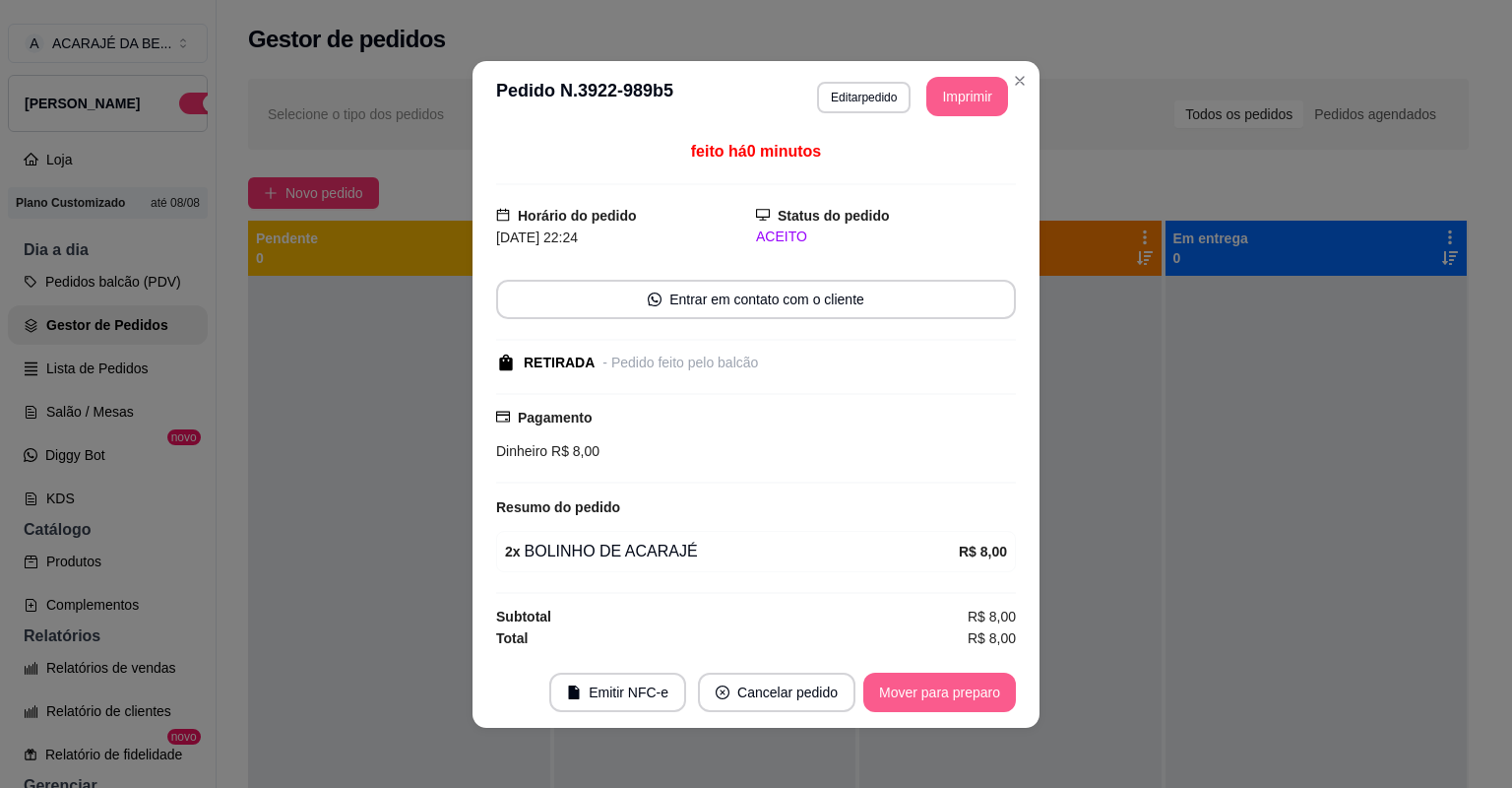 click on "Mover para preparo" at bounding box center [939, 692] 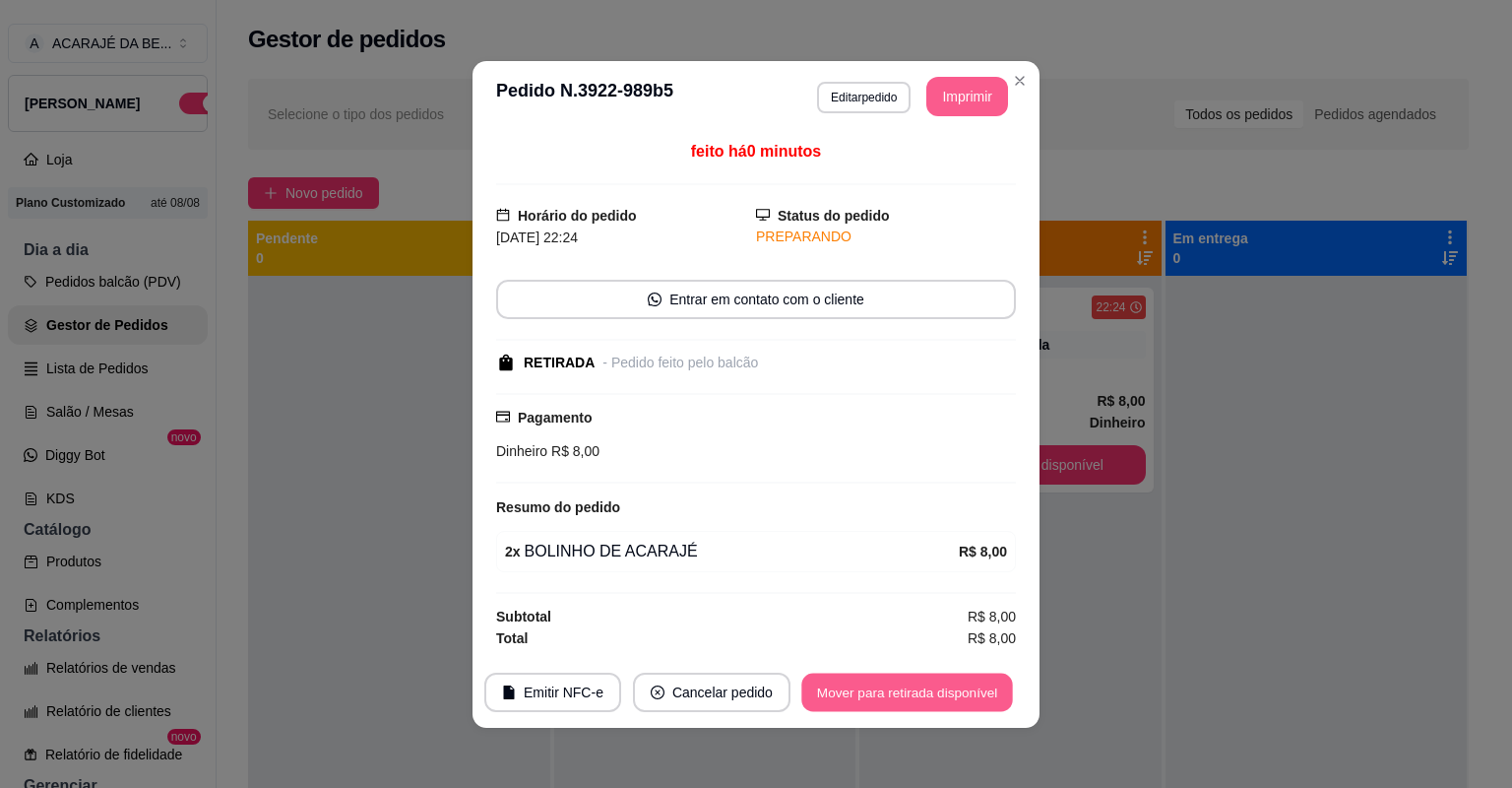 click on "Mover para retirada disponível" at bounding box center (907, 691) 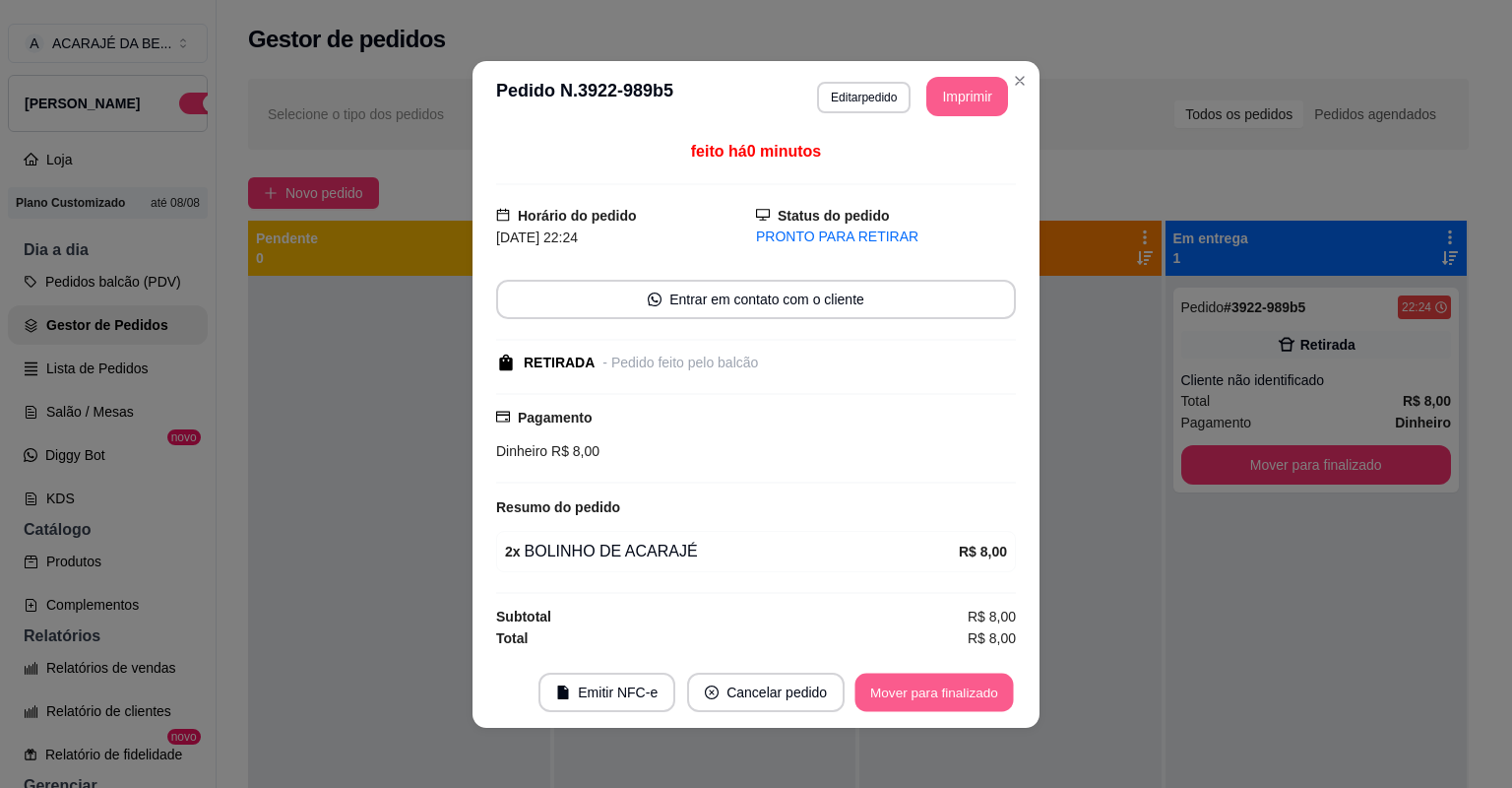 click on "Mover para finalizado" at bounding box center [934, 691] 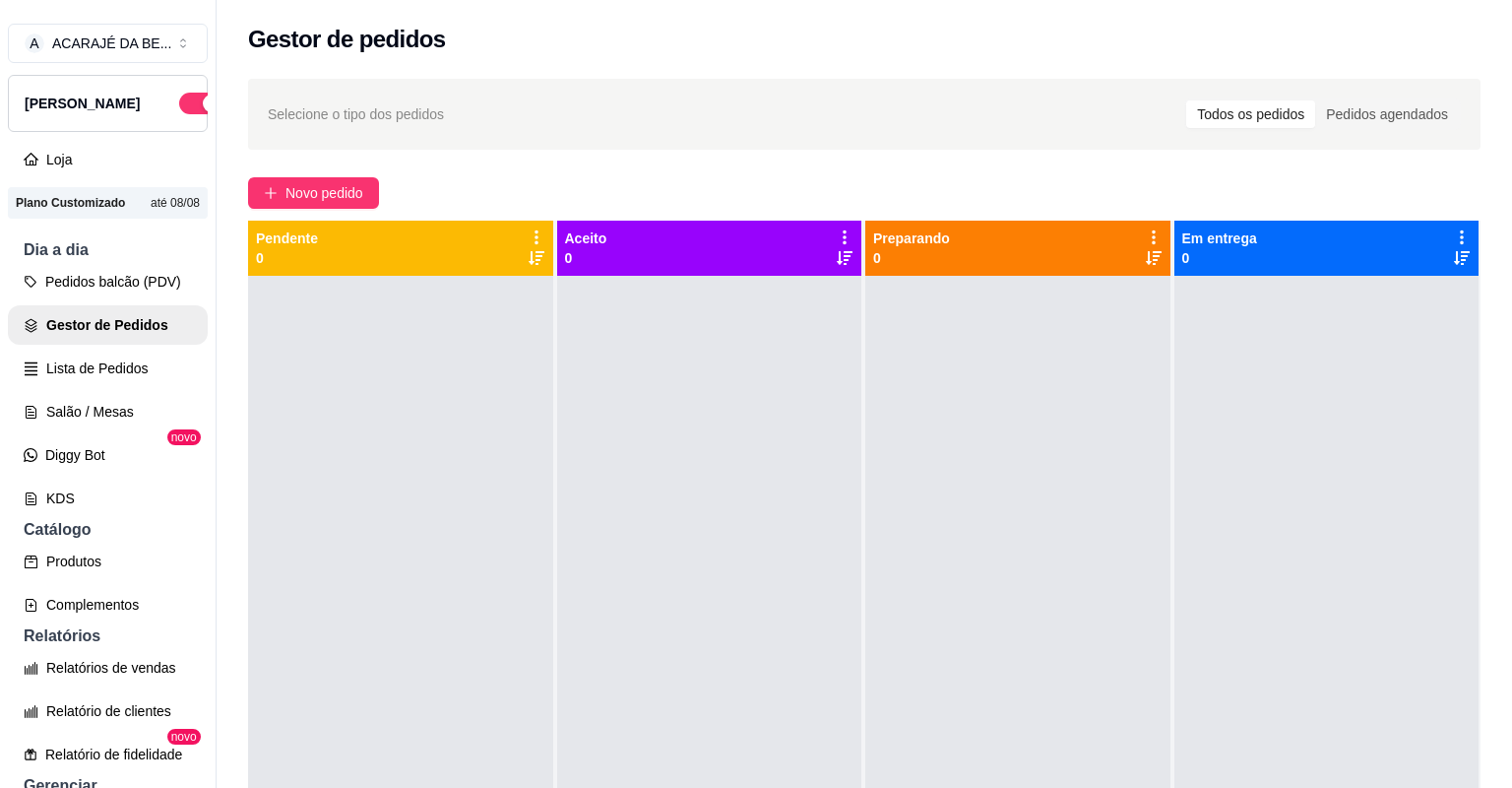 click on "Controle de caixa" at bounding box center [107, 904] 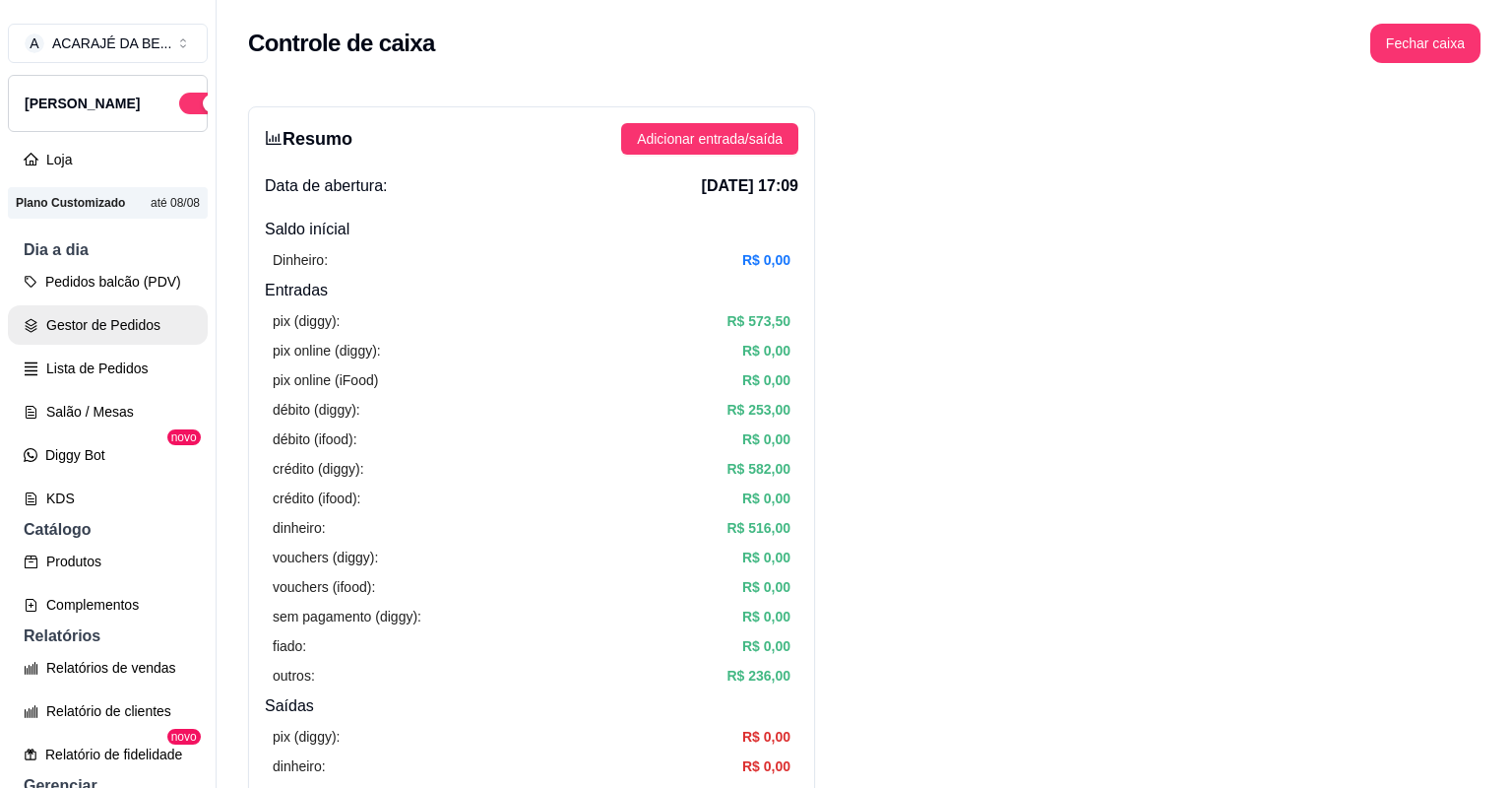 click on "Gestor de Pedidos" at bounding box center (107, 325) 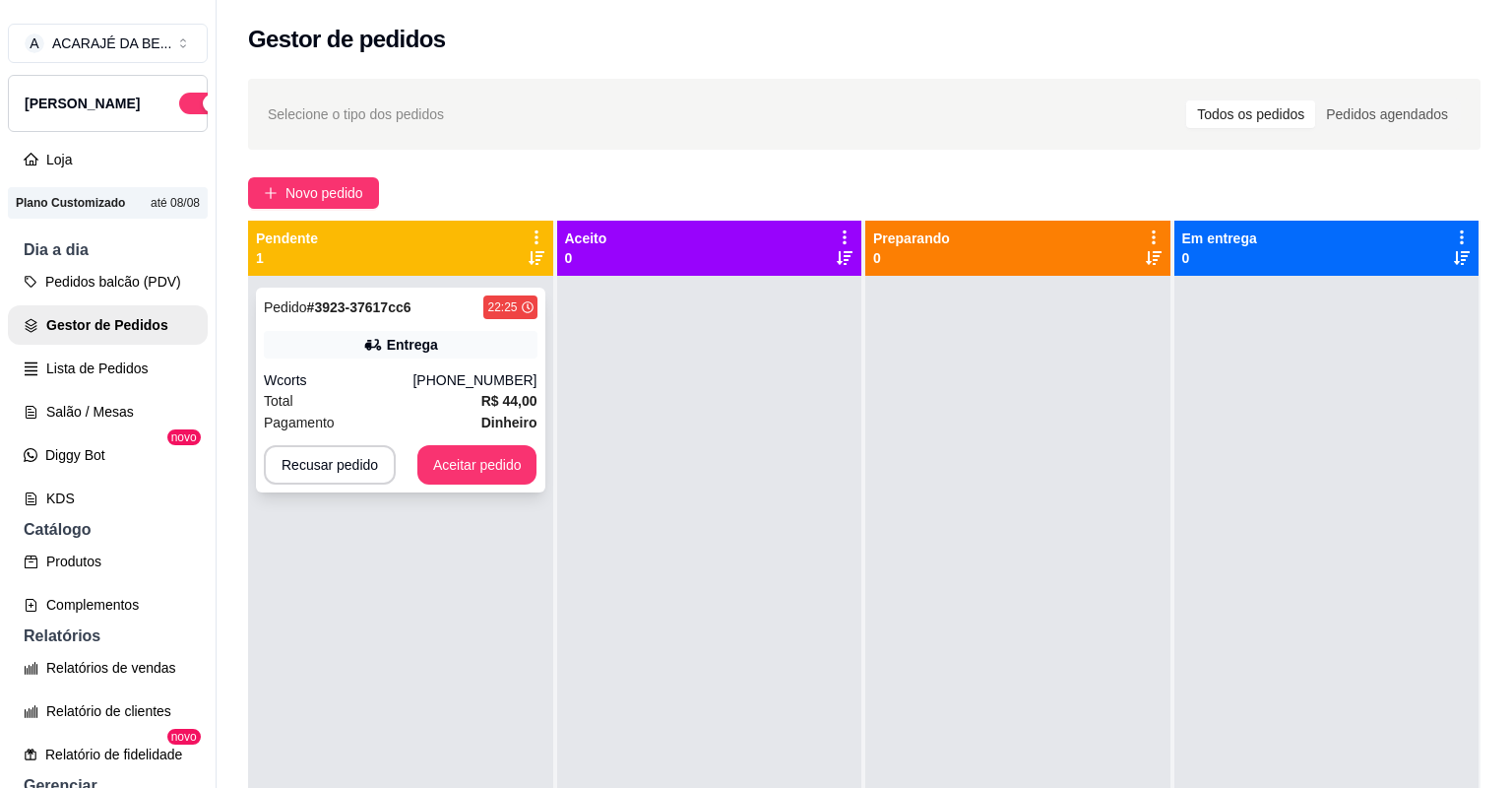 click on "Pagamento Dinheiro" at bounding box center (401, 423) 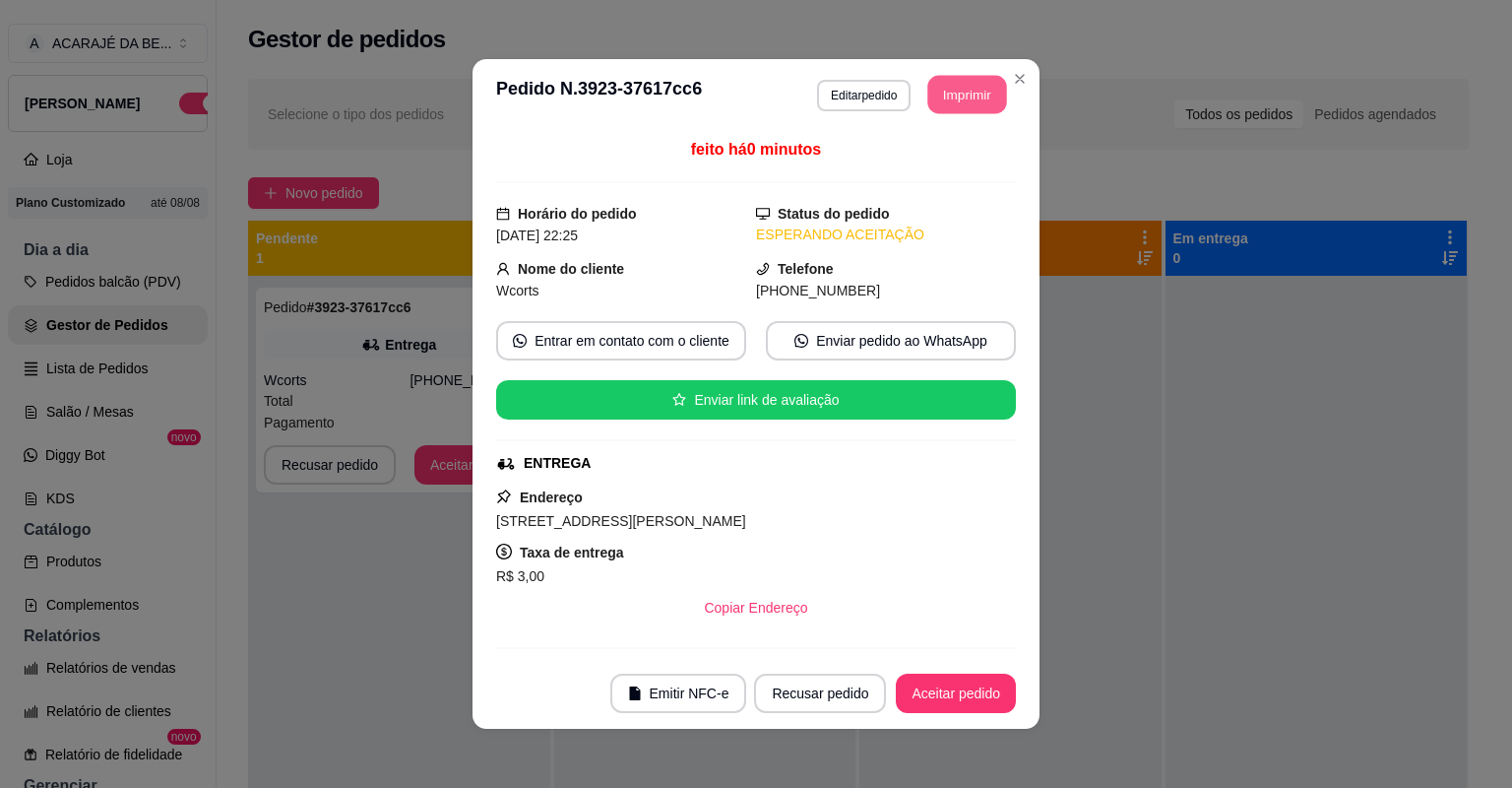 click on "Imprimir" at bounding box center (968, 95) 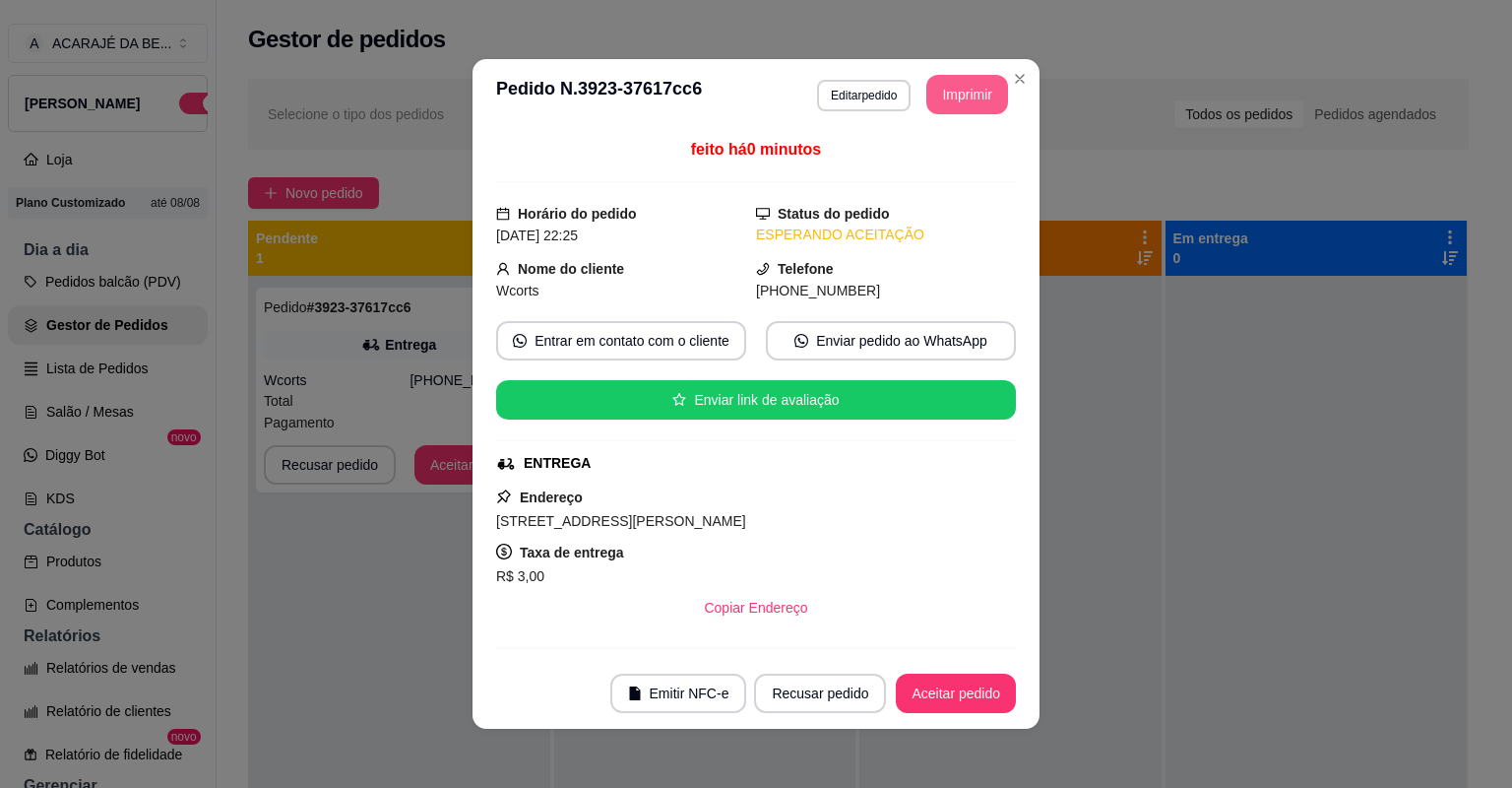 click on "Aceitar pedido" at bounding box center [956, 693] 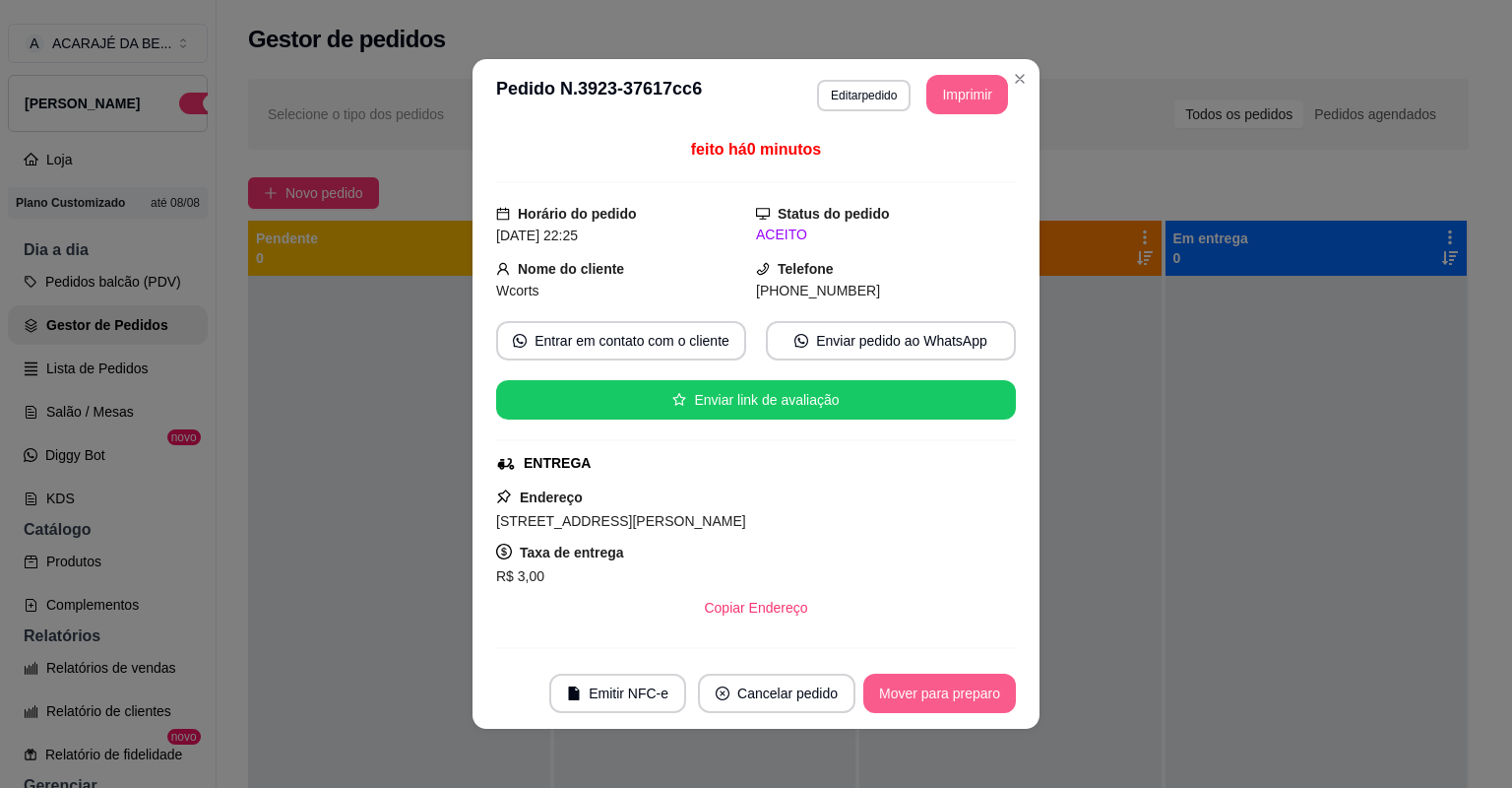 click on "Mover para preparo" at bounding box center (939, 693) 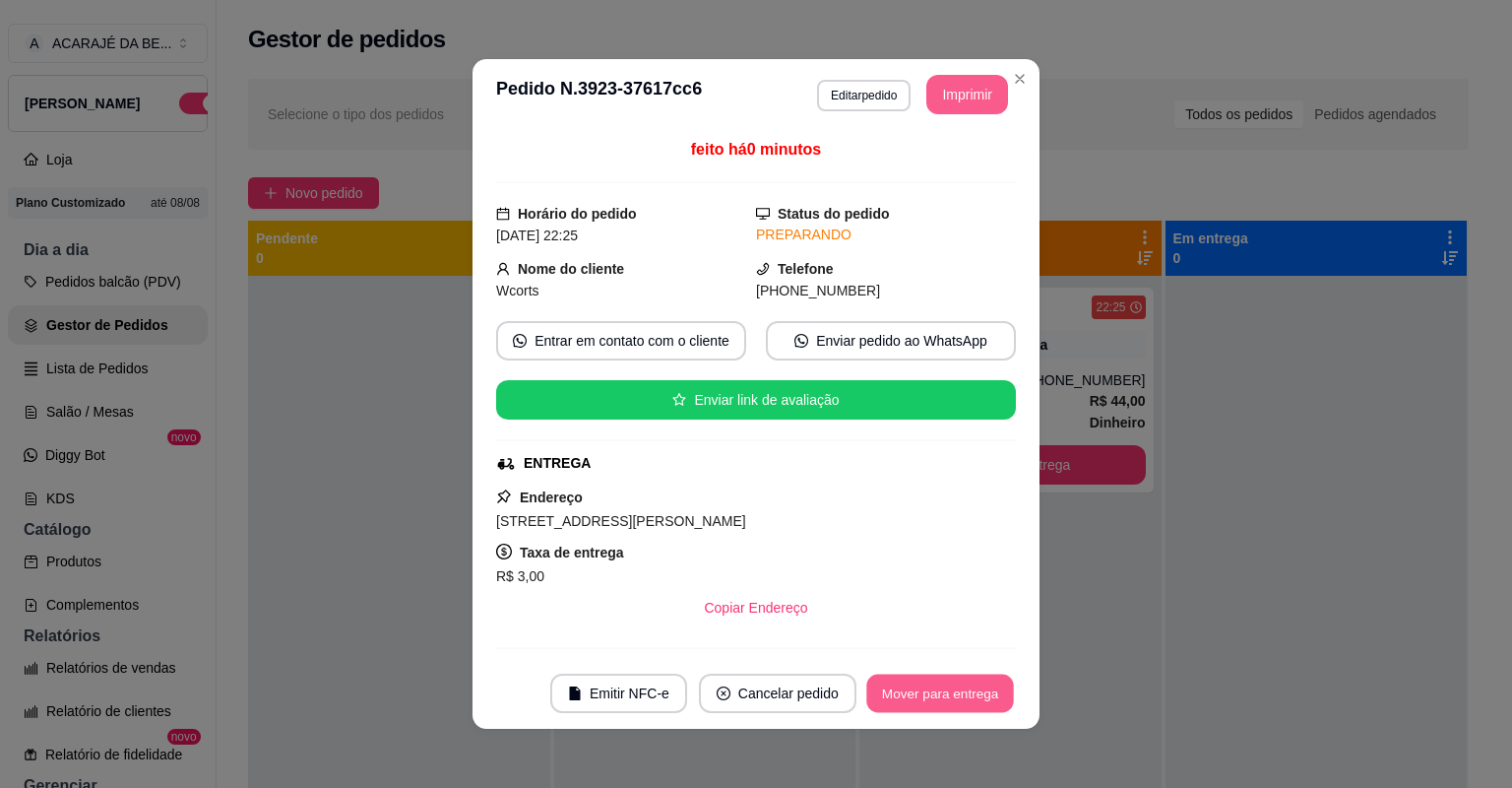 click on "Mover para entrega" at bounding box center [940, 693] 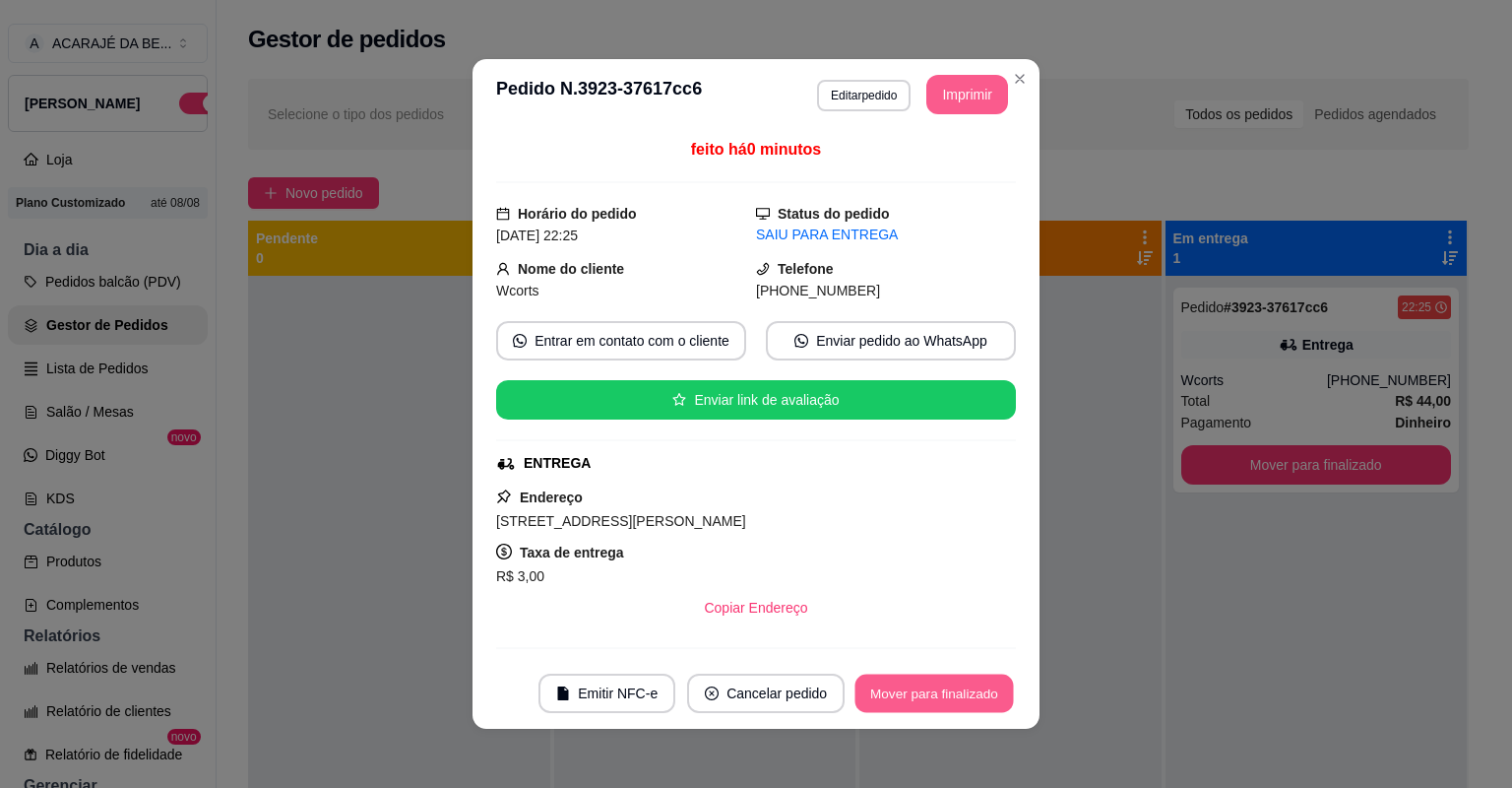 click on "Mover para finalizado" at bounding box center (934, 693) 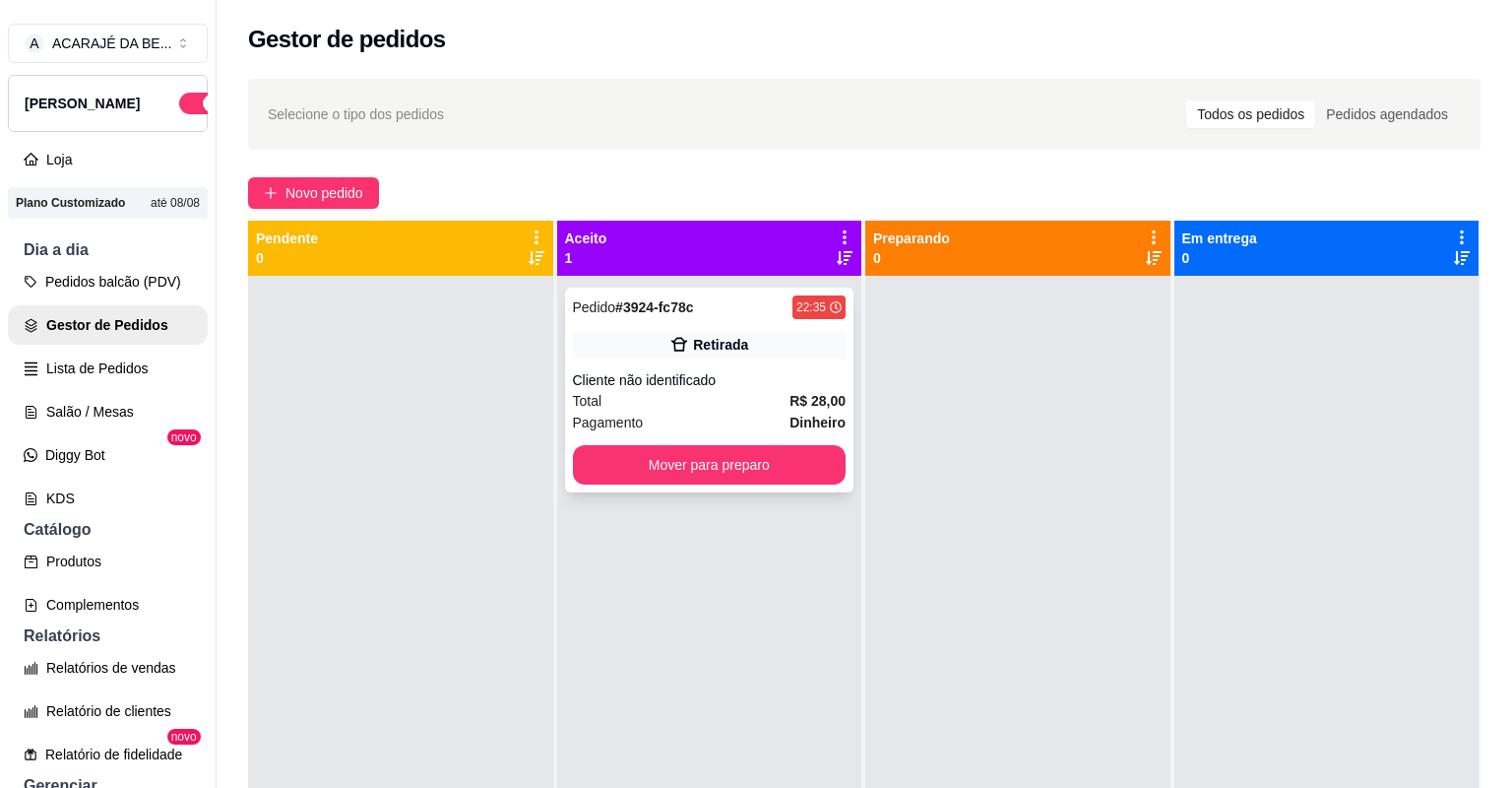 click on "Total R$ 28,00" at bounding box center (710, 401) 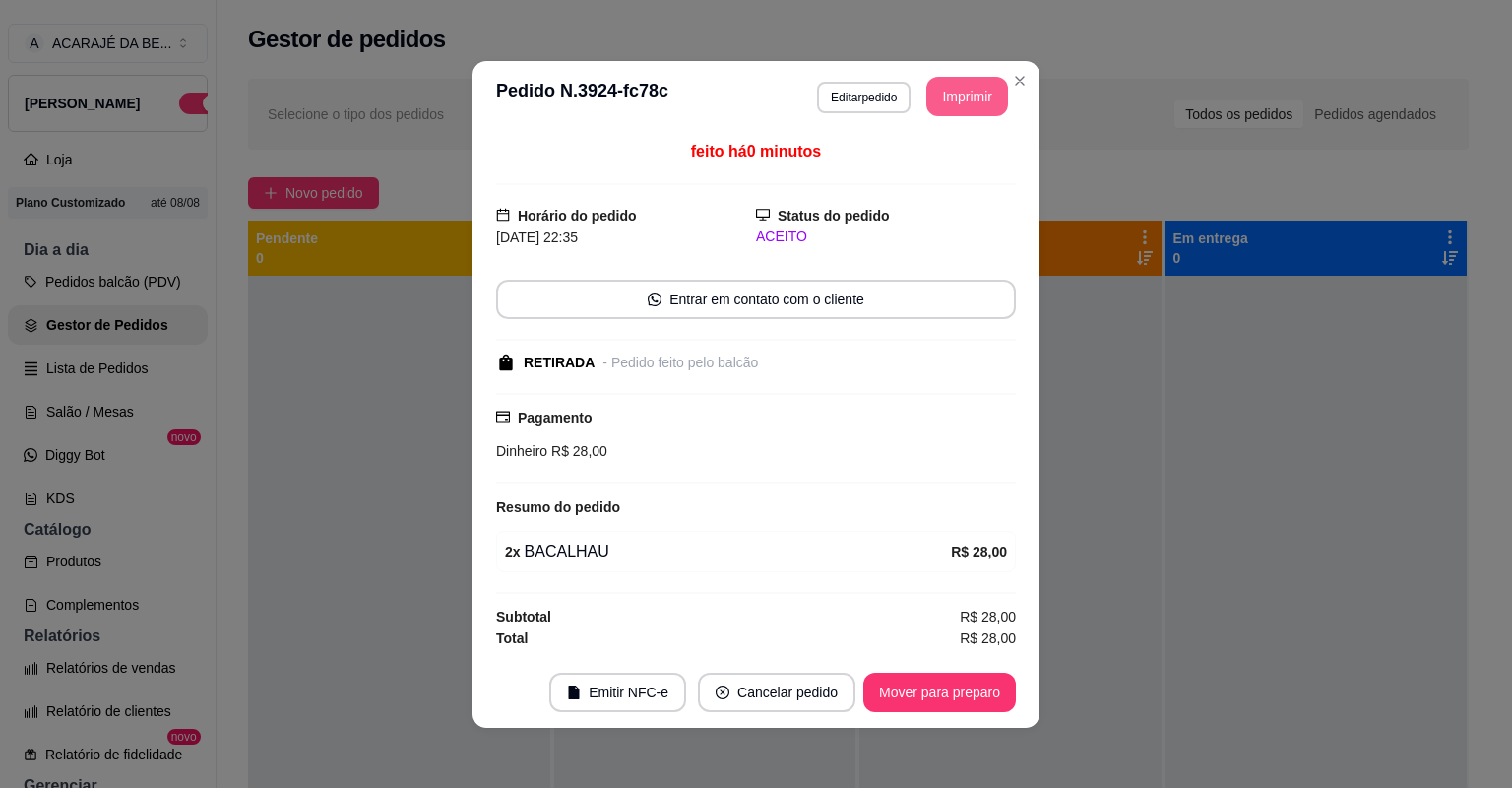 click on "Imprimir" at bounding box center [967, 97] 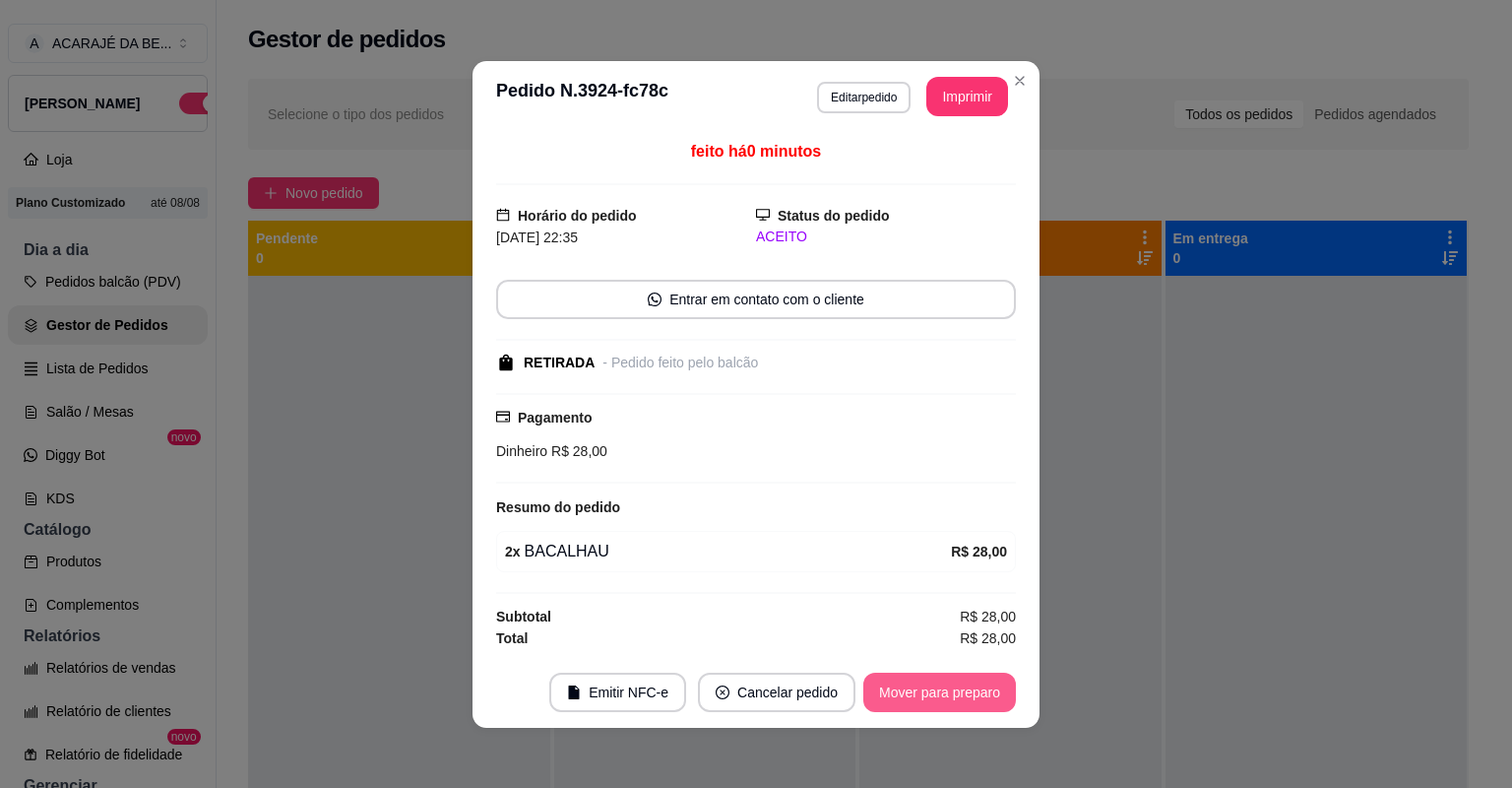 click on "Mover para preparo" at bounding box center (939, 692) 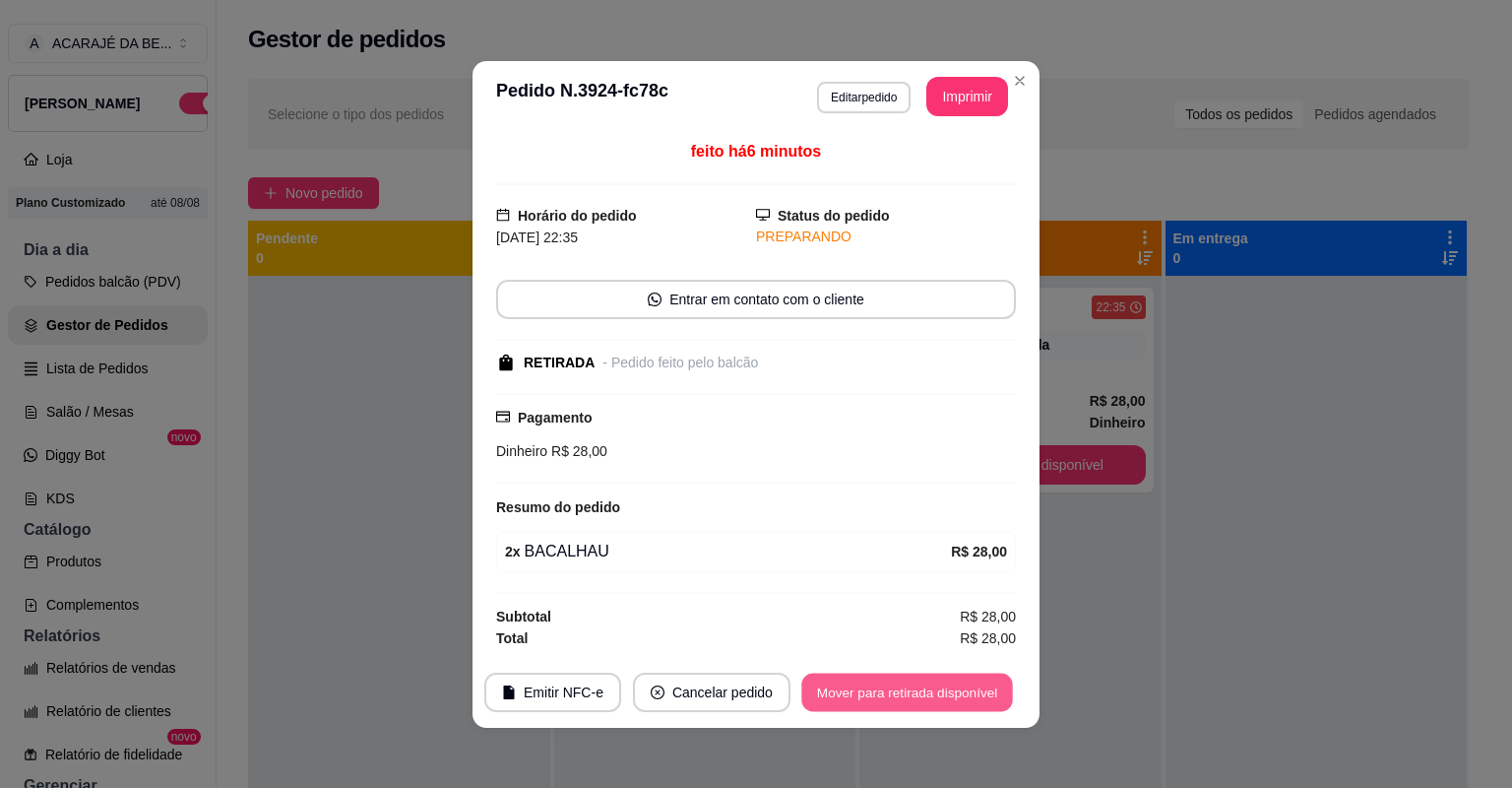 click on "Mover para retirada disponível" at bounding box center [907, 691] 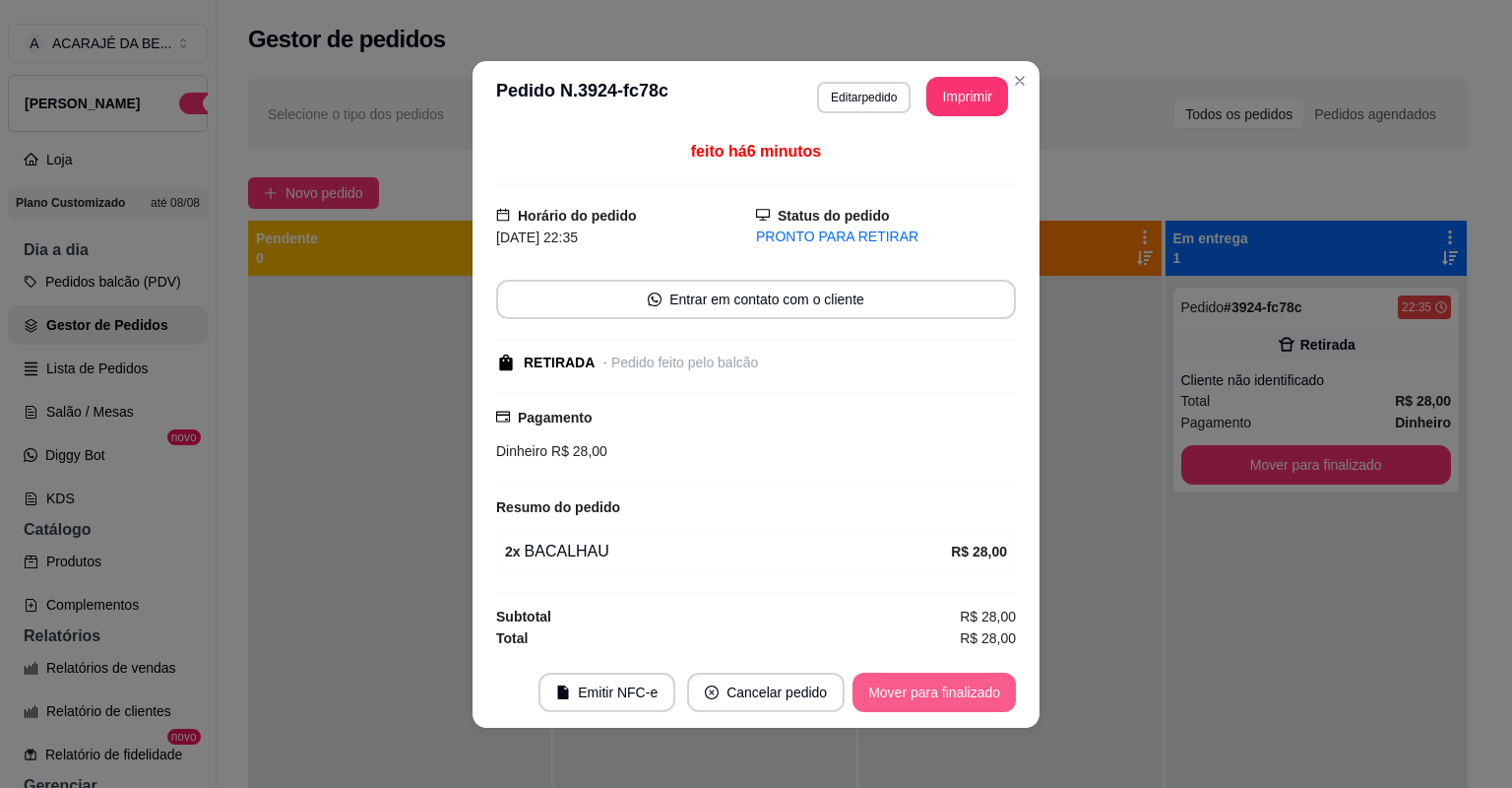 click on "Mover para finalizado" at bounding box center [934, 692] 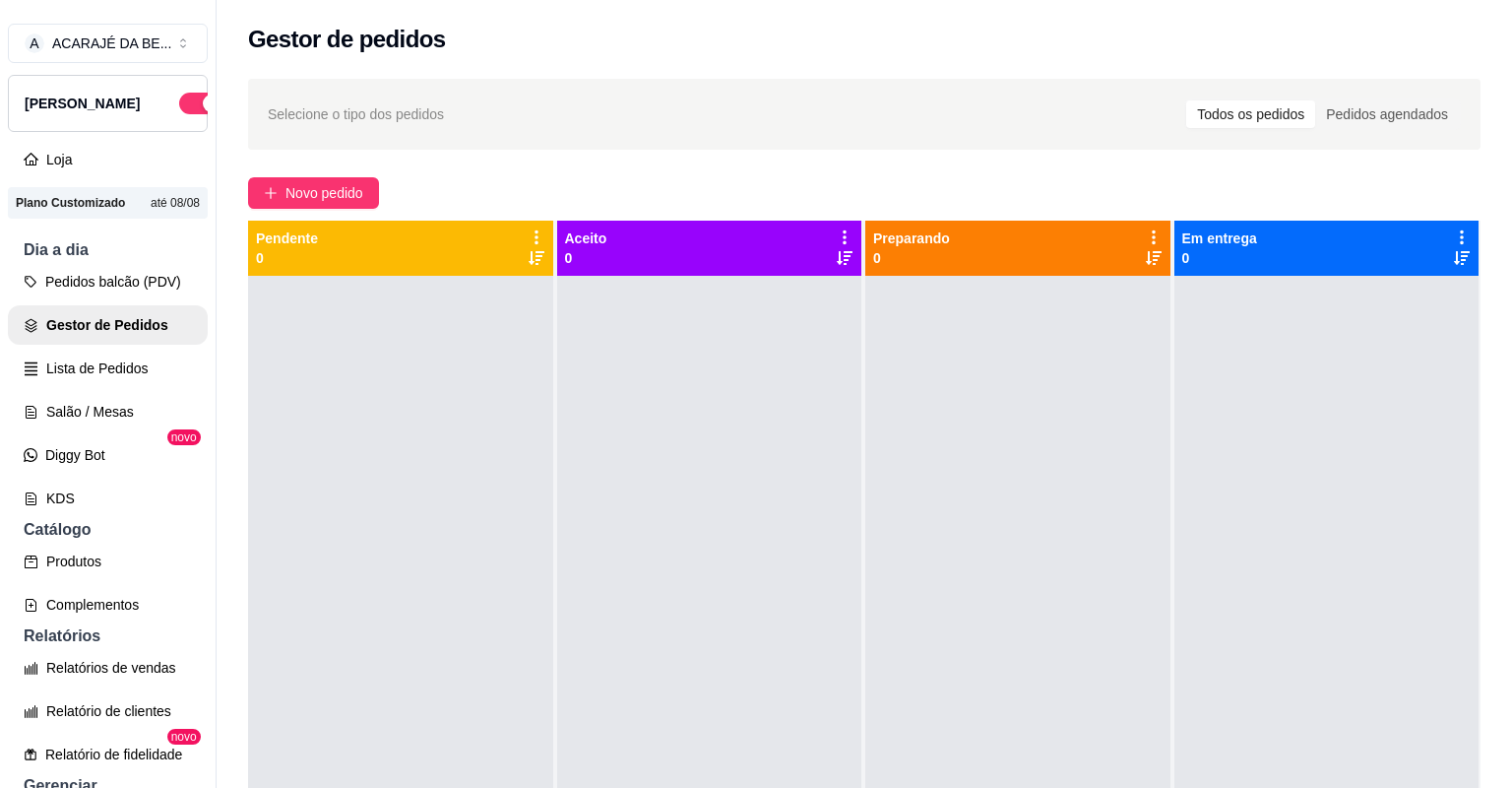 click on "Controle de caixa" at bounding box center [107, 904] 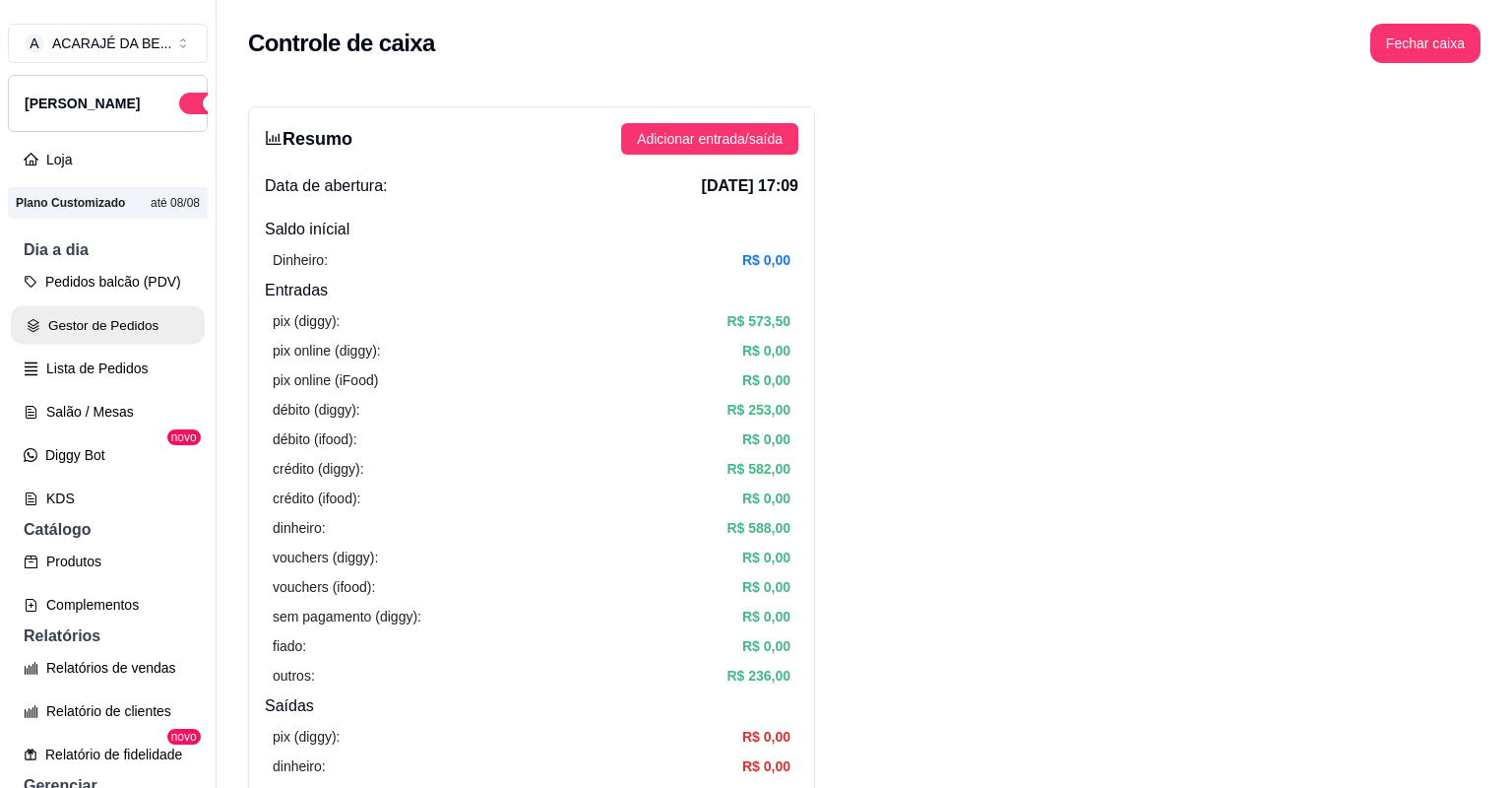 click on "Gestor de Pedidos" at bounding box center (107, 325) 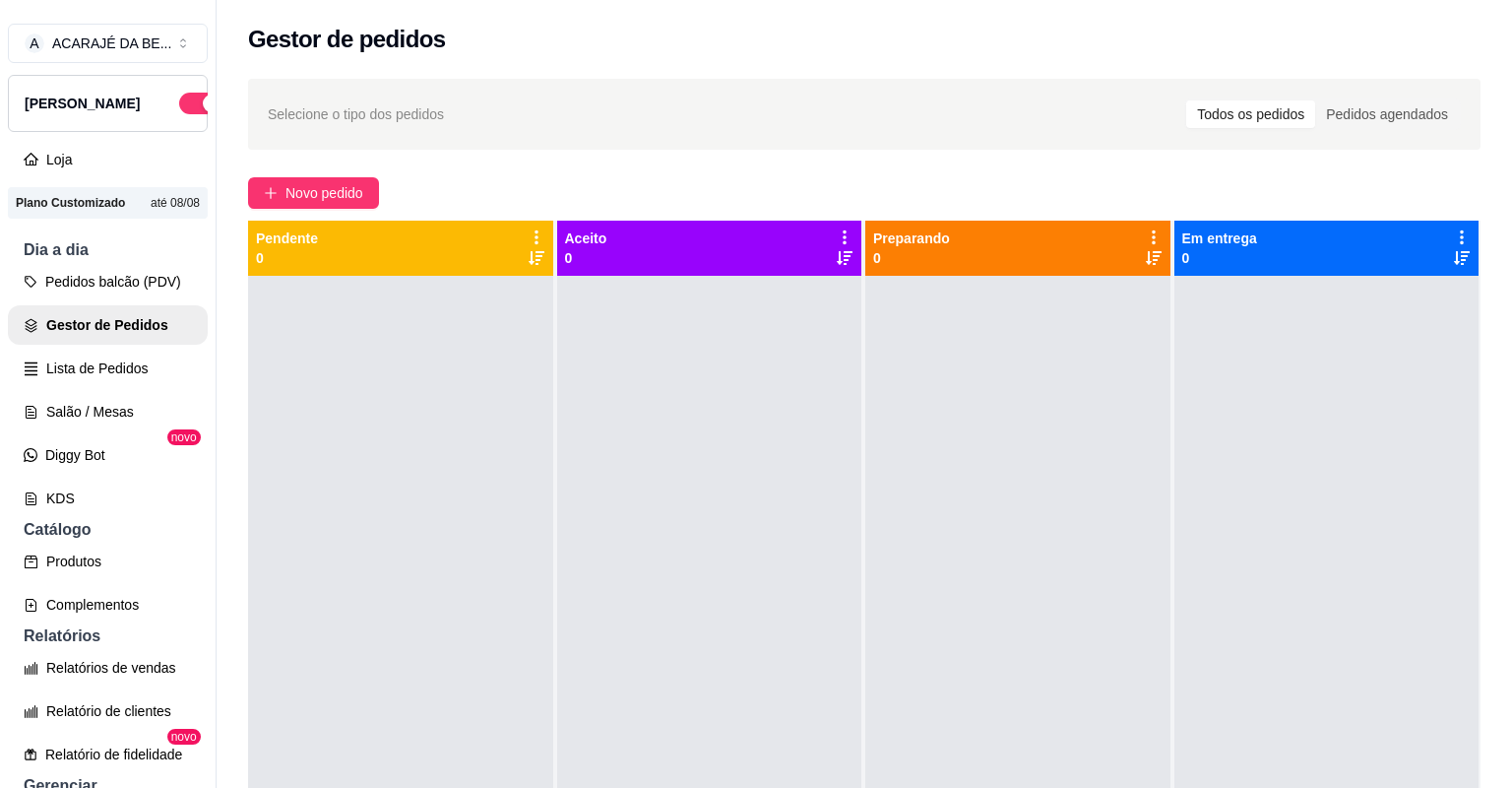 click on "Gestor de Pedidos" at bounding box center (107, 325) 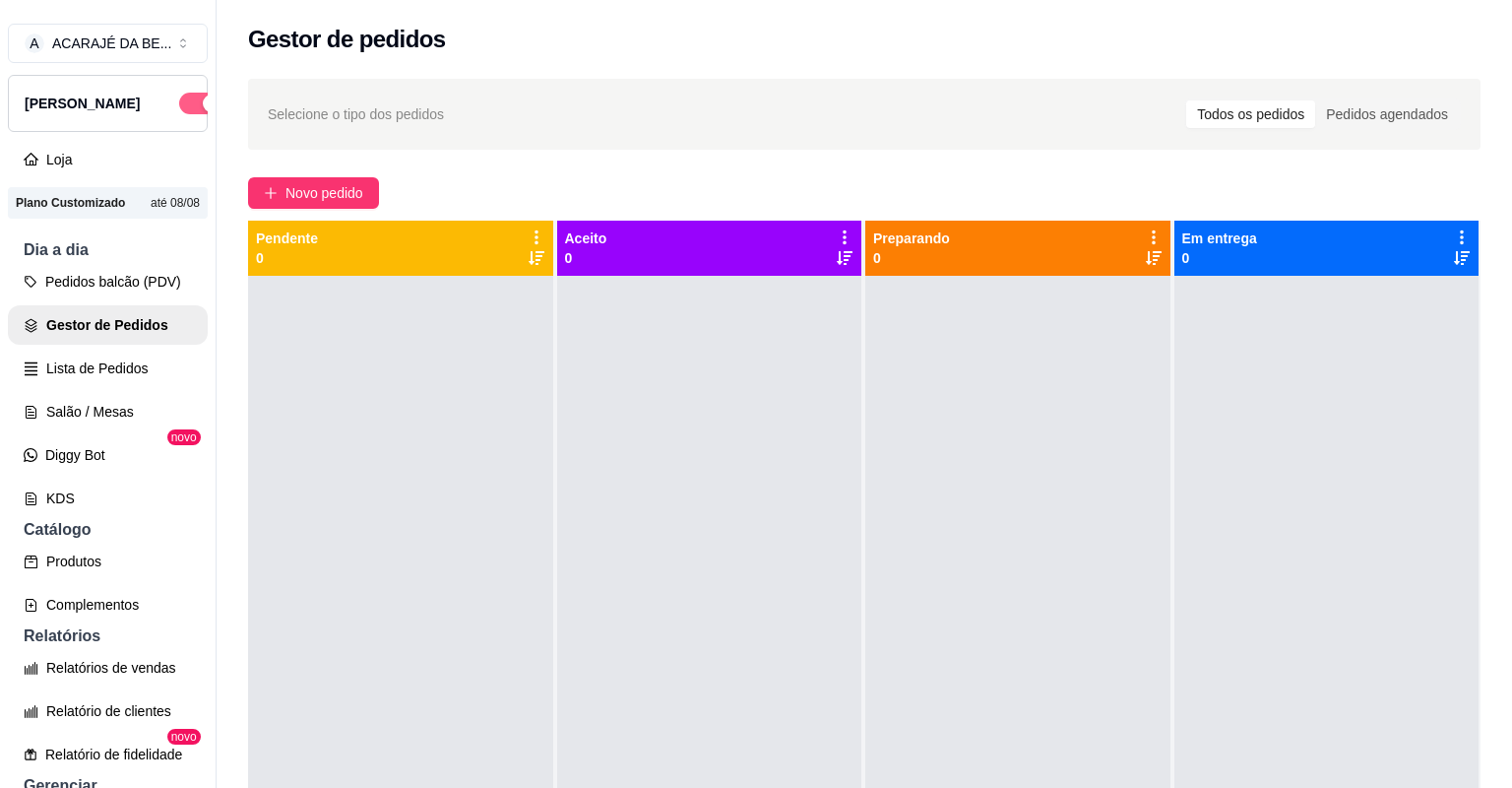 click at bounding box center [201, 103] 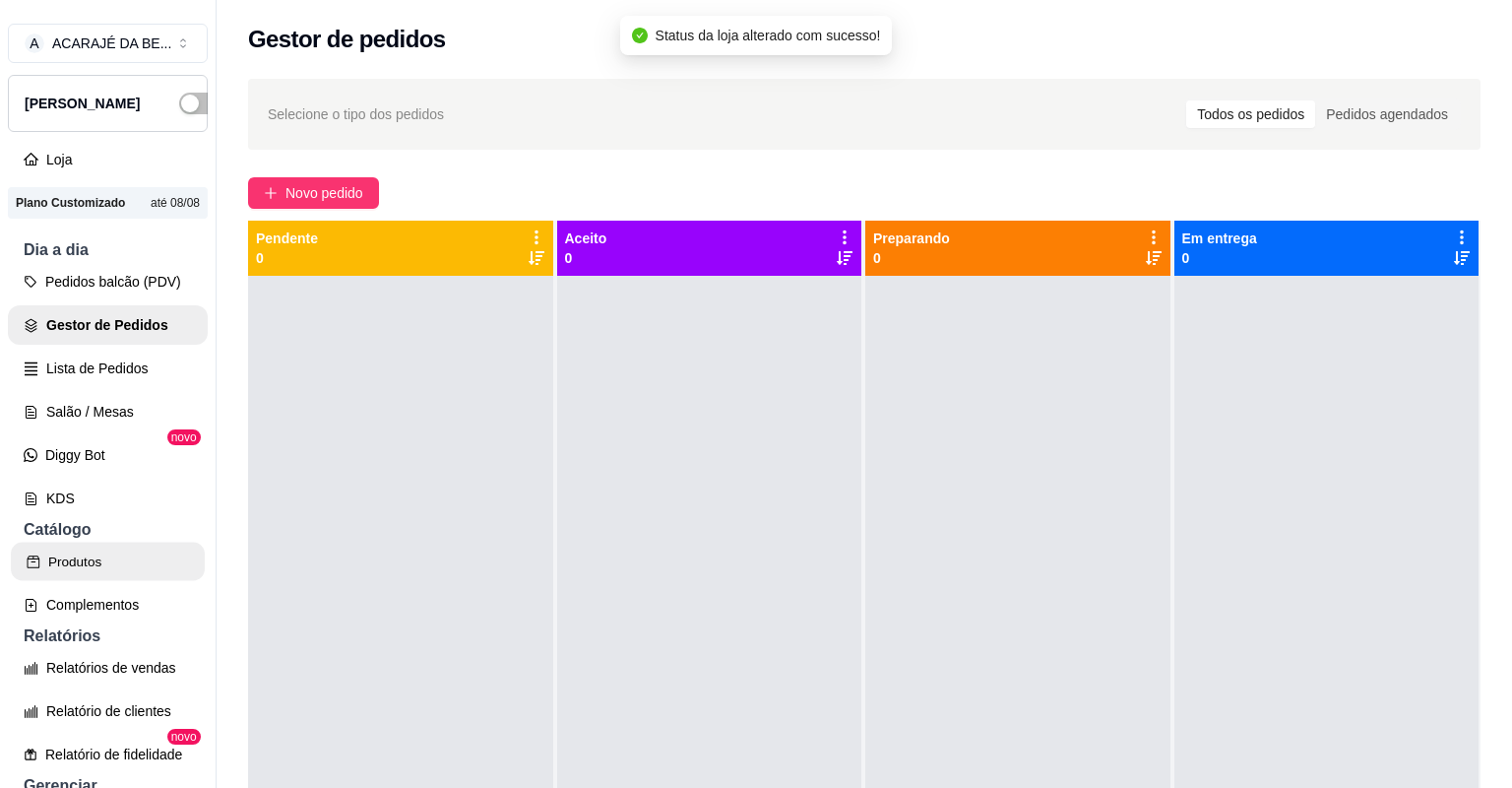 click on "Produtos" at bounding box center [107, 561] 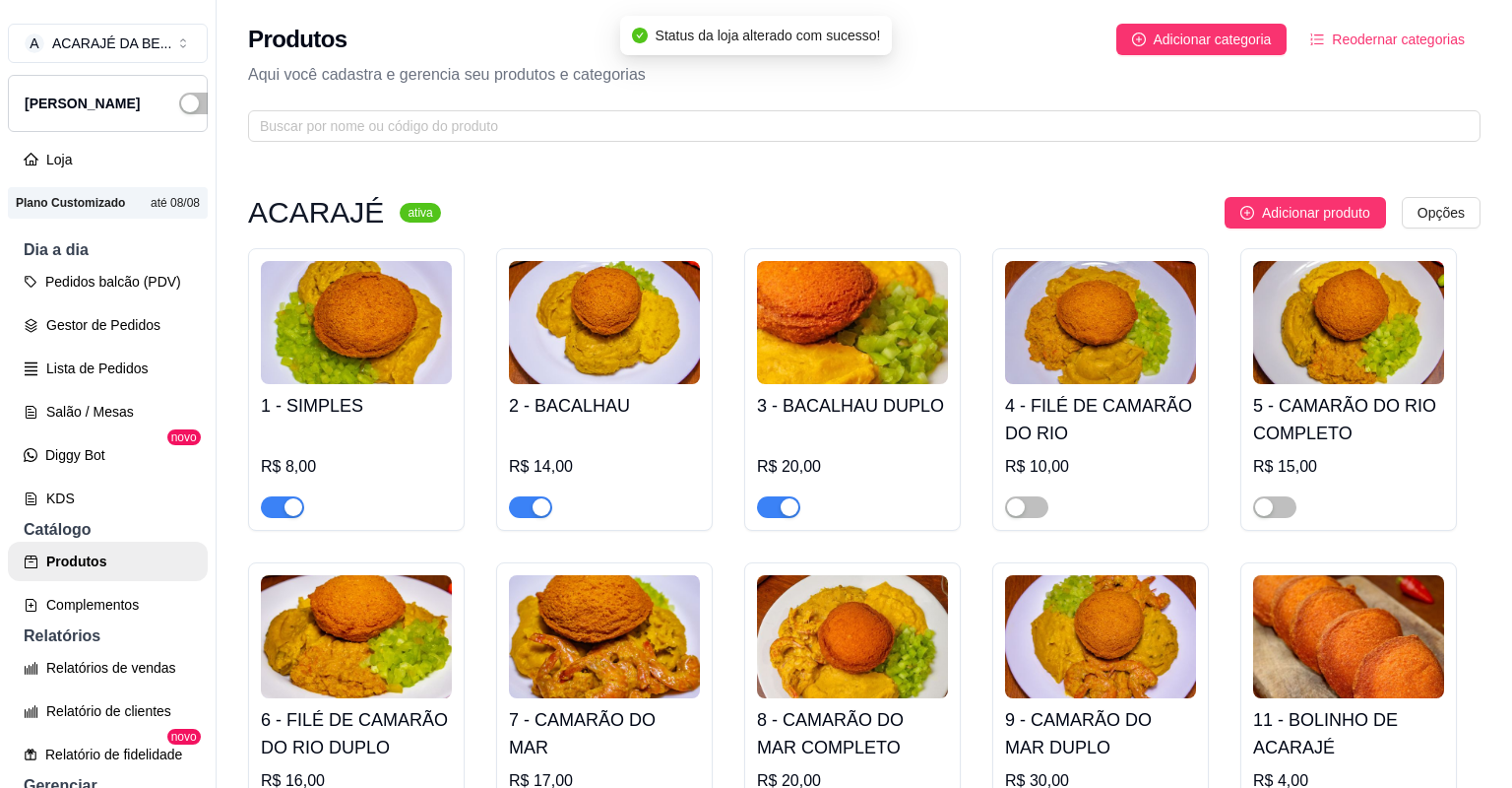 click at bounding box center (283, 507) 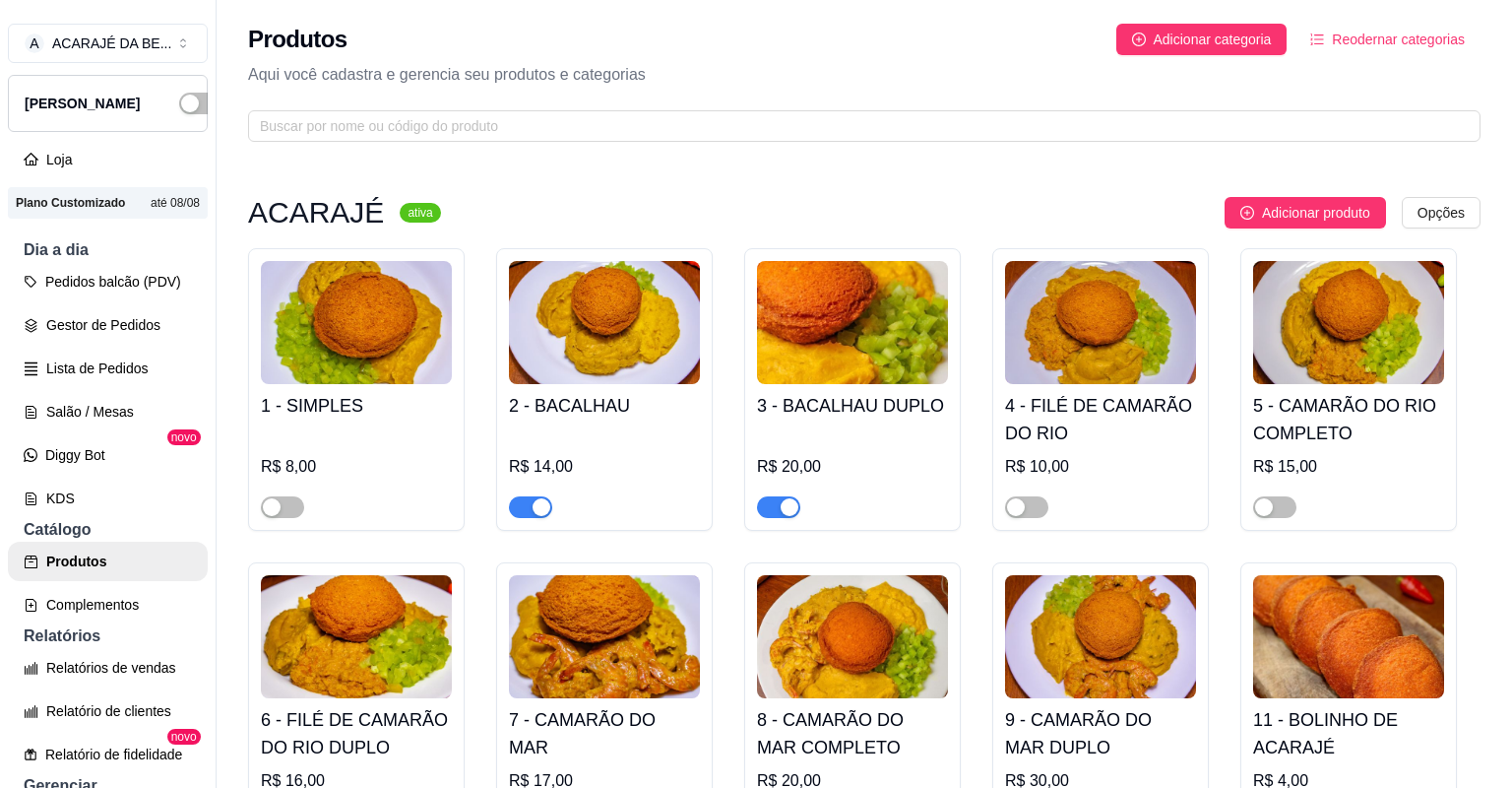 click at bounding box center (531, 507) 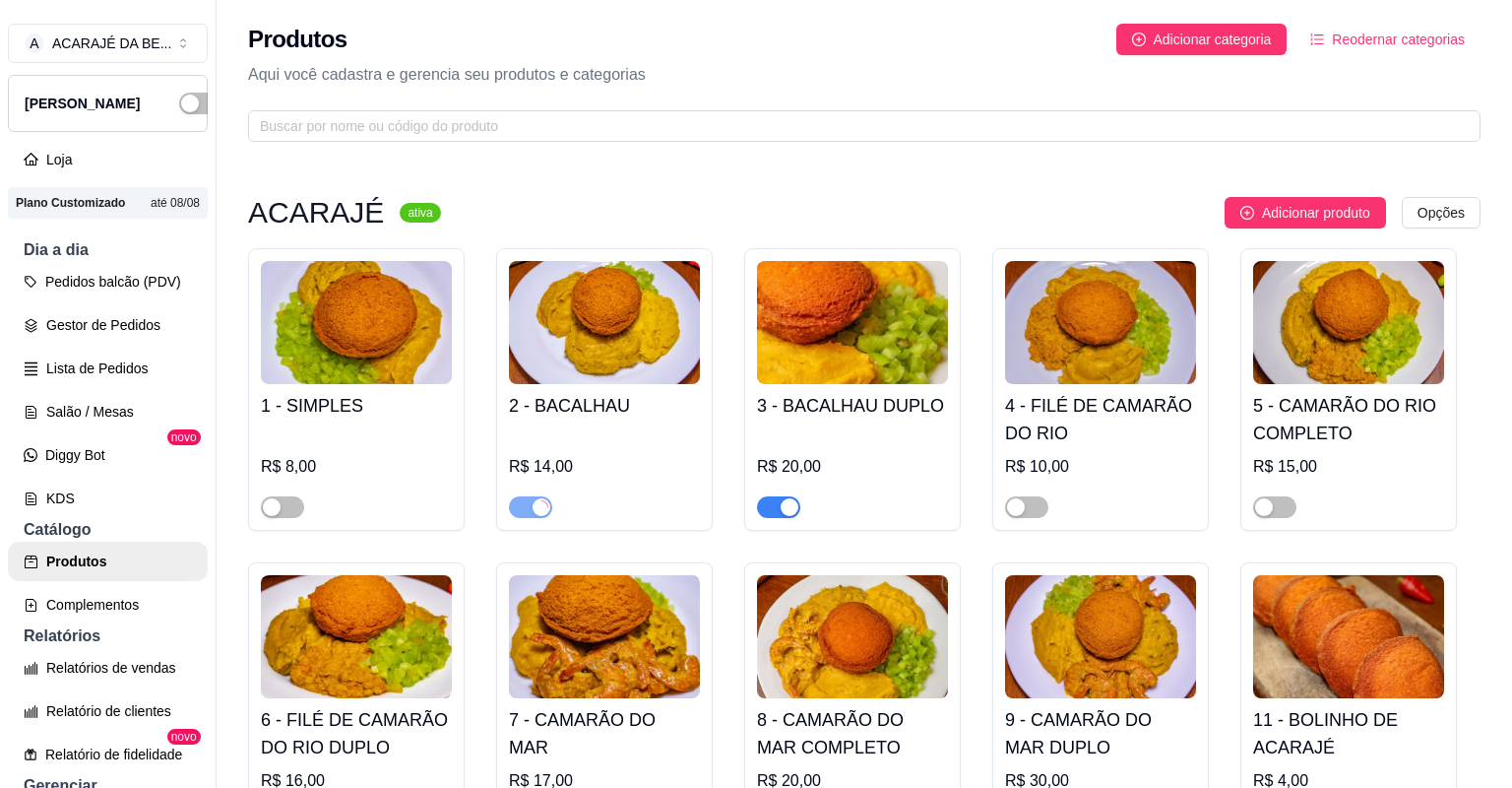 click at bounding box center (531, 821) 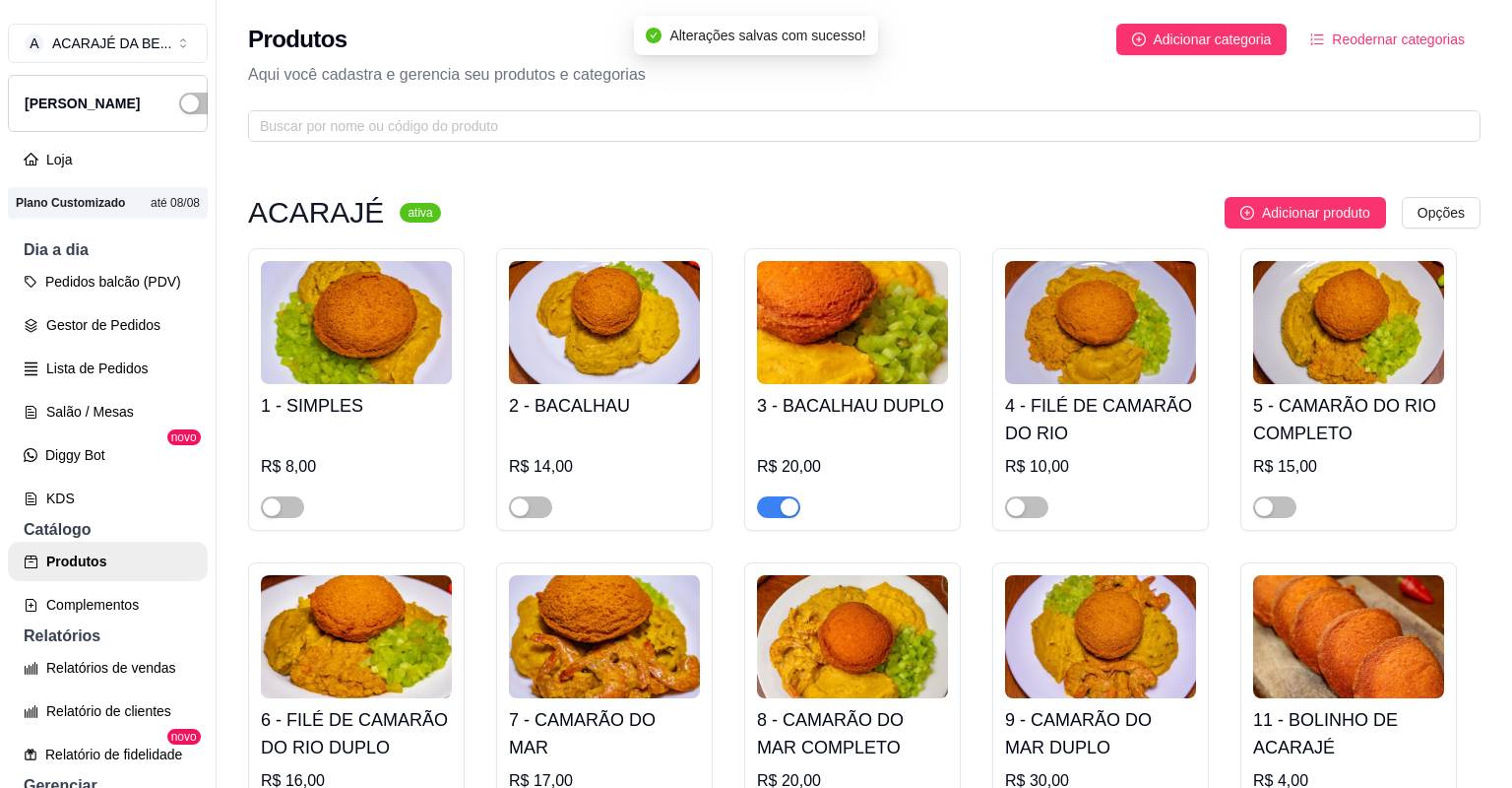 click at bounding box center (779, 507) 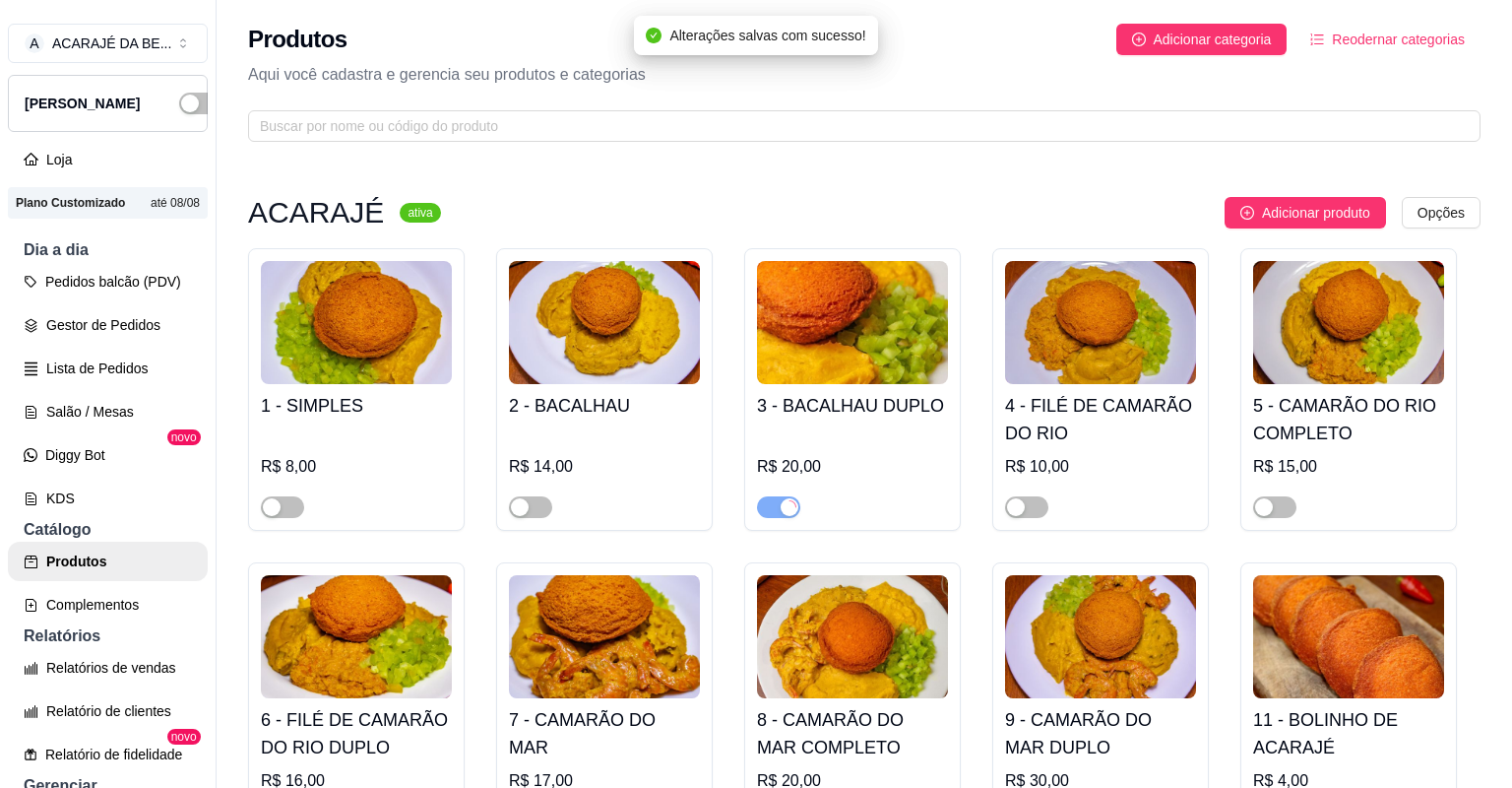 click at bounding box center [779, 821] 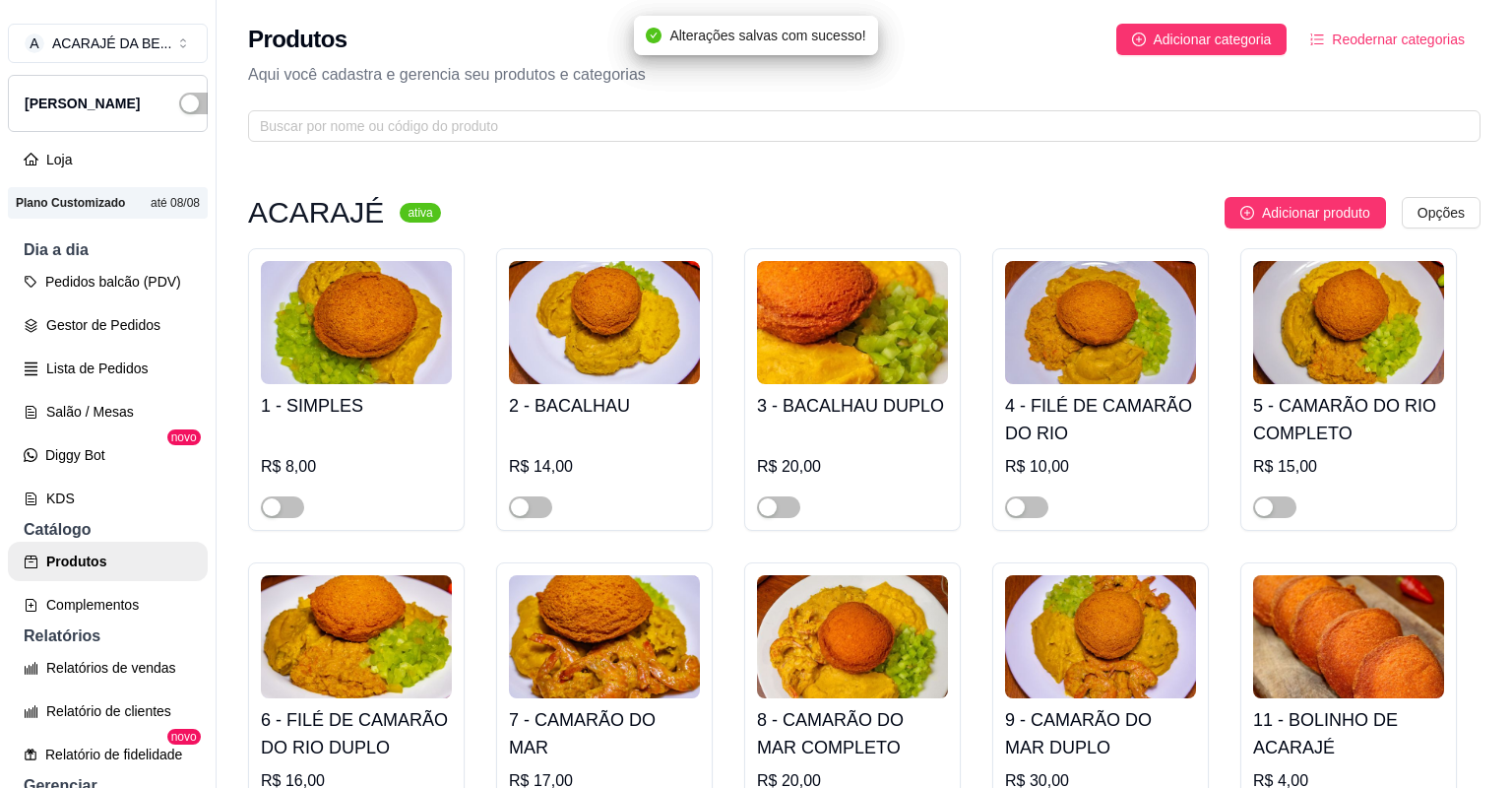 drag, startPoint x: 1024, startPoint y: 429, endPoint x: 1158, endPoint y: 422, distance: 134.18271 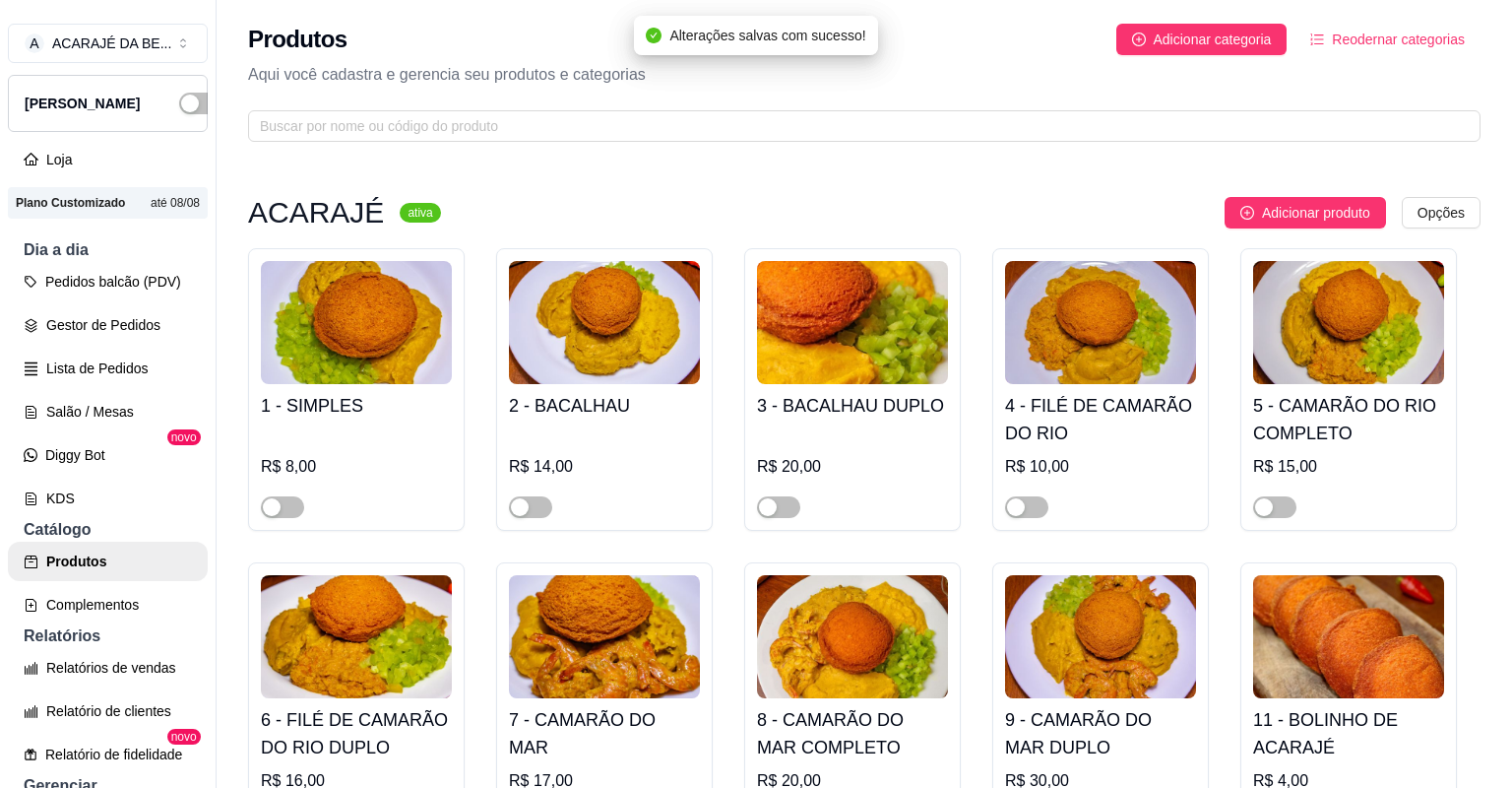 click at bounding box center (1286, 821) 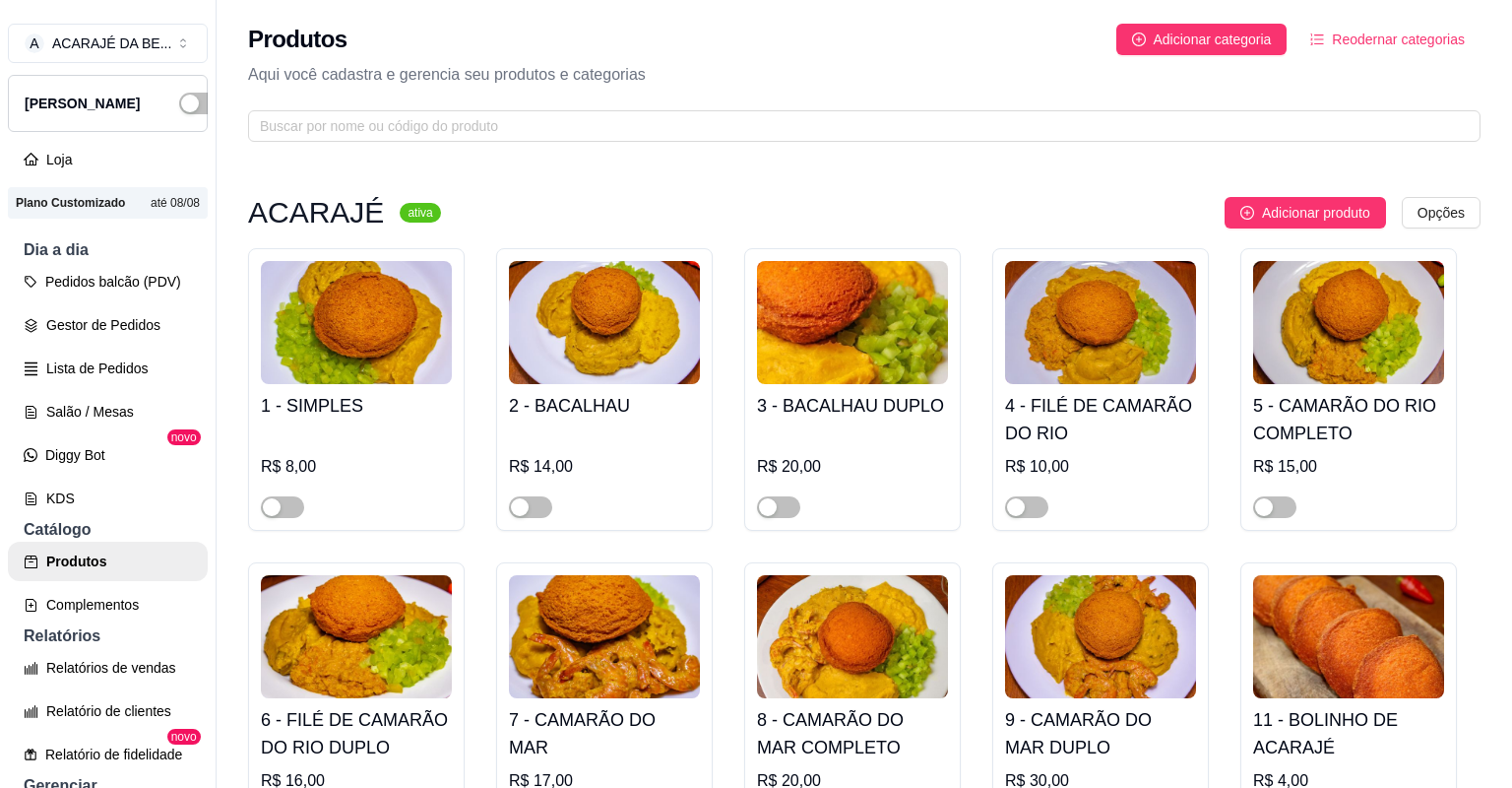 click on "Controle de caixa" at bounding box center (107, 904) 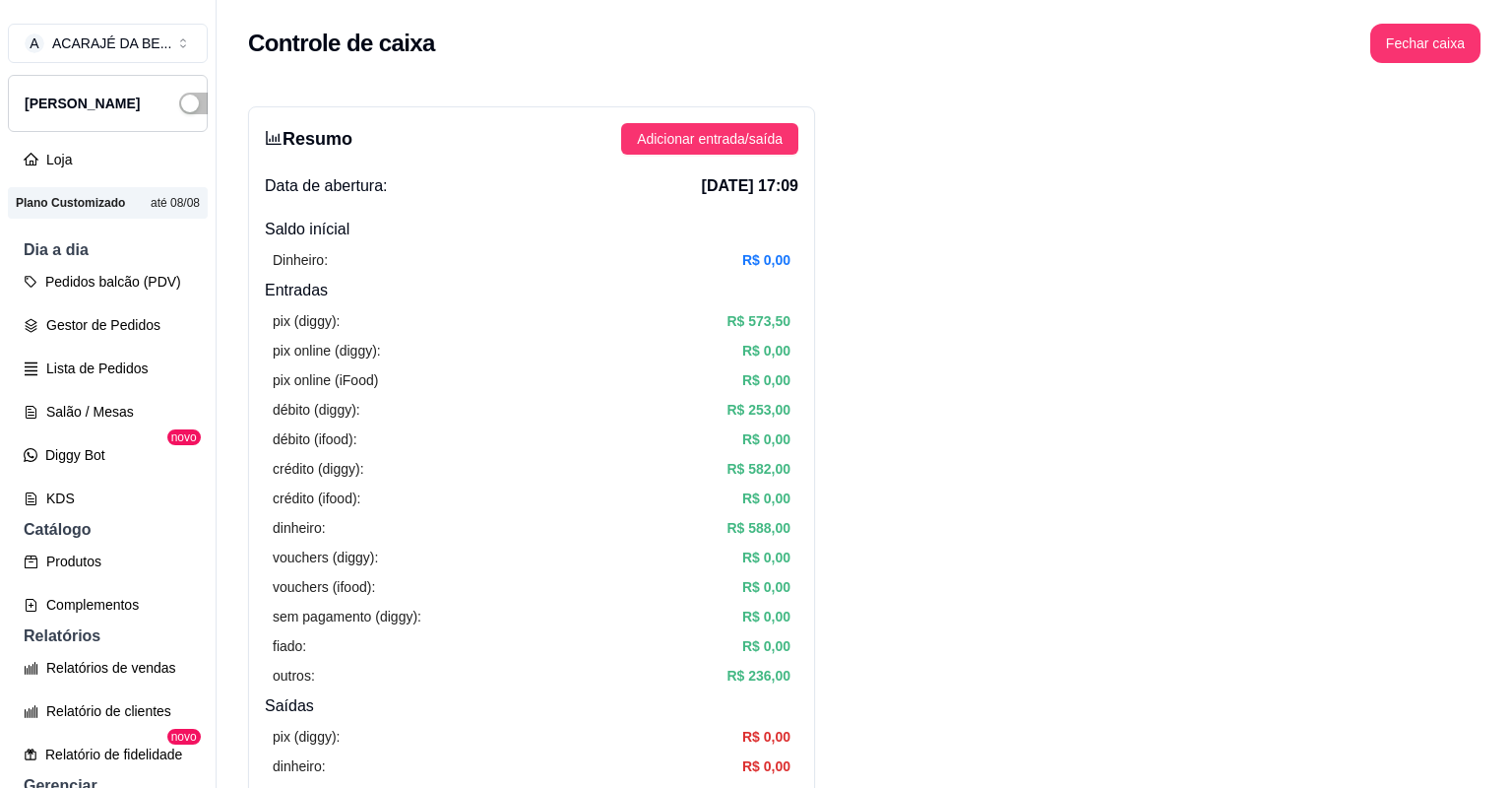 drag, startPoint x: 1242, startPoint y: 638, endPoint x: 285, endPoint y: 142, distance: 1077.8984 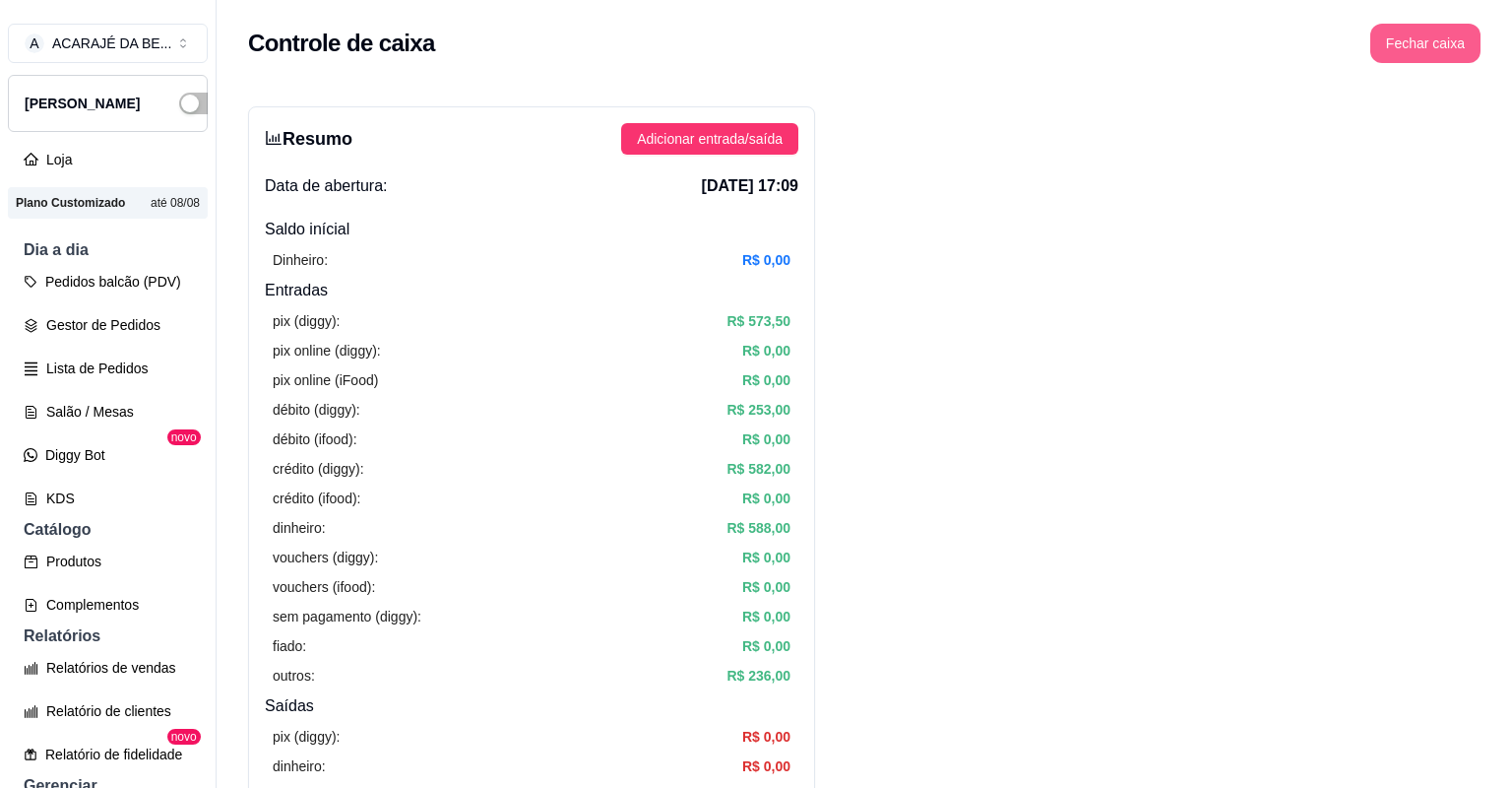 click on "Fechar caixa" at bounding box center [1425, 43] 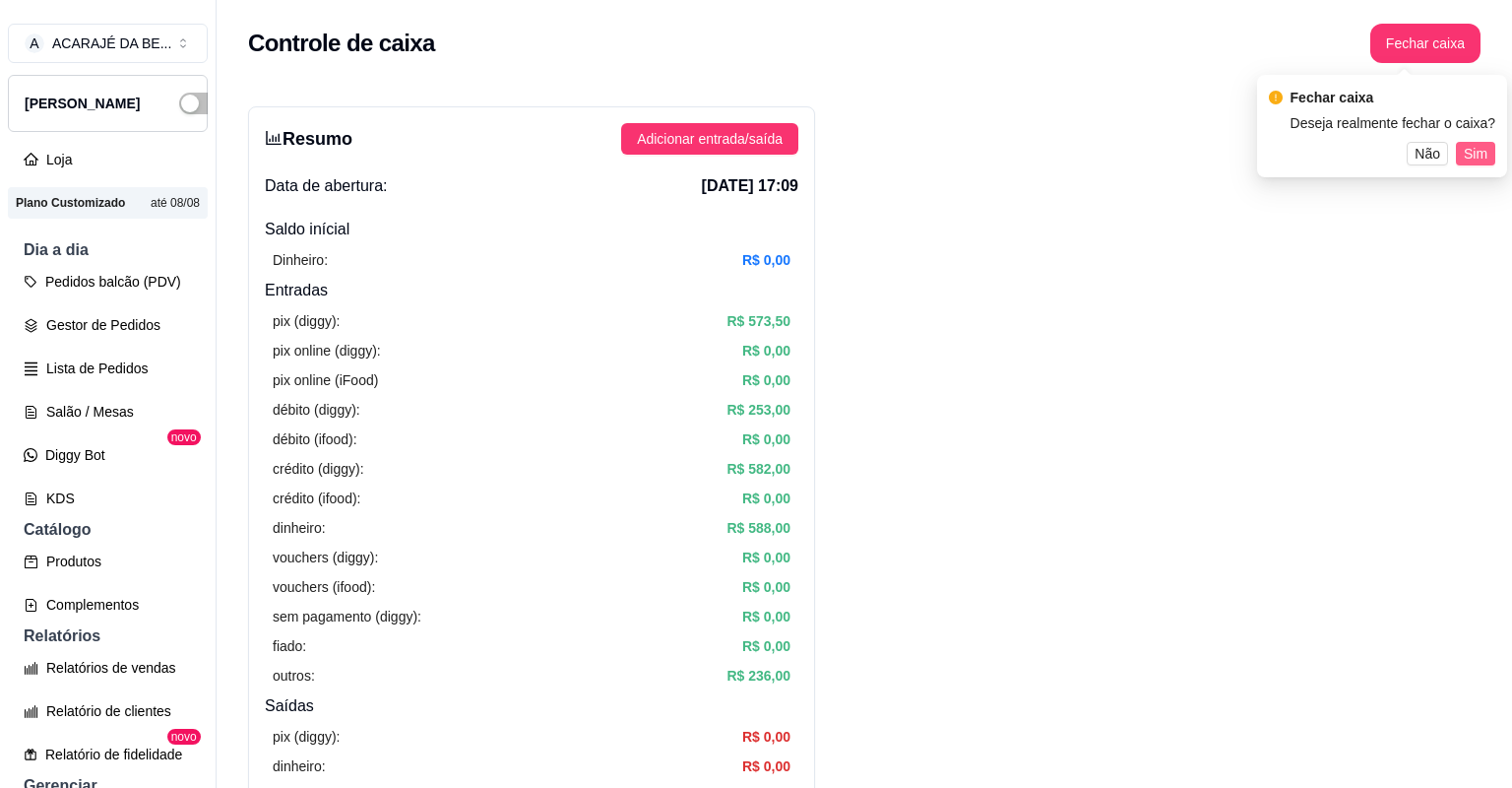 click on "Sim" at bounding box center (1476, 154) 